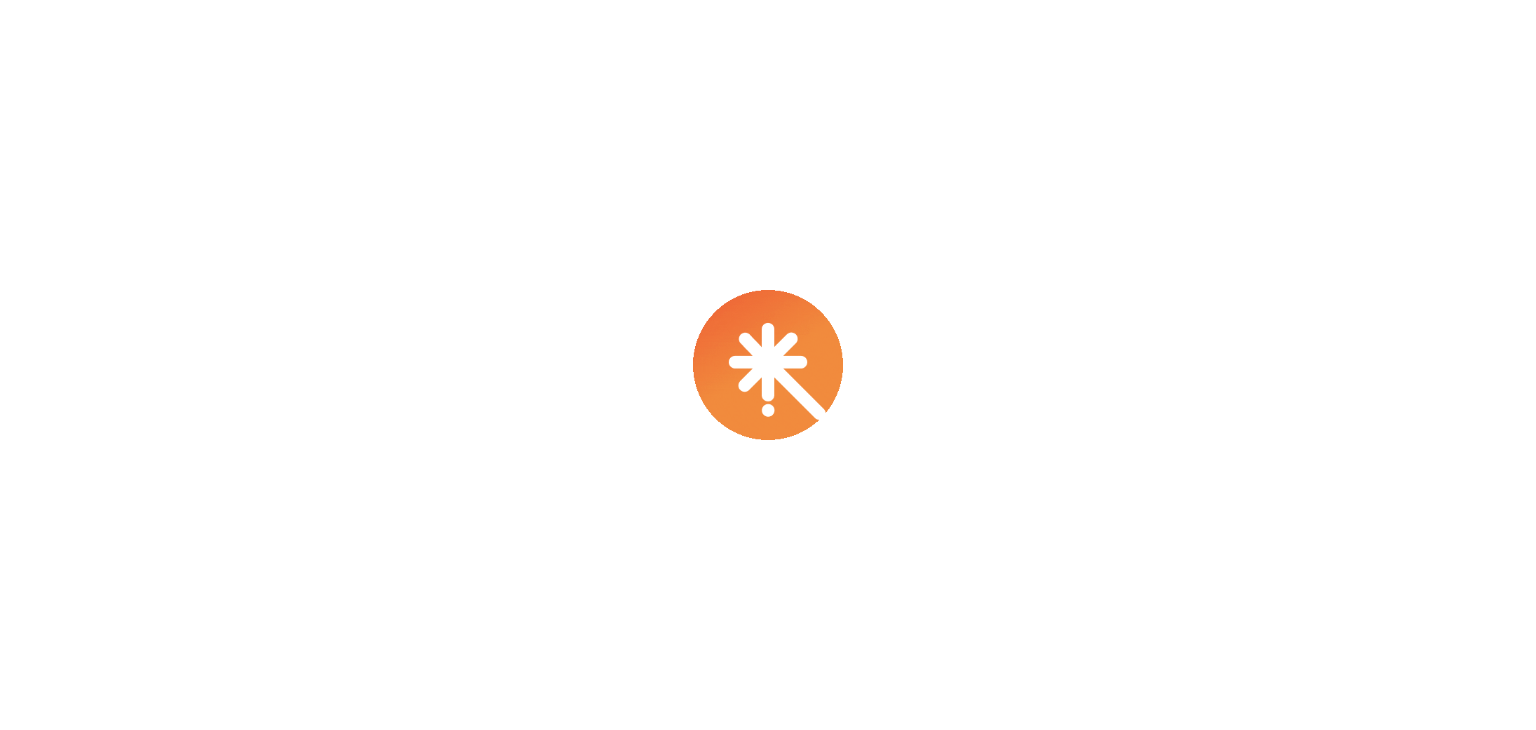 scroll, scrollTop: 0, scrollLeft: 0, axis: both 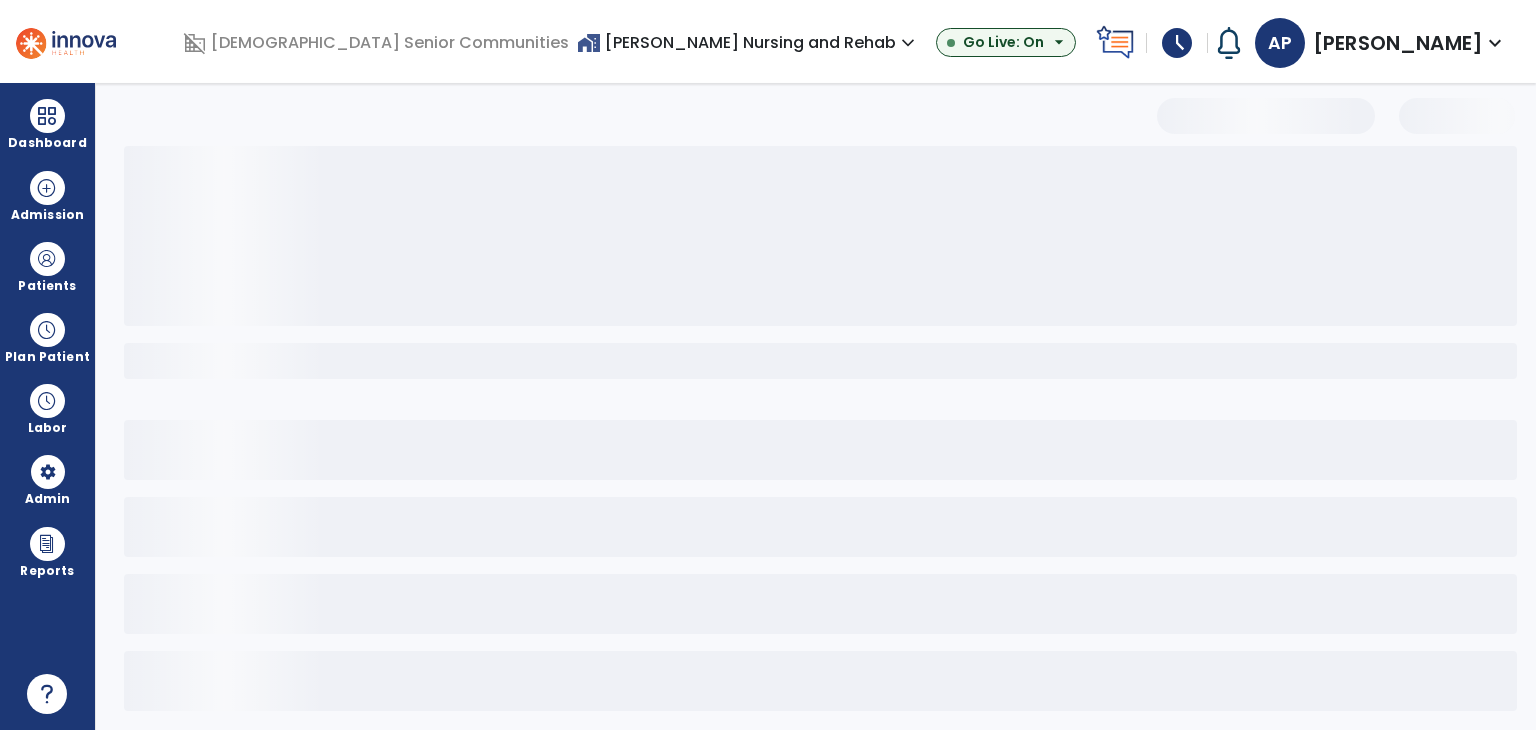select on "***" 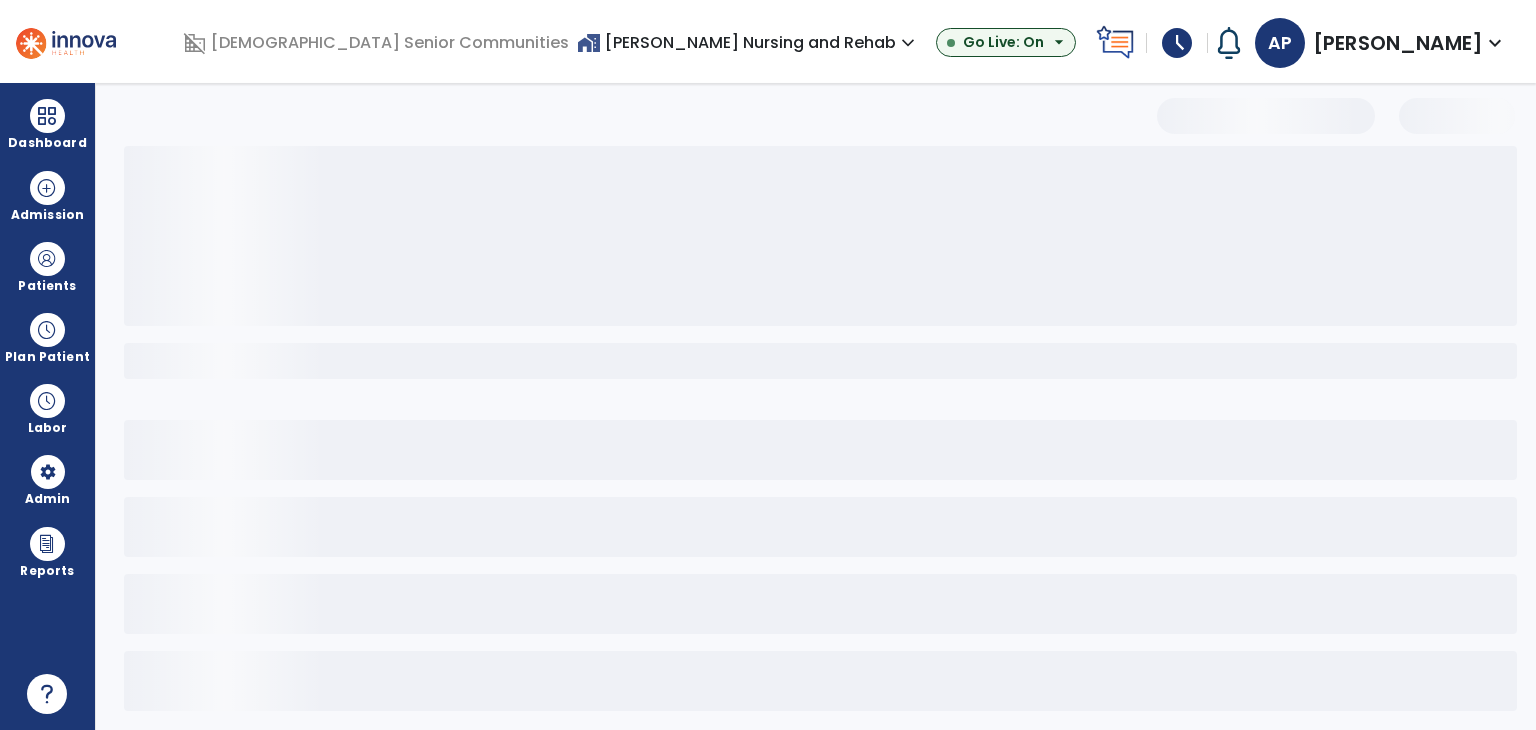 select on "**" 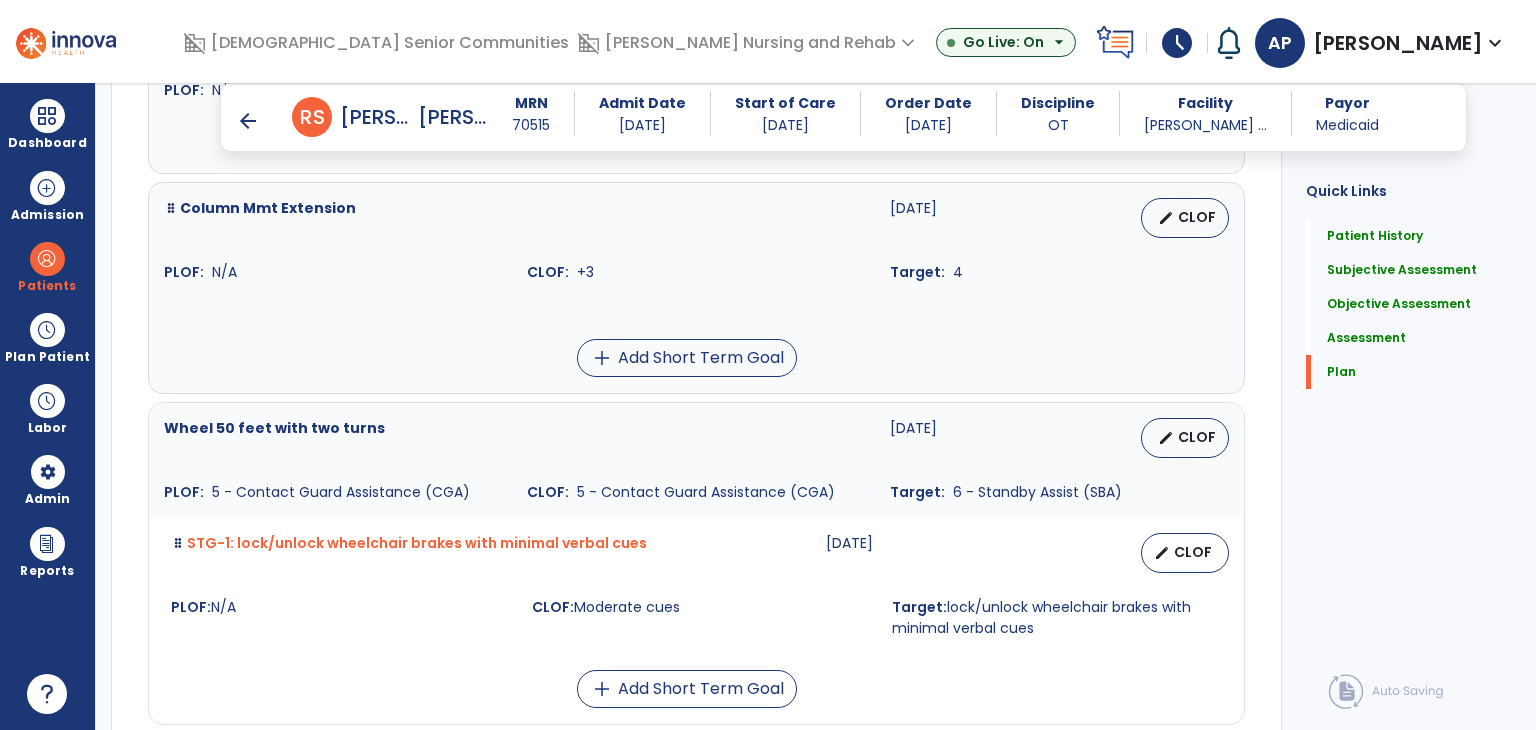 scroll, scrollTop: 4462, scrollLeft: 0, axis: vertical 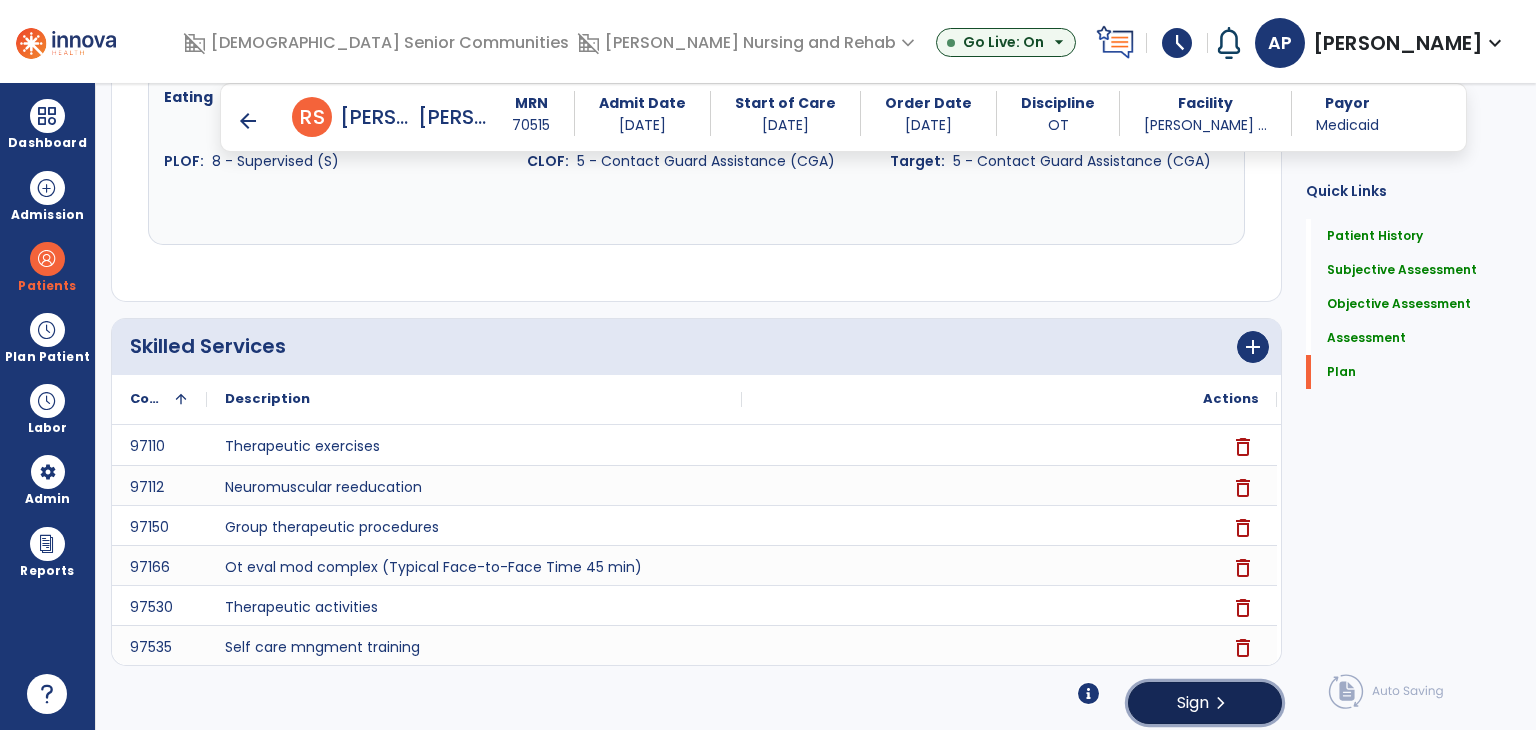 click on "Sign  chevron_right" 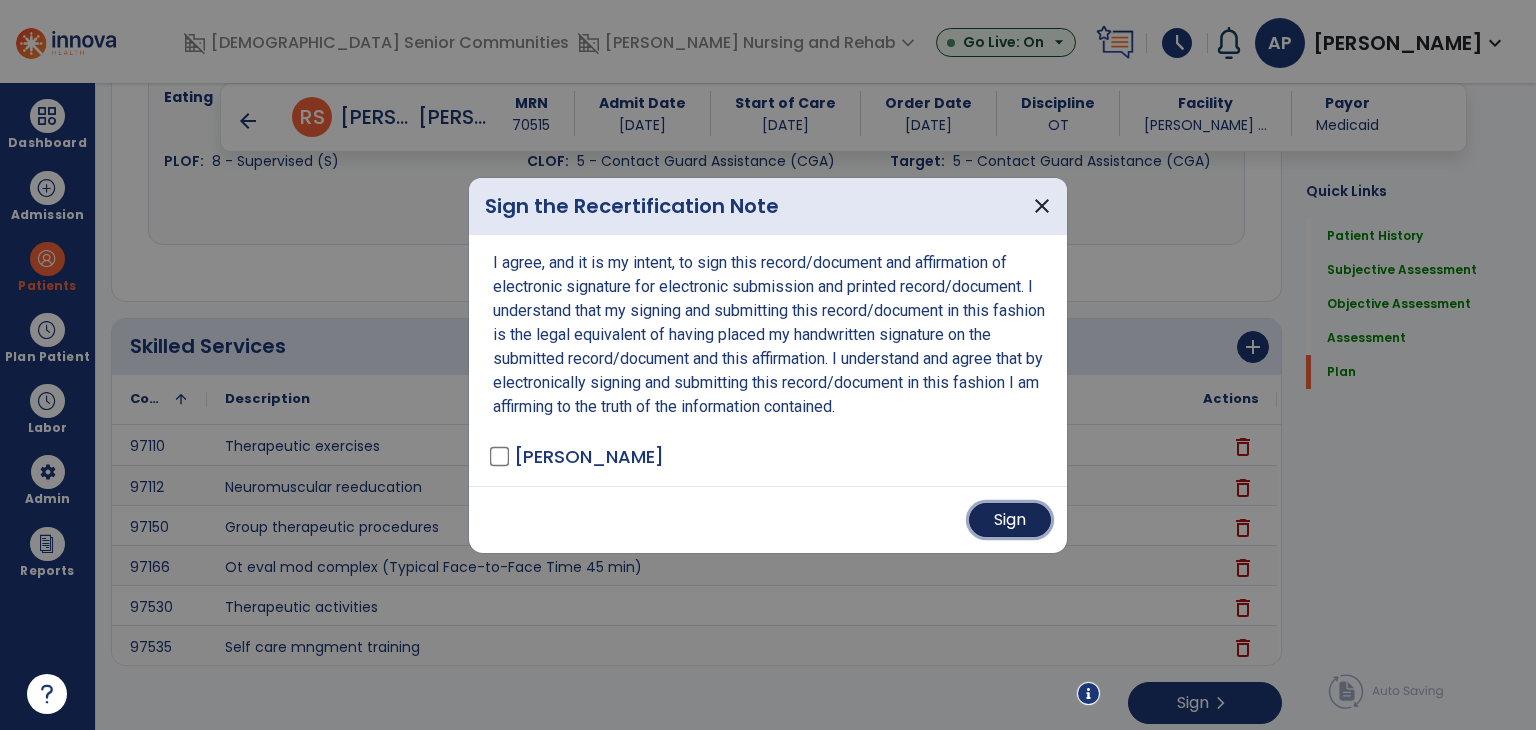 click on "Sign" at bounding box center [1010, 520] 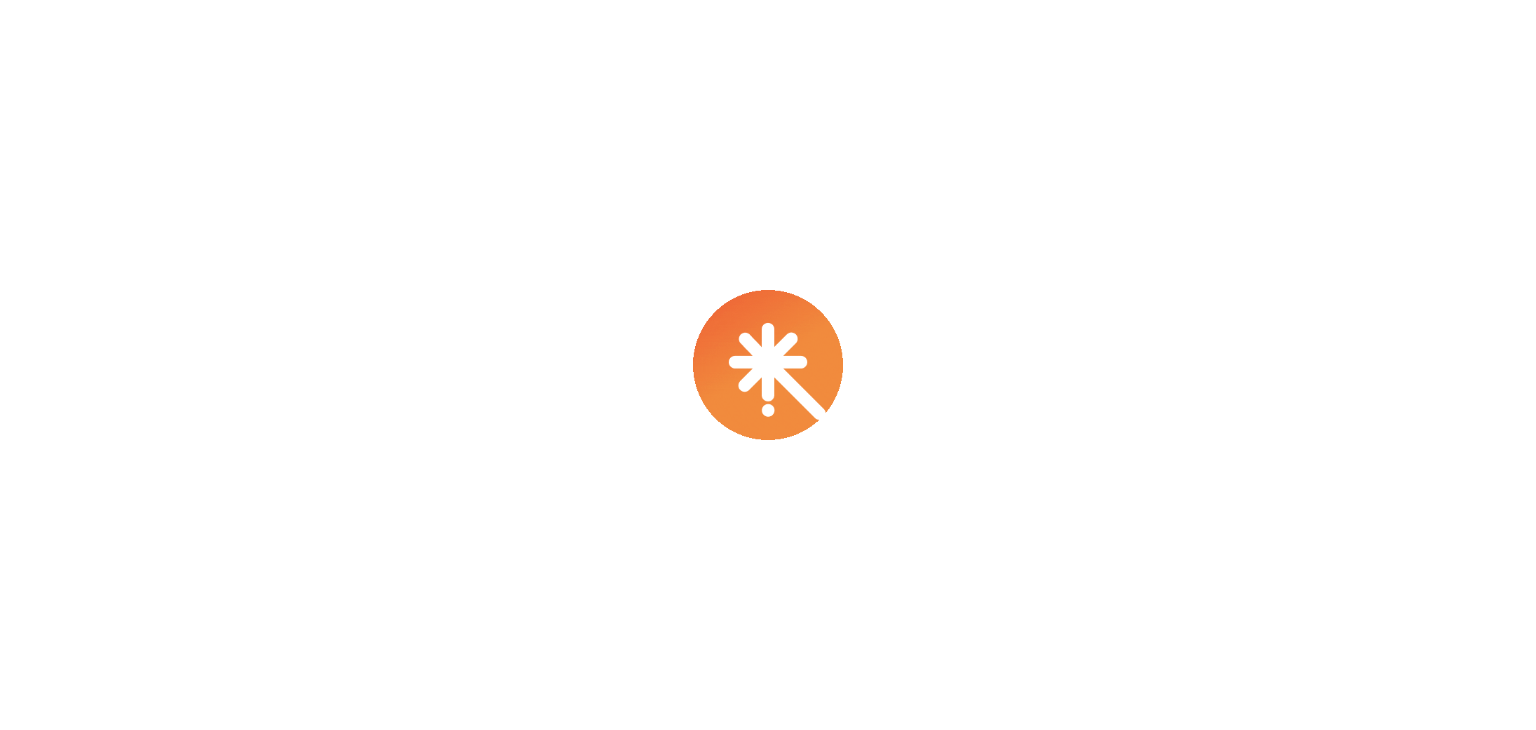 scroll, scrollTop: 0, scrollLeft: 0, axis: both 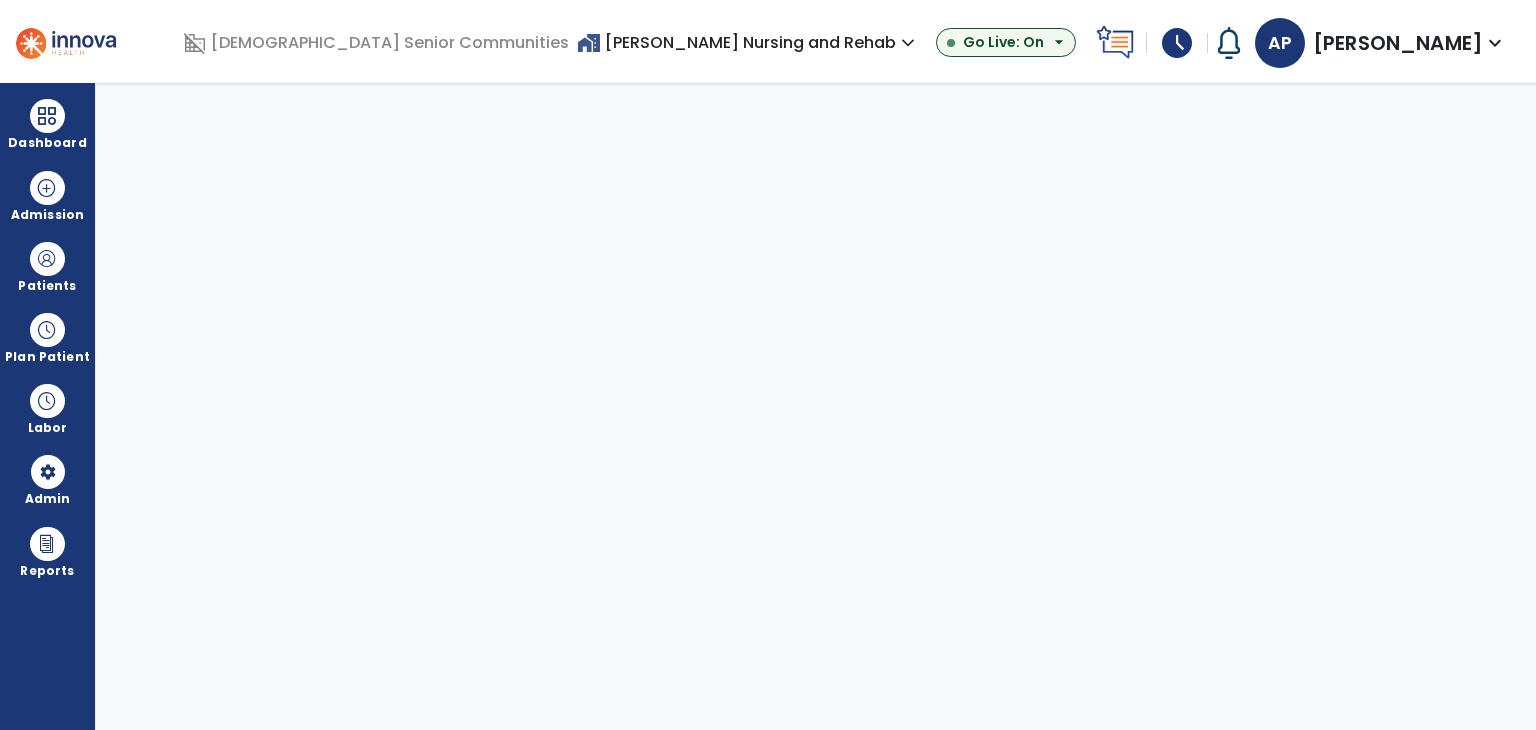 select on "***" 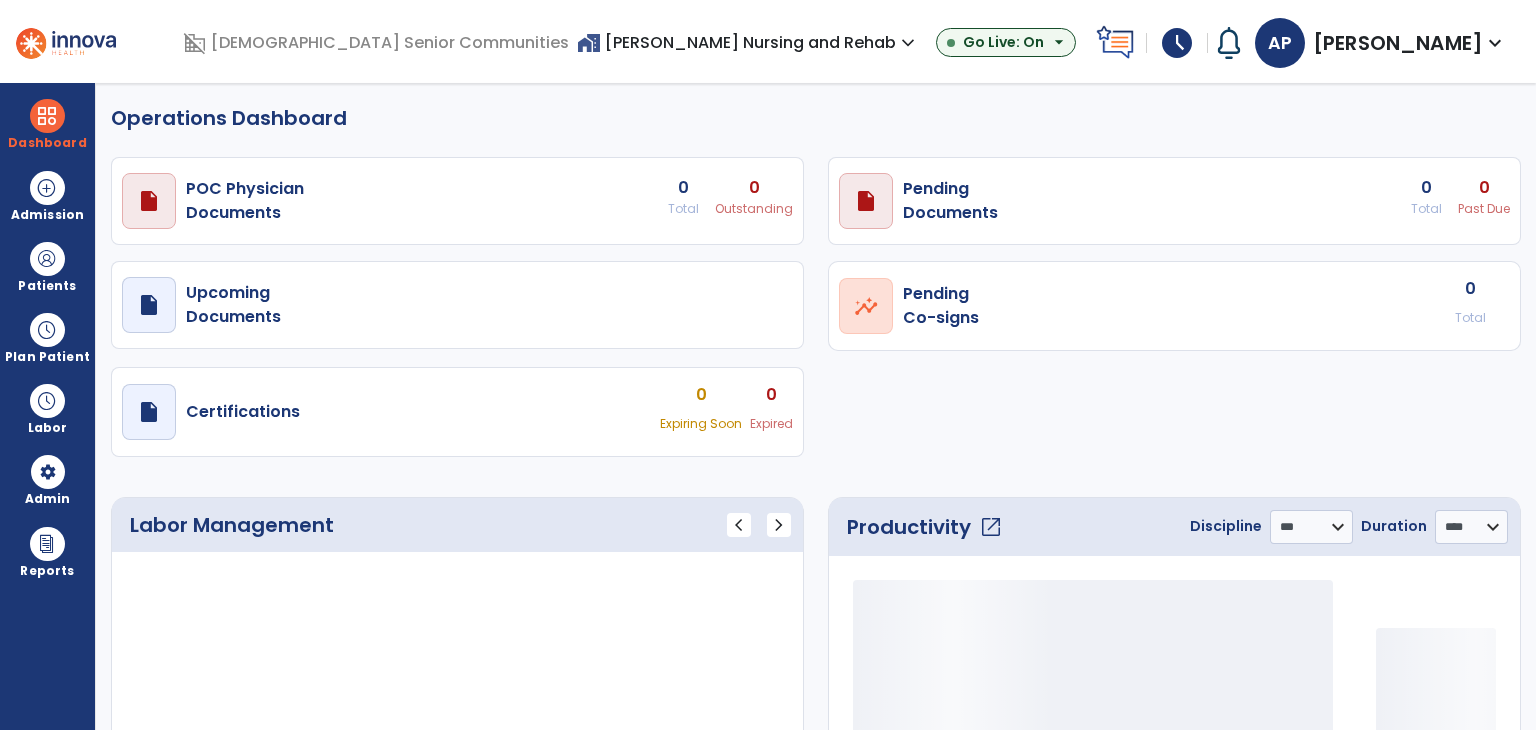 select on "***" 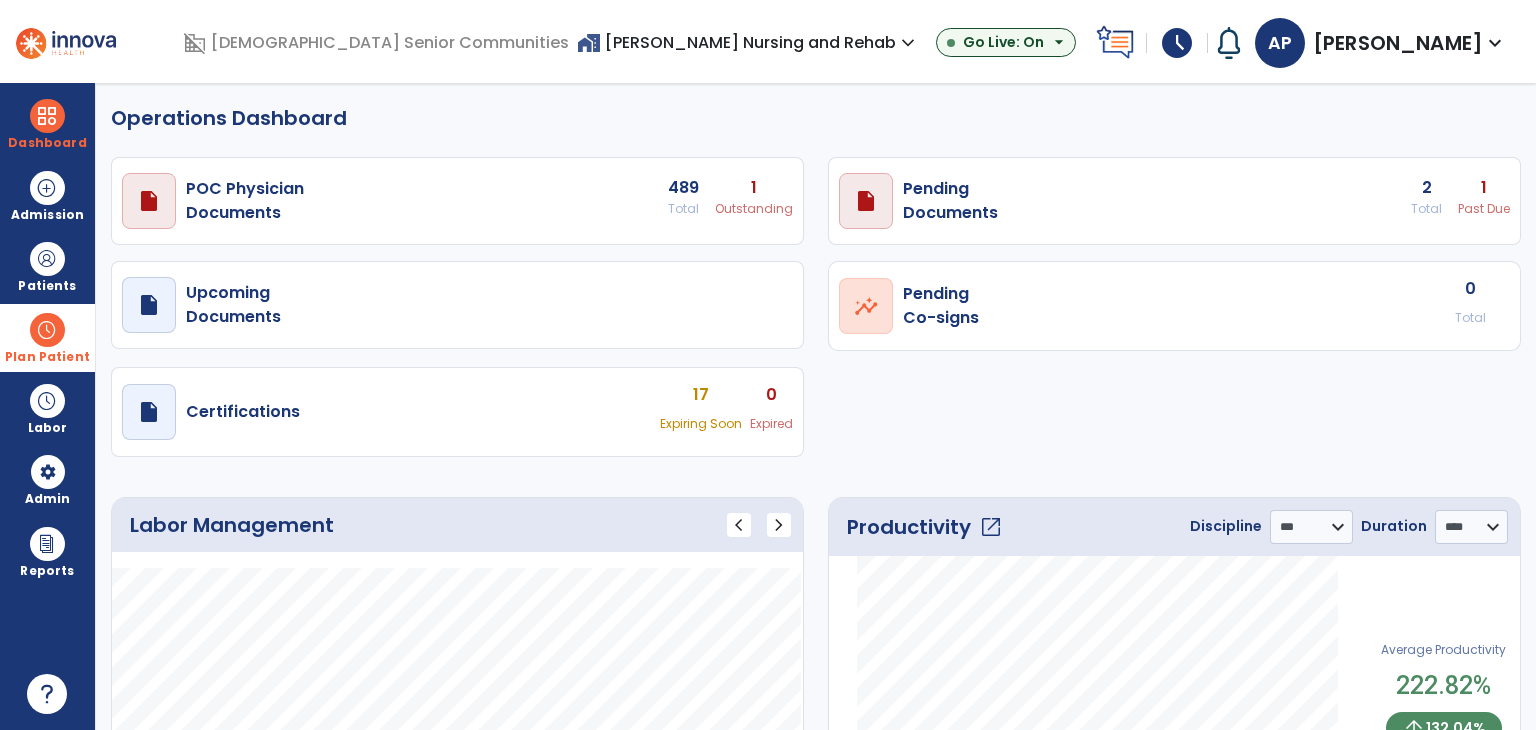 click at bounding box center [47, 330] 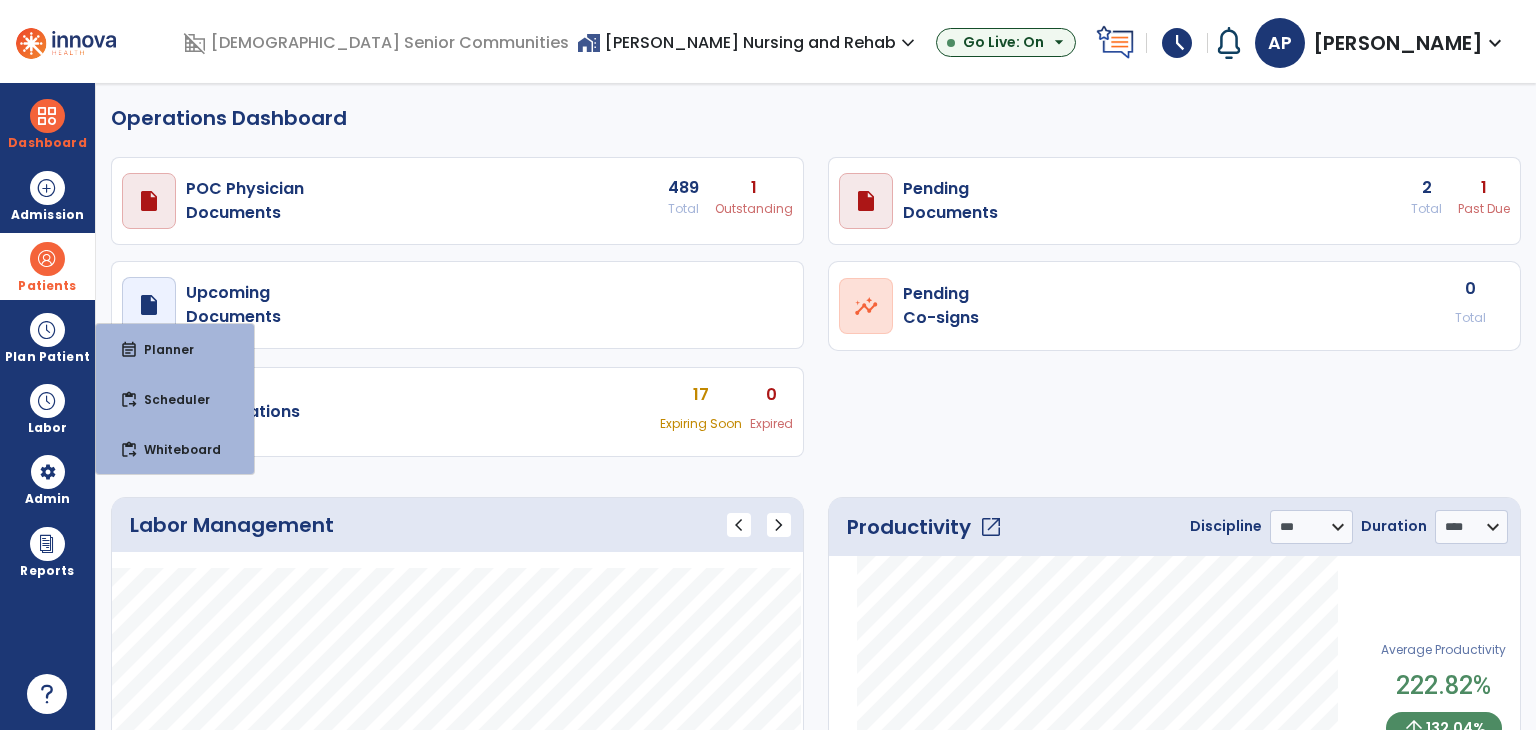 click on "Patients" at bounding box center (47, 266) 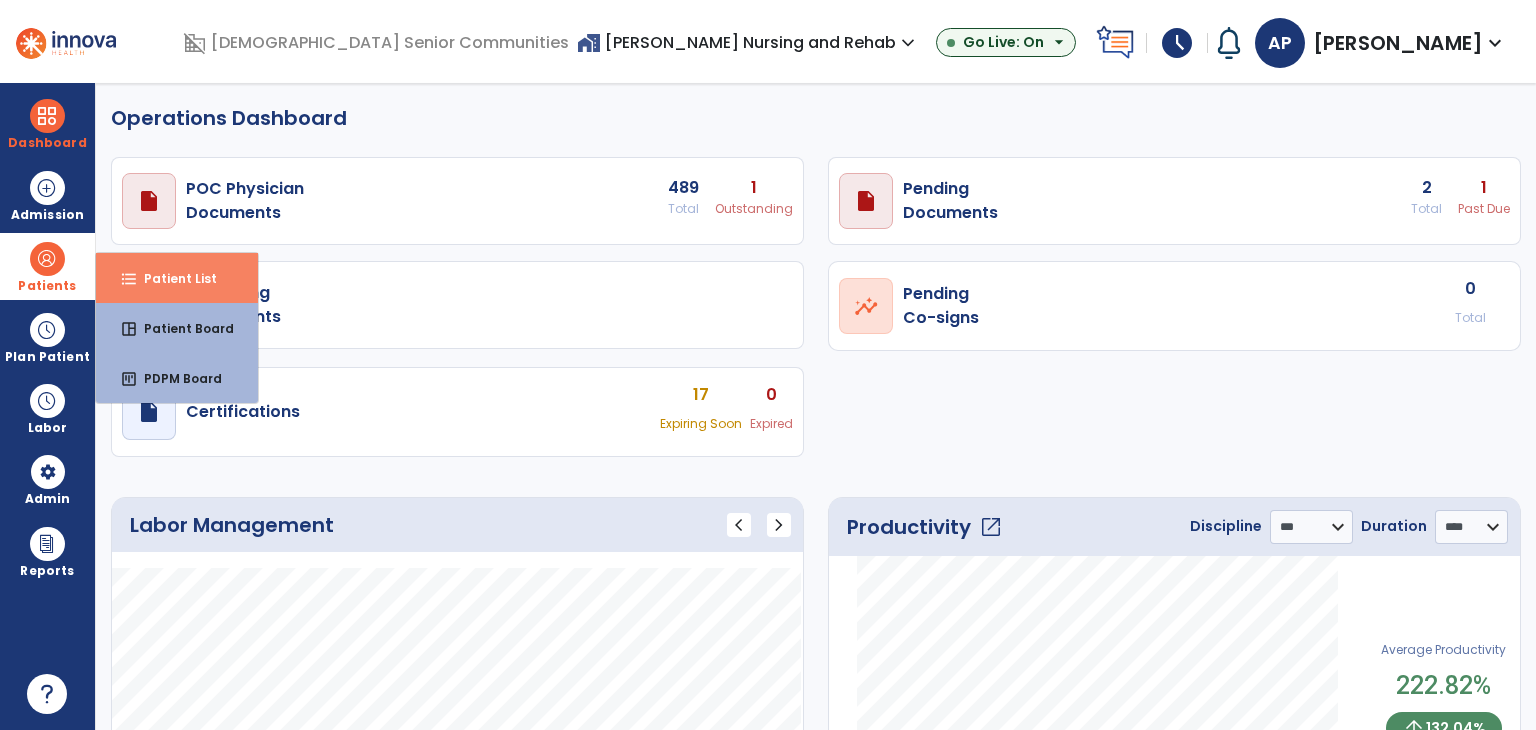 click on "format_list_bulleted" at bounding box center [129, 279] 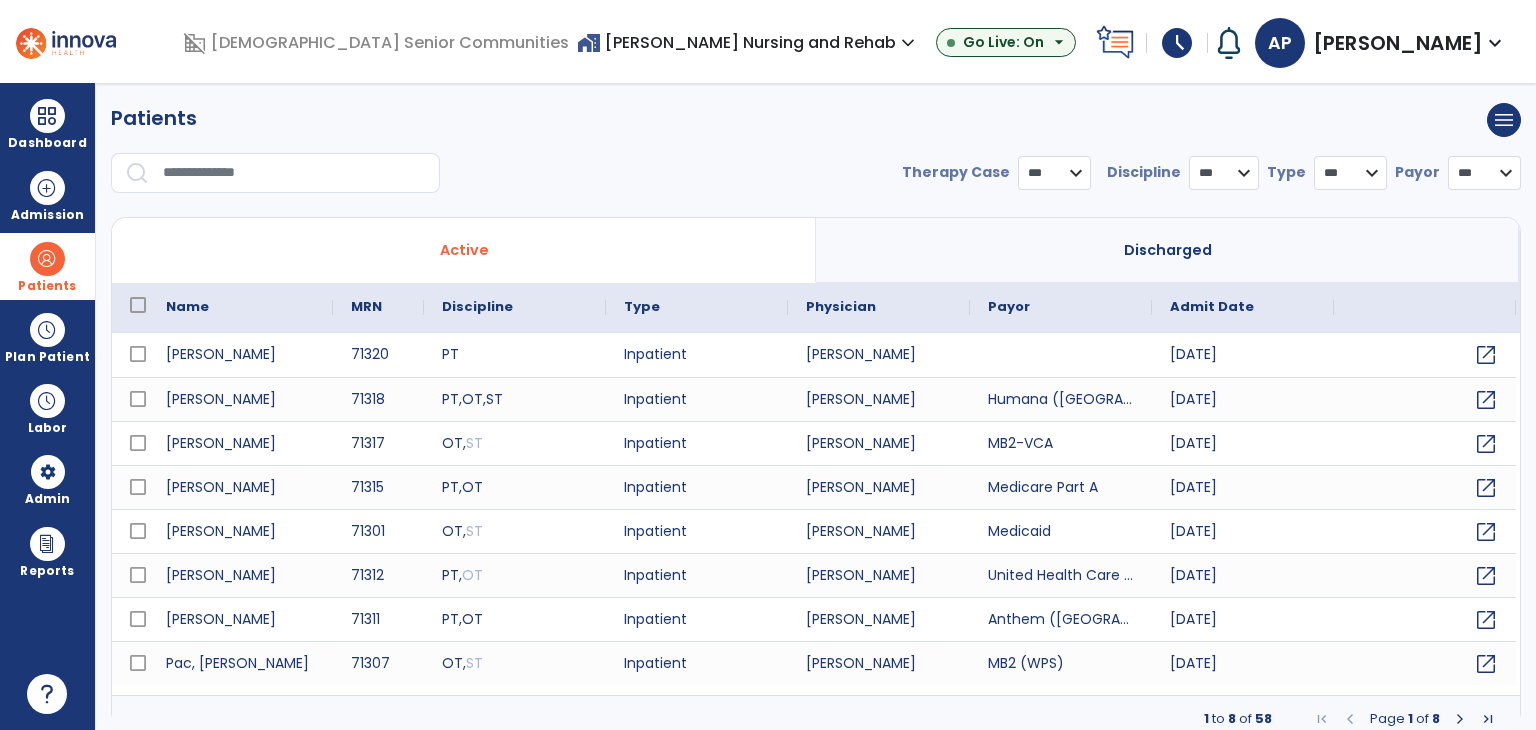 select on "***" 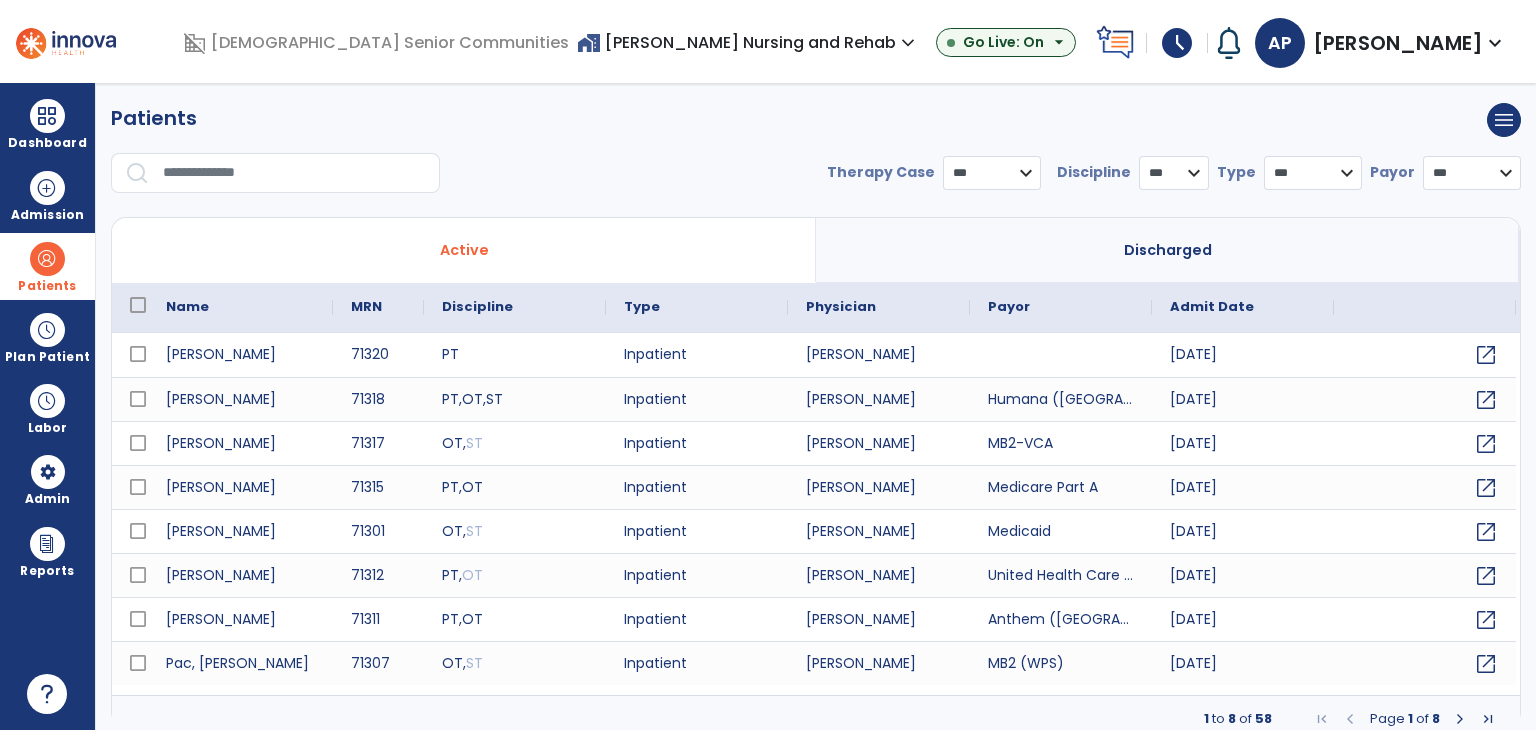 click at bounding box center (294, 173) 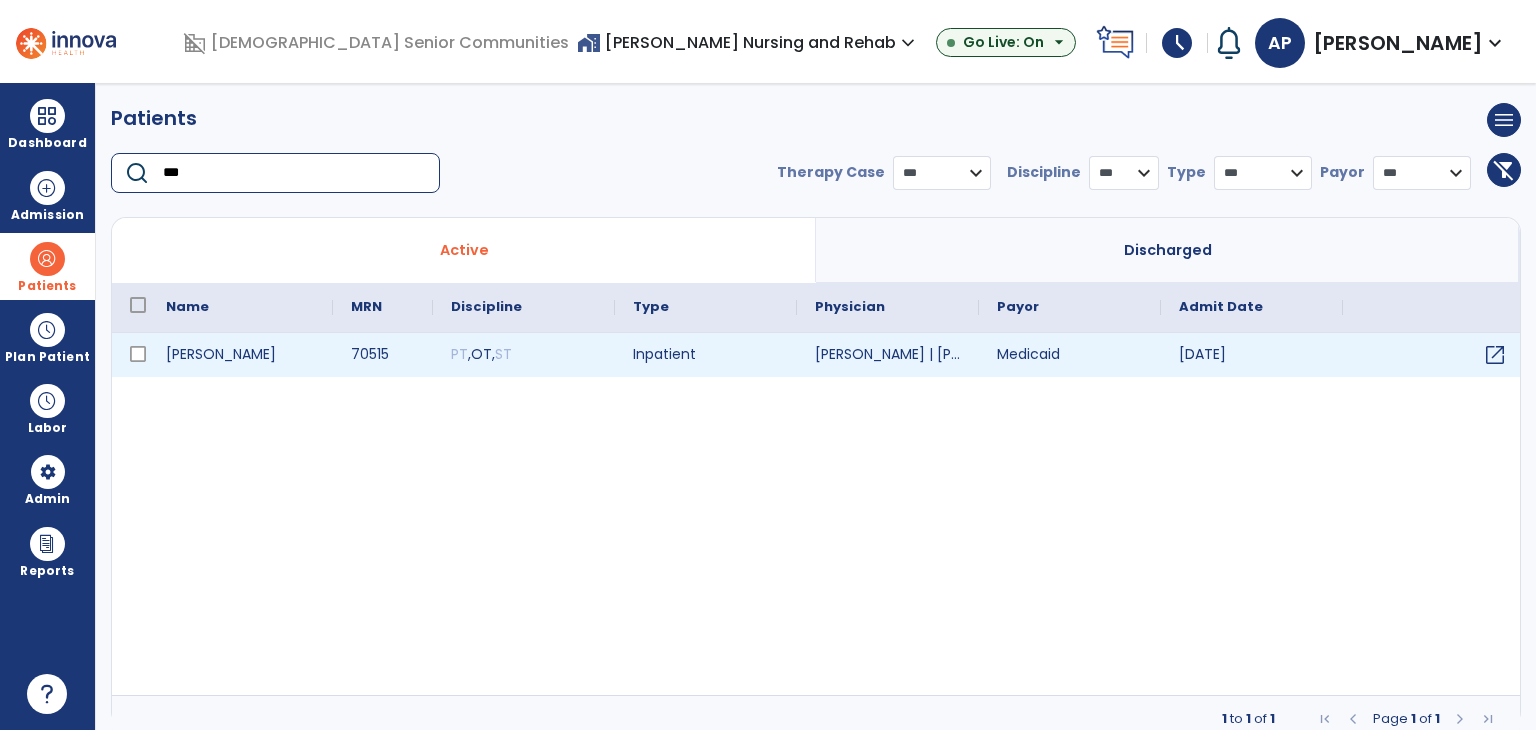 type on "***" 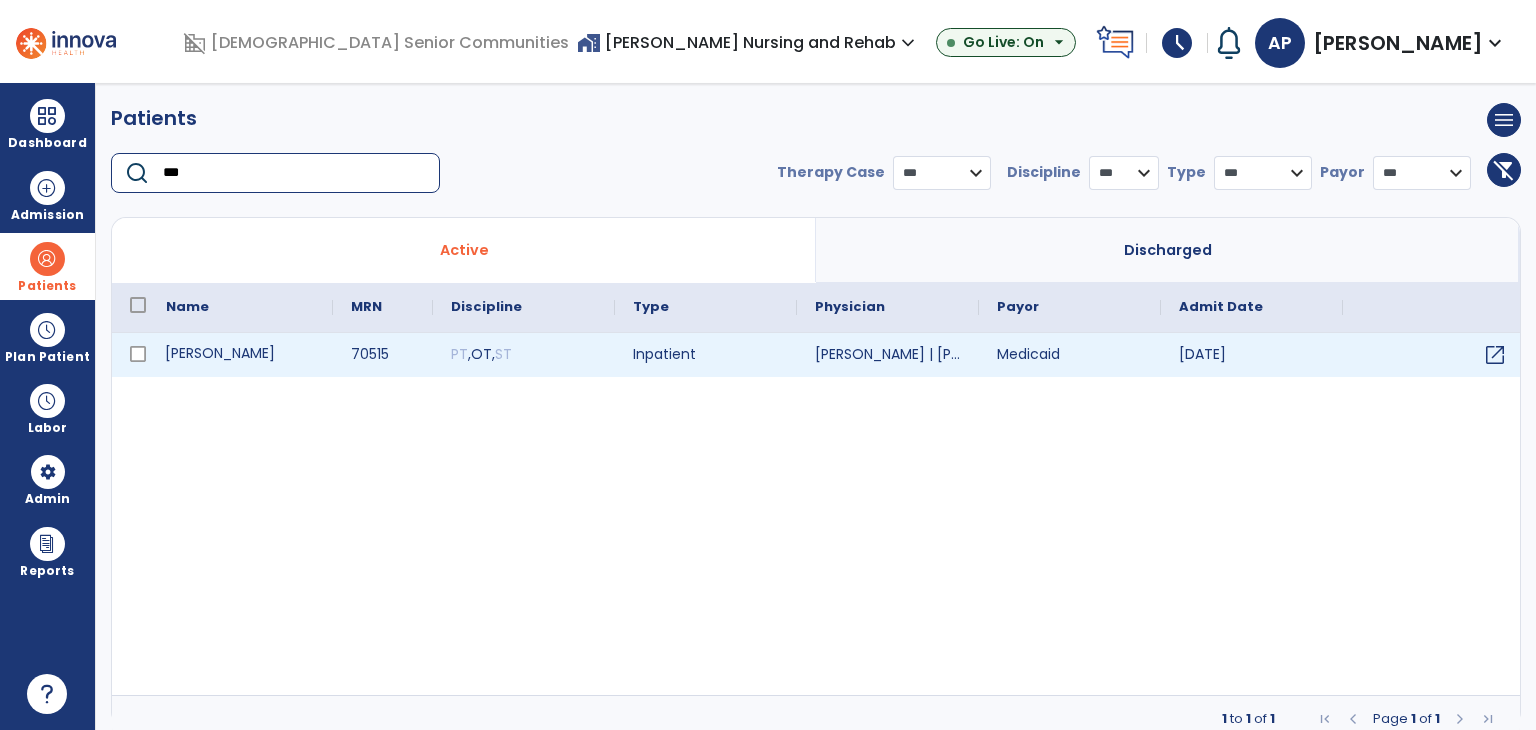 click on "Reed, Sandra" at bounding box center [240, 355] 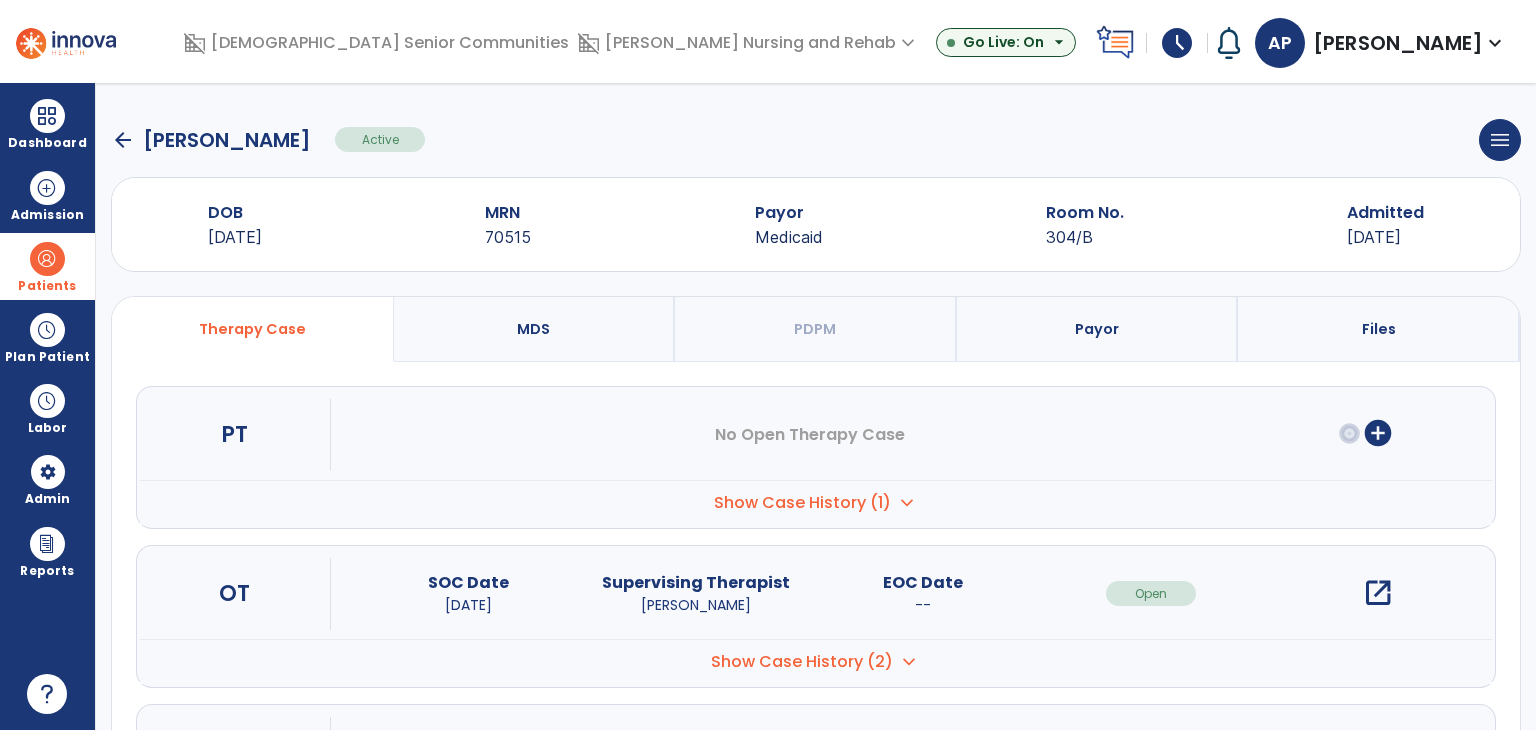 click on "open_in_new" at bounding box center (1378, 593) 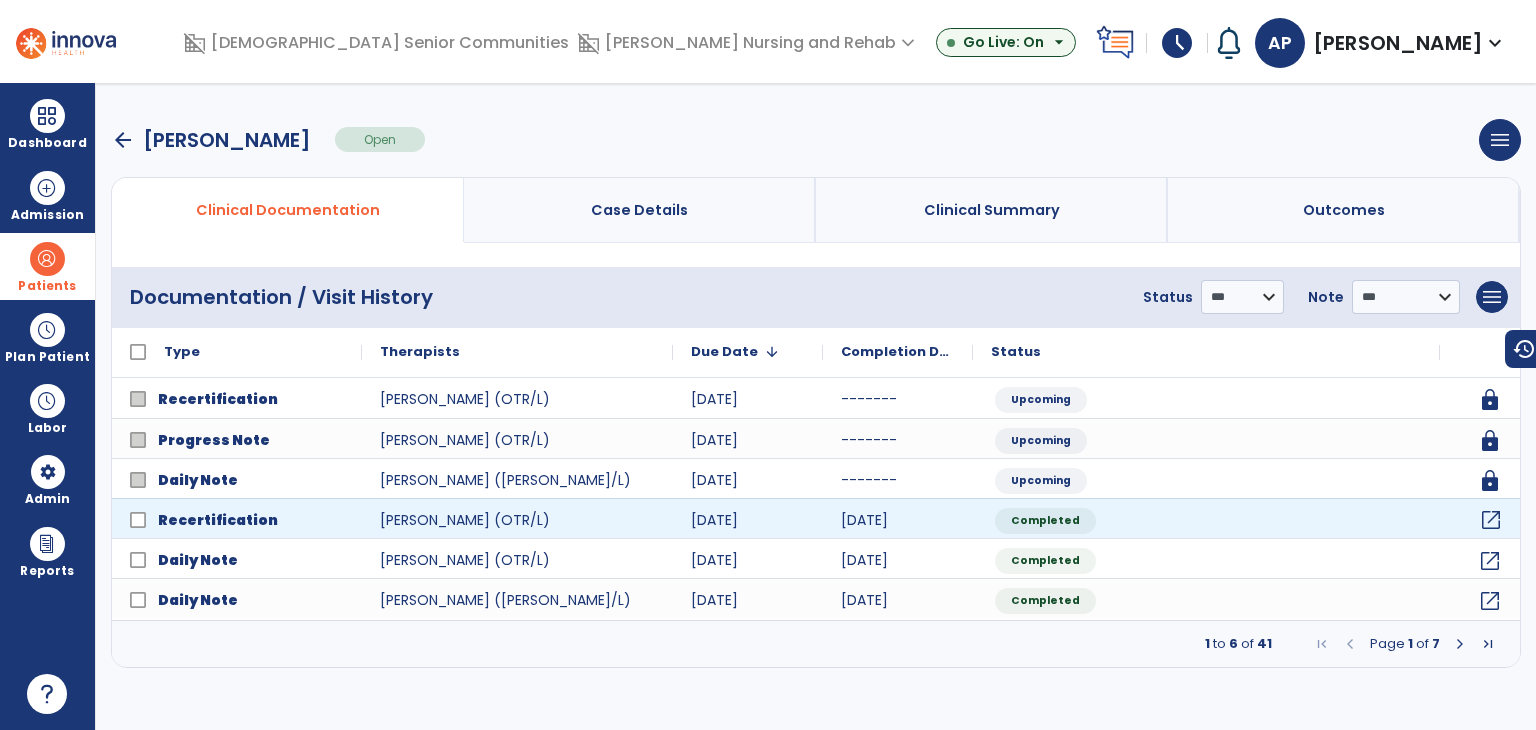 click on "open_in_new" 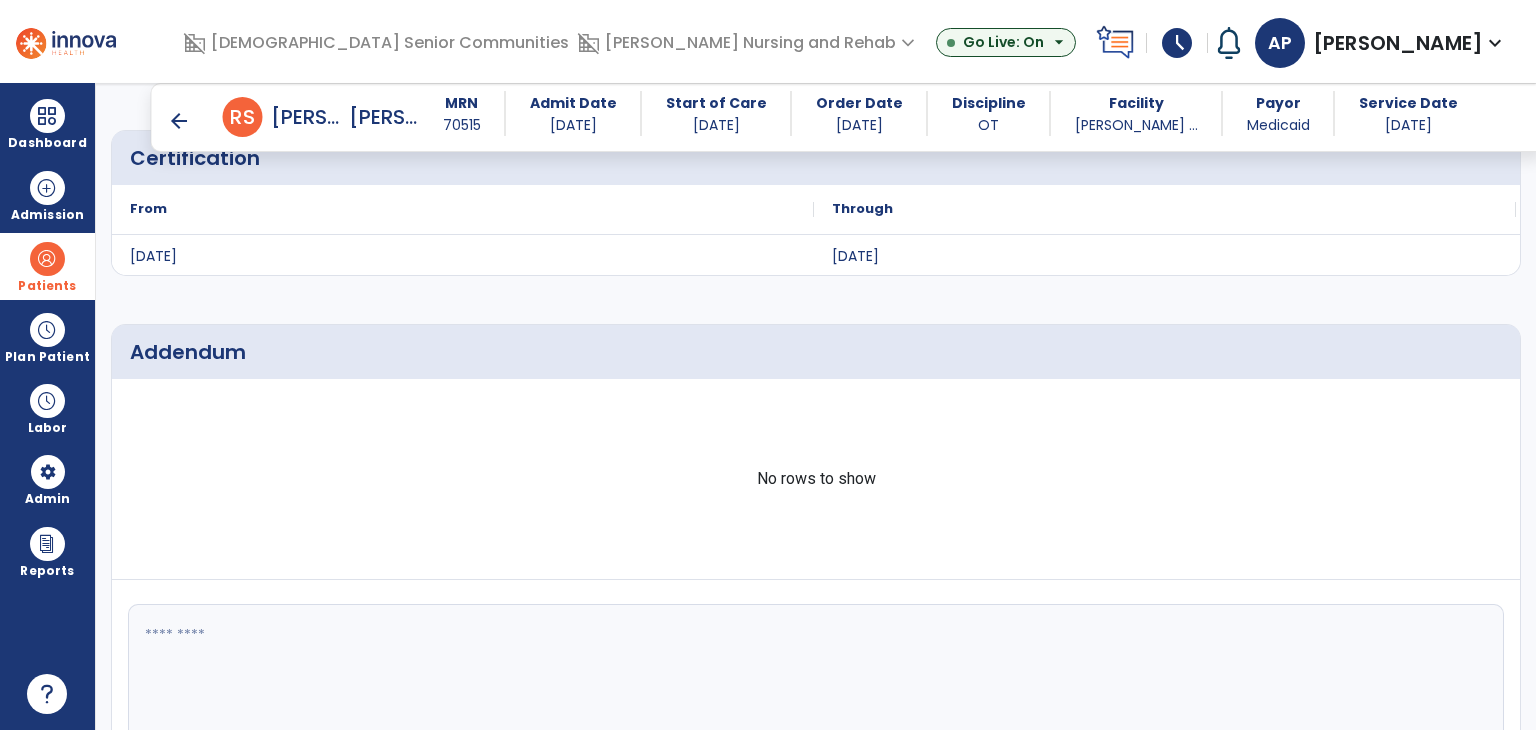 scroll, scrollTop: 4473, scrollLeft: 0, axis: vertical 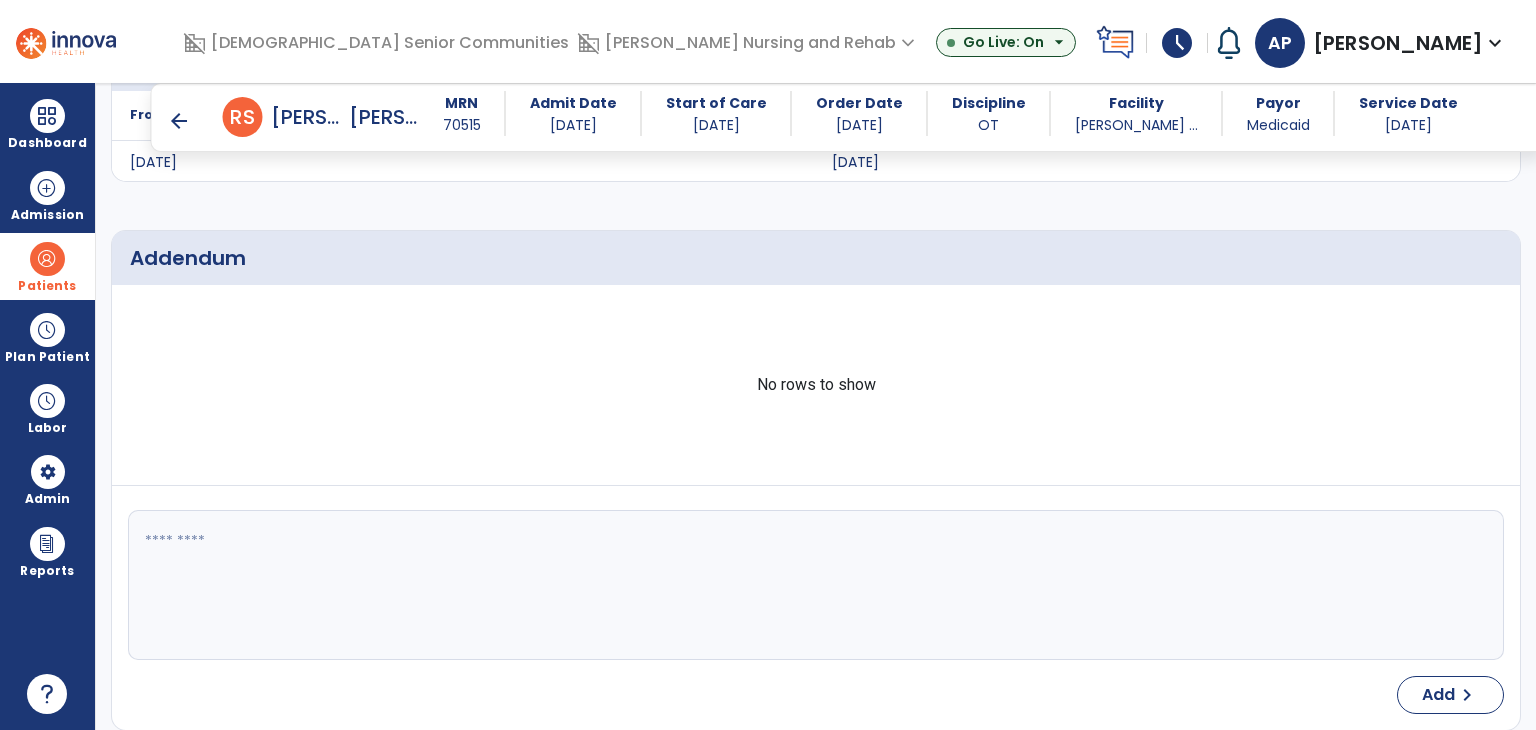 click on "arrow_back" at bounding box center (179, 121) 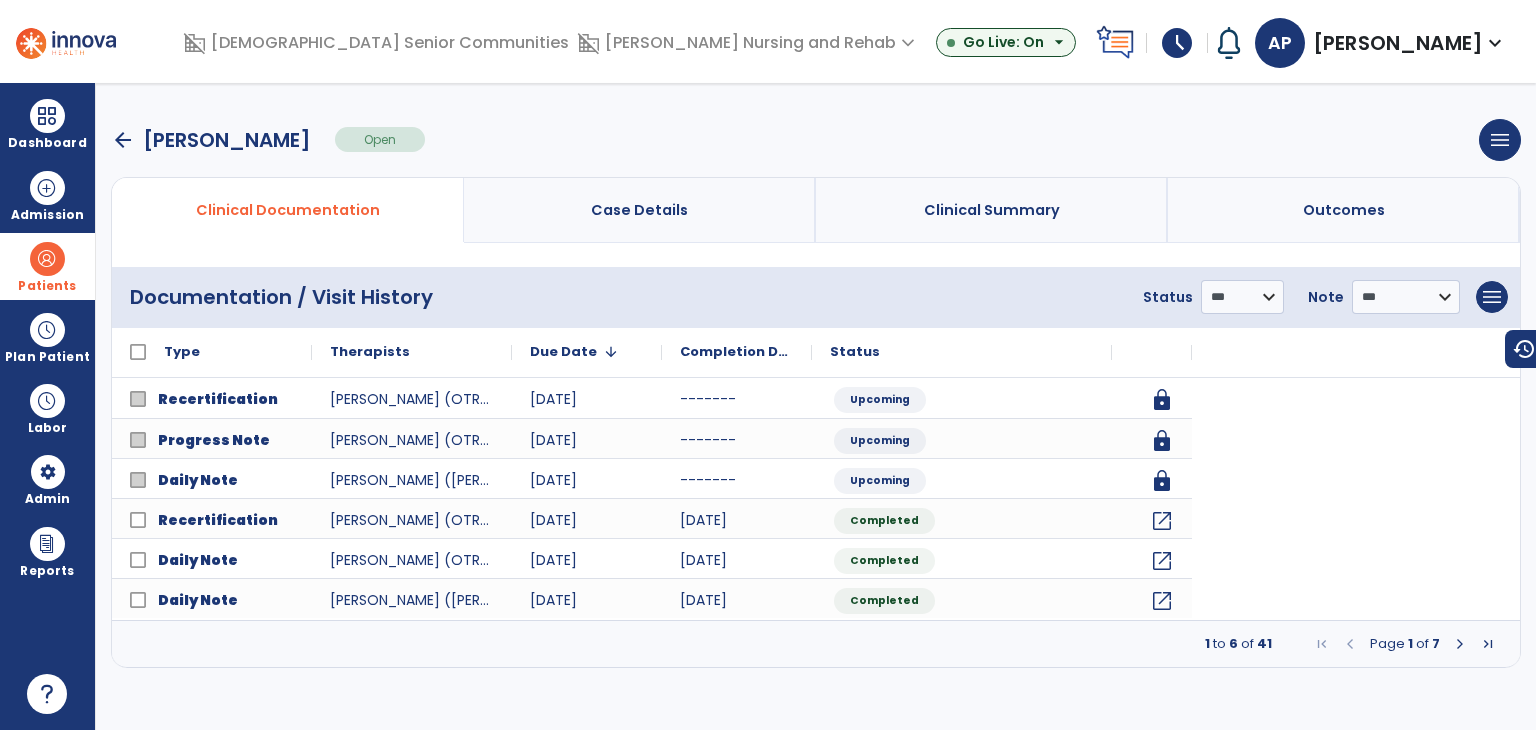 scroll, scrollTop: 0, scrollLeft: 0, axis: both 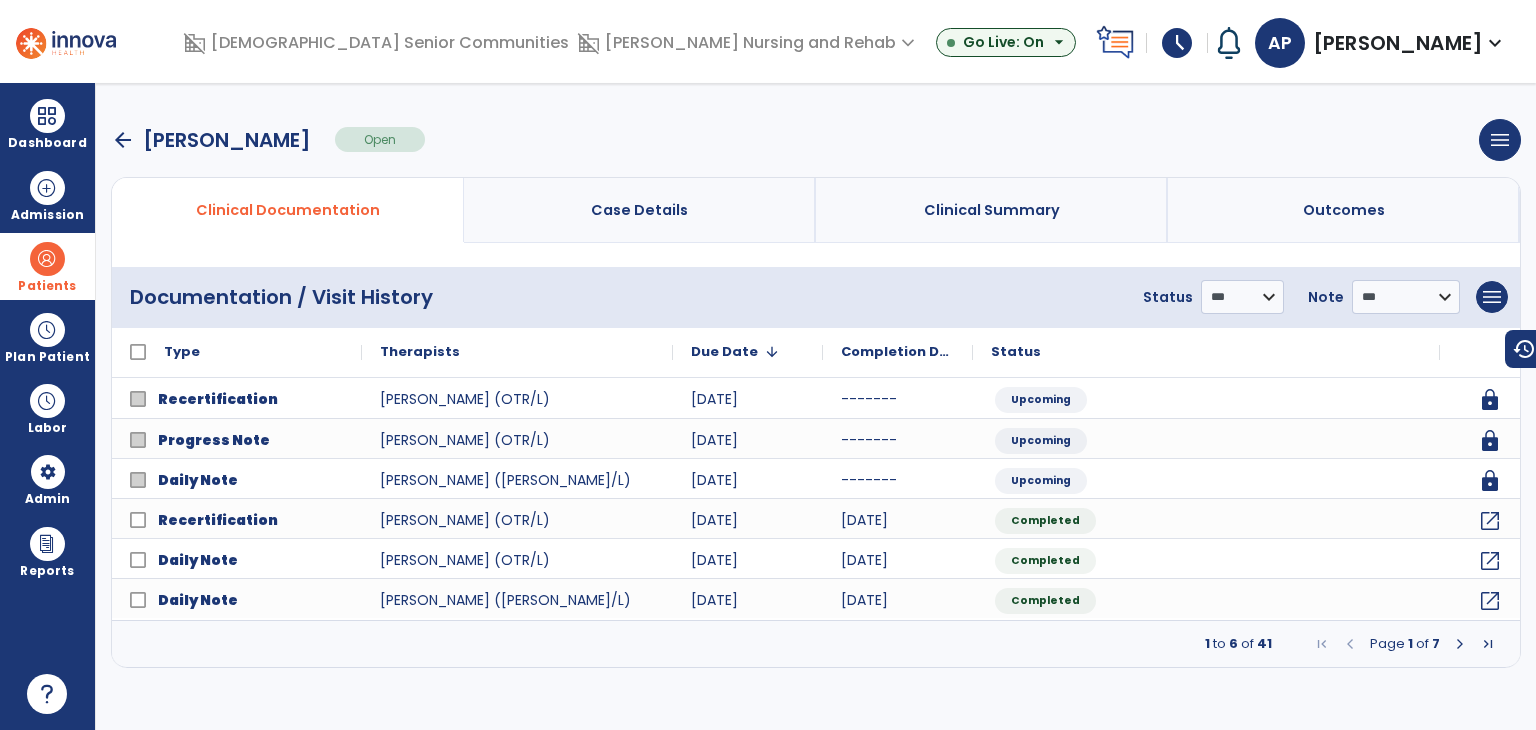 click on "arrow_back" at bounding box center (123, 140) 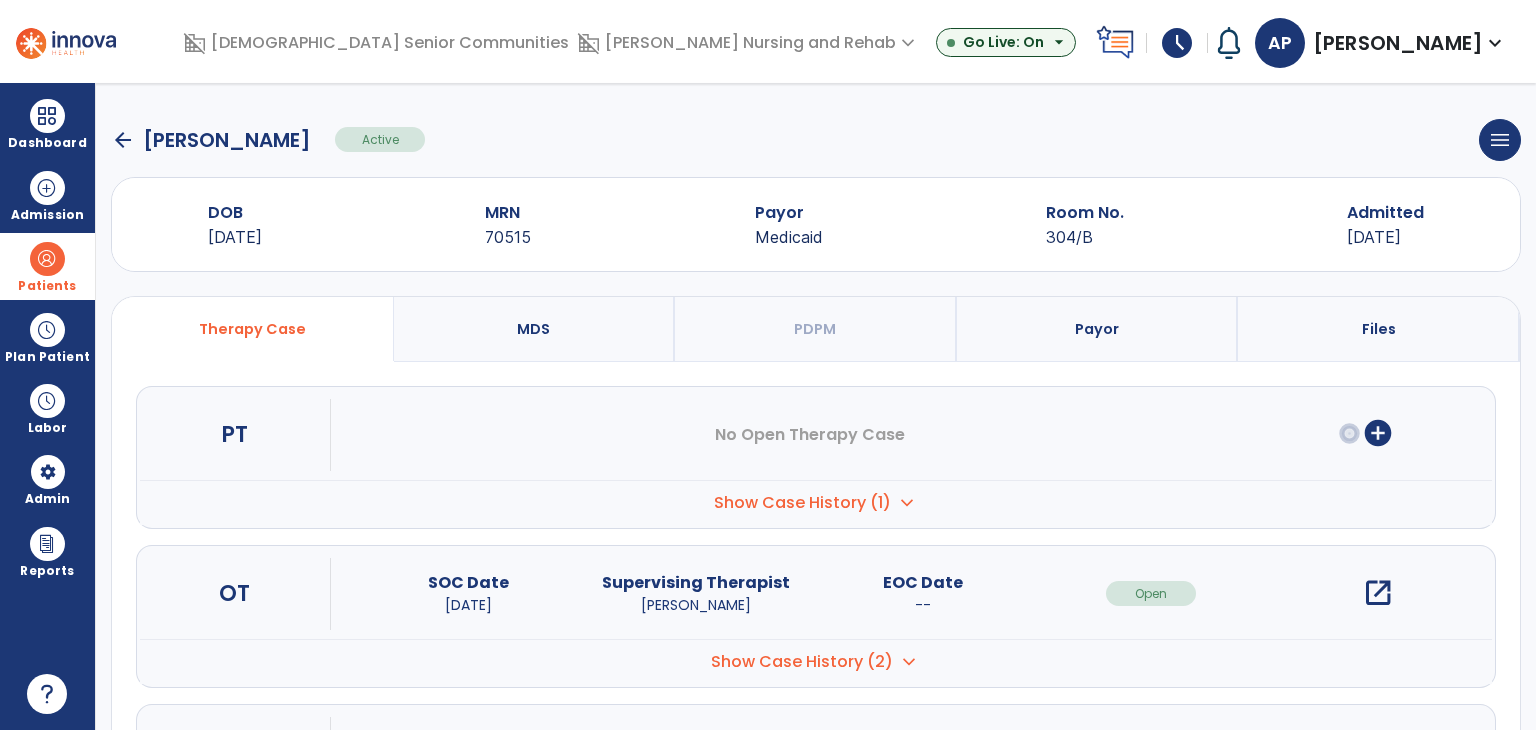 click on "arrow_back" 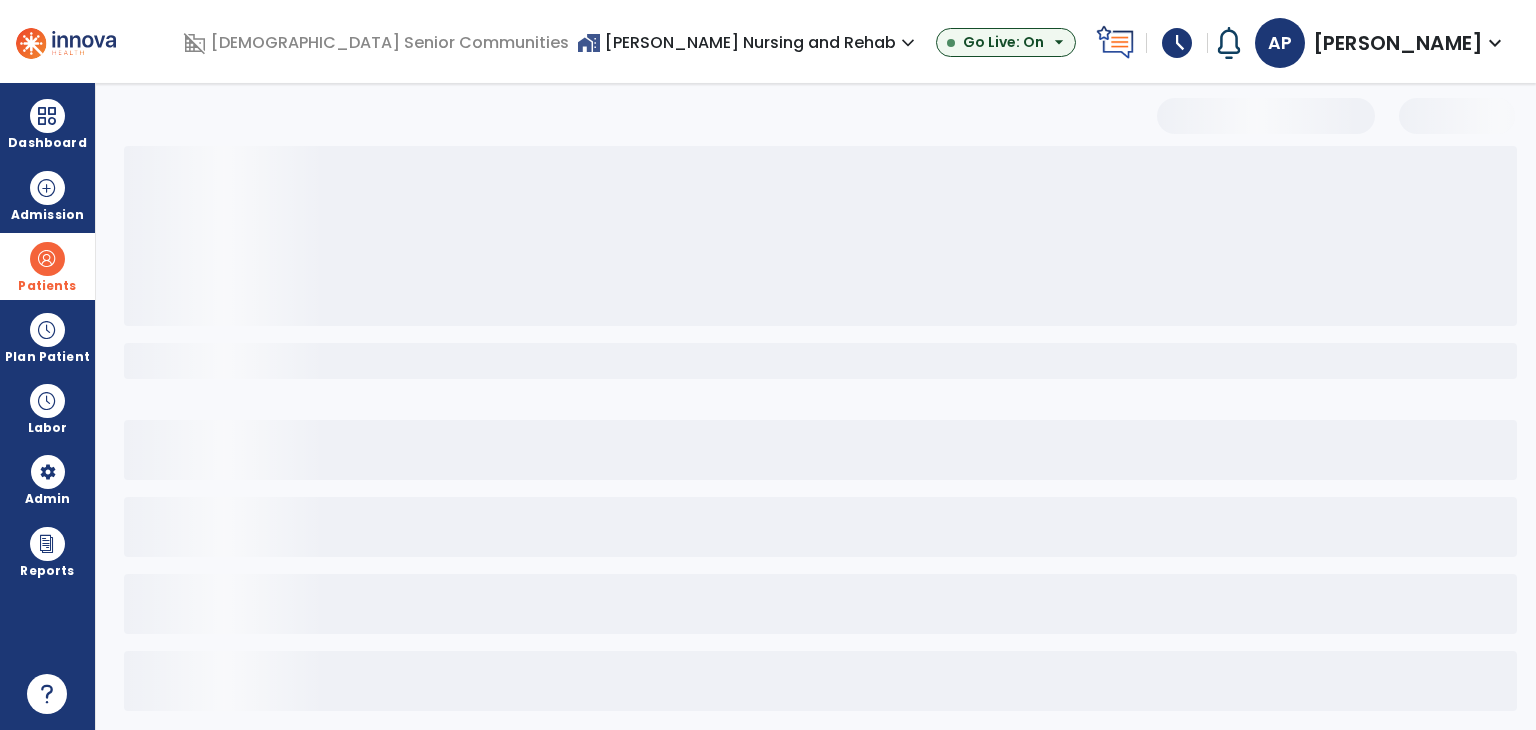 select on "***" 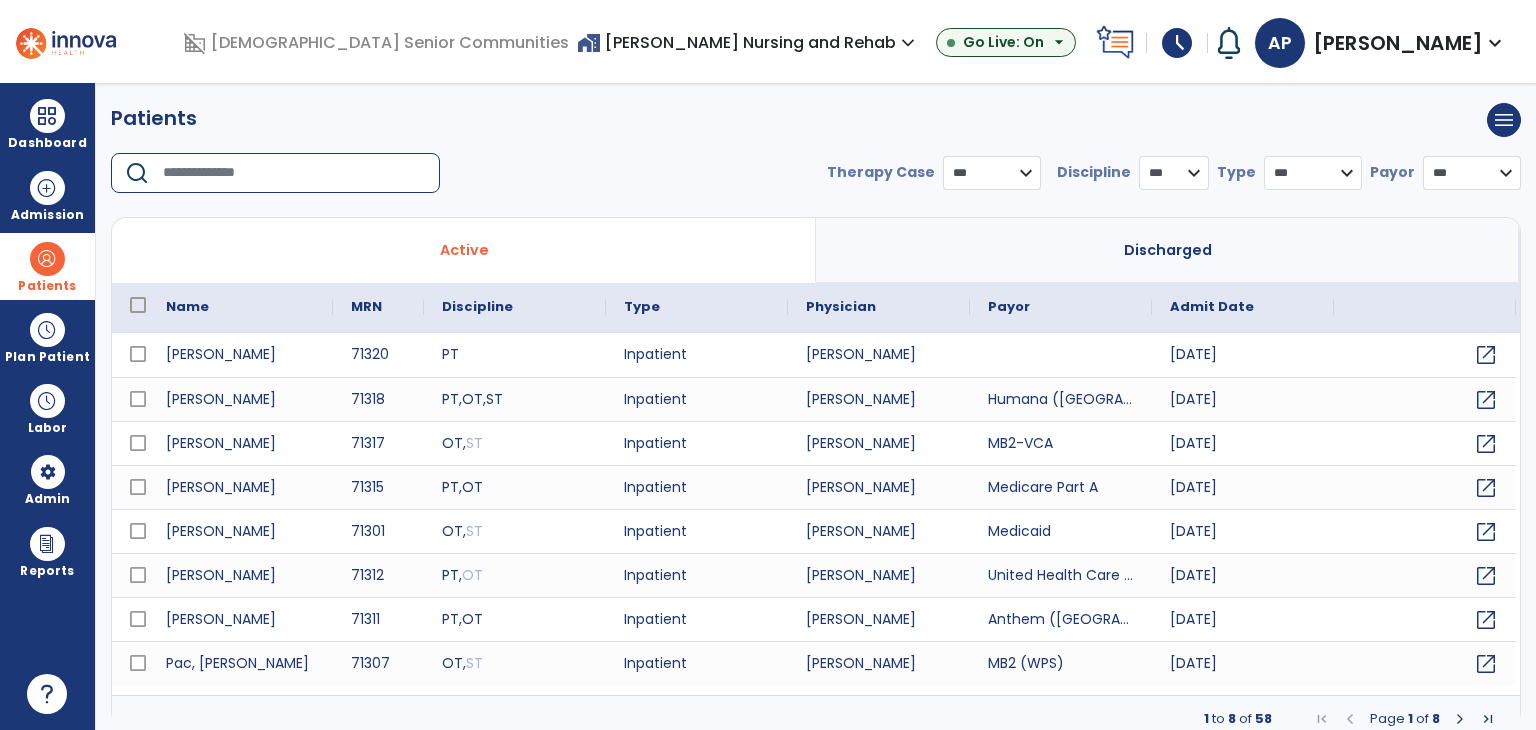 click at bounding box center (294, 173) 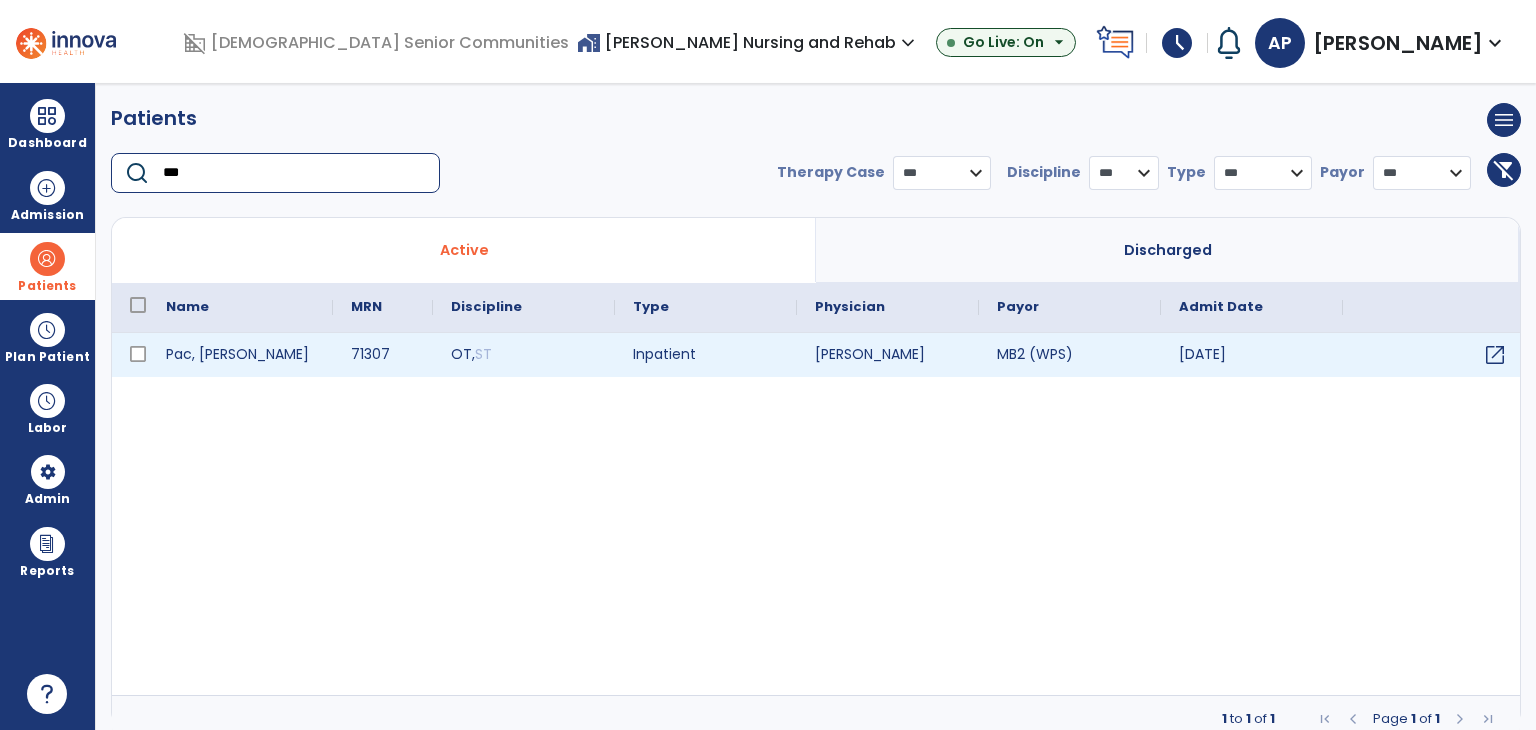 type on "***" 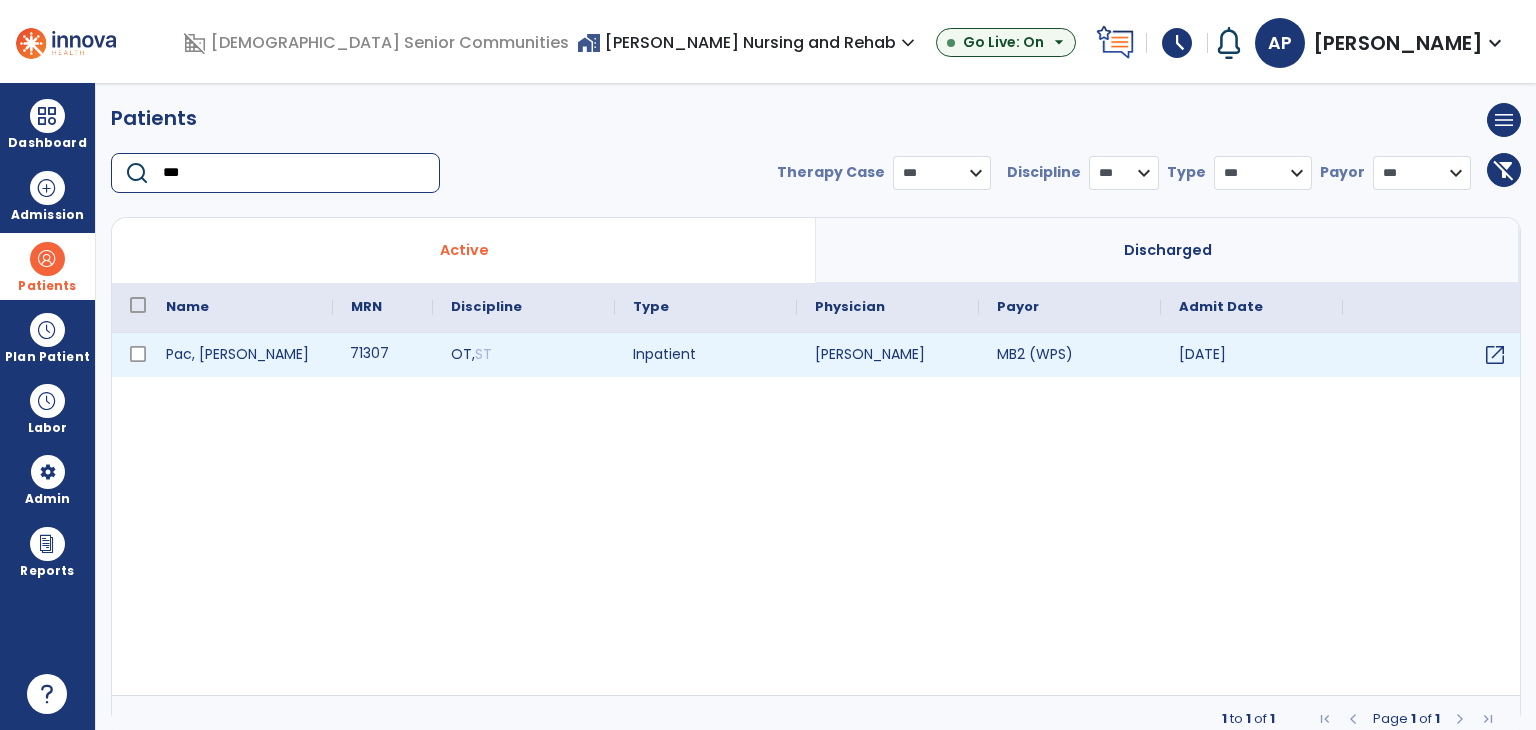 click on "71307" at bounding box center (383, 355) 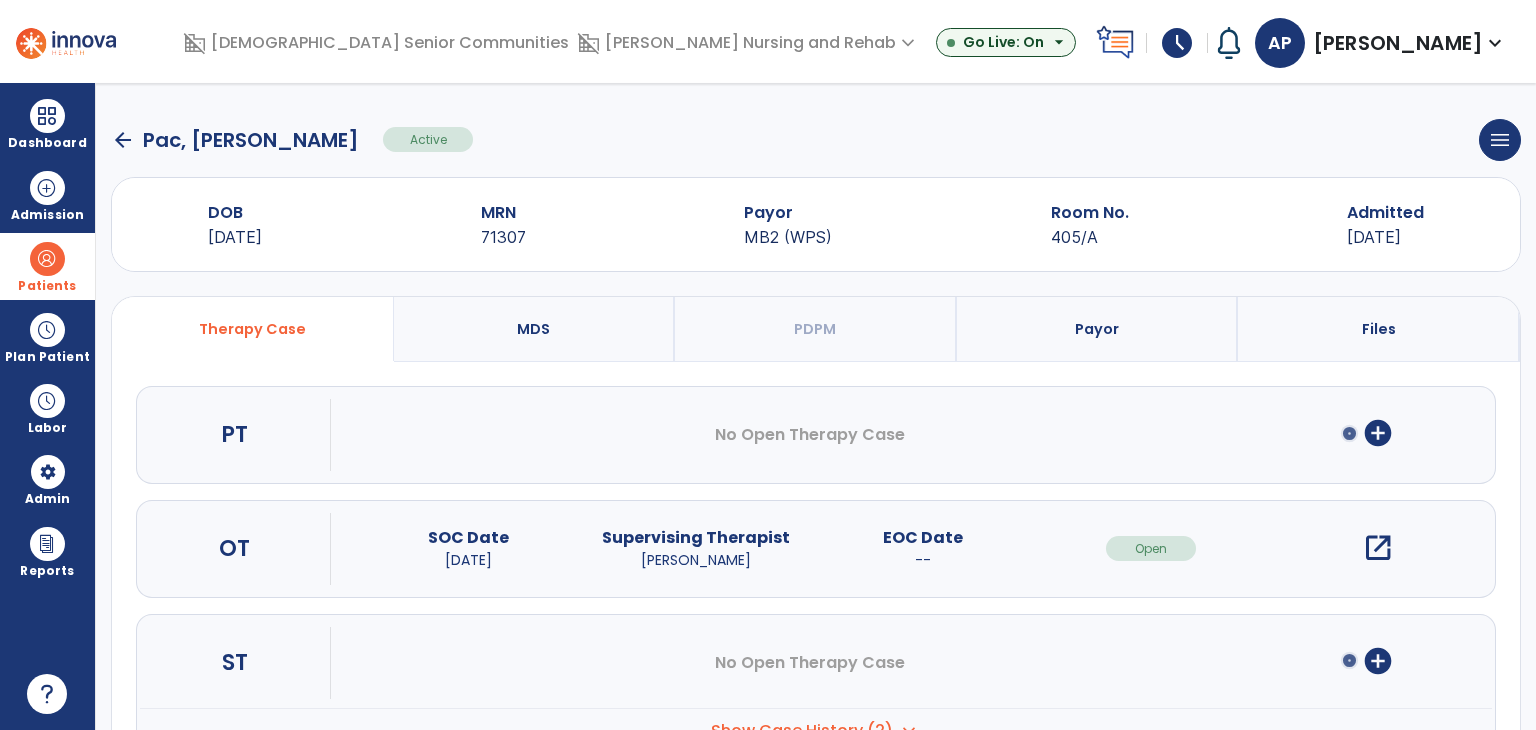 click on "open_in_new" at bounding box center (1378, 548) 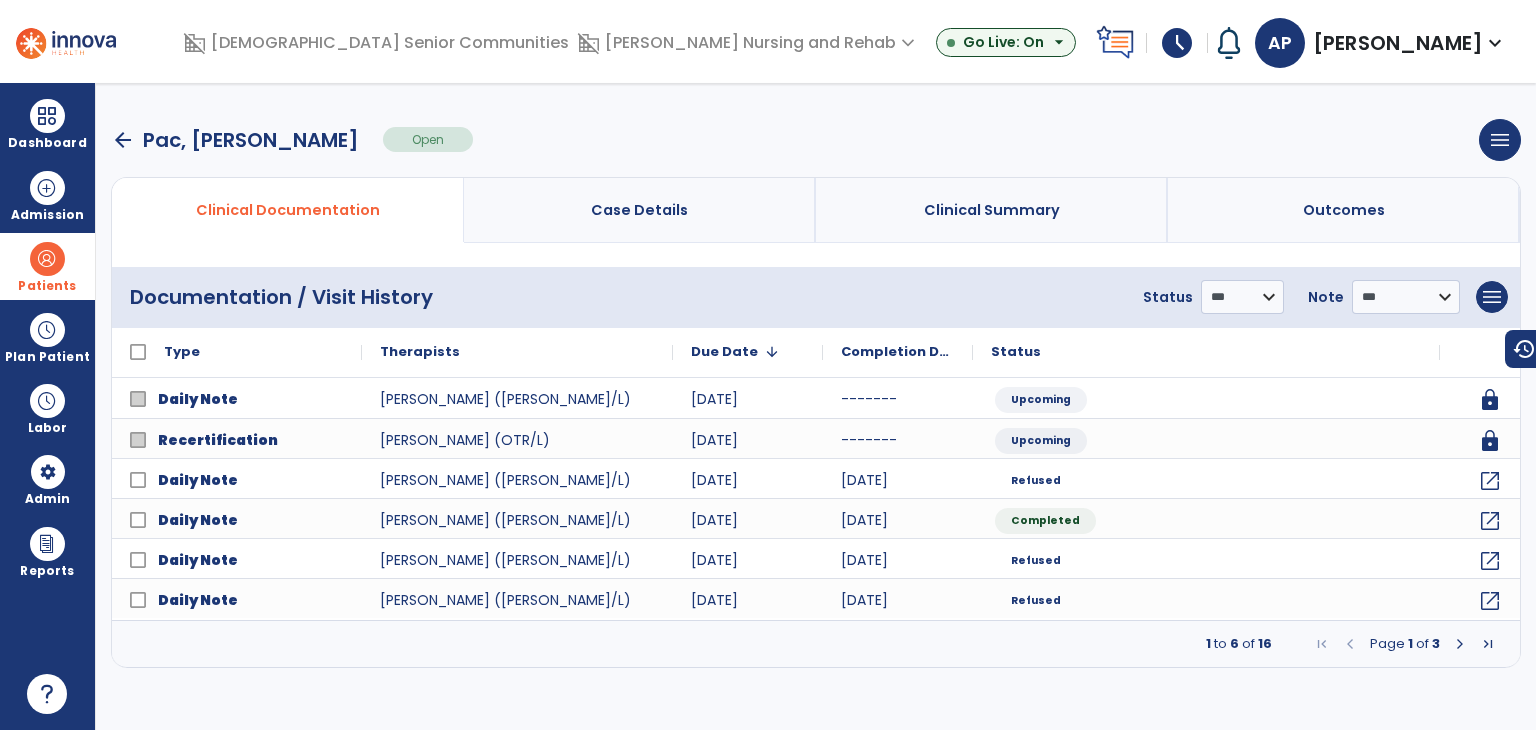 click on "arrow_back" at bounding box center (123, 140) 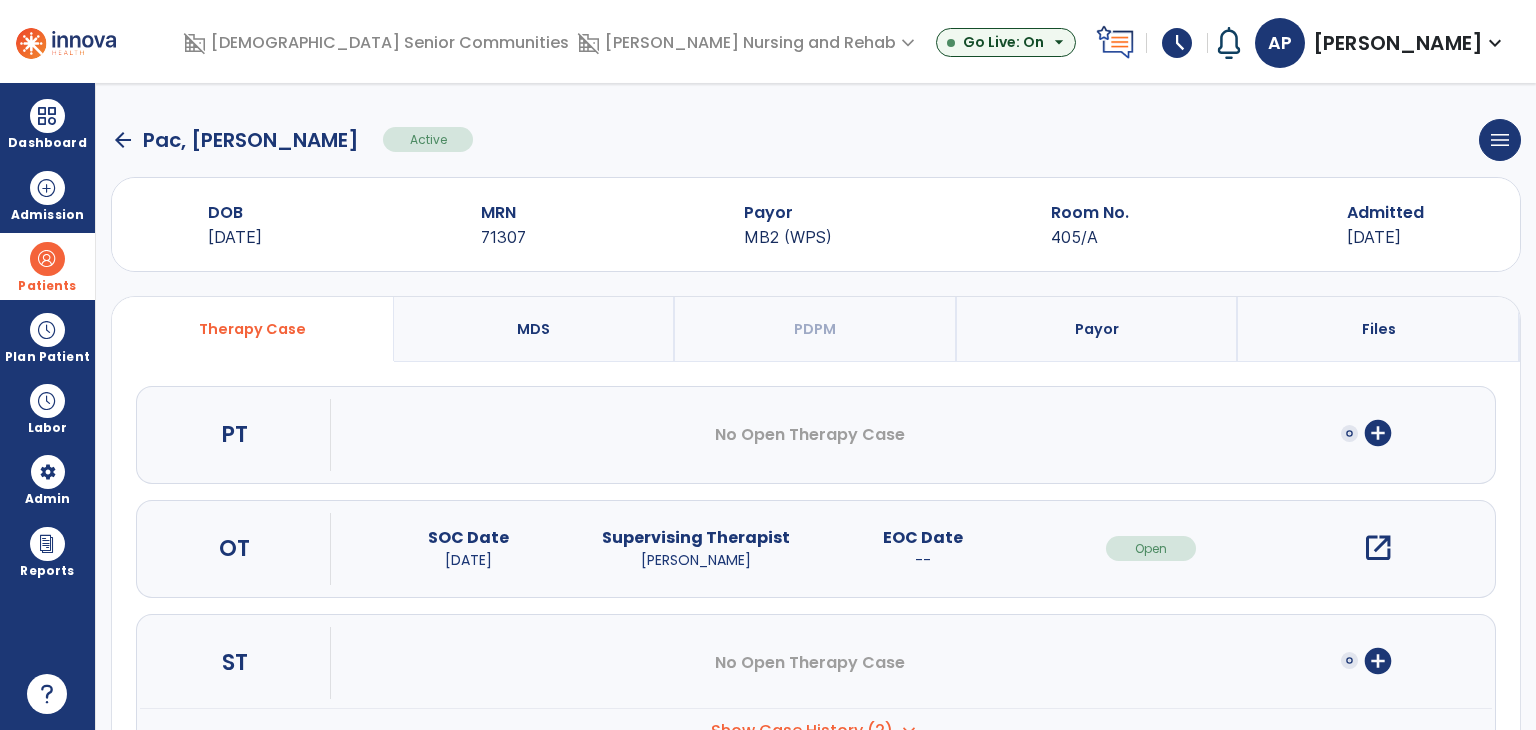 click on "arrow_back" 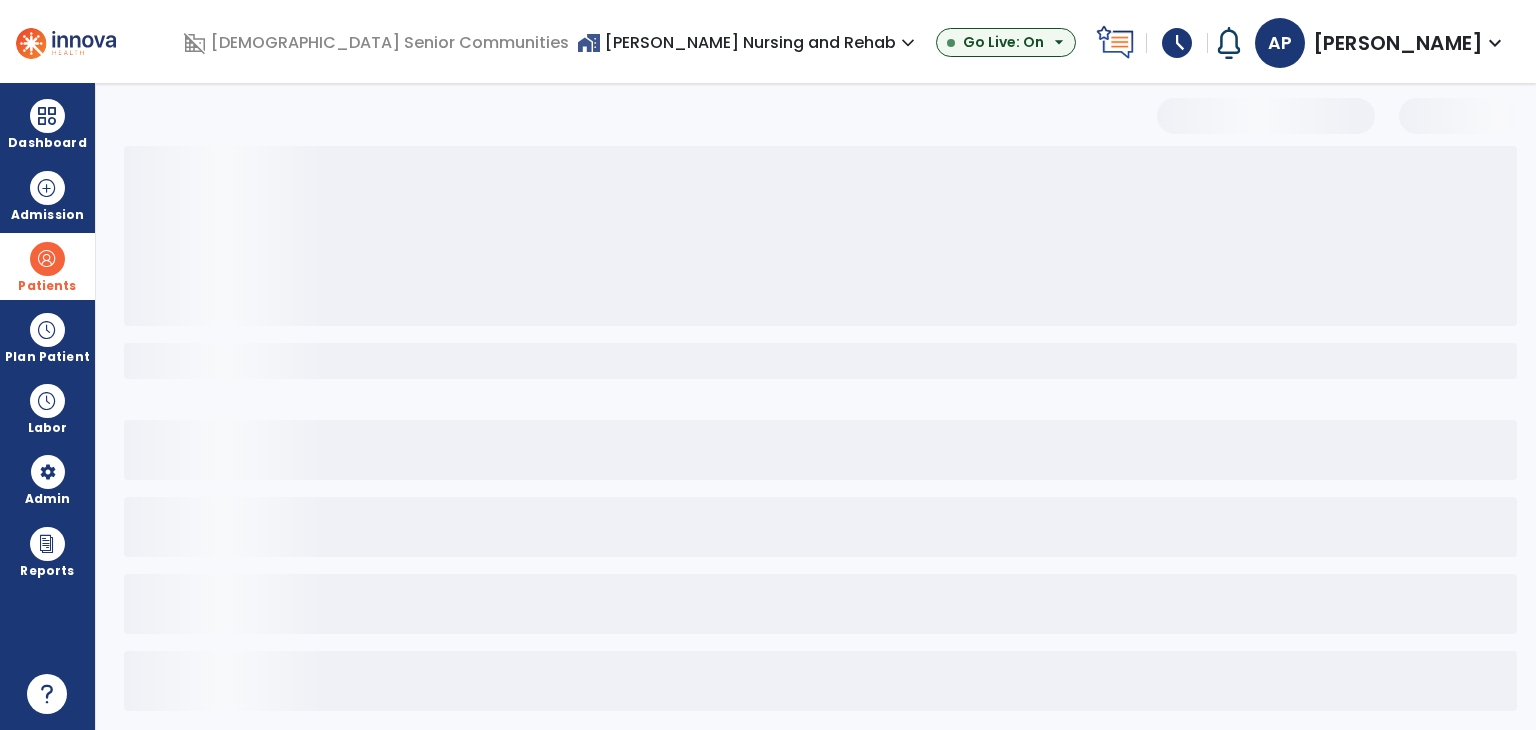 select on "***" 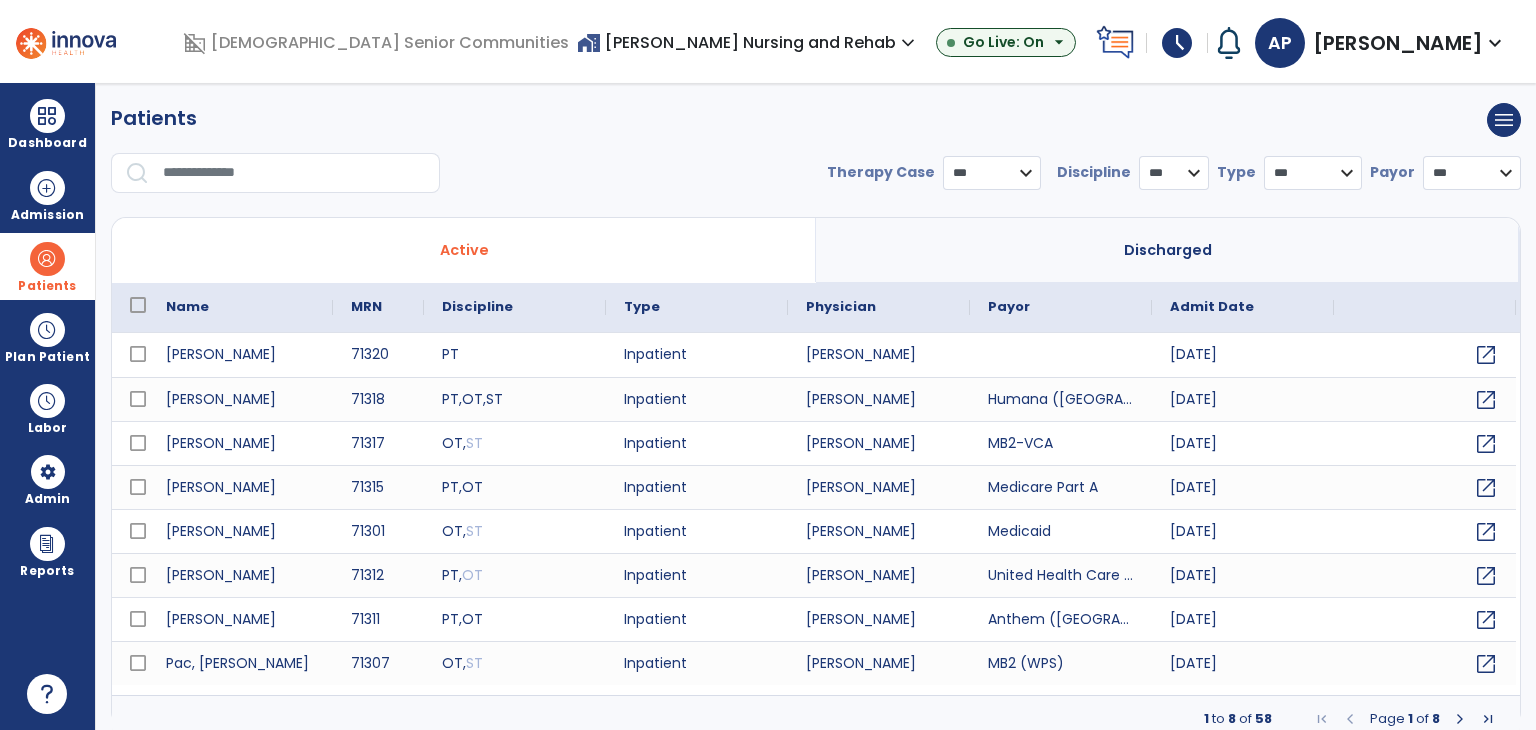 click at bounding box center (294, 173) 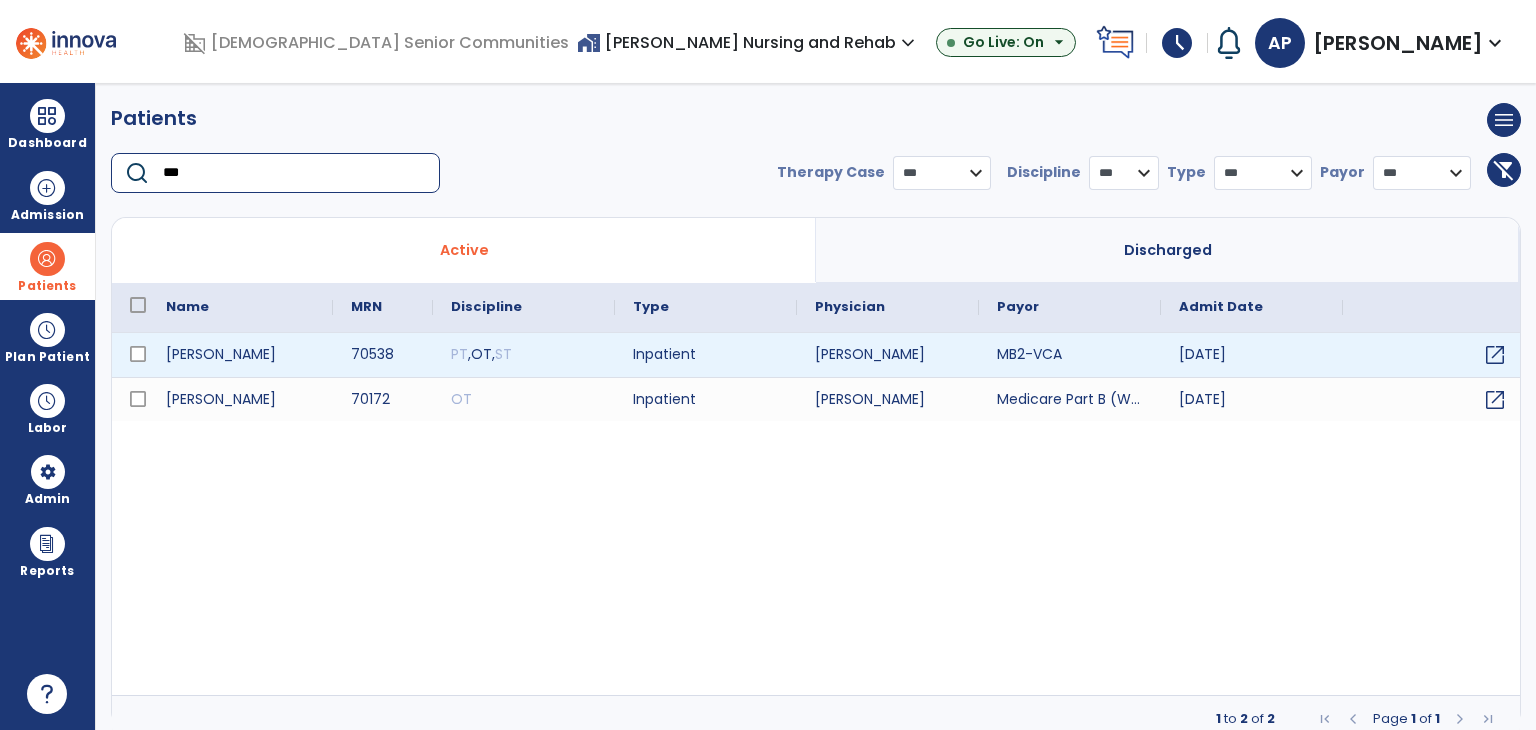 type on "***" 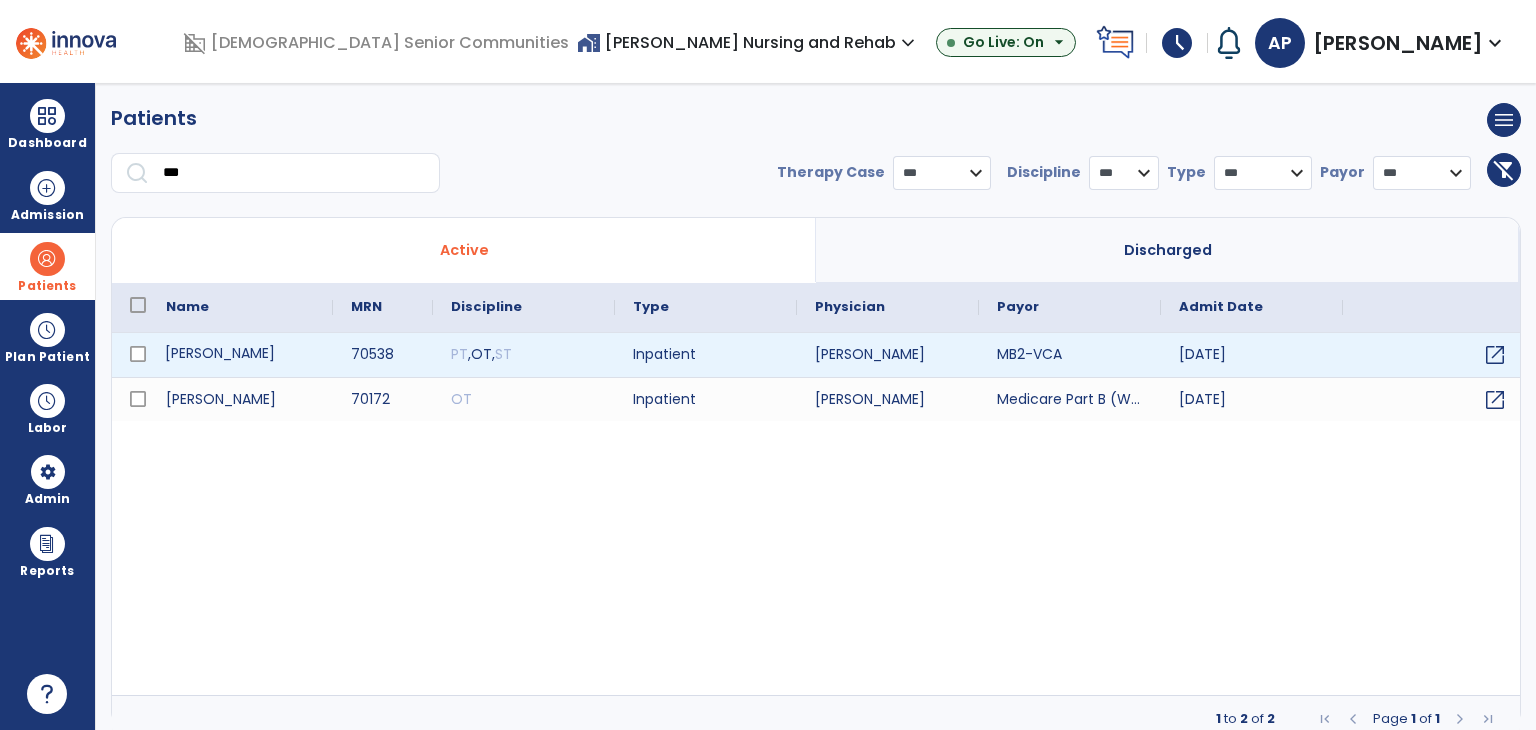 click on "Clark, Steven" at bounding box center [240, 355] 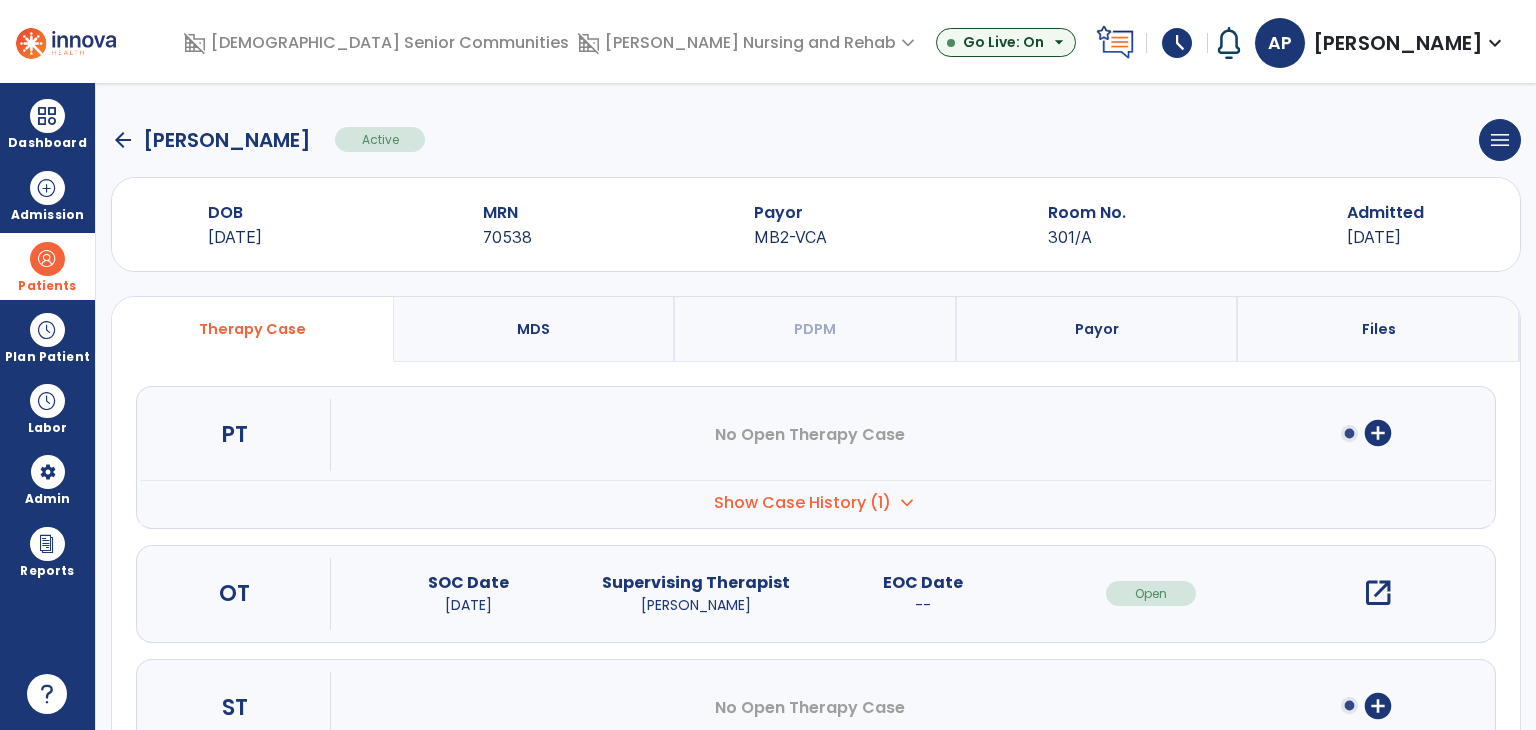 click on "open_in_new" at bounding box center [1378, 593] 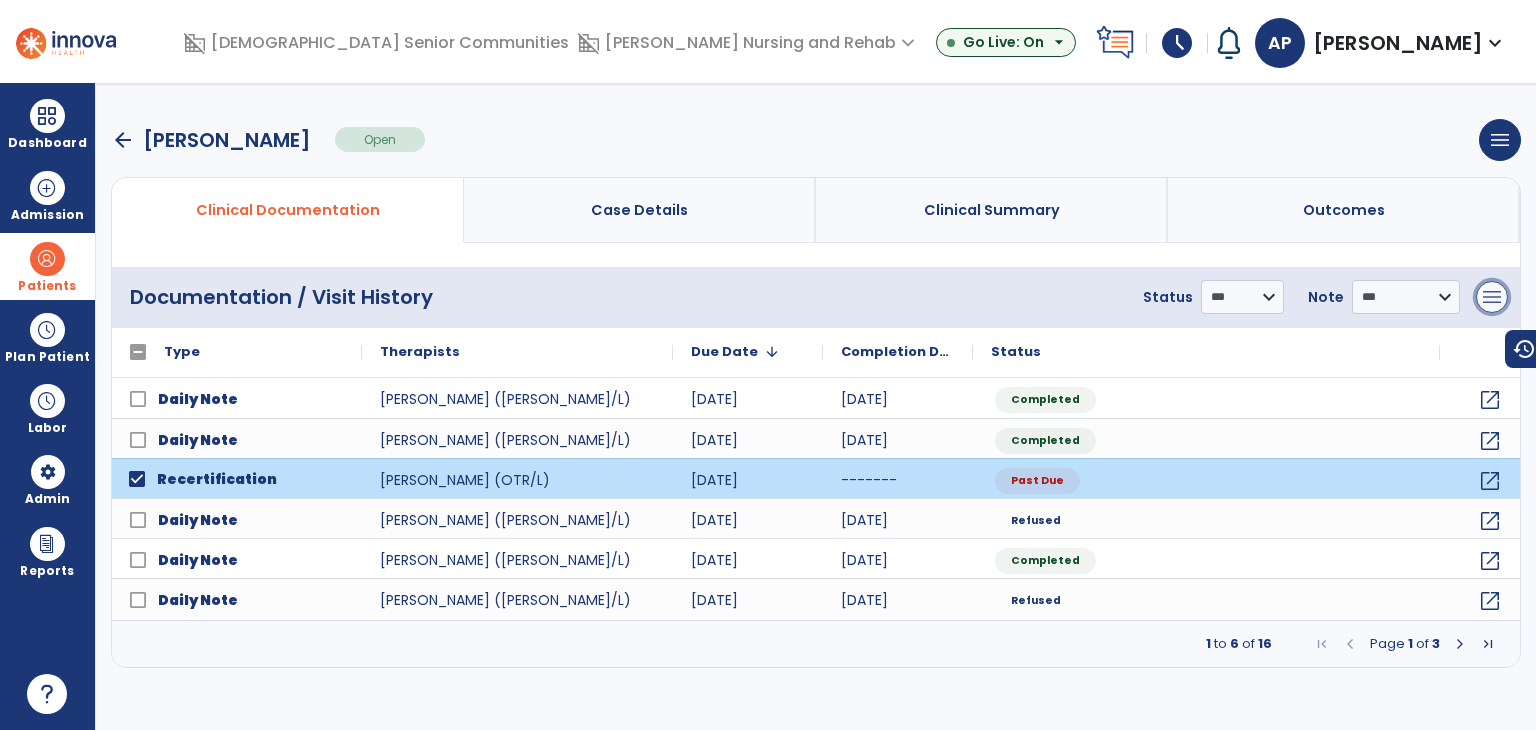 click on "menu" at bounding box center (1492, 297) 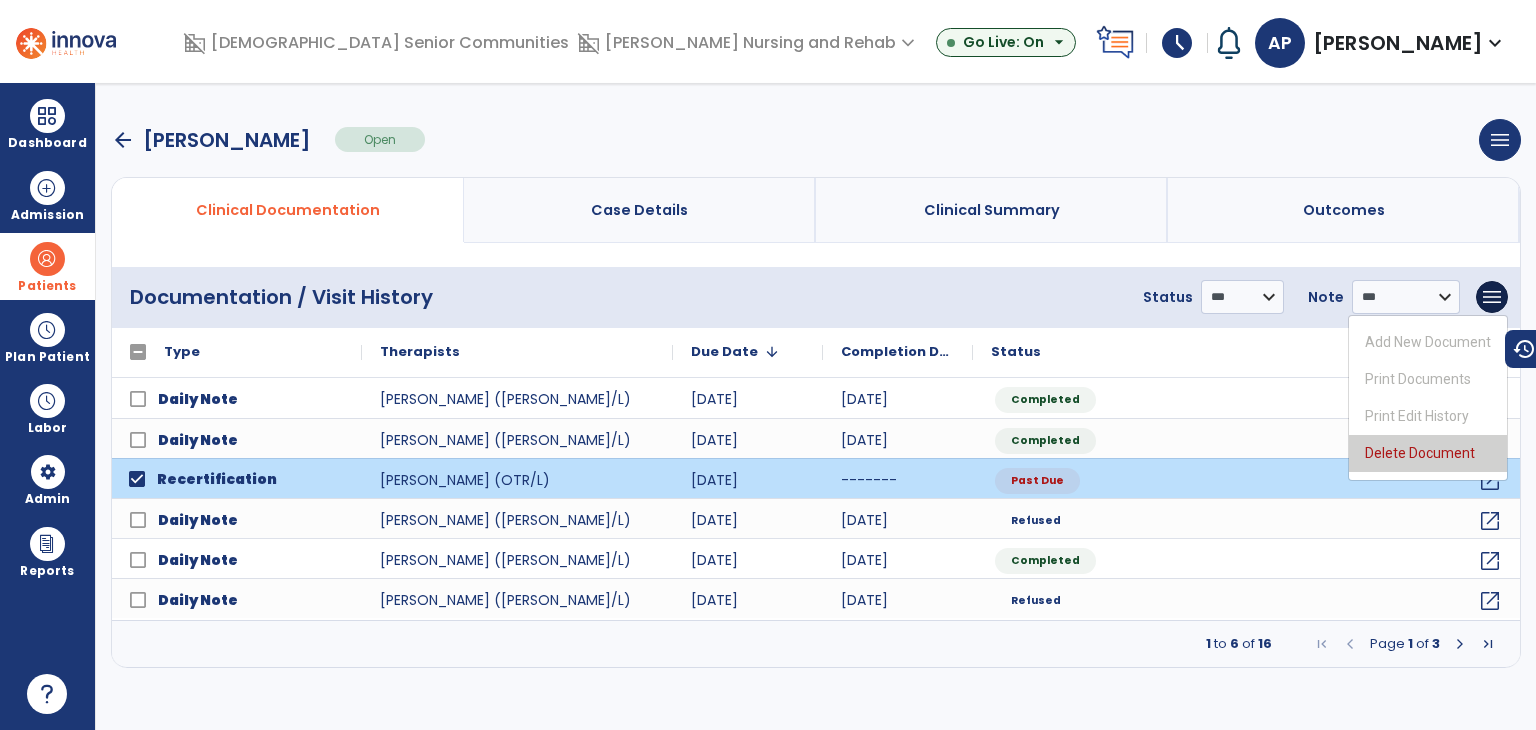 click on "Delete Document" at bounding box center (1428, 453) 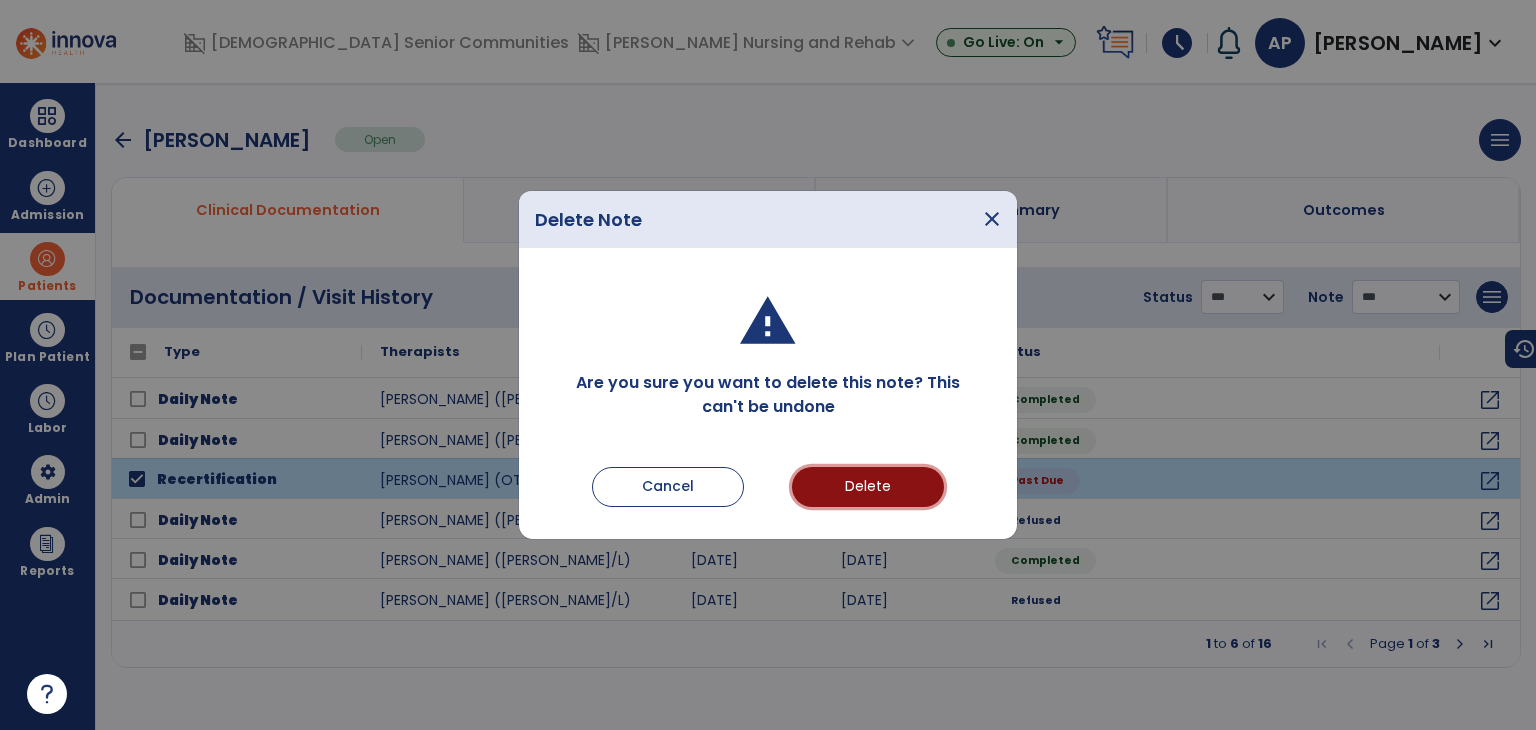 click on "Delete" at bounding box center (868, 487) 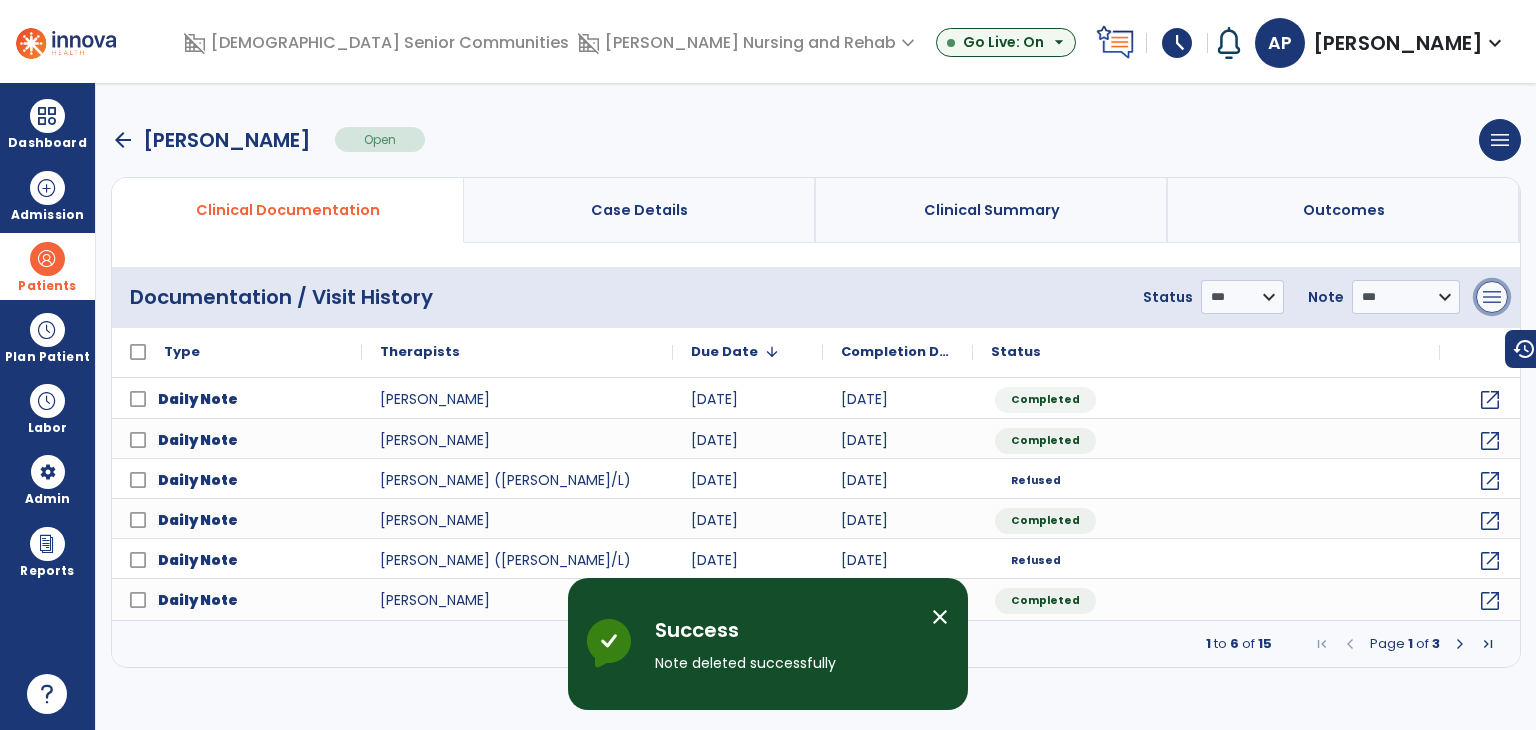 click on "menu" at bounding box center (1492, 297) 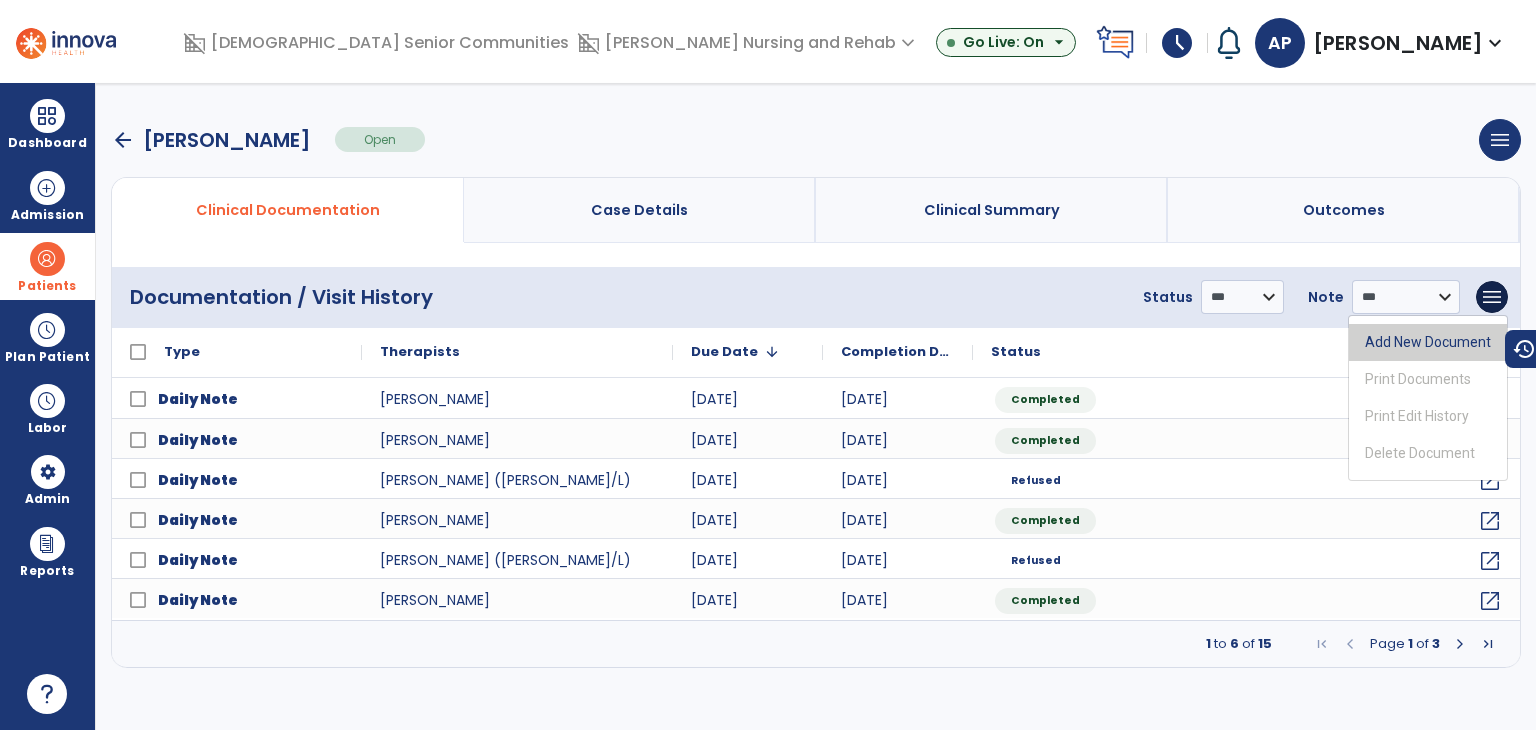 click on "Add New Document" at bounding box center (1428, 342) 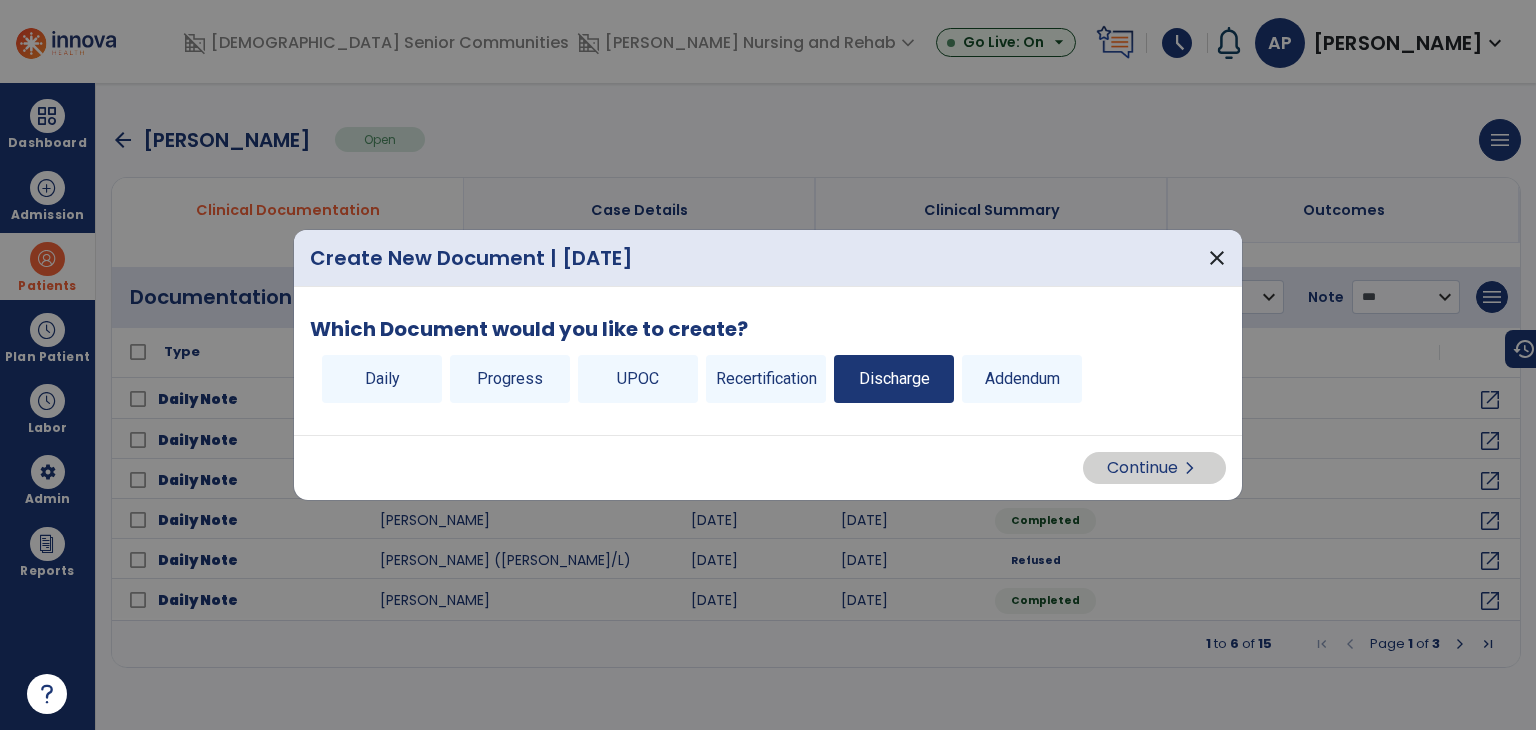 click on "Discharge" at bounding box center (894, 379) 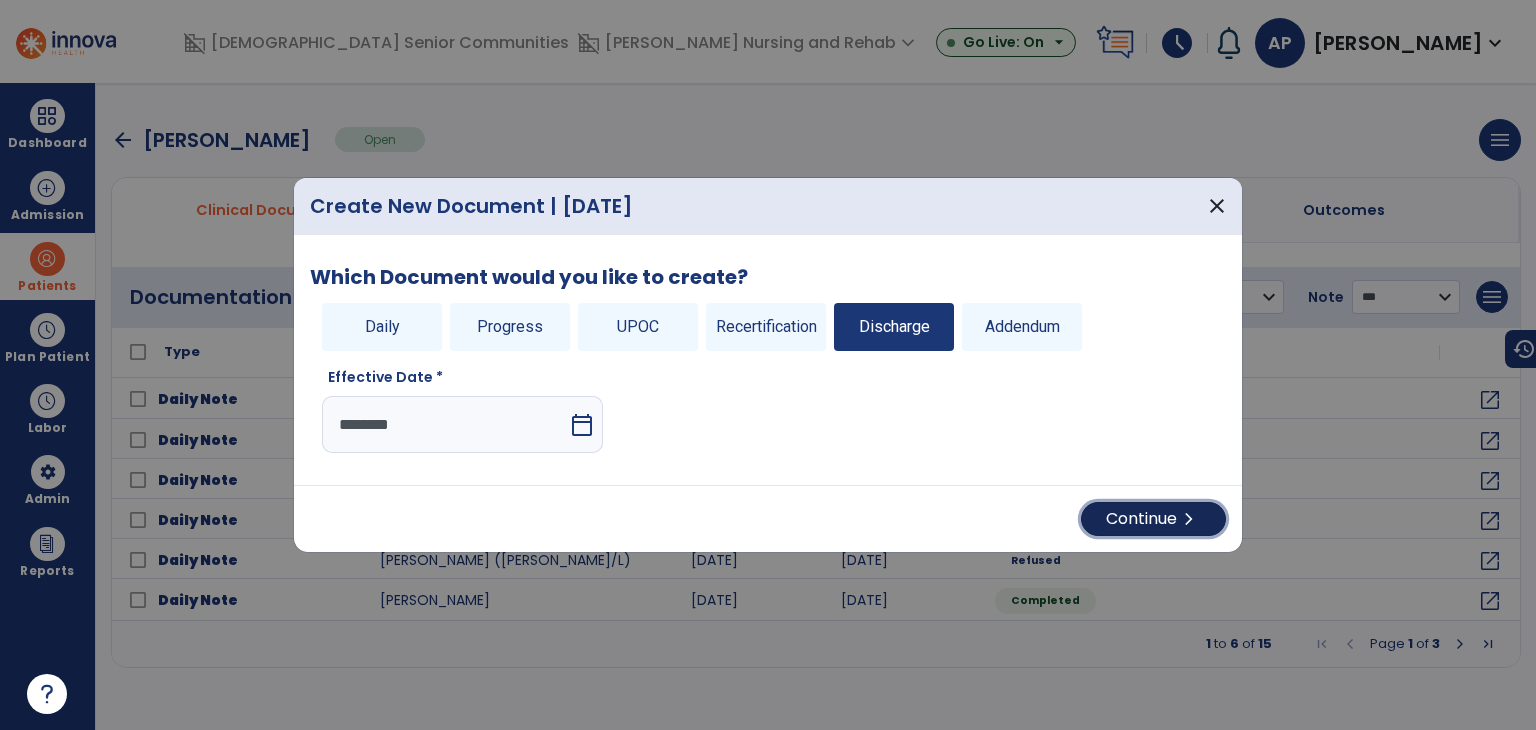 click on "Continue   chevron_right" at bounding box center [1153, 519] 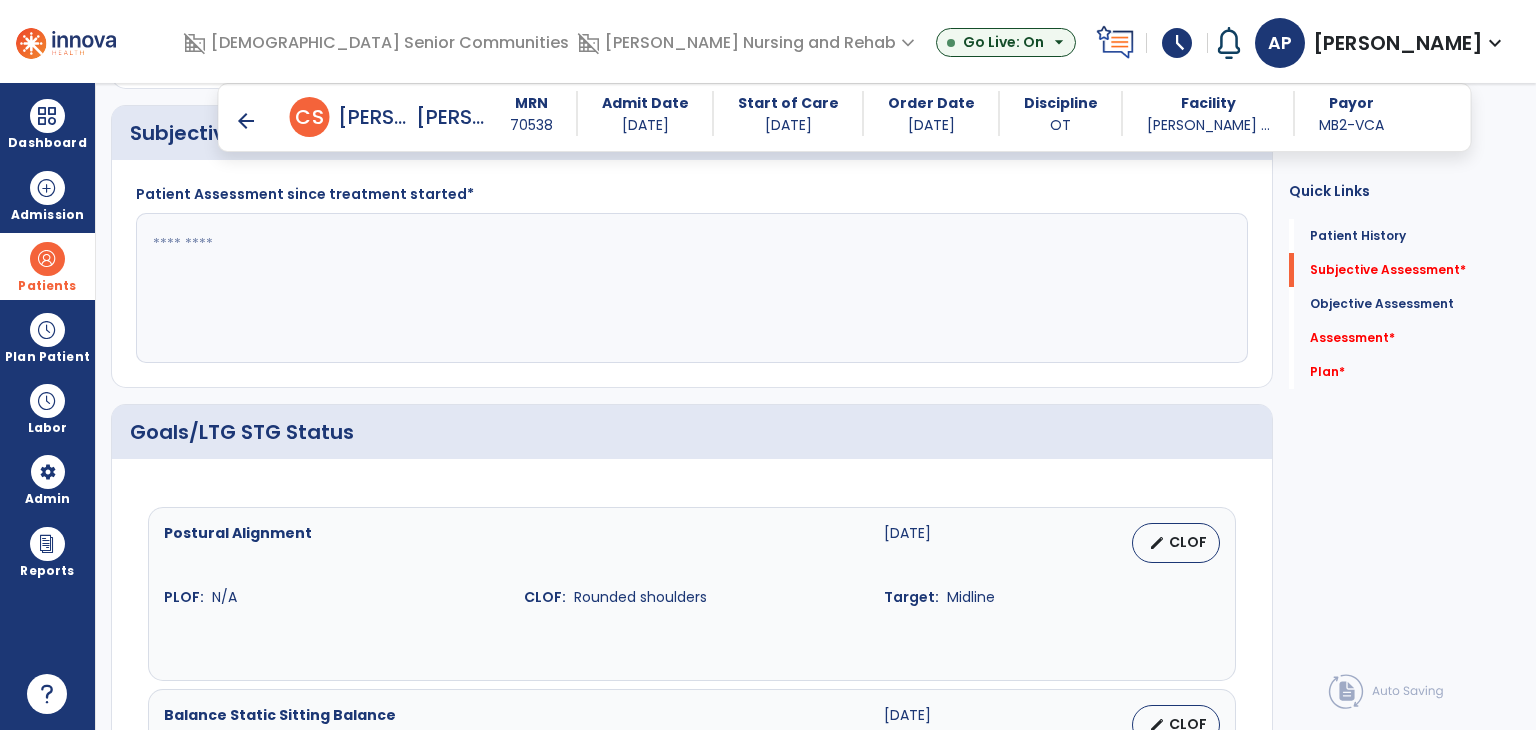 scroll, scrollTop: 500, scrollLeft: 0, axis: vertical 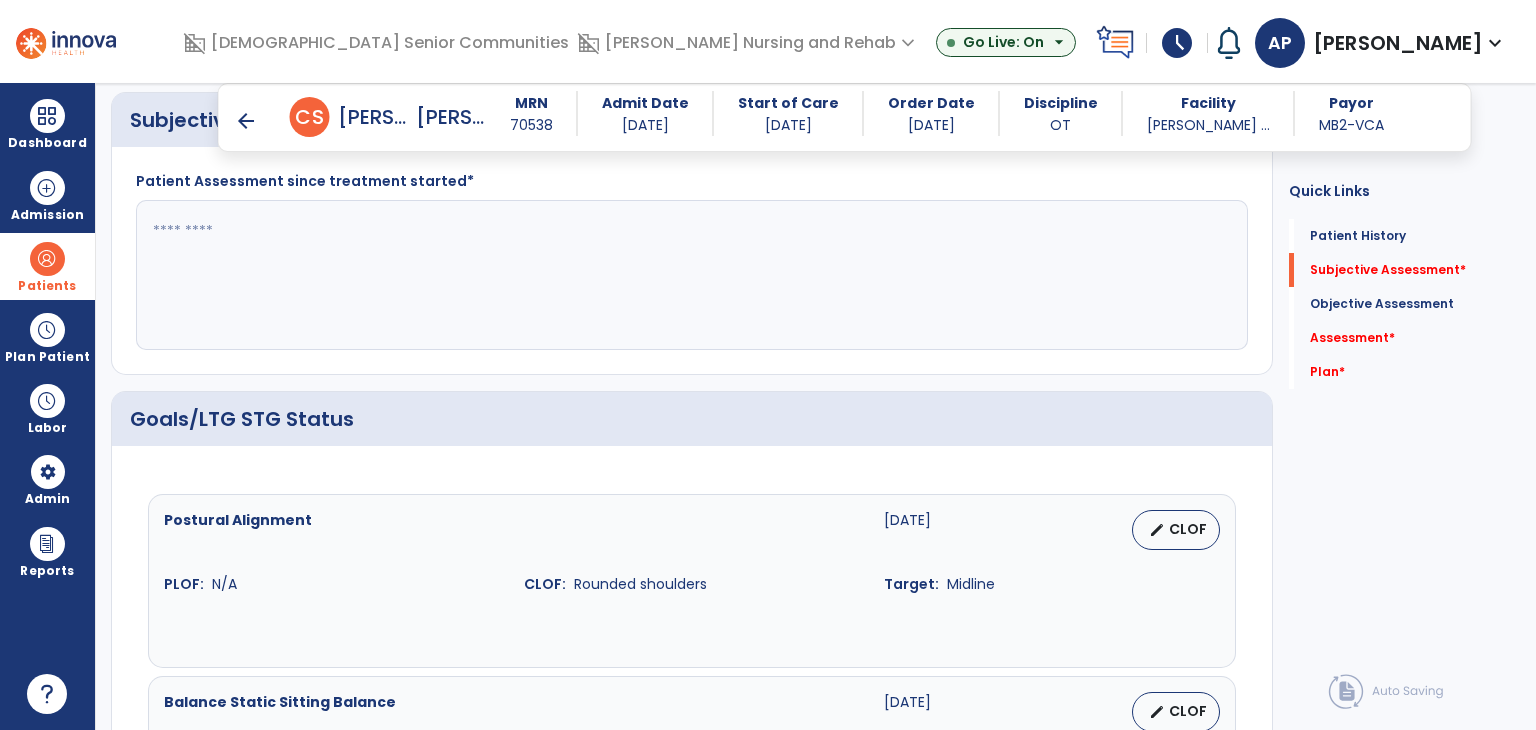 click 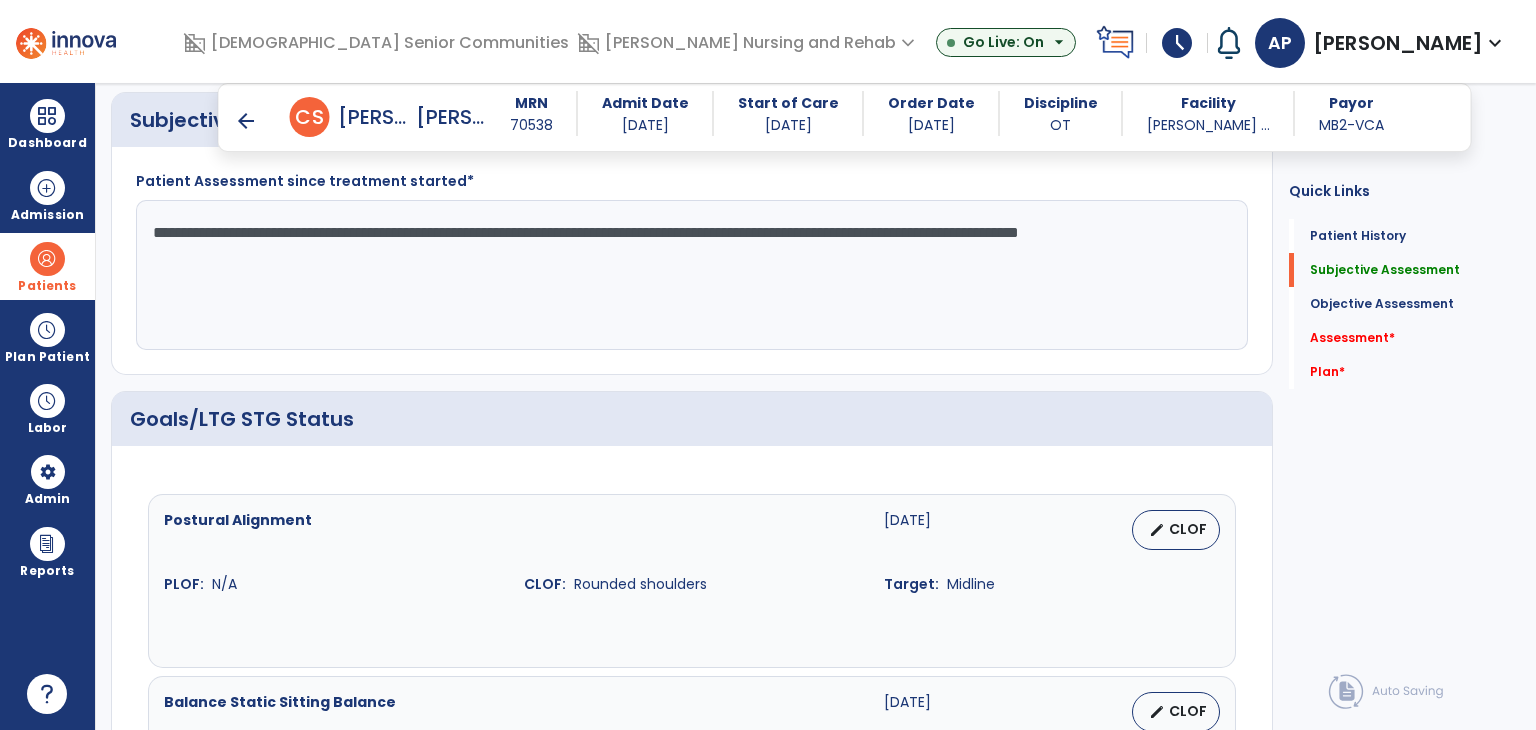 click on "**********" 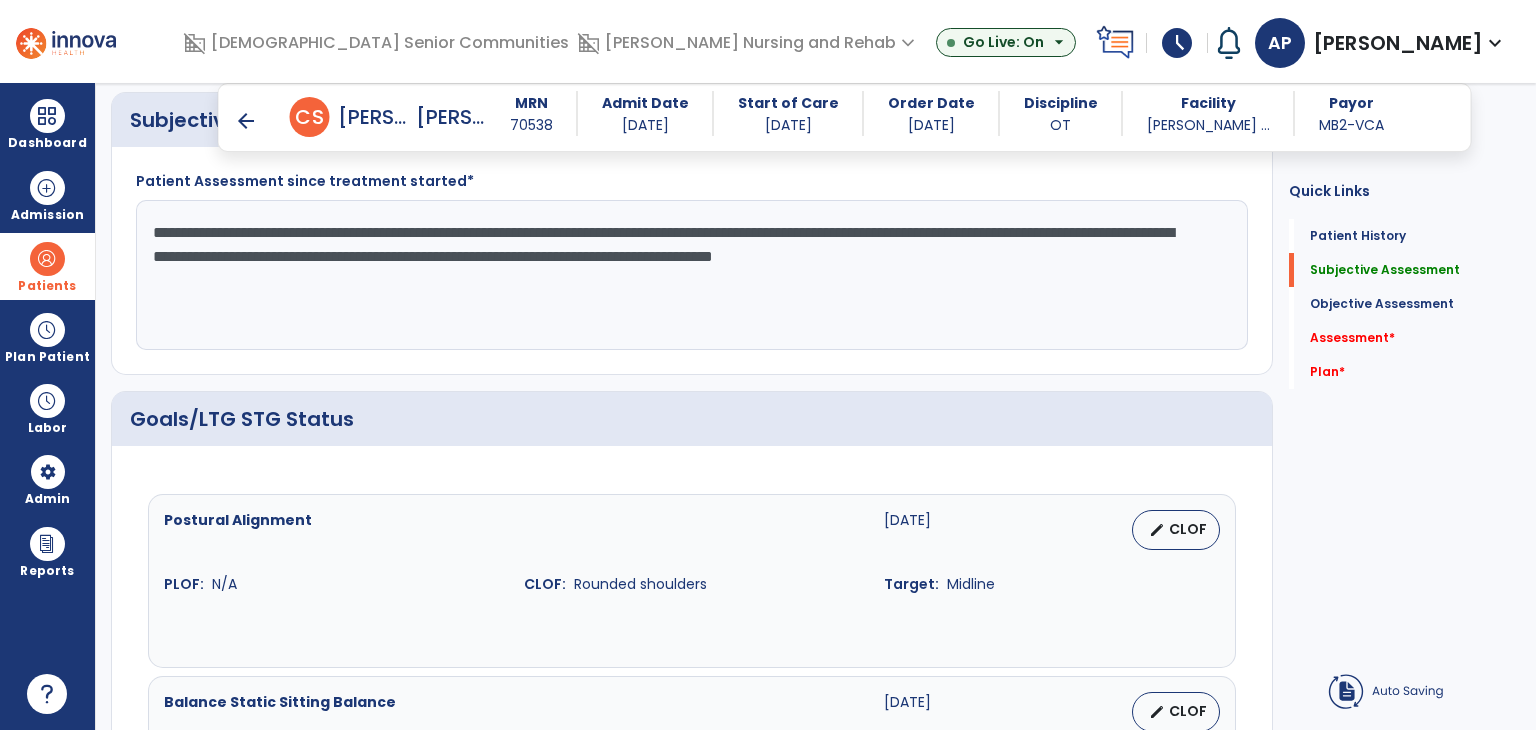 click on "**********" 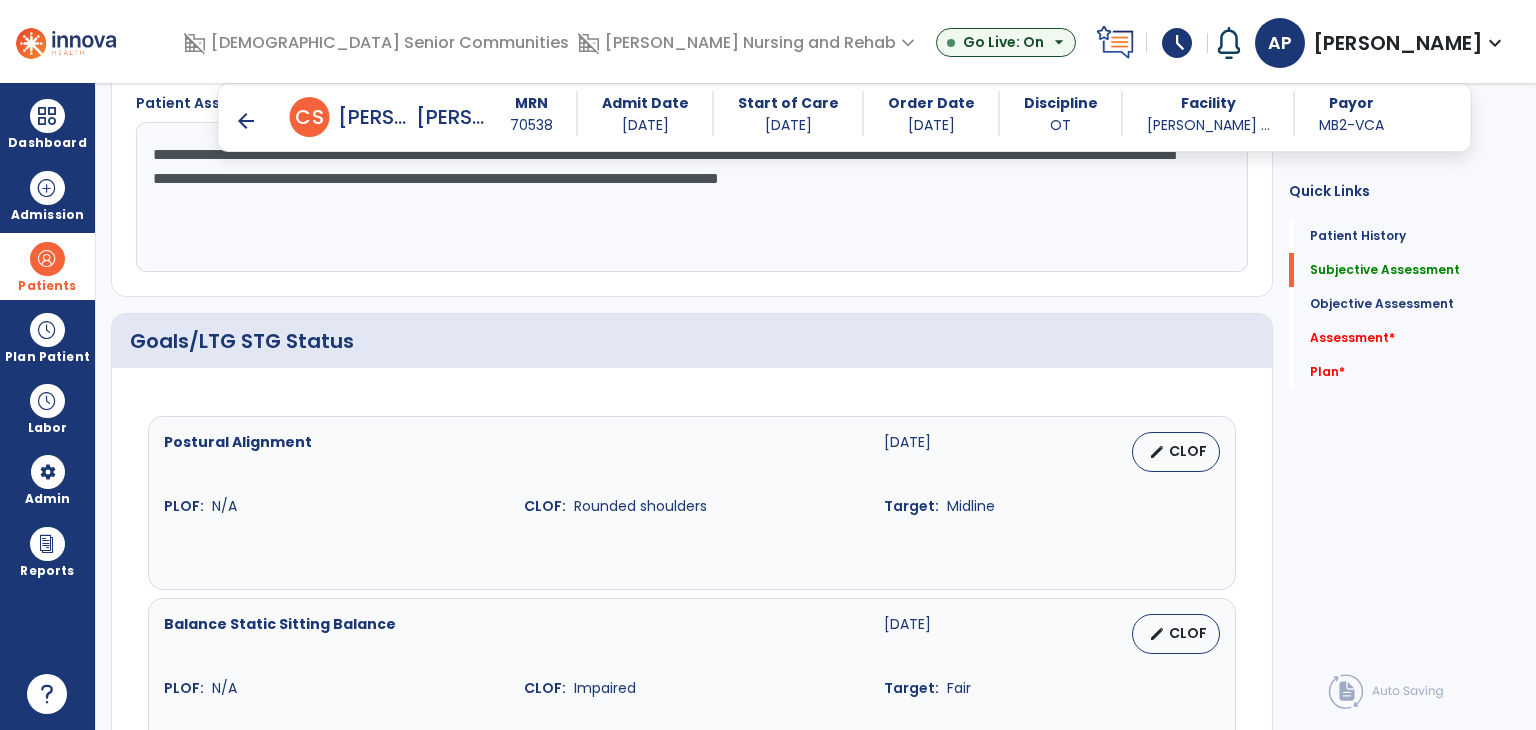 scroll, scrollTop: 600, scrollLeft: 0, axis: vertical 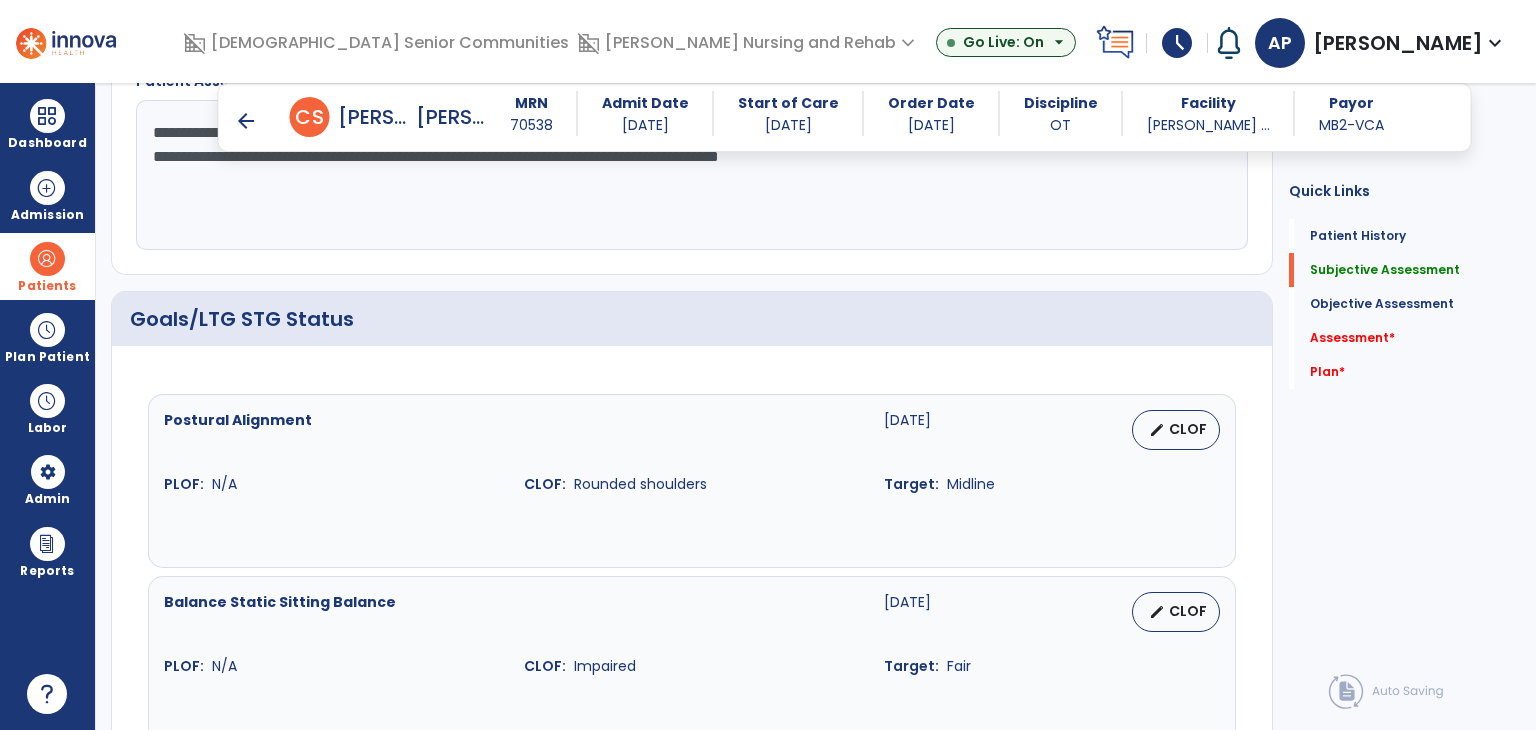 type on "**********" 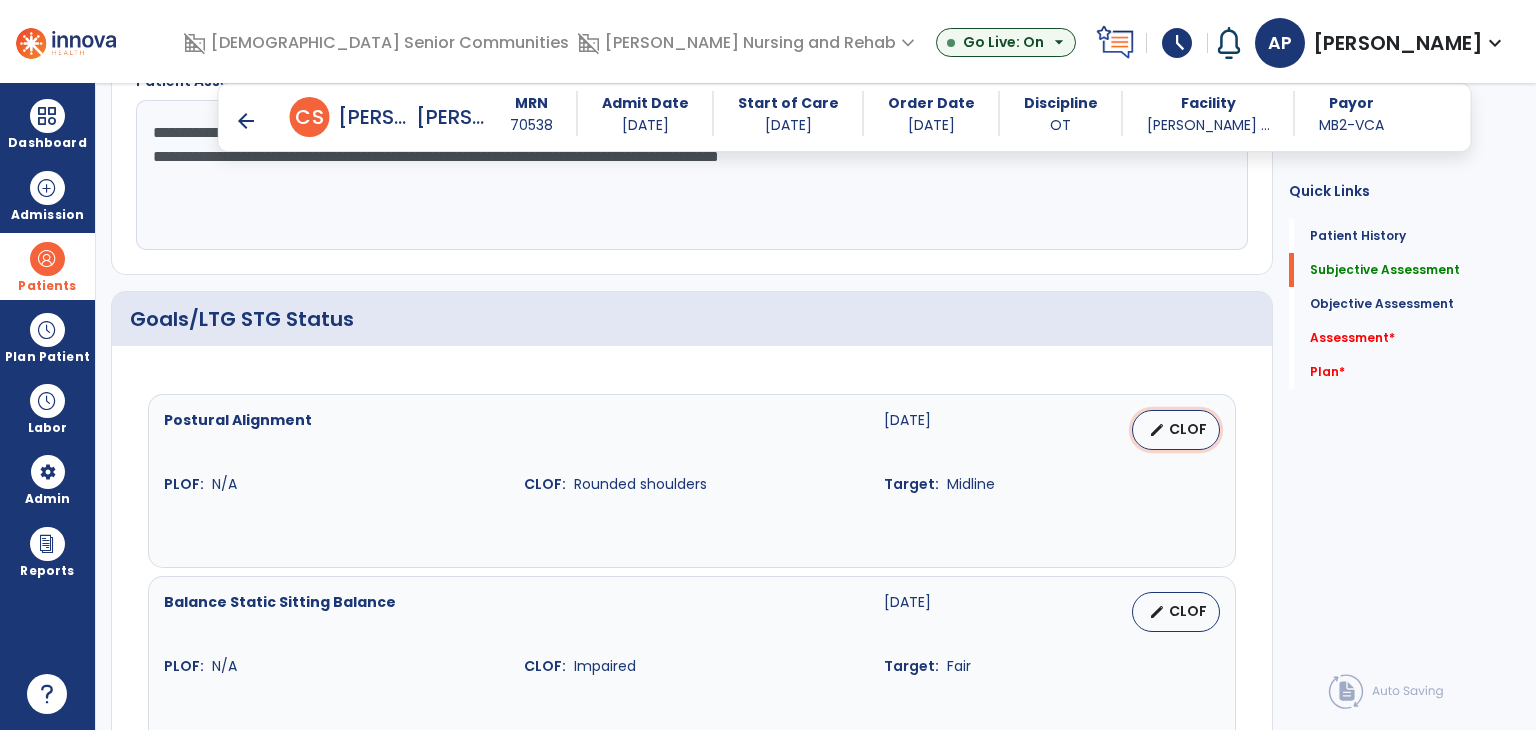click on "CLOF" at bounding box center (1188, 429) 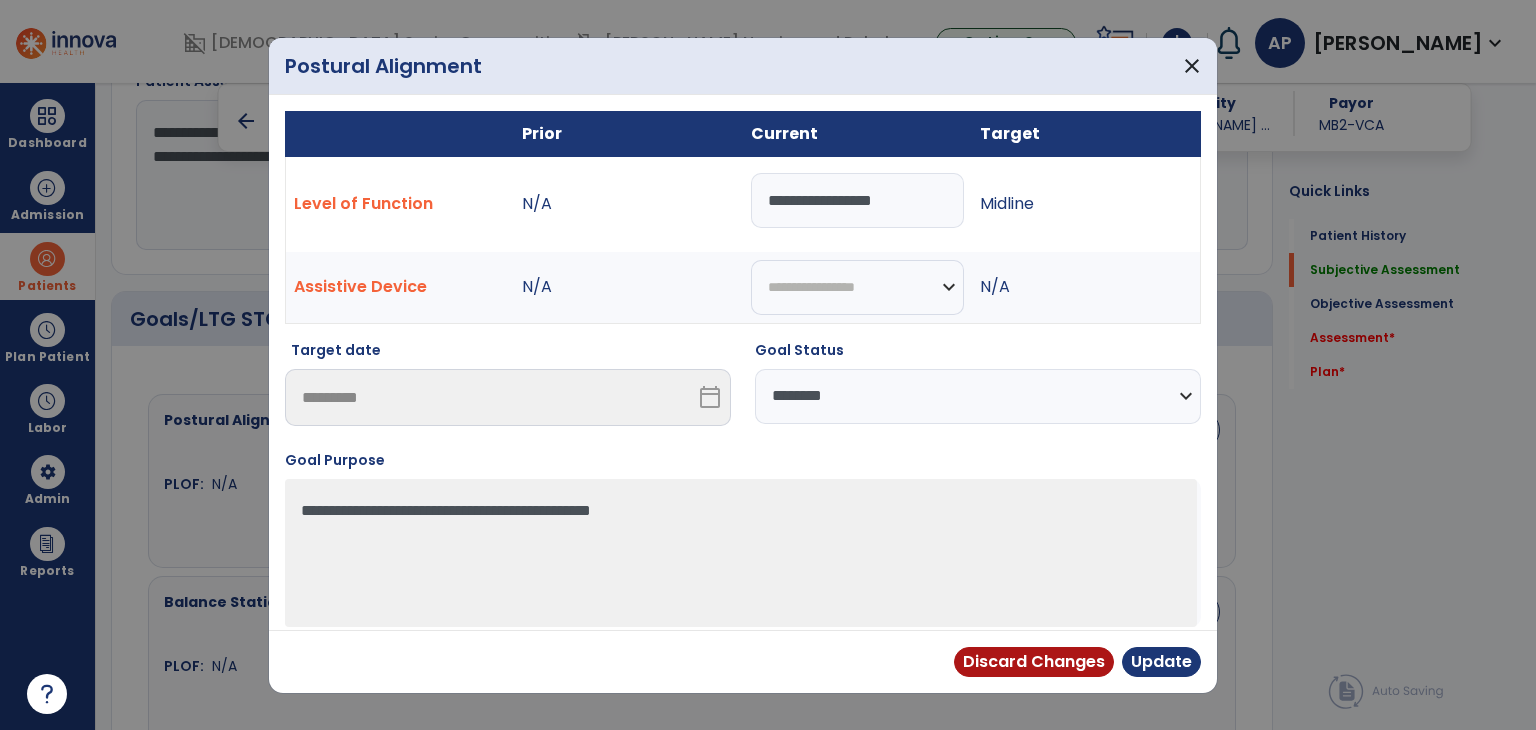 click on "**********" at bounding box center [857, 200] 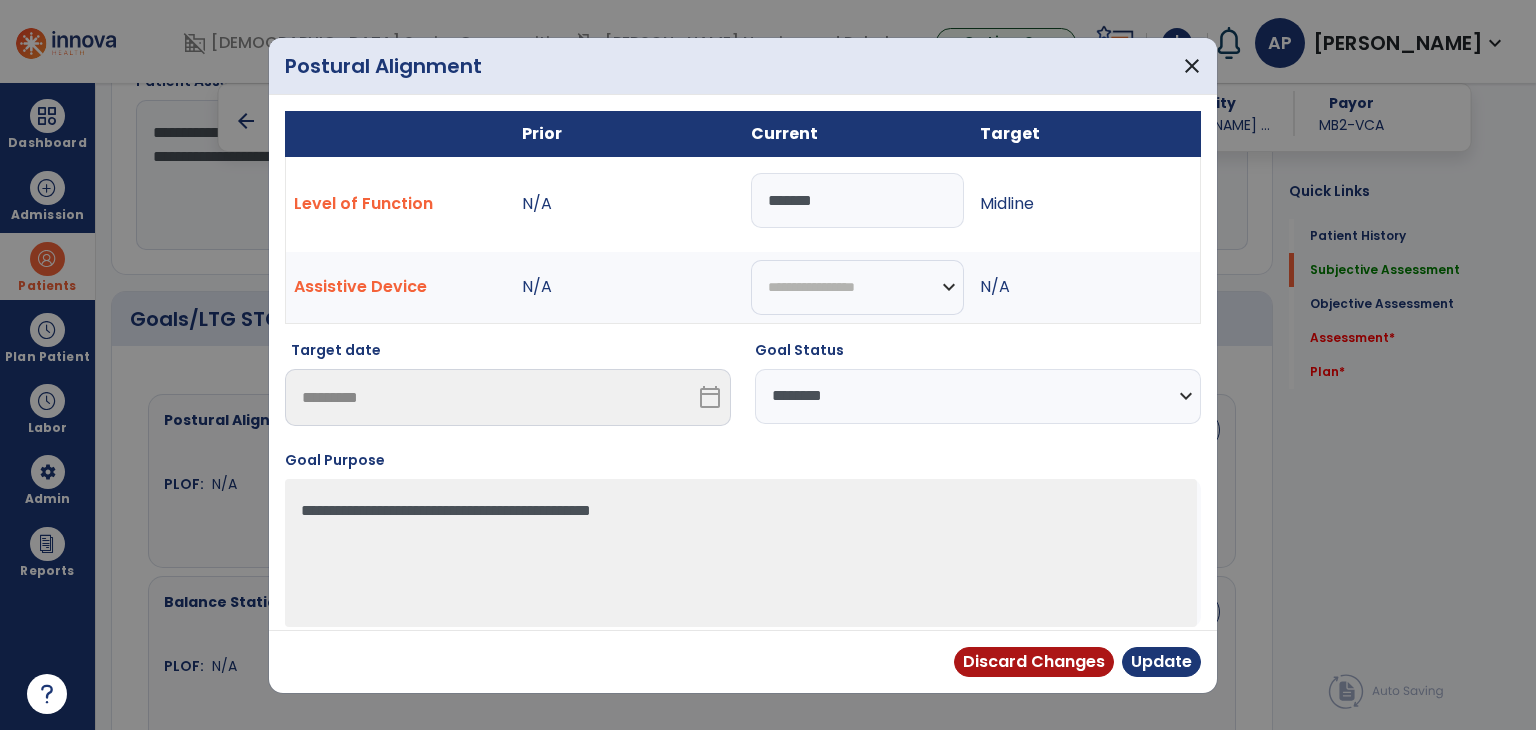 type on "*******" 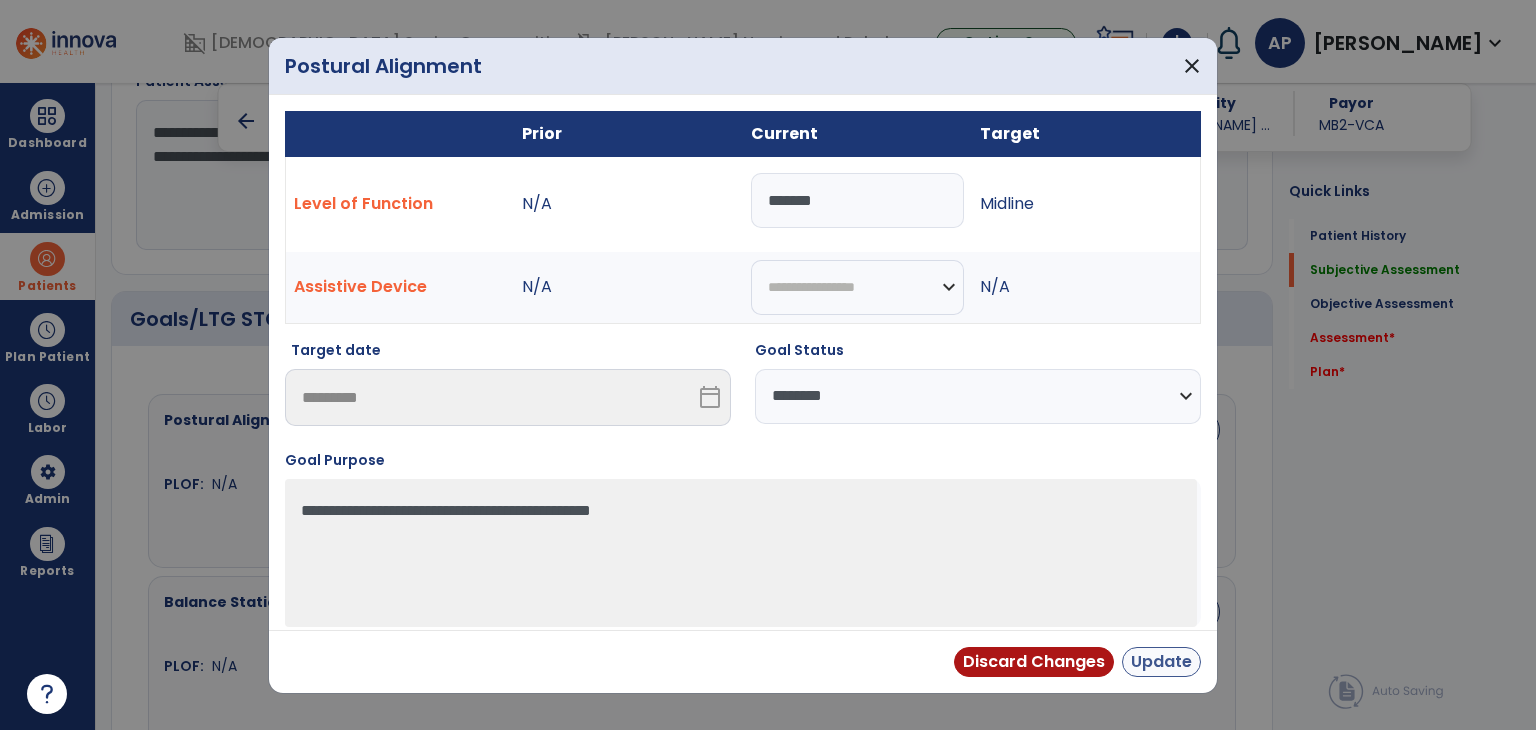 drag, startPoint x: 1125, startPoint y: 649, endPoint x: 1137, endPoint y: 657, distance: 14.422205 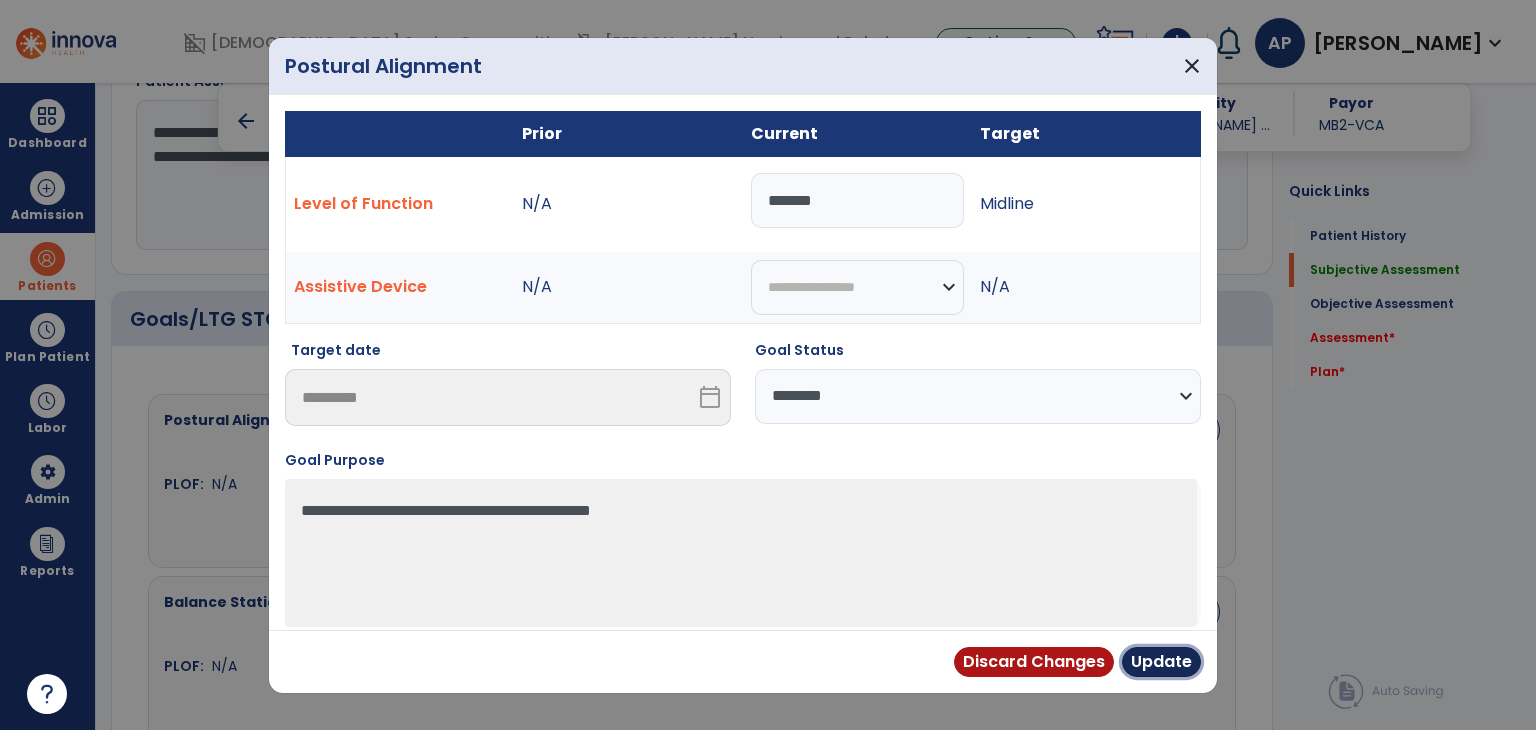 drag, startPoint x: 1137, startPoint y: 657, endPoint x: 1155, endPoint y: 625, distance: 36.71512 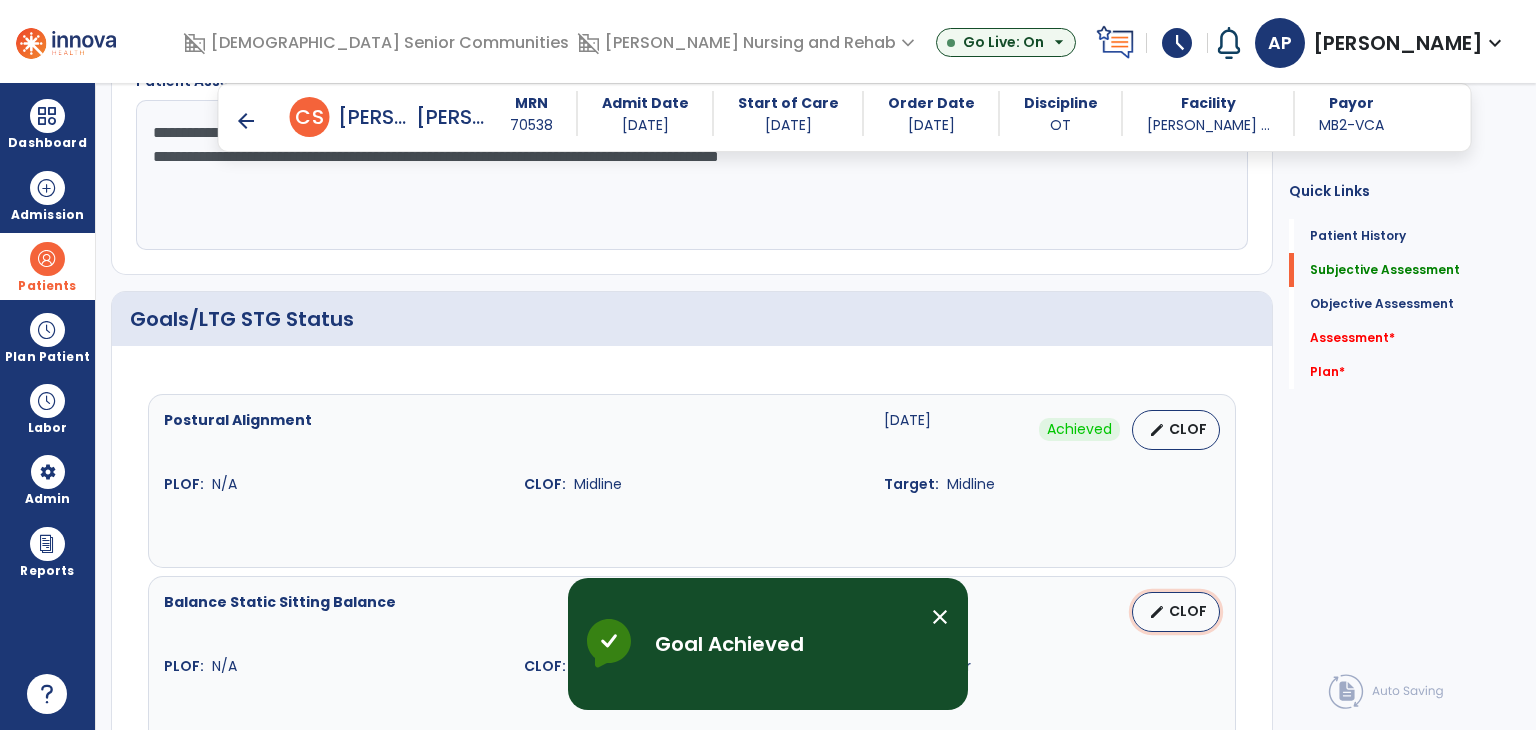 click on "CLOF" at bounding box center [1188, 611] 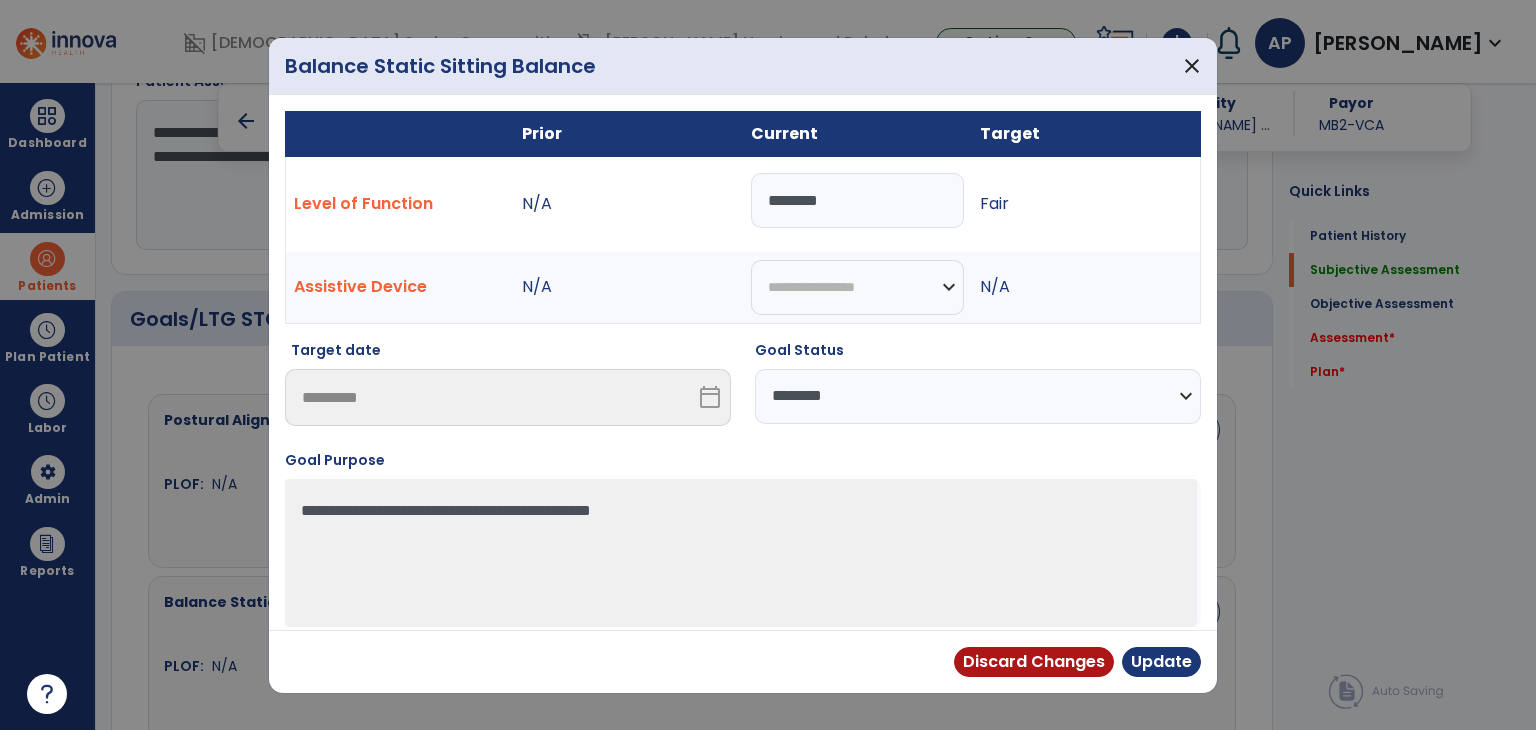 click on "********" at bounding box center (857, 200) 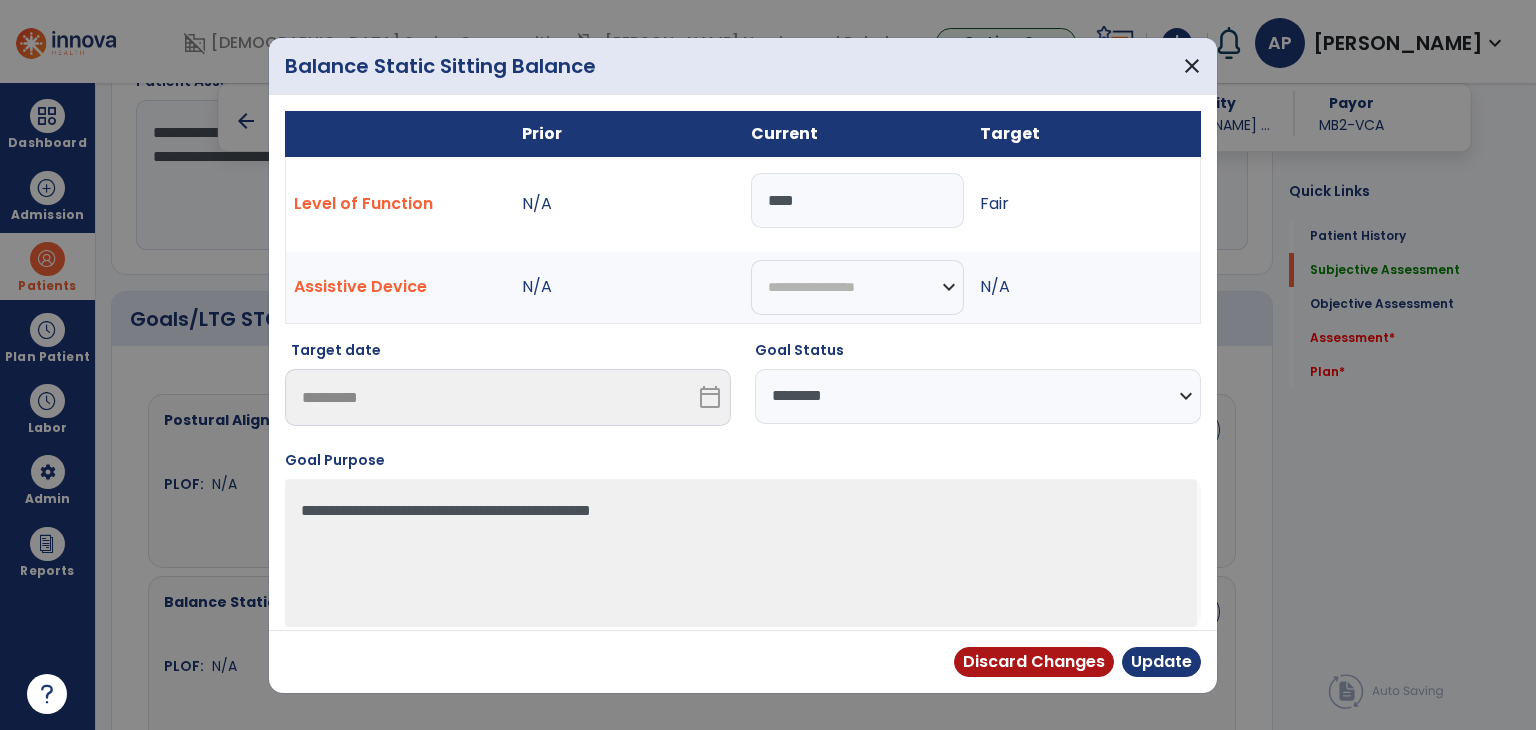 type on "****" 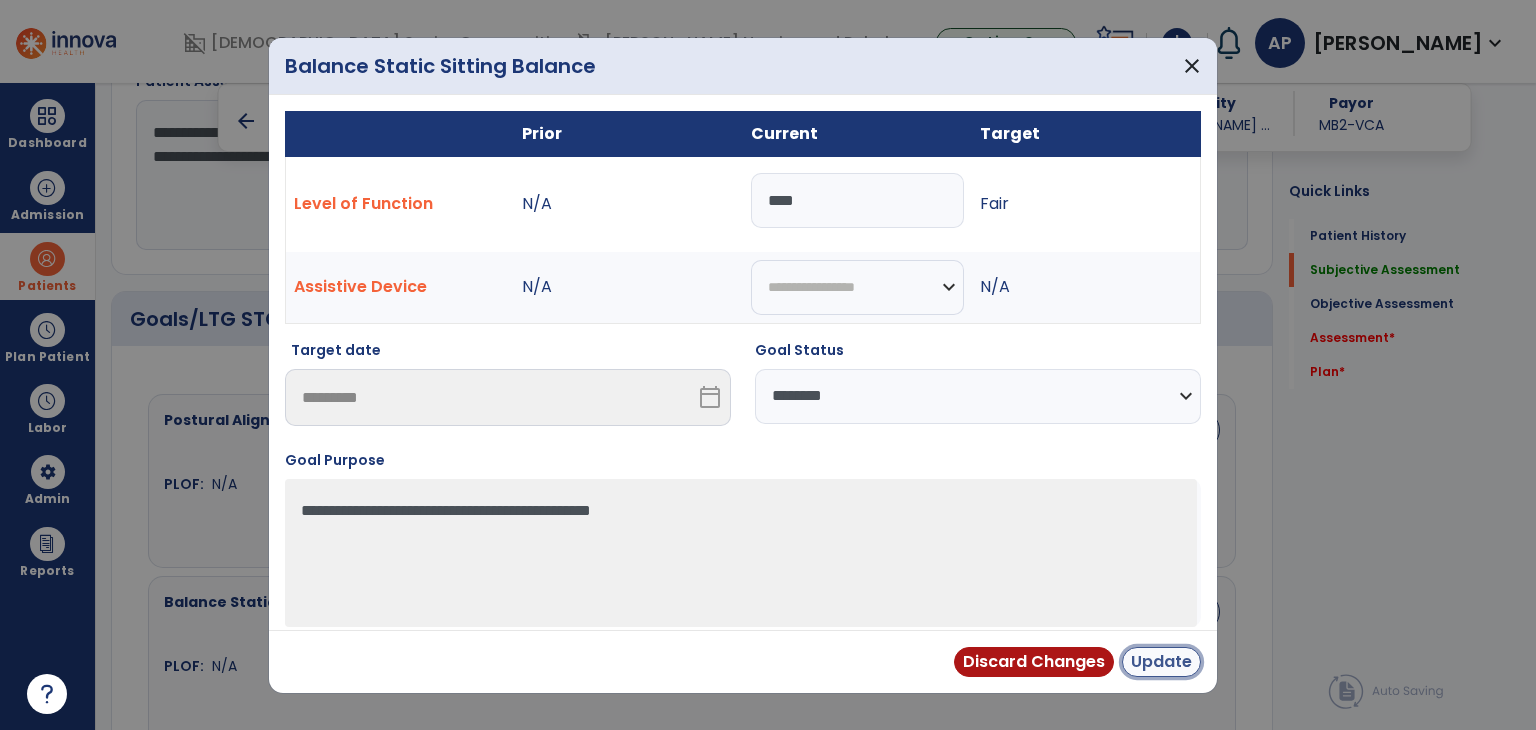 click on "Update" at bounding box center (1161, 662) 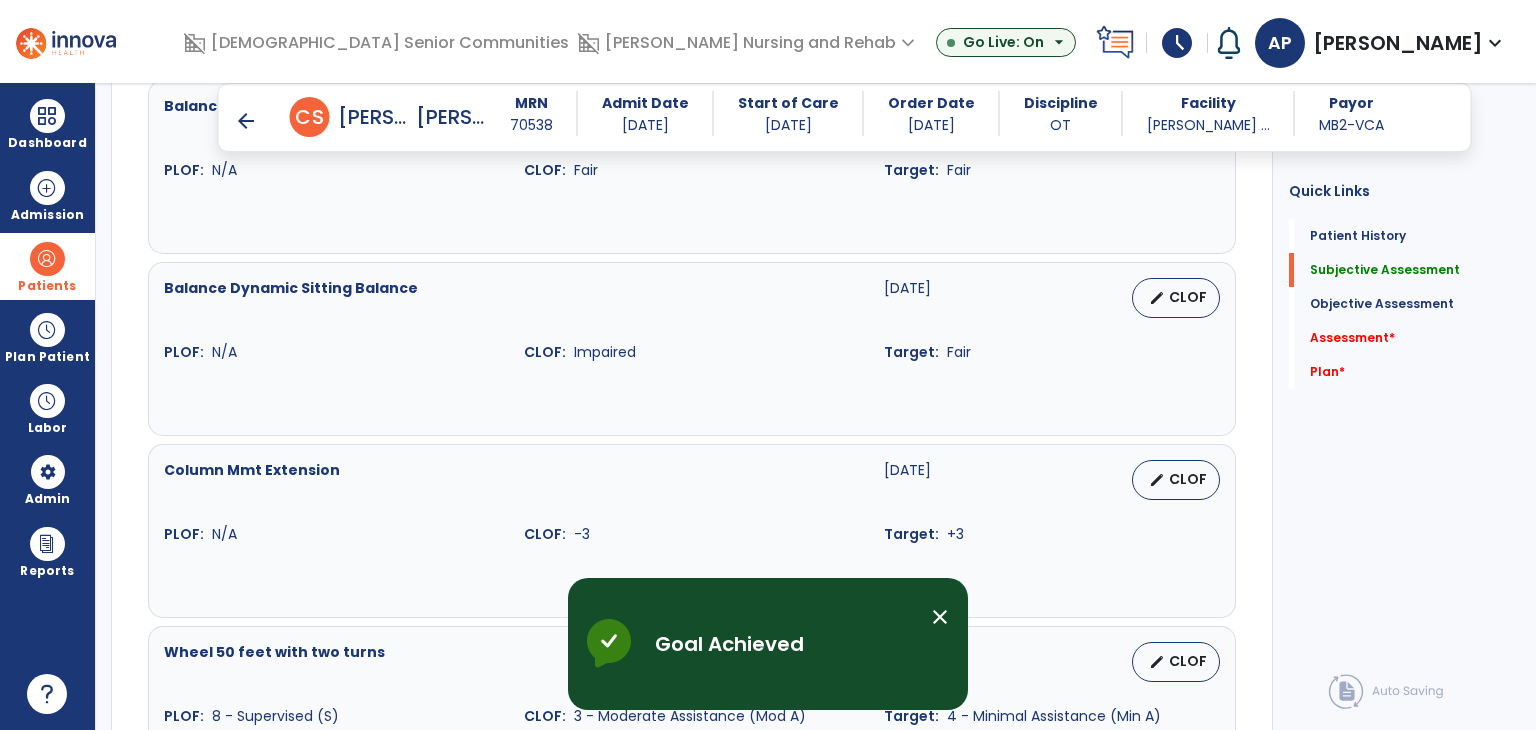 scroll, scrollTop: 1100, scrollLeft: 0, axis: vertical 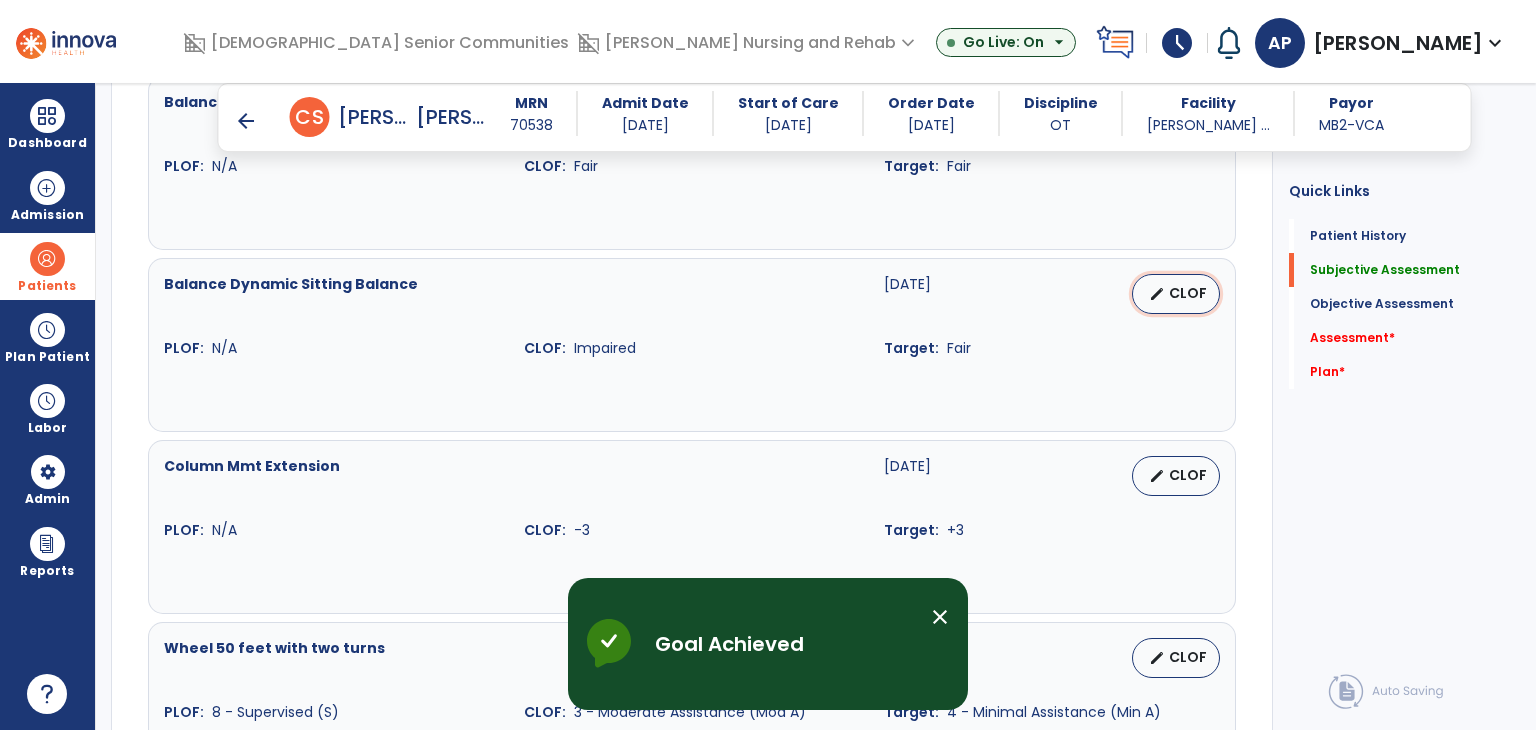 click on "CLOF" at bounding box center (1188, 293) 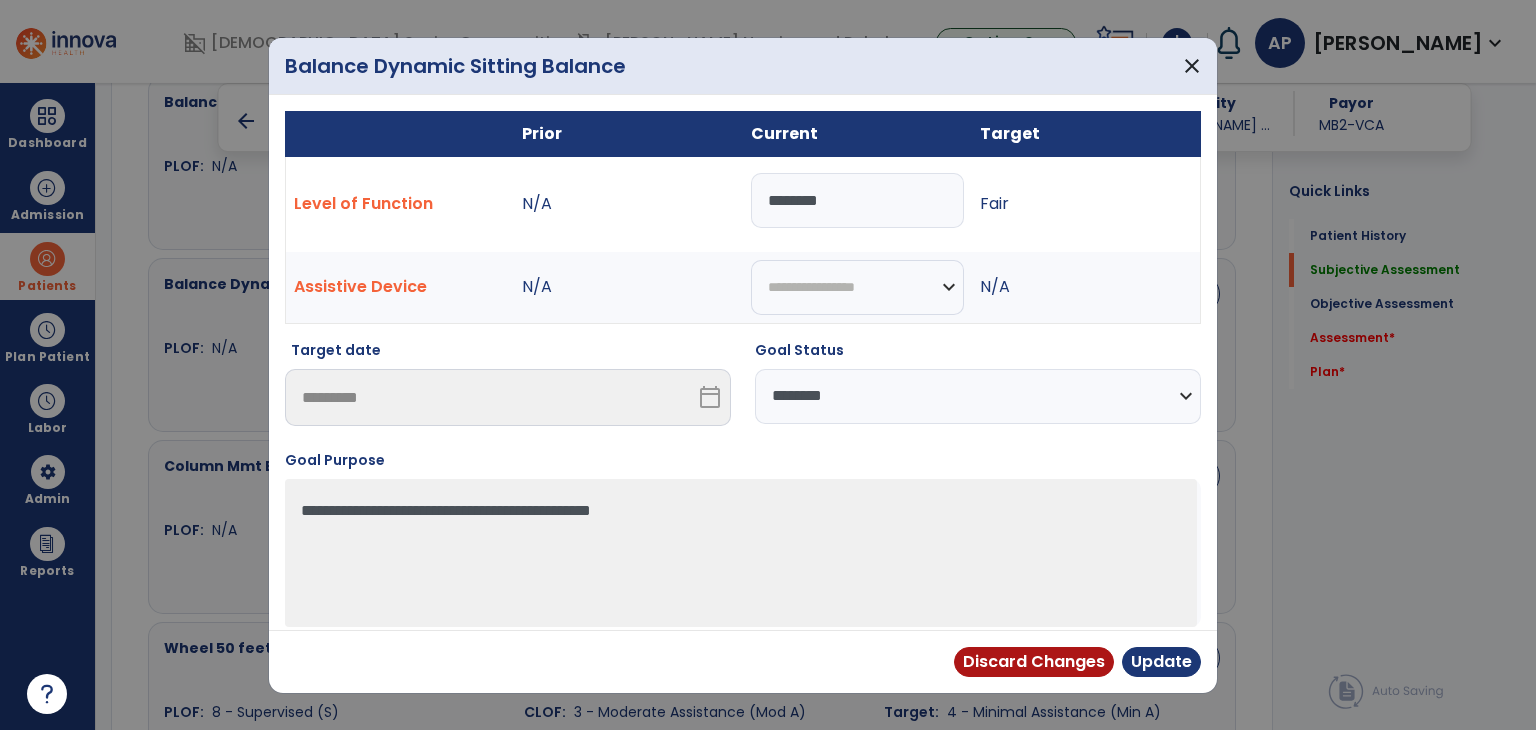 click on "********" at bounding box center (857, 200) 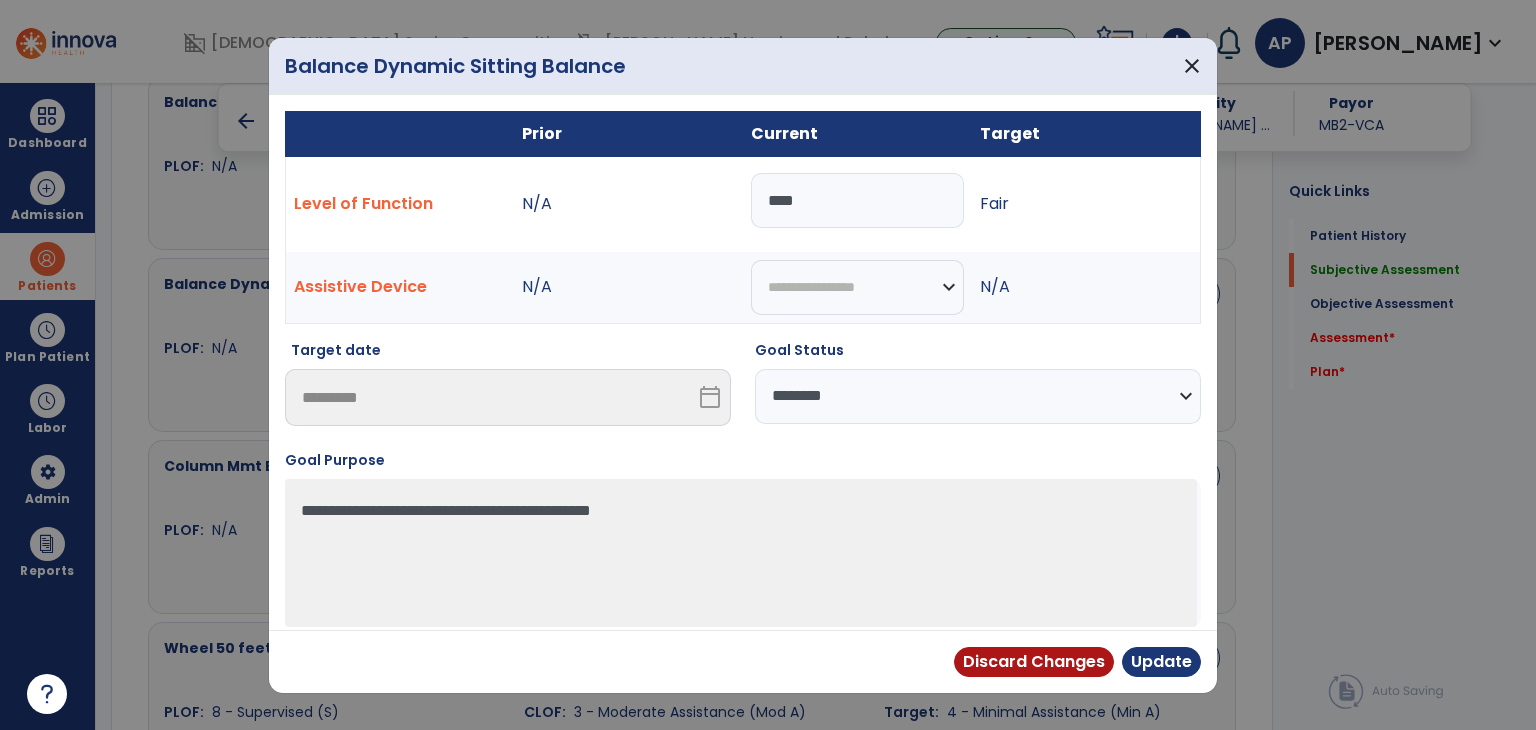 type on "****" 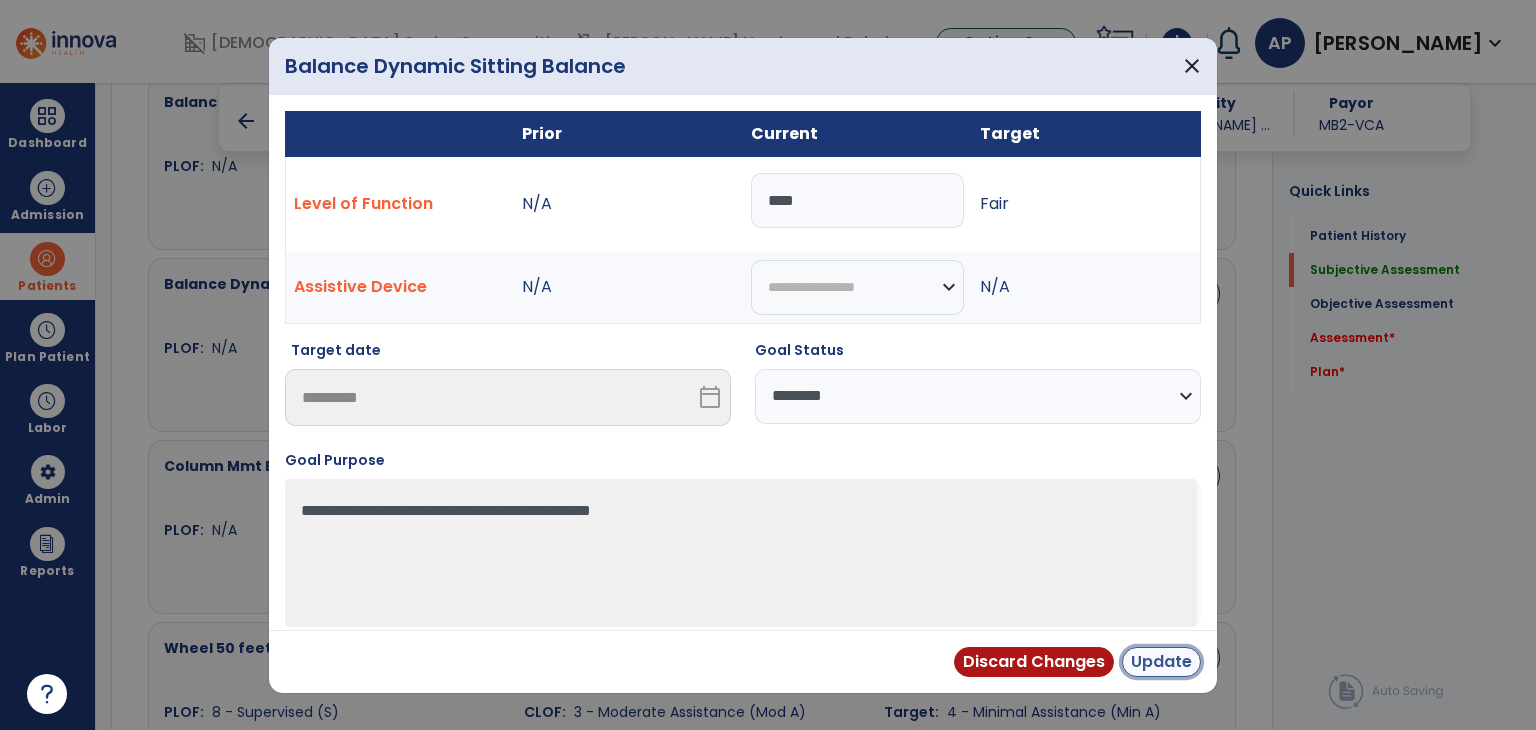 click on "Update" at bounding box center (1161, 662) 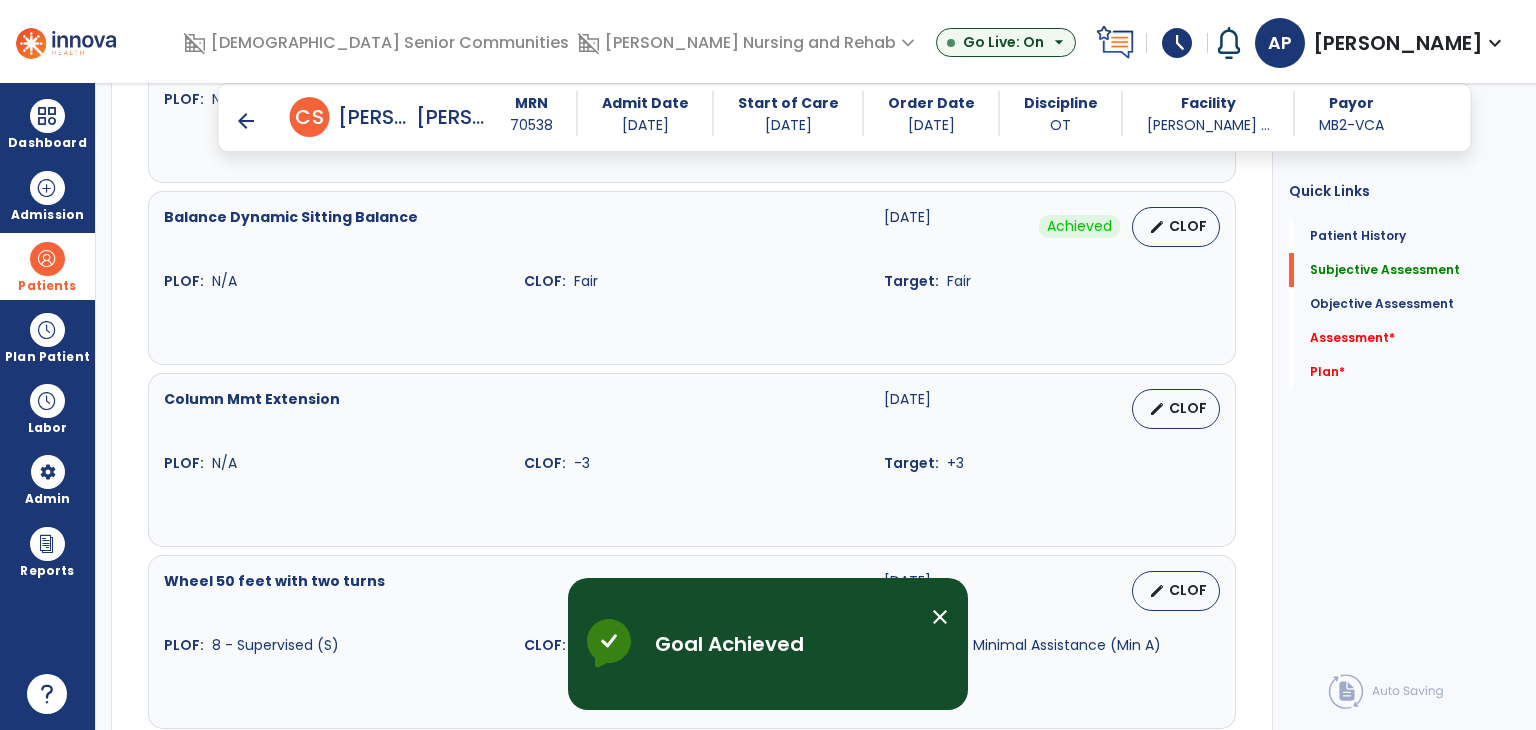 scroll, scrollTop: 1200, scrollLeft: 0, axis: vertical 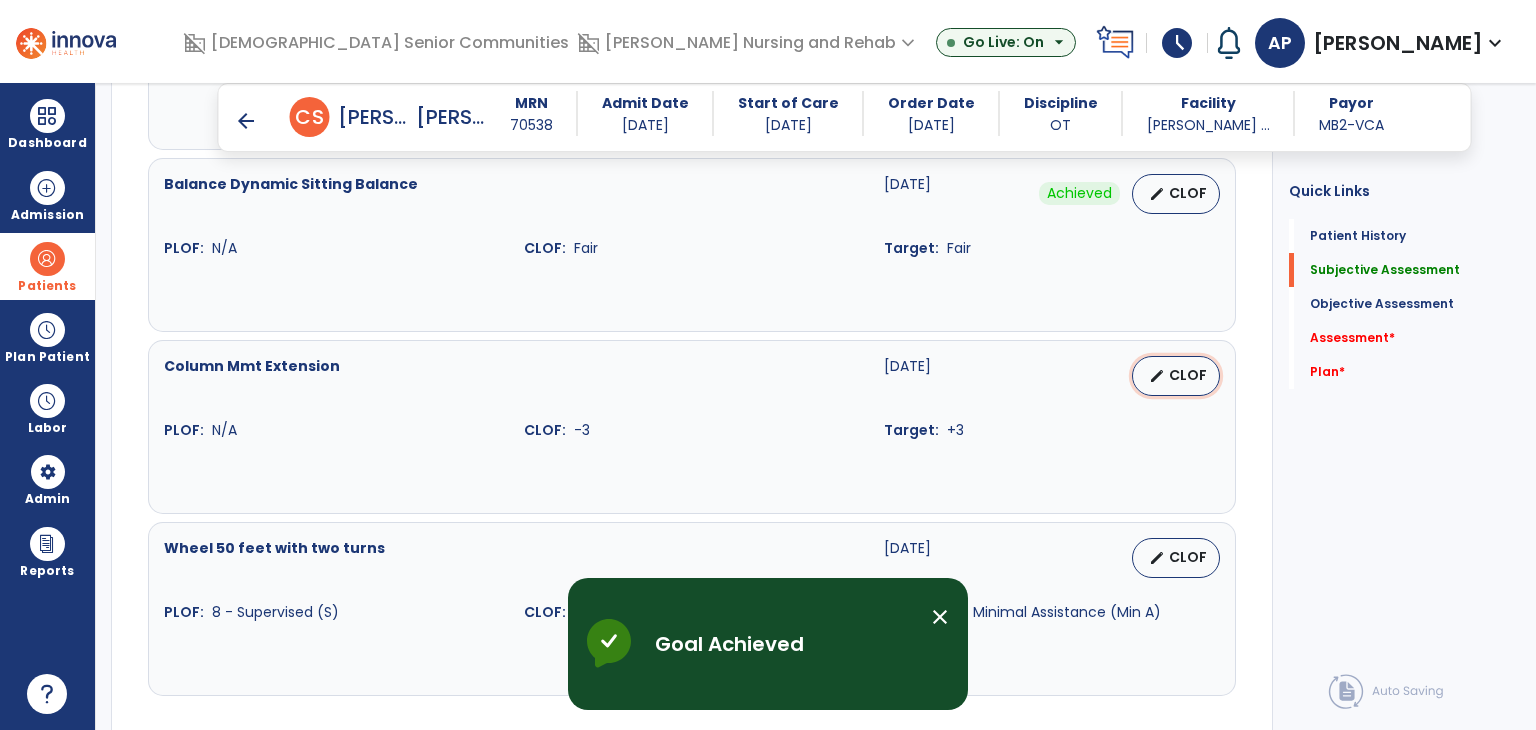 click on "CLOF" at bounding box center [1188, 375] 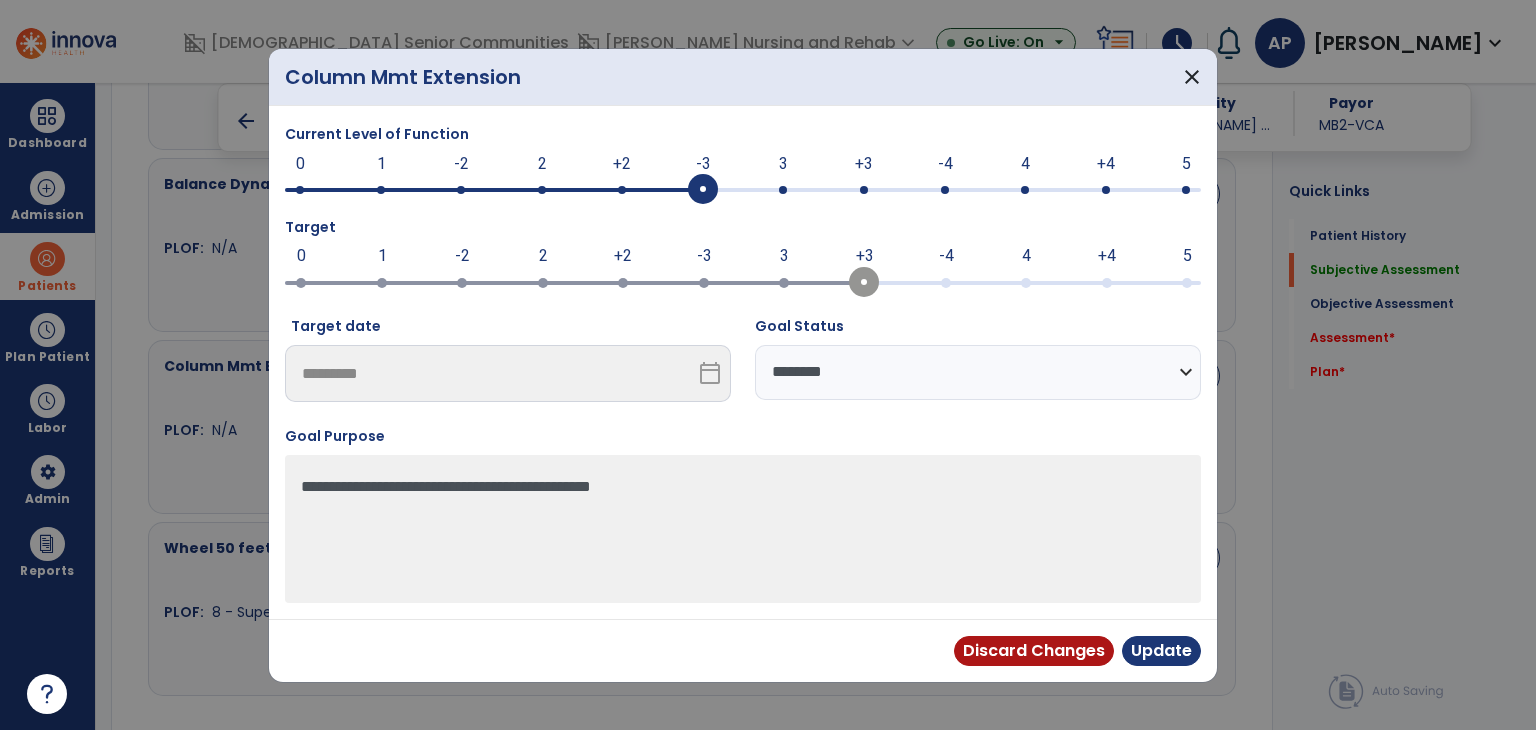 click at bounding box center [743, 188] 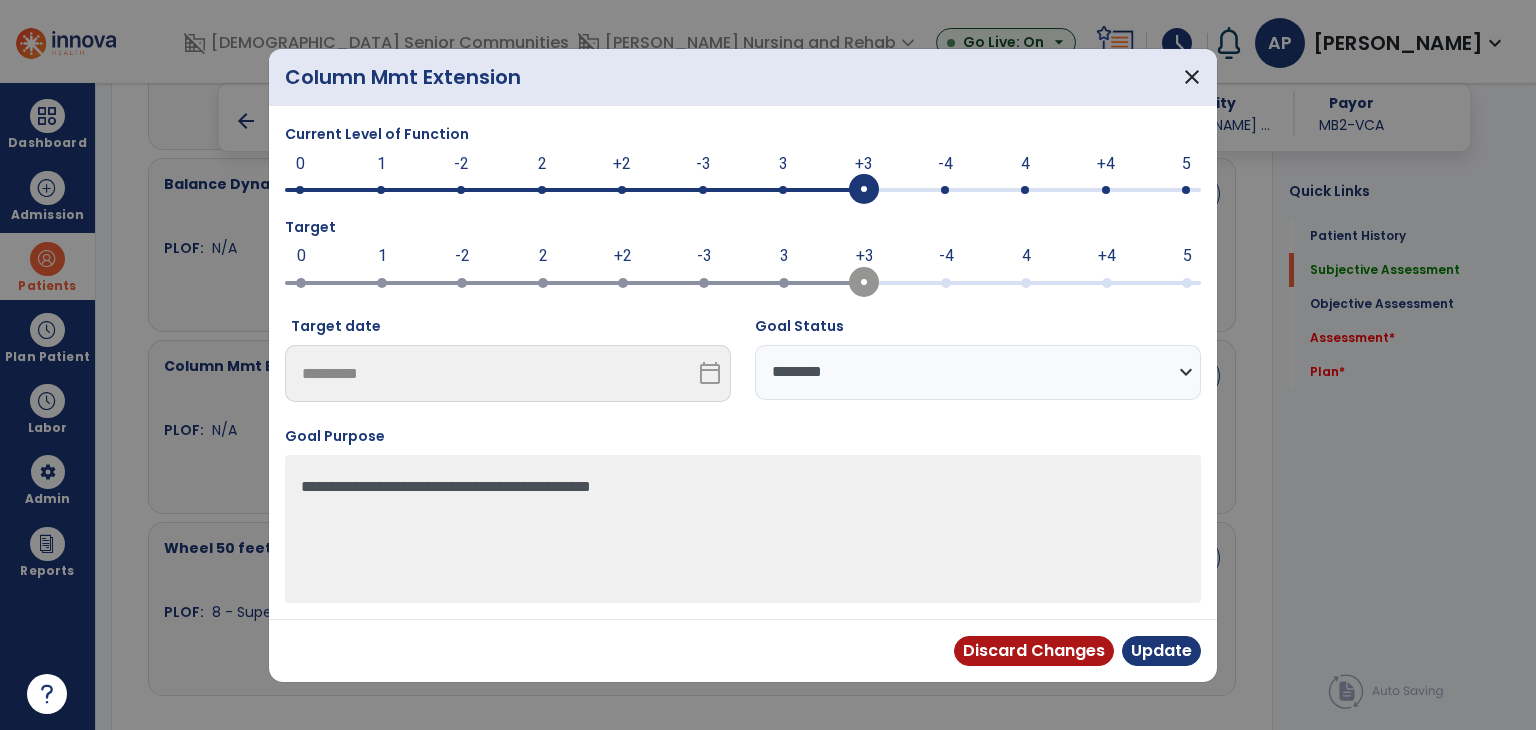 click on "**********" at bounding box center [978, 372] 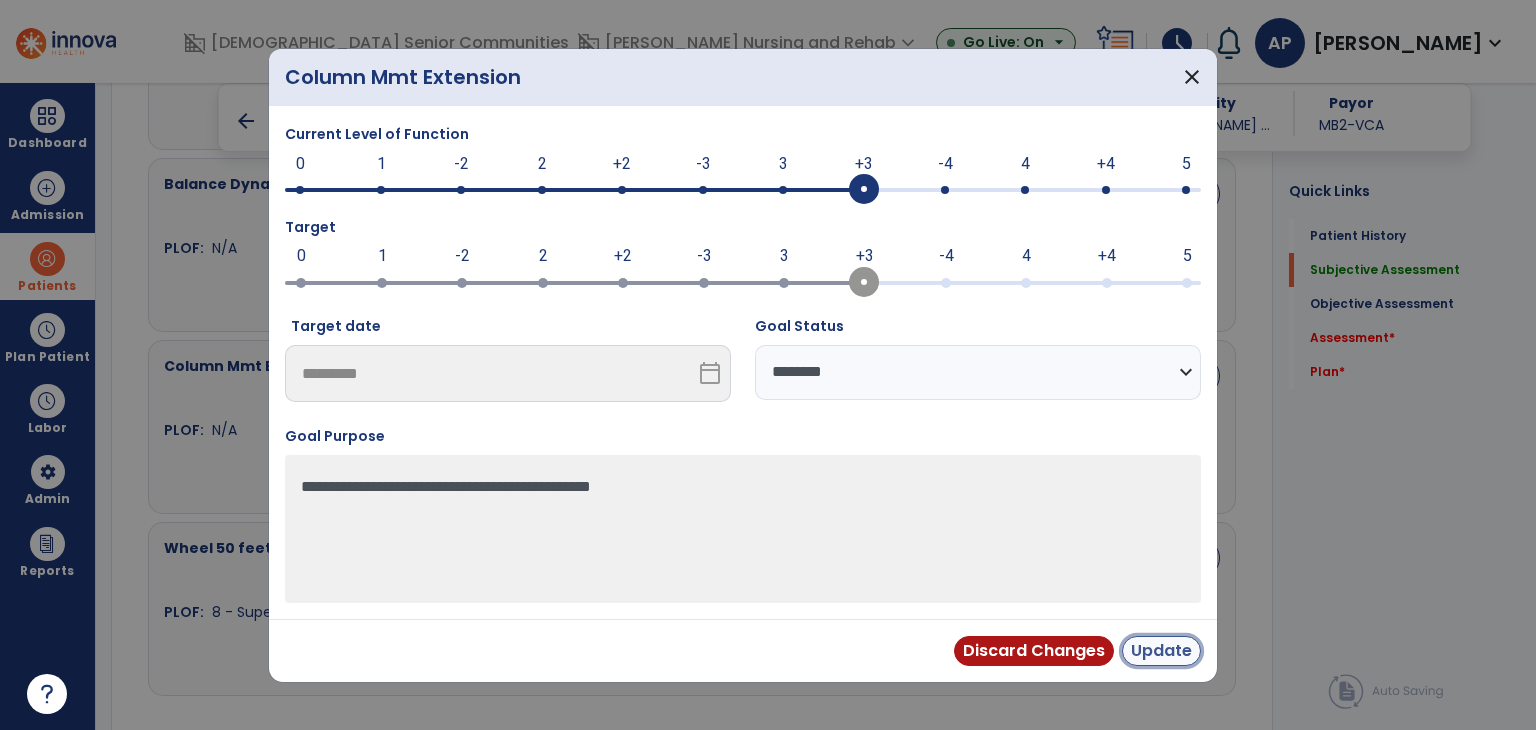 click on "Update" at bounding box center [1161, 651] 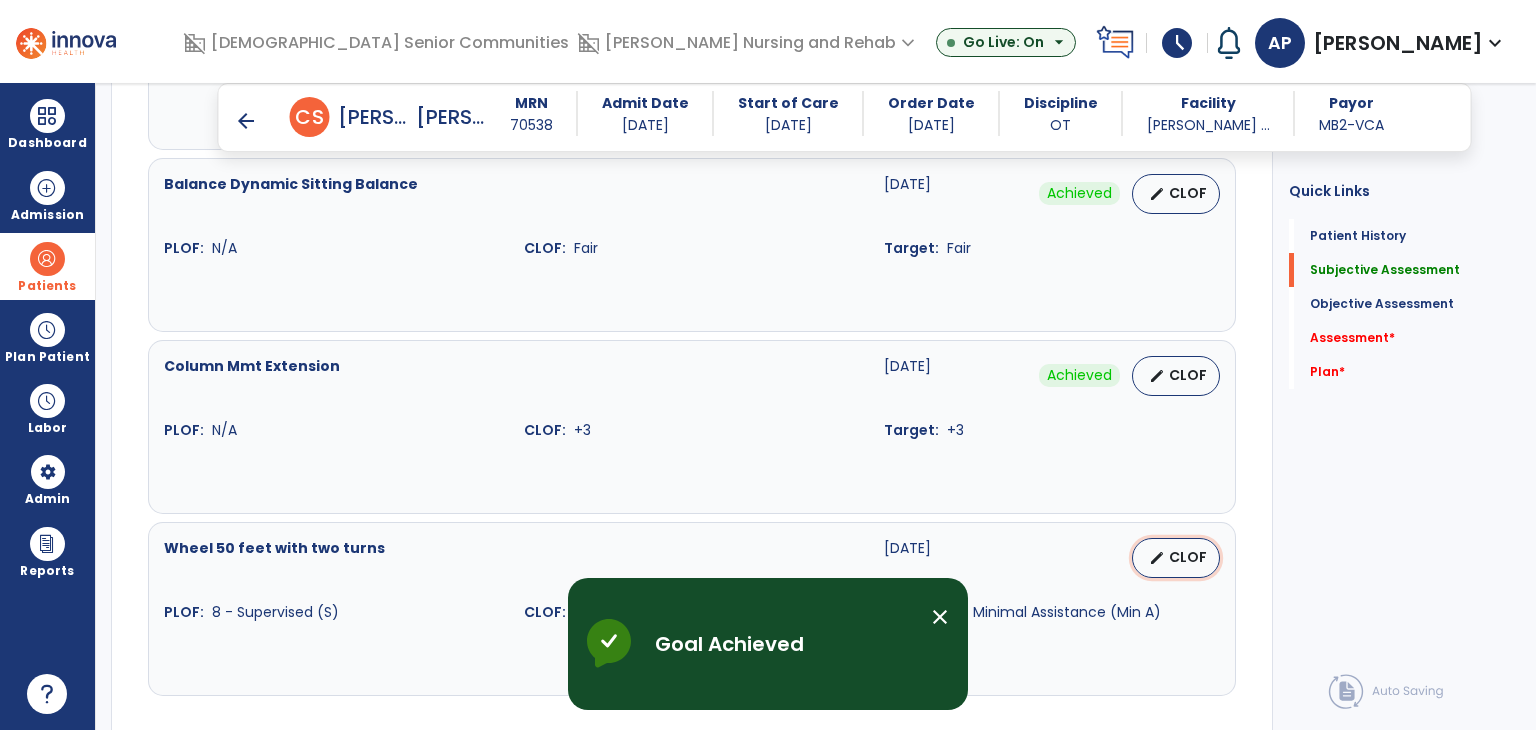 click on "edit" at bounding box center [1157, 558] 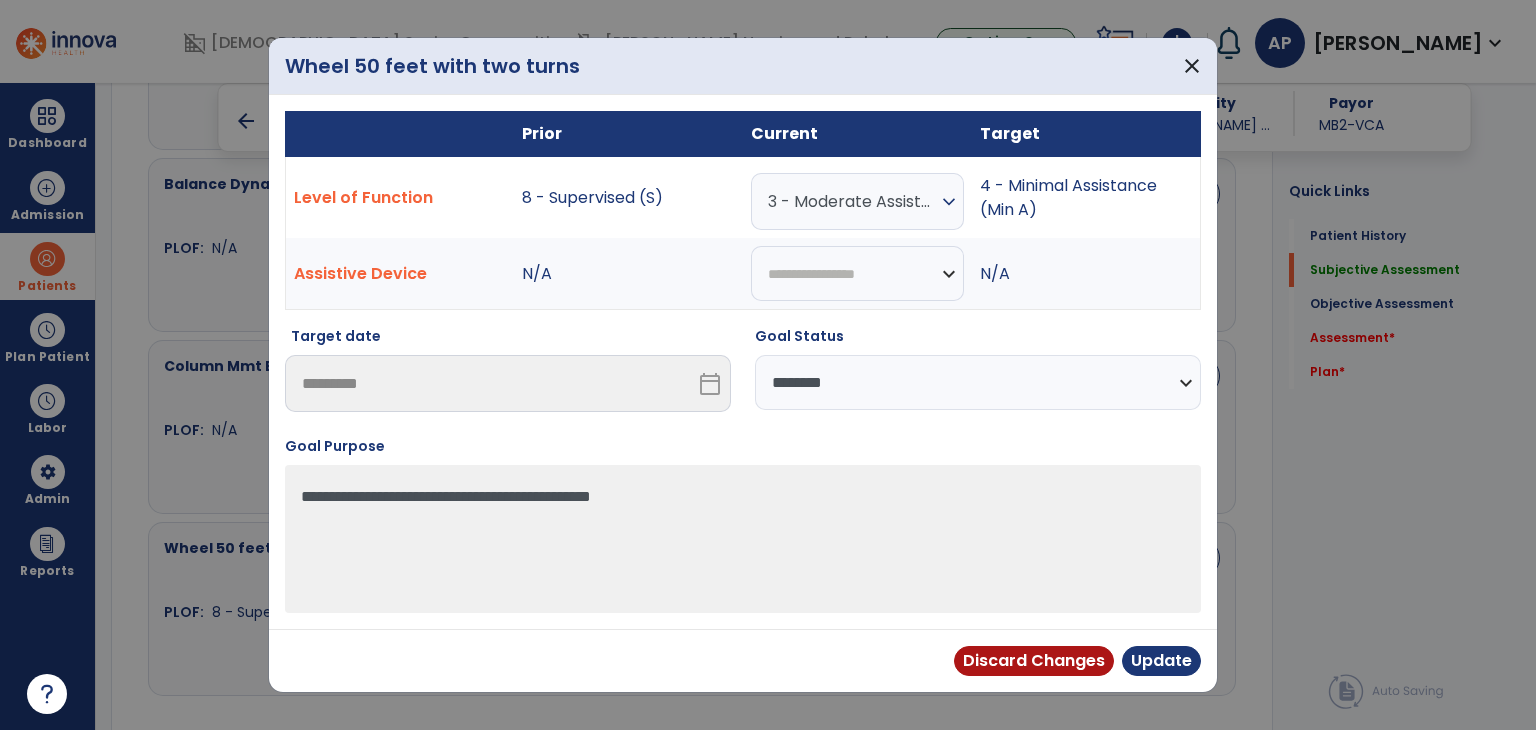 click on "3 - Moderate Assistance (Mod A)" at bounding box center [852, 201] 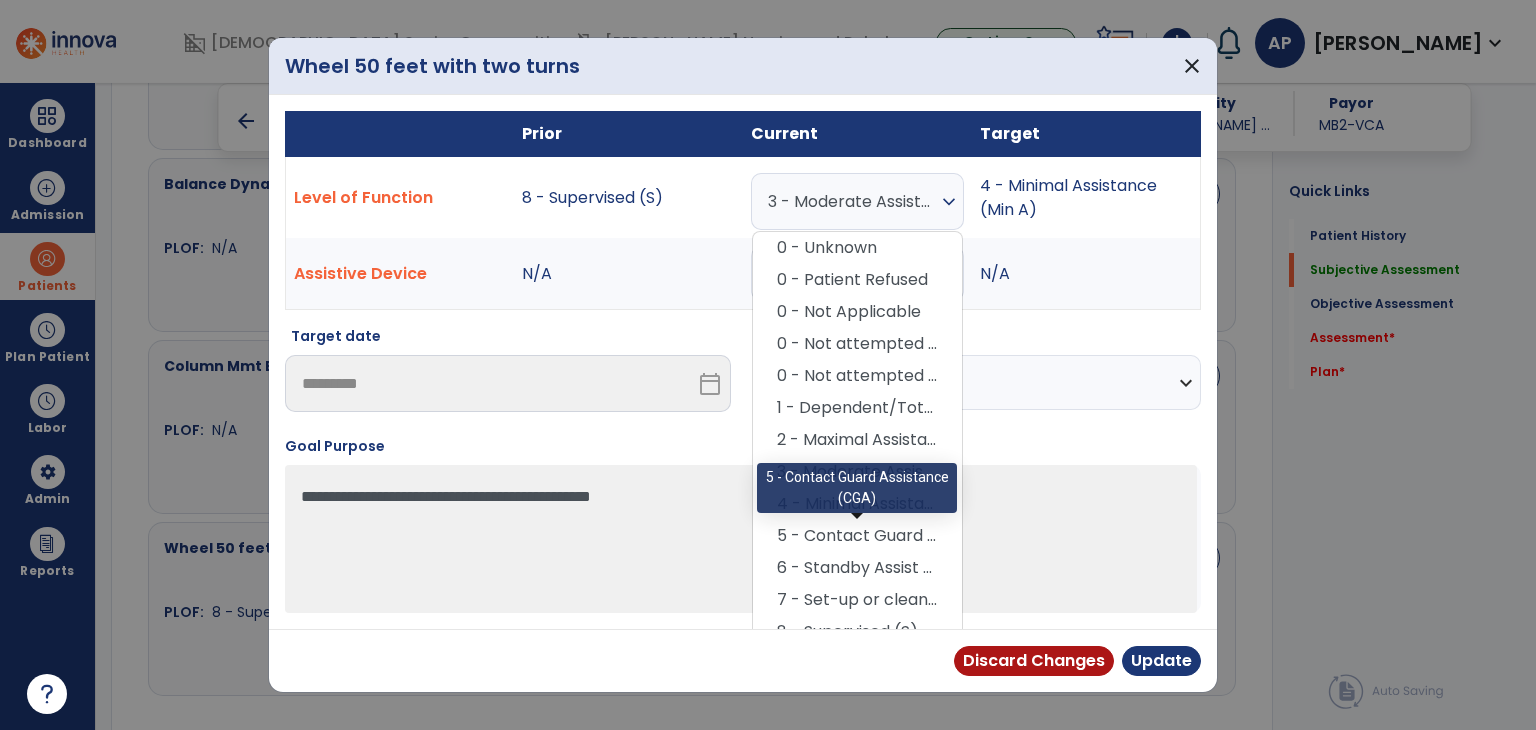 drag, startPoint x: 870, startPoint y: 529, endPoint x: 885, endPoint y: 403, distance: 126.88972 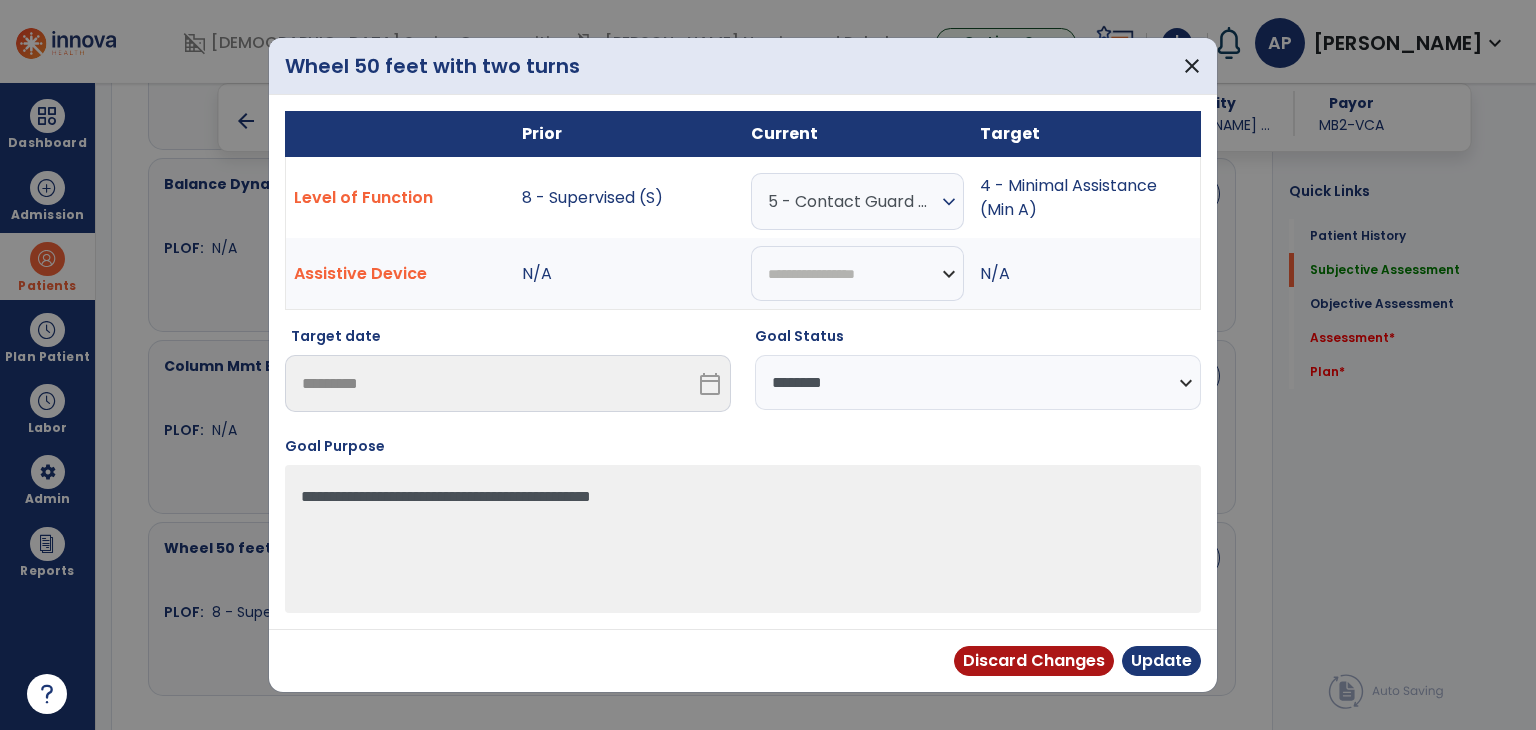 click on "**********" at bounding box center [978, 382] 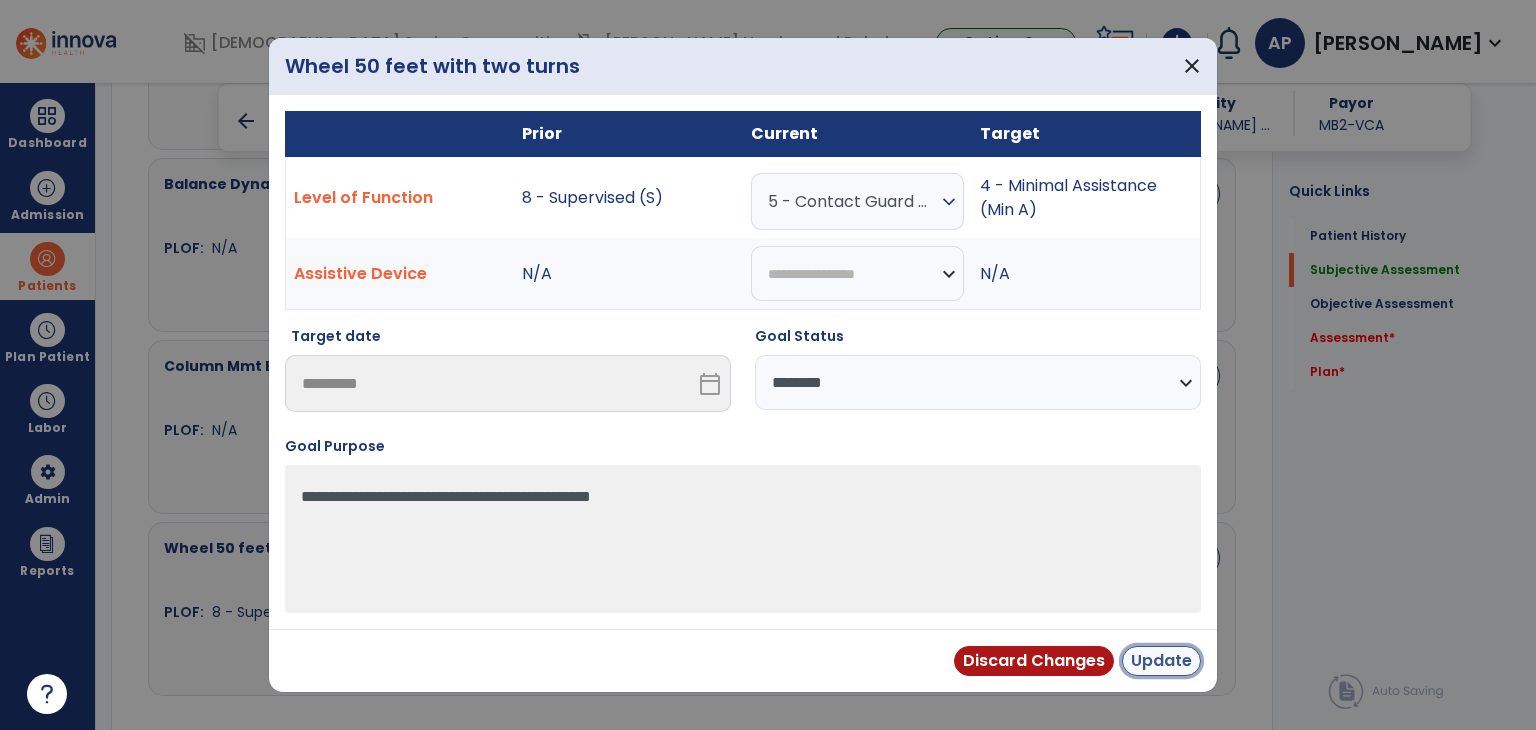 click on "Update" at bounding box center (1161, 661) 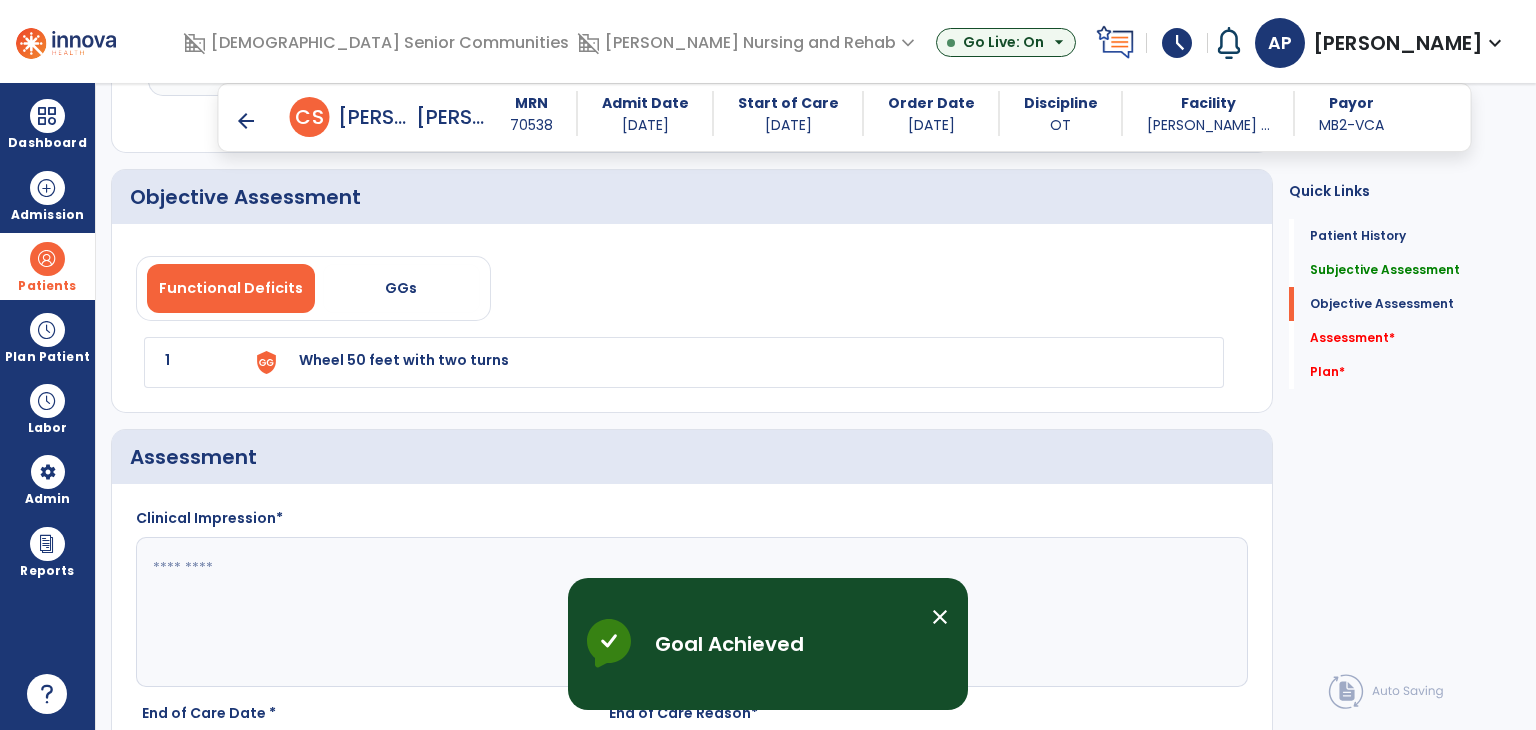 scroll, scrollTop: 1500, scrollLeft: 0, axis: vertical 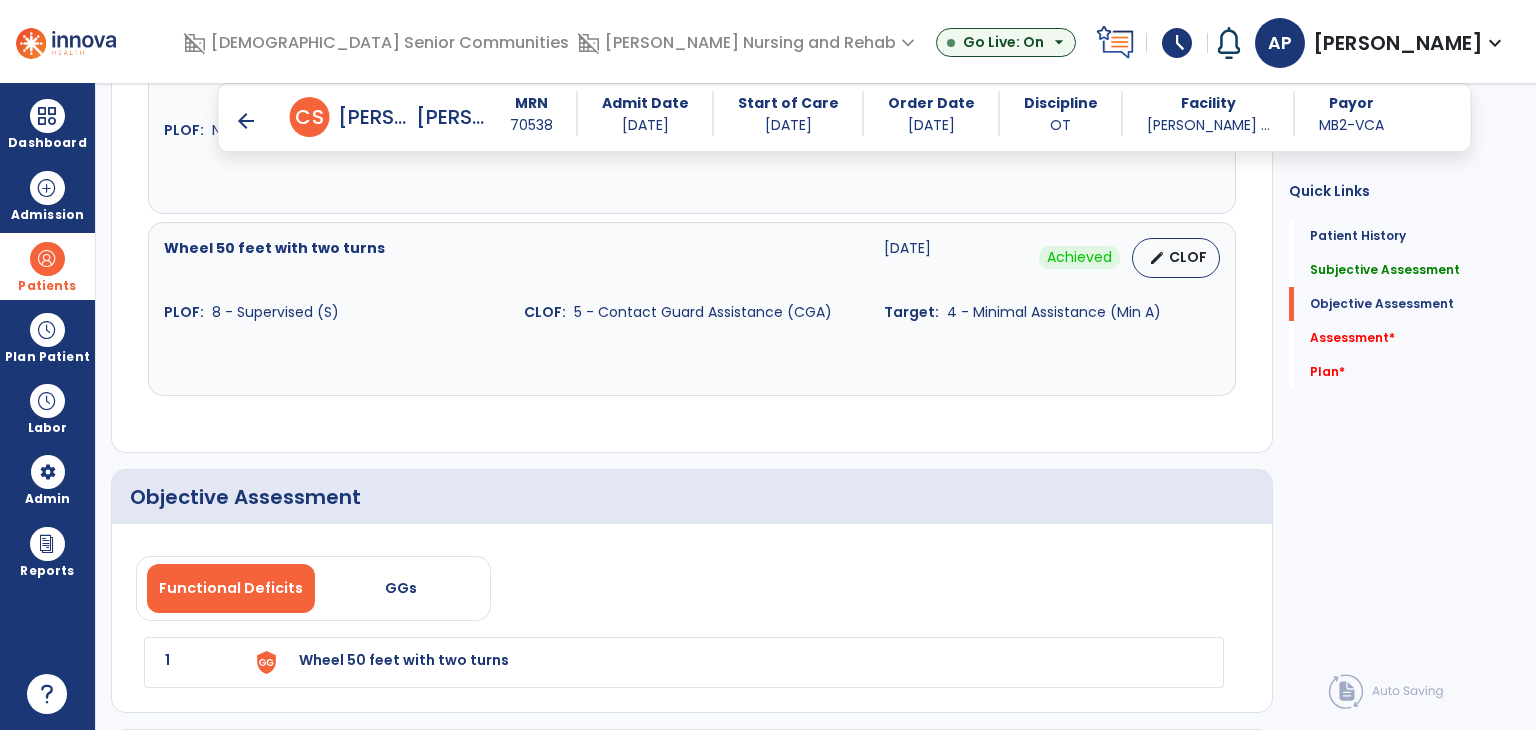 click on "Wheel 50 feet with two turns" at bounding box center (404, 660) 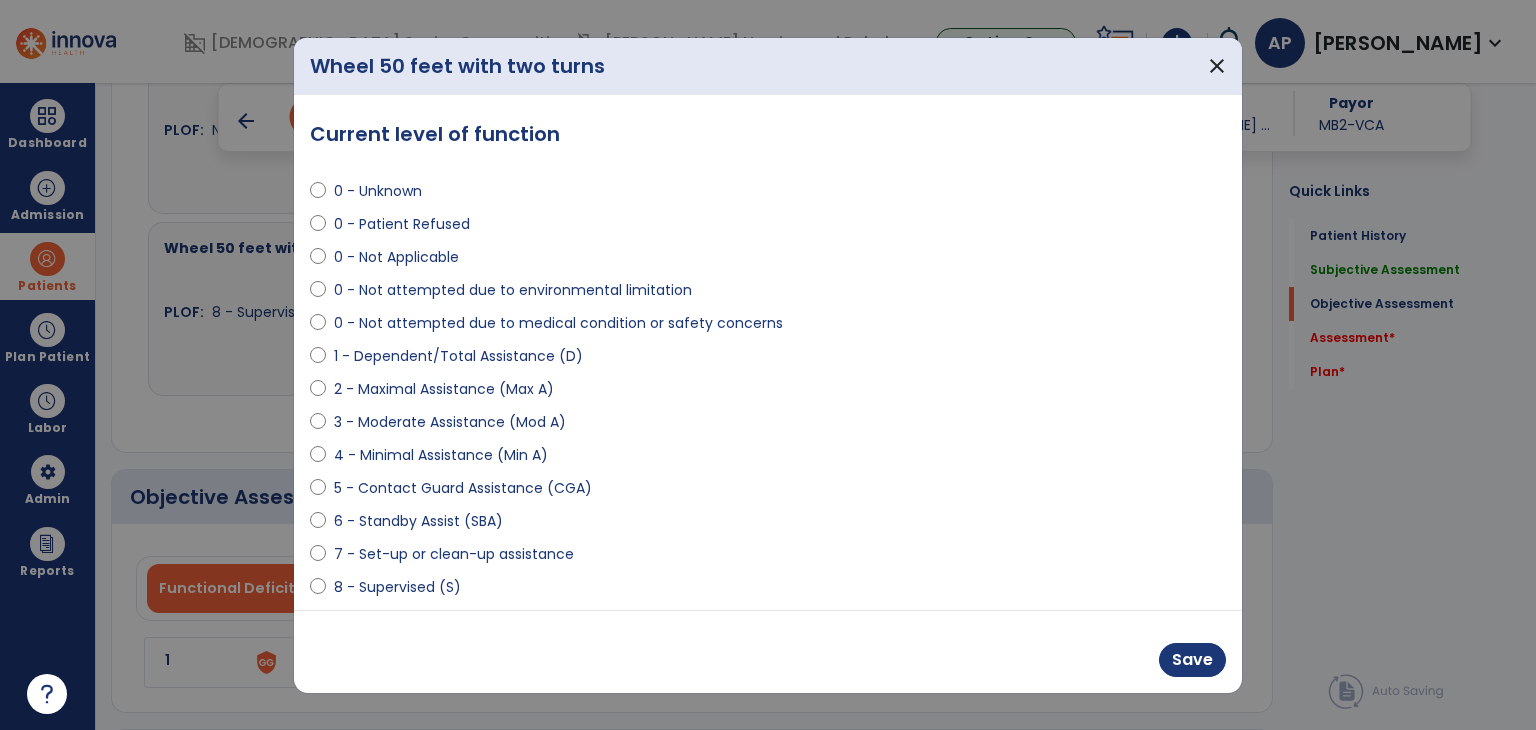 click on "5 - Contact Guard Assistance (CGA)" at bounding box center [463, 488] 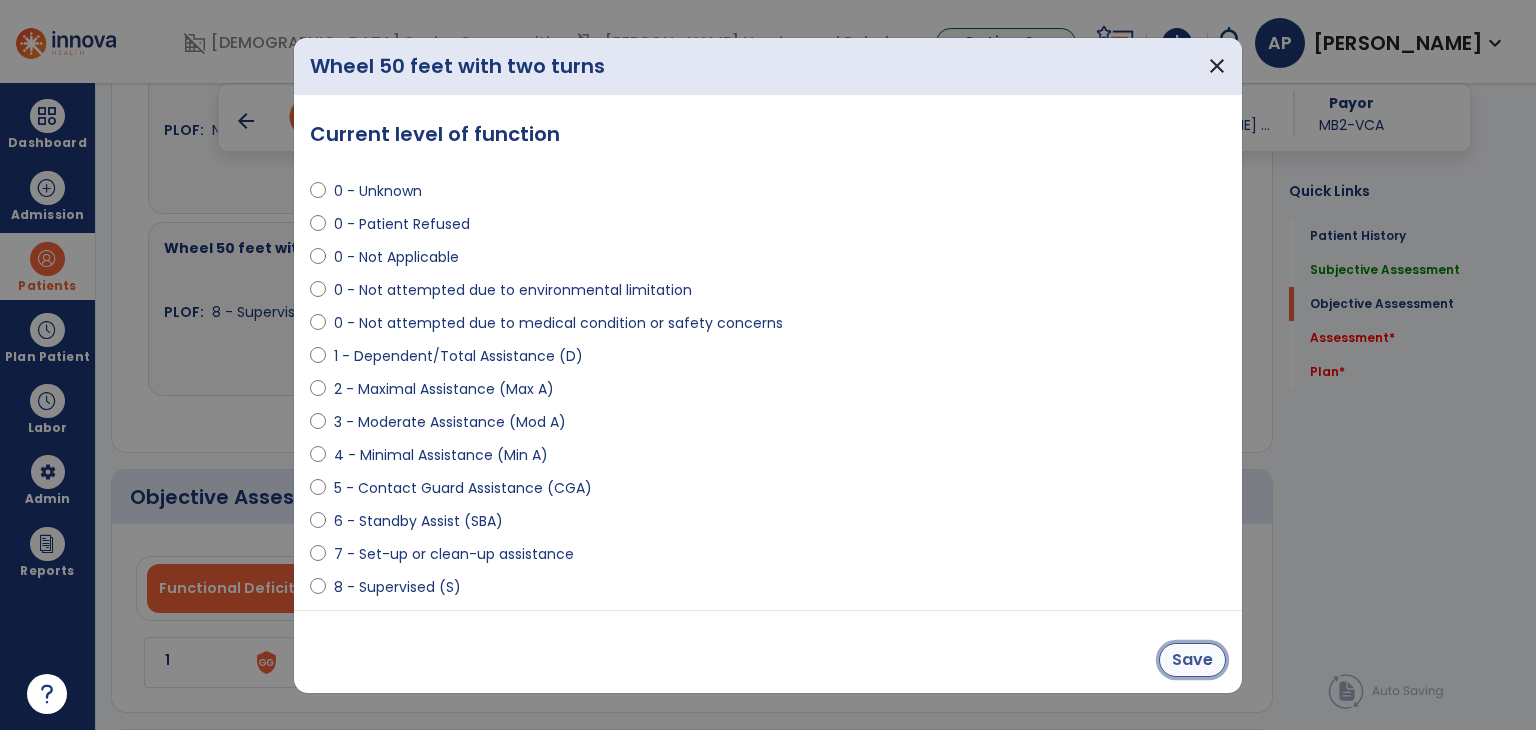 click on "Save" at bounding box center (1192, 660) 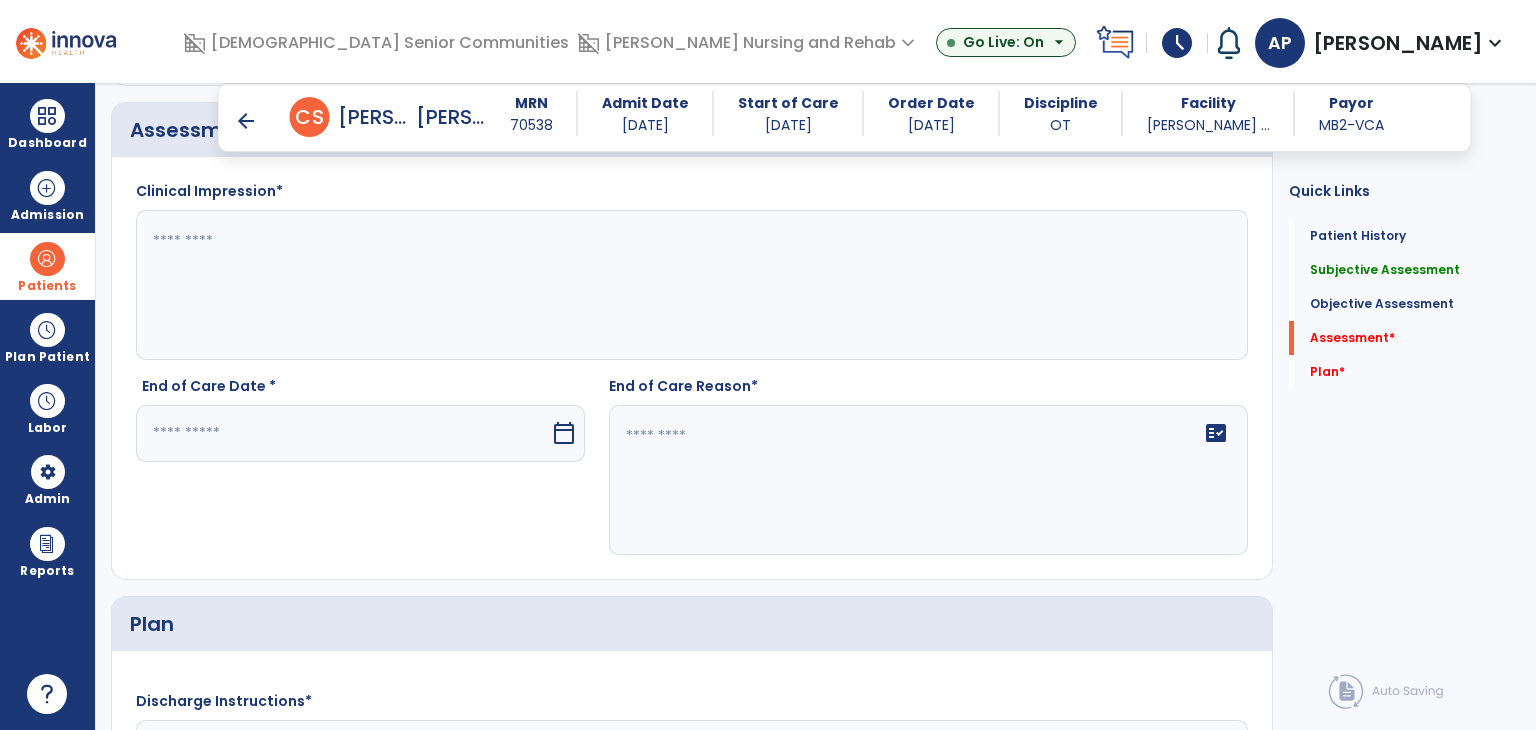 scroll, scrollTop: 2200, scrollLeft: 0, axis: vertical 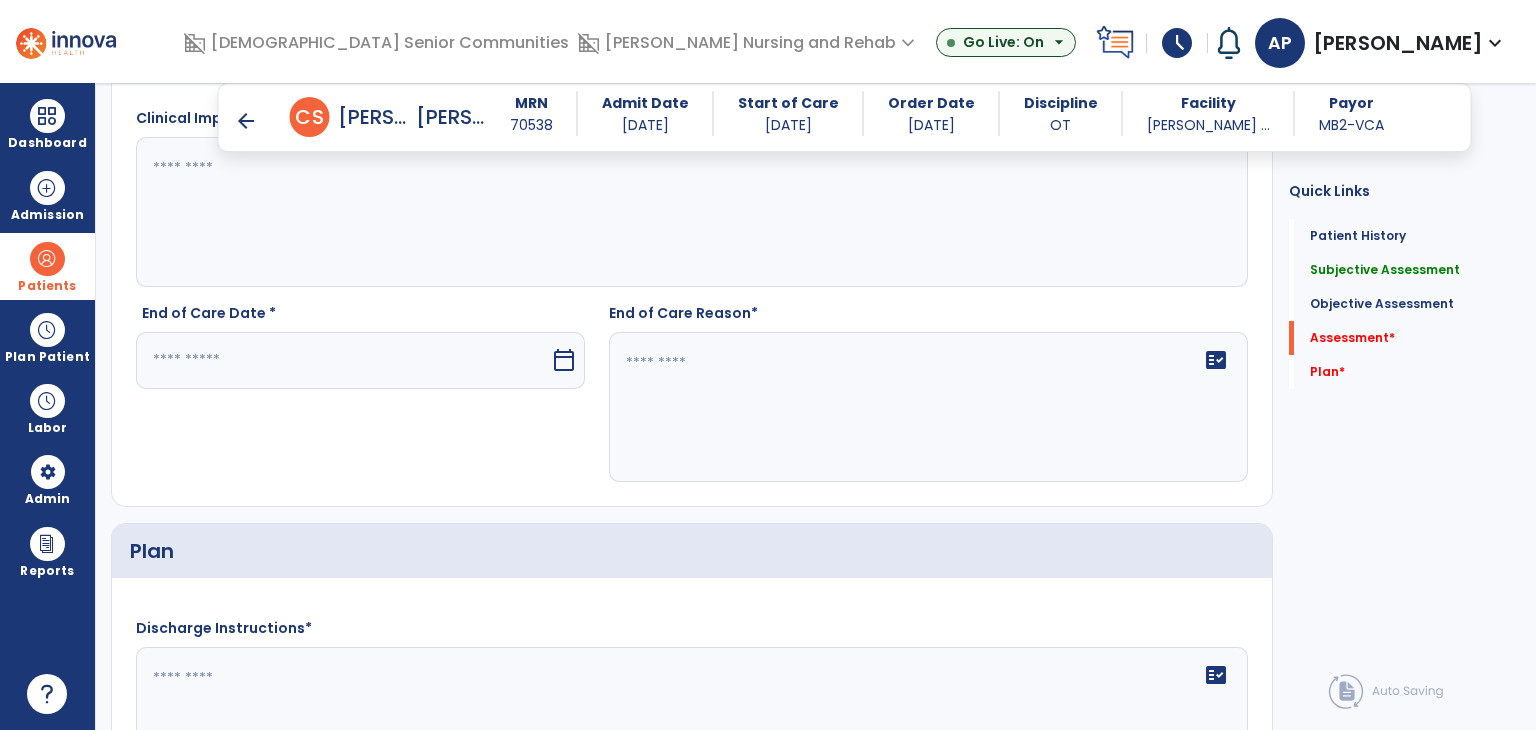 click at bounding box center (343, 360) 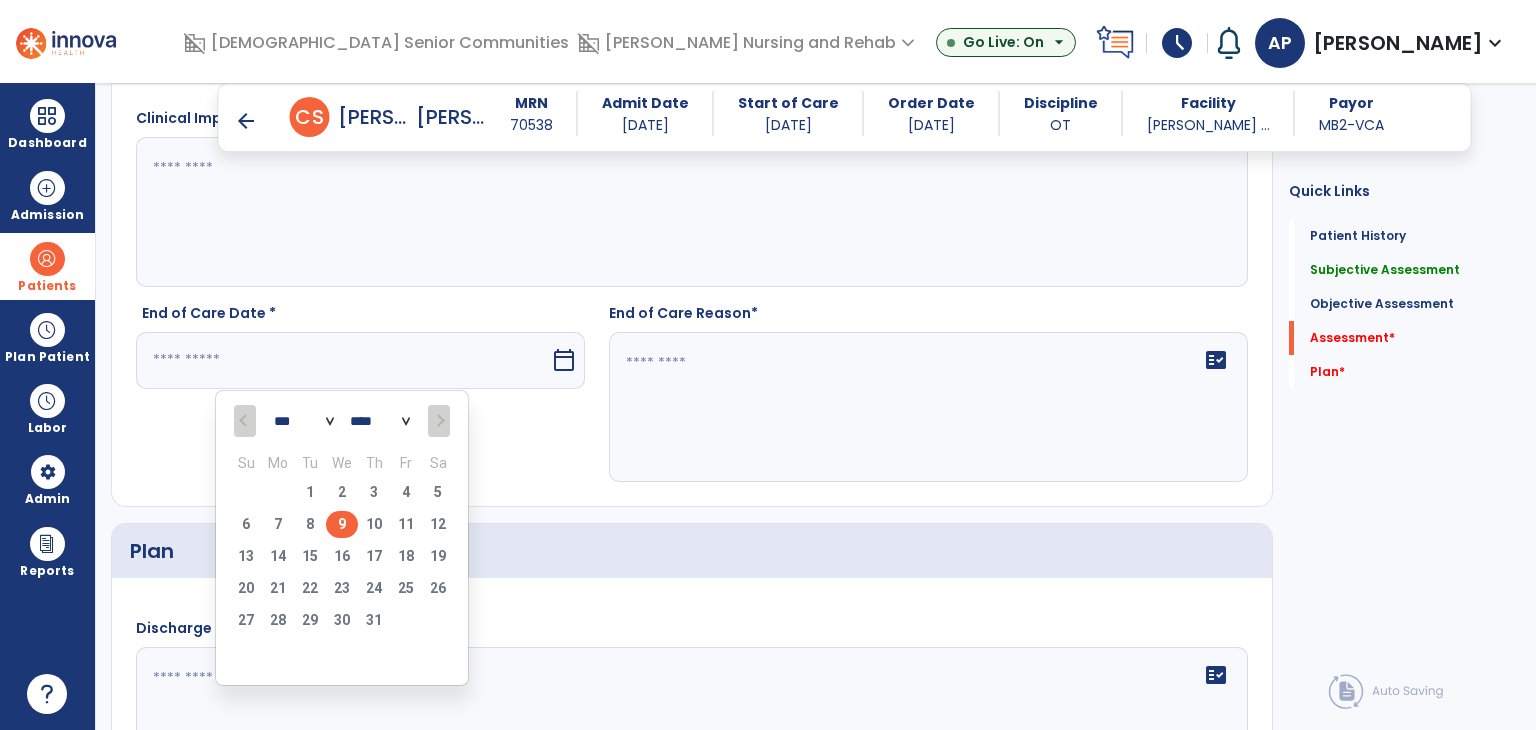 drag, startPoint x: 346, startPoint y: 522, endPoint x: 448, endPoint y: 501, distance: 104.13933 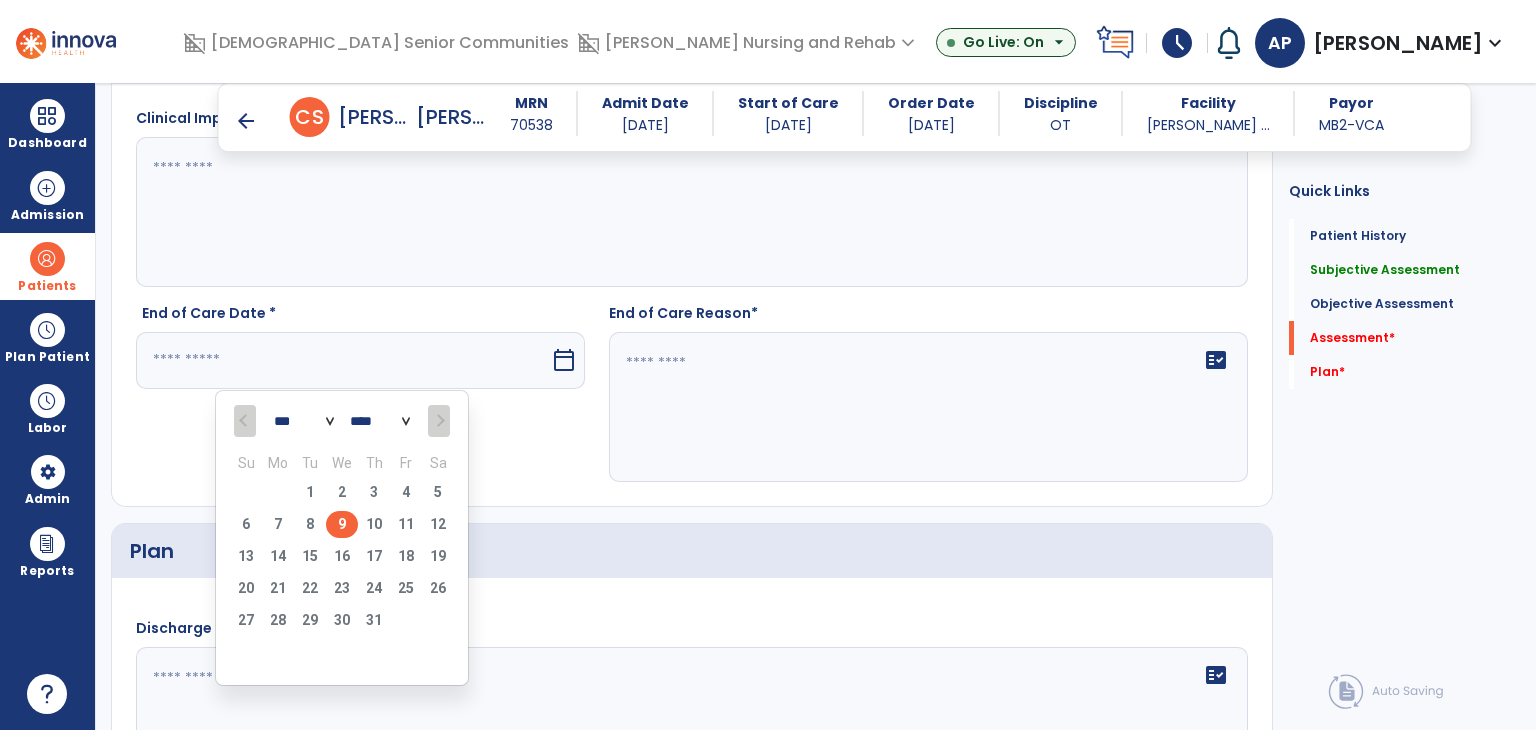 click on "9" at bounding box center [342, 524] 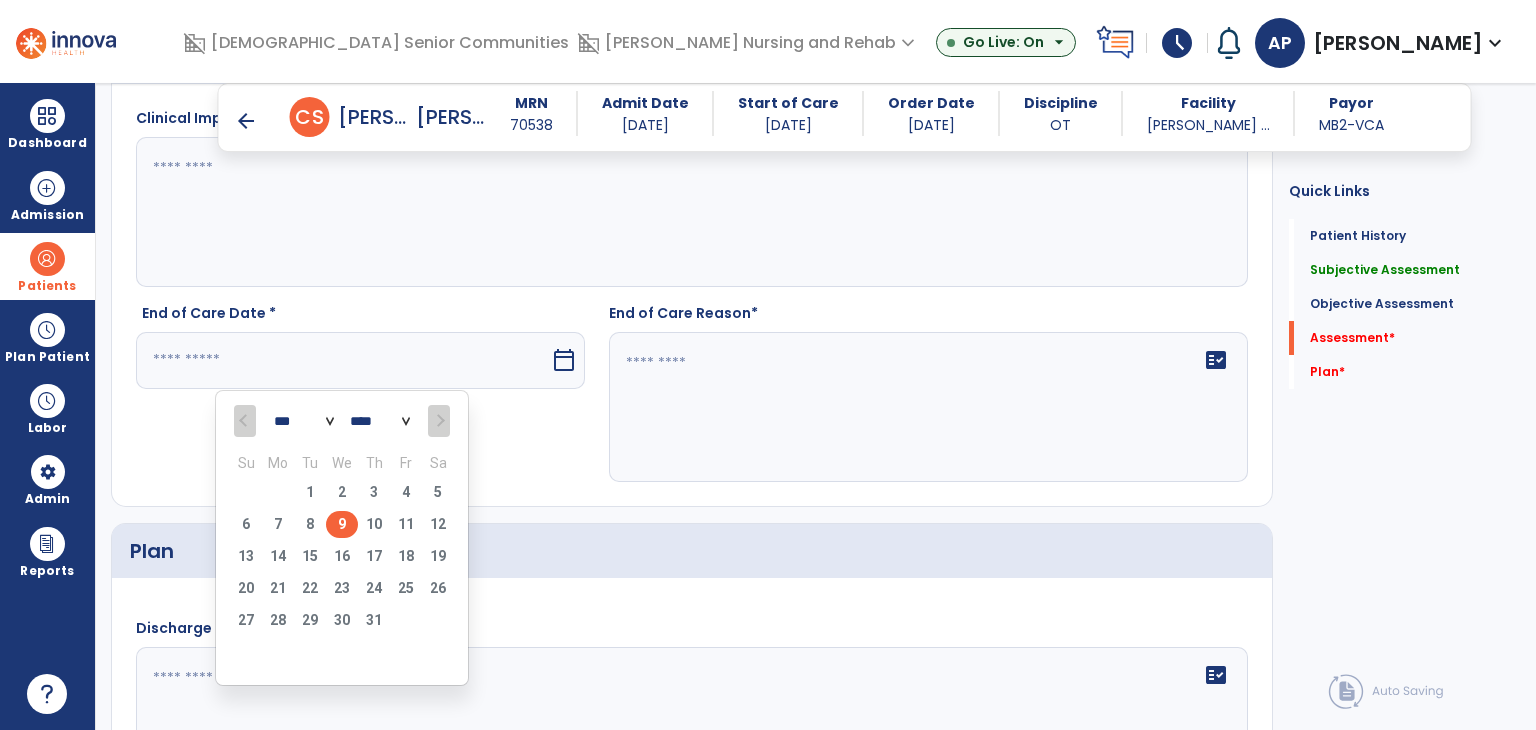 type on "********" 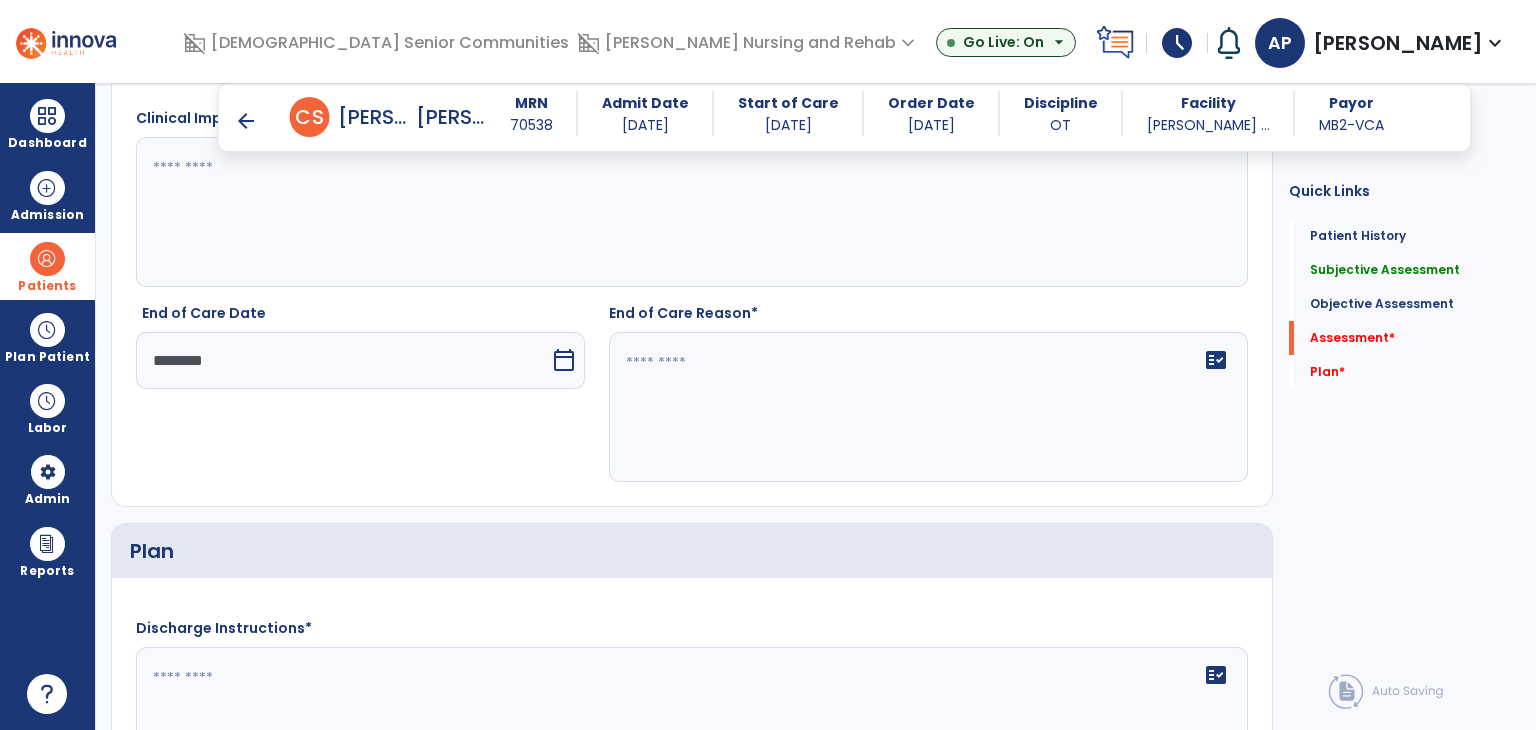 click on "fact_check" 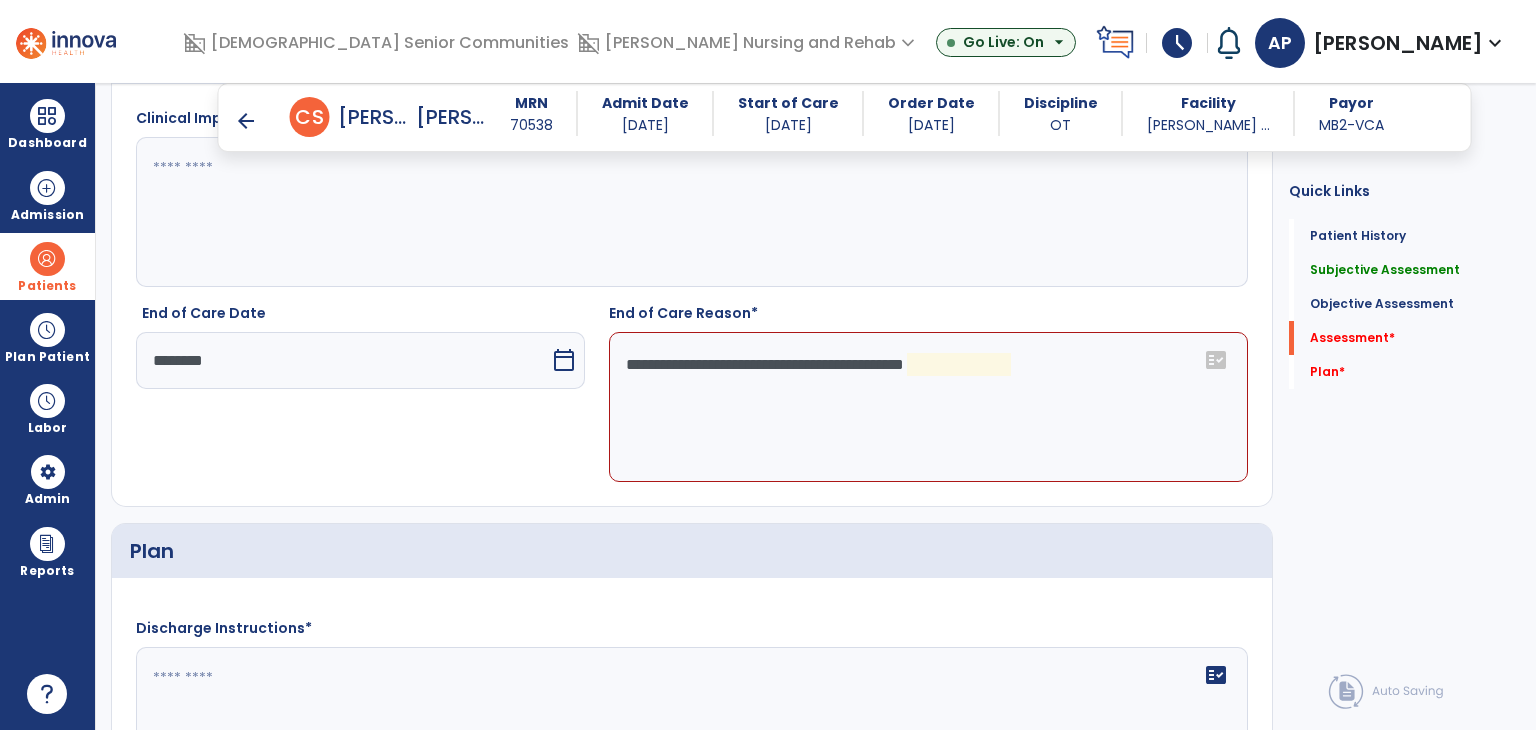 drag, startPoint x: 796, startPoint y: 554, endPoint x: 891, endPoint y: 414, distance: 169.18924 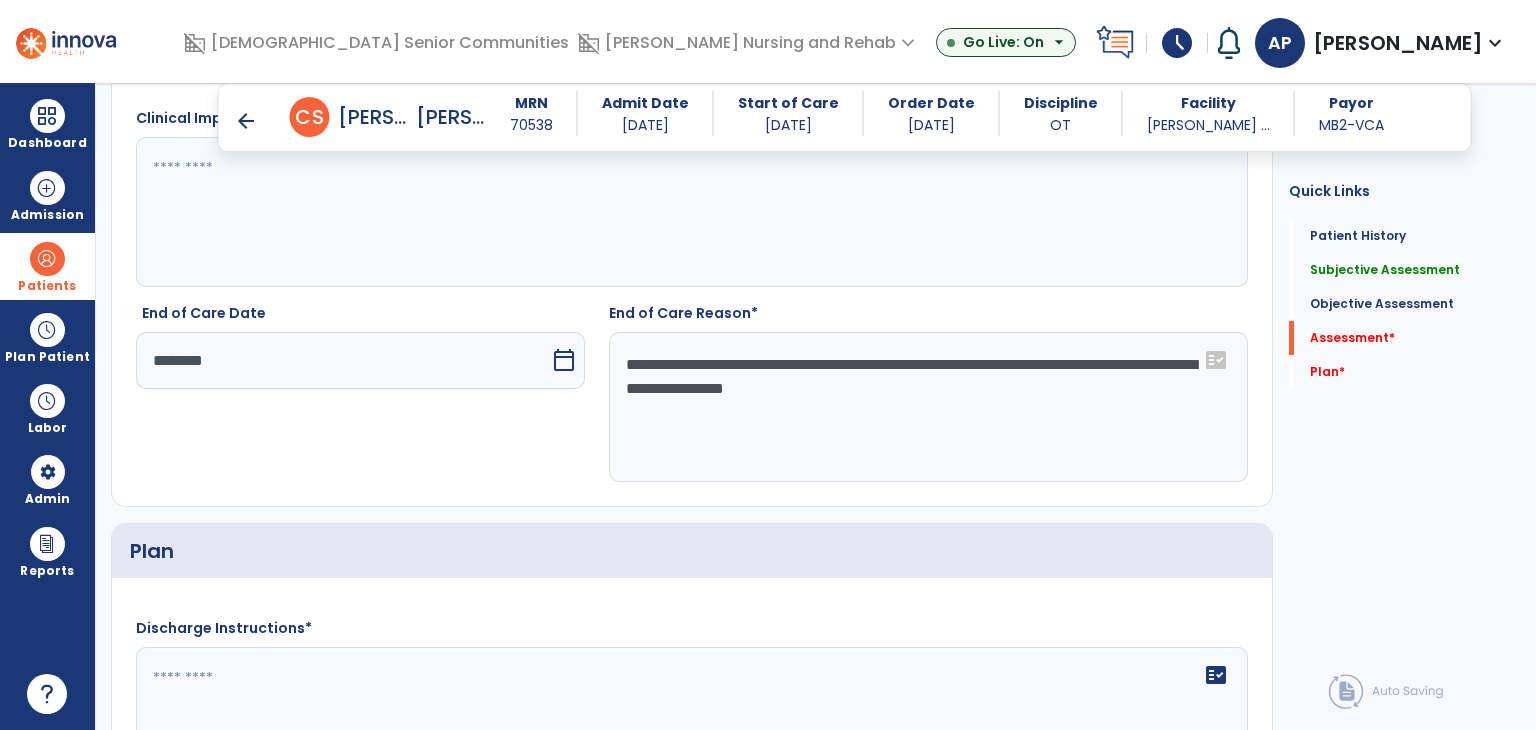 scroll, scrollTop: 2100, scrollLeft: 0, axis: vertical 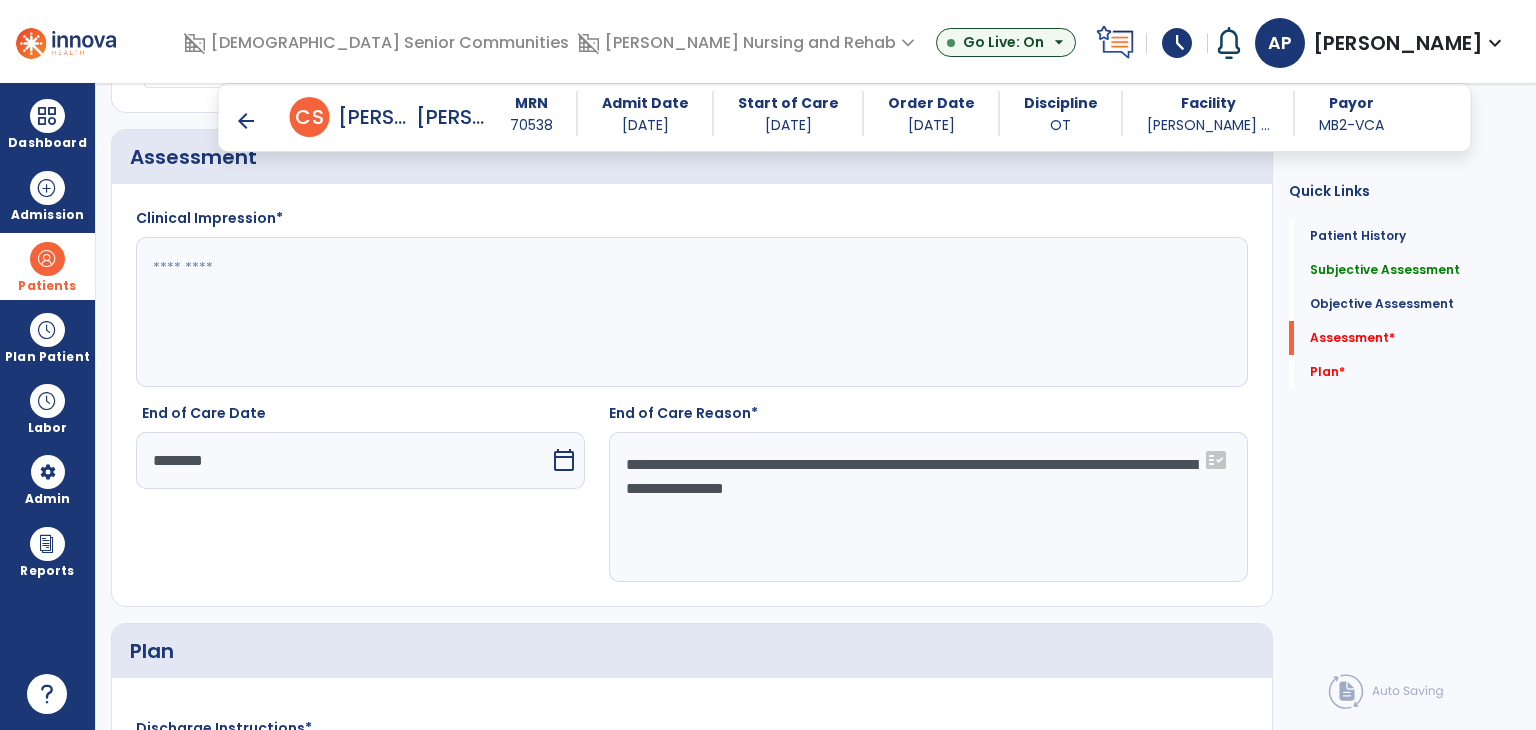 type on "**********" 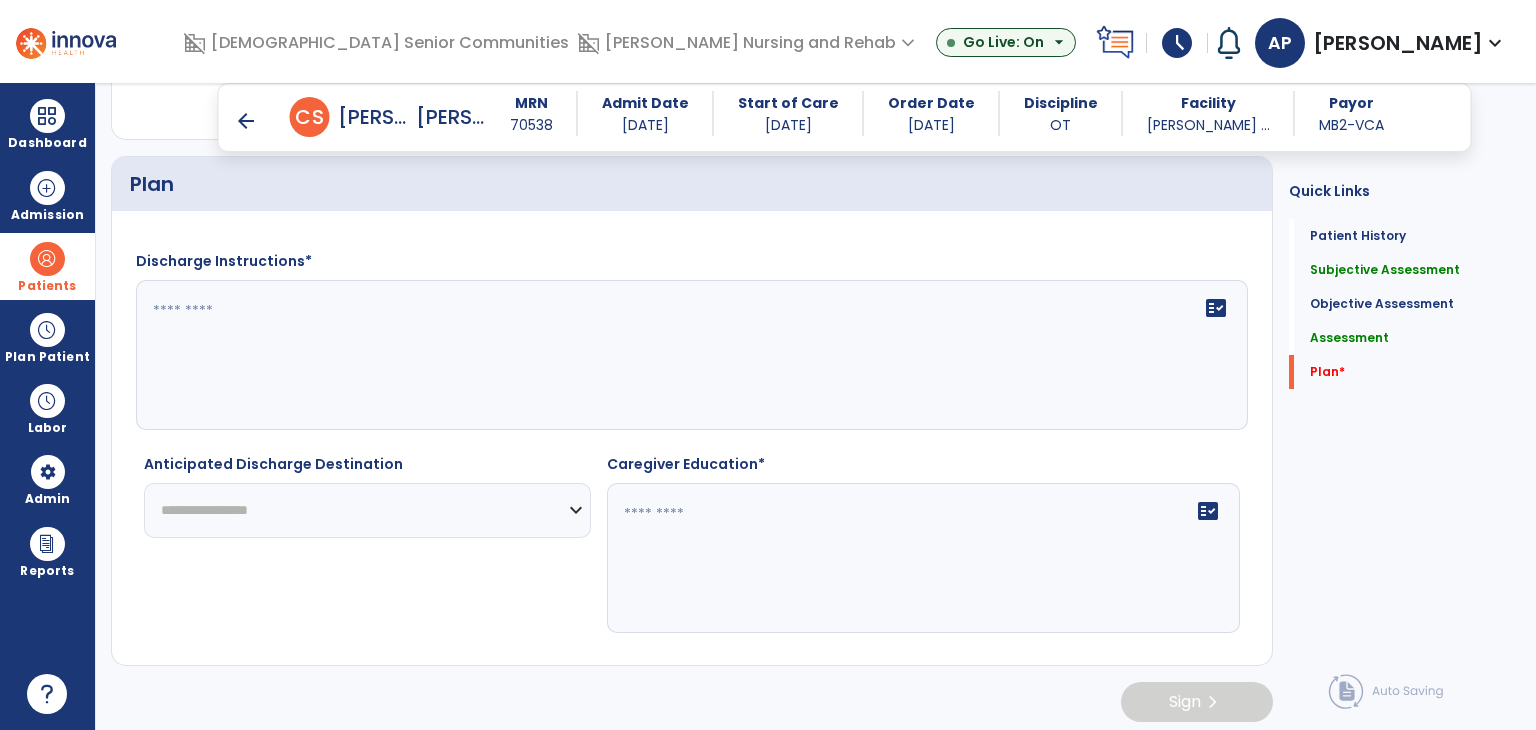 scroll, scrollTop: 2568, scrollLeft: 0, axis: vertical 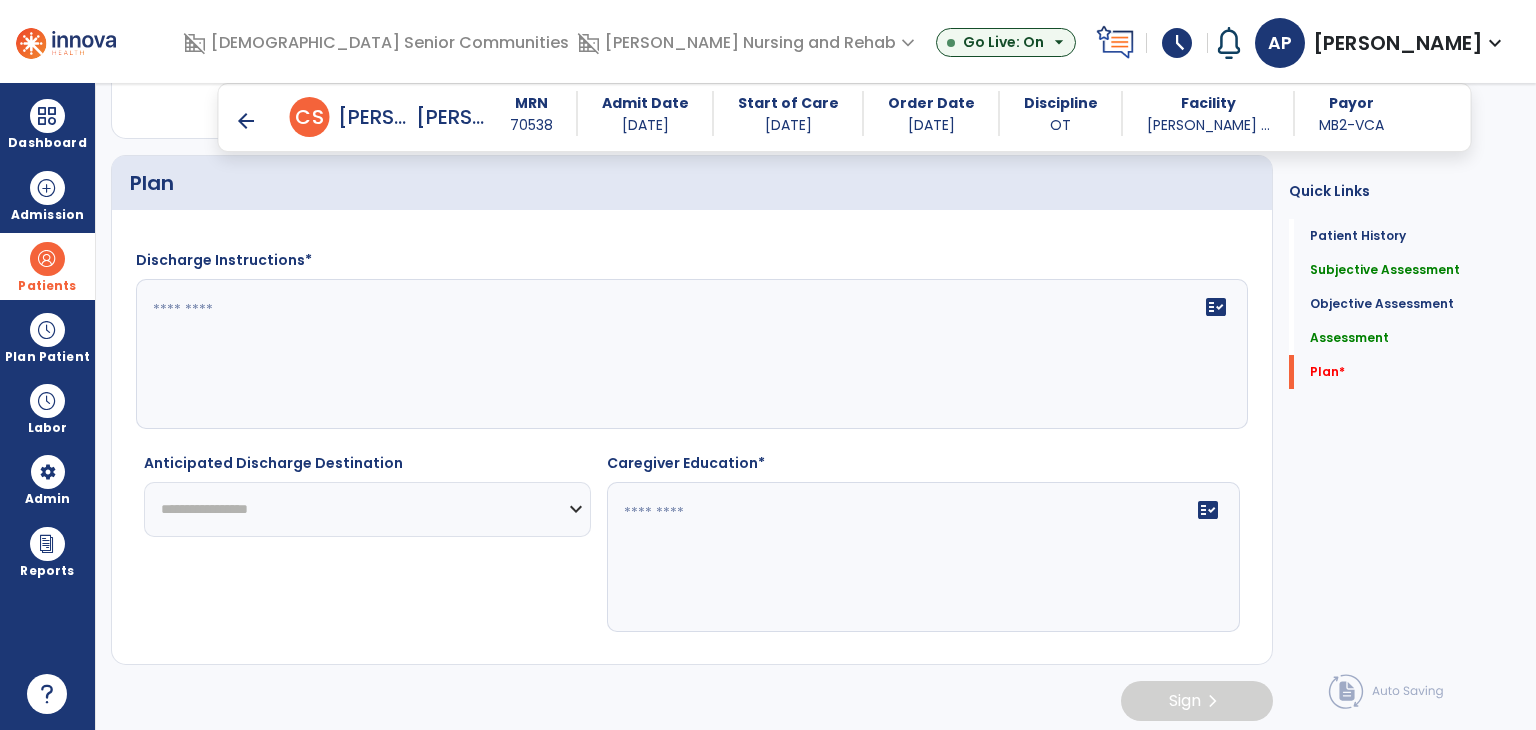 type on "**********" 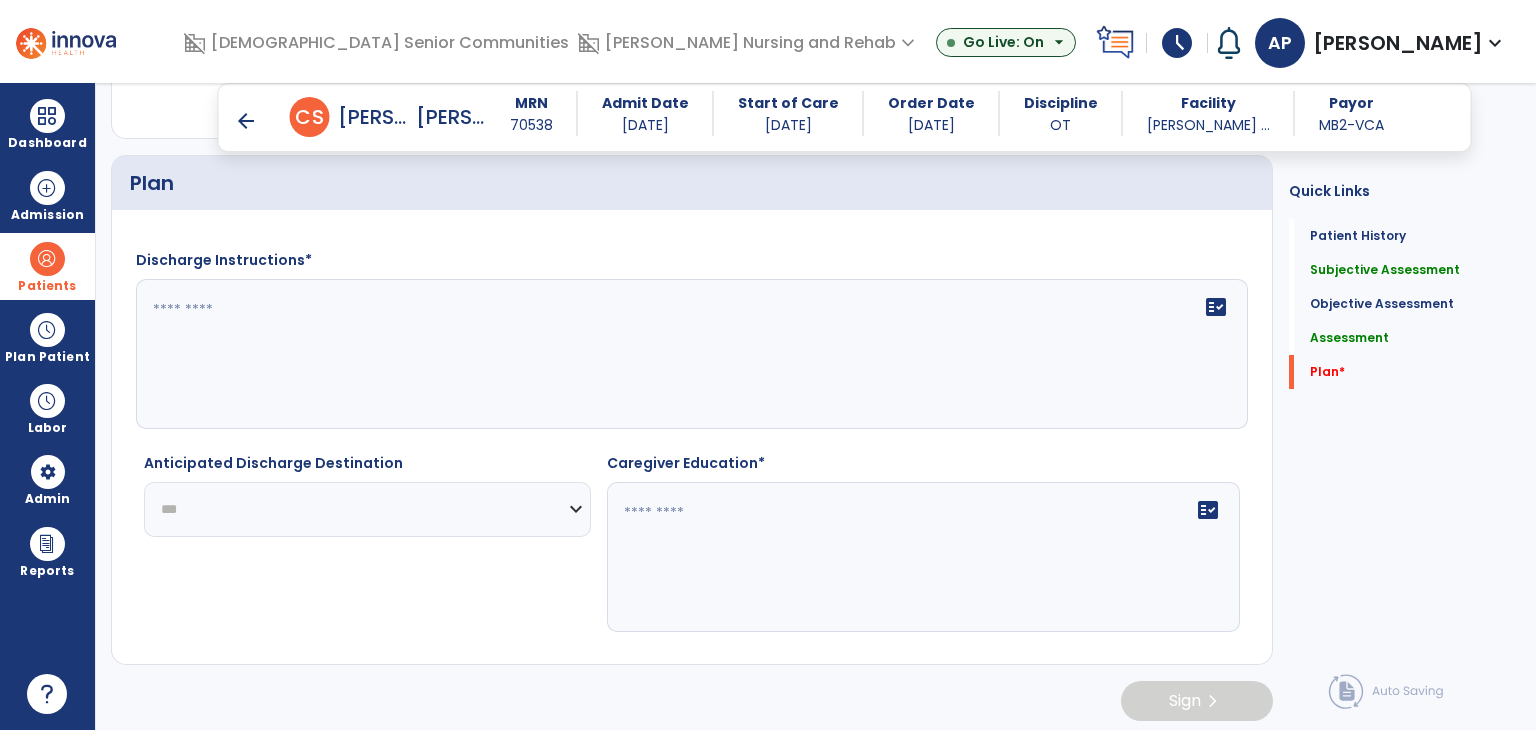 click on "**********" 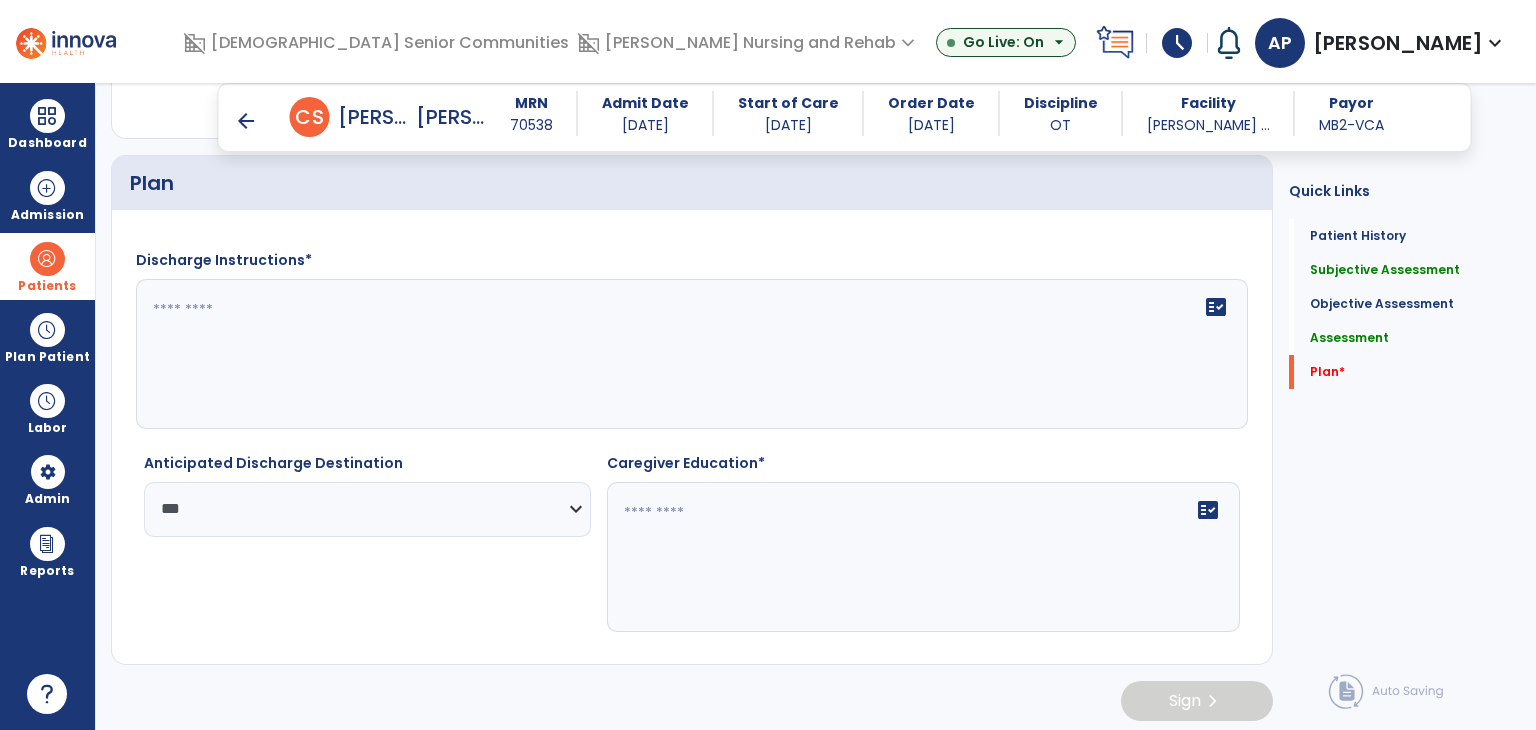 click on "fact_check" 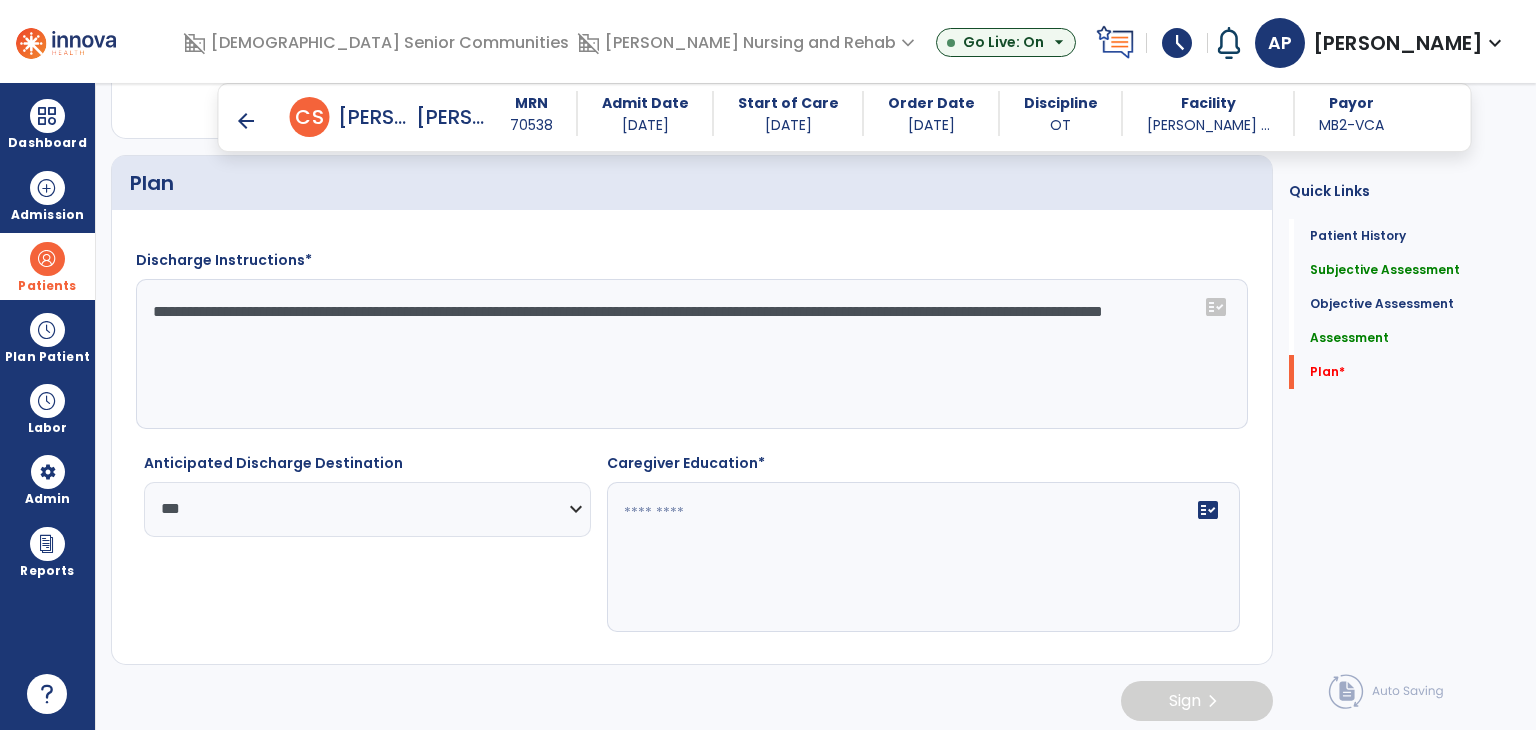 type on "**********" 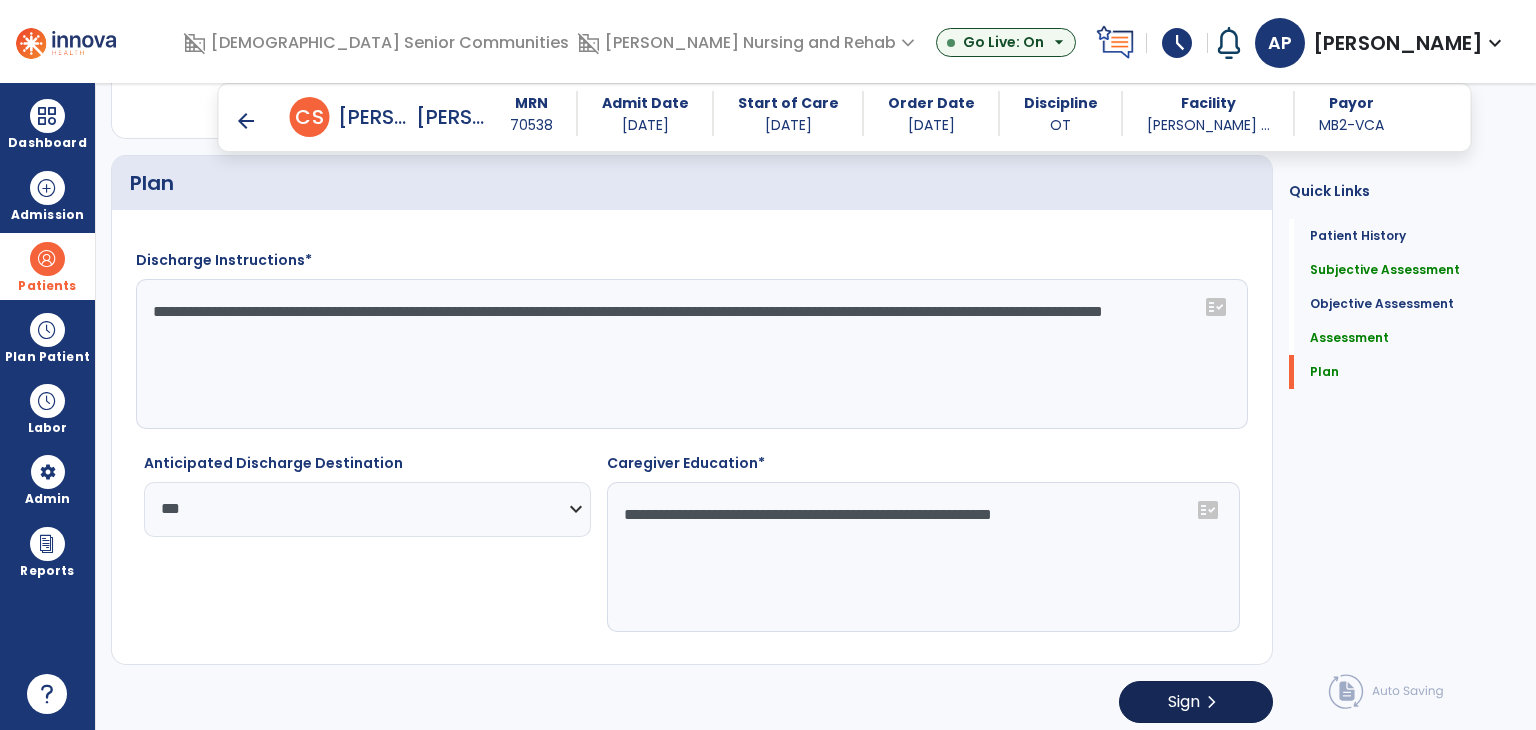 type on "**********" 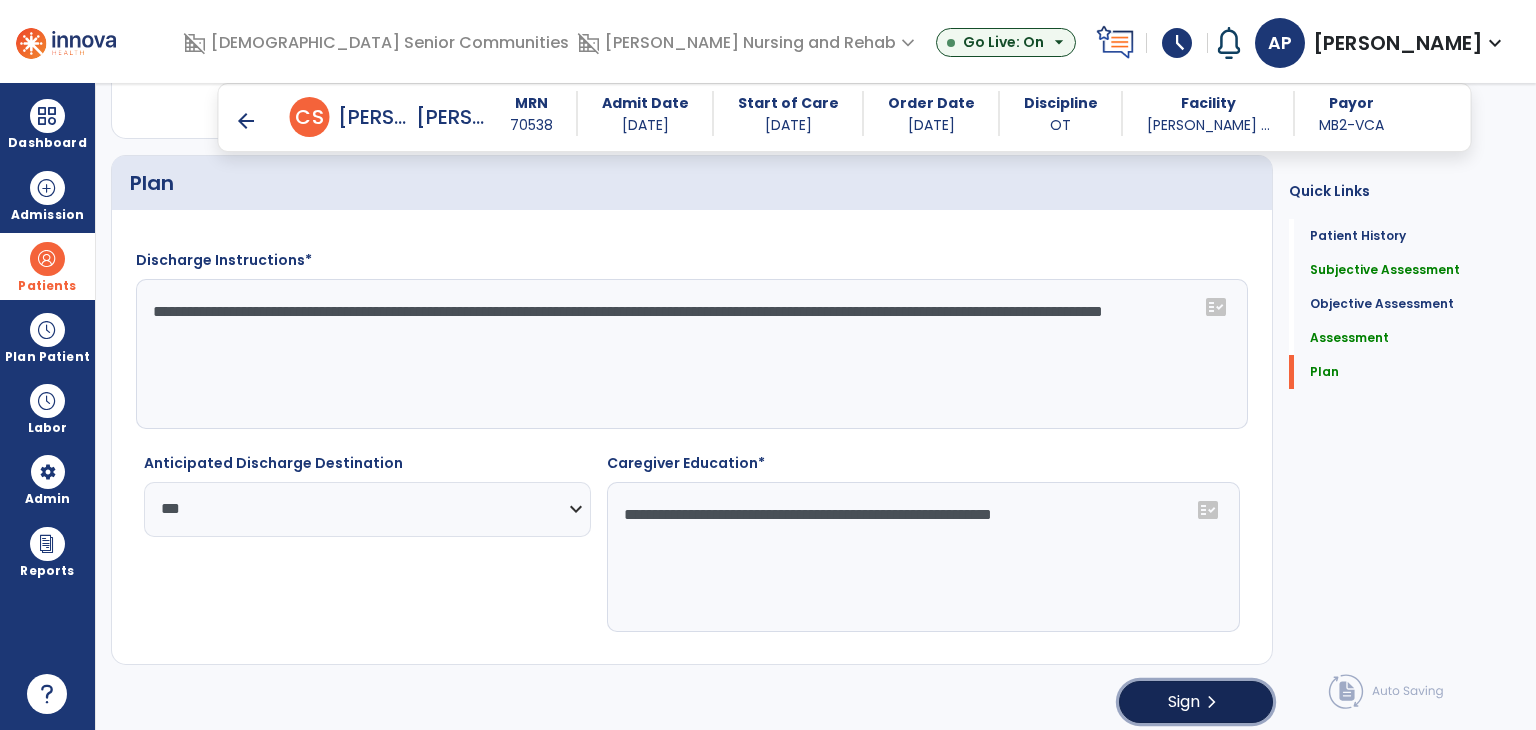 click on "Sign  chevron_right" 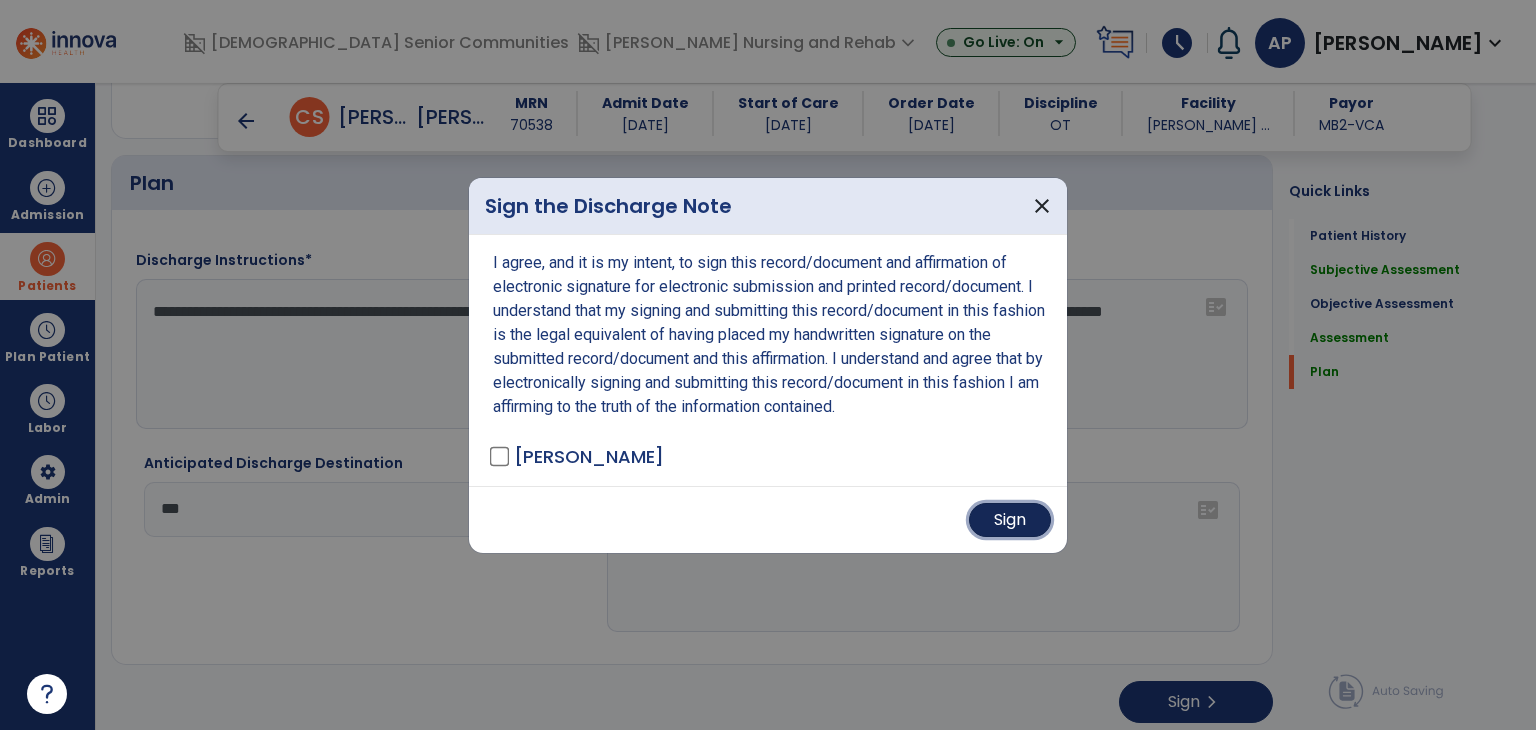 click on "Sign" at bounding box center [1010, 520] 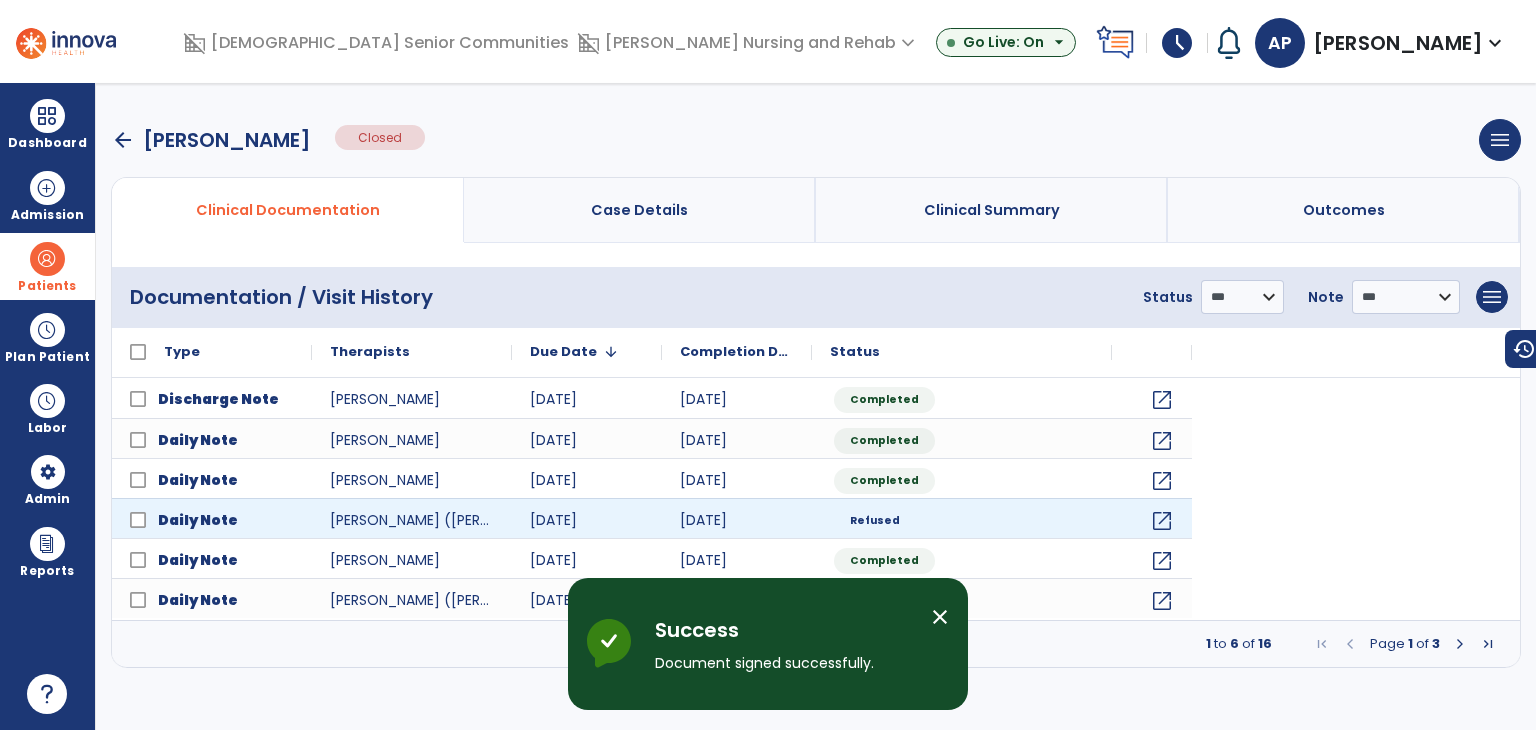 scroll, scrollTop: 0, scrollLeft: 0, axis: both 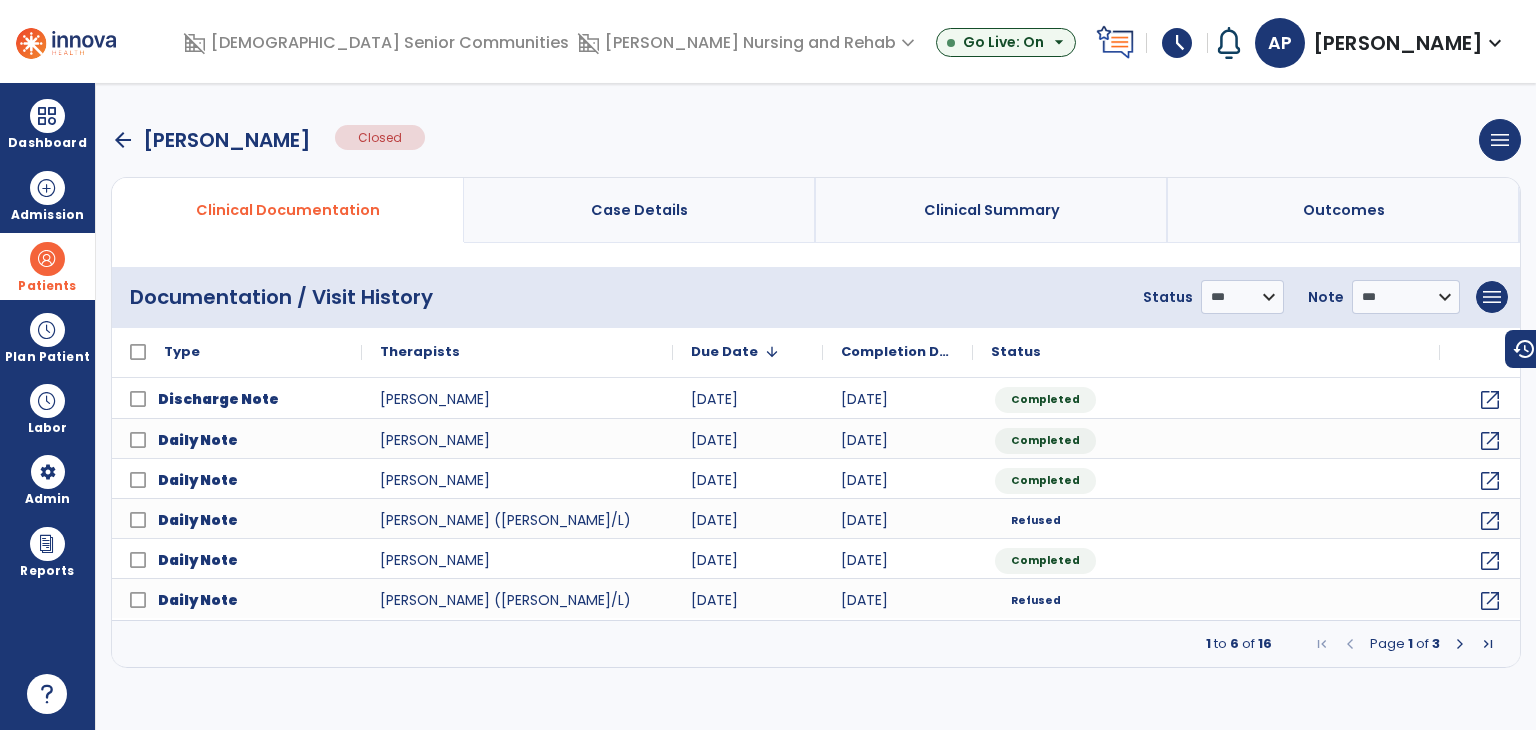 click on "arrow_back" at bounding box center [123, 140] 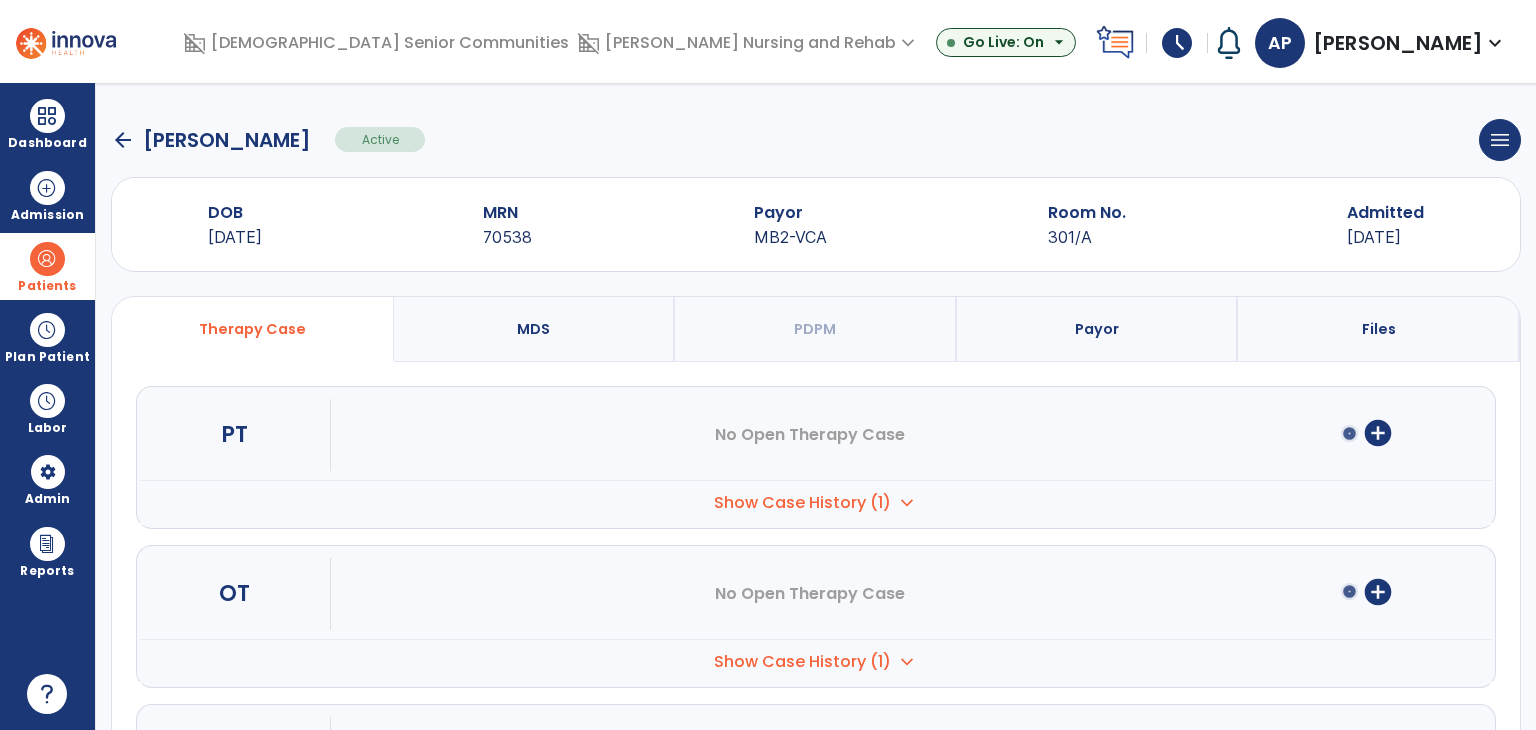 click on "arrow_back" 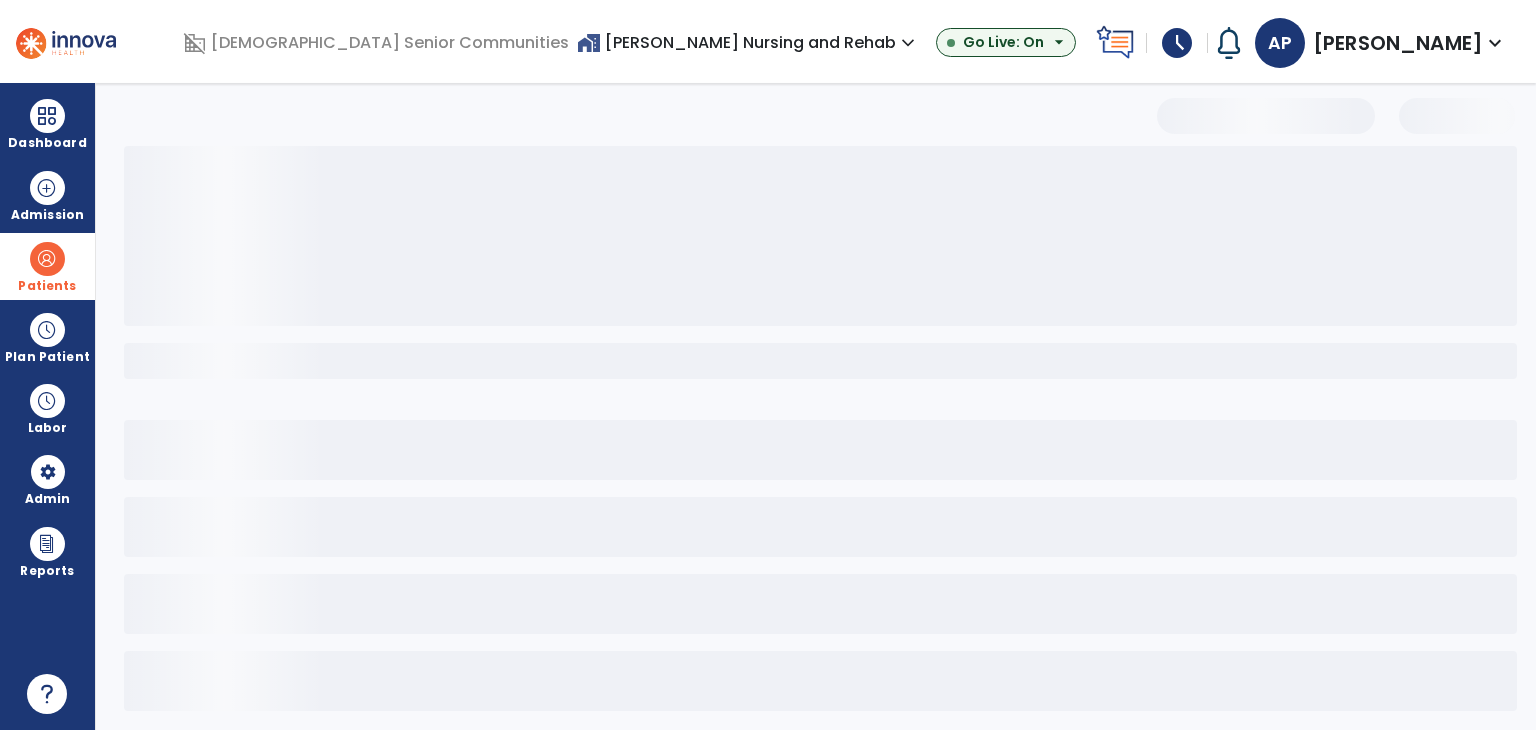 select on "***" 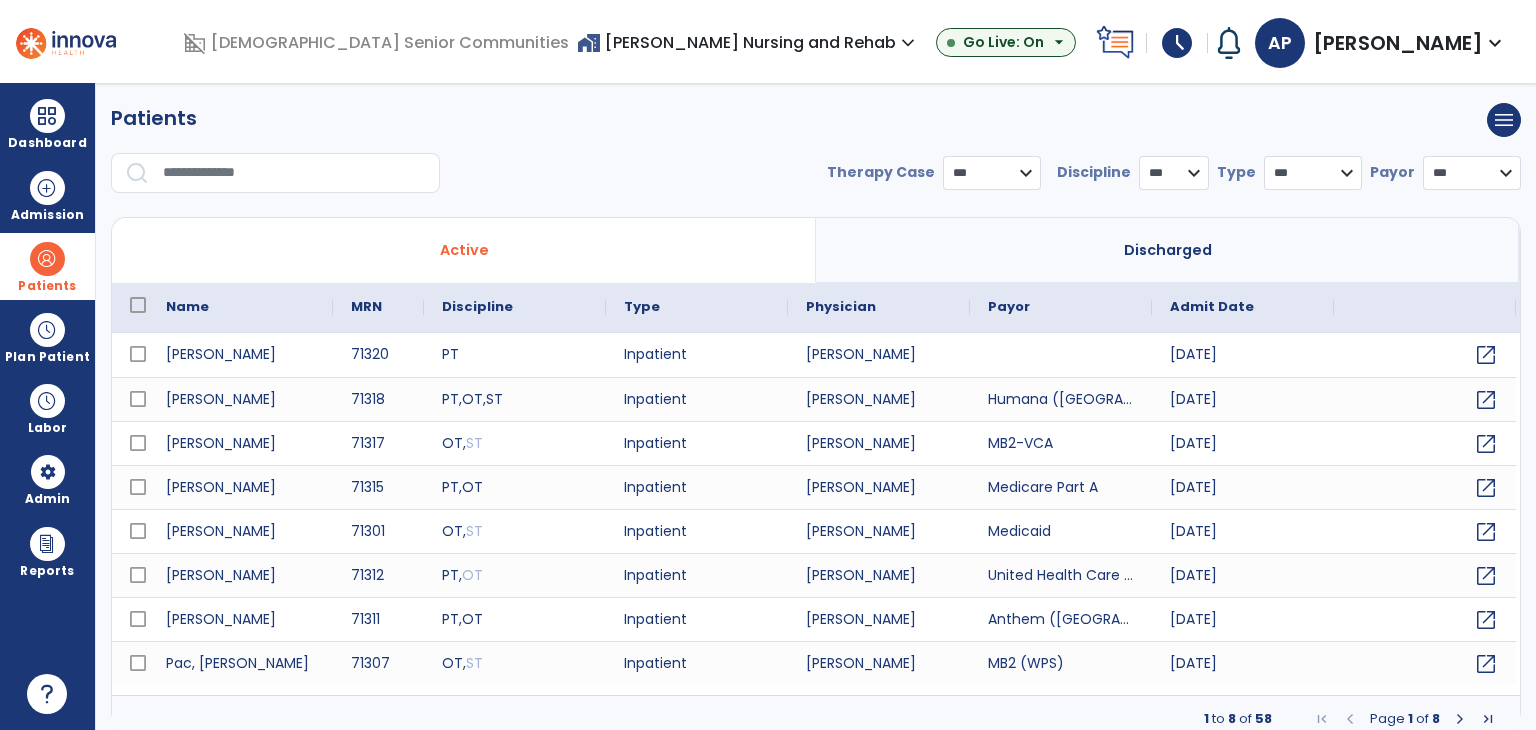 click at bounding box center [294, 173] 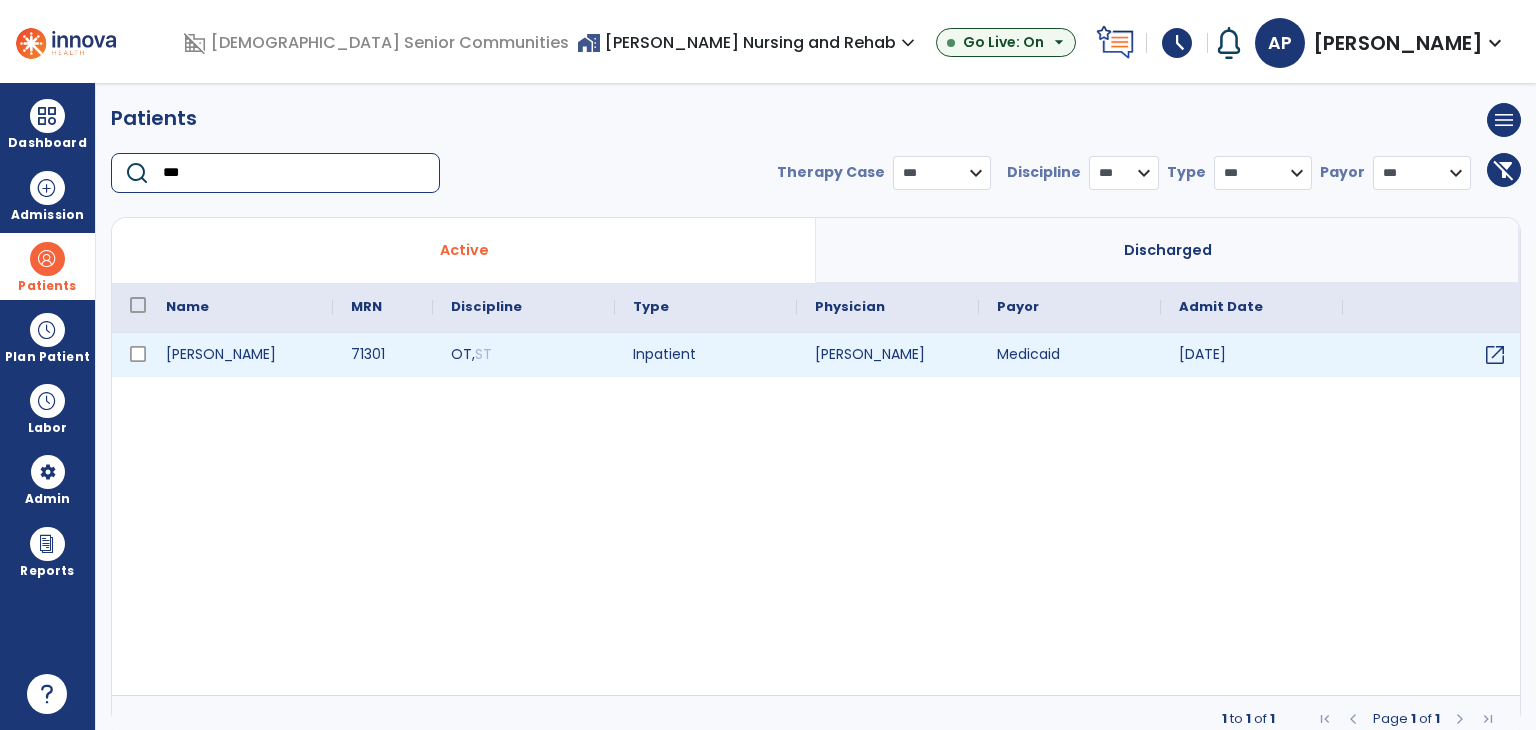 type on "***" 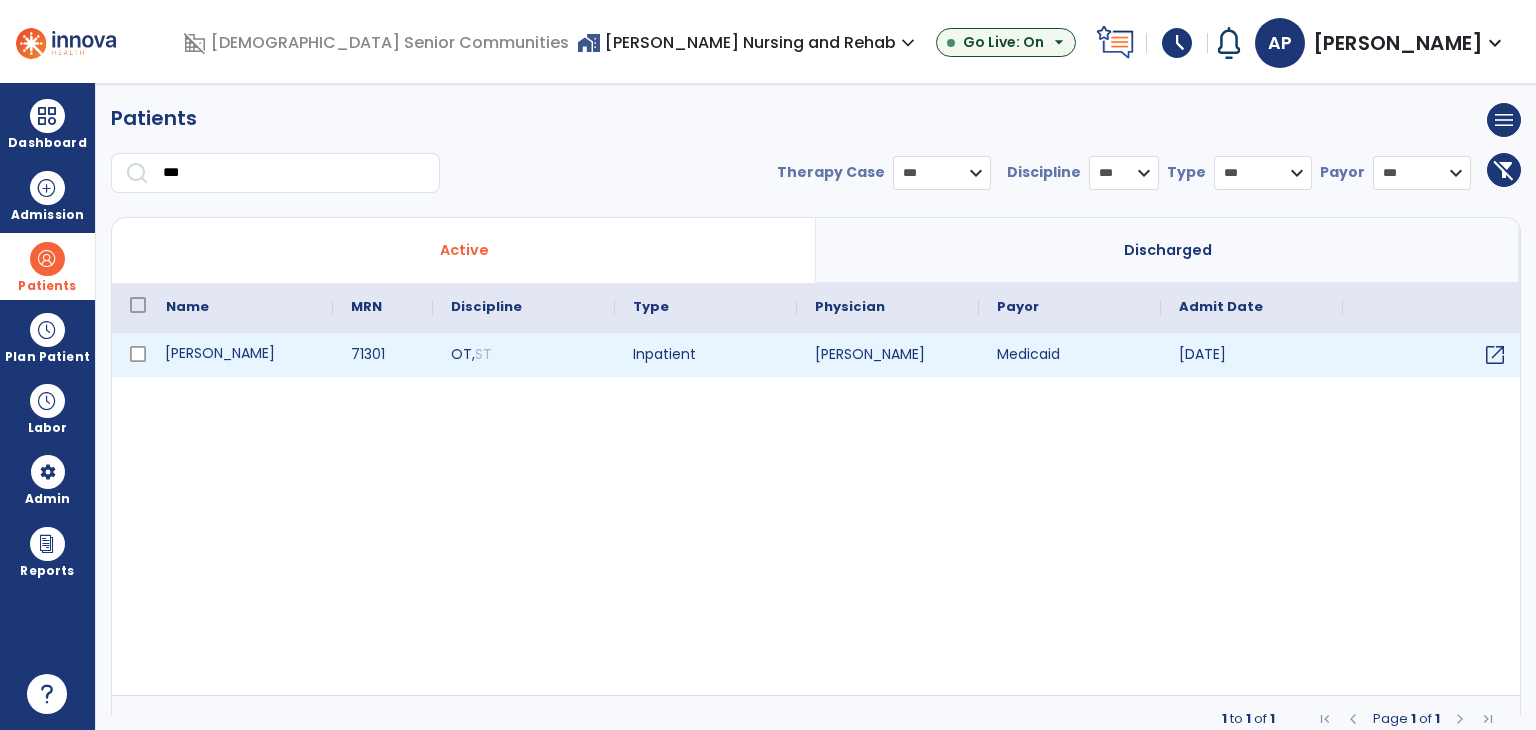 click on "Spencer, Laura" at bounding box center (240, 355) 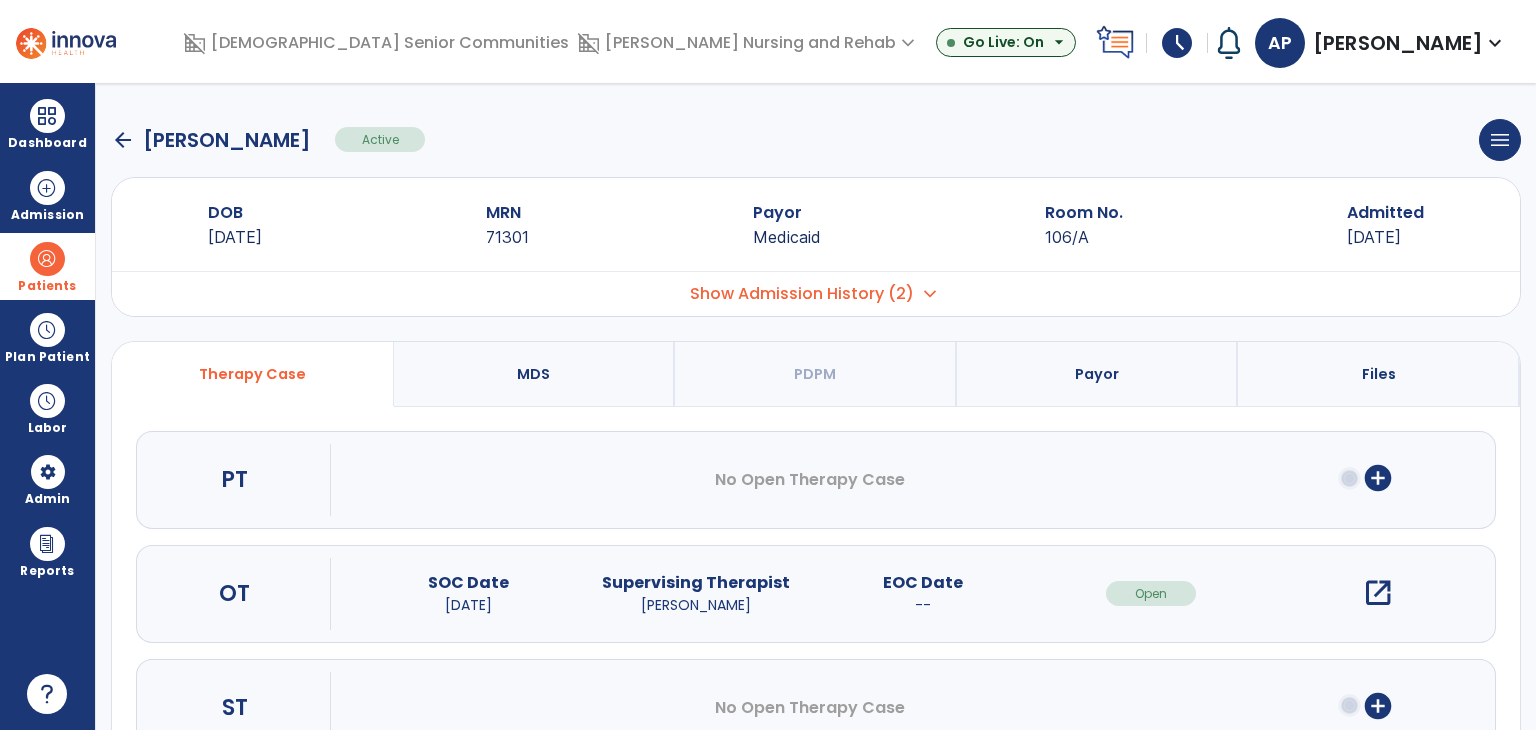 click on "Therapy Case" at bounding box center [252, 374] 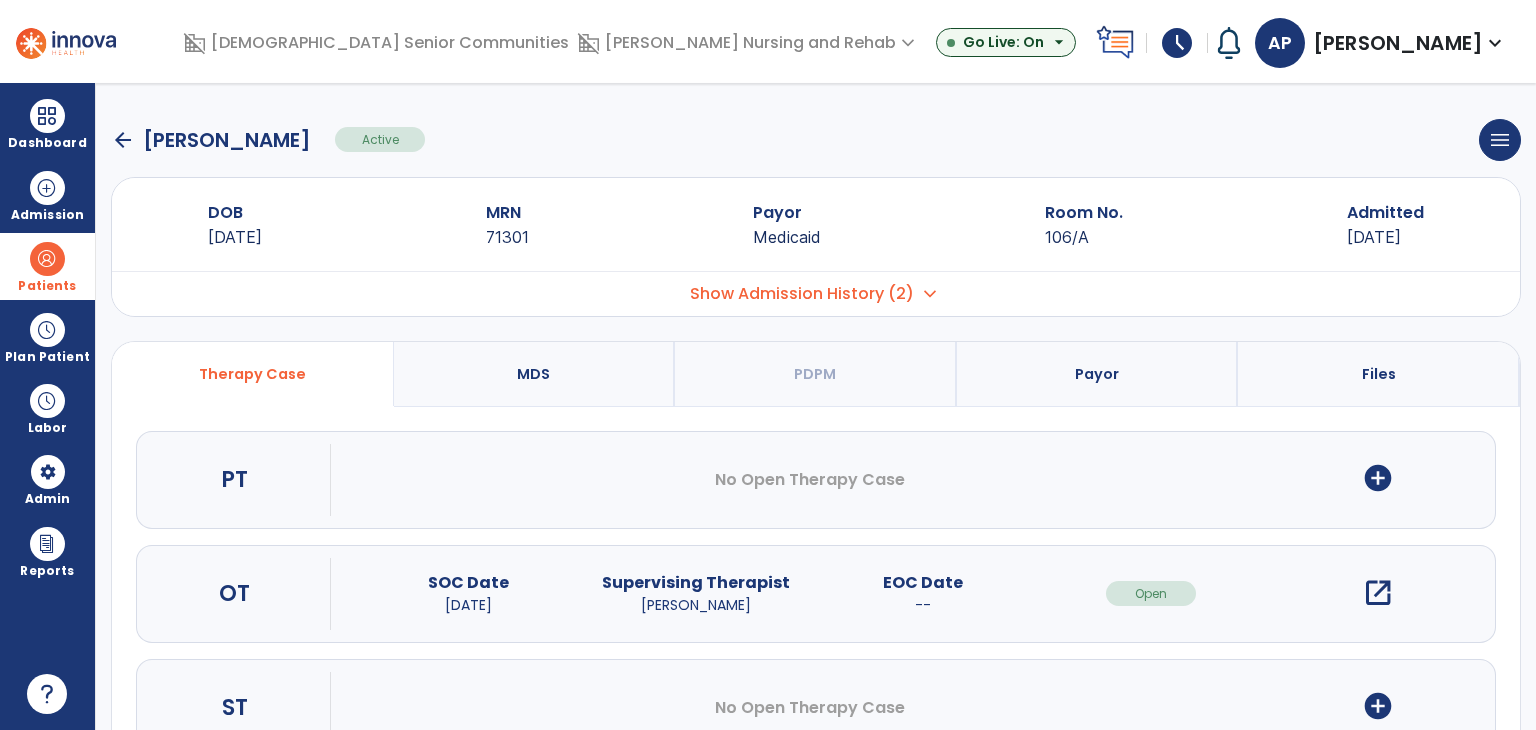 click on "open_in_new" at bounding box center (1378, 593) 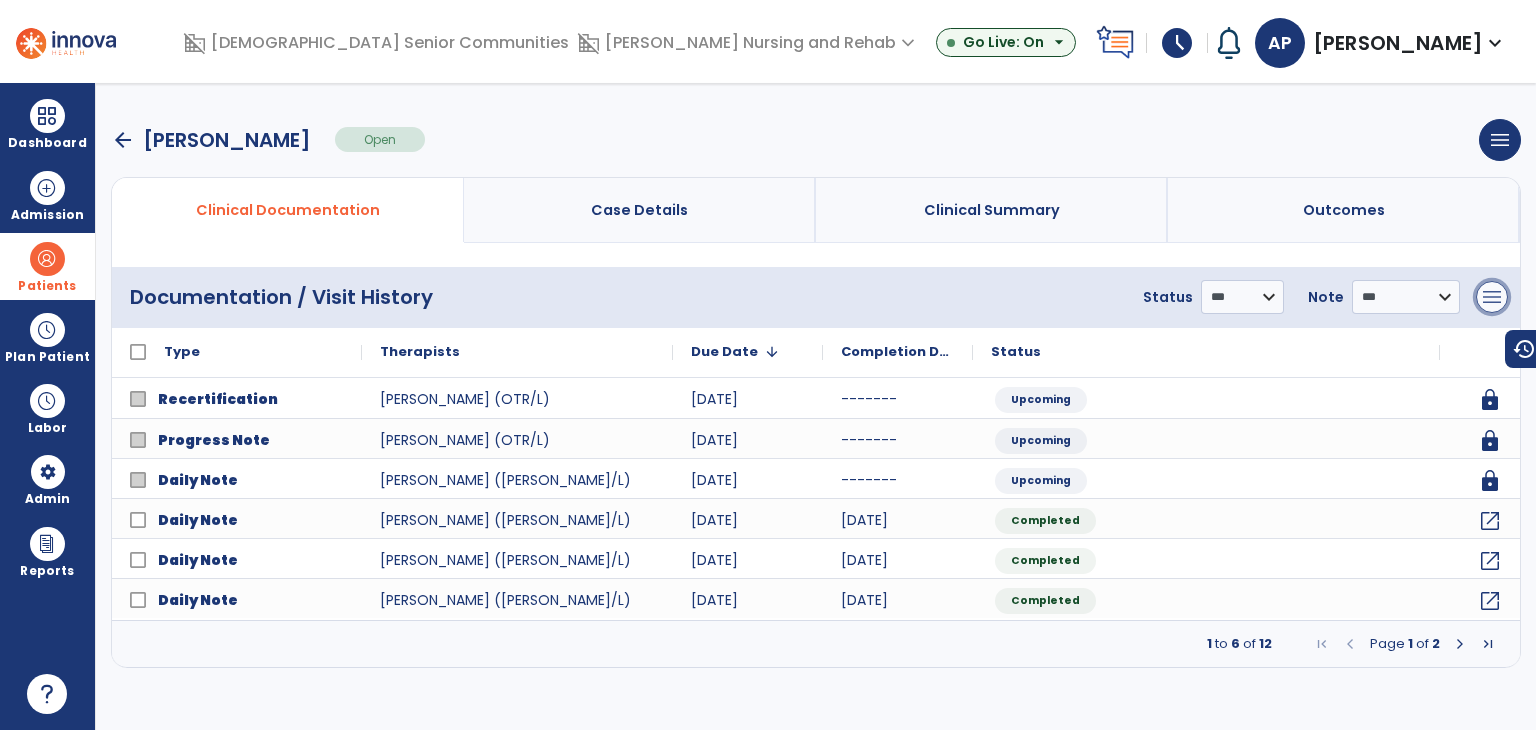 click on "menu" at bounding box center [1492, 297] 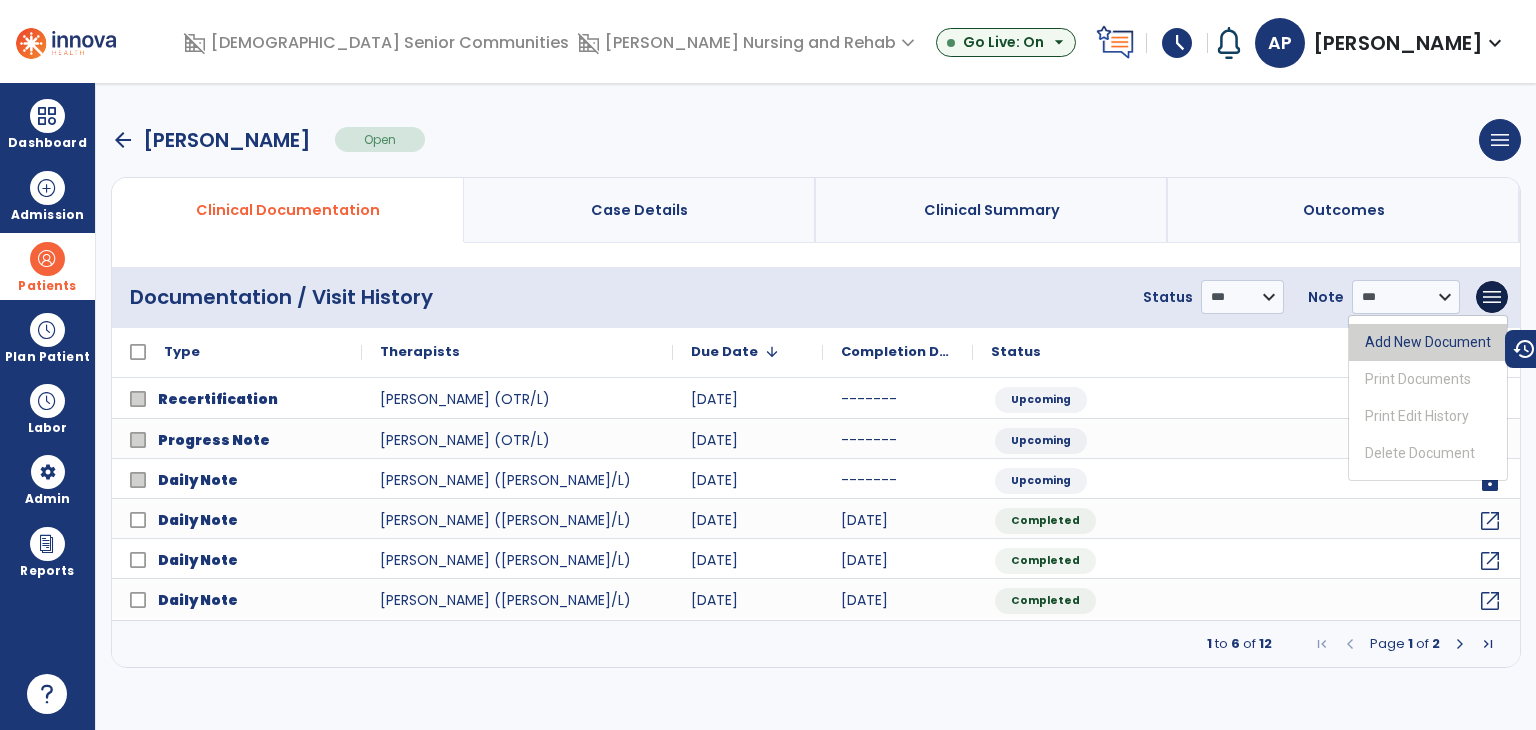 click on "Add New Document" at bounding box center (1428, 342) 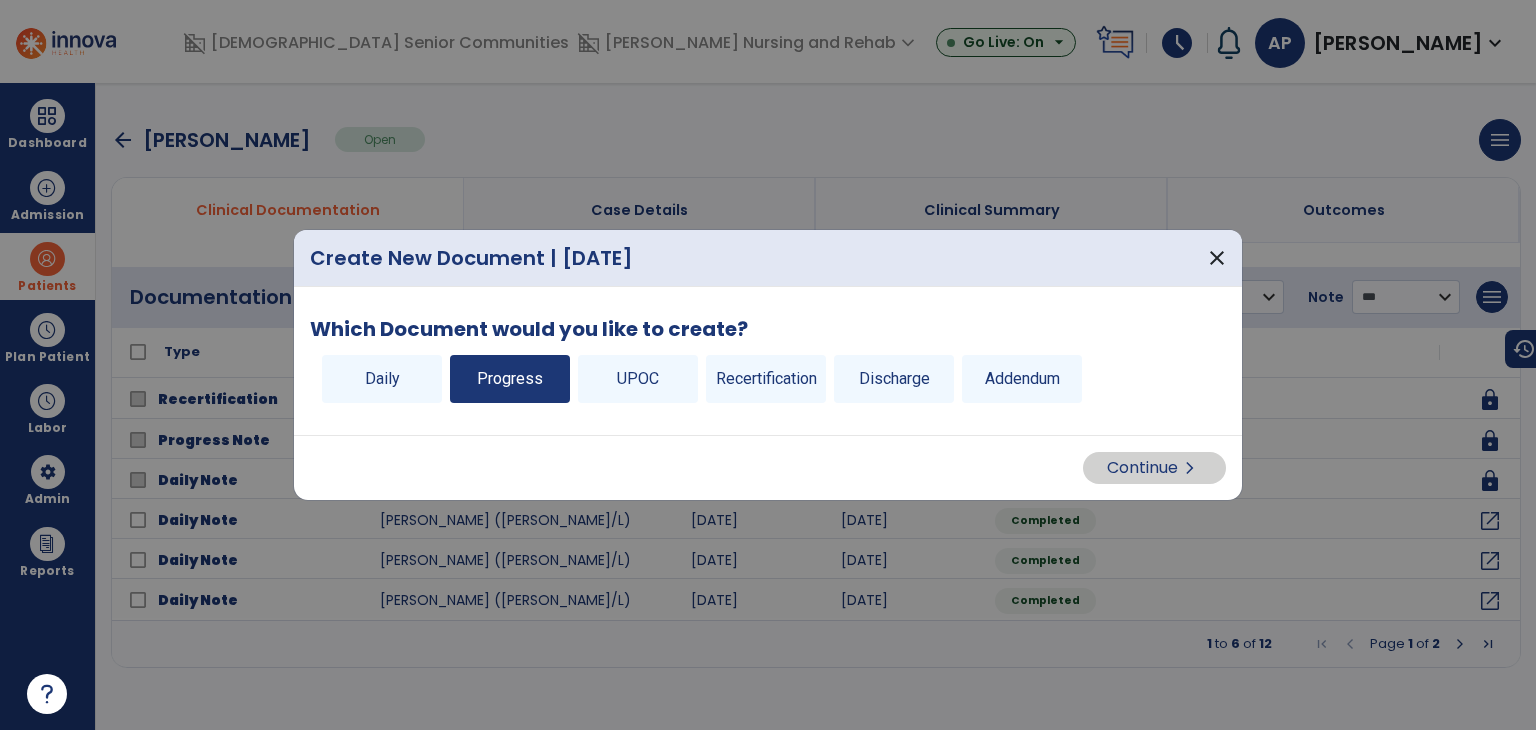 click on "Progress" at bounding box center (510, 379) 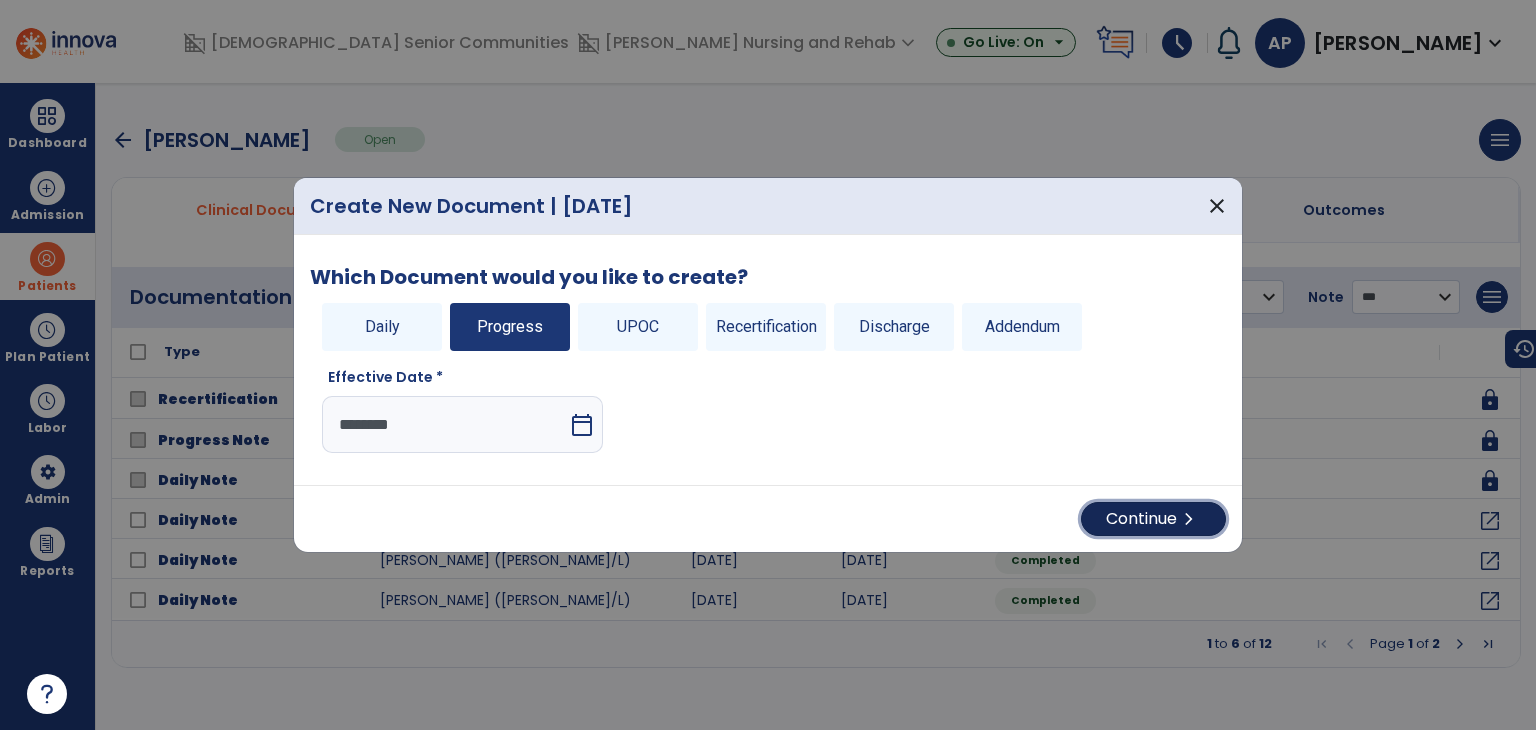 click on "chevron_right" at bounding box center [1189, 519] 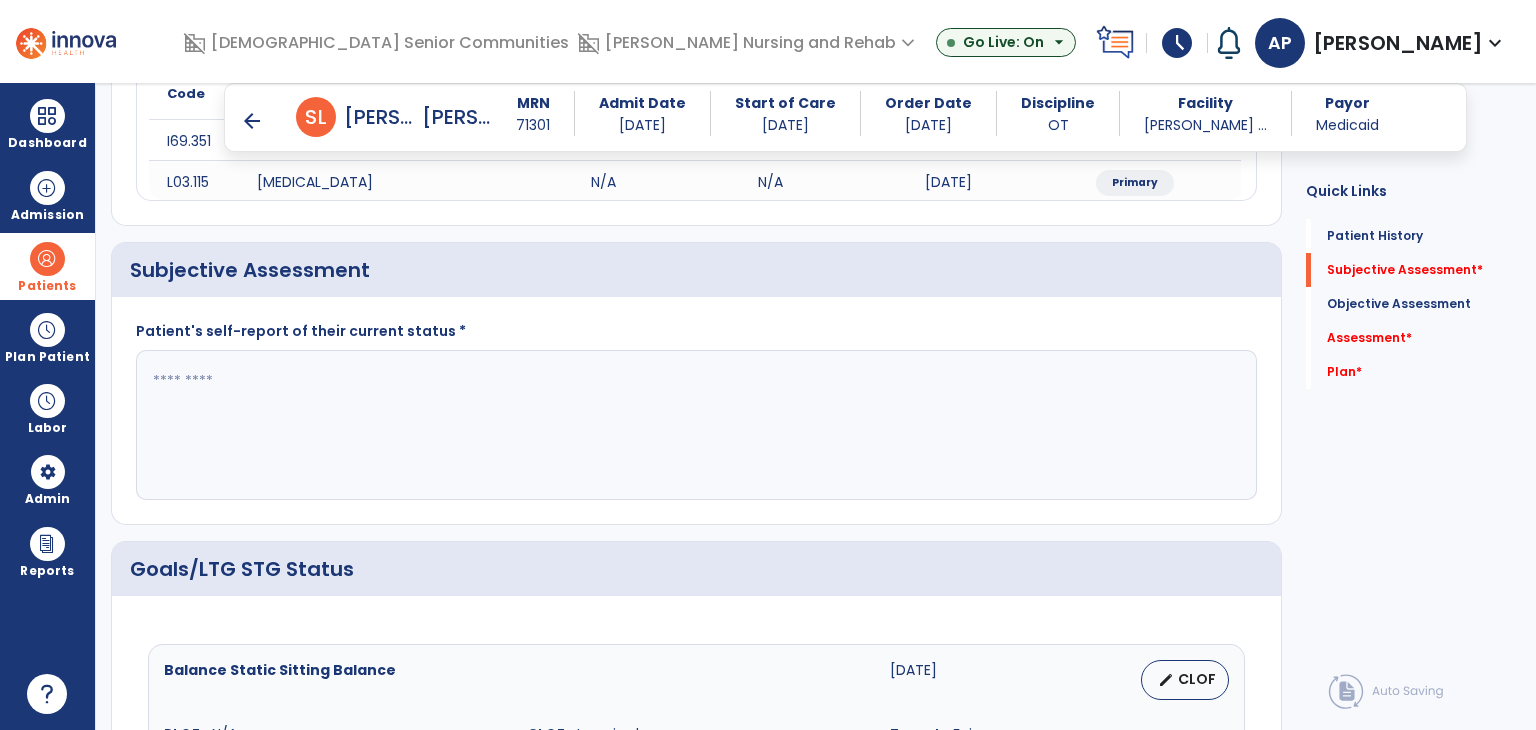 scroll, scrollTop: 400, scrollLeft: 0, axis: vertical 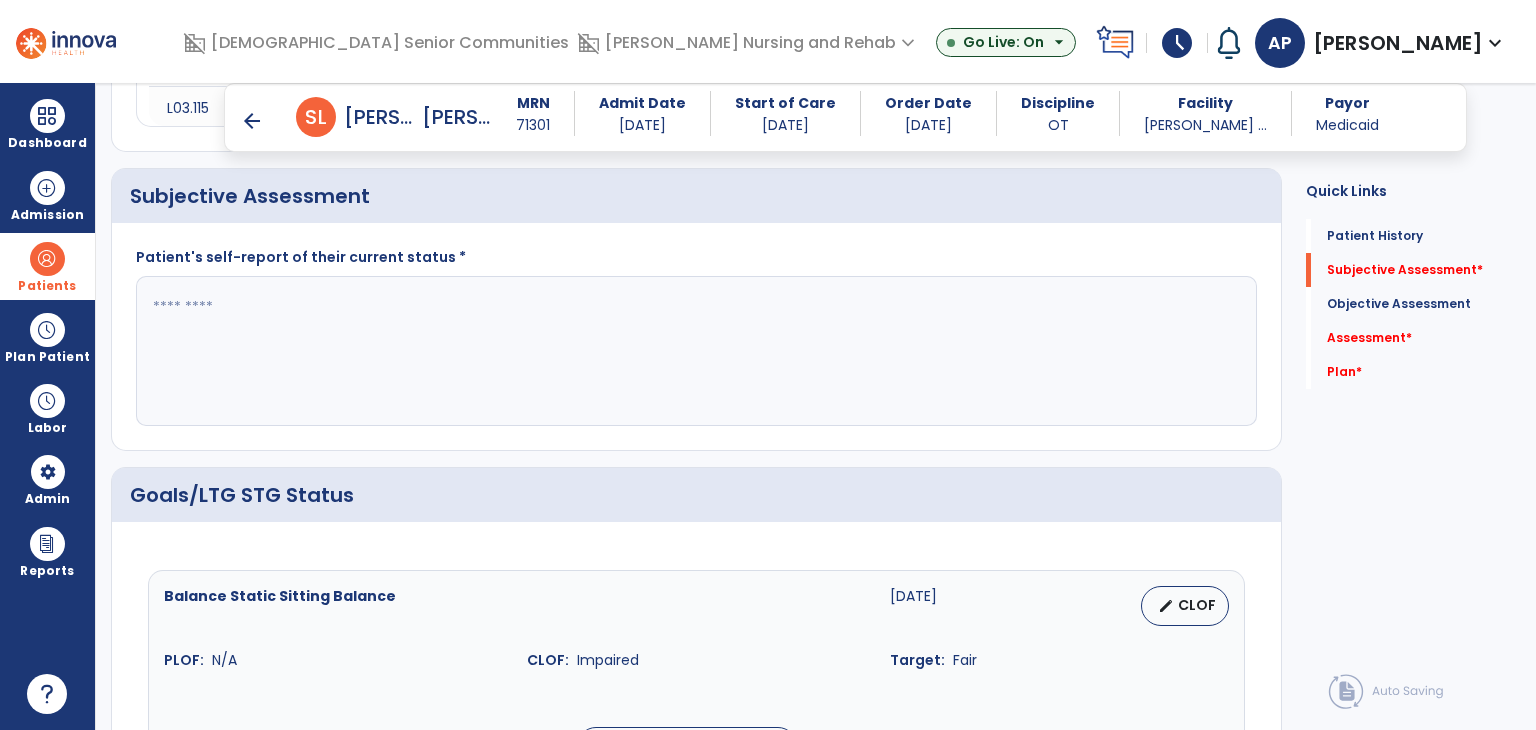 click 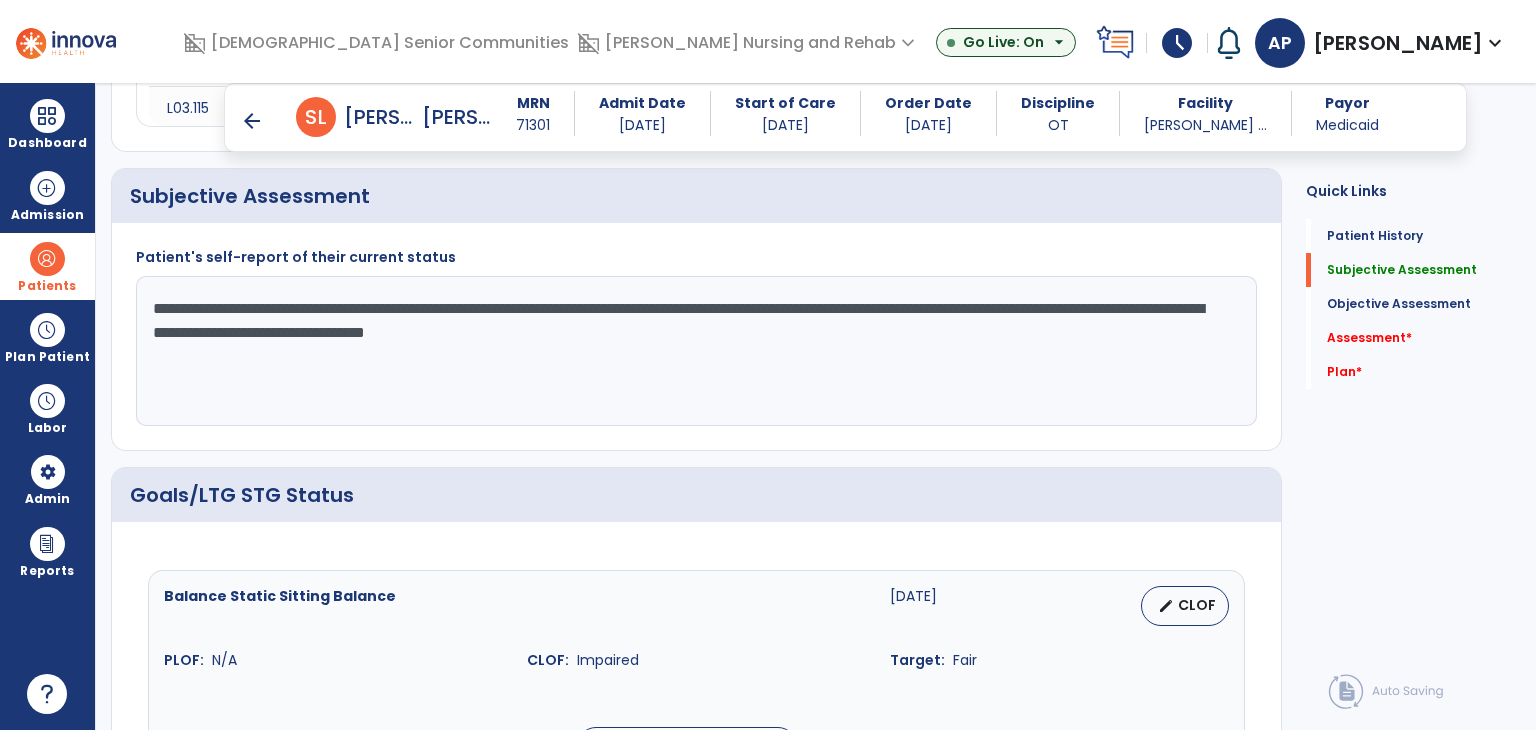 drag, startPoint x: 1068, startPoint y: 311, endPoint x: 954, endPoint y: 338, distance: 117.15375 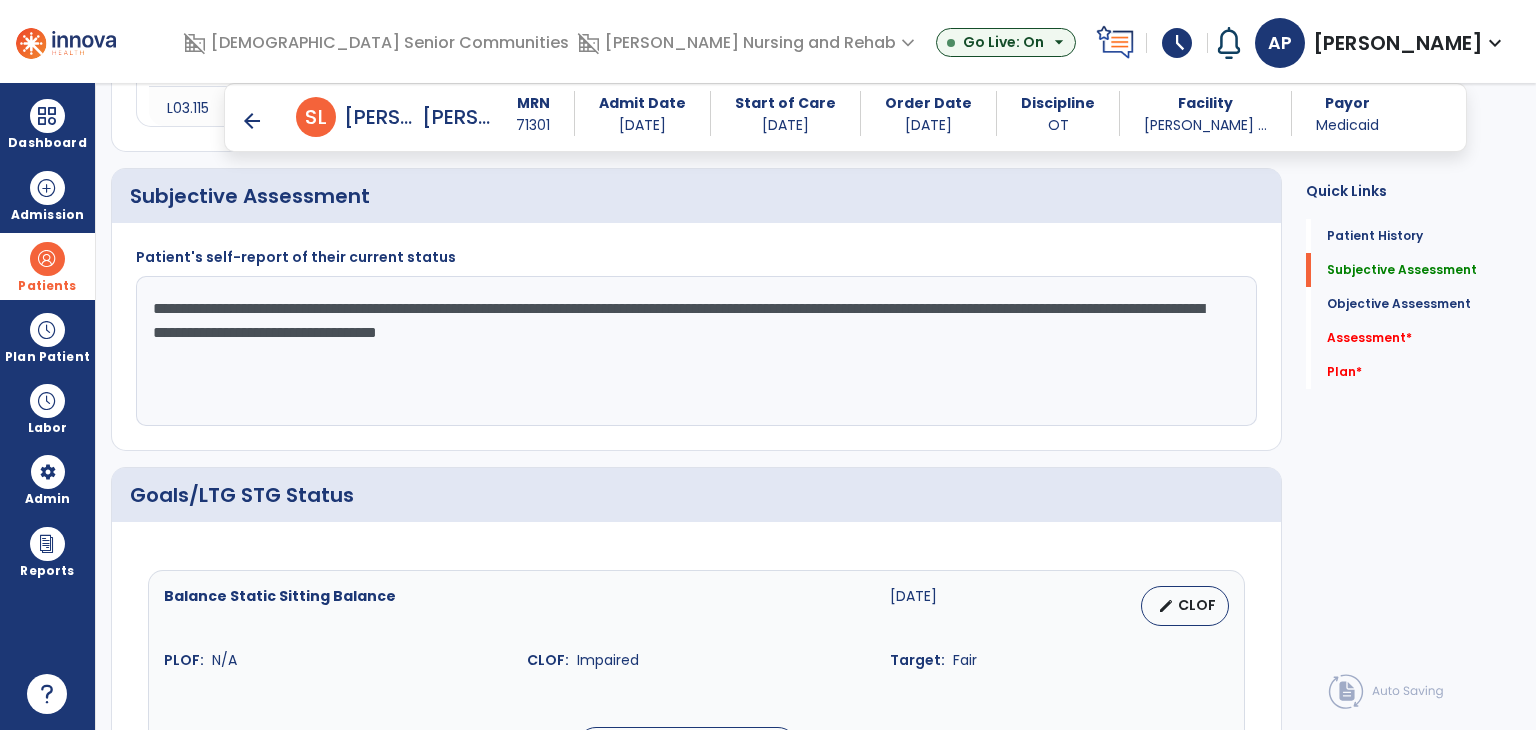 click on "**********" 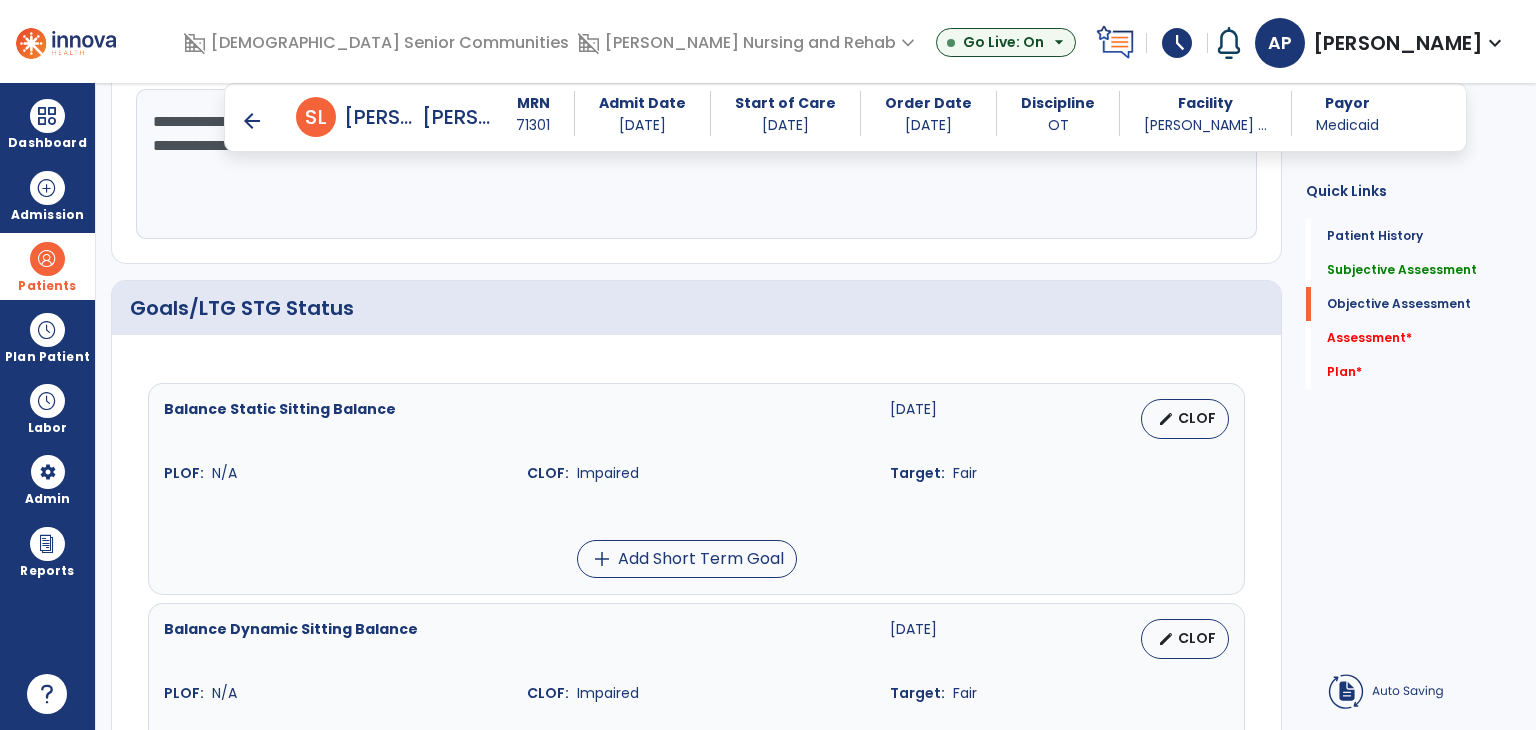 scroll, scrollTop: 600, scrollLeft: 0, axis: vertical 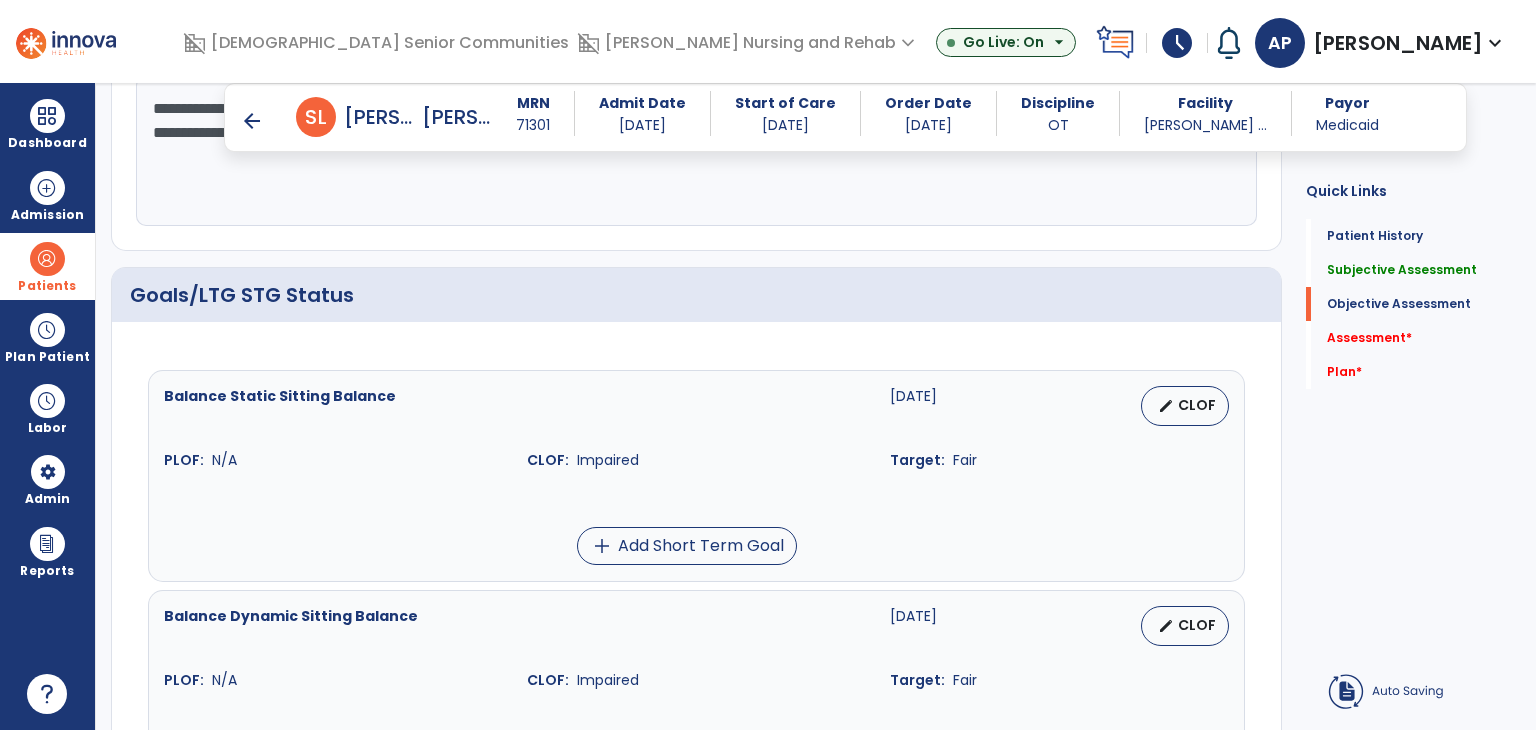 type on "**********" 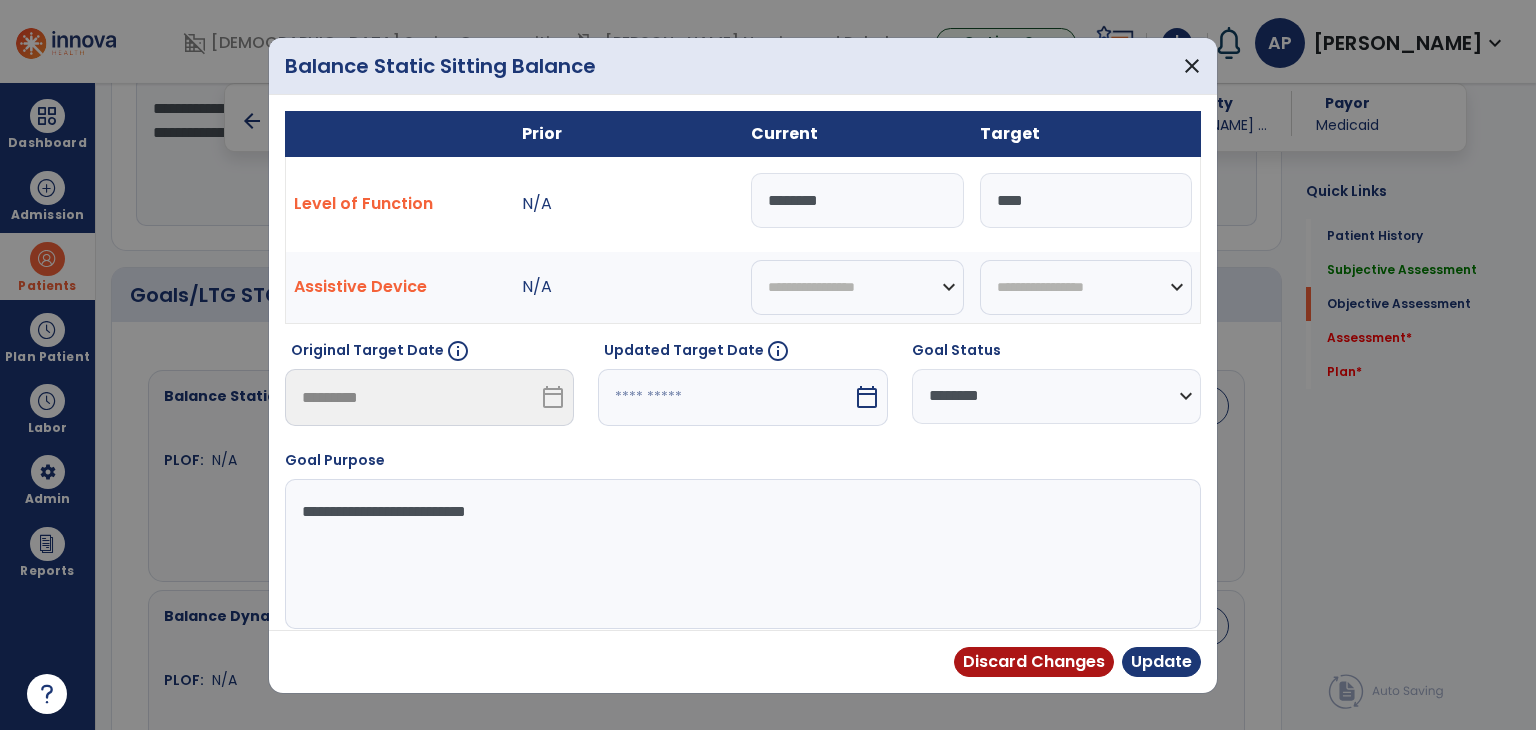click on "********" at bounding box center [857, 200] 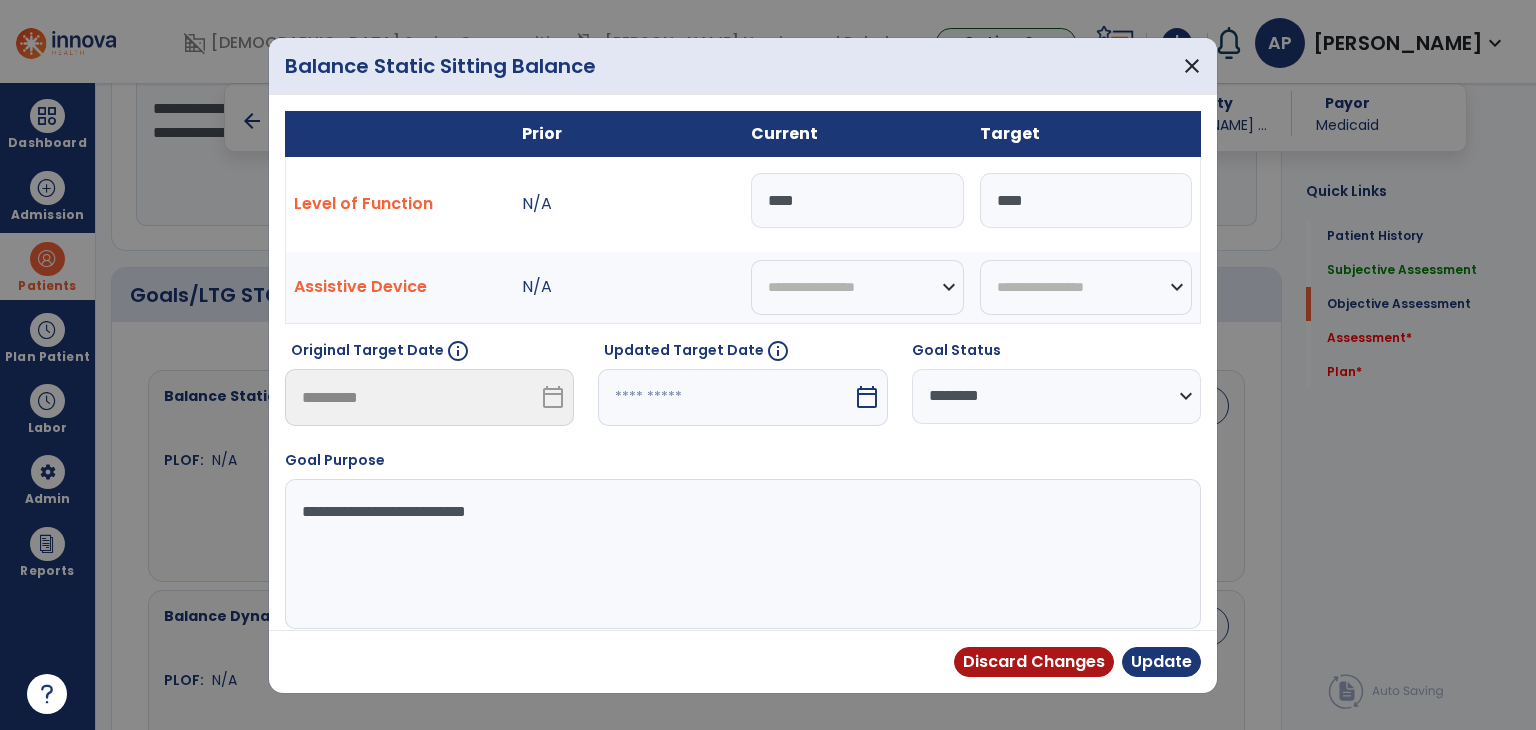 type on "****" 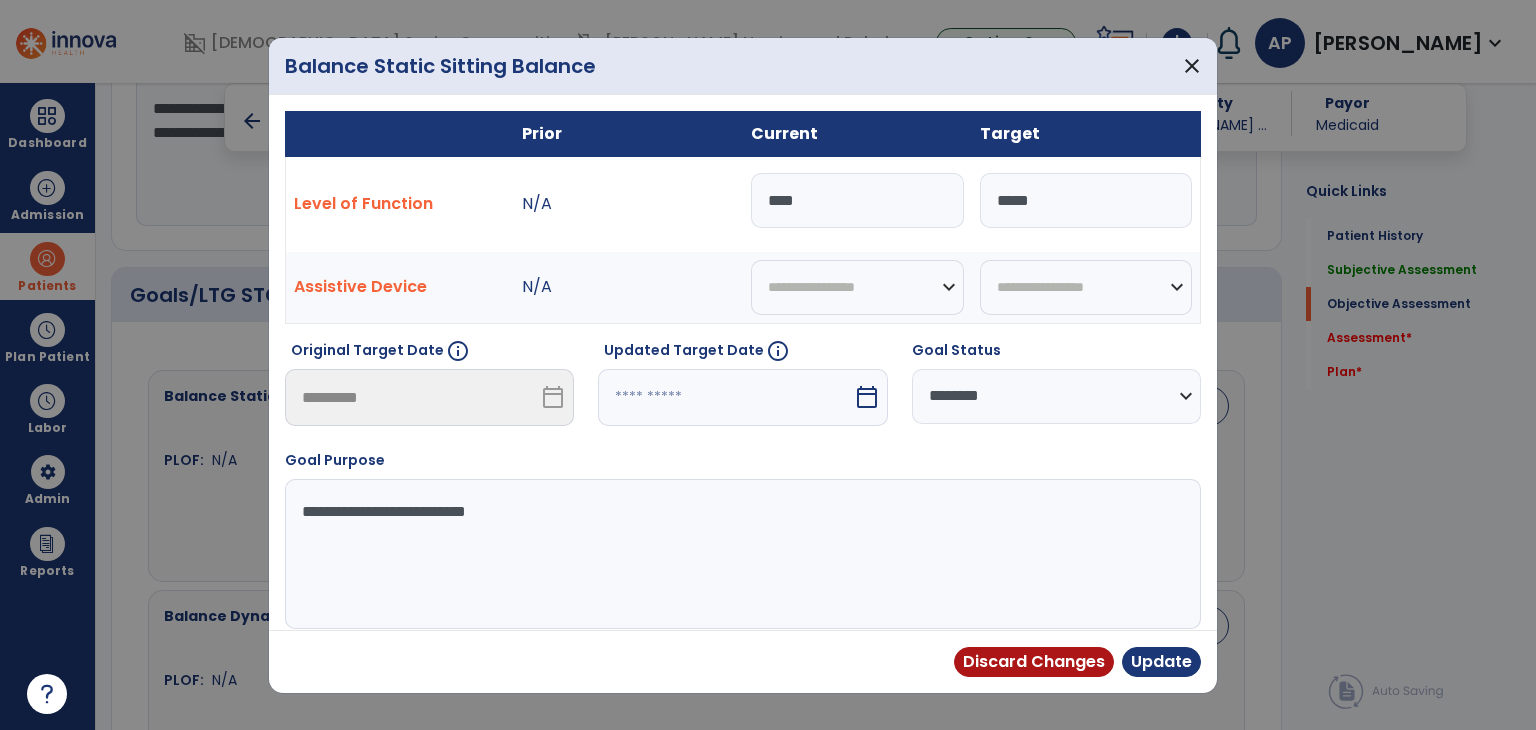 type on "*****" 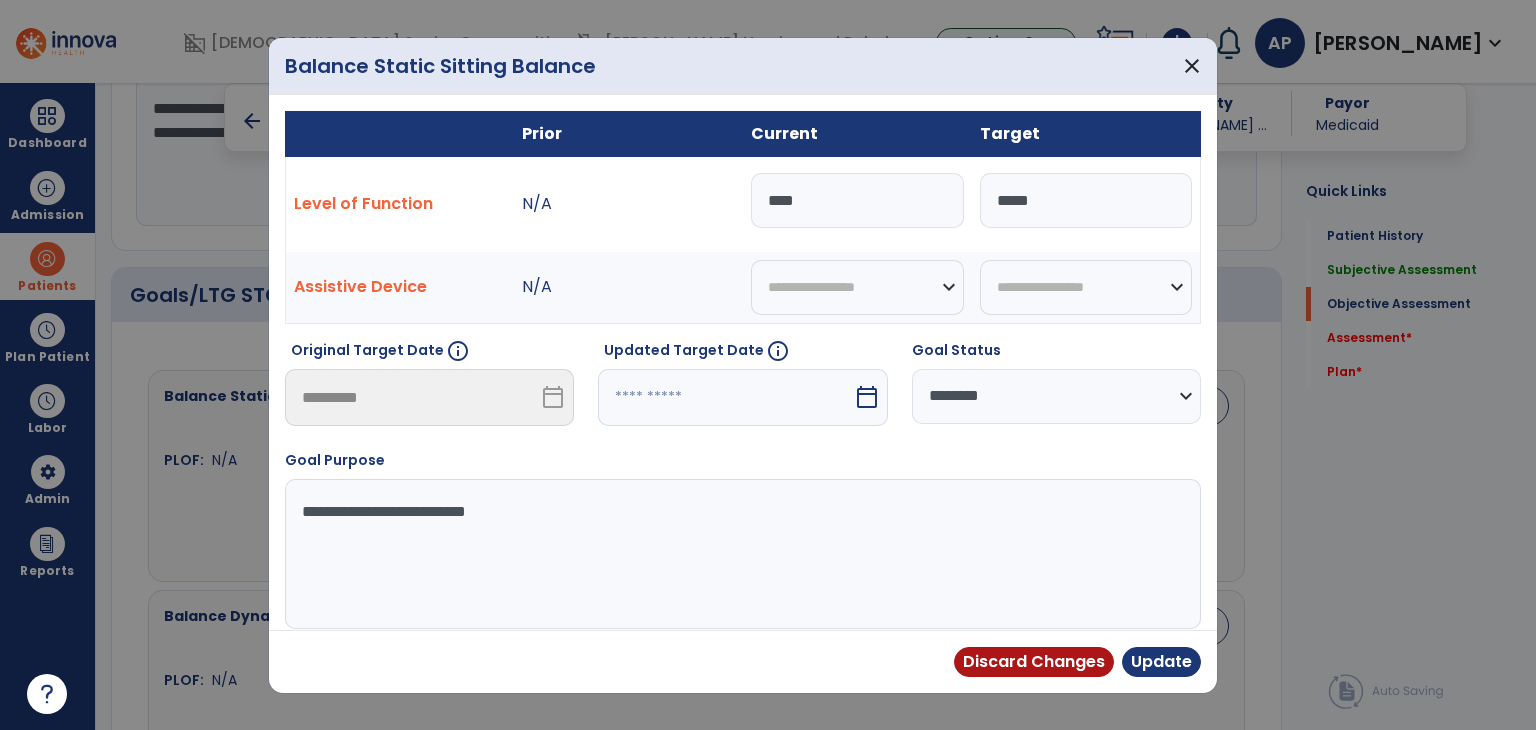 select on "*" 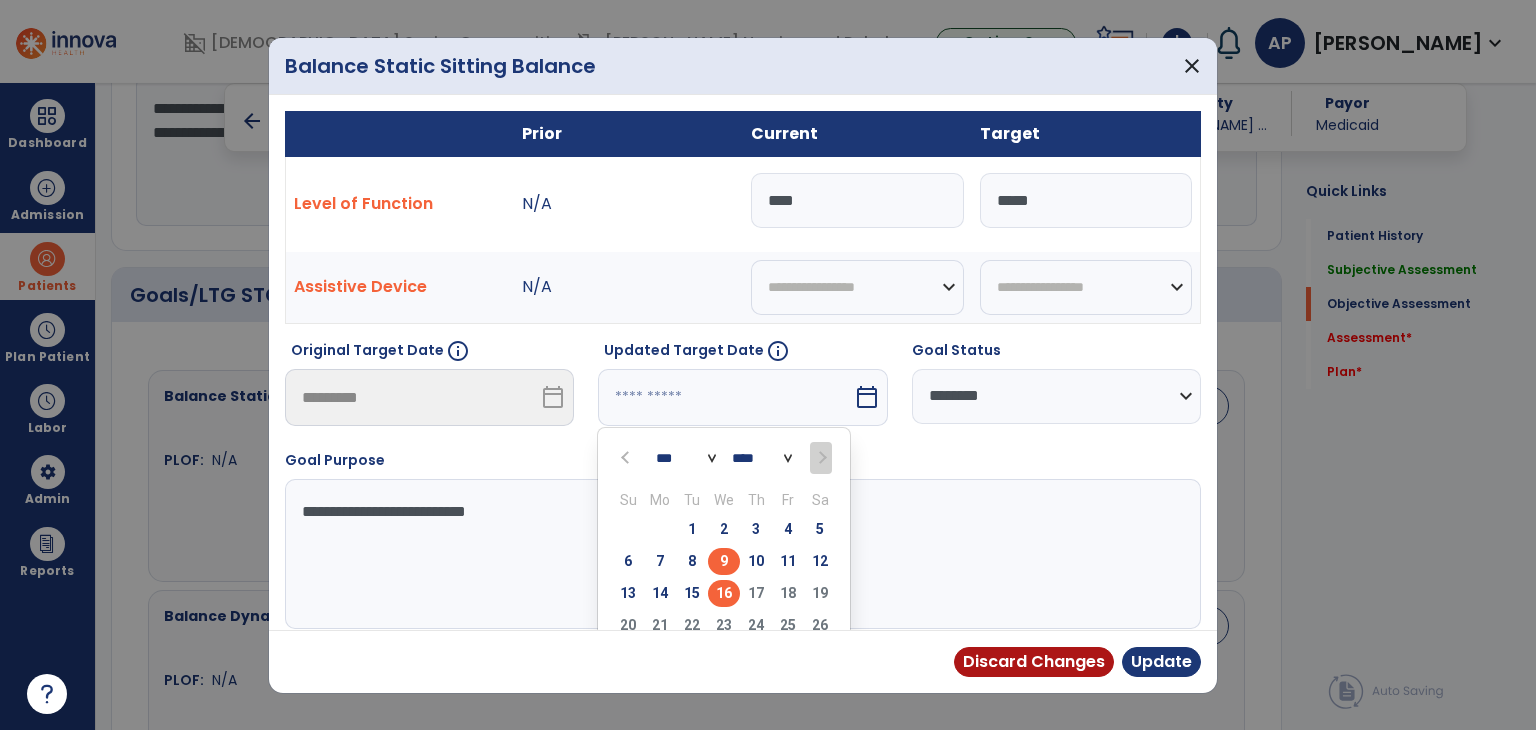 click on "16" at bounding box center (724, 593) 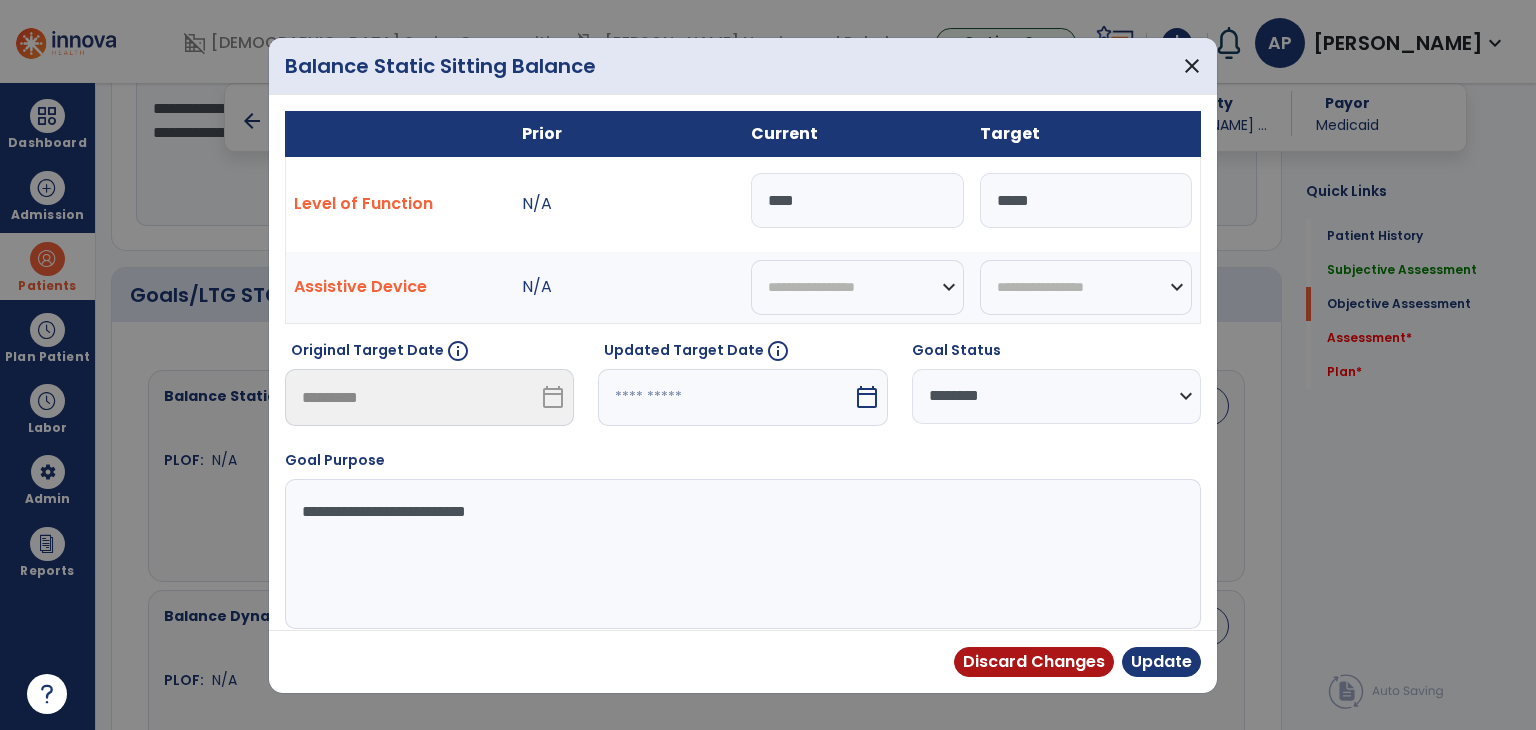 type on "*********" 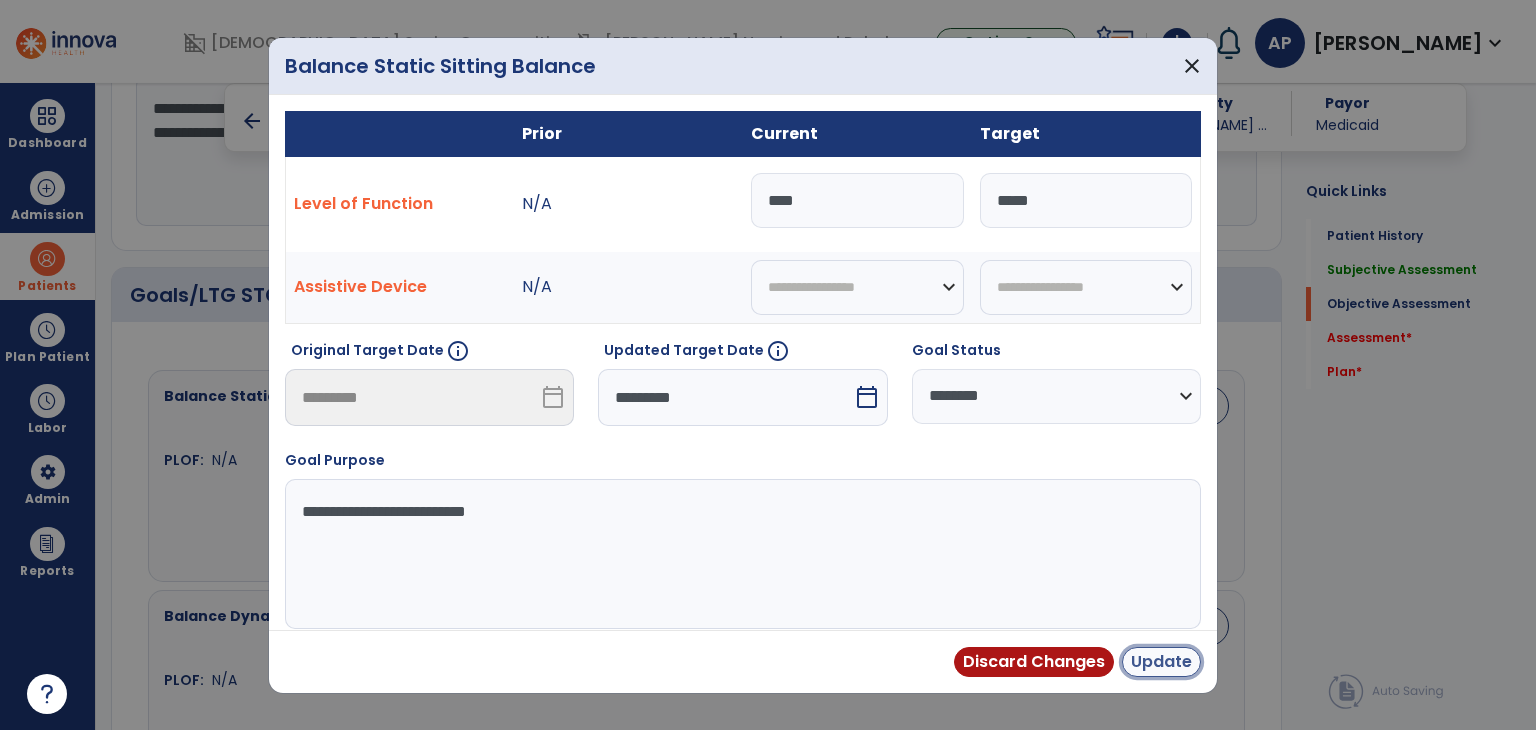 click on "Update" at bounding box center (1161, 662) 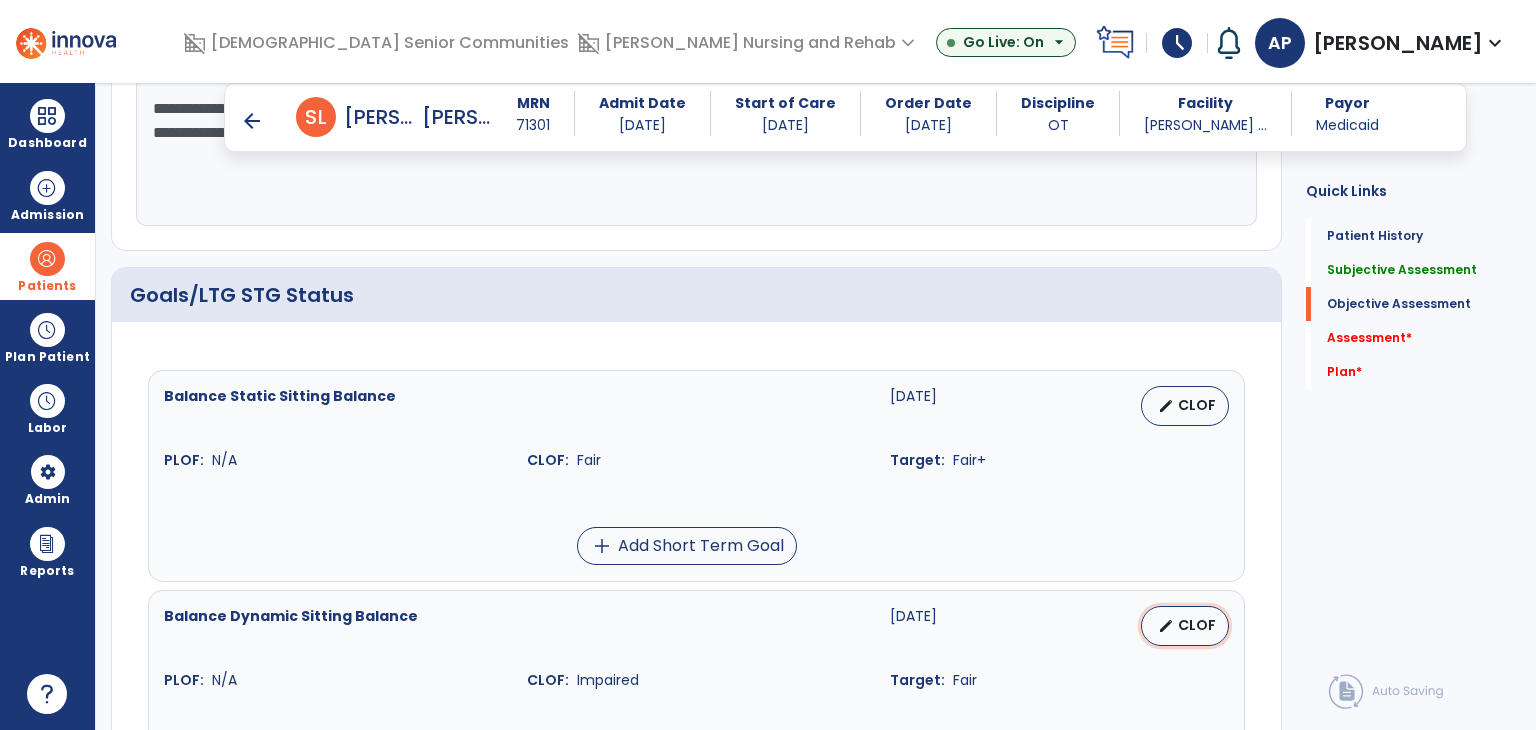 click on "CLOF" at bounding box center [1197, 625] 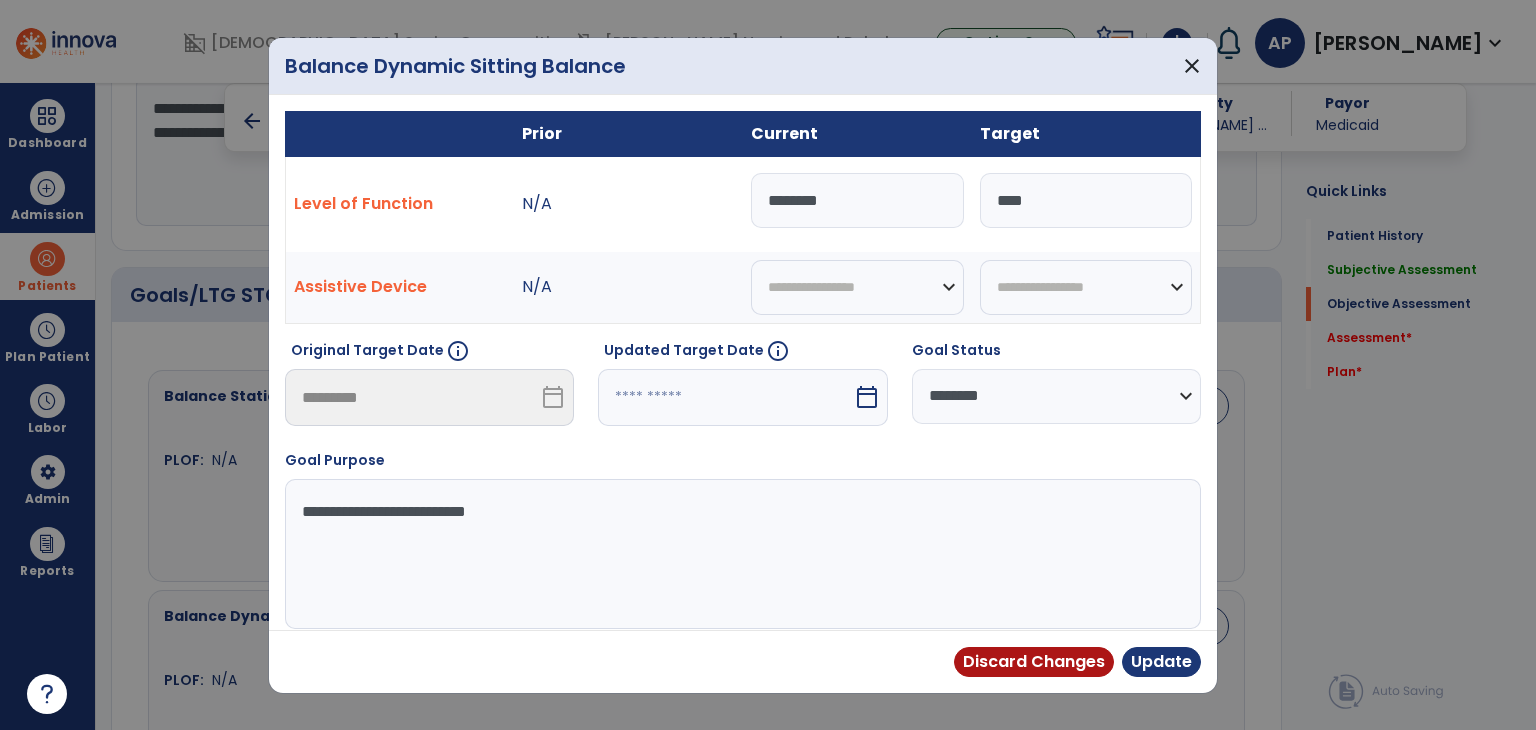 click on "********" at bounding box center (857, 200) 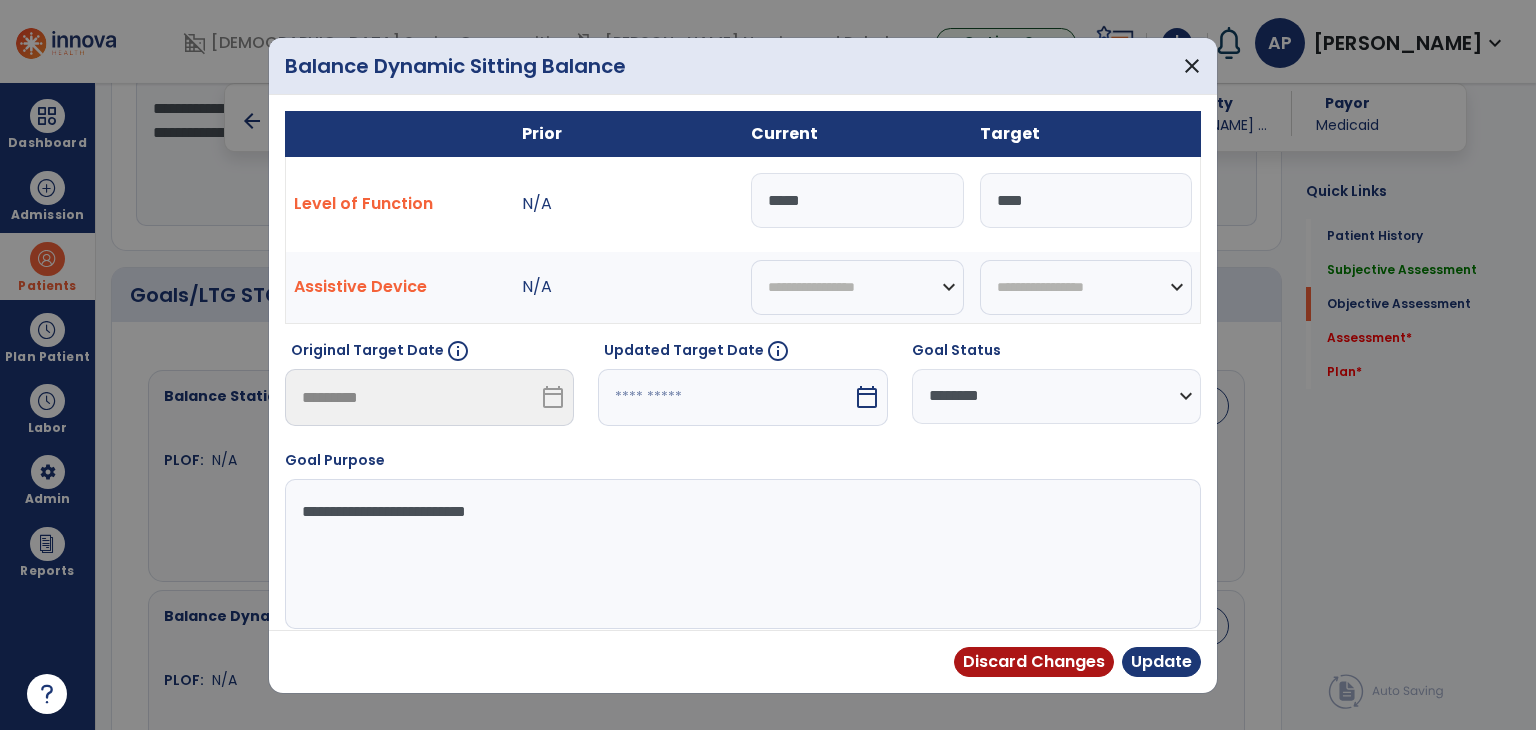 type on "*****" 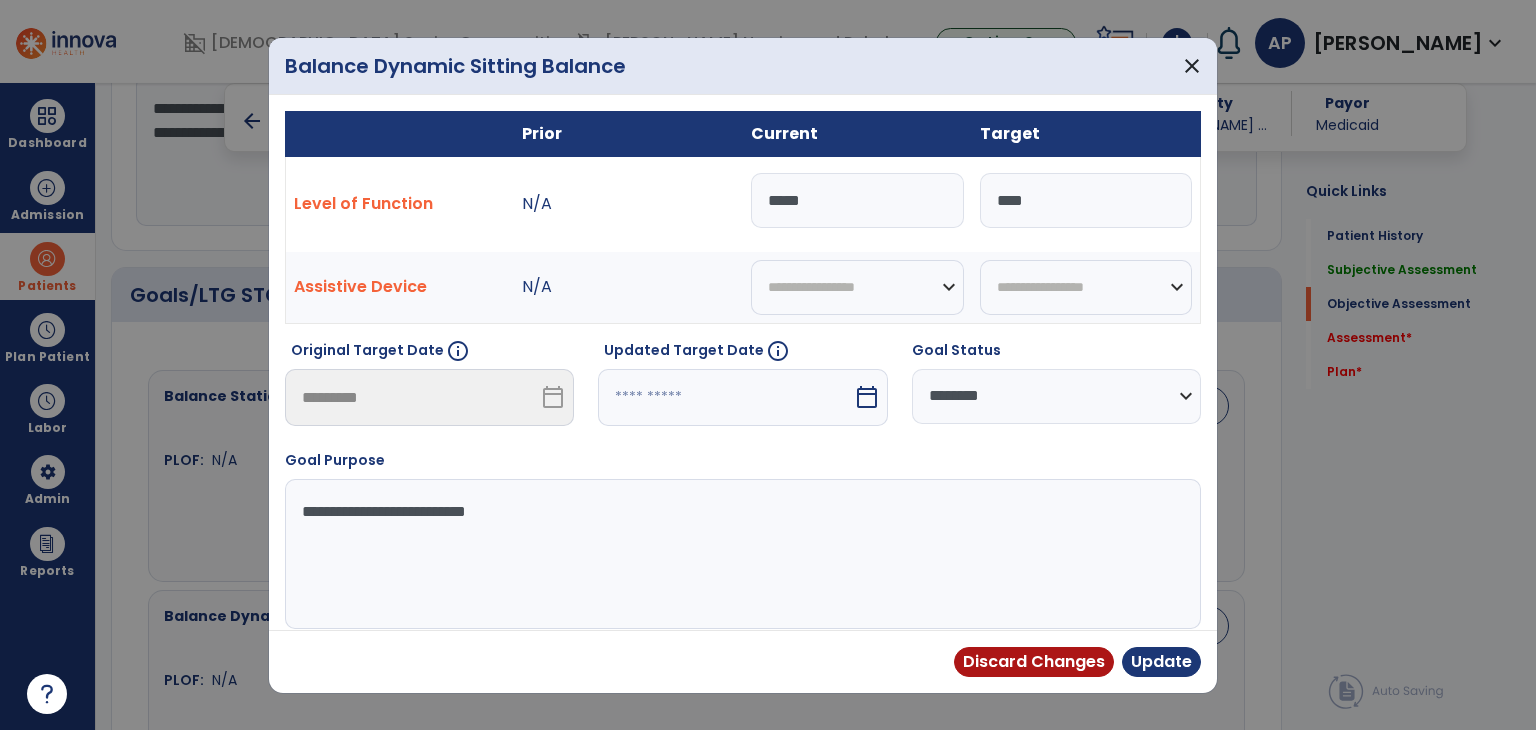click at bounding box center [725, 397] 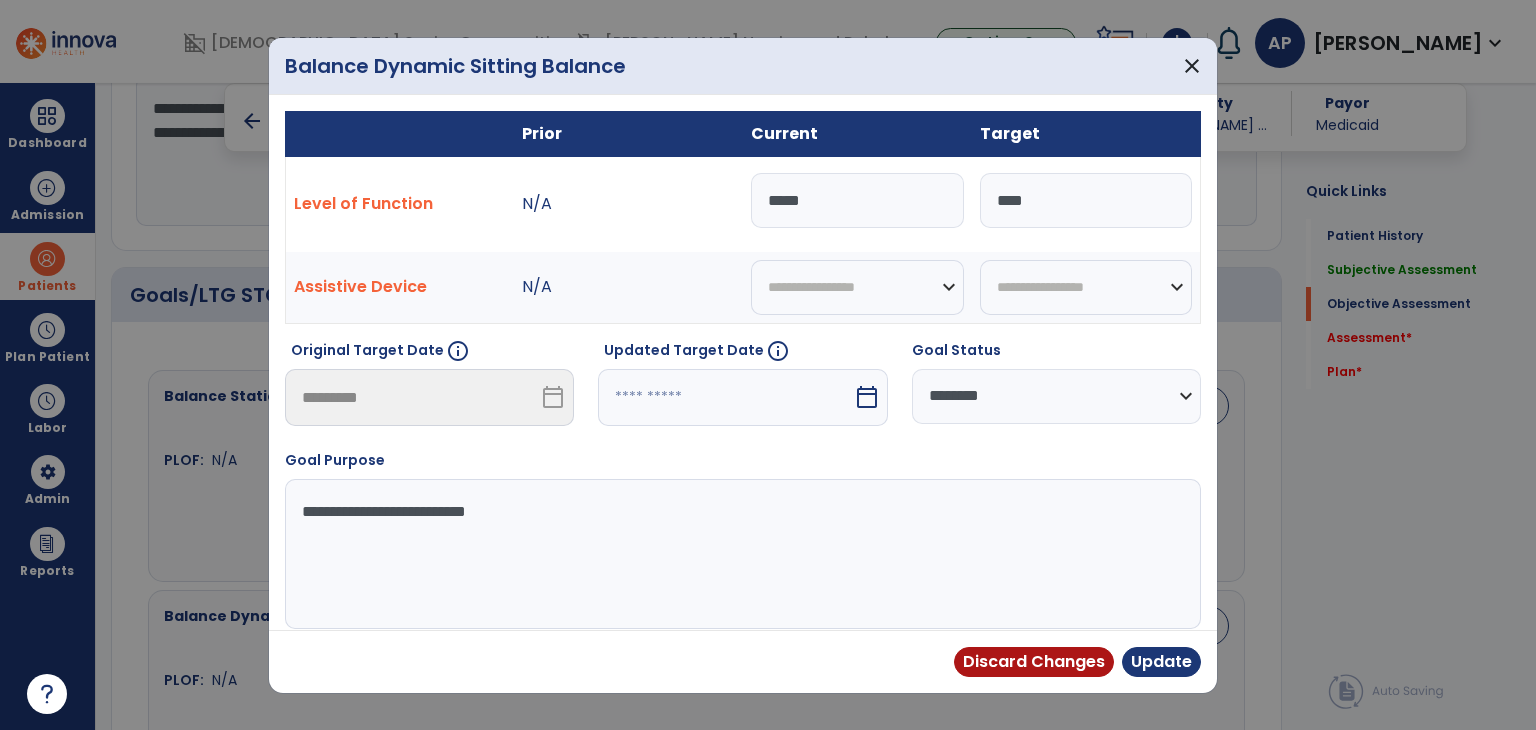 select on "*" 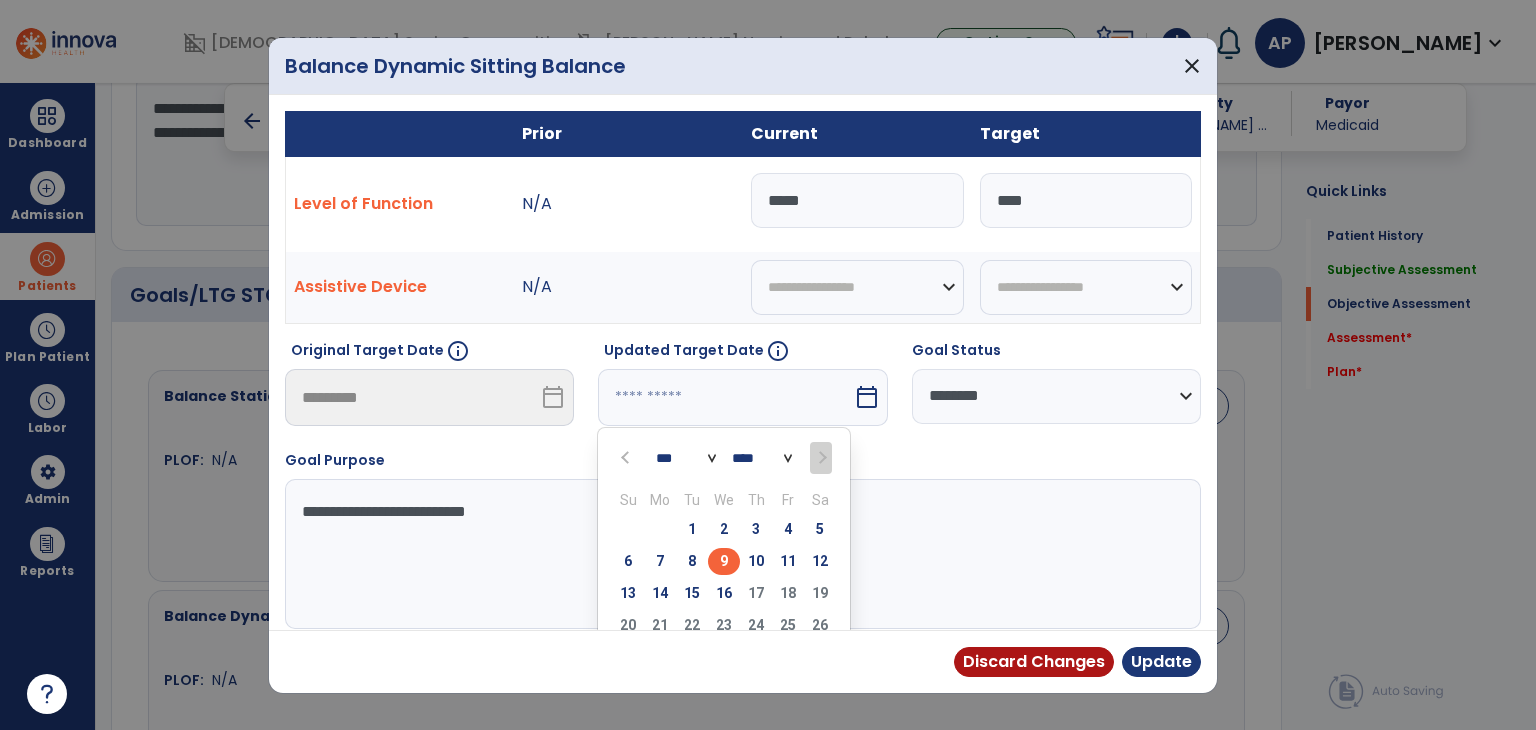 click on "16" at bounding box center [724, 593] 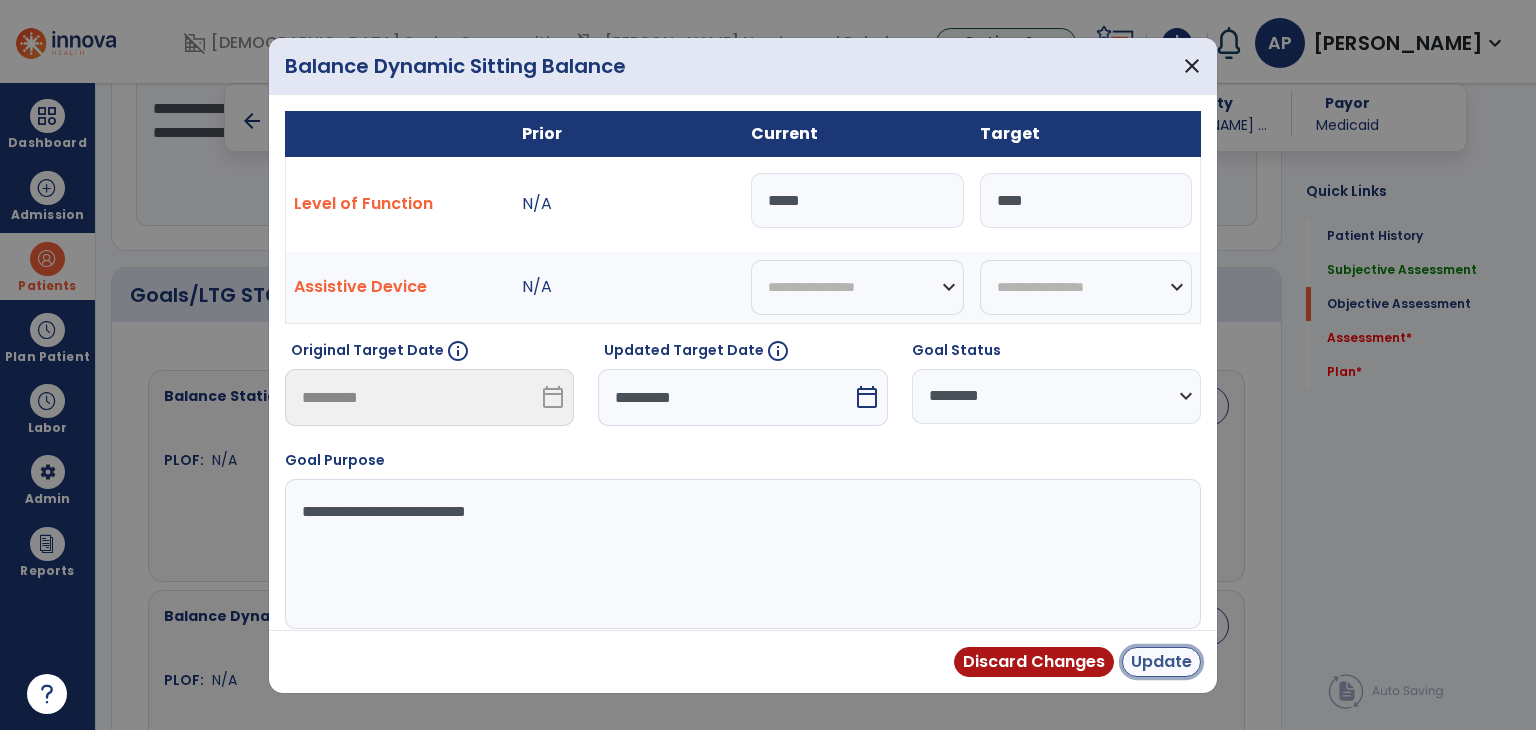 click on "Update" at bounding box center [1161, 662] 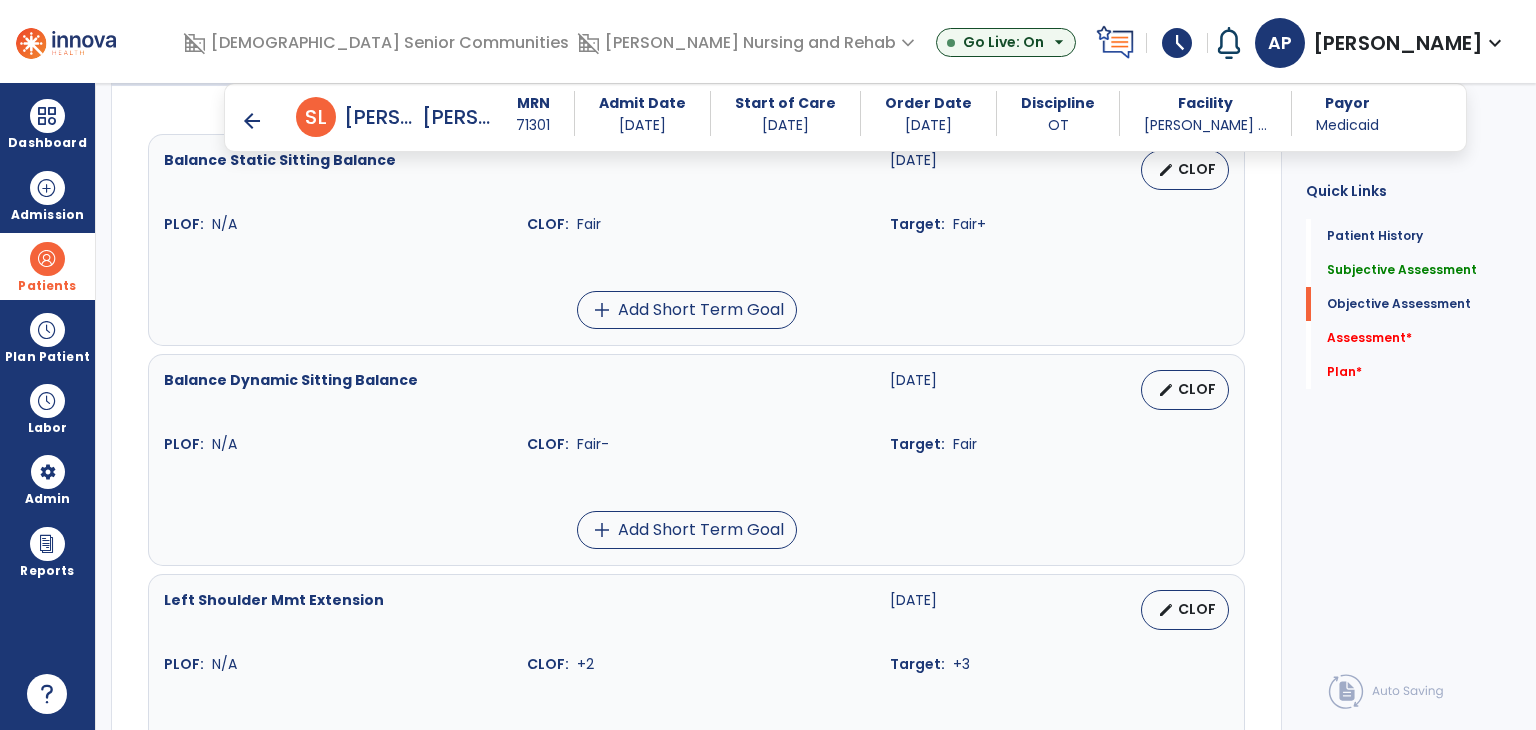 scroll, scrollTop: 900, scrollLeft: 0, axis: vertical 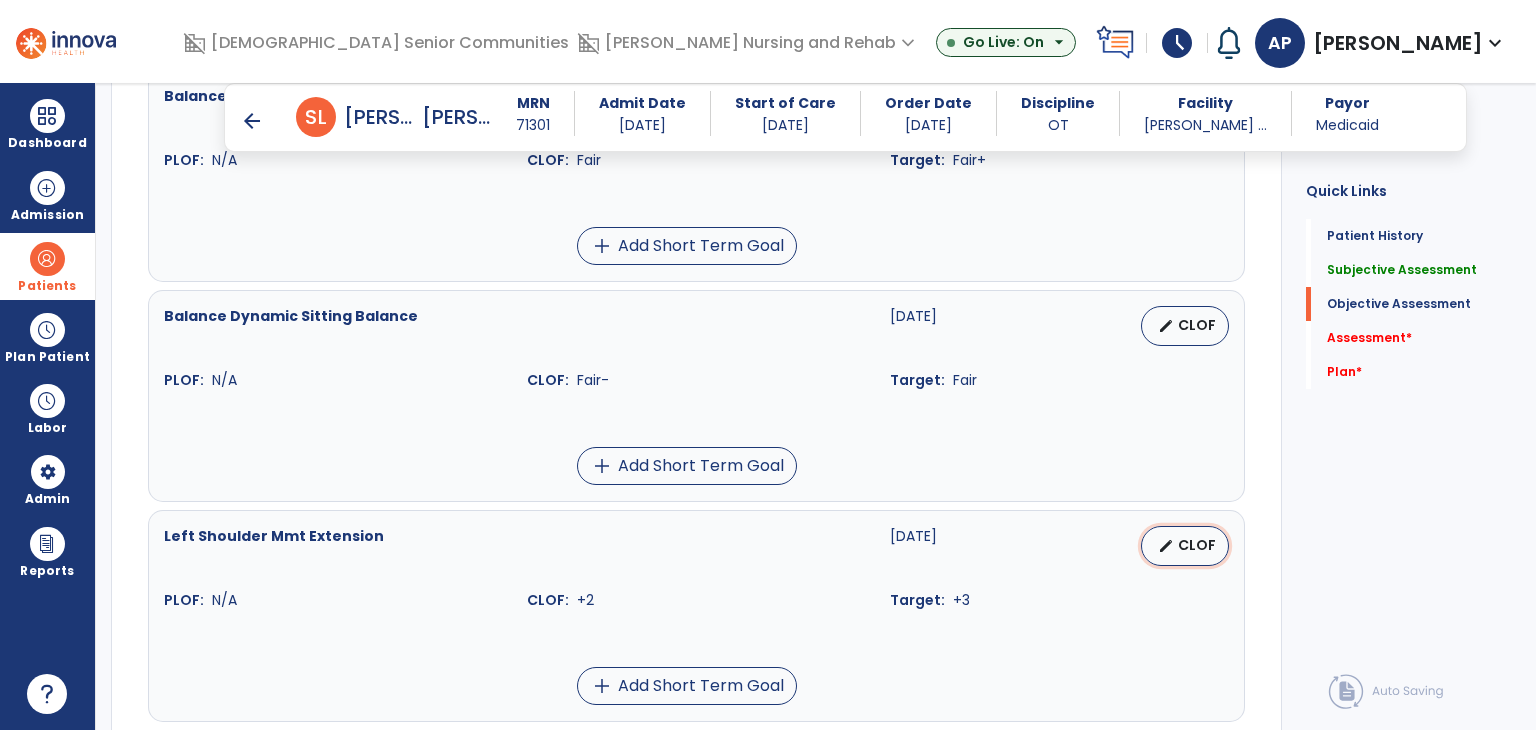 click on "edit   CLOF" at bounding box center (1185, 546) 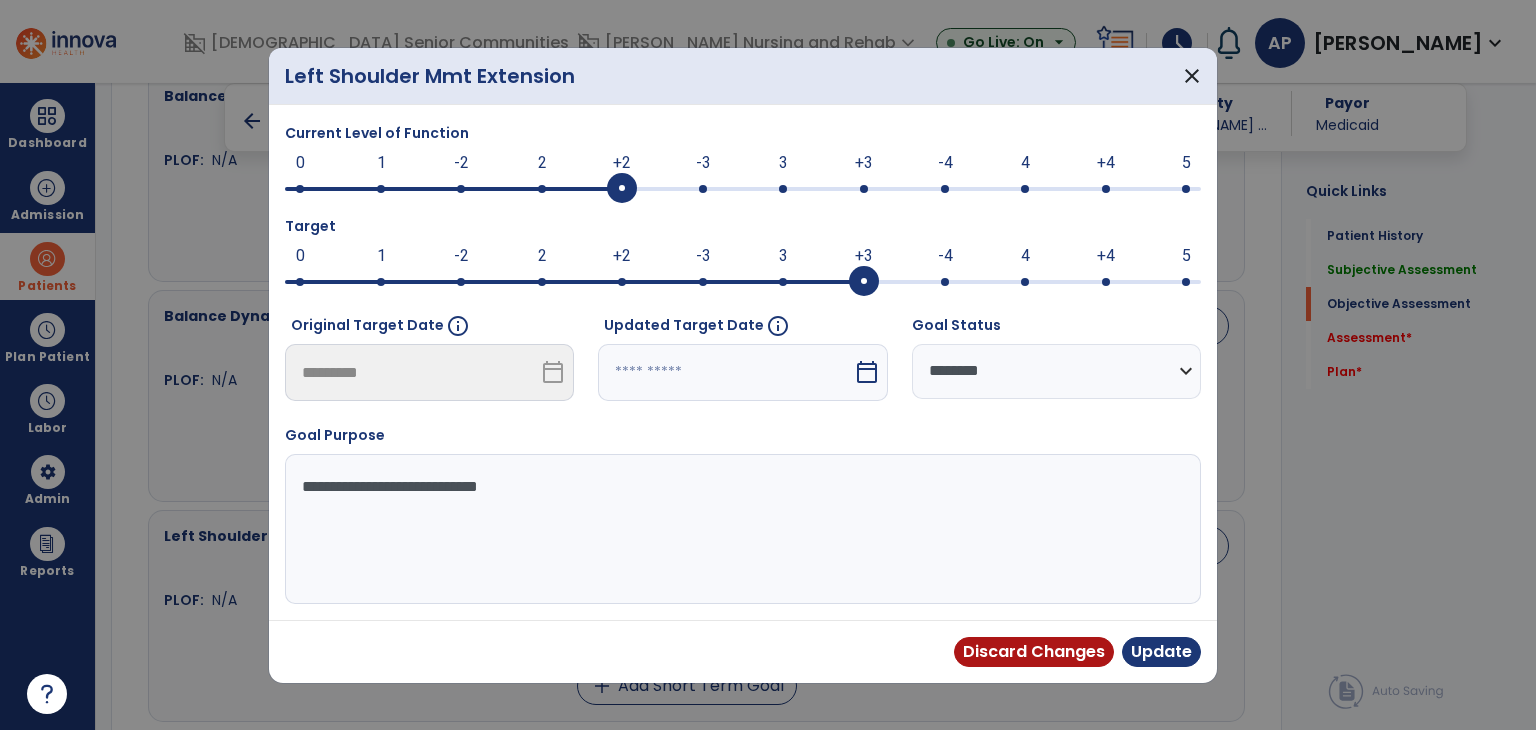 click at bounding box center [743, 189] 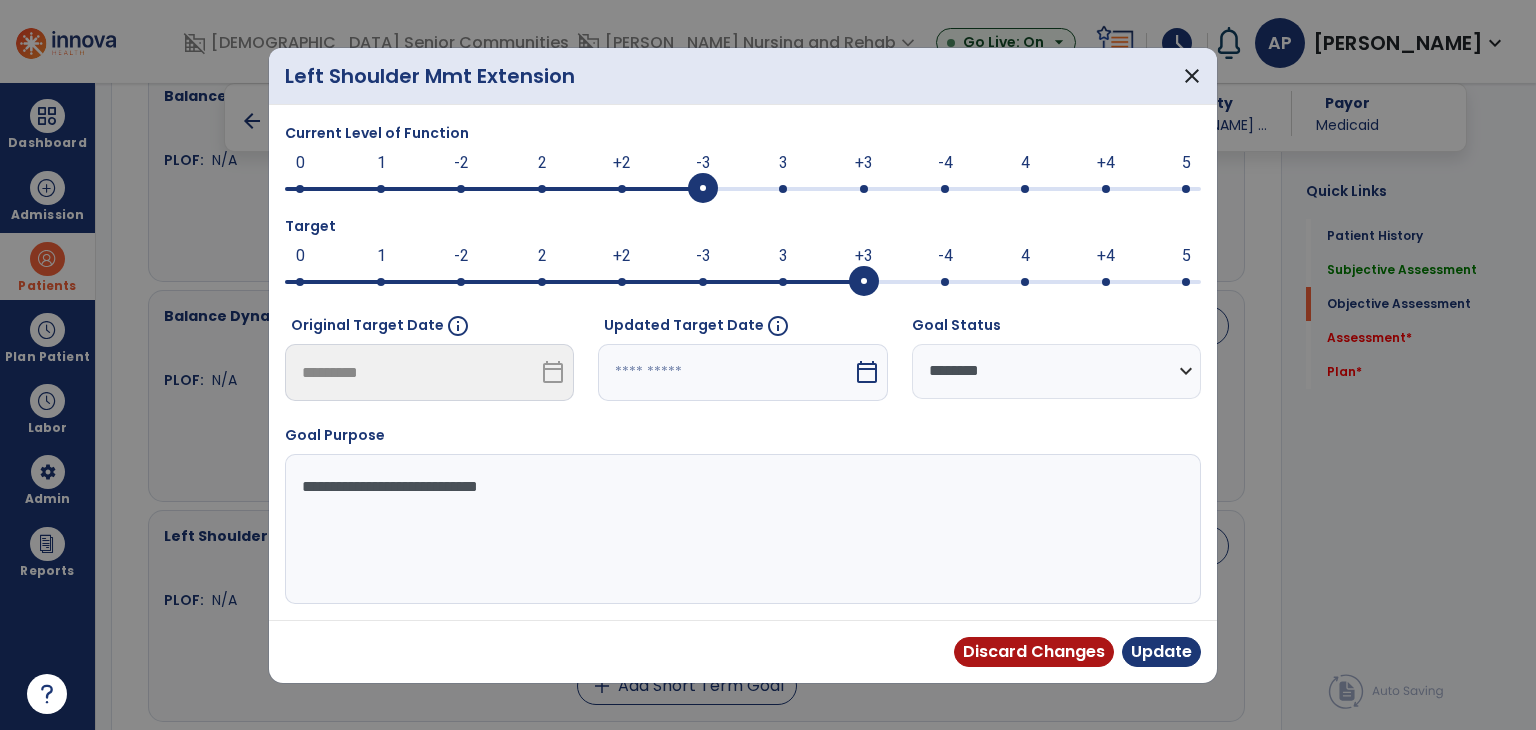 click on "calendar_today" at bounding box center (867, 372) 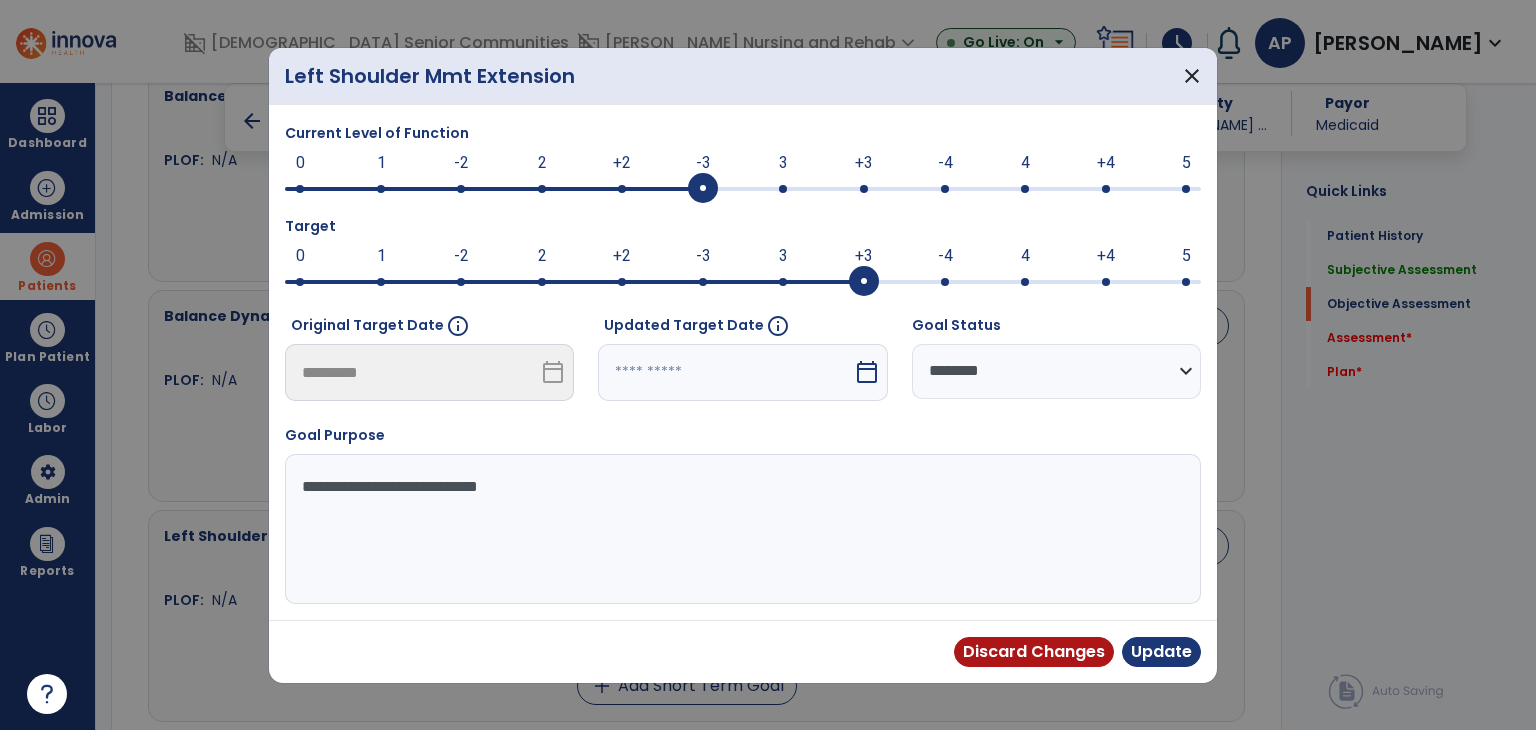 select on "*" 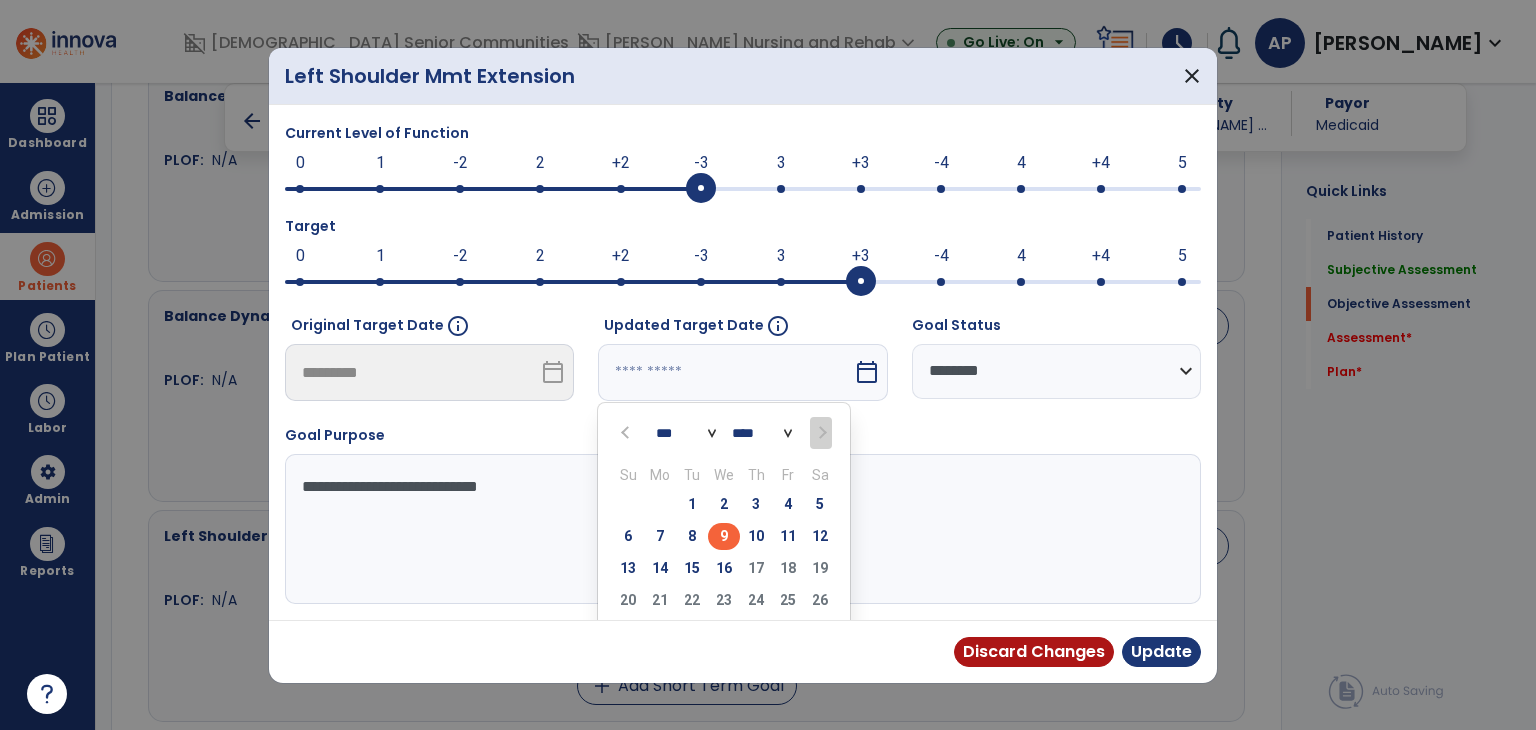 drag, startPoint x: 733, startPoint y: 568, endPoint x: 826, endPoint y: 585, distance: 94.54099 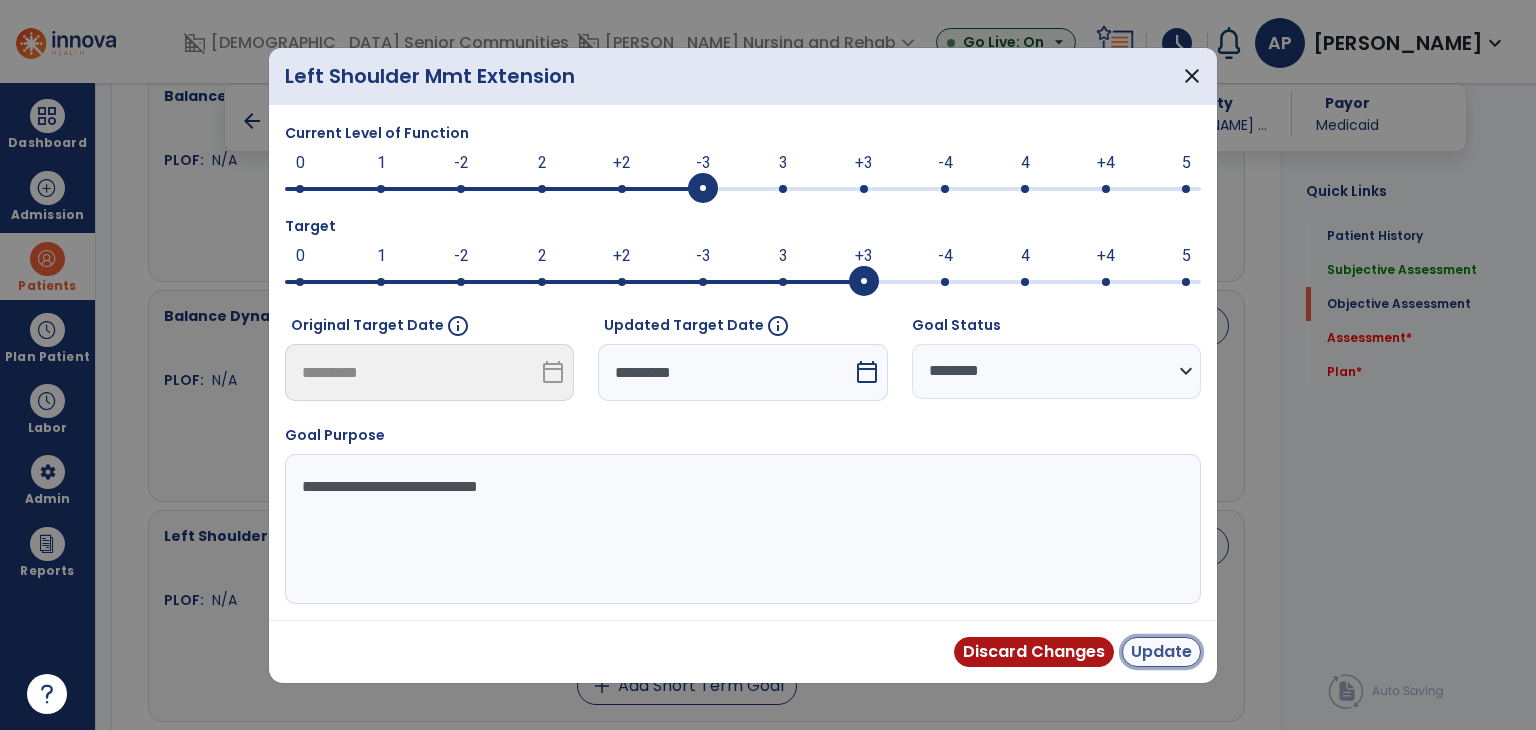 click on "Update" at bounding box center (1161, 652) 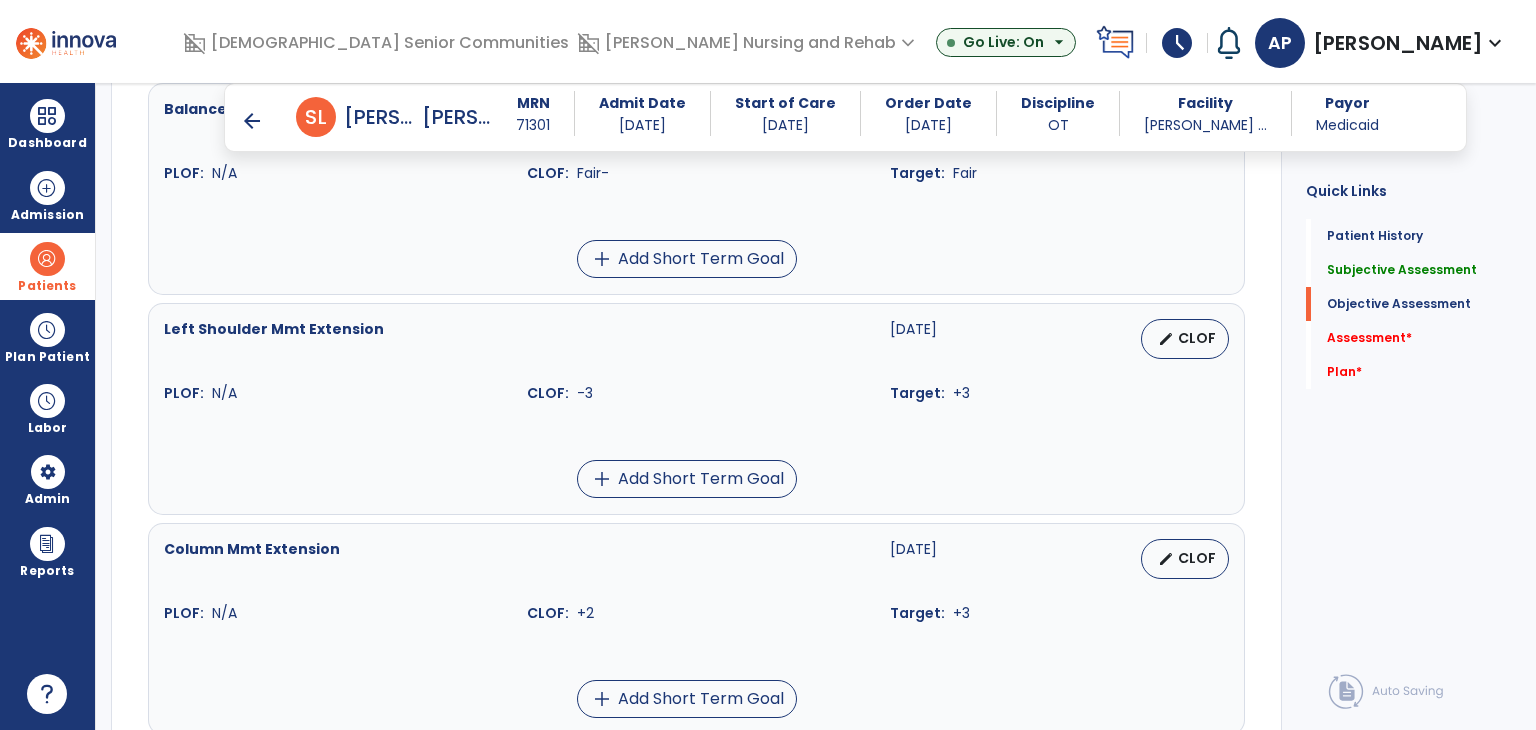 scroll, scrollTop: 1200, scrollLeft: 0, axis: vertical 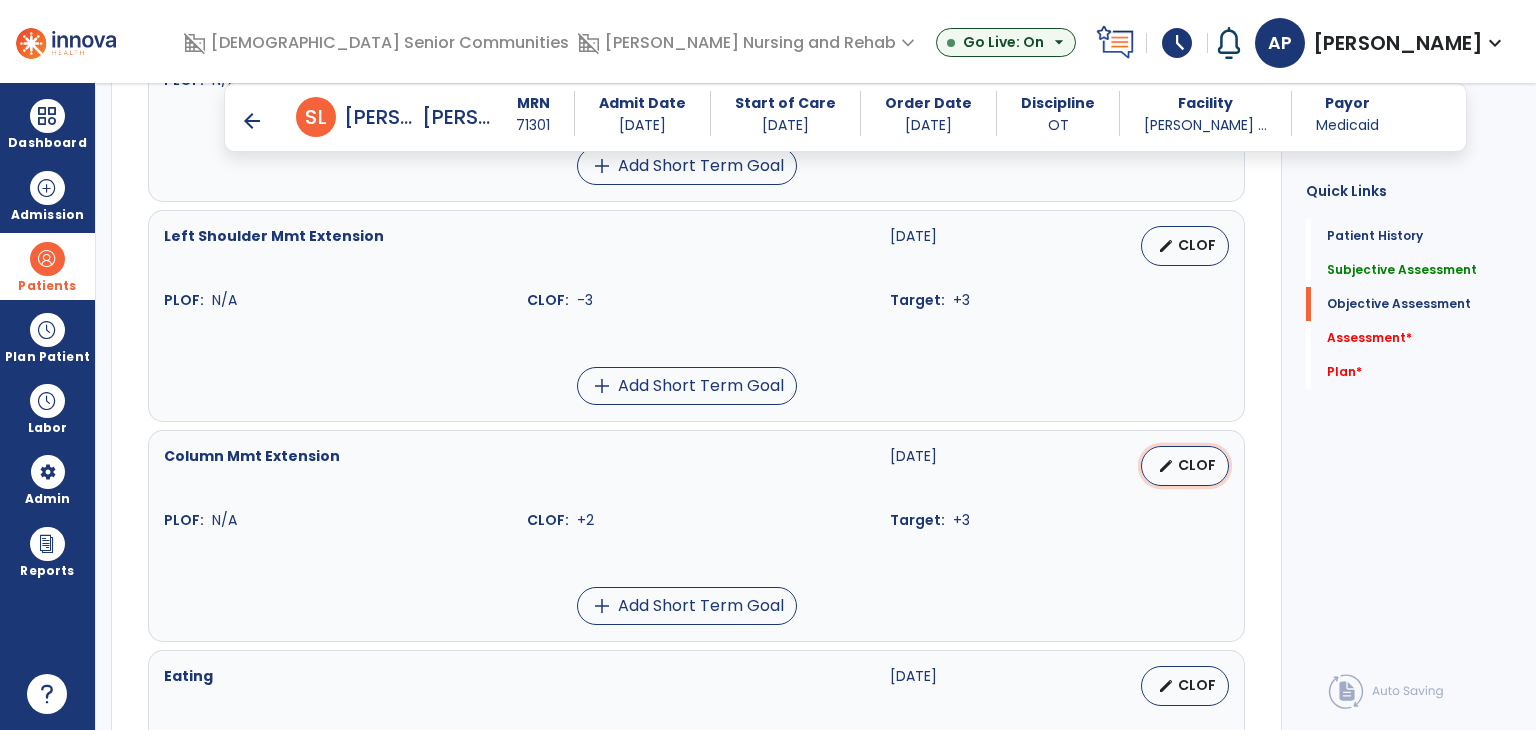 click on "edit" at bounding box center (1166, 466) 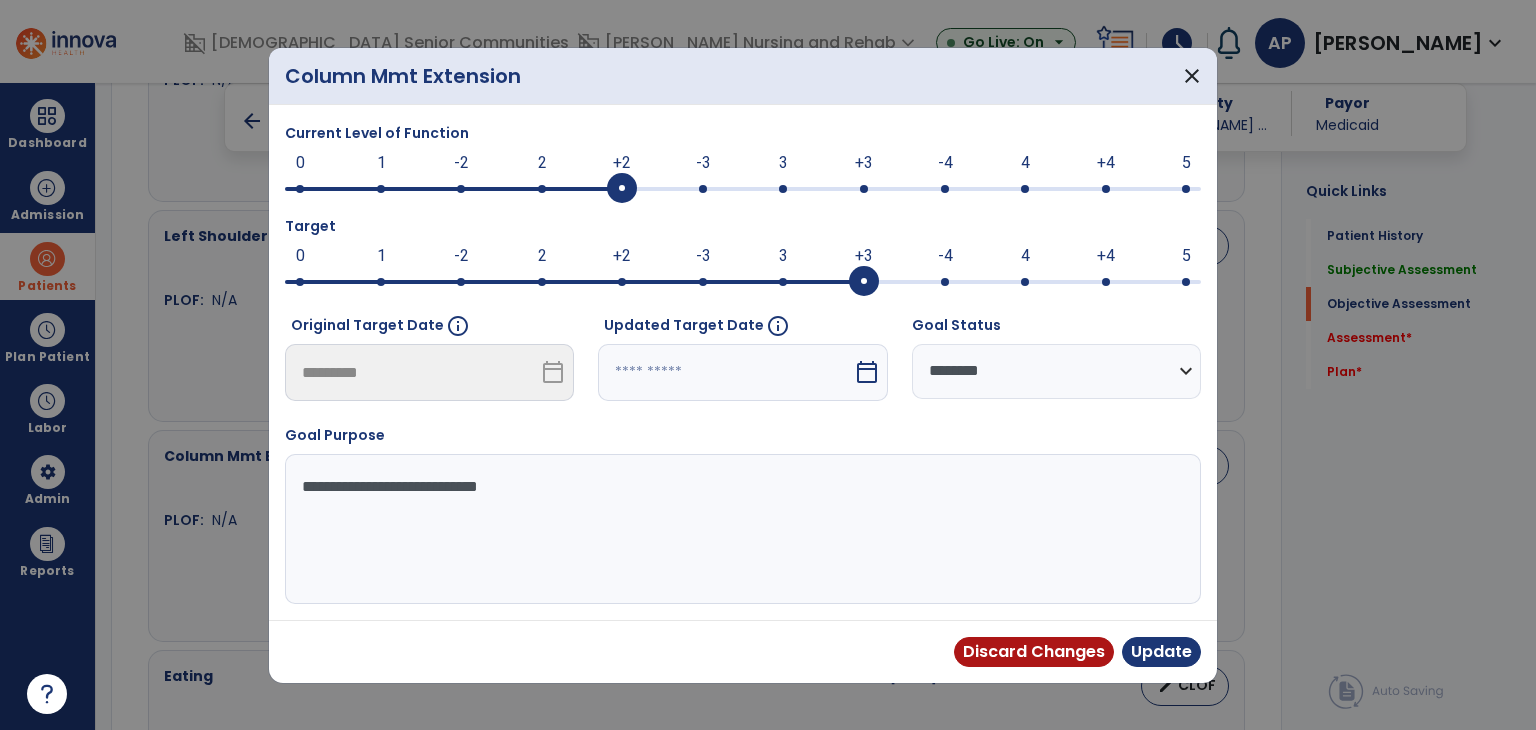 click at bounding box center (743, 187) 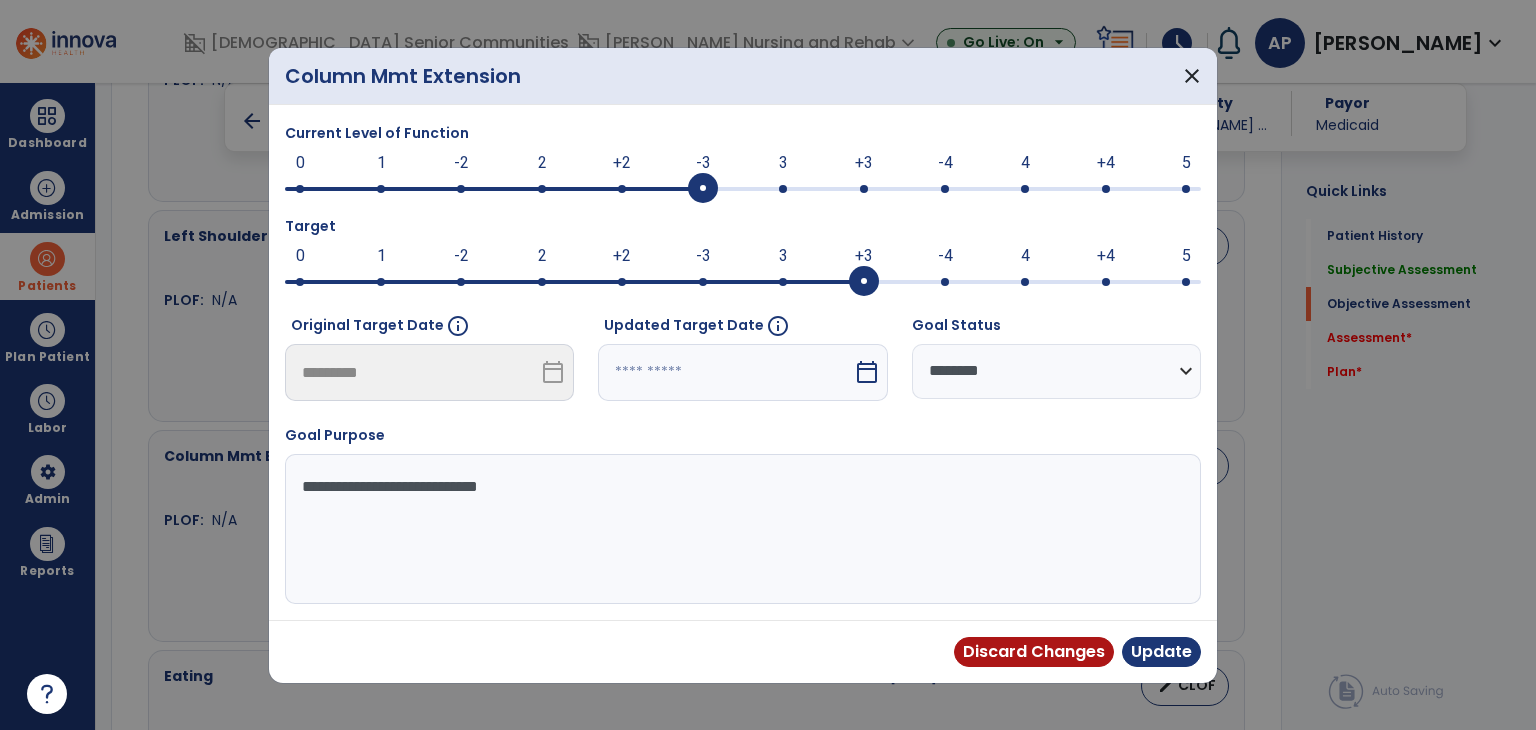 click at bounding box center (725, 372) 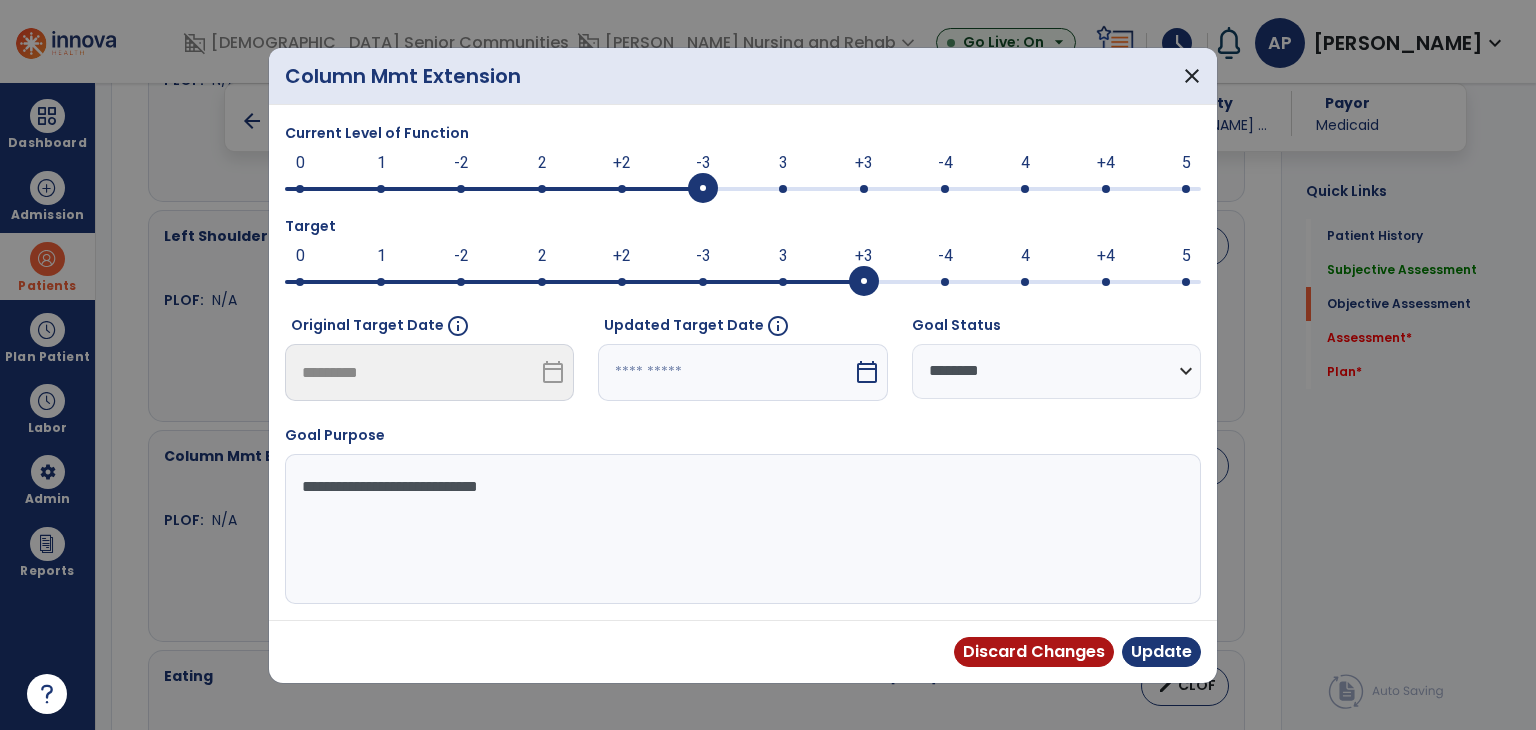 select on "*" 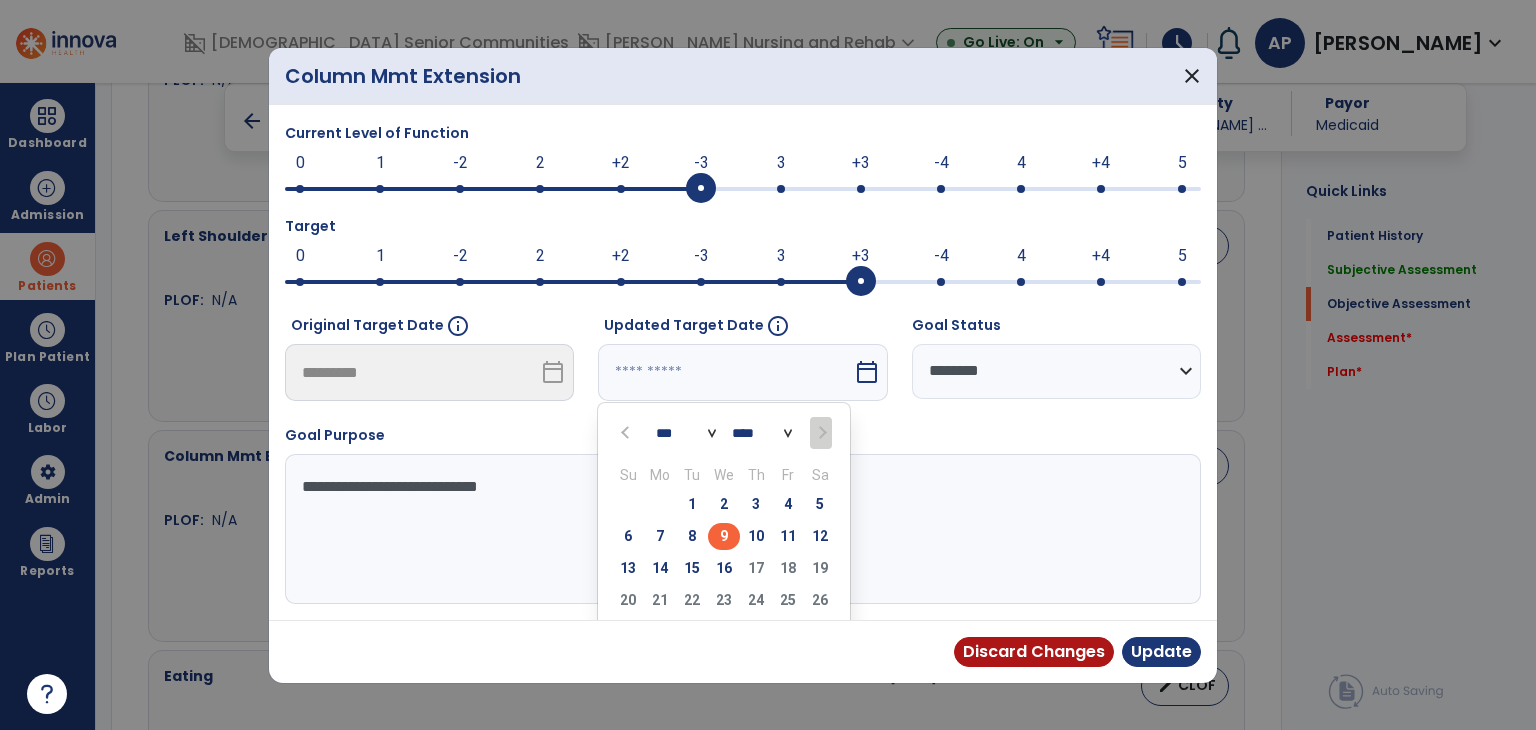 click on "16" at bounding box center (724, 568) 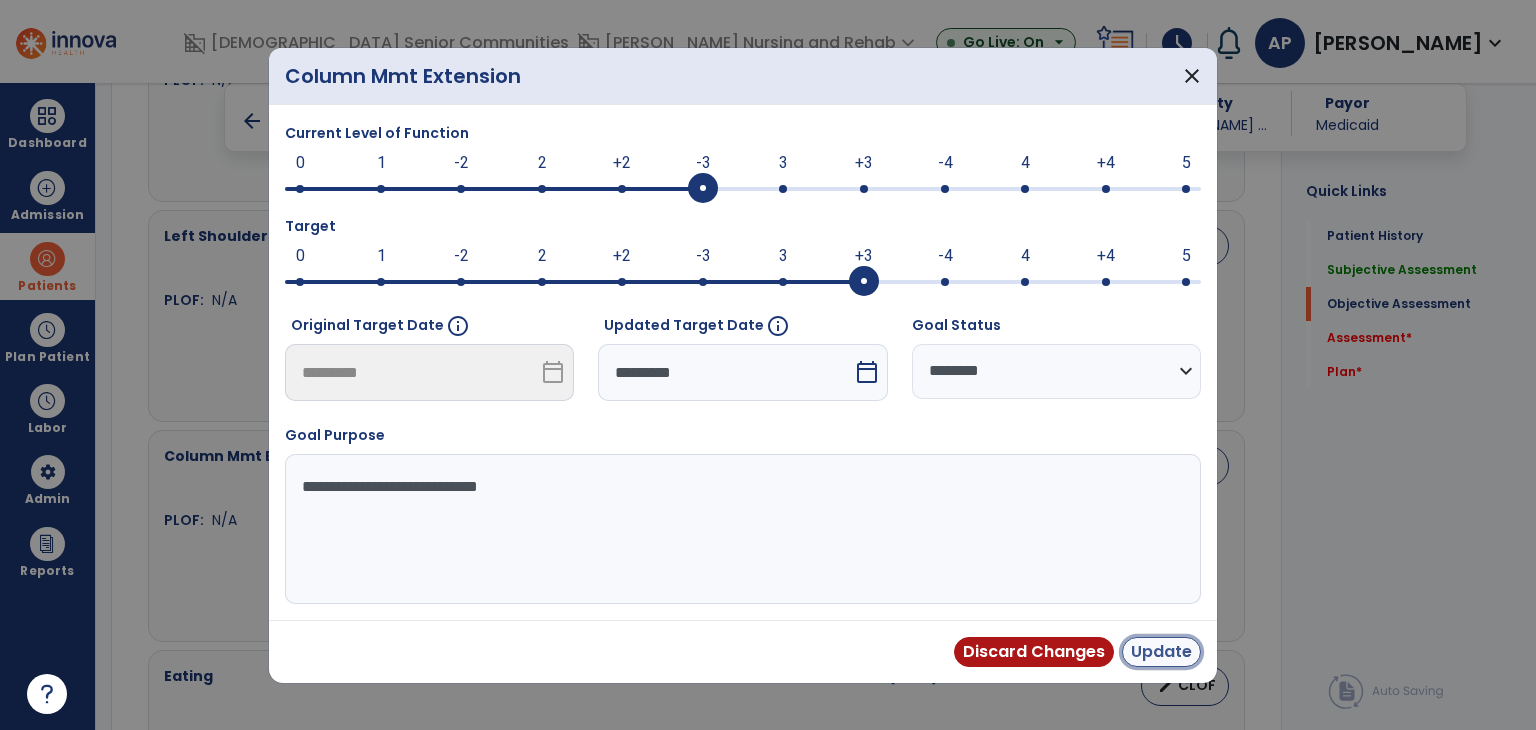 click on "Update" at bounding box center [1161, 652] 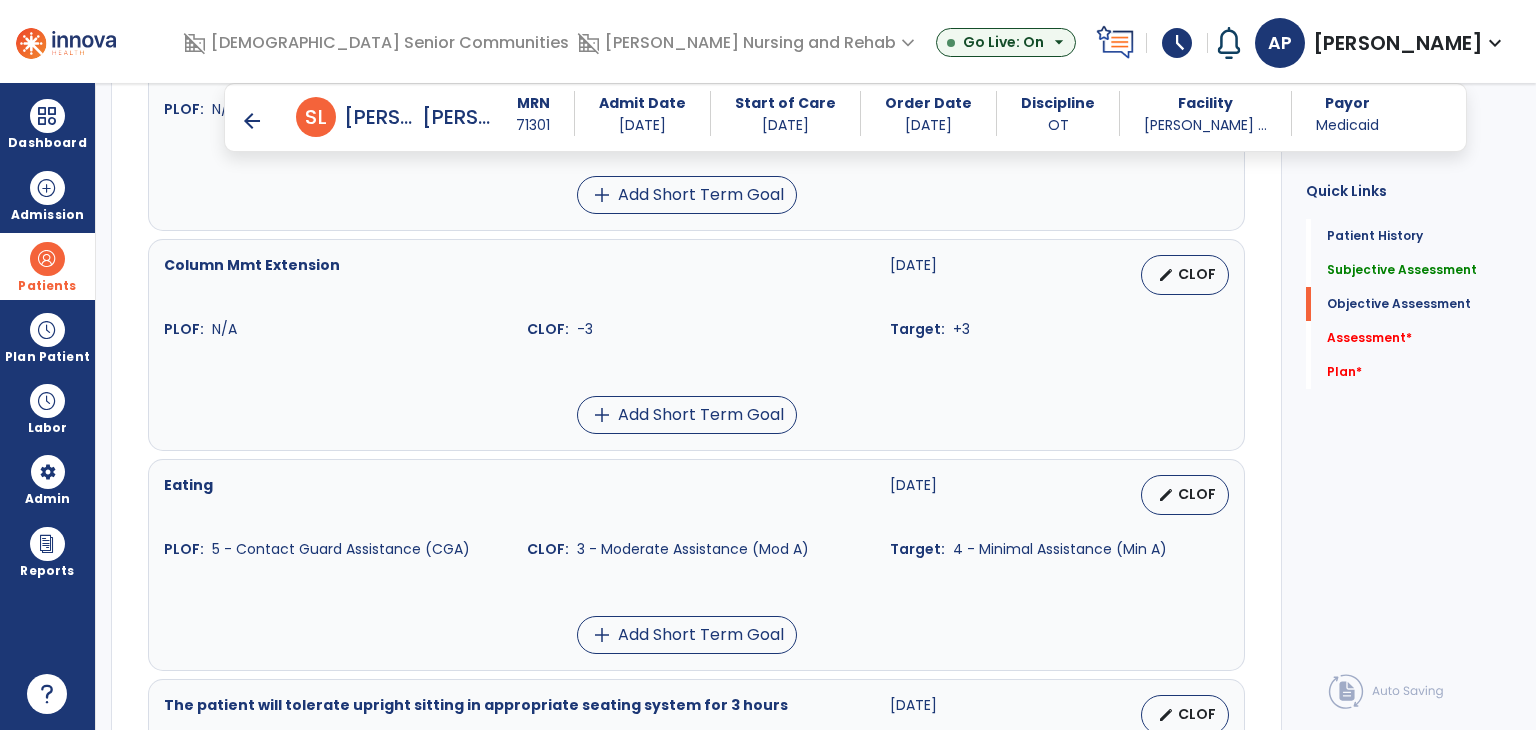 scroll, scrollTop: 1400, scrollLeft: 0, axis: vertical 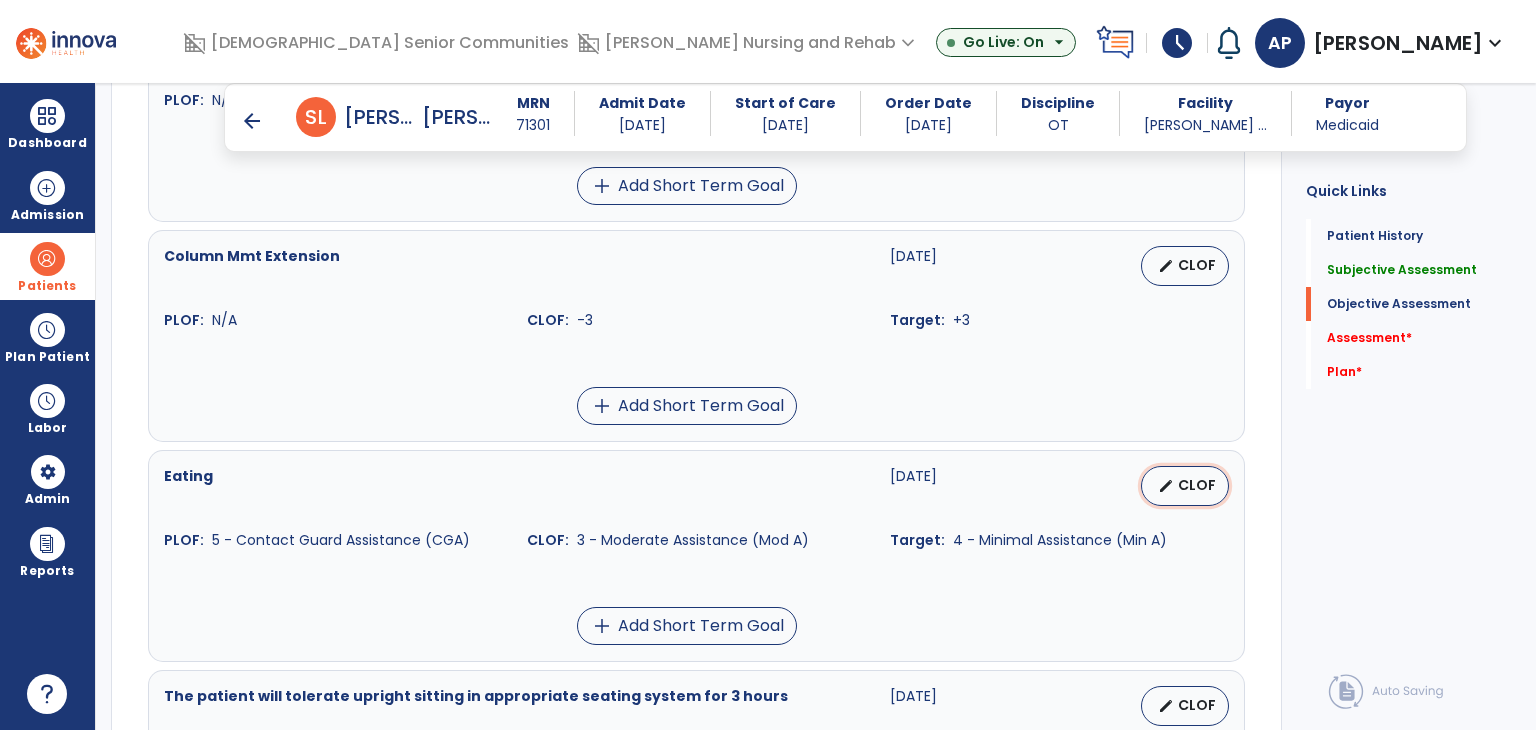 click on "edit   CLOF" at bounding box center (1185, 486) 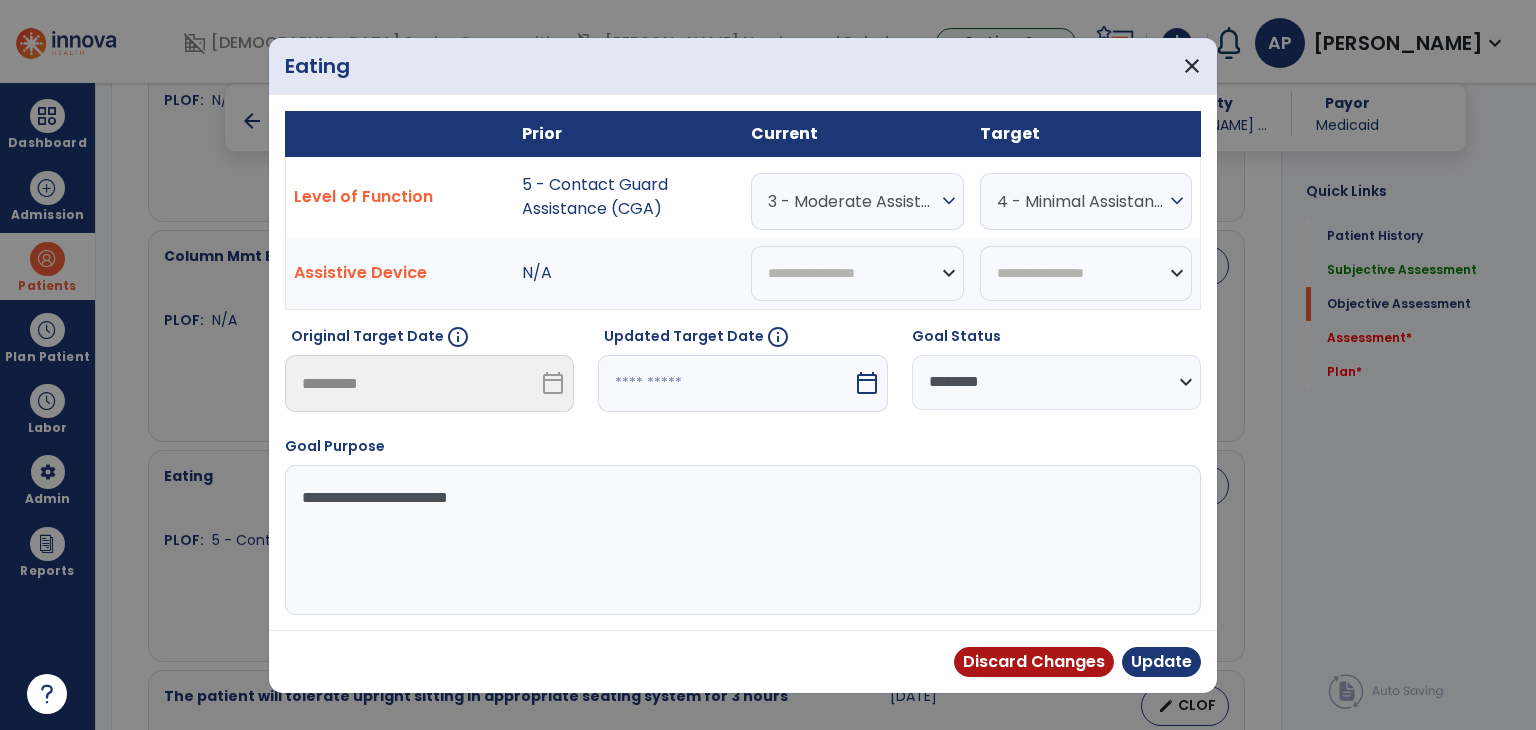 click at bounding box center (725, 383) 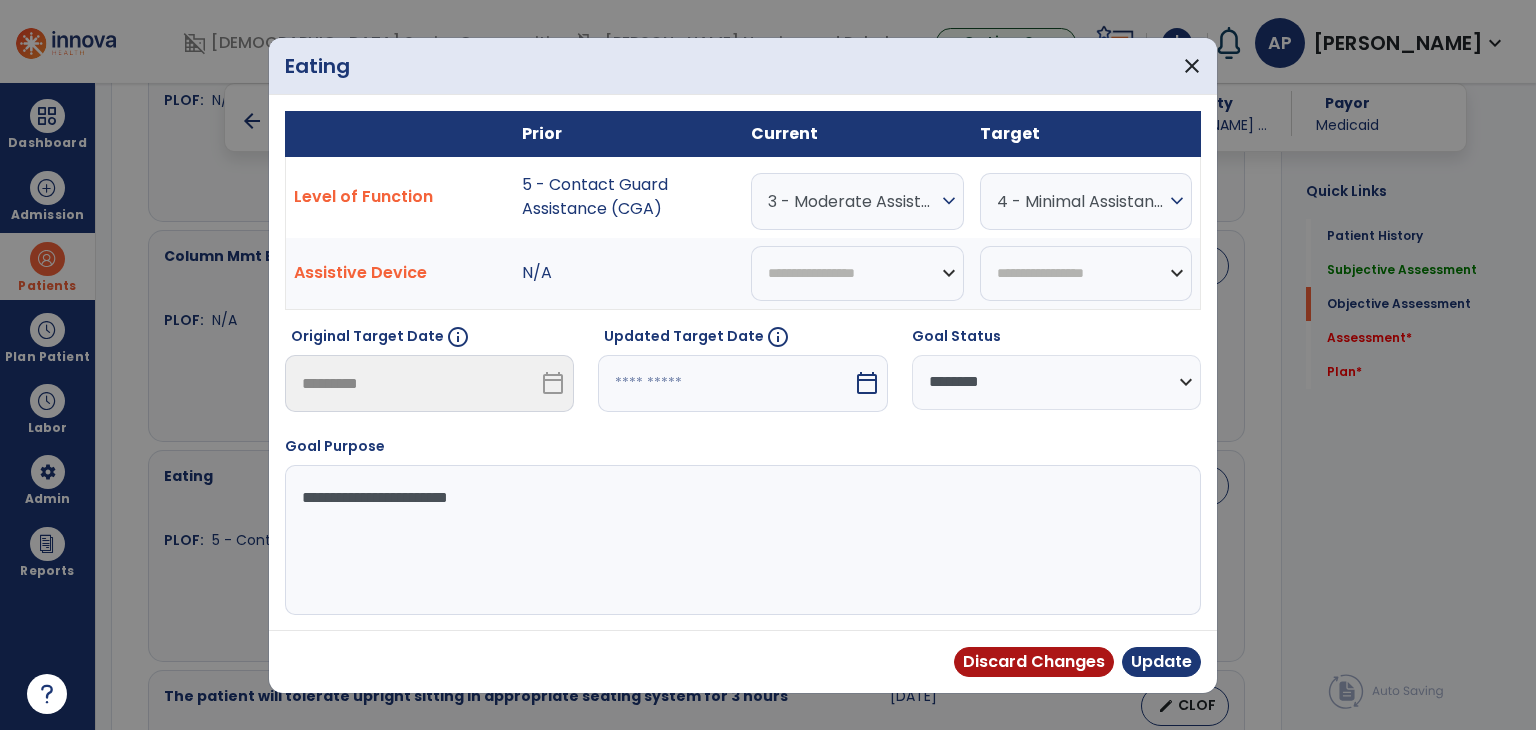 select on "*" 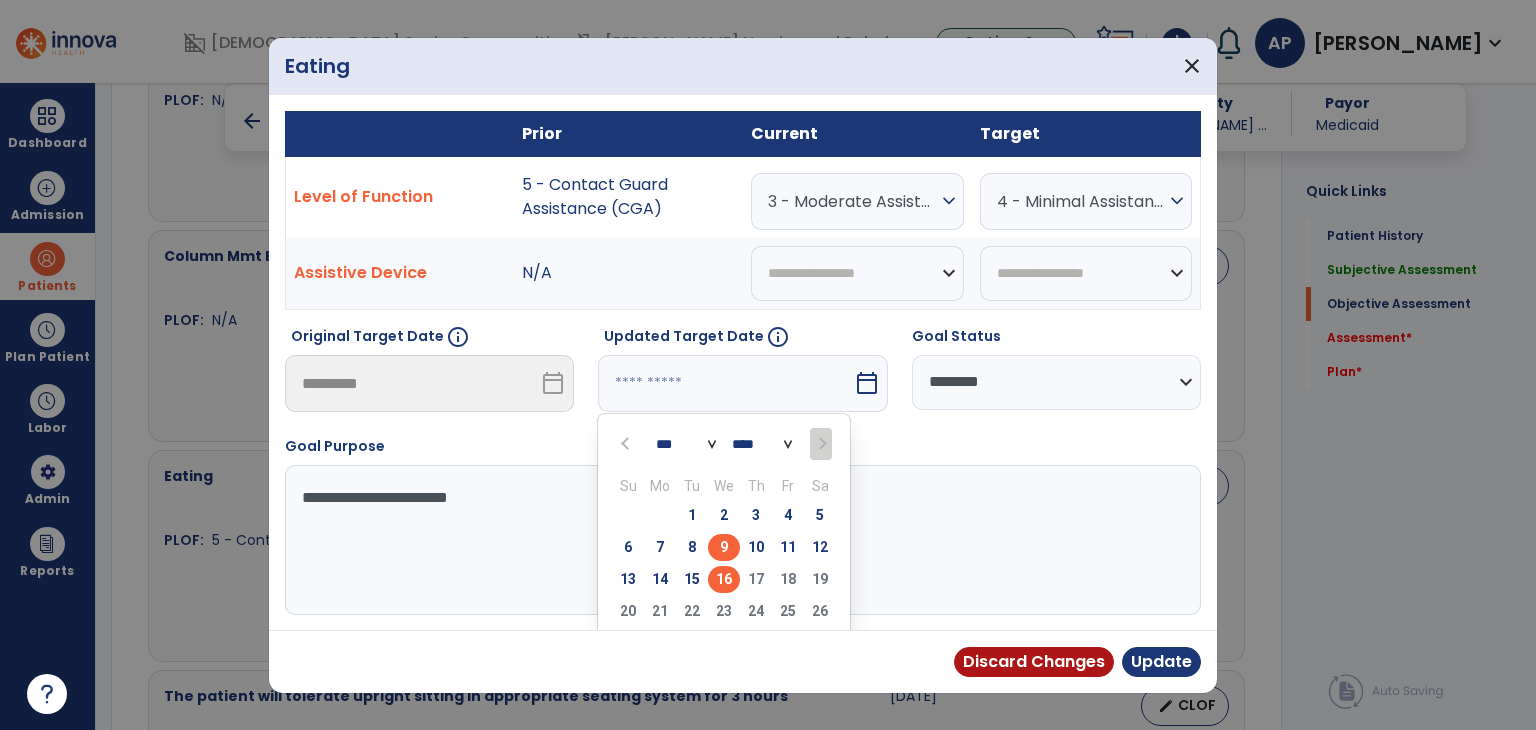 click on "16" at bounding box center [724, 579] 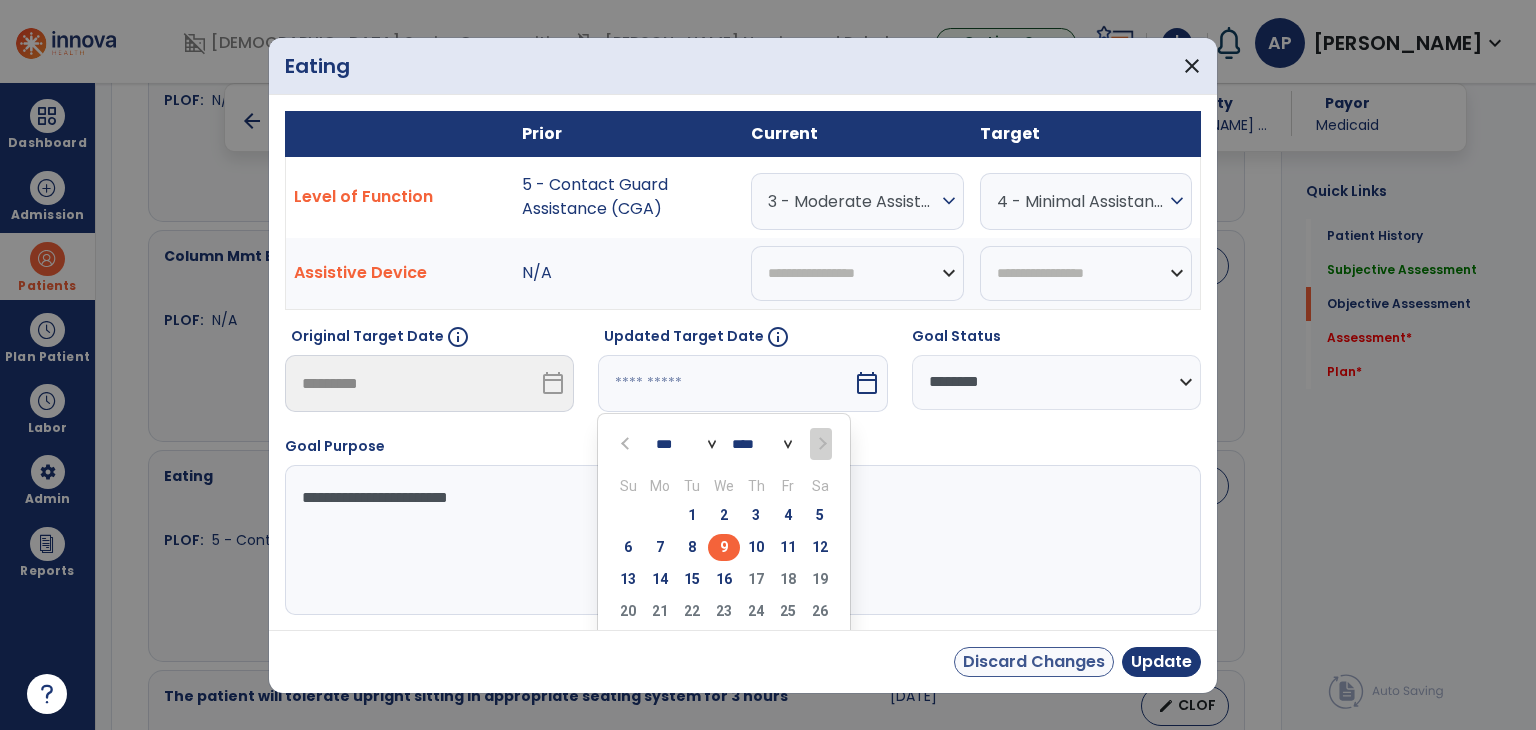 type on "*********" 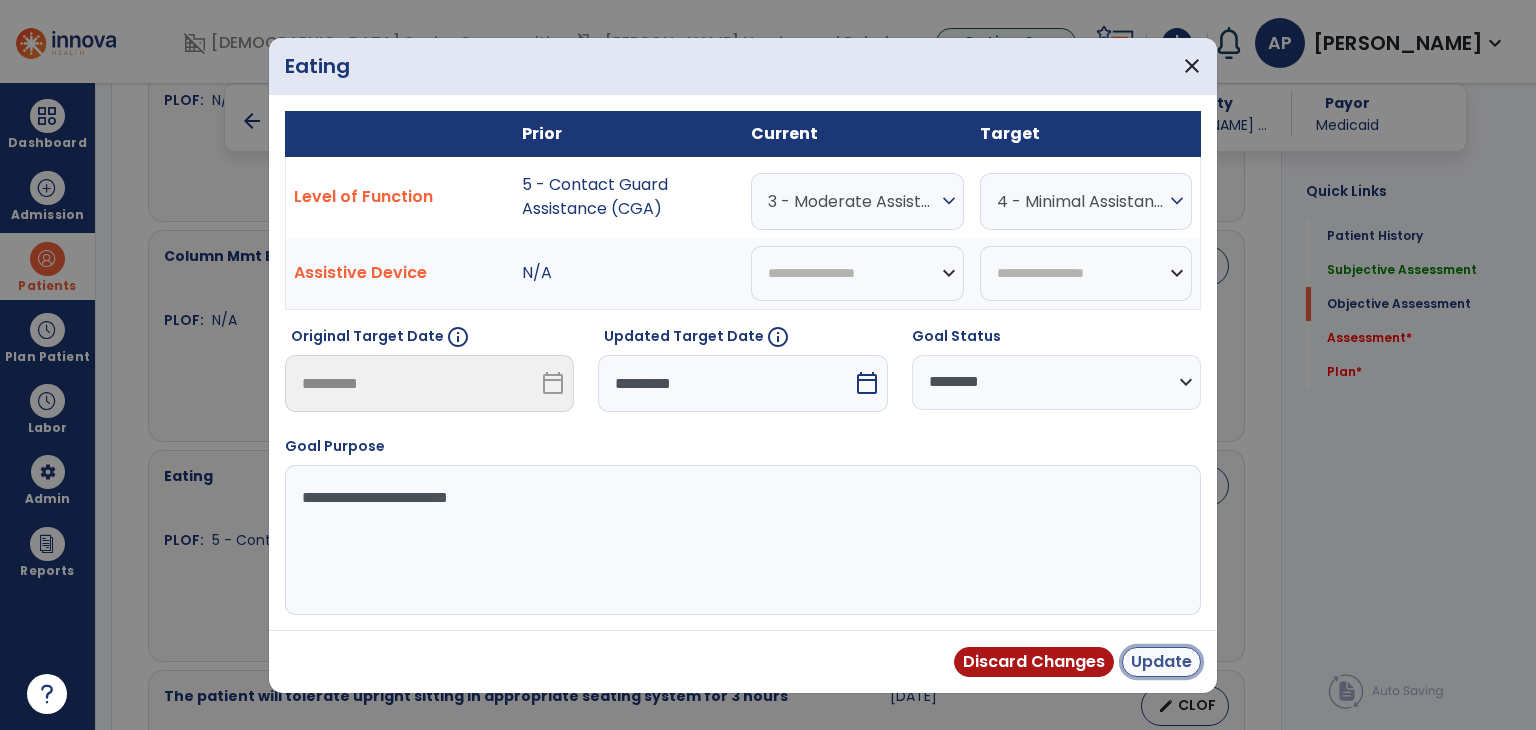 click on "Update" at bounding box center [1161, 662] 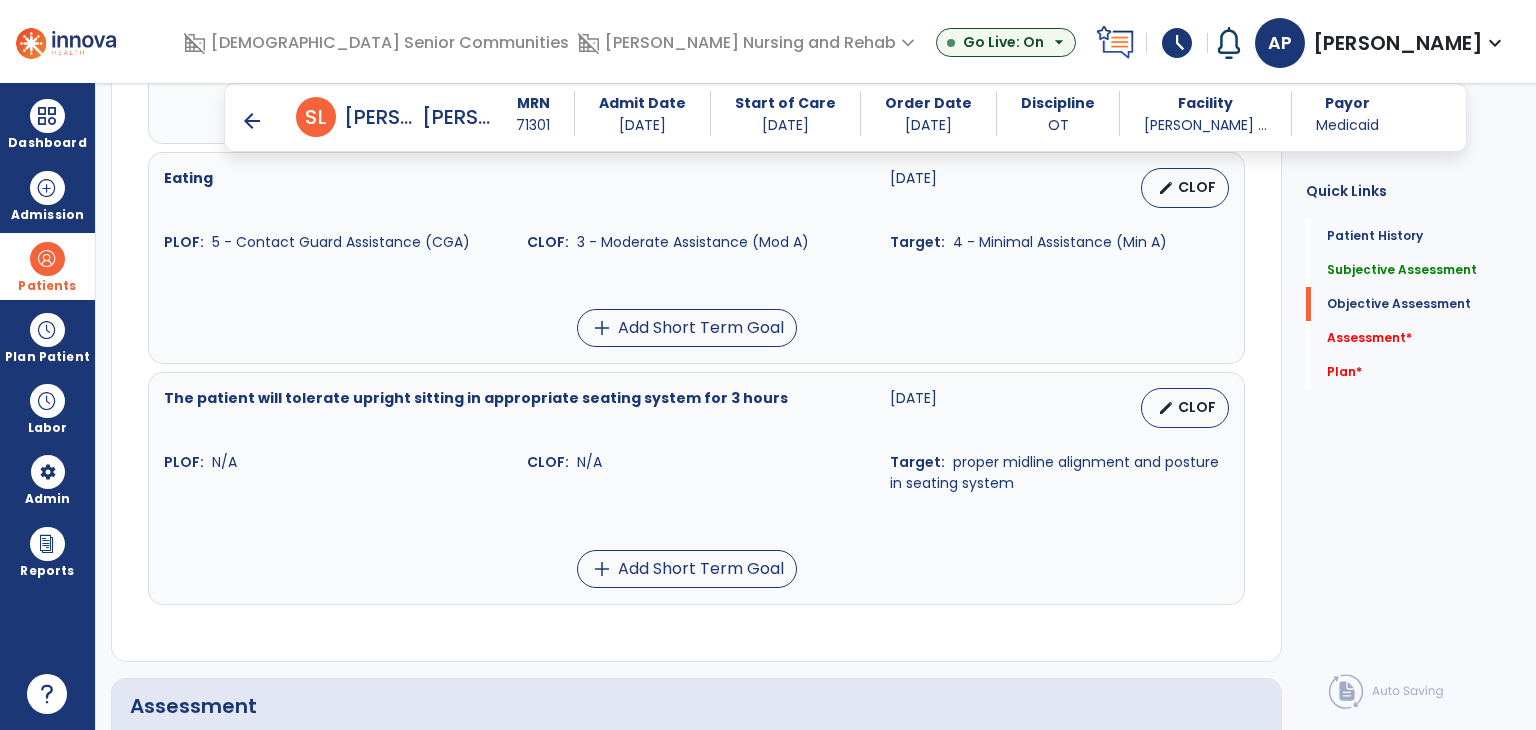 scroll, scrollTop: 1700, scrollLeft: 0, axis: vertical 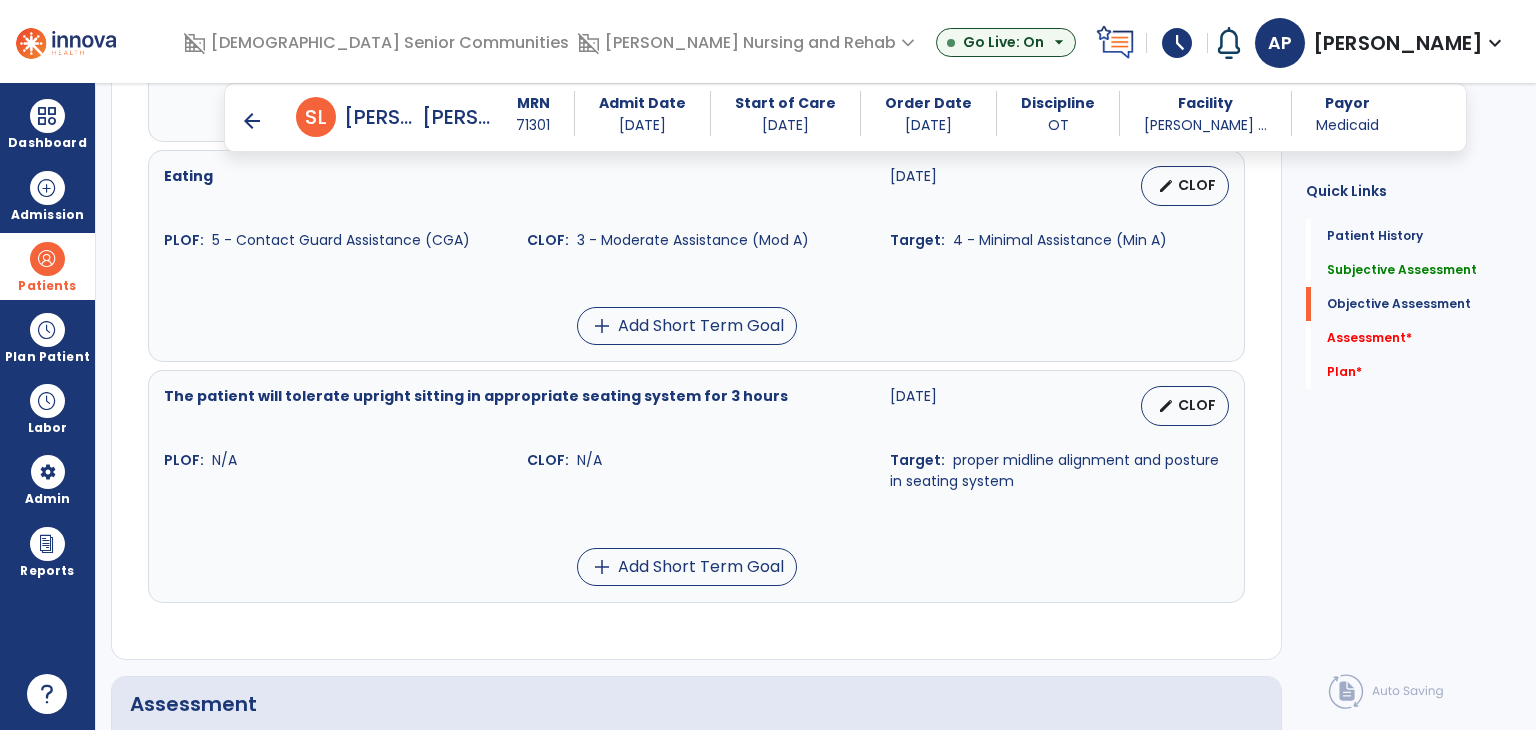 click on "edit   CLOF" at bounding box center (1151, 406) 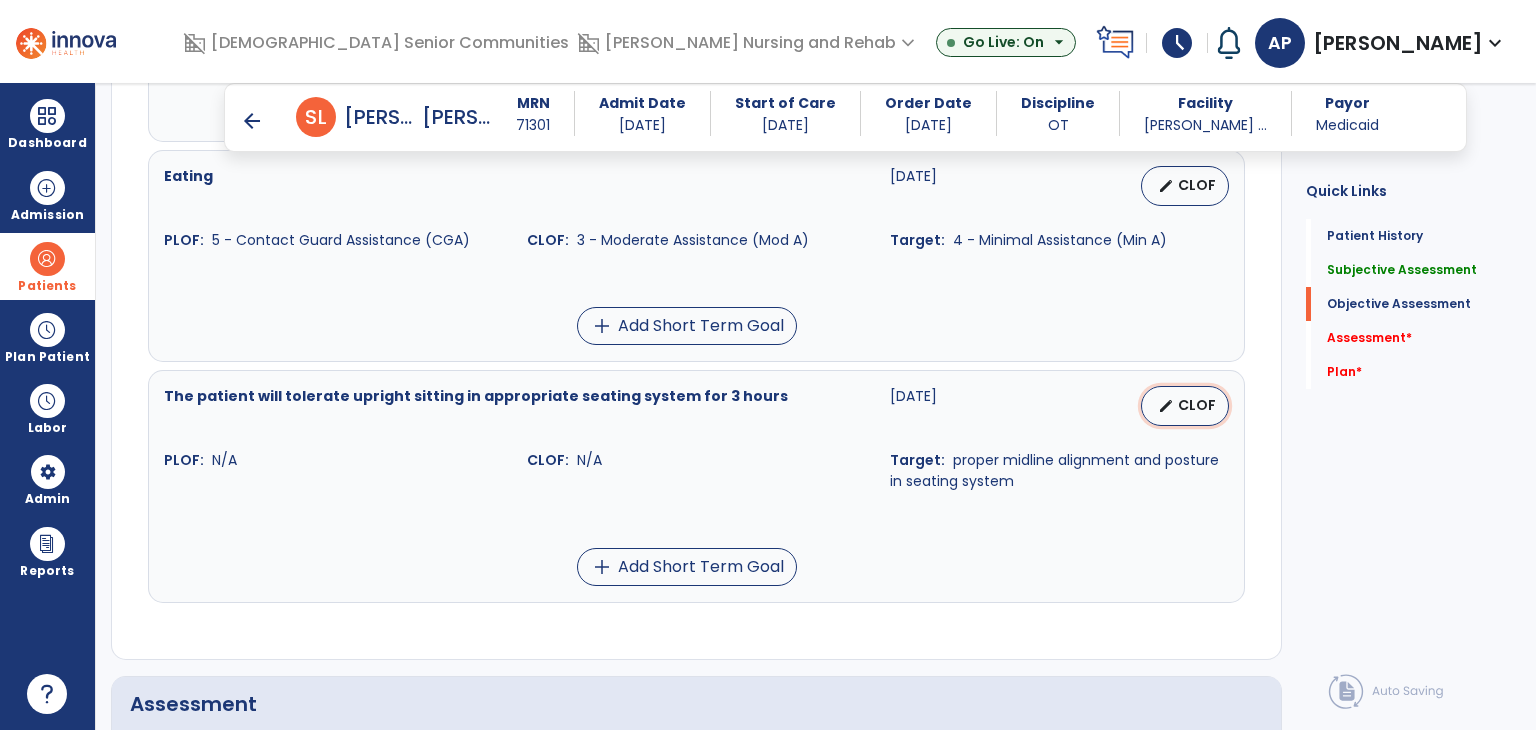 click on "edit" at bounding box center (1166, 406) 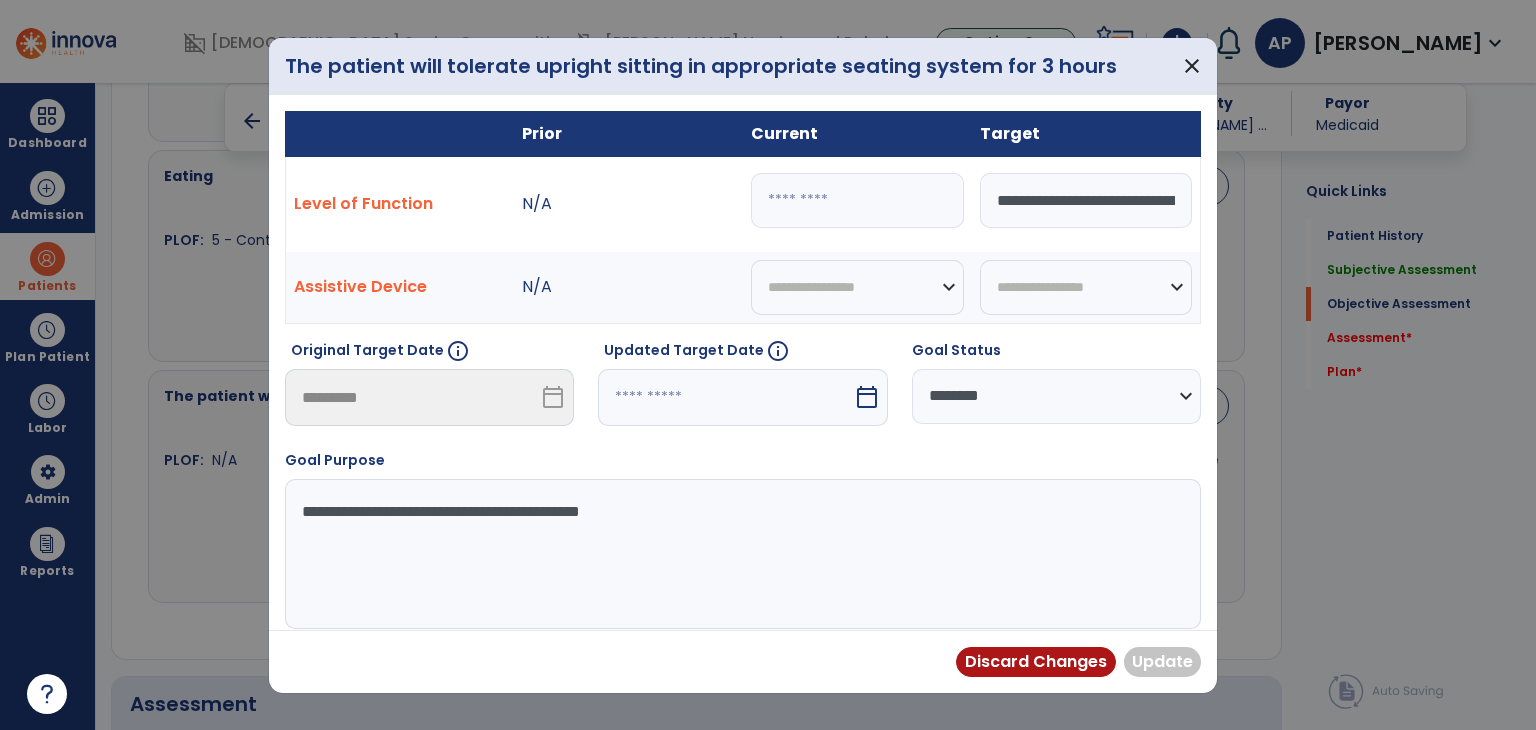 click at bounding box center [857, 200] 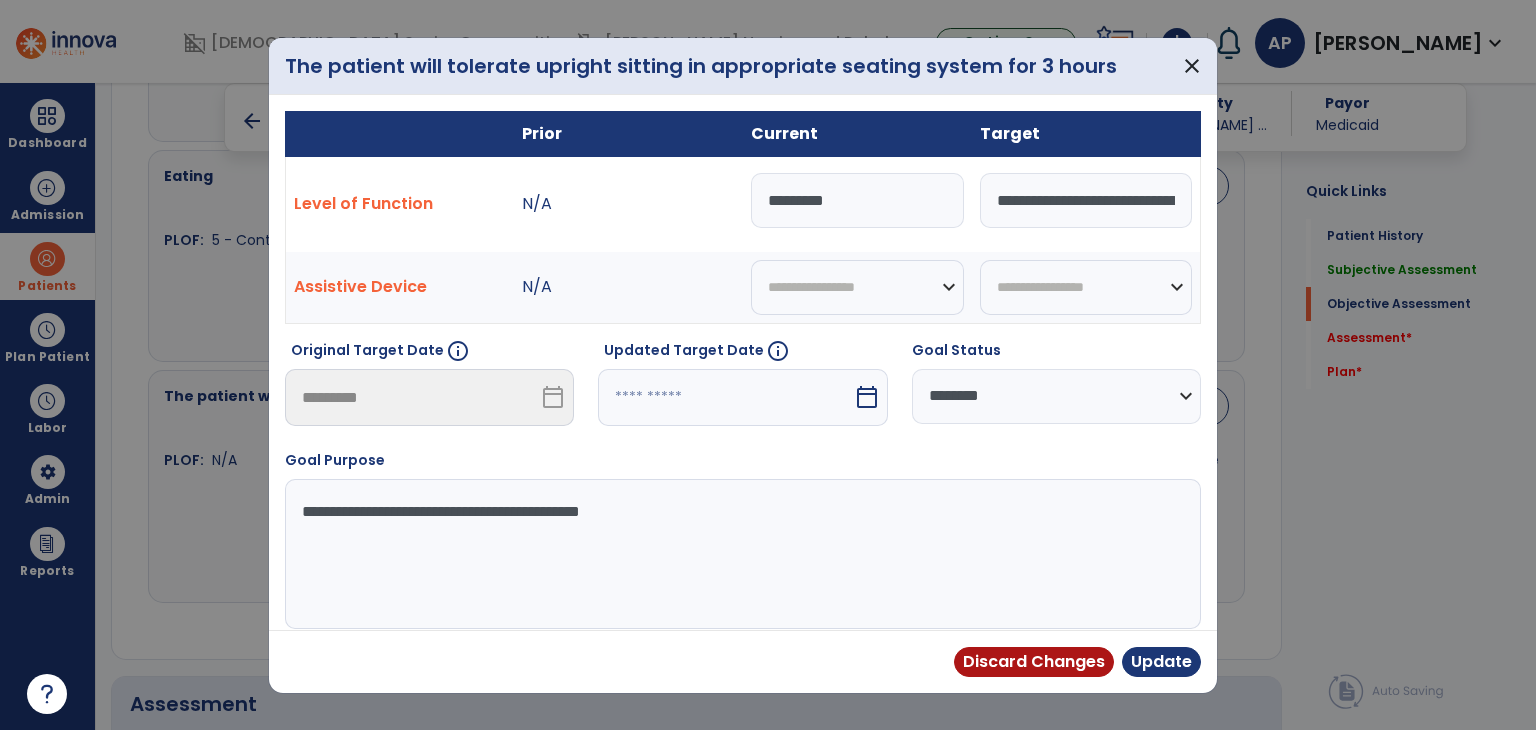 type on "*********" 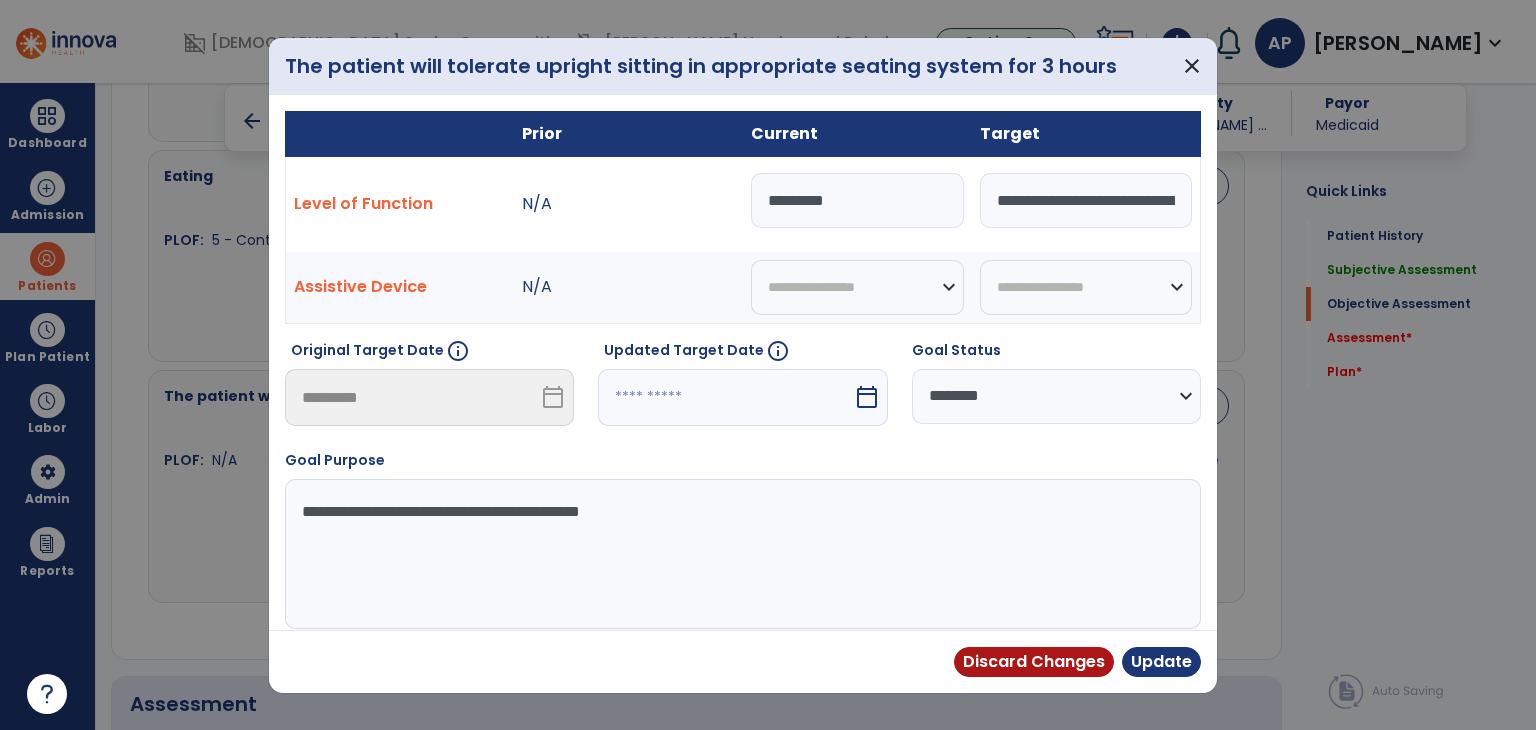 select on "*" 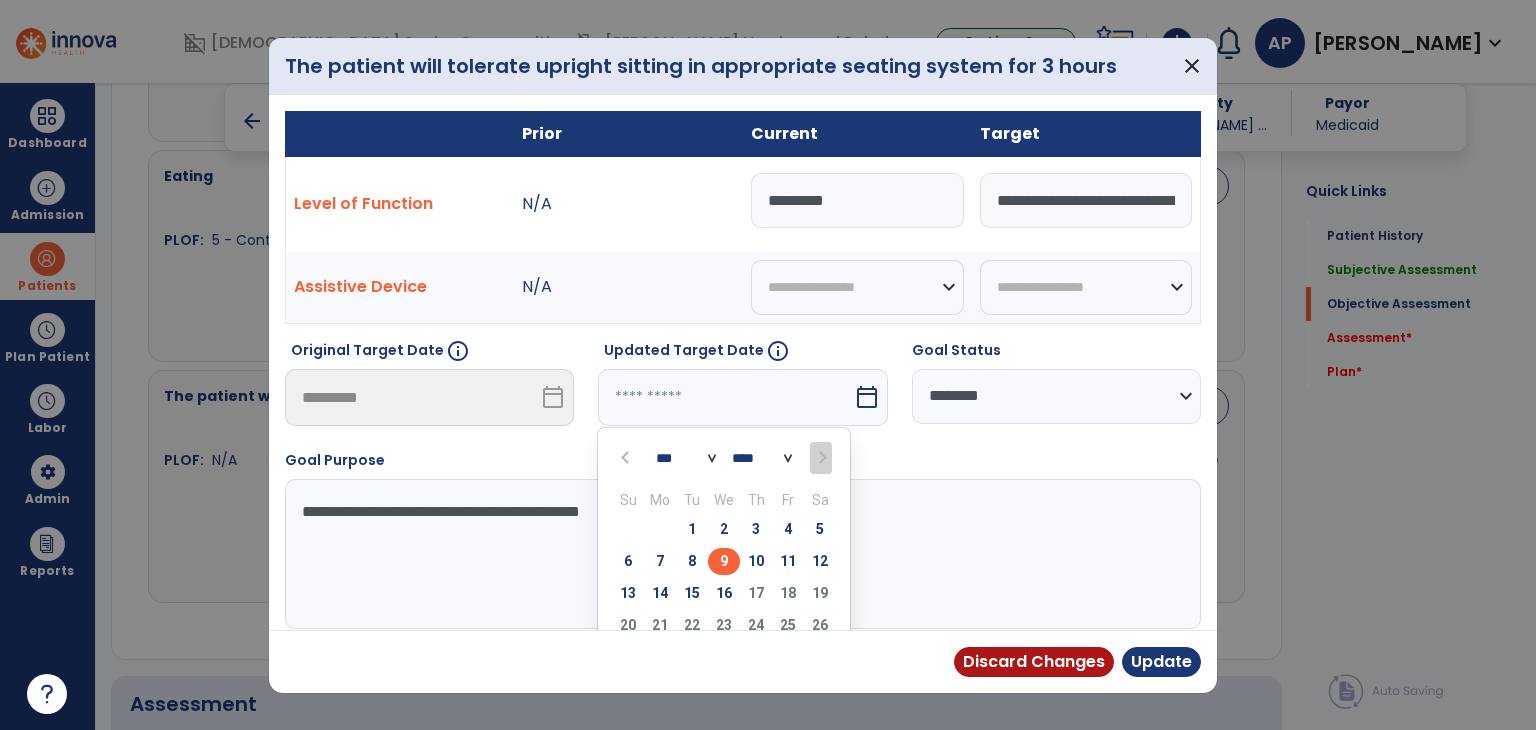 click on "16" at bounding box center [724, 593] 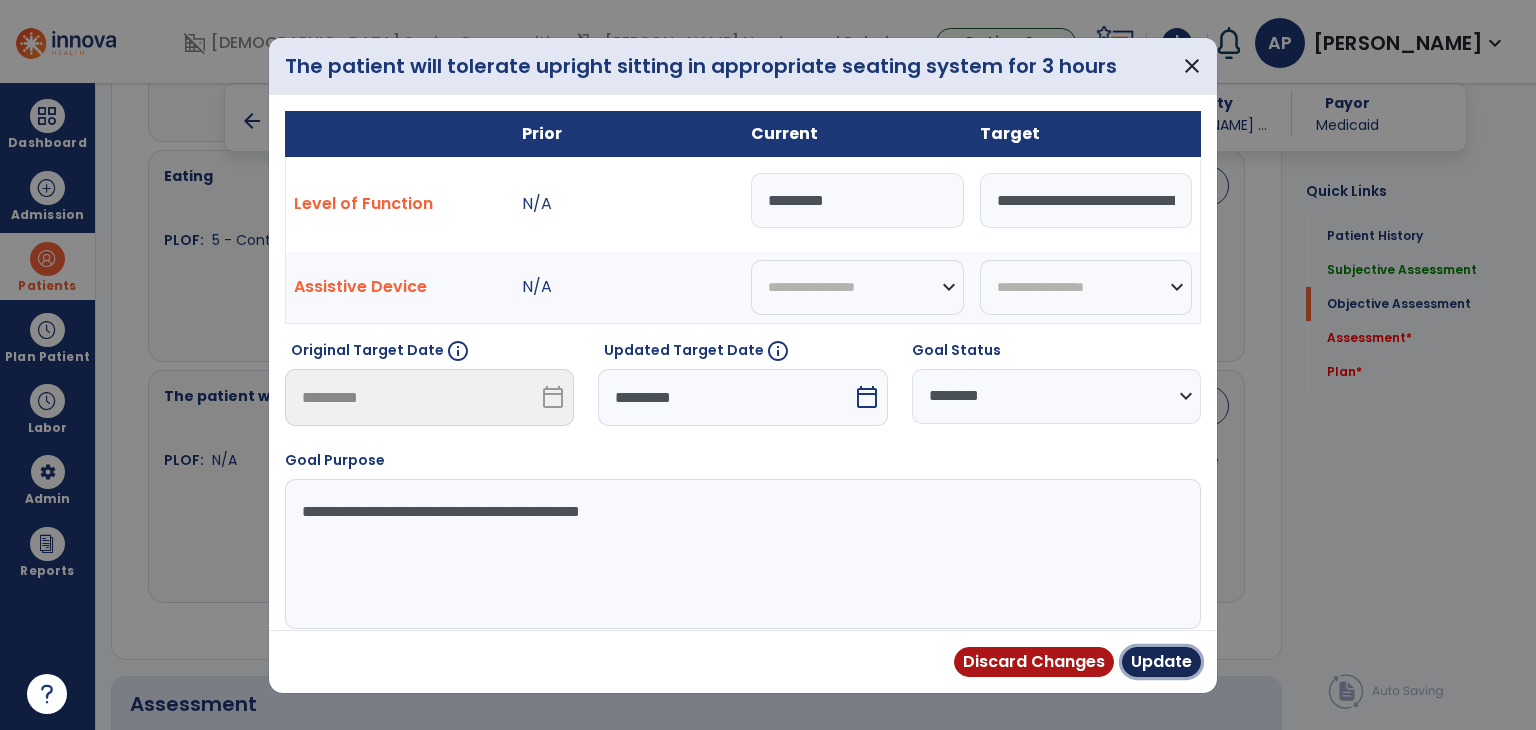 click on "Update" at bounding box center (1161, 662) 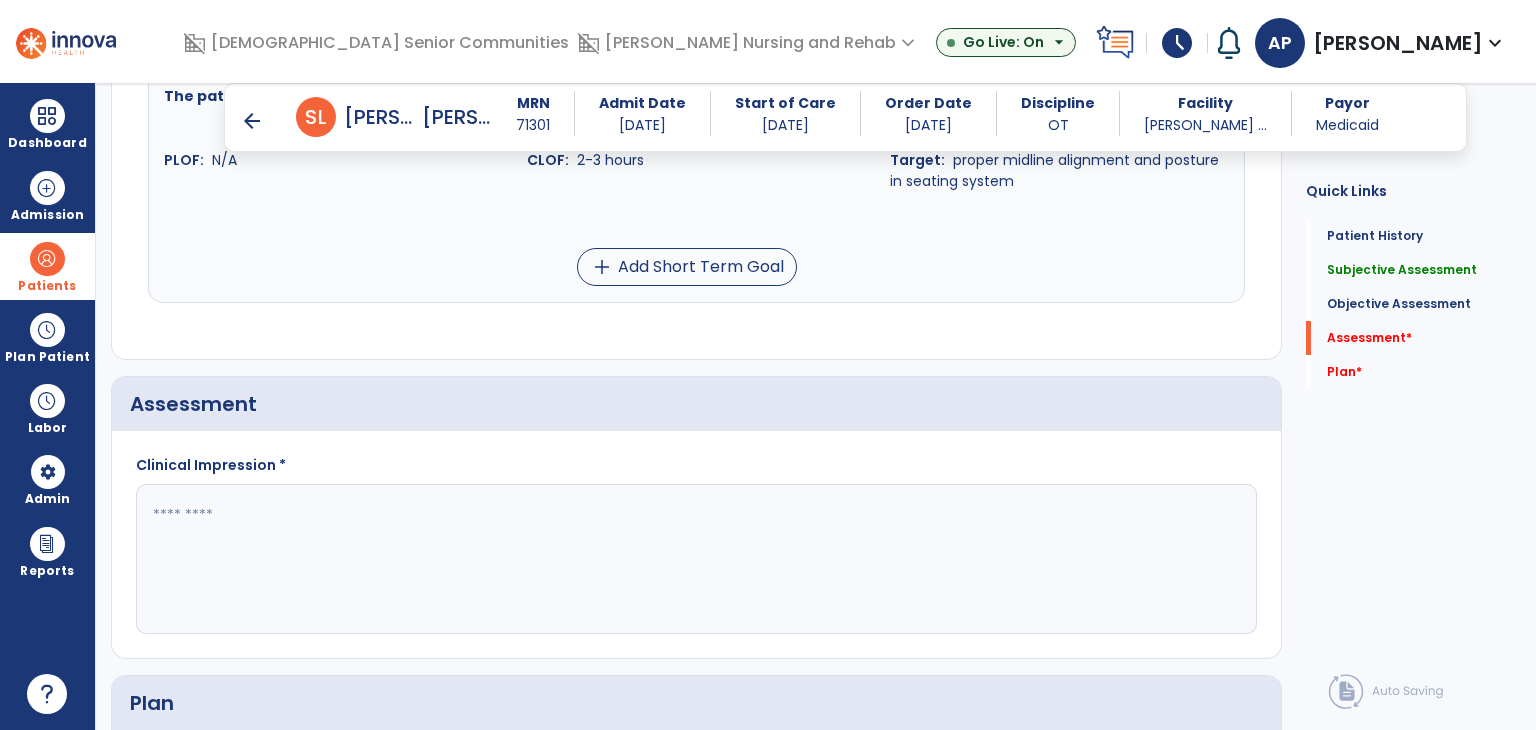 scroll, scrollTop: 2200, scrollLeft: 0, axis: vertical 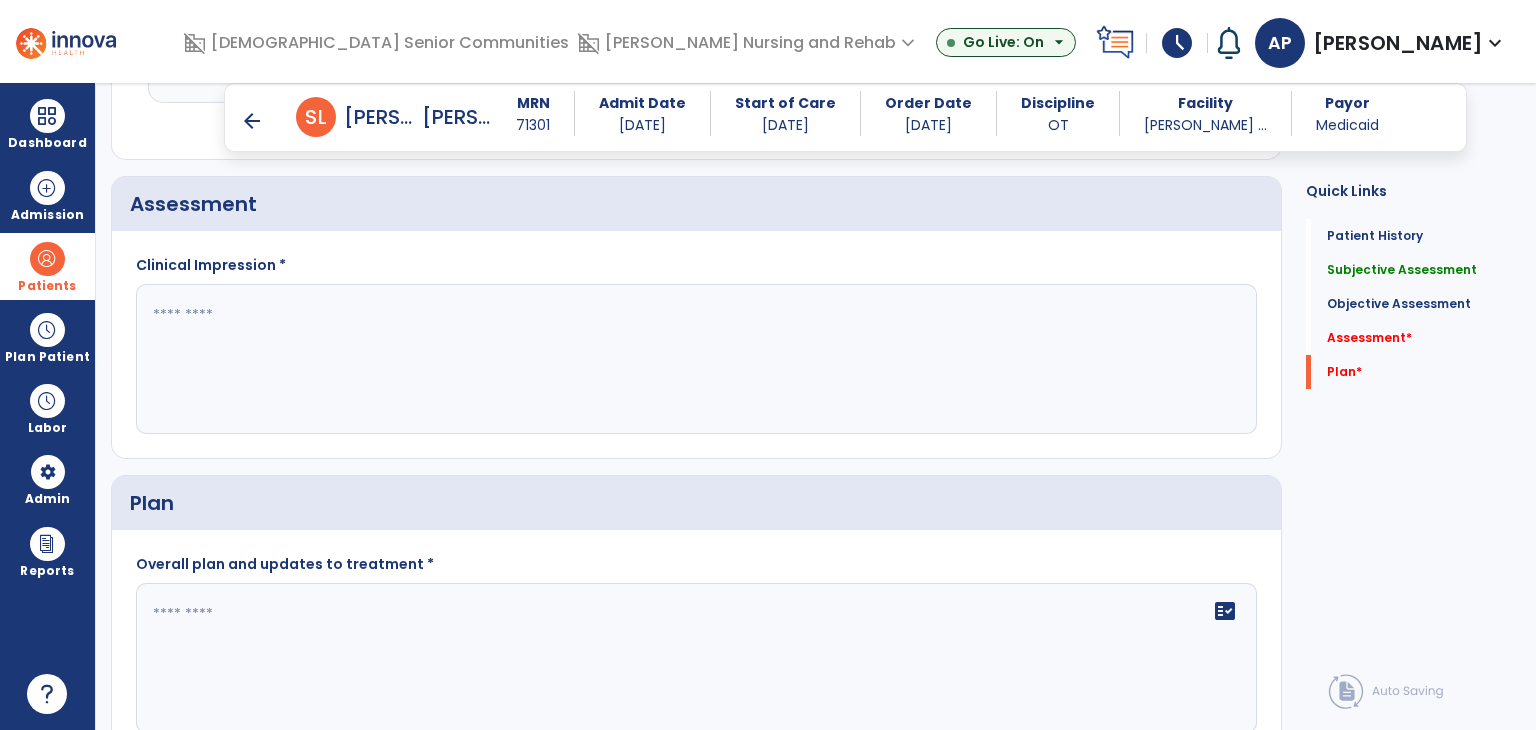 click 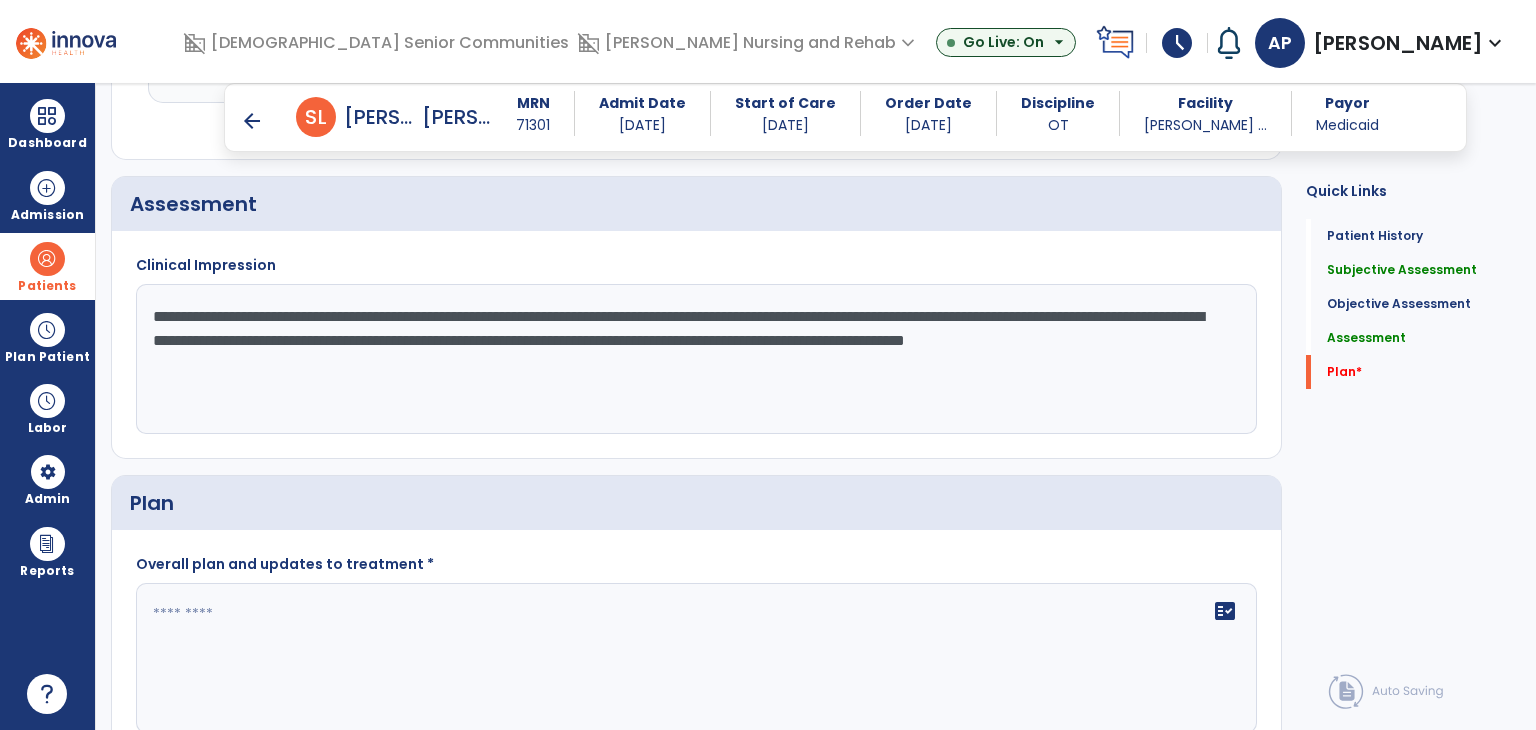 scroll, scrollTop: 2291, scrollLeft: 0, axis: vertical 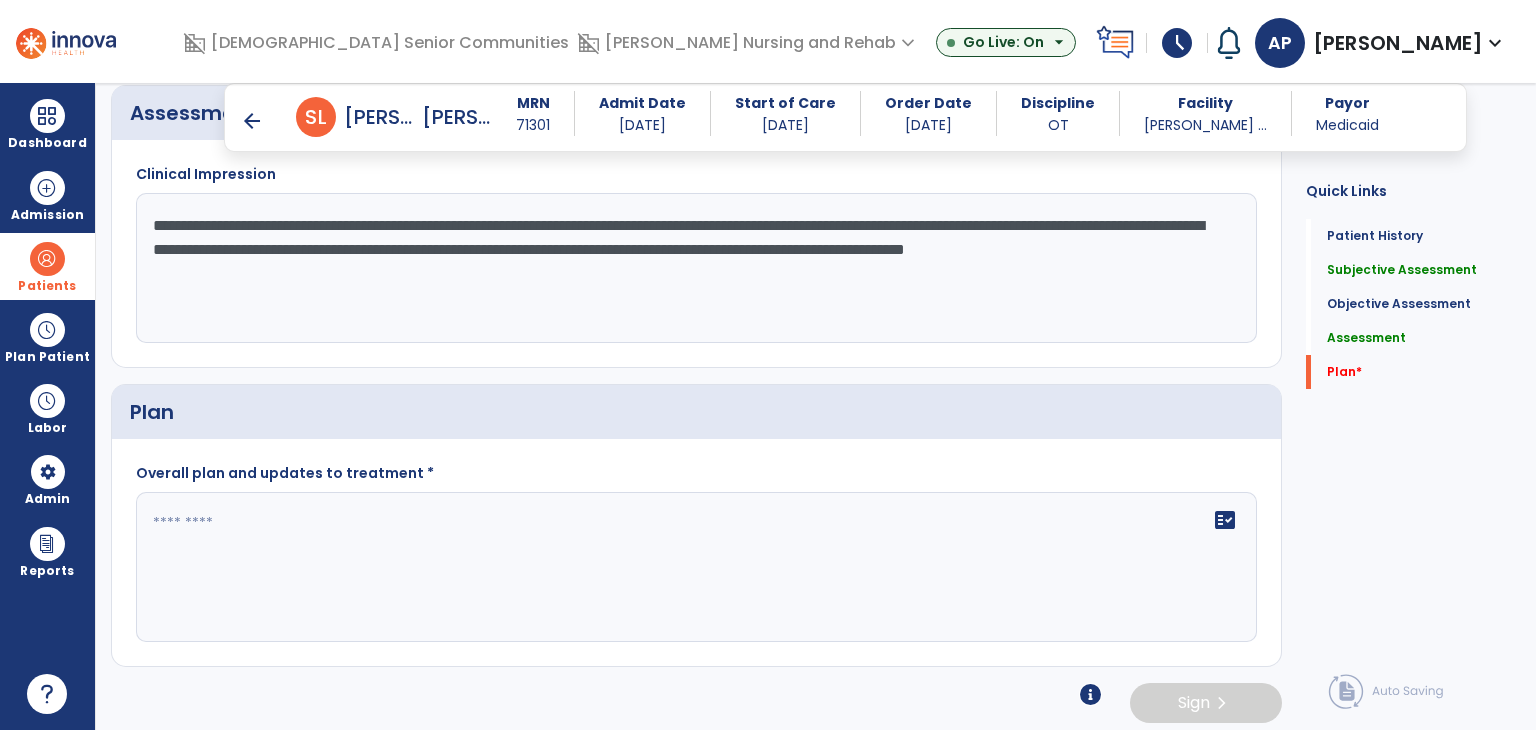type on "**********" 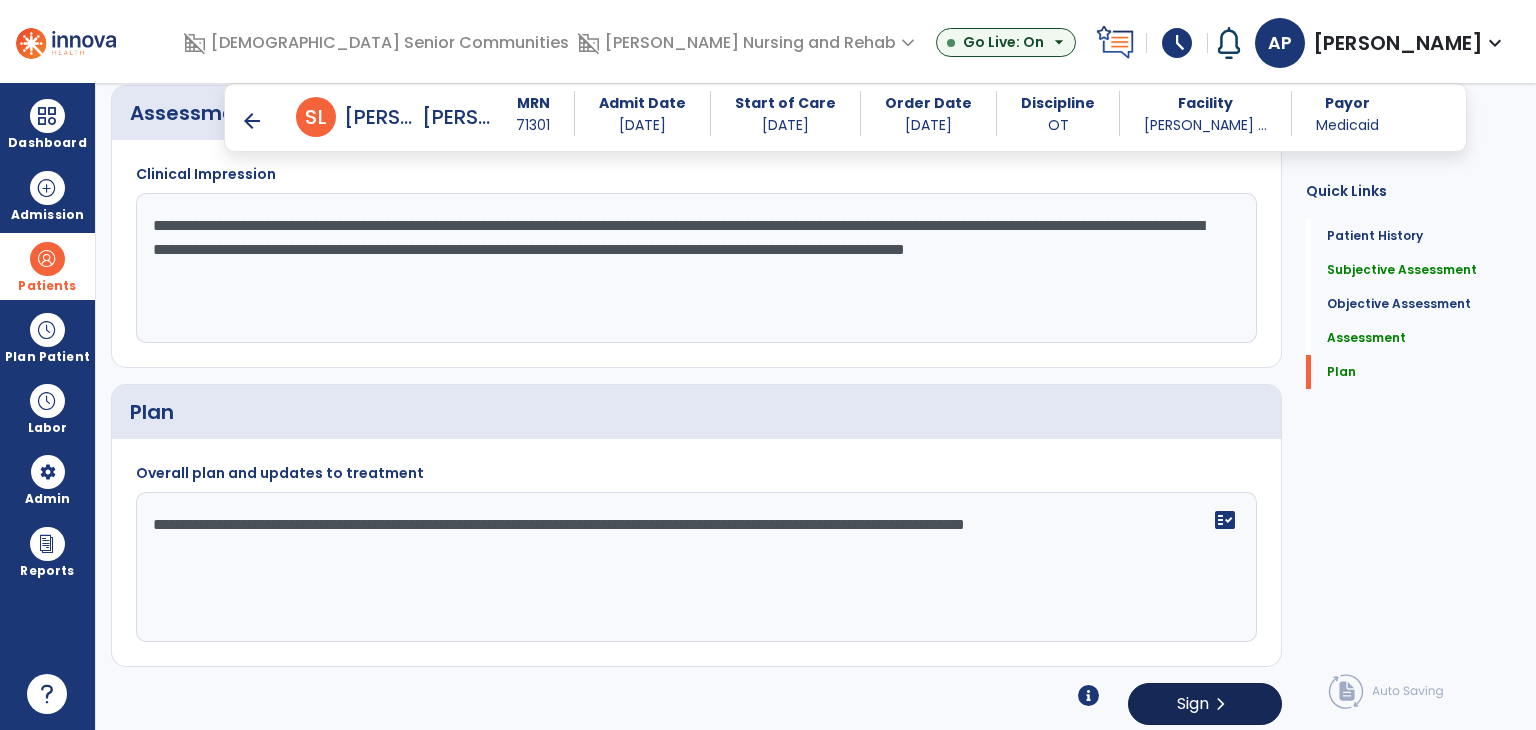 type on "**********" 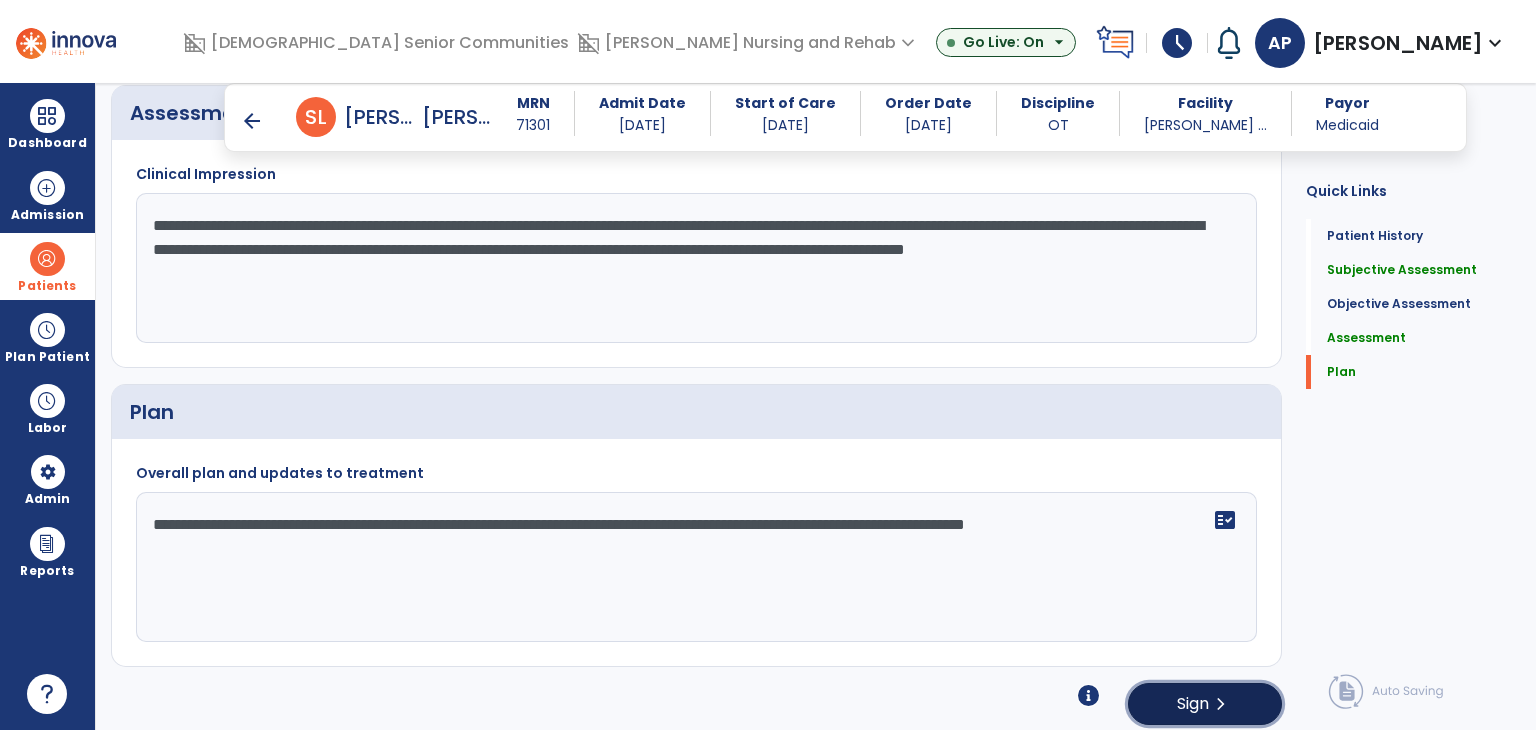 click on "Sign  chevron_right" 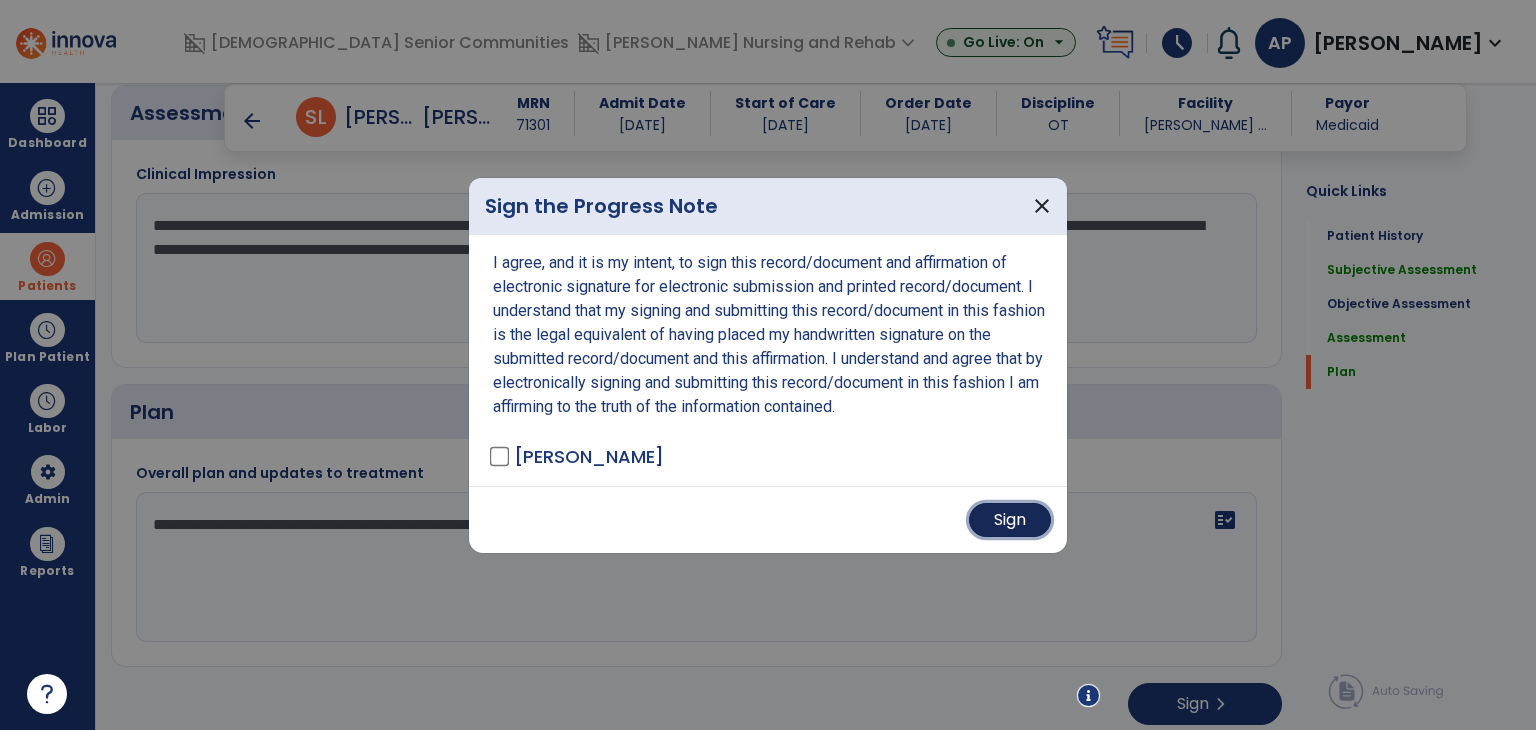 click on "Sign" at bounding box center (1010, 520) 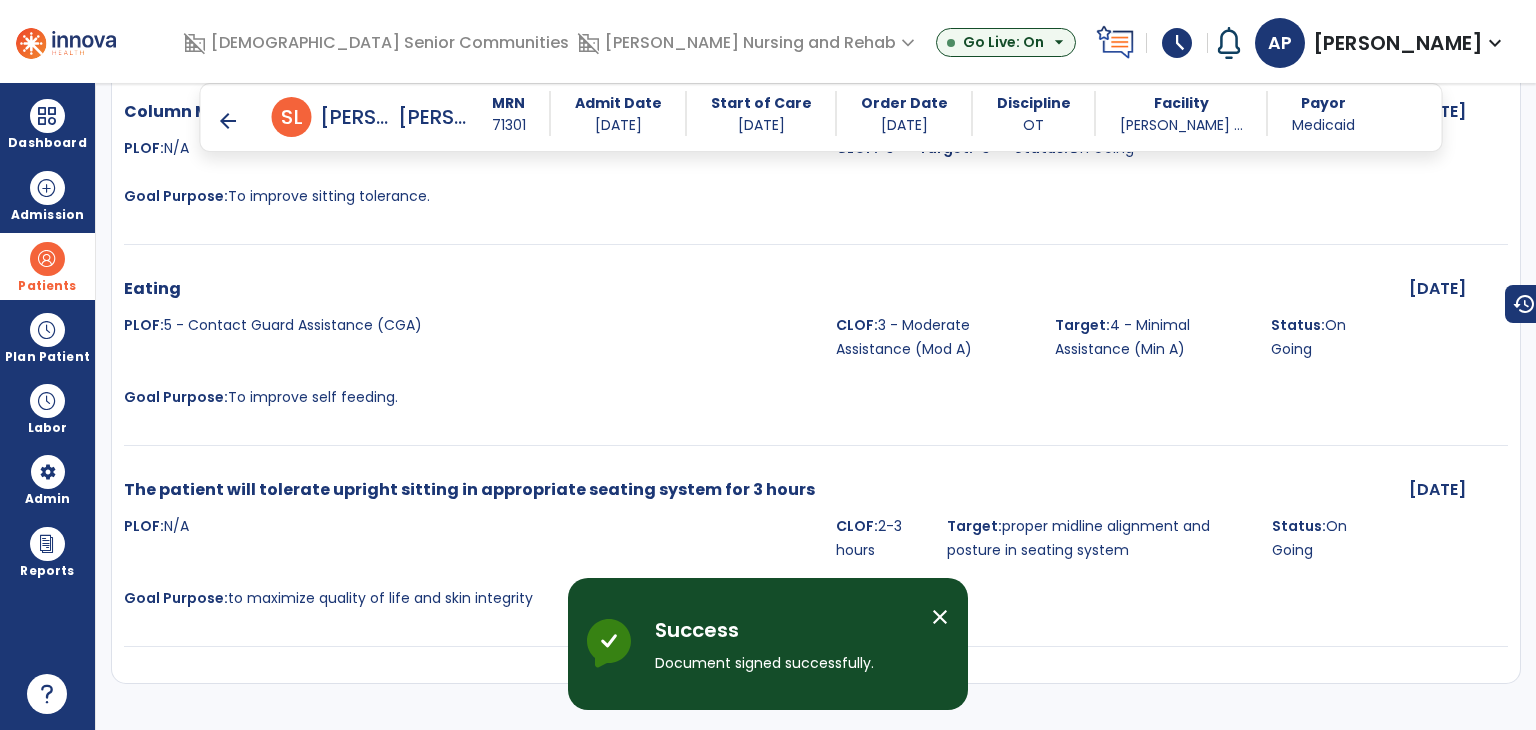 scroll, scrollTop: 2442, scrollLeft: 0, axis: vertical 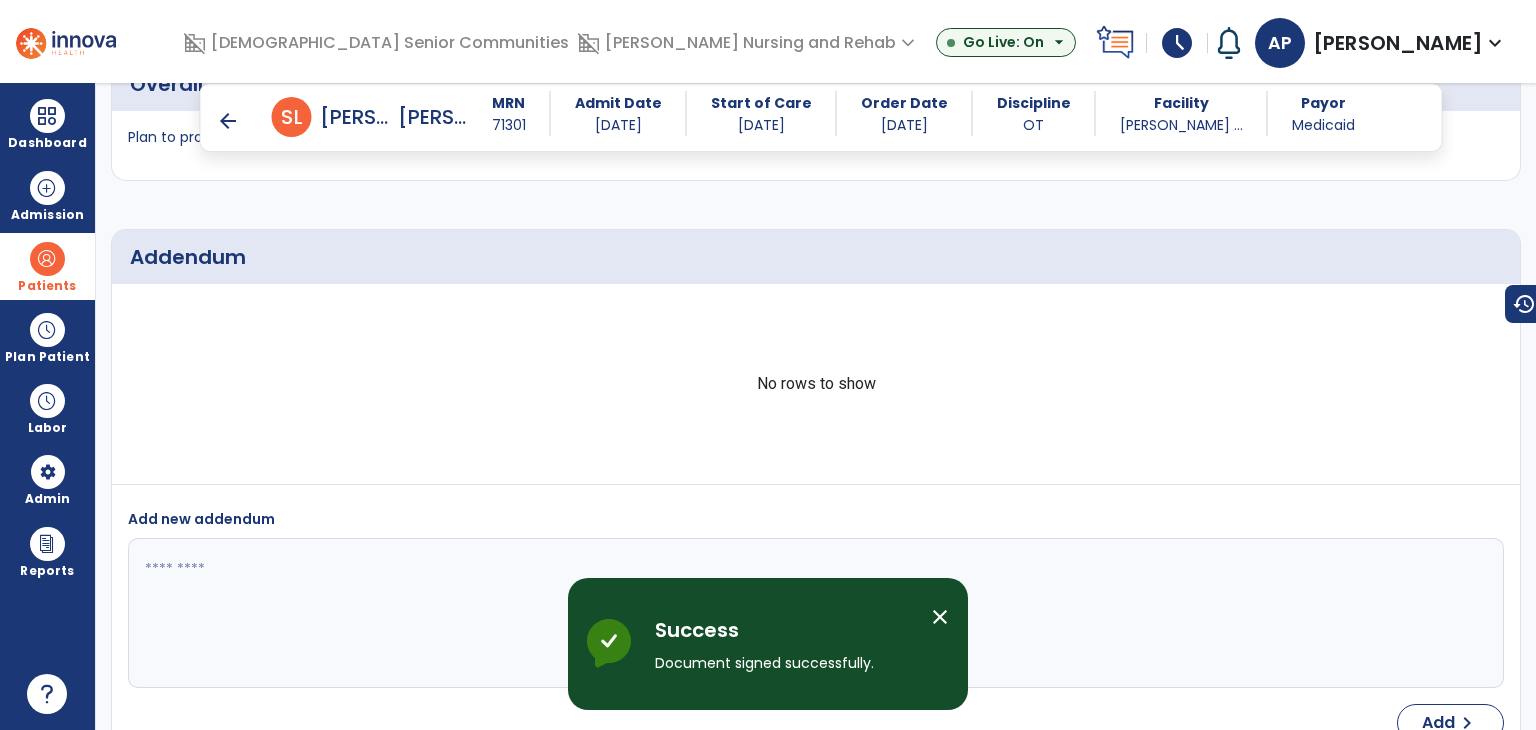 click on "arrow_back" at bounding box center (228, 121) 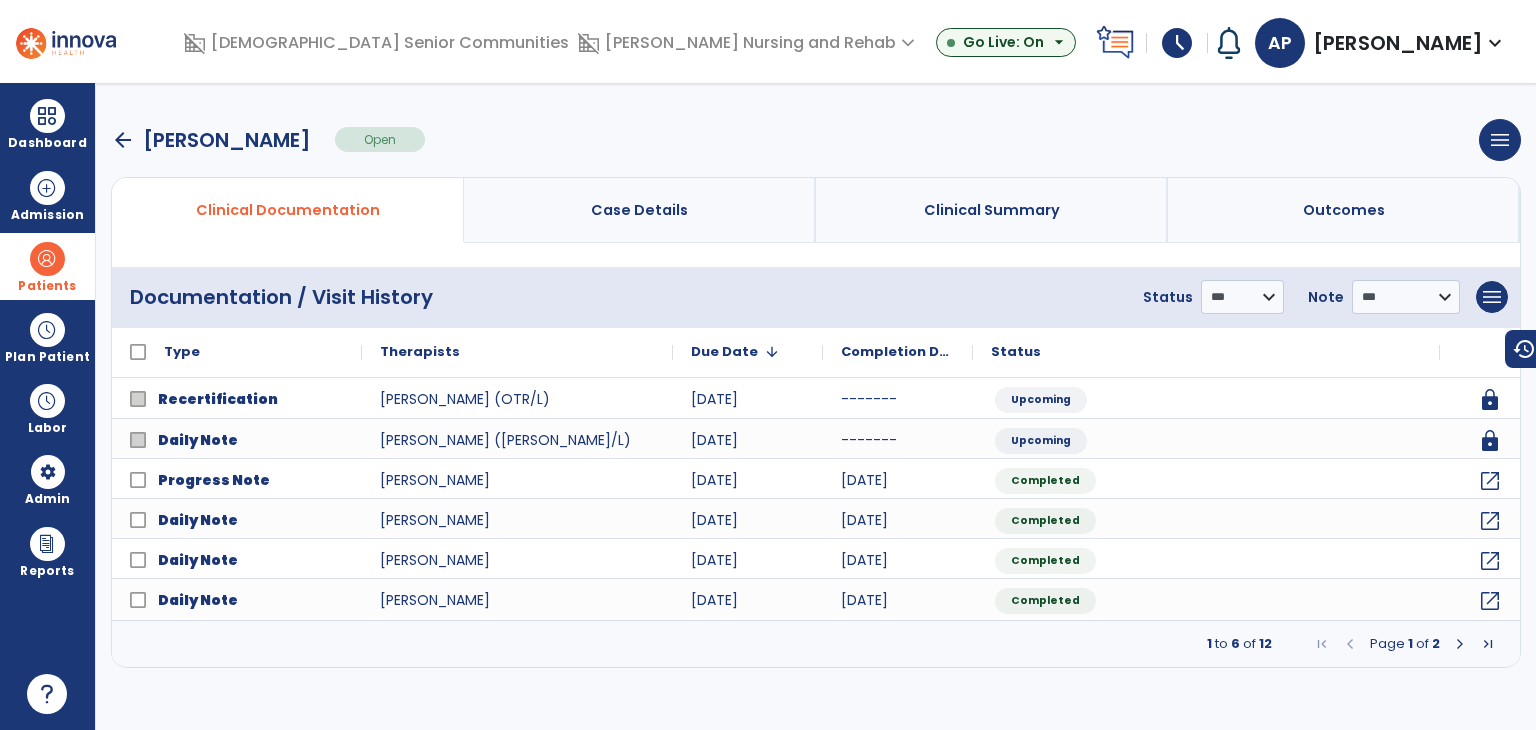 click on "arrow_back" at bounding box center [123, 140] 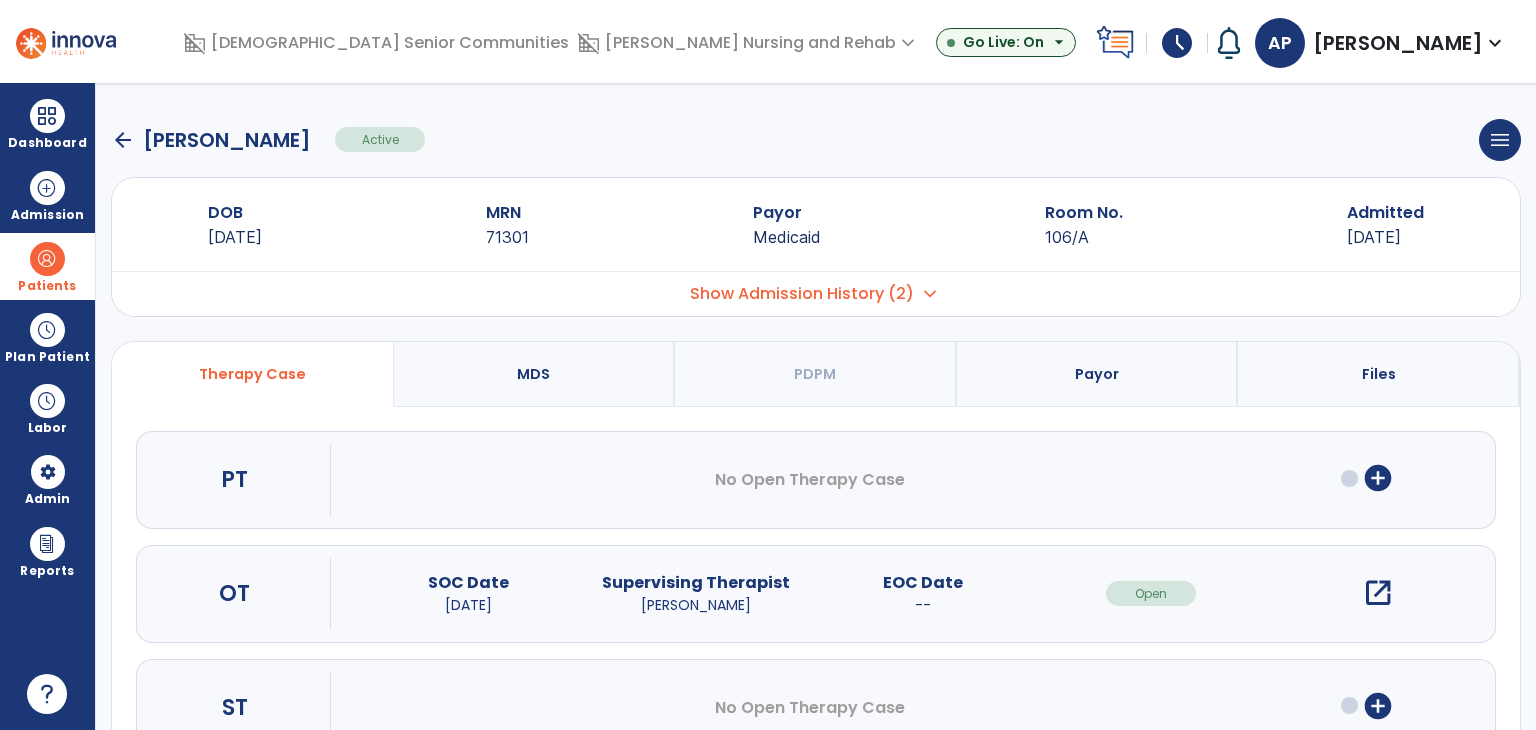 click on "arrow_back" 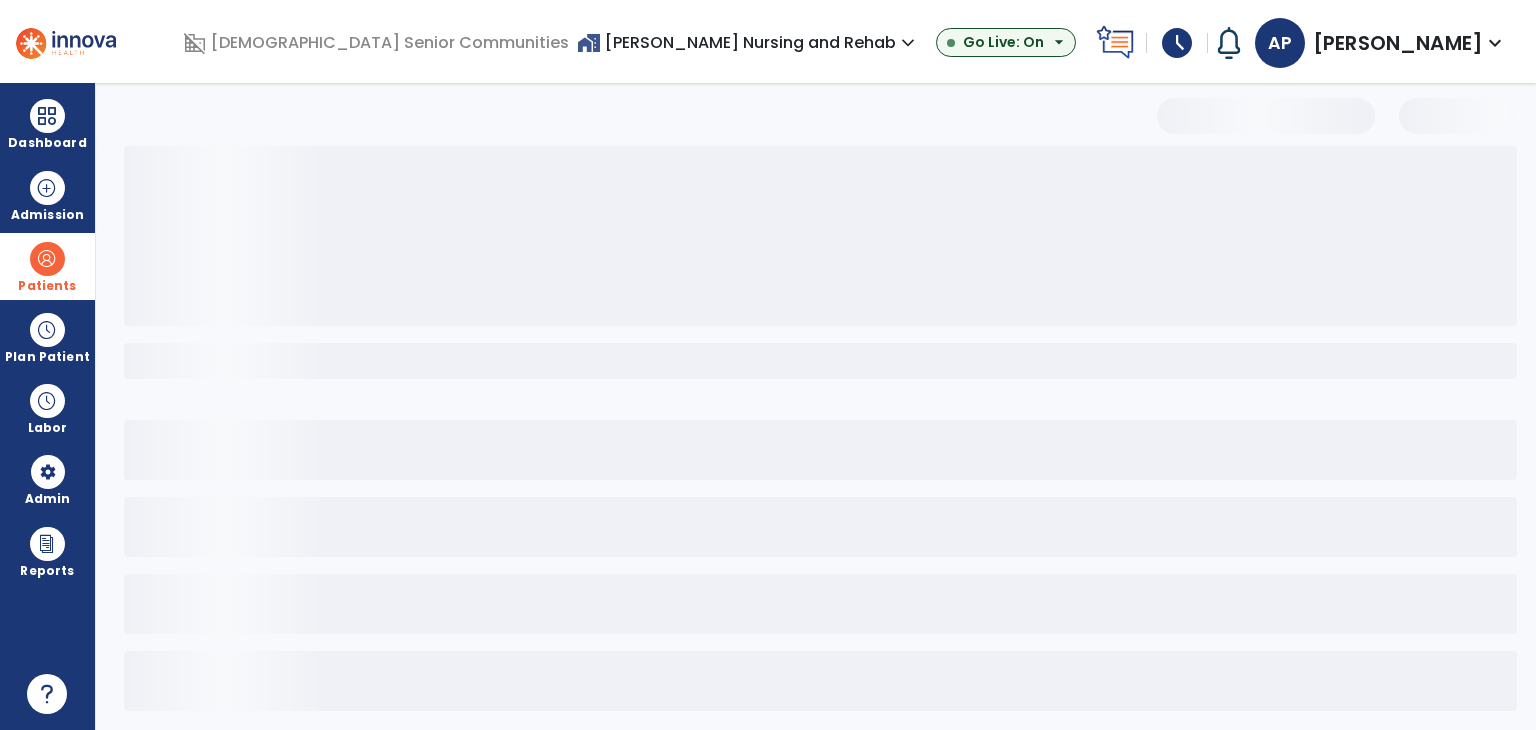 select on "***" 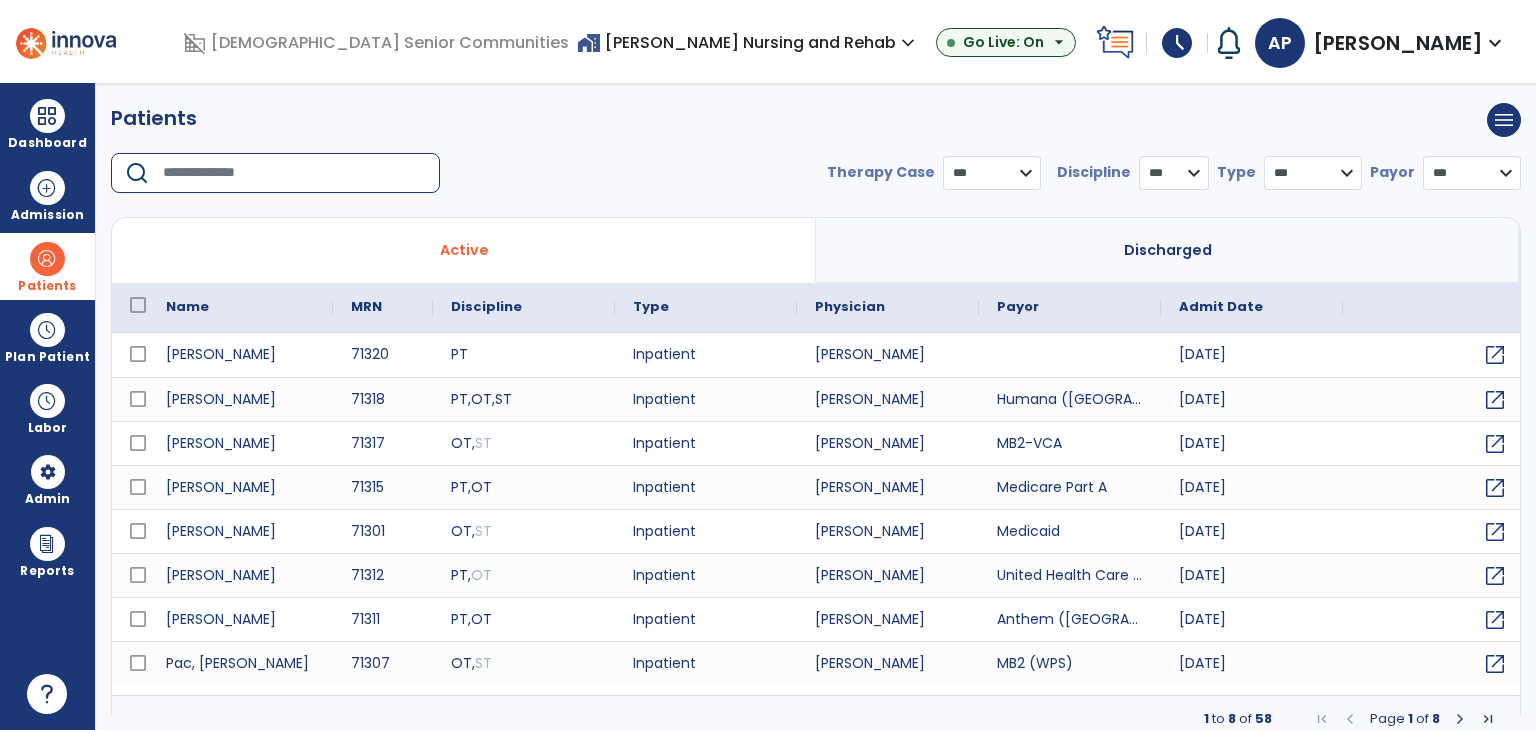 click at bounding box center [294, 173] 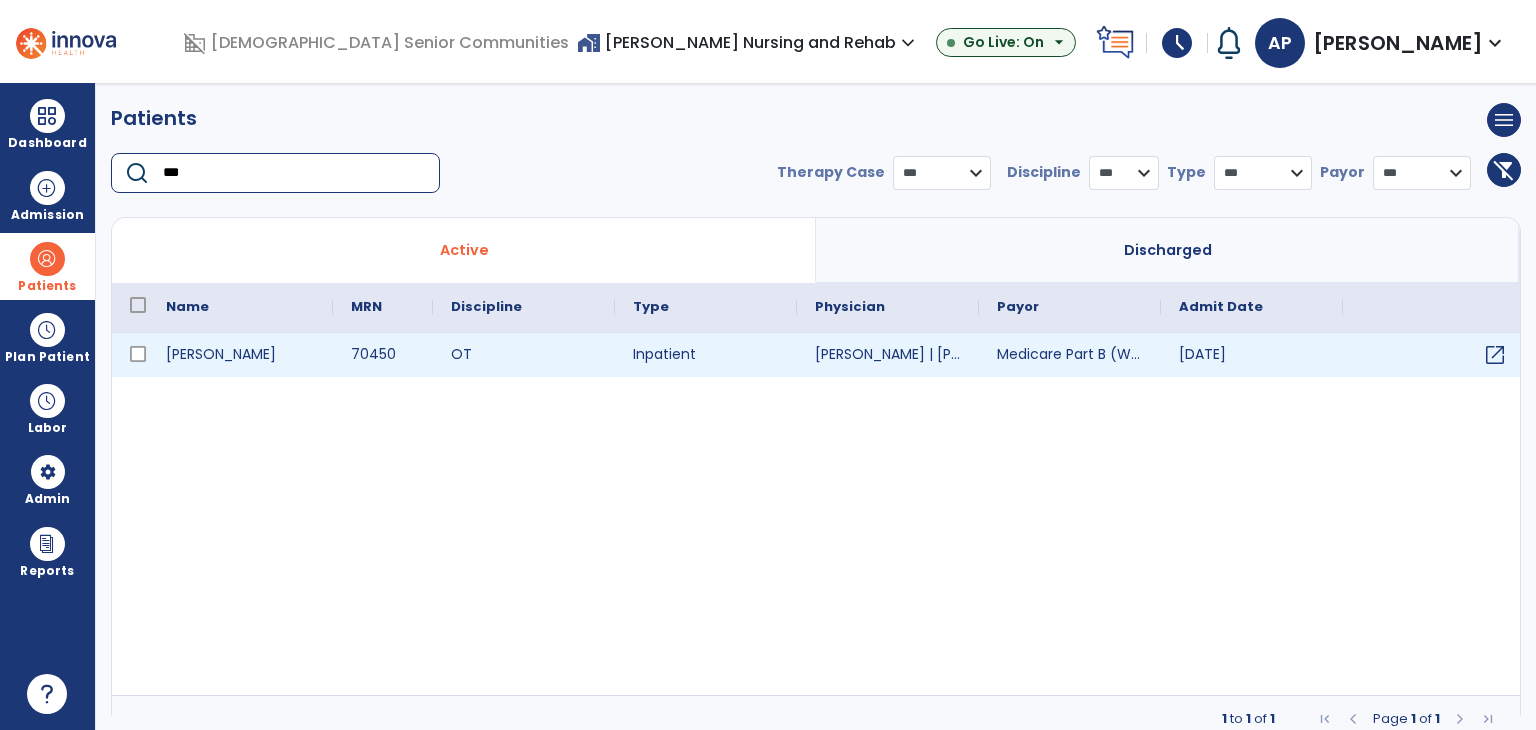 type on "***" 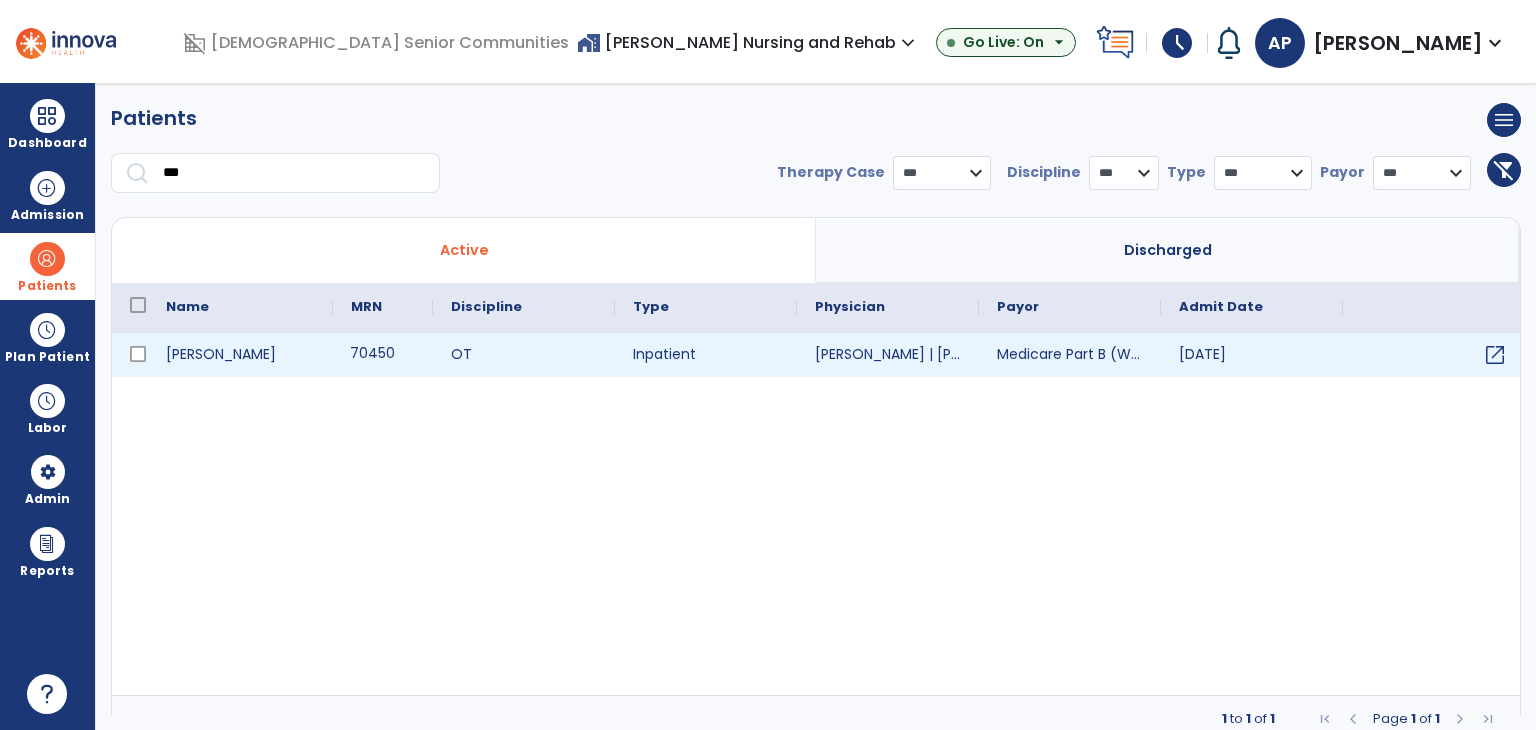 click on "70450" at bounding box center (383, 355) 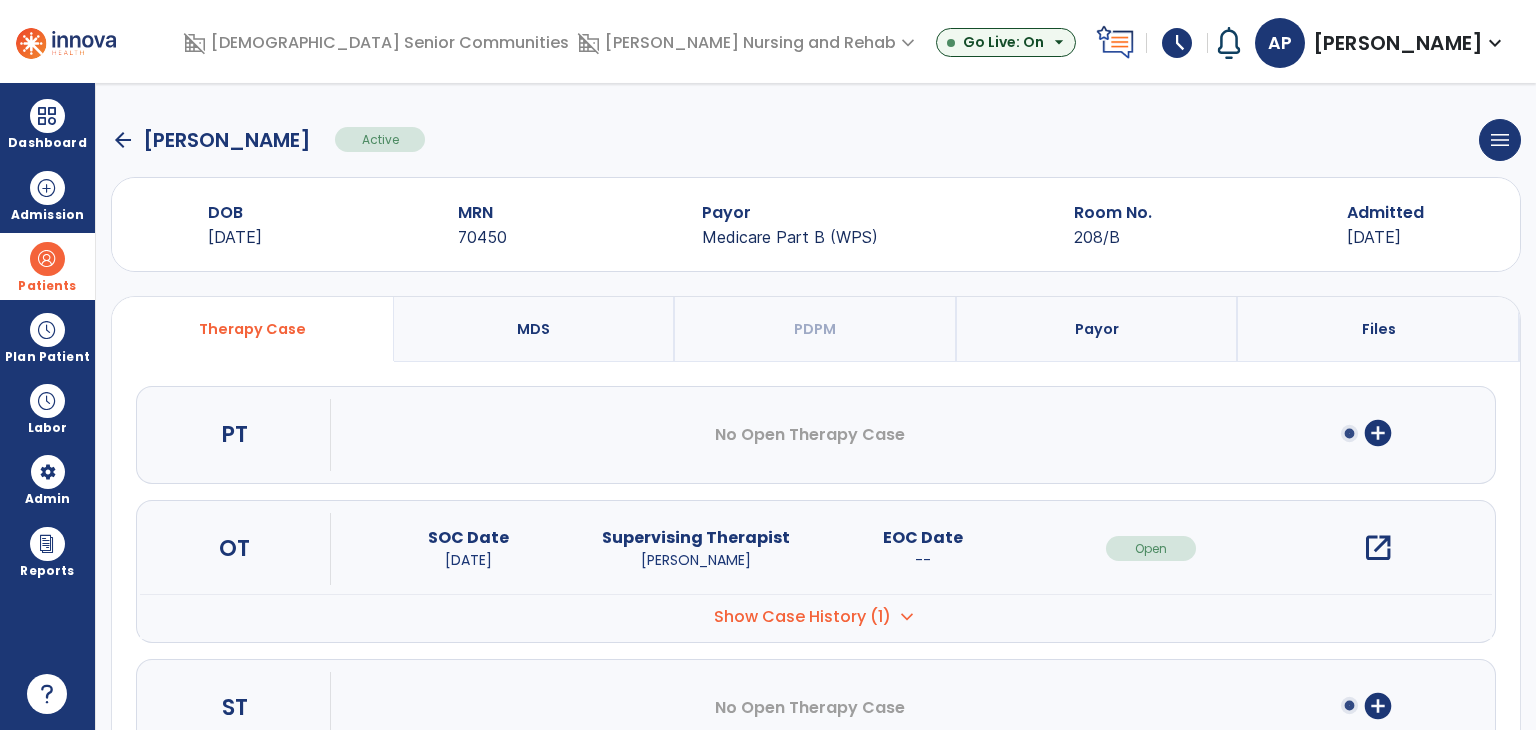 click on "open_in_new" at bounding box center [1378, 548] 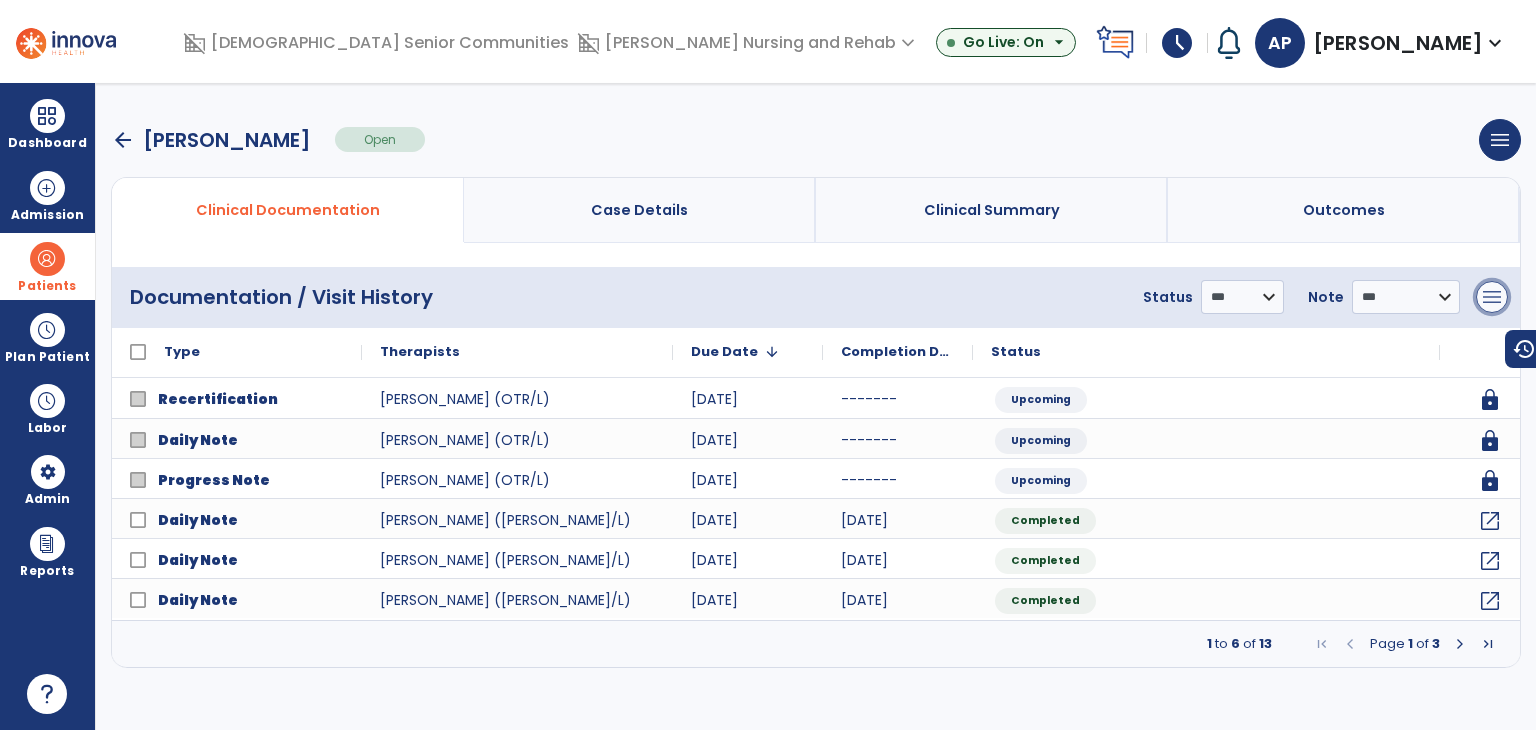 click on "menu" at bounding box center (1492, 297) 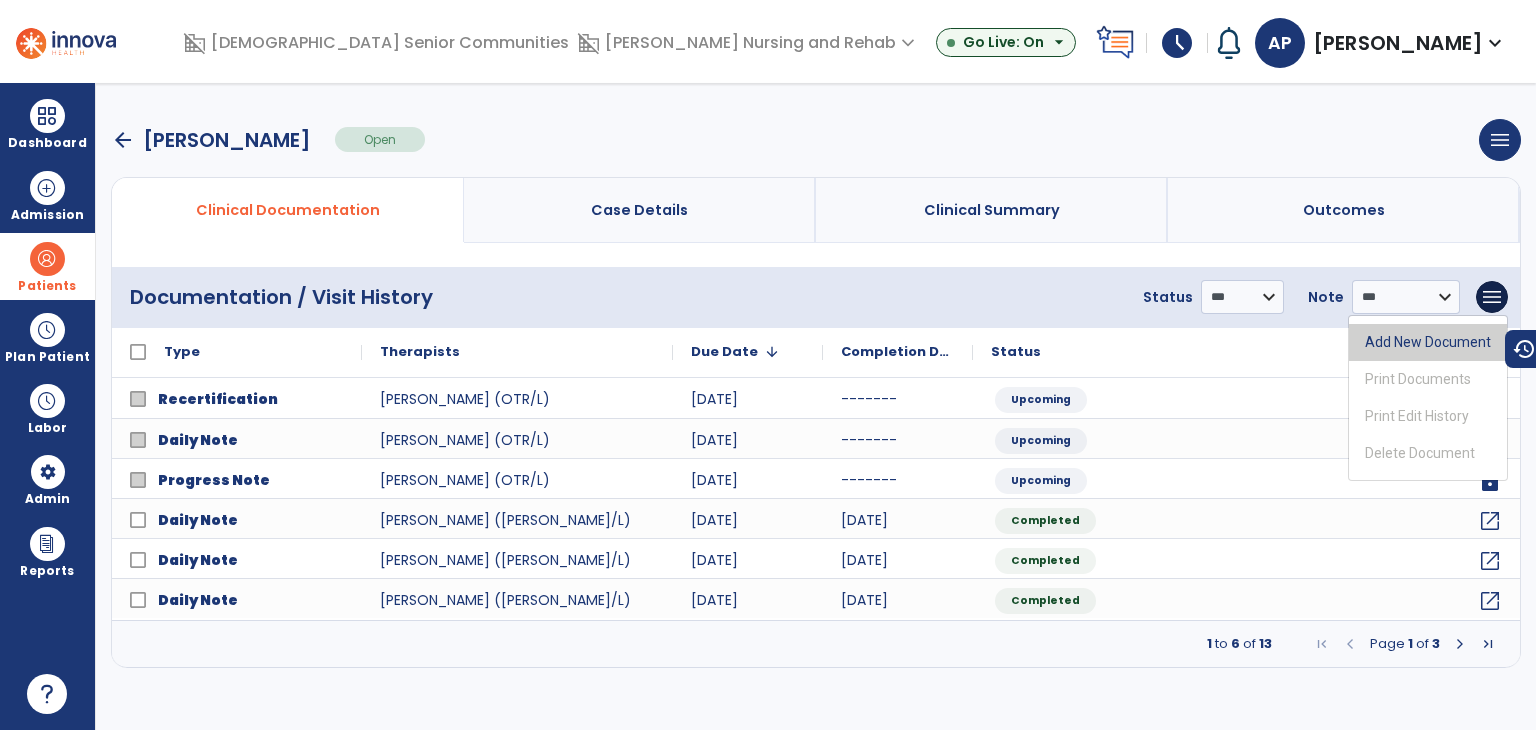 click on "Add New Document" at bounding box center [1428, 342] 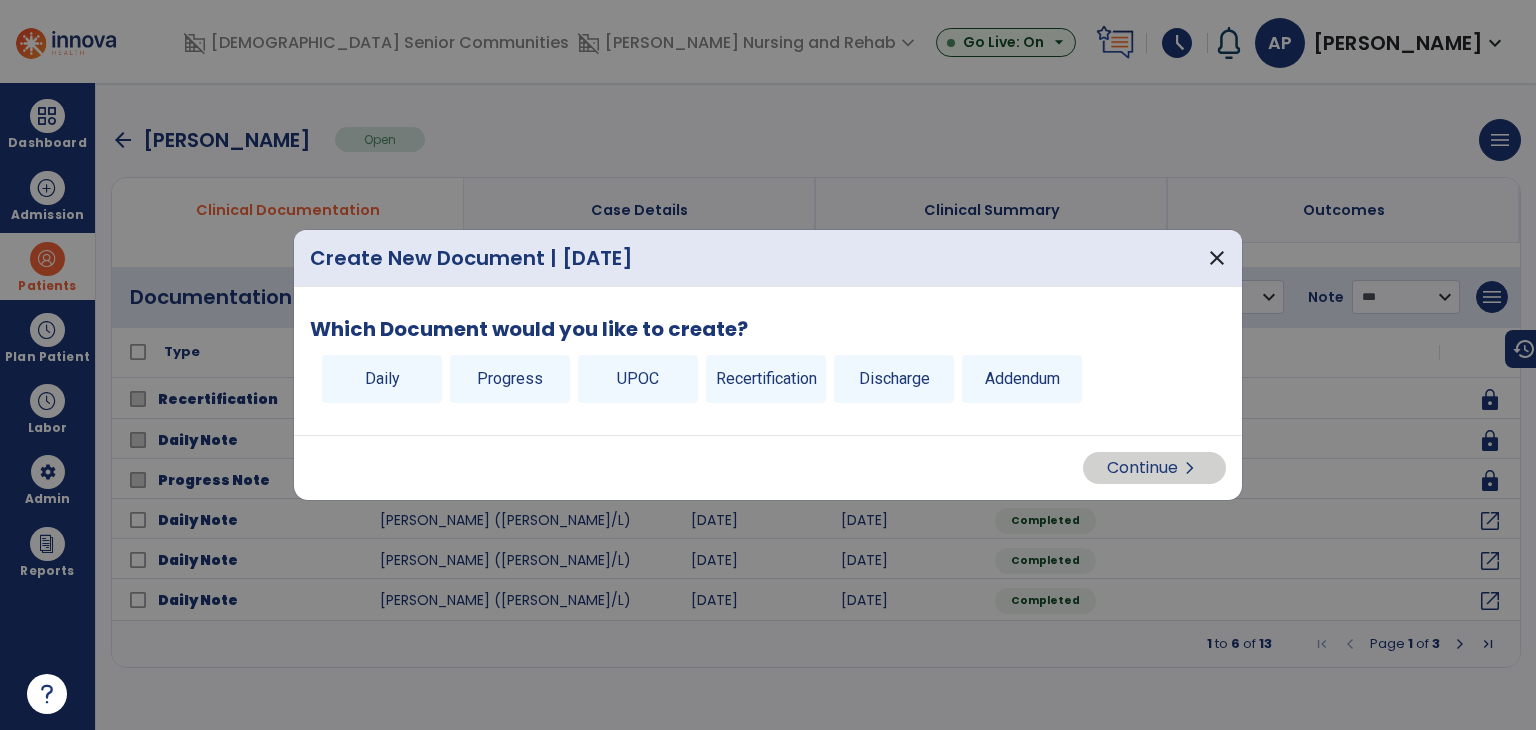 drag, startPoint x: 390, startPoint y: 373, endPoint x: 646, endPoint y: 409, distance: 258.51886 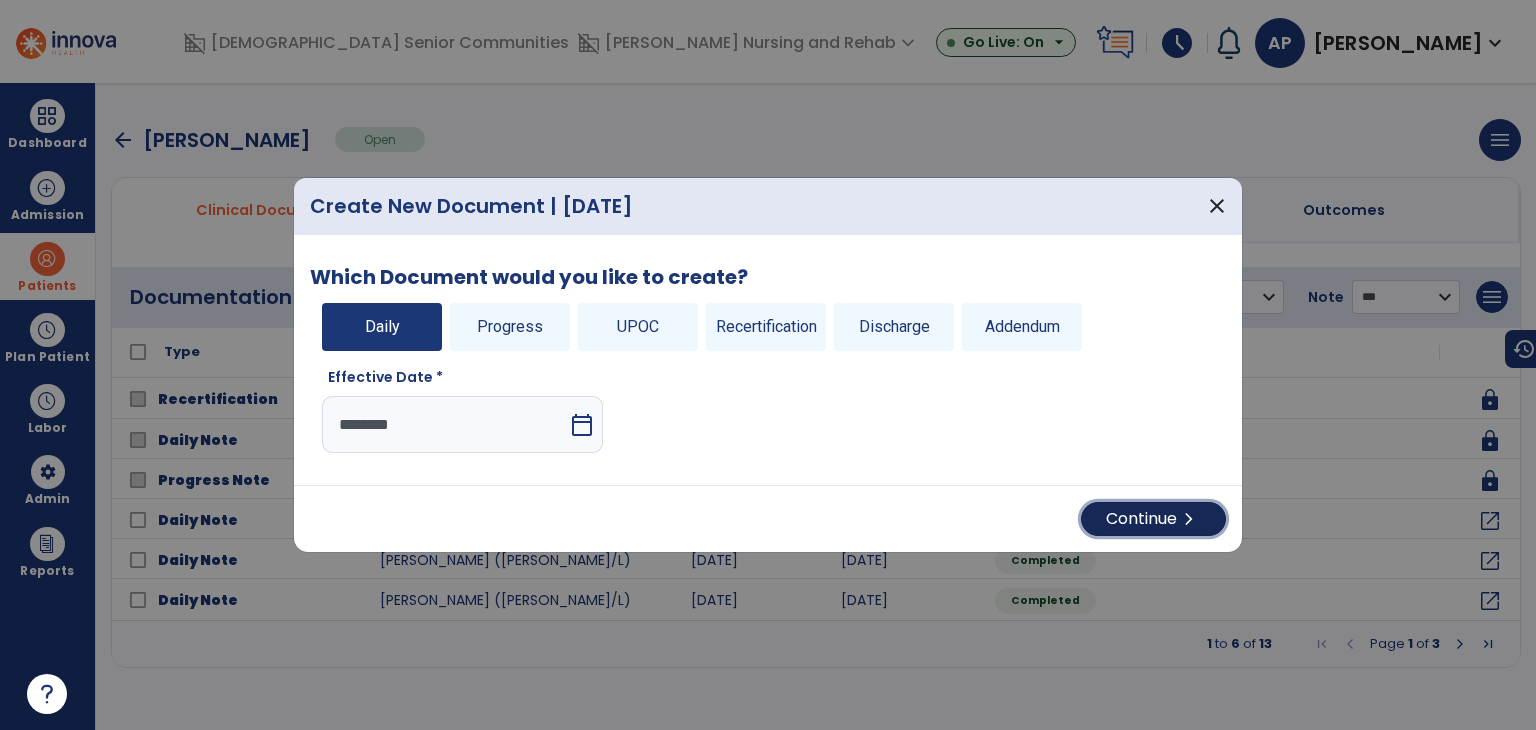 click on "Continue   chevron_right" at bounding box center [1153, 519] 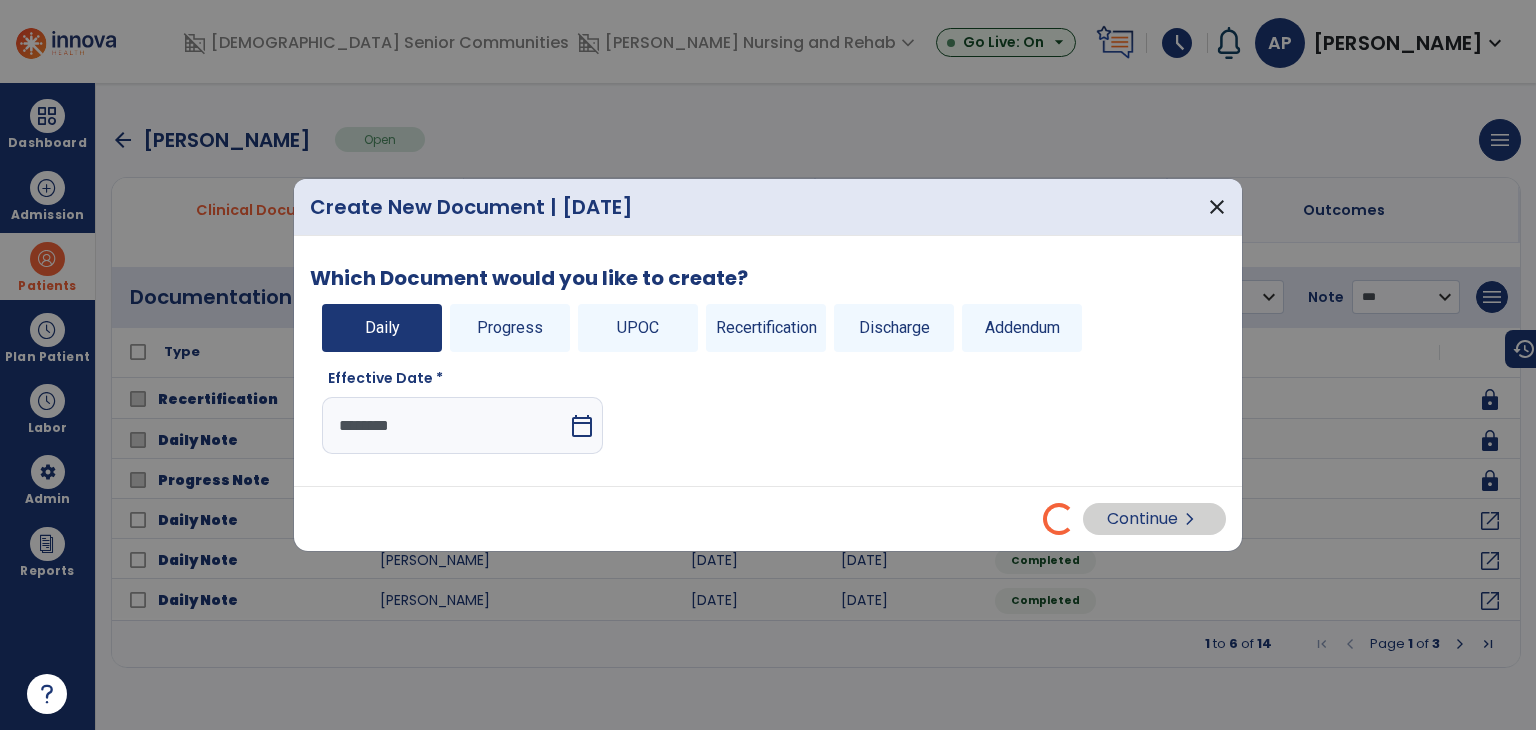 select on "*" 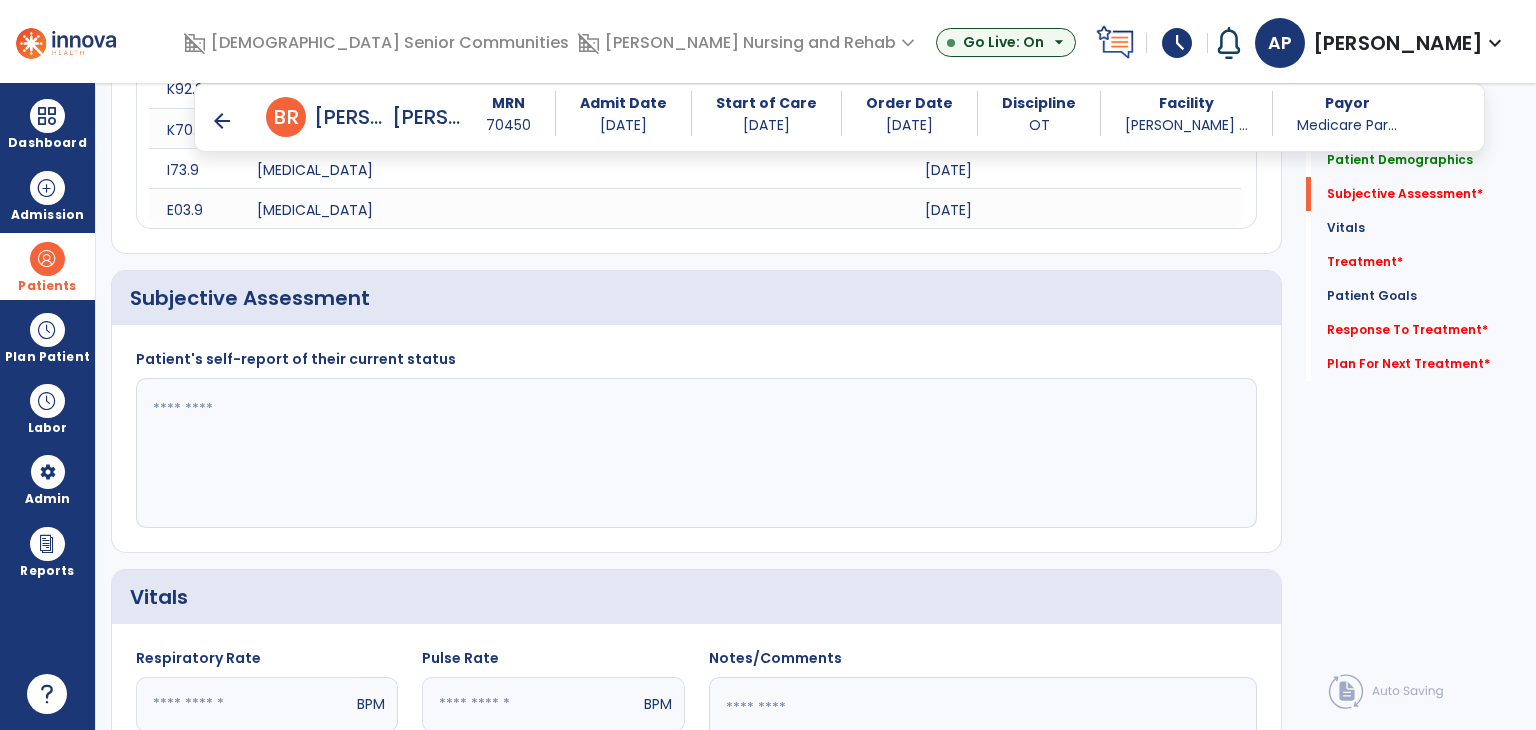 scroll, scrollTop: 400, scrollLeft: 0, axis: vertical 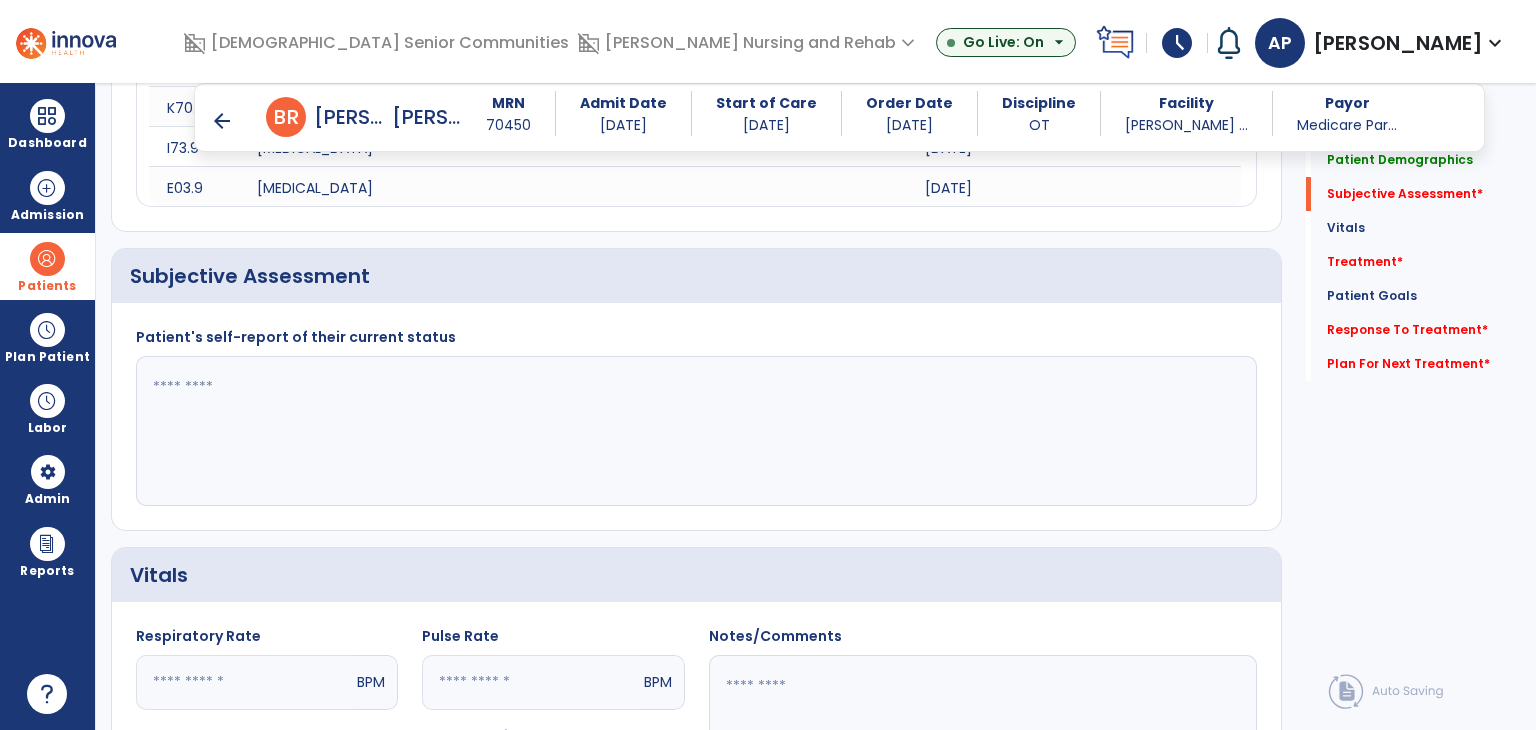 click 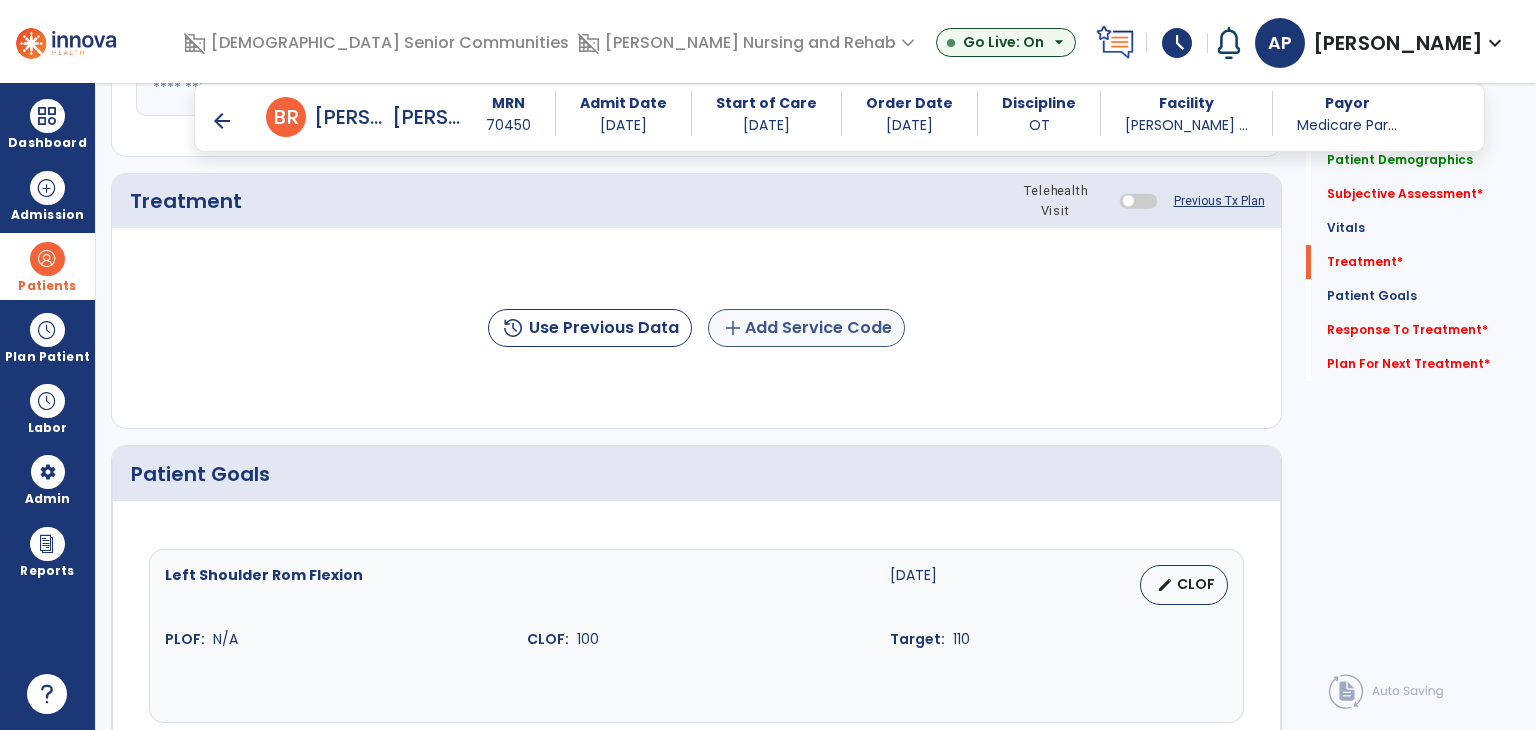 scroll, scrollTop: 1200, scrollLeft: 0, axis: vertical 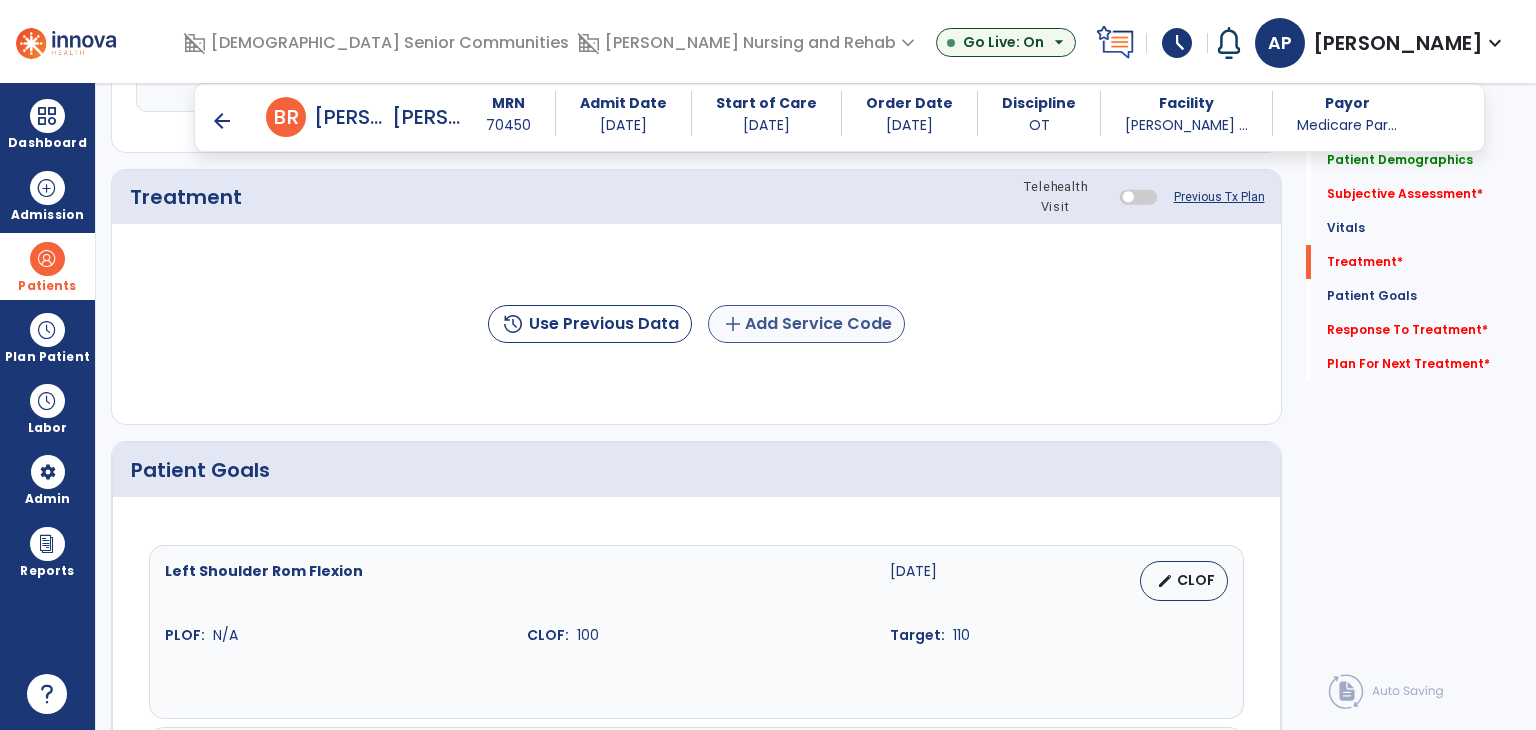 type on "**********" 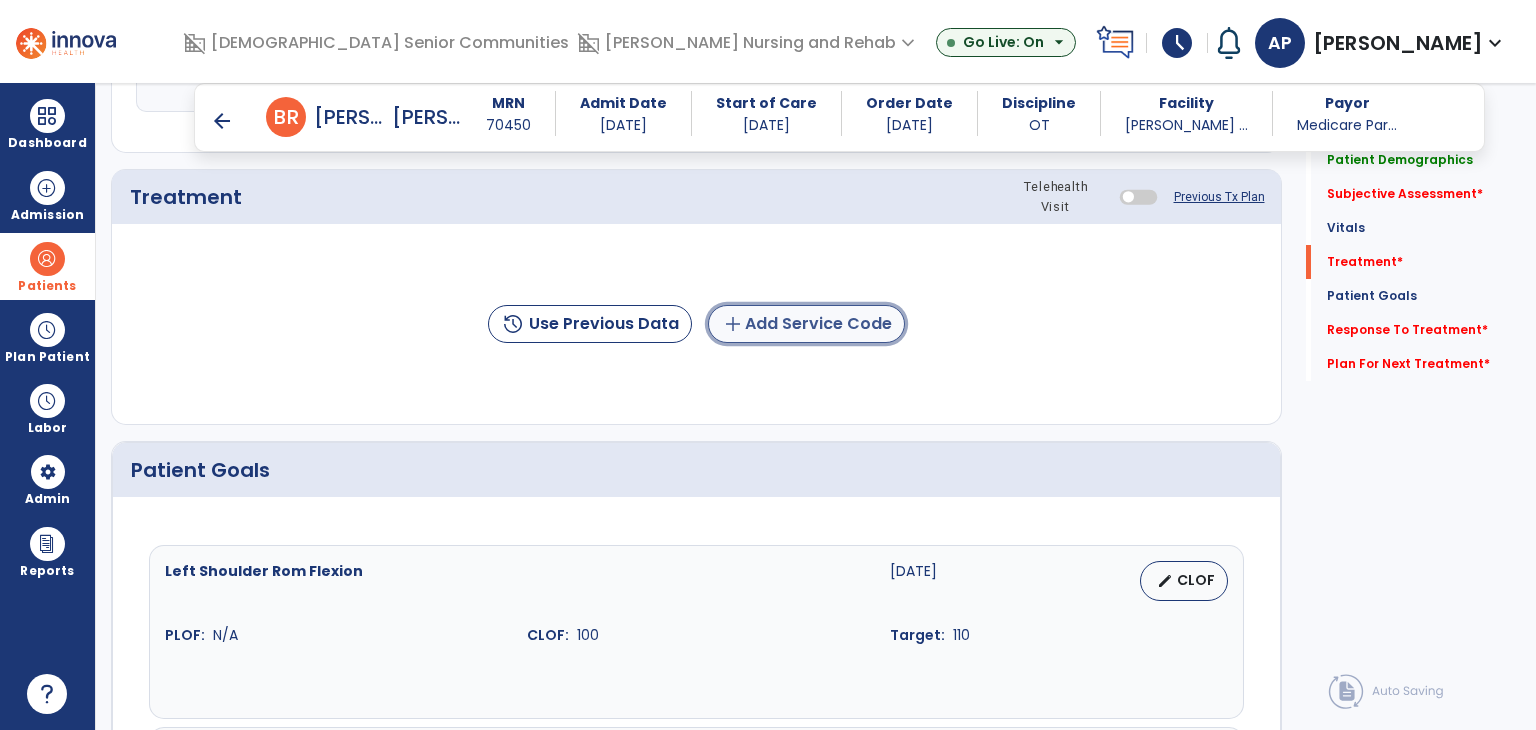 click on "add  Add Service Code" 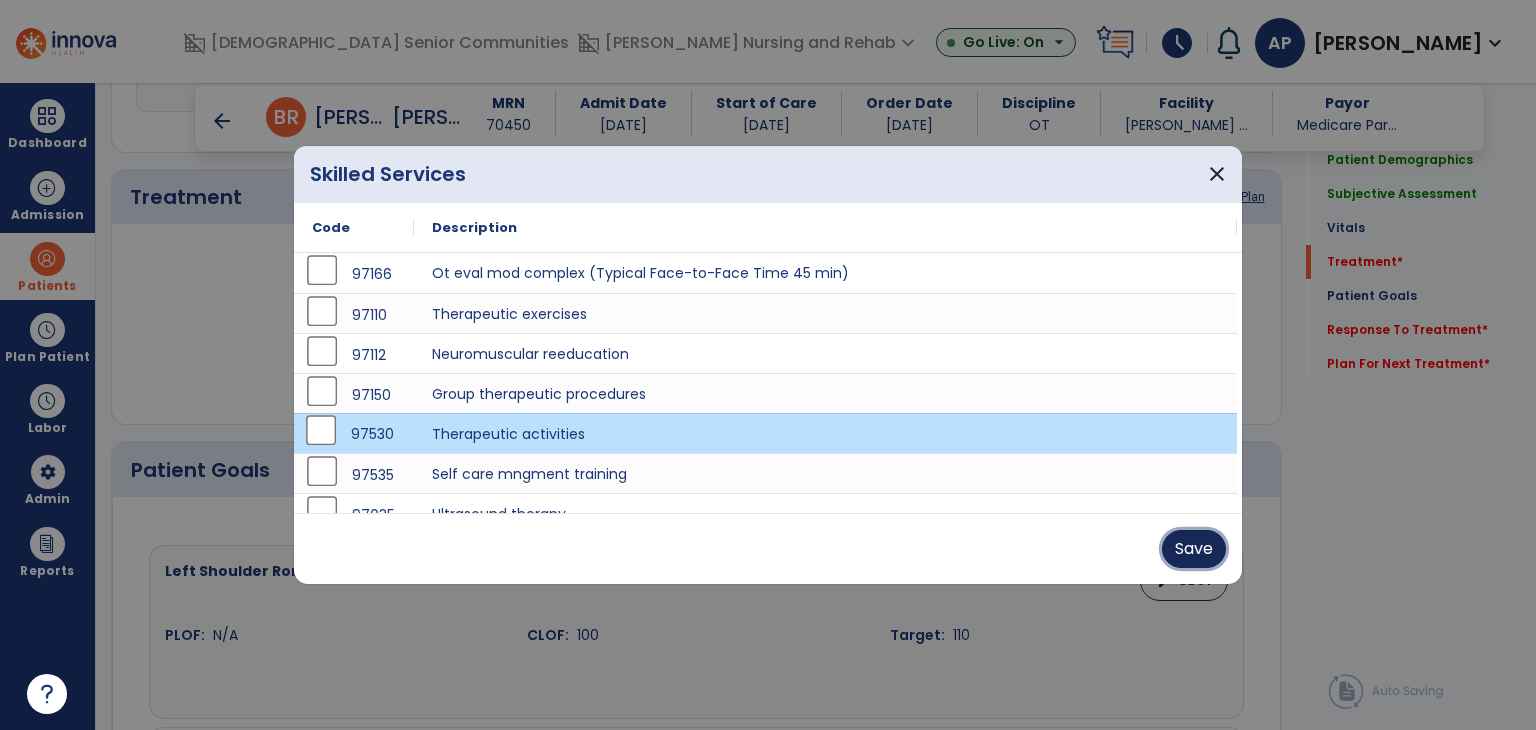 click on "Save" at bounding box center [1194, 549] 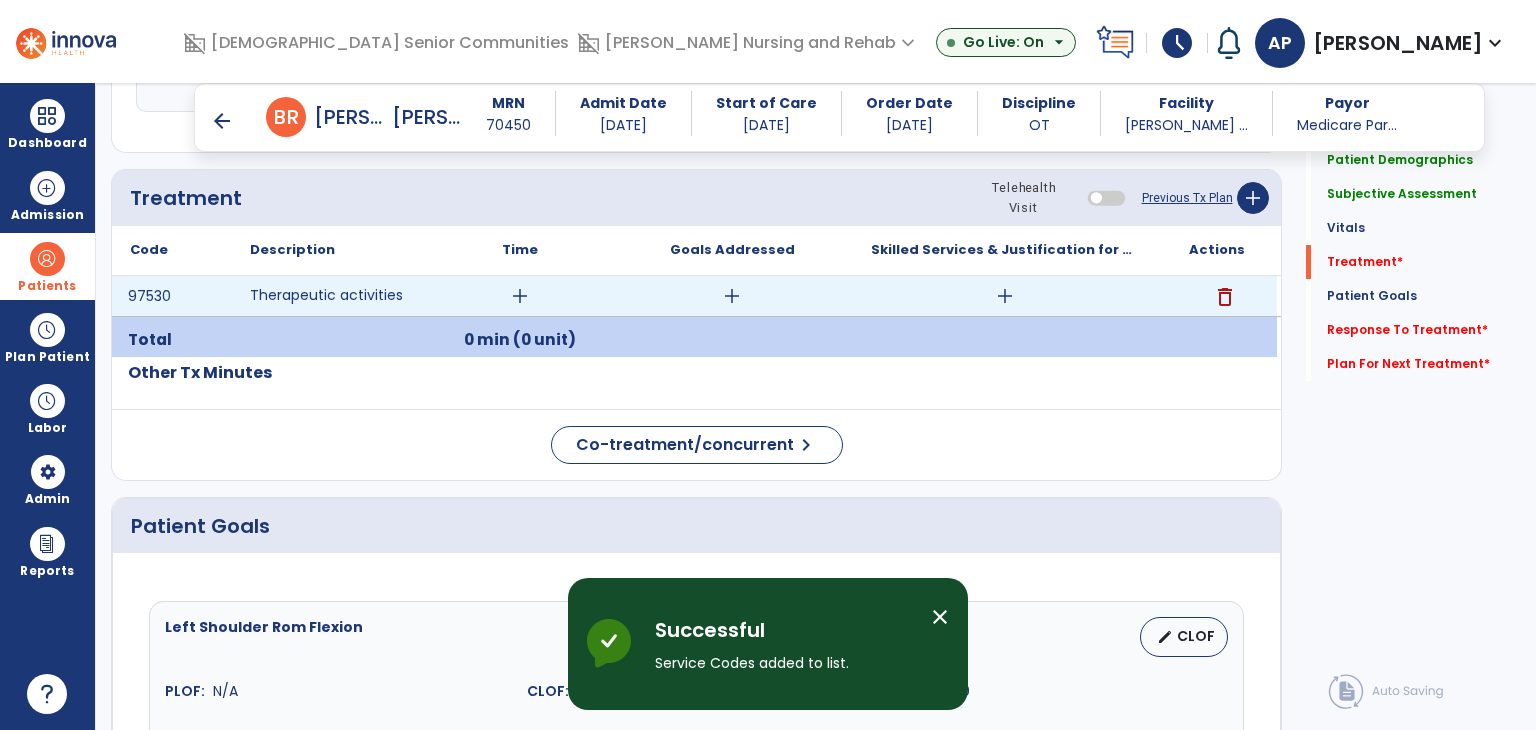 click on "add" at bounding box center [520, 296] 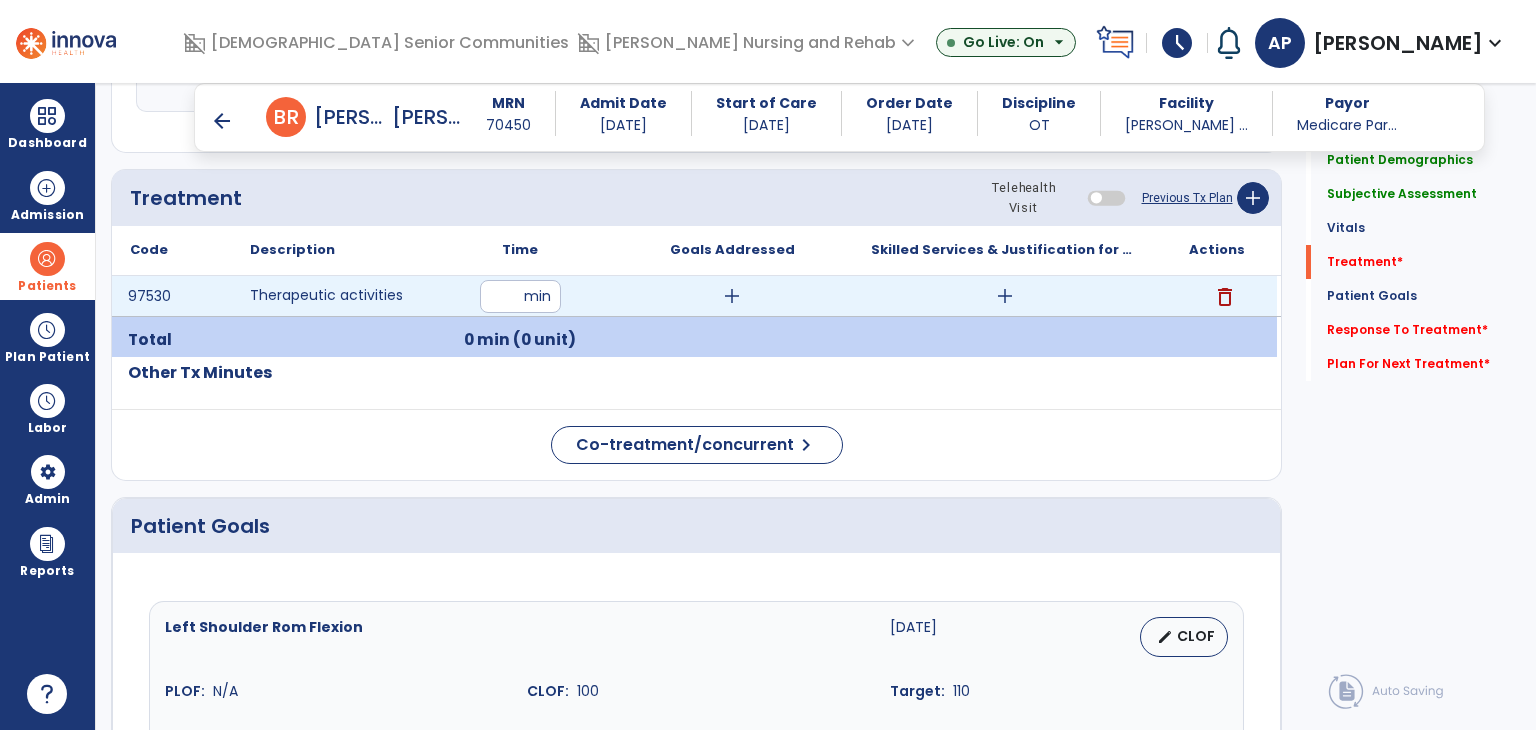type on "*" 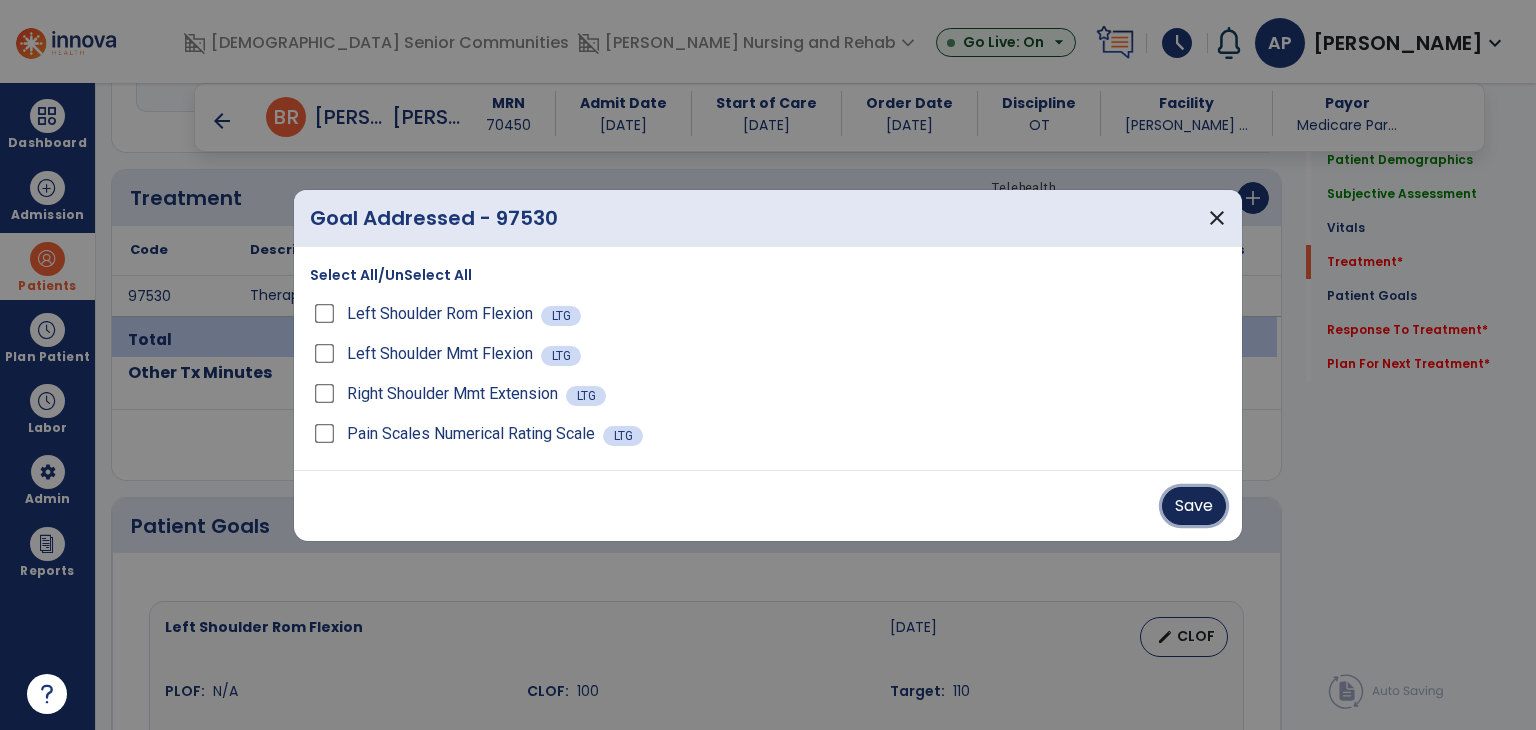 click on "Save" at bounding box center [1194, 506] 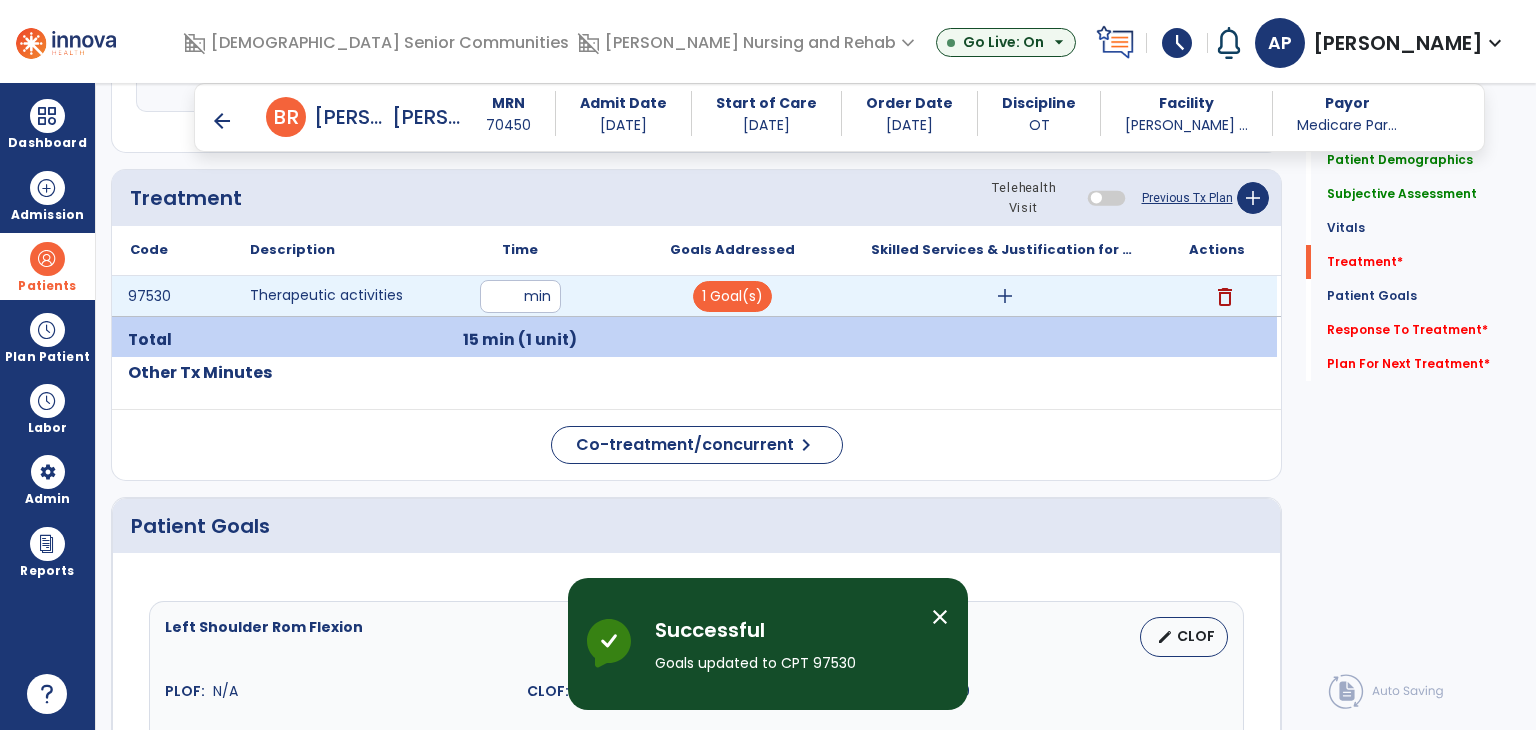 click on "add" at bounding box center [1004, 296] 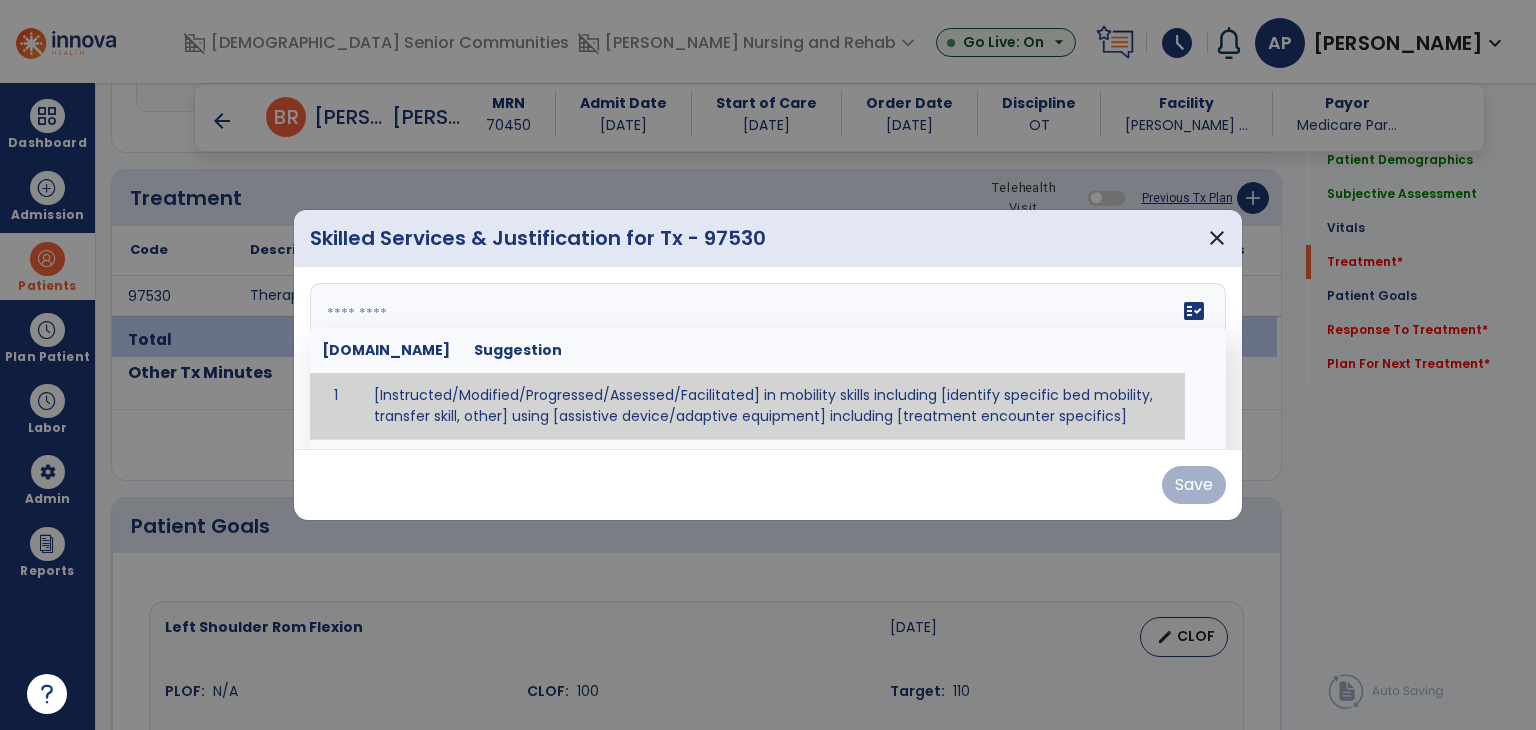click on "fact_check  Sr.No Suggestion 1 [Instructed/Modified/Progressed/Assessed/Facilitated] in mobility skills including [identify specific bed mobility, transfer skill, other] using [assistive device/adaptive equipment] including [treatment encounter specifics]" at bounding box center [768, 358] 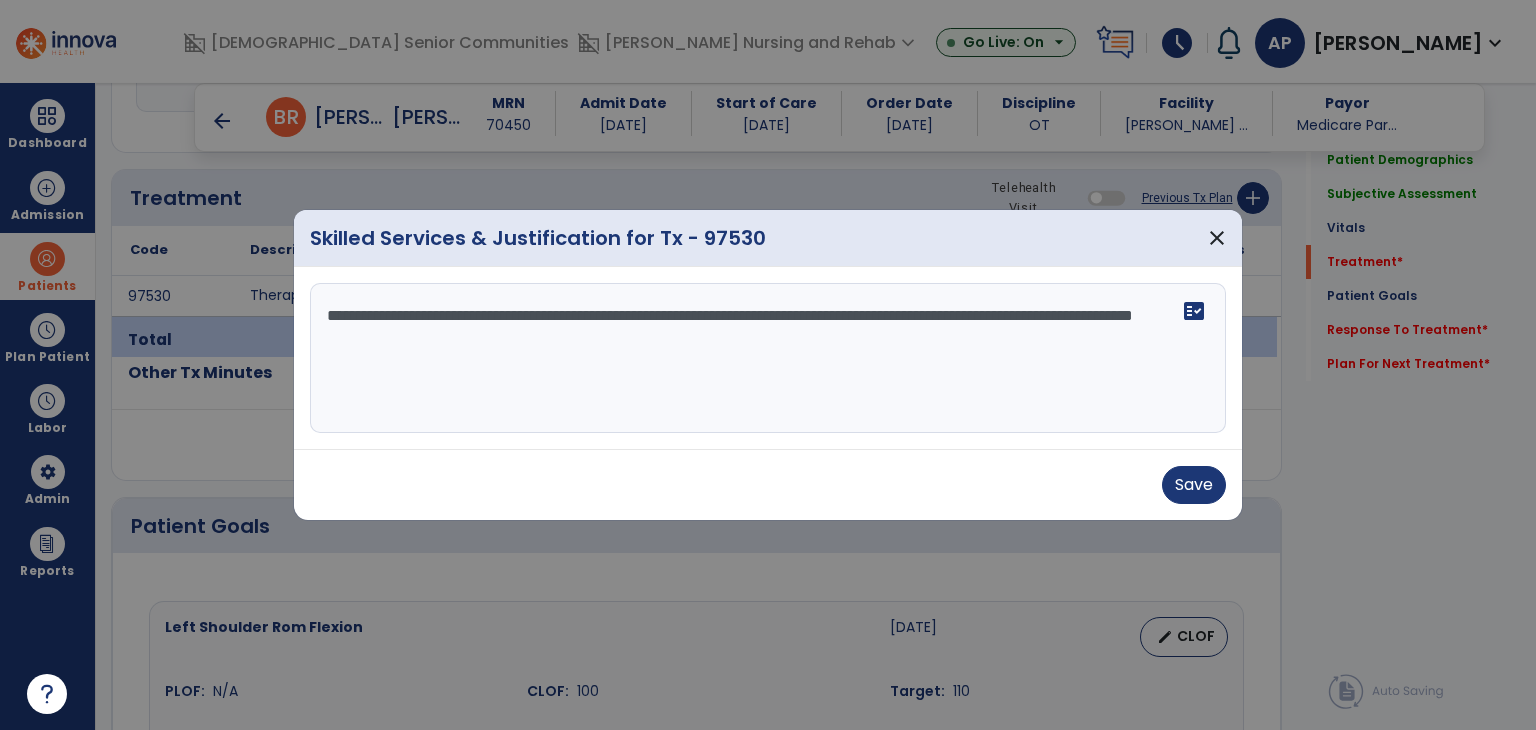 click on "**********" at bounding box center [768, 358] 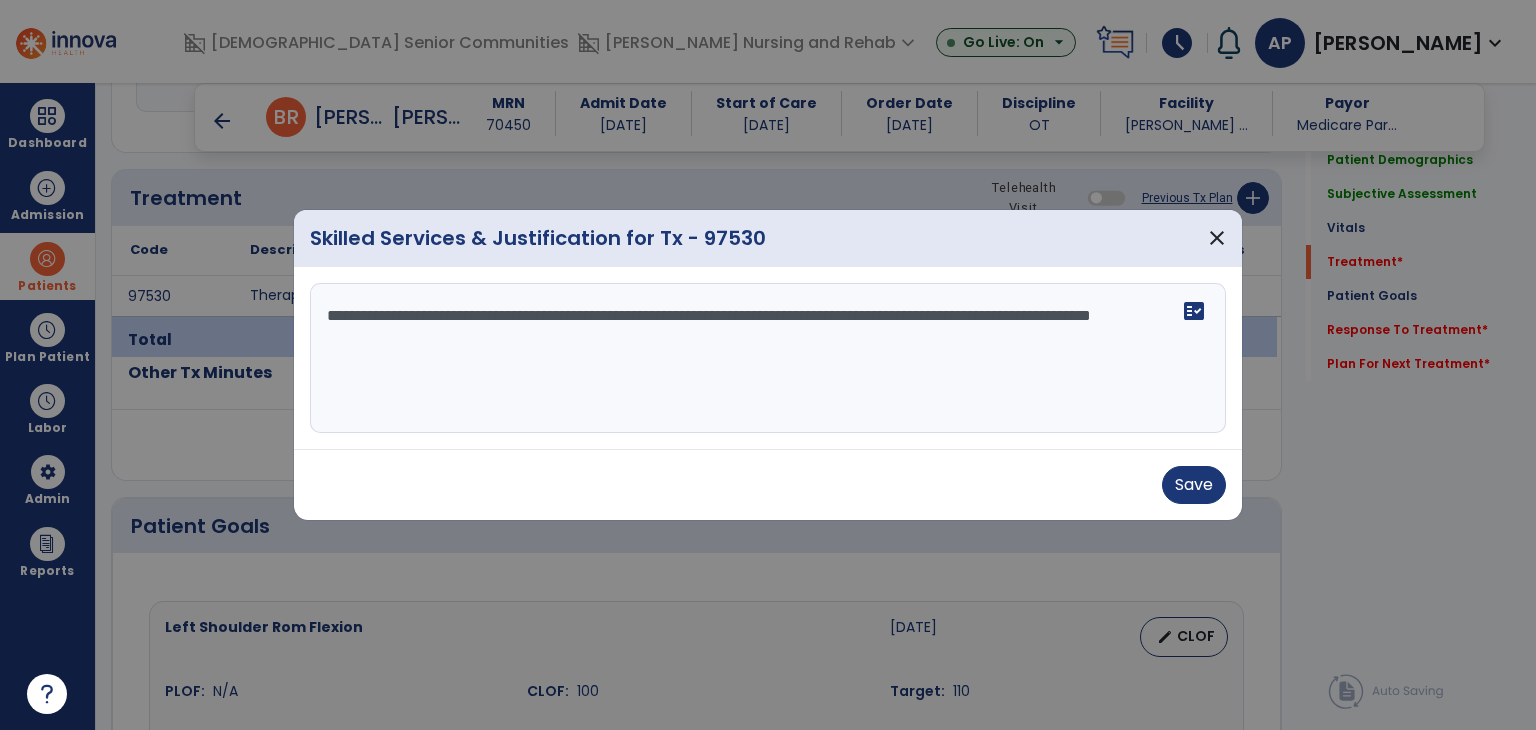 click on "**********" at bounding box center [768, 358] 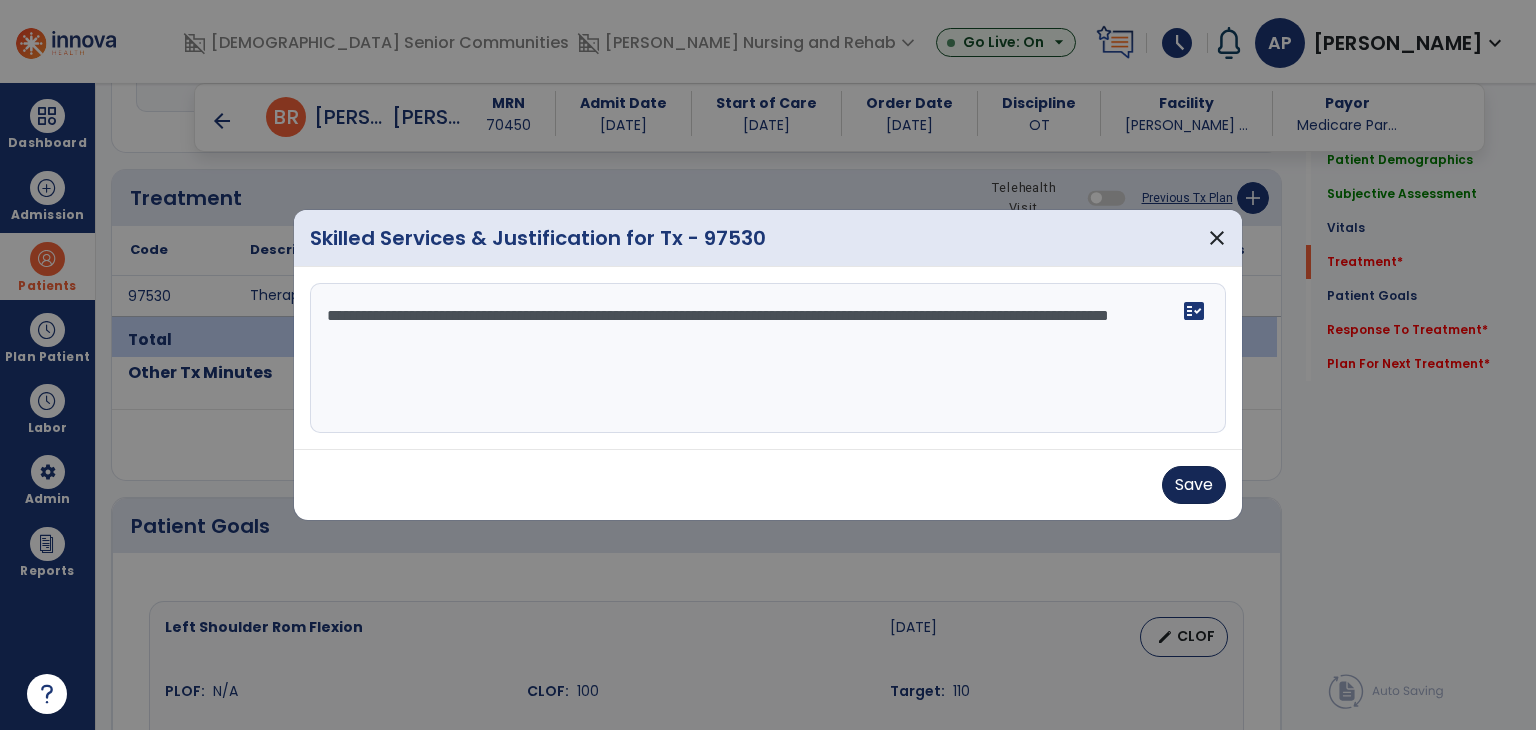 type on "**********" 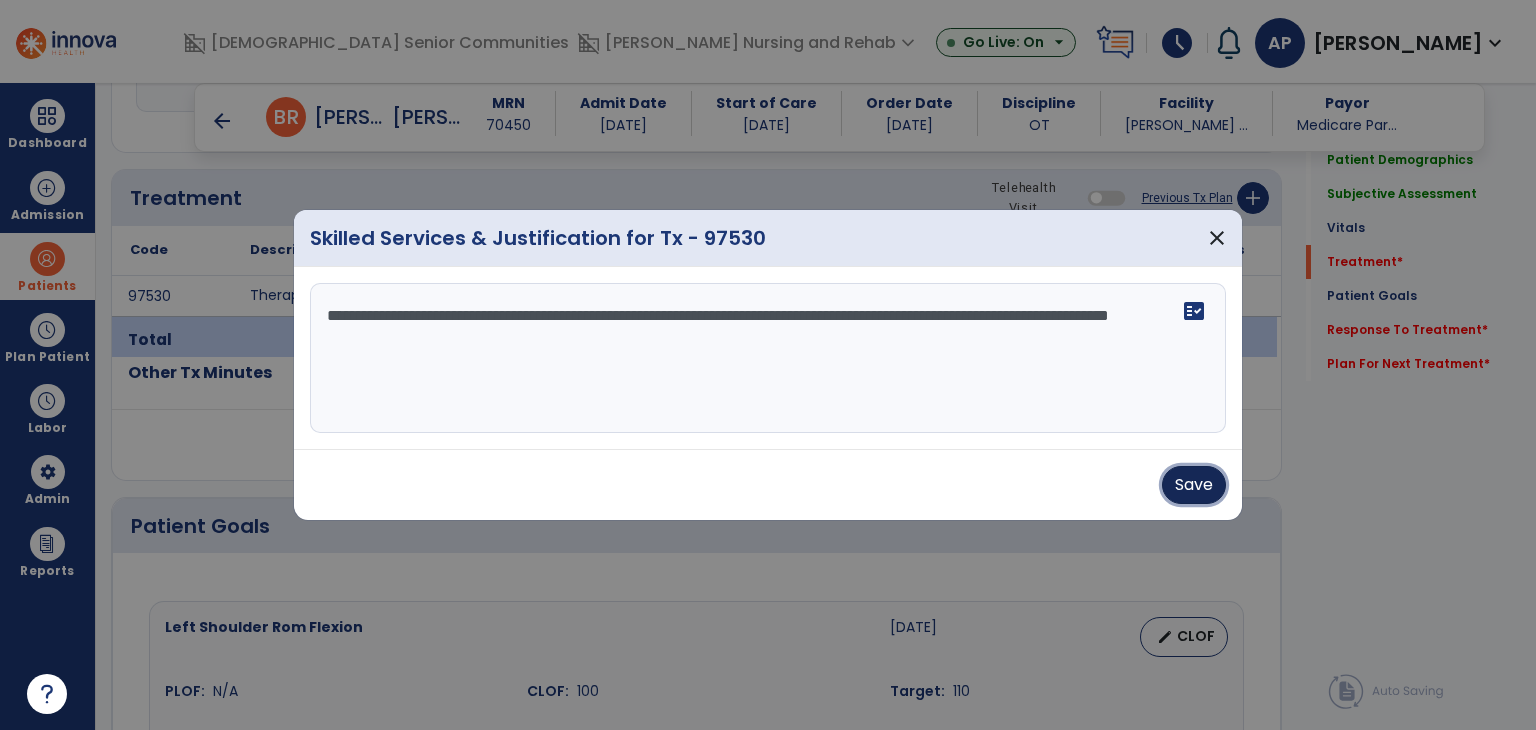 drag, startPoint x: 1178, startPoint y: 472, endPoint x: 1357, endPoint y: 382, distance: 200.35219 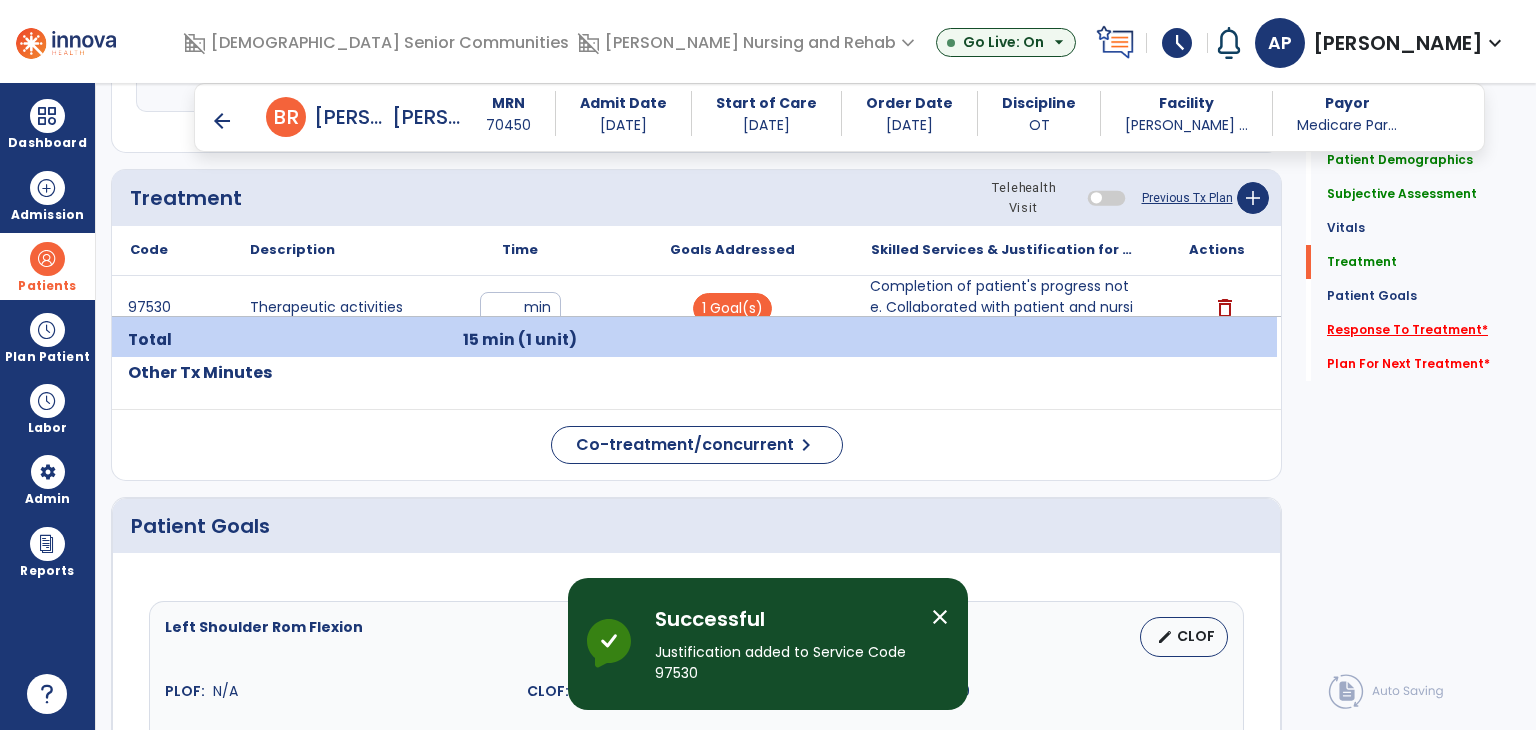 click on "Response To Treatment   *" 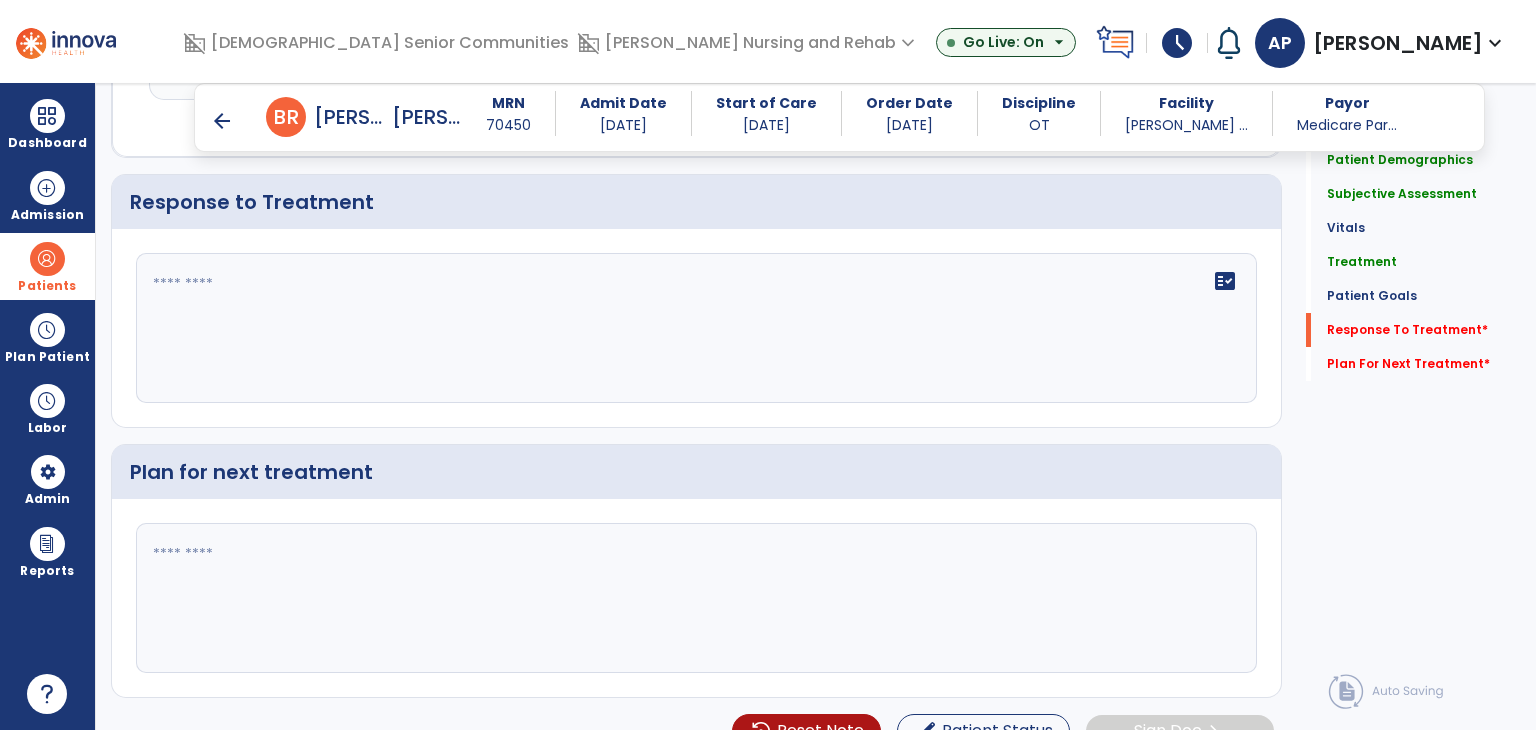 scroll, scrollTop: 2472, scrollLeft: 0, axis: vertical 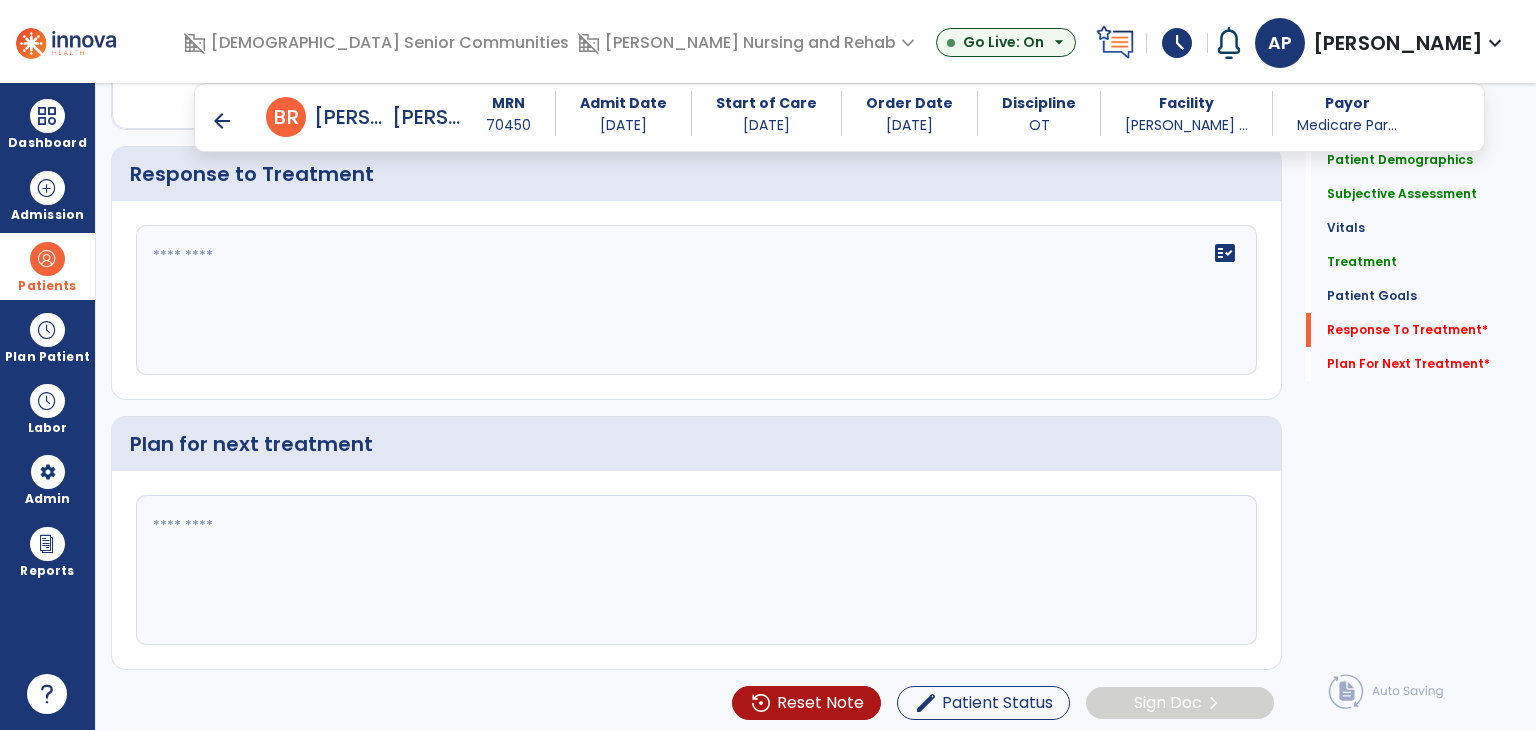click on "fact_check" 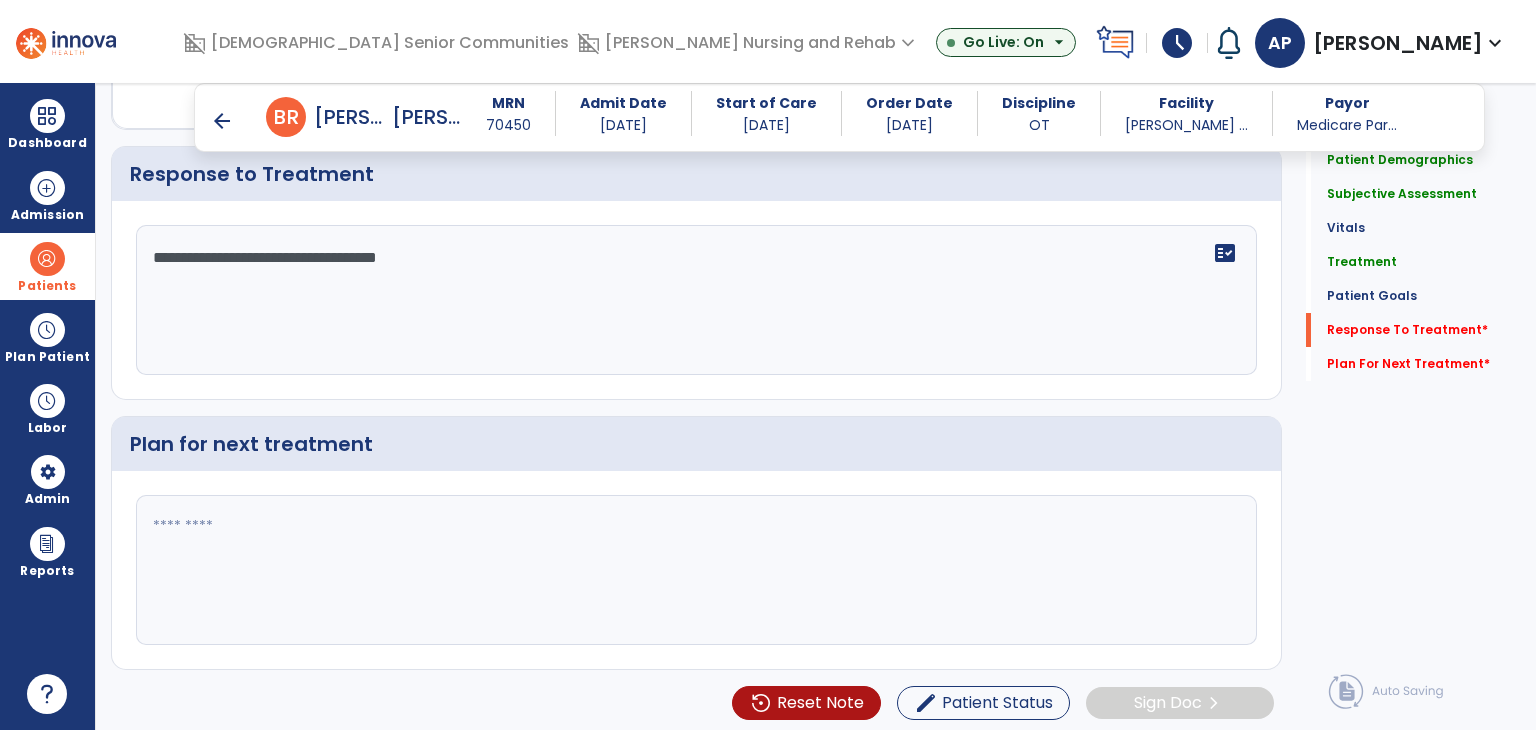 type on "**********" 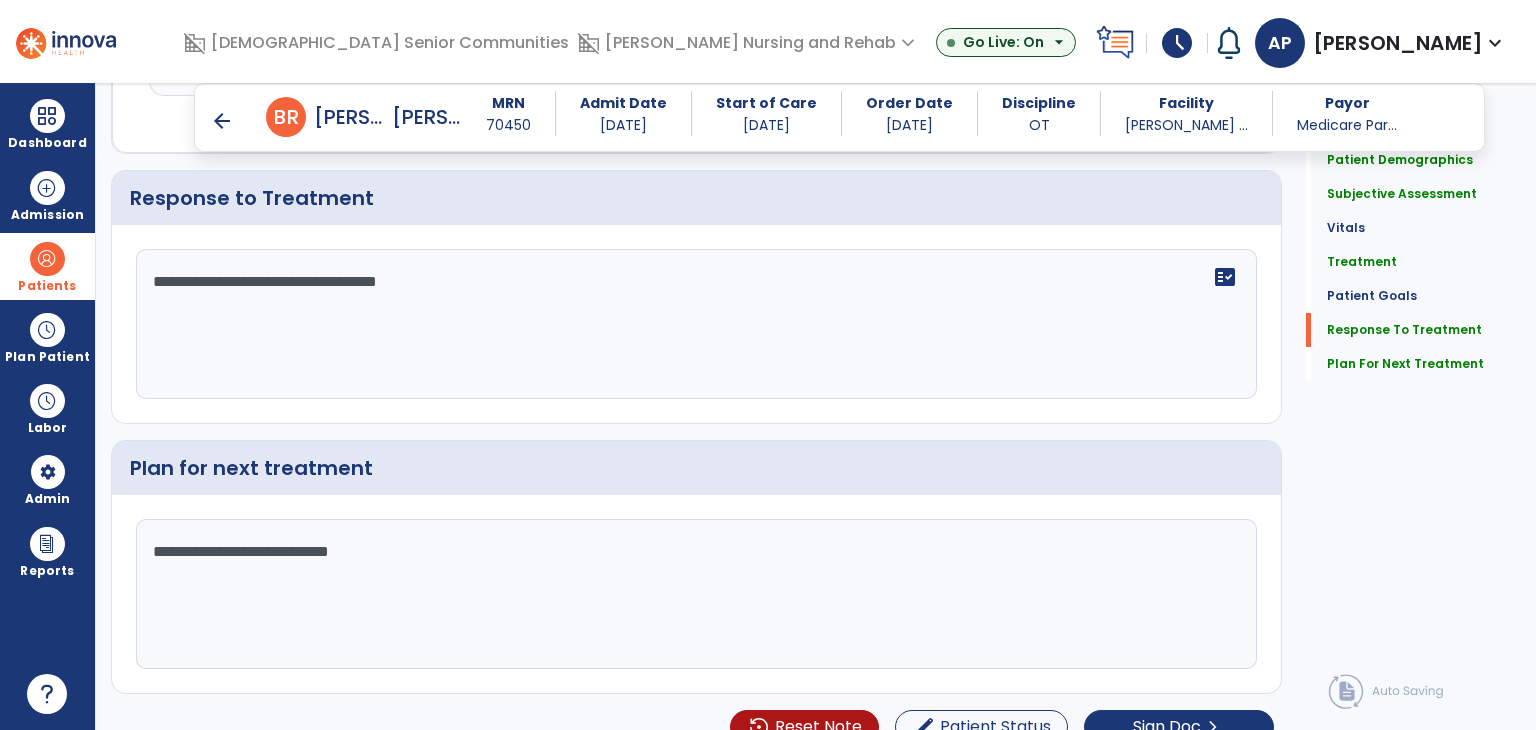 scroll, scrollTop: 2472, scrollLeft: 0, axis: vertical 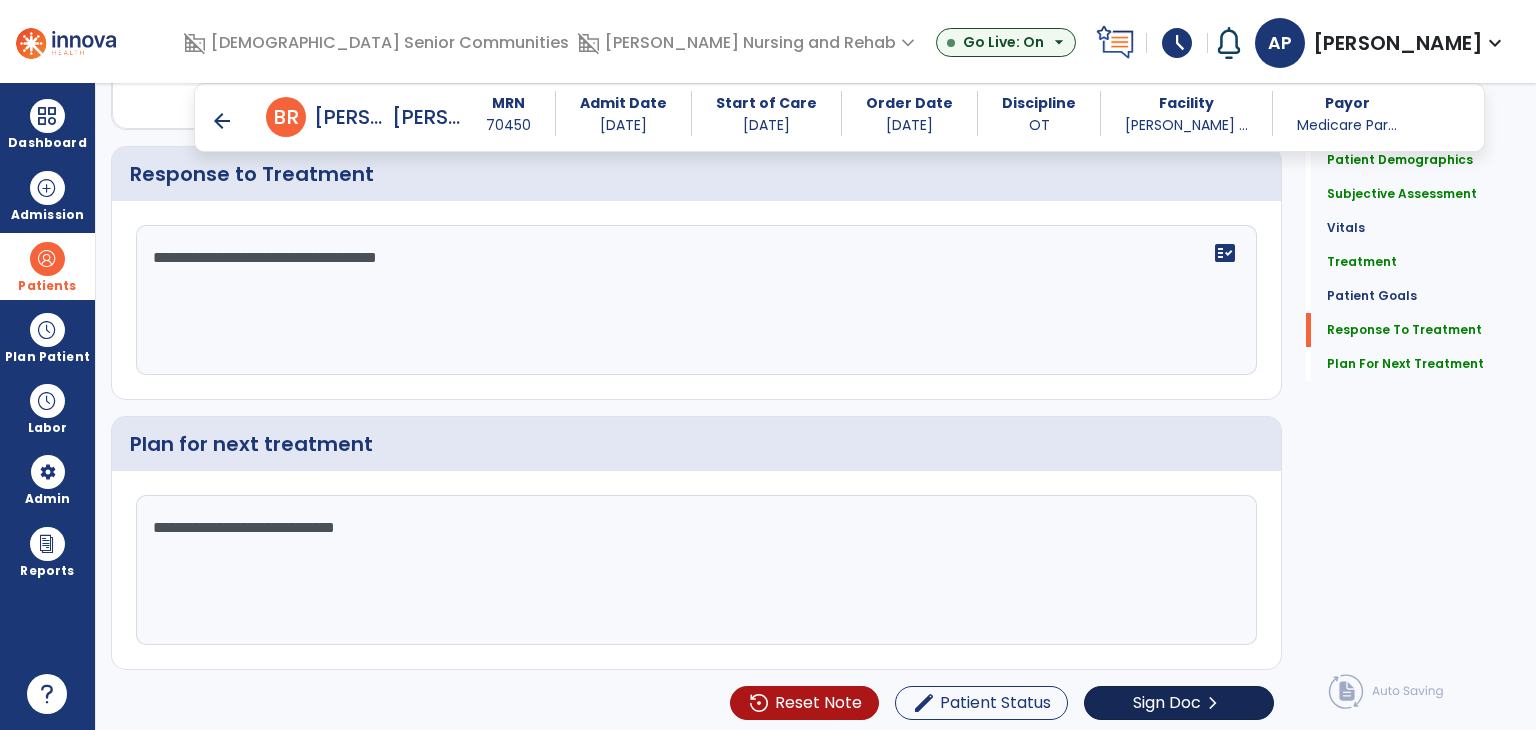type on "**********" 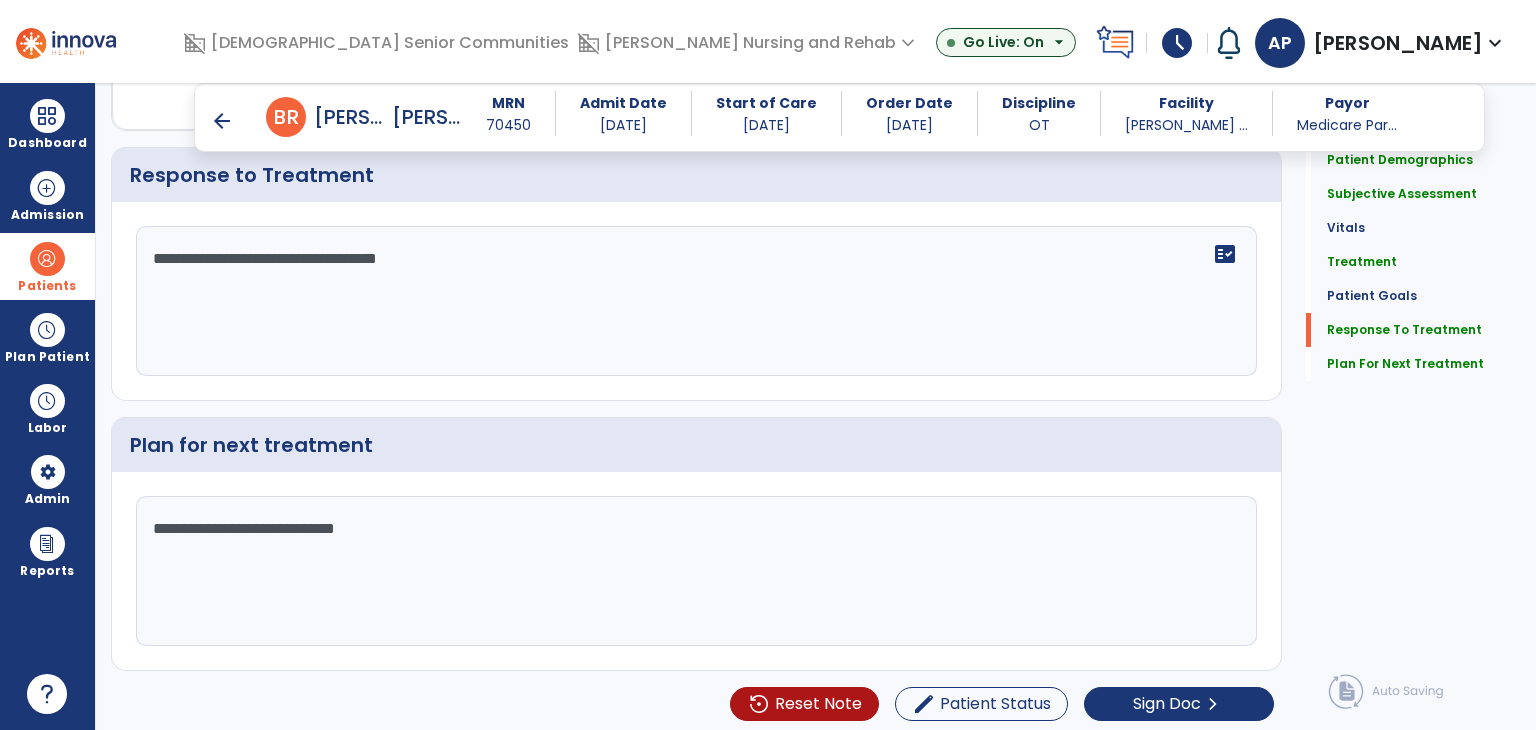 scroll, scrollTop: 2472, scrollLeft: 0, axis: vertical 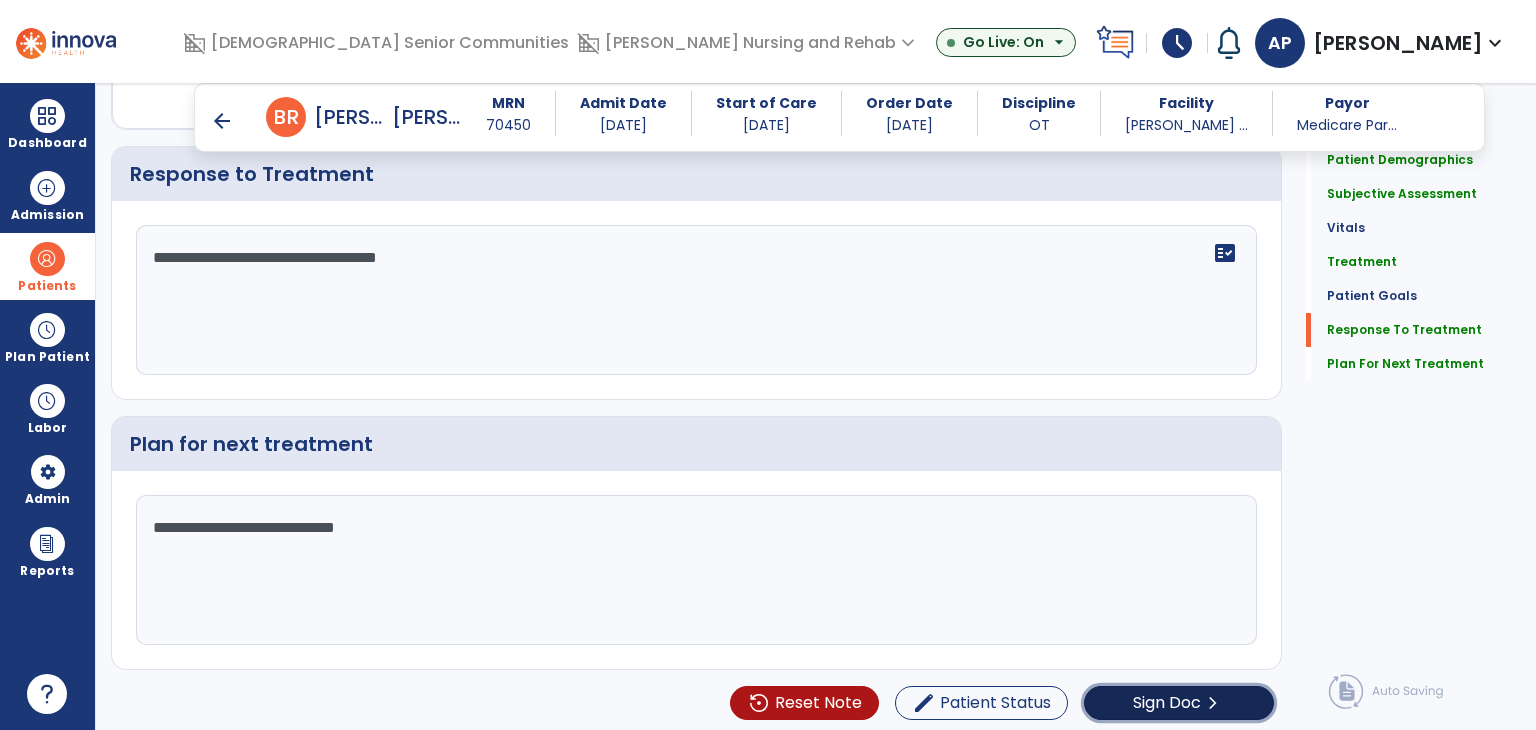 click on "Sign Doc  chevron_right" 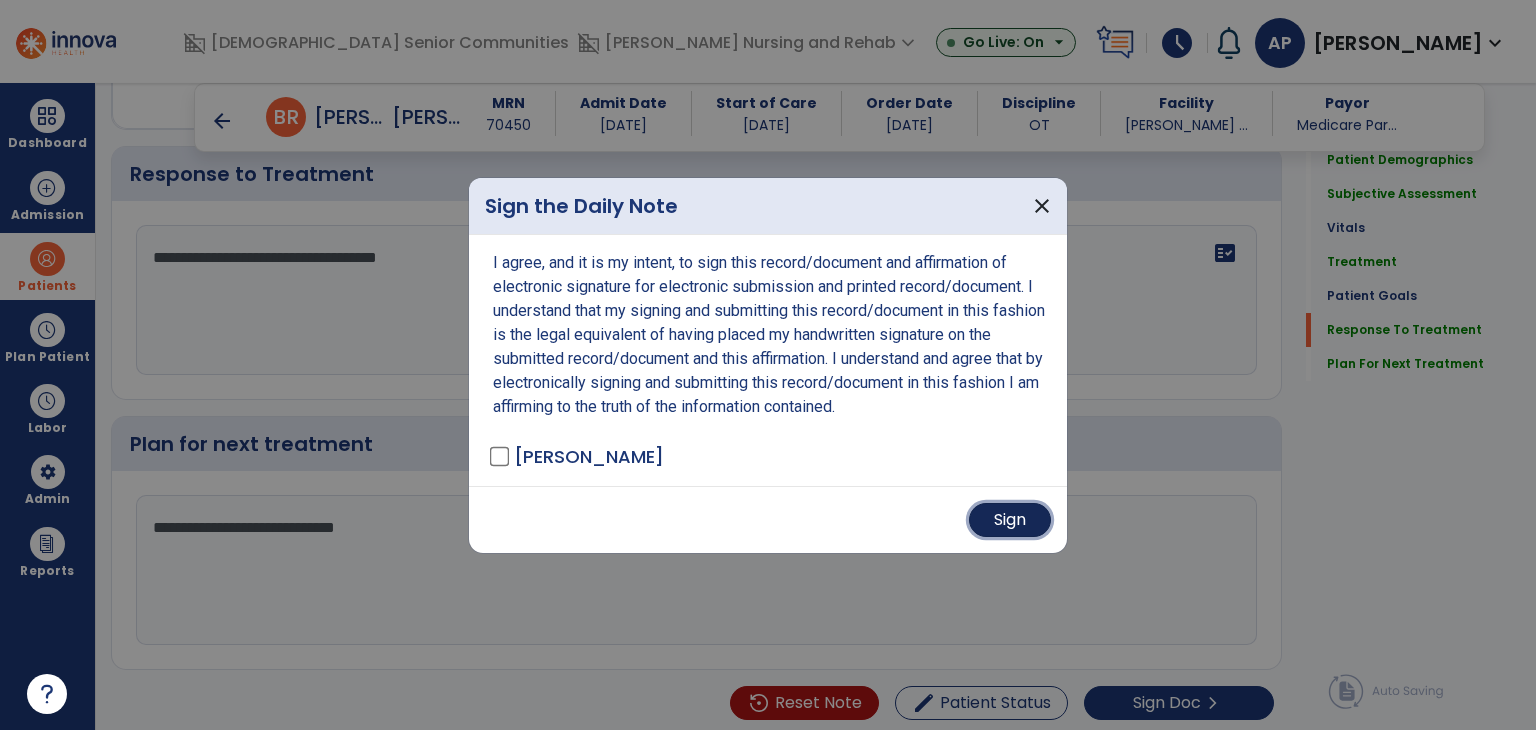 click on "Sign" at bounding box center (1010, 520) 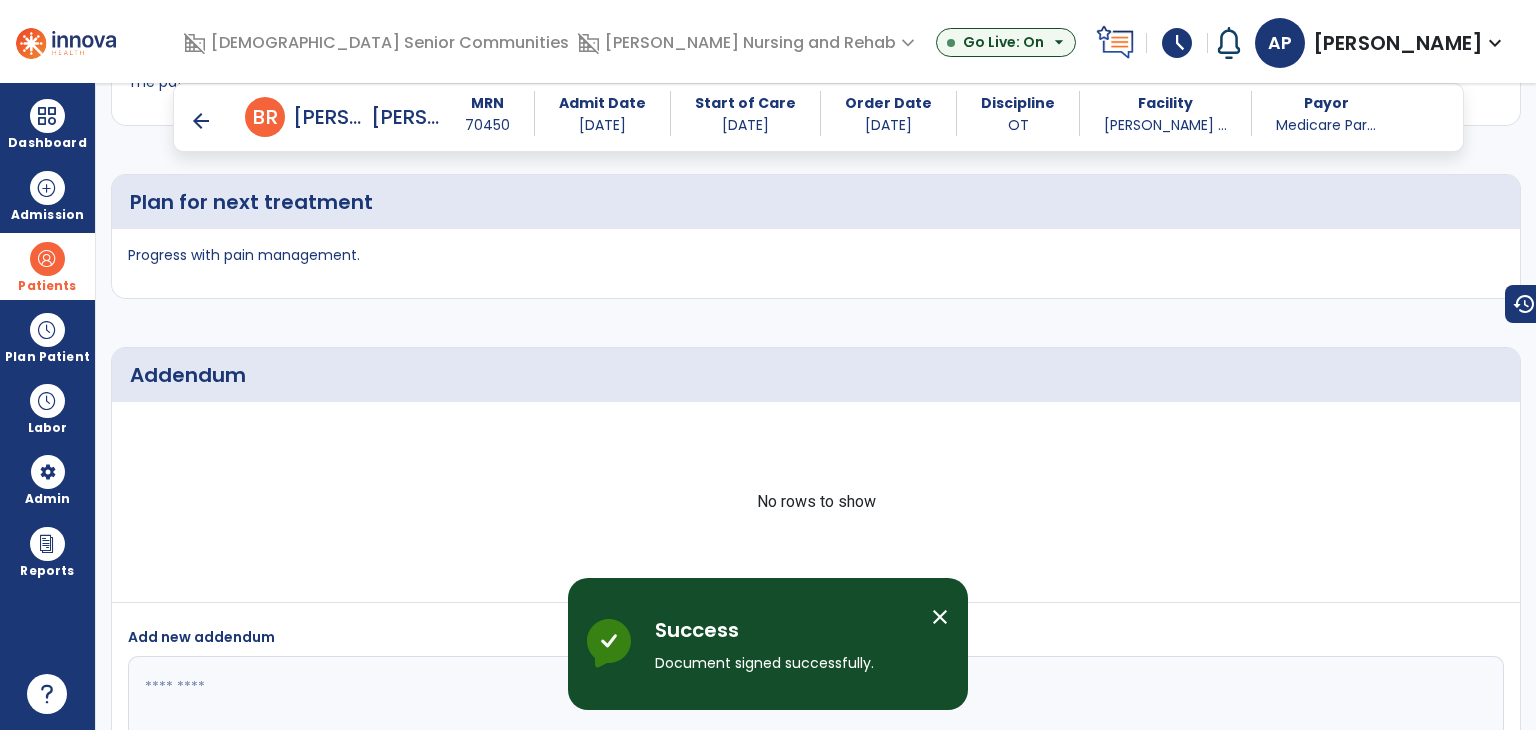 scroll, scrollTop: 3100, scrollLeft: 0, axis: vertical 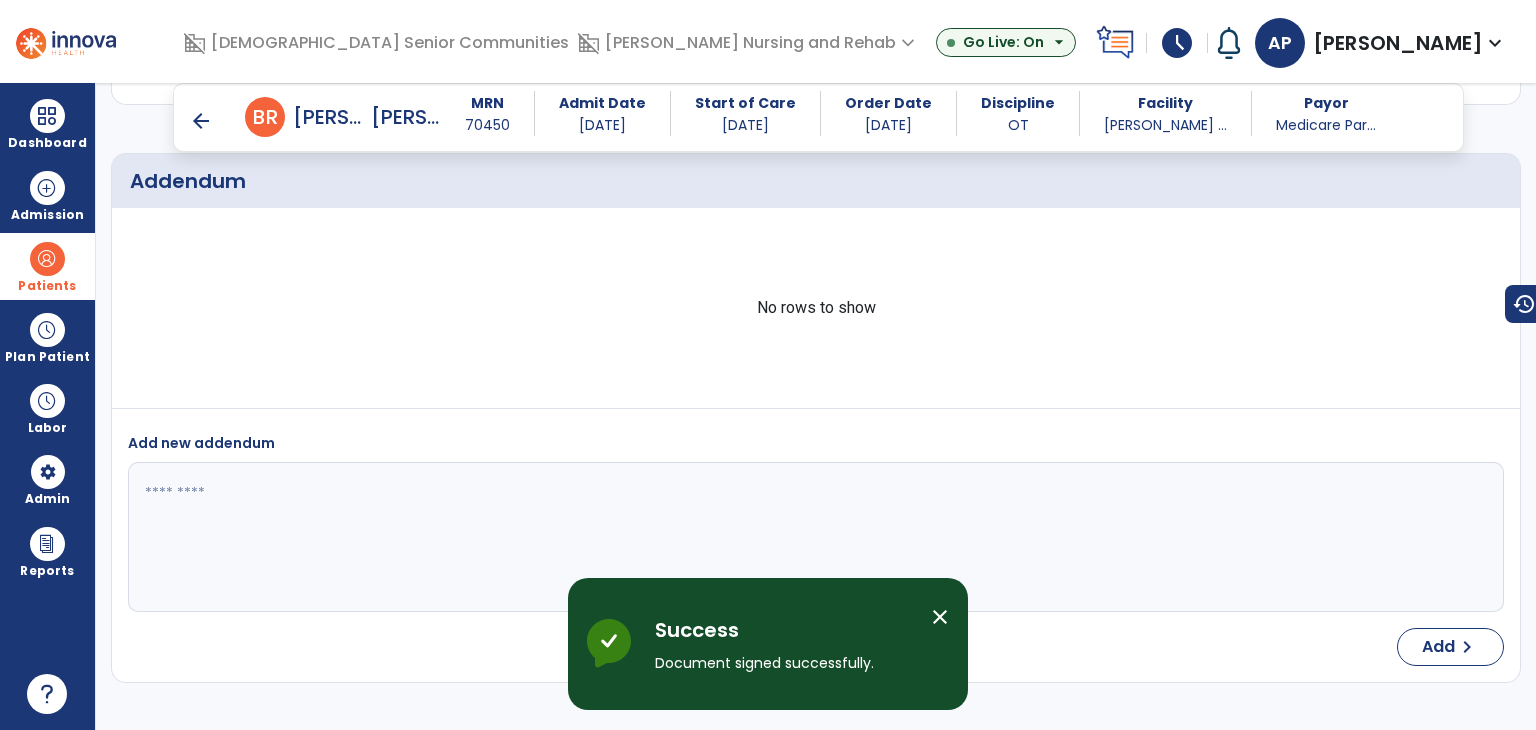 click on "arrow_back" at bounding box center (201, 121) 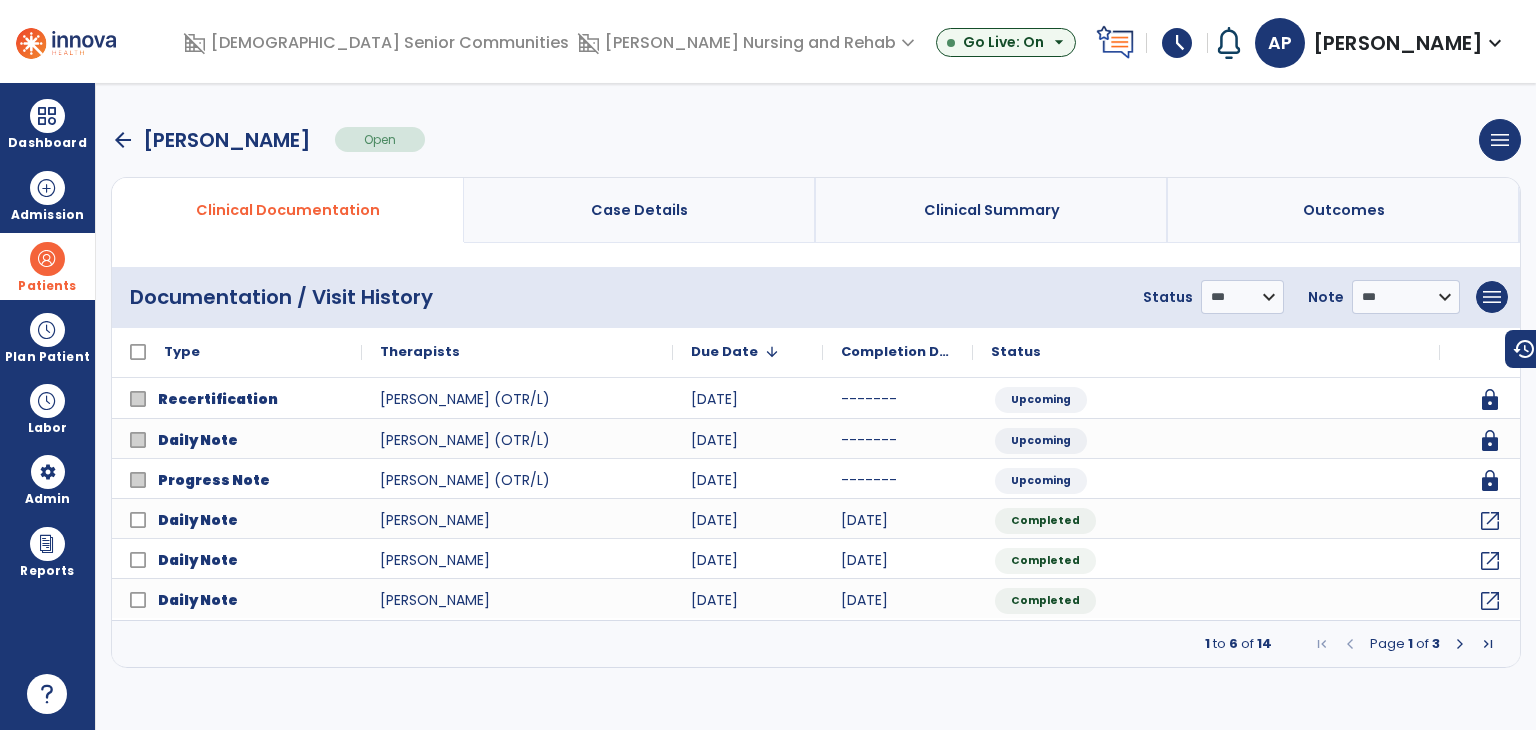scroll, scrollTop: 0, scrollLeft: 0, axis: both 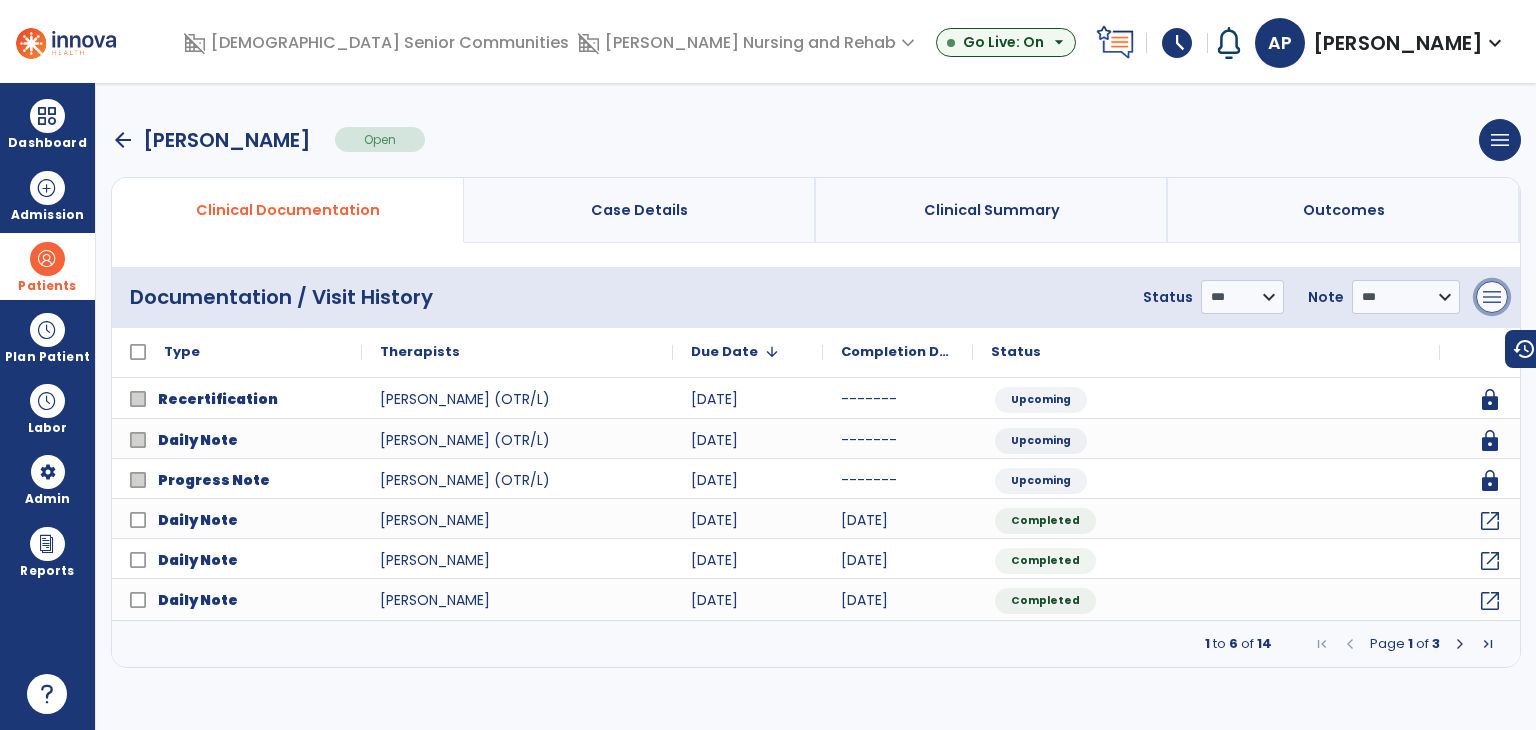 click on "menu" at bounding box center [1492, 297] 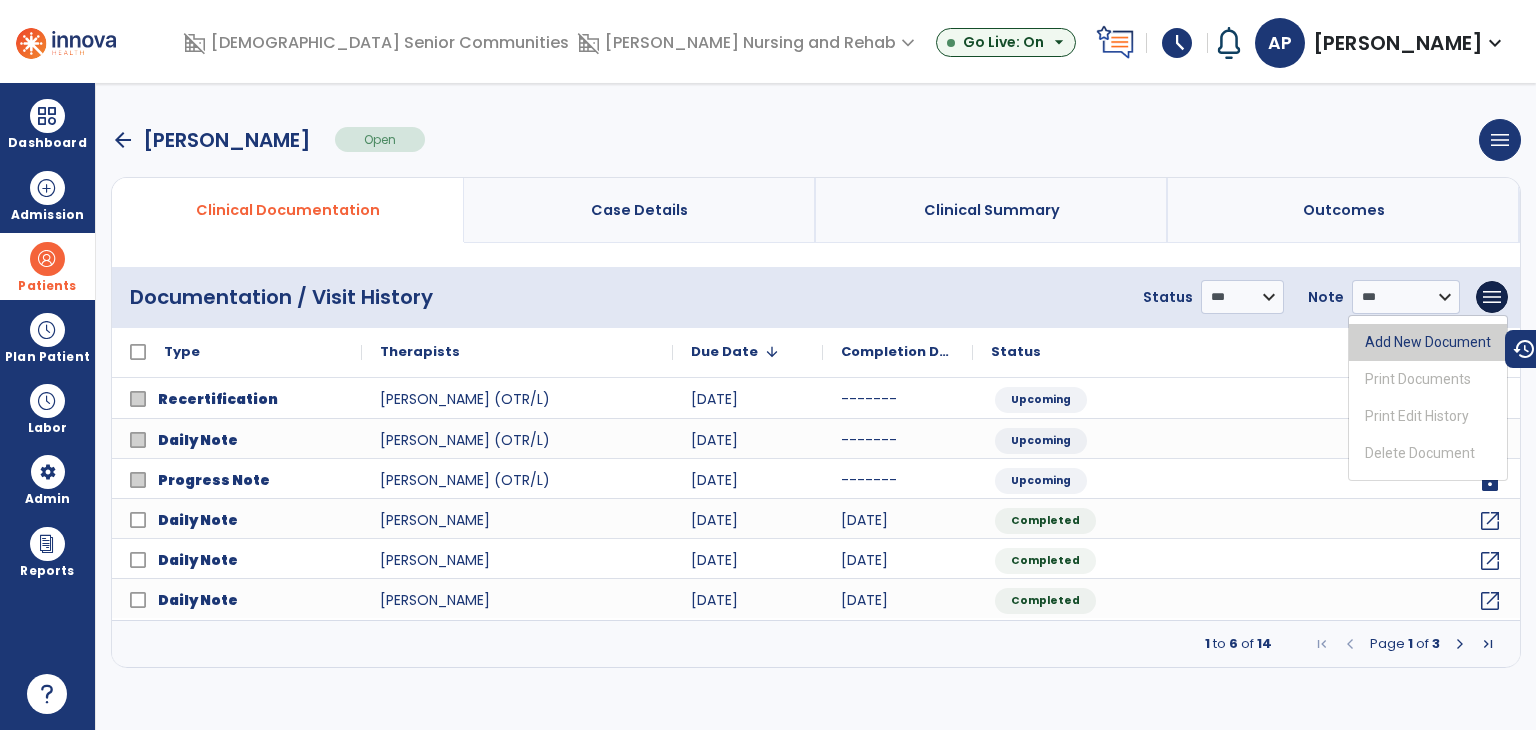click on "Add New Document" at bounding box center (1428, 342) 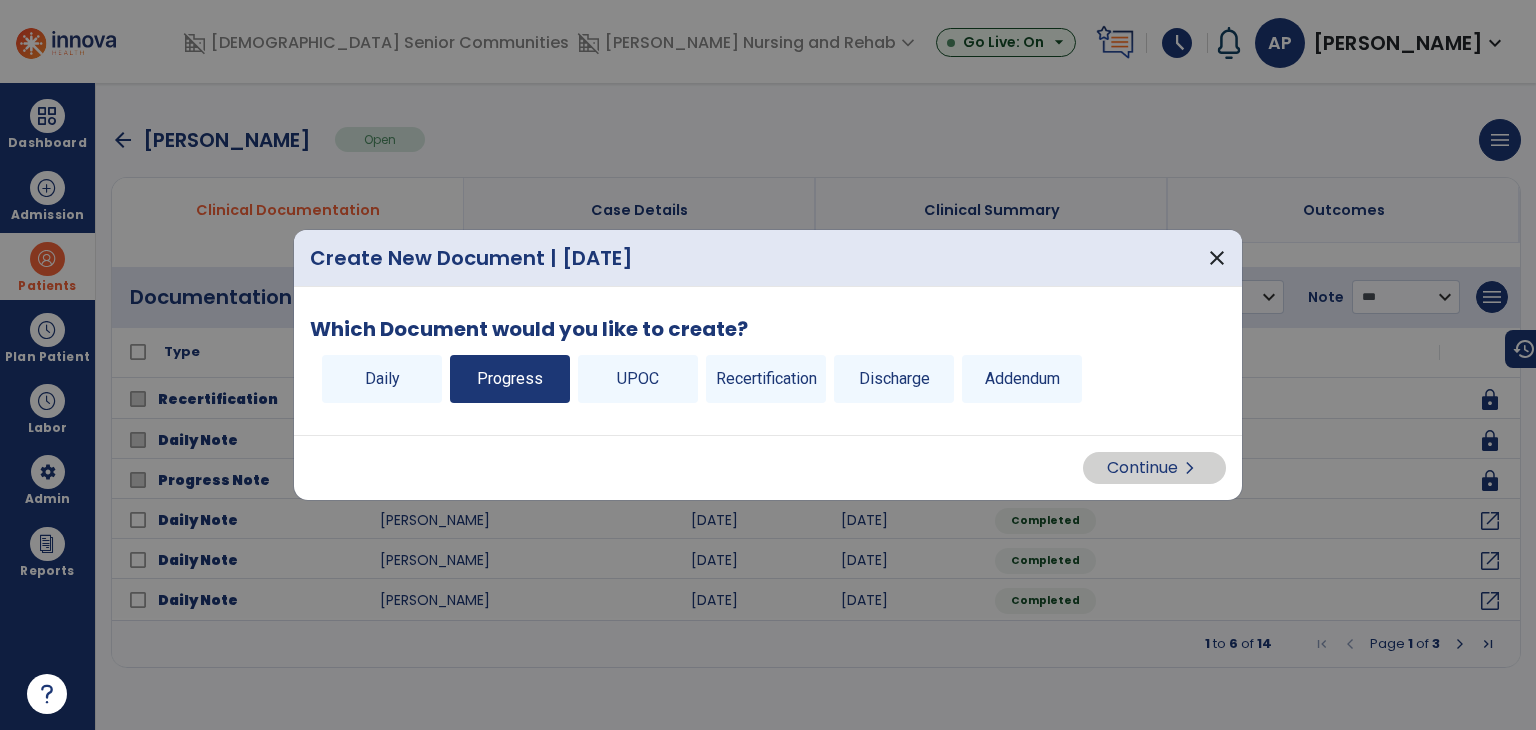 click on "Progress" at bounding box center (510, 379) 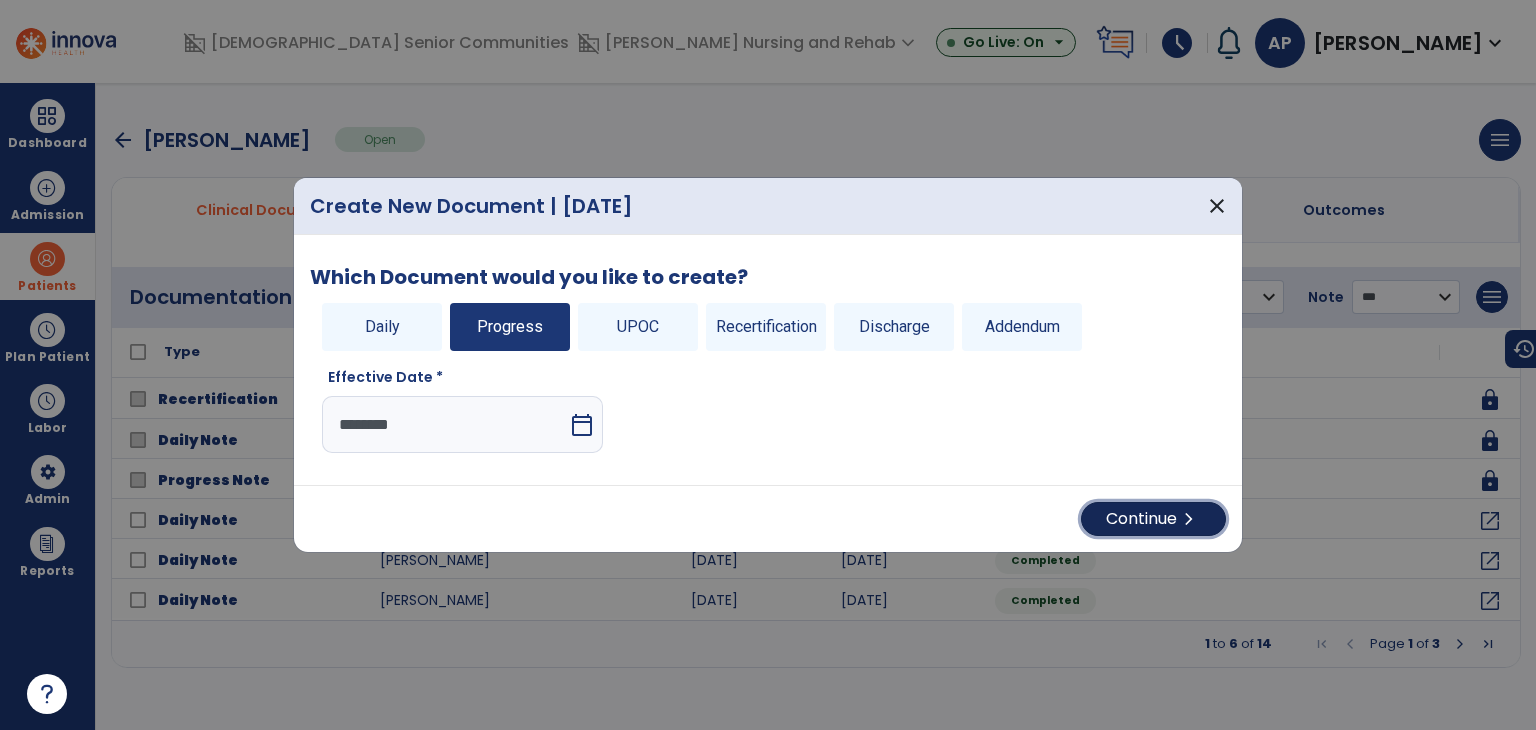click on "chevron_right" at bounding box center [1189, 519] 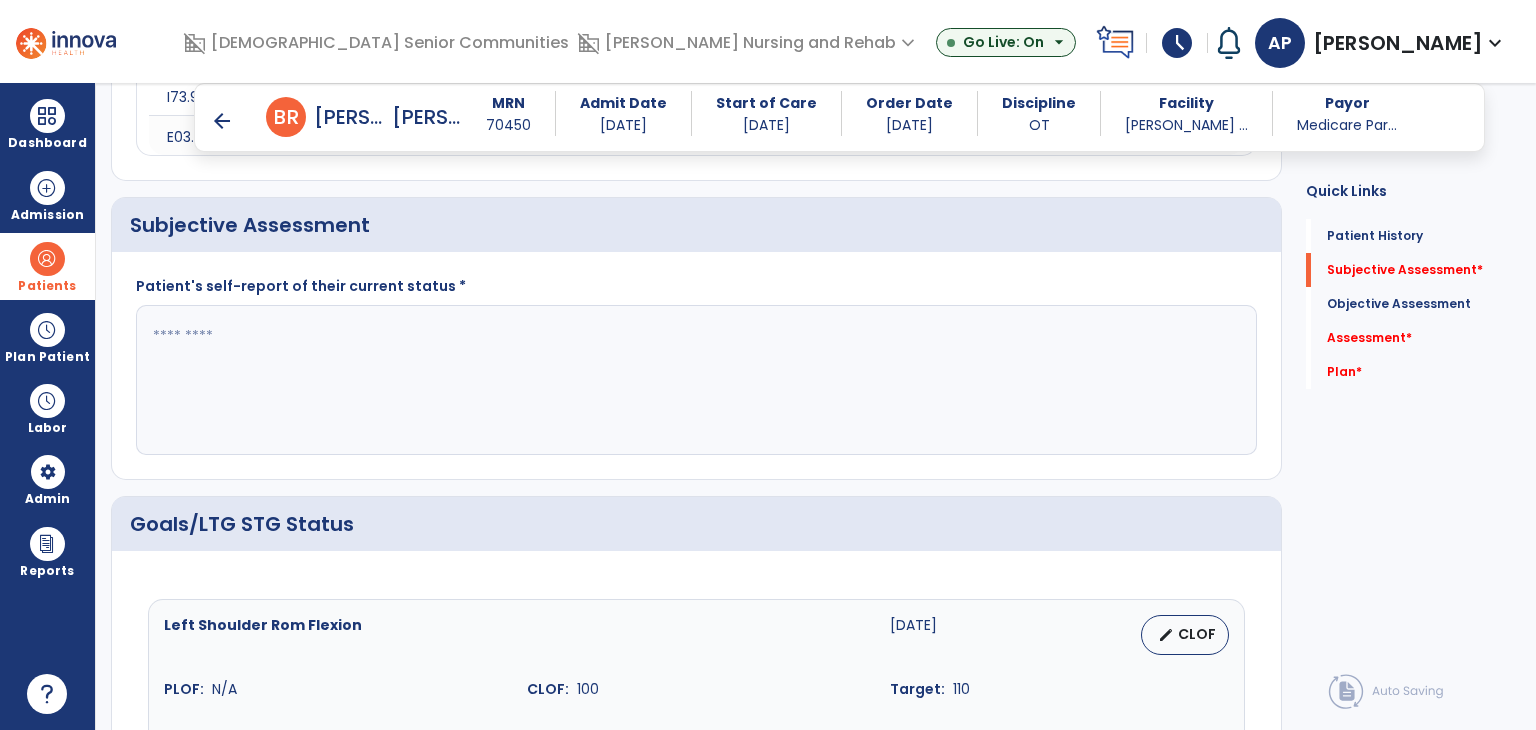scroll, scrollTop: 500, scrollLeft: 0, axis: vertical 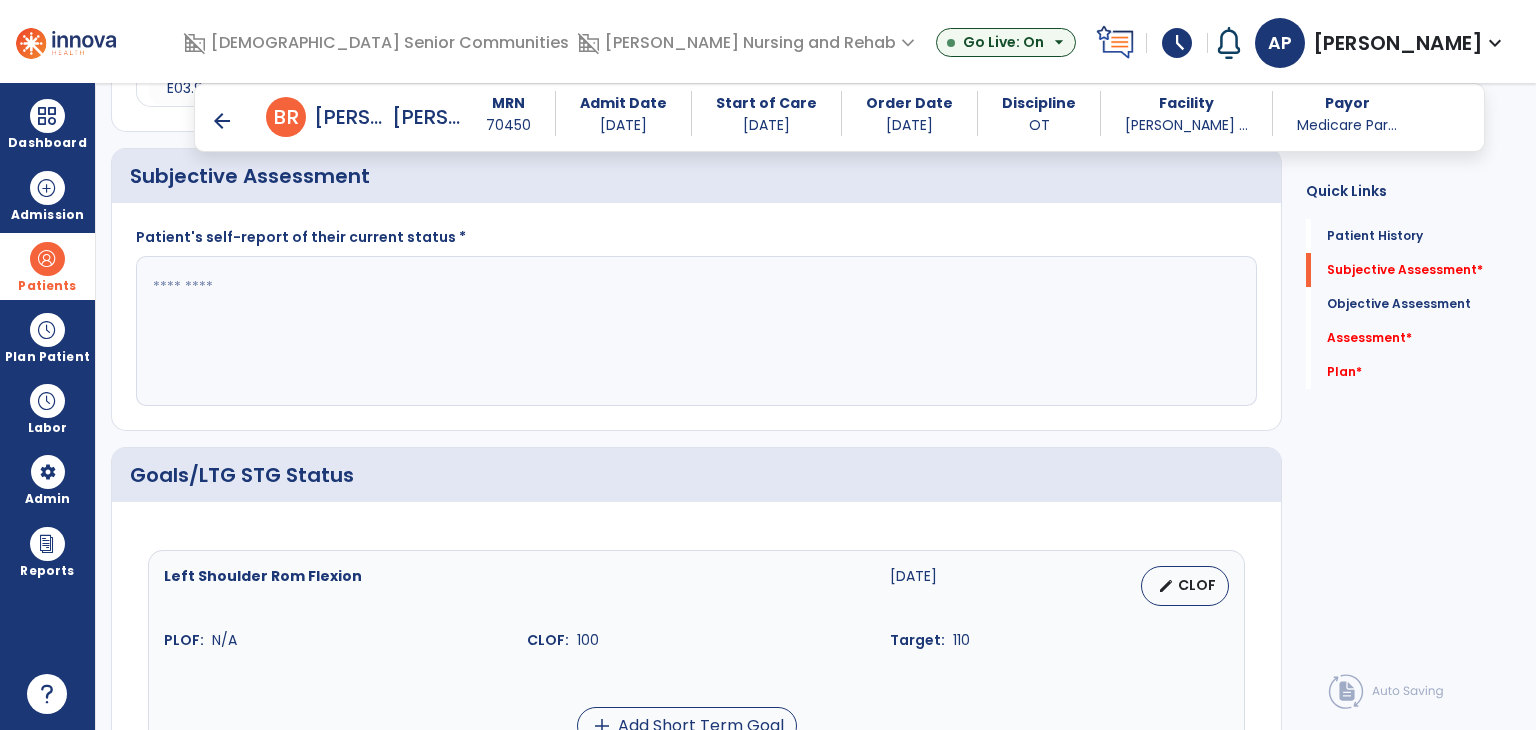 click 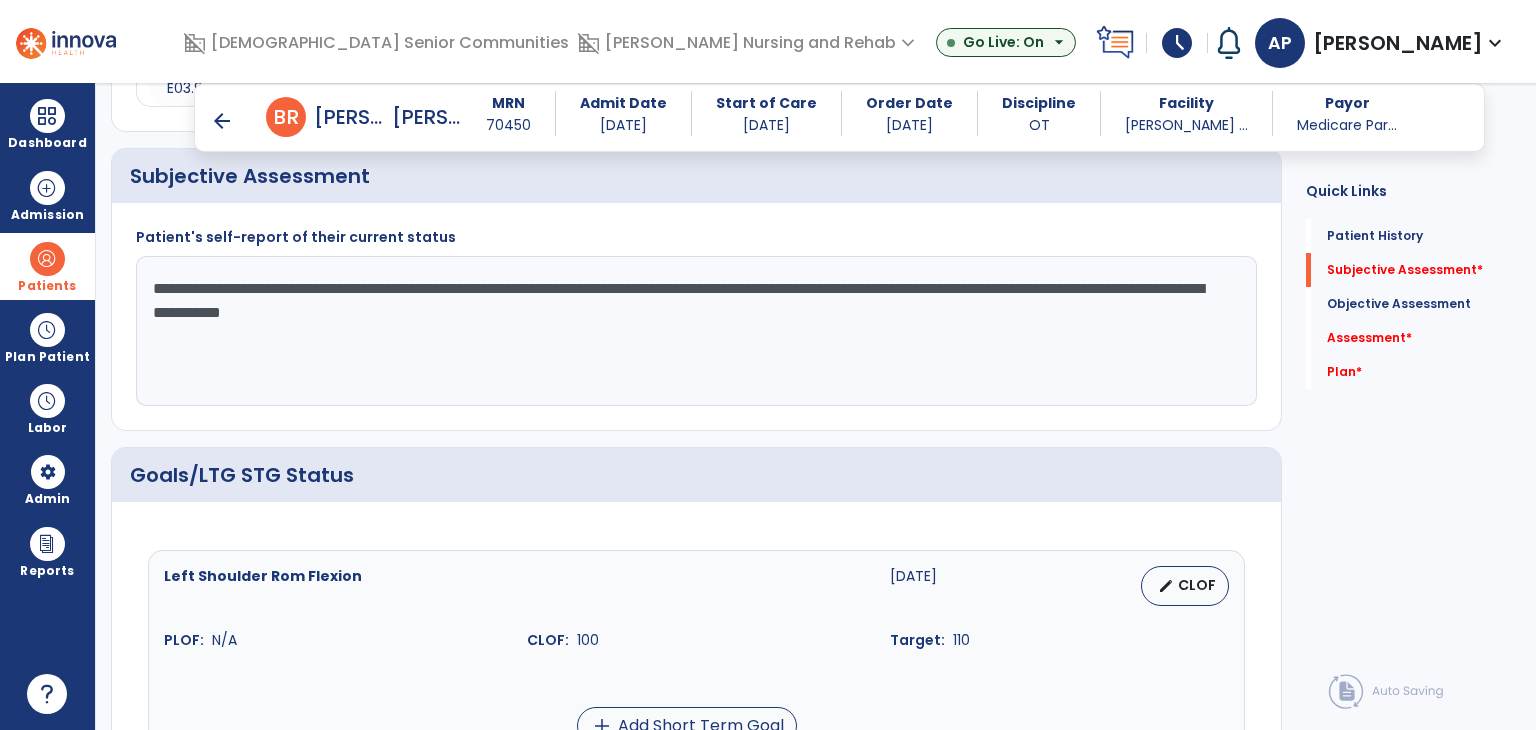 scroll, scrollTop: 700, scrollLeft: 0, axis: vertical 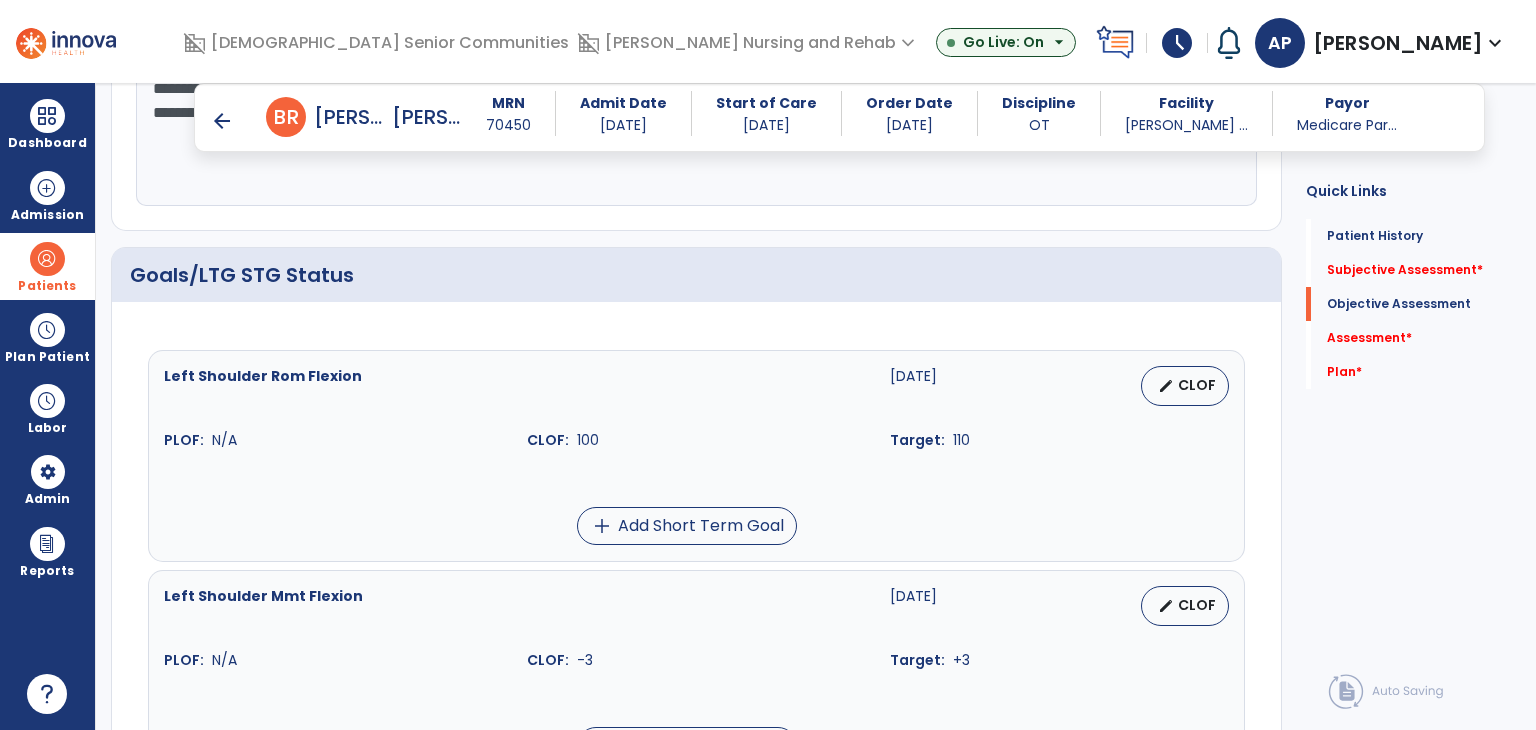 type on "**********" 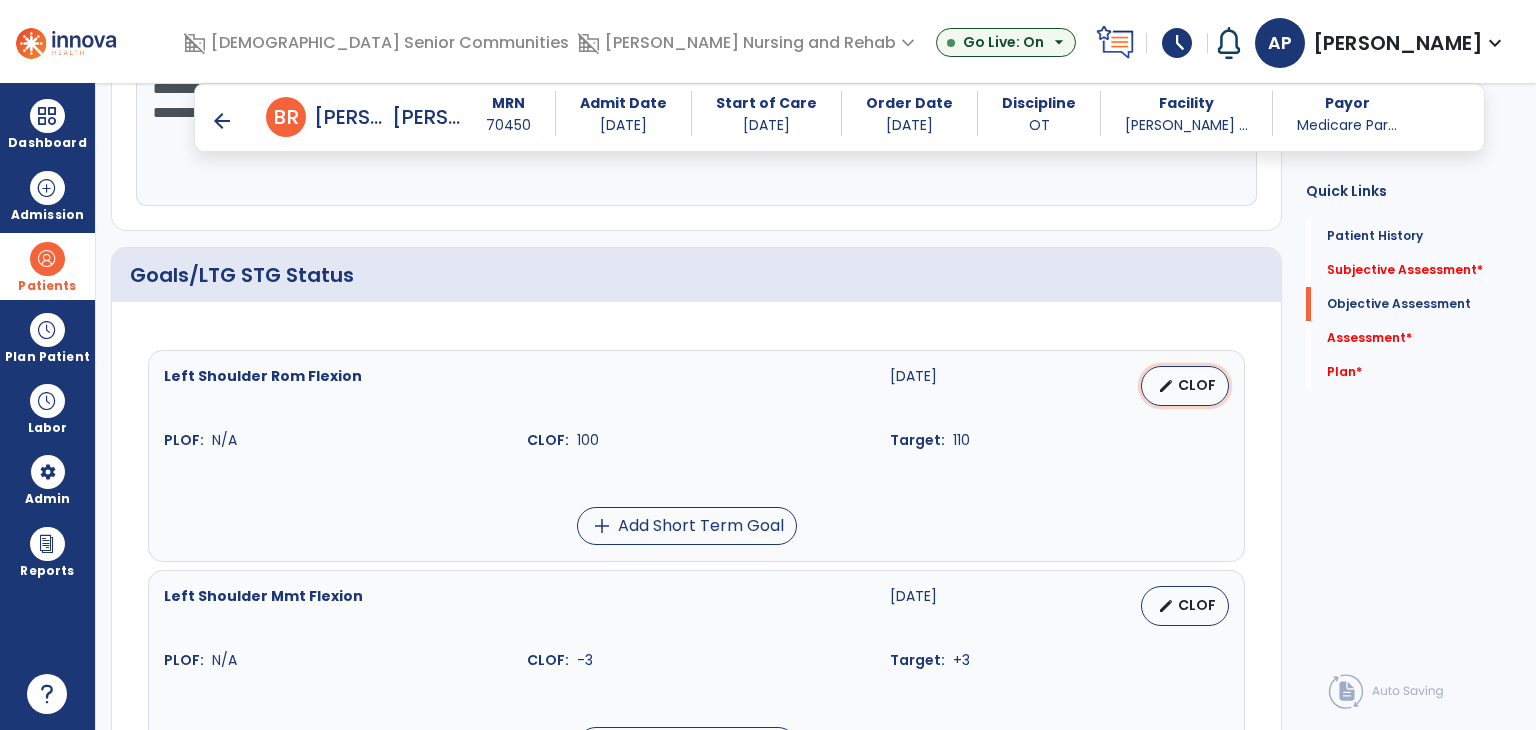 click on "edit   CLOF" at bounding box center [1185, 386] 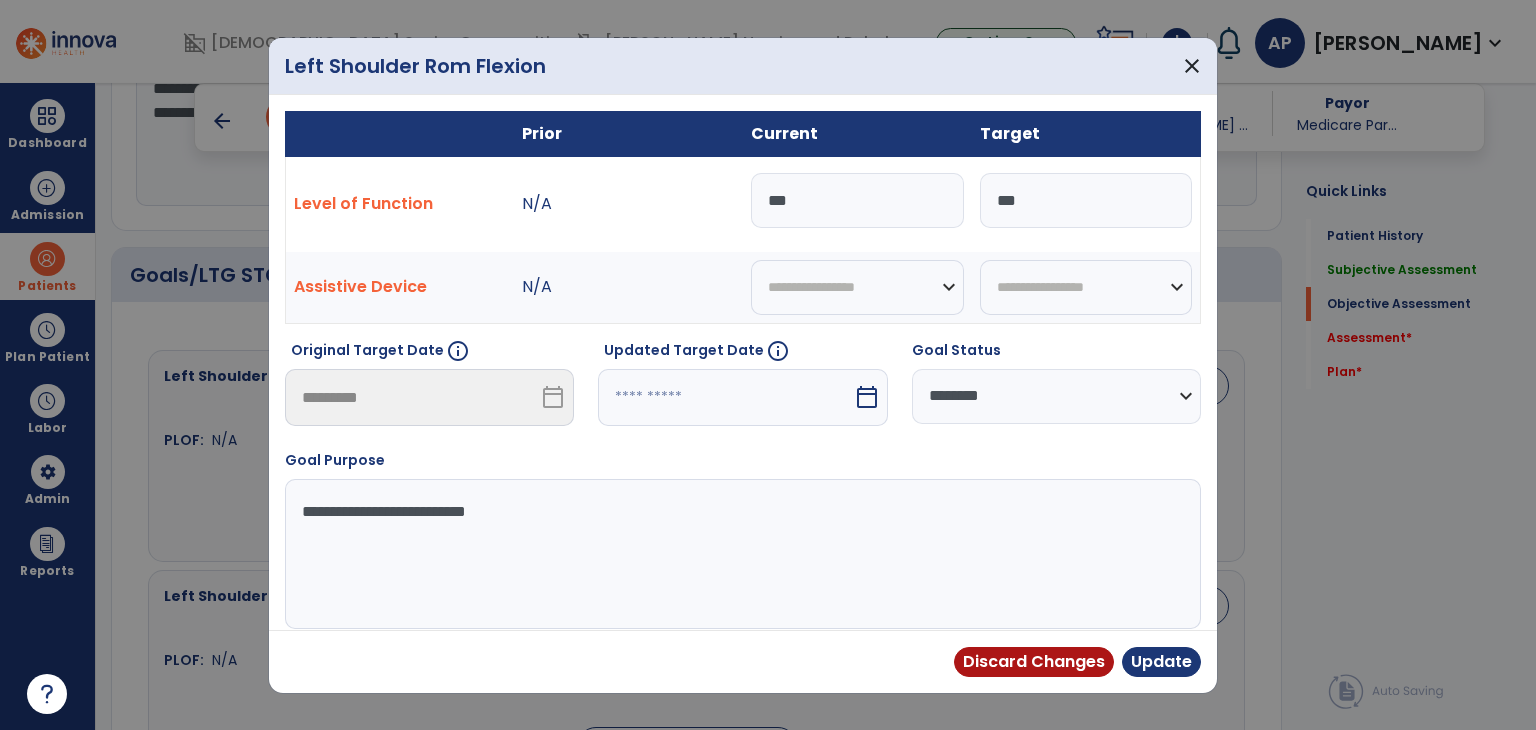 click on "***" at bounding box center [857, 200] 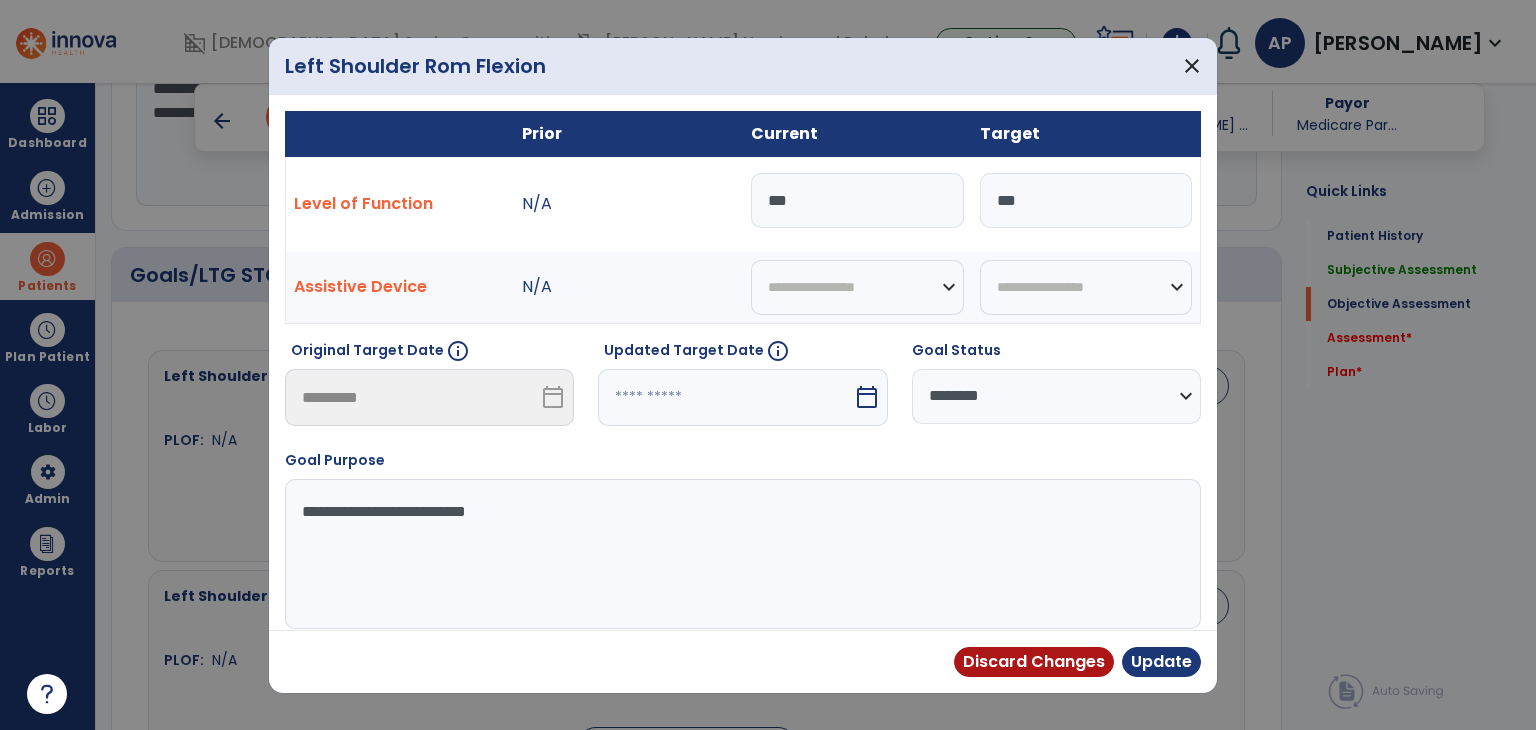 select on "*" 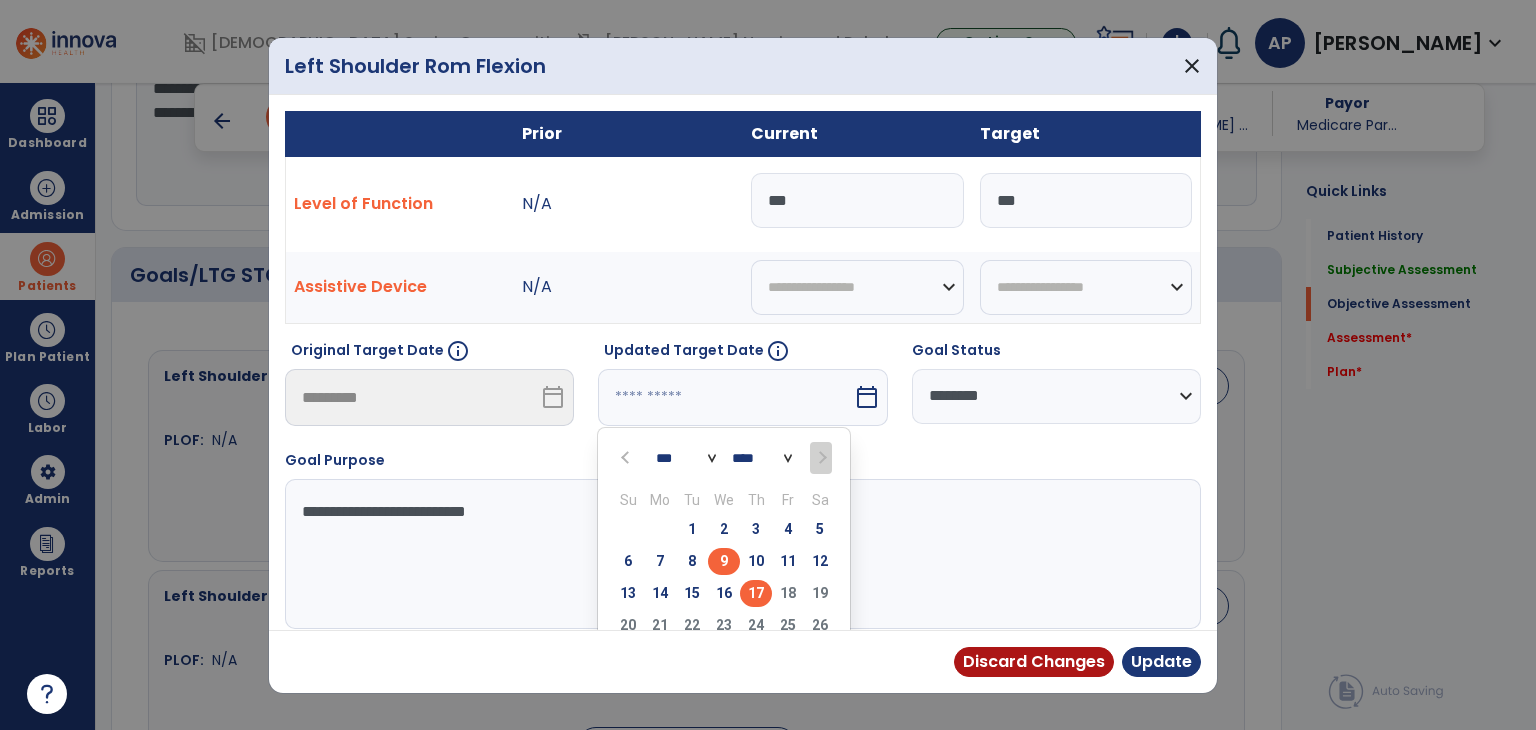 click on "13   14   15   16   17   18   19" at bounding box center (724, 596) 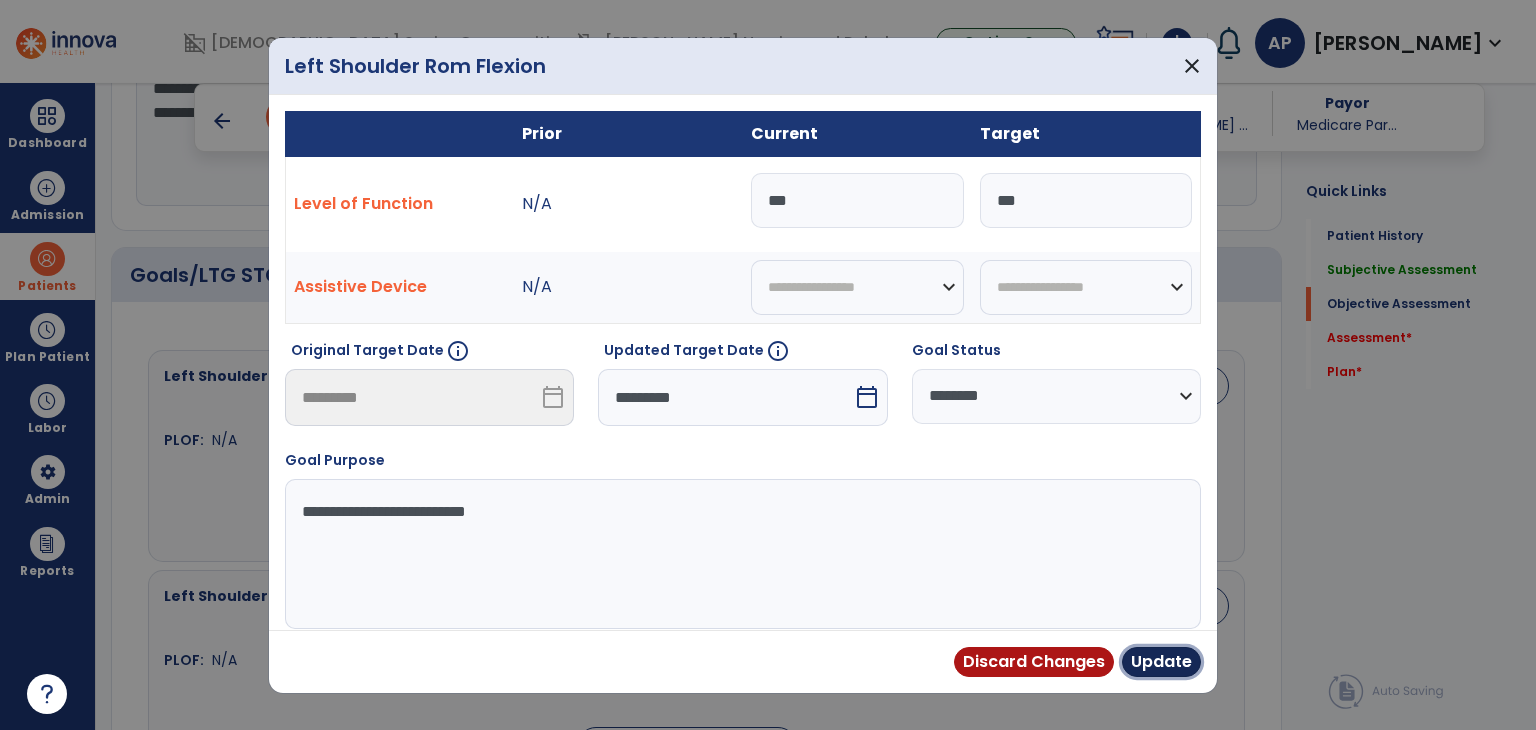 click on "Update" at bounding box center (1161, 662) 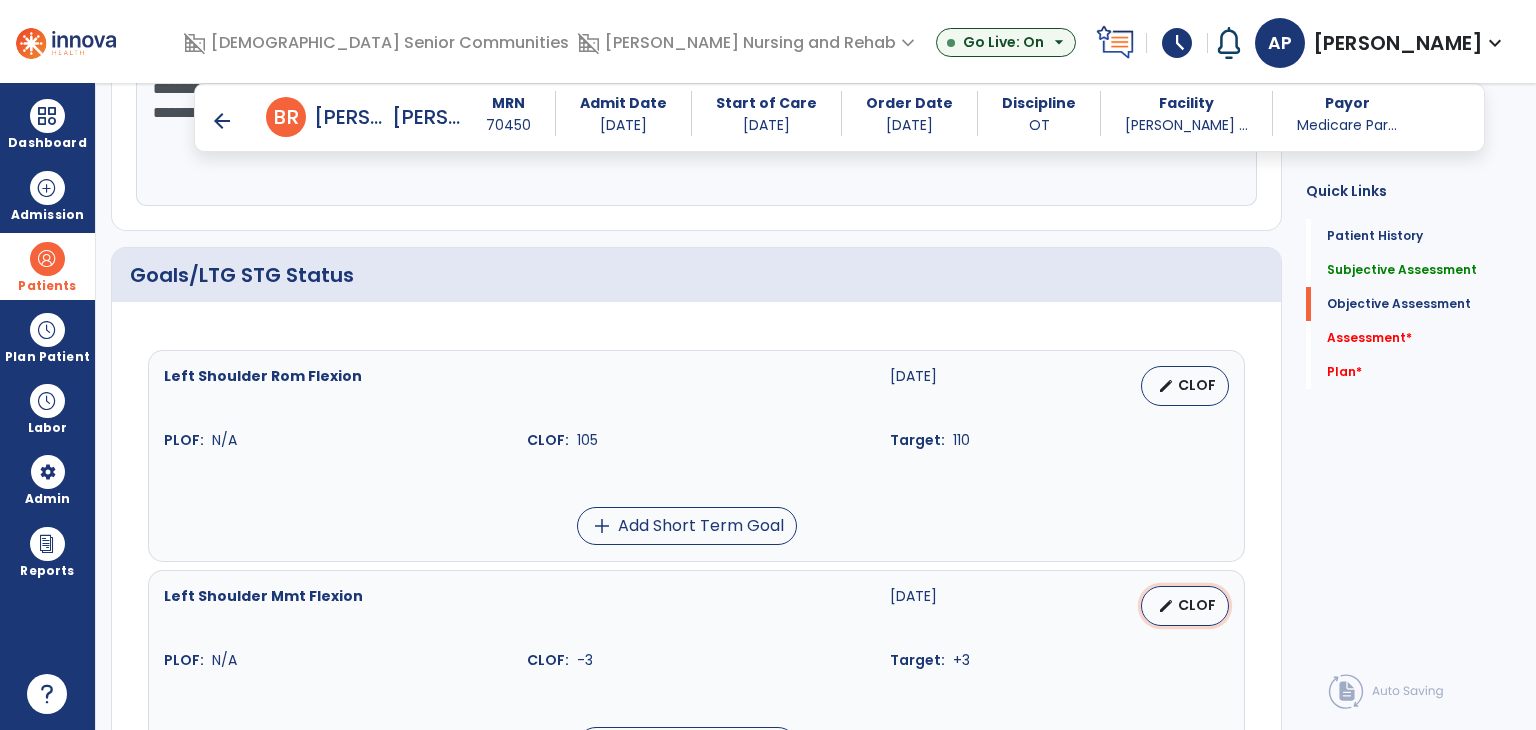 click on "edit   CLOF" at bounding box center (1185, 606) 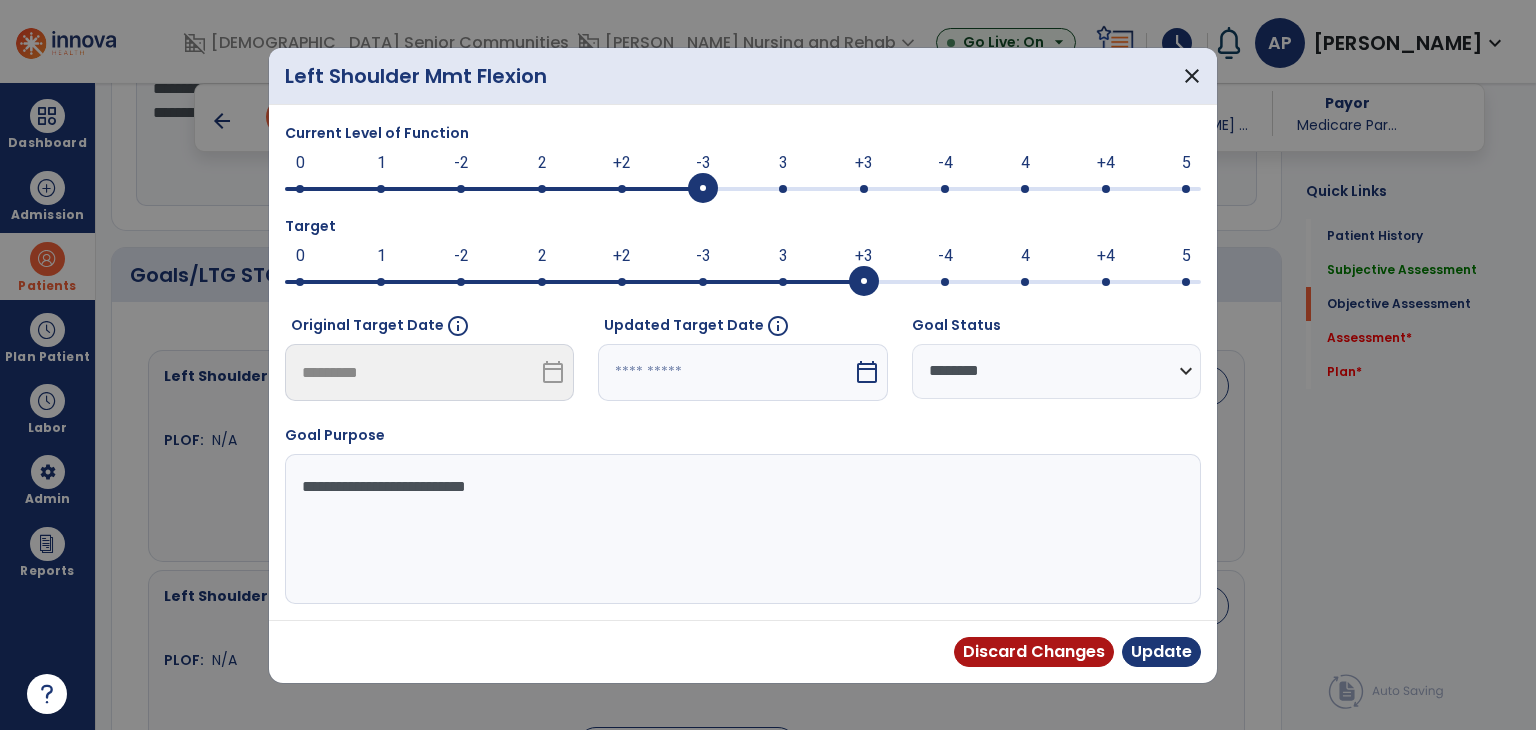 click at bounding box center (743, 189) 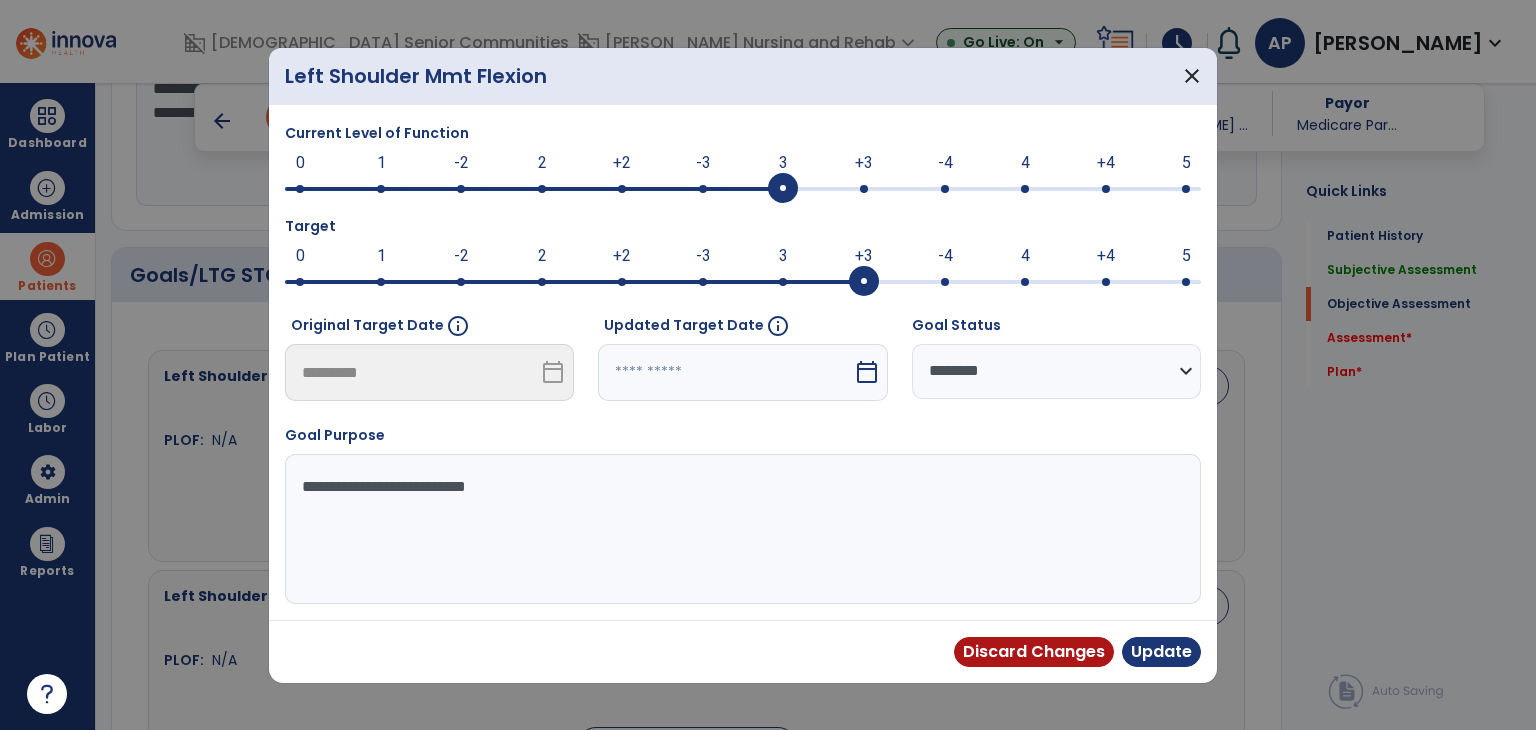 click at bounding box center (743, 282) 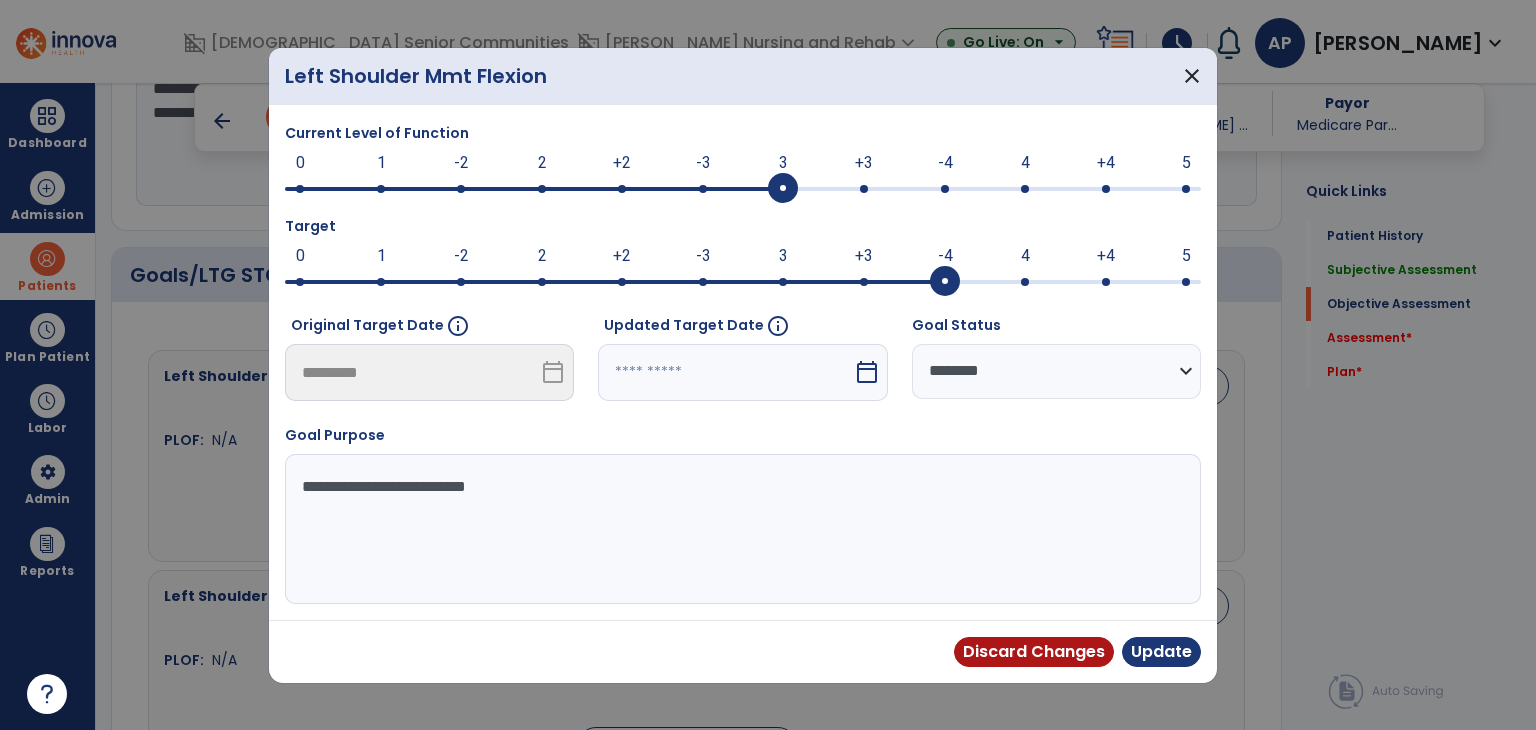 click at bounding box center [725, 372] 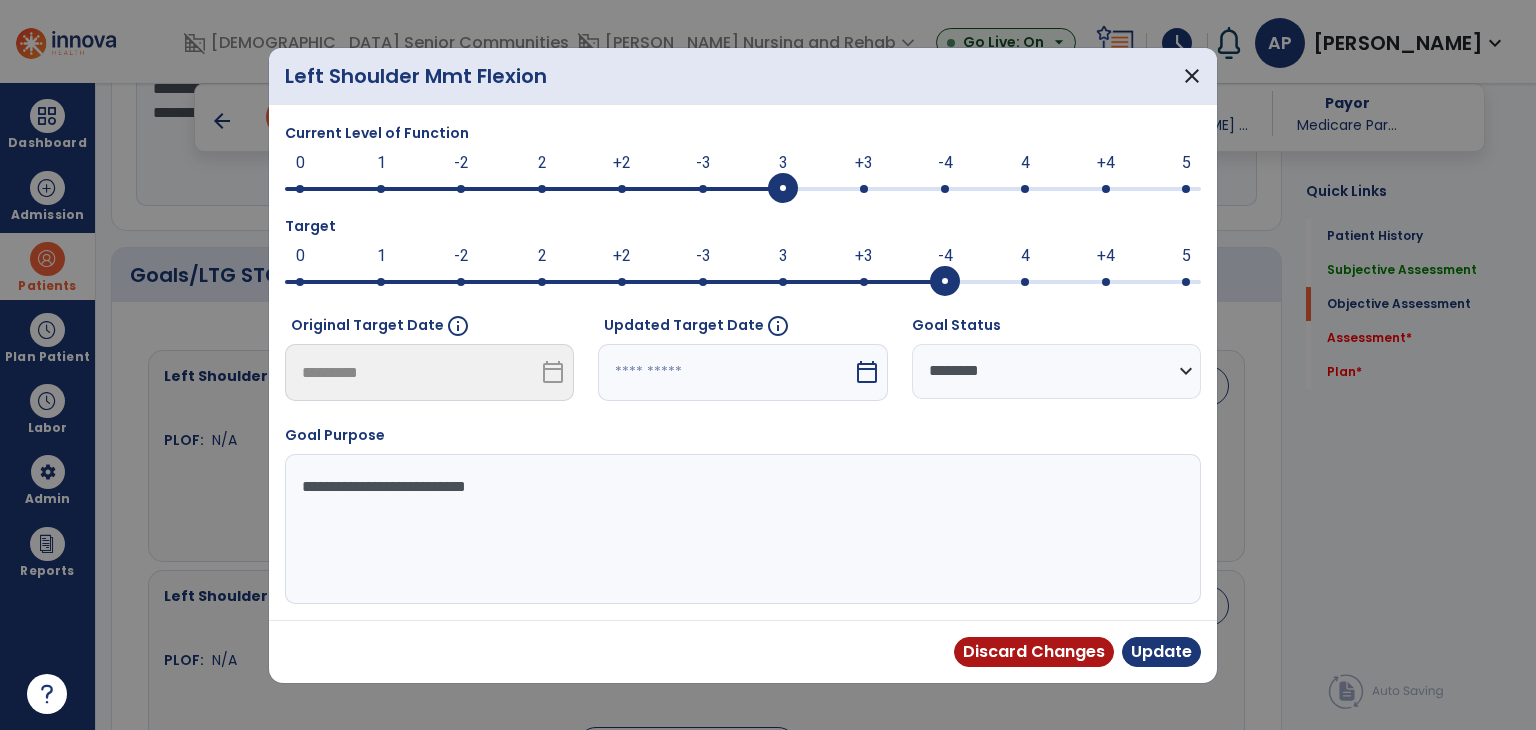 select on "*" 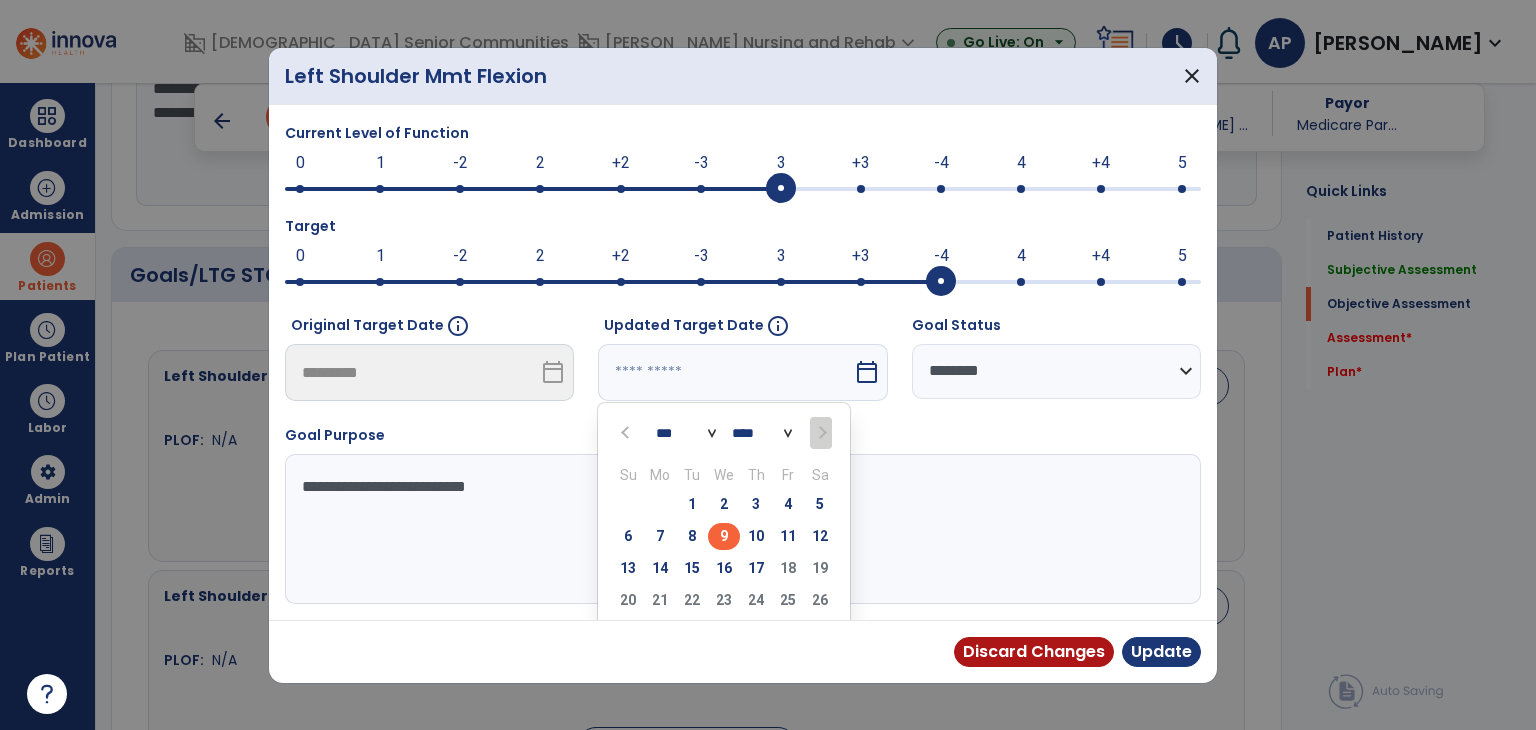 drag, startPoint x: 765, startPoint y: 561, endPoint x: 802, endPoint y: 562, distance: 37.01351 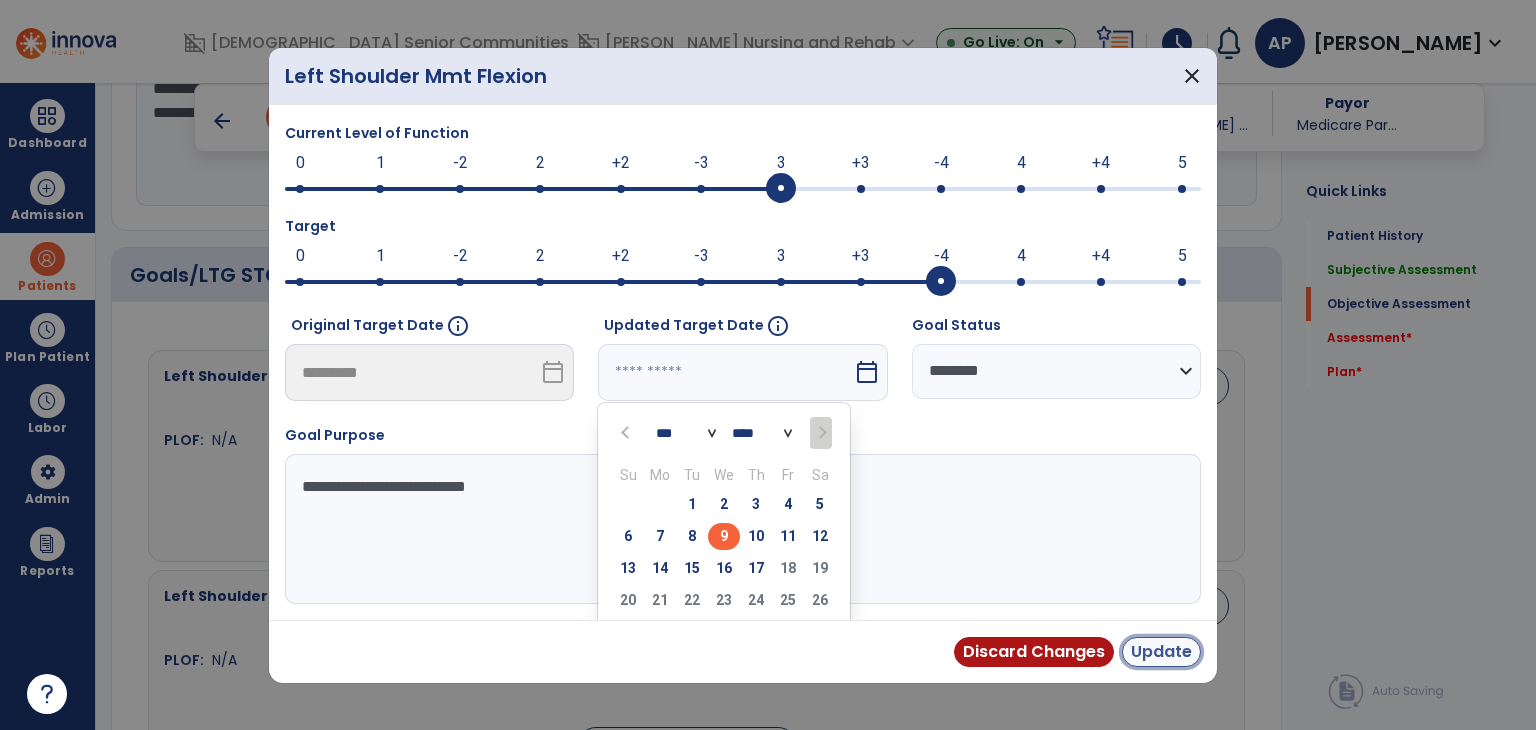 click on "Update" at bounding box center [1161, 652] 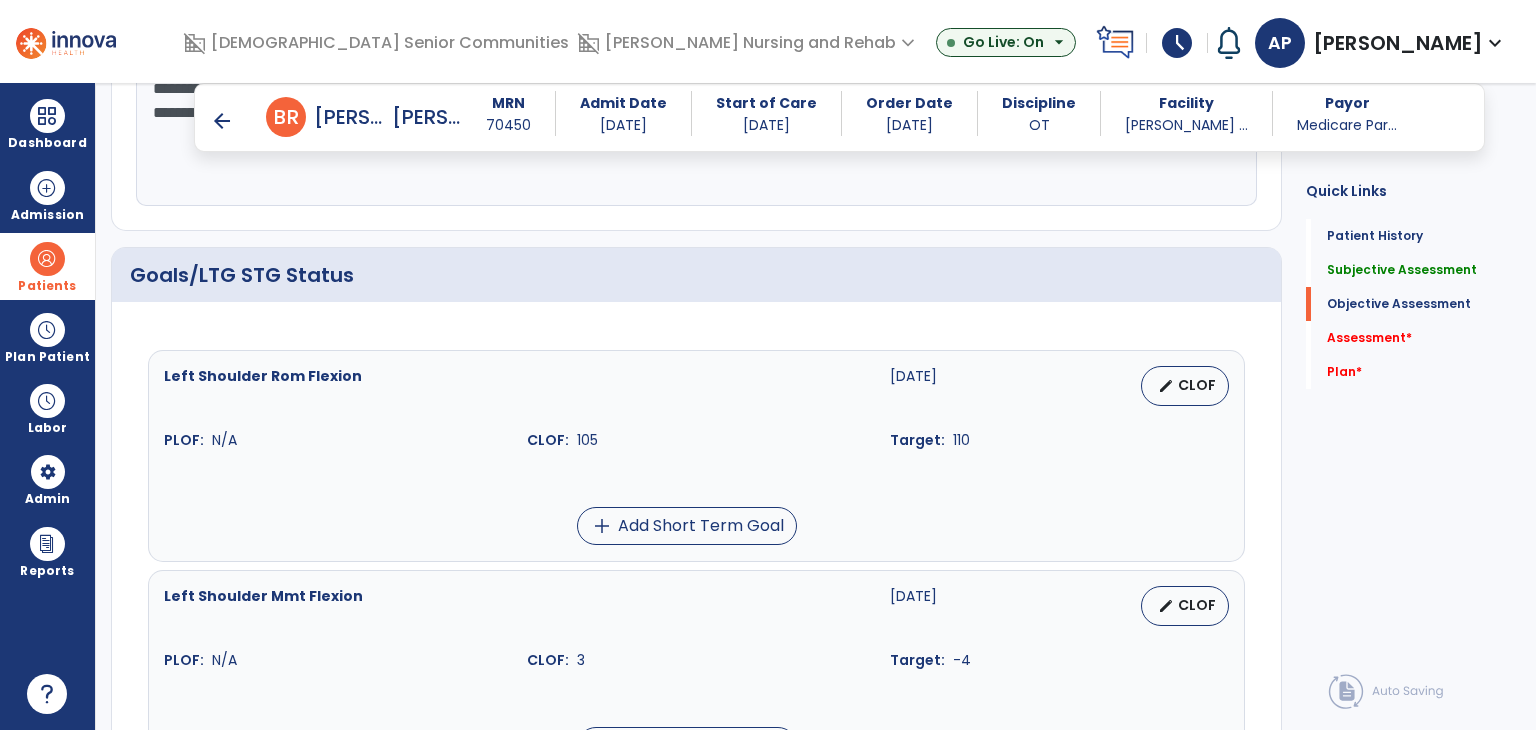 scroll, scrollTop: 1000, scrollLeft: 0, axis: vertical 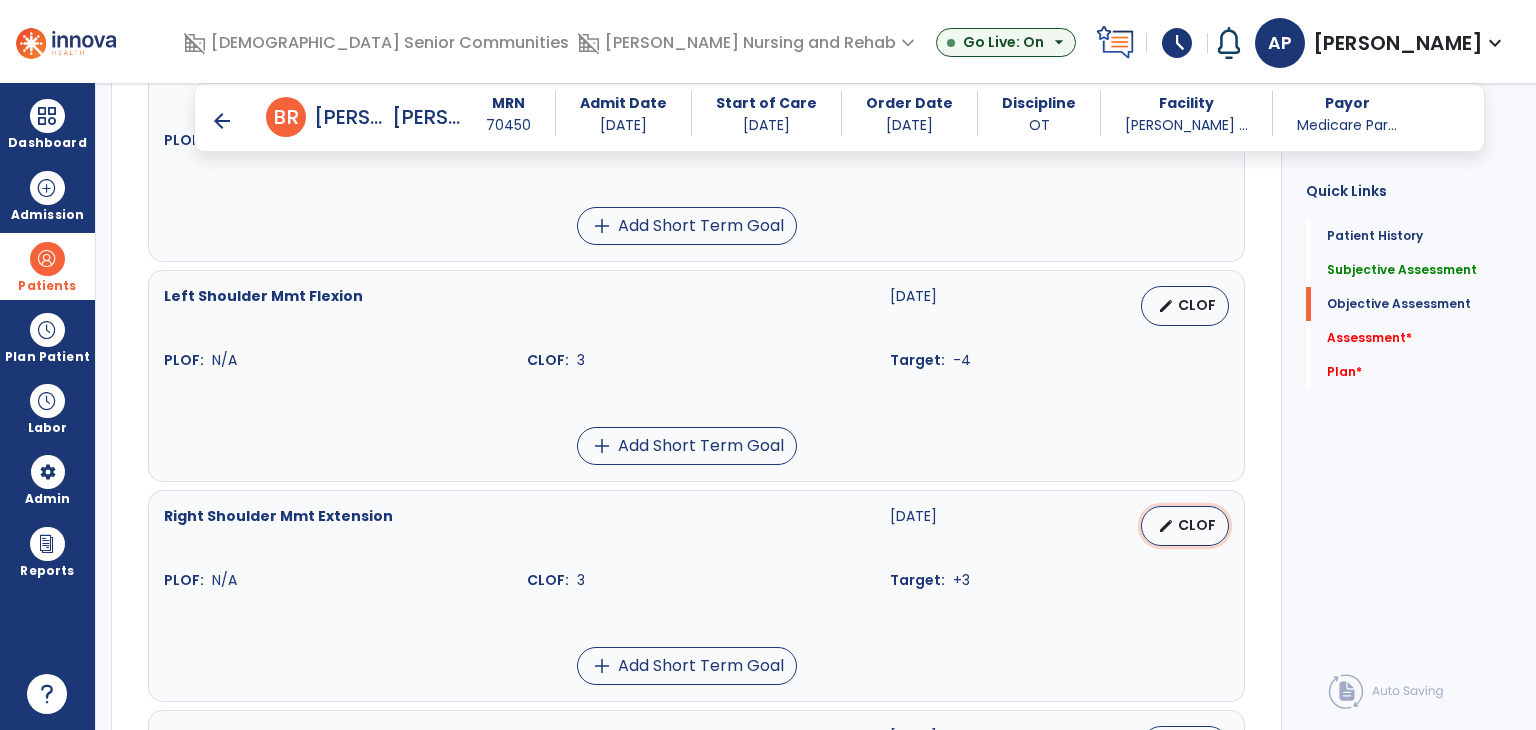 click on "edit   CLOF" at bounding box center [1185, 526] 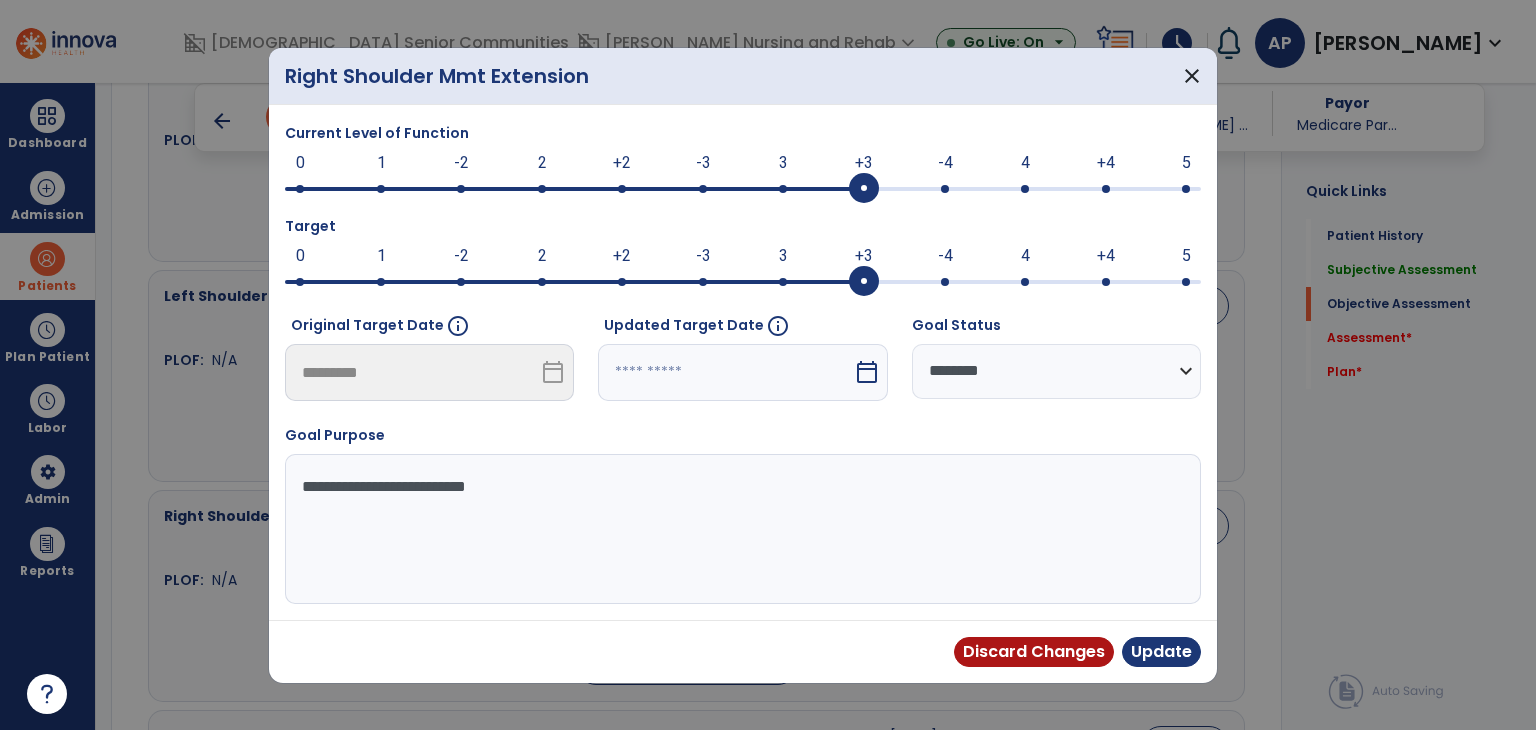 click at bounding box center [864, 189] 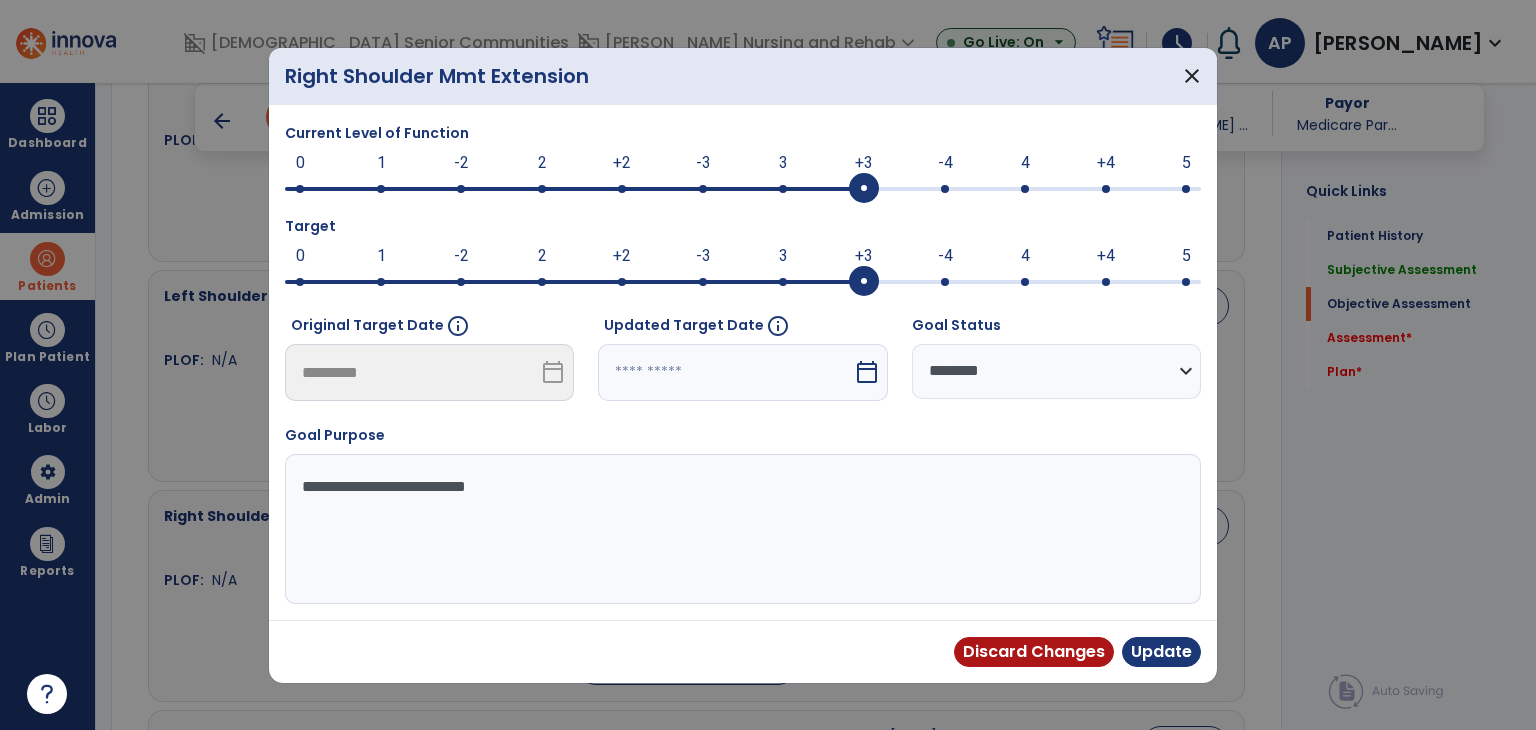 click at bounding box center (743, 280) 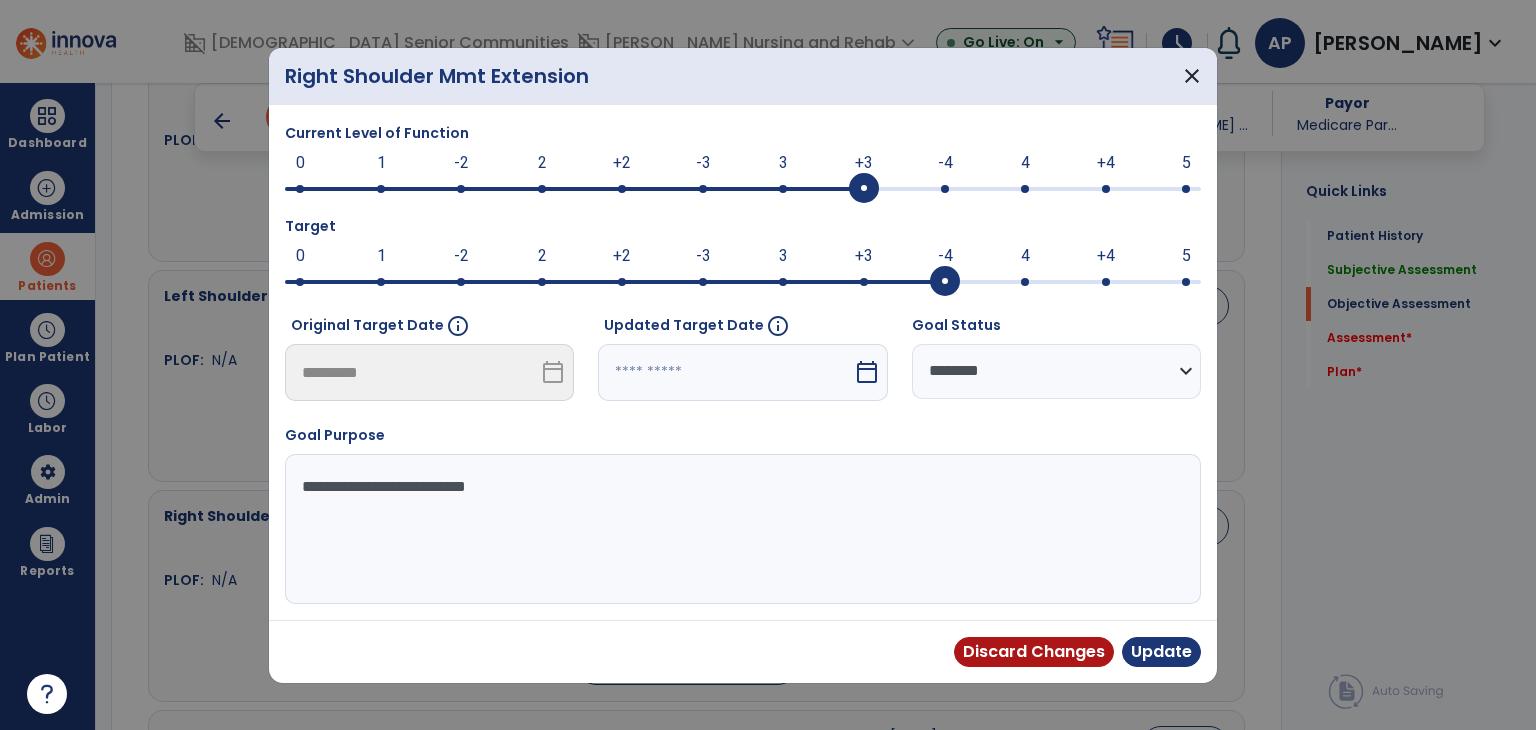 click at bounding box center [725, 372] 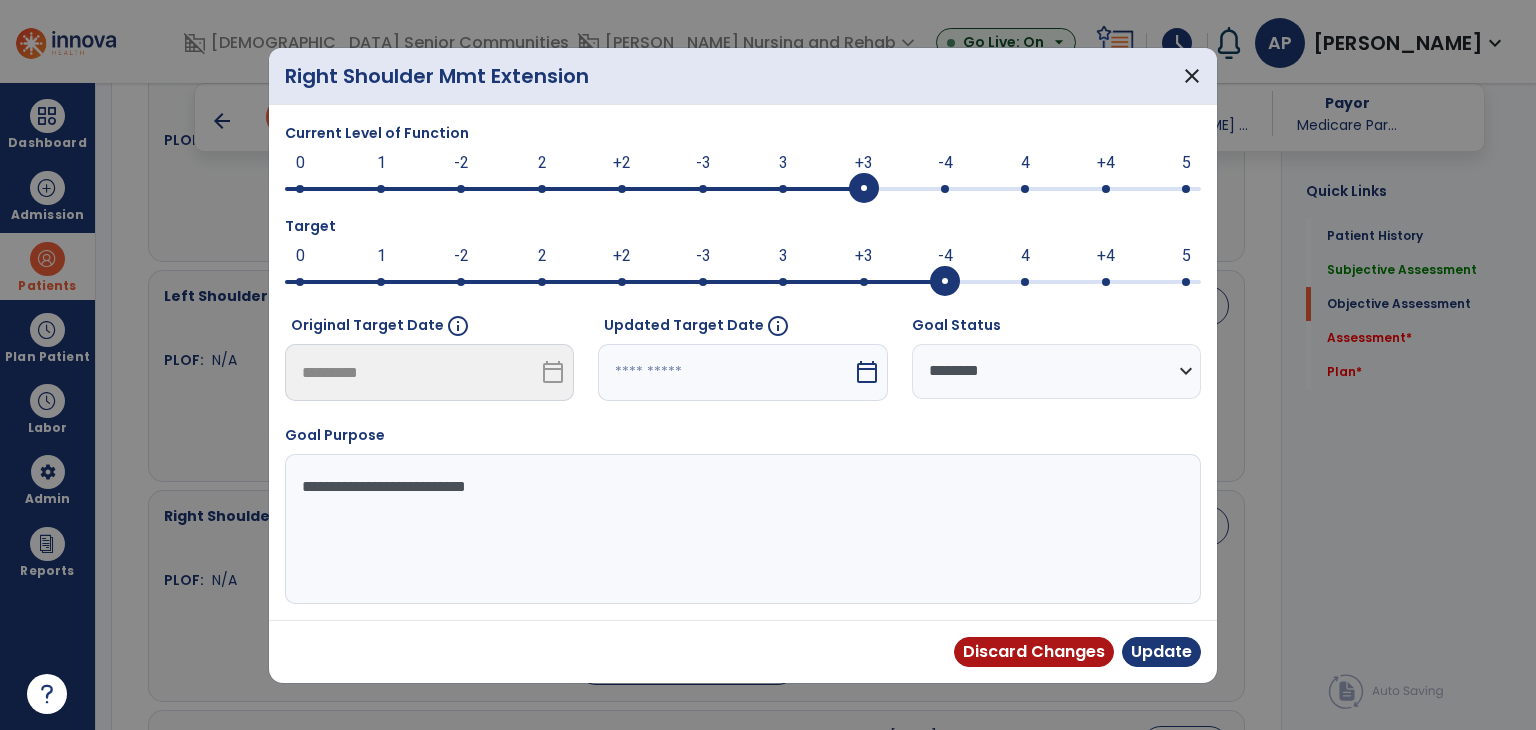 select on "*" 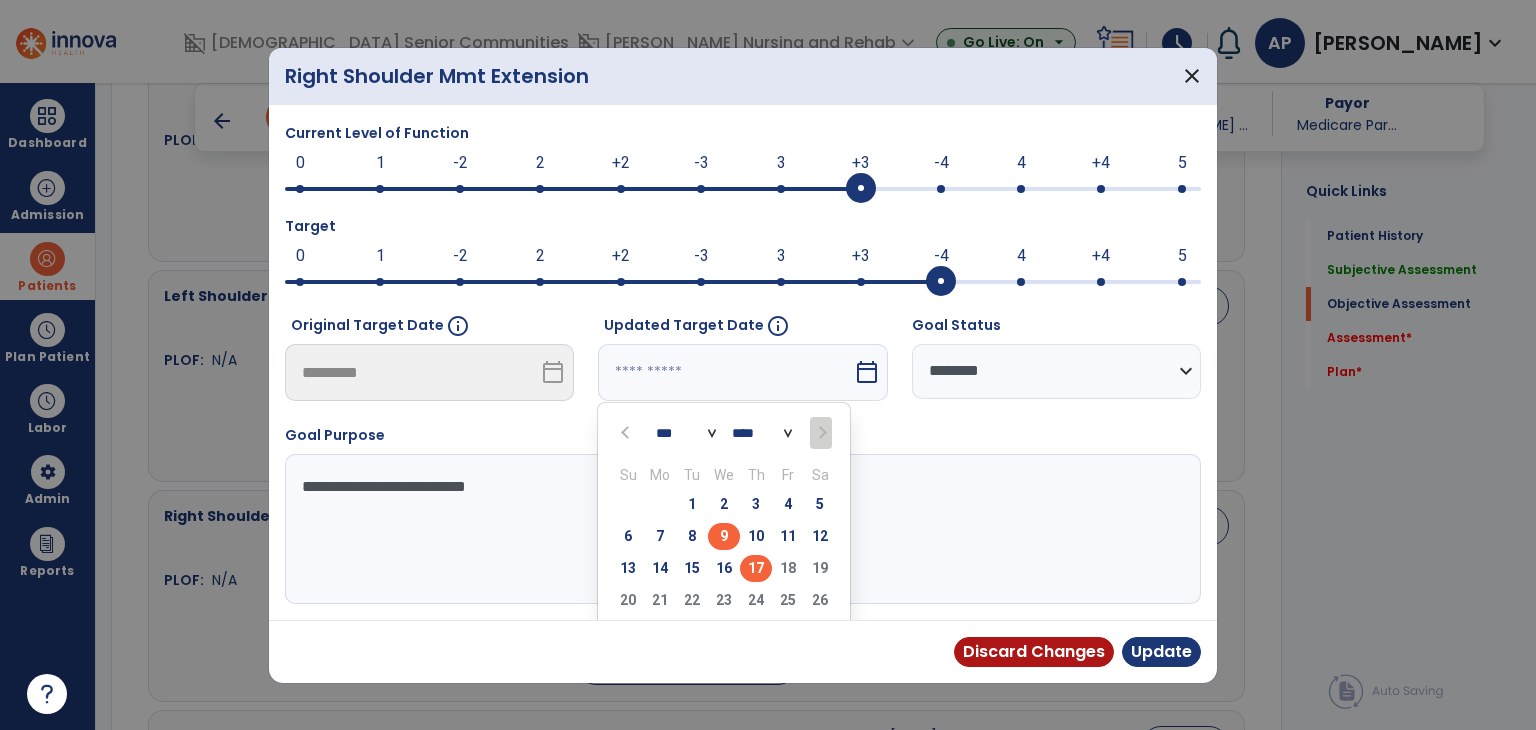 click on "17" at bounding box center (756, 568) 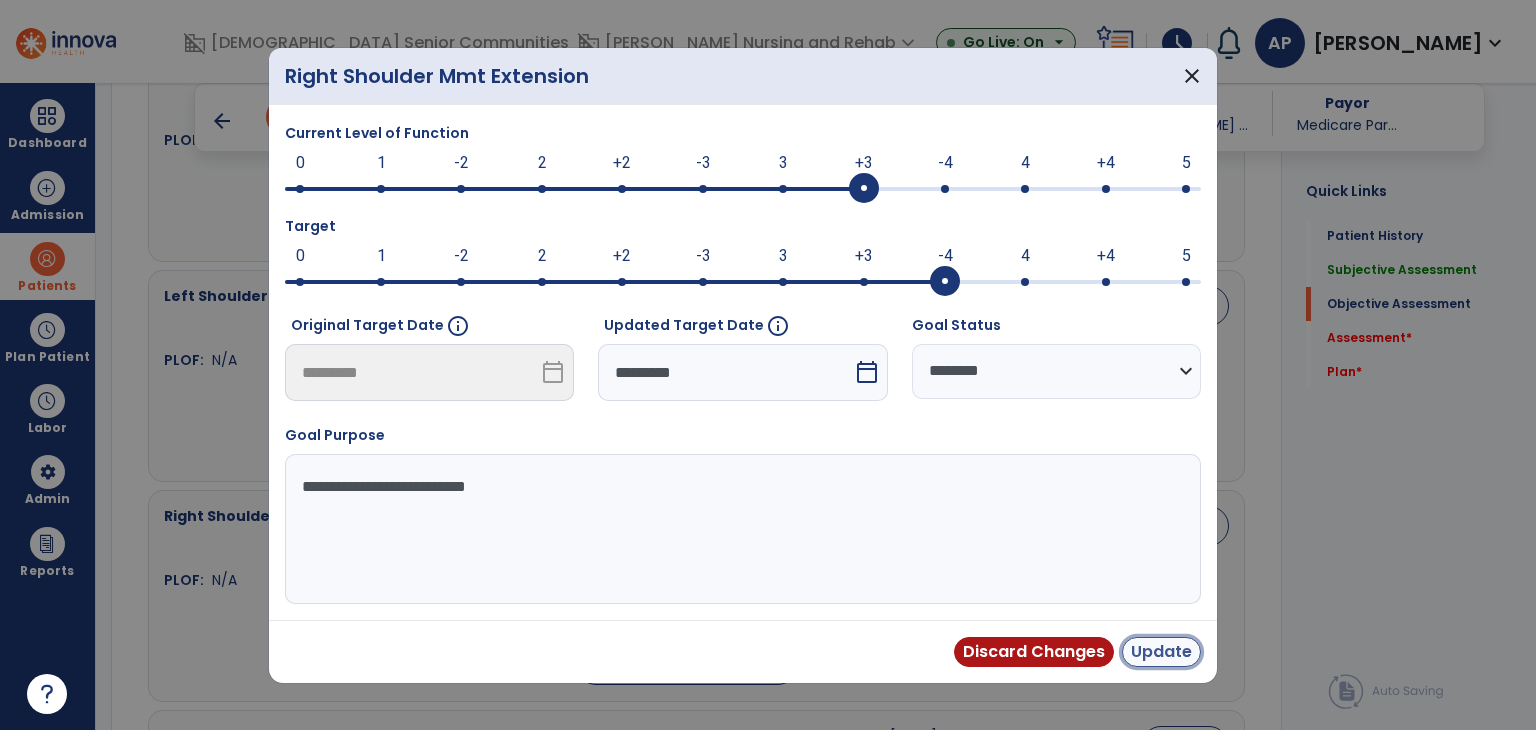click on "Update" at bounding box center (1161, 652) 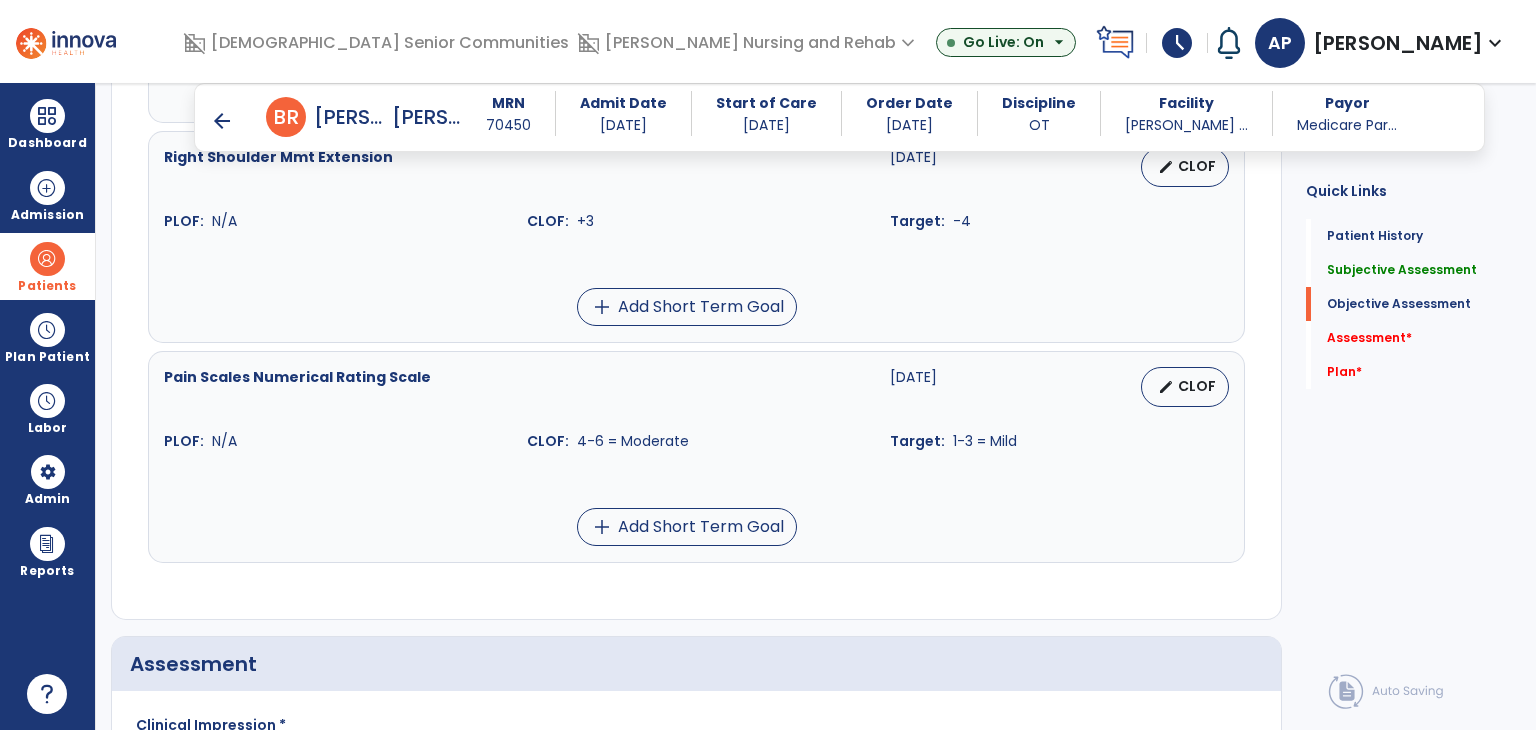 scroll, scrollTop: 1400, scrollLeft: 0, axis: vertical 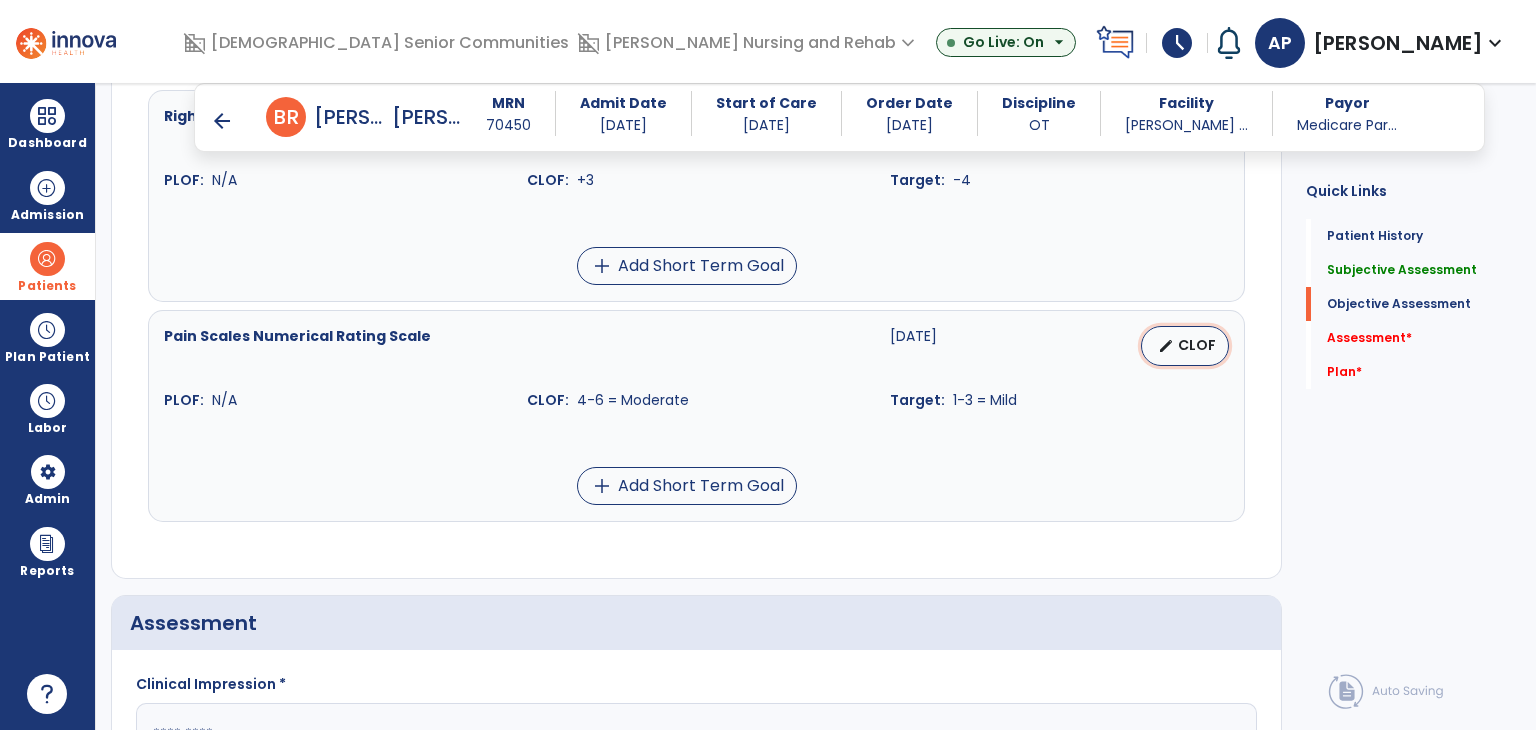 click on "edit" at bounding box center [1166, 346] 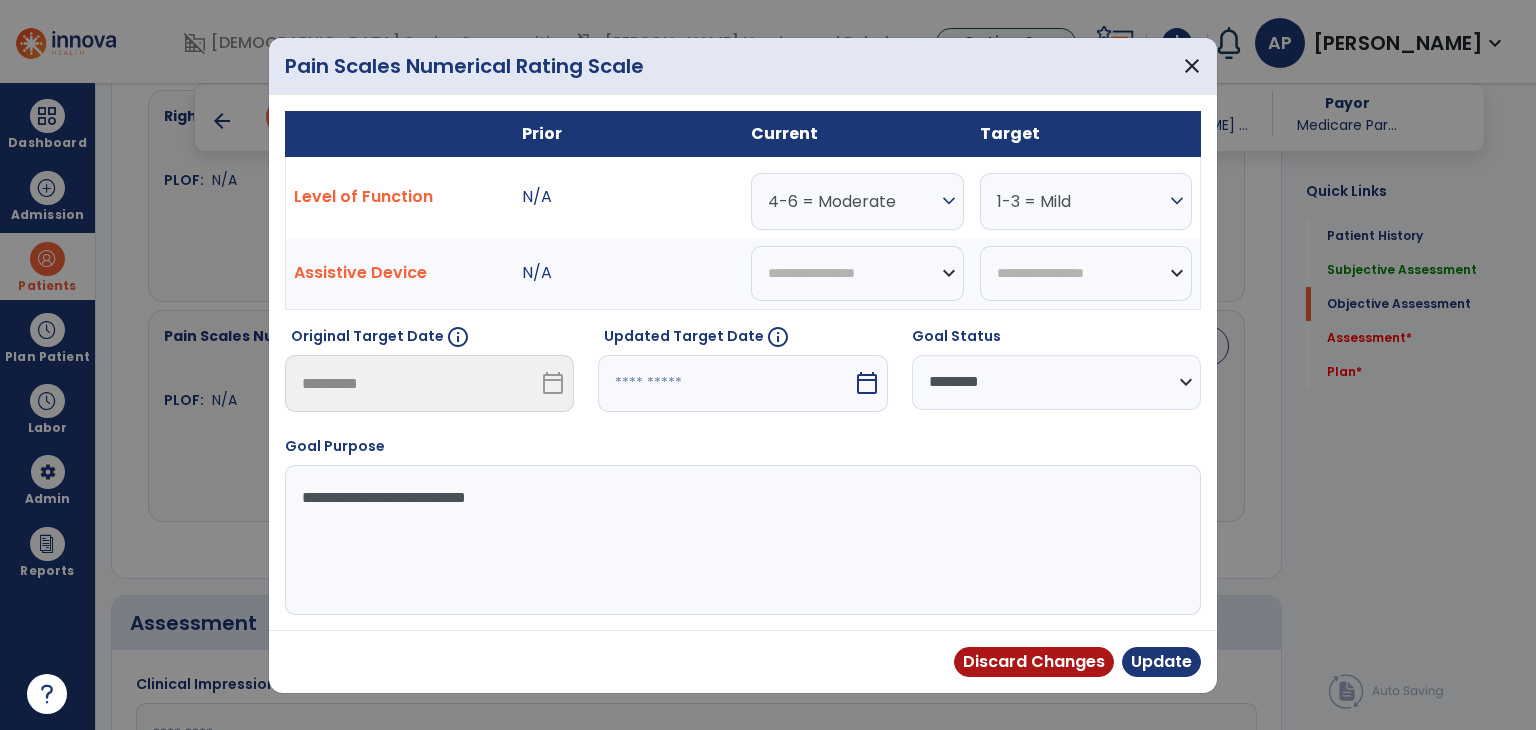 click at bounding box center (725, 383) 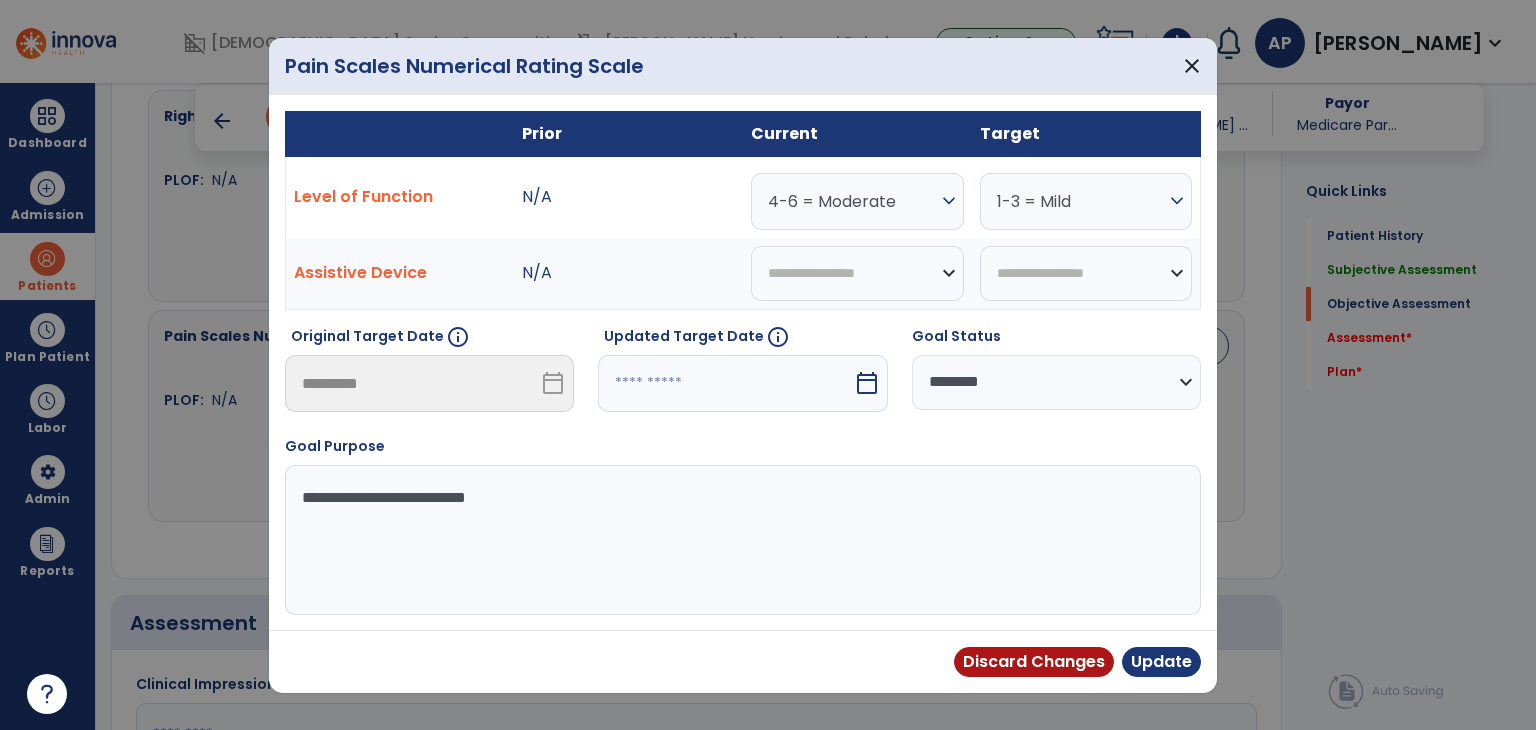 select on "*" 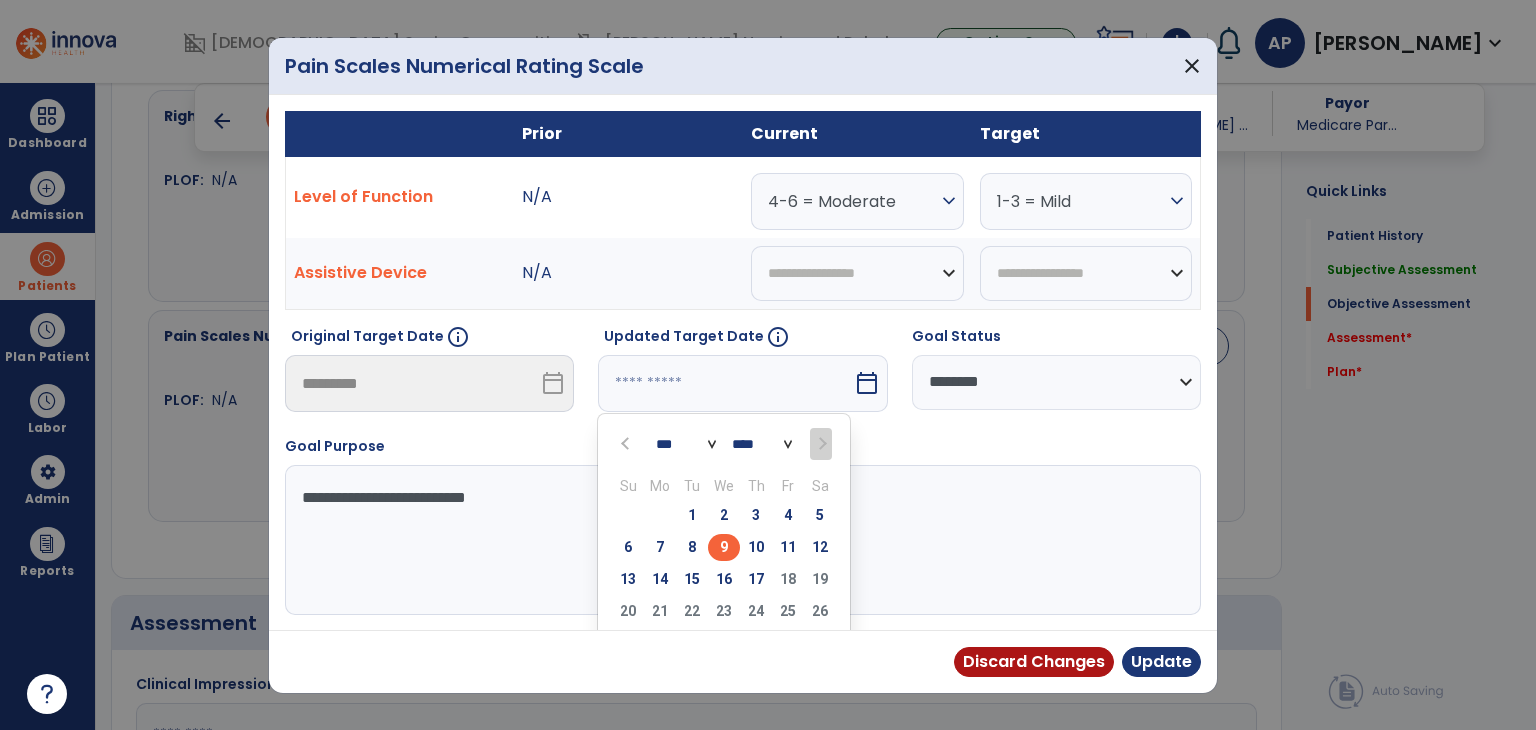 click on "17" at bounding box center [756, 579] 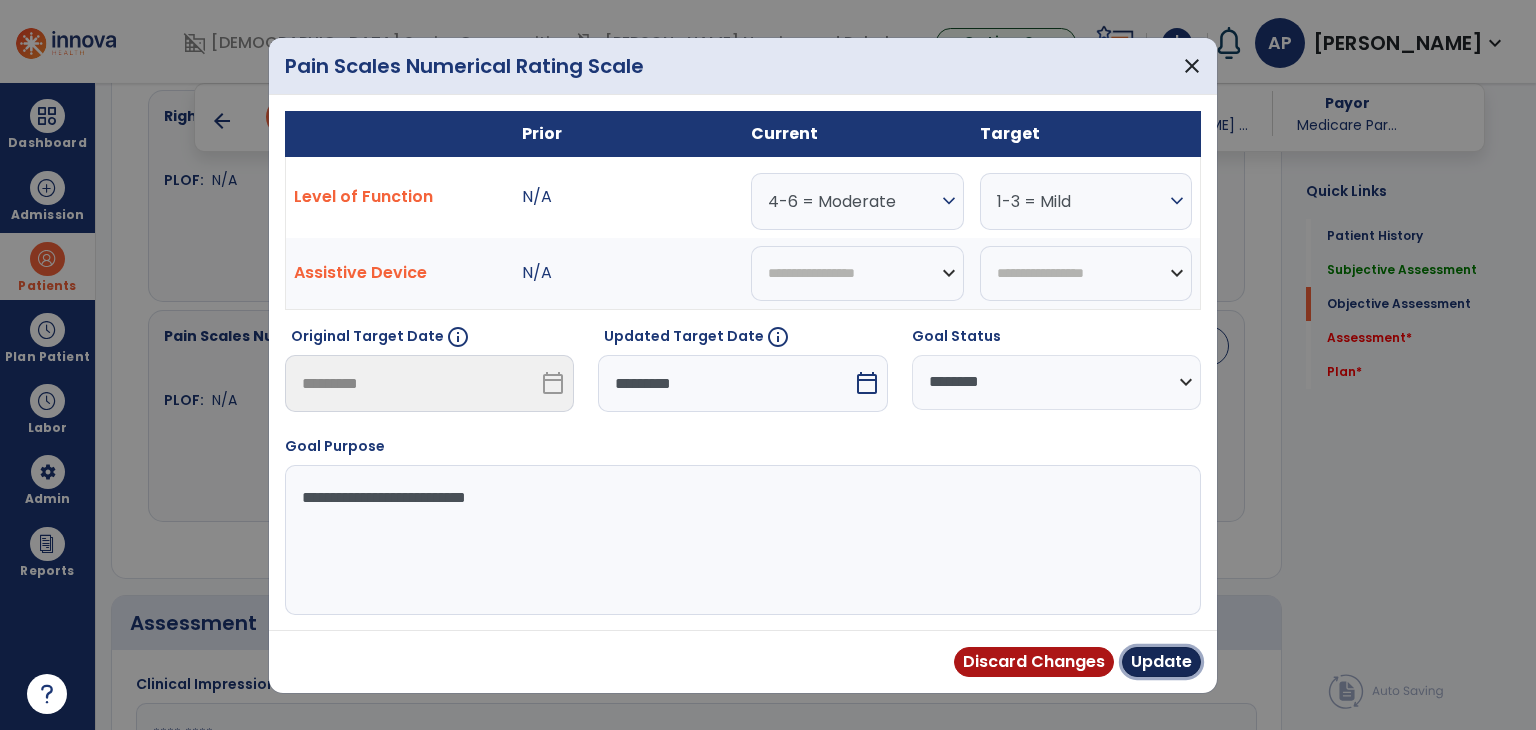 click on "Update" at bounding box center (1161, 662) 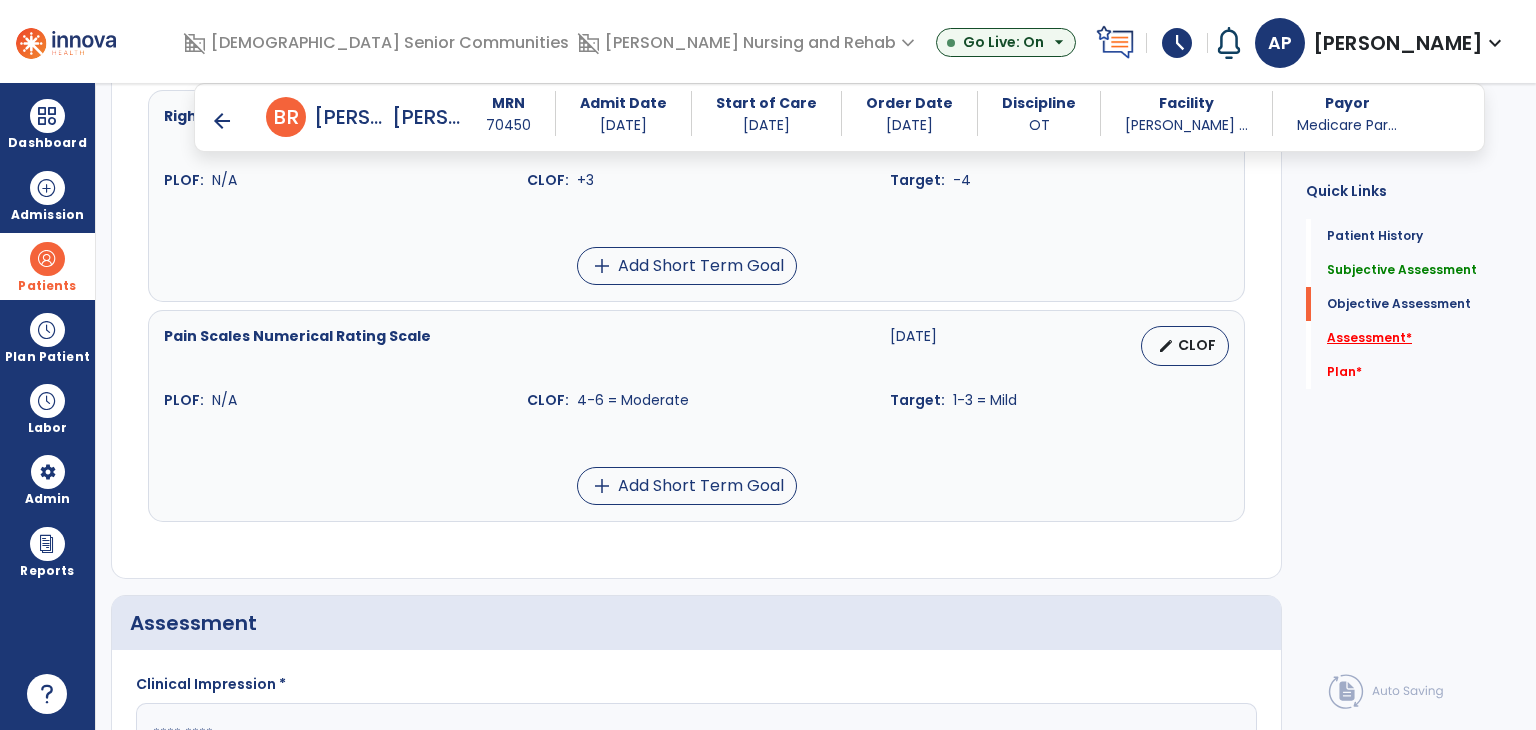 click on "Assessment   *" 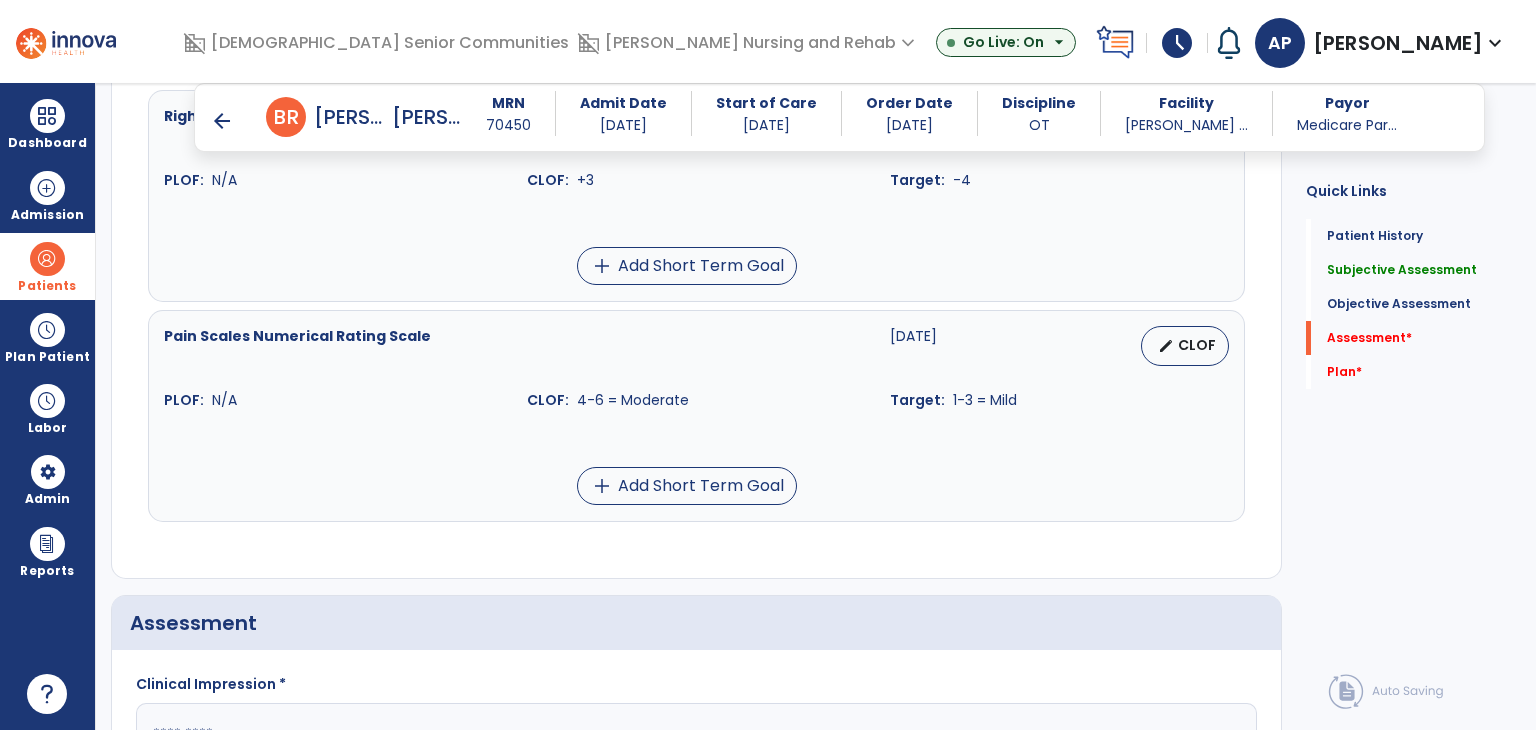 scroll, scrollTop: 40, scrollLeft: 0, axis: vertical 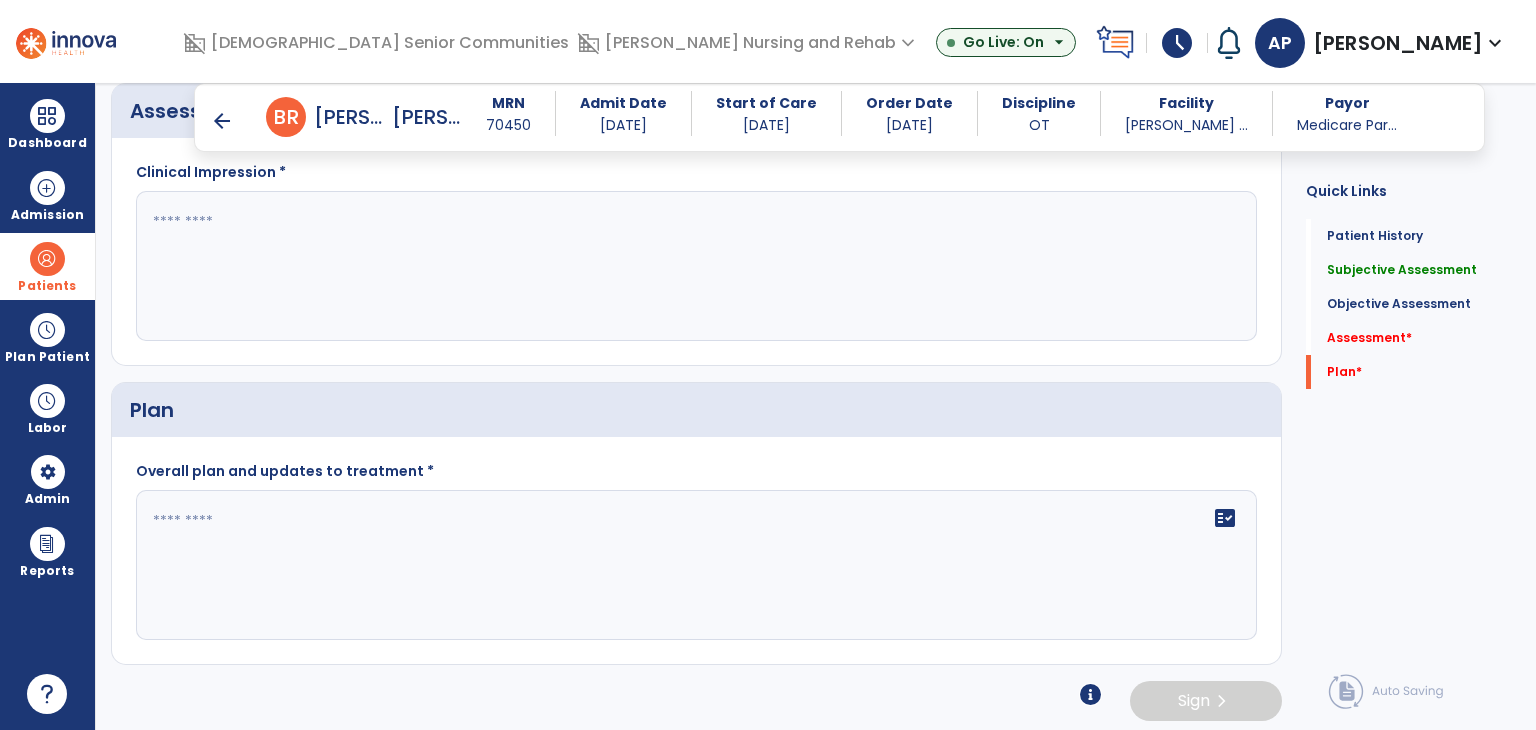click 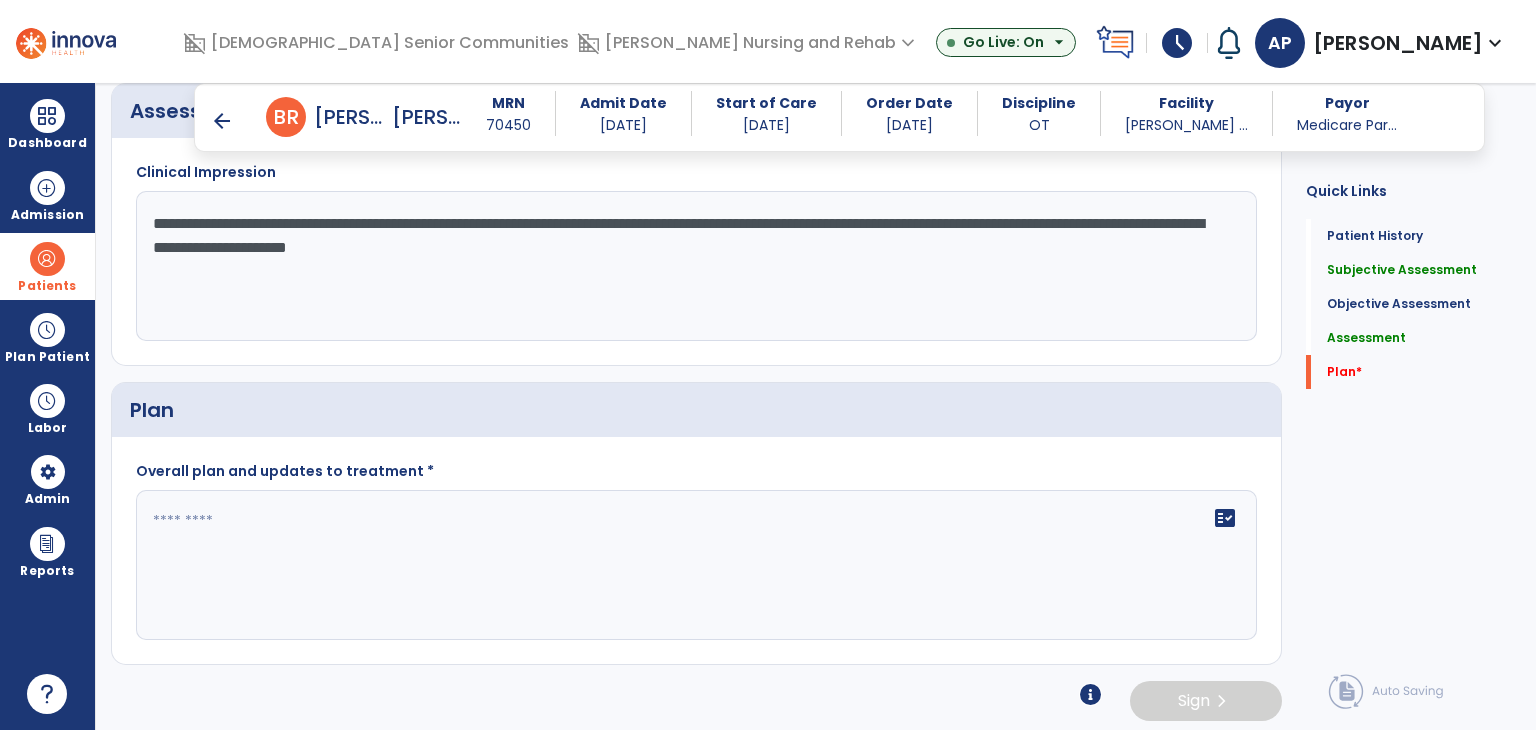 type on "**********" 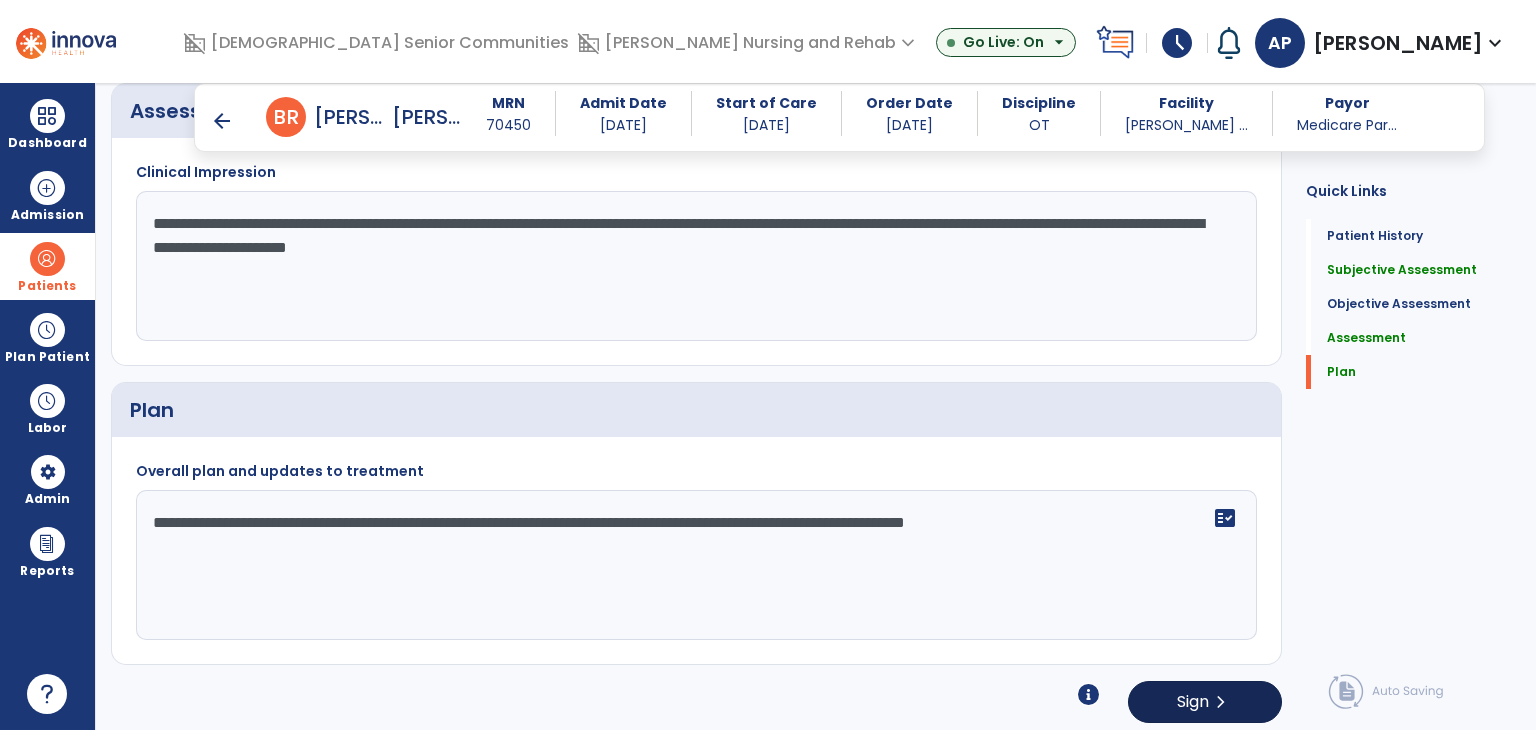 type on "**********" 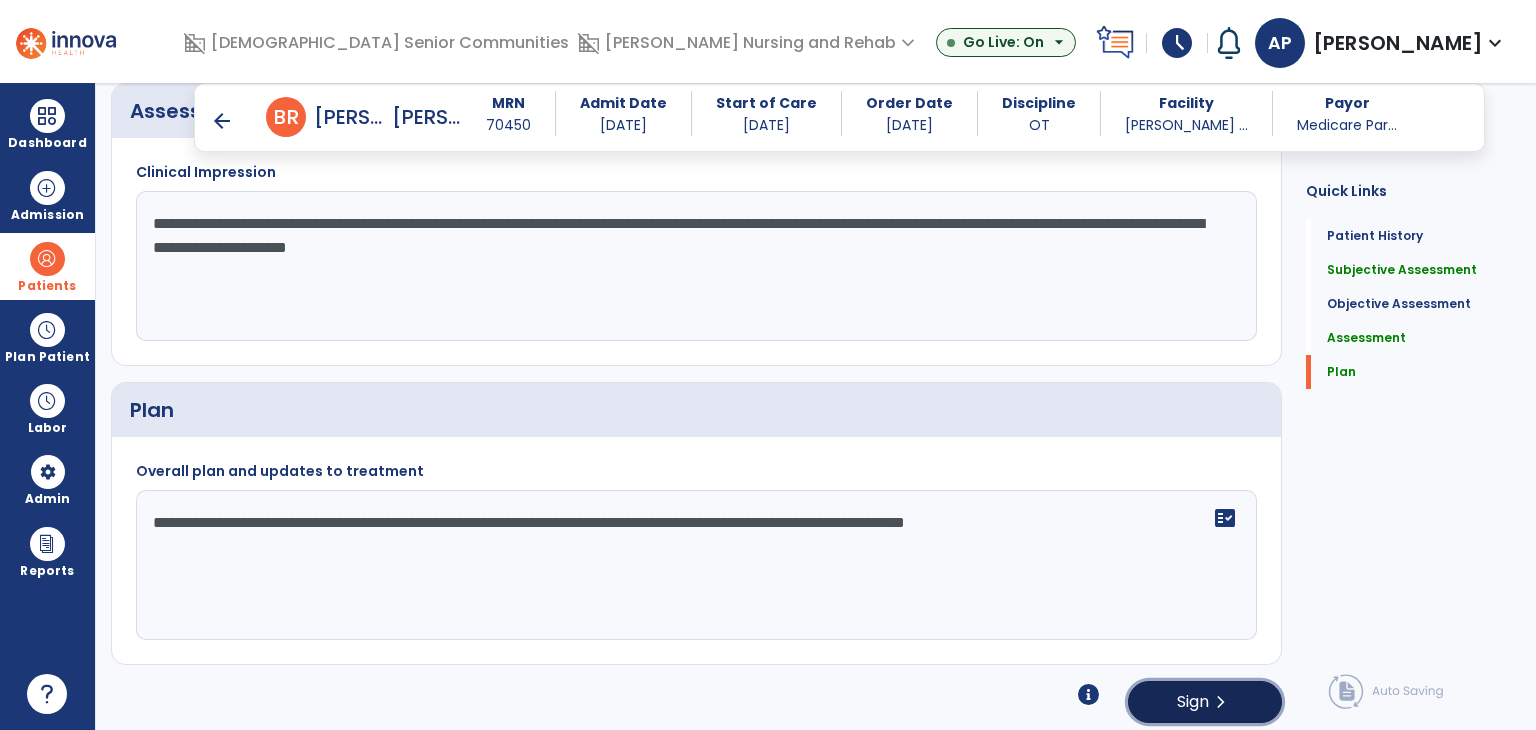 click on "Sign" 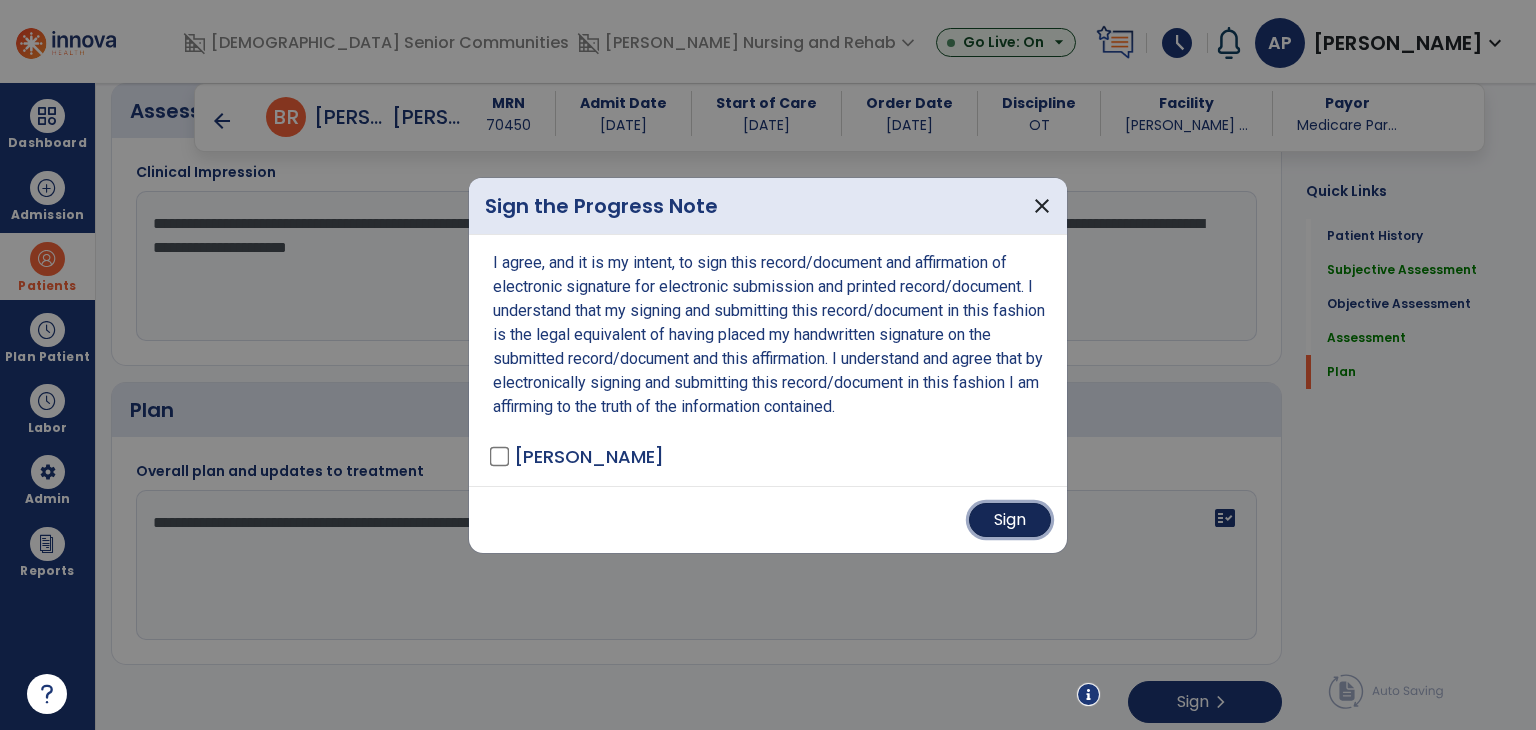 click on "Sign" at bounding box center [1010, 520] 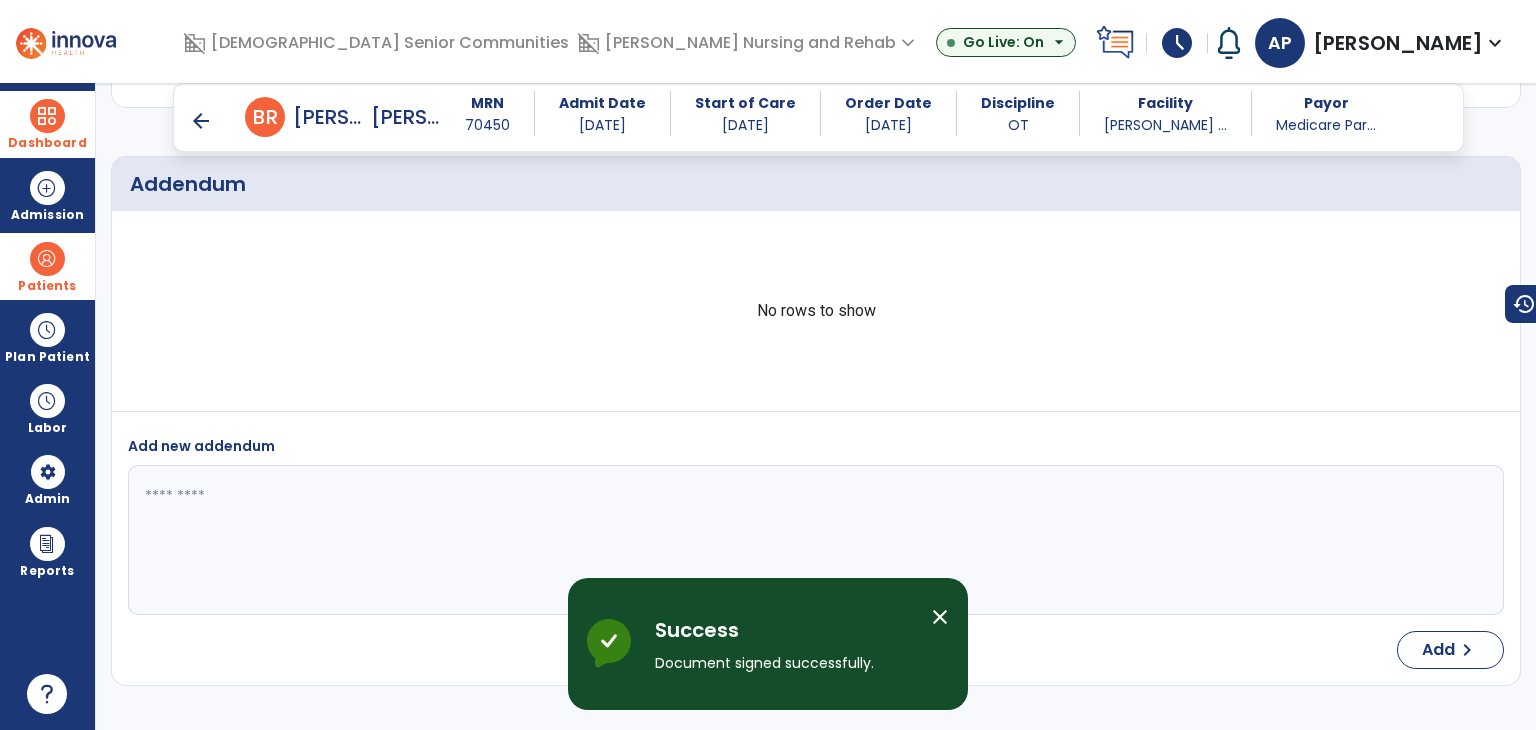 scroll, scrollTop: 2132, scrollLeft: 0, axis: vertical 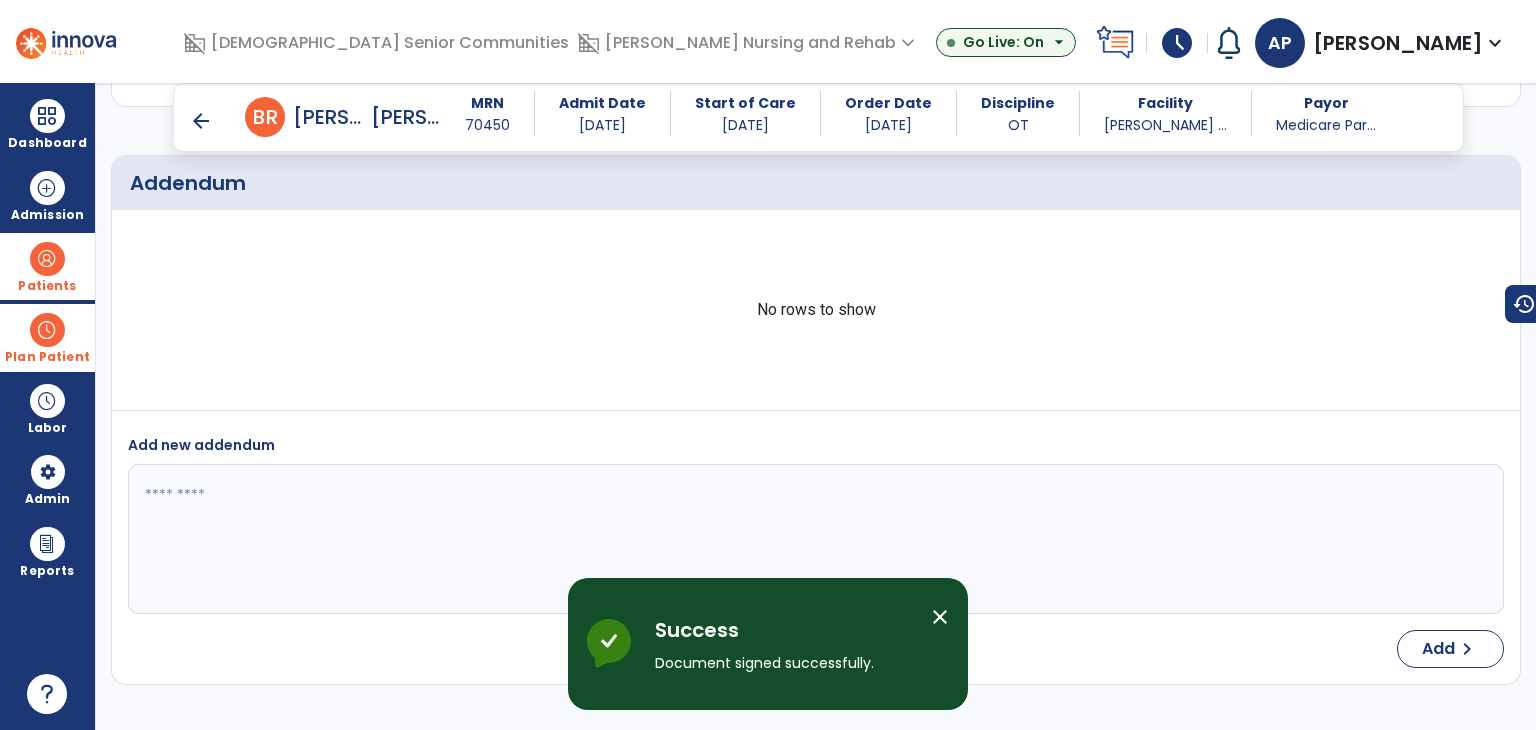 click at bounding box center (47, 330) 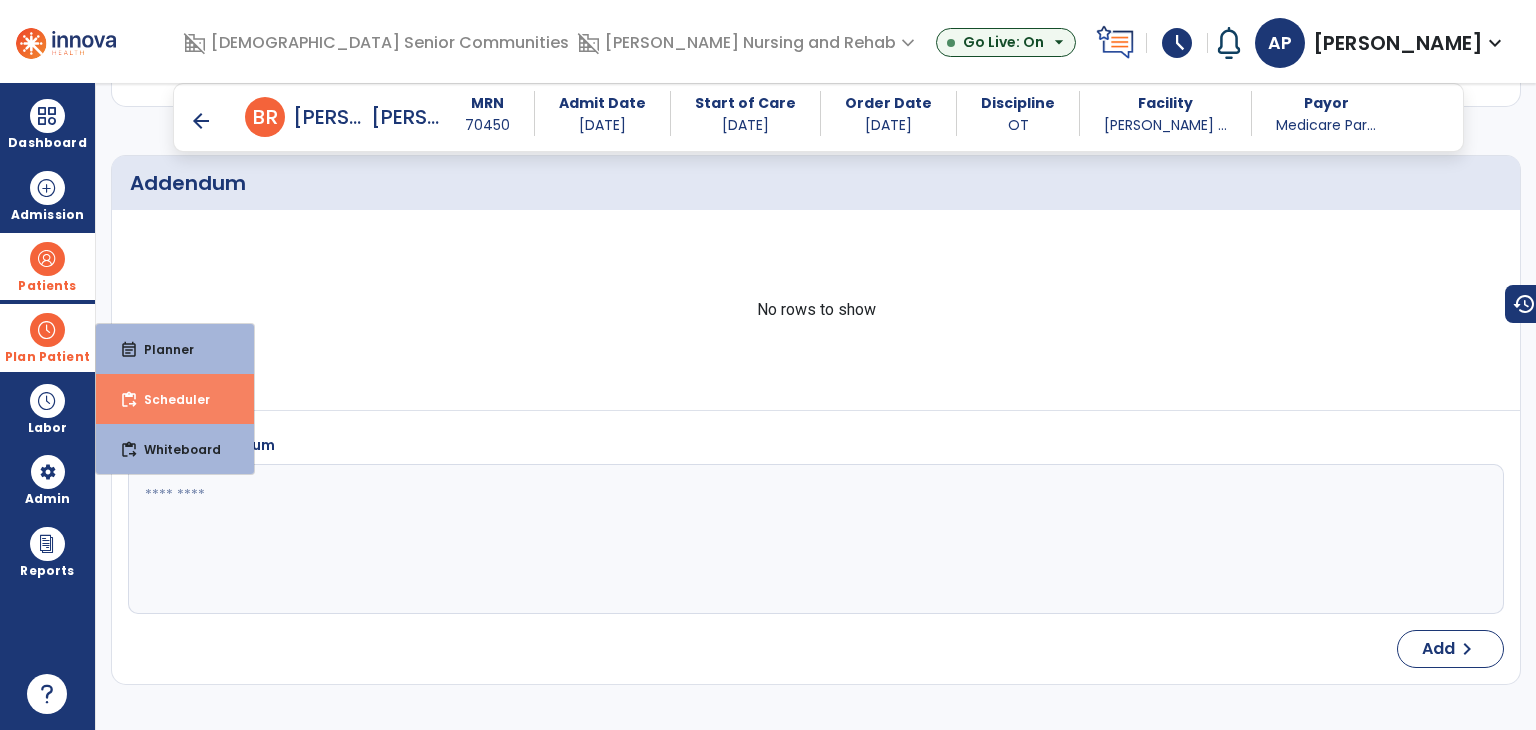 click on "content_paste_go  Scheduler" at bounding box center [175, 399] 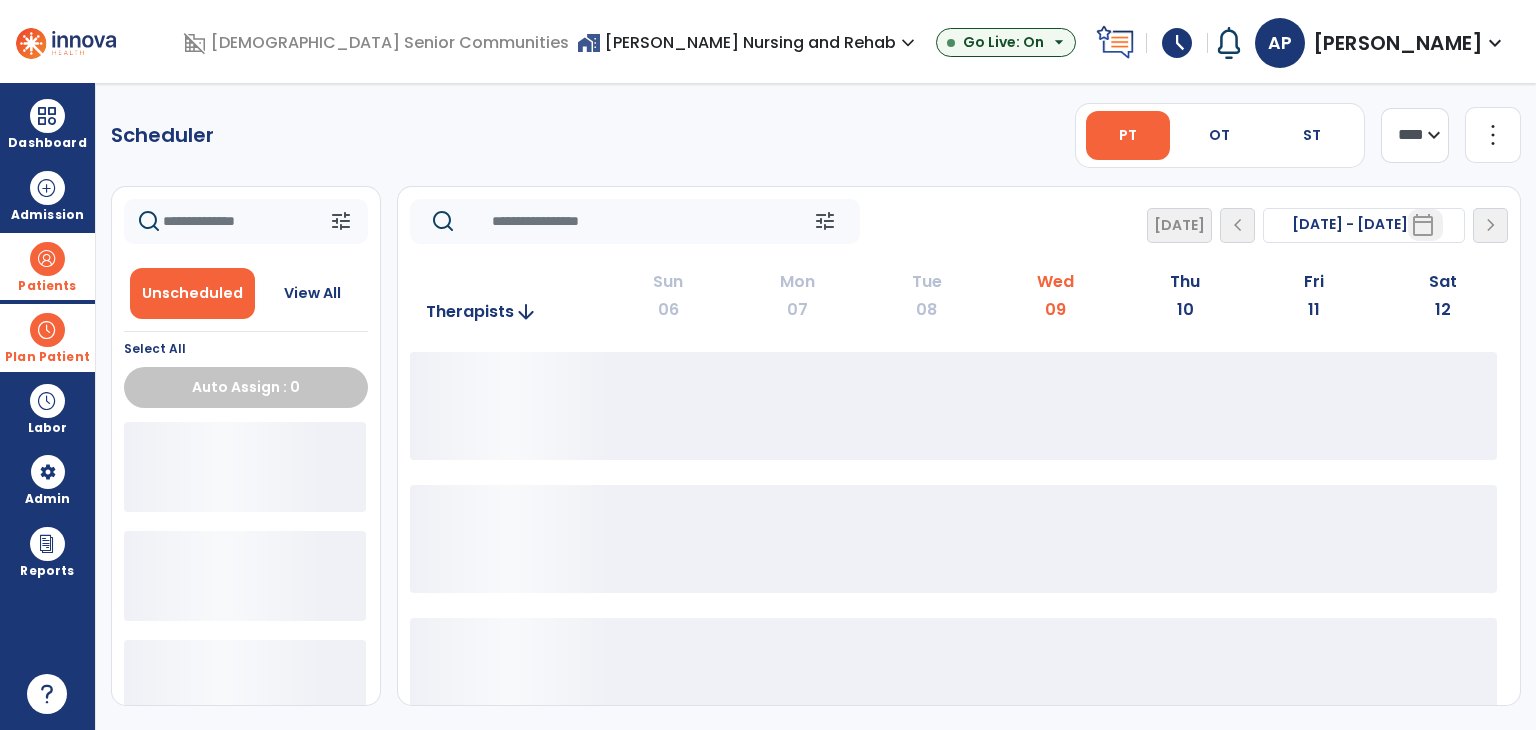scroll, scrollTop: 0, scrollLeft: 0, axis: both 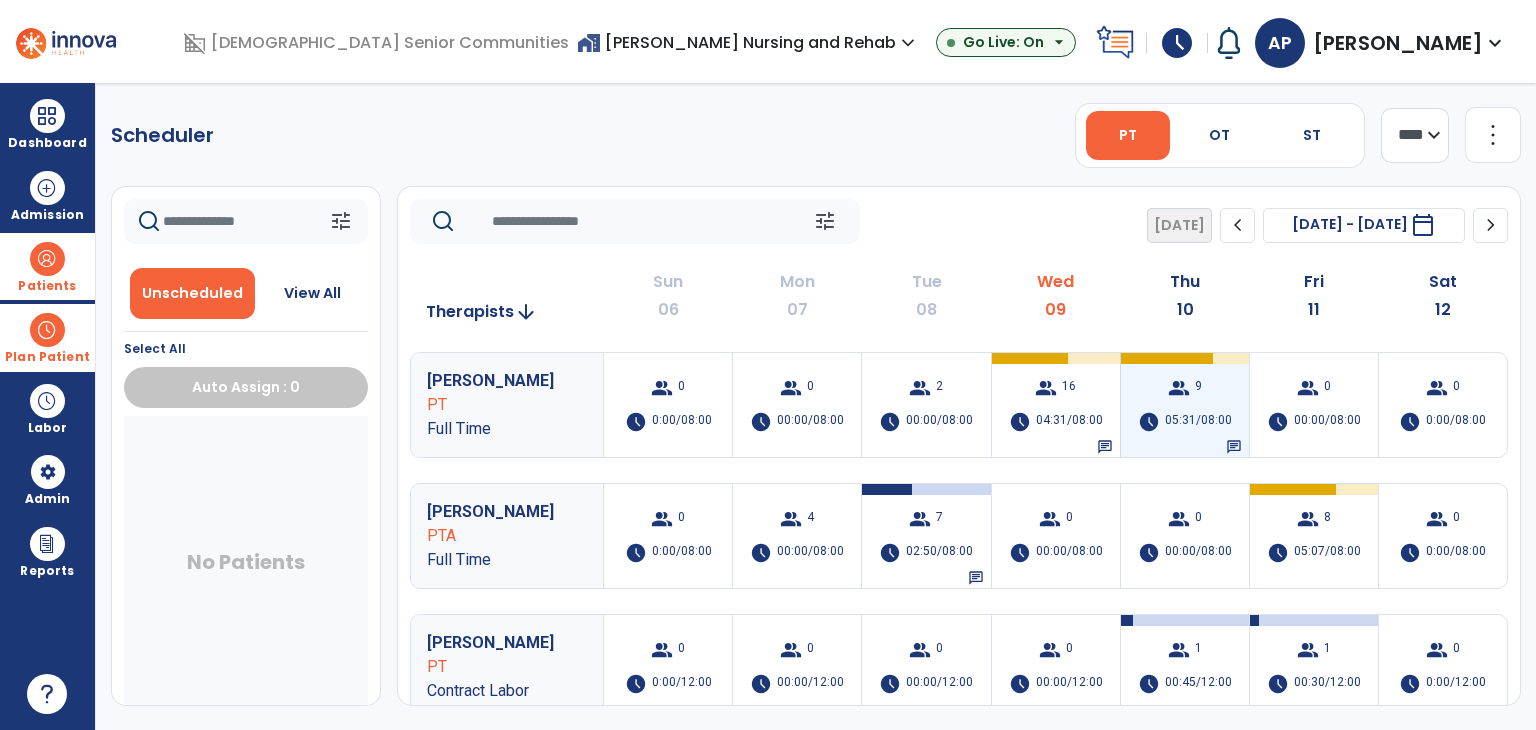 click on "group  9  schedule  05:31/08:00   chat" at bounding box center [1185, 405] 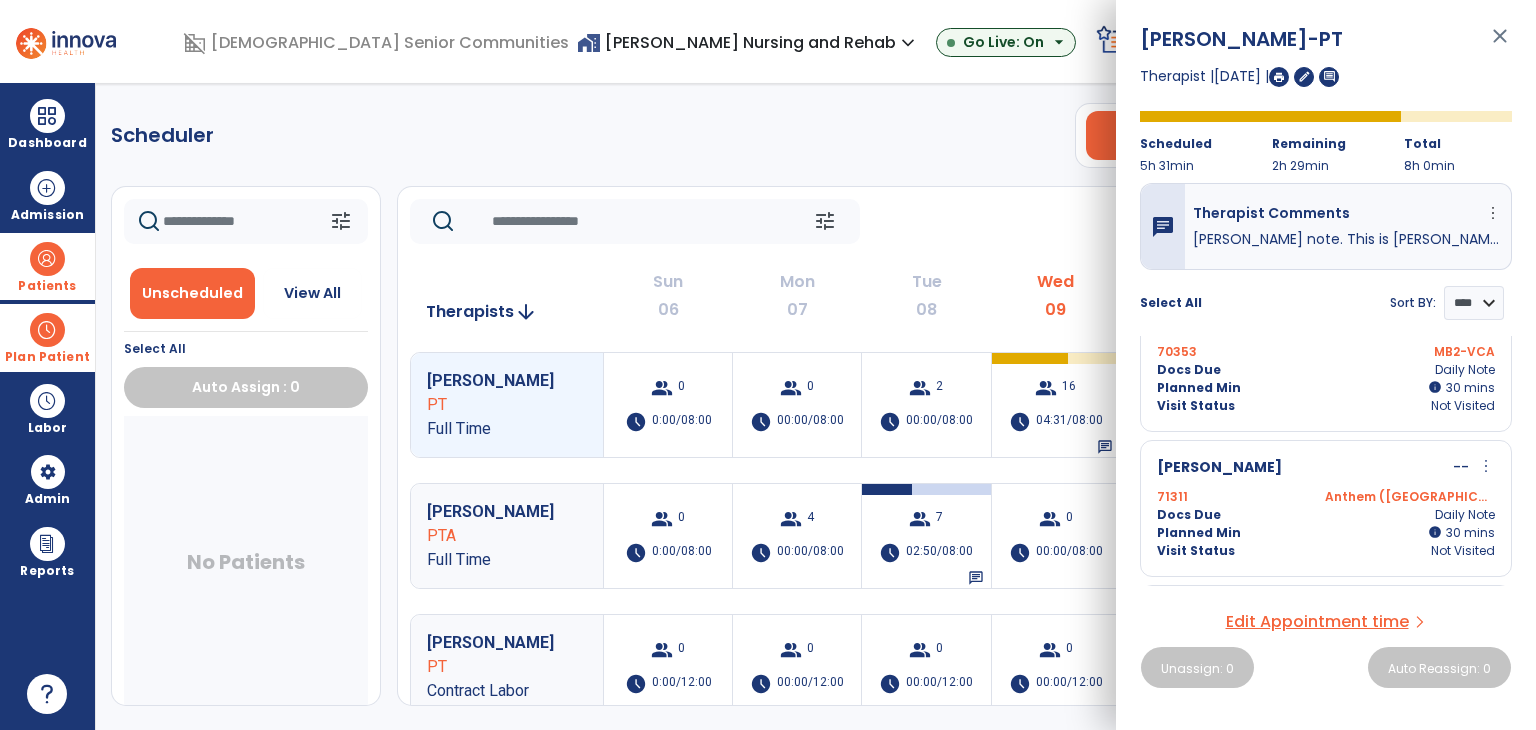 scroll, scrollTop: 1000, scrollLeft: 0, axis: vertical 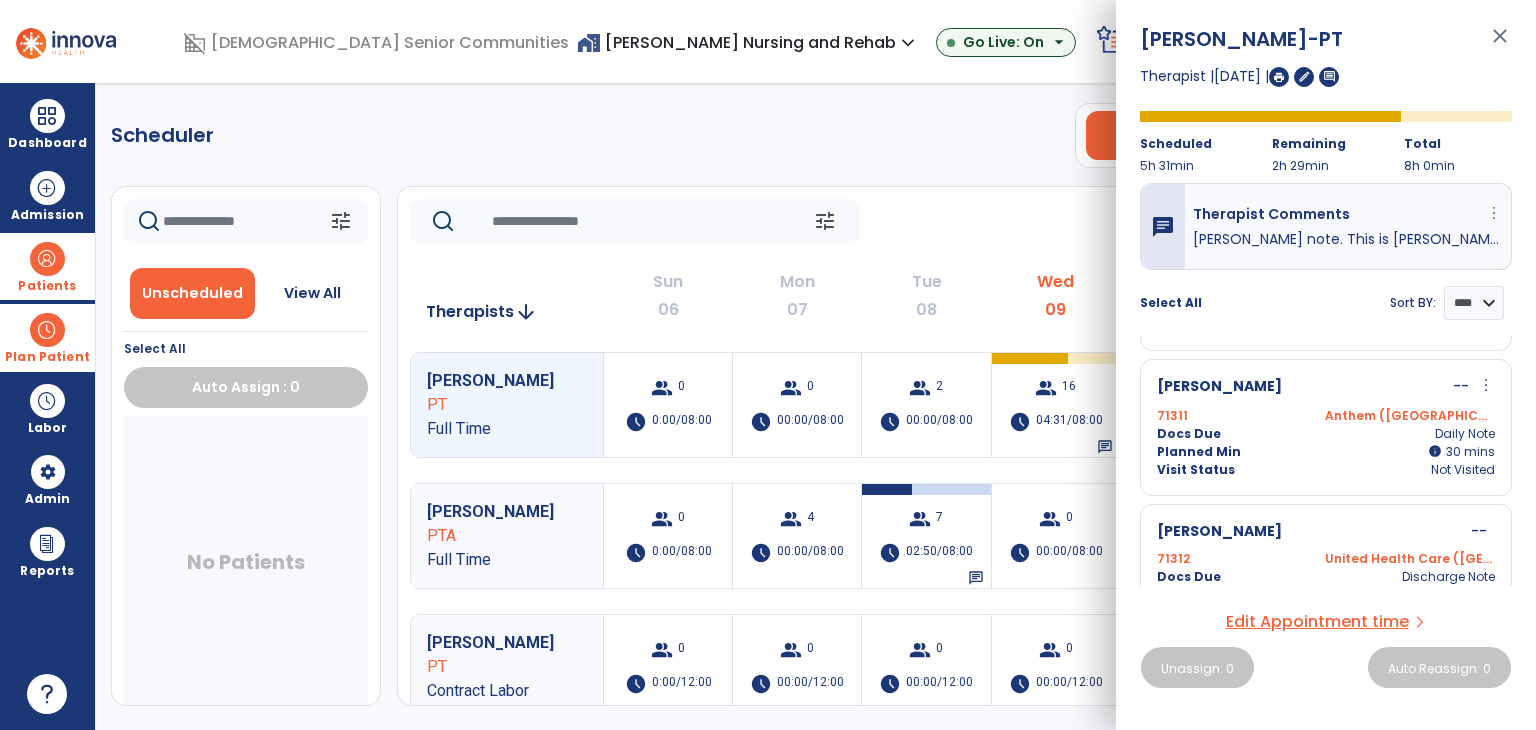 click on "more_vert" at bounding box center (1494, 213) 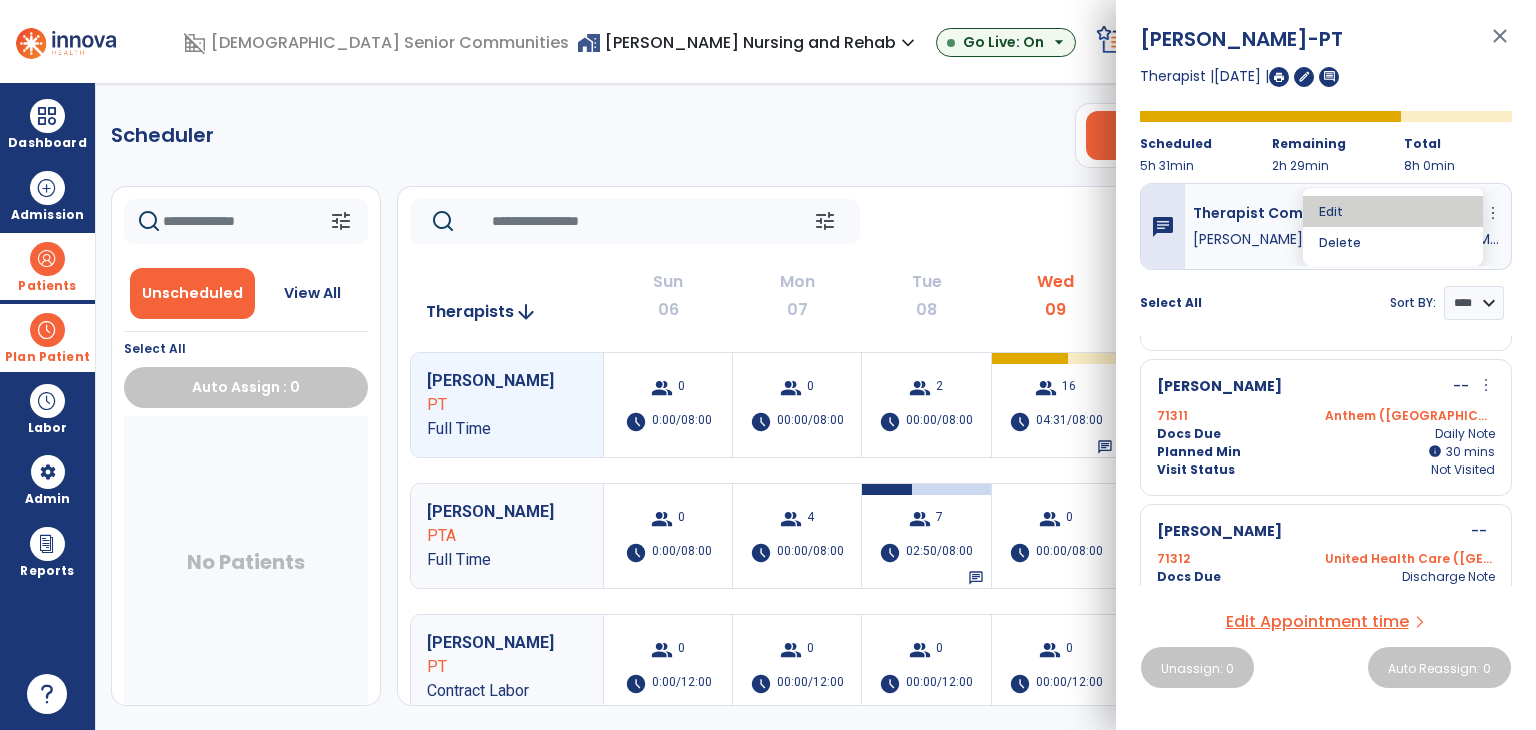click on "Edit" at bounding box center (1393, 211) 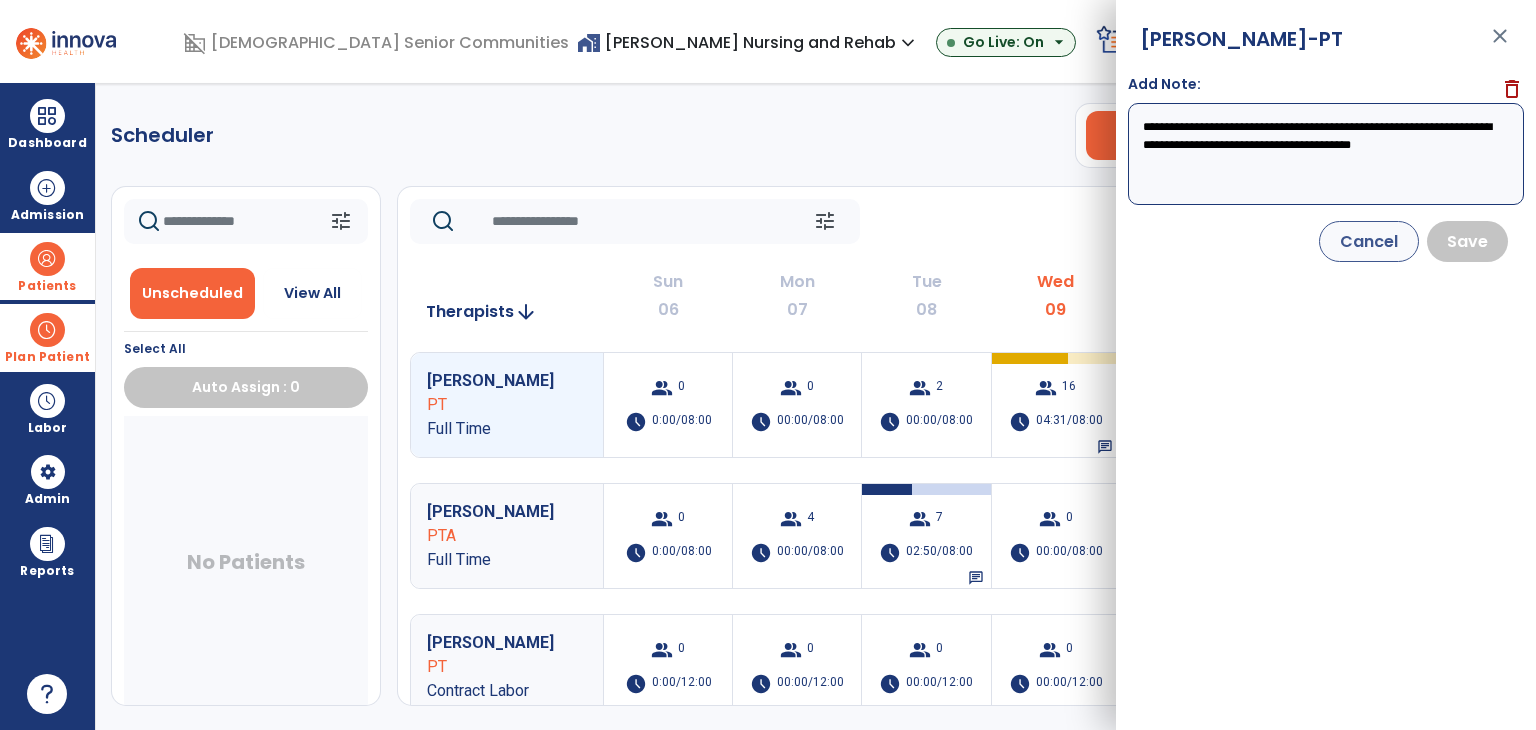 click on "close" at bounding box center (1500, 45) 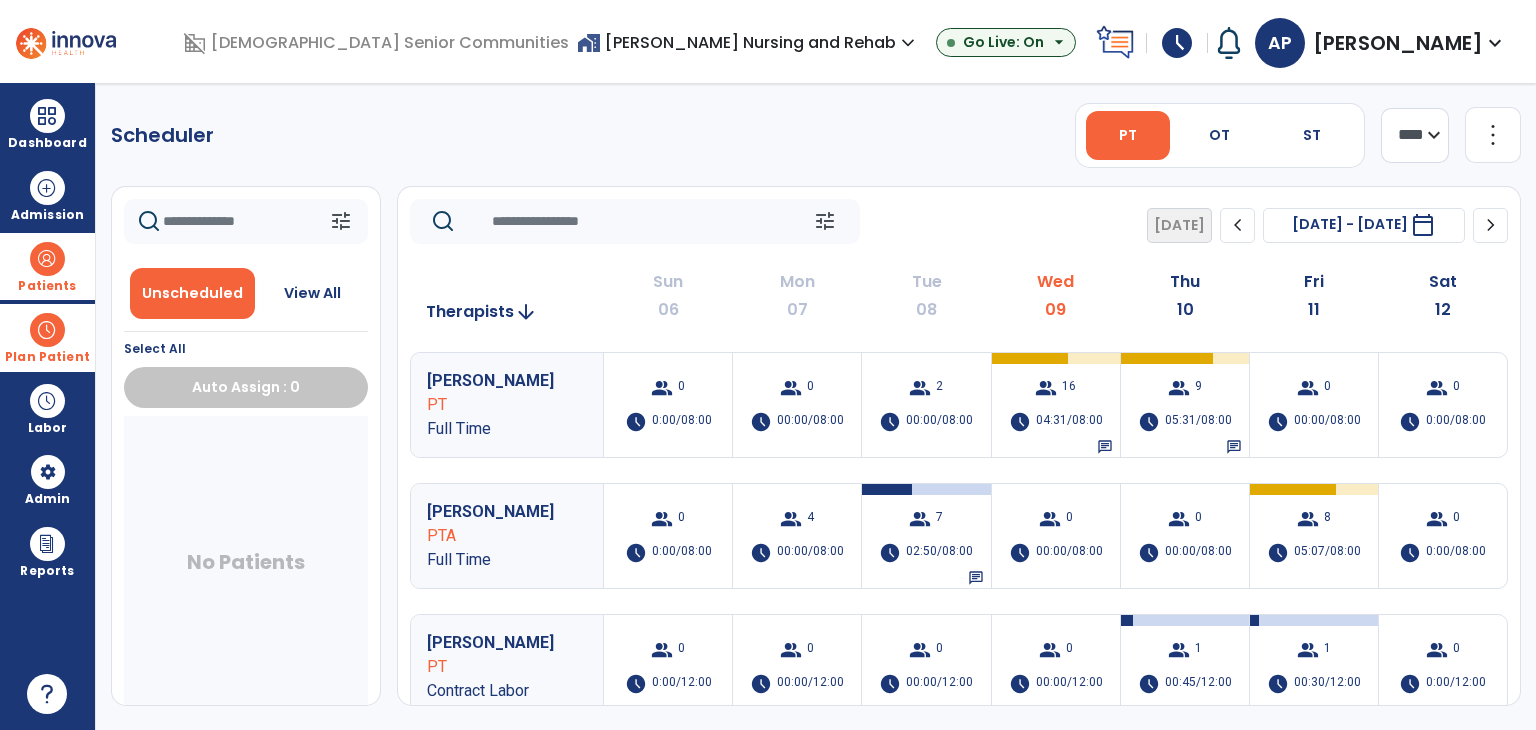 click on "Plan Patient" at bounding box center [47, 337] 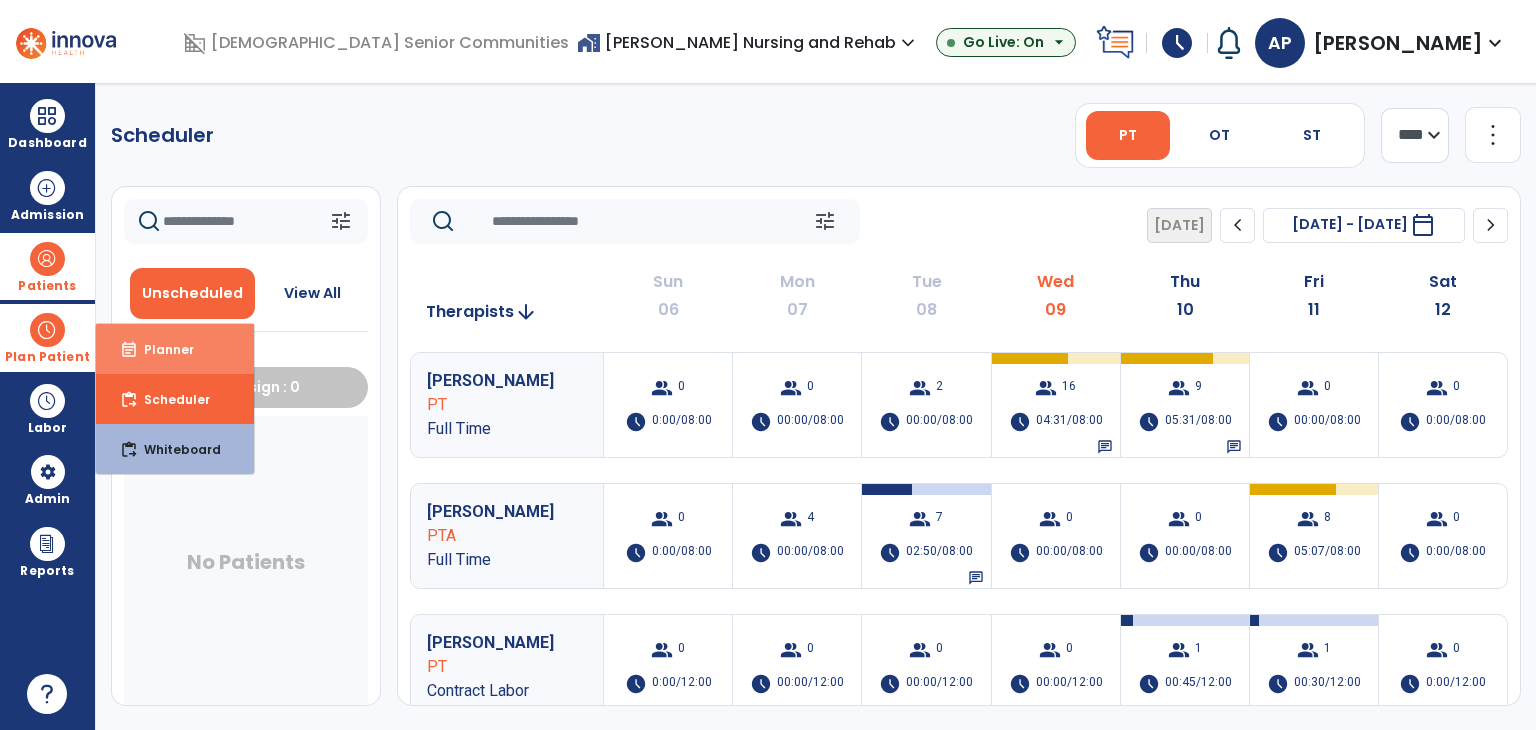 click on "event_note  Planner" at bounding box center [175, 349] 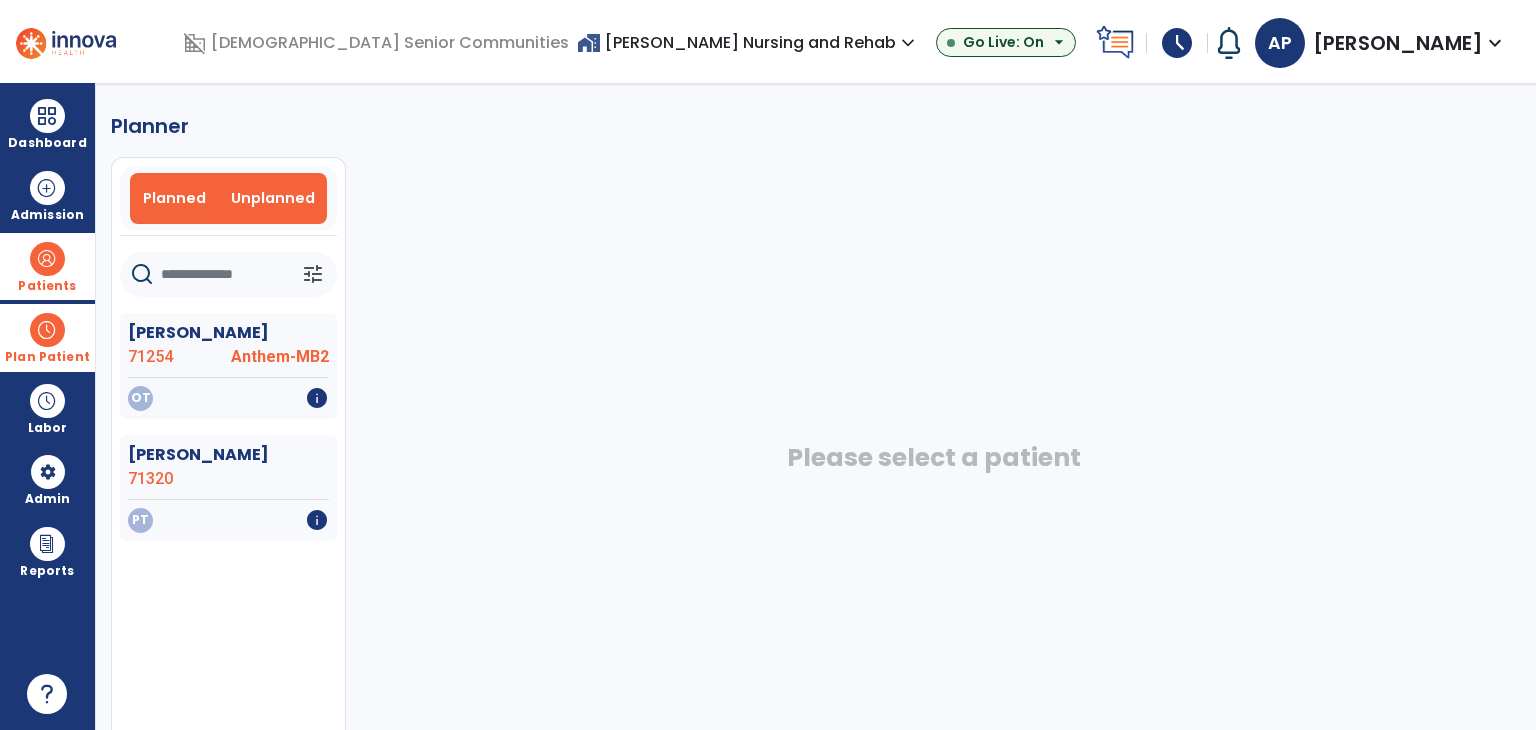 click on "Planned" at bounding box center [174, 198] 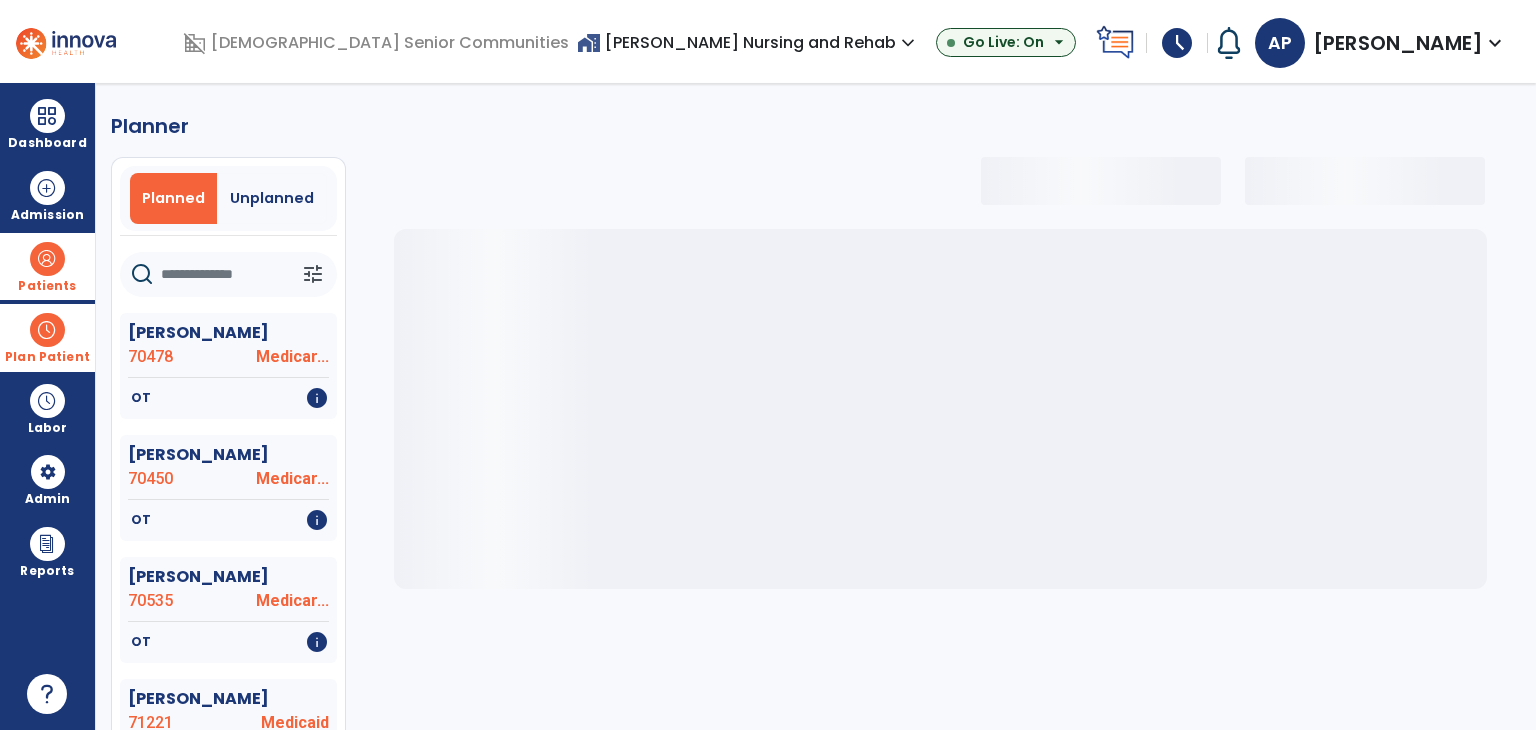 click 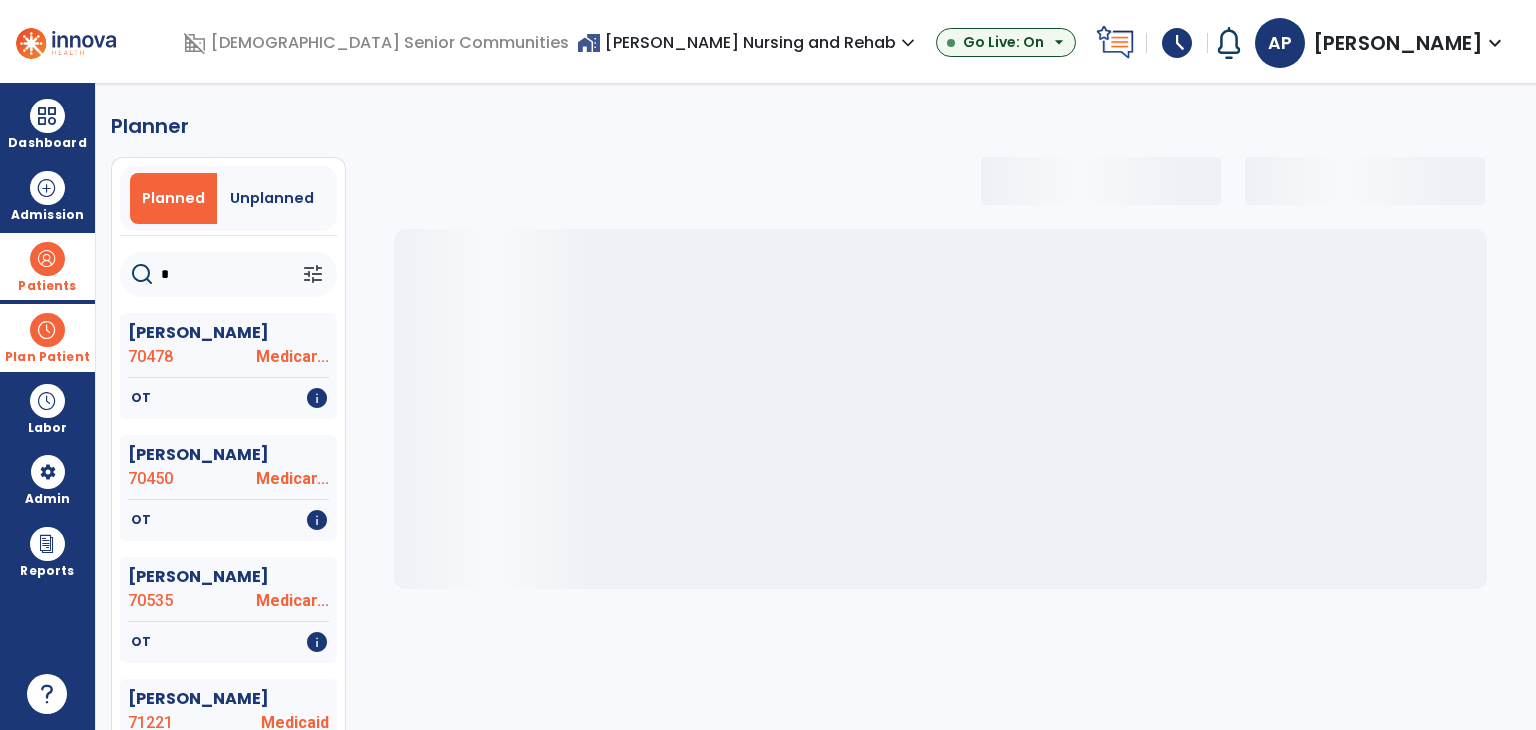 select on "***" 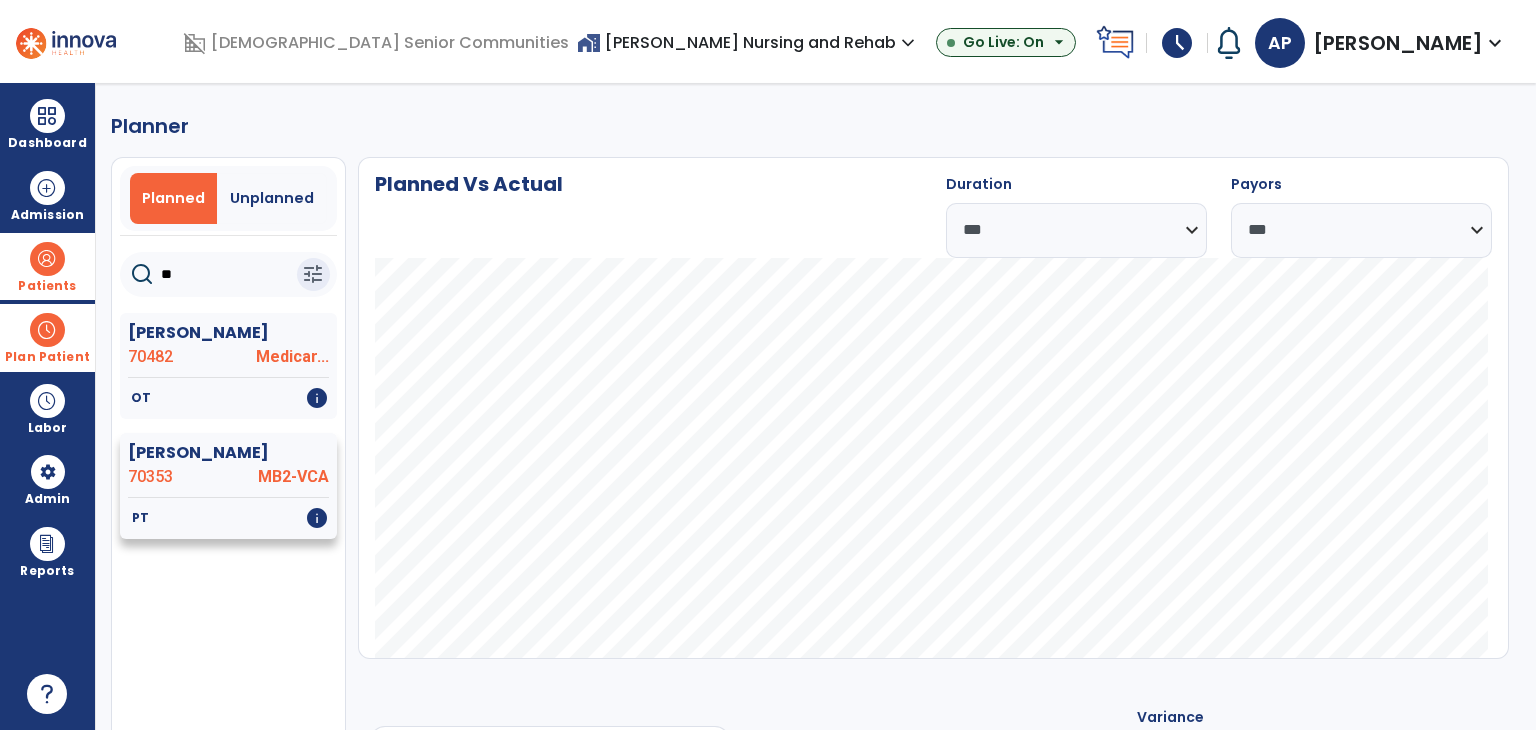 type on "**" 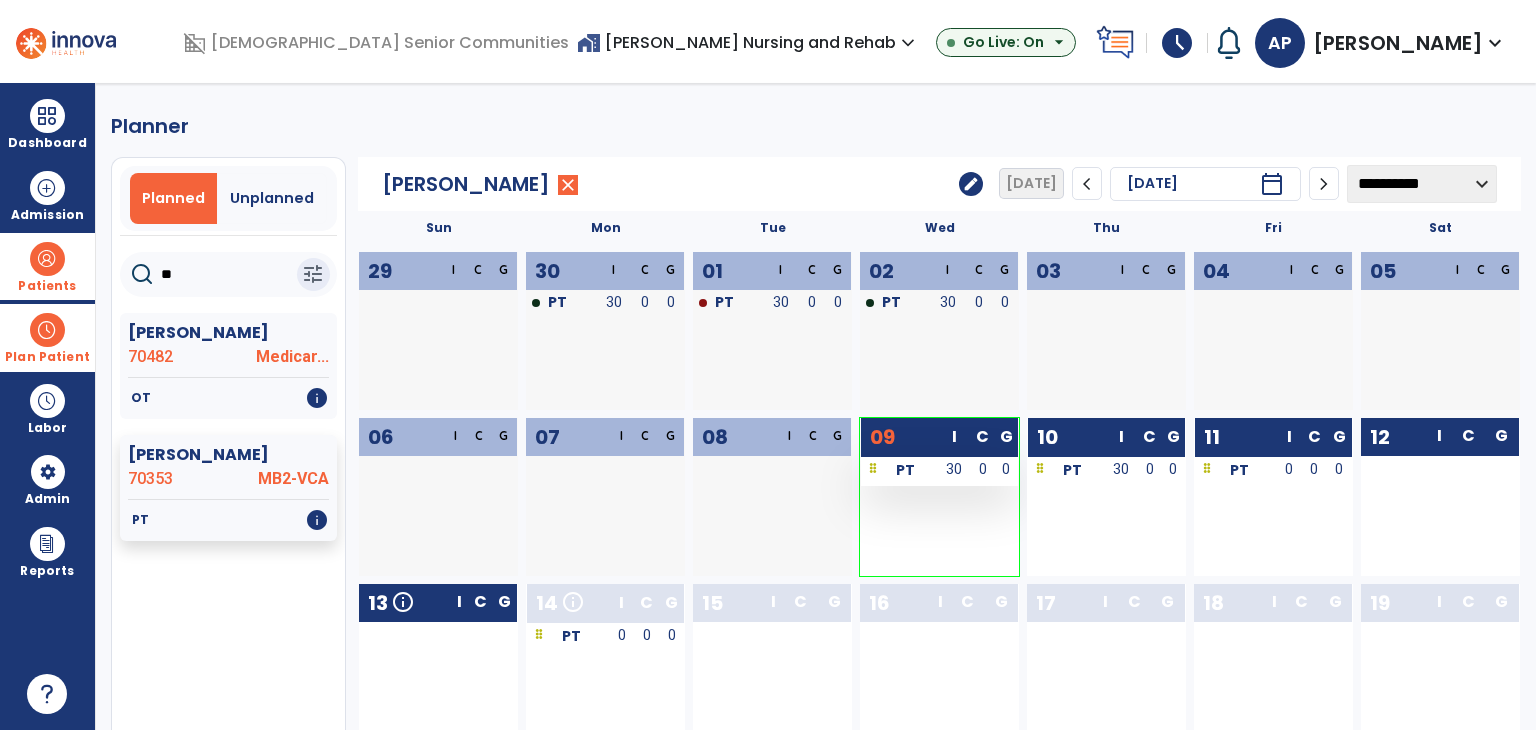 click on "PT" at bounding box center (905, 470) 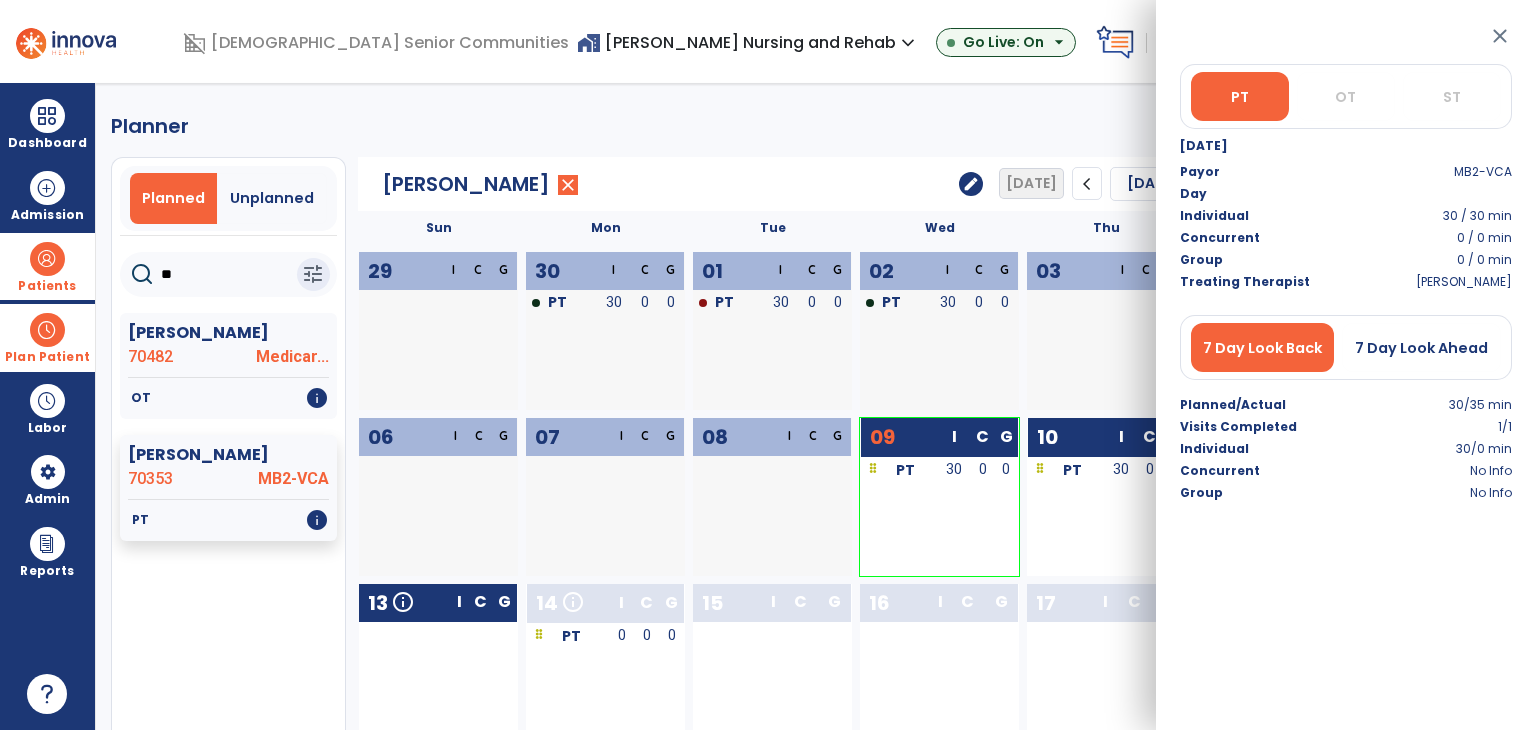 click on "close" at bounding box center [1500, 36] 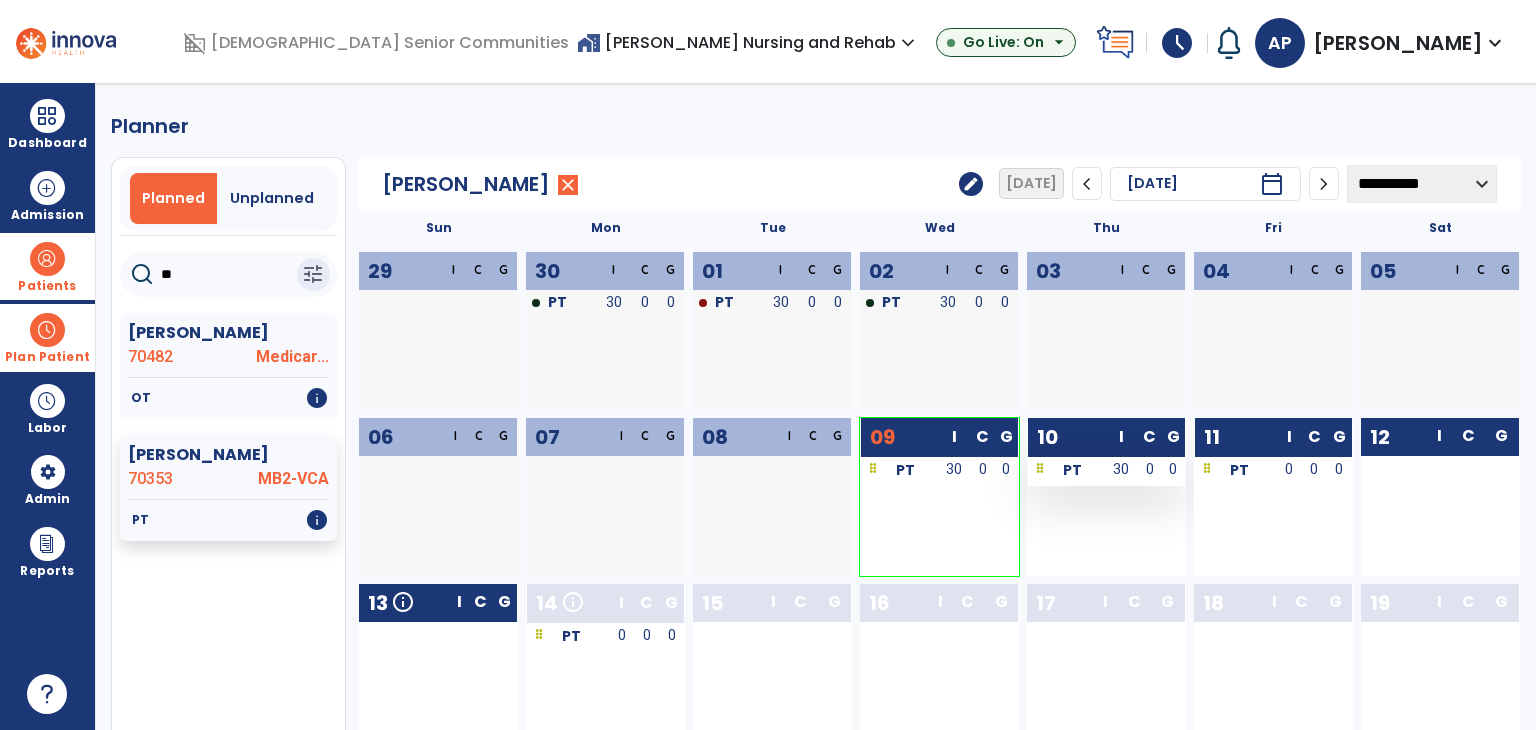 click on "30" at bounding box center (1122, 469) 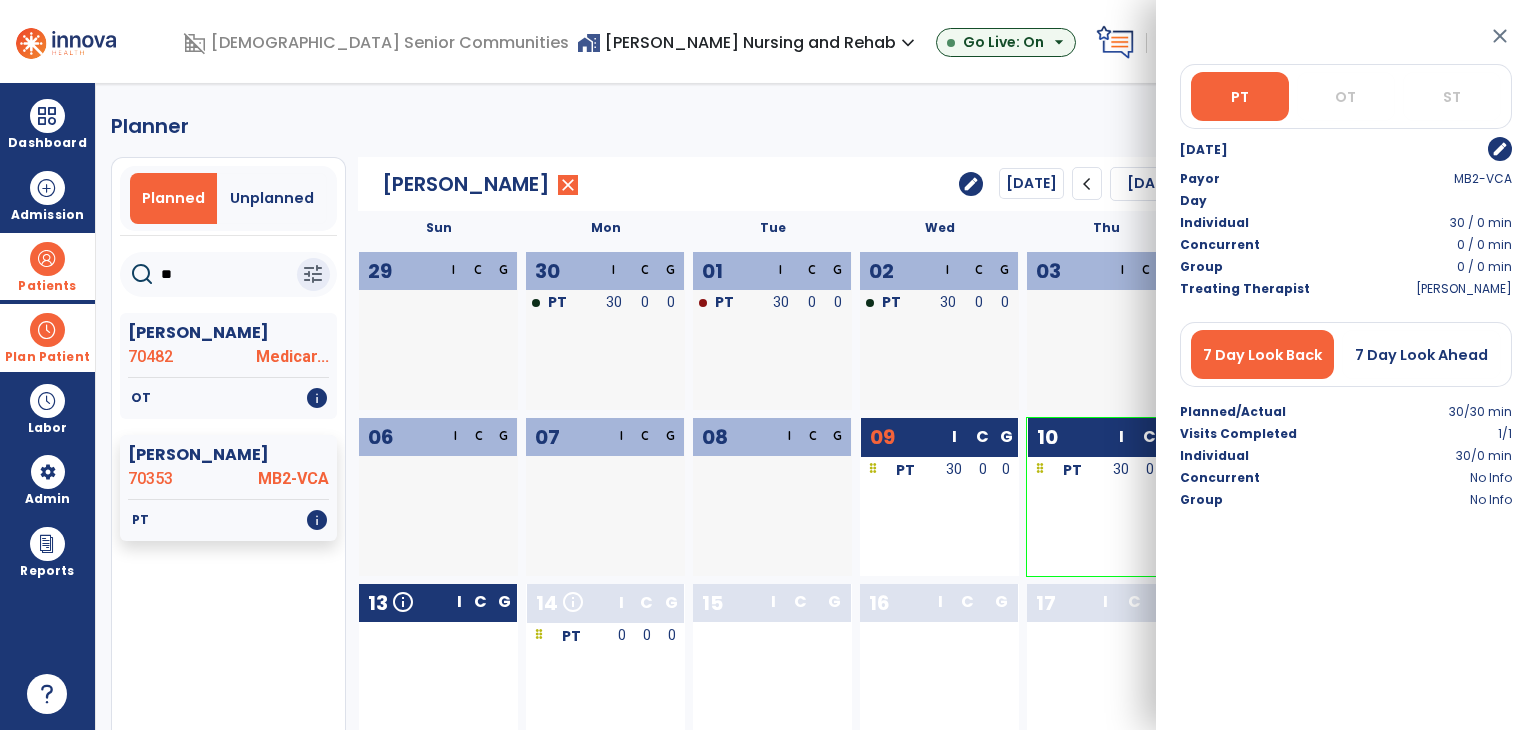 click on "close" at bounding box center (1500, 36) 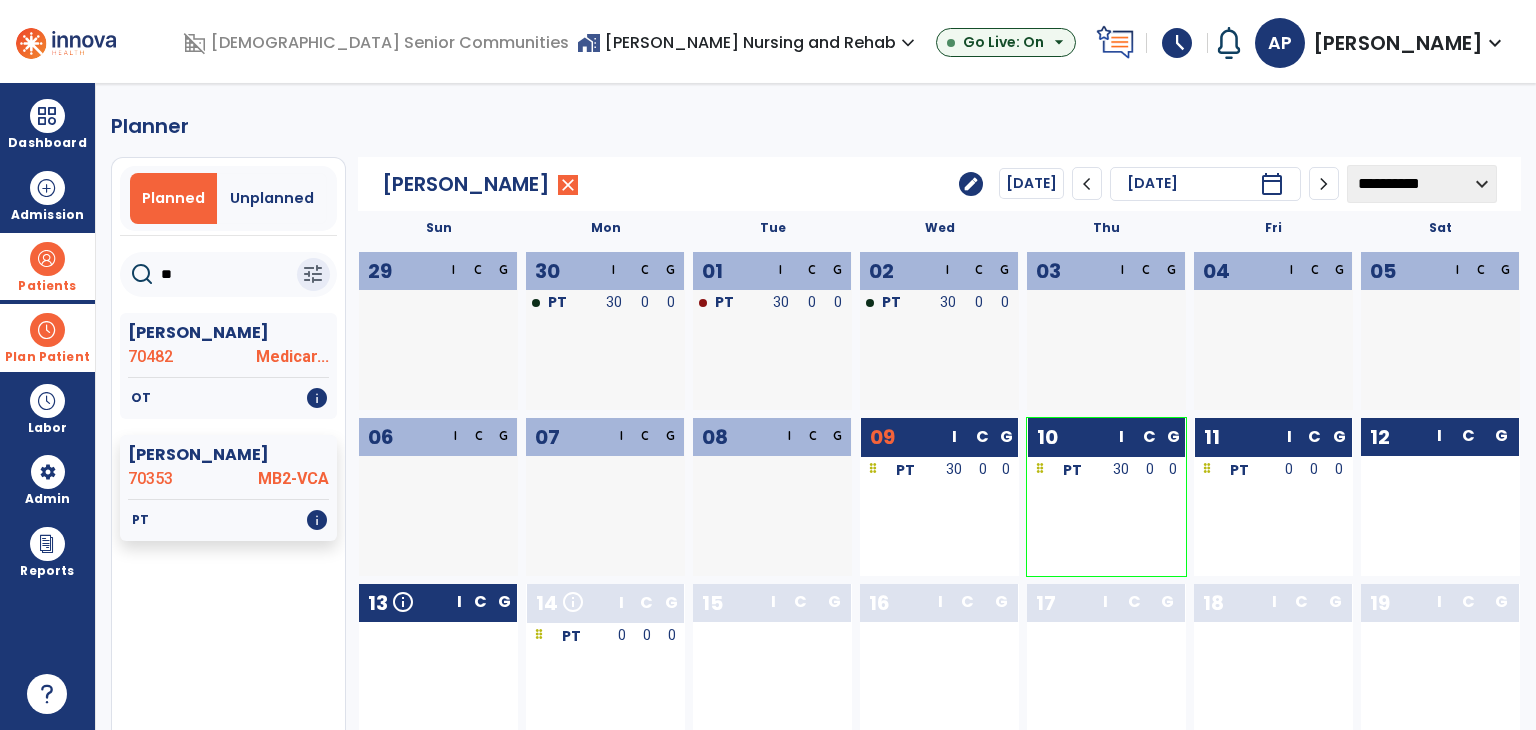click on "Sullivan, Tina  70482 Medicar...   OT   info   Vanasse, Paul  70353 MB2-VCA   PT   info  Name Vanasse Paul MRN 70353 Payor MB2-VCA Admit Date 11/01/2021 SOC Date PT 06/16/2025" 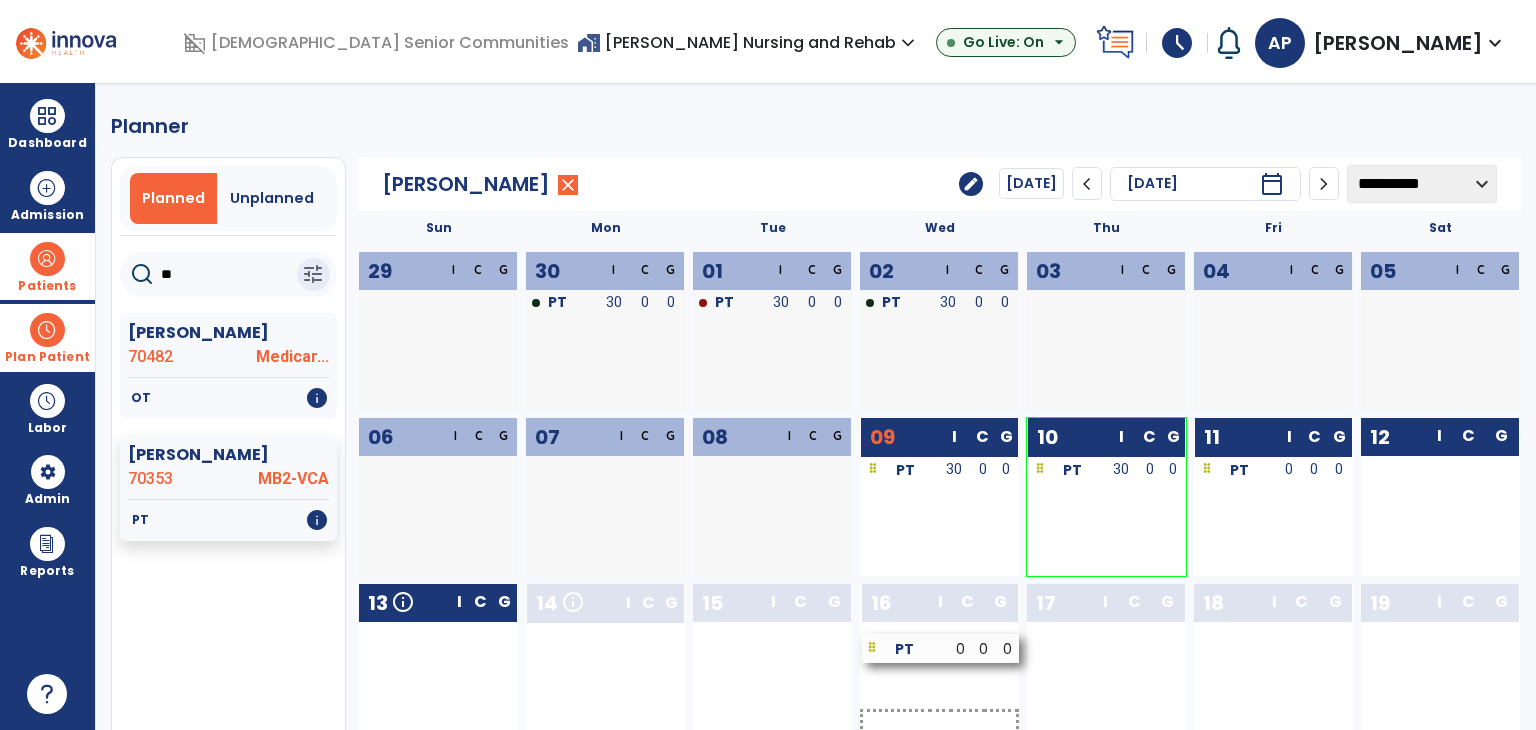 drag, startPoint x: 604, startPoint y: 641, endPoint x: 940, endPoint y: 654, distance: 336.2514 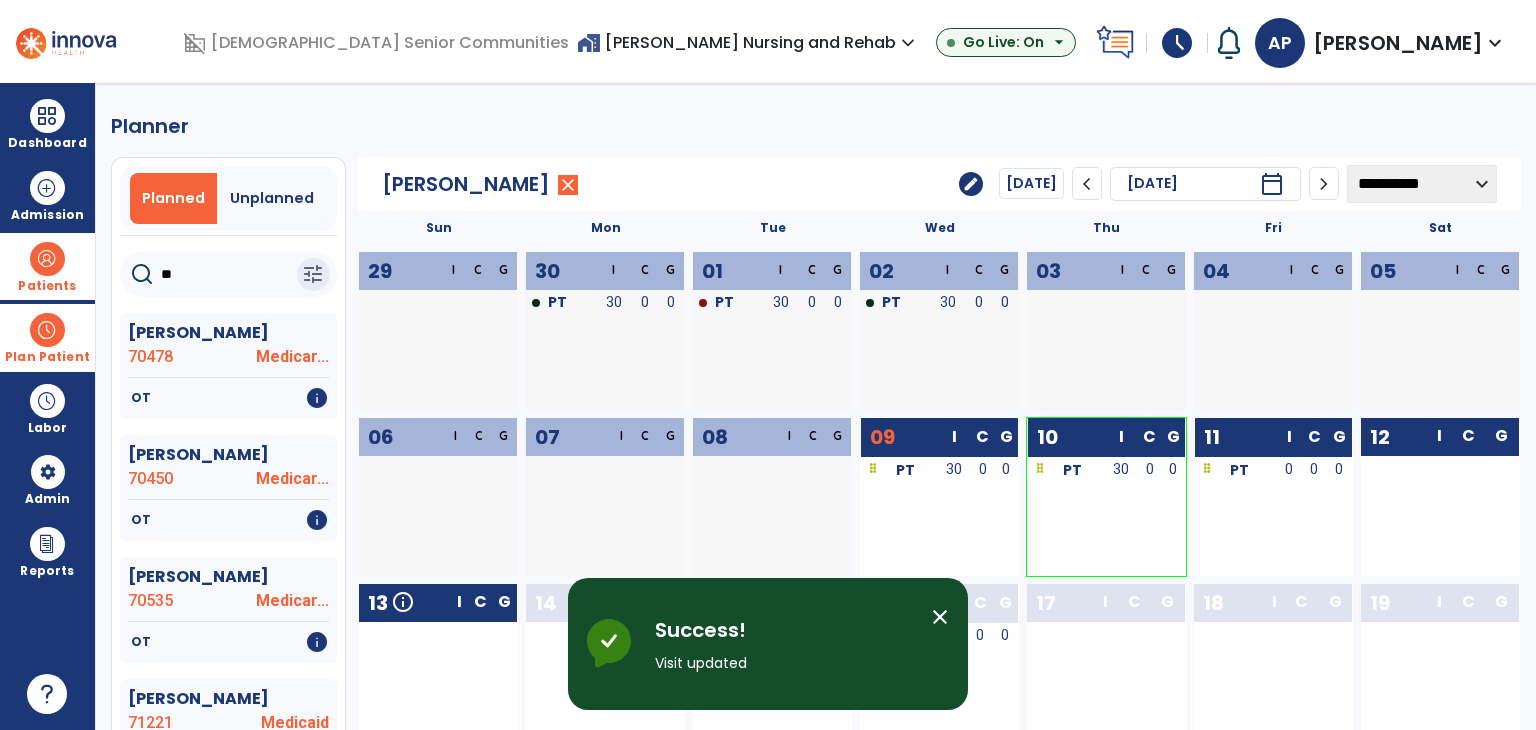 click on "close" at bounding box center [940, 617] 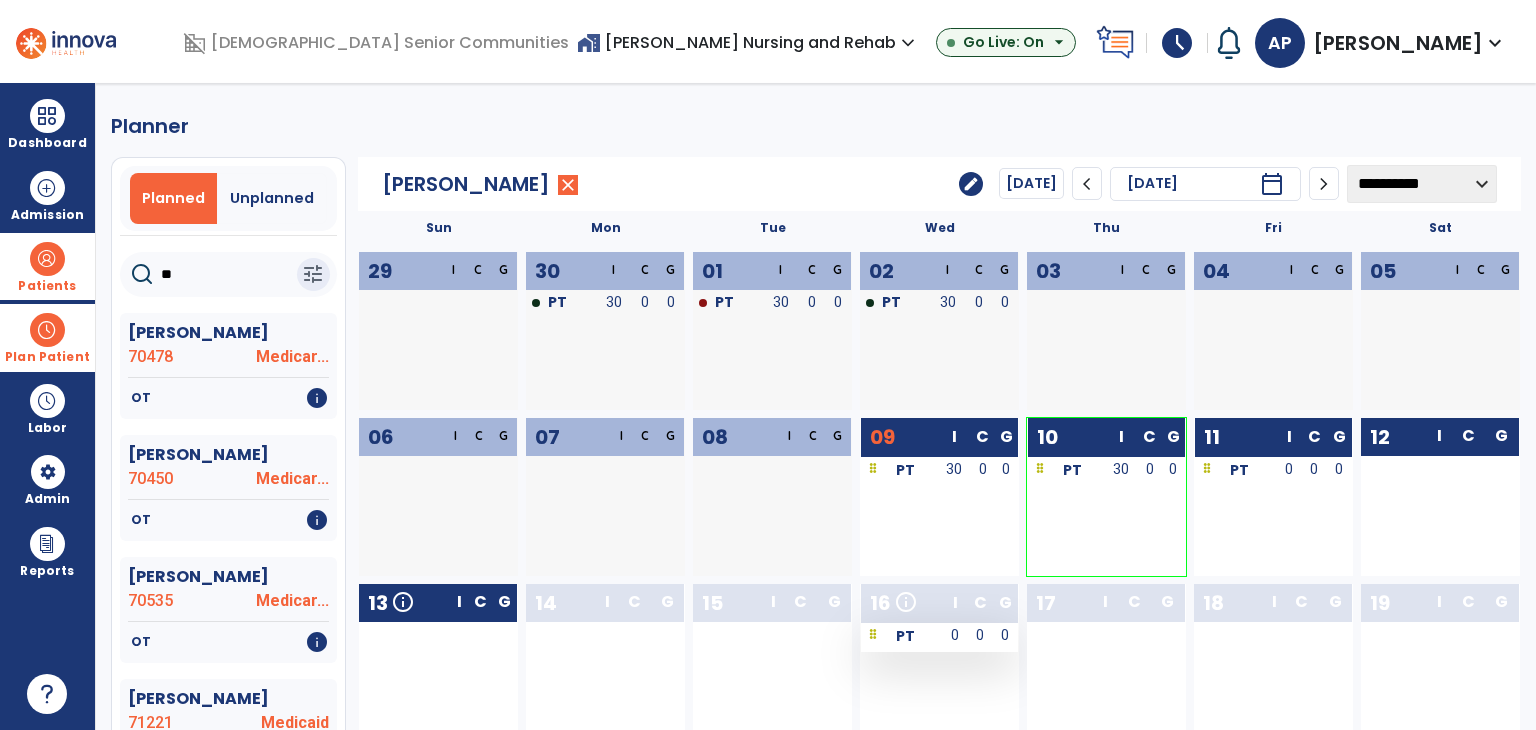 click on "0" at bounding box center (1005, 637) 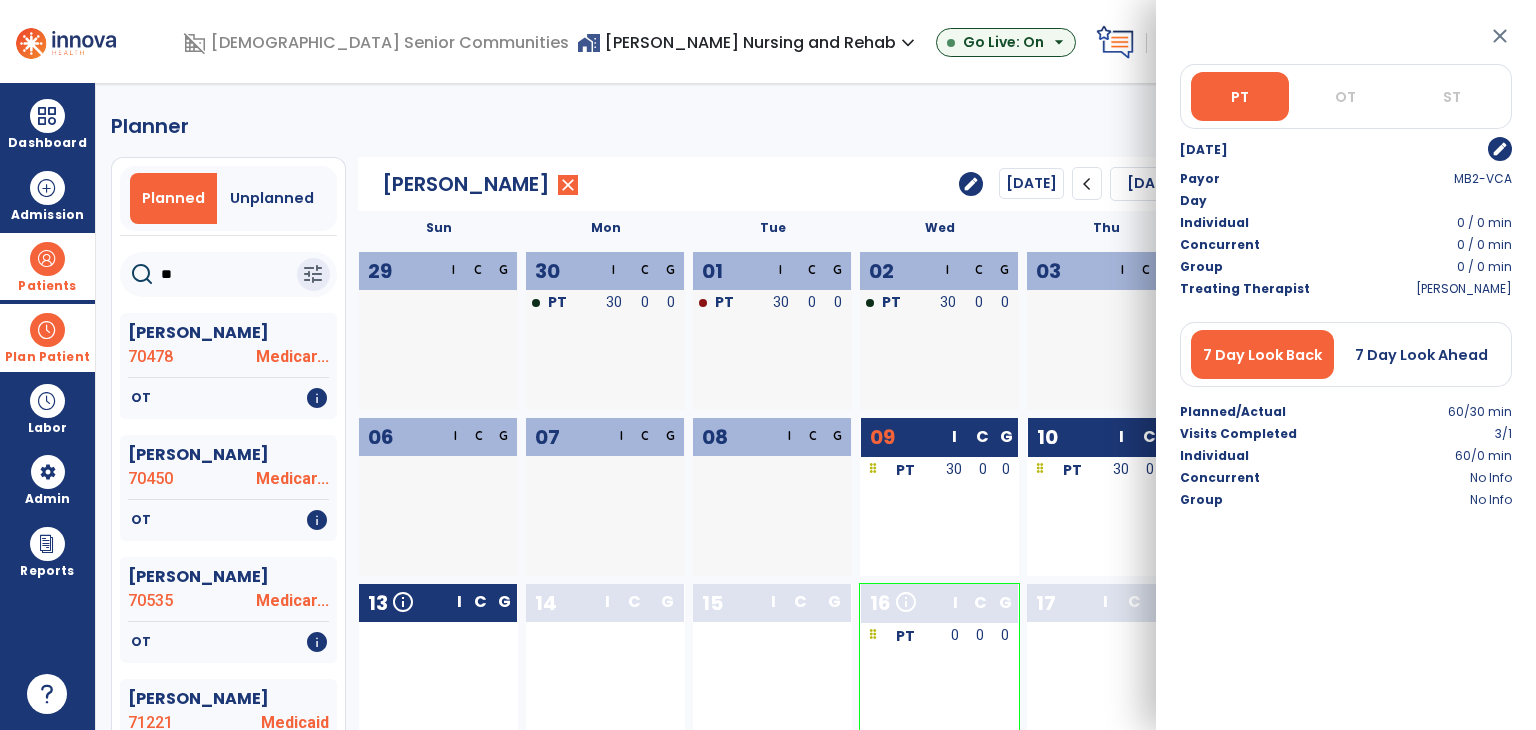 click on "edit" at bounding box center [1500, 149] 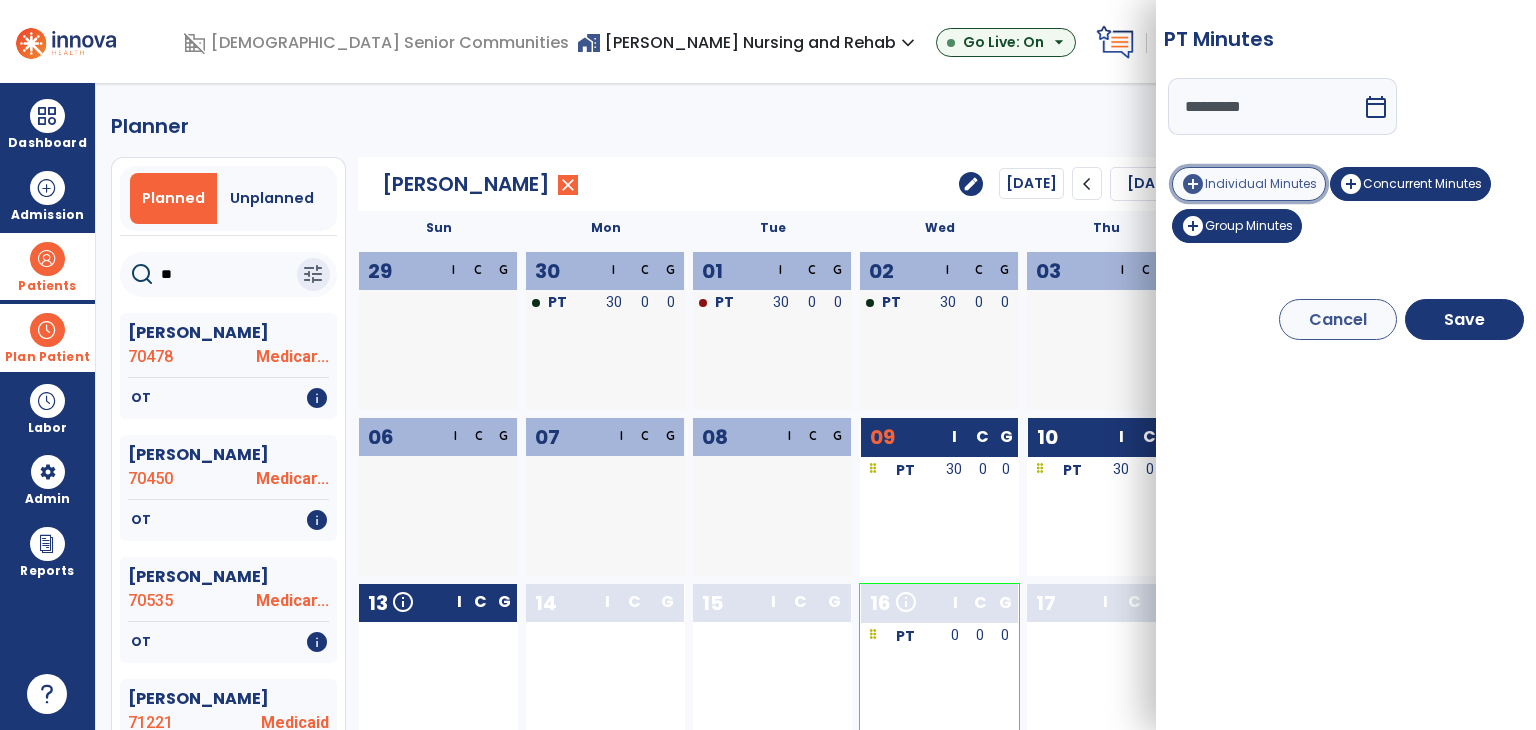 click on "Individual Minutes" at bounding box center (1261, 183) 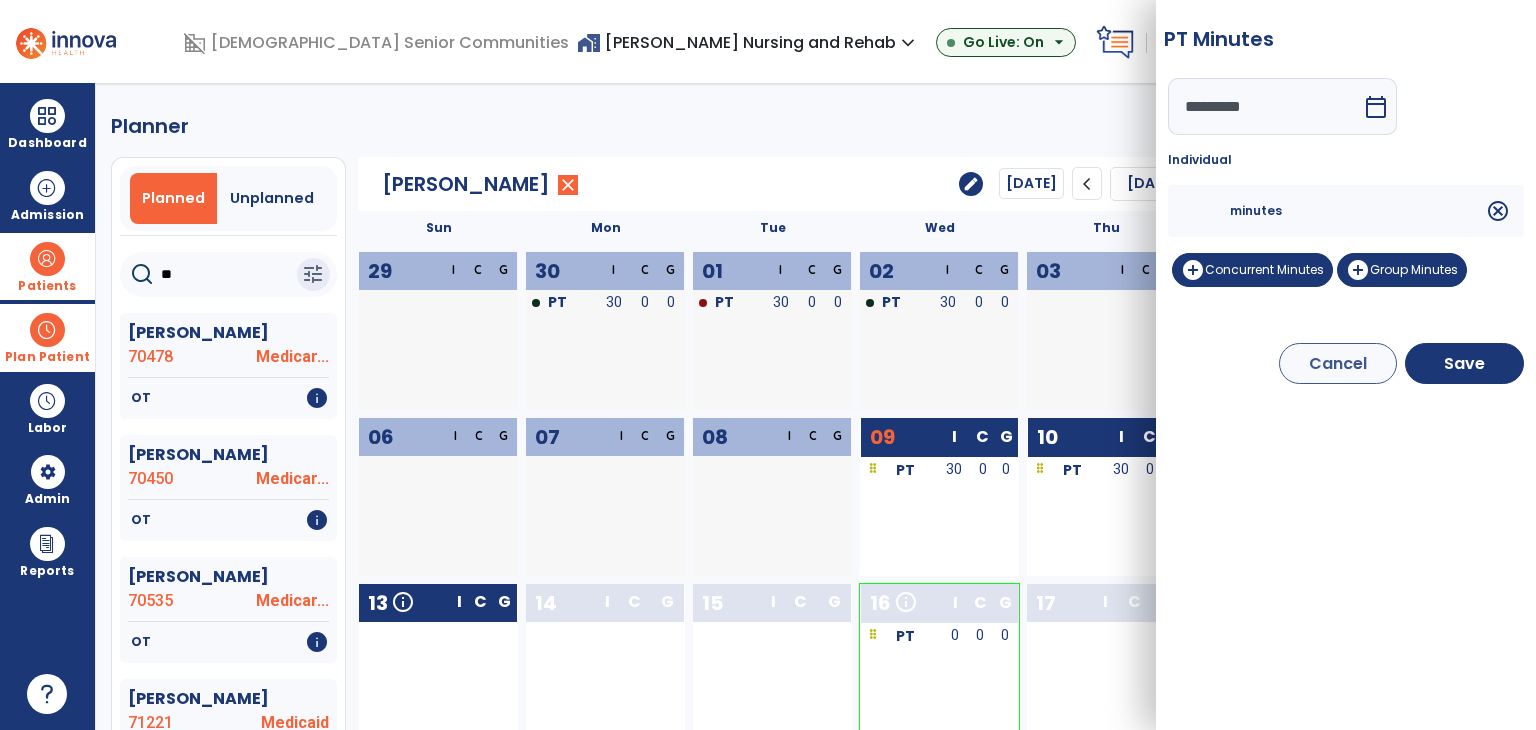click at bounding box center [1206, 211] 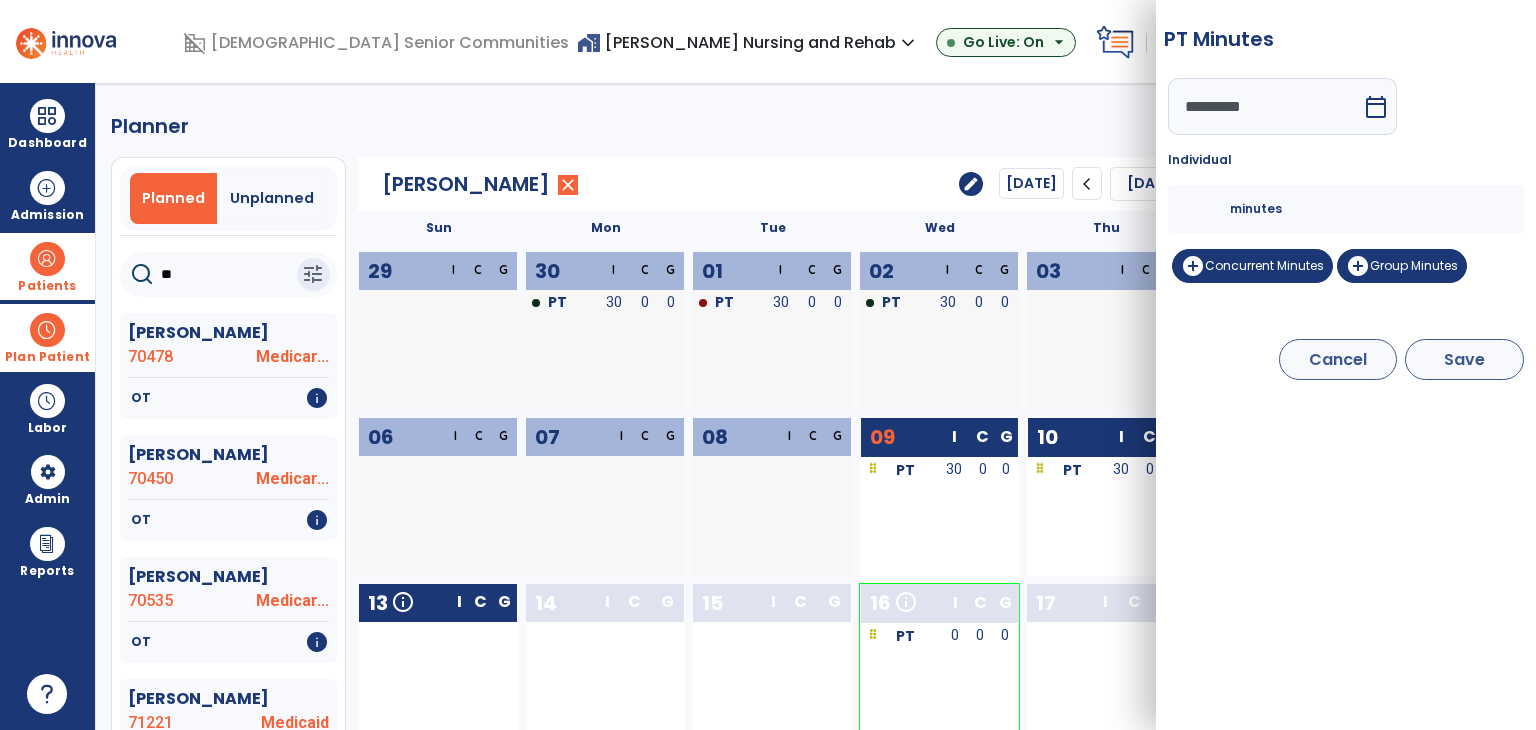 type on "**" 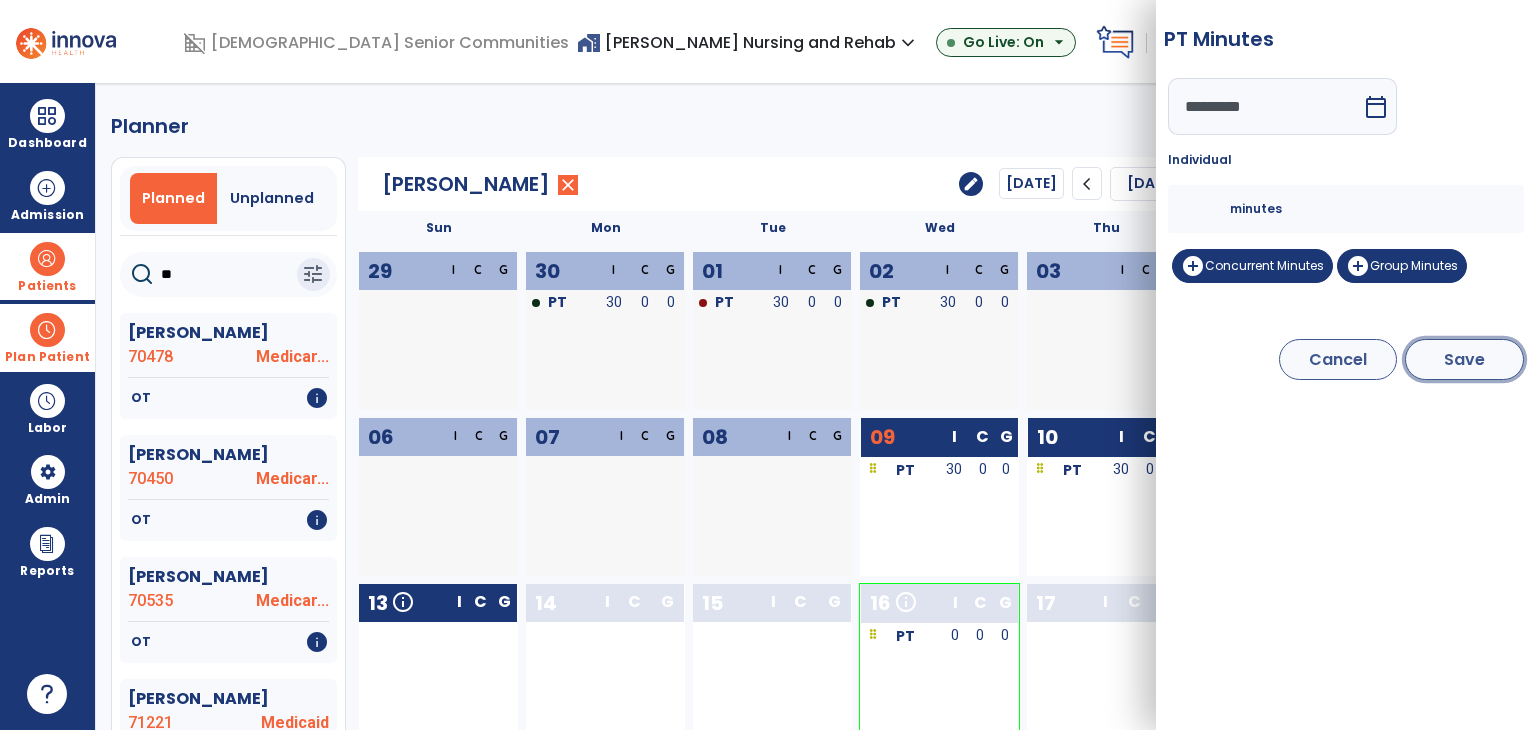 click on "Save" at bounding box center (1464, 359) 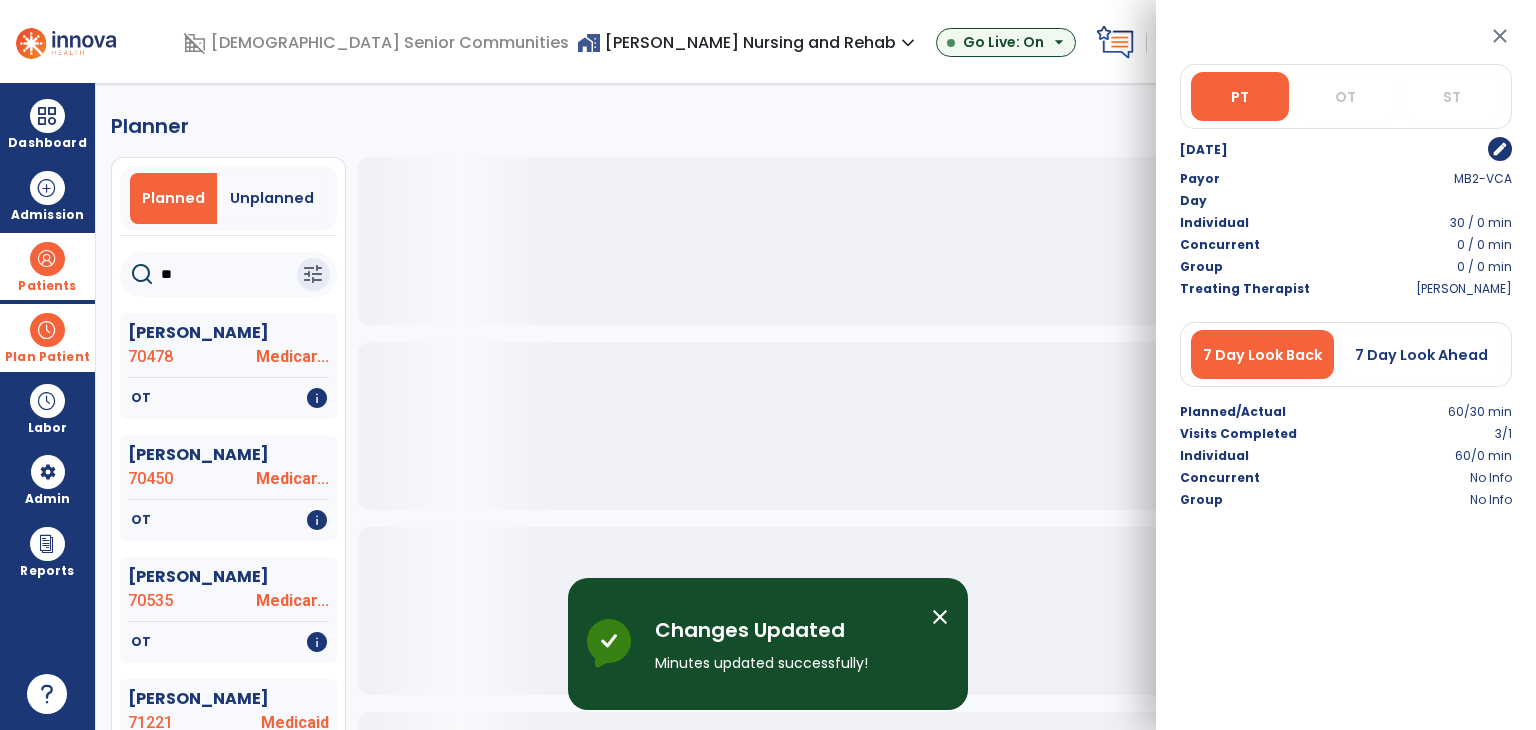 click on "close" at bounding box center [1500, 36] 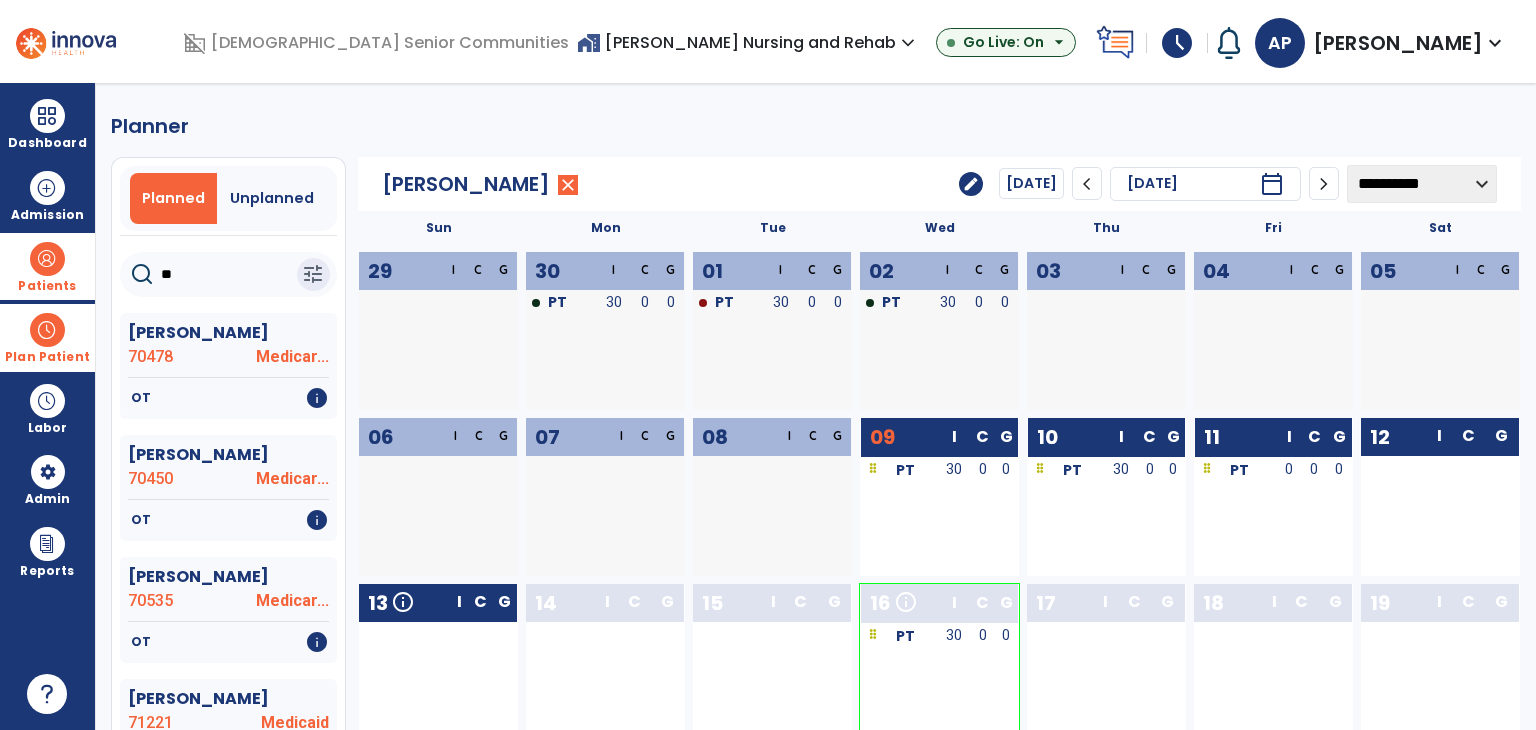 click at bounding box center [47, 330] 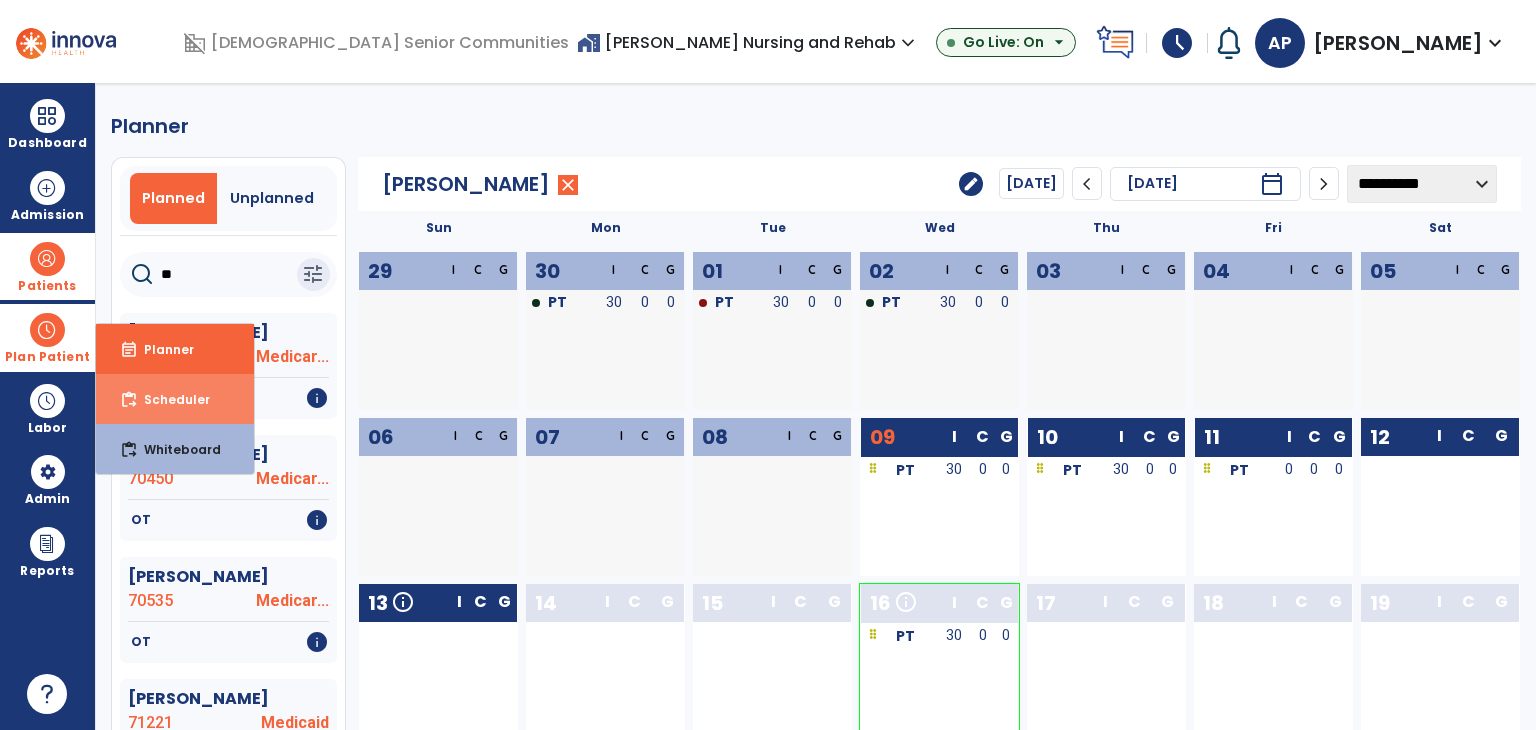 click on "content_paste_go" at bounding box center (129, 400) 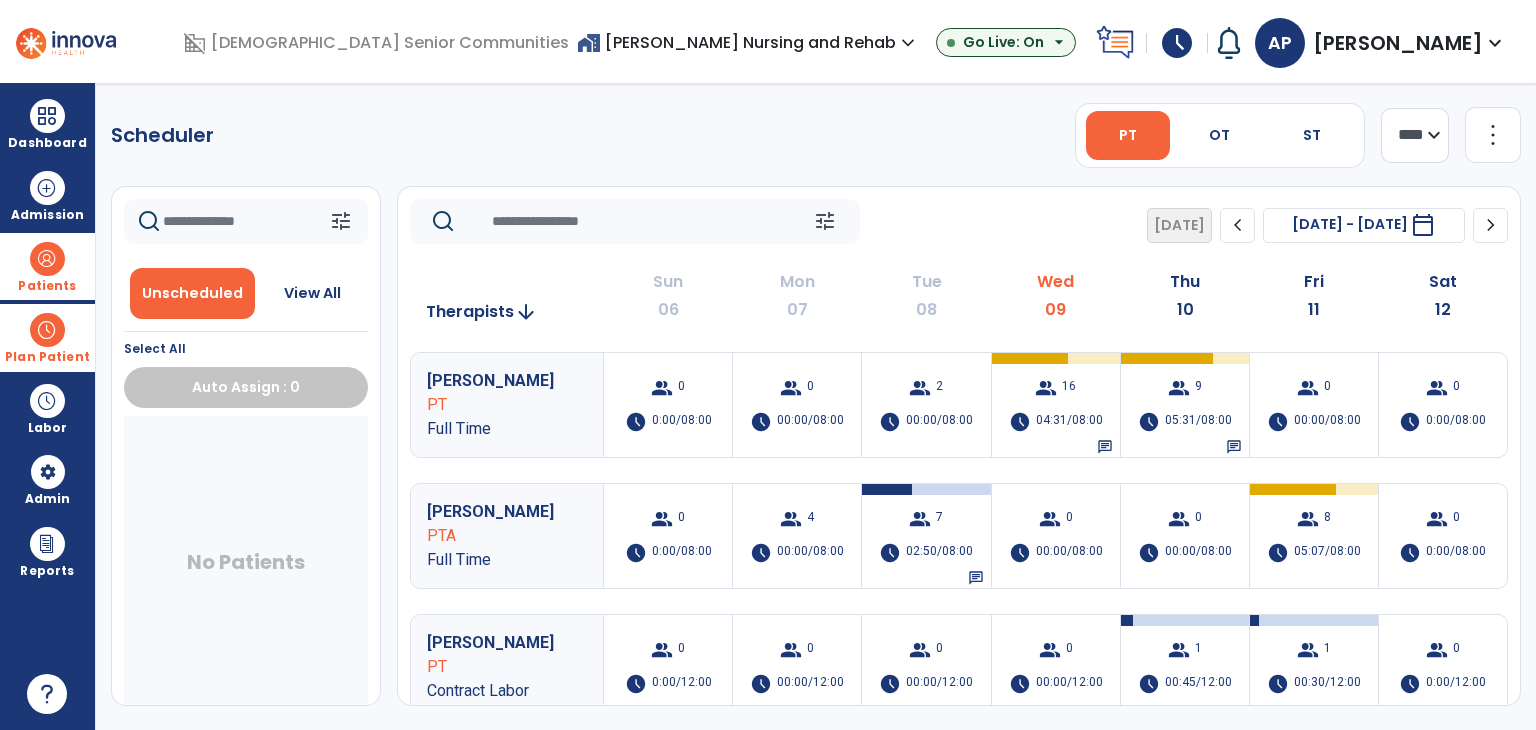 click on "chevron_right" 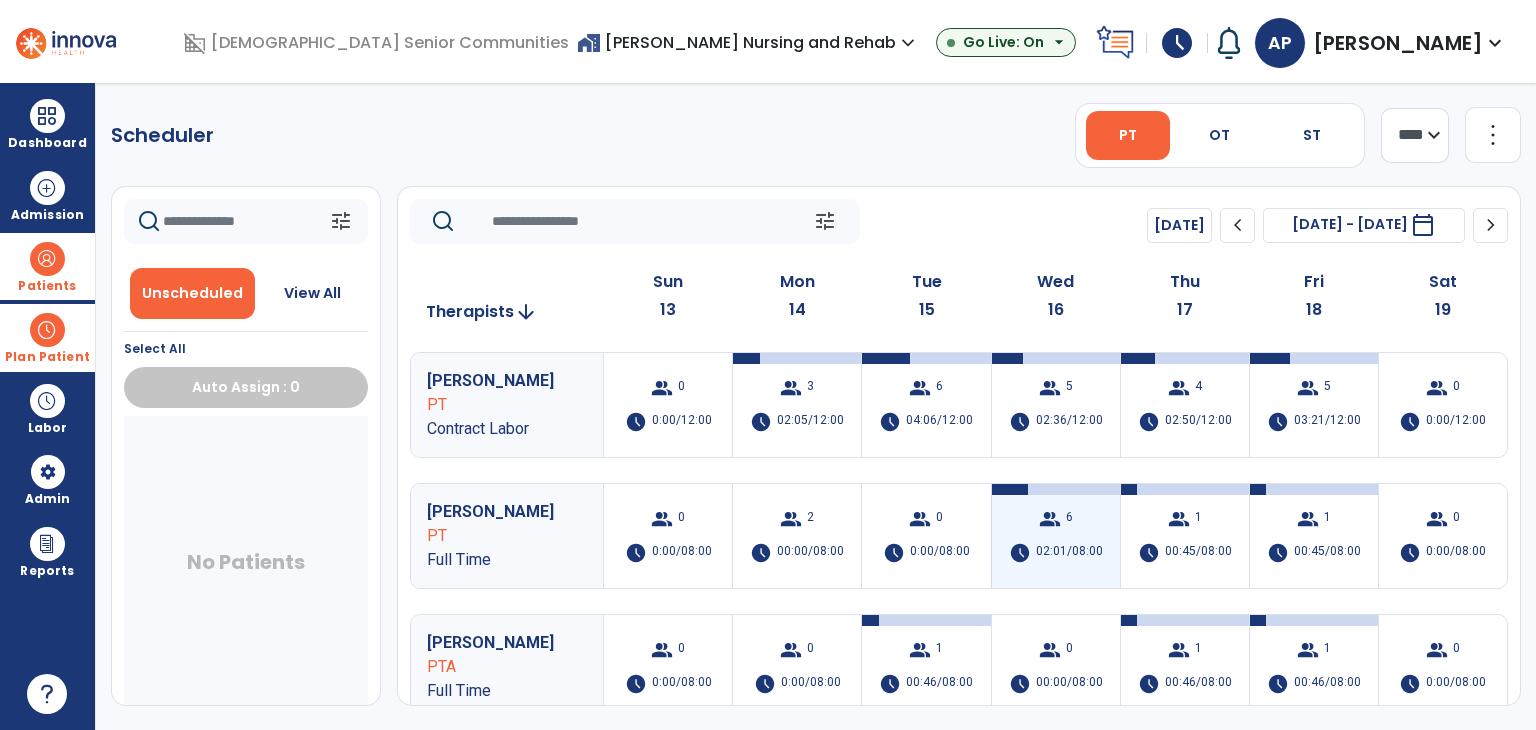 click on "group  6  schedule  02:01/08:00" at bounding box center [1056, 536] 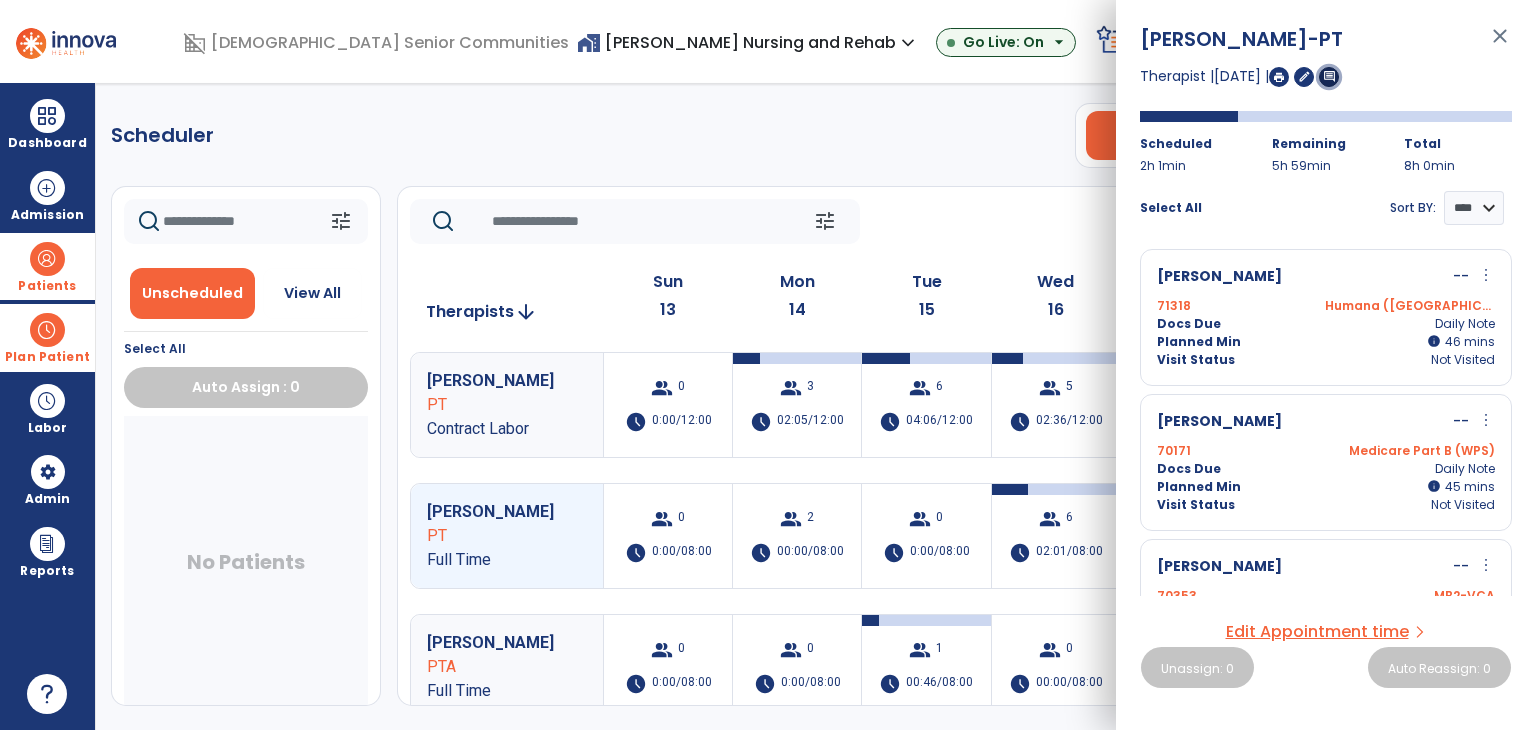 click on "comment" at bounding box center (1329, 76) 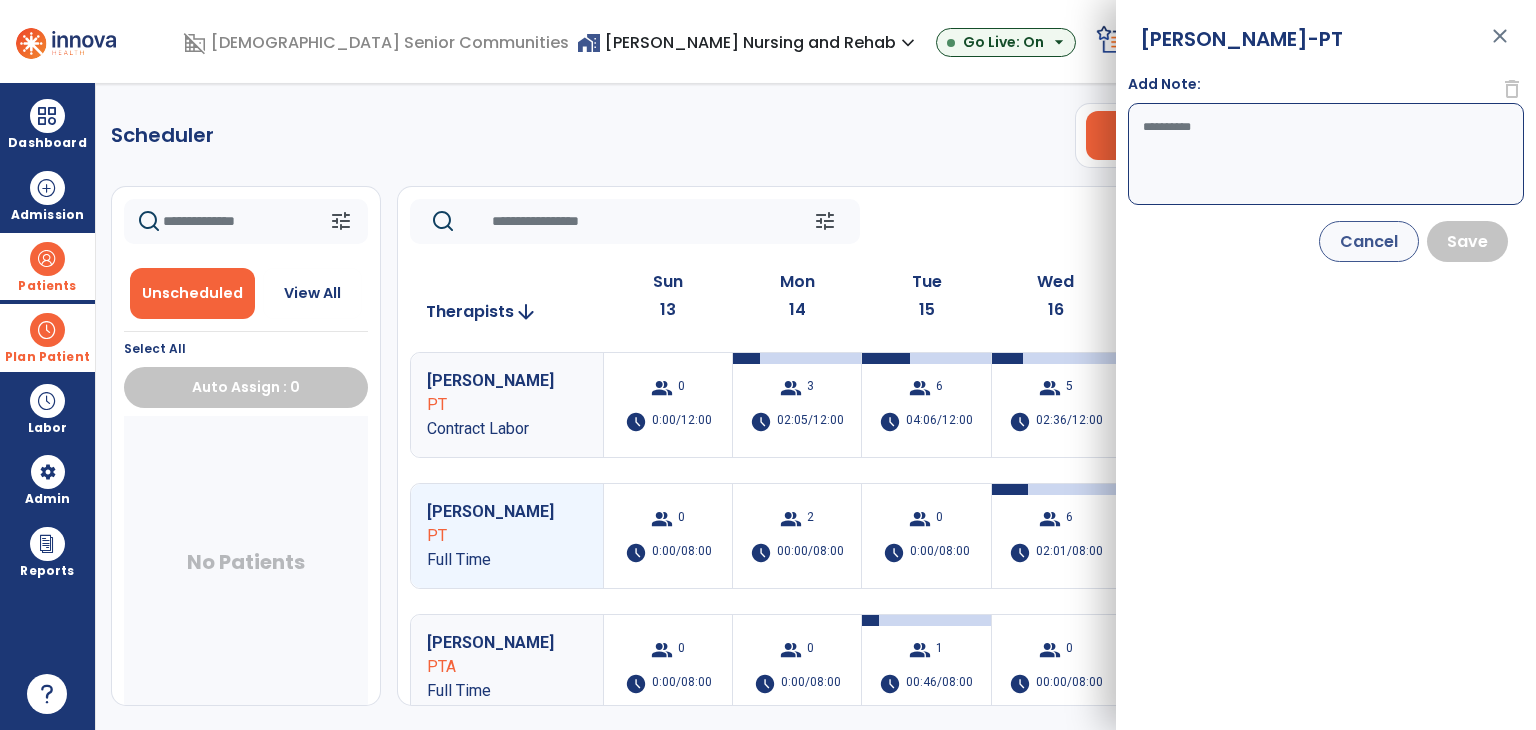 click on "Add Note:" at bounding box center (1326, 154) 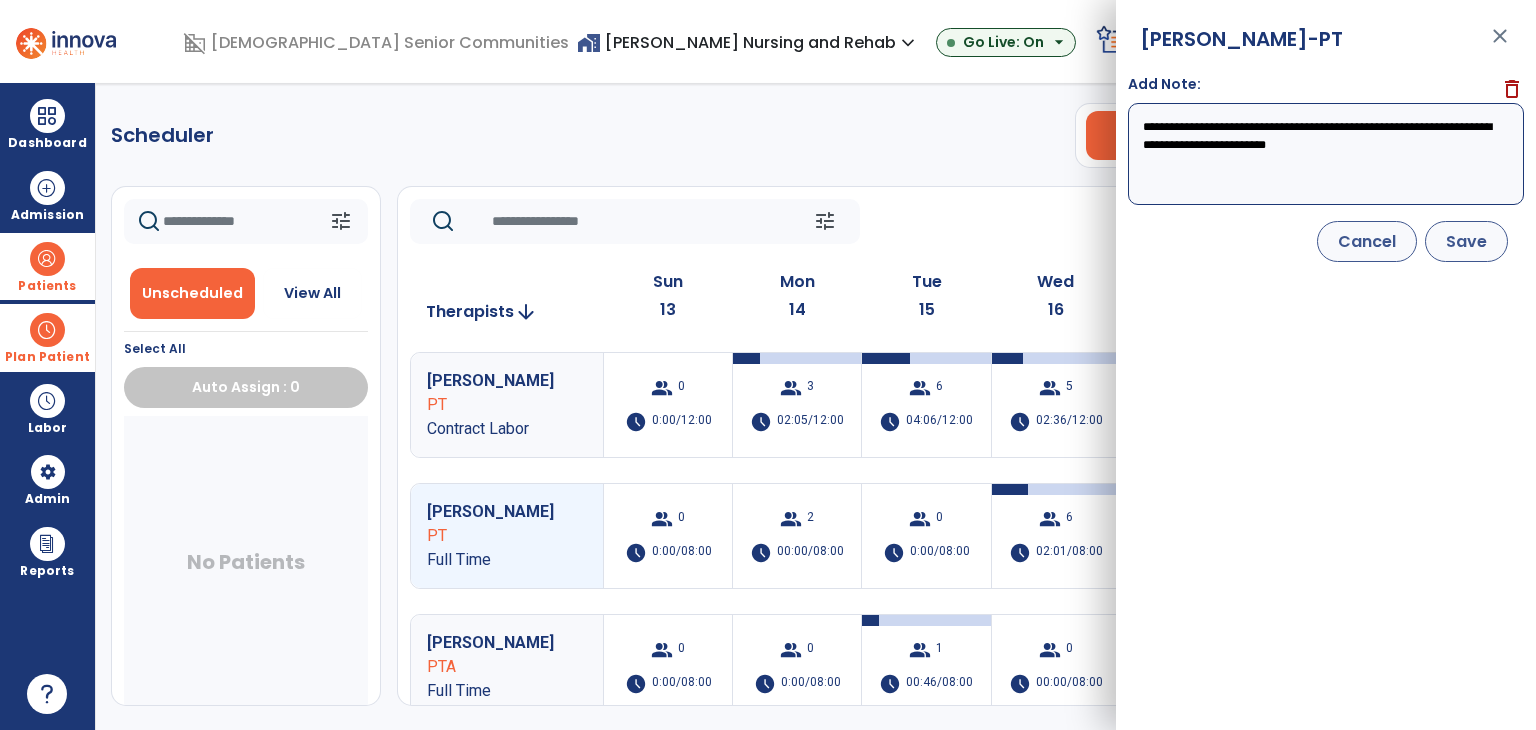 type on "**********" 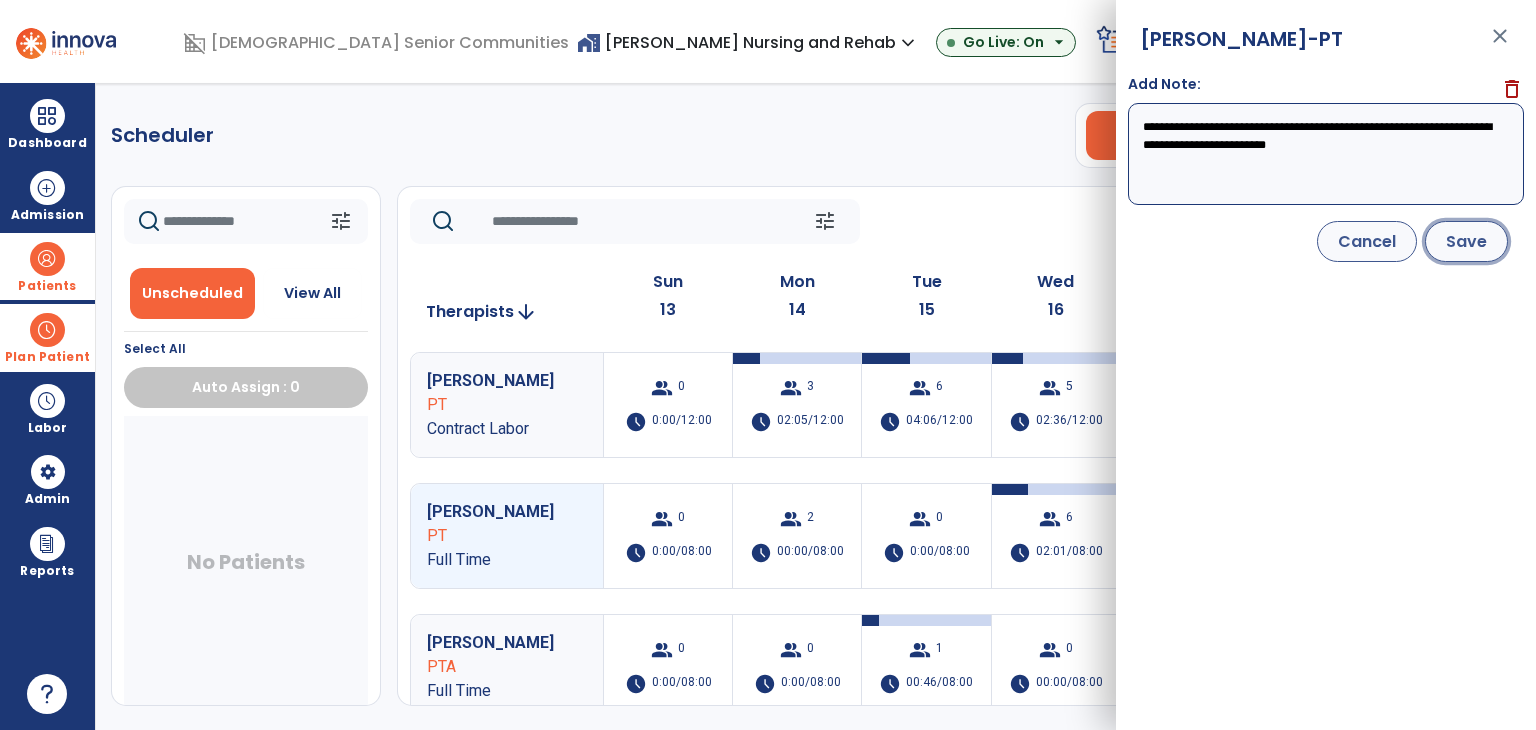 click on "Save" at bounding box center (1466, 241) 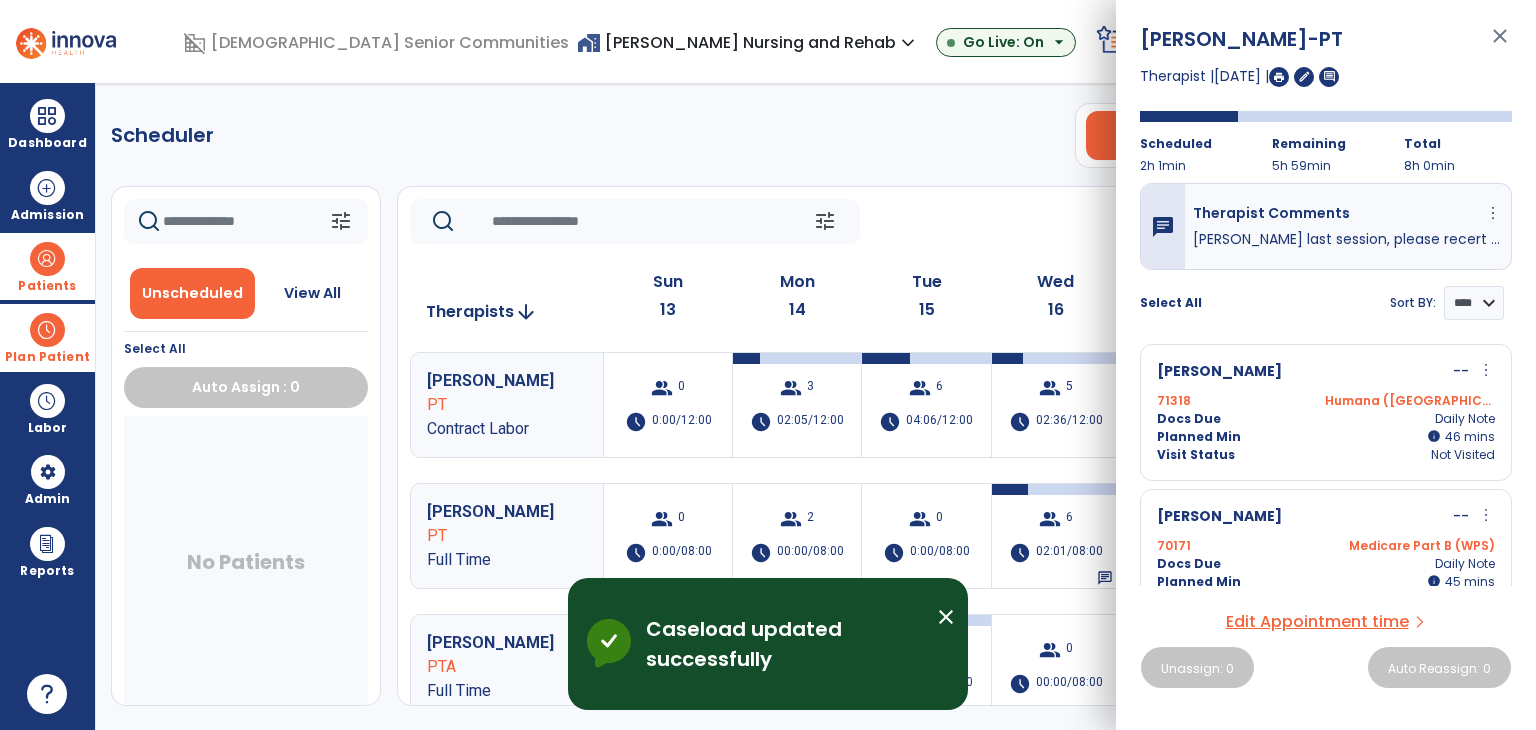 click on "close" at bounding box center (1500, 45) 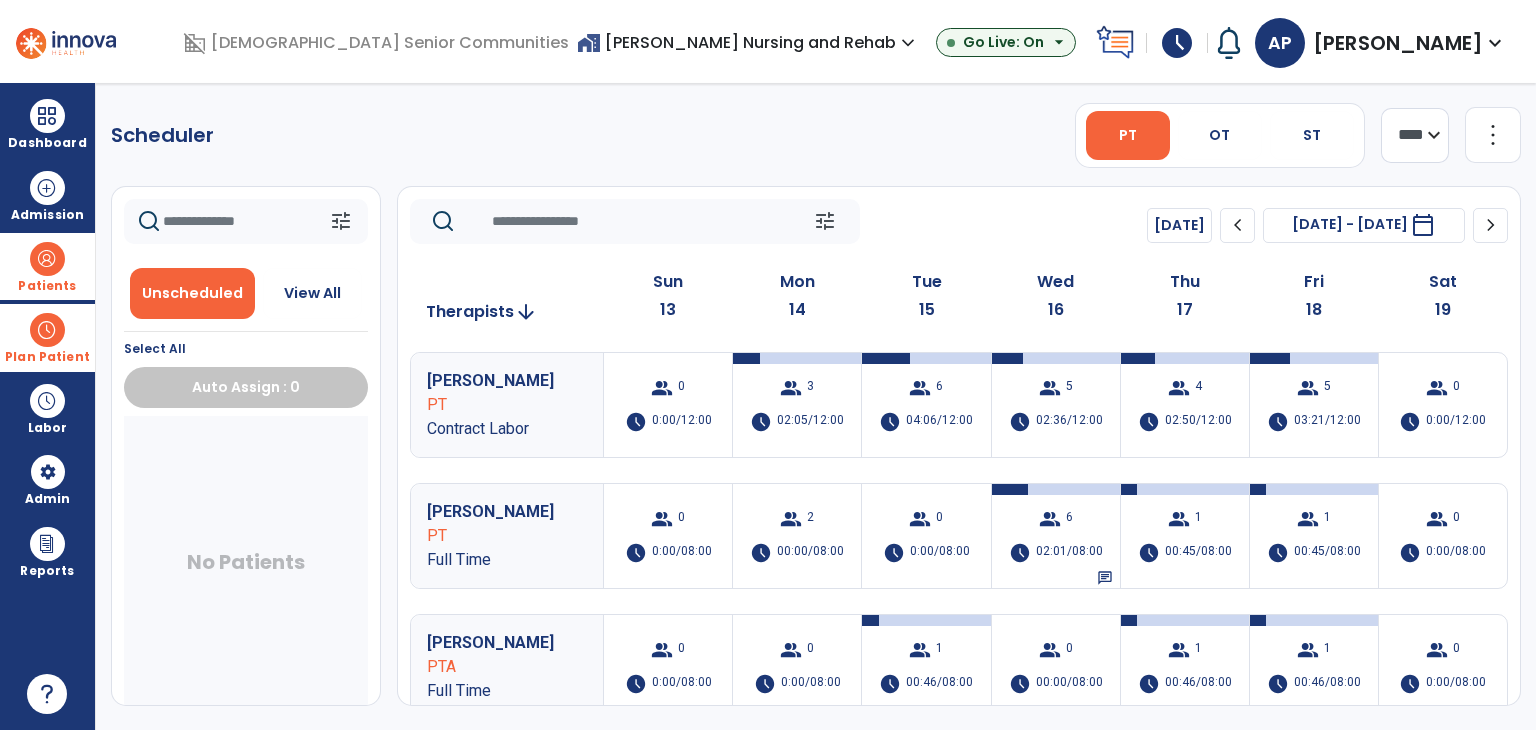 click on "chevron_left" 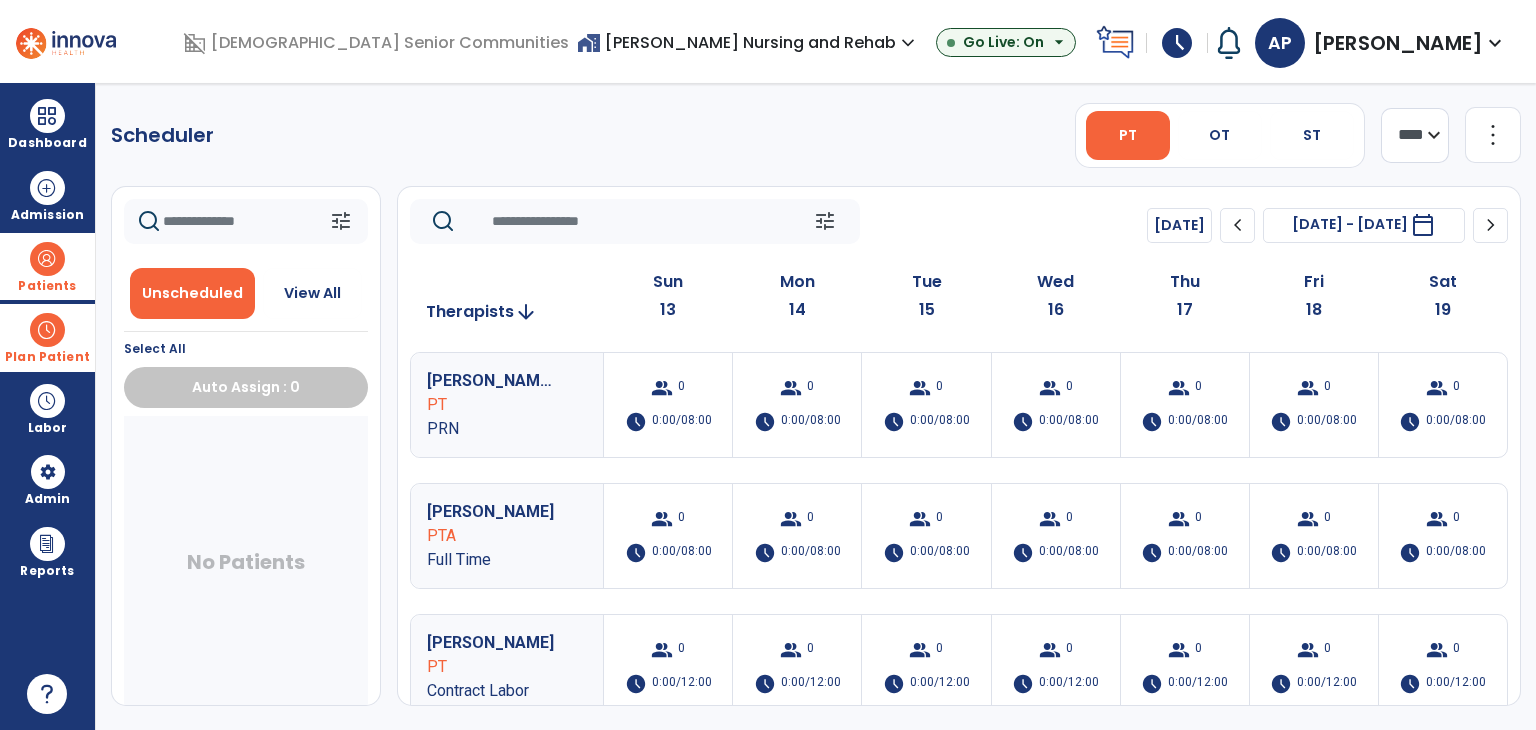 click on "chevron_left" 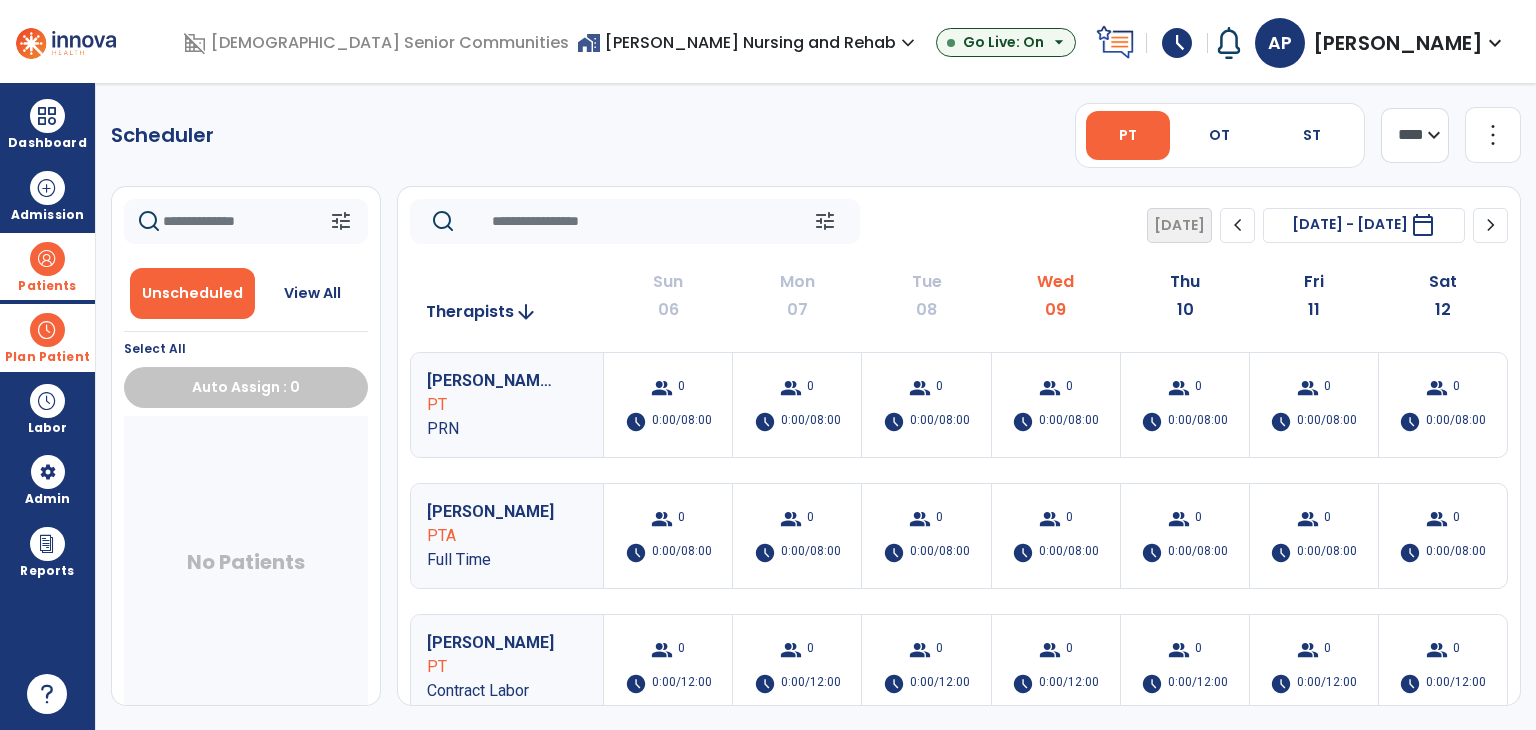 click on "chevron_right" 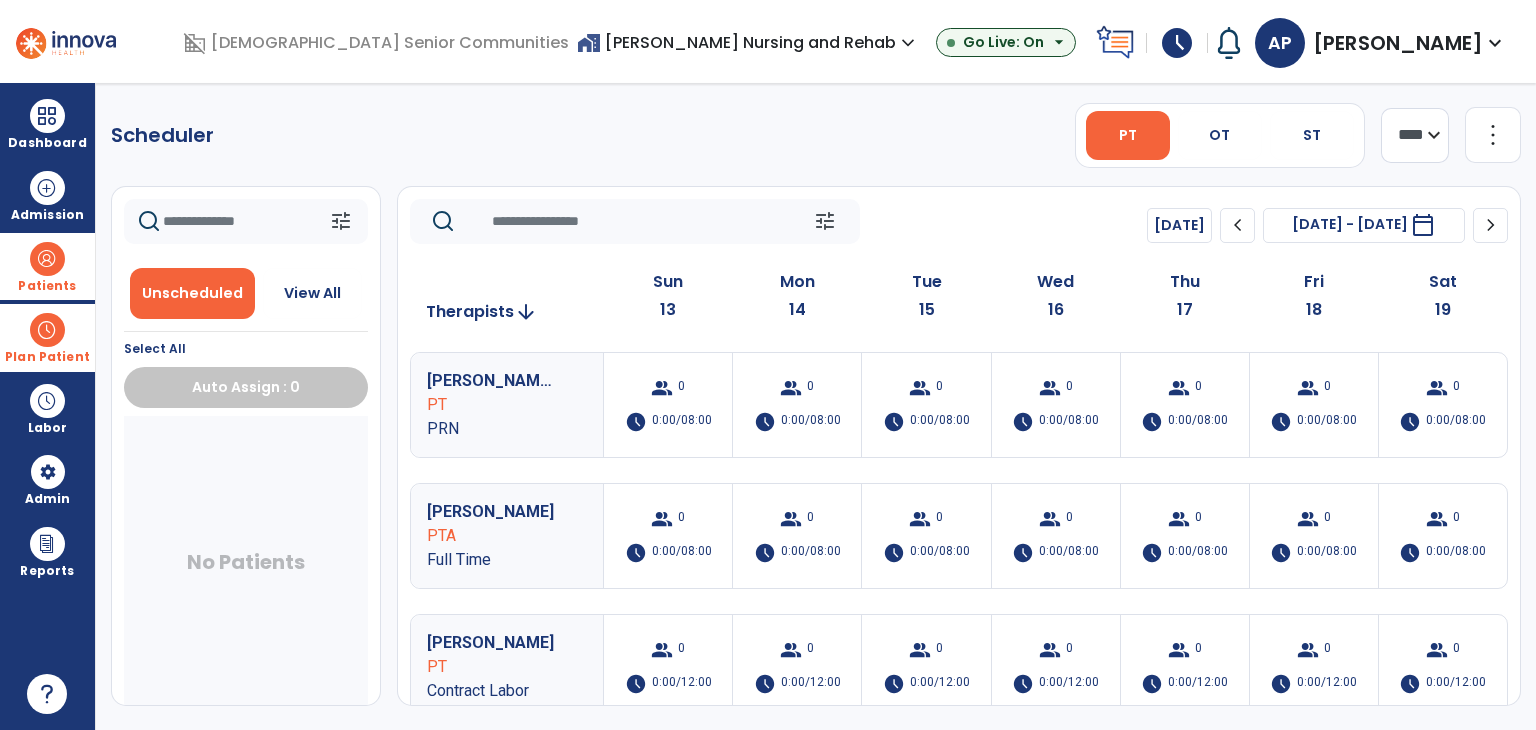 click on "chevron_left" 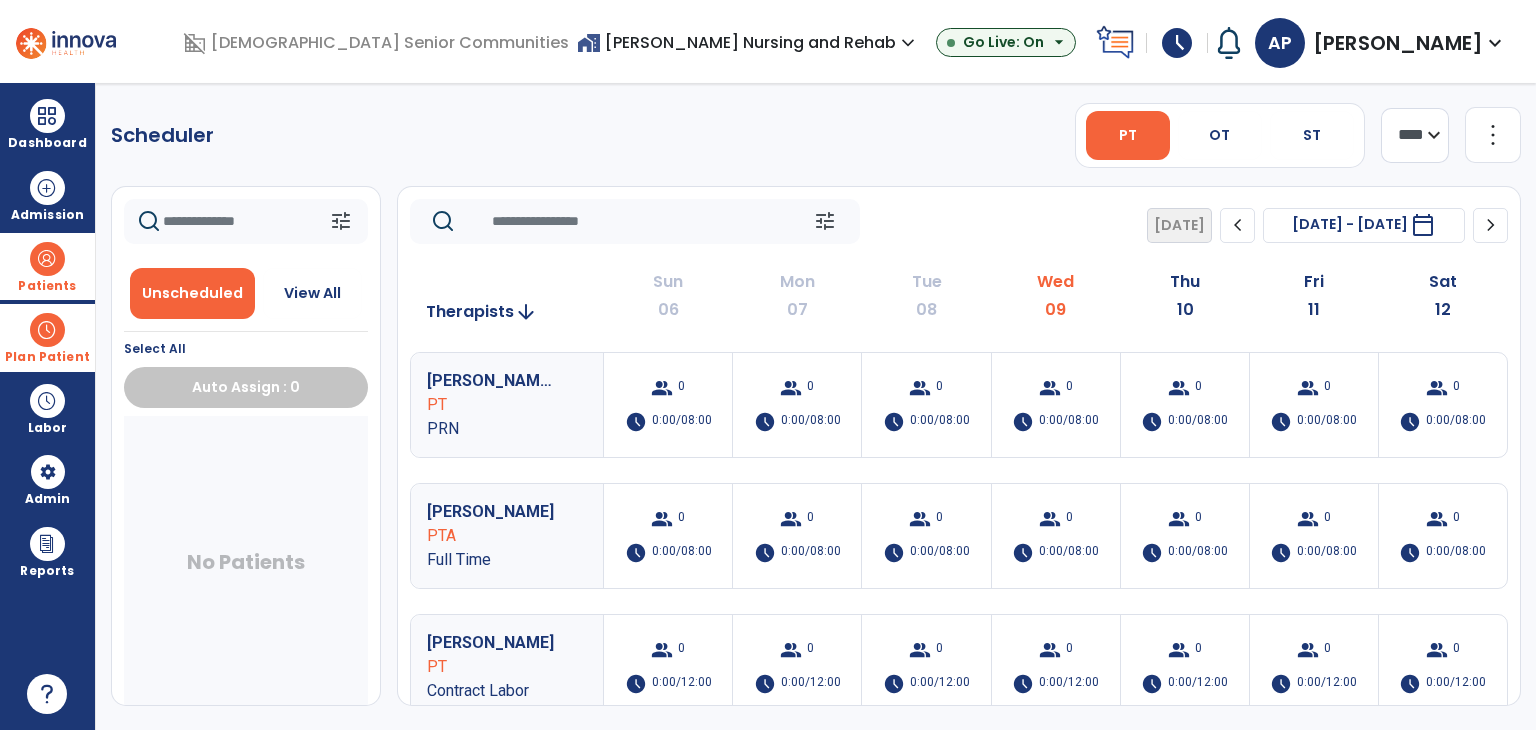 click on "Scheduler   PT   OT   ST  **** *** more_vert  Manage Labor   View All Therapists   Print" 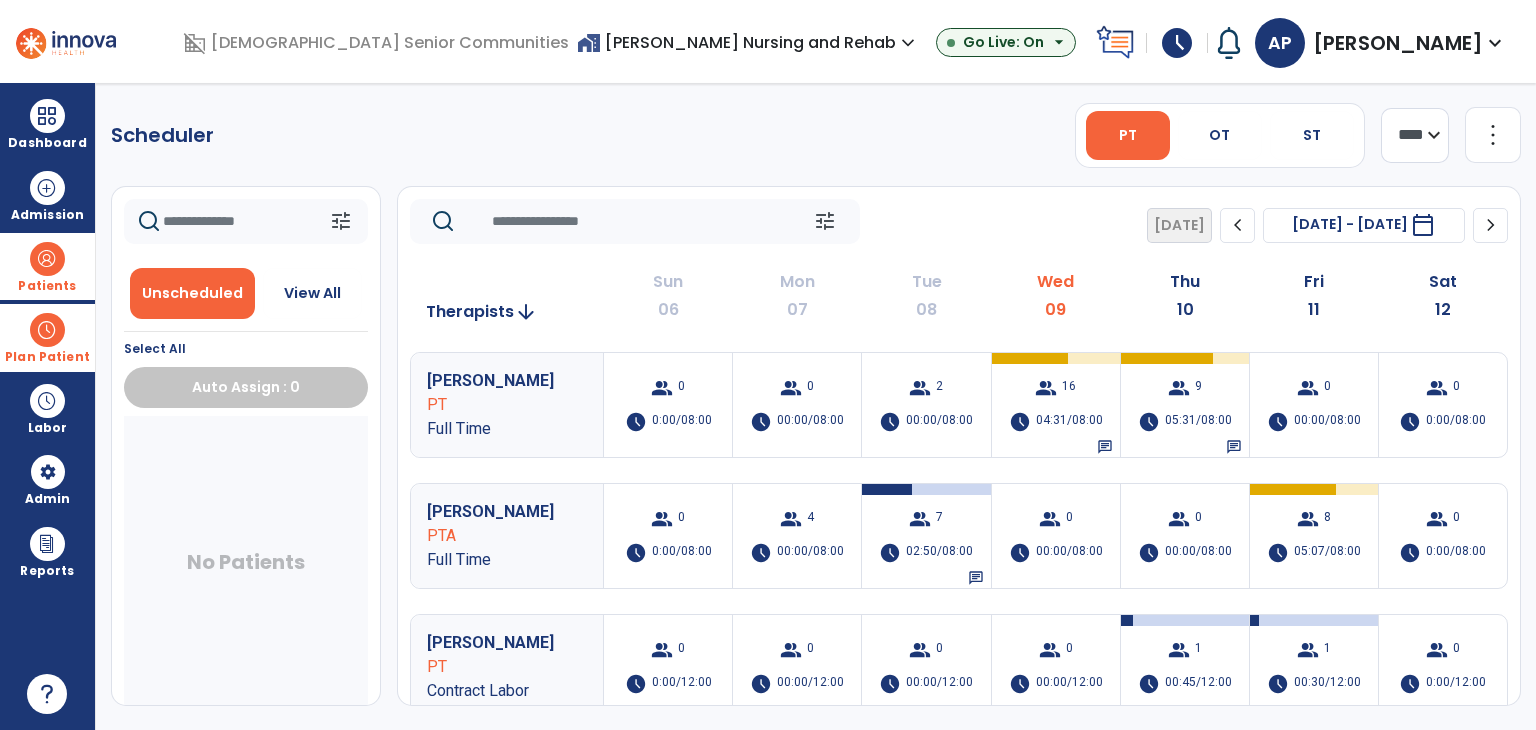 click at bounding box center [47, 330] 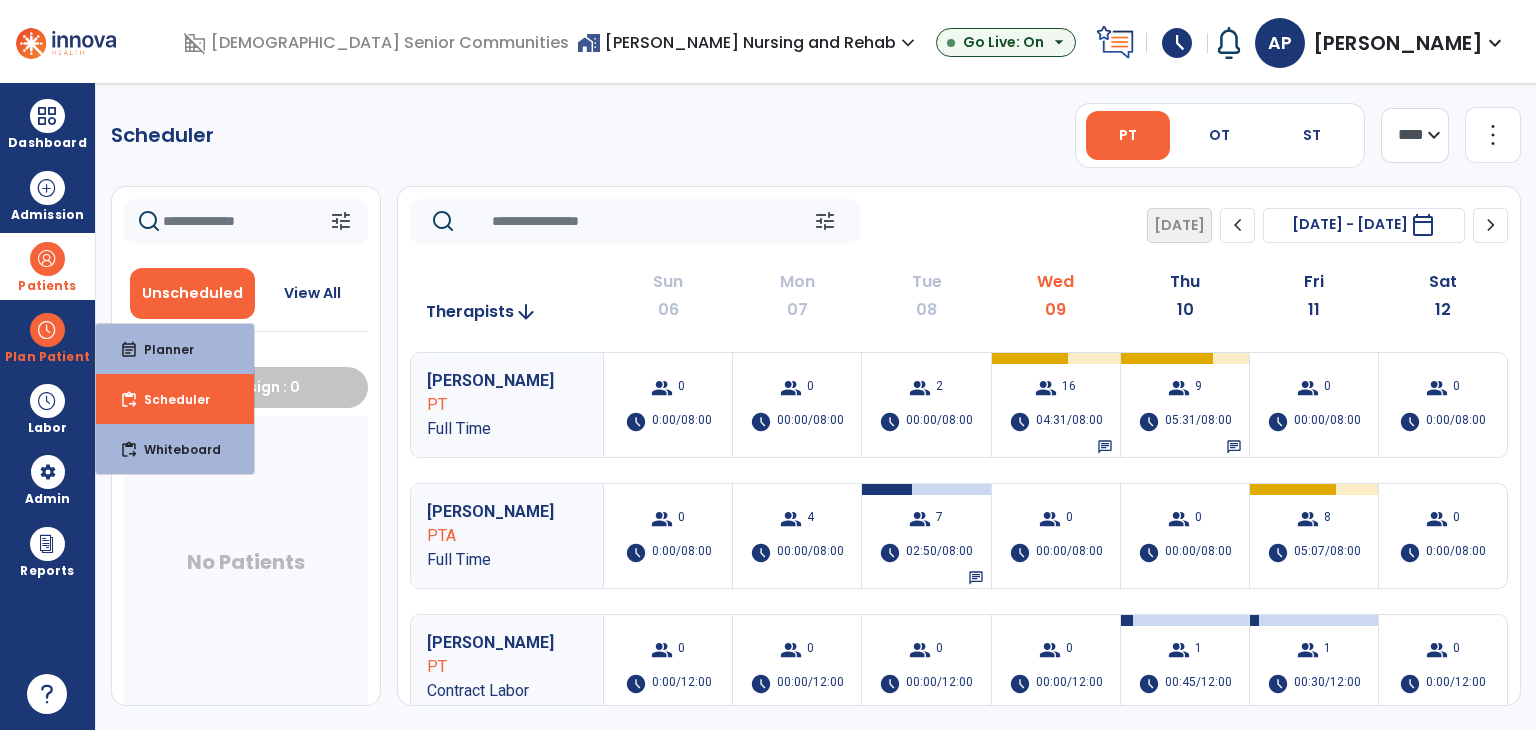 click at bounding box center (1314, 620) 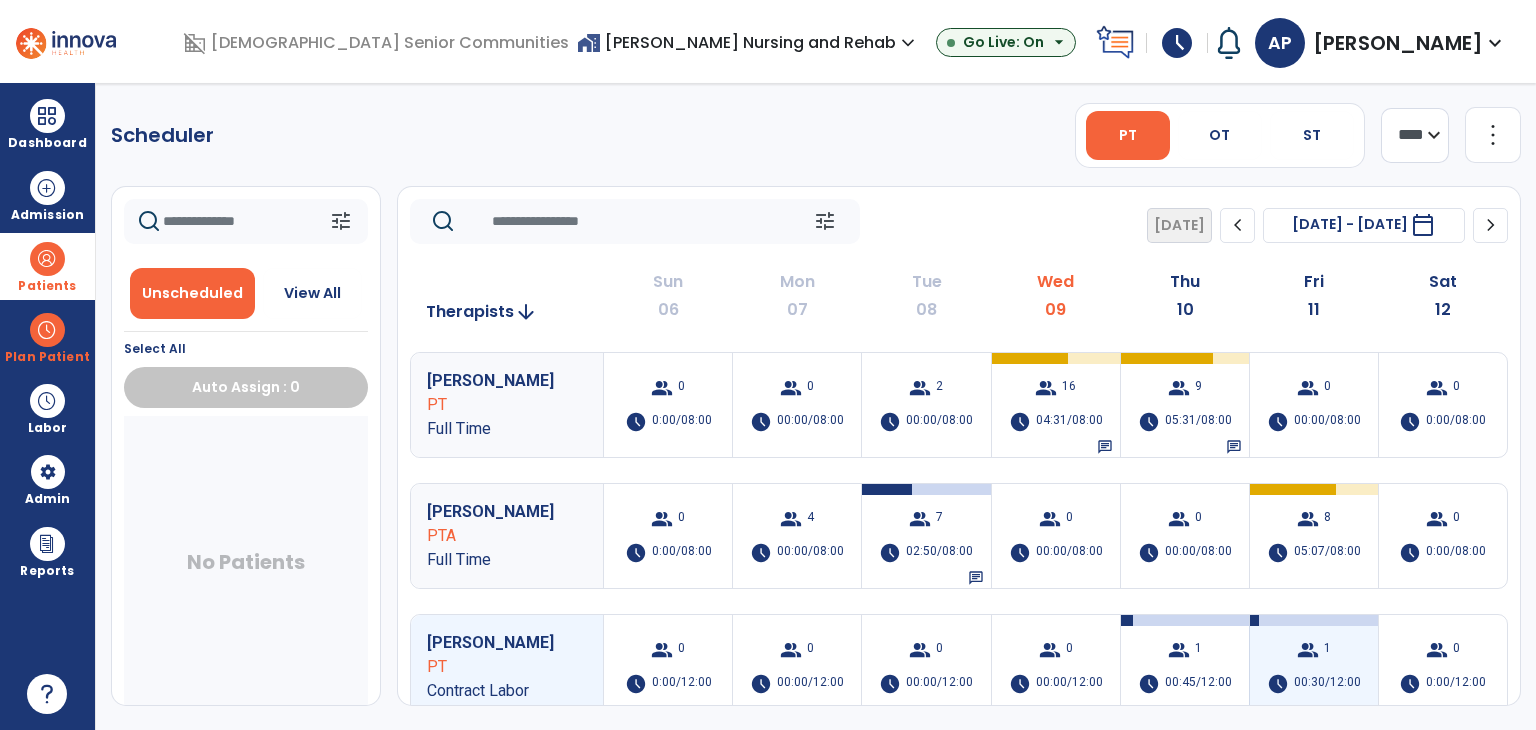 click at bounding box center (1314, 620) 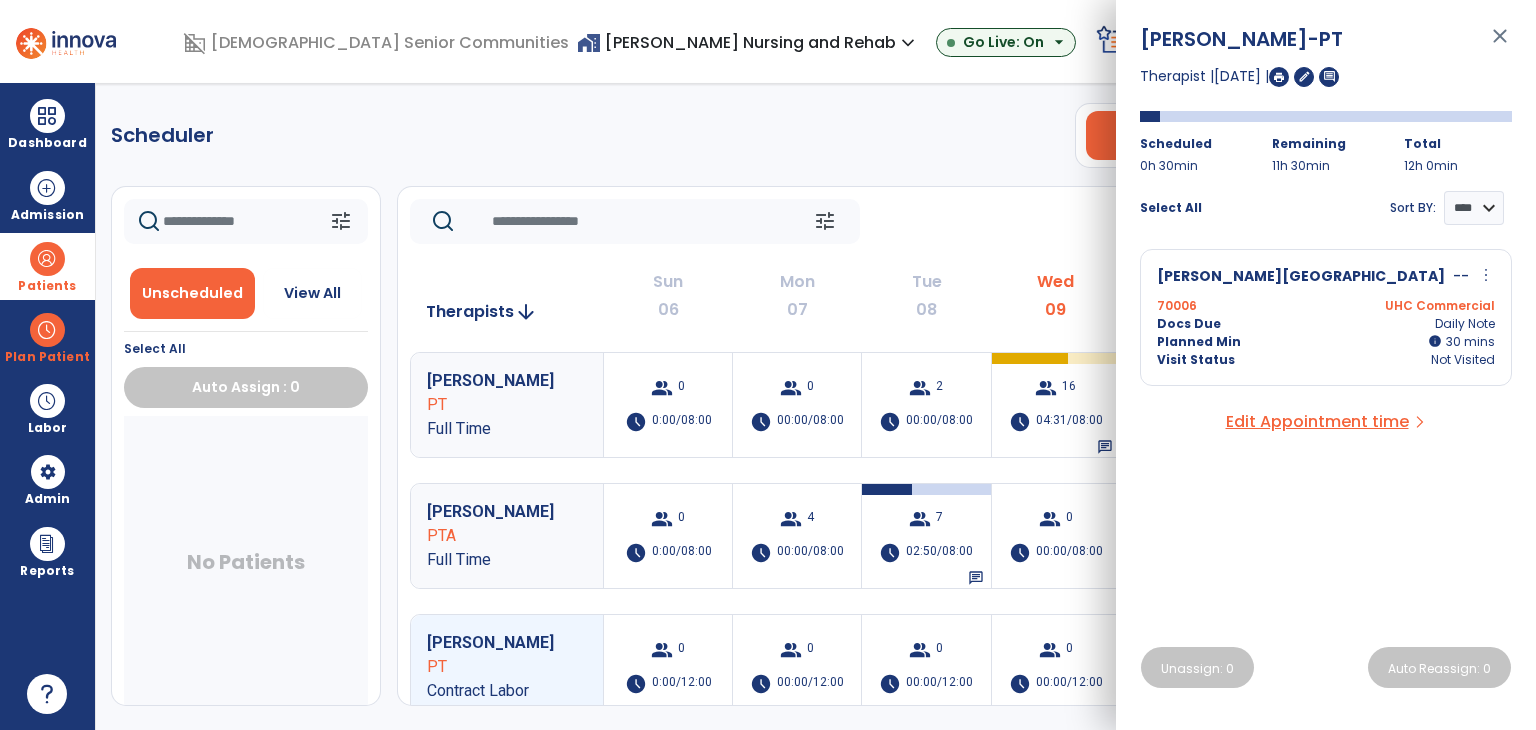 click on "70006 UHC Commercial" at bounding box center (1326, 306) 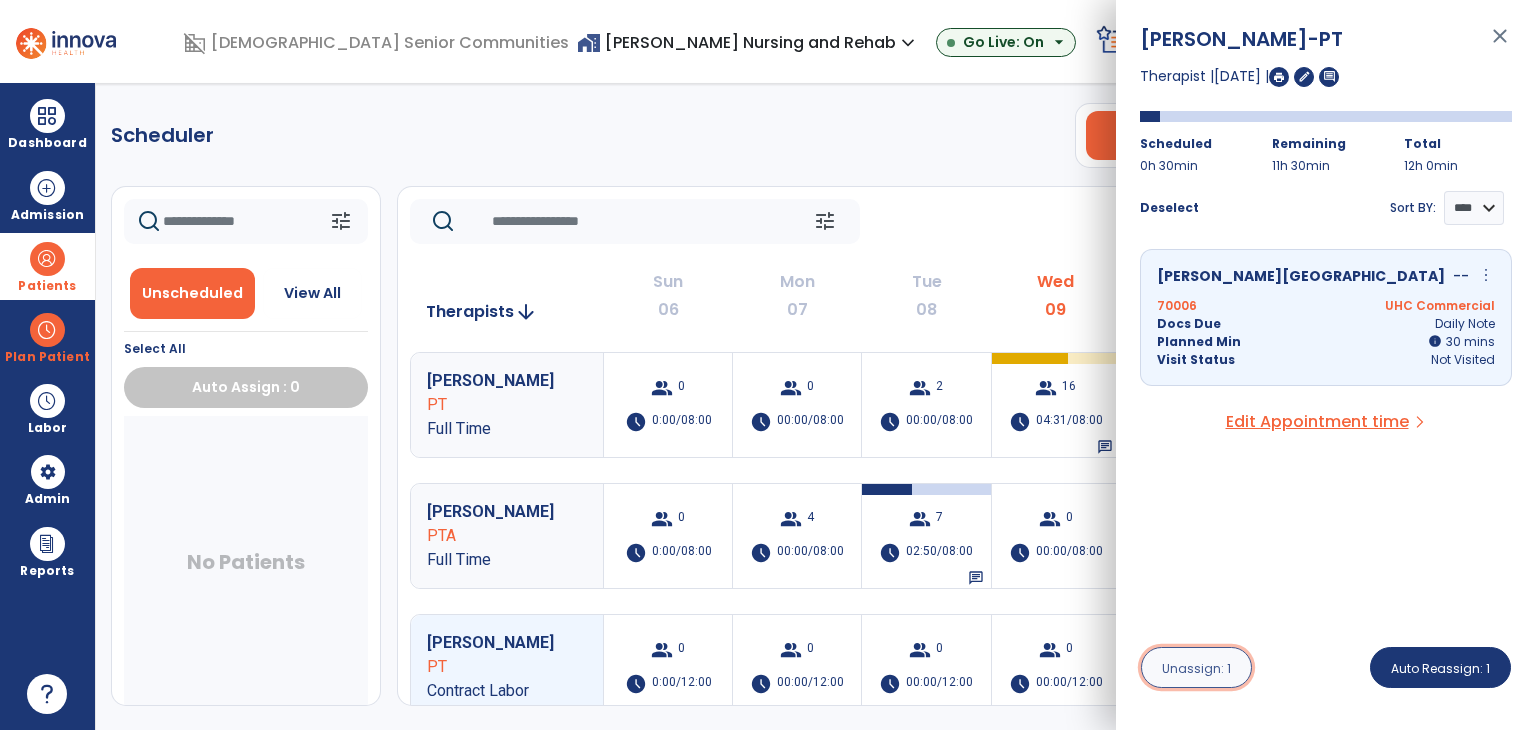 click on "Unassign: 1" at bounding box center (1196, 668) 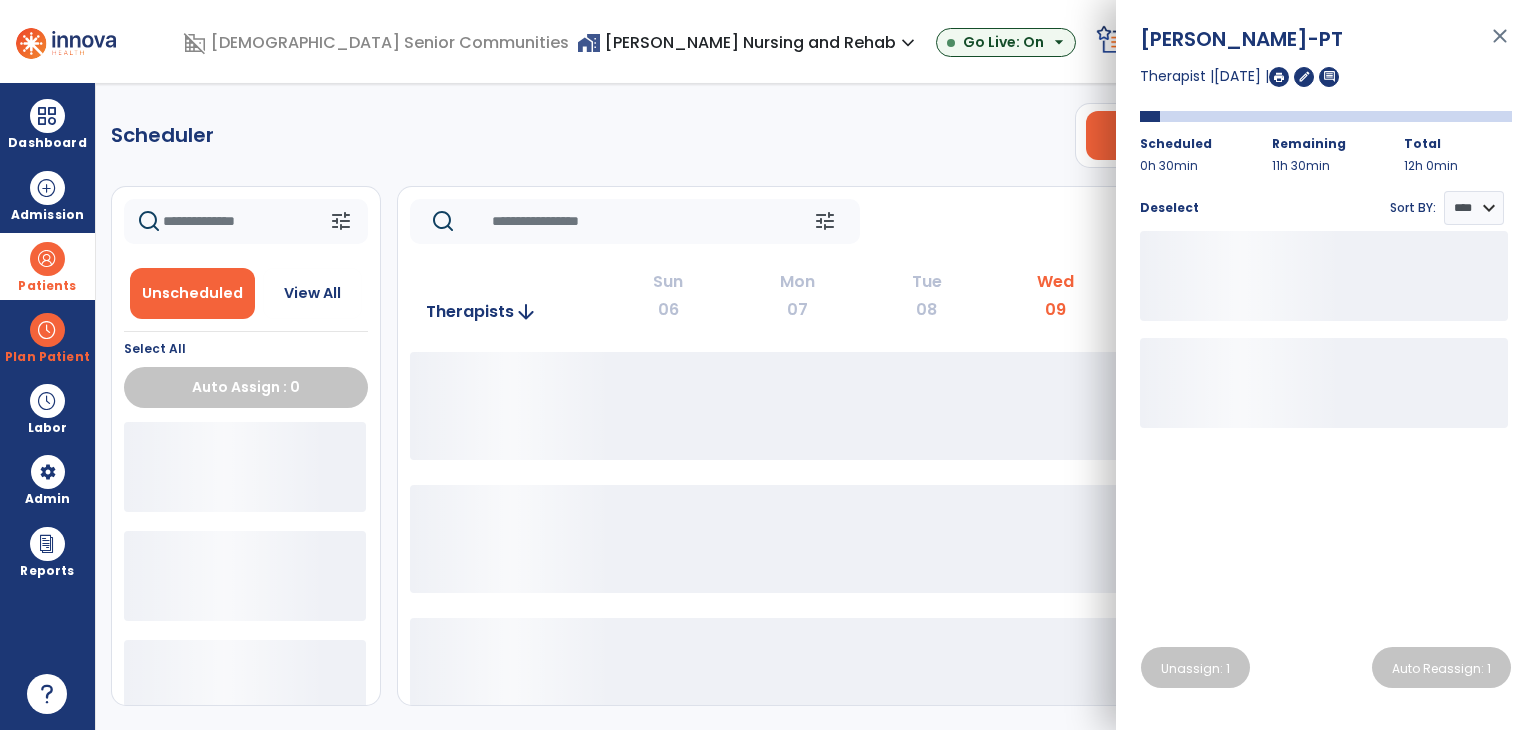 click on "close" at bounding box center (1500, 45) 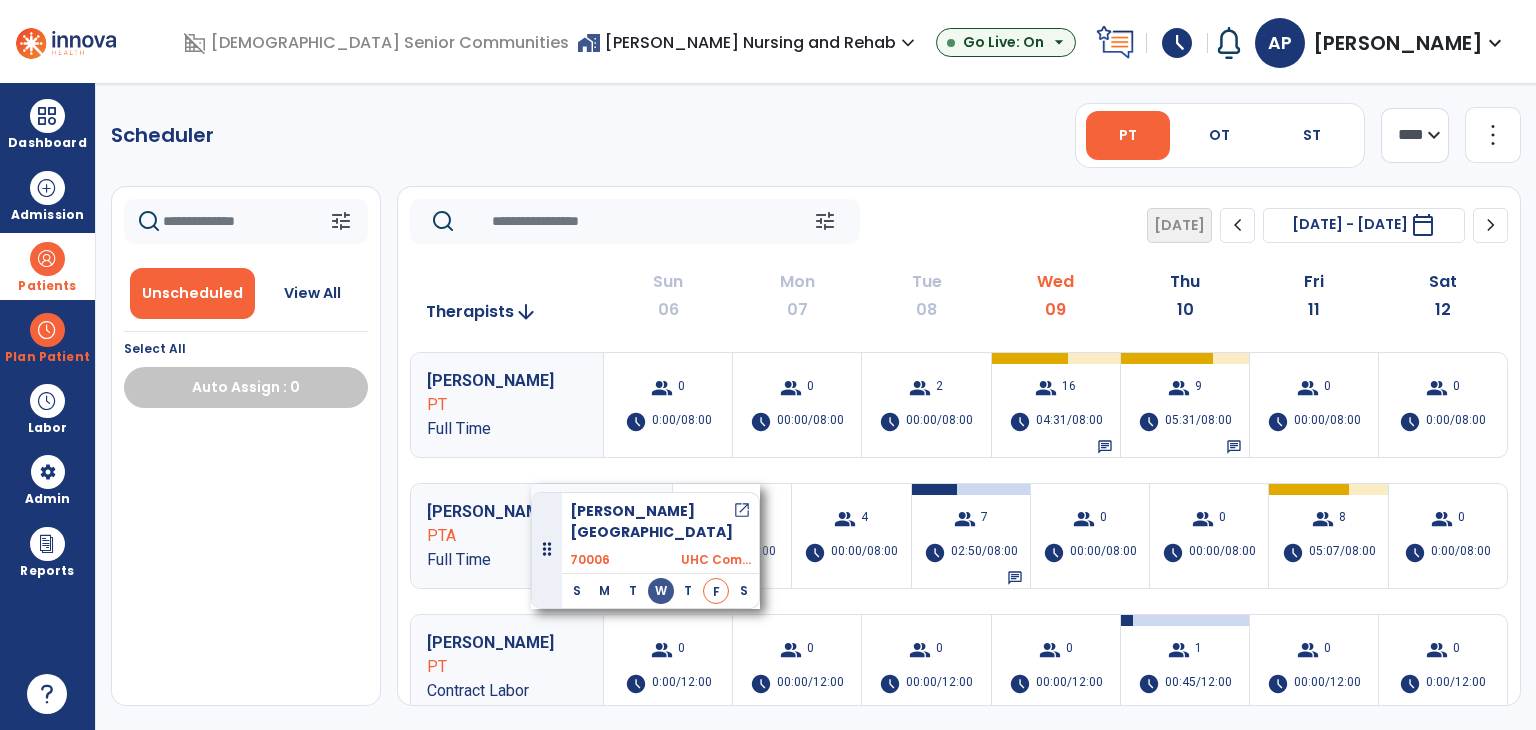 drag, startPoint x: 415, startPoint y: 484, endPoint x: 531, endPoint y: 484, distance: 116 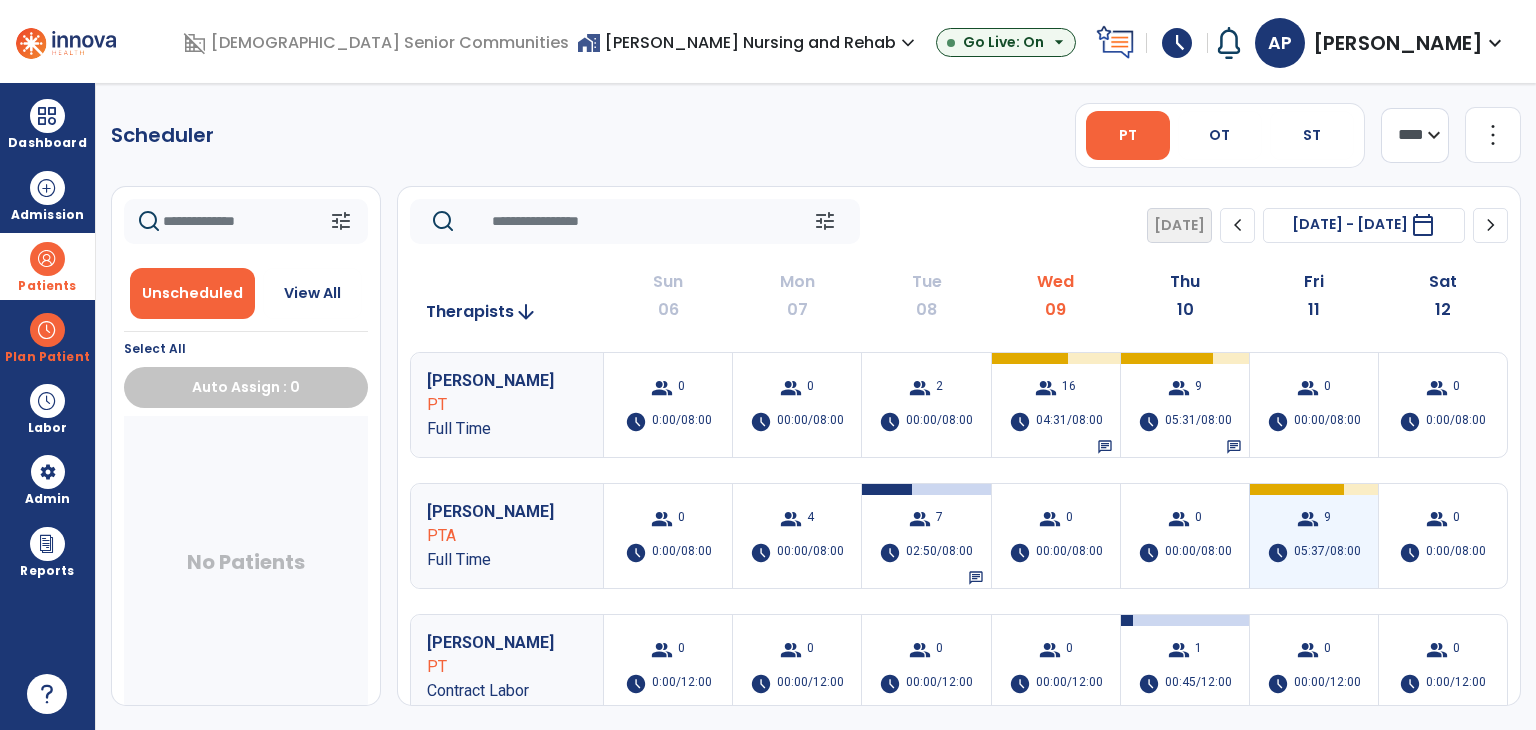 click on "group  9  schedule  05:37/08:00" at bounding box center [1314, 536] 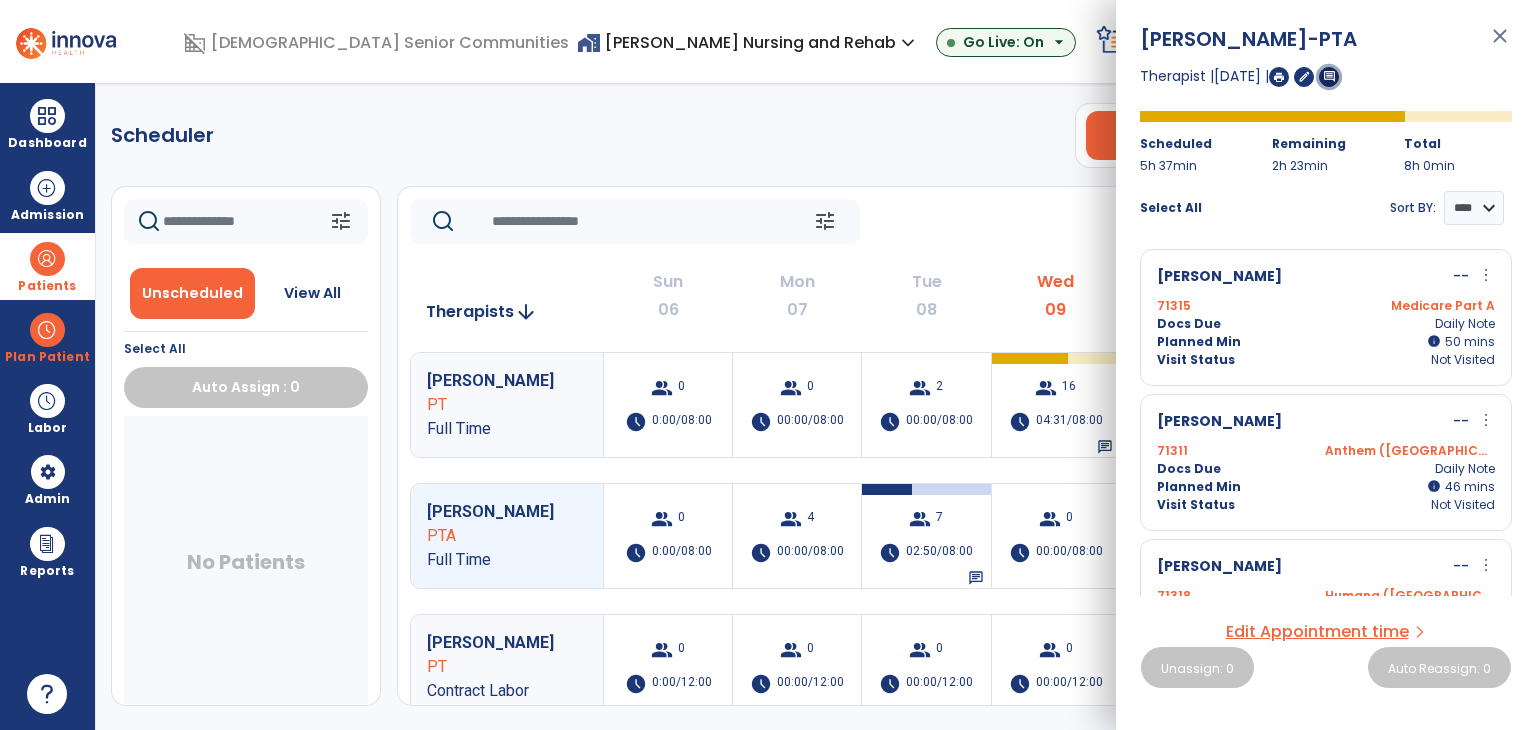 click on "comment" at bounding box center (1329, 76) 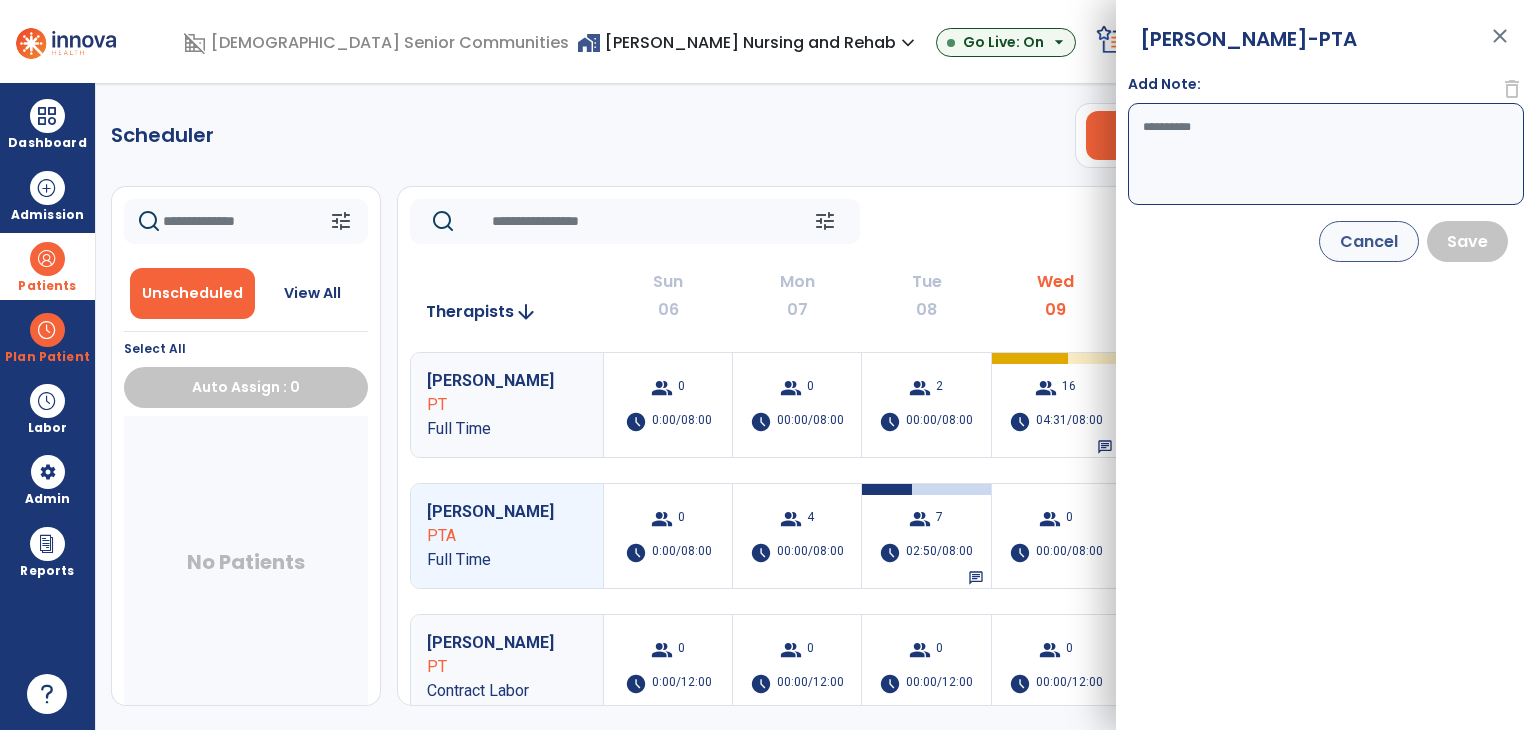 click on "Add Note:" at bounding box center [1326, 154] 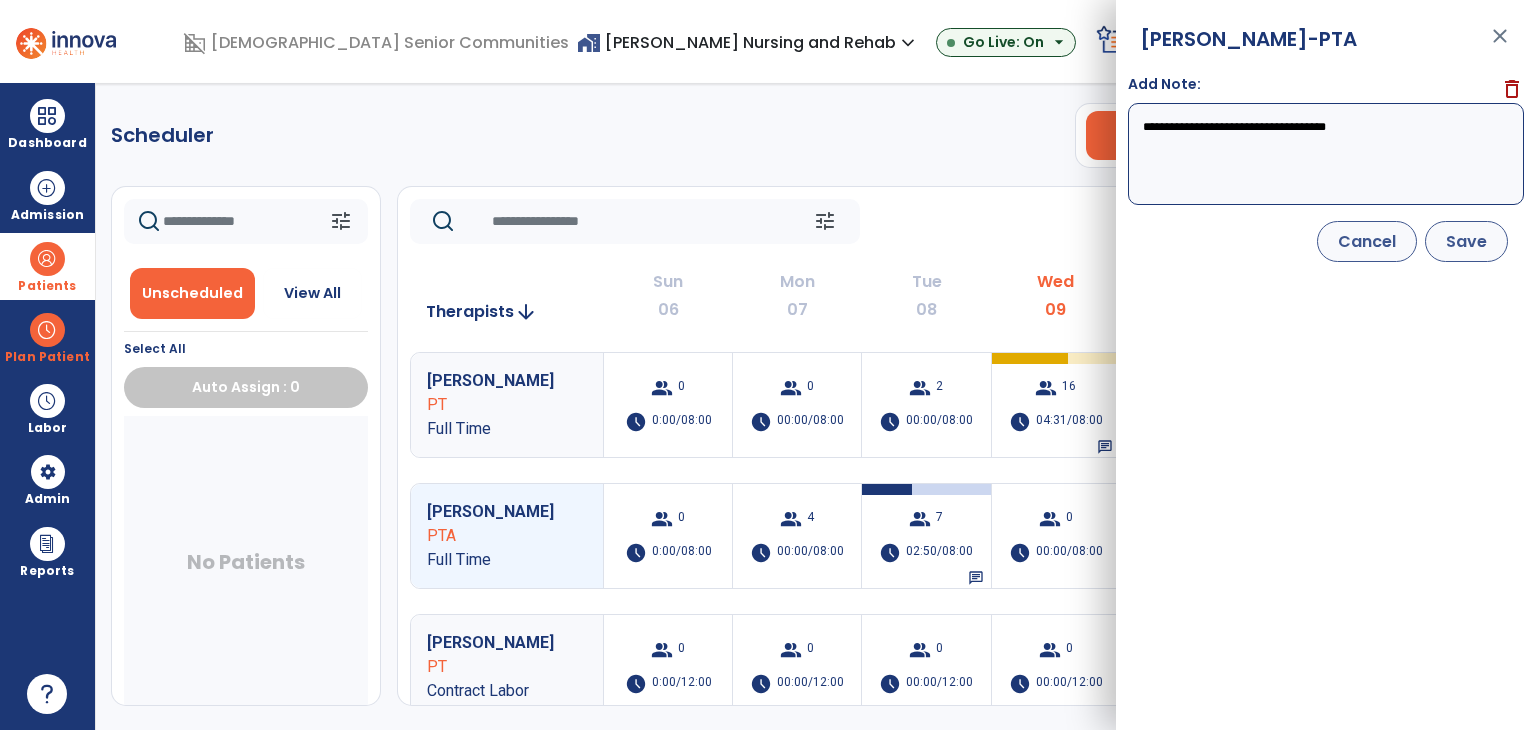 type on "**********" 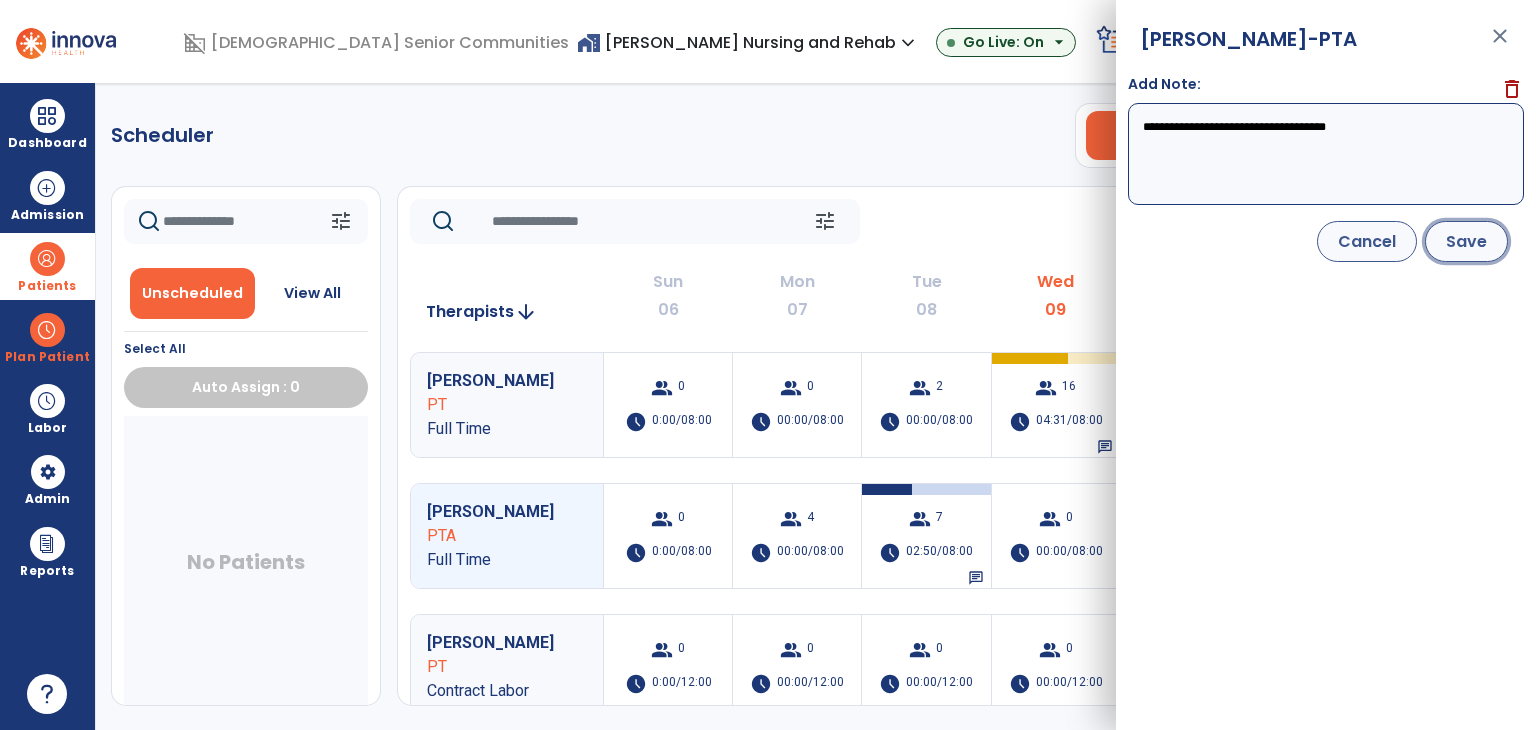 click on "Save" at bounding box center (1466, 241) 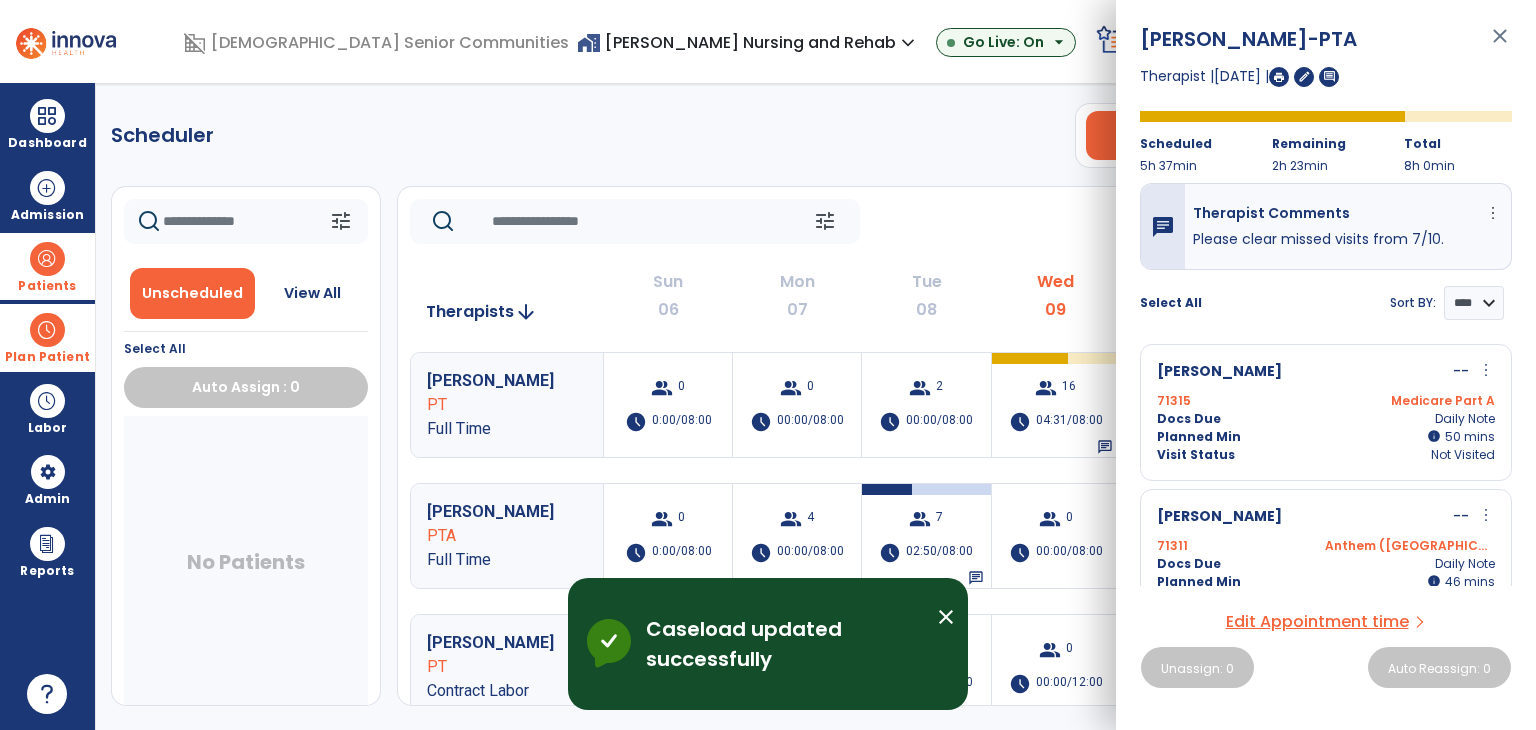 click on "Plan Patient  event_note  Planner  content_paste_go  Scheduler  content_paste_go  Whiteboard" at bounding box center [47, 337] 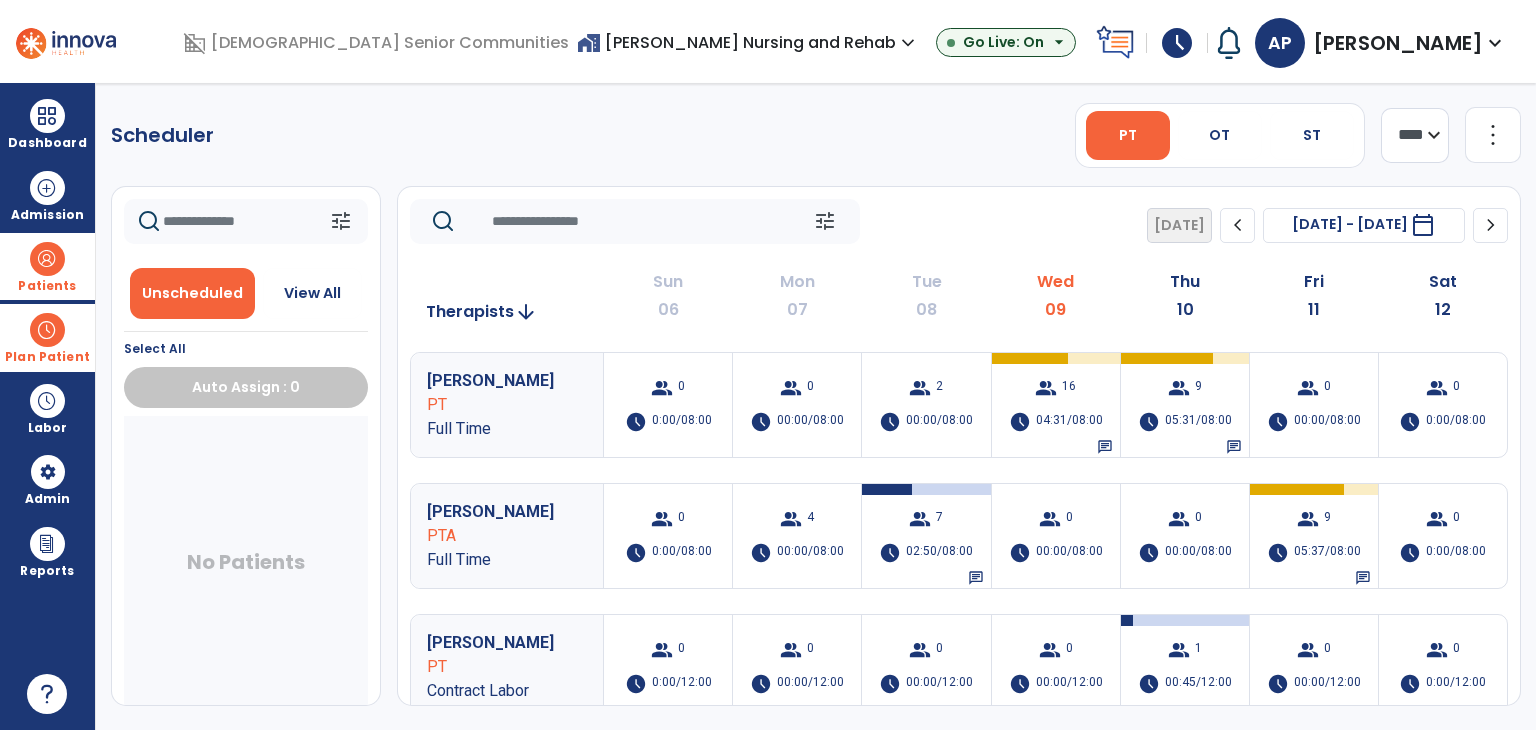 click at bounding box center (47, 330) 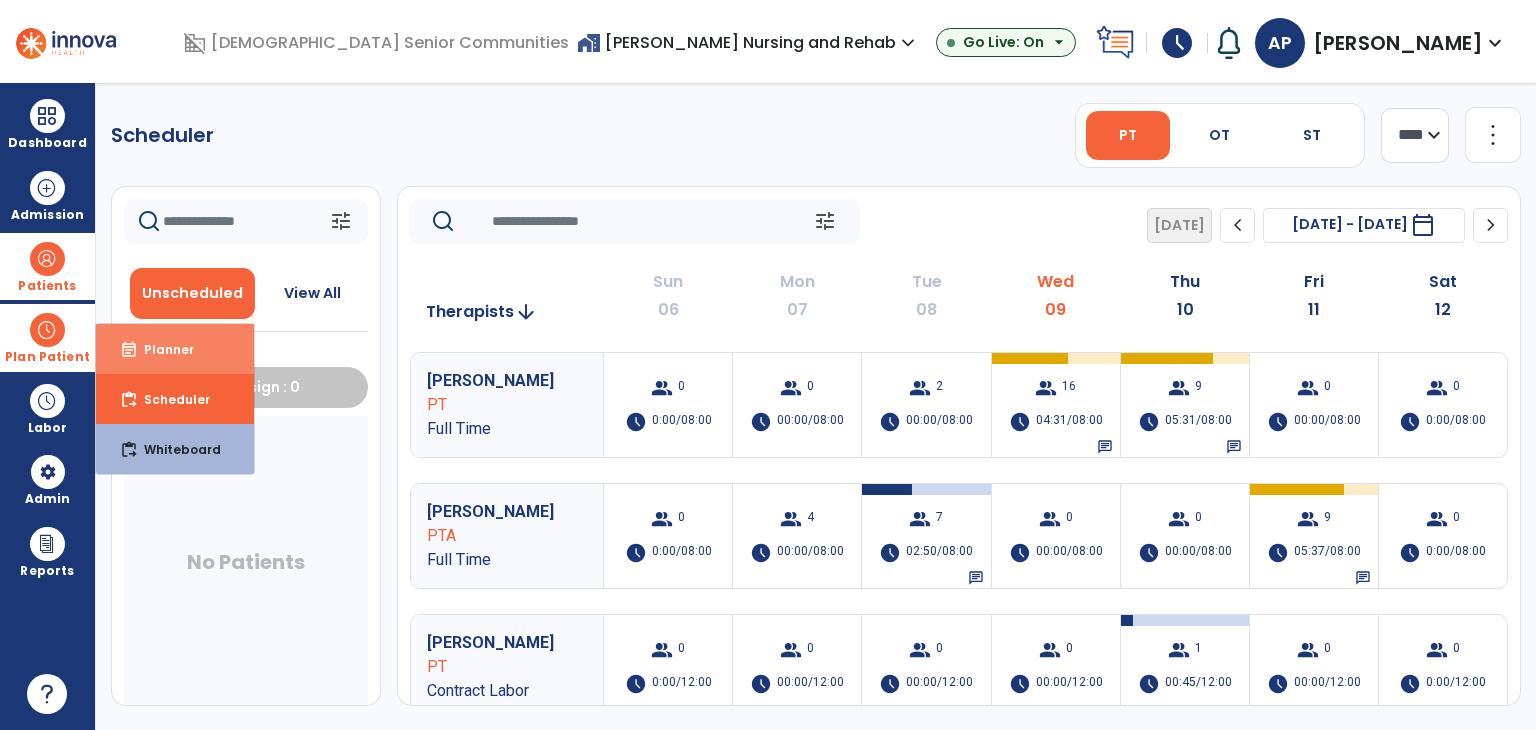 click on "event_note  Planner" at bounding box center [175, 349] 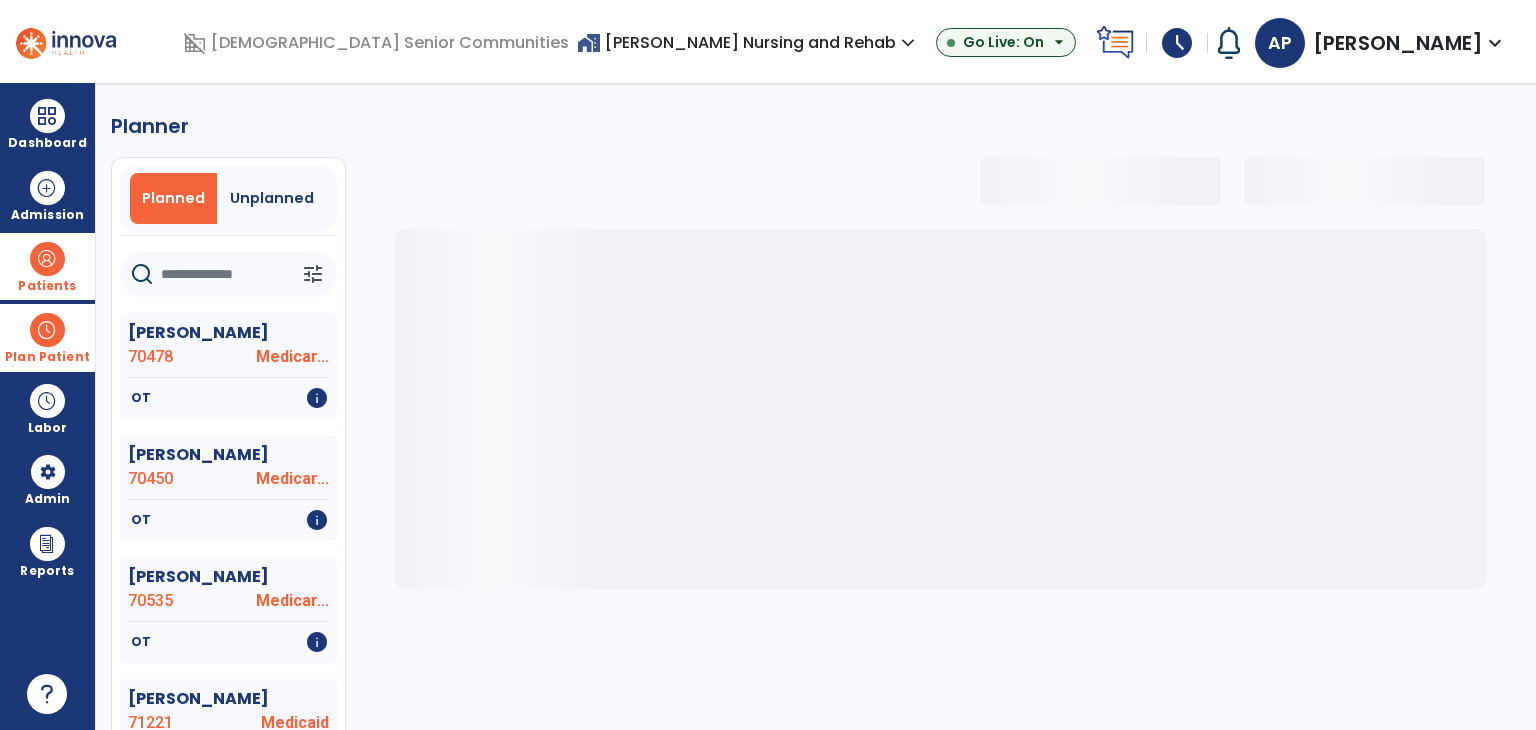 select on "***" 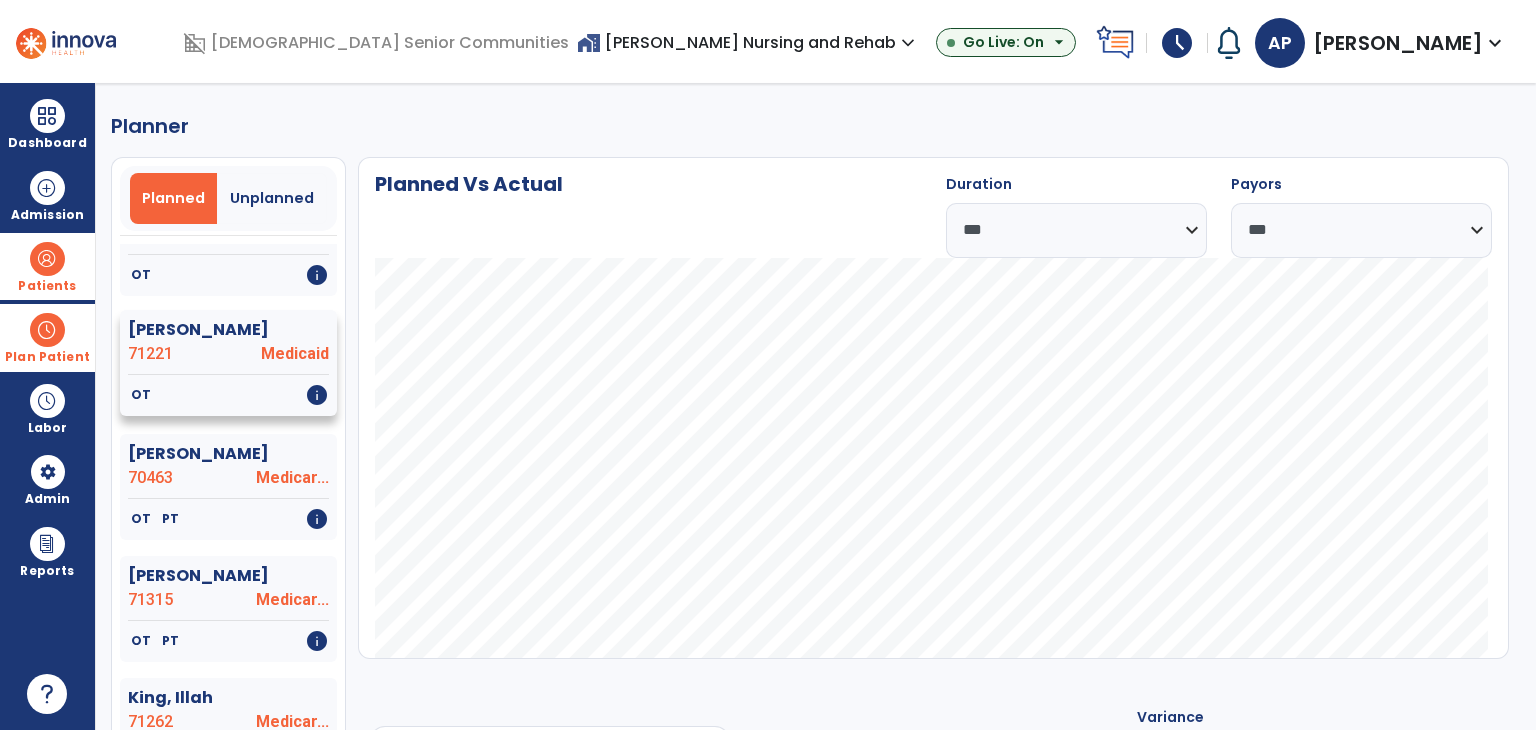 scroll, scrollTop: 400, scrollLeft: 0, axis: vertical 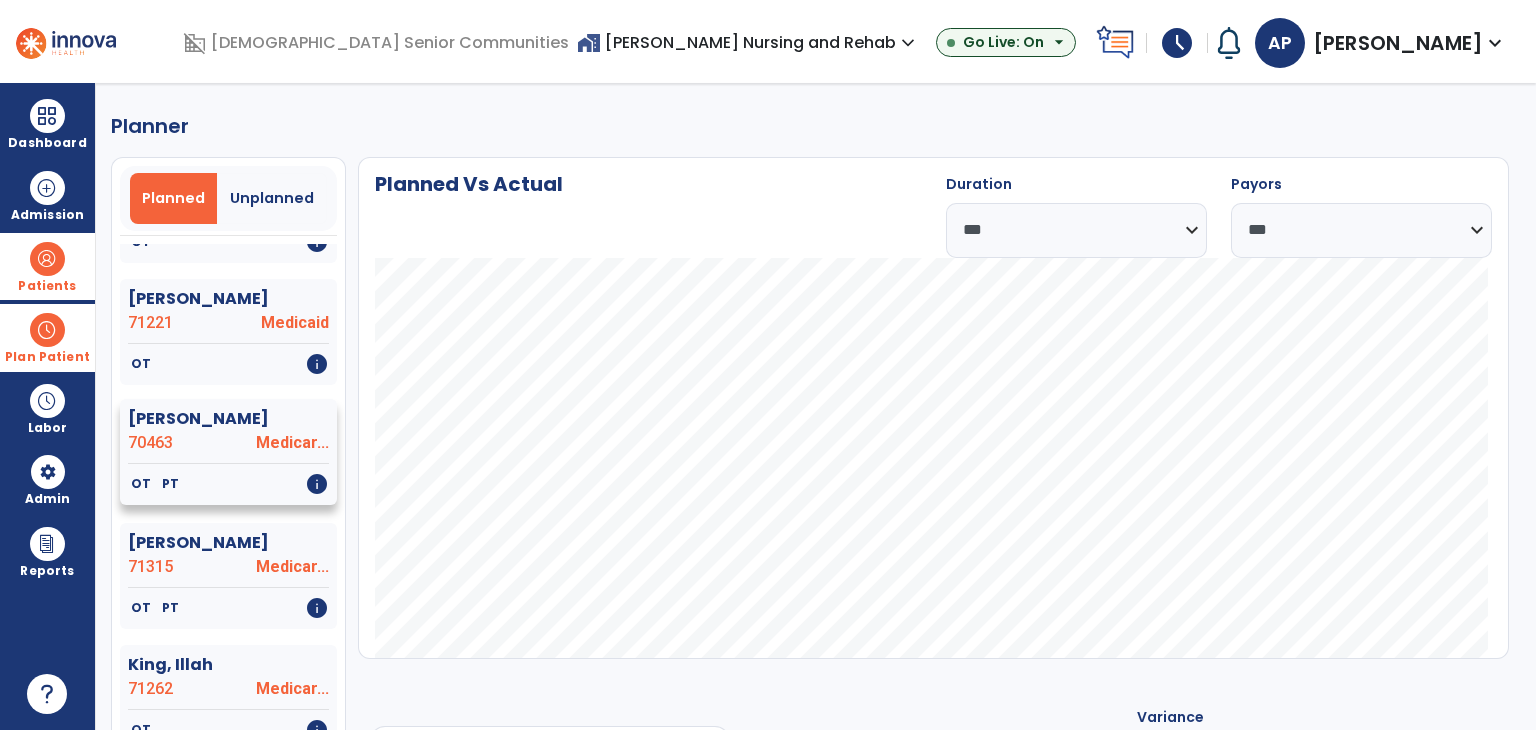 click on "70463" 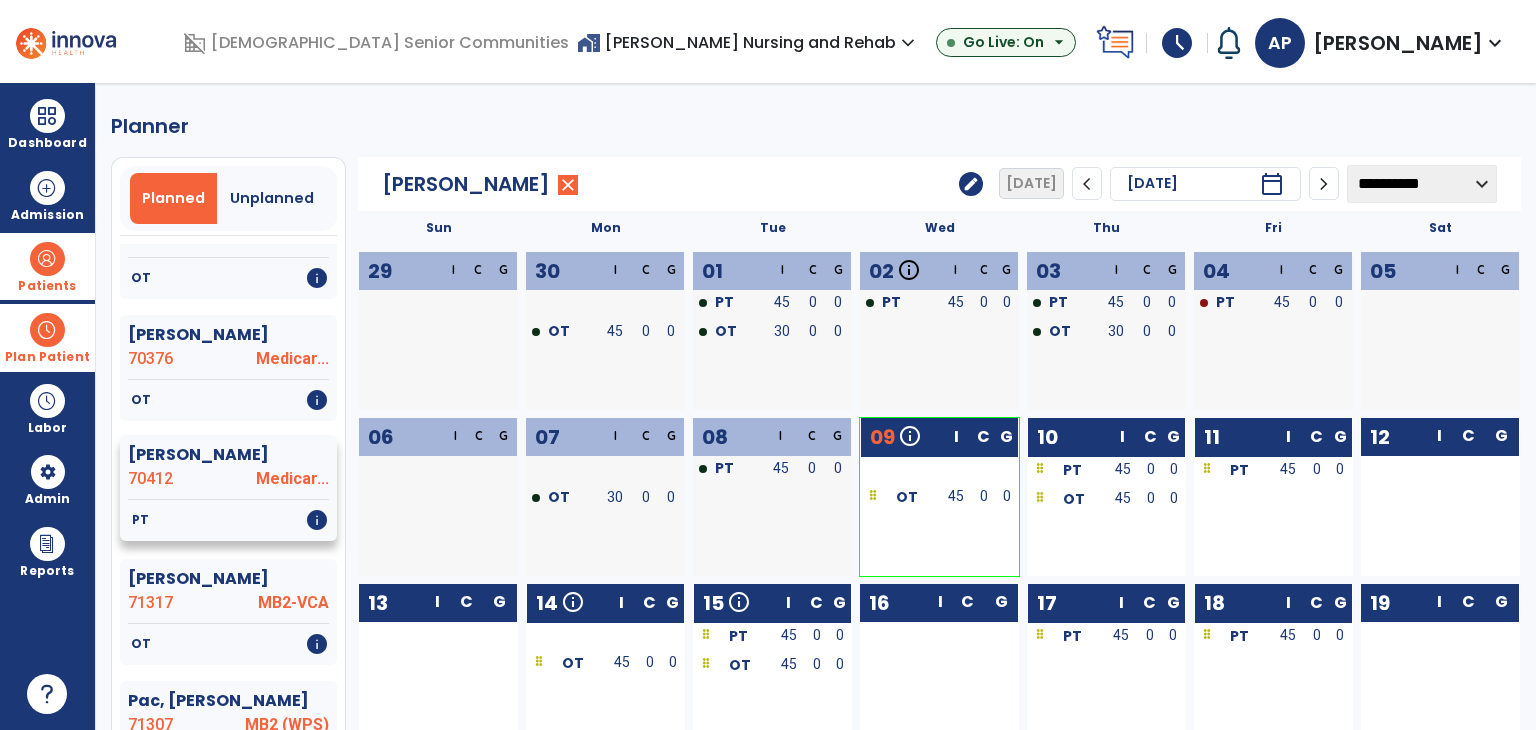 scroll, scrollTop: 900, scrollLeft: 0, axis: vertical 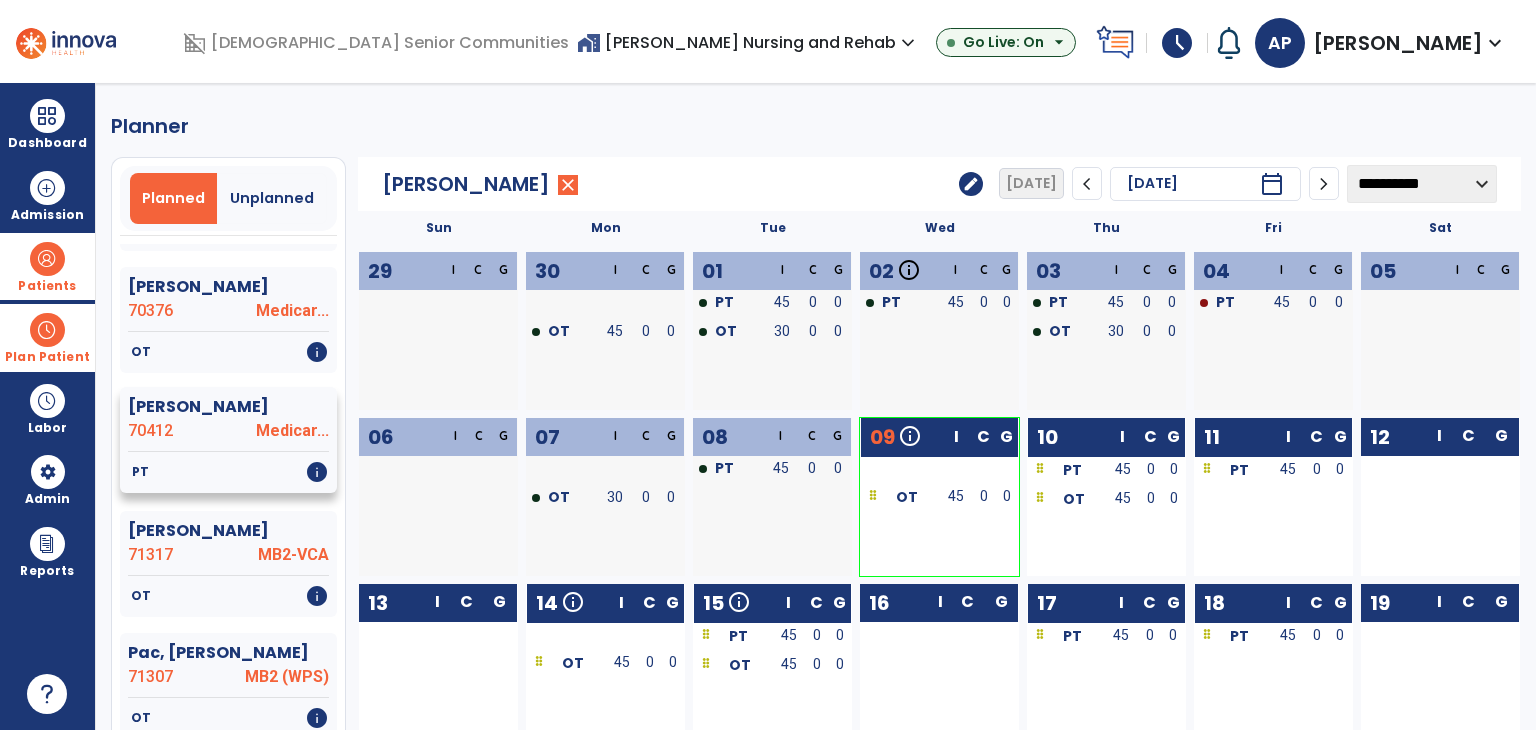 click on "70412" 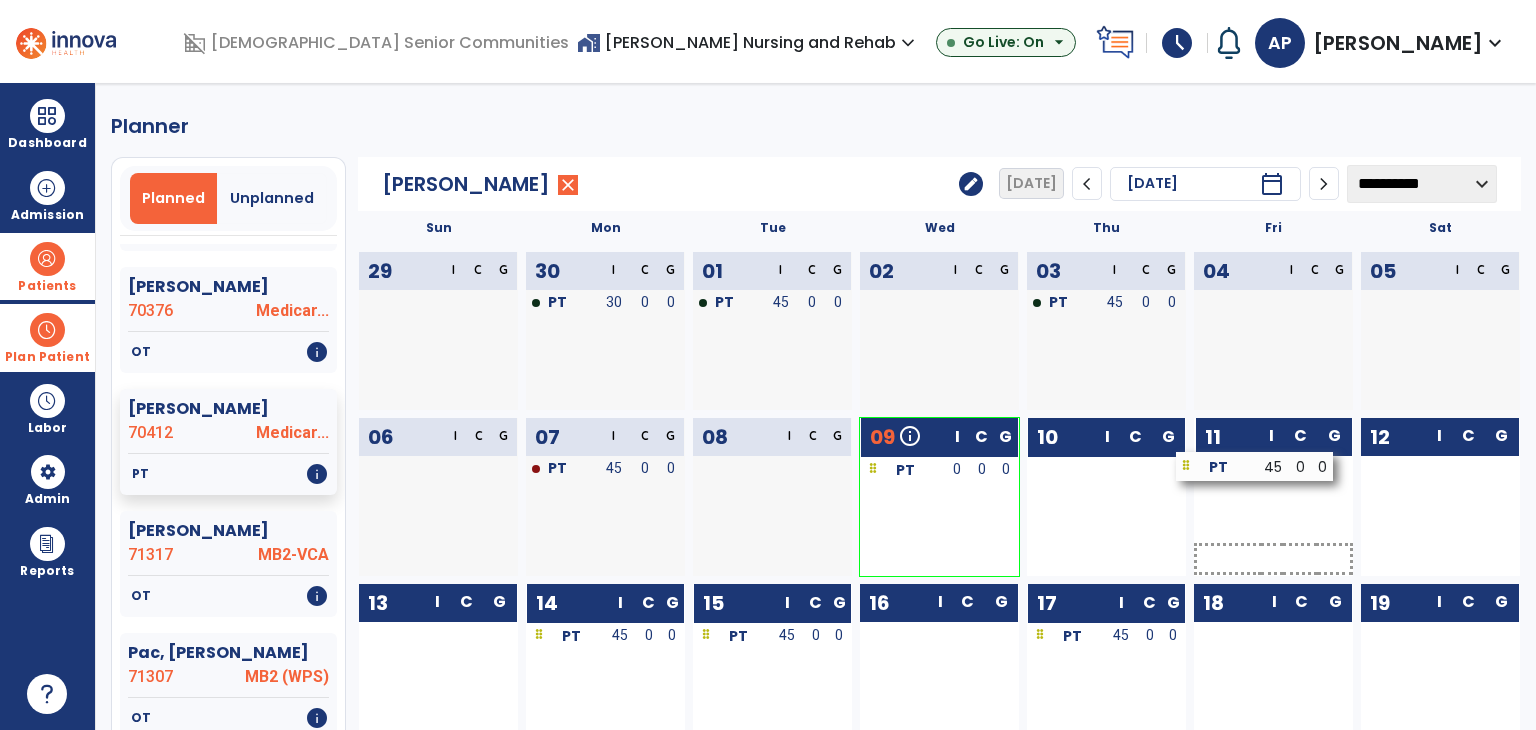 drag, startPoint x: 1111, startPoint y: 473, endPoint x: 1260, endPoint y: 469, distance: 149.05368 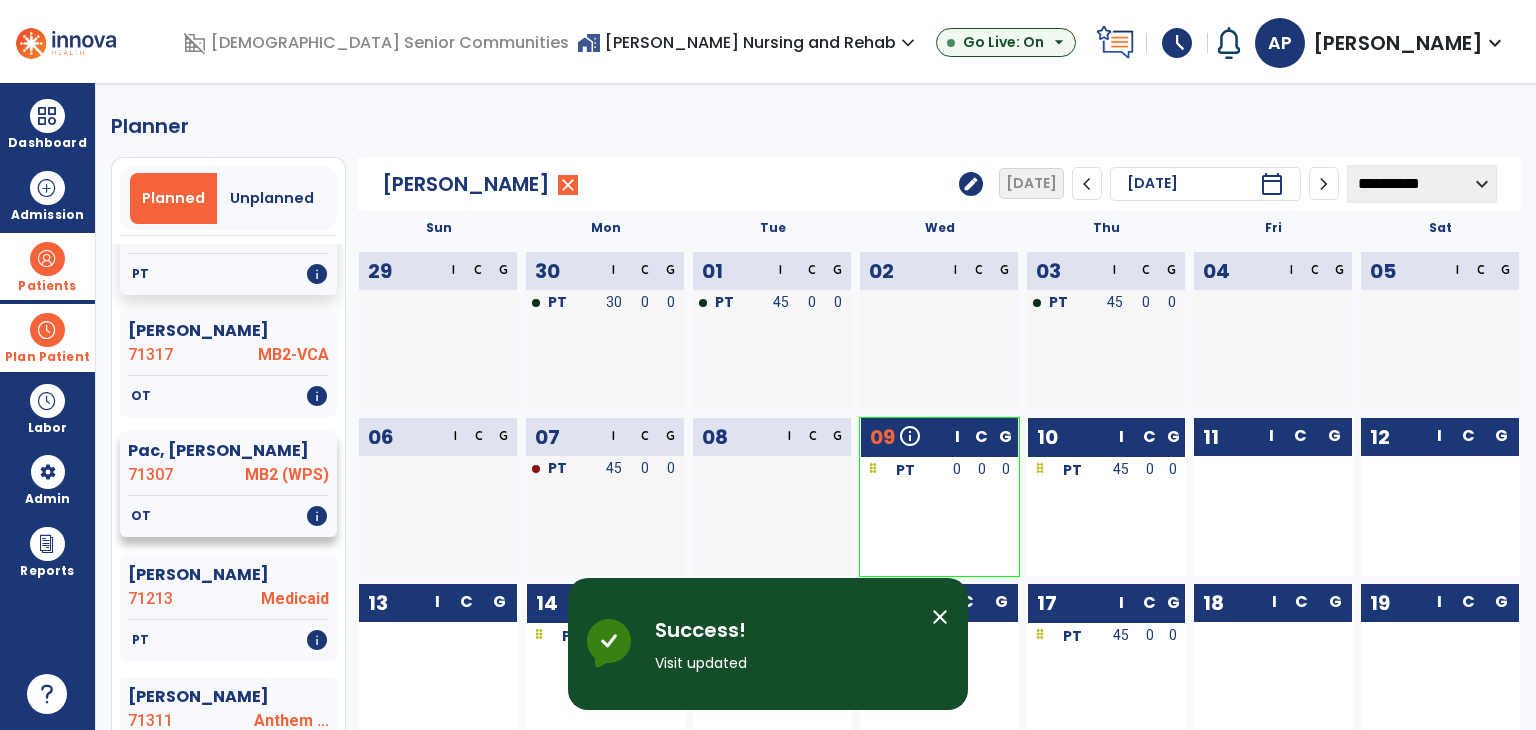 scroll, scrollTop: 1200, scrollLeft: 0, axis: vertical 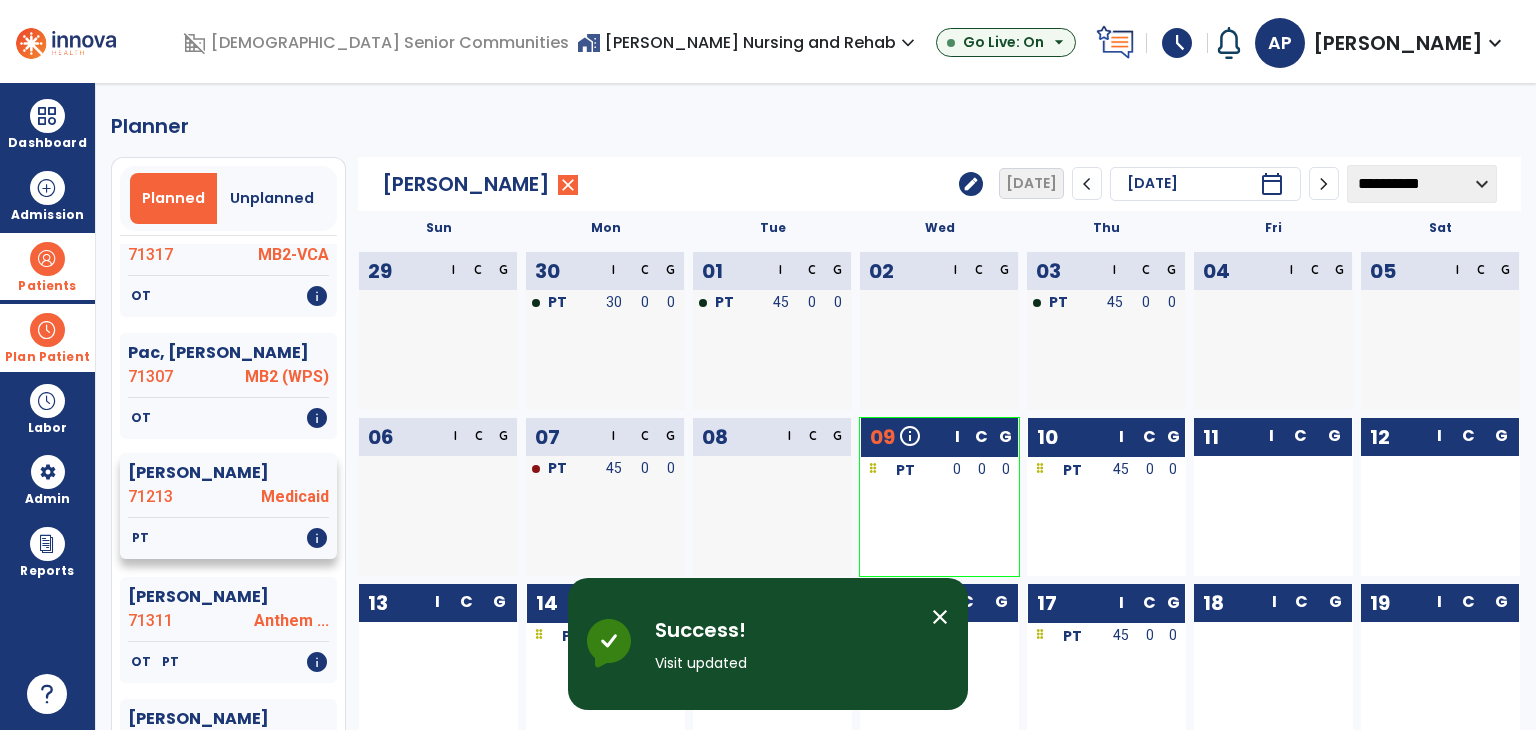click on "71213" 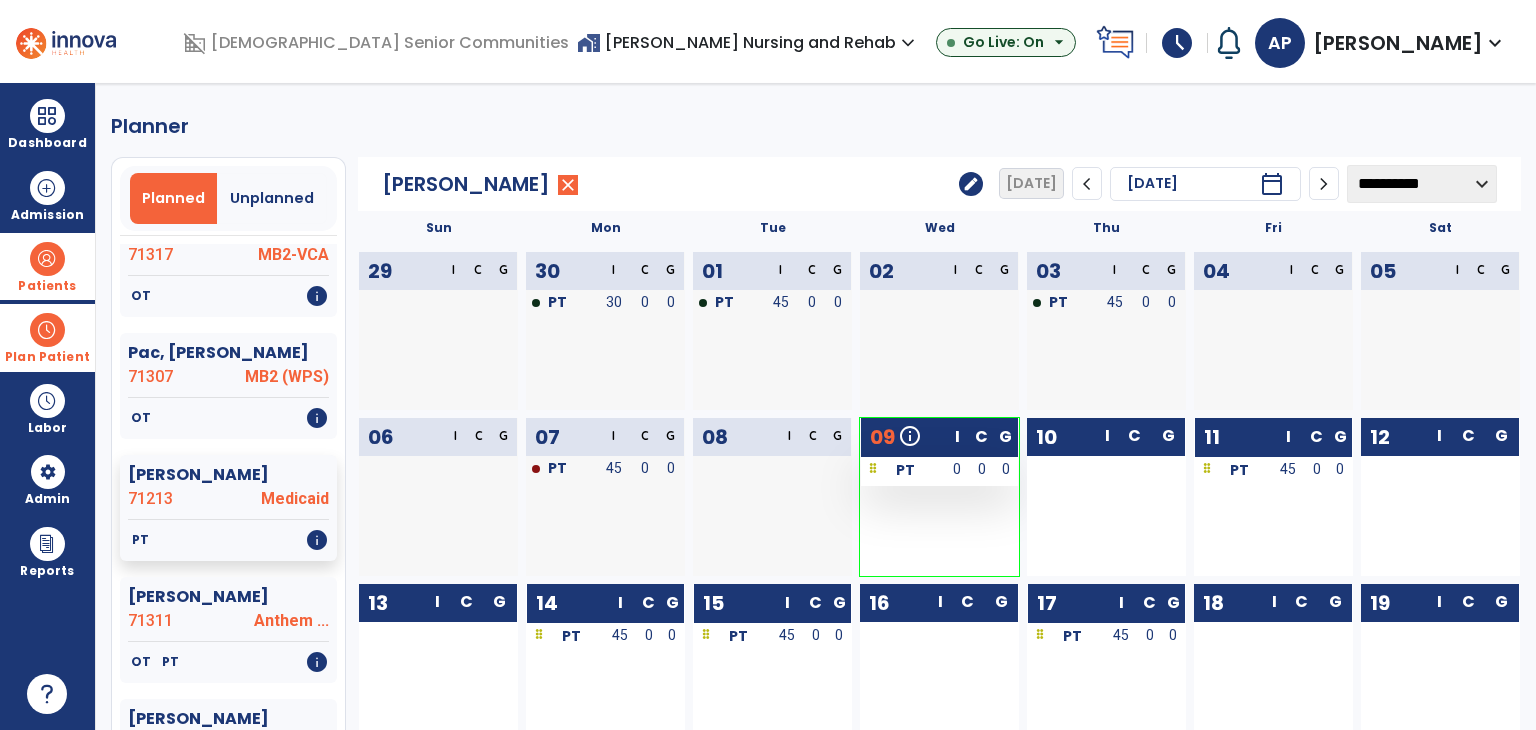 click on "0" at bounding box center [957, 471] 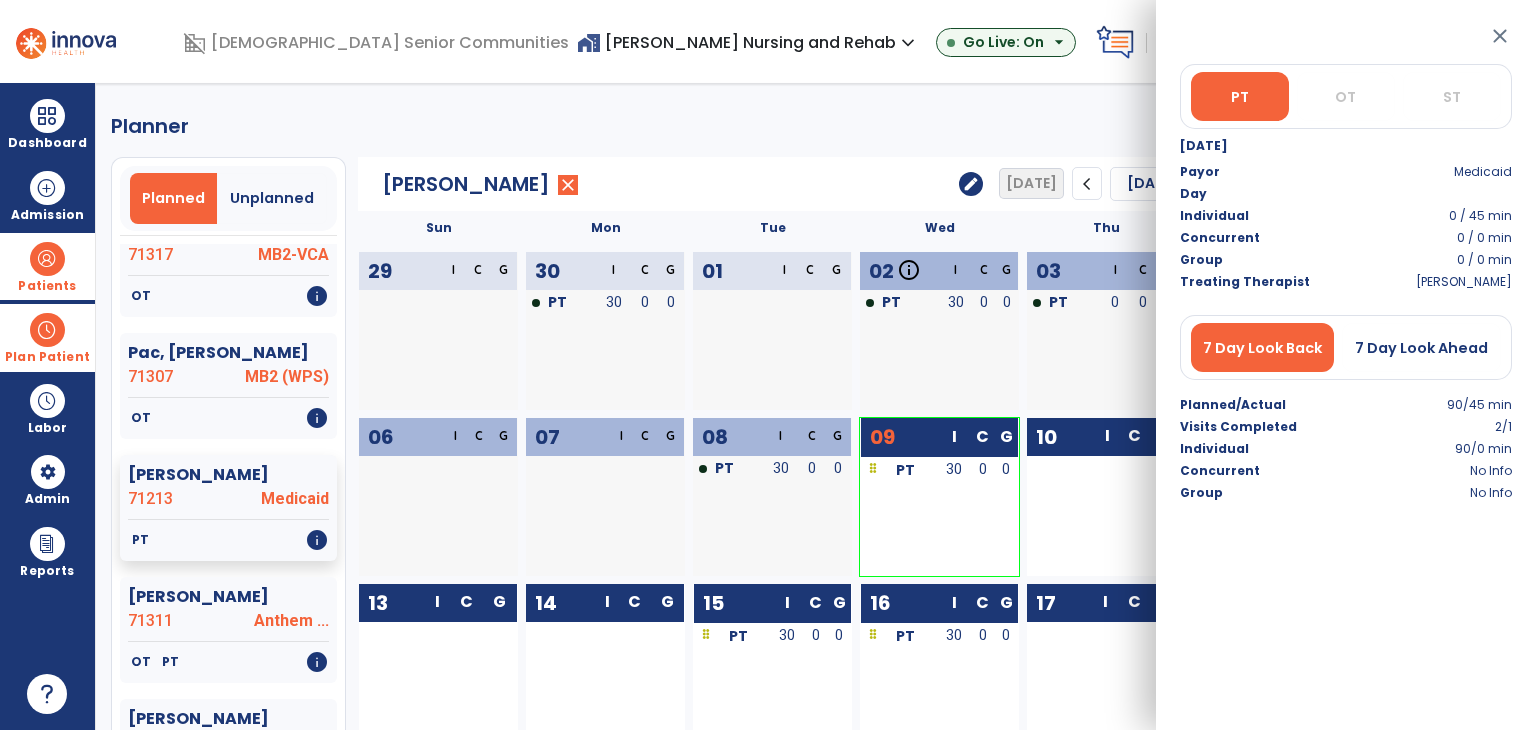 click on "close" at bounding box center (1500, 36) 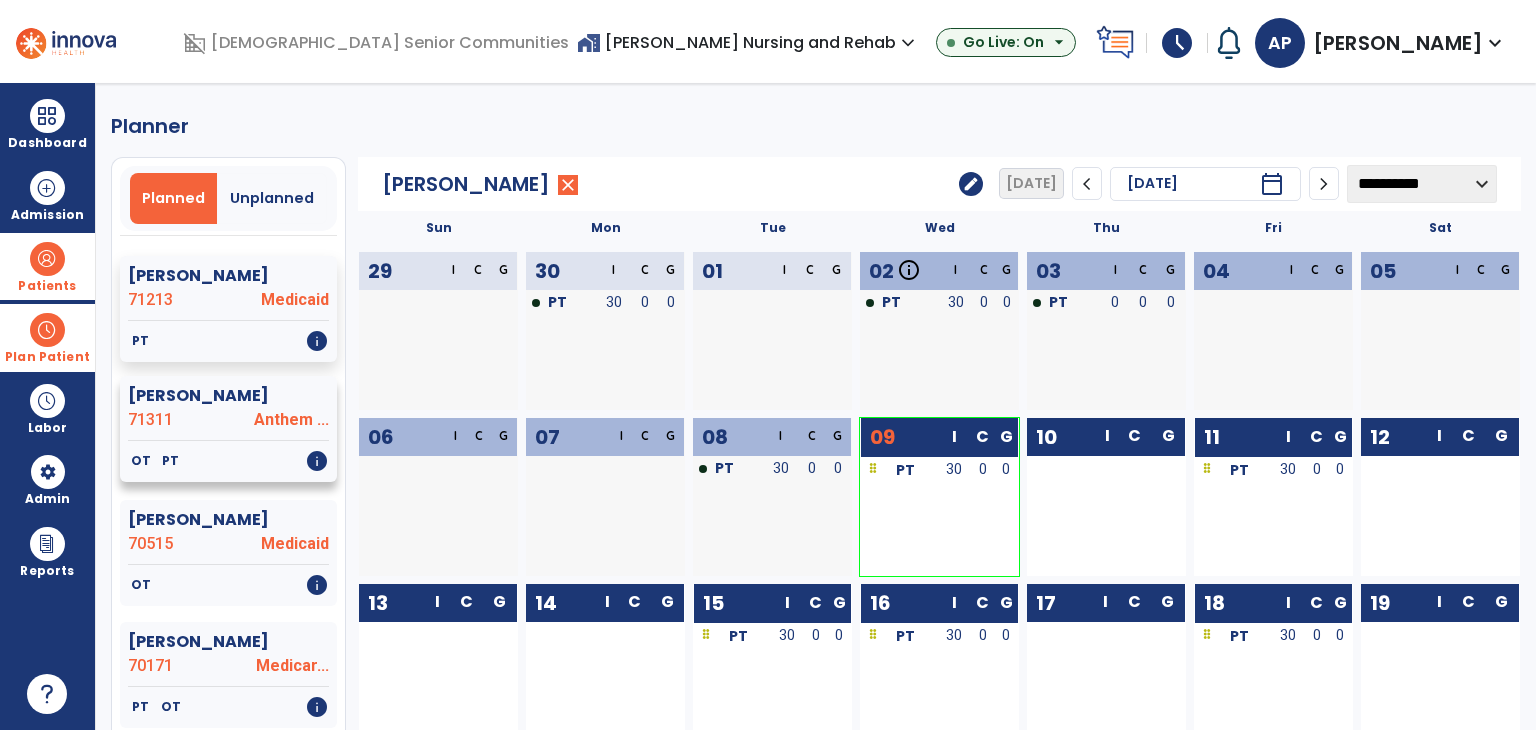 scroll, scrollTop: 1400, scrollLeft: 0, axis: vertical 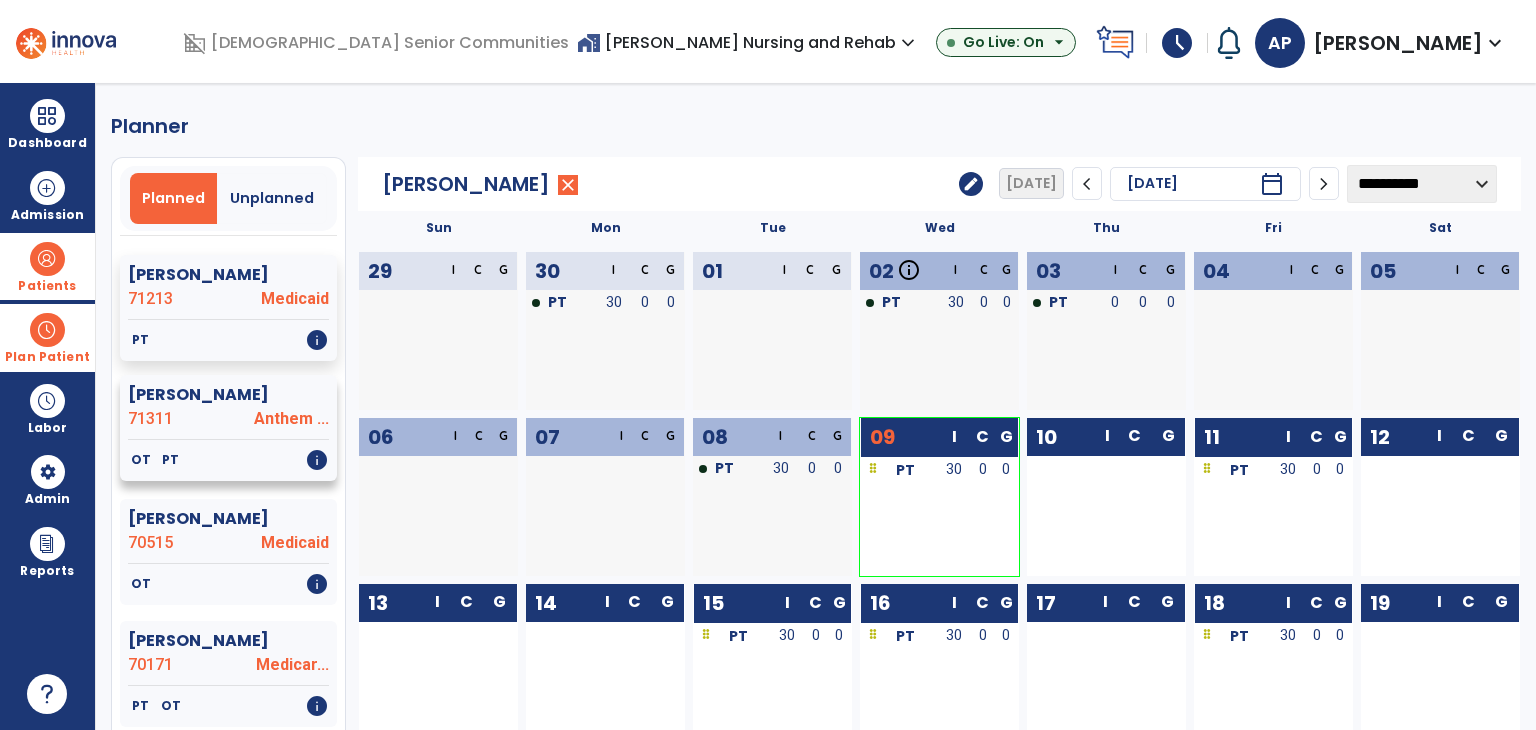 click on "71311" 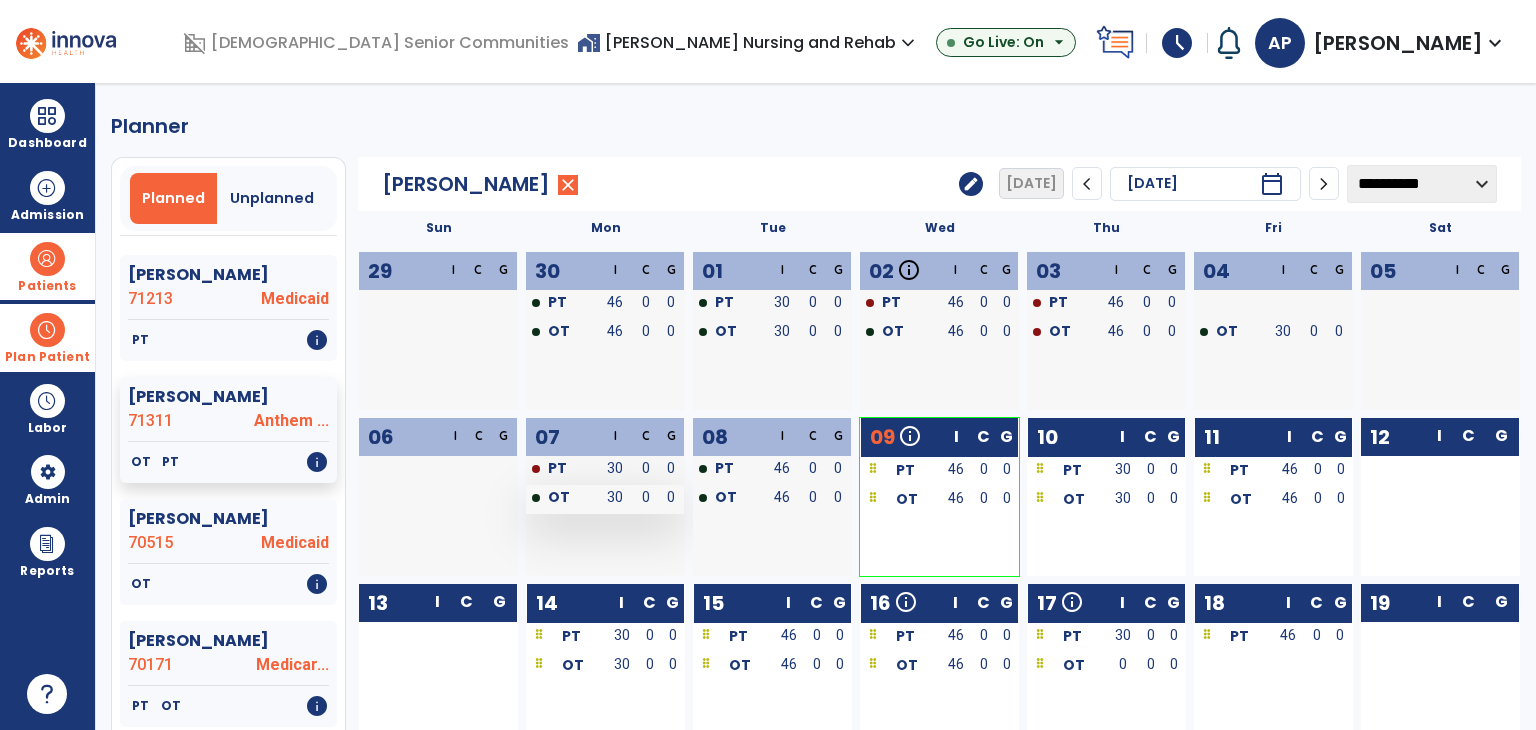click on "30" at bounding box center (615, 499) 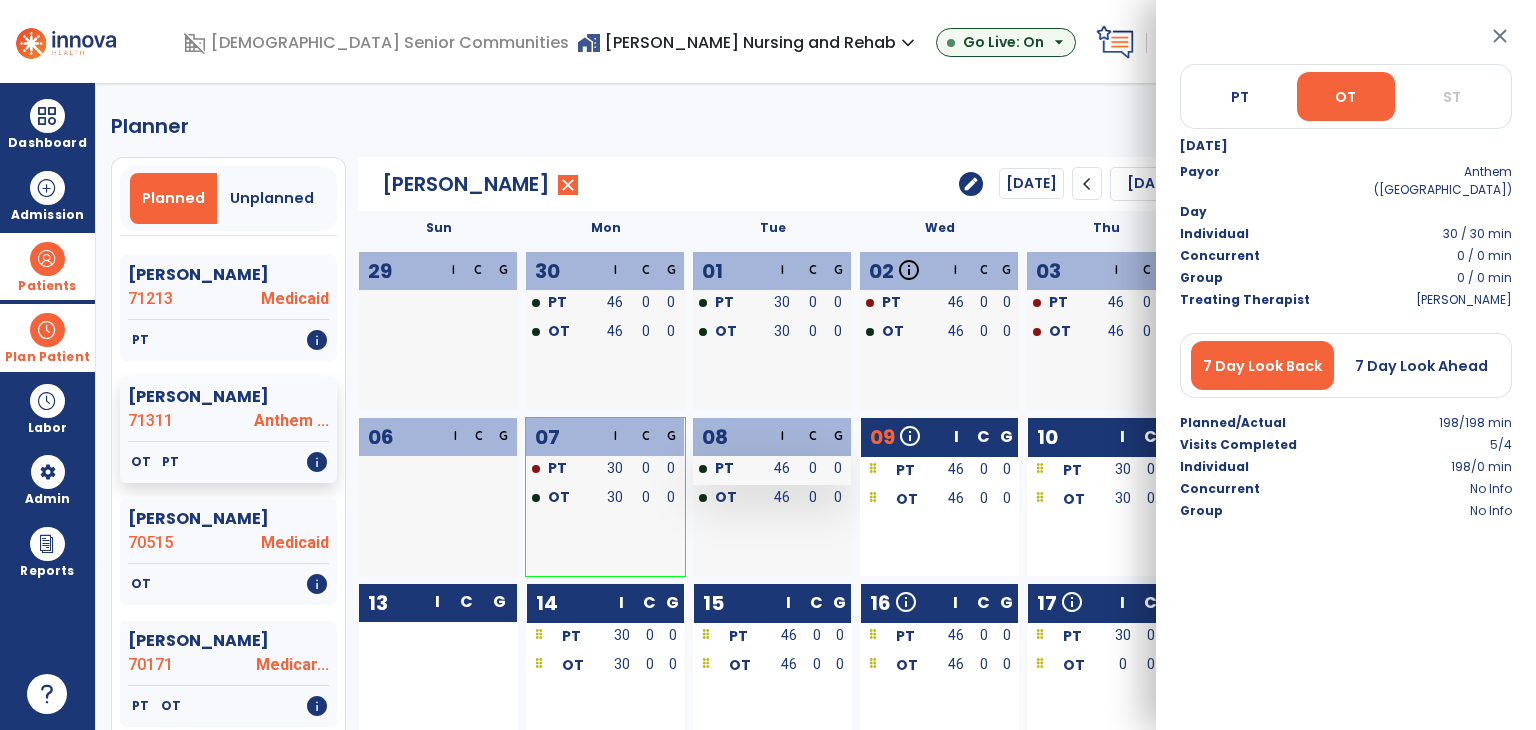 click on "PT" at bounding box center (724, 468) 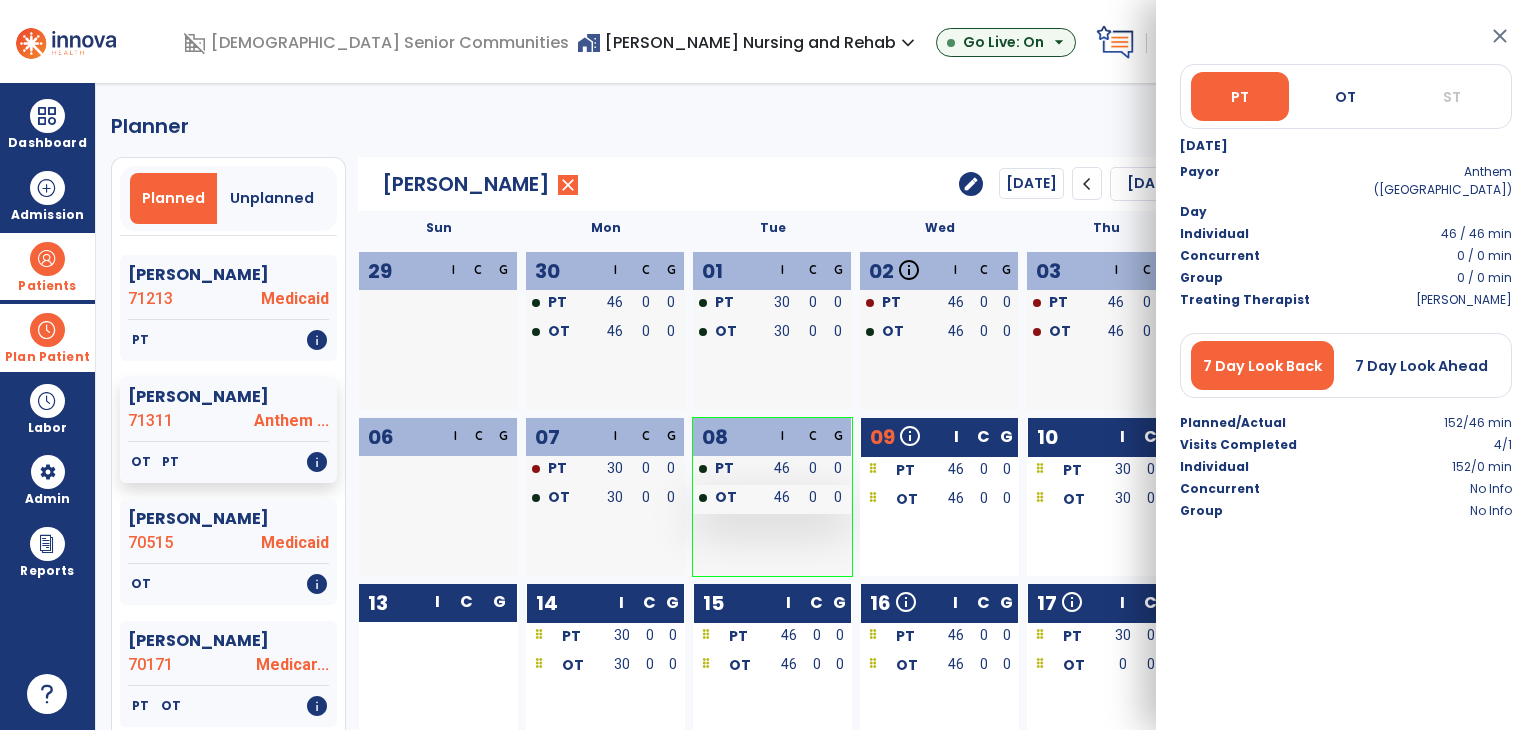 click on "OT" at bounding box center [728, 499] 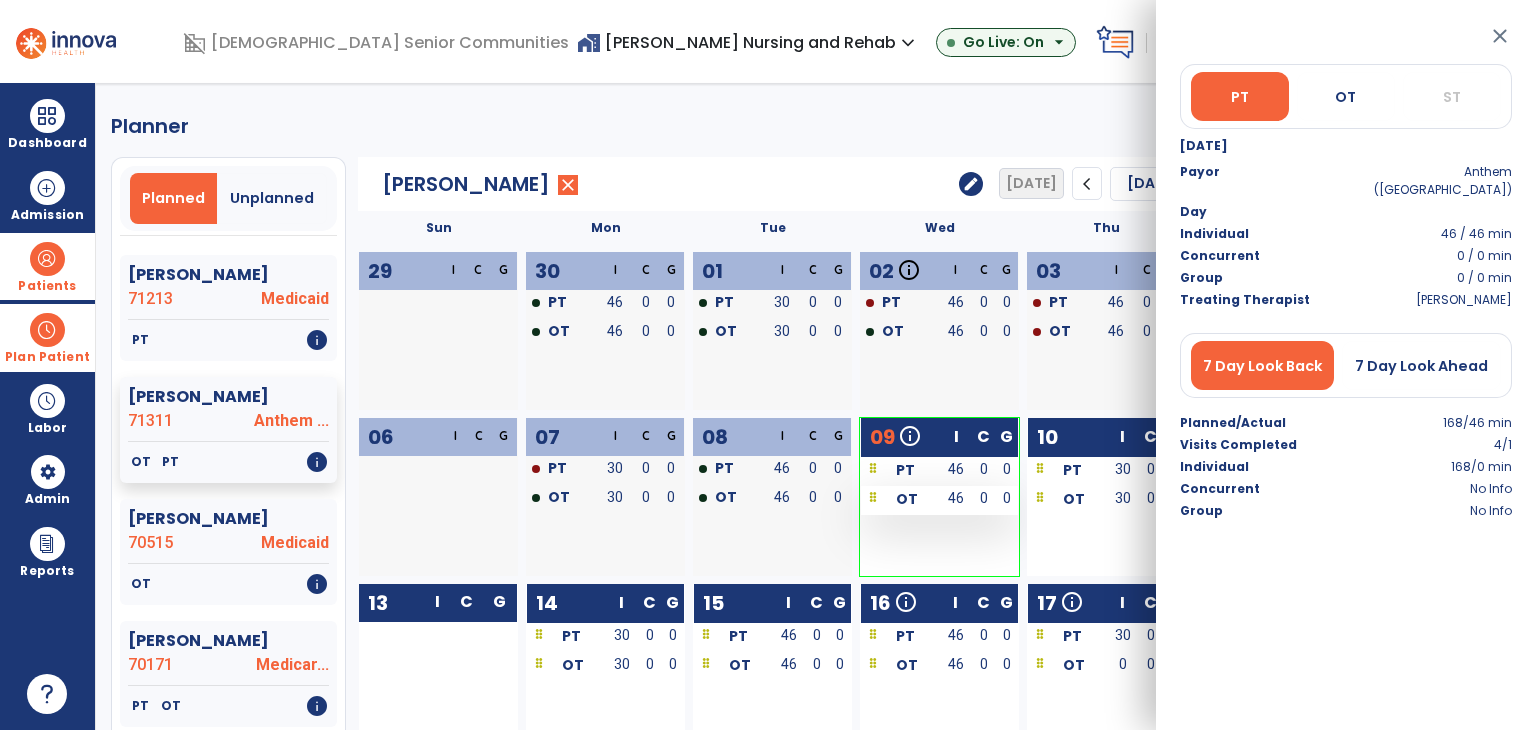 click on "OT" at bounding box center (907, 499) 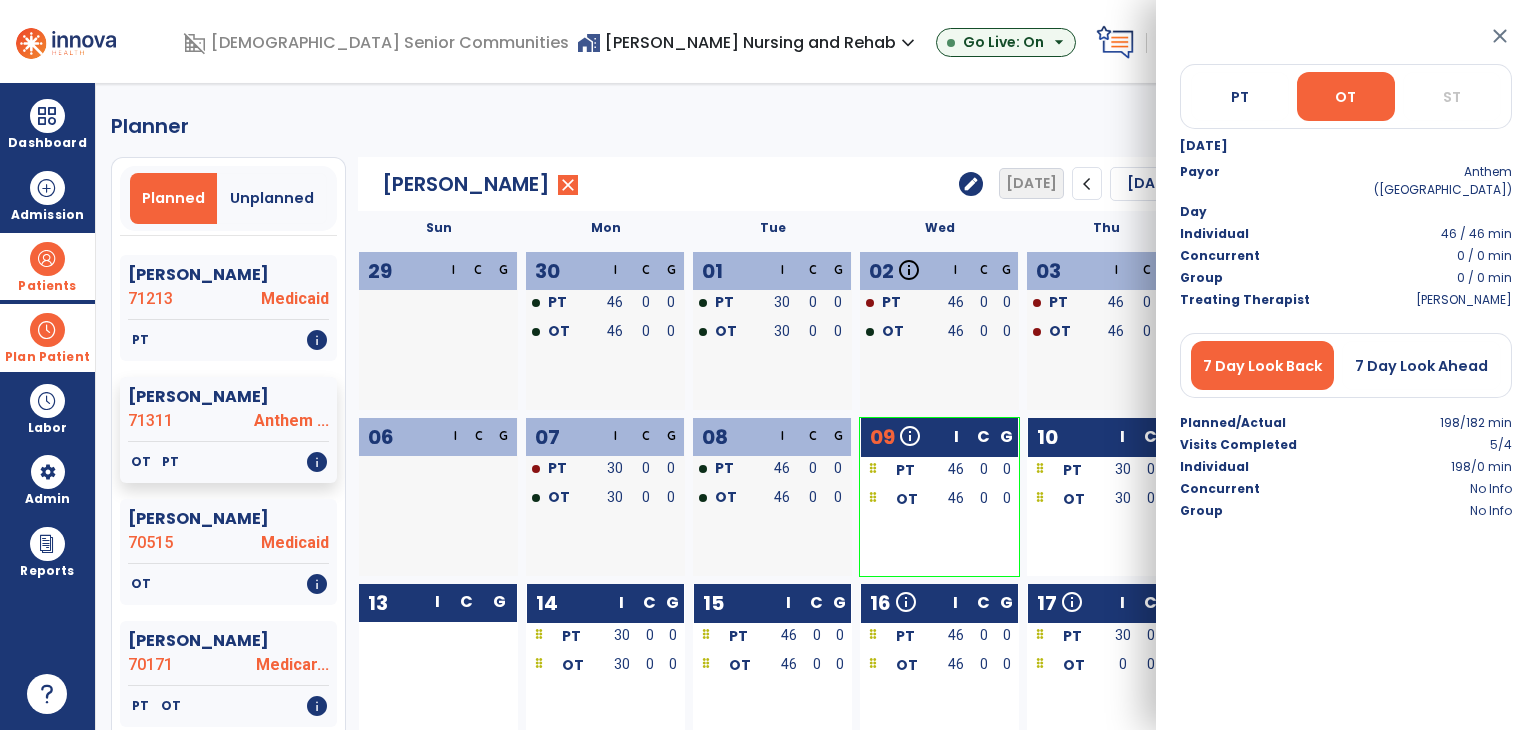 click on "close" at bounding box center [1500, 36] 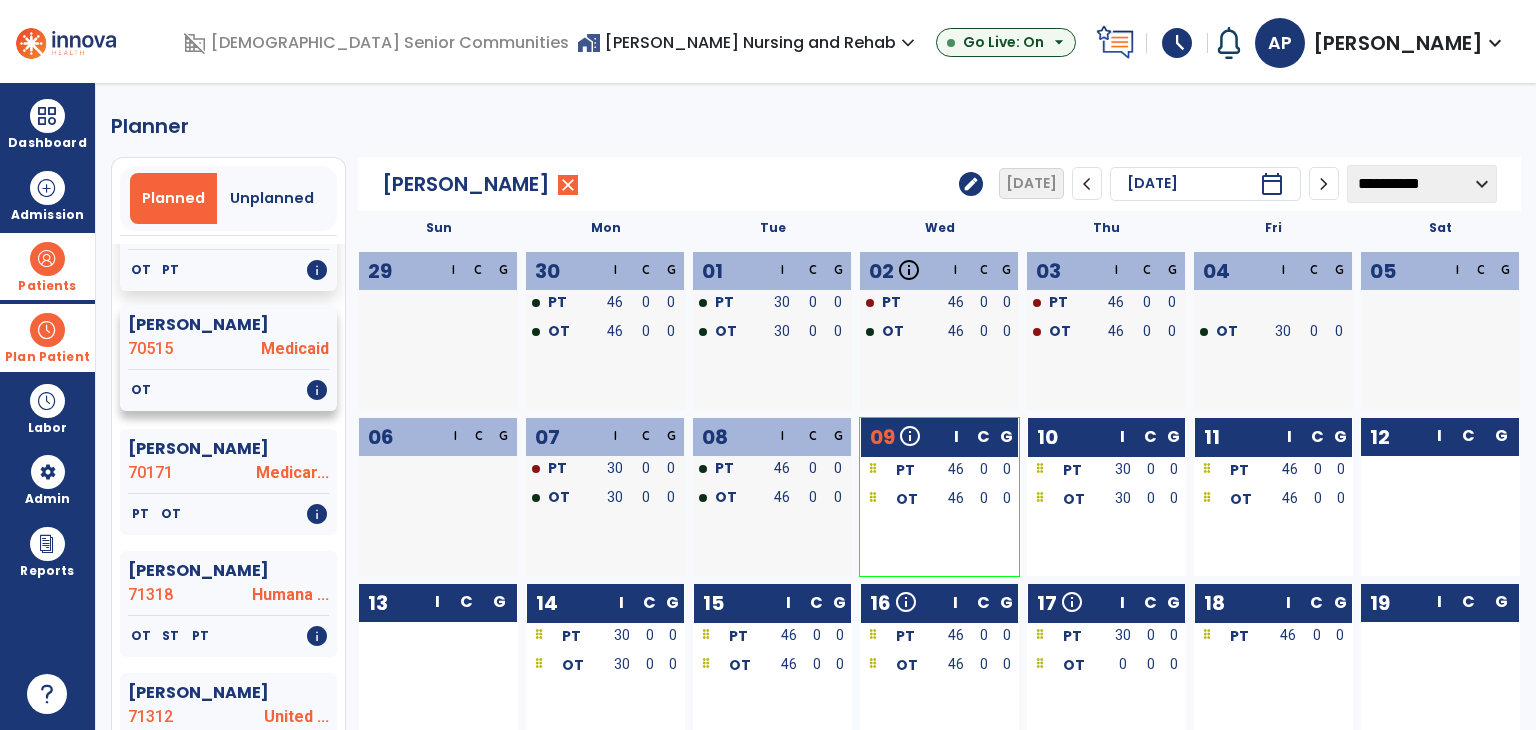 scroll, scrollTop: 1600, scrollLeft: 0, axis: vertical 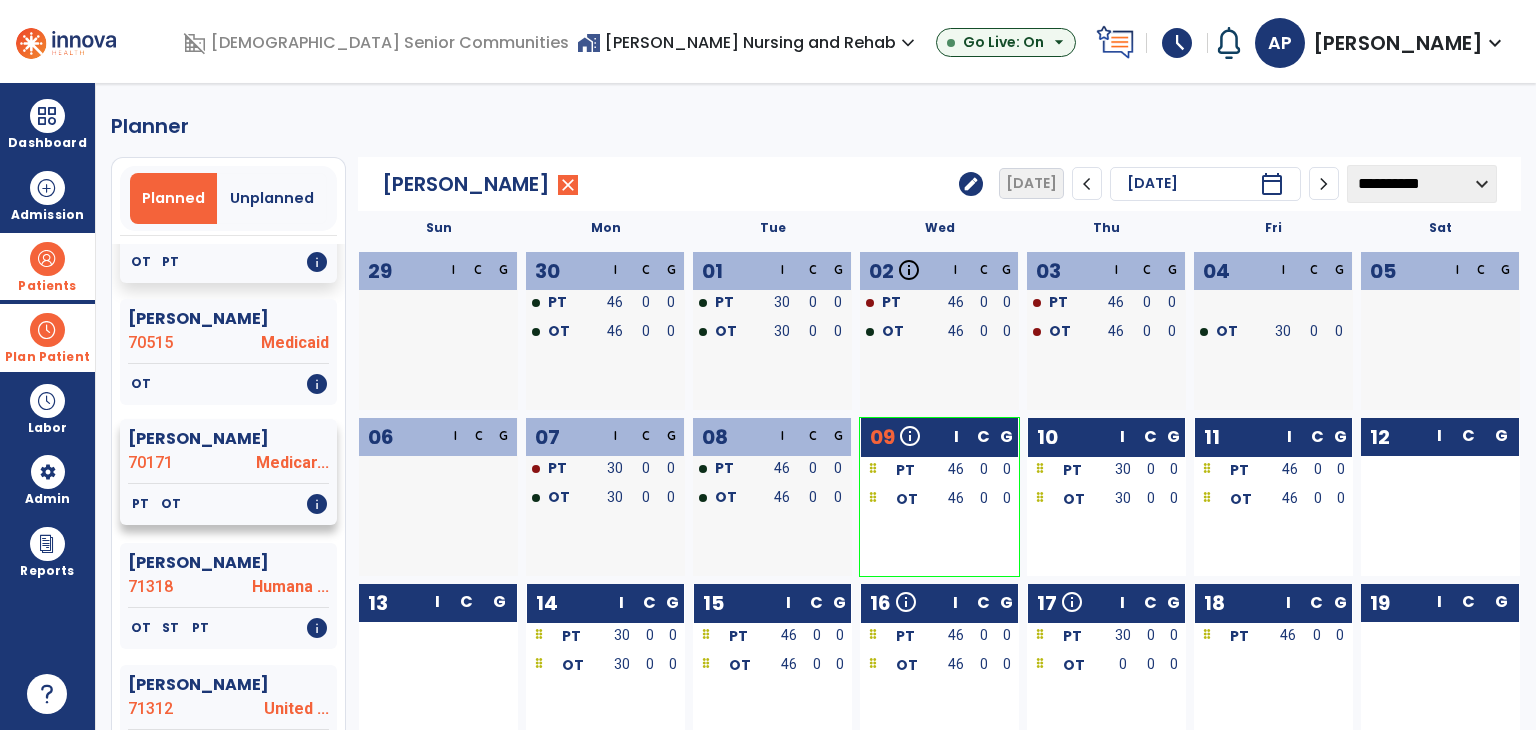 click on "70171" 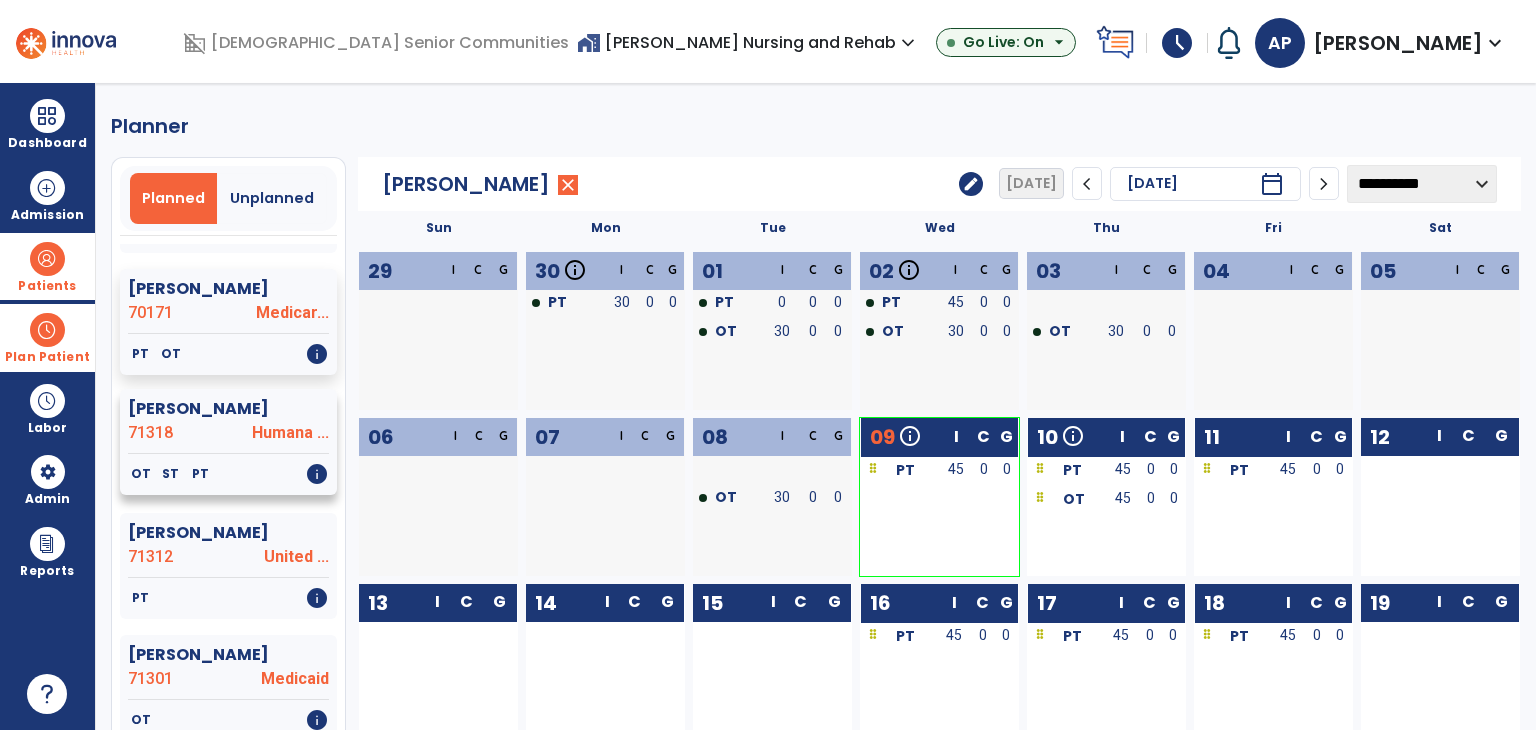 scroll, scrollTop: 1800, scrollLeft: 0, axis: vertical 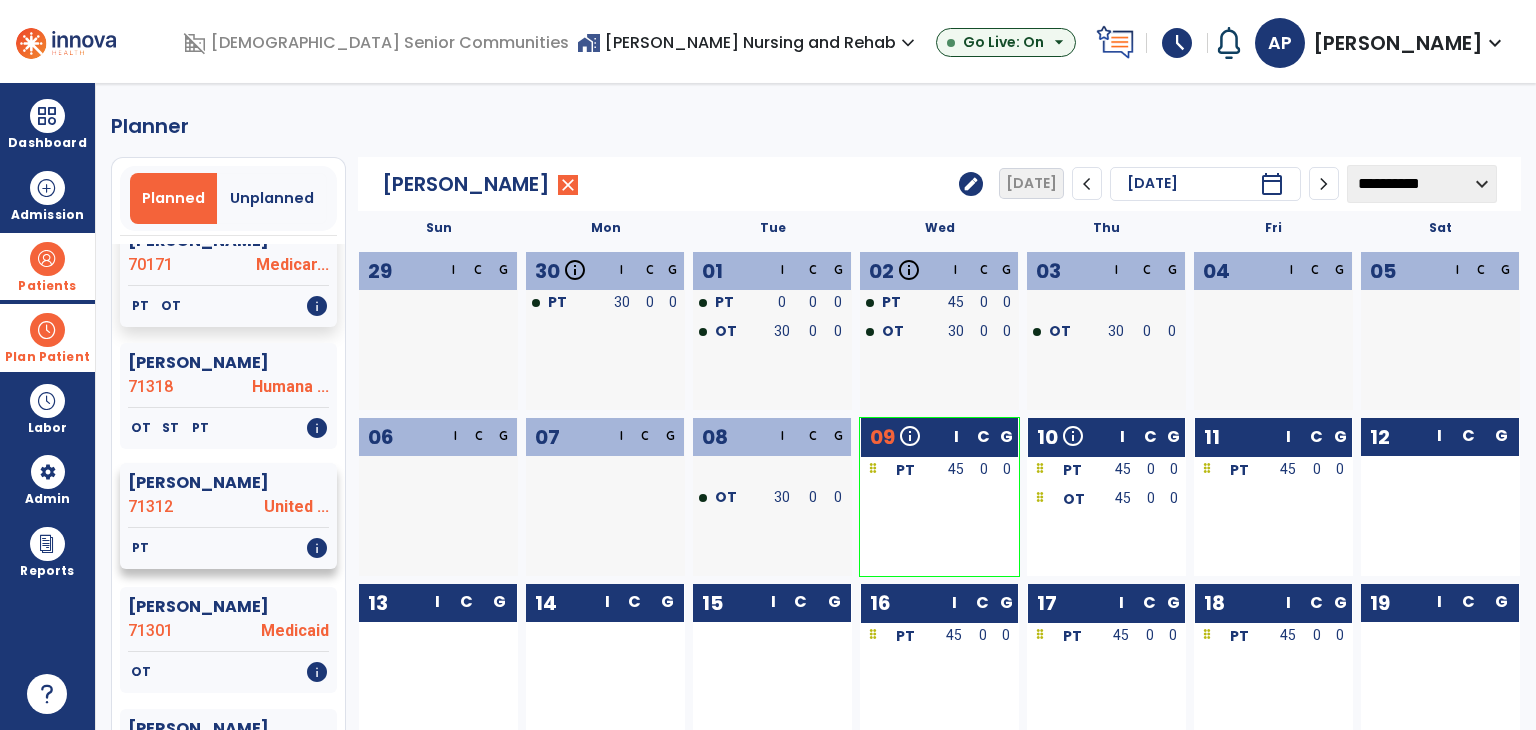 click on "Smith, Charles" 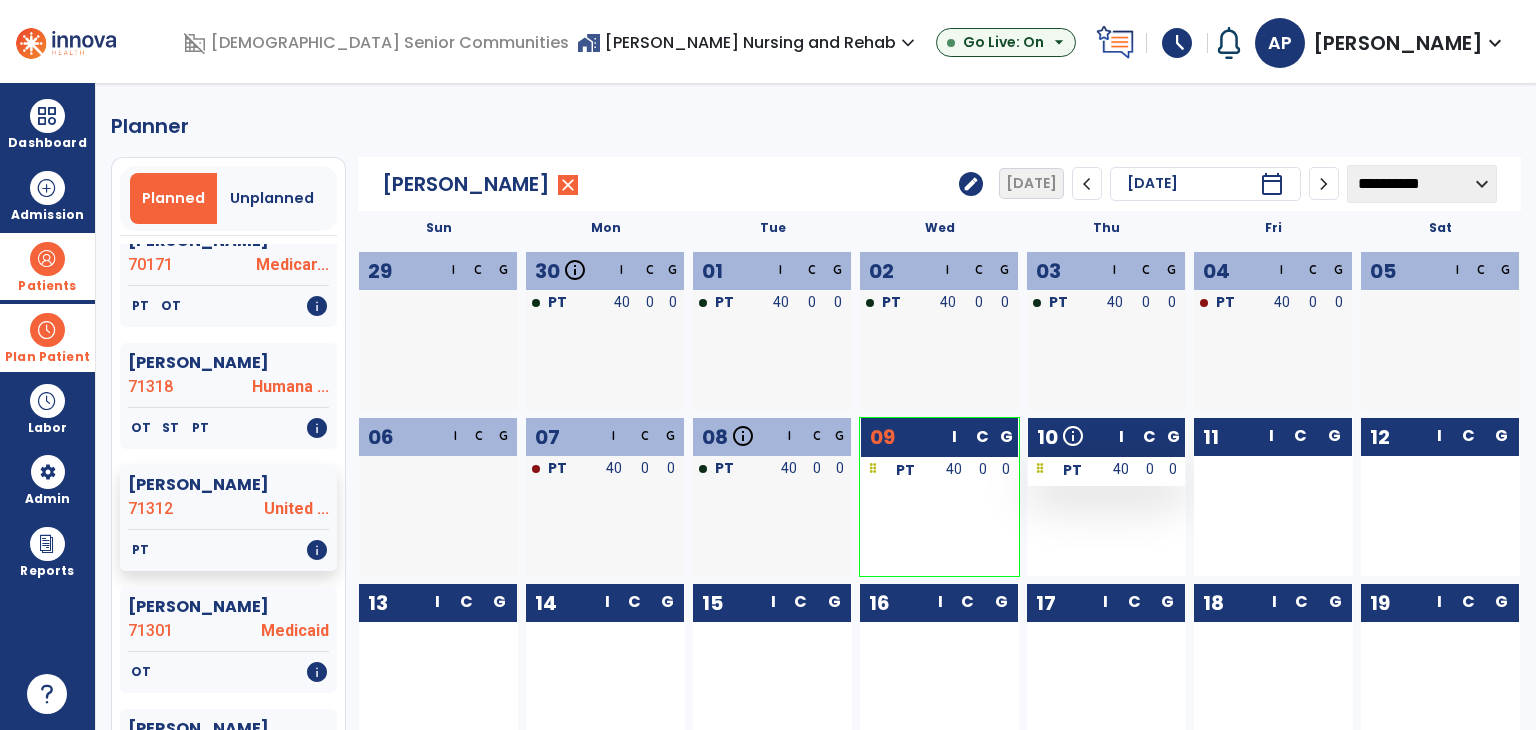 click on "40" at bounding box center [1122, 471] 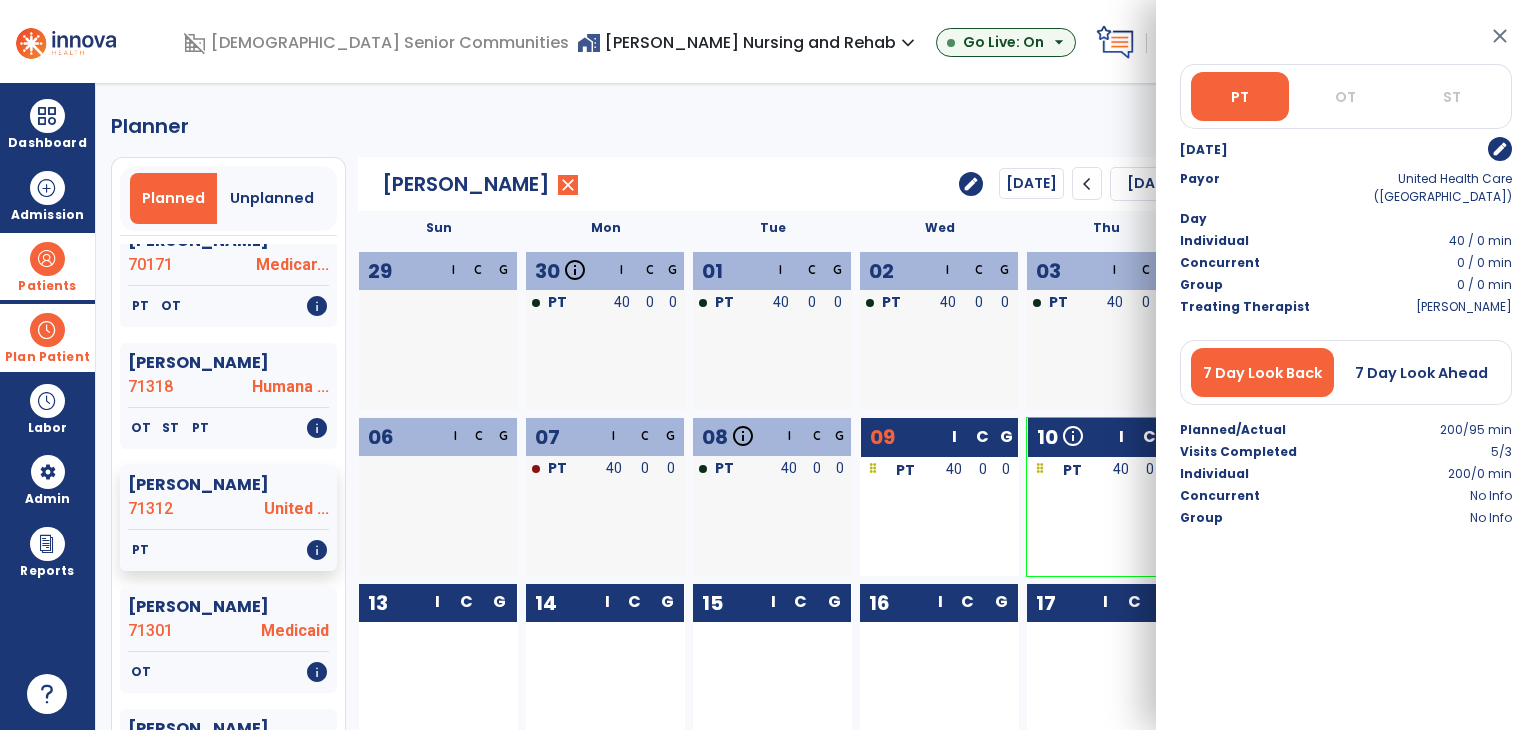 click on "close" at bounding box center (1500, 36) 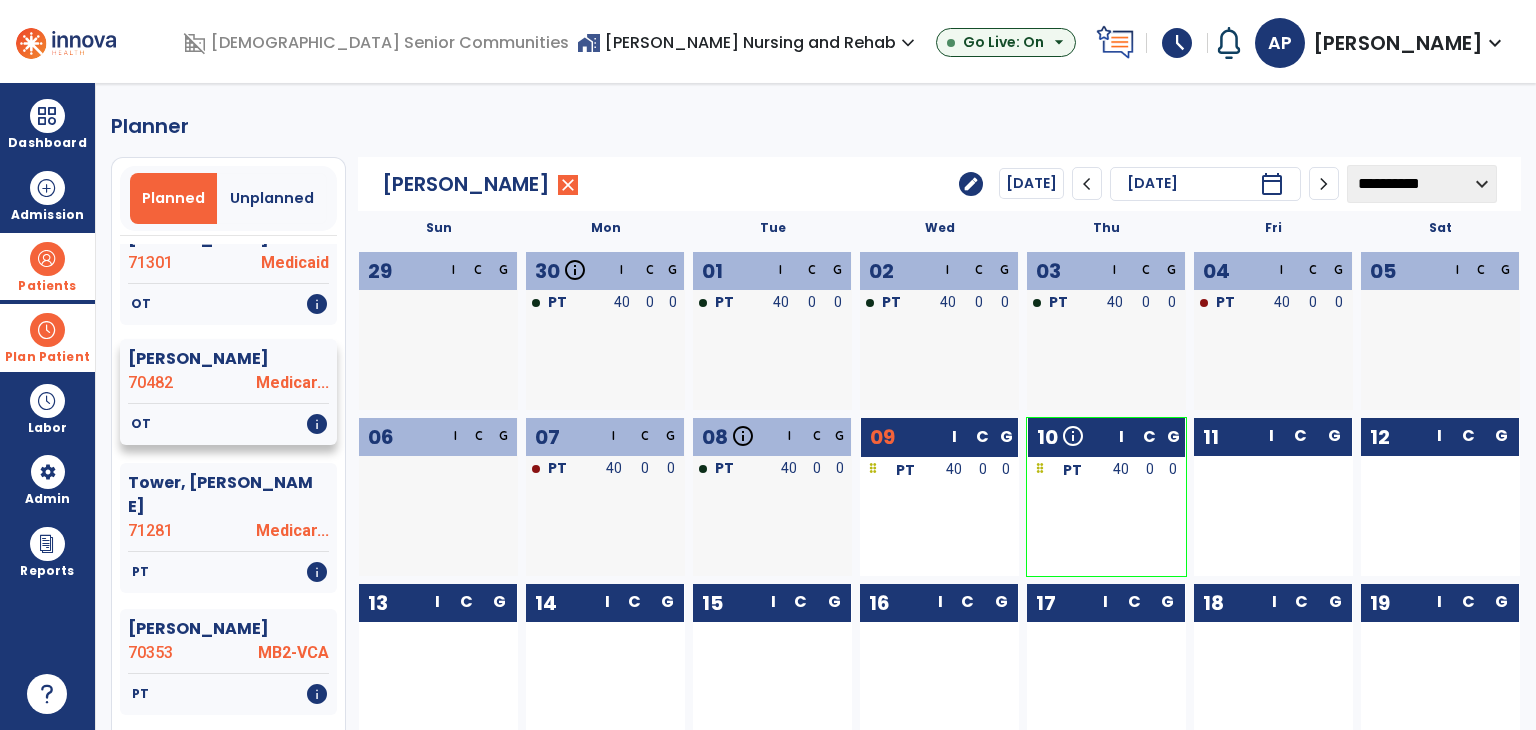 scroll, scrollTop: 2200, scrollLeft: 0, axis: vertical 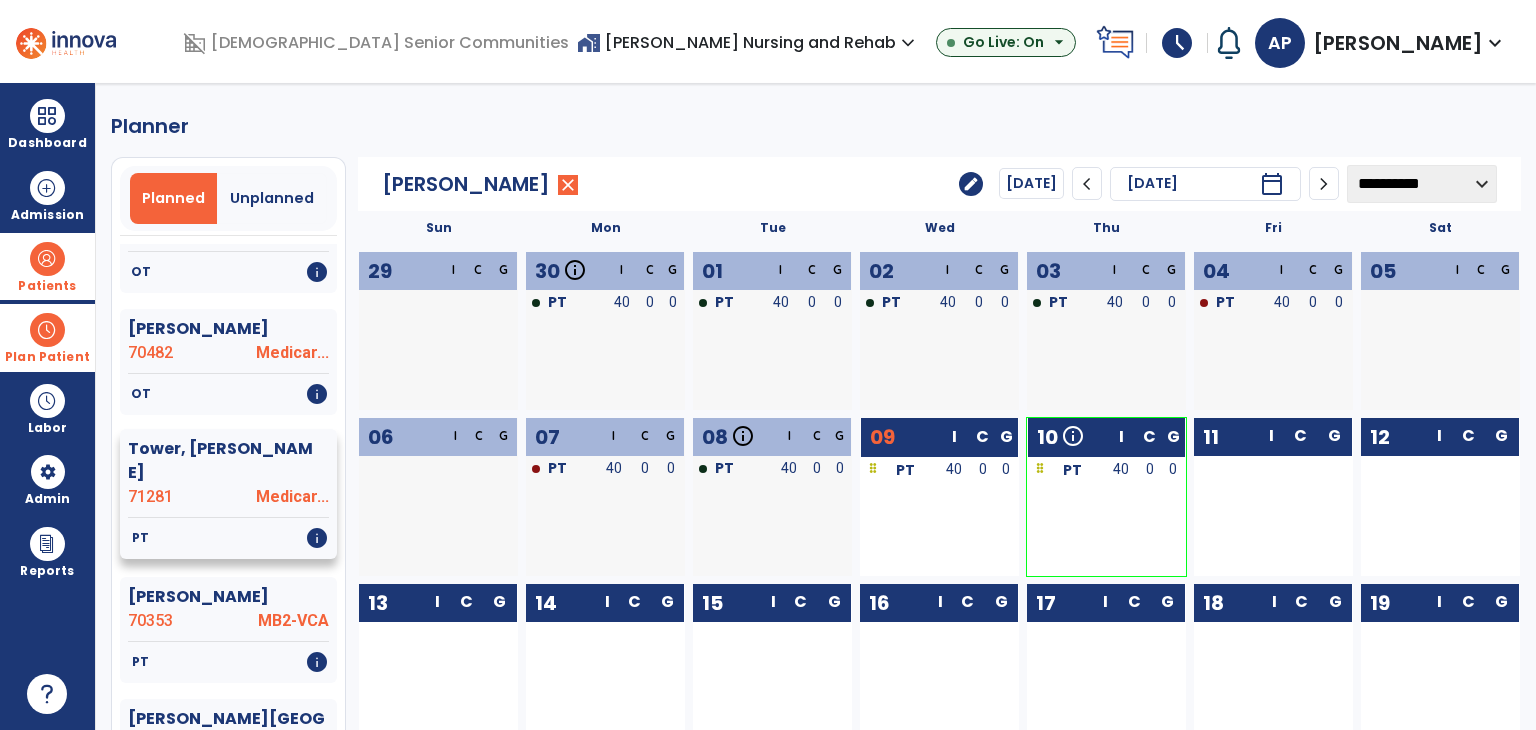 click on "71281" 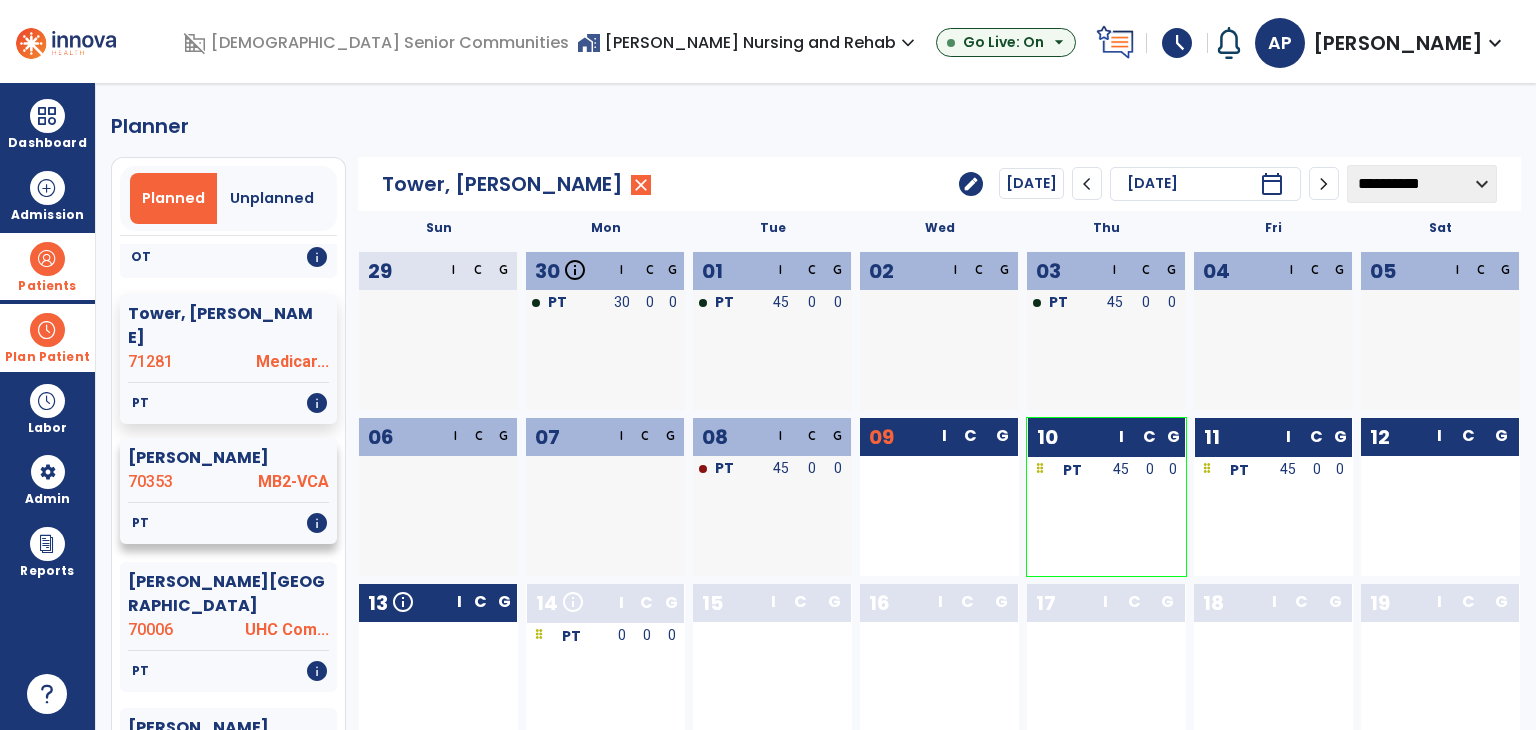 scroll, scrollTop: 2358, scrollLeft: 0, axis: vertical 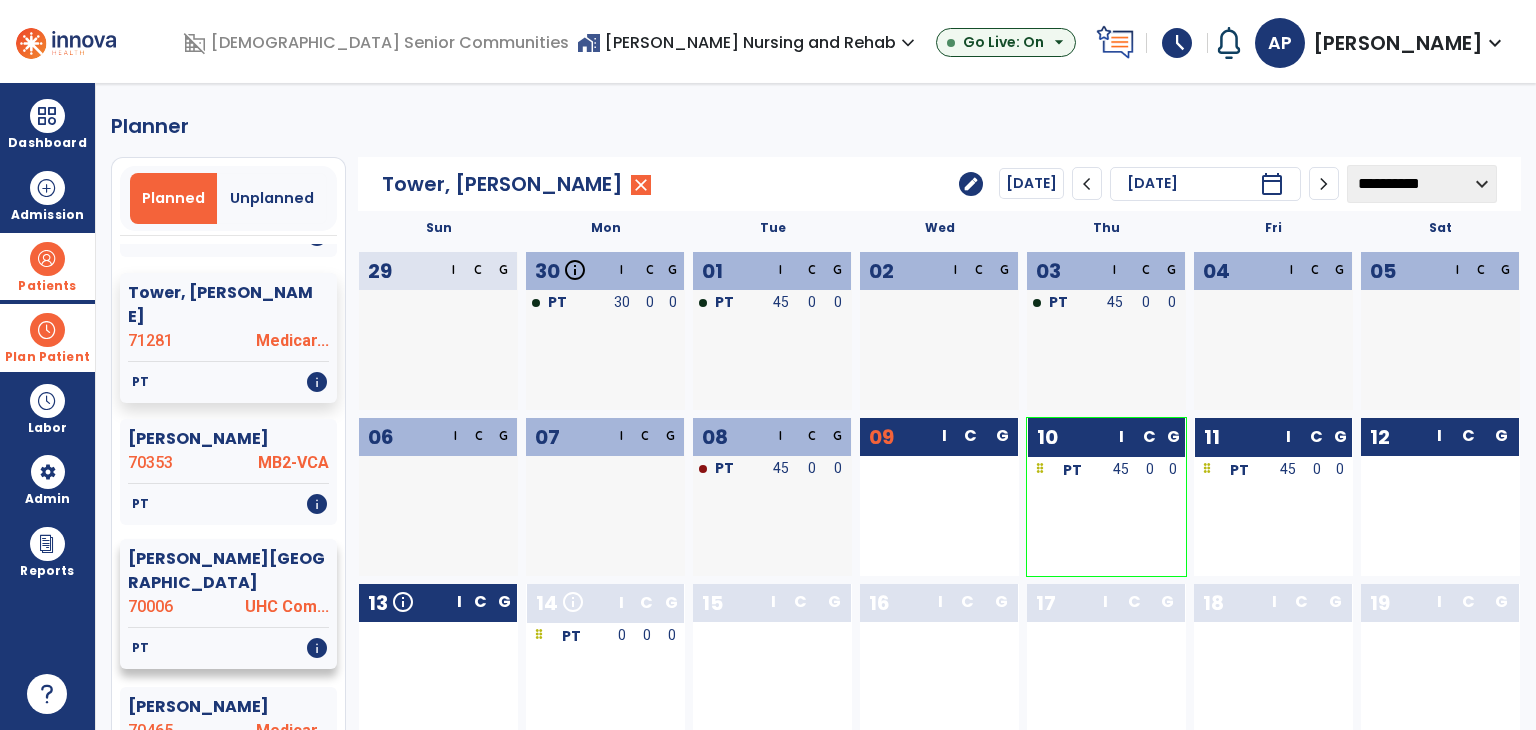 click on "70006" 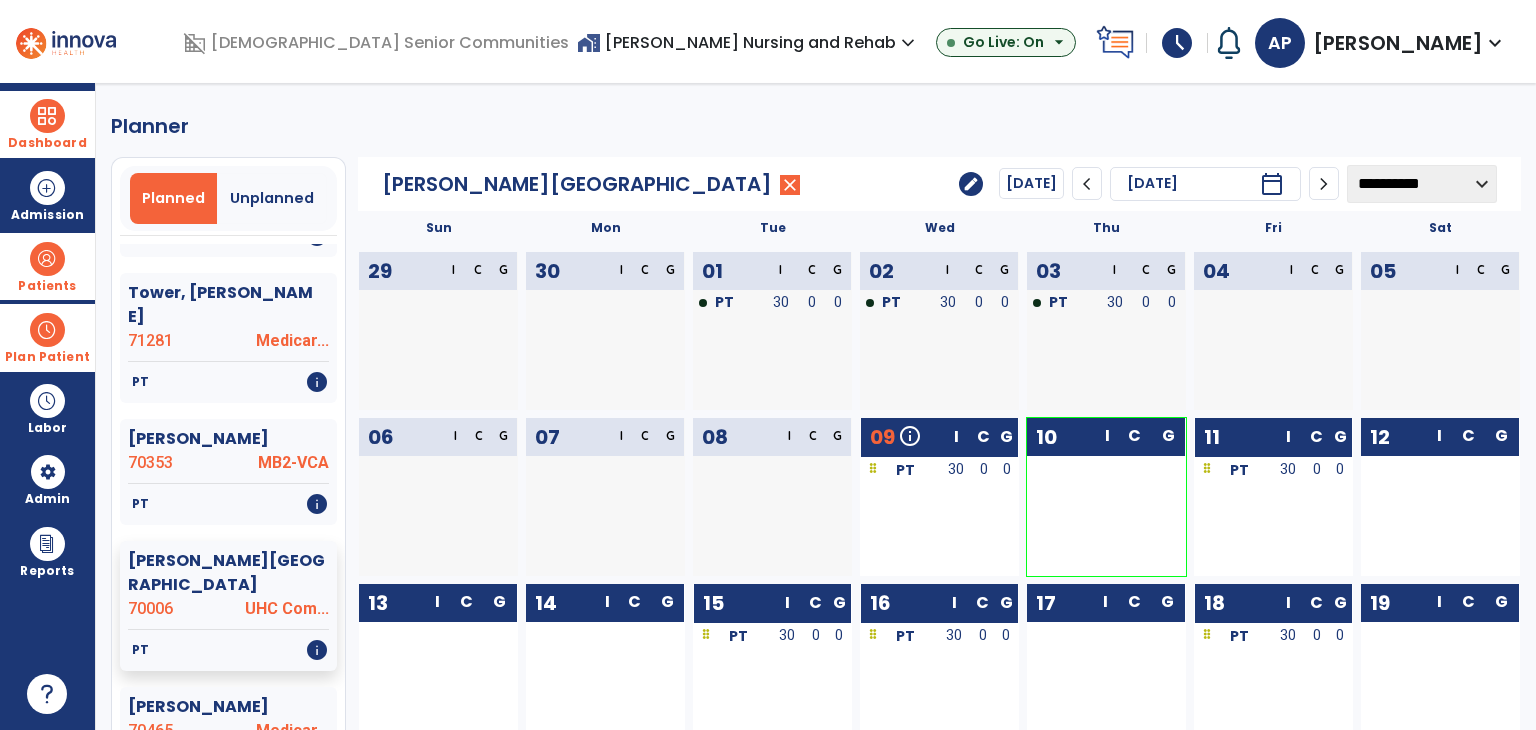 click on "Dashboard" at bounding box center [47, 143] 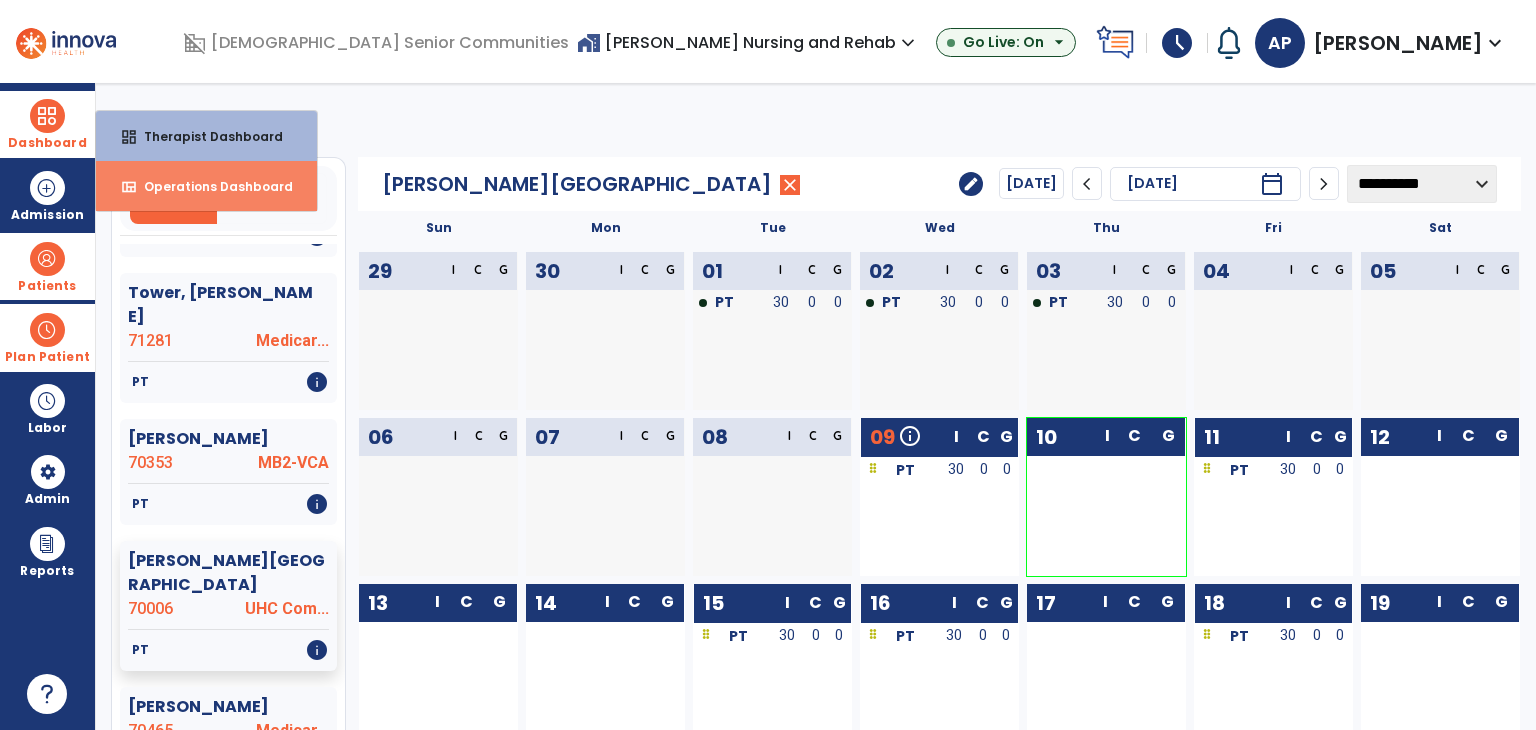 click on "view_quilt  Operations Dashboard" at bounding box center (206, 186) 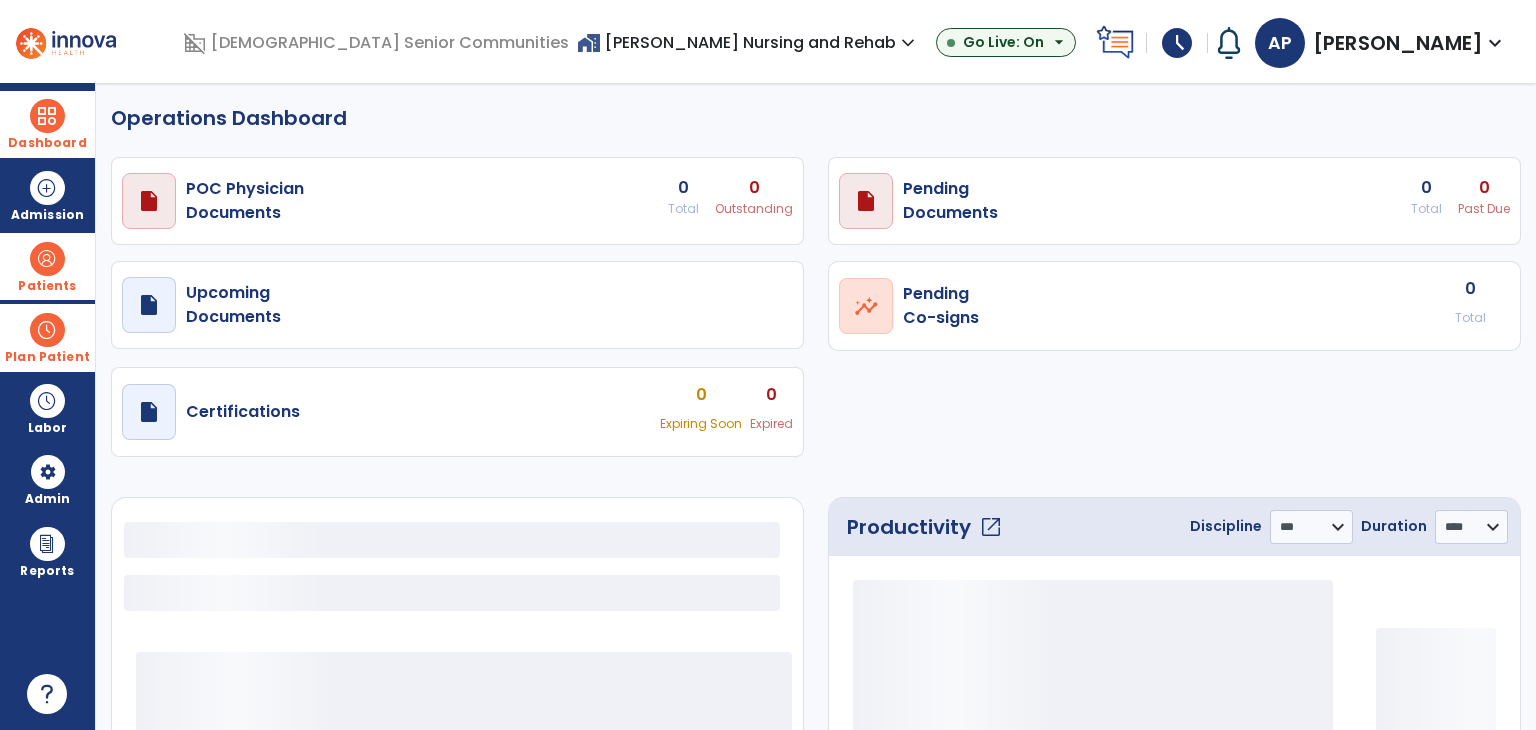 select on "***" 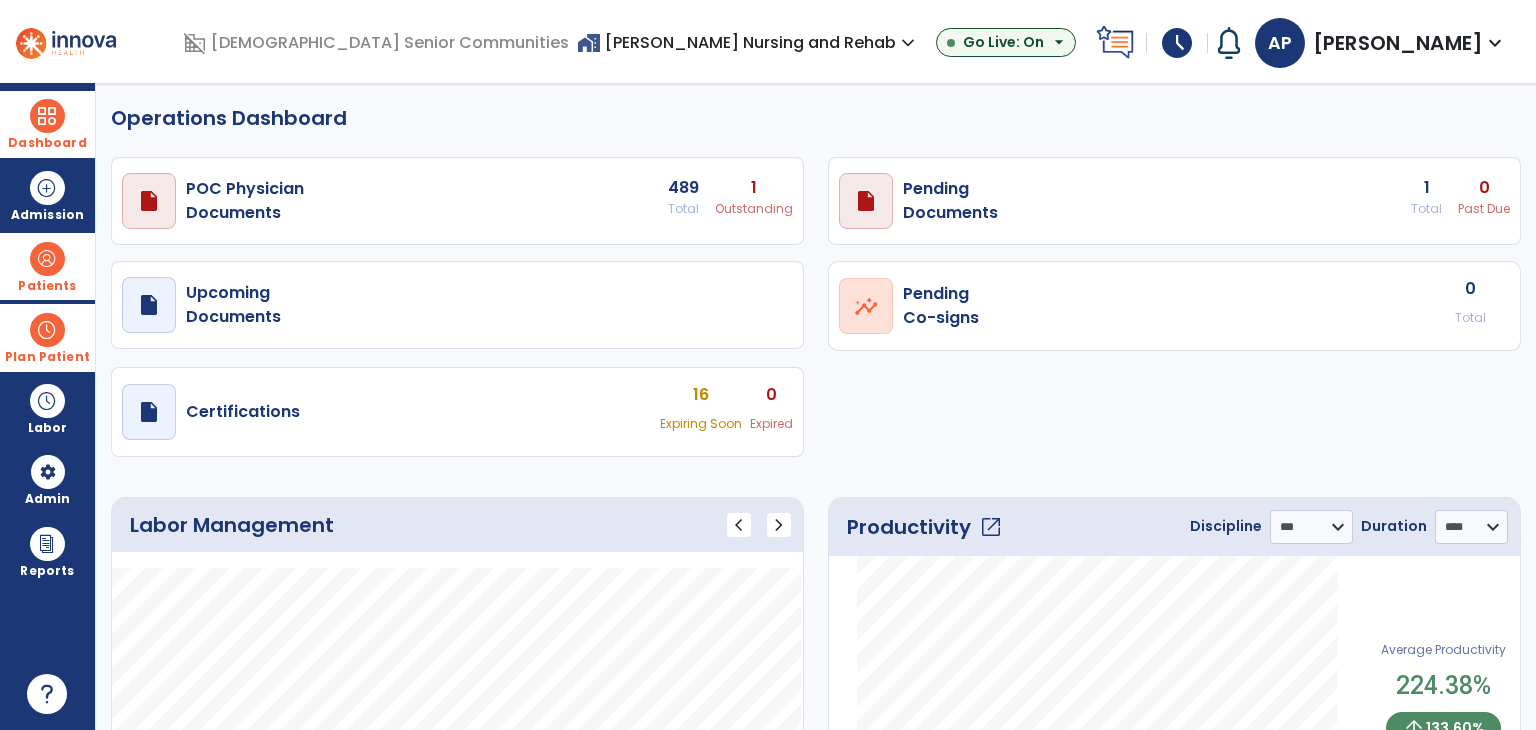 click at bounding box center (47, 330) 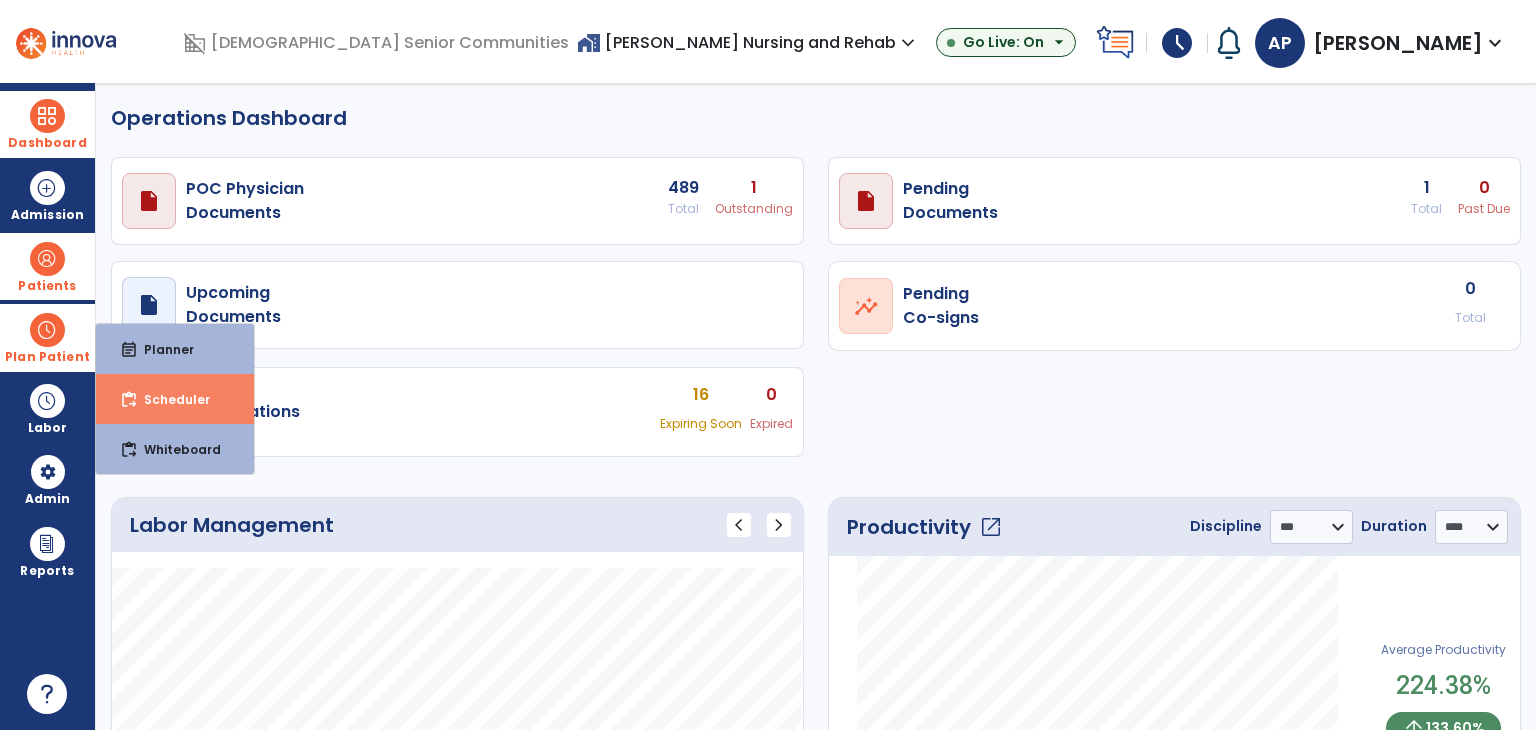click on "Scheduler" at bounding box center [169, 399] 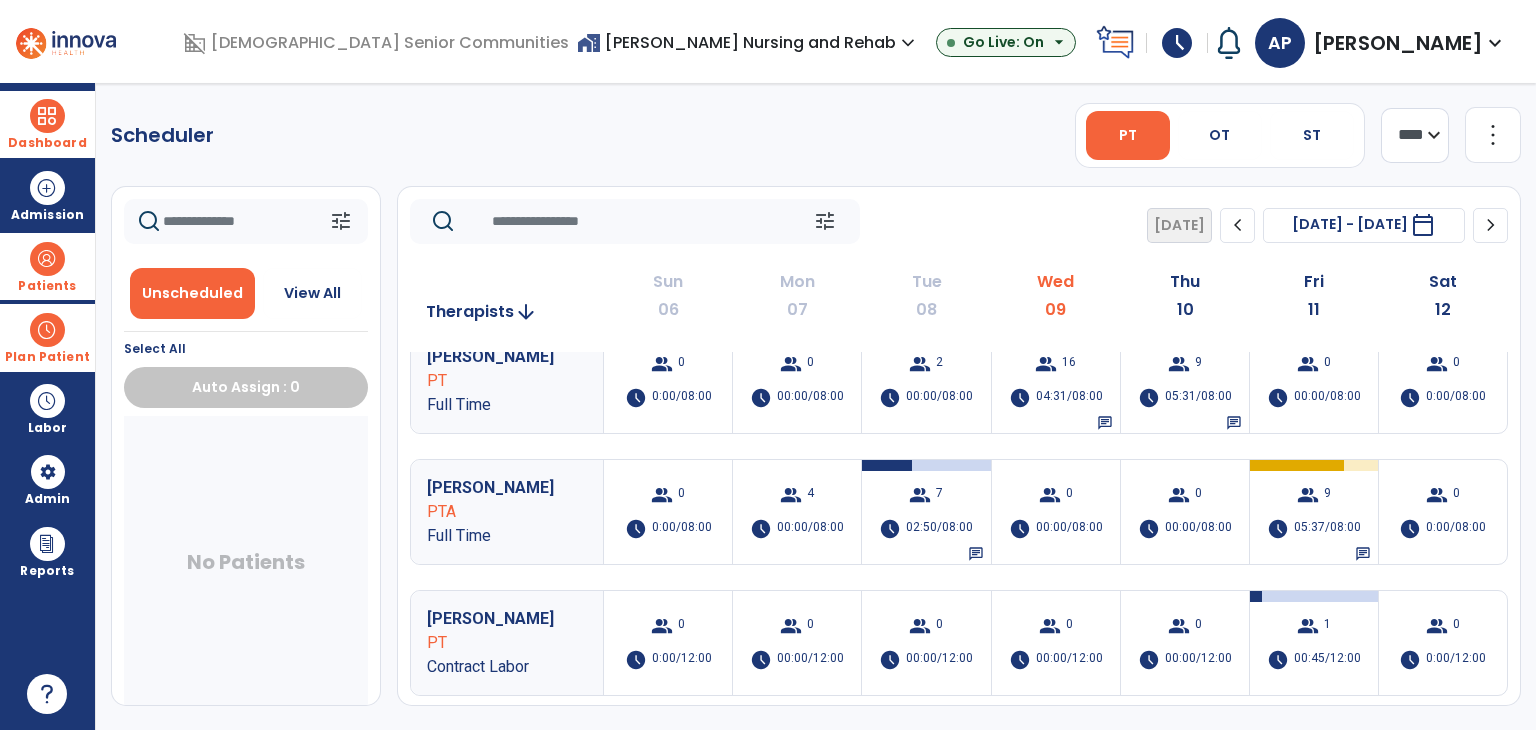 scroll, scrollTop: 0, scrollLeft: 0, axis: both 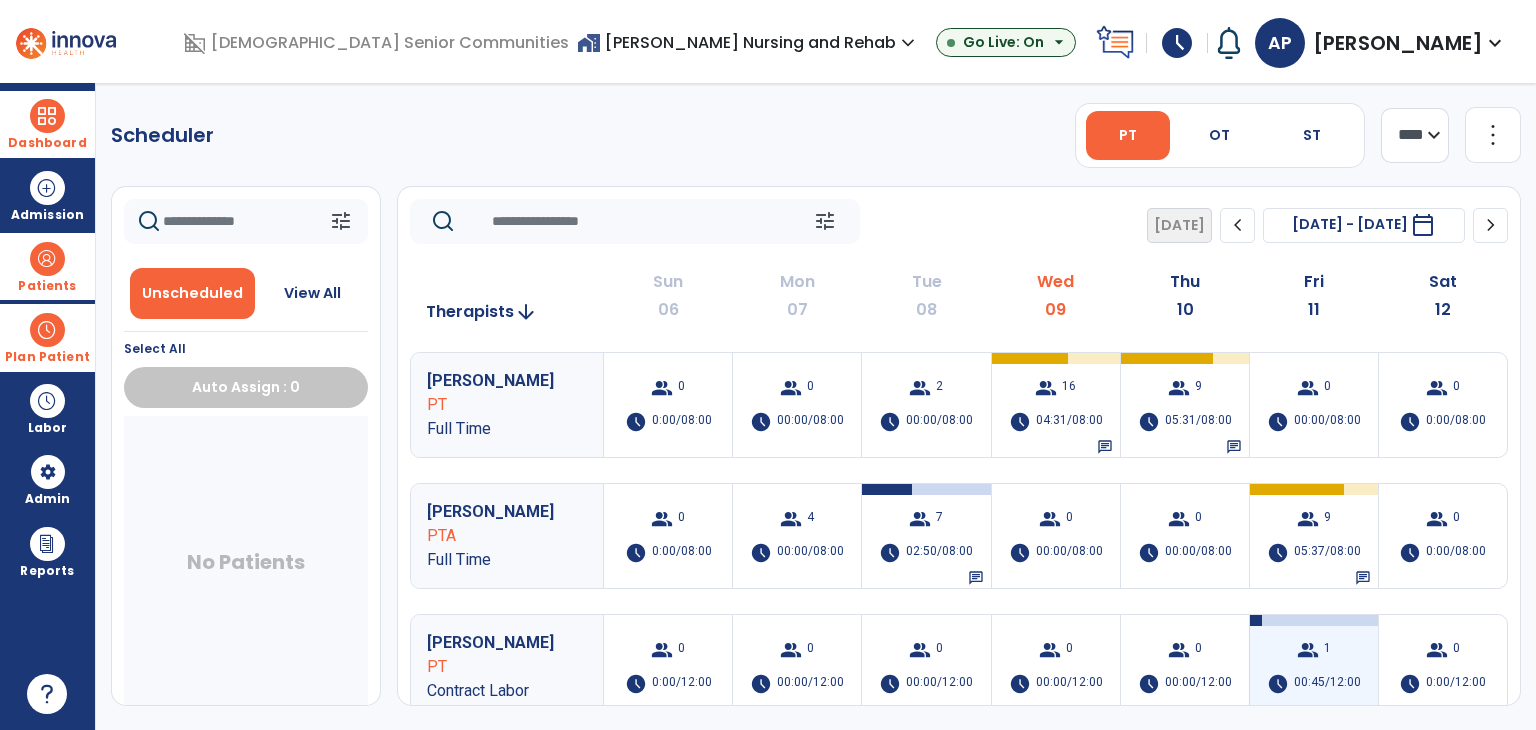 click on "group  1" at bounding box center (1314, 650) 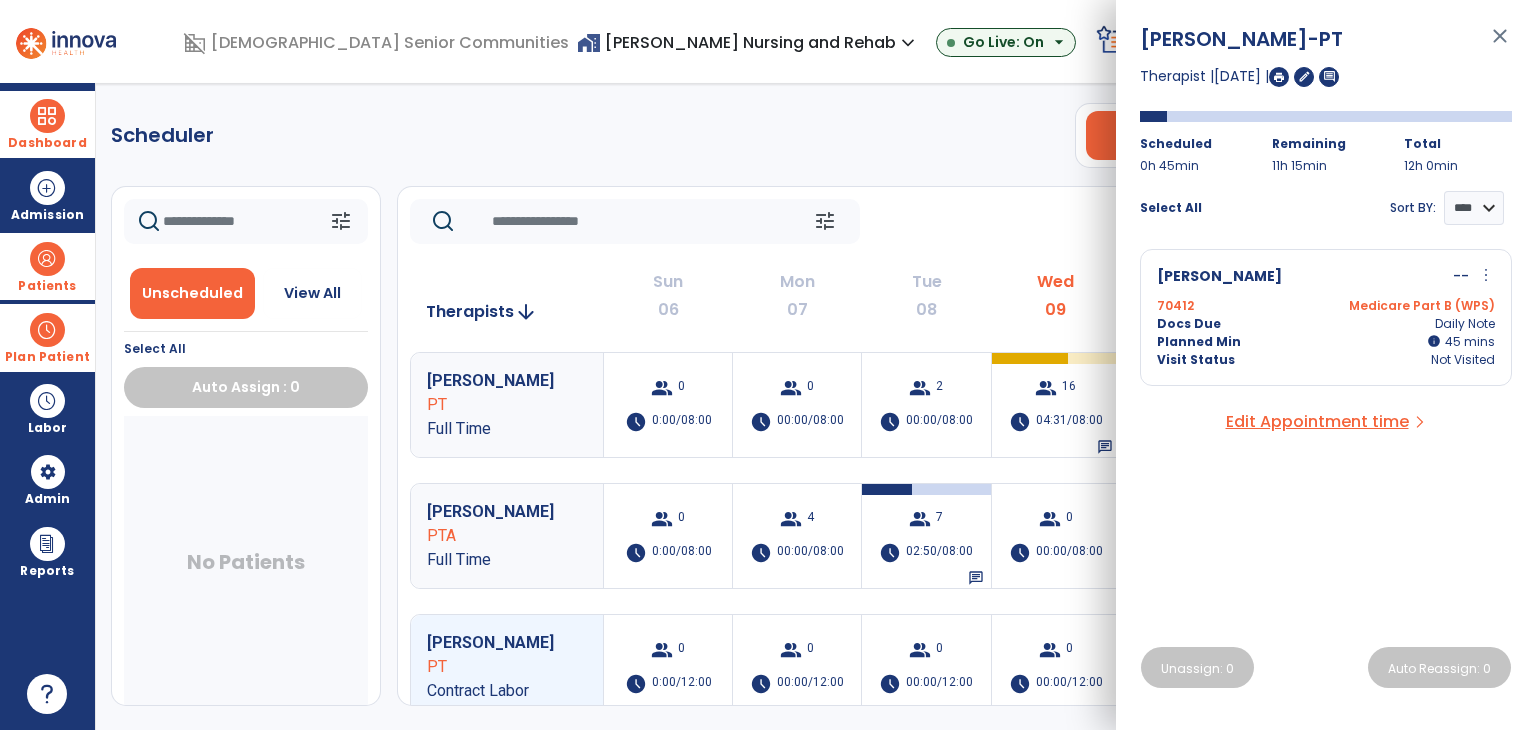click on "Planned Min  info   45 I 45 mins" at bounding box center [1326, 342] 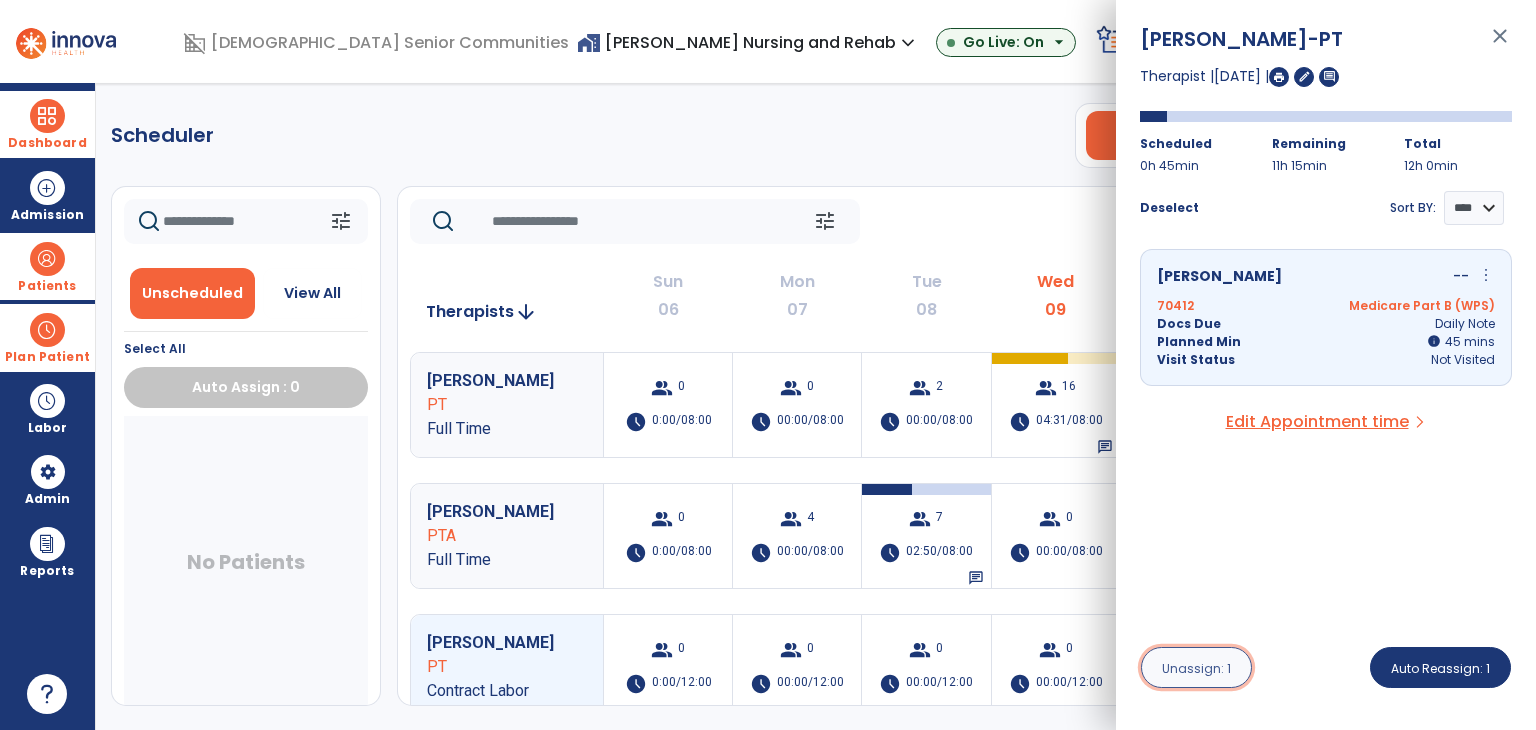 click on "Unassign: 1" at bounding box center [1196, 668] 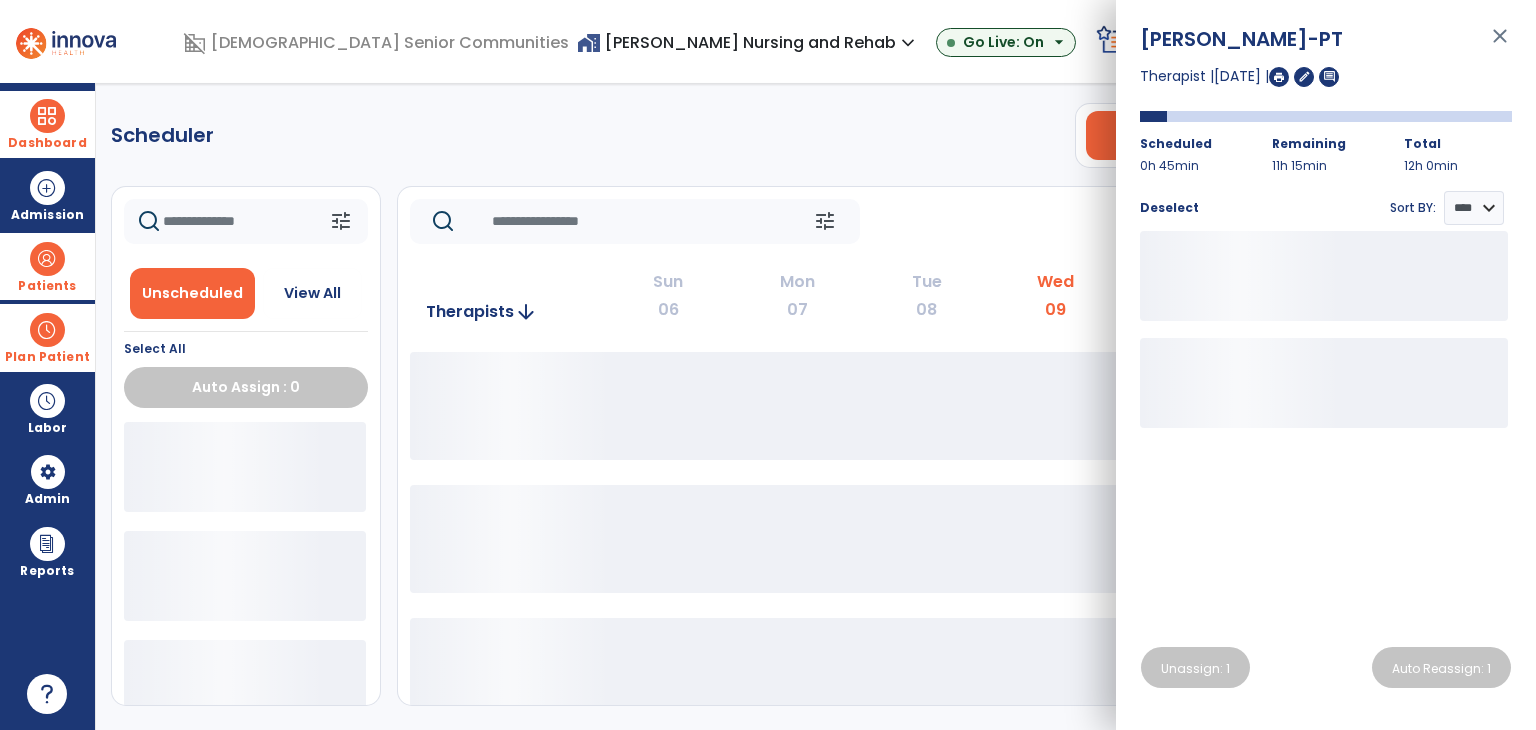 click on "Plan Patient" at bounding box center (47, 337) 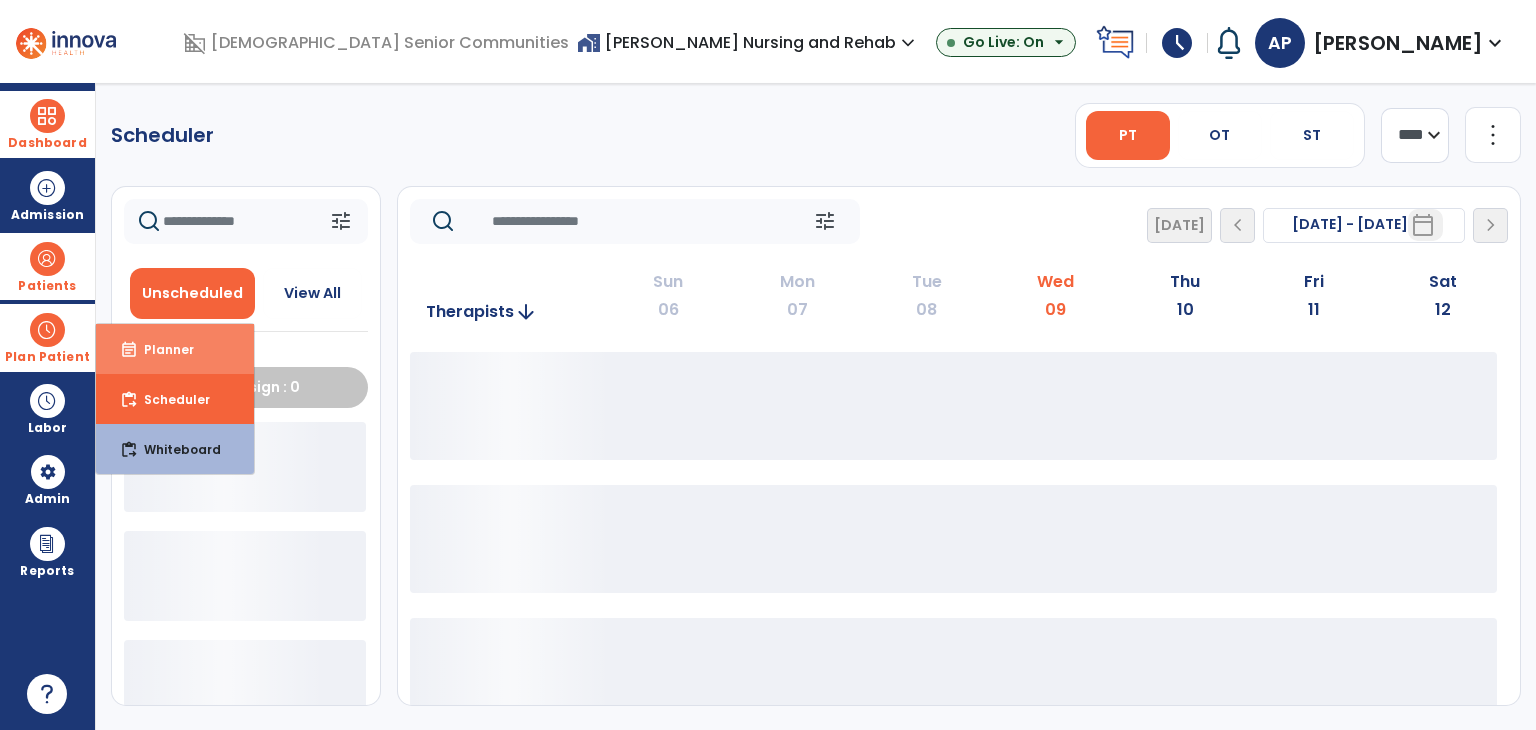 click on "Planner" at bounding box center (161, 349) 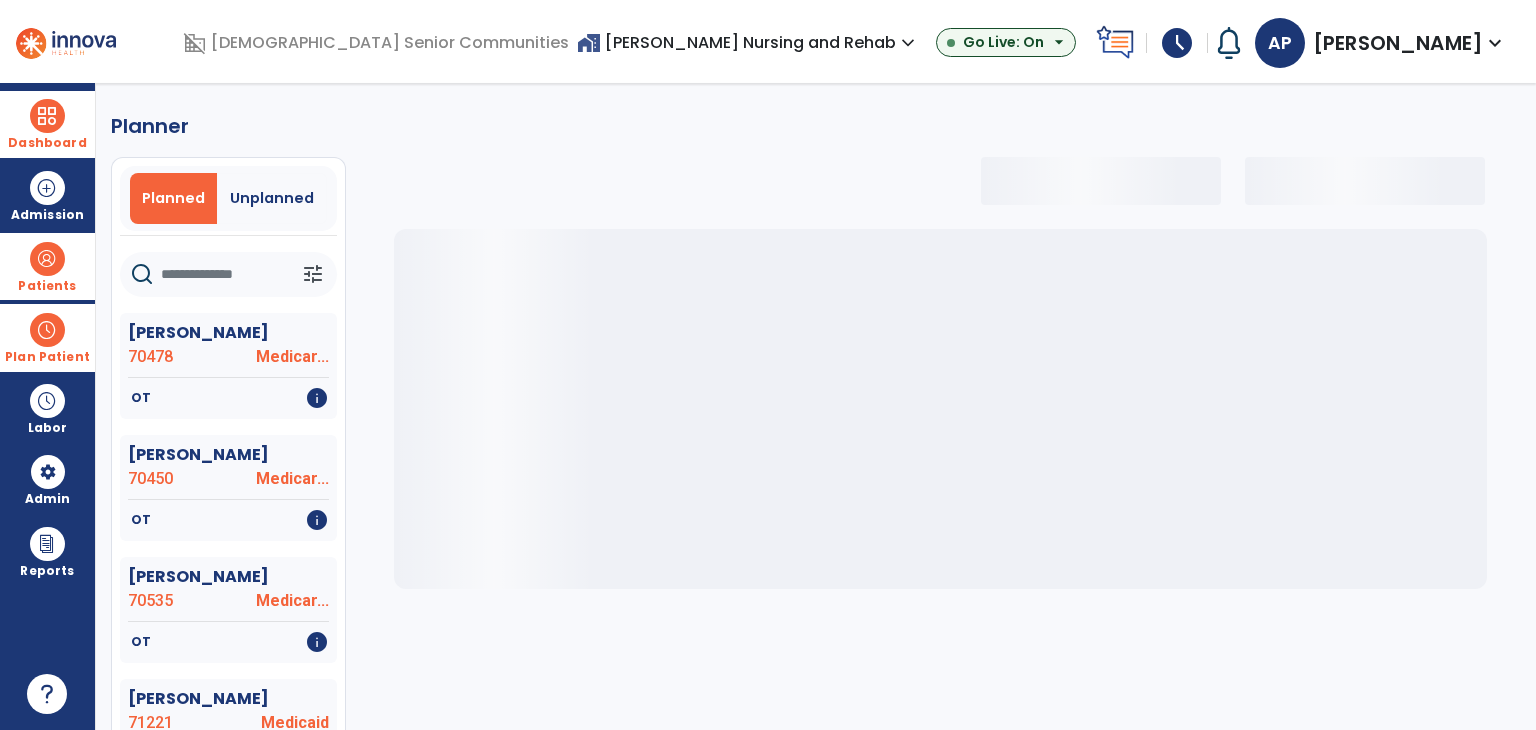 select on "***" 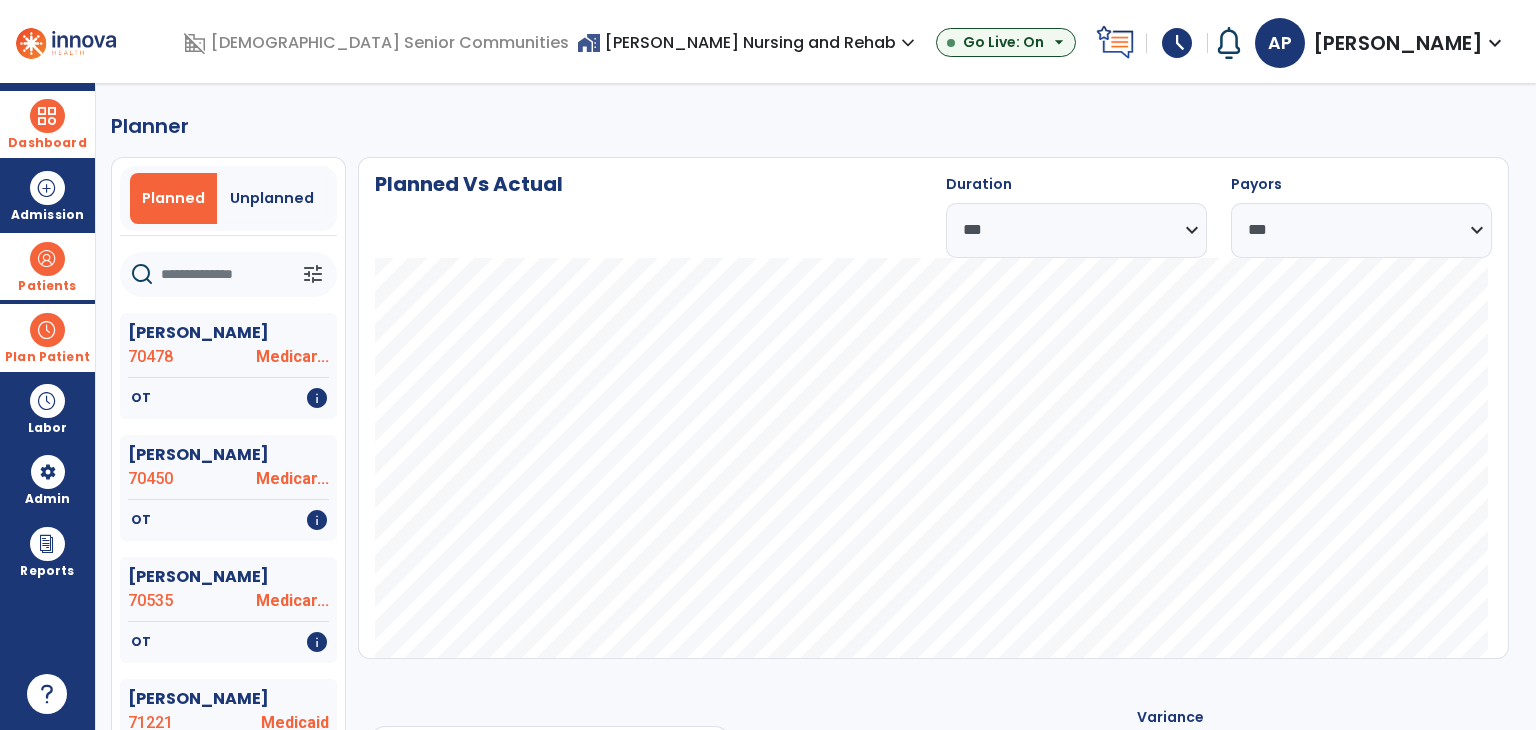 click 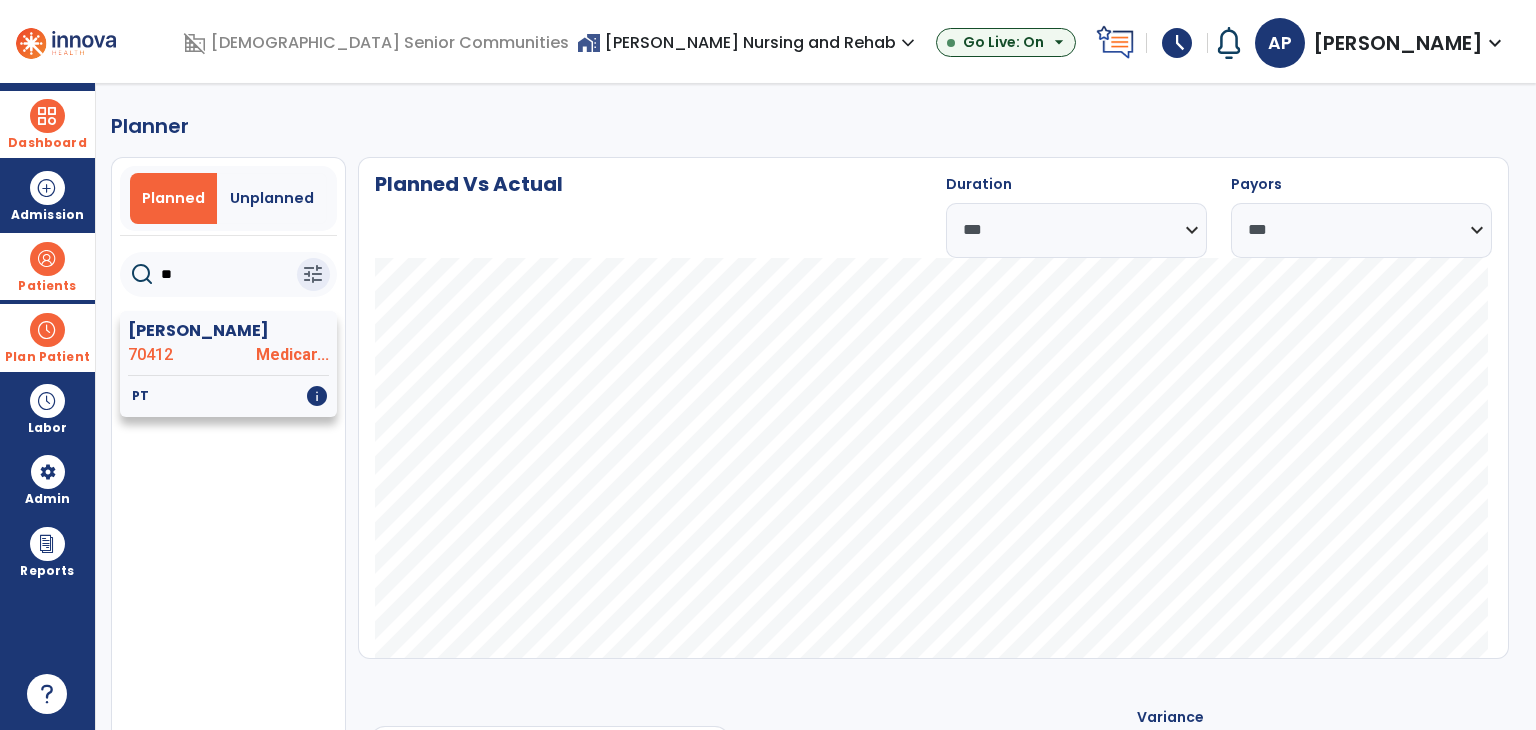type on "**" 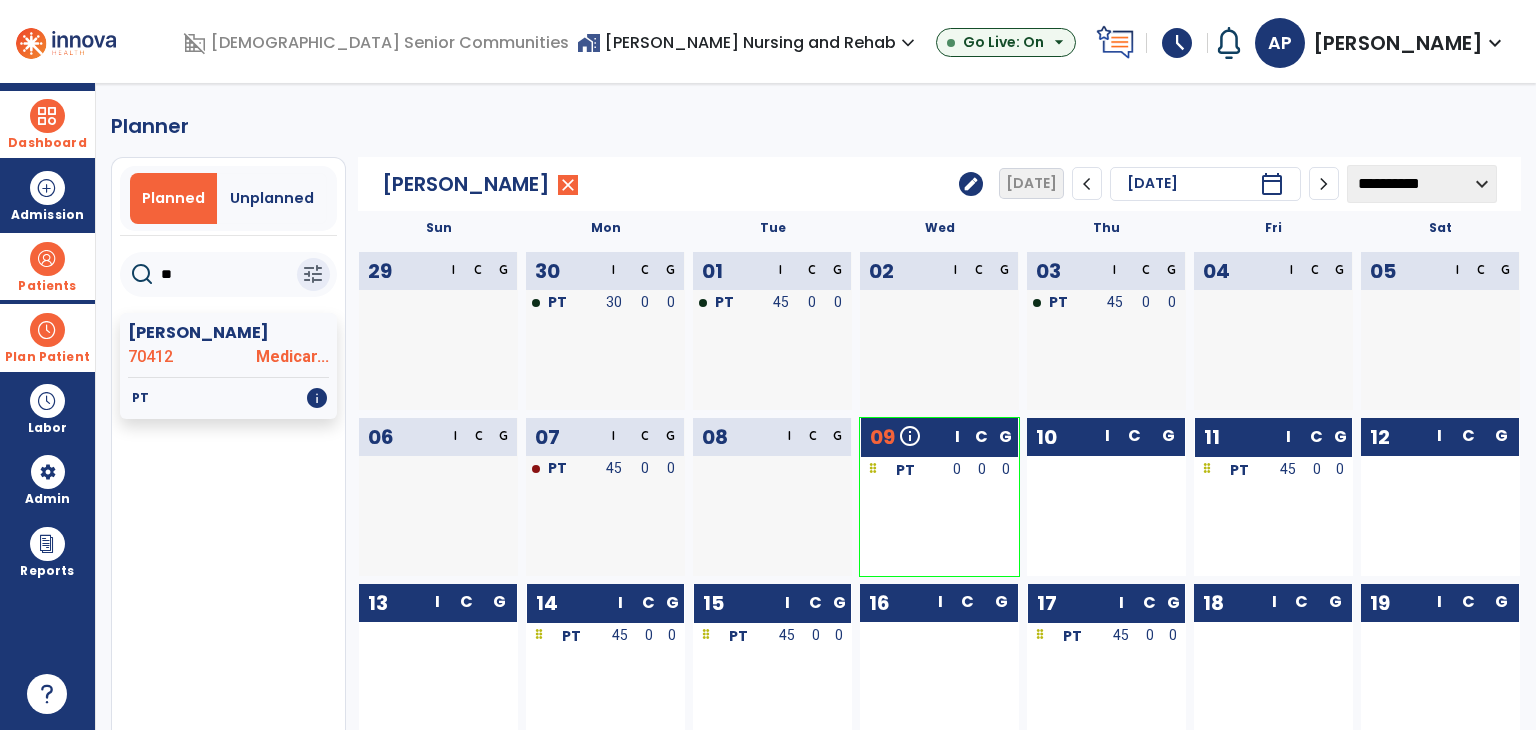 click on "edit" 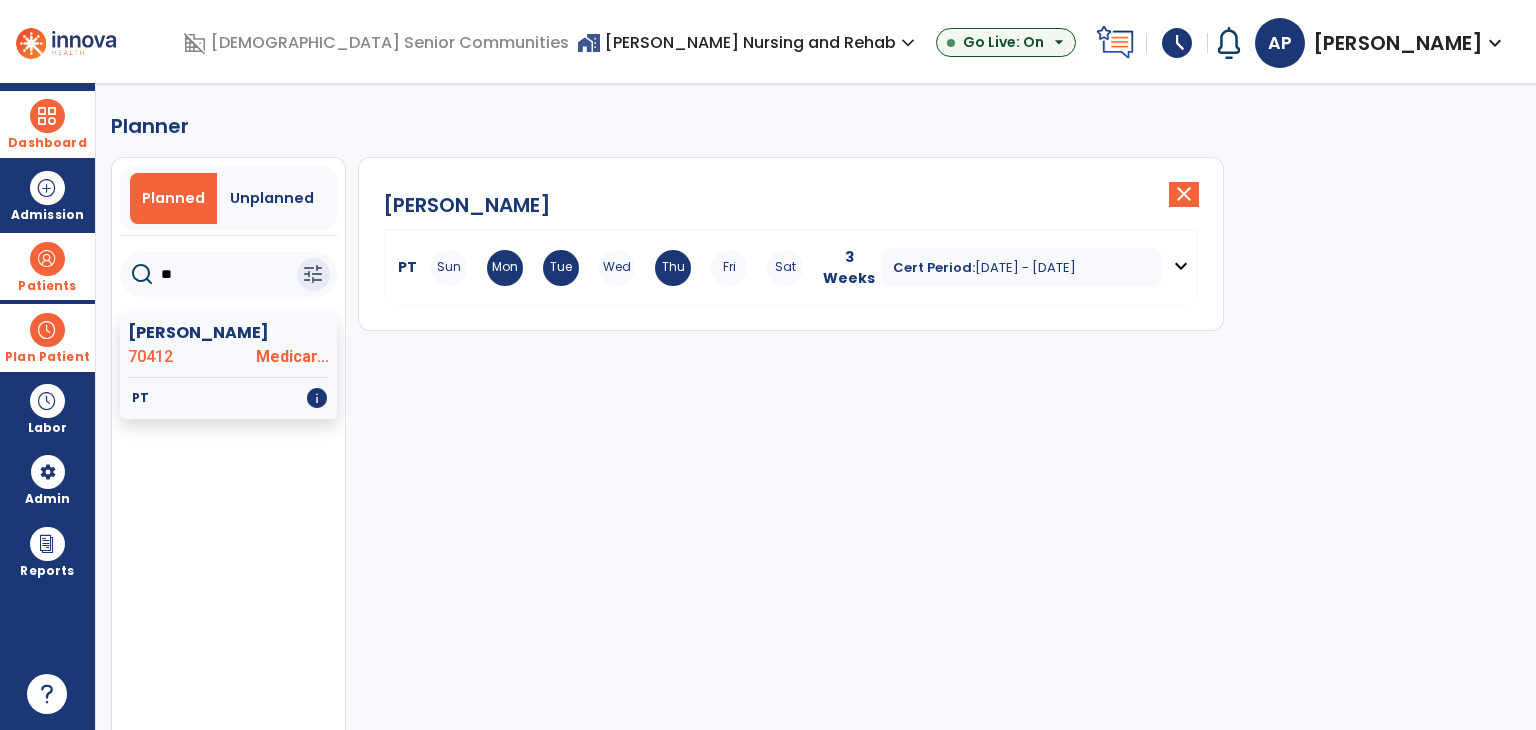 click on "expand_more" at bounding box center [1181, 266] 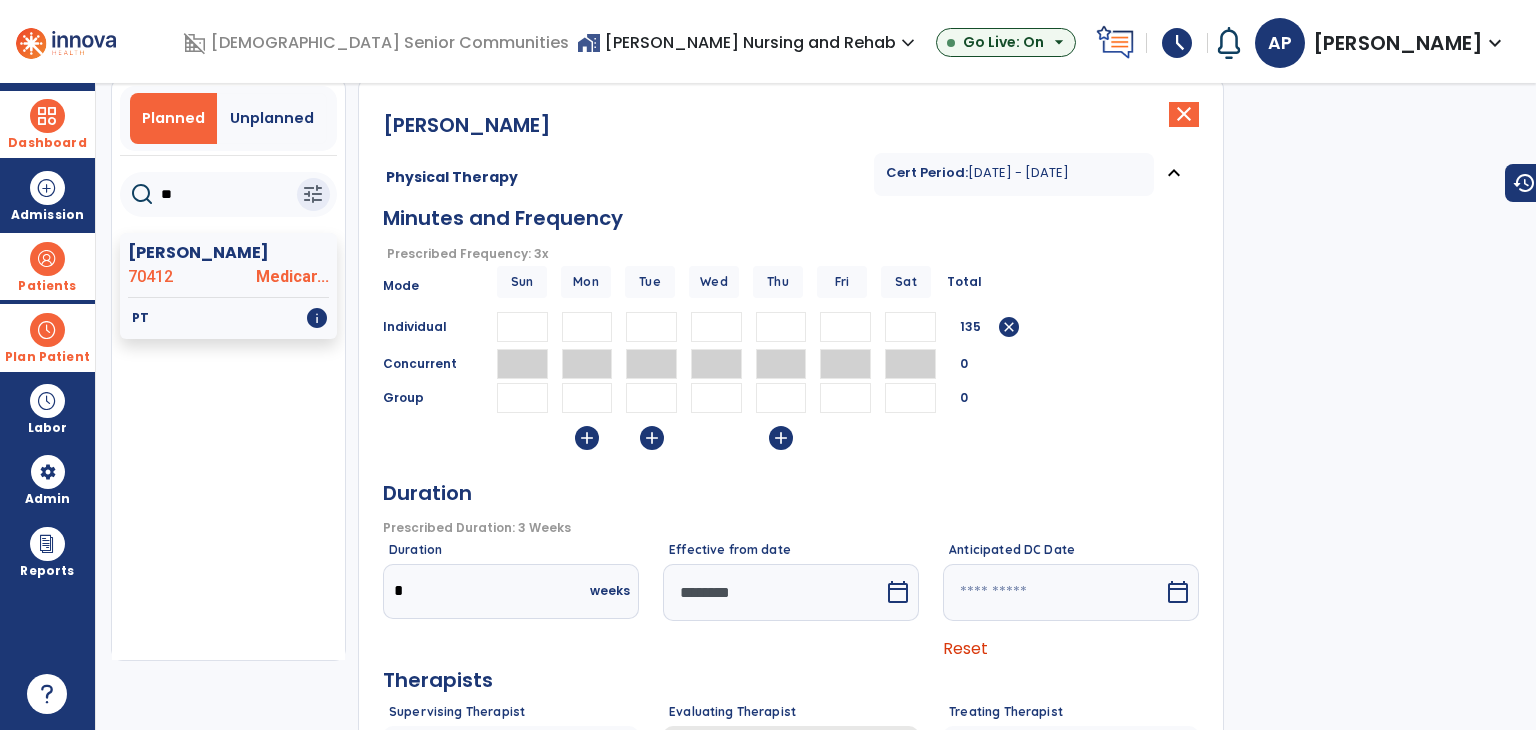 scroll, scrollTop: 269, scrollLeft: 0, axis: vertical 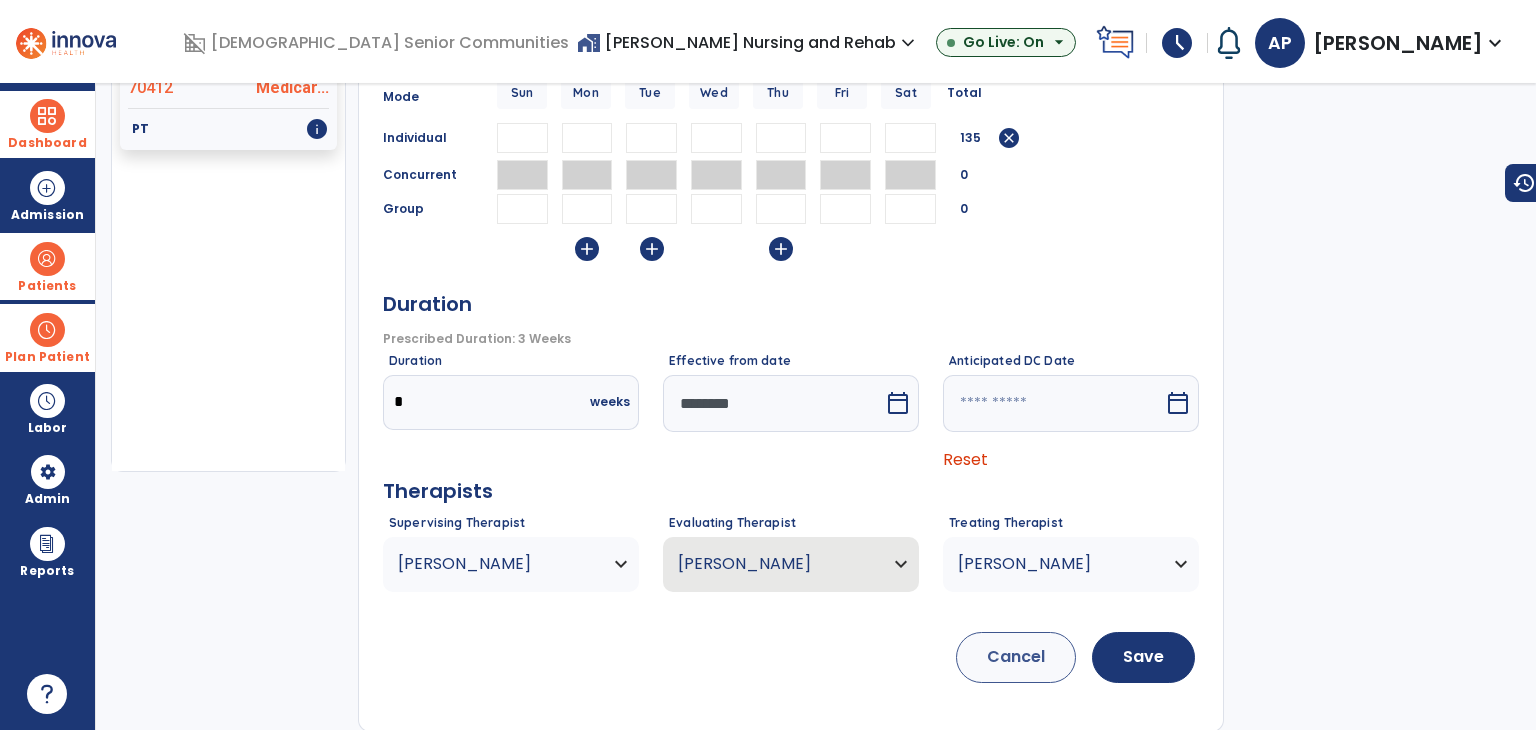 click on "Berndl, Jacob" at bounding box center (511, 564) 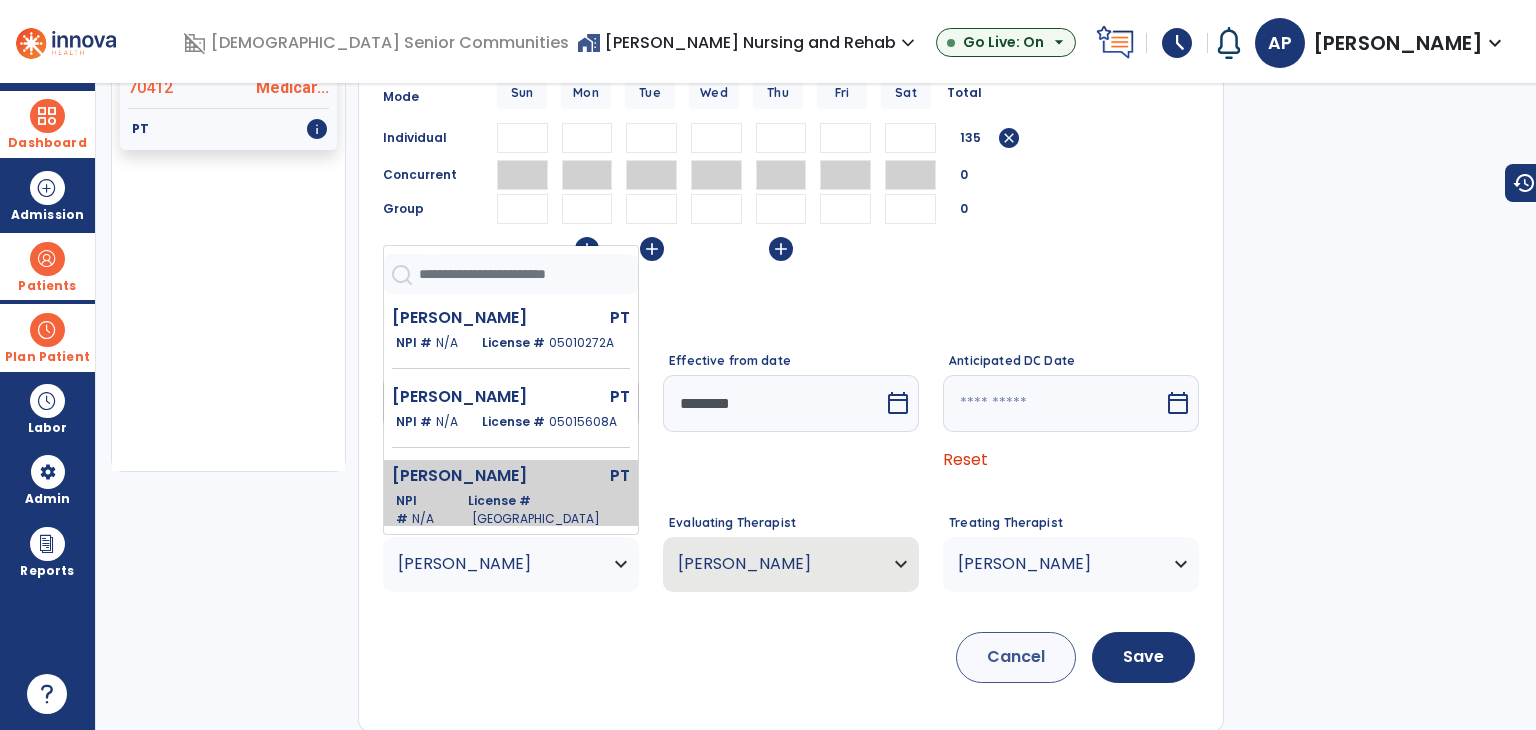 click on "Davis Brandon" at bounding box center [467, 476] 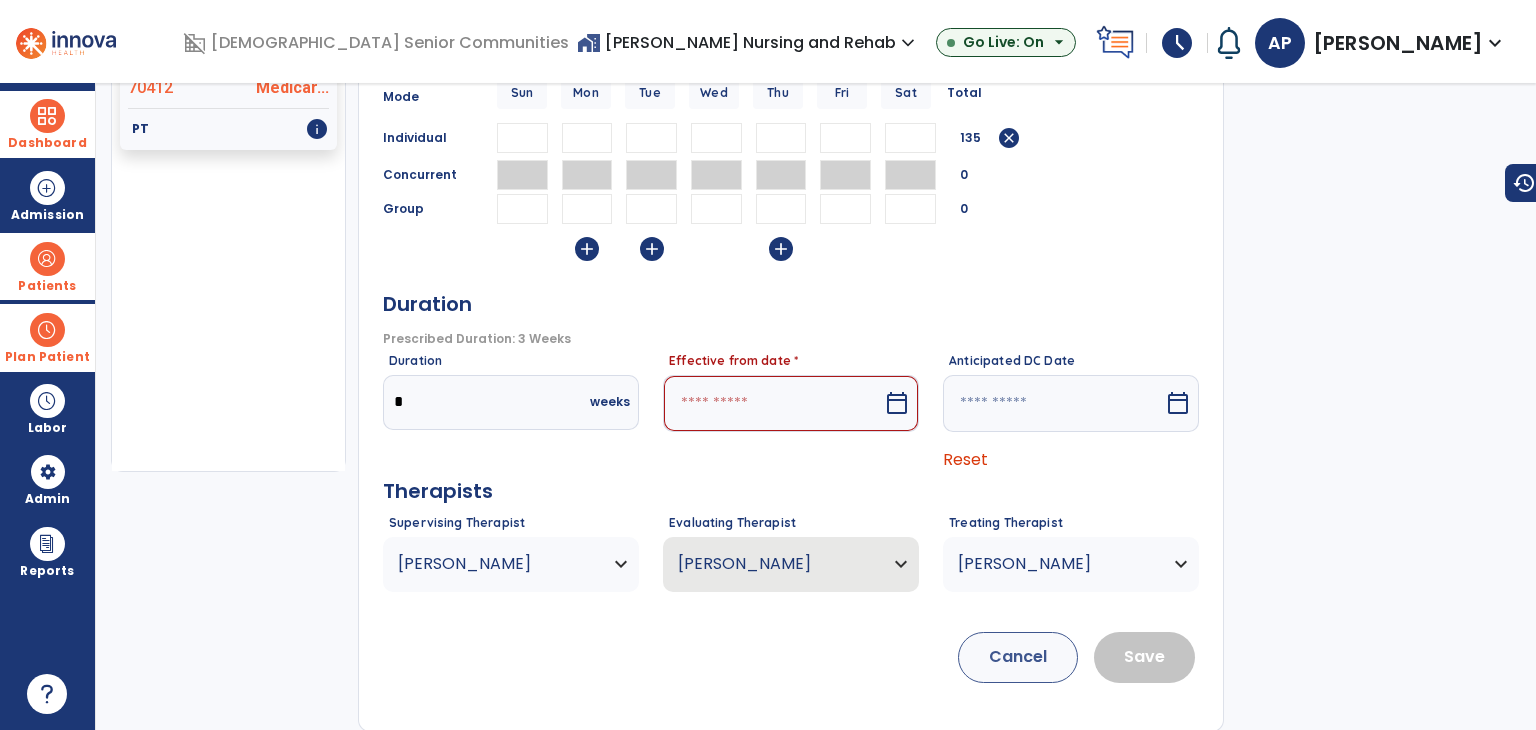 click at bounding box center [773, 403] 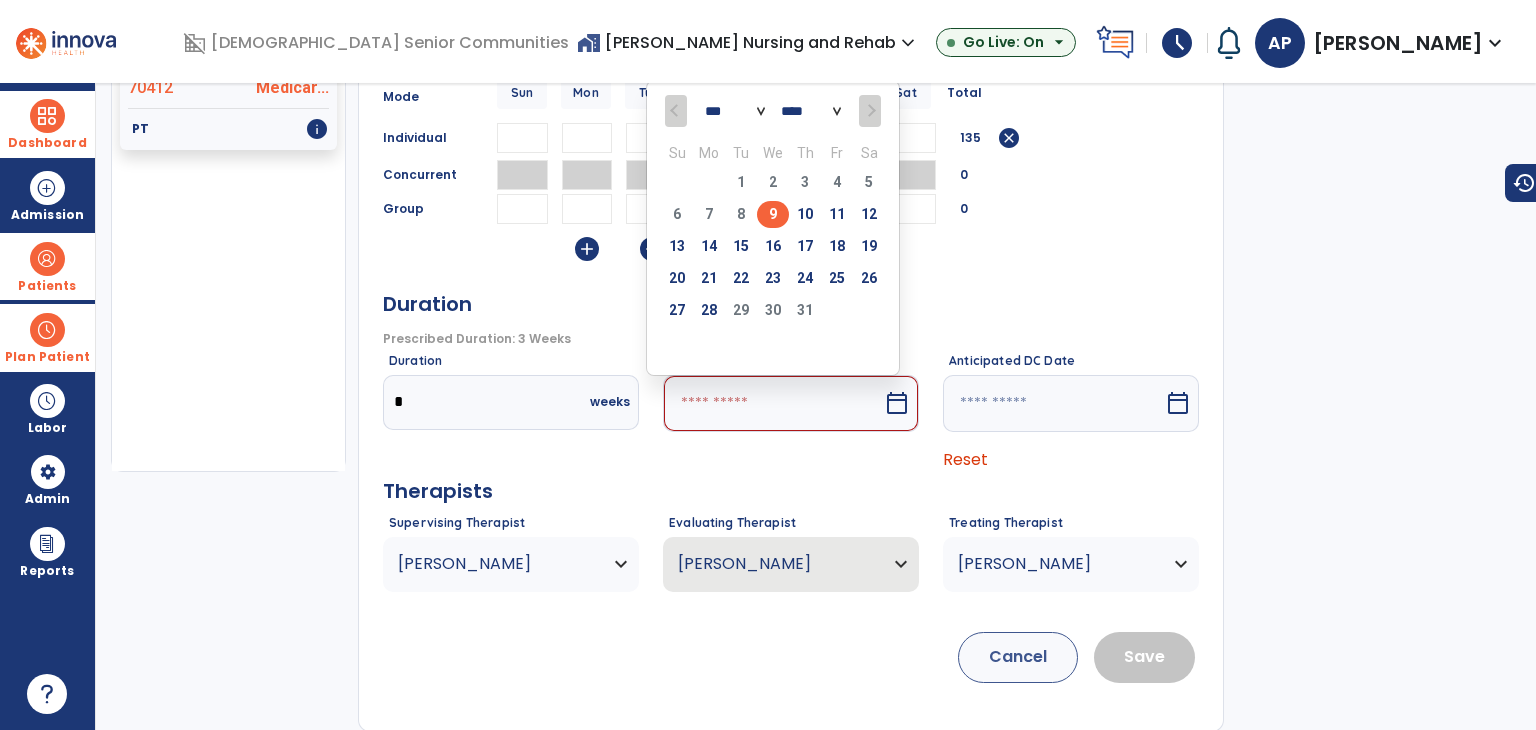 click on "9" at bounding box center (773, 214) 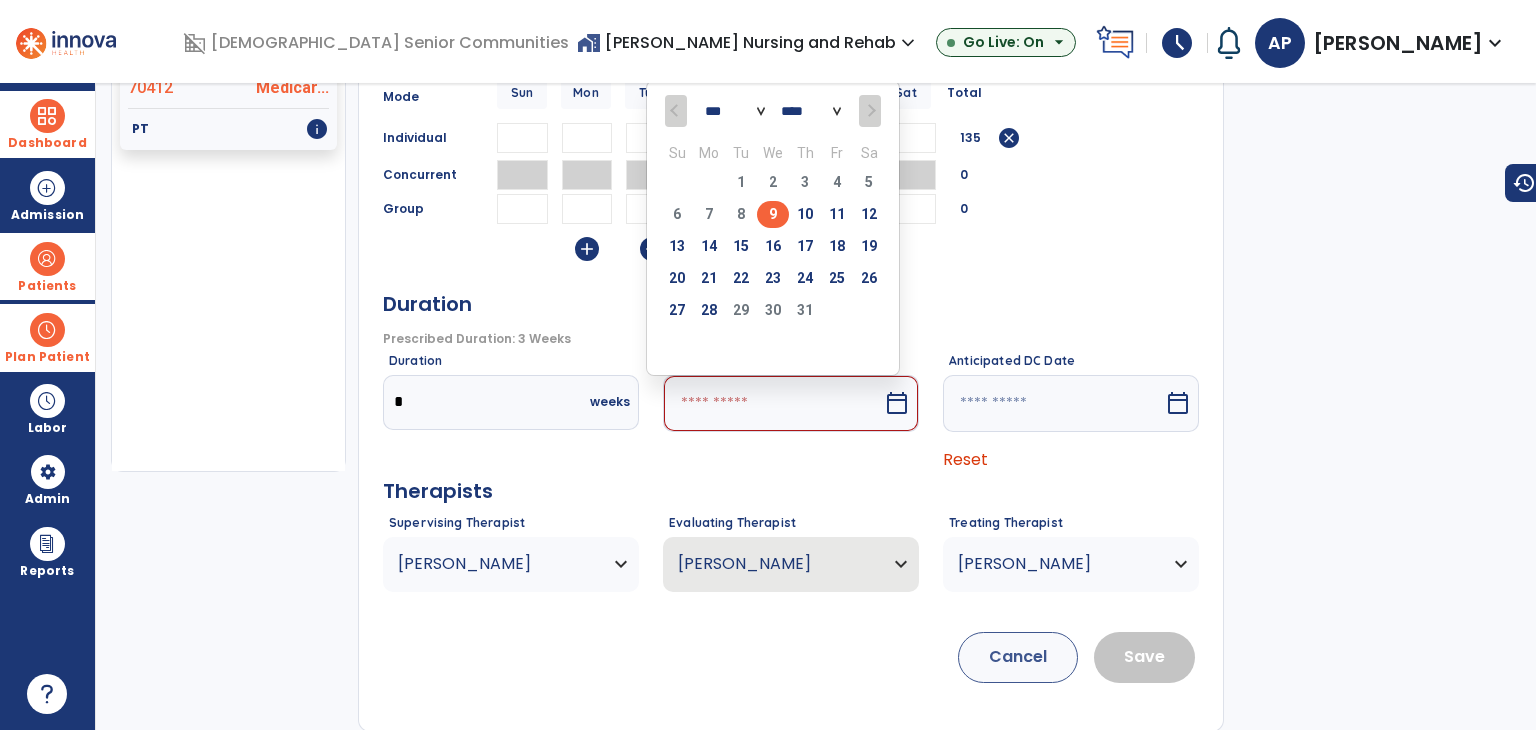 type on "********" 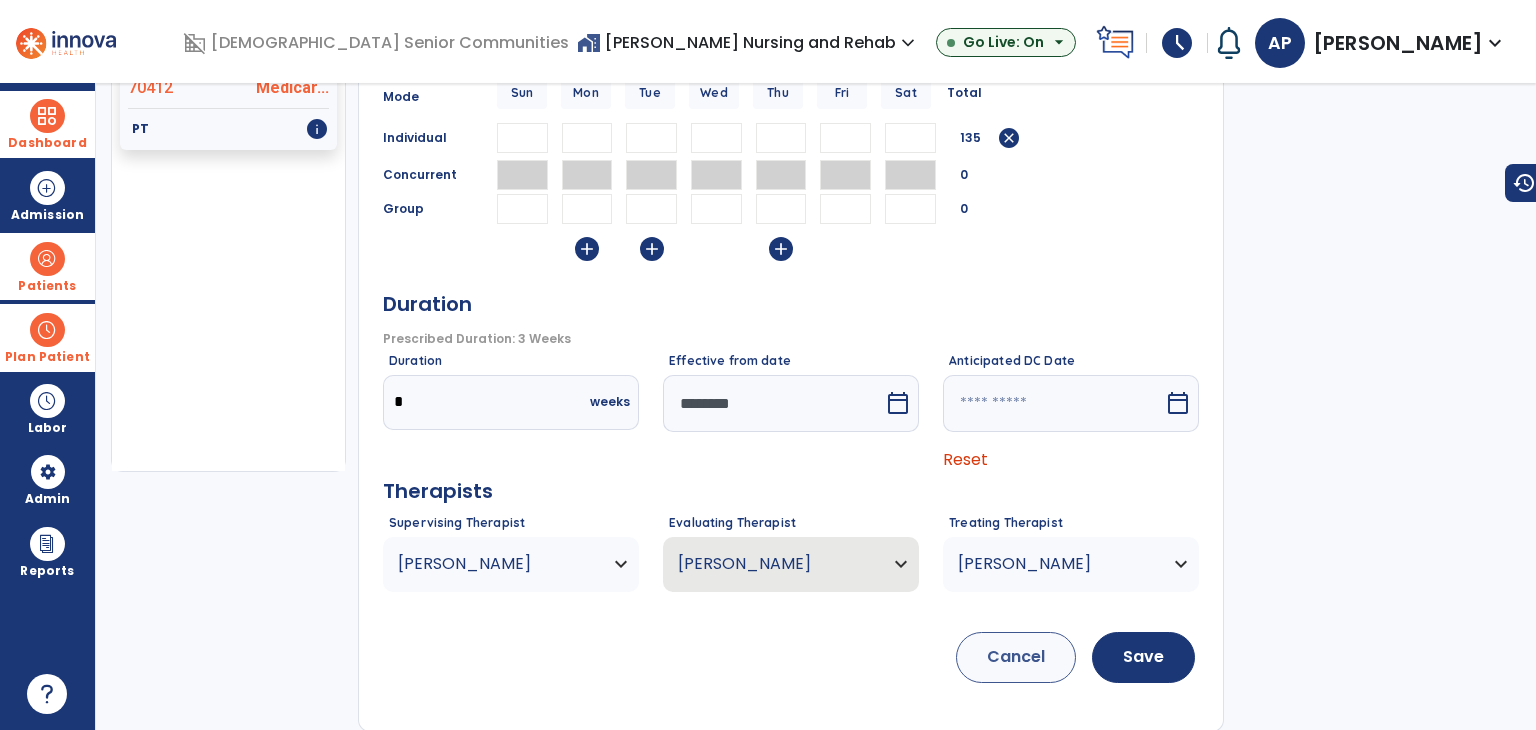 click on "Berndl, Jacob" at bounding box center [1058, 564] 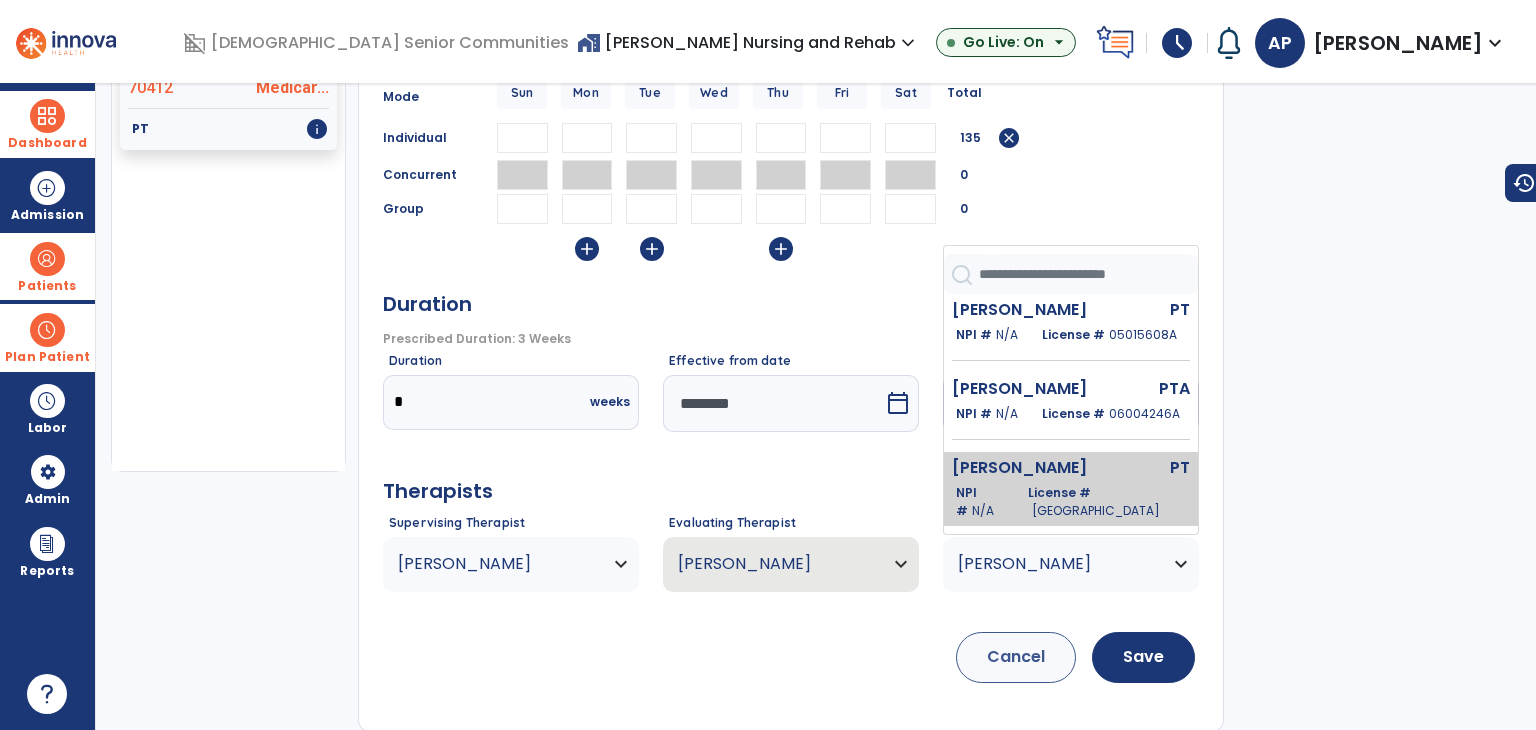 scroll, scrollTop: 200, scrollLeft: 0, axis: vertical 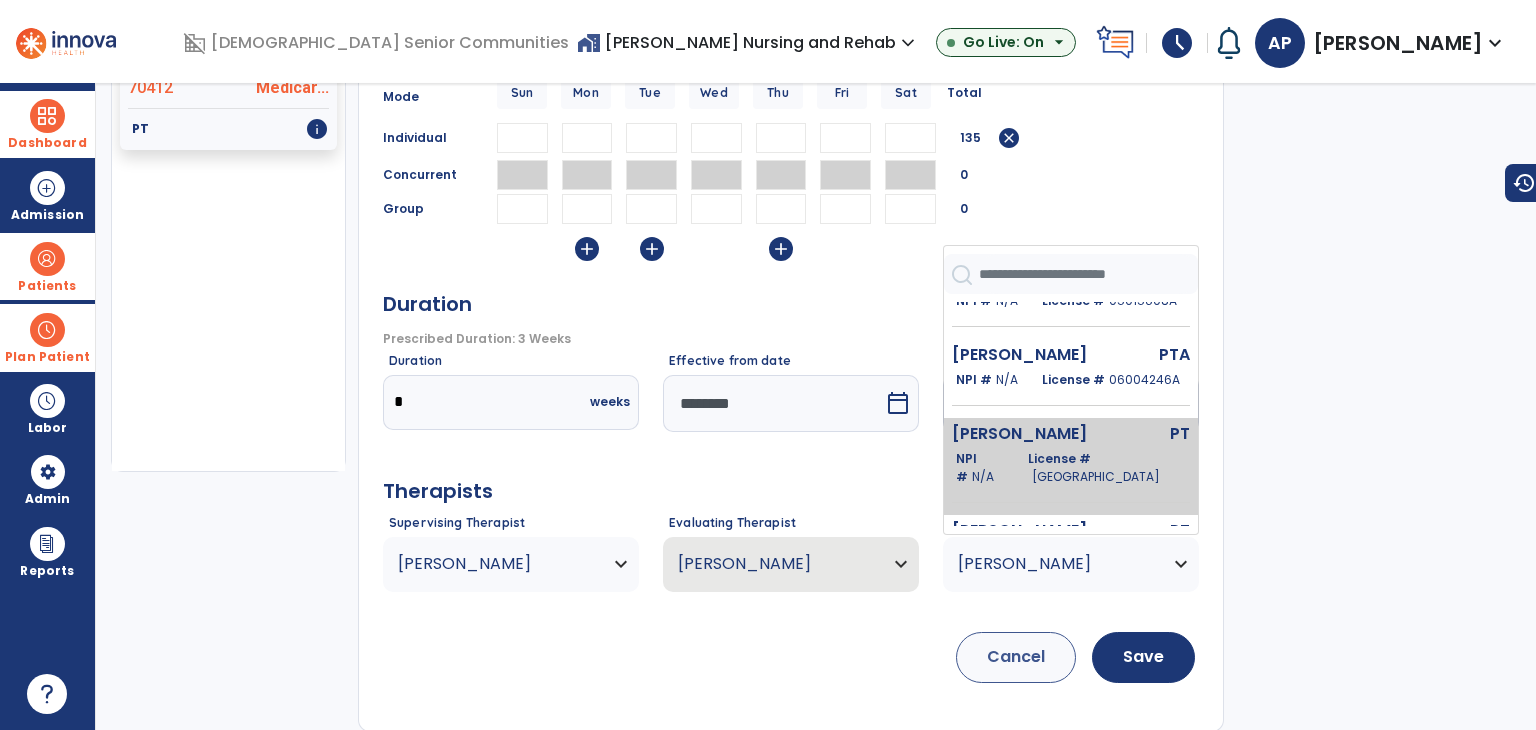 click on "Davis Brandon  PT   NPI #  N/A   License #  Hillcrest Village" at bounding box center (1071, 466) 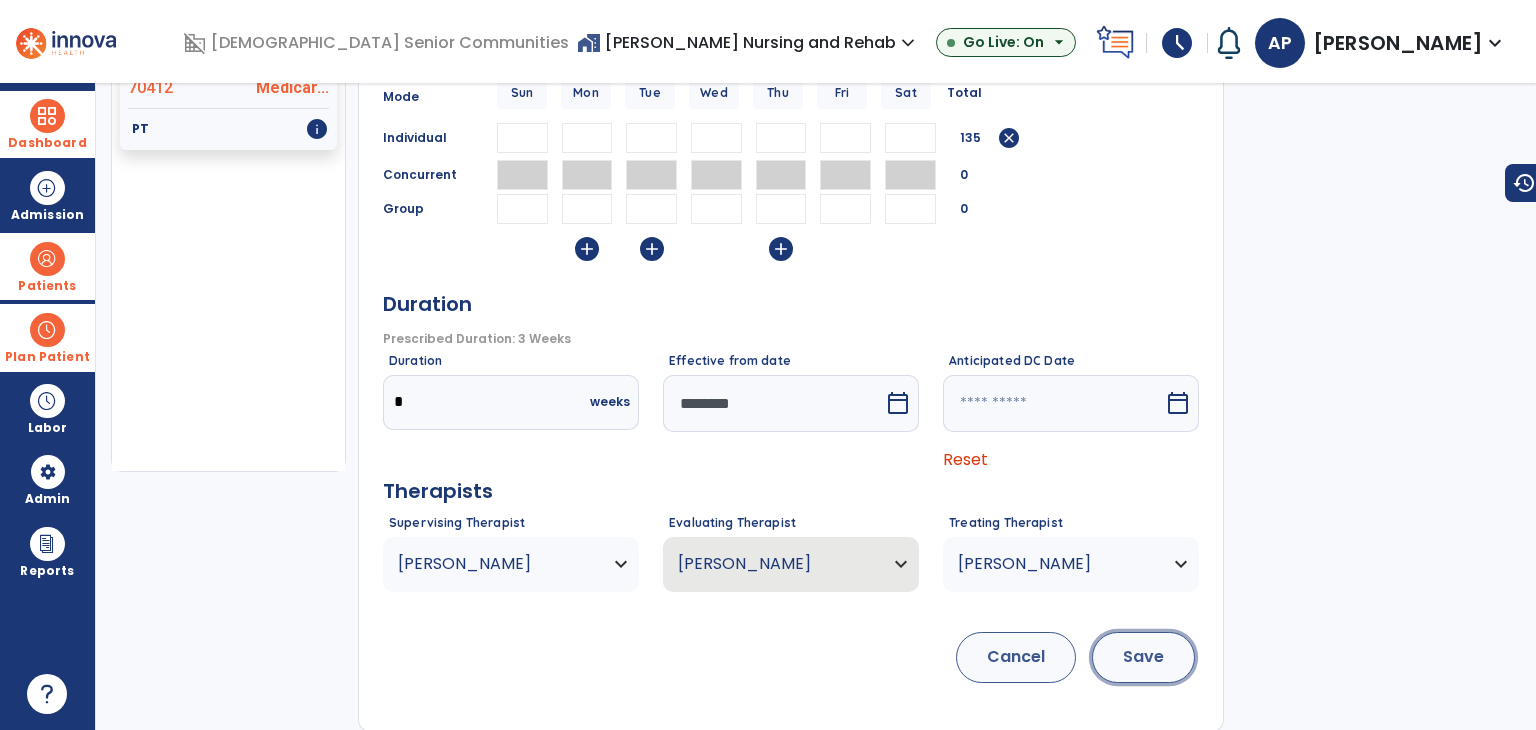 click on "Save" at bounding box center [1143, 657] 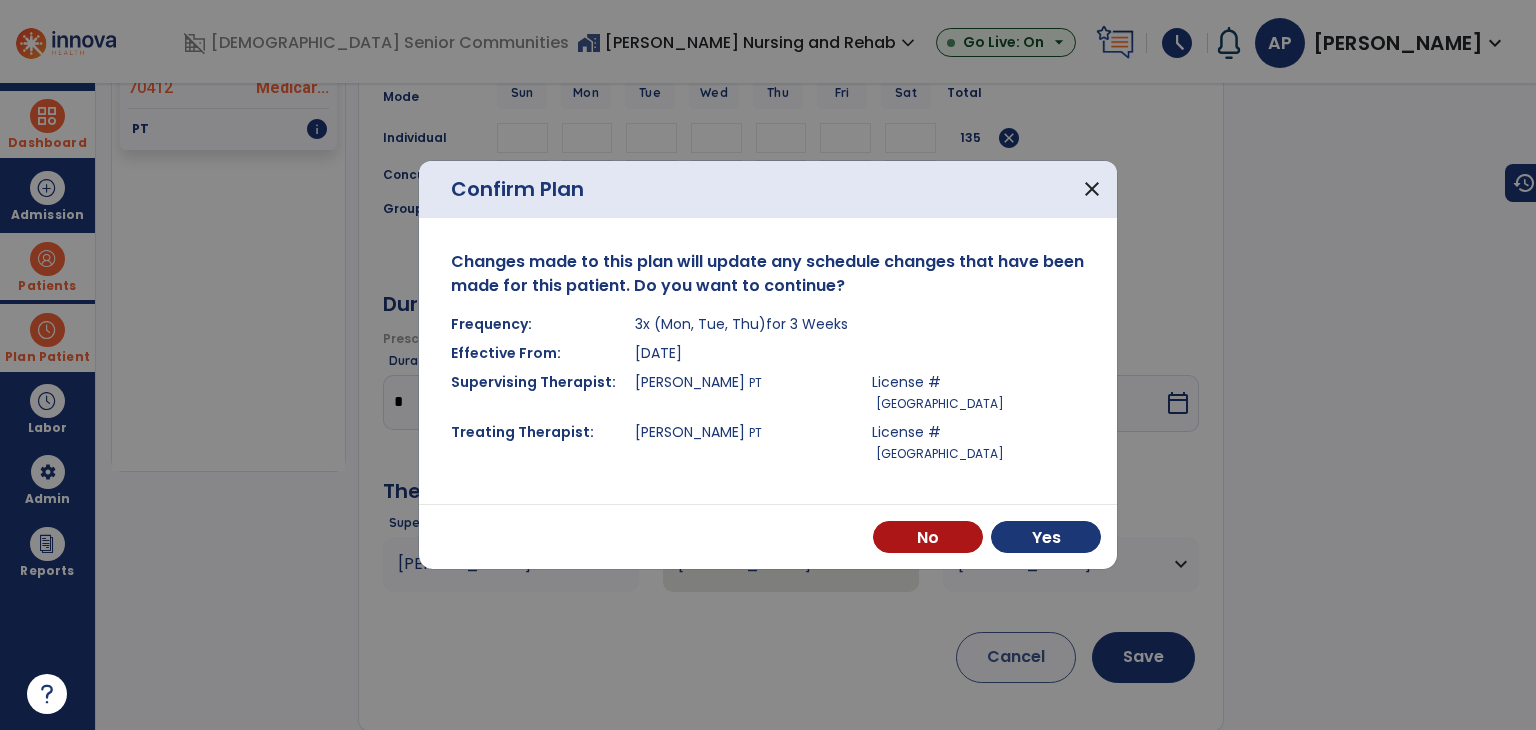click on "No   Yes" at bounding box center (768, 536) 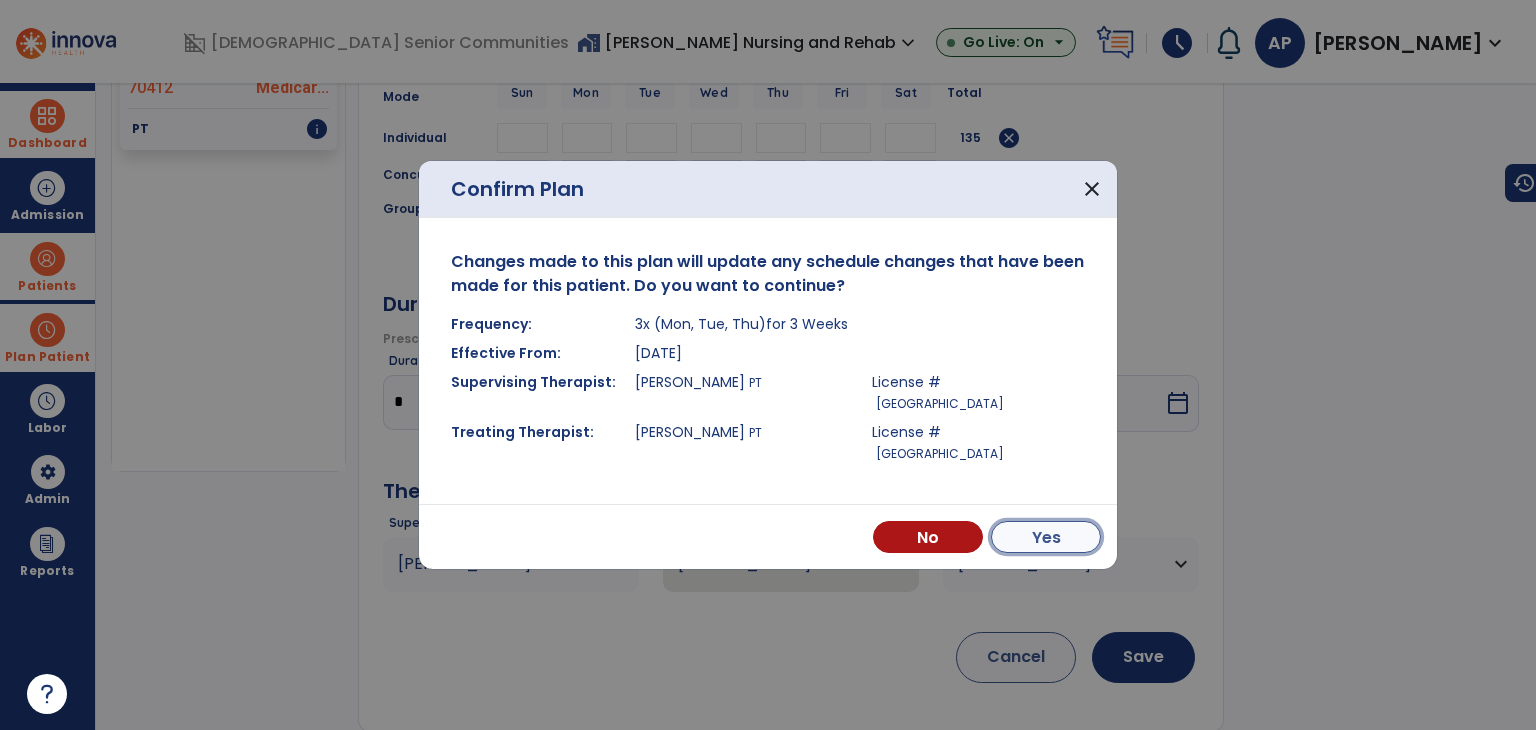 click on "Yes" at bounding box center (1046, 537) 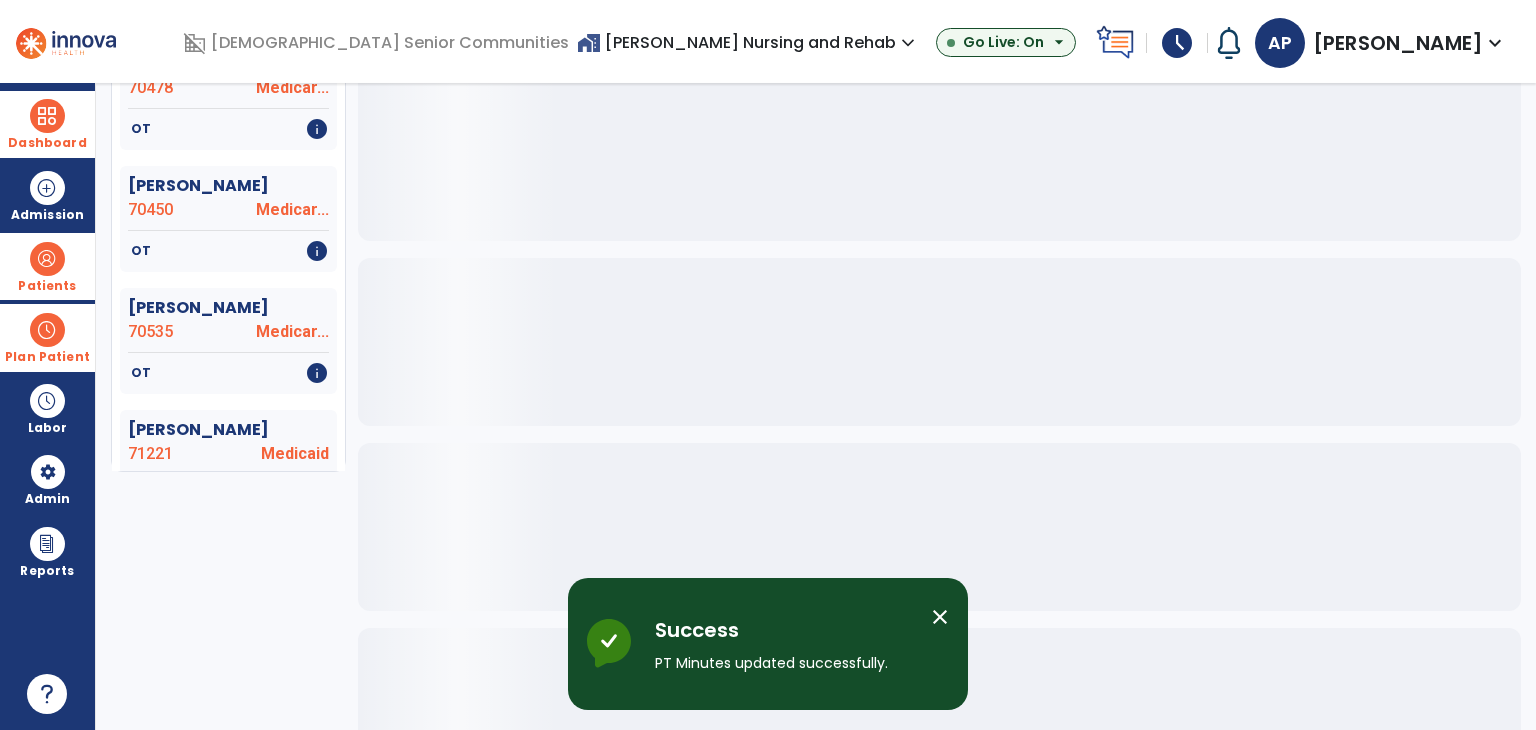 click at bounding box center (47, 330) 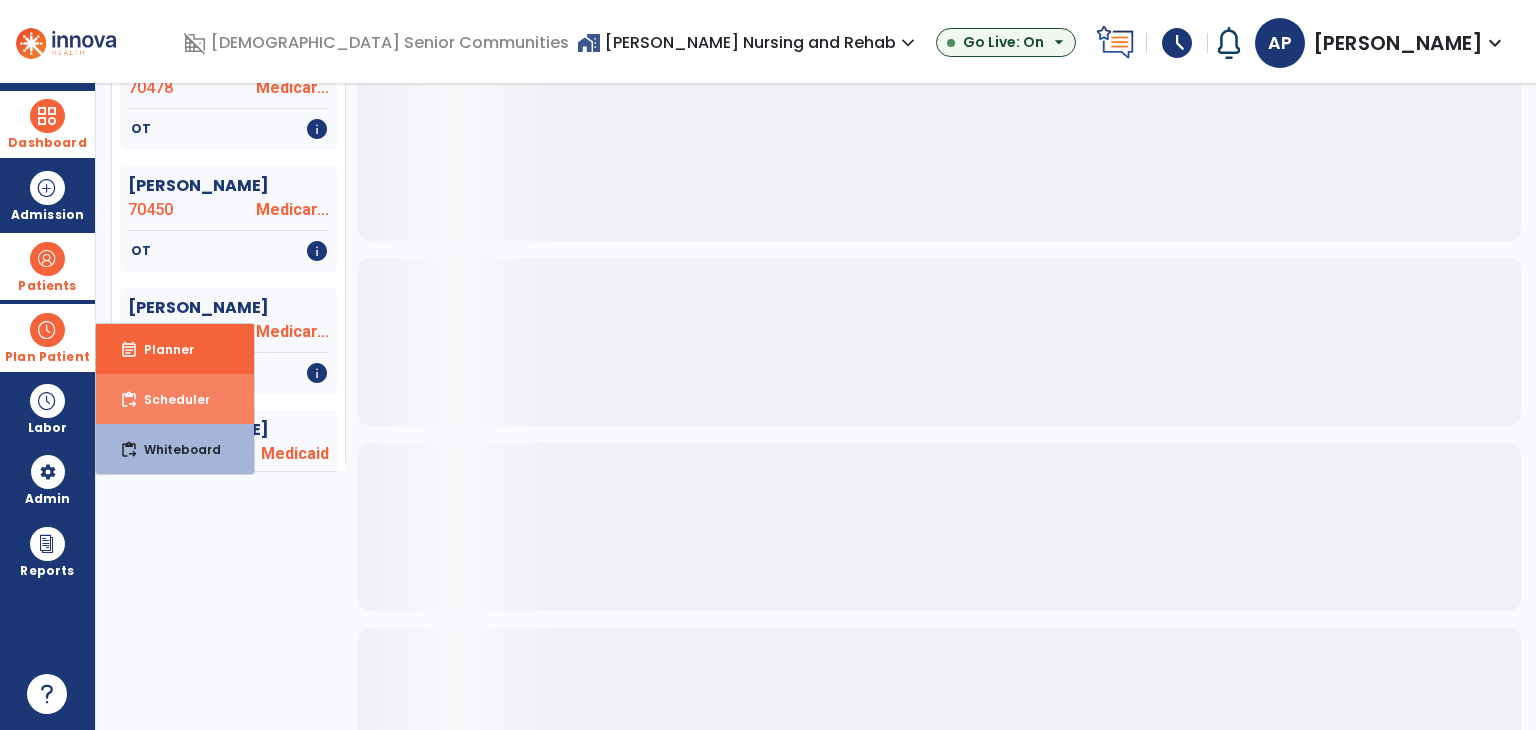 click on "content_paste_go  Scheduler" at bounding box center (175, 399) 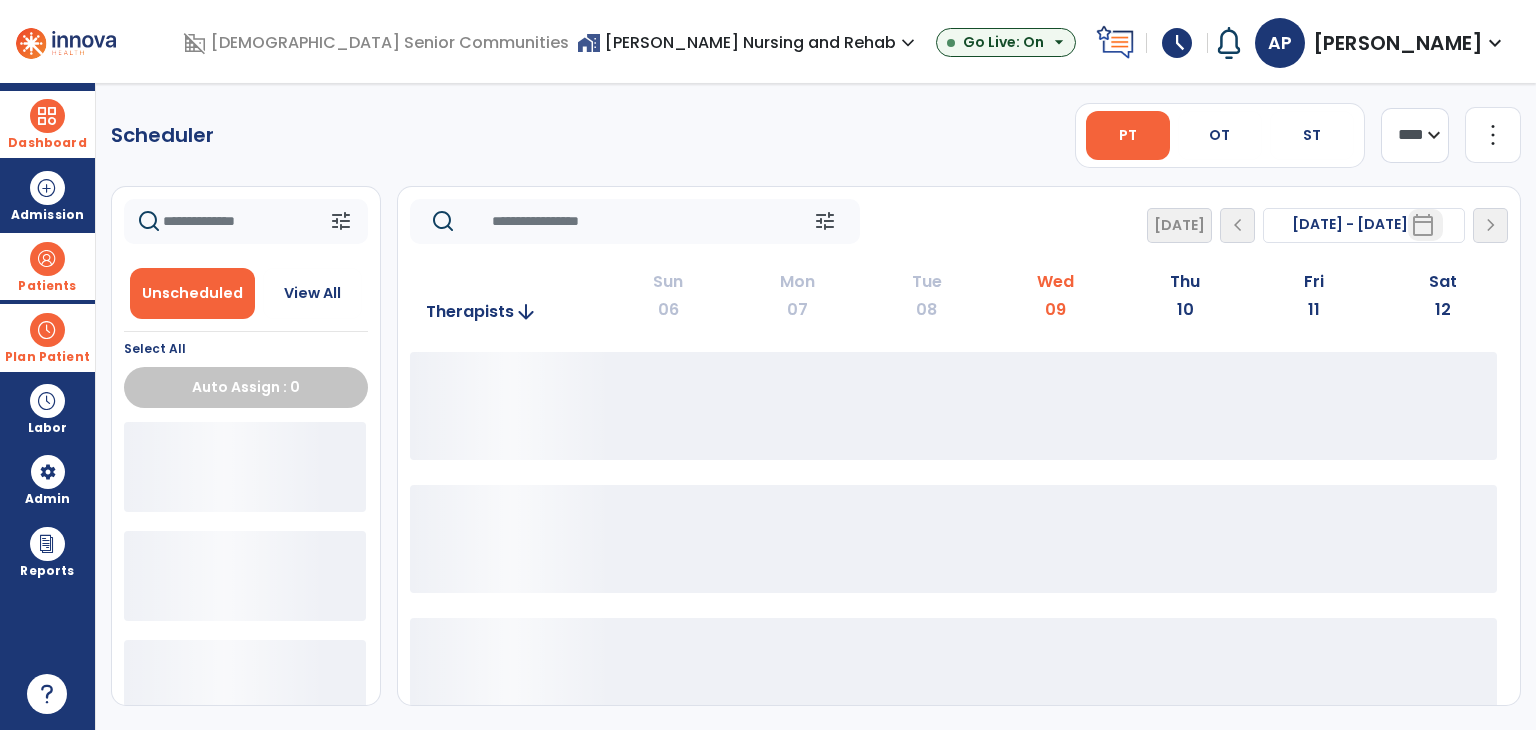 scroll, scrollTop: 0, scrollLeft: 0, axis: both 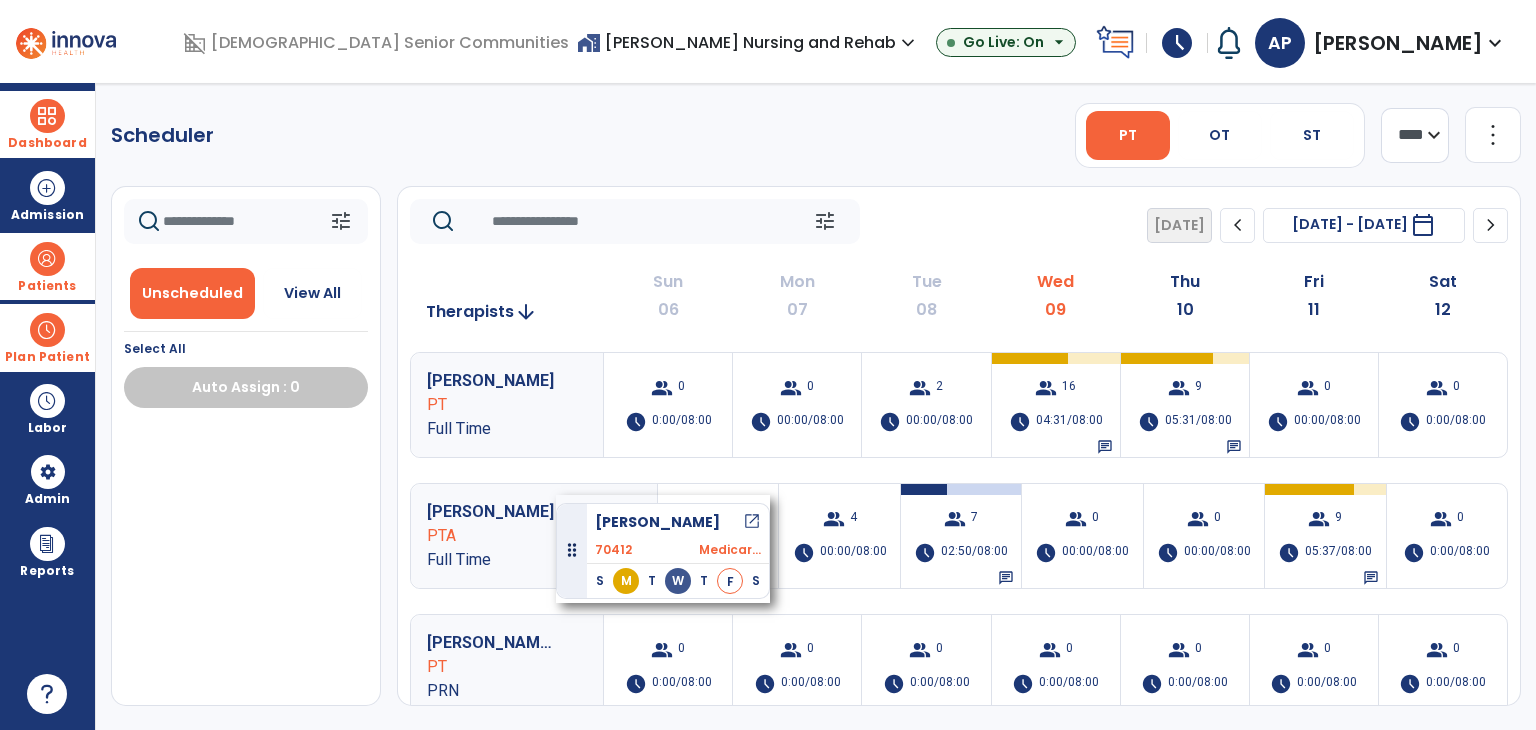 drag, startPoint x: 264, startPoint y: 432, endPoint x: 556, endPoint y: 495, distance: 298.71893 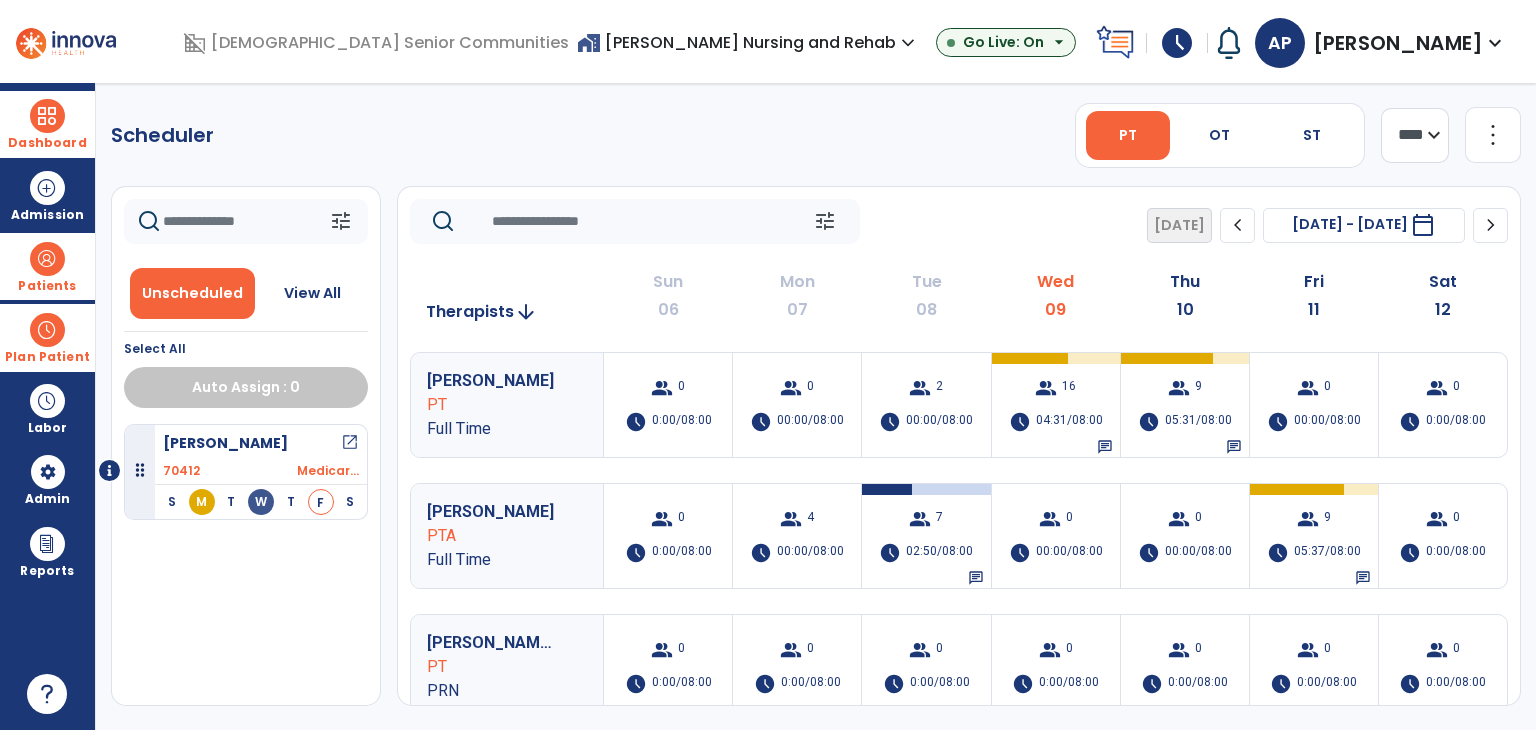drag, startPoint x: 296, startPoint y: 443, endPoint x: 548, endPoint y: 468, distance: 253.23705 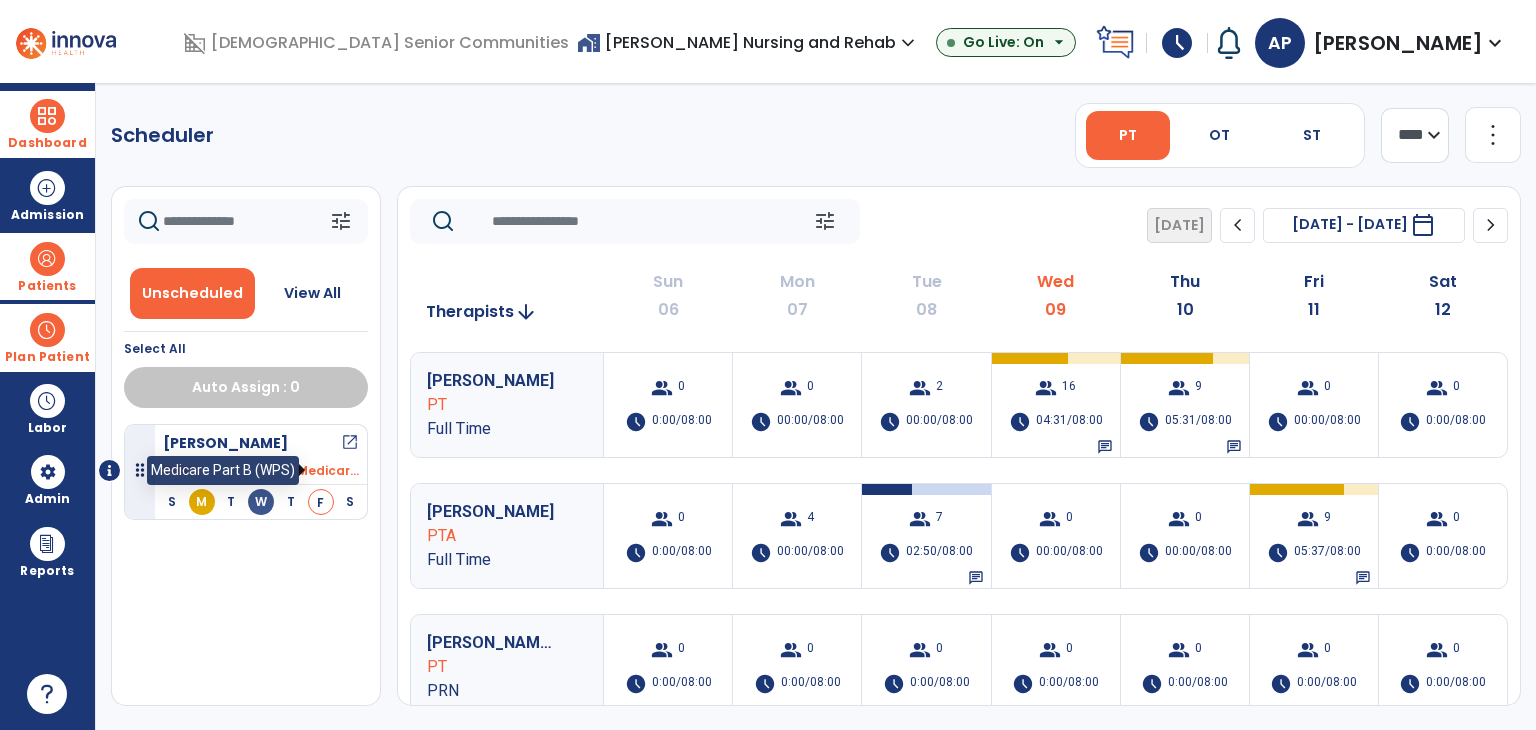 drag, startPoint x: 232, startPoint y: 429, endPoint x: 377, endPoint y: 471, distance: 150.96027 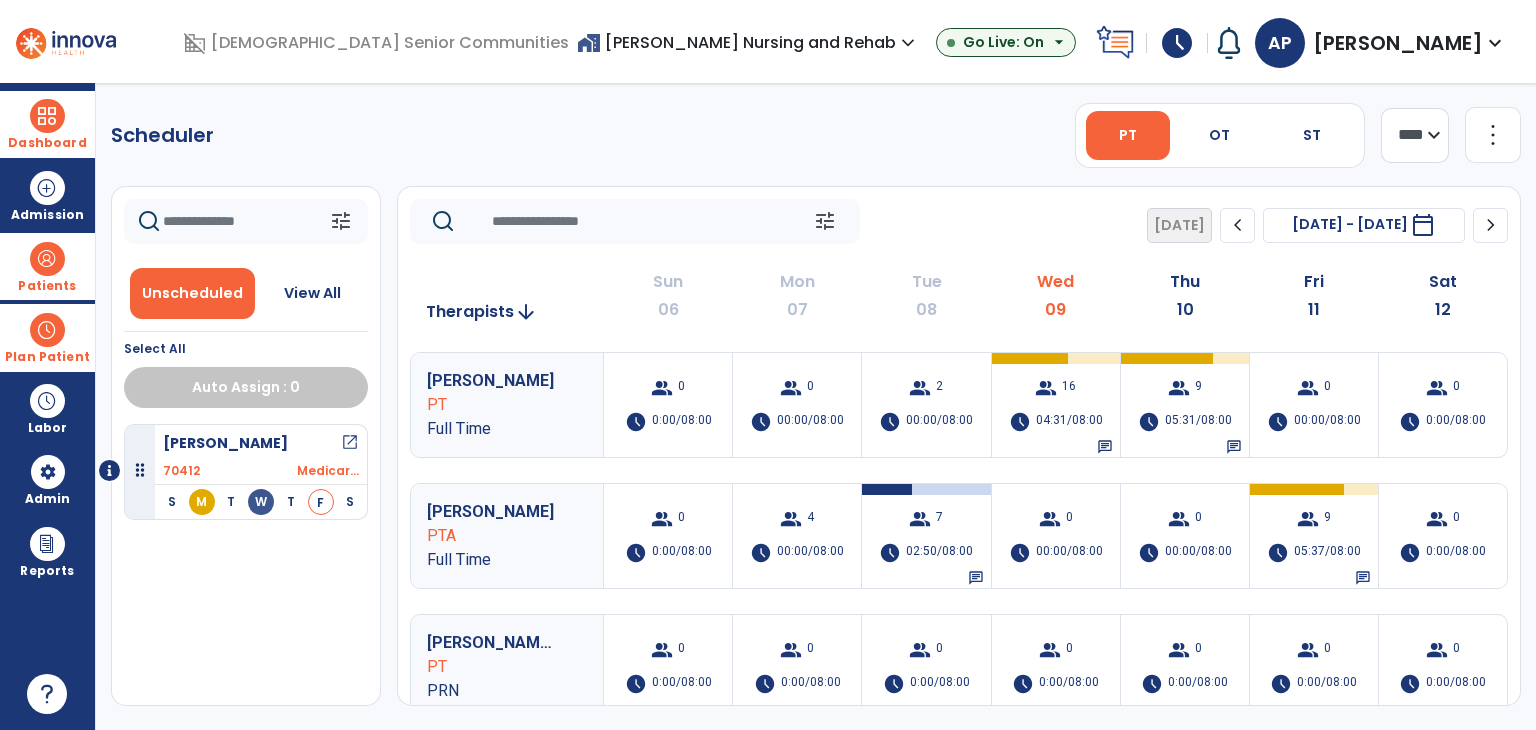 drag, startPoint x: 271, startPoint y: 446, endPoint x: 474, endPoint y: 522, distance: 216.76024 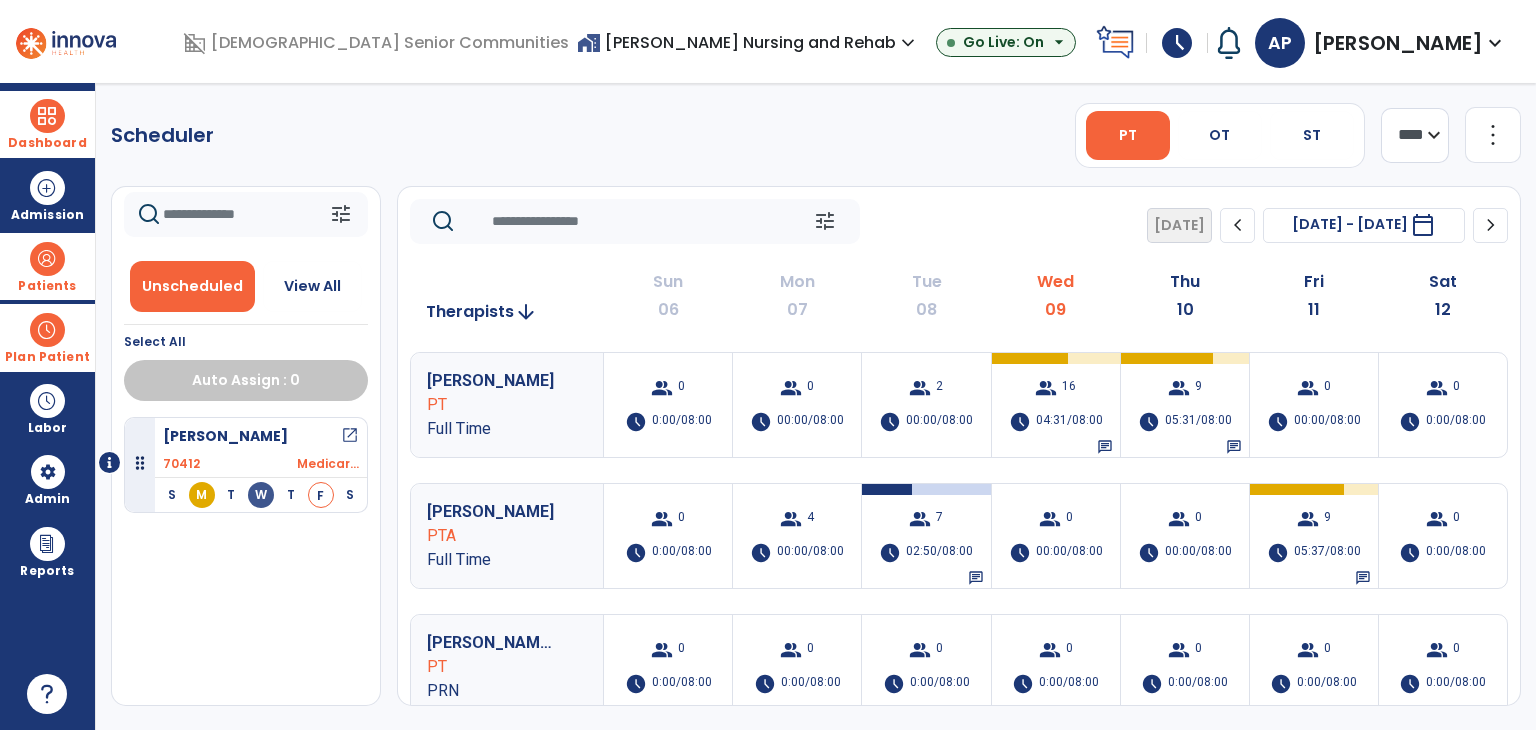 scroll, scrollTop: 8, scrollLeft: 0, axis: vertical 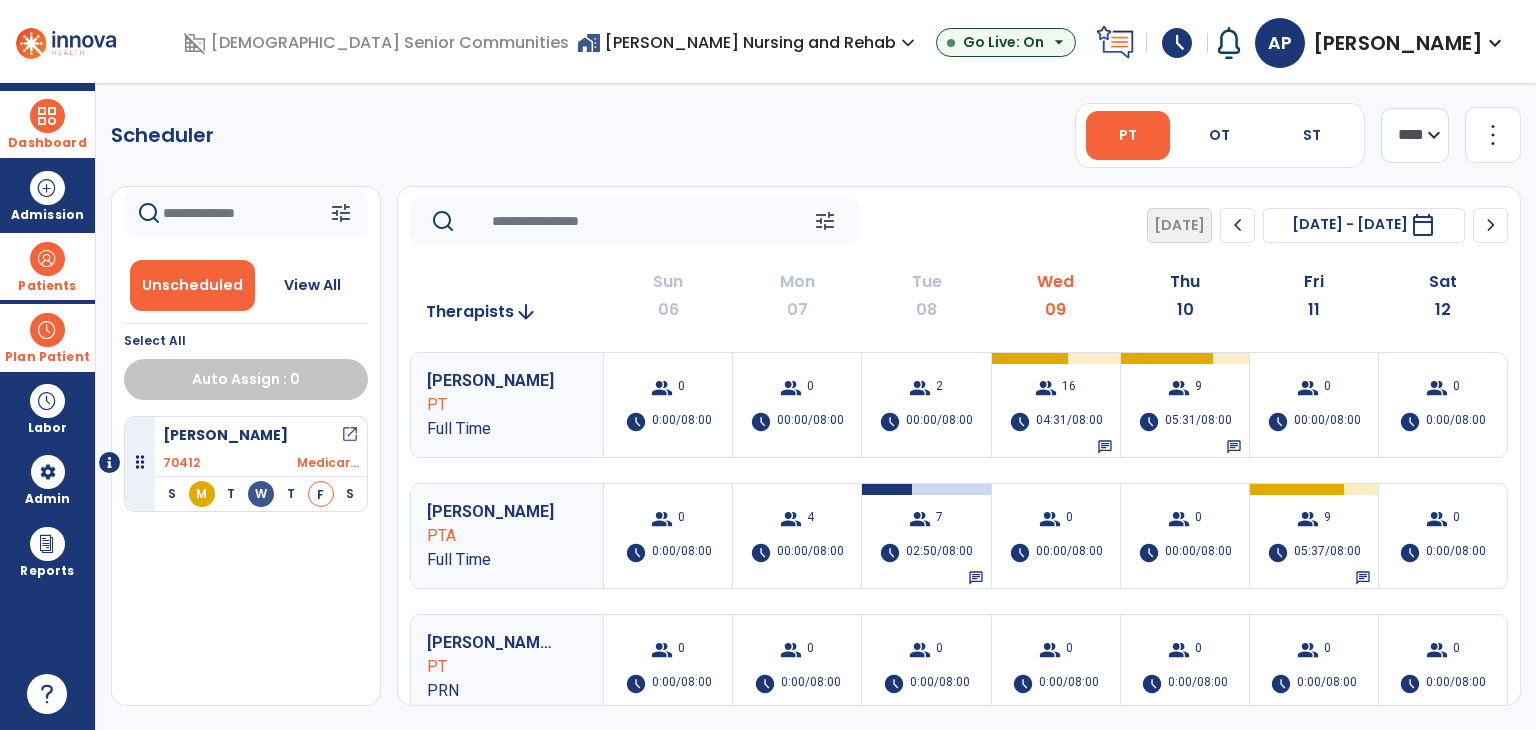 drag, startPoint x: 274, startPoint y: 450, endPoint x: 391, endPoint y: 509, distance: 131.03435 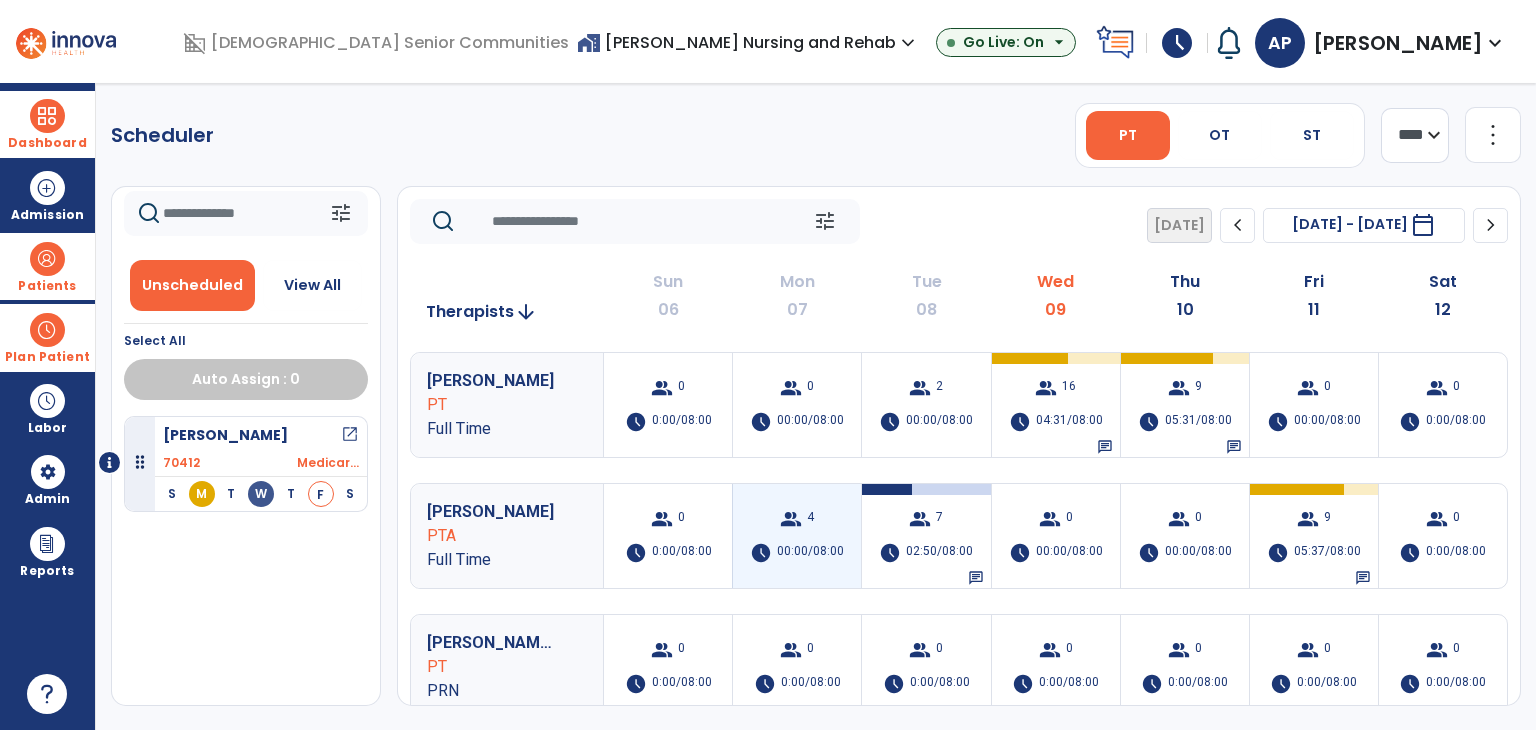 click on "group  4  schedule  00:00/08:00" at bounding box center (797, 536) 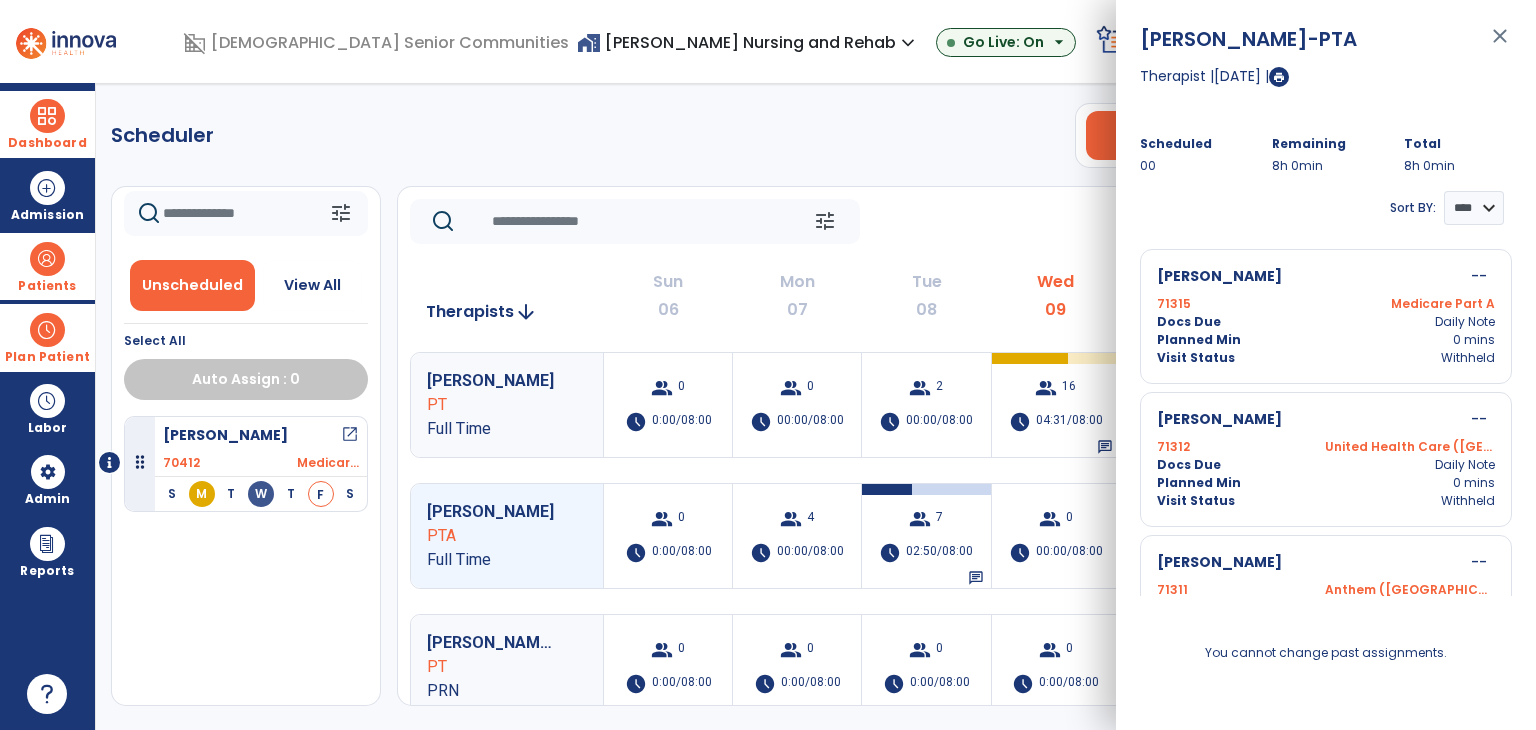 click on "close" at bounding box center (1500, 45) 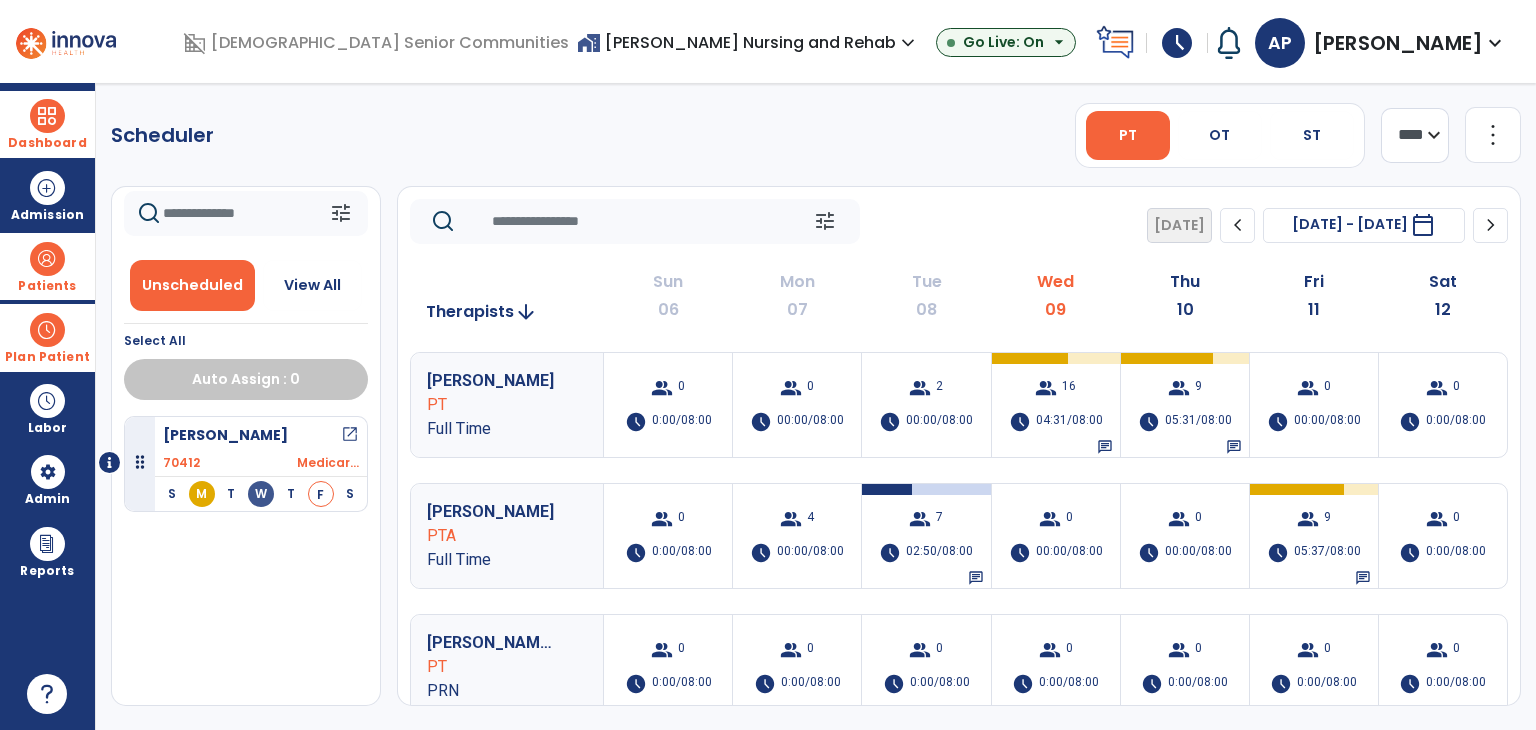 drag, startPoint x: 219, startPoint y: 448, endPoint x: 440, endPoint y: 518, distance: 231.82104 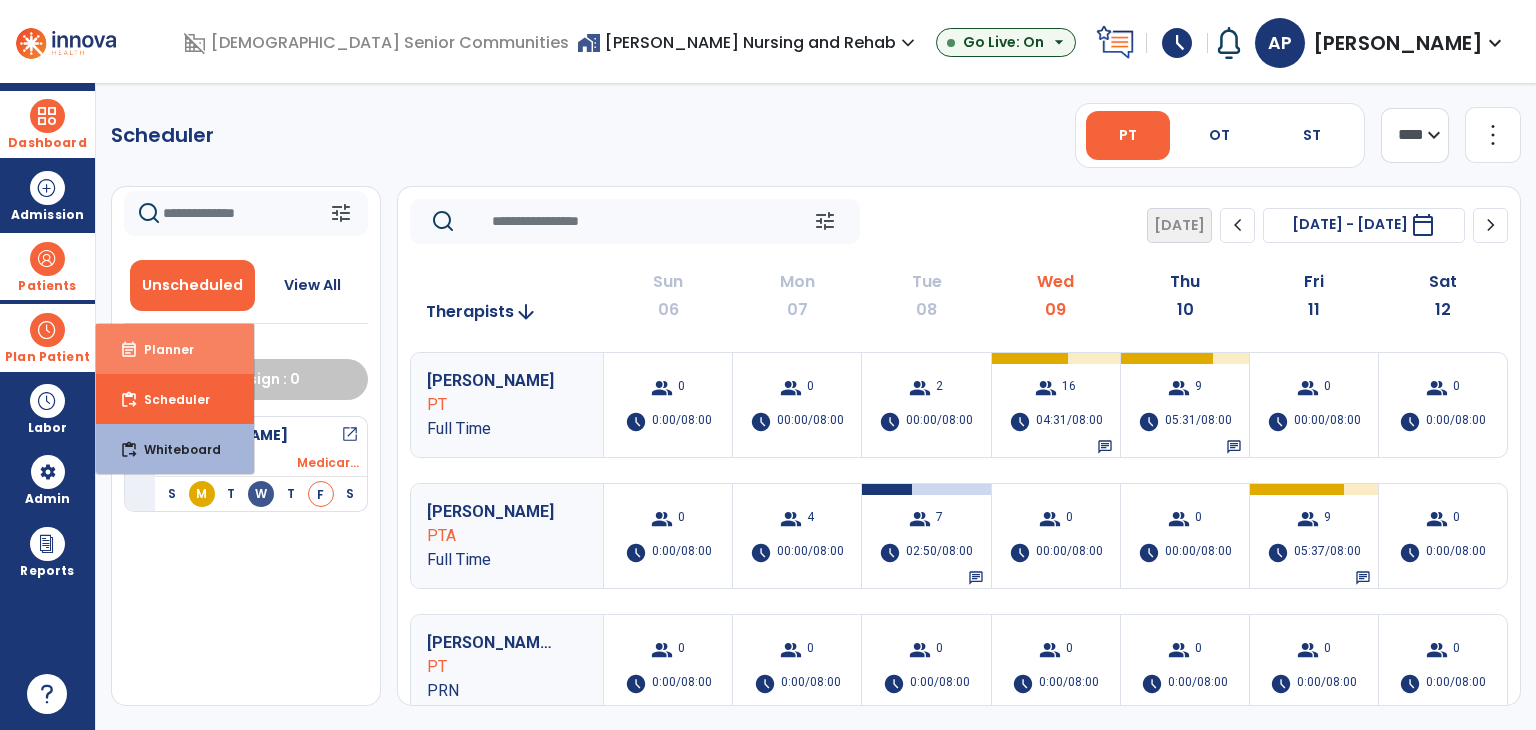 click on "event_note  Planner" at bounding box center (175, 349) 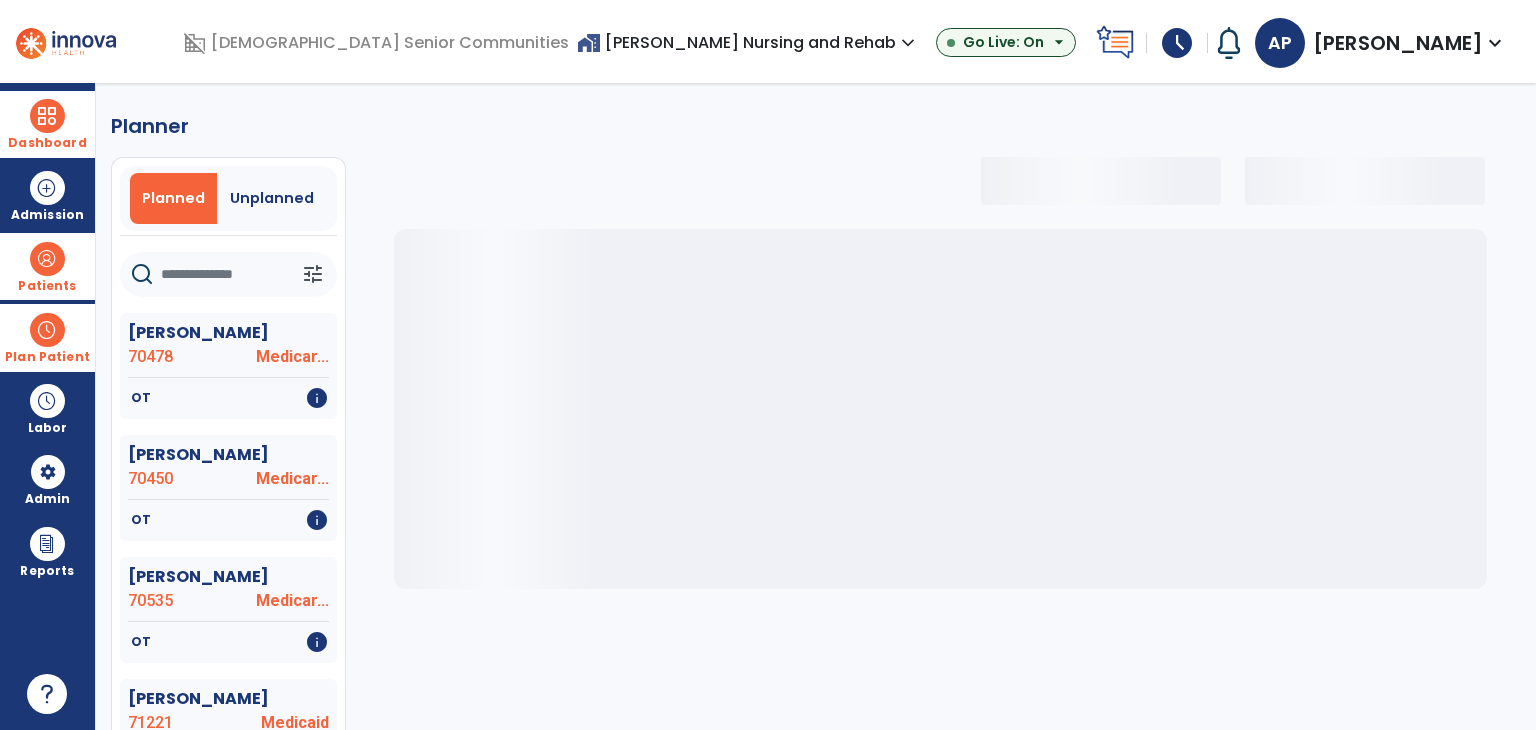 select on "***" 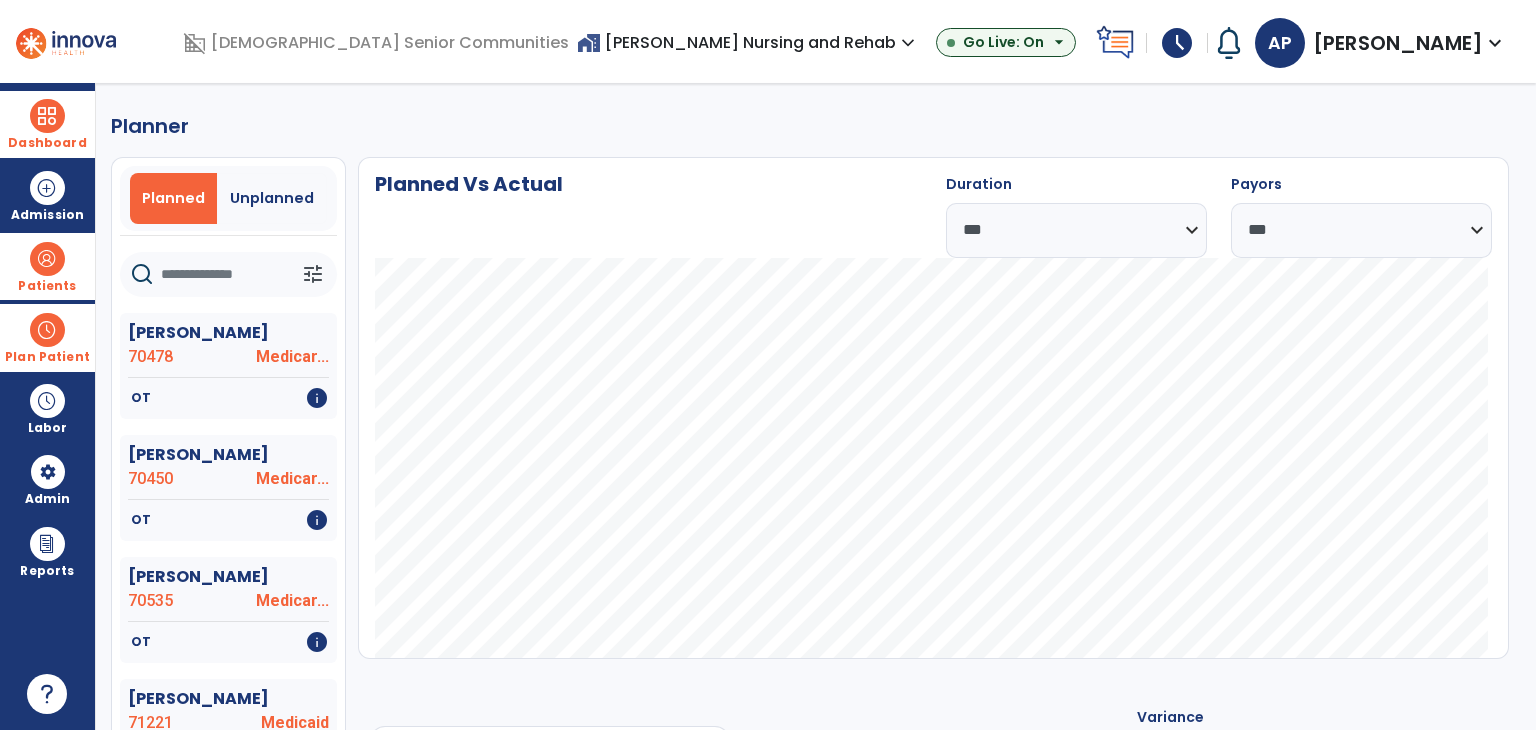 click on "Plan Patient" at bounding box center (47, 357) 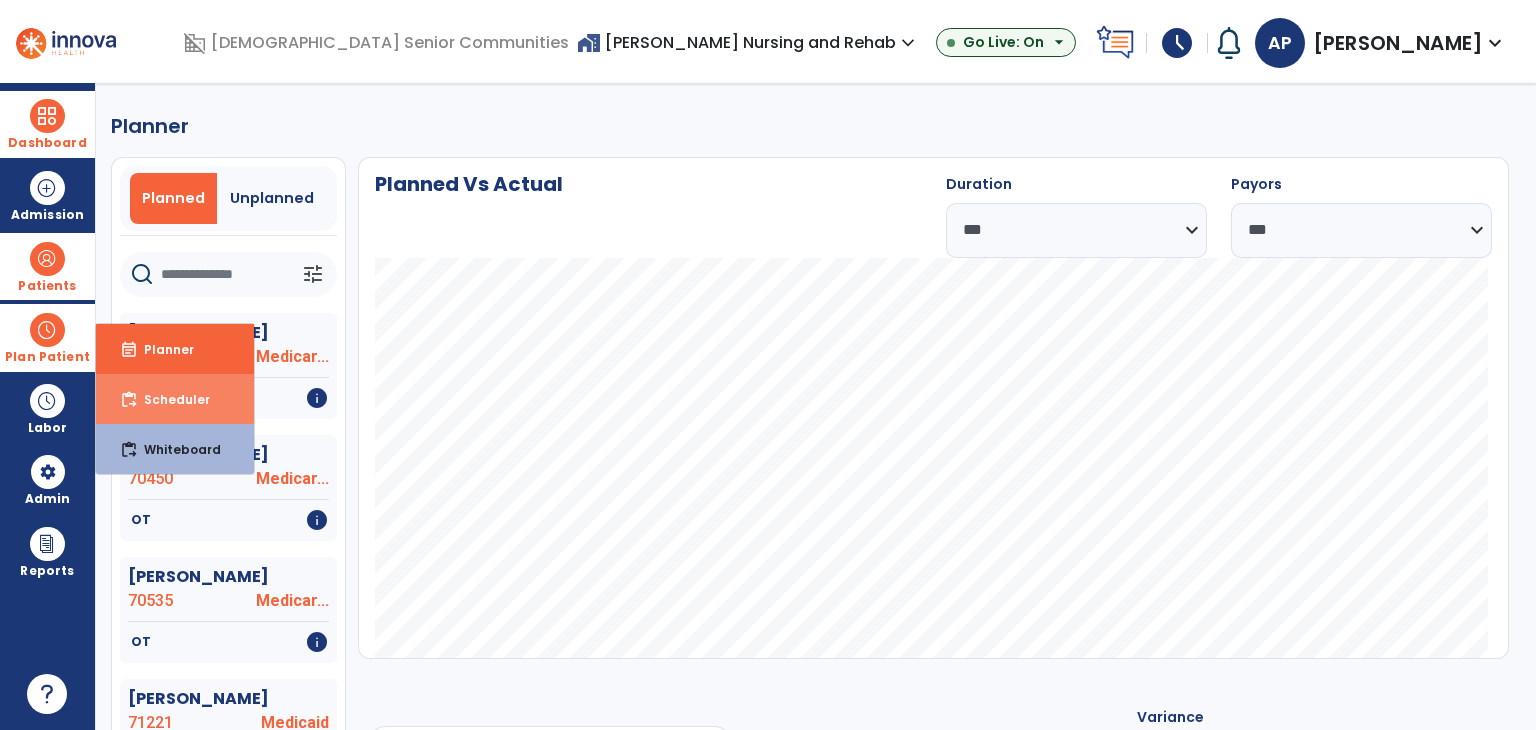 click on "content_paste_go  Scheduler" at bounding box center [175, 399] 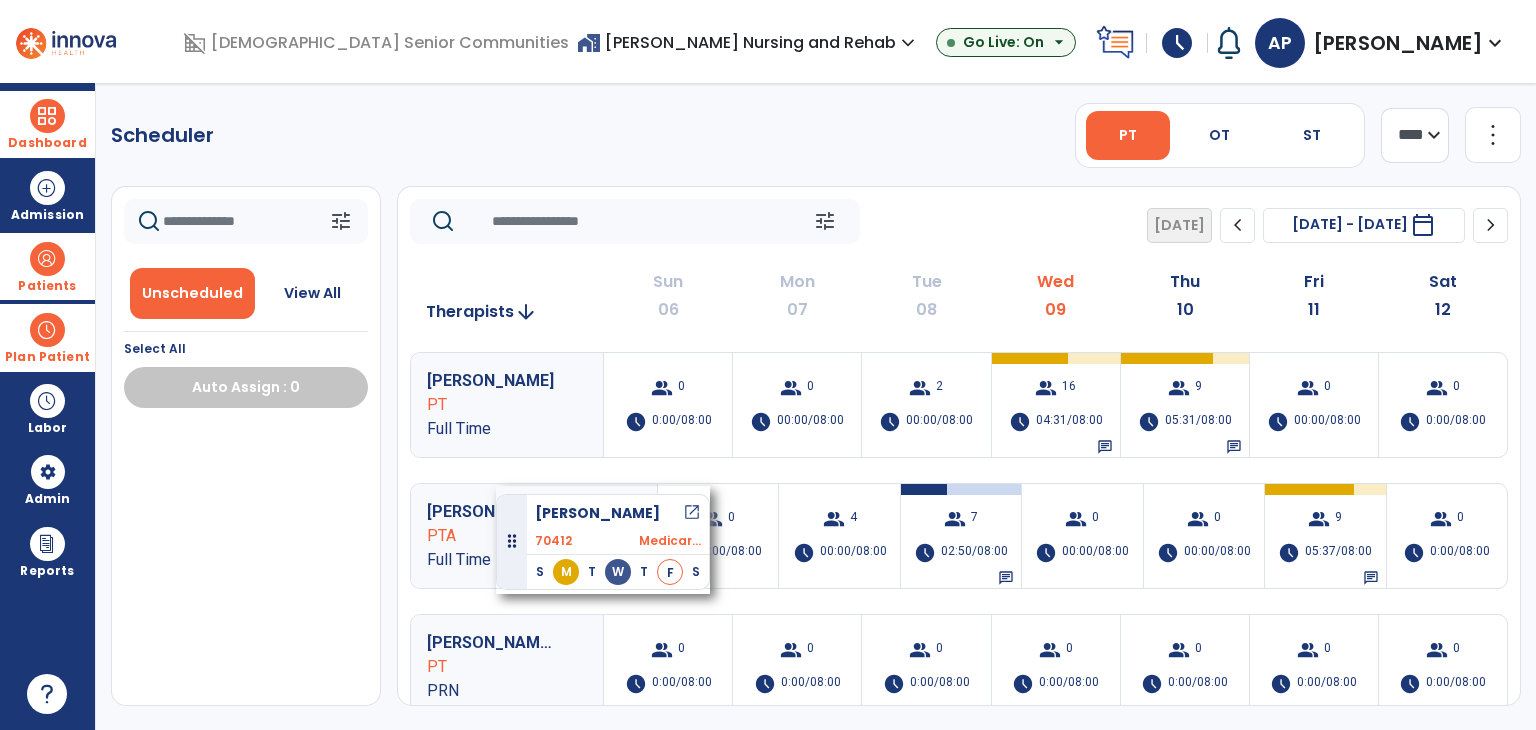 drag, startPoint x: 228, startPoint y: 447, endPoint x: 496, endPoint y: 486, distance: 270.8228 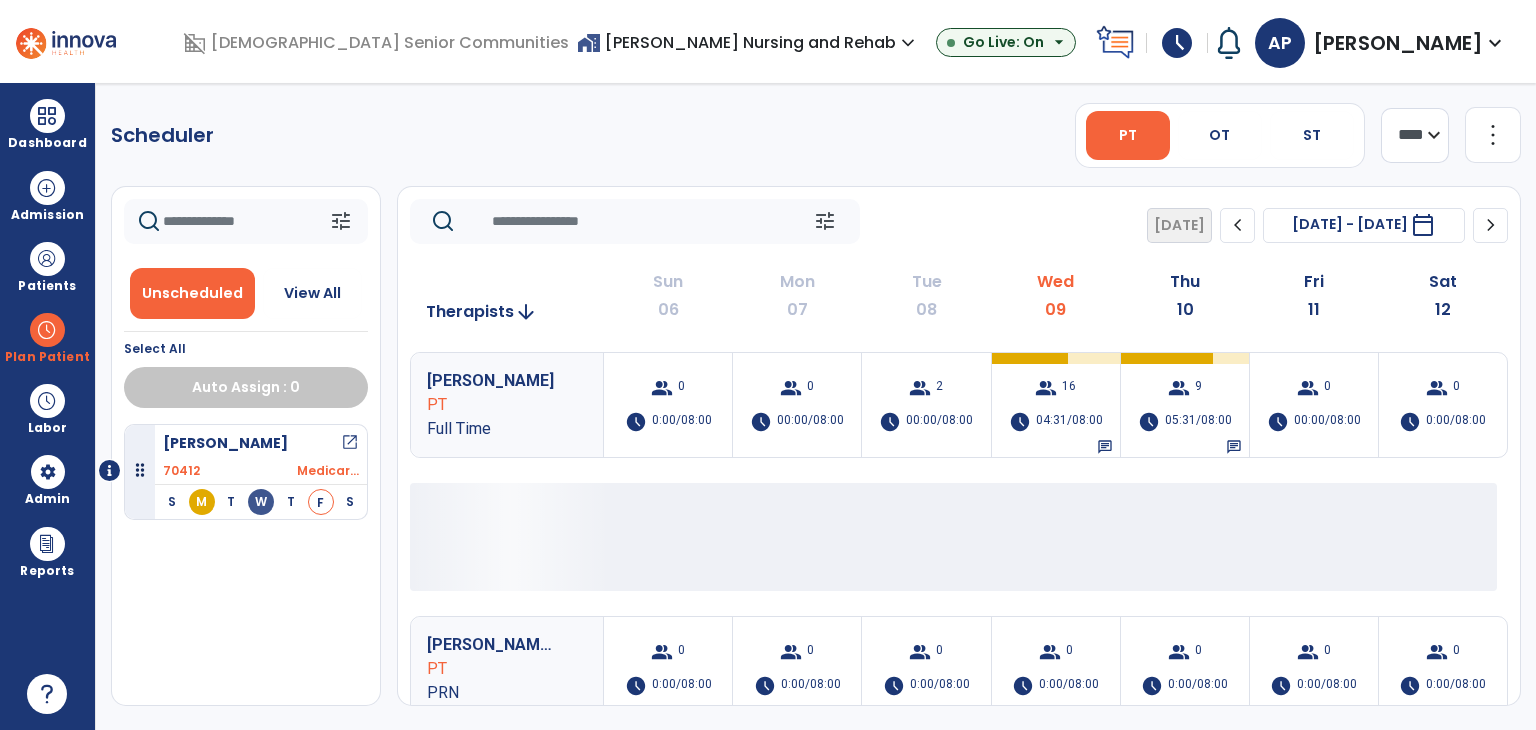 scroll, scrollTop: 0, scrollLeft: 0, axis: both 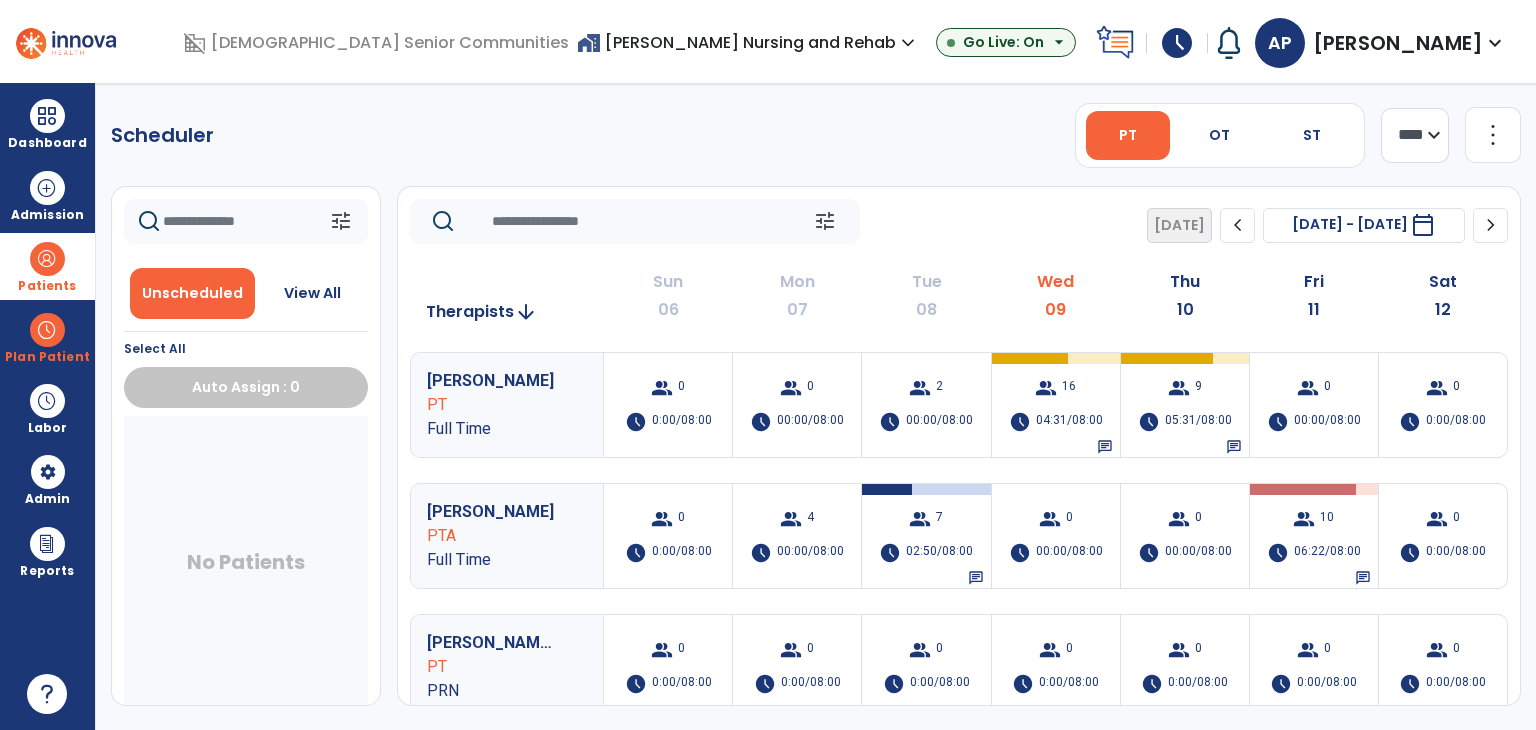 click at bounding box center (47, 259) 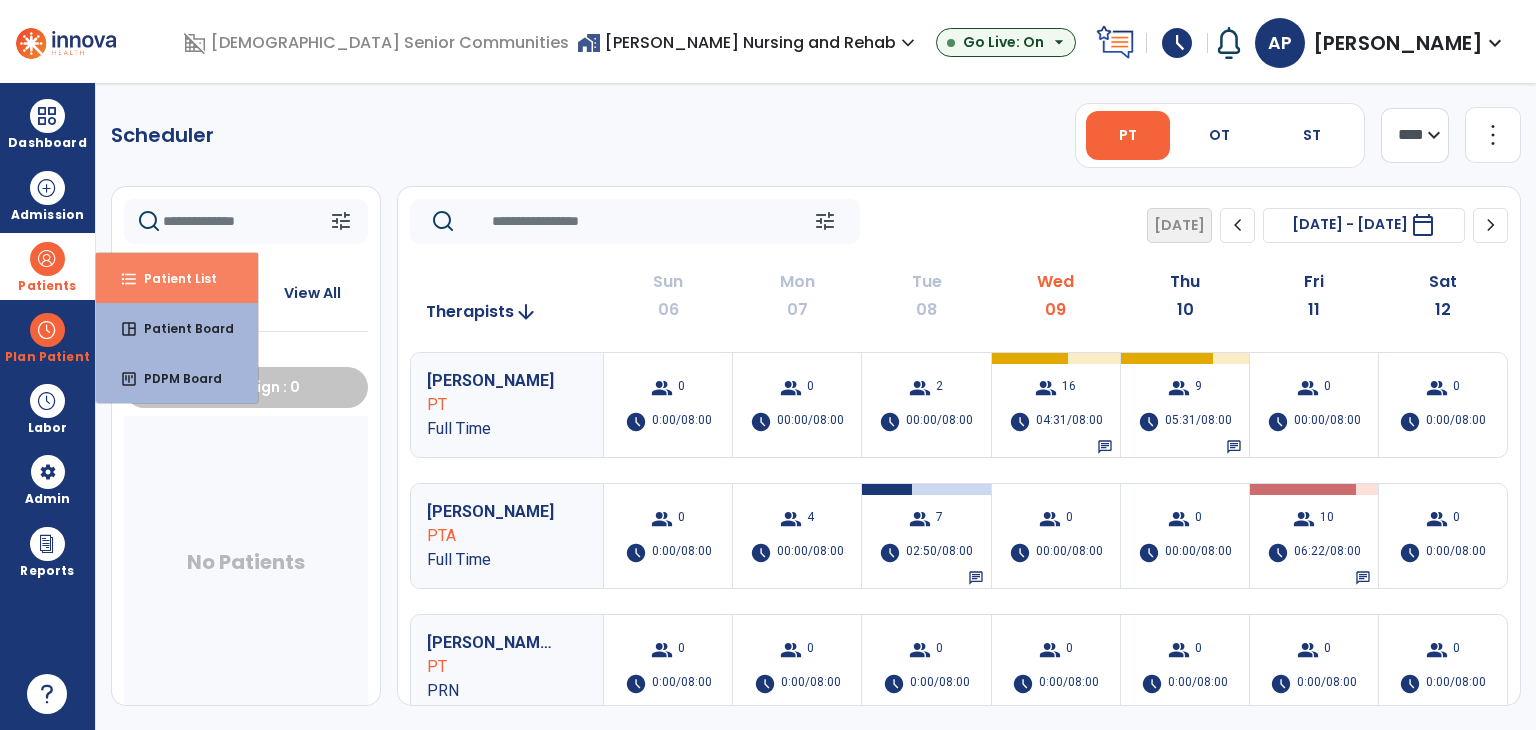 click on "format_list_bulleted  Patient List" at bounding box center [177, 278] 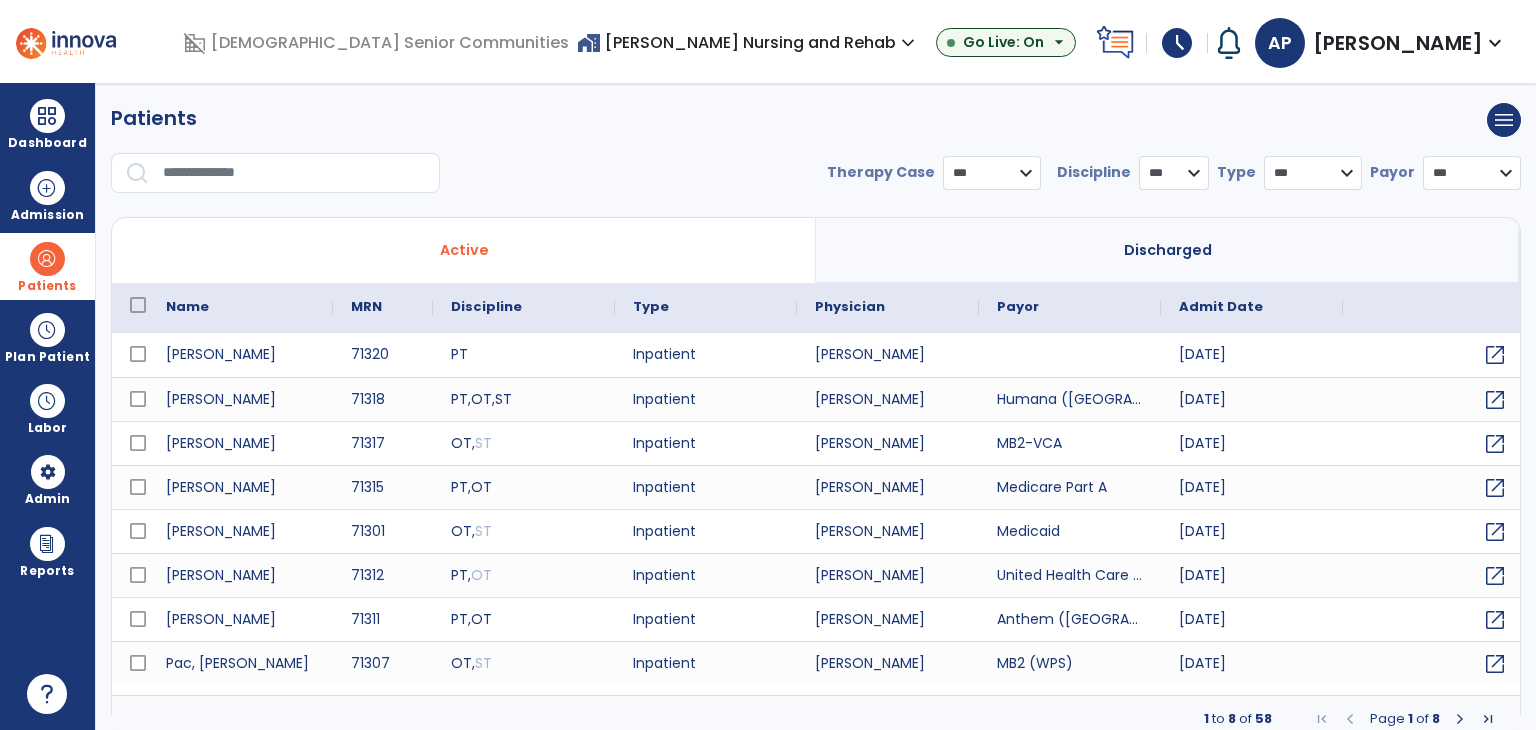 select on "***" 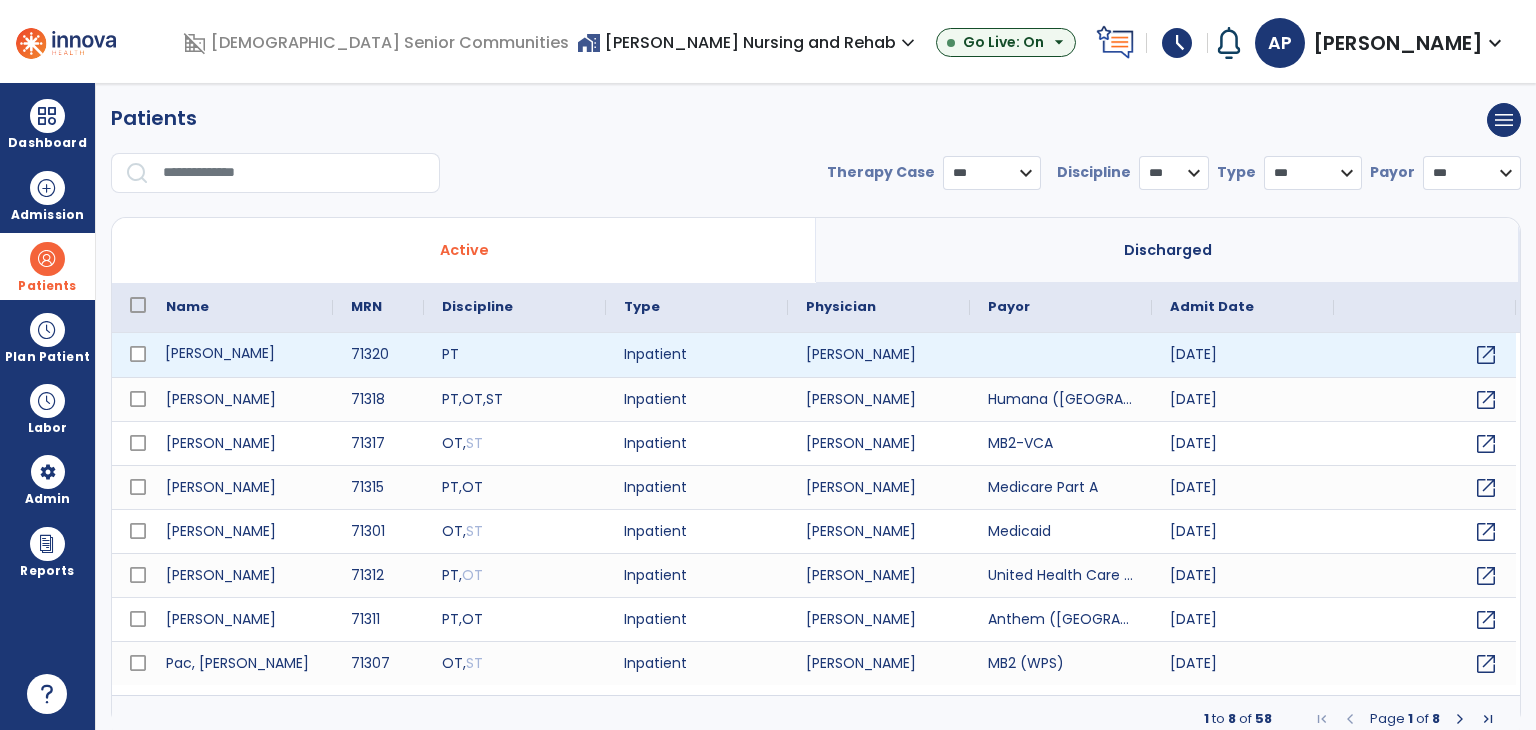 click on "[PERSON_NAME]" at bounding box center (240, 355) 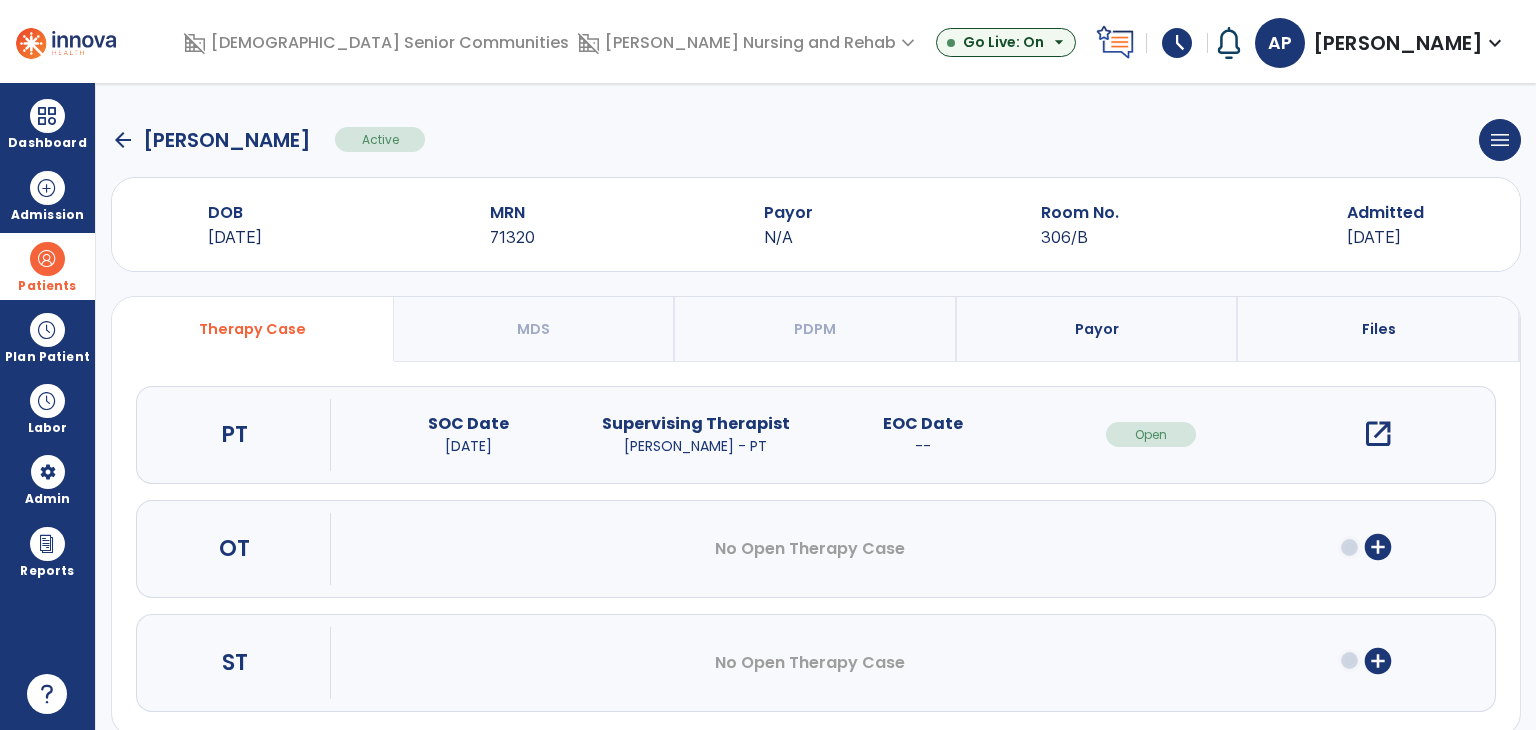 click on "Payor" at bounding box center (1097, 329) 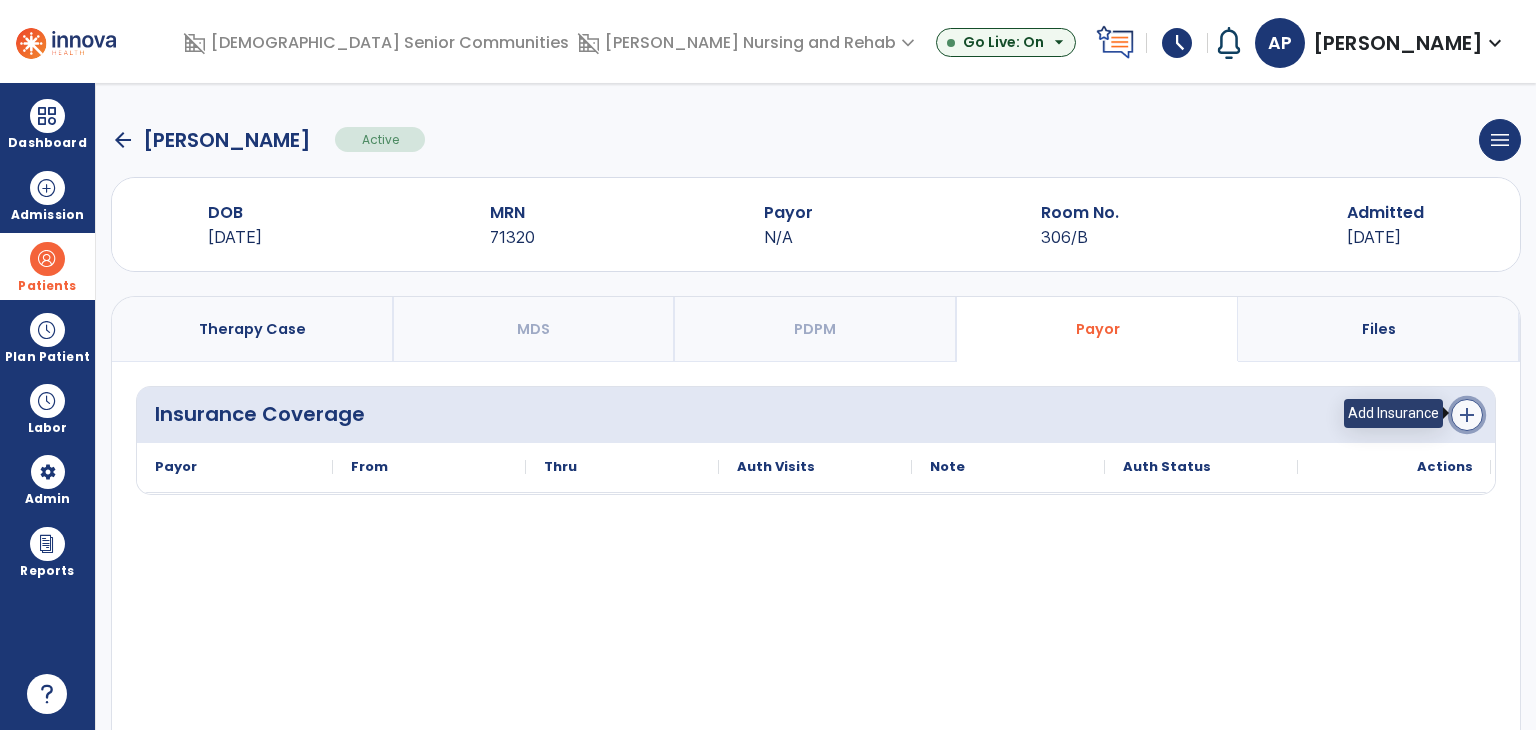 click on "add" 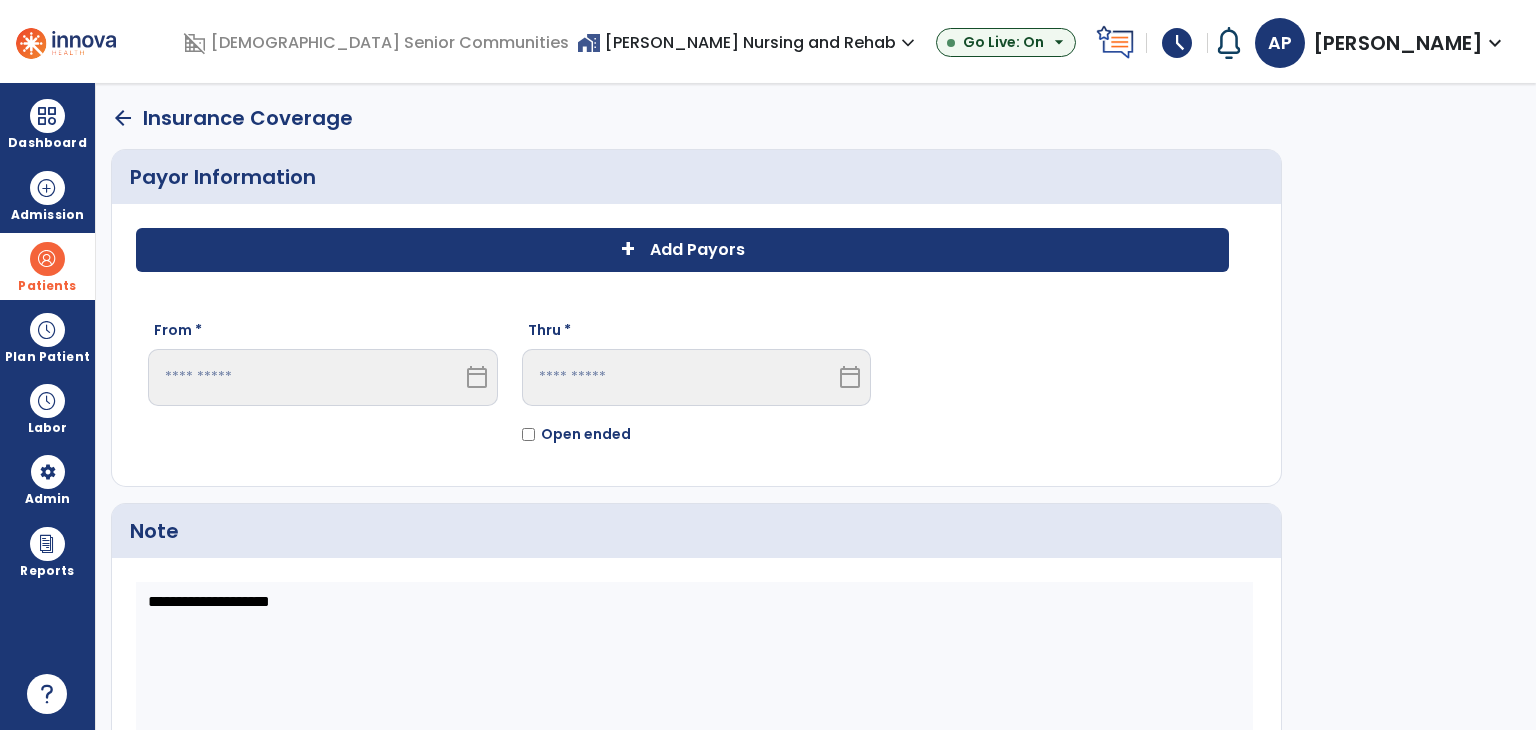 click on "+ Add Payors" 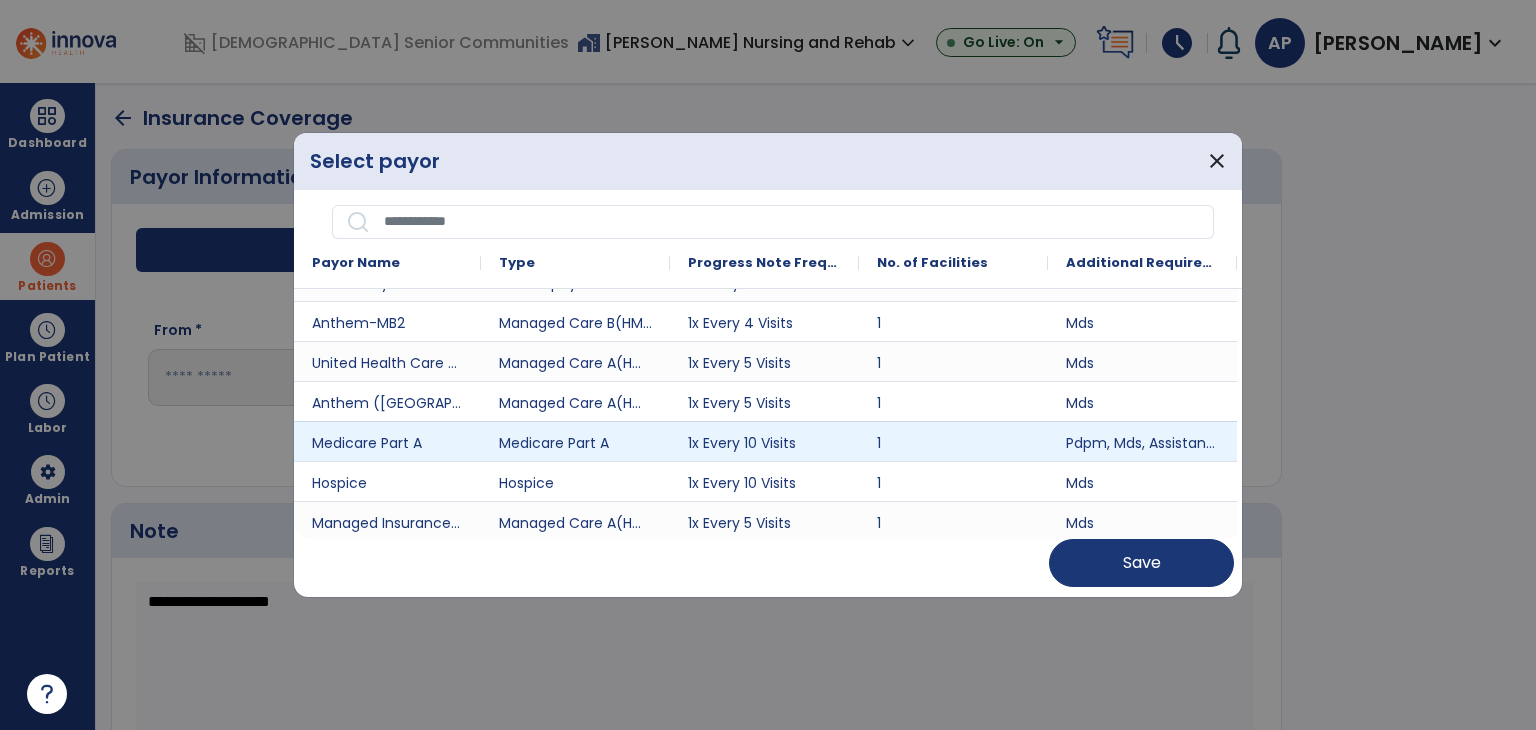 scroll, scrollTop: 500, scrollLeft: 0, axis: vertical 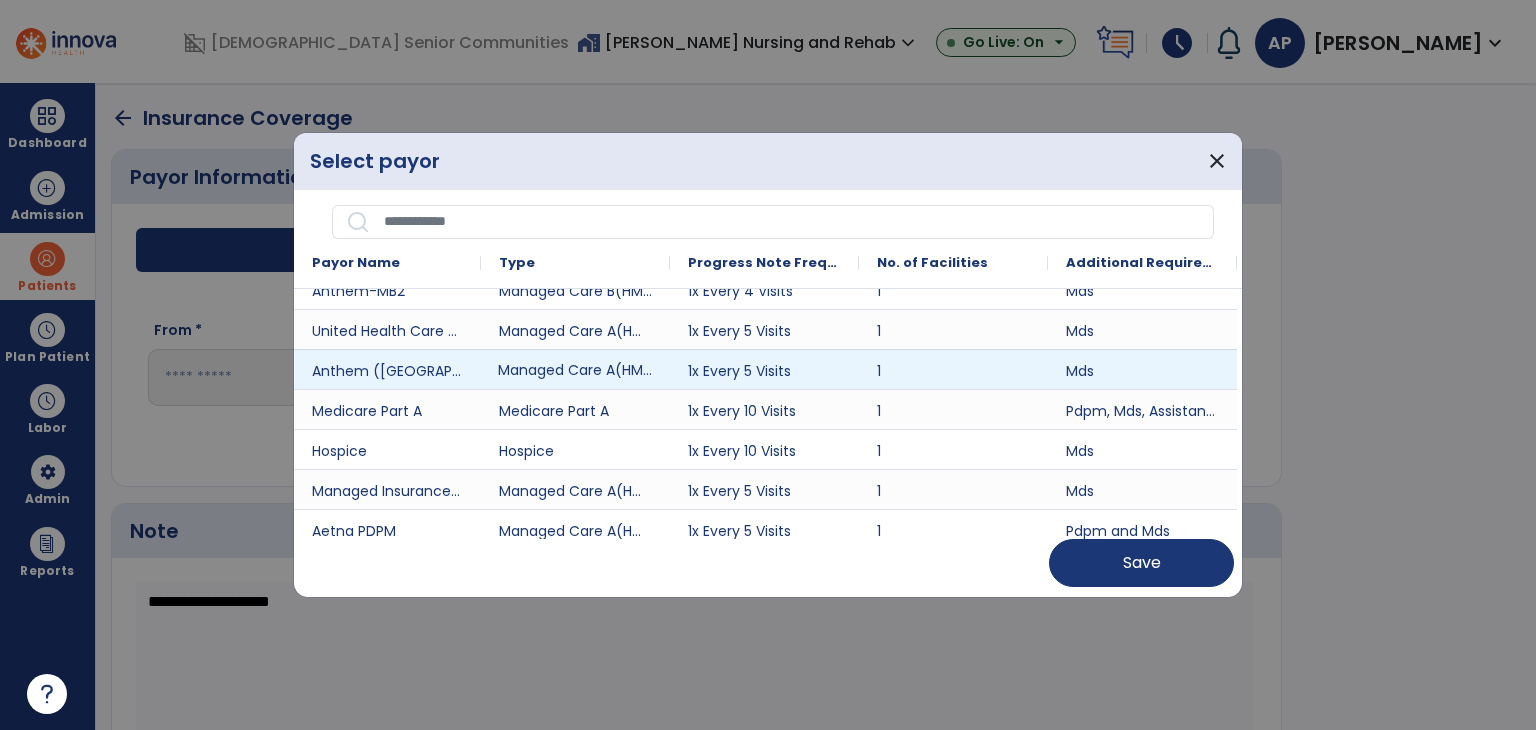 click on "Managed Care A(HMO/MCO)" at bounding box center [575, 369] 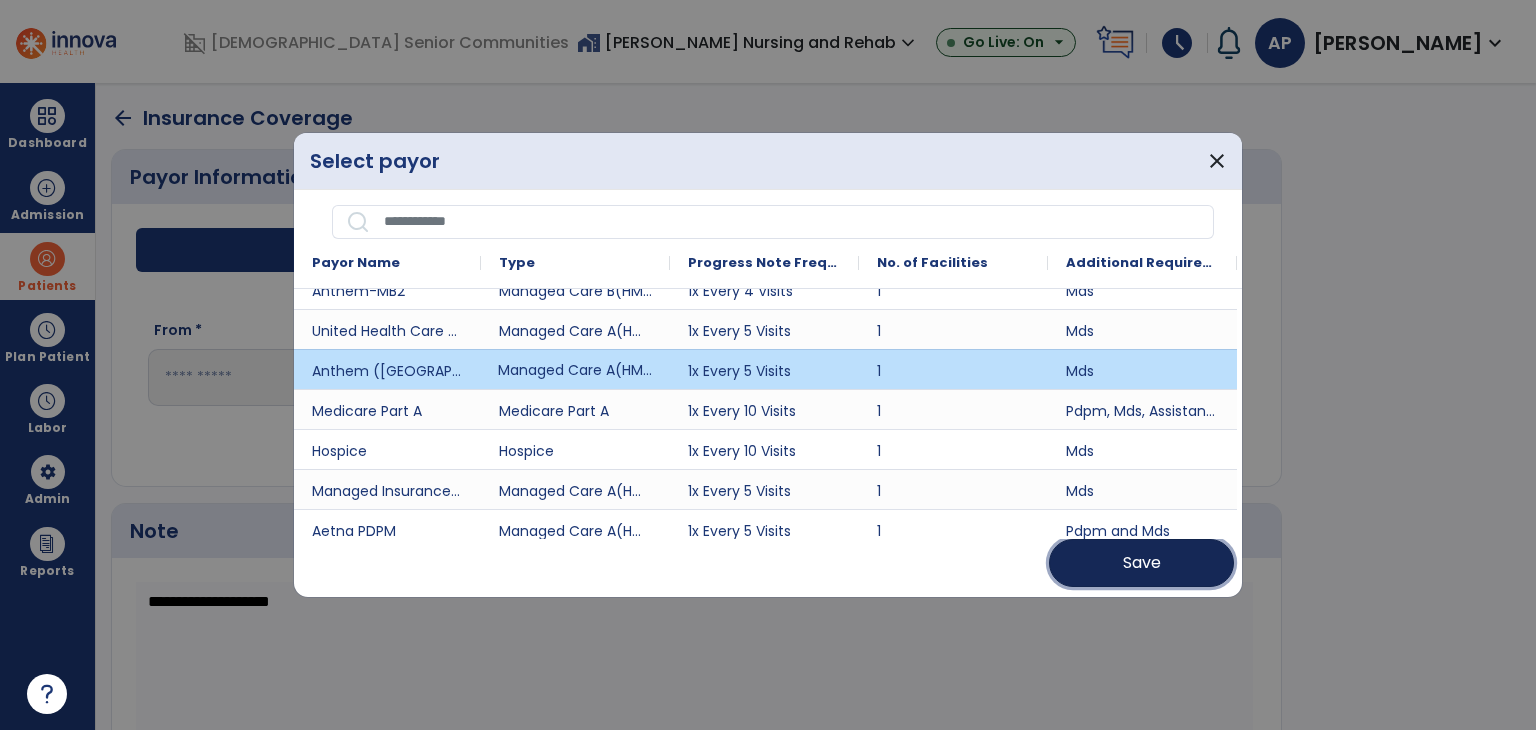 click on "Save" at bounding box center (1141, 563) 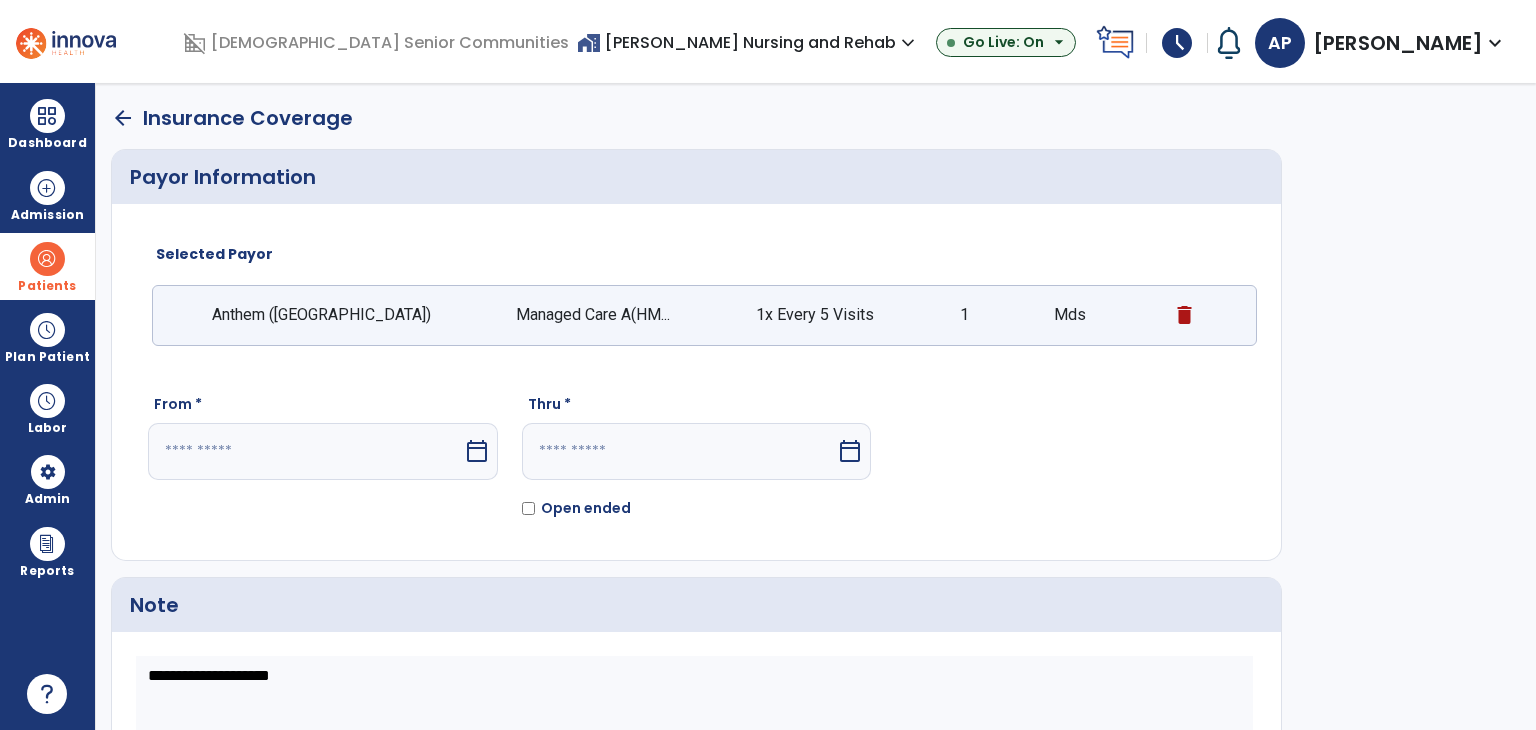click at bounding box center [305, 451] 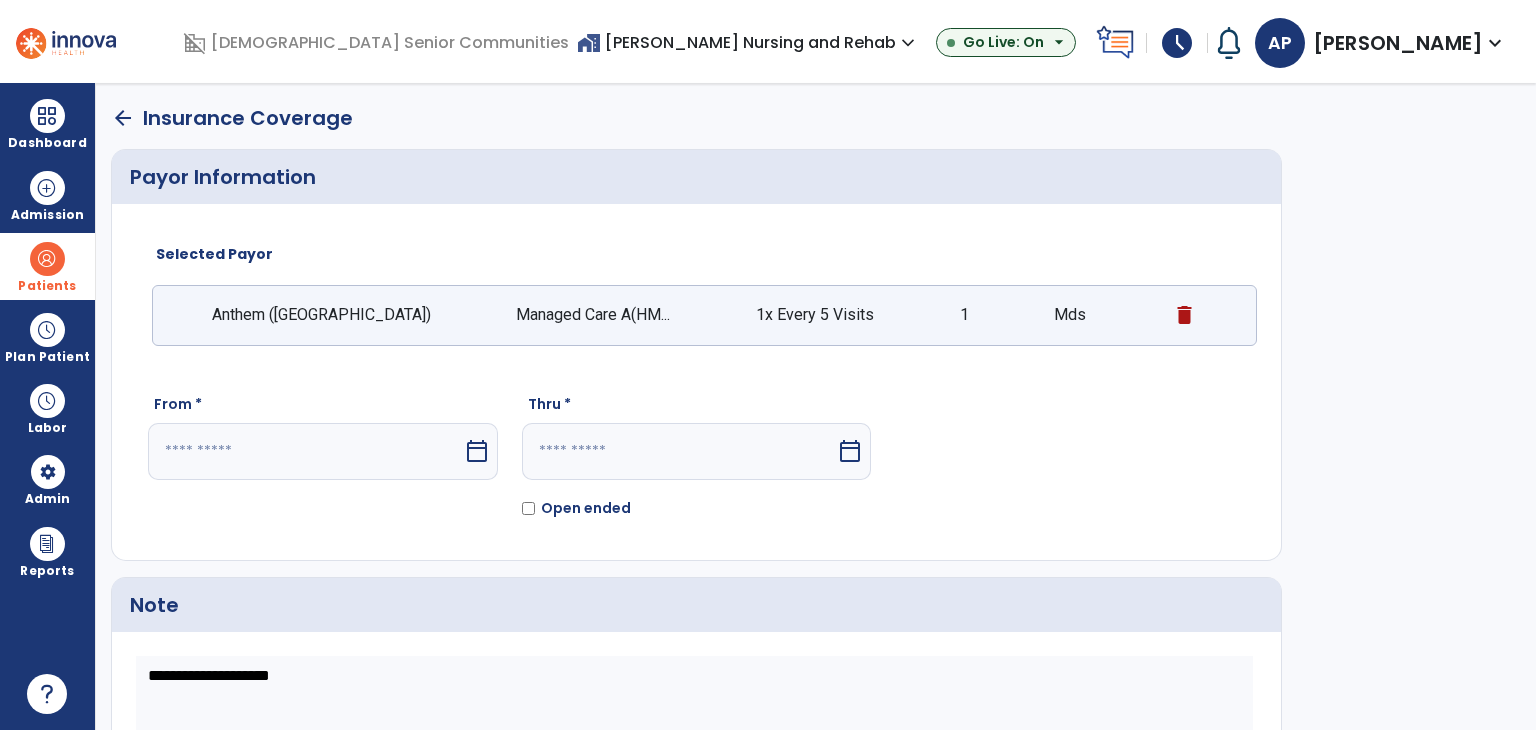 select on "*" 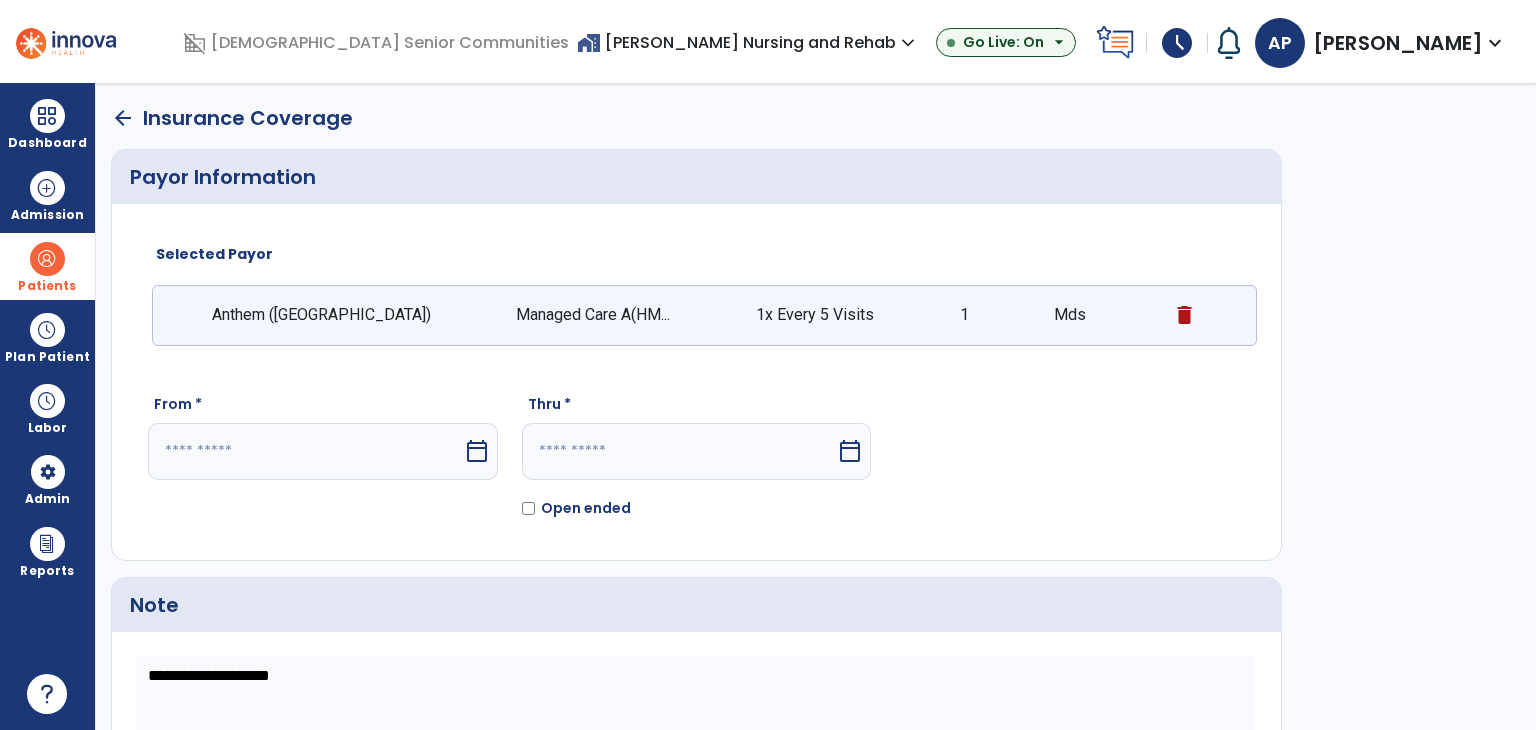 select on "****" 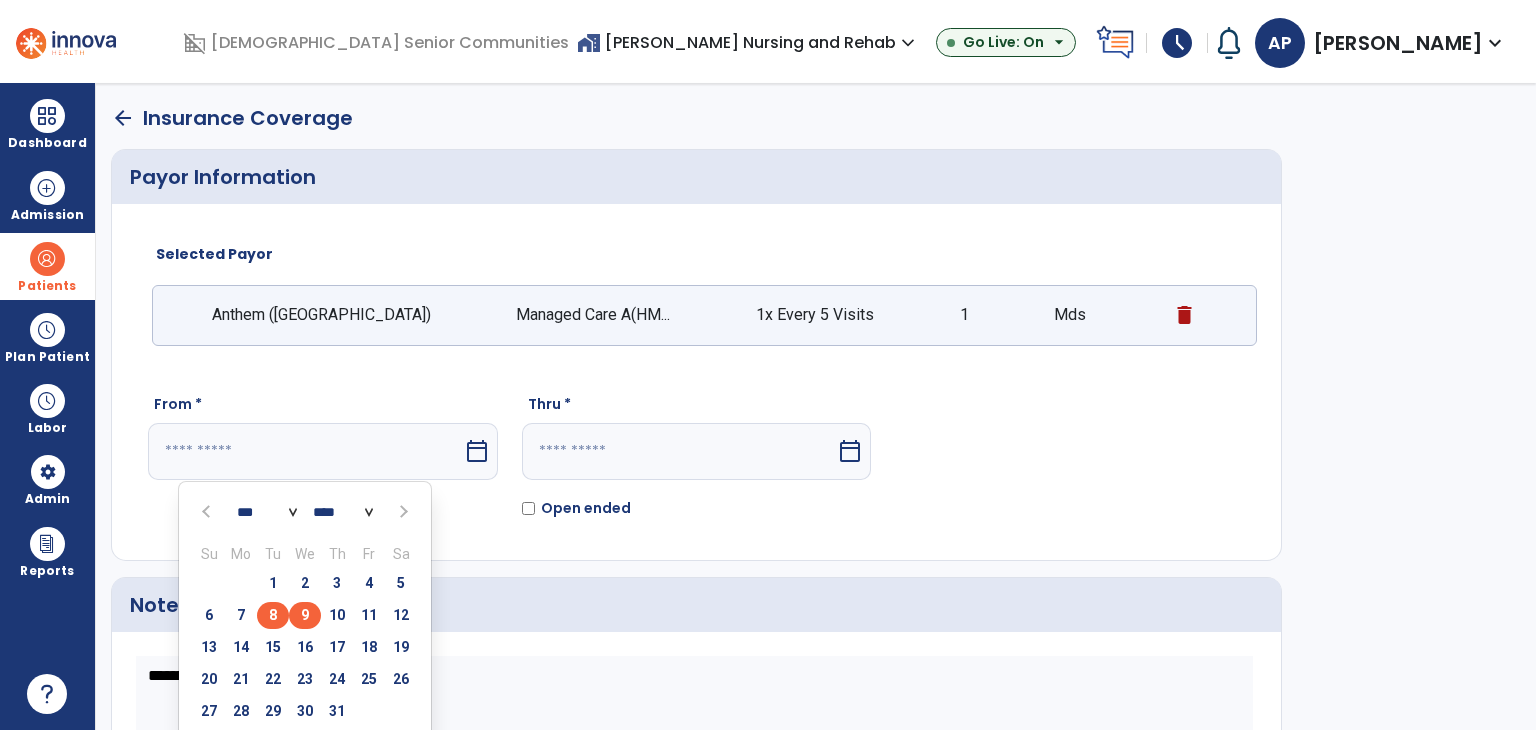 click on "8" at bounding box center [273, 615] 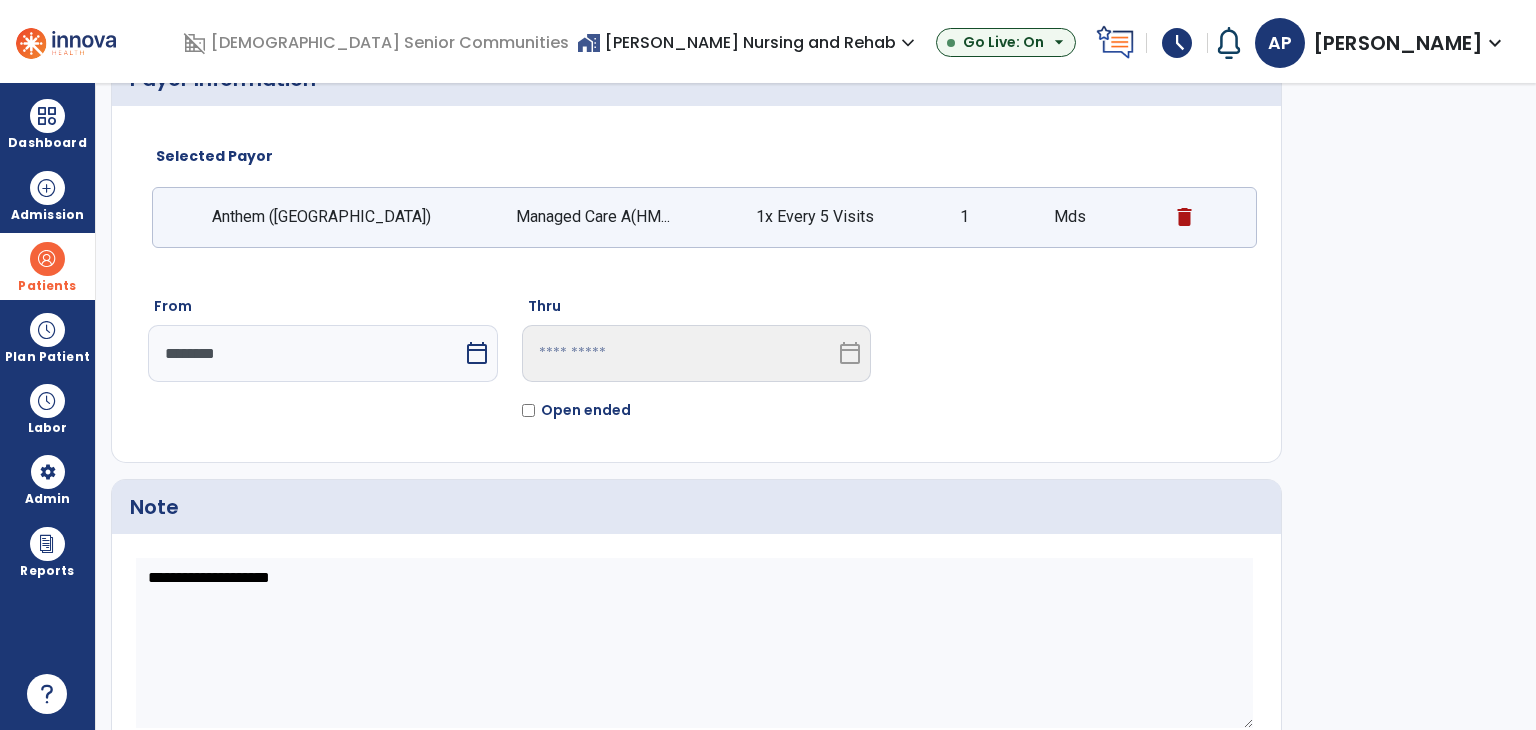 scroll, scrollTop: 177, scrollLeft: 0, axis: vertical 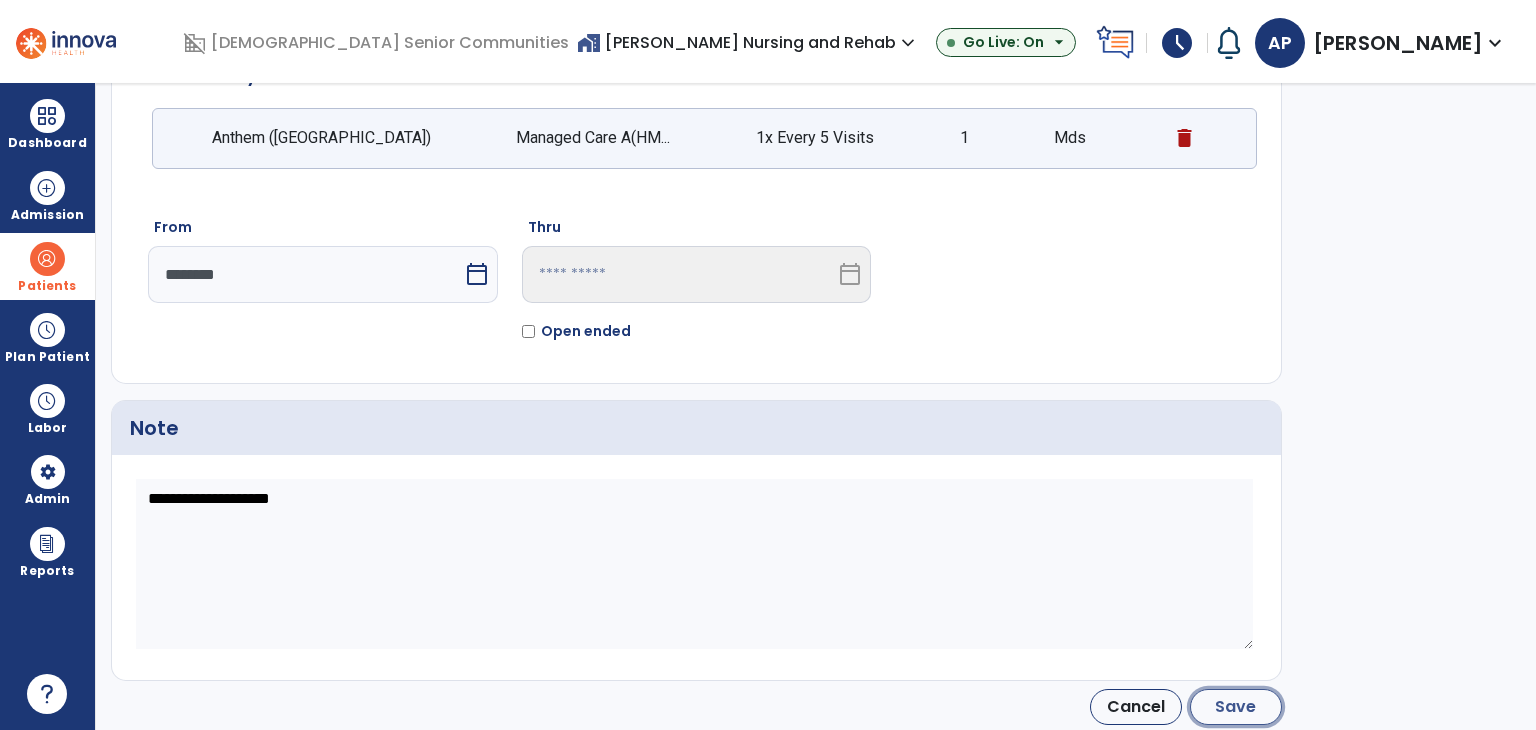 click on "Save" 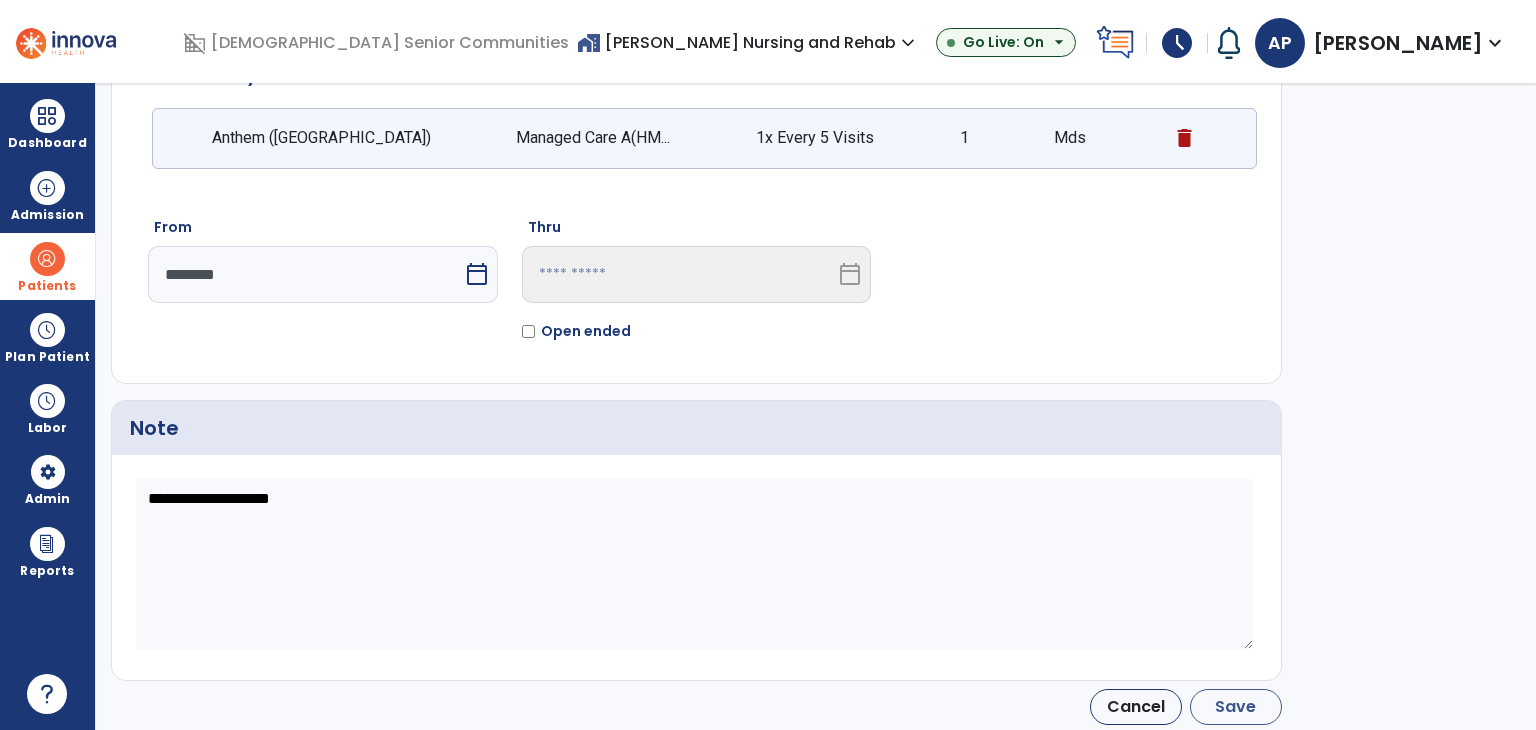 type on "********" 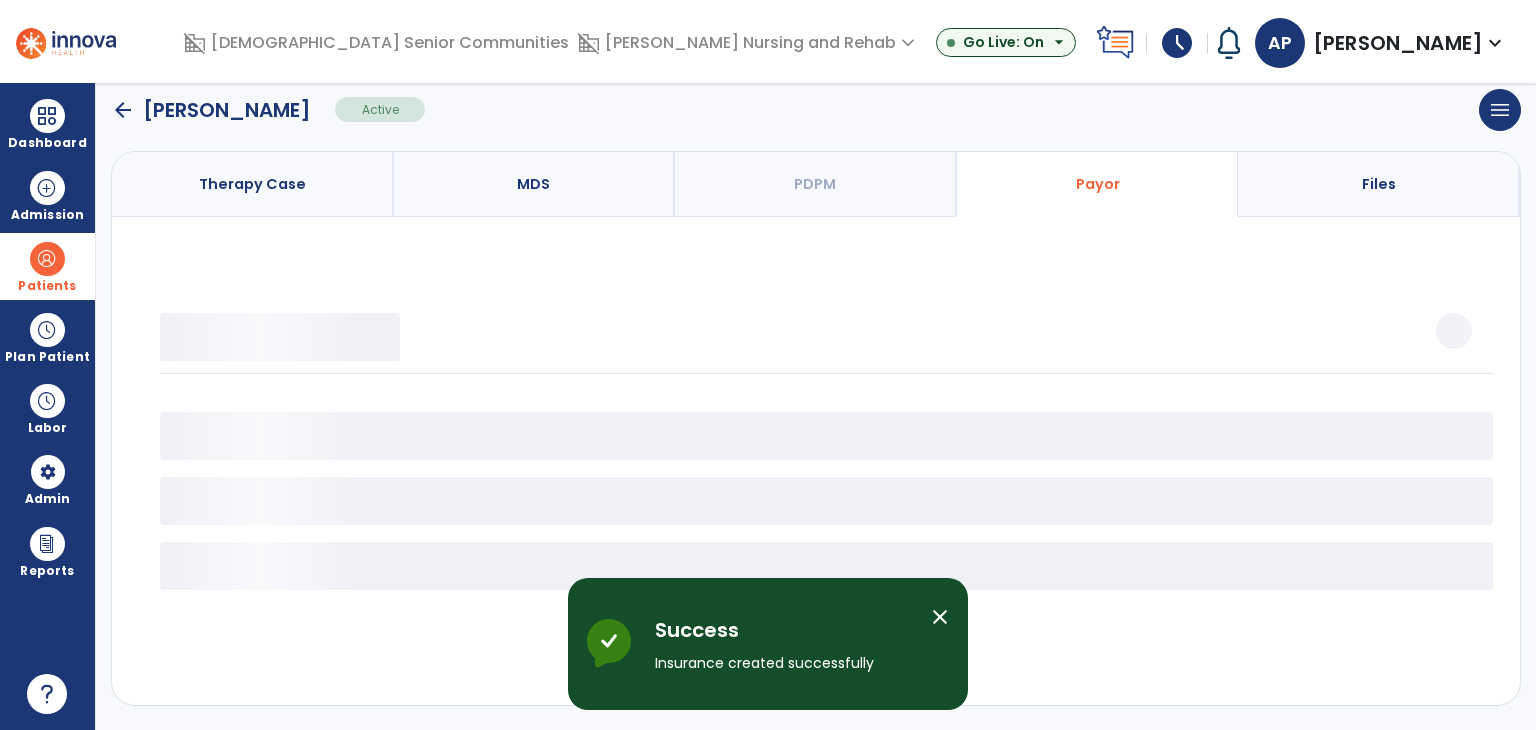 scroll, scrollTop: 143, scrollLeft: 0, axis: vertical 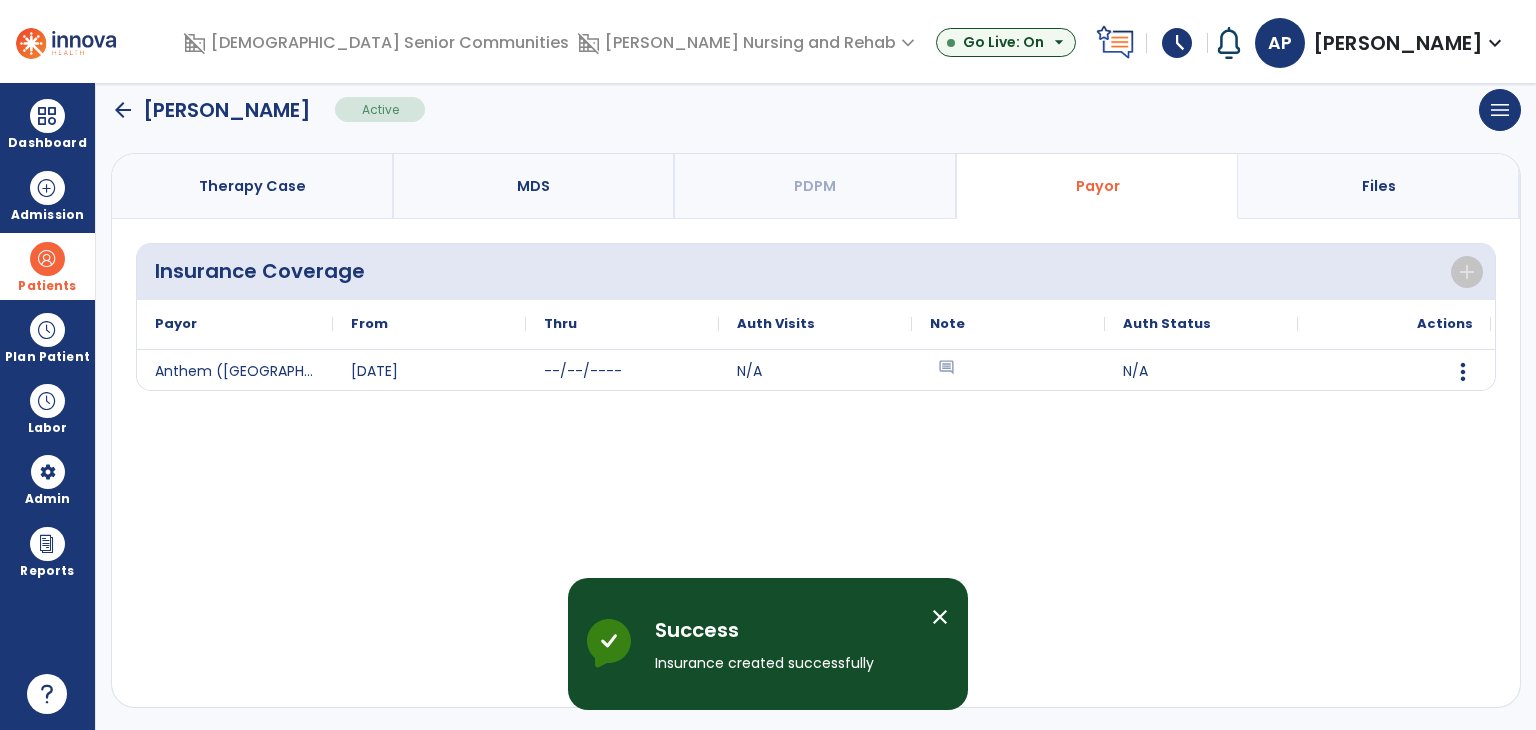click on "Therapy Case" at bounding box center [253, 186] 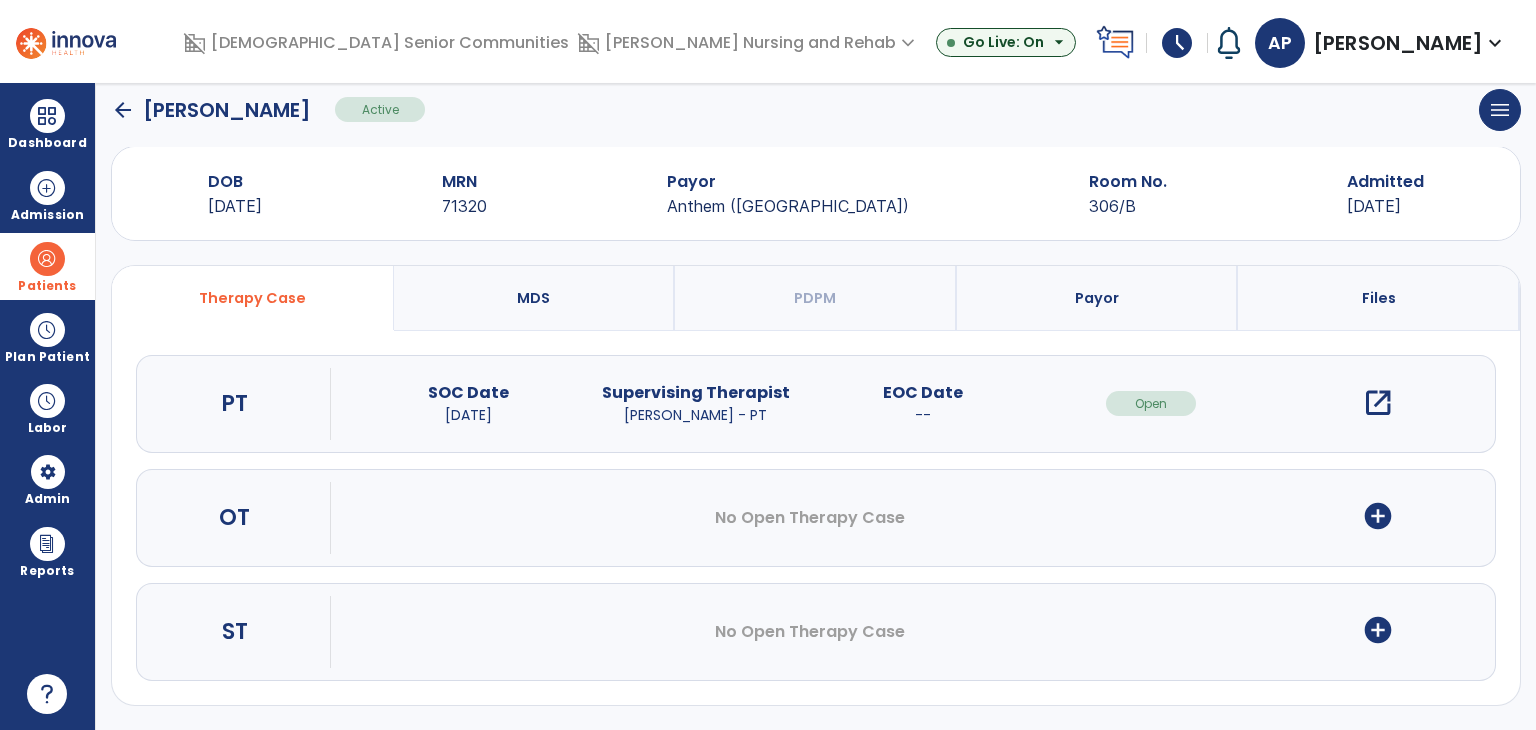 scroll, scrollTop: 28, scrollLeft: 0, axis: vertical 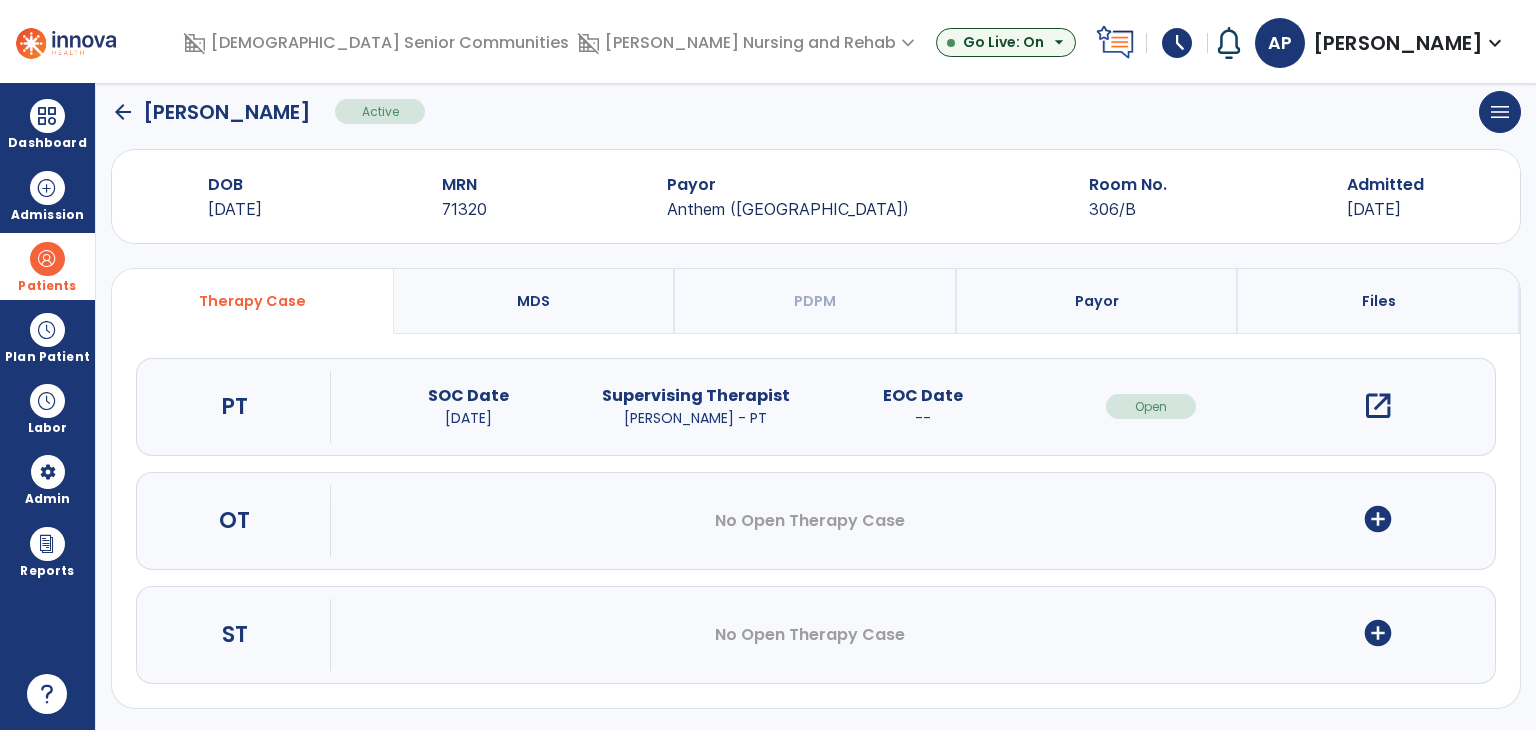 click on "add_circle" at bounding box center [1378, 519] 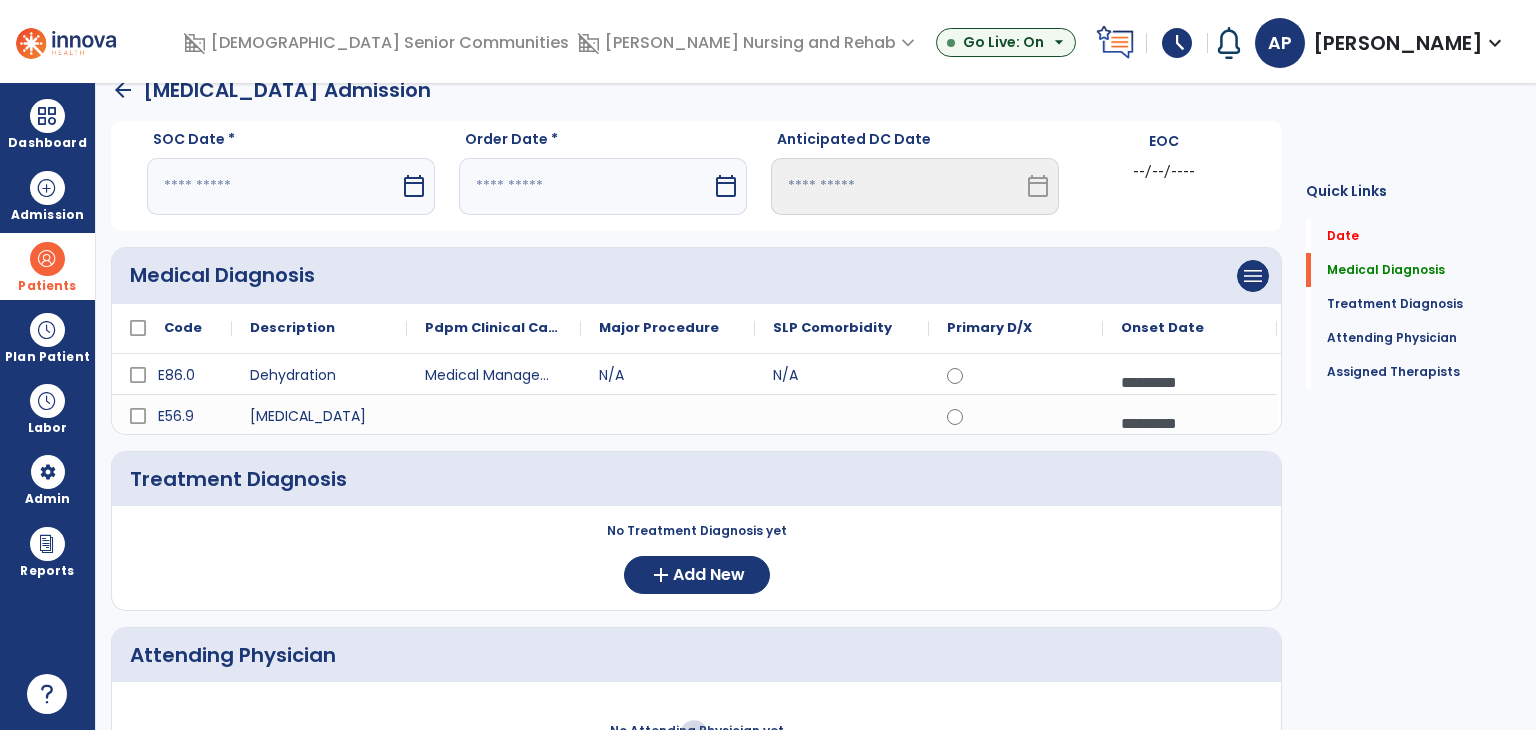 click at bounding box center (273, 186) 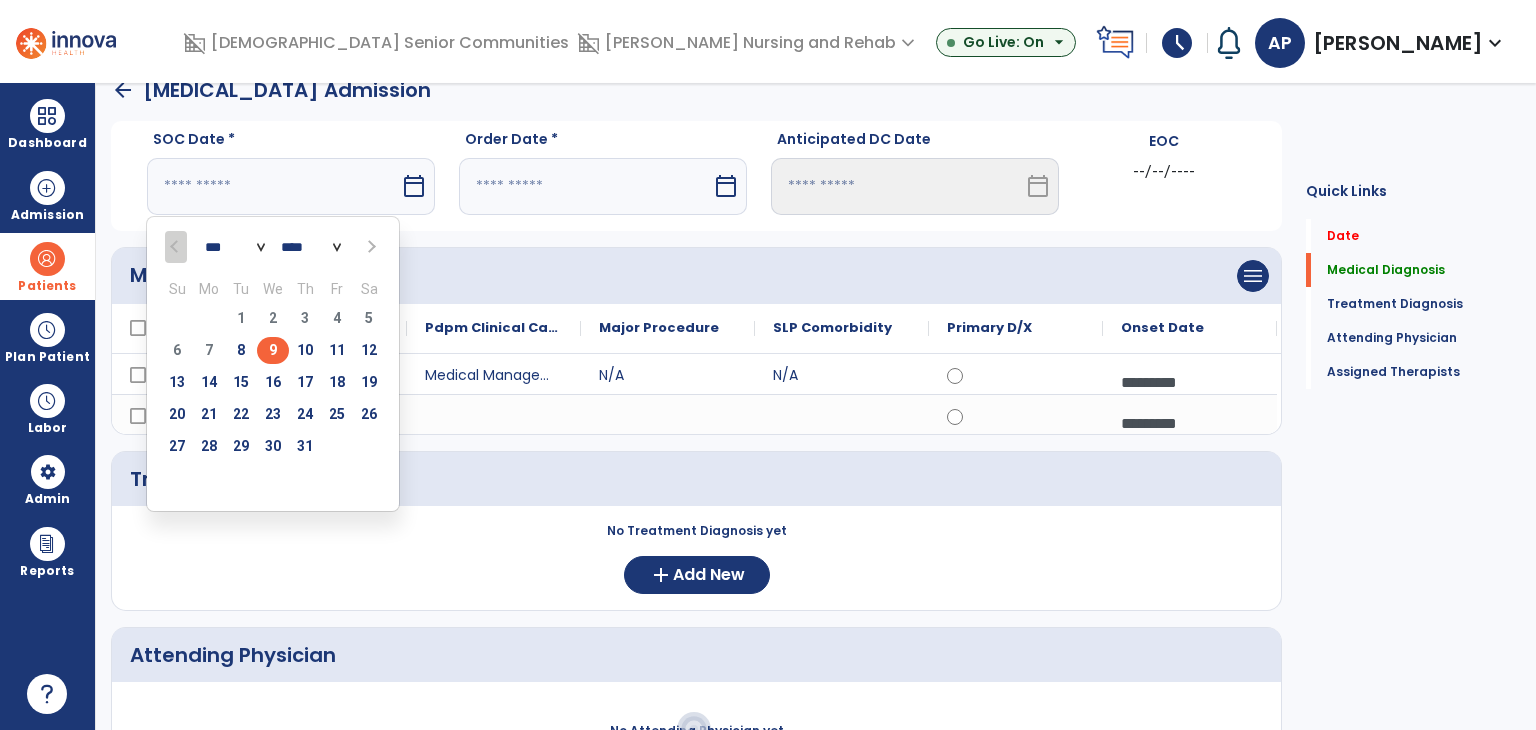 click on "9" at bounding box center (273, 350) 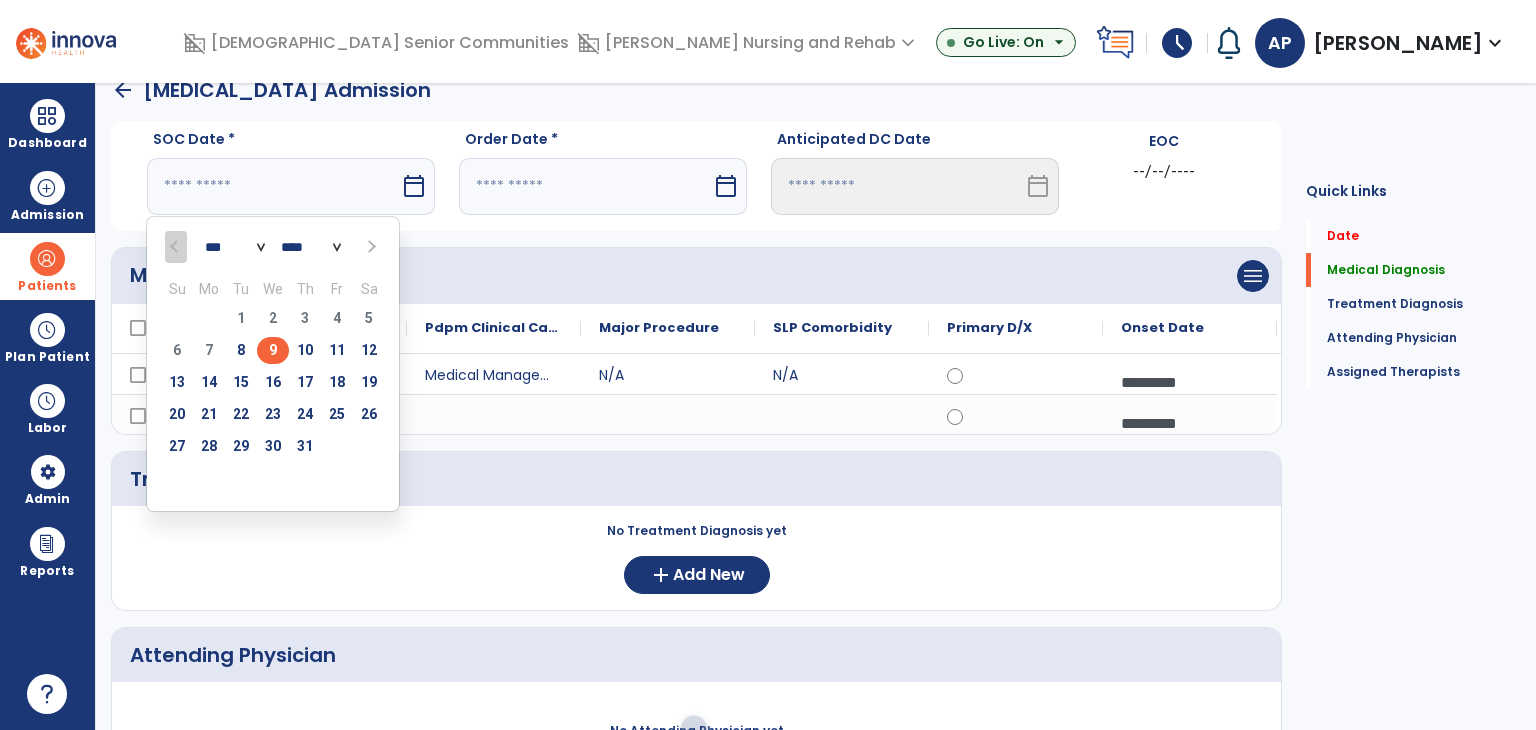 type on "********" 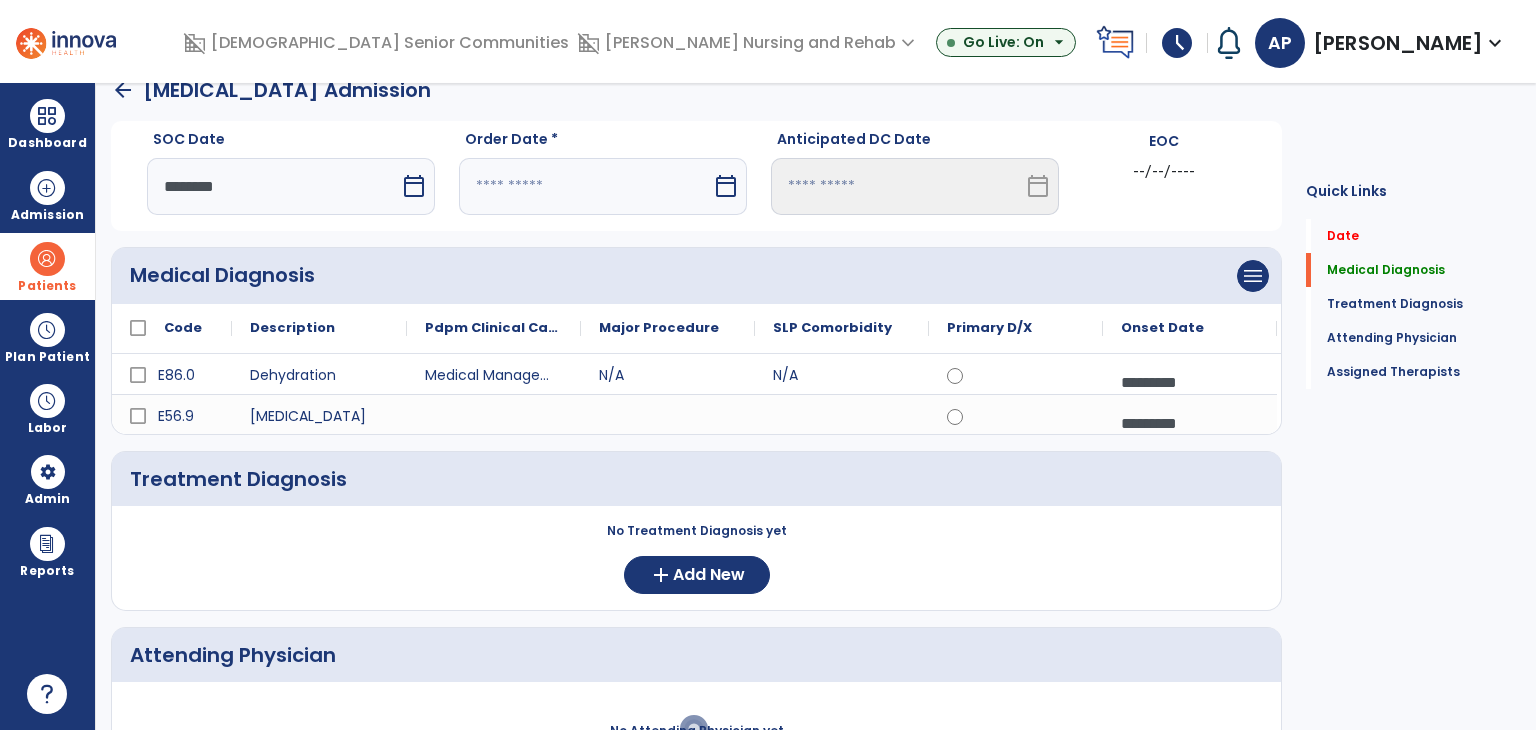 click at bounding box center [585, 186] 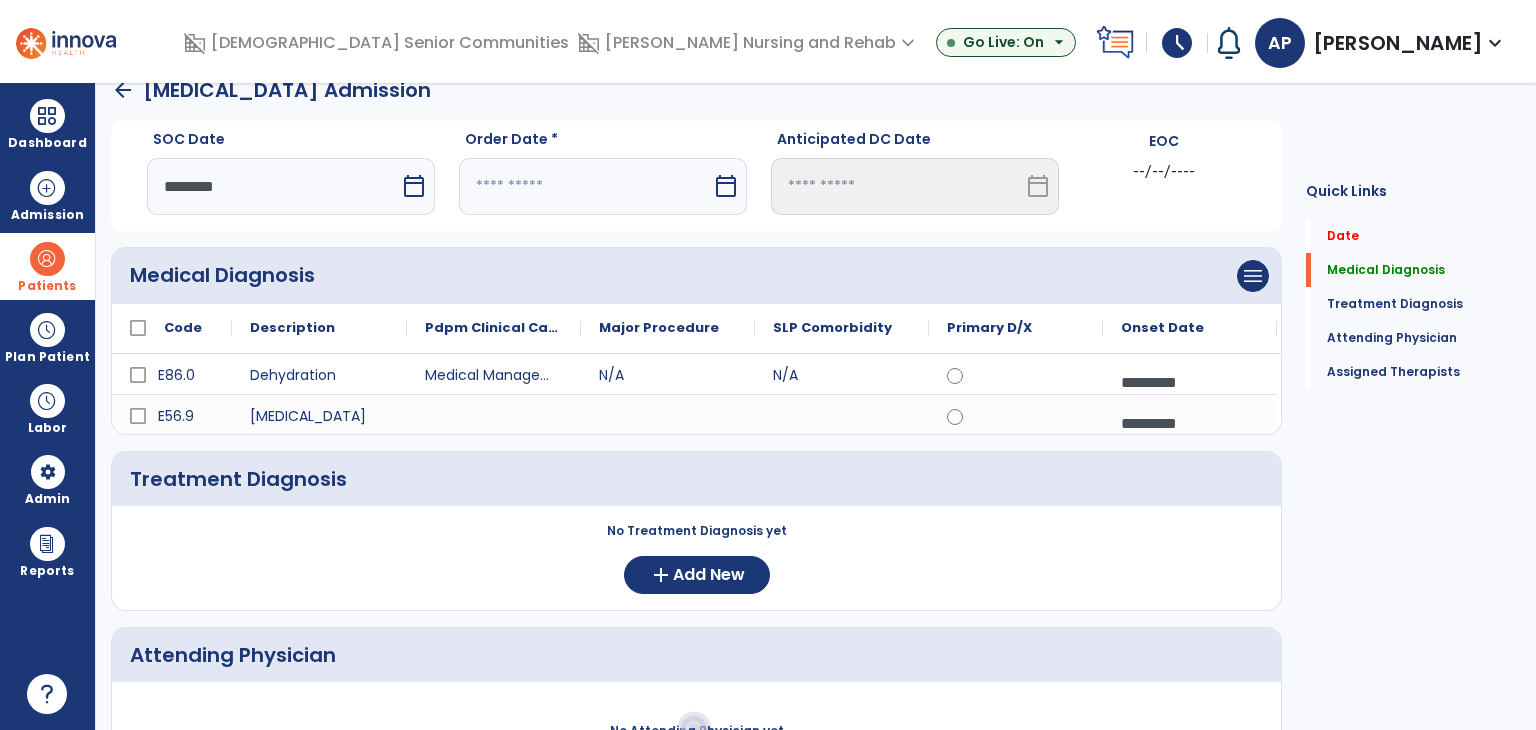 select on "*" 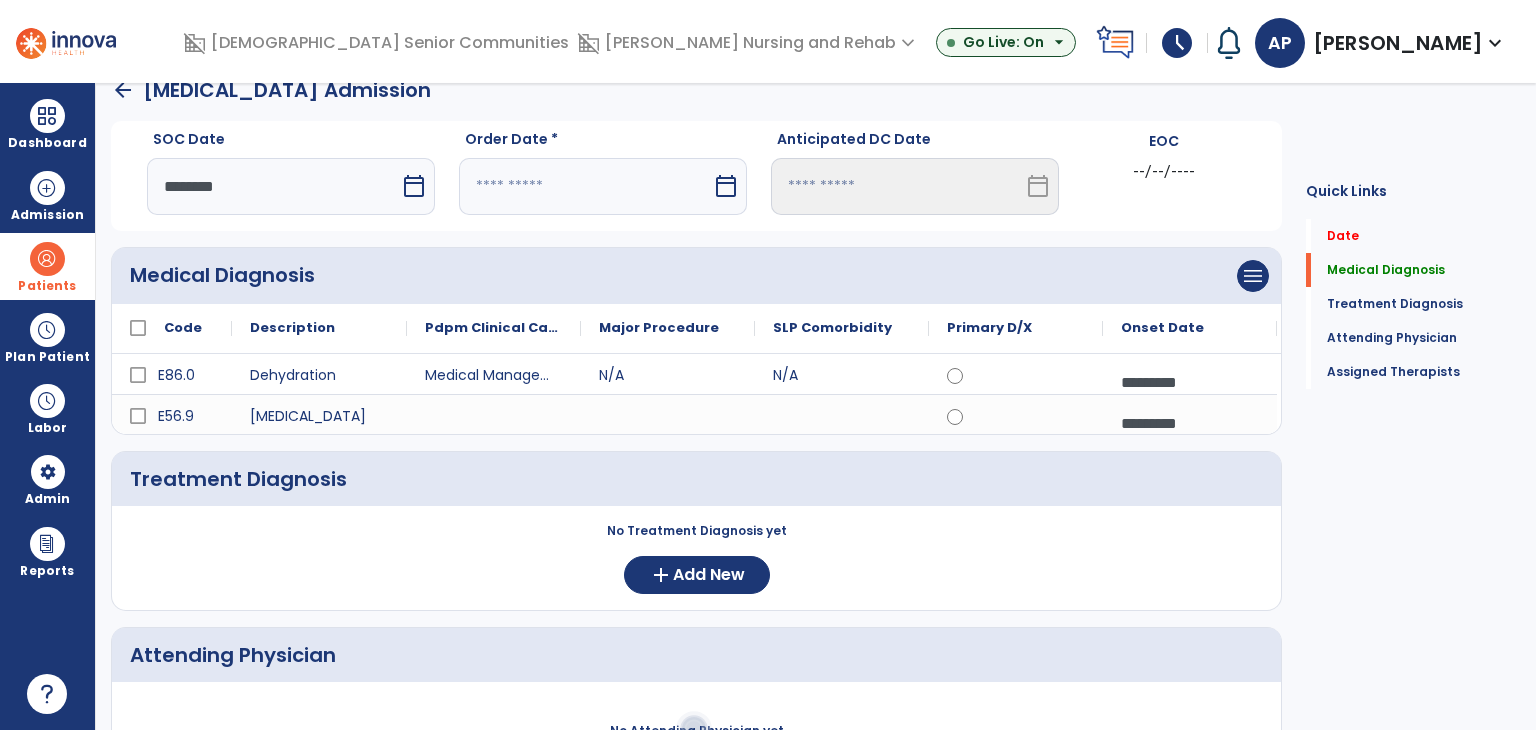select on "****" 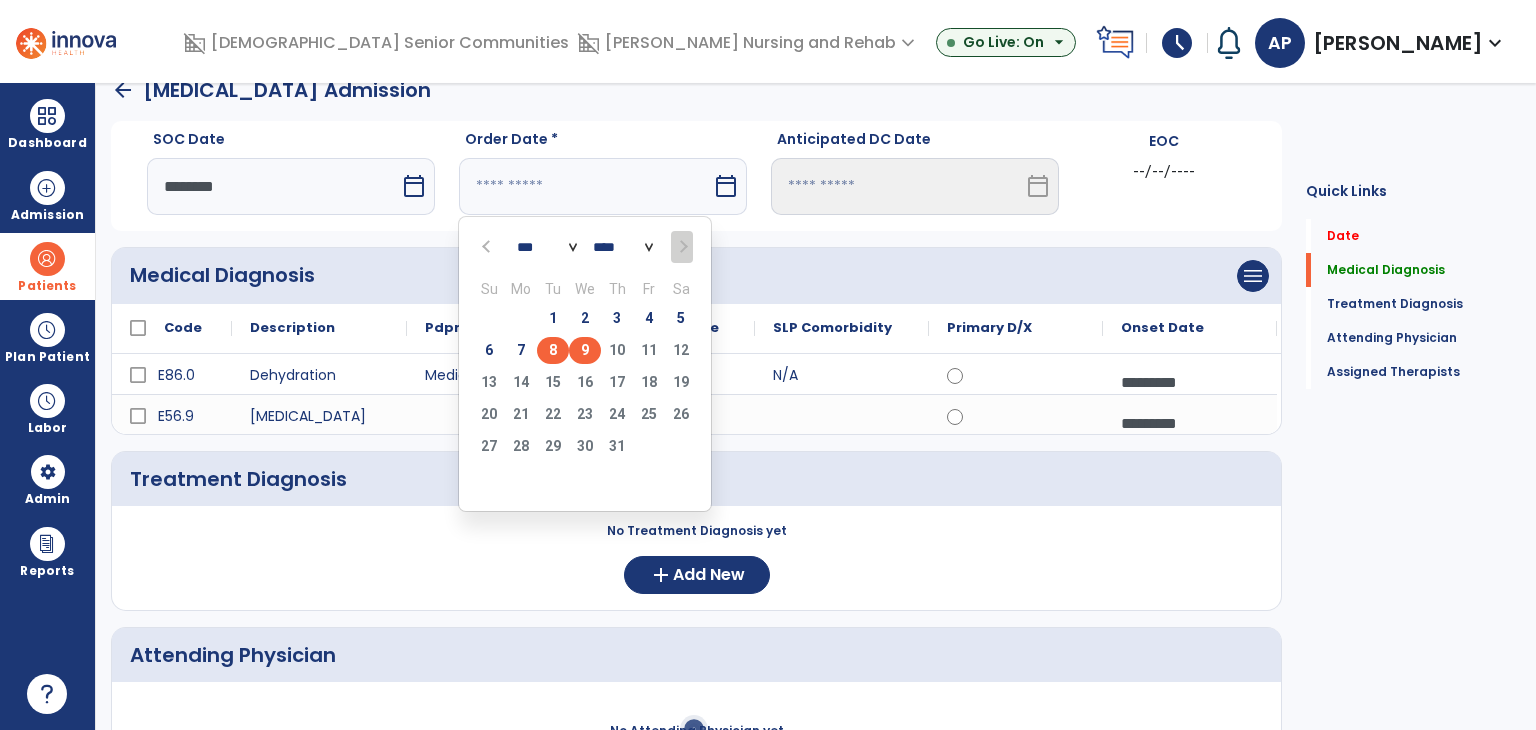 click on "8" at bounding box center [553, 350] 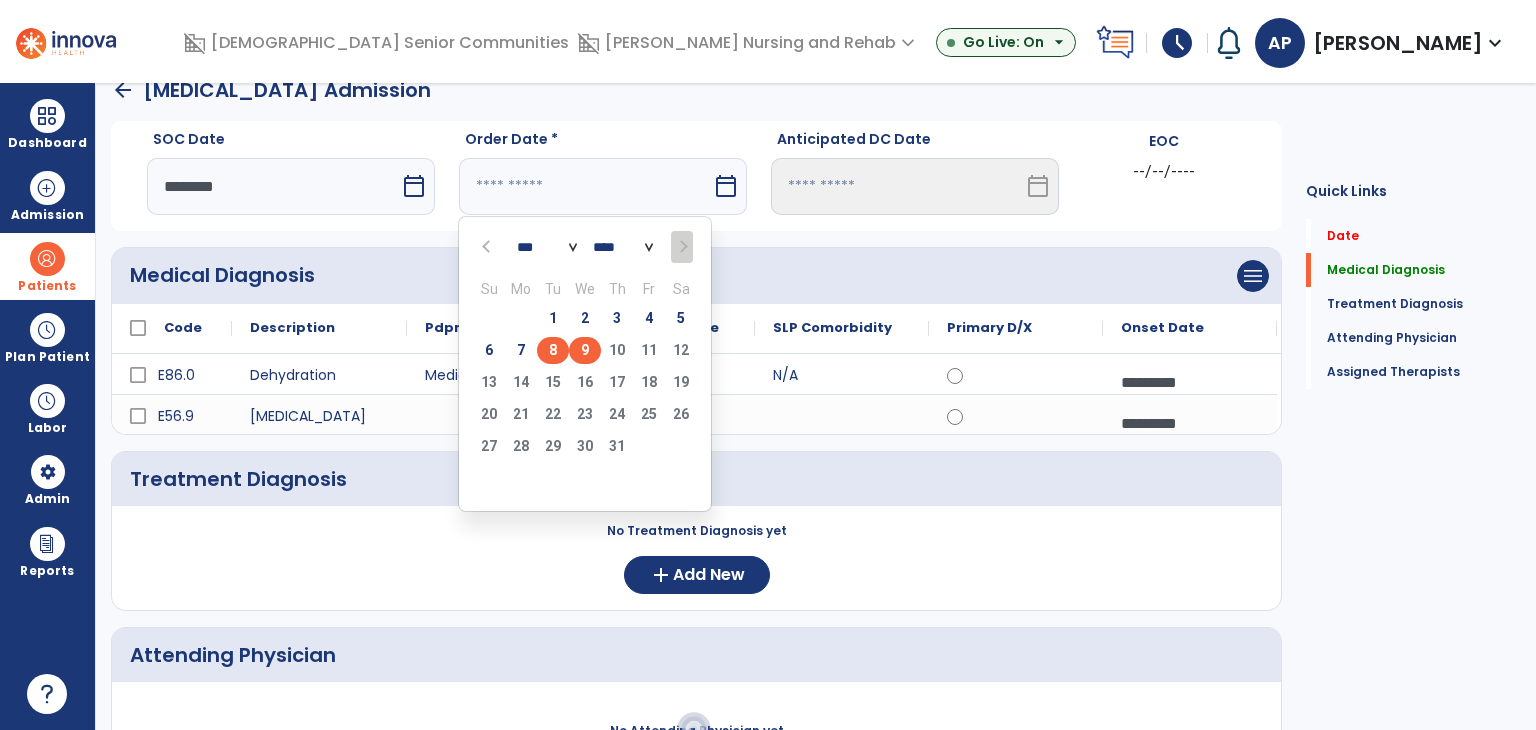 type on "********" 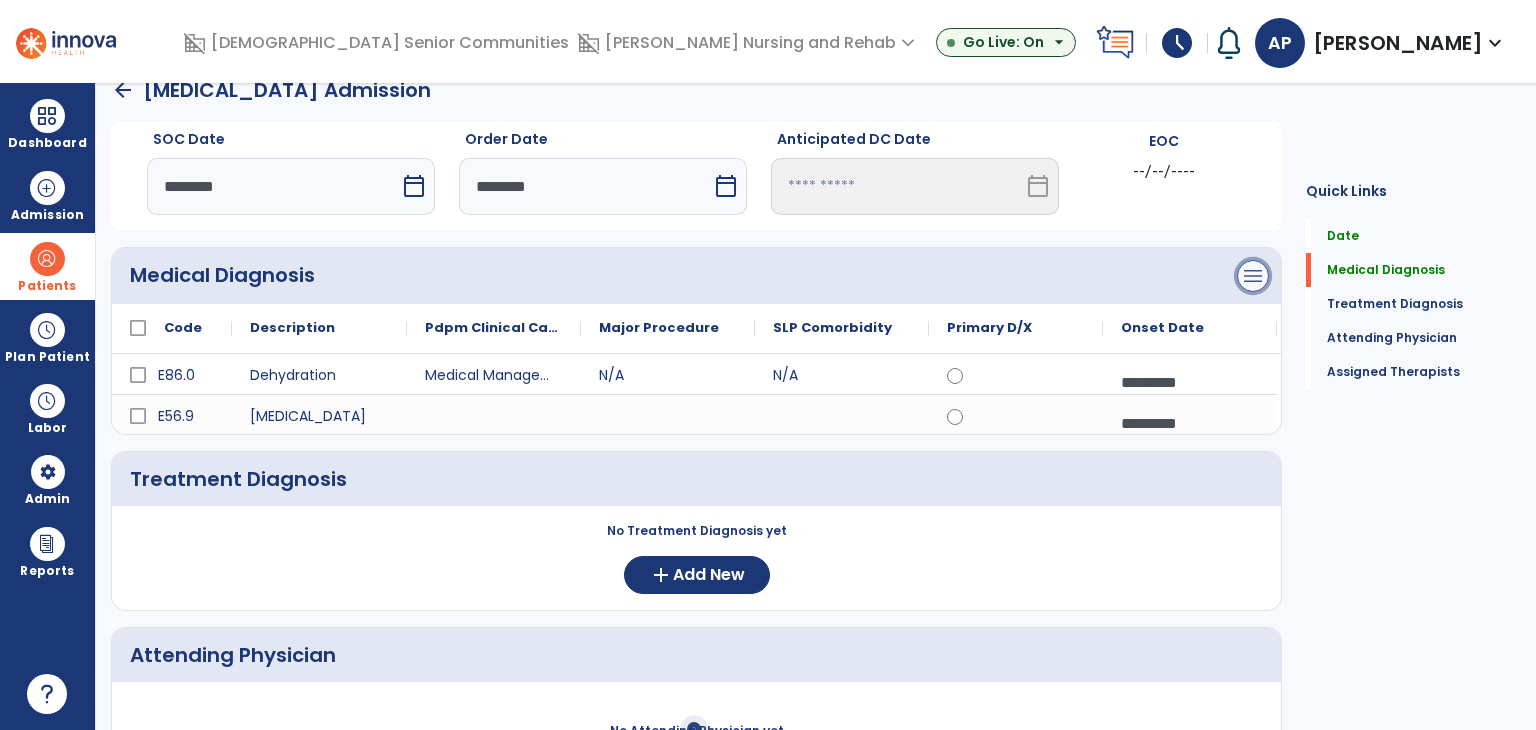 click on "menu" at bounding box center [1253, 276] 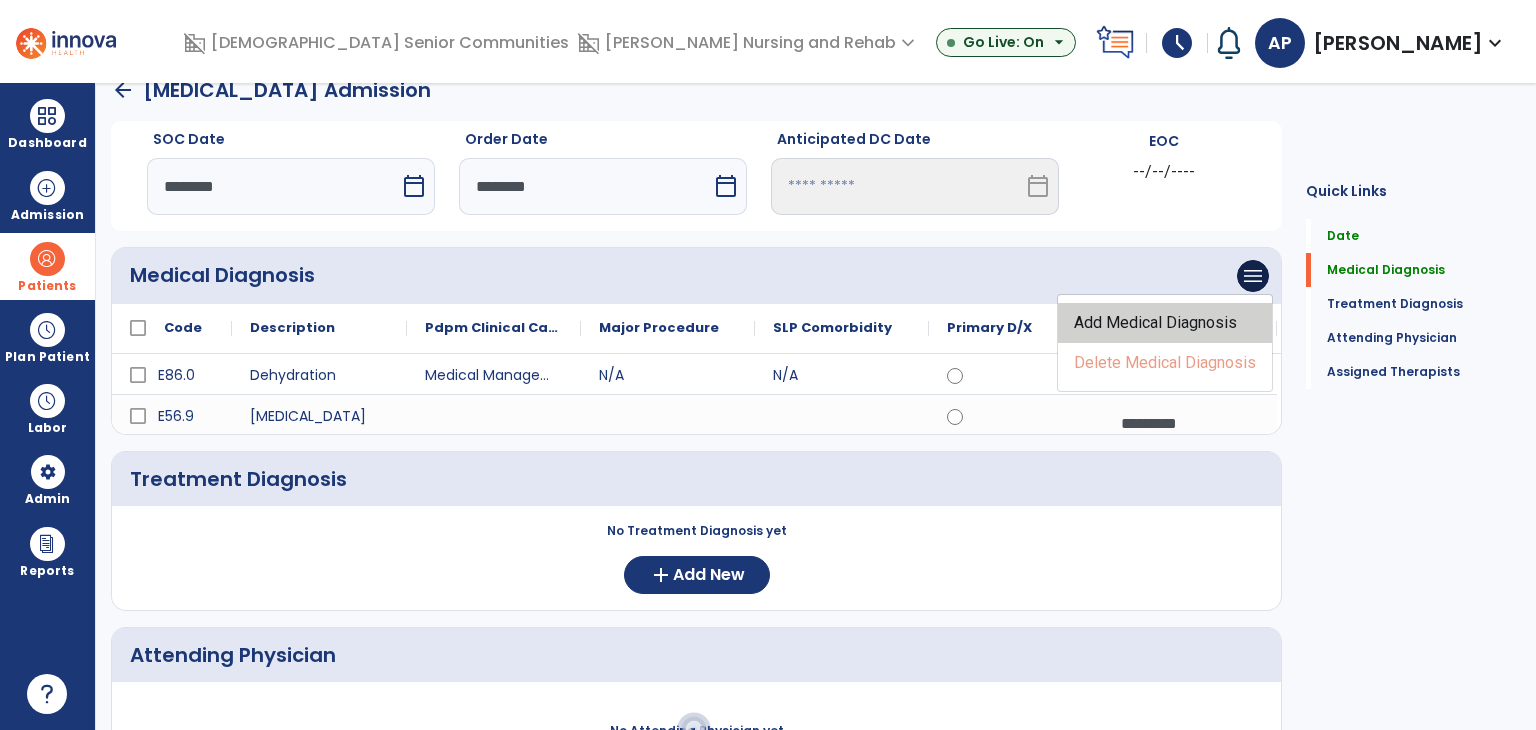 click on "Add Medical Diagnosis" 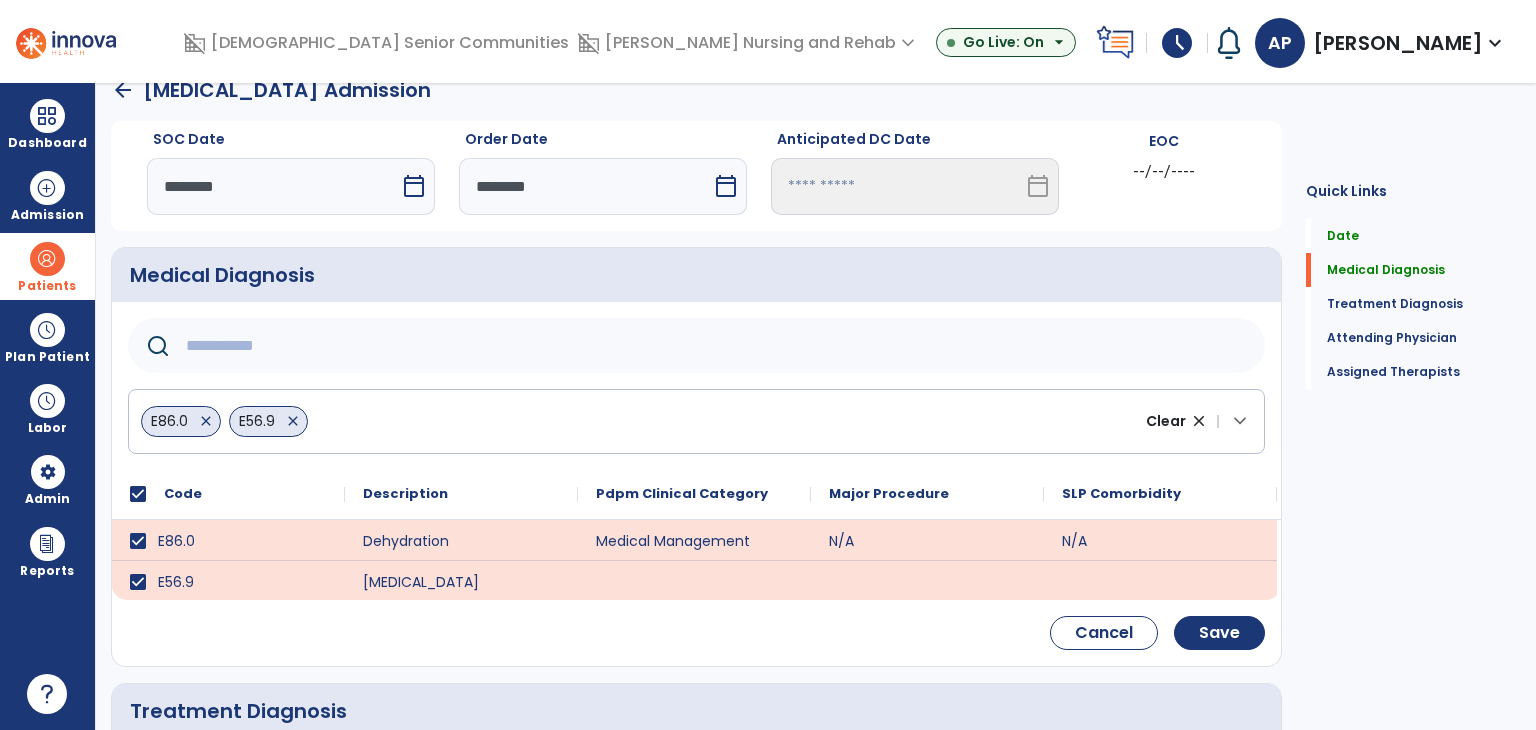 click 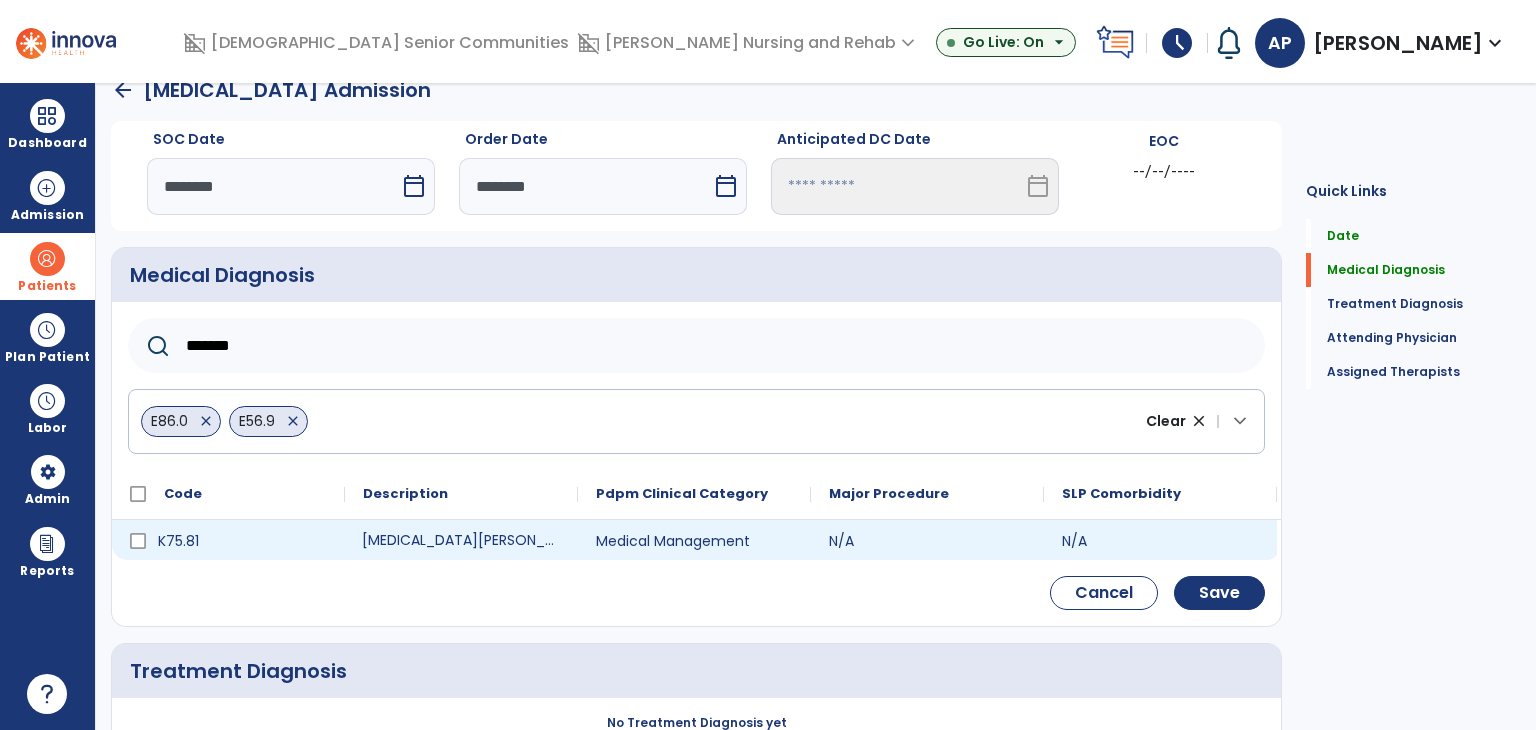 click on "Nonalcoholic steatohepatitis (NASH)" 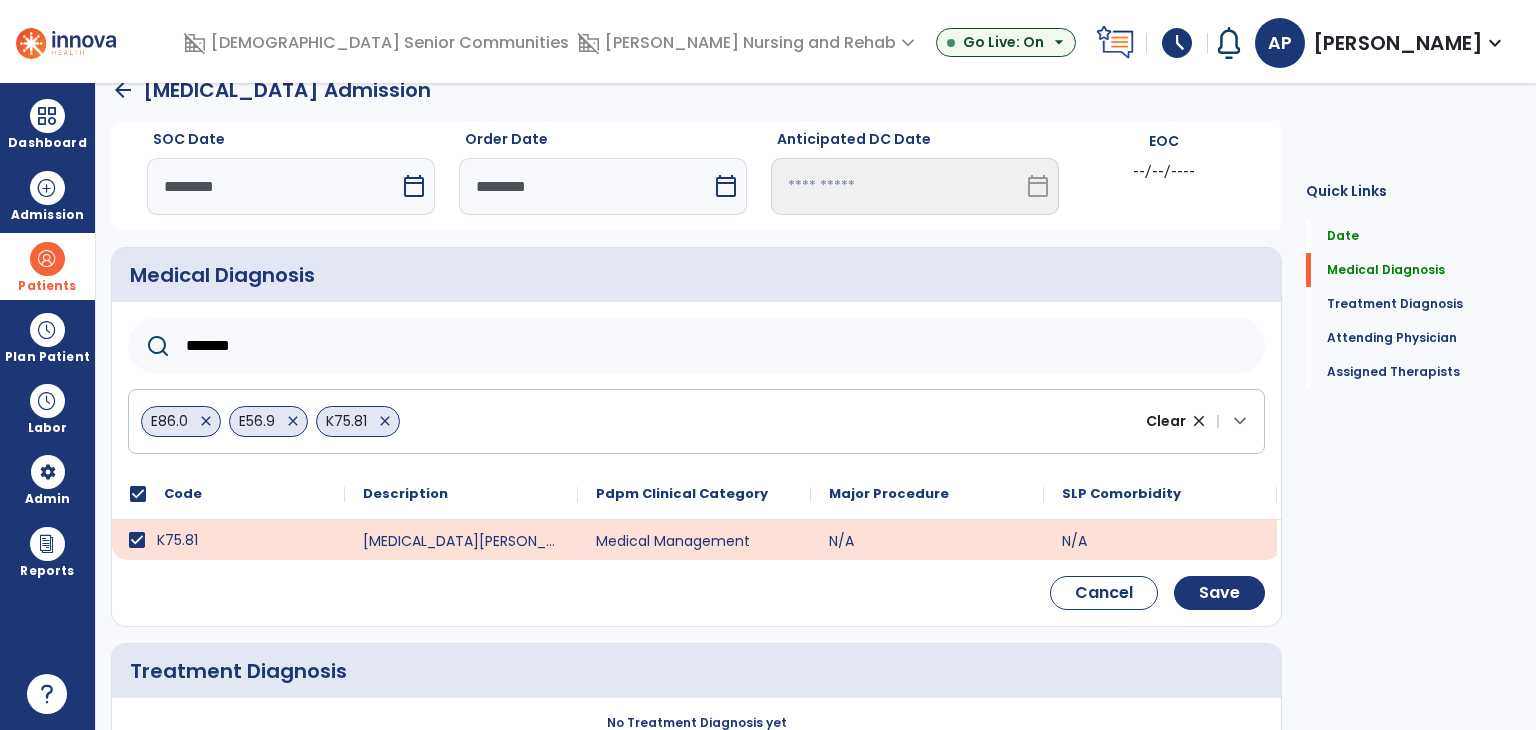 drag, startPoint x: 299, startPoint y: 341, endPoint x: 154, endPoint y: 349, distance: 145.22052 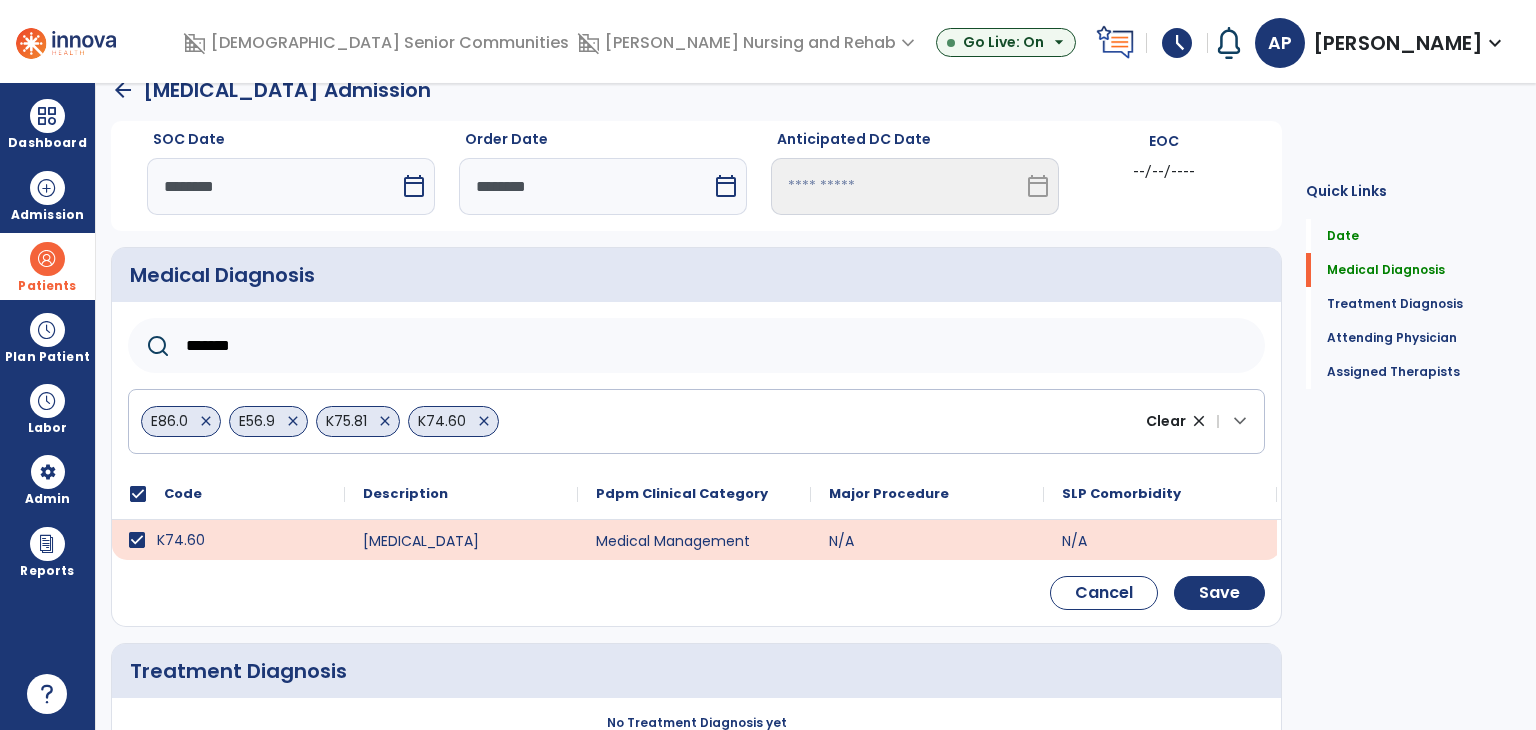 drag, startPoint x: 256, startPoint y: 347, endPoint x: 126, endPoint y: 356, distance: 130.31117 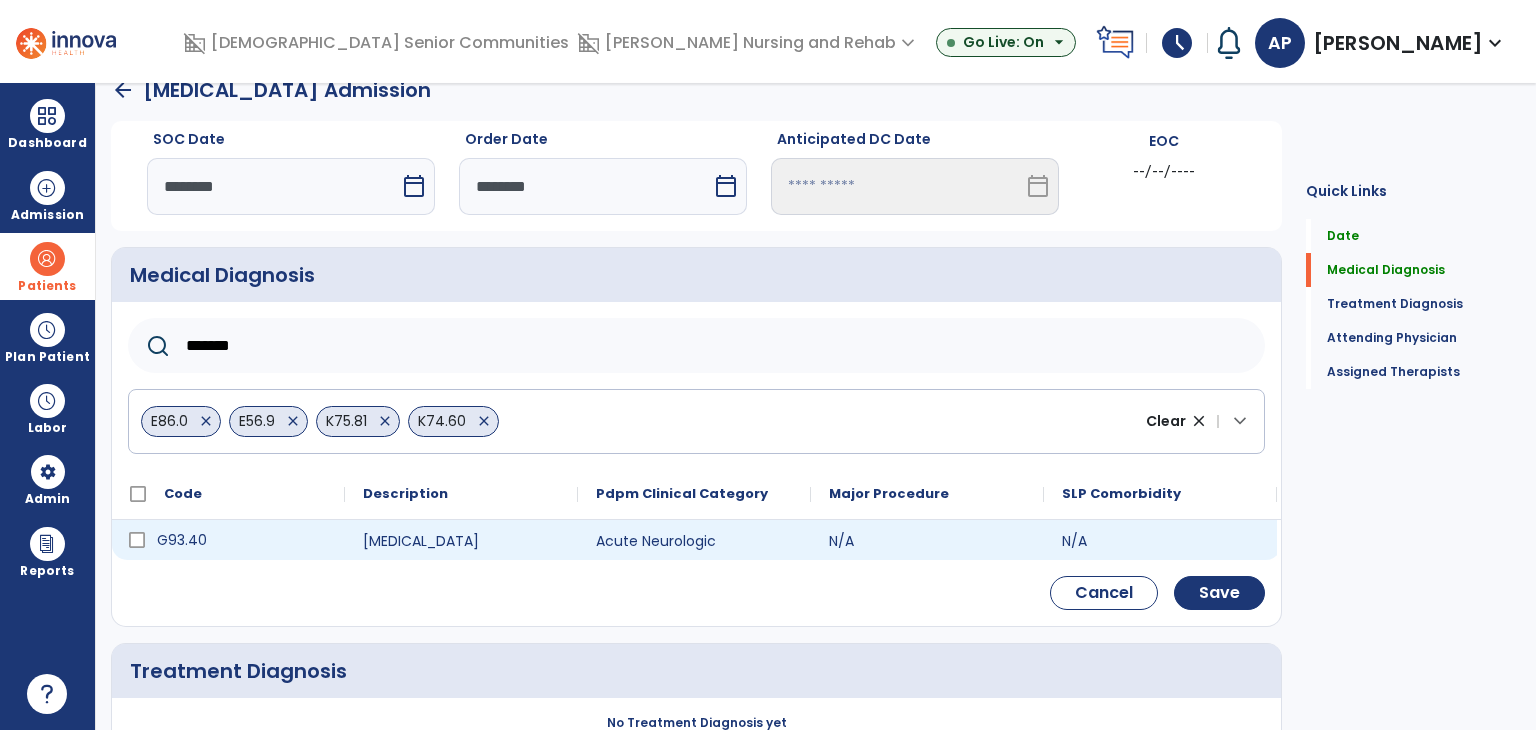 type on "******" 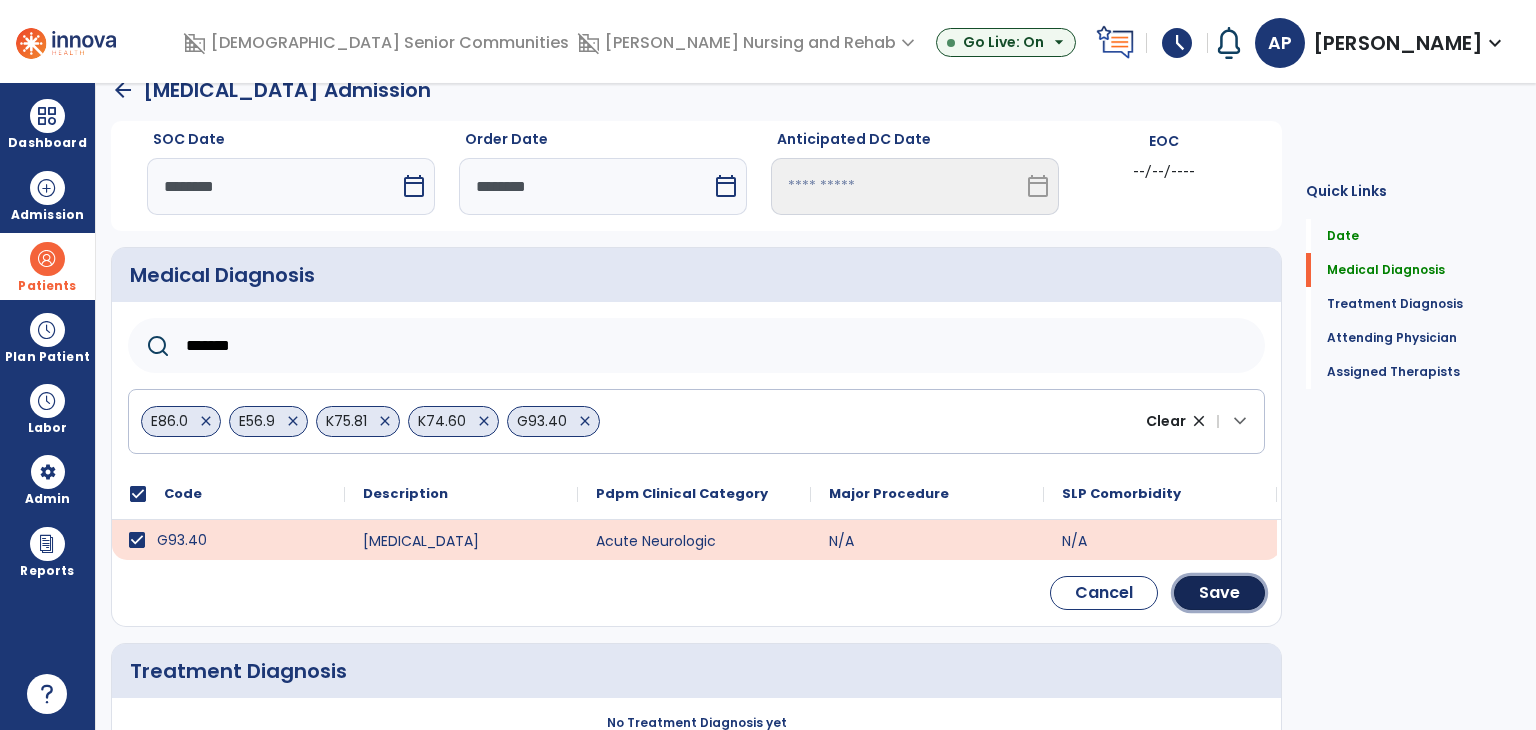 click on "Save" 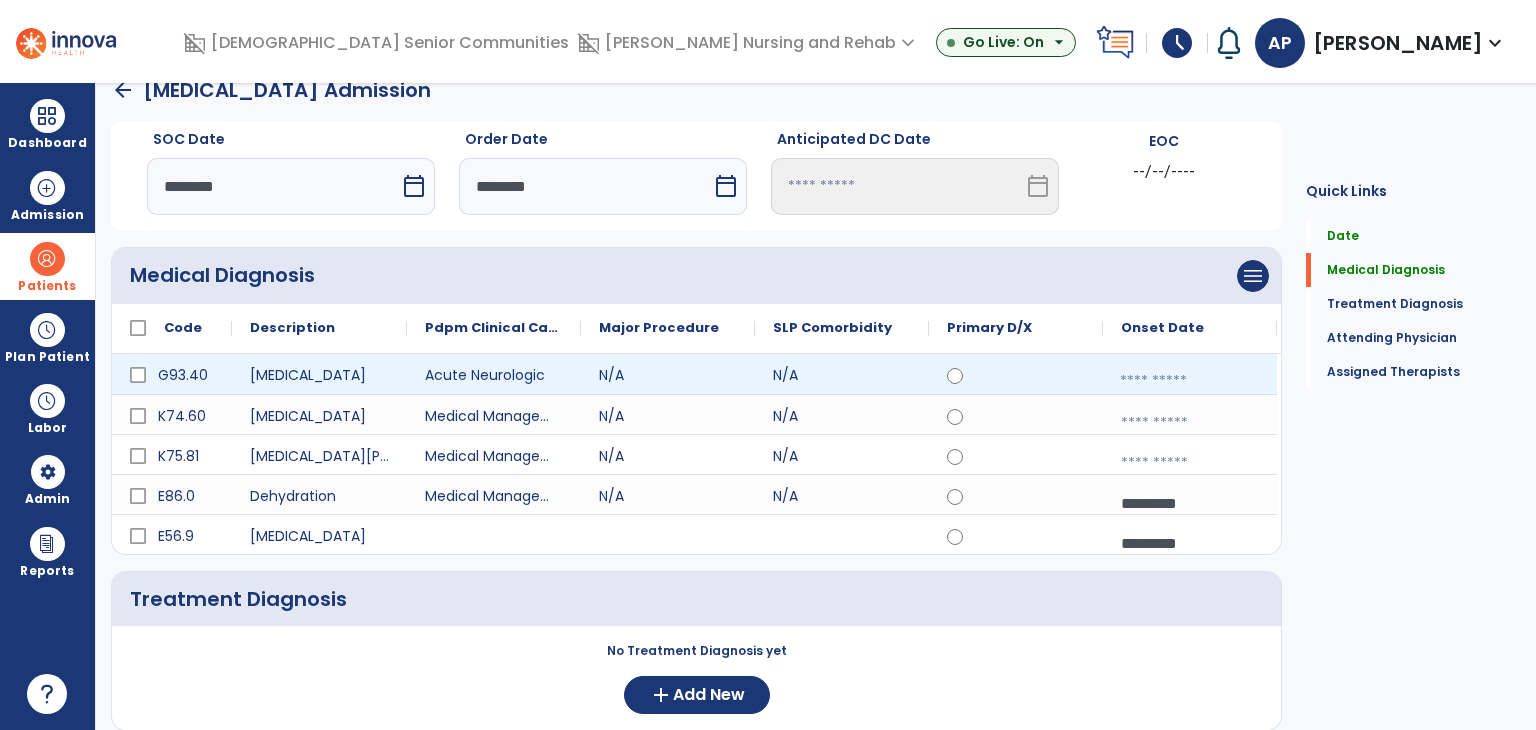 click at bounding box center (1190, 381) 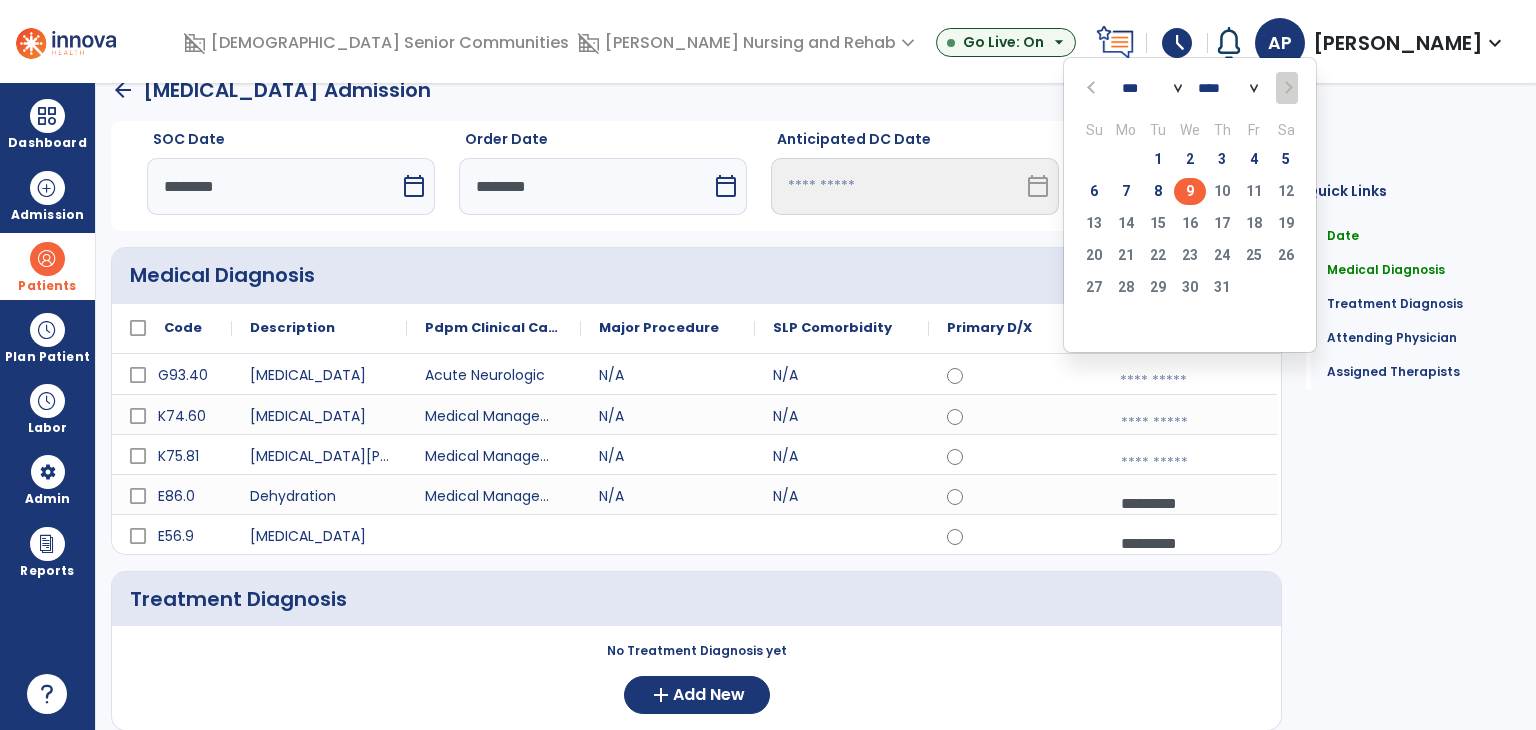 click 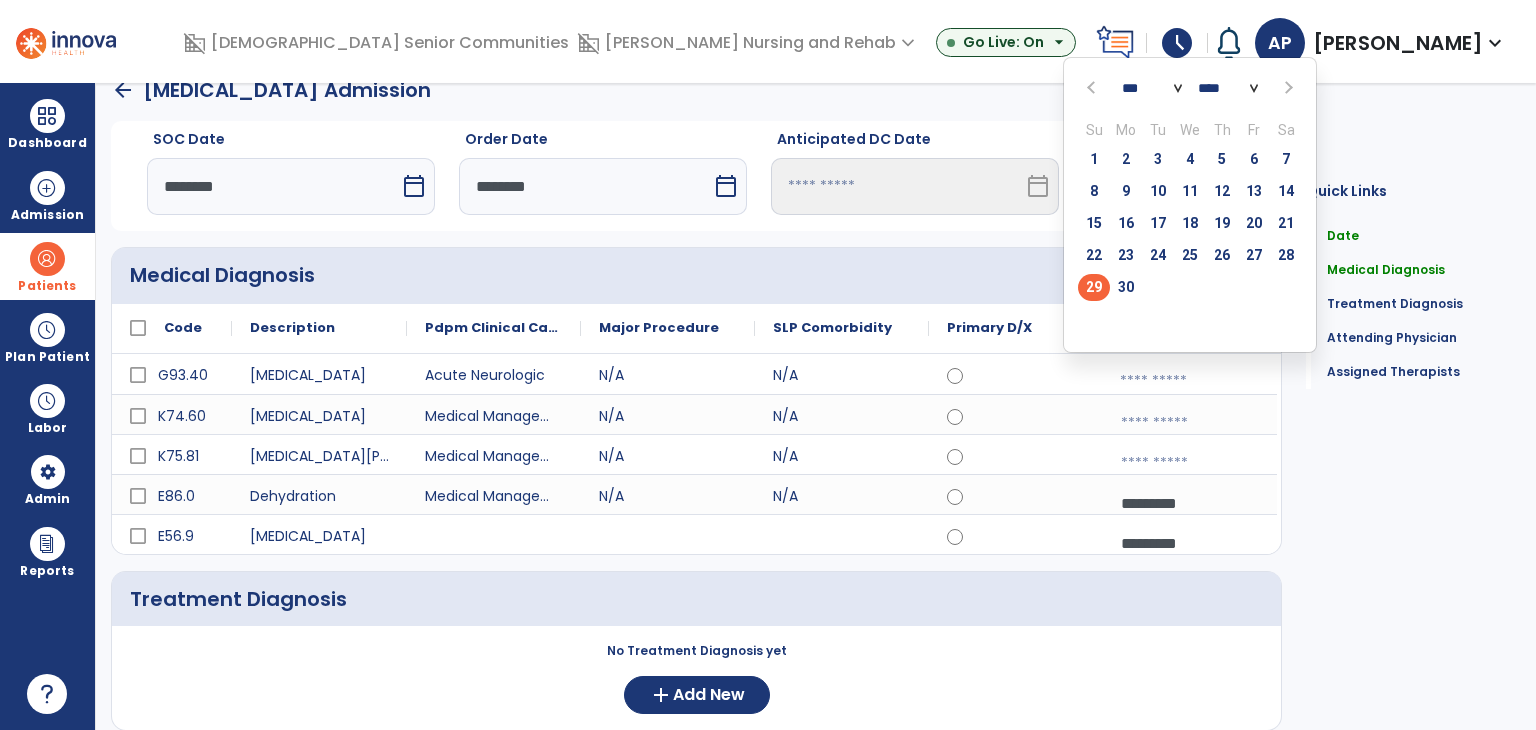 click on "29" 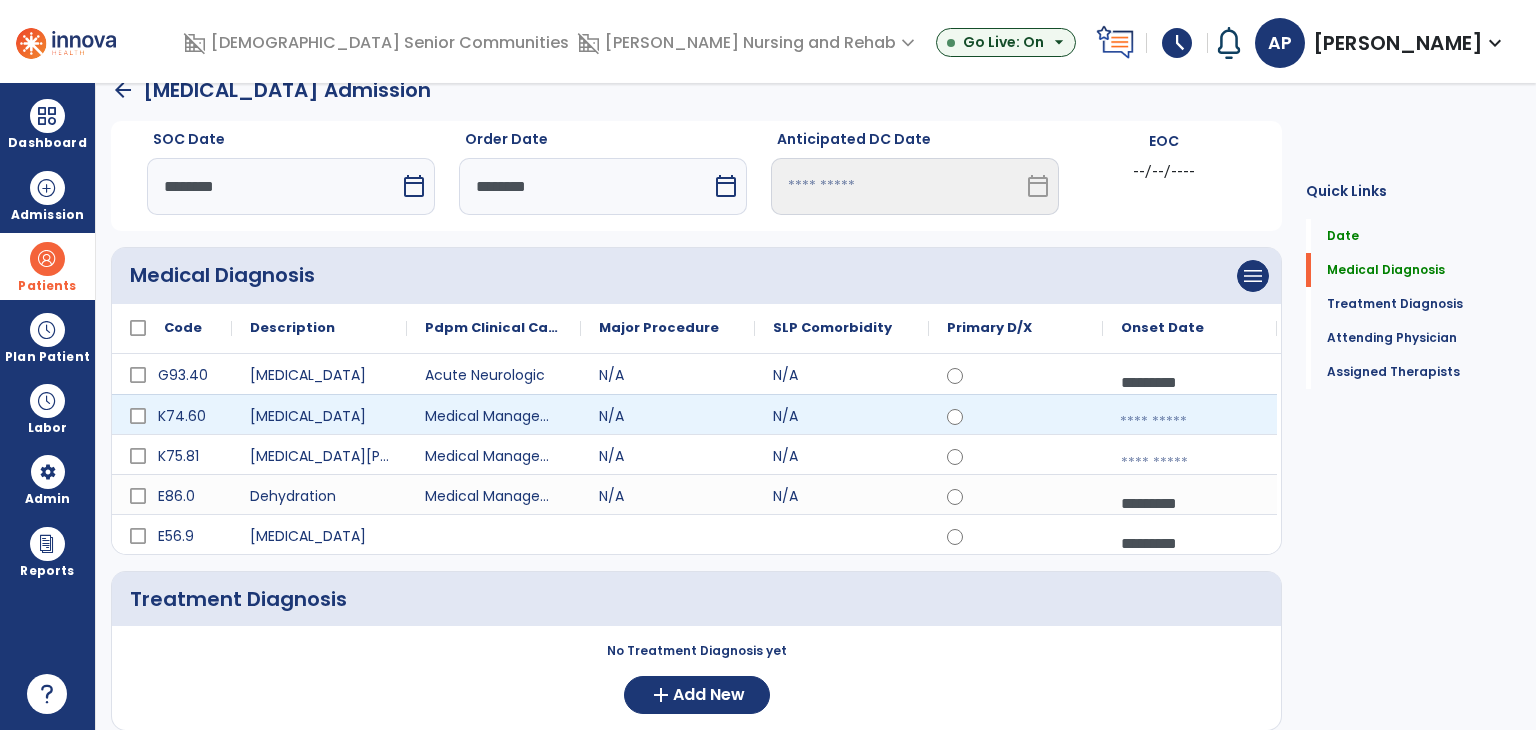 click at bounding box center [1190, 422] 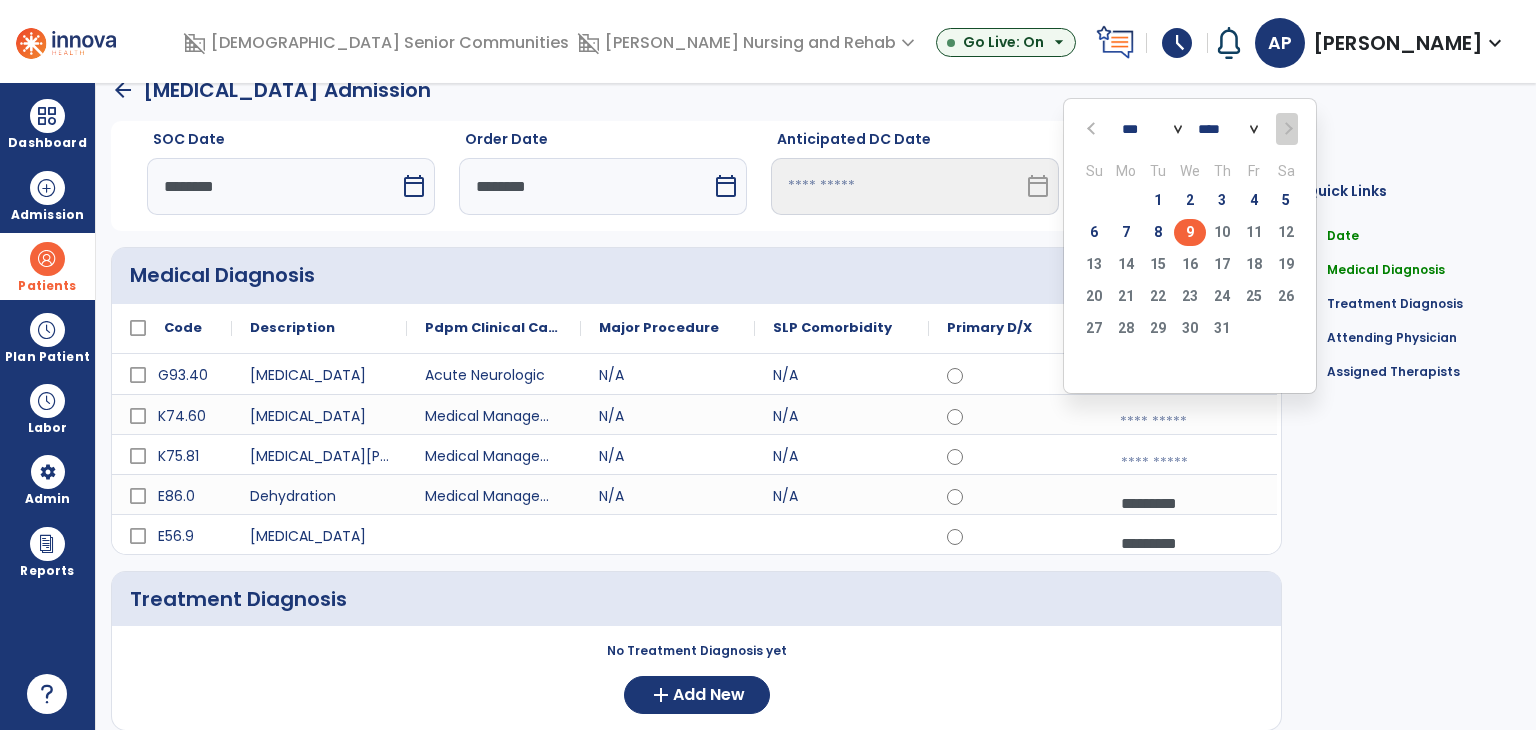 drag, startPoint x: 1090, startPoint y: 132, endPoint x: 1104, endPoint y: 173, distance: 43.32436 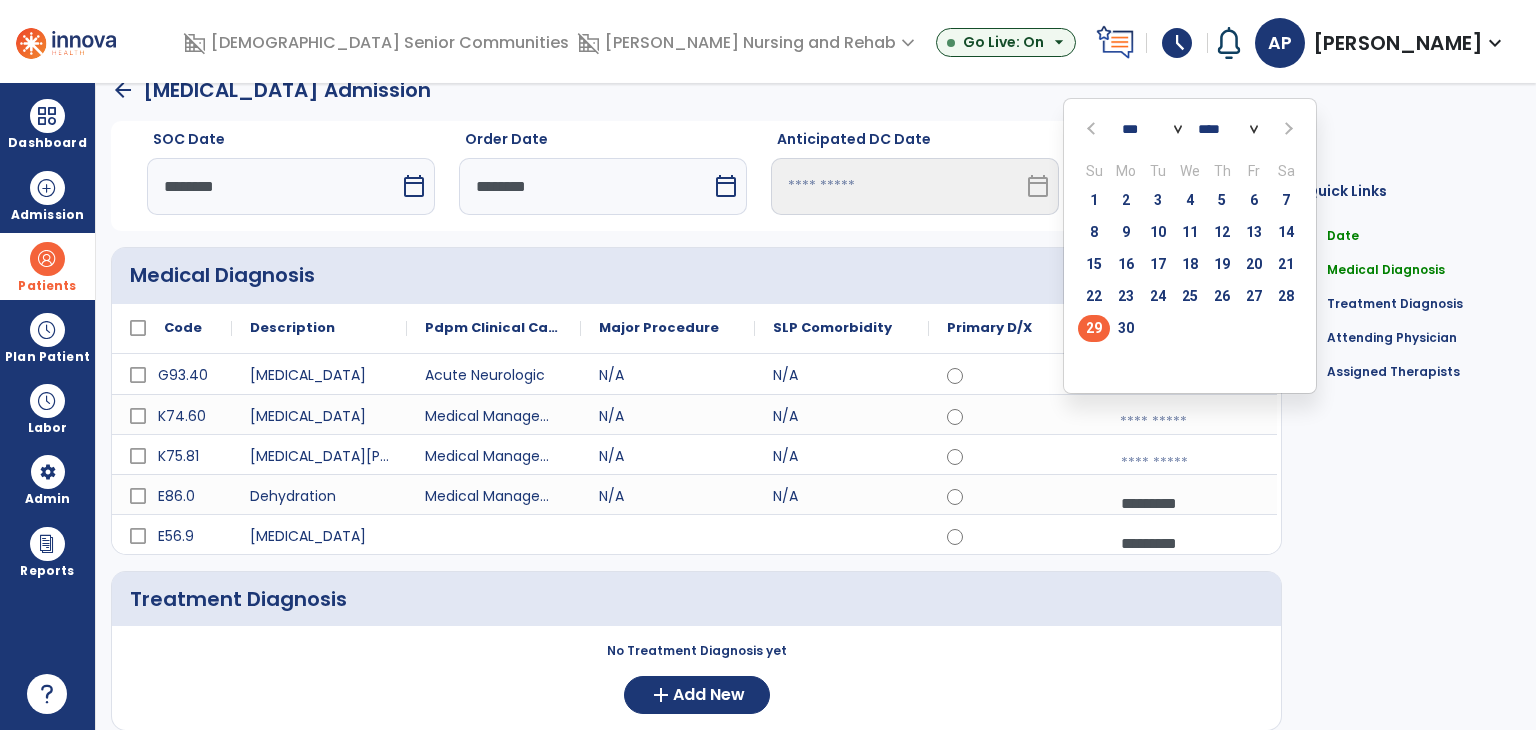 click on "29" 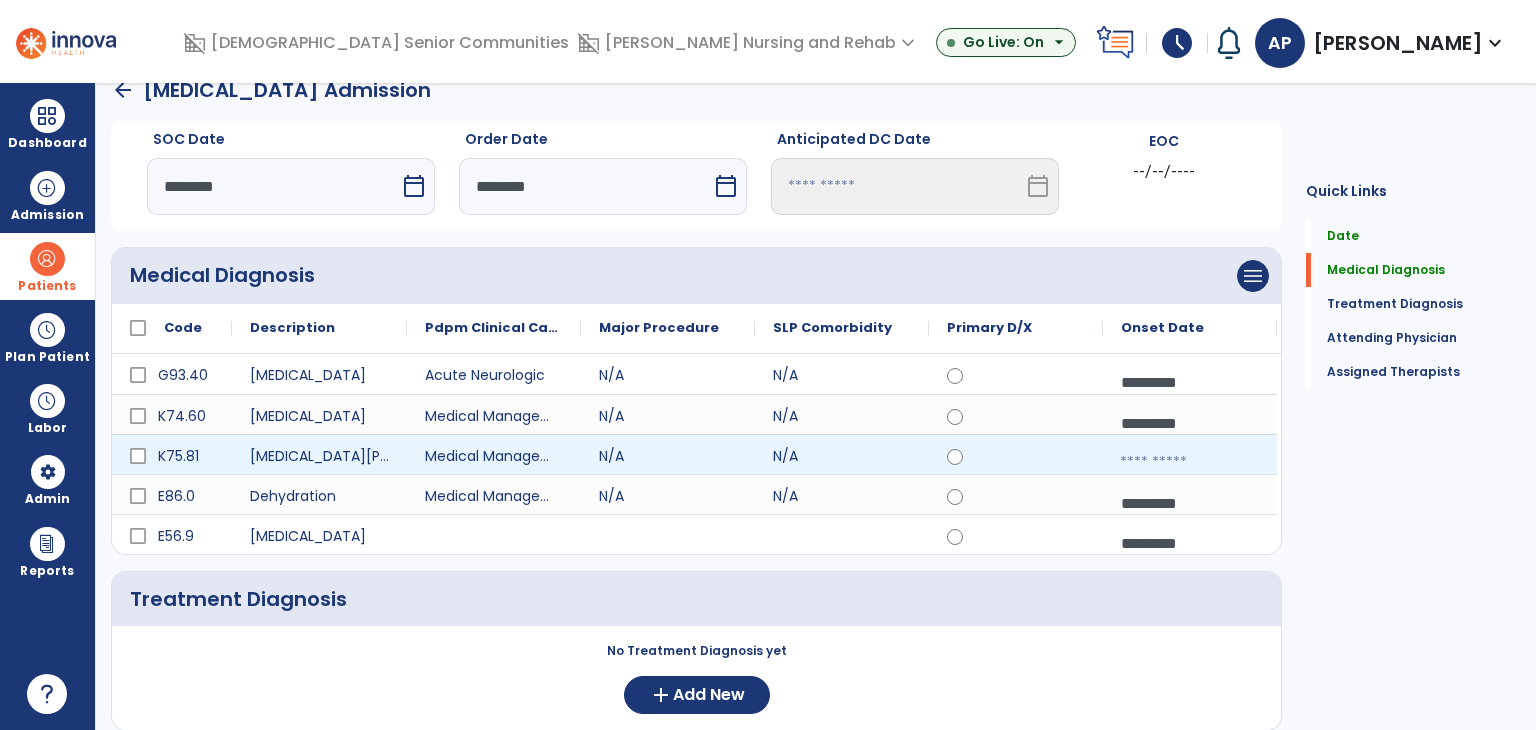 drag, startPoint x: 1157, startPoint y: 464, endPoint x: 1020, endPoint y: 237, distance: 265.1377 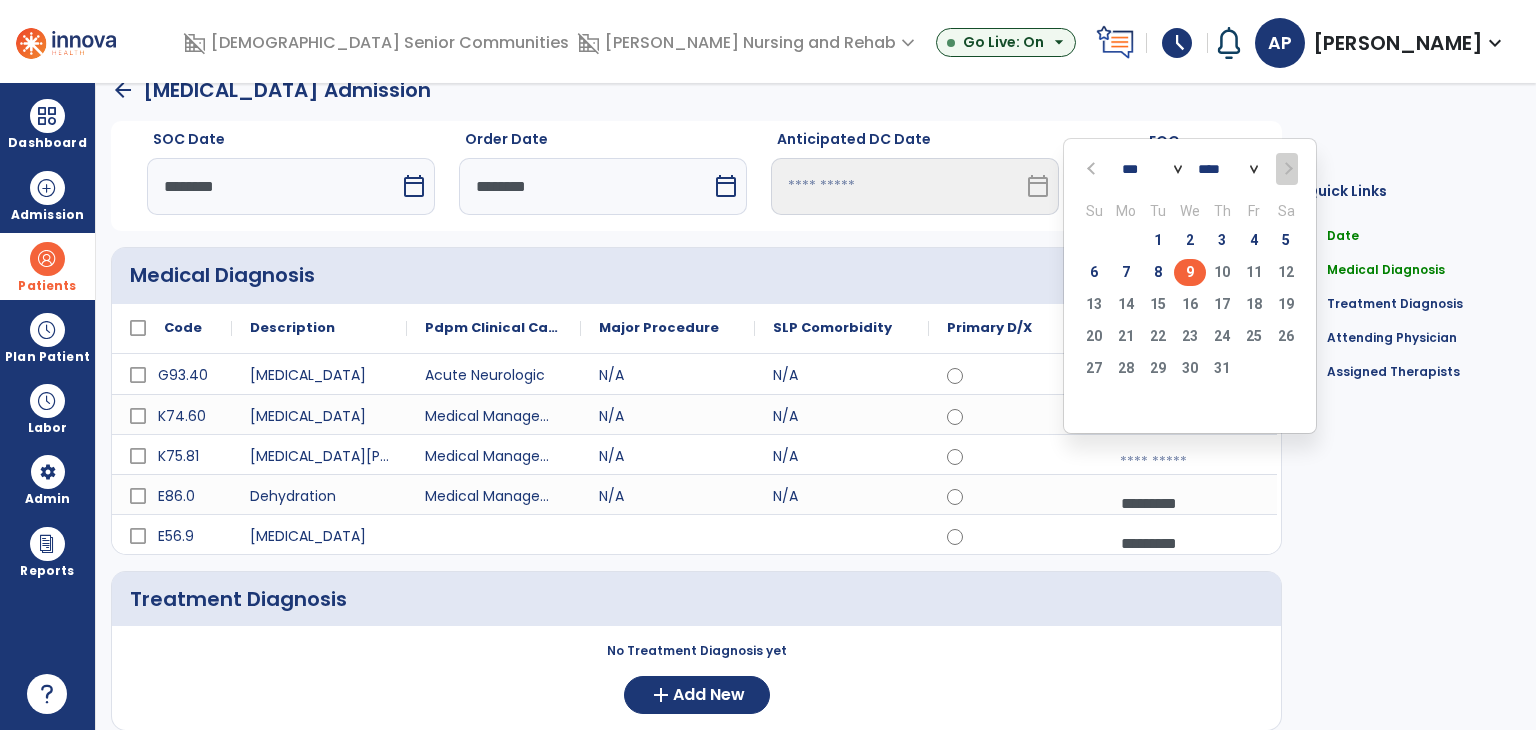 click 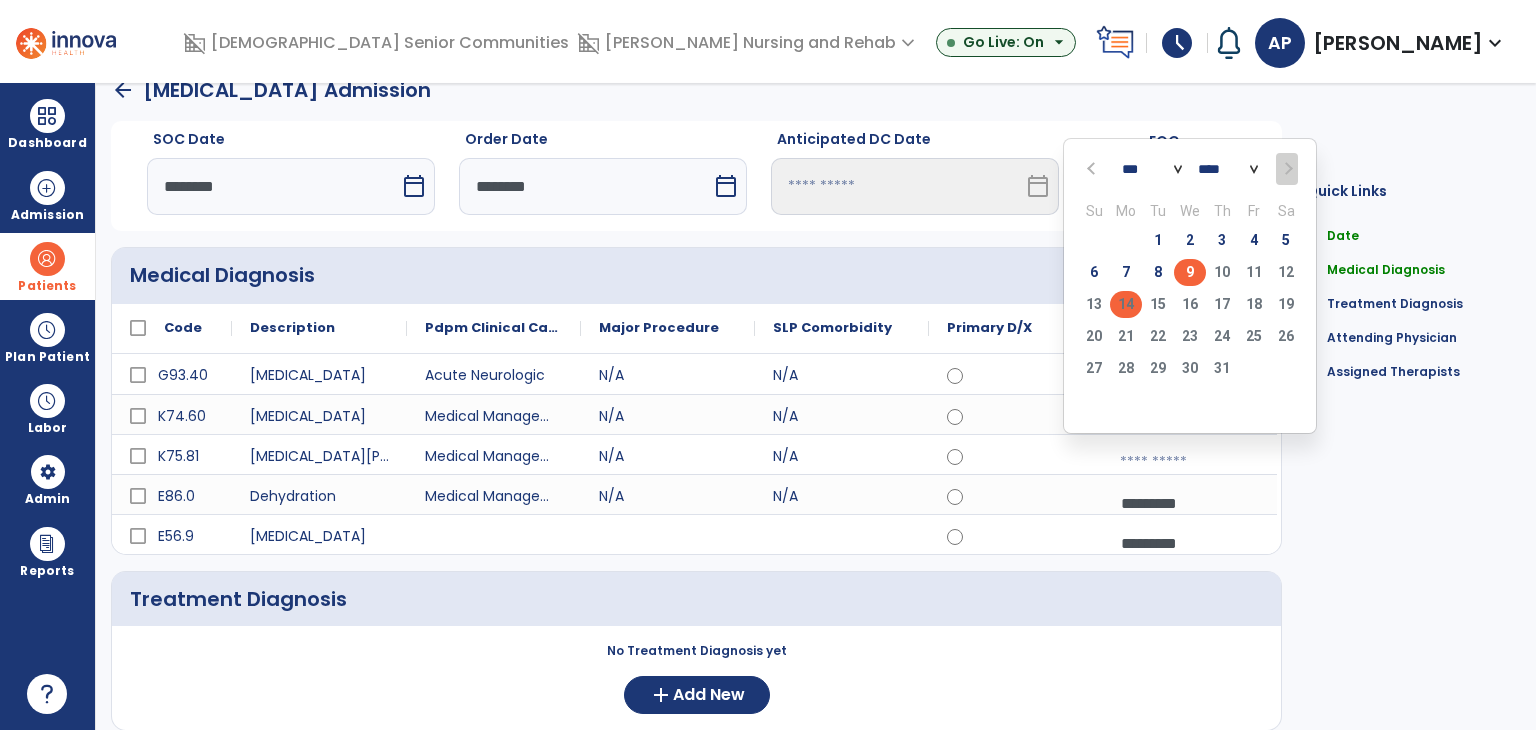 select on "*" 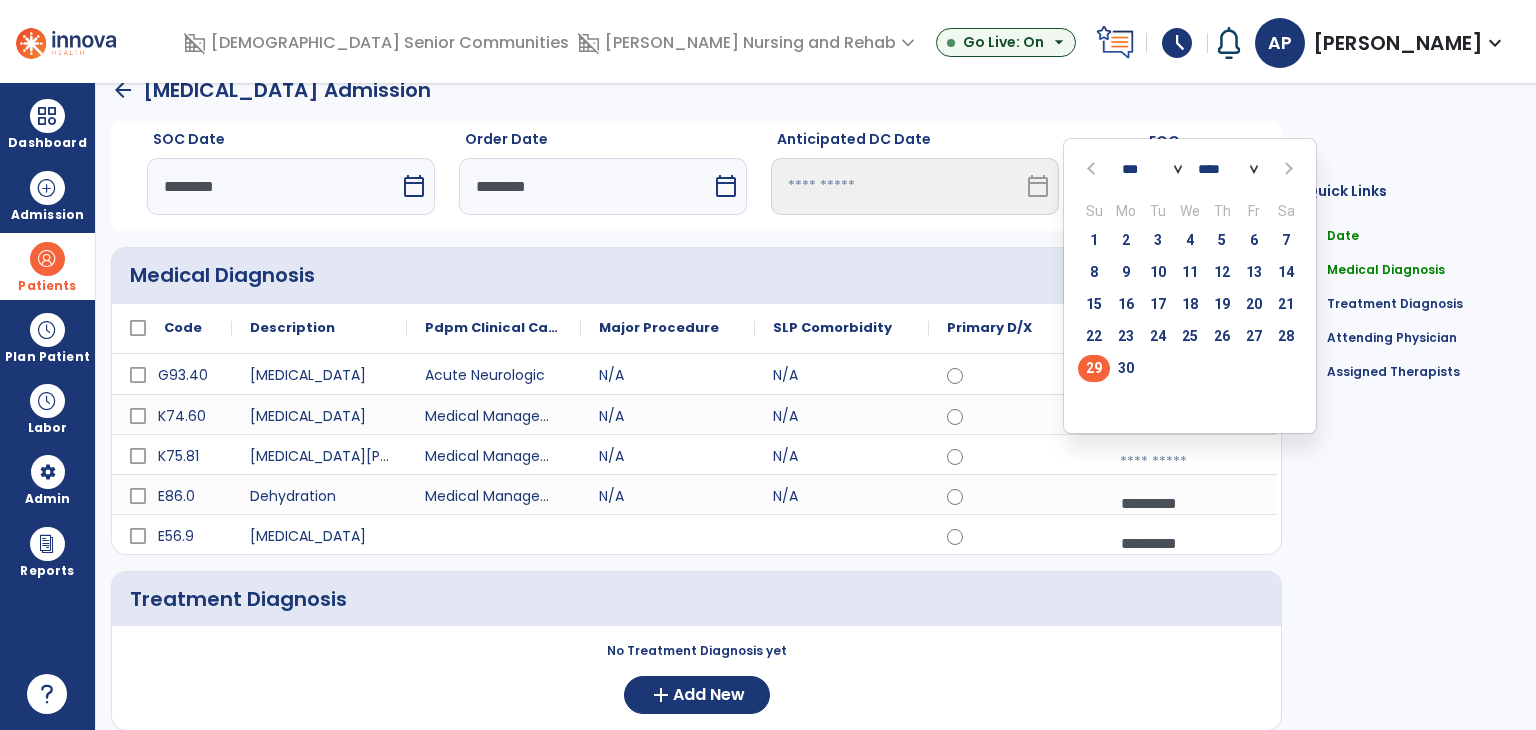 click on "29" 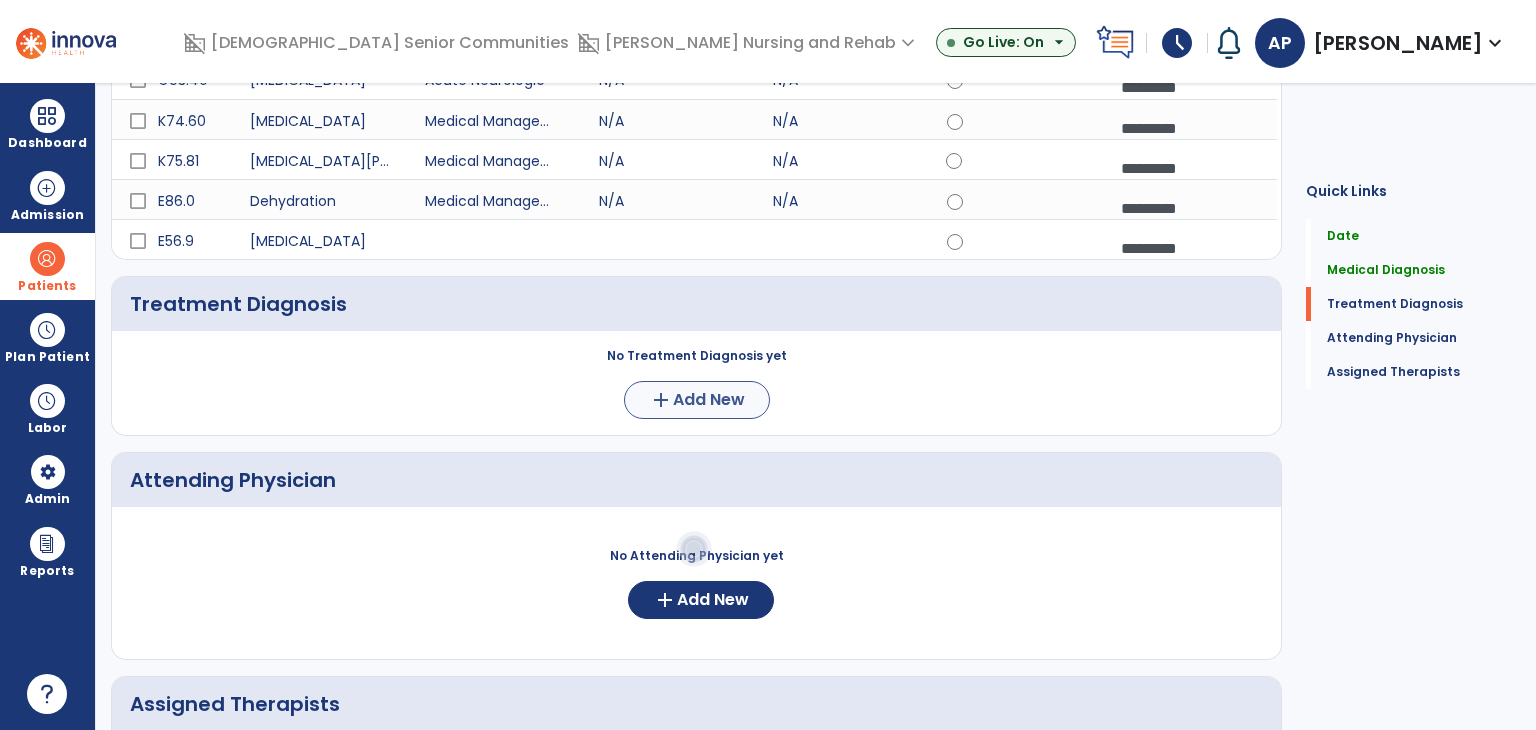 scroll, scrollTop: 328, scrollLeft: 0, axis: vertical 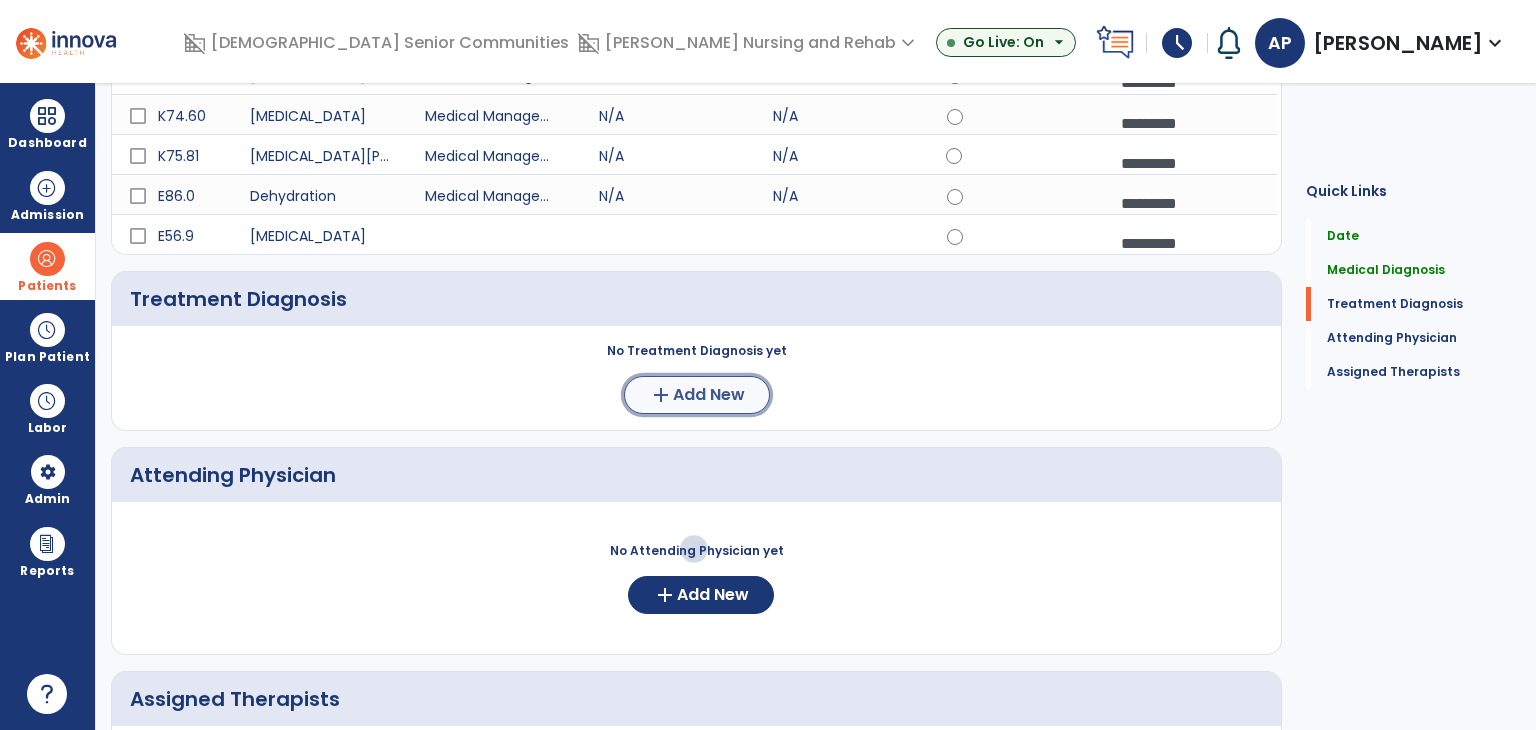 click on "Add New" 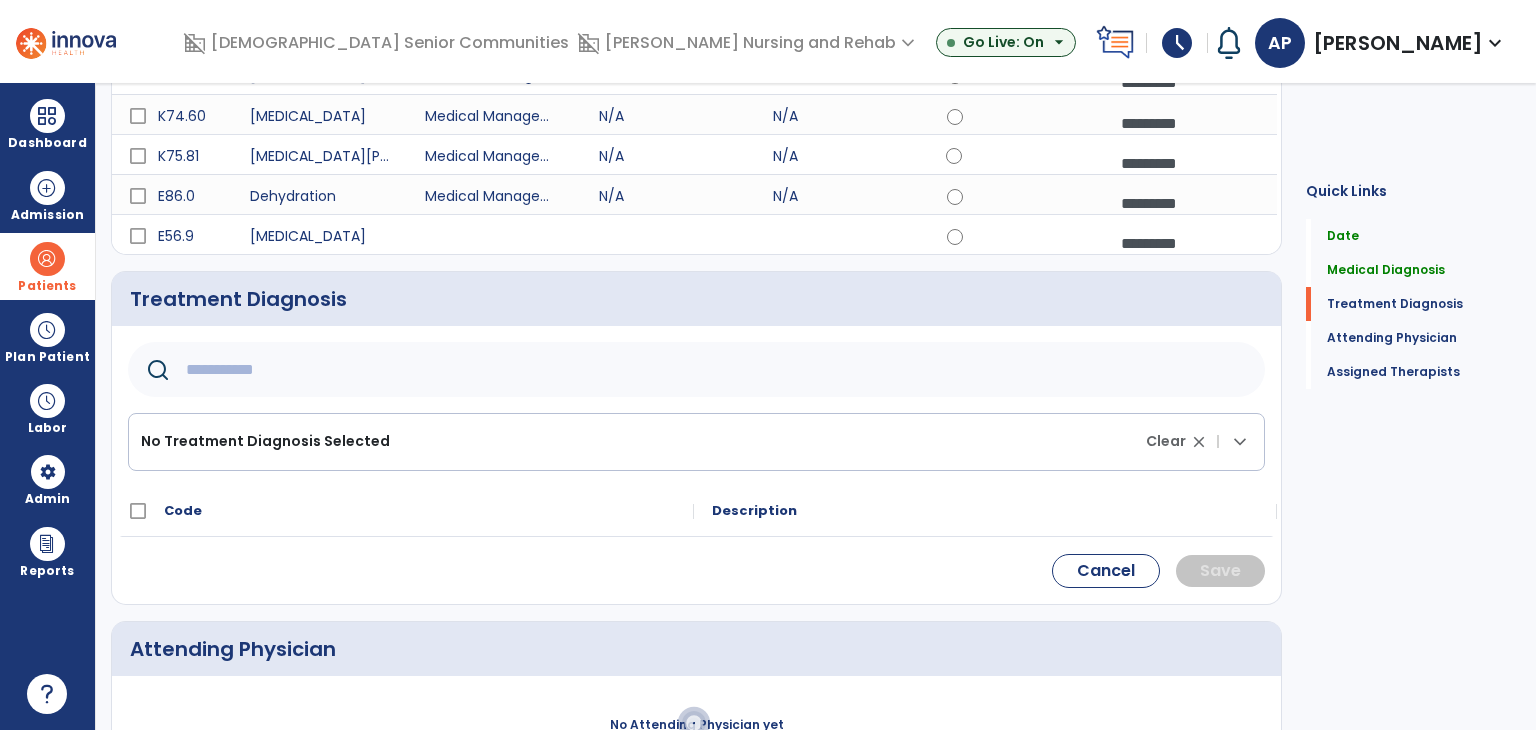 click 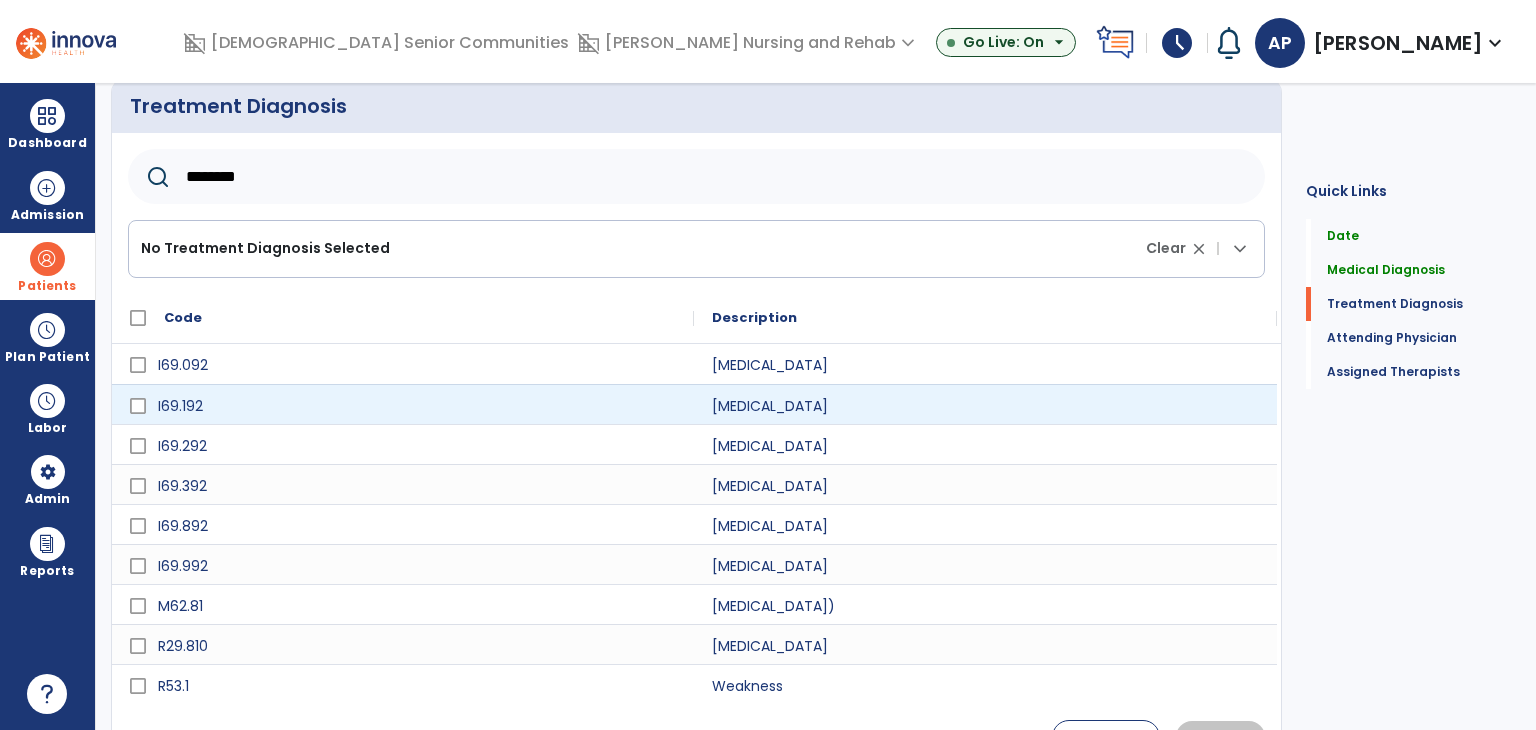 scroll, scrollTop: 528, scrollLeft: 0, axis: vertical 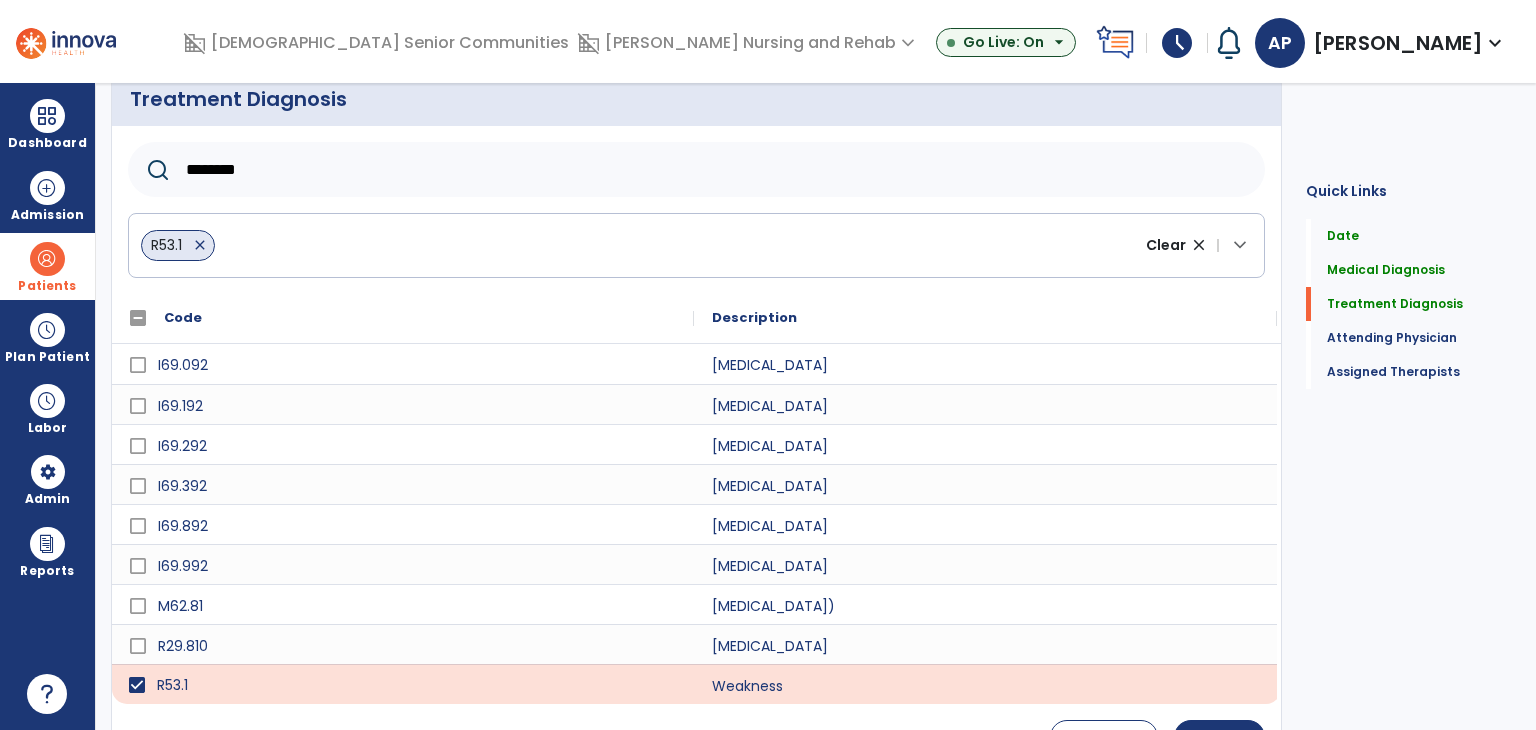 click on "********" 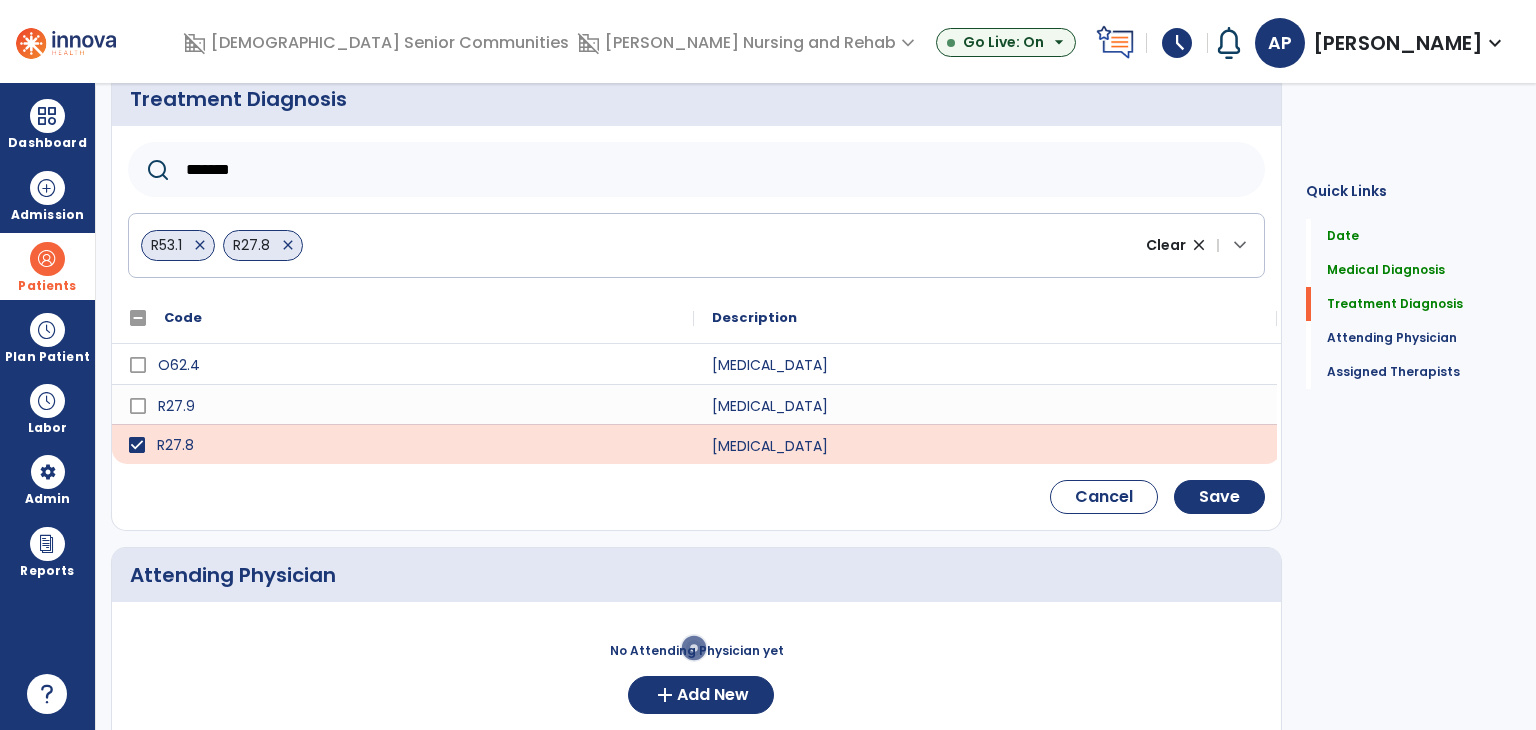 click on "*******" 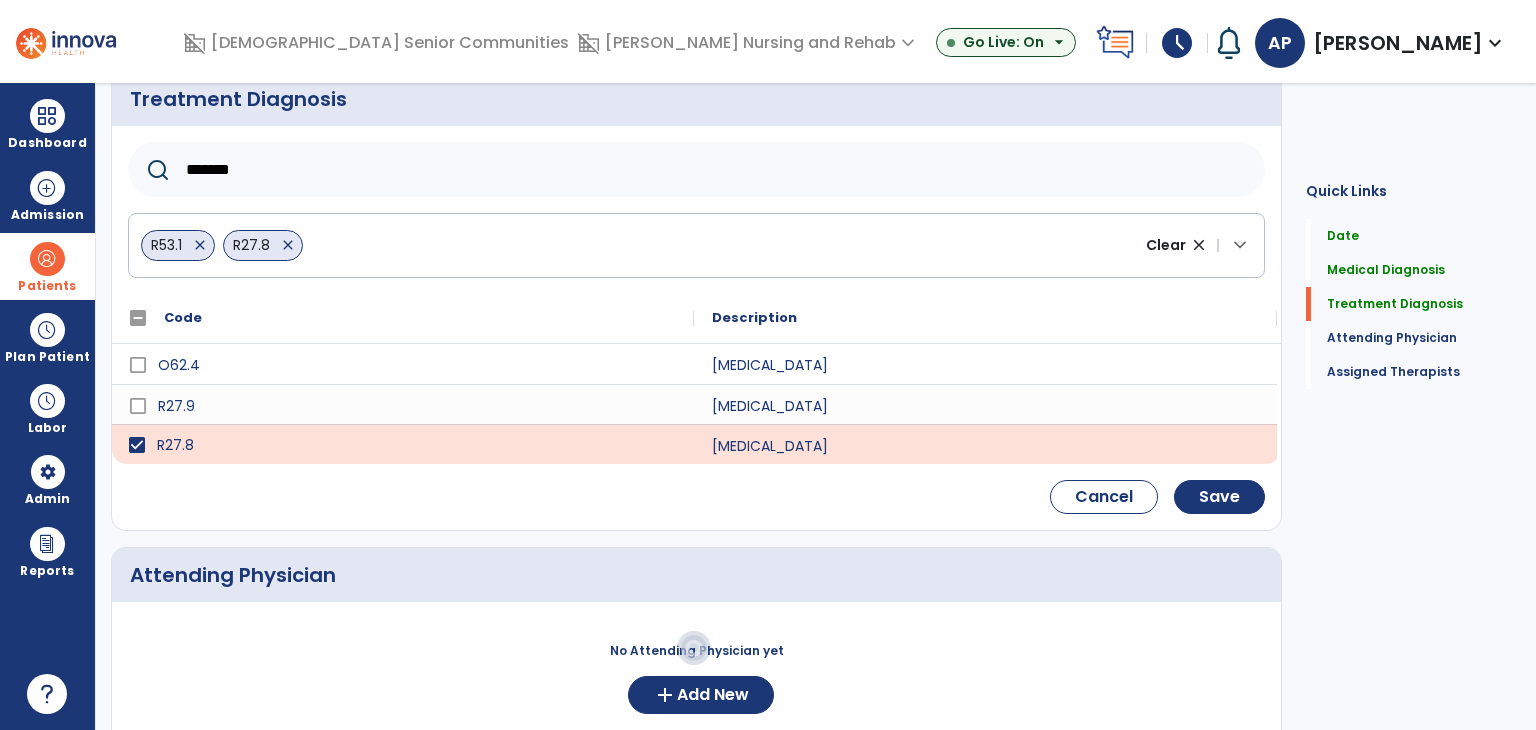 click on "*******" 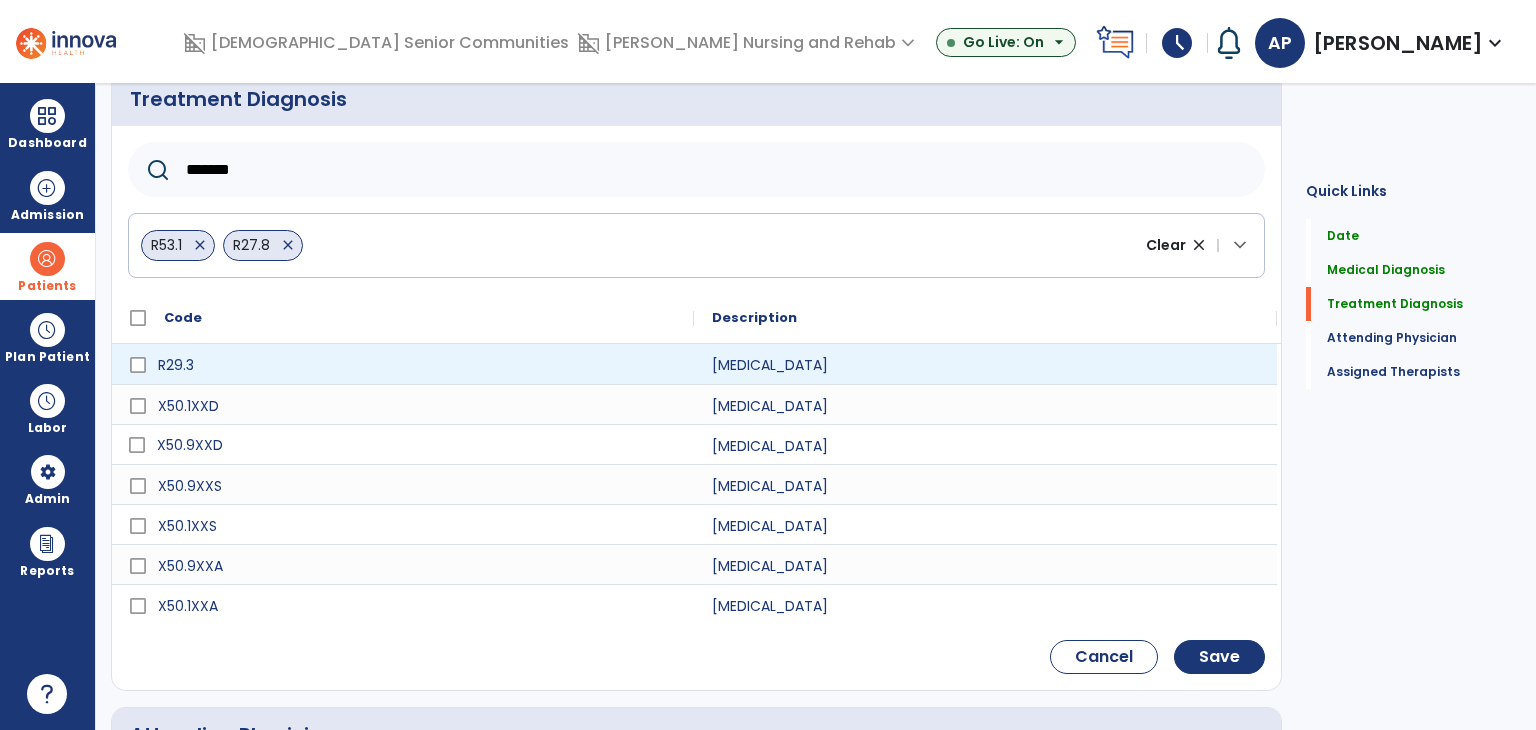 type on "*******" 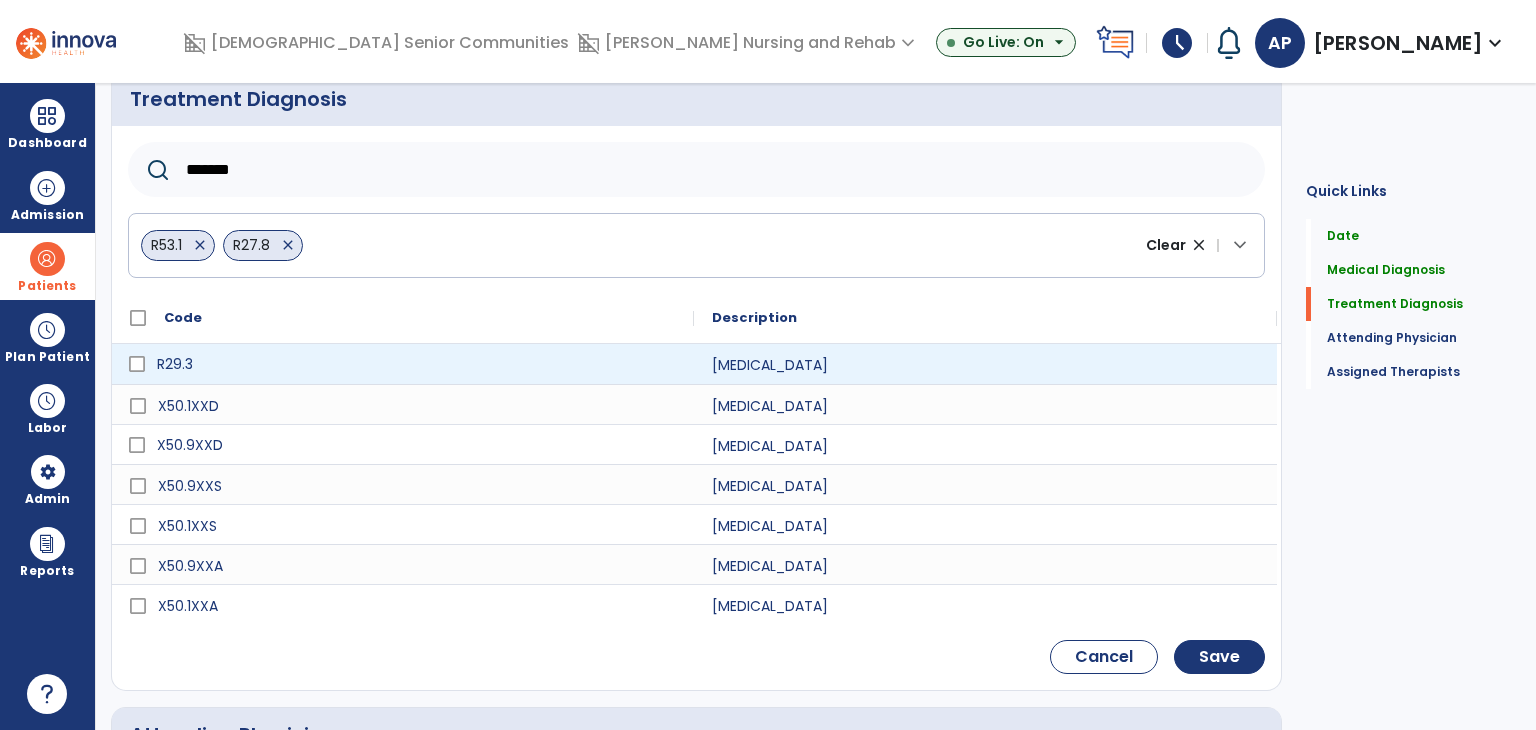 click on "R29.3" 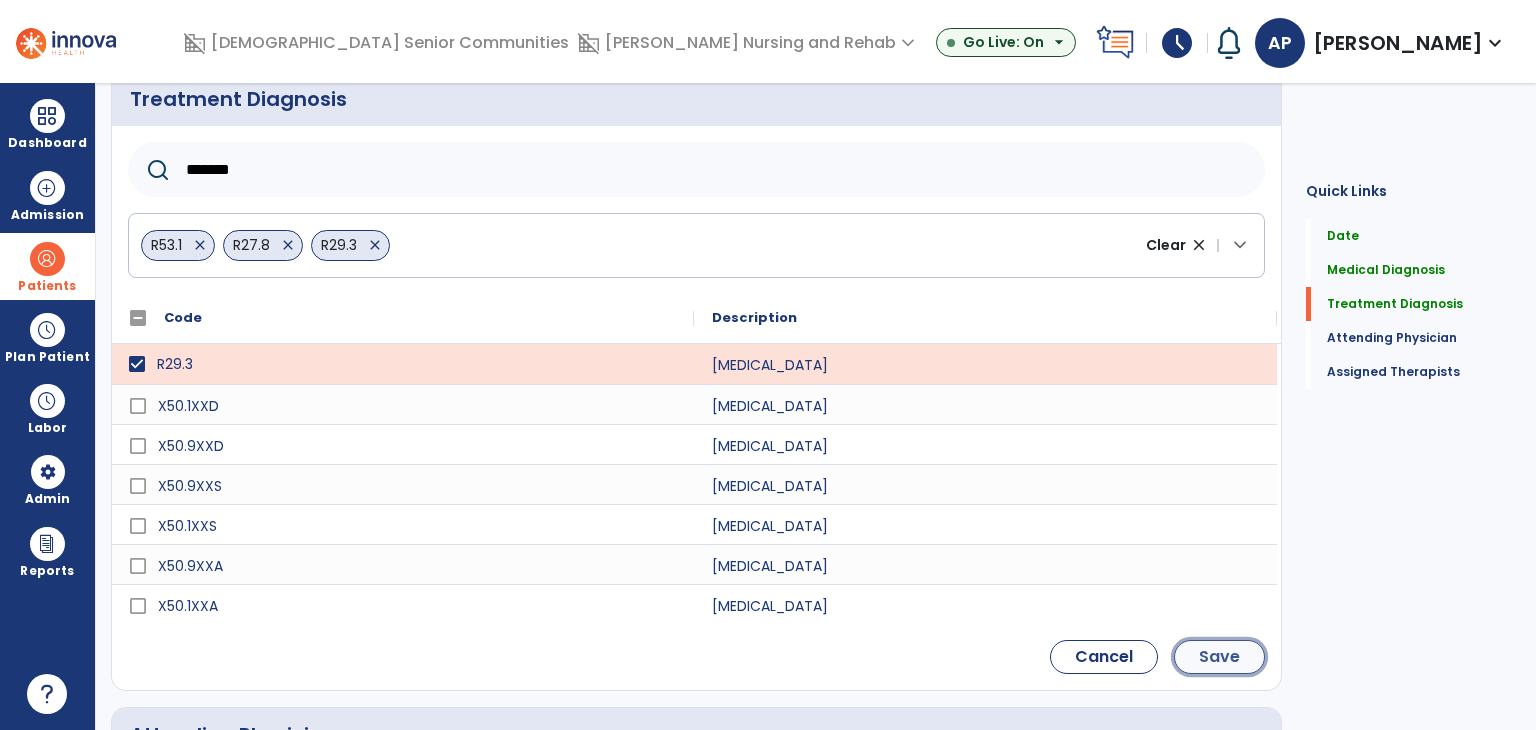 click on "Save" 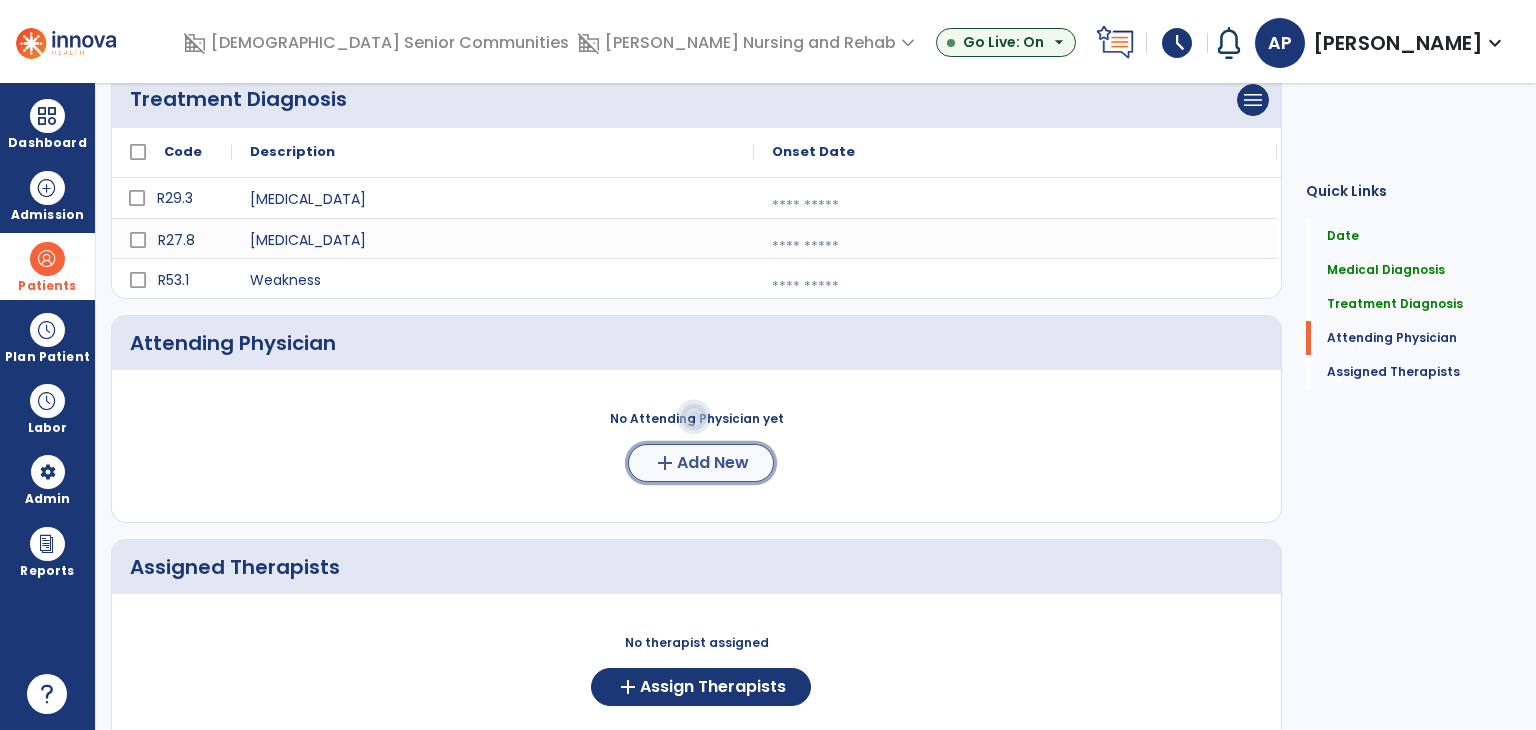 click on "Add New" 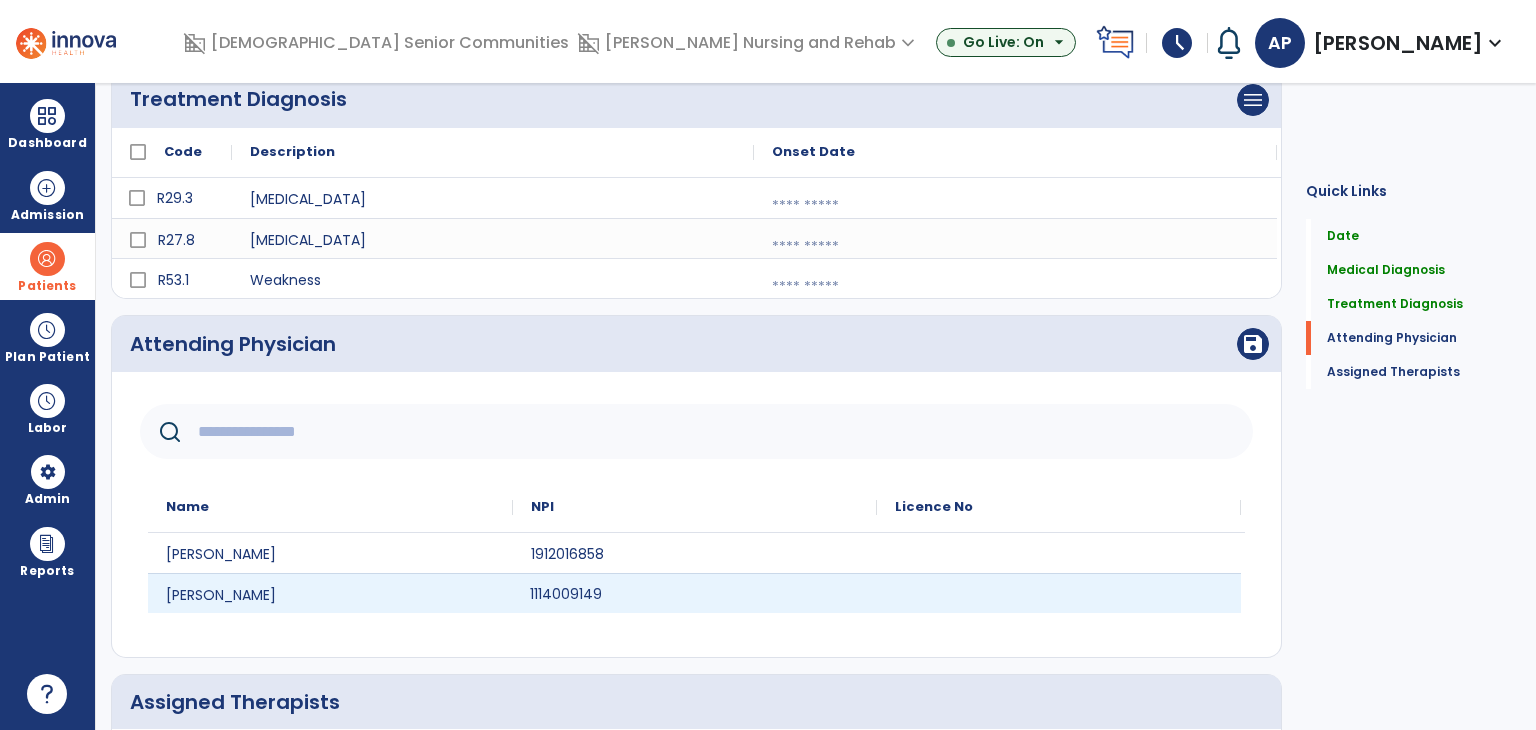 click on "1114009149" 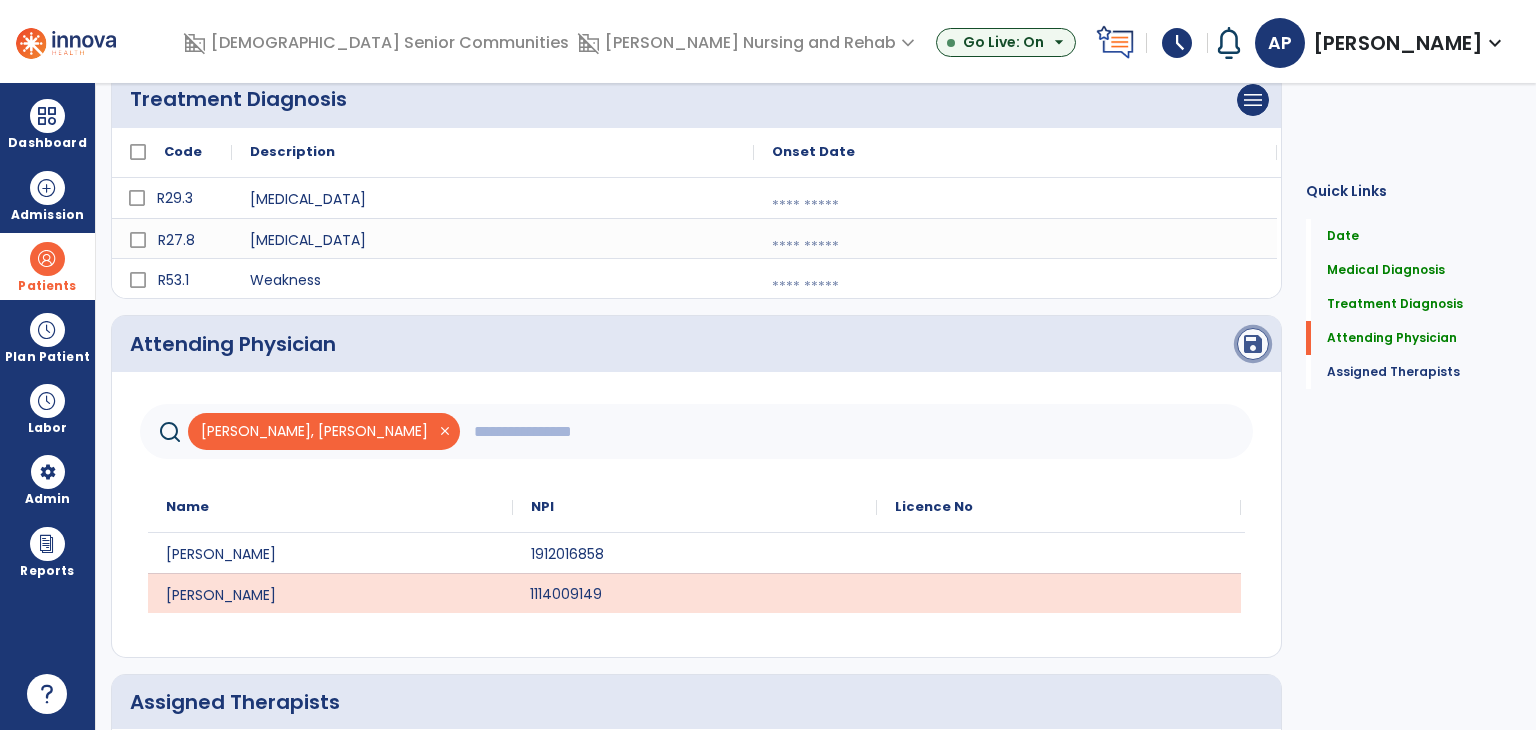 click on "save" 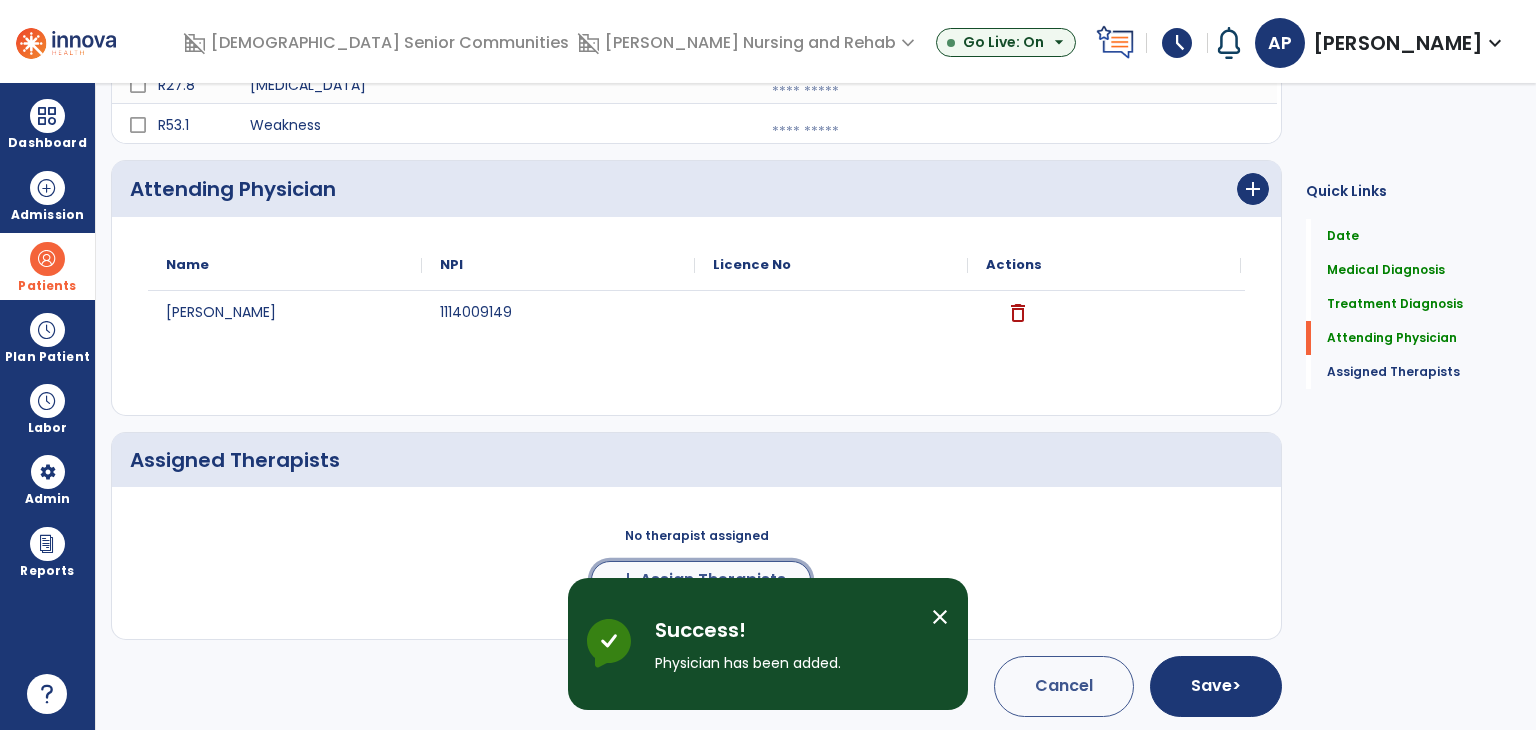 click on "Assign Therapists" 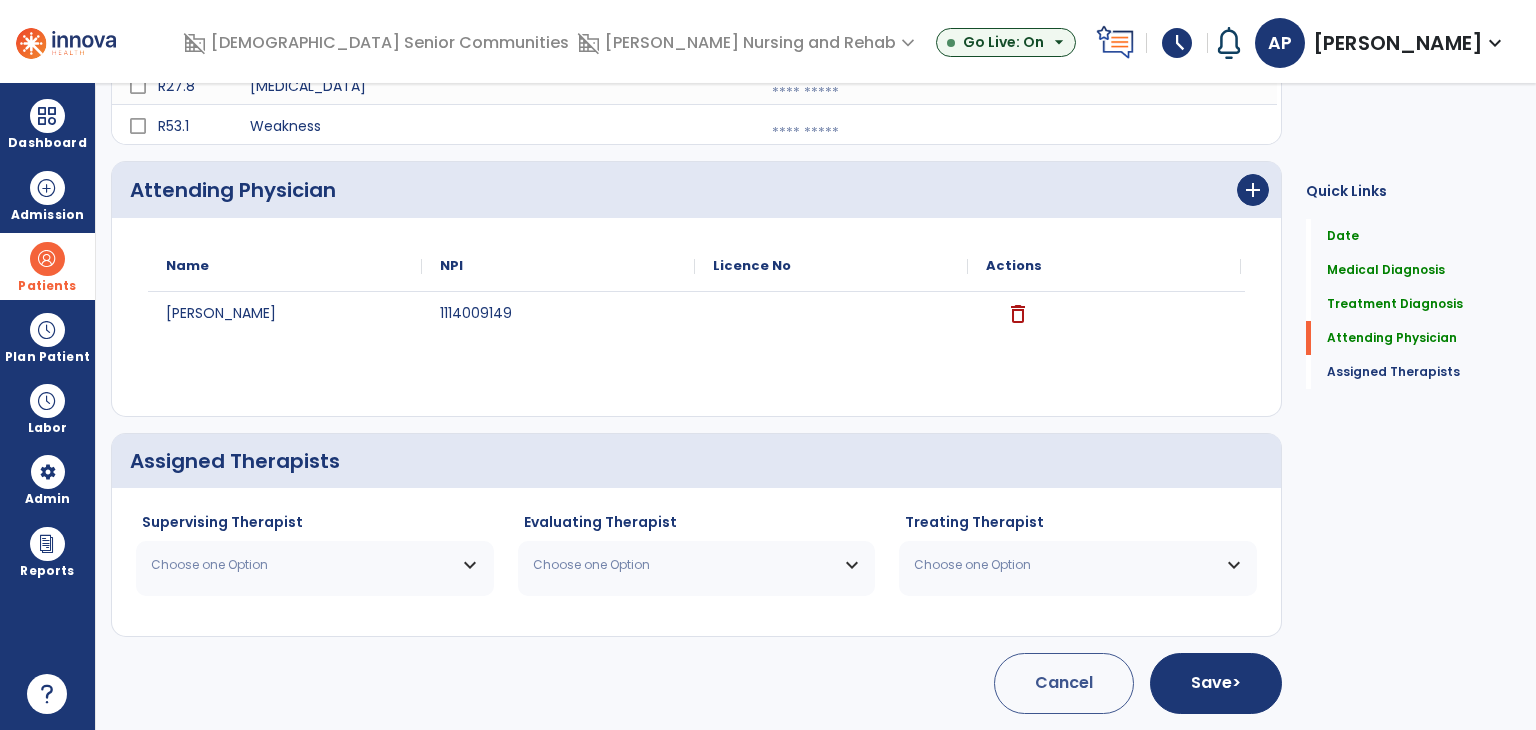 scroll, scrollTop: 680, scrollLeft: 0, axis: vertical 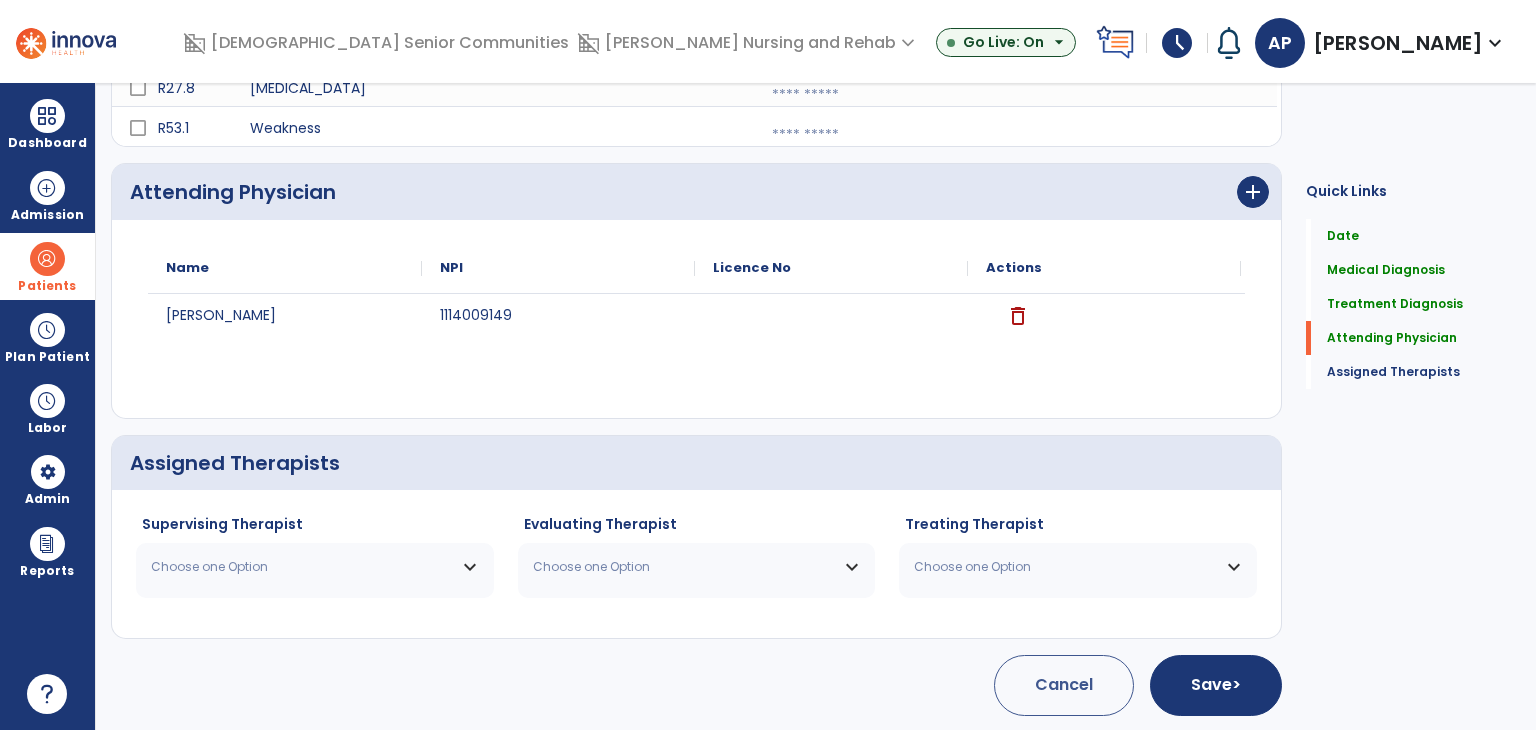 click on "Choose one Option" at bounding box center [315, 567] 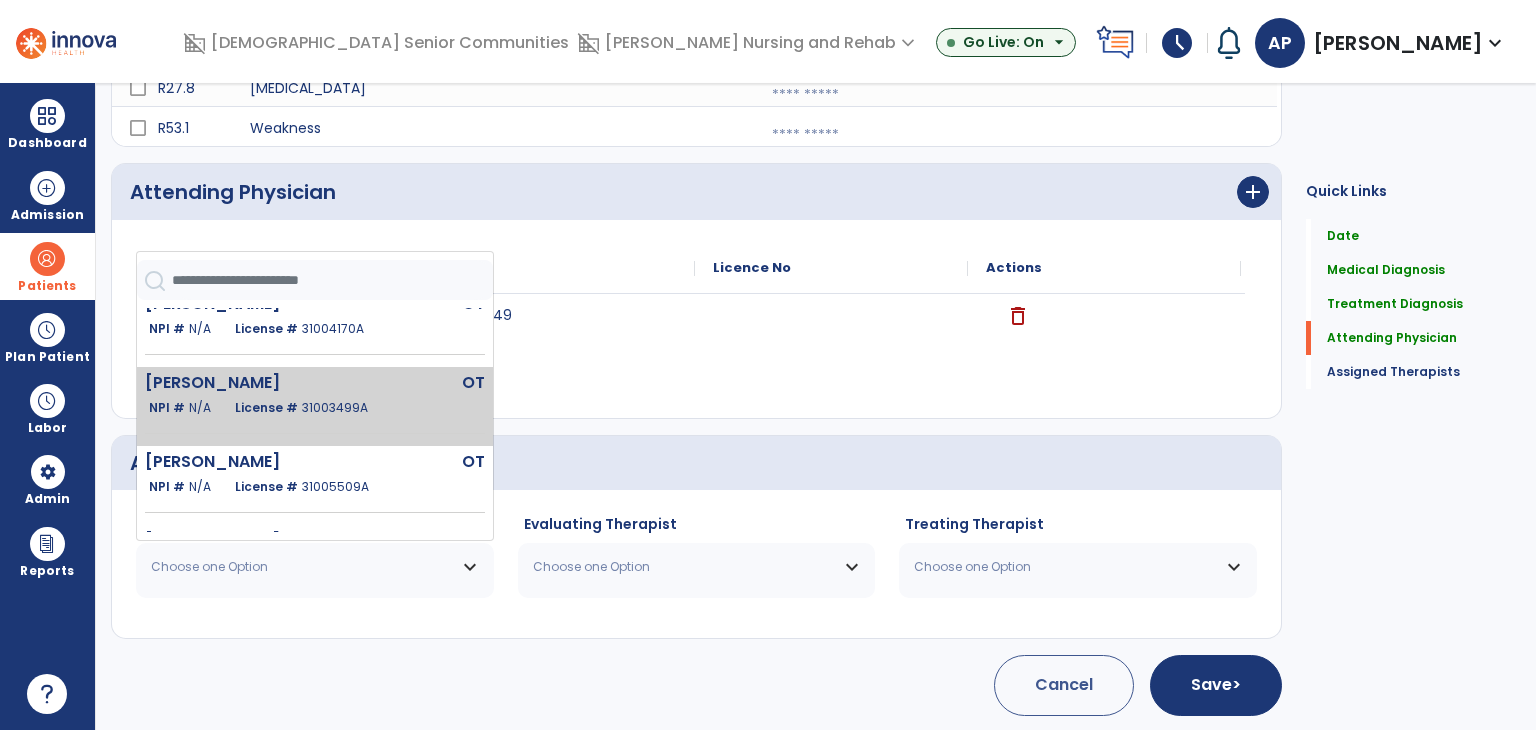scroll, scrollTop: 100, scrollLeft: 0, axis: vertical 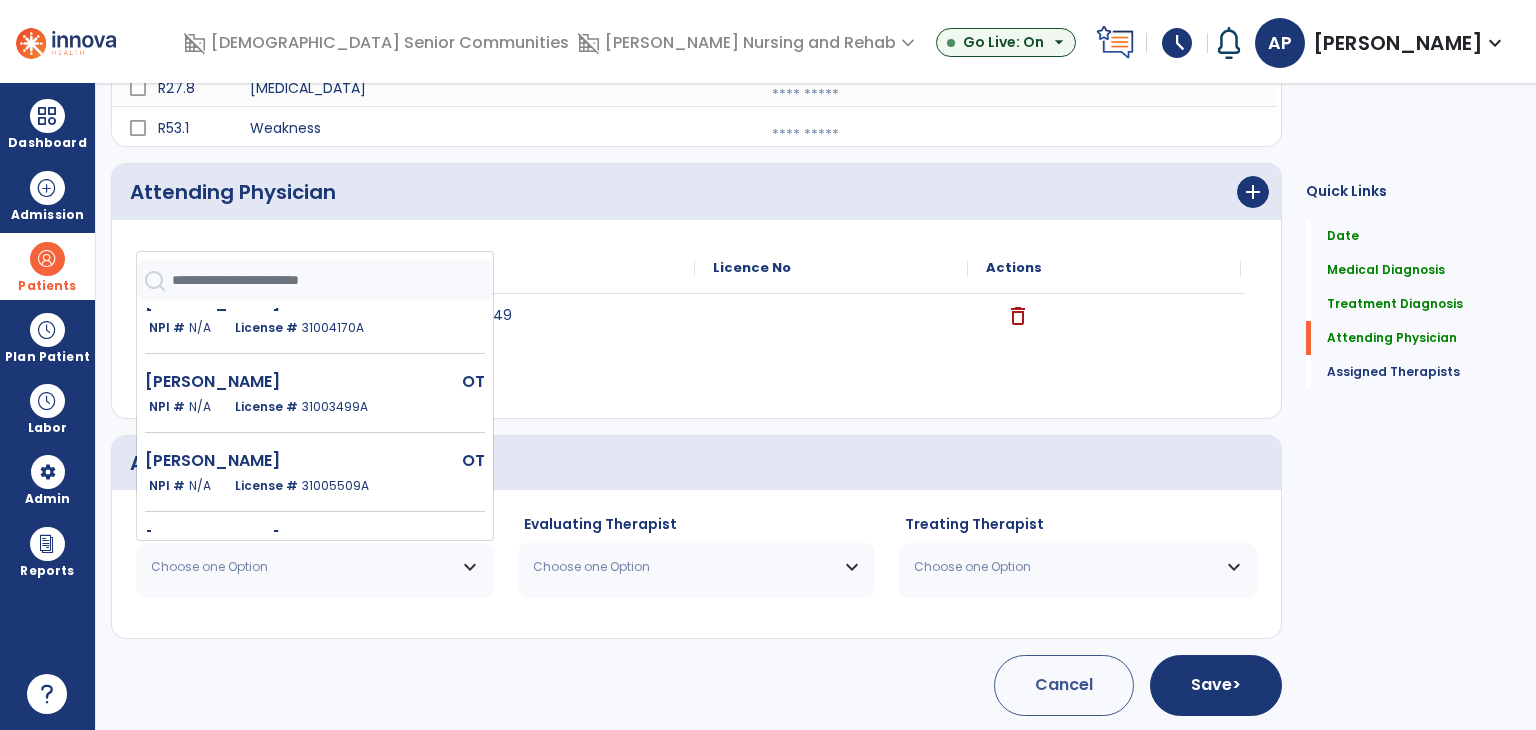 drag, startPoint x: 377, startPoint y: 469, endPoint x: 607, endPoint y: 533, distance: 238.73836 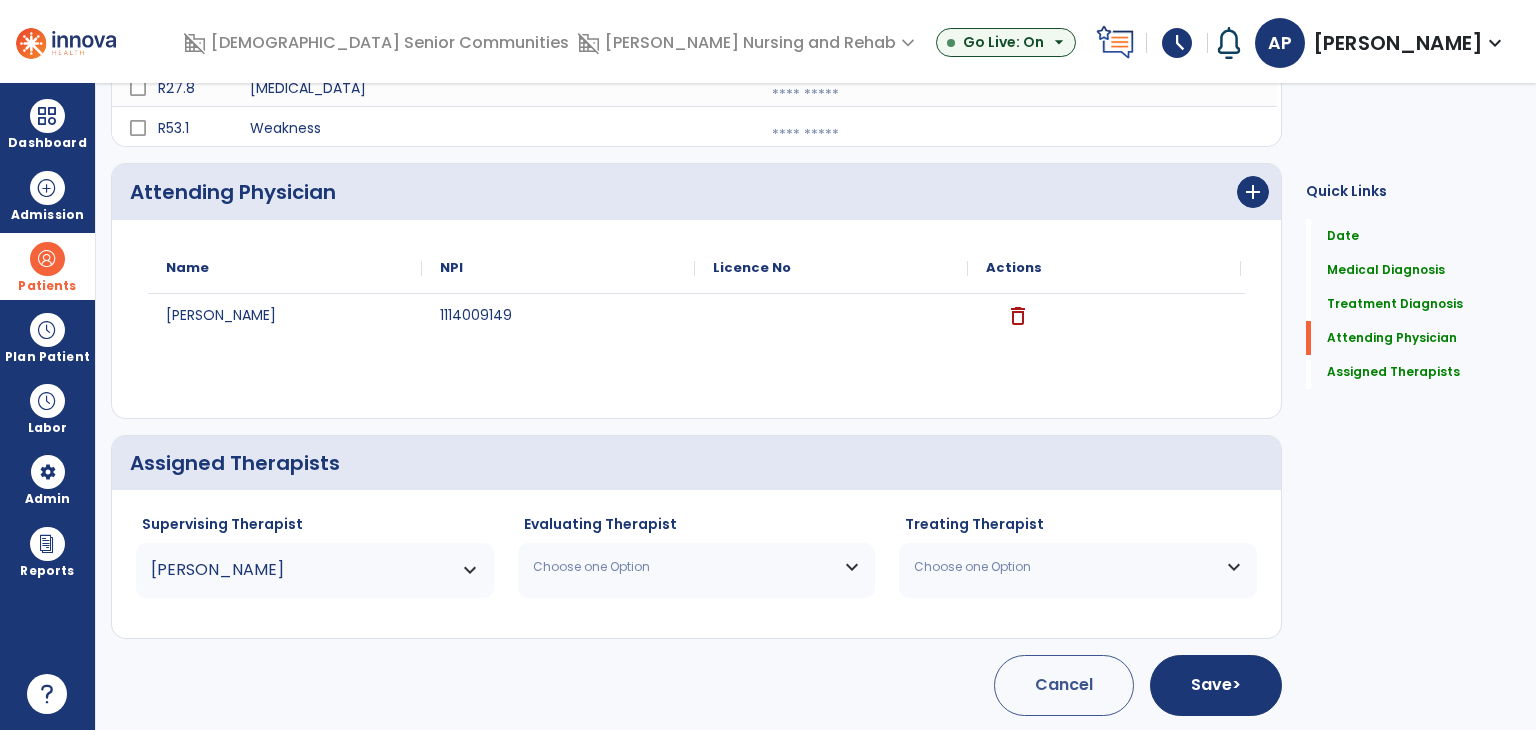 click on "Choose one Option" at bounding box center (697, 567) 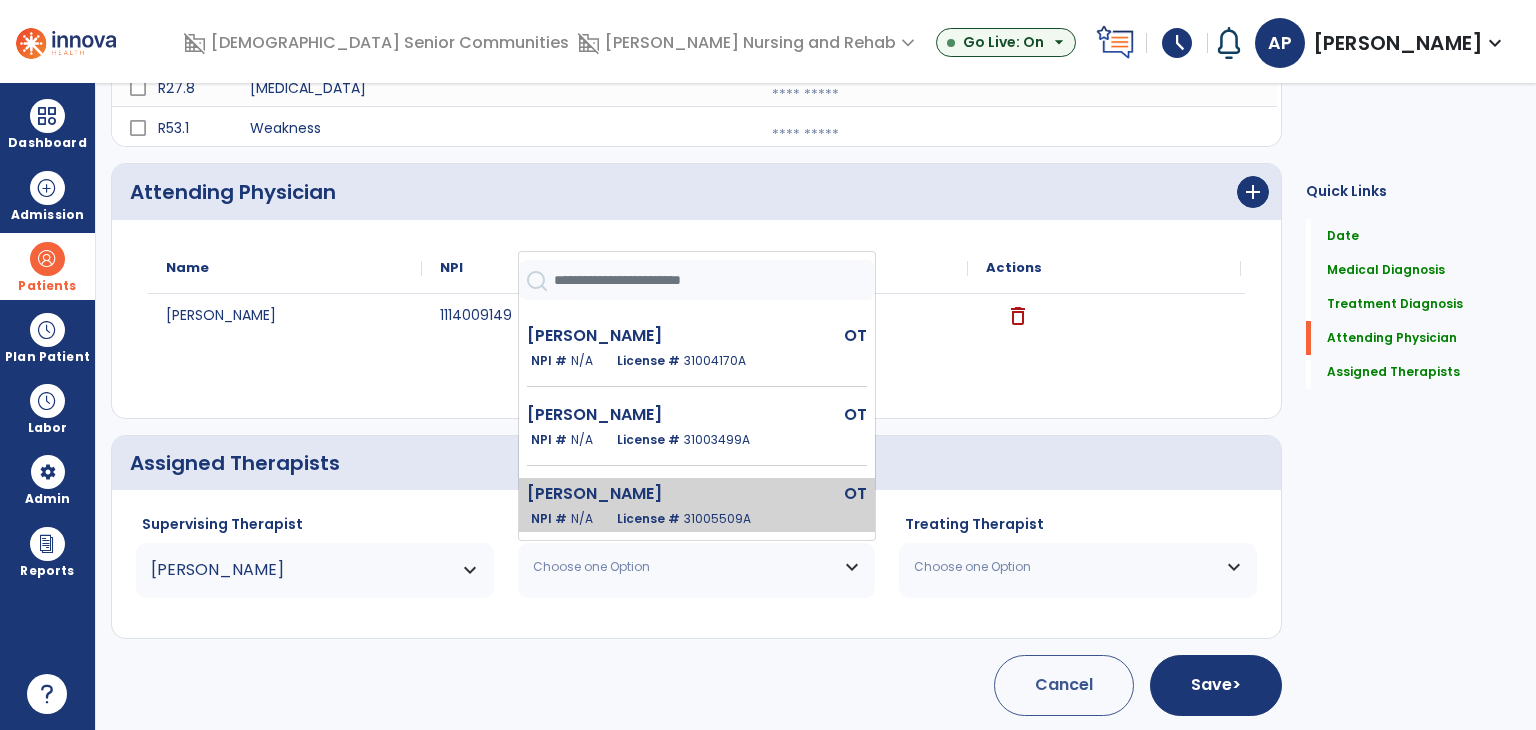 scroll, scrollTop: 100, scrollLeft: 0, axis: vertical 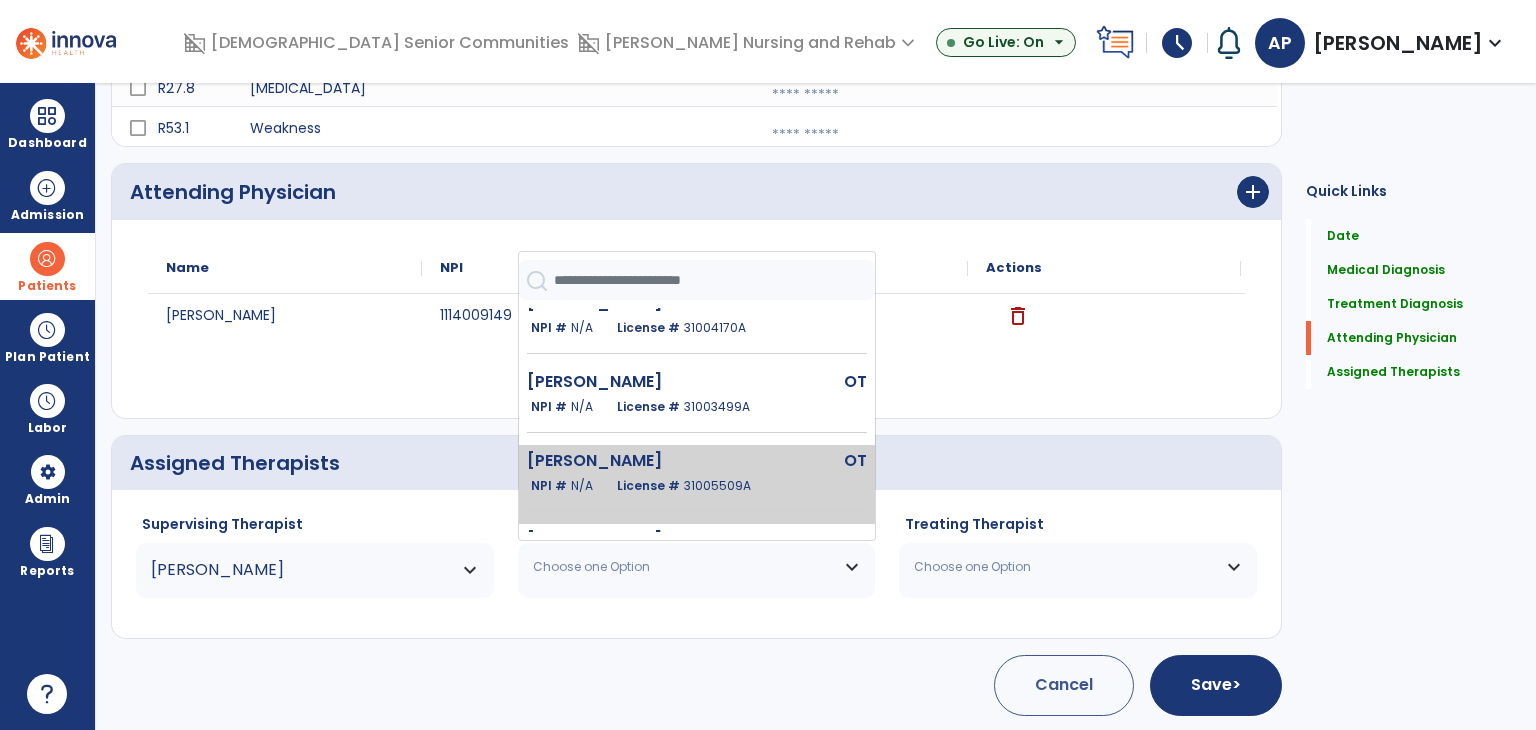 click on "[PERSON_NAME]" 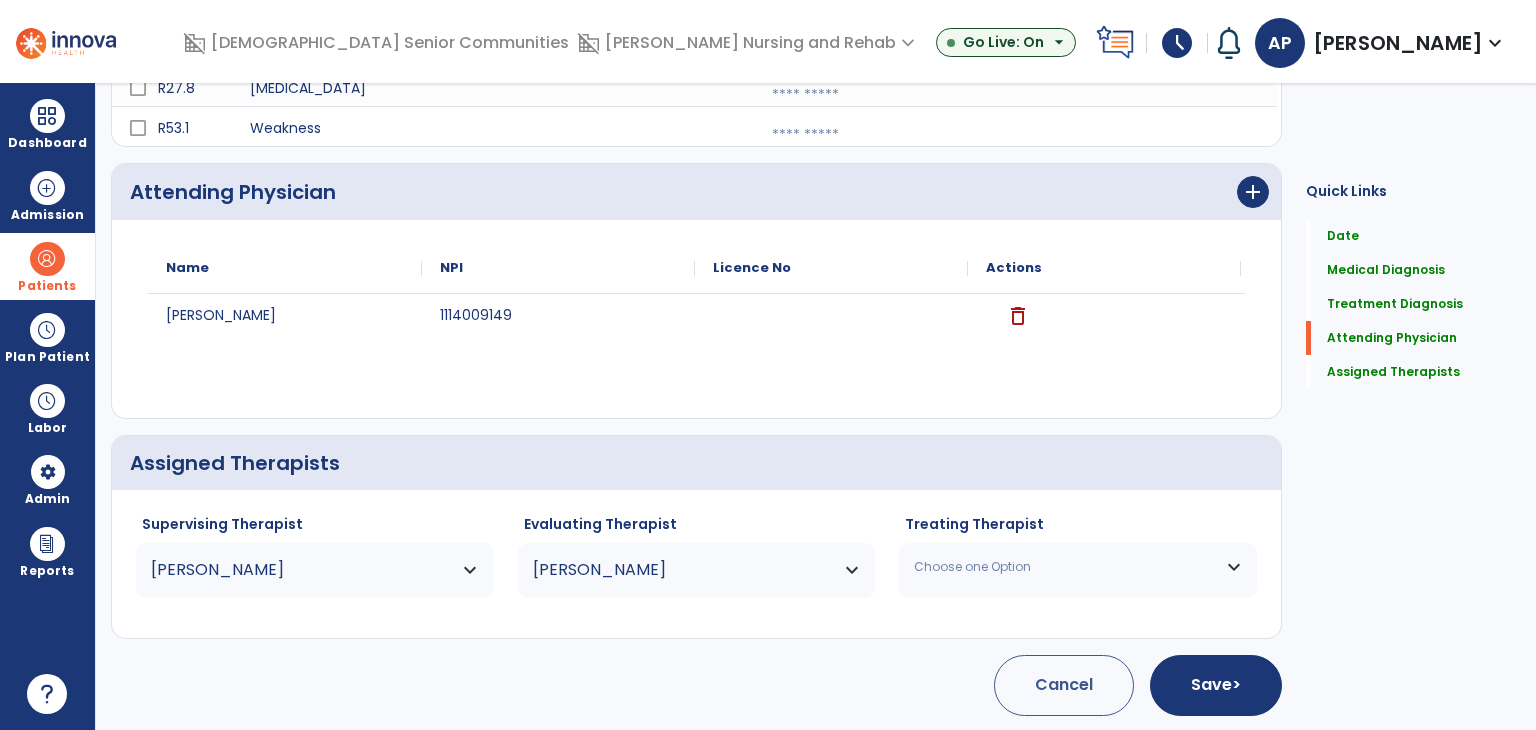 click on "Choose one Option" at bounding box center [1078, 567] 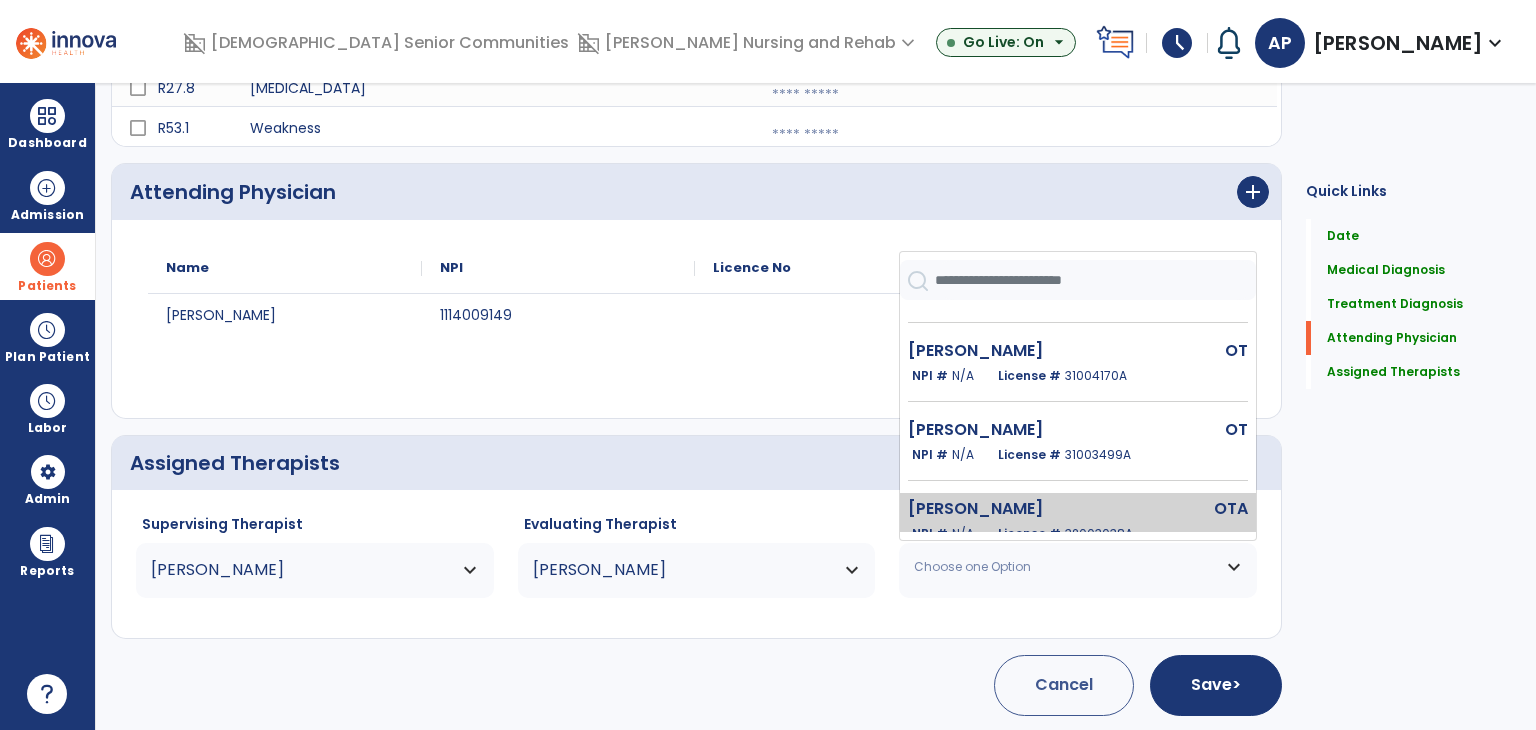 scroll, scrollTop: 100, scrollLeft: 0, axis: vertical 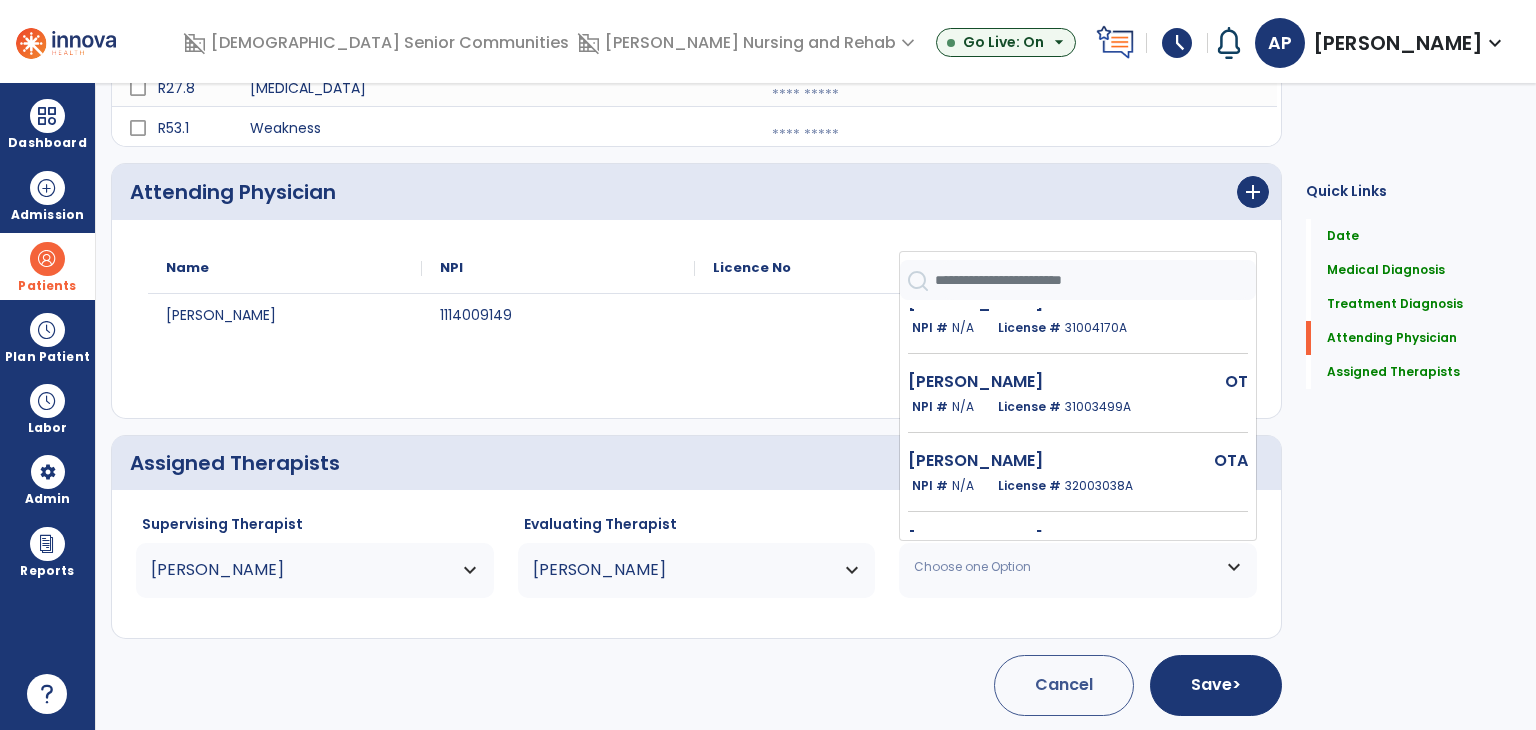 drag, startPoint x: 1037, startPoint y: 479, endPoint x: 1096, endPoint y: 548, distance: 90.78546 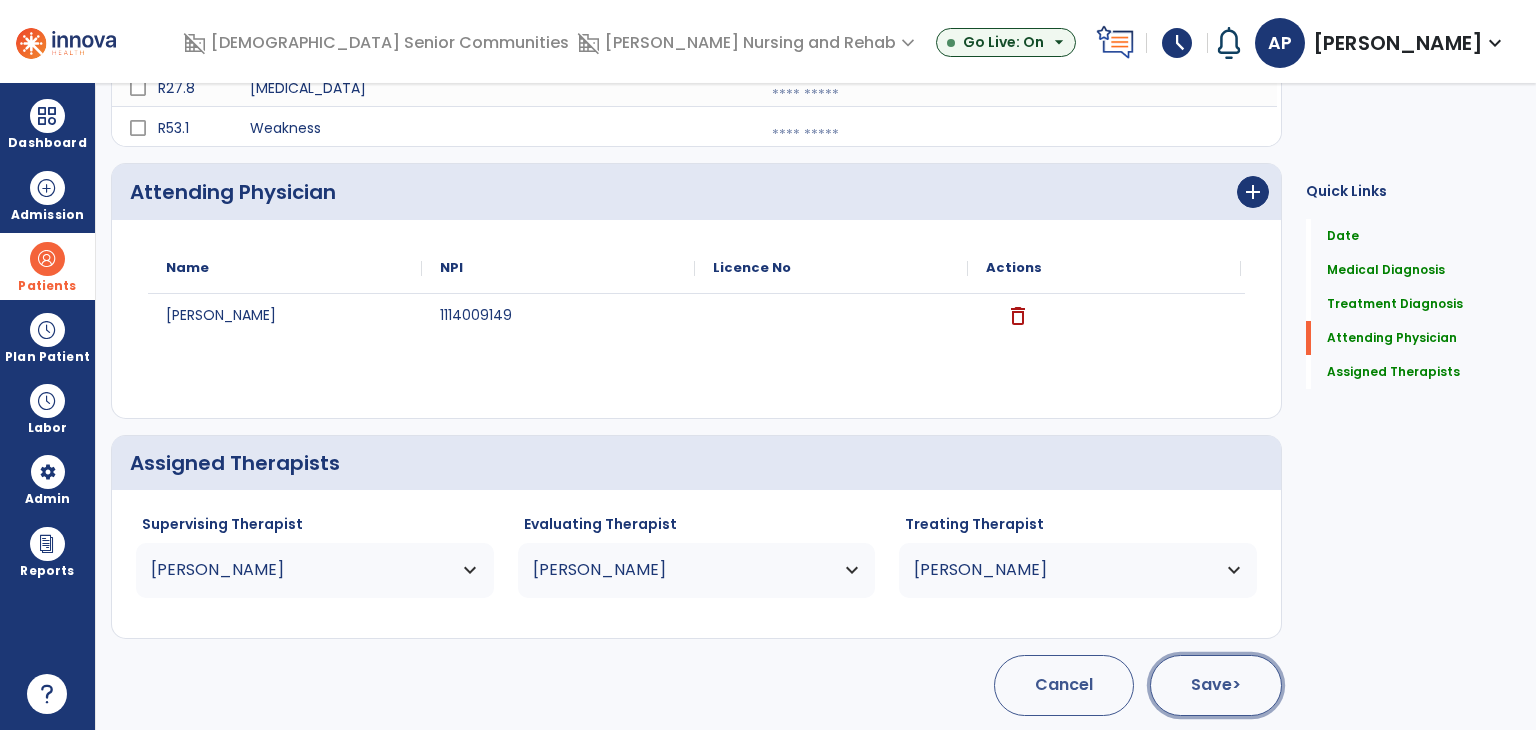drag, startPoint x: 1216, startPoint y: 684, endPoint x: 1188, endPoint y: 685, distance: 28.01785 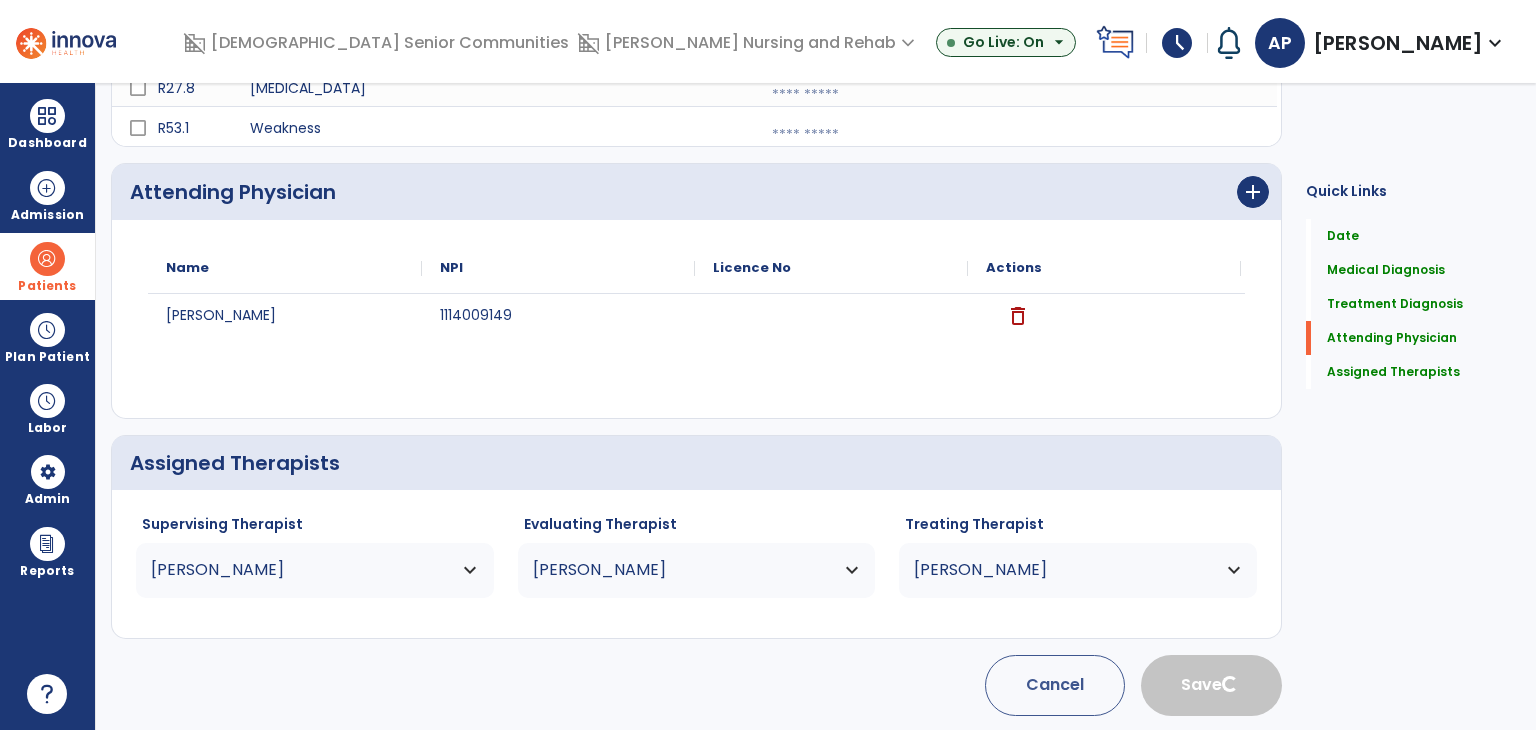type 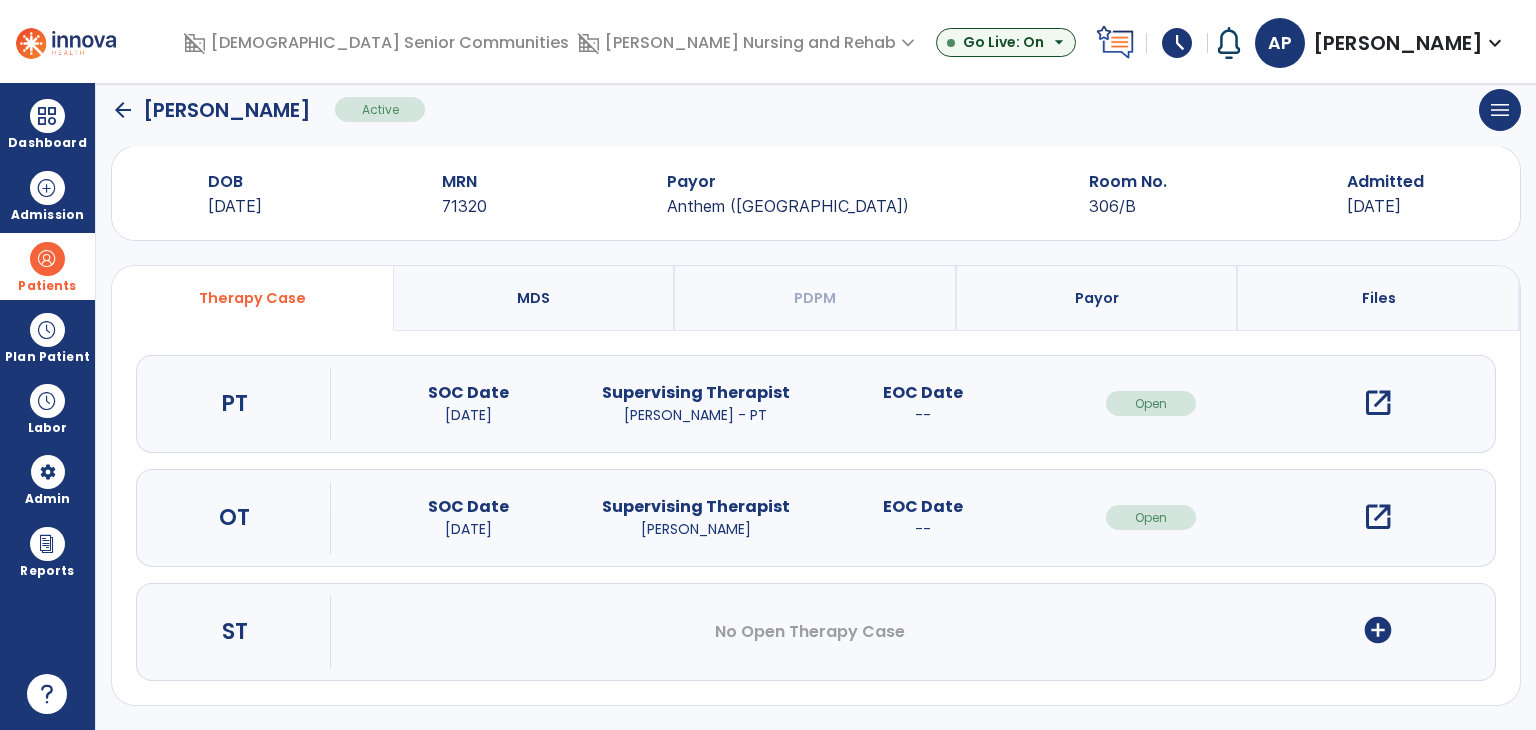 scroll, scrollTop: 28, scrollLeft: 0, axis: vertical 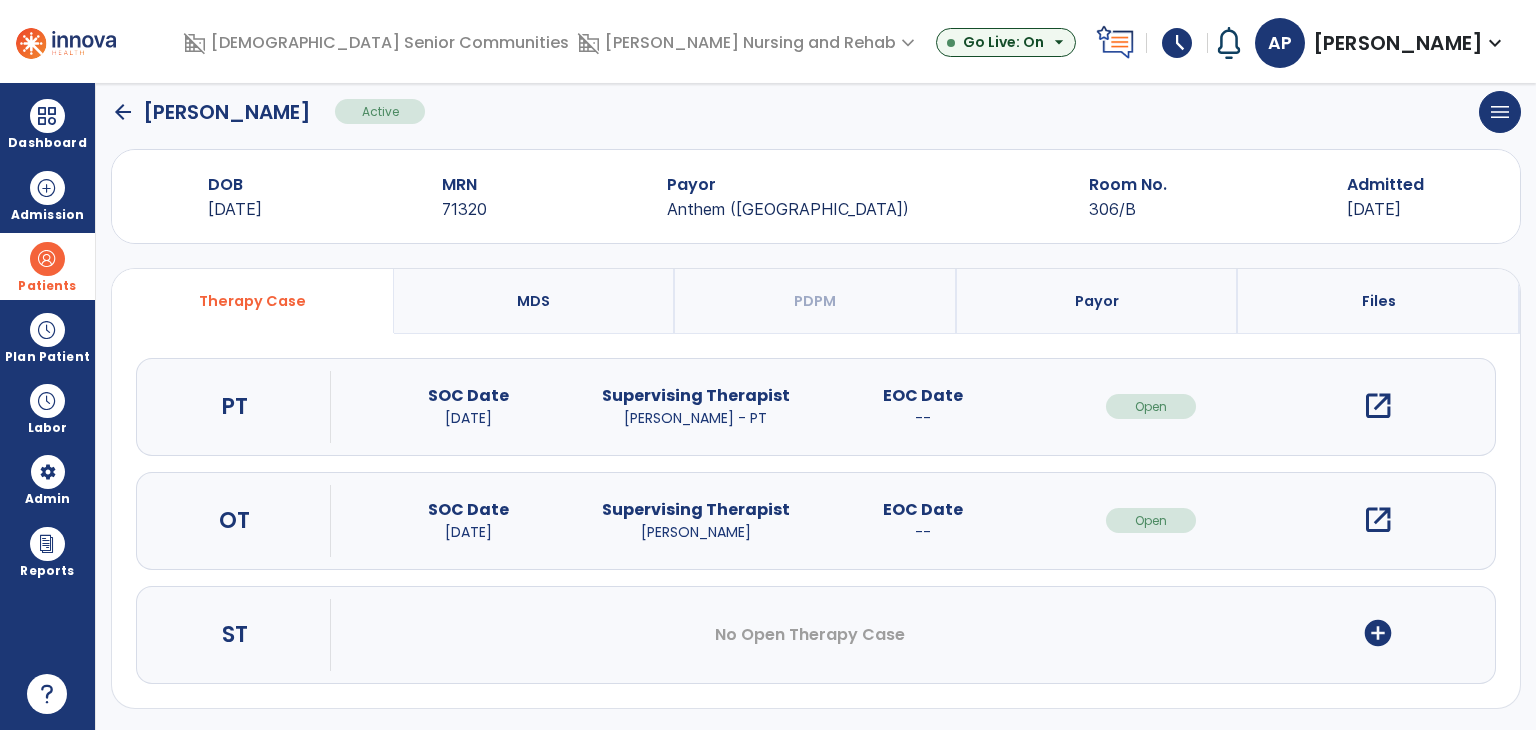 click on "open_in_new" at bounding box center [1378, 520] 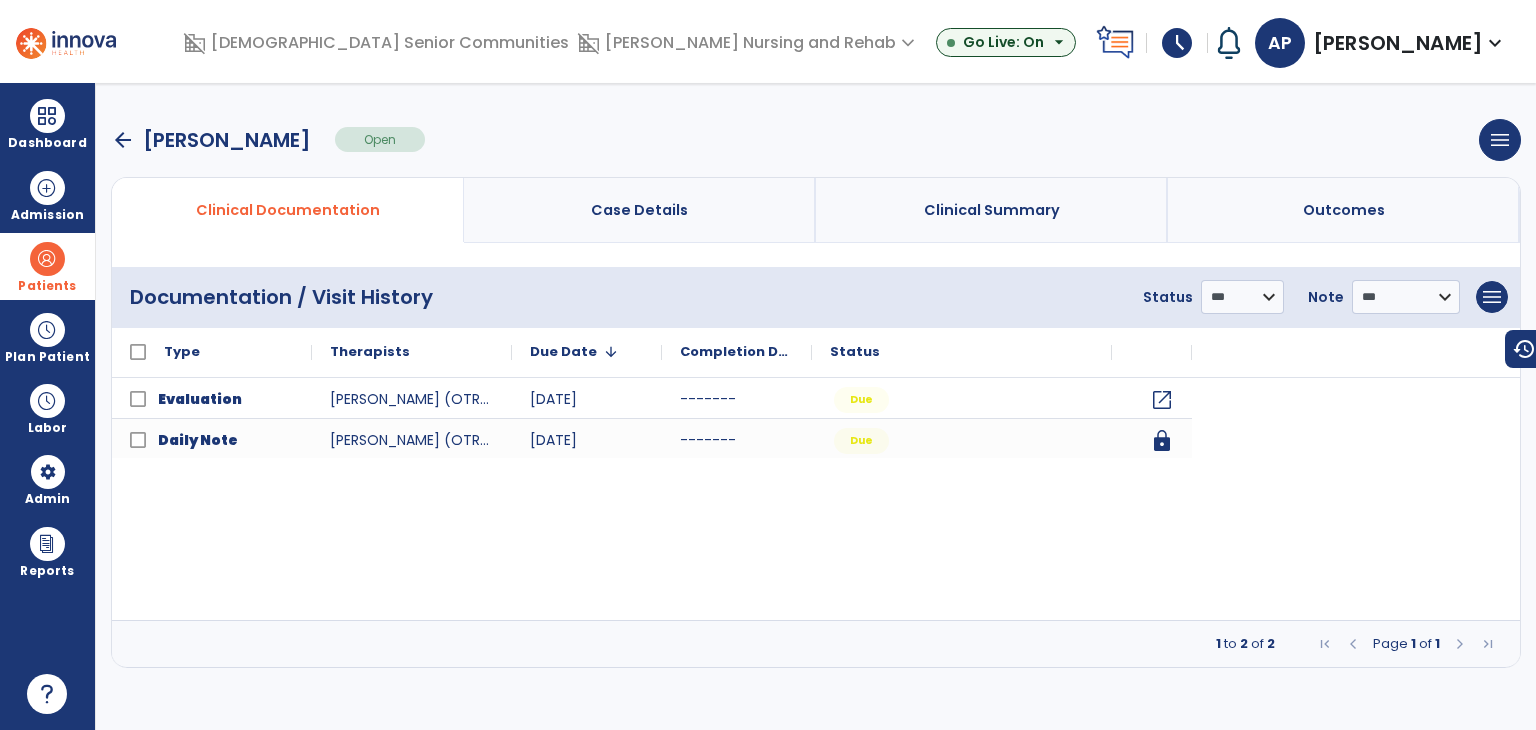scroll, scrollTop: 0, scrollLeft: 0, axis: both 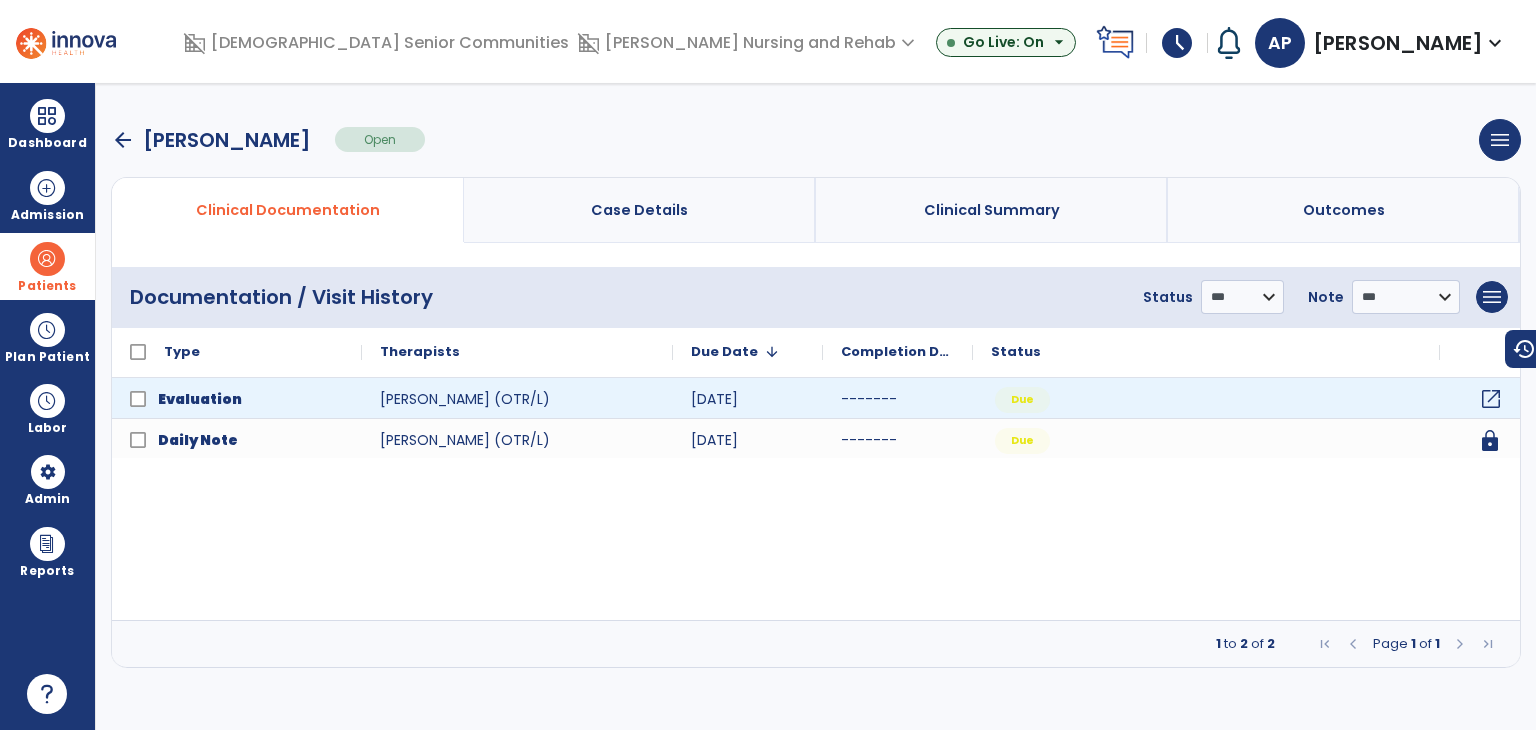 click on "open_in_new" 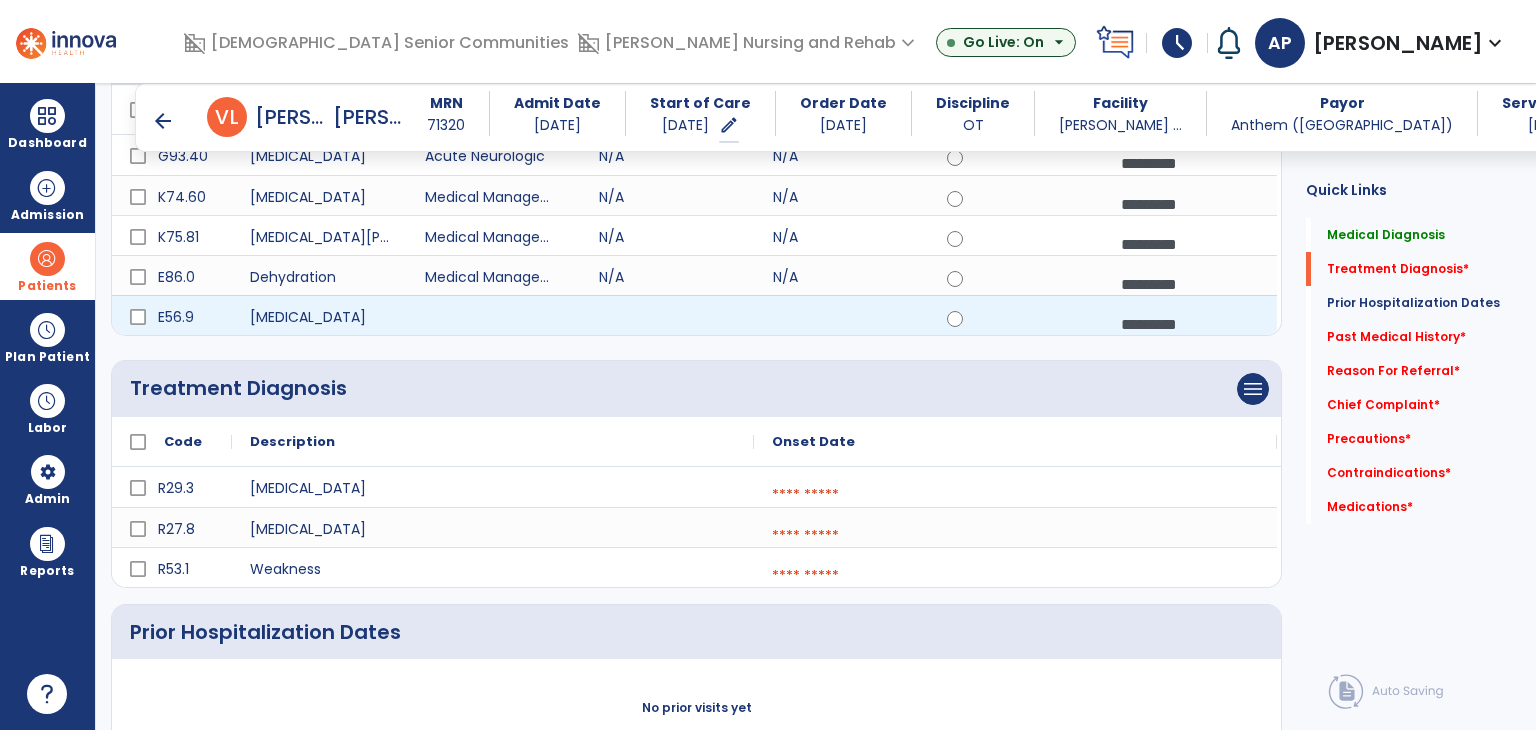 scroll, scrollTop: 400, scrollLeft: 0, axis: vertical 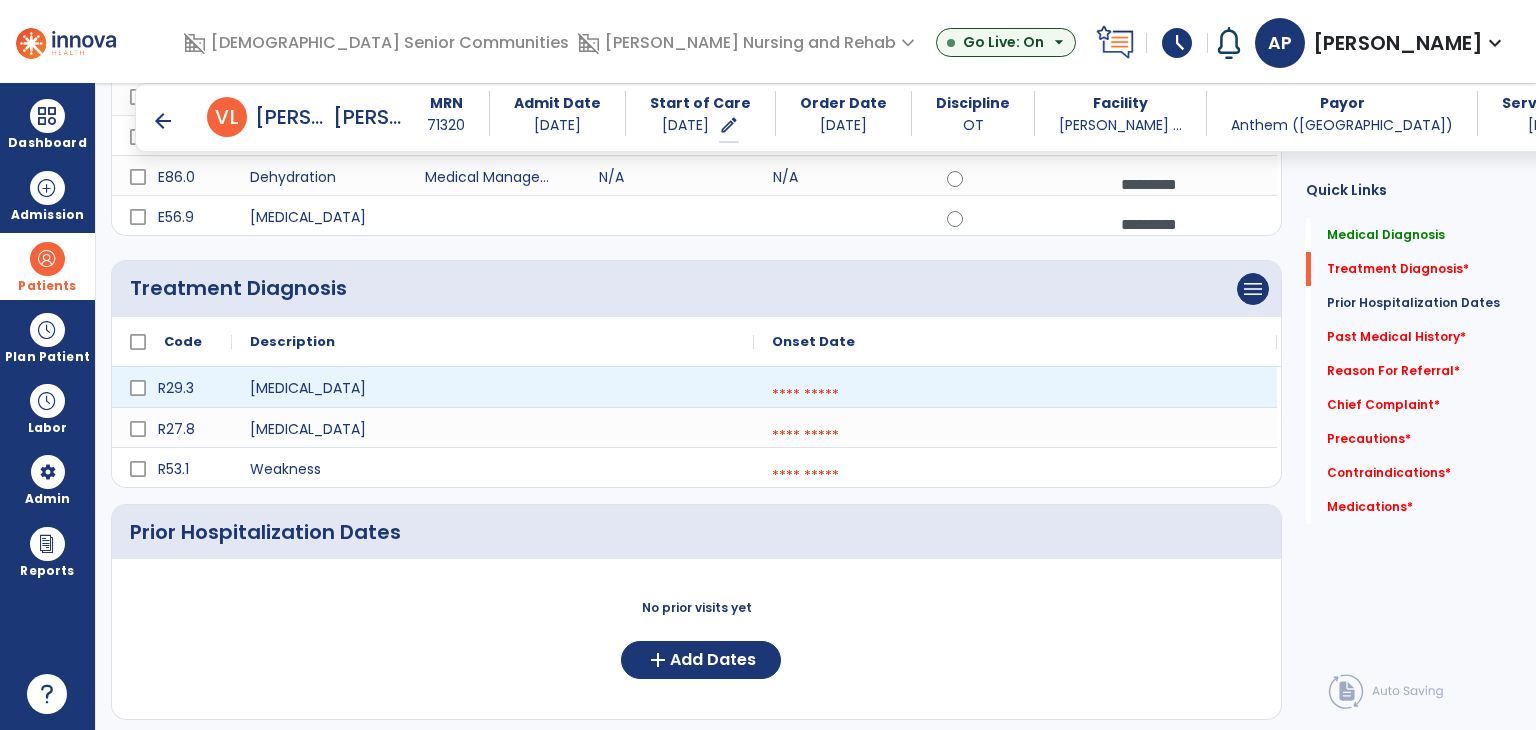 click at bounding box center (1015, 395) 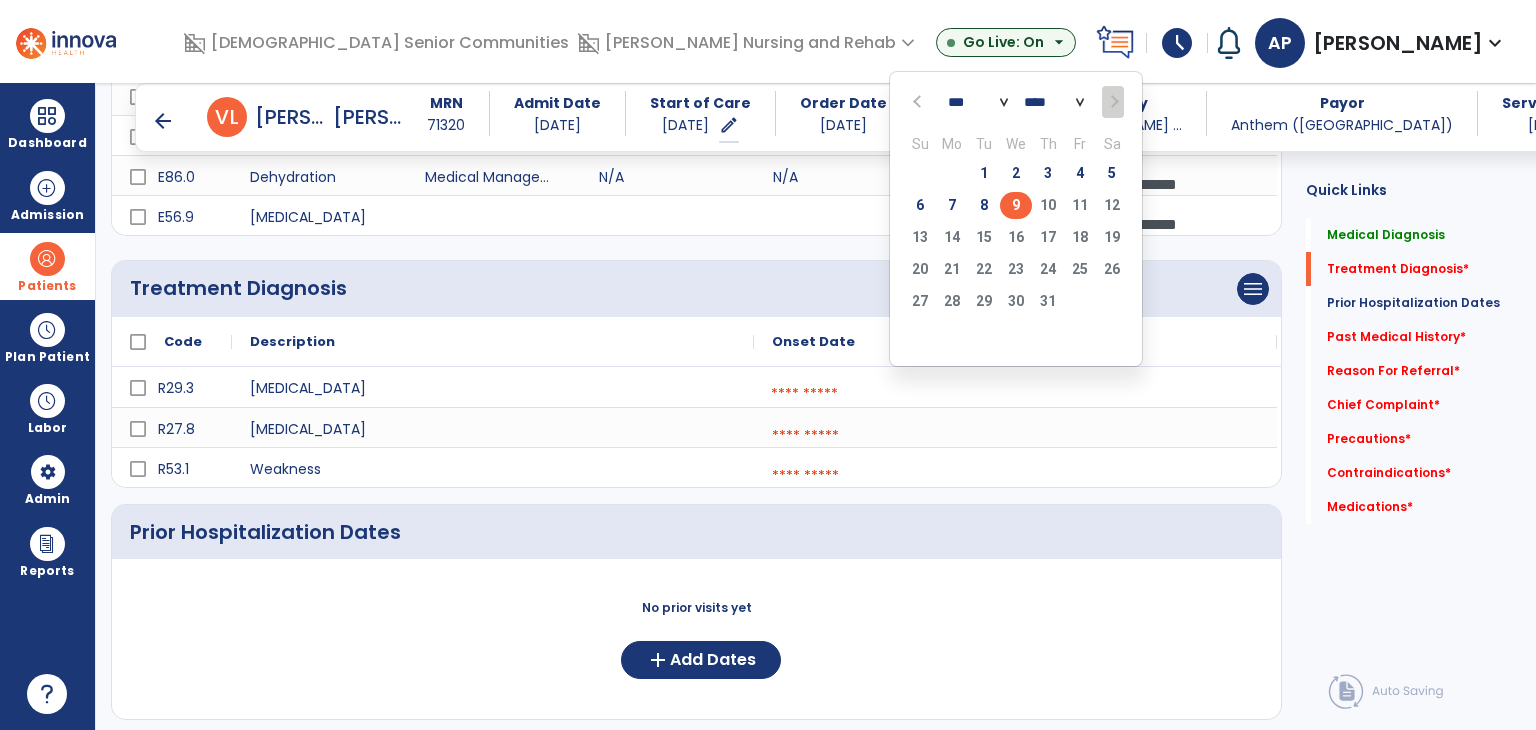 click on "9" 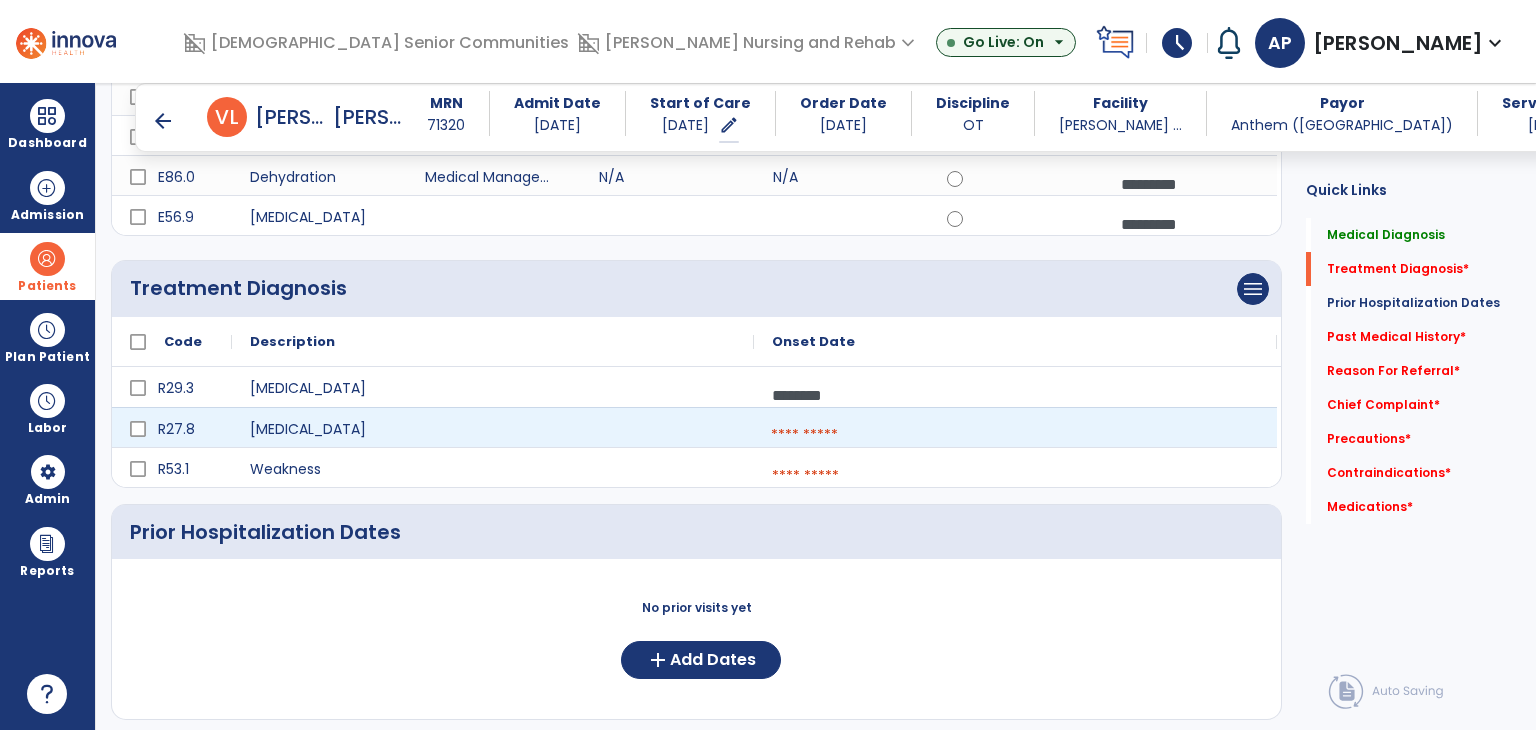 click at bounding box center (1015, 435) 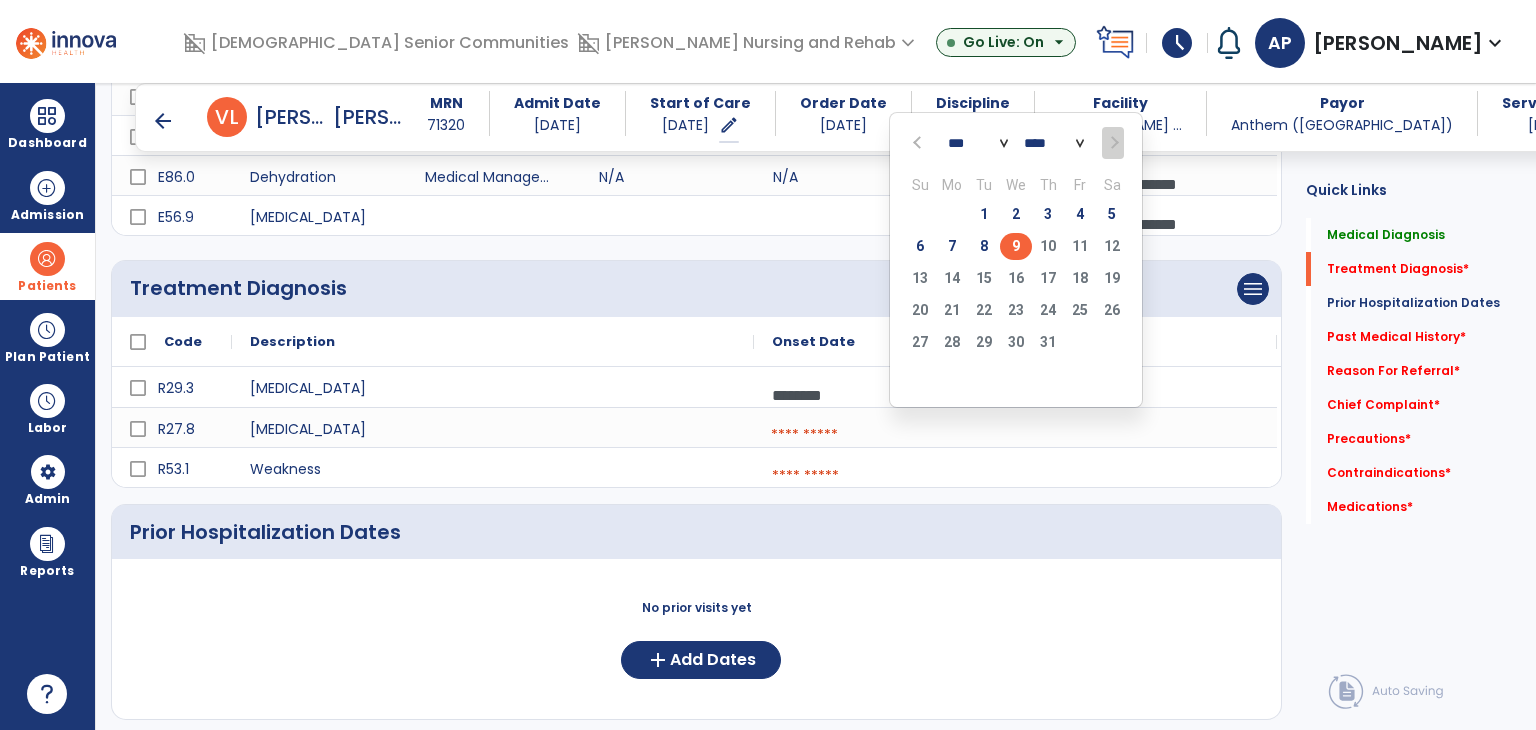 drag, startPoint x: 1014, startPoint y: 244, endPoint x: 938, endPoint y: 349, distance: 129.61867 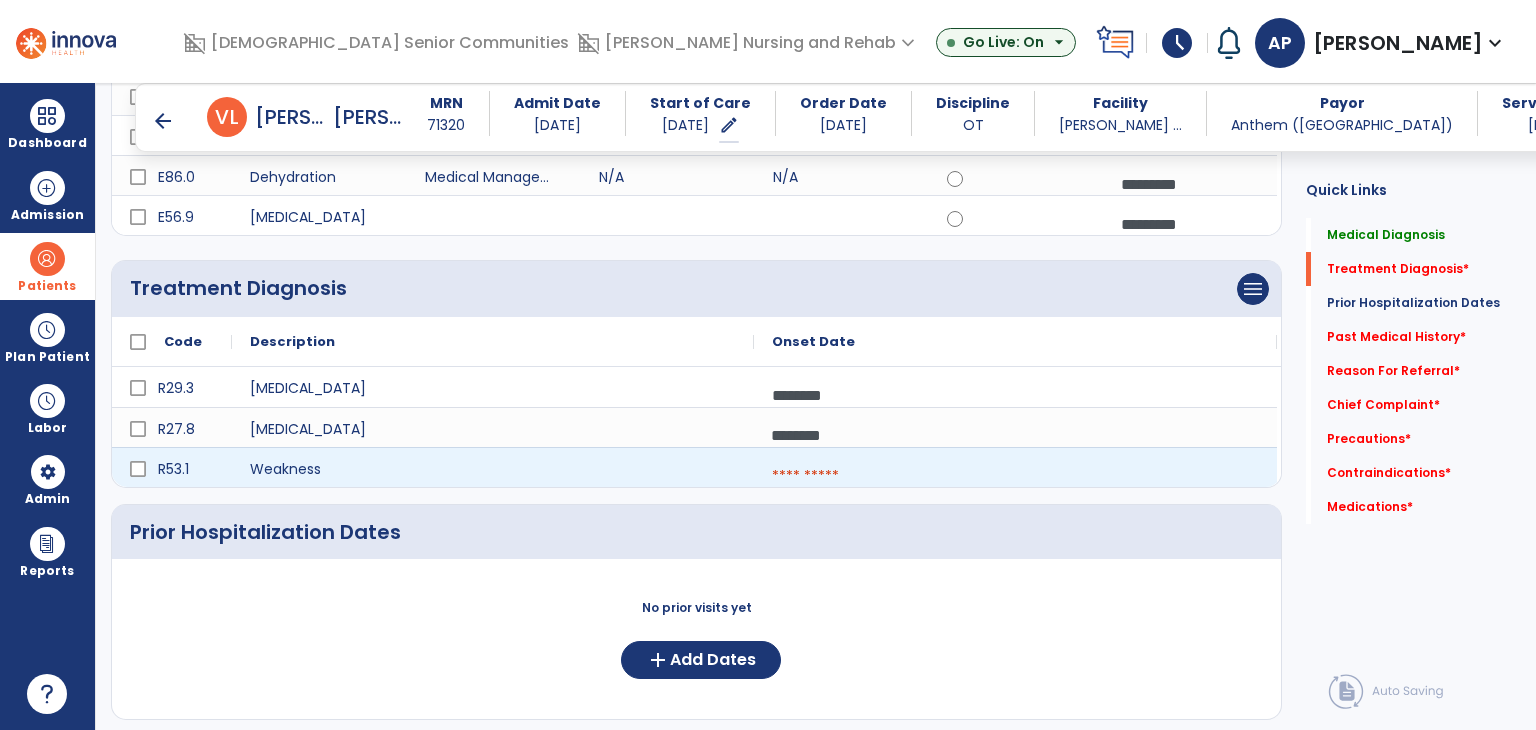 drag, startPoint x: 866, startPoint y: 441, endPoint x: 845, endPoint y: 470, distance: 35.805027 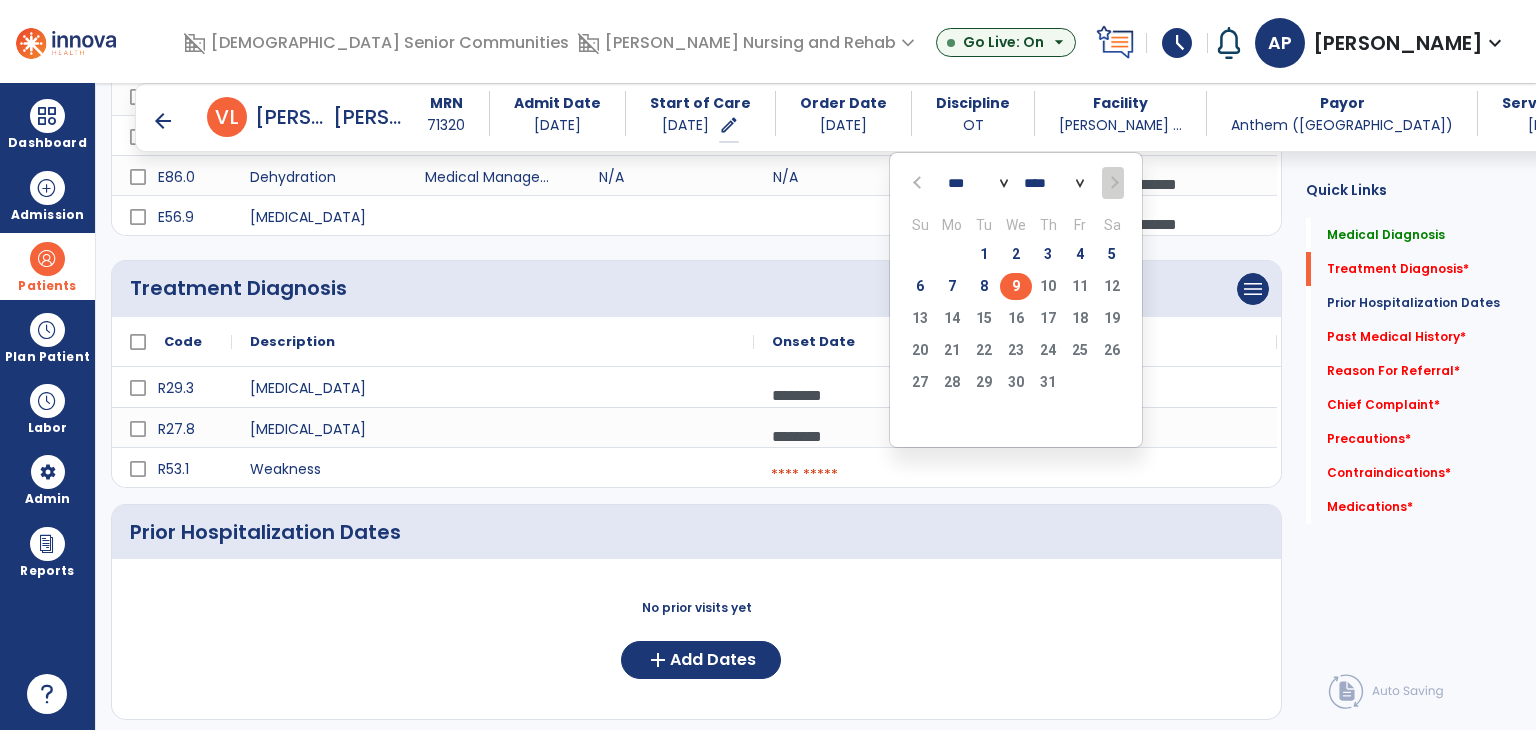 click on "9" 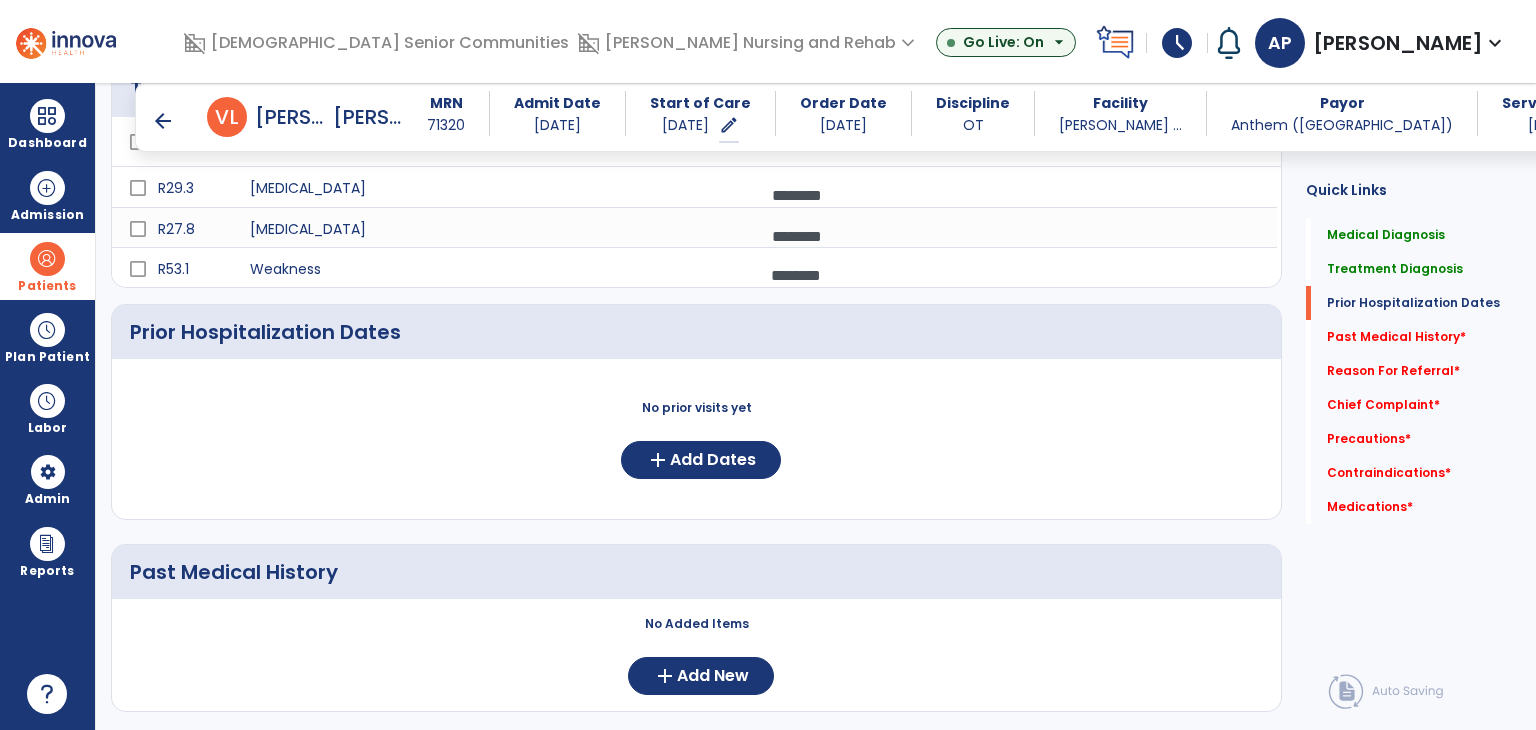 scroll, scrollTop: 700, scrollLeft: 0, axis: vertical 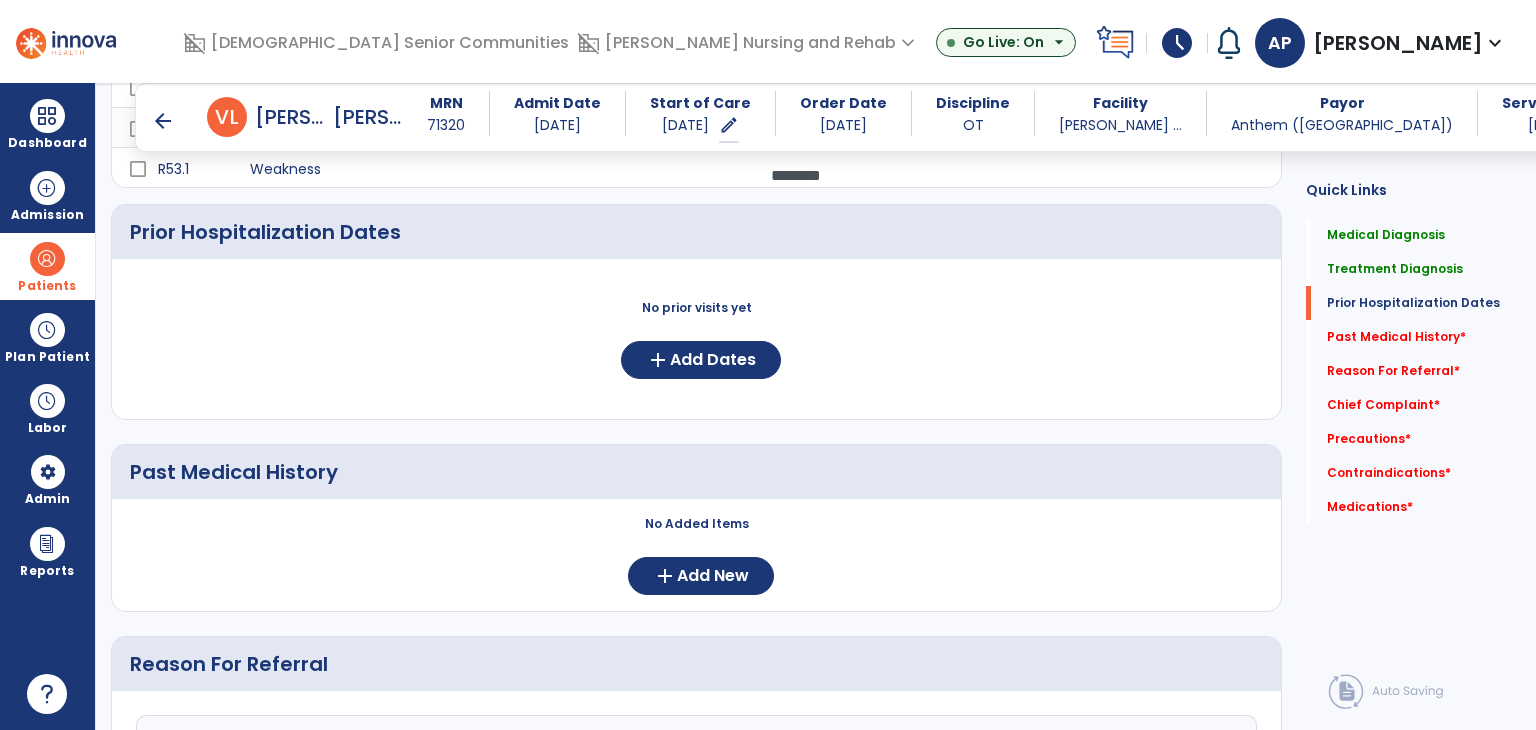 click on "No prior visits yet  add  Add Dates" 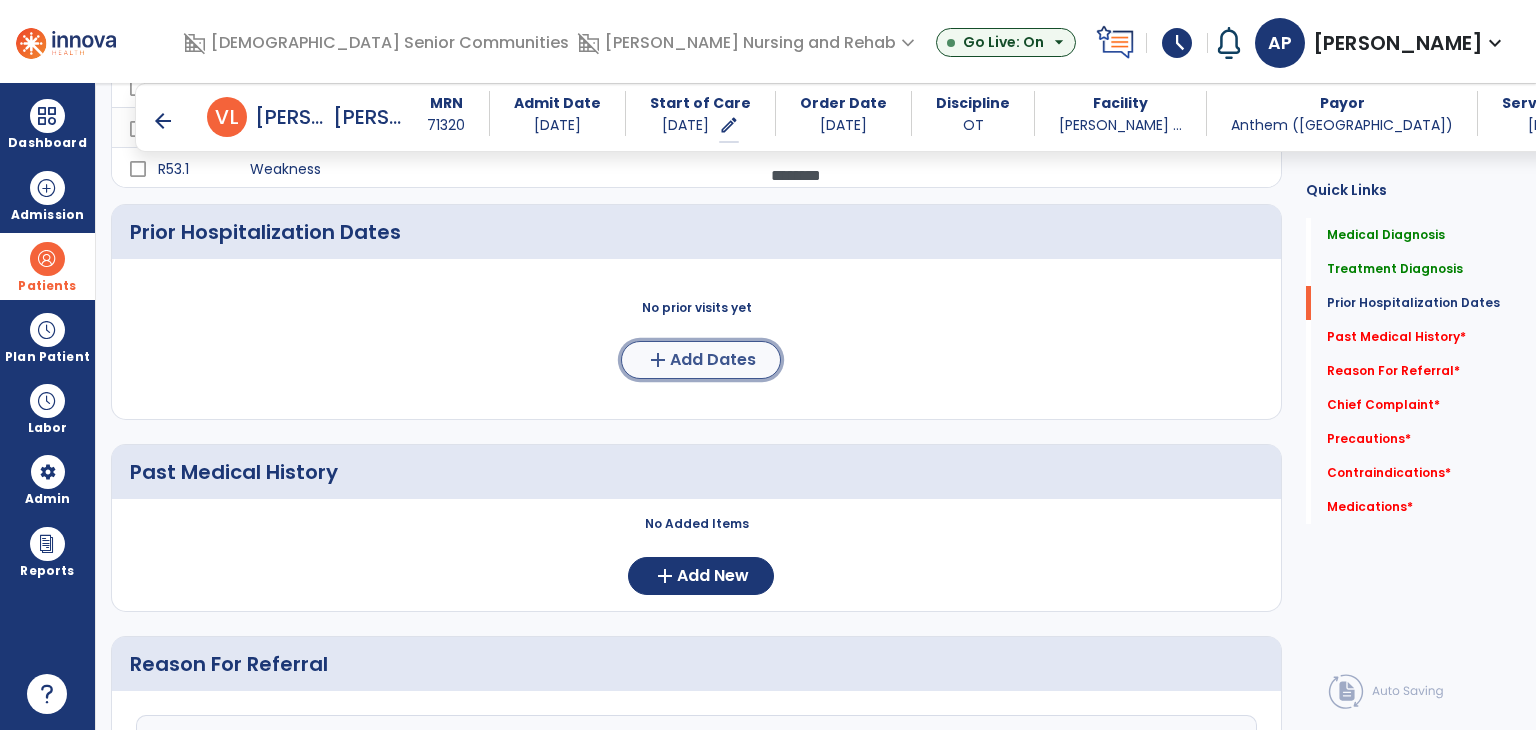 click on "add" 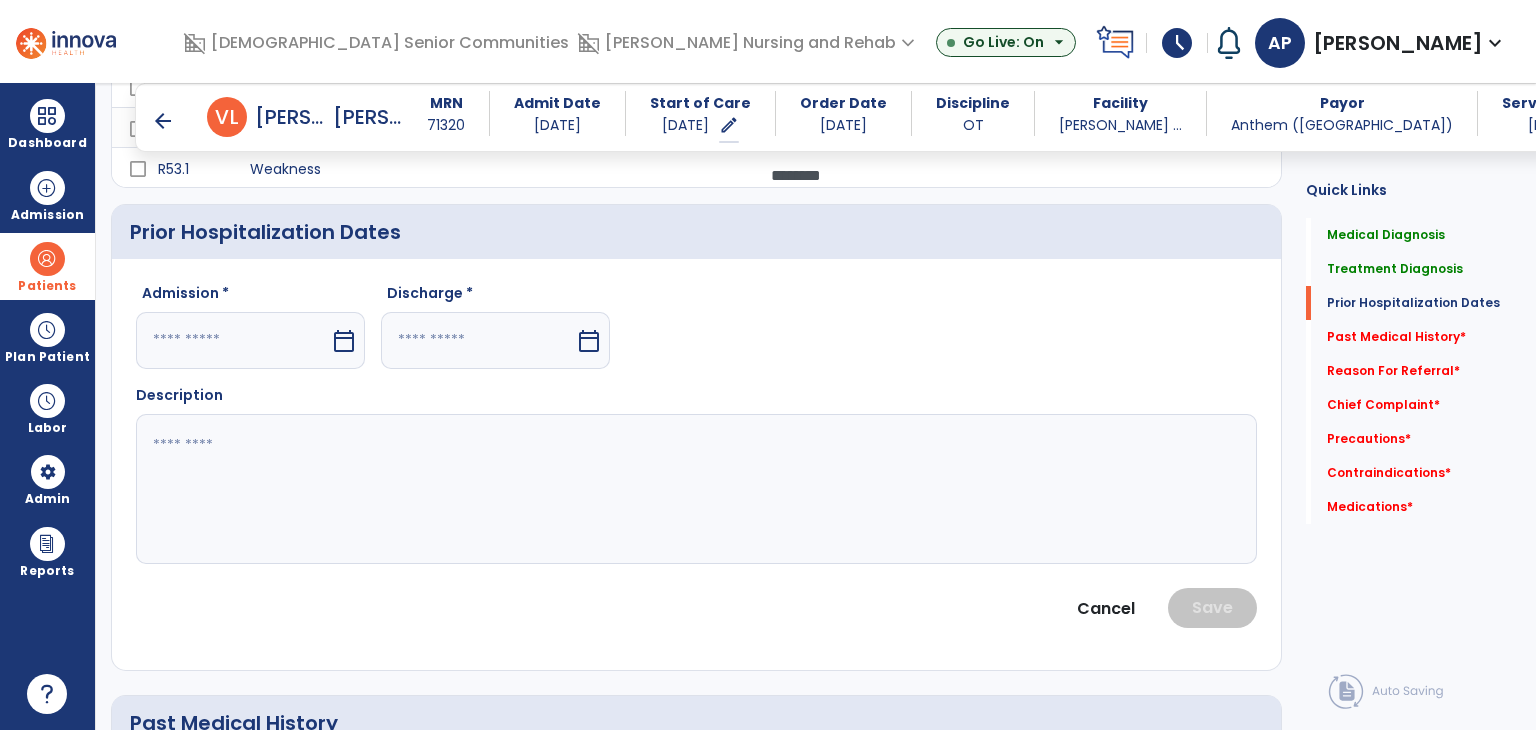 click at bounding box center (233, 340) 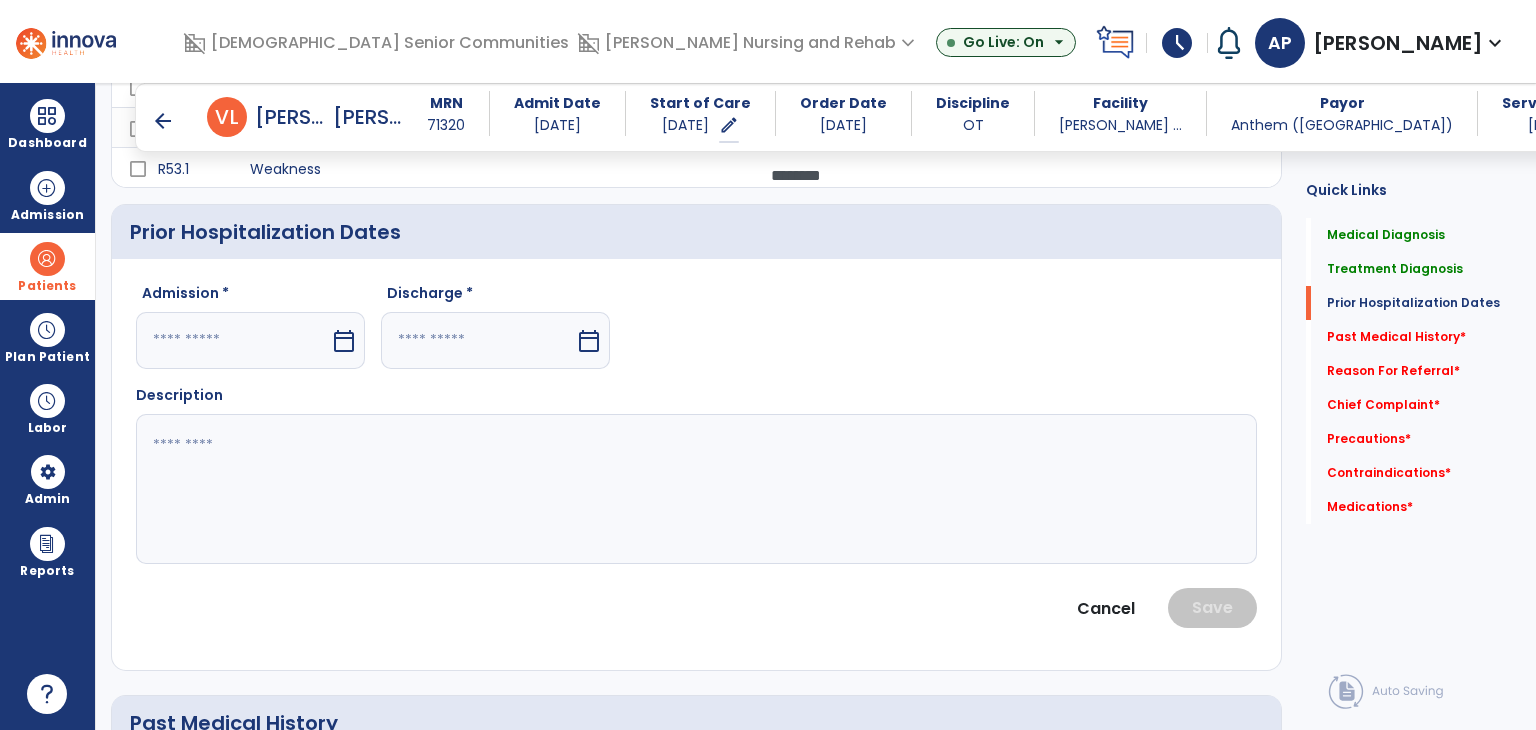 select on "*" 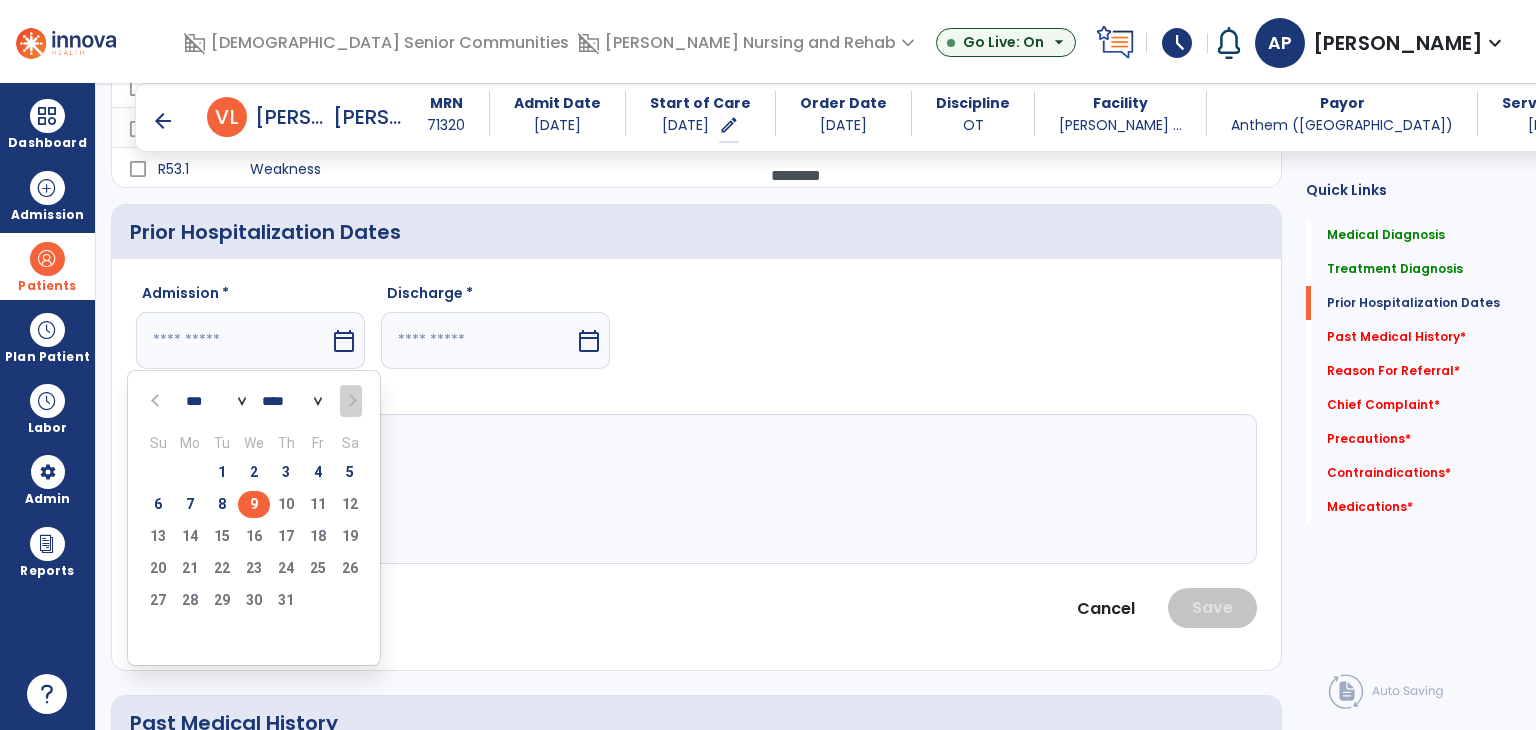 drag, startPoint x: 156, startPoint y: 396, endPoint x: 154, endPoint y: 430, distance: 34.058773 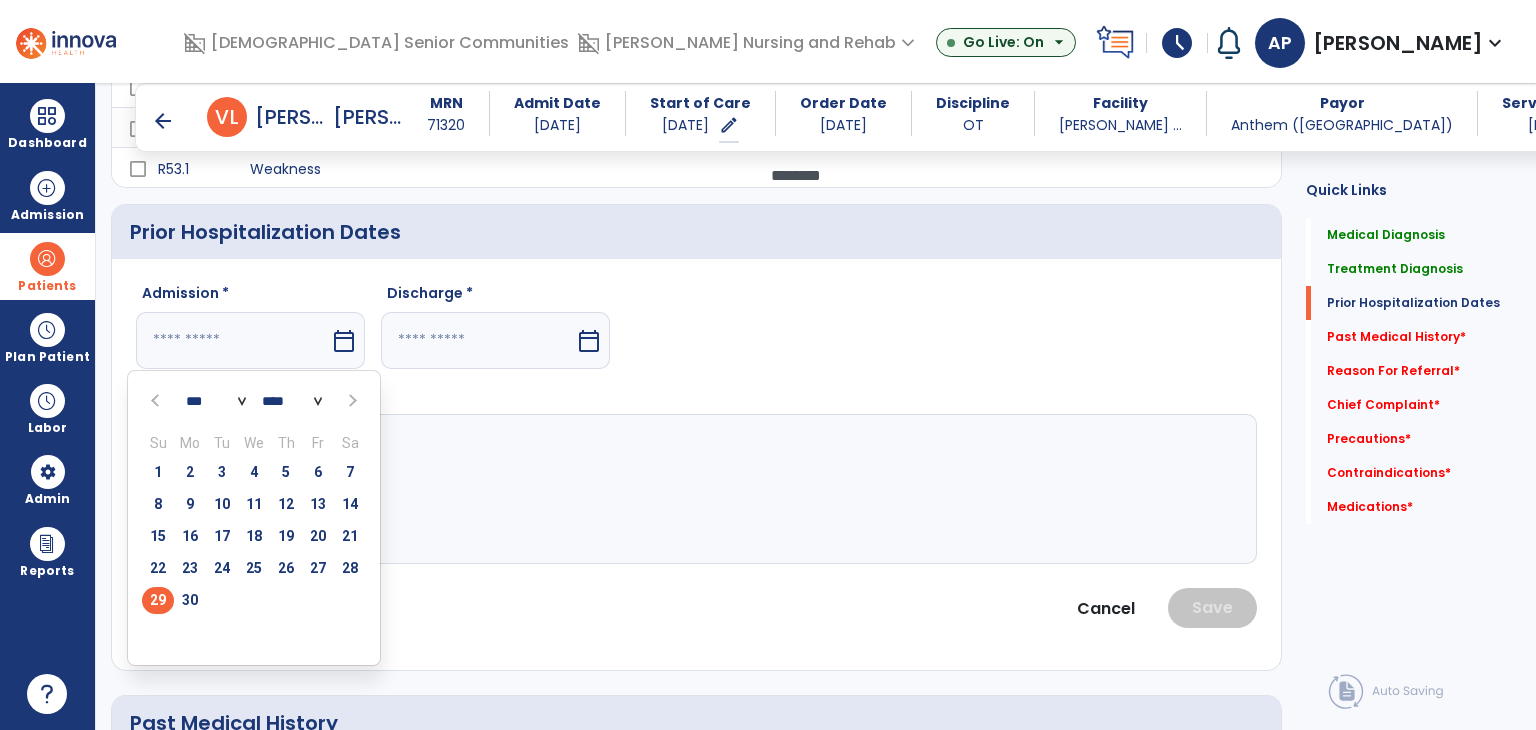 click on "29" at bounding box center (158, 600) 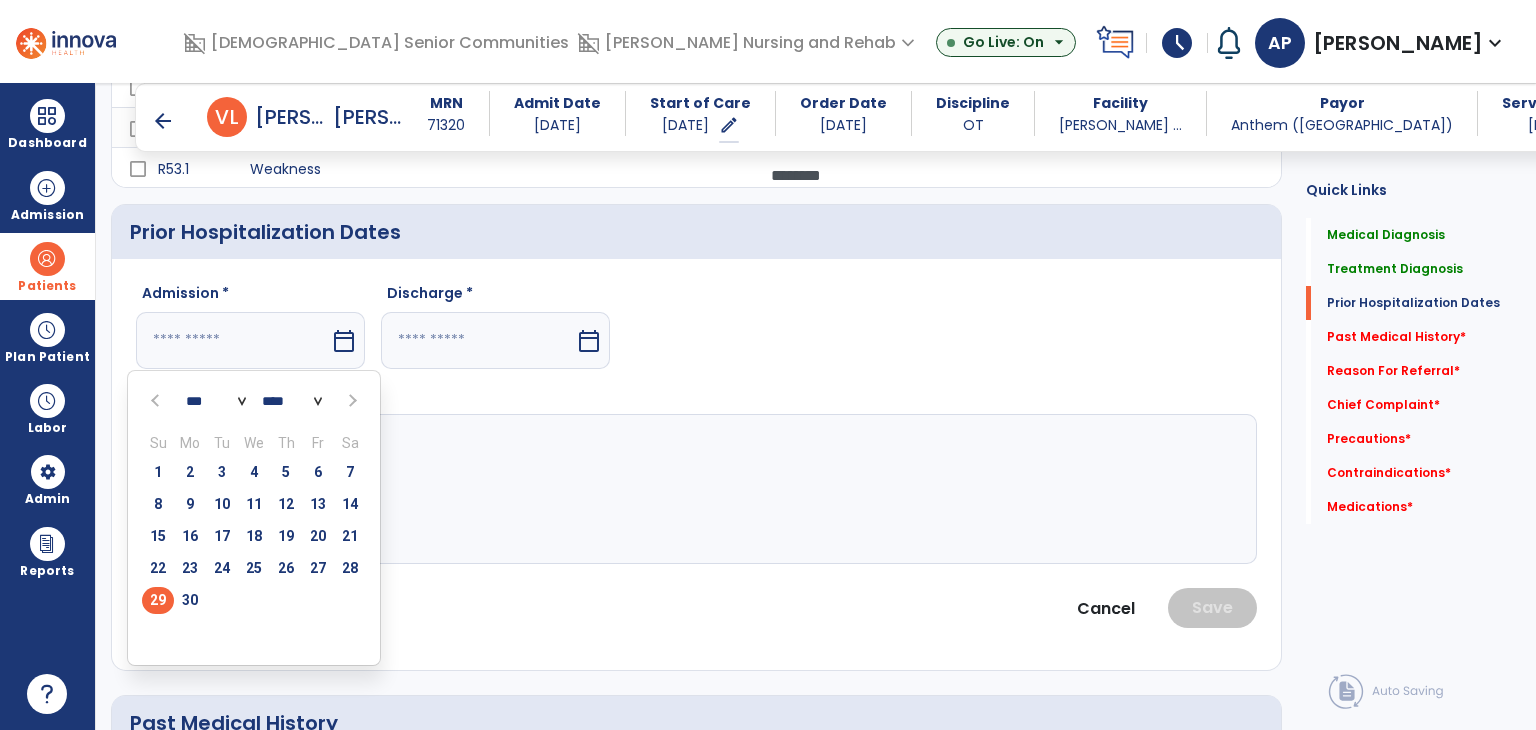 type on "*********" 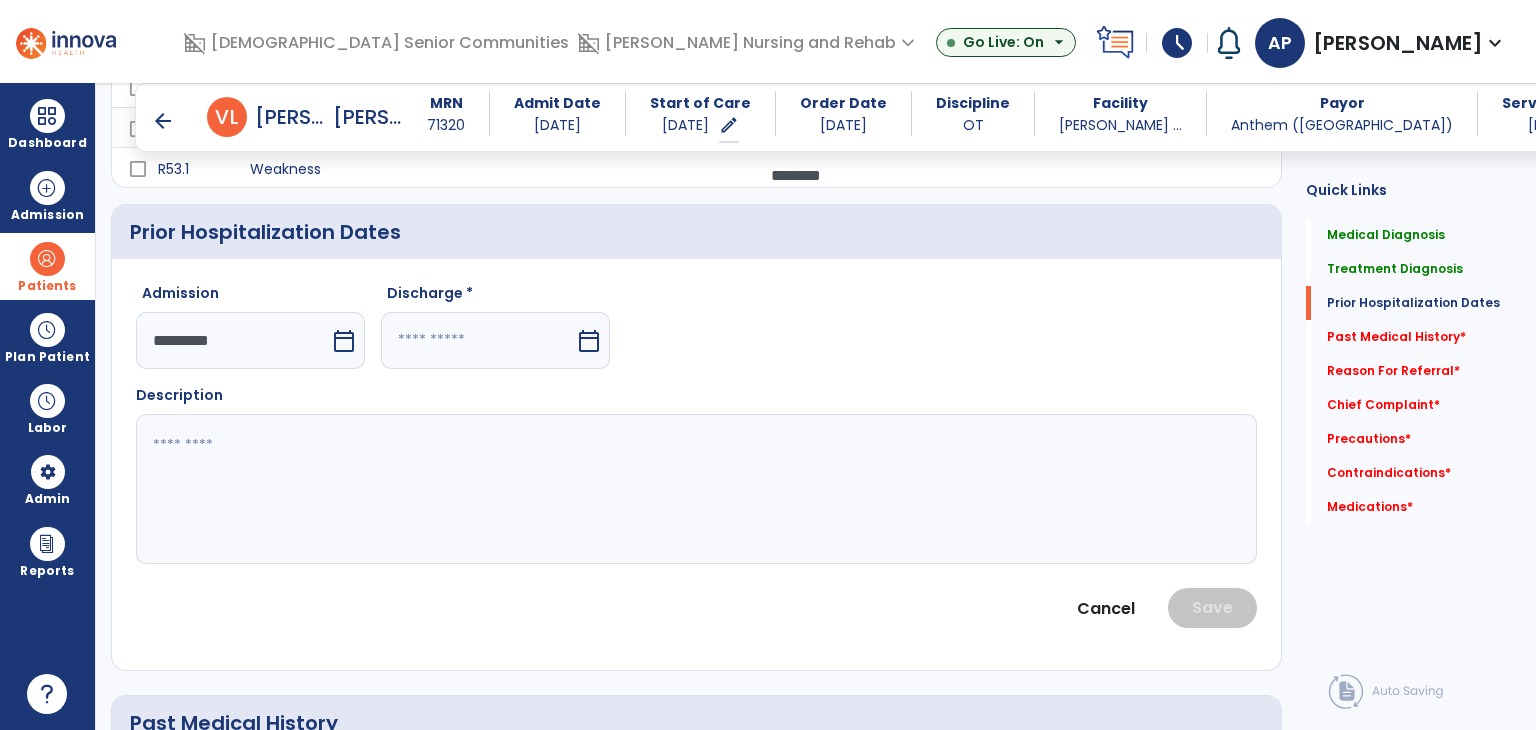 click at bounding box center (478, 340) 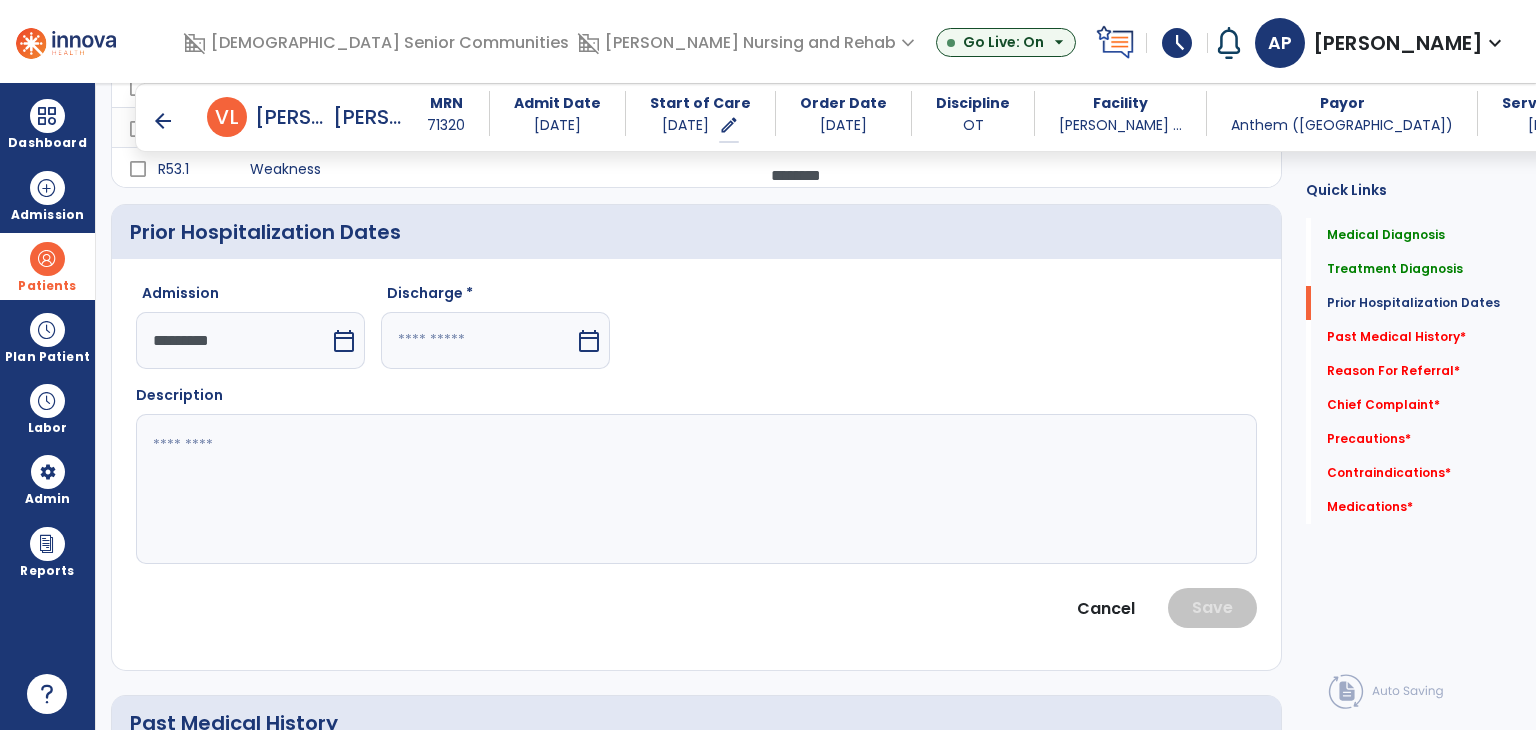 select on "*" 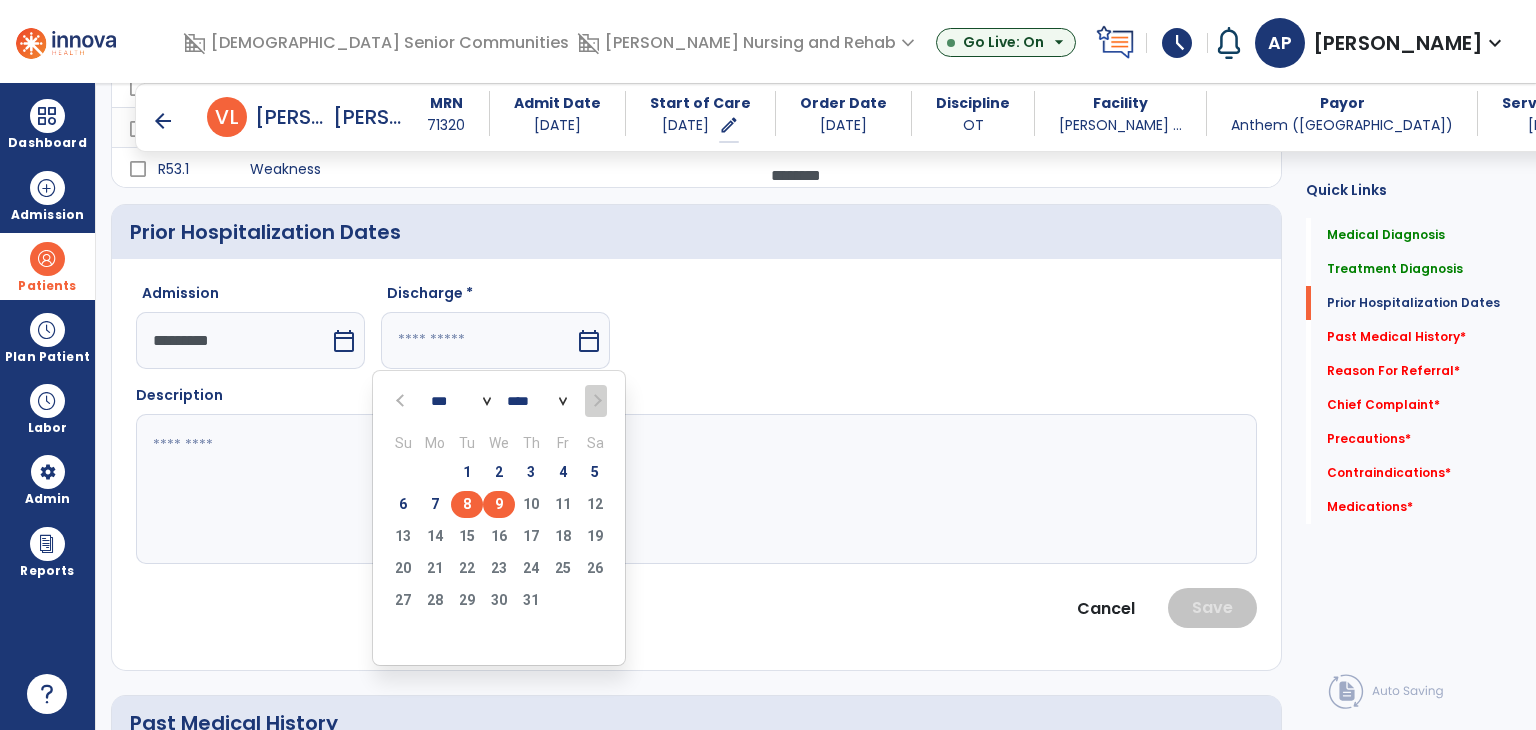 click on "8" at bounding box center [467, 504] 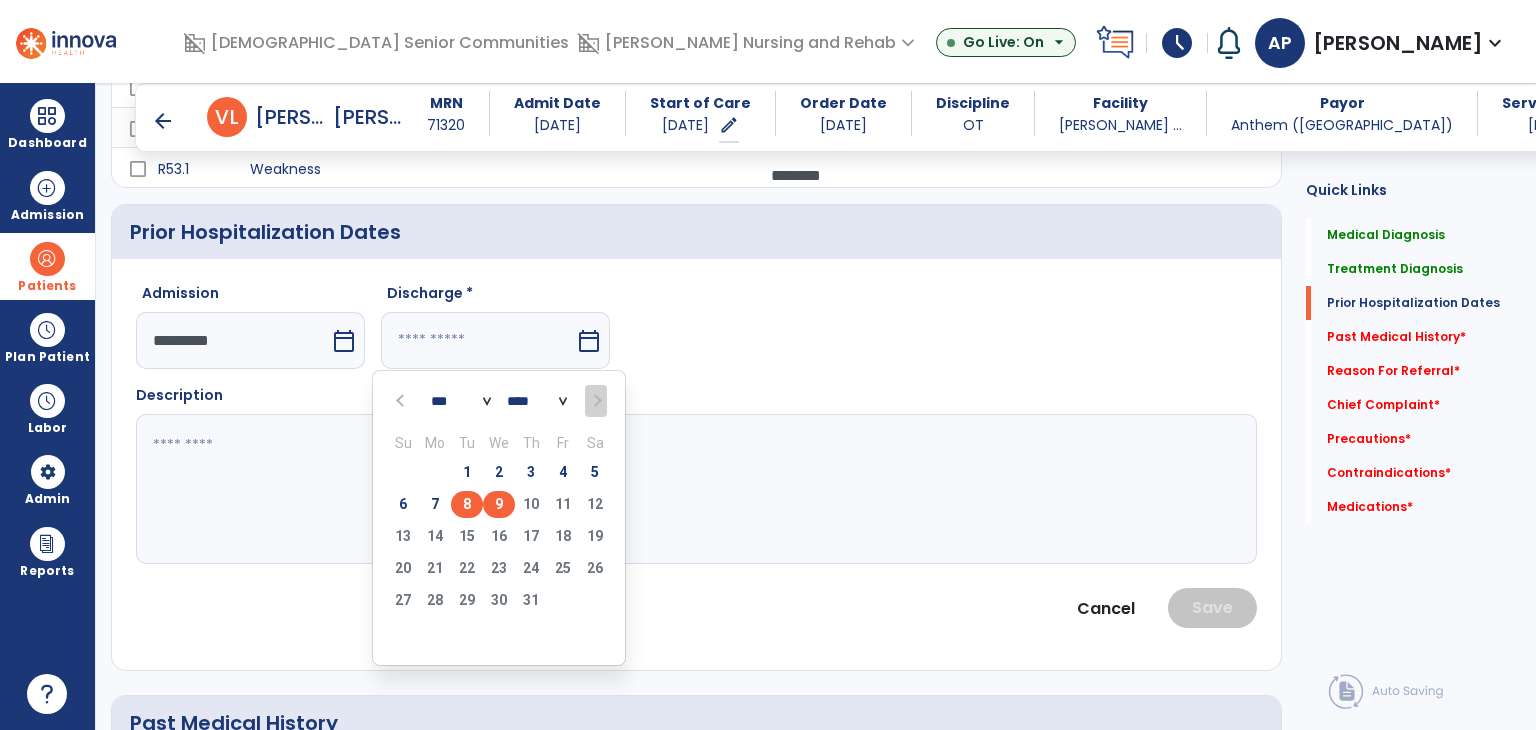 type on "********" 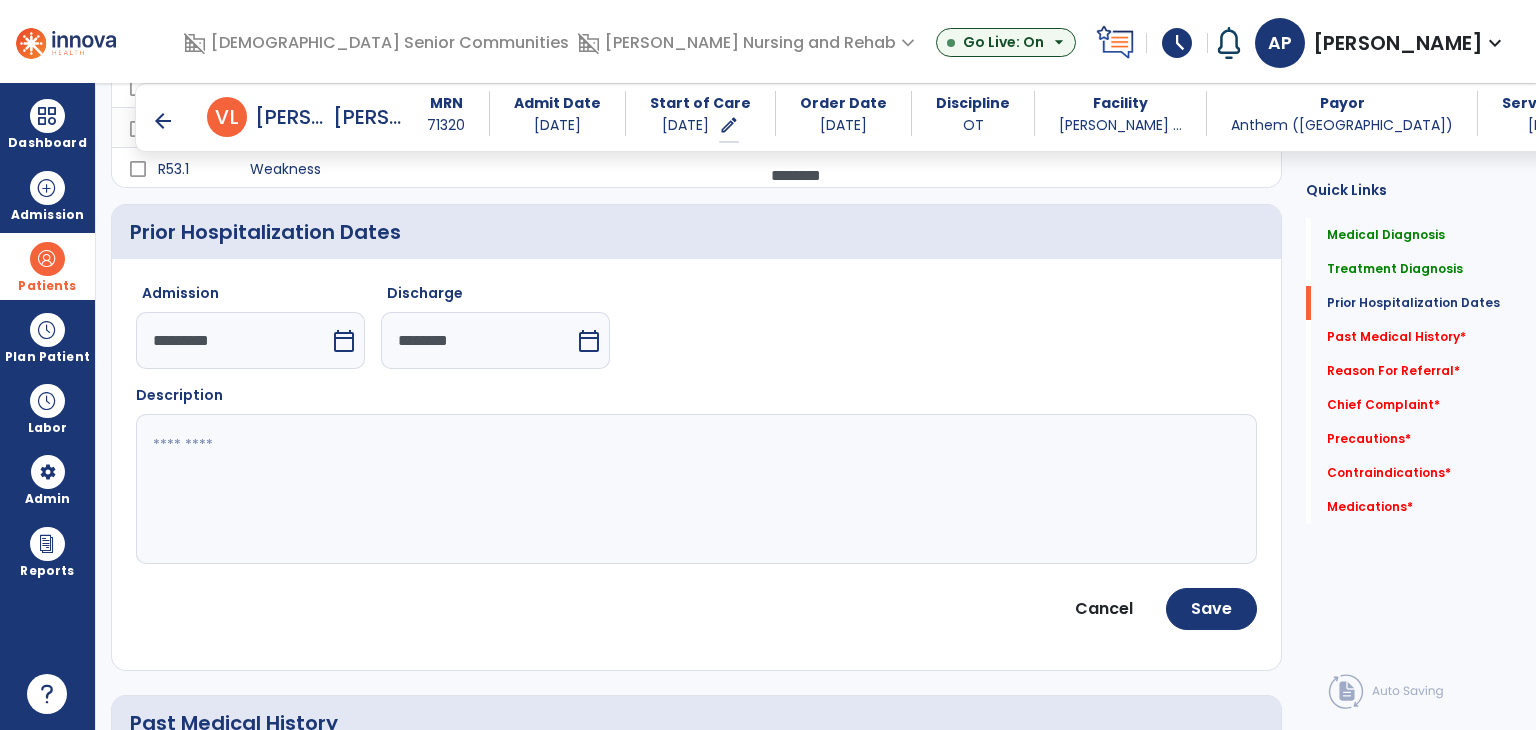 click 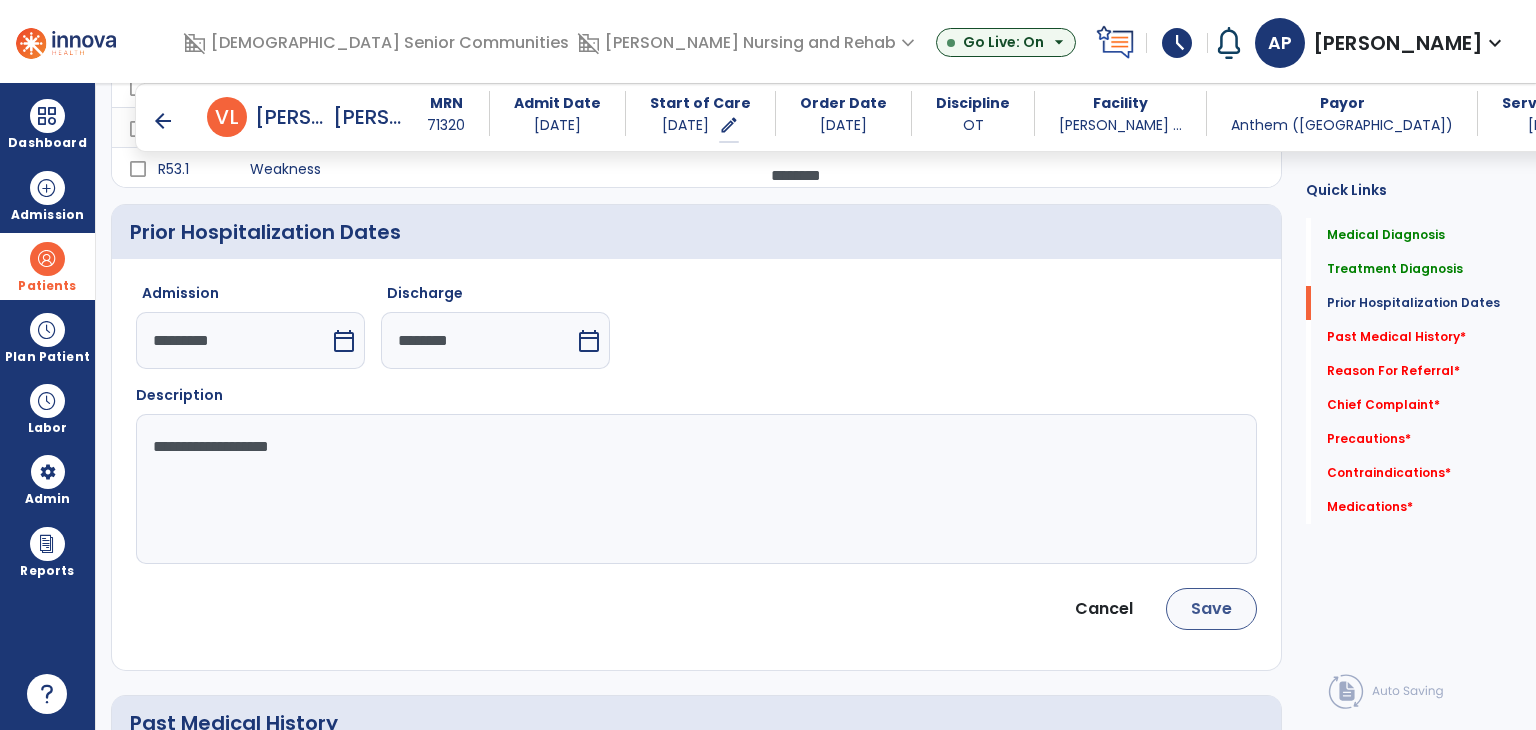 type on "**********" 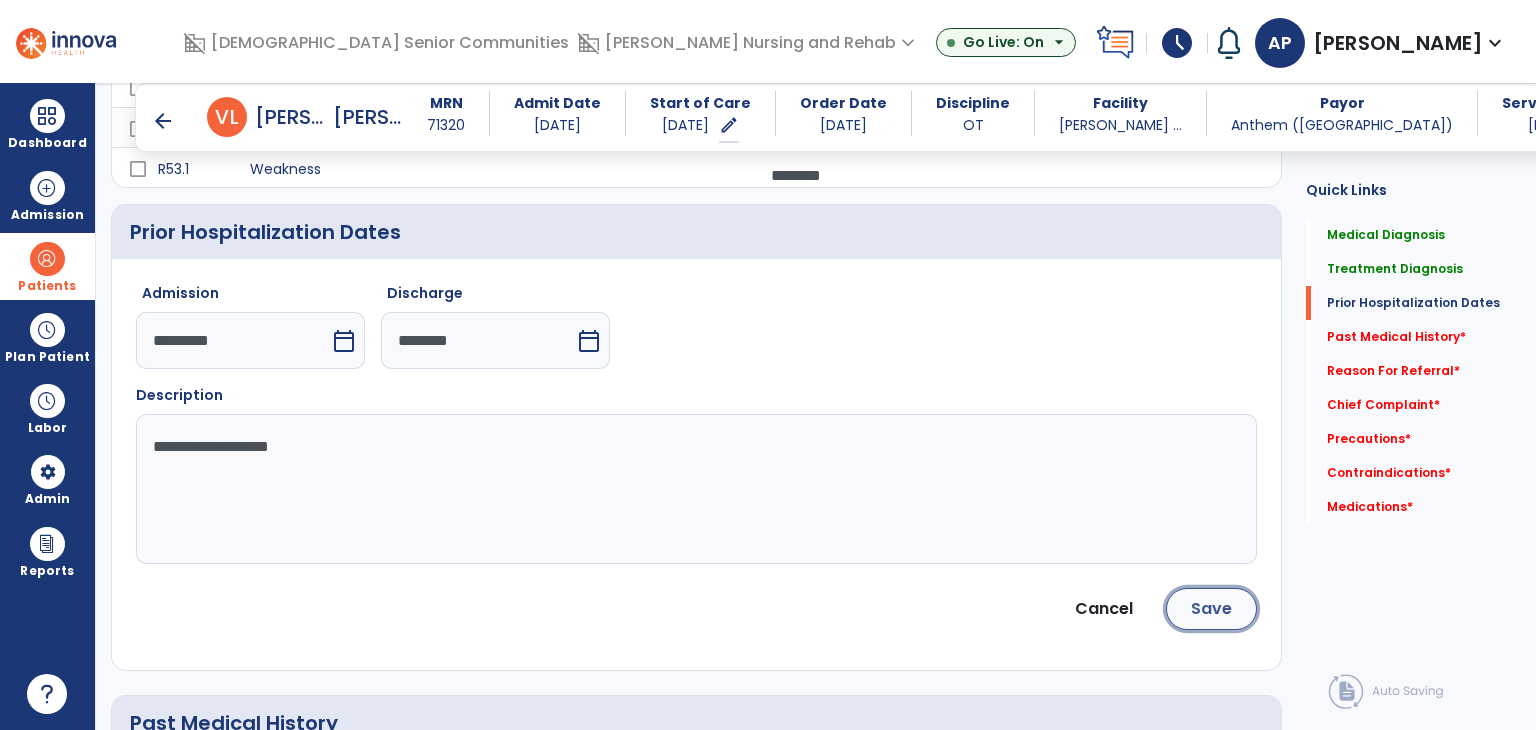 click on "Save" 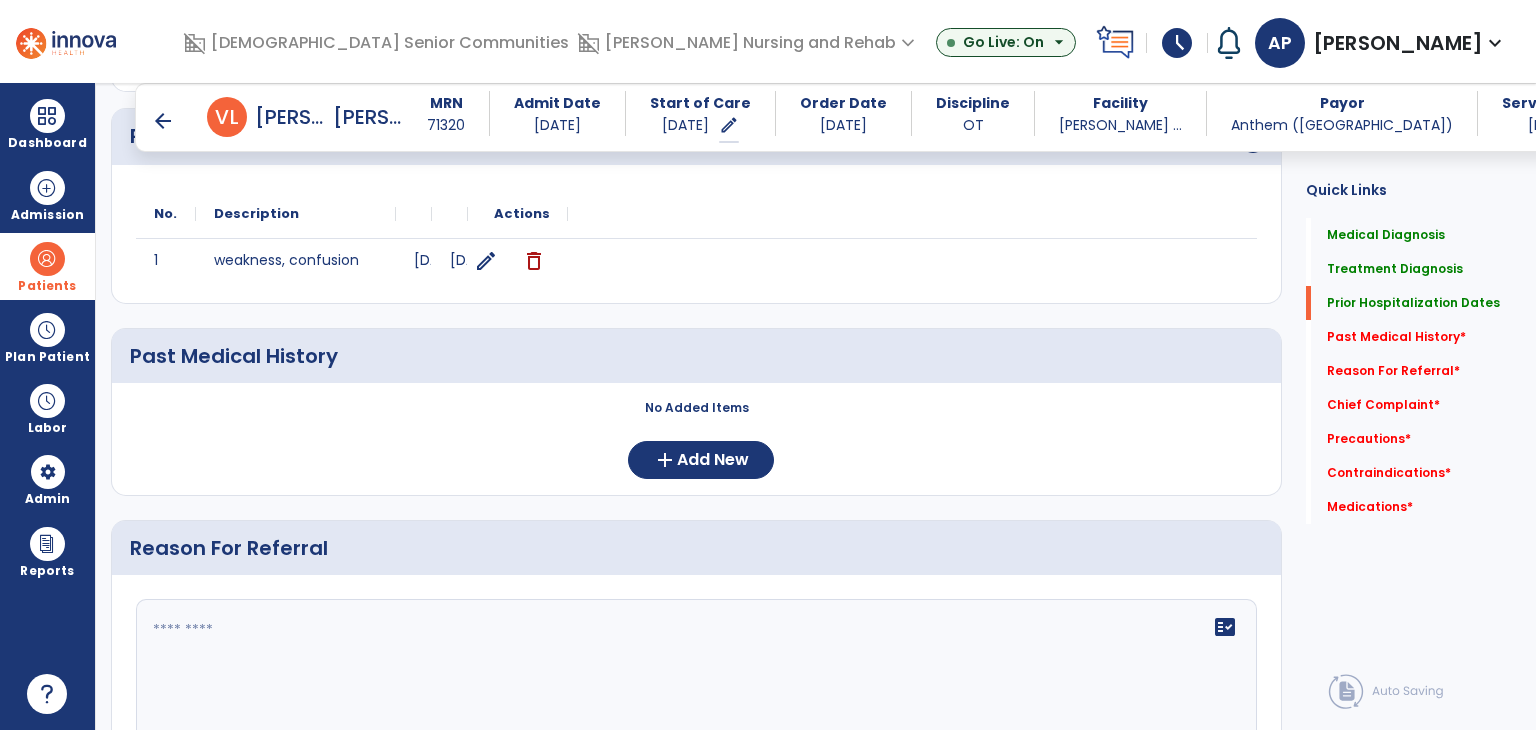 scroll, scrollTop: 900, scrollLeft: 0, axis: vertical 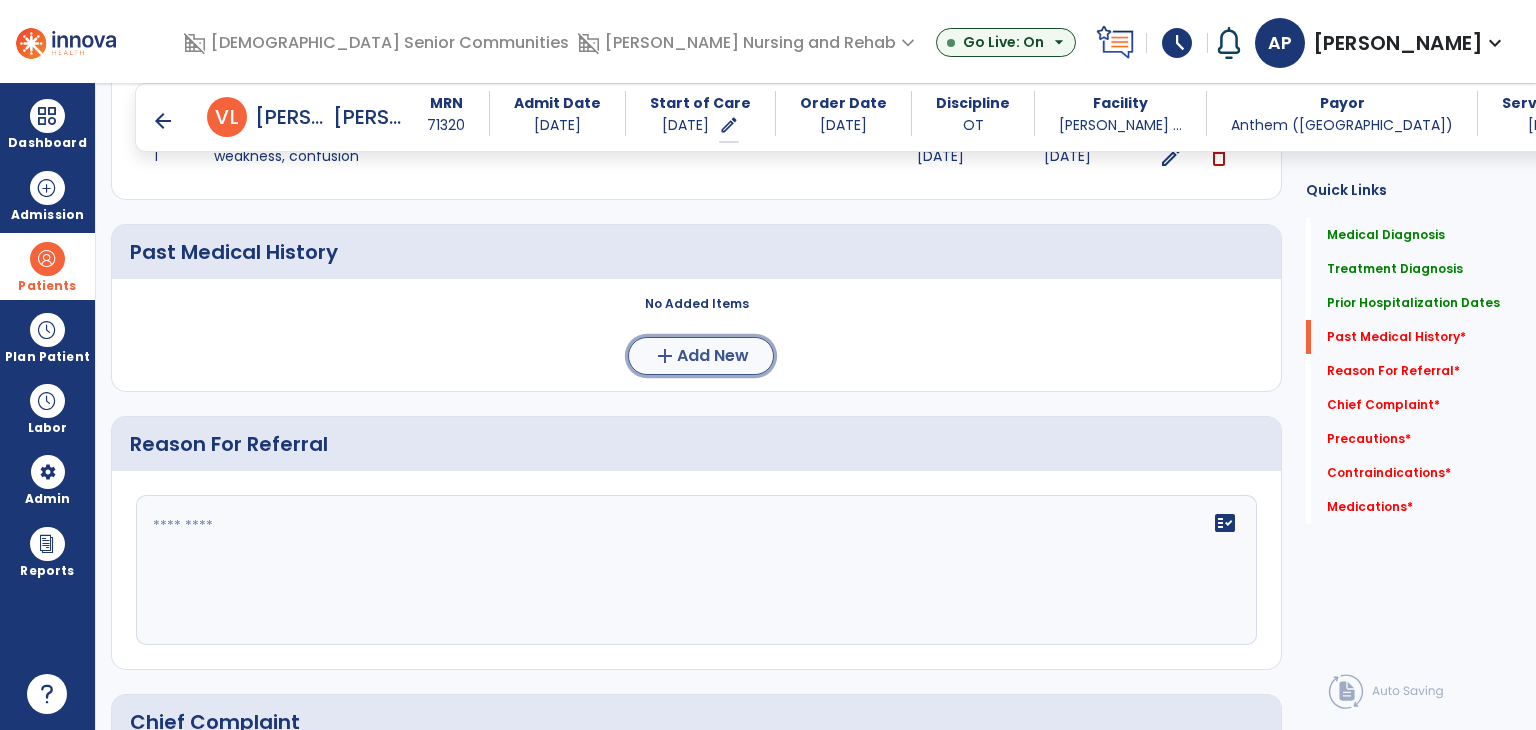 click on "Add New" 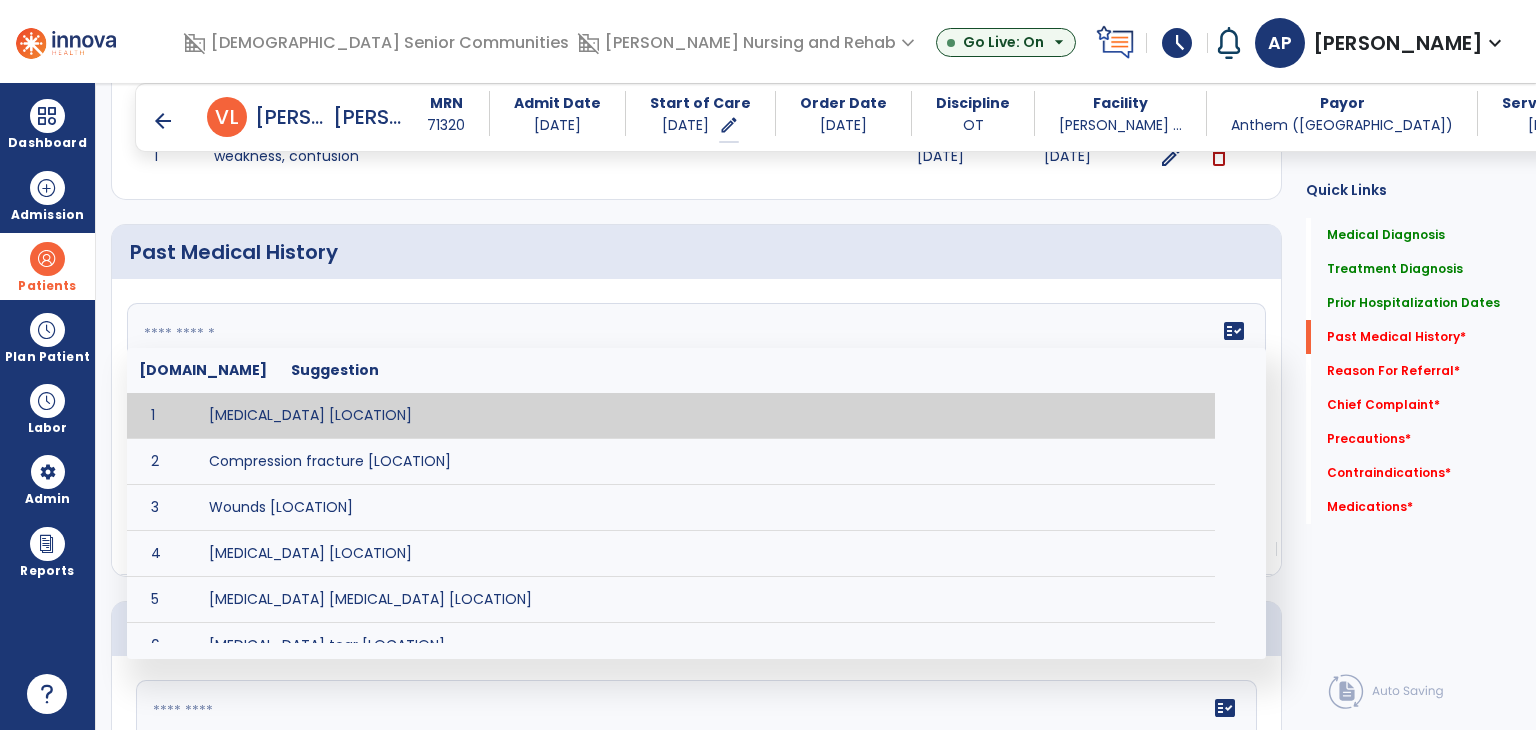 click on "fact_check  Sr.No Suggestion 1 Amputation [LOCATION] 2 Compression fracture [LOCATION] 3 Wounds [LOCATION] 4 Tendinosis [LOCATION] 5 Venous stasis ulcer [LOCATION] 6 Achilles tendon tear [LOCATION] 7 ACL tear surgically repaired [LOCATION] 8 Above knee amputation (AKA) [LOCATION] 9 Below knee amputation (BKE) [LOCATION] 10 Cancer (SITE/TYPE) 11 Surgery (TYPE) 12 AAA (Abdominal Aortic Aneurysm) 13 Achilles tendon tear [LOCATION] 14 Acute Renal Failure 15 AIDS (Acquired Immune Deficiency Syndrome) 16 Alzheimer's Disease 17 Anemia 18 Angina 19 Anxiety 20 ASHD (Arteriosclerotic Heart Disease) 21 Atrial Fibrillation 22 Bipolar Disorder 23 Bowel Obstruction 24 C-Diff 25 Coronary Artery Bypass Graft (CABG) 26 CAD (Coronary Artery Disease) 27 Carpal tunnel syndrome 28 Chronic bronchitis 29 Chronic renal failure 30 Colostomy 31 COPD (Chronic Obstructive Pulmonary Disease) 32 CRPS (Complex Regional Pain Syndrome) 33 CVA (Cerebrovascular Accident) 34 CVI (Chronic Venous Insufficiency) 35 DDD (Degenerative Disc Disease)" 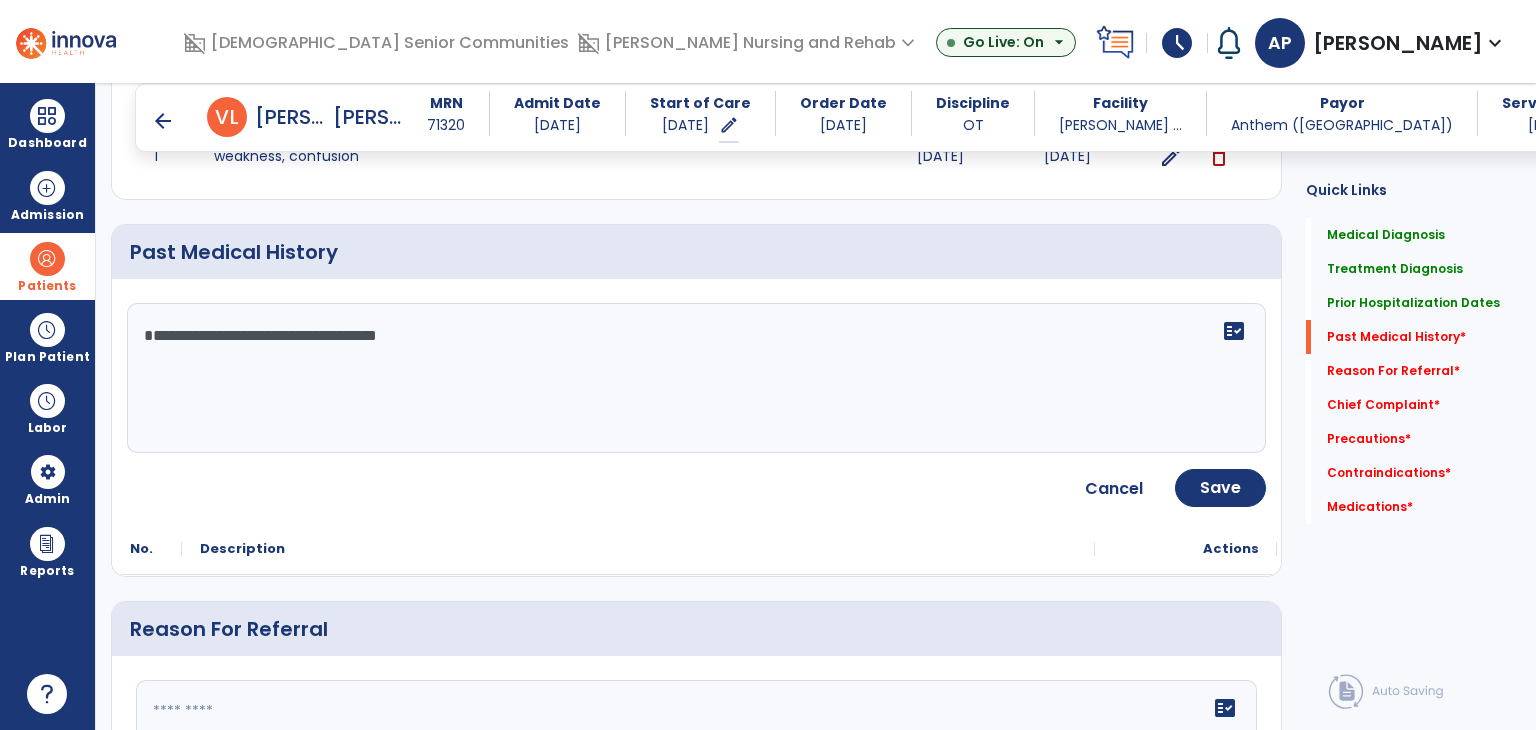 click on "**********" 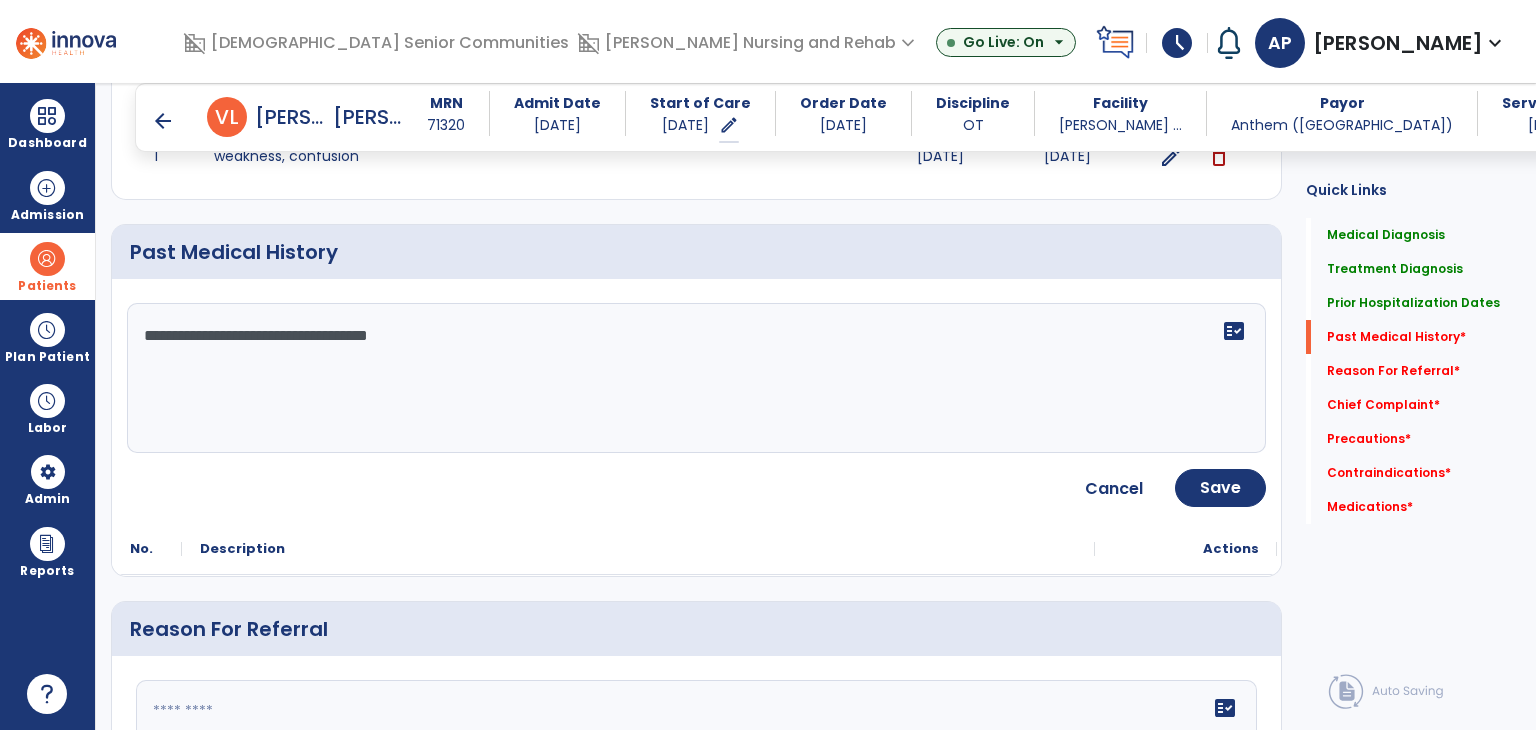 click on "**********" 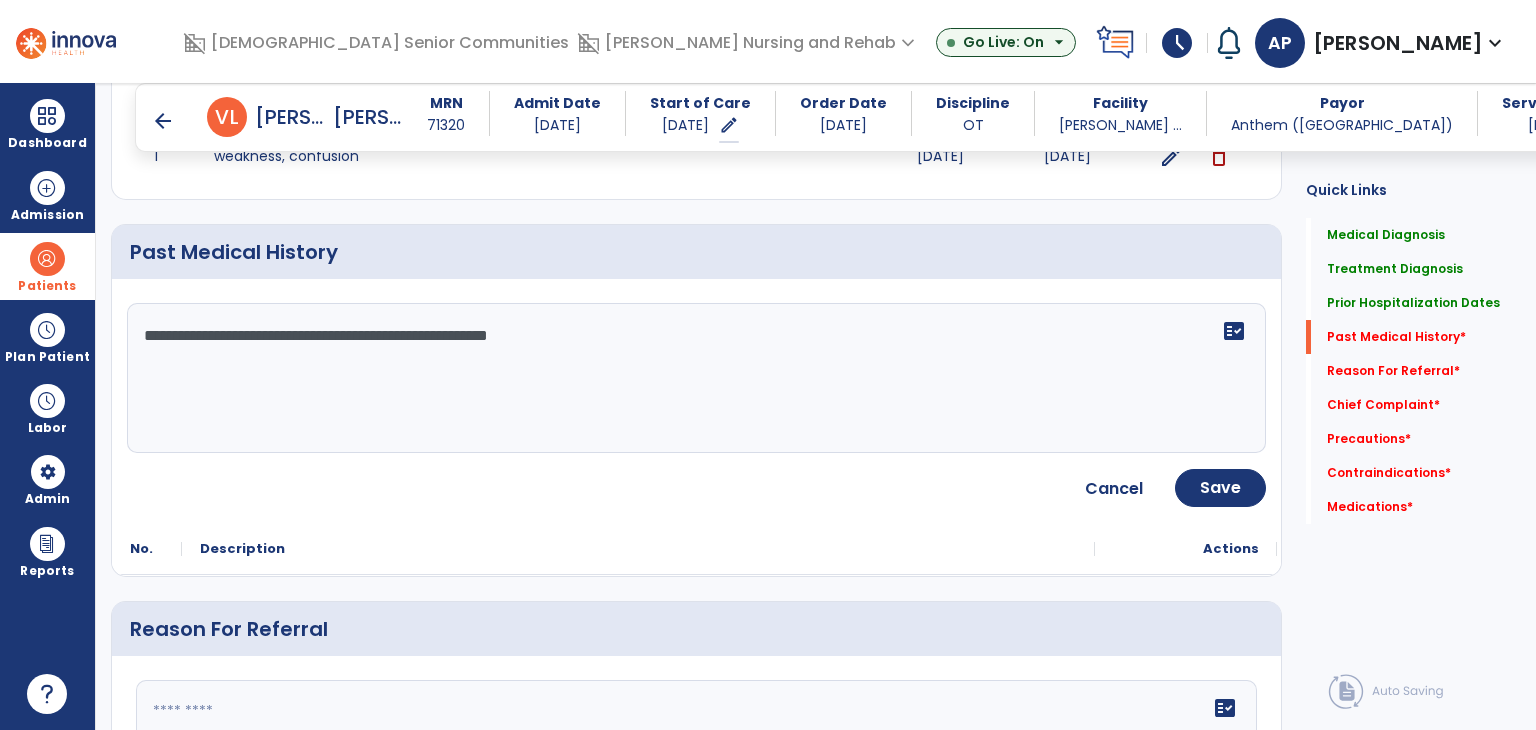 paste on "**********" 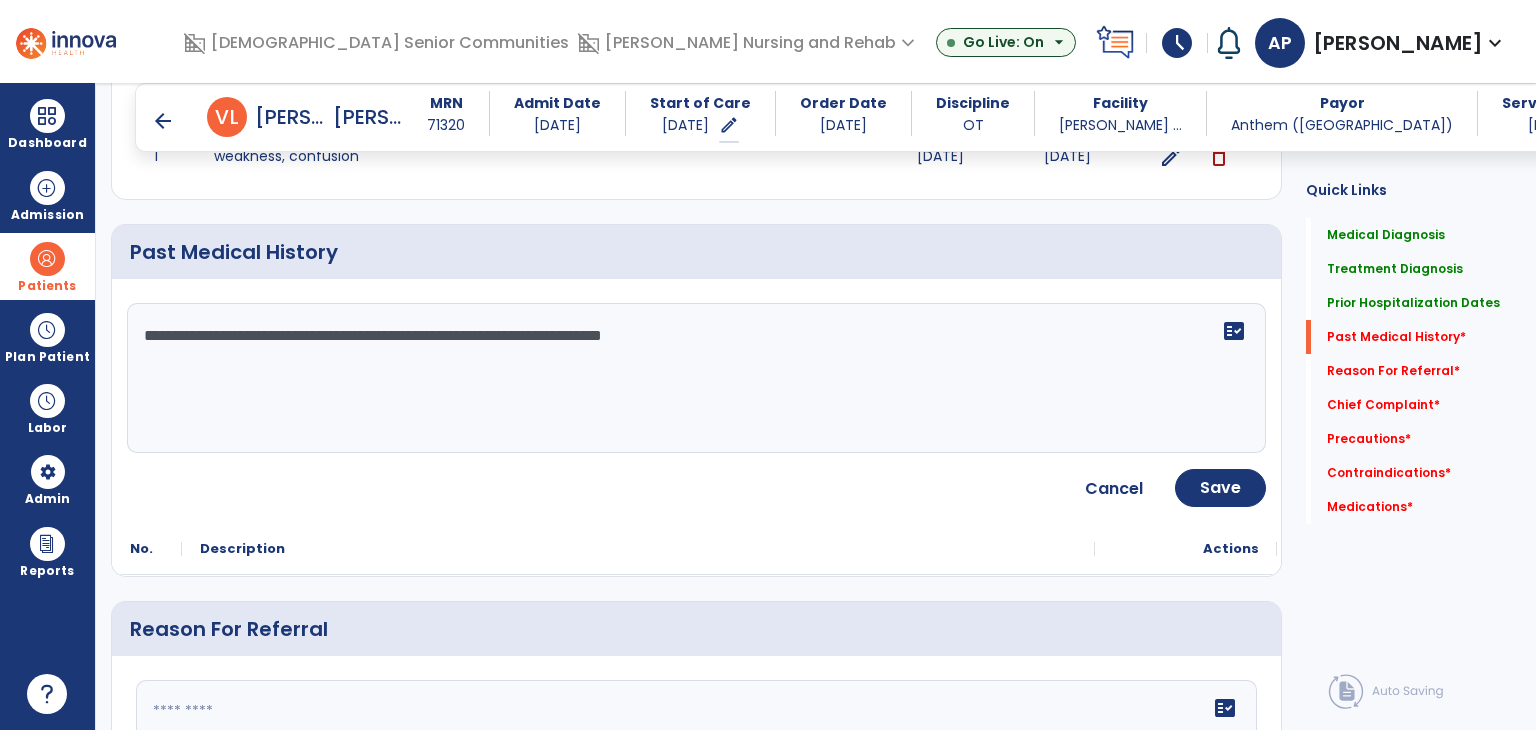 paste on "**********" 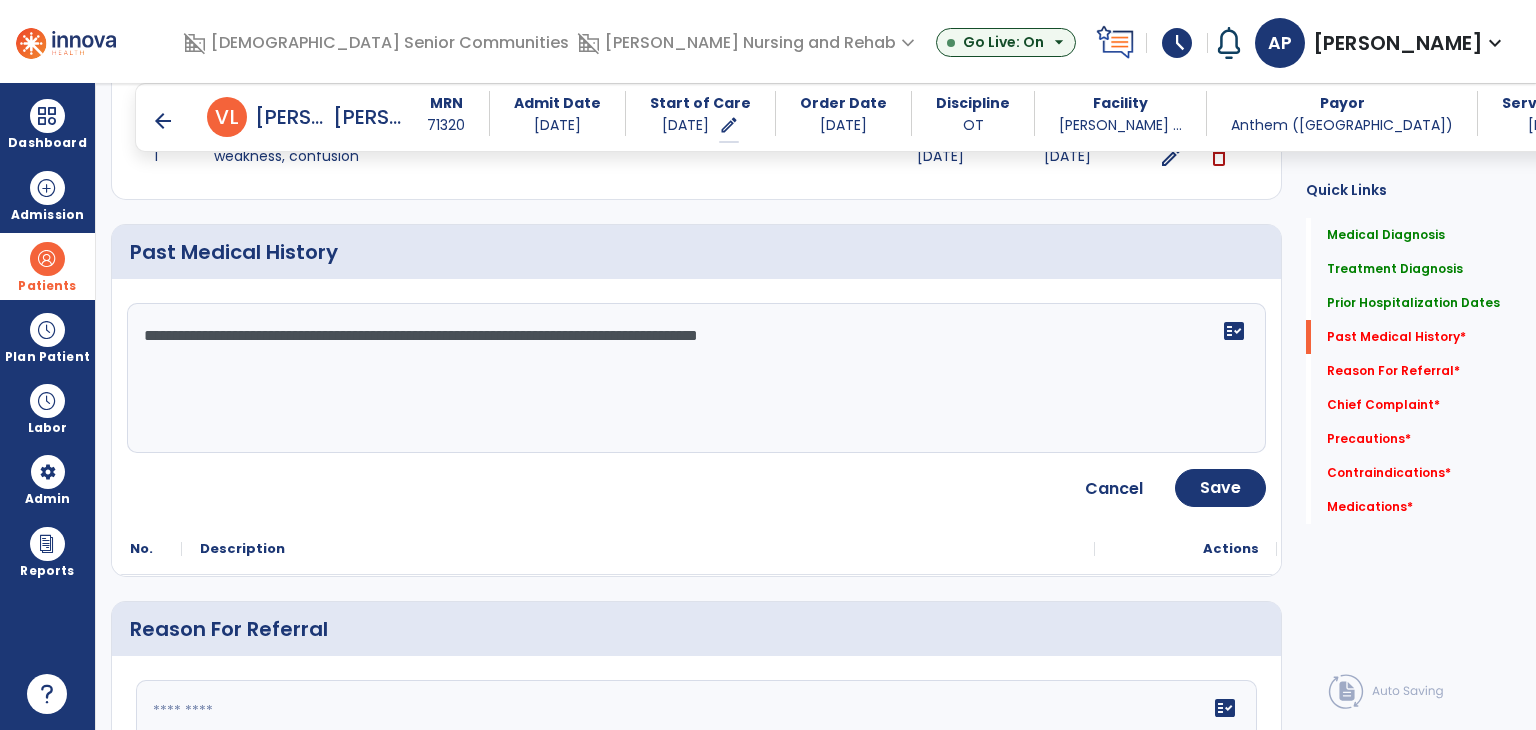paste on "**********" 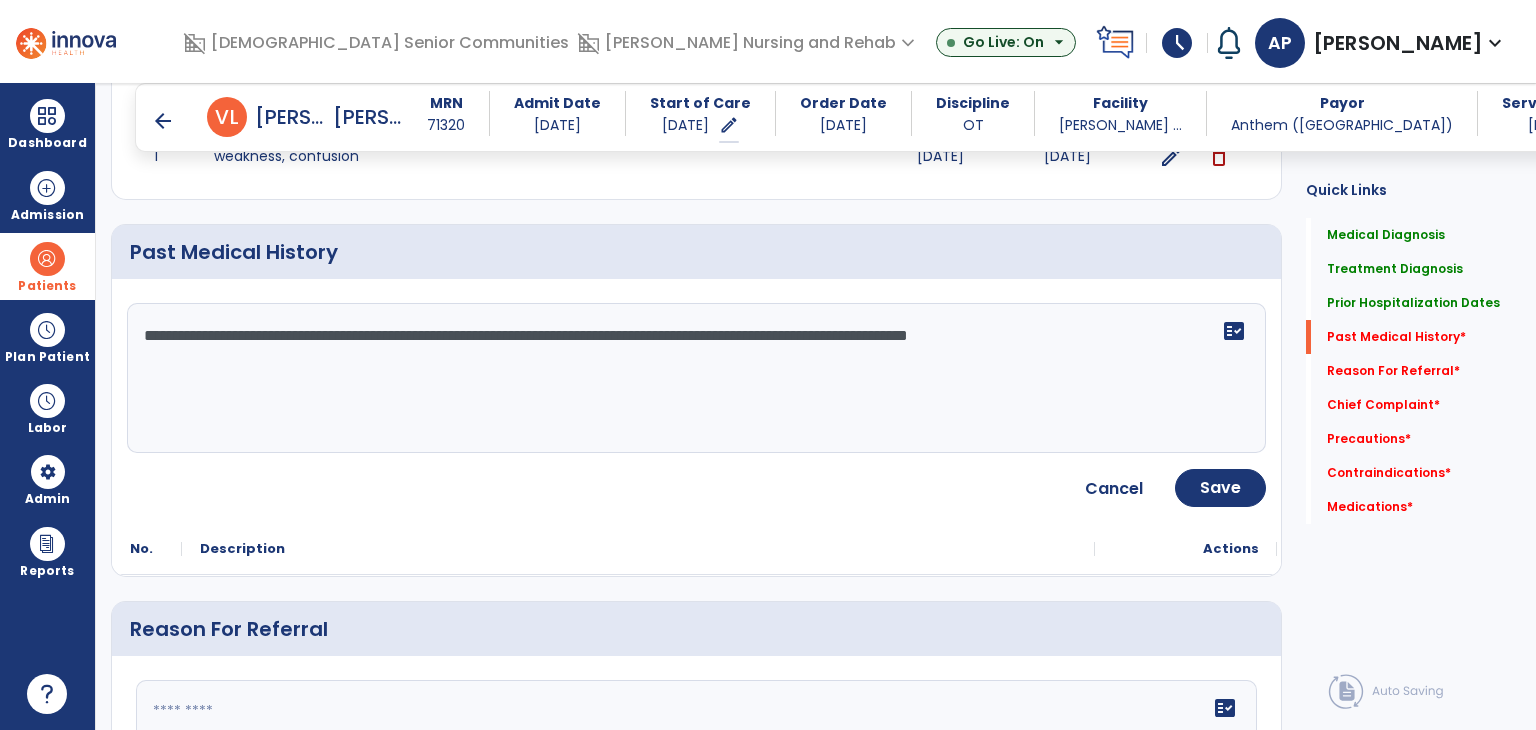 click on "**********" 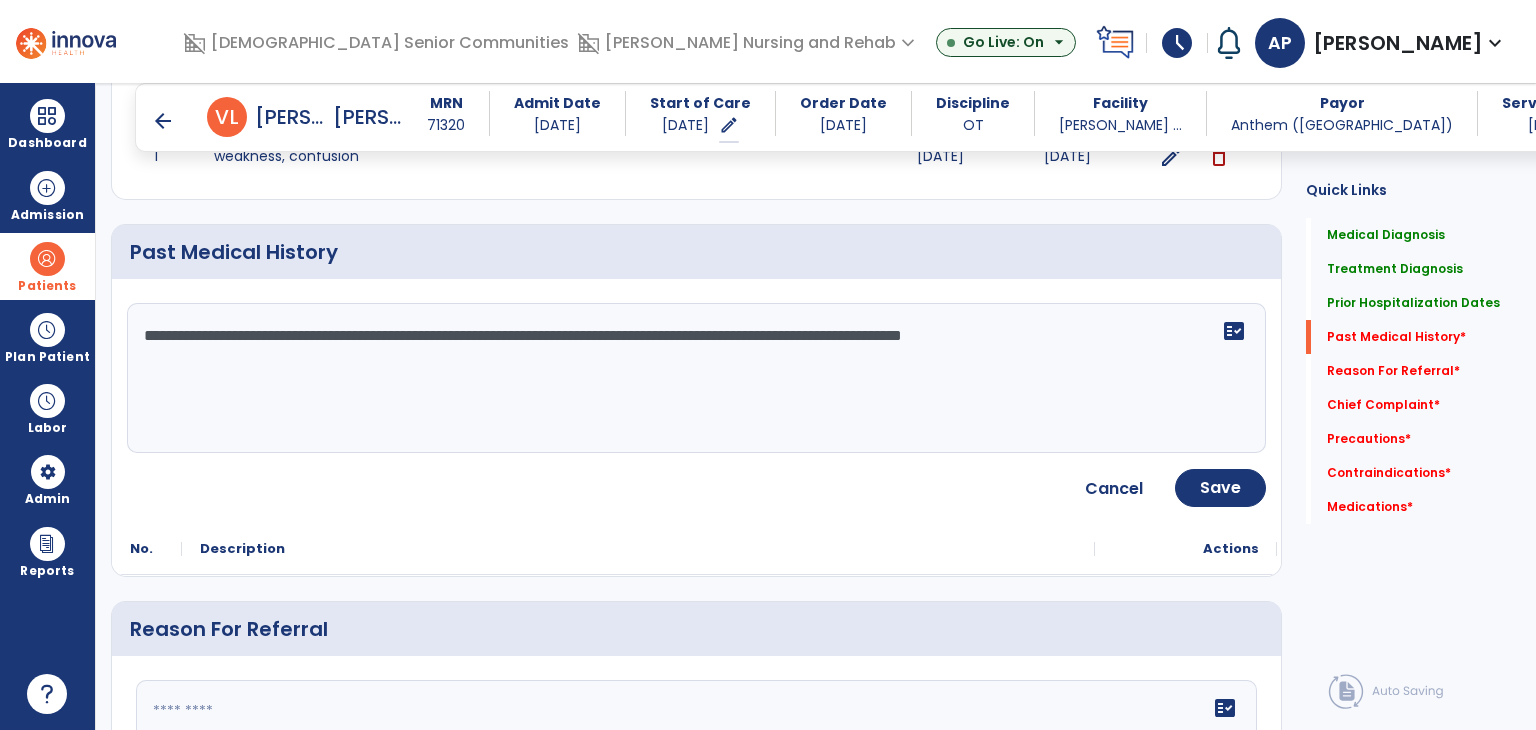 click on "**********" 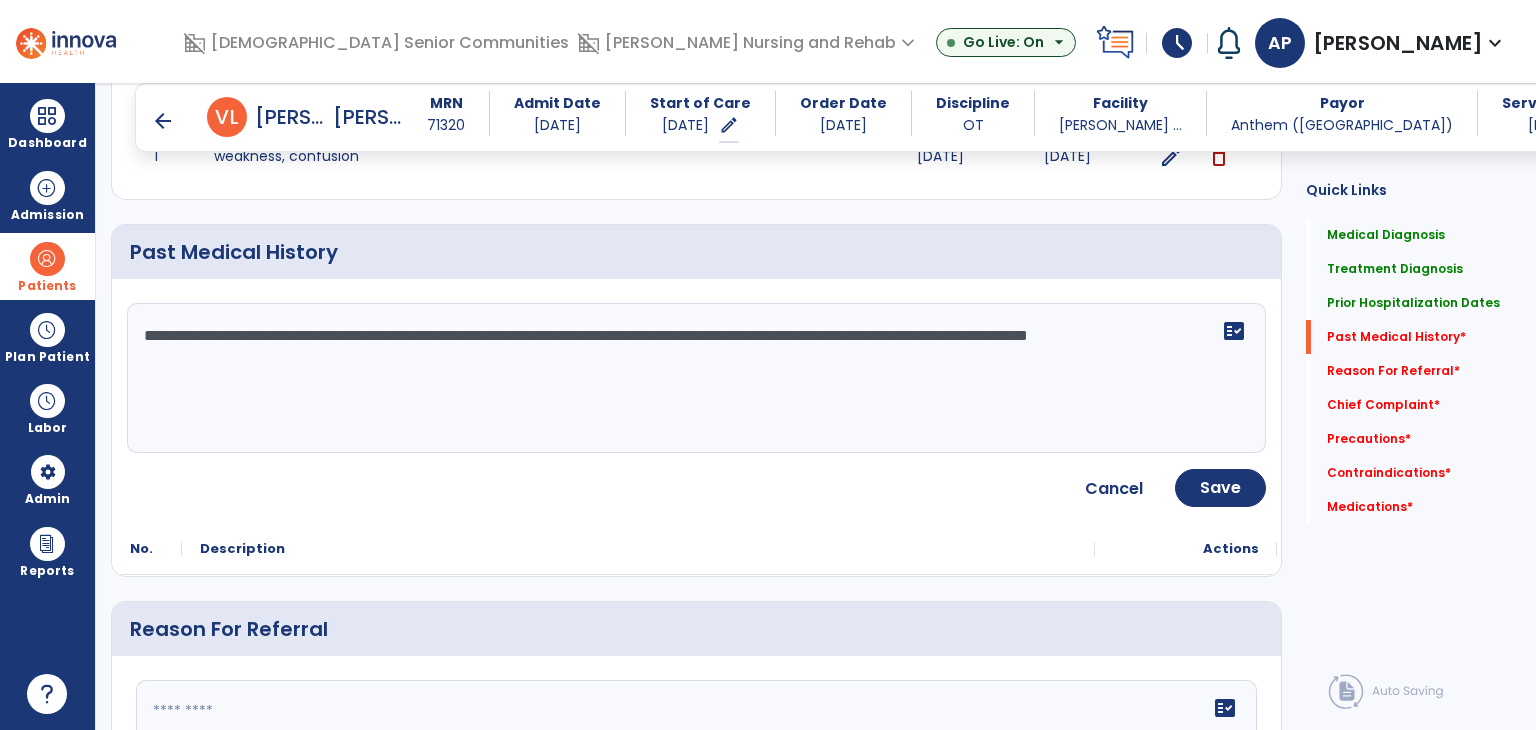 paste on "**********" 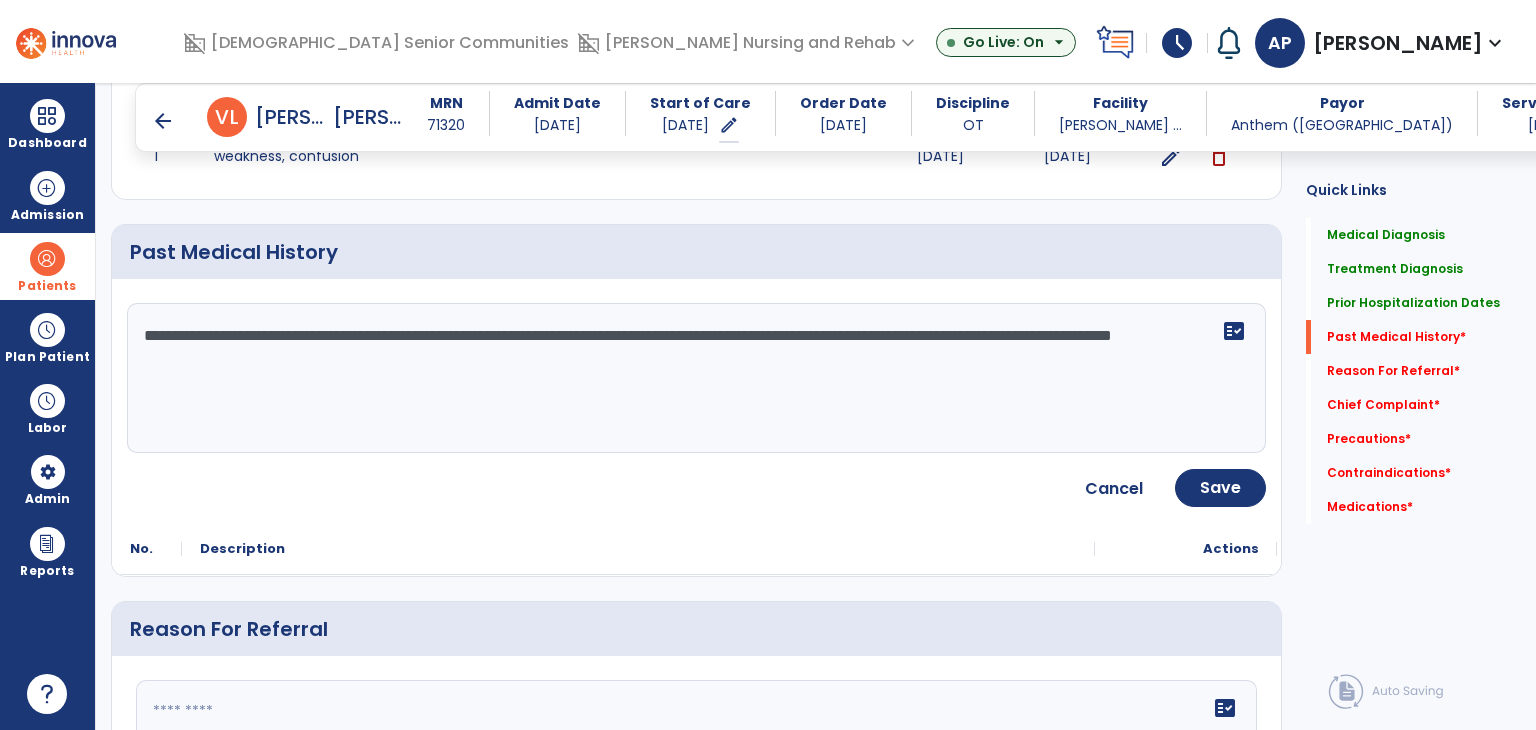 type on "**********" 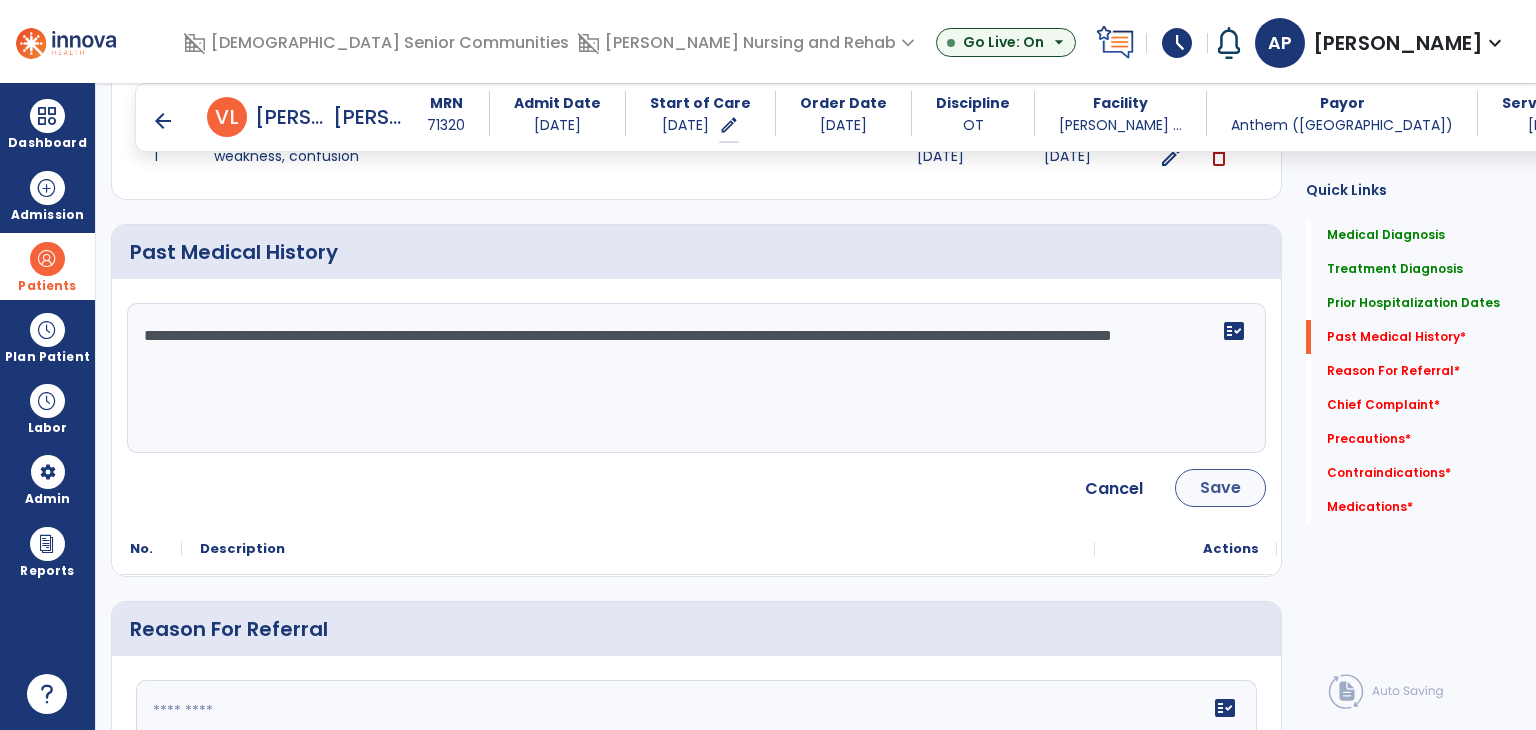 click on "Cancel Save" 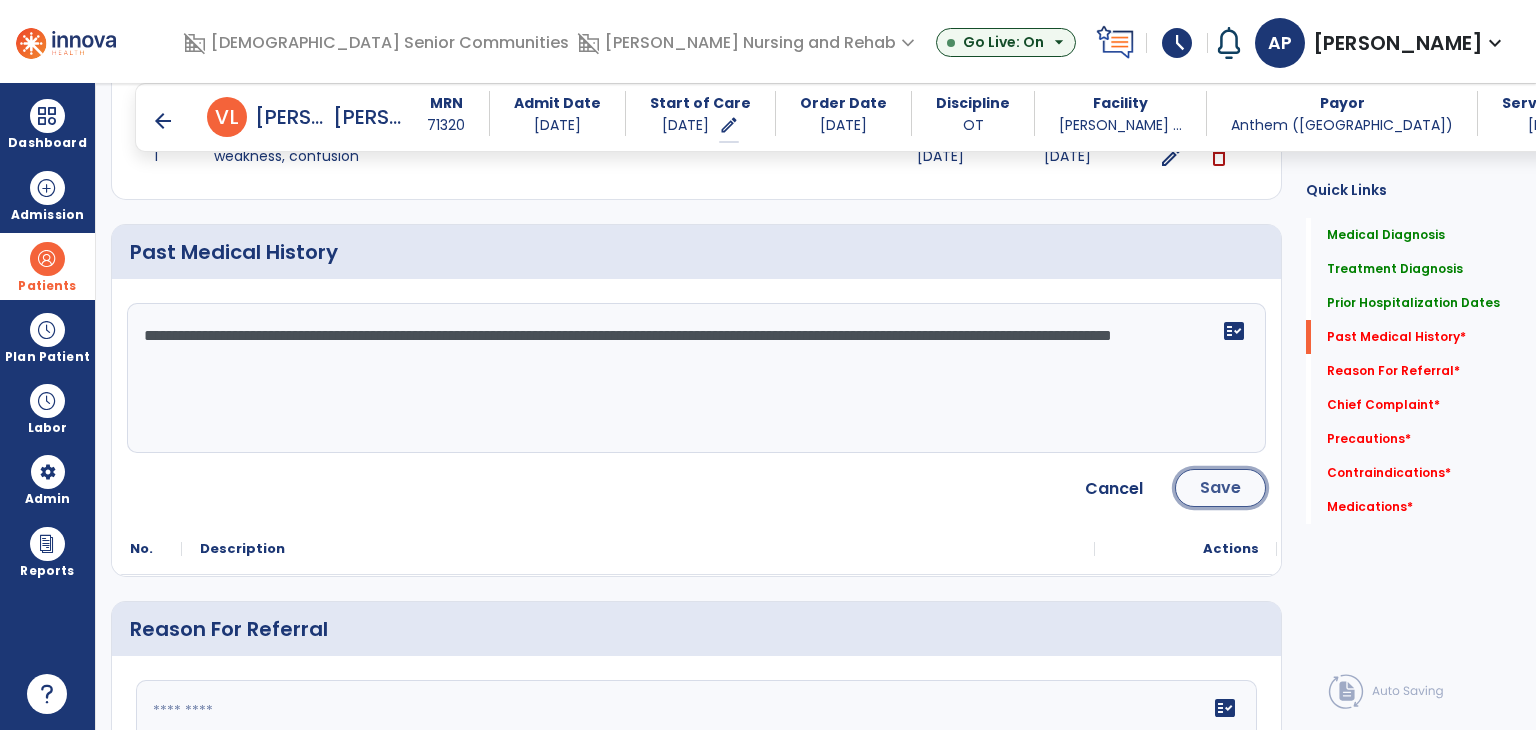 click on "Save" 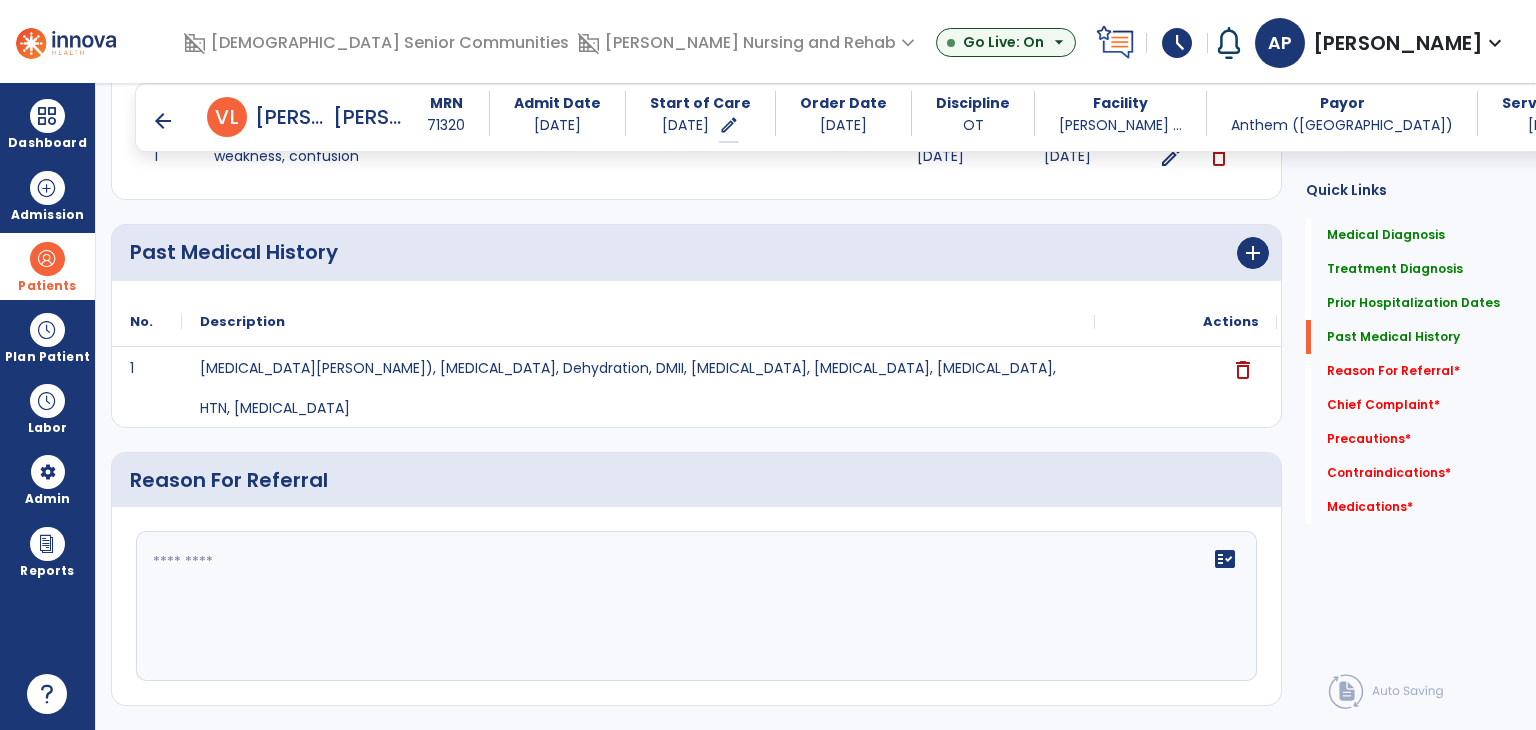 scroll, scrollTop: 1100, scrollLeft: 0, axis: vertical 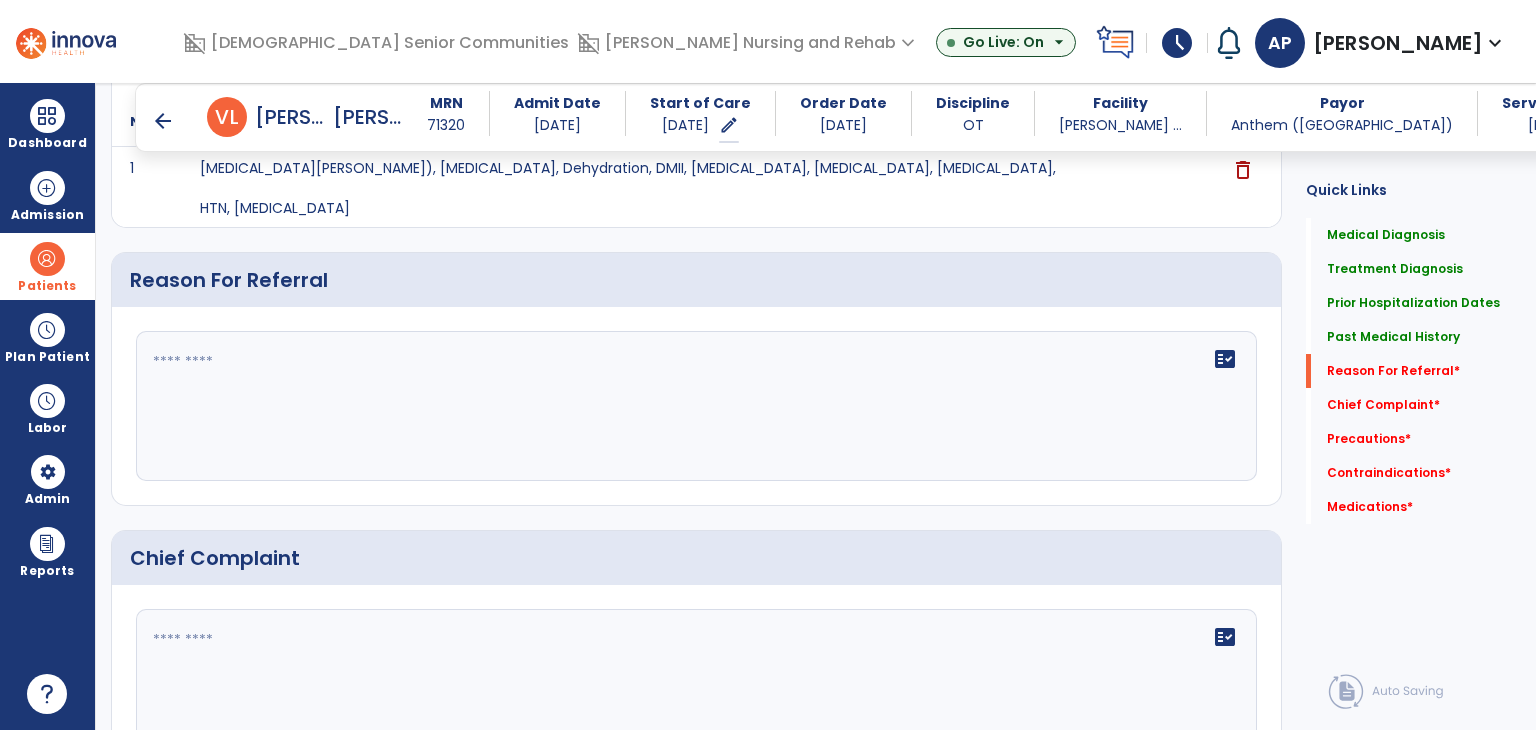 click on "fact_check" 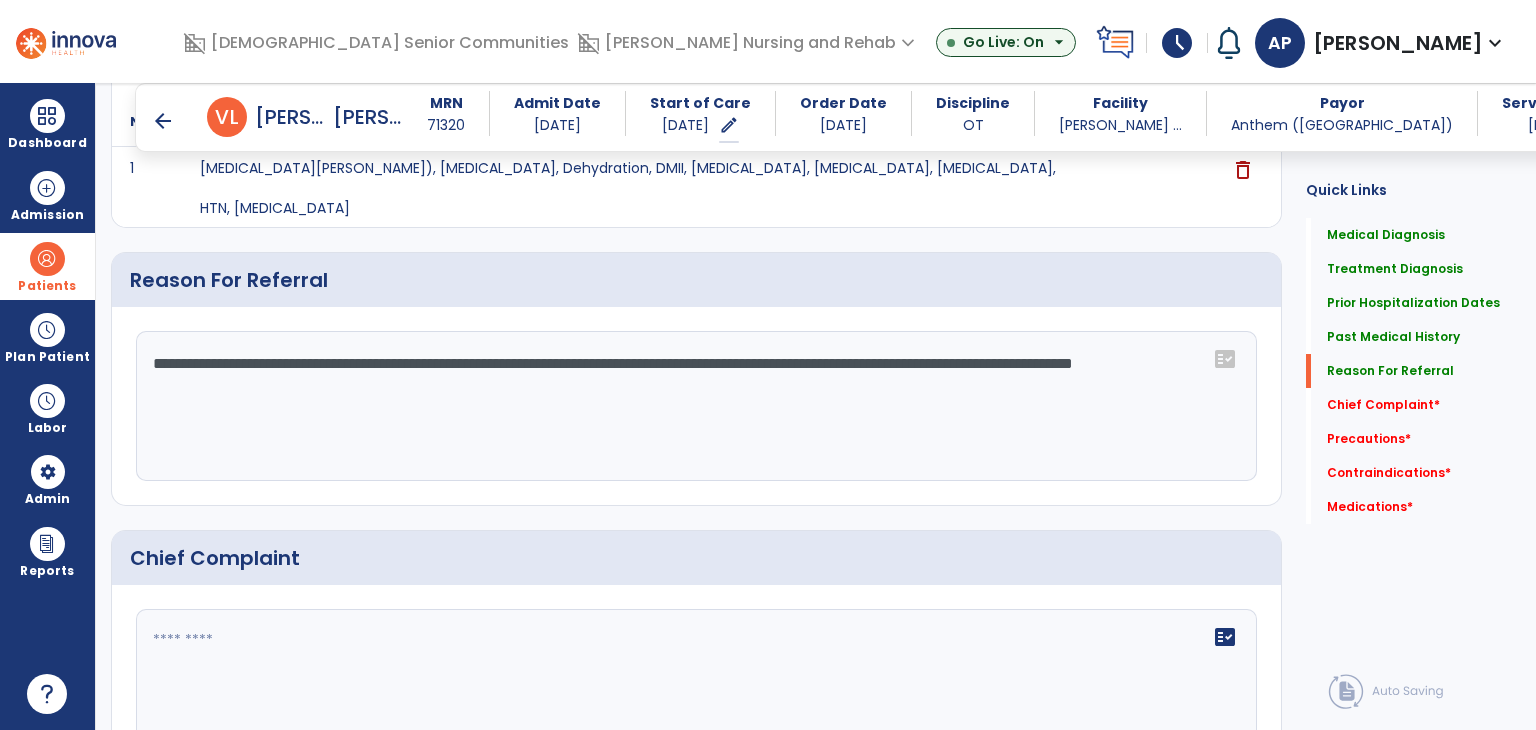click on "**********" 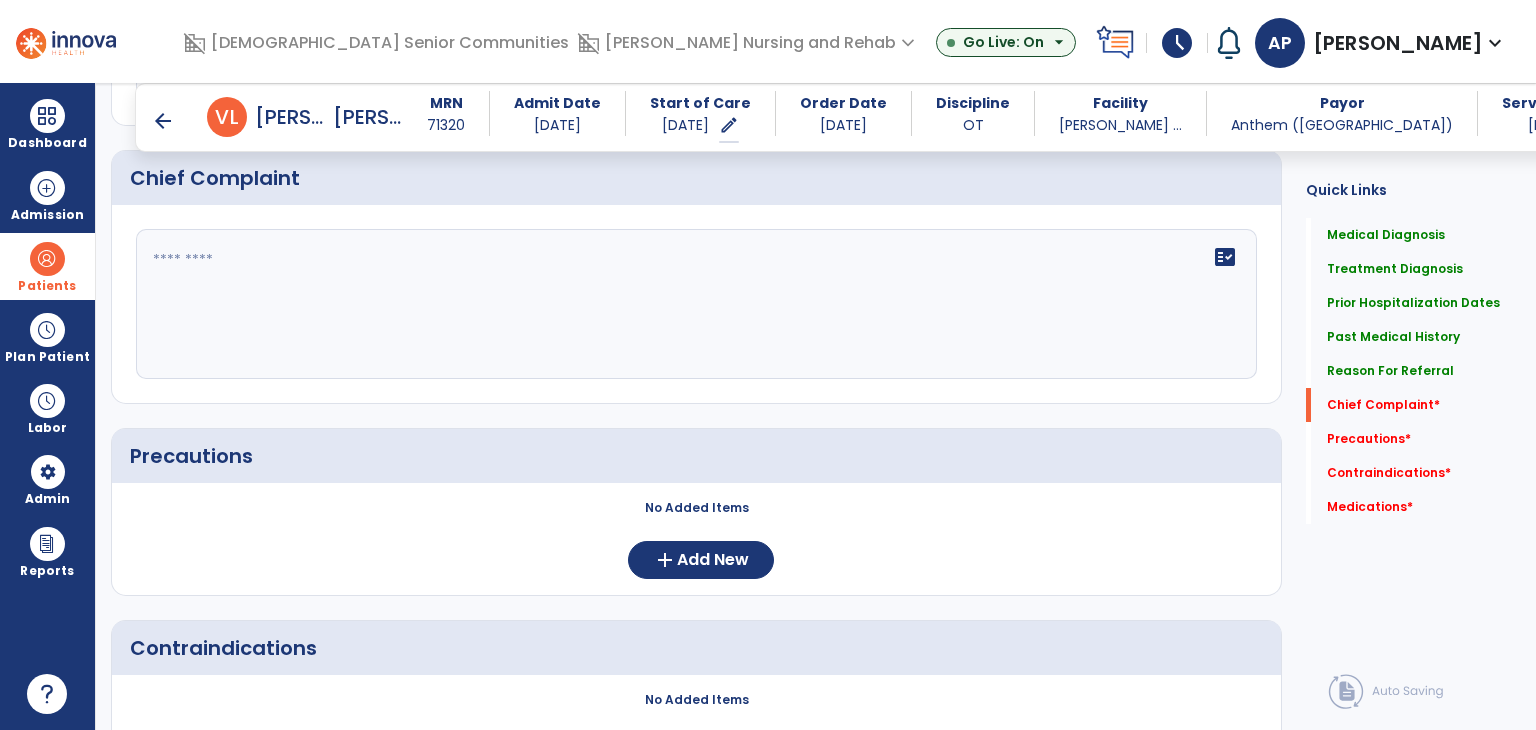 scroll, scrollTop: 1500, scrollLeft: 0, axis: vertical 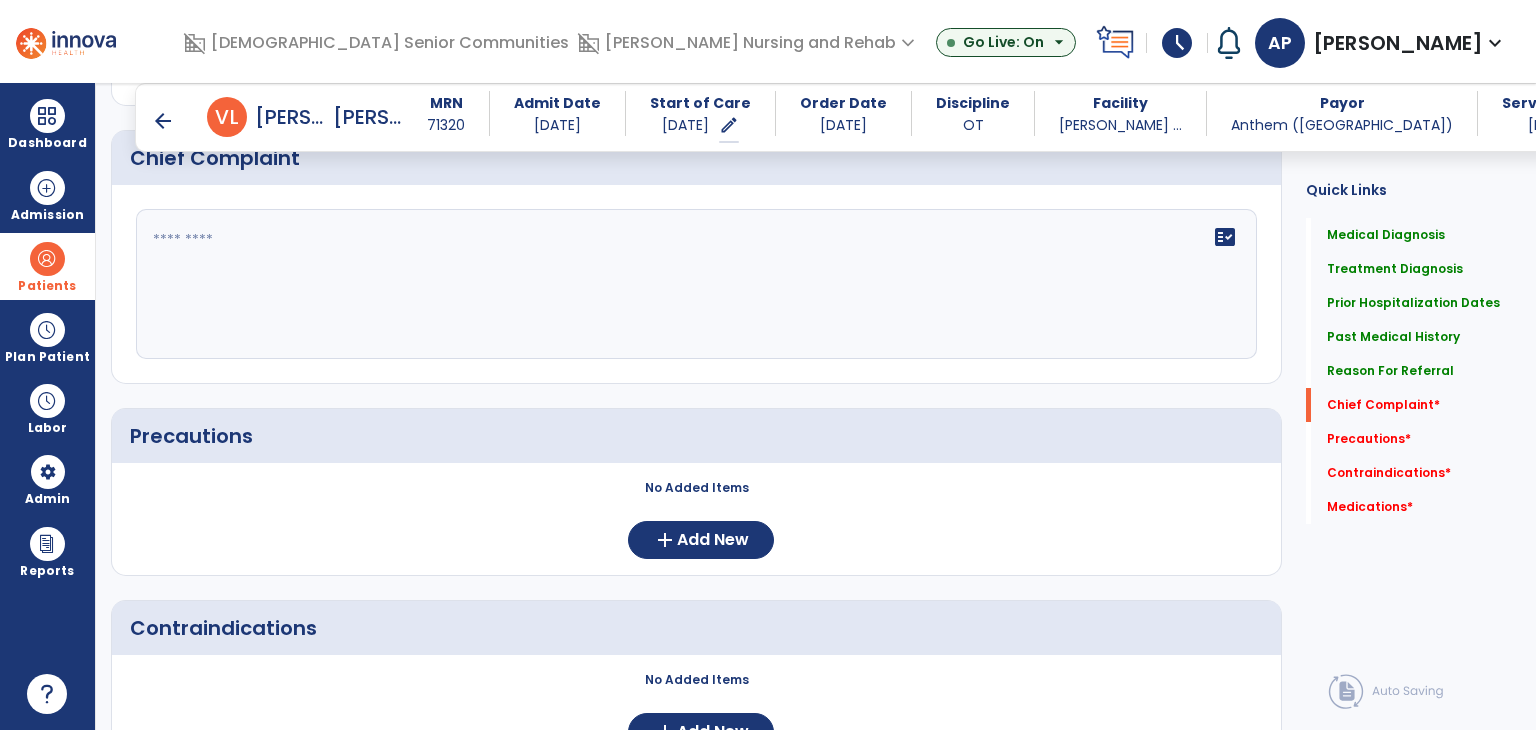 click on "fact_check" 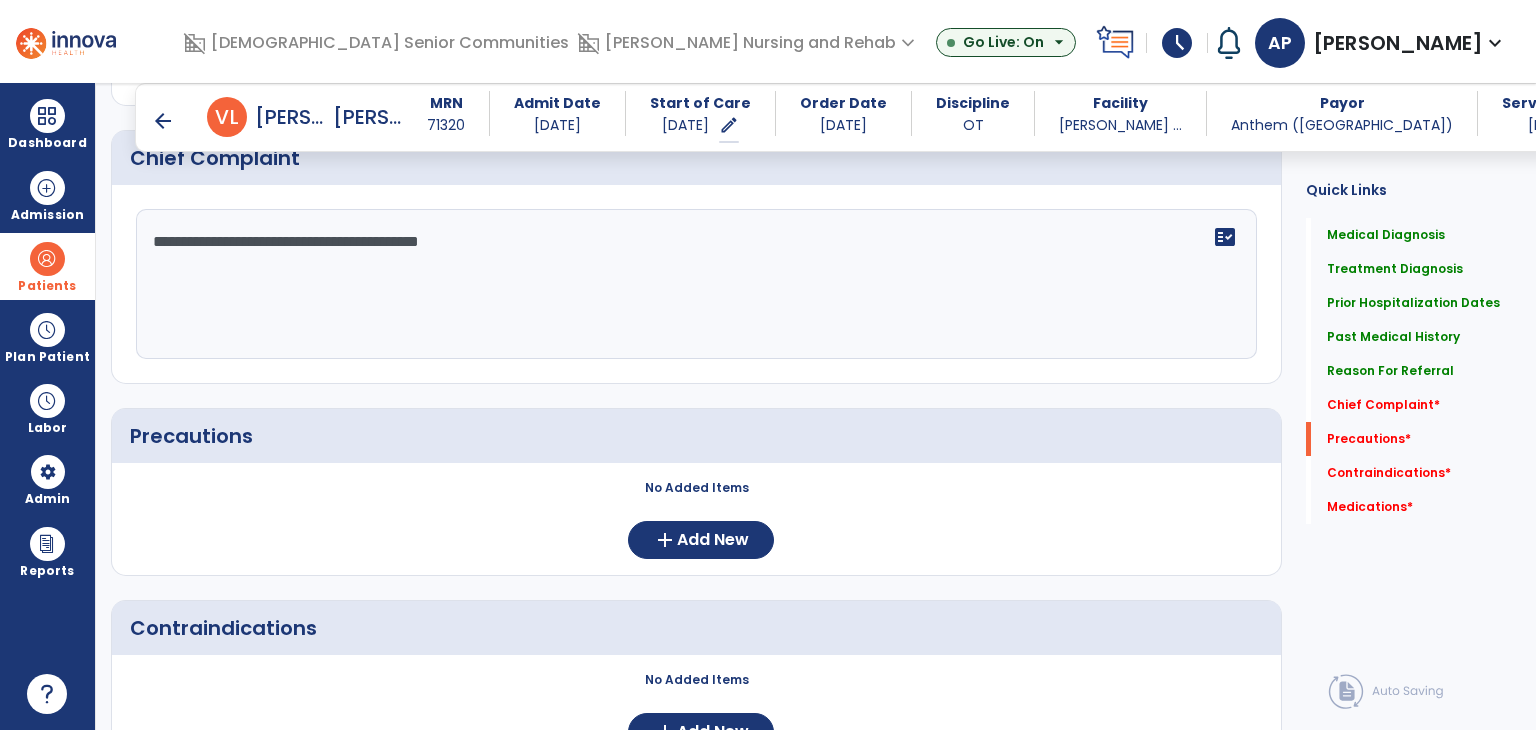 scroll, scrollTop: 1700, scrollLeft: 0, axis: vertical 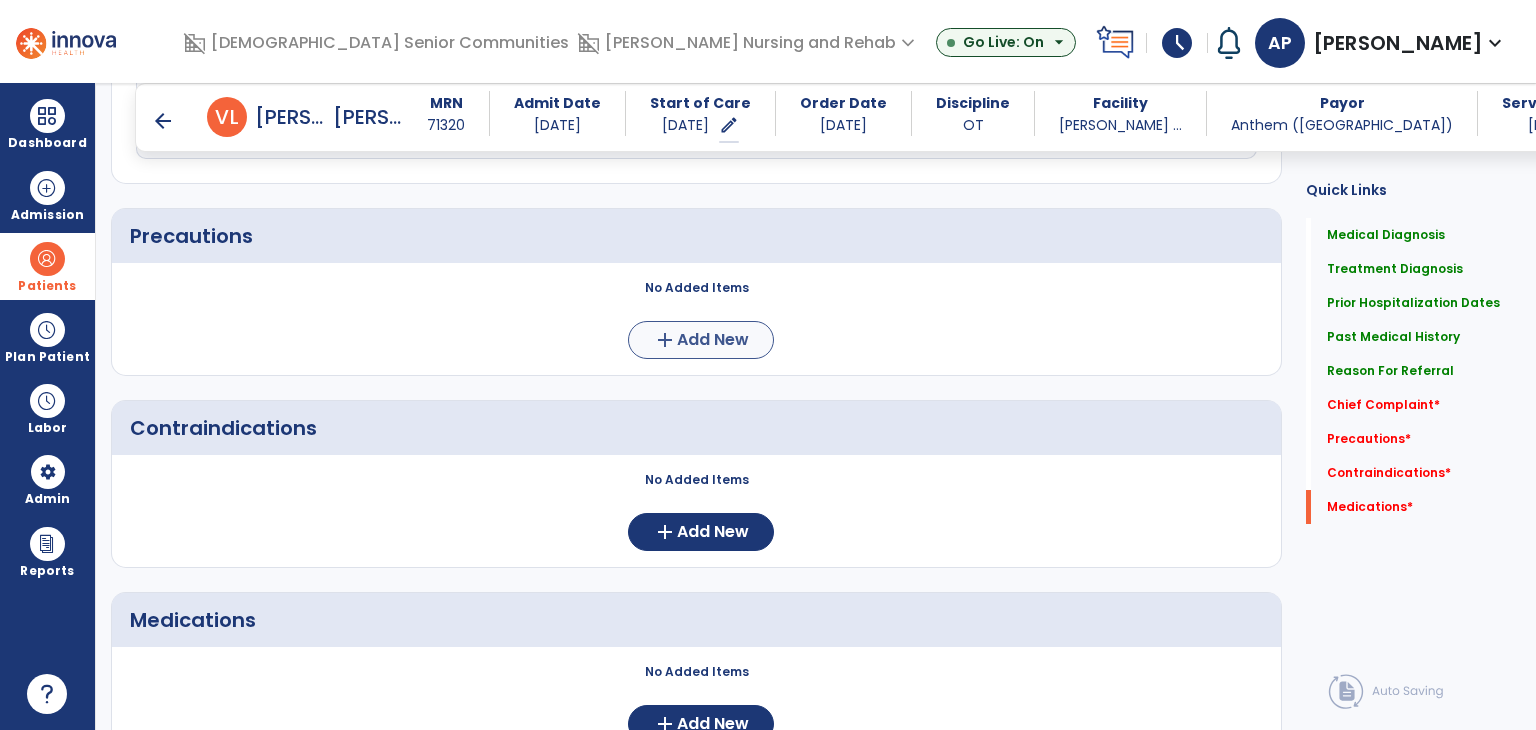 type on "**********" 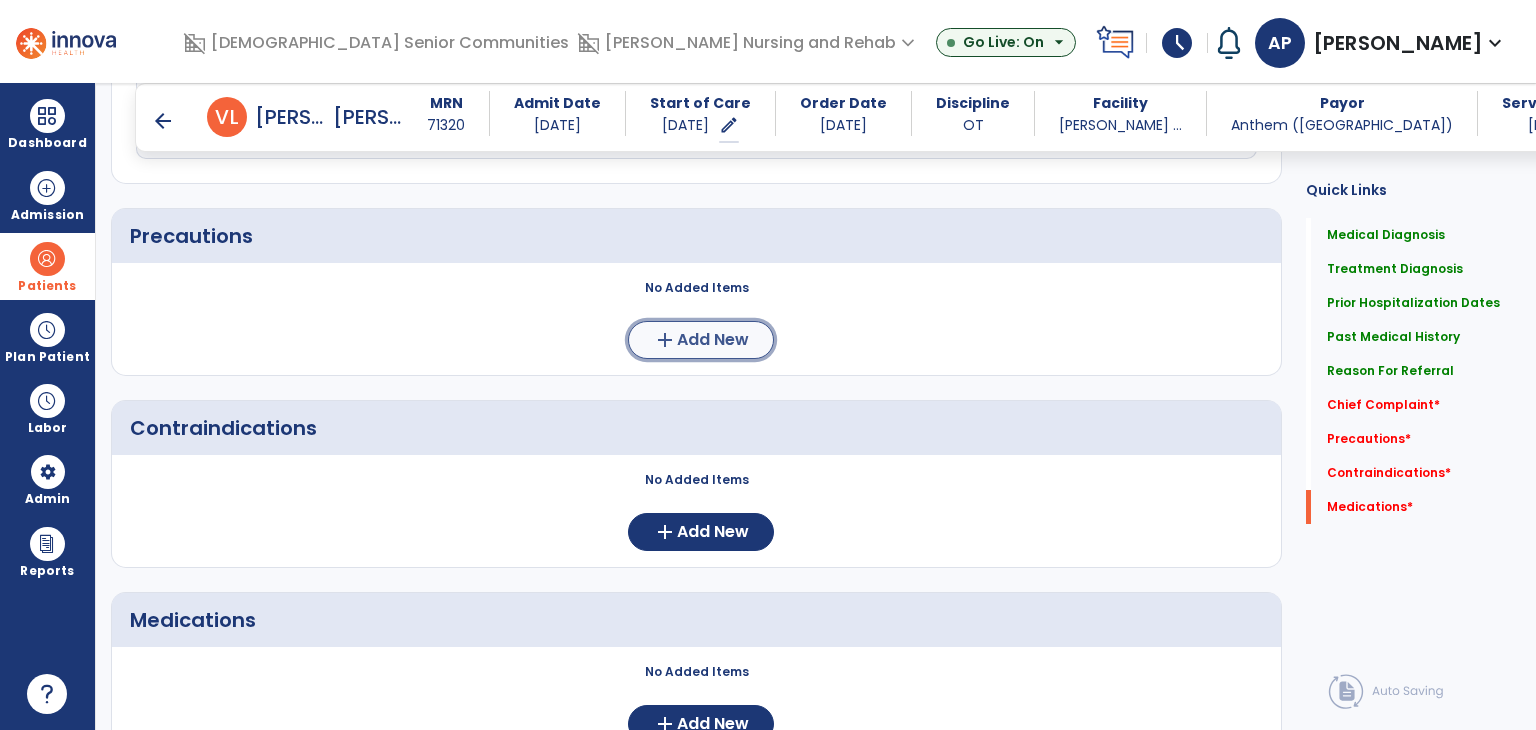 click on "Add New" 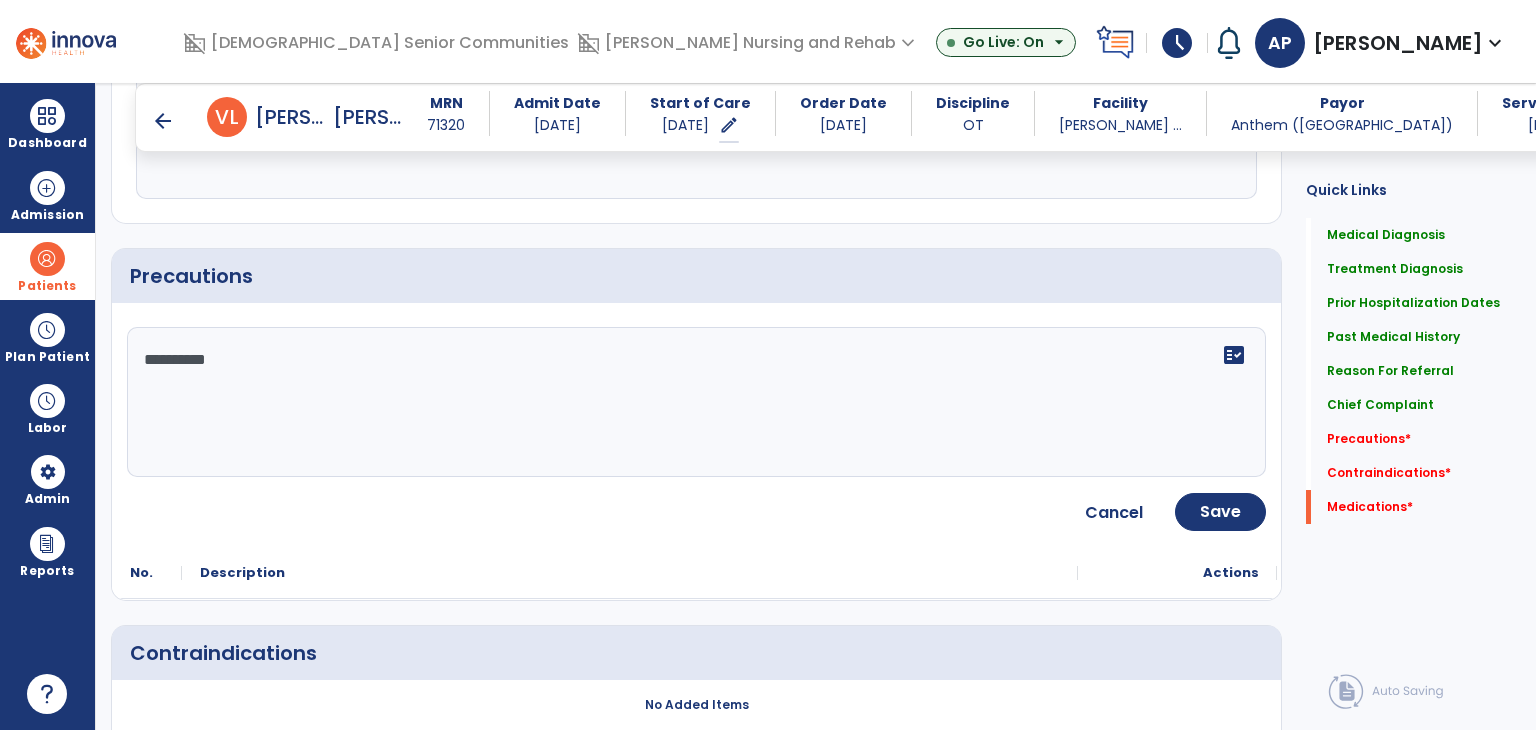 scroll, scrollTop: 1700, scrollLeft: 0, axis: vertical 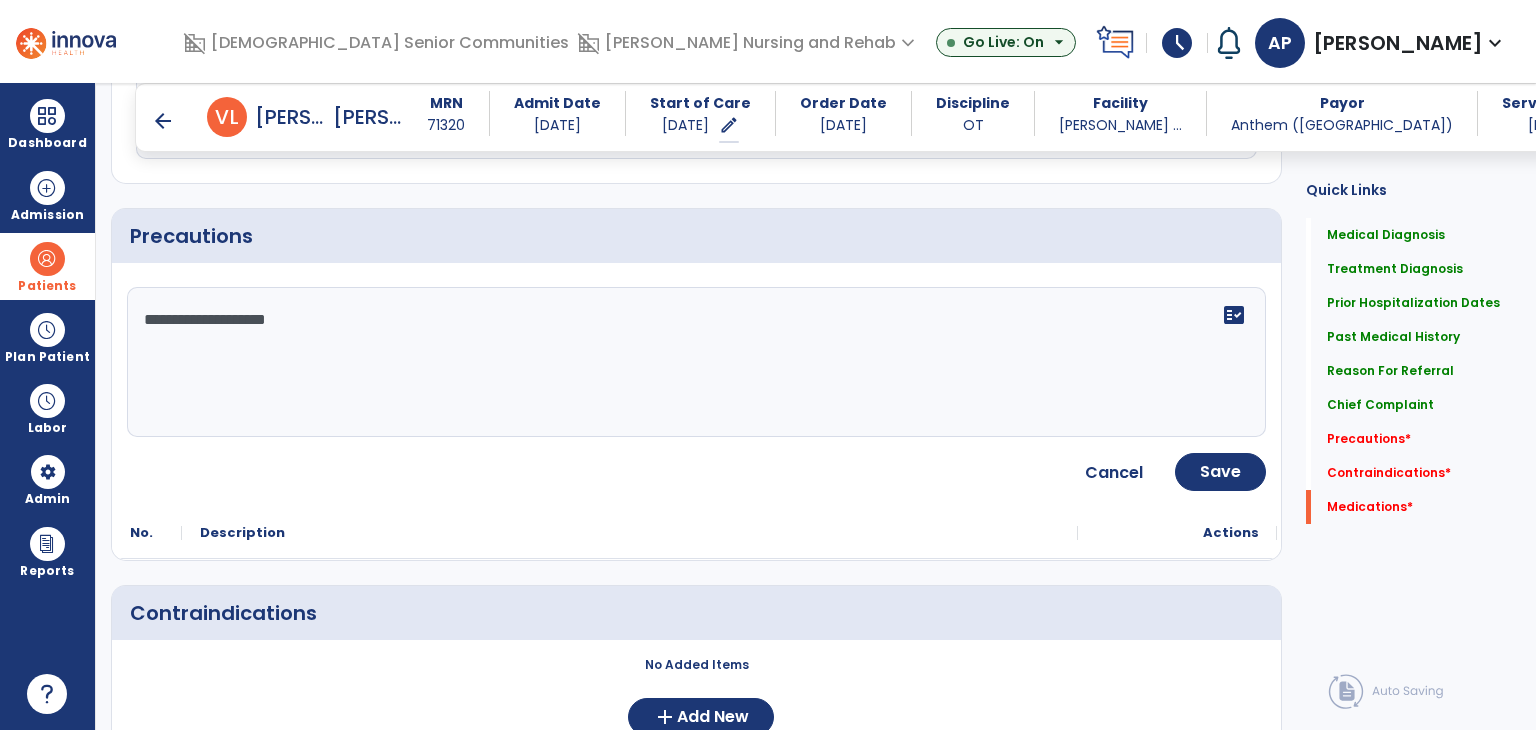 type on "**********" 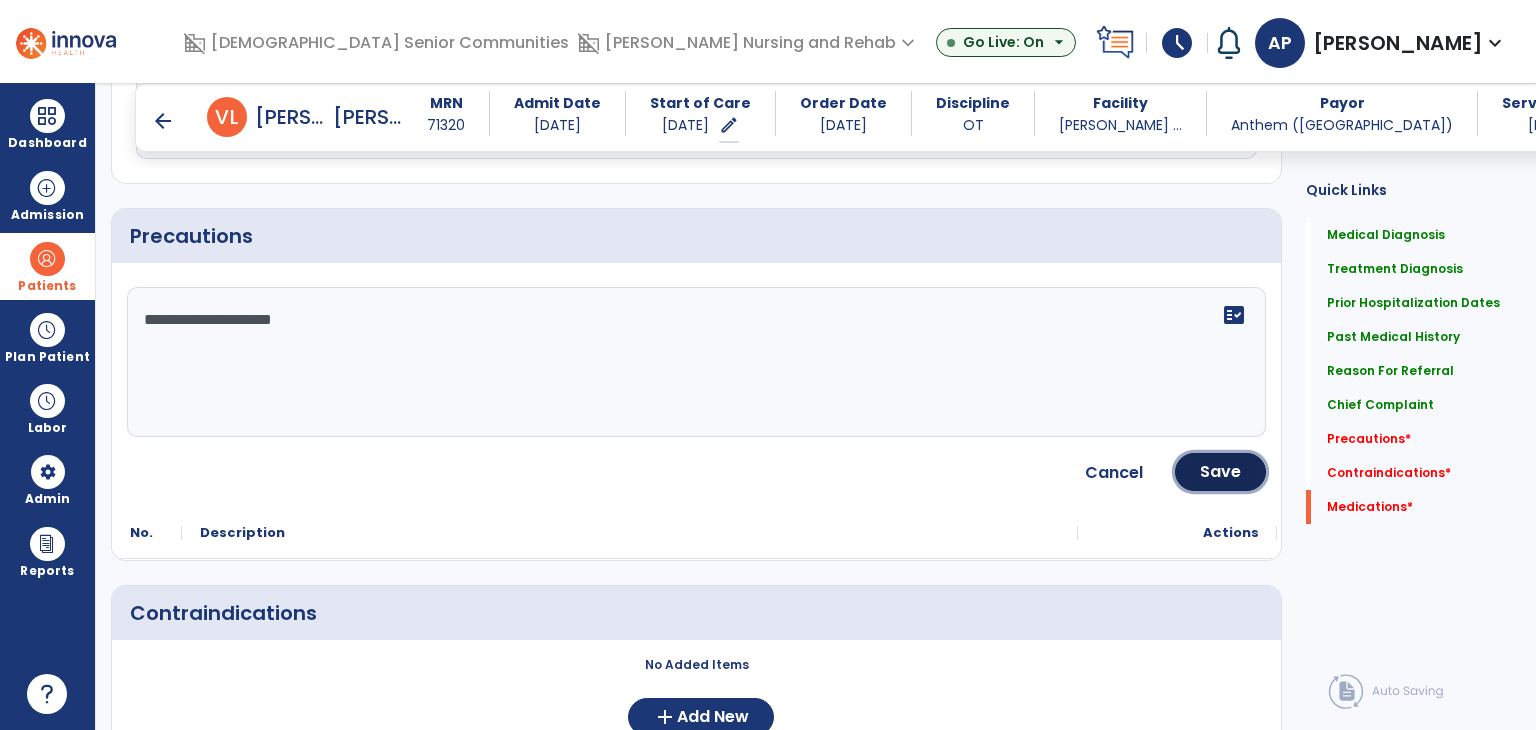 click on "Save" 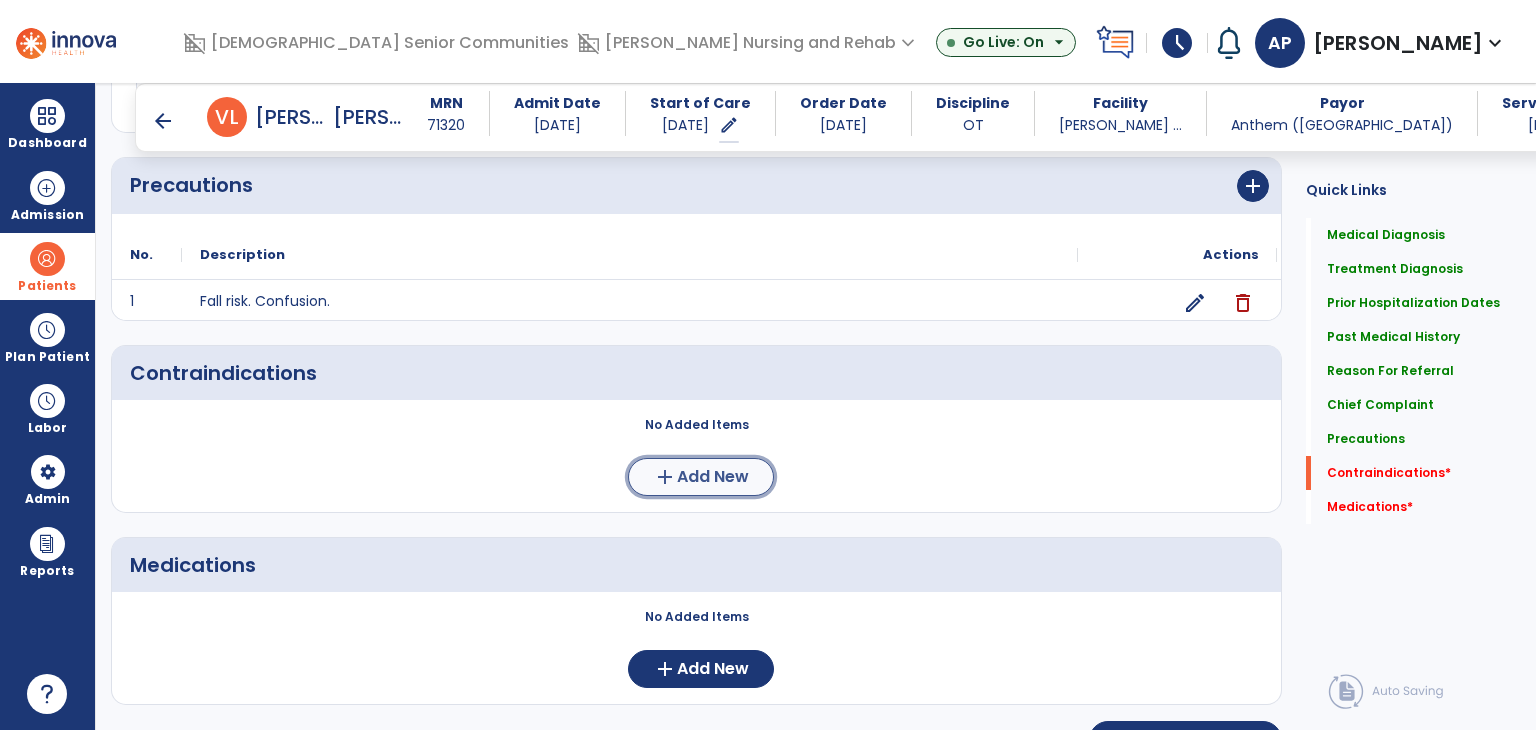 click on "Add New" 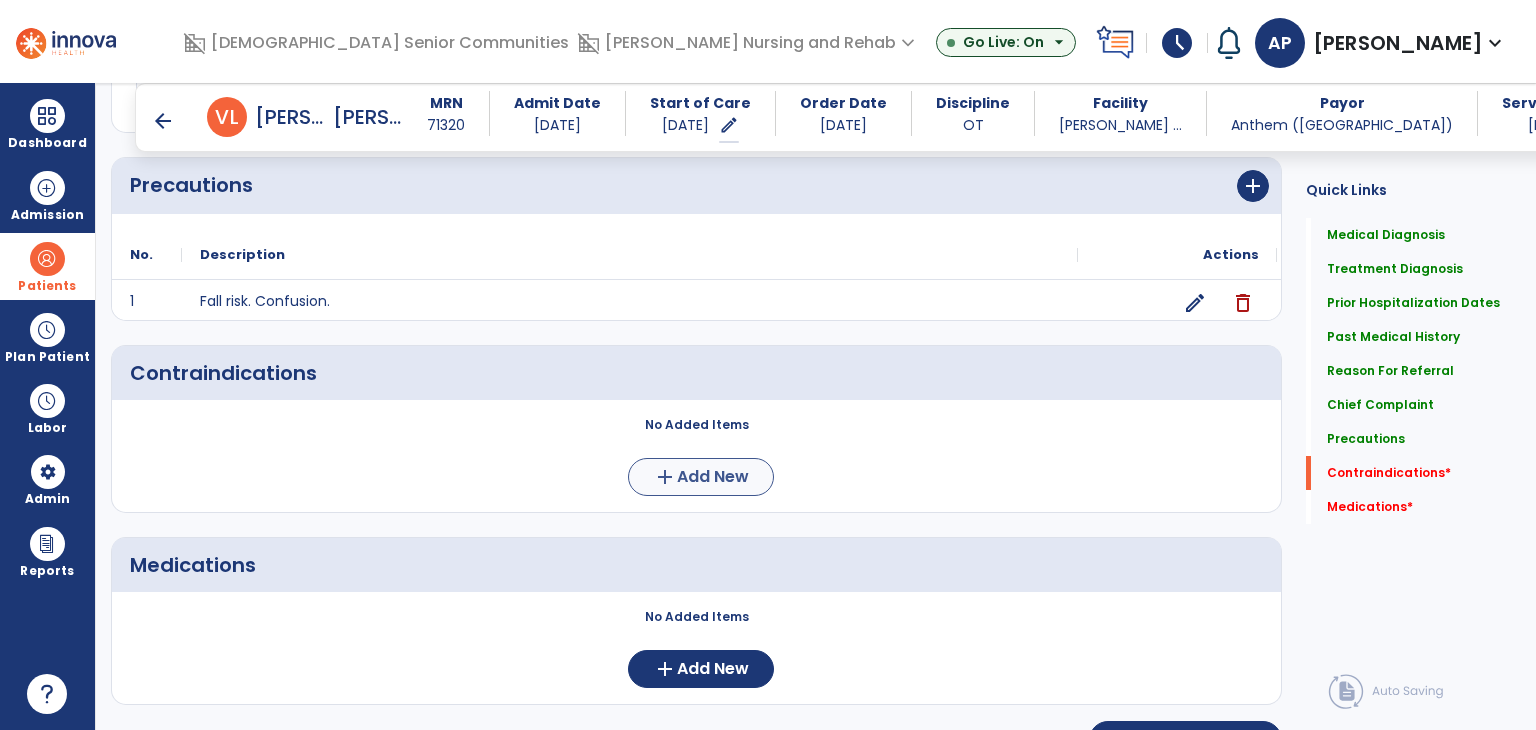 scroll, scrollTop: 1791, scrollLeft: 0, axis: vertical 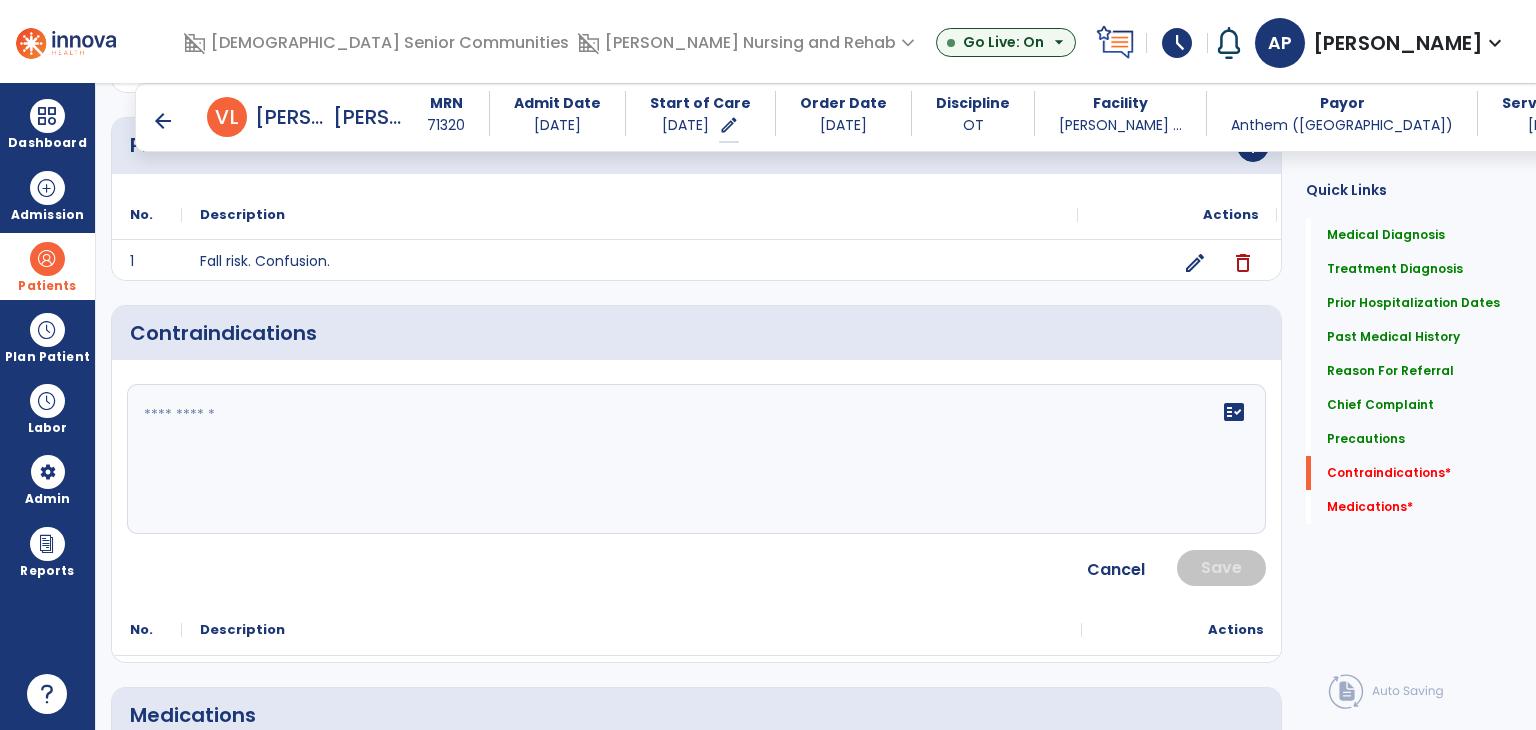 click on "fact_check" 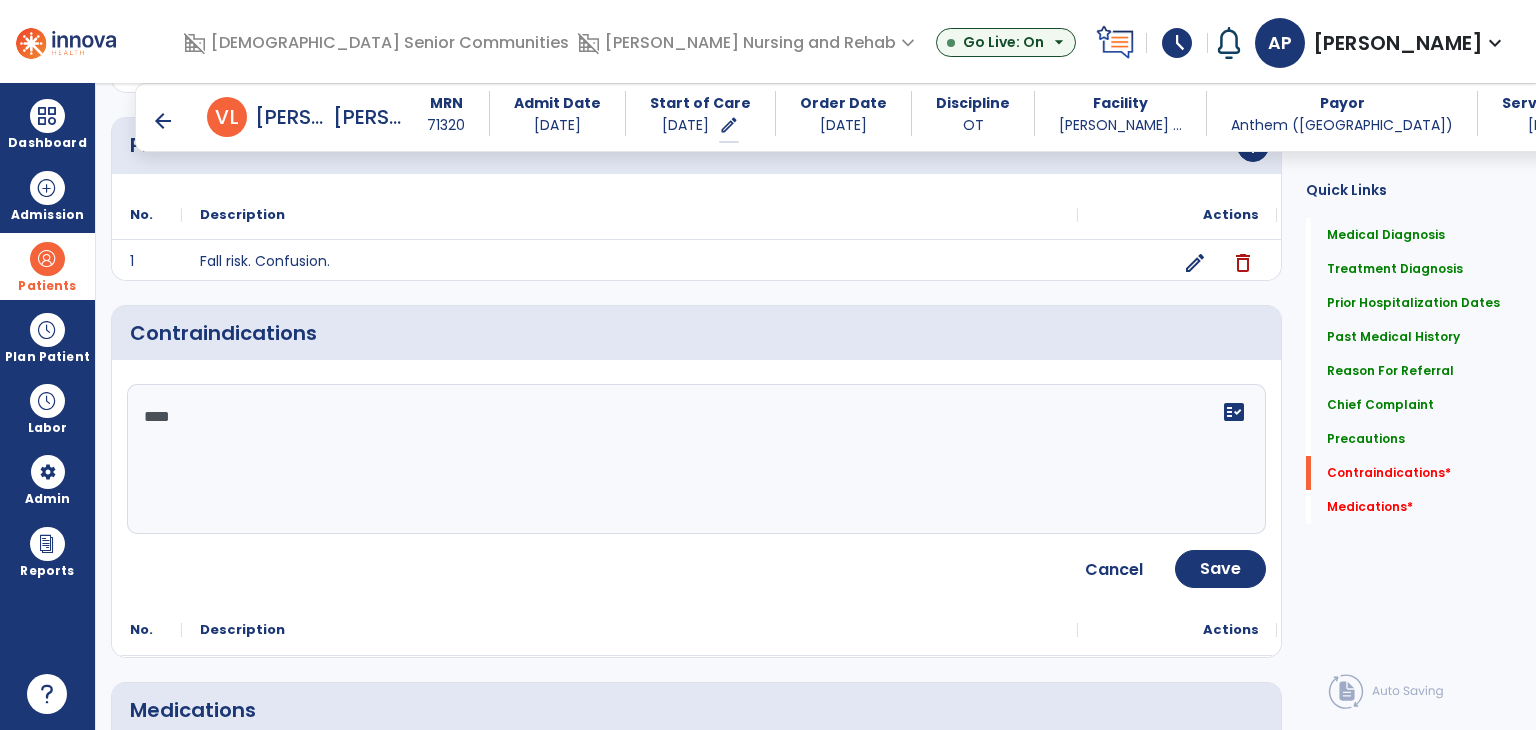 type on "*****" 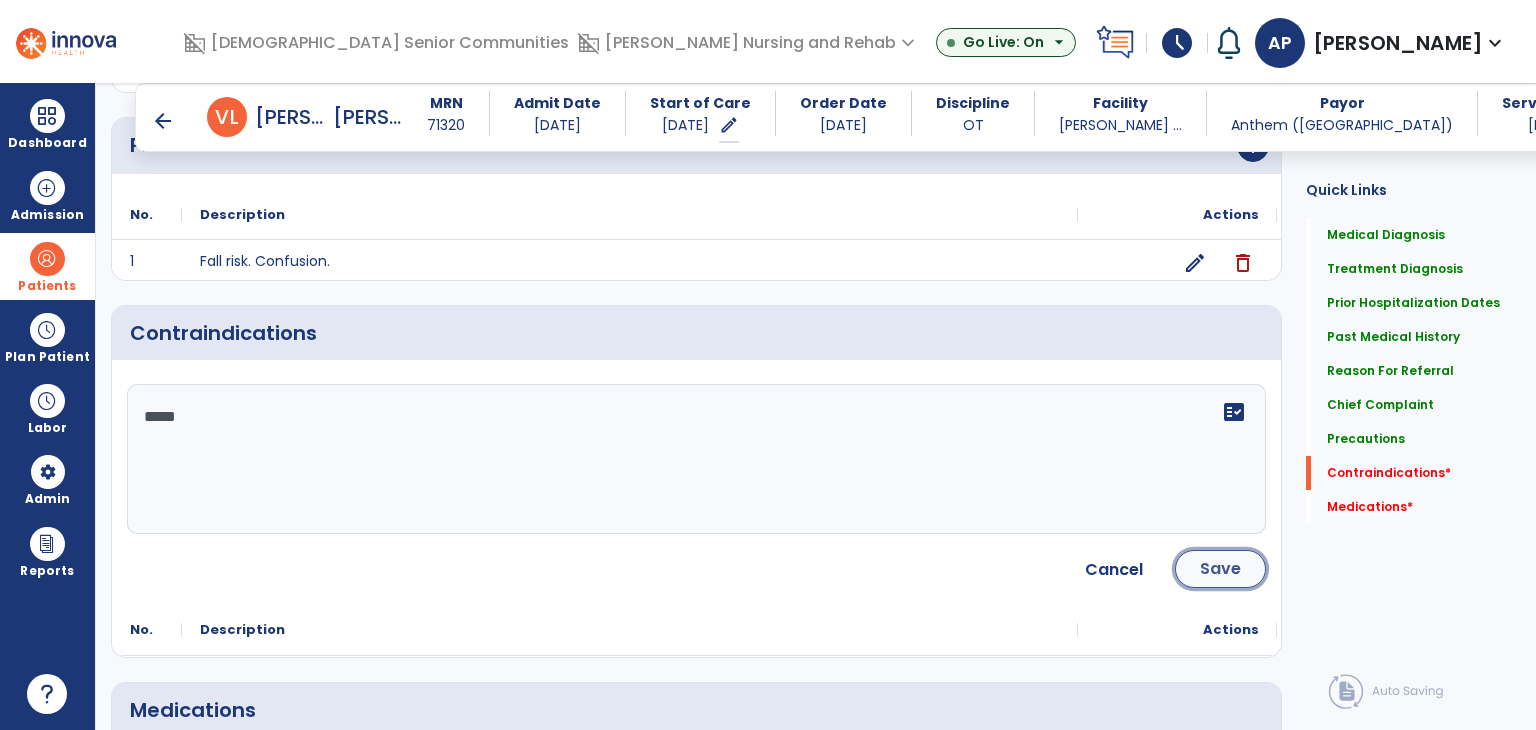 click on "Save" 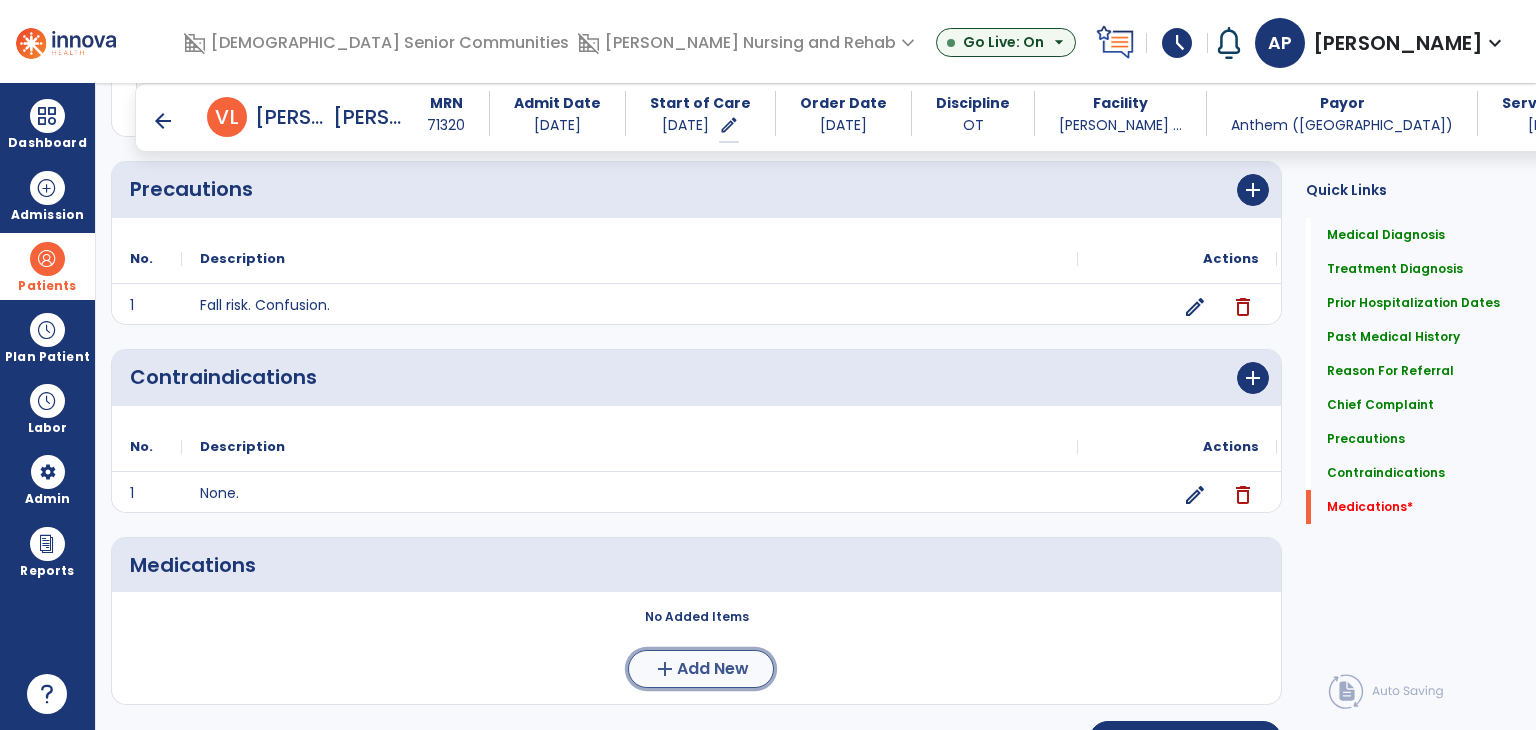 scroll, scrollTop: 1787, scrollLeft: 0, axis: vertical 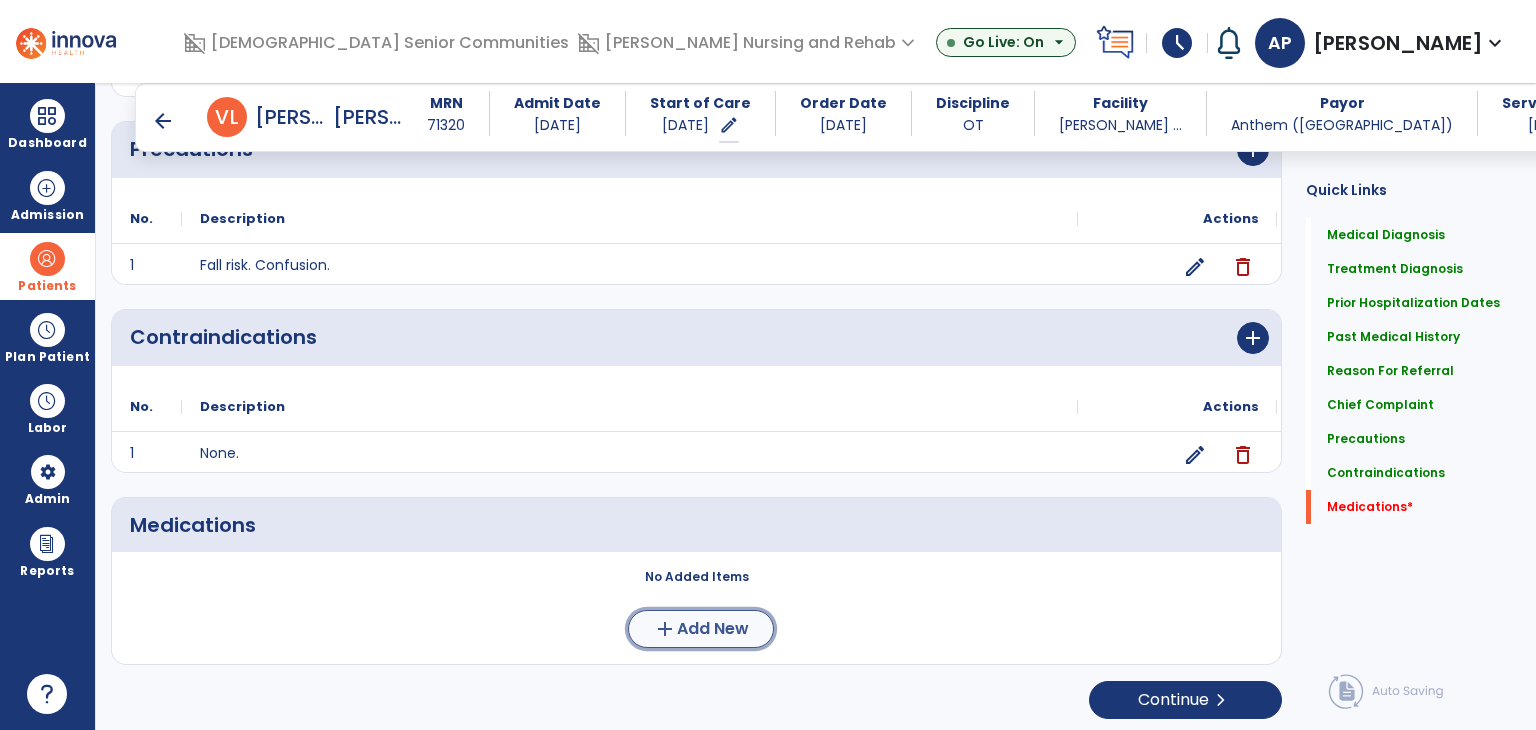 click on "Add New" 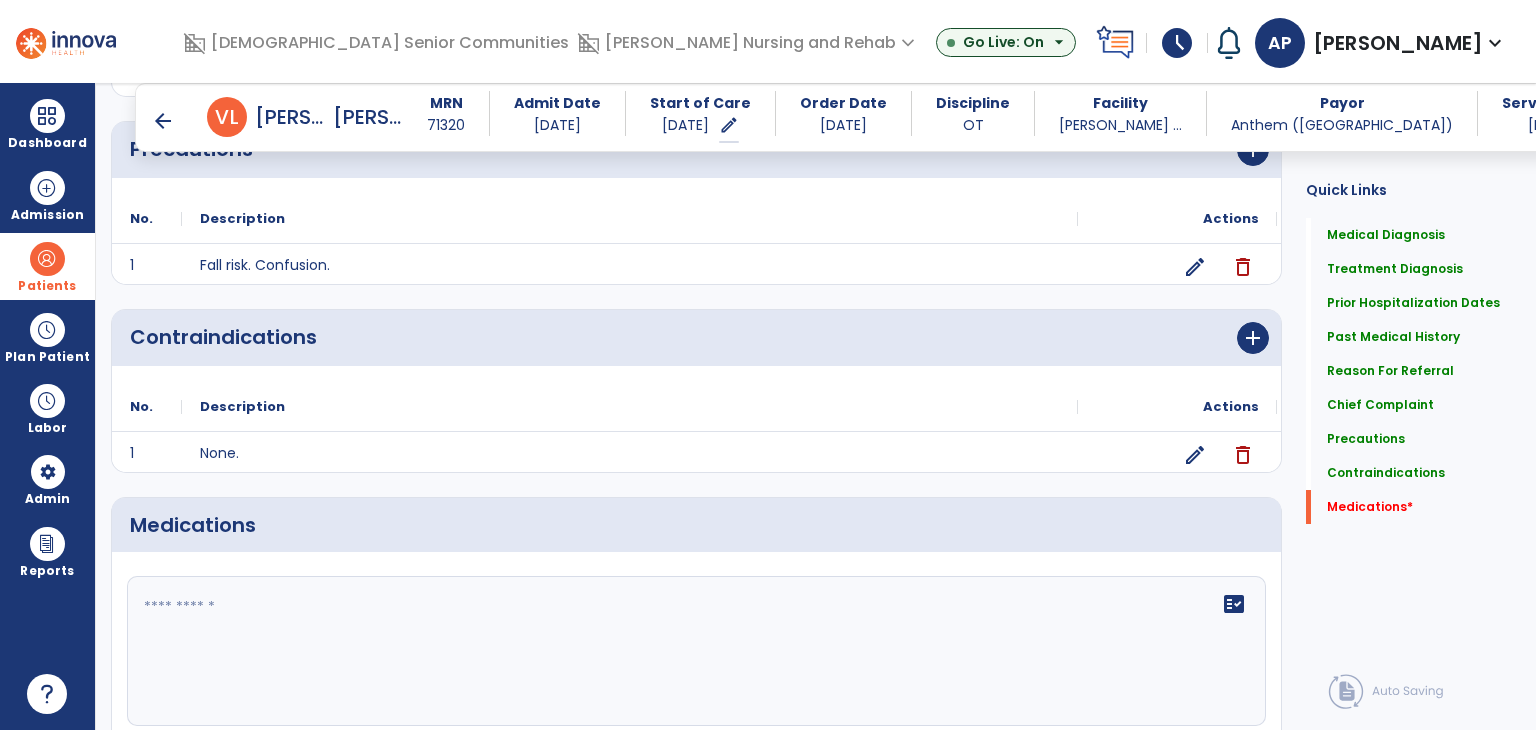 click 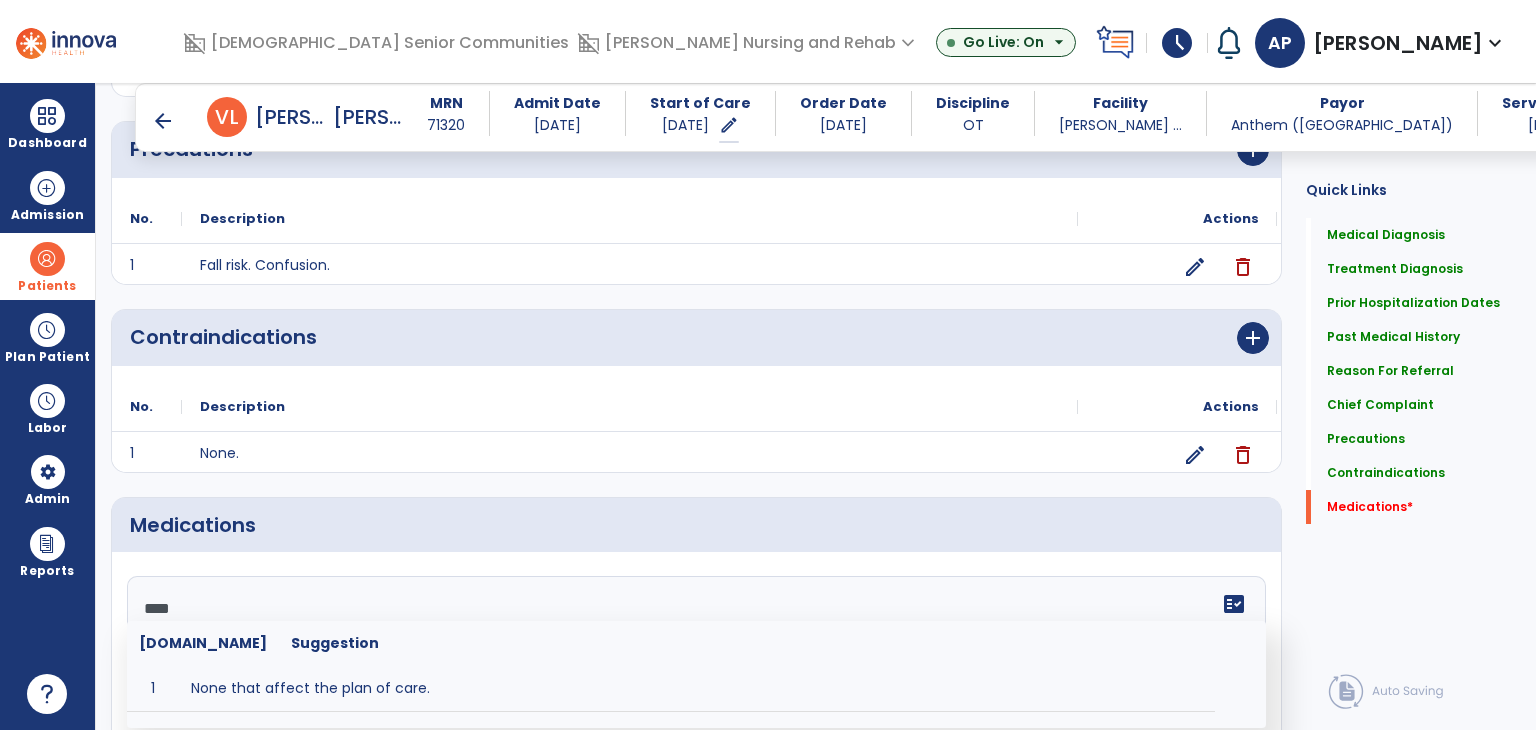 type on "**********" 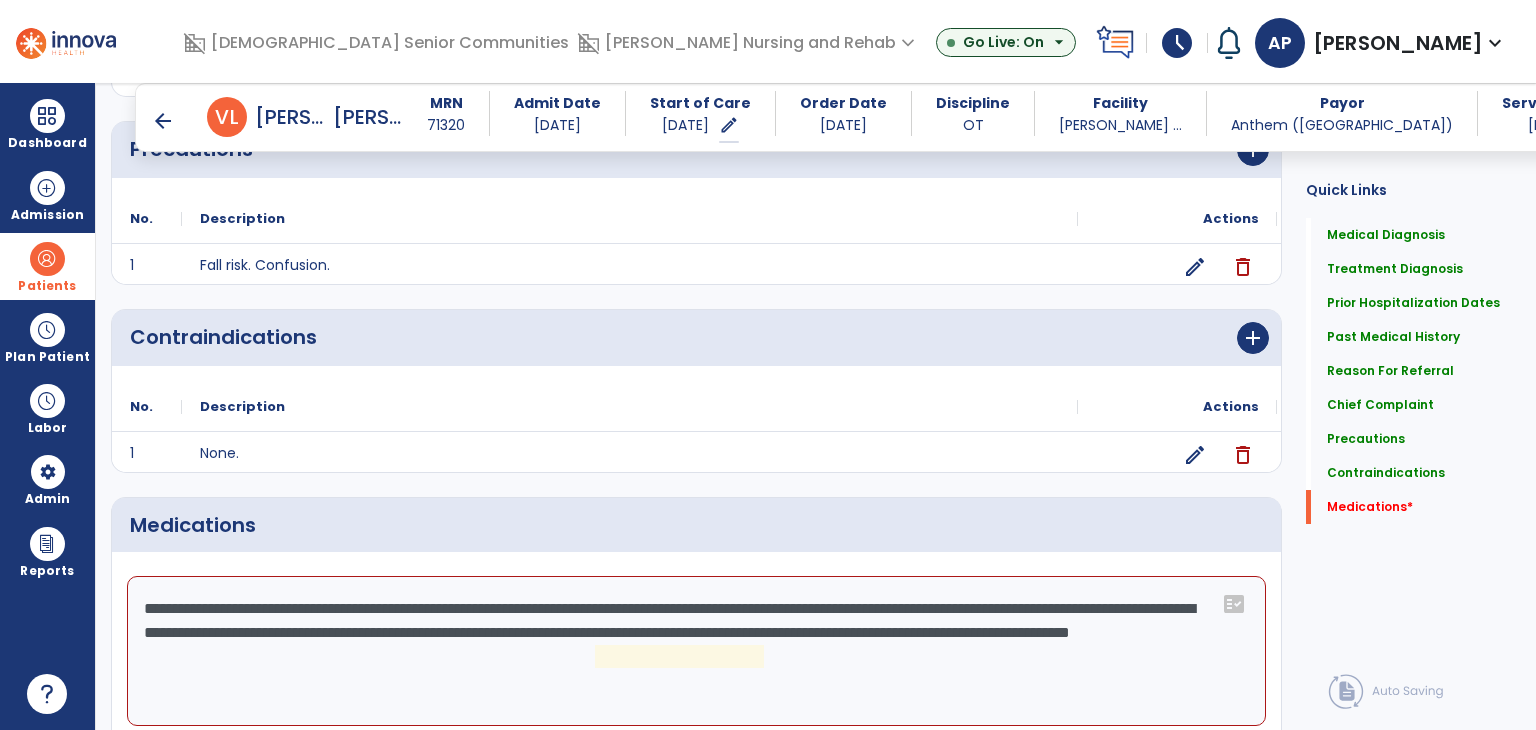 scroll, scrollTop: 1971, scrollLeft: 0, axis: vertical 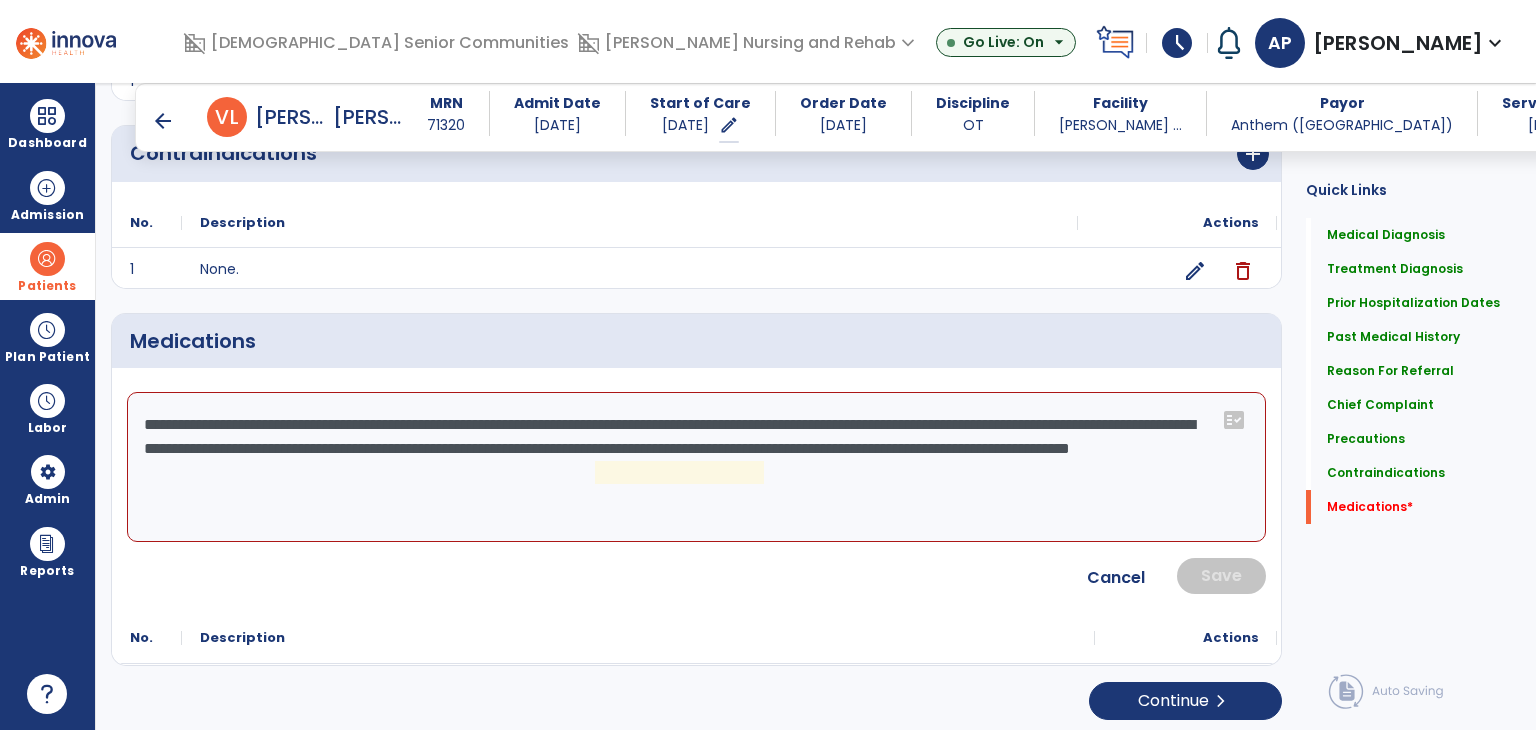 click on "**********" 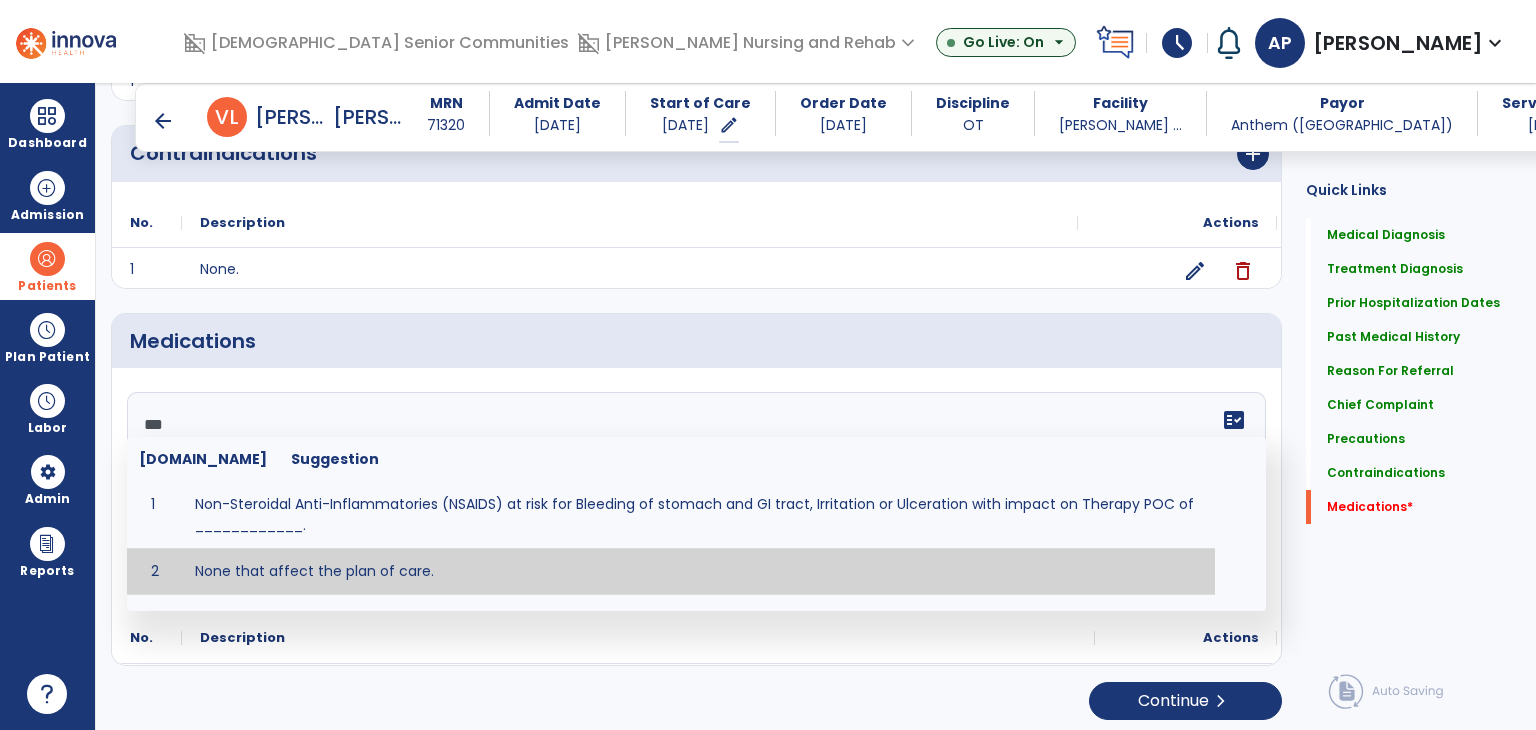 type on "**********" 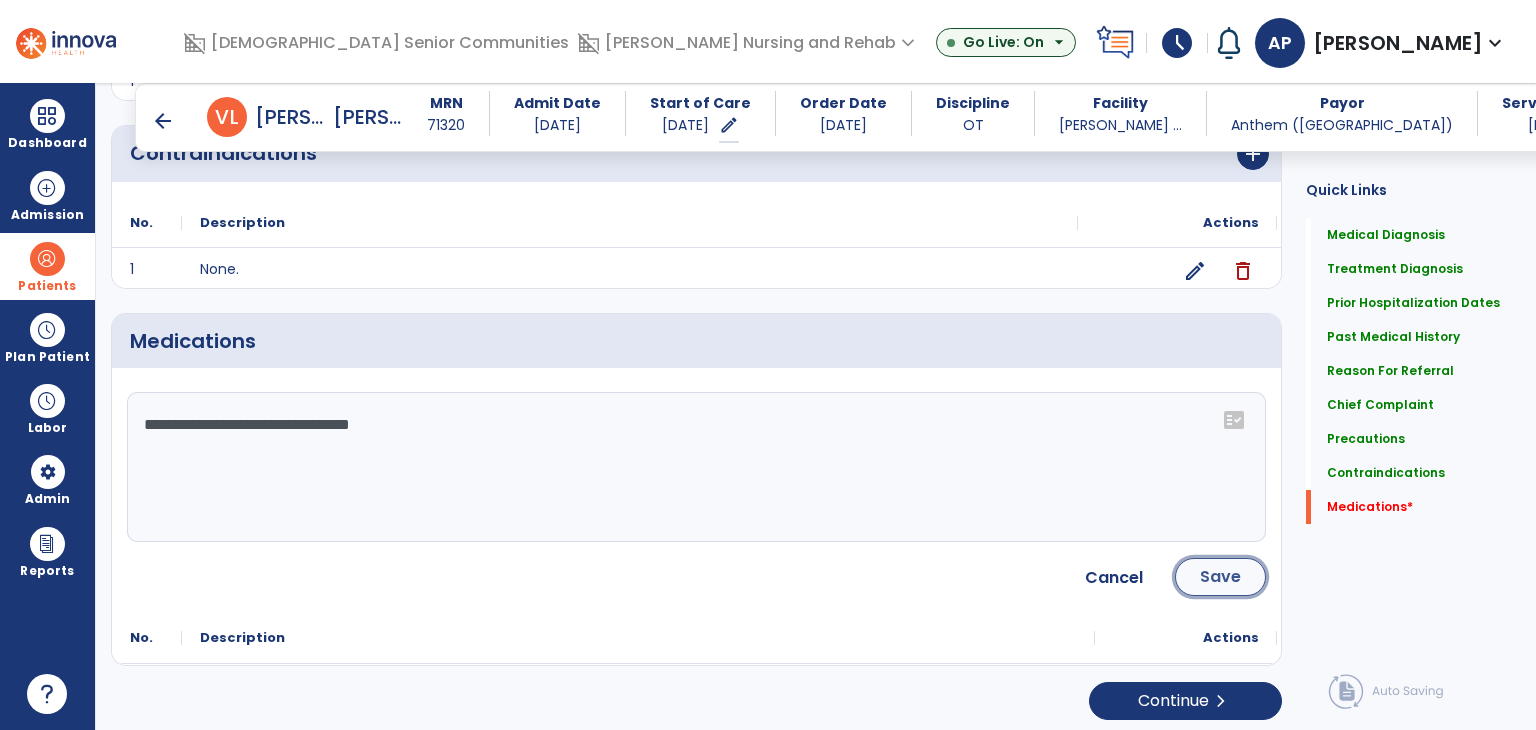 click on "Save" 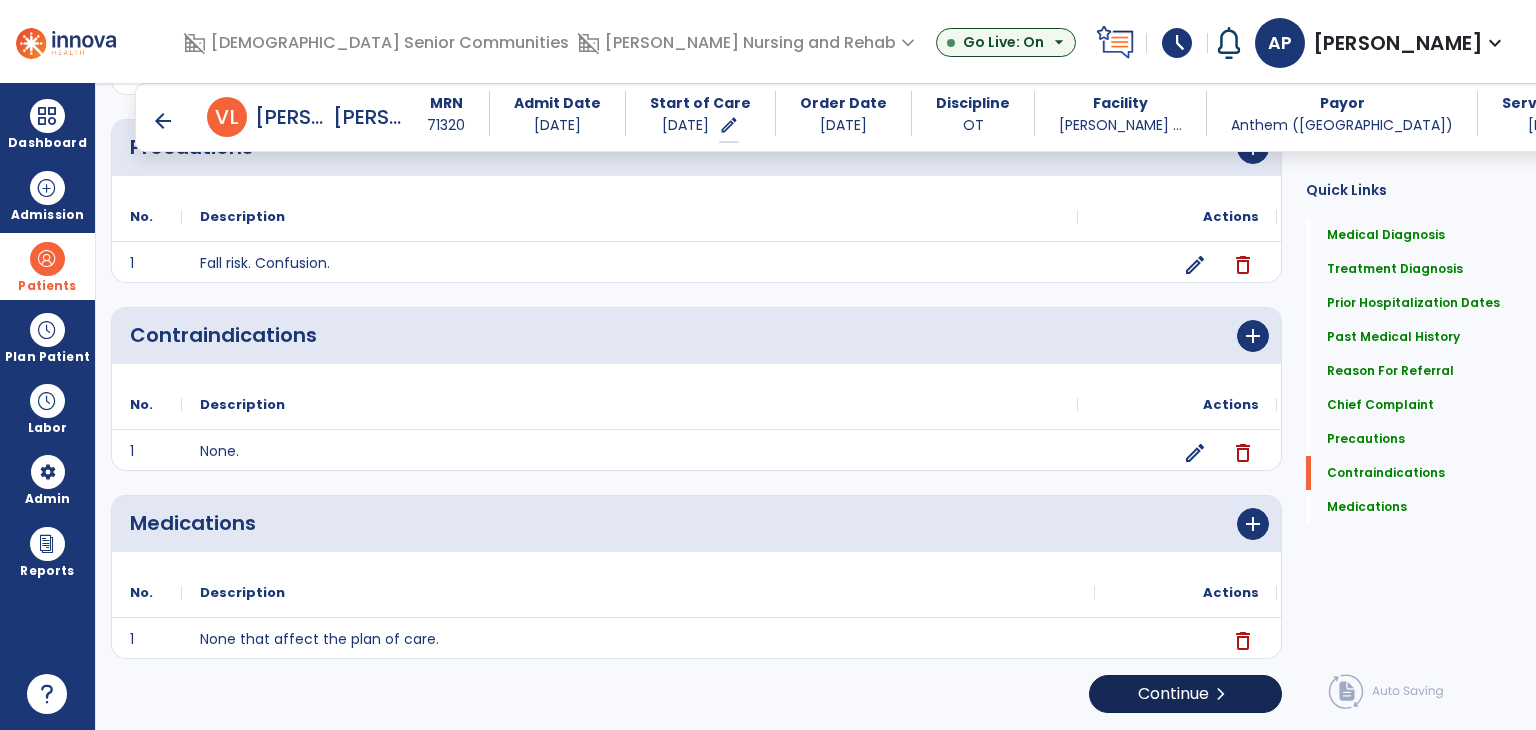 scroll, scrollTop: 1784, scrollLeft: 0, axis: vertical 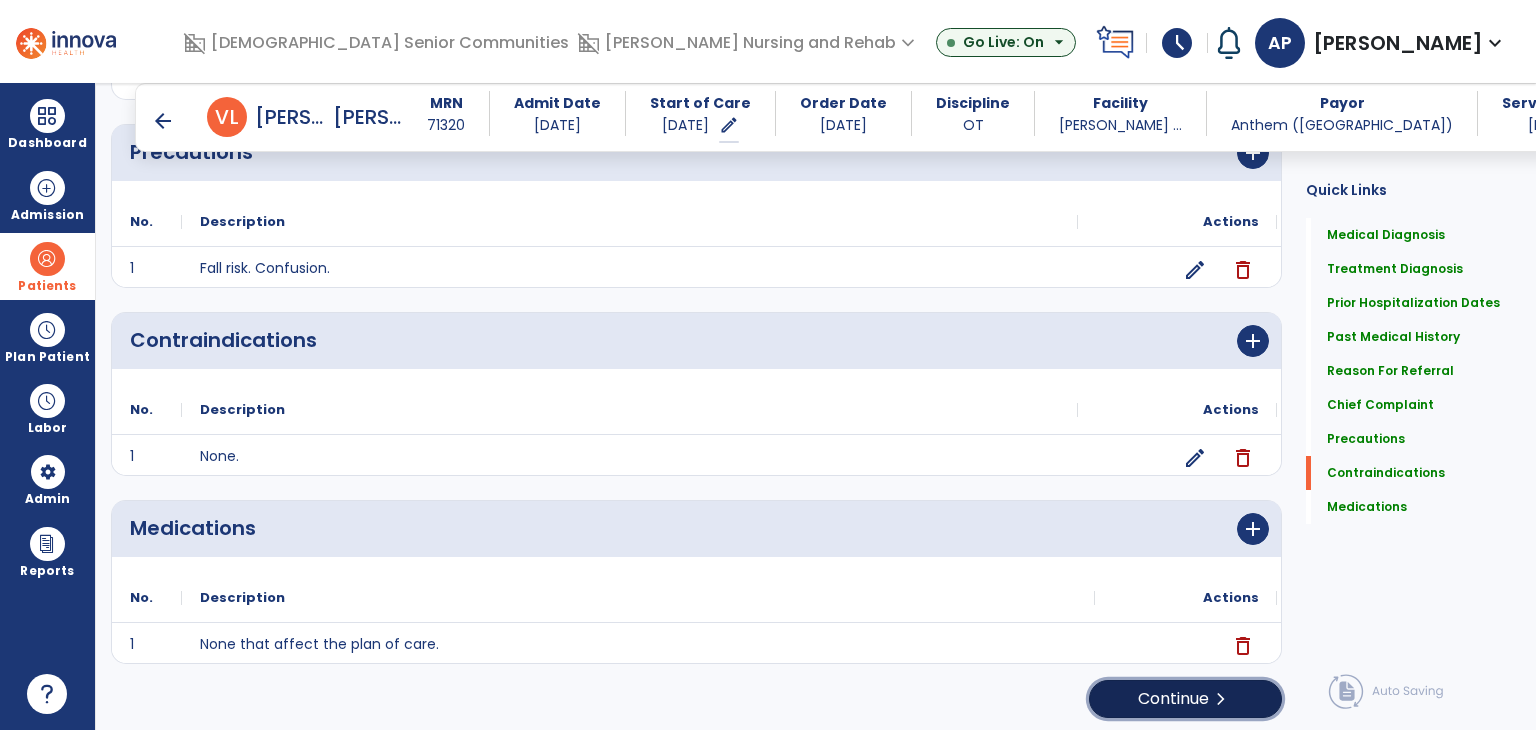 click on "Continue  chevron_right" 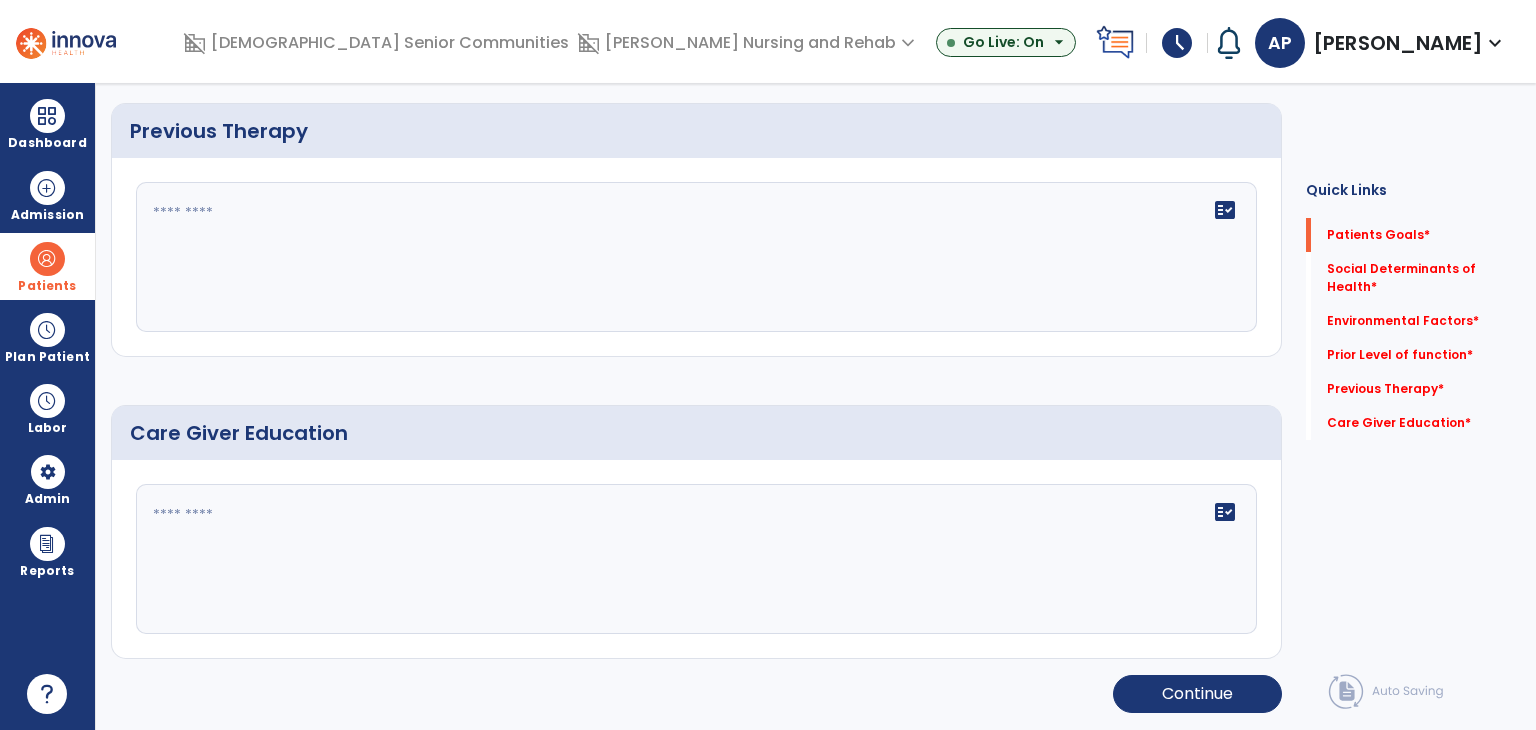 scroll, scrollTop: 0, scrollLeft: 0, axis: both 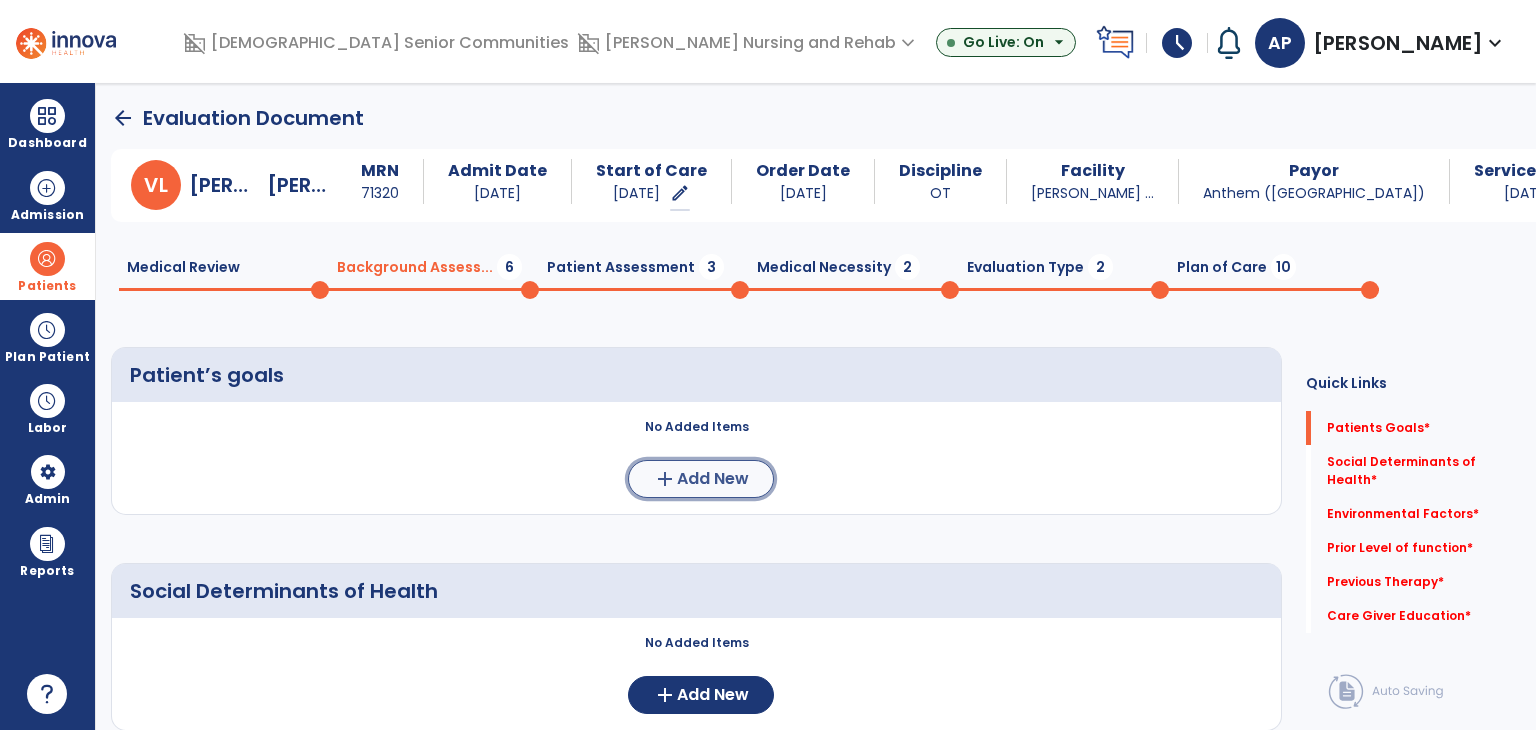 click on "add  Add New" 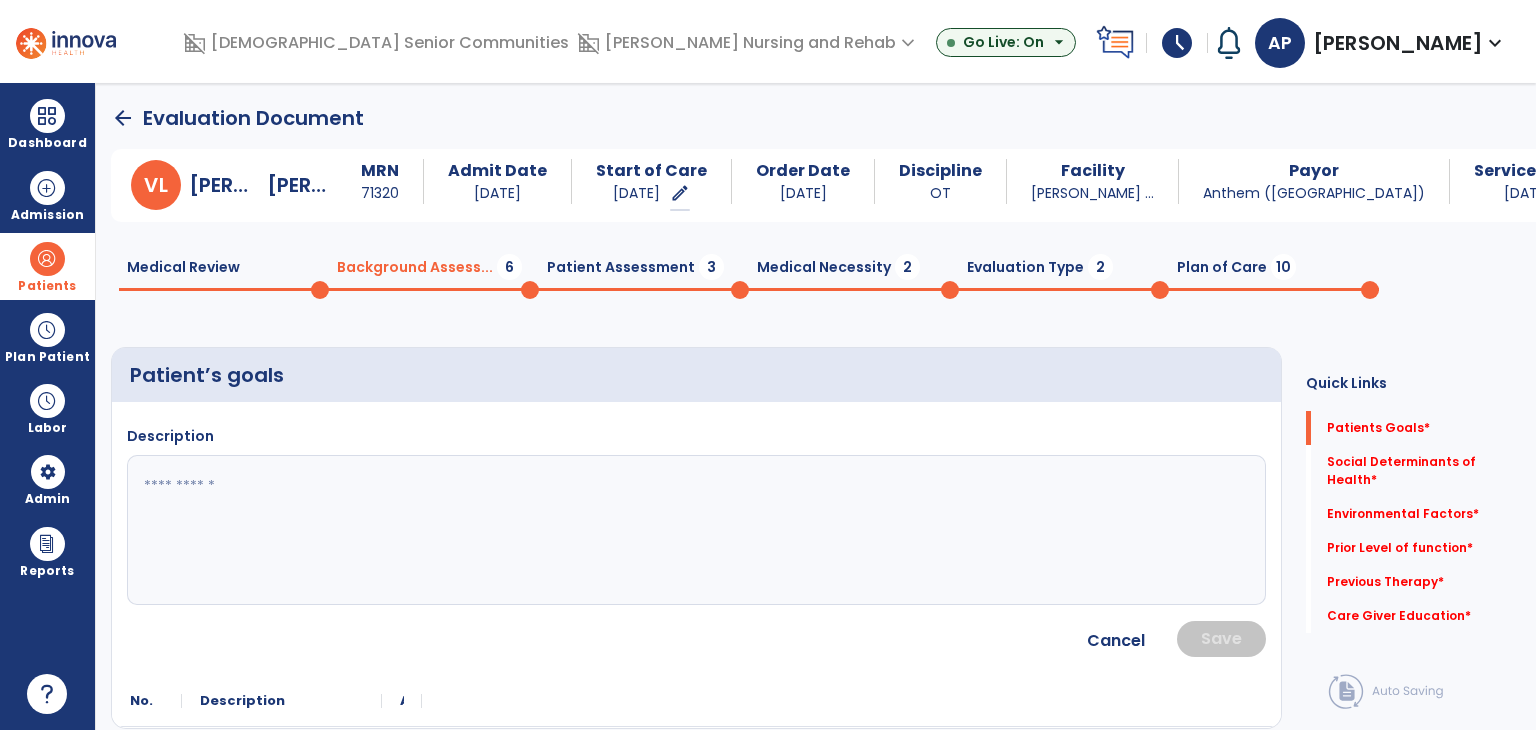 click 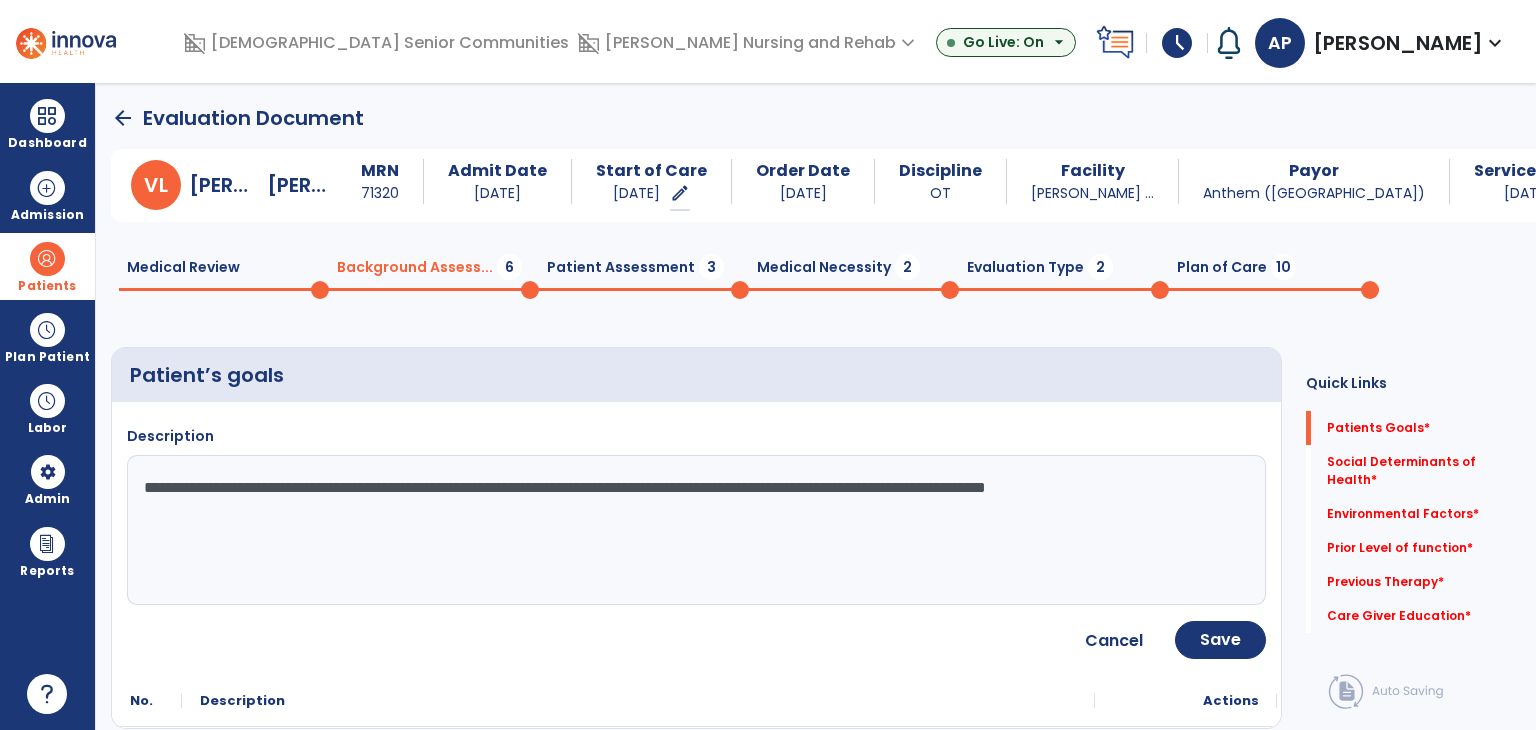 type on "**********" 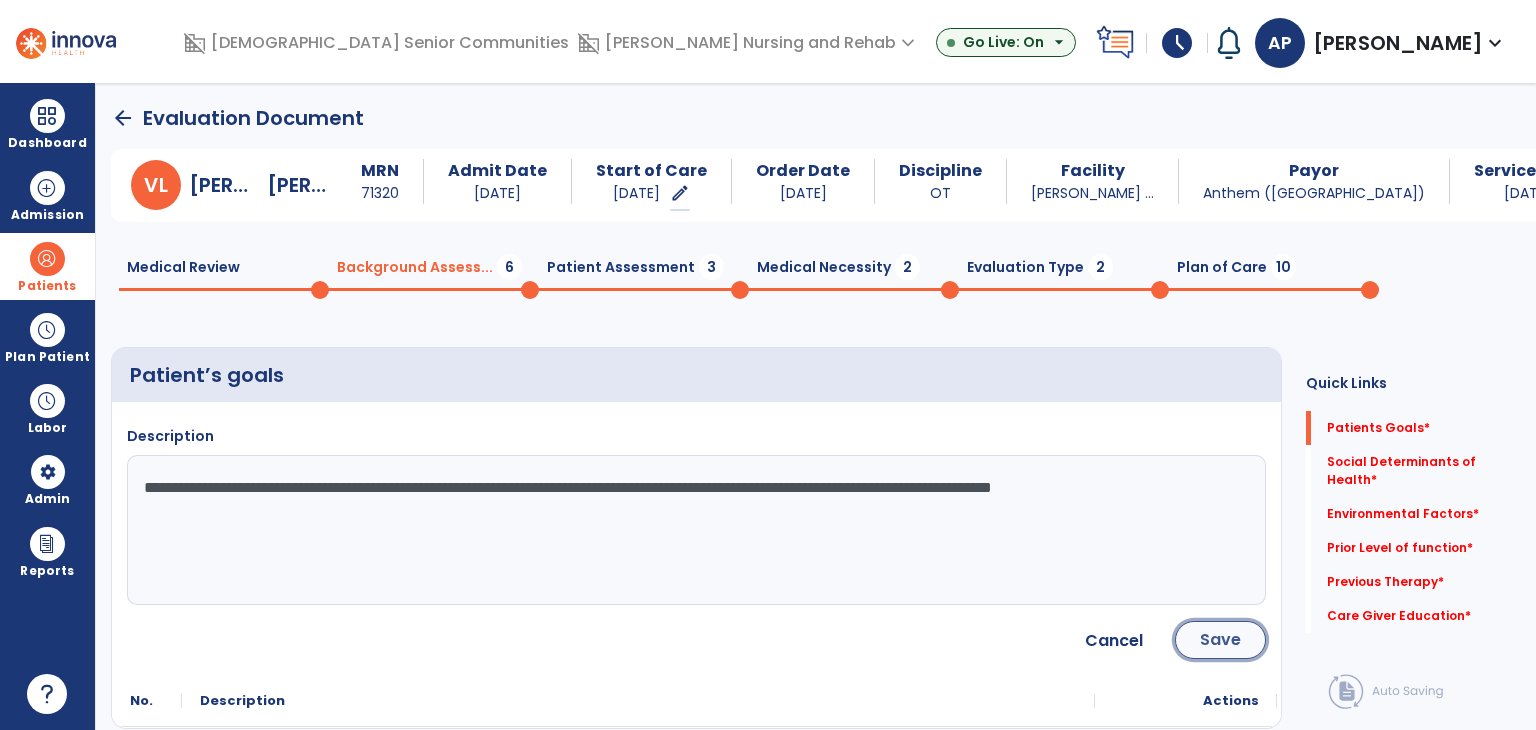 click on "Save" 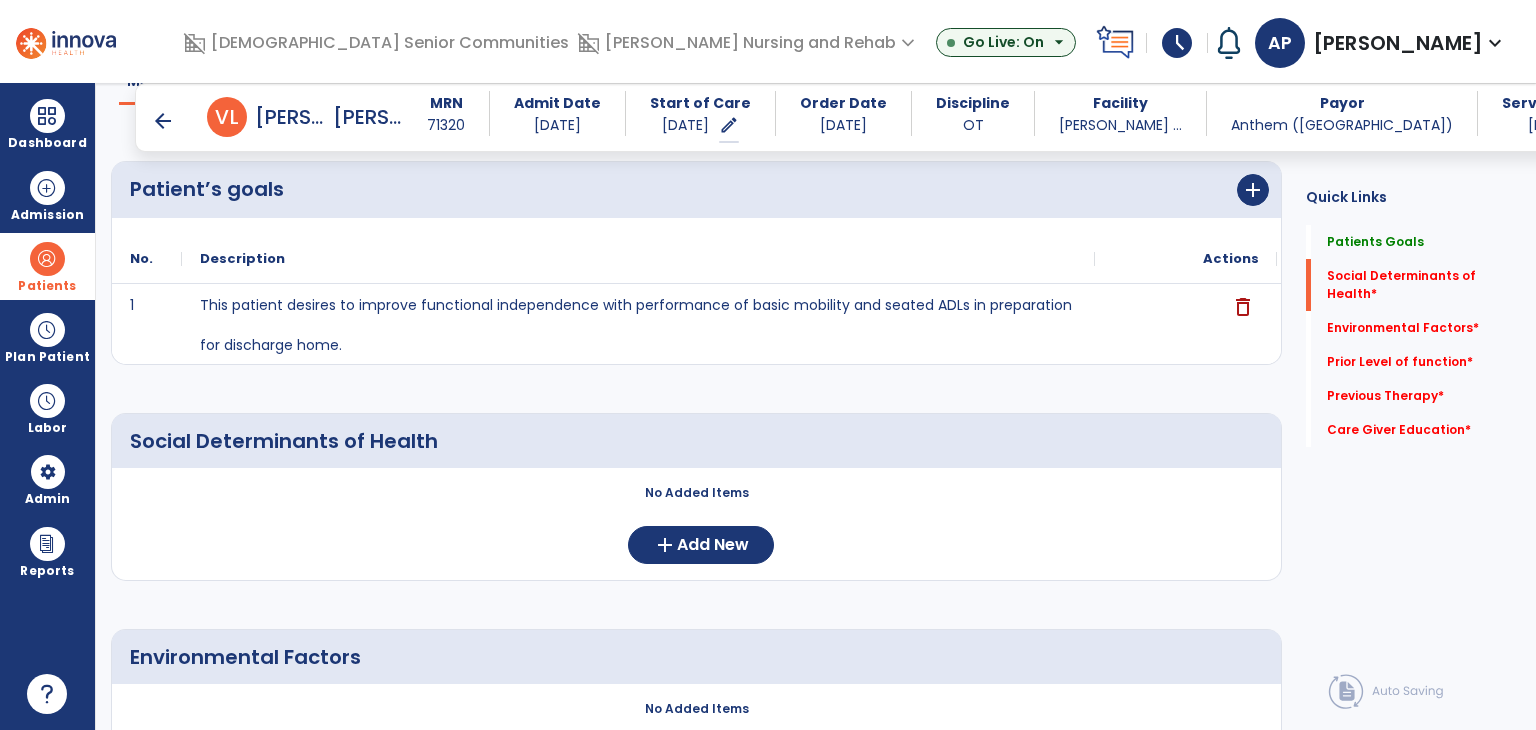 scroll, scrollTop: 200, scrollLeft: 0, axis: vertical 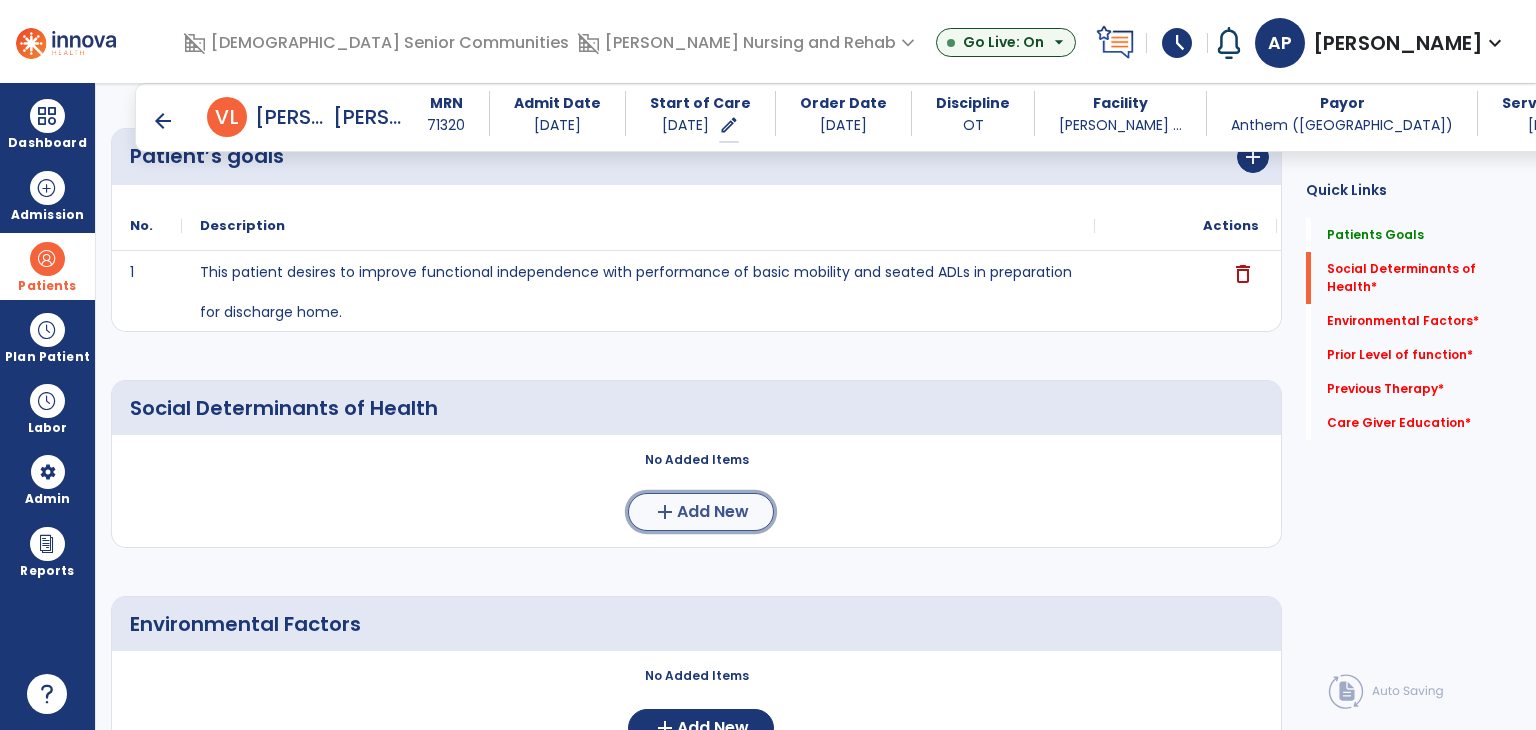 click on "Add New" 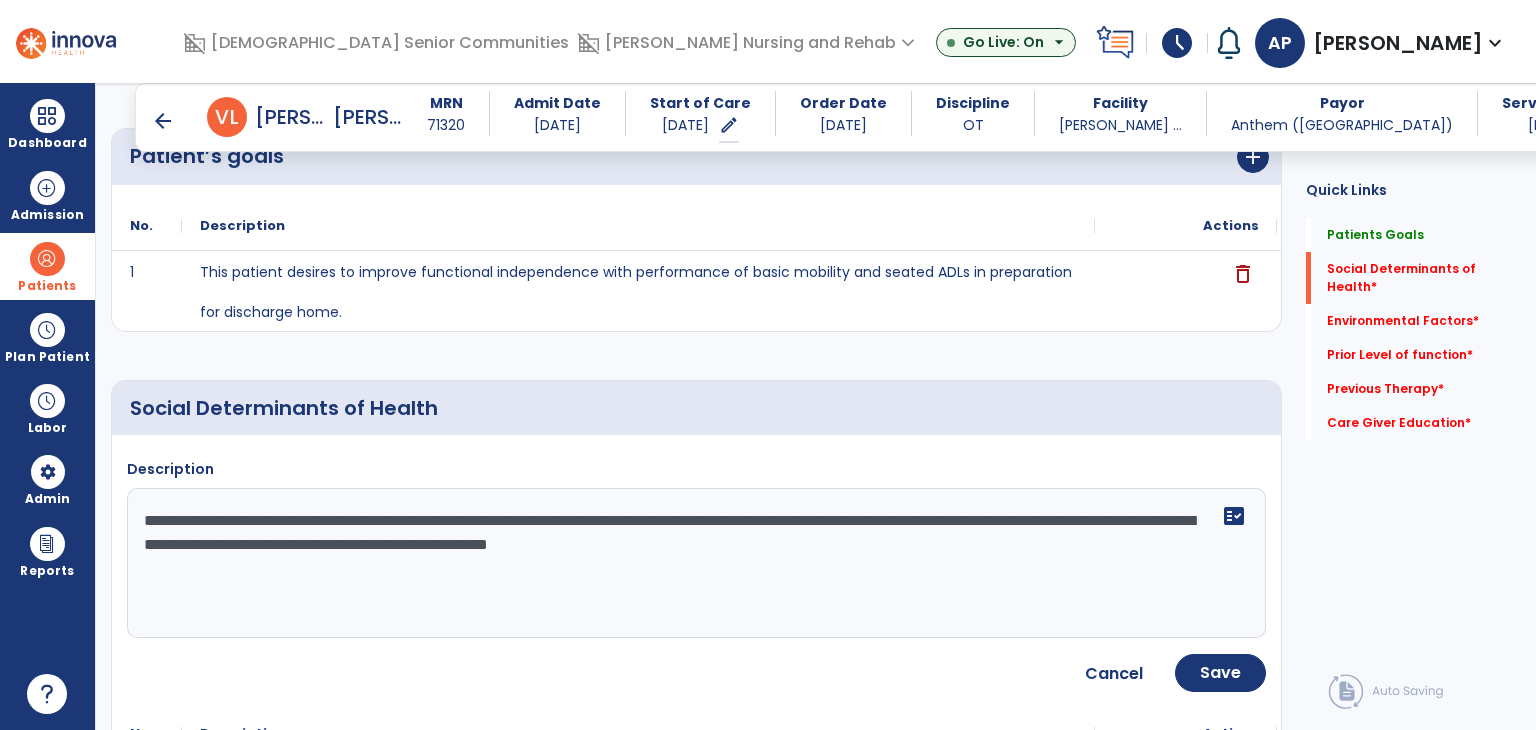 scroll, scrollTop: 300, scrollLeft: 0, axis: vertical 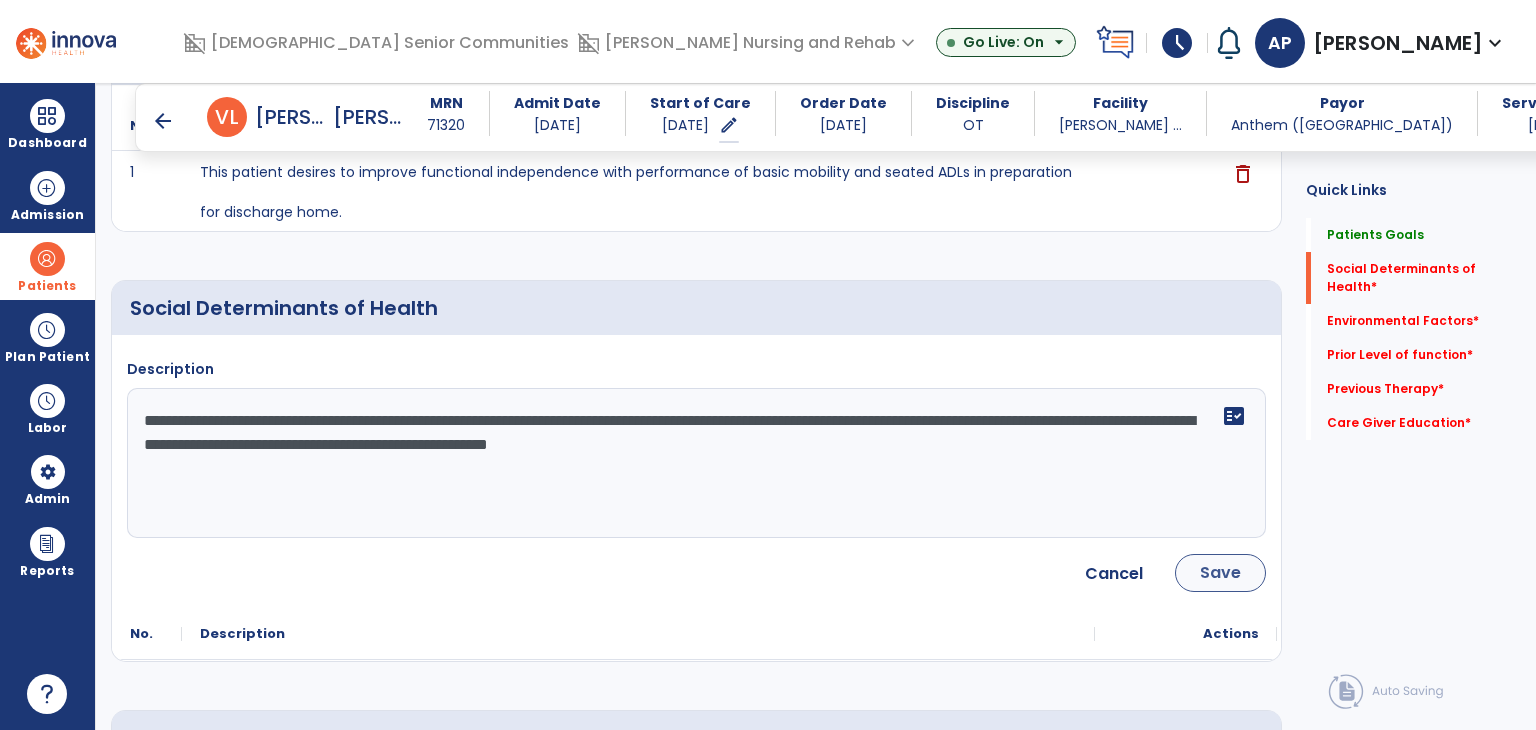 type on "**********" 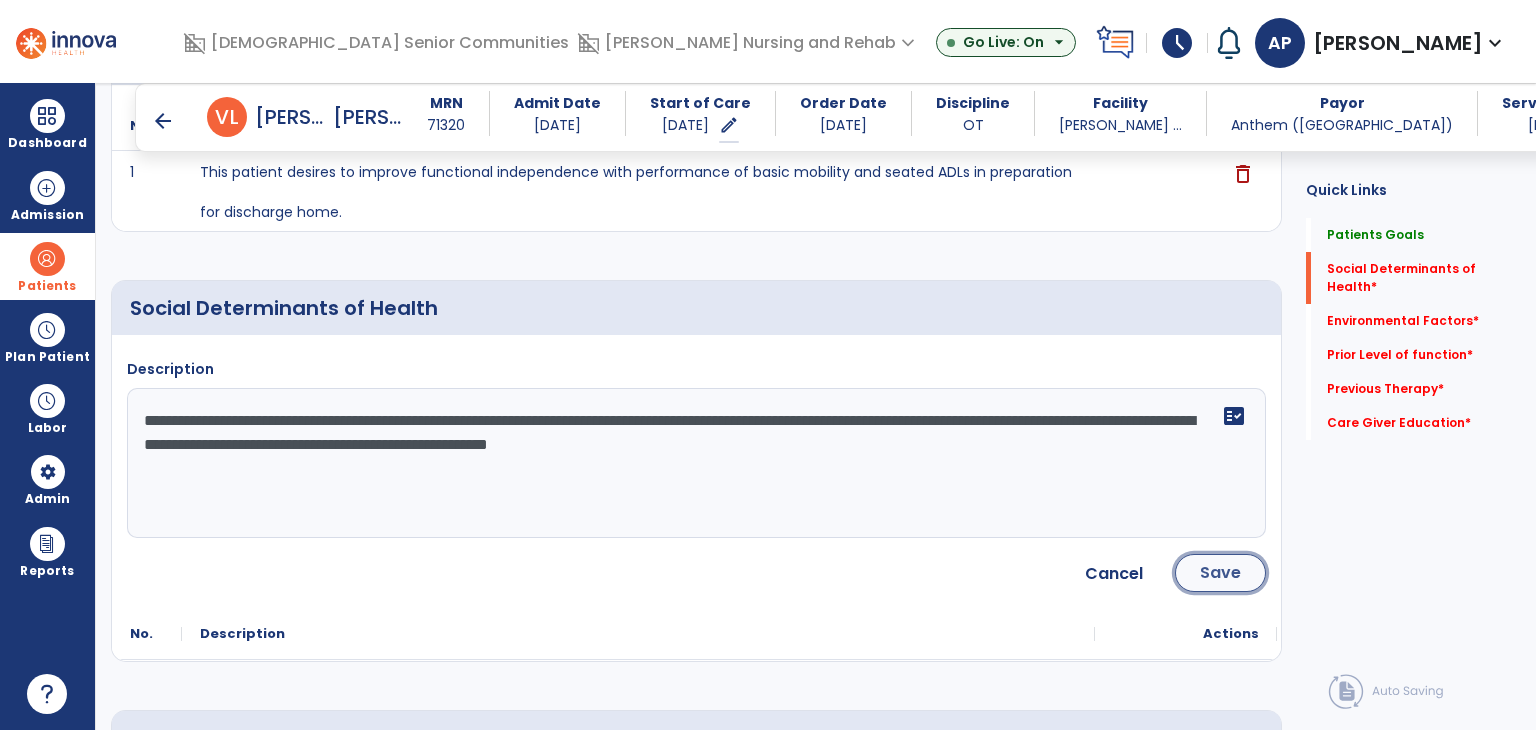 click on "Save" 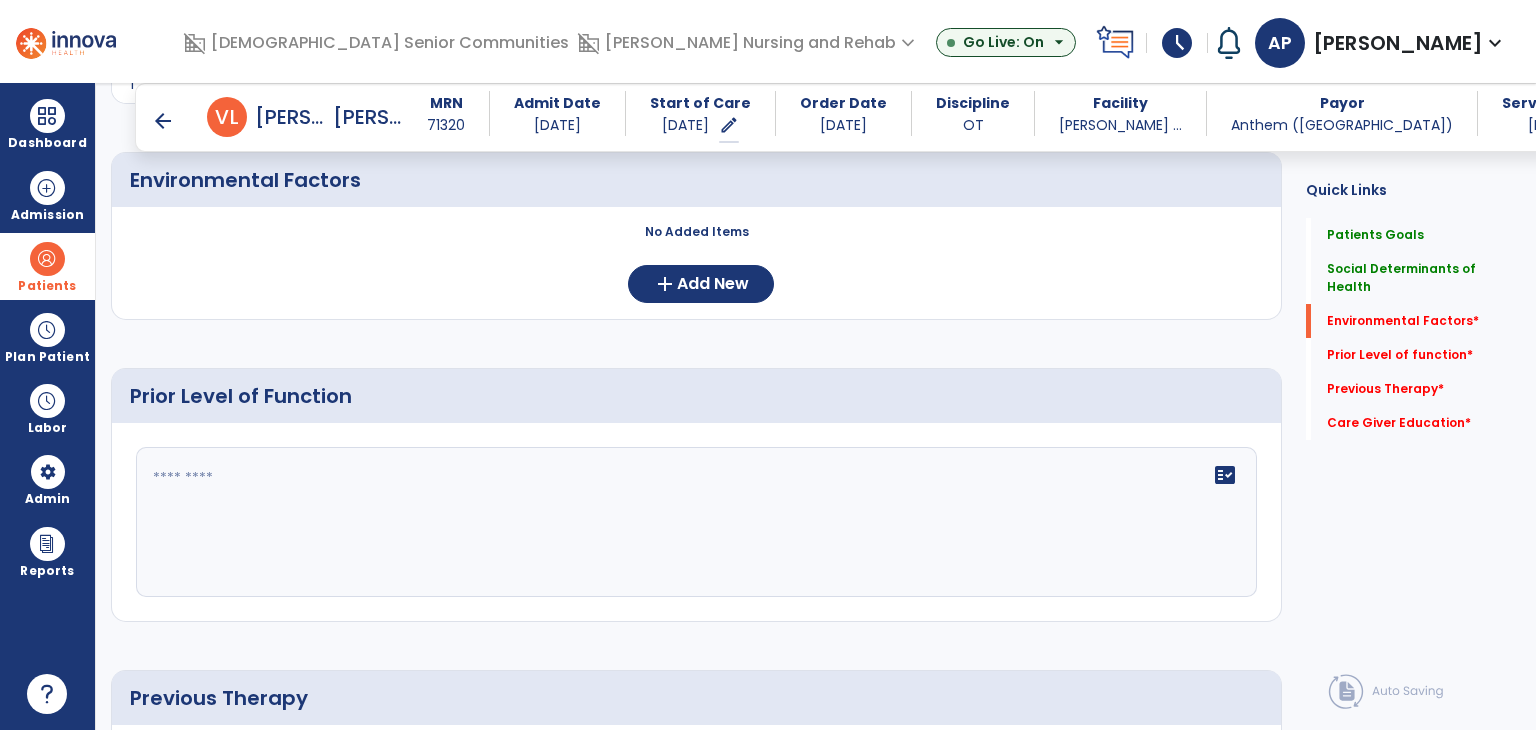 click on "Patient’s goals      add
No.
Description
Actions
1" 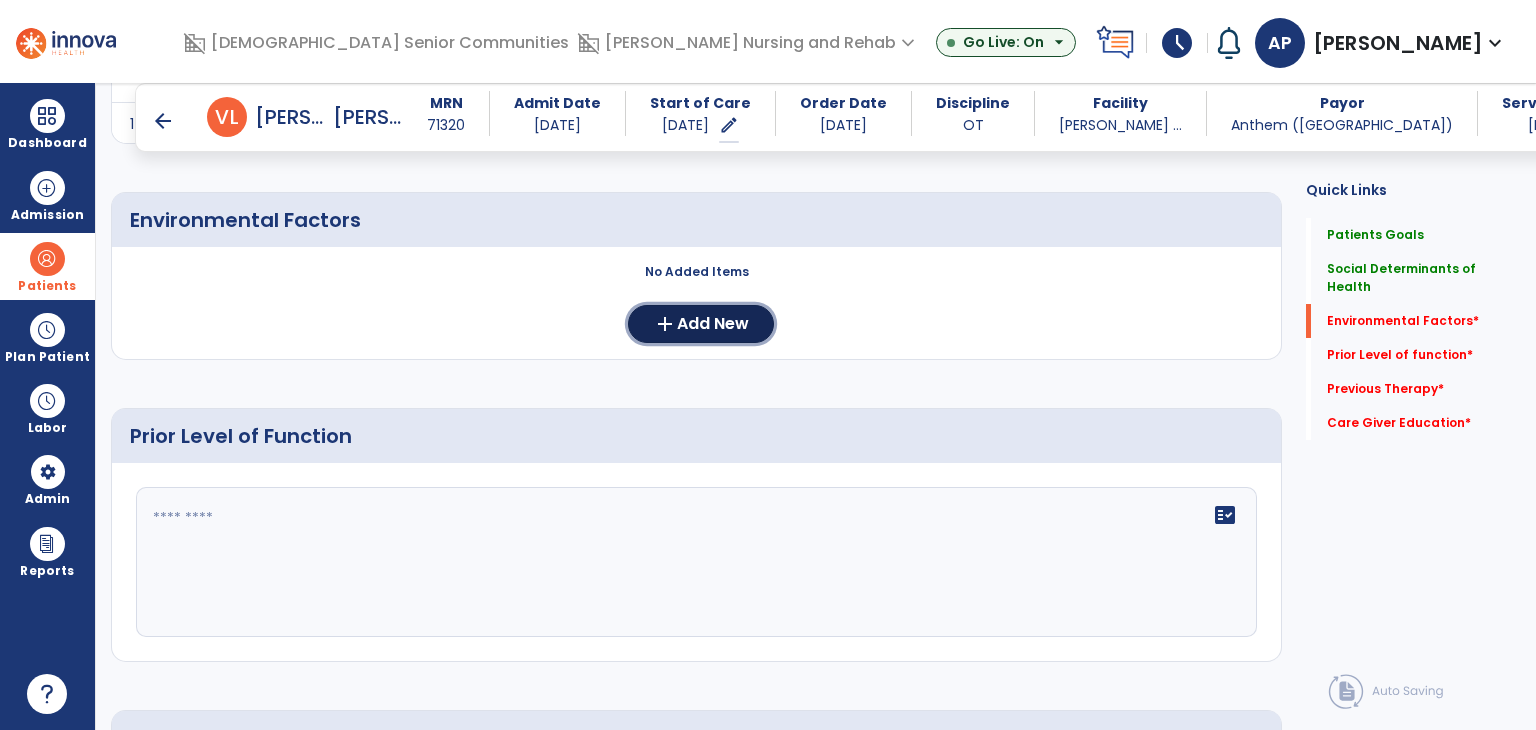 click on "add  Add New" 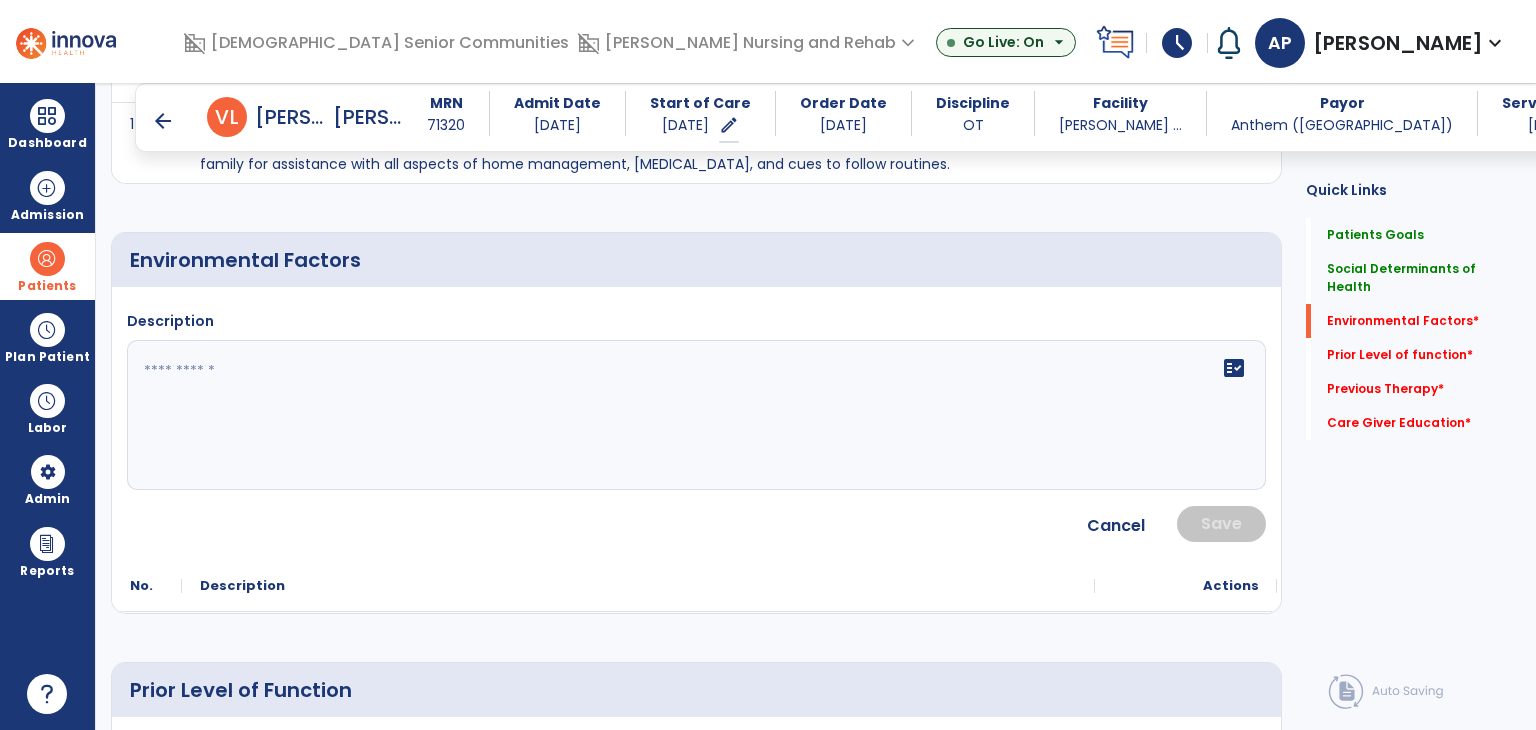 click 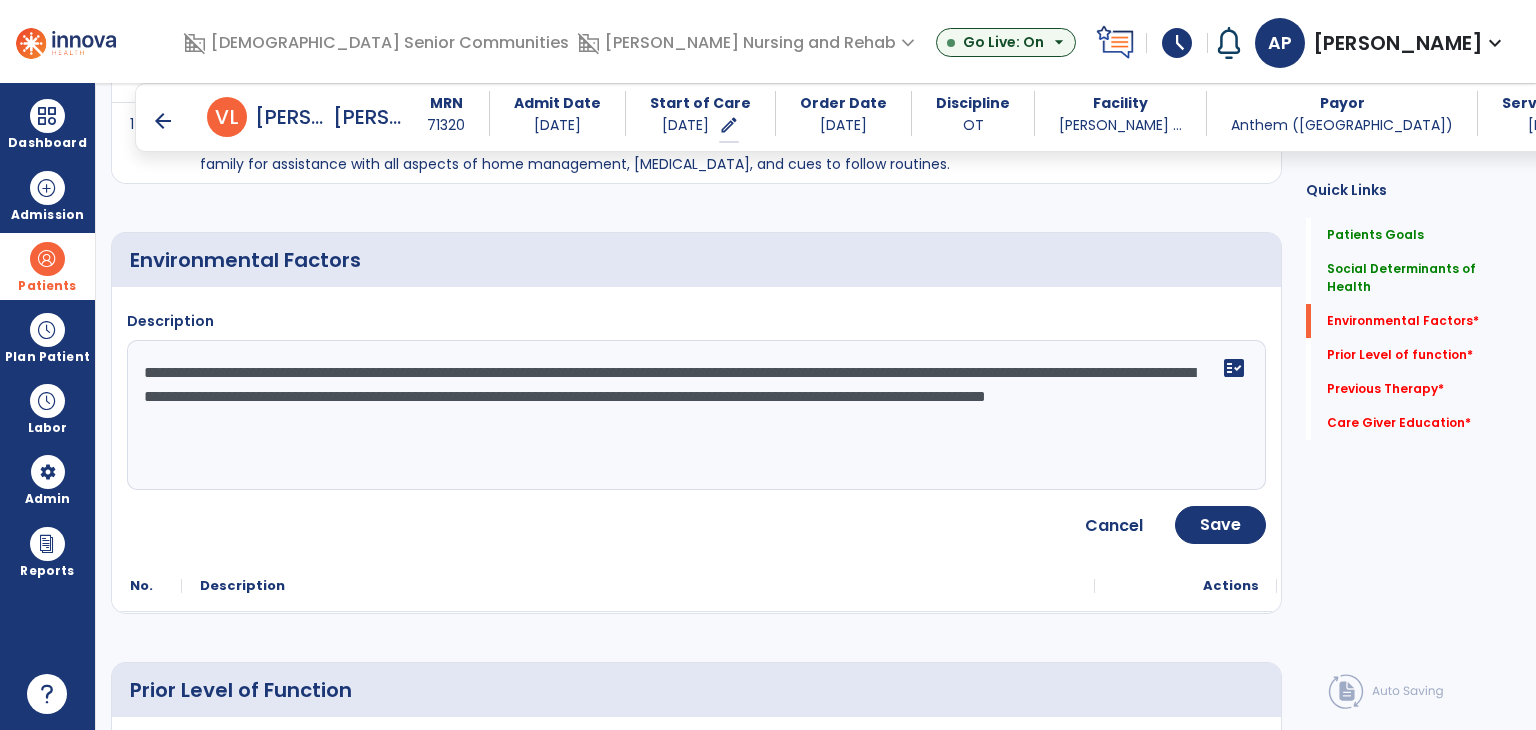 type on "**********" 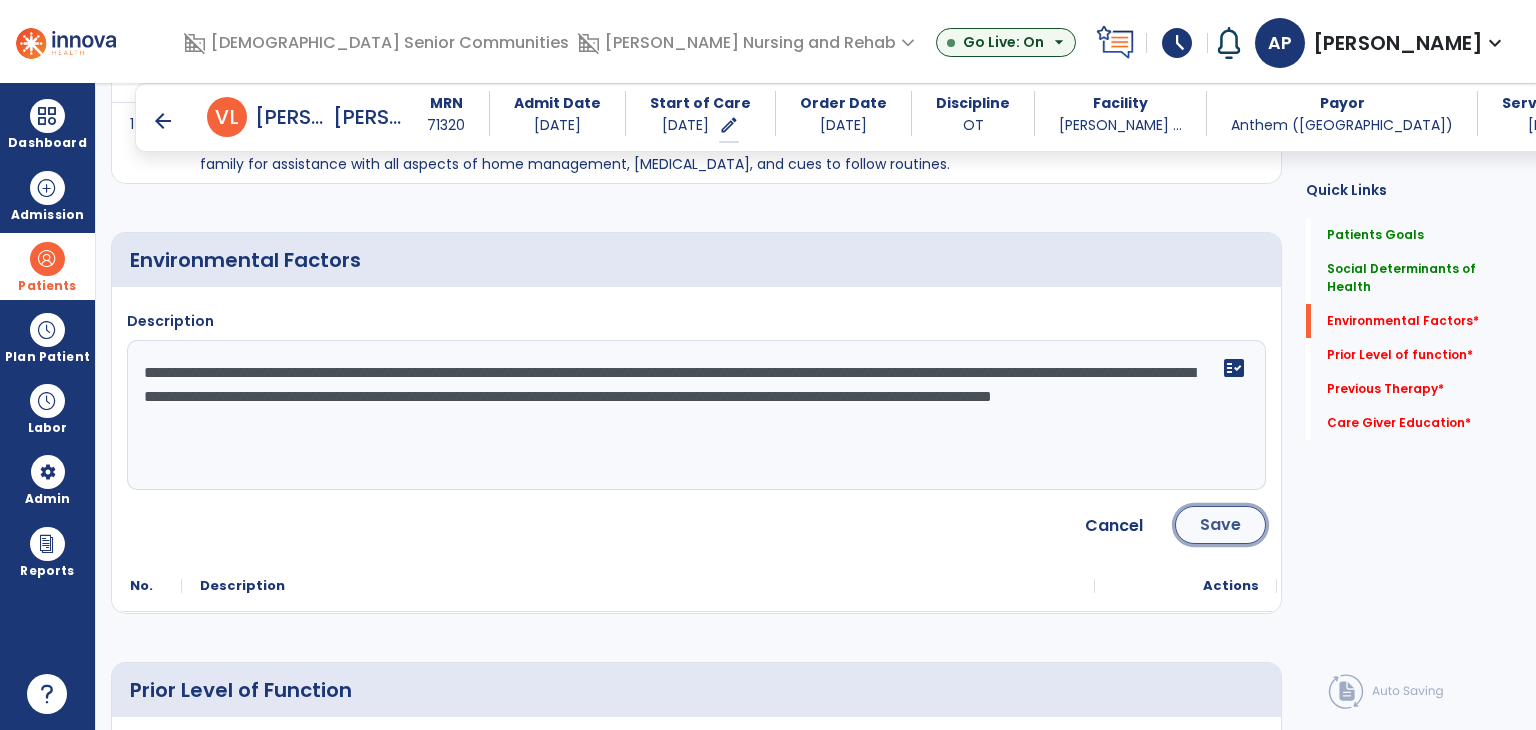click on "Save" 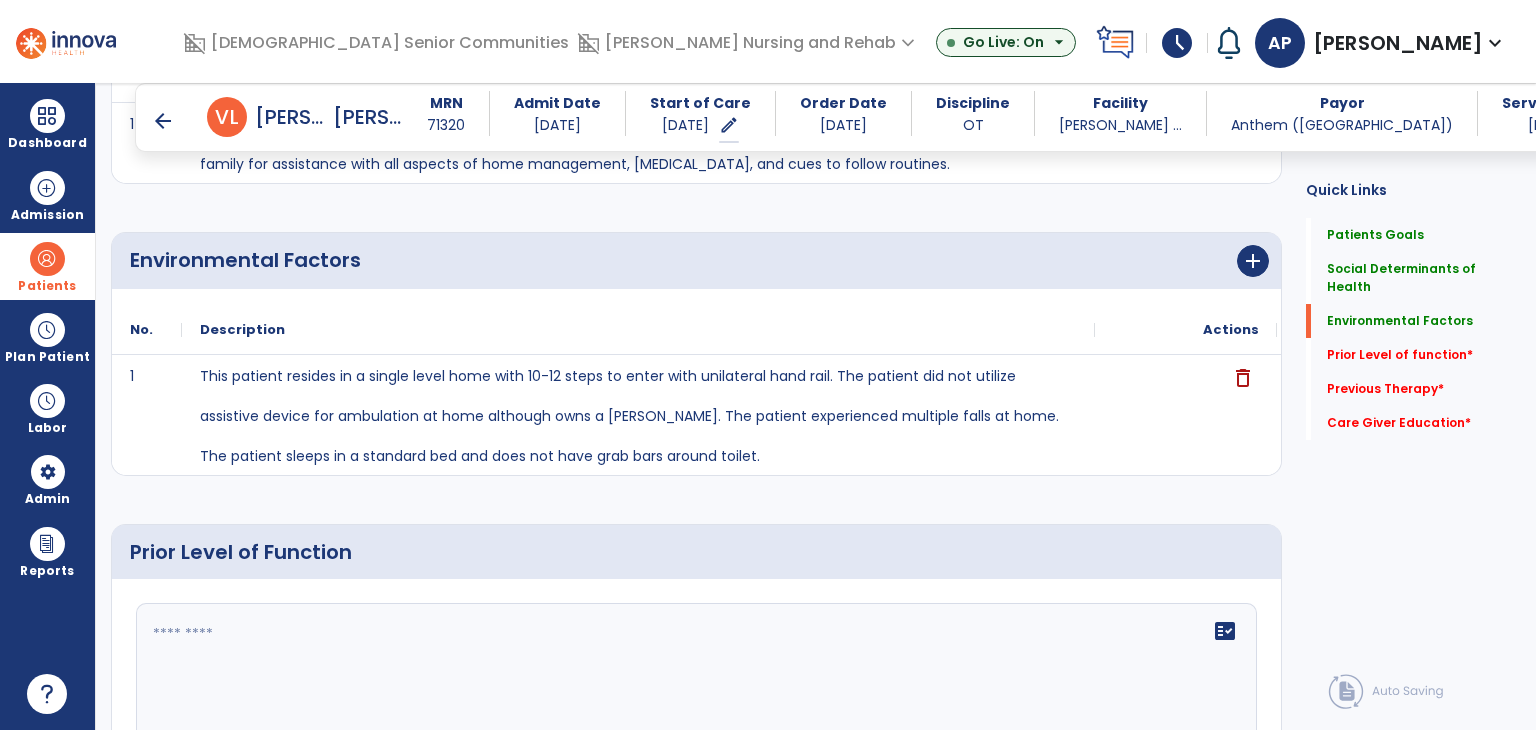 scroll, scrollTop: 900, scrollLeft: 0, axis: vertical 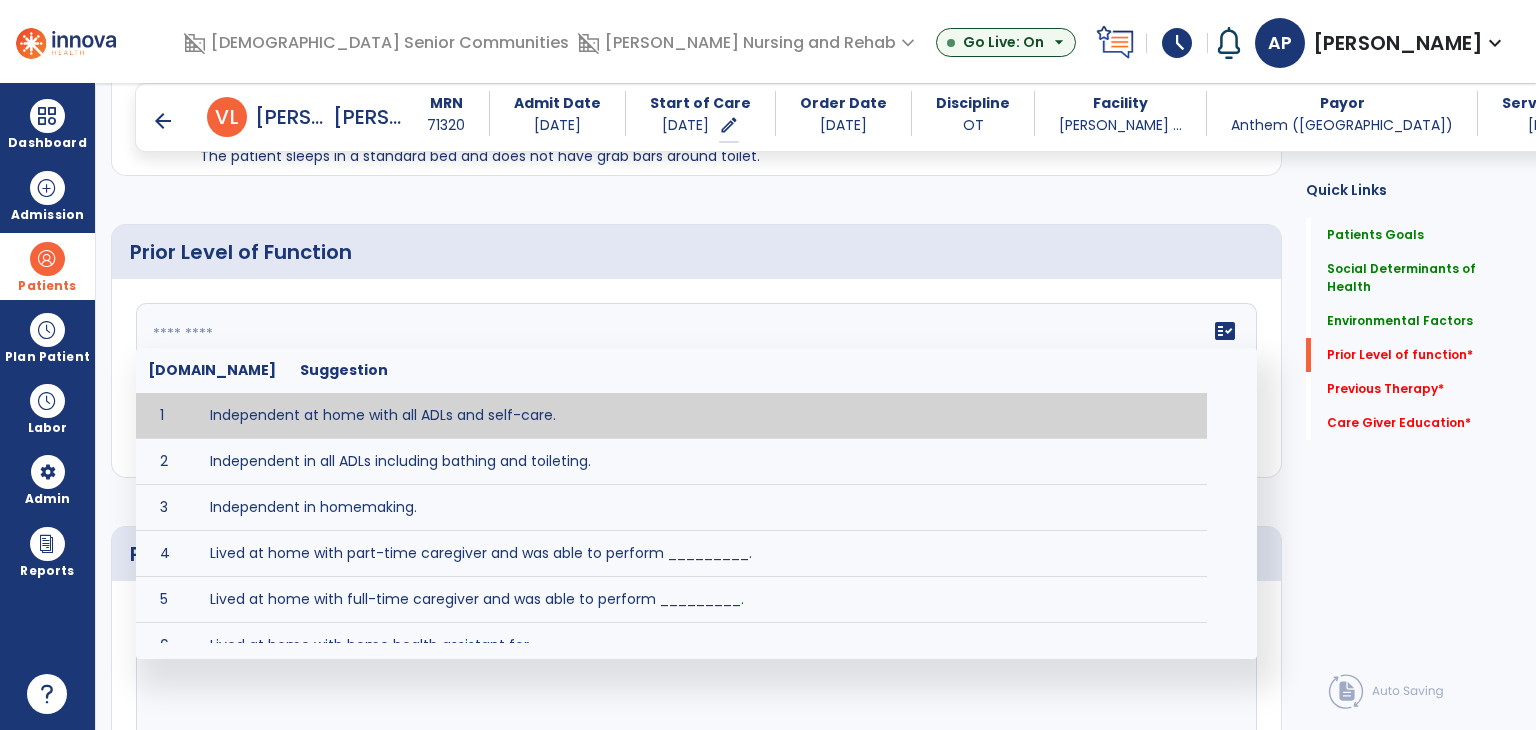 click on "fact_check  Sr.No Suggestion 1 Independent at home with all ADLs and self-care. 2 Independent in all ADLs including bathing and toileting. 3 Independent in homemaking. 4 Lived at home with part-time caregiver and was able to perform _________. 5 Lived at home with full-time caregiver and was able to perform _________. 6 Lived at home with home health assistant for ________. 7 Lived at SNF and able to _______. 8 Lived at SNF and required ______ assist for ________. 9 Lived in assisted living facility and able to _______. 10 Lived in home with ______ stairs and able to navigate with_________ assistance and _______ device. 11 Lived in single story home and did not have to navigate stairs or steps. 12 Lived in SNF and began to develop increase in risk for ______. 13 Lived in SNF and skin was intact without pressure sores or wounds 14 Lived in SNF and was independent with the following ADL's ________. 15 Lived independently at home with _________ and able to __________. 16 17 Worked as a __________." 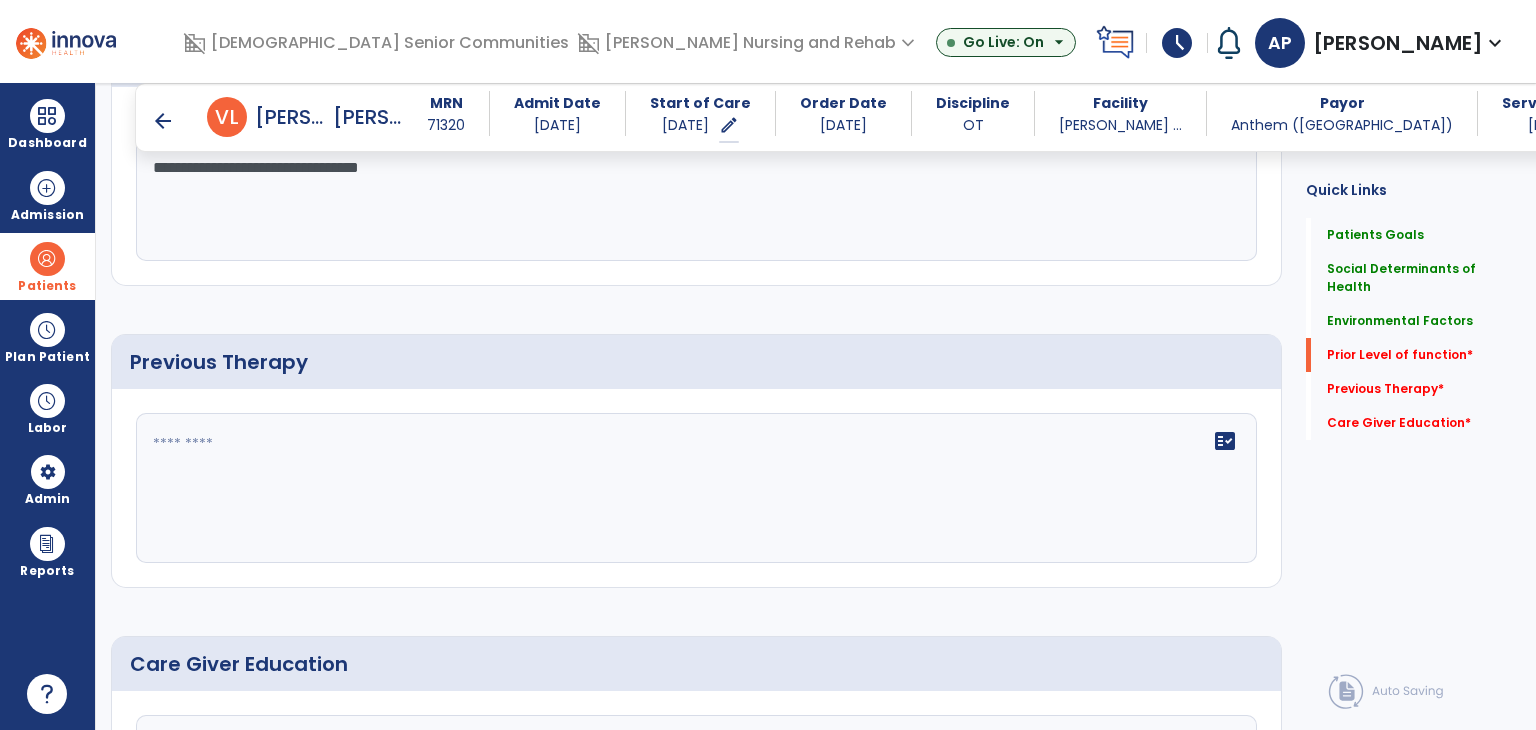 scroll, scrollTop: 1200, scrollLeft: 0, axis: vertical 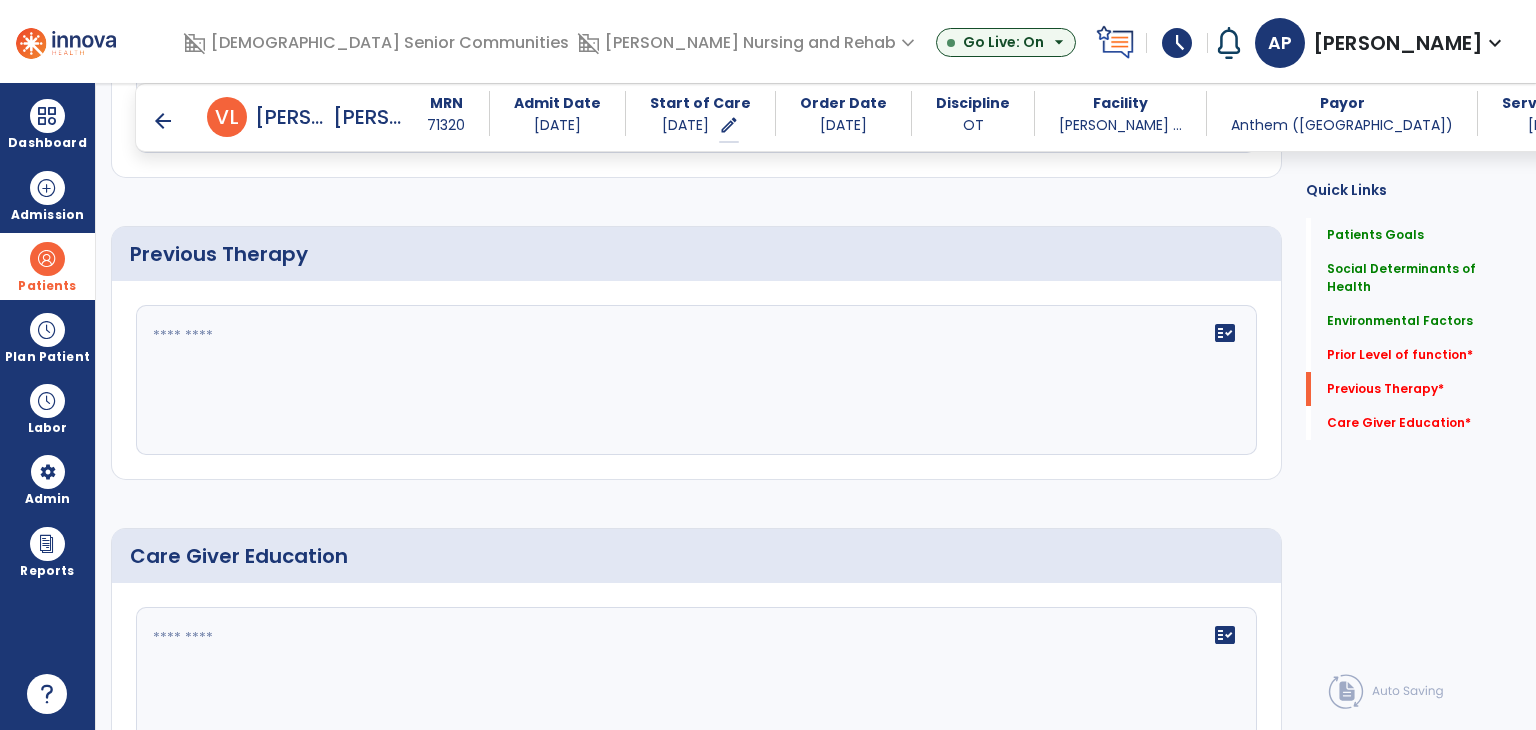 type on "**********" 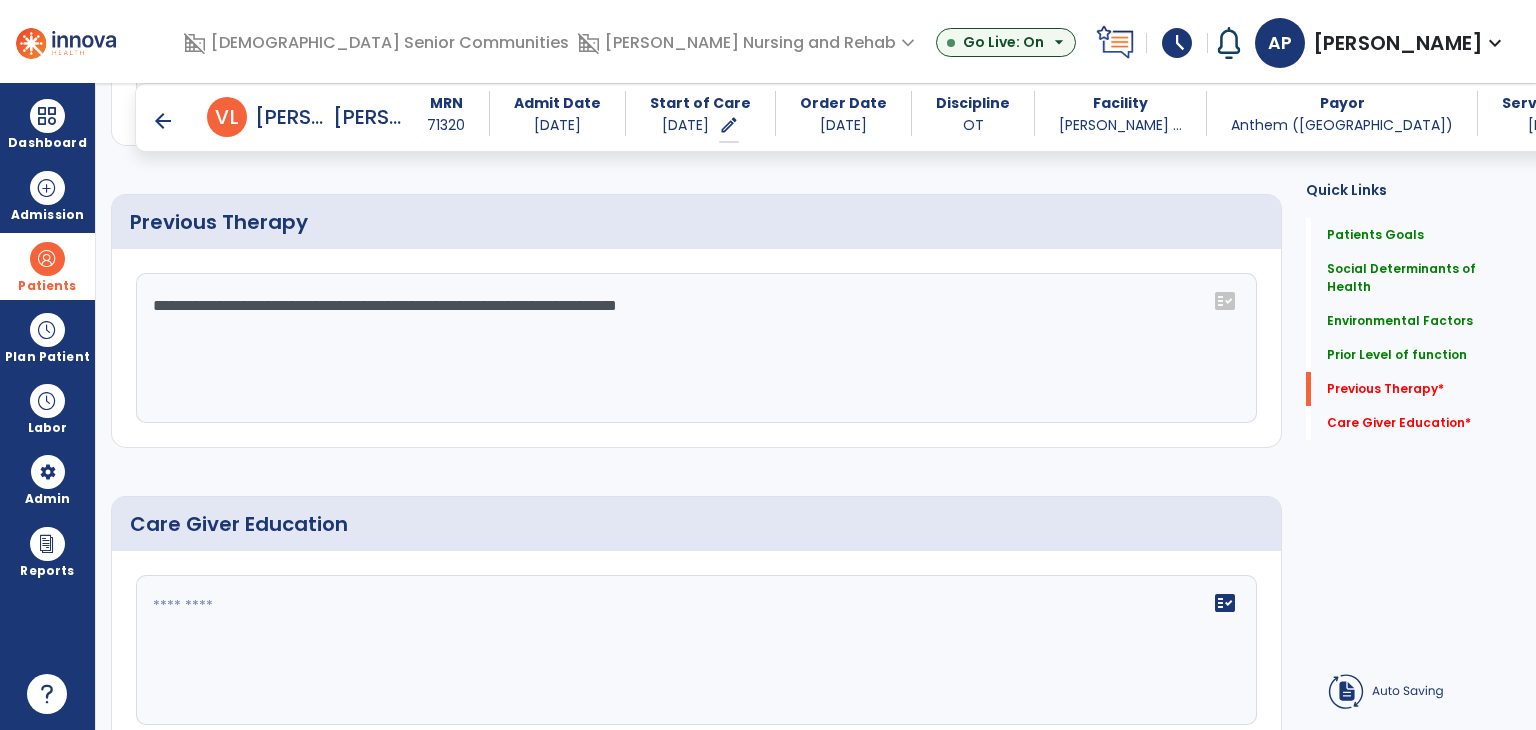 type on "**********" 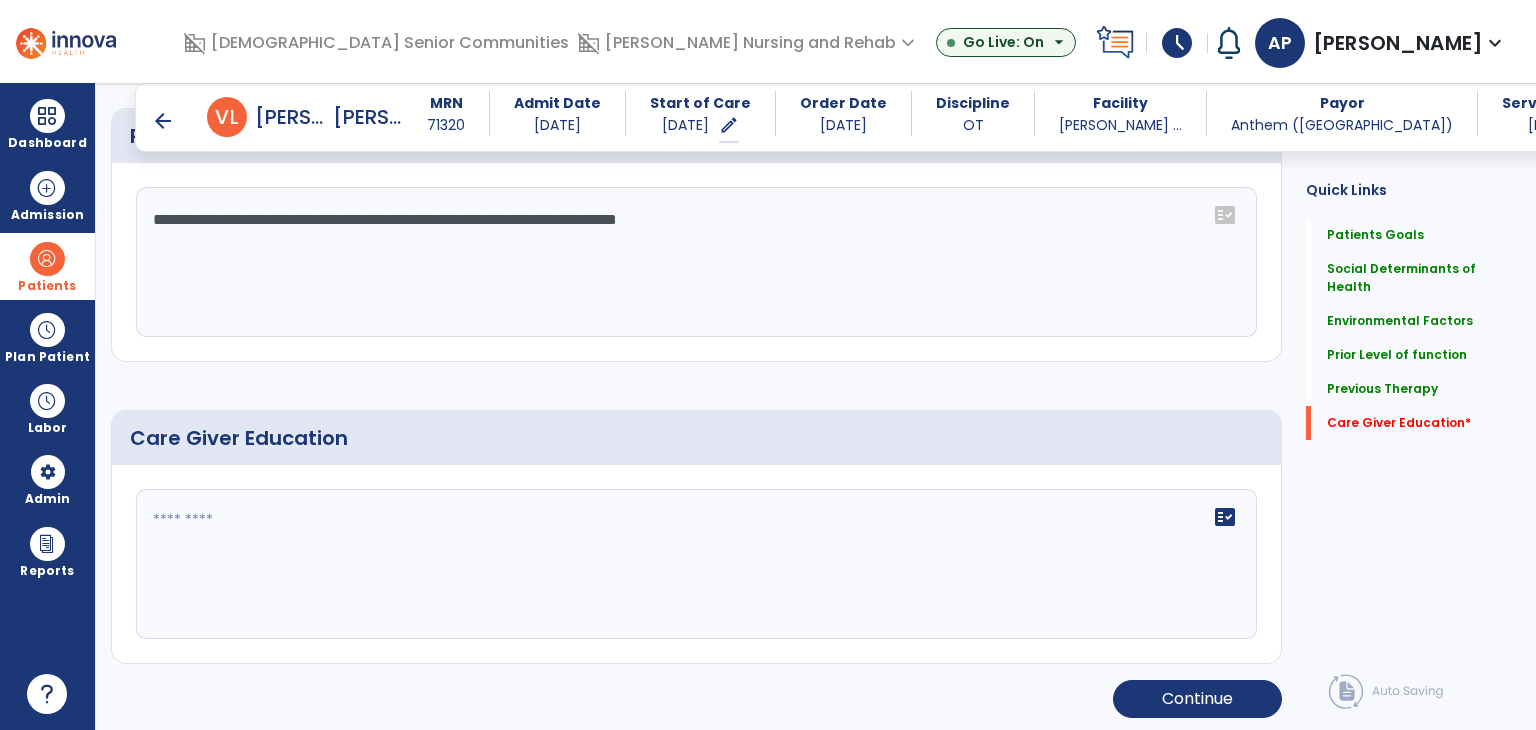 click on "fact_check" 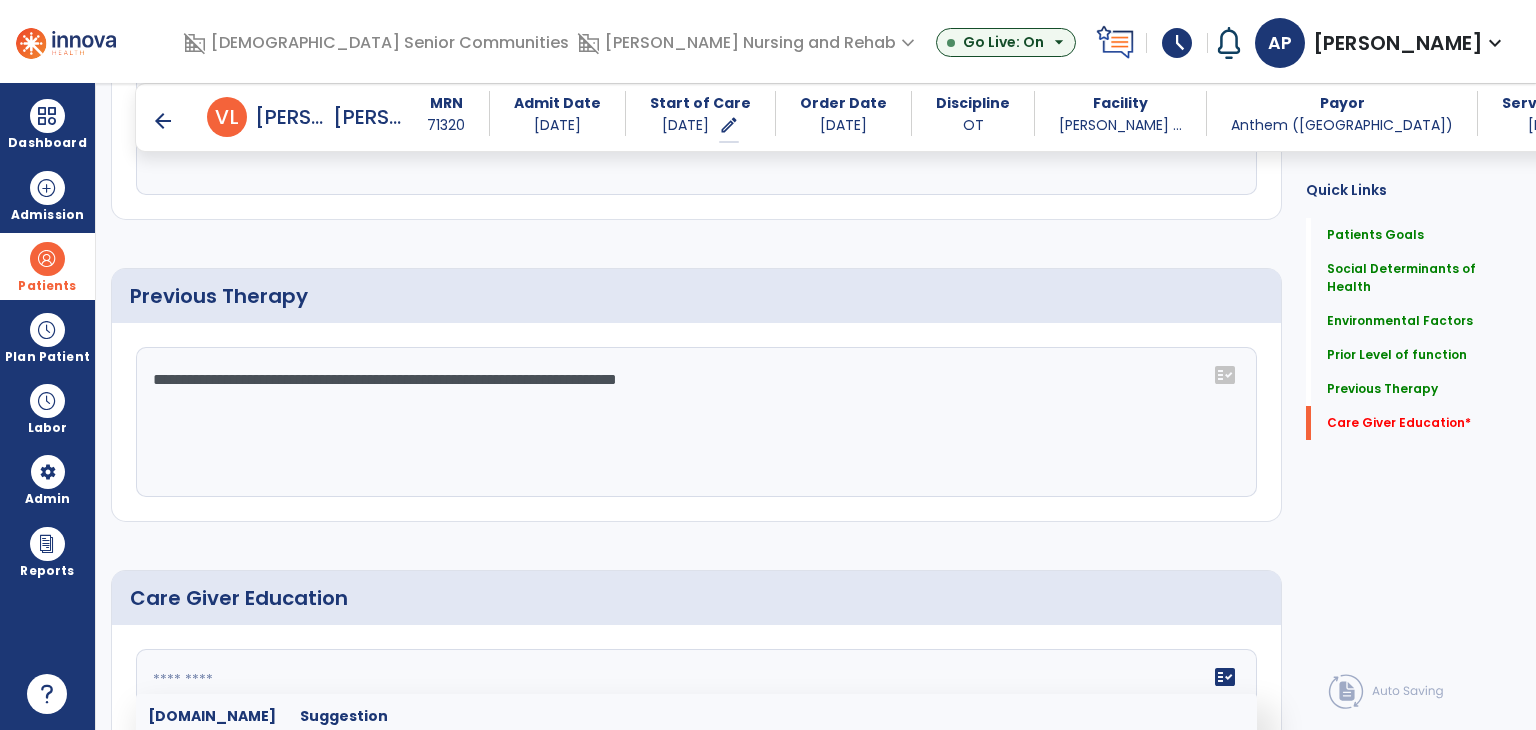scroll, scrollTop: 1318, scrollLeft: 0, axis: vertical 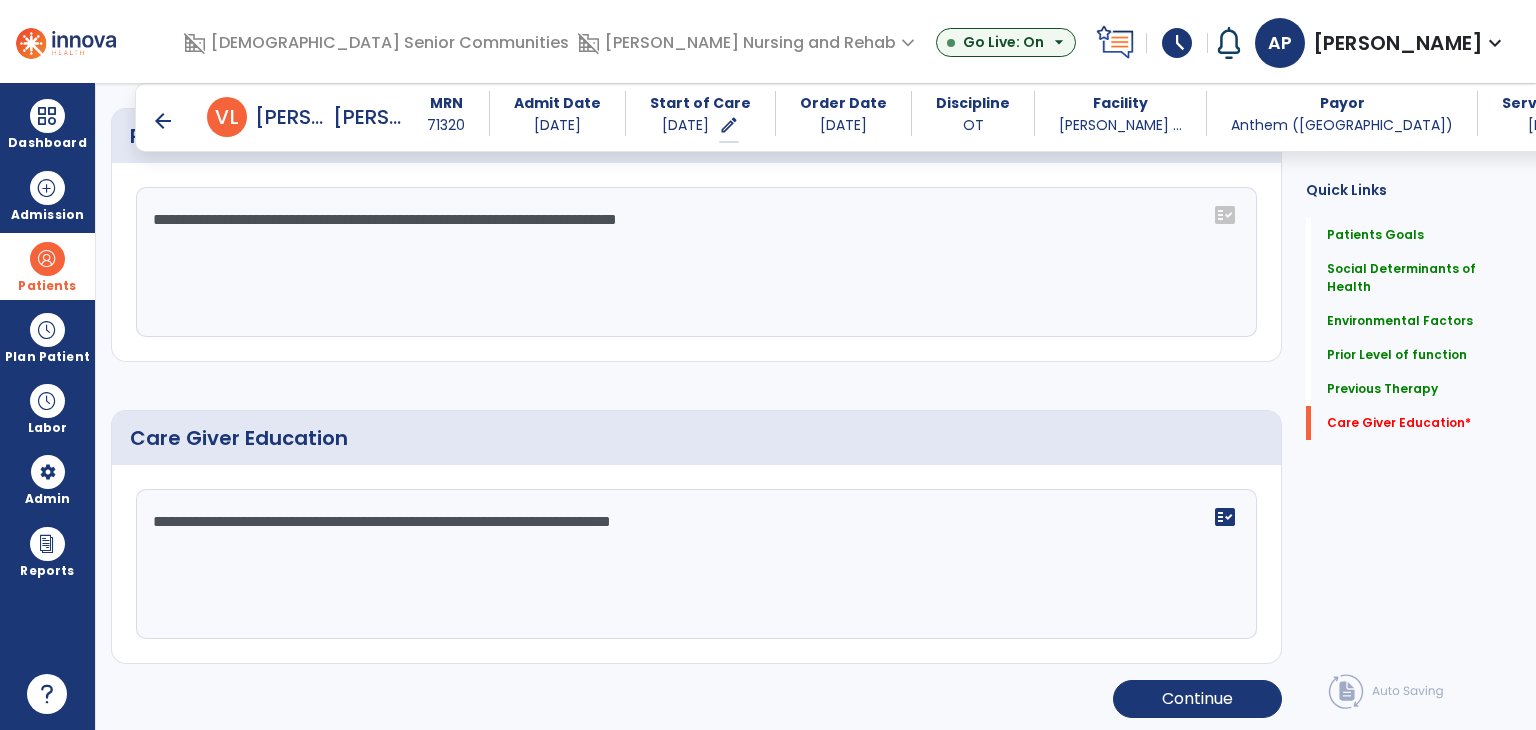 type on "**********" 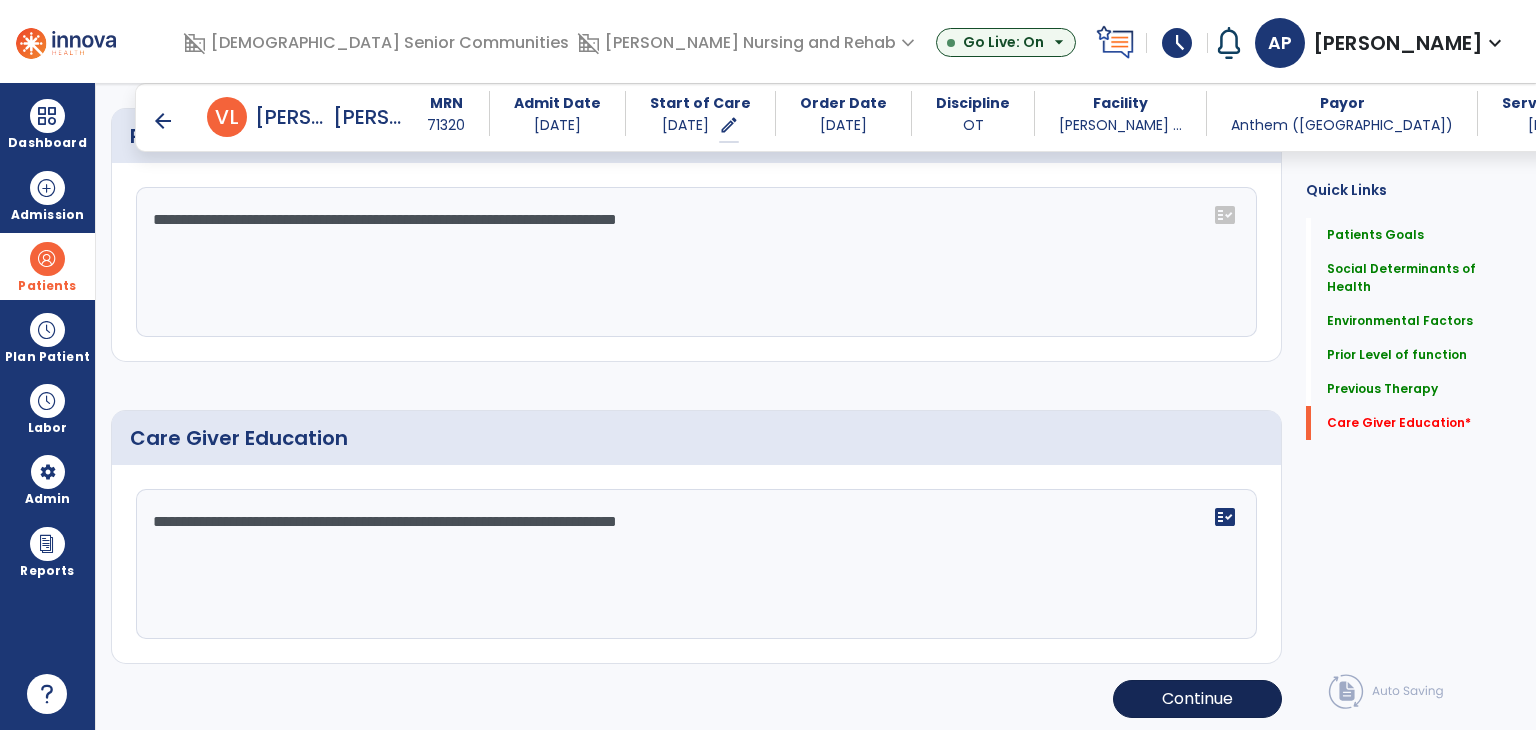 scroll, scrollTop: 1316, scrollLeft: 0, axis: vertical 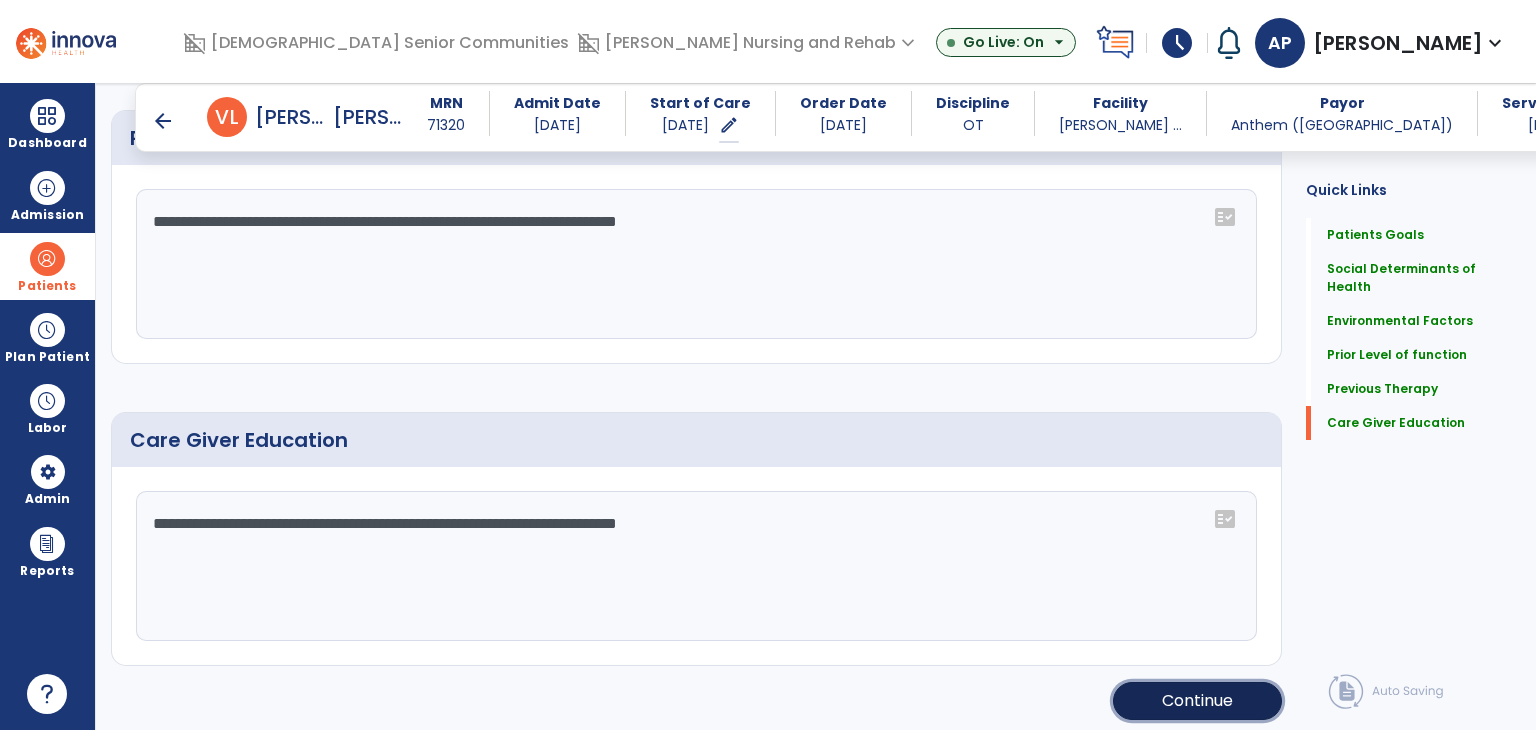 click on "Continue" 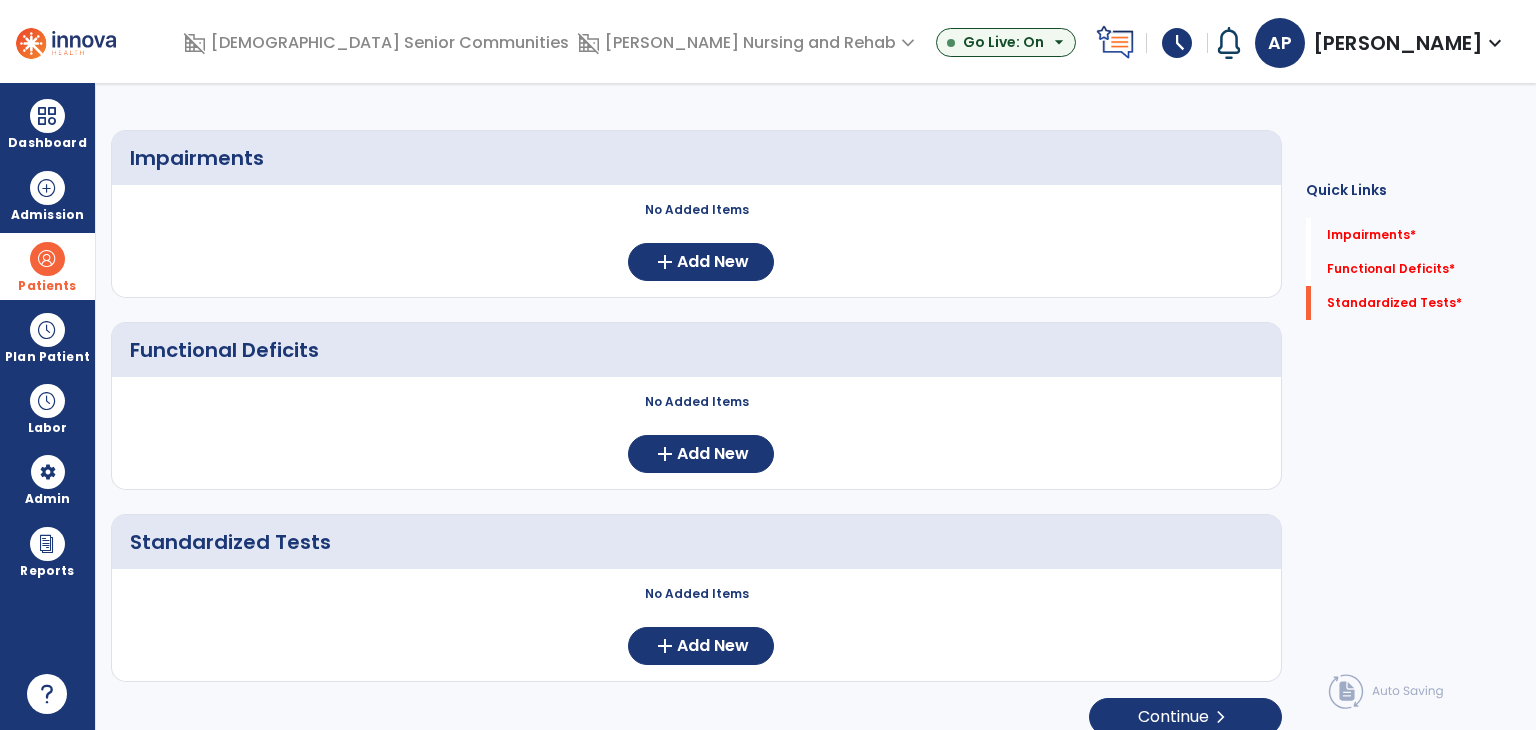 scroll, scrollTop: 0, scrollLeft: 0, axis: both 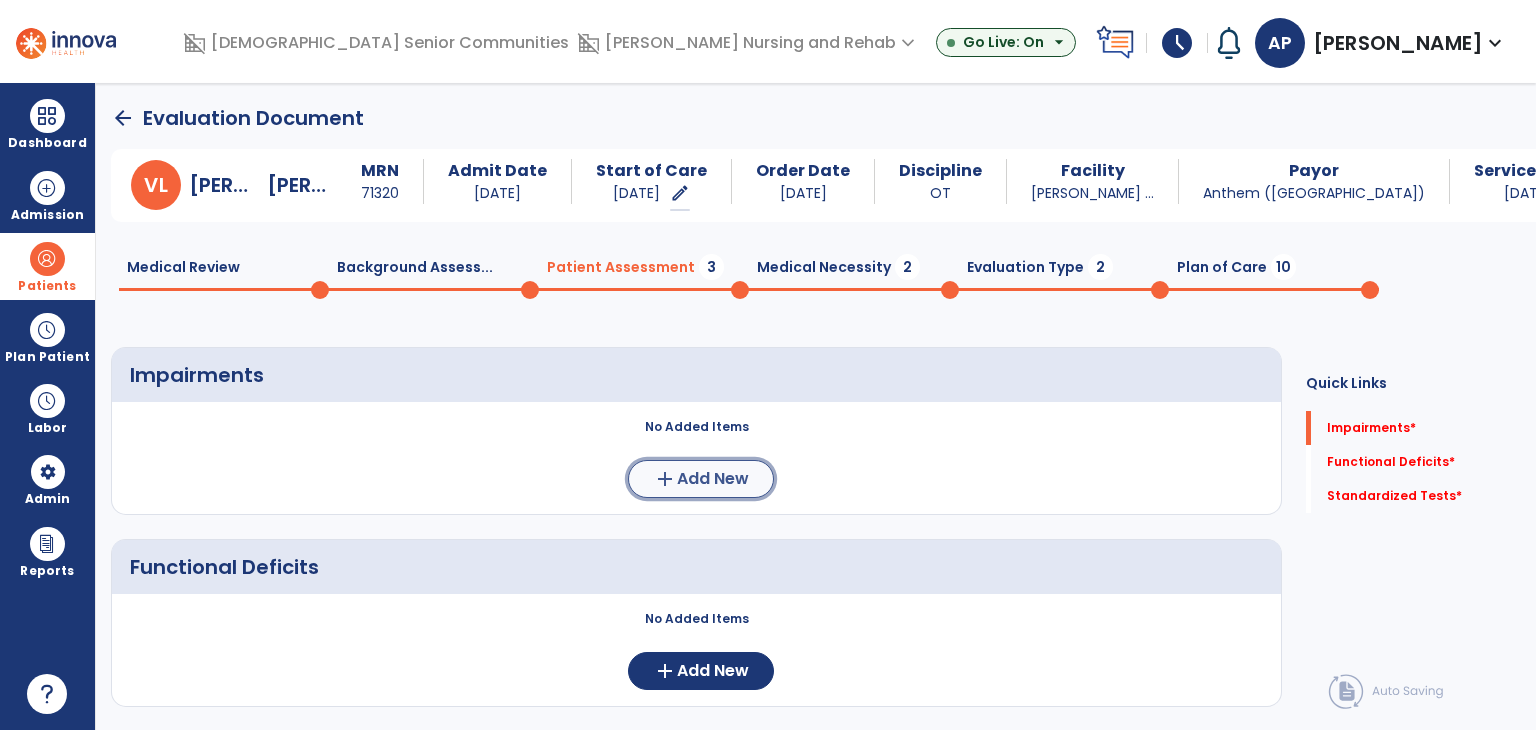 click on "Add New" 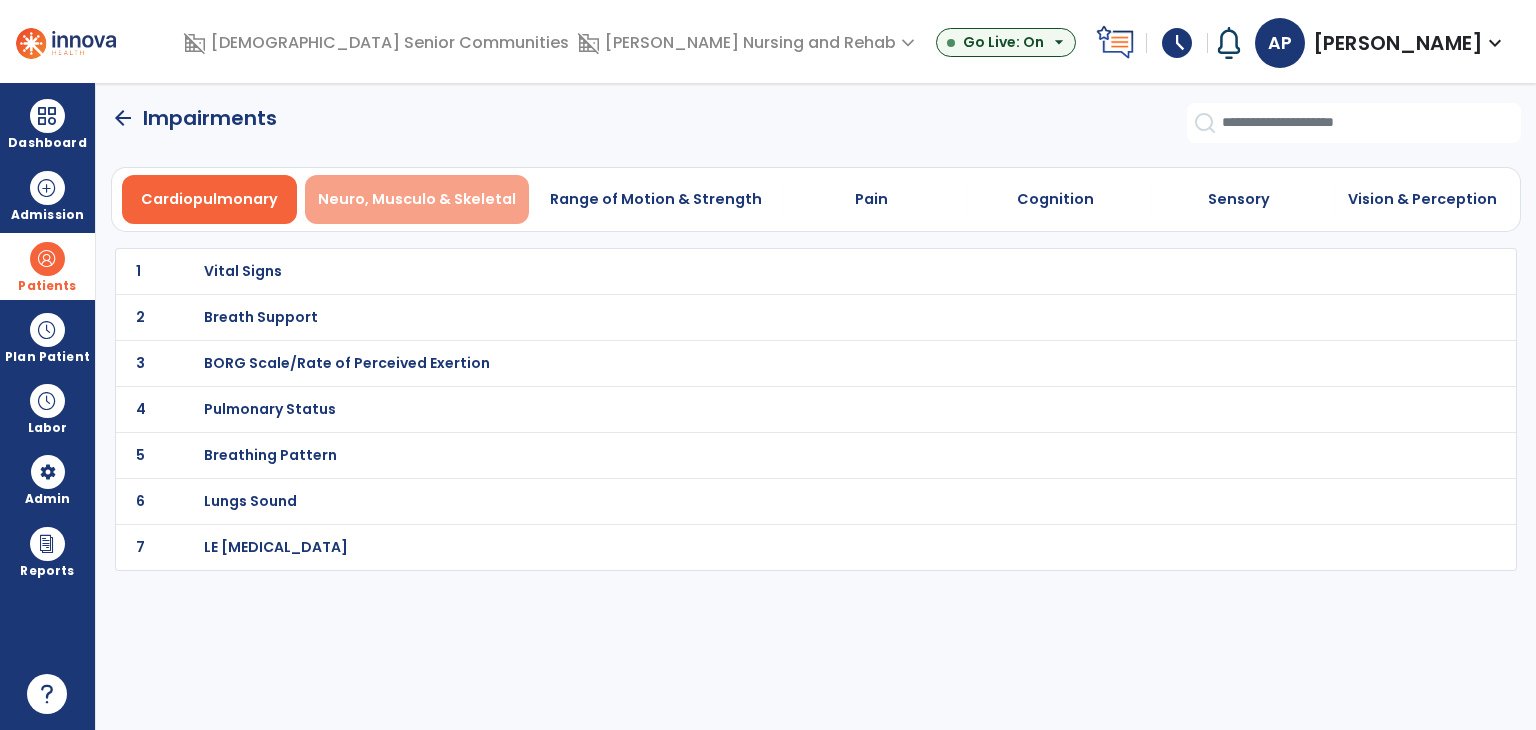 click on "Neuro, Musculo & Skeletal" at bounding box center (417, 199) 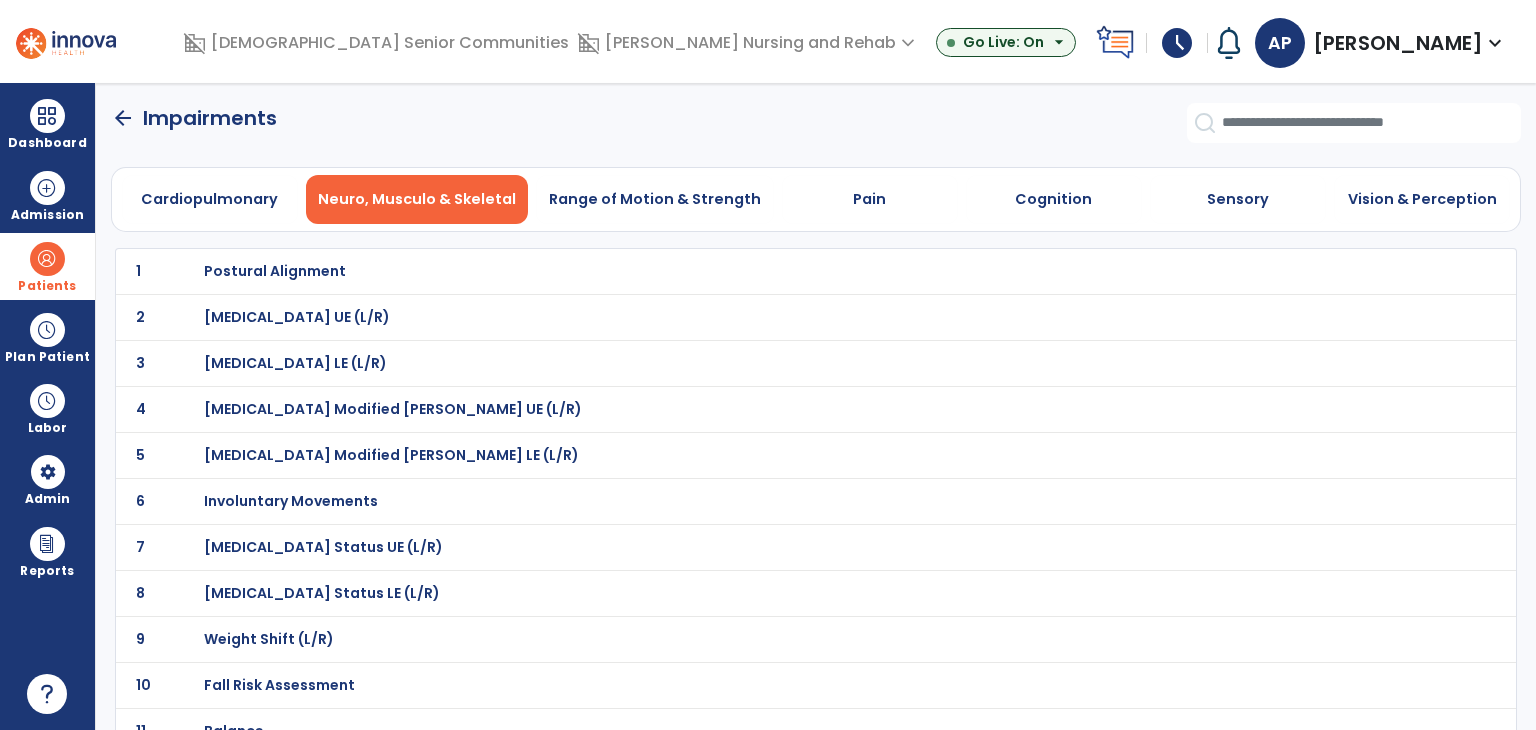 click on "Postural Alignment" at bounding box center [772, 271] 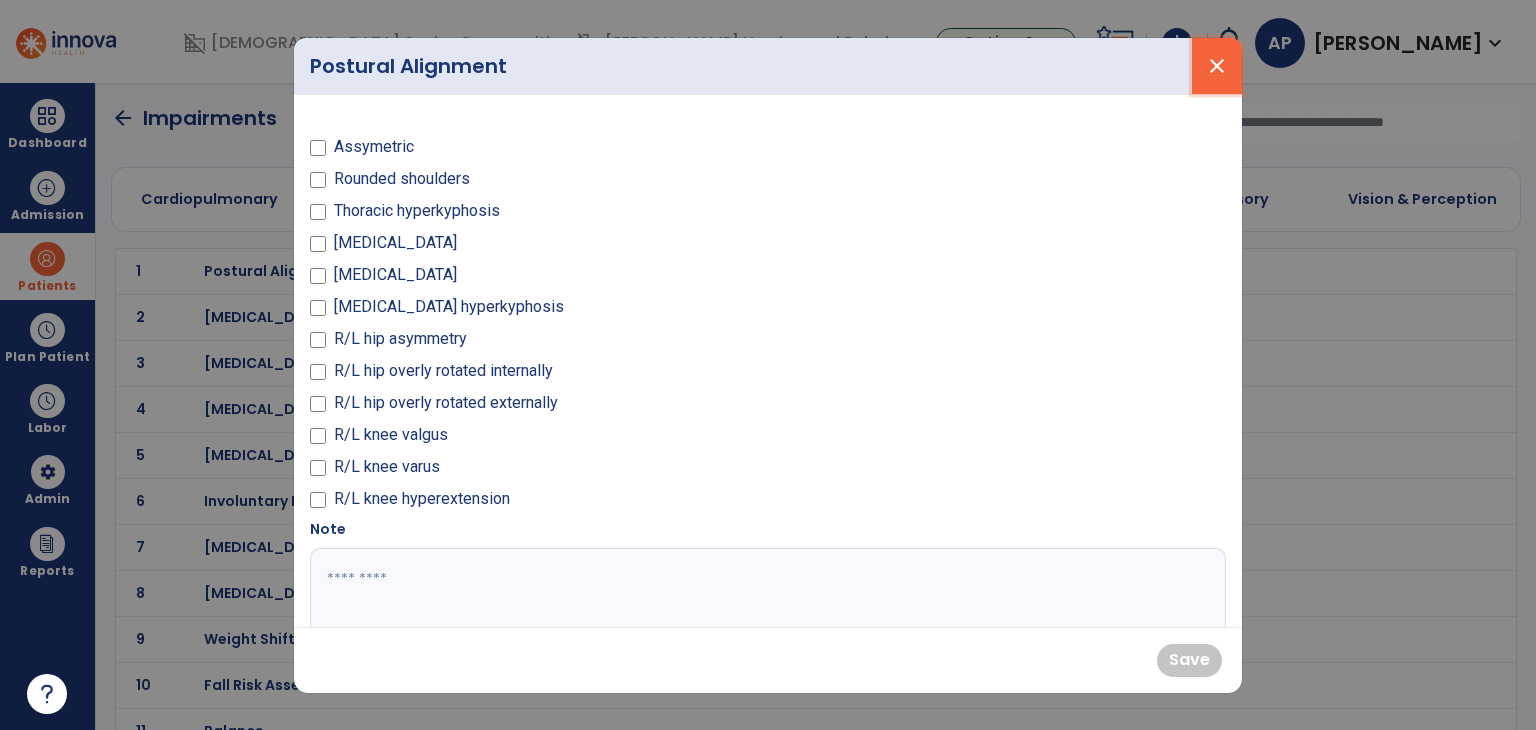 click on "close" at bounding box center [1217, 66] 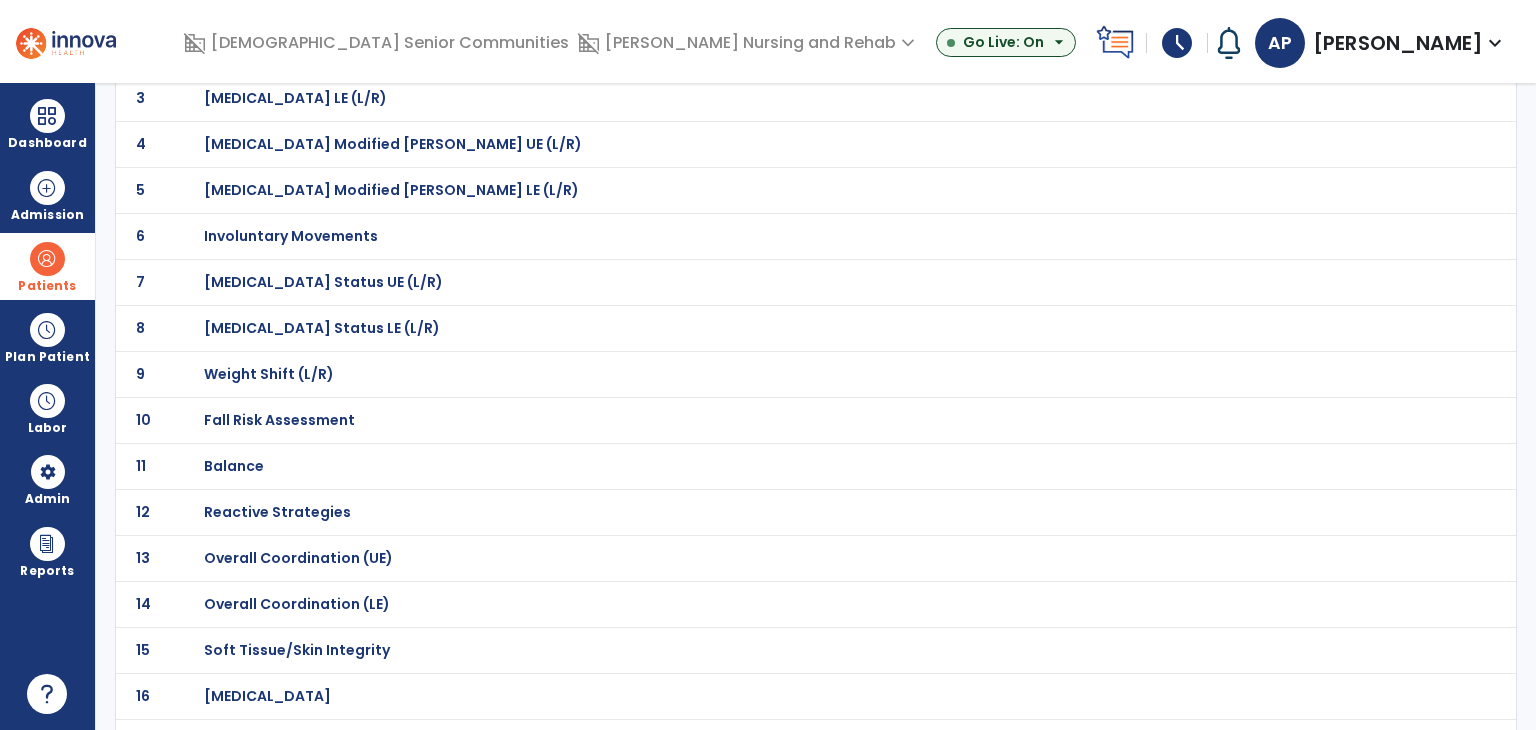 scroll, scrollTop: 300, scrollLeft: 0, axis: vertical 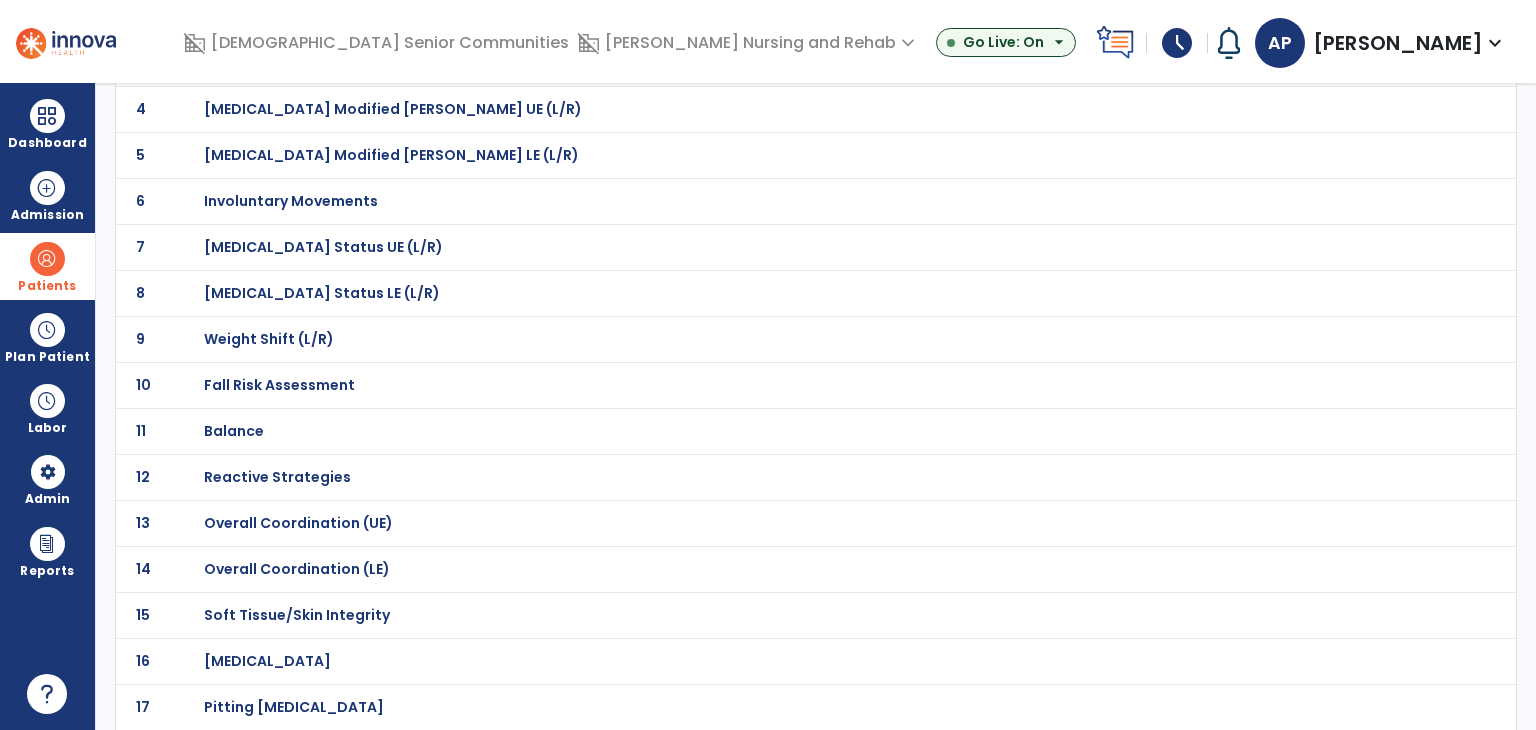 click on "Fall Risk Assessment" at bounding box center [772, -29] 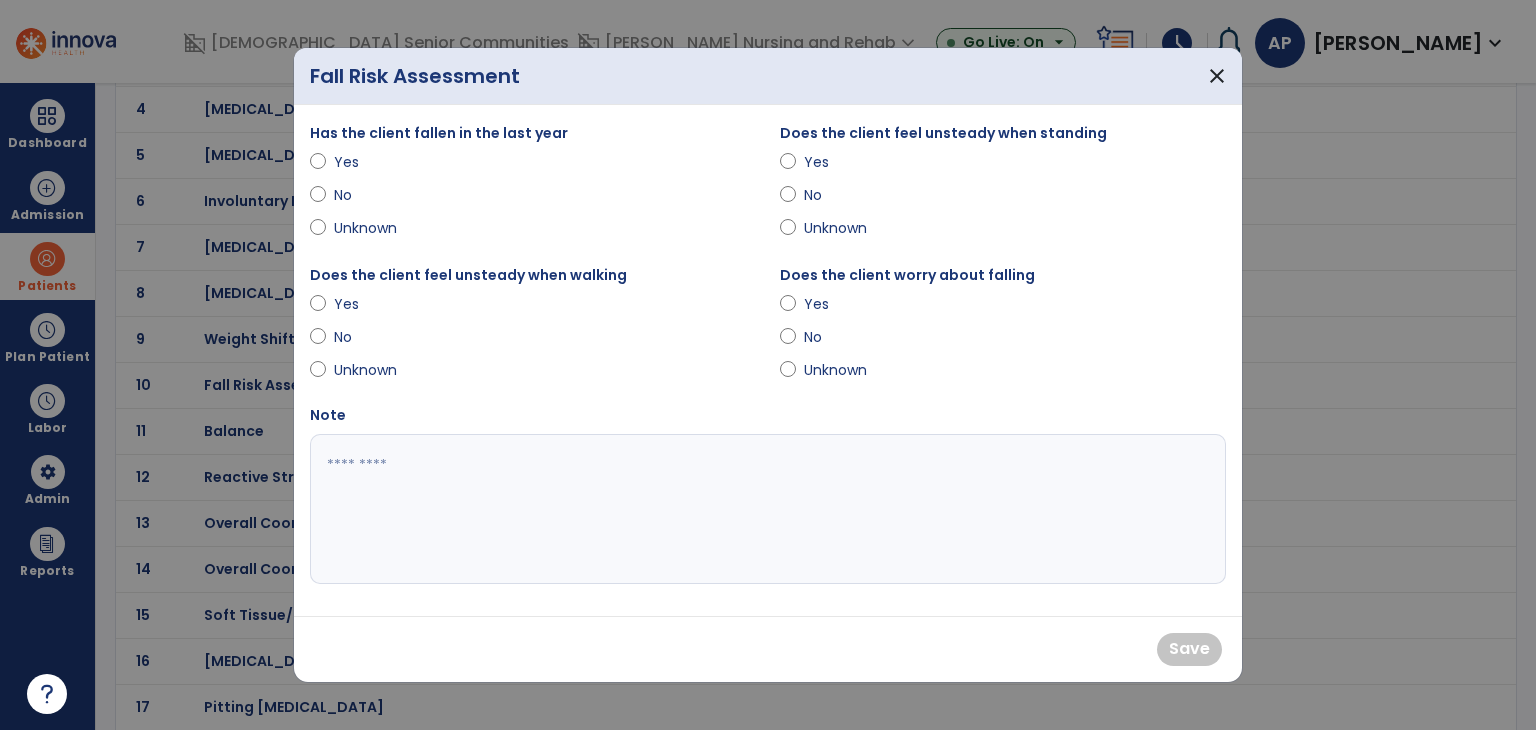 click on "Yes" at bounding box center (369, 162) 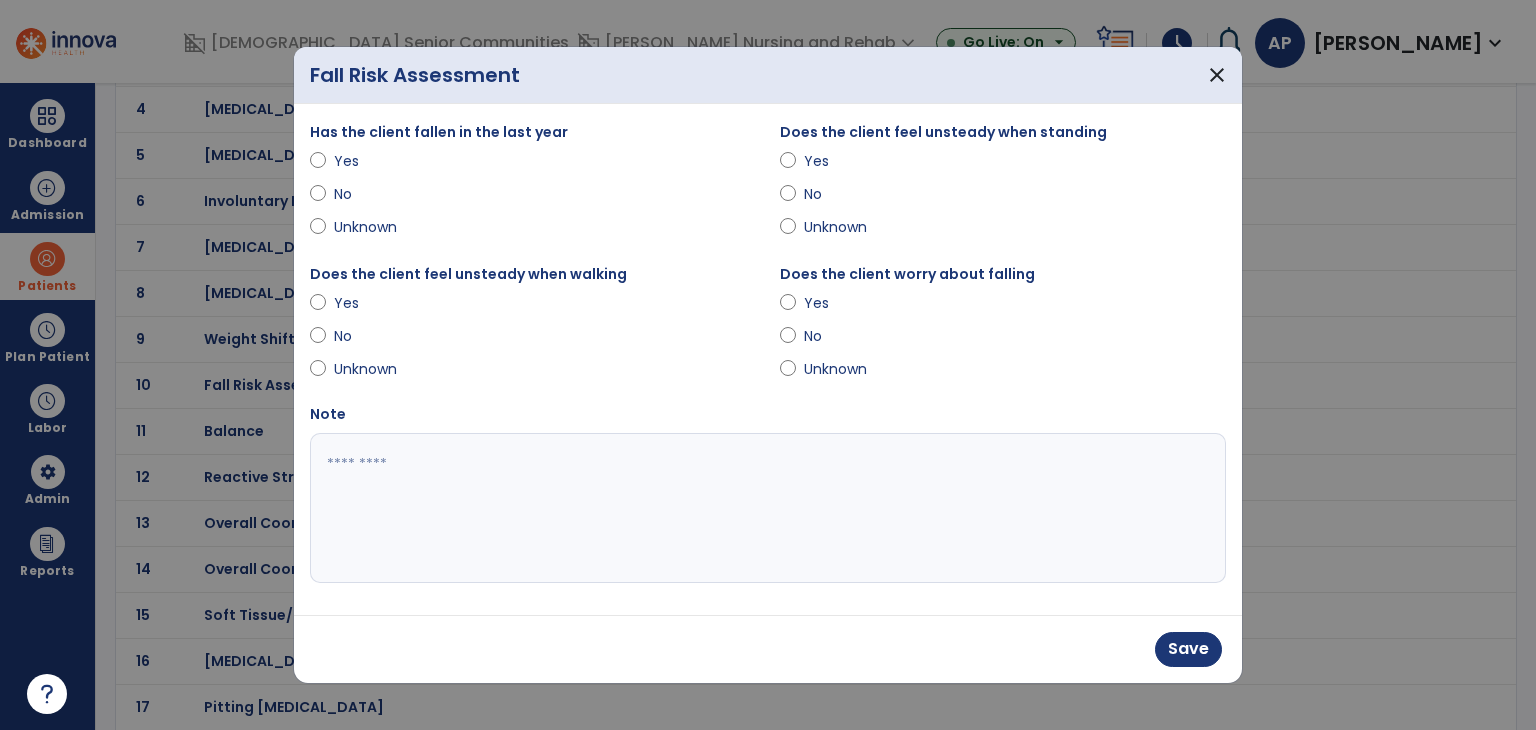 click on "Yes" at bounding box center [839, 161] 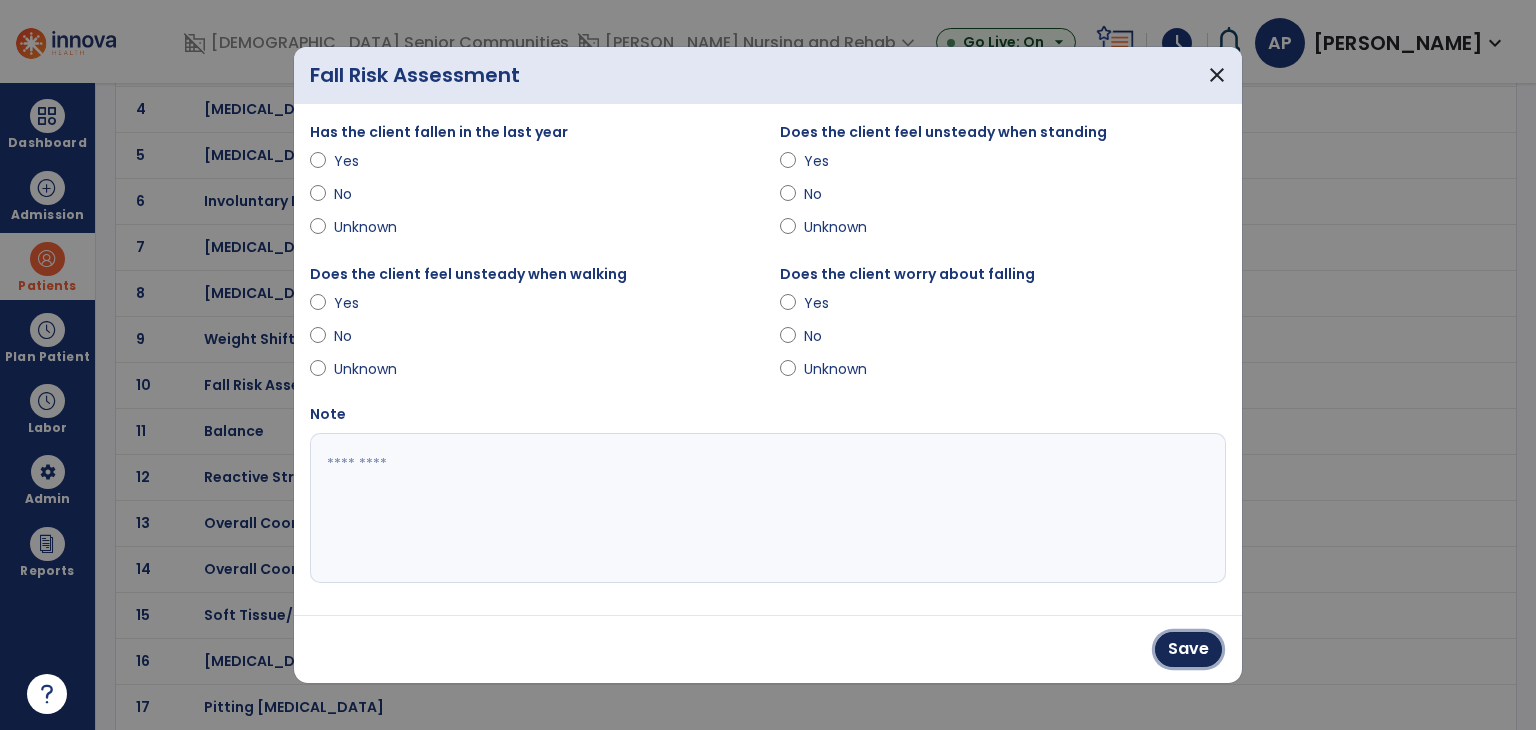 click on "Save" at bounding box center (1188, 649) 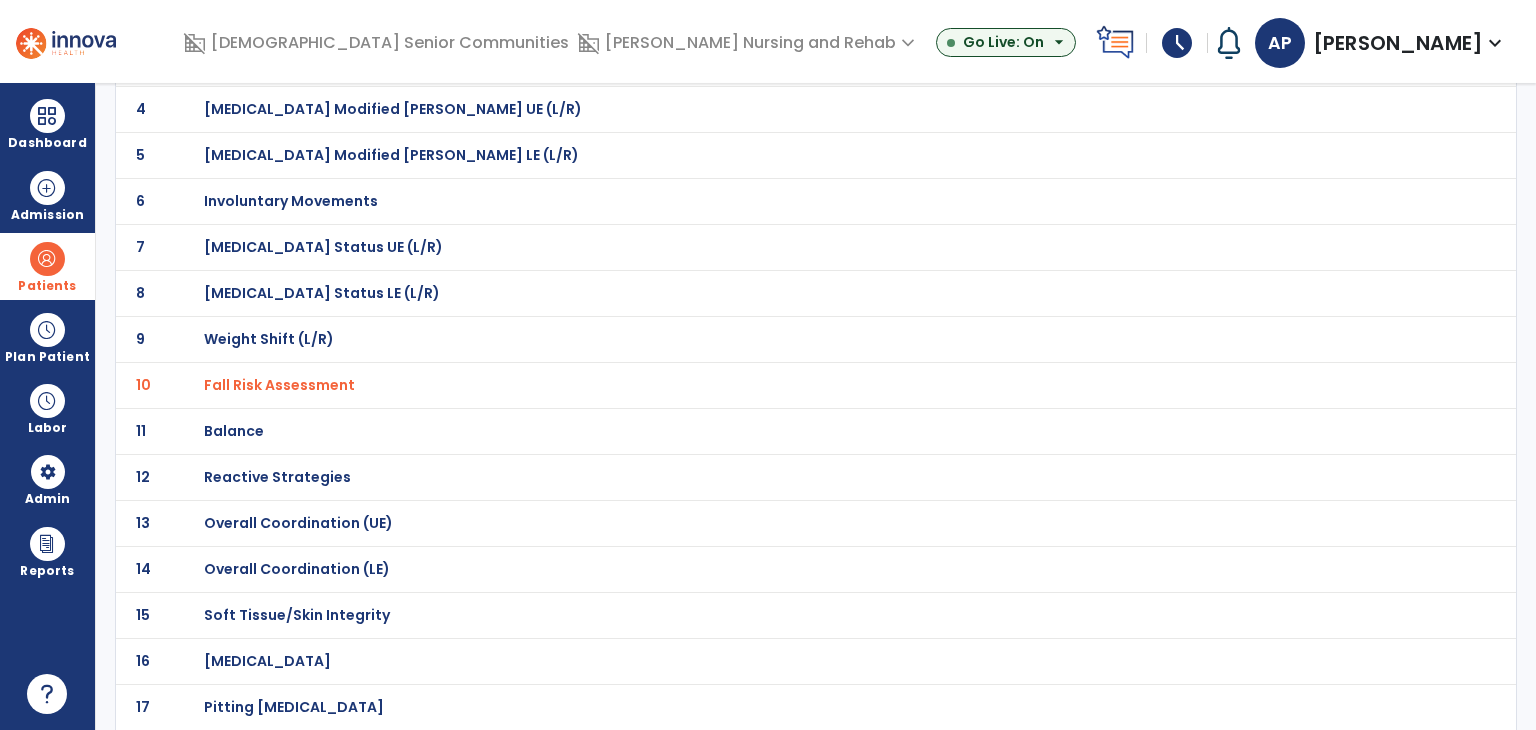 click on "Balance" at bounding box center [772, -29] 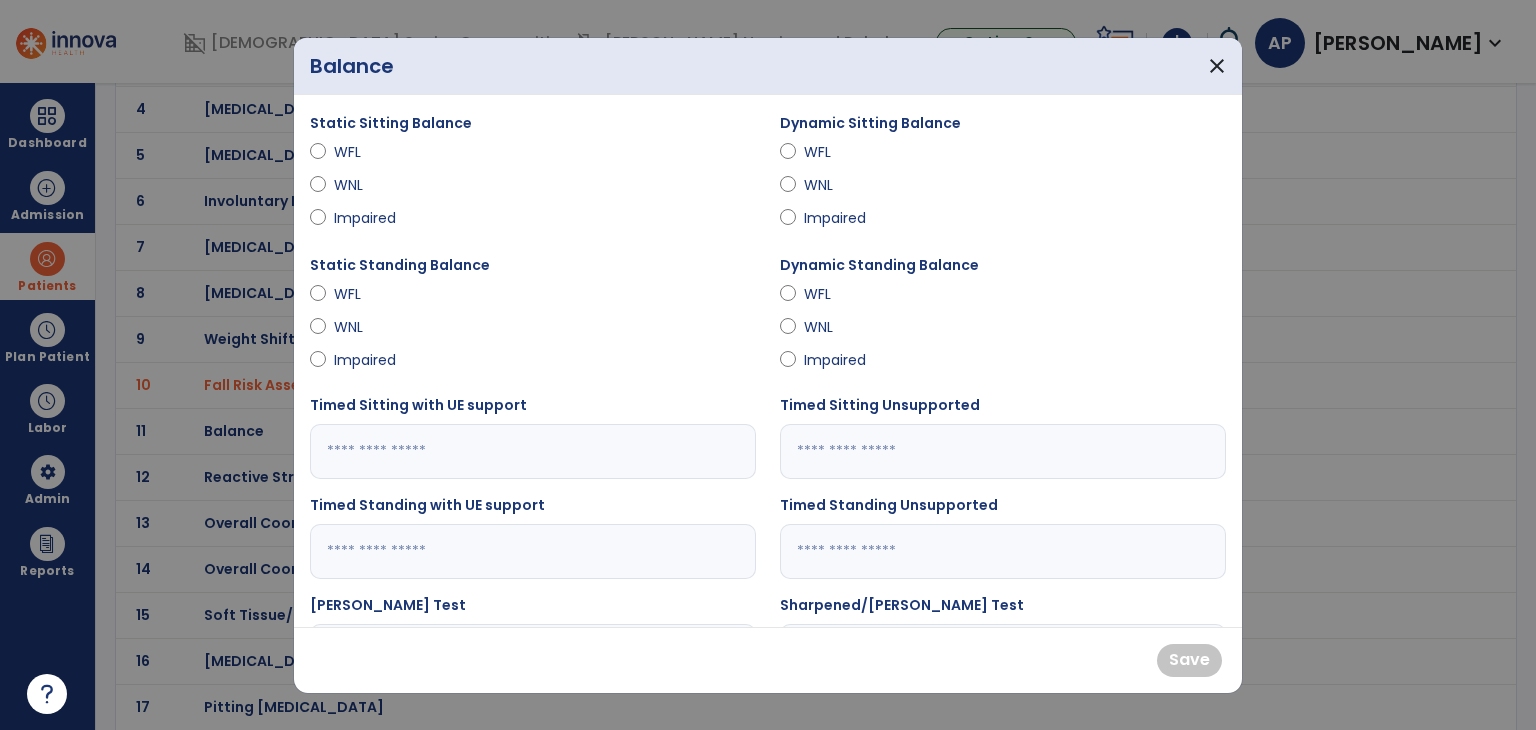 click on "Impaired" at bounding box center [839, 218] 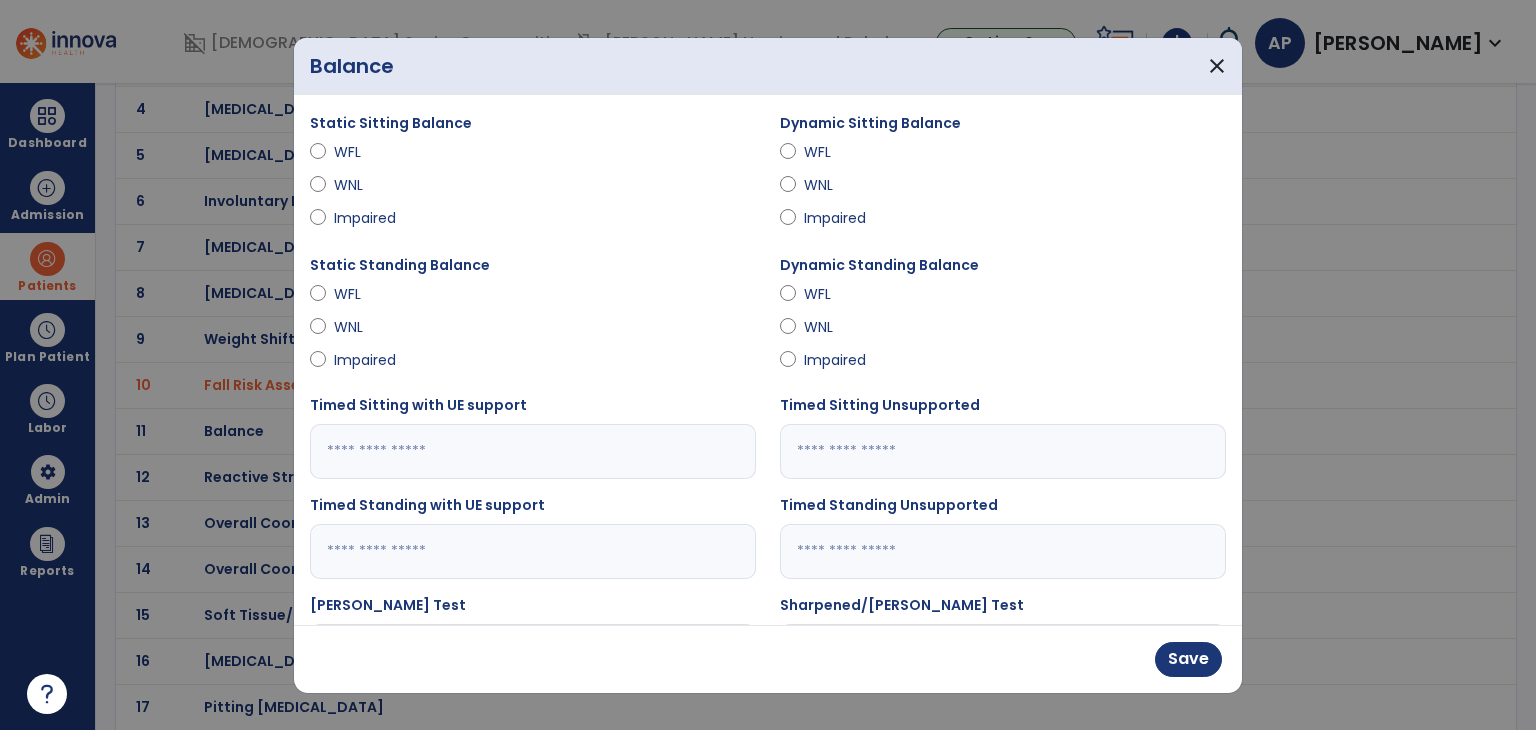 click on "Impaired" at bounding box center [369, 360] 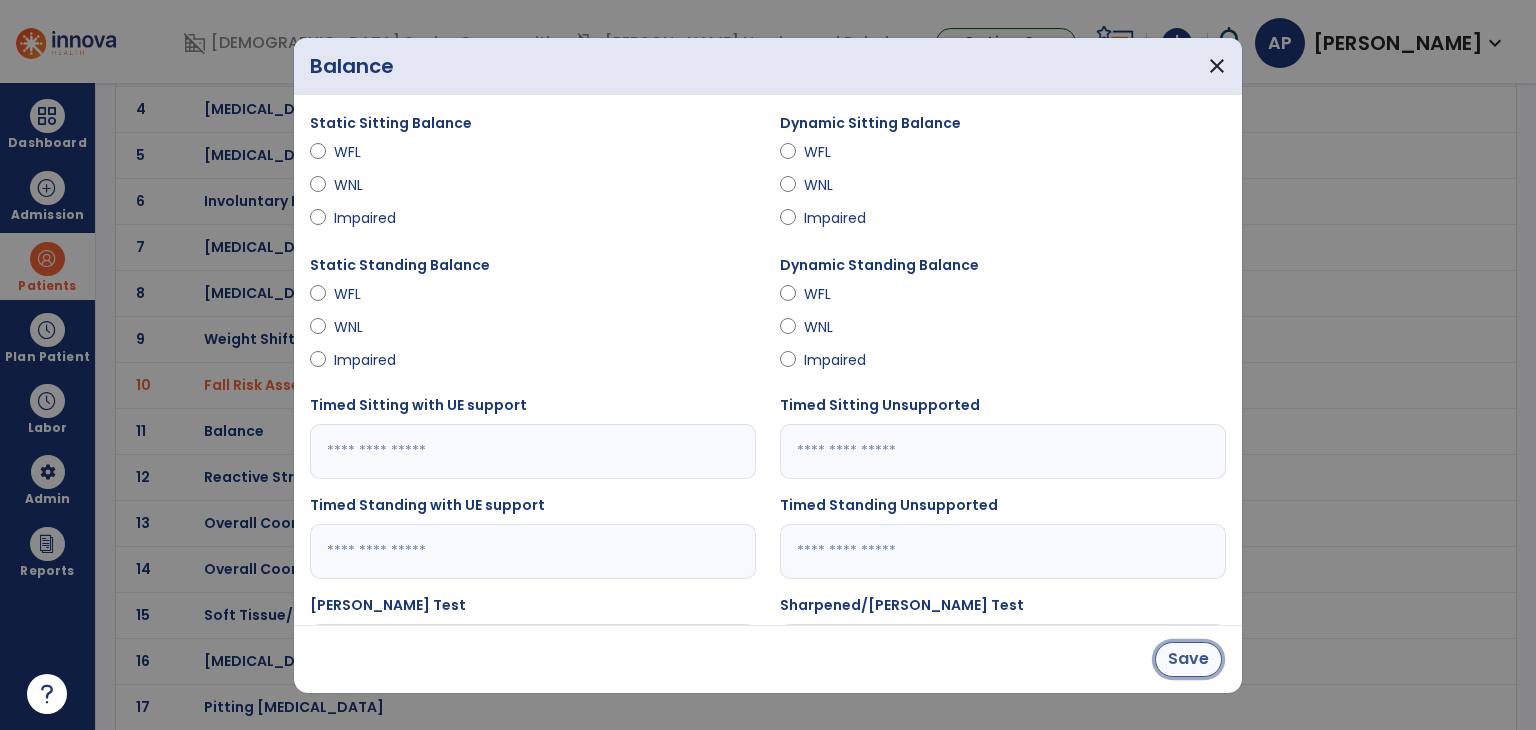 click on "Save" at bounding box center (1188, 659) 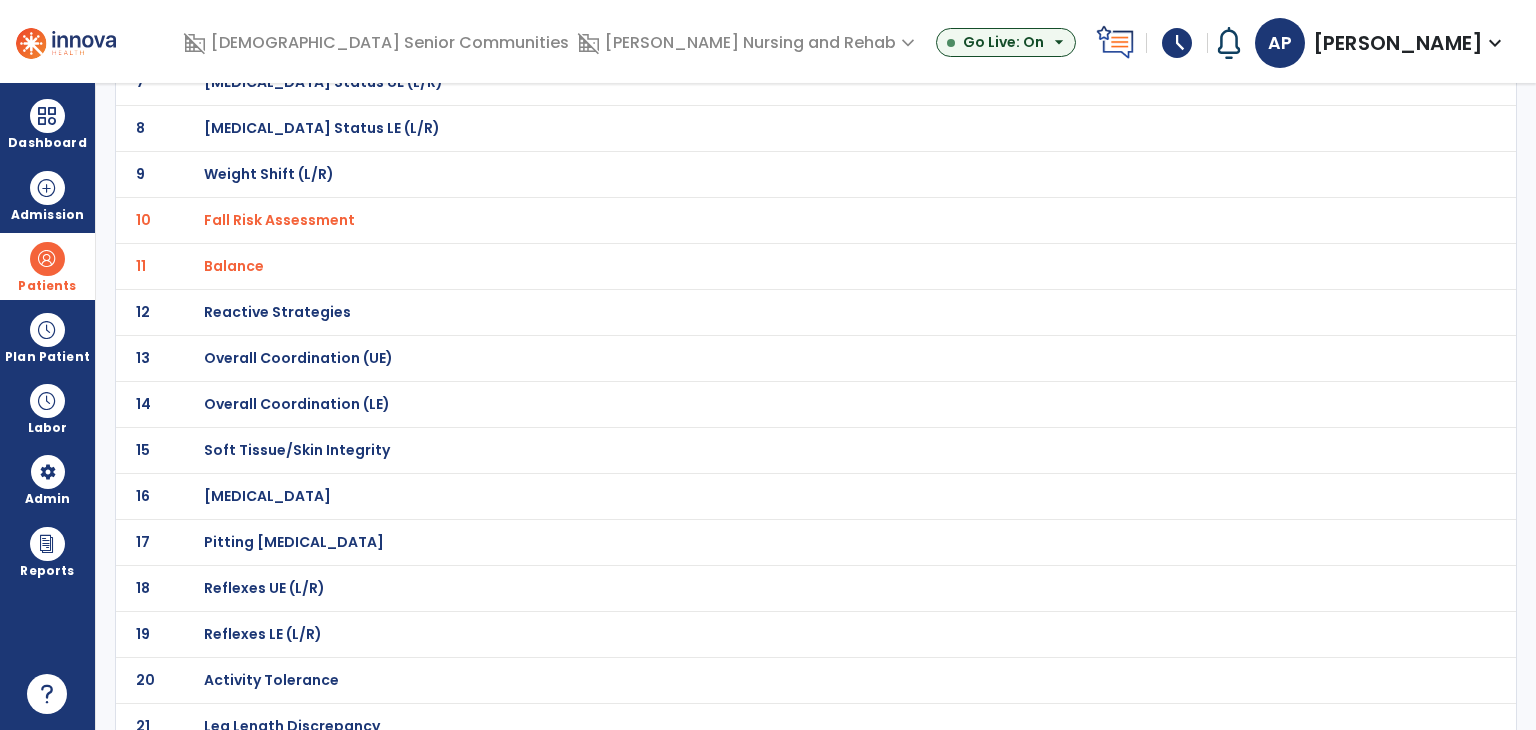 scroll, scrollTop: 500, scrollLeft: 0, axis: vertical 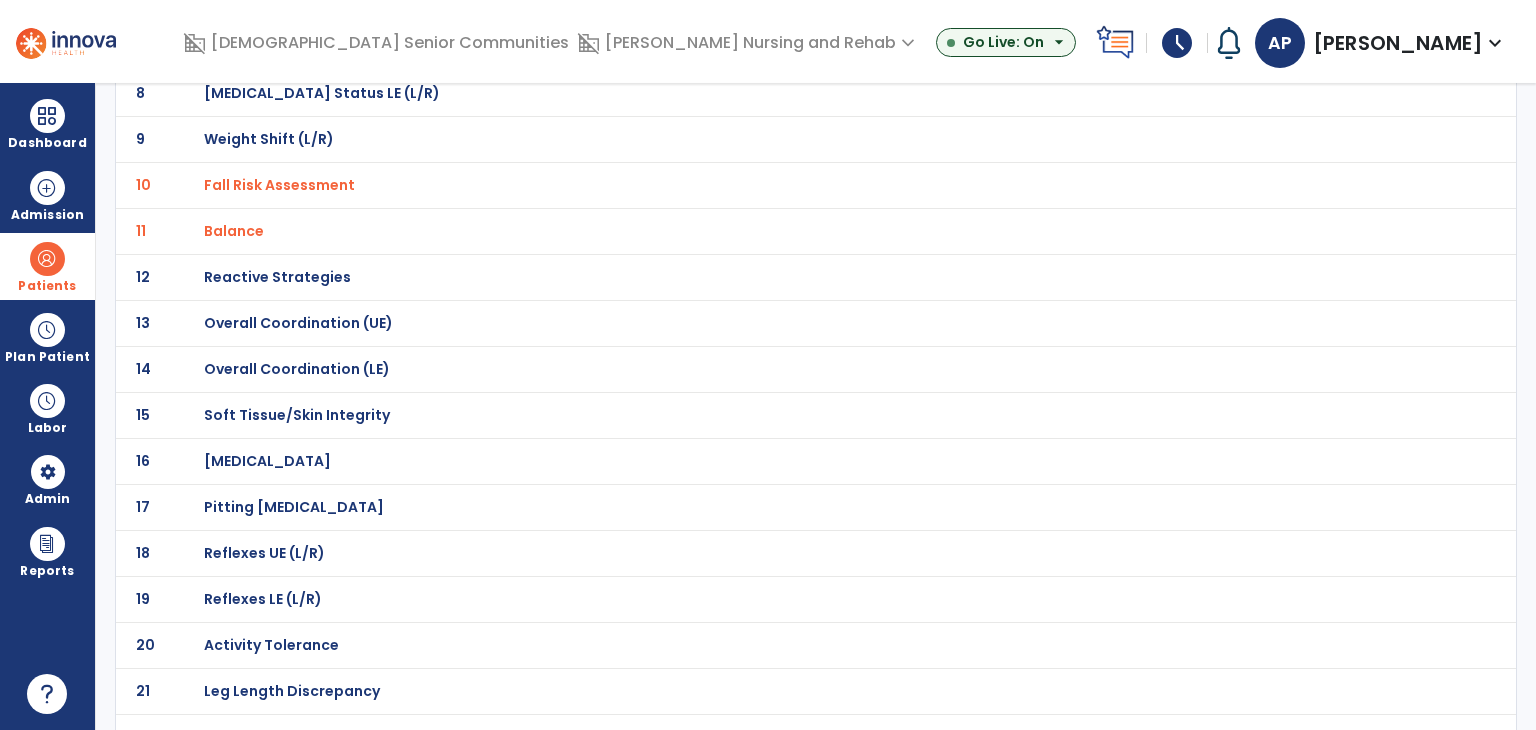 click on "Overall Coordination (UE)" at bounding box center [772, -229] 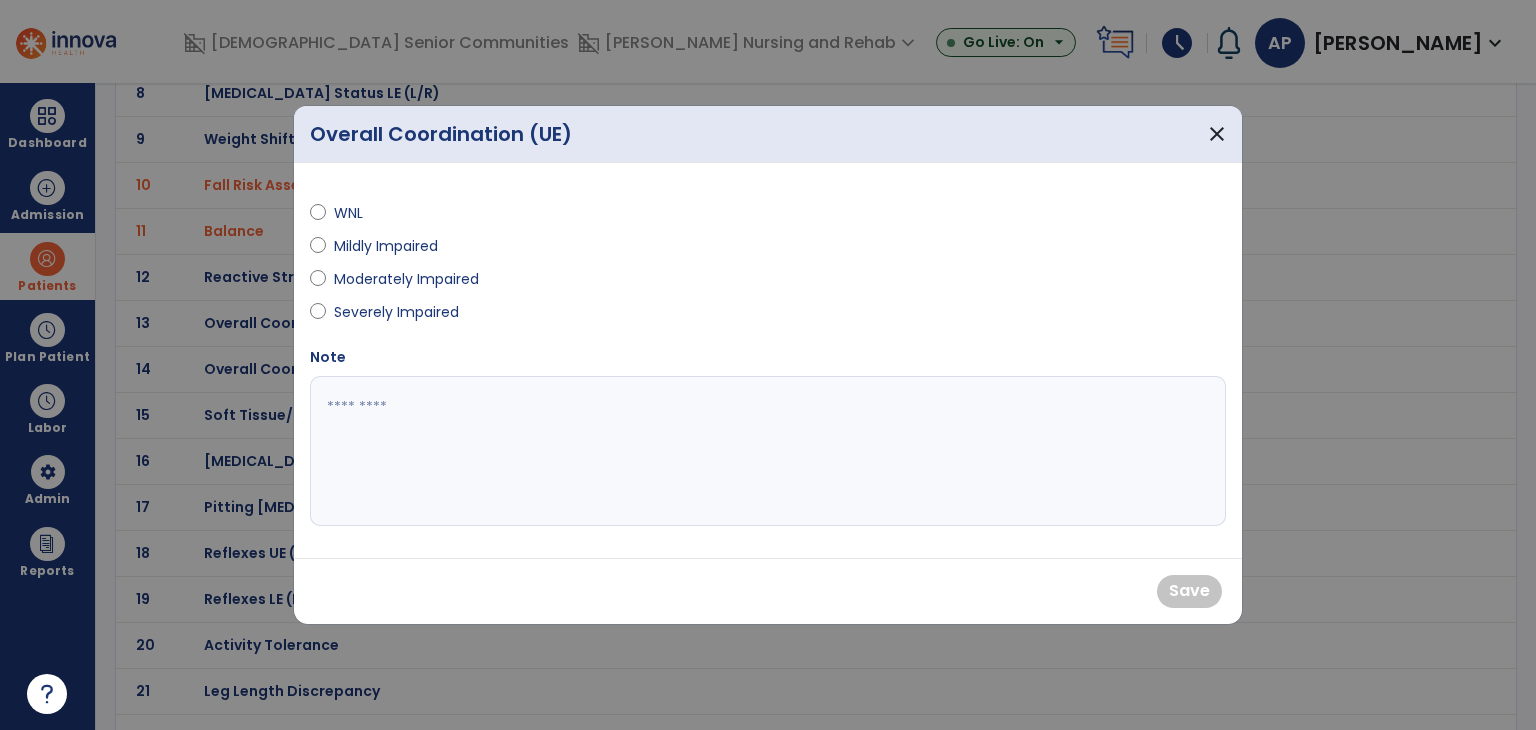click on "Severely Impaired" at bounding box center [396, 312] 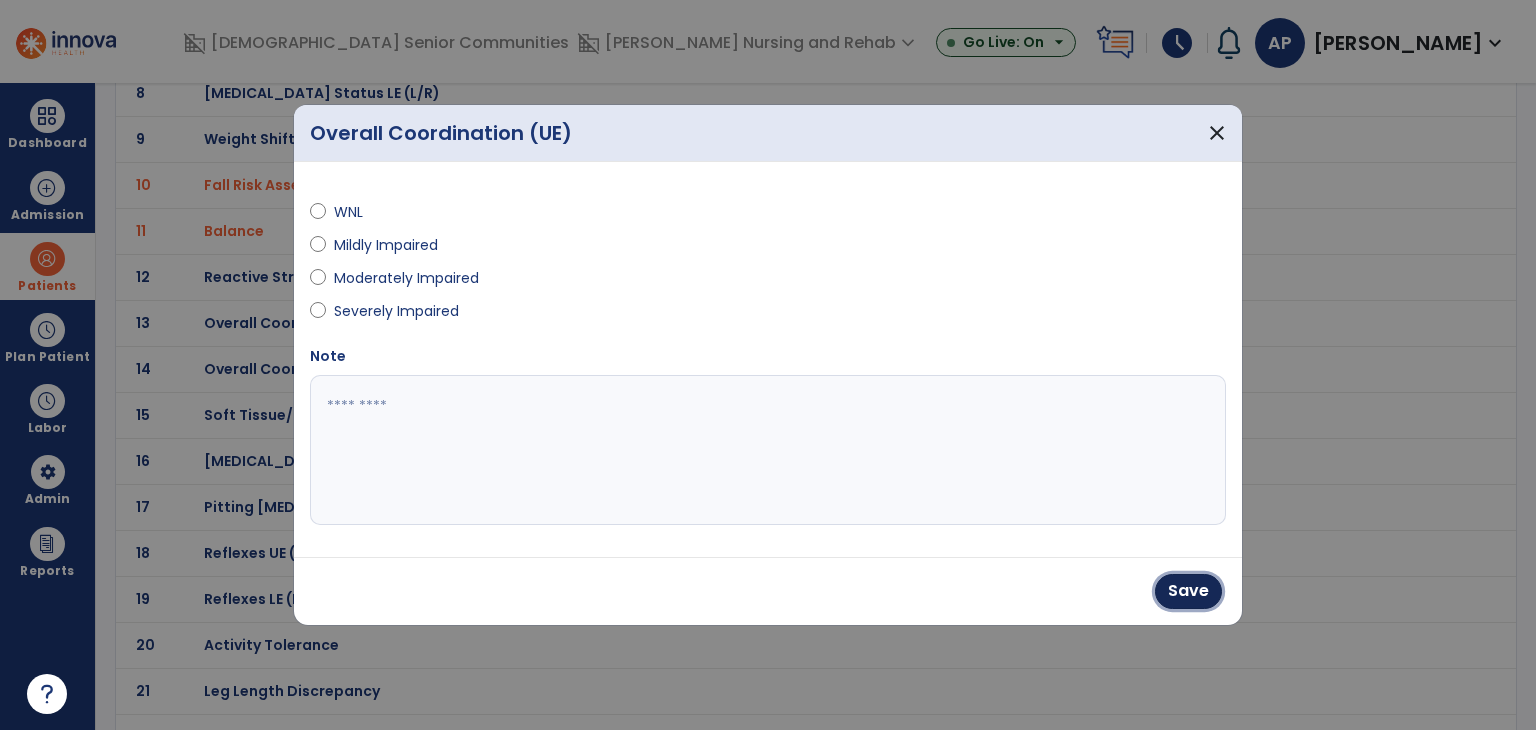 drag, startPoint x: 1165, startPoint y: 593, endPoint x: 1076, endPoint y: 567, distance: 92.72001 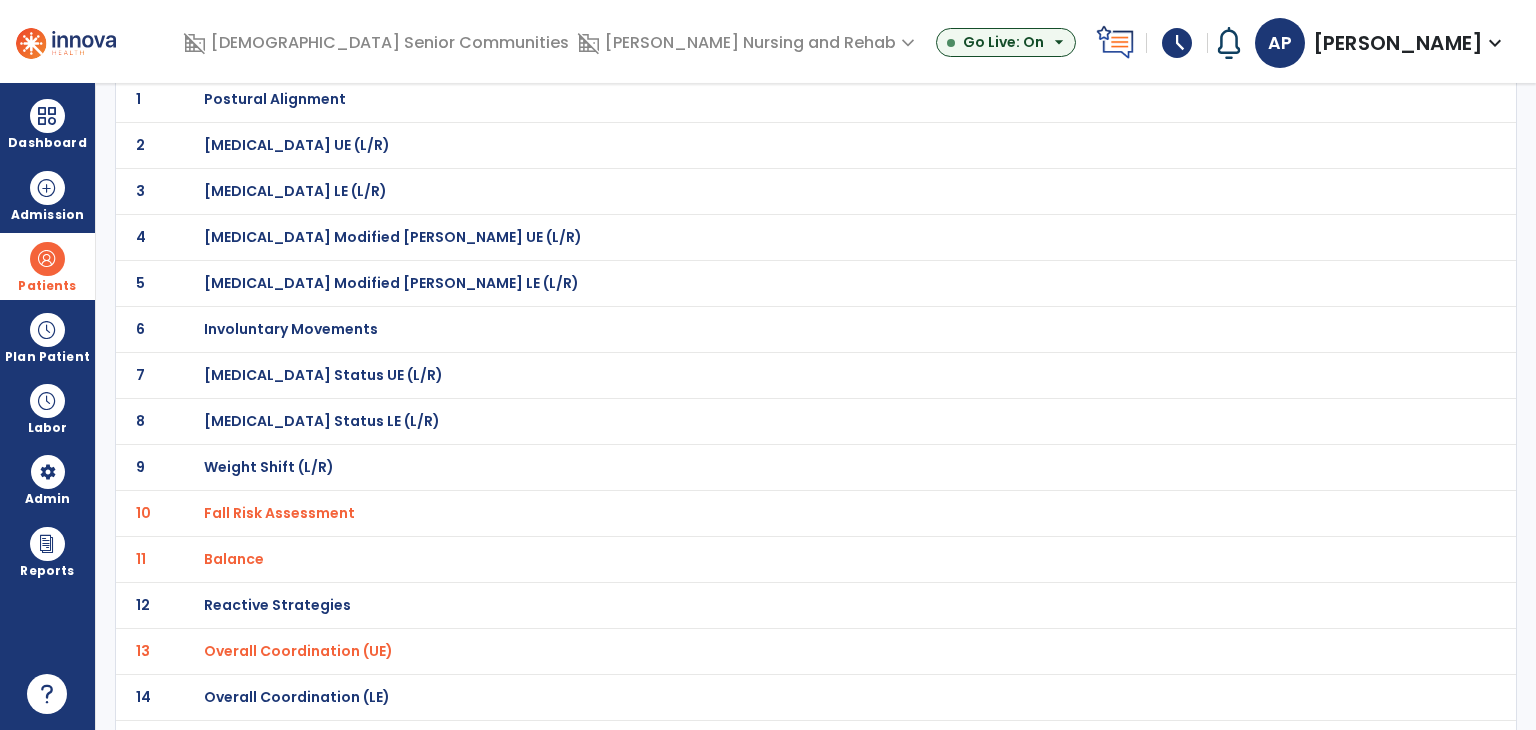 scroll, scrollTop: 0, scrollLeft: 0, axis: both 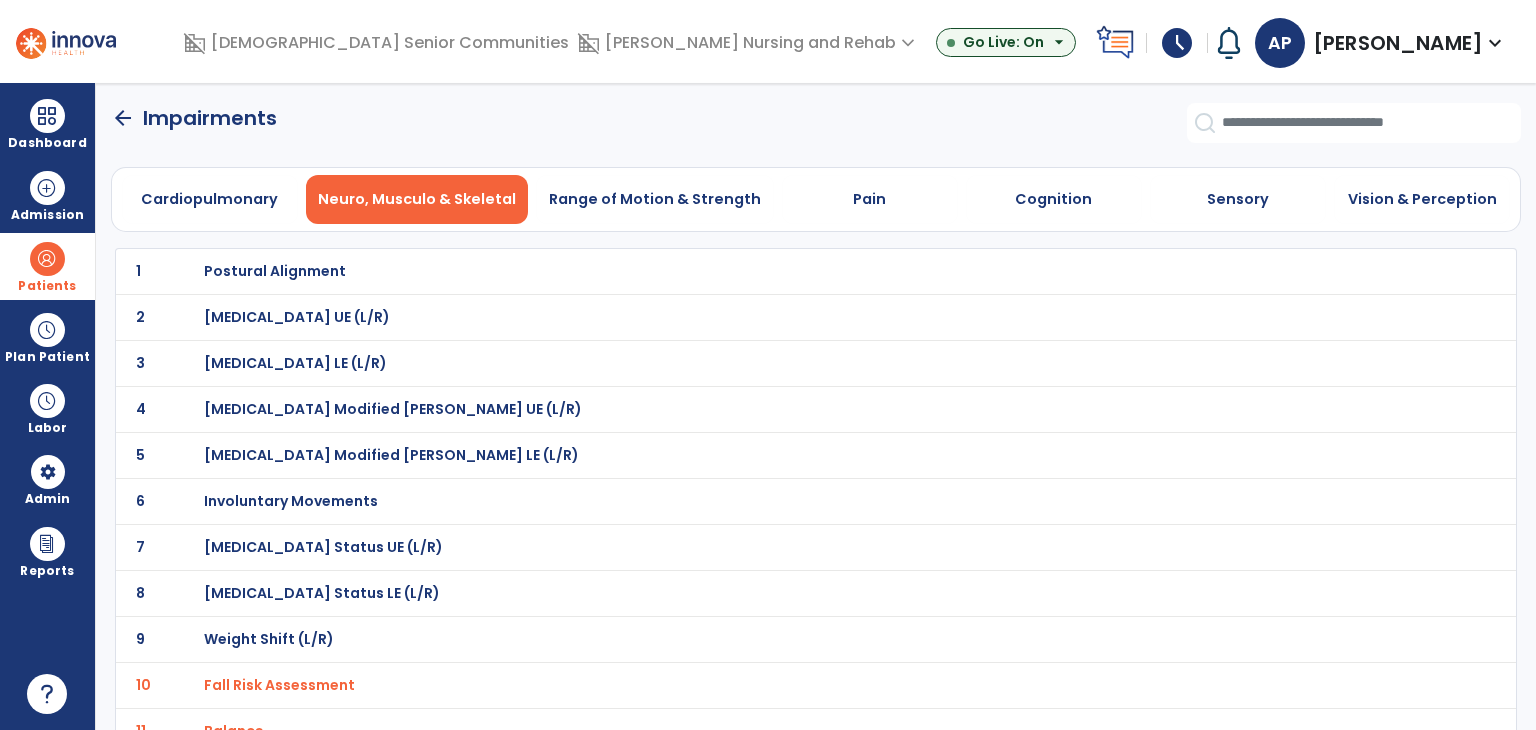 click on "Cardiopulmonary   Neuro, Musculo & Skeletal   Range of Motion & Strength   Pain   Cognition   Sensory   Vision & Perception" 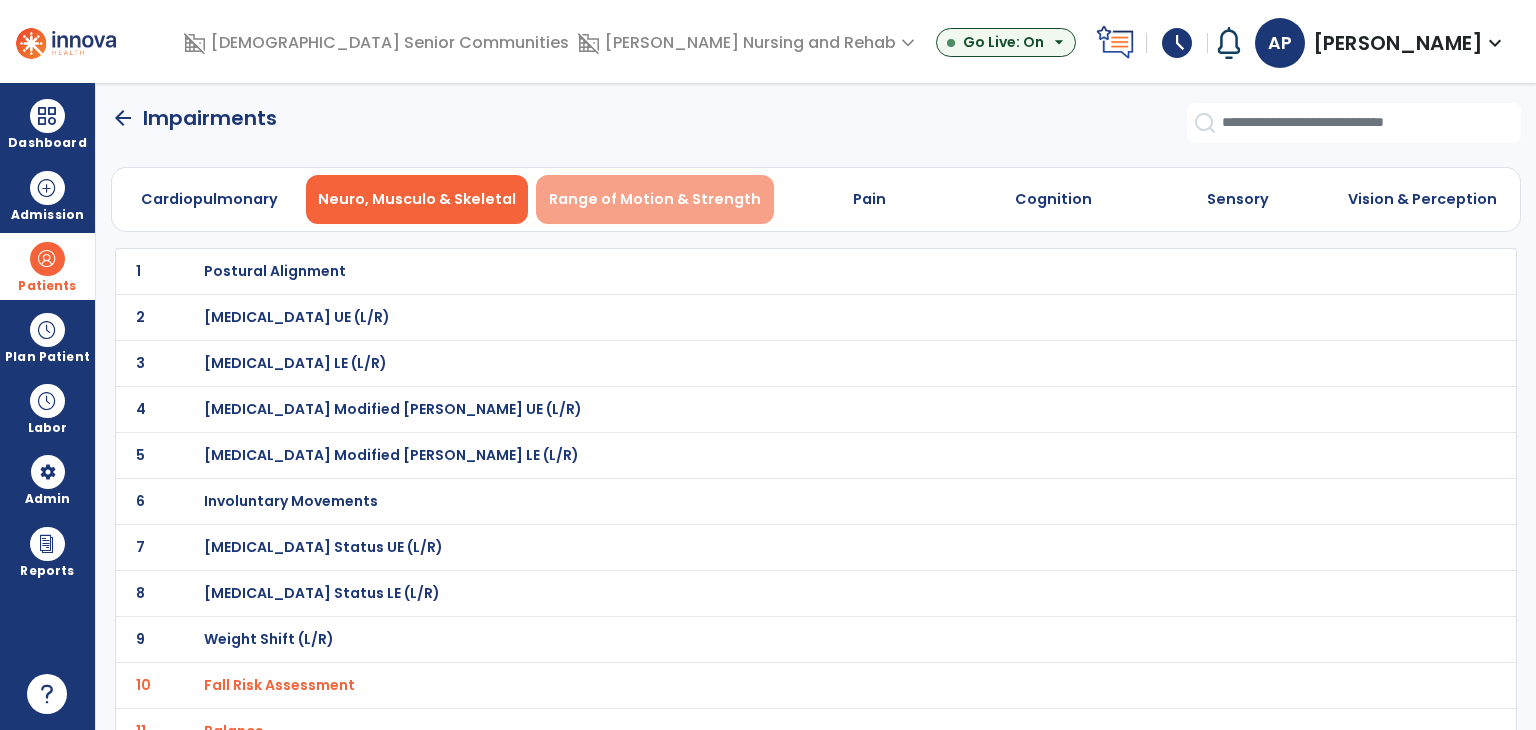 click on "Range of Motion & Strength" at bounding box center [655, 199] 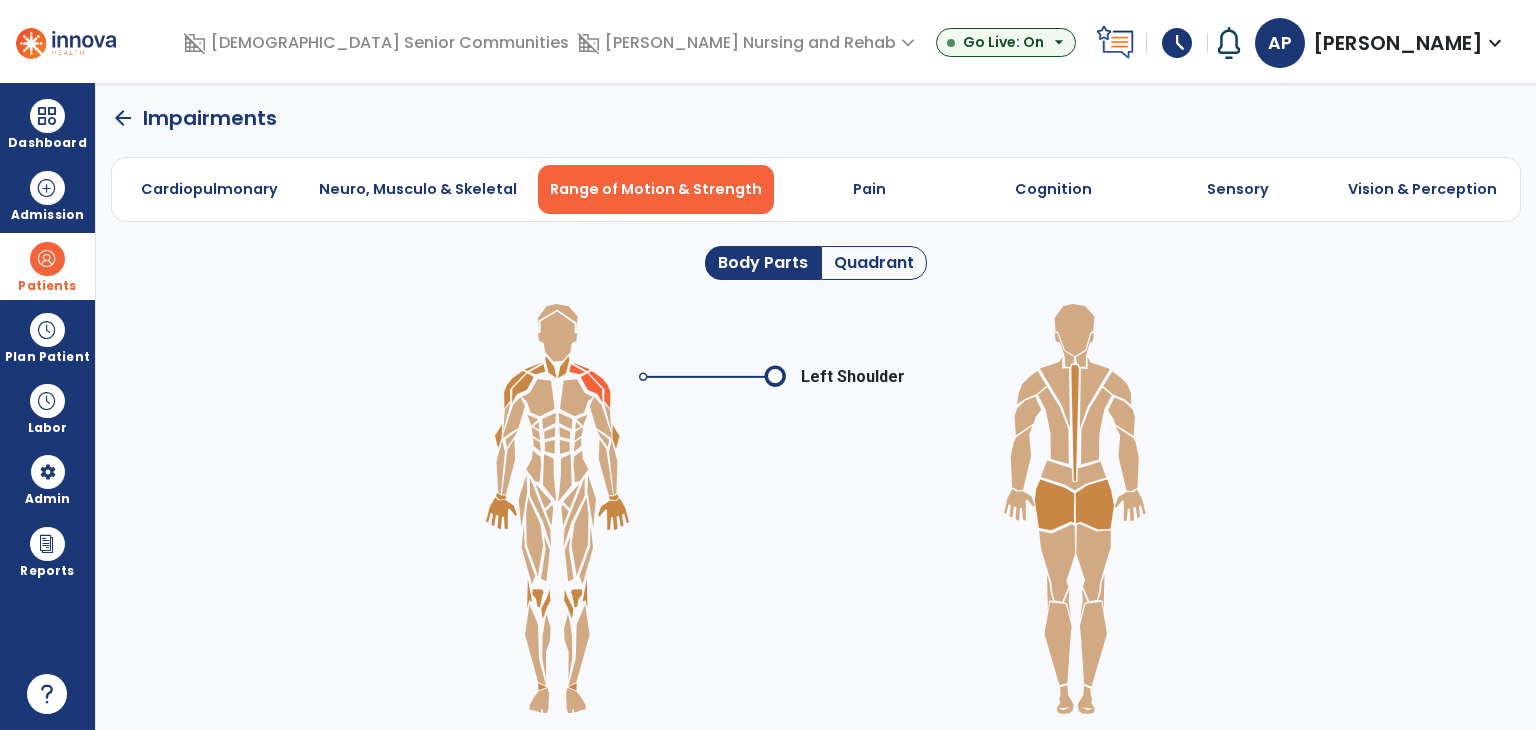 click 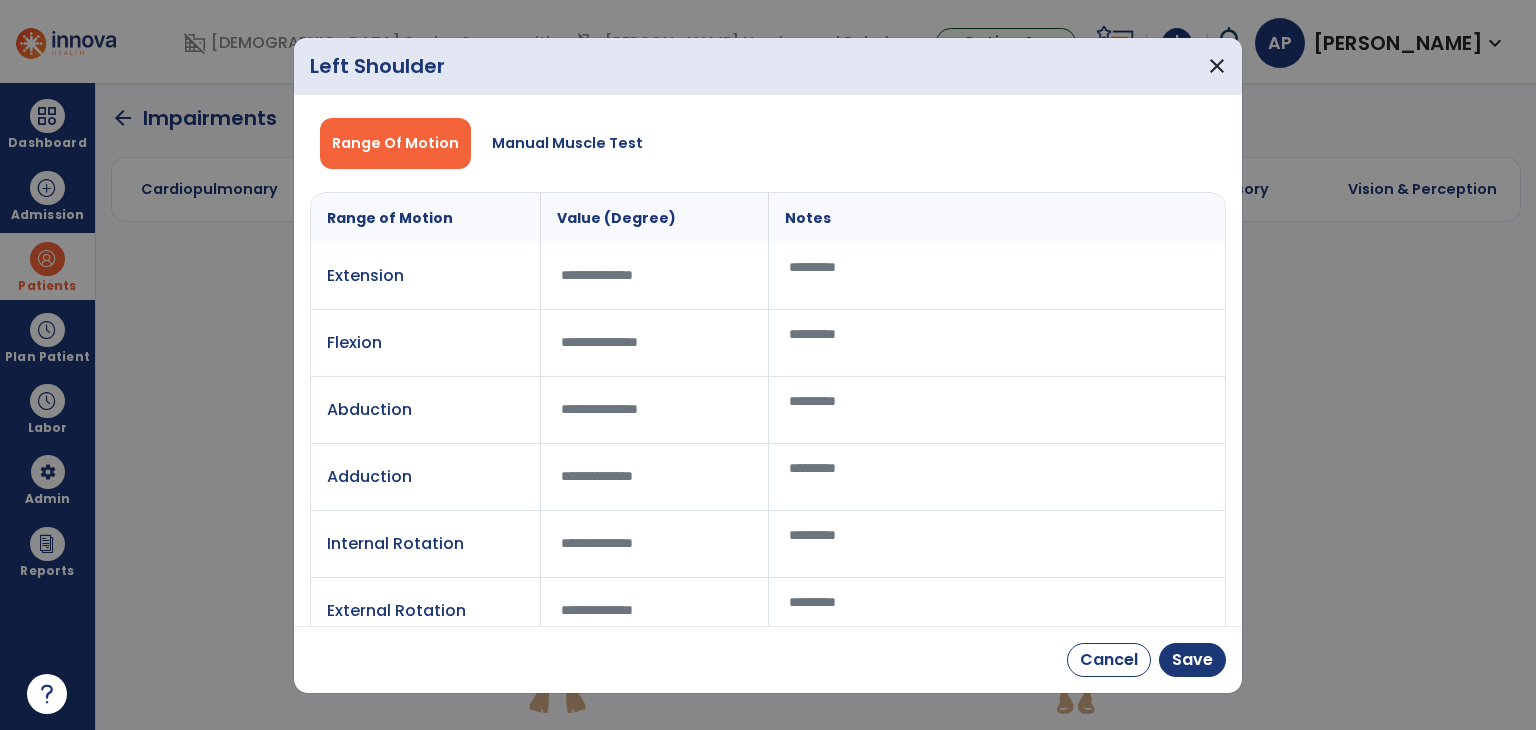 click on "Range Of Motion   Manual Muscle Test" at bounding box center [768, 143] 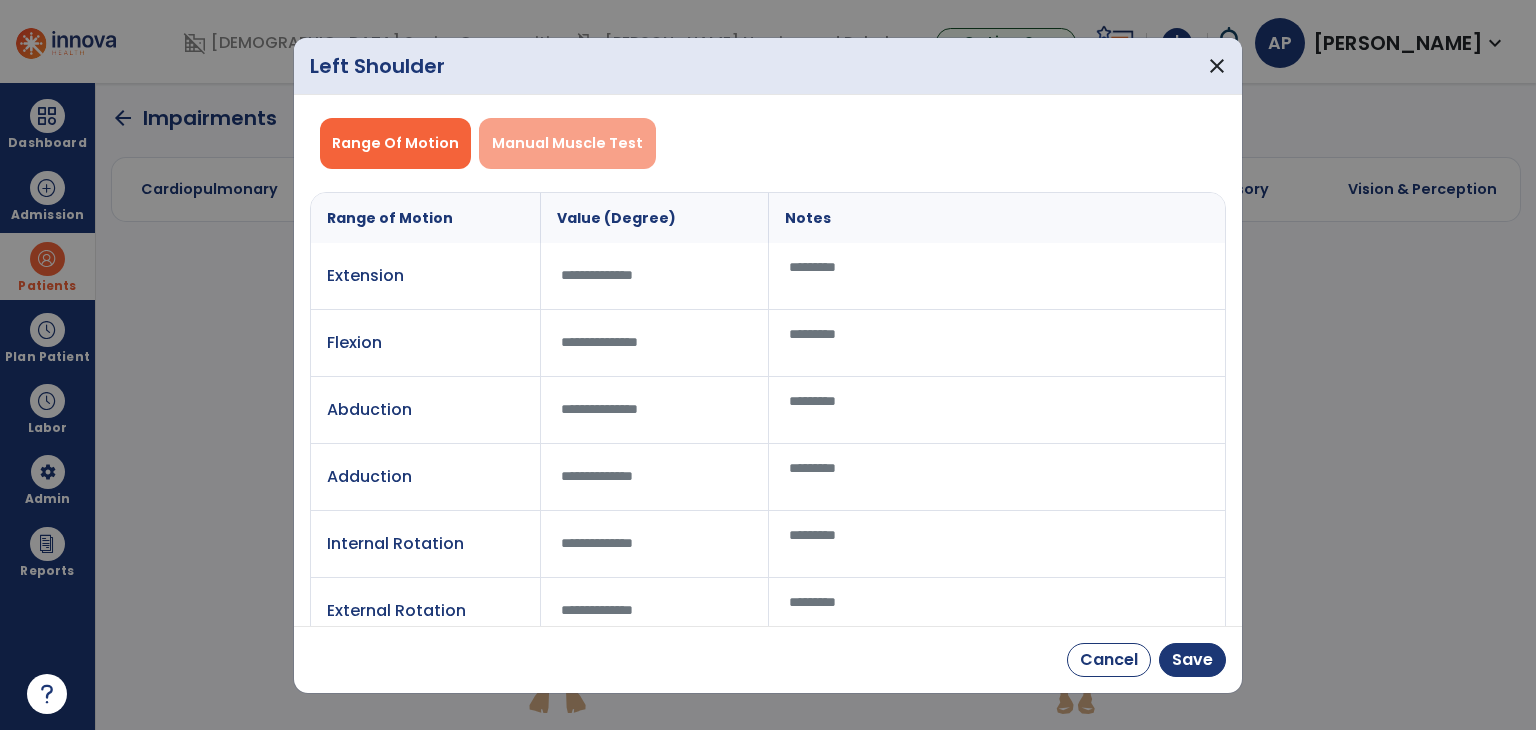 click on "Manual Muscle Test" at bounding box center (567, 143) 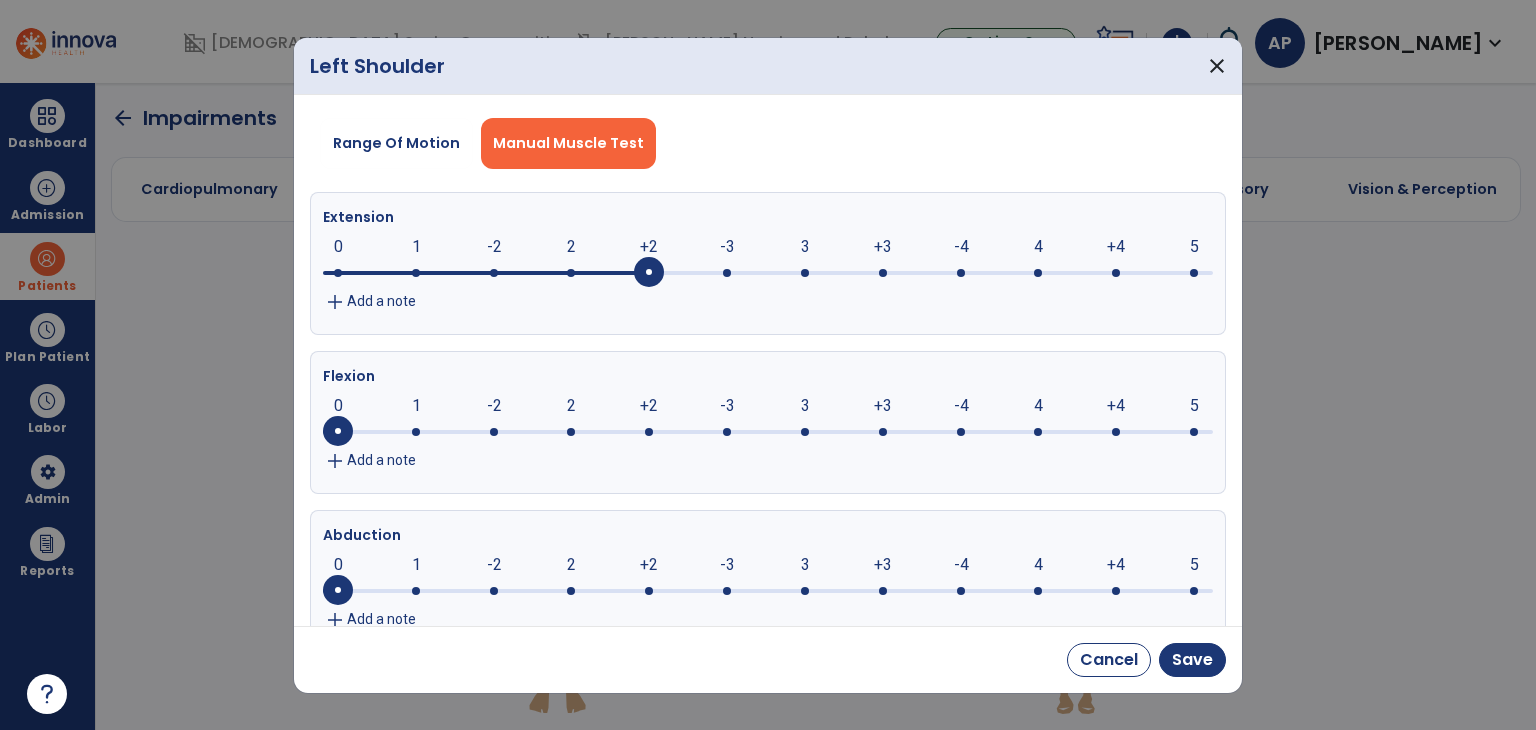 click on "+2     0      1      -2      2      +2      -3      3      +3      -4      4      +4      5" 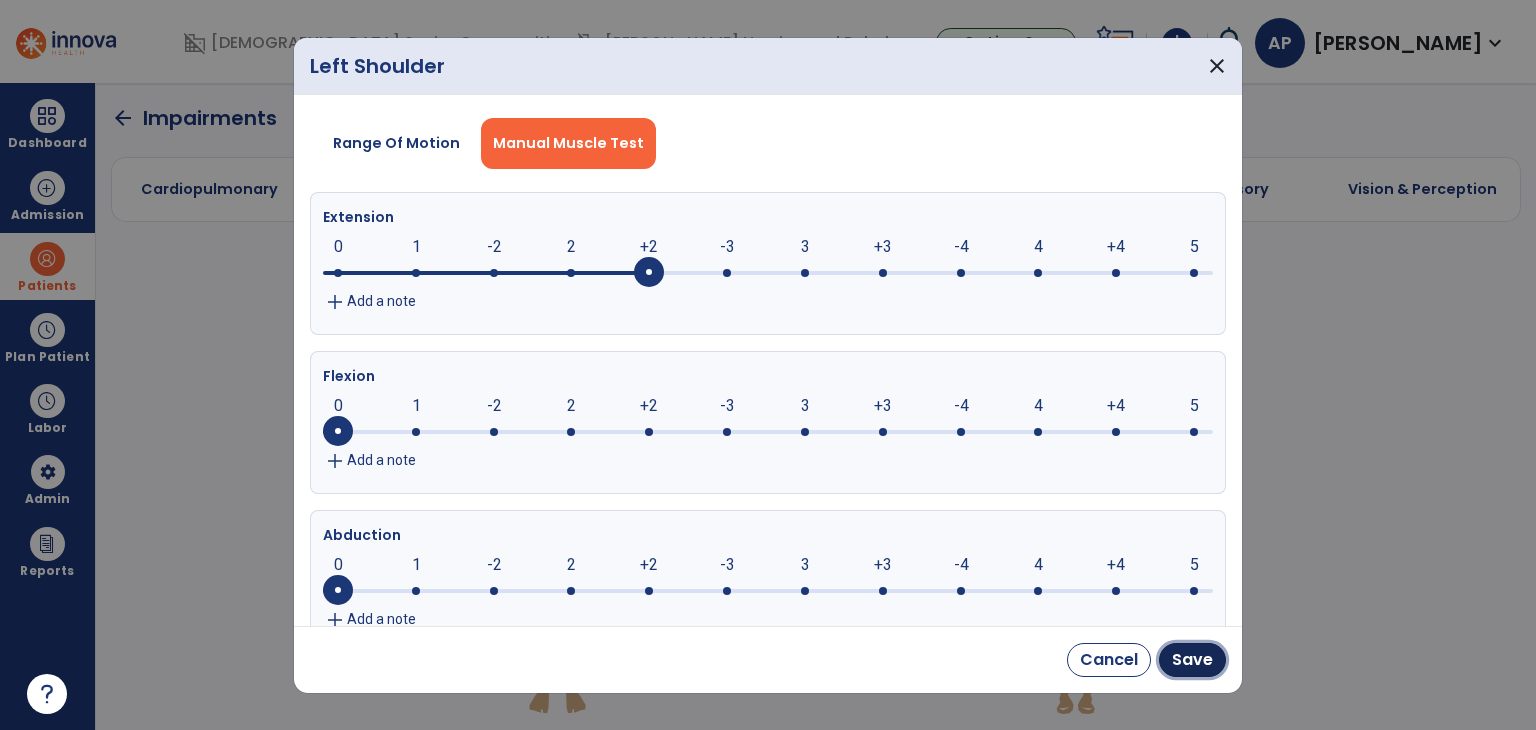 click on "Save" at bounding box center (1192, 660) 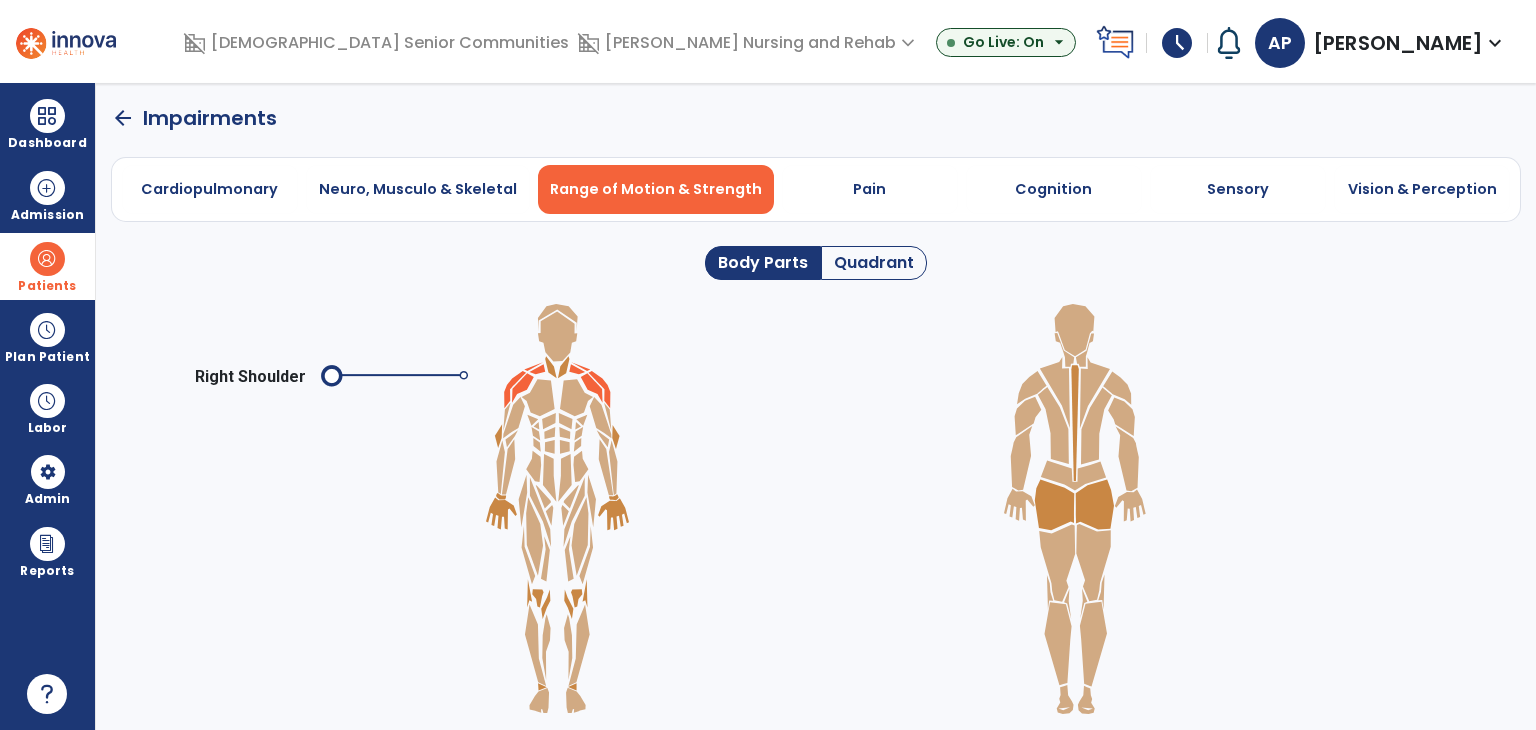 click 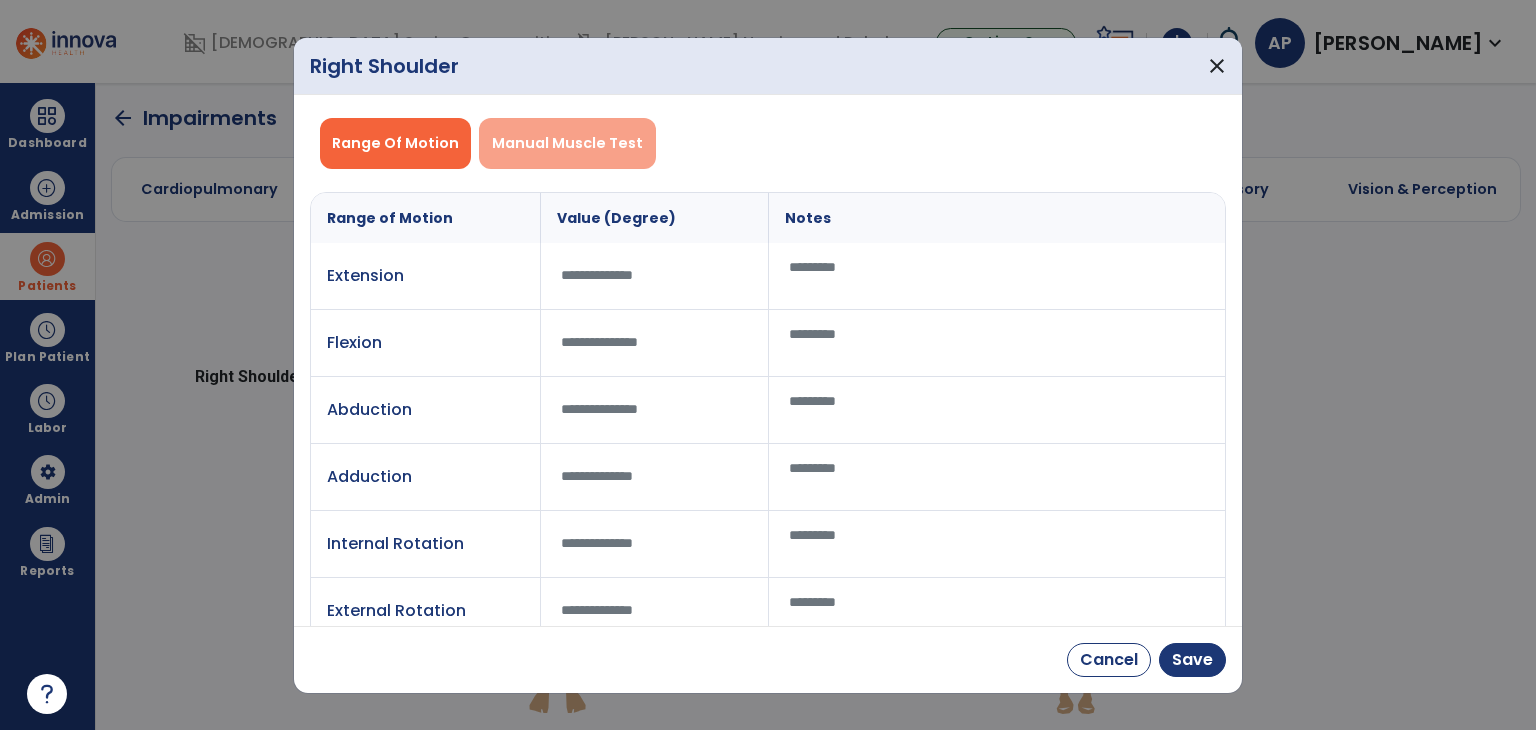 click on "Manual Muscle Test" at bounding box center [567, 143] 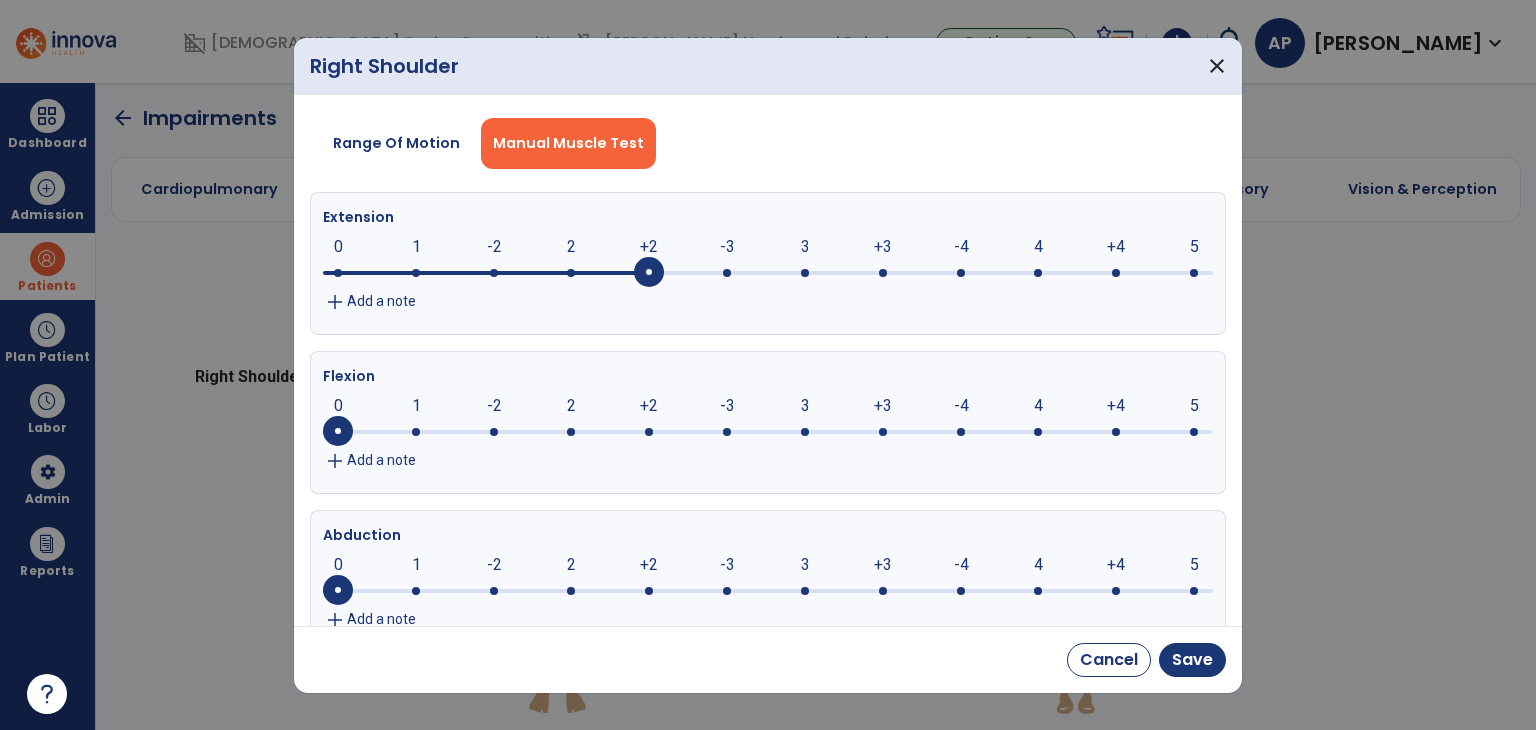 click on "+2     0      1      -2      2      +2      -3      3      +3      -4      4      +4      5" 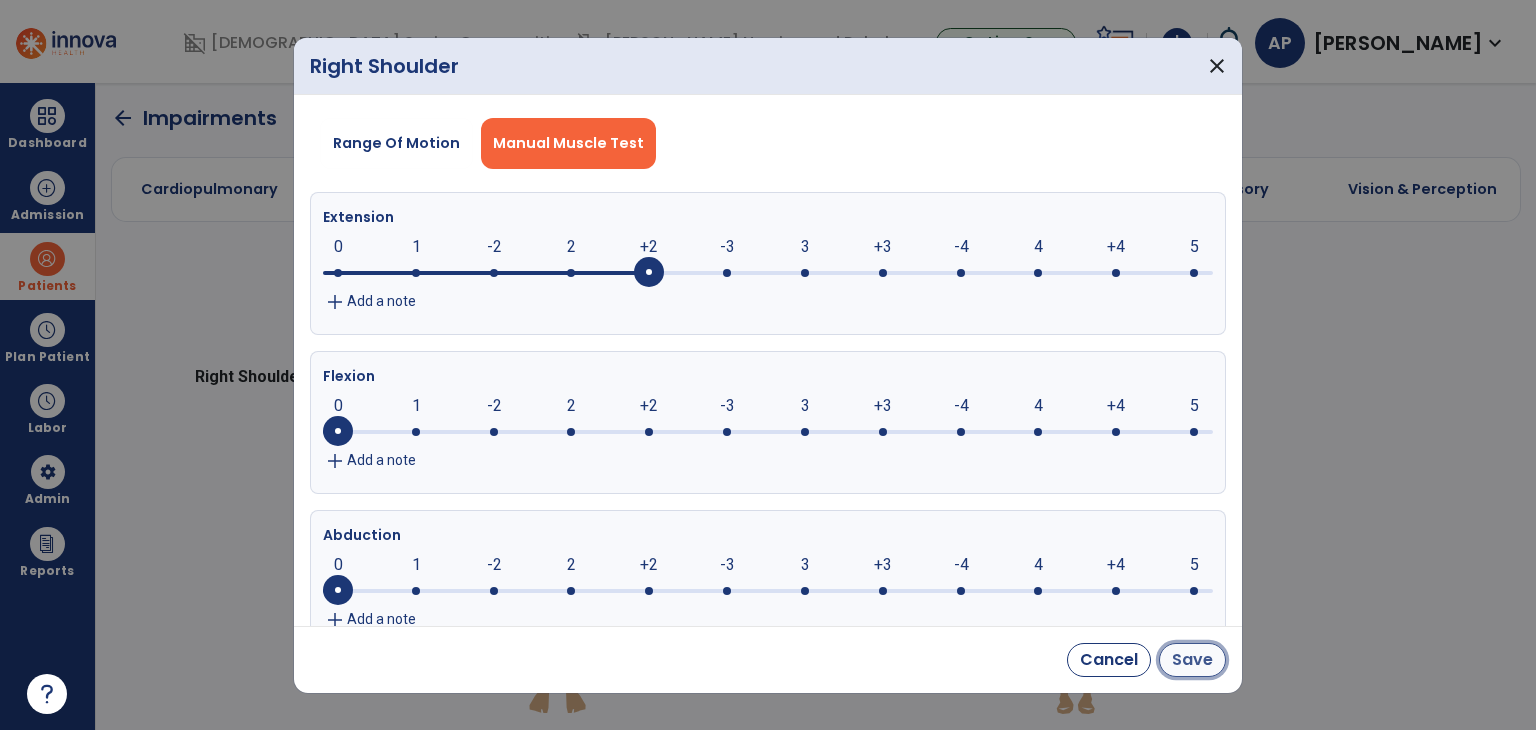 click on "Save" at bounding box center [1192, 660] 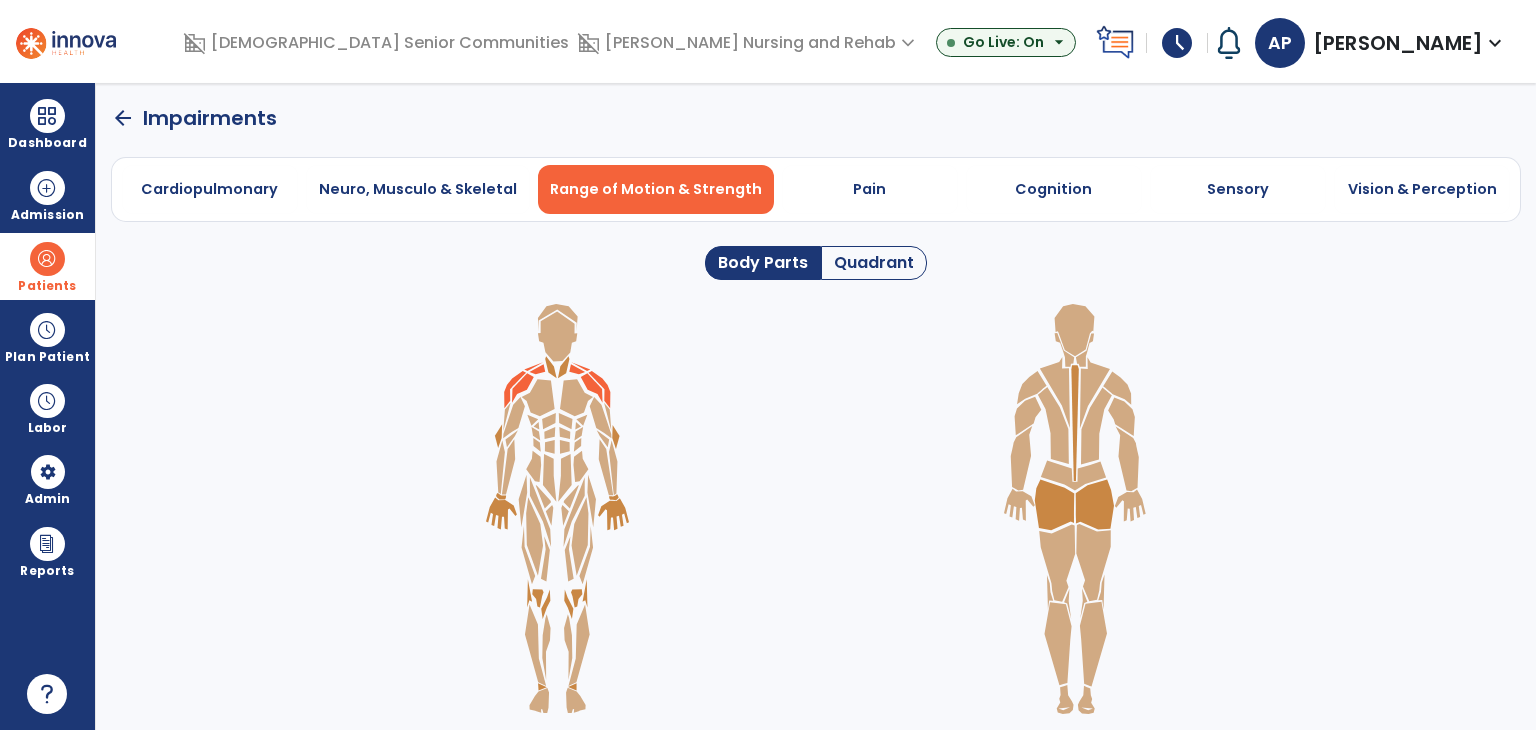 click 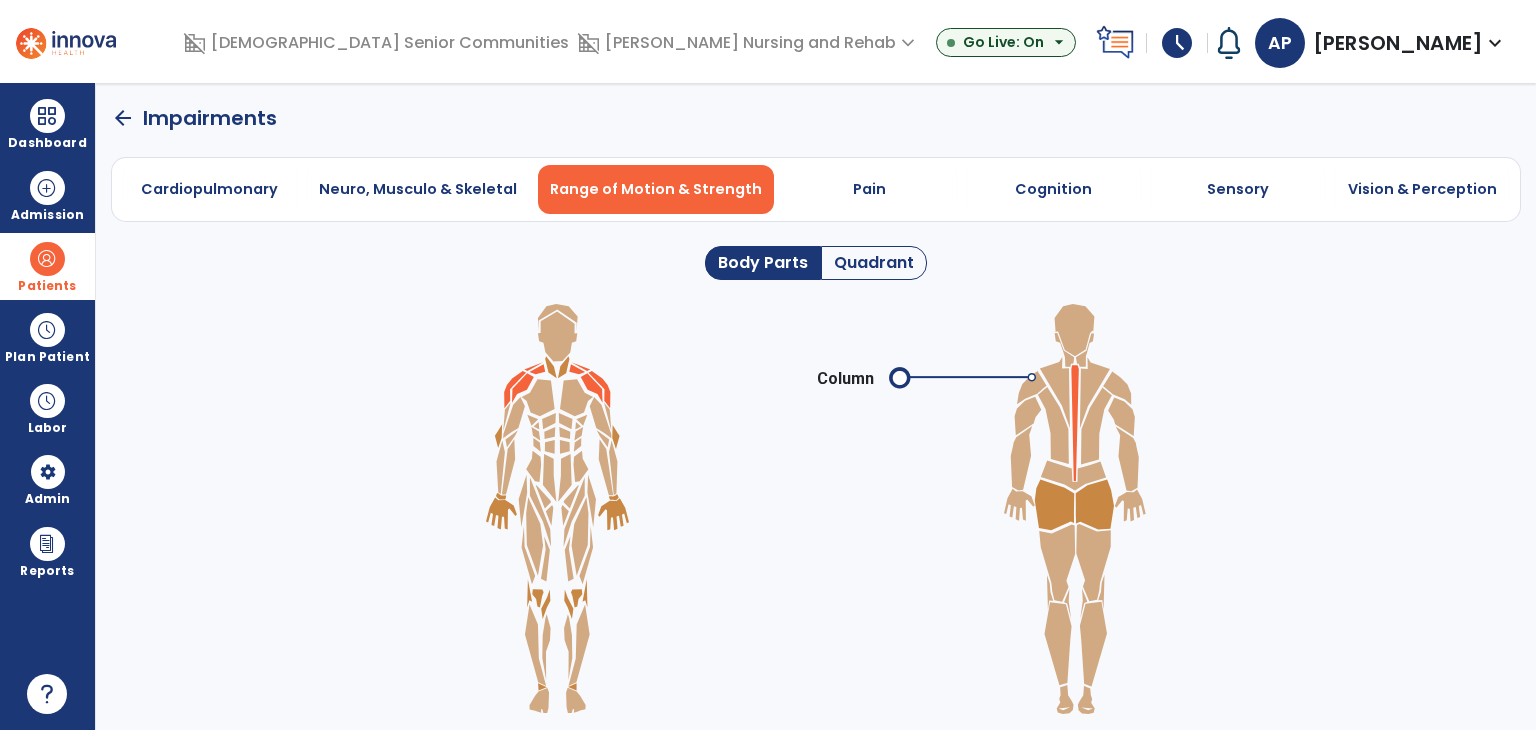 click 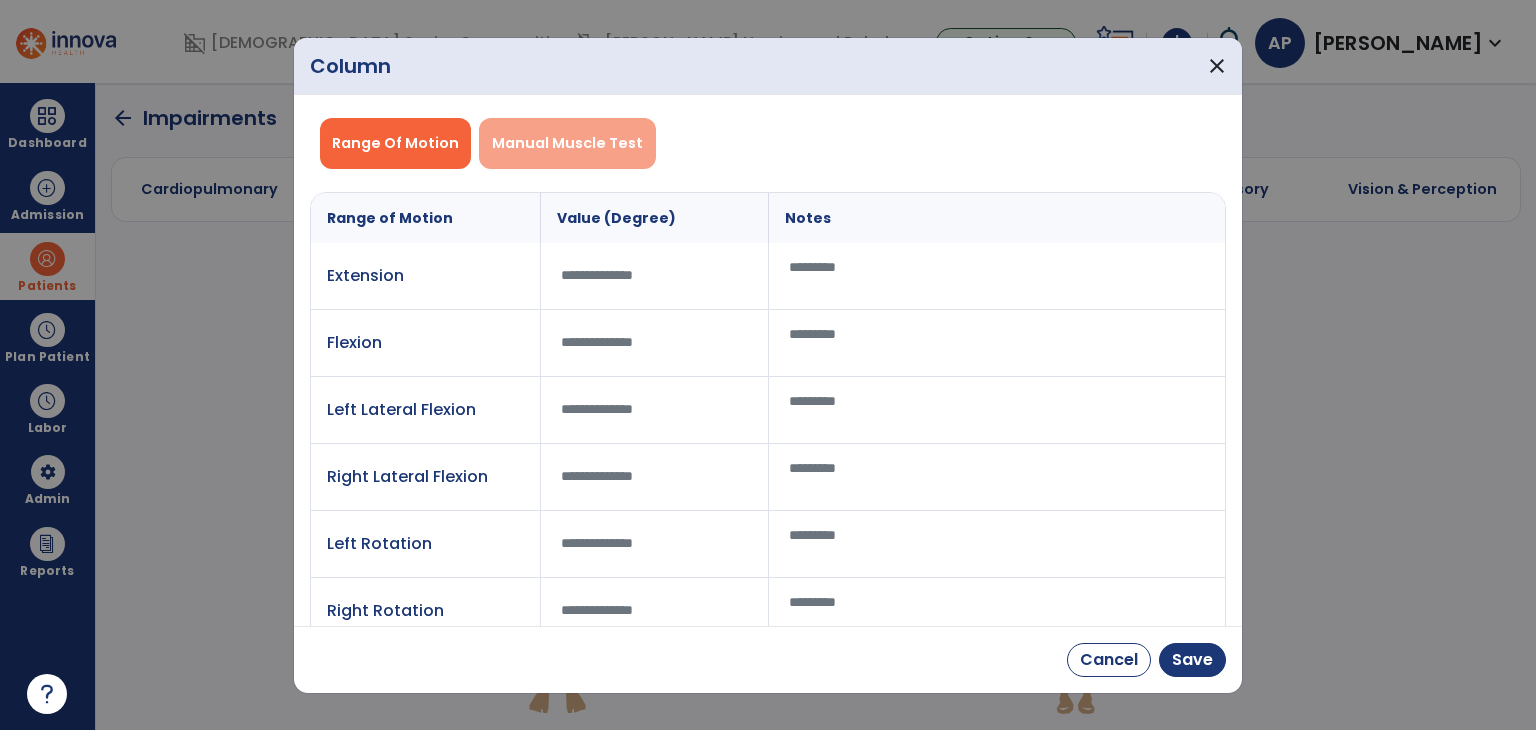 click on "Manual Muscle Test" at bounding box center (567, 143) 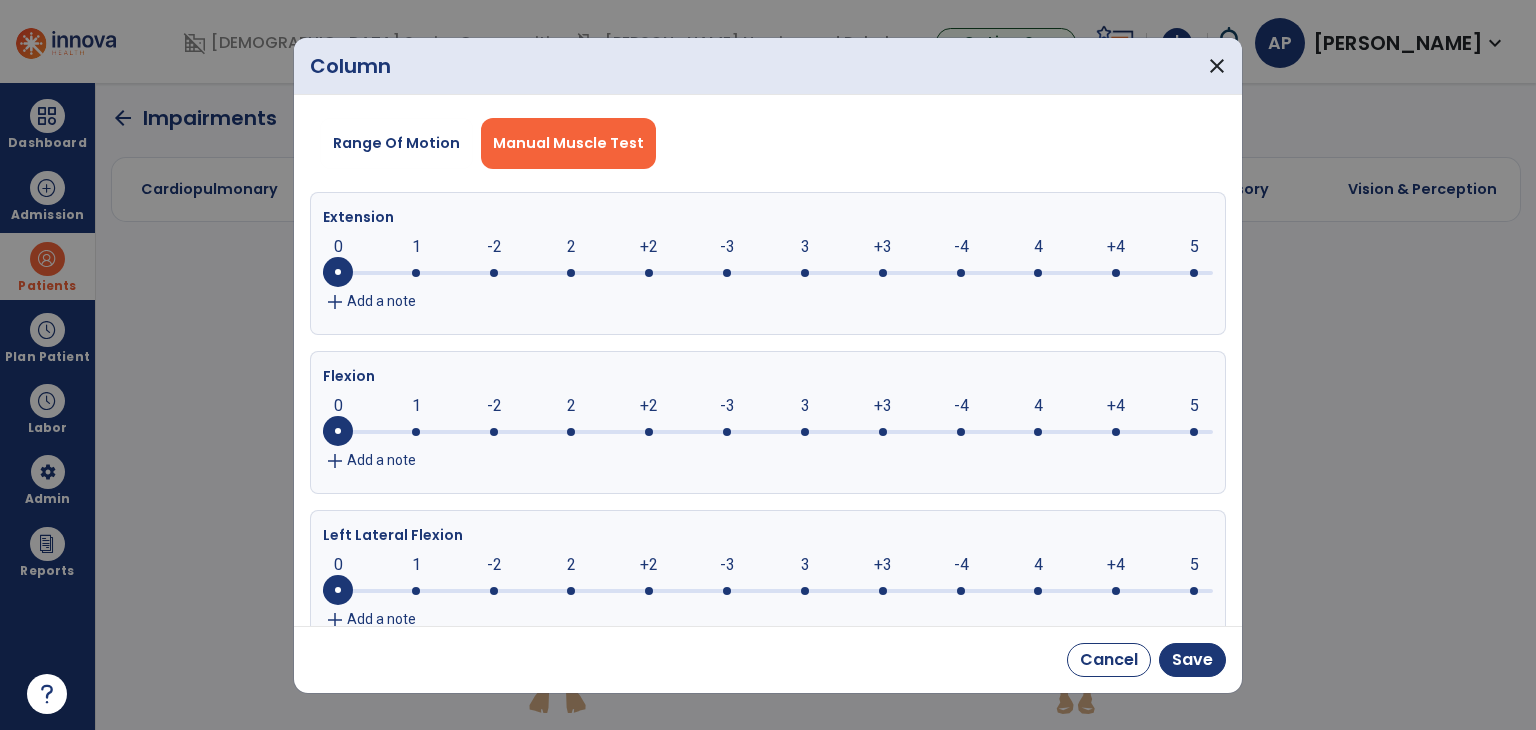 click on "0     0      1      -2      2      +2      -3      3      +3      -4      4      +4      5" 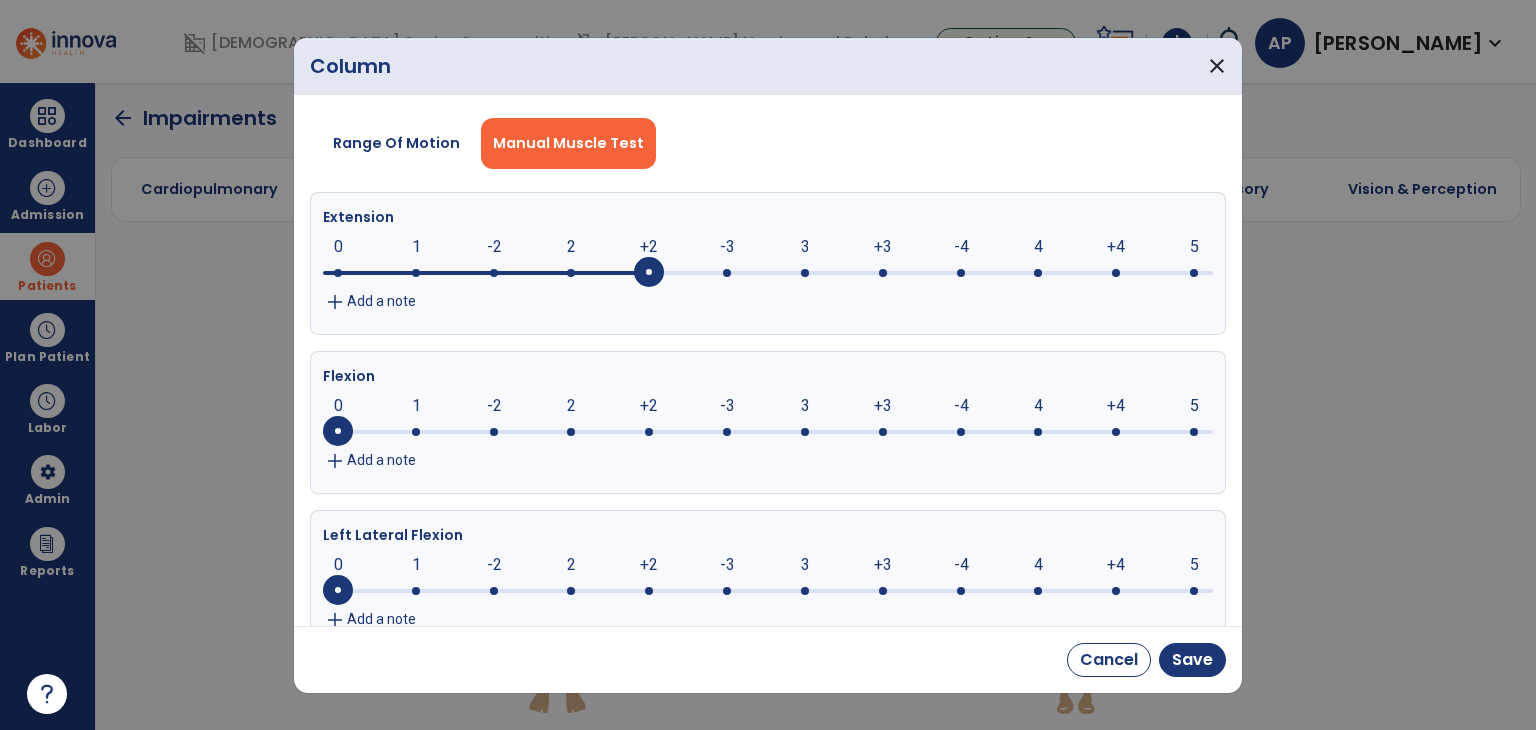click 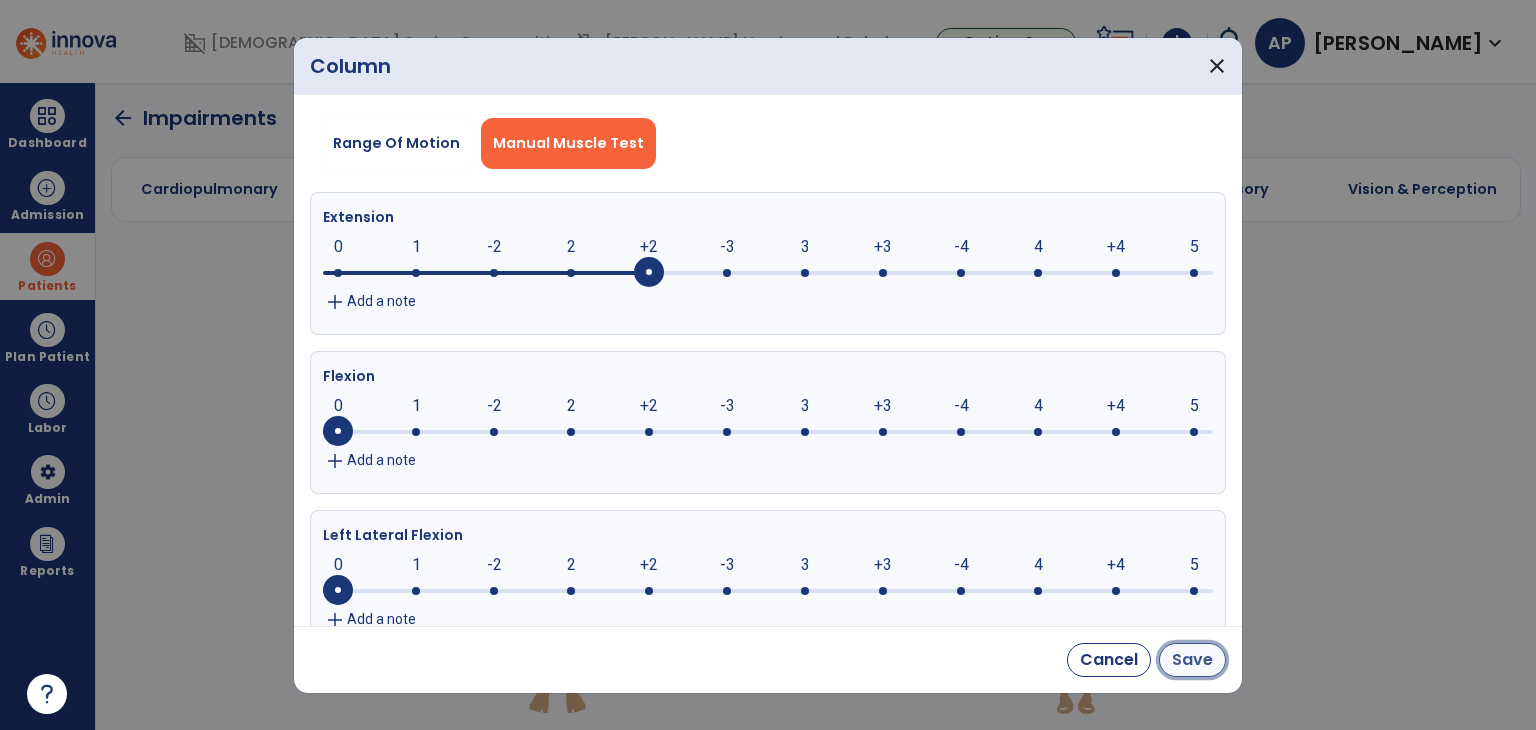 click on "Save" at bounding box center [1192, 660] 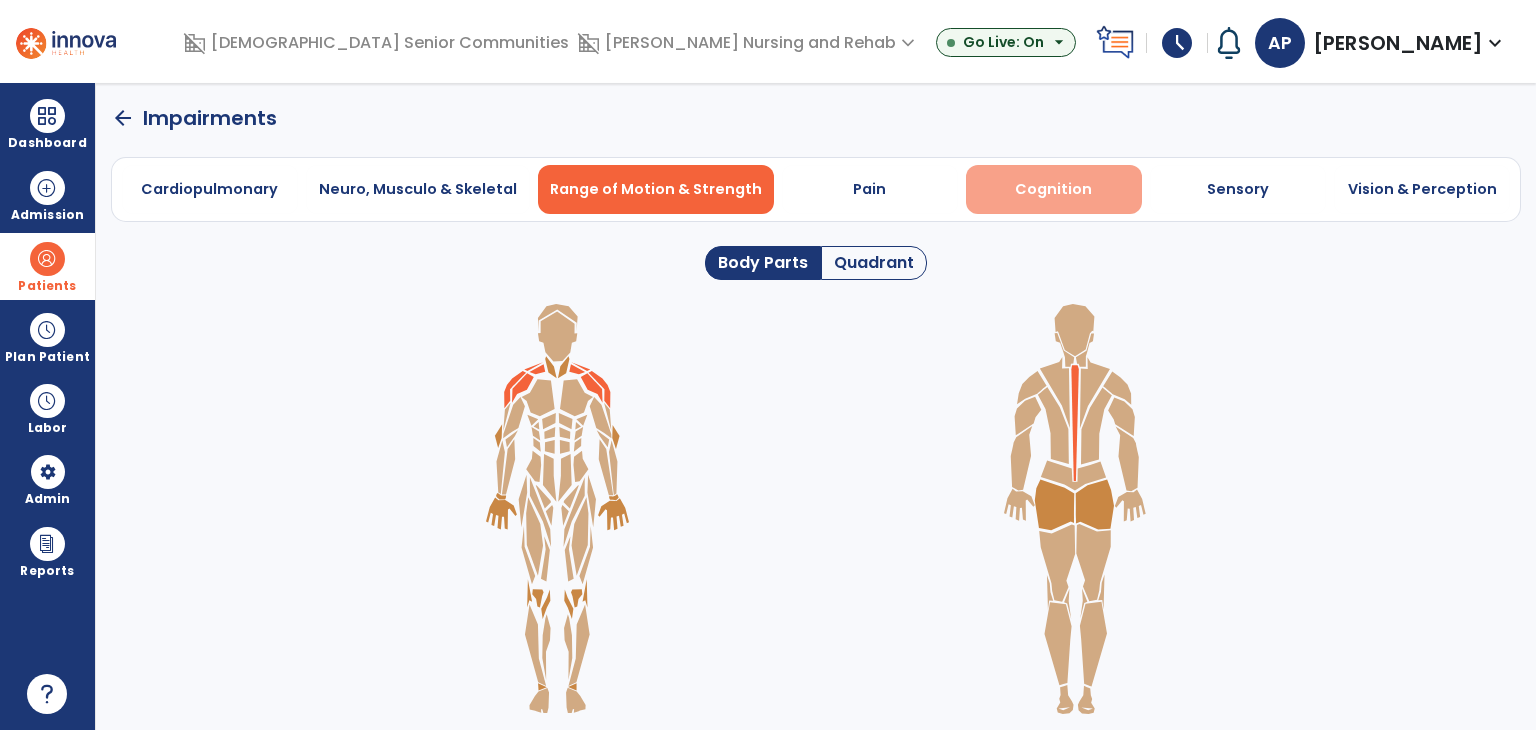 click on "Cognition" at bounding box center [1053, 189] 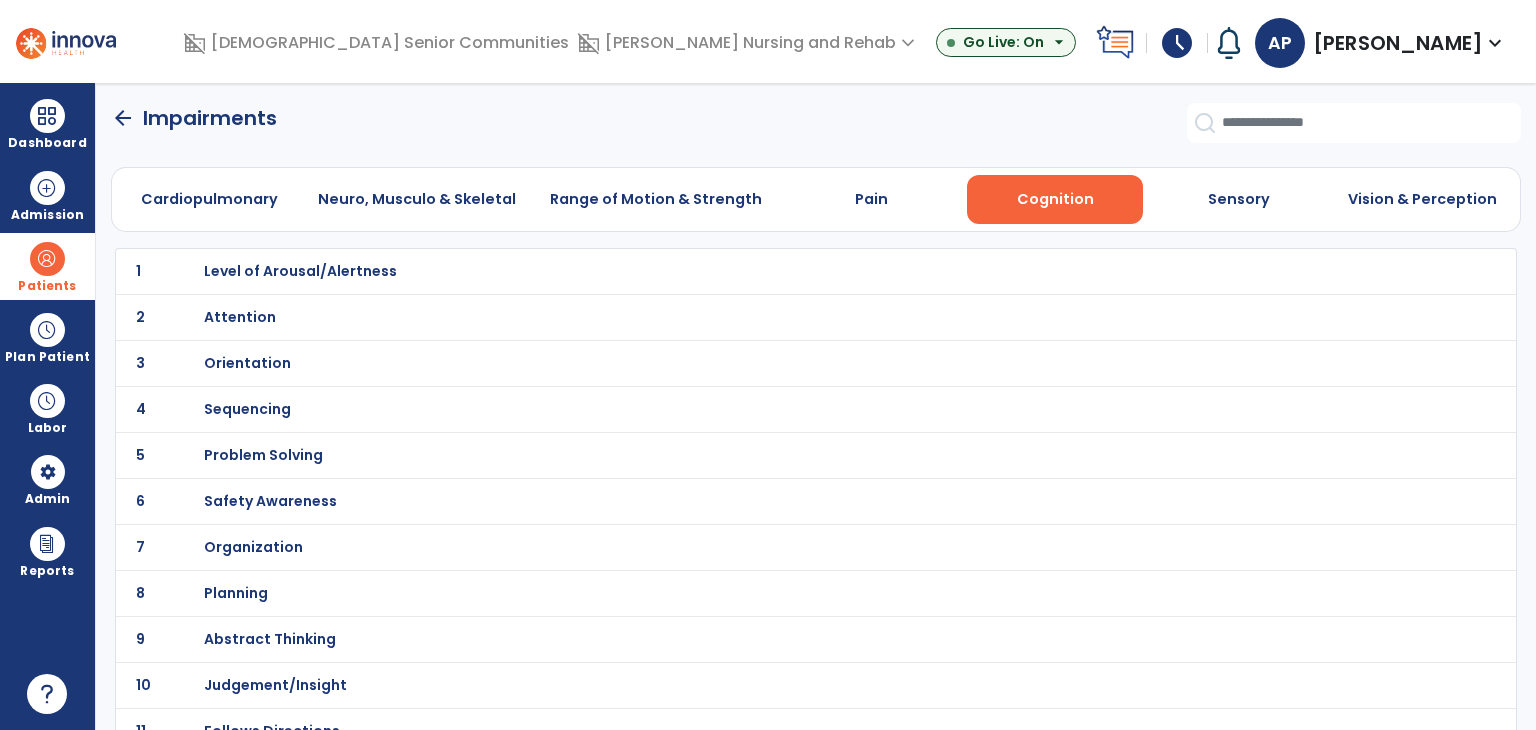 click on "Attention" at bounding box center [772, 271] 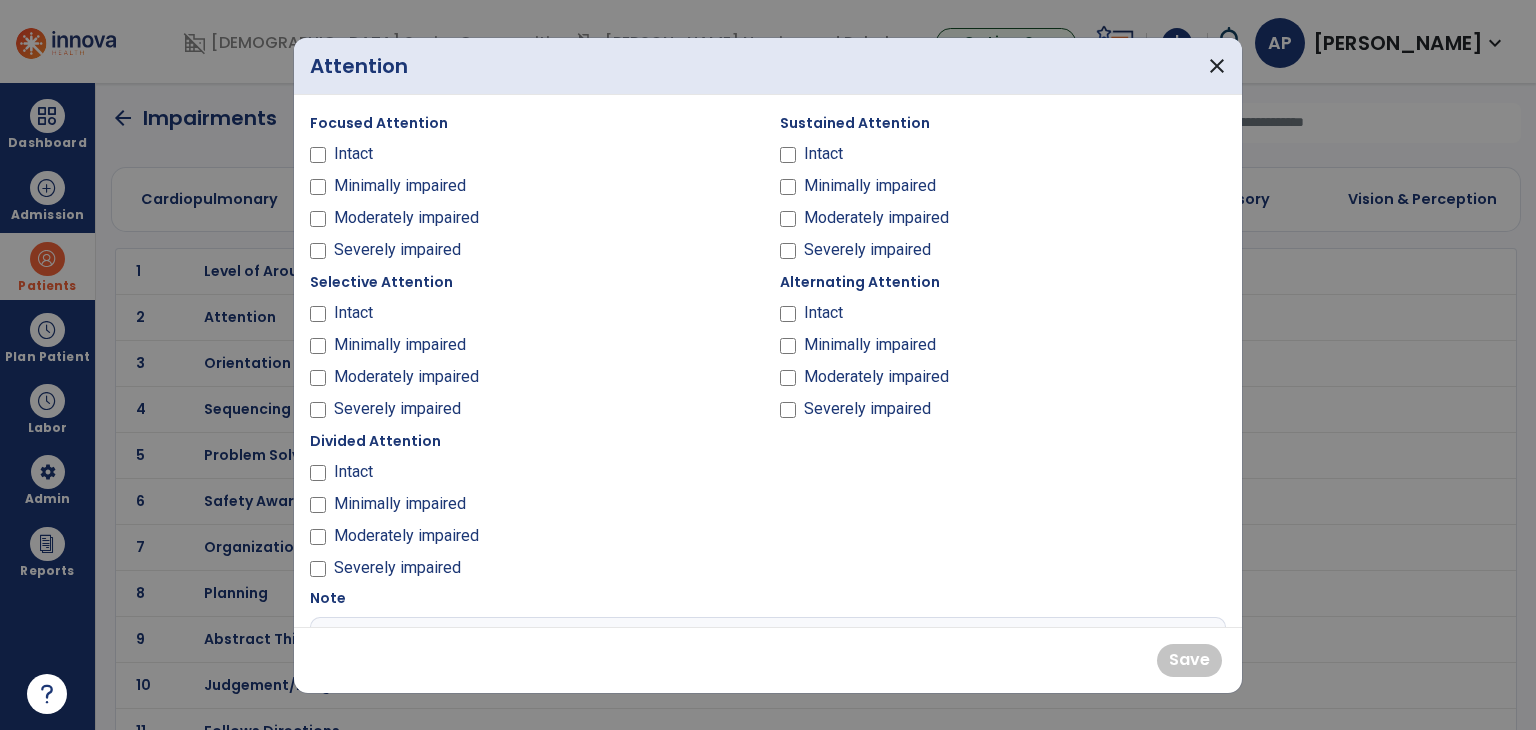 click on "Severely impaired" at bounding box center [397, 250] 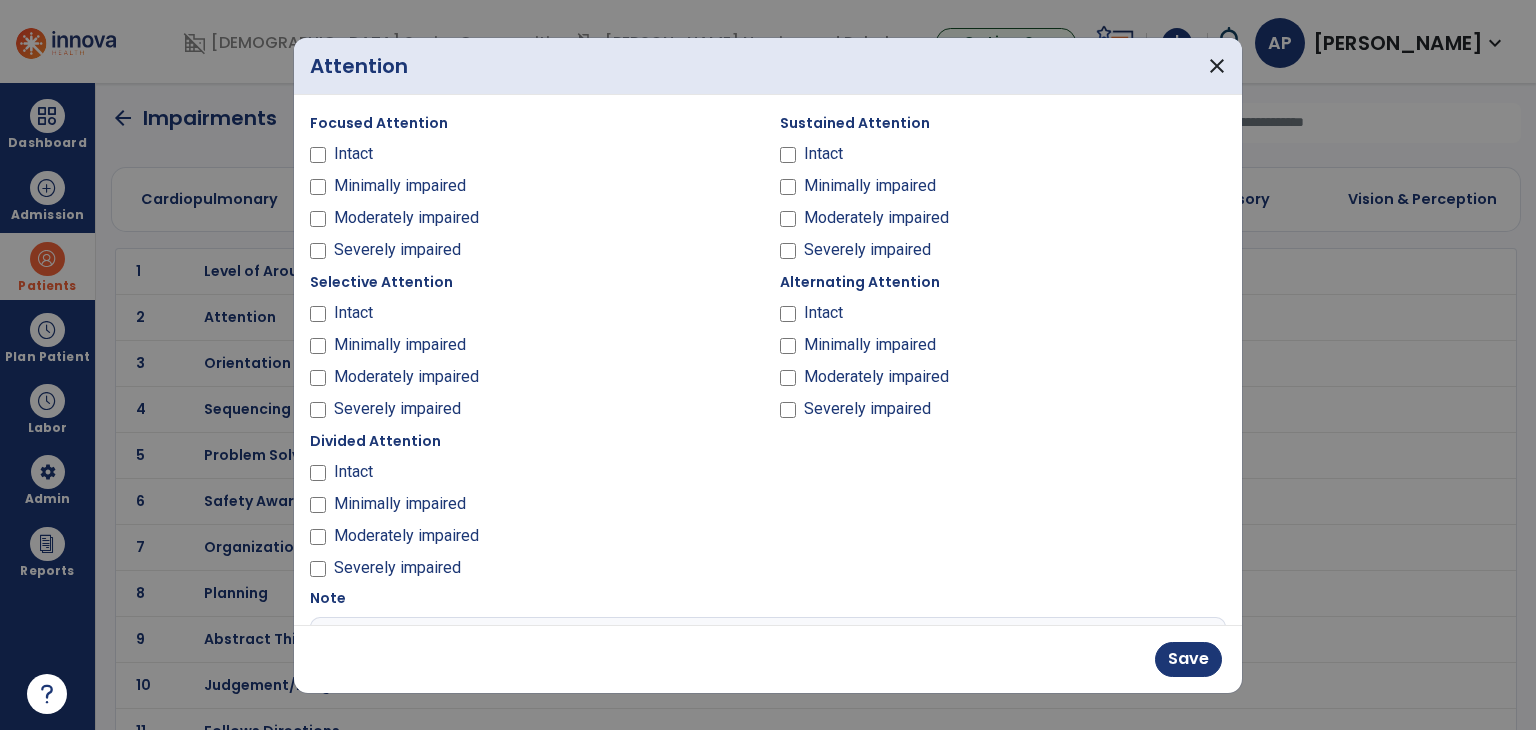 drag, startPoint x: 822, startPoint y: 253, endPoint x: 838, endPoint y: 272, distance: 24.839485 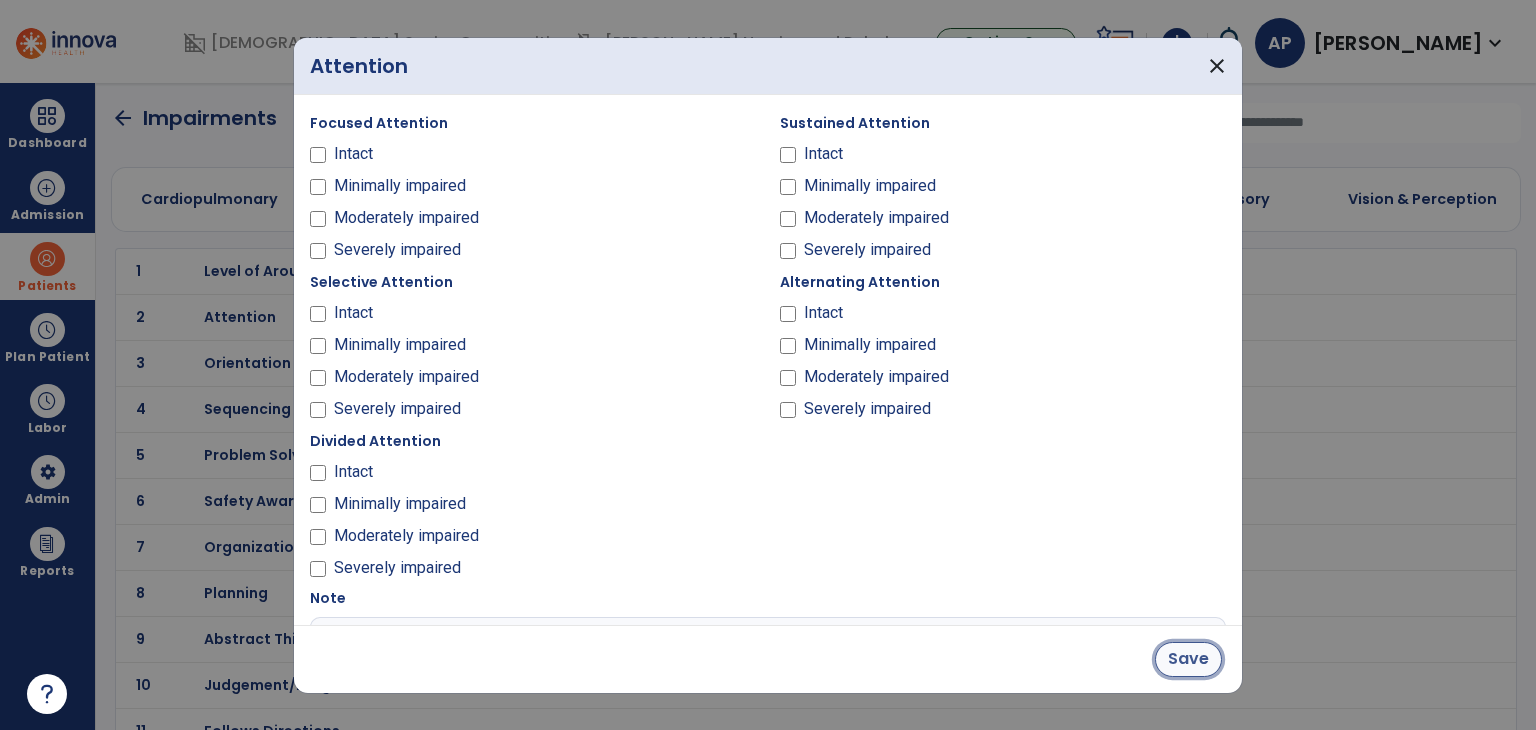 click on "Save" at bounding box center [1188, 659] 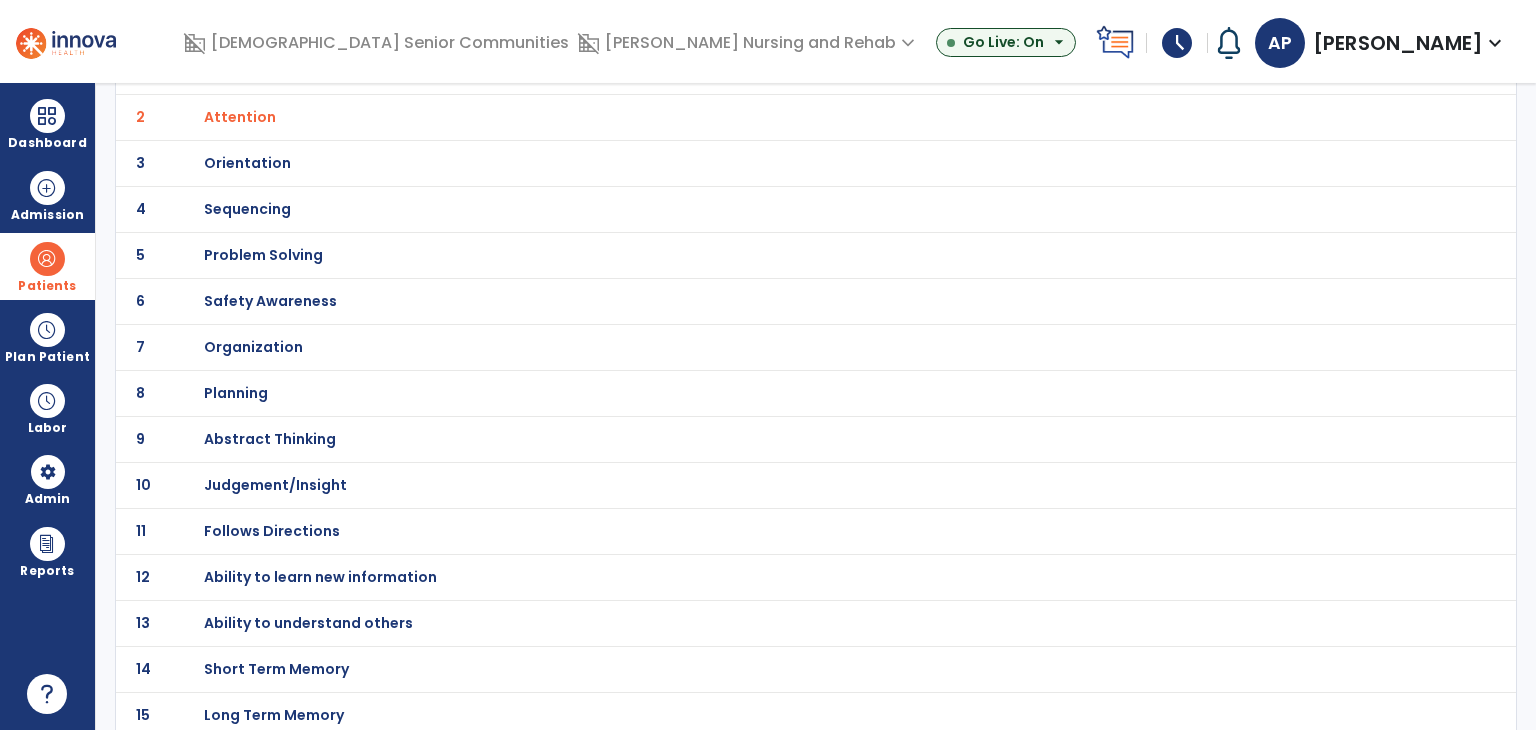 scroll, scrollTop: 205, scrollLeft: 0, axis: vertical 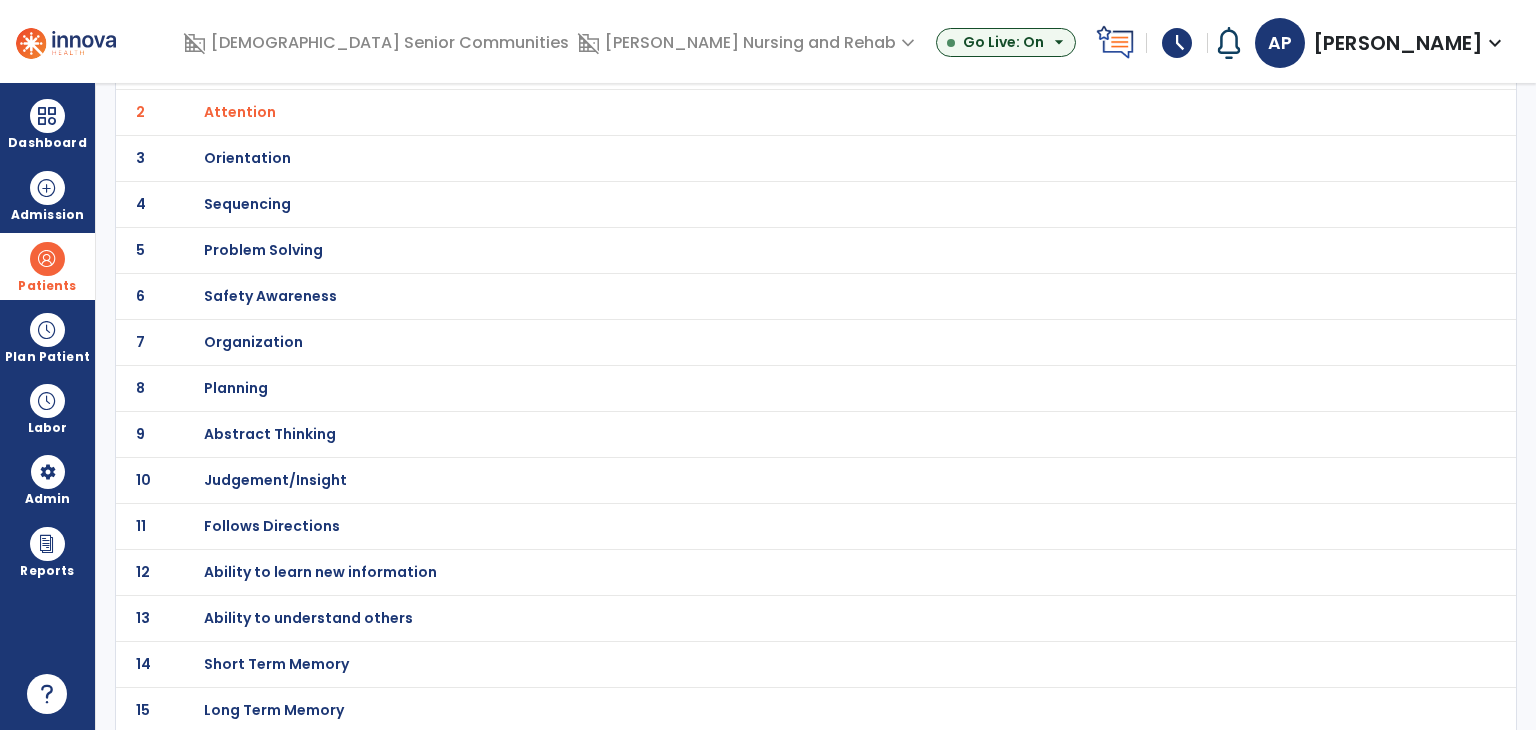 click on "Follows Directions" at bounding box center [772, 66] 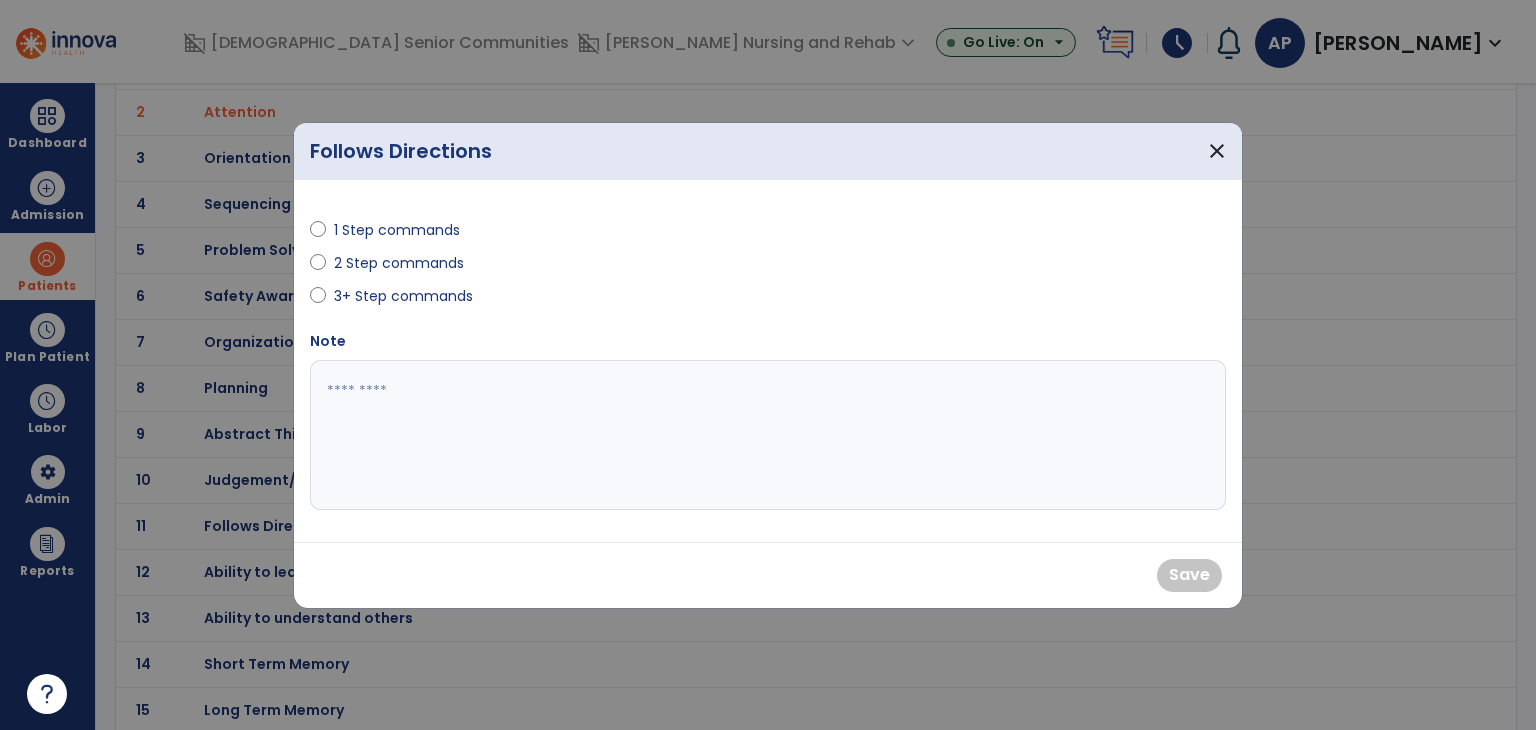 click on "1 Step commands" at bounding box center [397, 230] 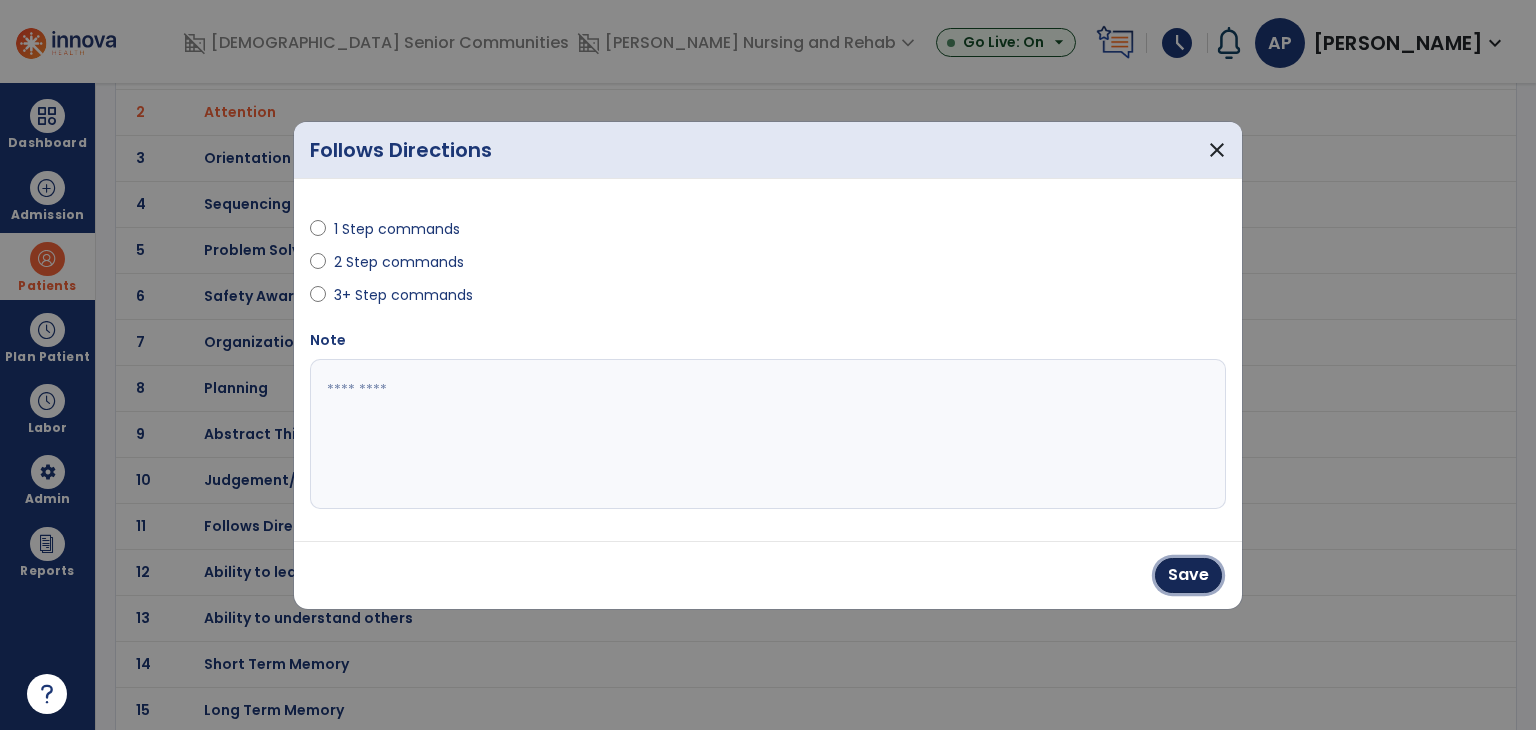 click on "Save" at bounding box center (1188, 575) 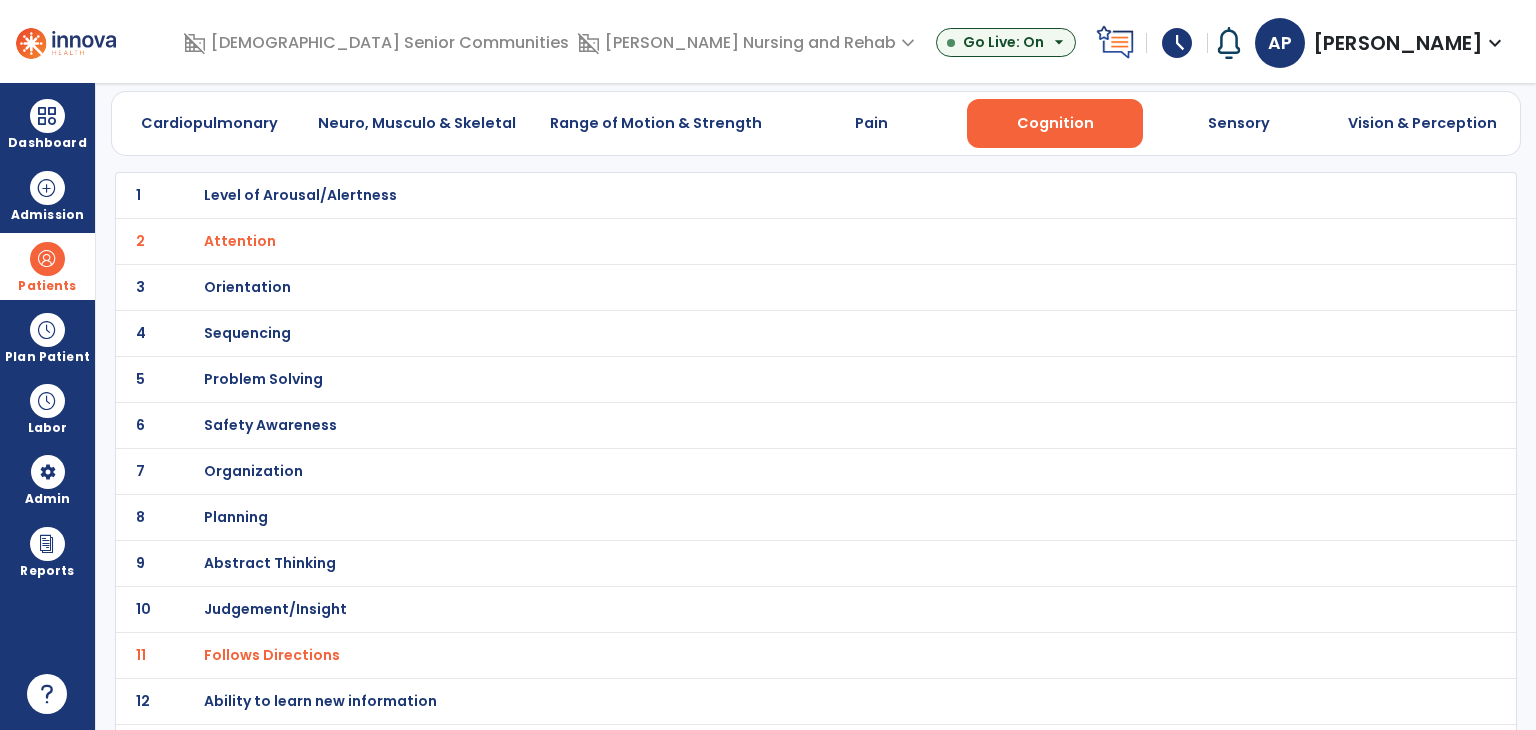 scroll, scrollTop: 0, scrollLeft: 0, axis: both 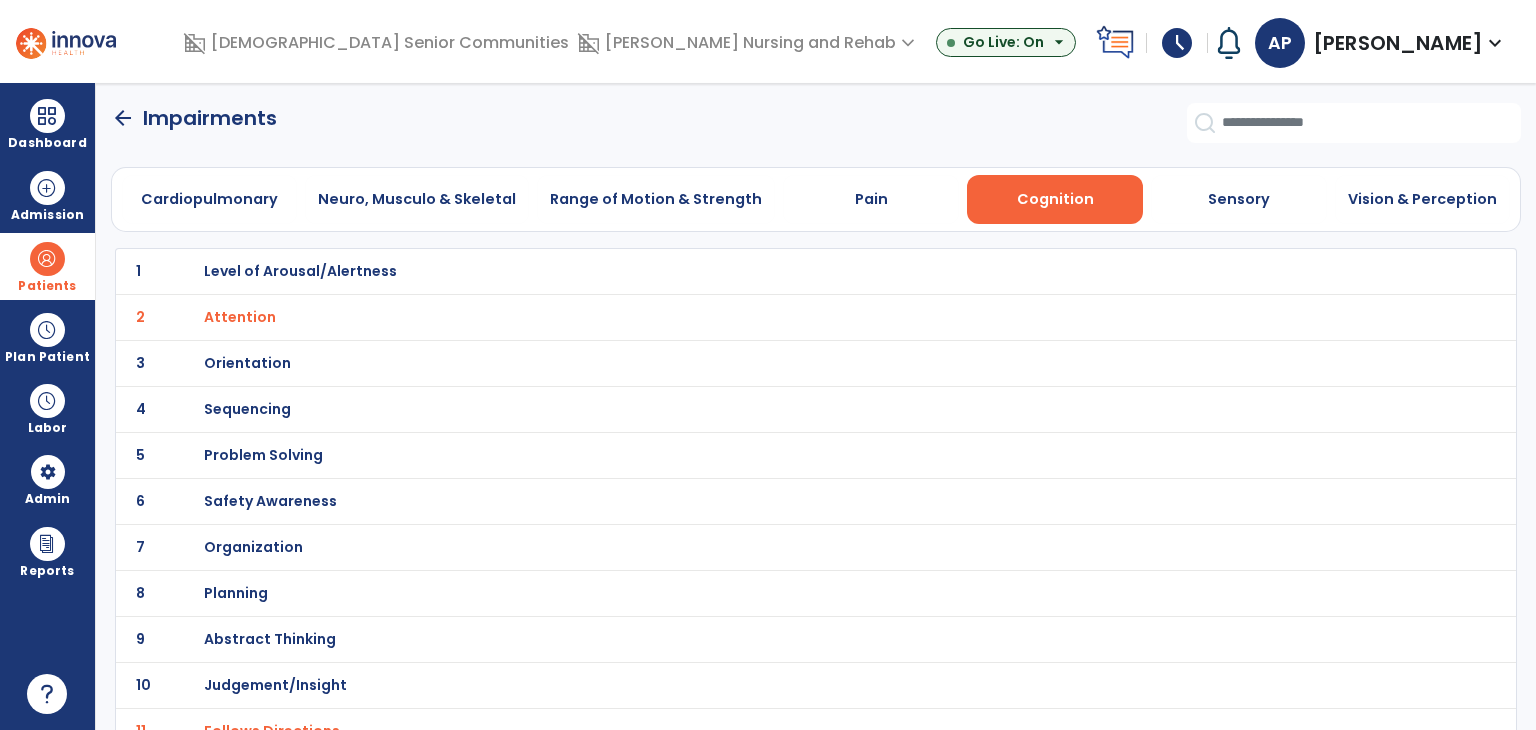 click on "arrow_back" 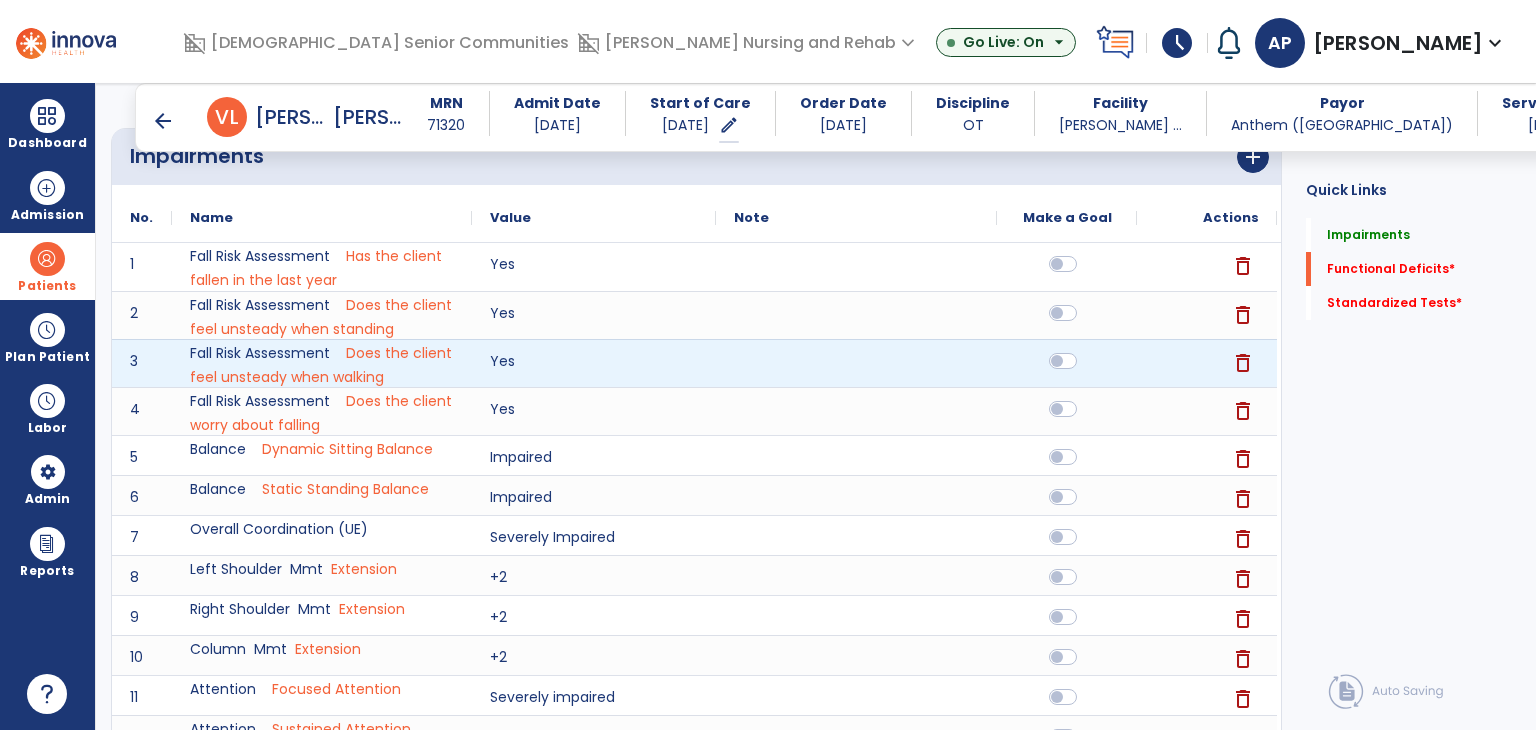 scroll, scrollTop: 300, scrollLeft: 0, axis: vertical 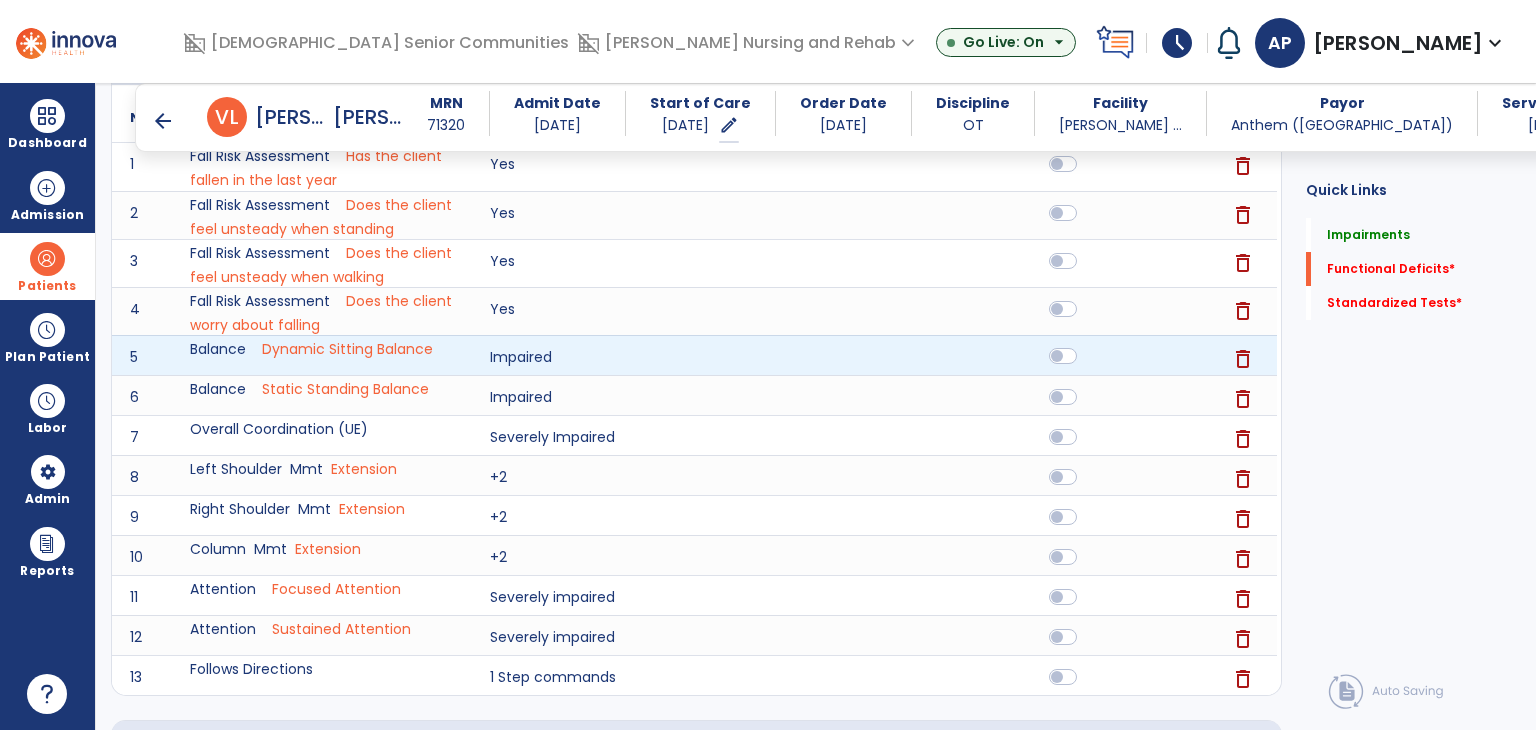 click 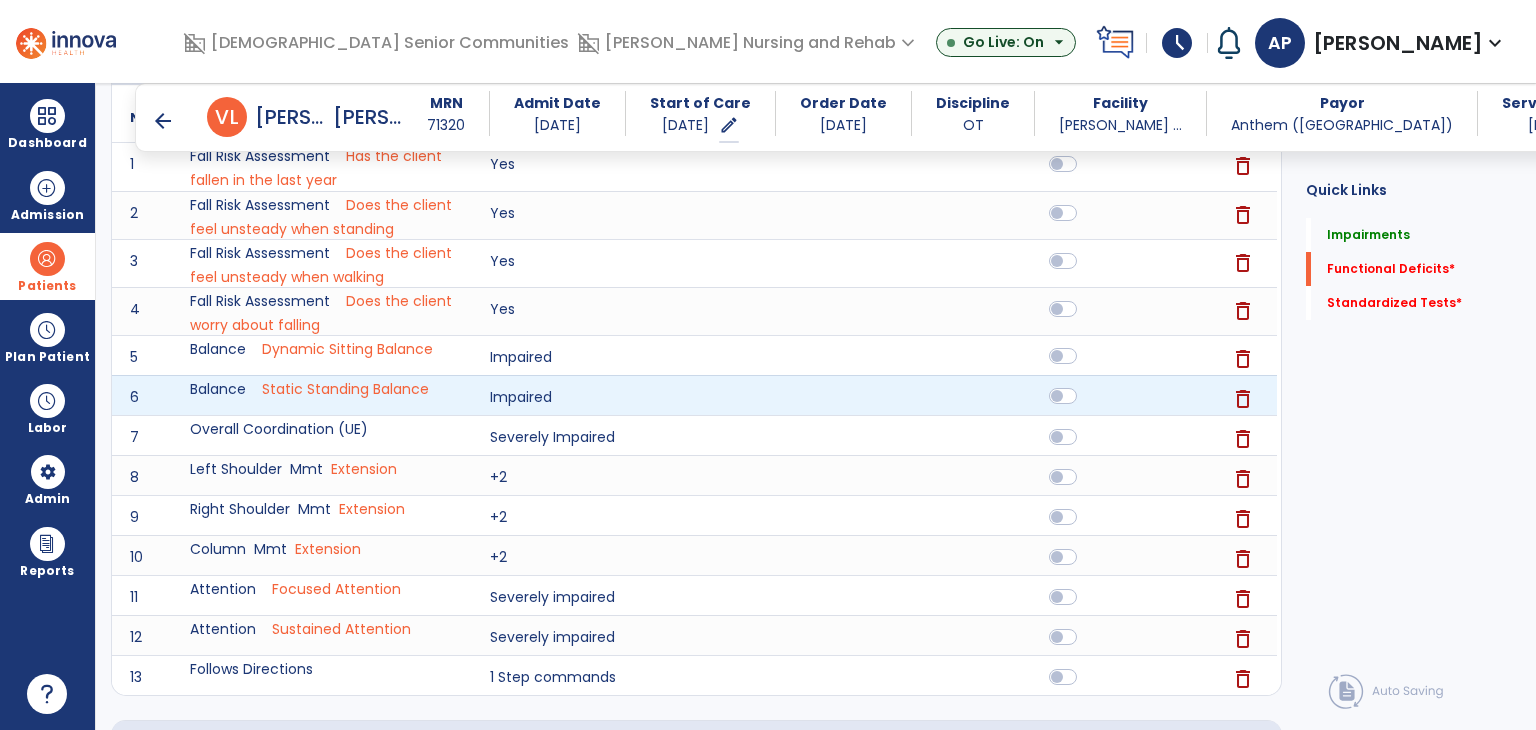 click 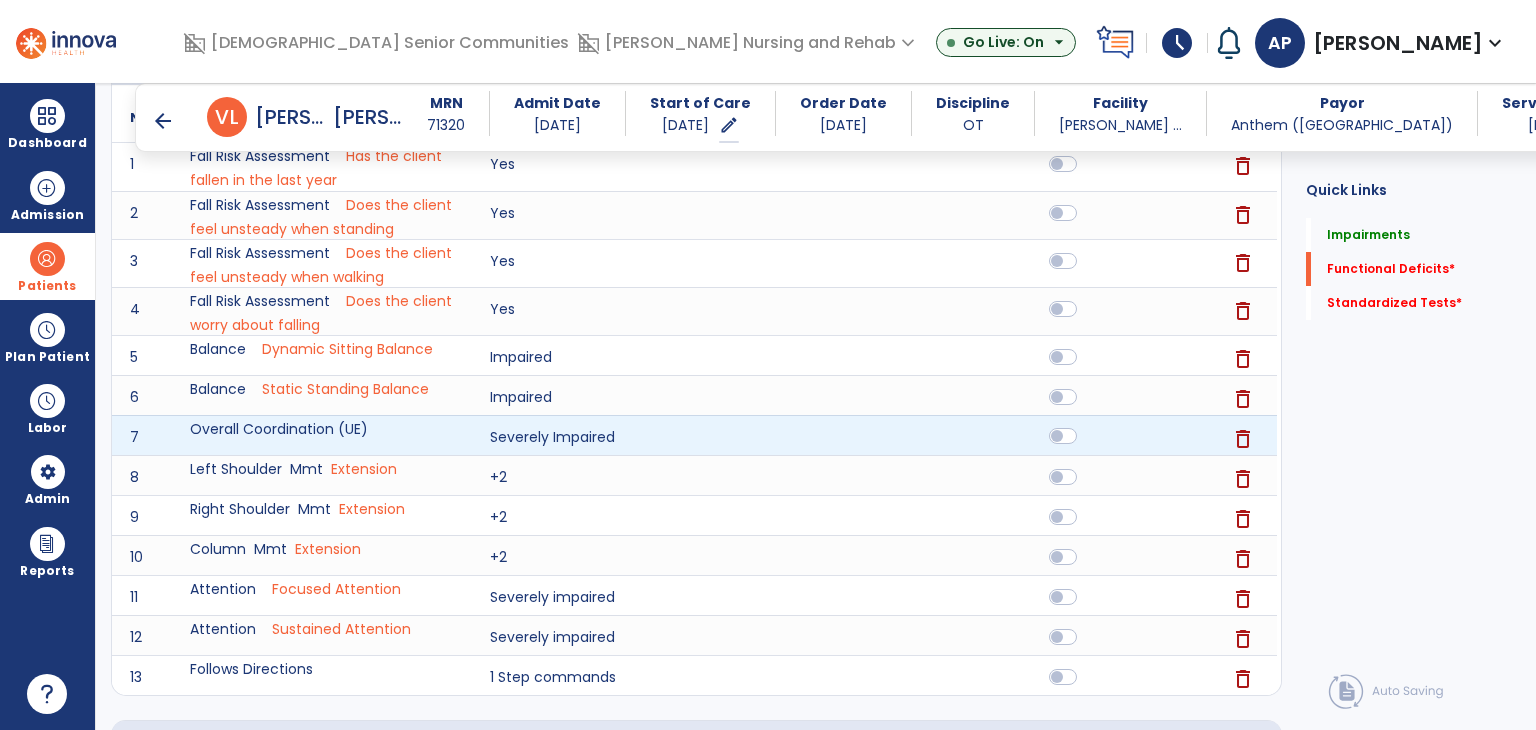 click 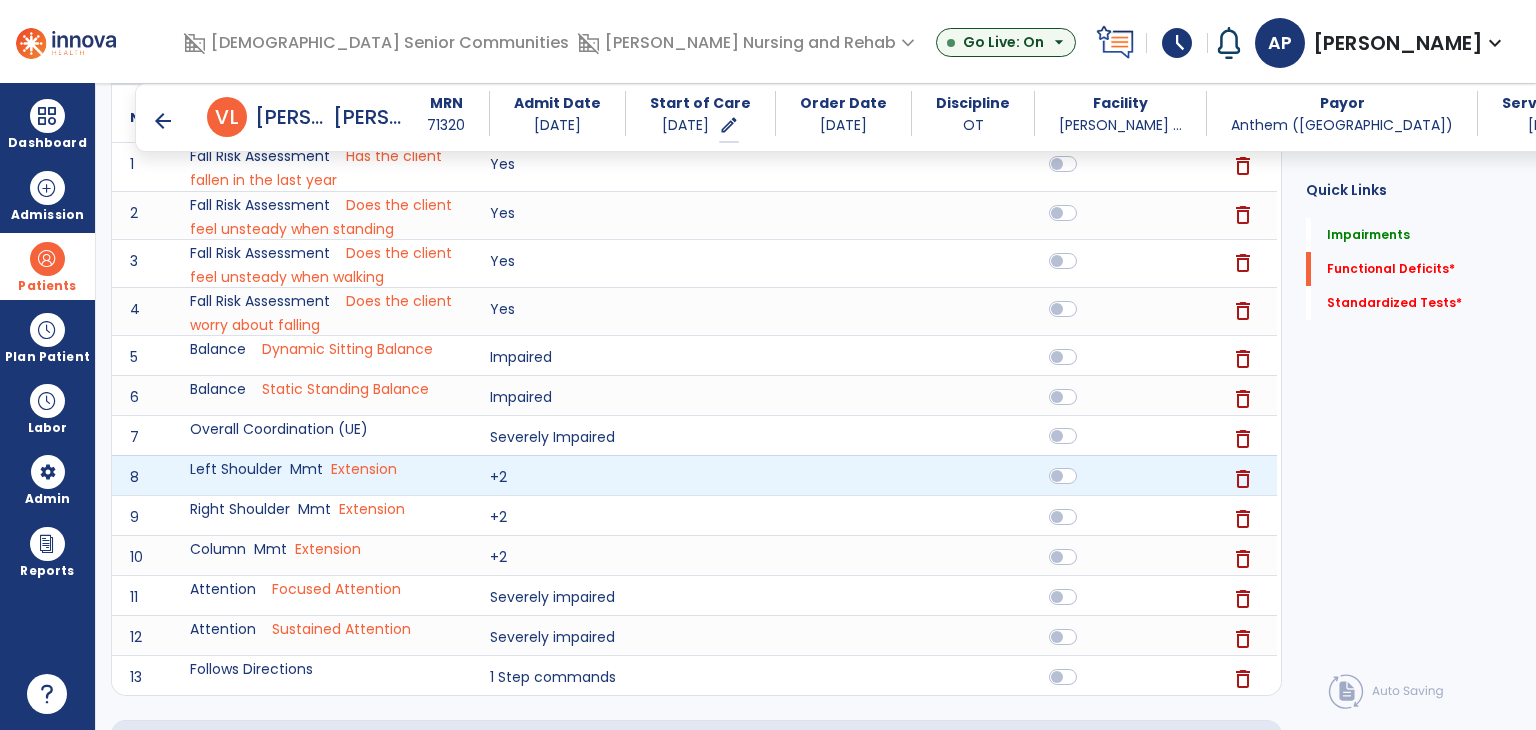 drag, startPoint x: 1072, startPoint y: 481, endPoint x: 1068, endPoint y: 509, distance: 28.284271 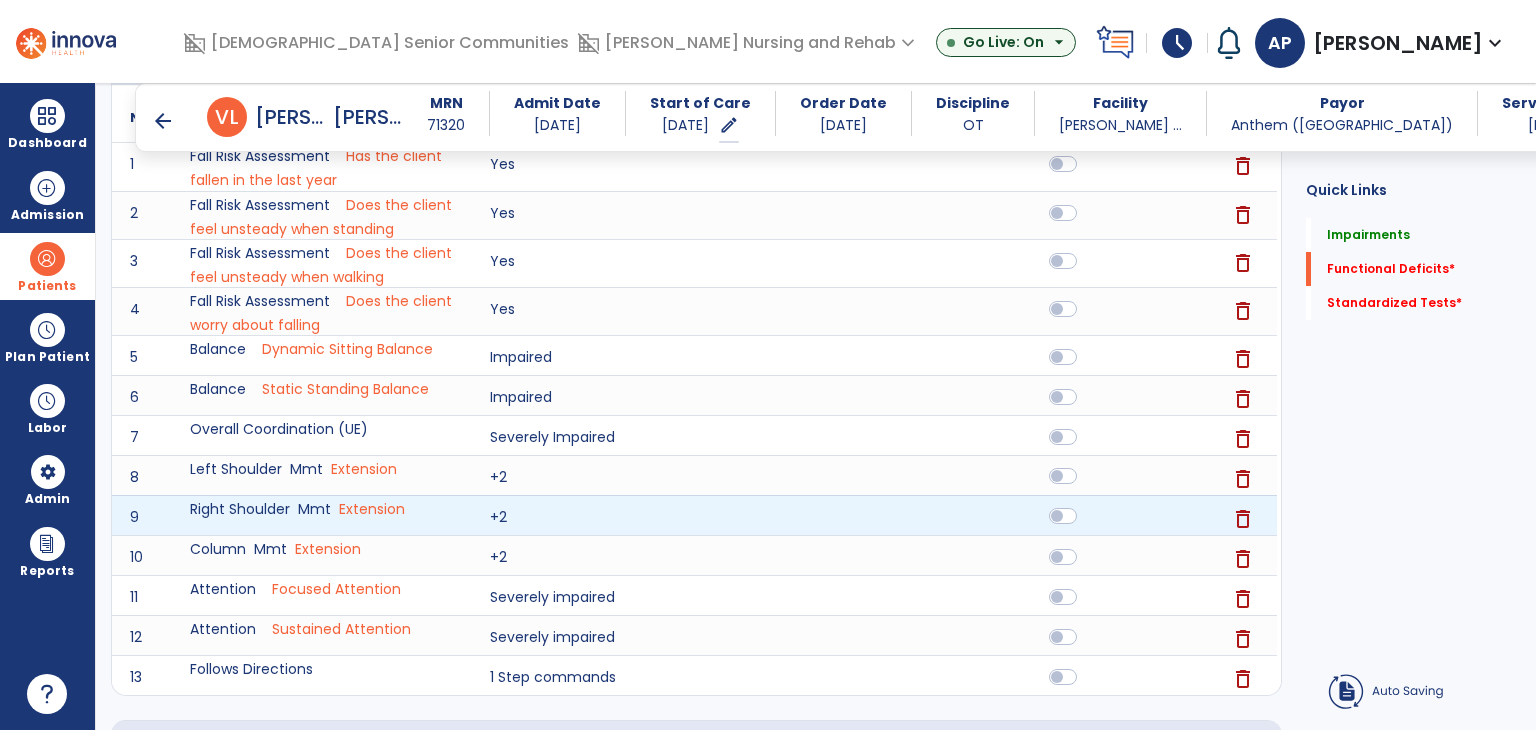 click 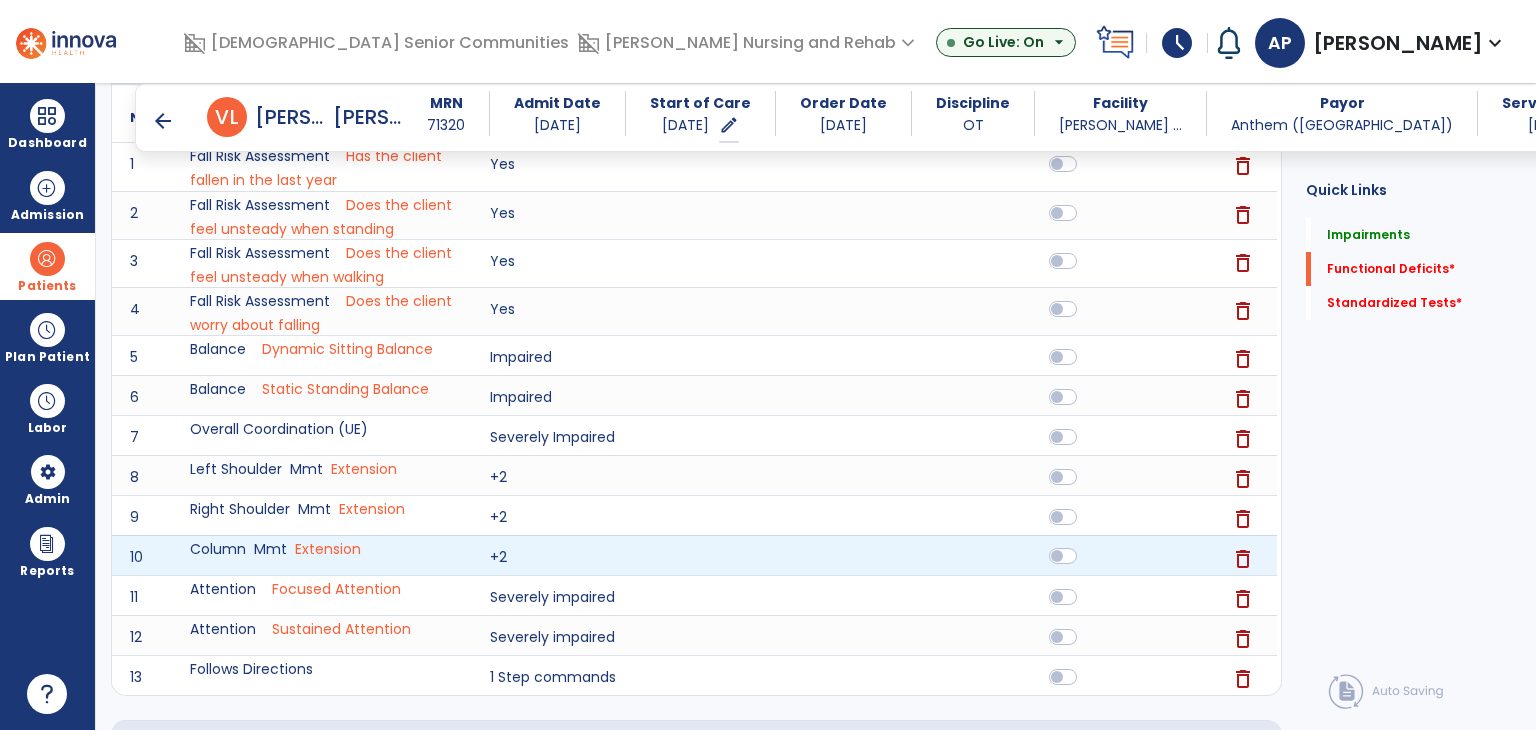 click 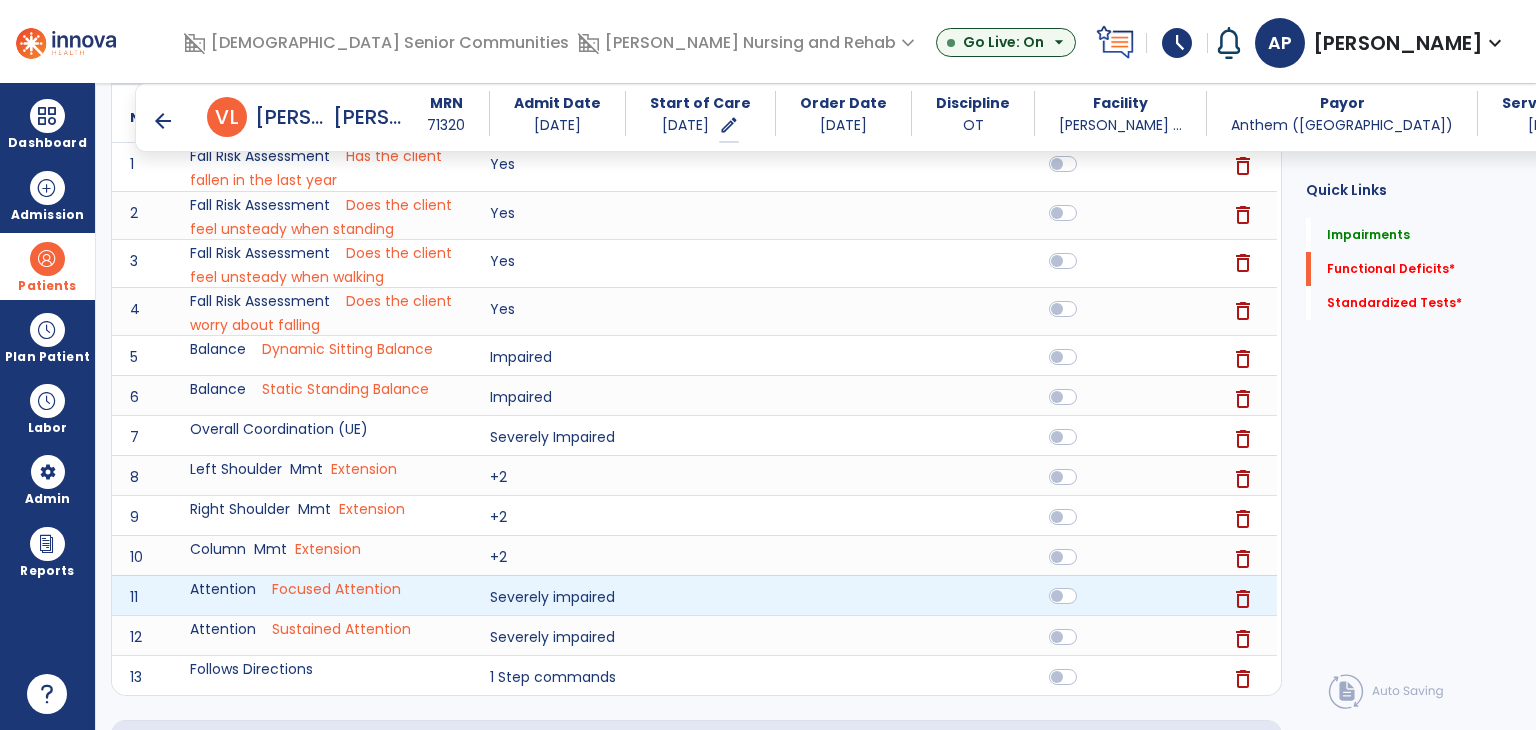 click 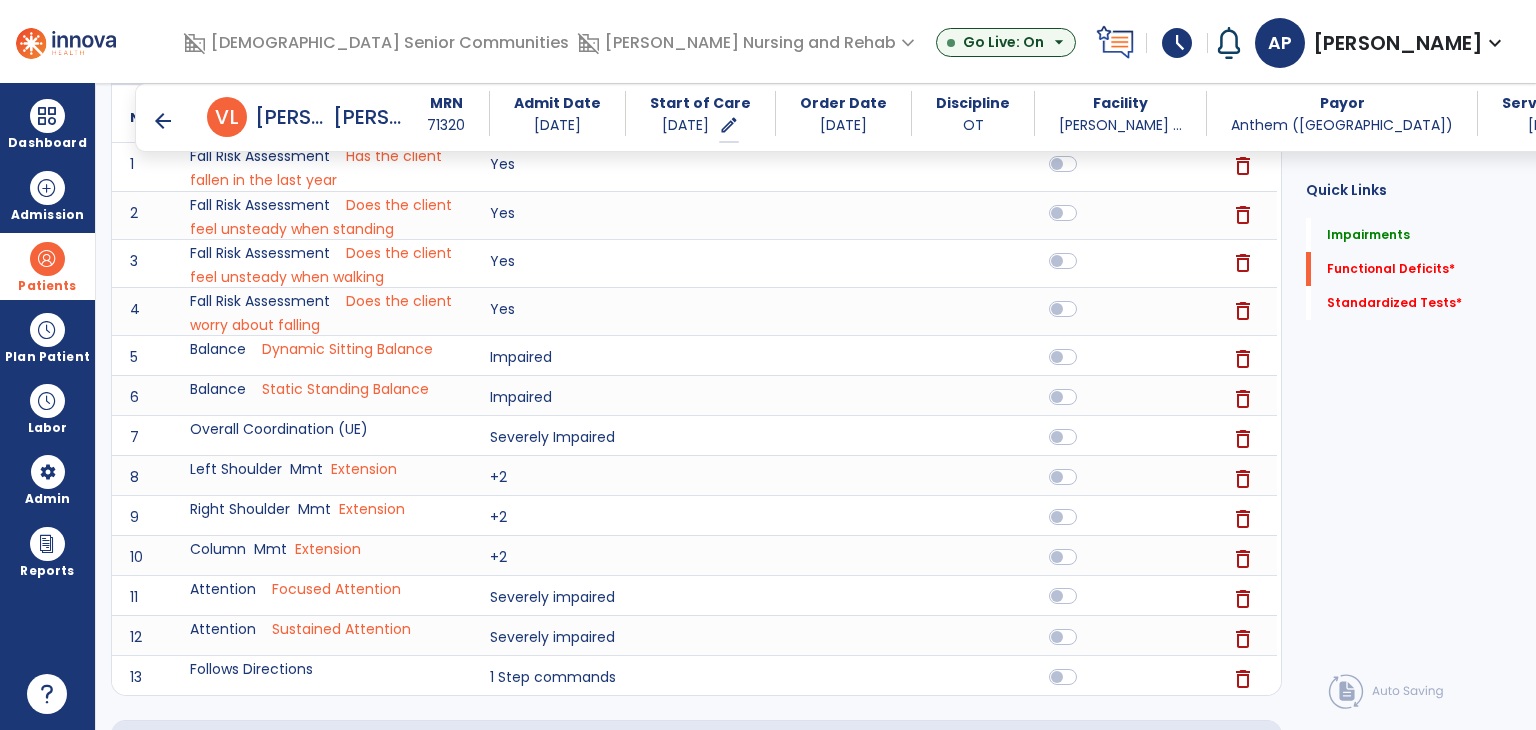 scroll, scrollTop: 700, scrollLeft: 0, axis: vertical 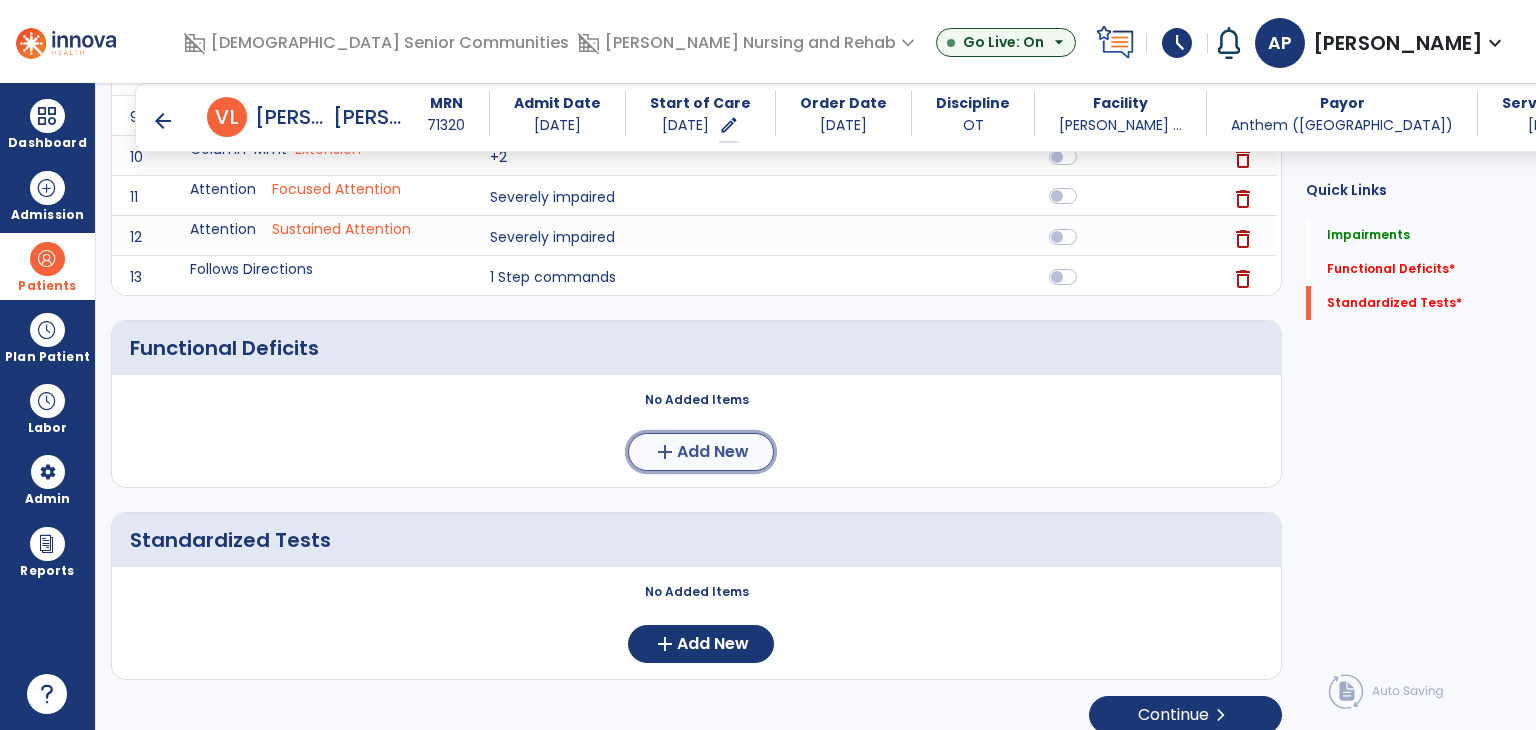 click on "Add New" 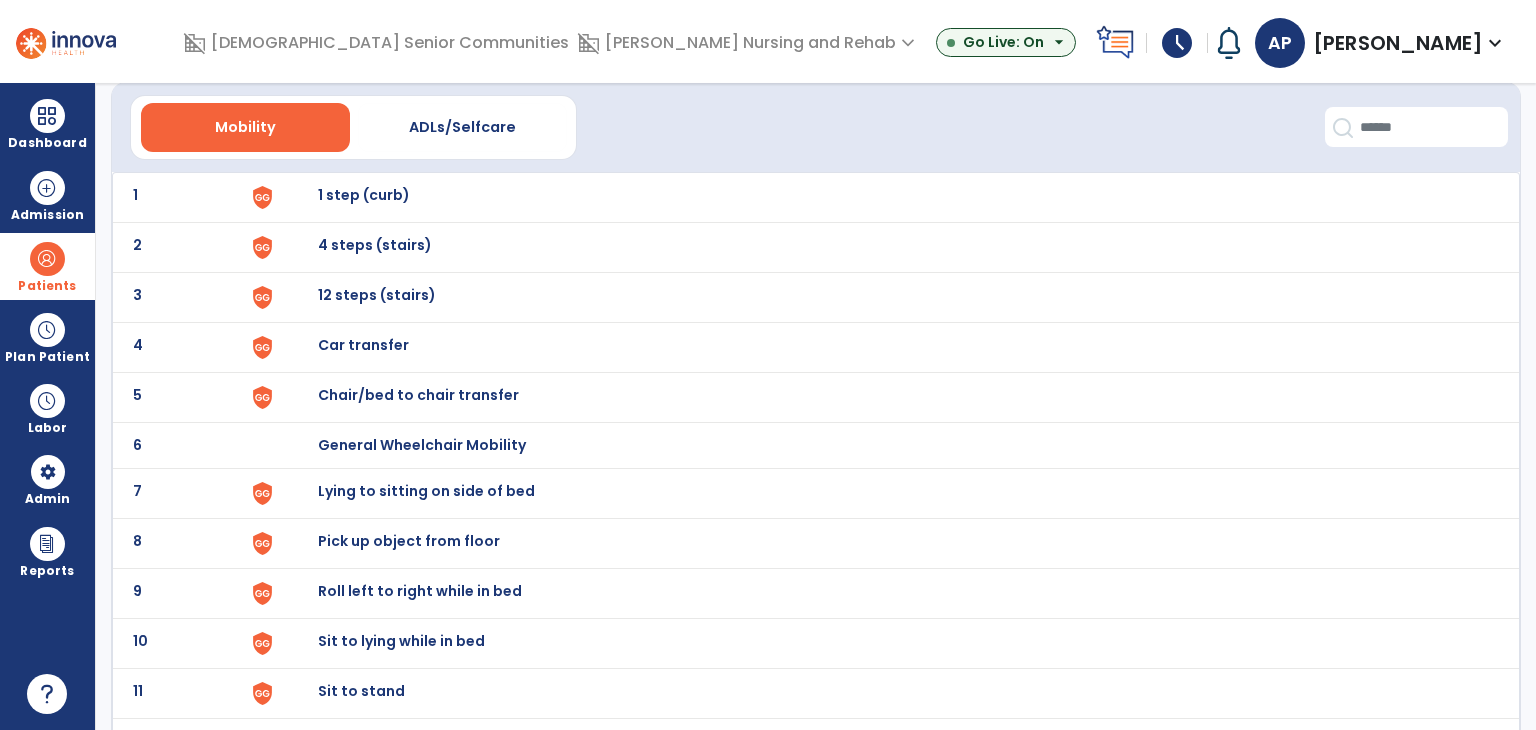 scroll, scrollTop: 100, scrollLeft: 0, axis: vertical 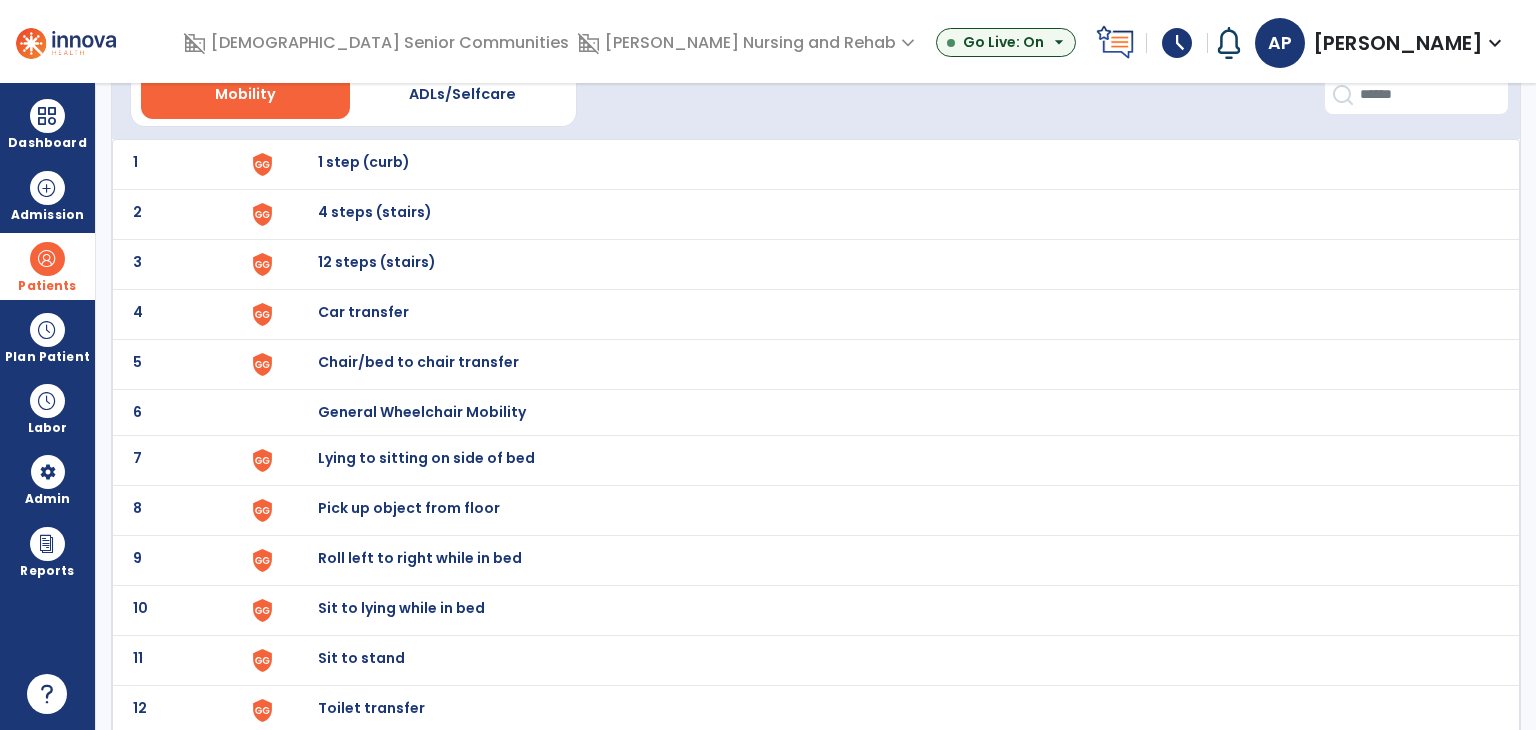 click at bounding box center (296, 164) 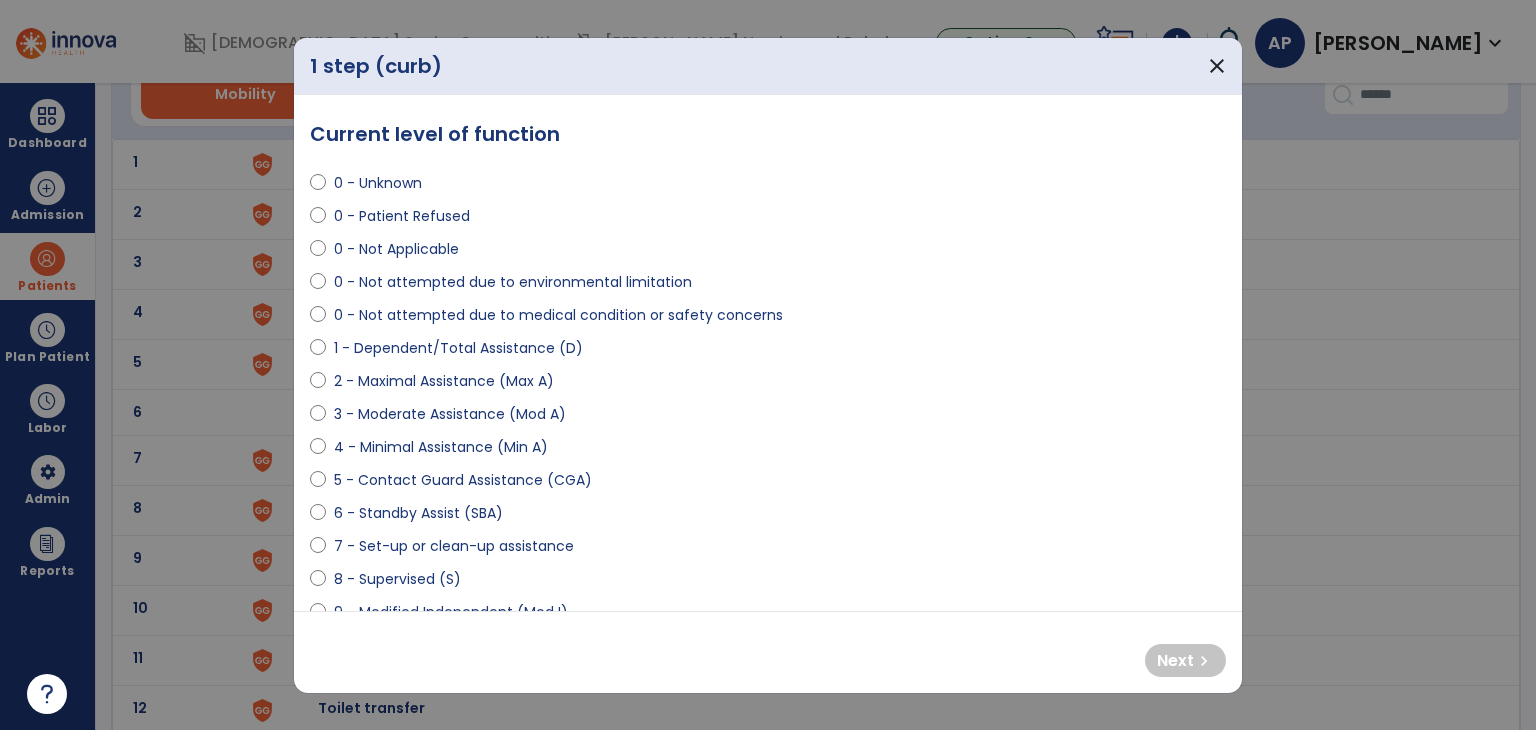 select on "**********" 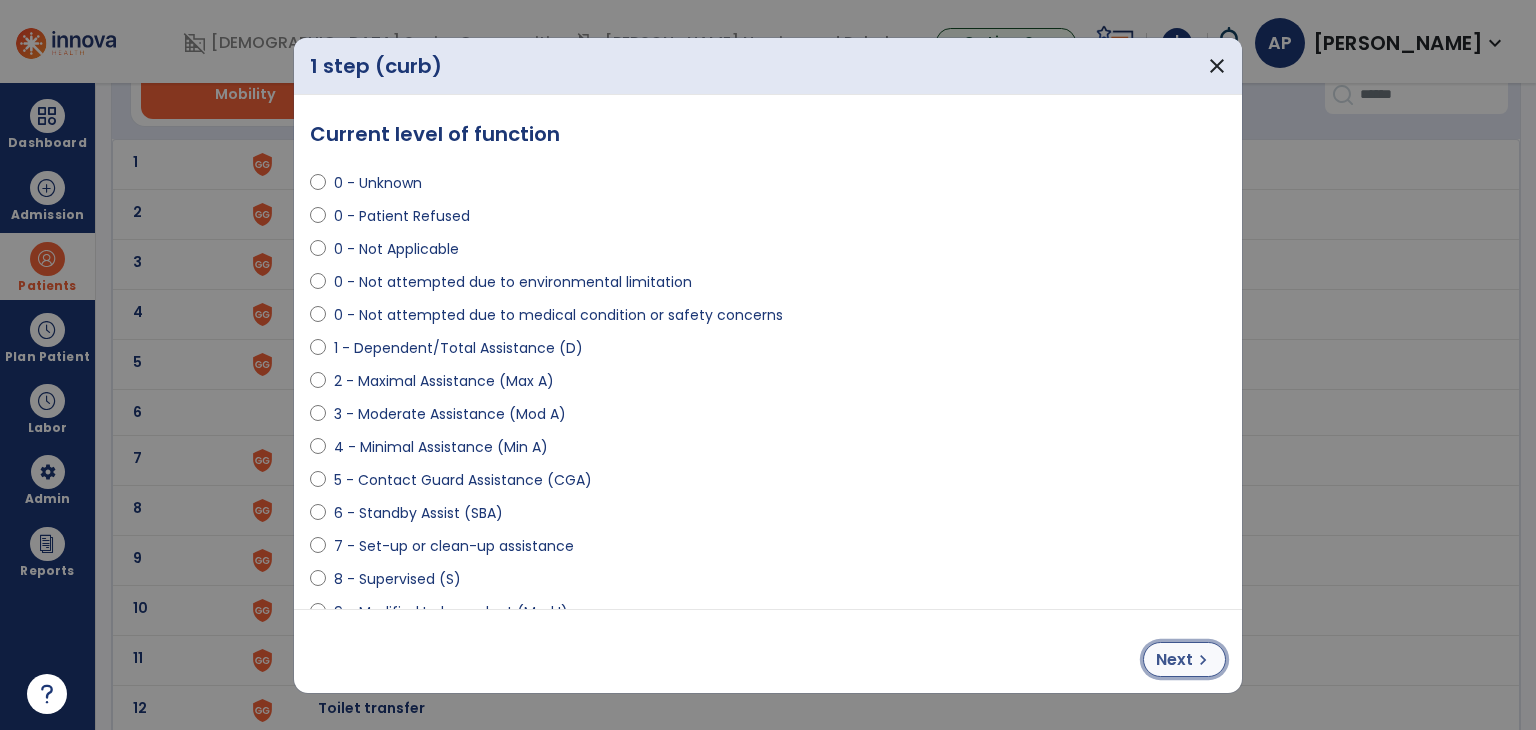 click on "chevron_right" at bounding box center (1203, 660) 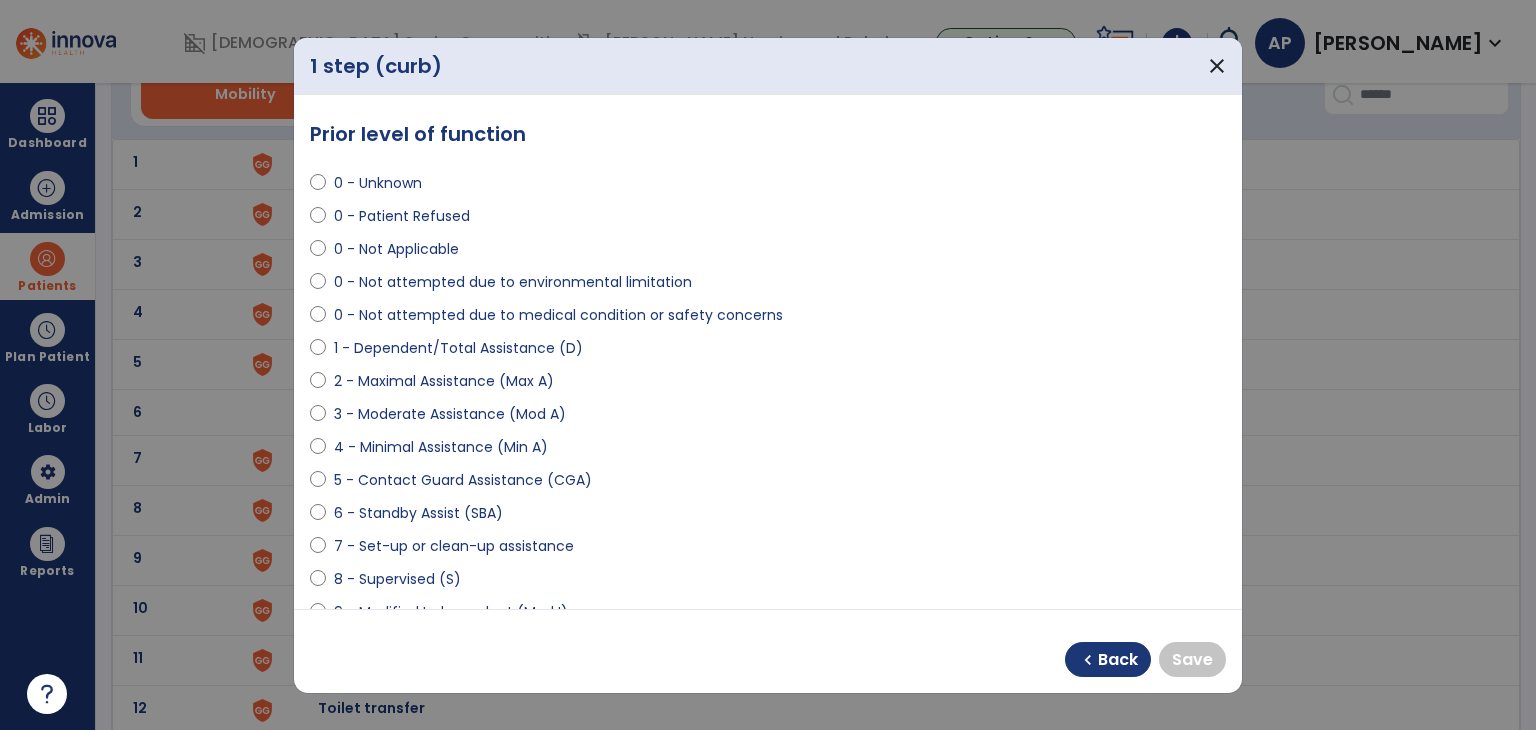 select on "**********" 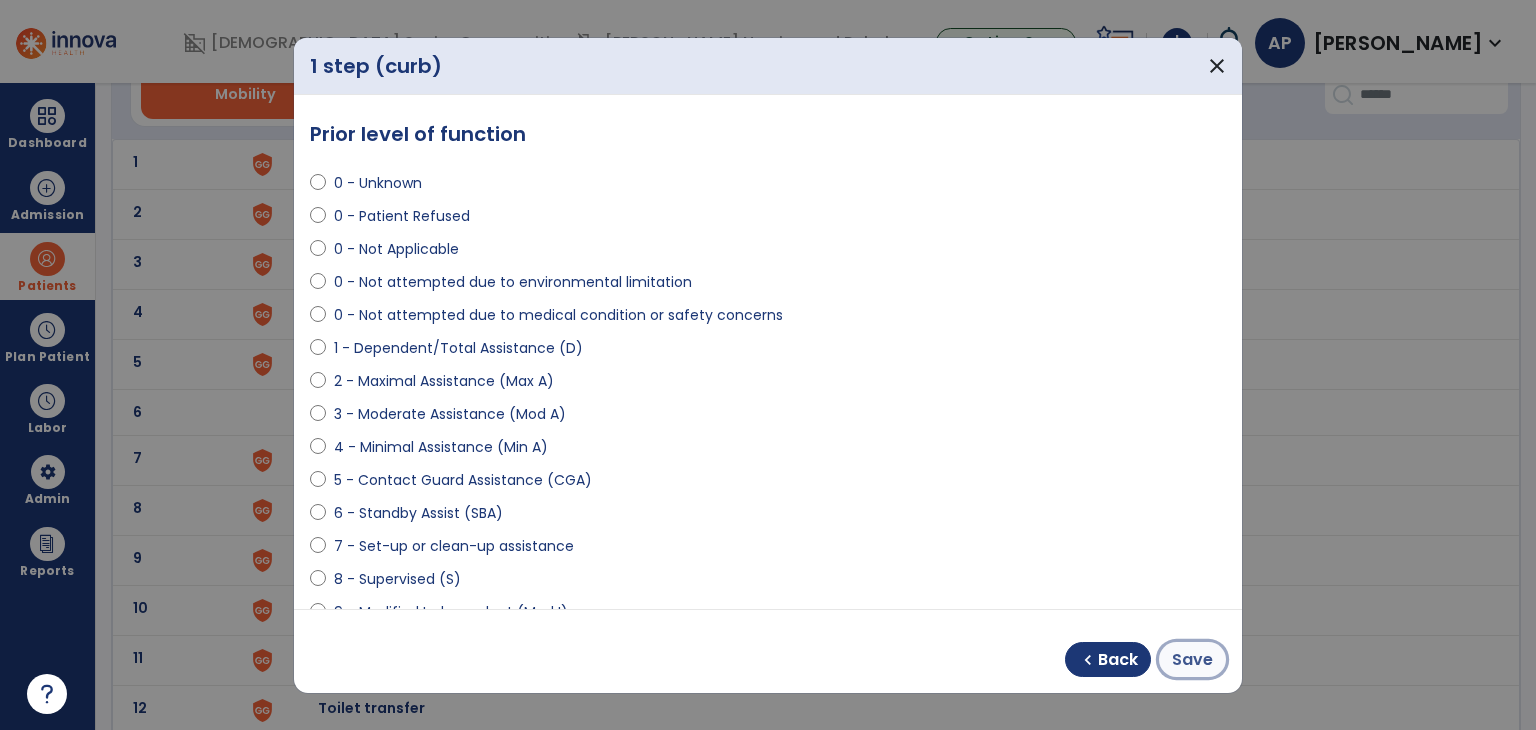 click on "Save" at bounding box center [1192, 660] 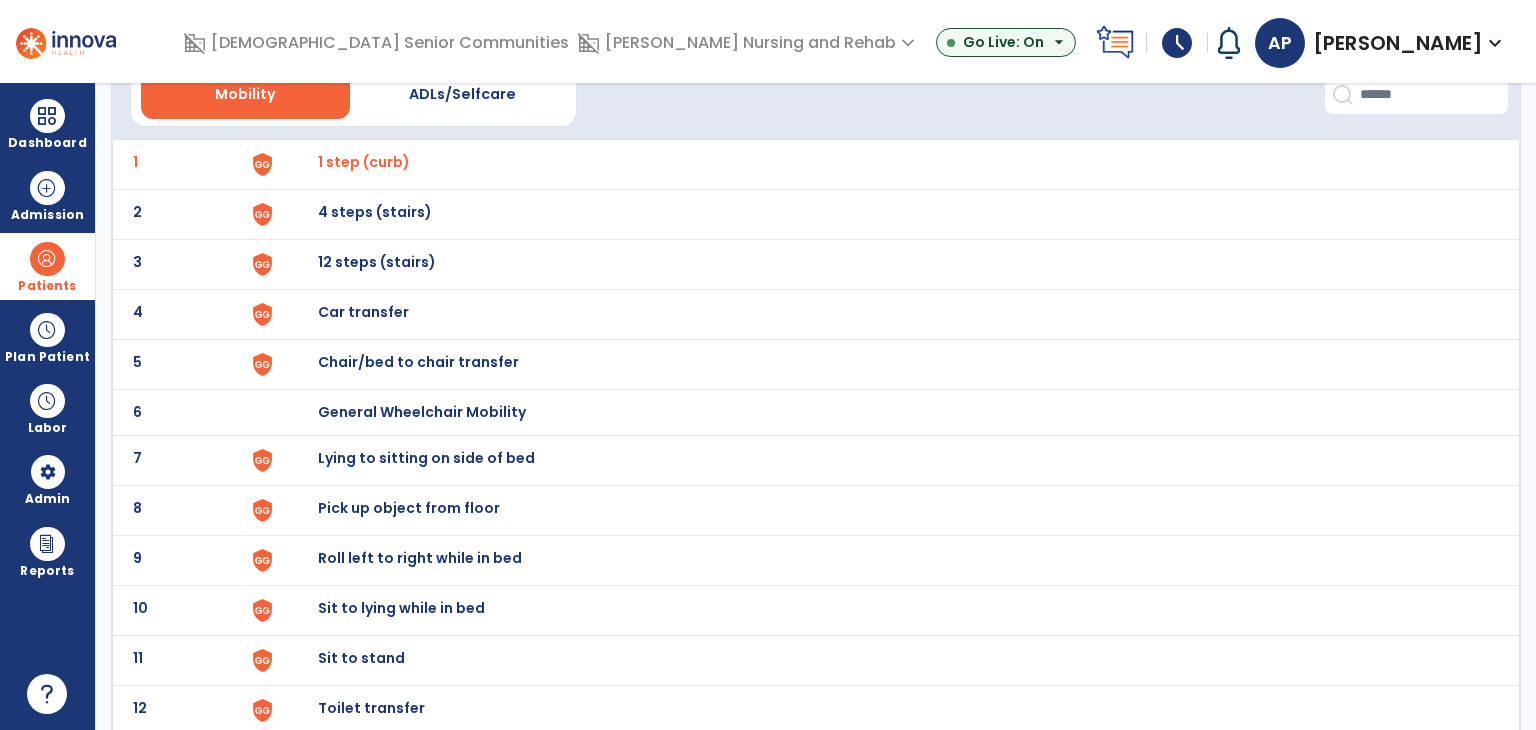click at bounding box center [296, 164] 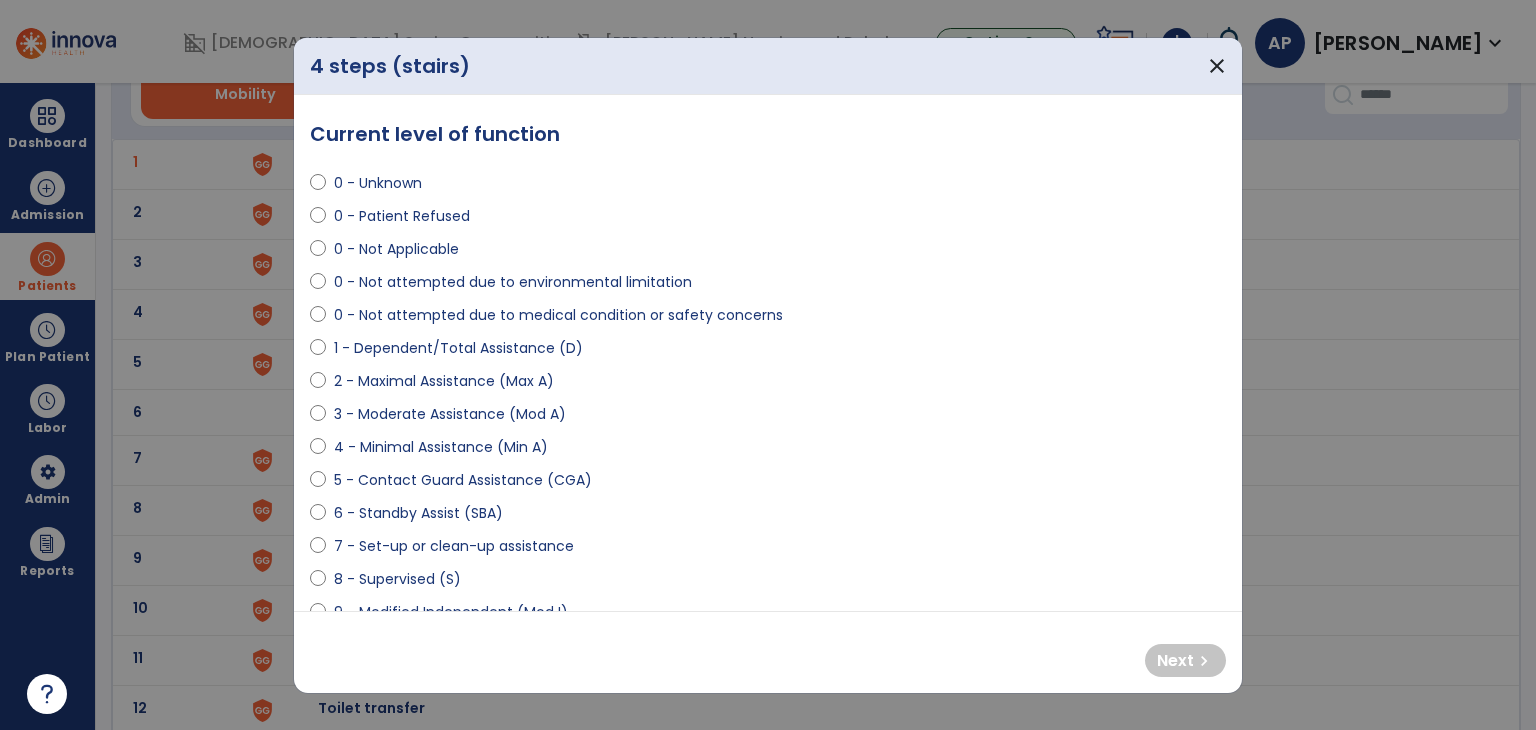 select on "**********" 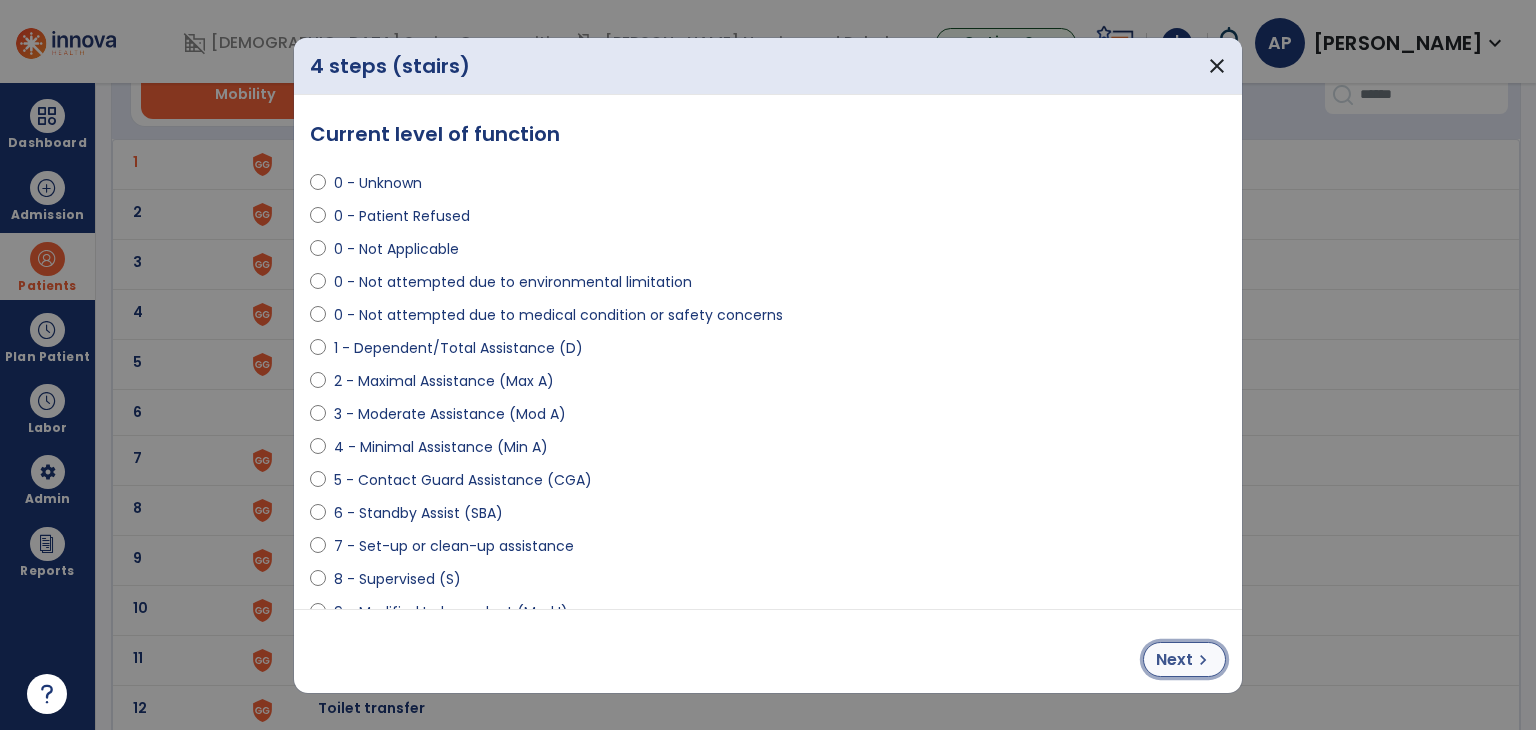click on "Next" at bounding box center [1174, 660] 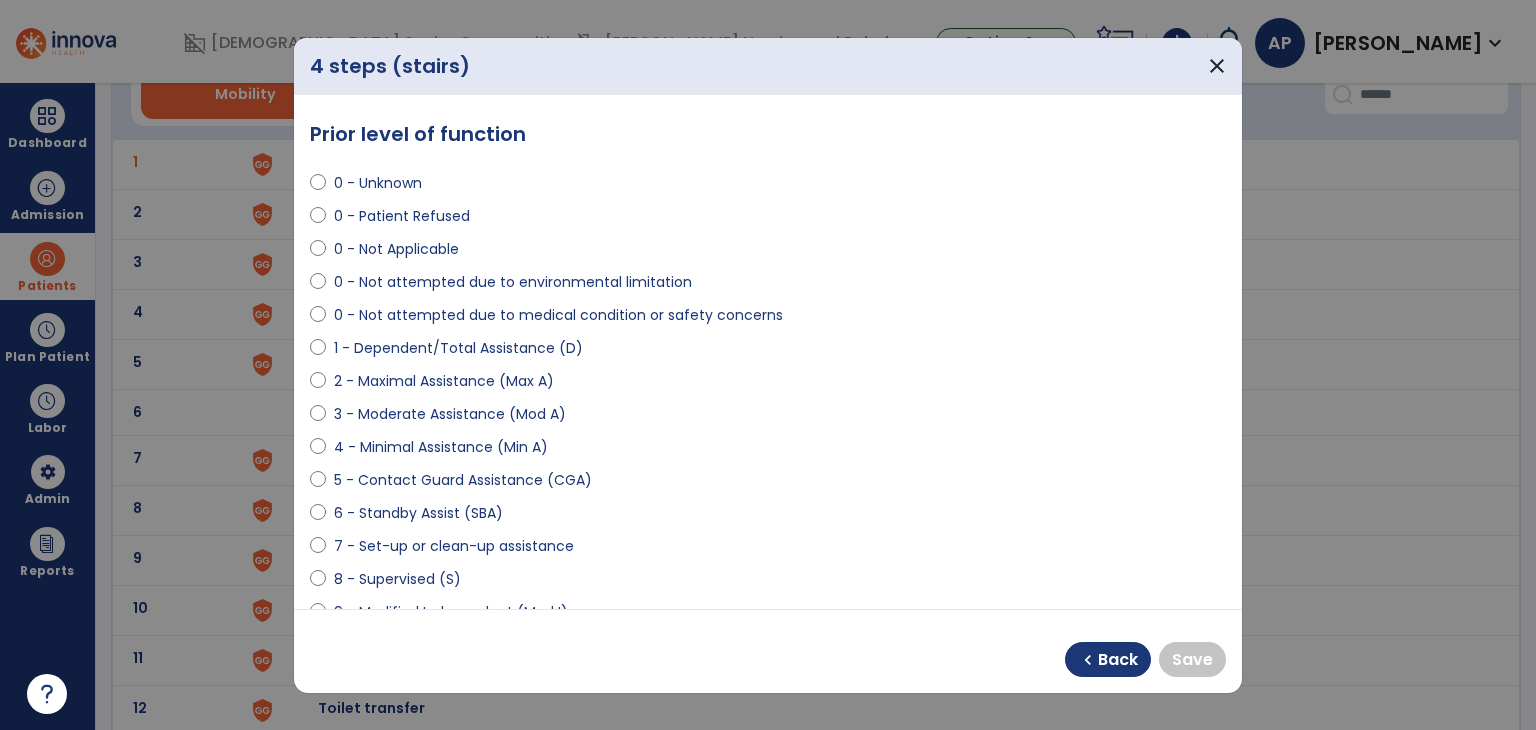 select on "**********" 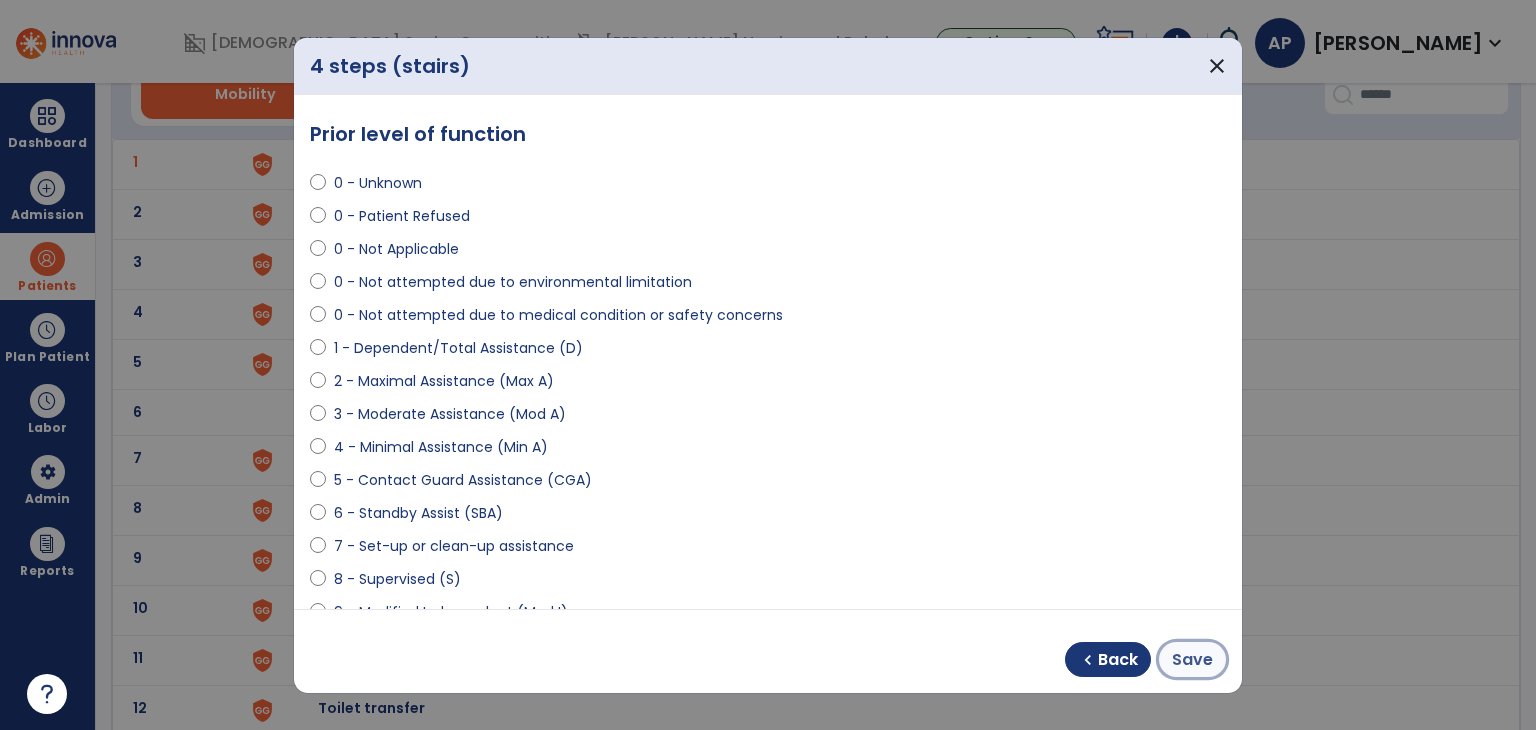 click on "Save" at bounding box center [1192, 660] 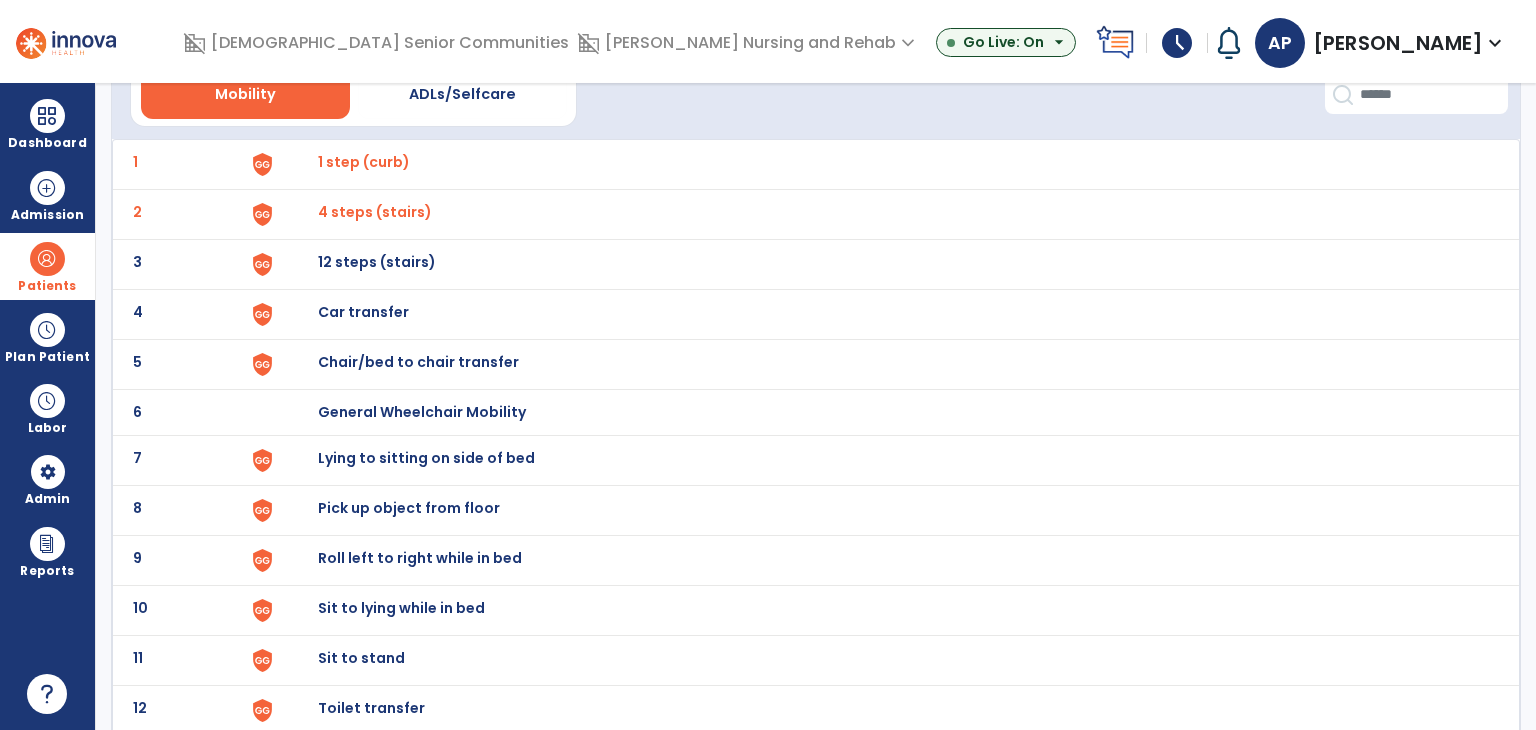click at bounding box center [296, 164] 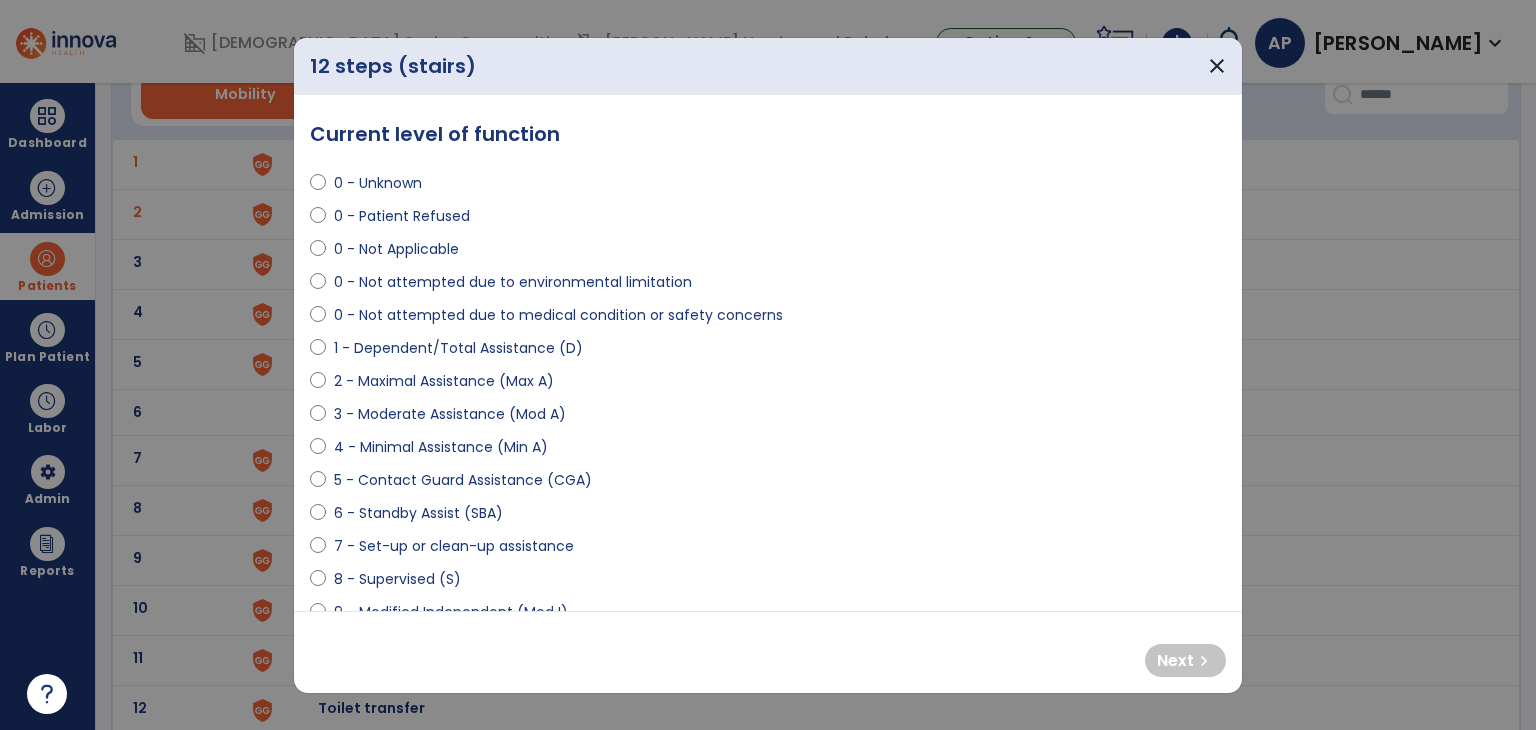 select on "**********" 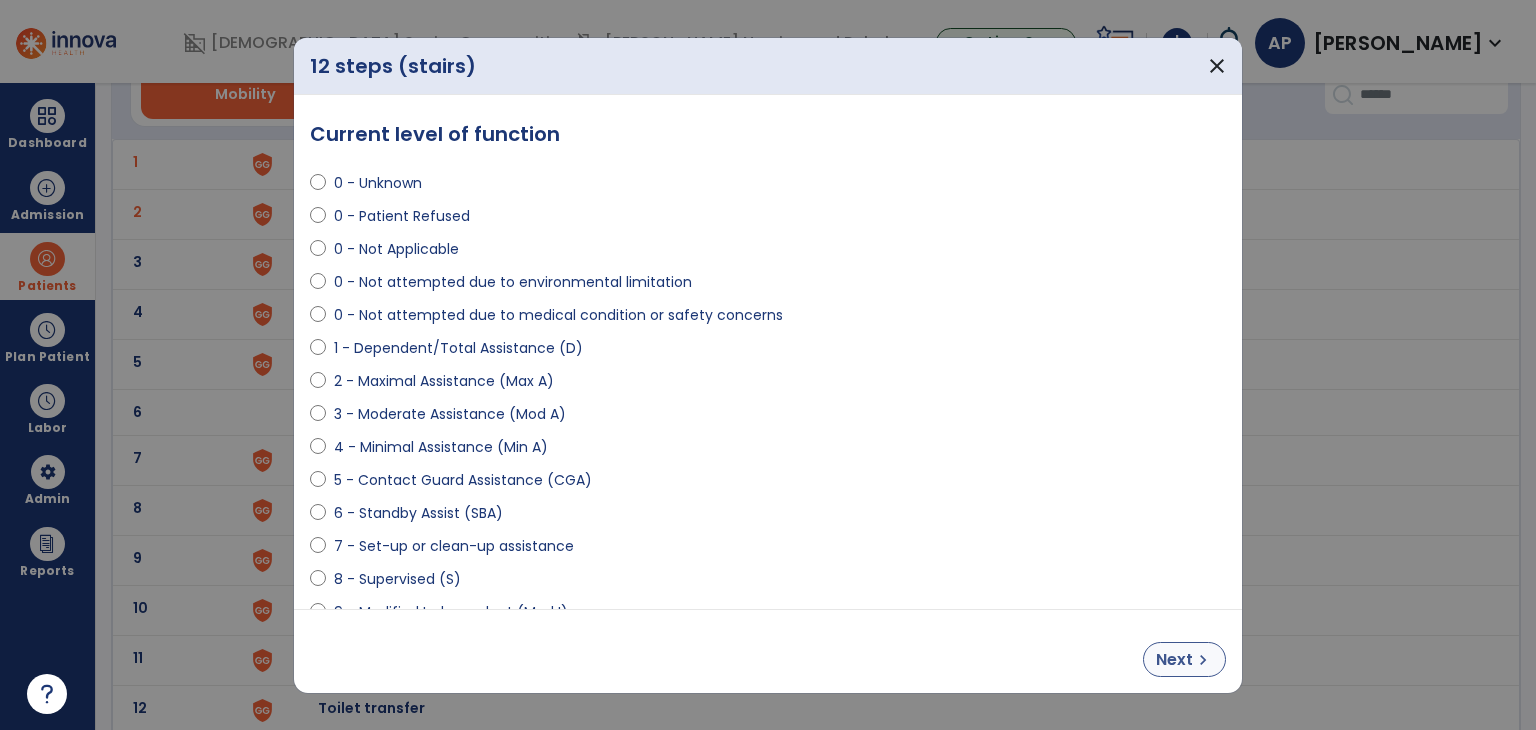 click on "chevron_right" at bounding box center [1203, 660] 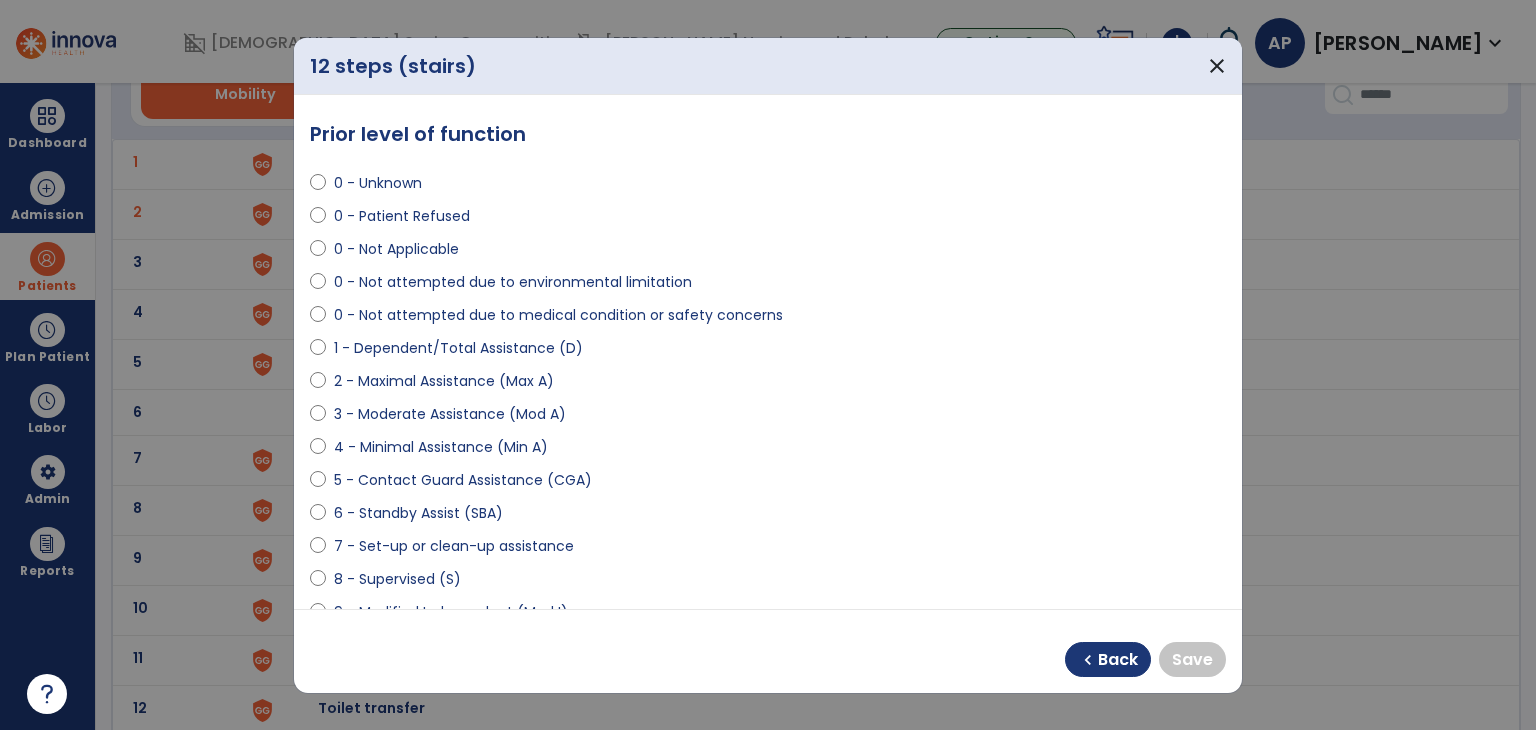 select on "**********" 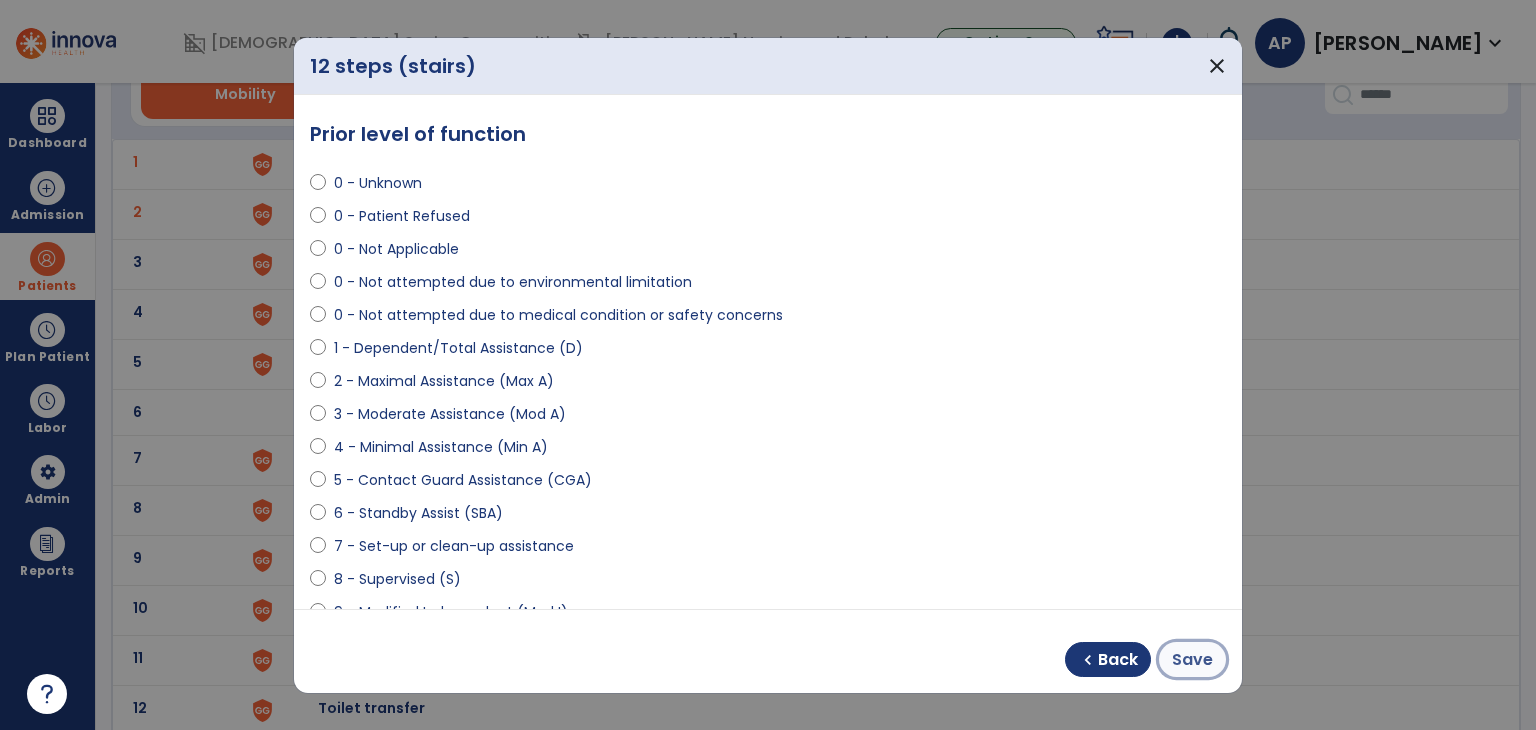 click on "Save" at bounding box center [1192, 660] 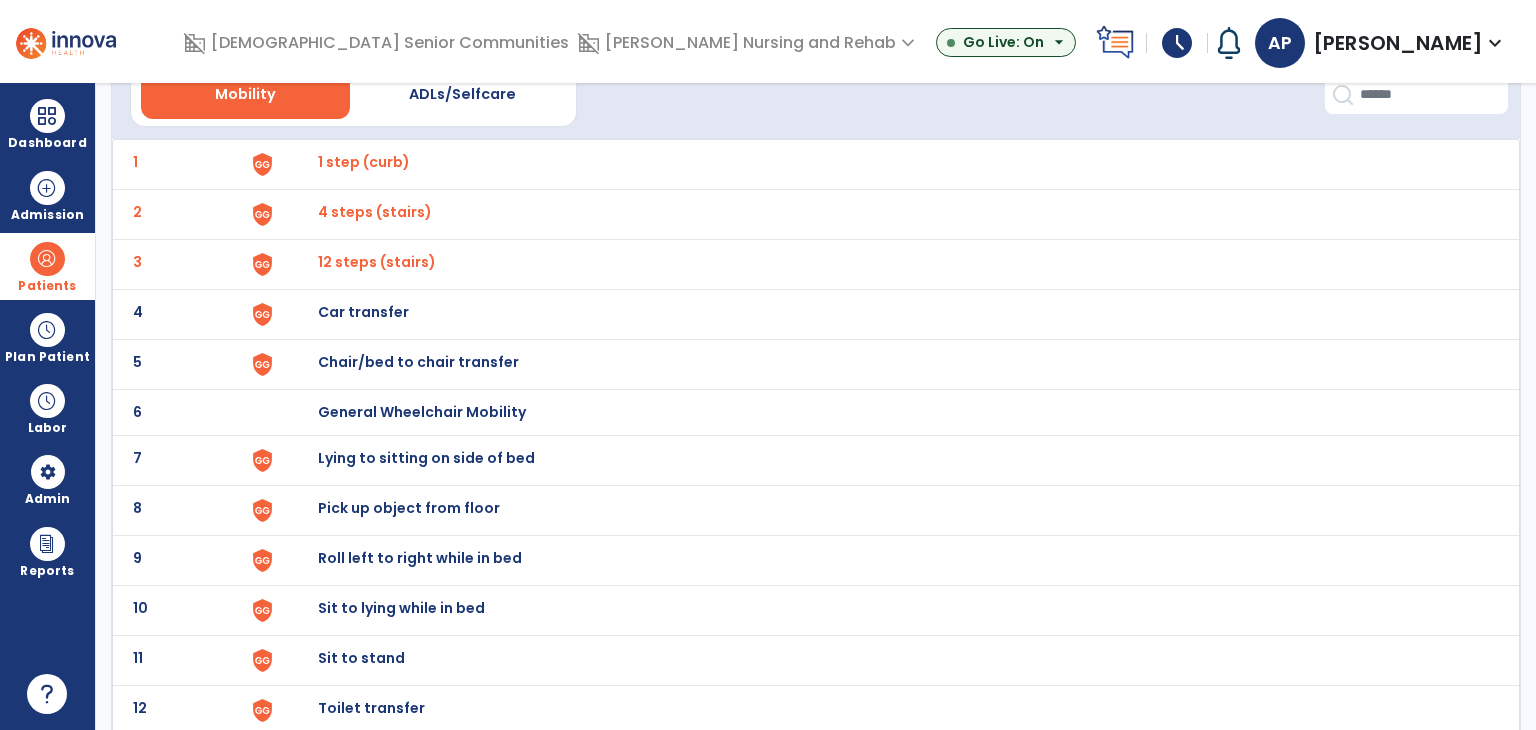 click at bounding box center [296, 164] 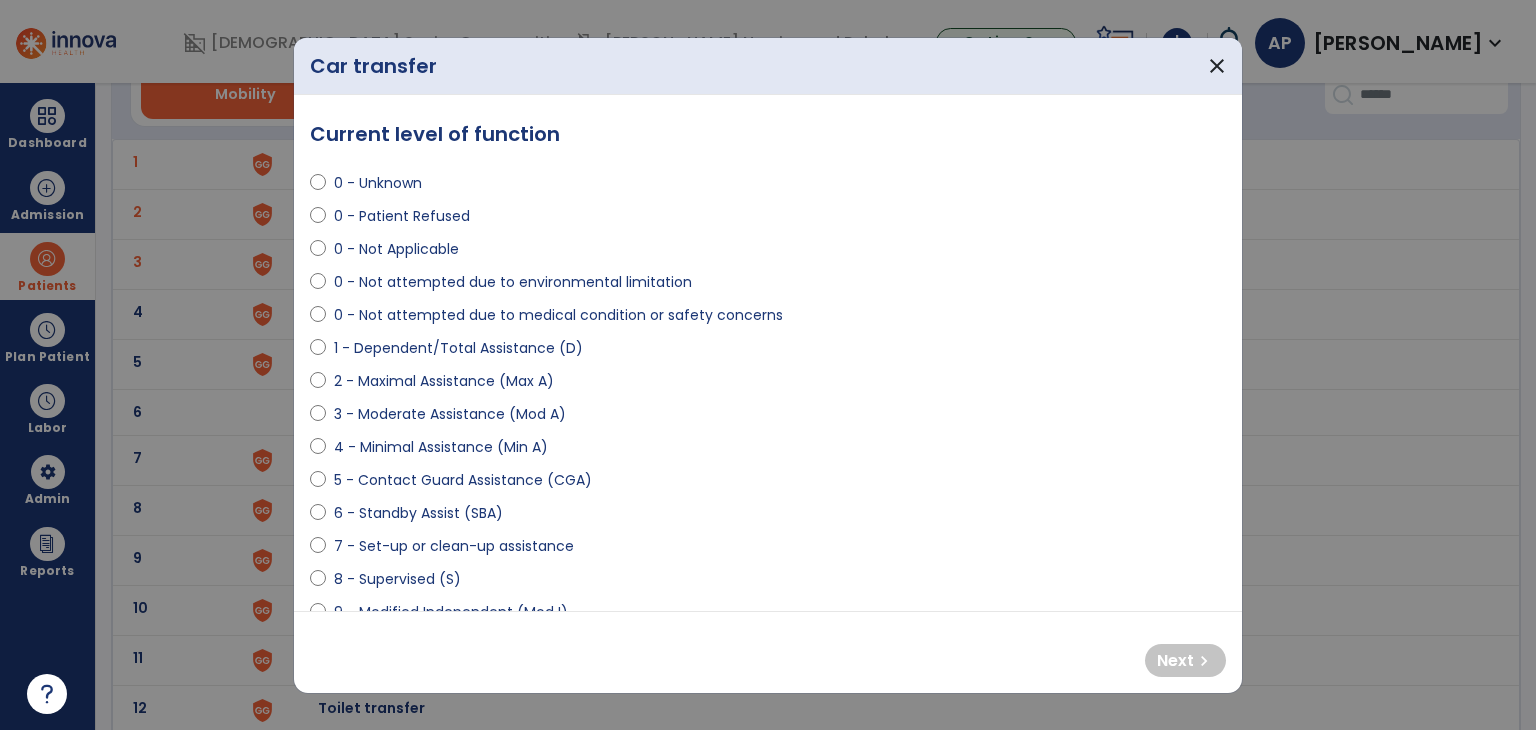 select on "**********" 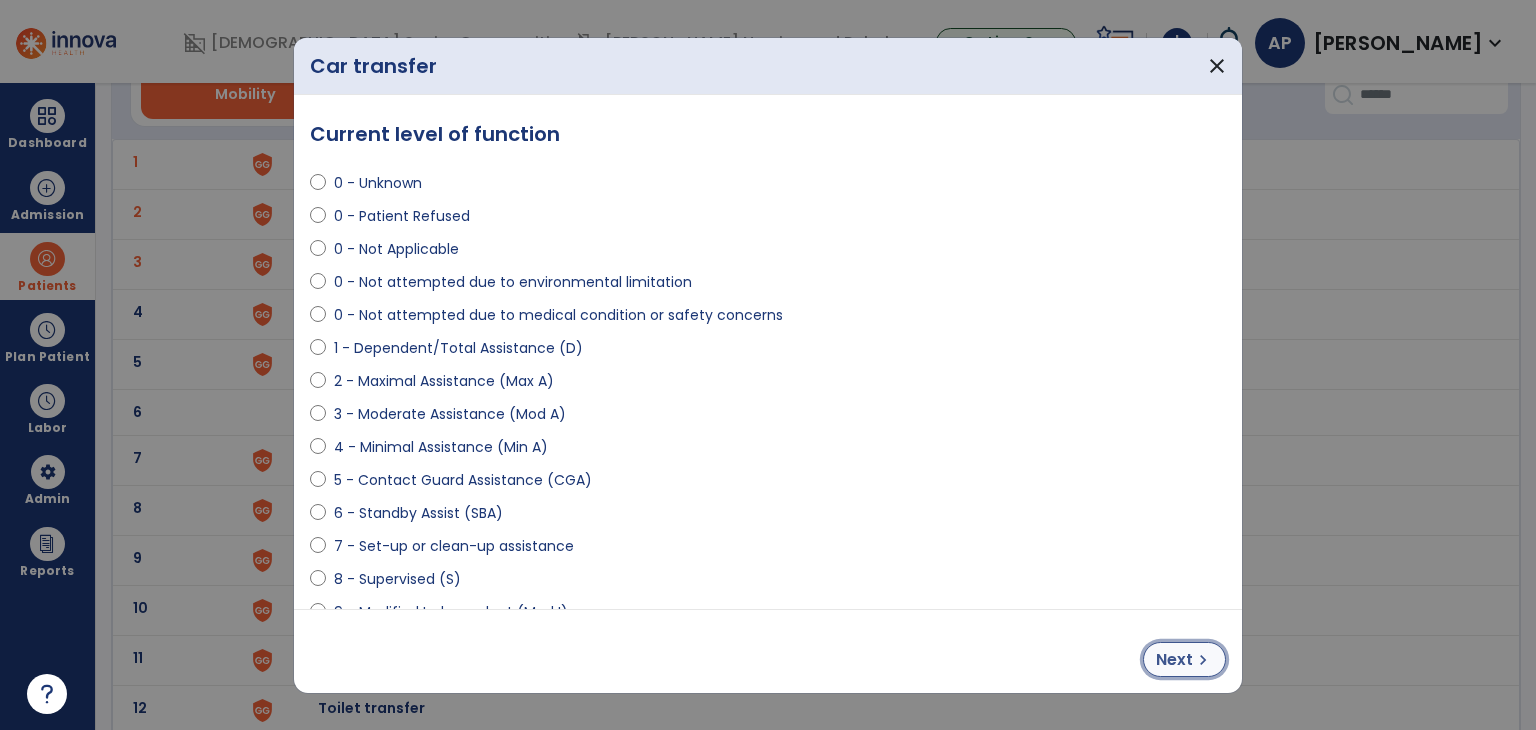 click on "chevron_right" at bounding box center [1203, 660] 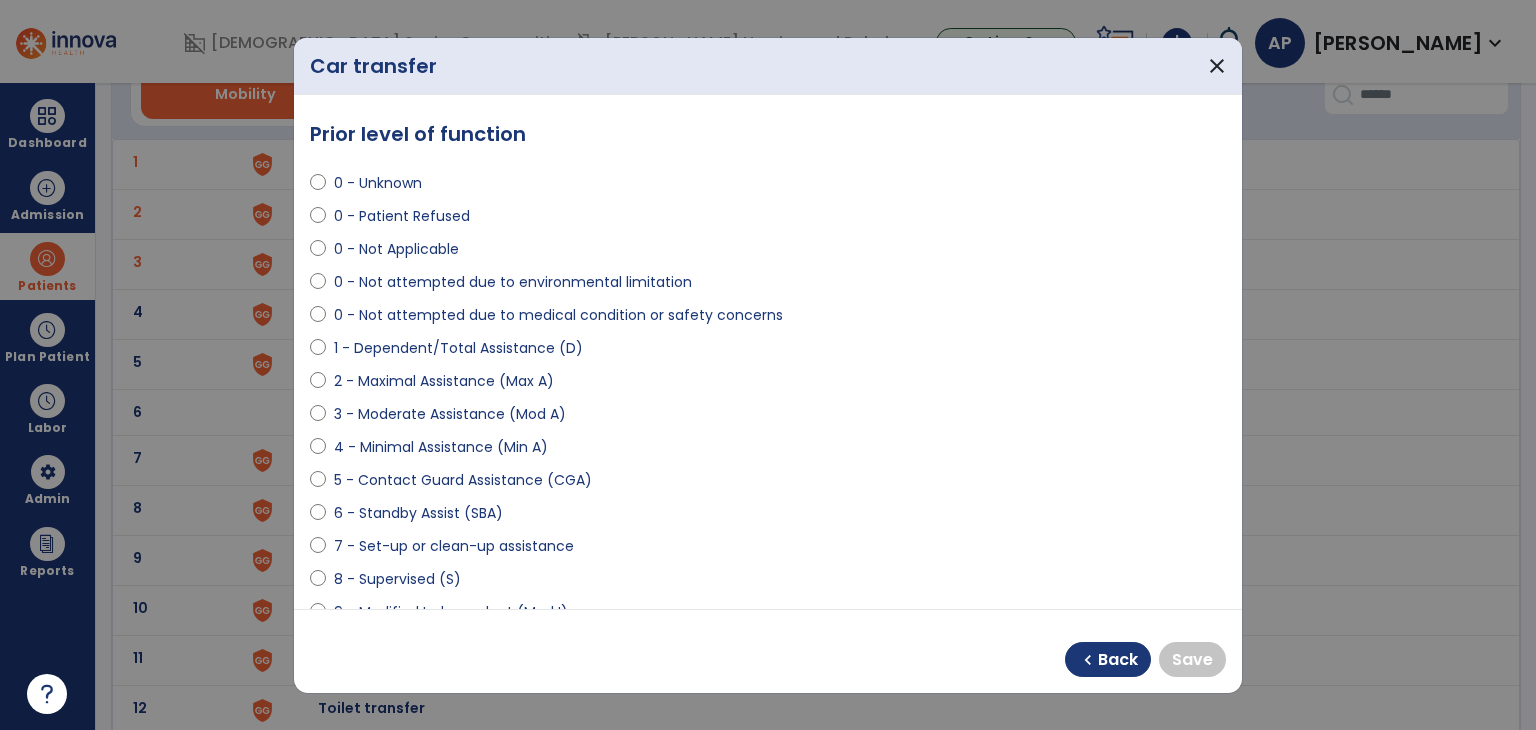 select on "**********" 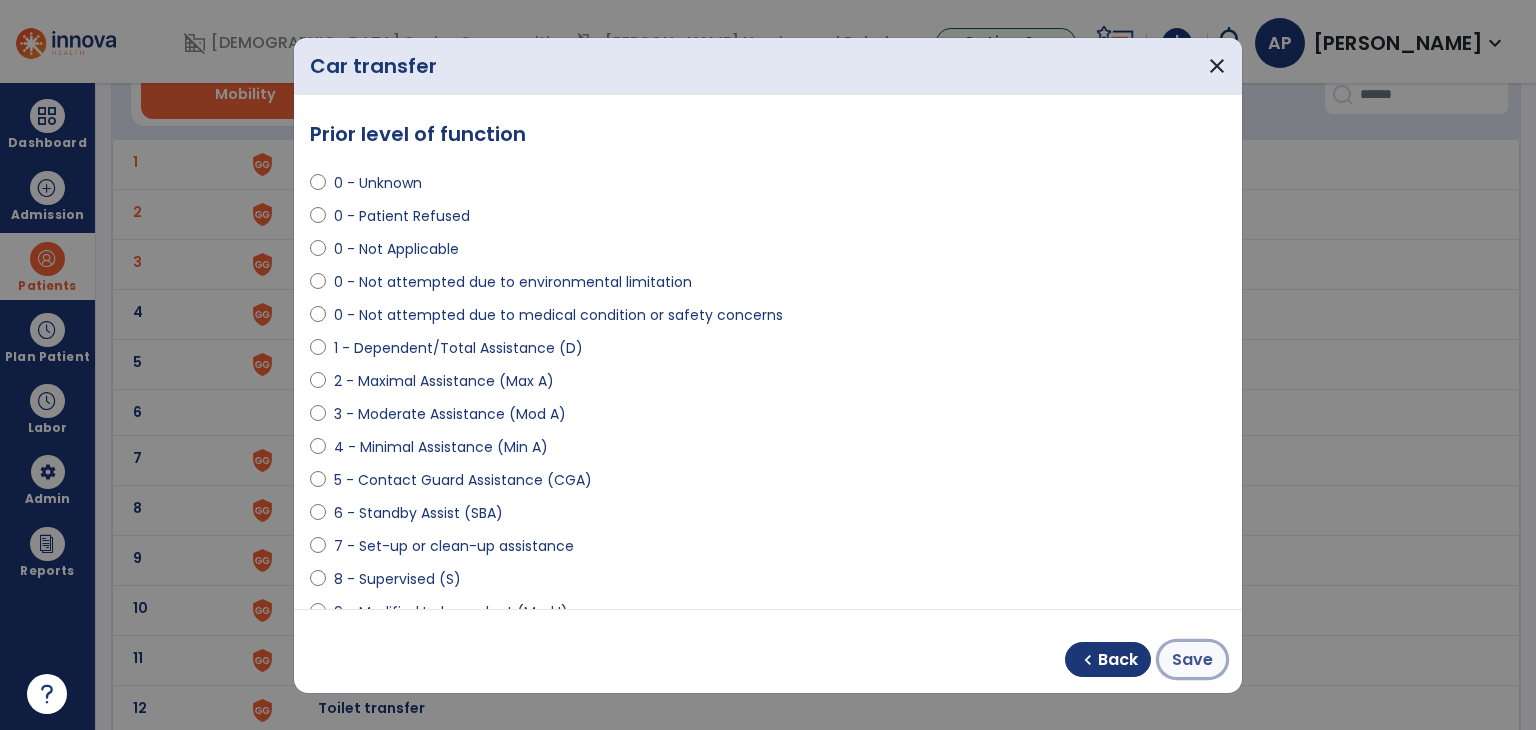 click on "Save" at bounding box center (1192, 660) 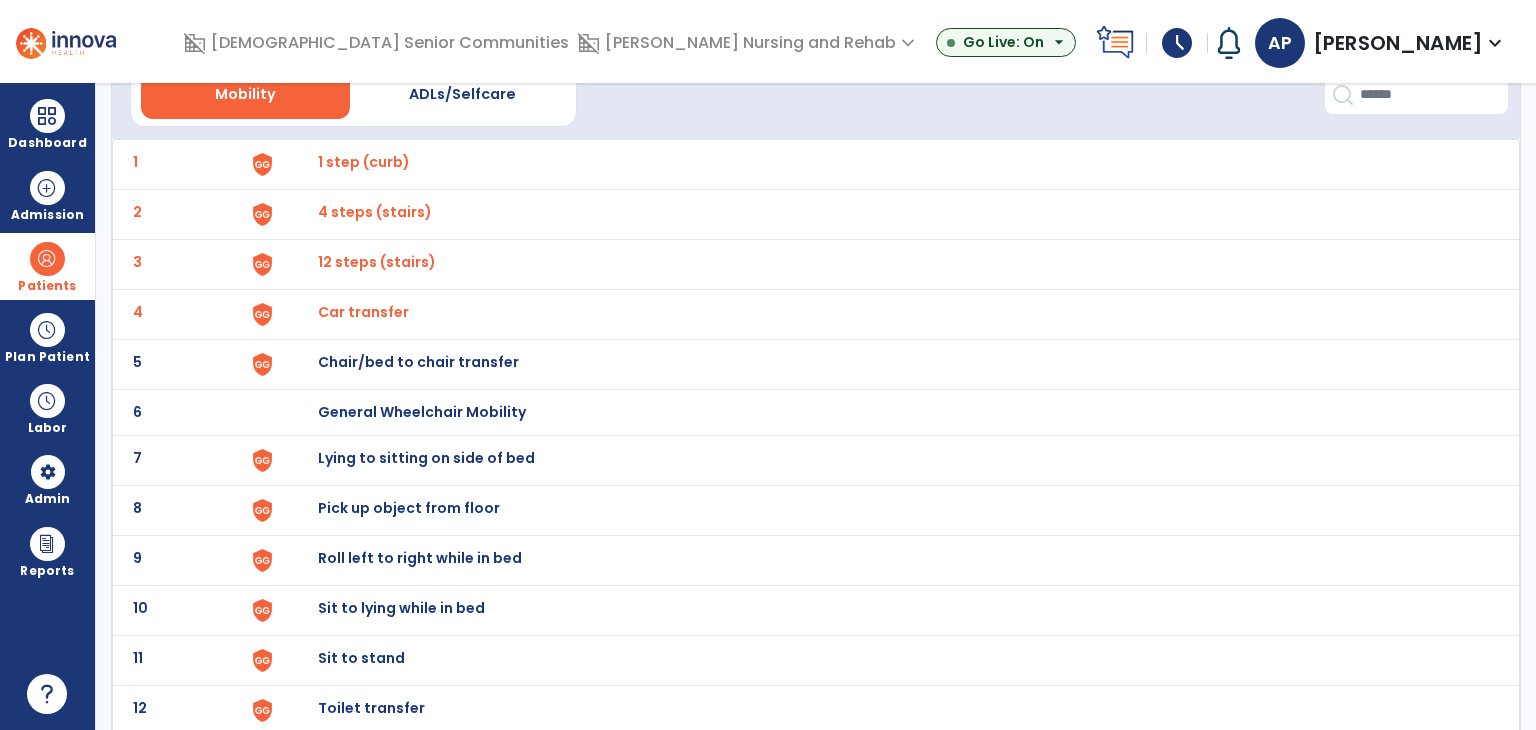 click on "7 Lying to sitting on side of bed" 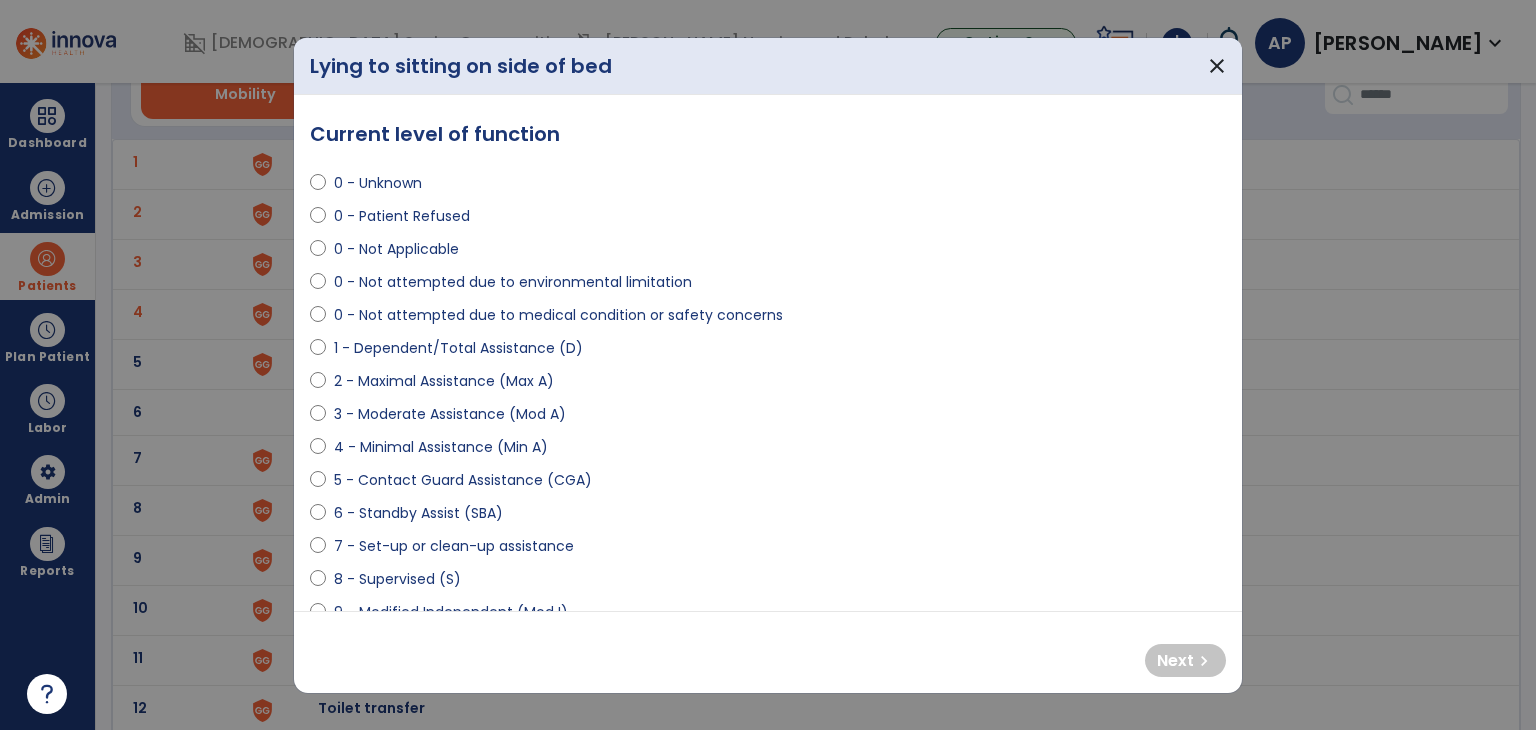 select on "**********" 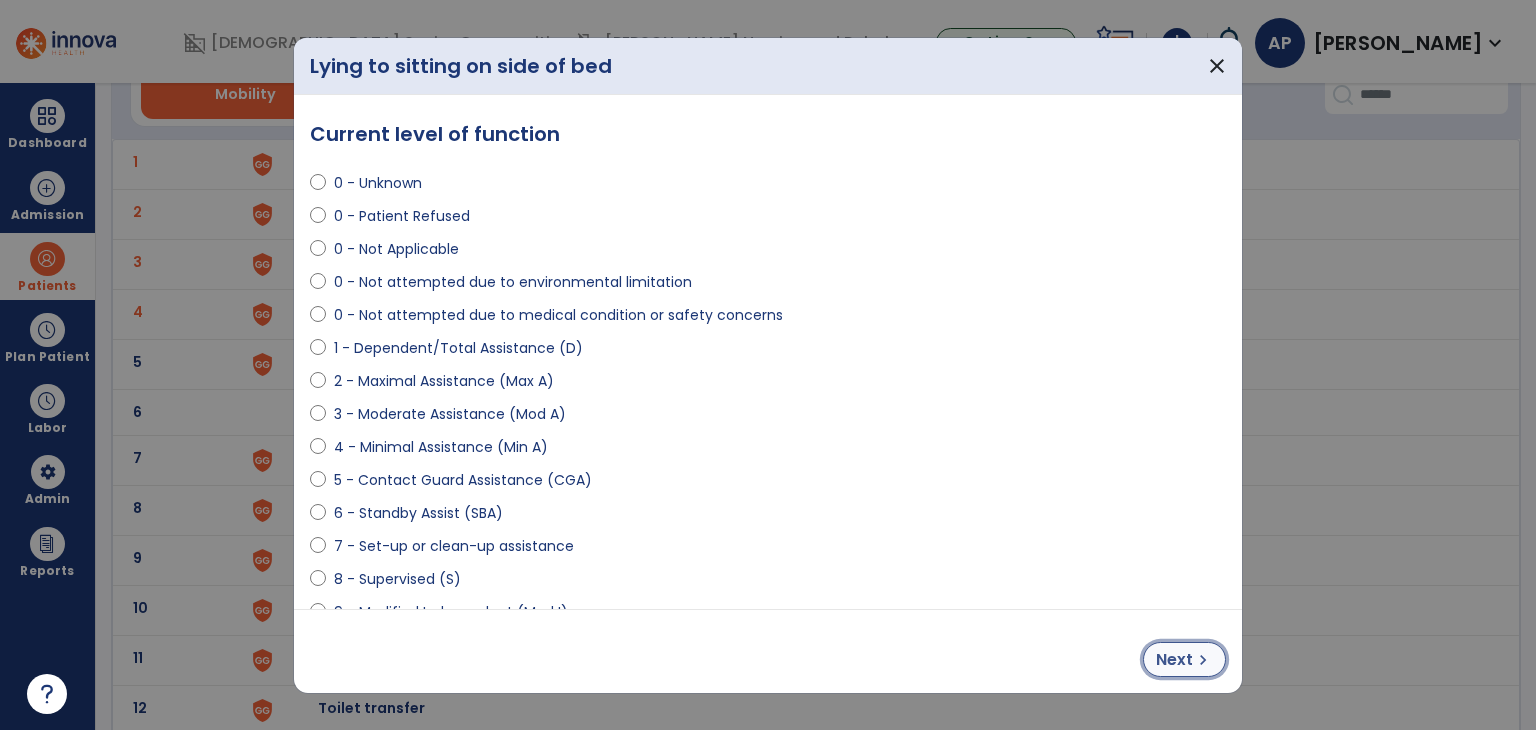 click on "chevron_right" at bounding box center [1203, 660] 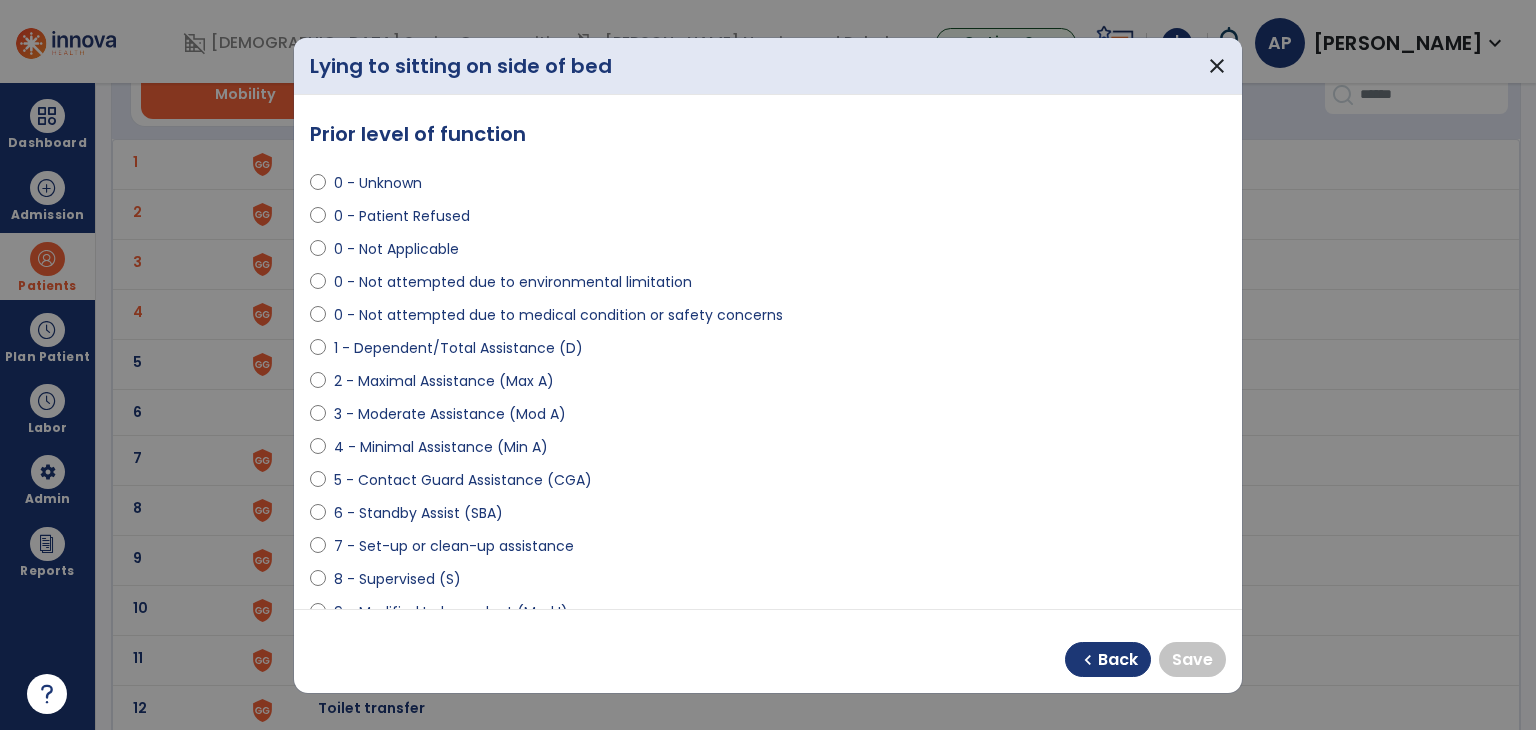select on "**********" 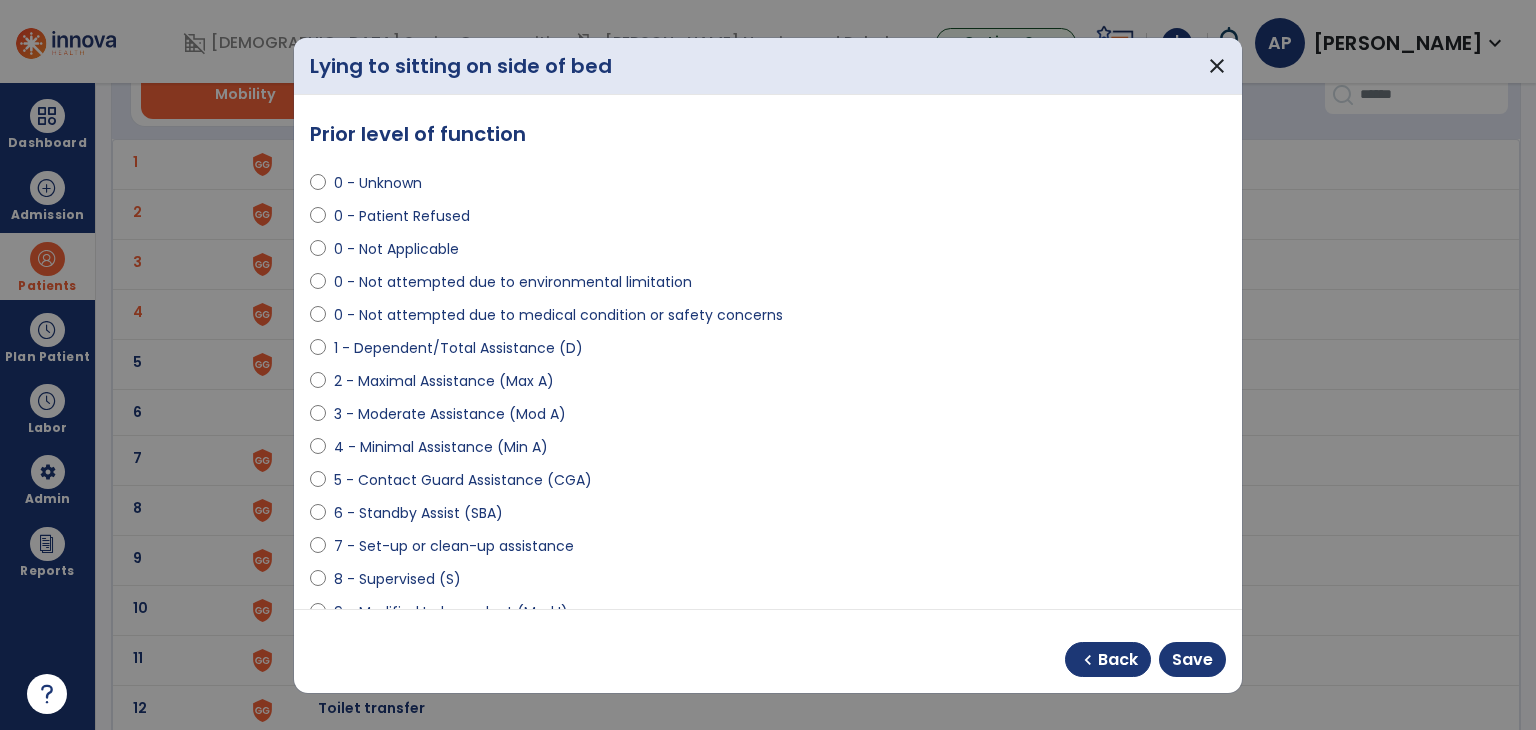 click on "chevron_left  Back Save" at bounding box center (1145, 659) 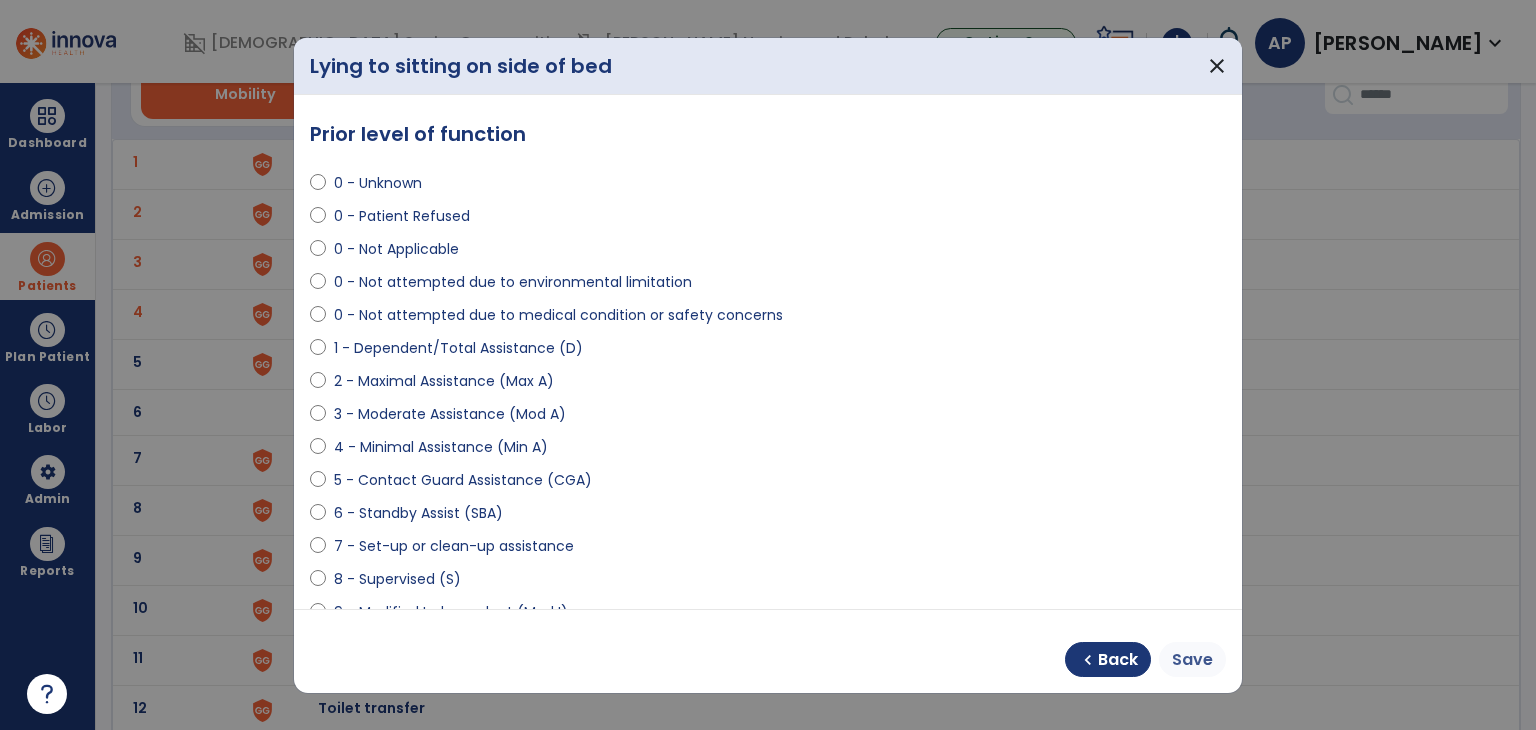 click on "Save" at bounding box center [1192, 660] 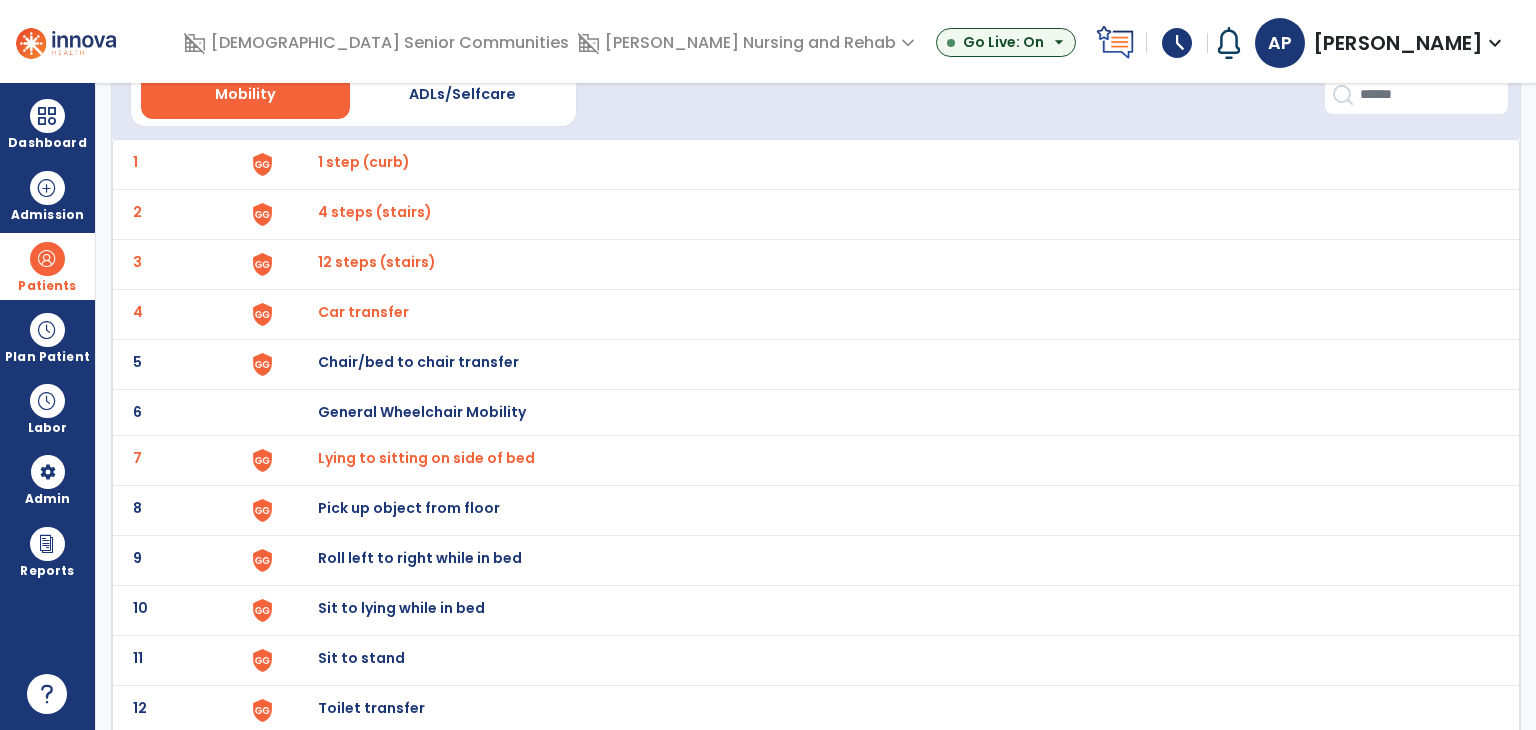 click on "Pick up object from floor" at bounding box center [888, 164] 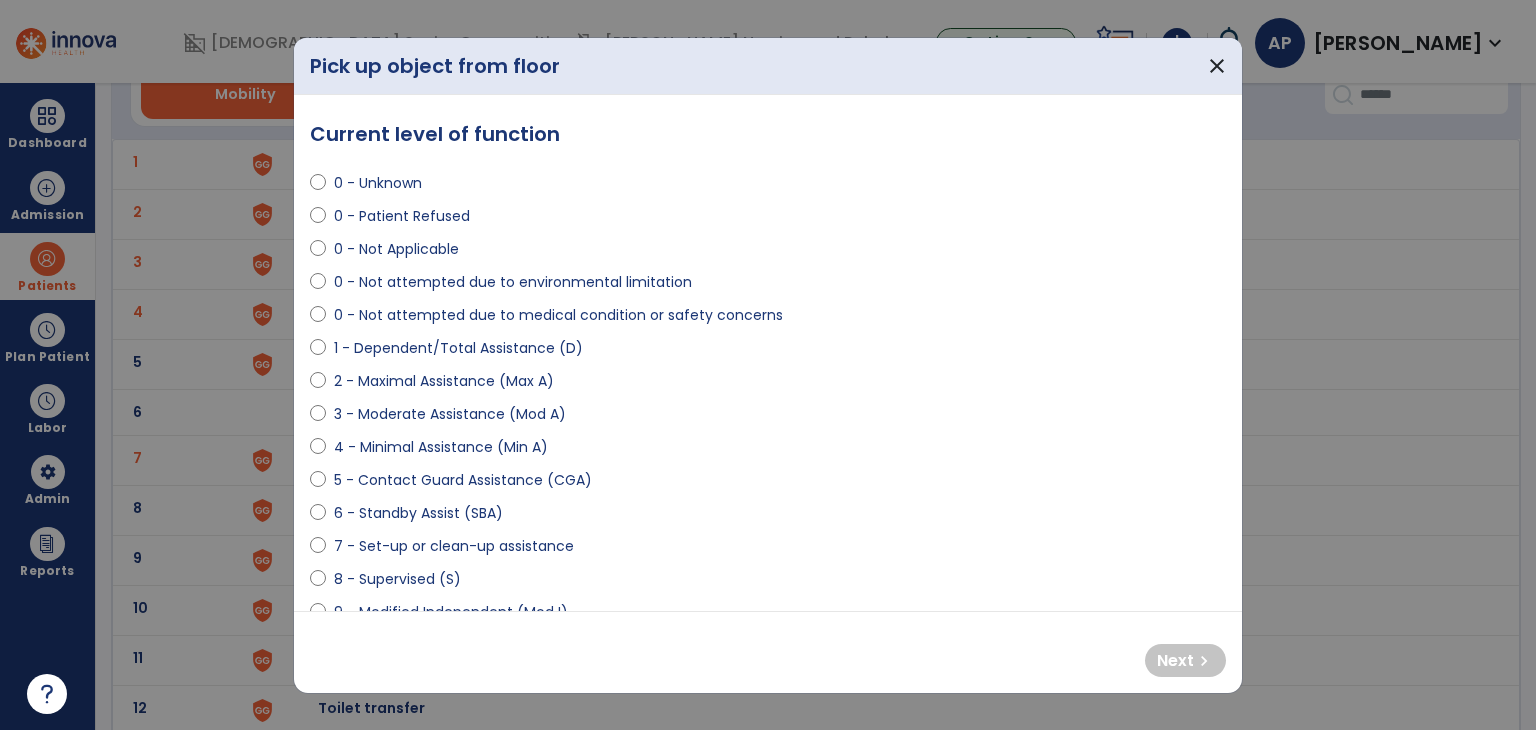 select on "**********" 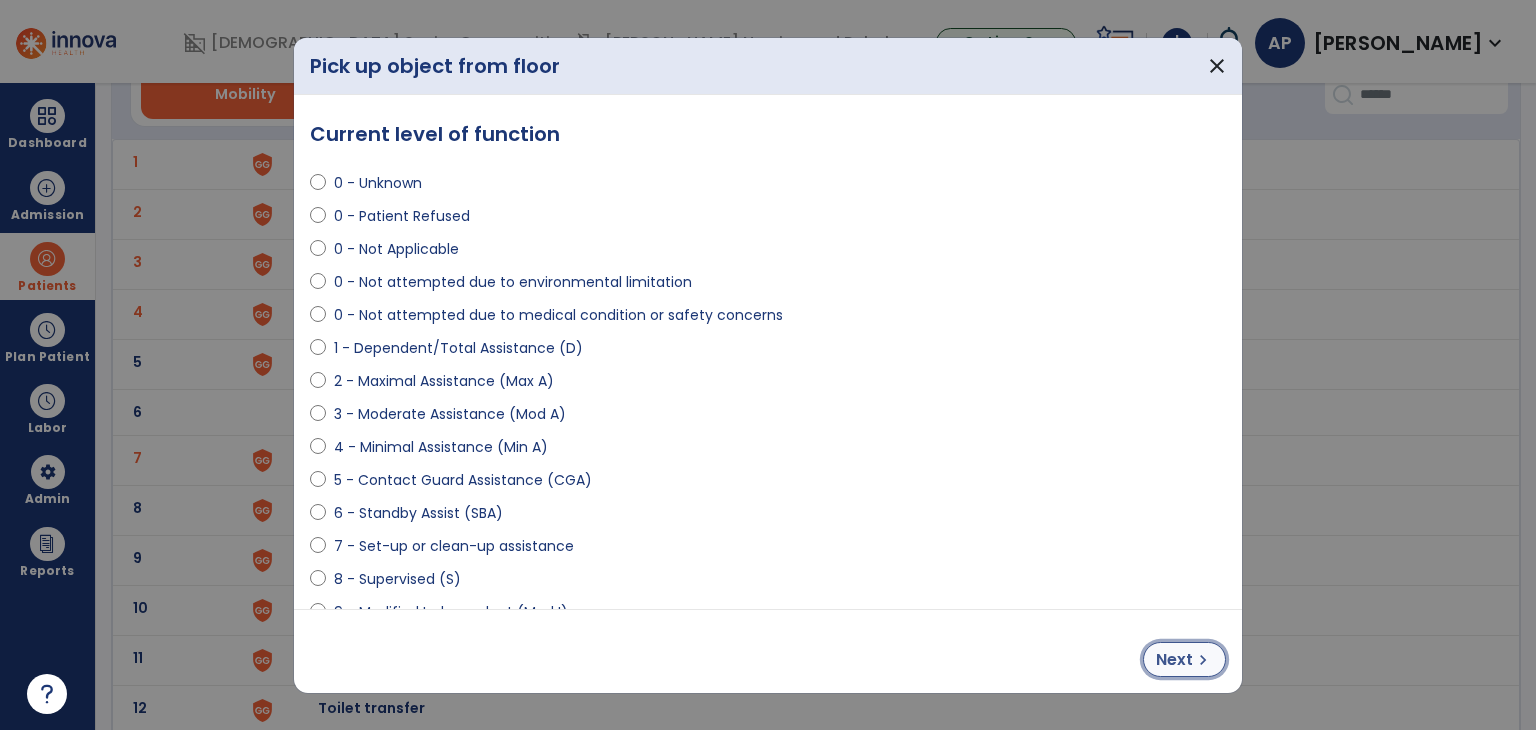 click on "chevron_right" at bounding box center (1203, 660) 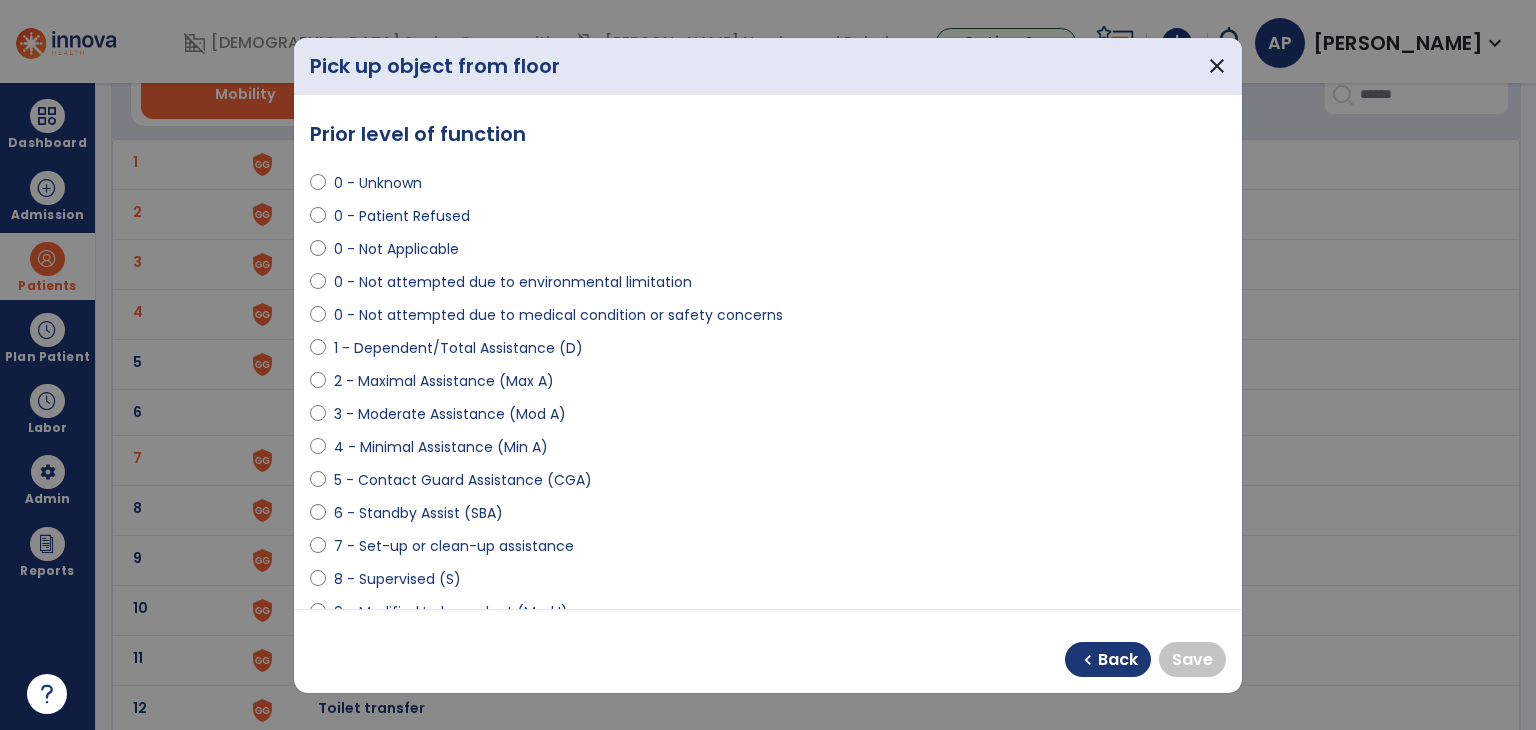 select on "**********" 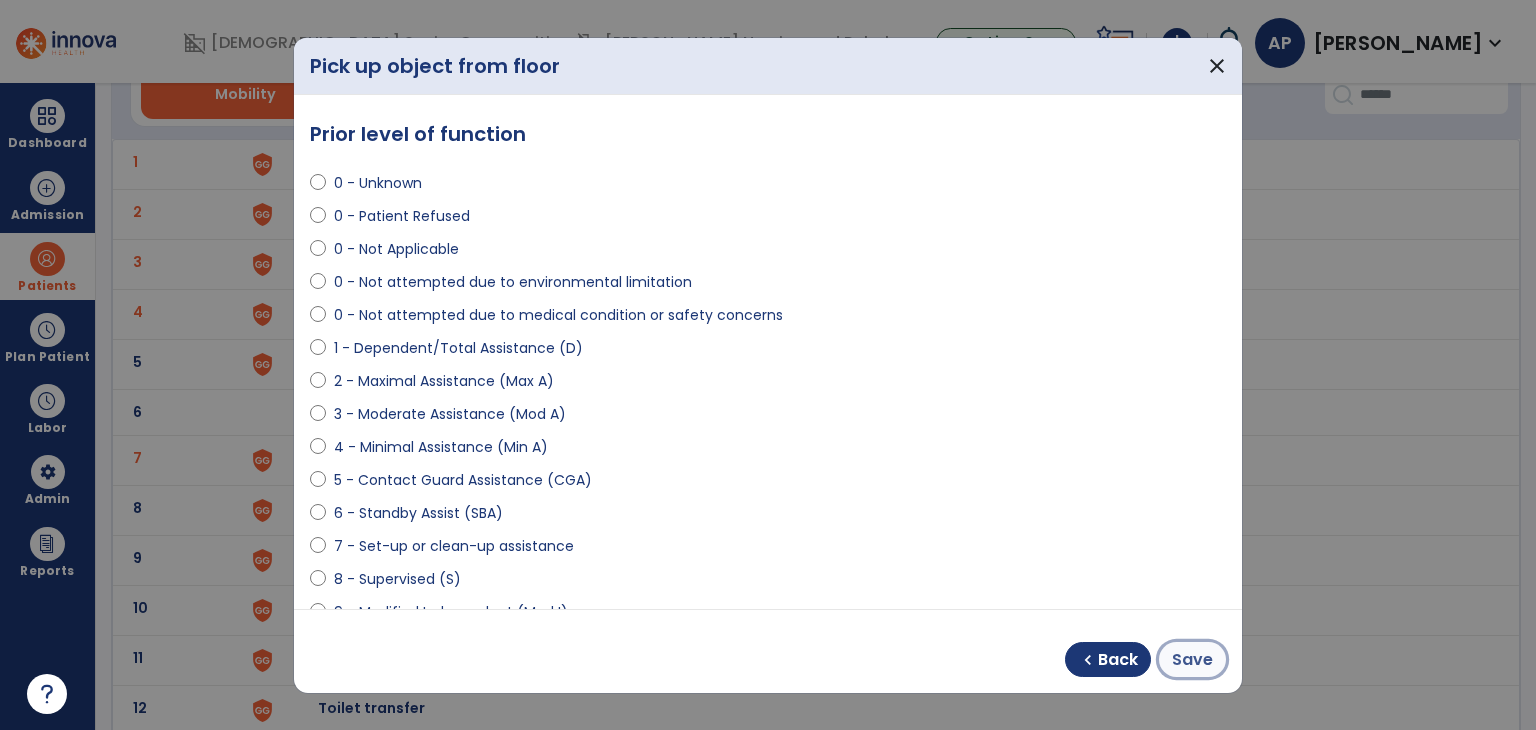 click on "Save" at bounding box center (1192, 660) 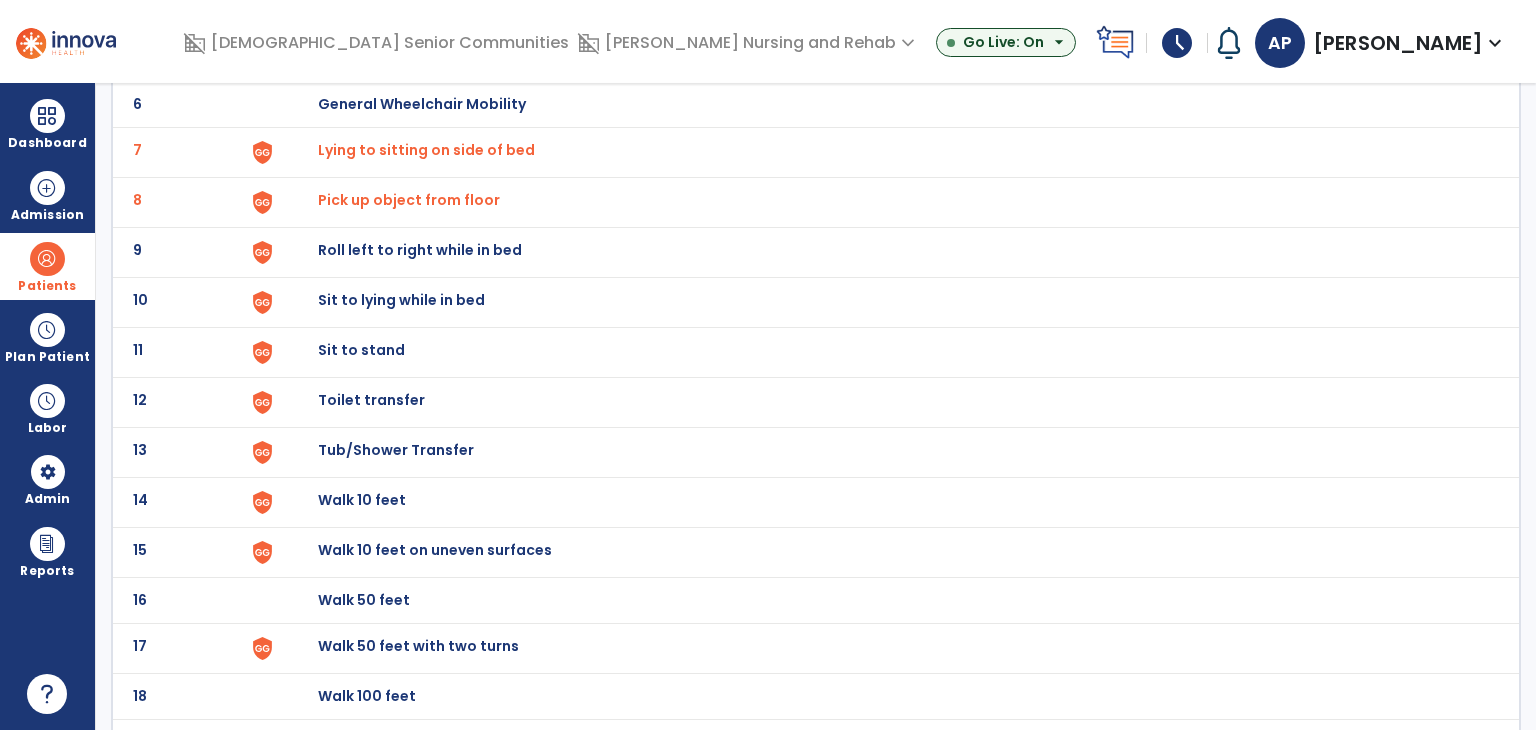 scroll, scrollTop: 408, scrollLeft: 0, axis: vertical 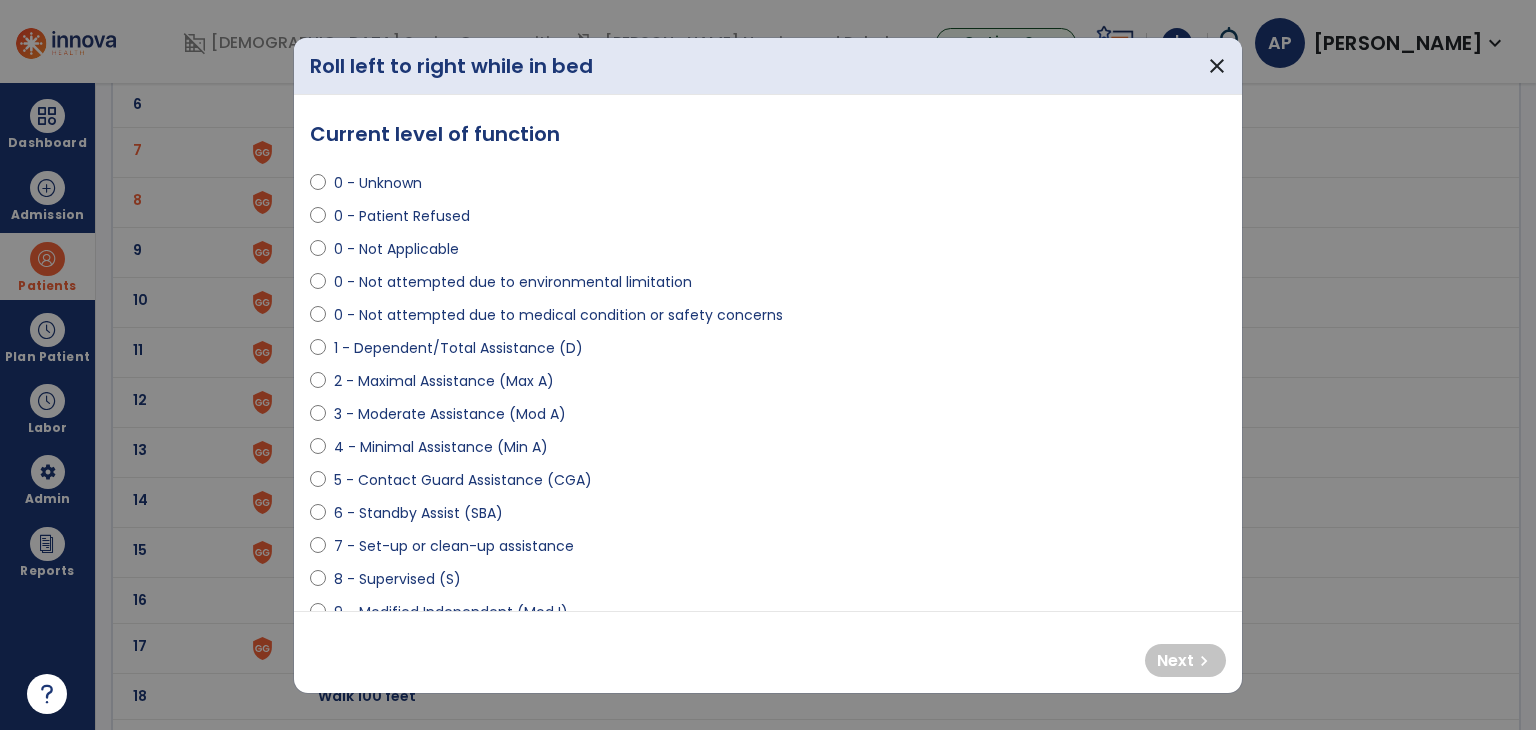select on "**********" 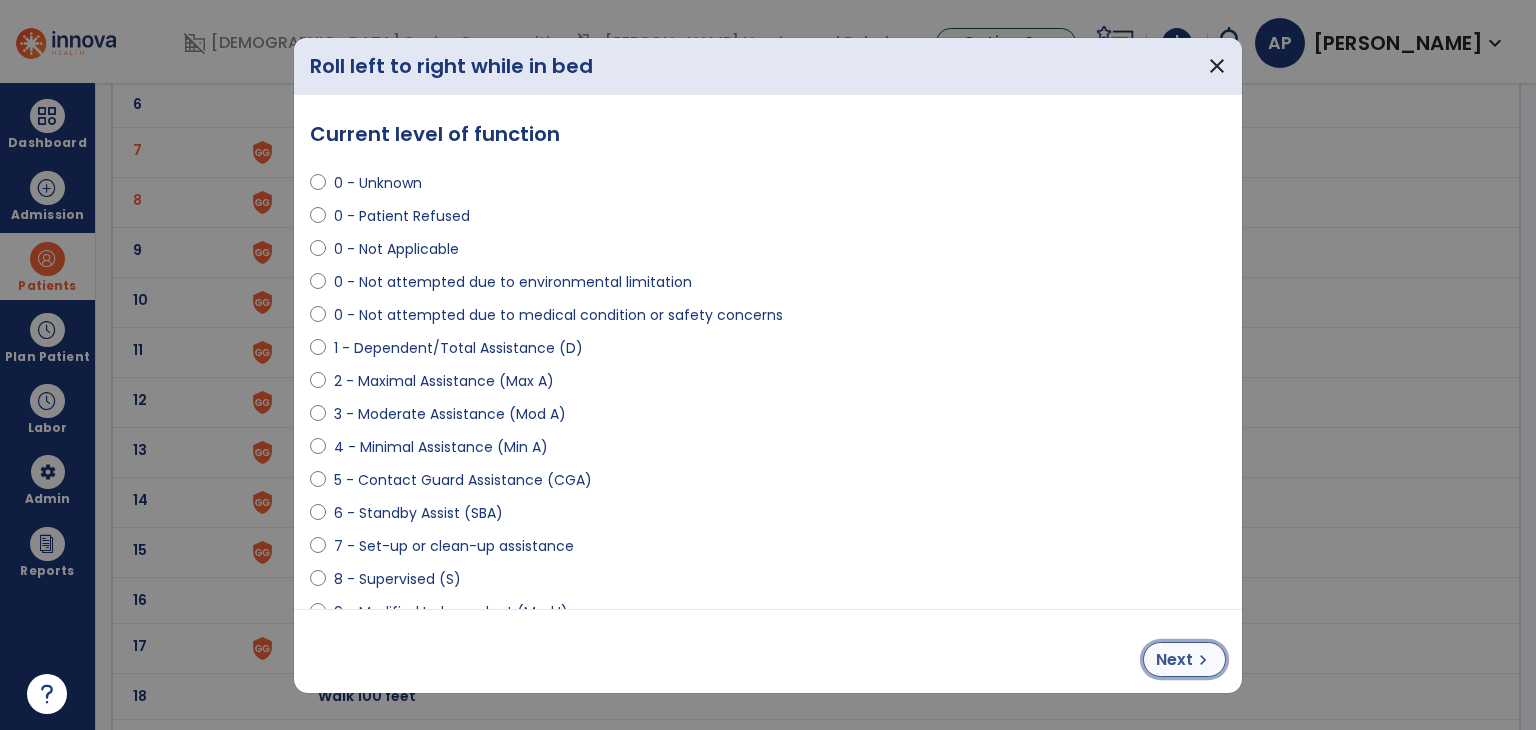 click on "chevron_right" at bounding box center (1203, 660) 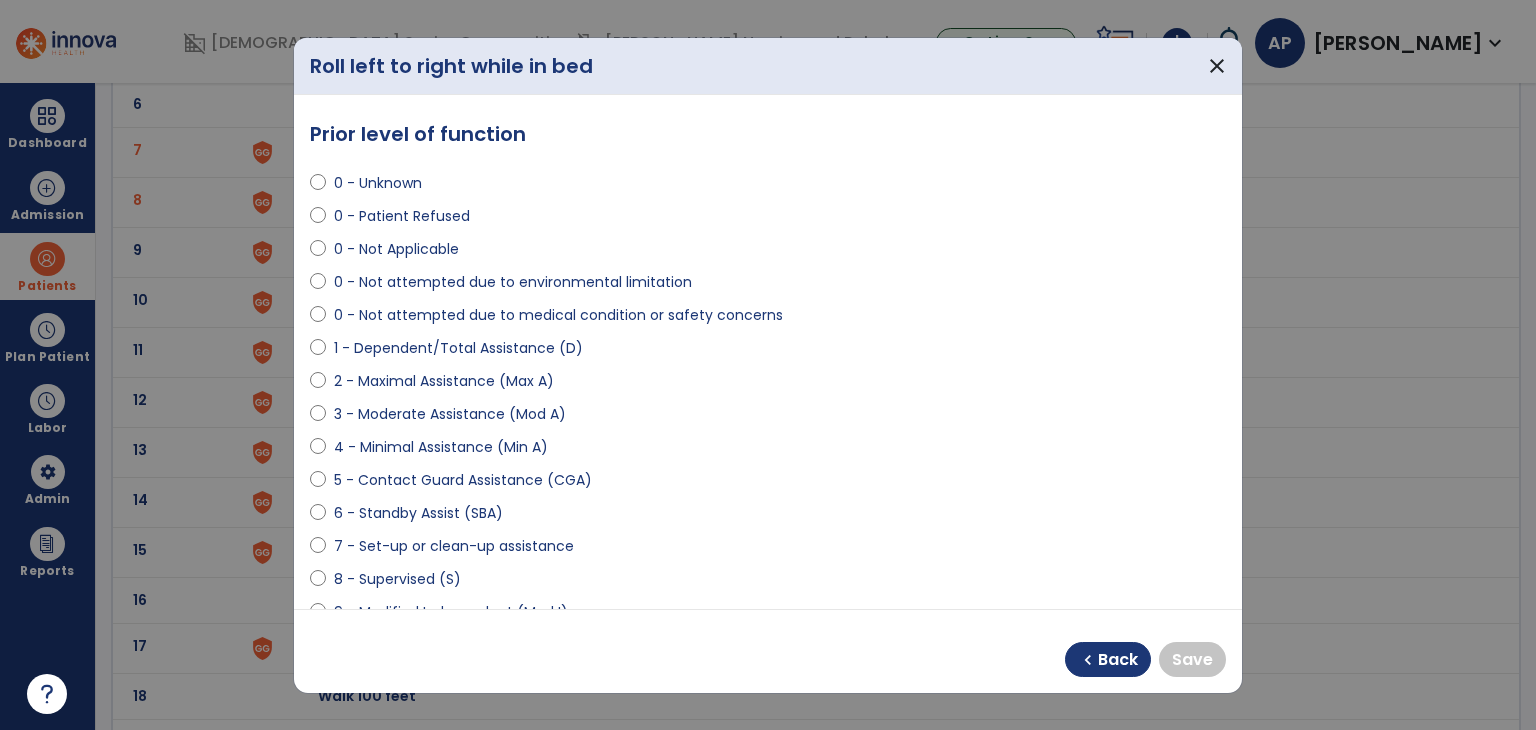 select on "**********" 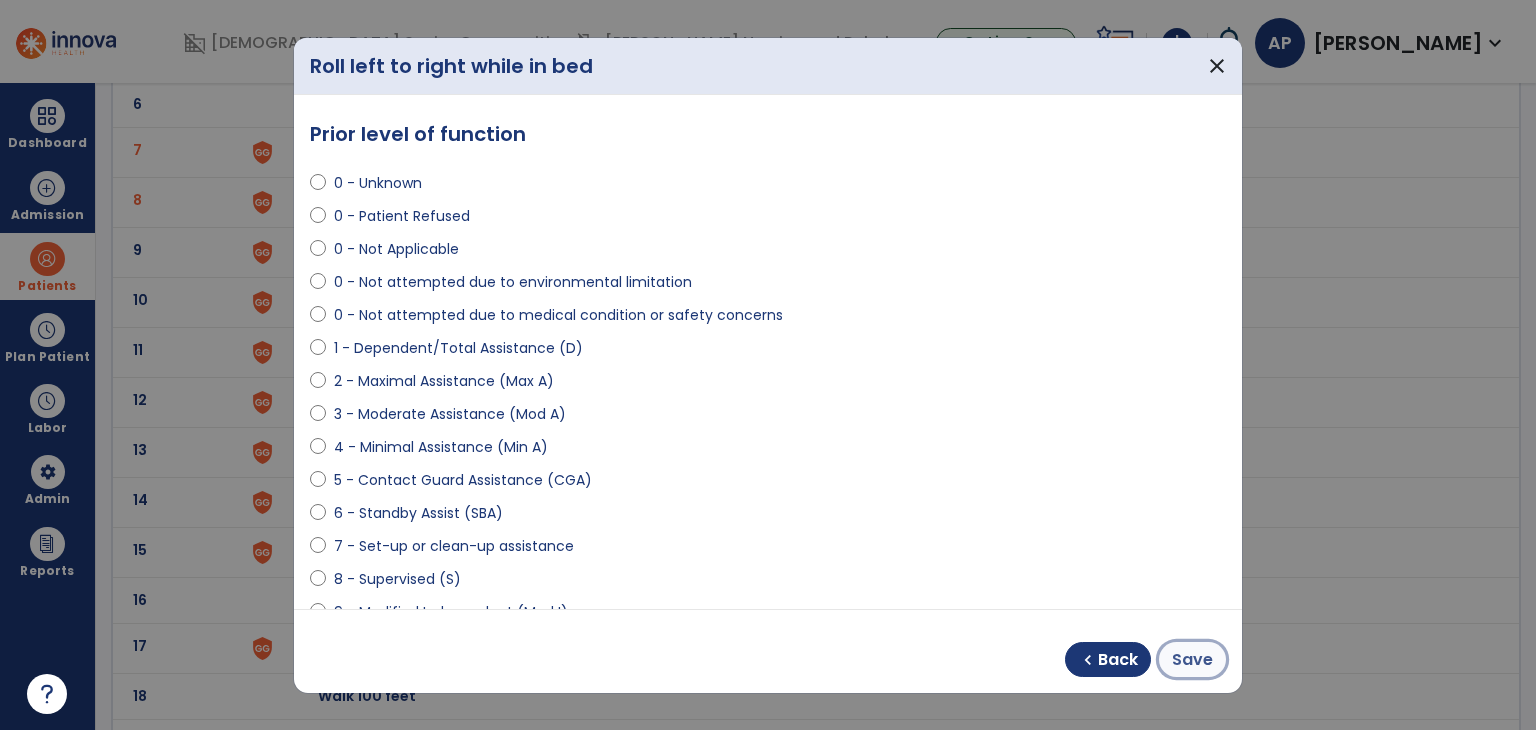 click on "Save" at bounding box center [1192, 660] 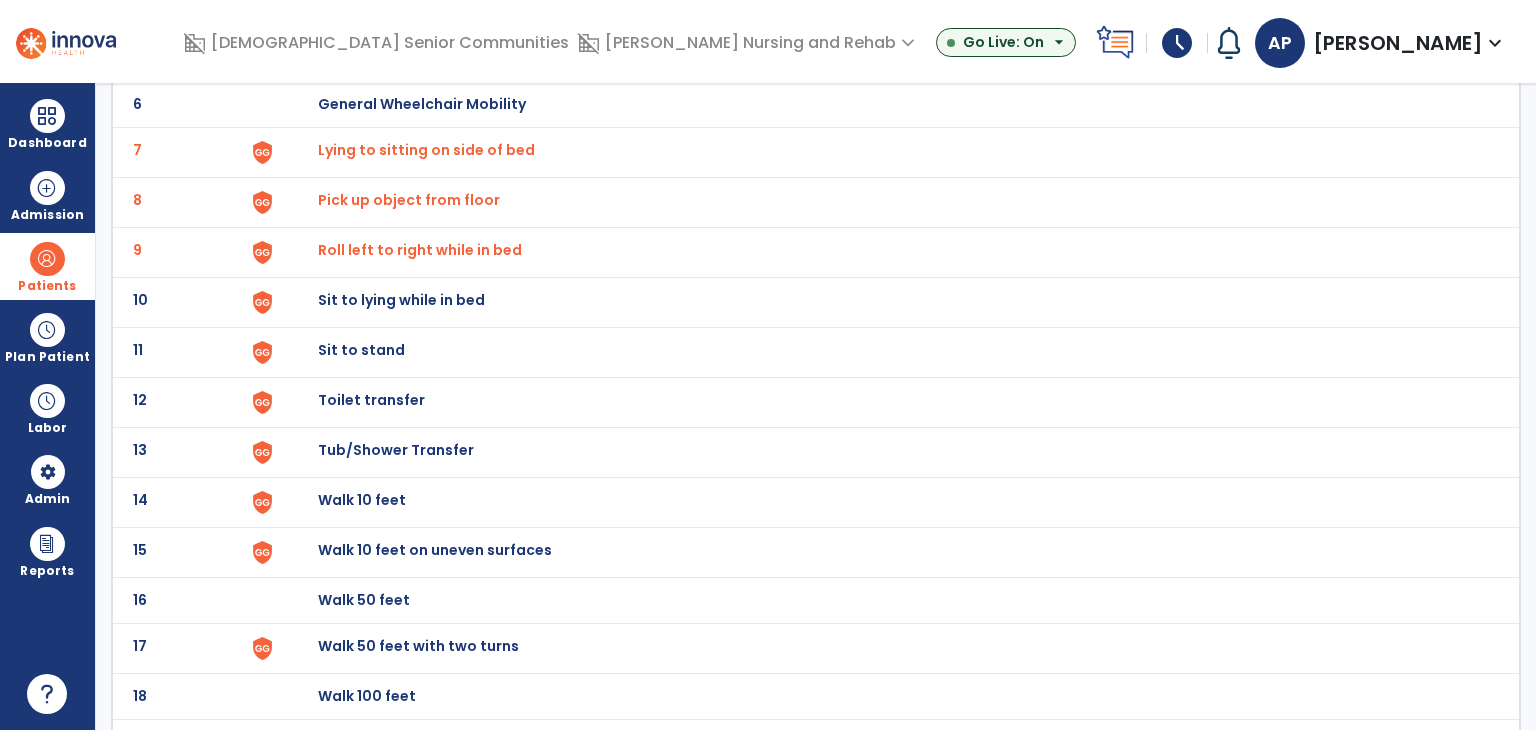 click on "Sit to lying while in bed" at bounding box center (888, -144) 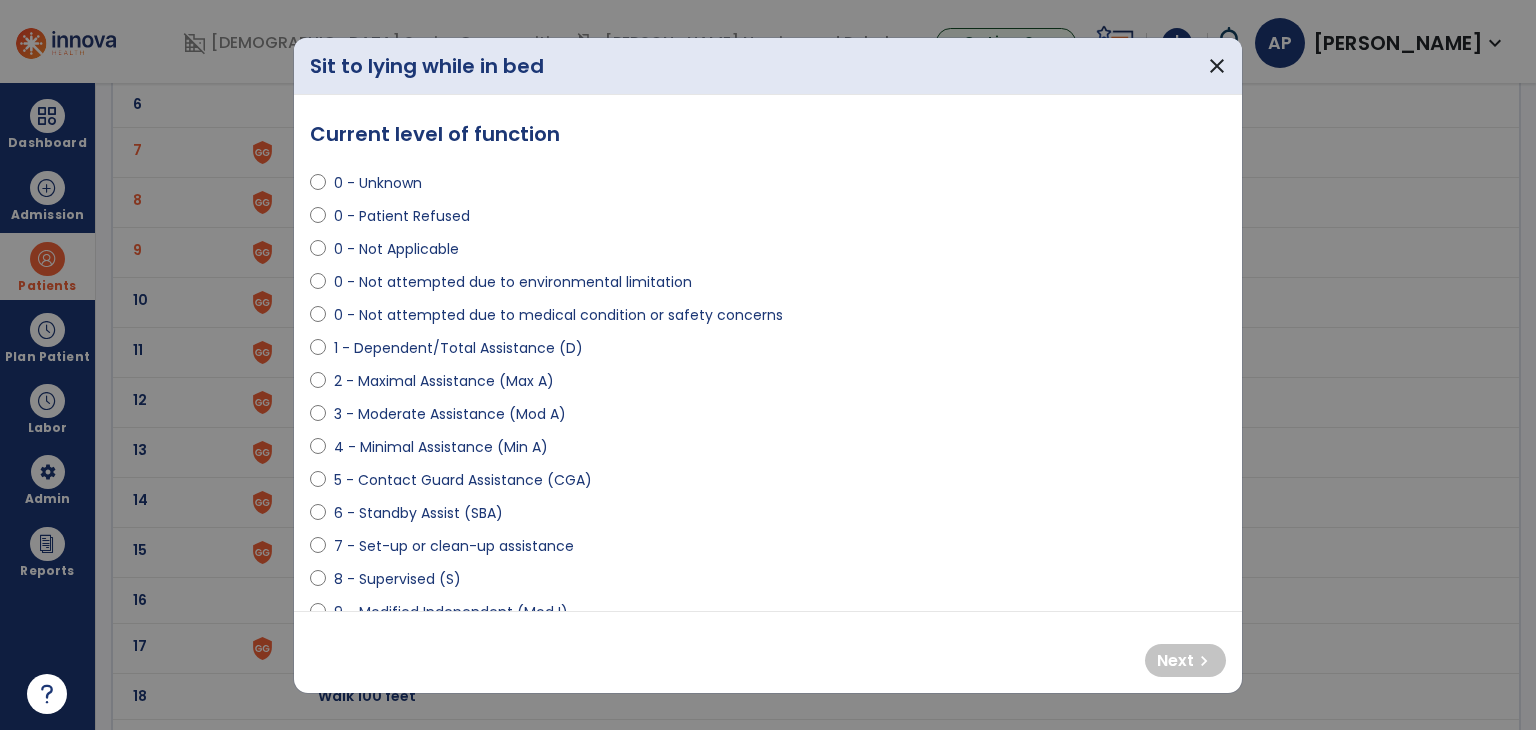 select on "**********" 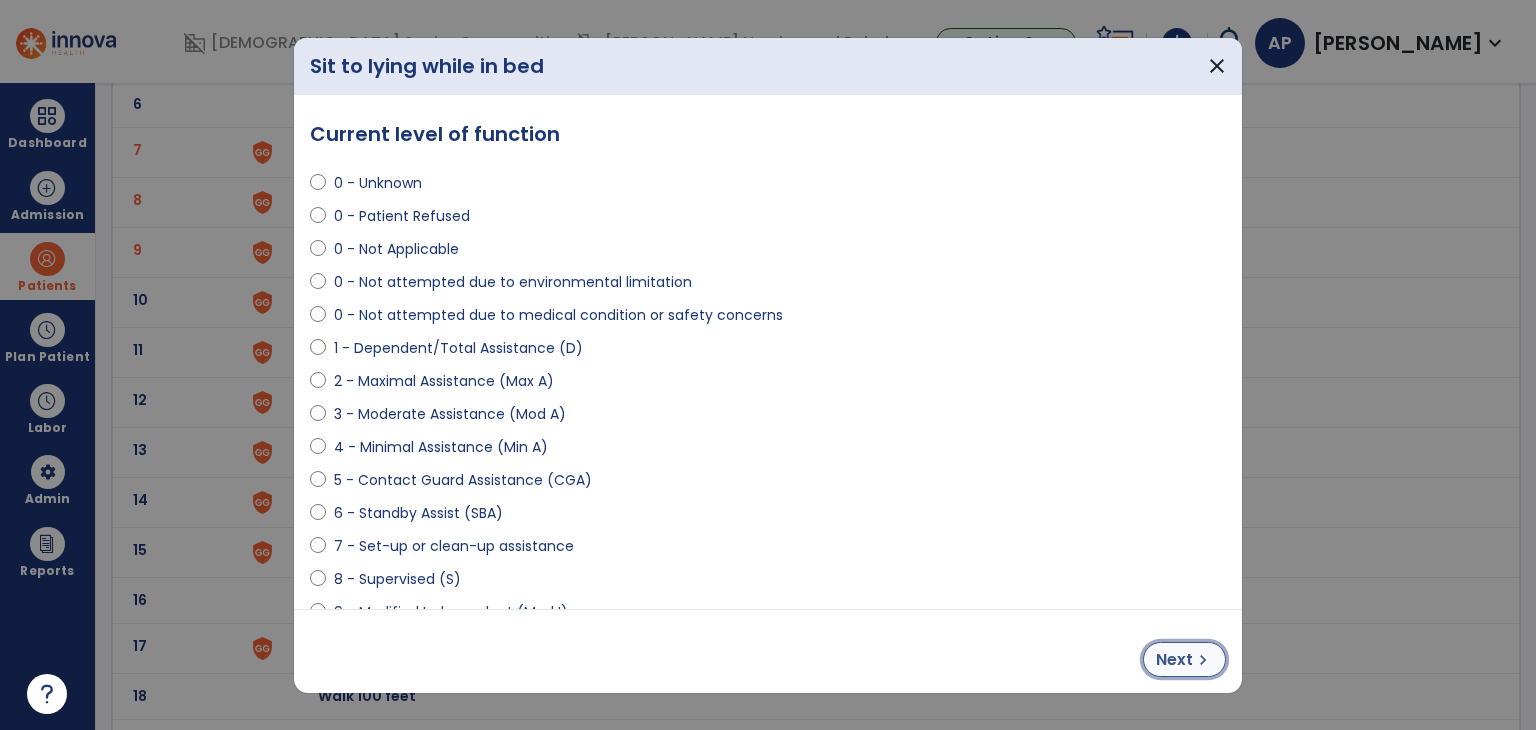 click on "chevron_right" at bounding box center [1203, 660] 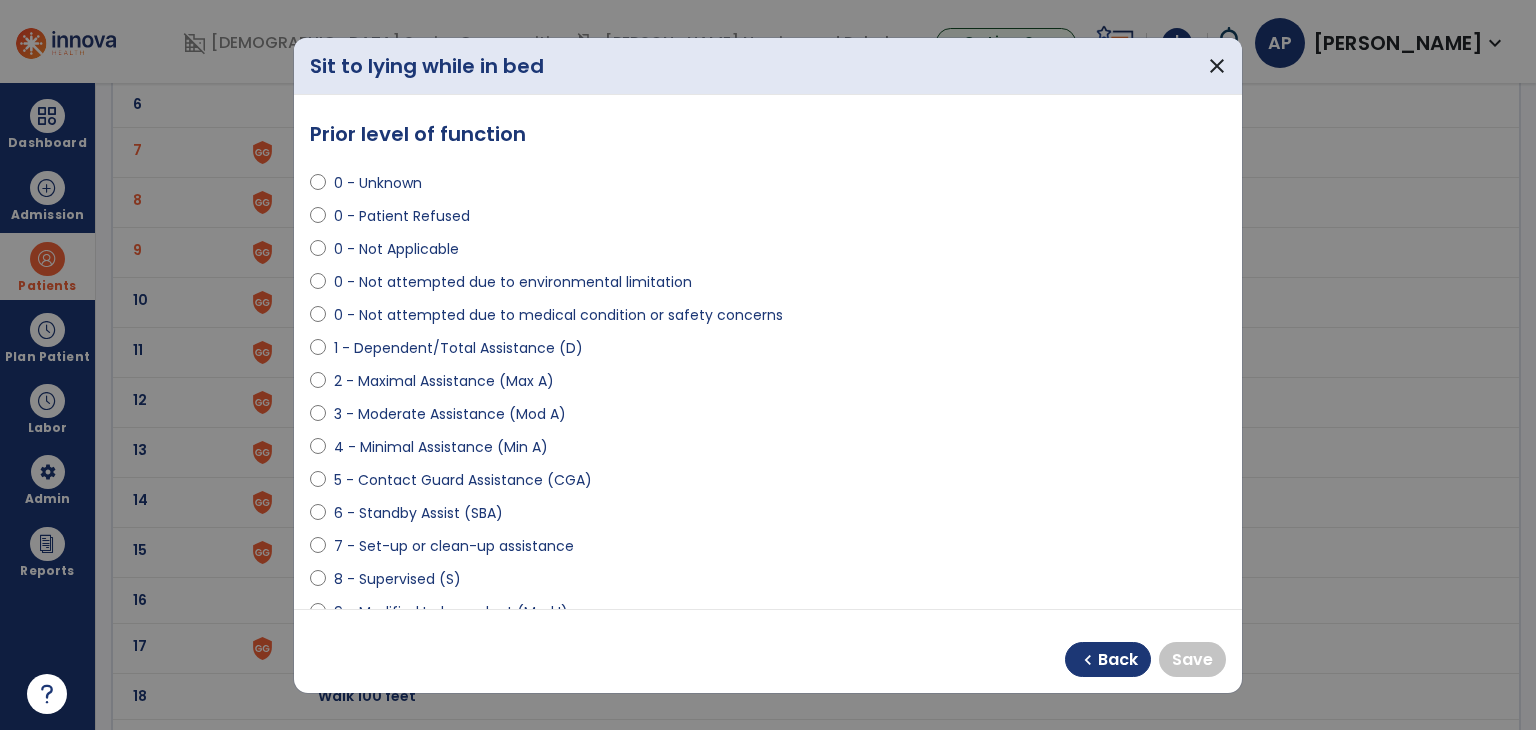 select on "**********" 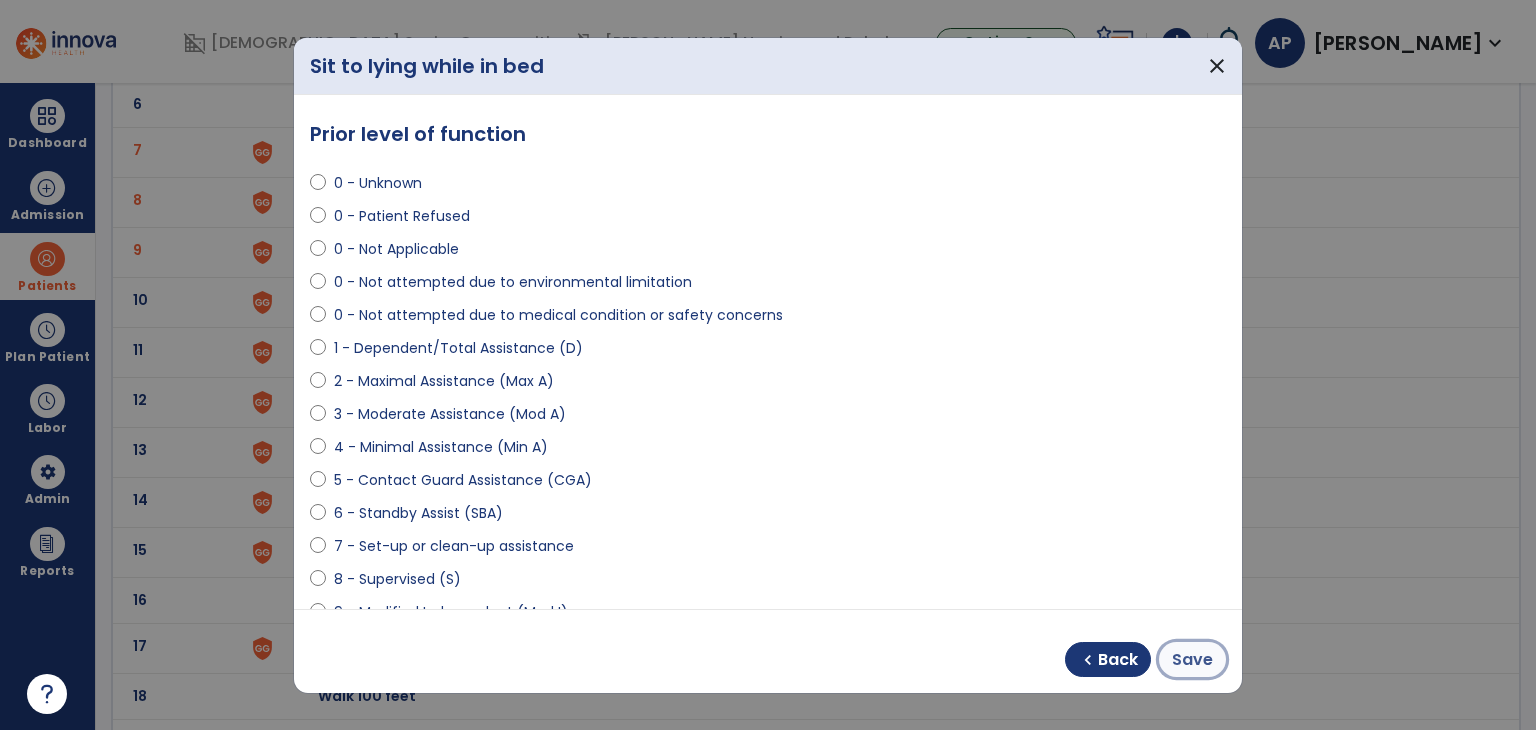 click on "Save" at bounding box center (1192, 660) 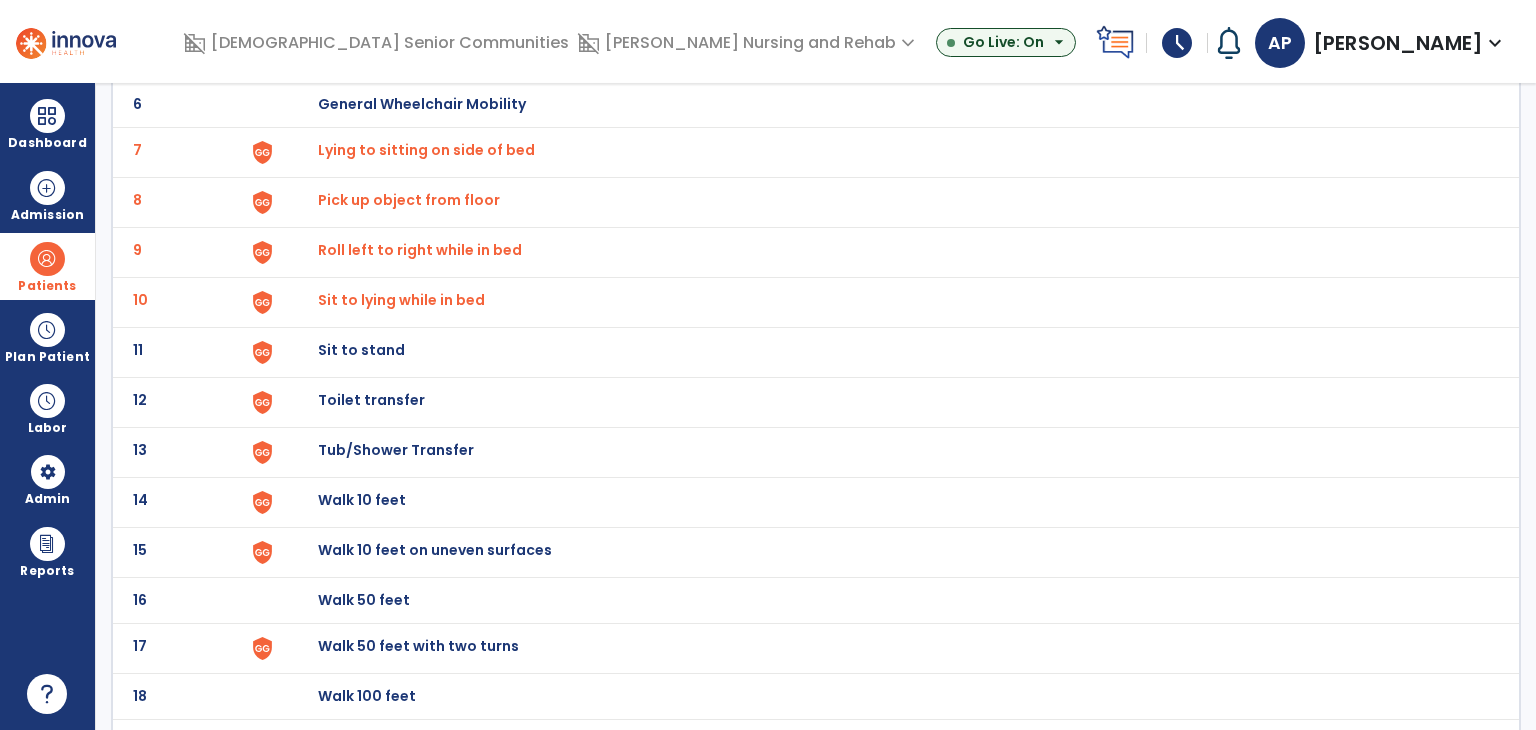 click at bounding box center [296, -144] 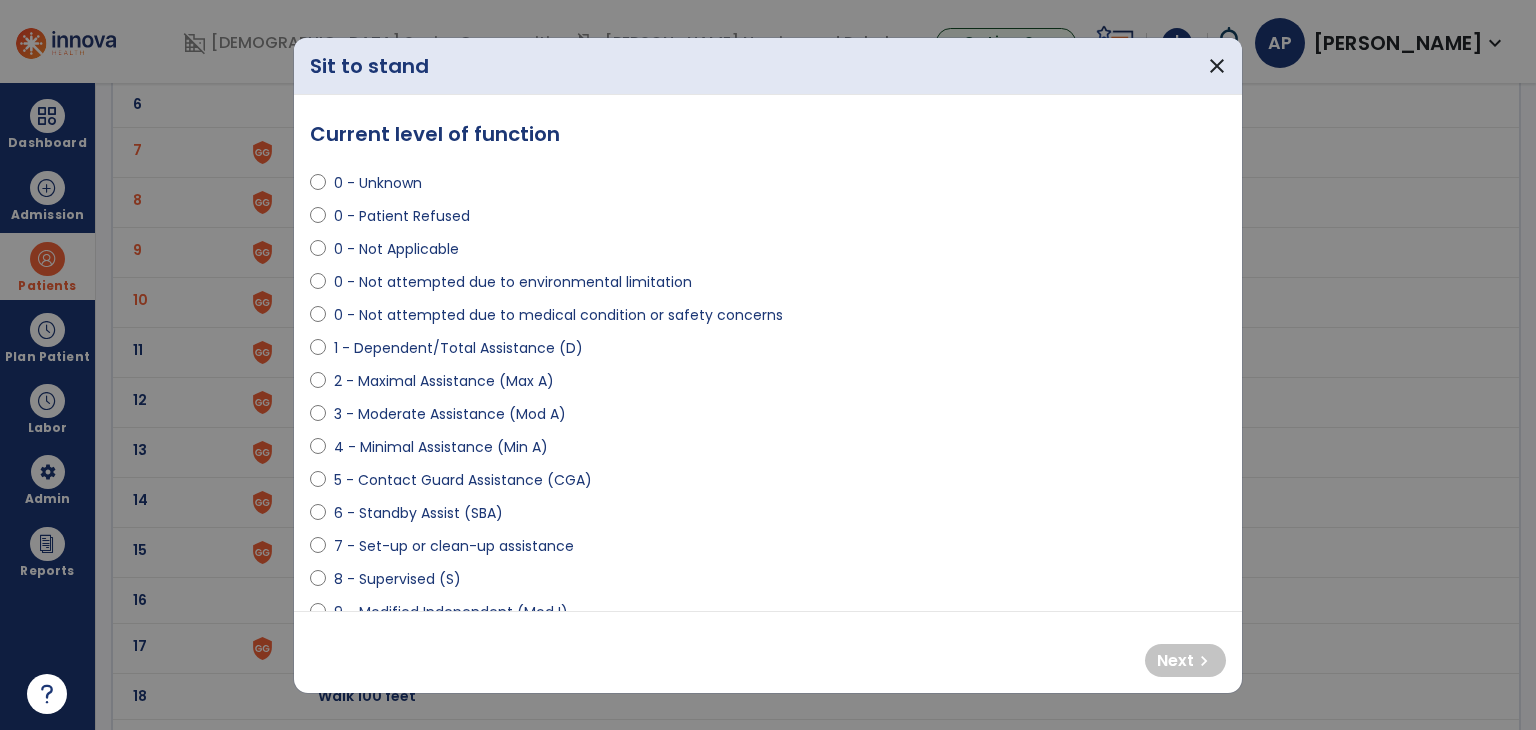 select on "**********" 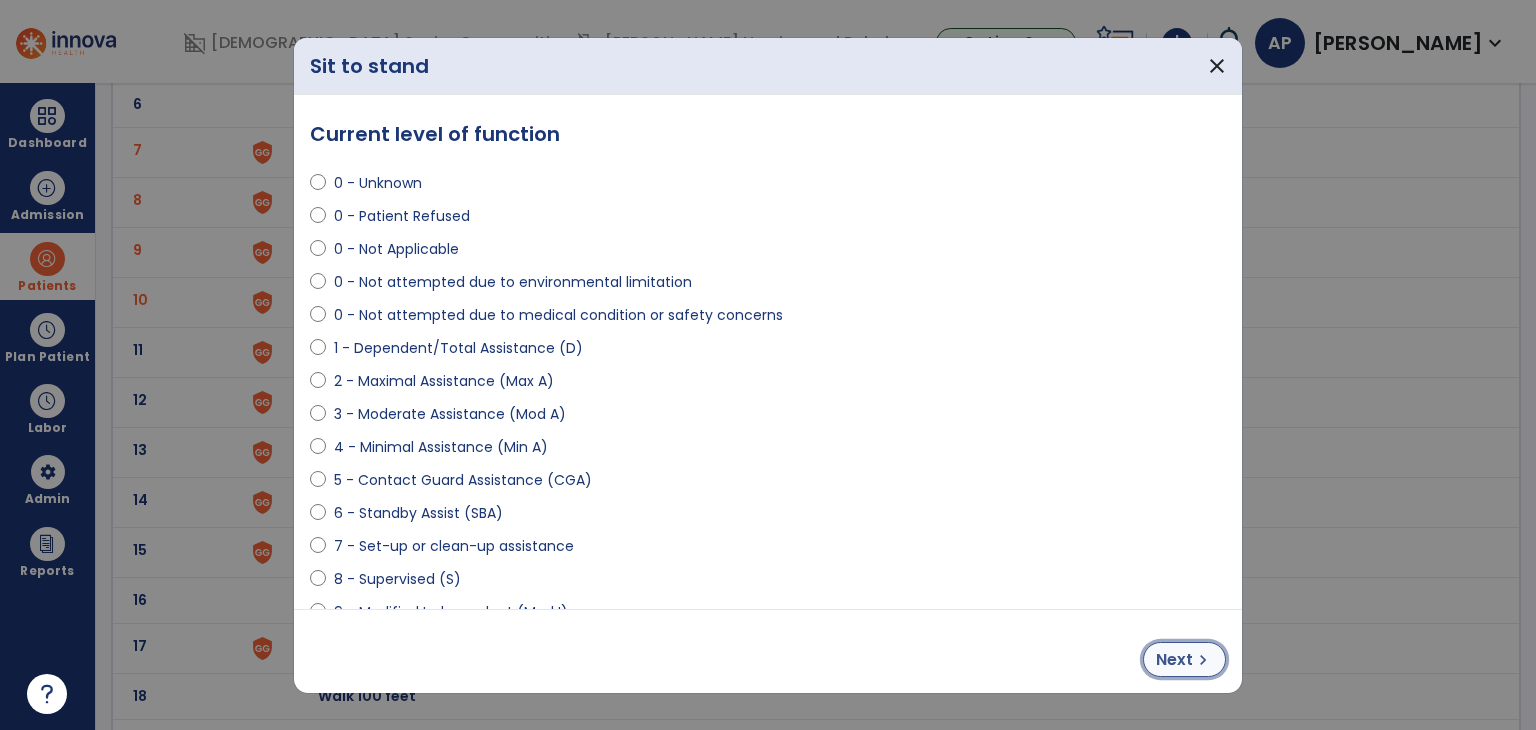 click on "Next  chevron_right" at bounding box center [1184, 659] 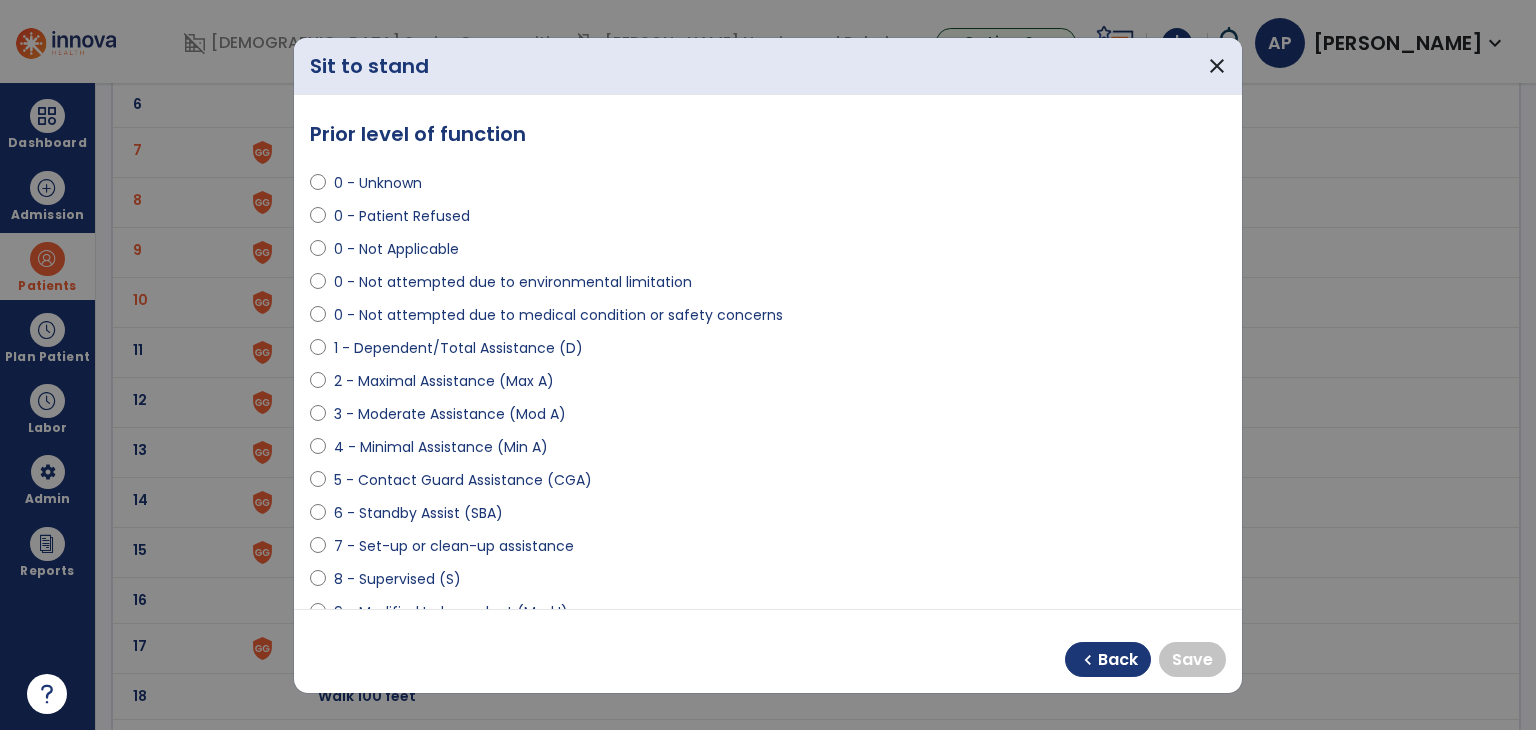 select on "**********" 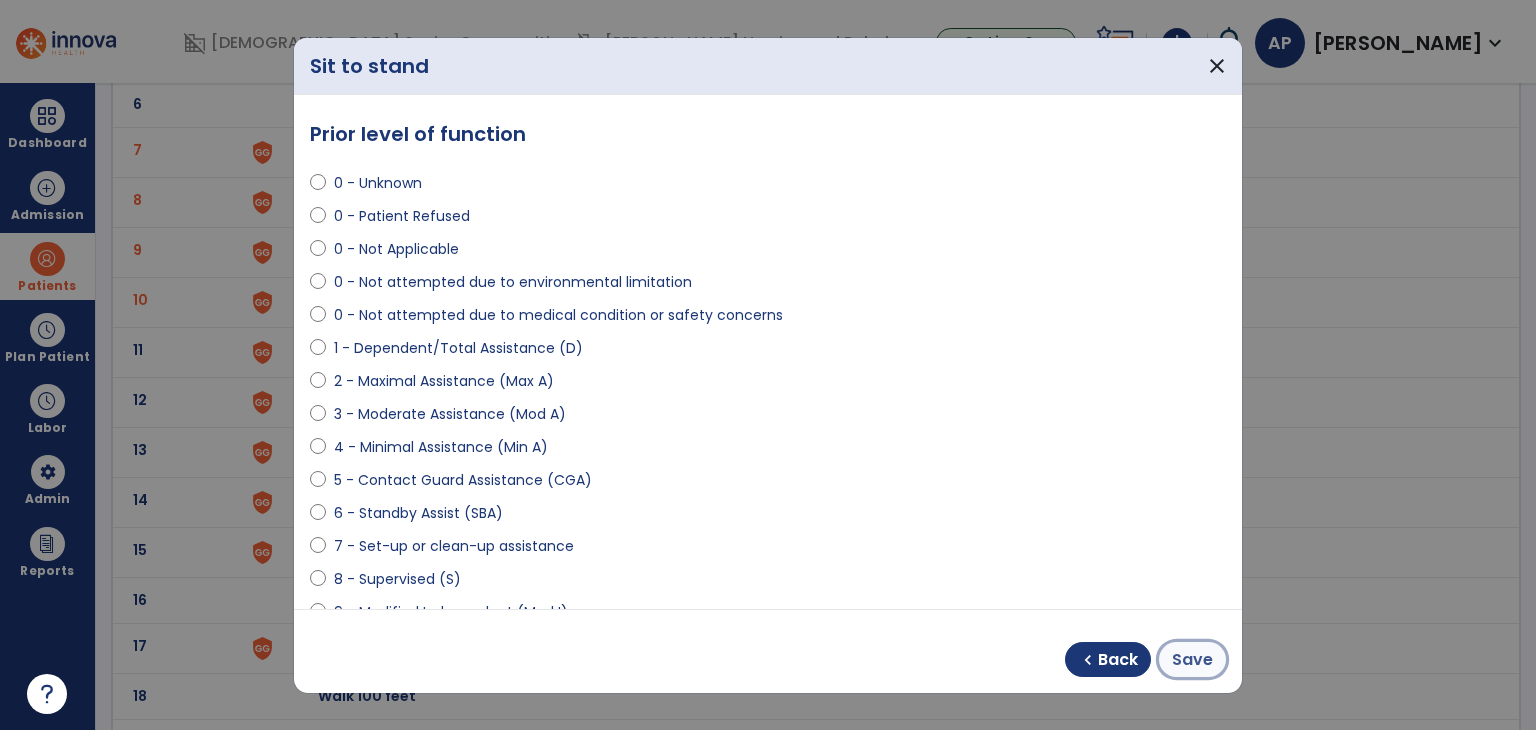 click on "Save" at bounding box center [1192, 659] 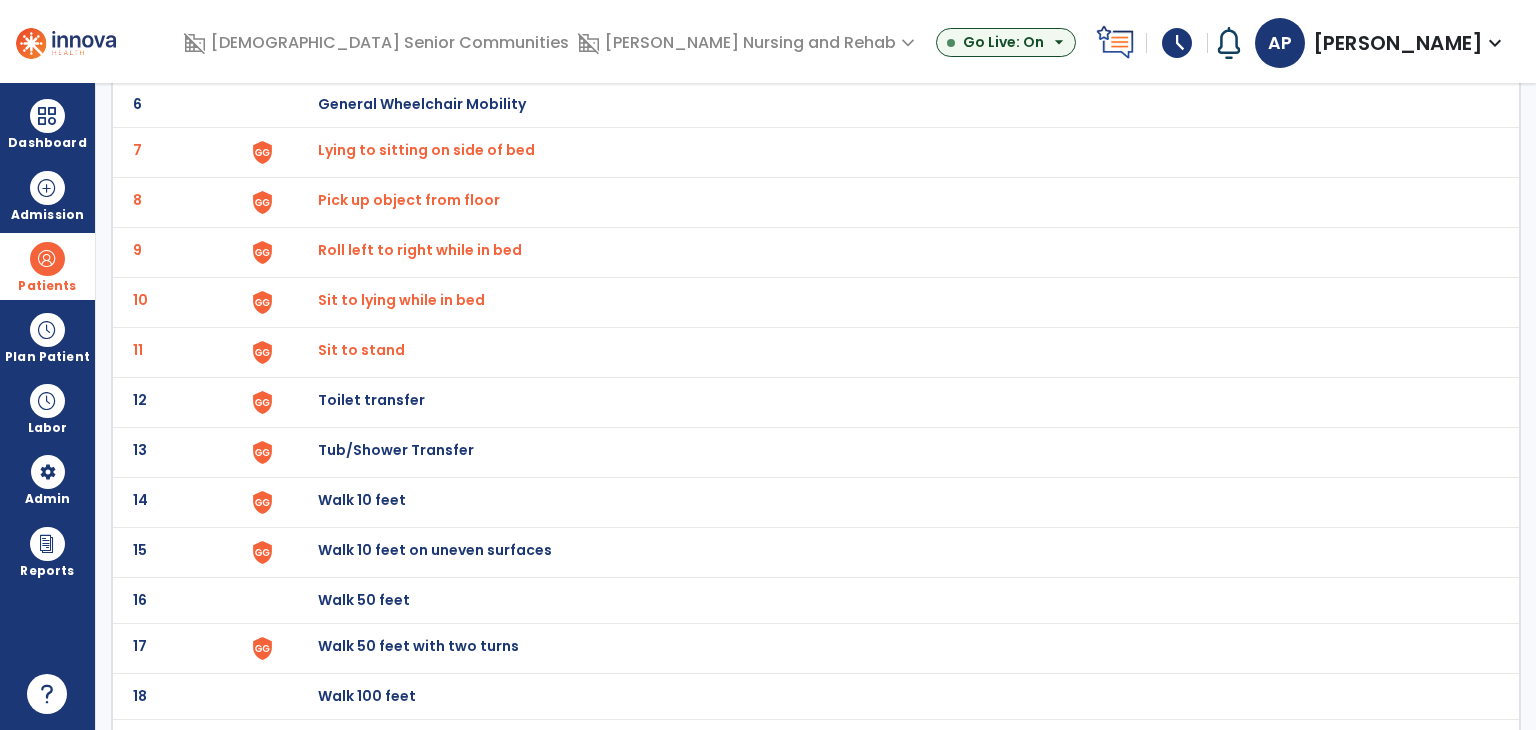 click on "Toilet transfer" at bounding box center [888, -144] 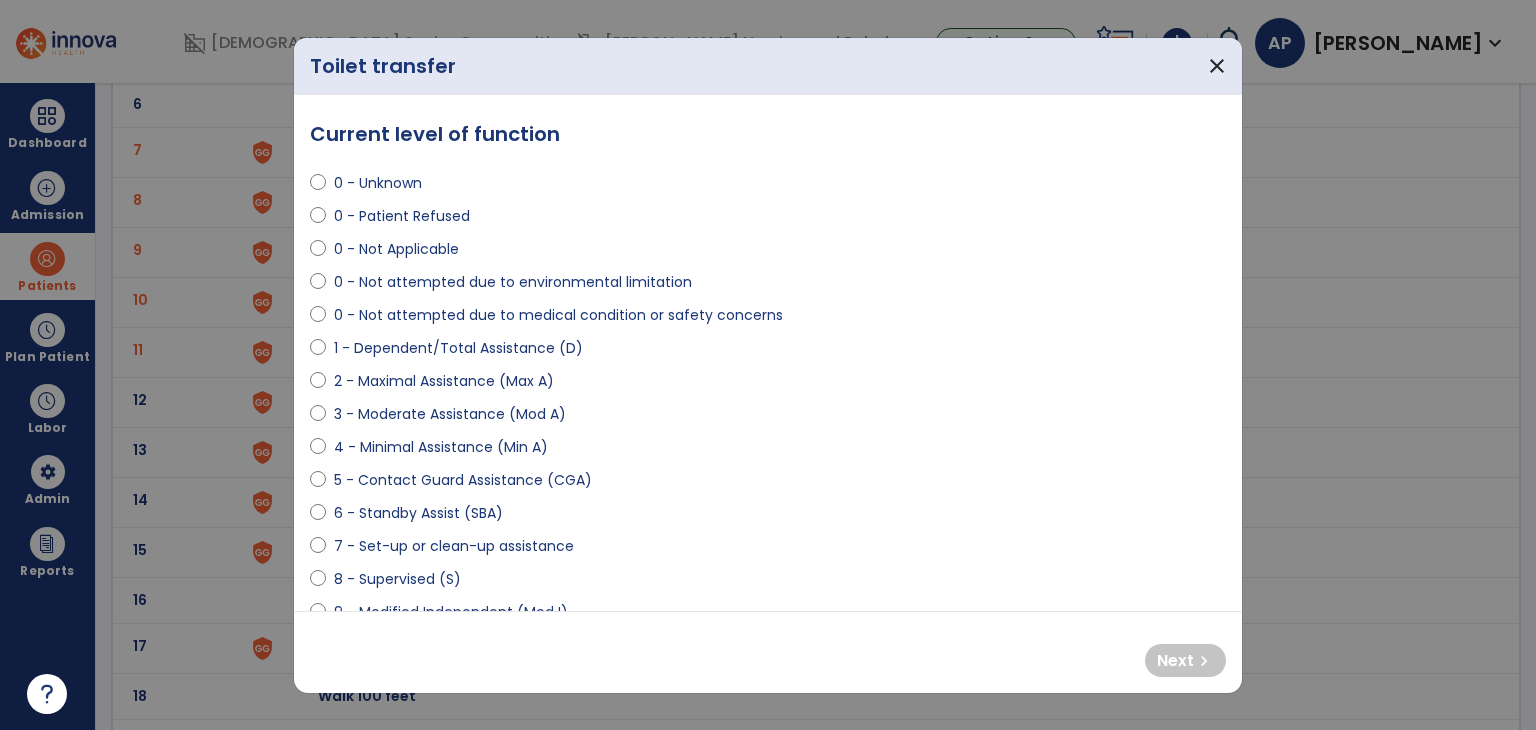 select on "**********" 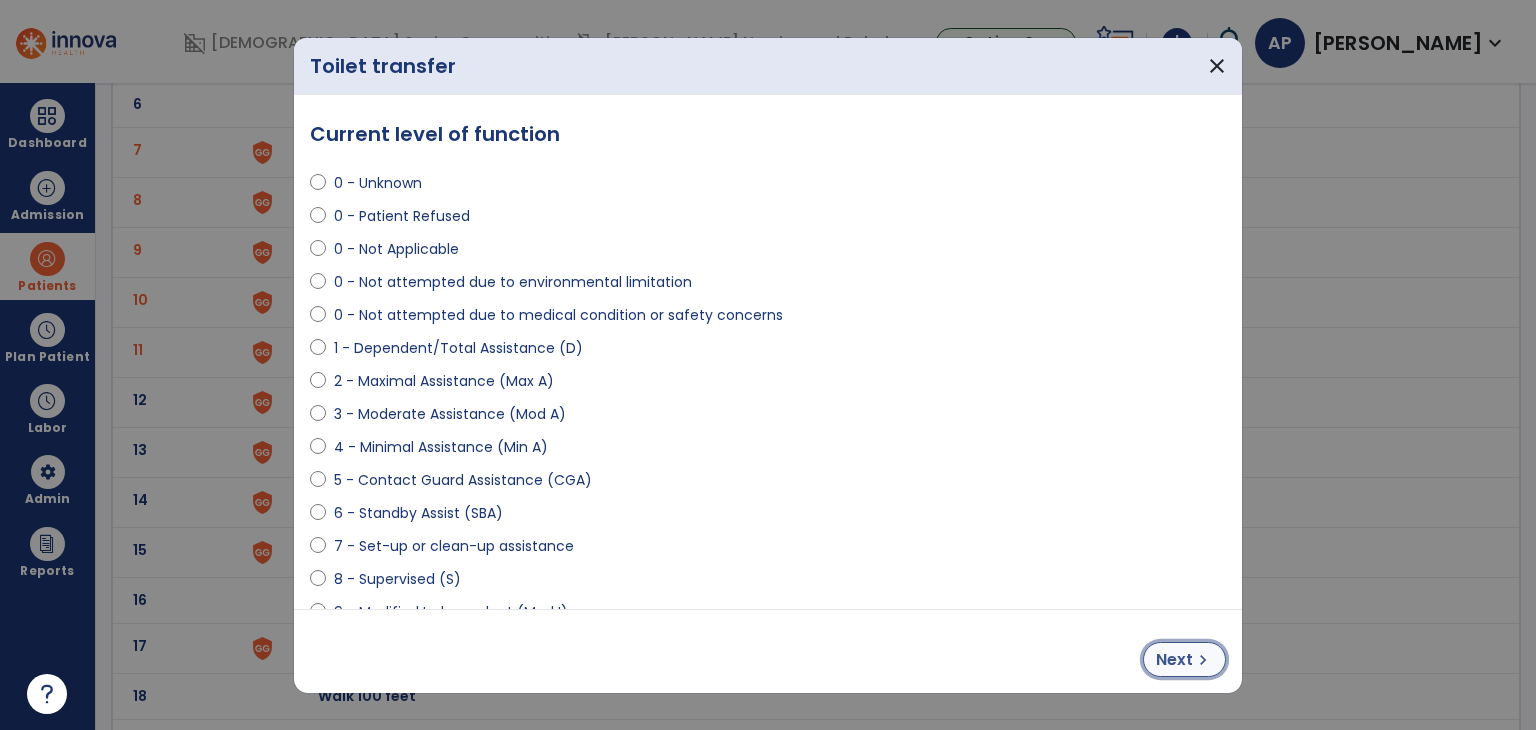 click on "chevron_right" at bounding box center [1203, 660] 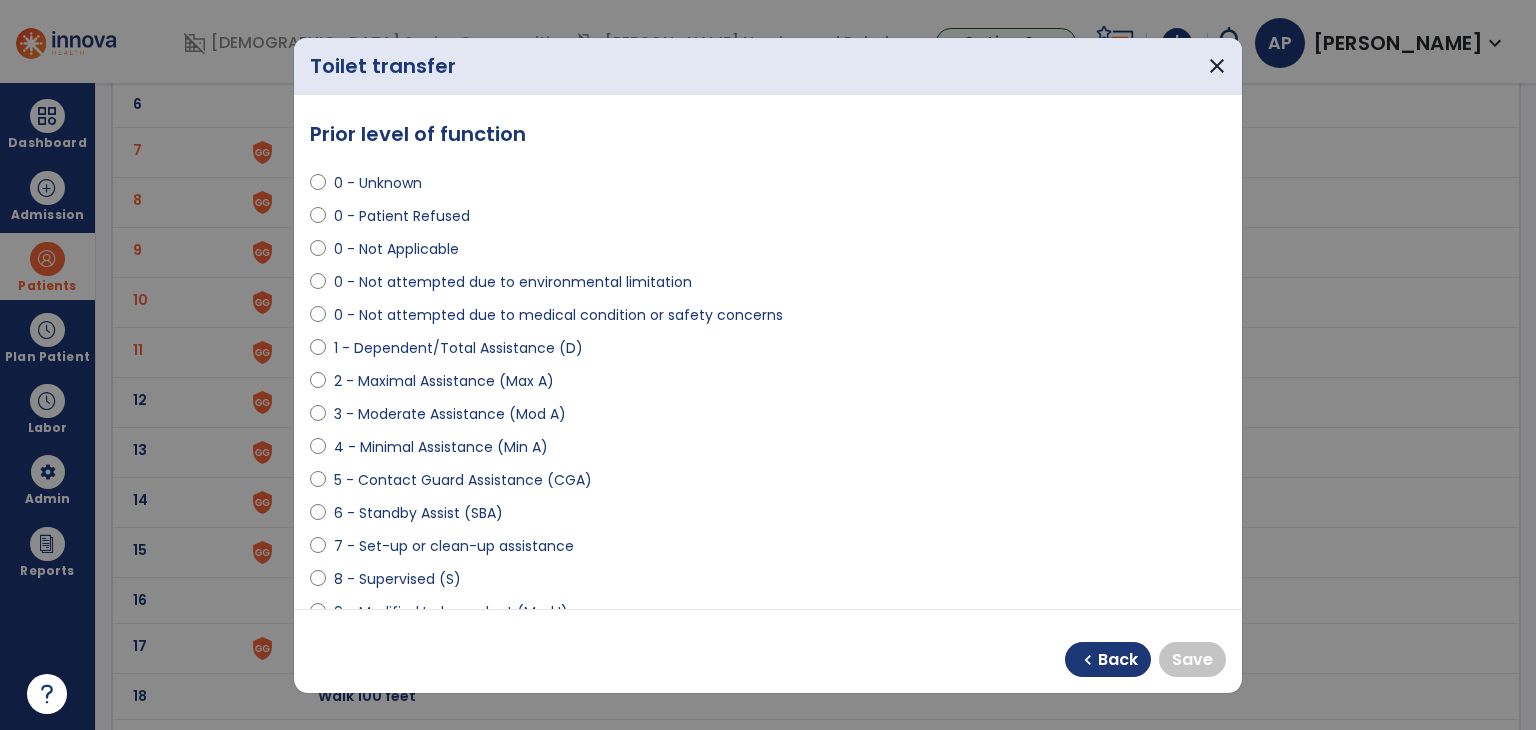 select on "**********" 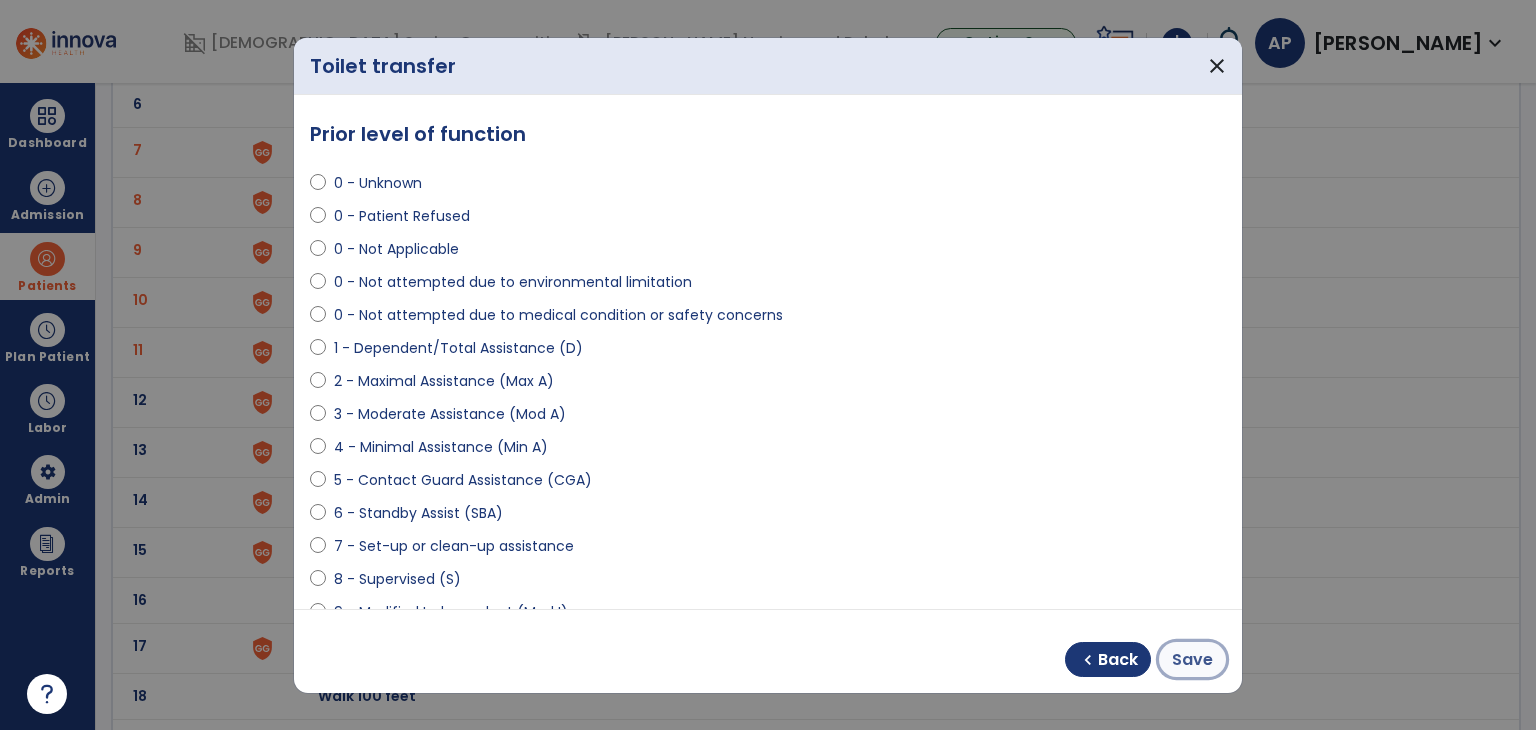 click on "Save" at bounding box center (1192, 660) 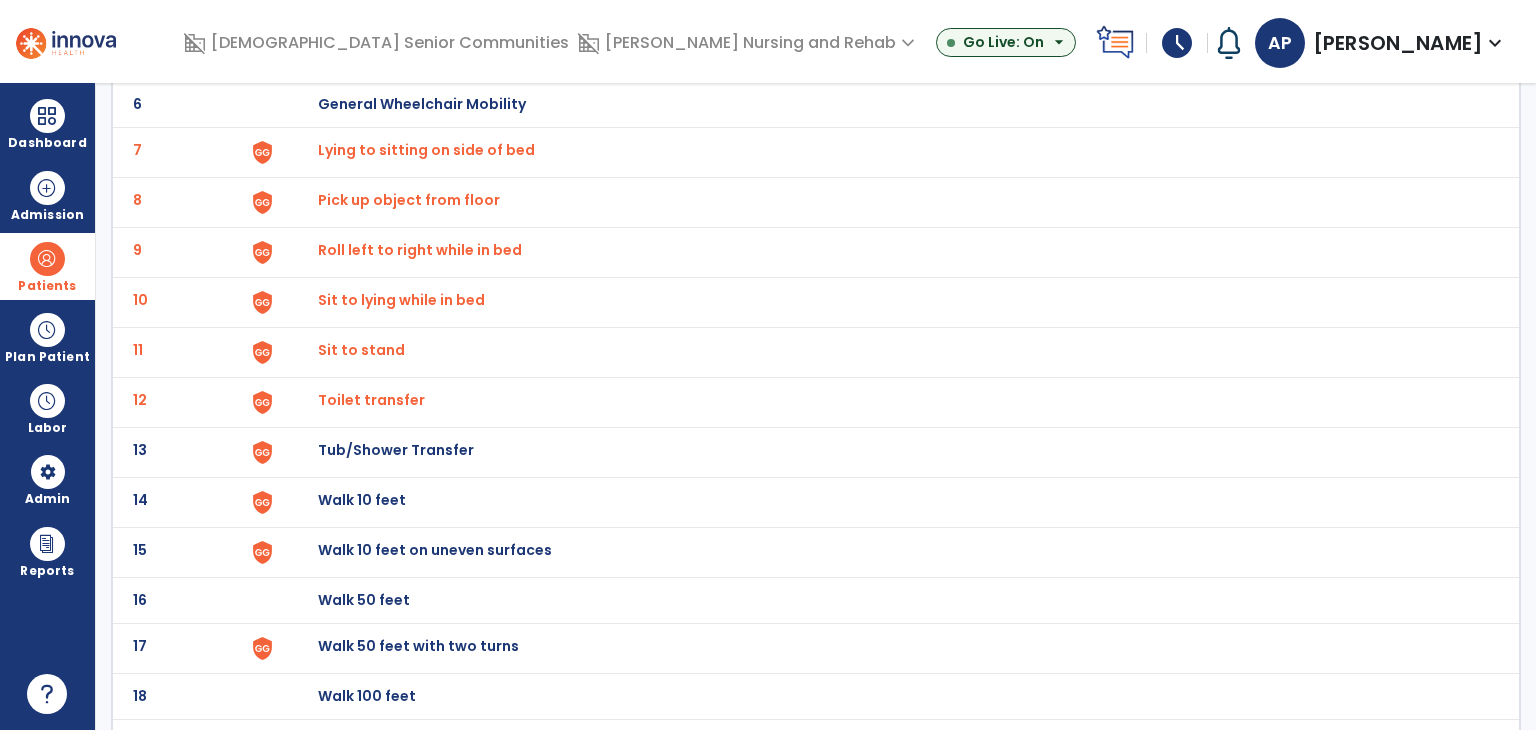 click on "13 Tub/Shower Transfer" 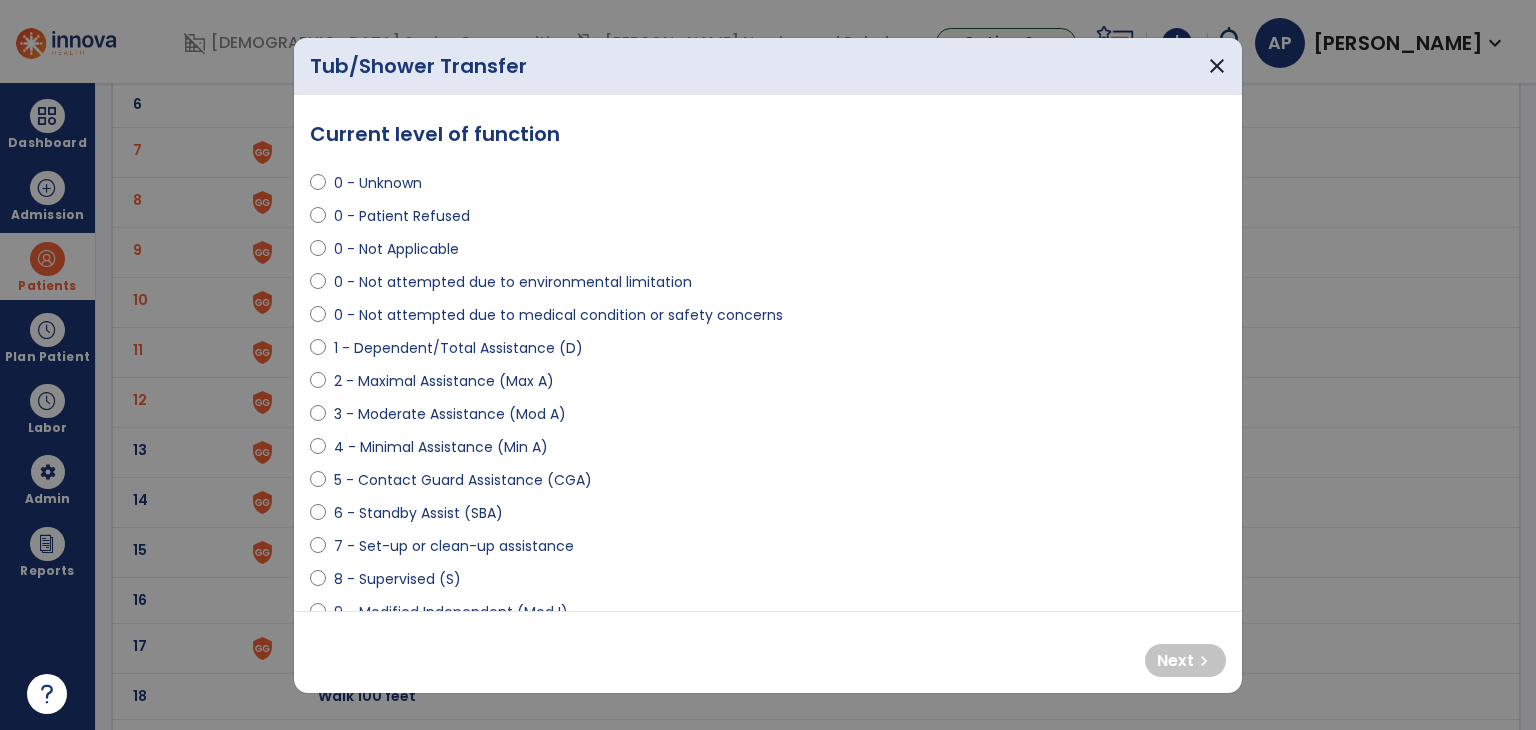 select on "**********" 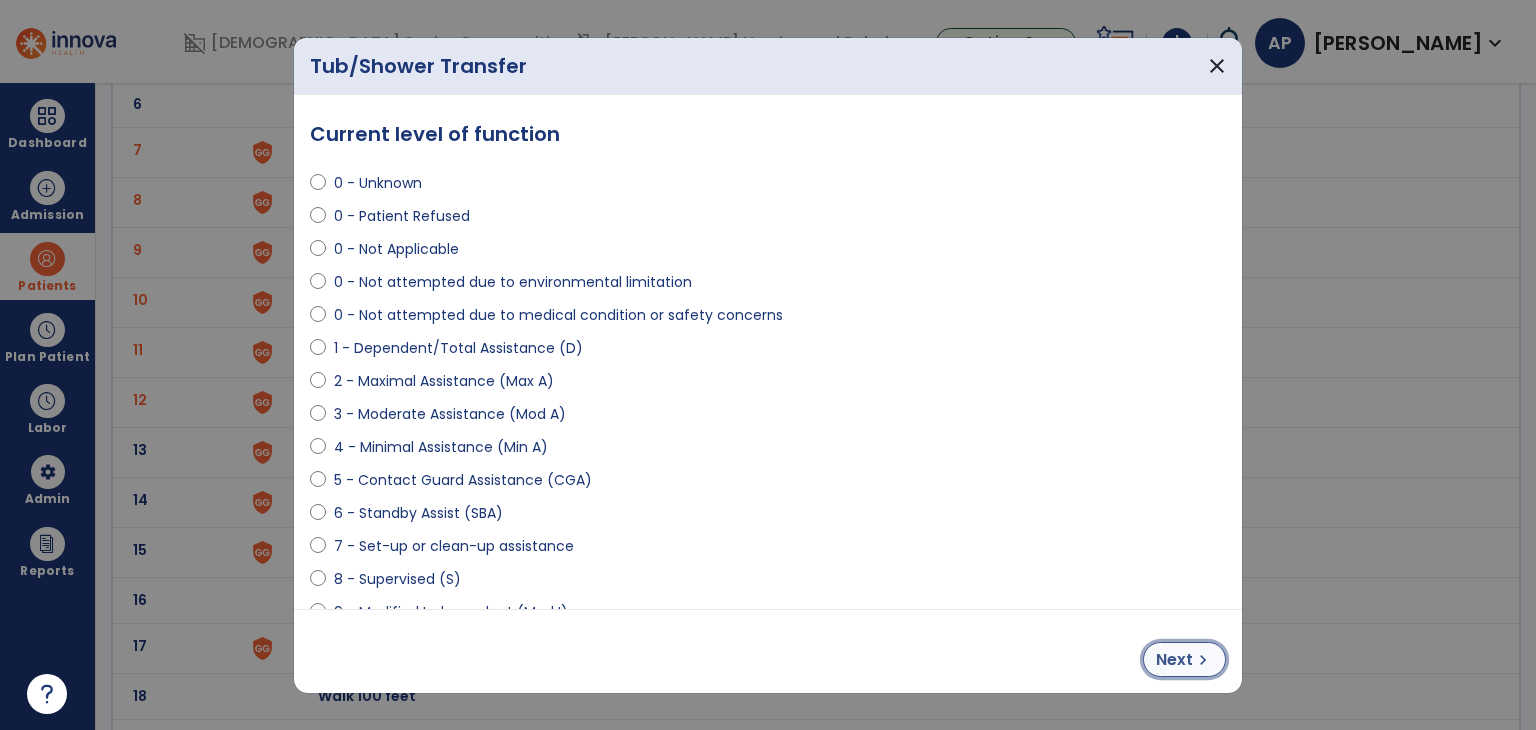 click on "chevron_right" at bounding box center (1203, 660) 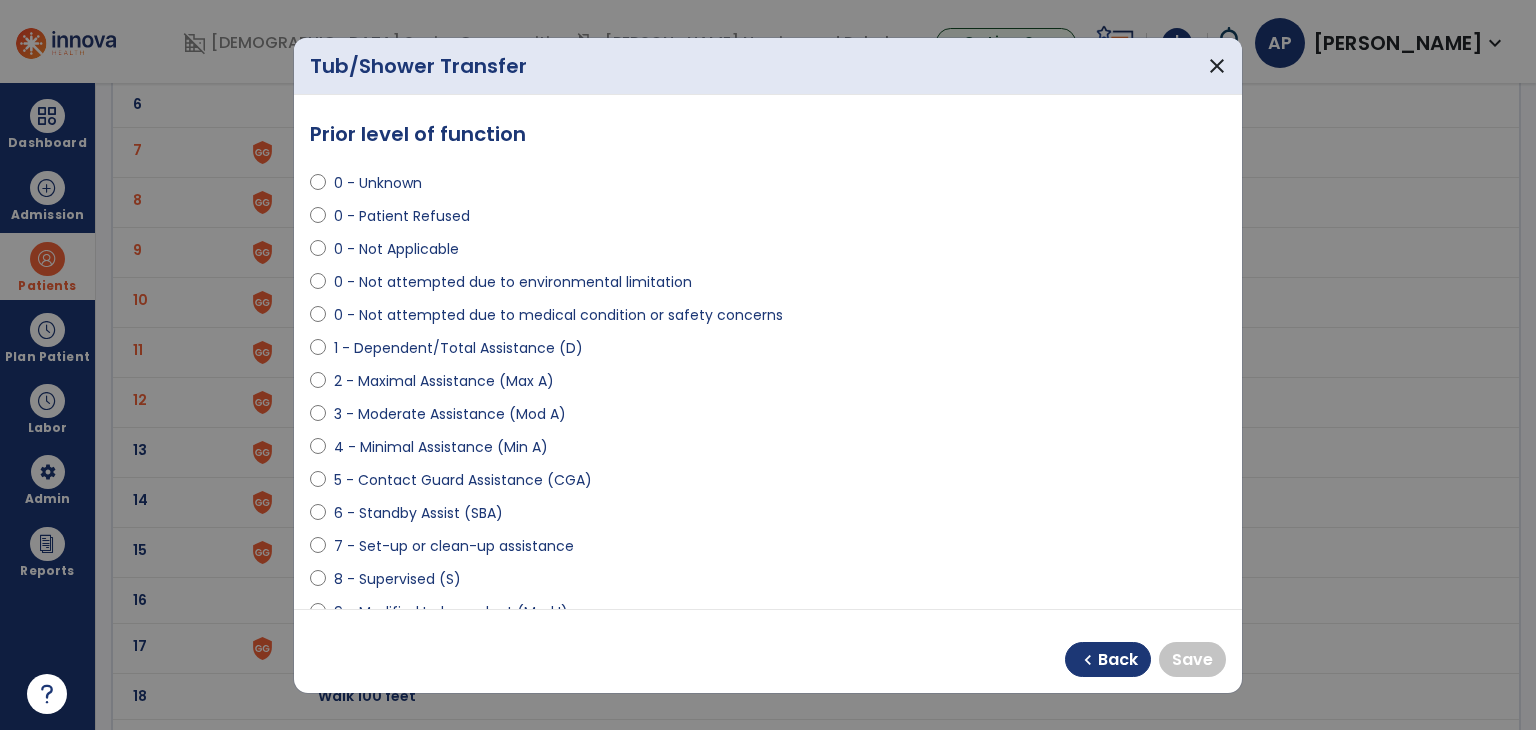 select on "**********" 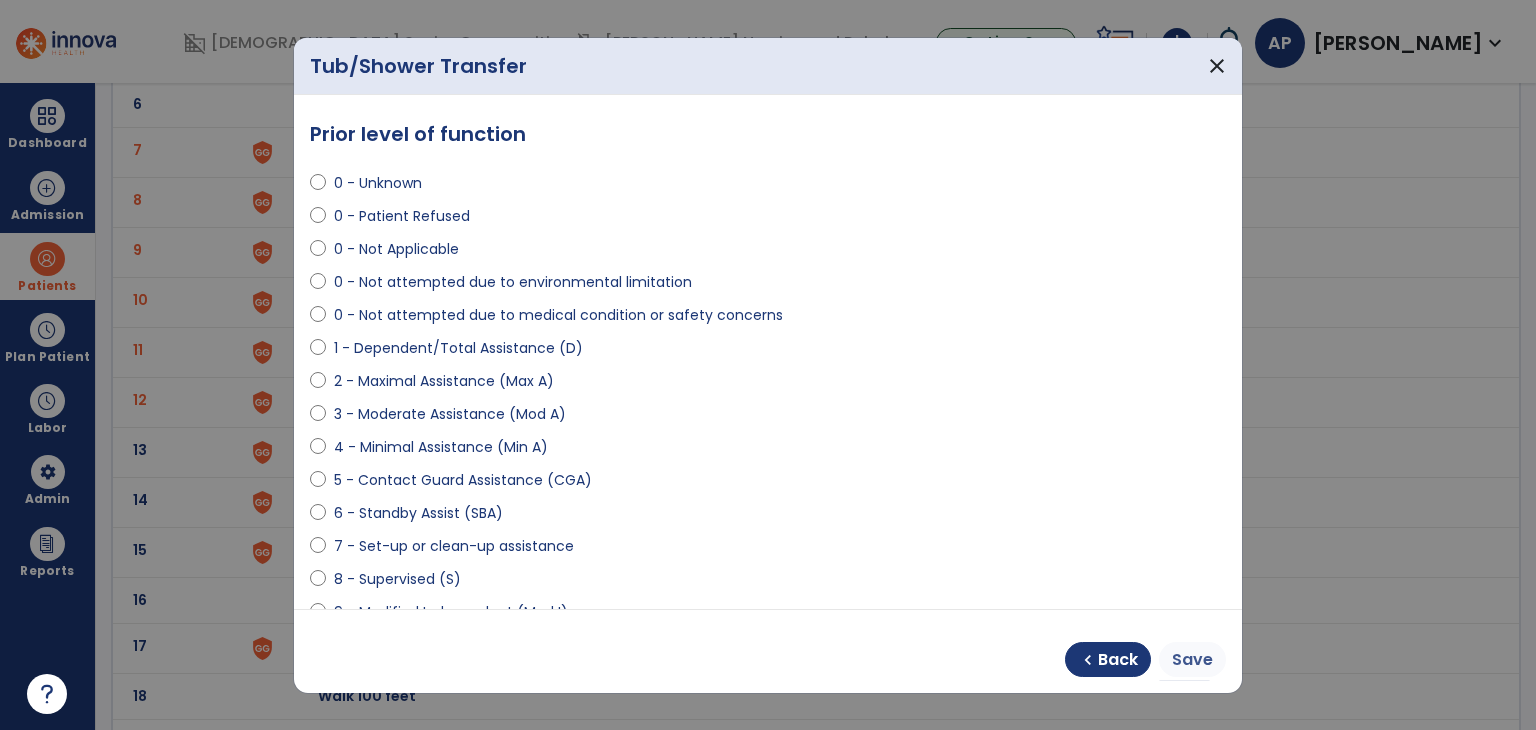 click on "Save" at bounding box center (1192, 660) 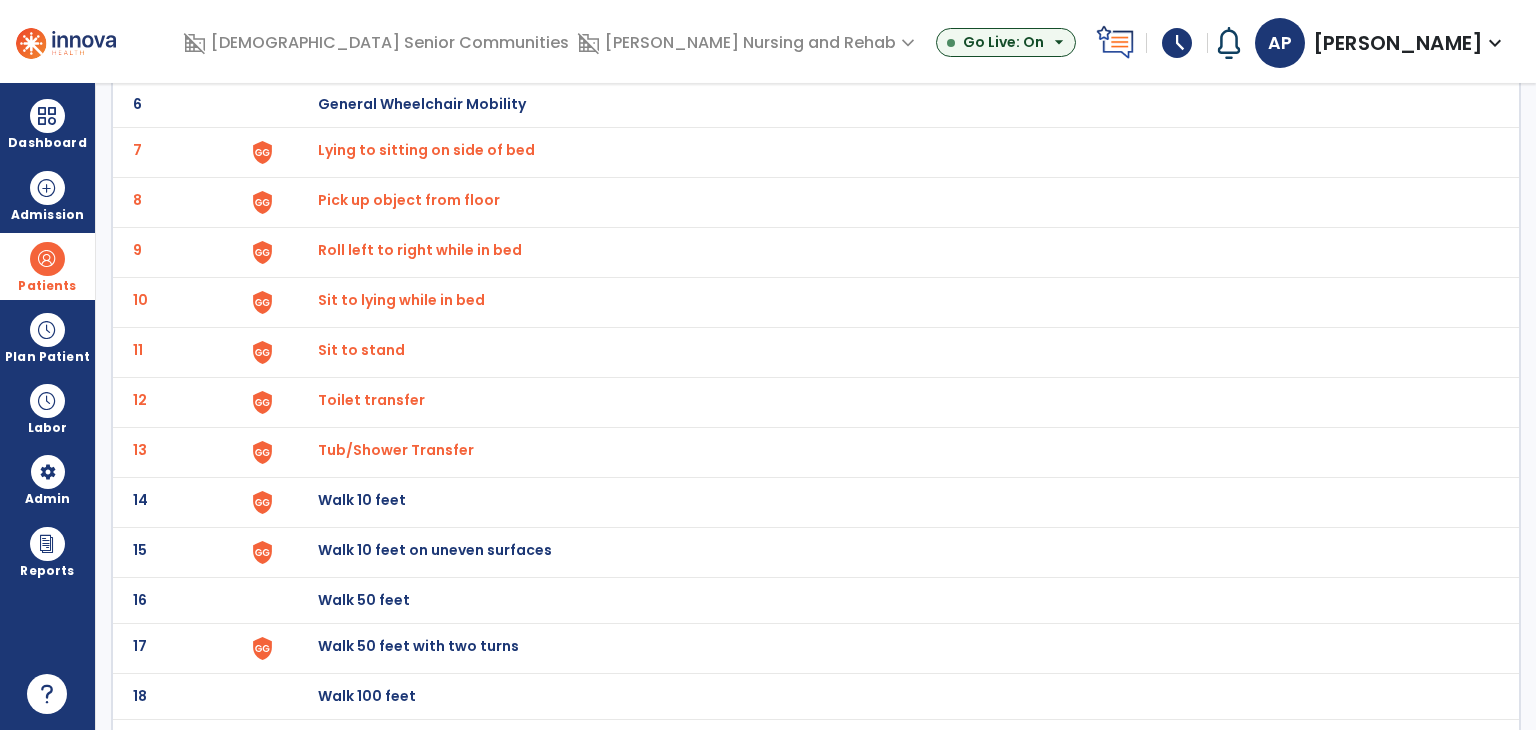 click on "Walk 10 feet" at bounding box center [364, -146] 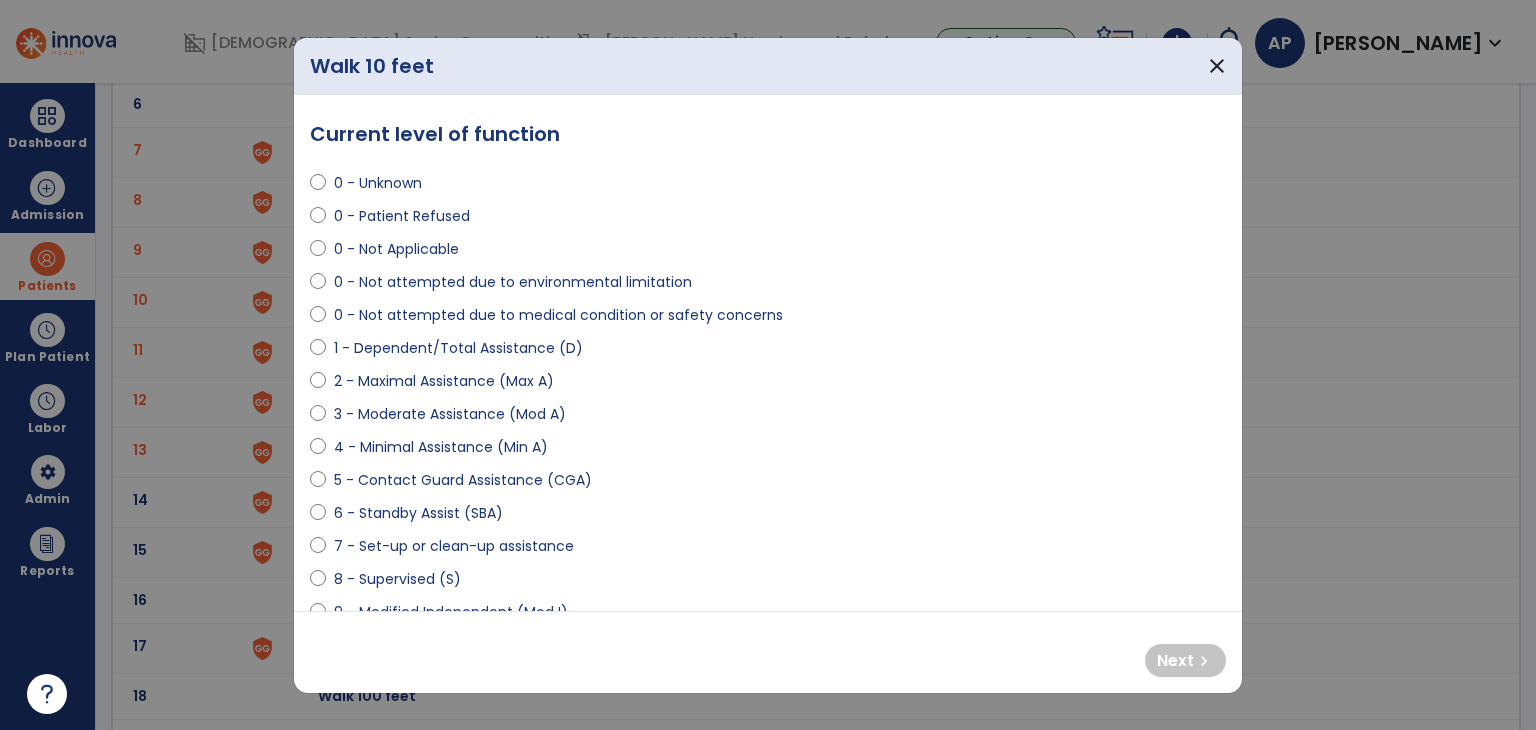 select on "**********" 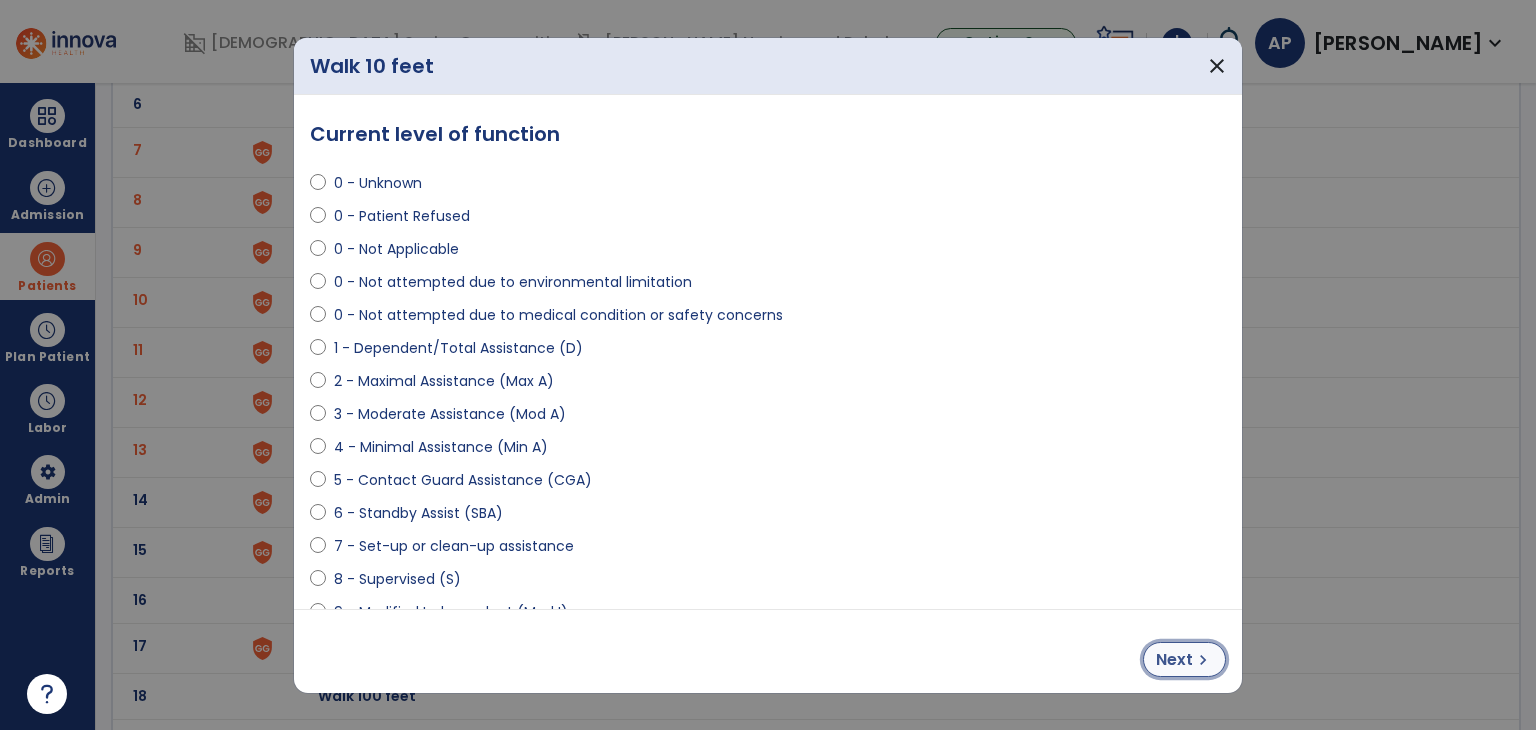 click on "Next  chevron_right" at bounding box center [1184, 659] 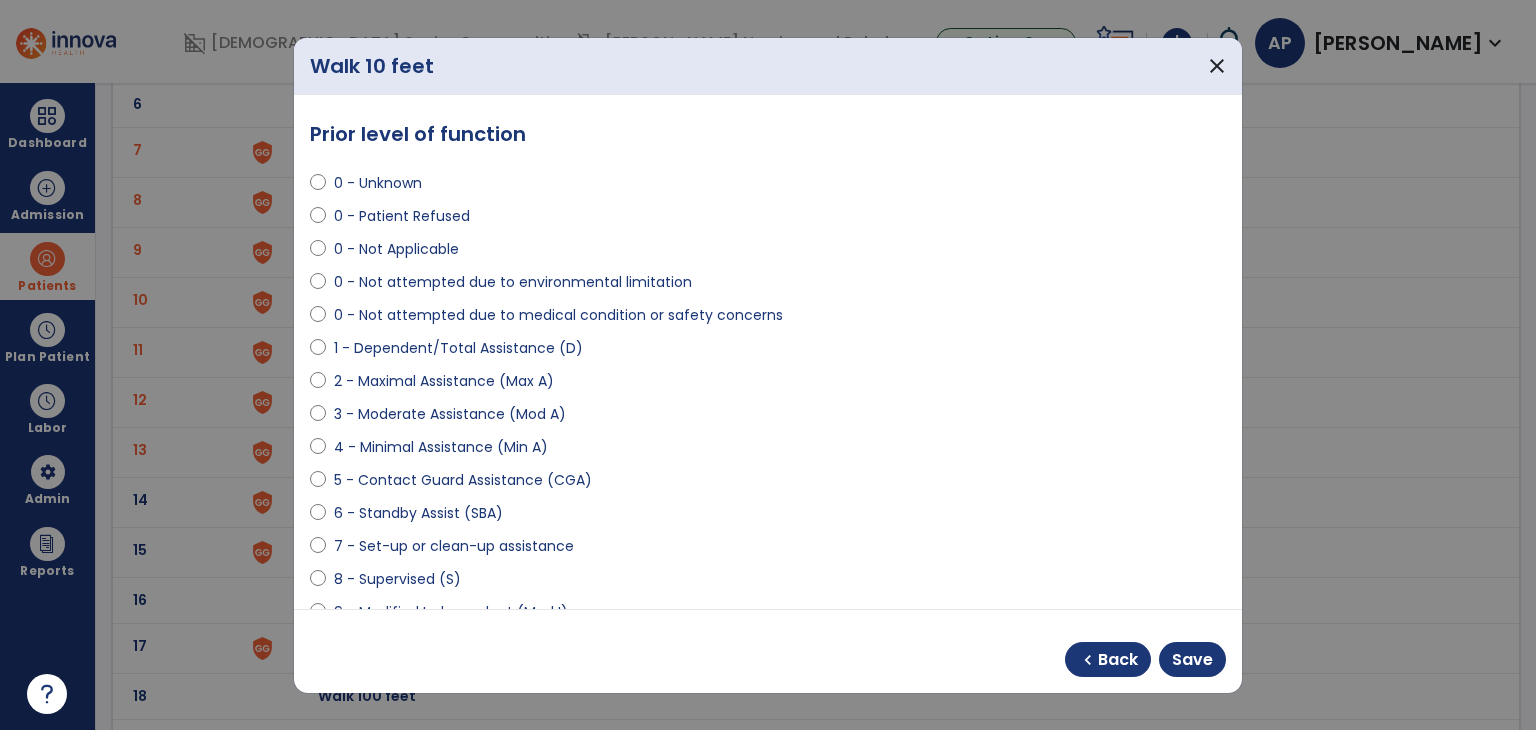 select on "**********" 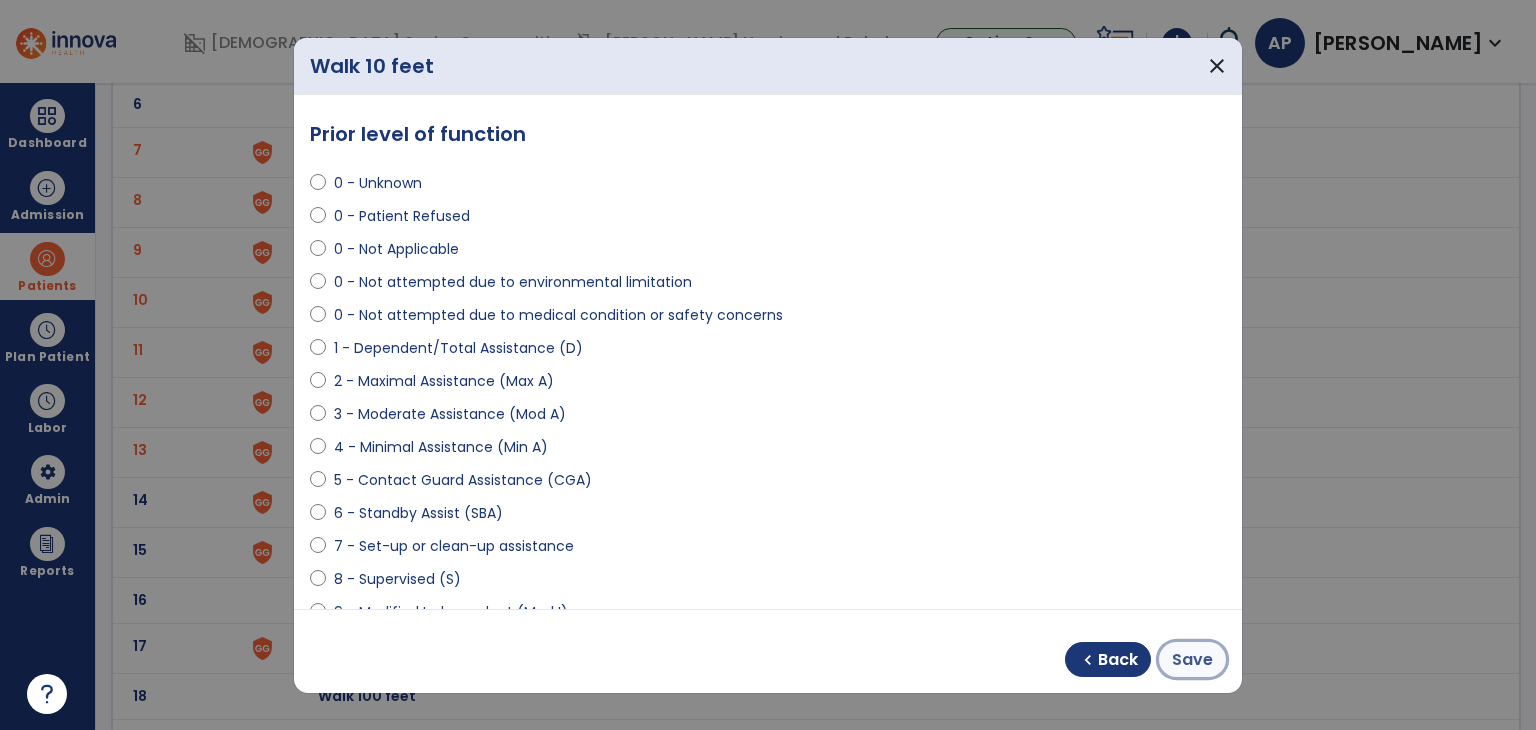 click on "Save" at bounding box center [1192, 660] 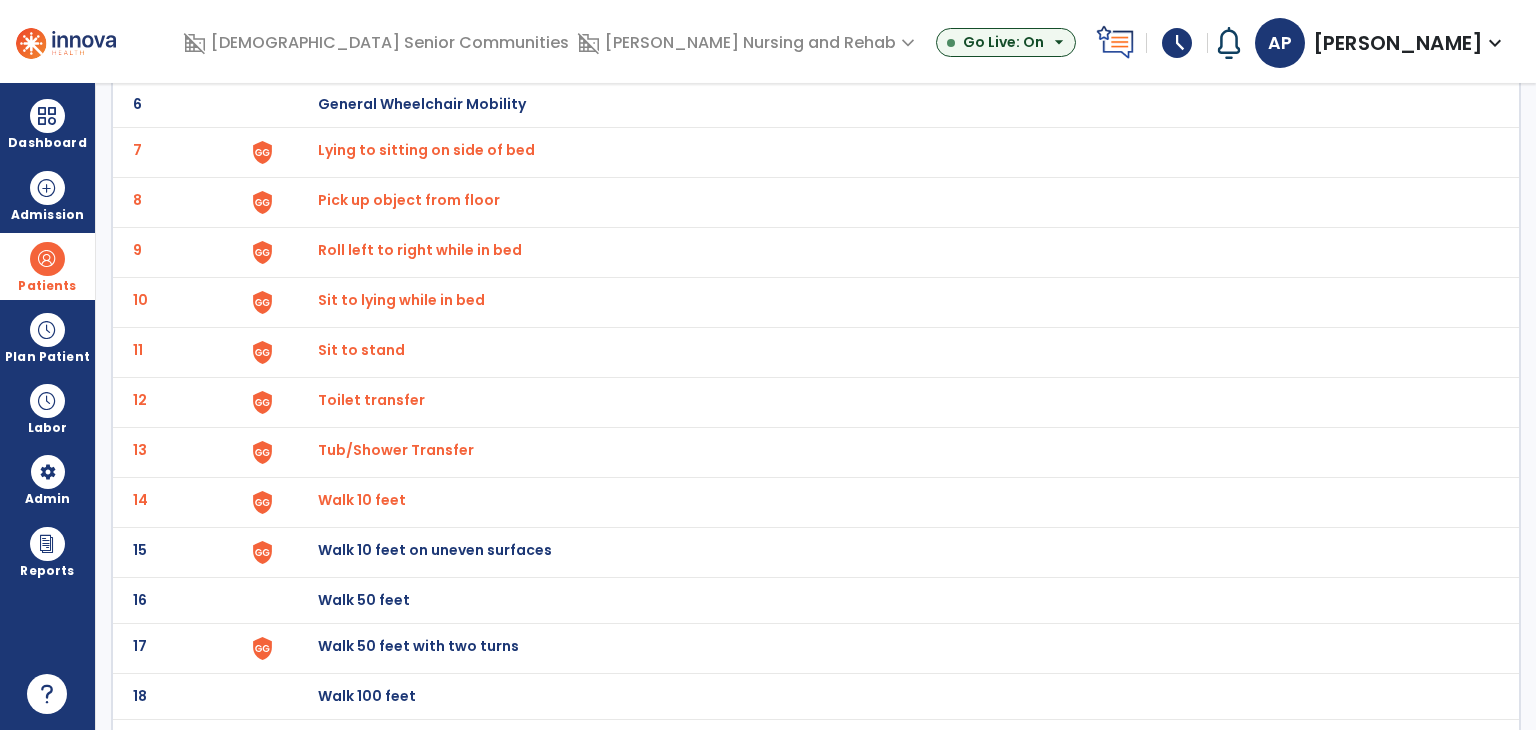 click at bounding box center (296, -144) 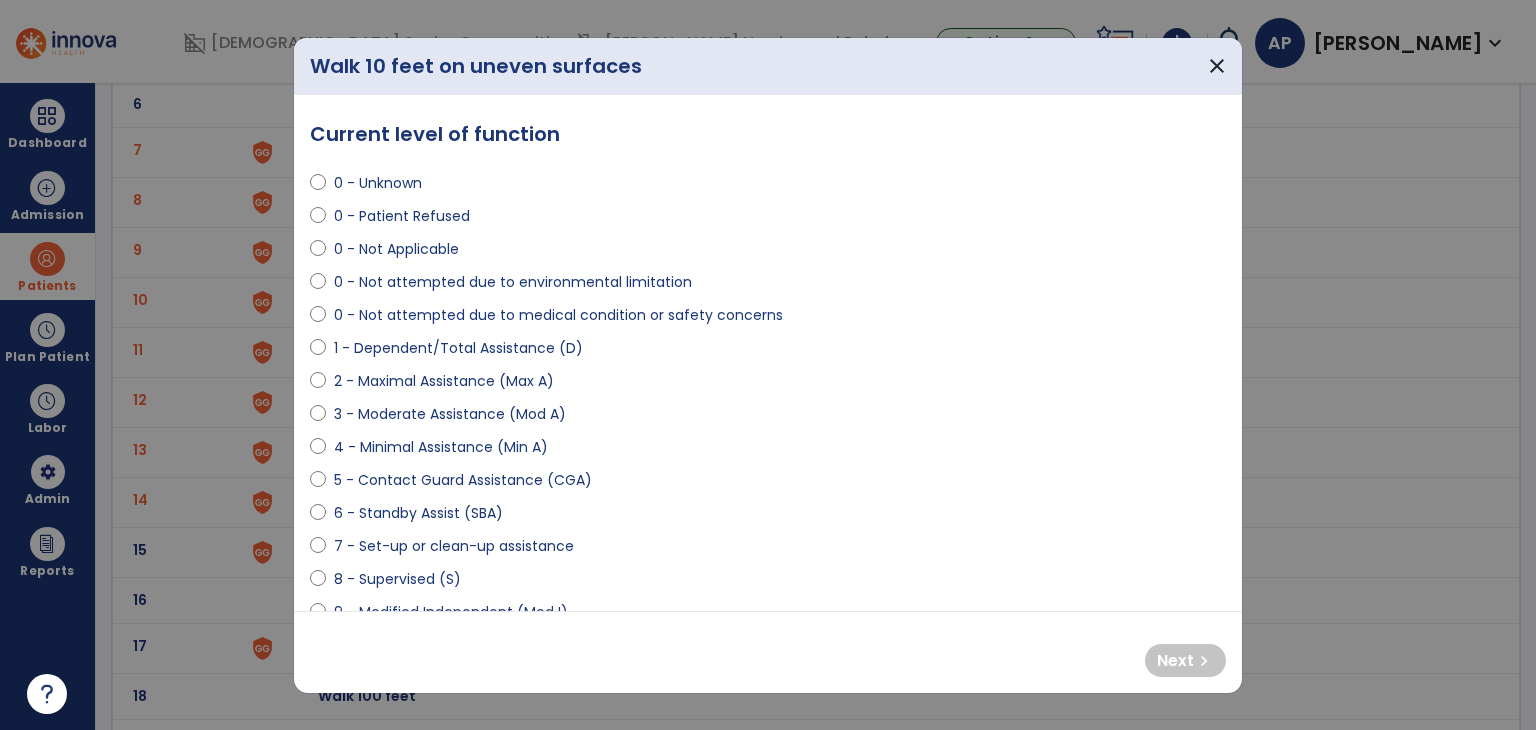 select on "**********" 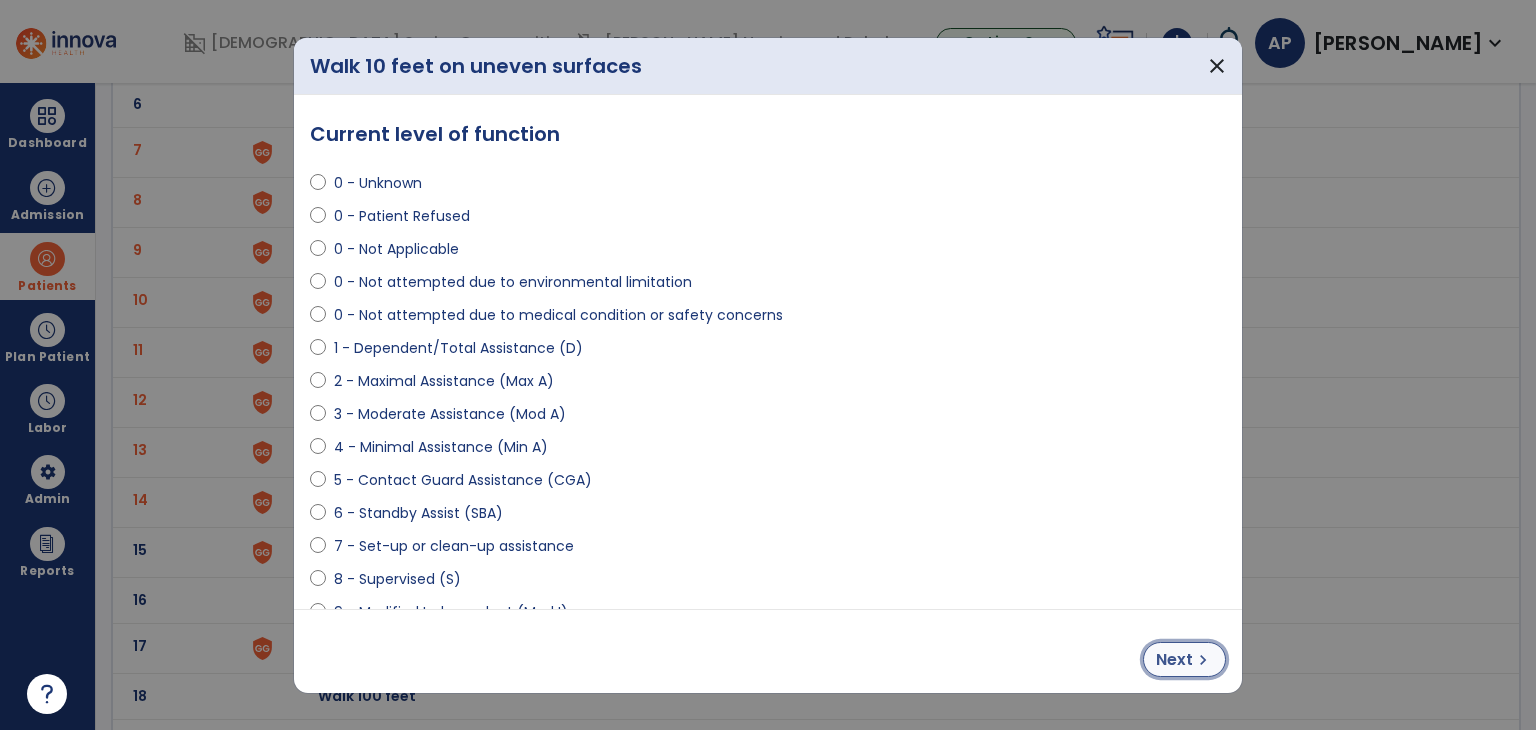 click on "chevron_right" at bounding box center (1203, 660) 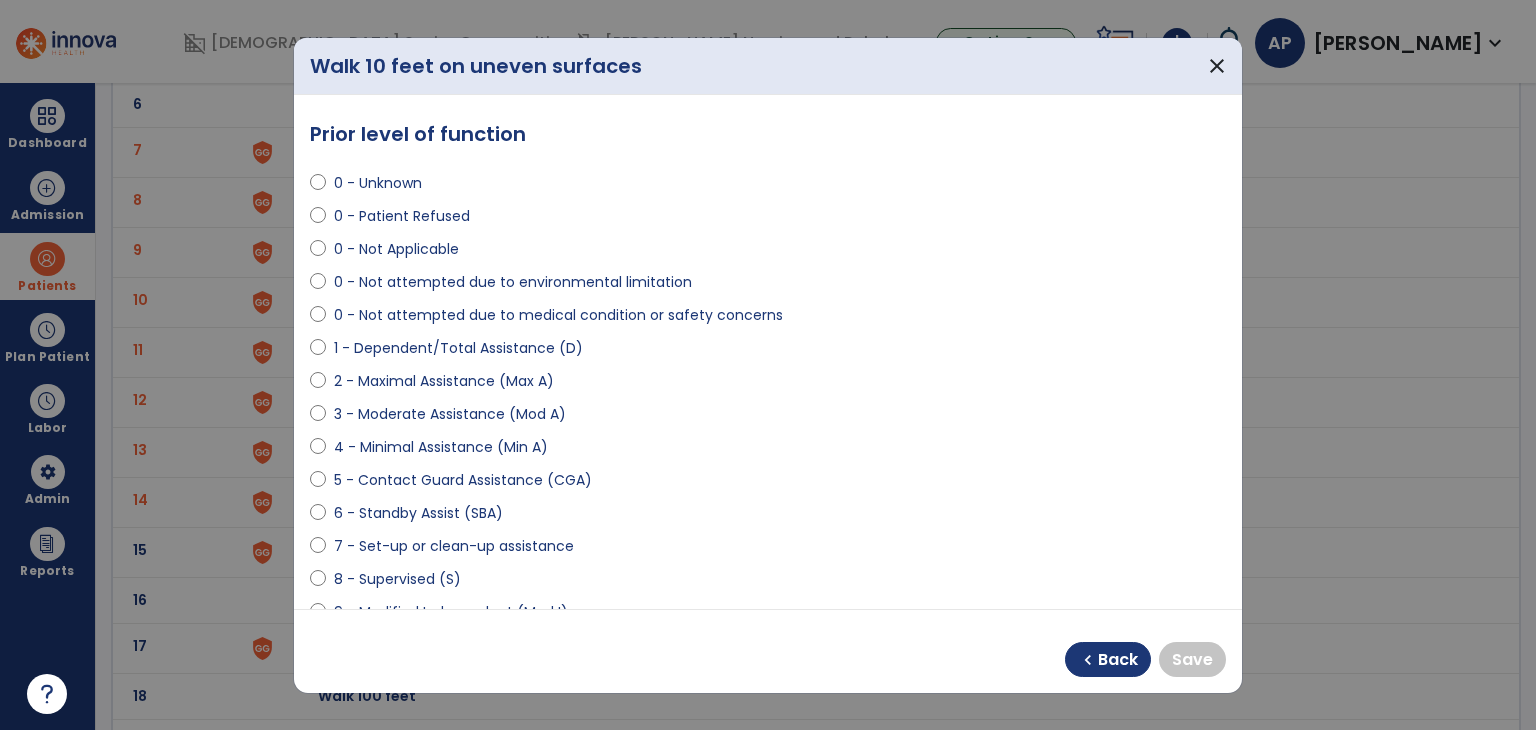 select on "**********" 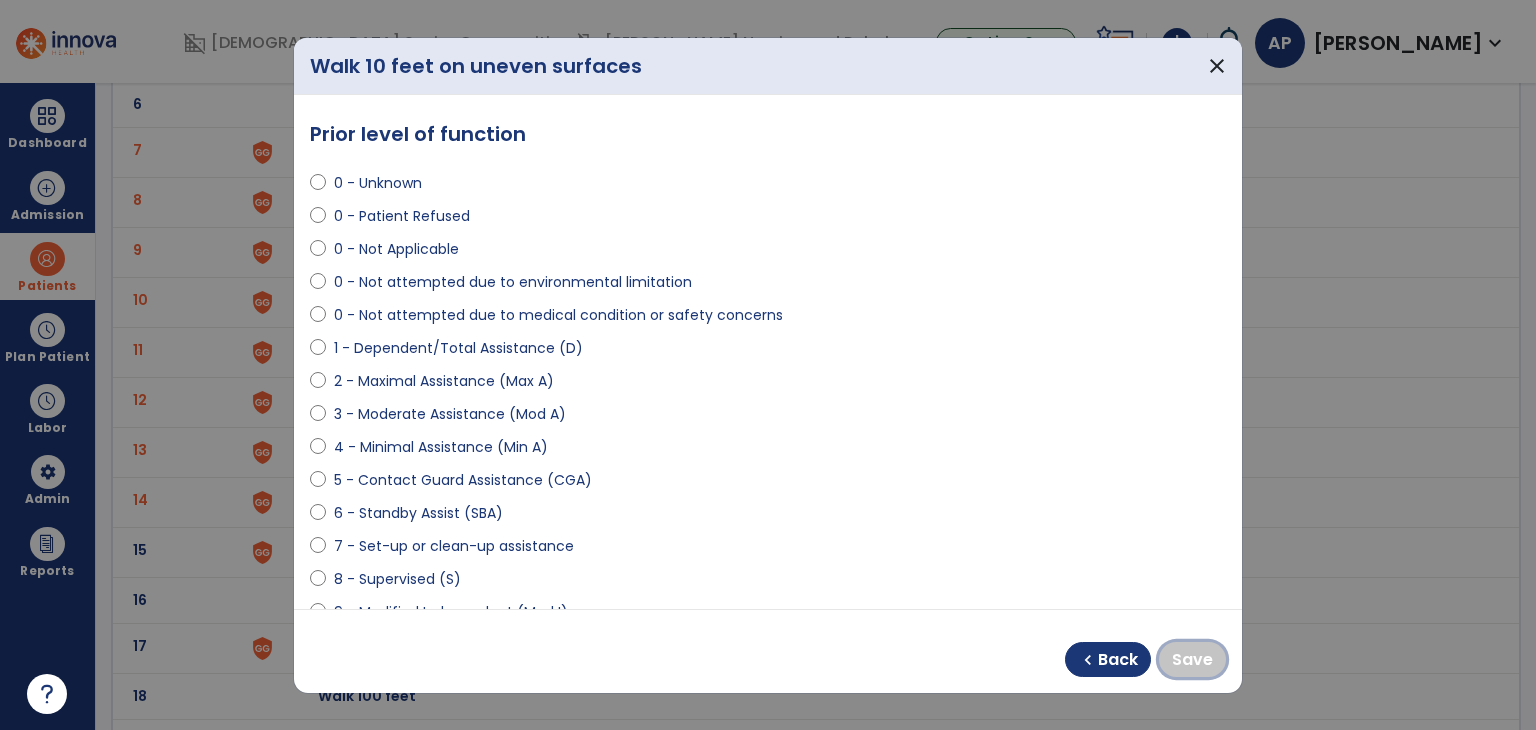 click on "Save" at bounding box center [1192, 660] 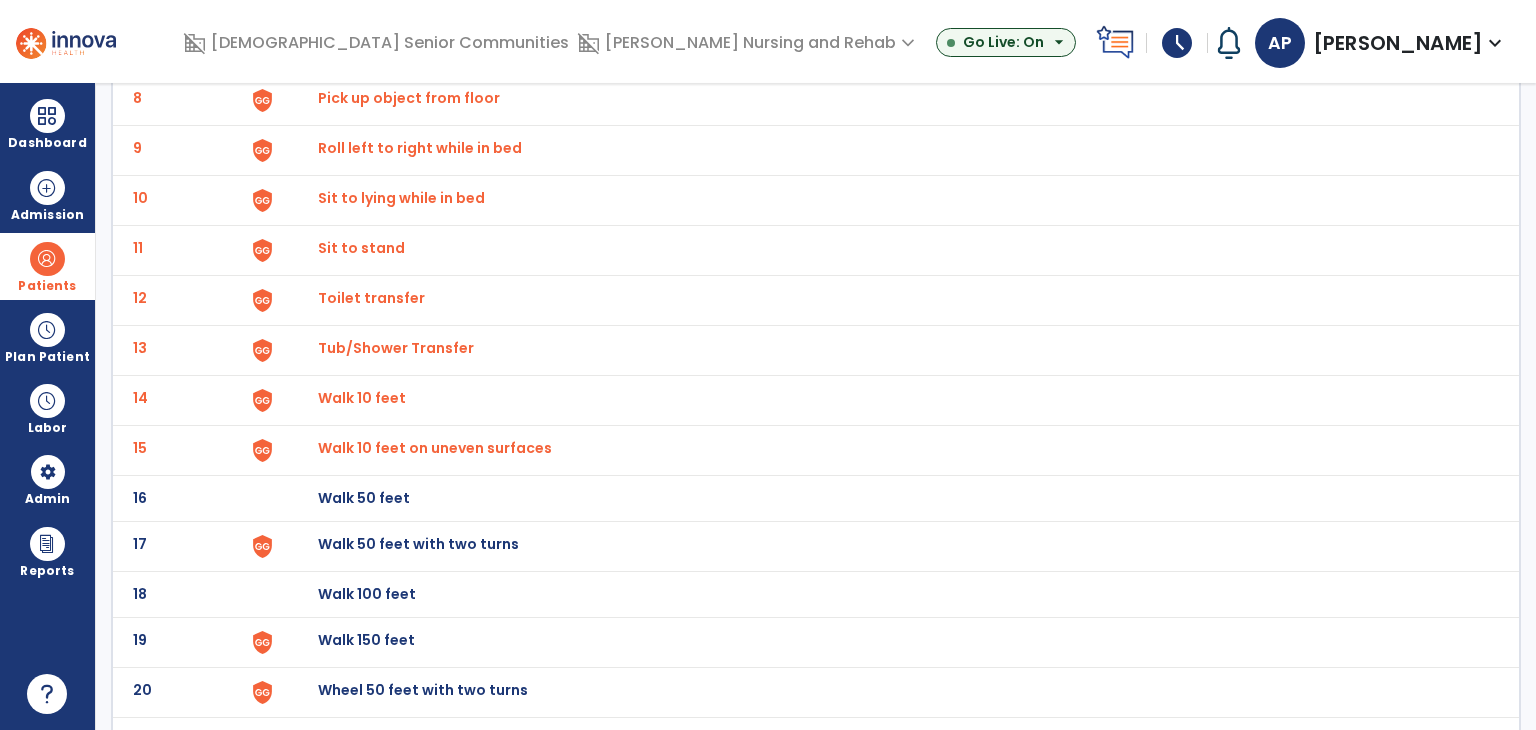 scroll, scrollTop: 636, scrollLeft: 0, axis: vertical 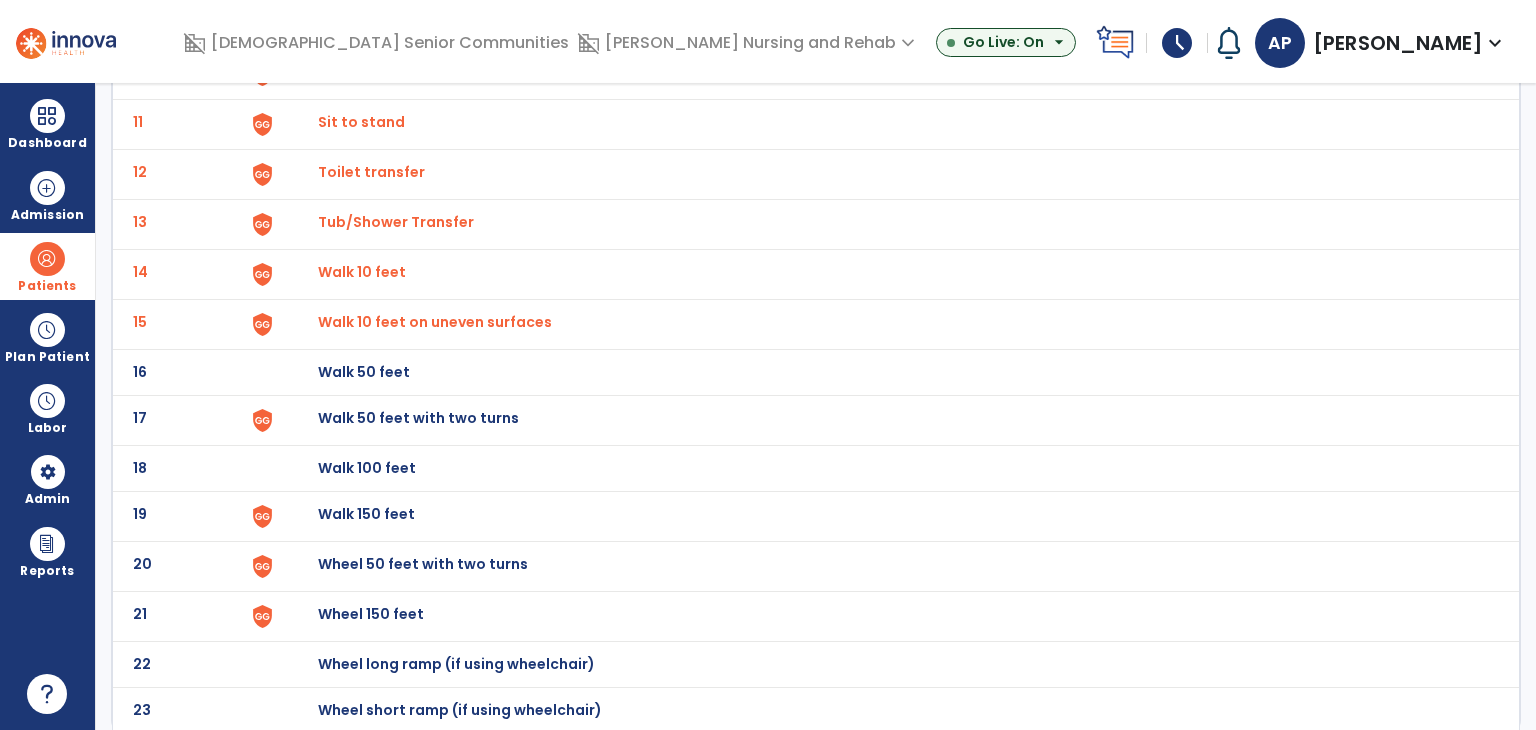 click on "17 Walk 50 feet with two turns" 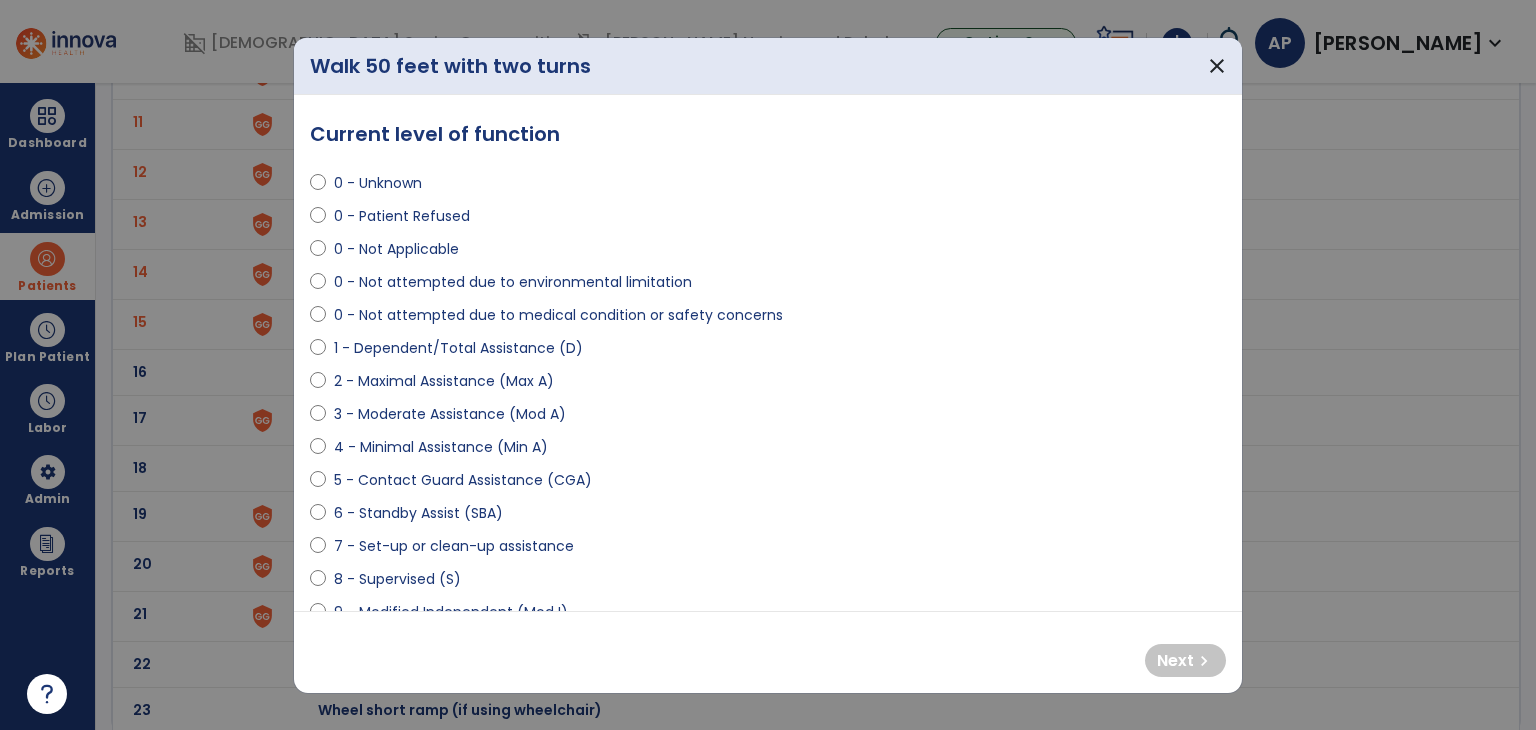 select on "**********" 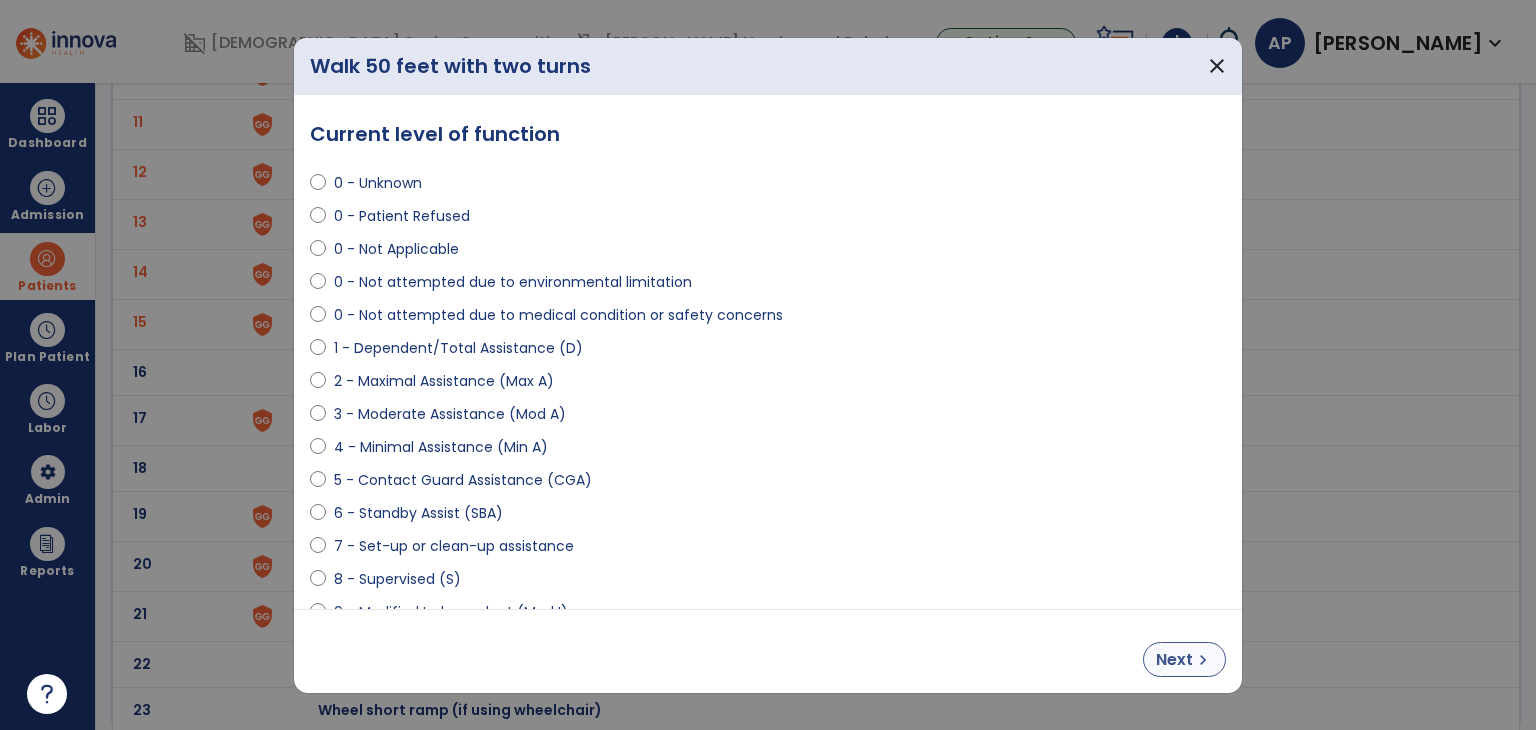 click on "chevron_right" at bounding box center [1203, 660] 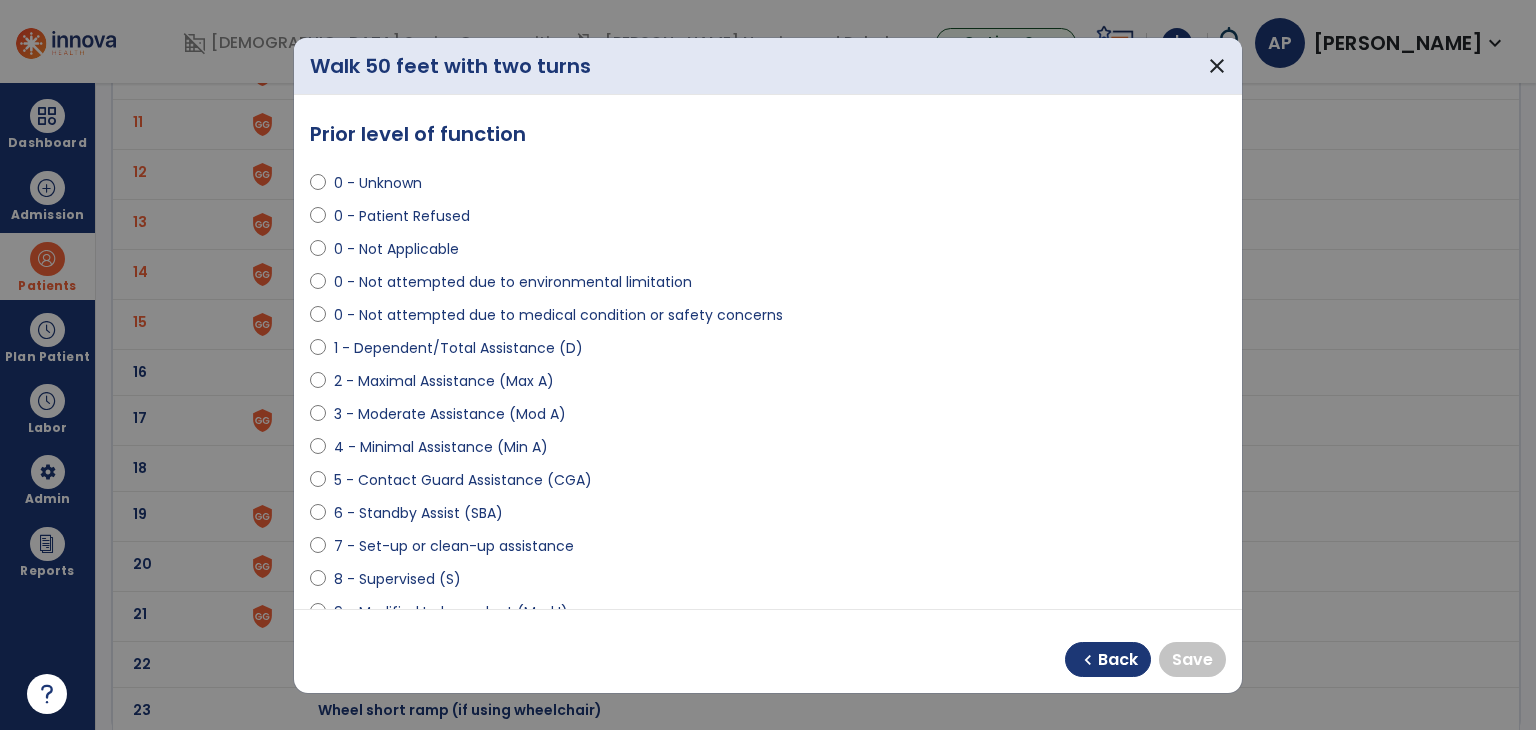 select on "**********" 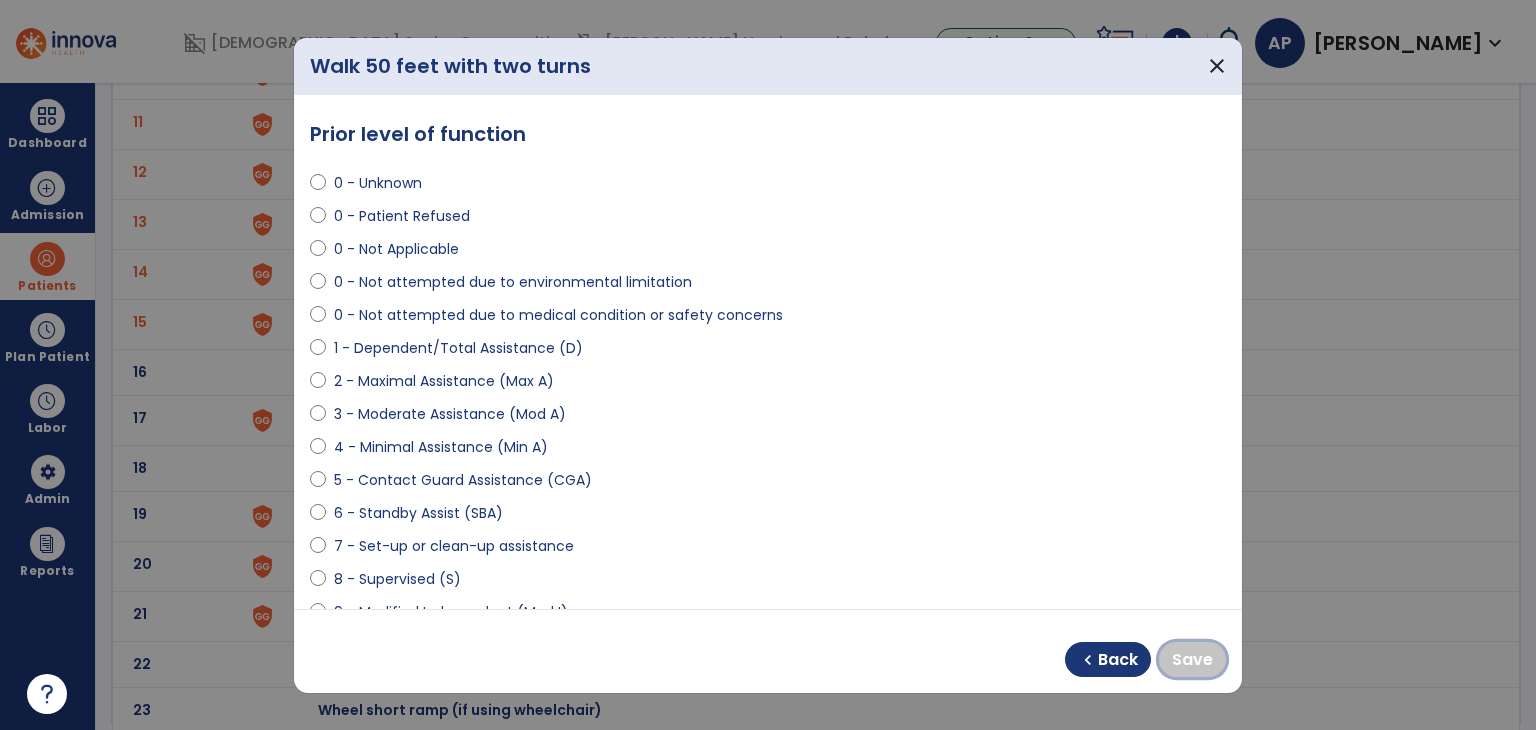 click on "Save" at bounding box center [1192, 660] 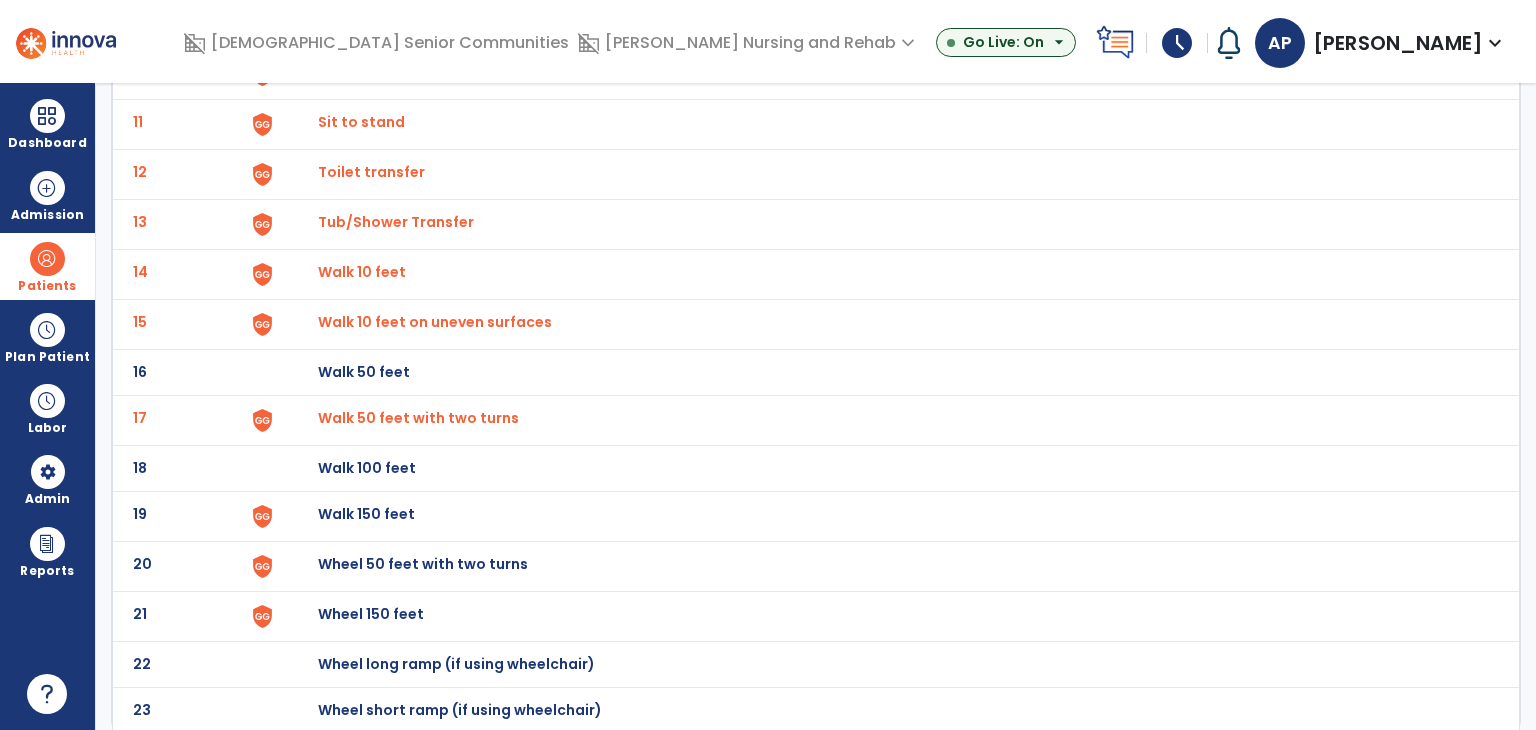 click on "Walk 150 feet" at bounding box center [888, -372] 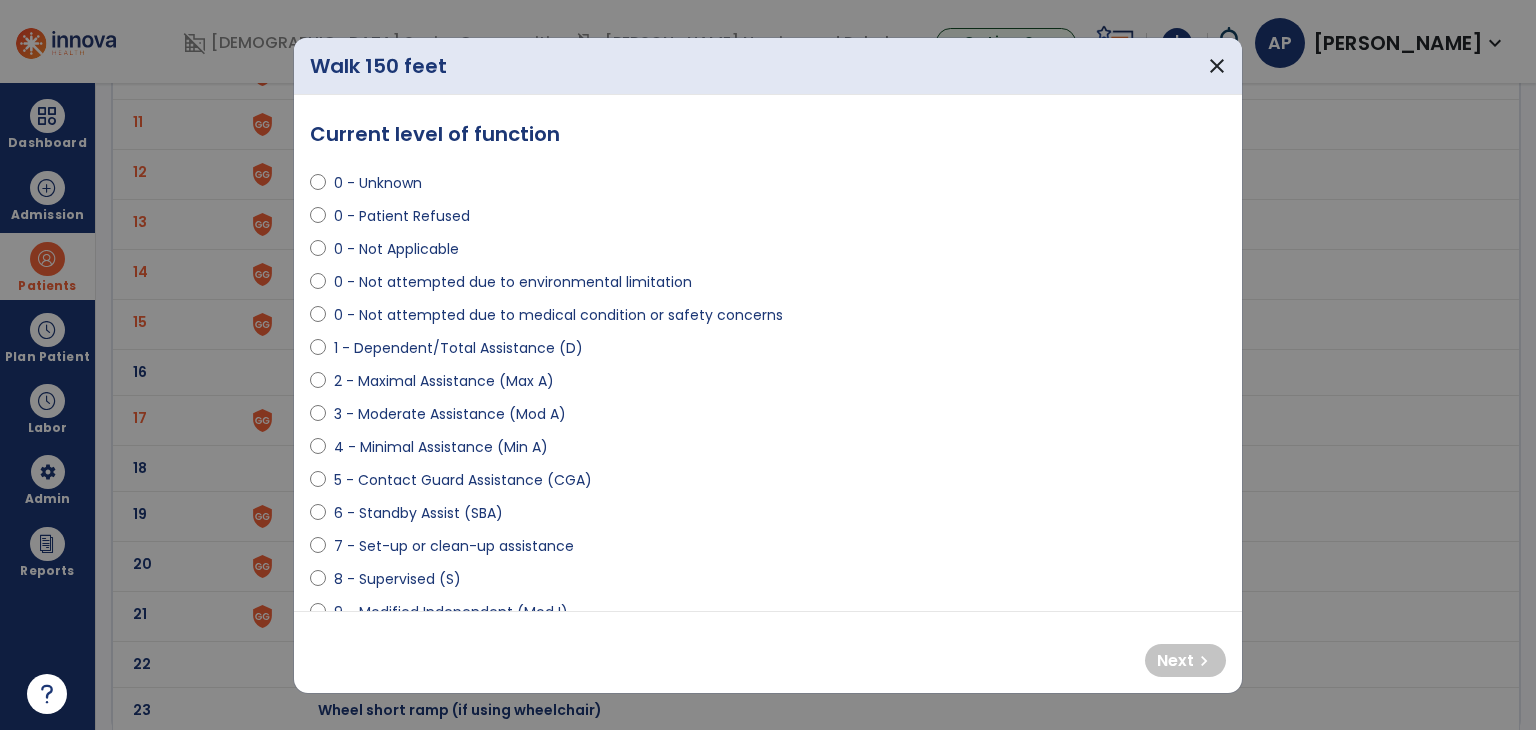 select on "**********" 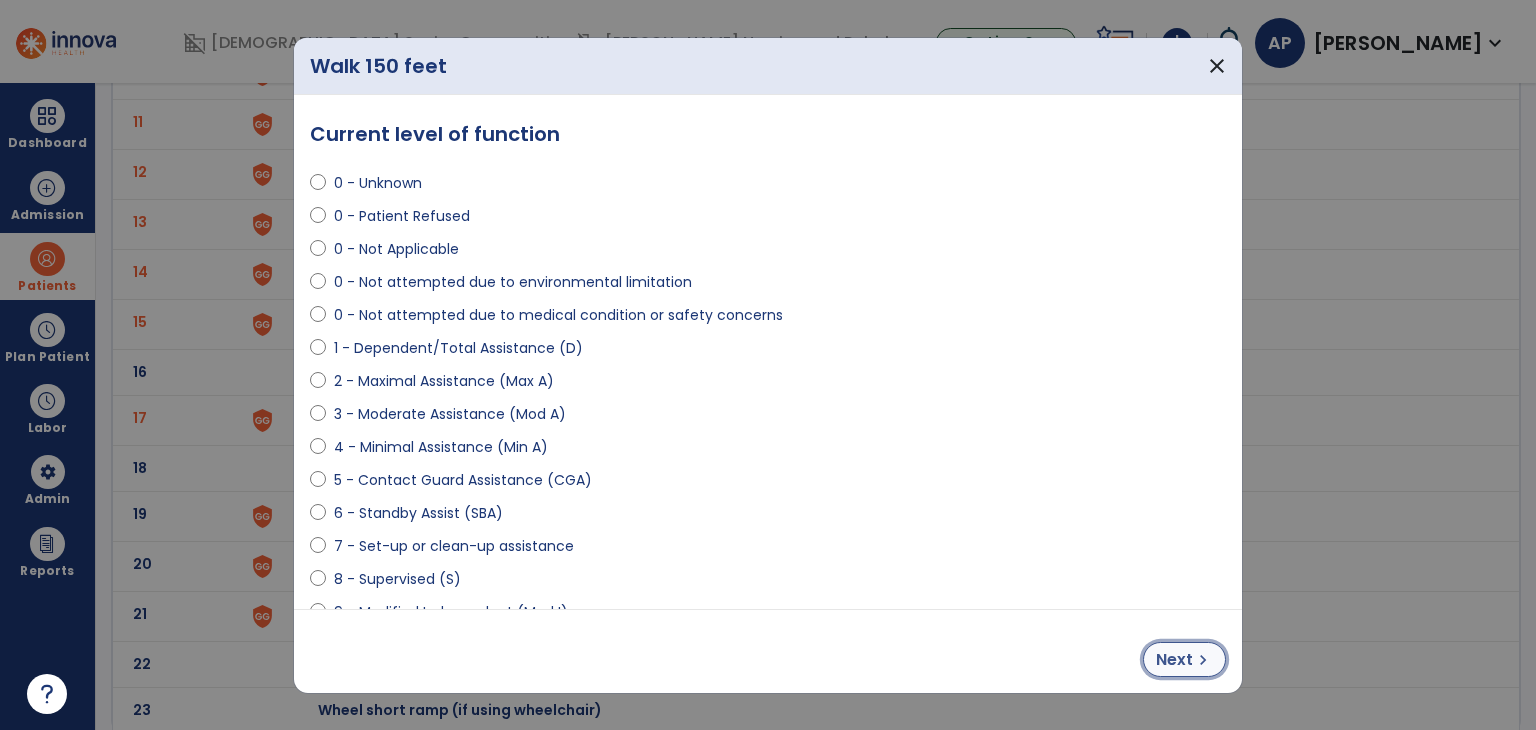 click on "chevron_right" at bounding box center [1203, 660] 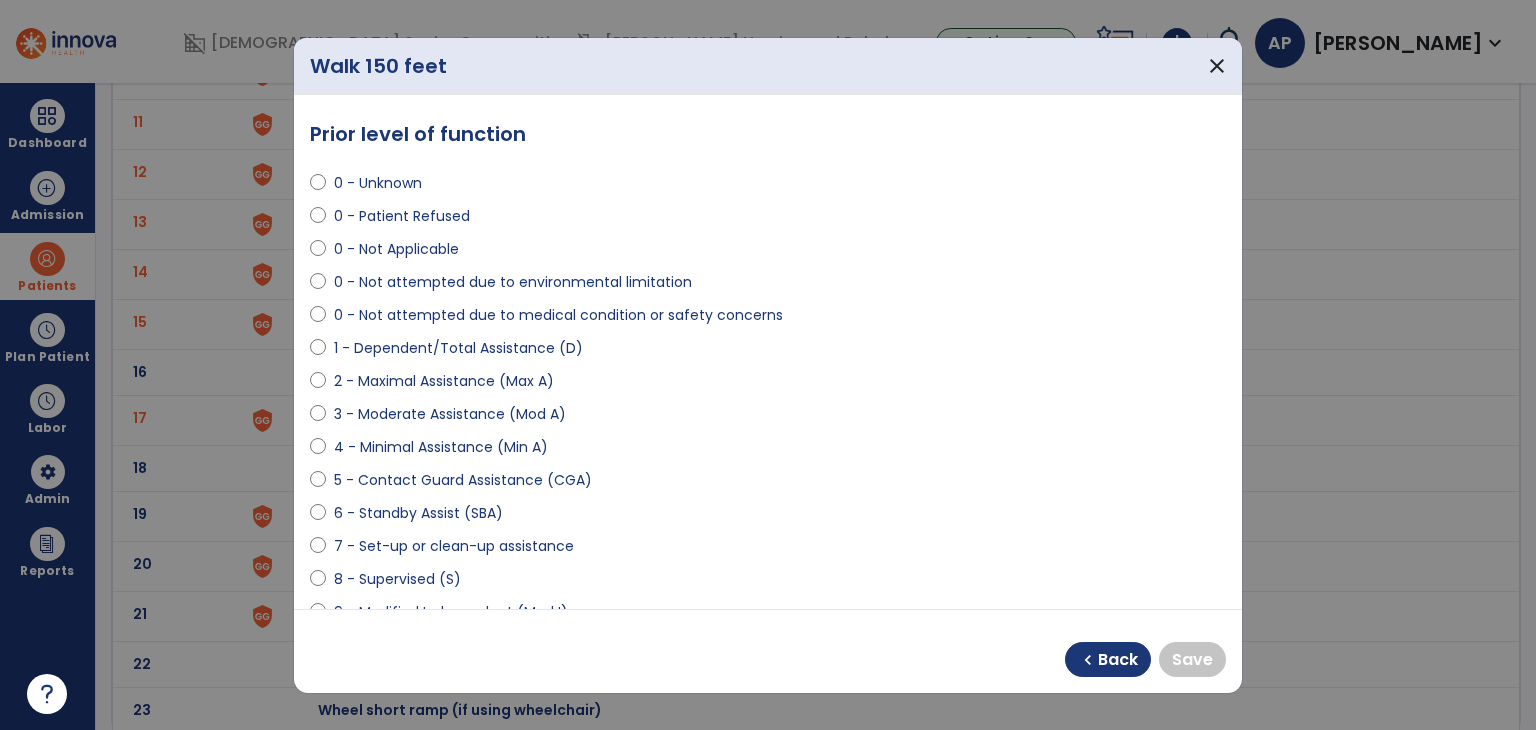 select on "**********" 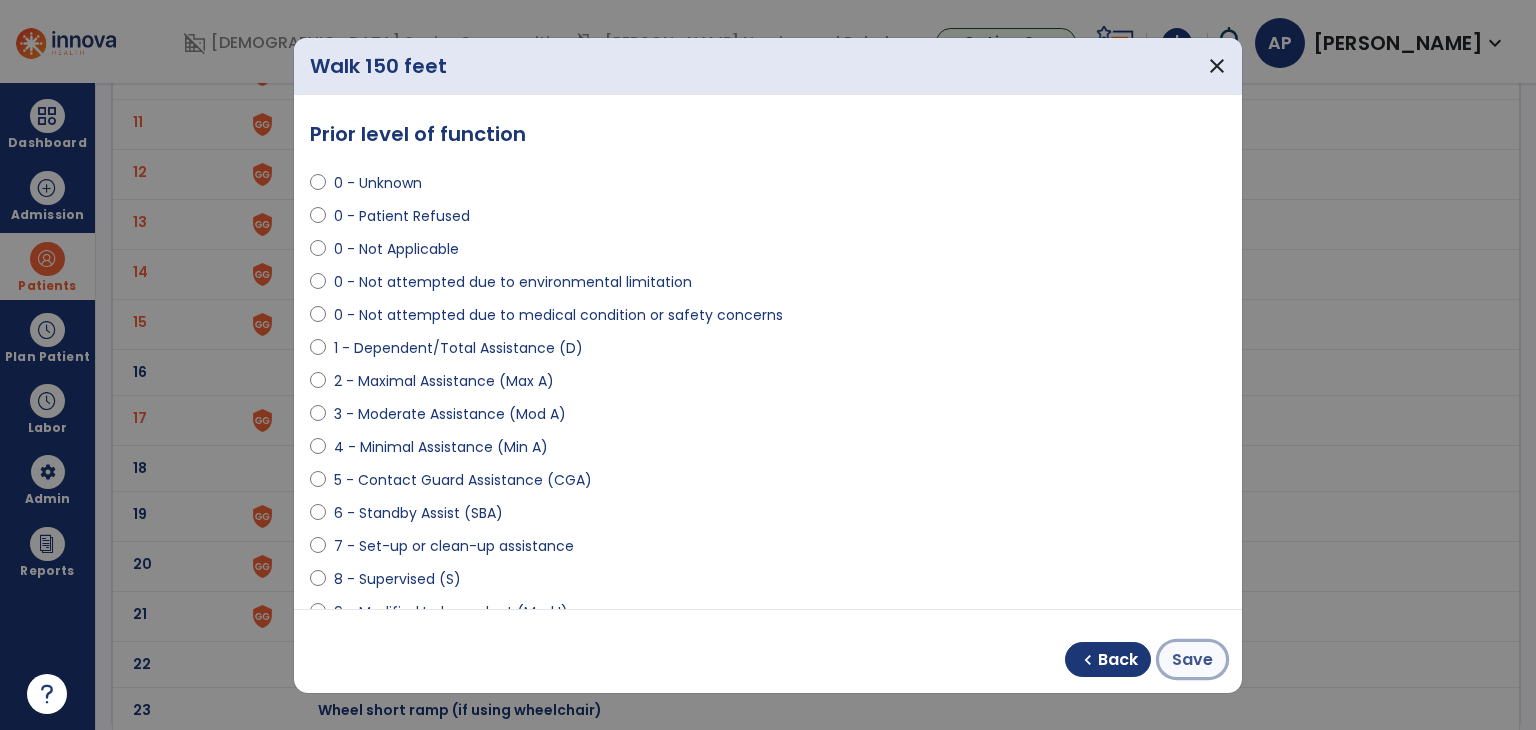 click on "Save" at bounding box center [1192, 660] 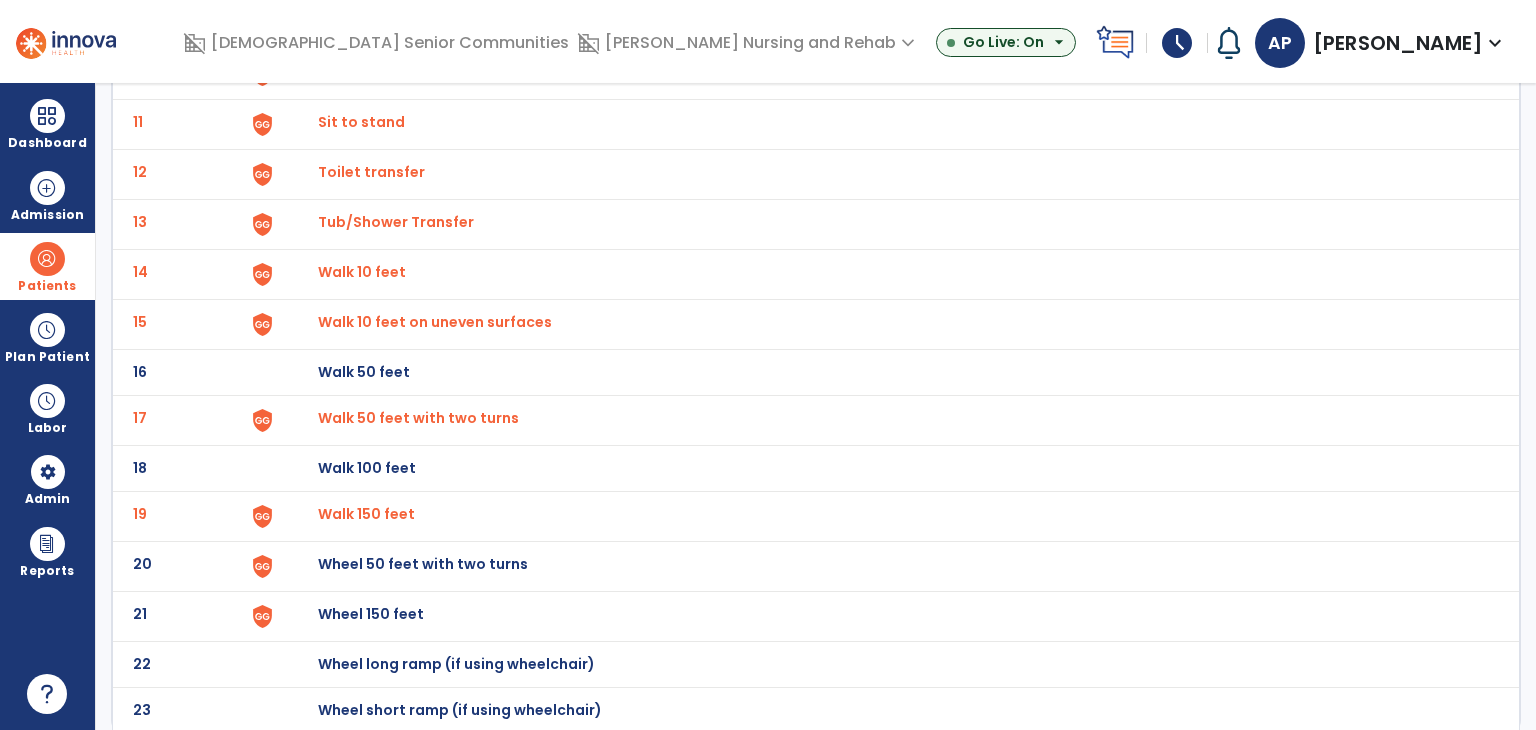 click on "Wheel 50 feet with two turns" at bounding box center (888, -372) 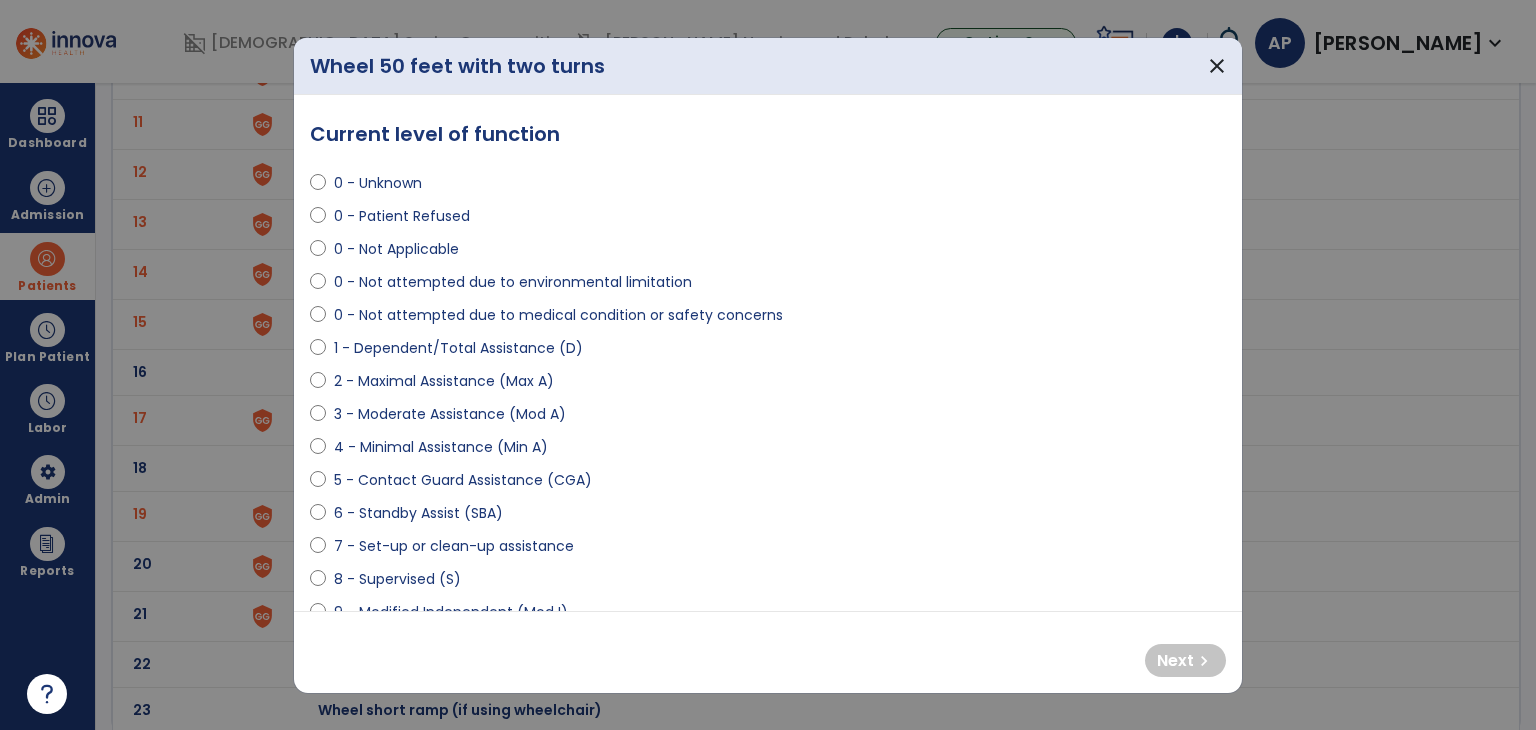select on "**********" 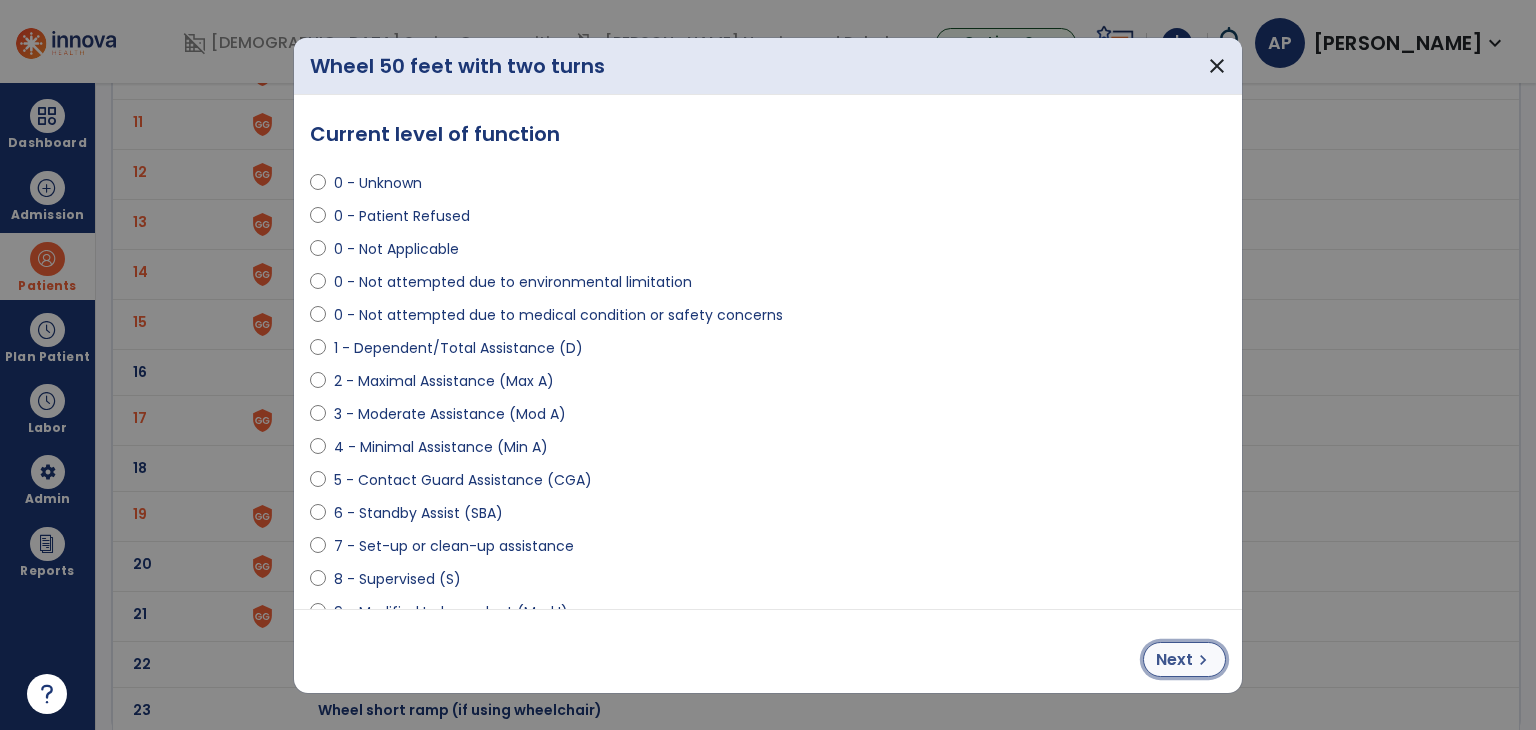 click on "Next  chevron_right" at bounding box center [1184, 659] 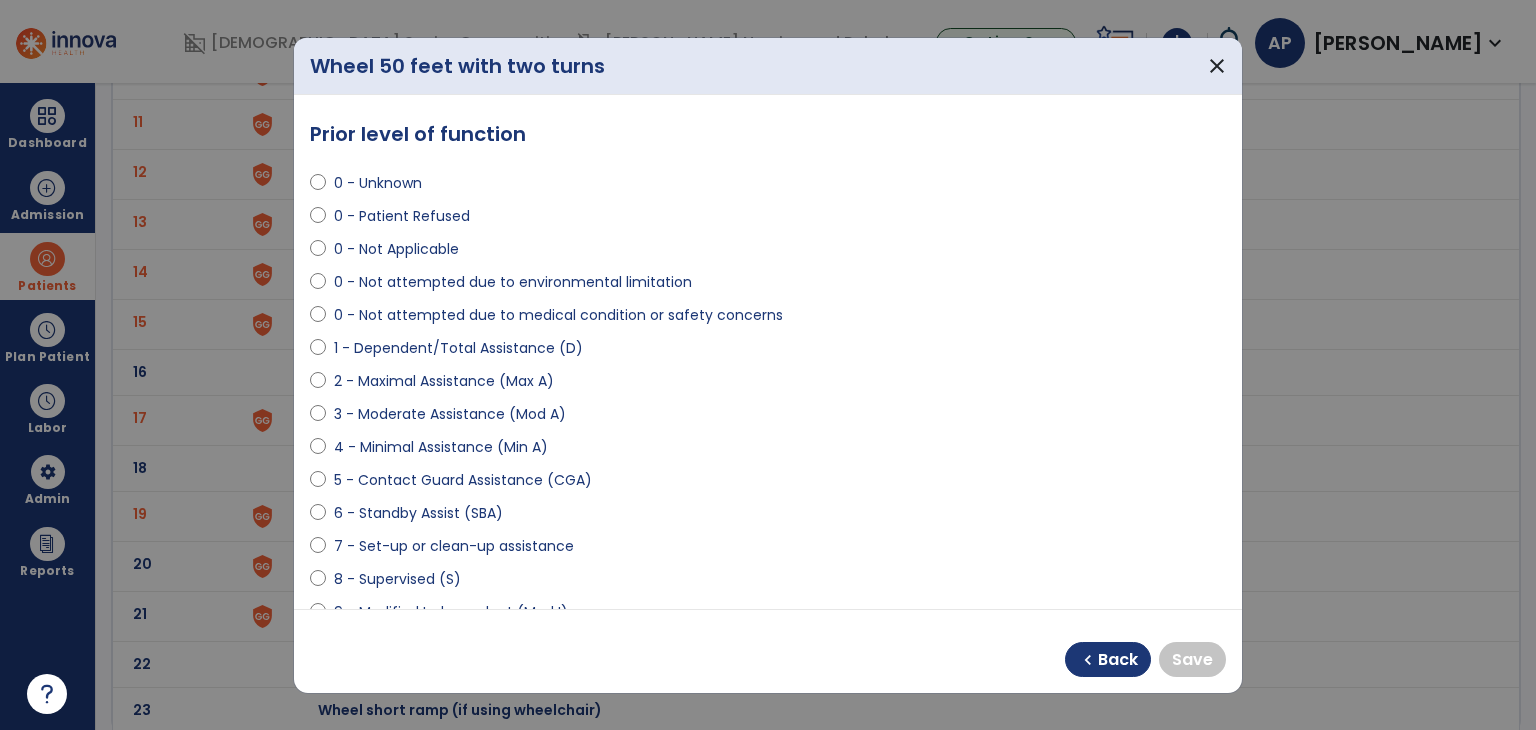 select on "**********" 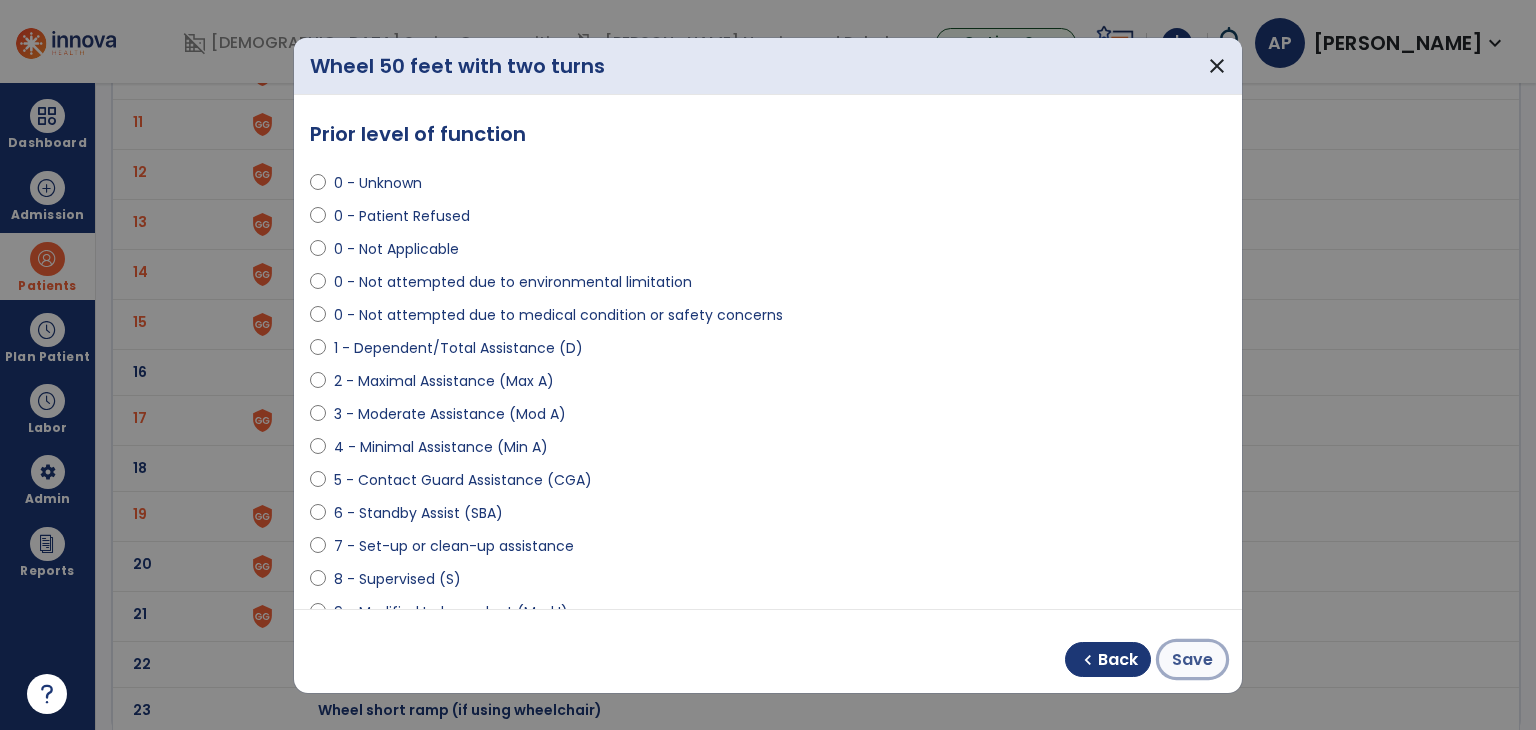 click on "Save" at bounding box center (1192, 660) 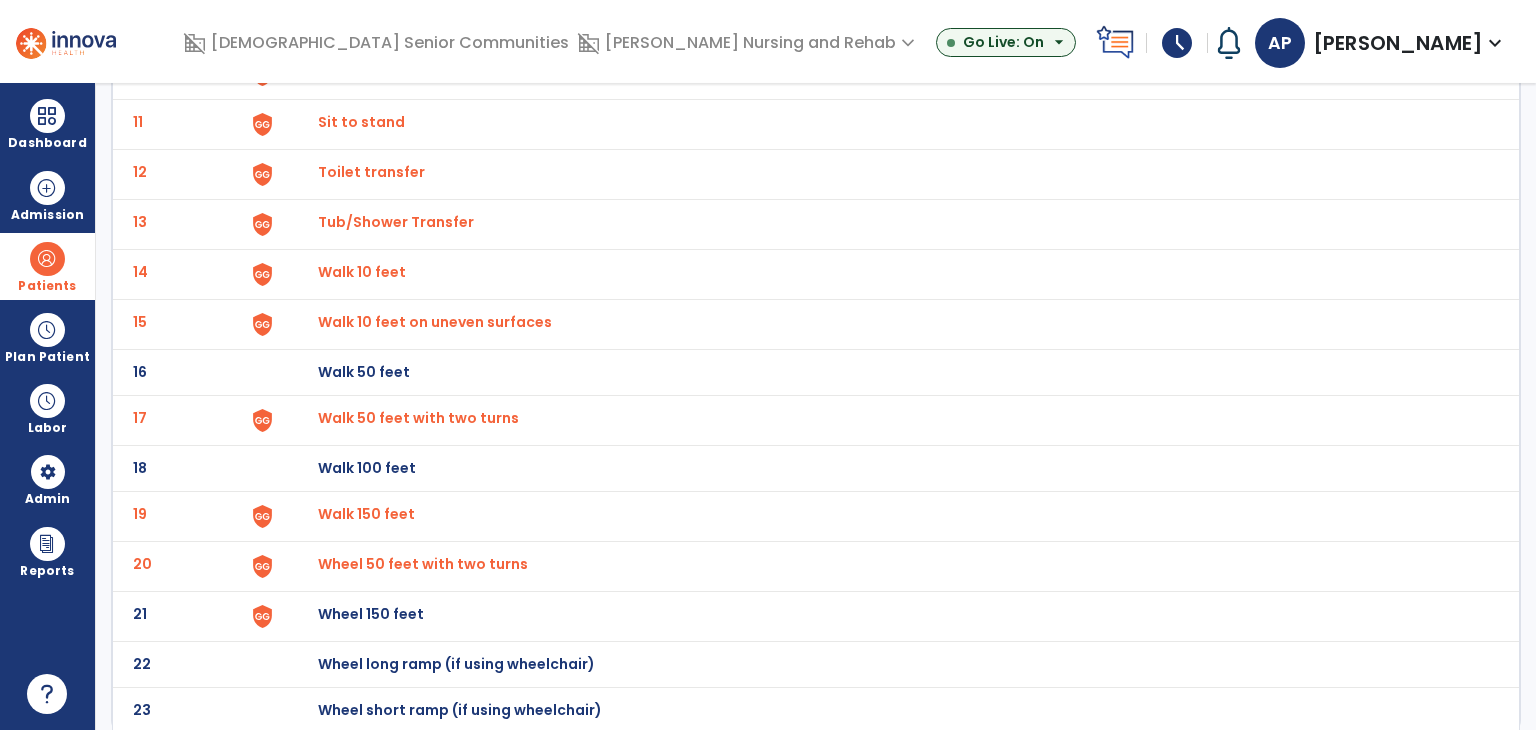 click on "Wheel 150 feet" at bounding box center (888, -372) 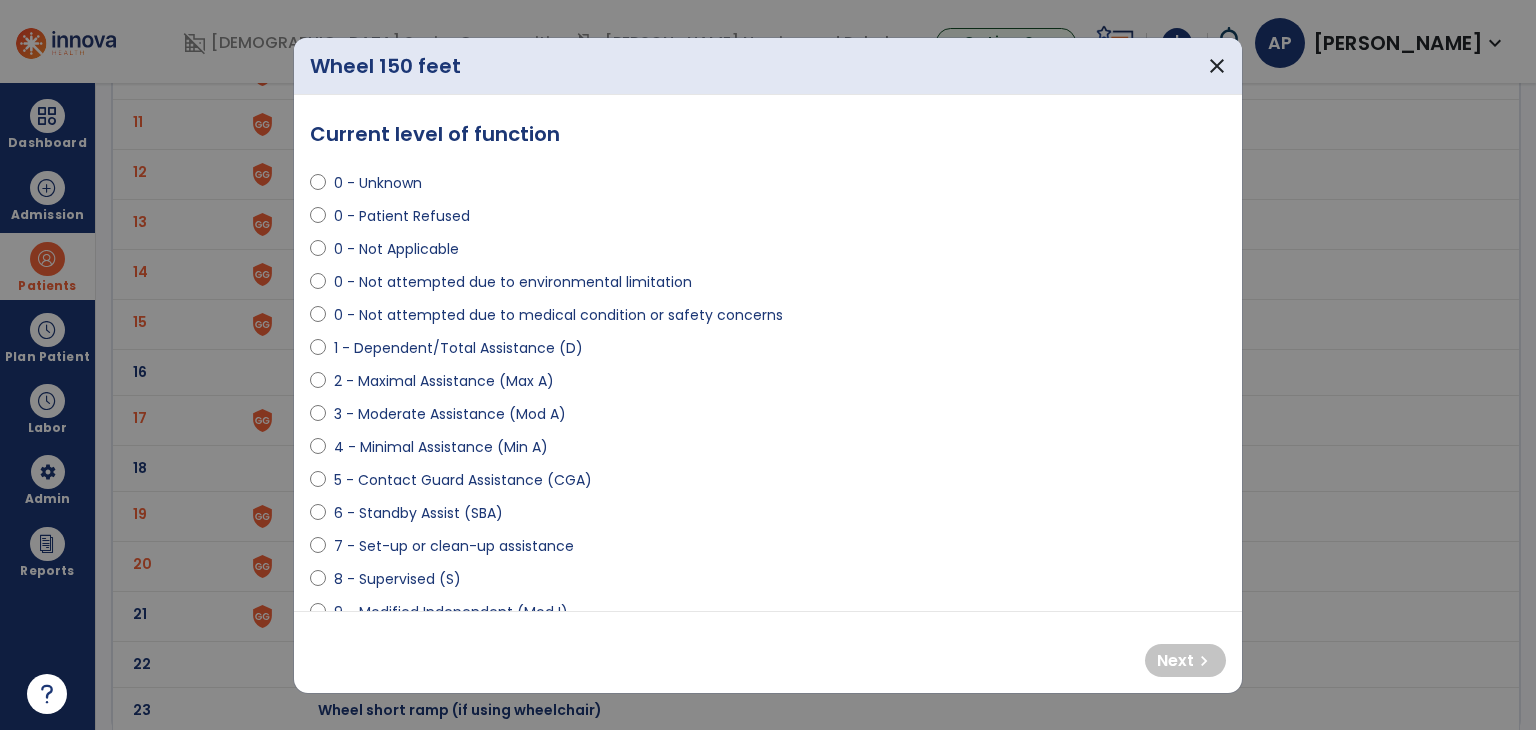 select on "**********" 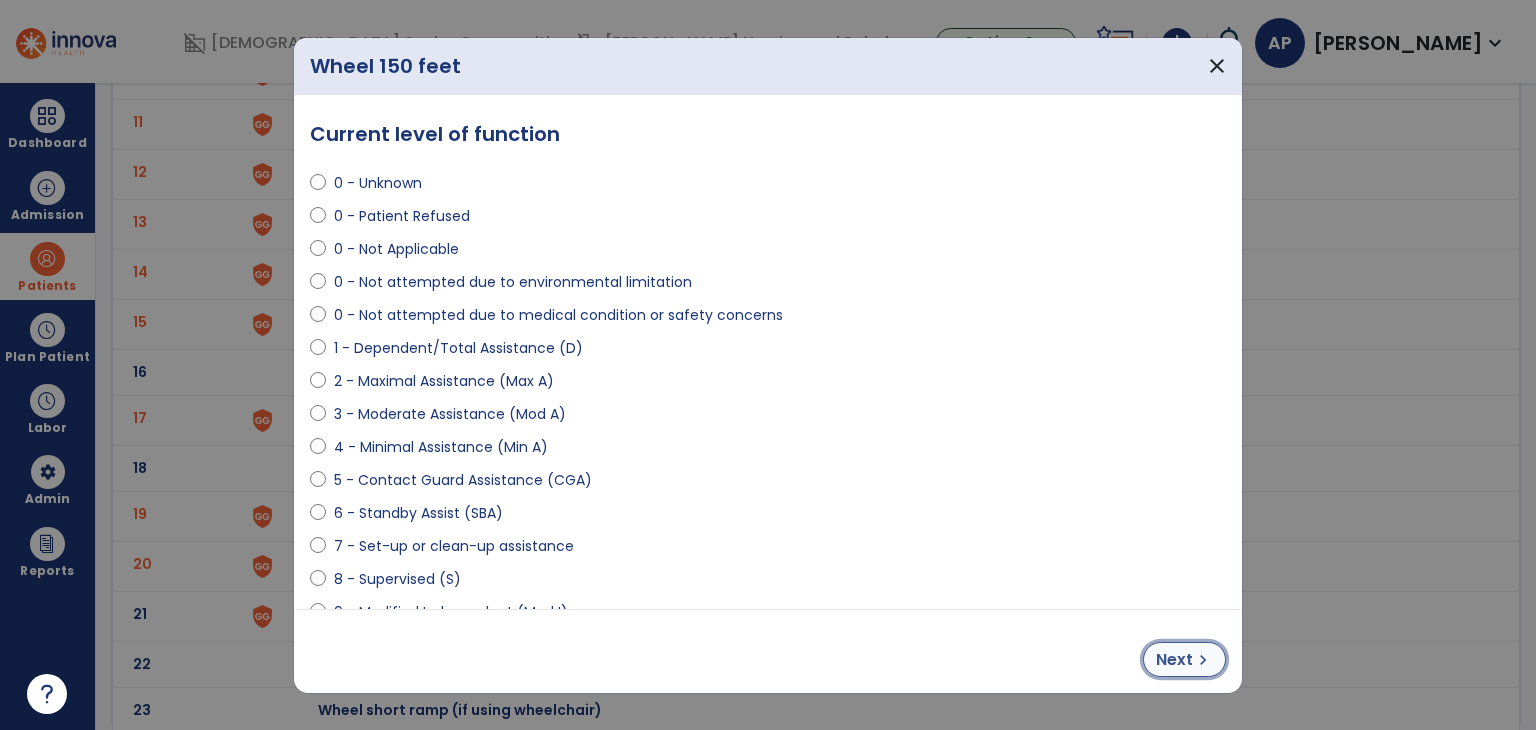 click on "chevron_right" at bounding box center (1203, 660) 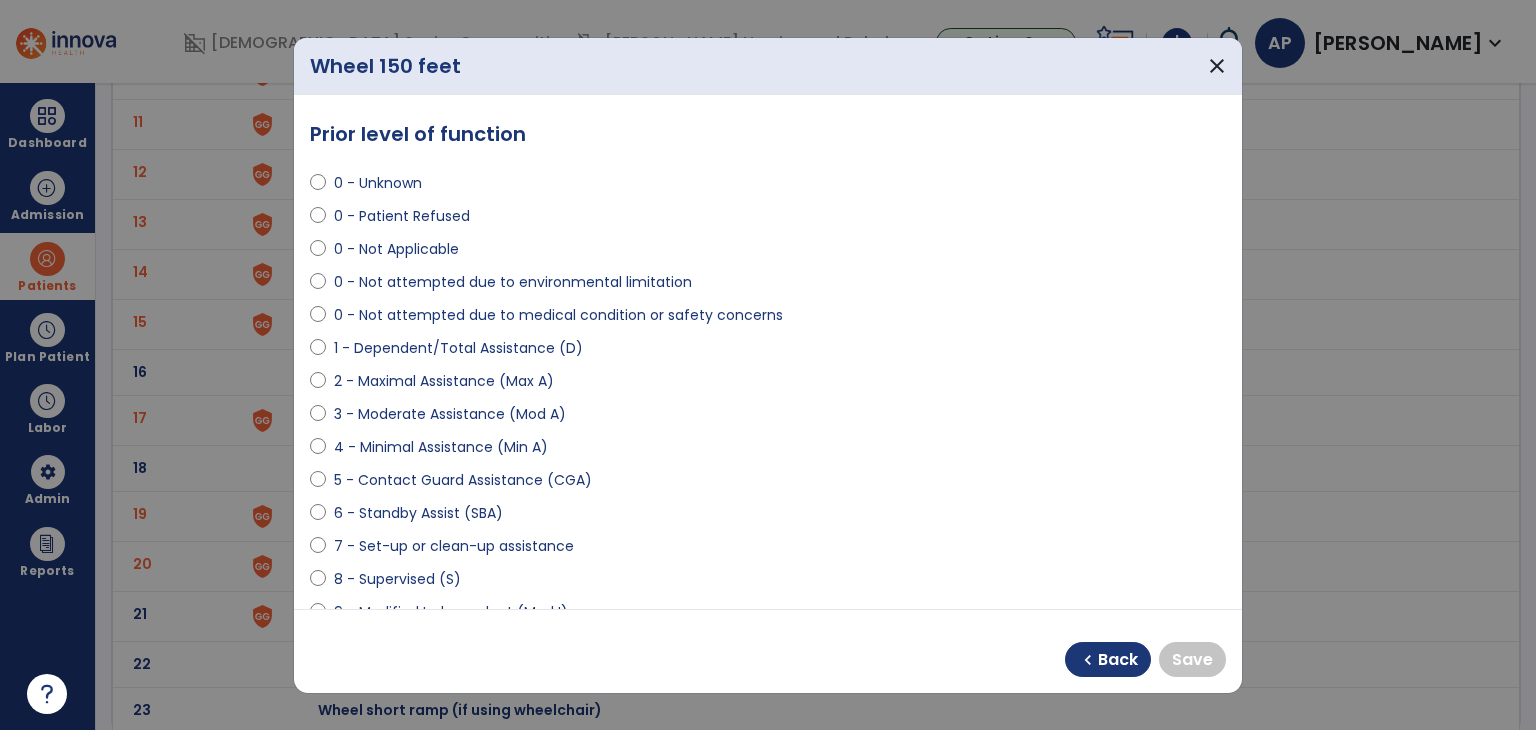 select on "**********" 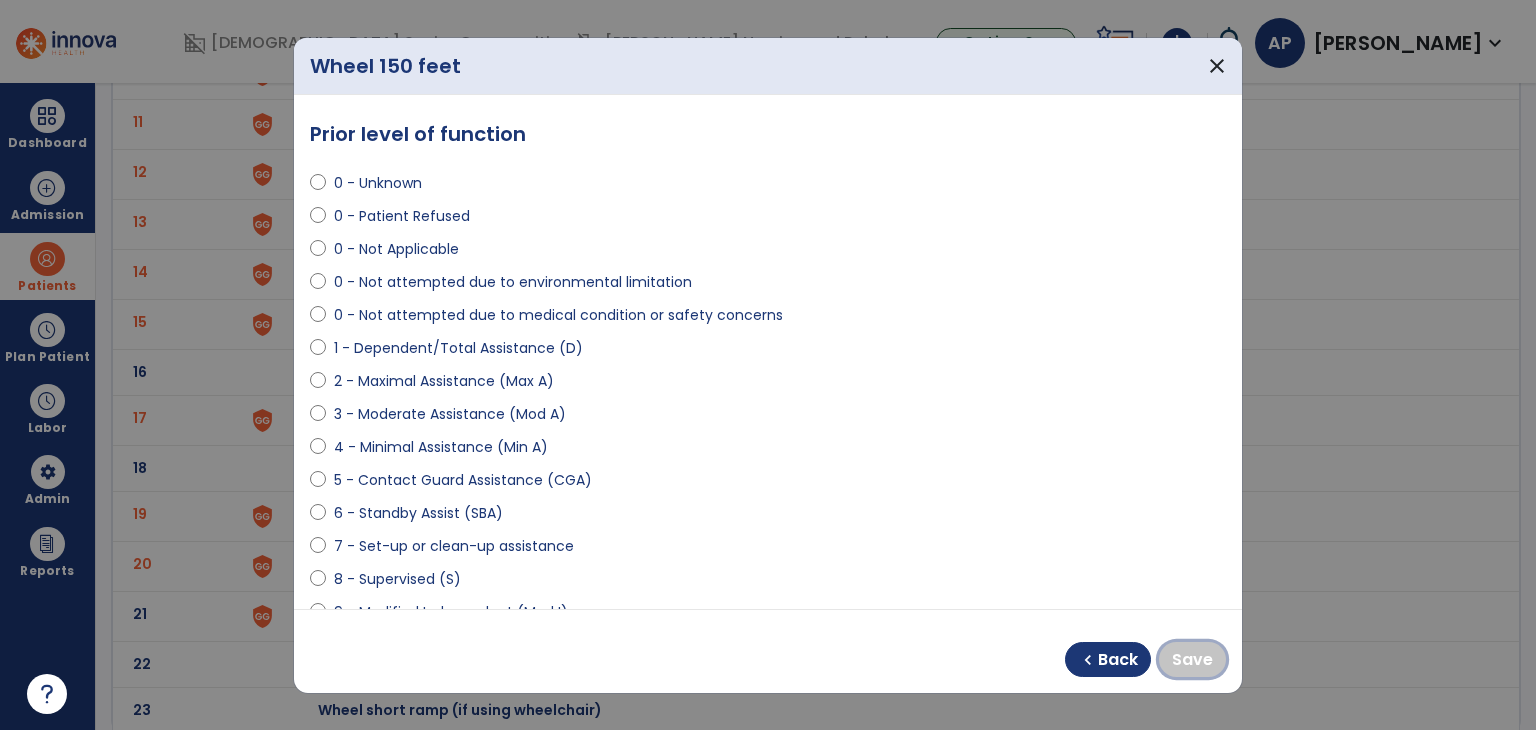 click on "Save" at bounding box center [1192, 660] 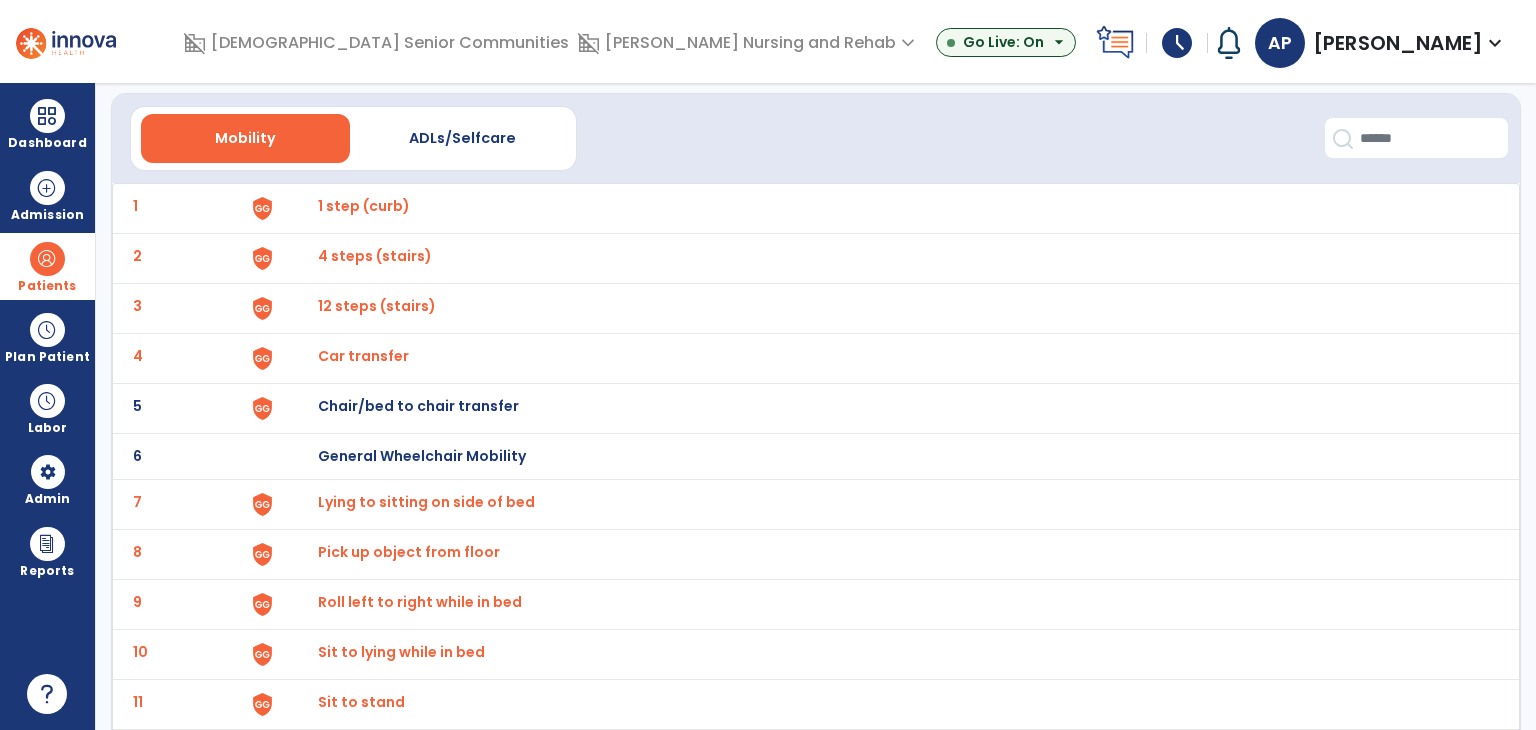 scroll, scrollTop: 55, scrollLeft: 0, axis: vertical 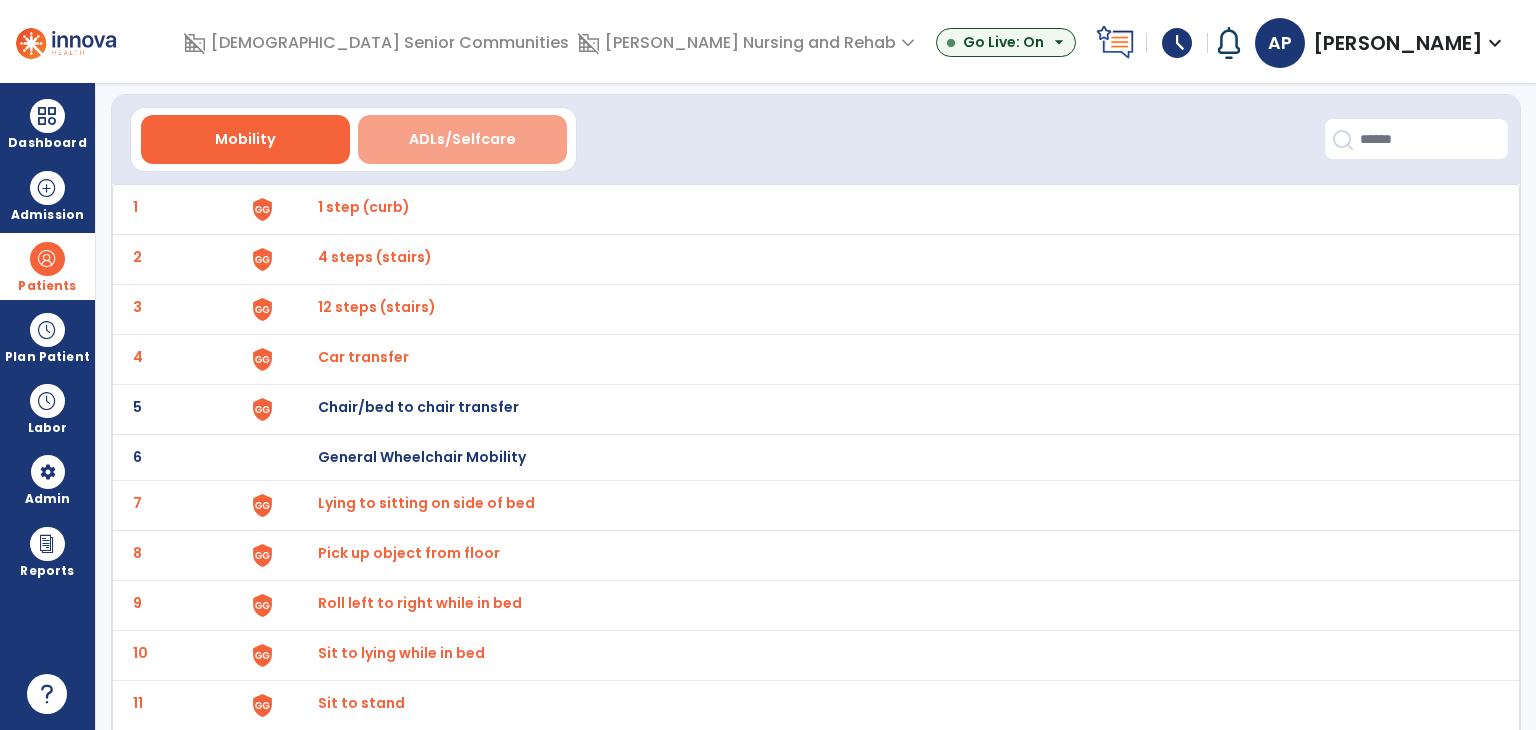 click on "ADLs/Selfcare" at bounding box center (462, 139) 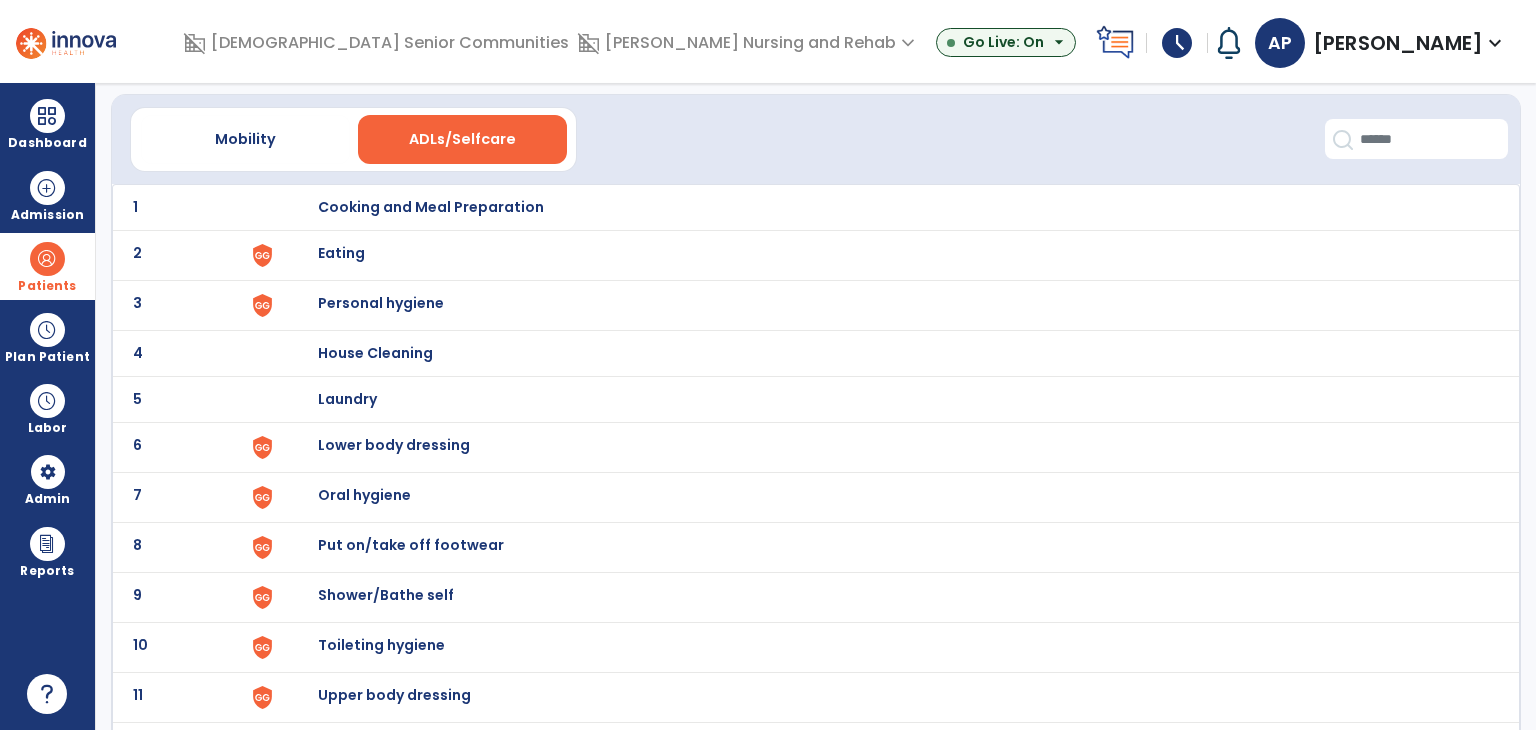 click on "2 Eating" 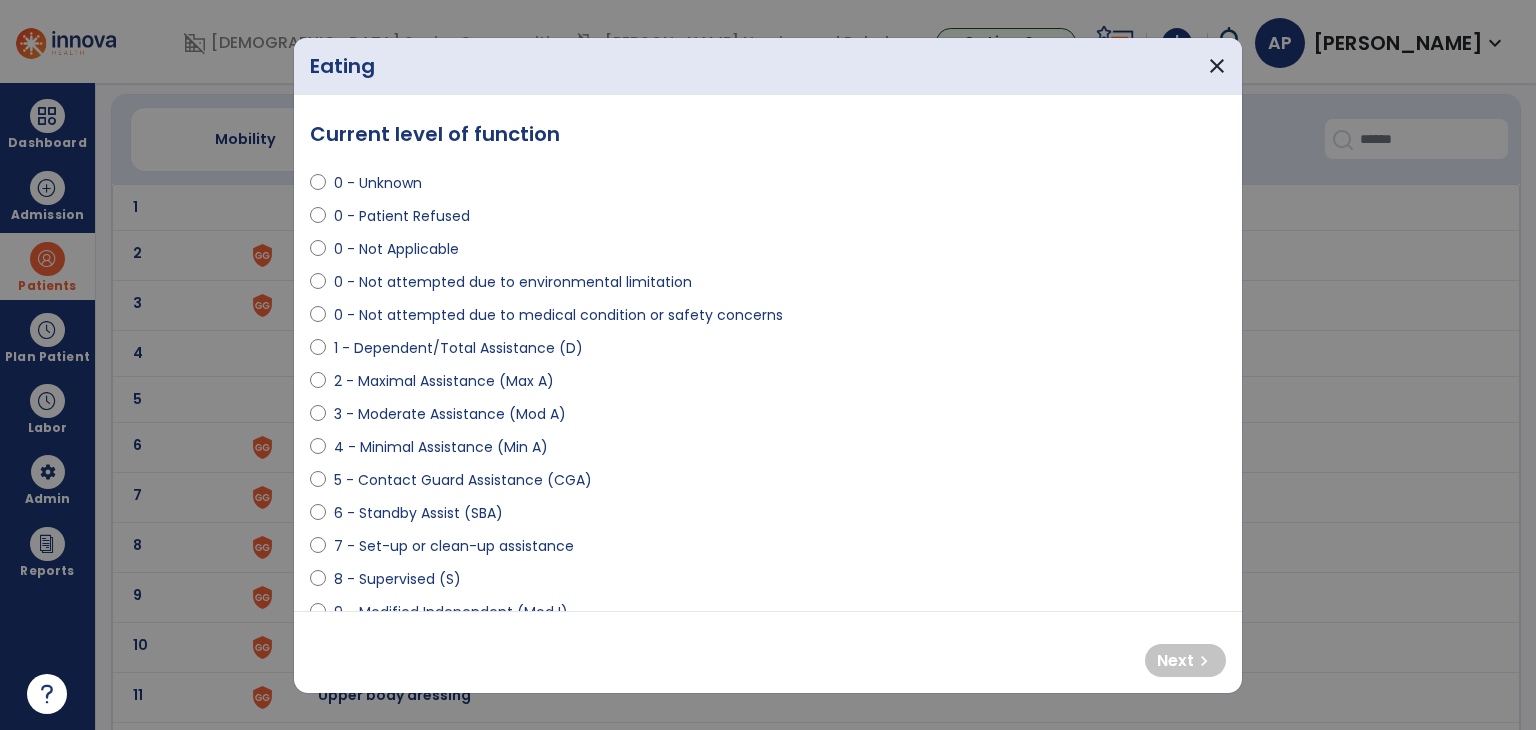 select on "**********" 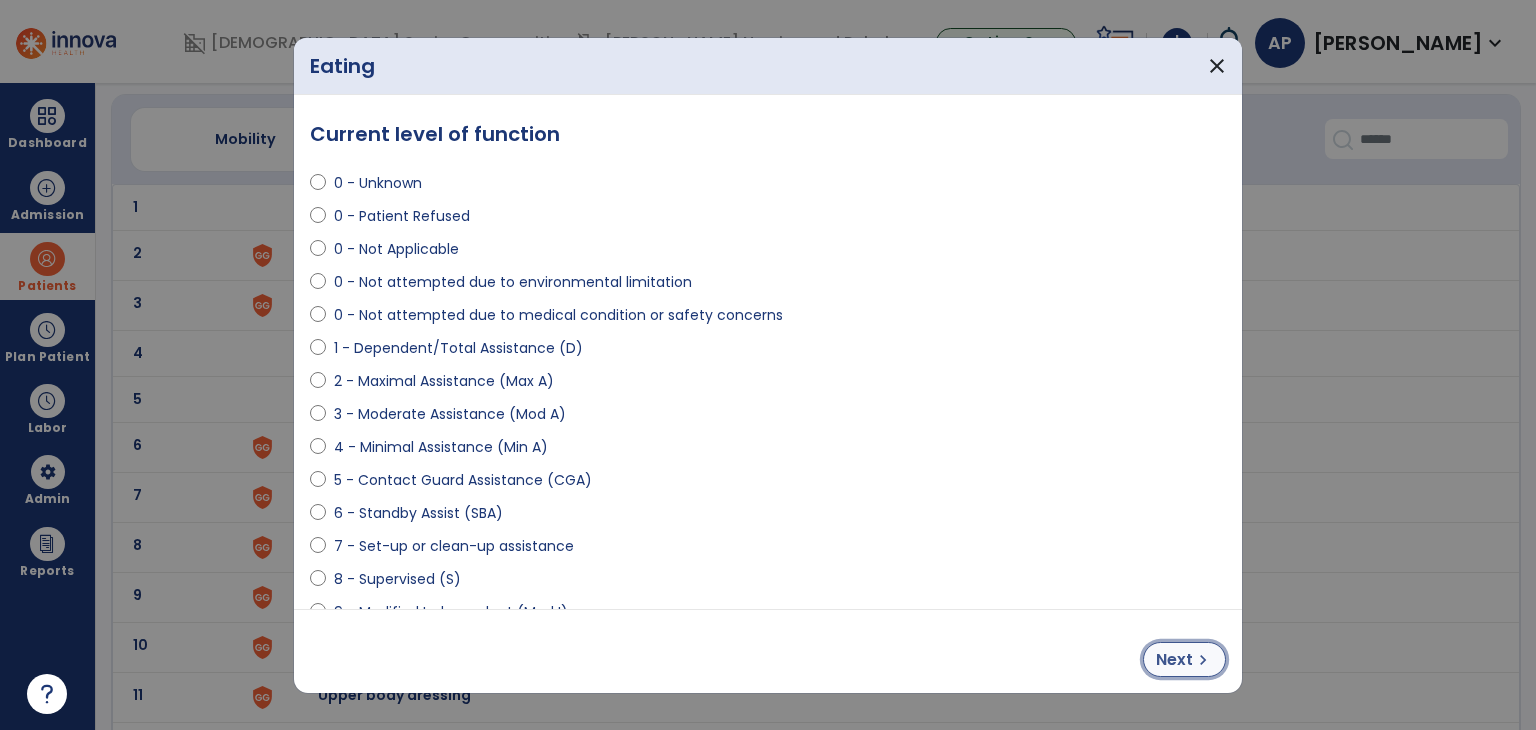 click on "chevron_right" at bounding box center [1203, 660] 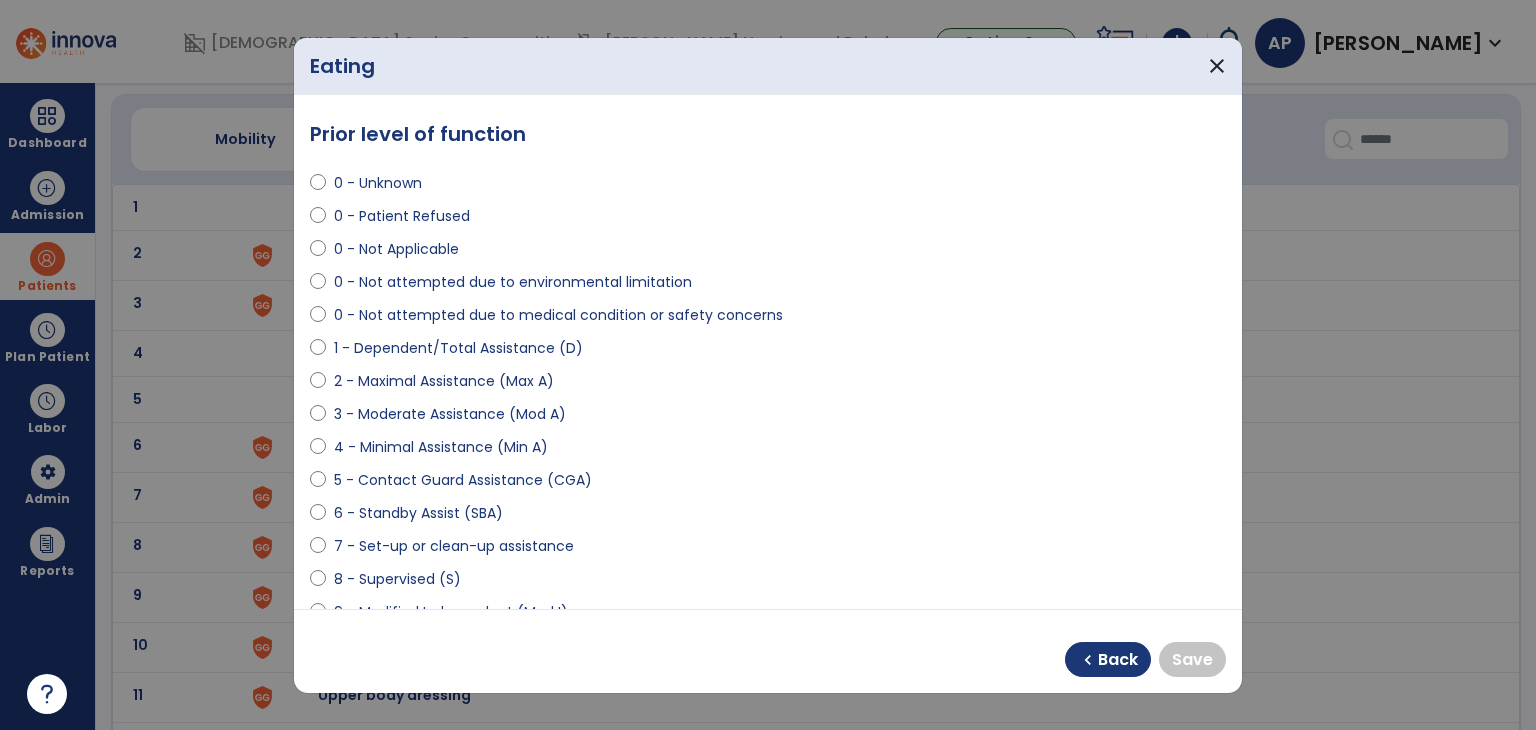 select on "**********" 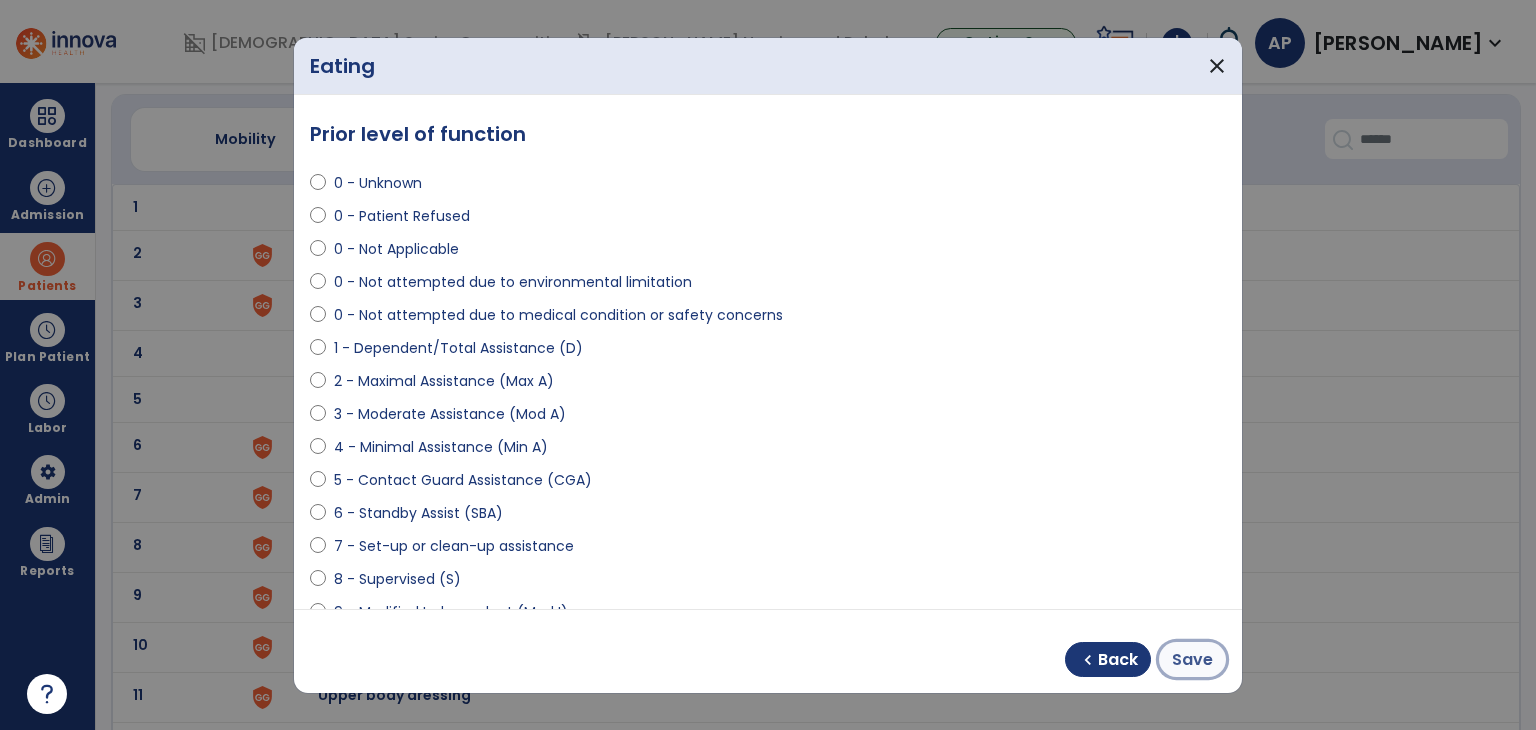 click on "Save" at bounding box center (1192, 660) 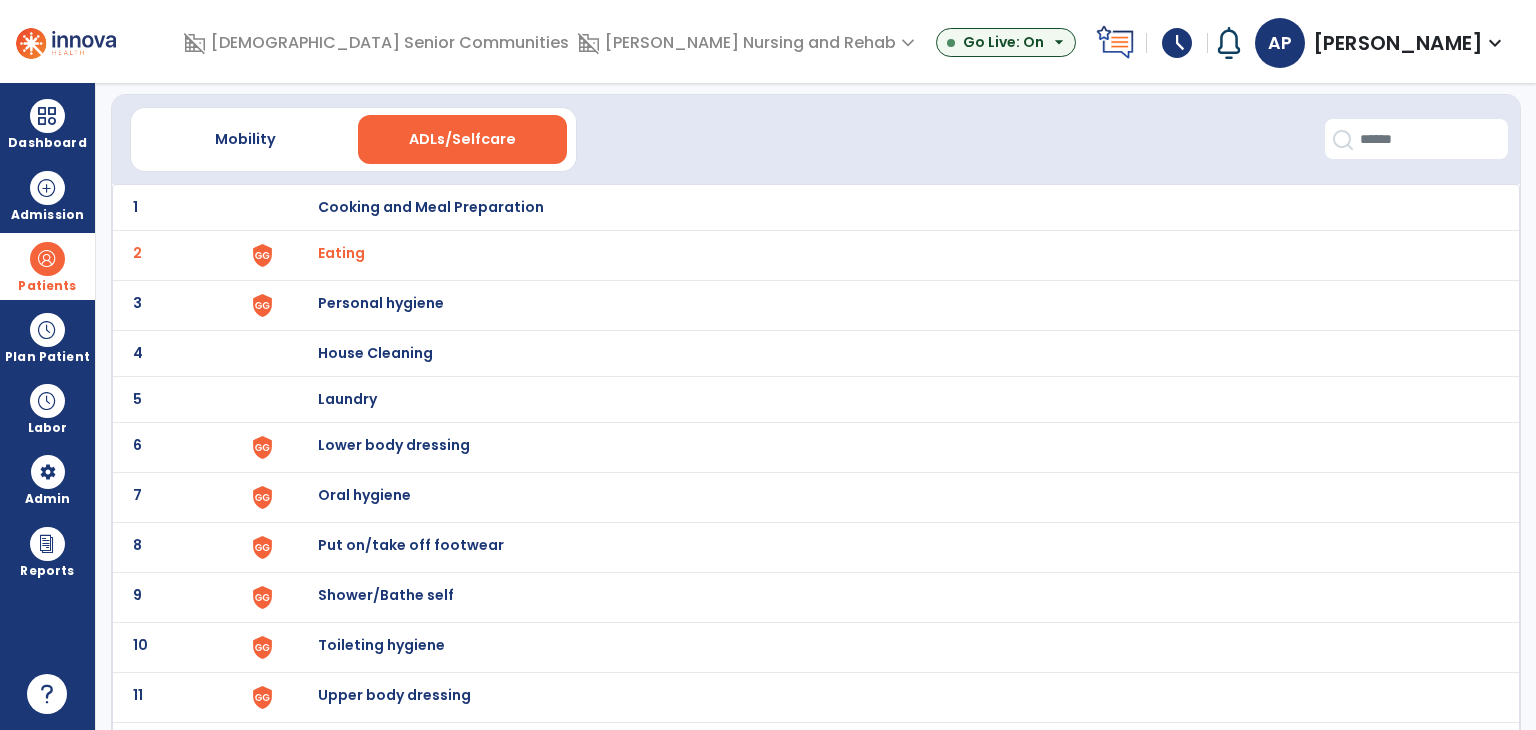 click on "Personal hygiene" at bounding box center [888, 207] 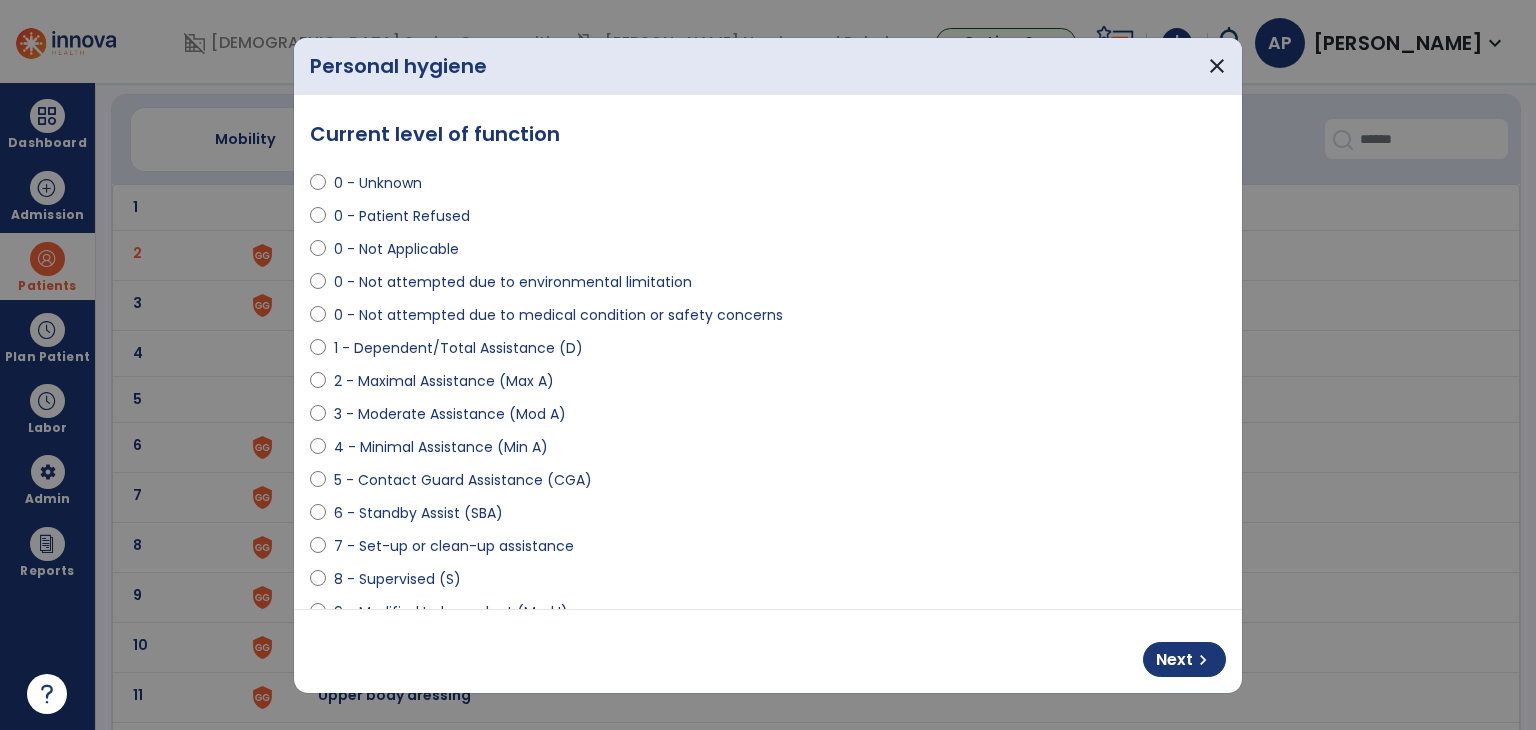 select on "**********" 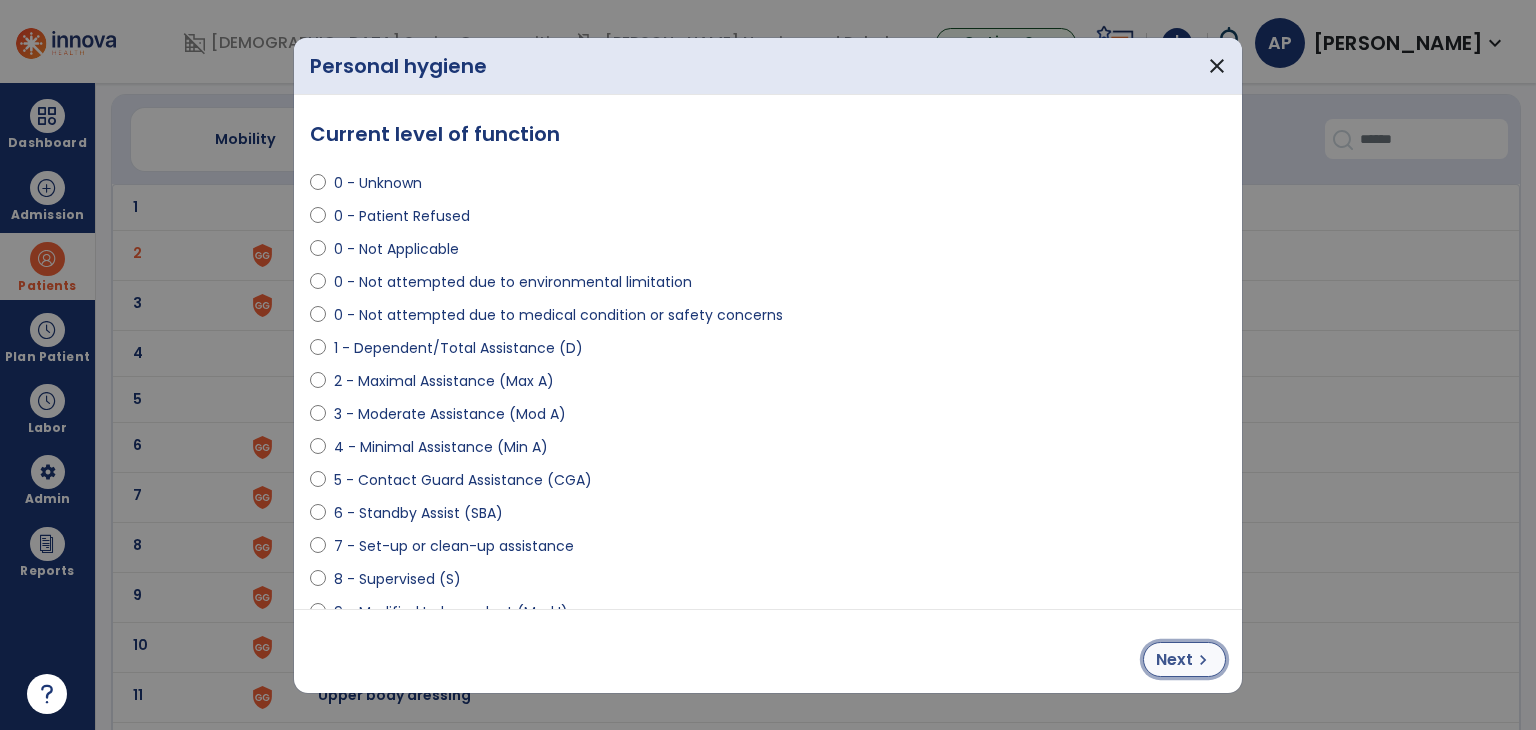 click on "Next" at bounding box center (1174, 660) 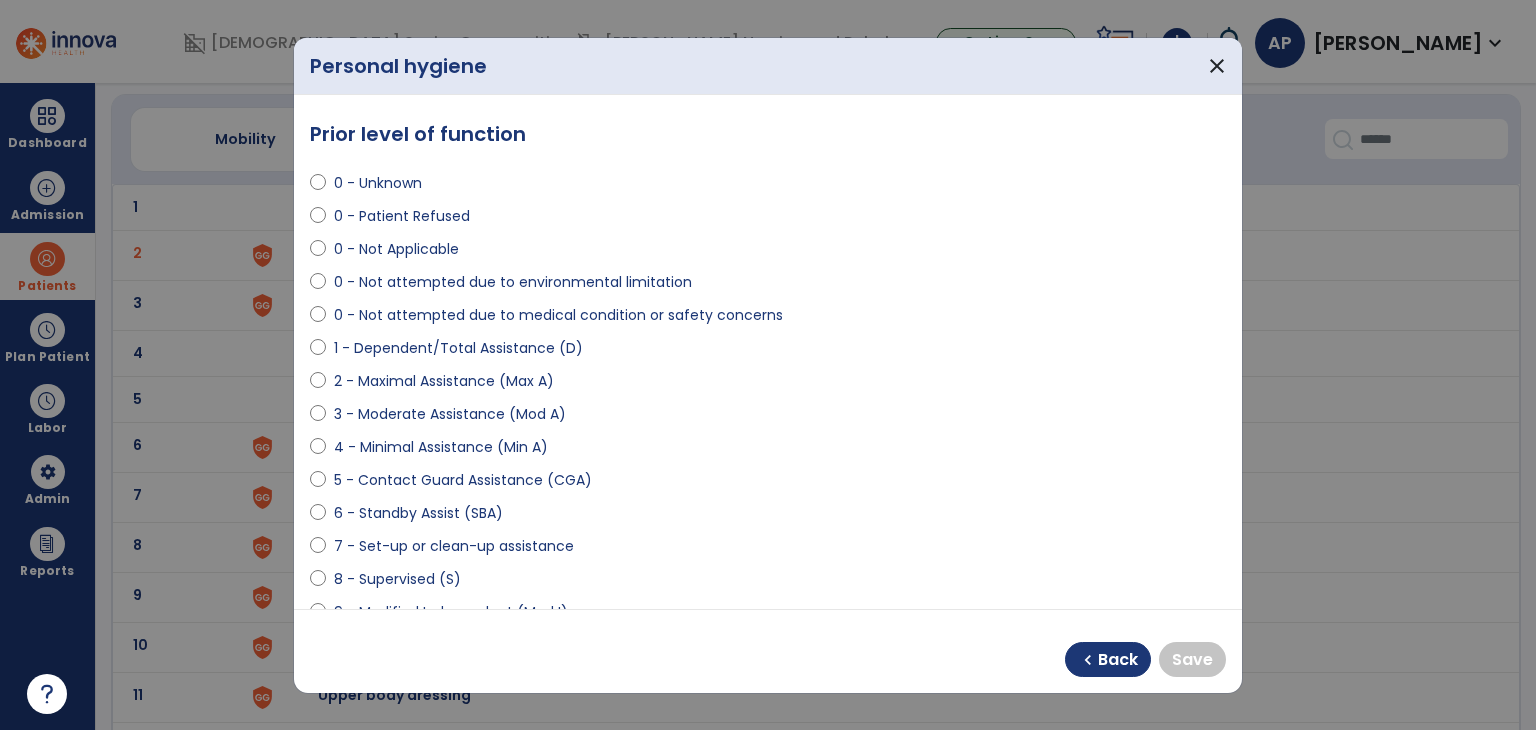select on "**********" 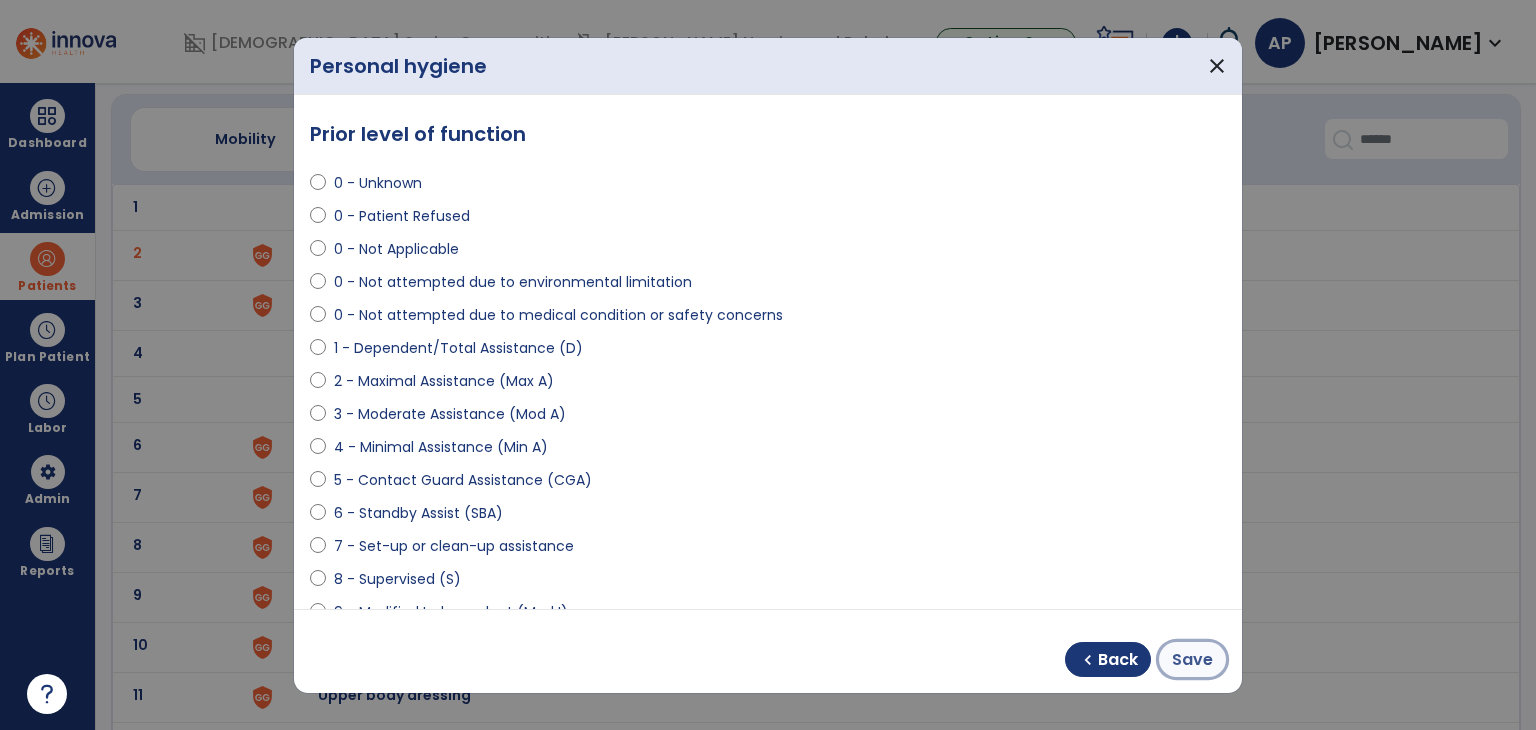 click on "Save" at bounding box center (1192, 660) 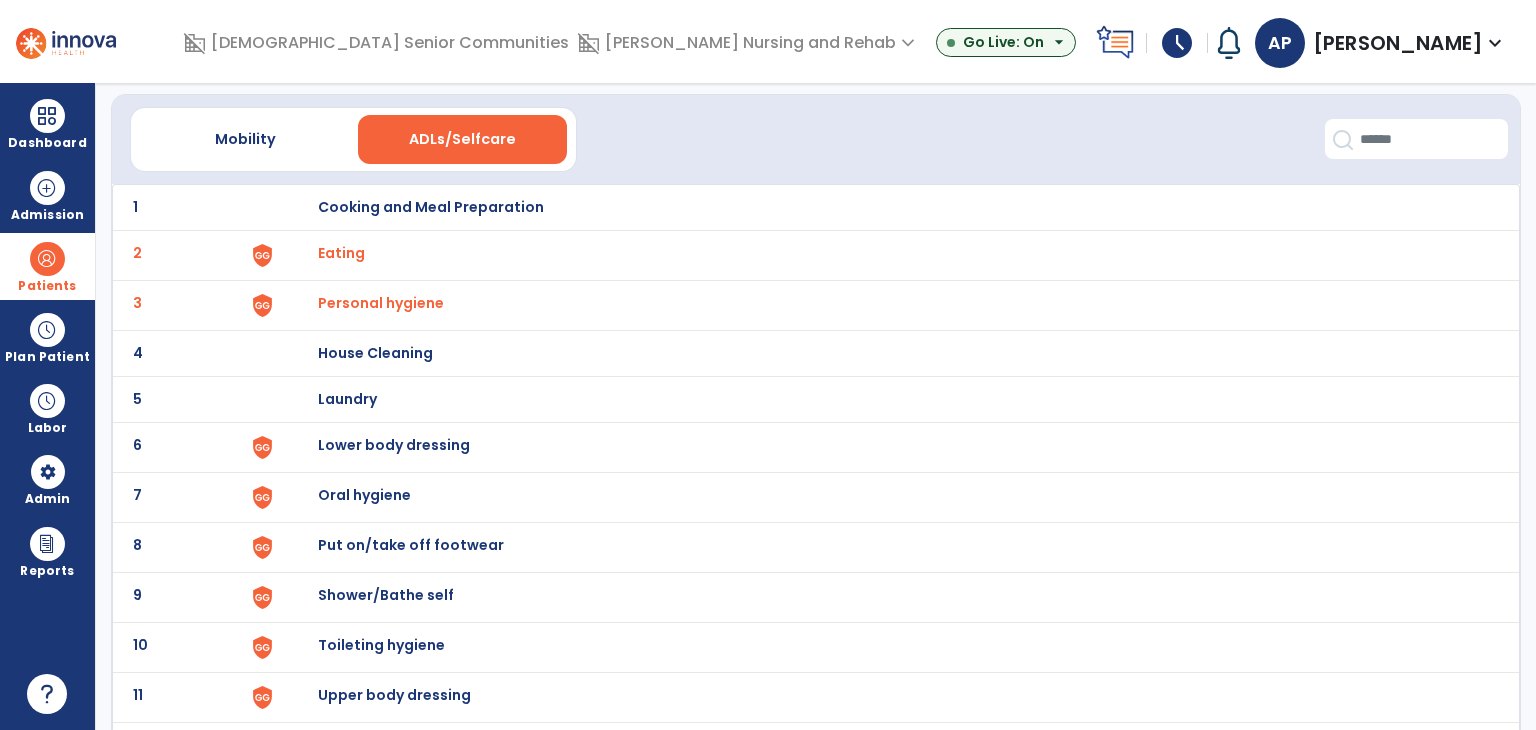 click on "6 Lower body dressing" 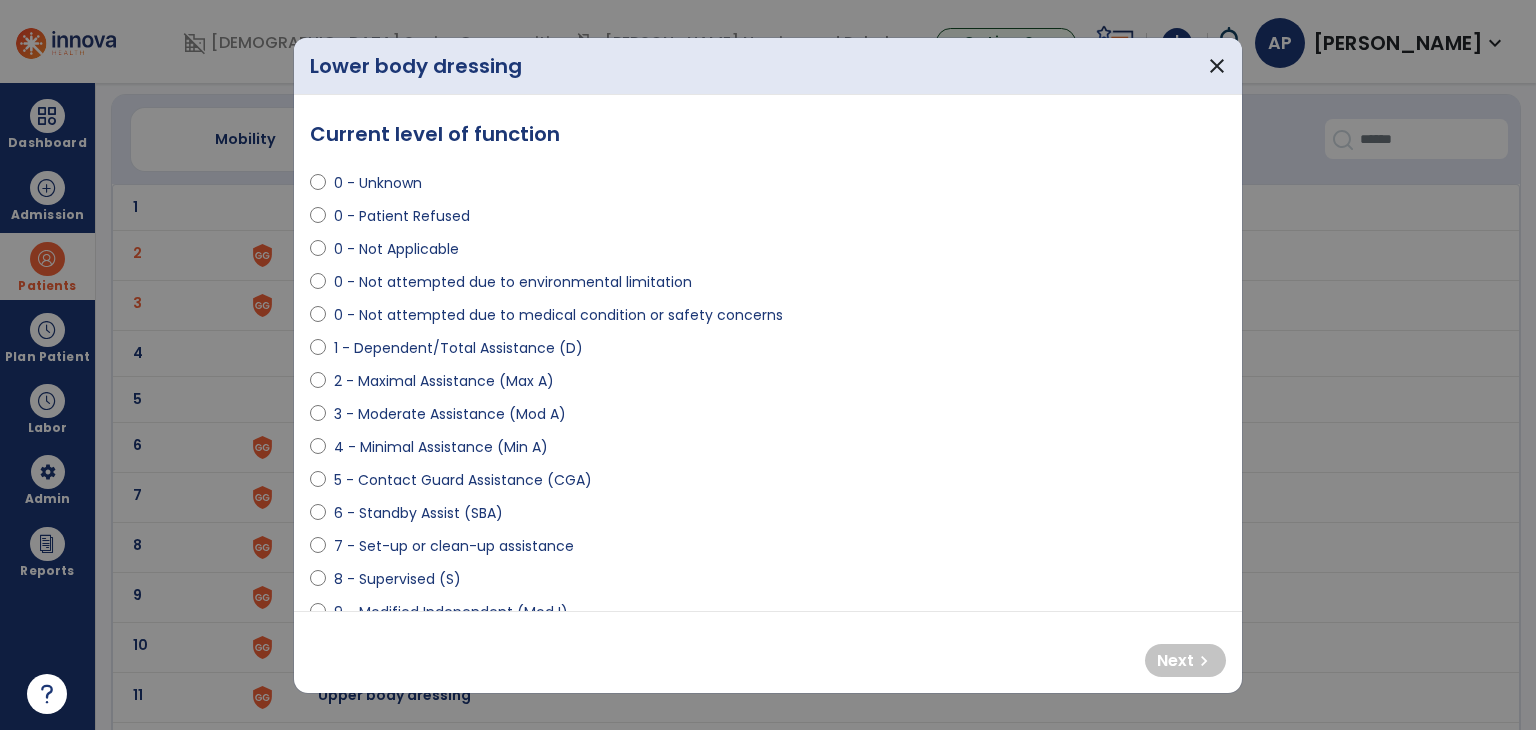 select on "**********" 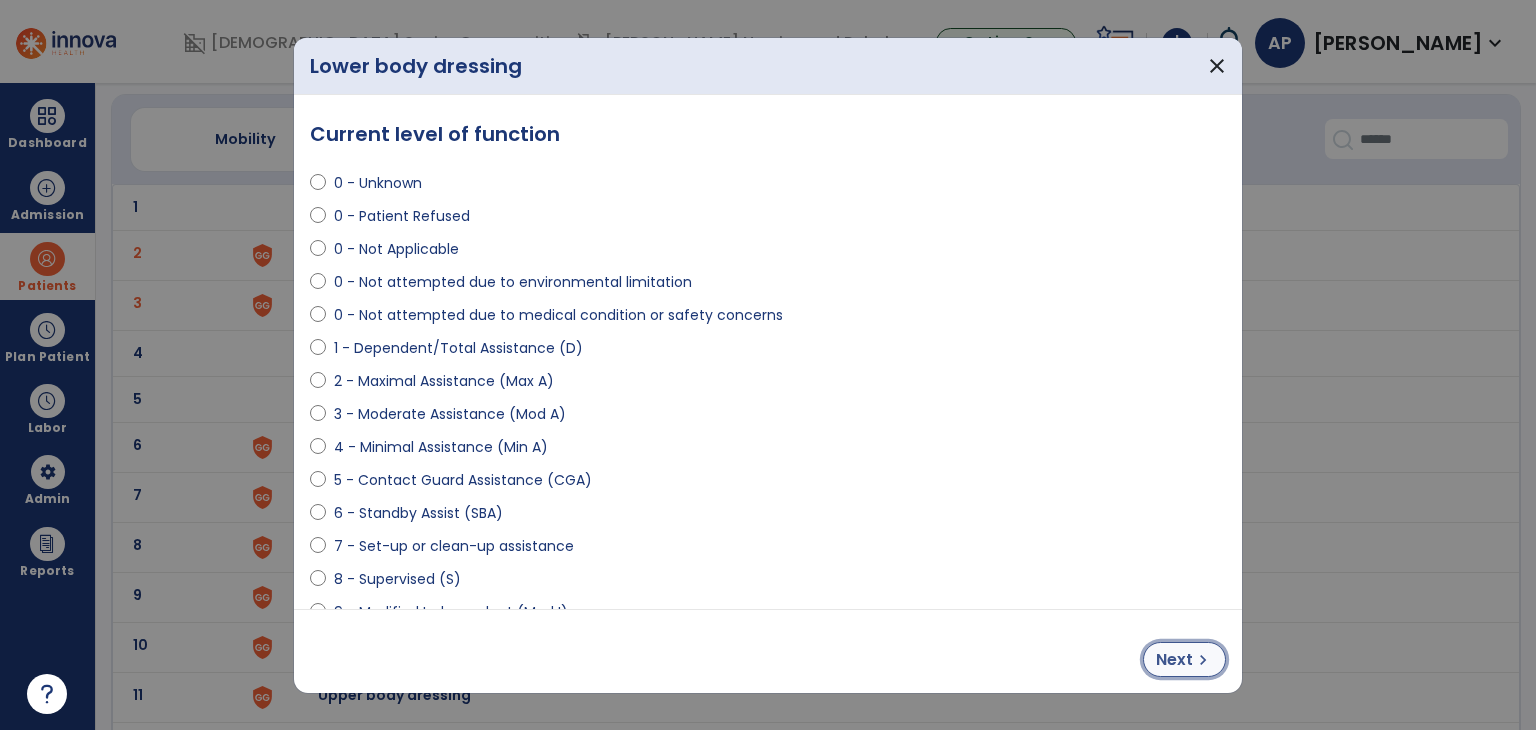 click on "Next" at bounding box center [1174, 660] 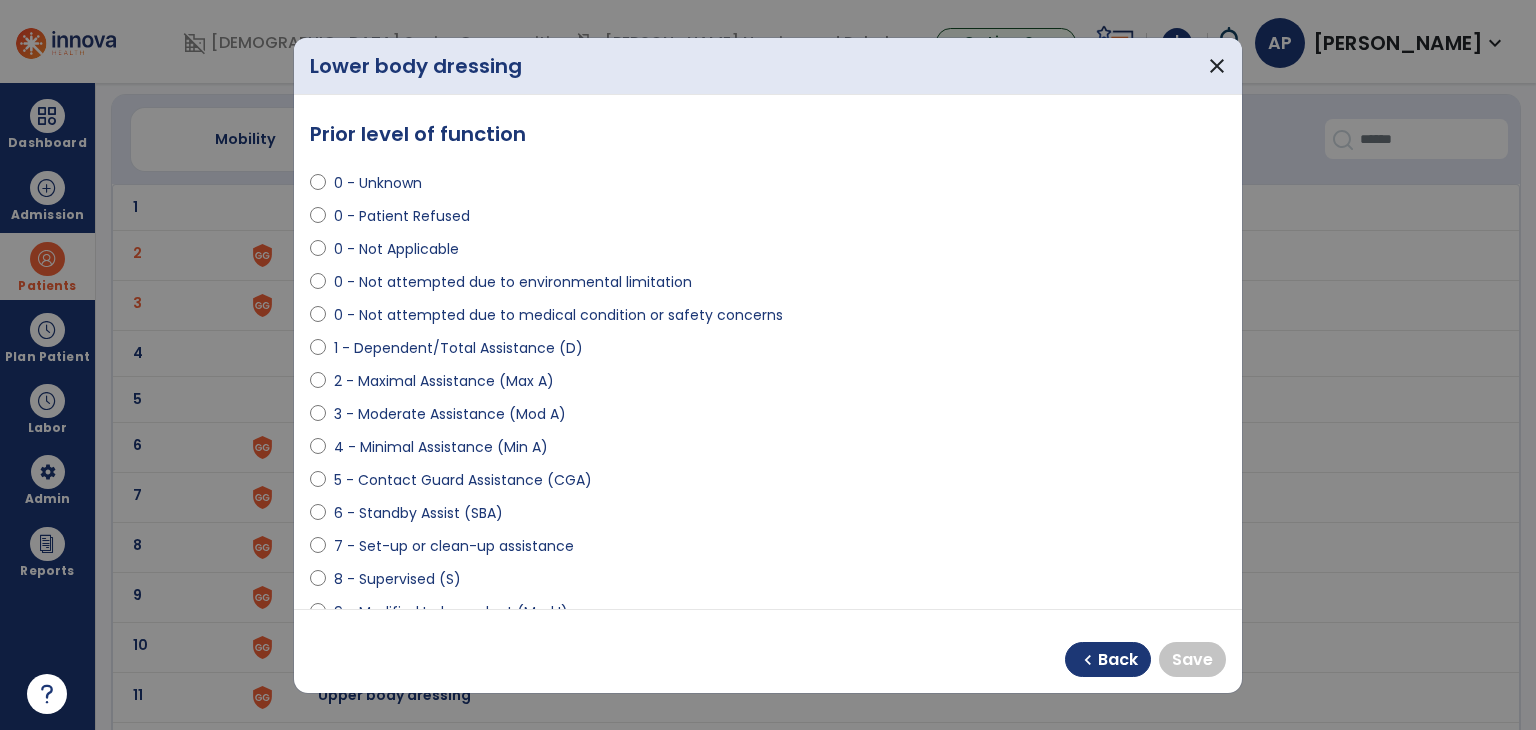 select on "**********" 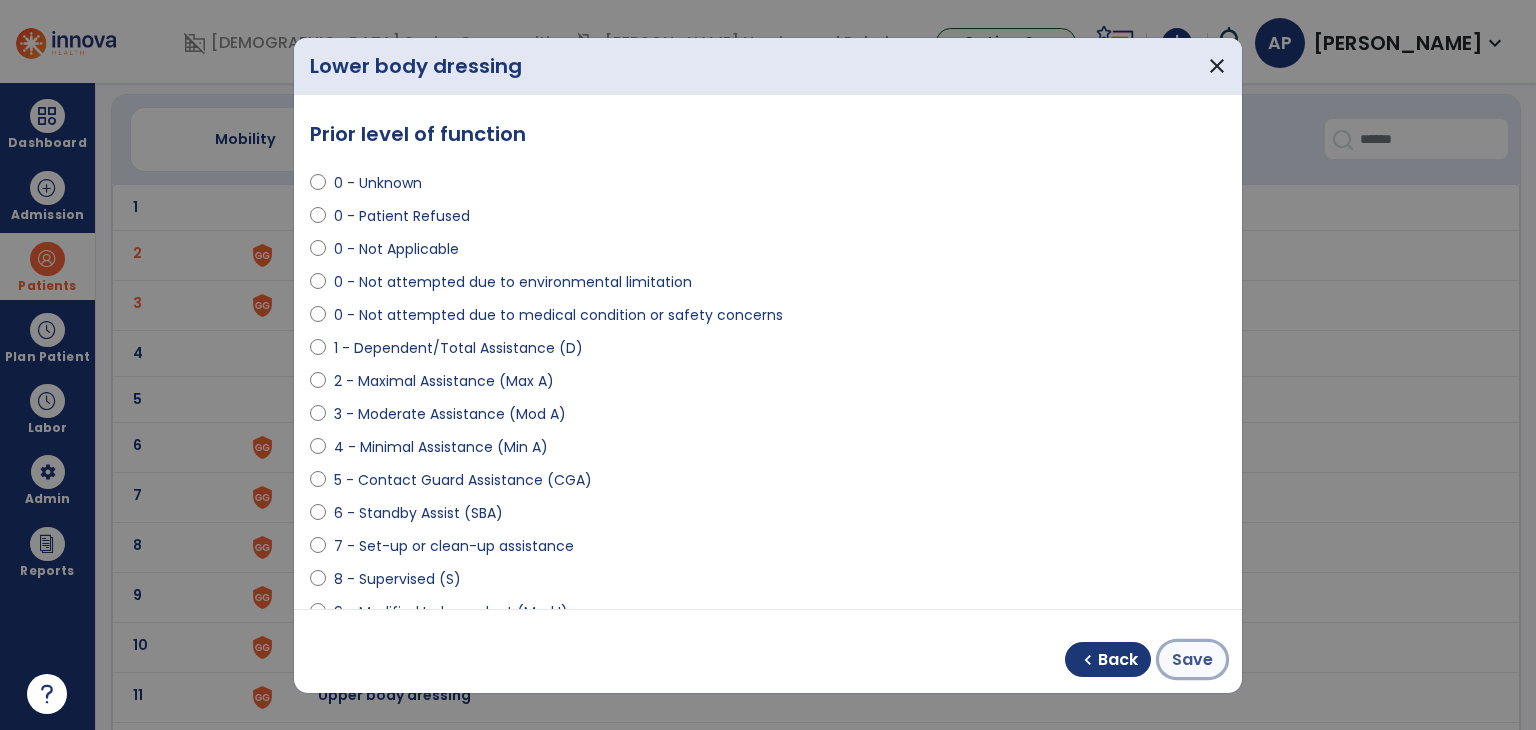 click on "Save" at bounding box center (1192, 659) 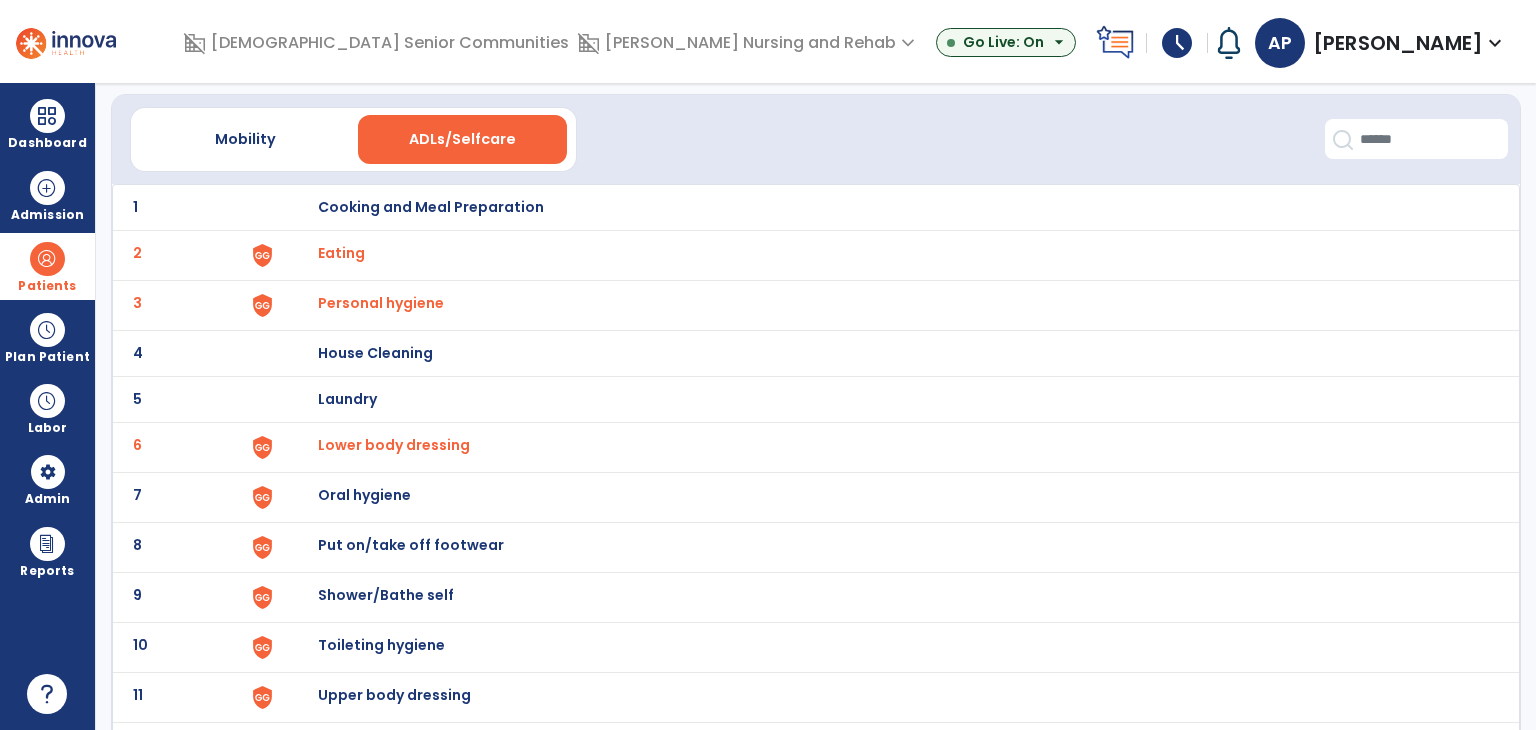 click on "7 Oral hygiene" 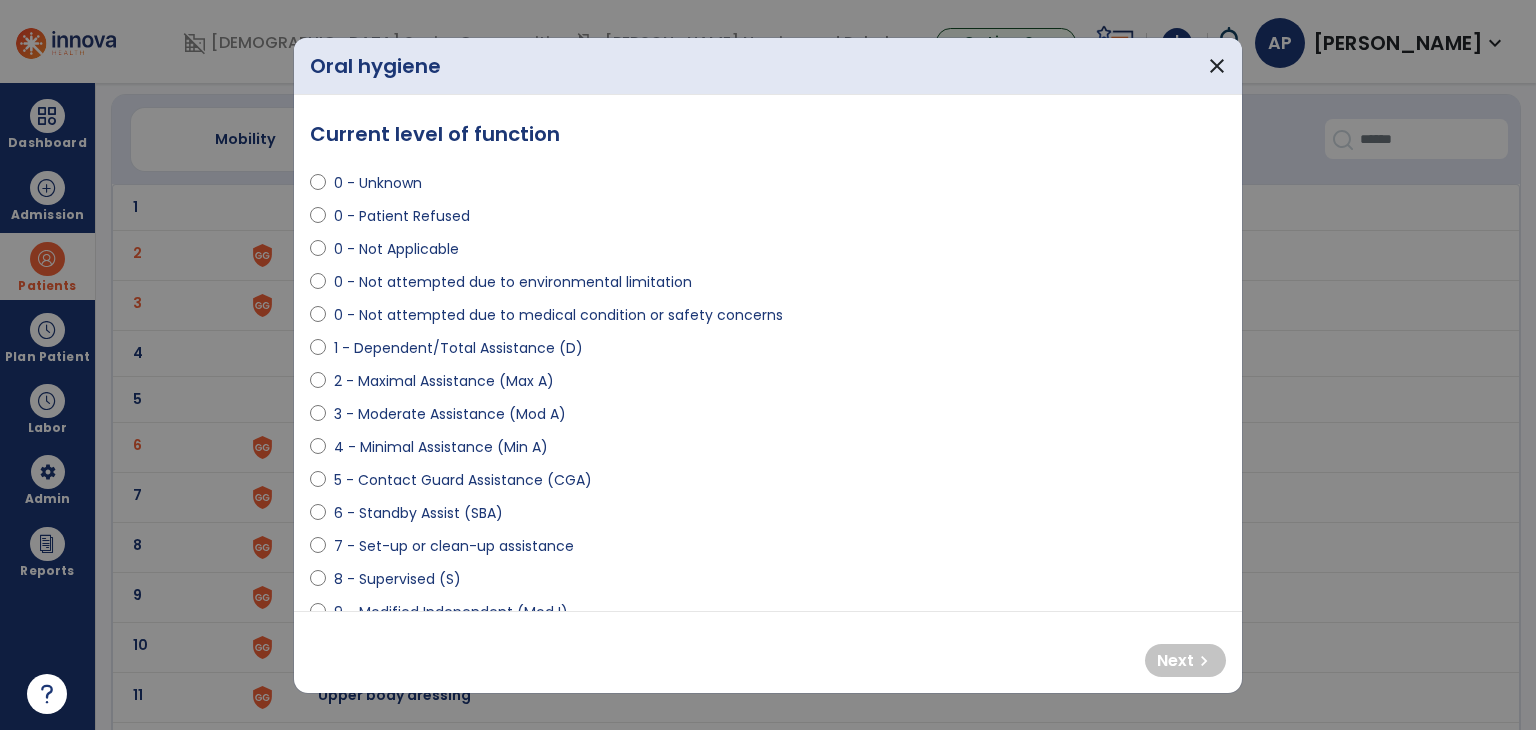 select on "**********" 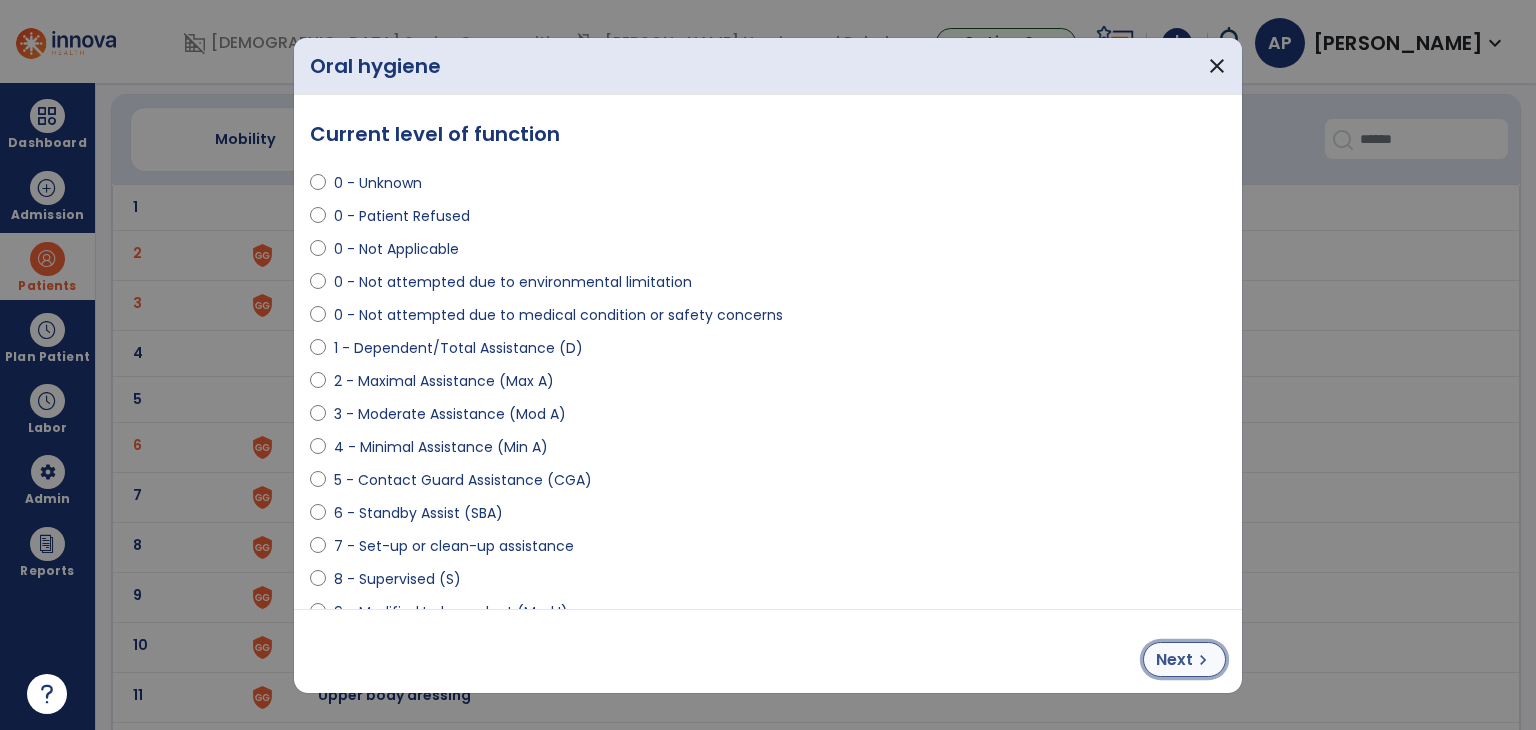 click on "chevron_right" at bounding box center [1203, 660] 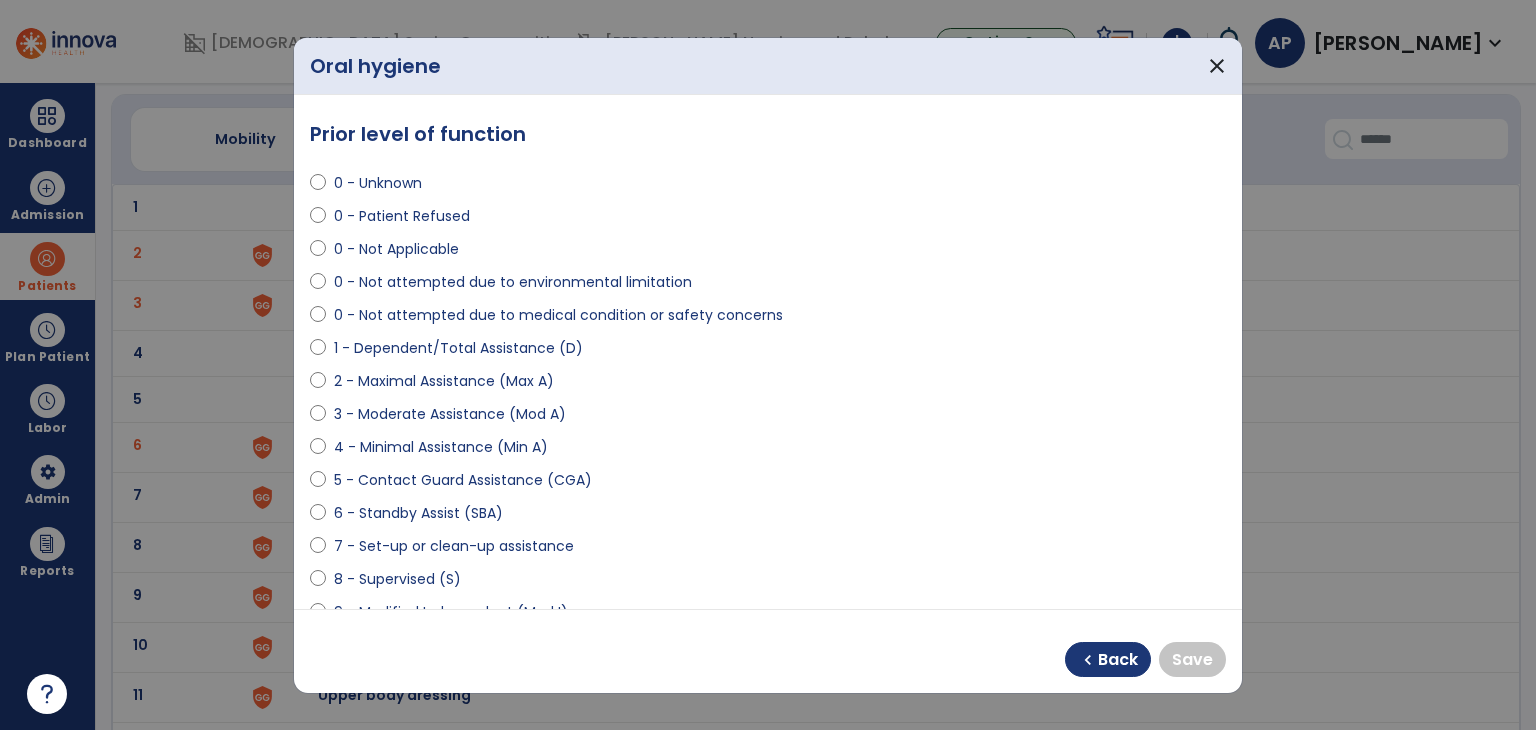 select on "**********" 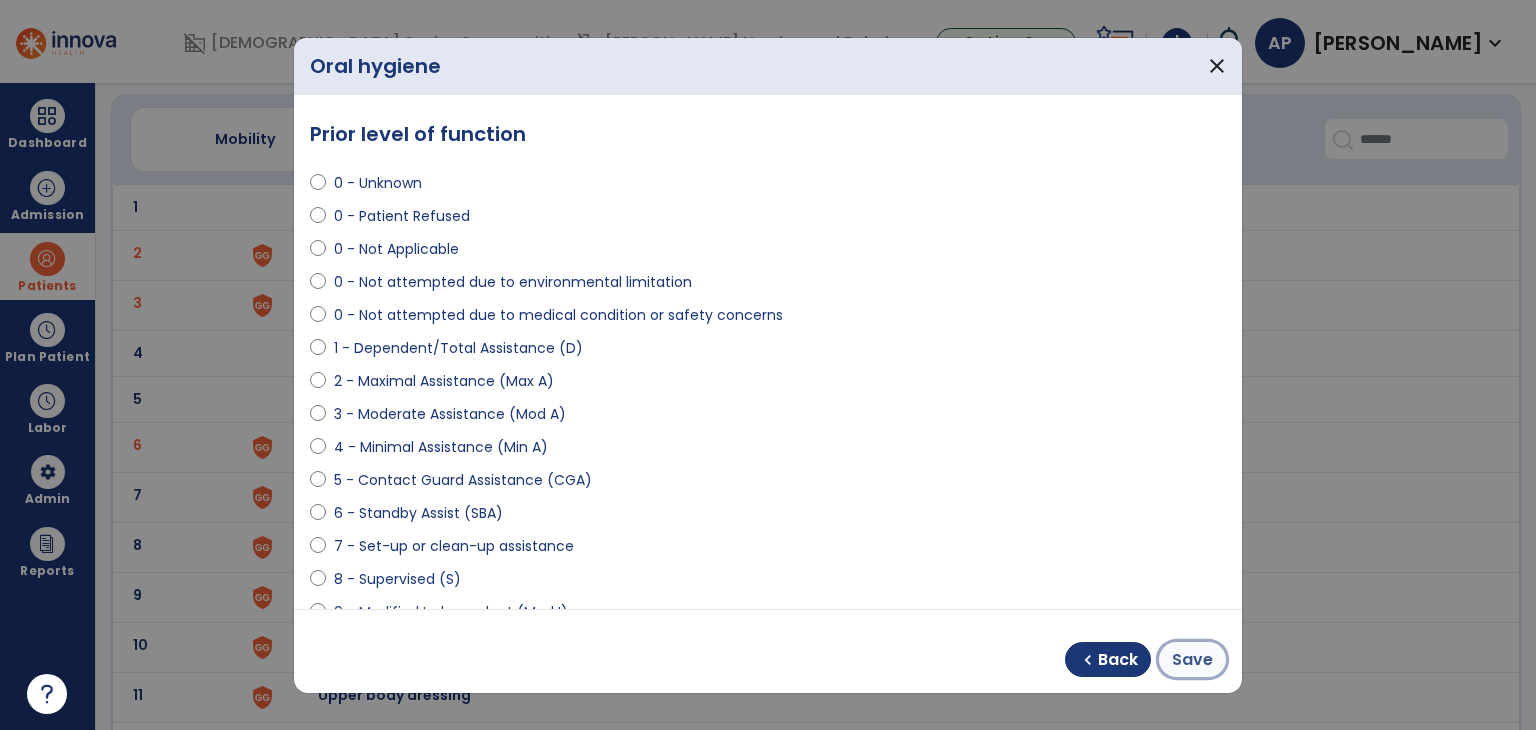 click on "Save" at bounding box center [1192, 659] 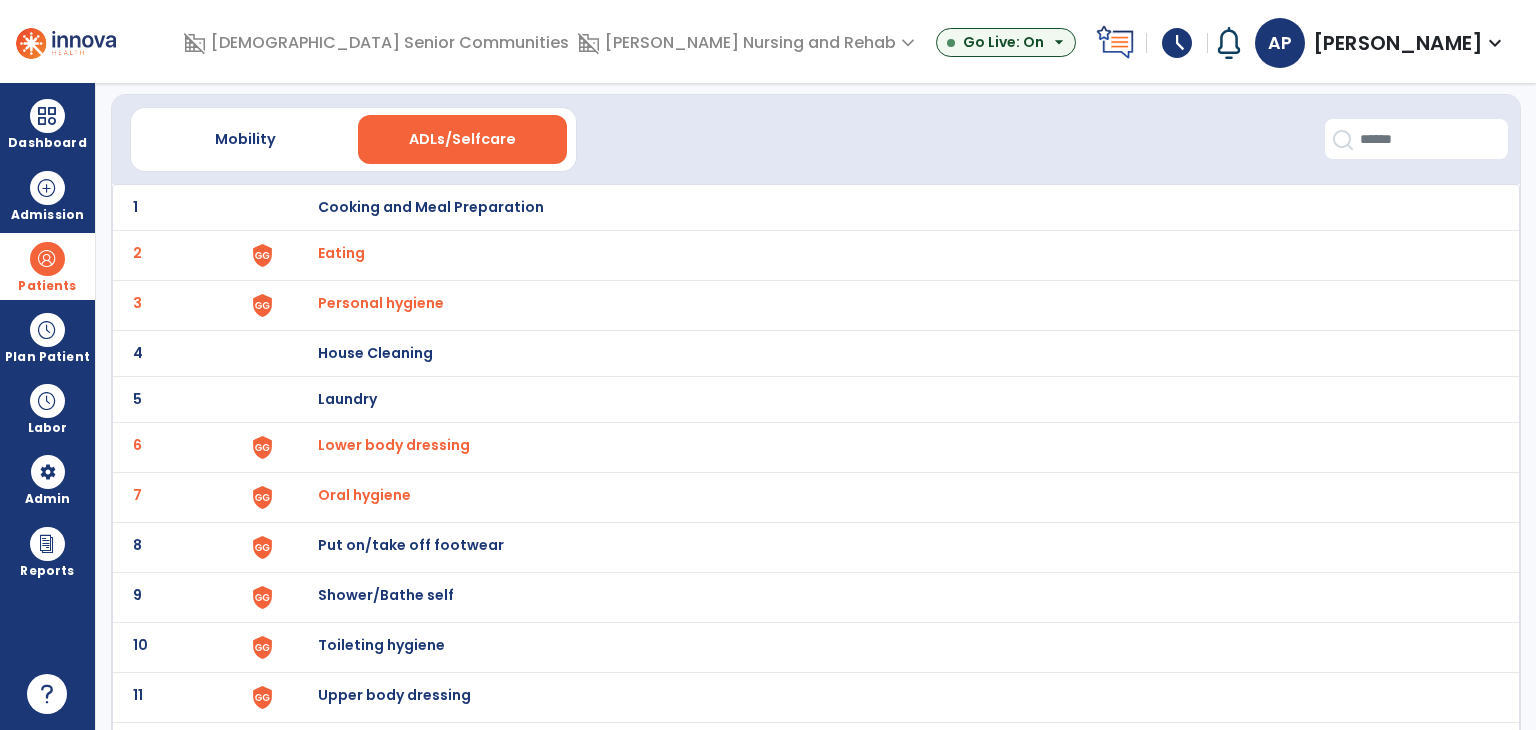click on "8 Put on/take off footwear" 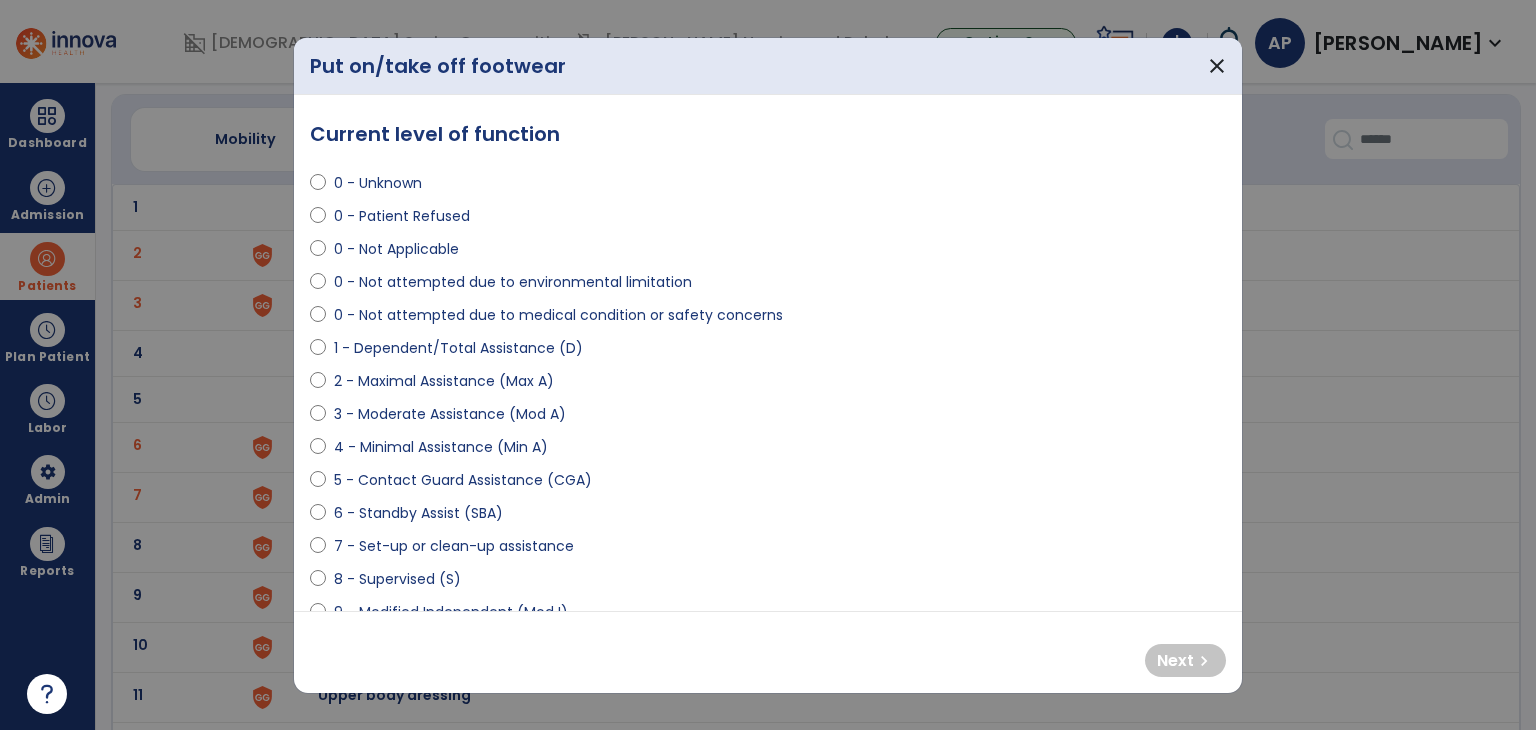 select on "**********" 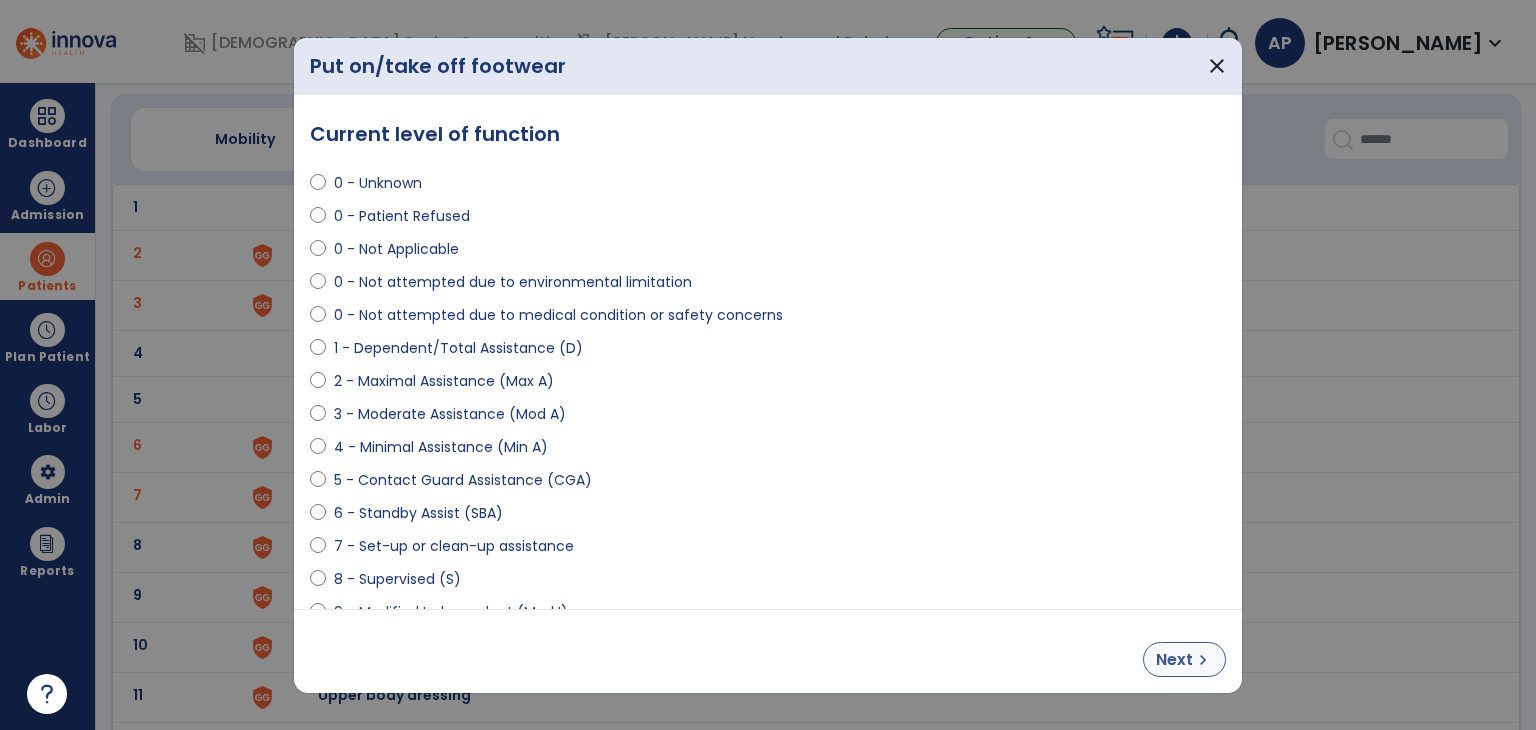 click on "Next" at bounding box center [1174, 660] 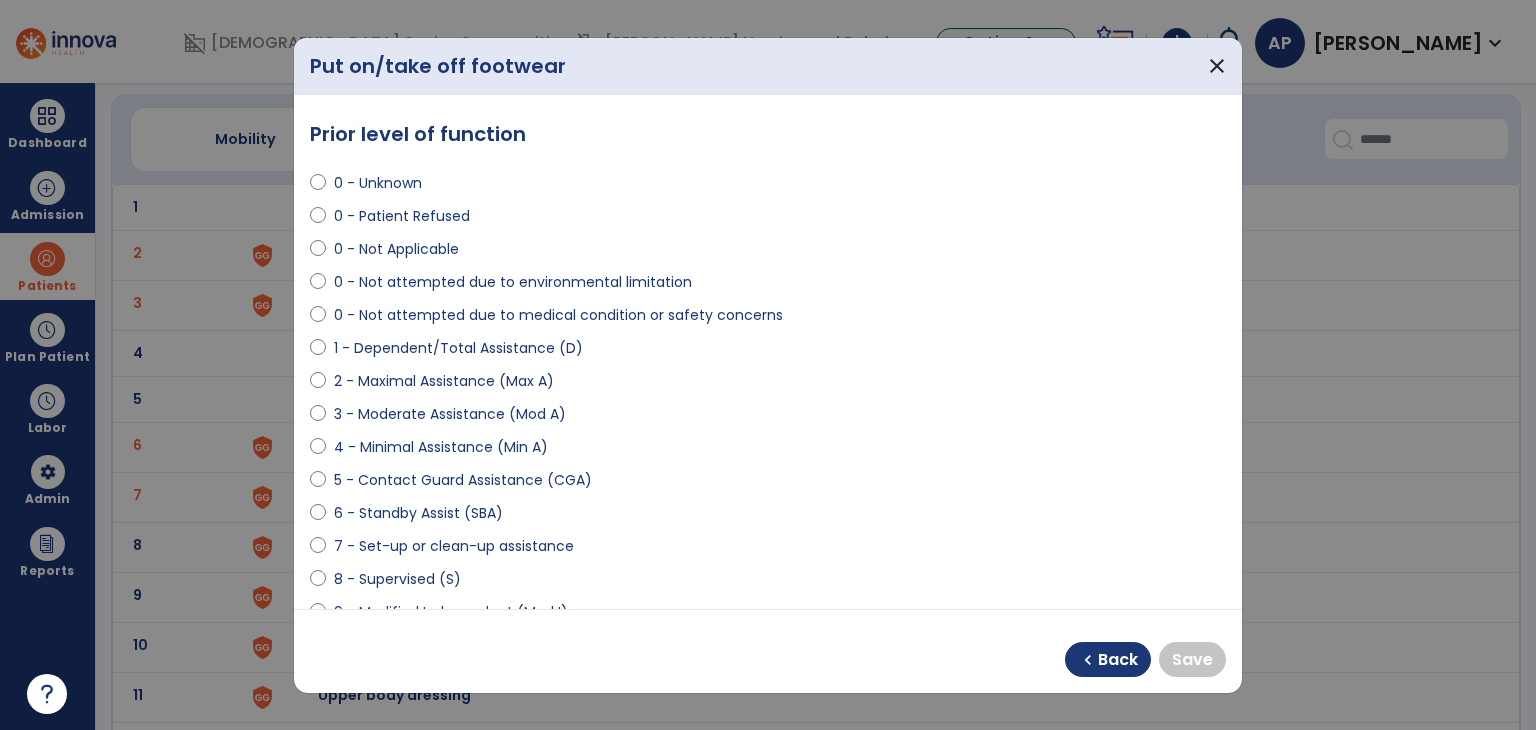 select on "**********" 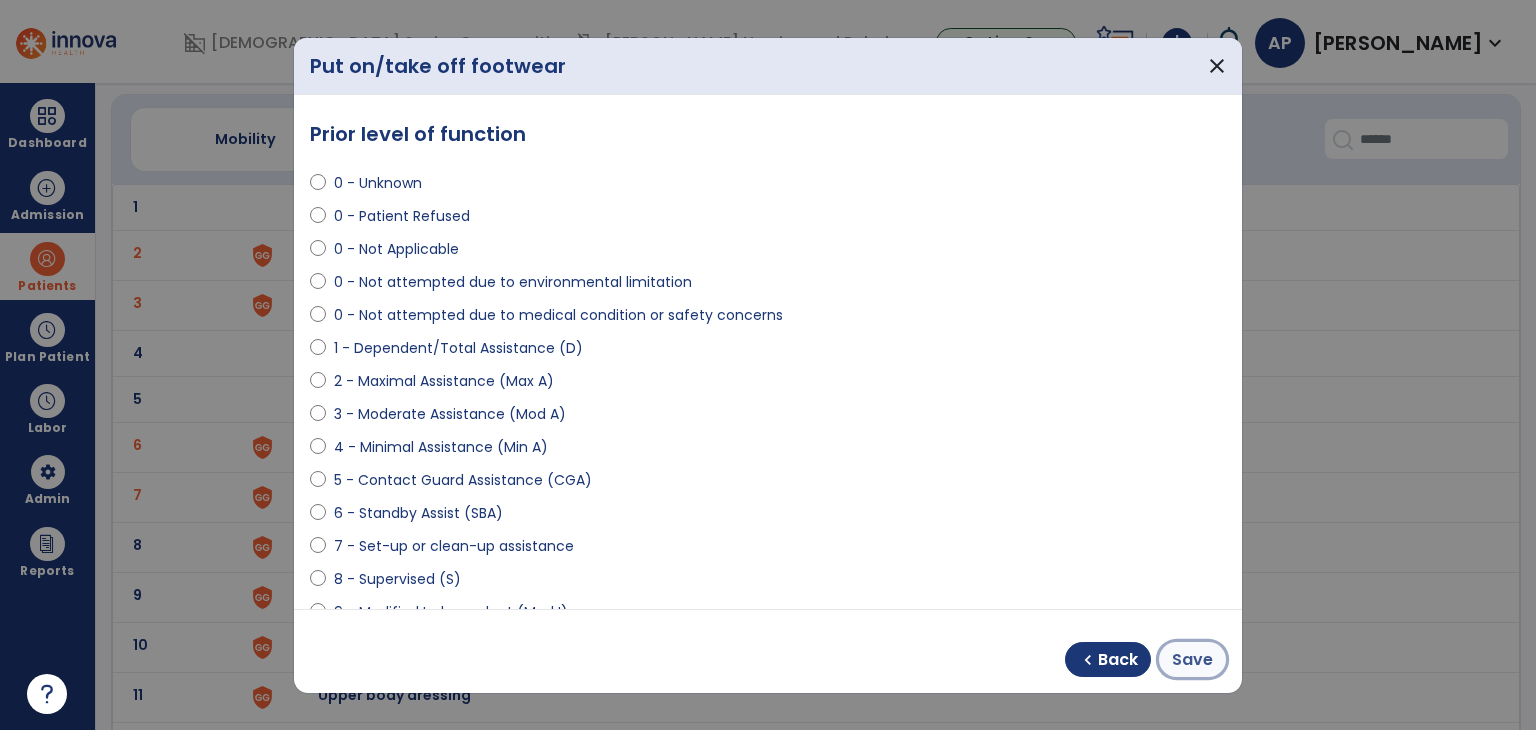 click on "Save" at bounding box center [1192, 659] 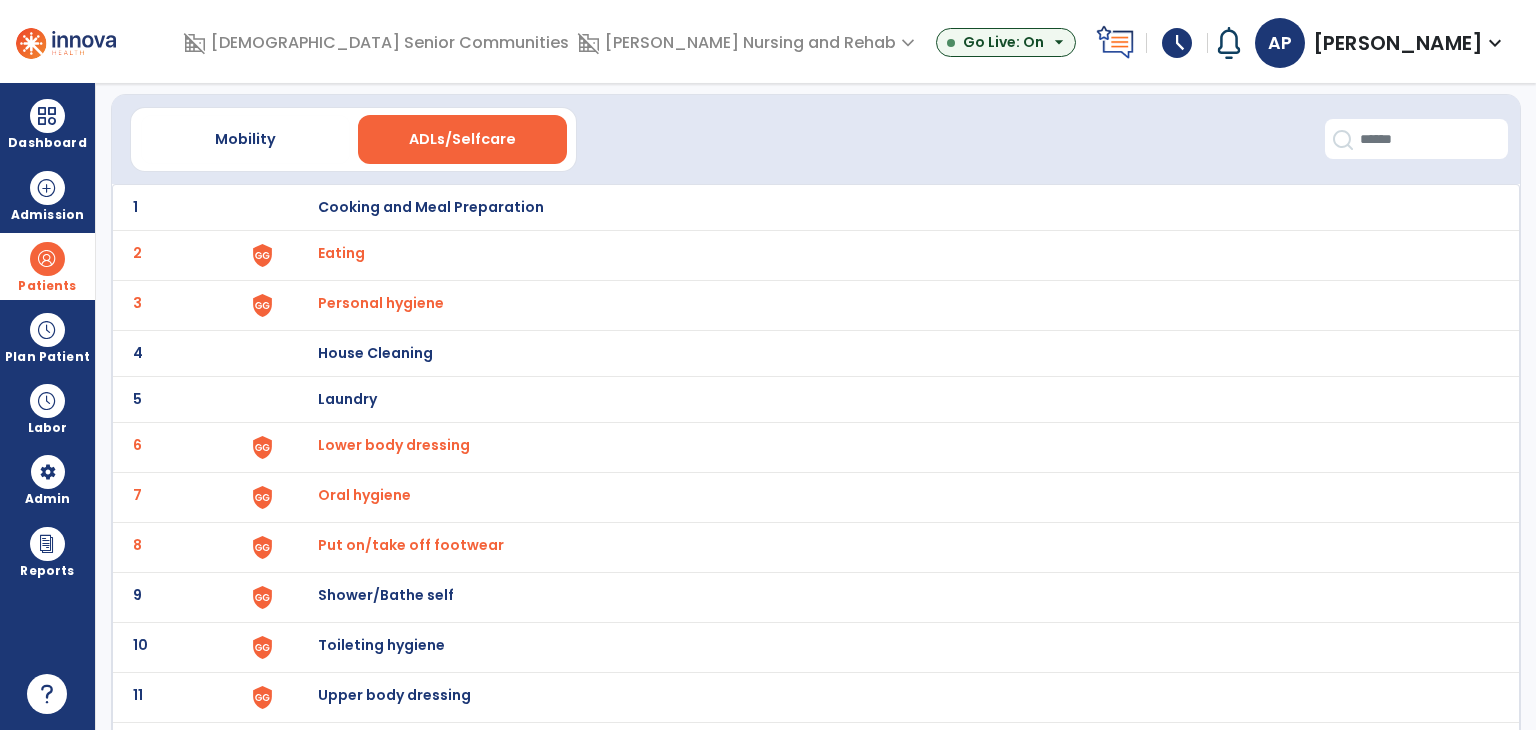 click at bounding box center [296, 207] 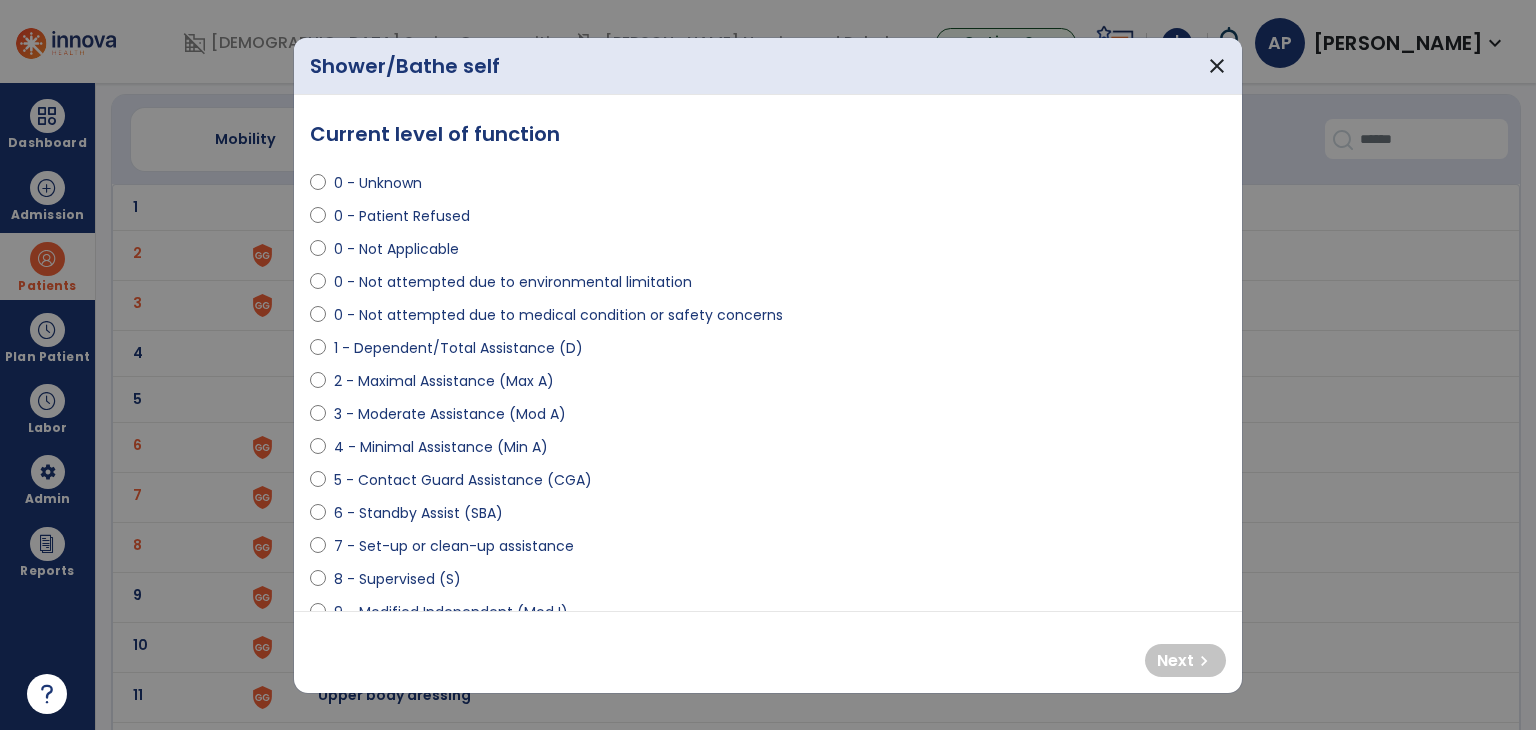 select on "**********" 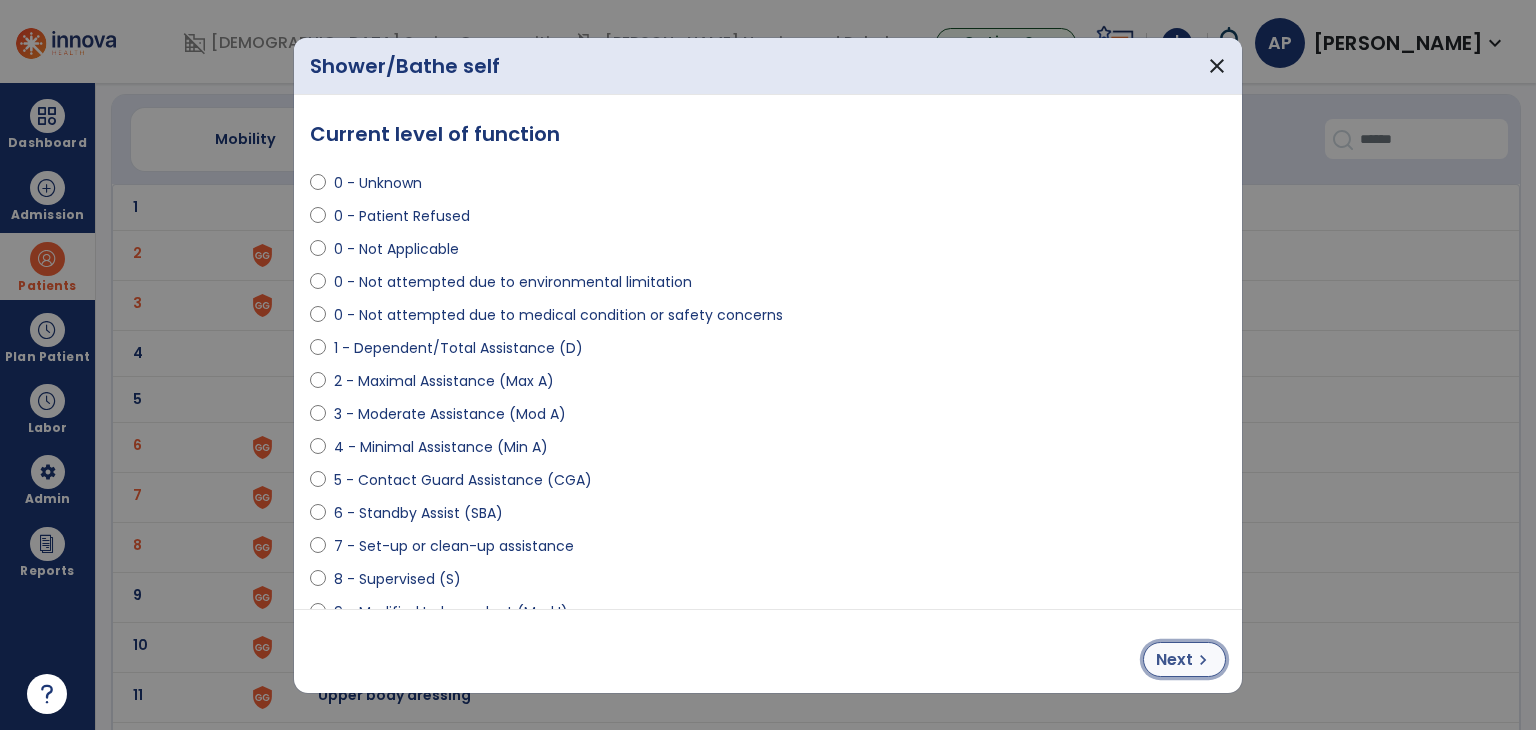 click on "Next" at bounding box center [1174, 660] 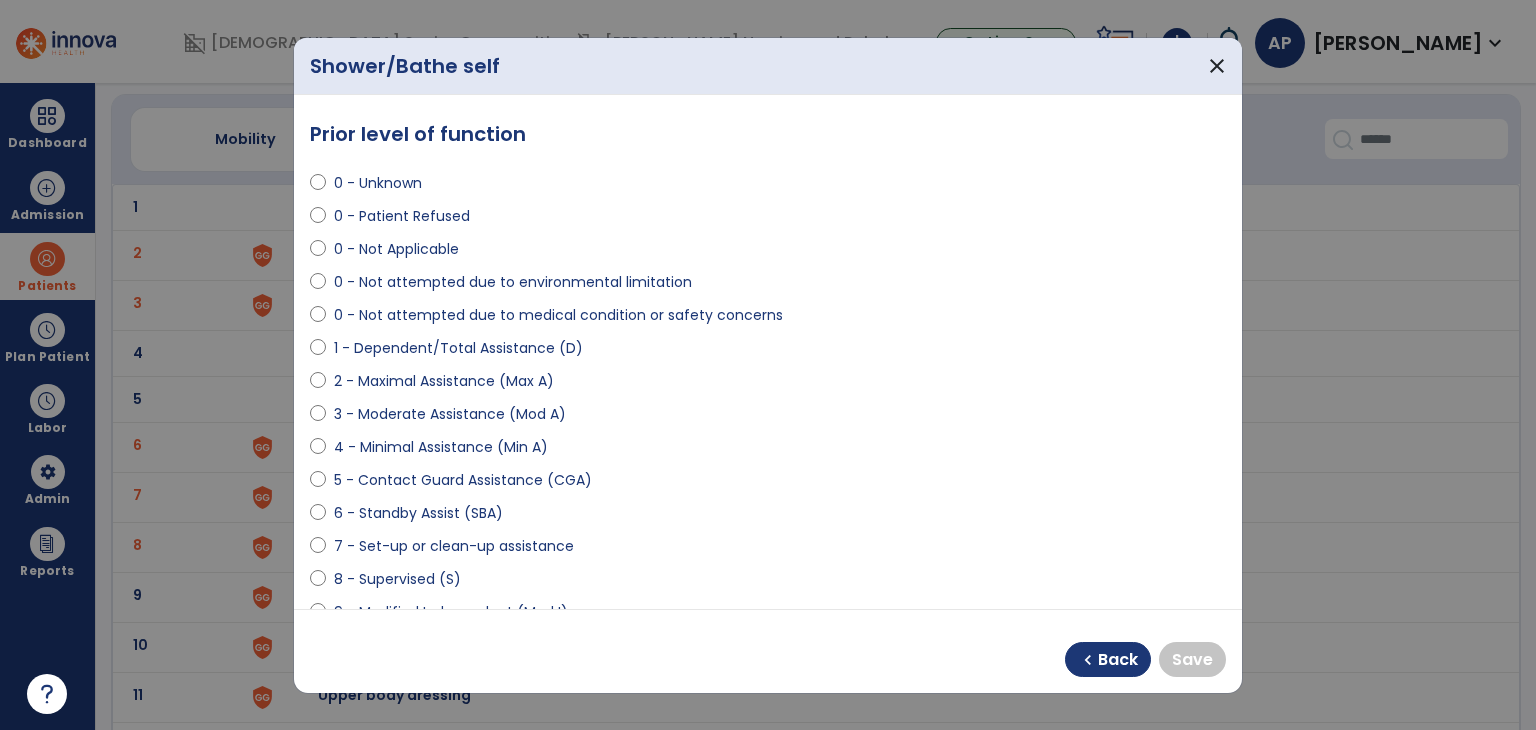 select on "**********" 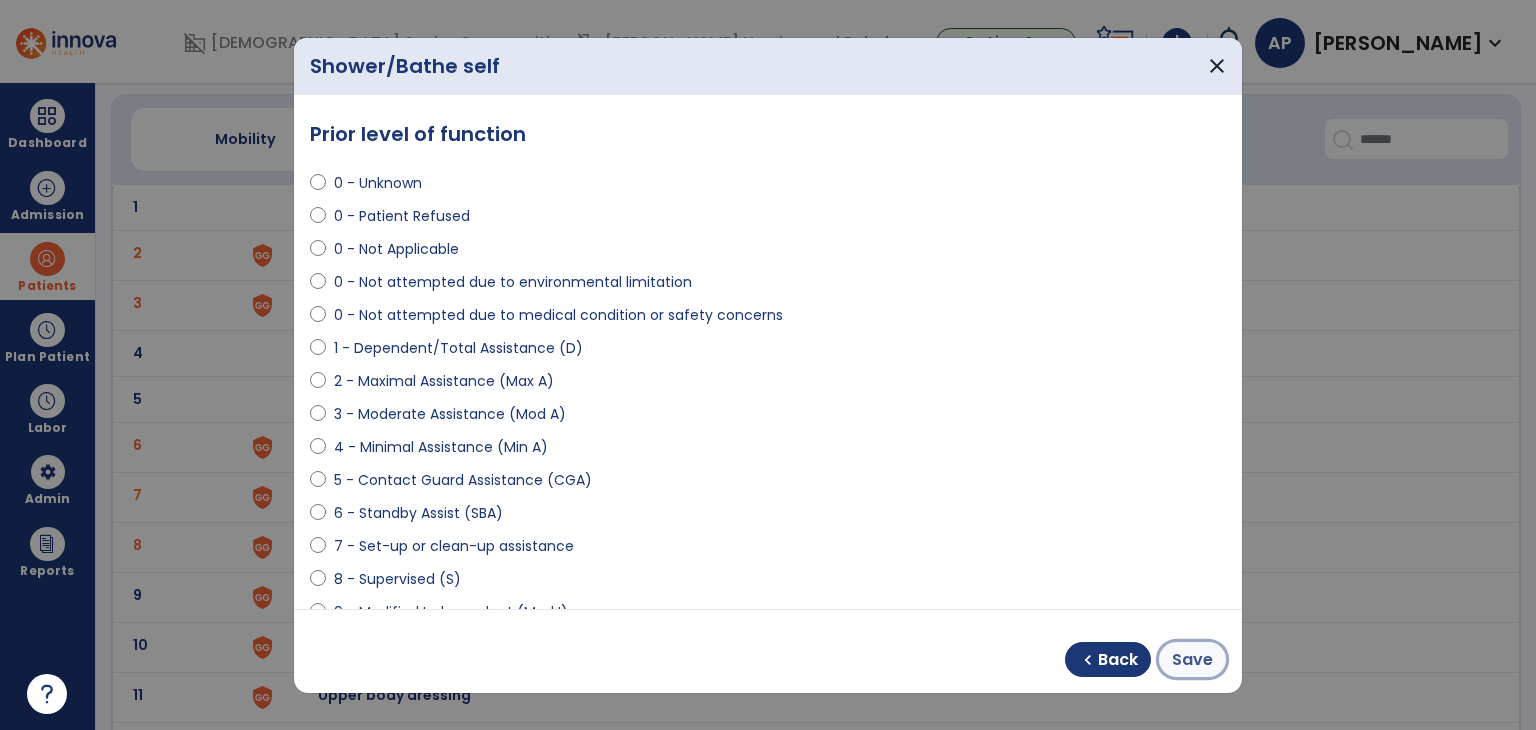 click on "Save" at bounding box center [1192, 660] 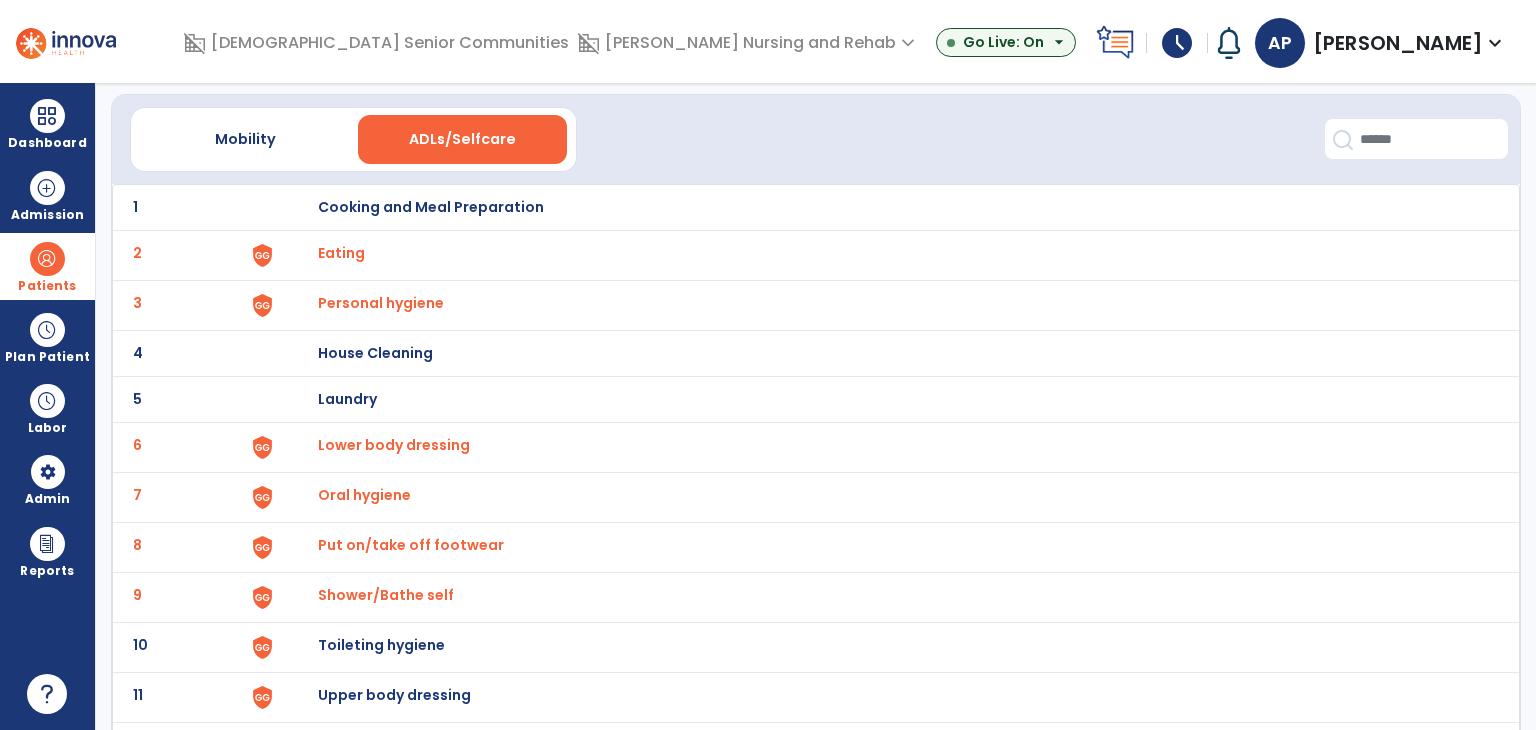 scroll, scrollTop: 137, scrollLeft: 0, axis: vertical 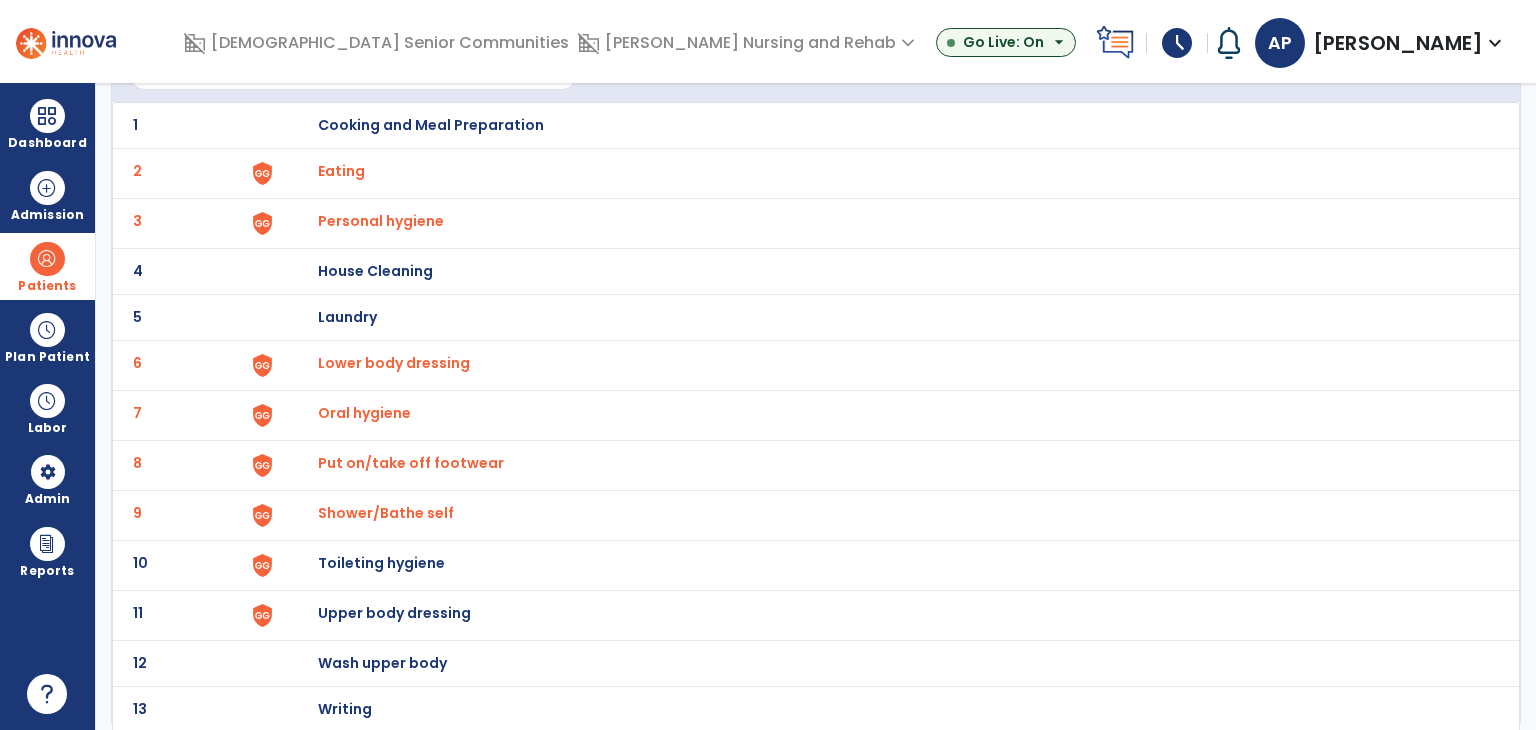 click on "Toileting hygiene" at bounding box center [888, 125] 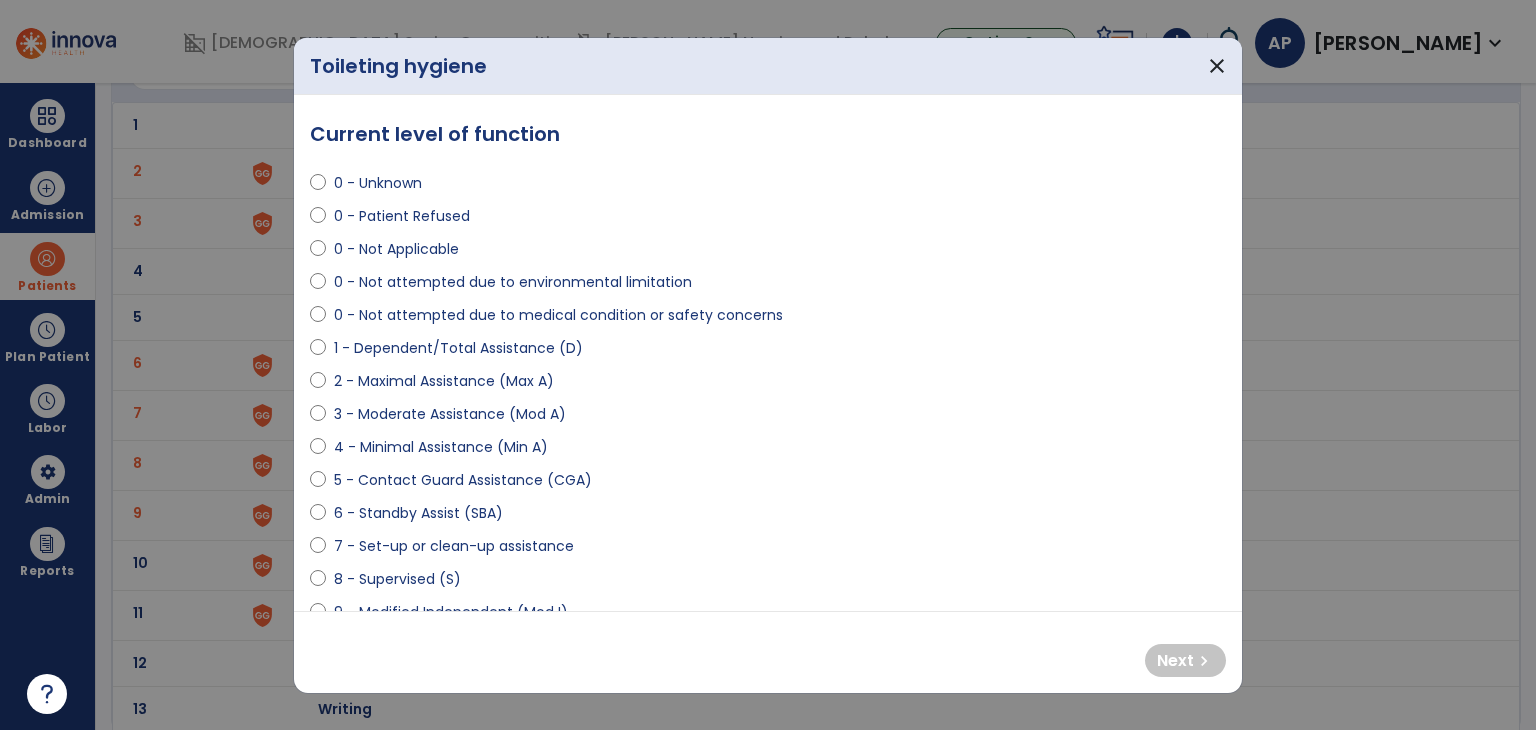 select on "**********" 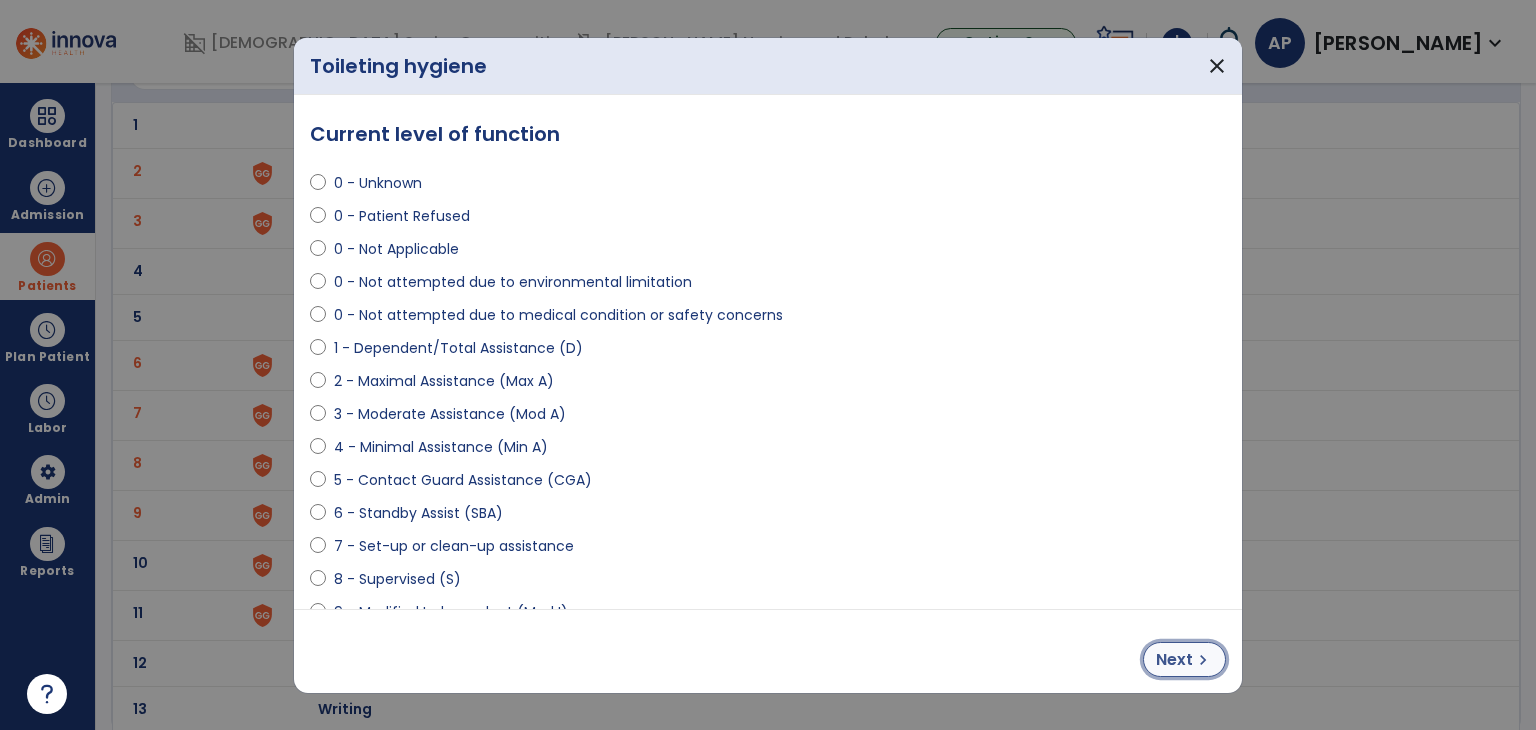 click on "Next" at bounding box center (1174, 660) 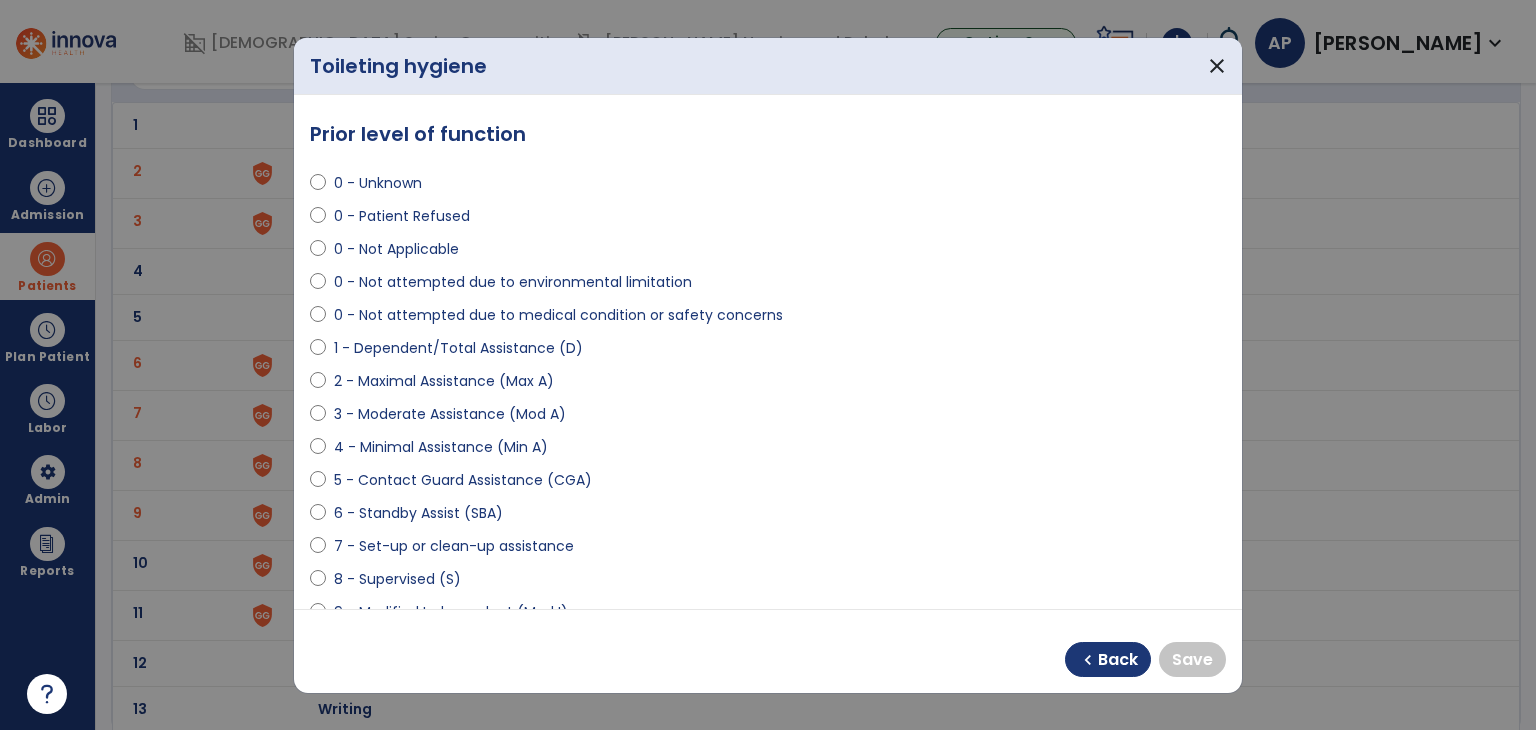 select on "**********" 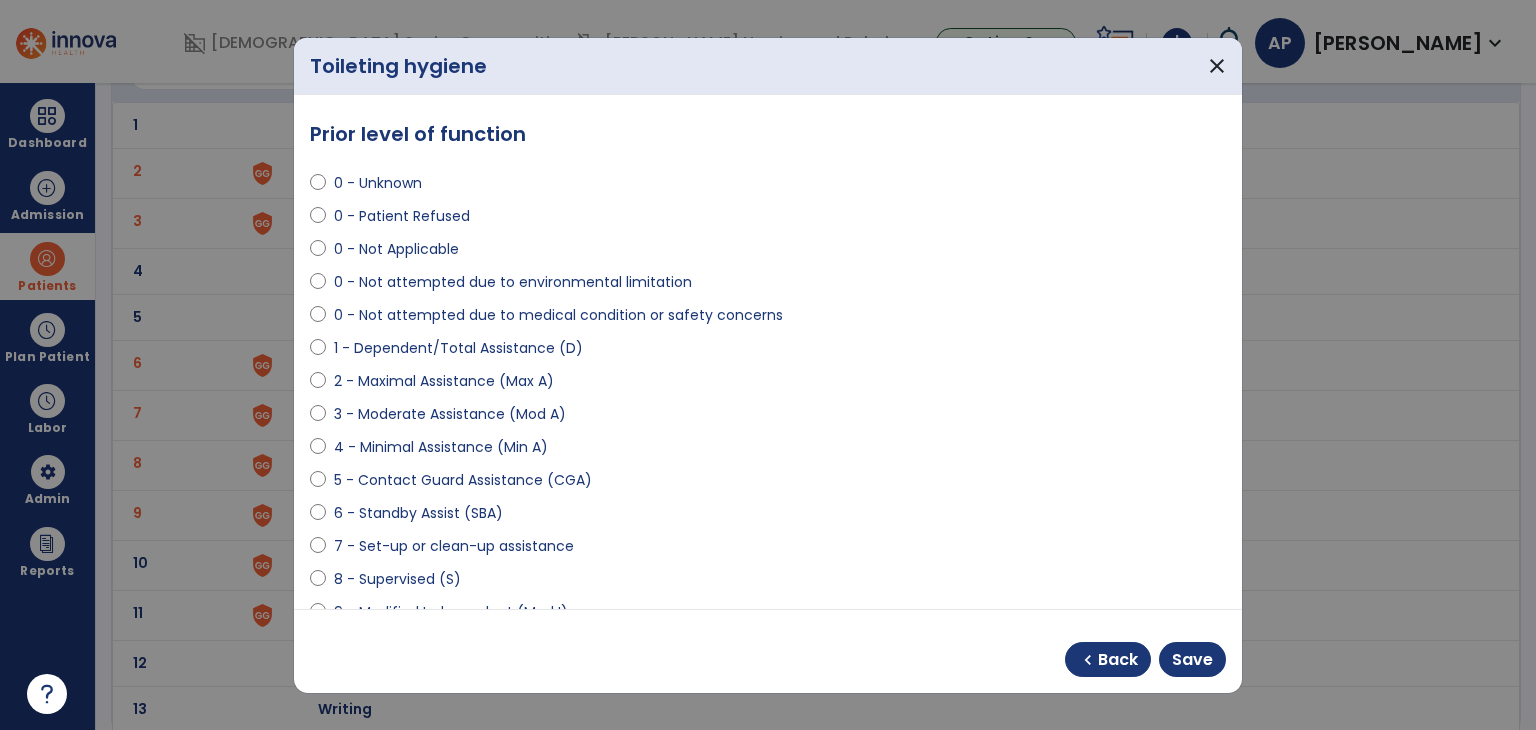 click on "chevron_left  Back Save" at bounding box center [768, 651] 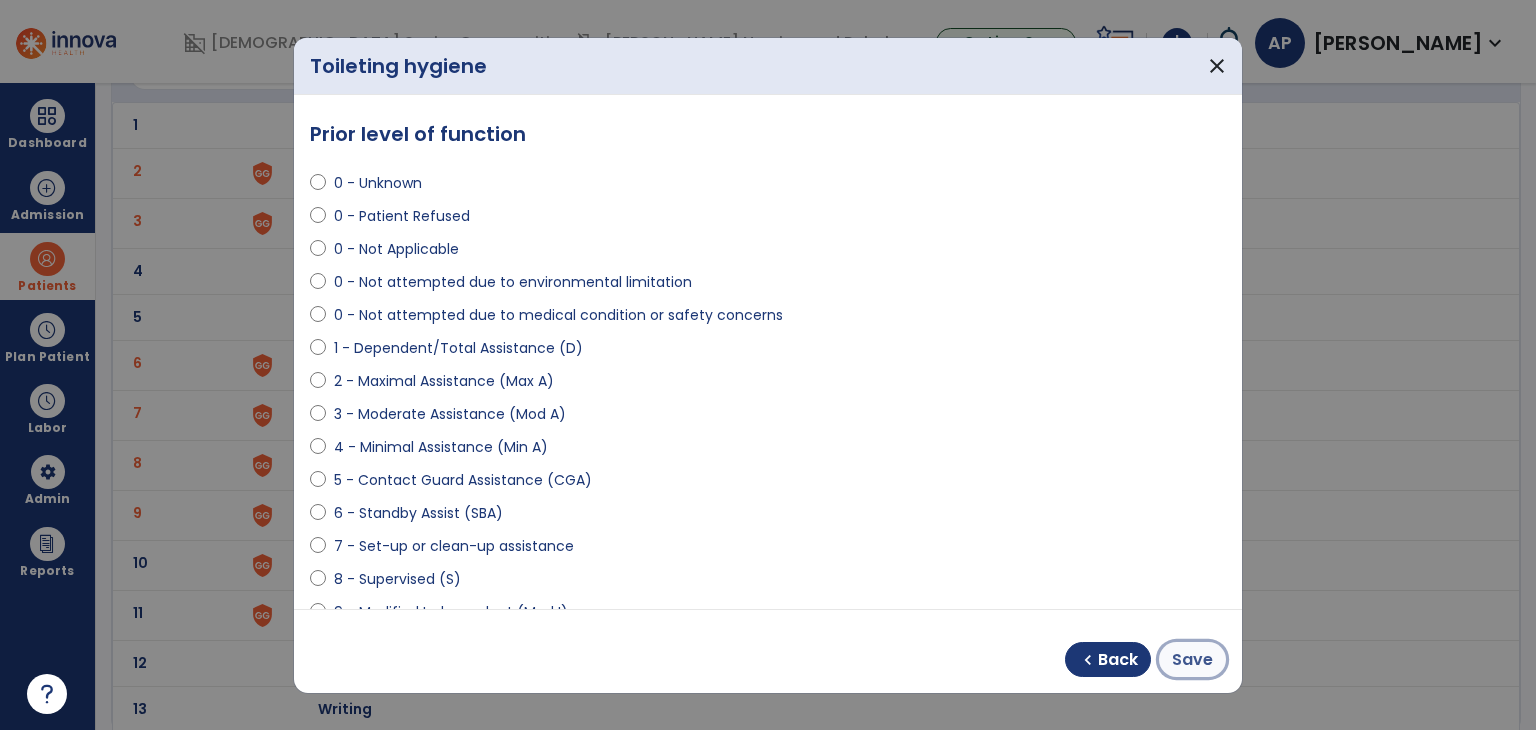 click on "Save" at bounding box center (1192, 660) 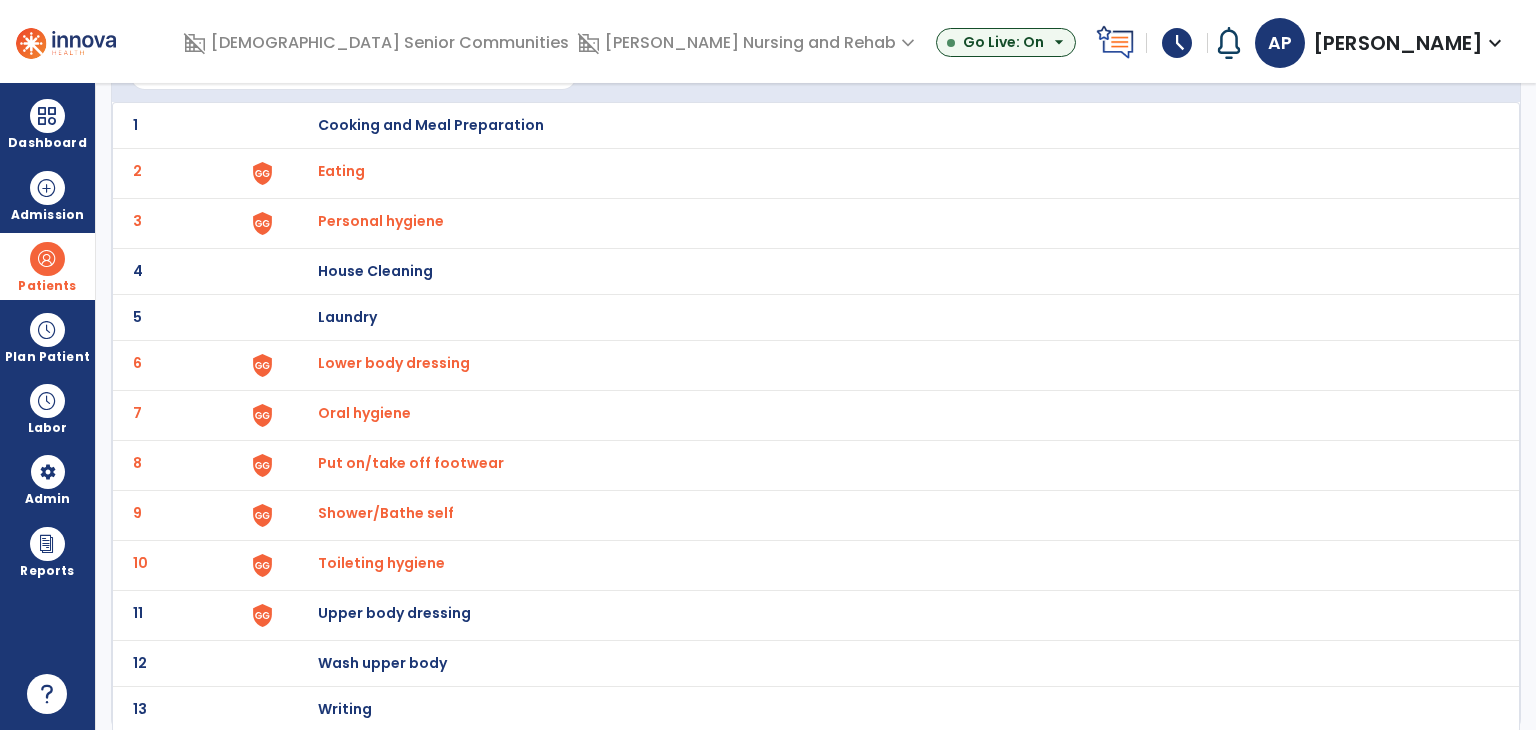 click at bounding box center (296, 125) 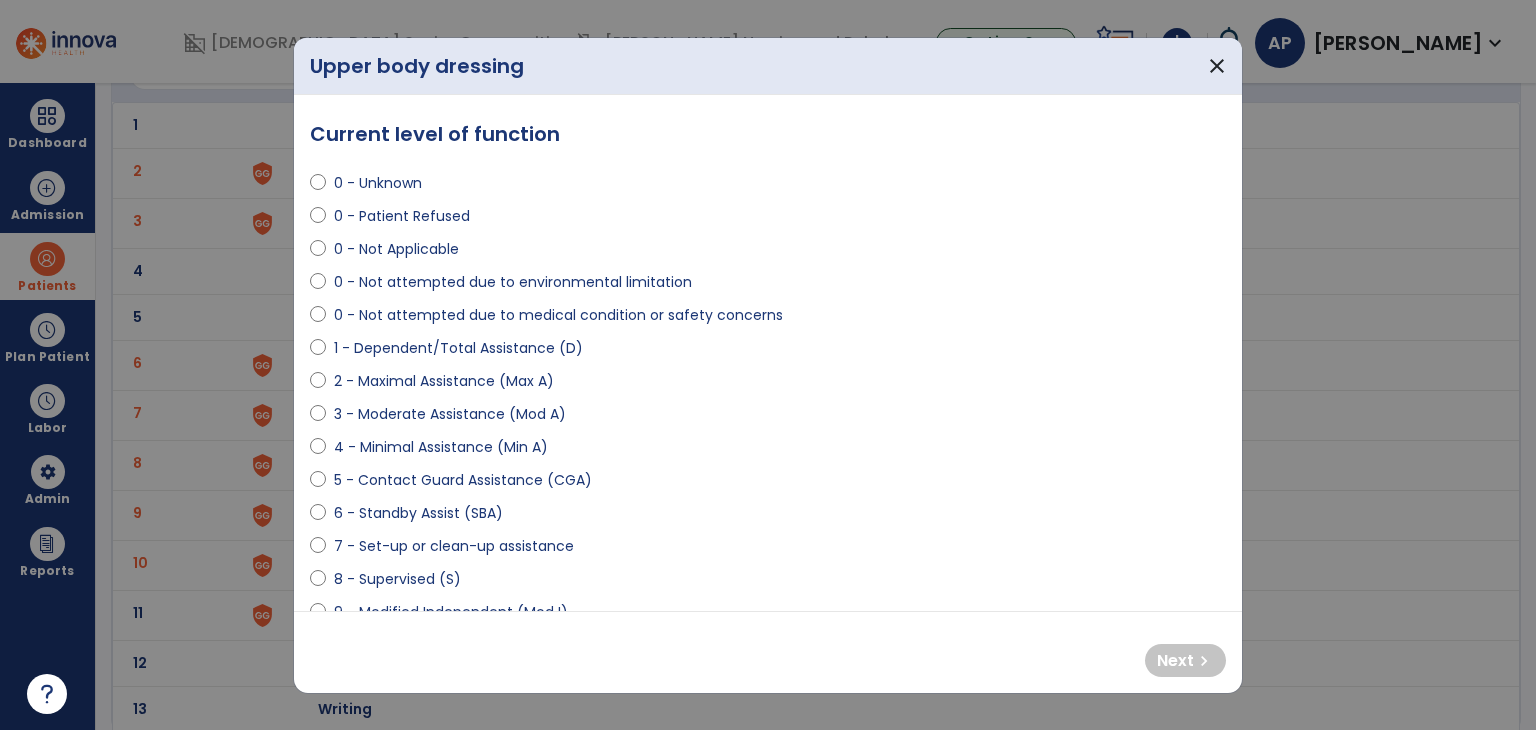 select on "**********" 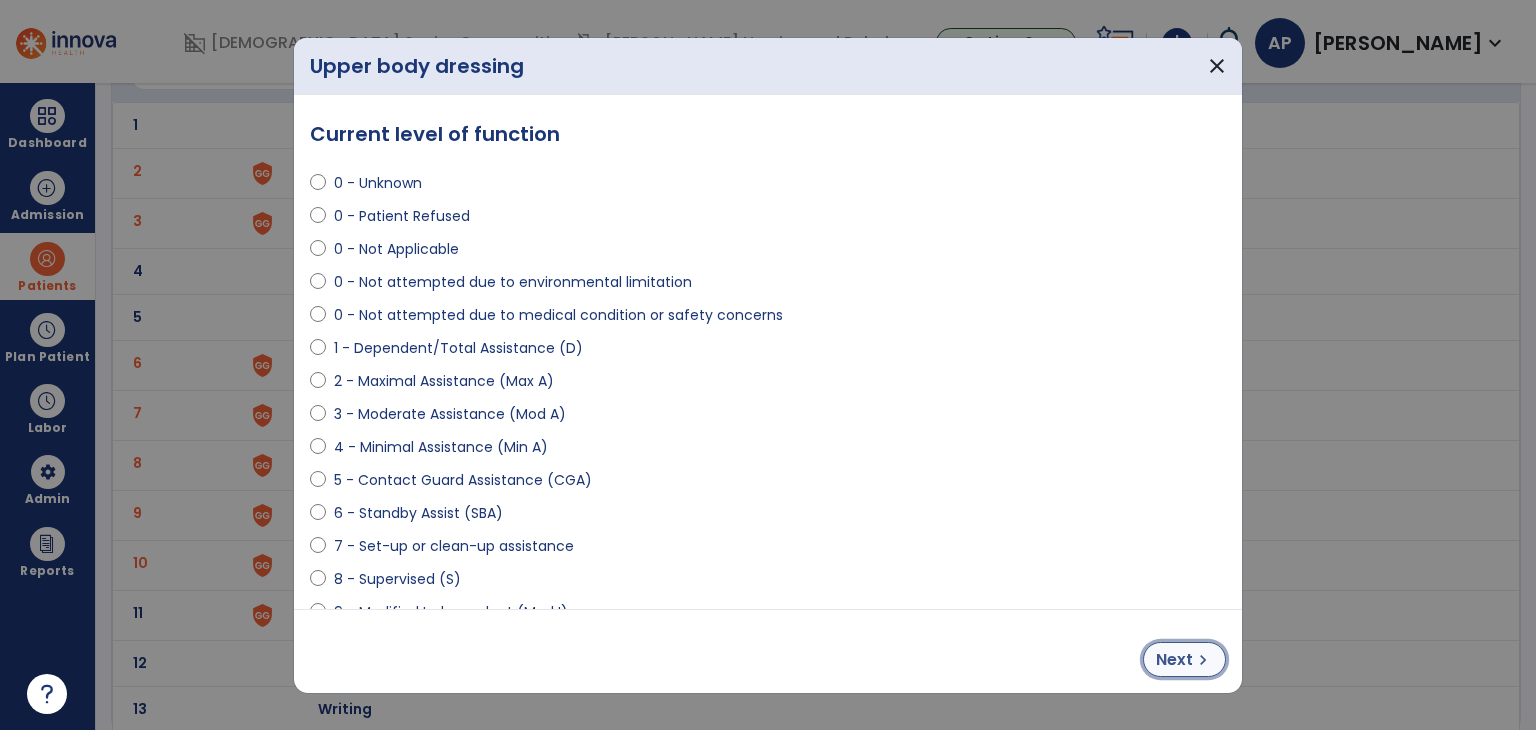 click on "Next" at bounding box center [1174, 660] 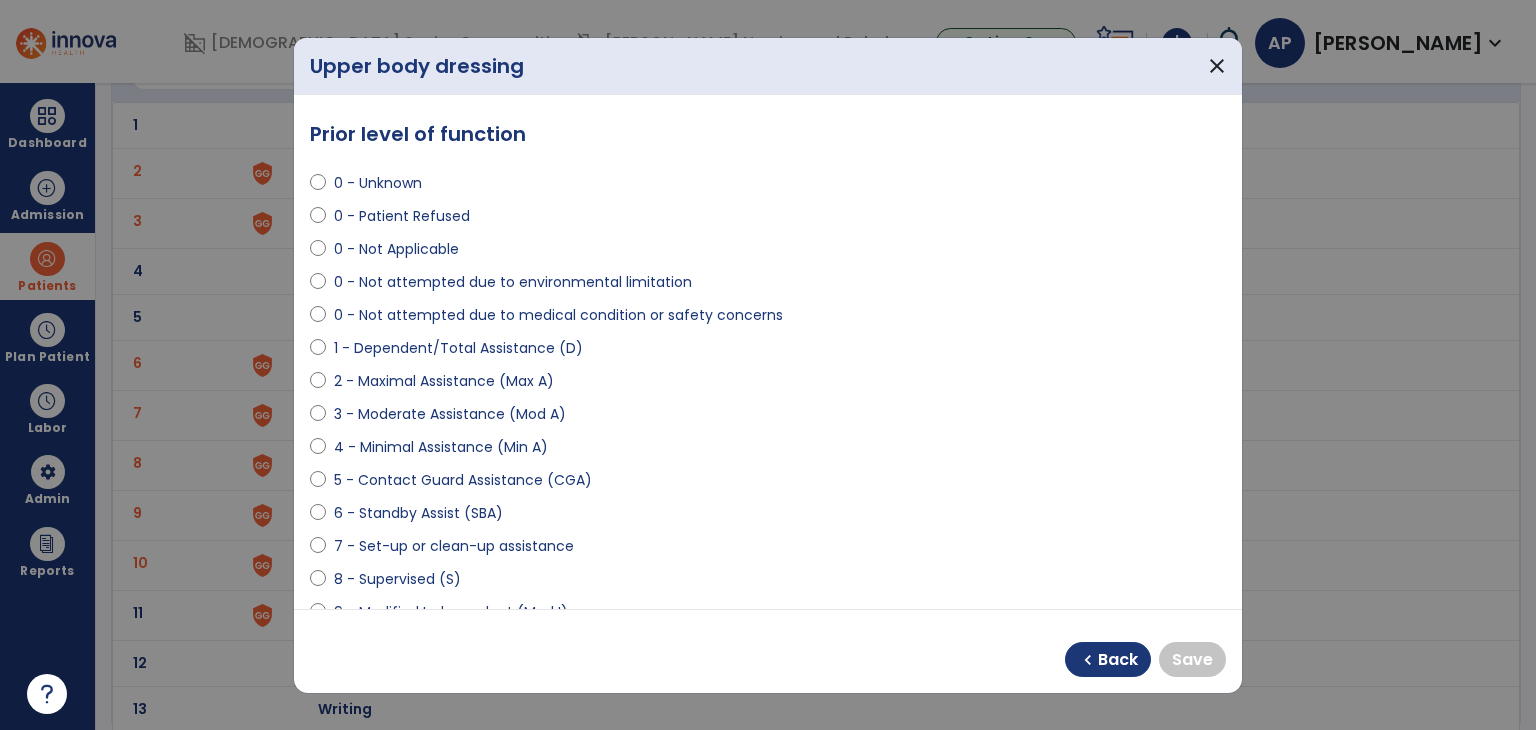 select on "**********" 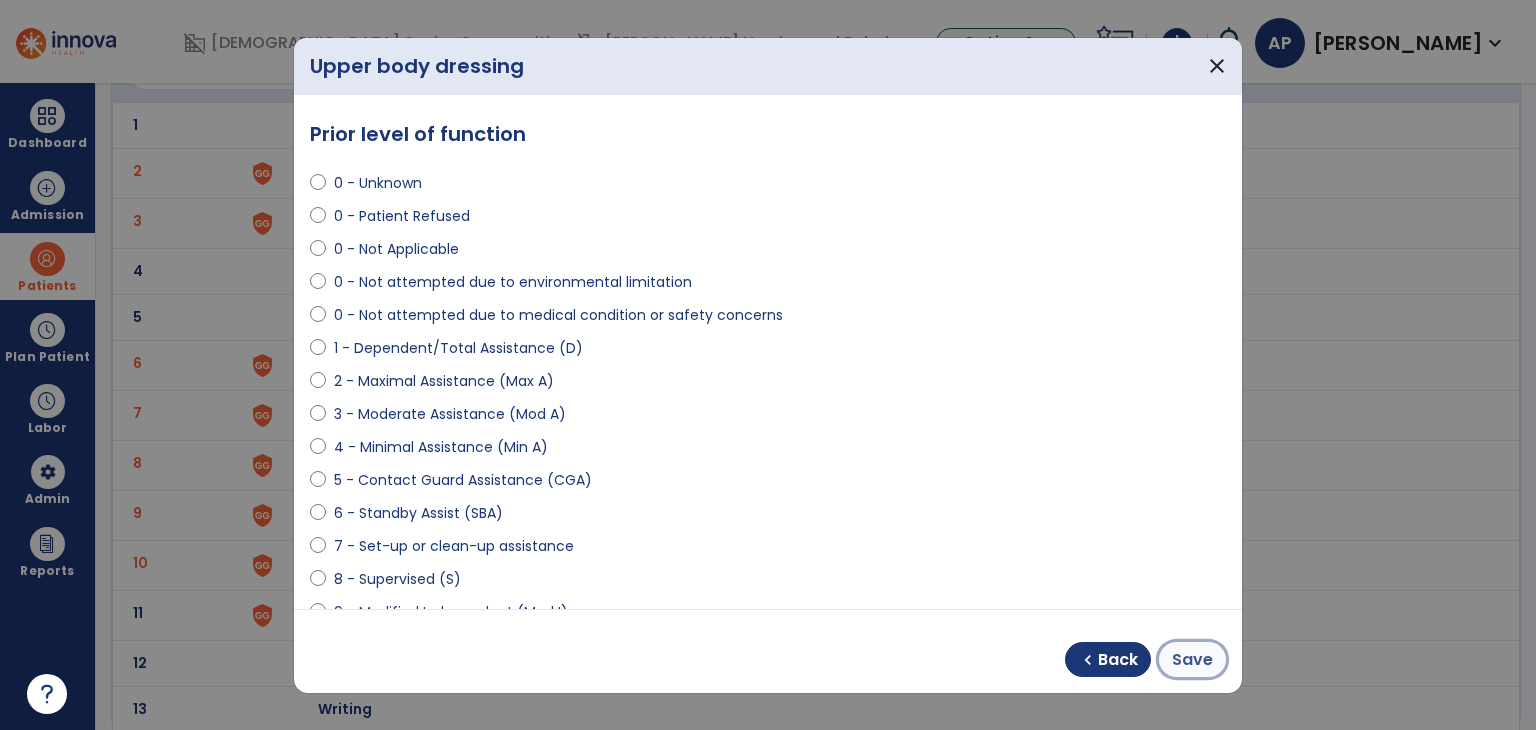 click on "Save" at bounding box center (1192, 660) 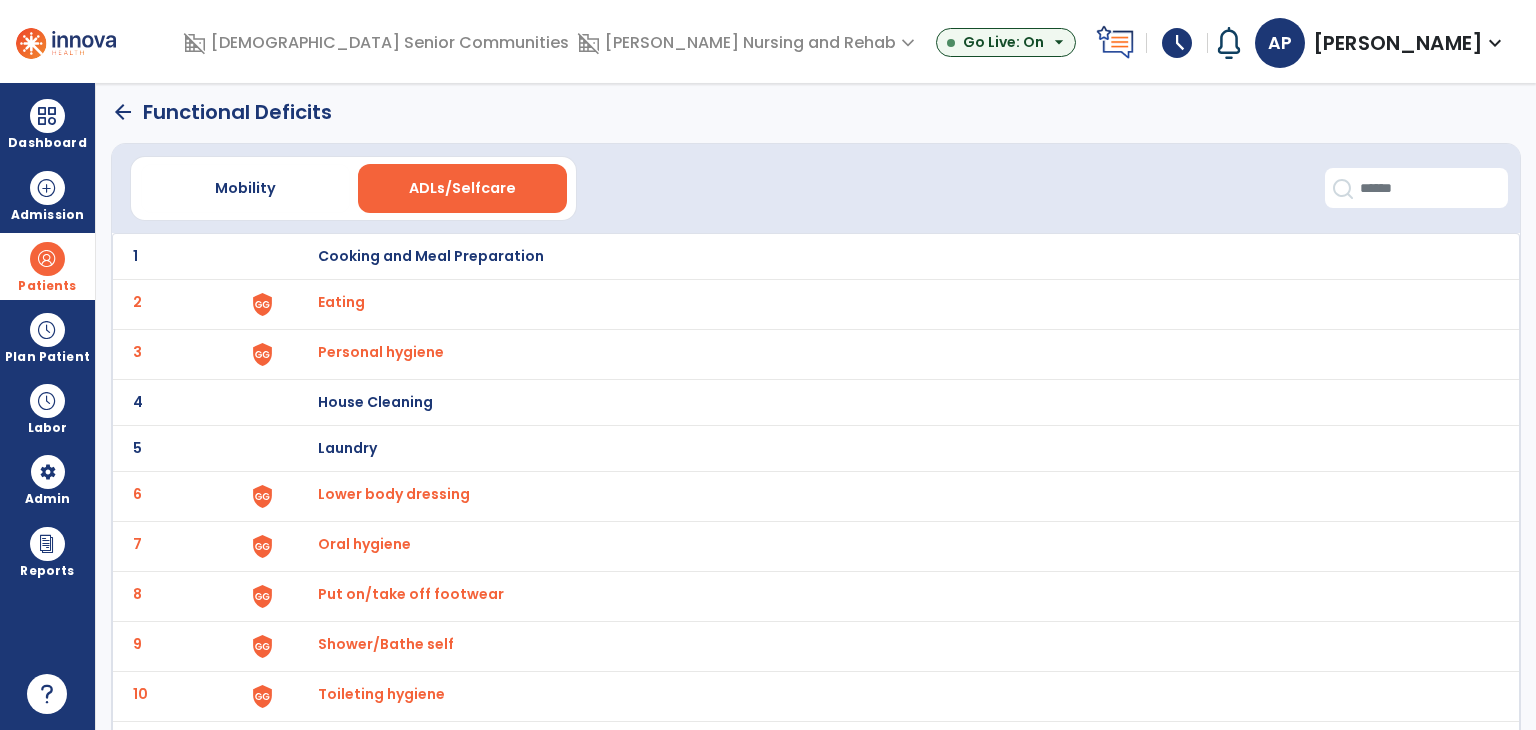scroll, scrollTop: 0, scrollLeft: 0, axis: both 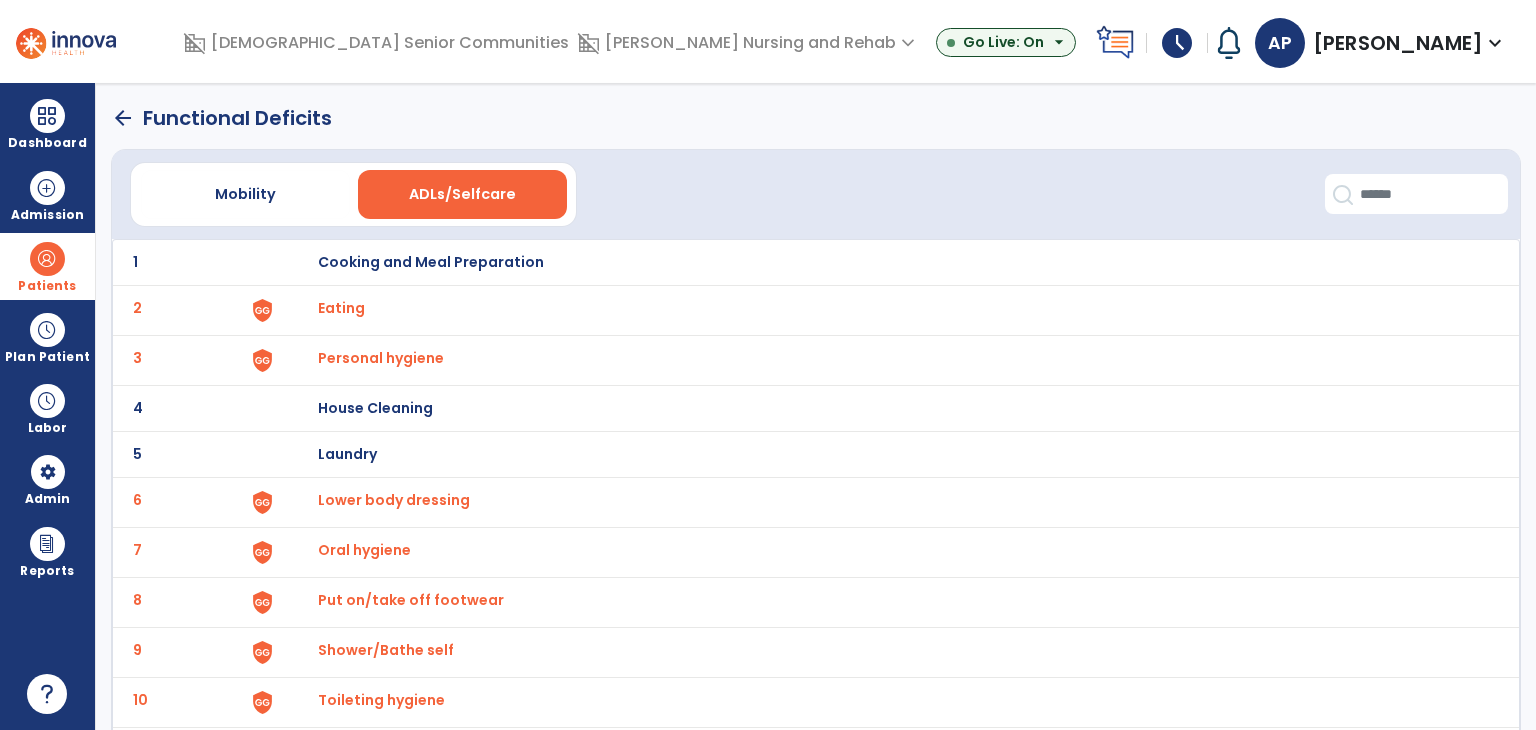 click on "arrow_back" 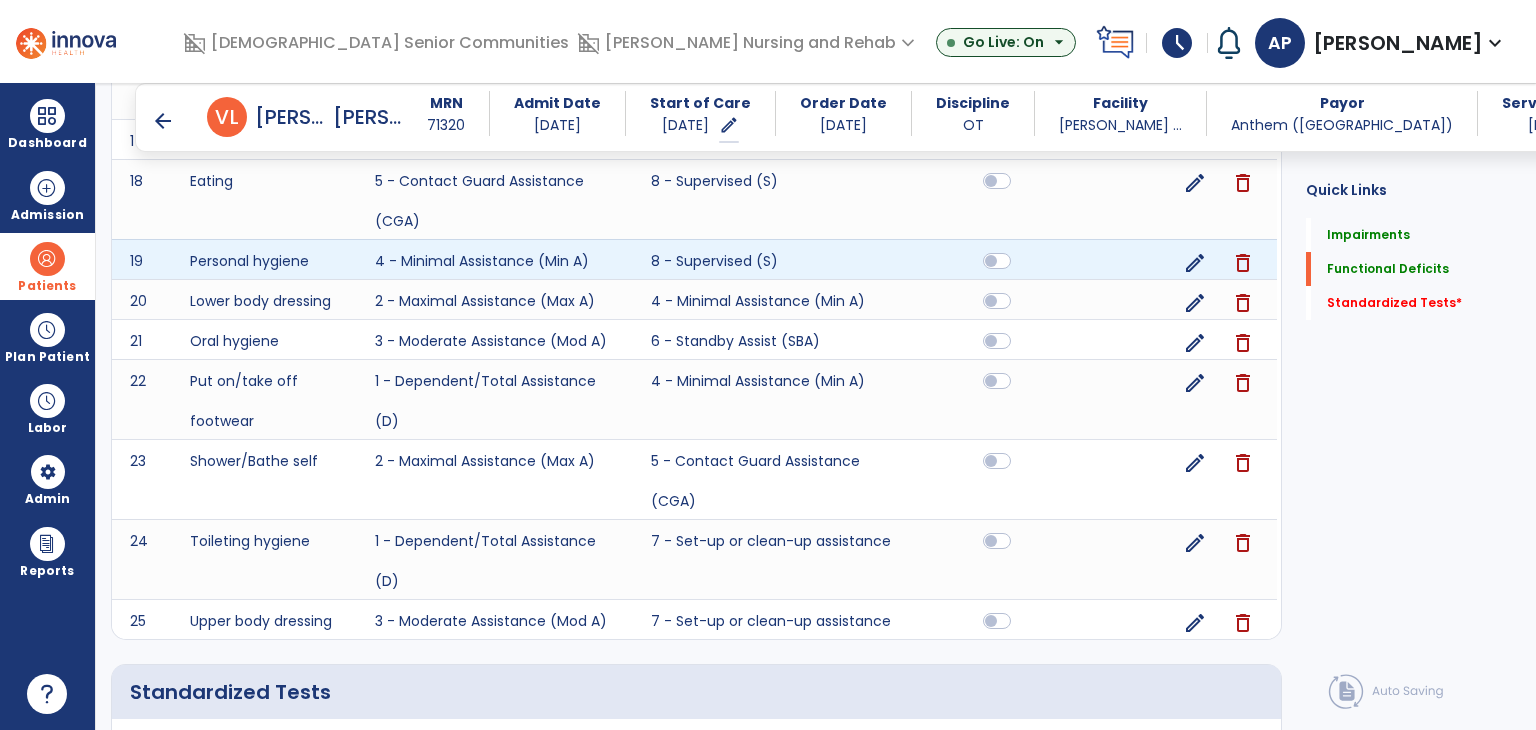 scroll, scrollTop: 2201, scrollLeft: 0, axis: vertical 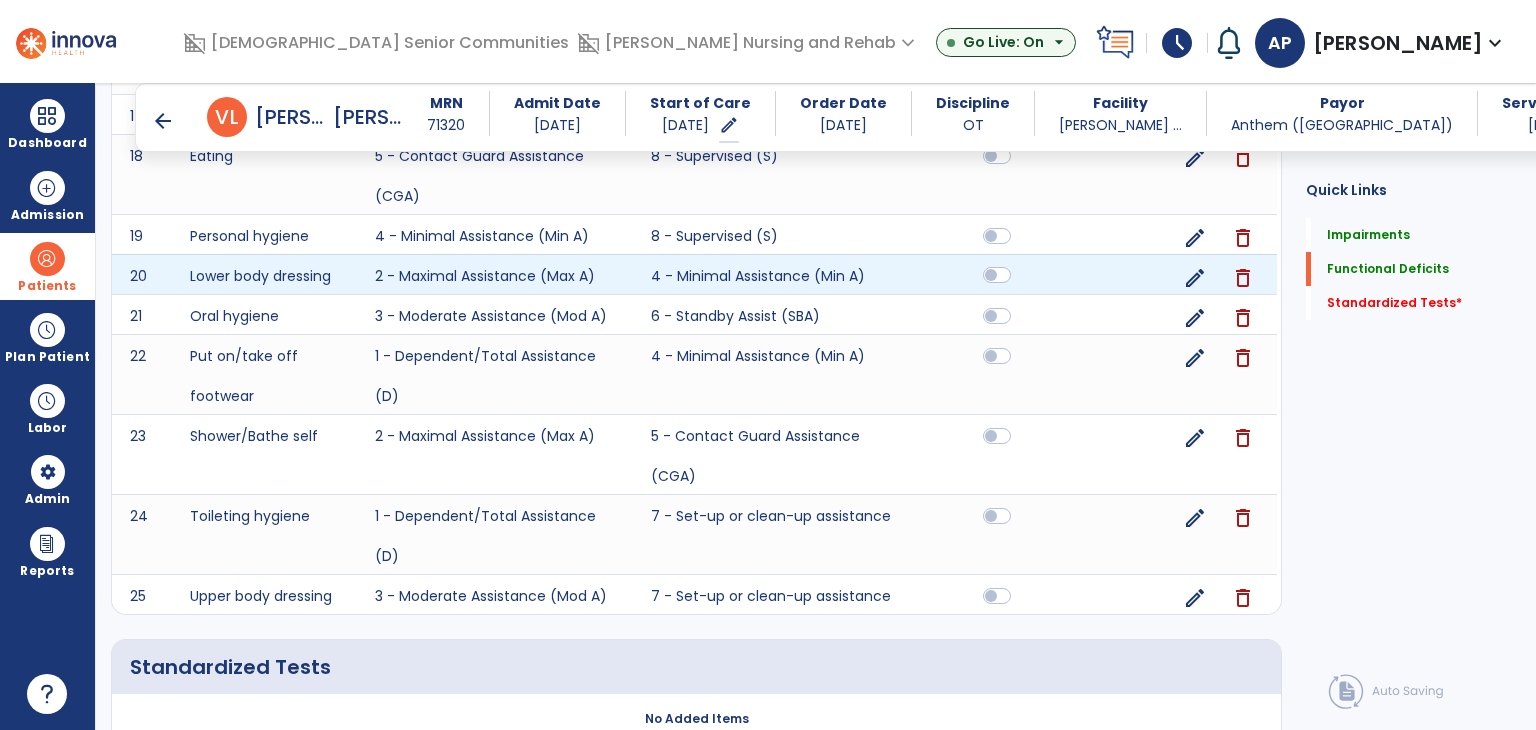 click 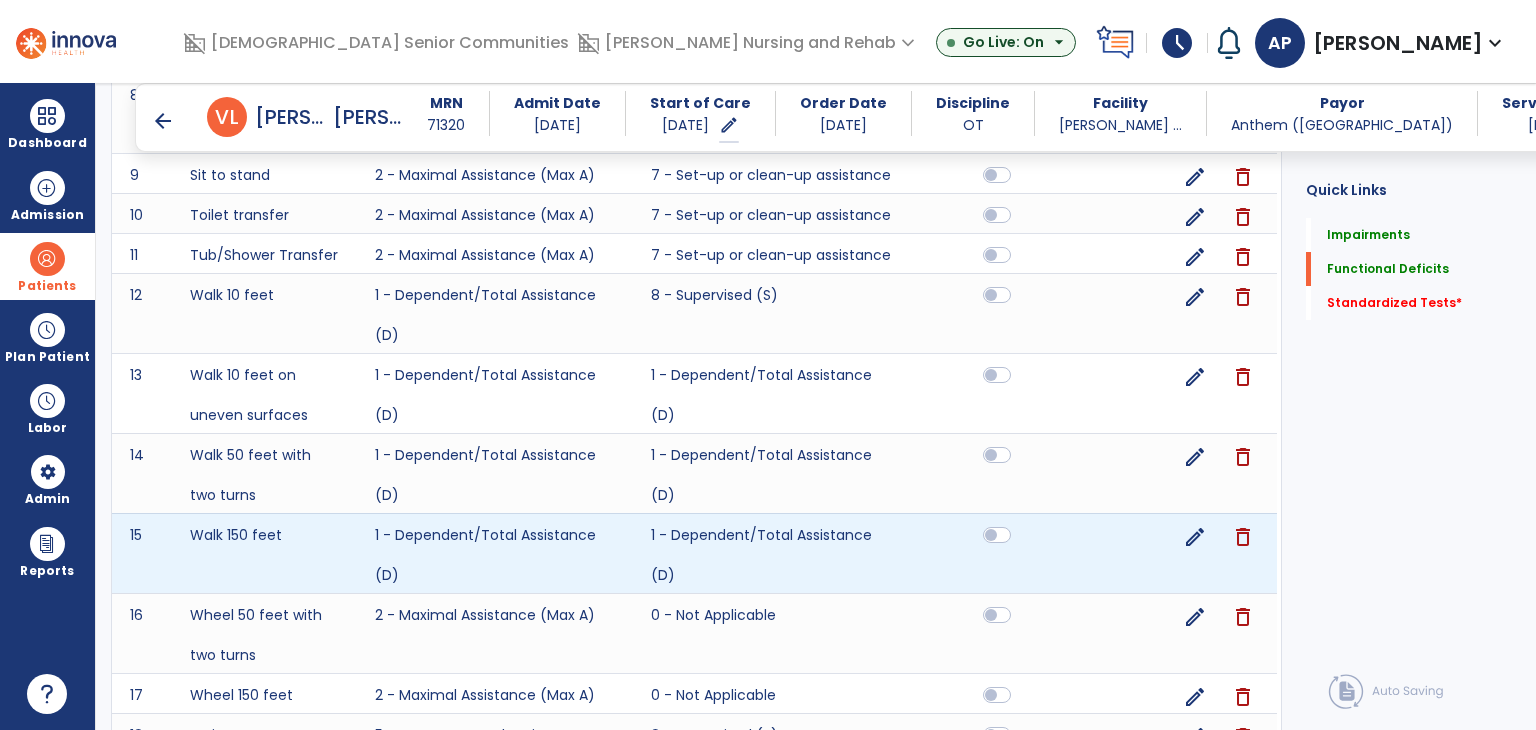 scroll, scrollTop: 1601, scrollLeft: 0, axis: vertical 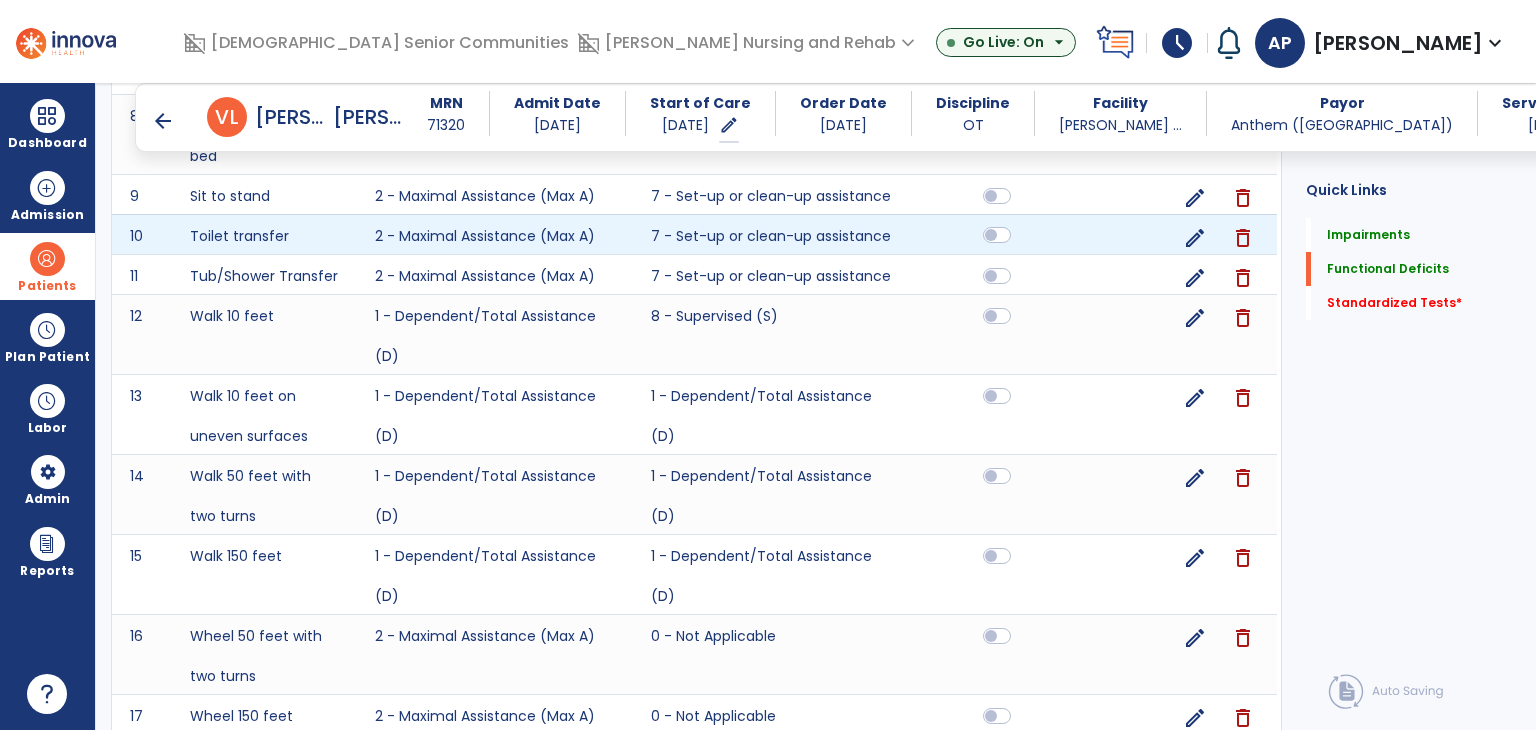 click 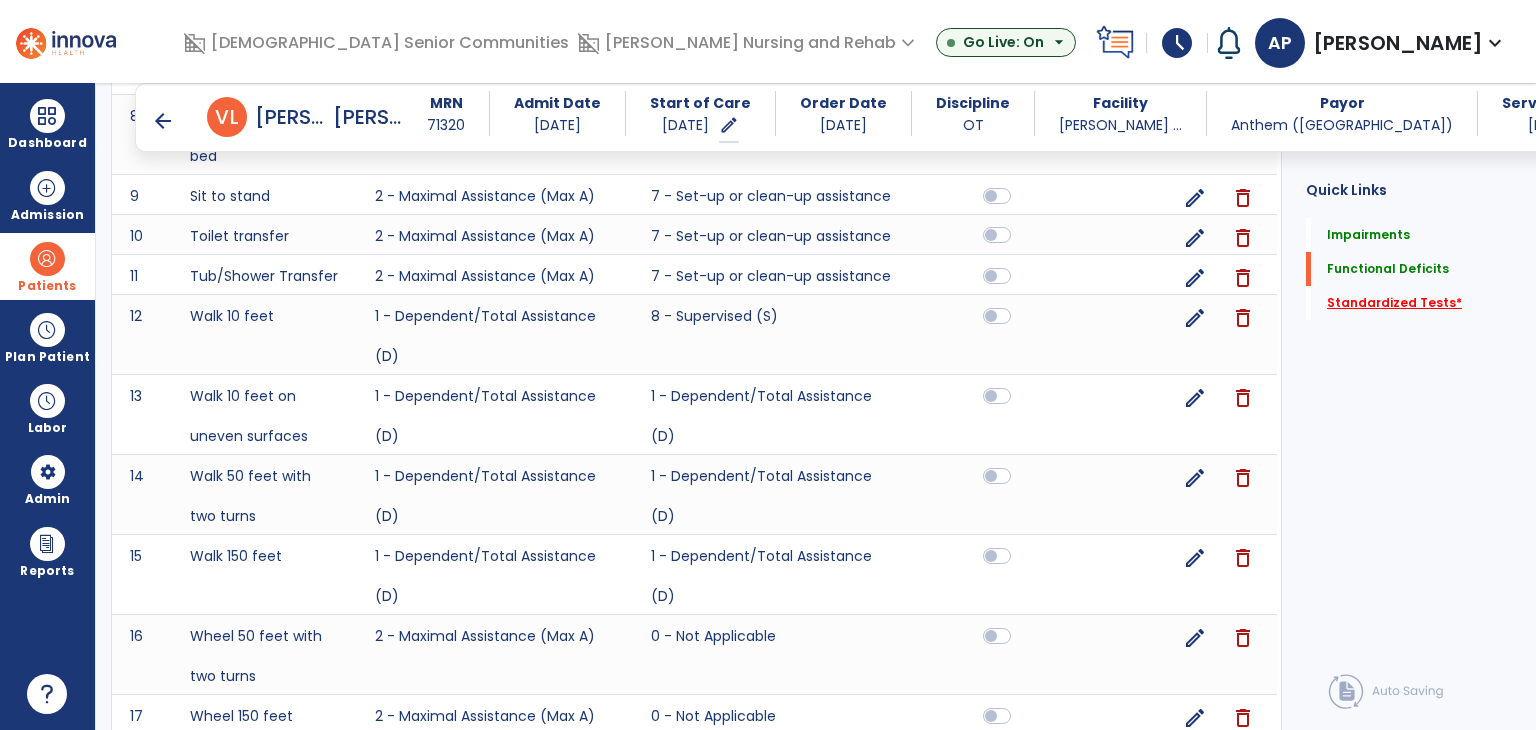 click on "Standardized Tests   *" 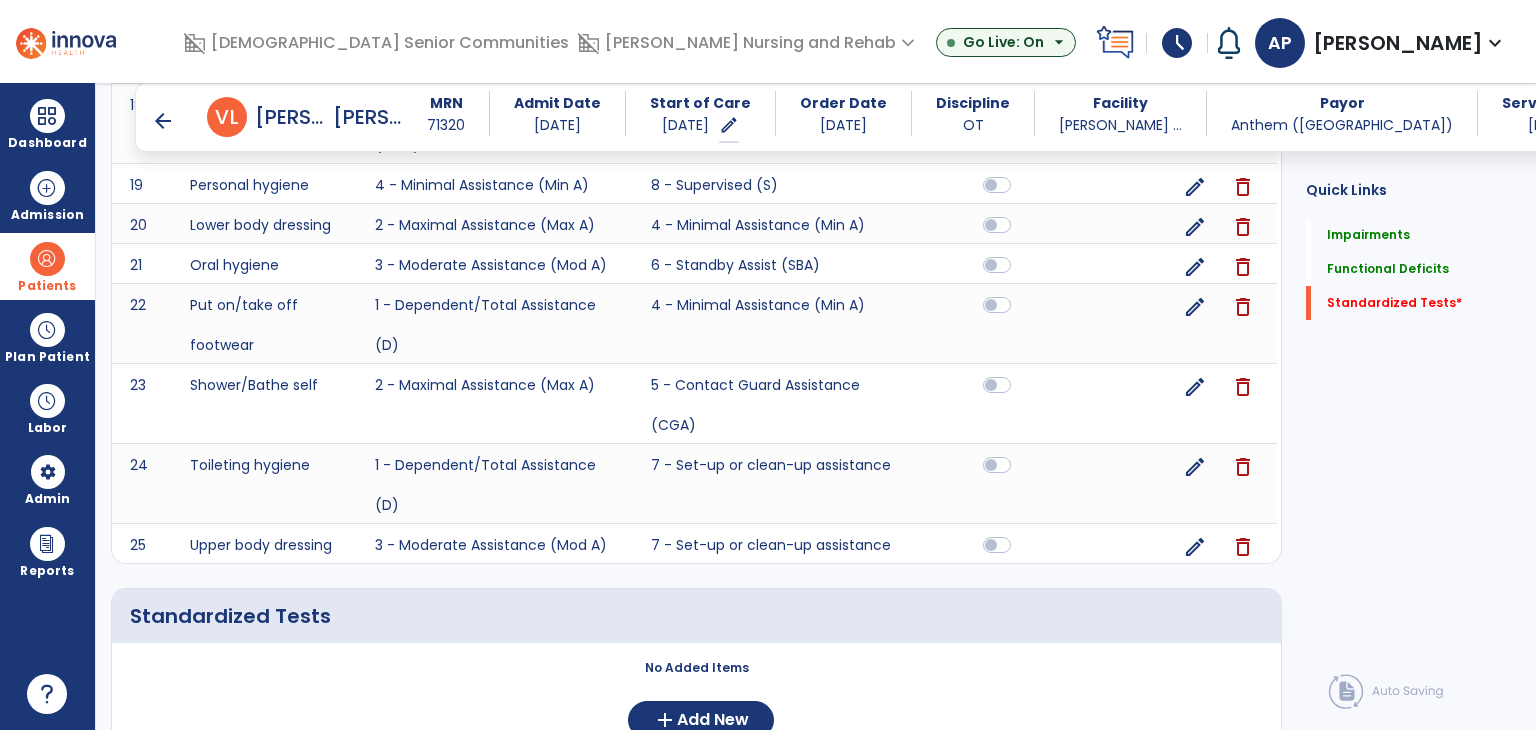 scroll, scrollTop: 2346, scrollLeft: 0, axis: vertical 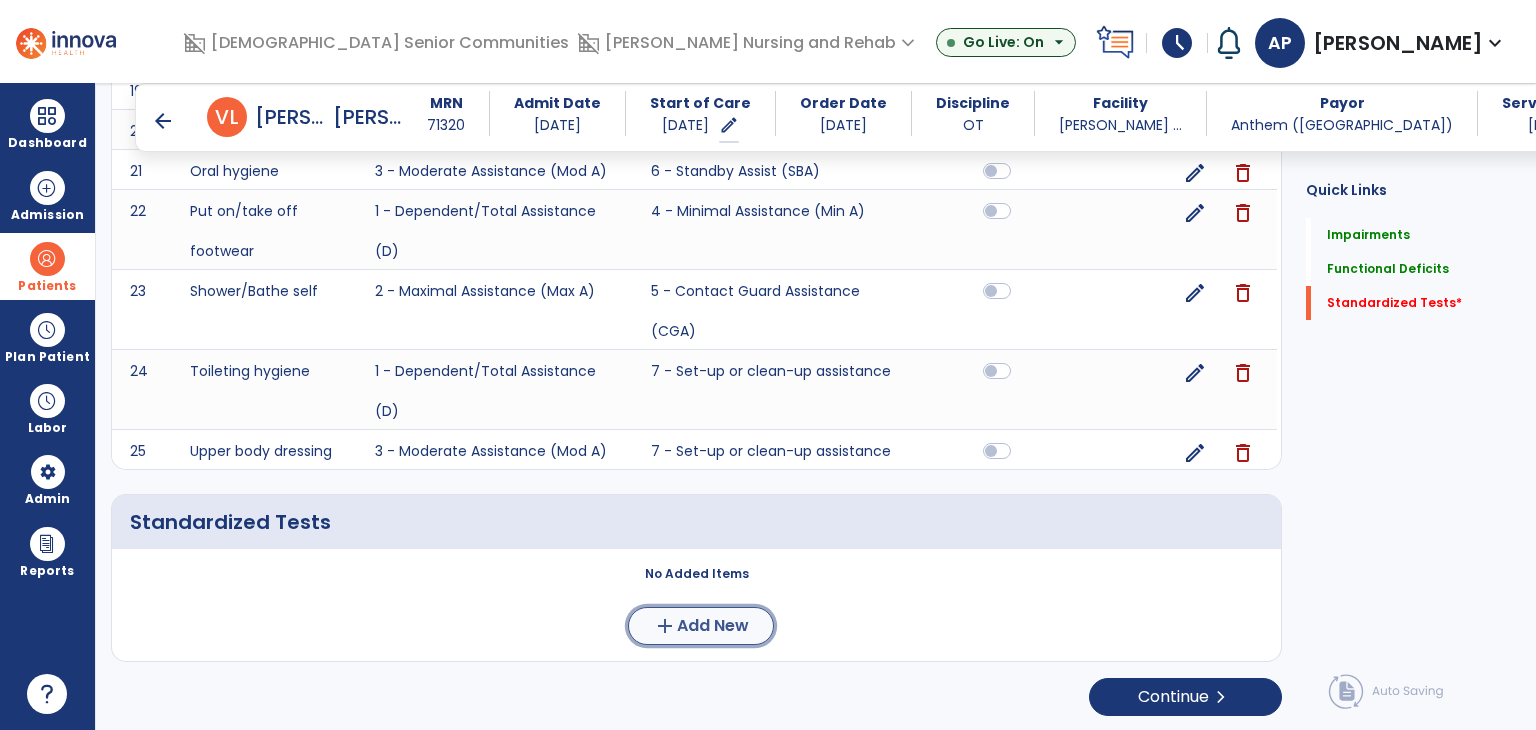 click on "add  Add New" 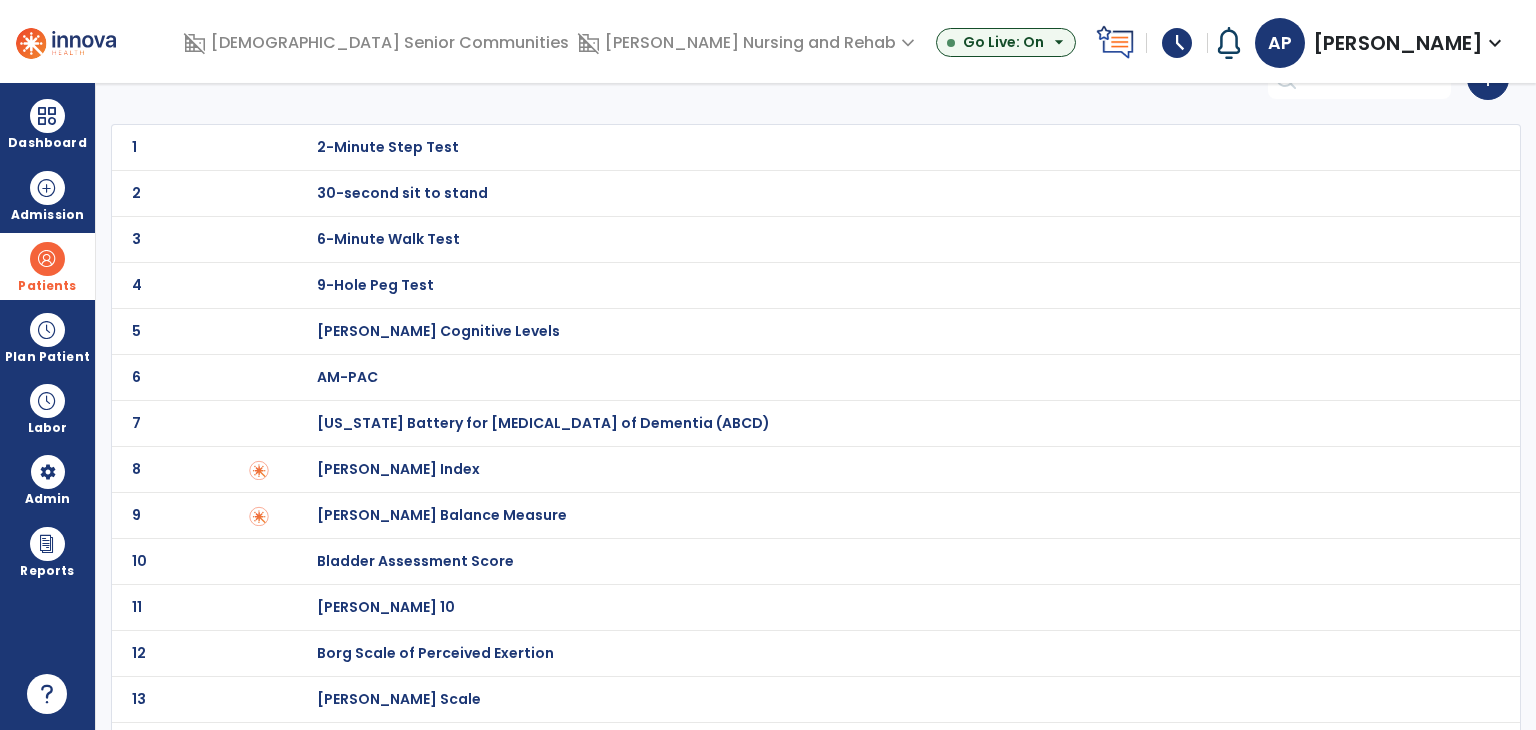 scroll, scrollTop: 100, scrollLeft: 0, axis: vertical 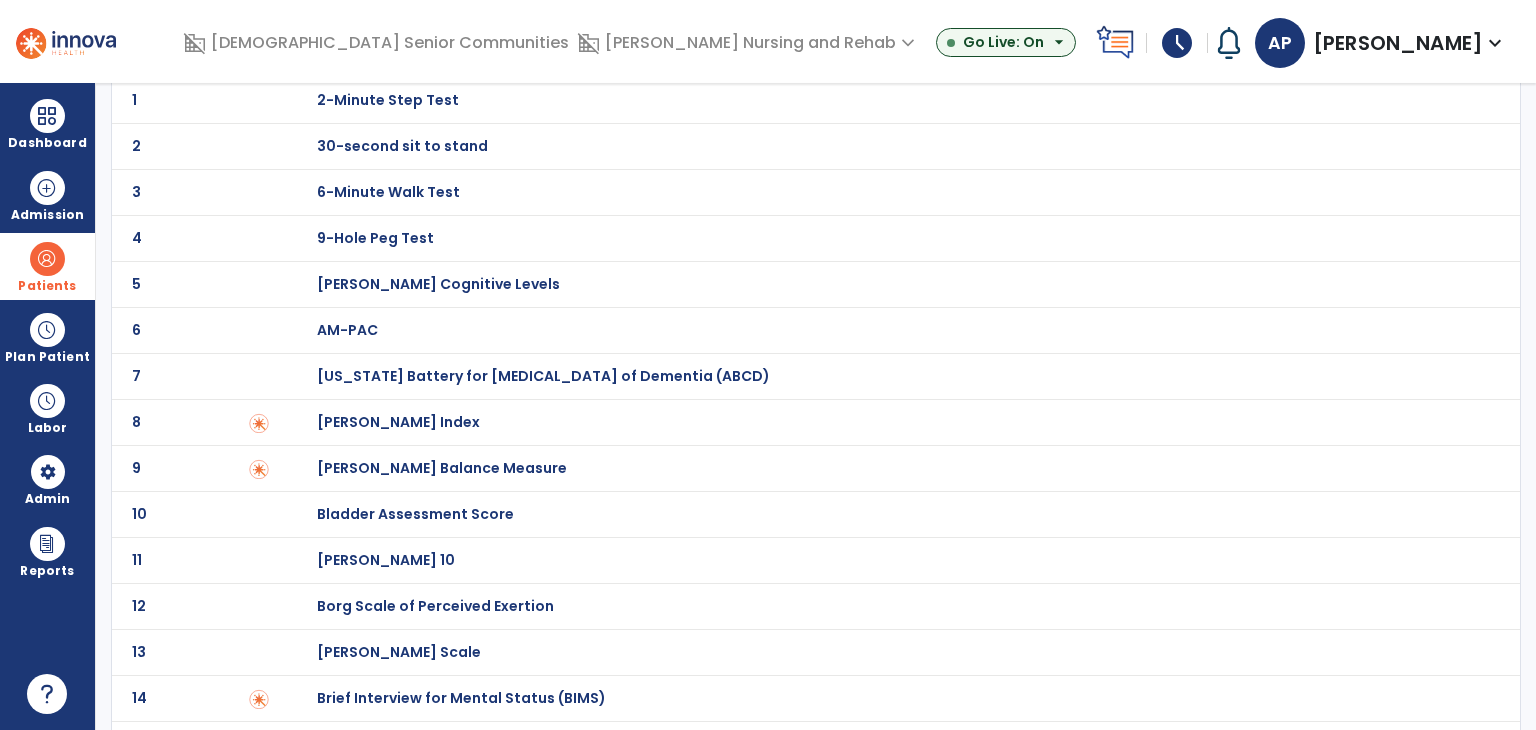 click on "[PERSON_NAME] Index" at bounding box center (888, 100) 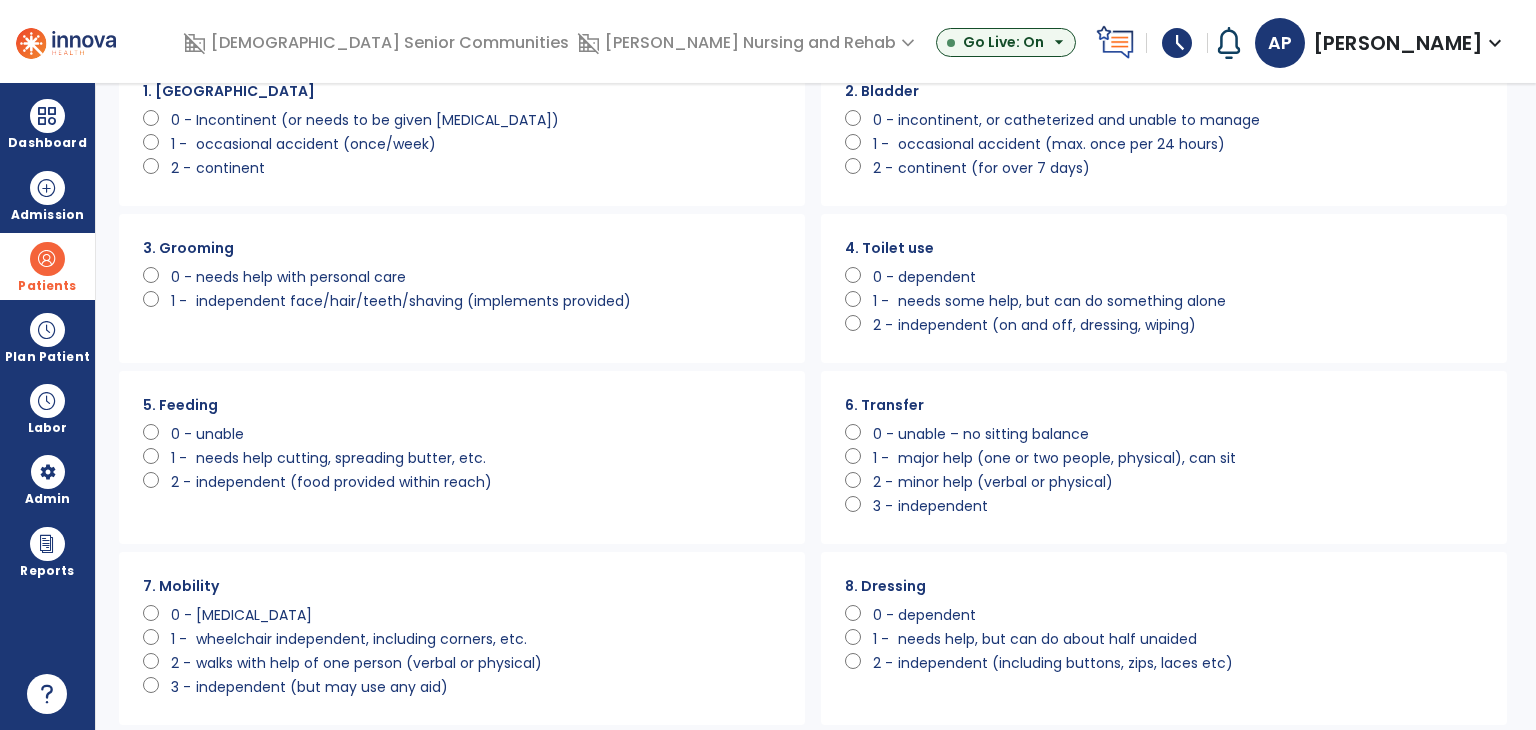 scroll, scrollTop: 0, scrollLeft: 0, axis: both 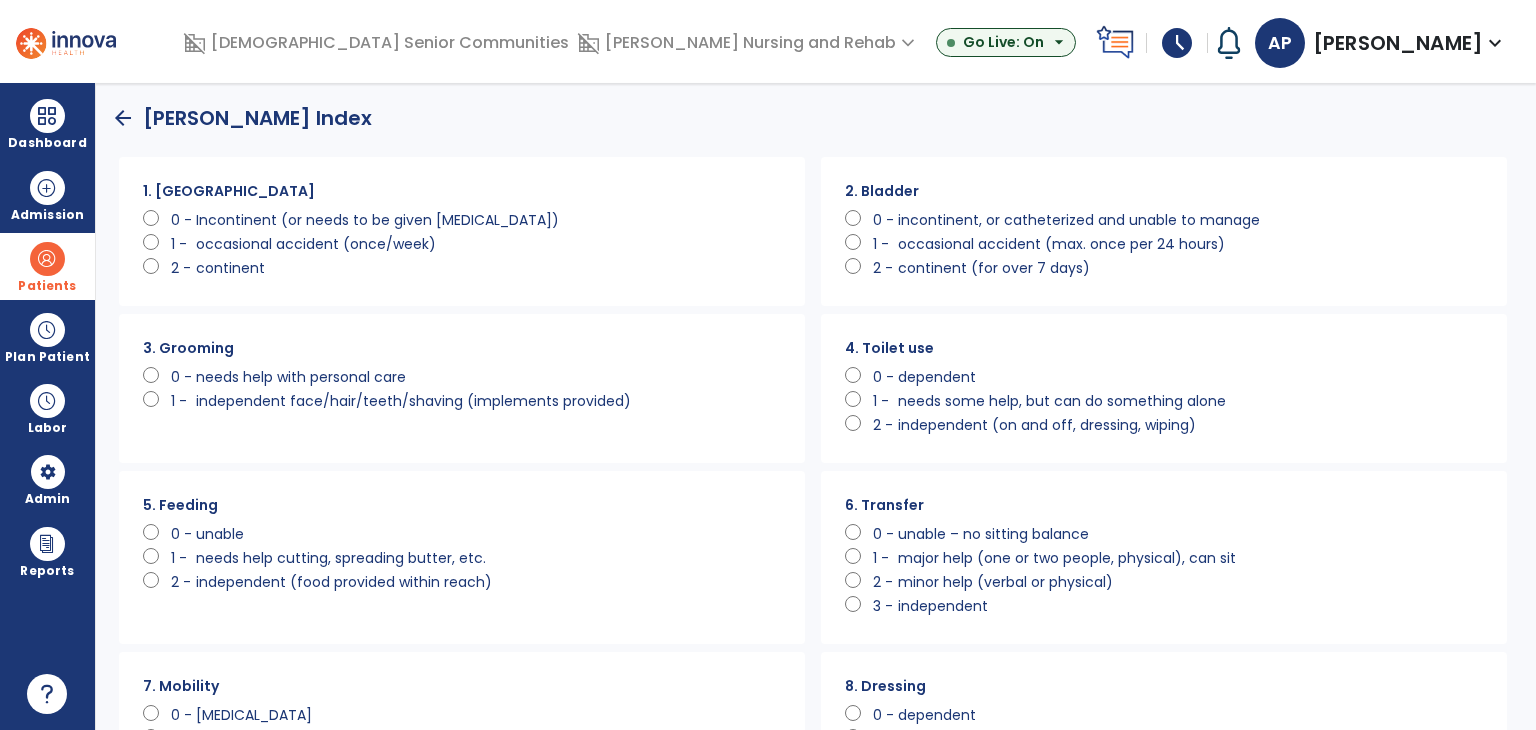 click on "occasional accident (once/week)" 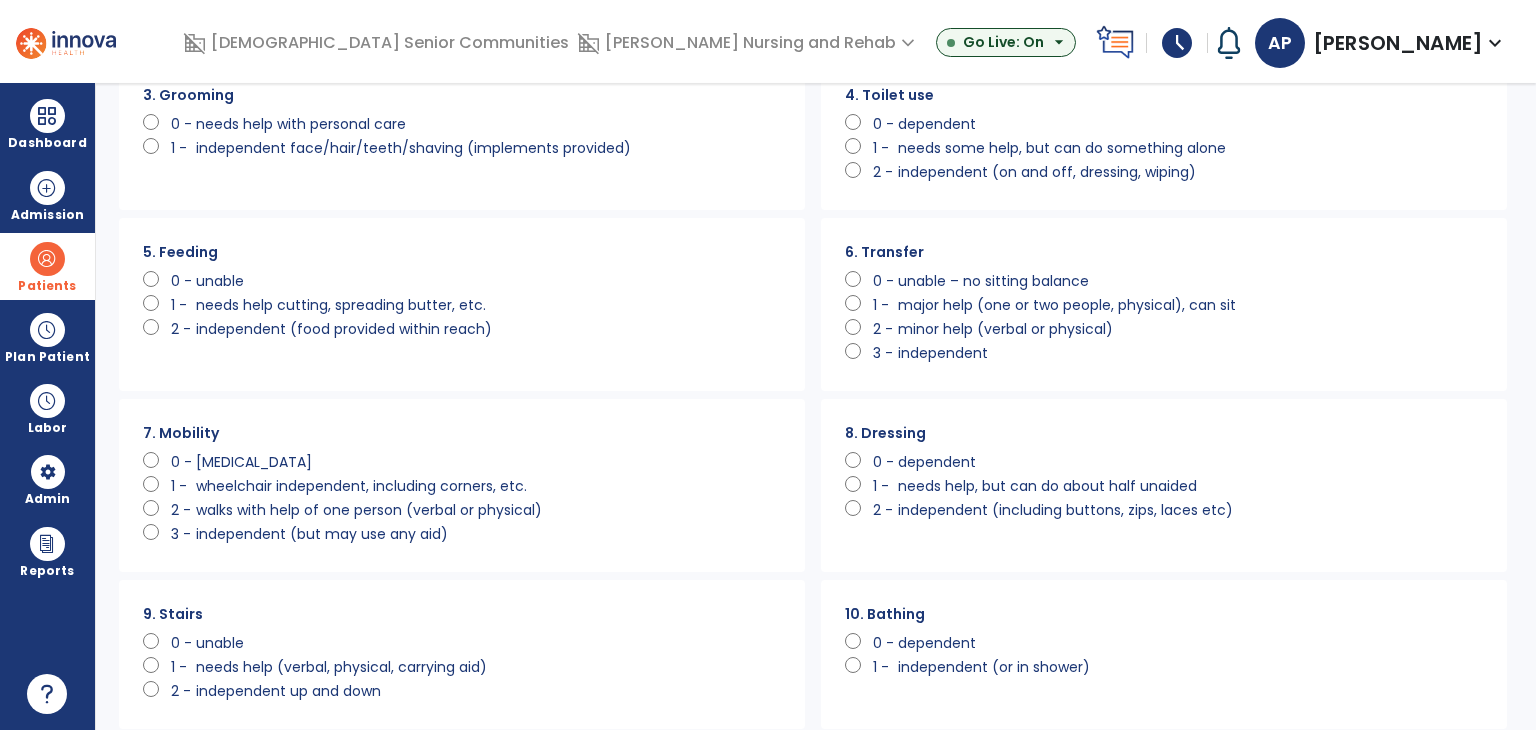scroll, scrollTop: 400, scrollLeft: 0, axis: vertical 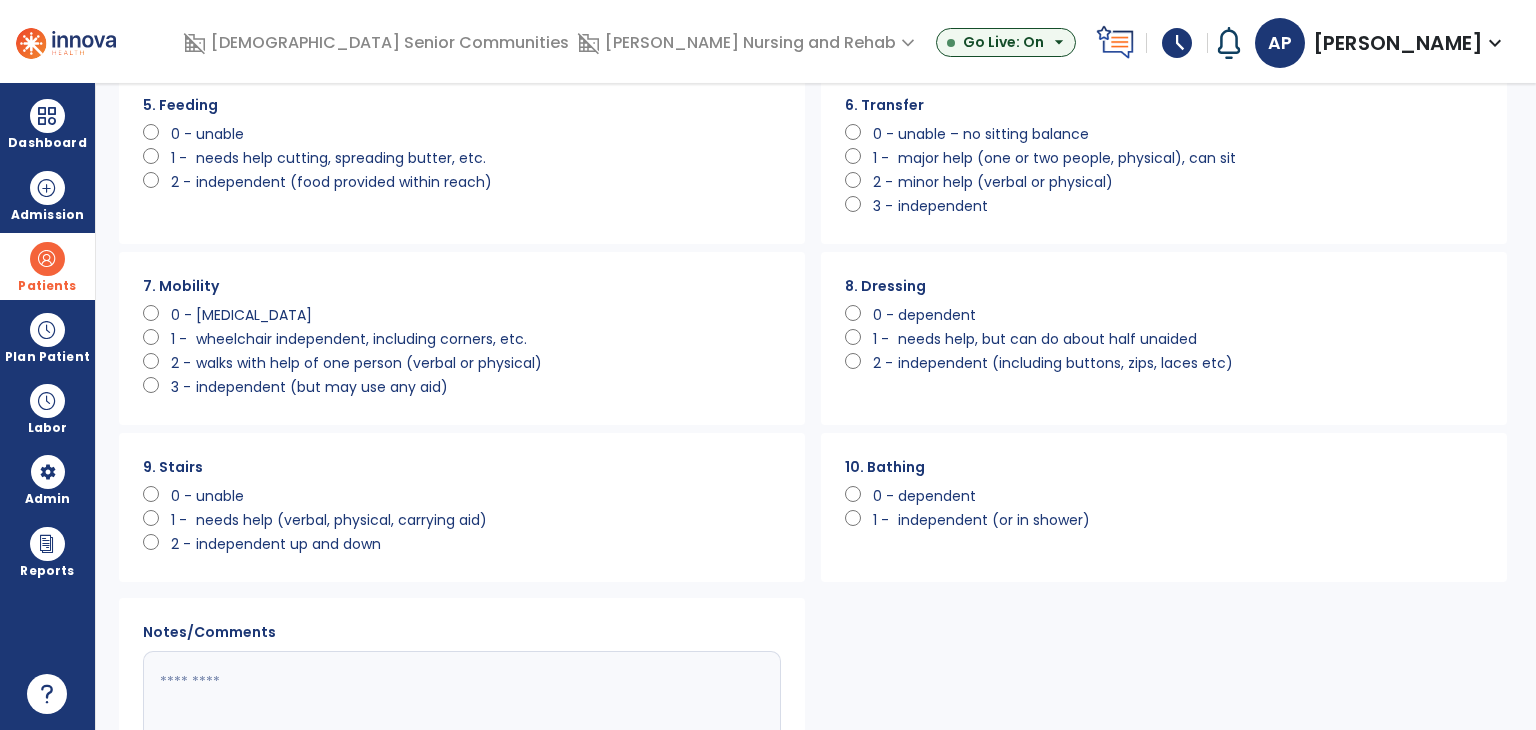 click on "needs help, but can do about half unaided" 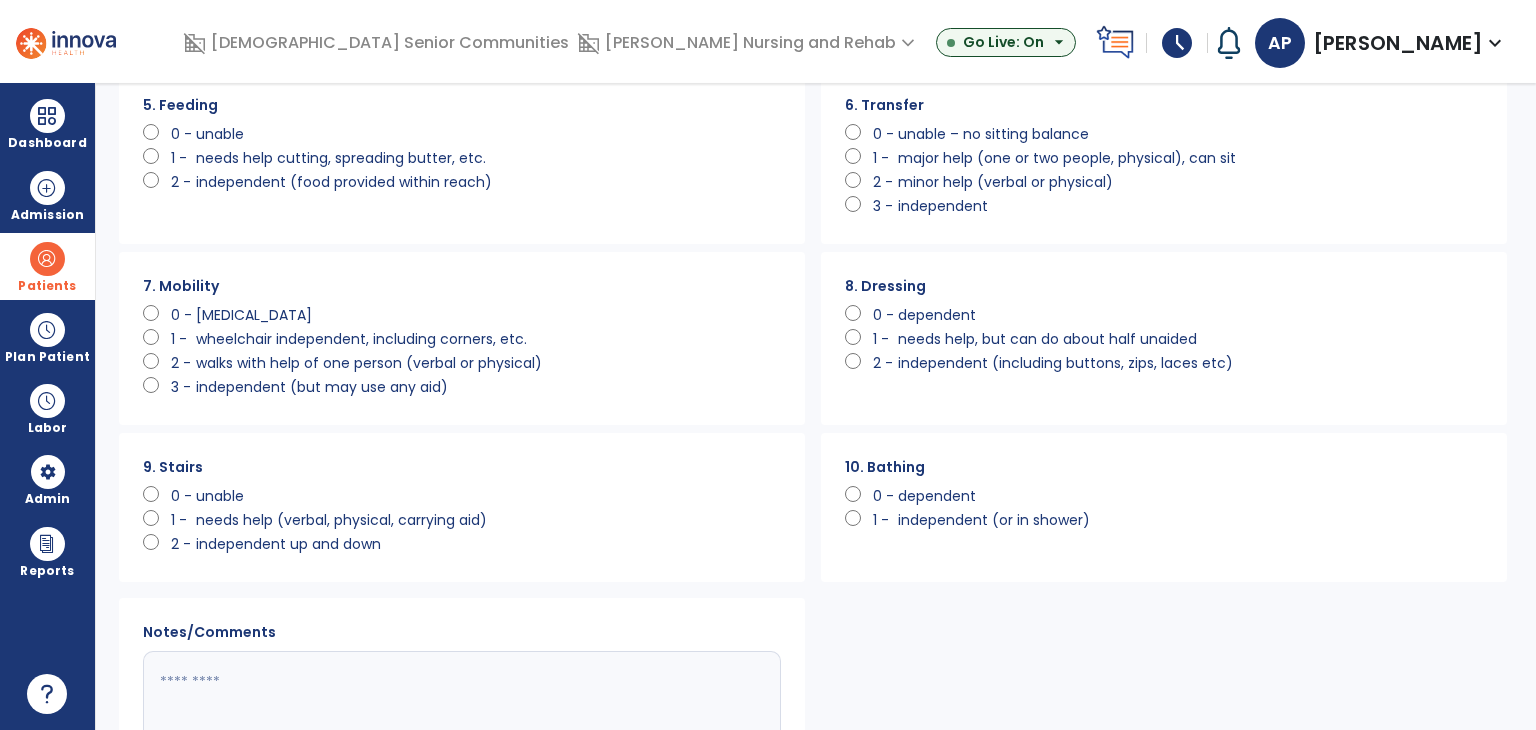 click on "[MEDICAL_DATA]" 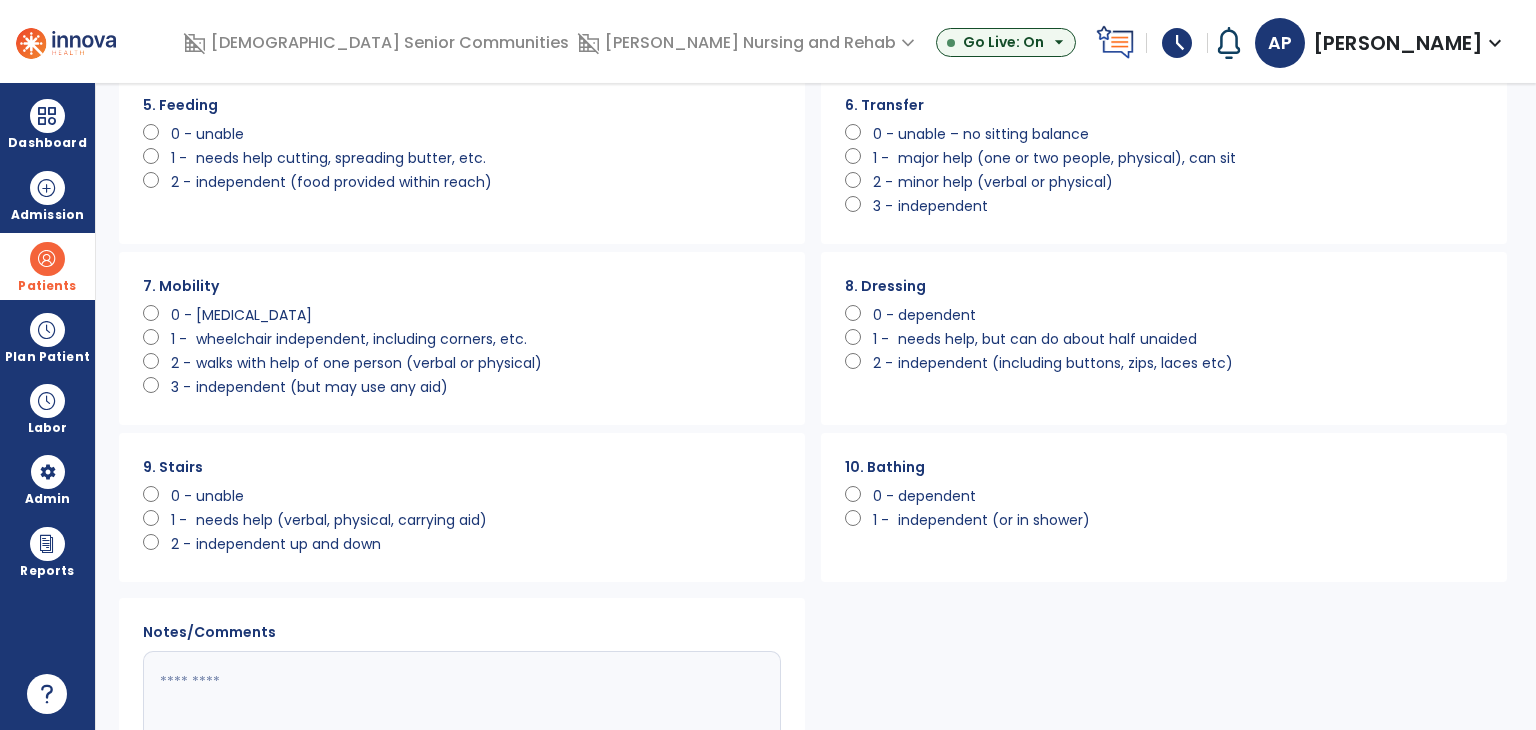 click on "unable" 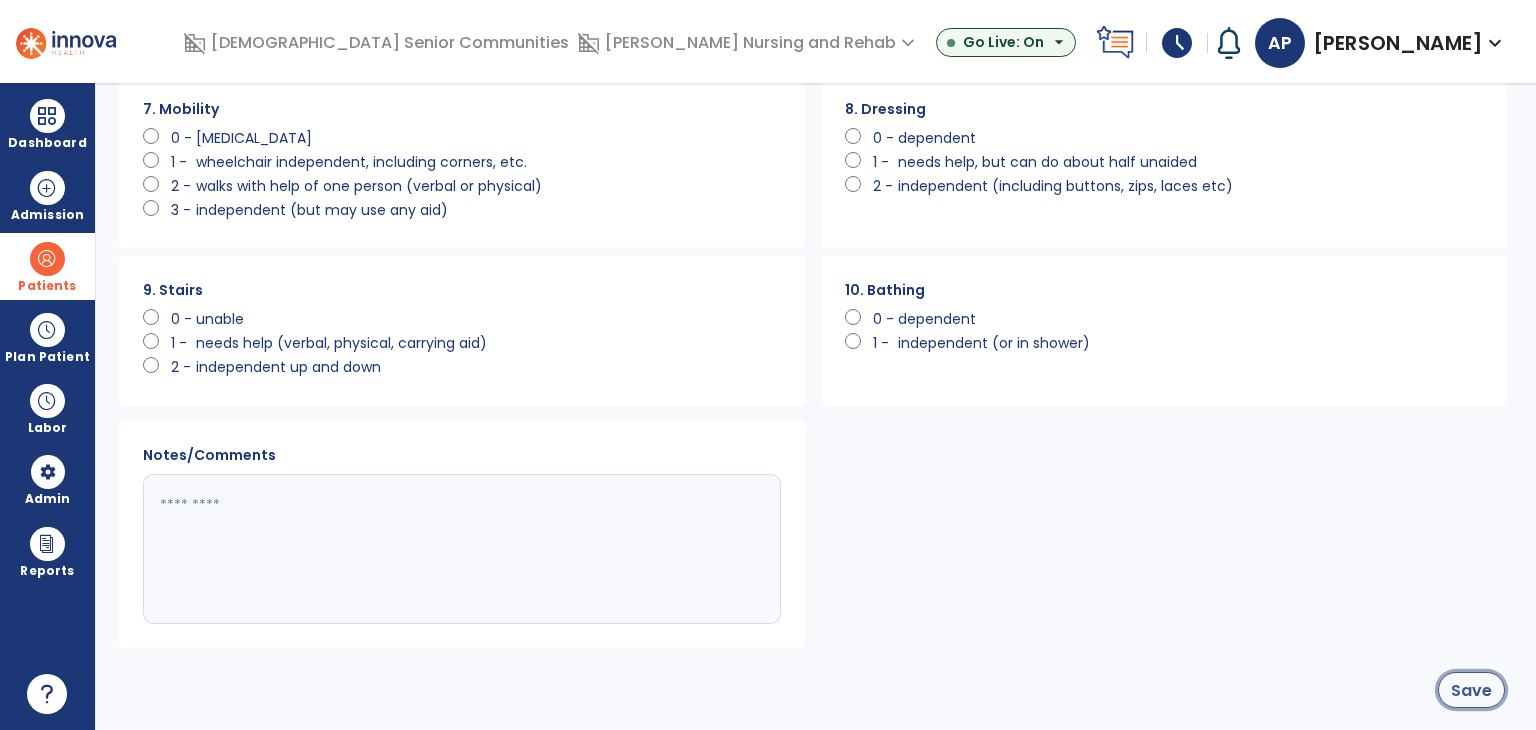 click on "Save" 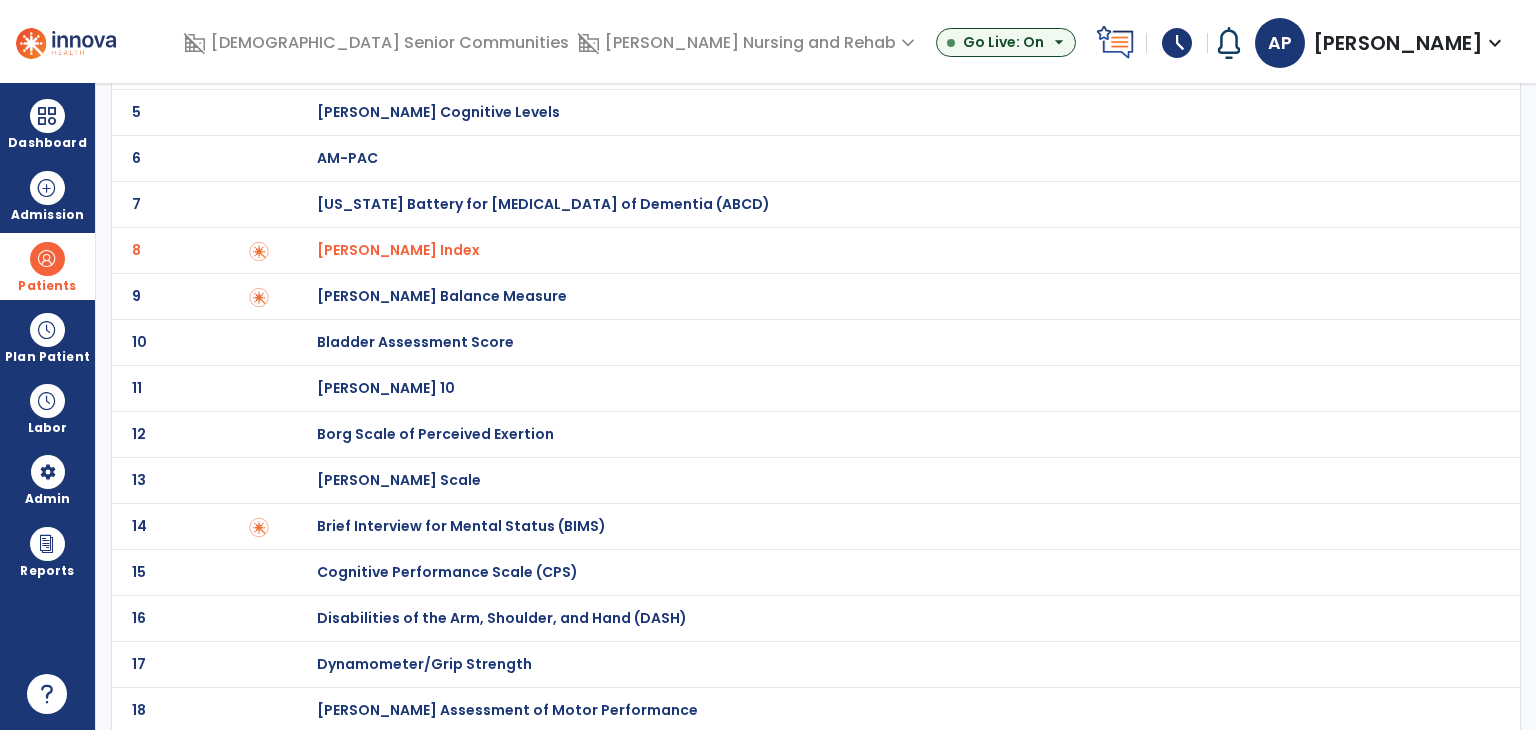 scroll, scrollTop: 0, scrollLeft: 0, axis: both 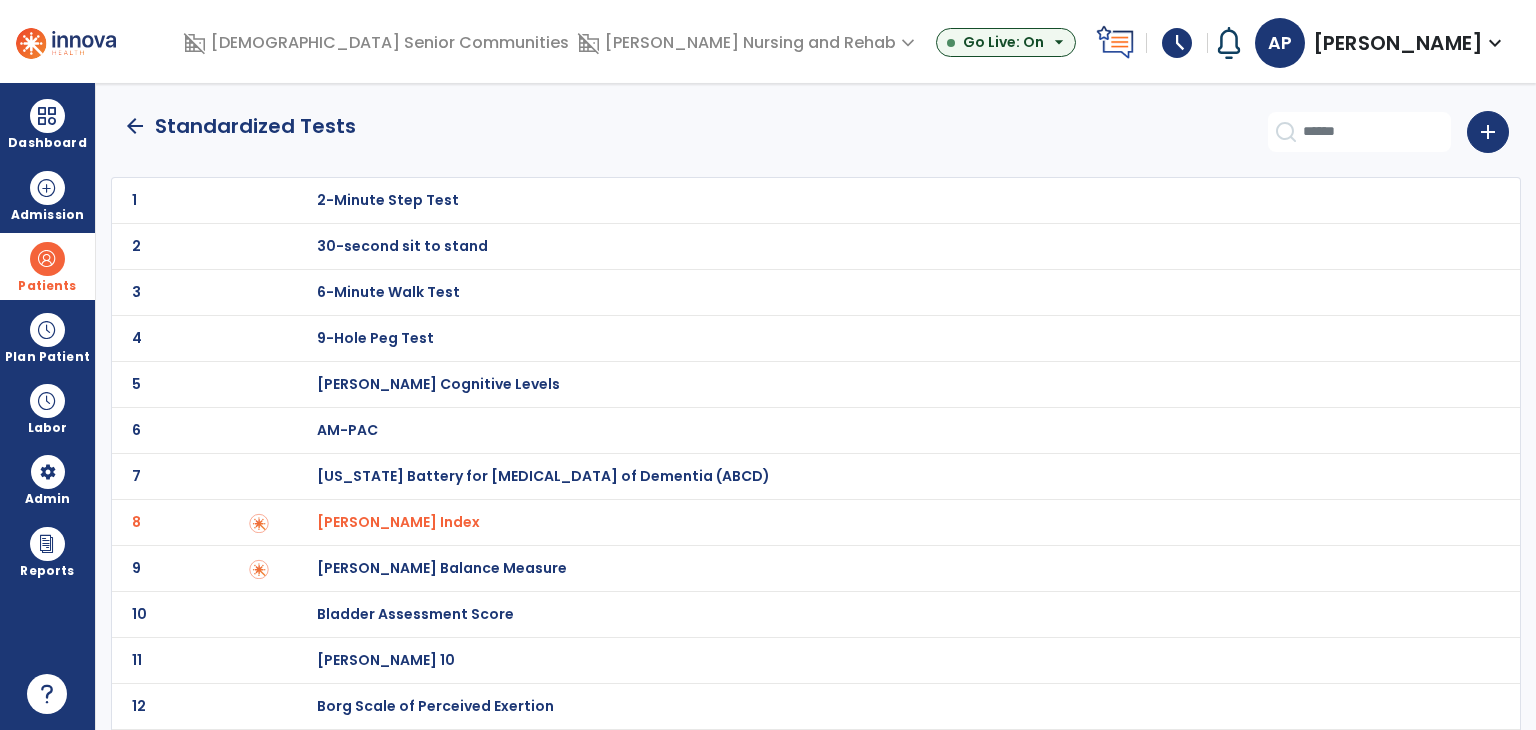 click on "arrow_back" 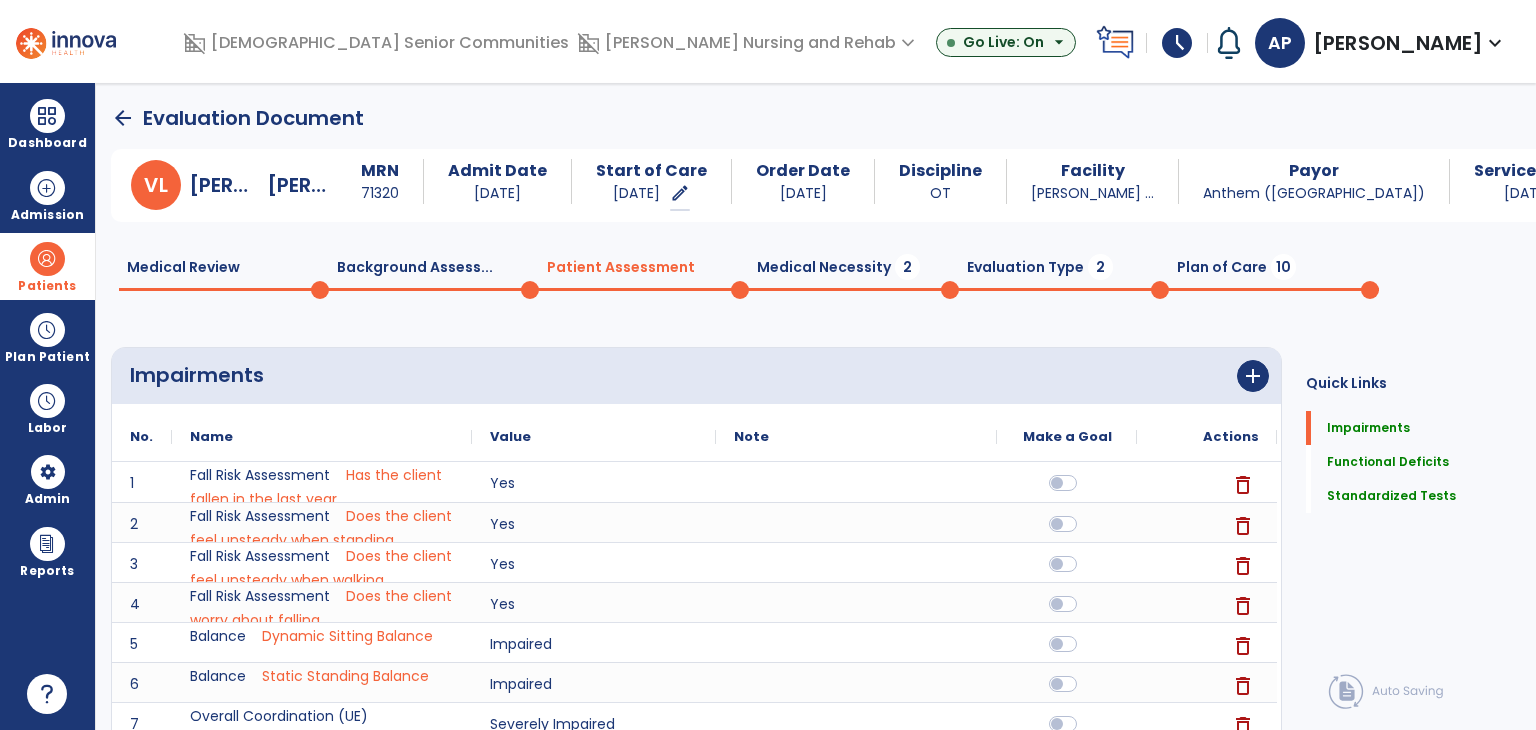 scroll, scrollTop: 1, scrollLeft: 0, axis: vertical 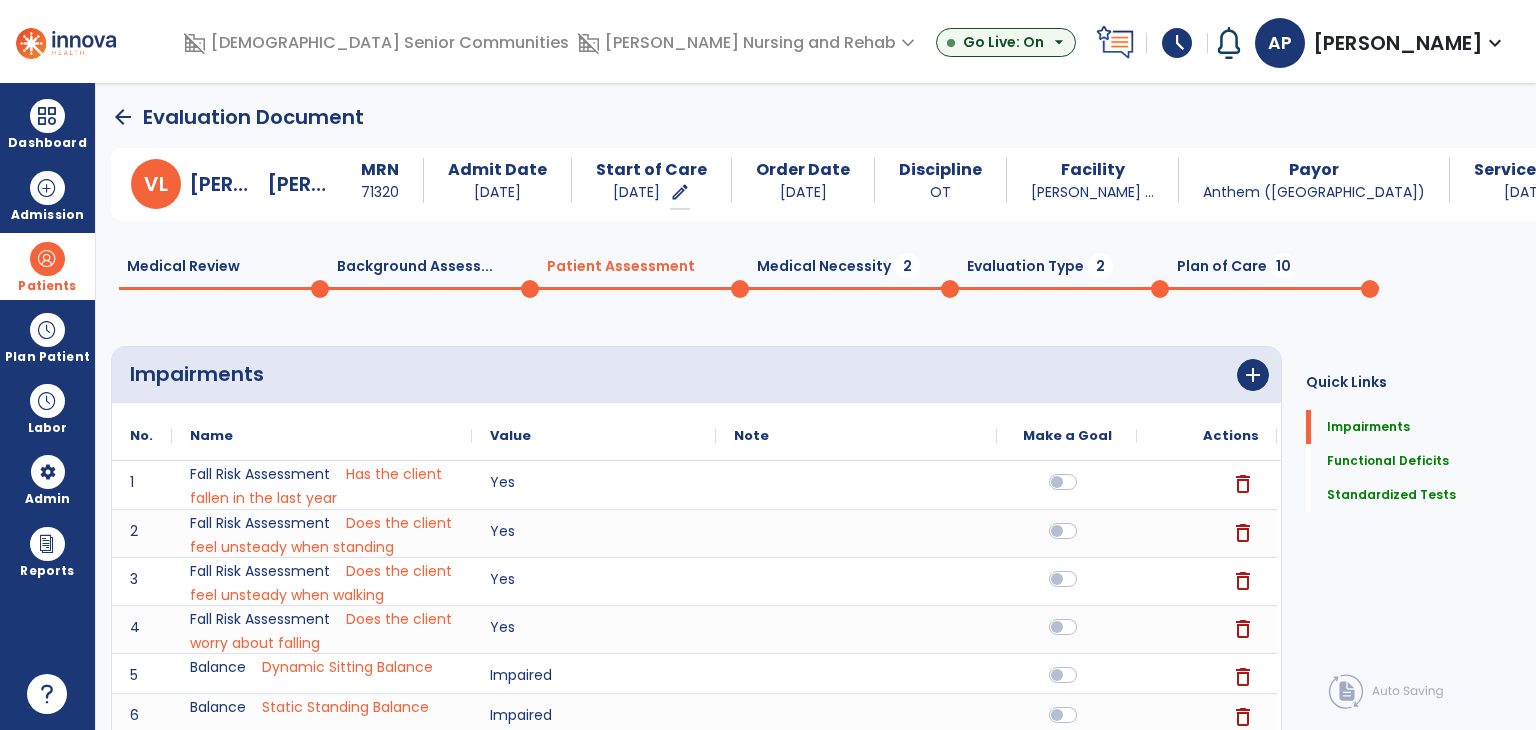 click on "V  L  Veltman,   Lucy  MRN 71320 Admit Date 07/08/2025 Start of Care 07/09/2025   edit  ******** Order Date 07/08/2025 Discipline OT Facility Todd-Dickey ... Payor Anthem (MI) Service Date 07/09/2025  Medical Review  0  Background Assess...  0  Patient Assessment  0  Medical Necessity  2  Evaluation Type  2  Plan of Care  10 Impairments      add
Actions
No." 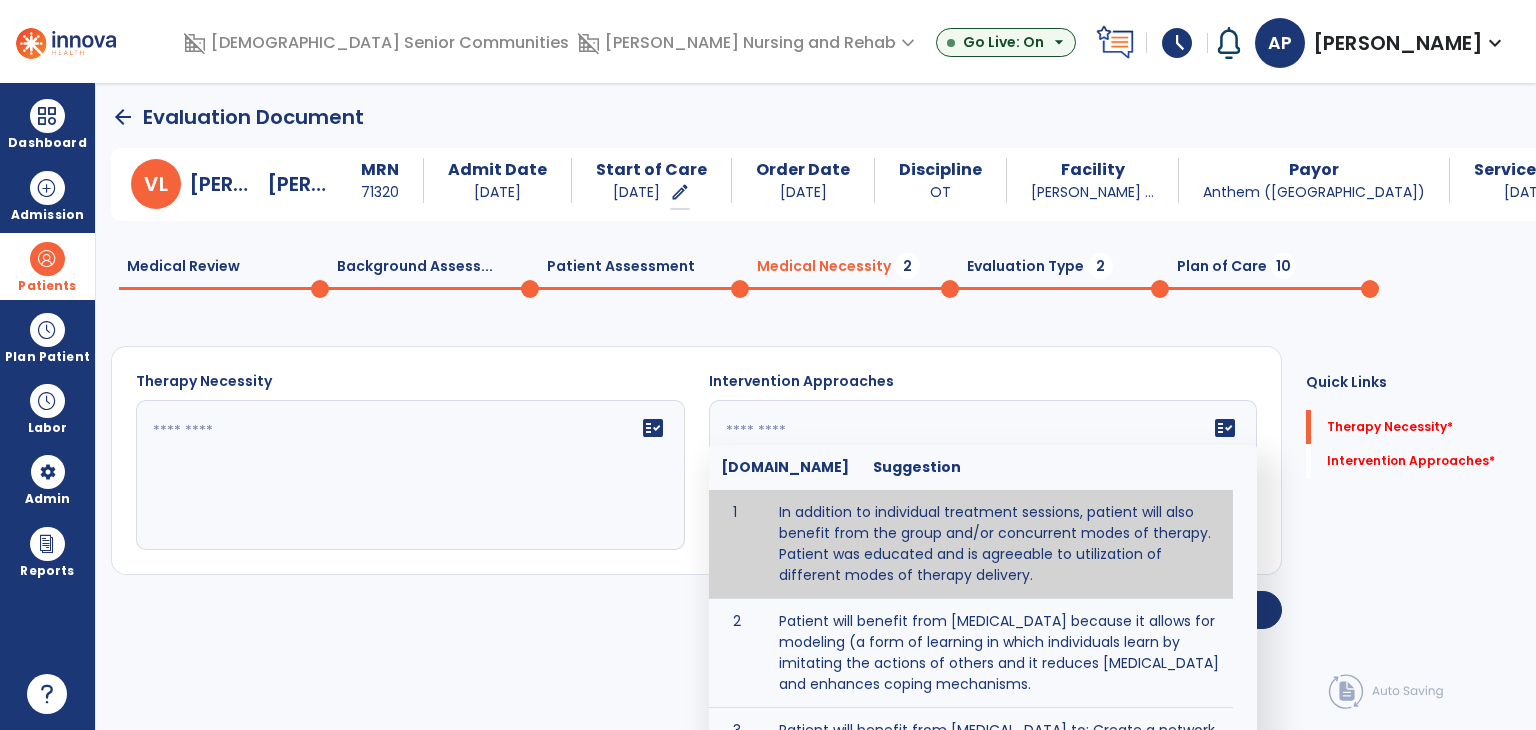 click on "fact_check  Sr.No Suggestion 1 In addition to individual treatment sessions, patient will also benefit from the group and/or concurrent modes of therapy. Patient was educated and is agreeable to utilization of different modes of therapy delivery. 2 Patient will benefit from group therapy because it allows for modeling (a form of learning in which individuals learn by imitating the actions of others and it reduces social isolation and enhances coping mechanisms. 3 Patient will benefit from group therapy to: Create a network that promotes growth and learning by enabling patients to receive and give support and to share experiences from different points of view. 4 Patient will benefit from group/concurrent therapy because it is supported by evidence to promote increased patient engagement and sustainable outcomes. 5 Patient will benefit from group/concurrent therapy to: Promote independence and minimize dependence." 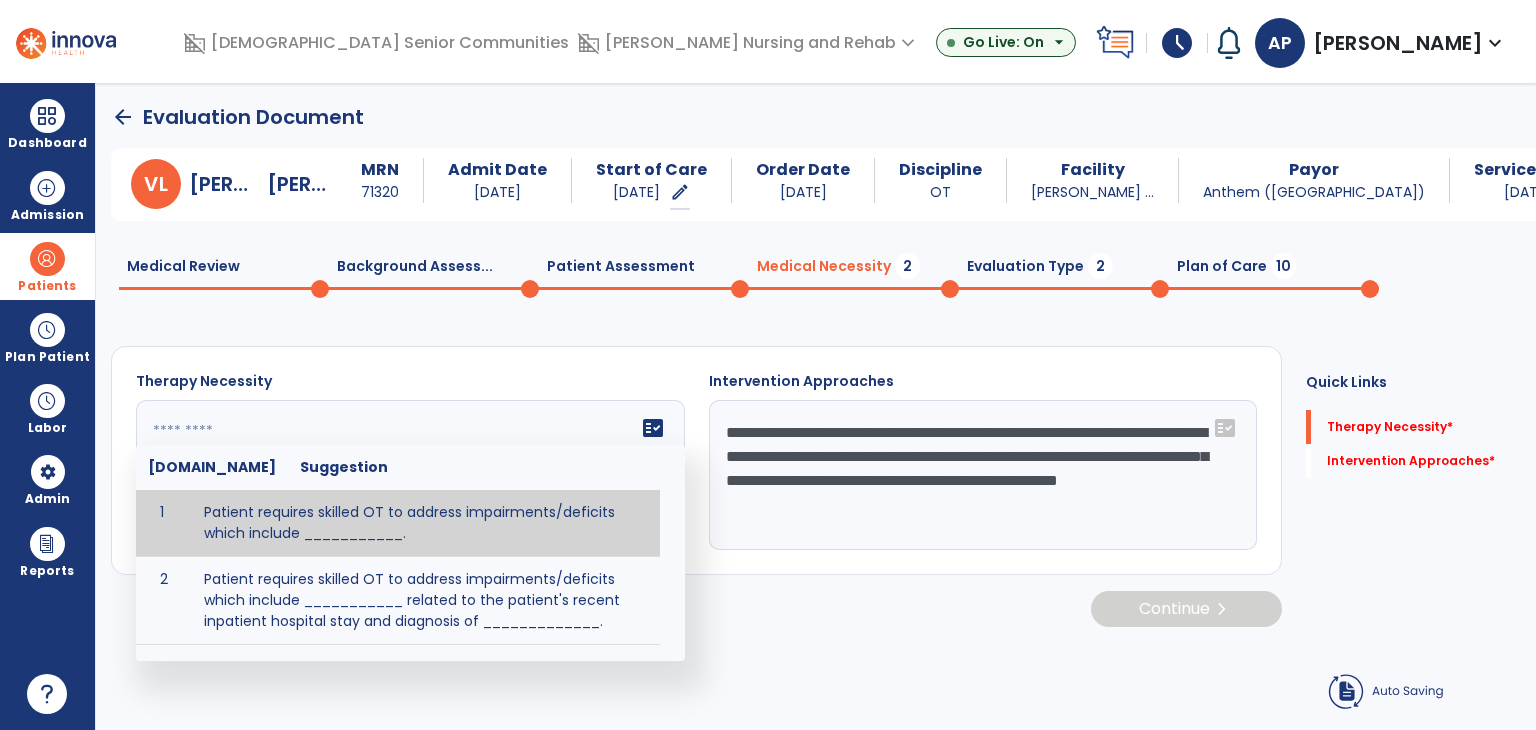 click on "fact_check  [DOMAIN_NAME] Suggestion 1 Patient requires skilled OT to address impairments/deficits which include ___________. 2 Patient requires skilled OT to address impairments/deficits which include ___________ related to the patient's recent inpatient hospital stay and diagnosis of _____________." 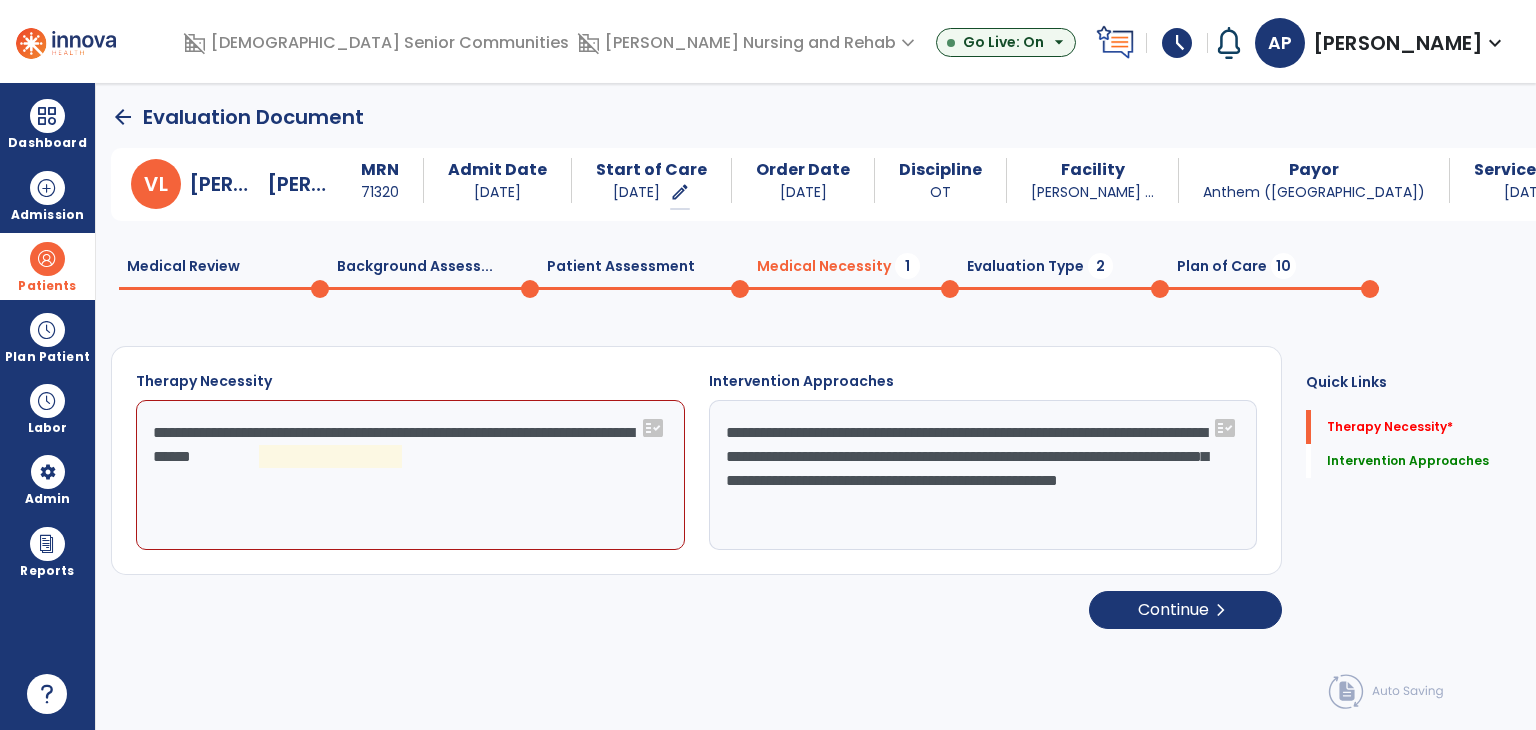 click on "**********" 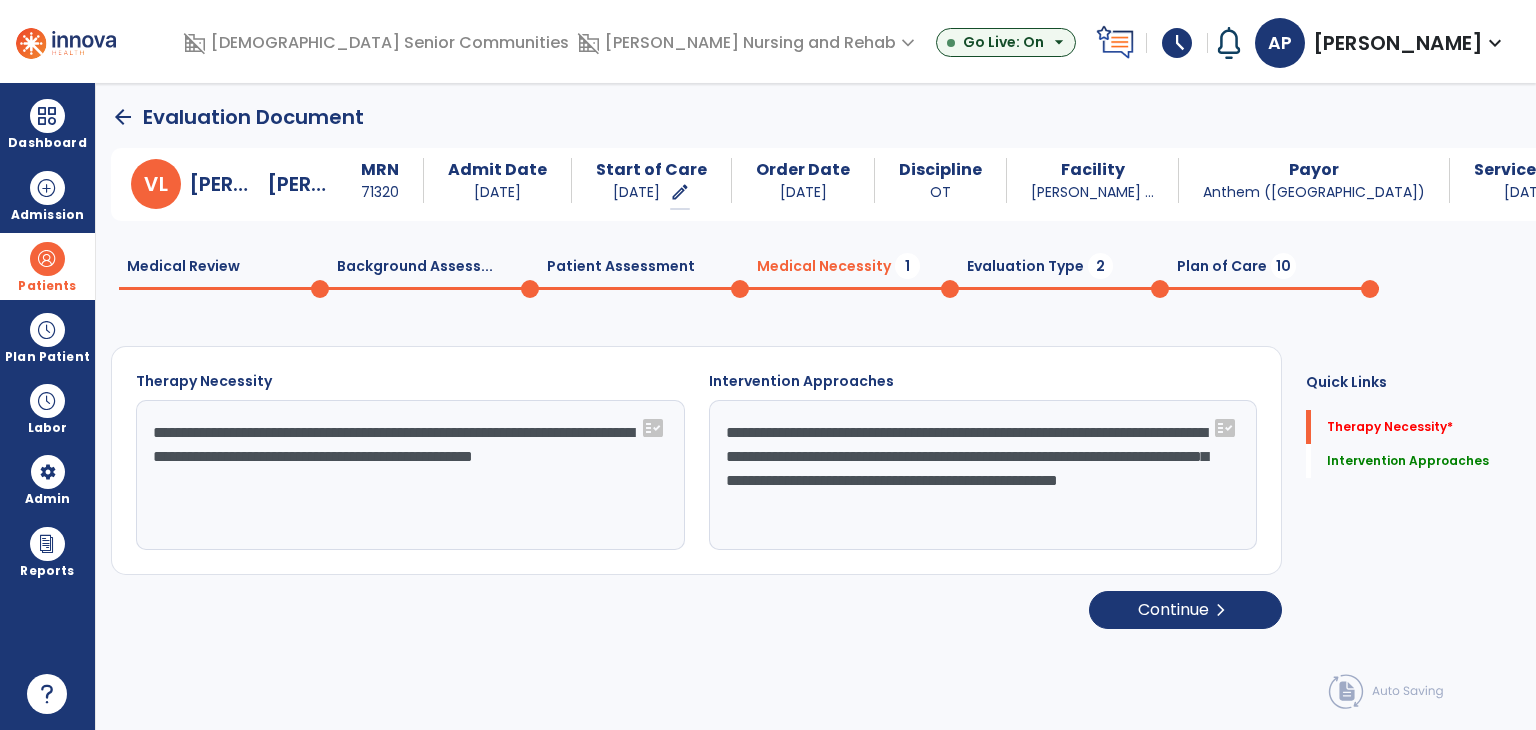type on "**********" 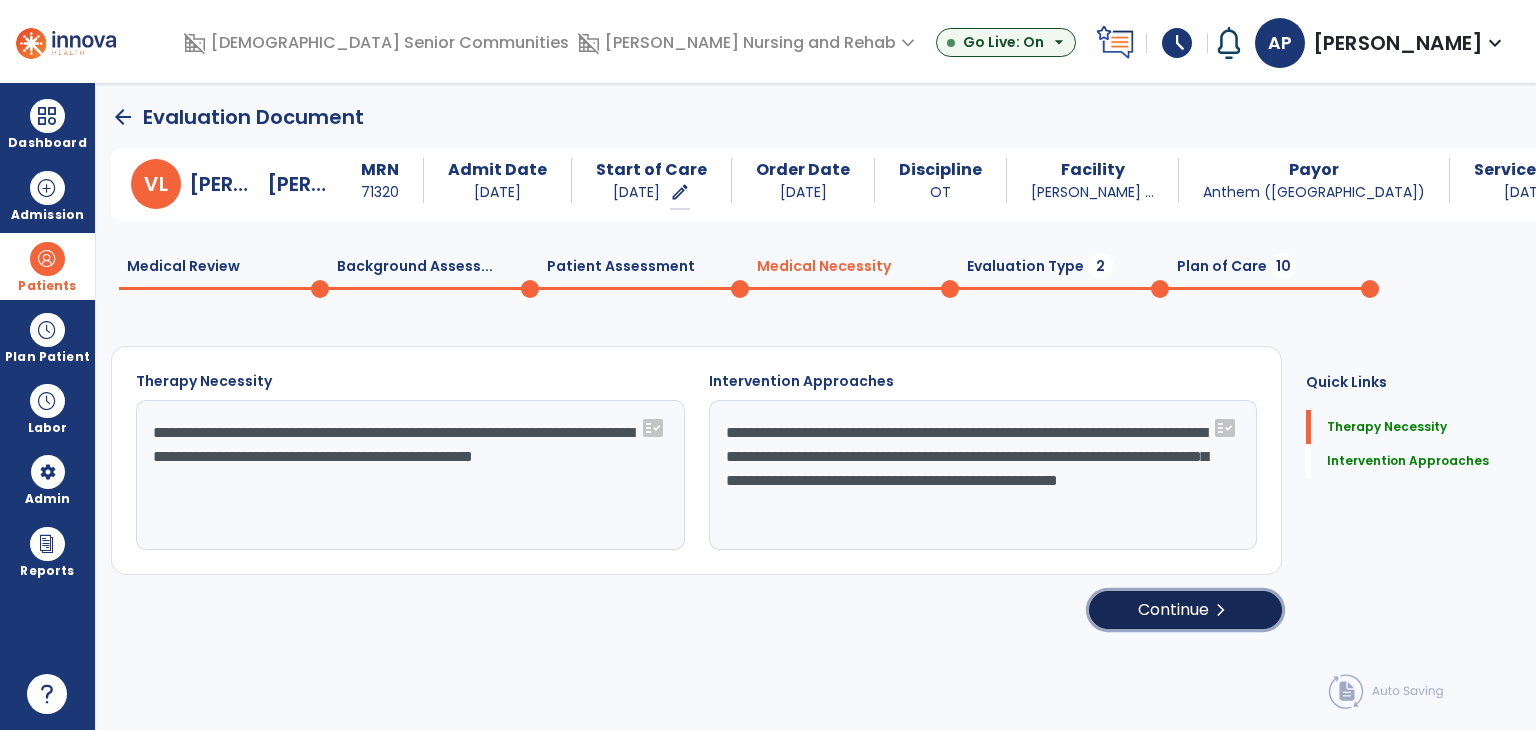 click on "Continue  chevron_right" 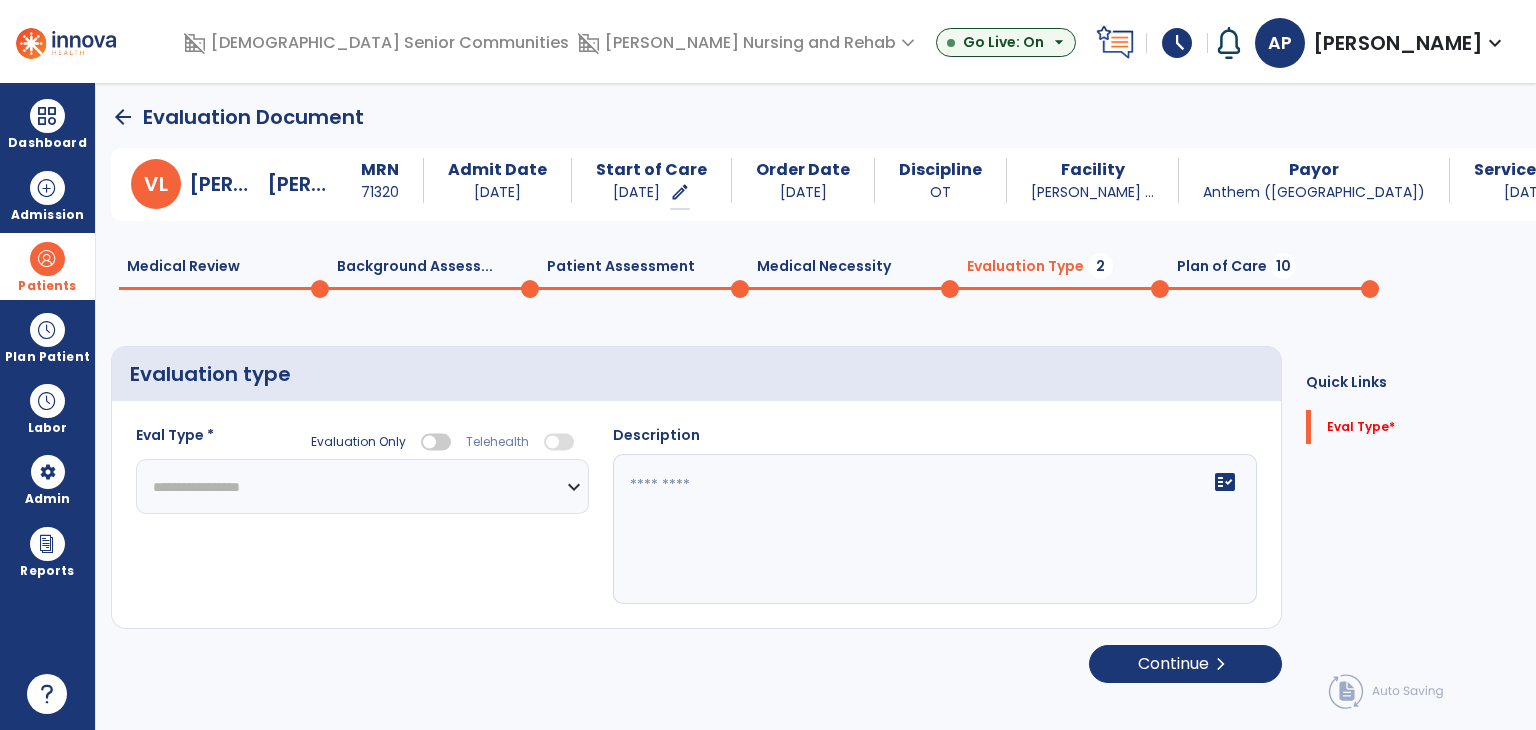 click on "fact_check" 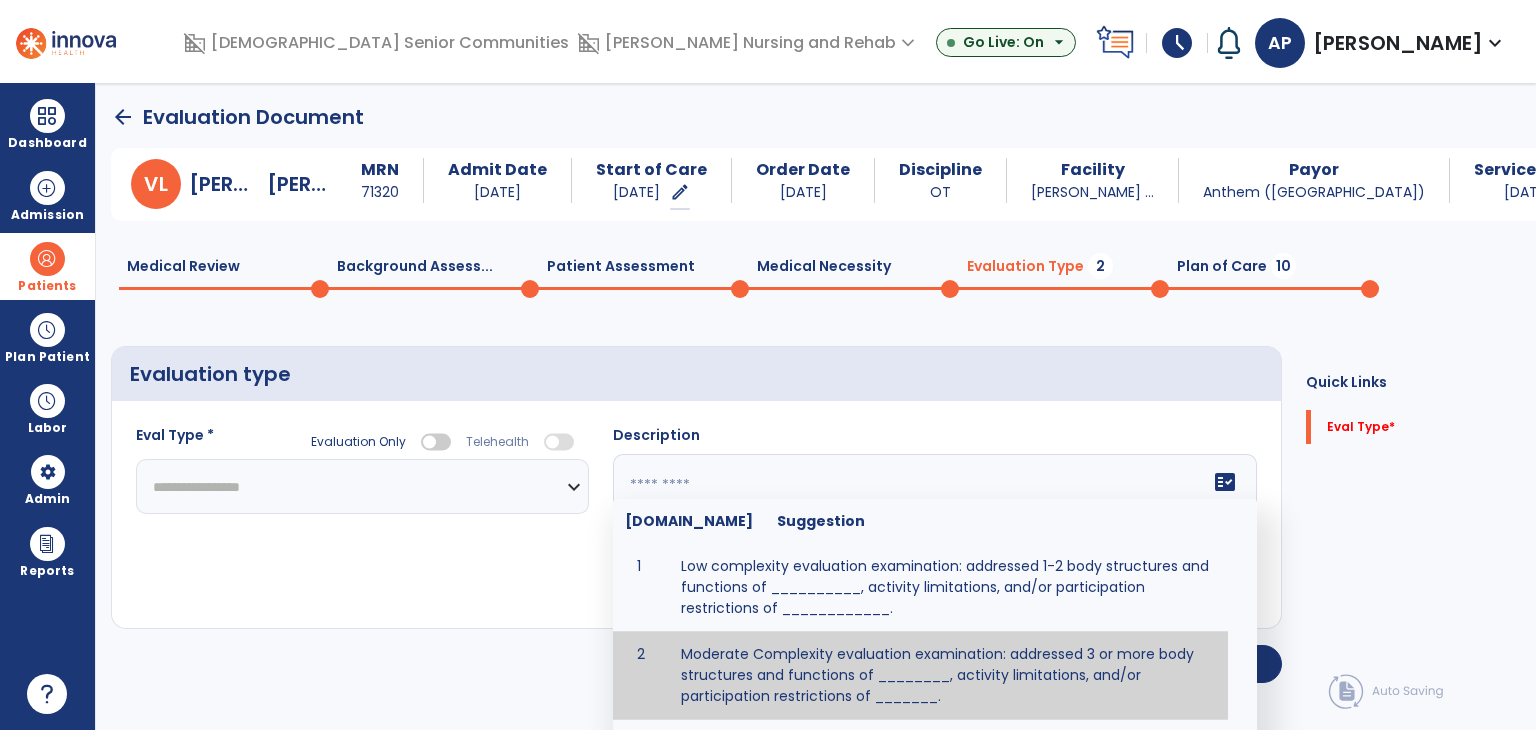 type on "**********" 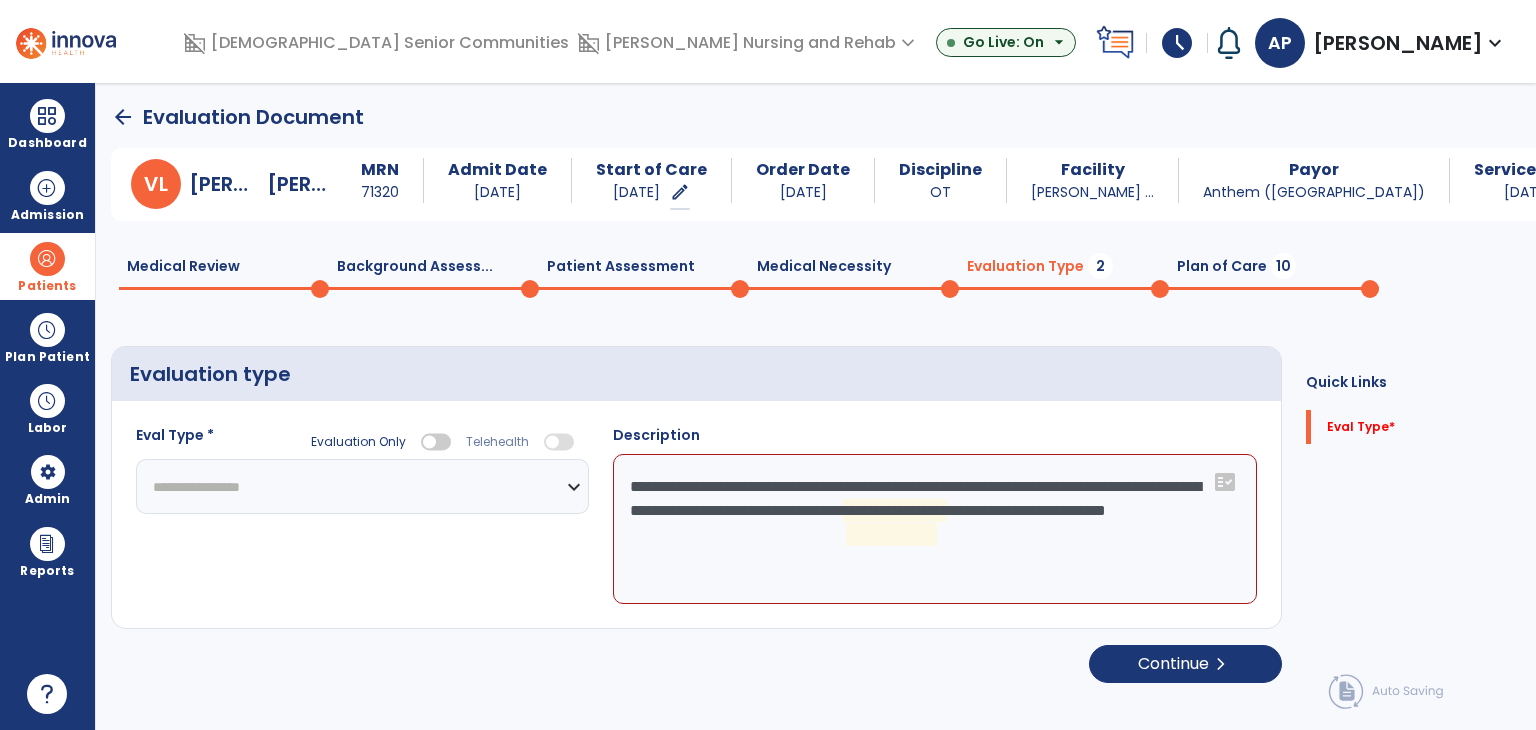 click on "**********" 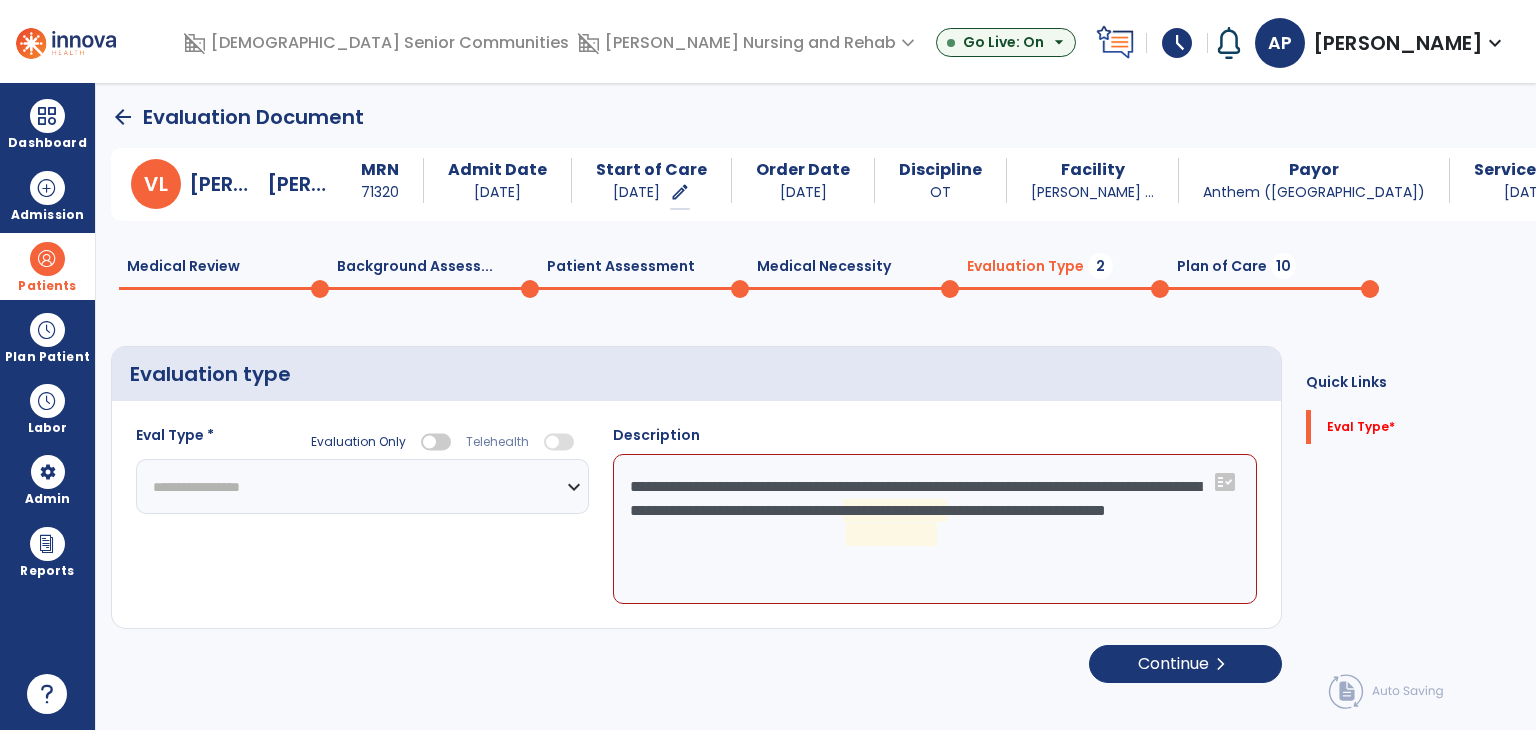 select on "**********" 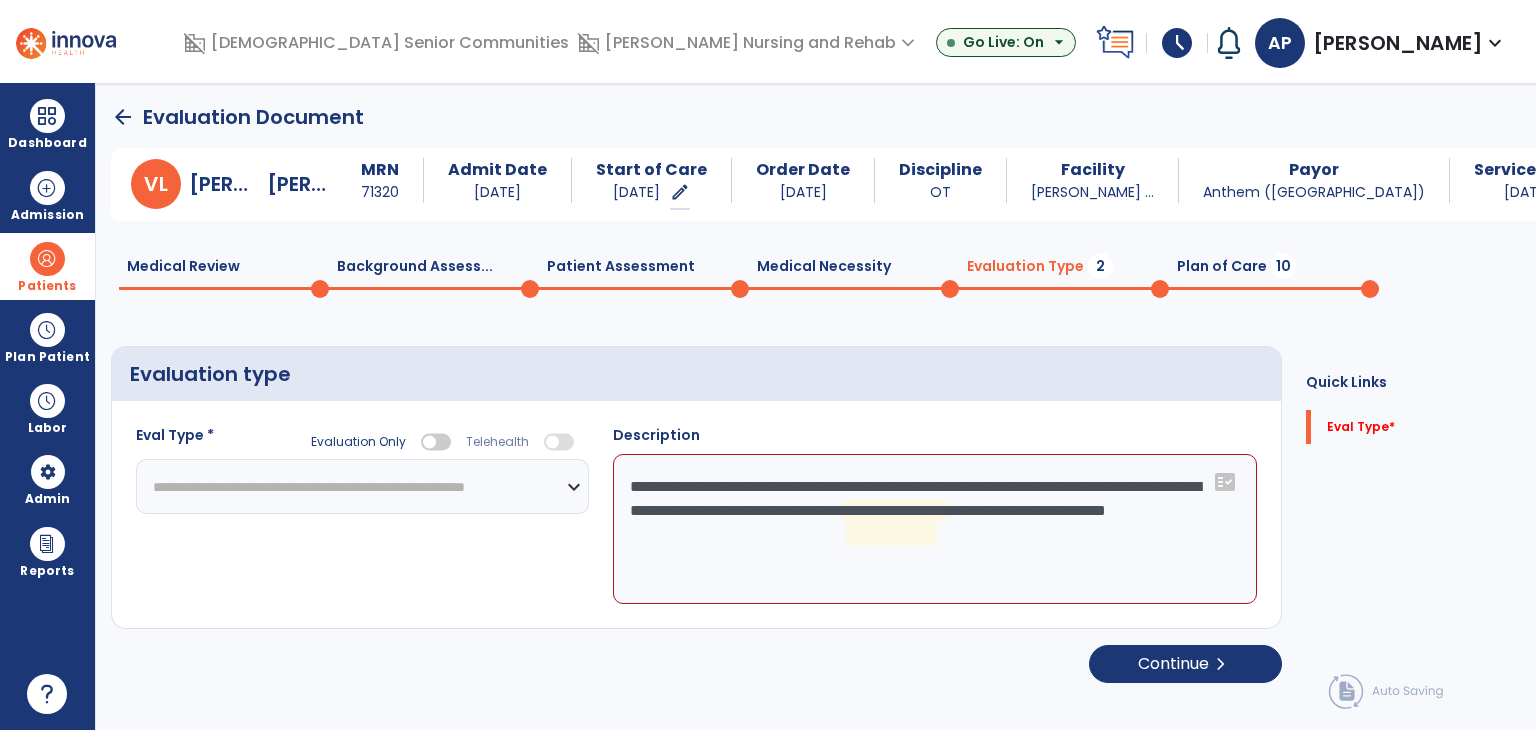 click on "**********" 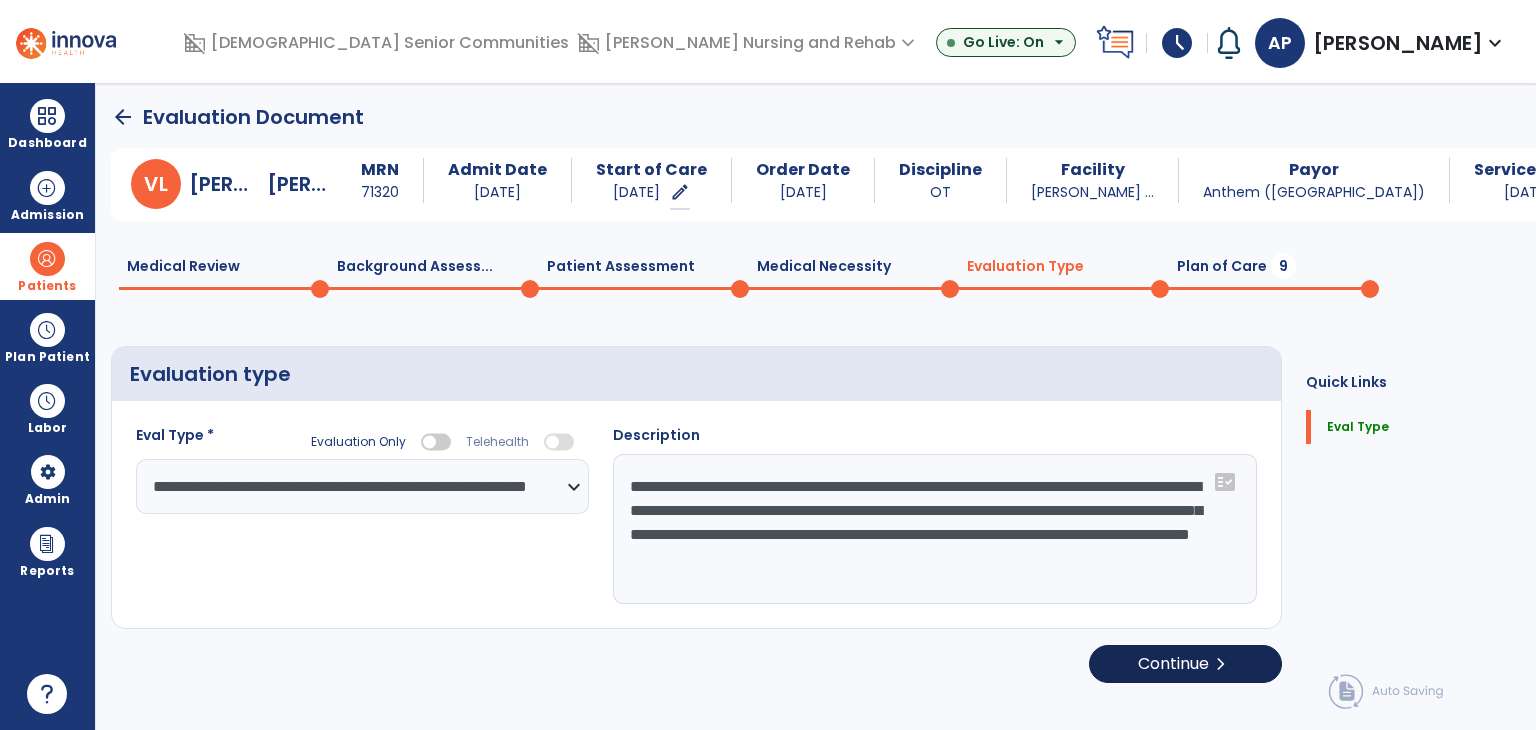 type on "**********" 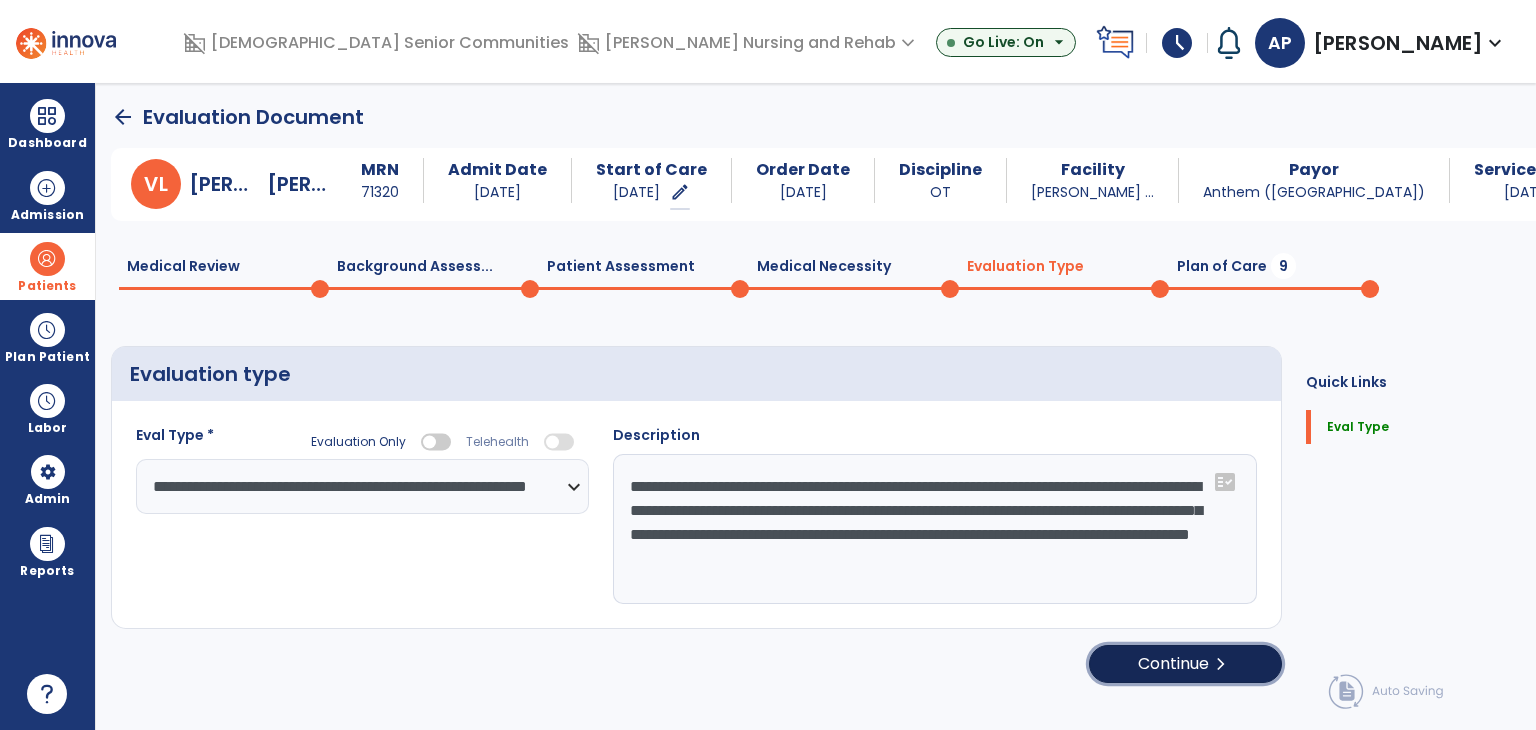 click on "Continue  chevron_right" 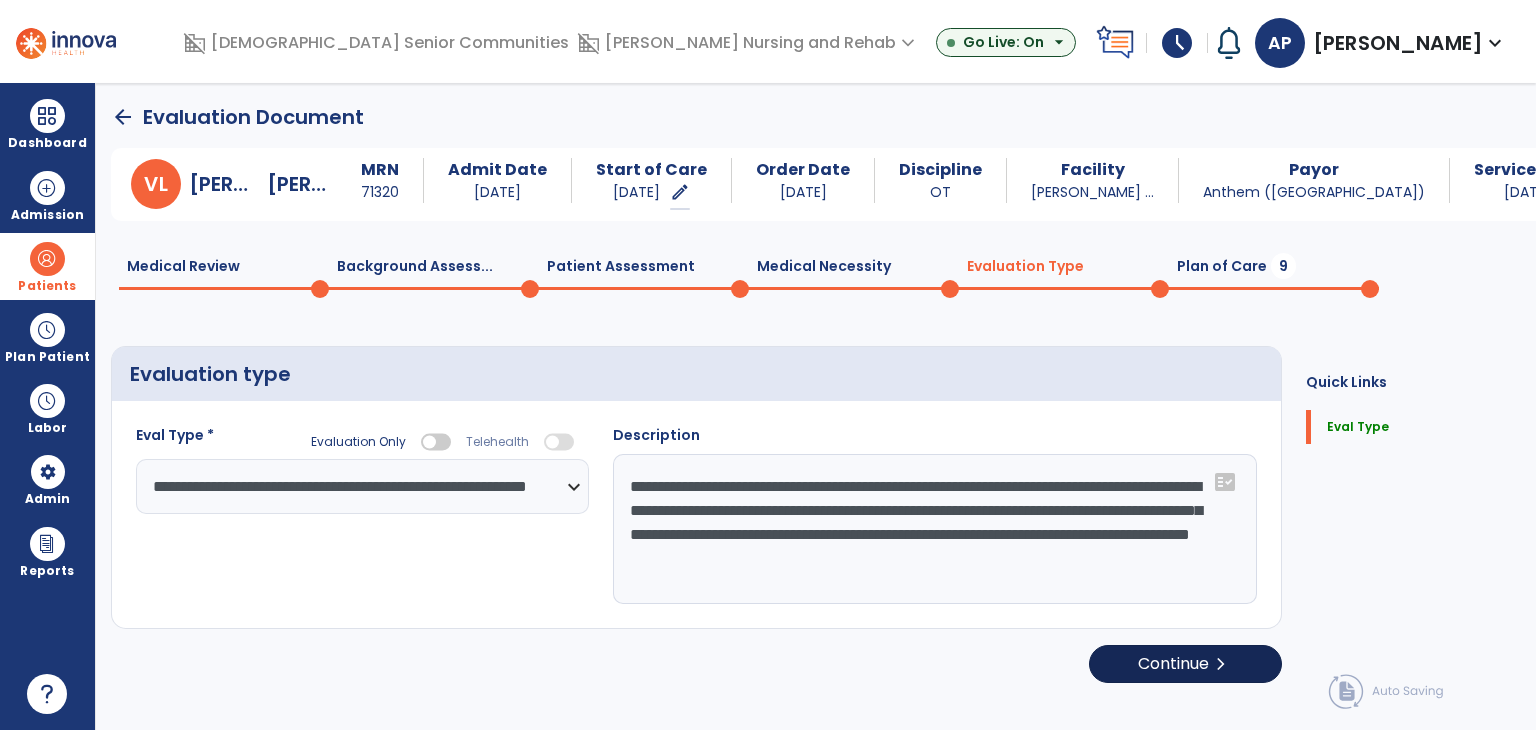 select on "*****" 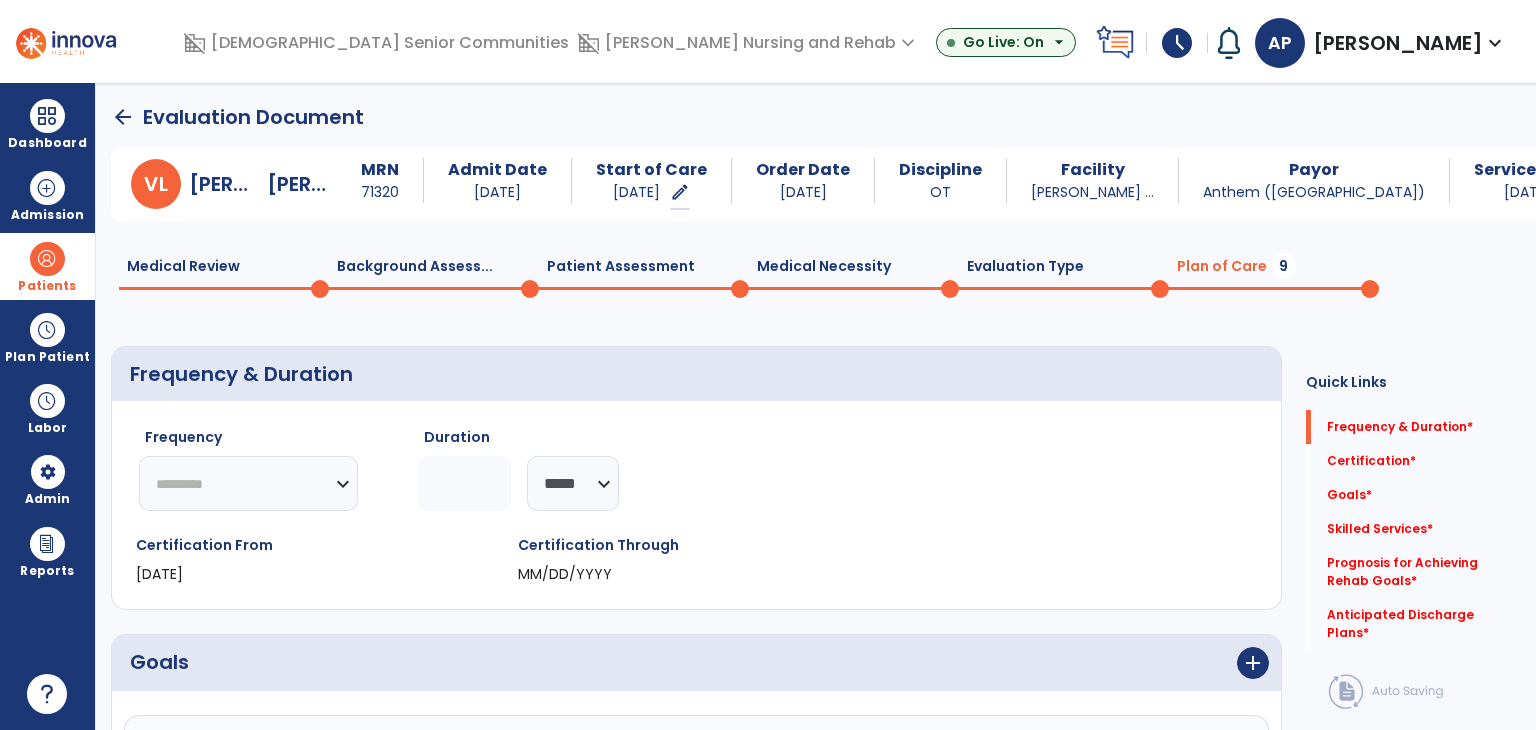 click on "********* ** ** ** ** ** ** **" 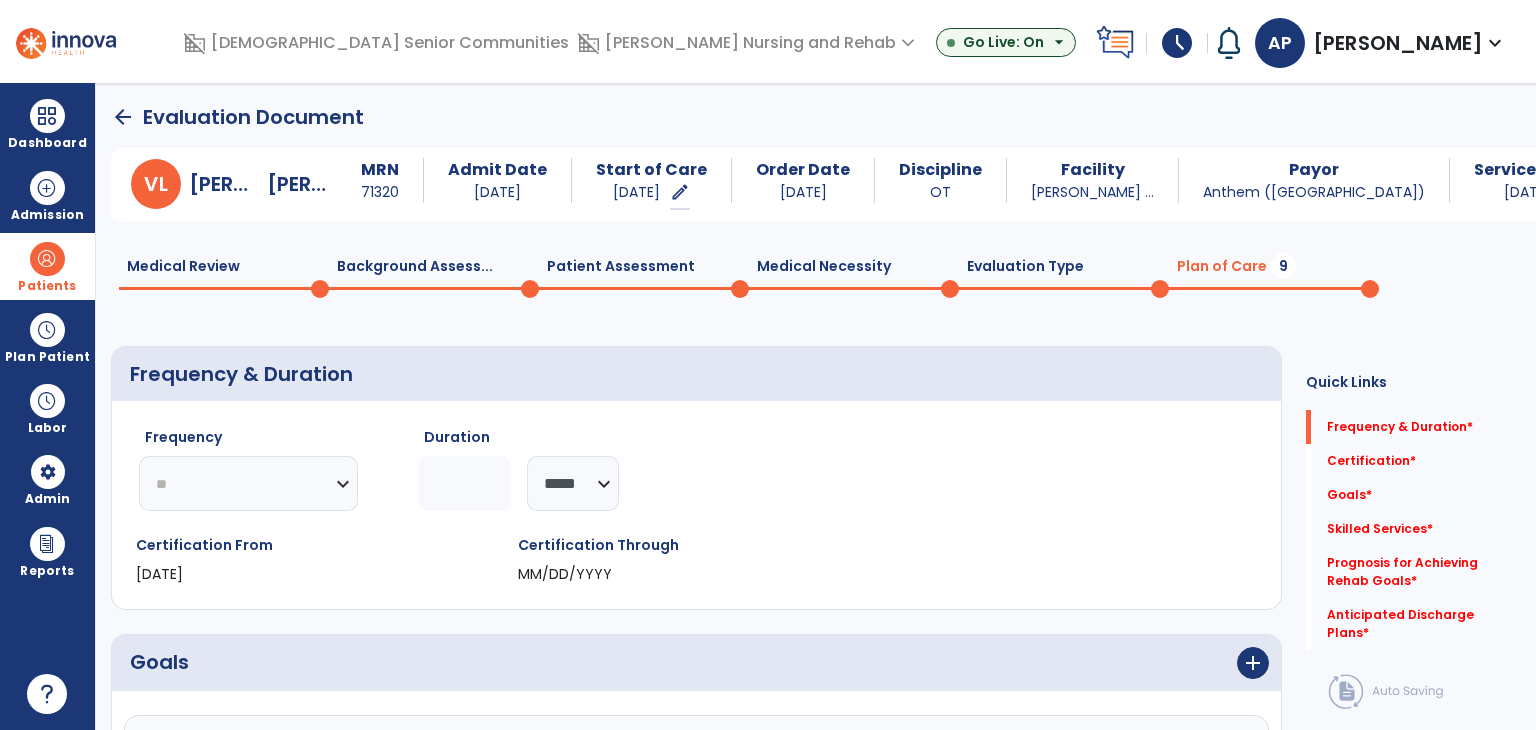 click on "********* ** ** ** ** ** ** **" 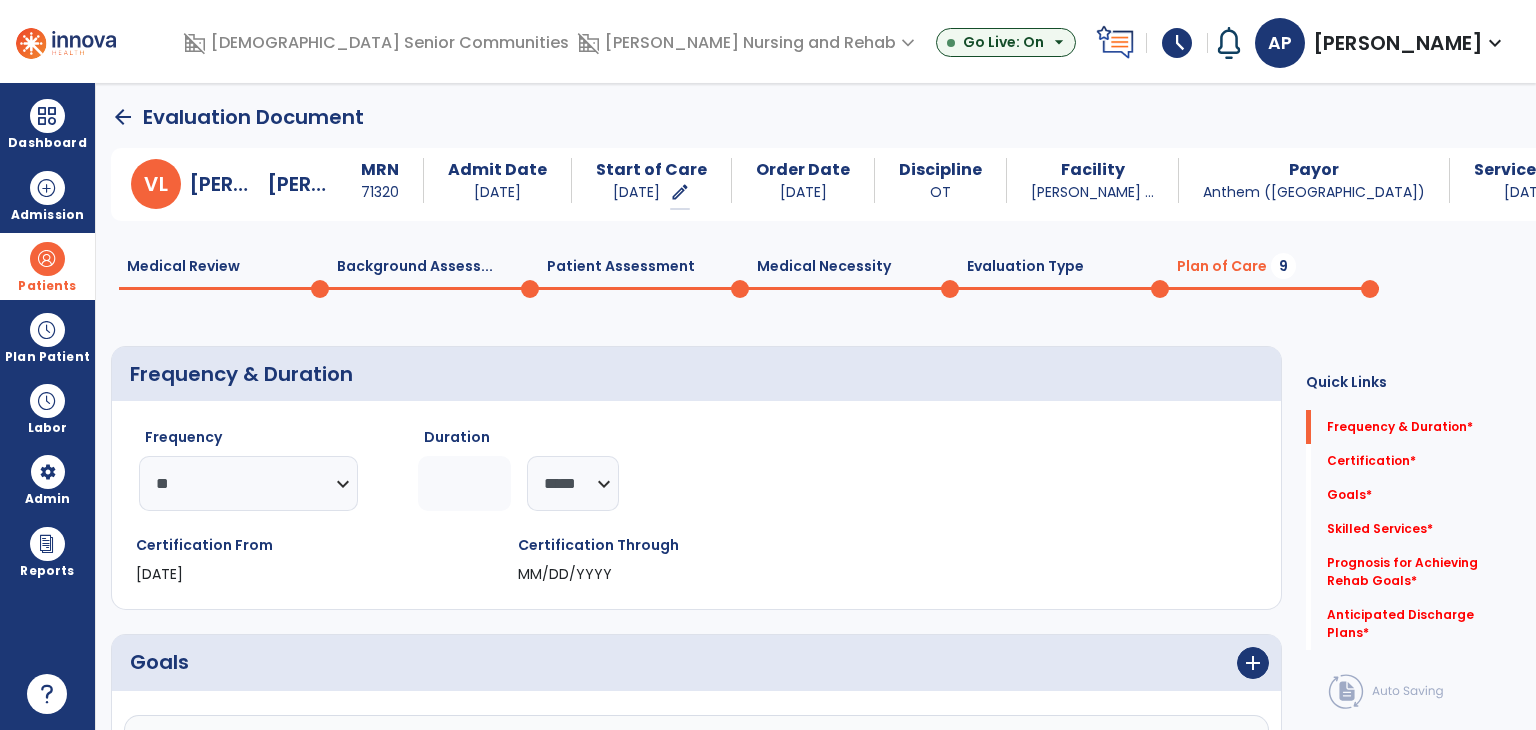 click 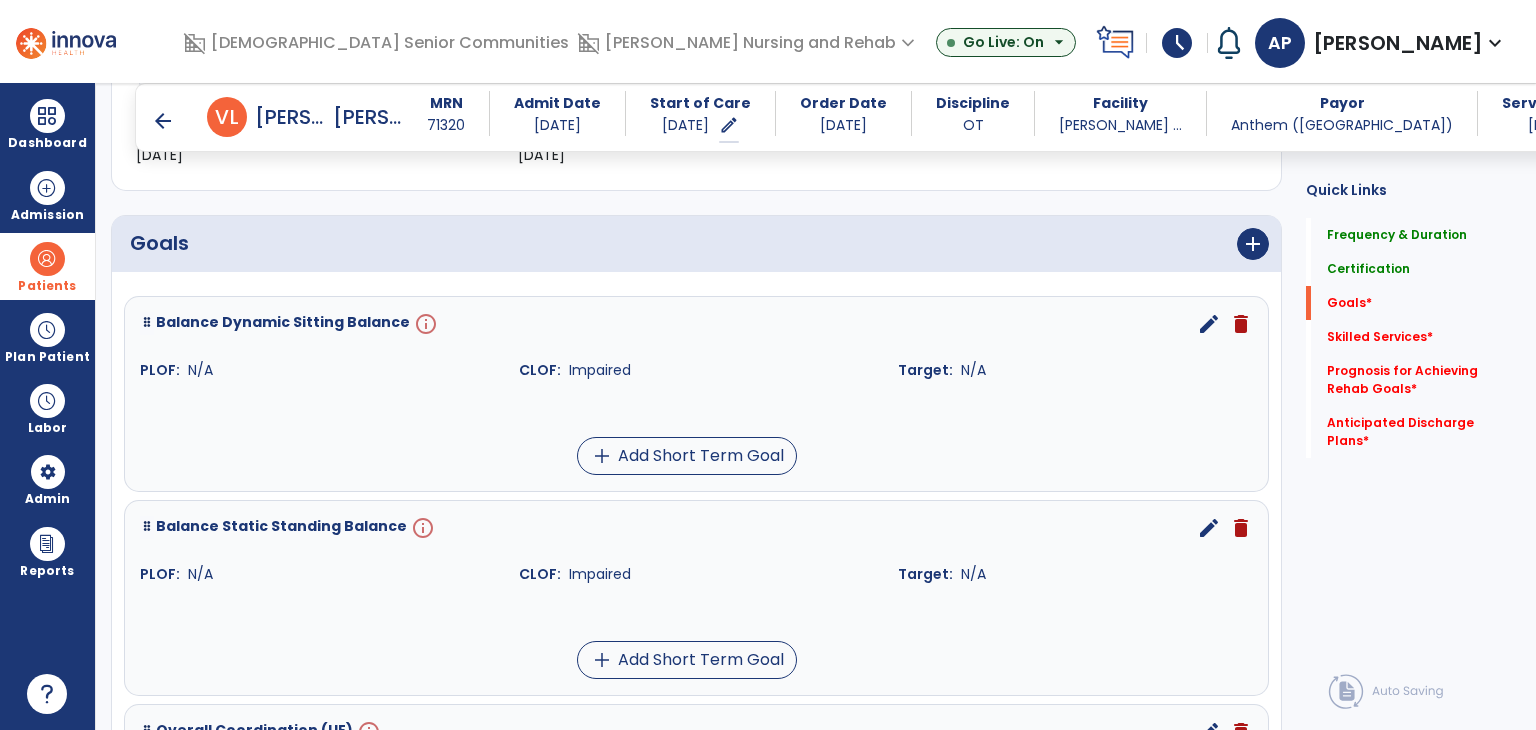 scroll, scrollTop: 501, scrollLeft: 0, axis: vertical 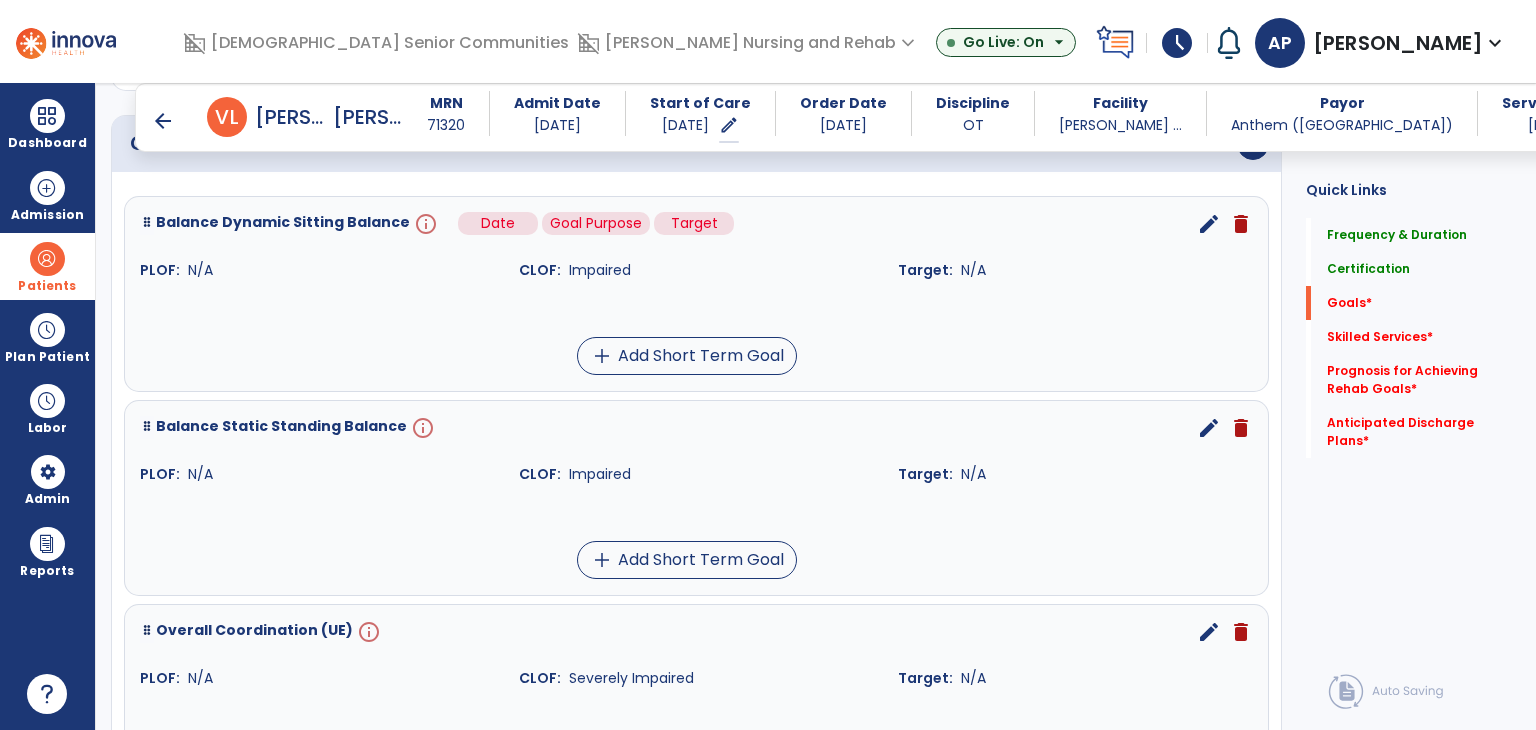 type on "*" 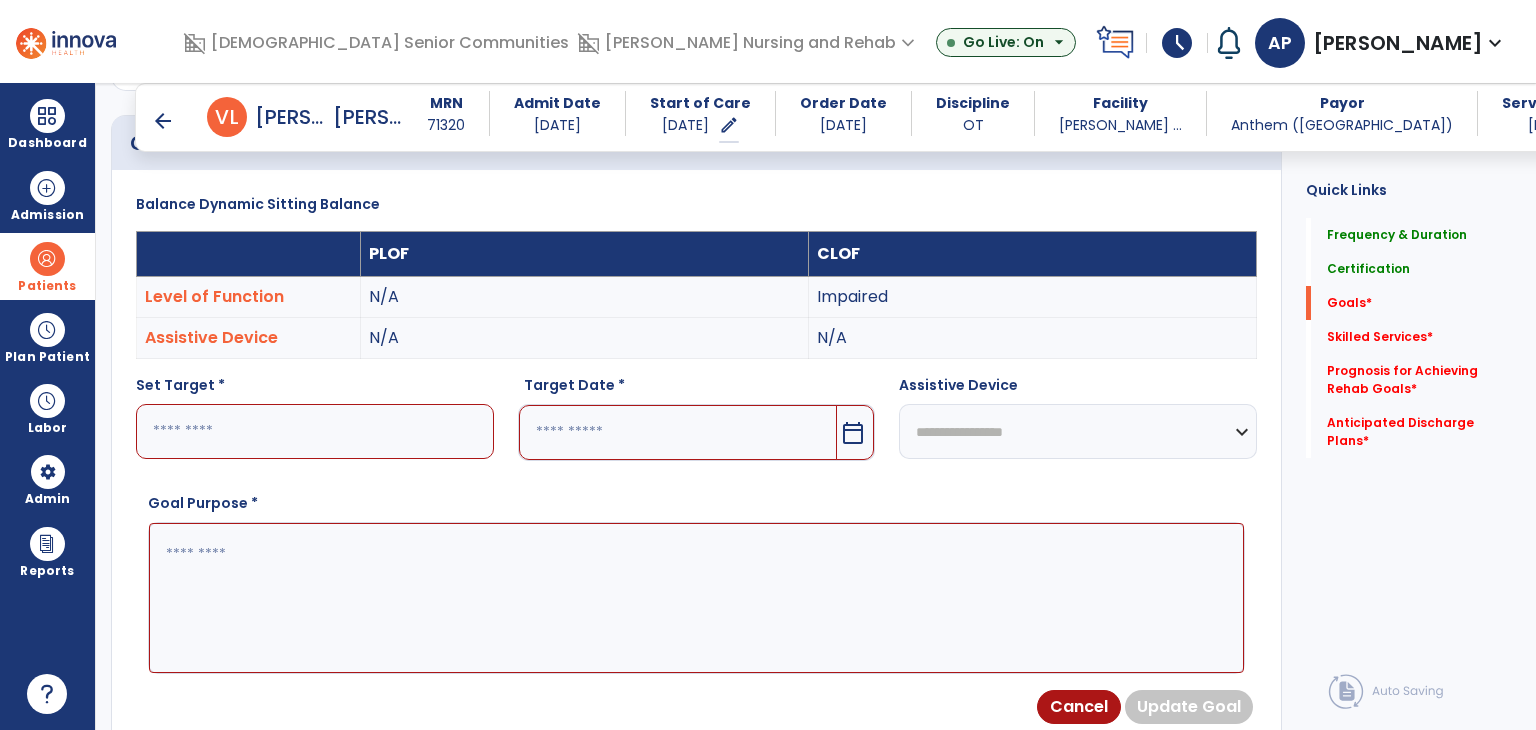 scroll, scrollTop: 83, scrollLeft: 0, axis: vertical 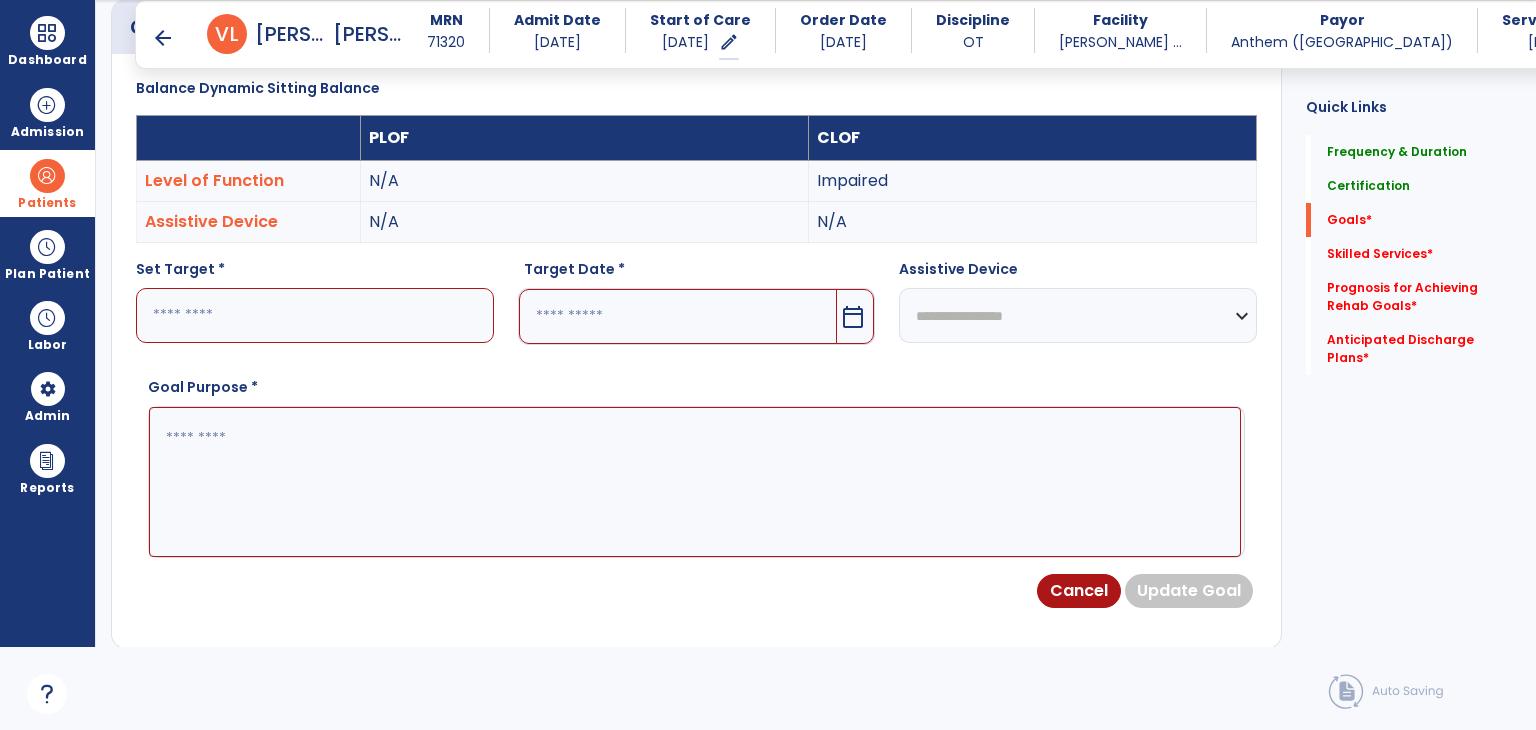 click at bounding box center [315, 315] 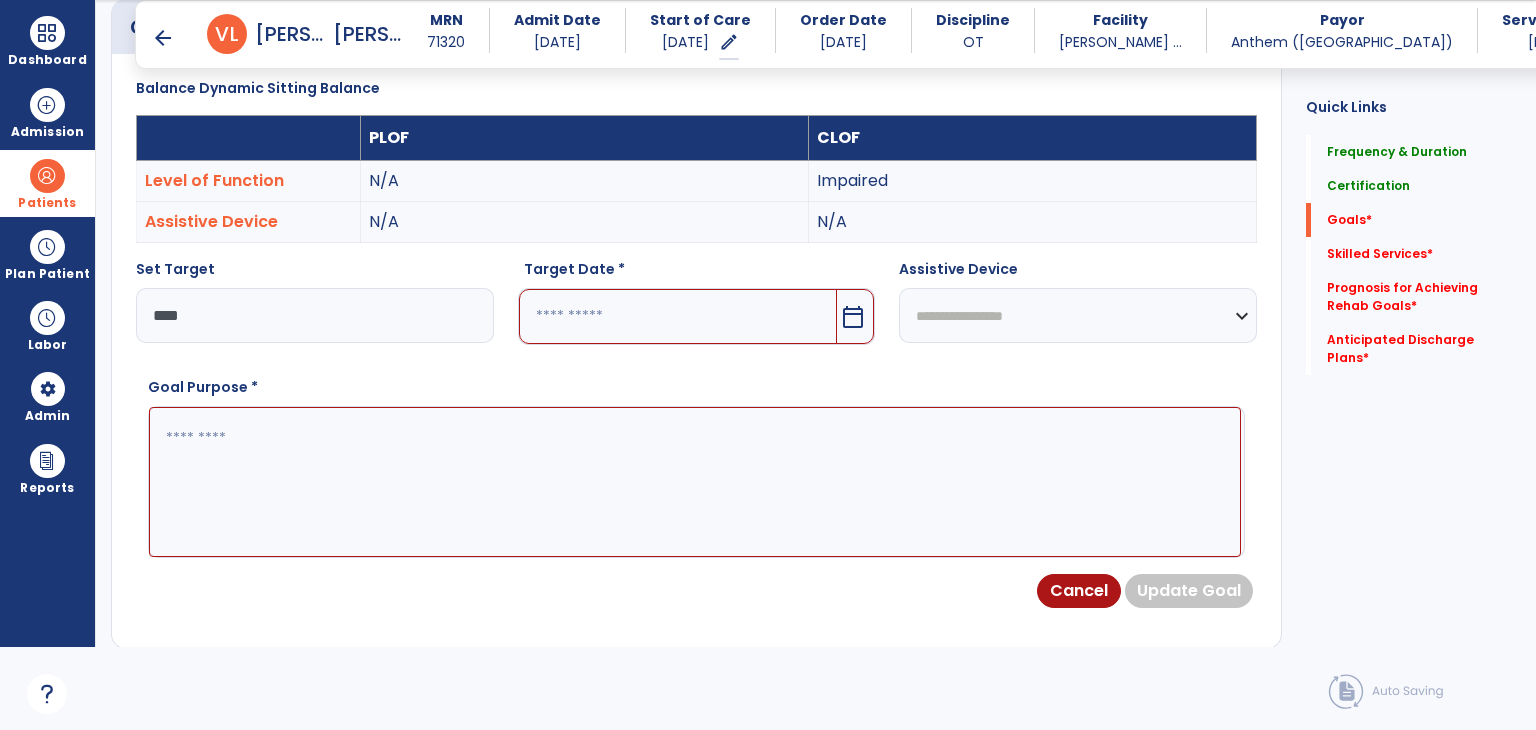 type on "****" 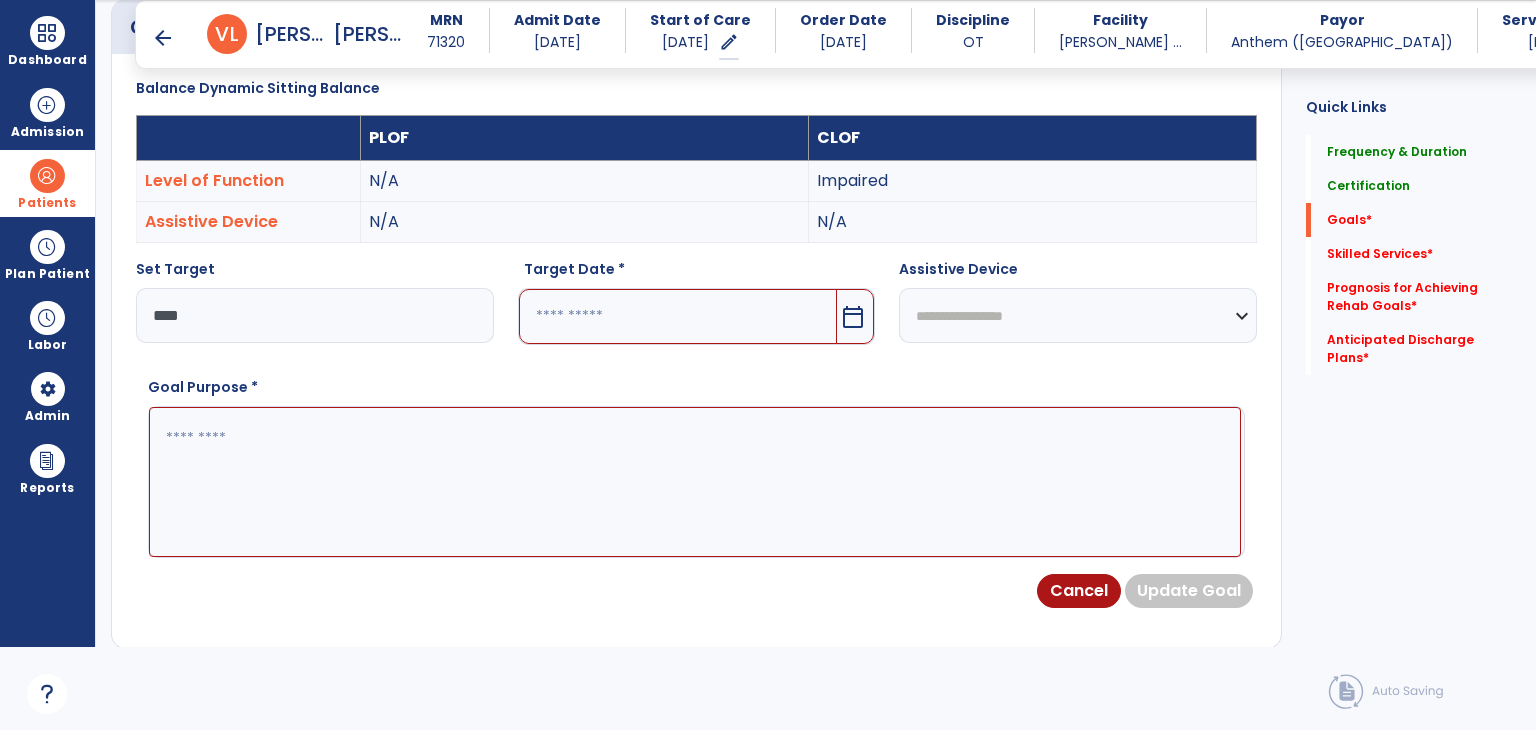click at bounding box center (678, 316) 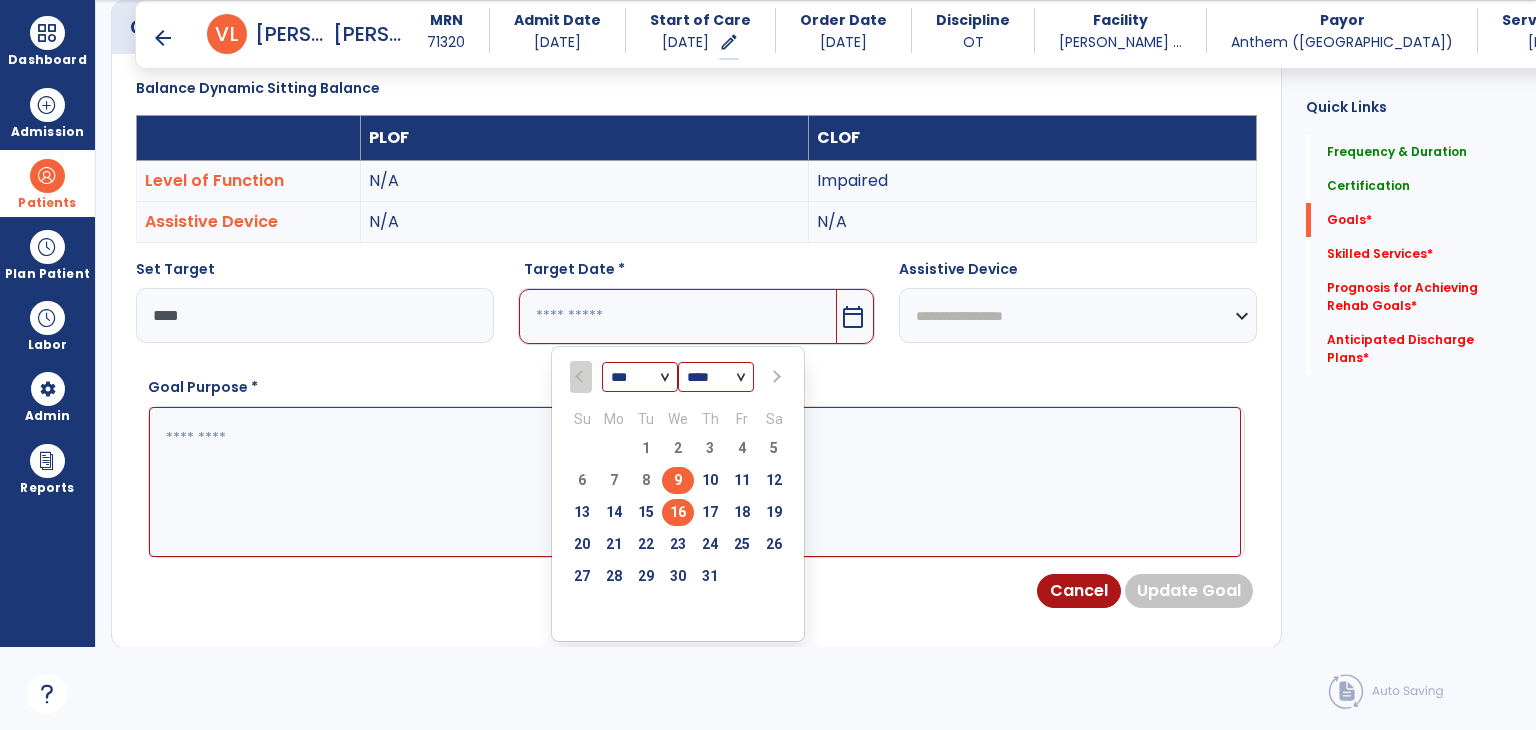 click on "16" at bounding box center [678, 512] 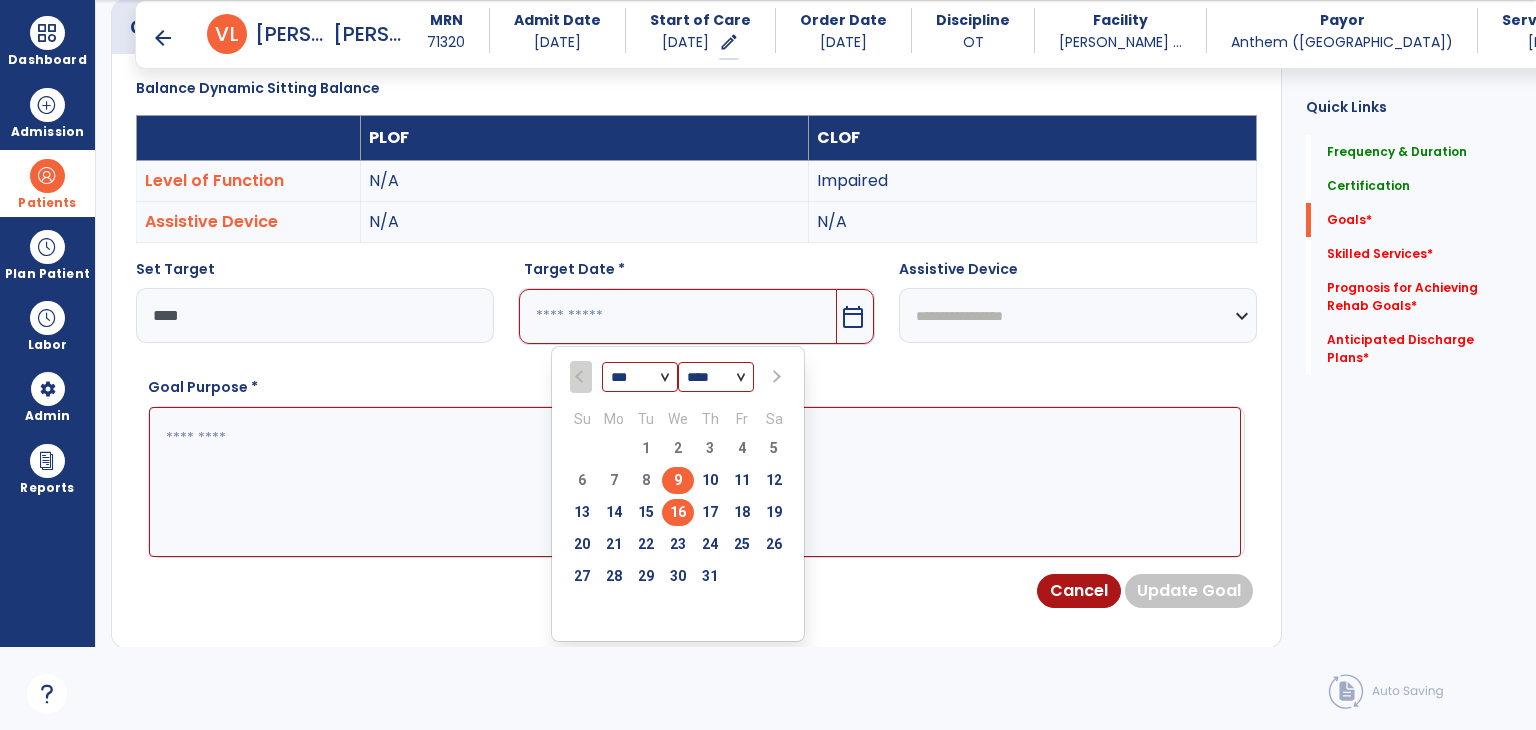 type on "*********" 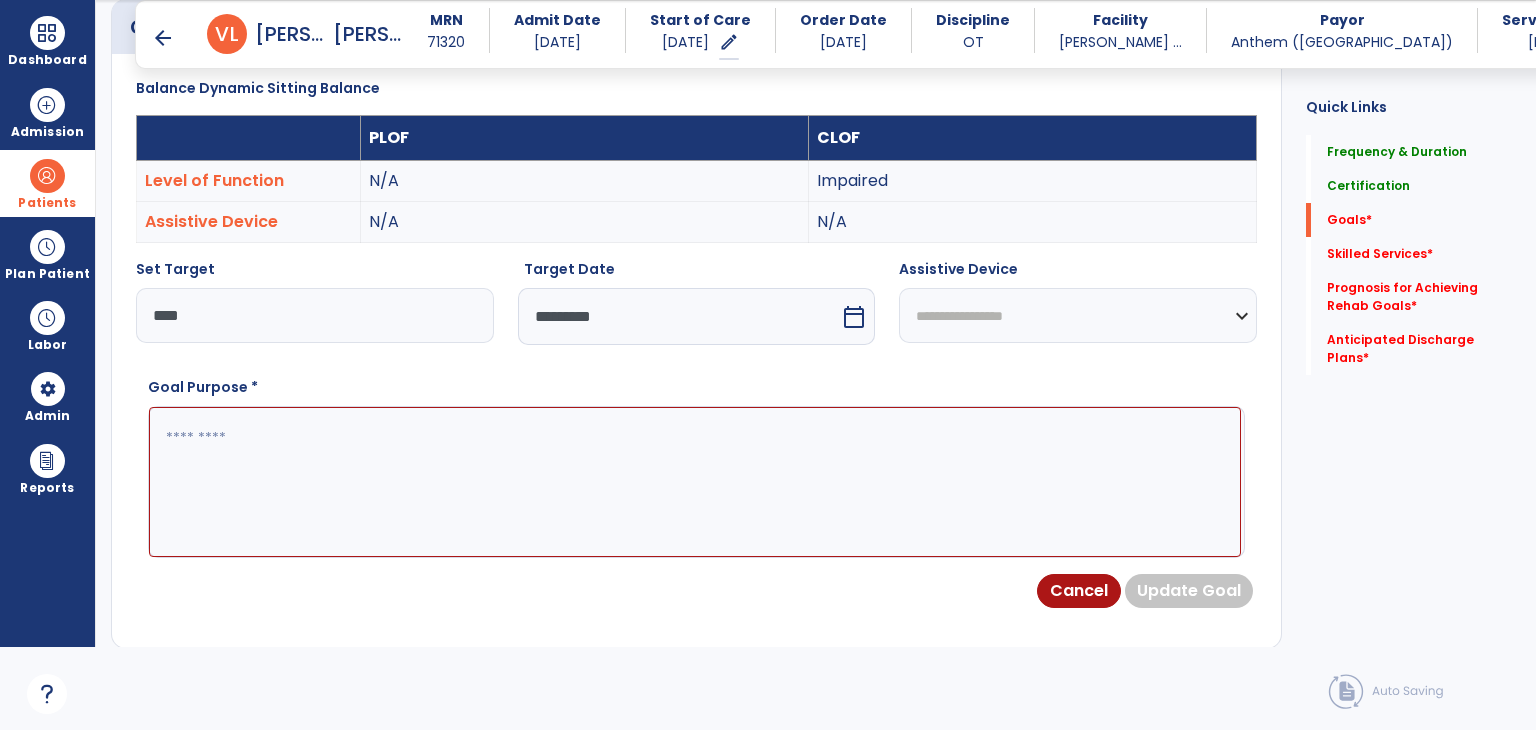 click at bounding box center [695, 482] 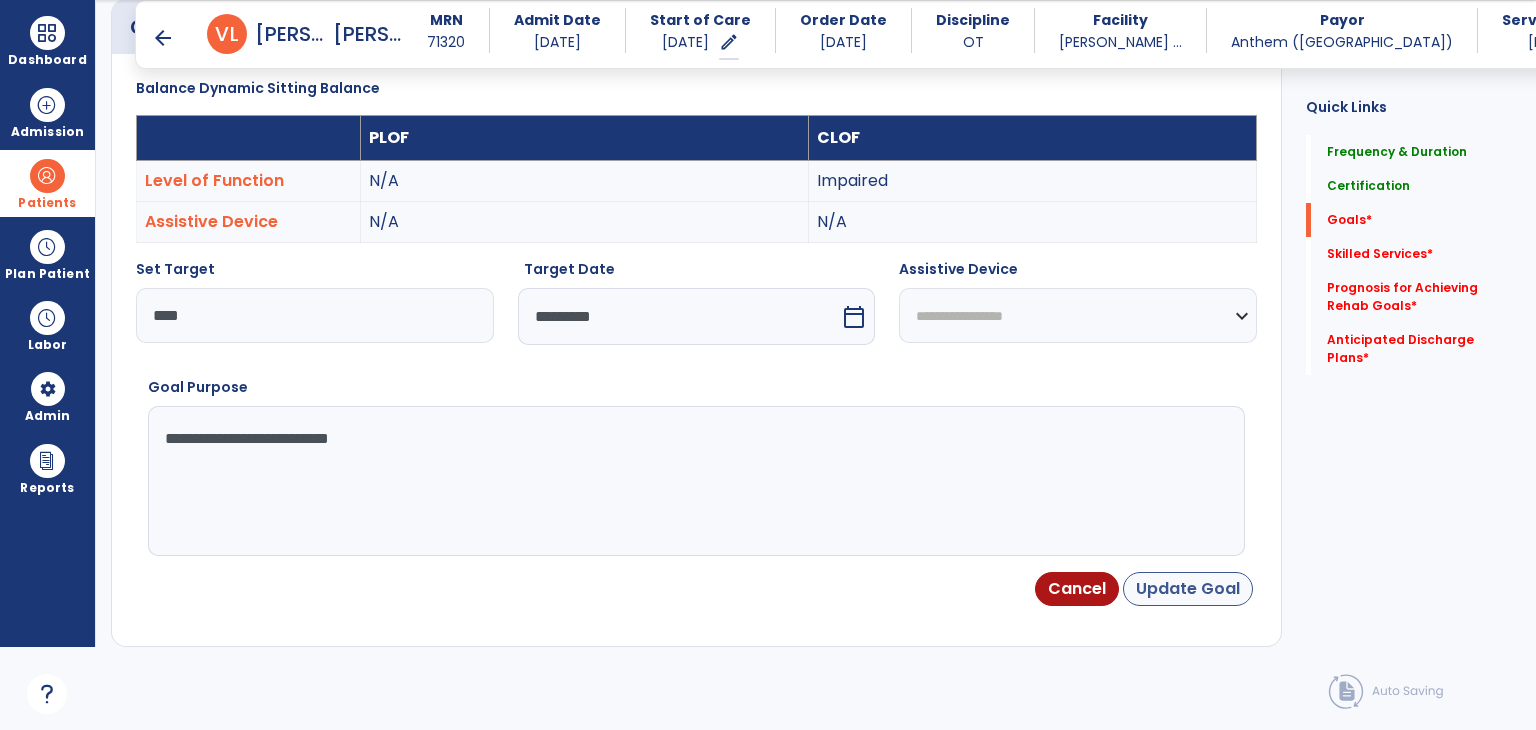 type on "**********" 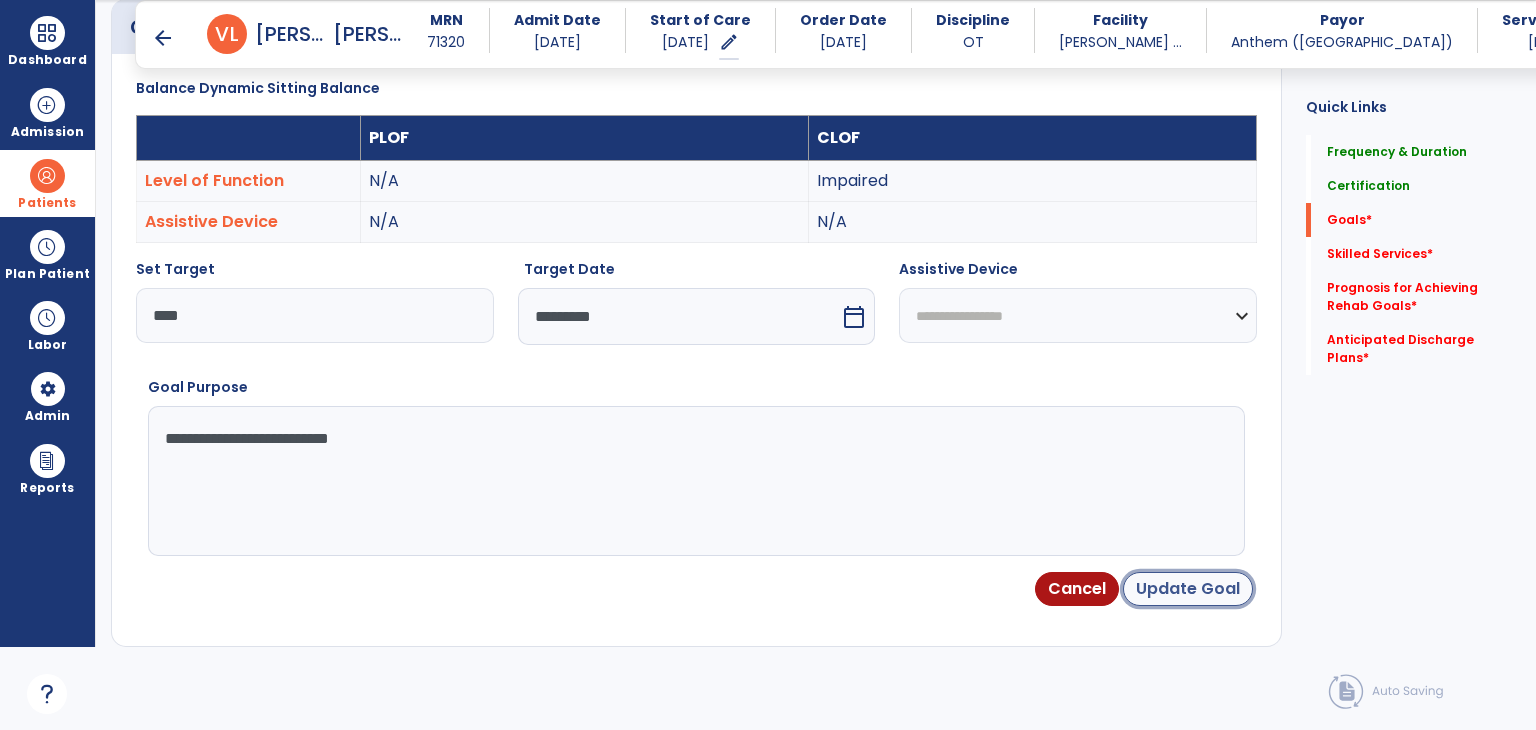 click on "Update Goal" at bounding box center [1188, 589] 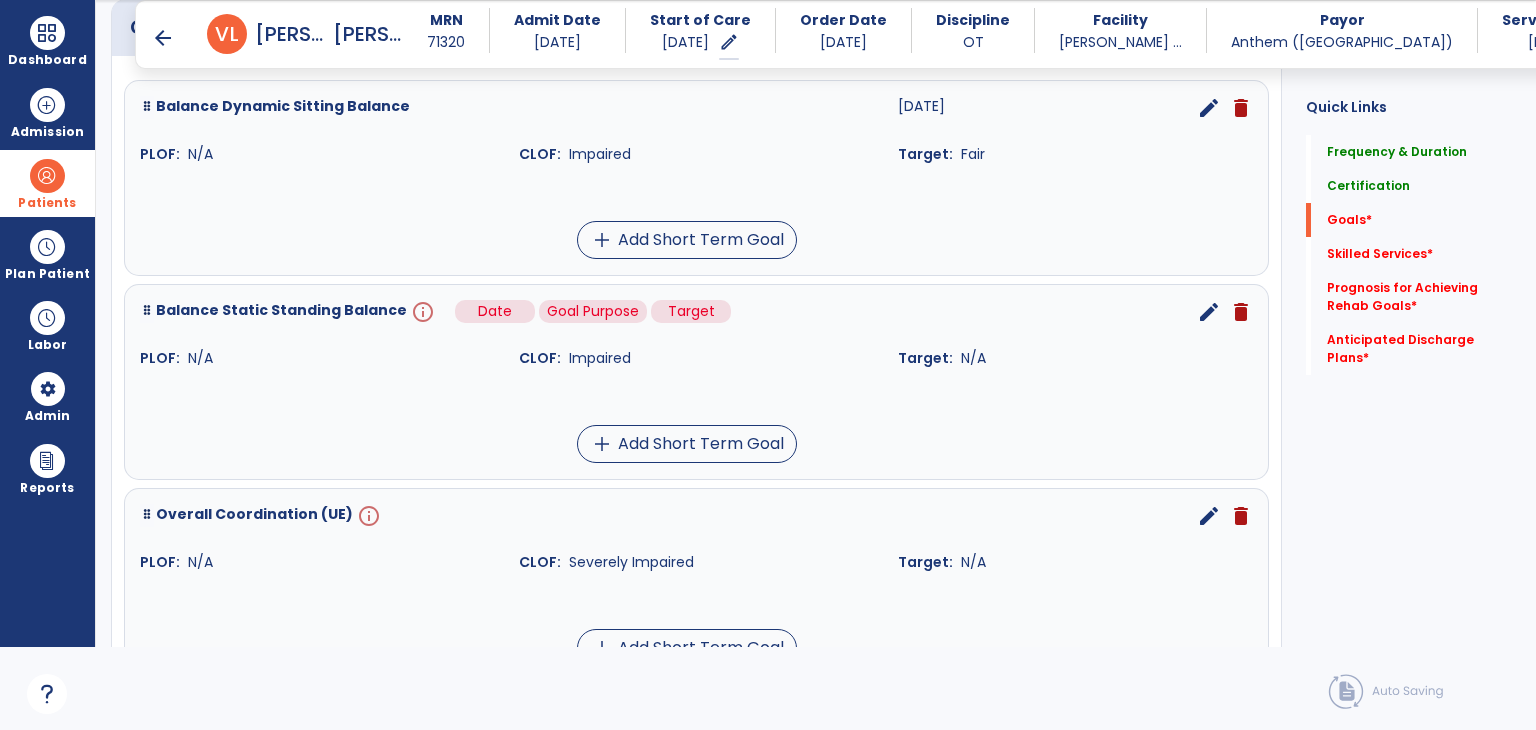 click on "info" at bounding box center (421, 312) 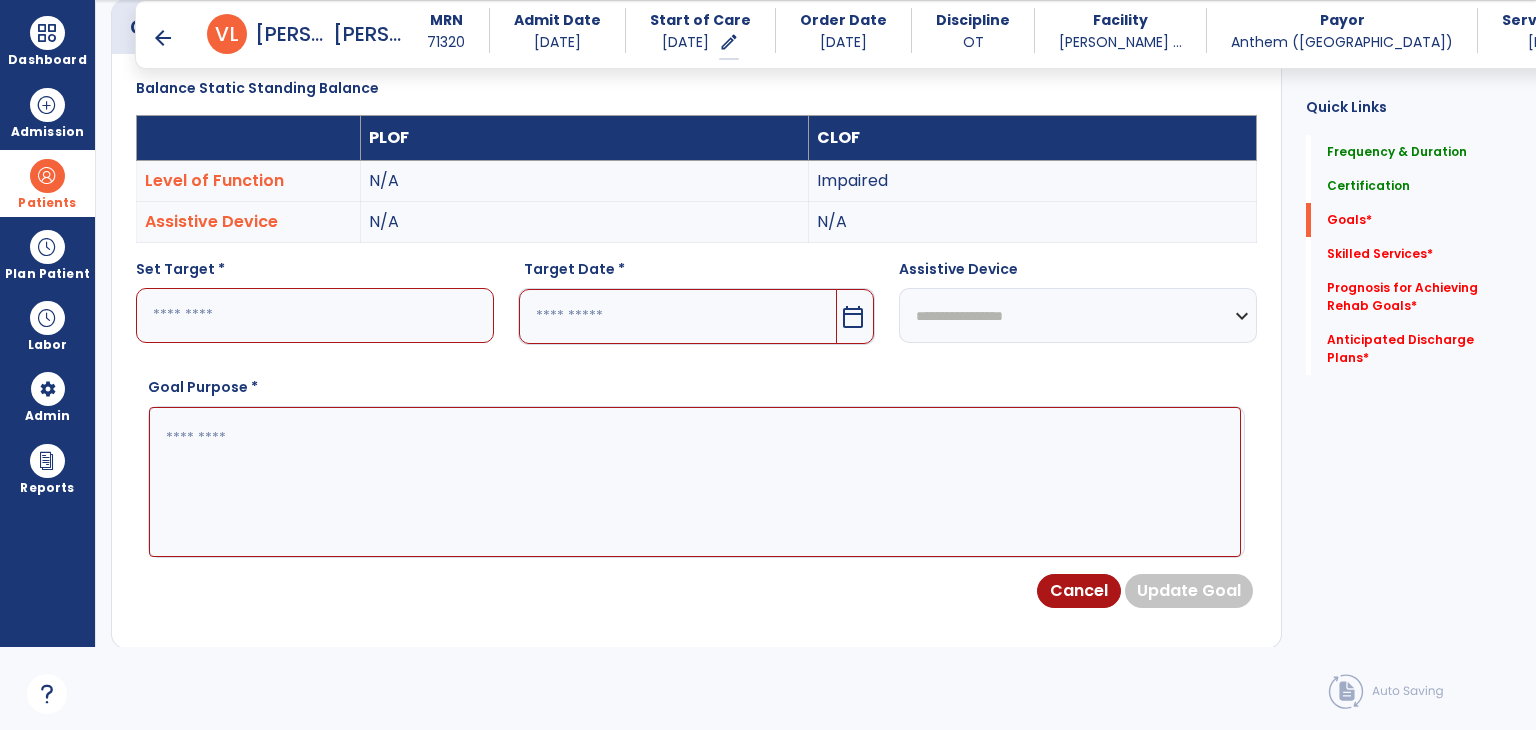 click at bounding box center [315, 315] 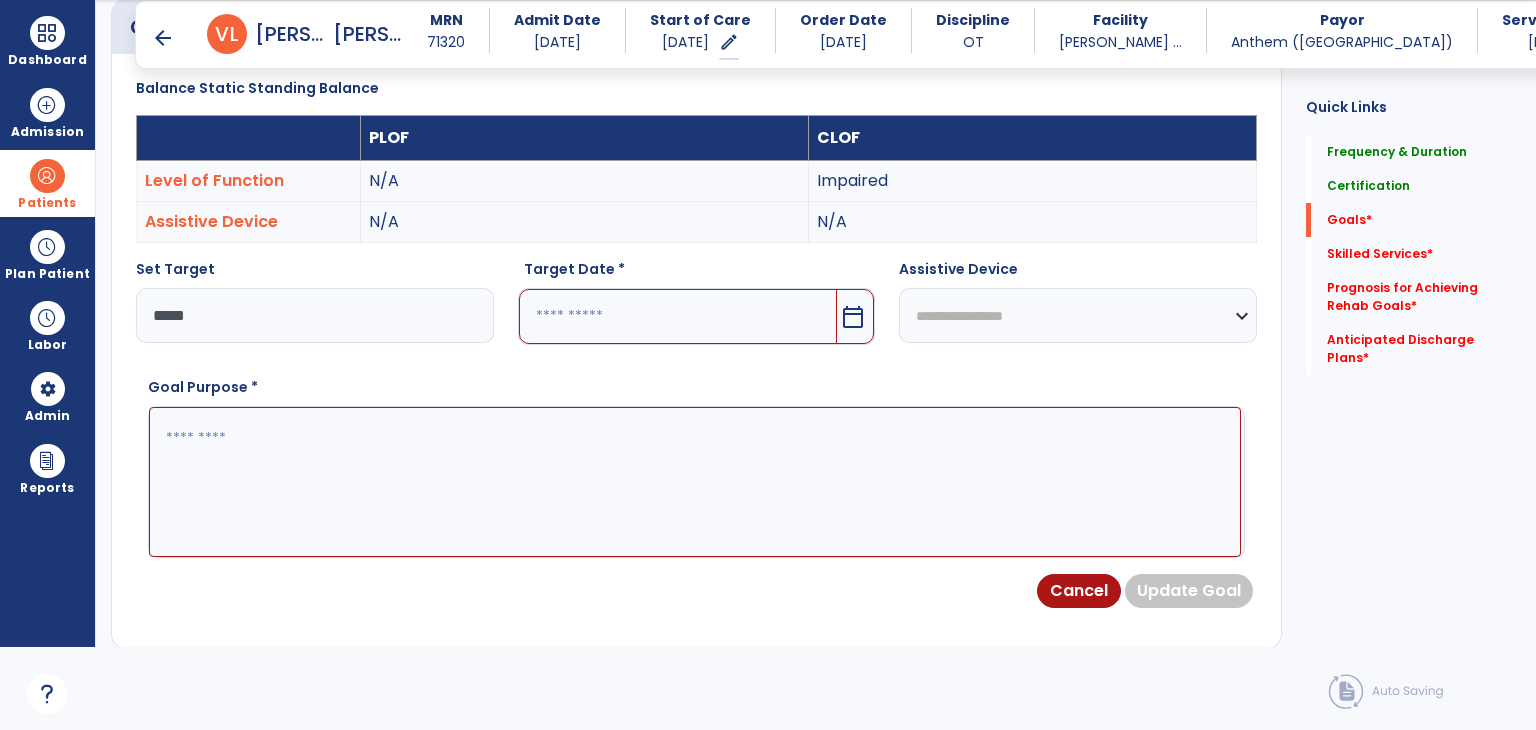type on "*****" 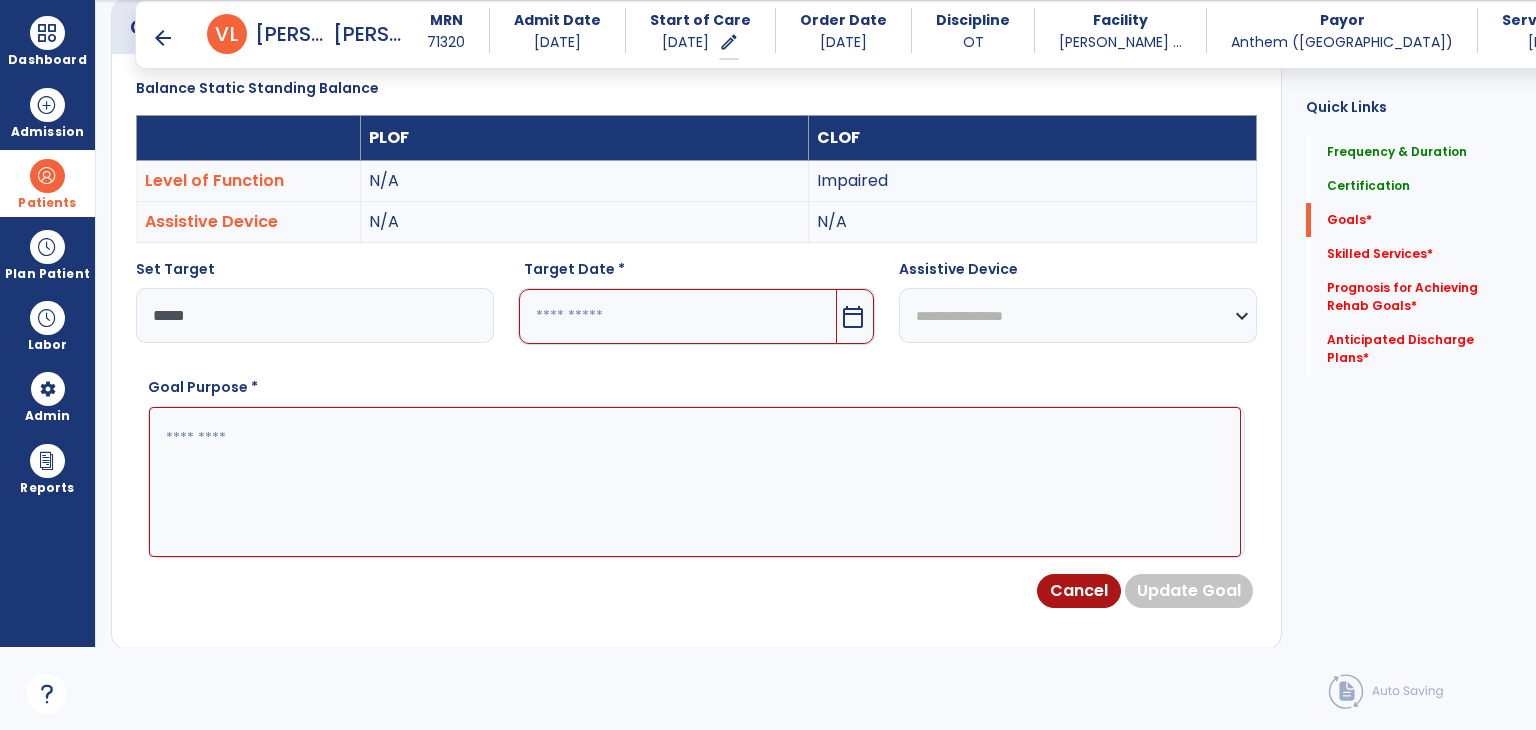 click at bounding box center [695, 482] 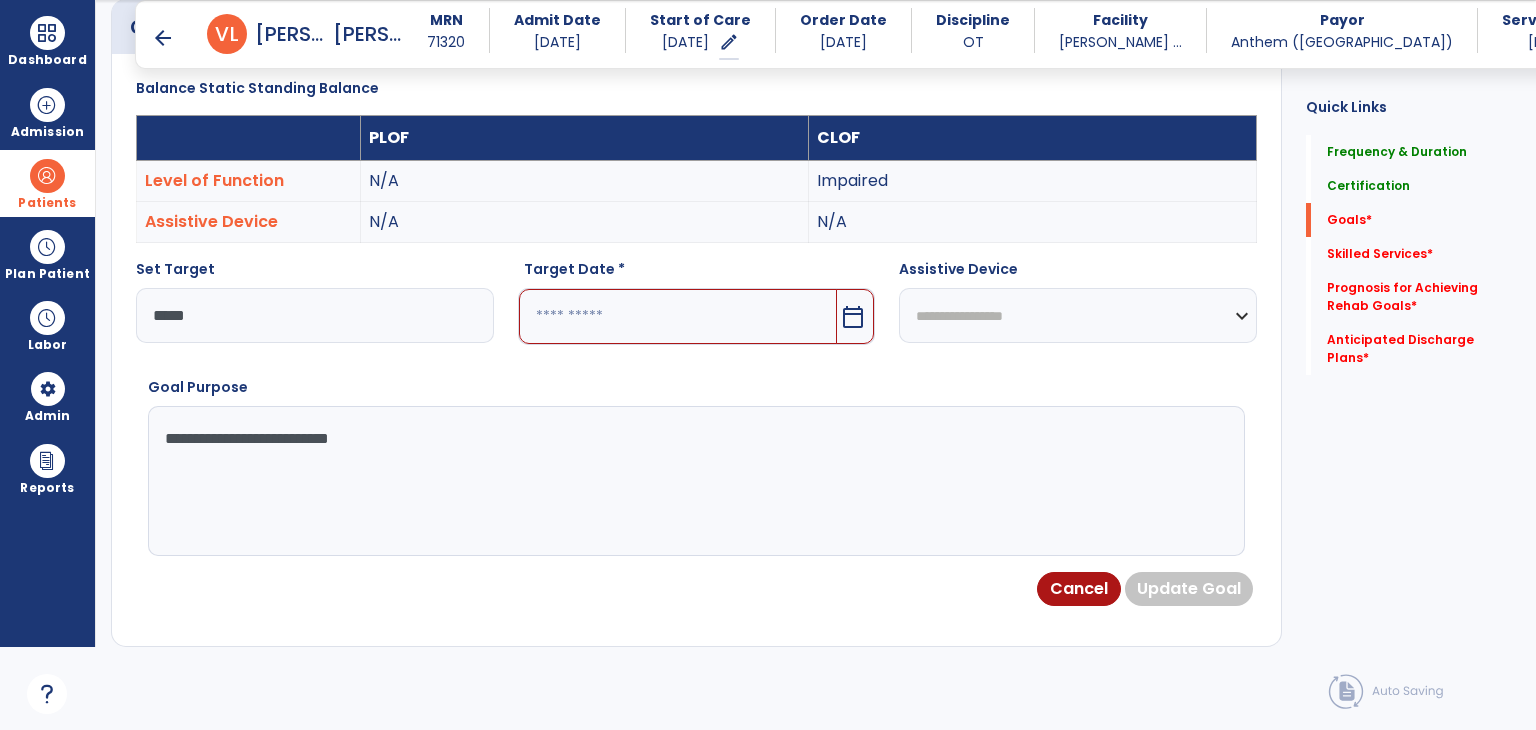 type on "**********" 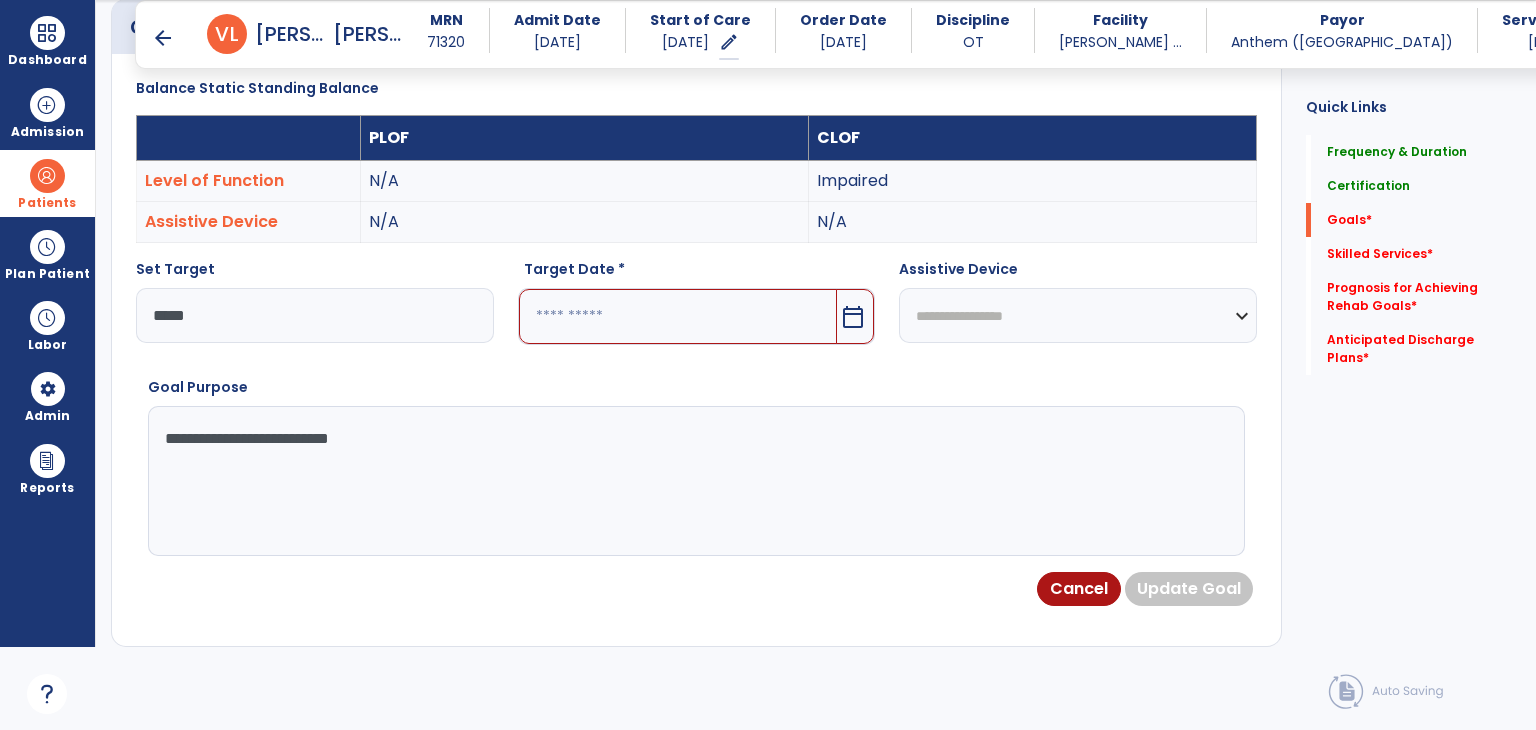 click at bounding box center (678, 316) 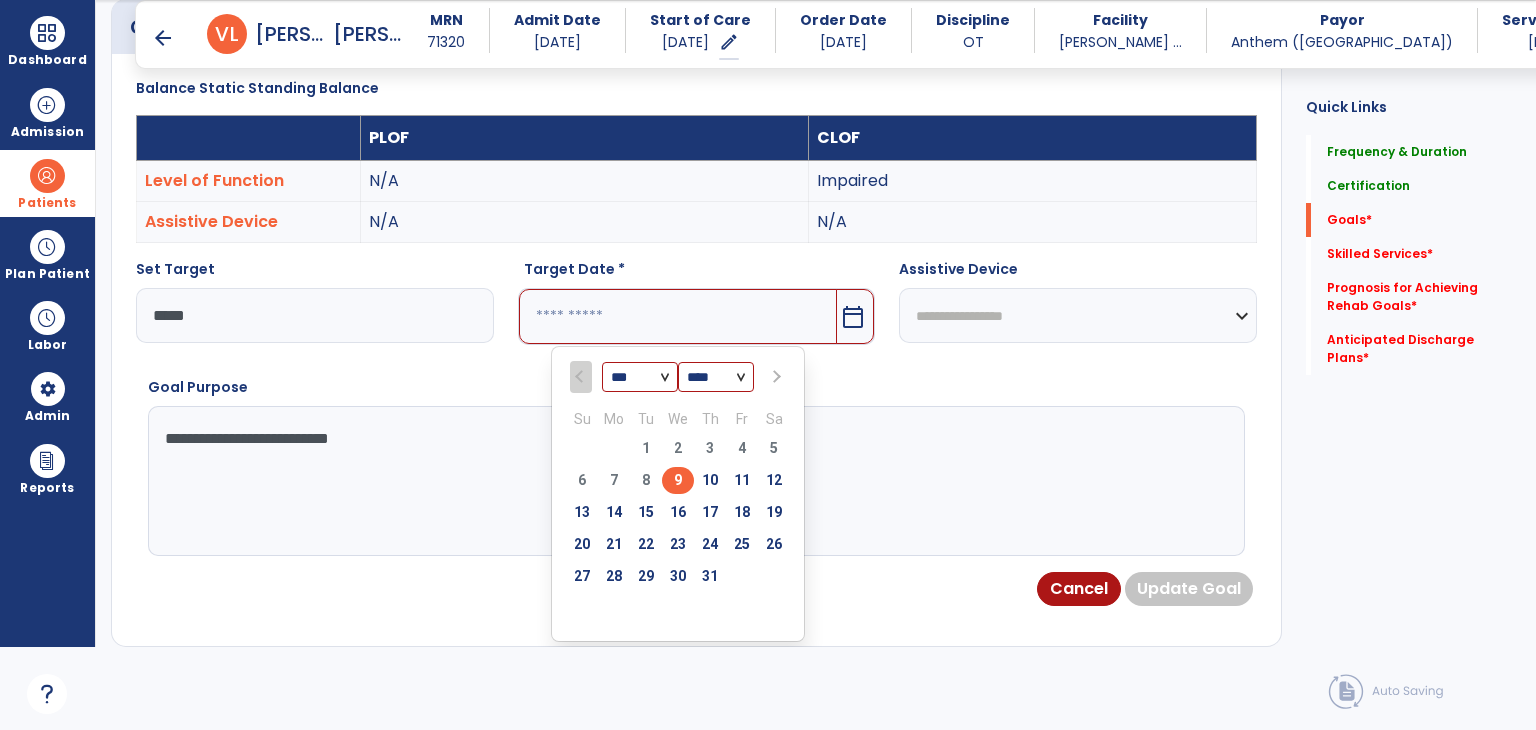 drag, startPoint x: 685, startPoint y: 505, endPoint x: 926, endPoint y: 537, distance: 243.1152 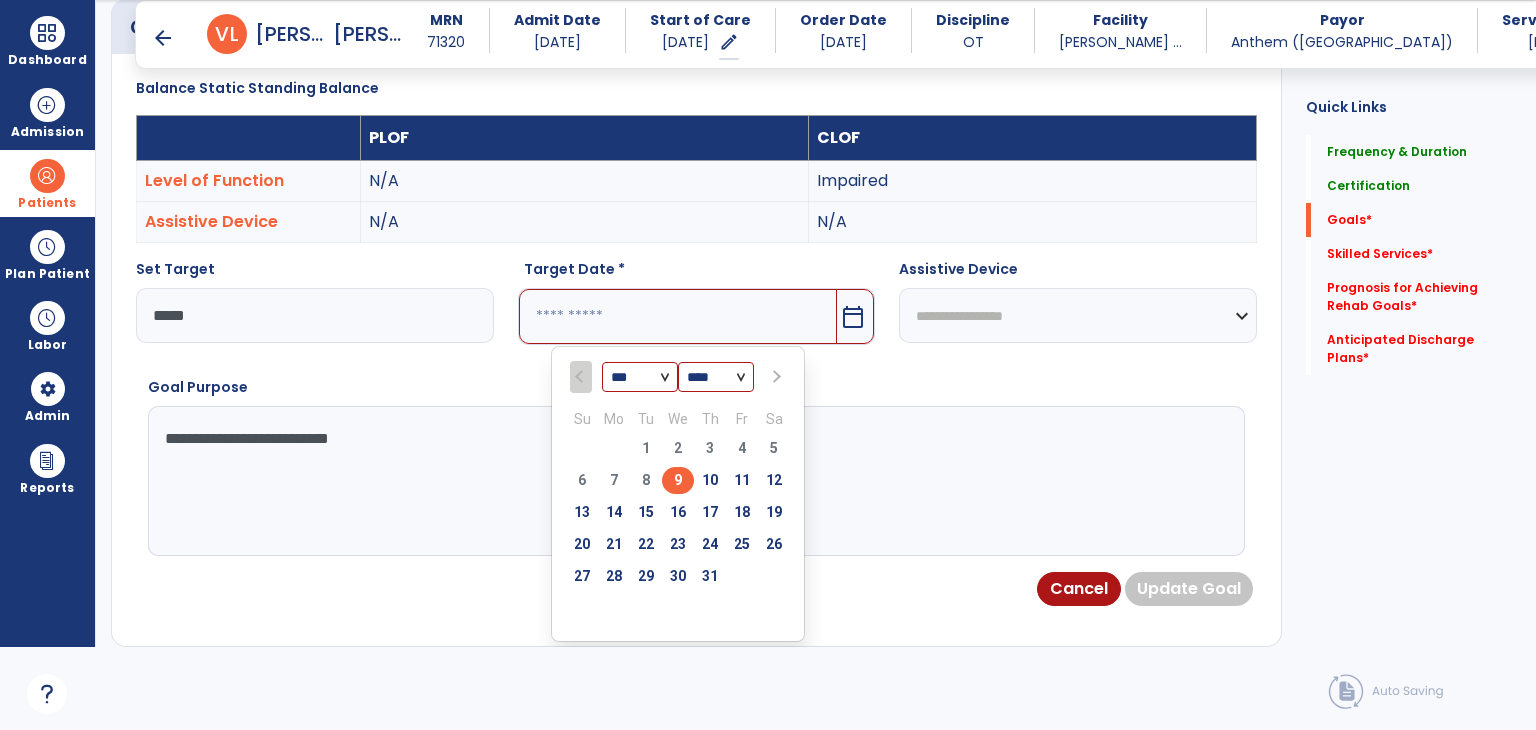 type on "*********" 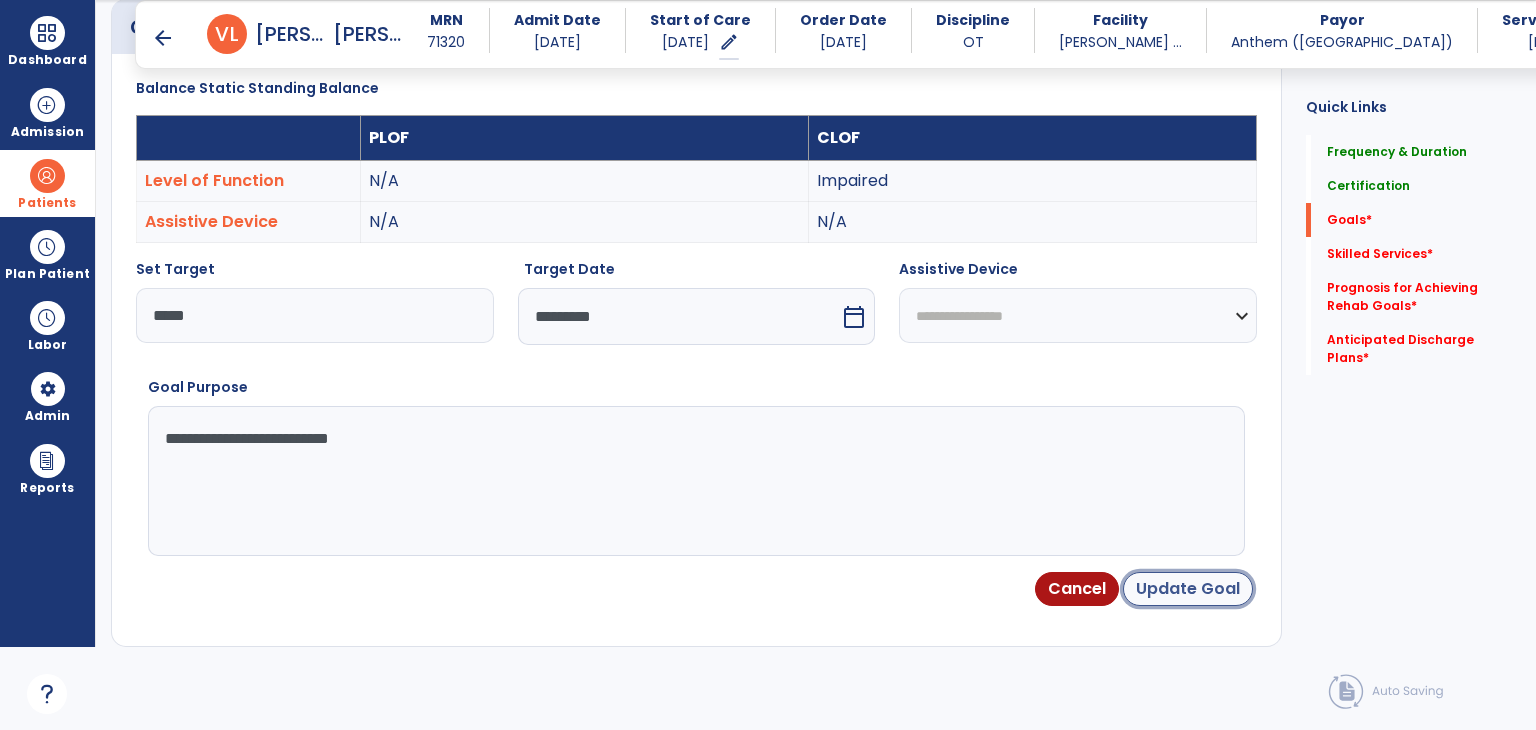 click on "Update Goal" at bounding box center [1188, 589] 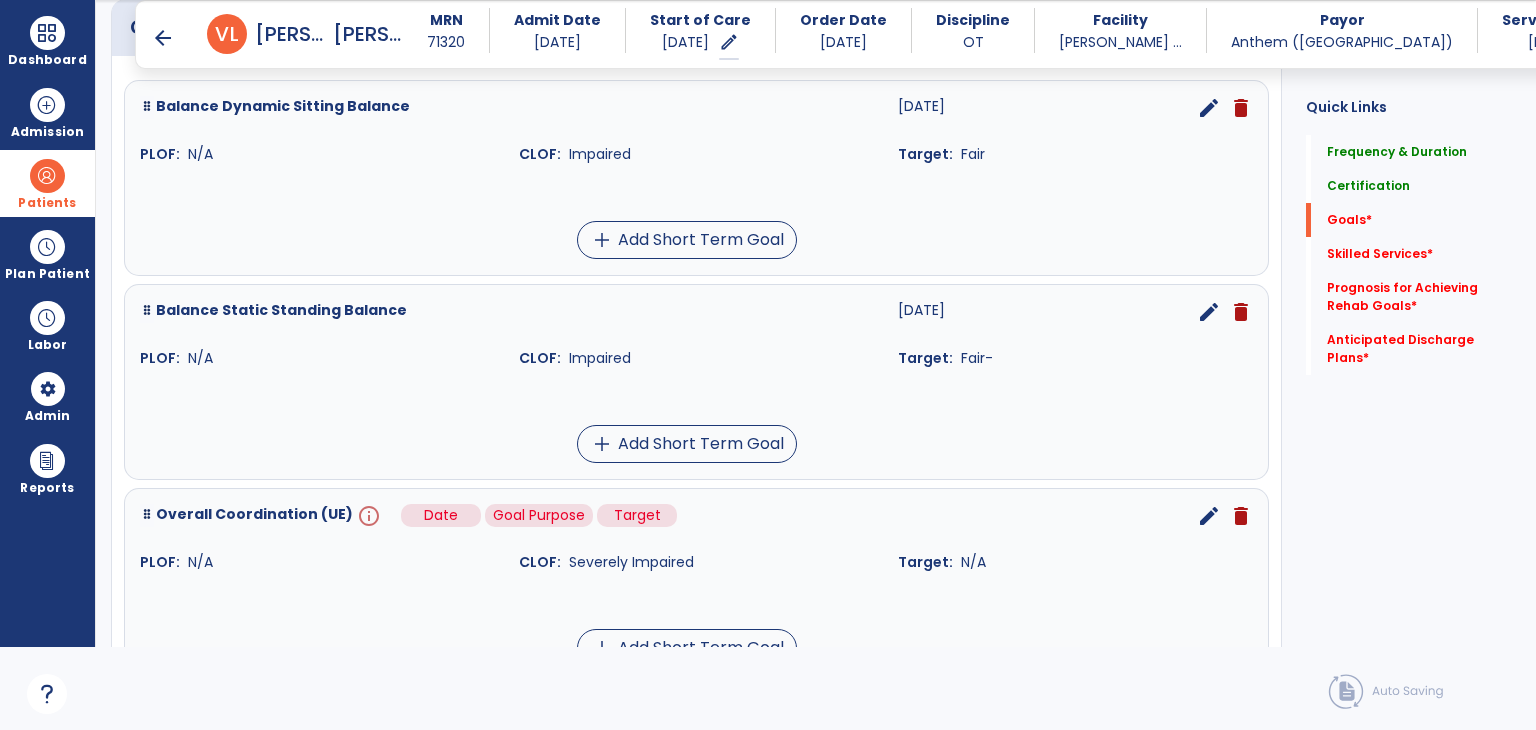 click on "info" at bounding box center (367, 516) 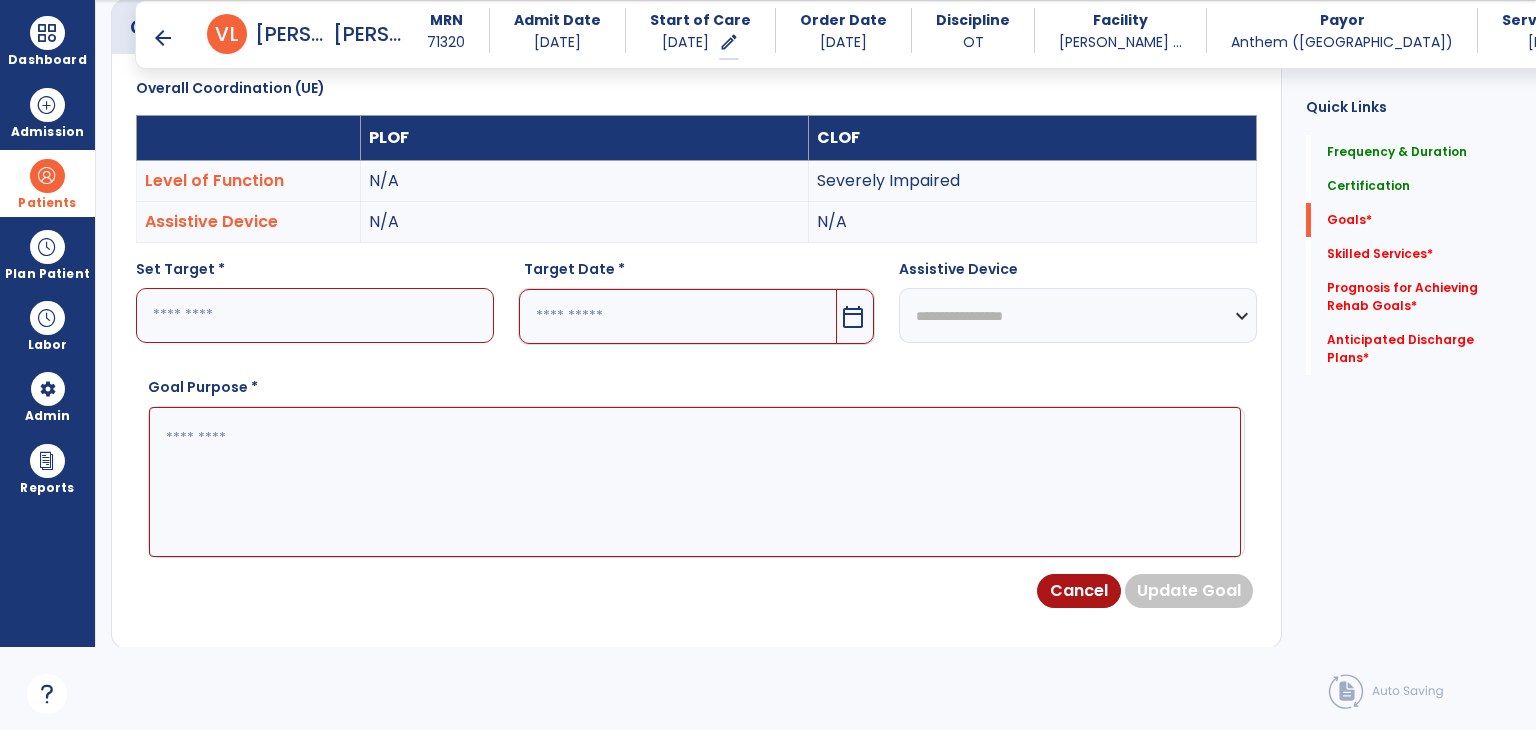 click at bounding box center (315, 315) 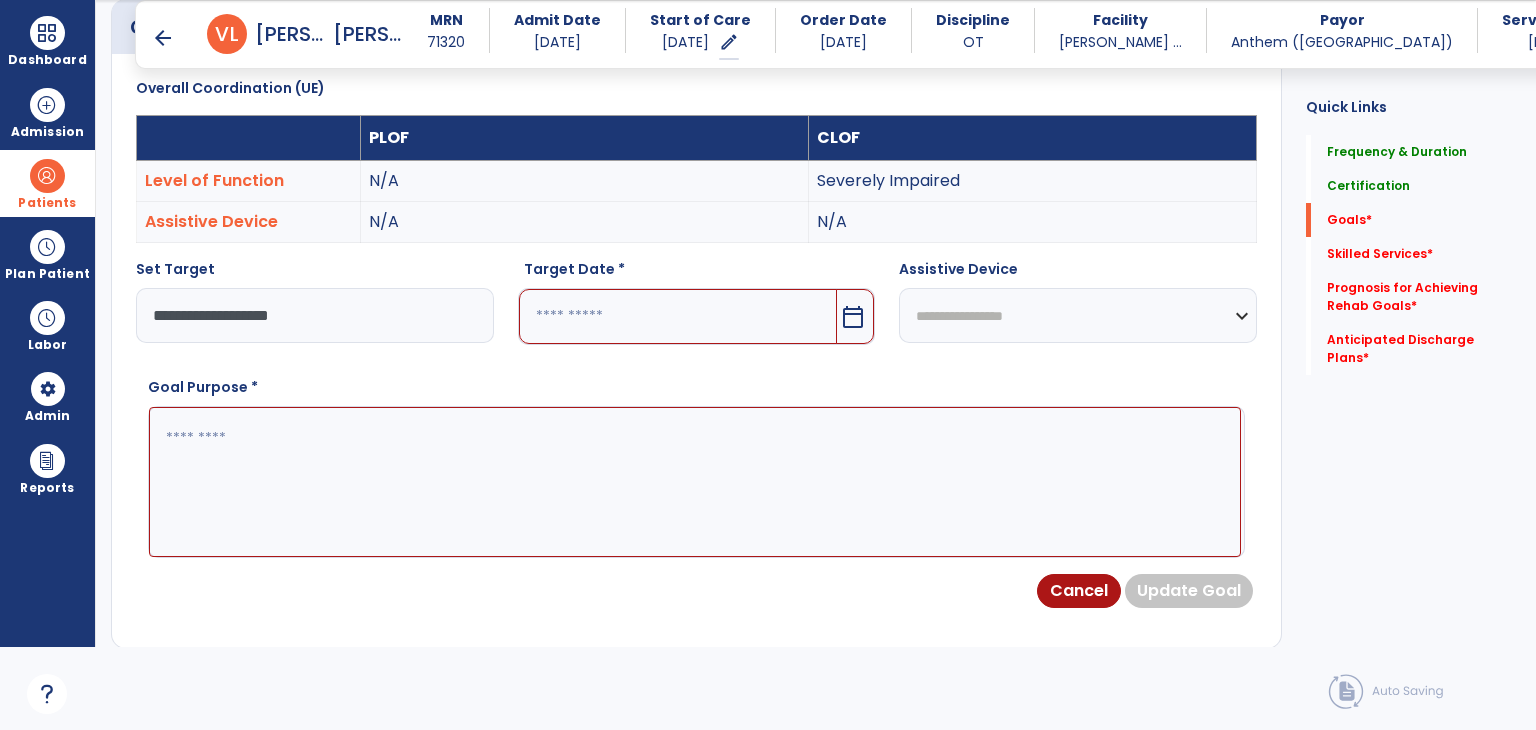 type on "**********" 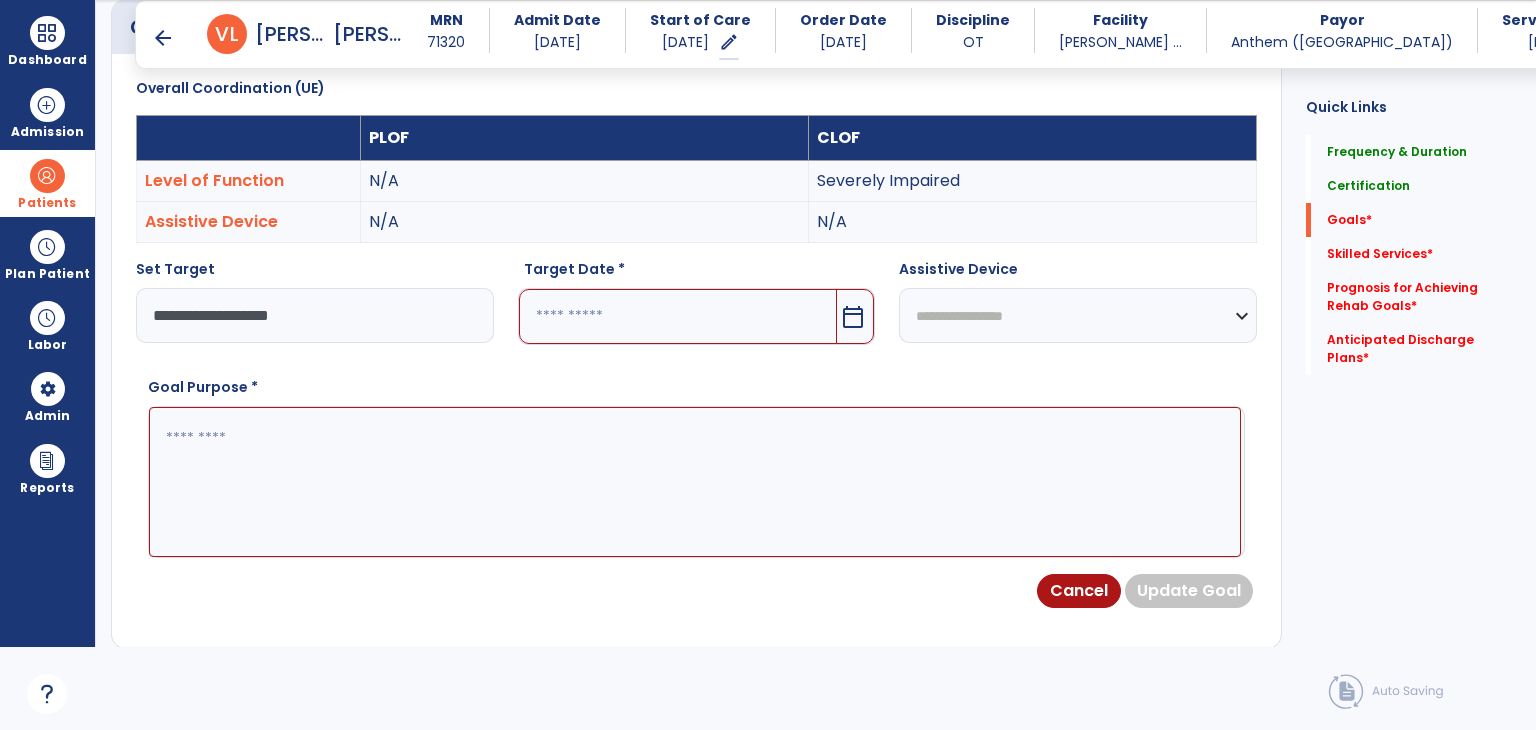 click at bounding box center [695, 482] 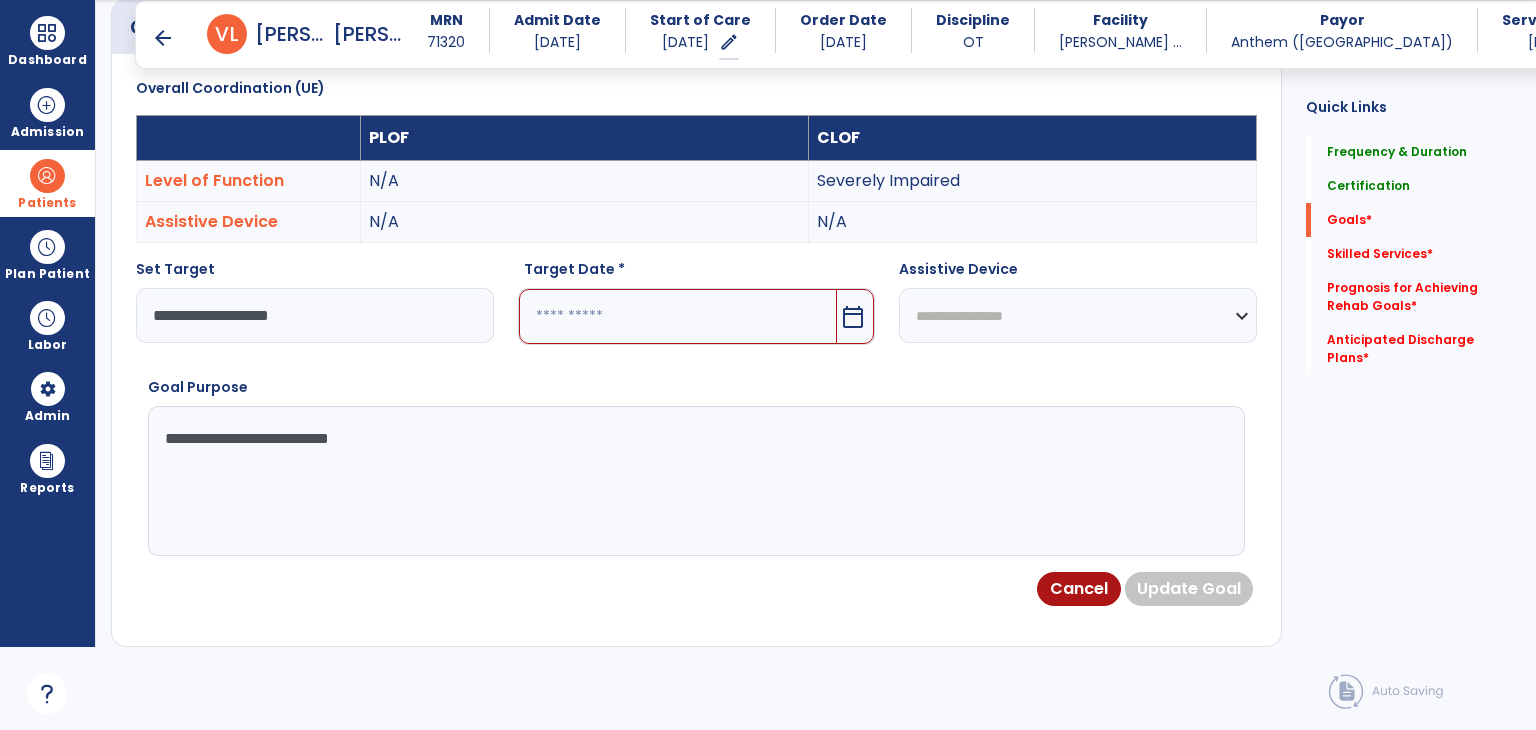 type on "**********" 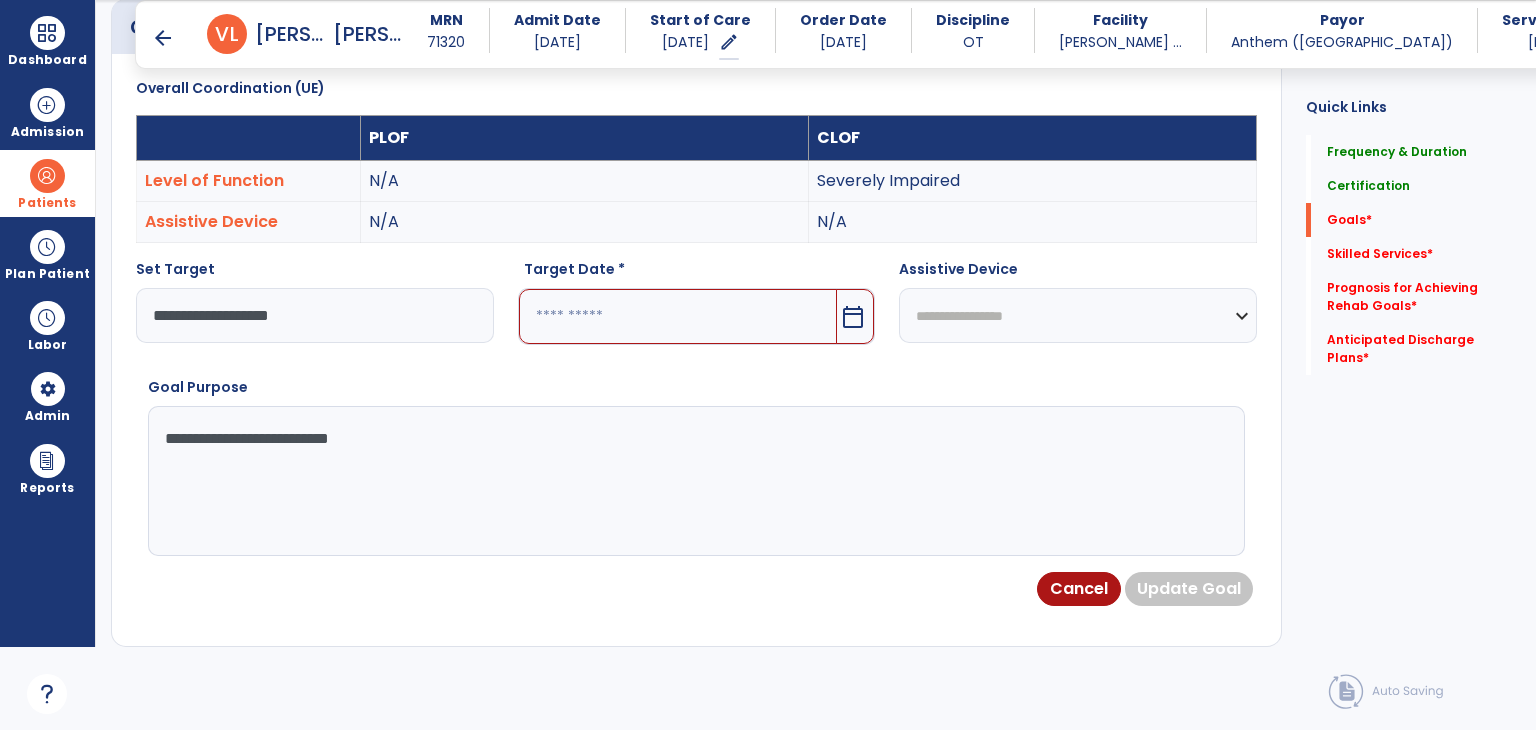 click at bounding box center (678, 316) 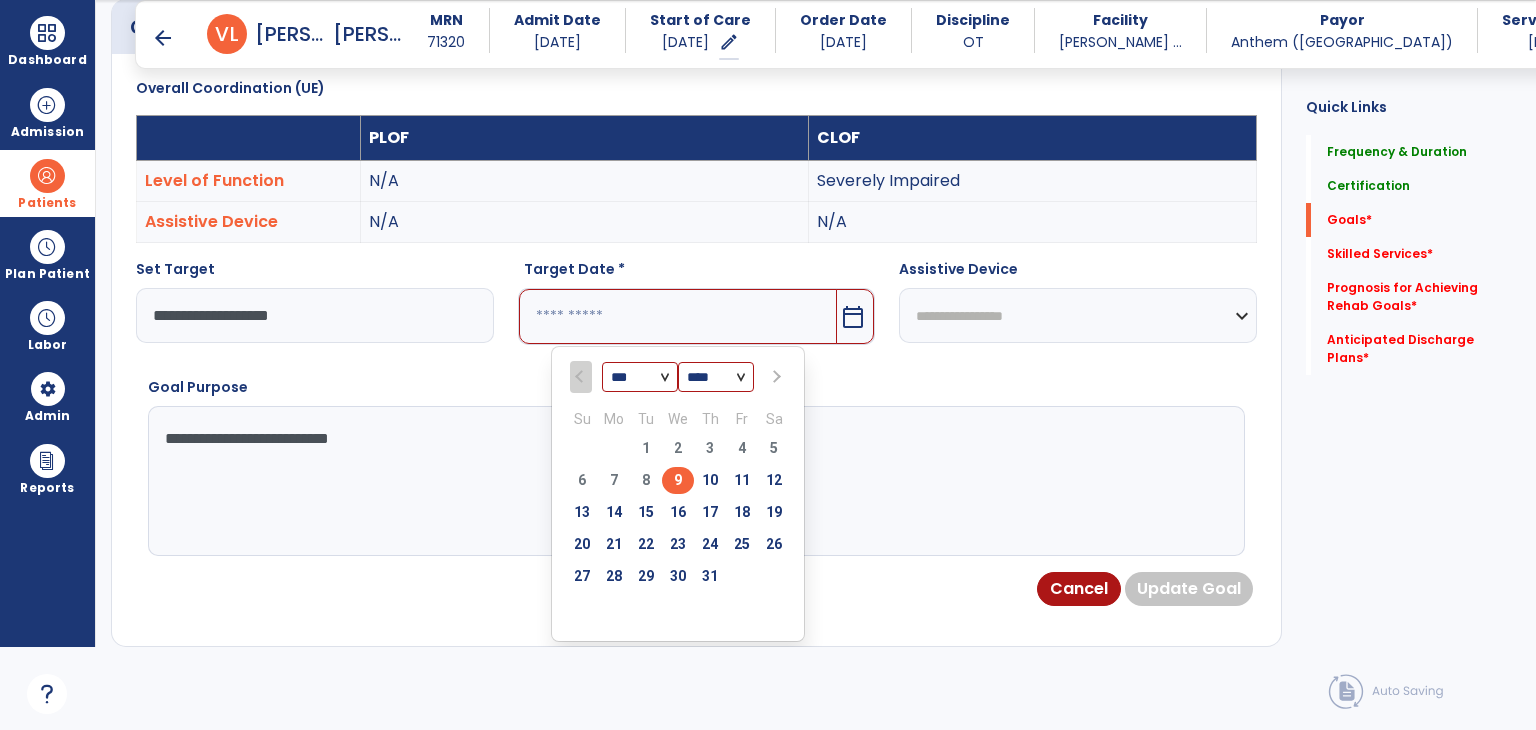 drag, startPoint x: 678, startPoint y: 506, endPoint x: 817, endPoint y: 514, distance: 139.23003 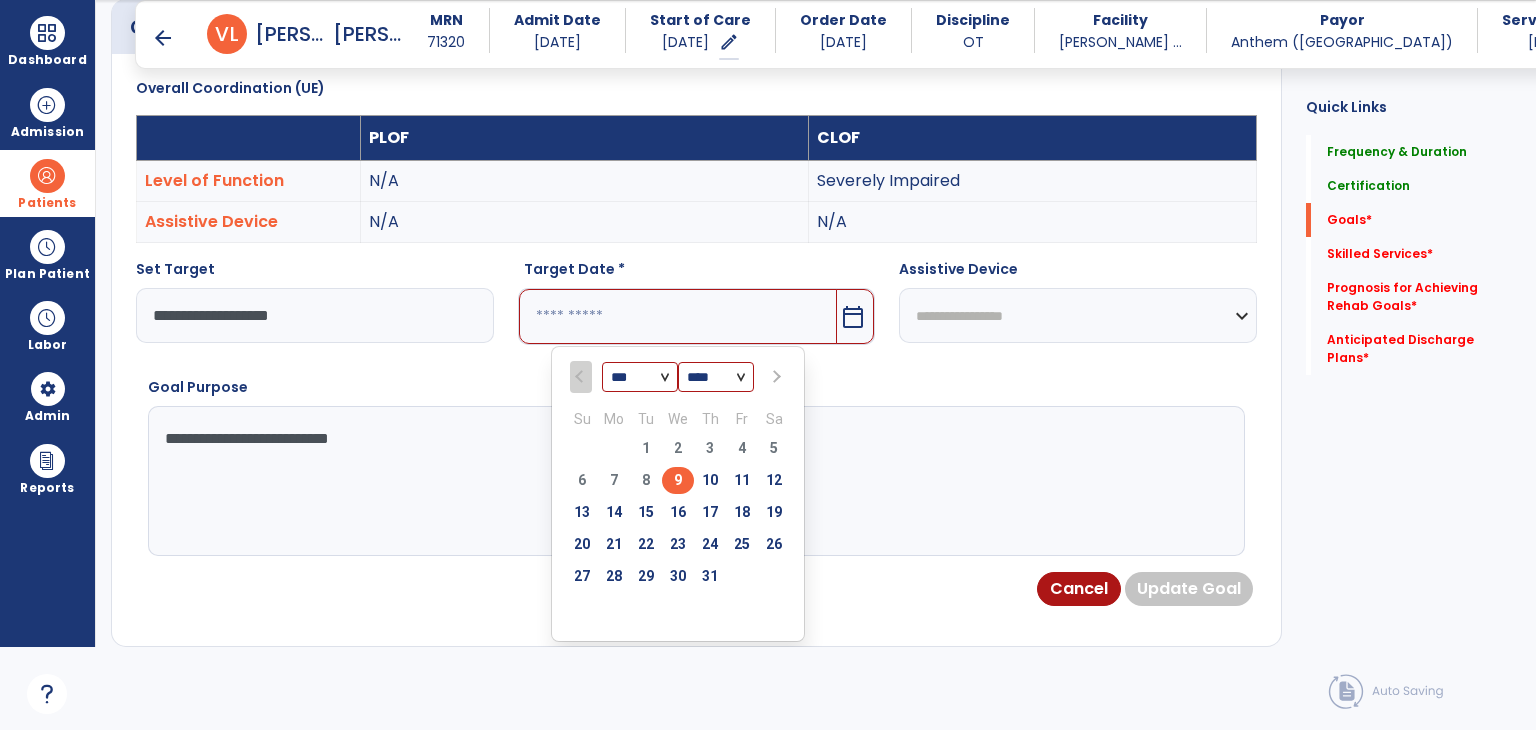 type on "*********" 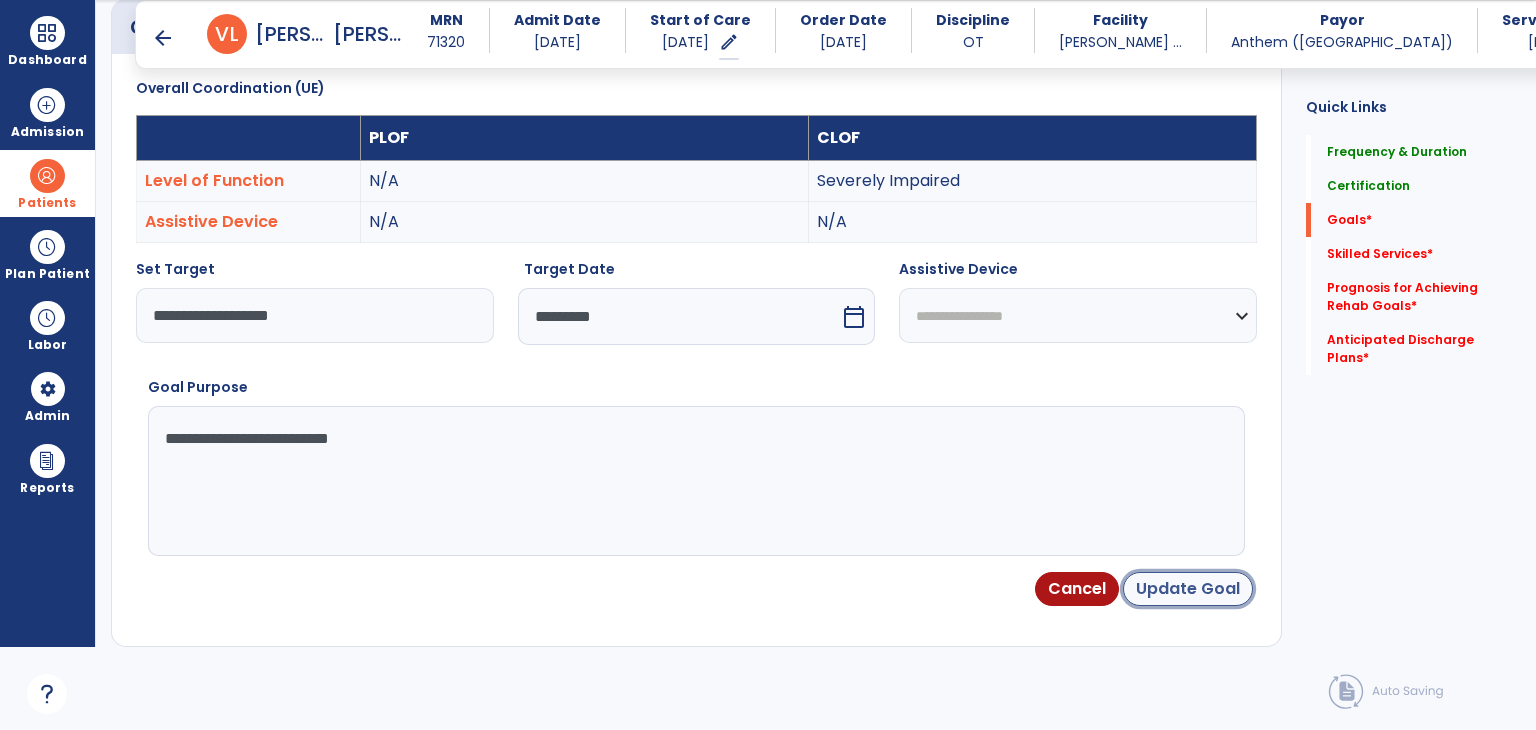 click on "Update Goal" at bounding box center (1188, 589) 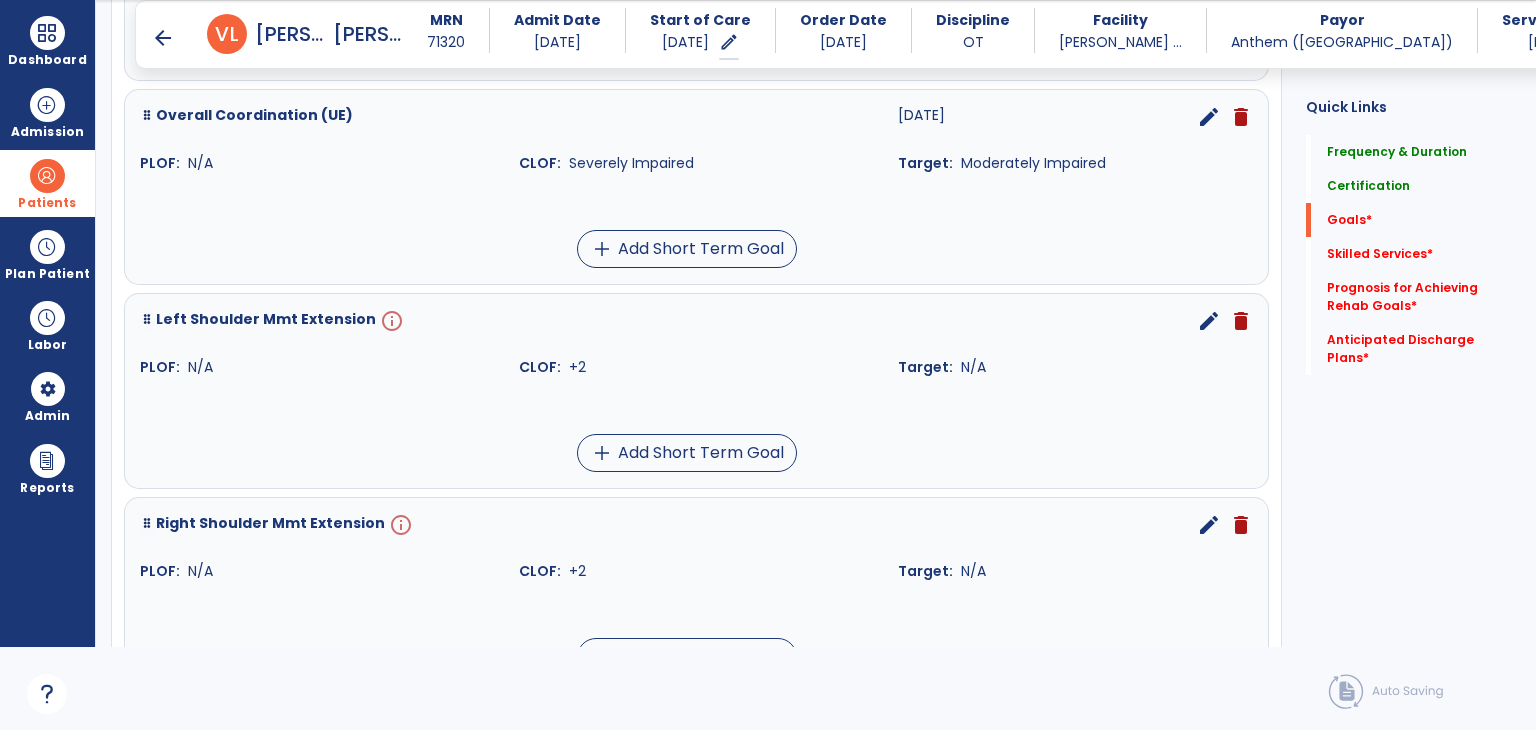 scroll, scrollTop: 934, scrollLeft: 0, axis: vertical 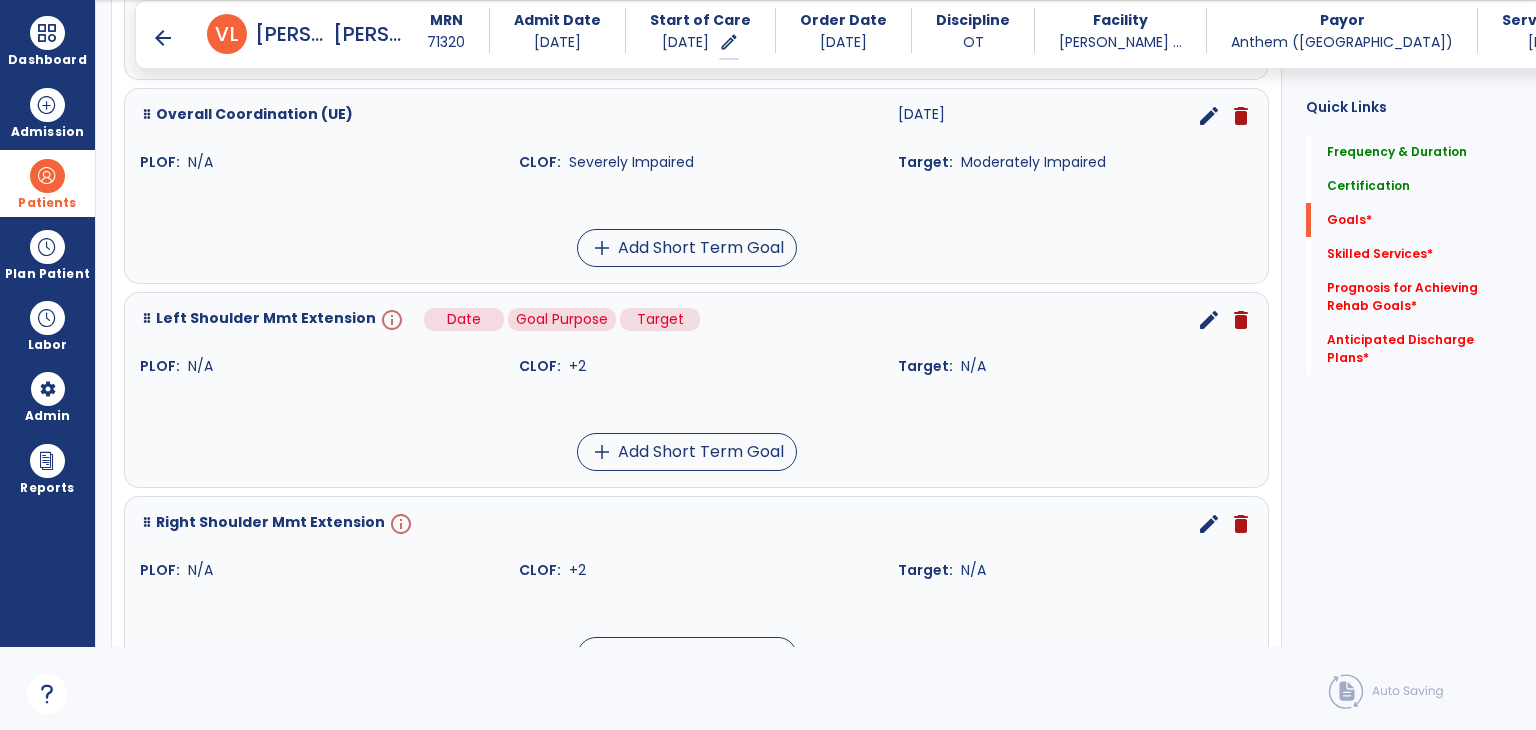 click on "info" at bounding box center [390, 320] 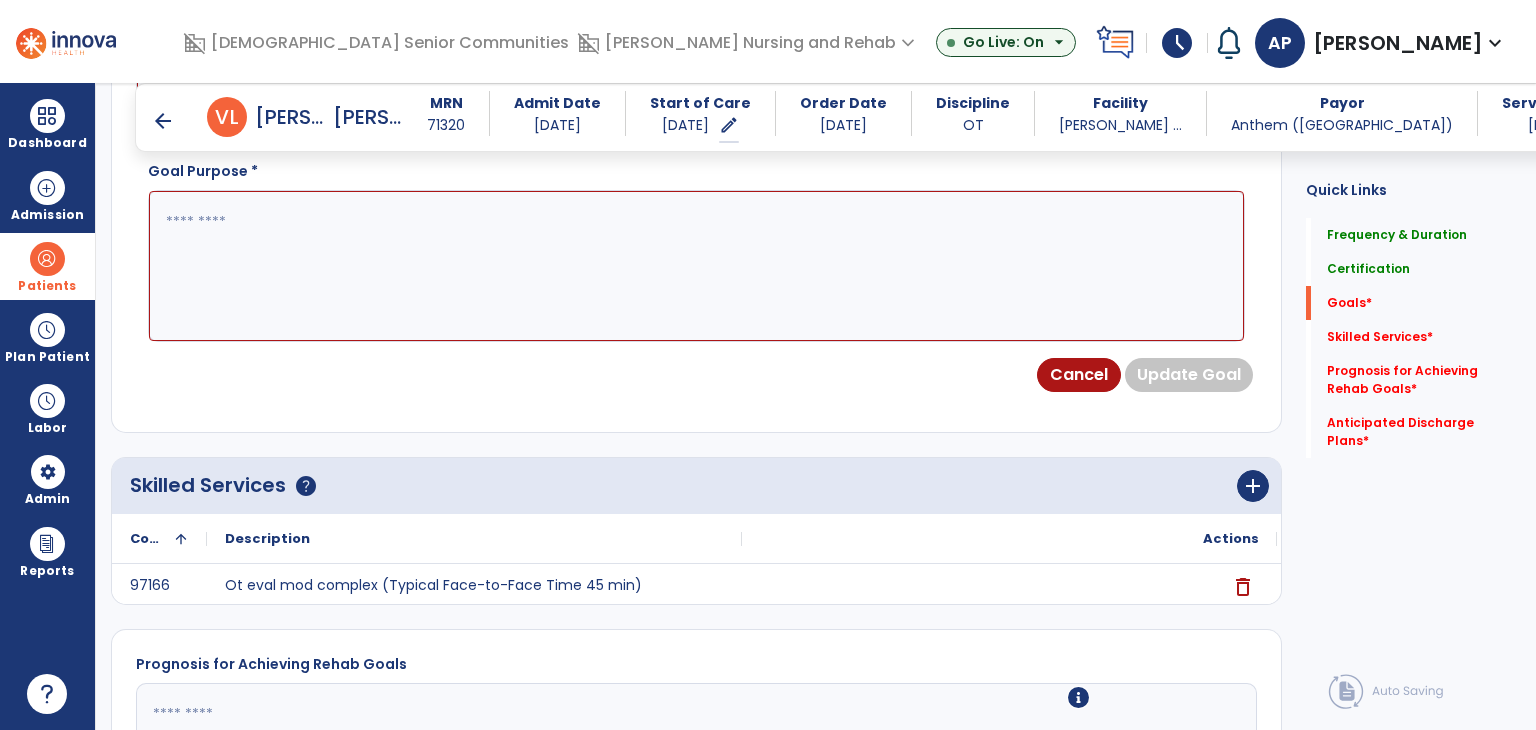 scroll, scrollTop: 0, scrollLeft: 0, axis: both 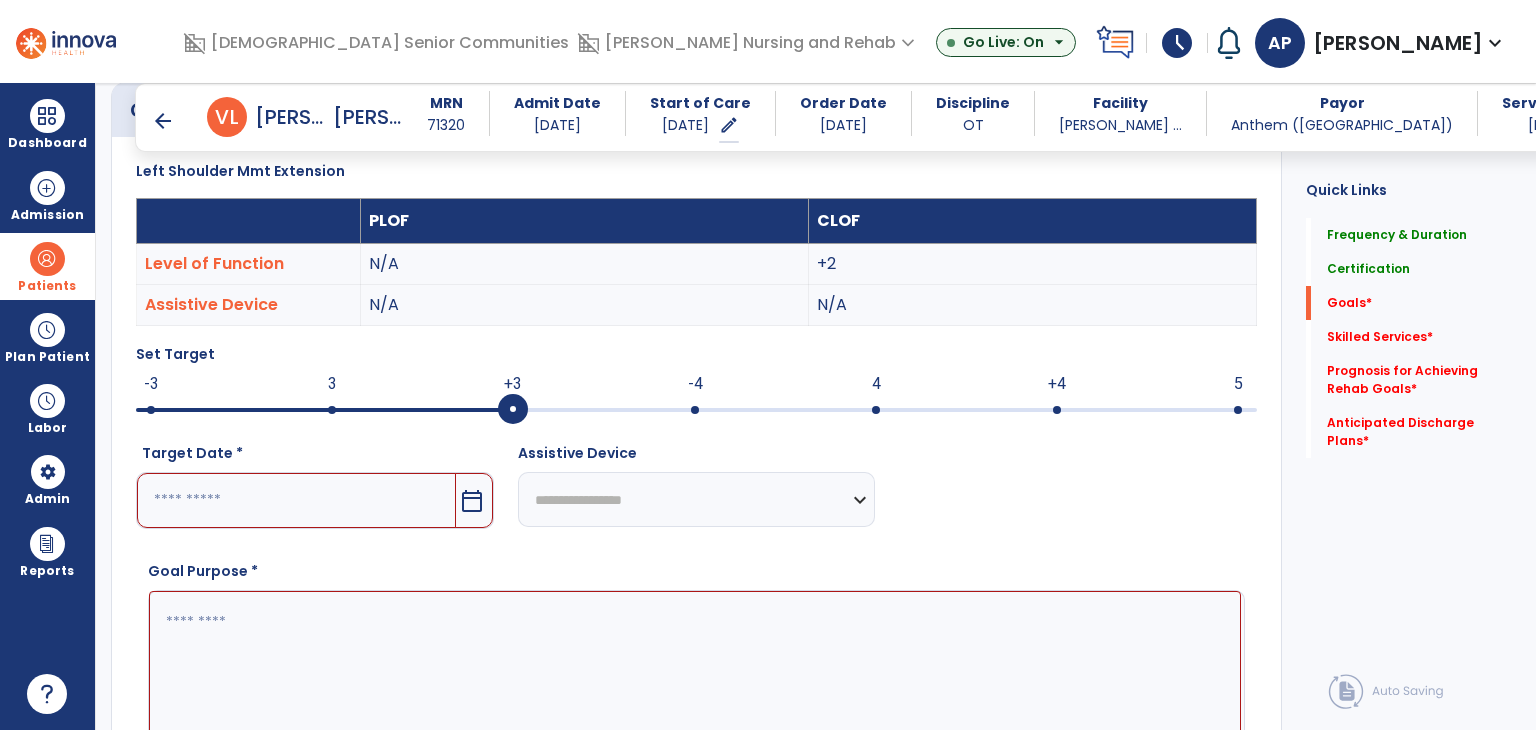 click on "calendar_today" at bounding box center [474, 500] 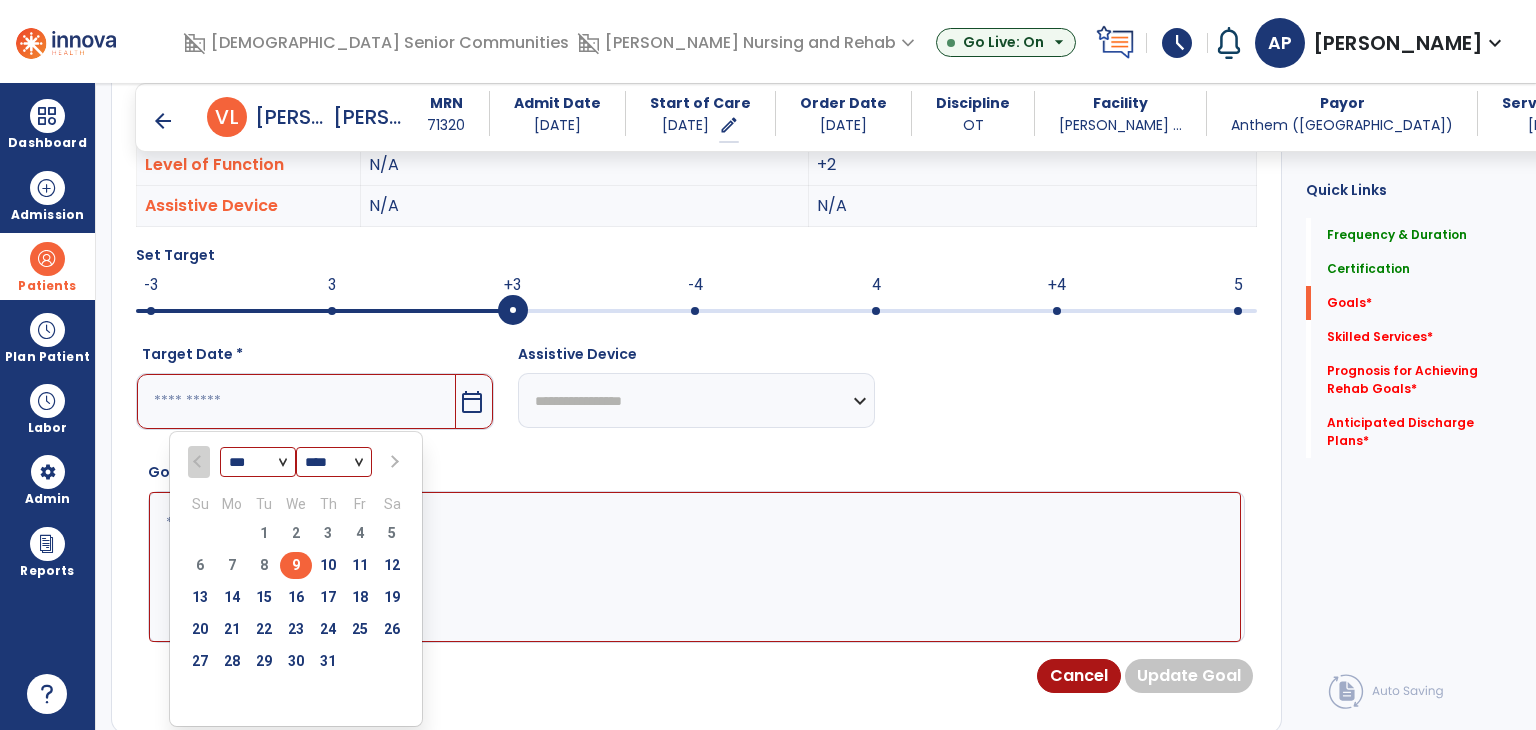 scroll, scrollTop: 634, scrollLeft: 0, axis: vertical 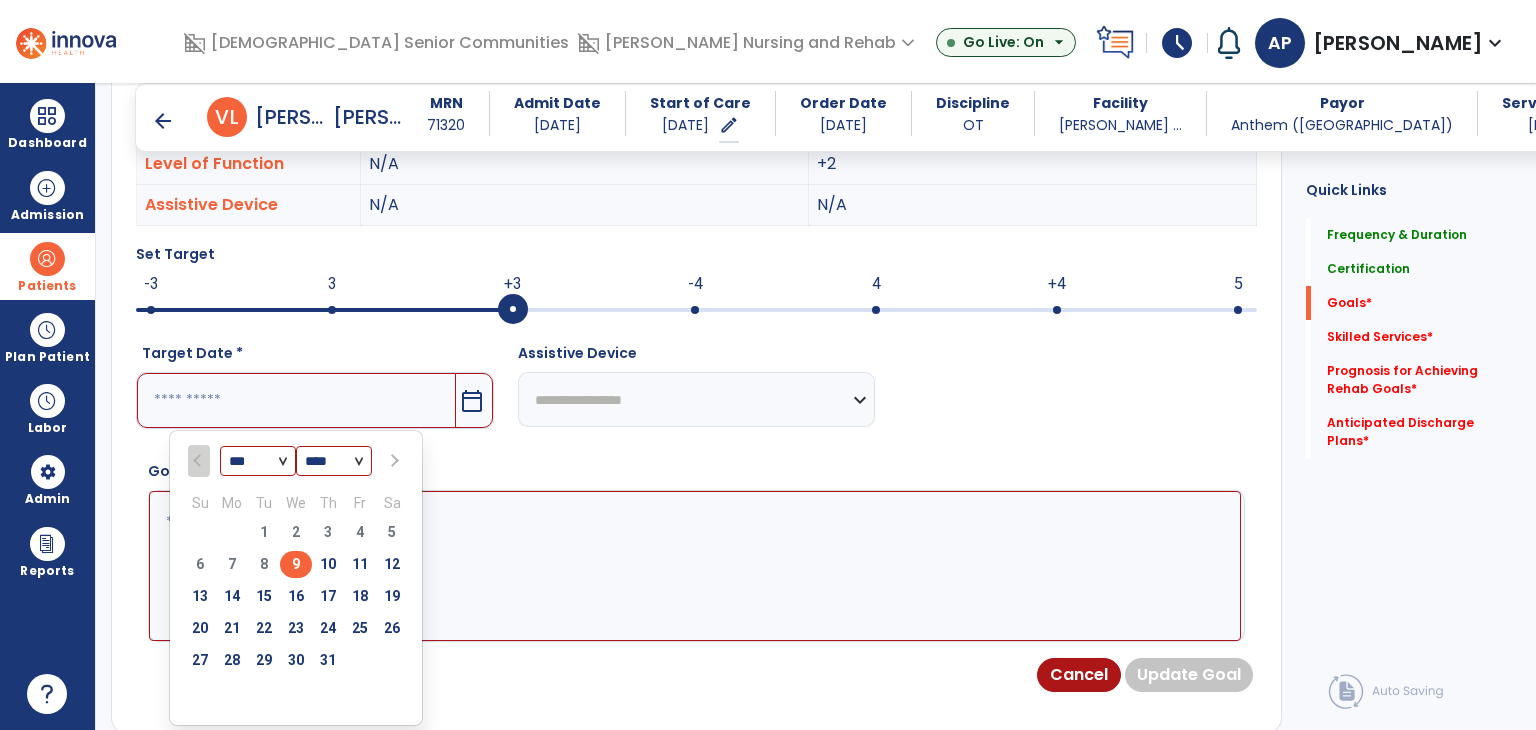 click on "16" at bounding box center (296, 596) 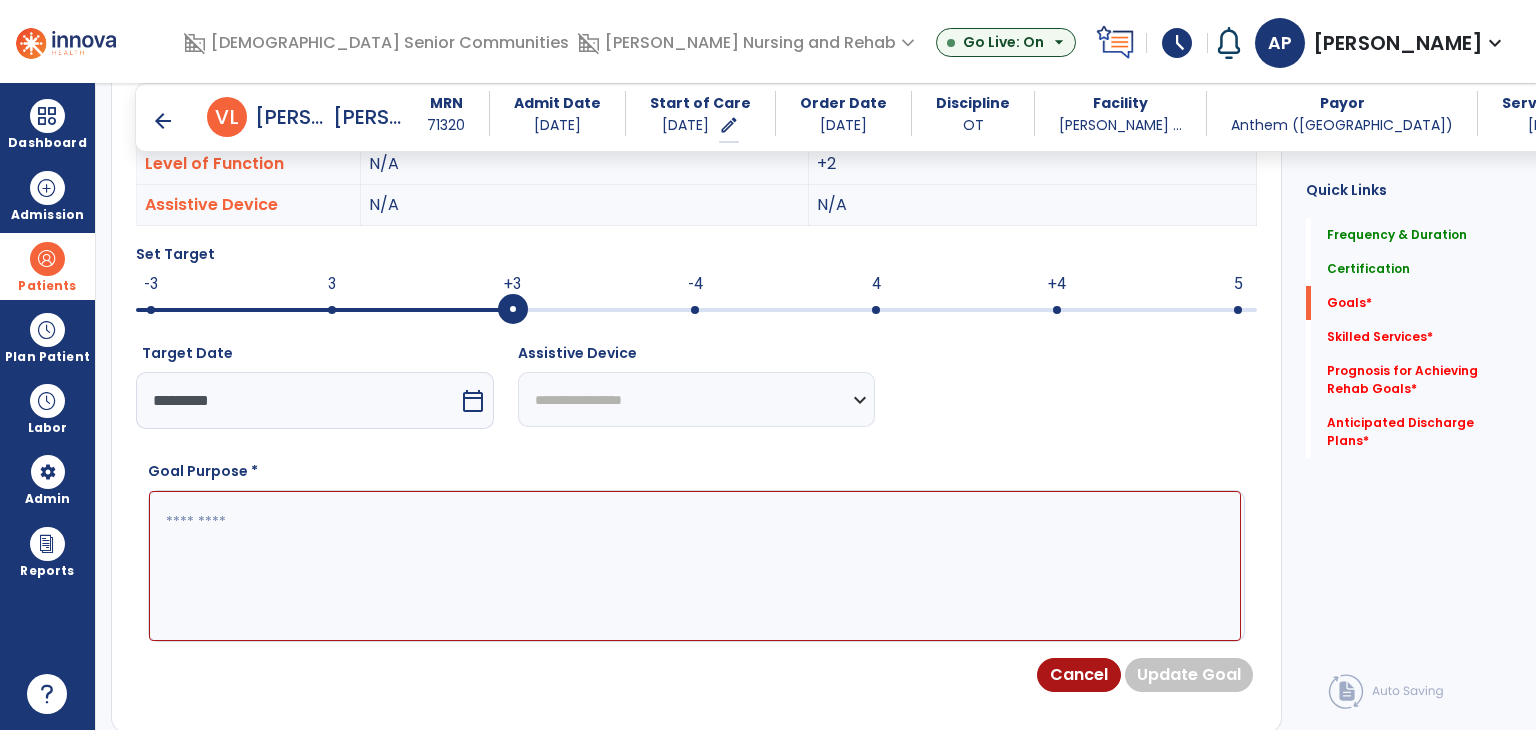 click at bounding box center [695, 566] 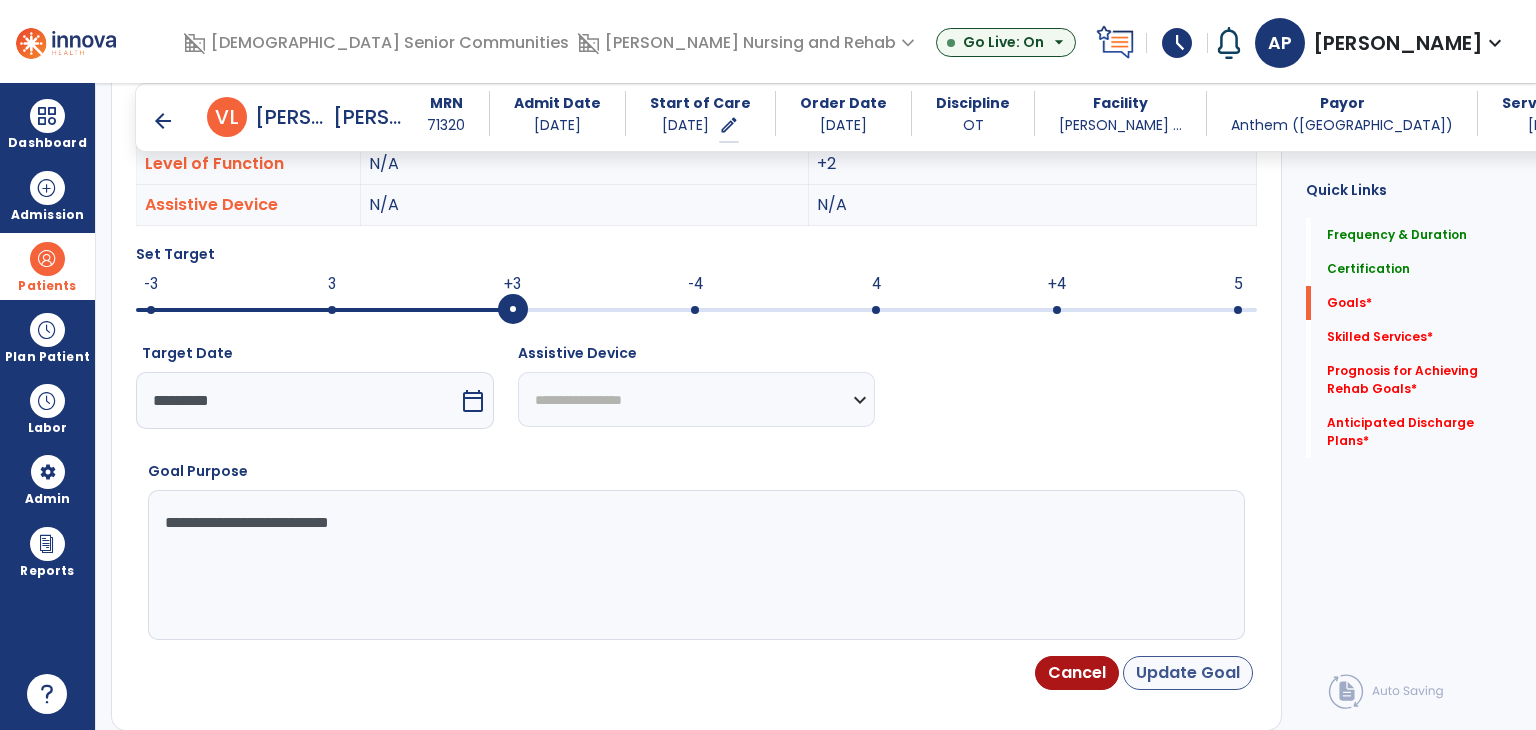 type on "**********" 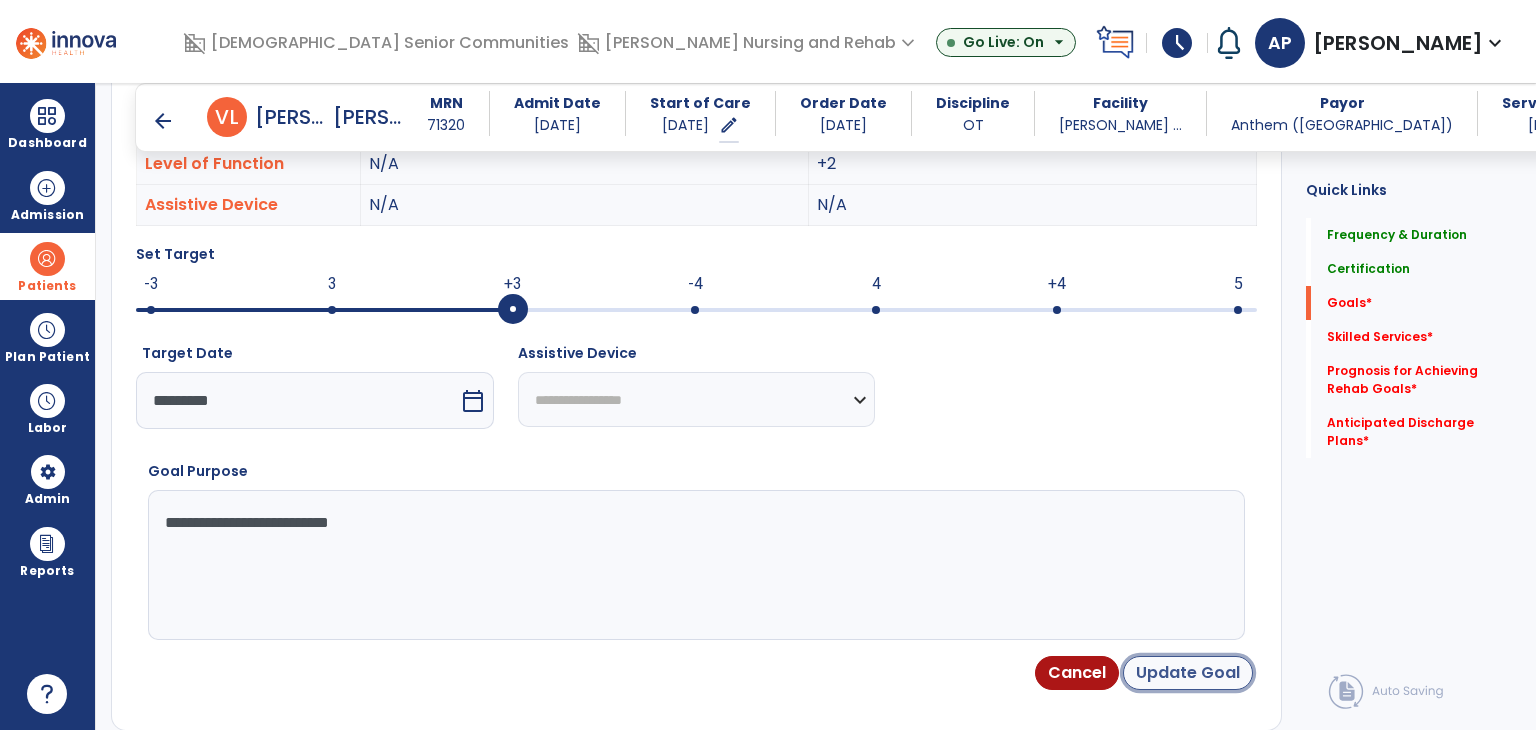 click on "Update Goal" at bounding box center [1188, 673] 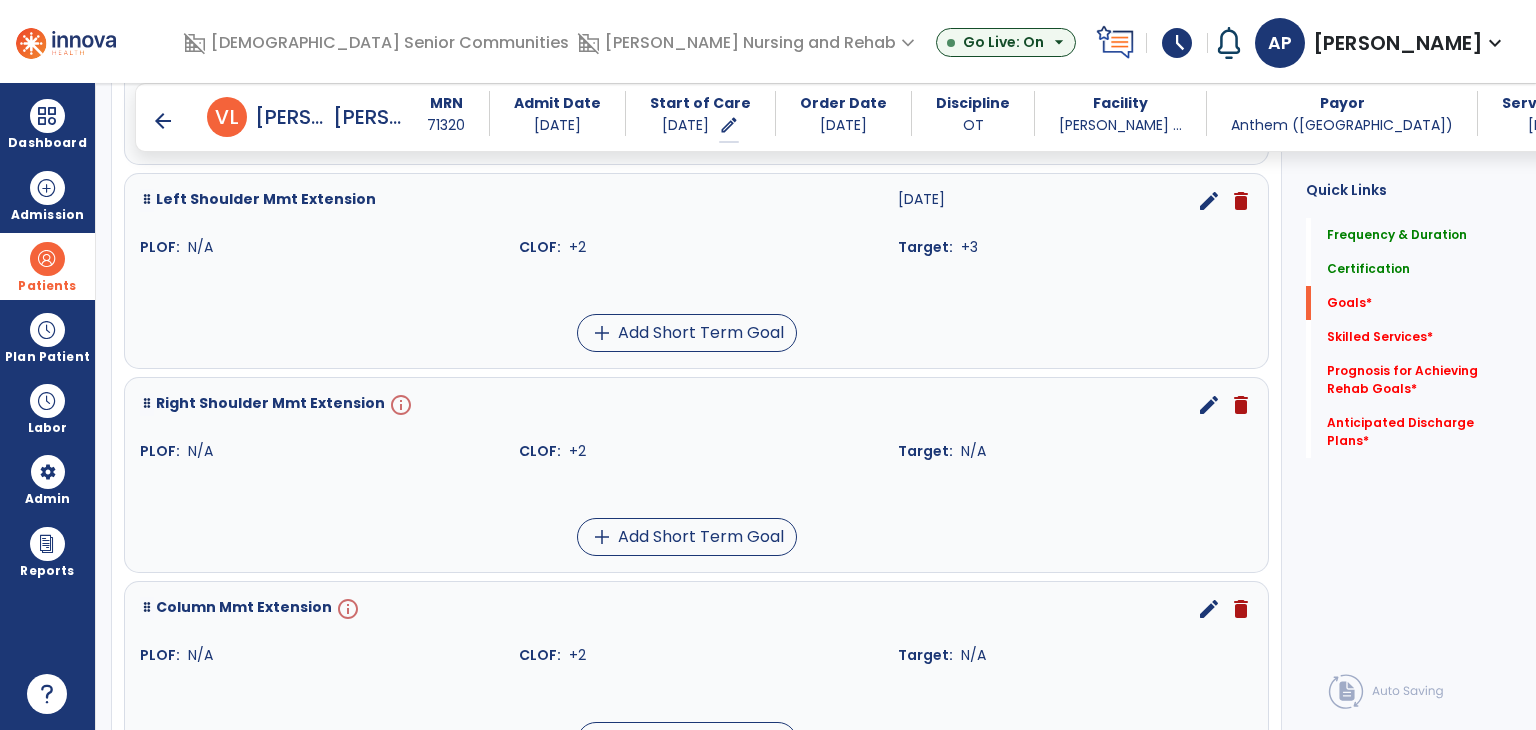 click on "info" at bounding box center (399, 405) 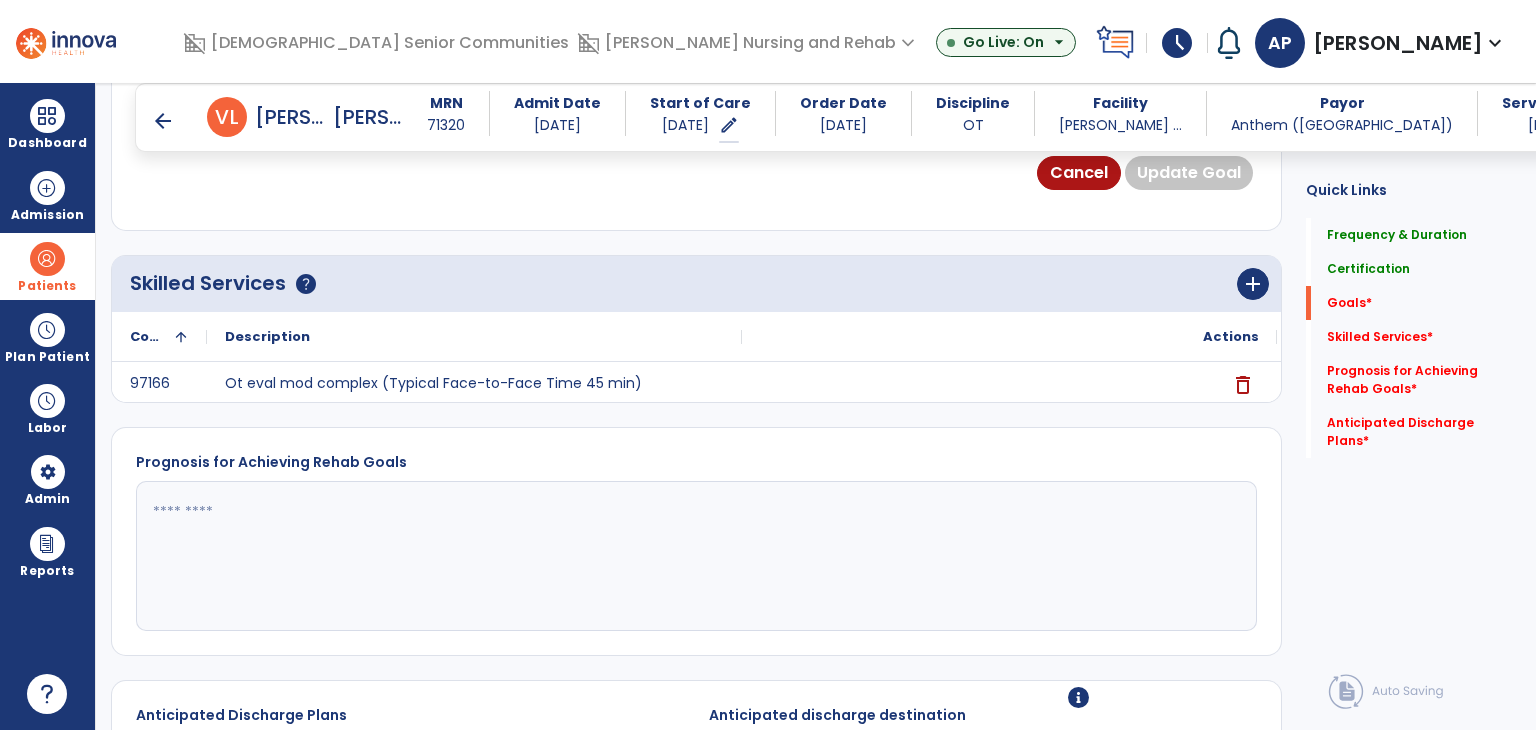 scroll, scrollTop: 1394, scrollLeft: 0, axis: vertical 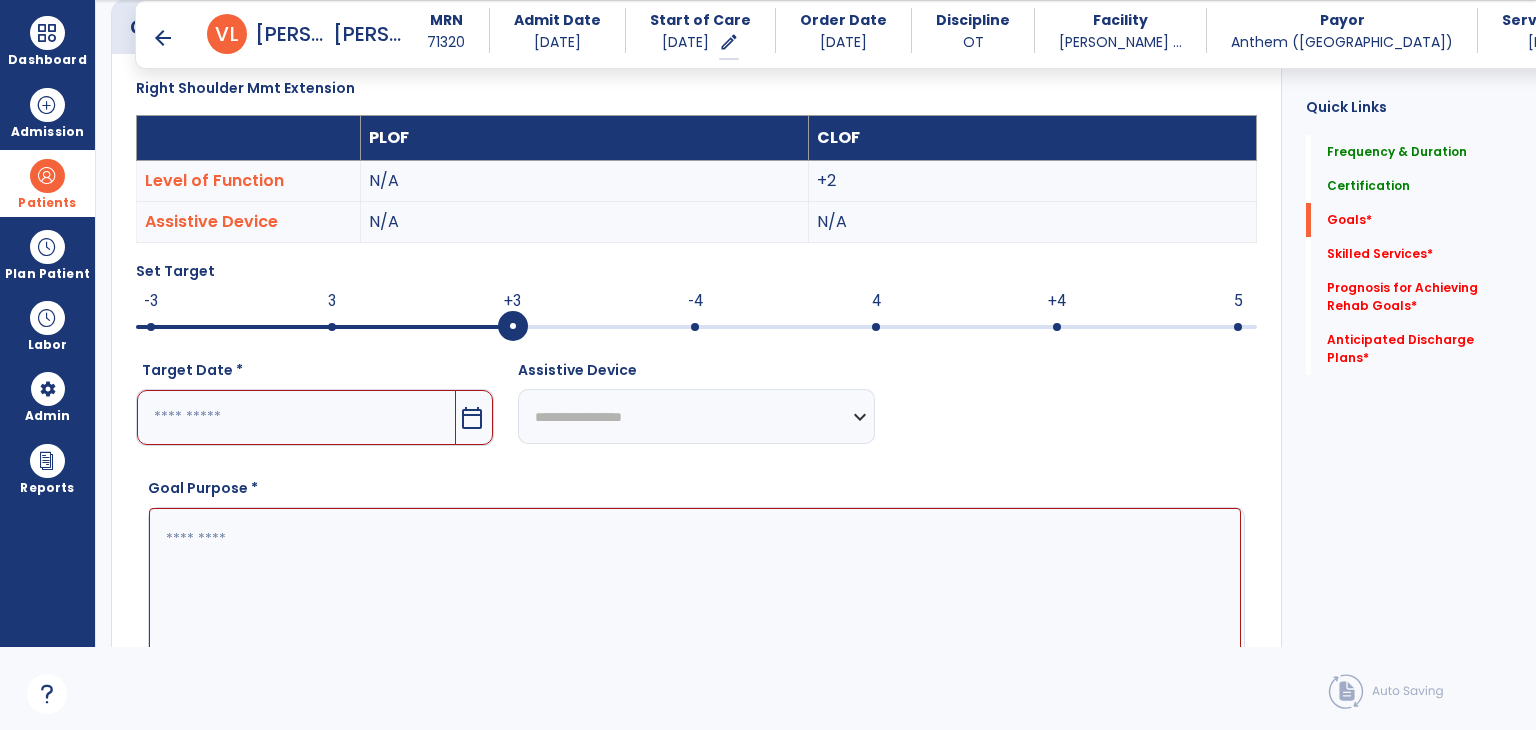 drag, startPoint x: 383, startPoint y: 368, endPoint x: 387, endPoint y: 399, distance: 31.257 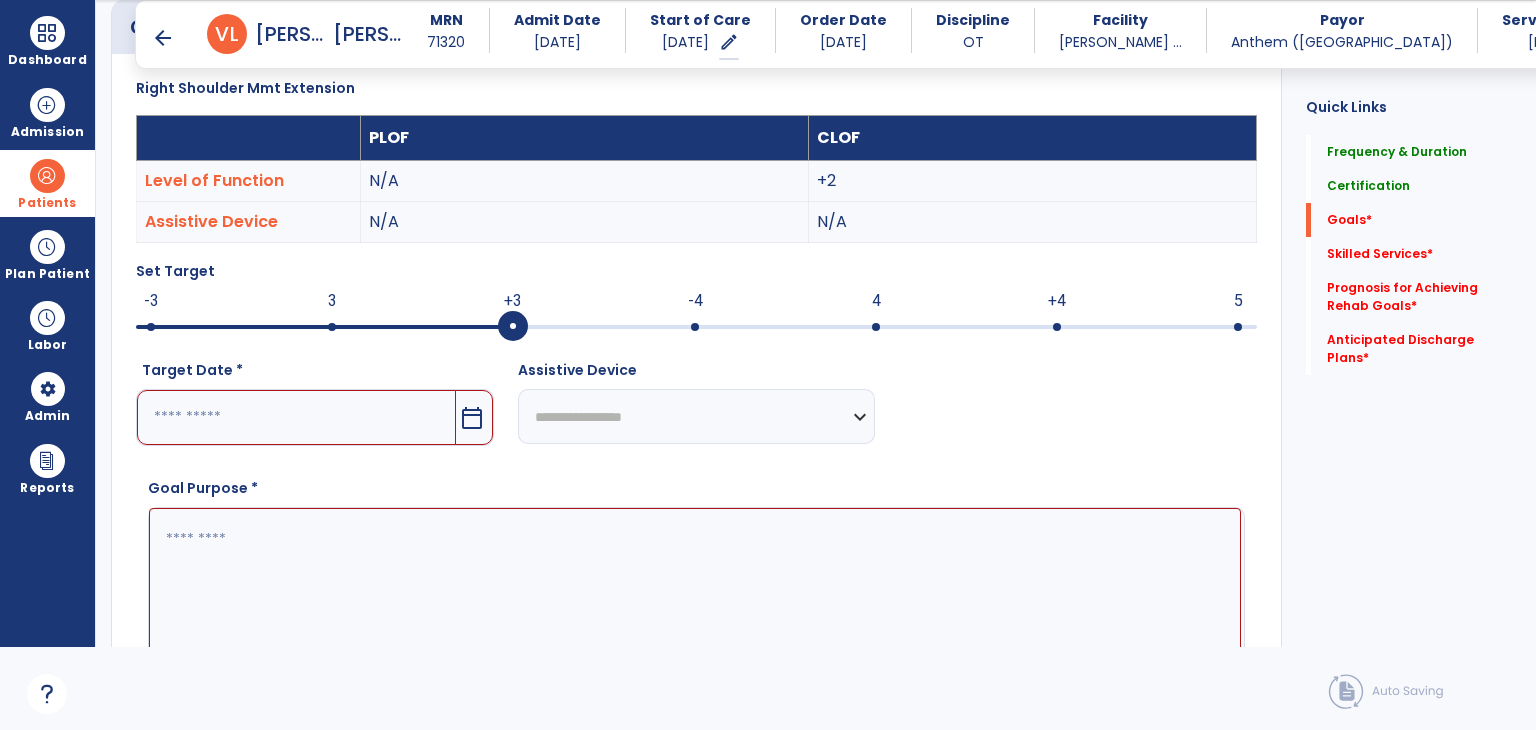 click on "Target Date *" at bounding box center [315, 374] 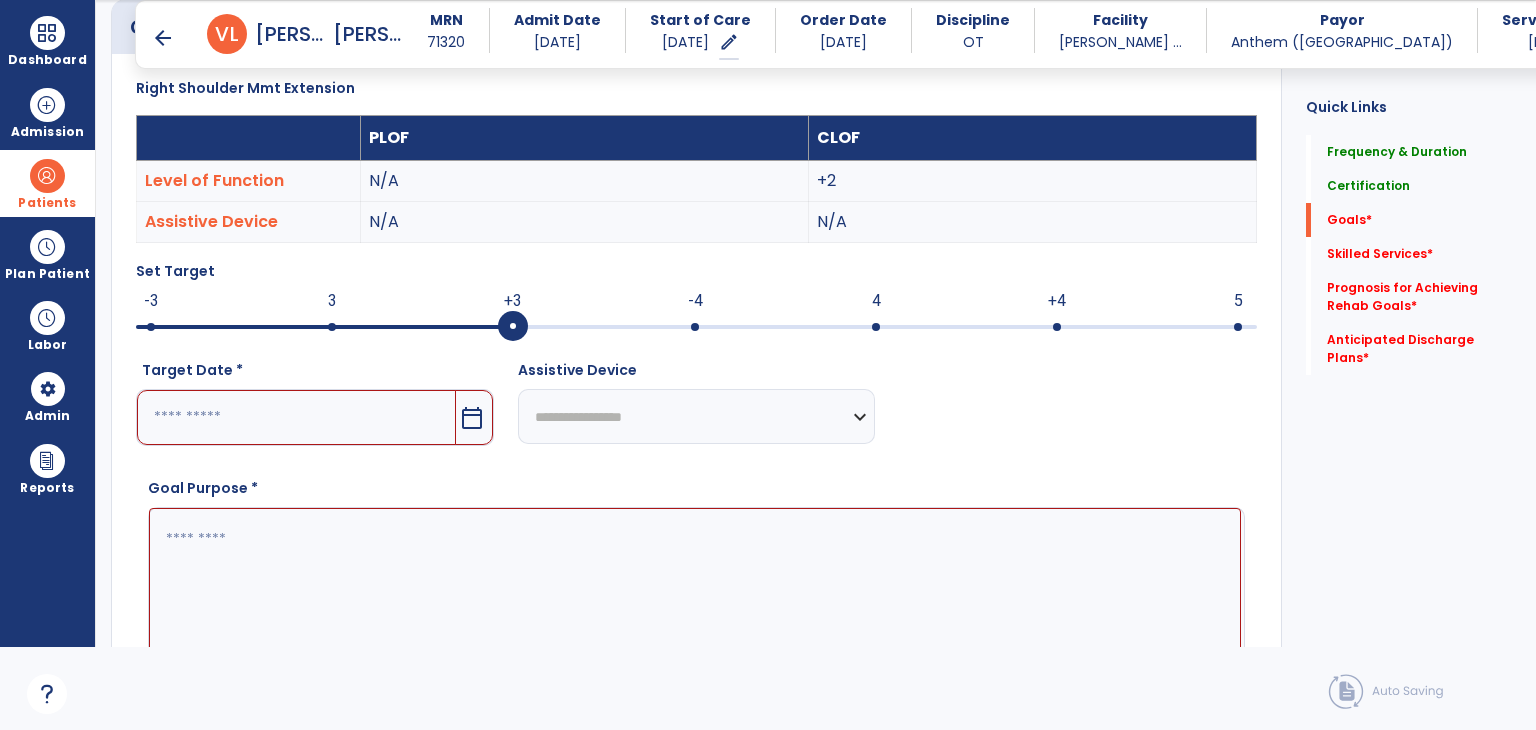 click at bounding box center [296, 417] 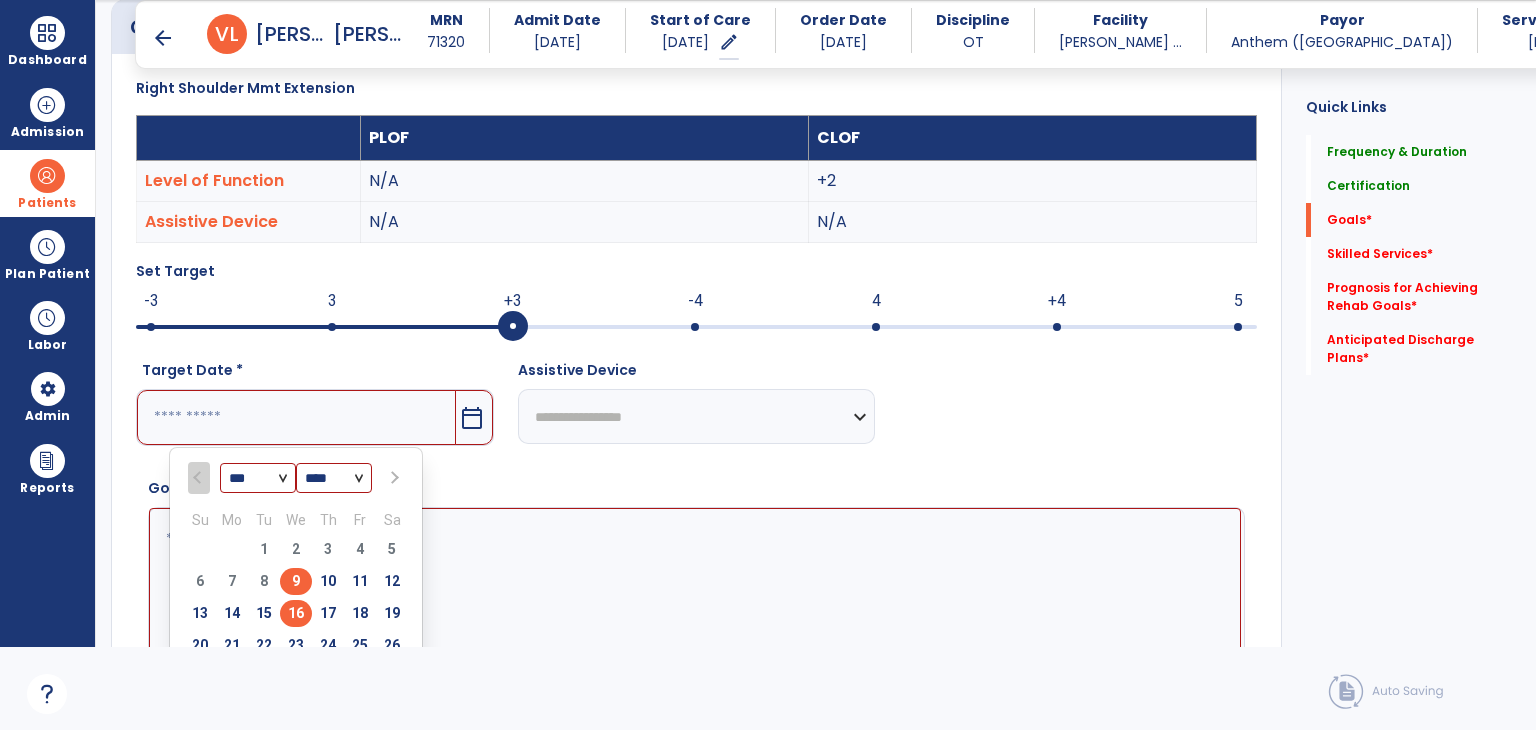 click on "16" at bounding box center (296, 613) 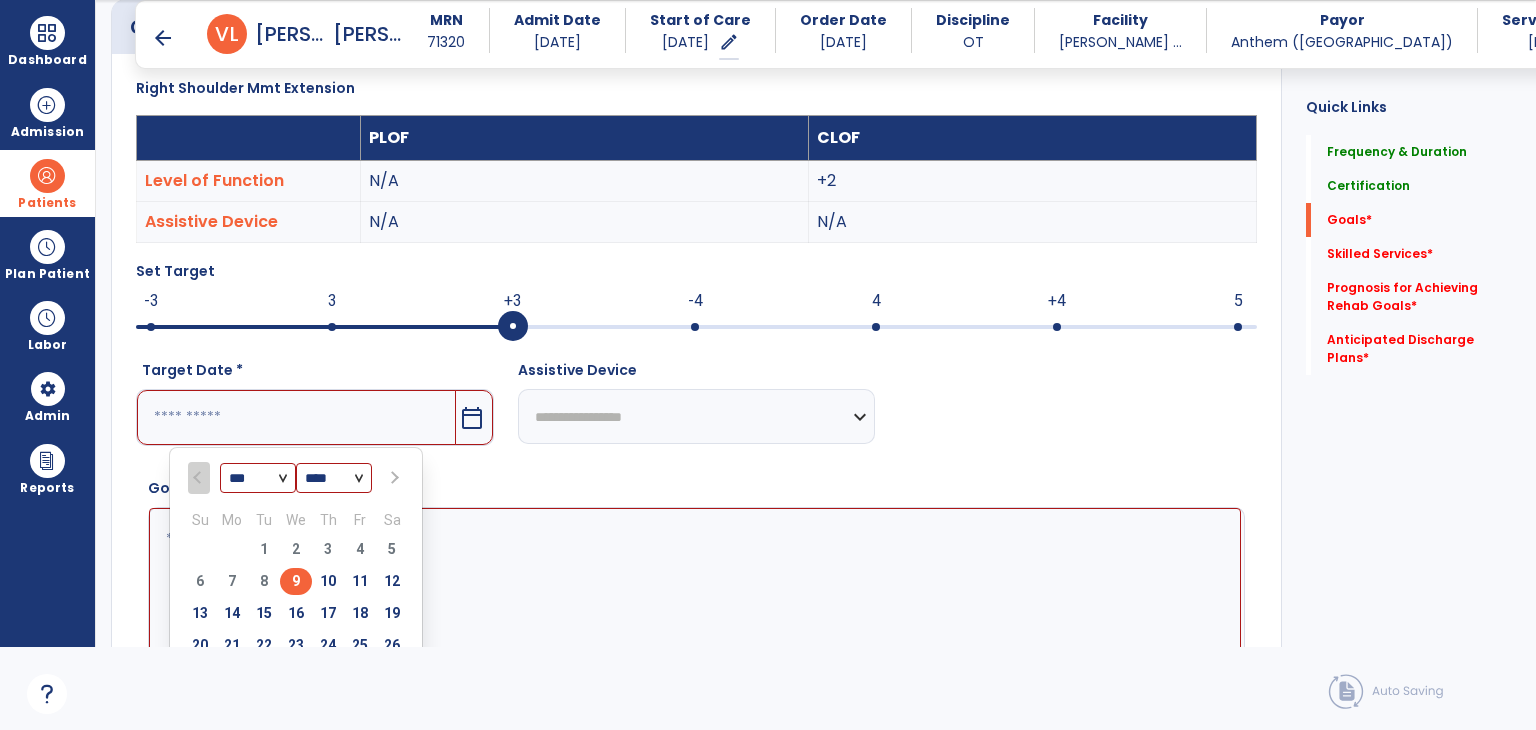 type on "*********" 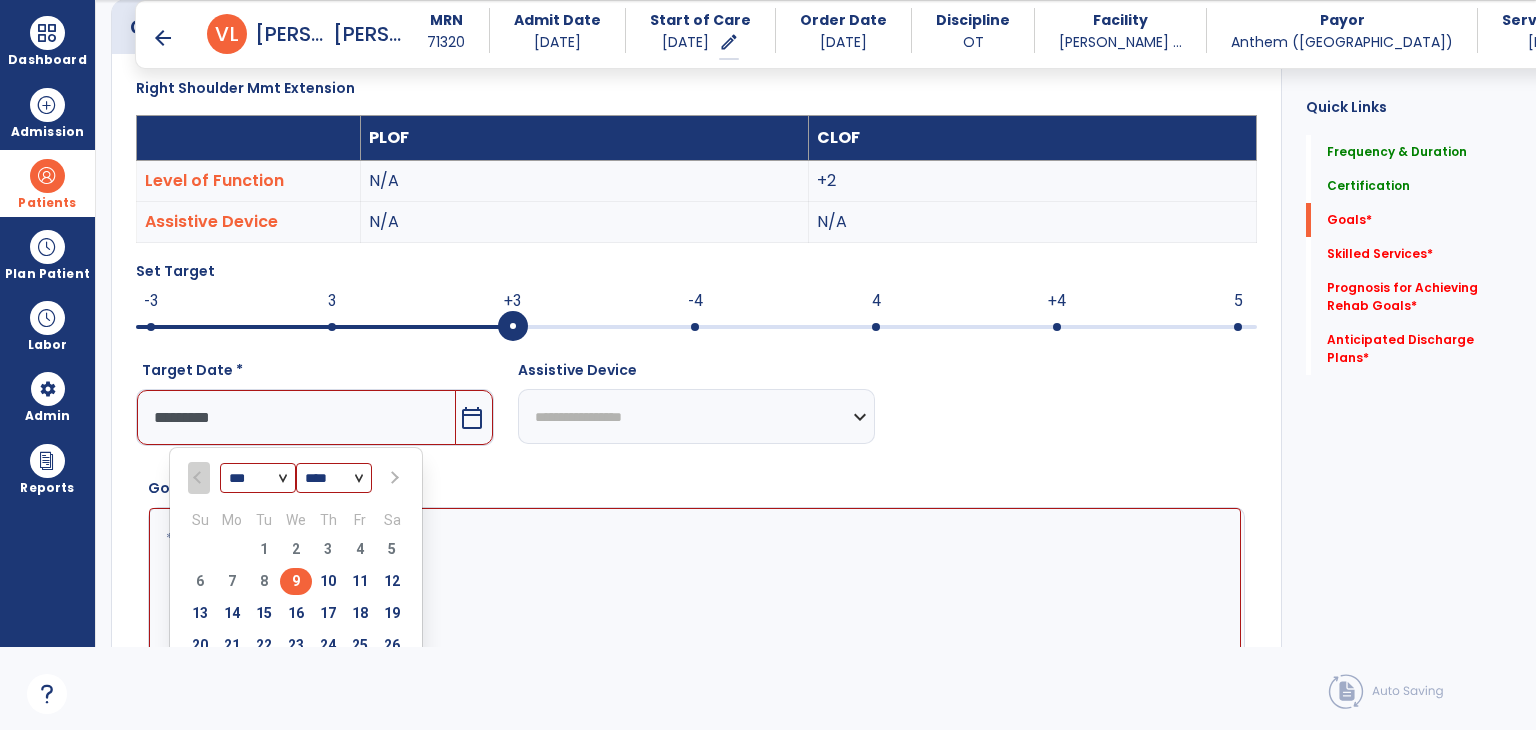 click at bounding box center [695, 583] 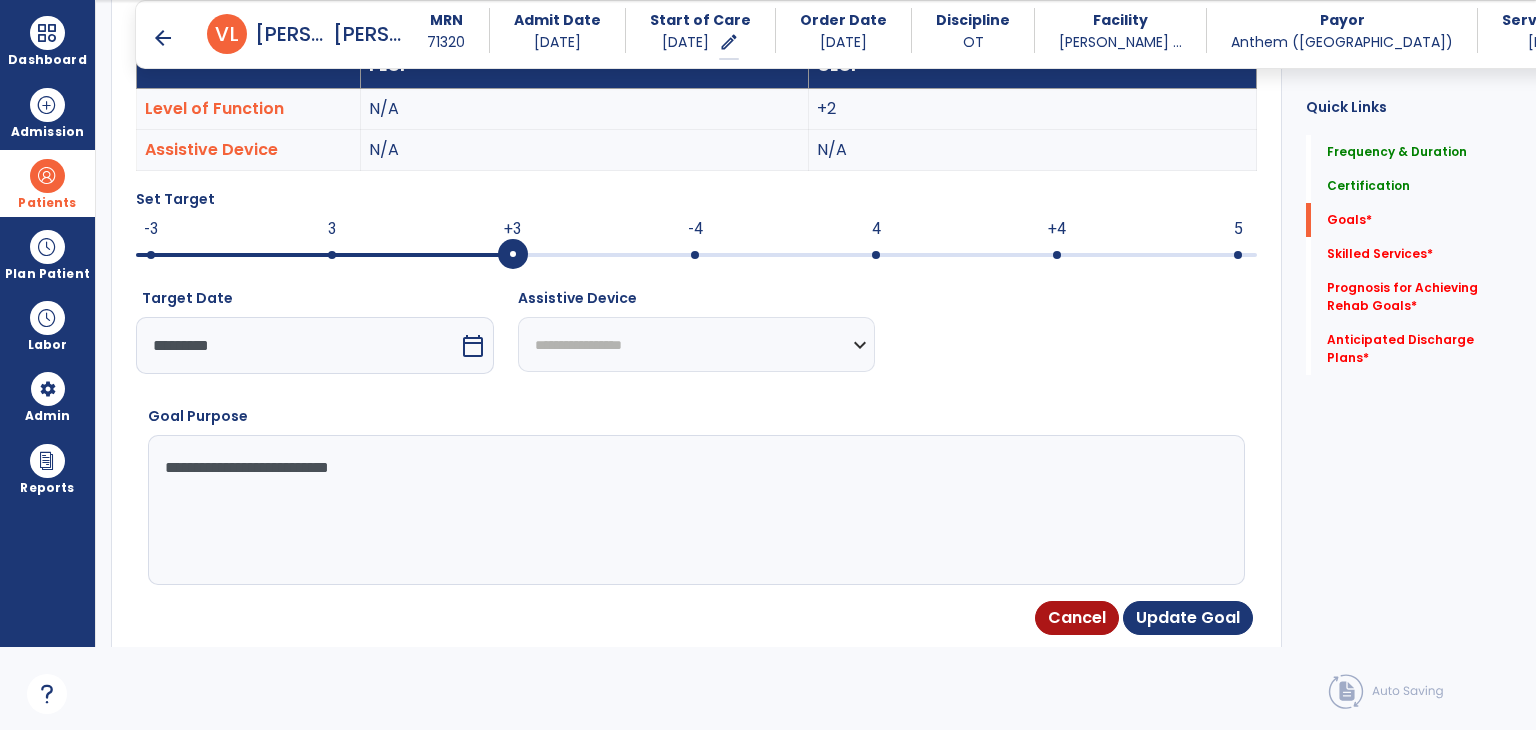scroll, scrollTop: 834, scrollLeft: 0, axis: vertical 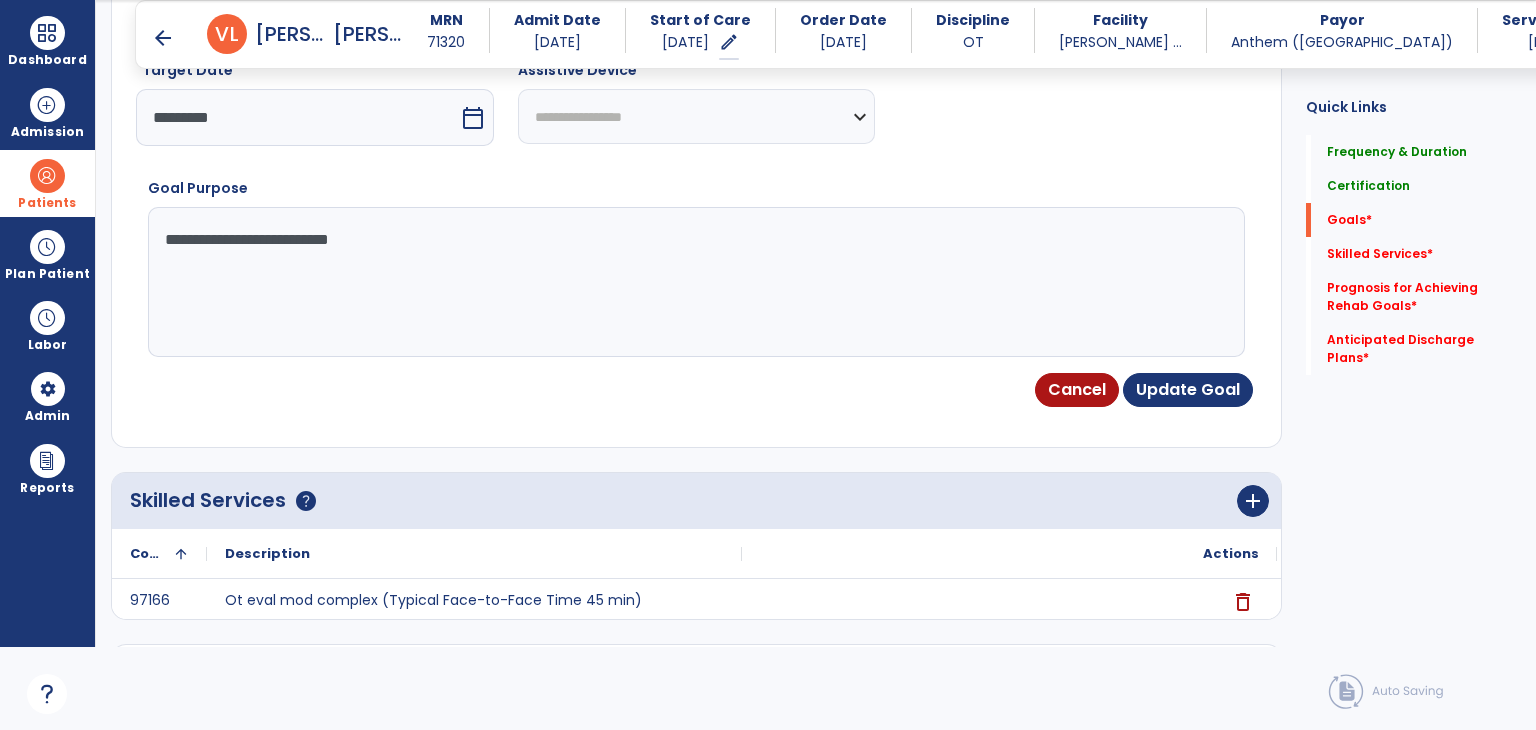 type on "**********" 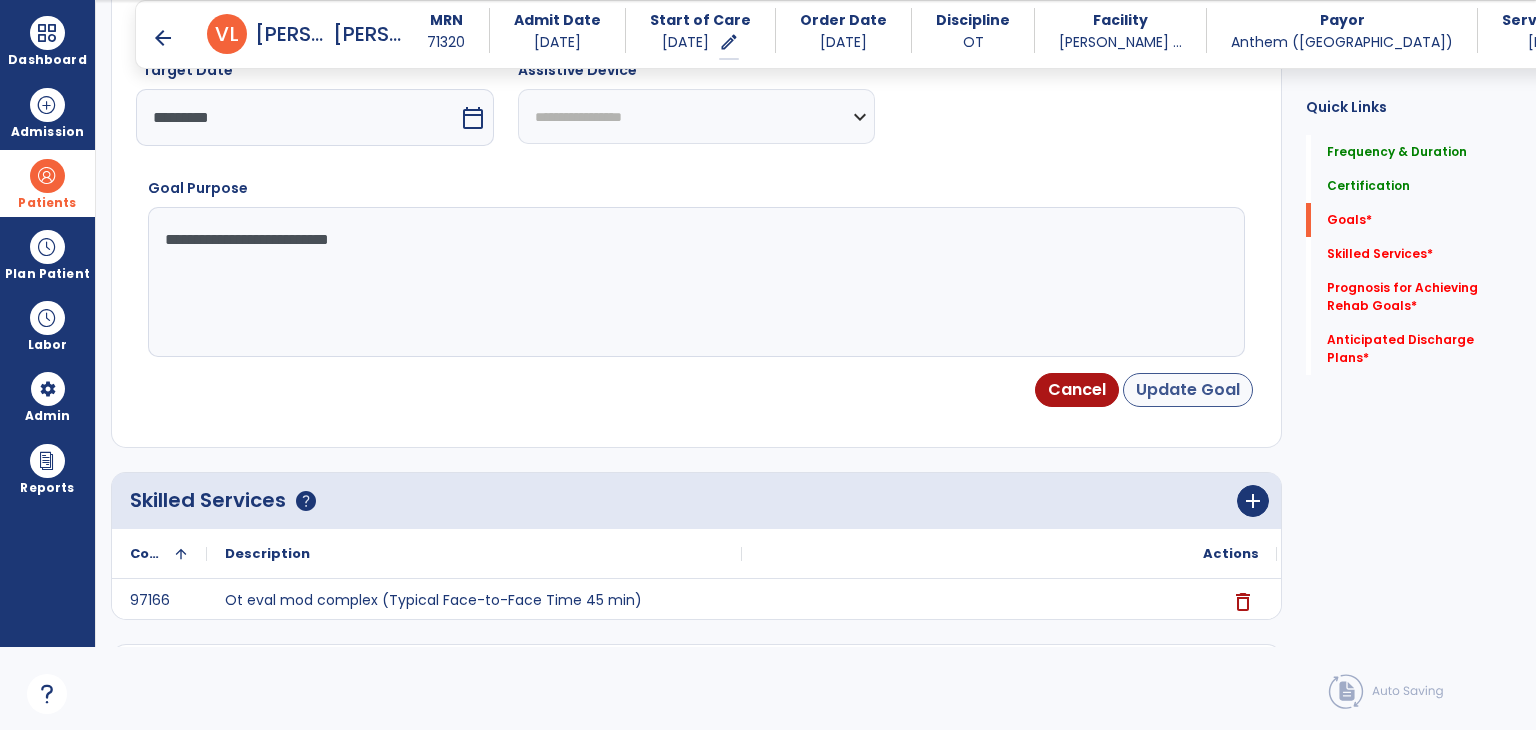 click on "Cancel   Update Goal" at bounding box center (696, 390) 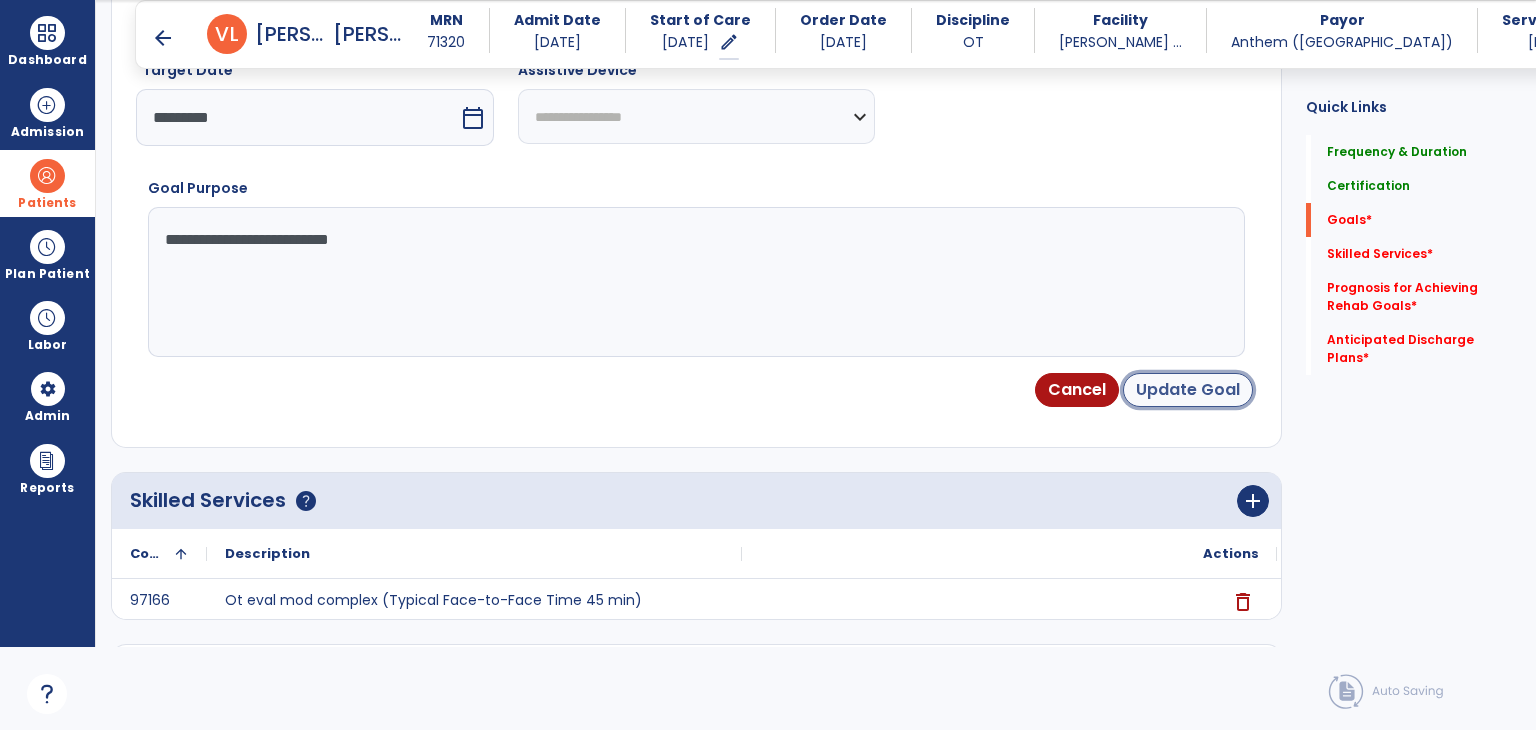 click on "Update Goal" at bounding box center (1188, 390) 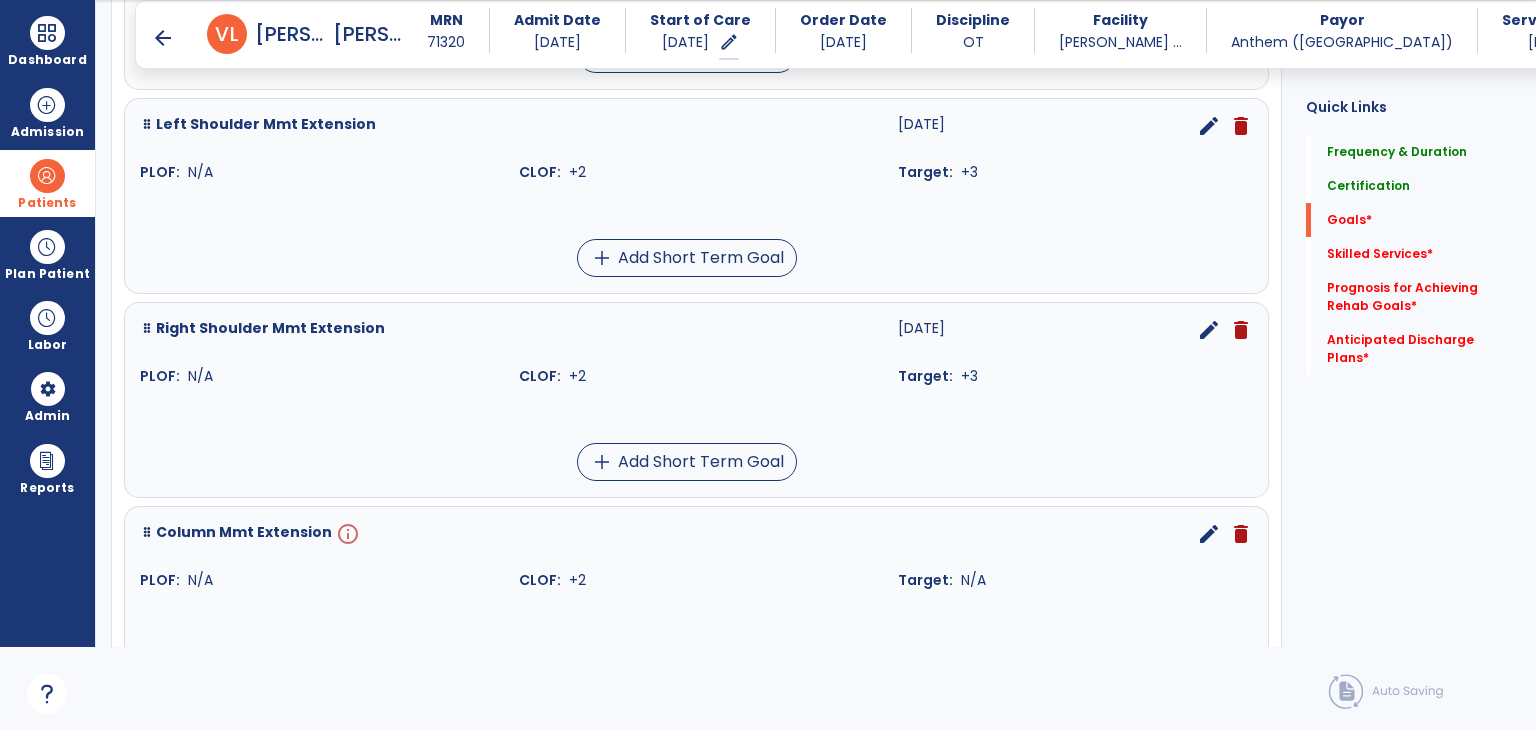 scroll, scrollTop: 1244, scrollLeft: 0, axis: vertical 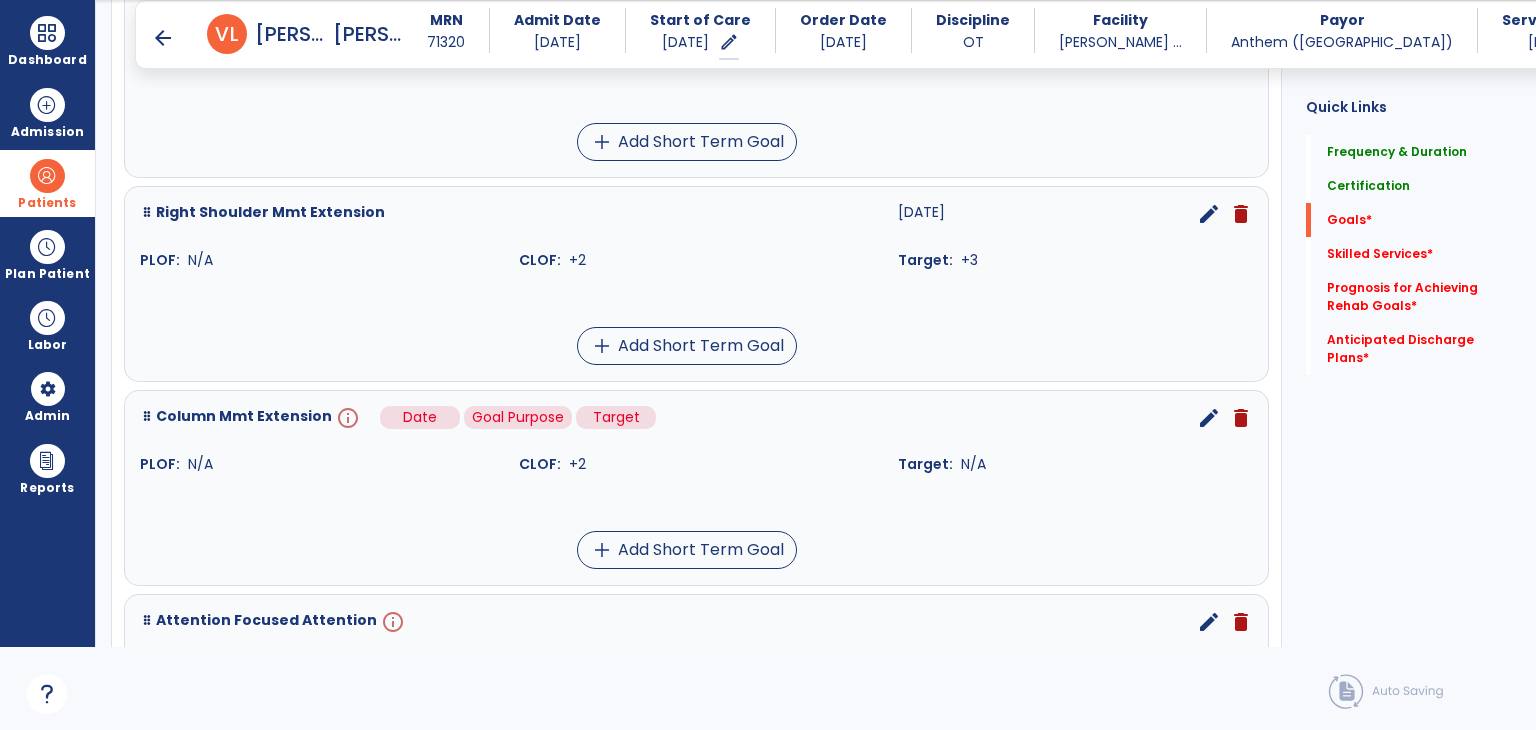 click on "info" at bounding box center [346, 418] 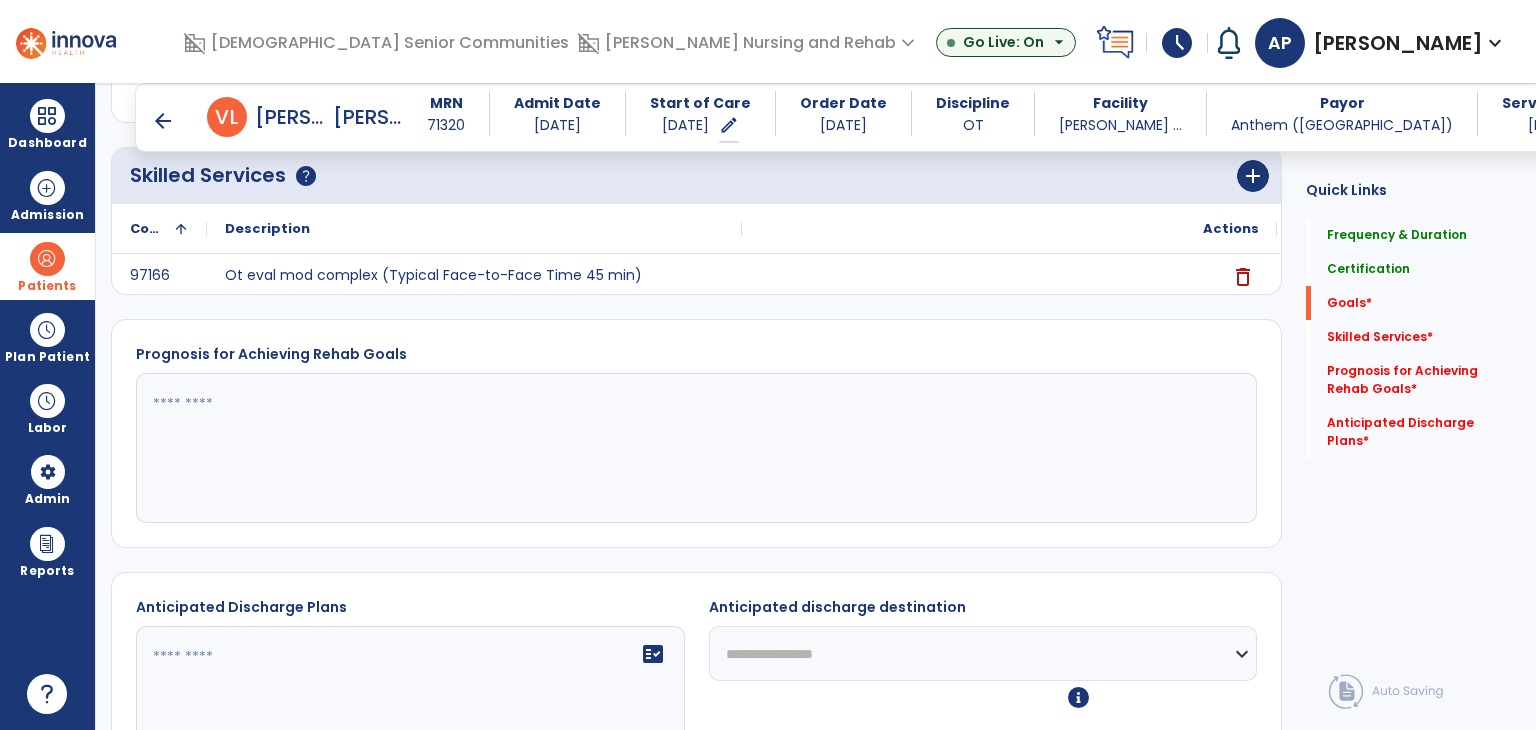 scroll, scrollTop: 0, scrollLeft: 0, axis: both 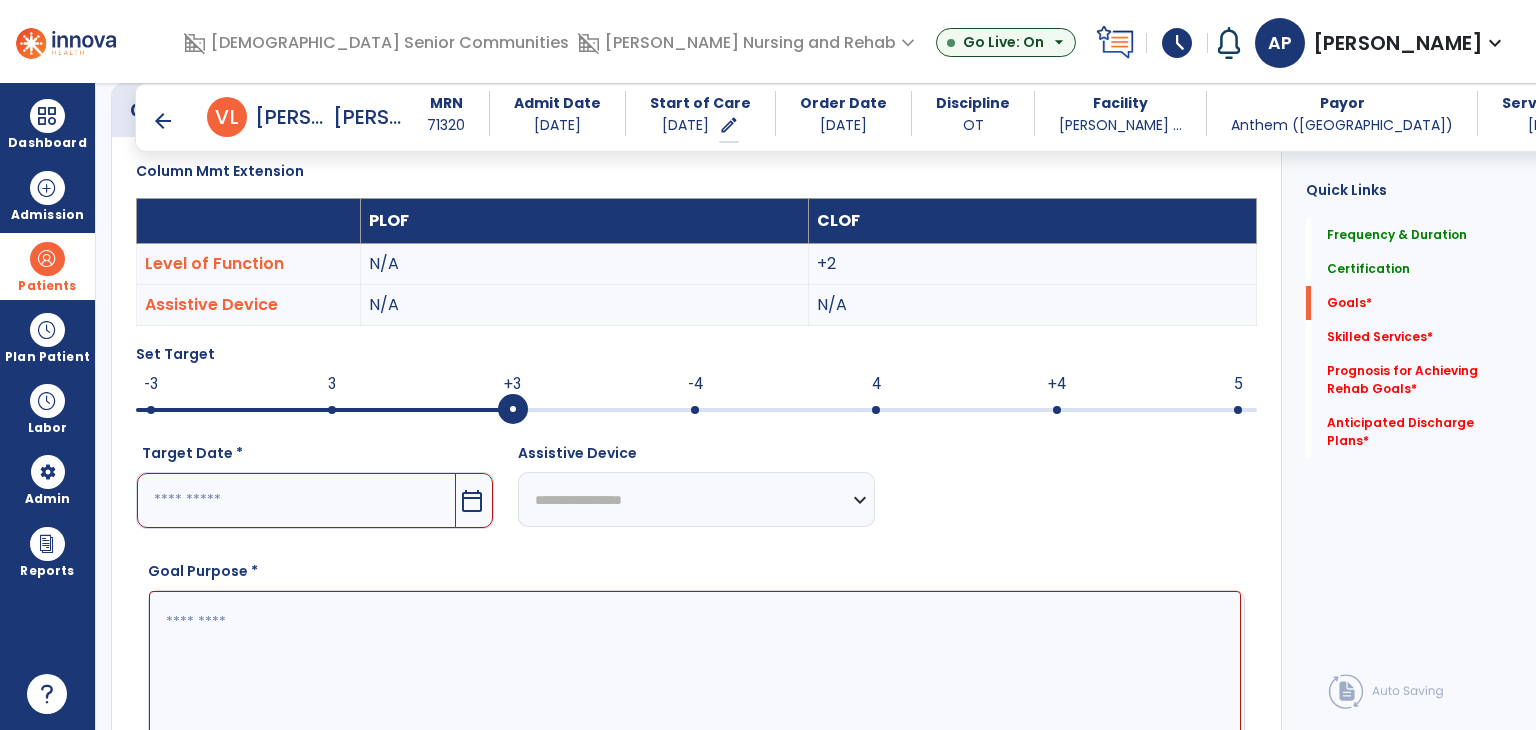 click at bounding box center (296, 500) 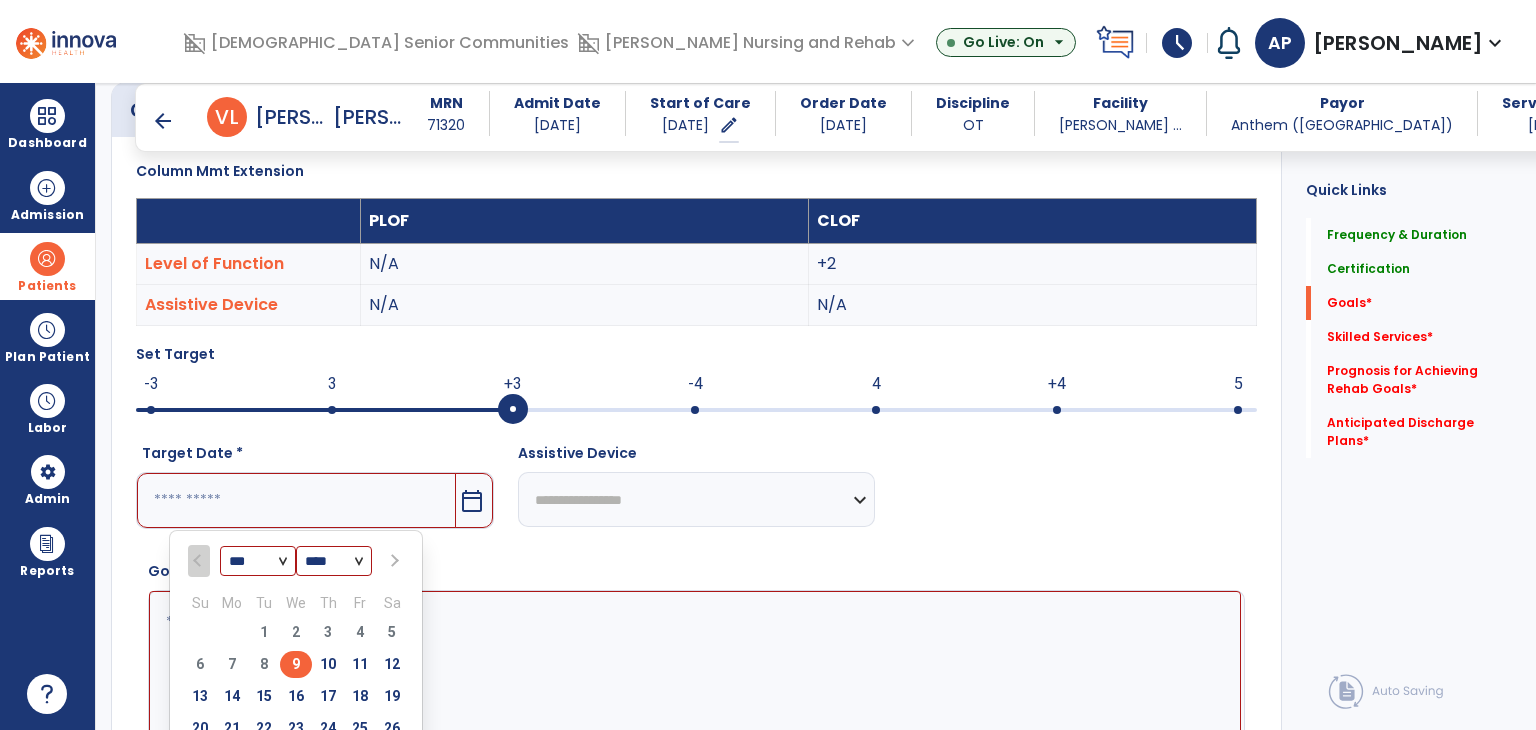 scroll, scrollTop: 734, scrollLeft: 0, axis: vertical 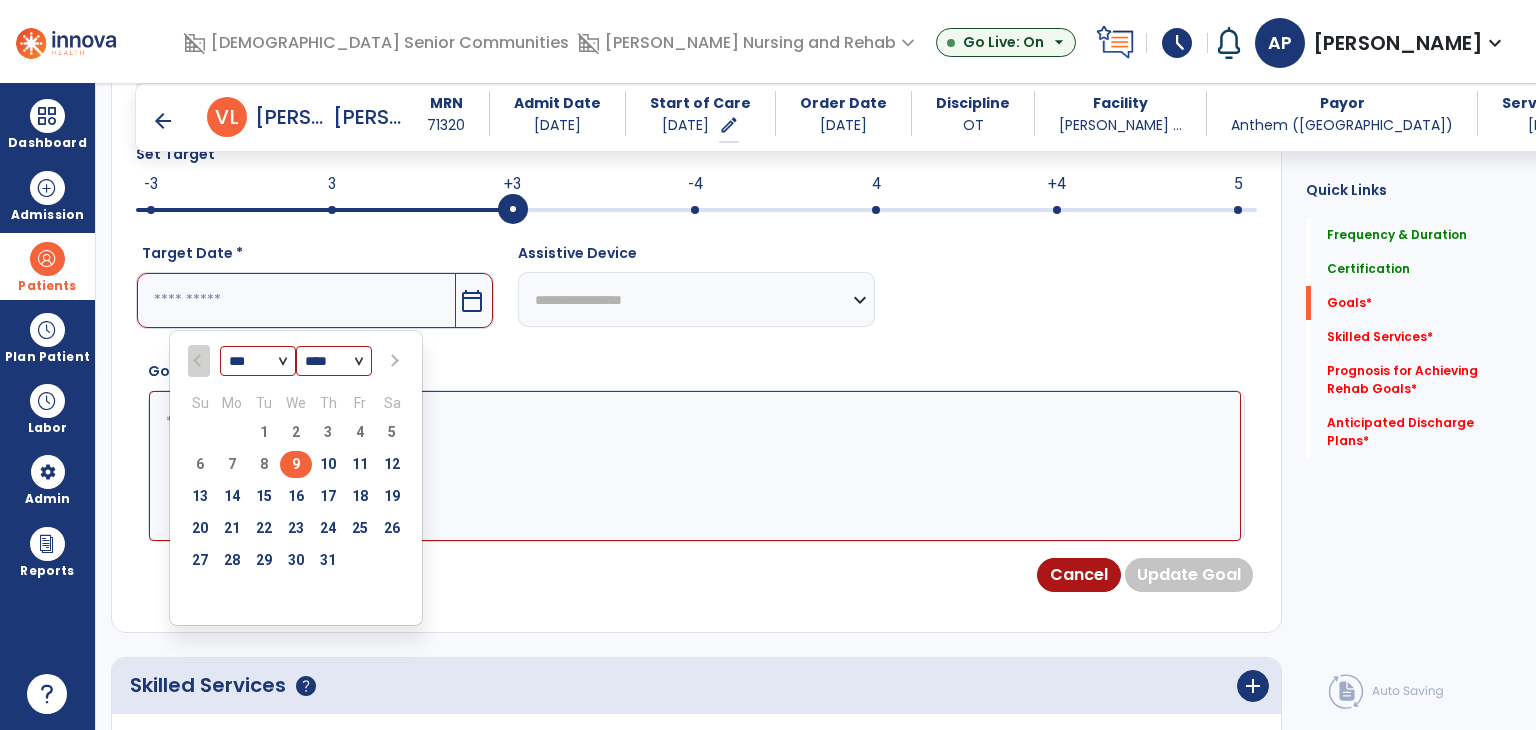 drag, startPoint x: 299, startPoint y: 498, endPoint x: 317, endPoint y: 487, distance: 21.095022 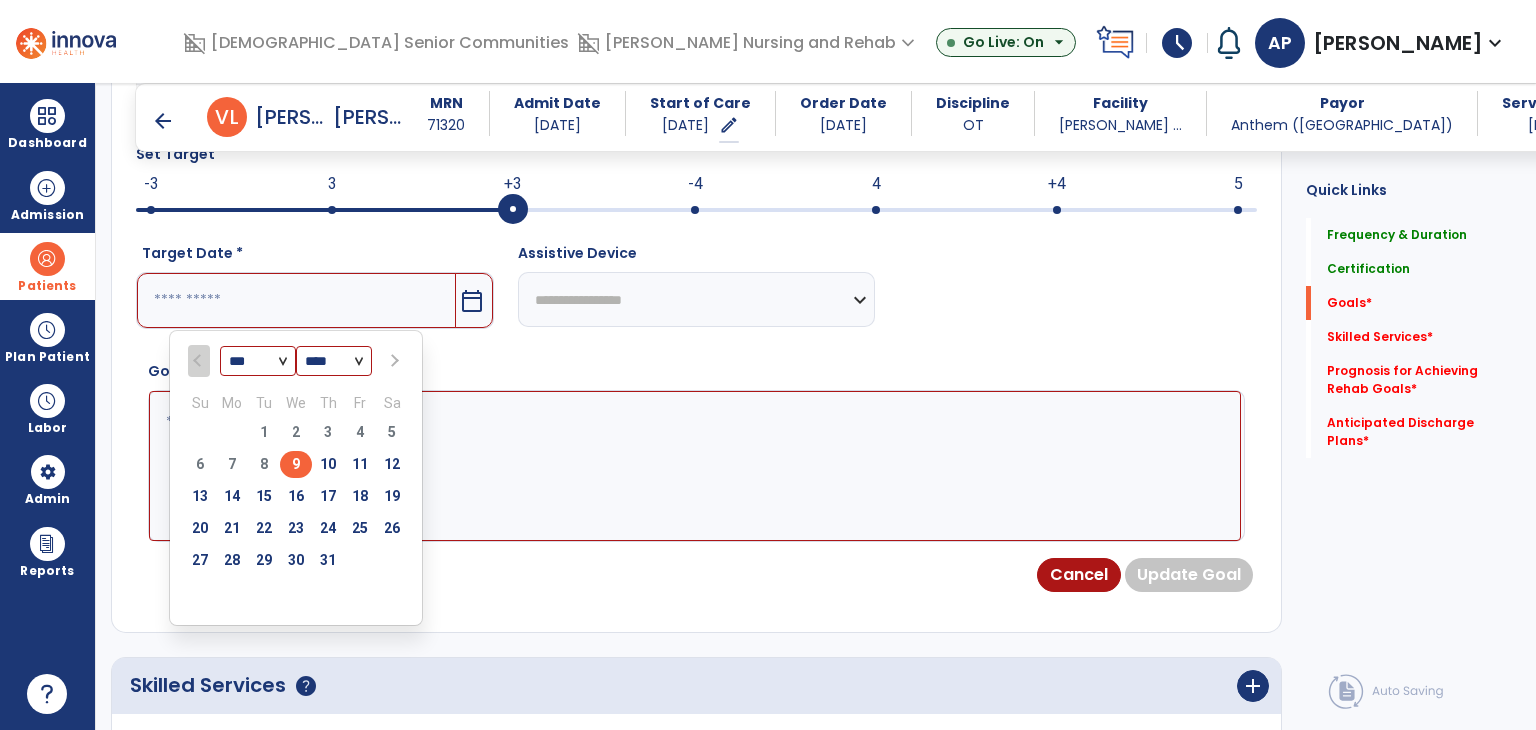 click on "16" at bounding box center [296, 496] 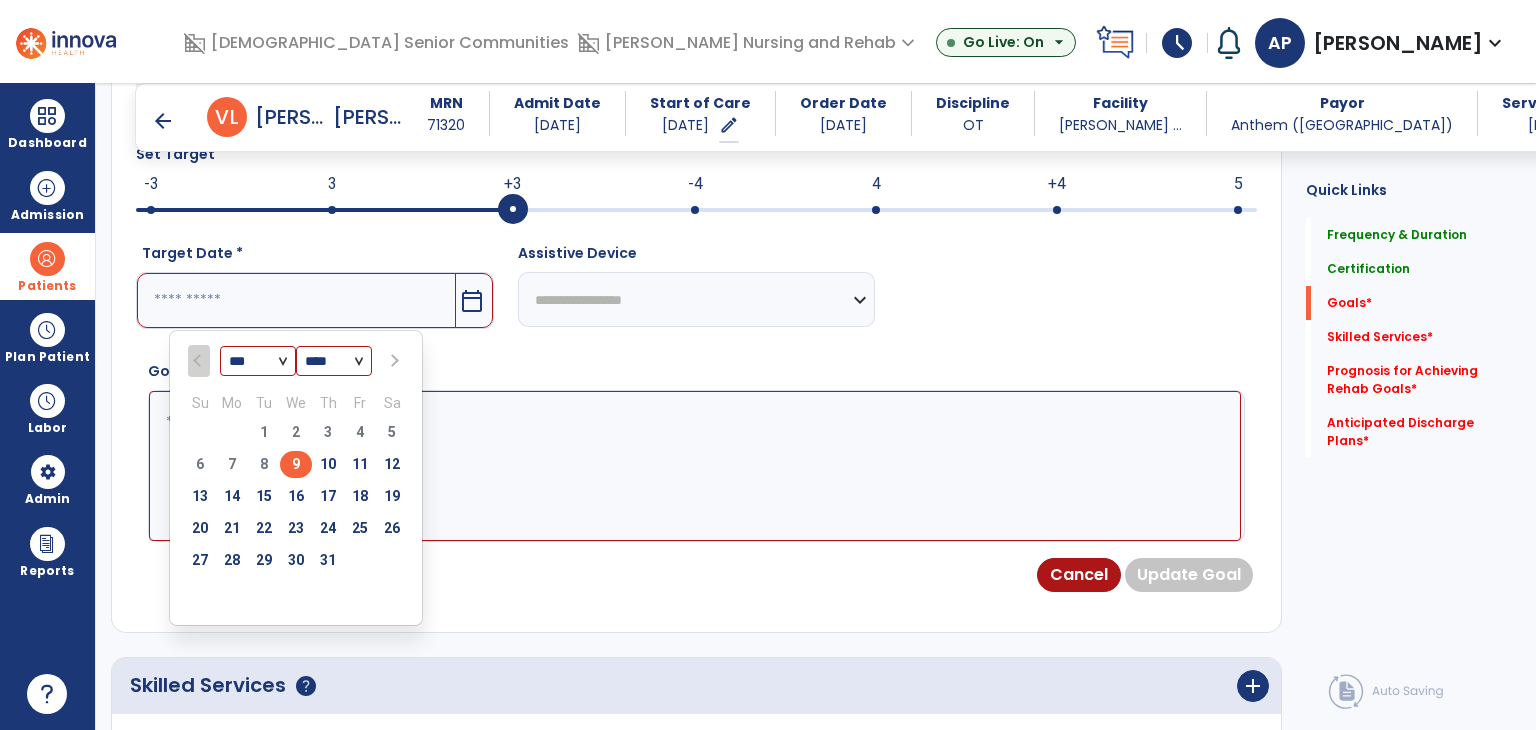 type on "*********" 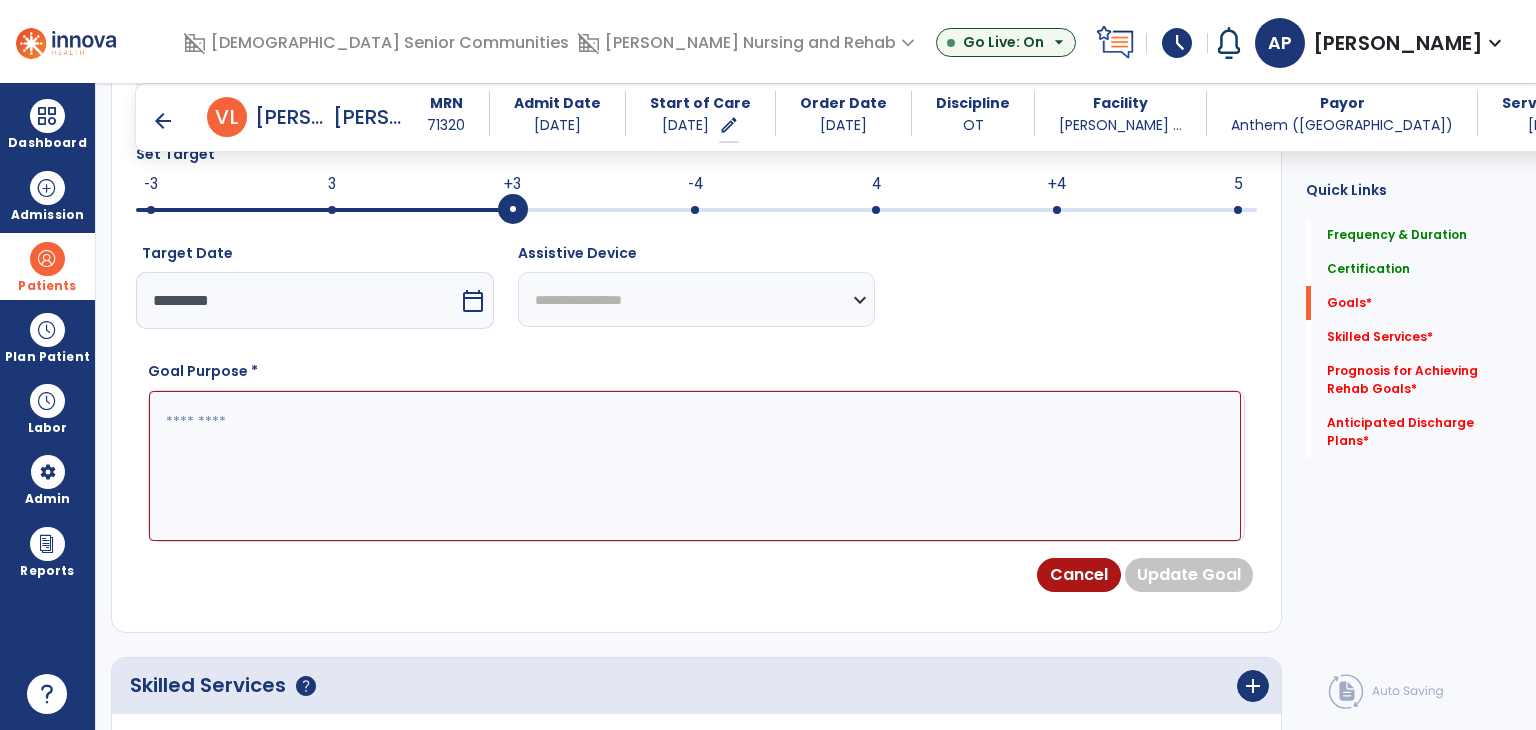 click at bounding box center [695, 466] 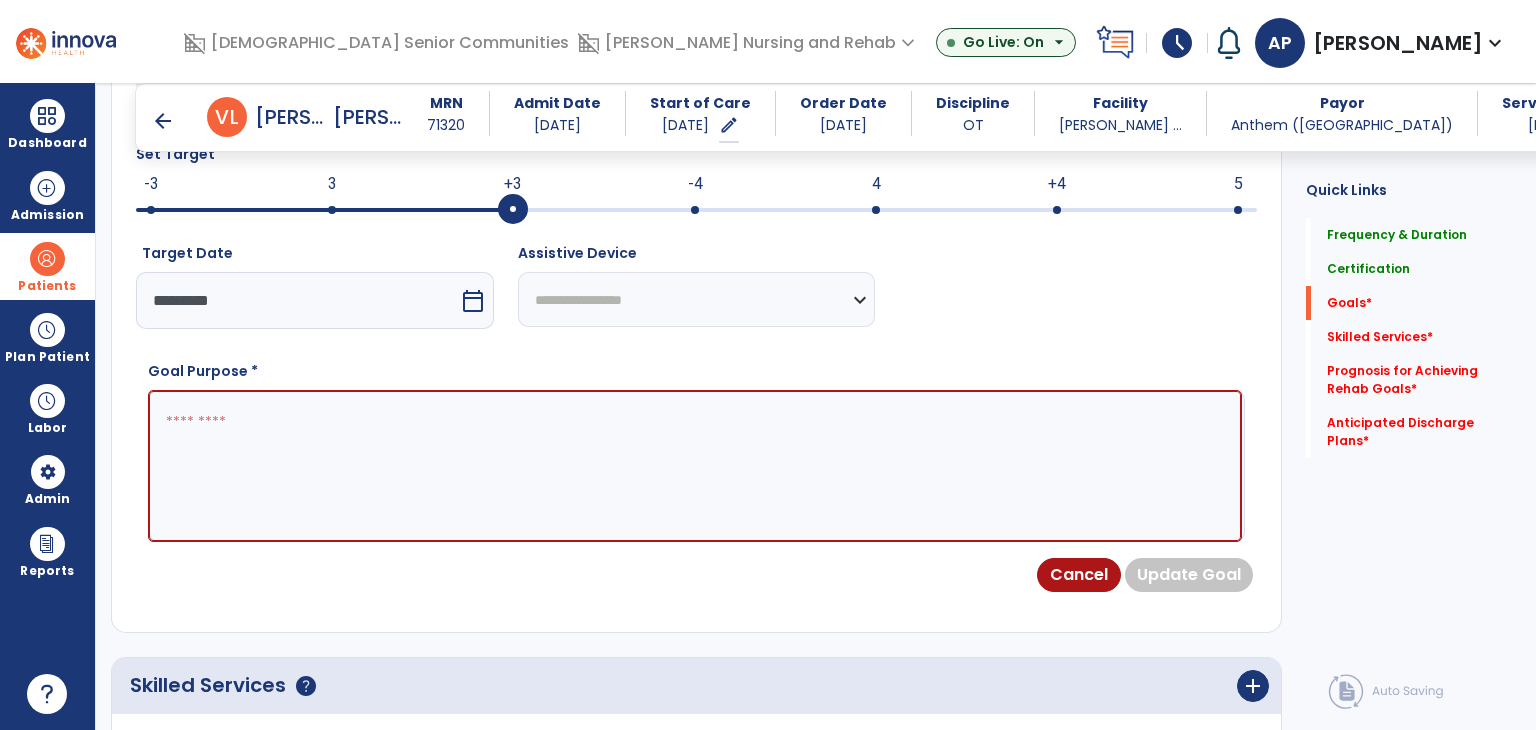 paste on "**********" 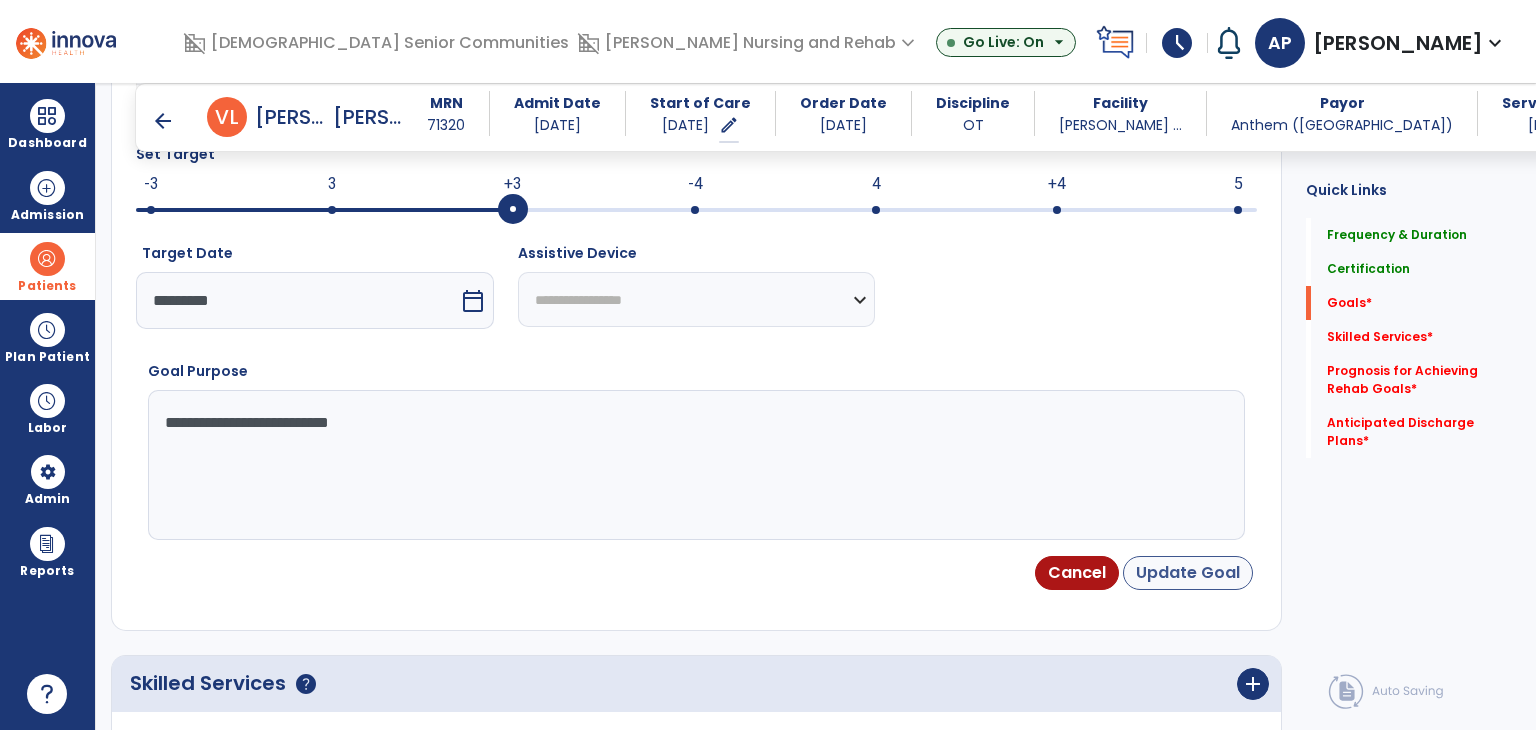 type on "**********" 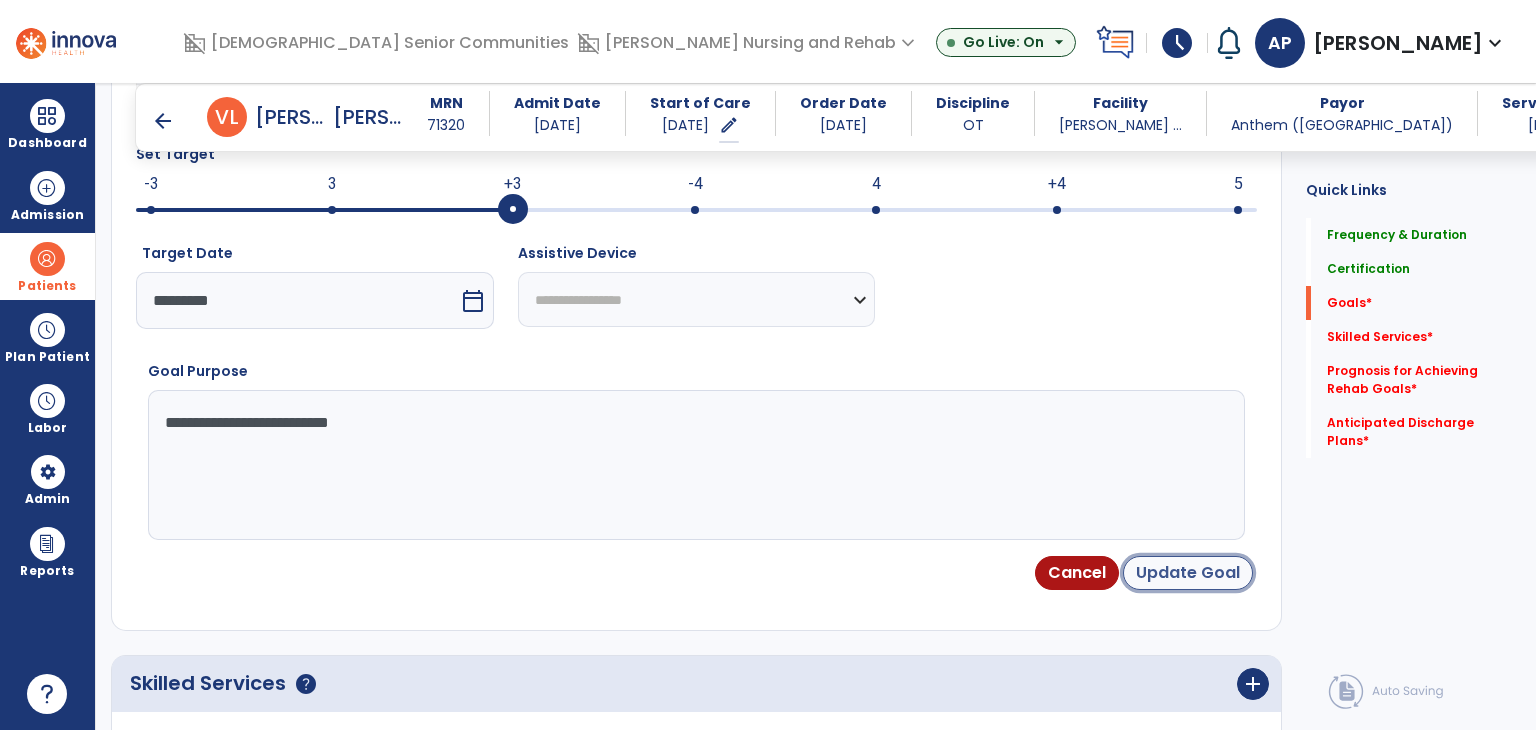 click on "Update Goal" at bounding box center (1188, 573) 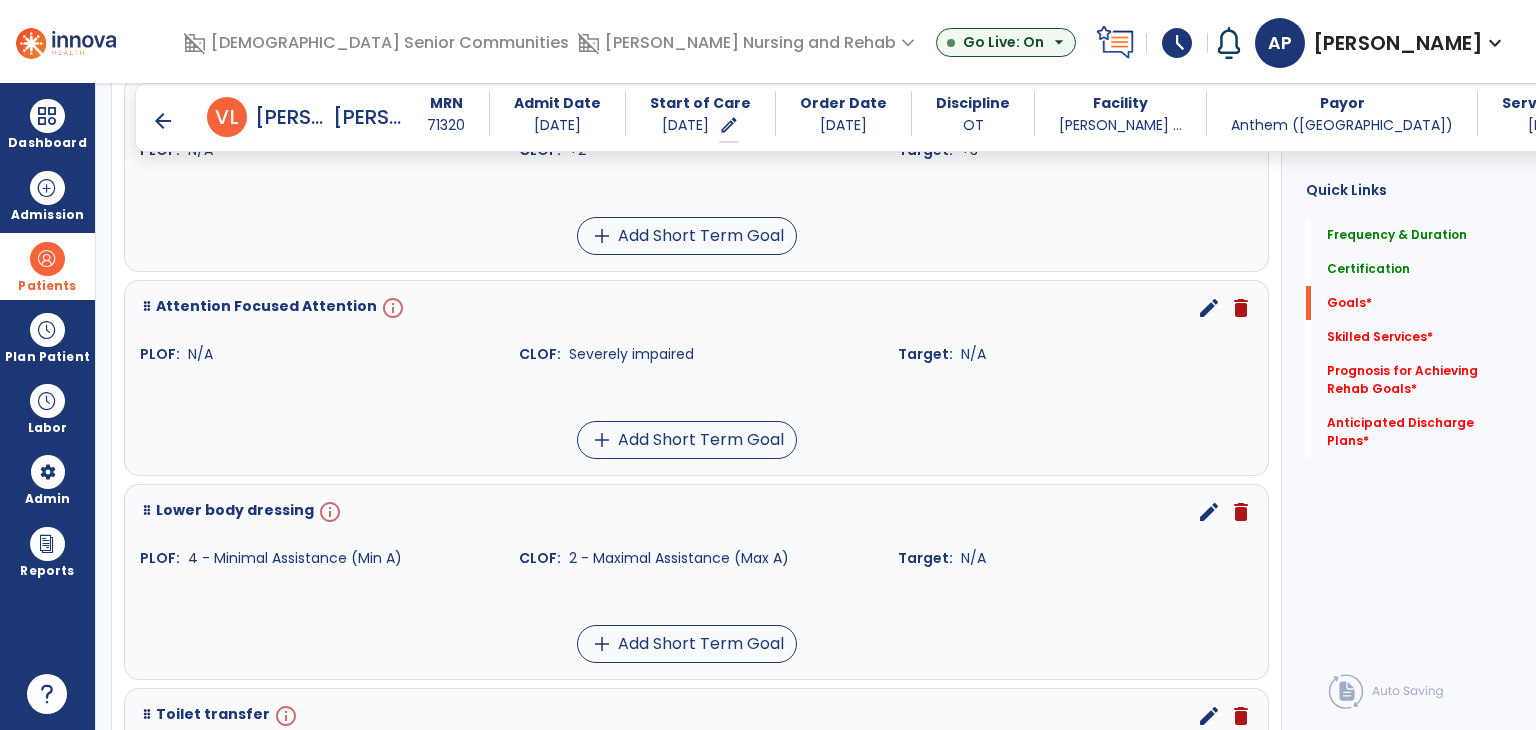 click on "info" at bounding box center (391, 308) 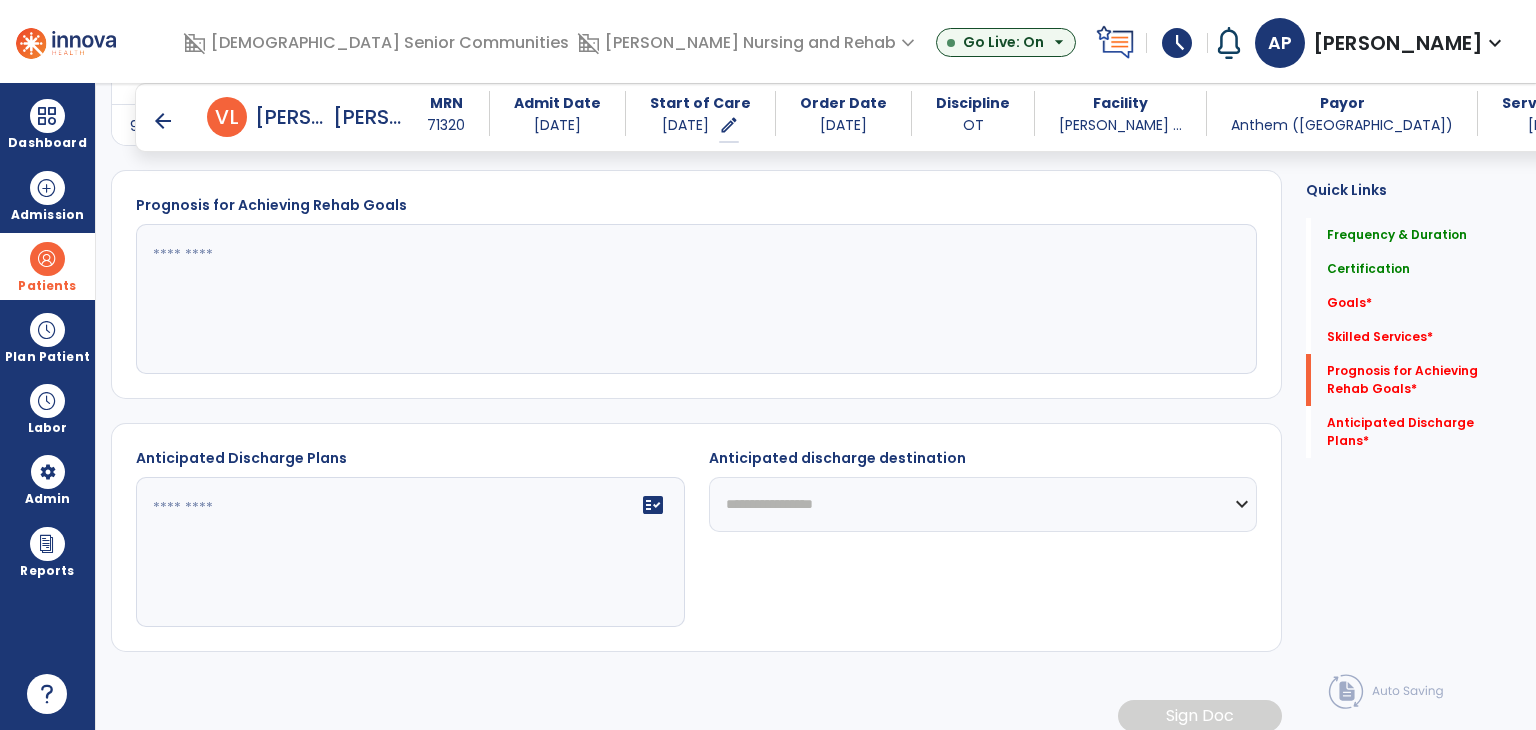 scroll, scrollTop: 900, scrollLeft: 0, axis: vertical 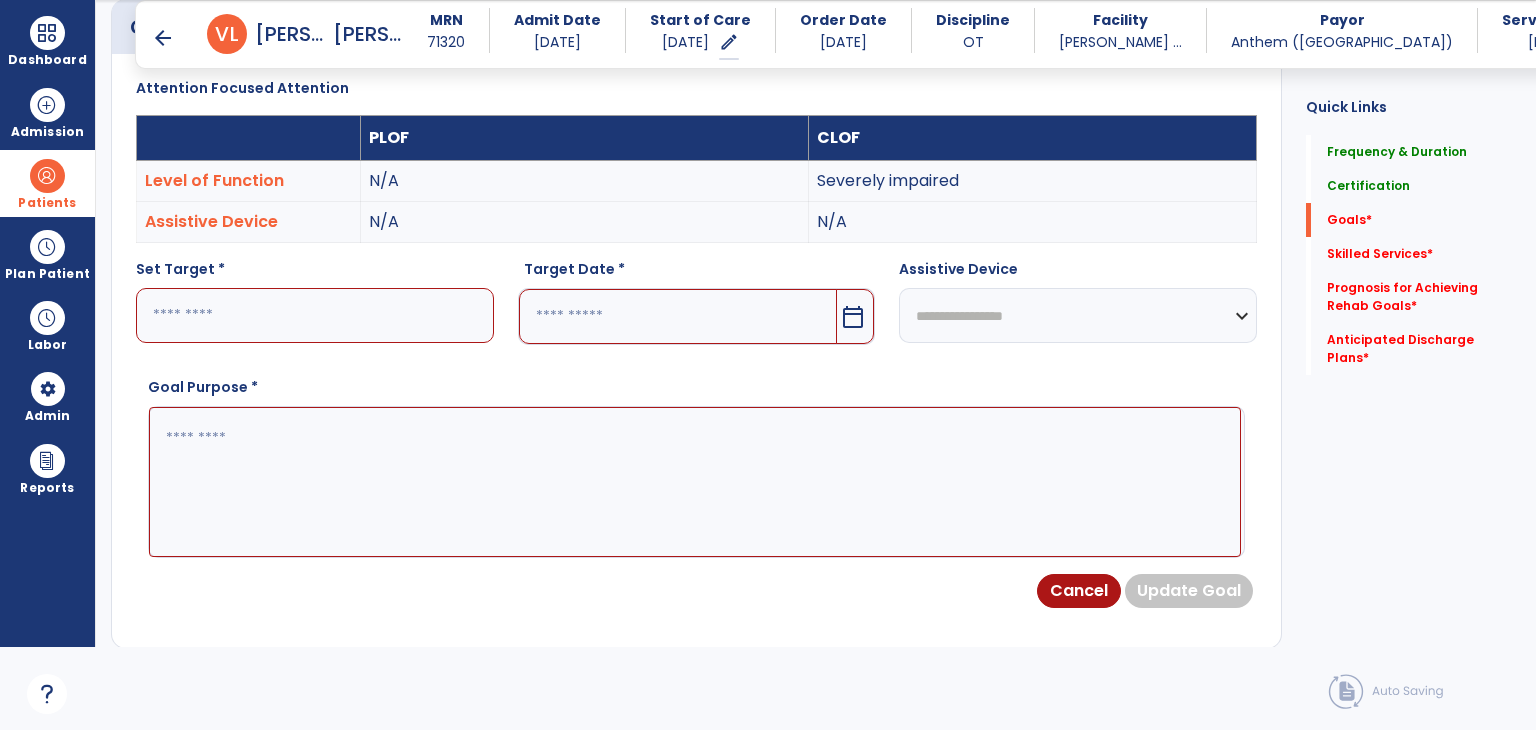 click at bounding box center (315, 315) 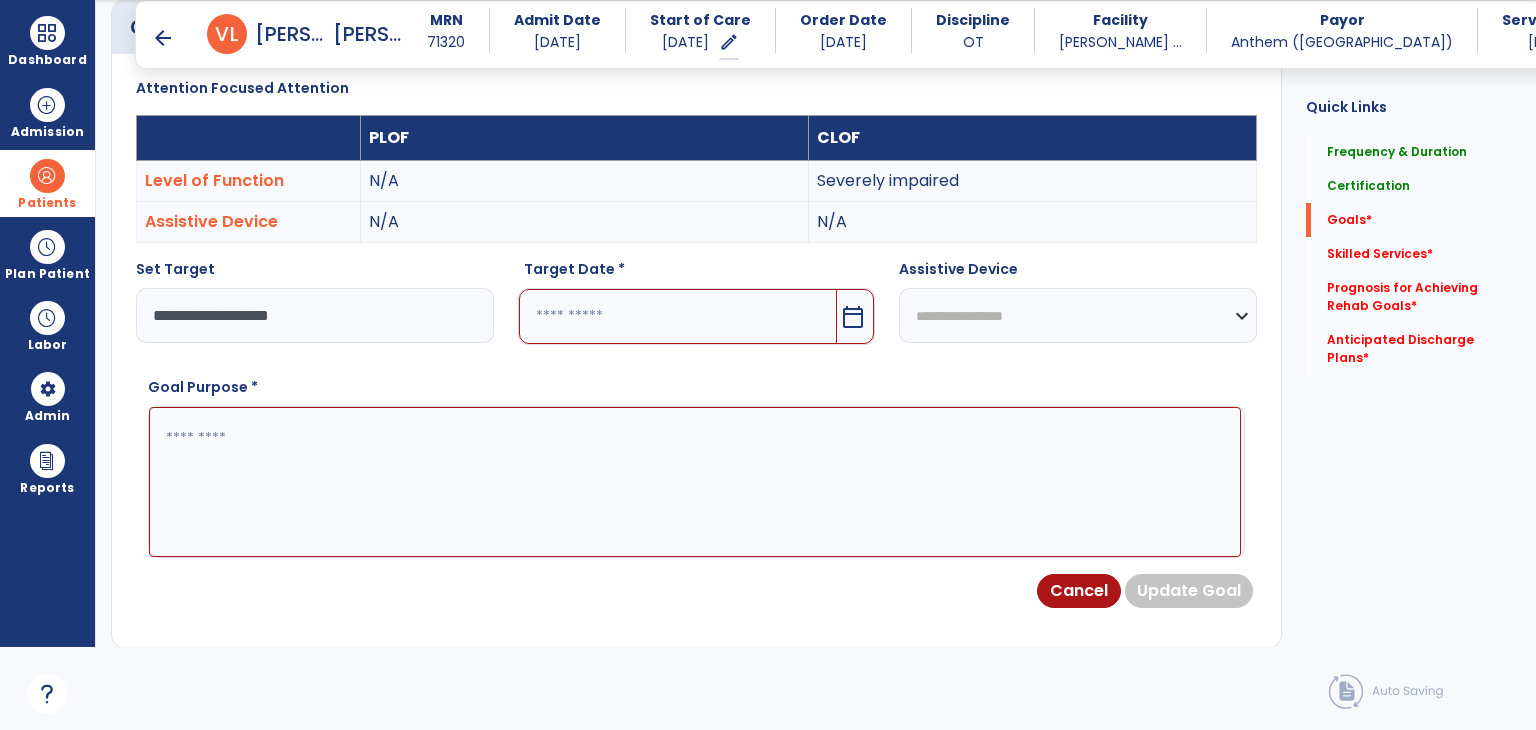 type on "**********" 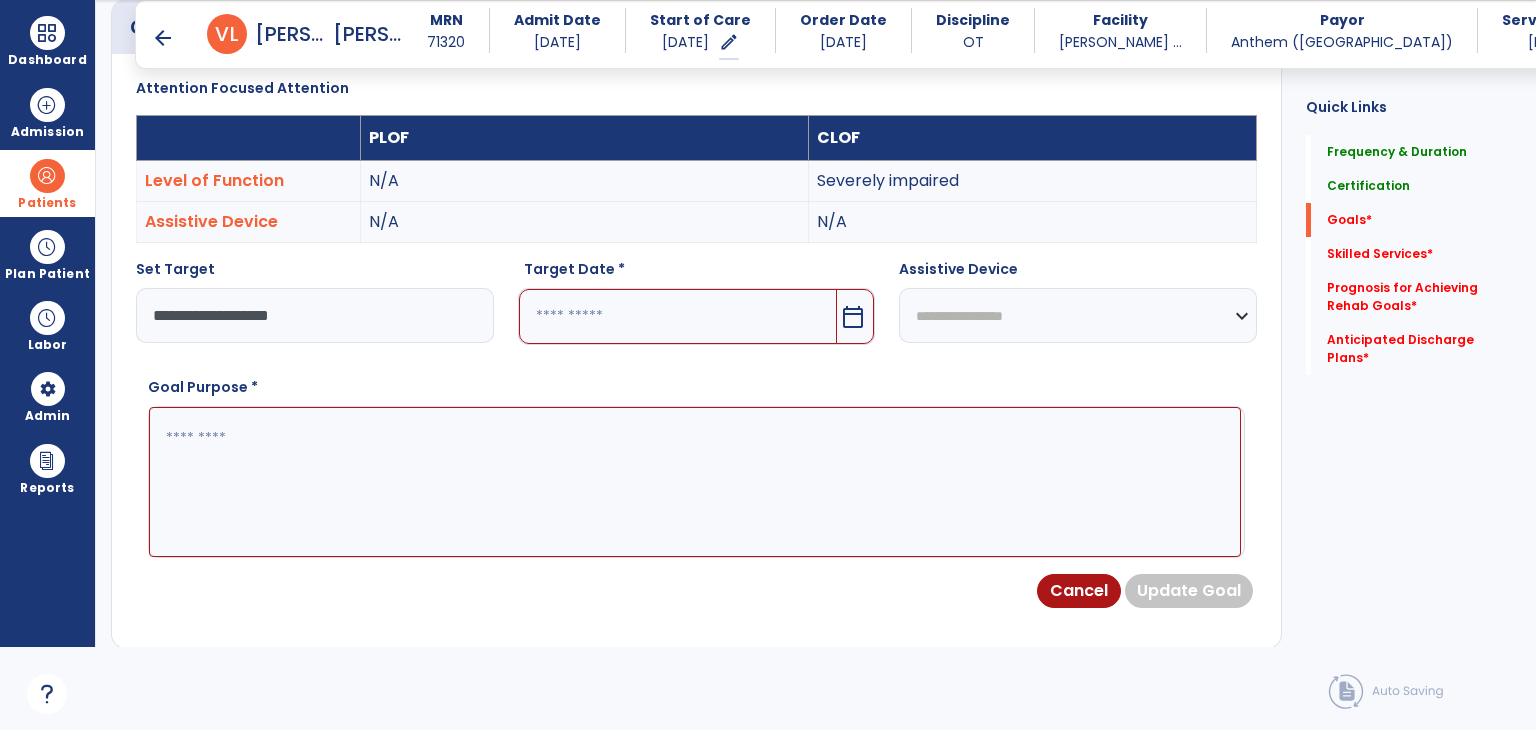 click at bounding box center (695, 482) 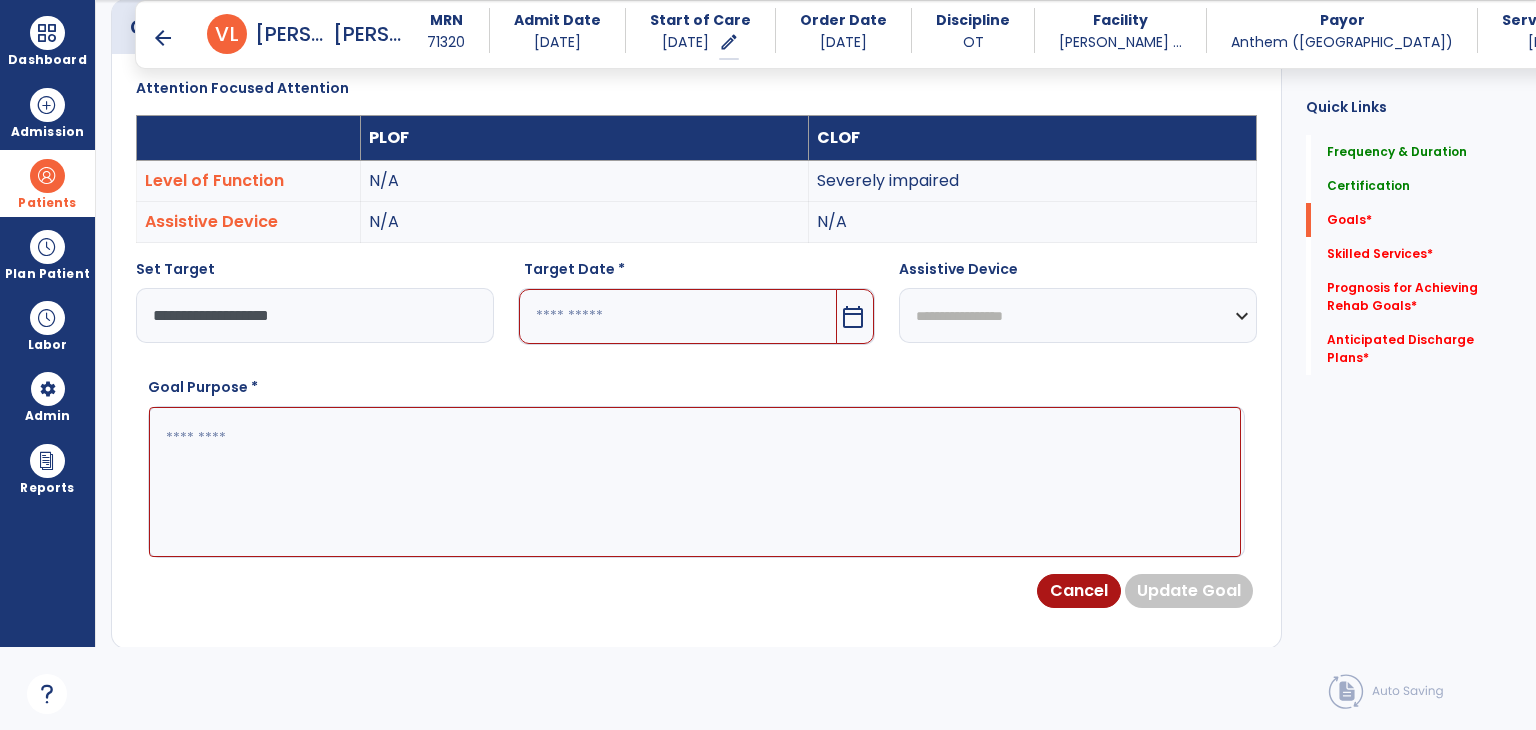 click at bounding box center (678, 316) 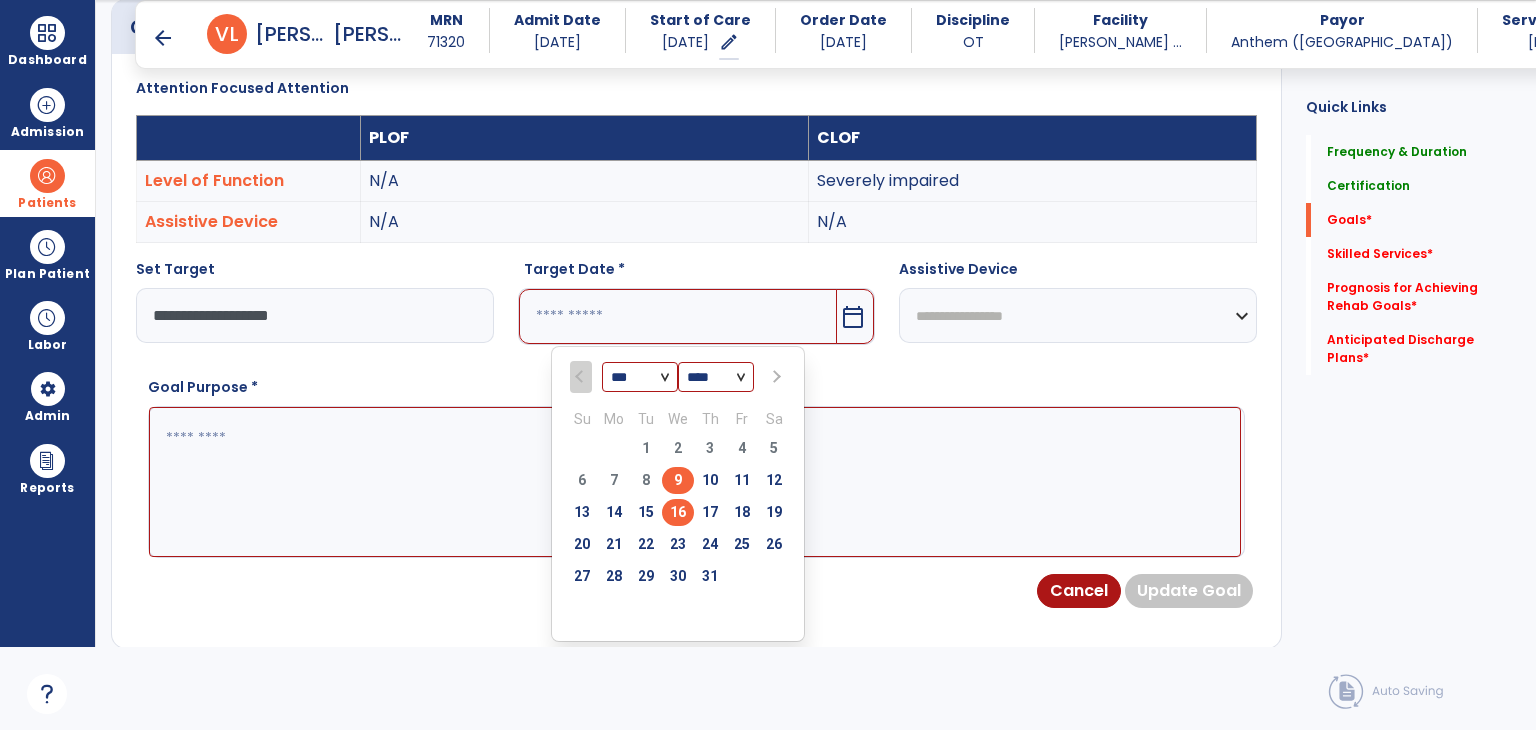 click on "16" at bounding box center [678, 512] 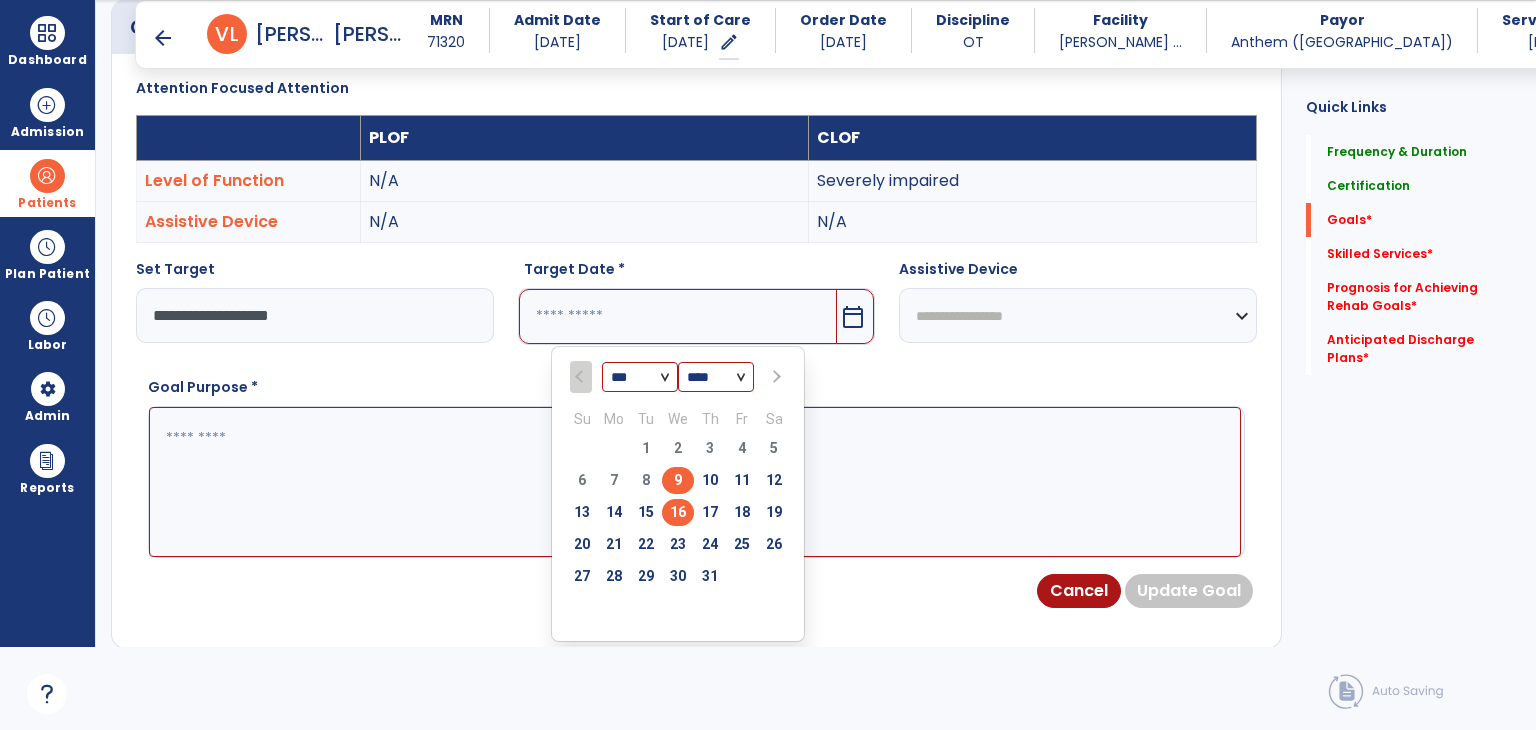 type on "*********" 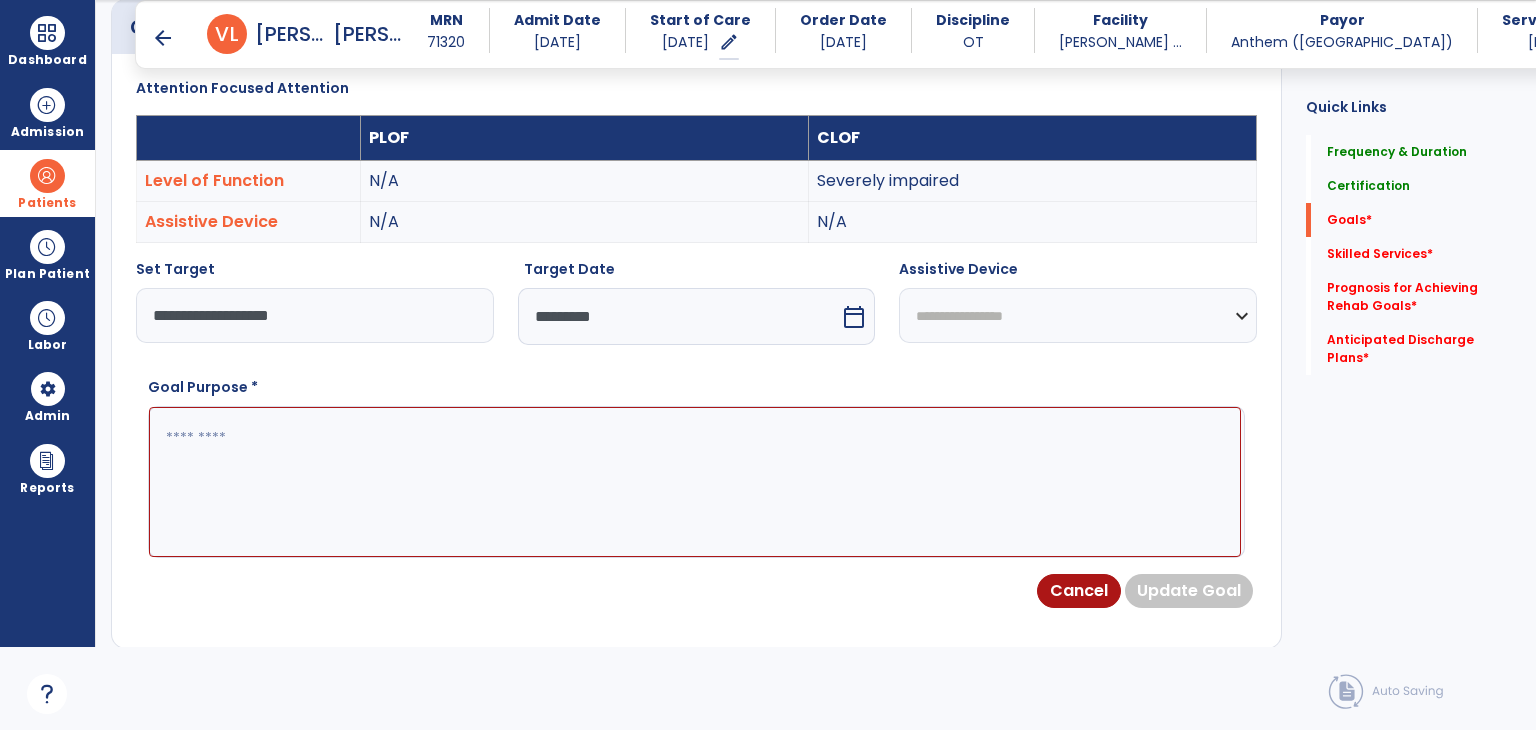 click at bounding box center (695, 482) 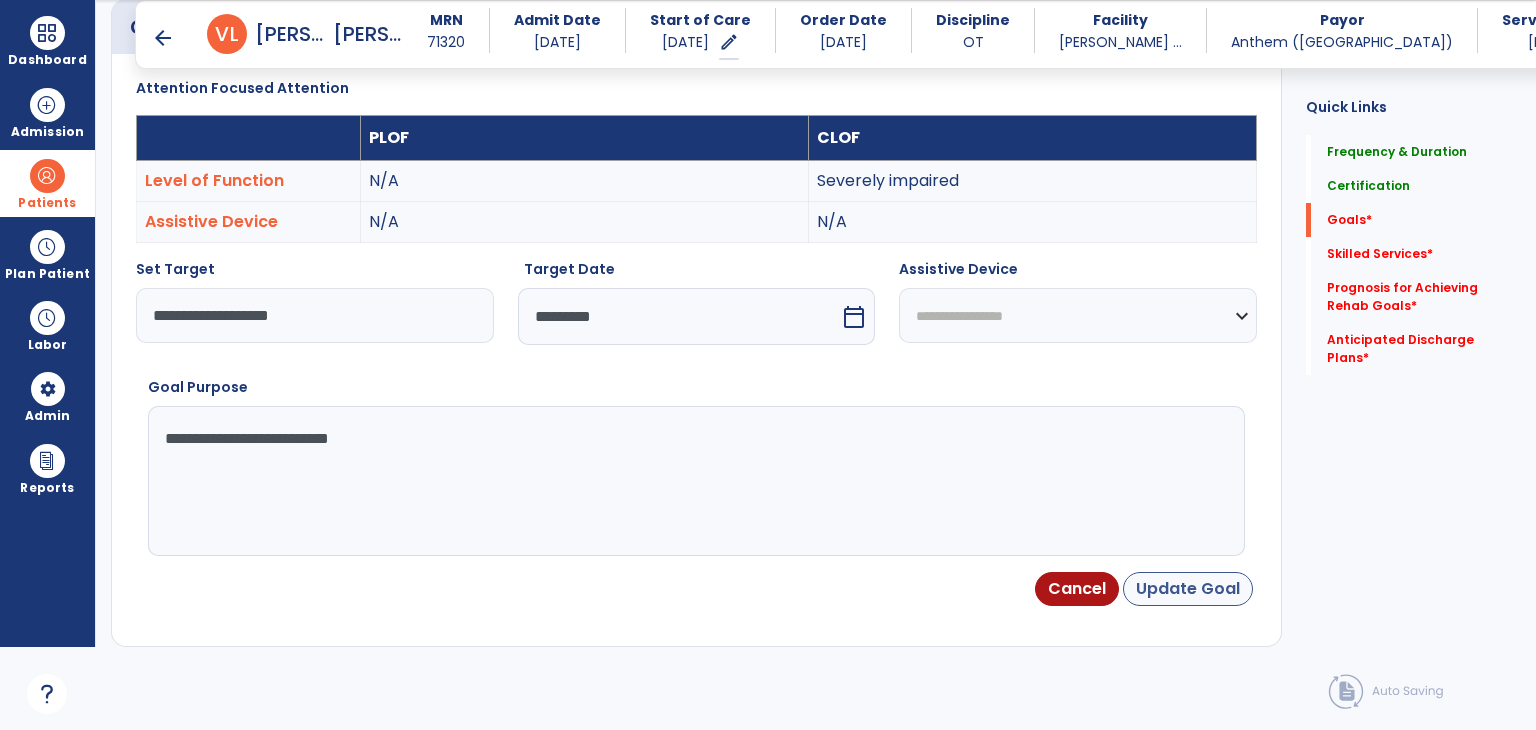 type on "**********" 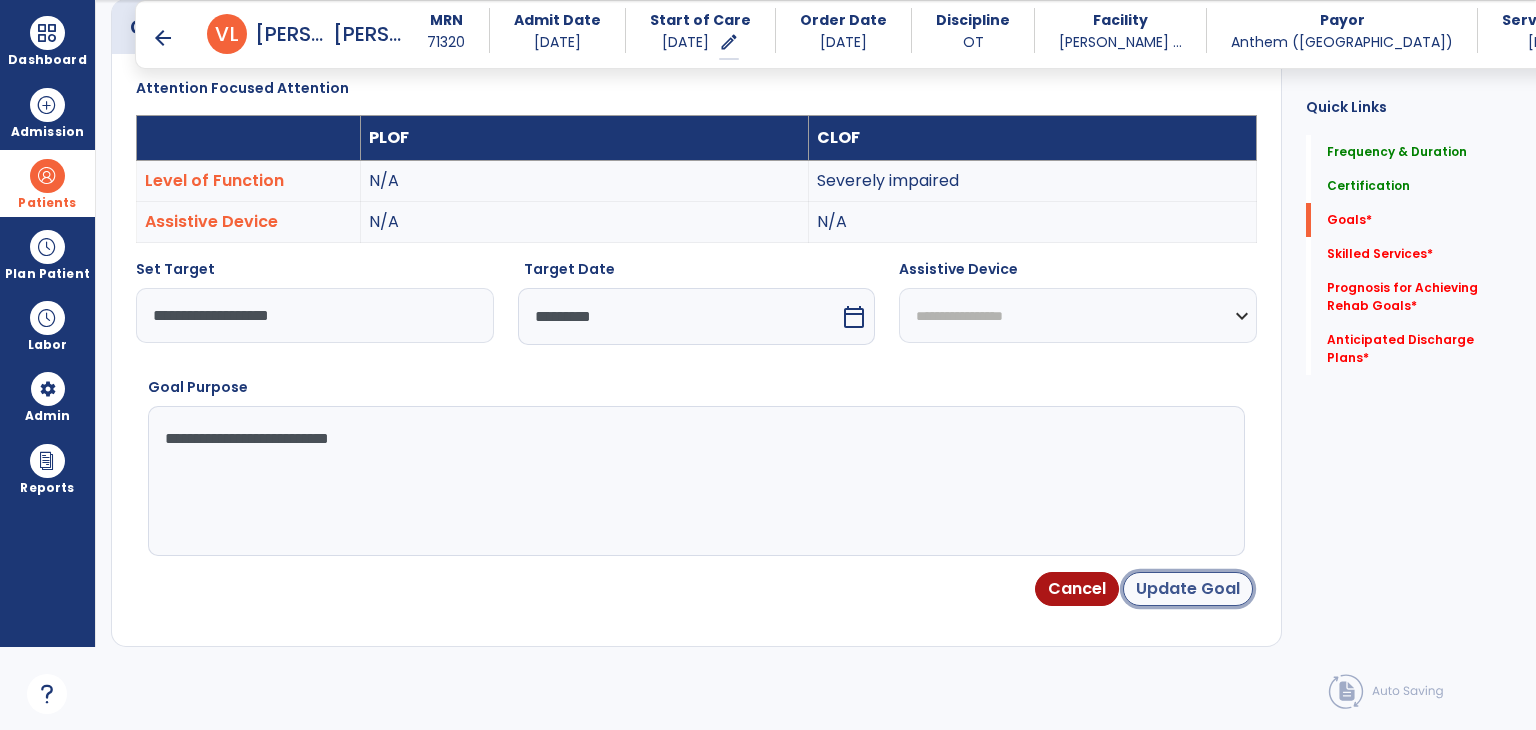 click on "Update Goal" at bounding box center [1188, 589] 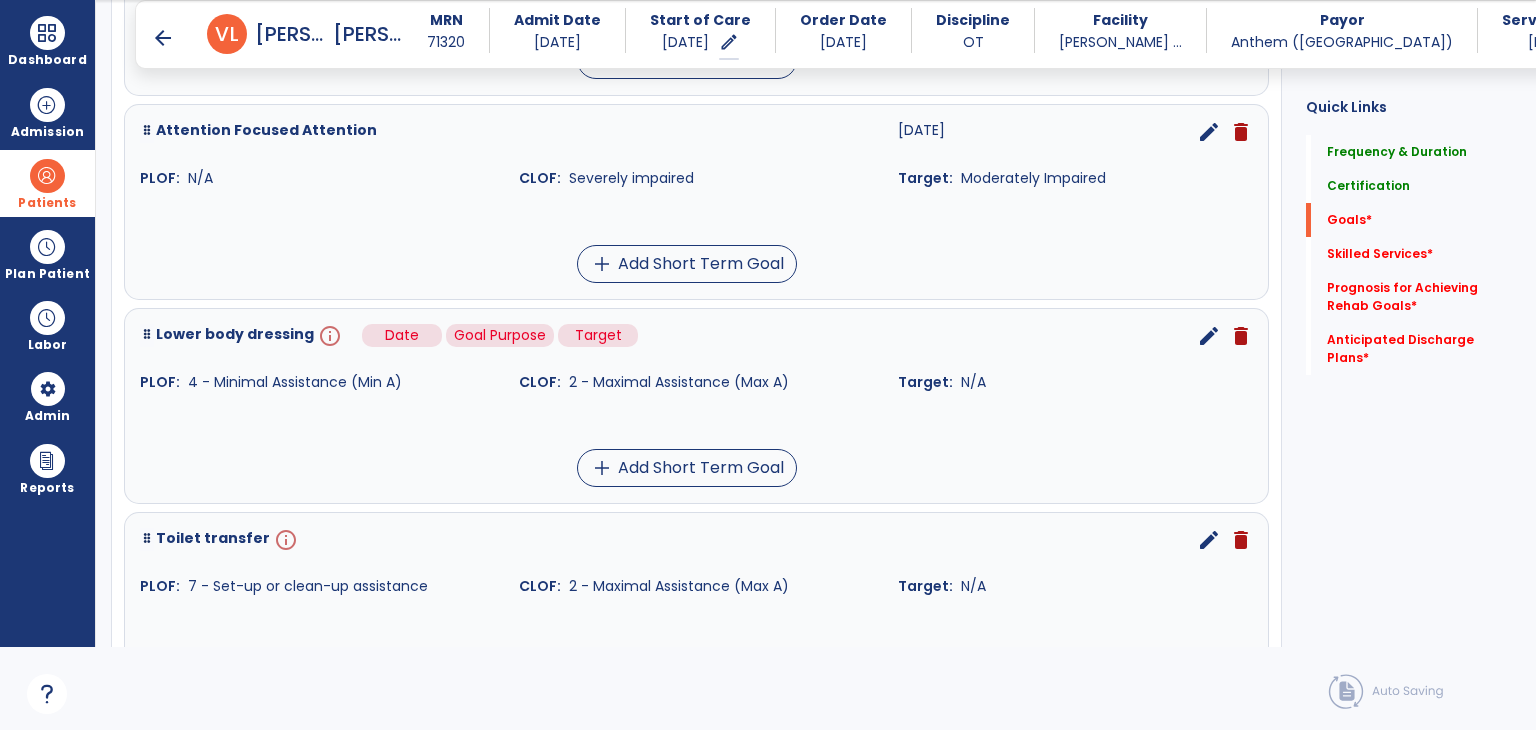 click on "info" at bounding box center [328, 336] 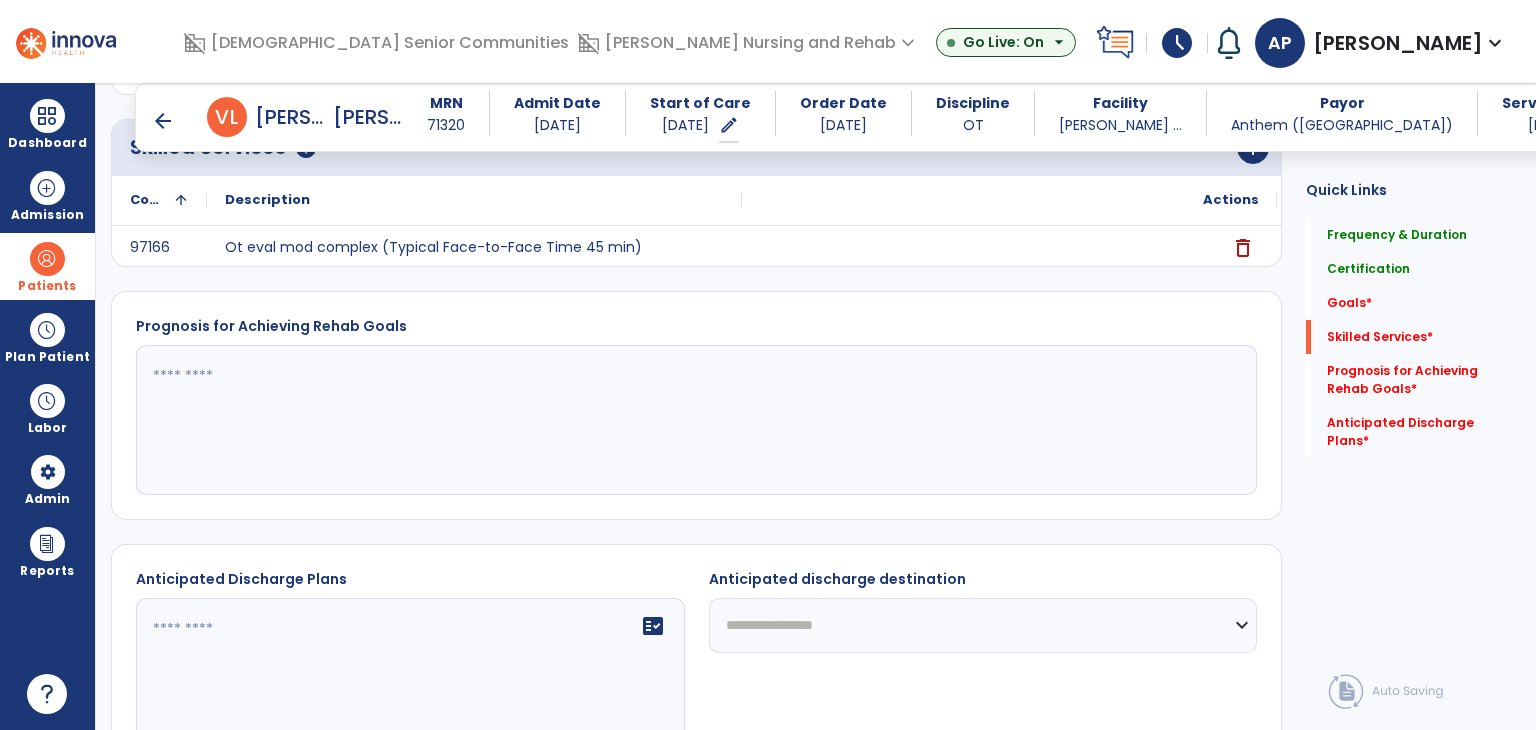 scroll, scrollTop: 534, scrollLeft: 0, axis: vertical 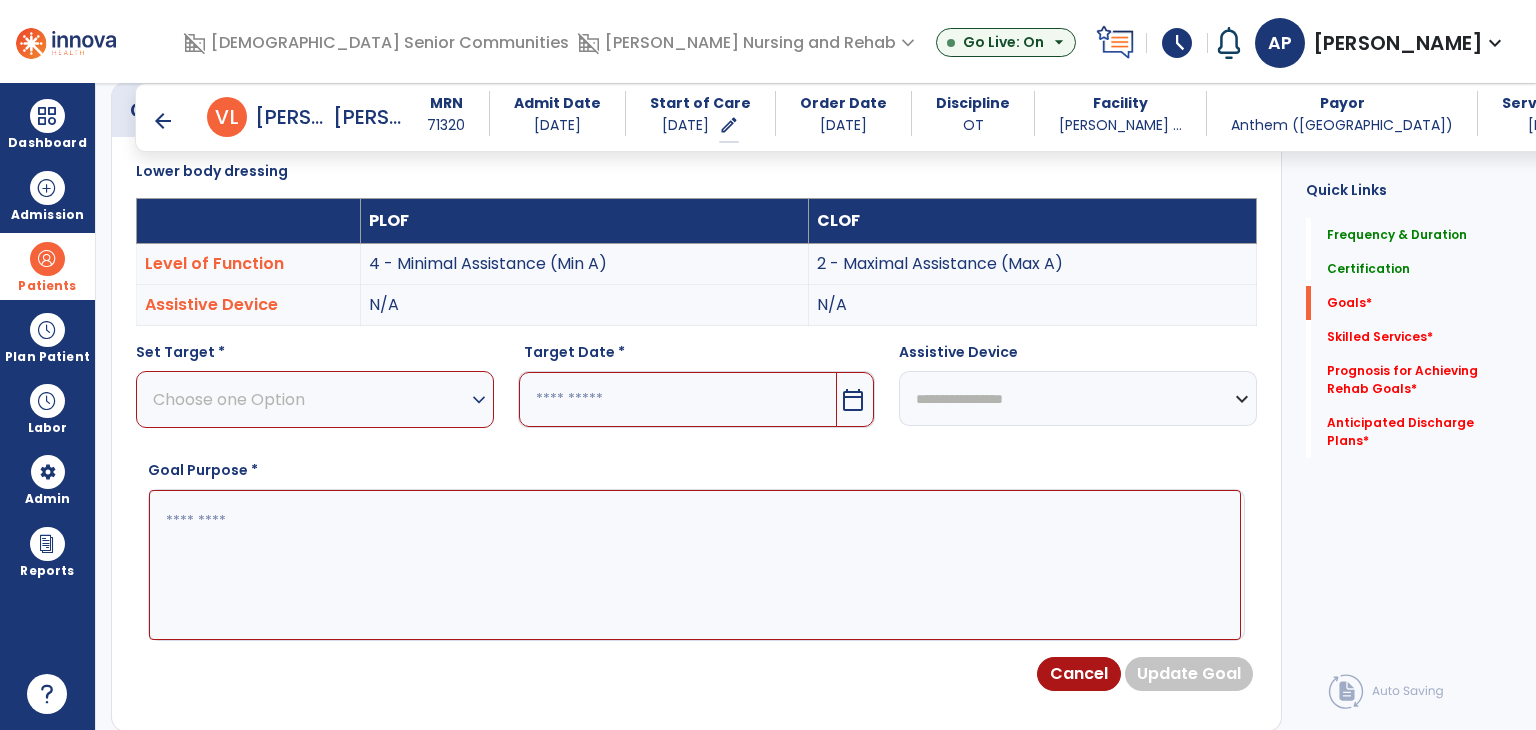 click on "Choose one Option" at bounding box center (310, 399) 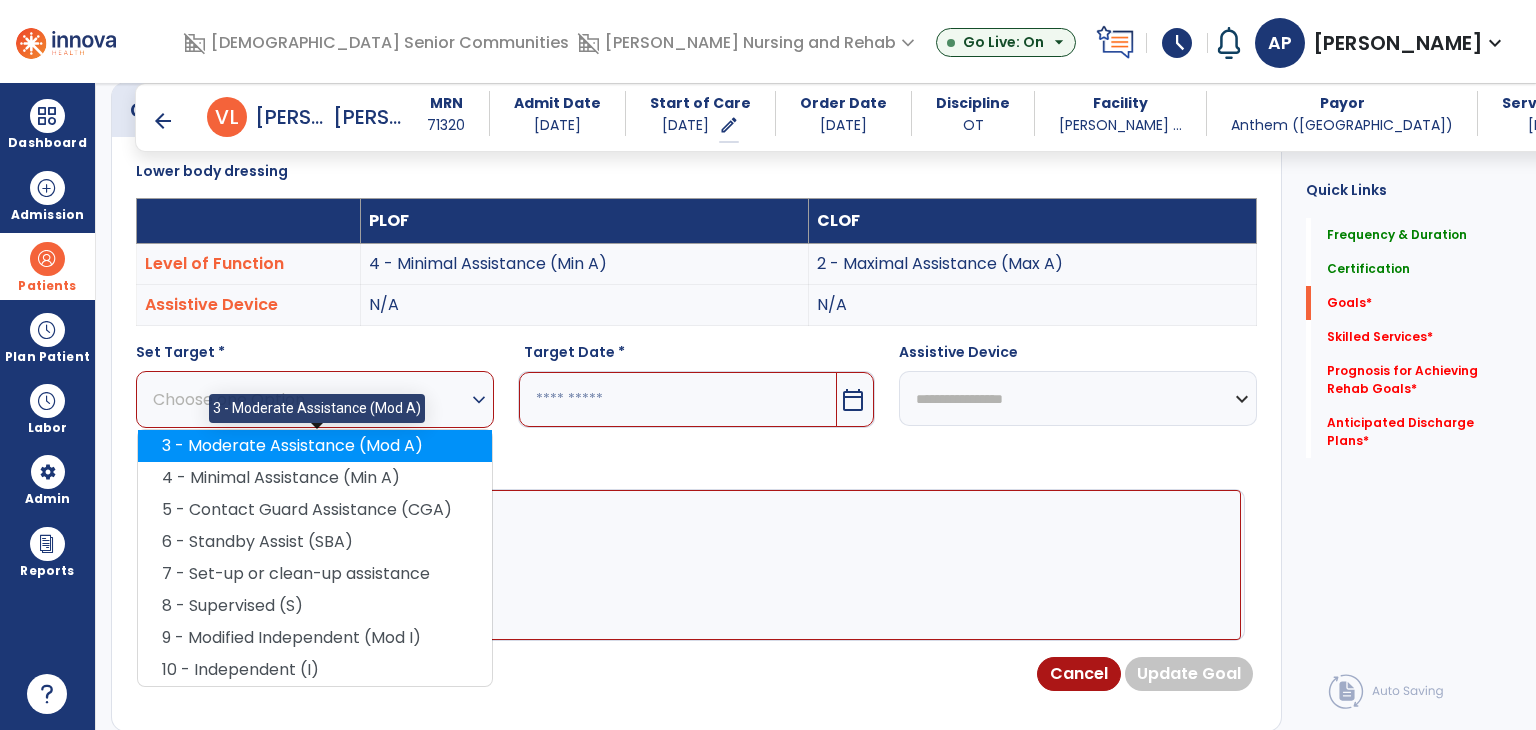click on "3 - Moderate Assistance (Mod A)" at bounding box center (315, 446) 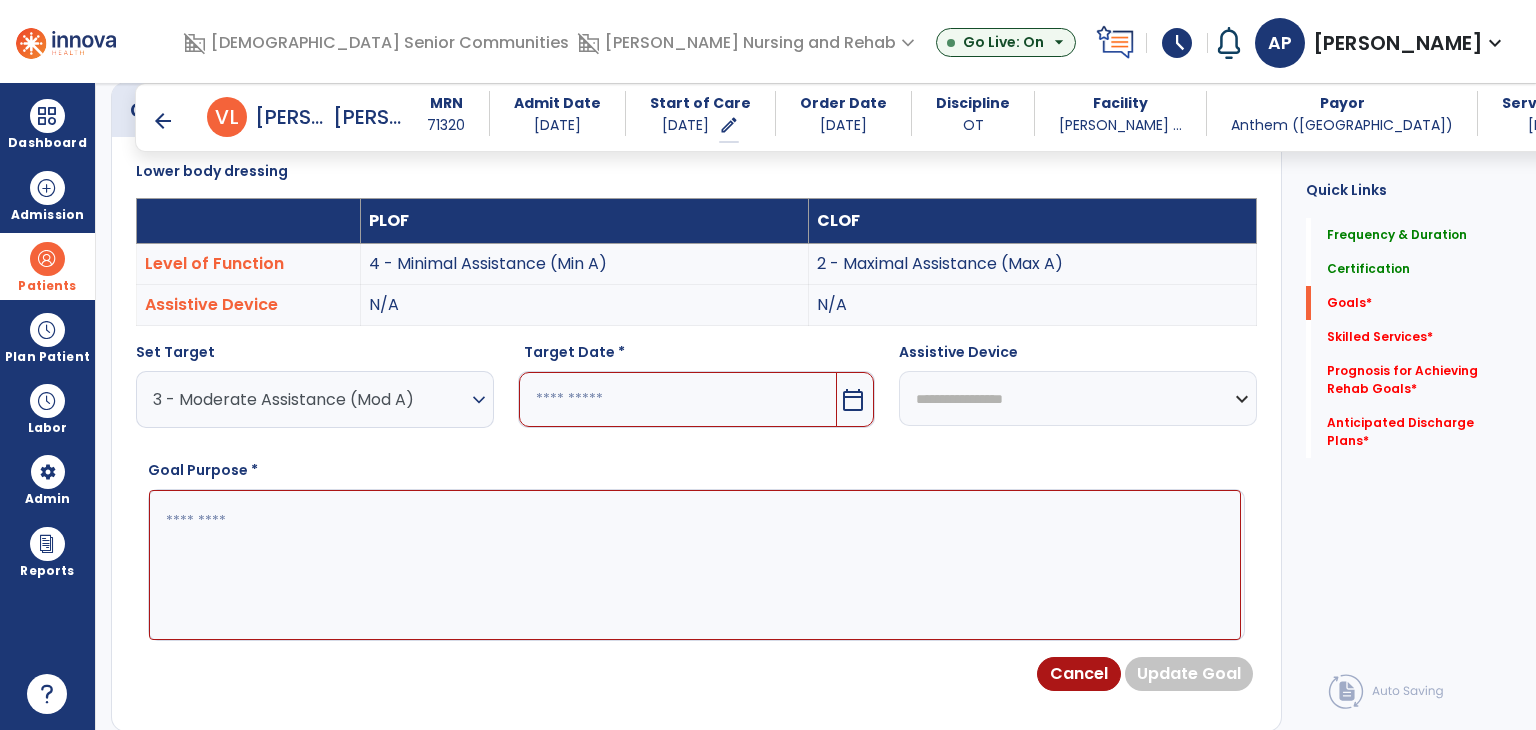 click at bounding box center (695, 565) 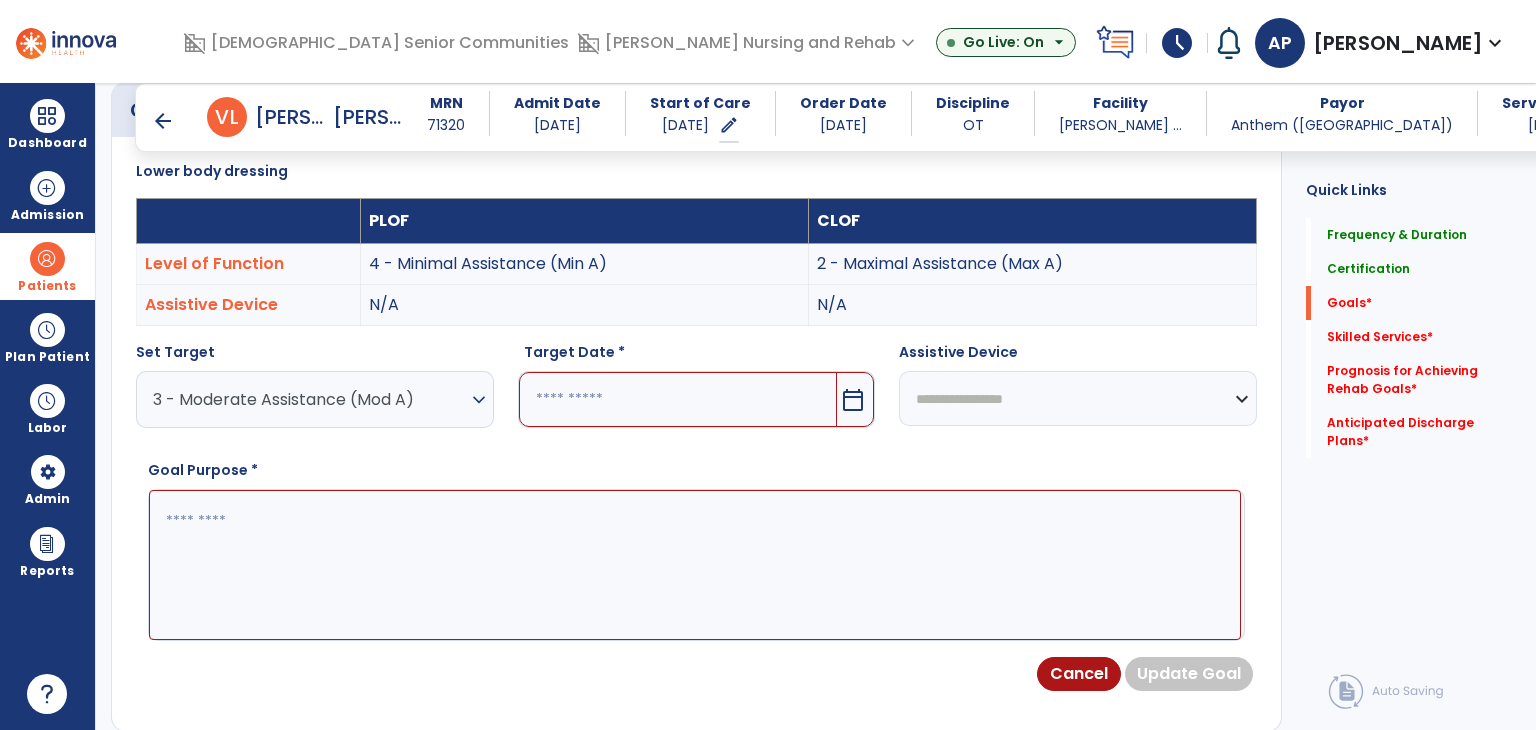 paste on "**********" 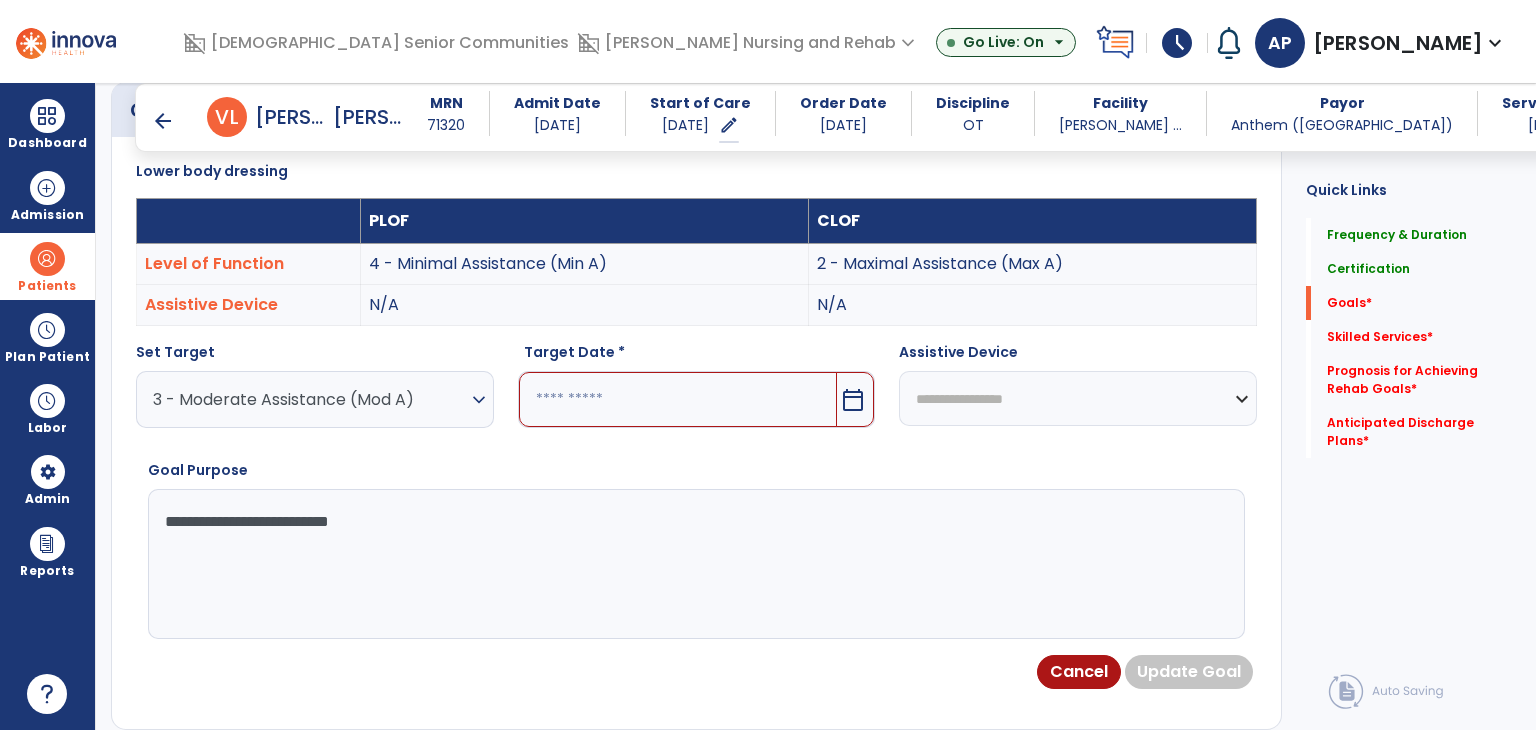 type on "**********" 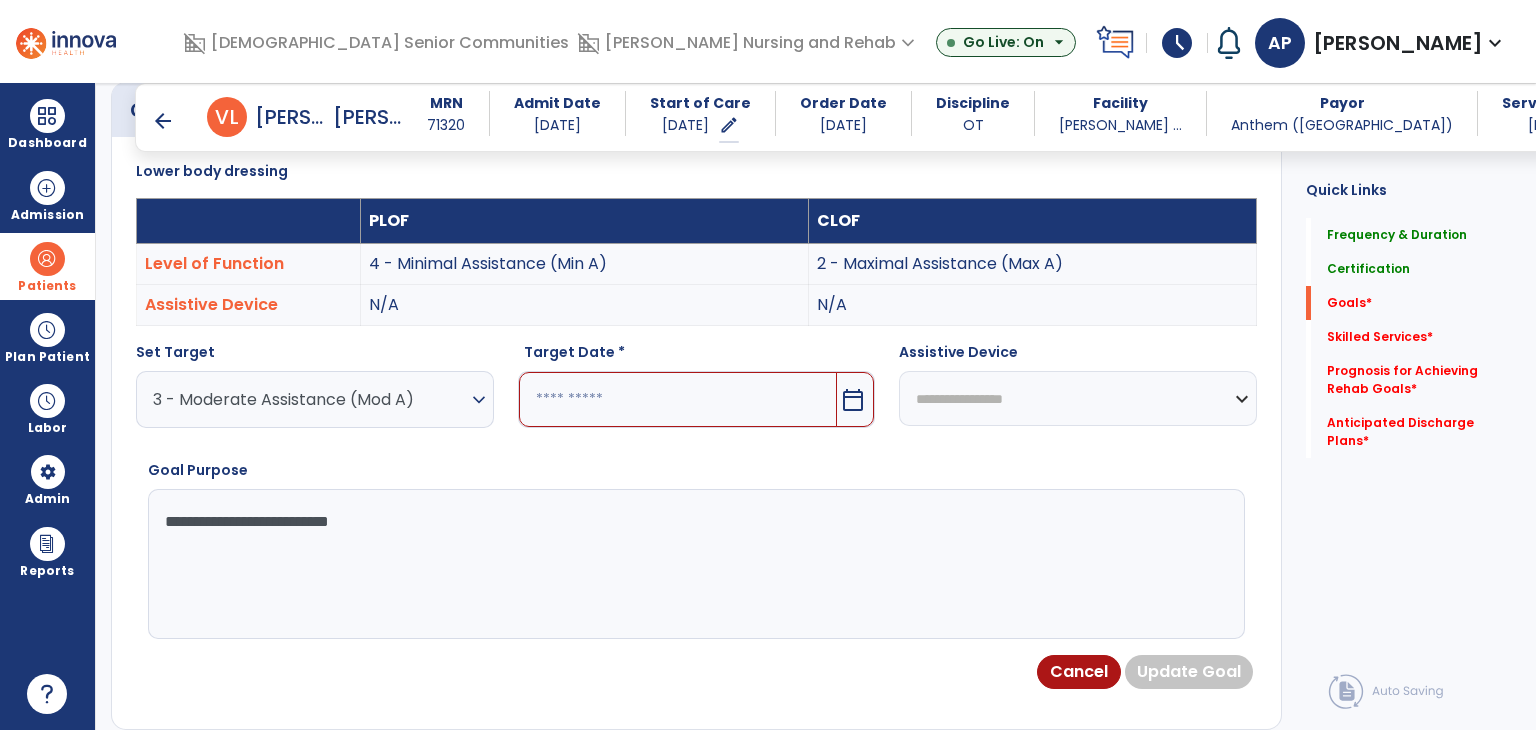 click at bounding box center [678, 399] 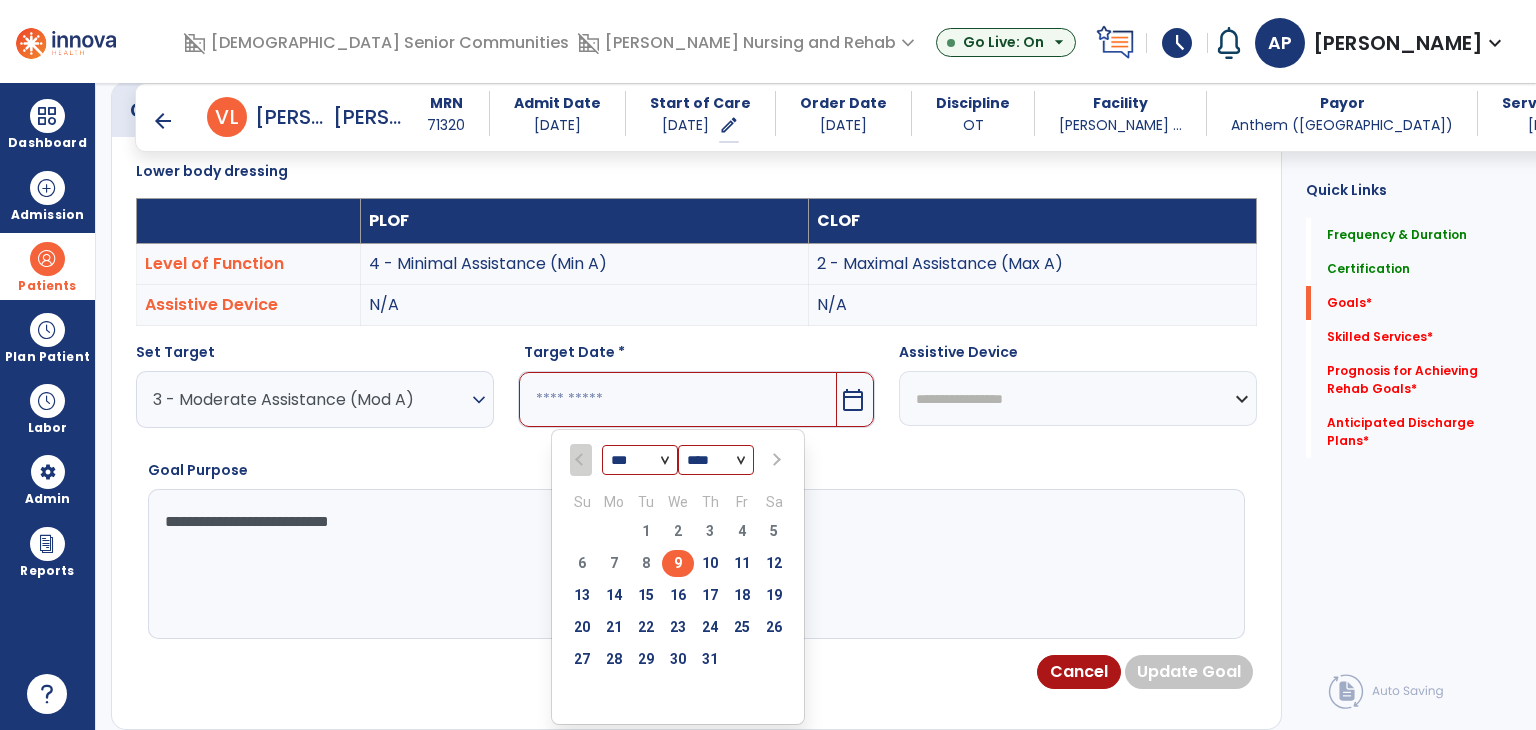 drag, startPoint x: 685, startPoint y: 585, endPoint x: 912, endPoint y: 623, distance: 230.15865 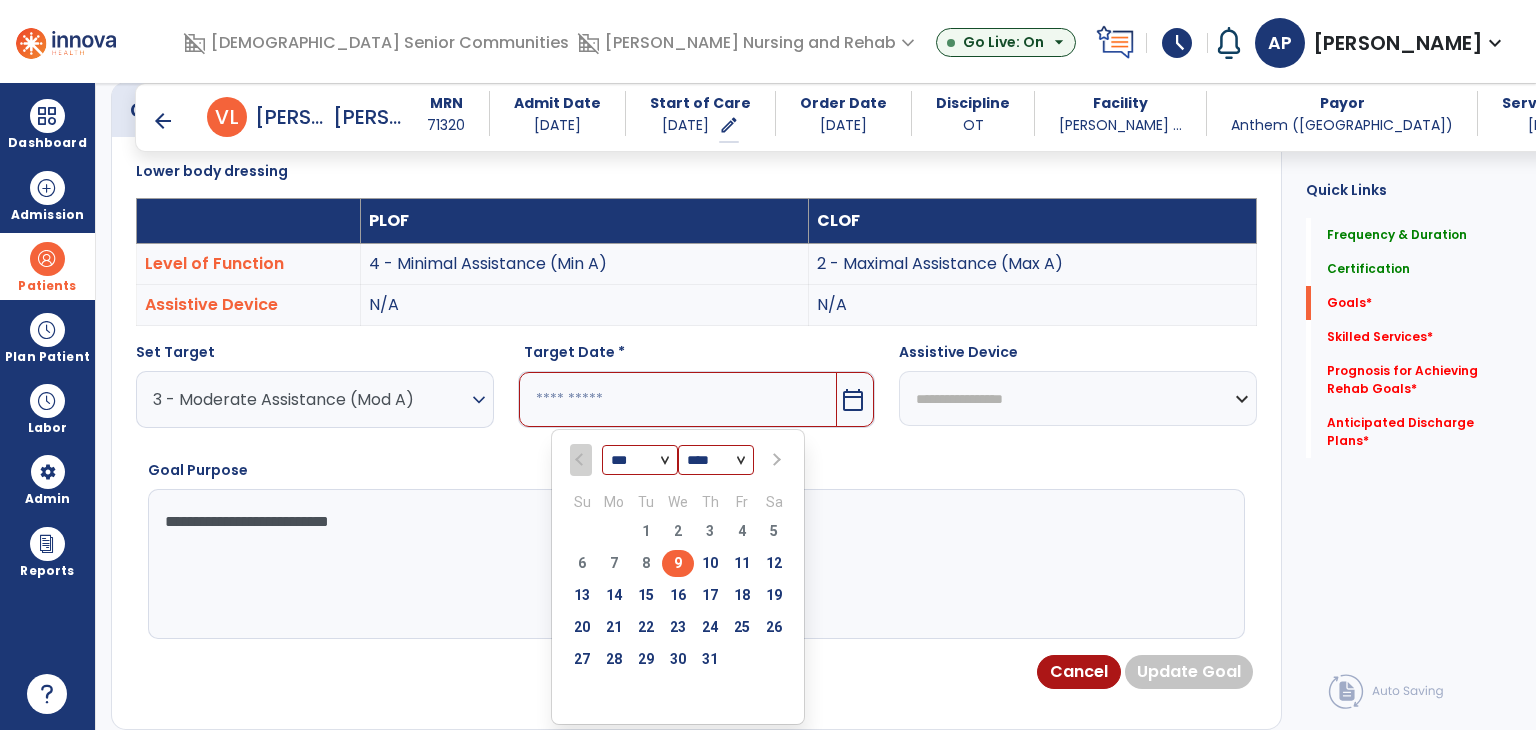 click on "16" at bounding box center (678, 595) 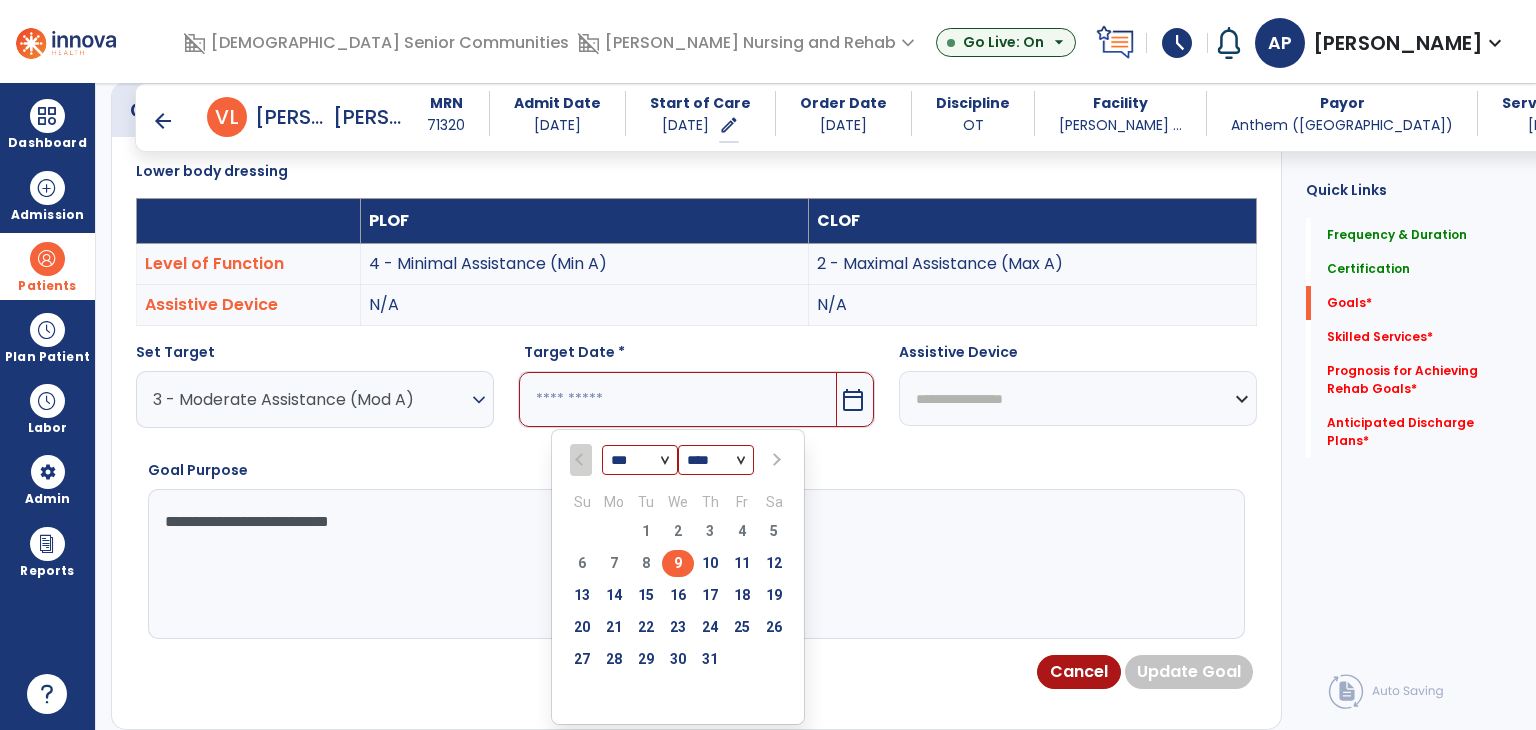 type on "*********" 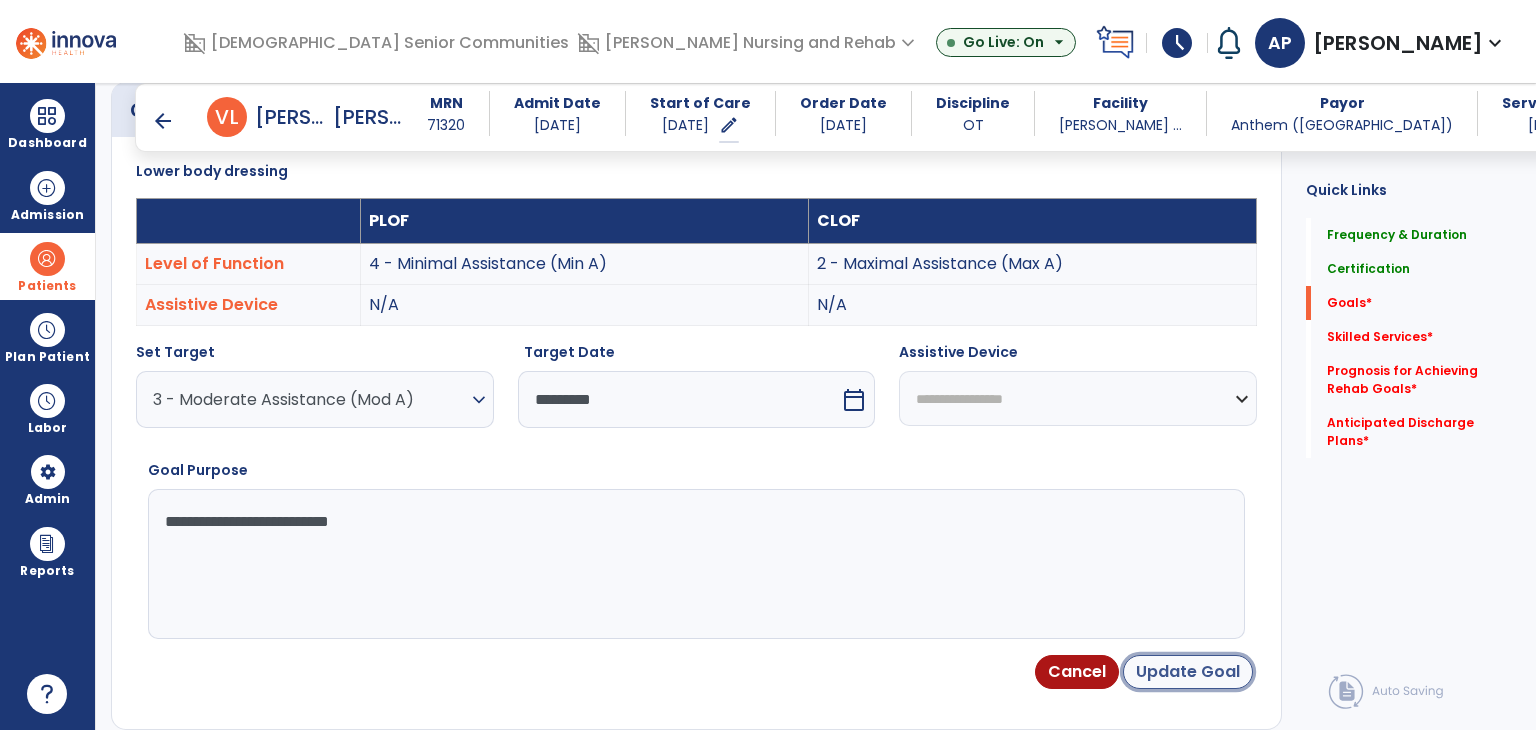 click on "Update Goal" at bounding box center [1188, 672] 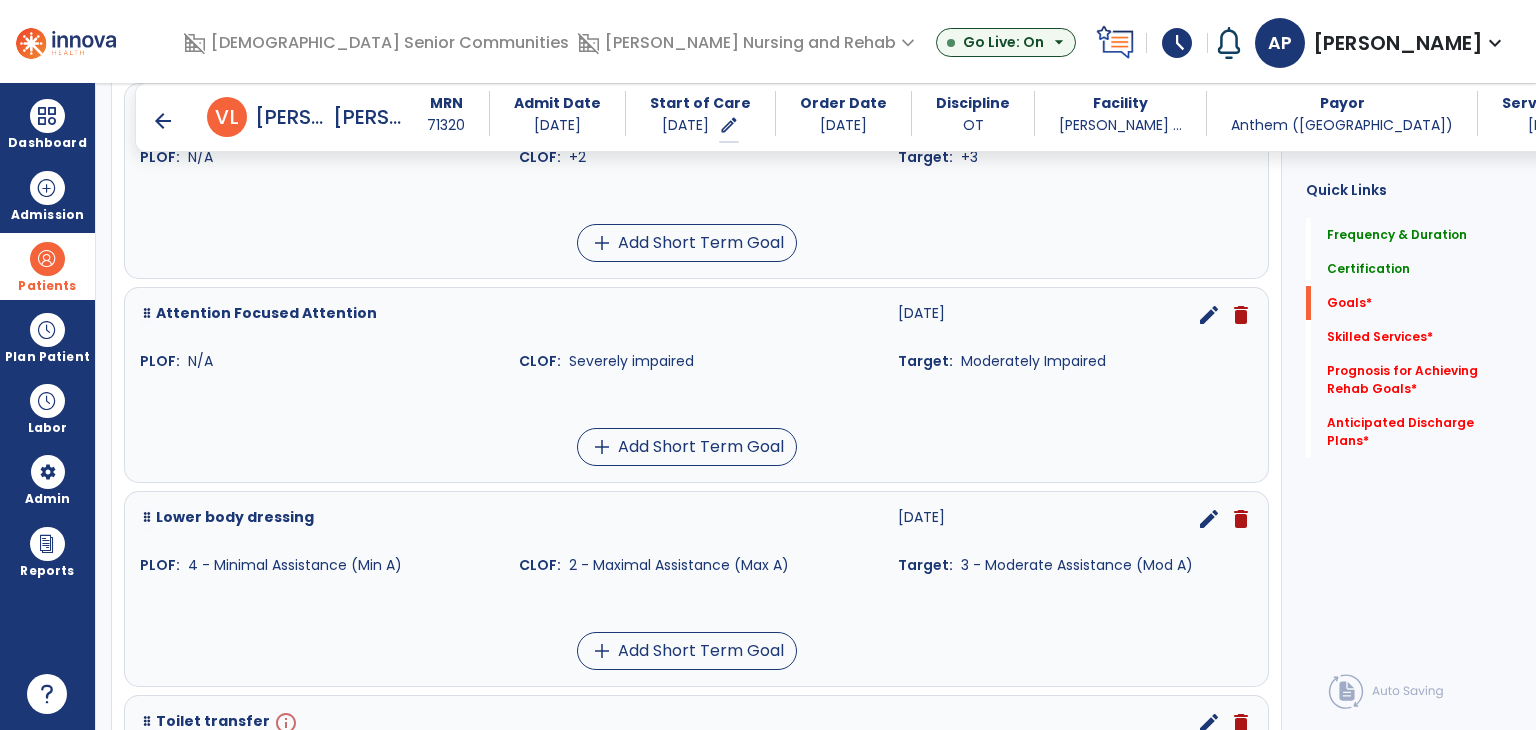 scroll, scrollTop: 1934, scrollLeft: 0, axis: vertical 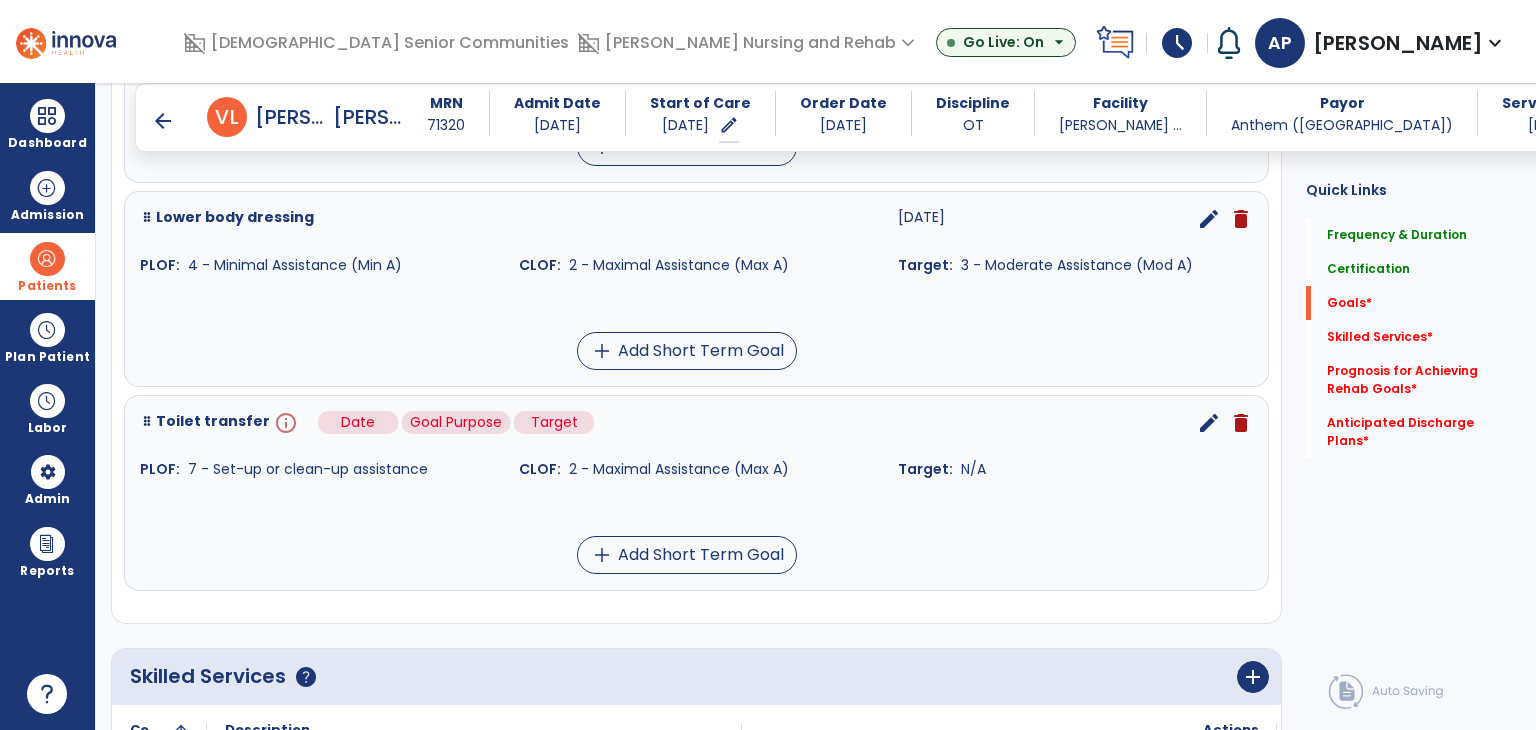 click on "info" at bounding box center (284, 423) 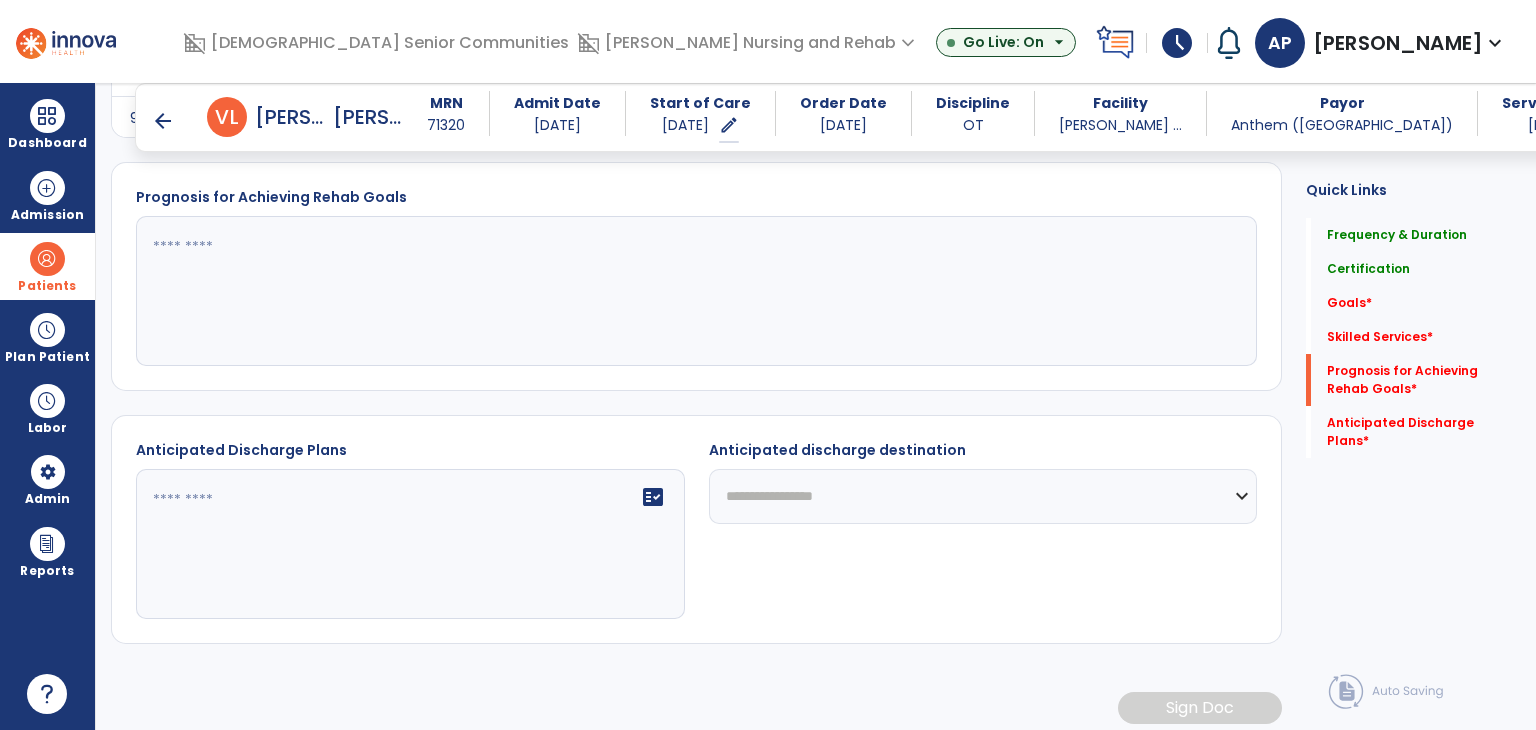 scroll, scrollTop: 985, scrollLeft: 0, axis: vertical 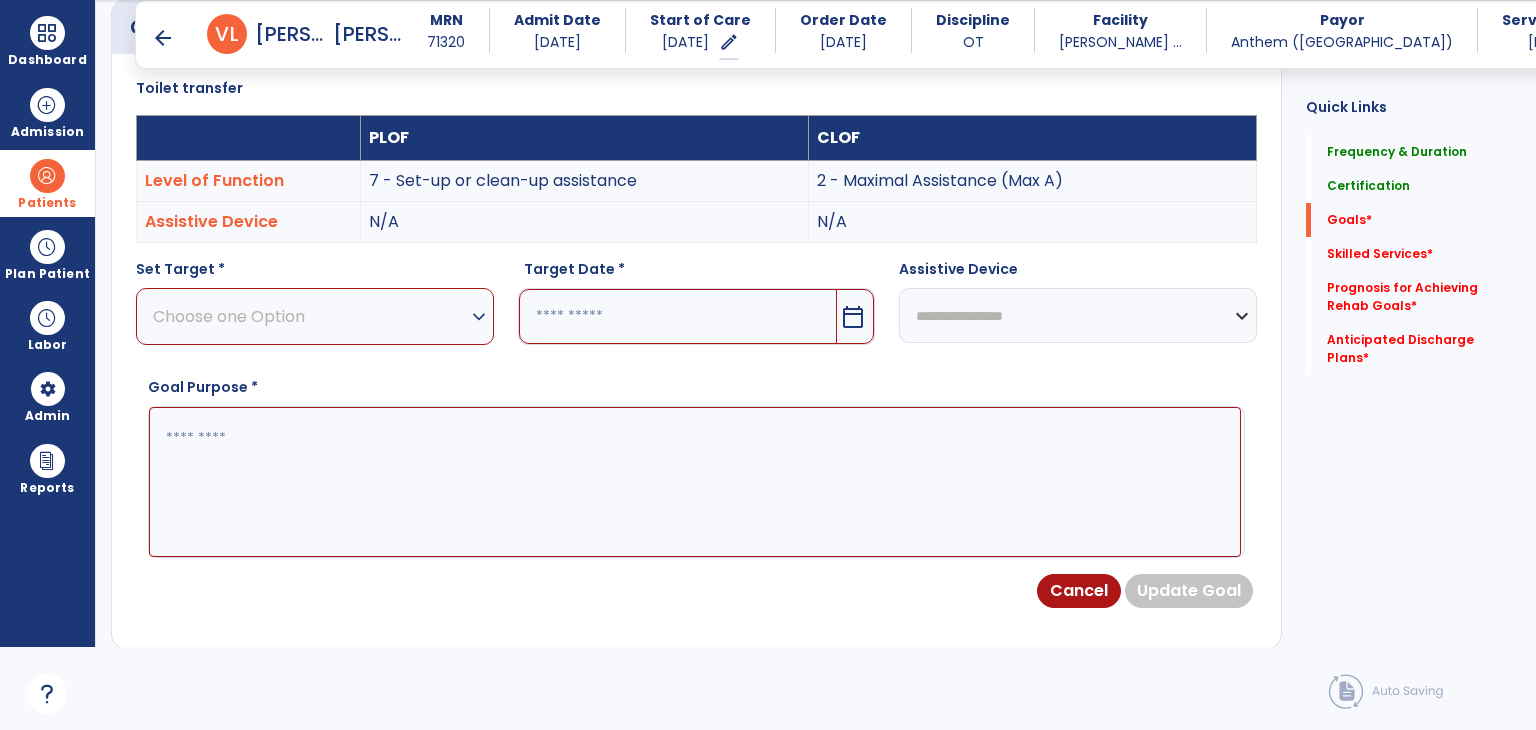 click on "Choose one Option" at bounding box center [310, 316] 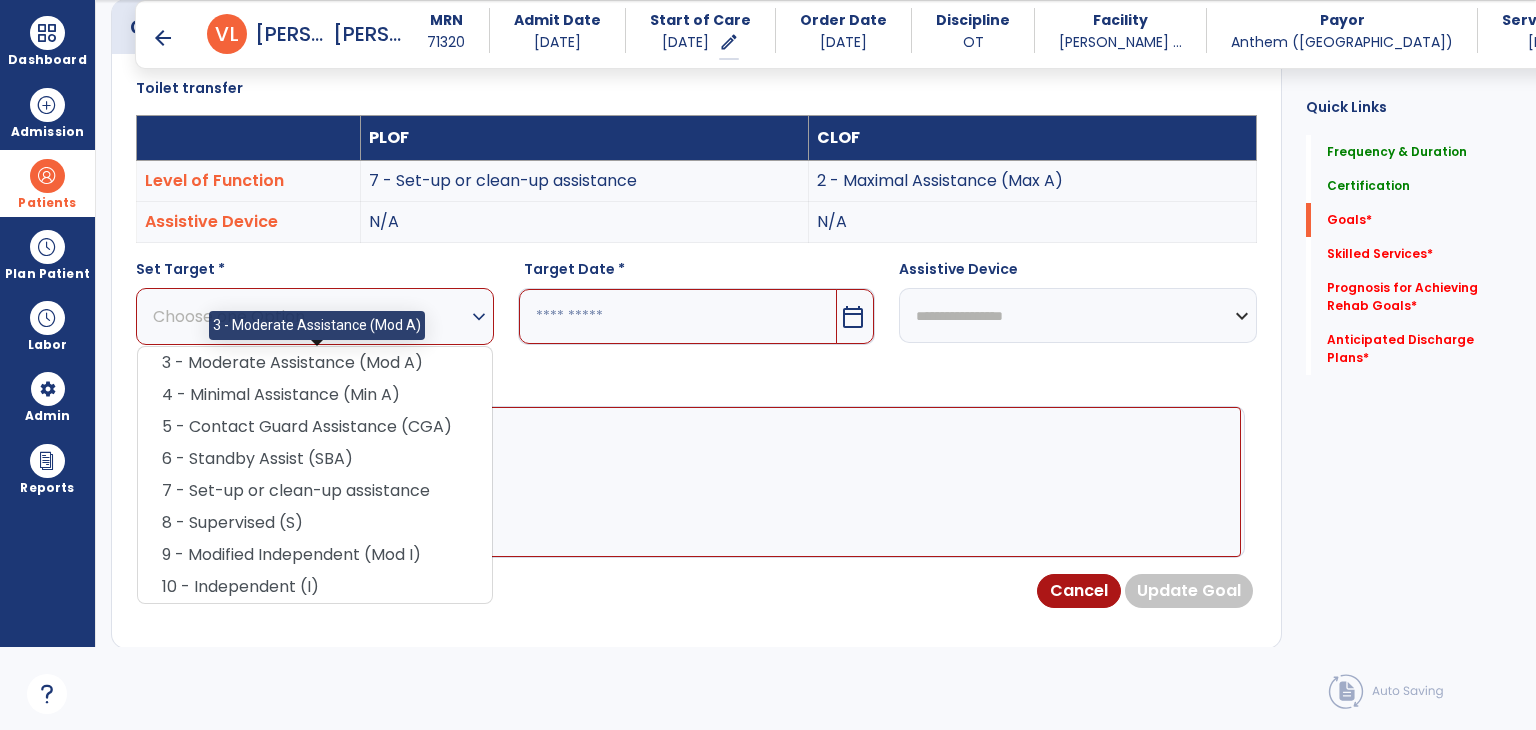 drag, startPoint x: 351, startPoint y: 354, endPoint x: 411, endPoint y: 354, distance: 60 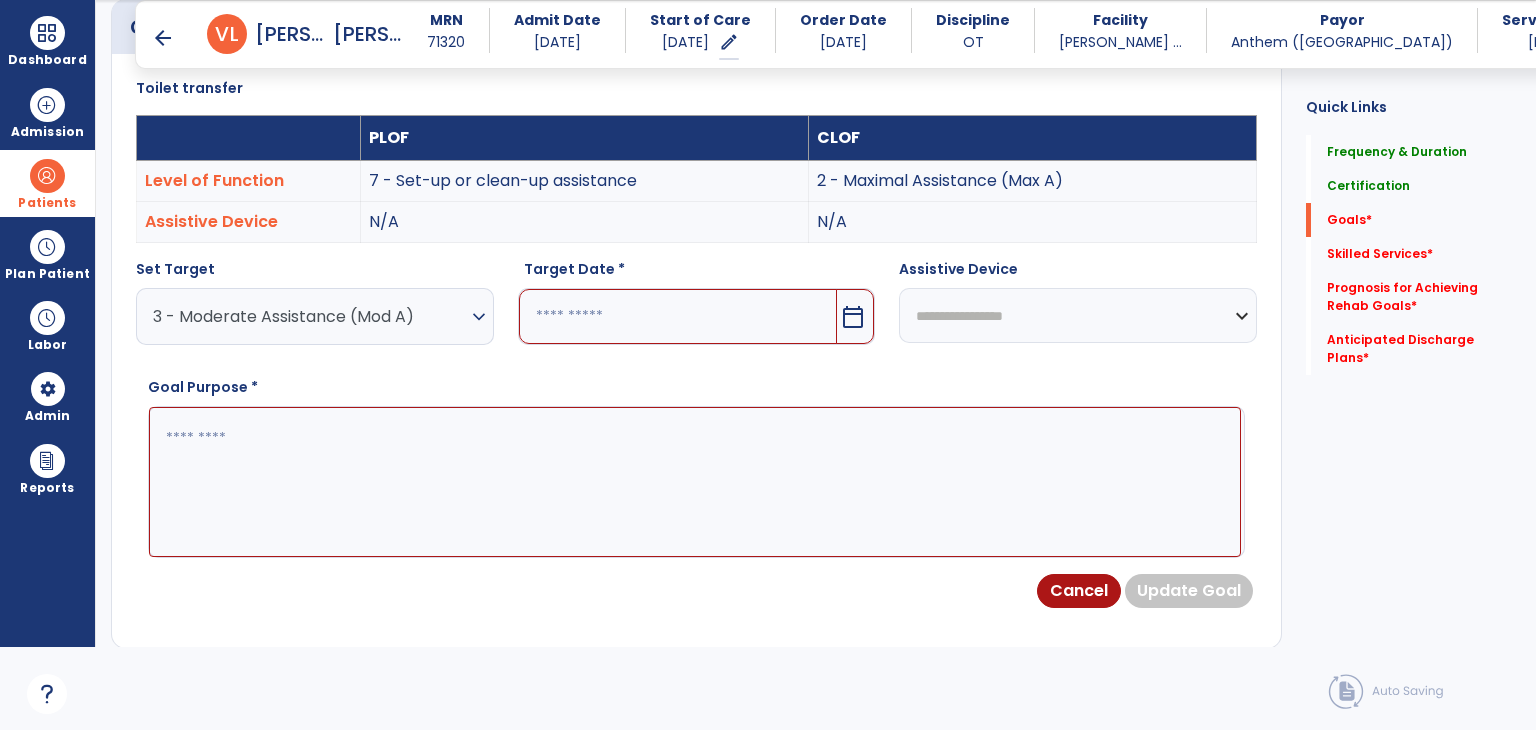 click at bounding box center [678, 316] 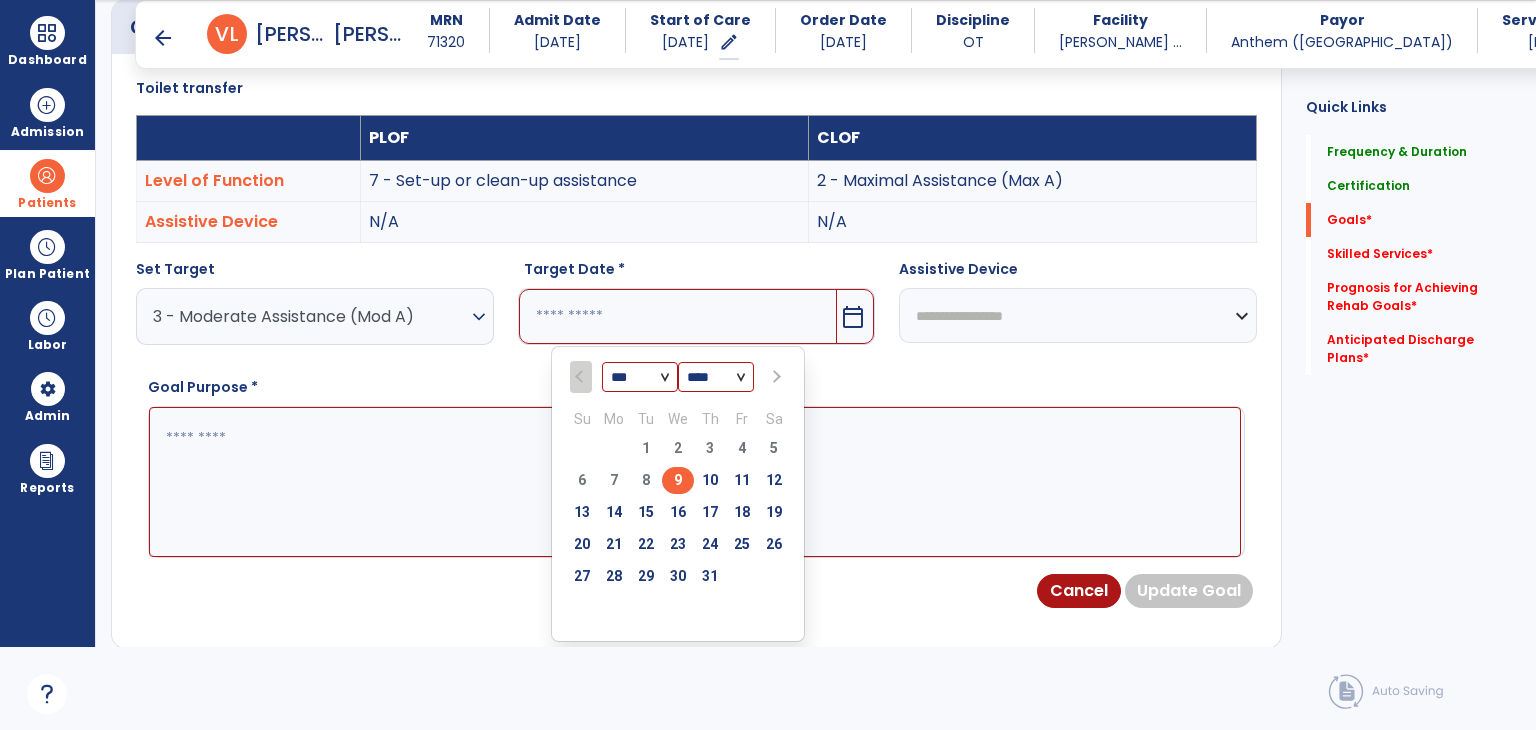 drag, startPoint x: 668, startPoint y: 504, endPoint x: 621, endPoint y: 473, distance: 56.302753 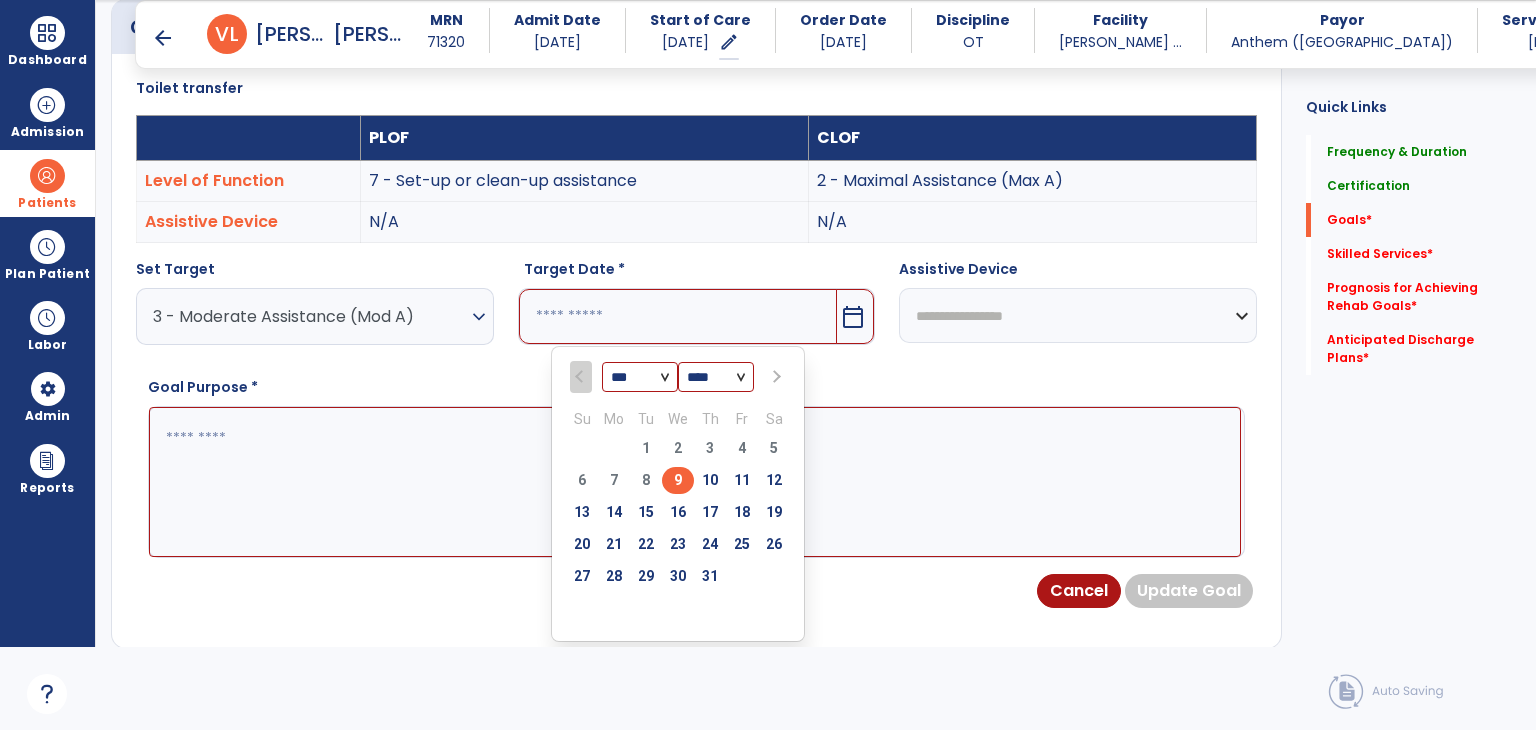 click on "16" at bounding box center (678, 512) 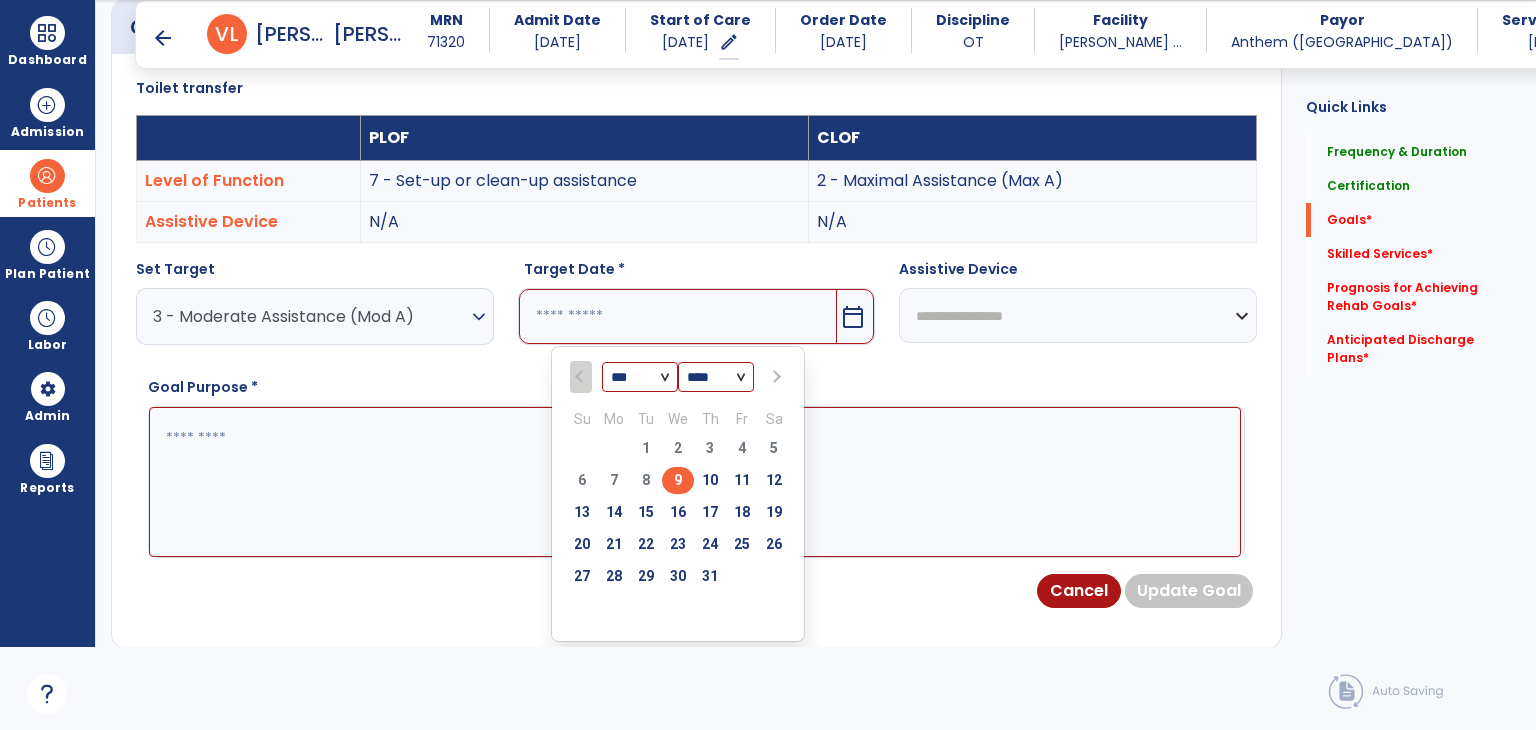 type on "*********" 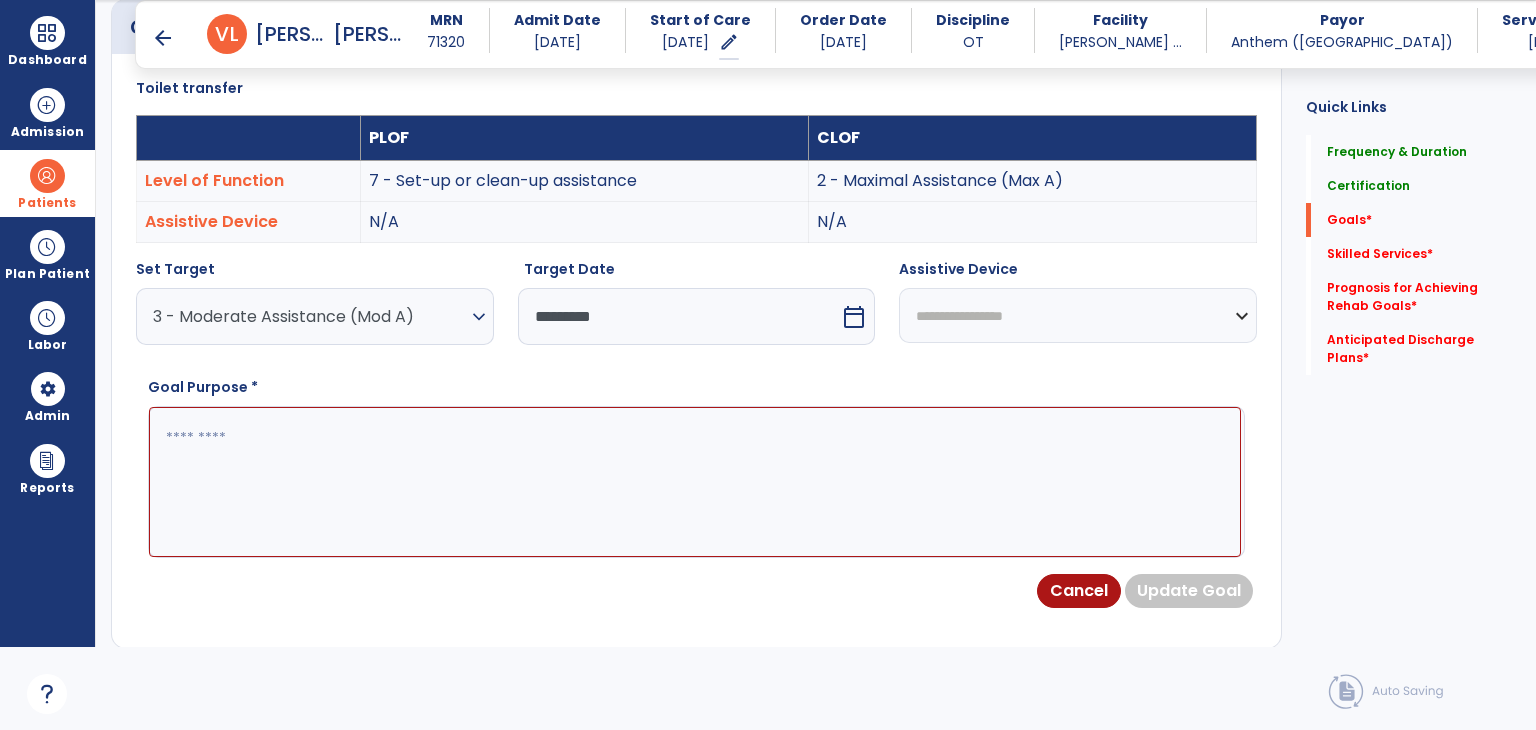 click at bounding box center (695, 482) 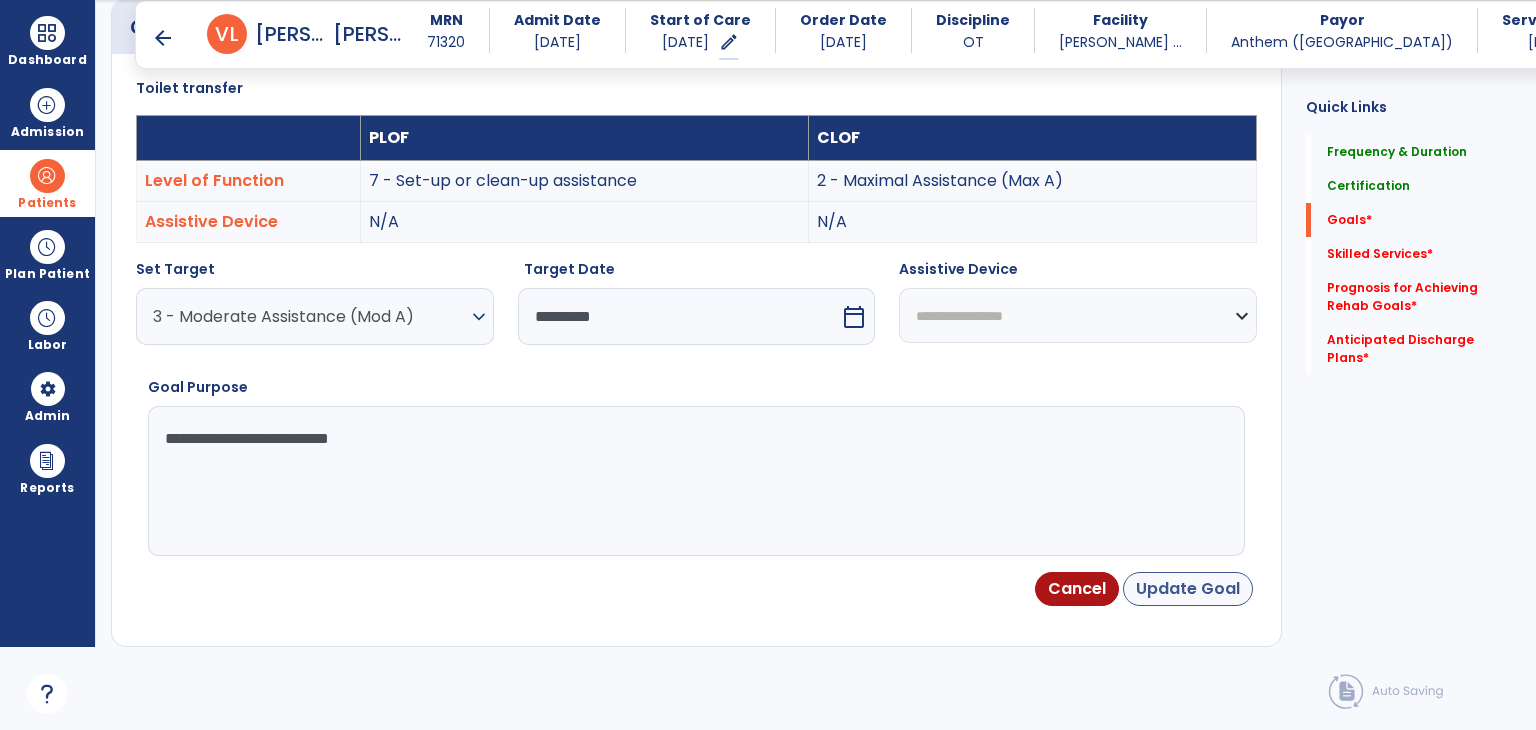 type on "**********" 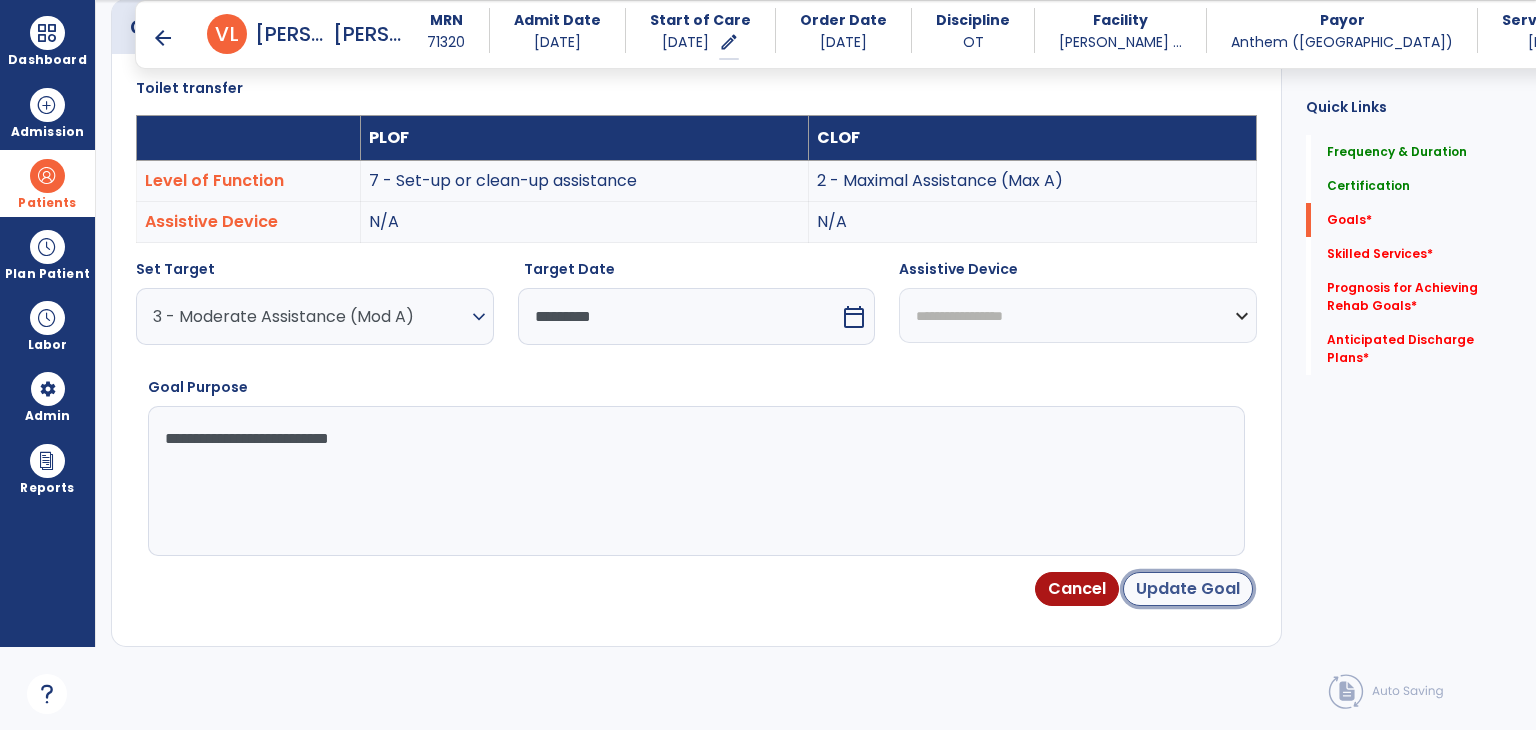 click on "Update Goal" at bounding box center (1188, 589) 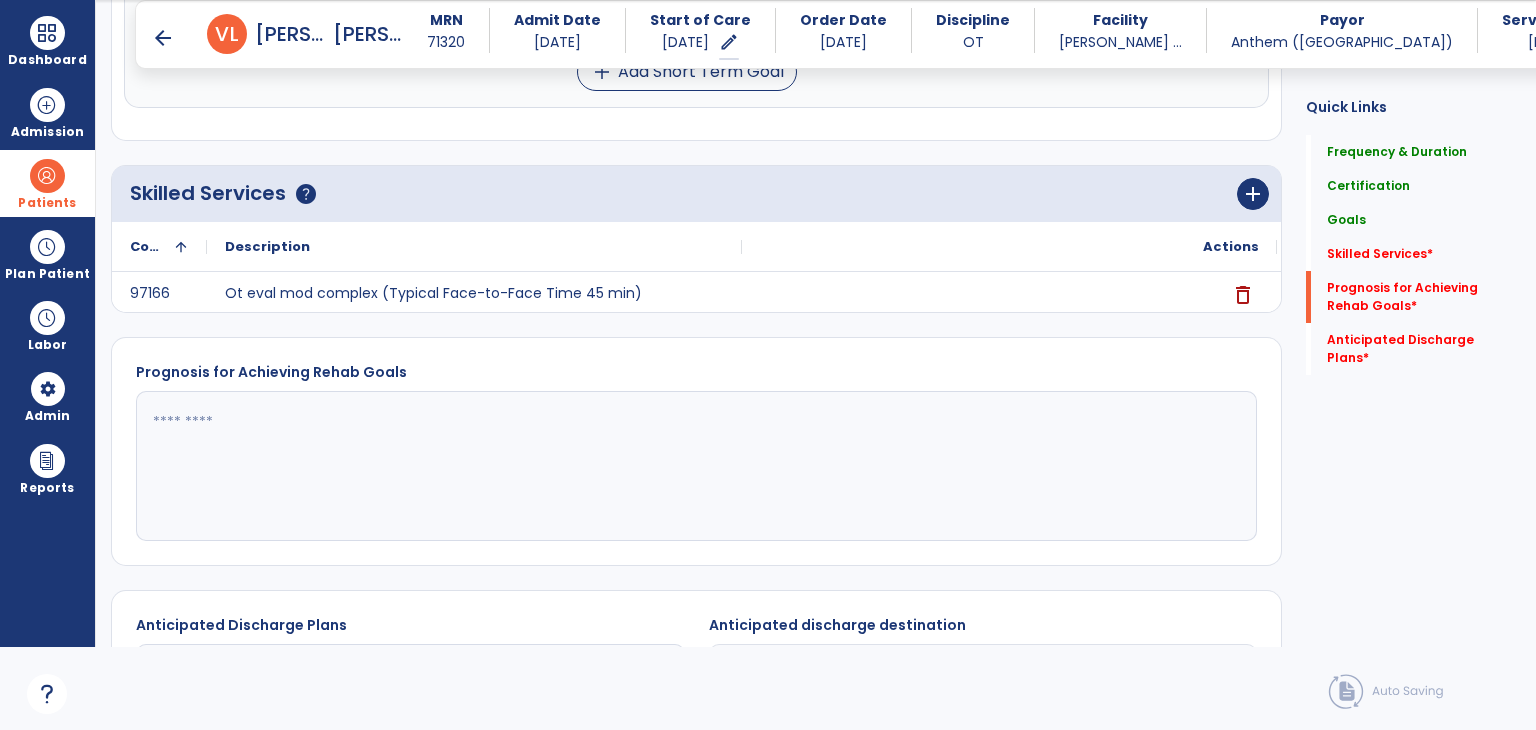 scroll, scrollTop: 2593, scrollLeft: 0, axis: vertical 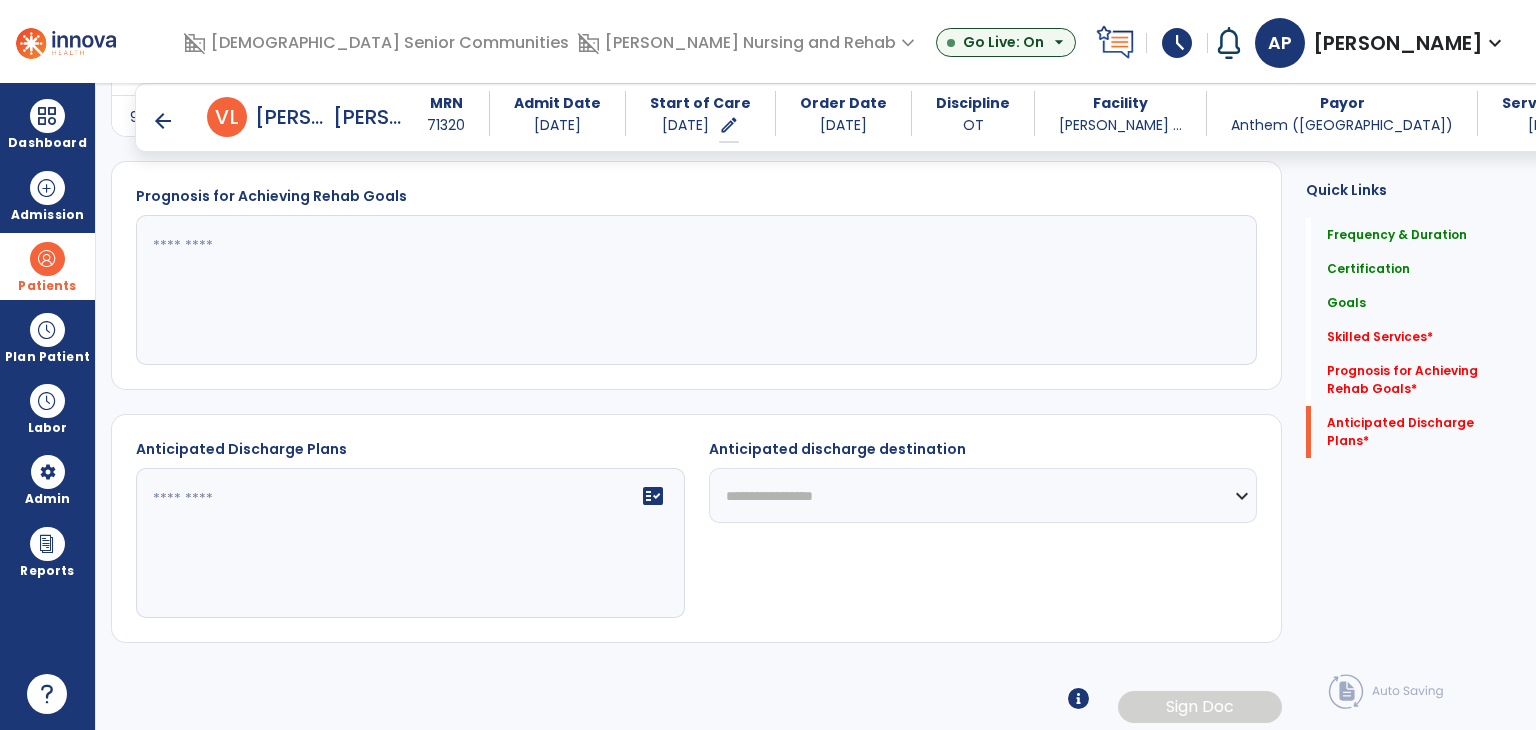 click on "**********" 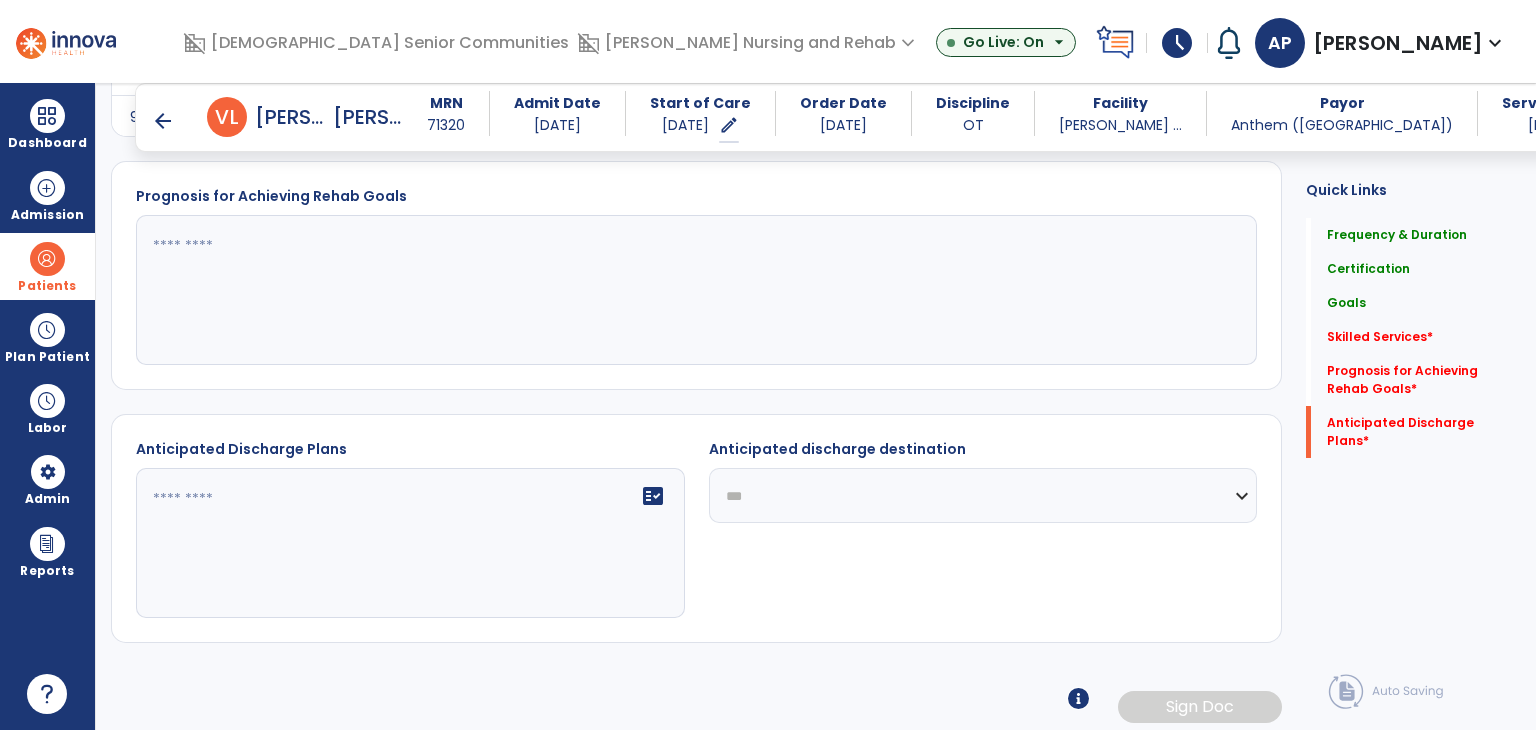 click on "**********" 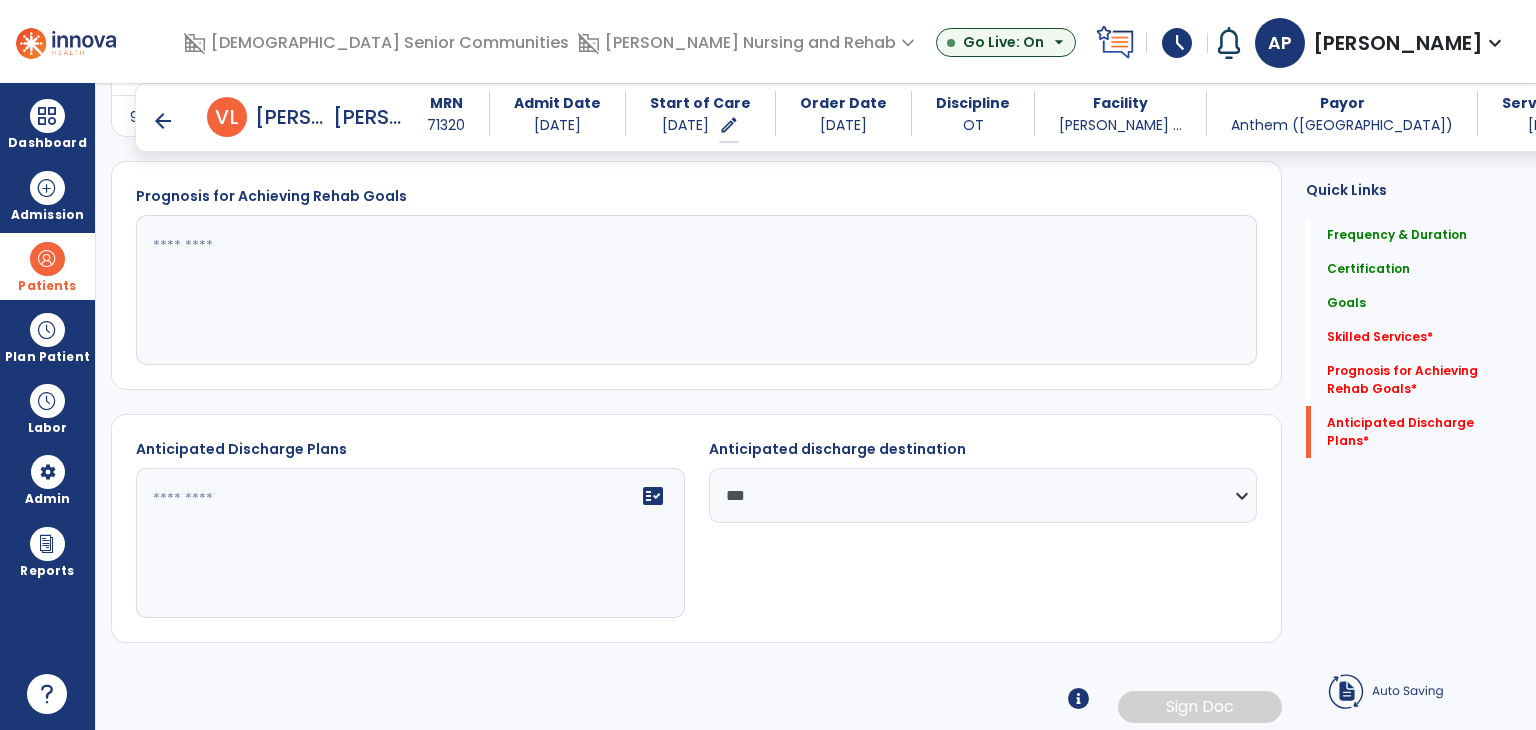 click 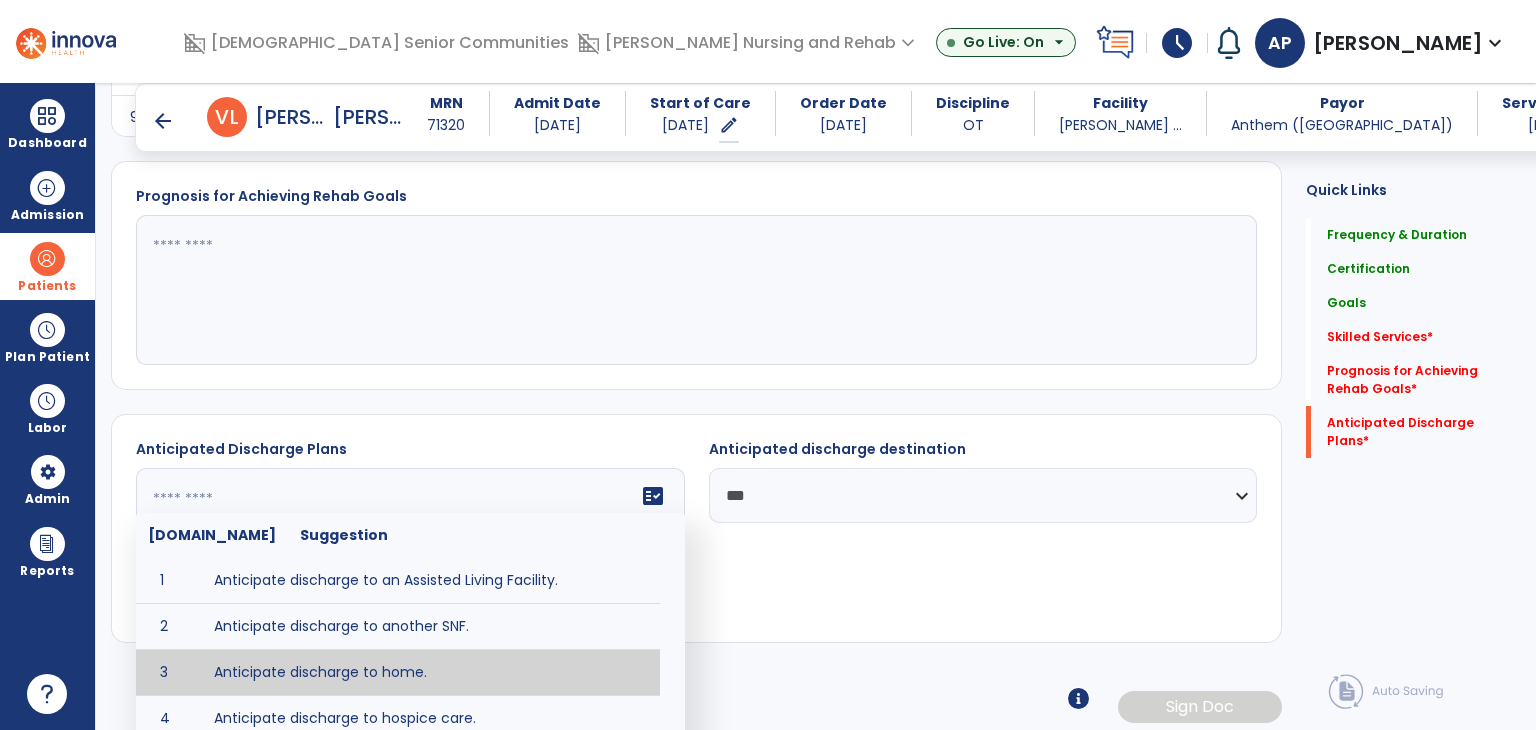 type on "**********" 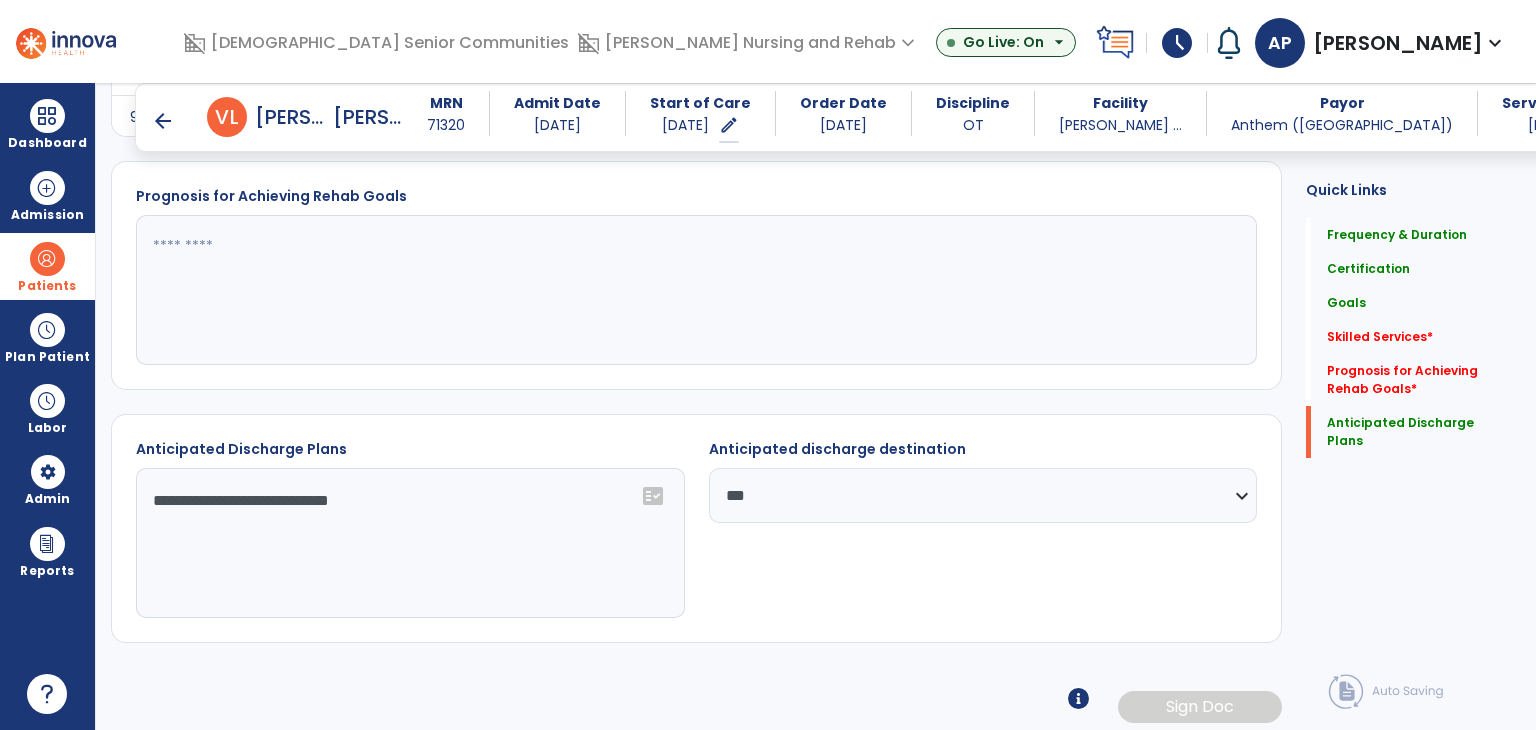 click 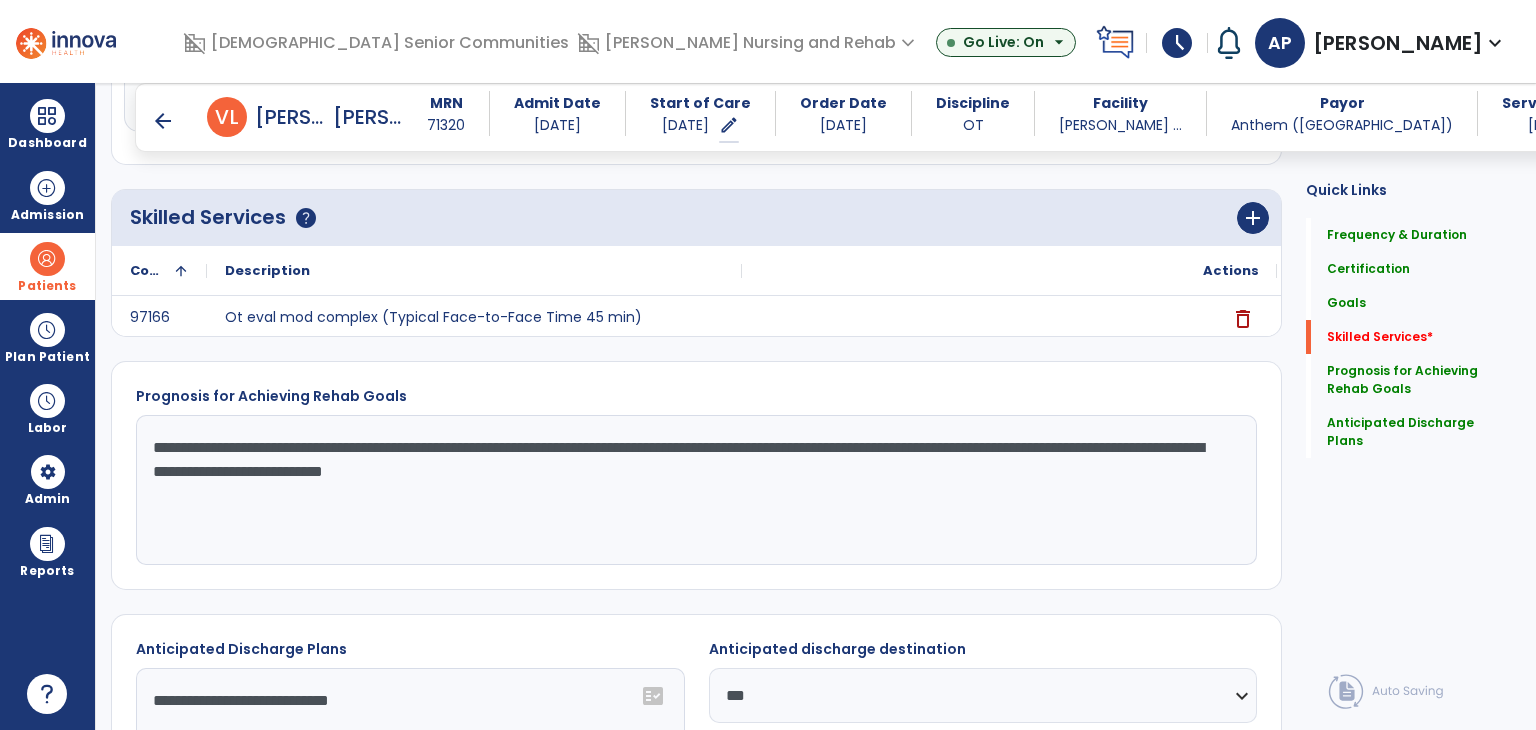 scroll, scrollTop: 2193, scrollLeft: 0, axis: vertical 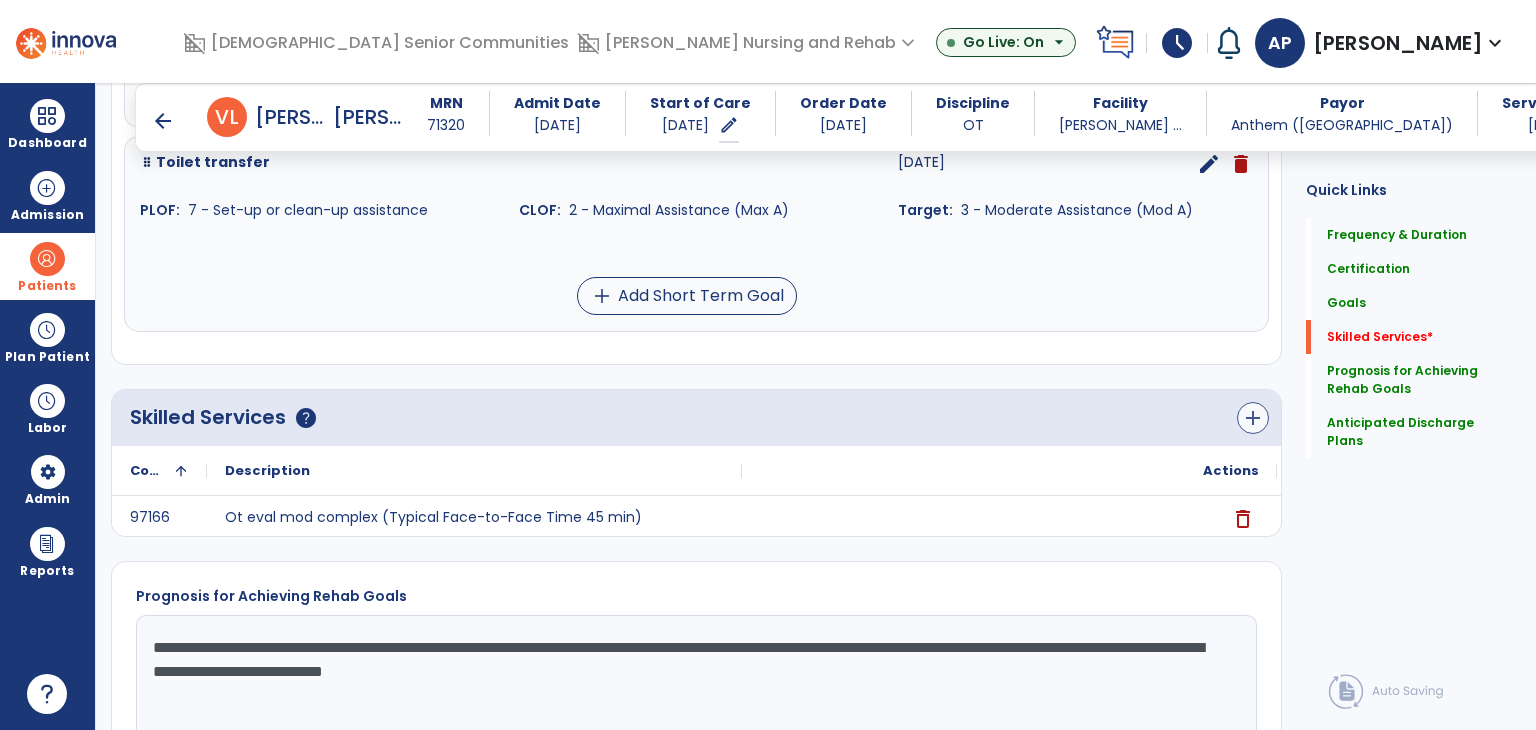 type on "**********" 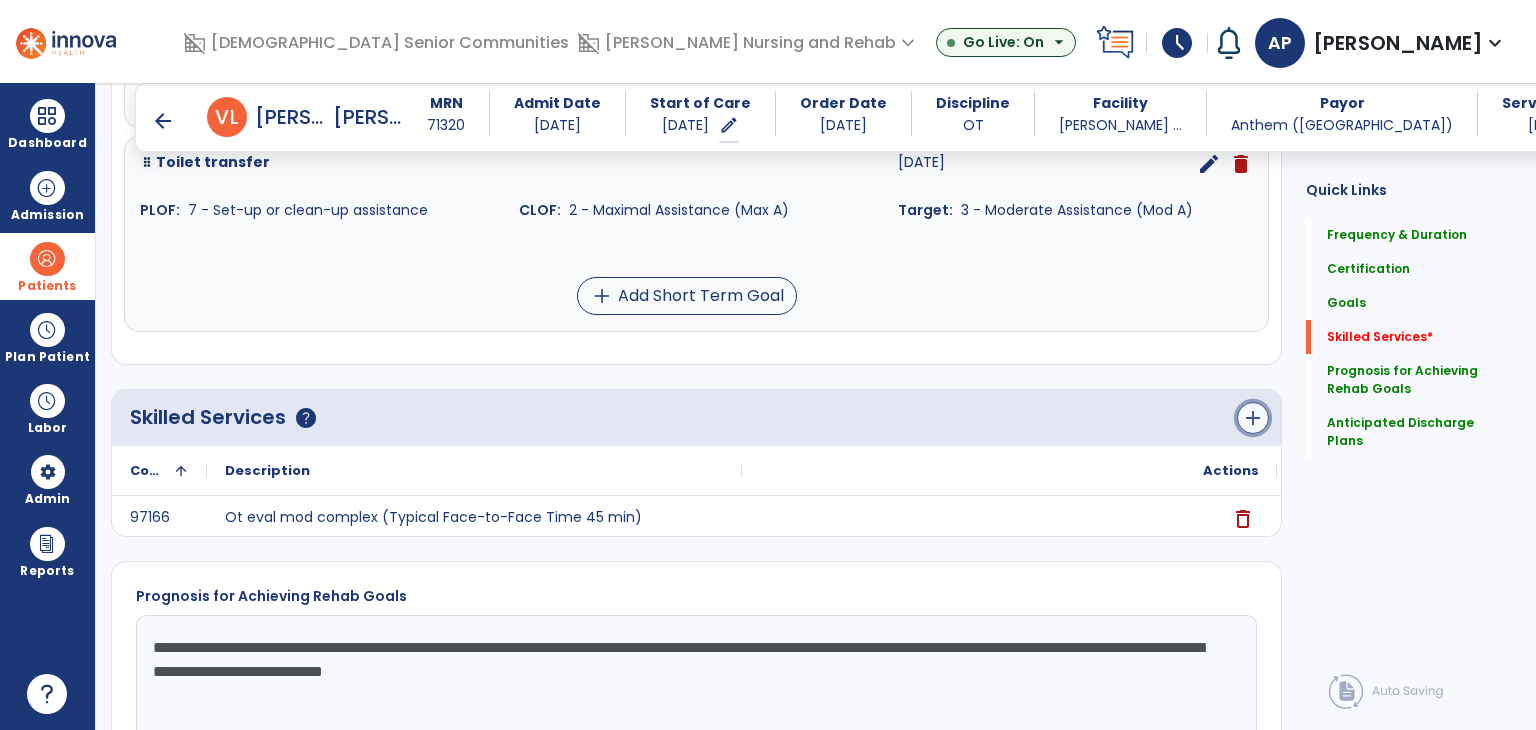 click on "add" 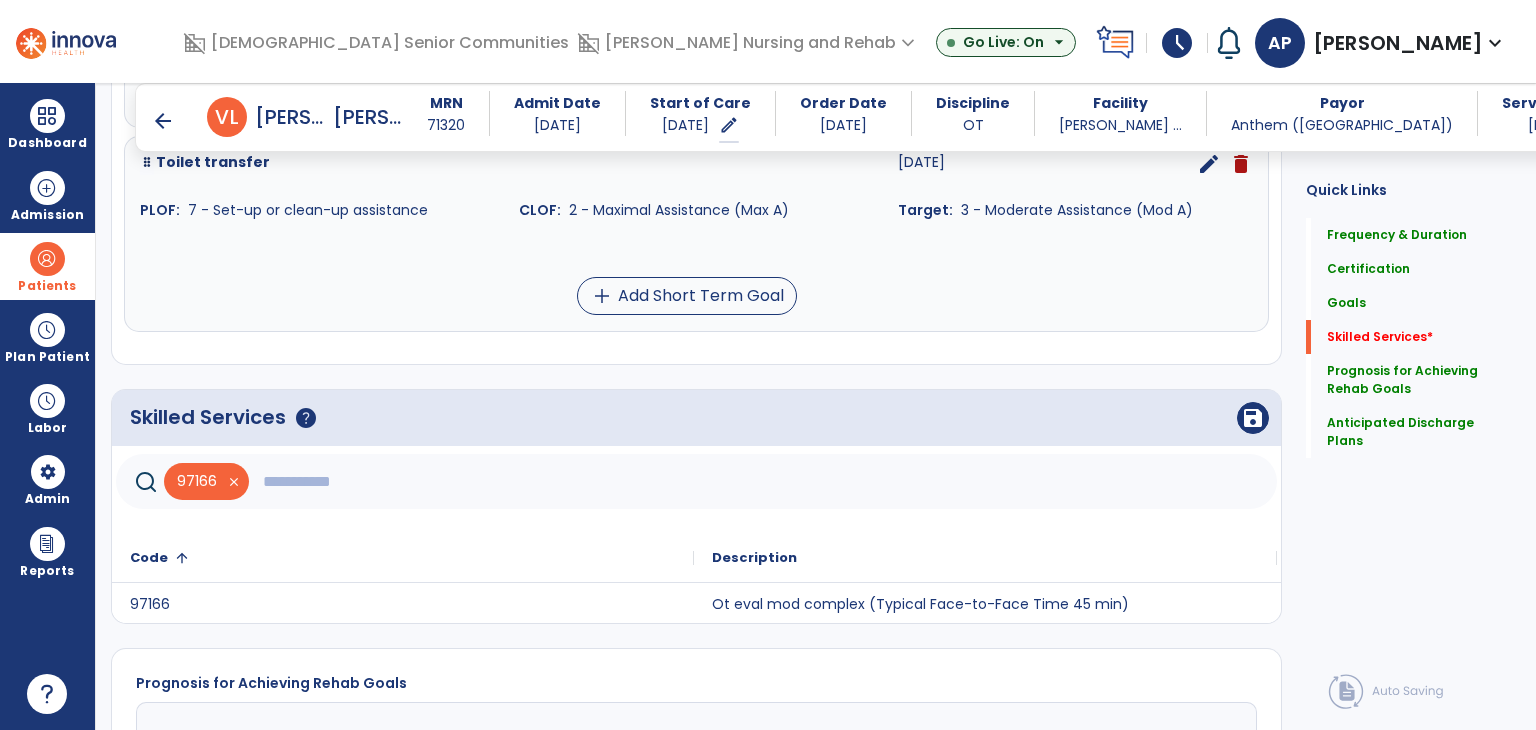click 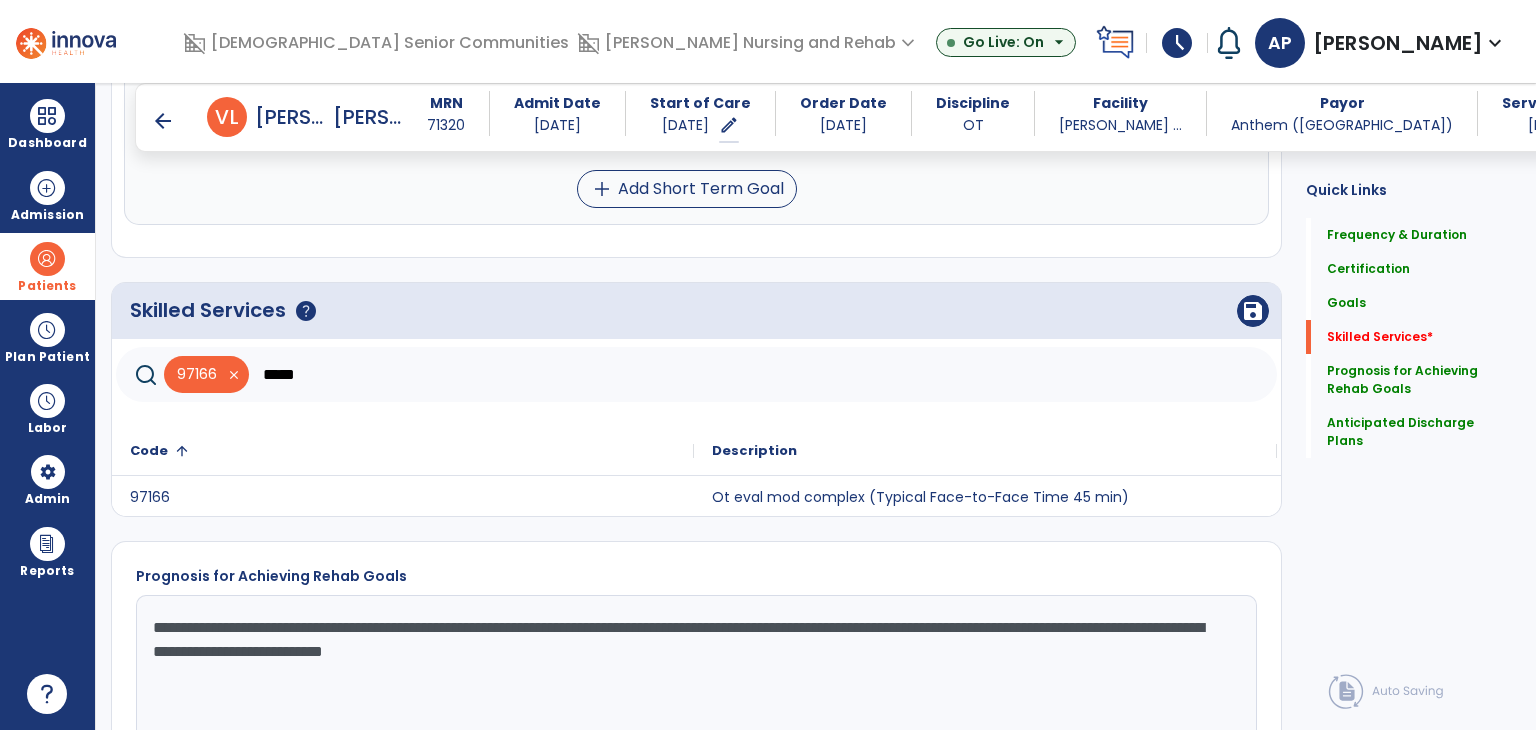 scroll, scrollTop: 2393, scrollLeft: 0, axis: vertical 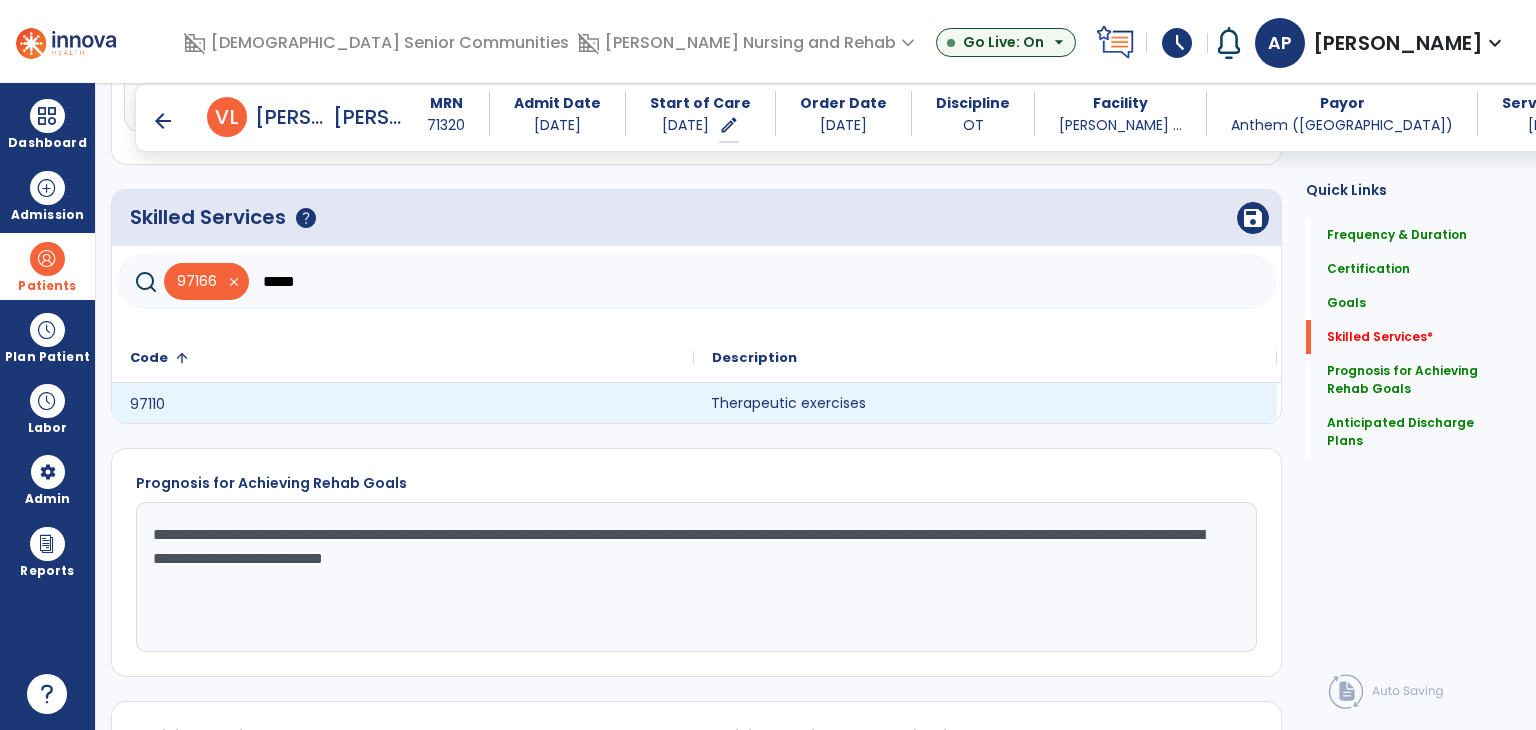 click on "Therapeutic exercises" 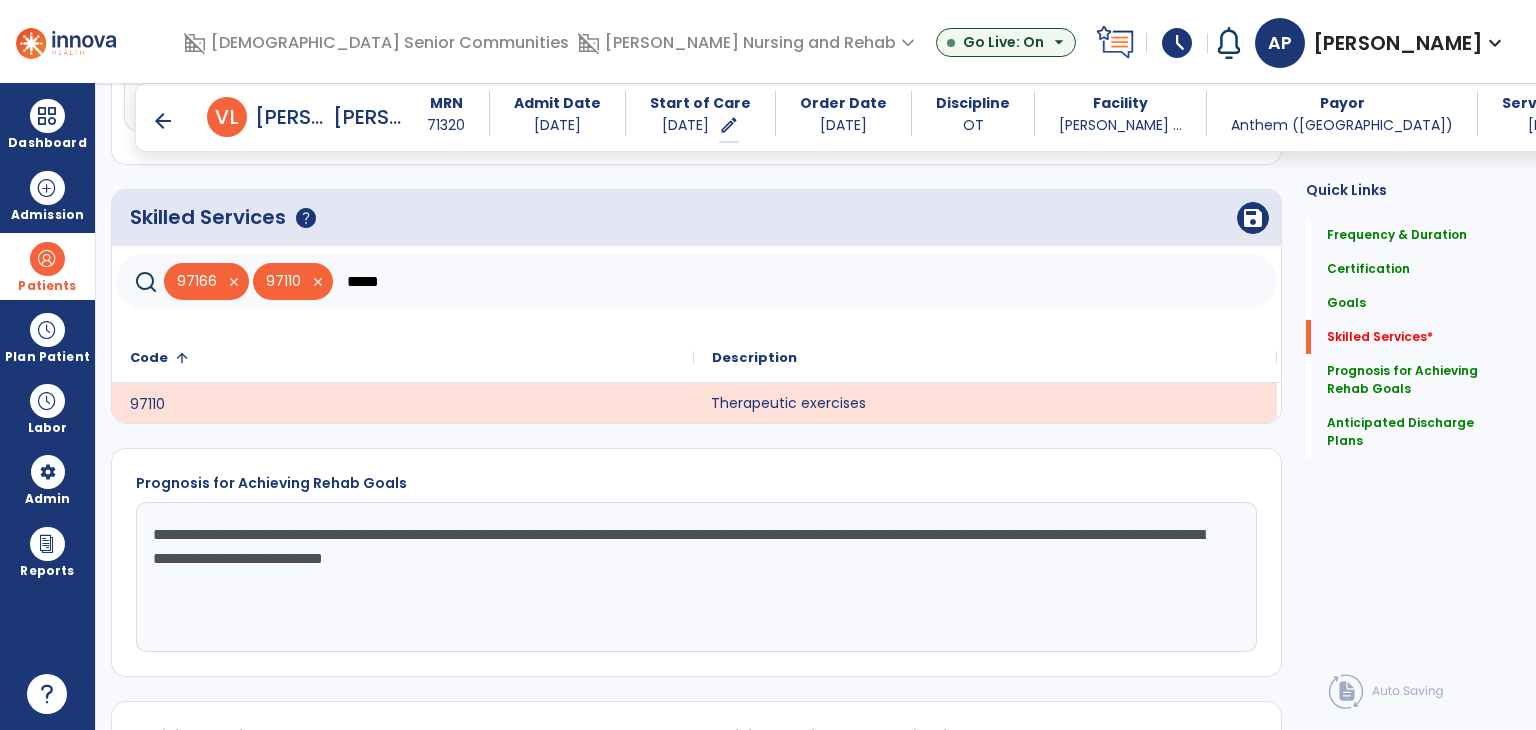 click on "*****" 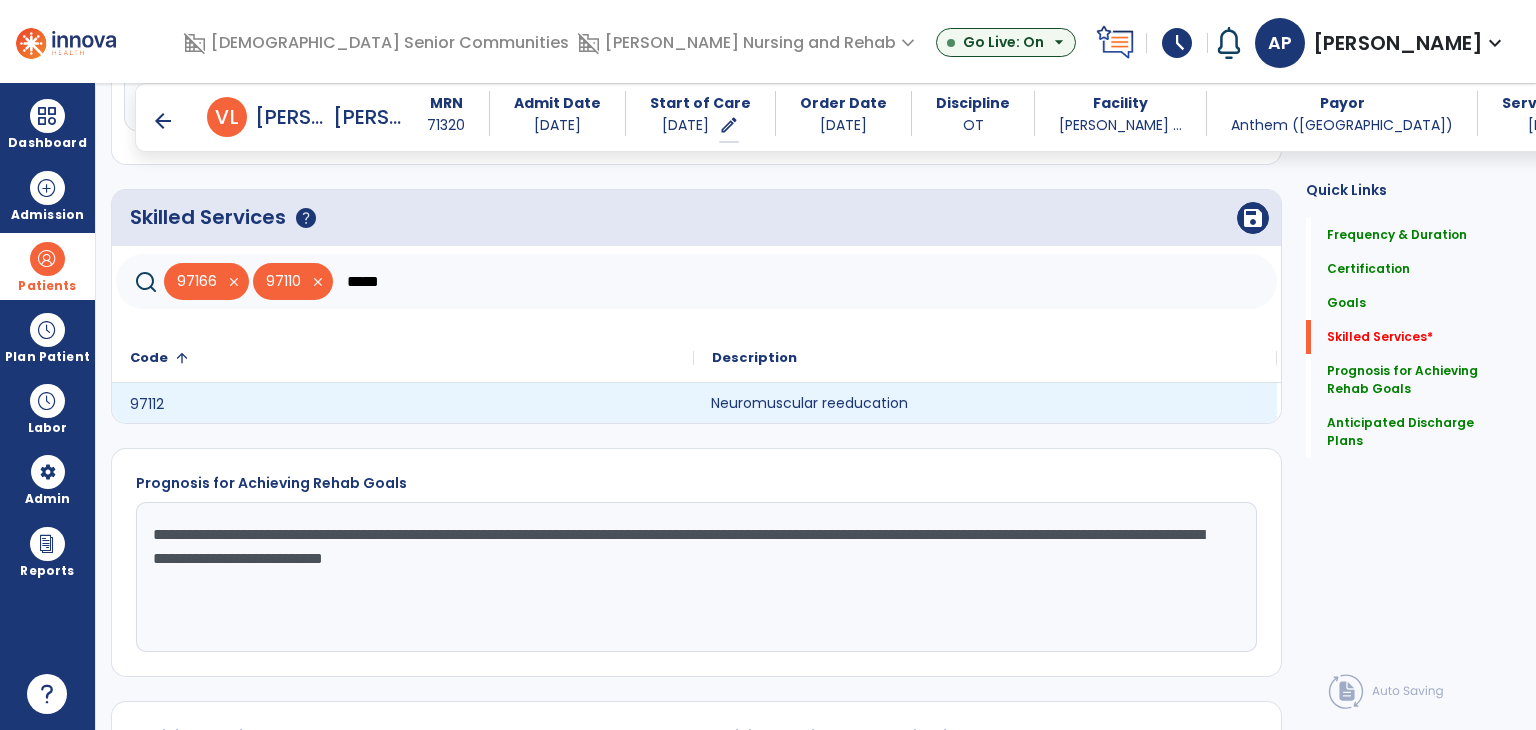 click on "Neuromuscular reeducation" 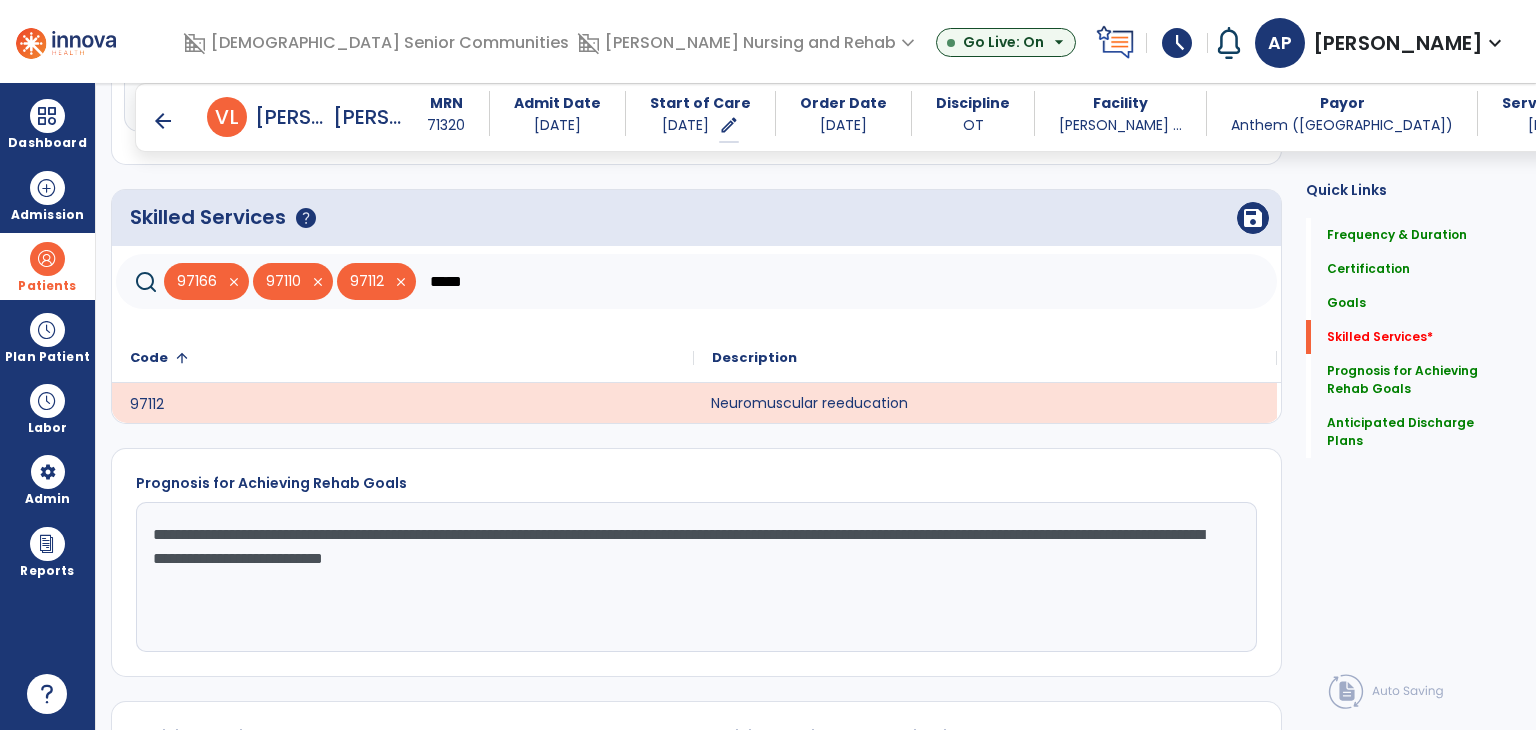 click on "*****" 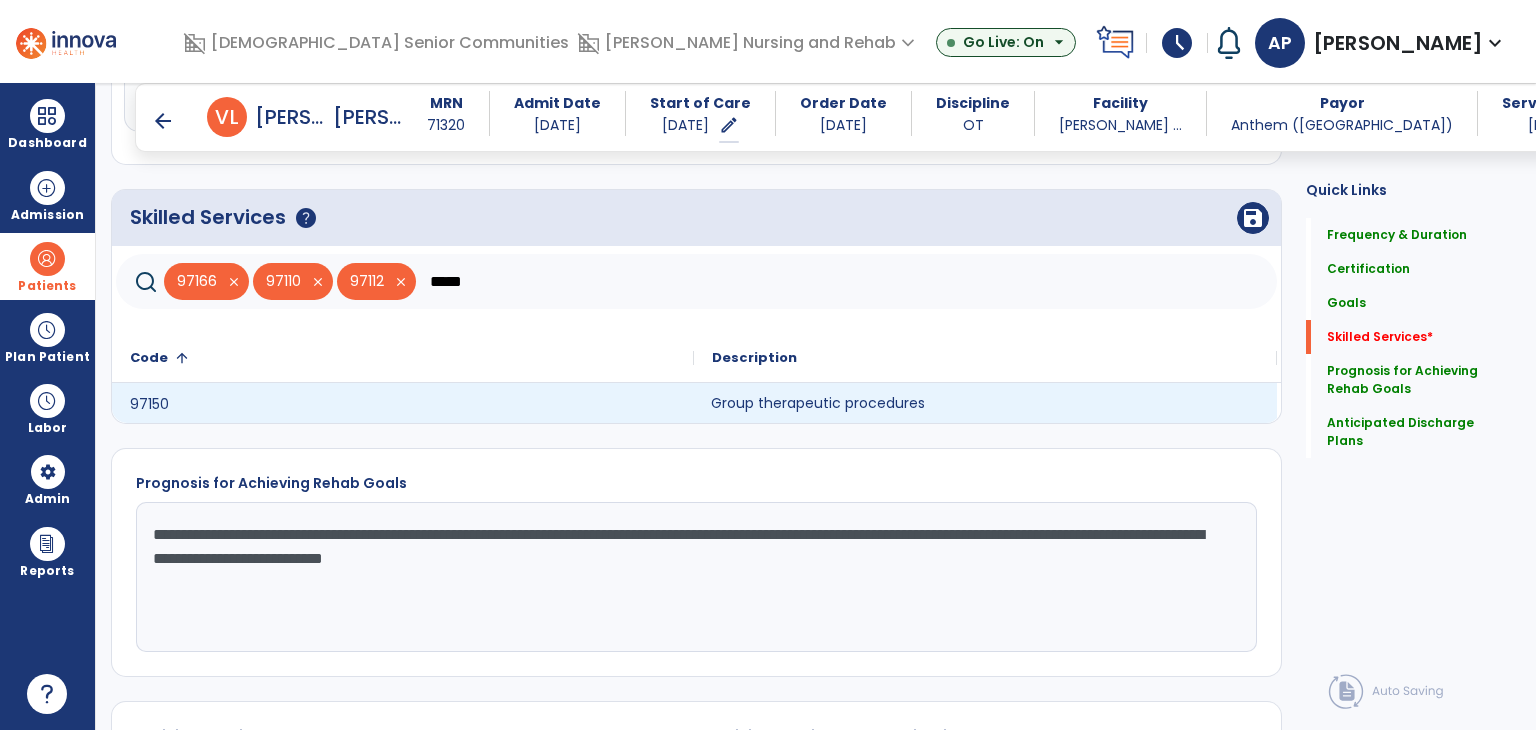 click on "Group therapeutic procedures" 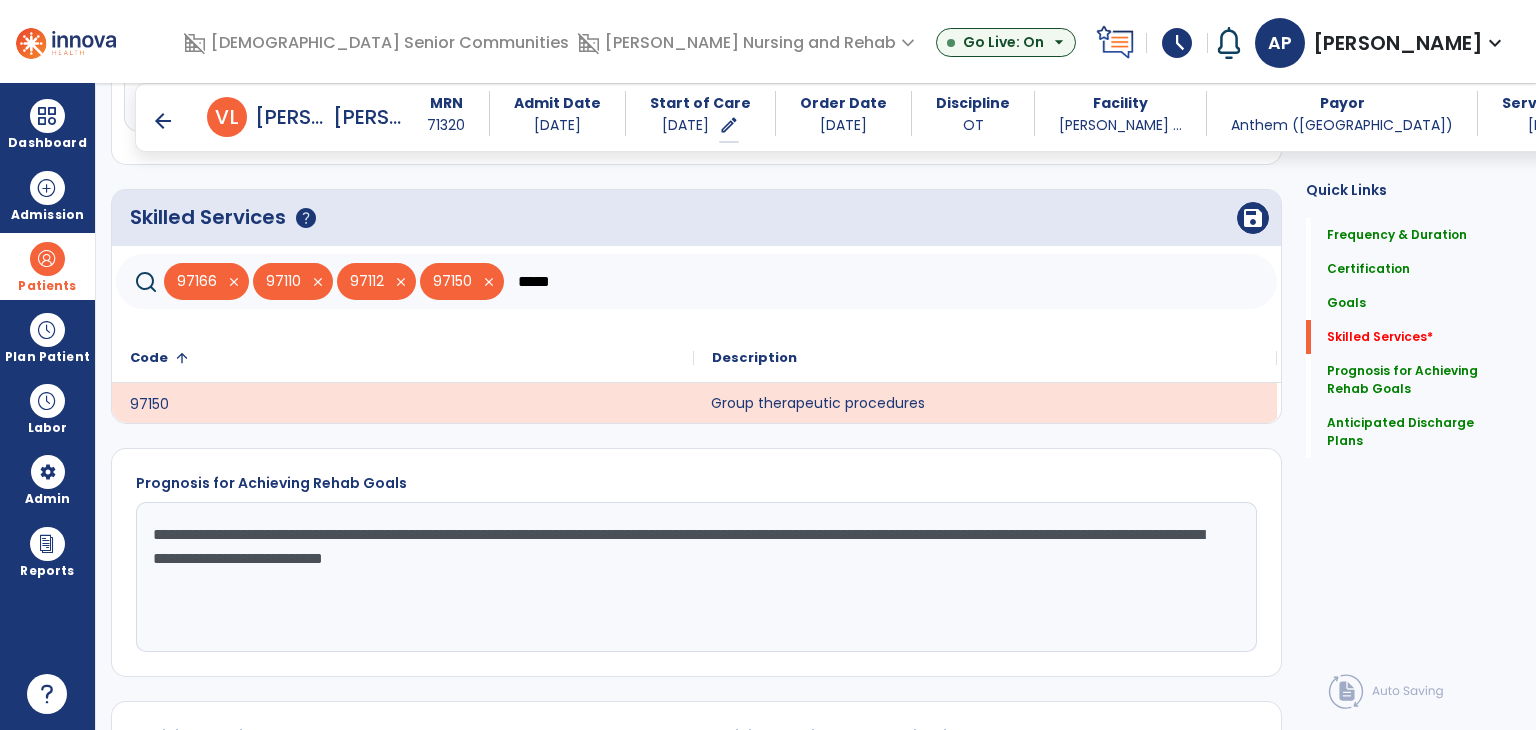 click on "*****" 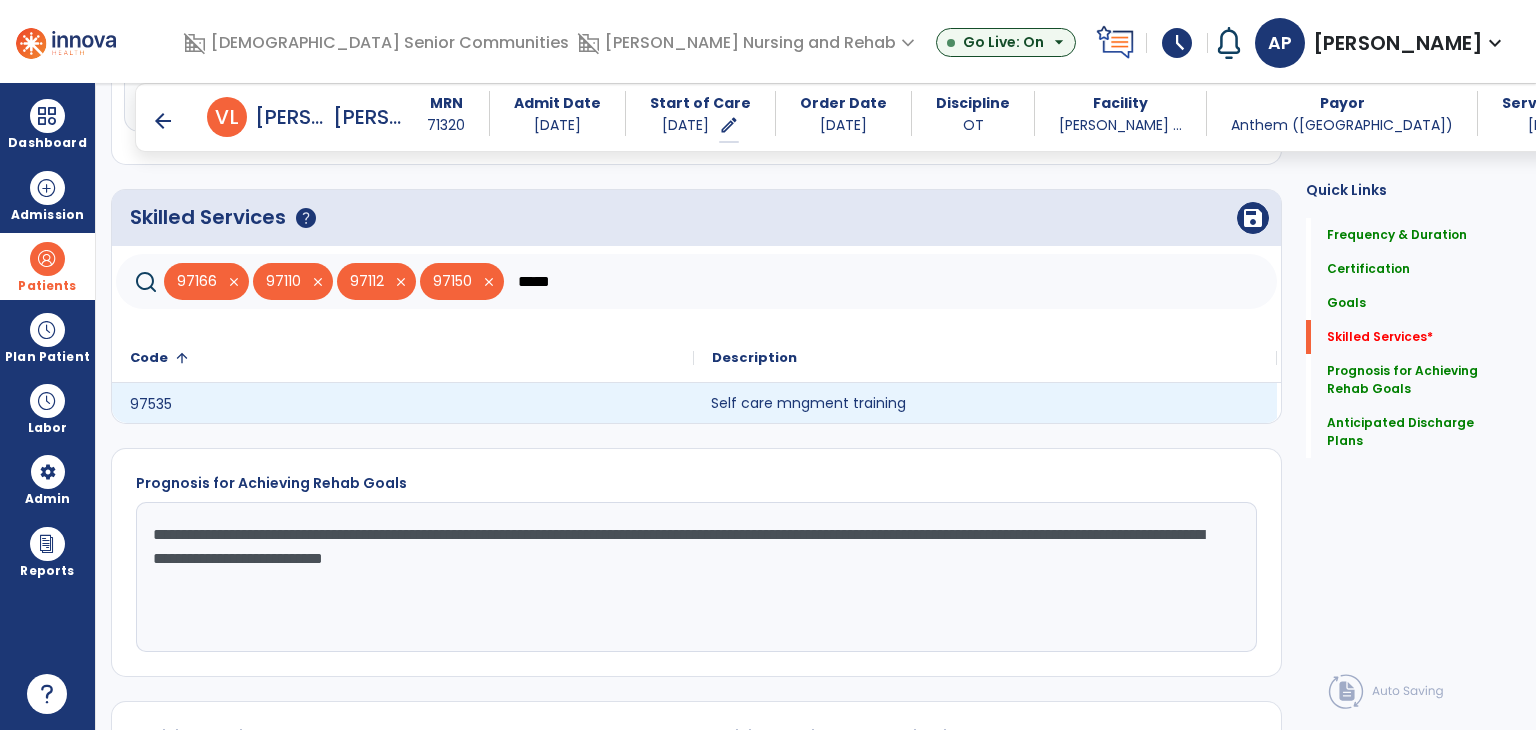 click on "Self care mngment training" 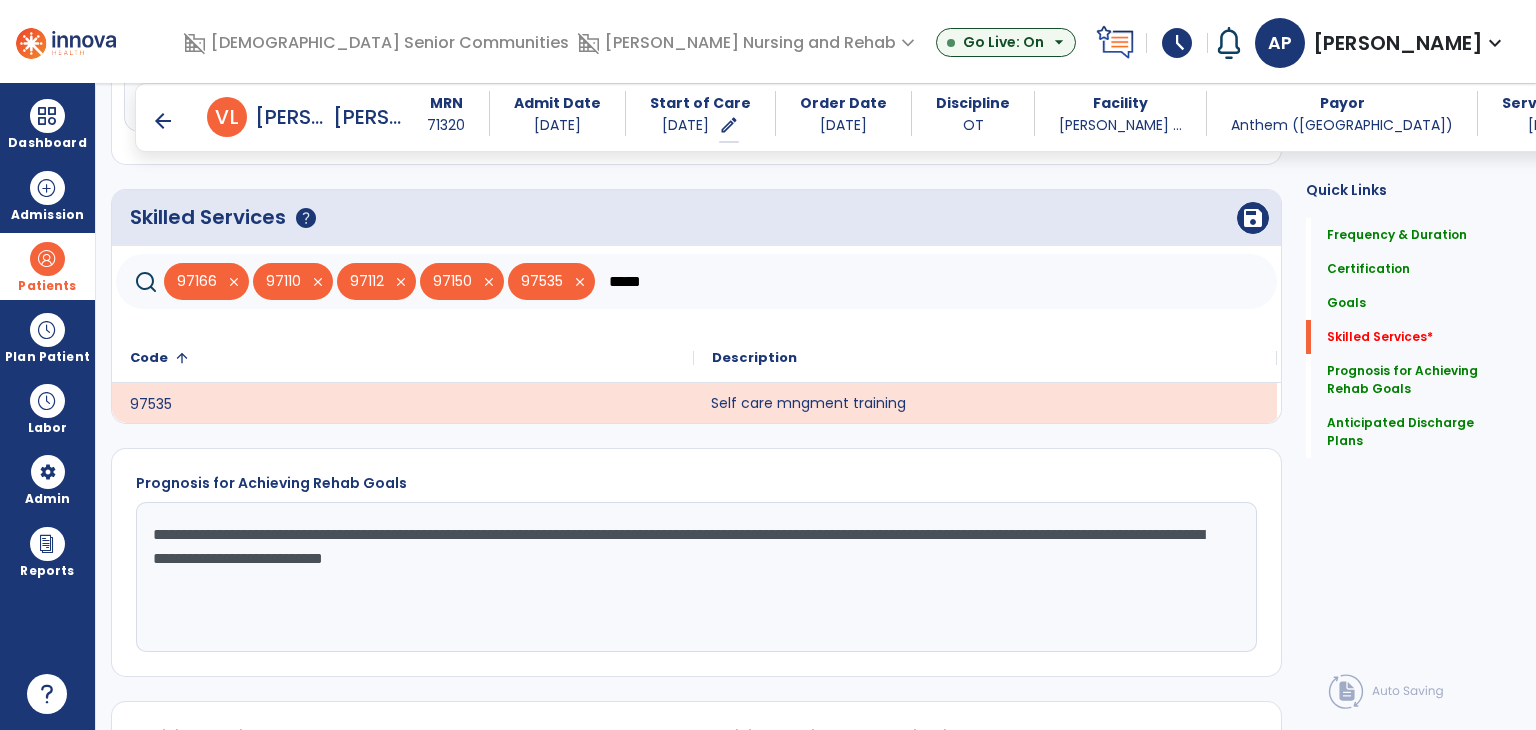 click on "*****" 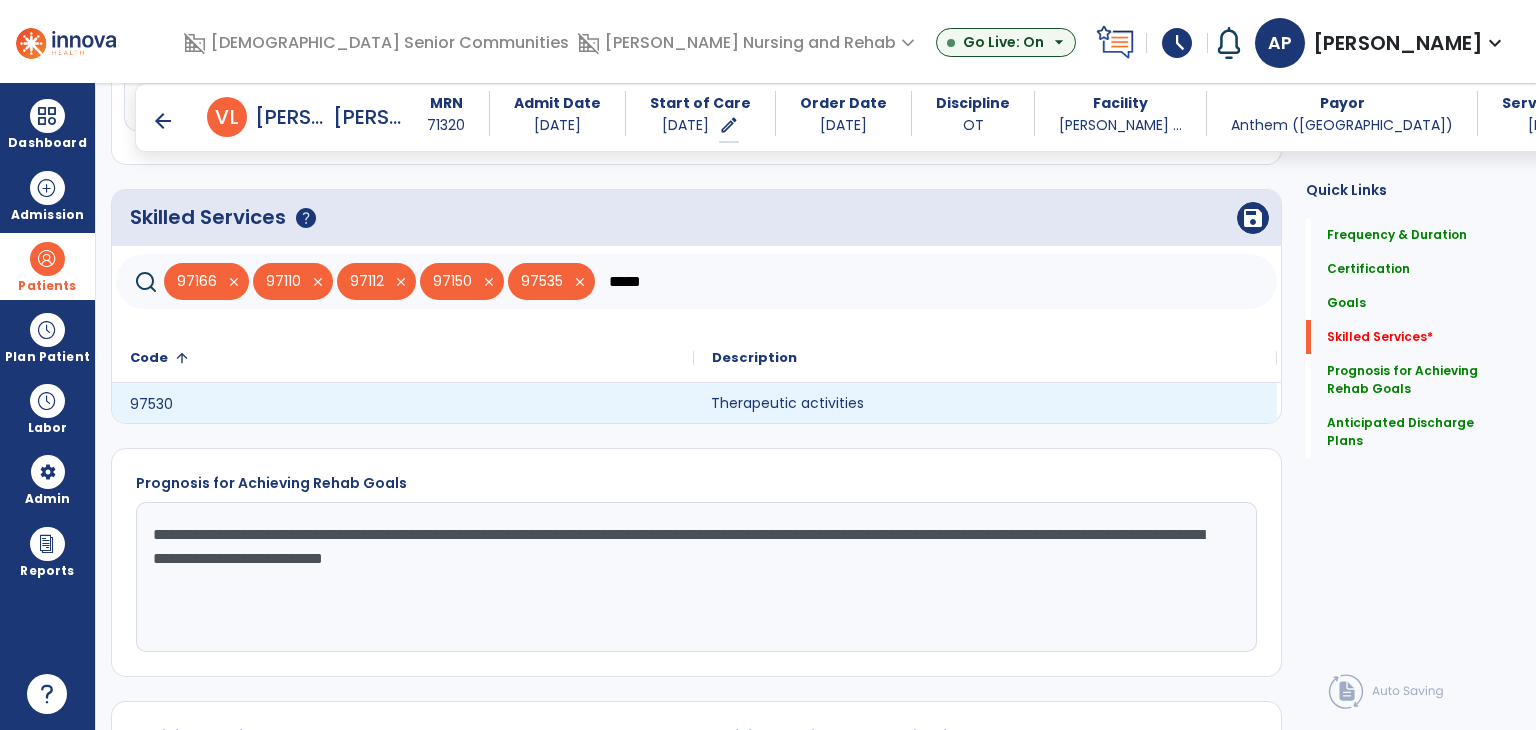 type on "*****" 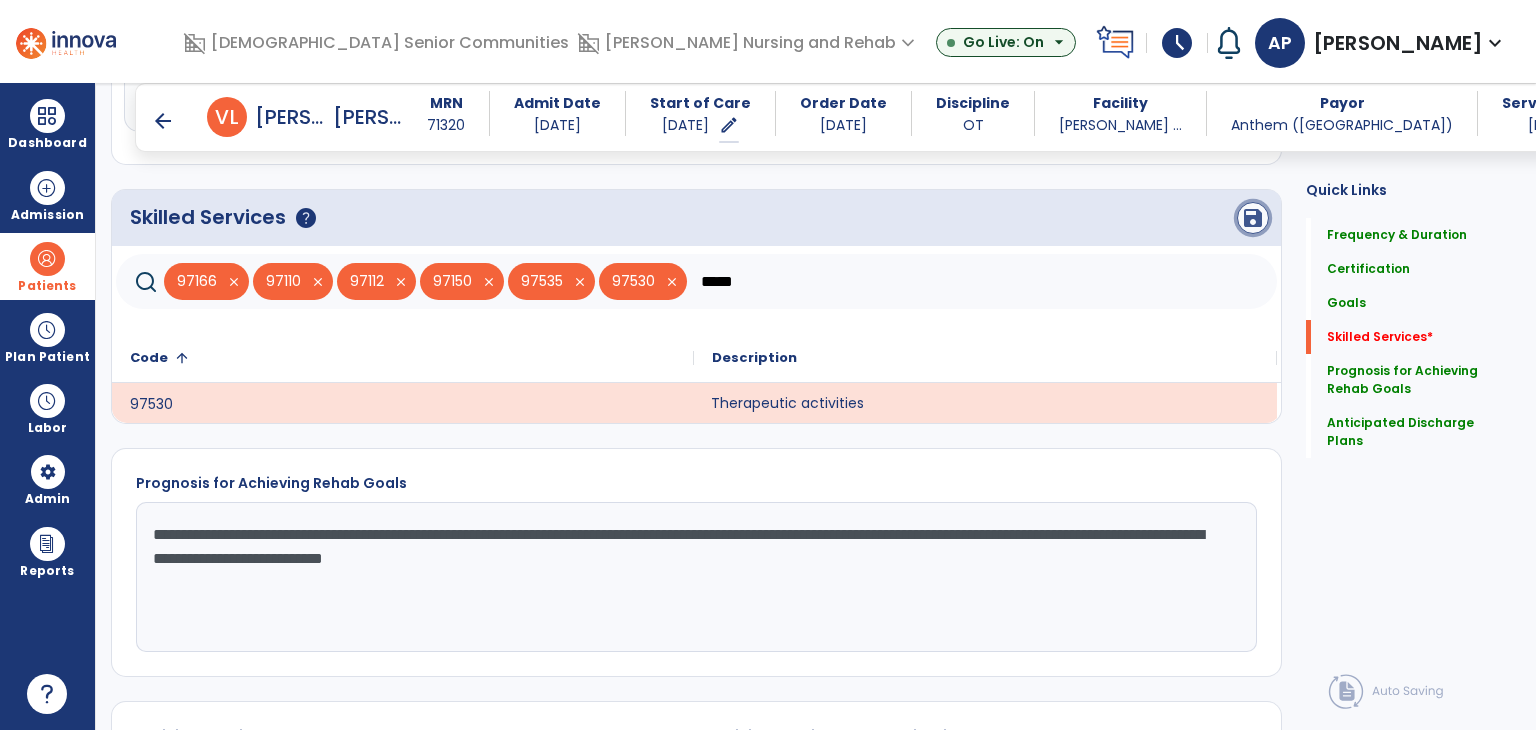 click on "save" 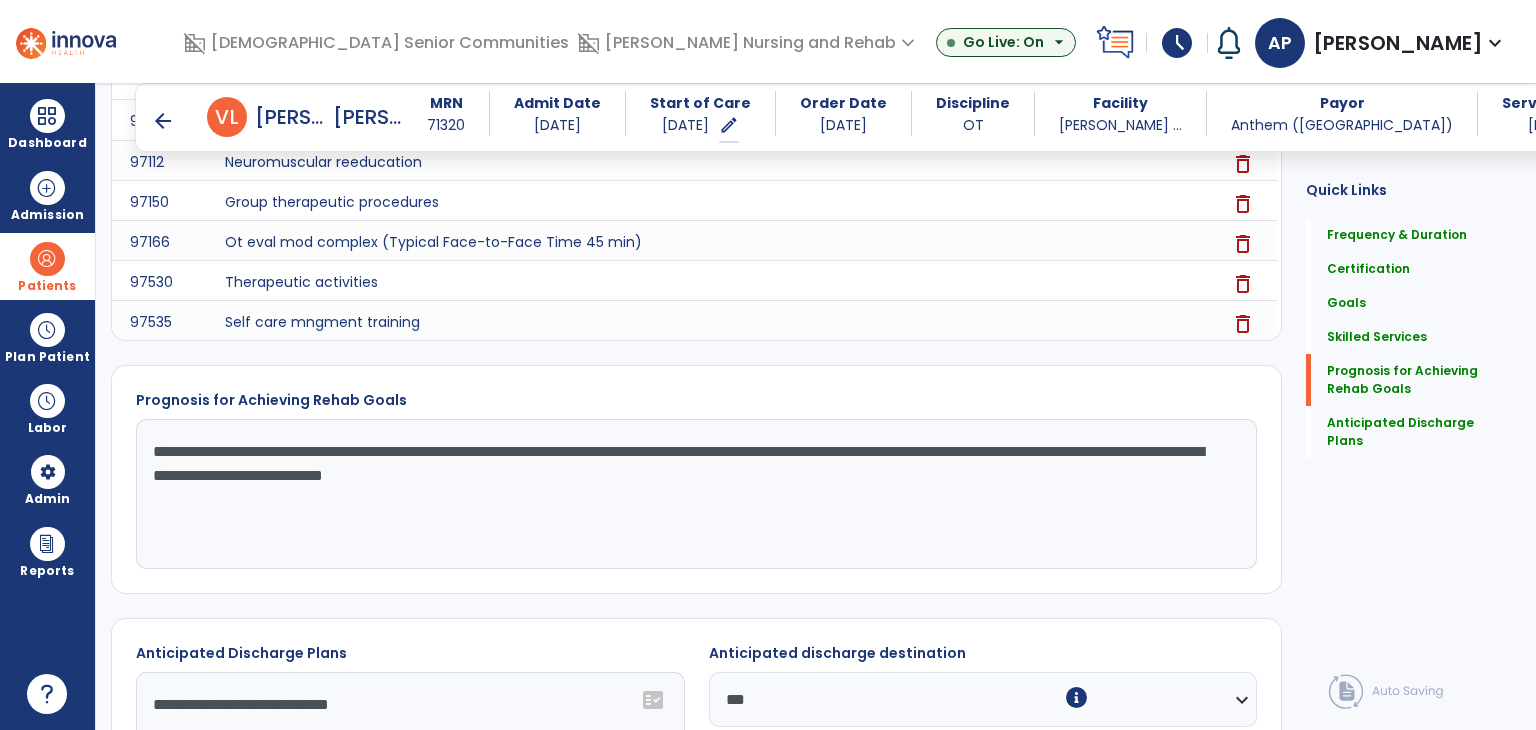 scroll, scrollTop: 2795, scrollLeft: 0, axis: vertical 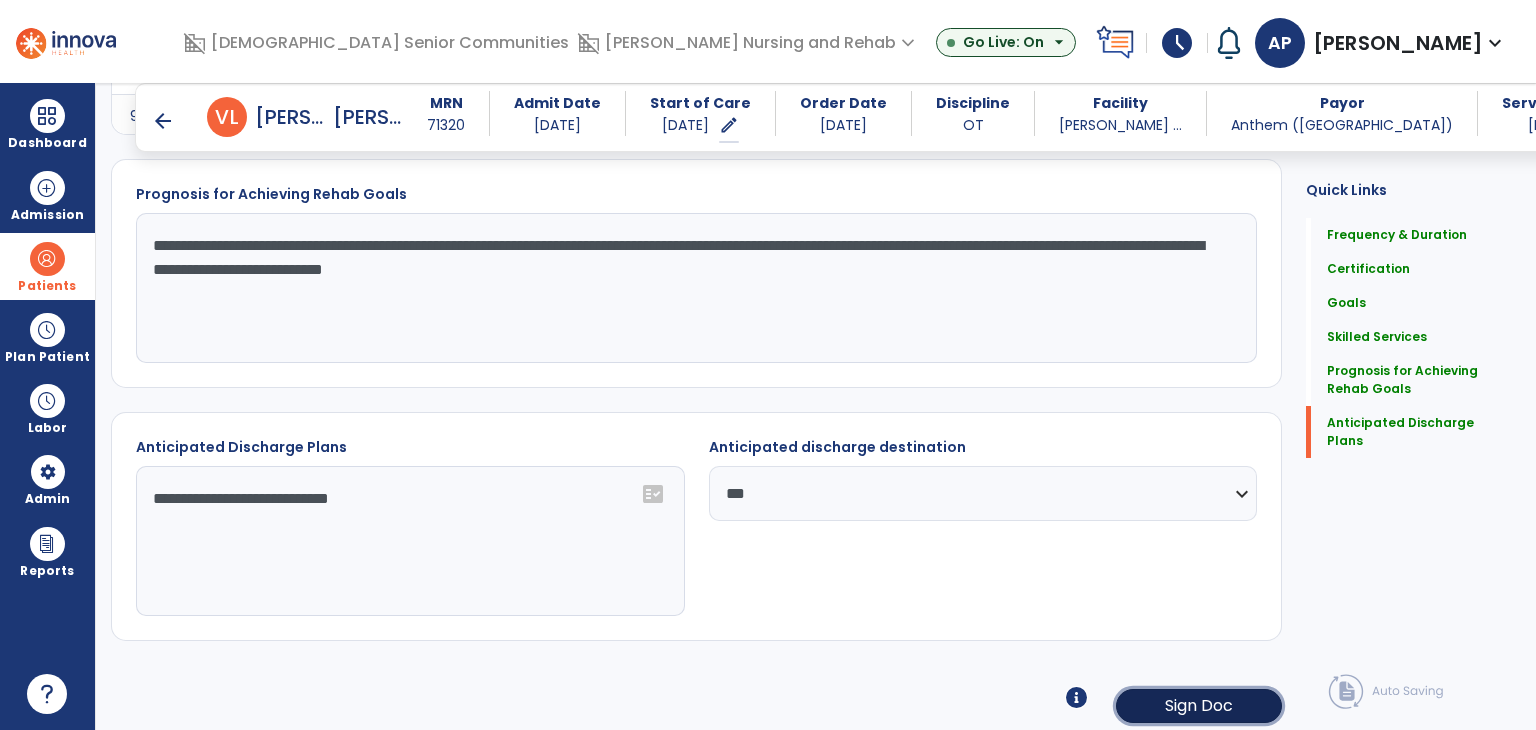click on "Sign Doc" 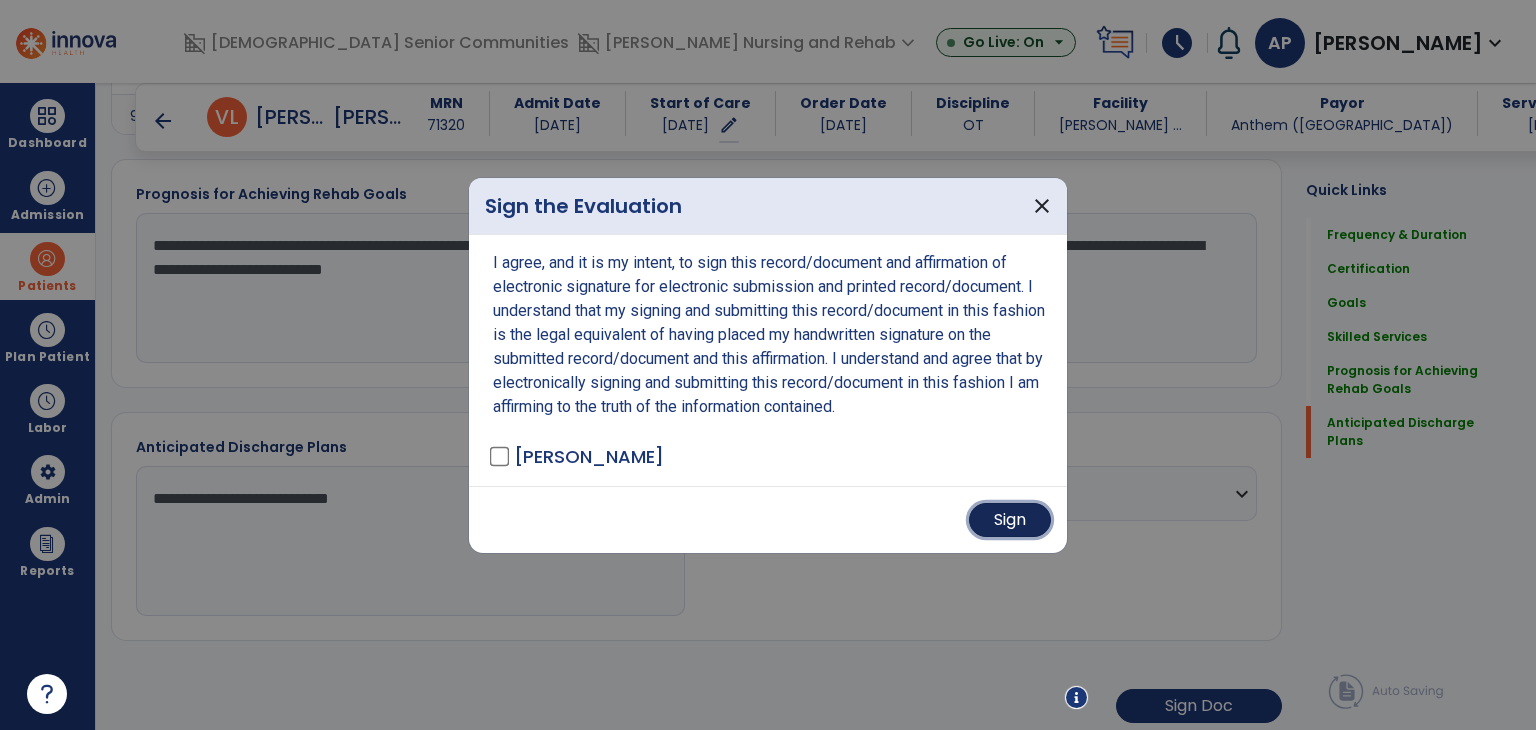 click on "Sign" at bounding box center (1010, 520) 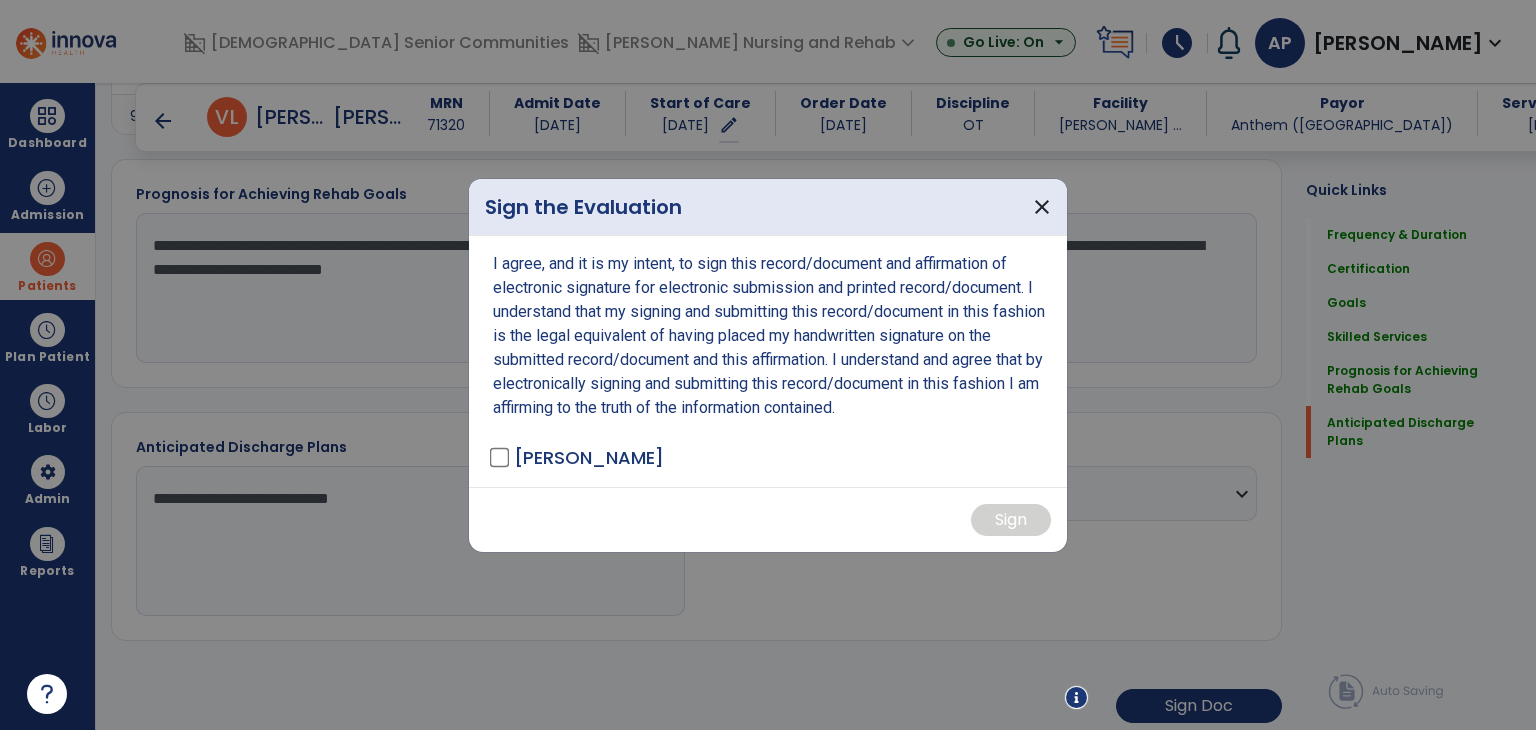 scroll, scrollTop: 2793, scrollLeft: 0, axis: vertical 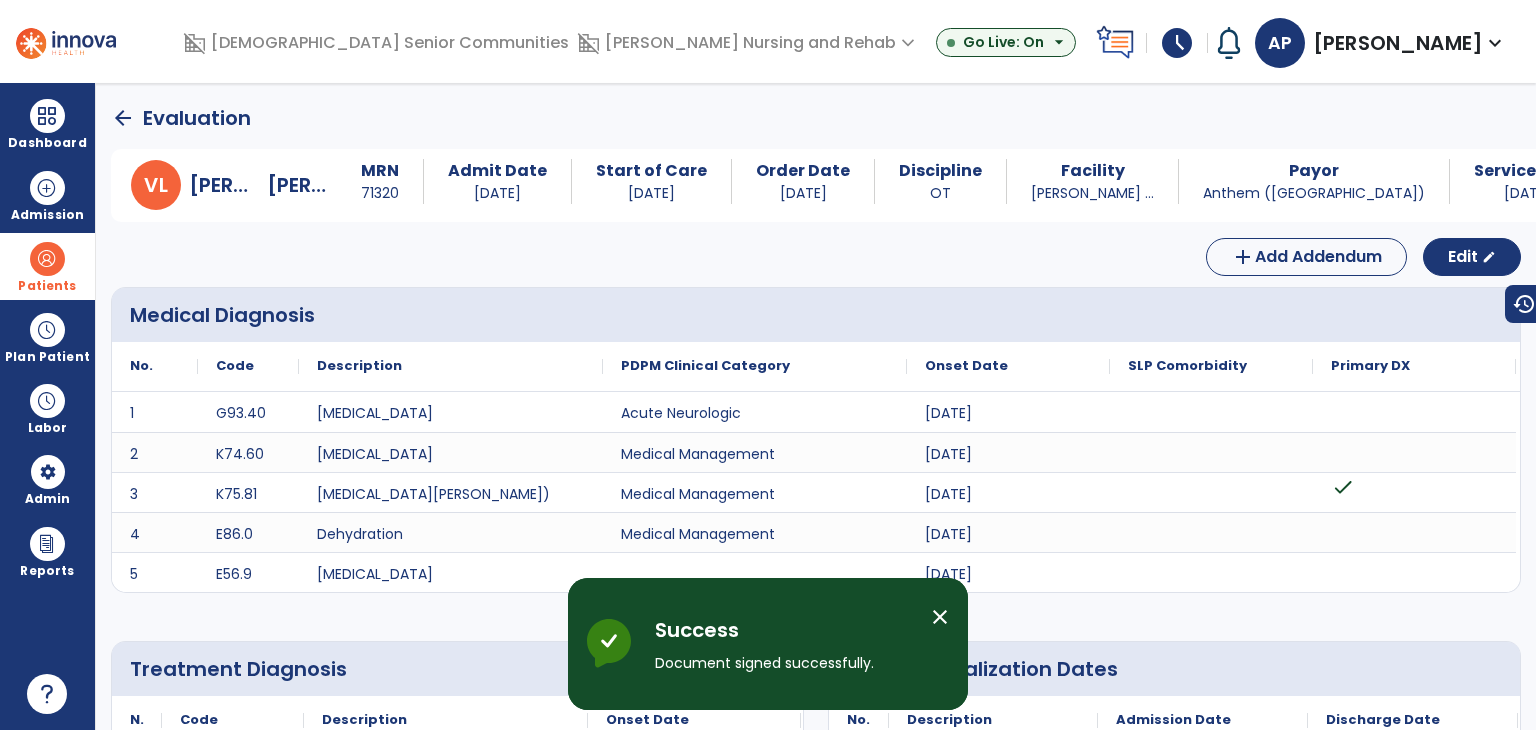 click on "arrow_back" 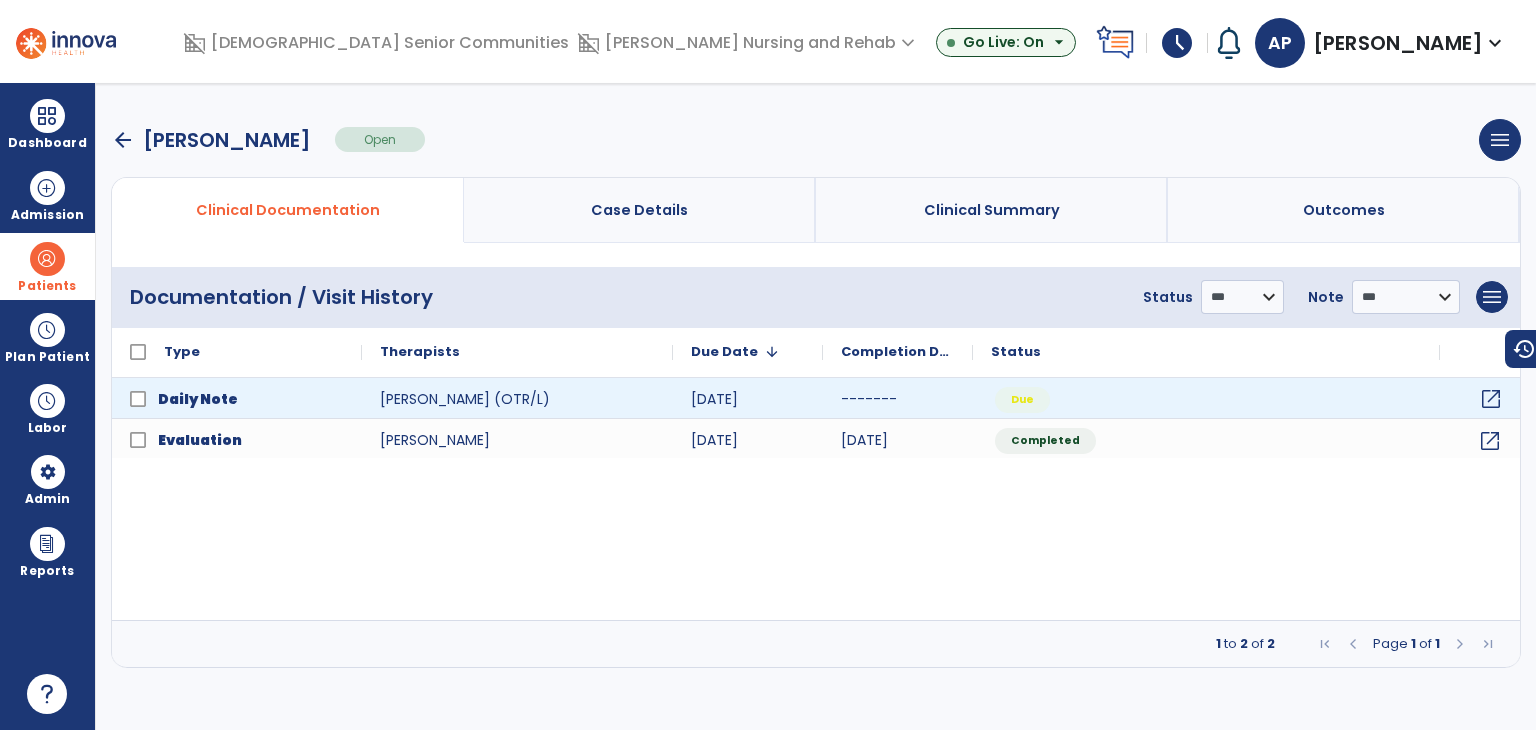 click on "open_in_new" 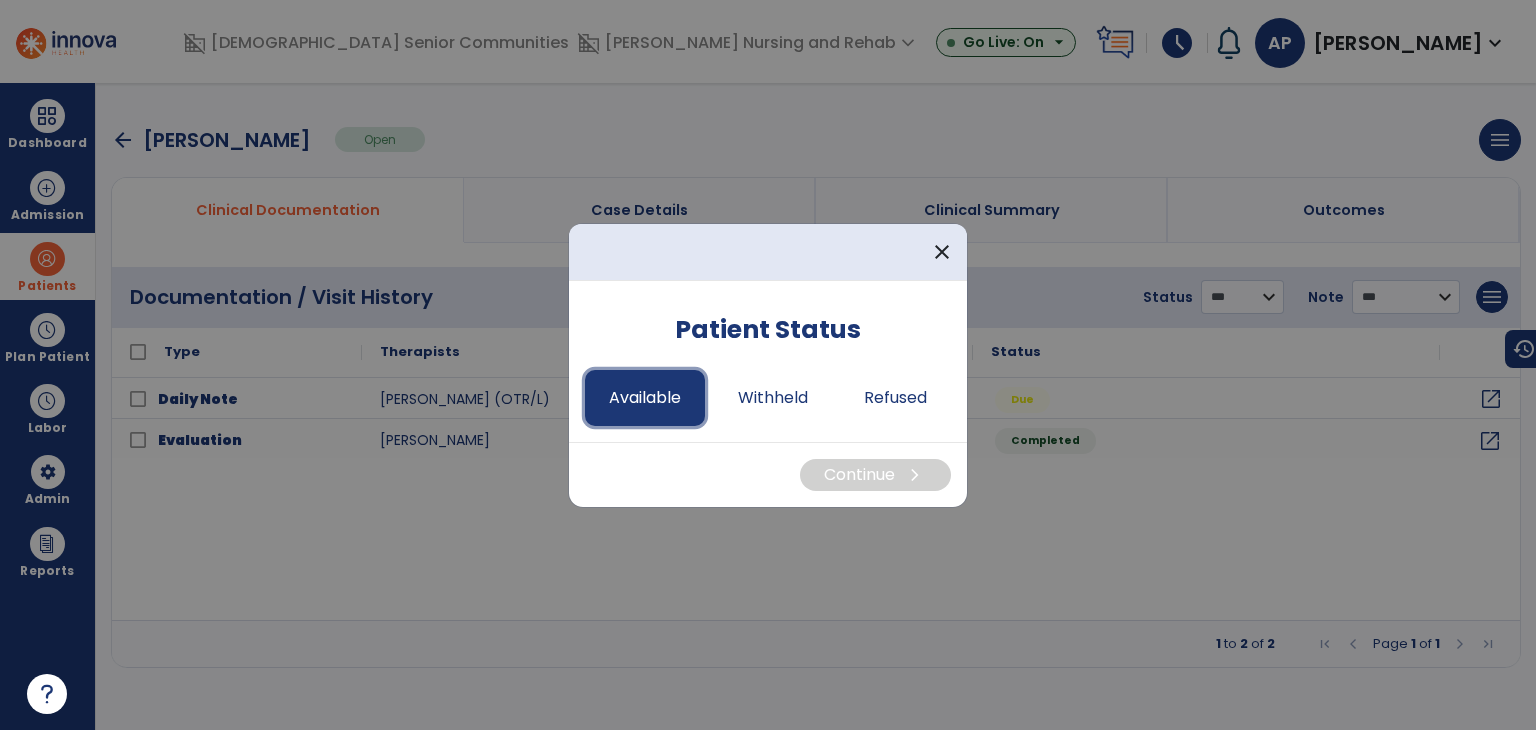 click on "Available" at bounding box center (645, 398) 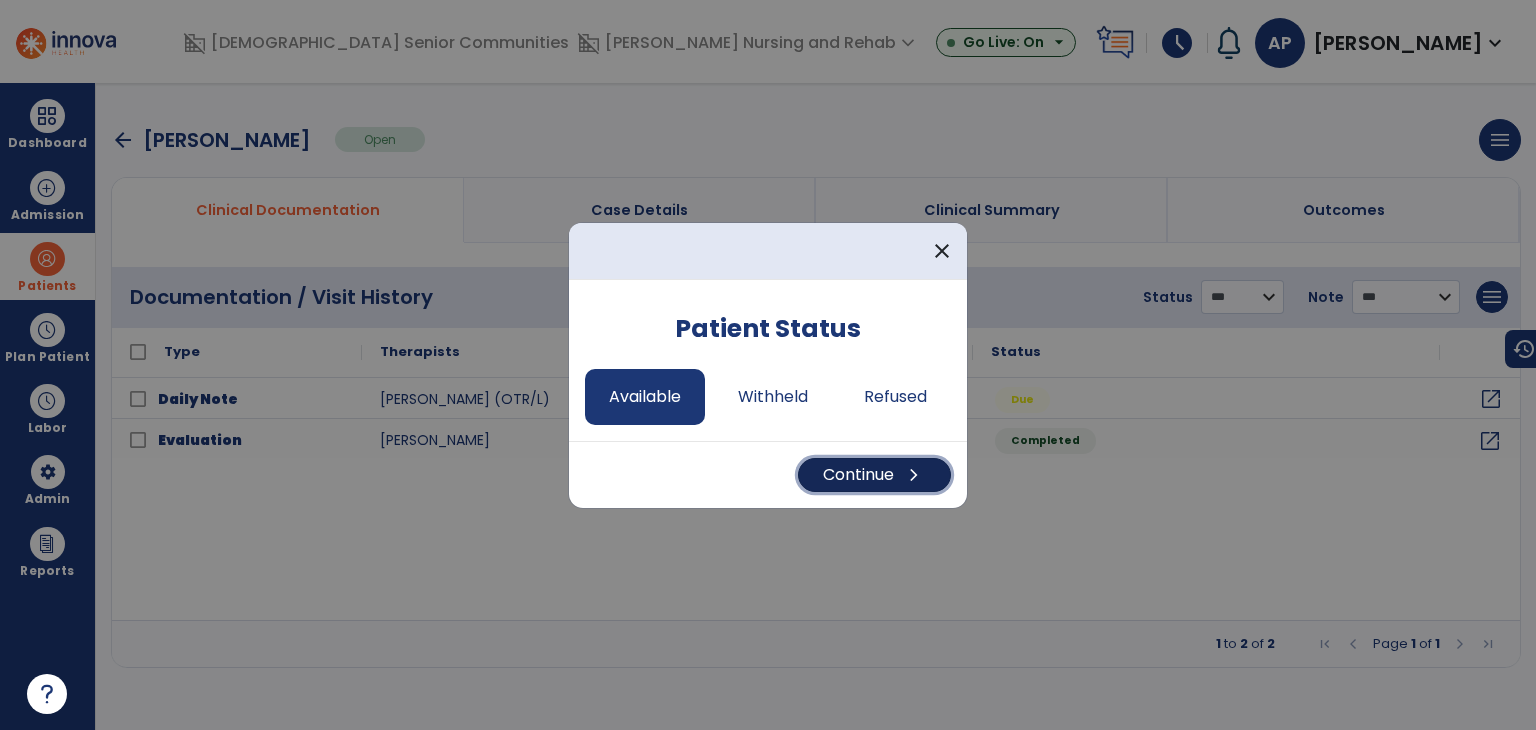 click on "Continue   chevron_right" at bounding box center [874, 475] 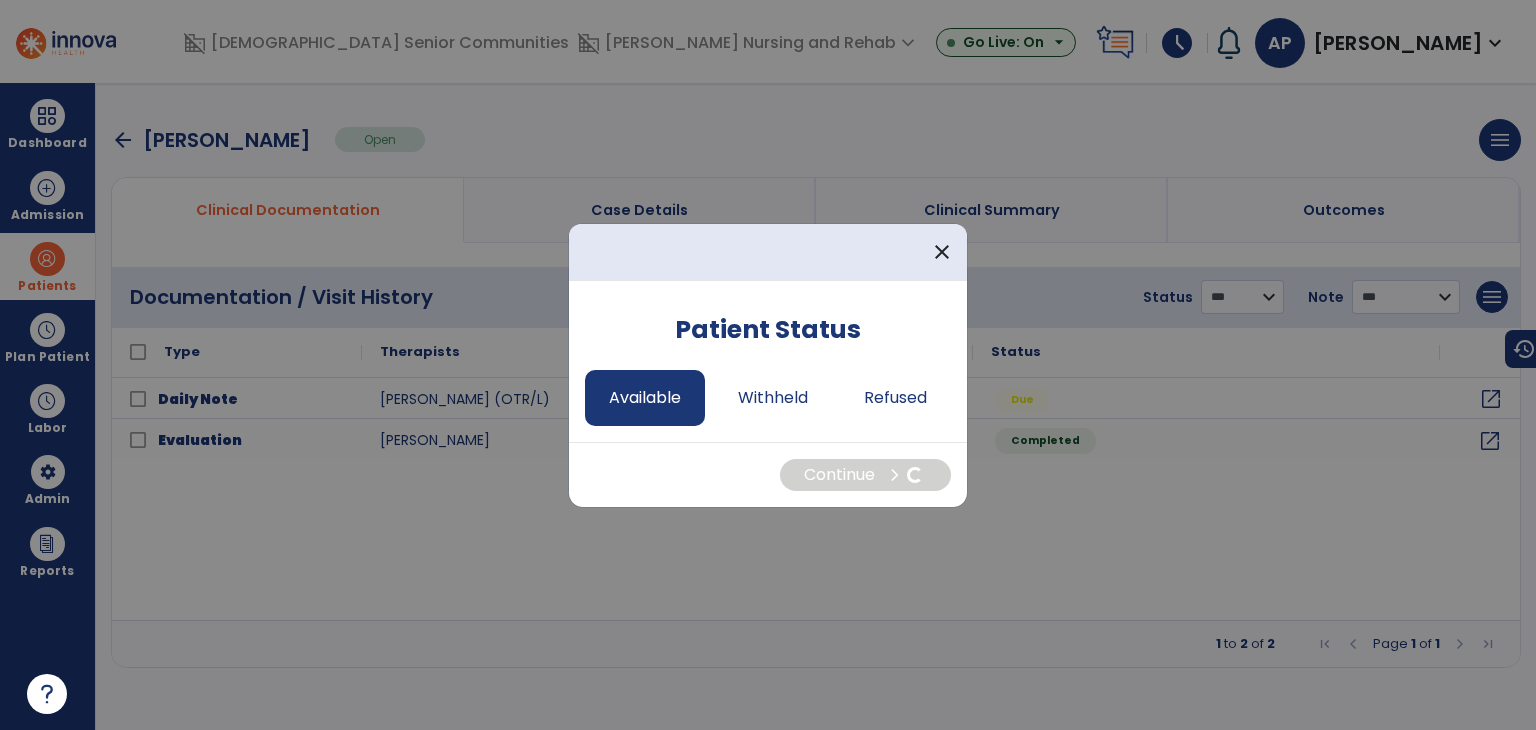 select on "*" 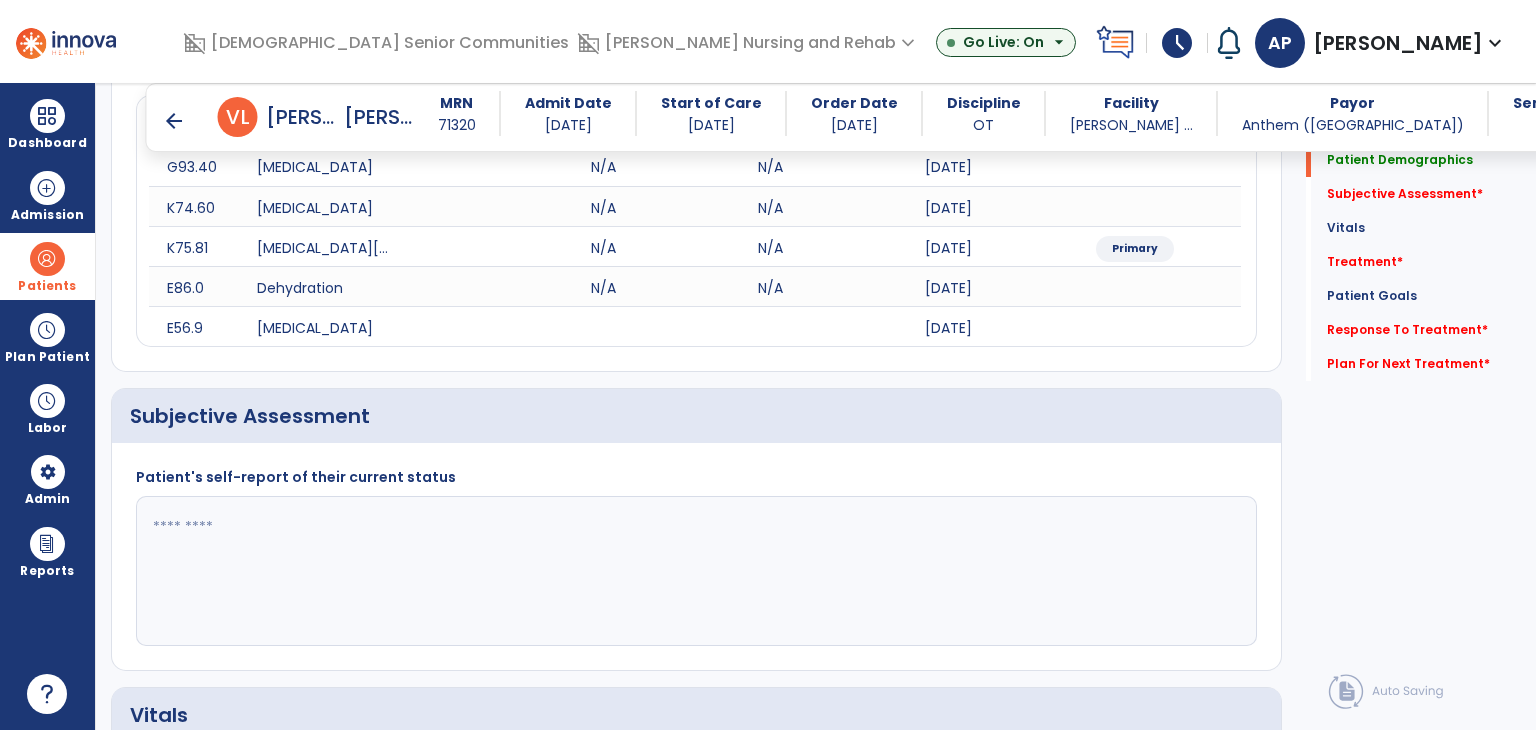 scroll, scrollTop: 400, scrollLeft: 0, axis: vertical 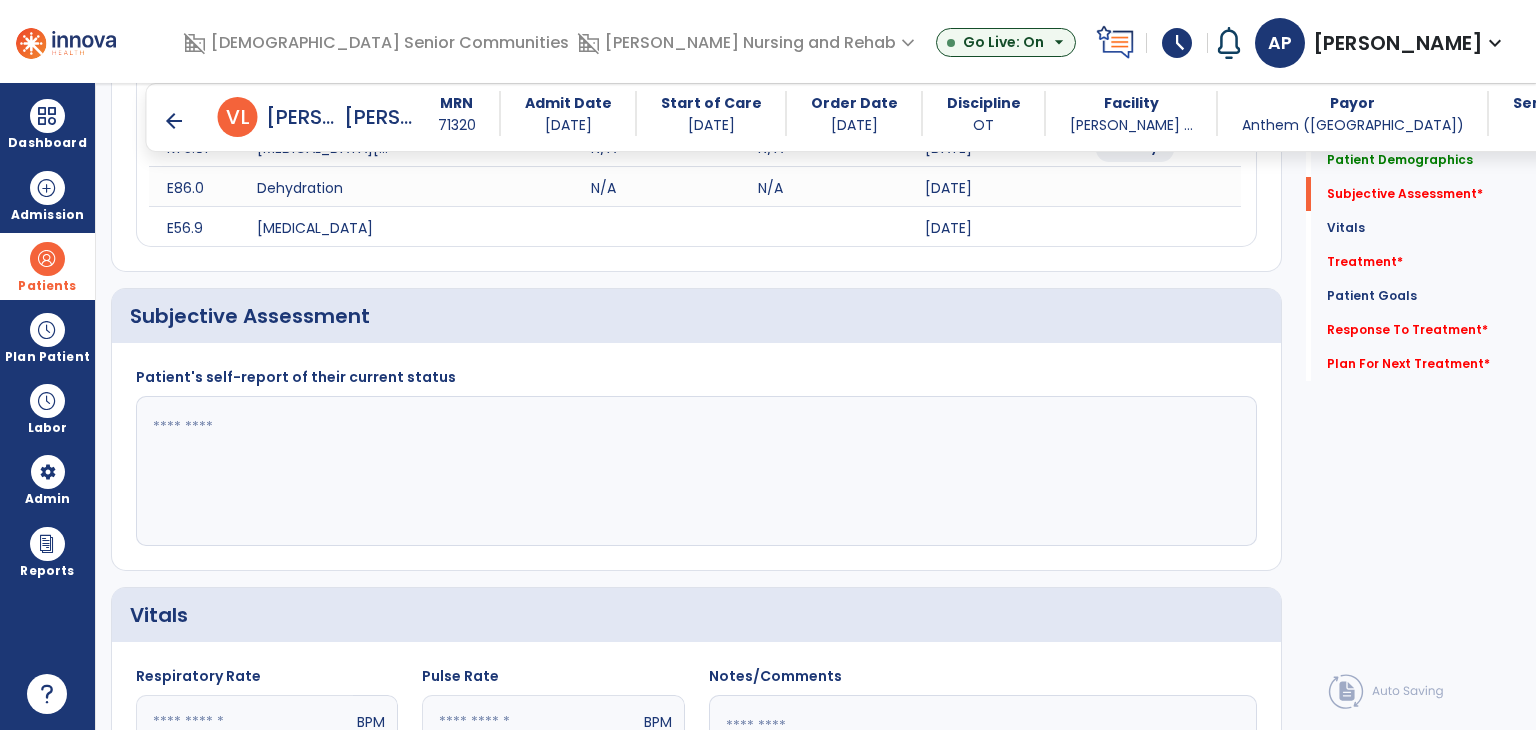 click 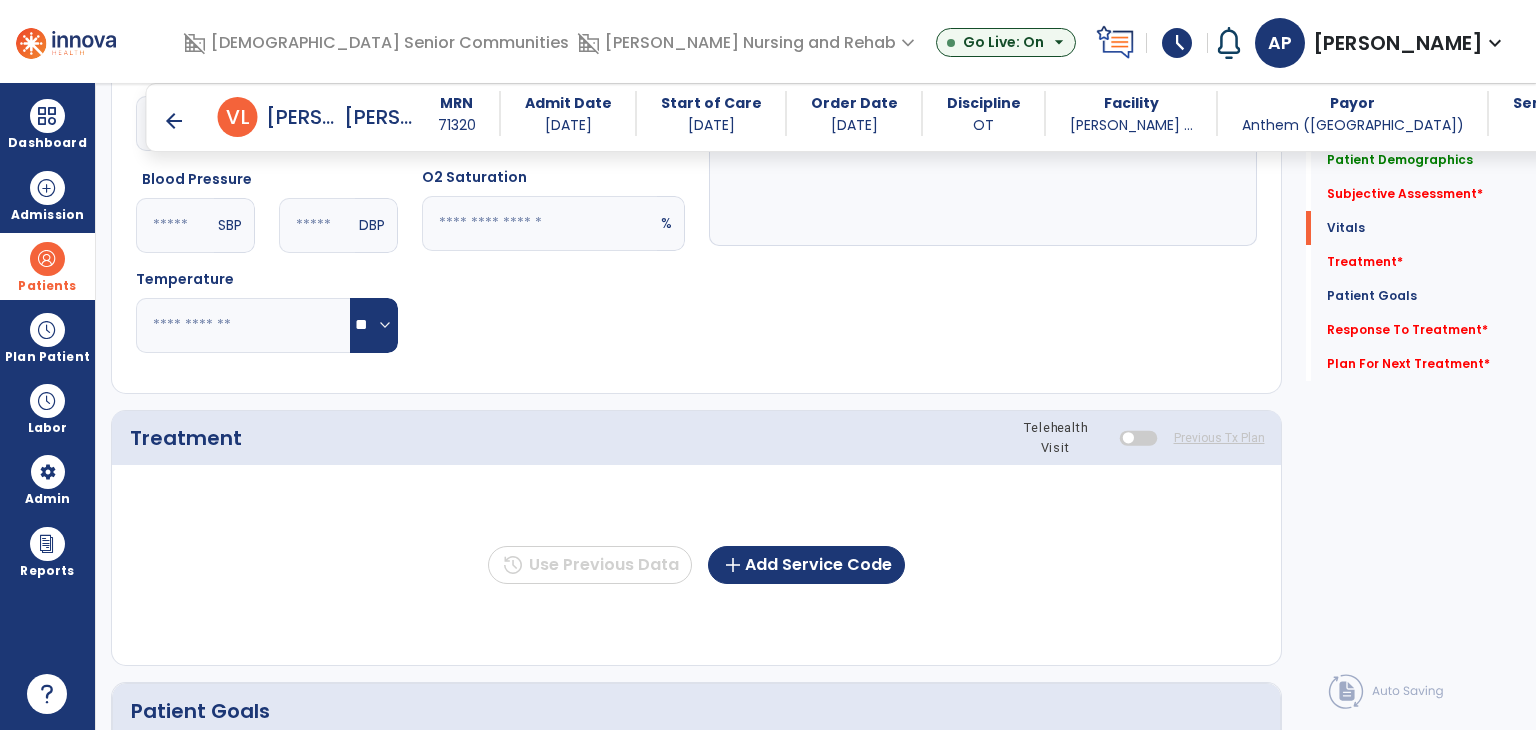scroll, scrollTop: 1000, scrollLeft: 0, axis: vertical 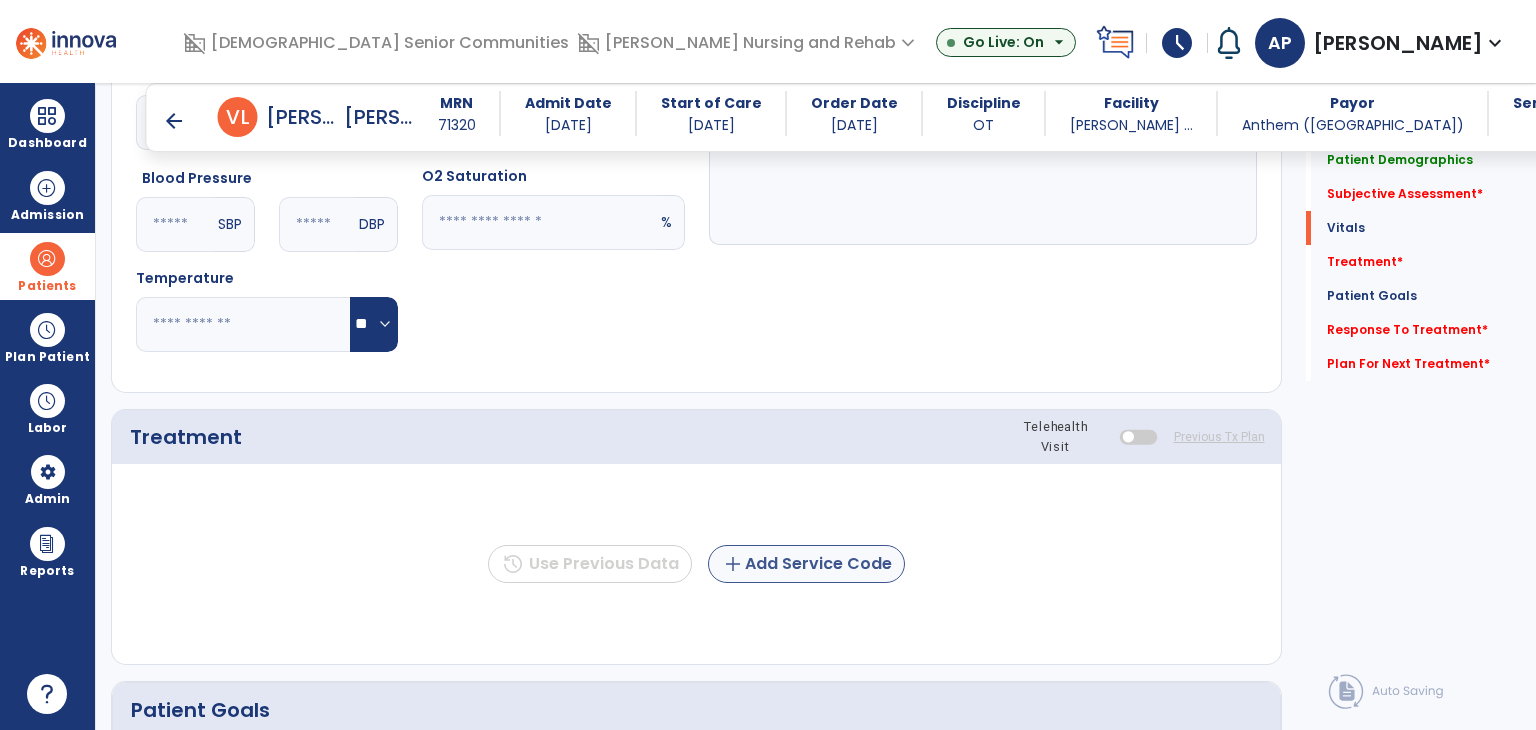 type on "**********" 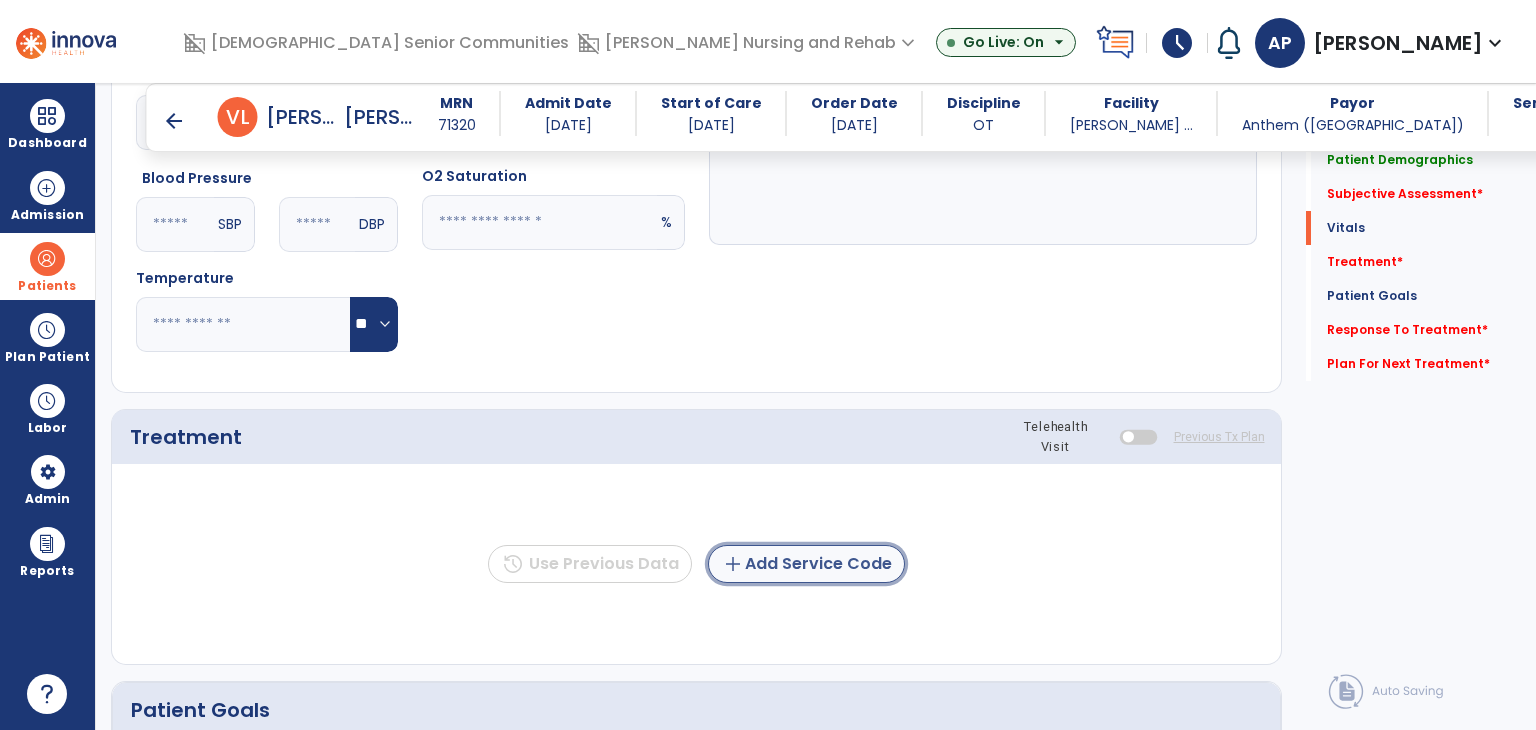 click on "add  Add Service Code" 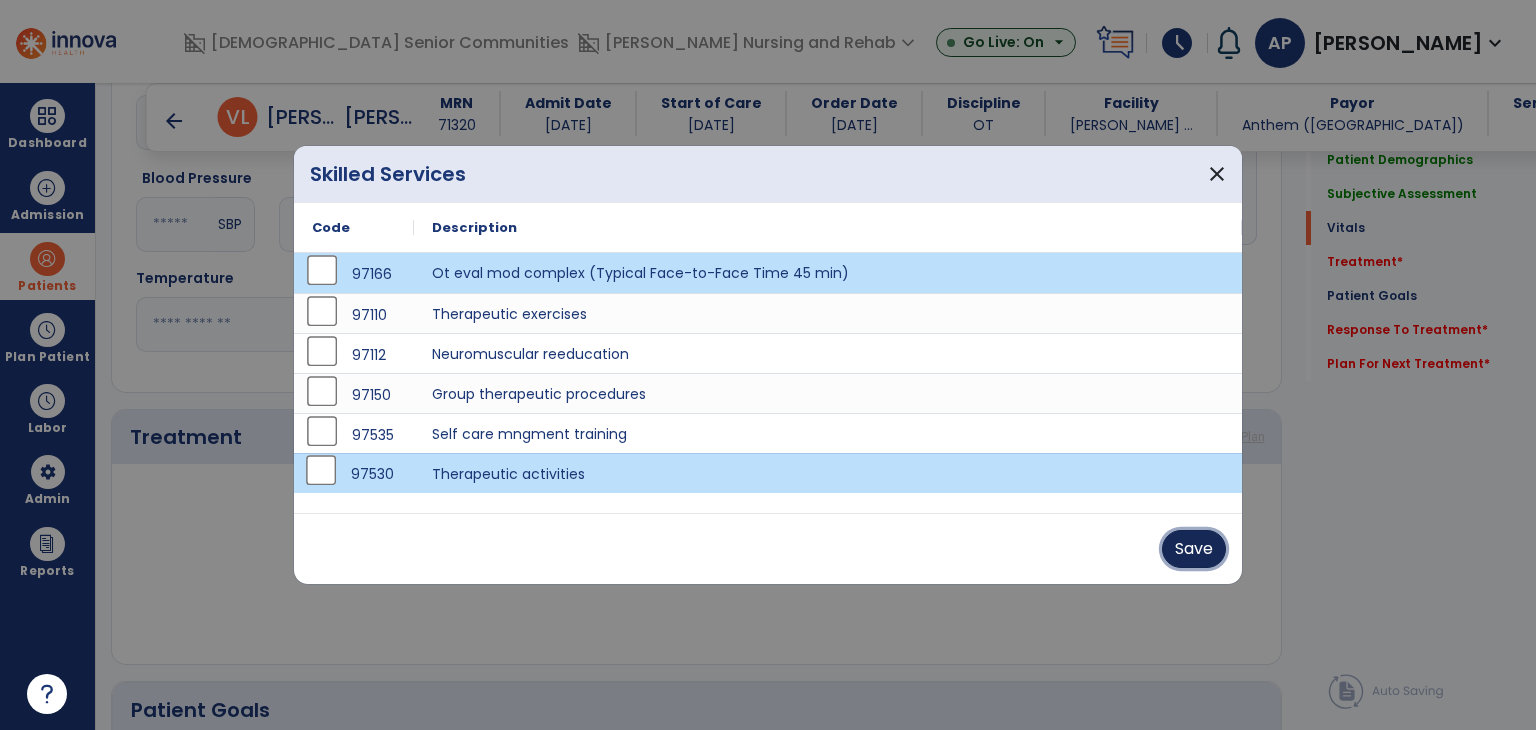 click on "Save" at bounding box center (1194, 549) 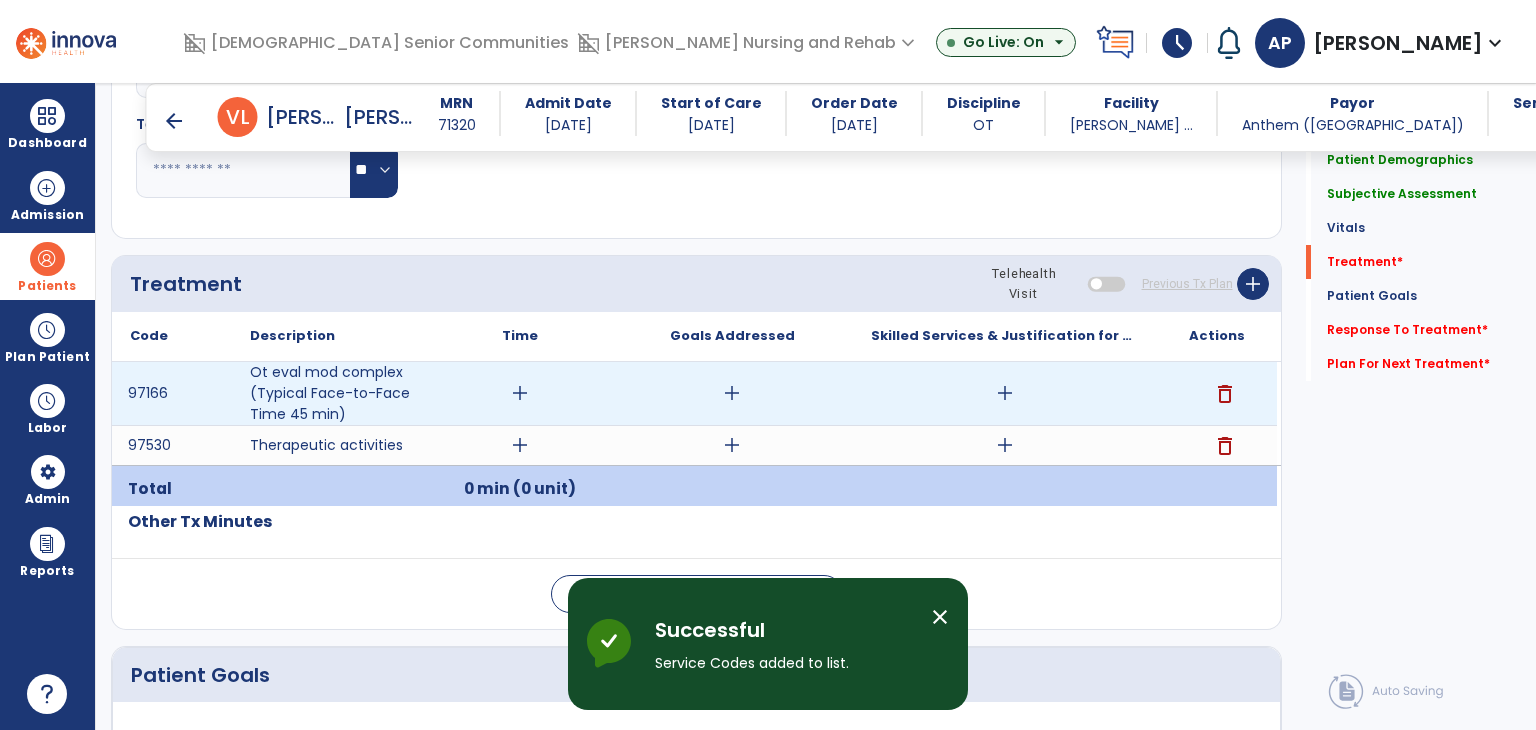 scroll, scrollTop: 1200, scrollLeft: 0, axis: vertical 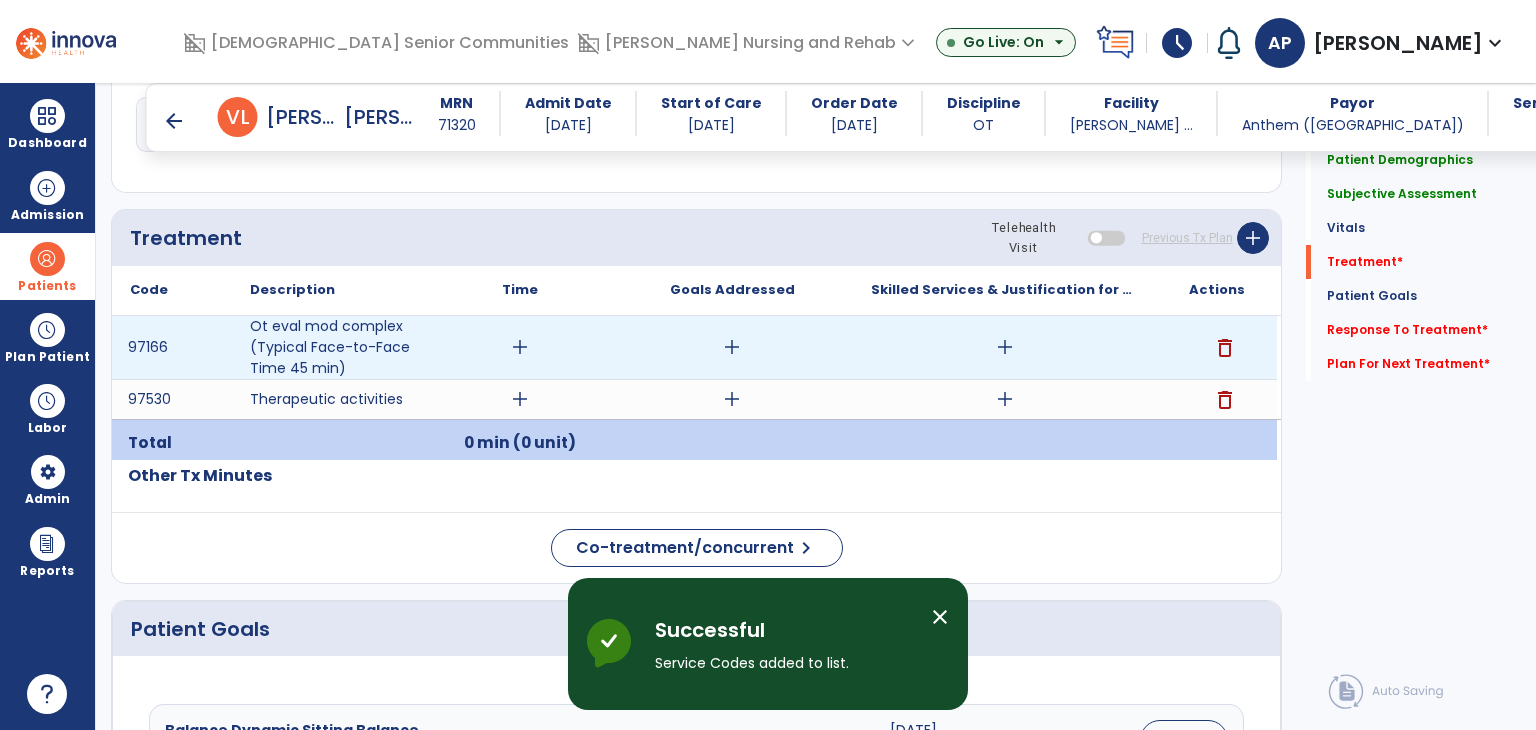 click on "add" at bounding box center [520, 347] 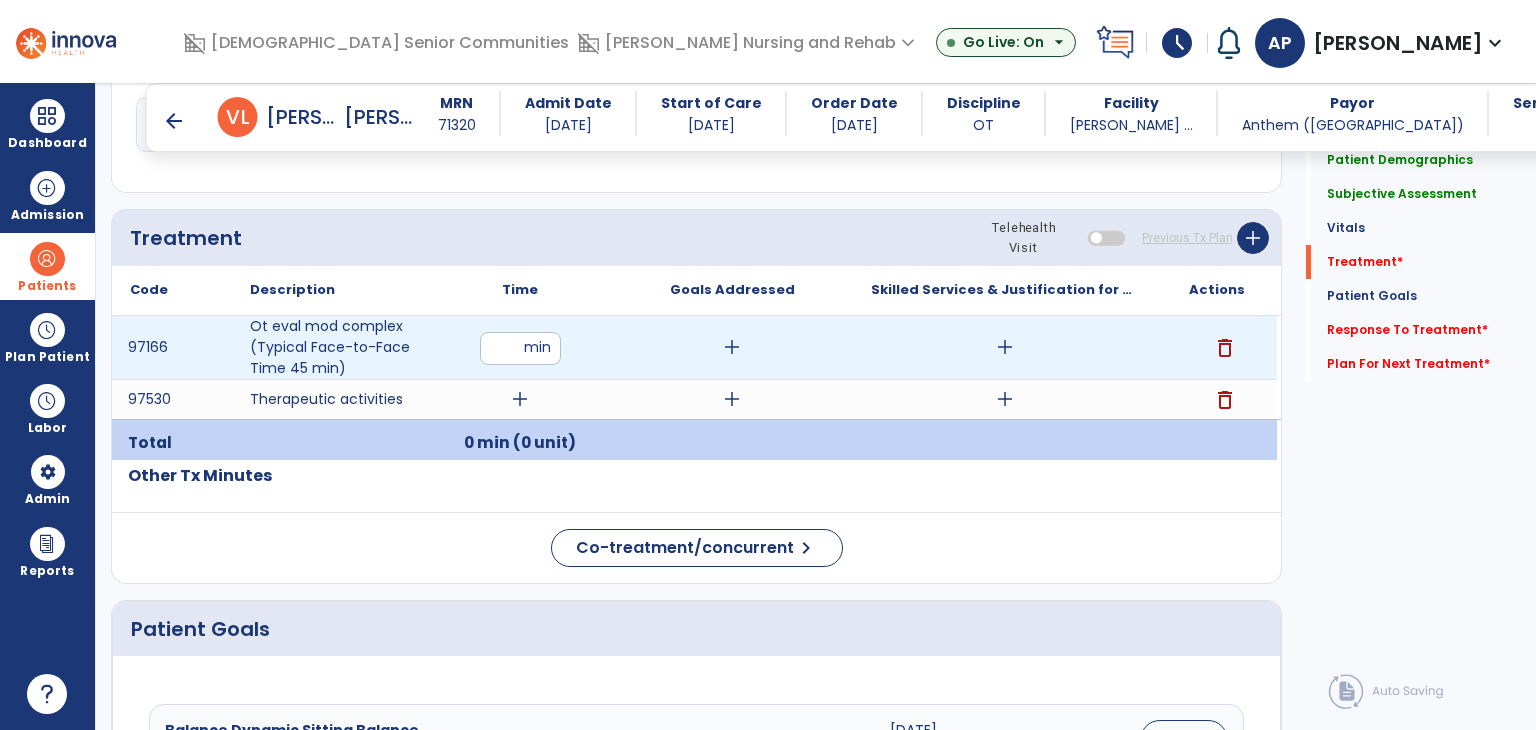 type on "**" 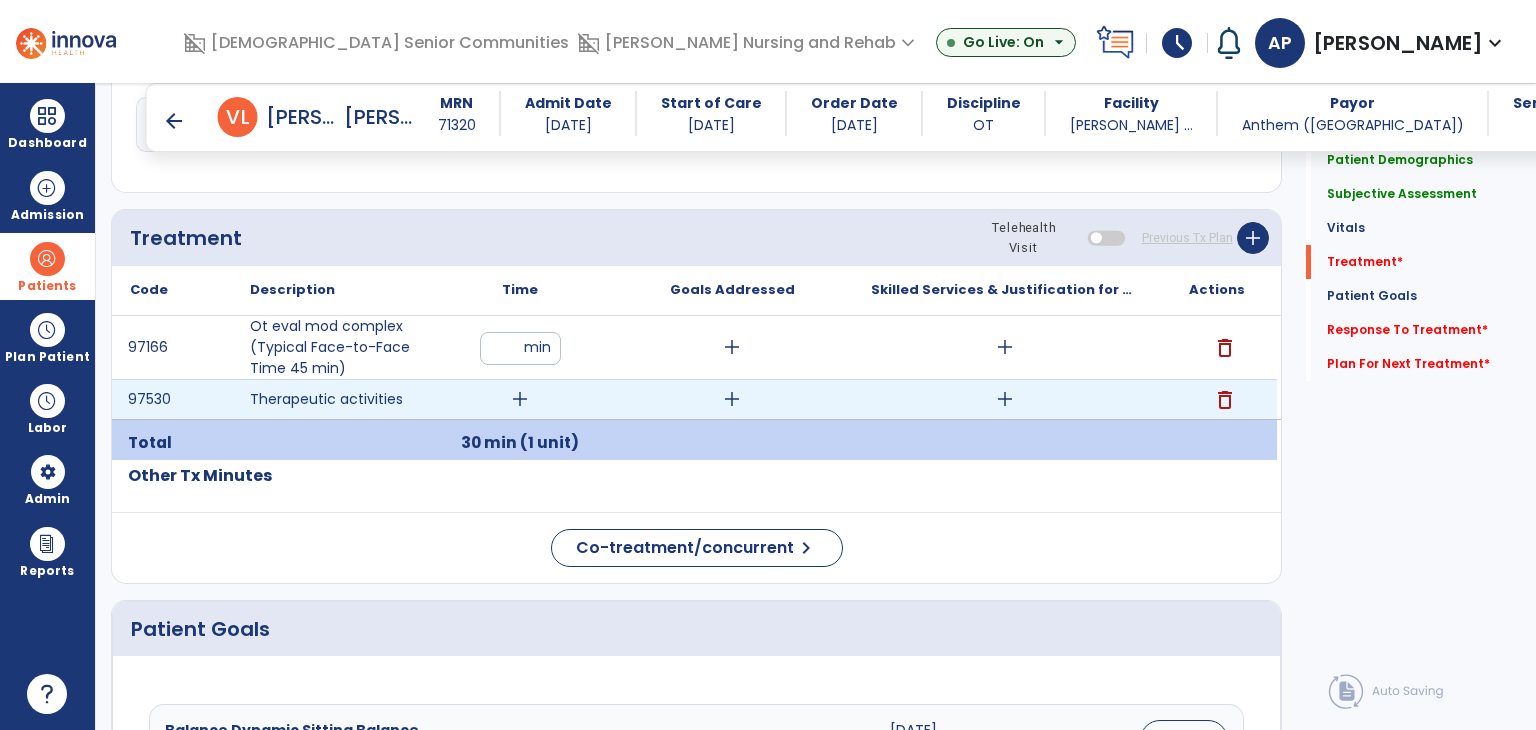 click on "add" at bounding box center (520, 399) 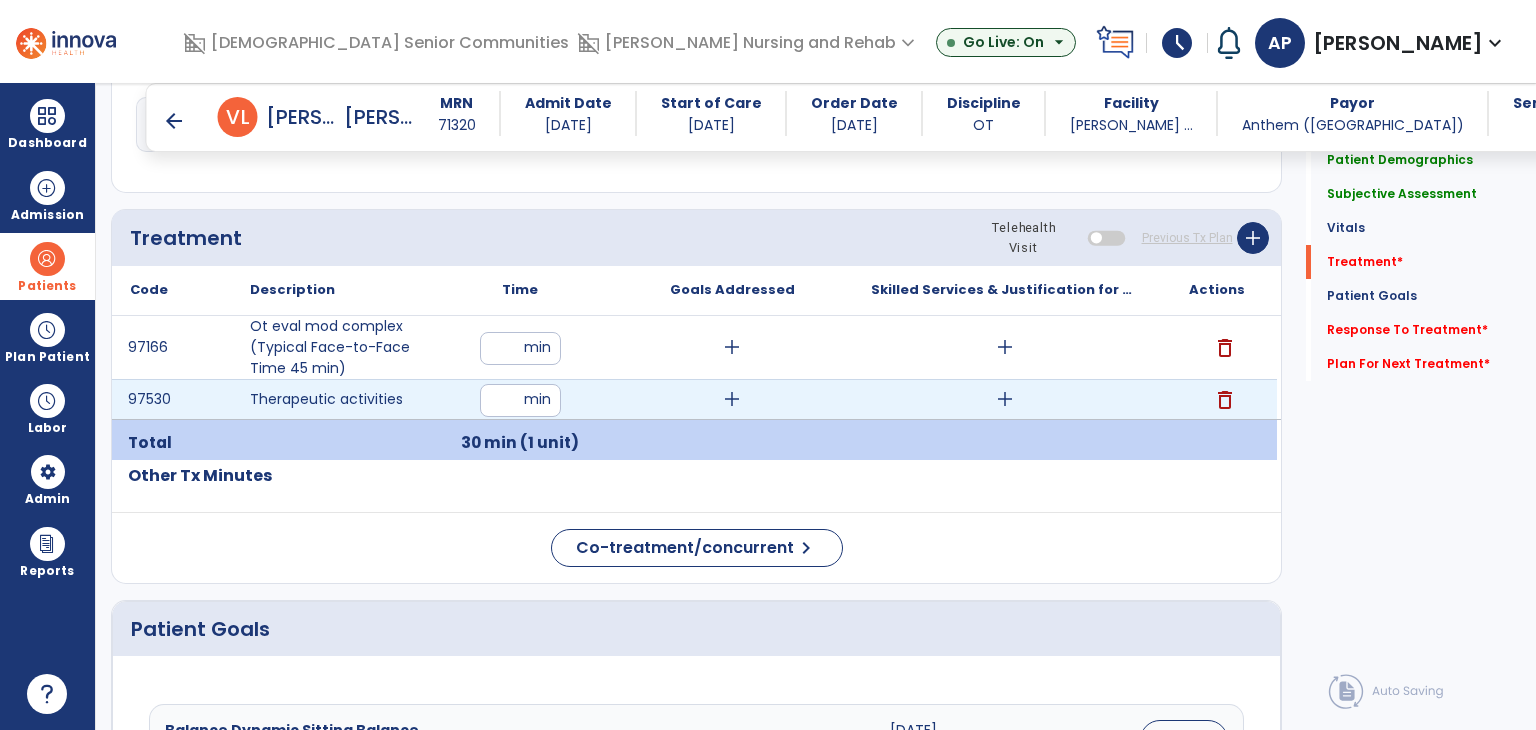 type on "**" 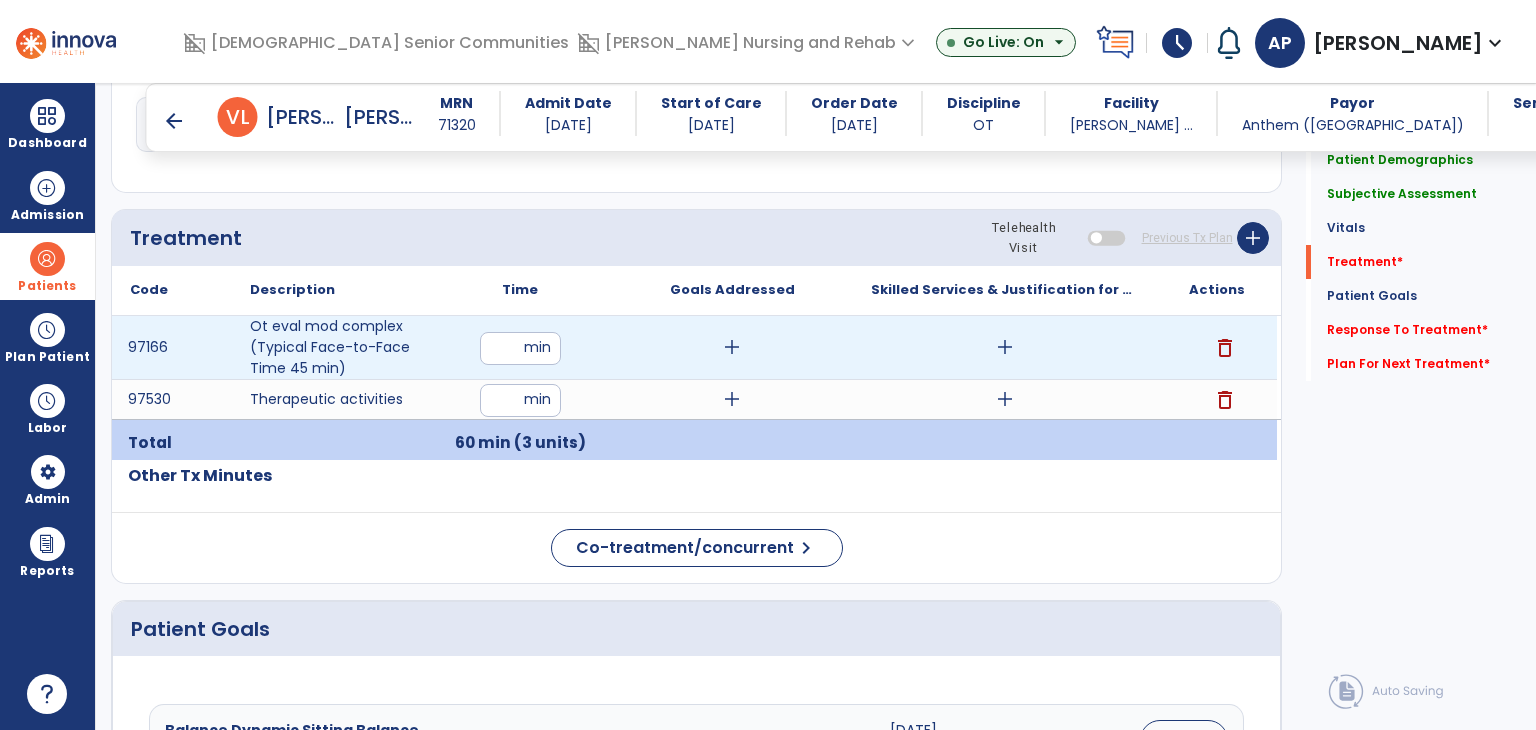 click on "add" at bounding box center [732, 347] 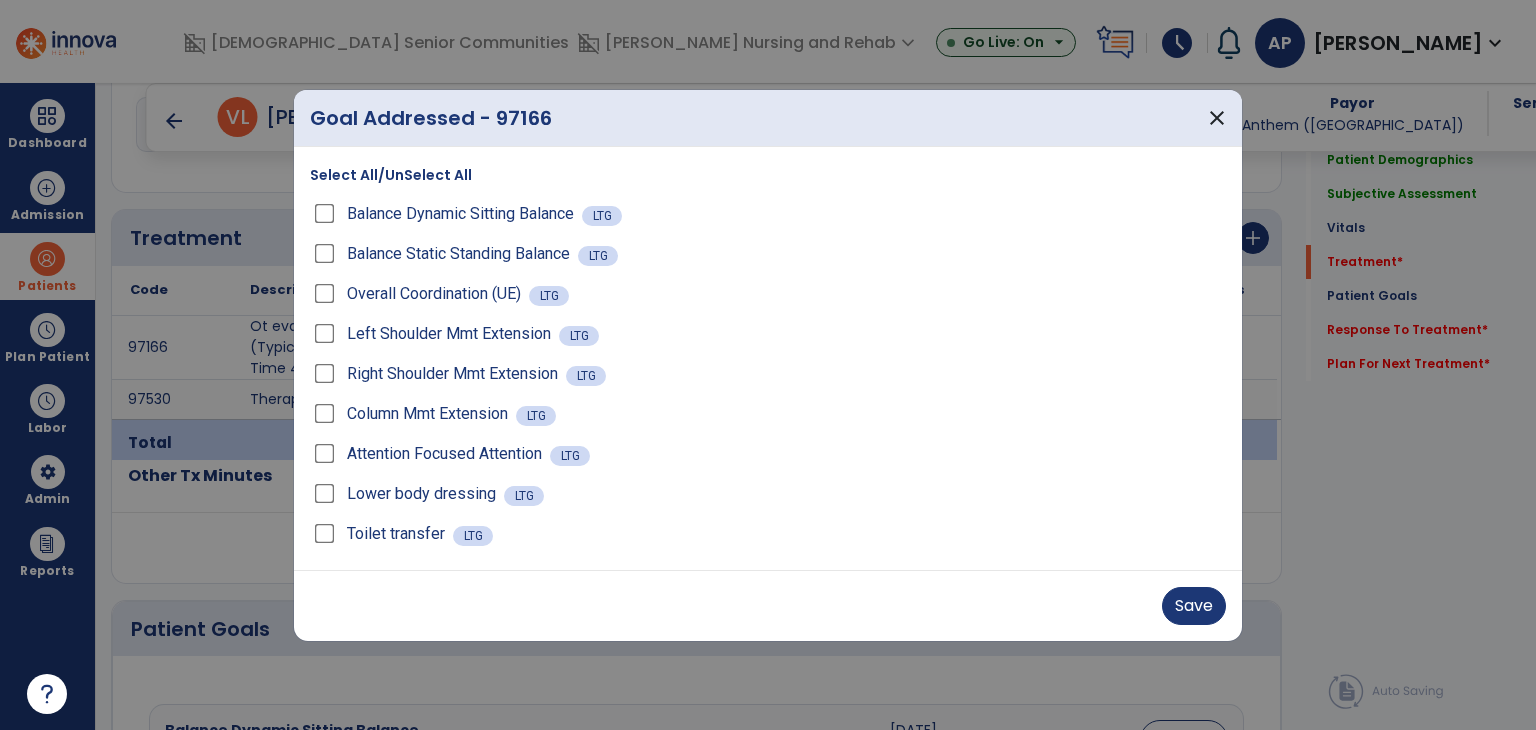 click on "Right Shoulder Mmt Extension  LTG" at bounding box center [768, 374] 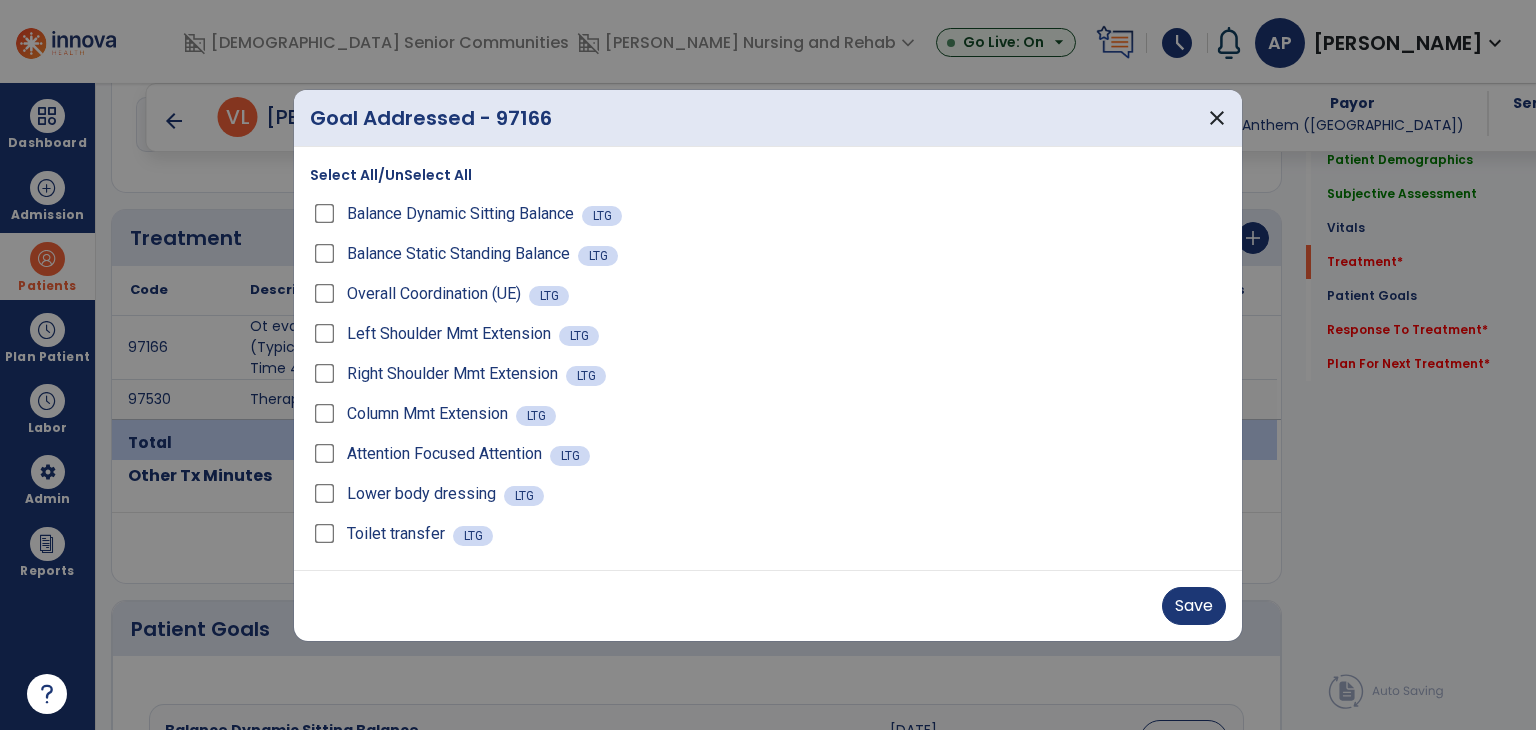 click on "Toilet transfer  LTG" at bounding box center [768, 534] 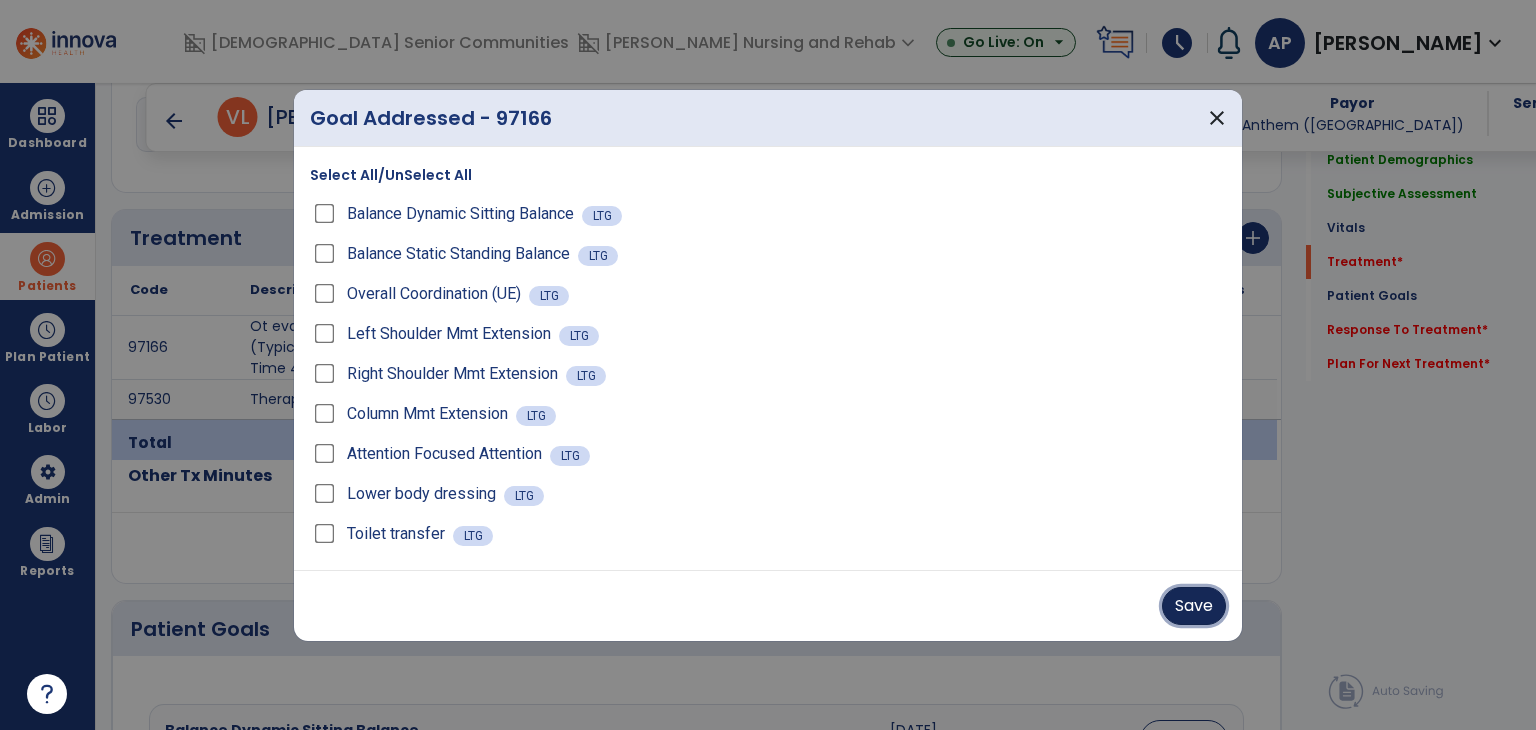 click on "Save" at bounding box center (1194, 606) 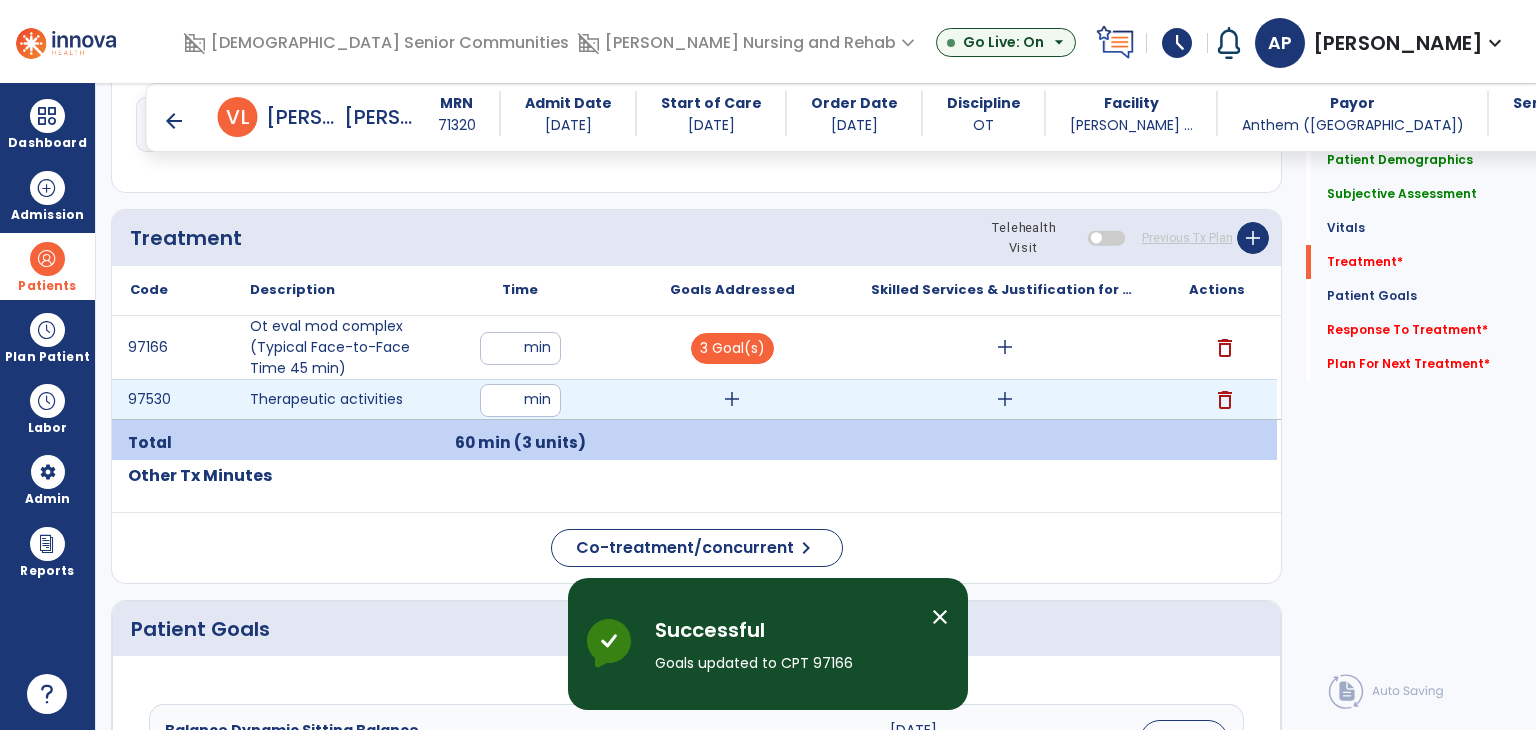 click on "add" at bounding box center [732, 399] 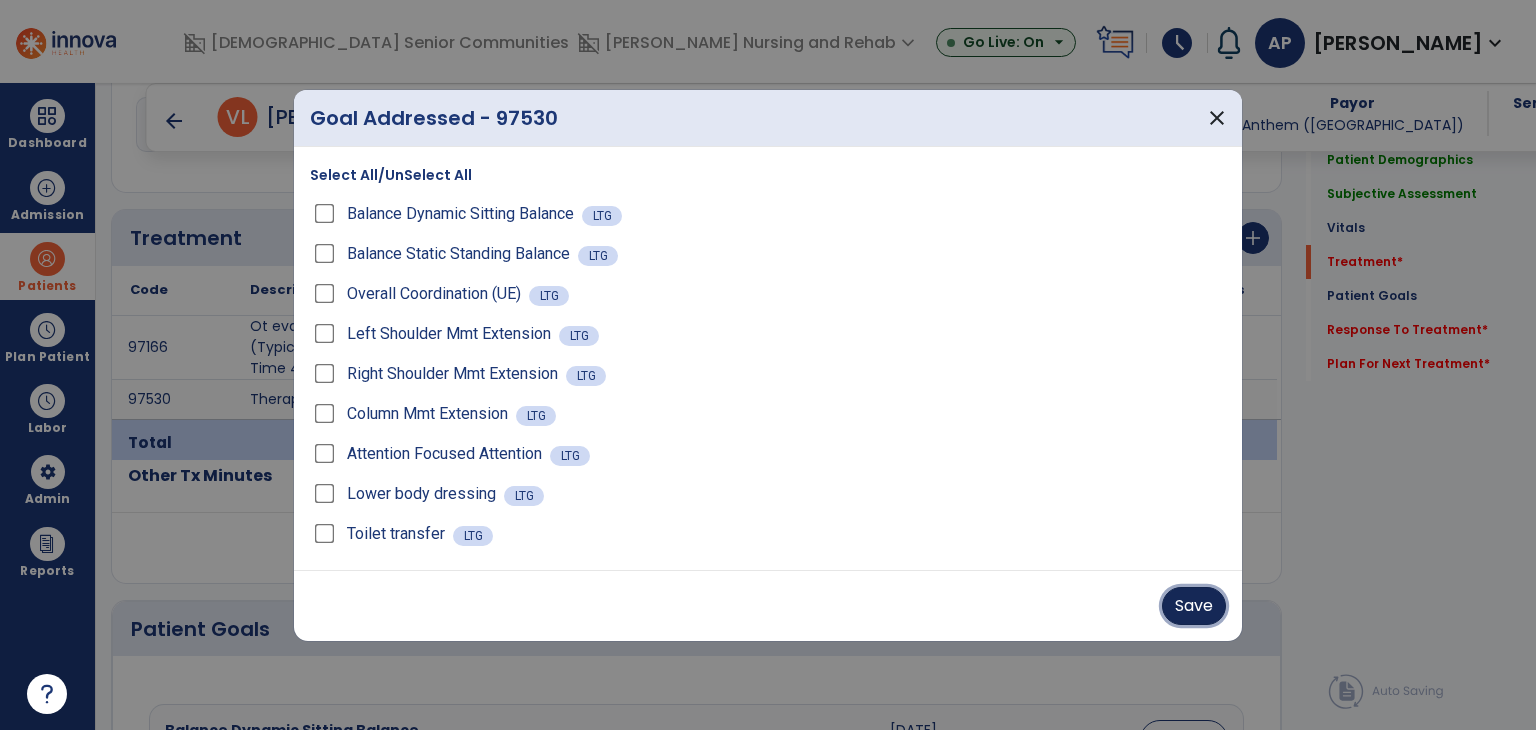 click on "Save" at bounding box center (1194, 606) 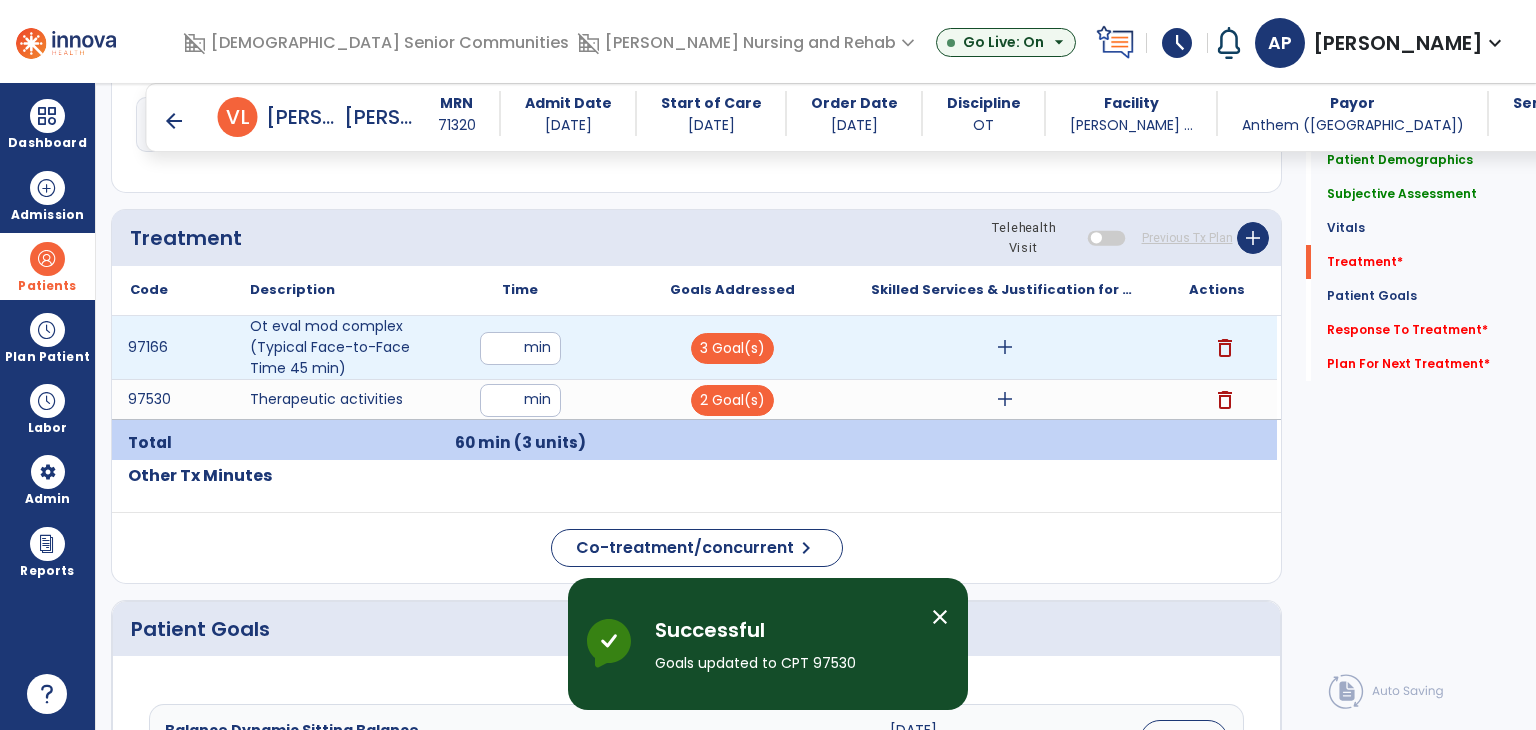 click on "add" at bounding box center [1005, 347] 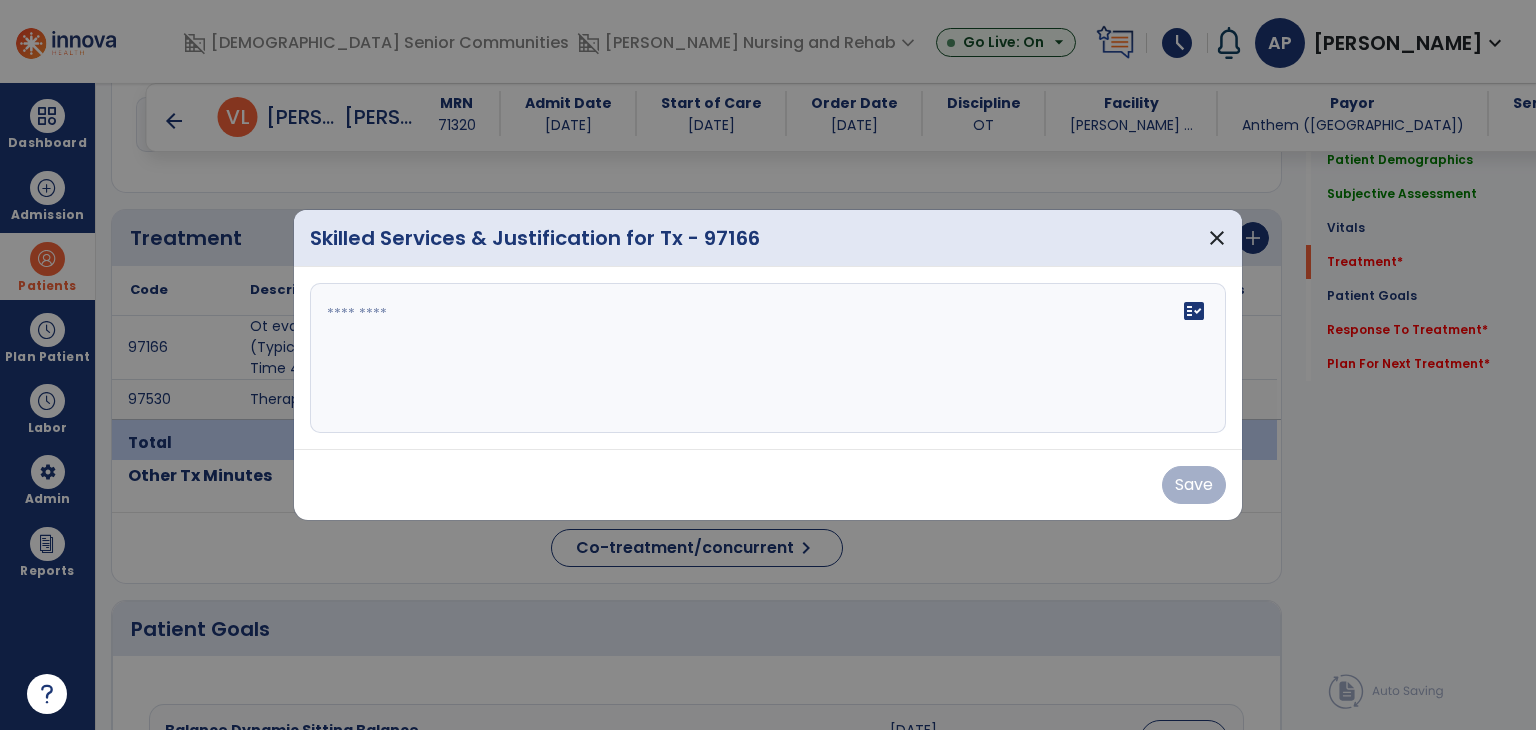 click on "fact_check" at bounding box center [768, 358] 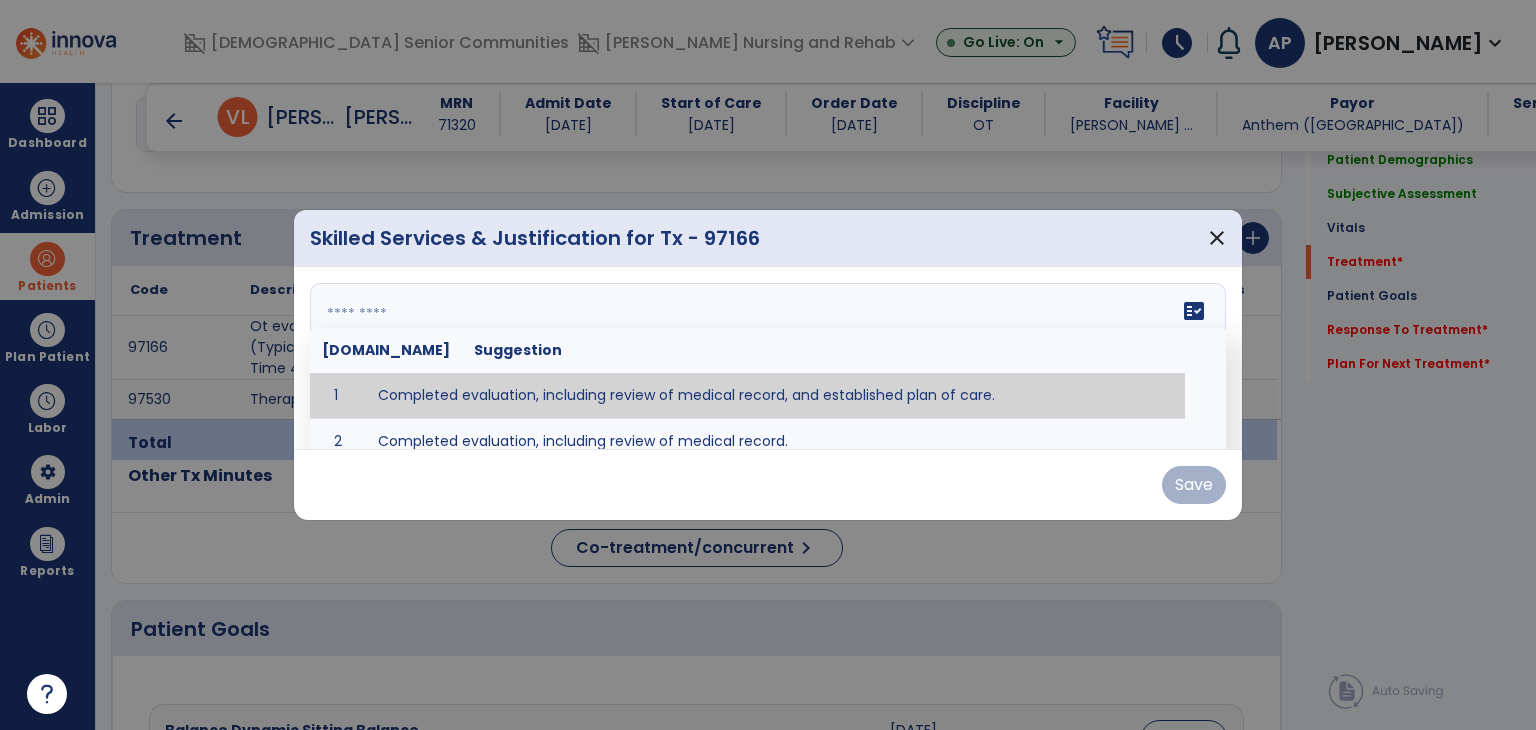 type on "**********" 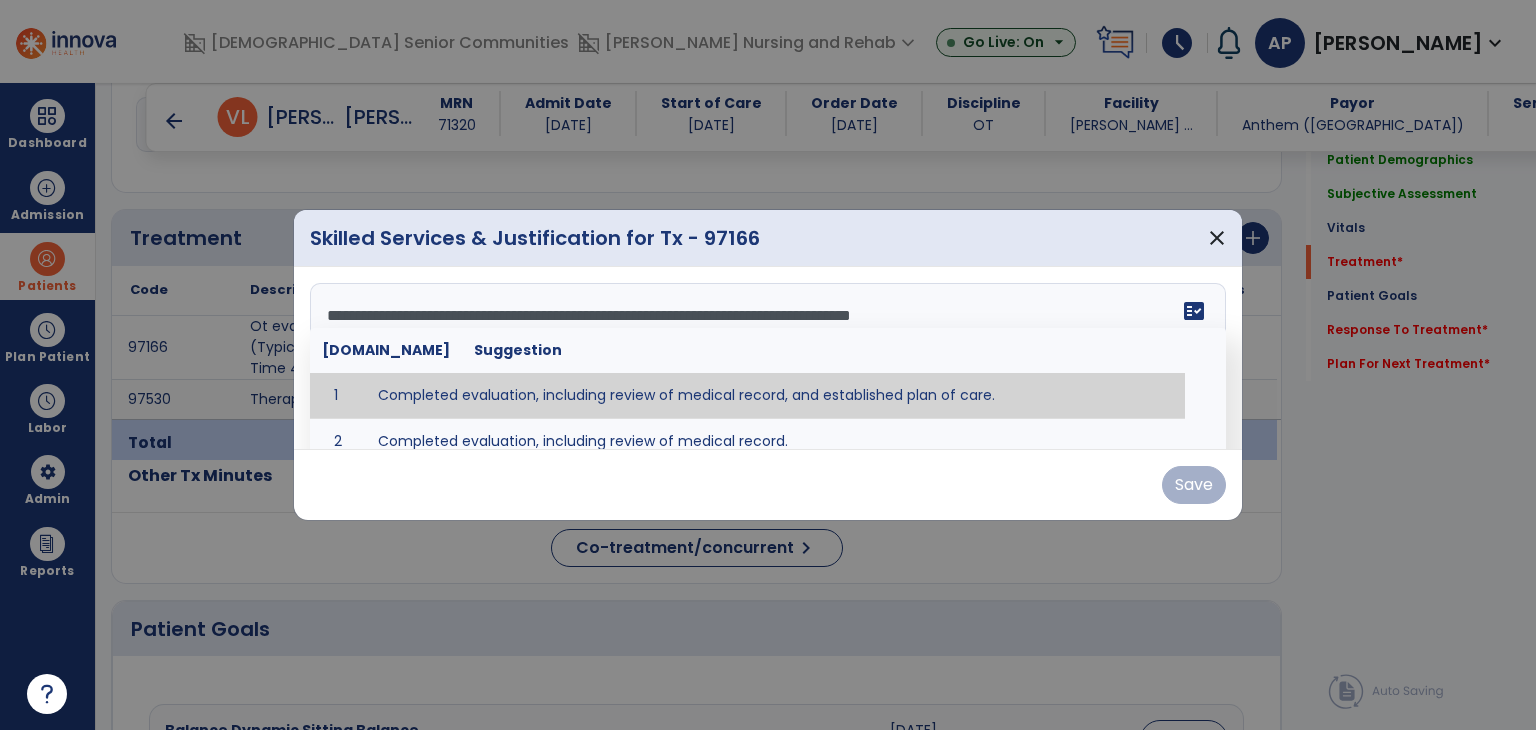 drag, startPoint x: 933, startPoint y: 389, endPoint x: 1191, endPoint y: 472, distance: 271.02213 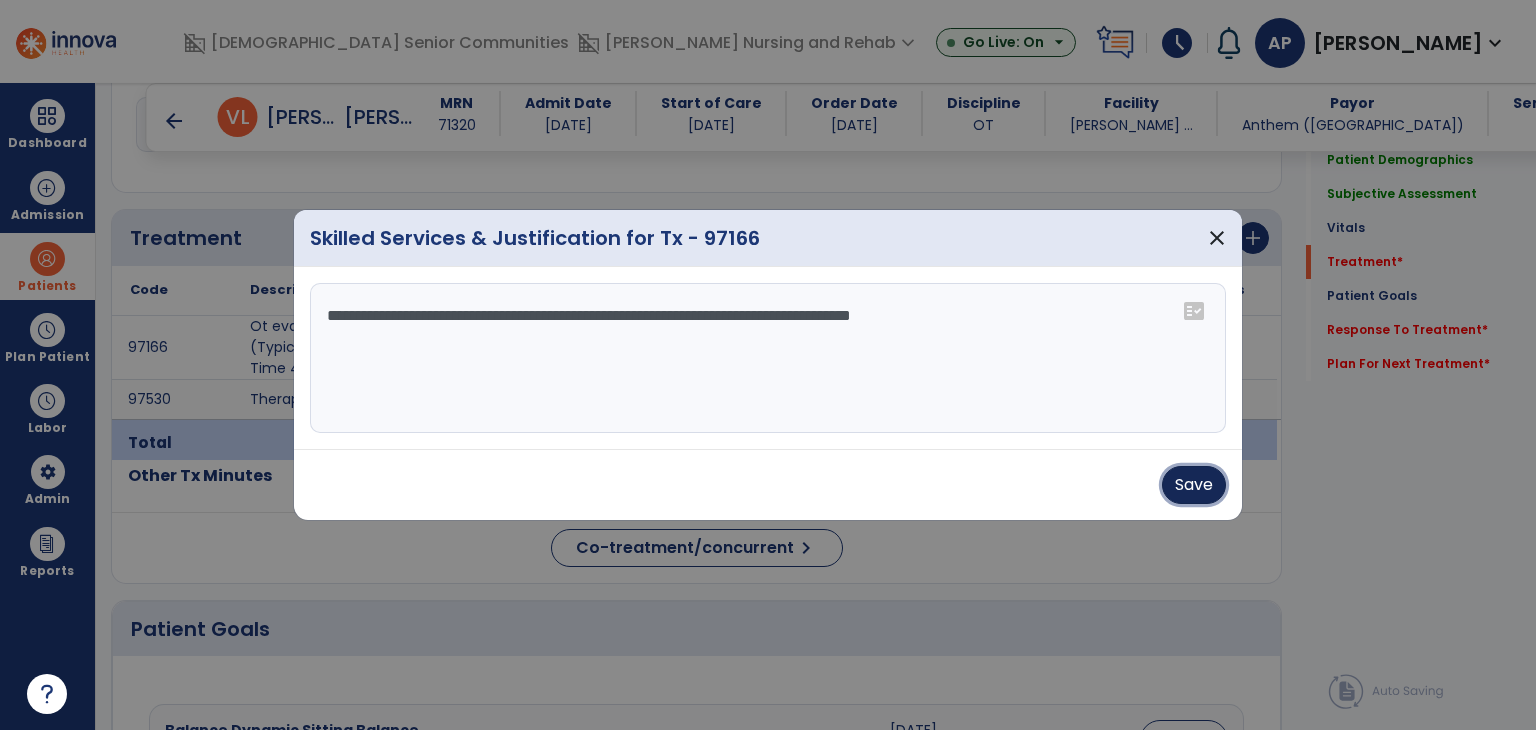 click on "Save" at bounding box center [1194, 485] 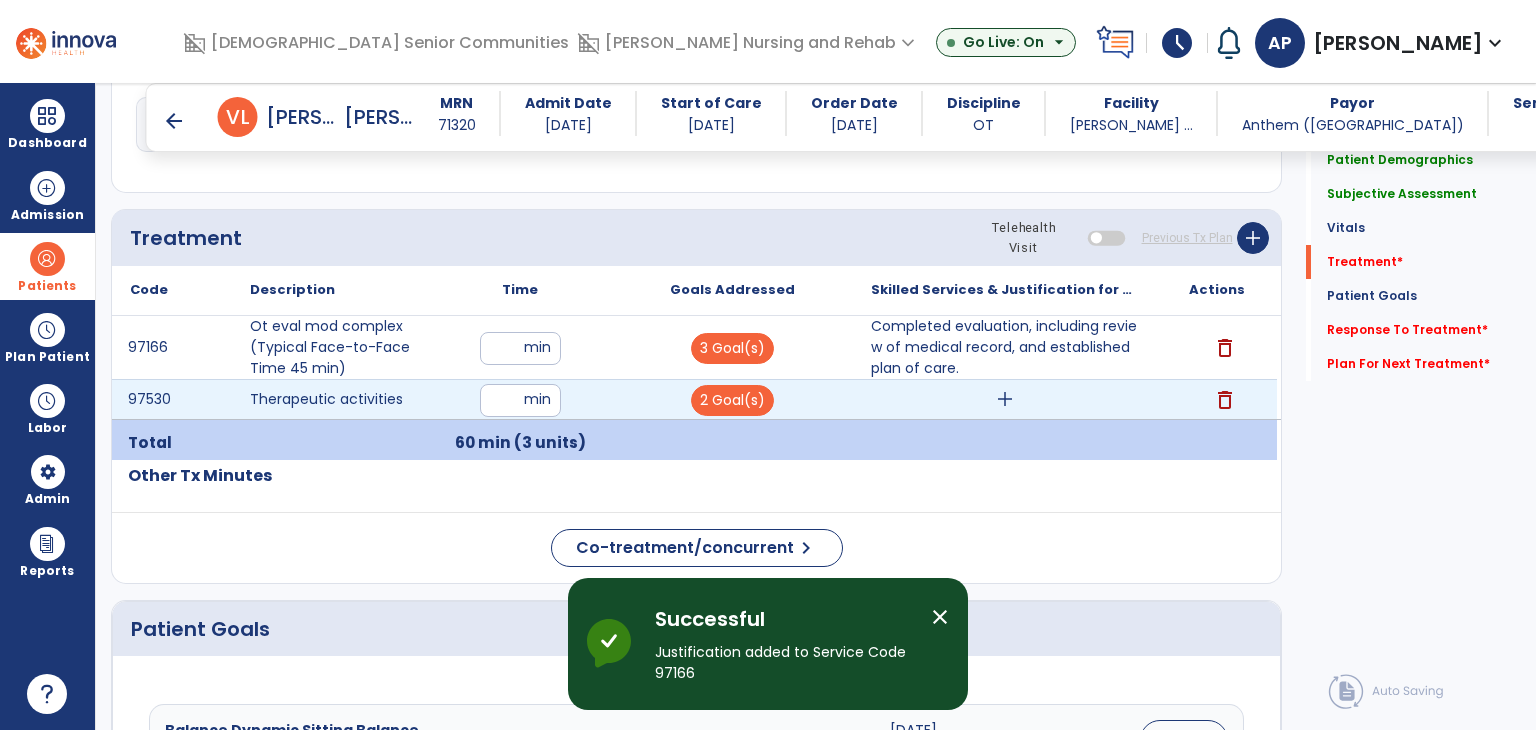 drag, startPoint x: 1014, startPoint y: 409, endPoint x: 1000, endPoint y: 407, distance: 14.142136 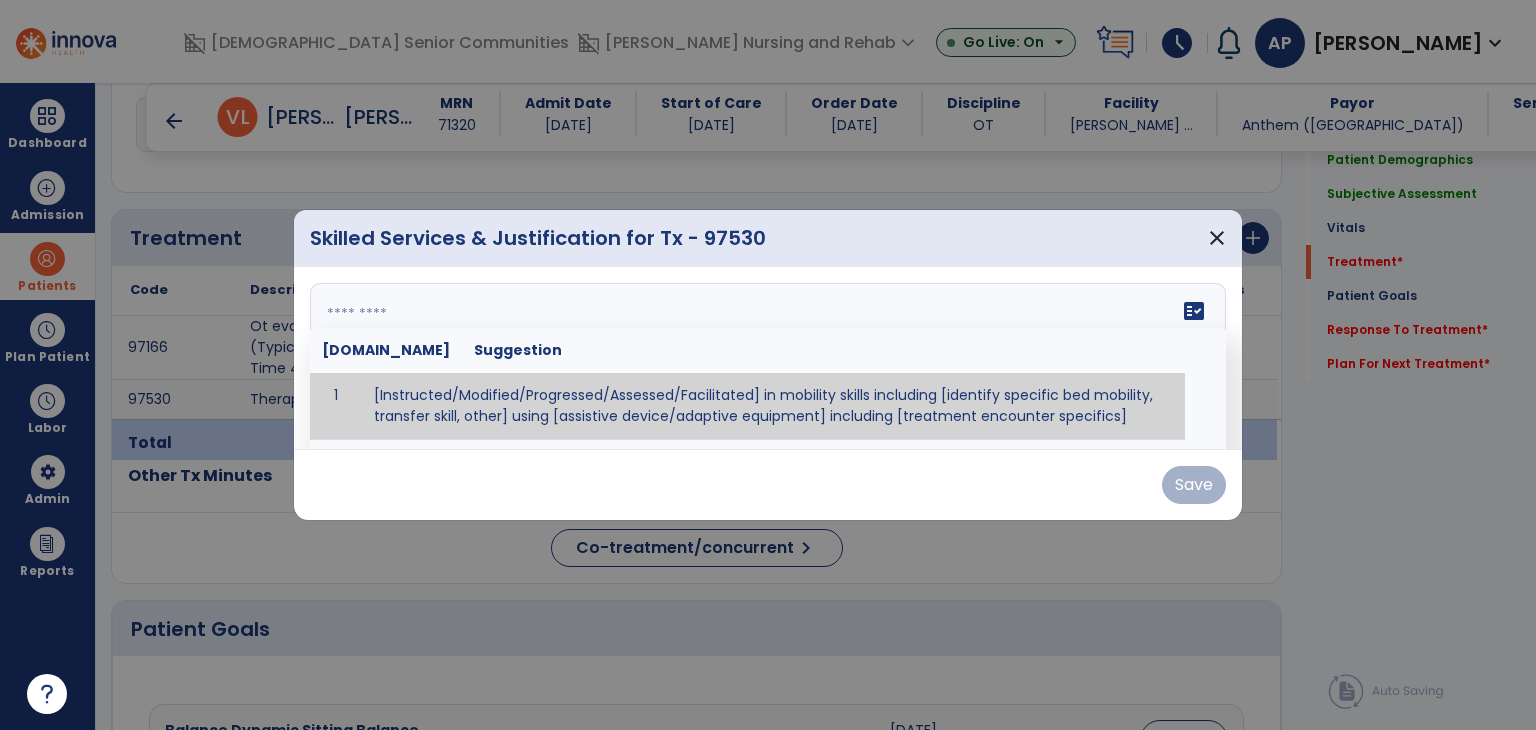click on "fact_check  Sr.No Suggestion 1 [Instructed/Modified/Progressed/Assessed/Facilitated] in mobility skills including [identify specific bed mobility, transfer skill, other] using [assistive device/adaptive equipment] including [treatment encounter specifics]" at bounding box center (768, 358) 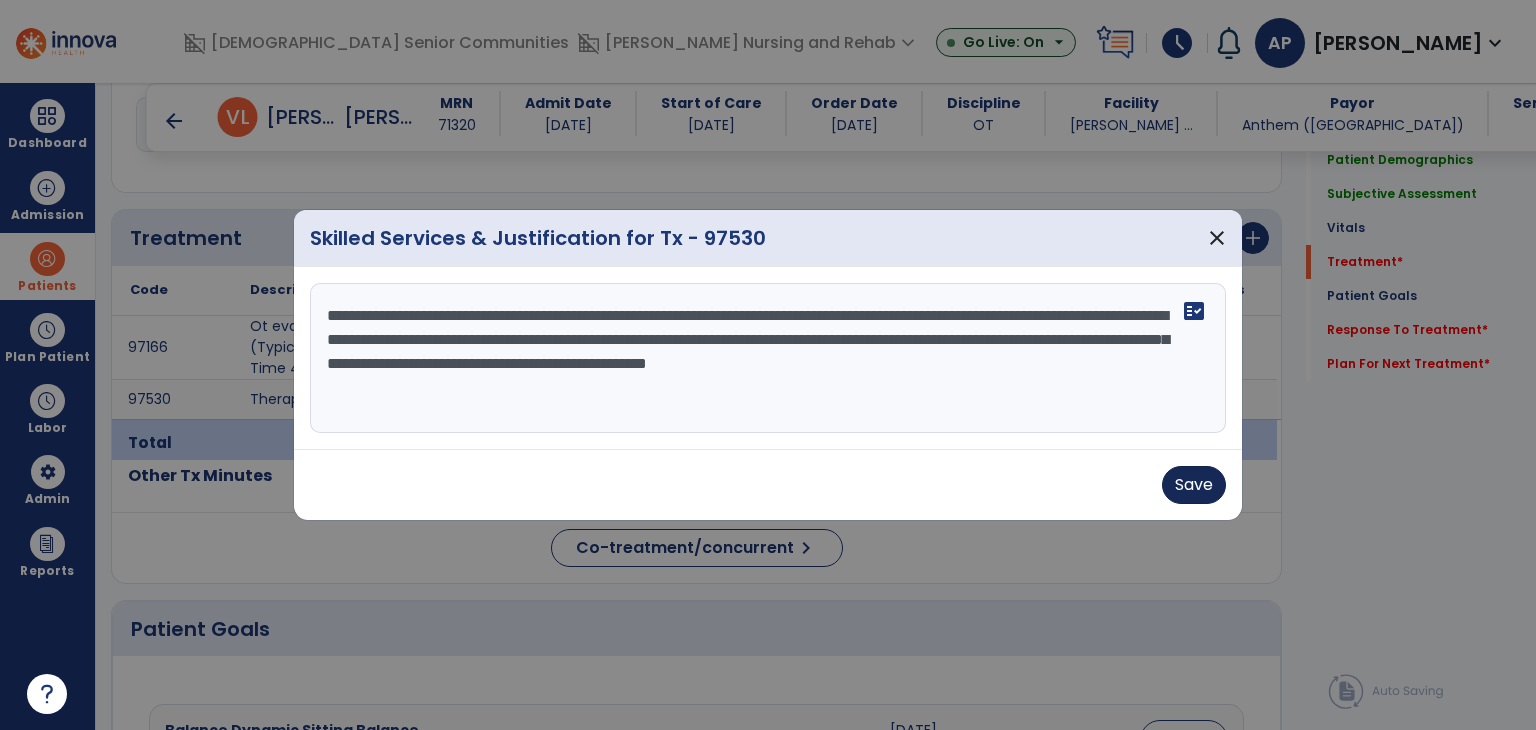 type on "**********" 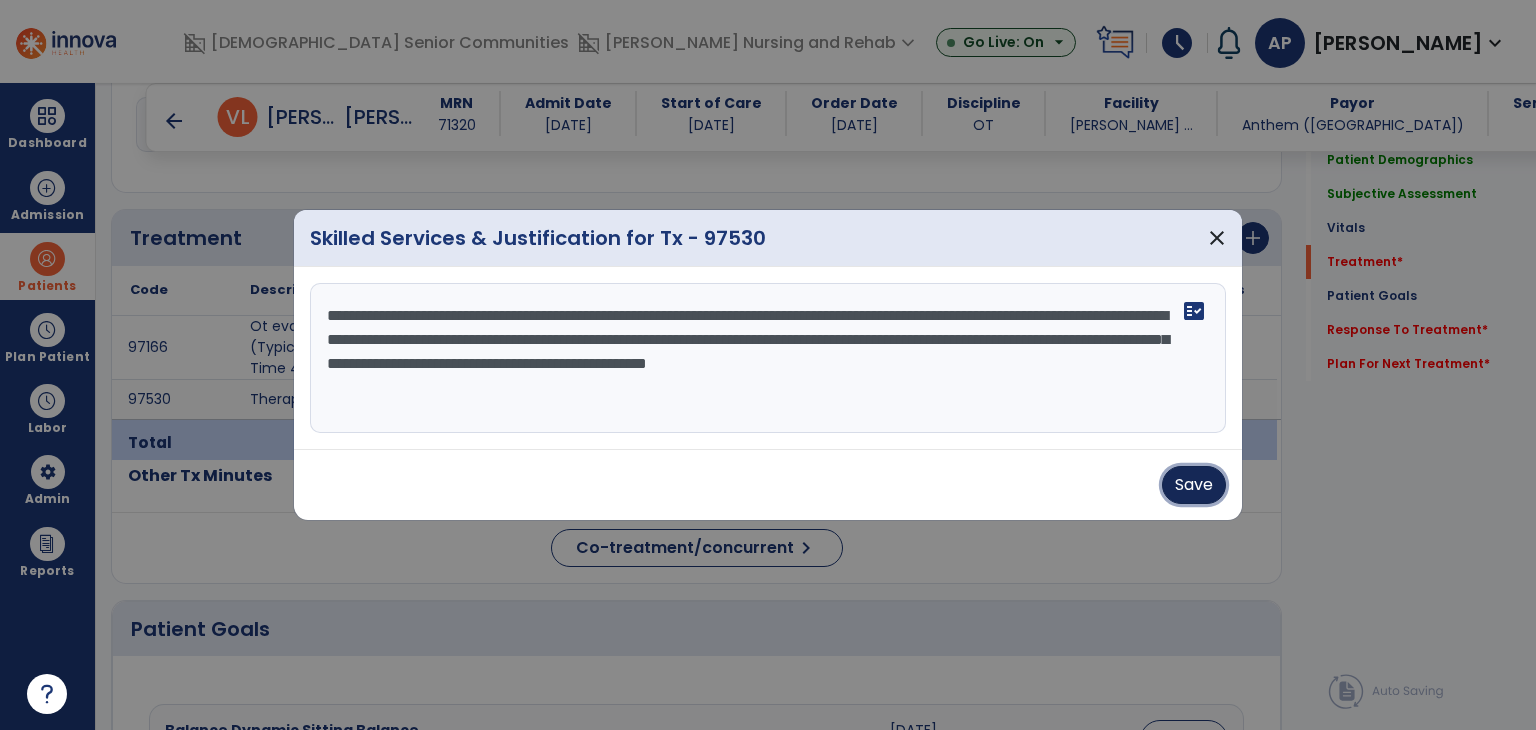 click on "Save" at bounding box center (1194, 485) 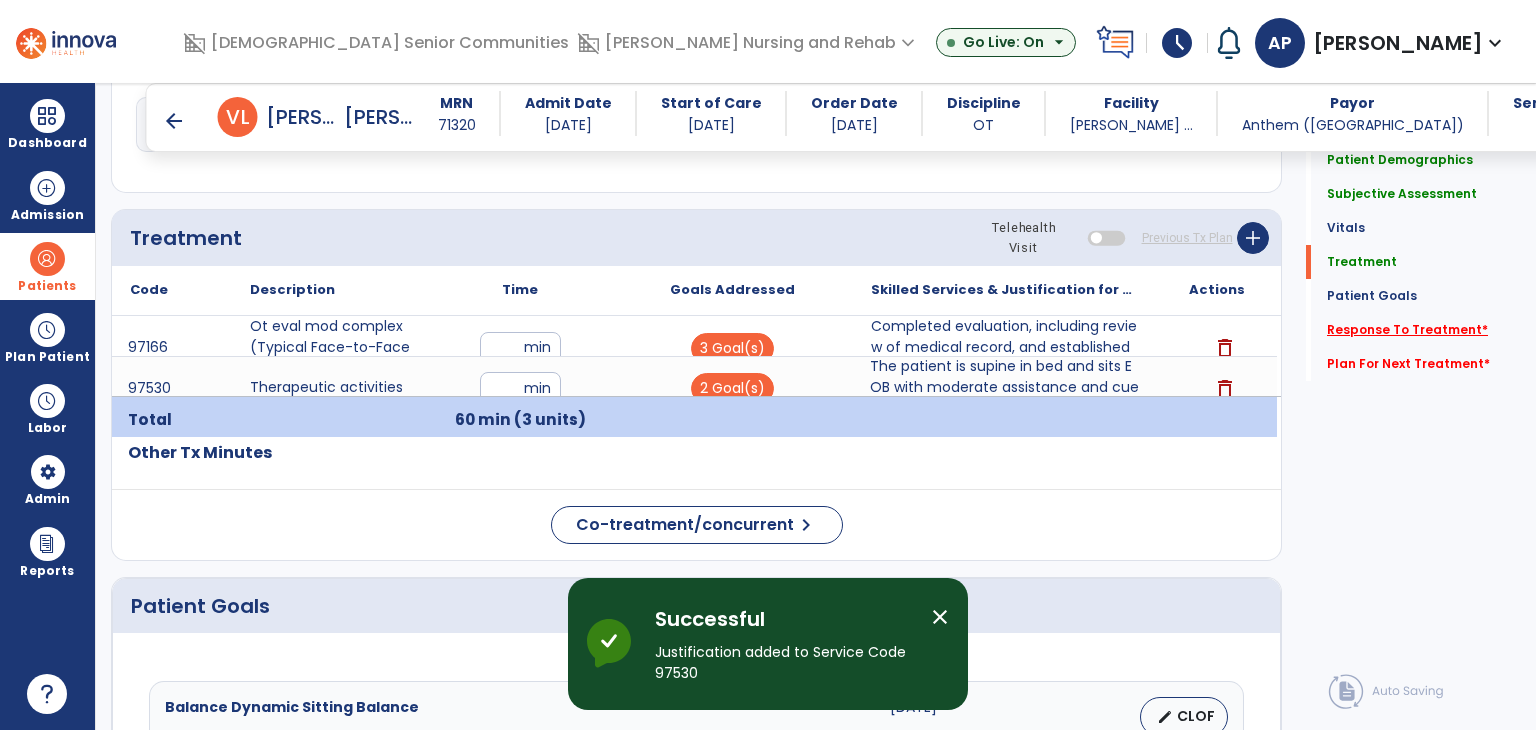 click on "Response To Treatment   *" 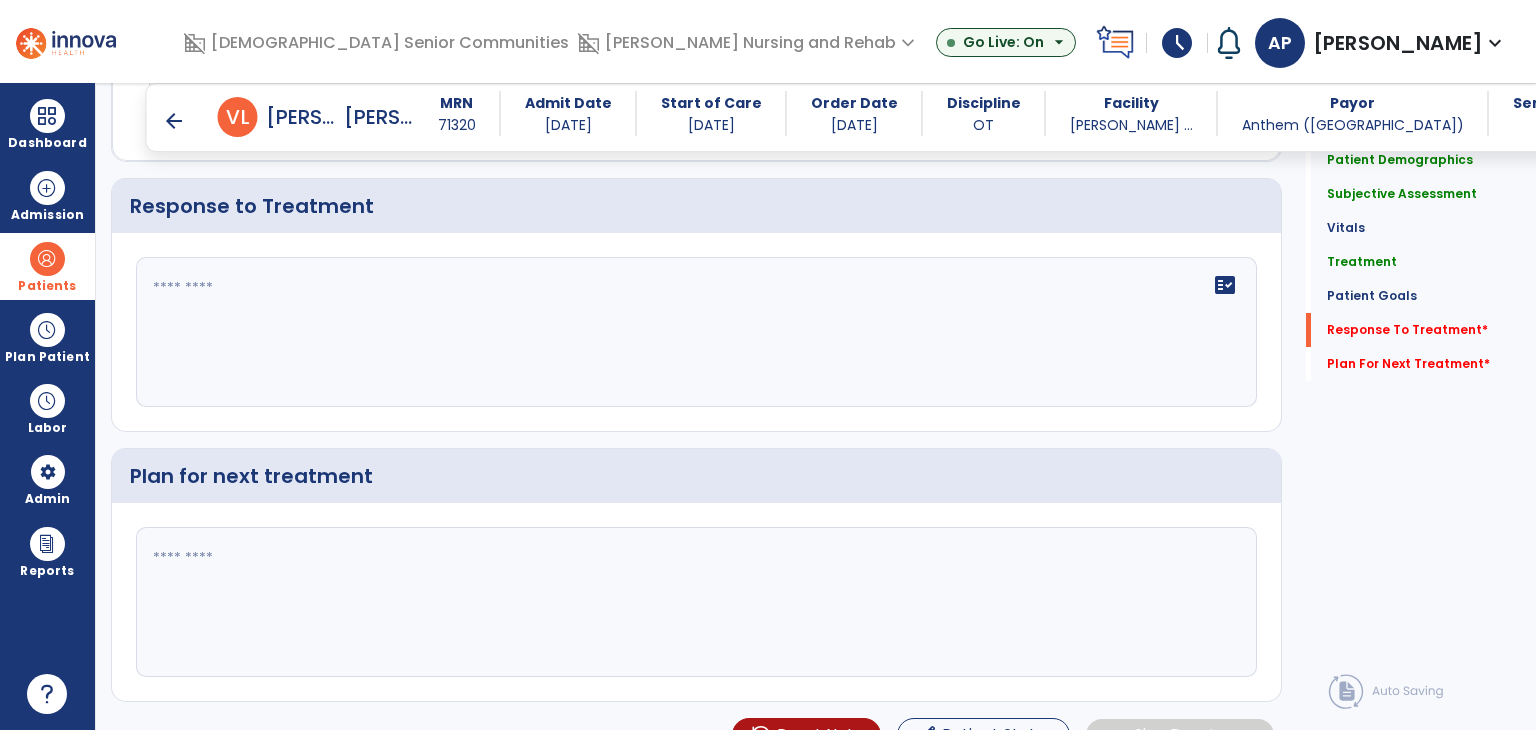 scroll, scrollTop: 3482, scrollLeft: 0, axis: vertical 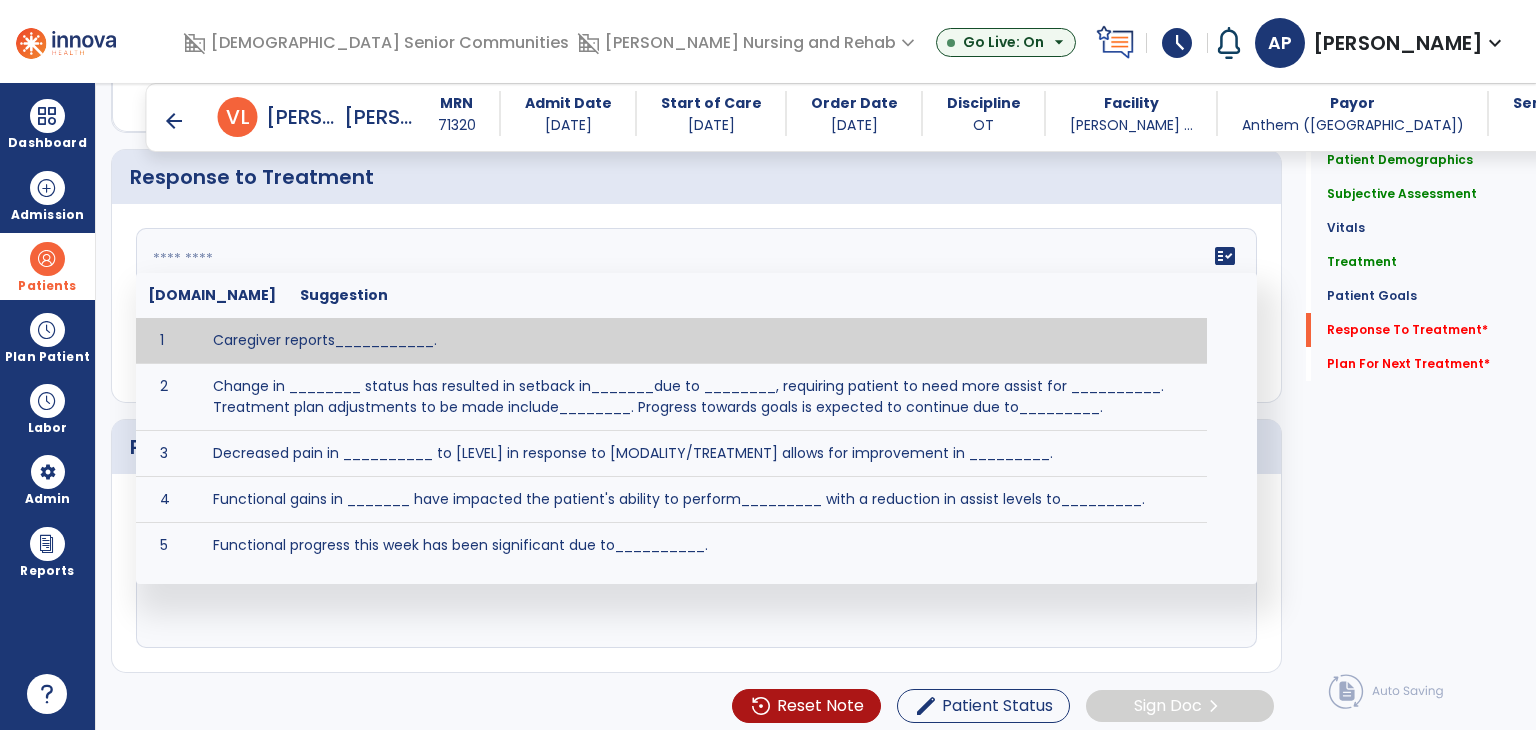 click on "fact_check  Sr.No Suggestion 1 Caregiver reports___________. 2 Change in ________ status has resulted in setback in_______due to ________, requiring patient to need more assist for __________.   Treatment plan adjustments to be made include________.  Progress towards goals is expected to continue due to_________. 3 Decreased pain in __________ to [LEVEL] in response to [MODALITY/TREATMENT] allows for improvement in _________. 4 Functional gains in _______ have impacted the patient's ability to perform_________ with a reduction in assist levels to_________. 5 Functional progress this week has been significant due to__________. 6 Gains in ________ have improved the patient's ability to perform ______with decreased levels of assist to___________. 7 Improvement in ________allows patient to tolerate higher levels of challenges in_________. 8 Pain in [AREA] has decreased to [LEVEL] in response to [TREATMENT/MODALITY], allowing fore ease in completing__________. 9 10 11 12 13 14 15 16 17 18 19 20 21" 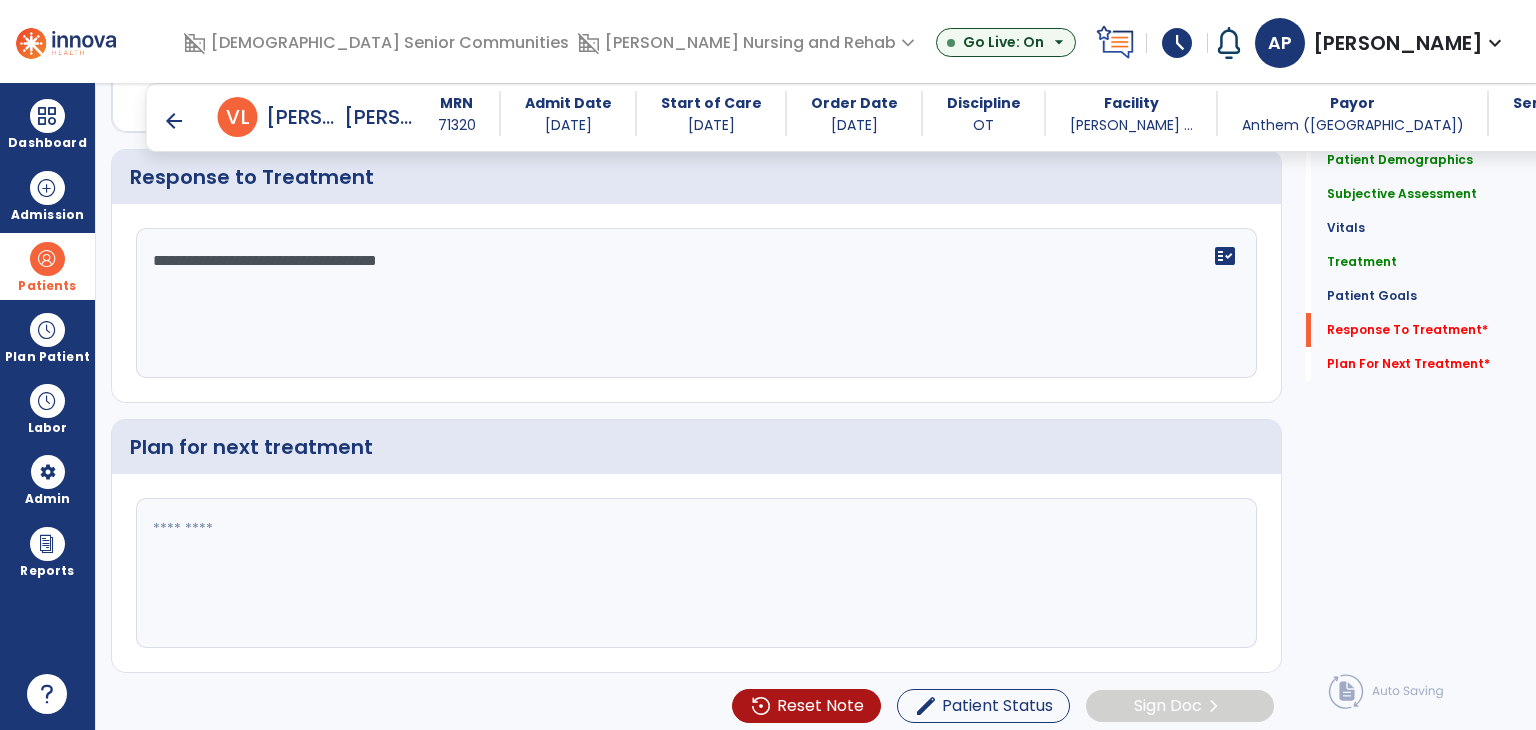 type on "**********" 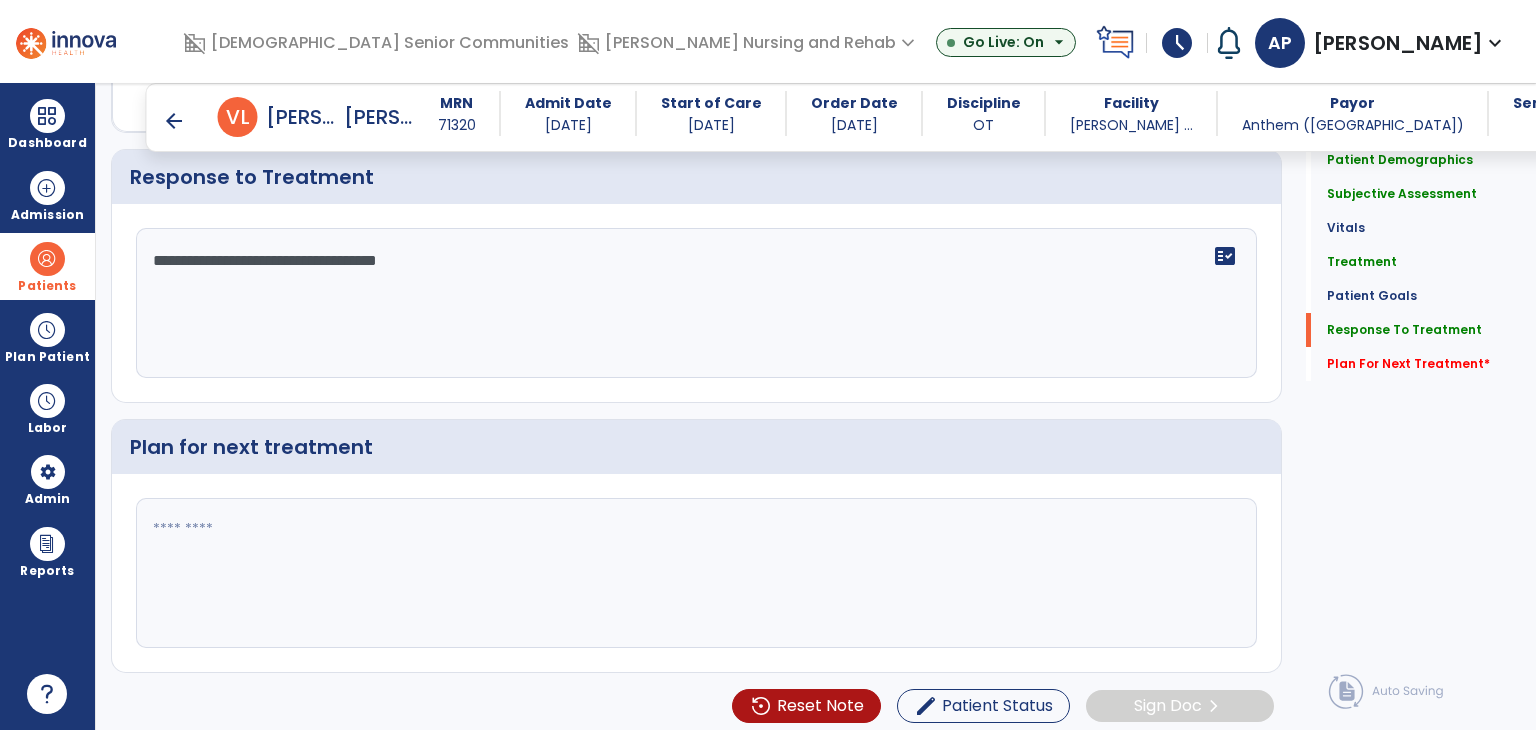 click 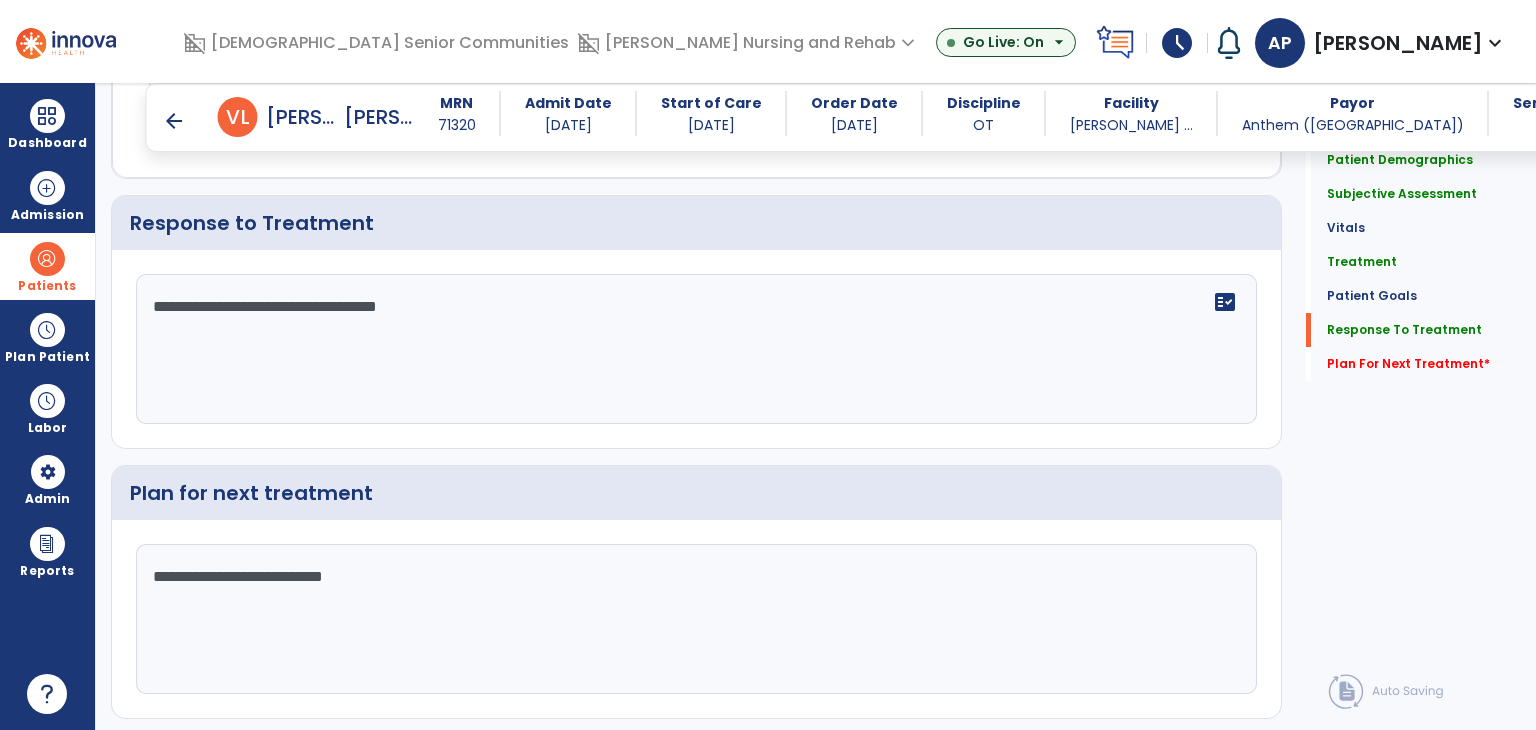 scroll, scrollTop: 3482, scrollLeft: 0, axis: vertical 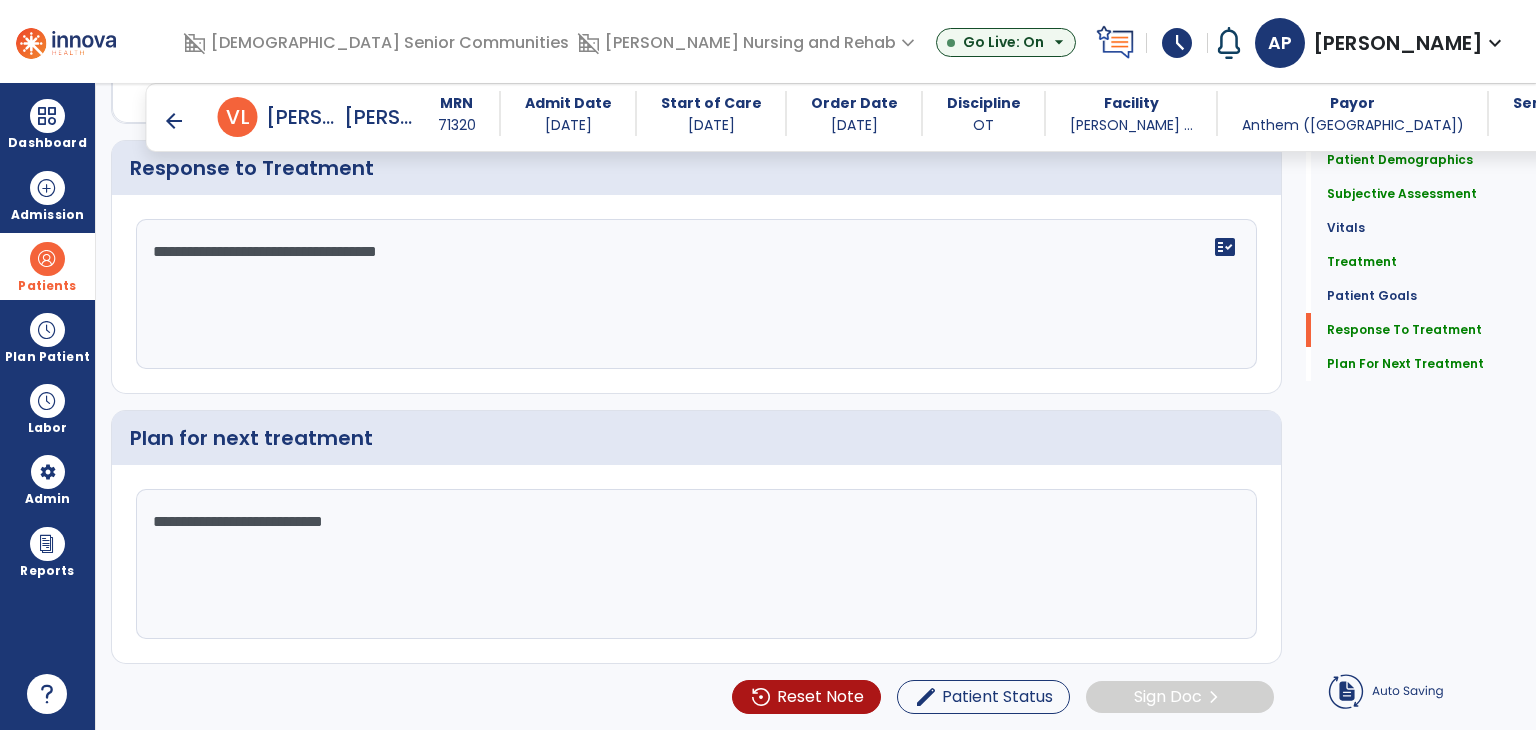 type on "**********" 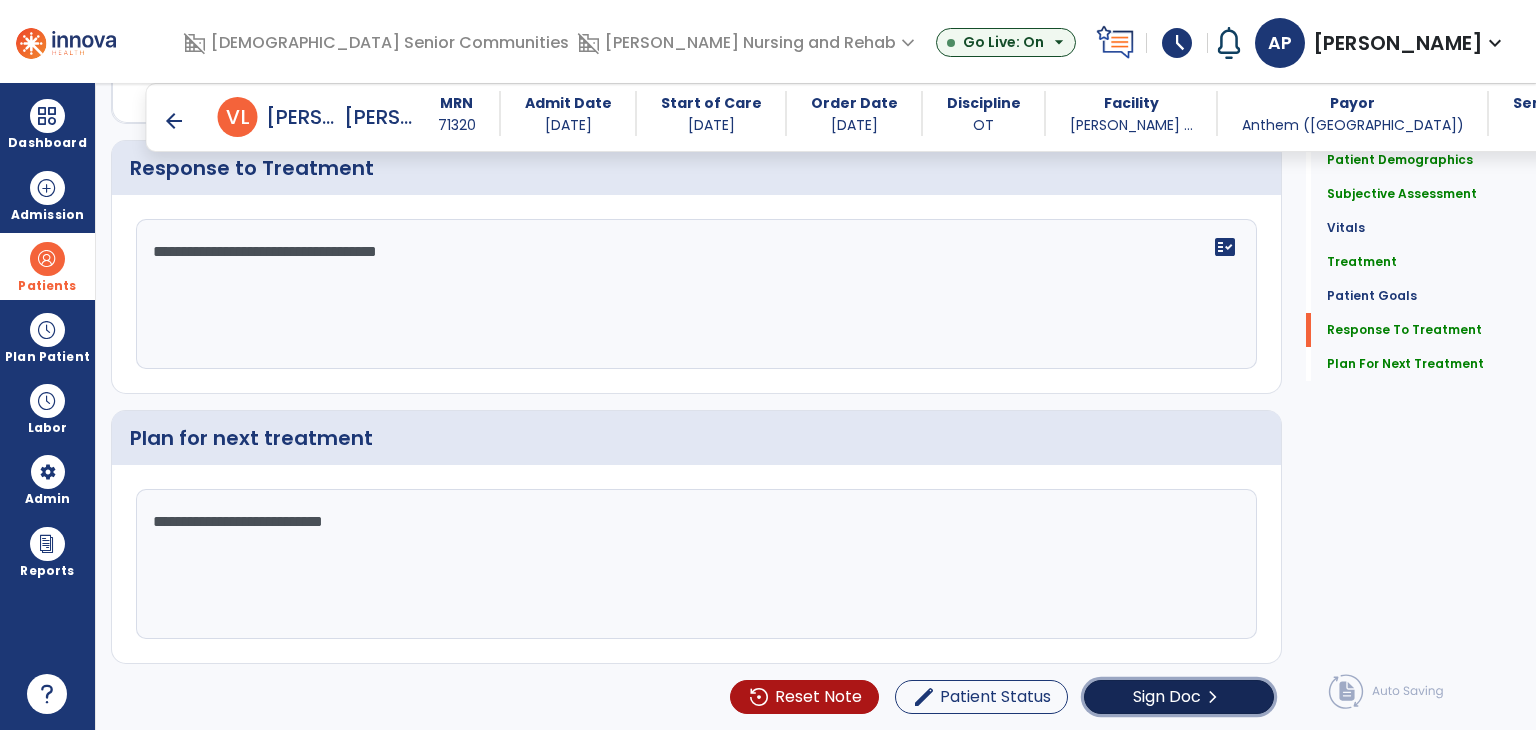 click on "Sign Doc" 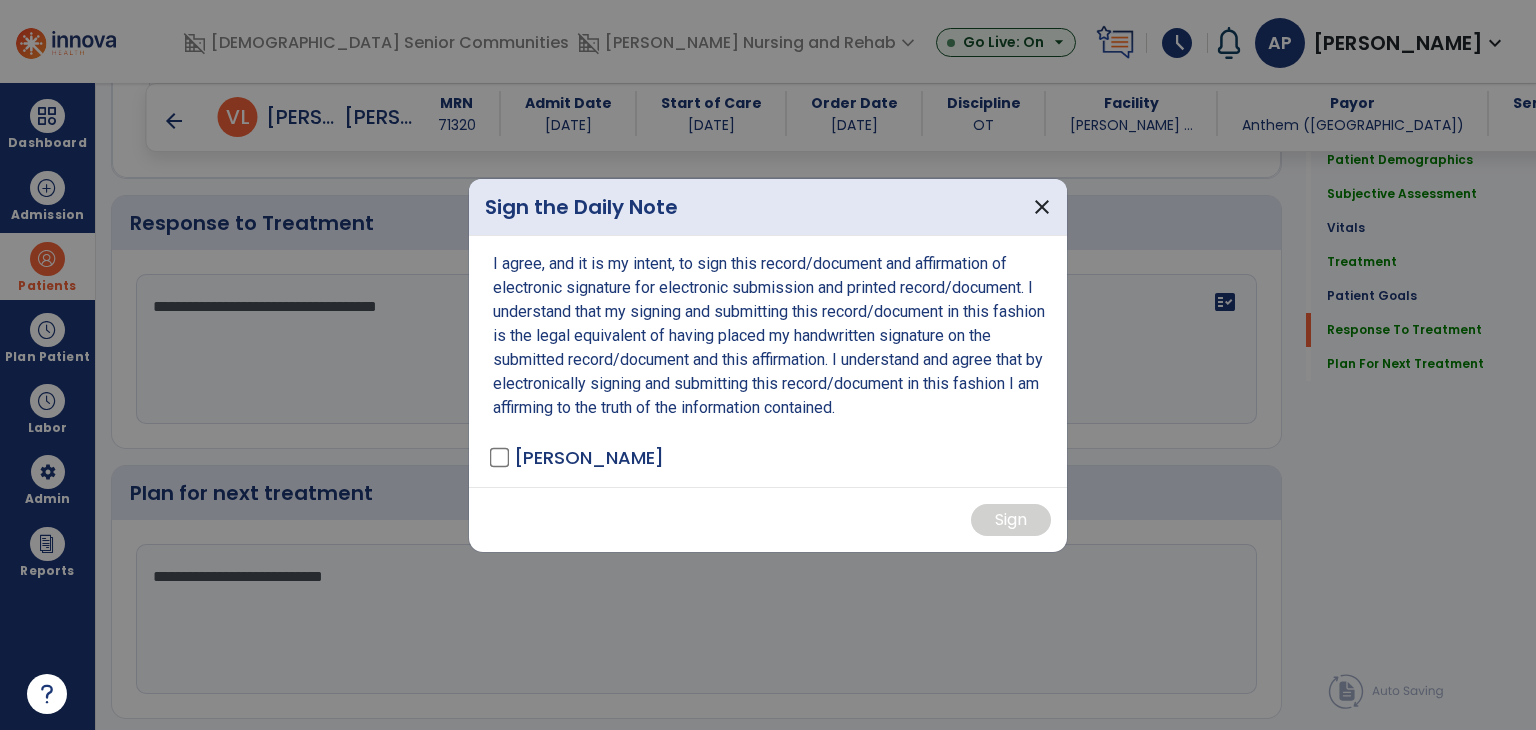 scroll, scrollTop: 3482, scrollLeft: 0, axis: vertical 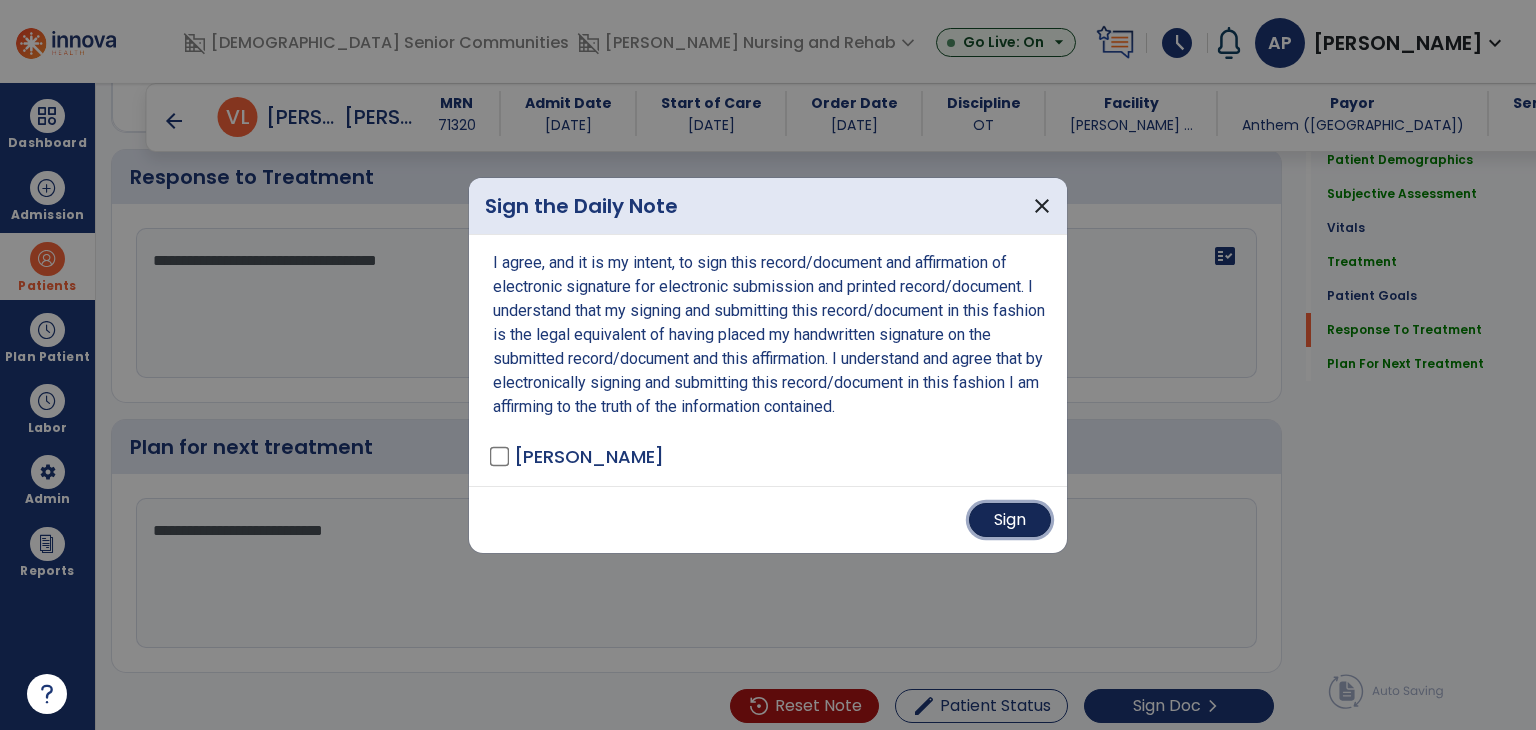 click on "Sign" at bounding box center [1010, 520] 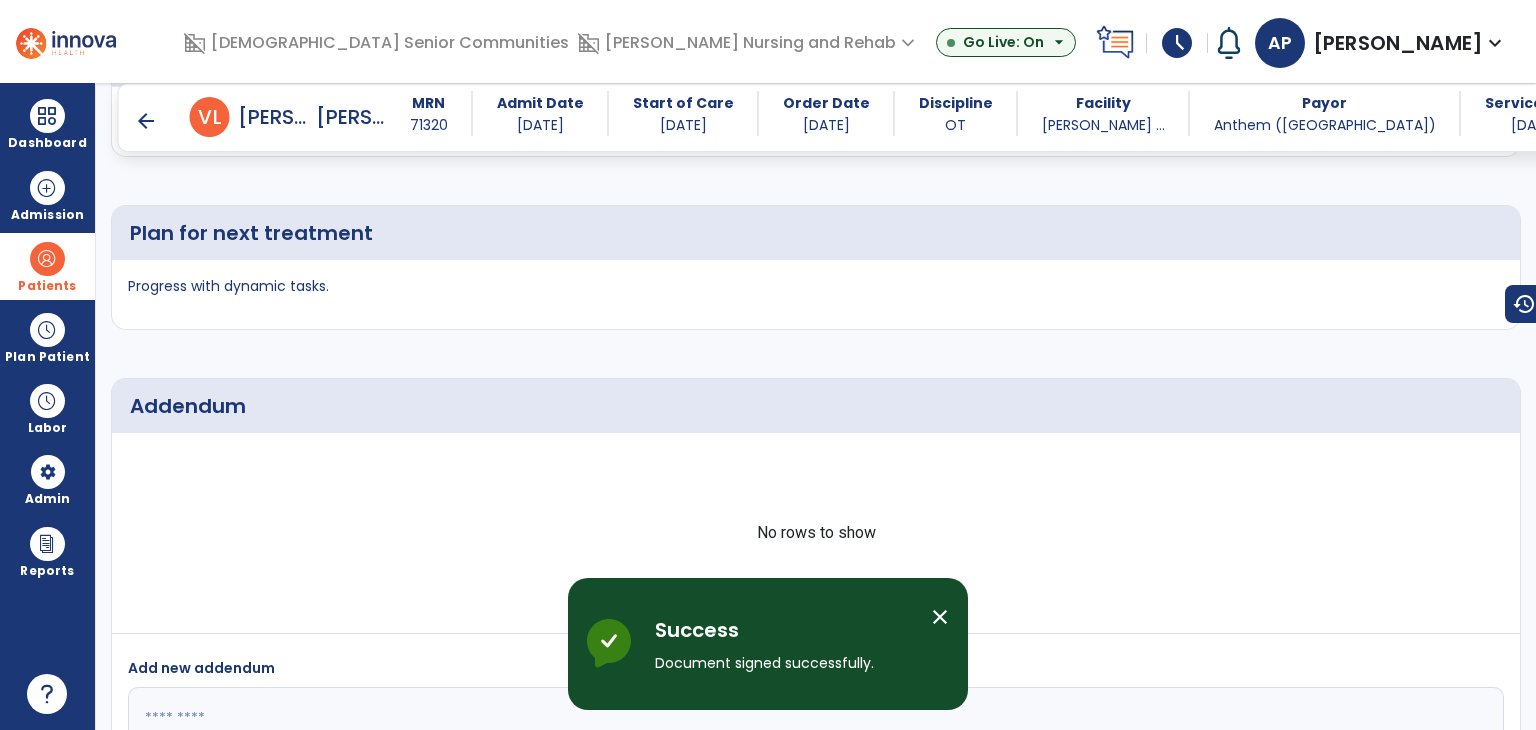 scroll, scrollTop: 4293, scrollLeft: 0, axis: vertical 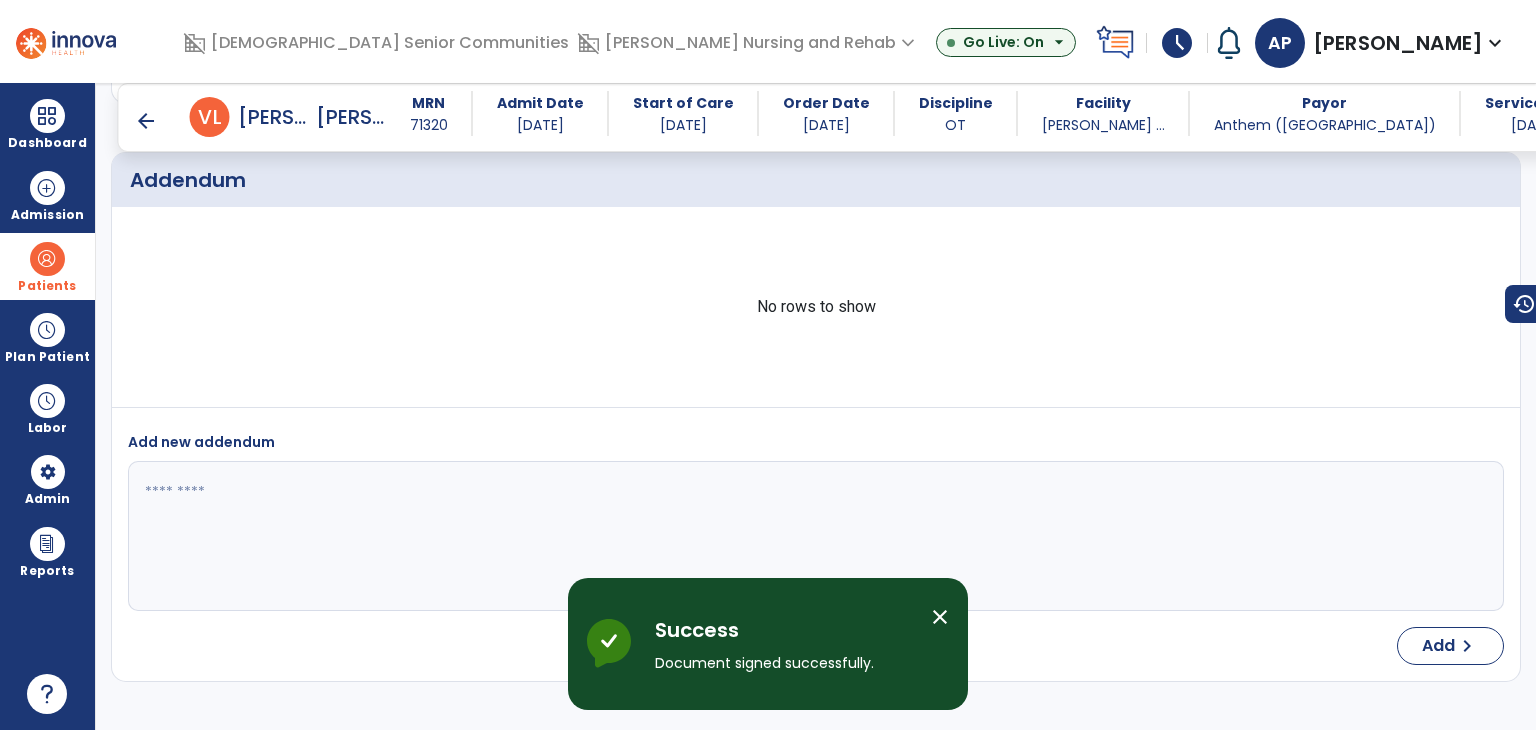 click on "arrow_back" at bounding box center (146, 121) 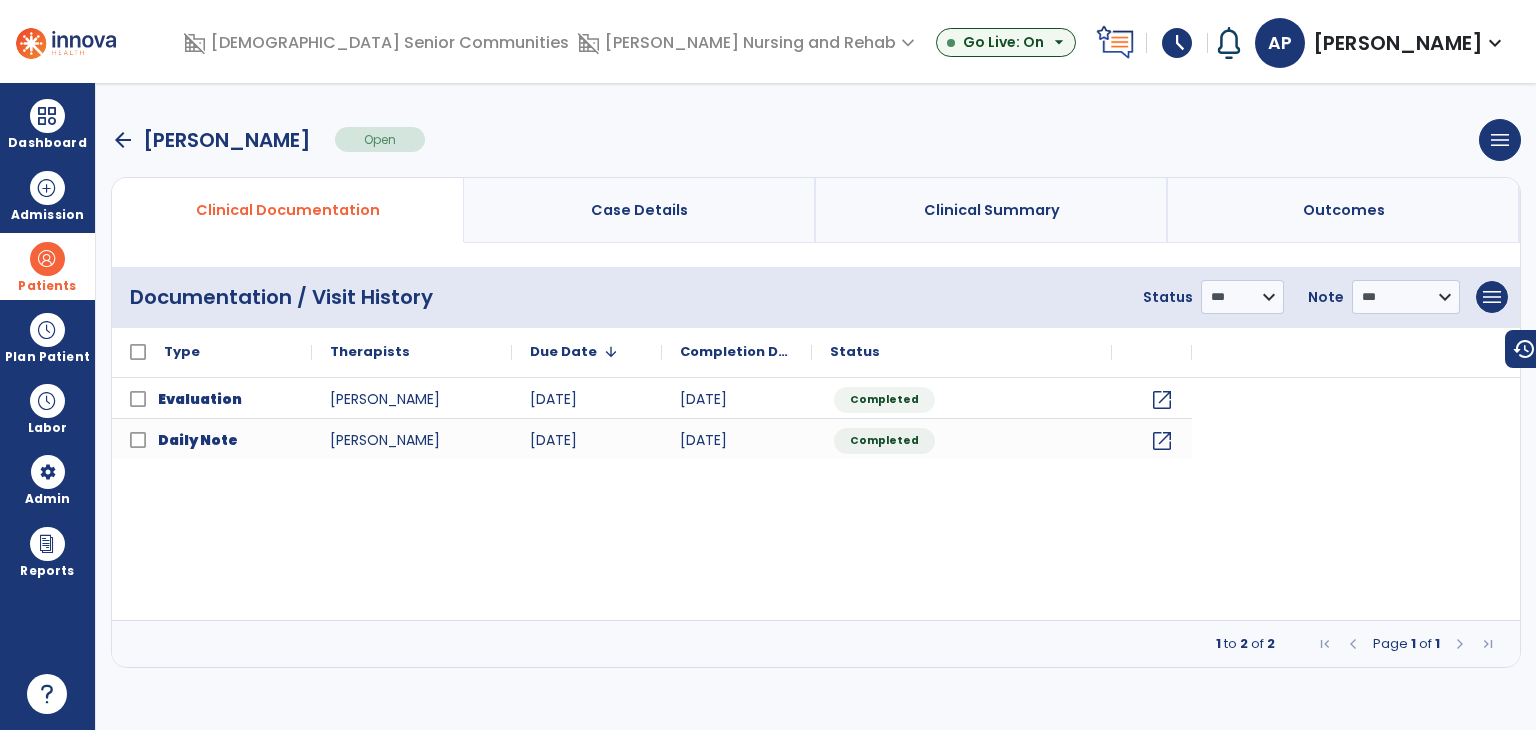 scroll, scrollTop: 0, scrollLeft: 0, axis: both 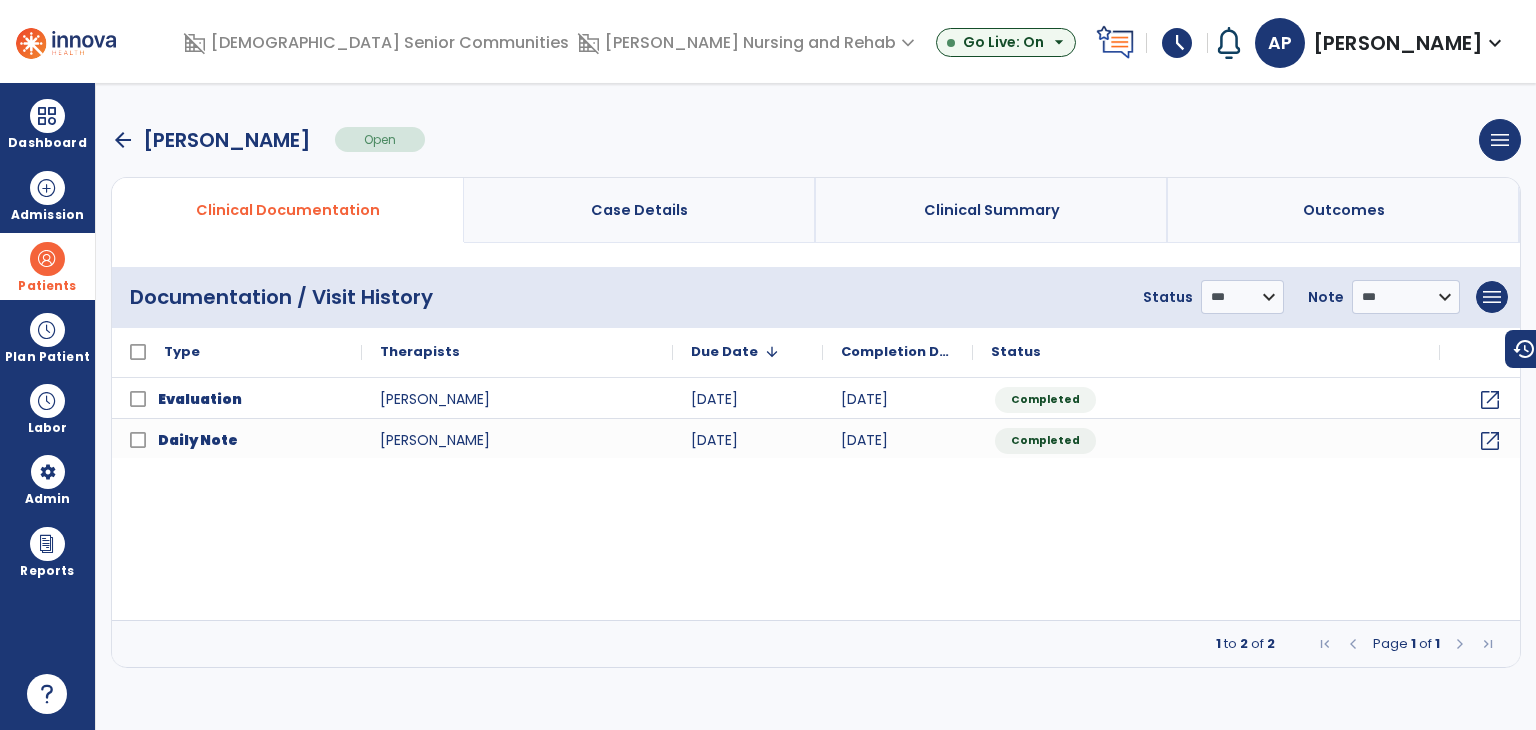 click on "Patients" at bounding box center (47, 286) 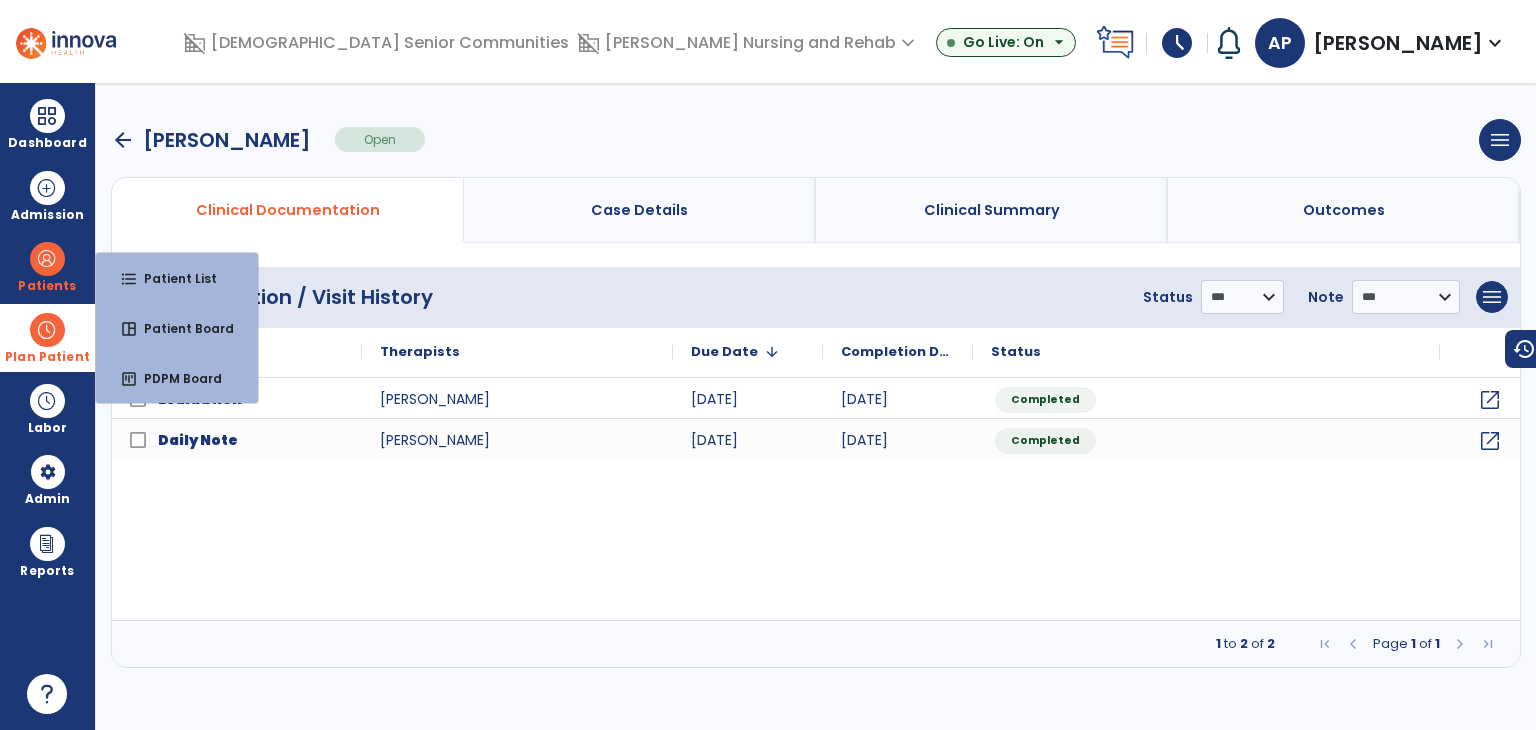click on "Plan Patient" at bounding box center [47, 286] 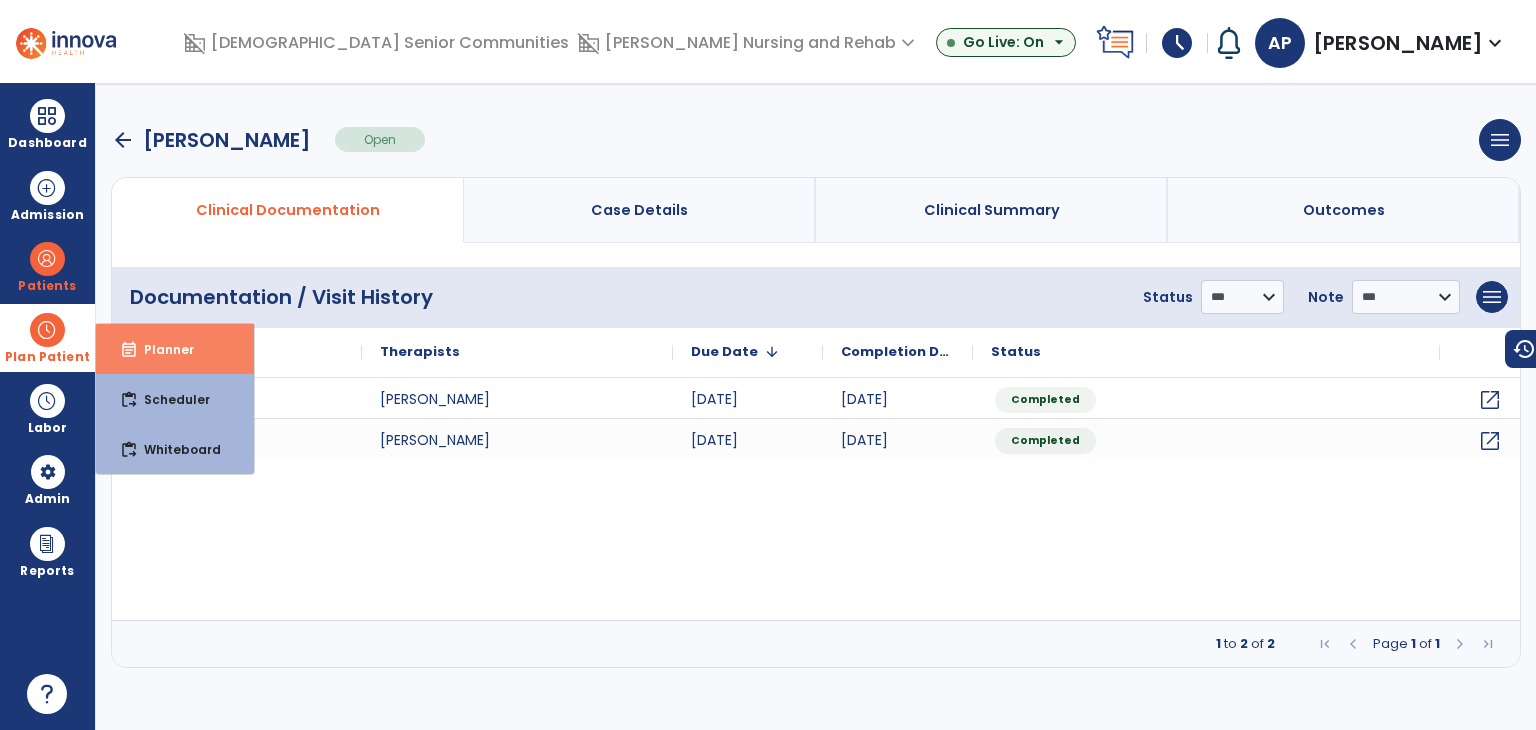click on "event_note  Planner" at bounding box center (175, 349) 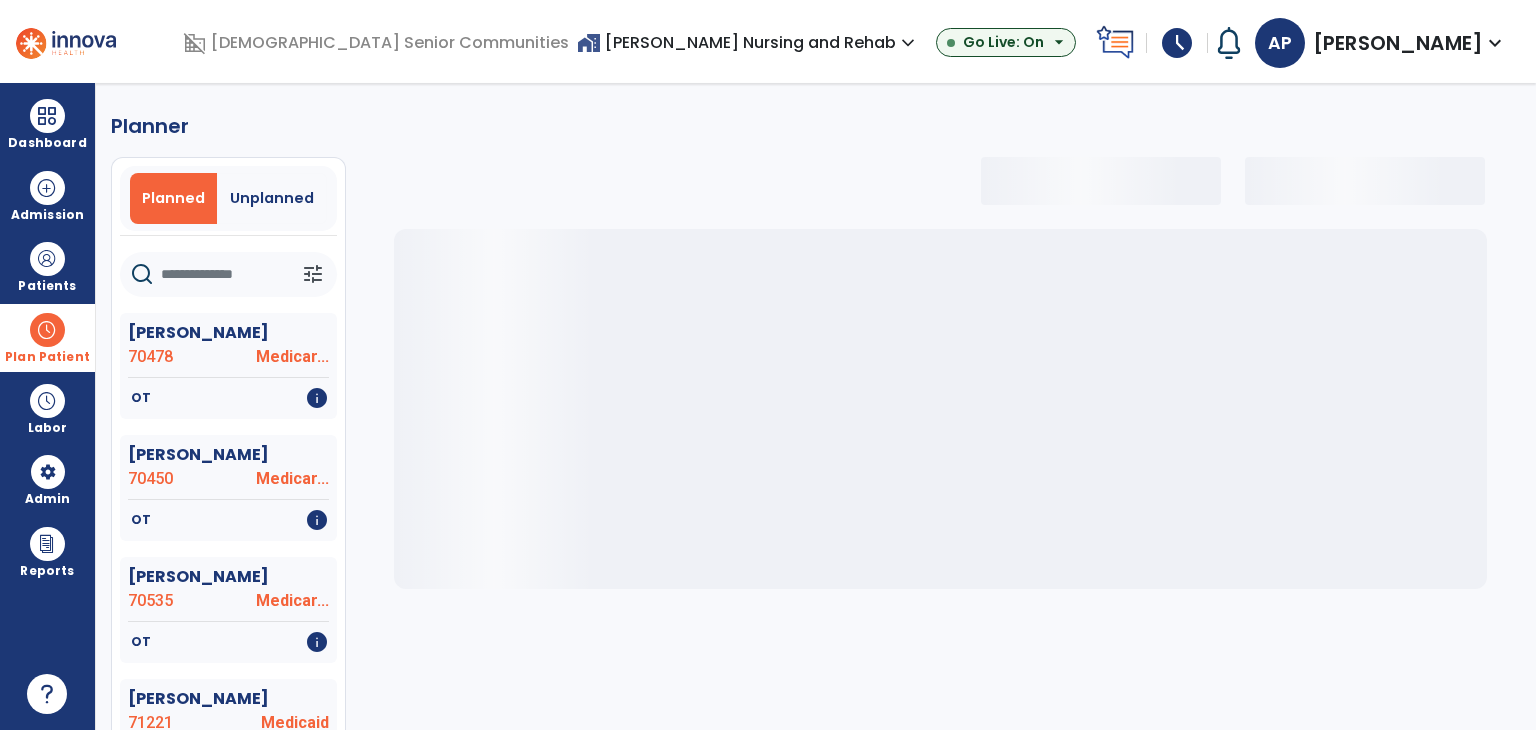 select on "***" 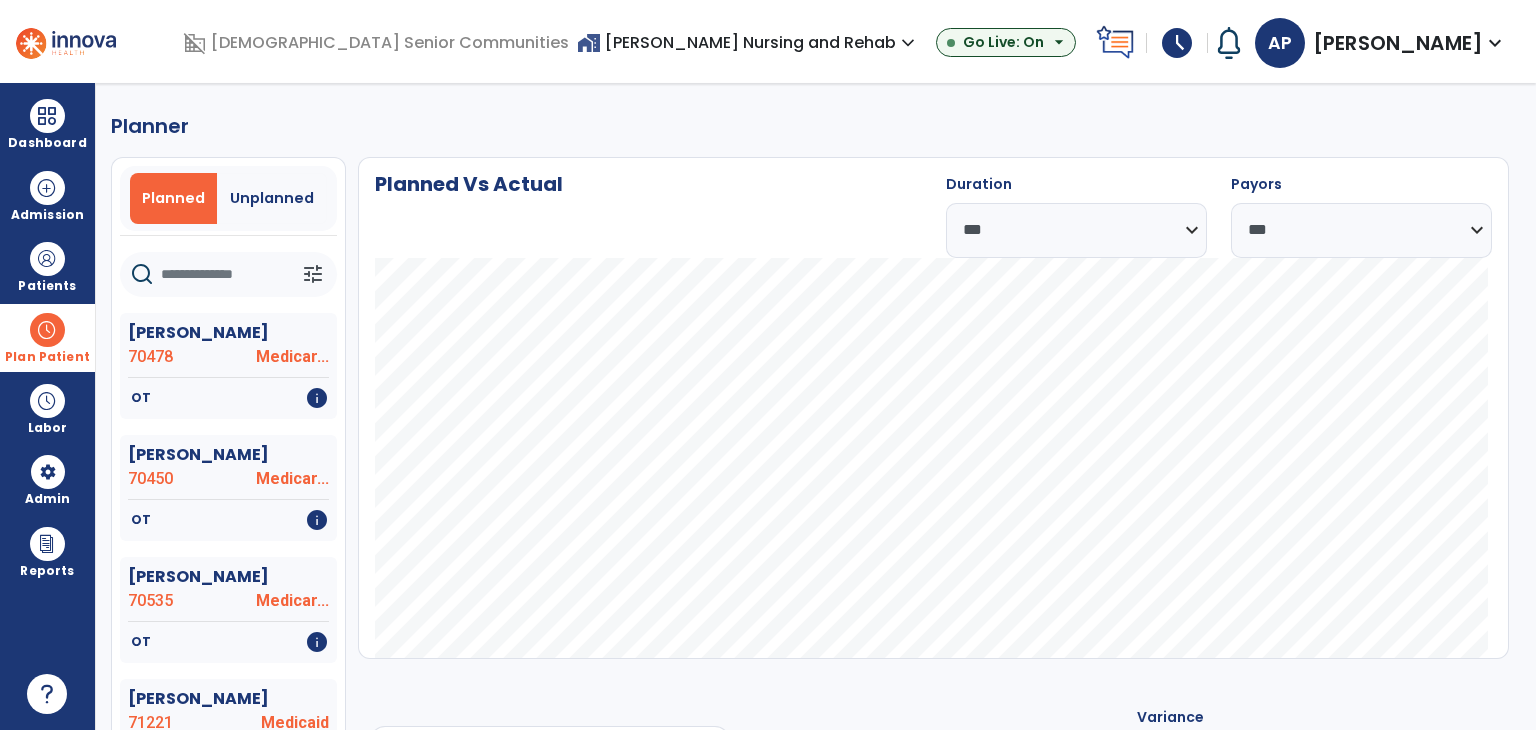 click 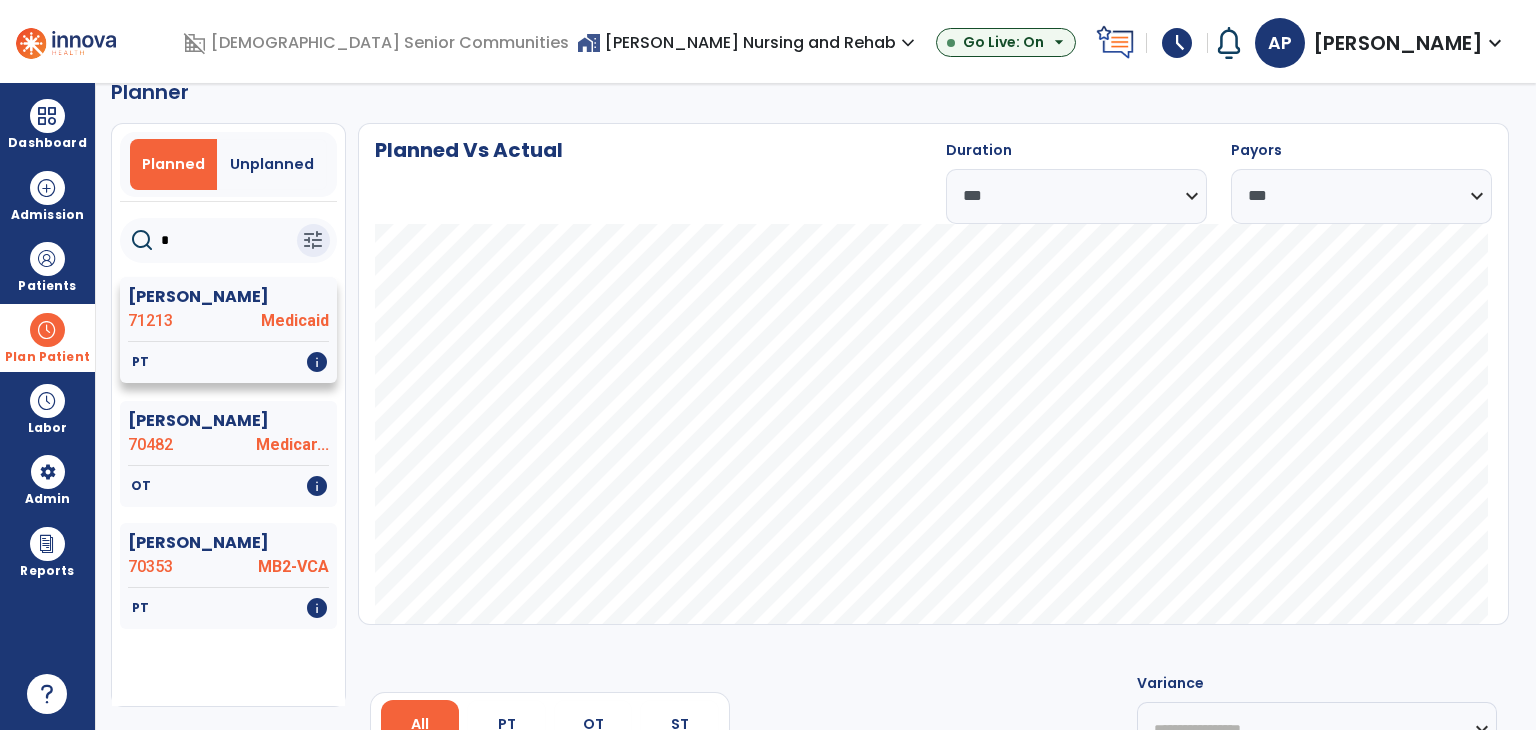 scroll, scrollTop: 0, scrollLeft: 0, axis: both 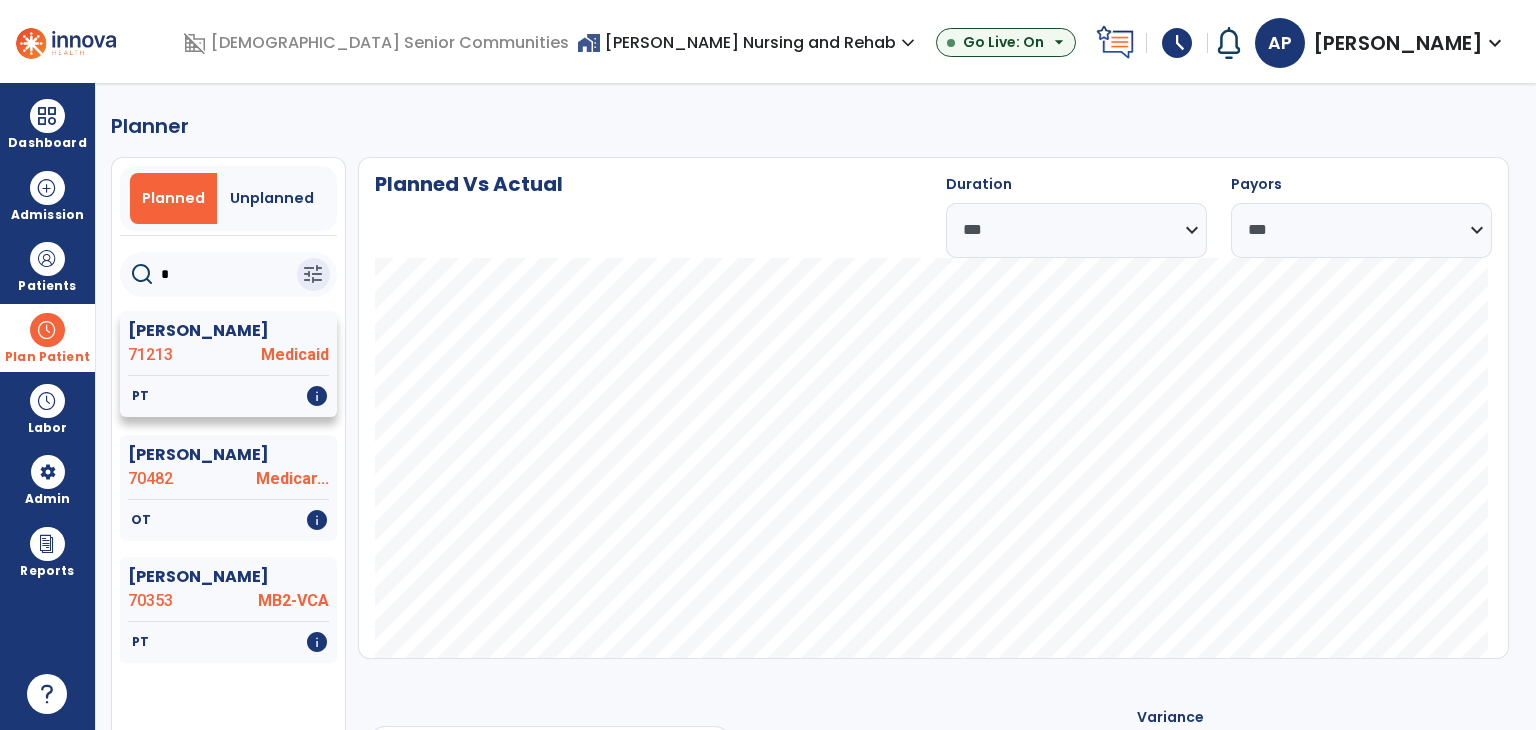 type 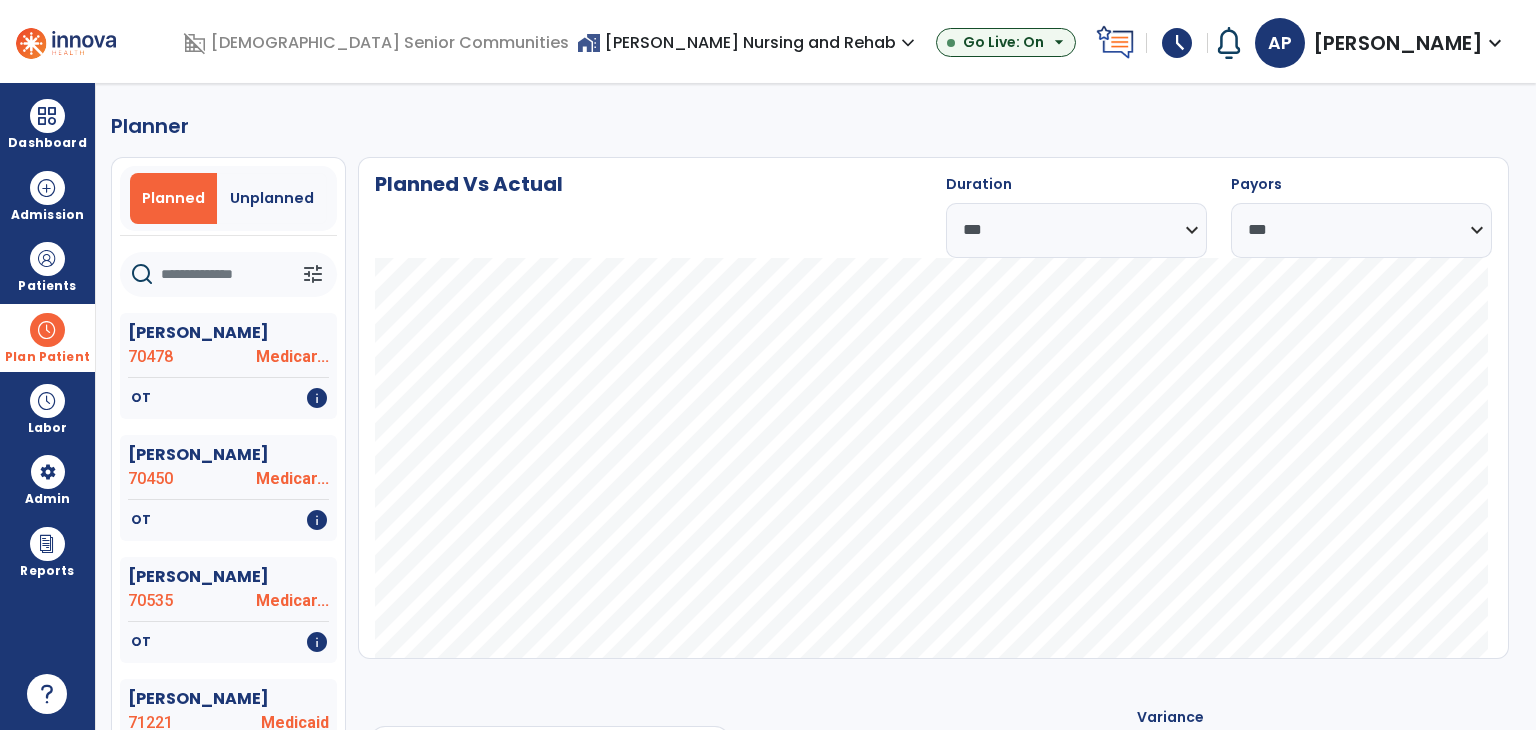 click 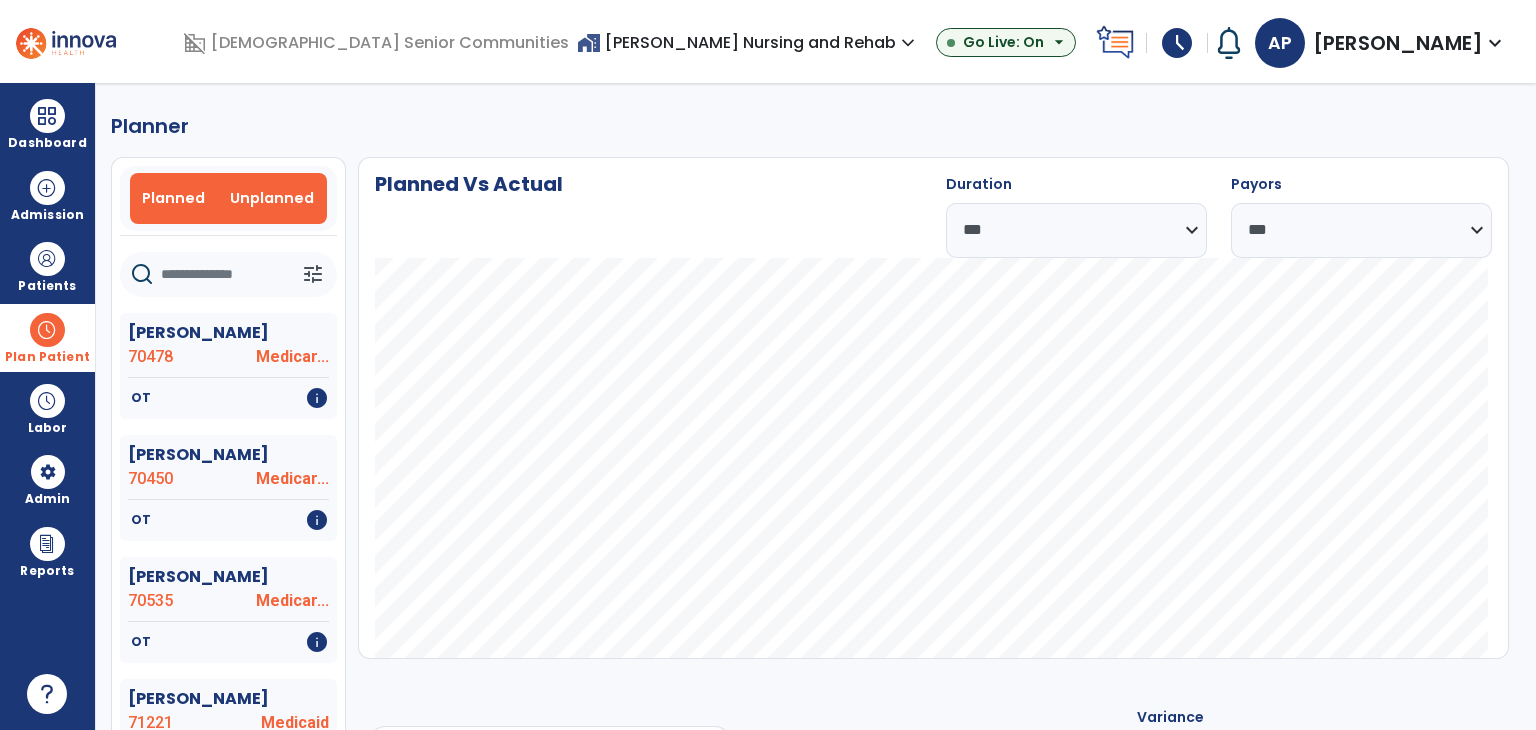click on "Unplanned" at bounding box center [272, 198] 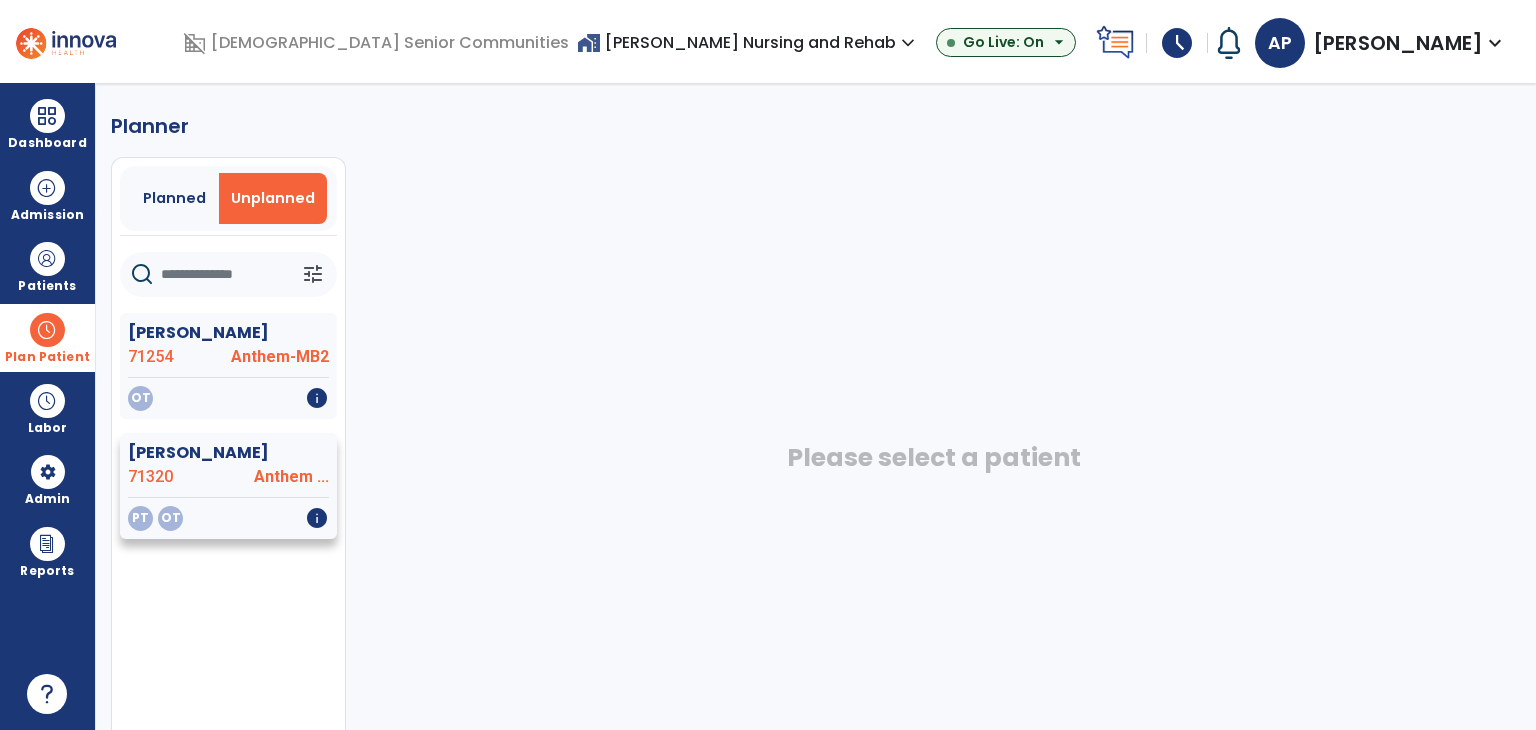 click on "Anthem ..." 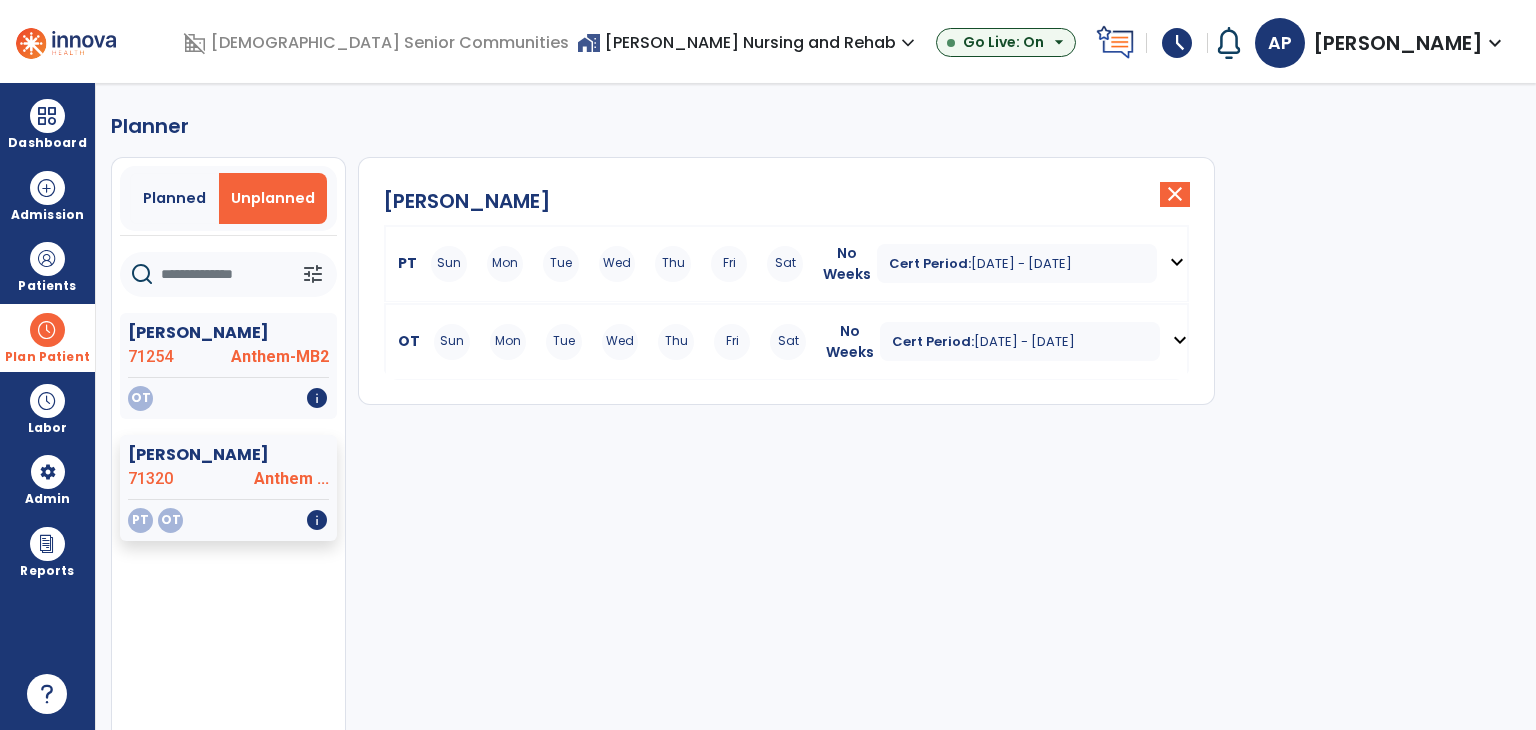 click on "expand_more" at bounding box center [1177, 262] 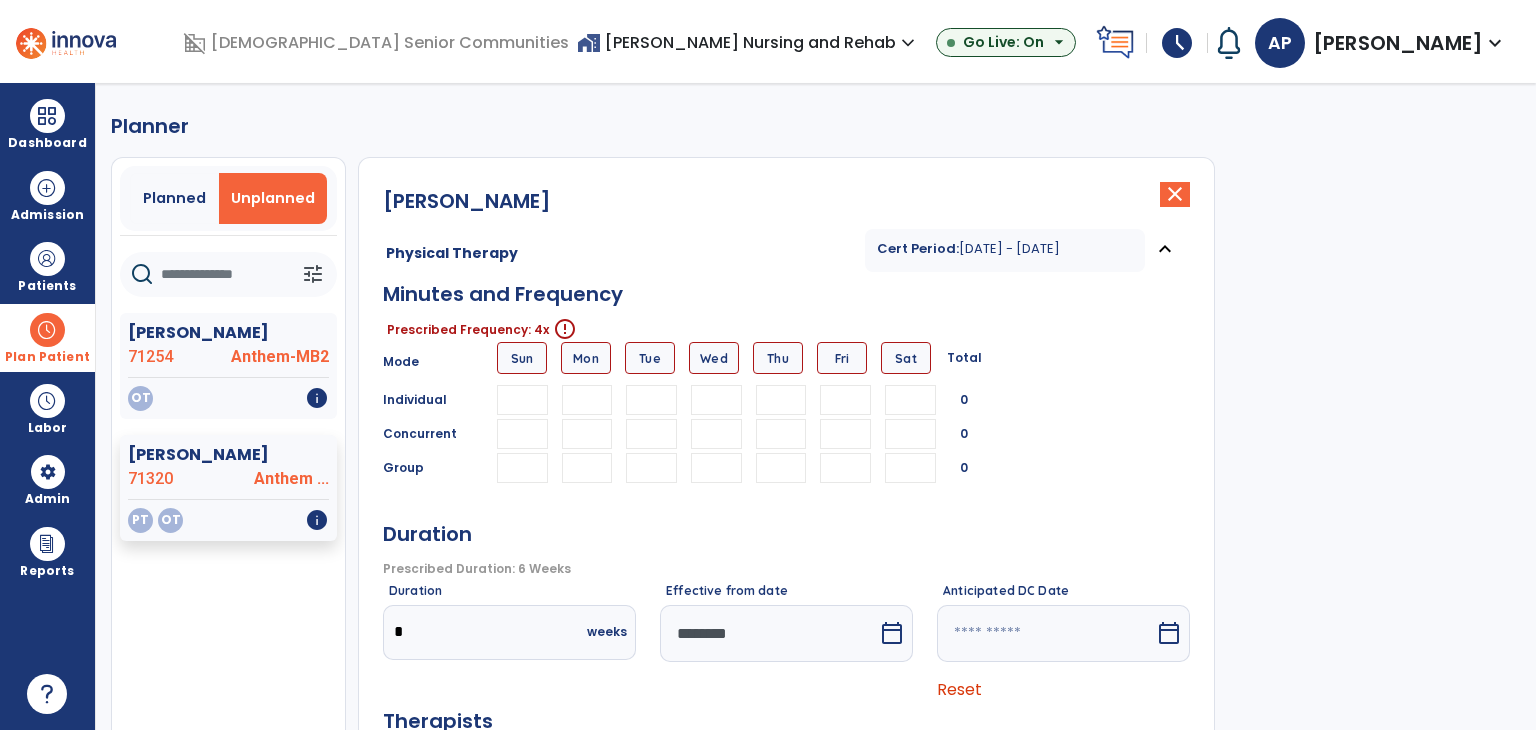 drag, startPoint x: 648, startPoint y: 403, endPoint x: 648, endPoint y: 370, distance: 33 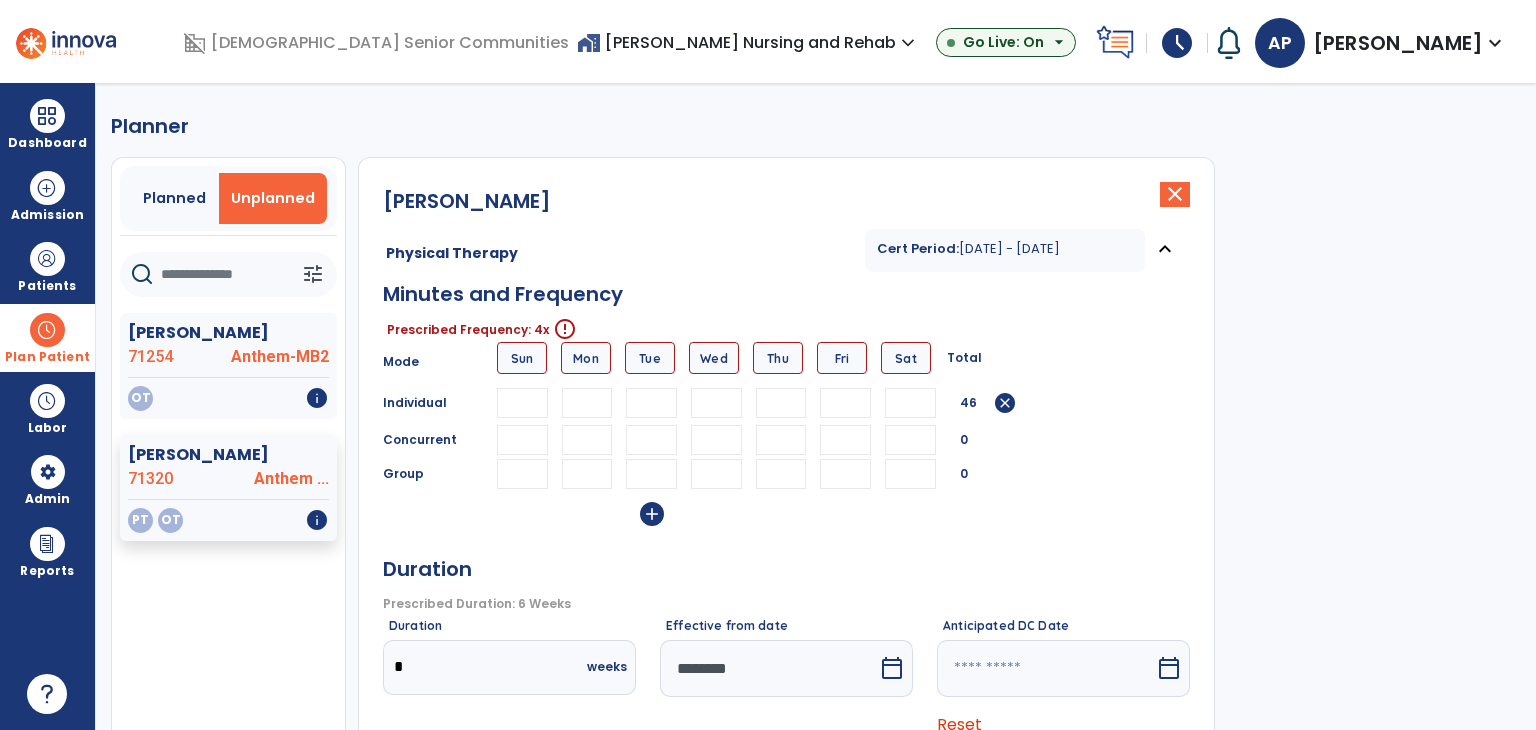 type on "**" 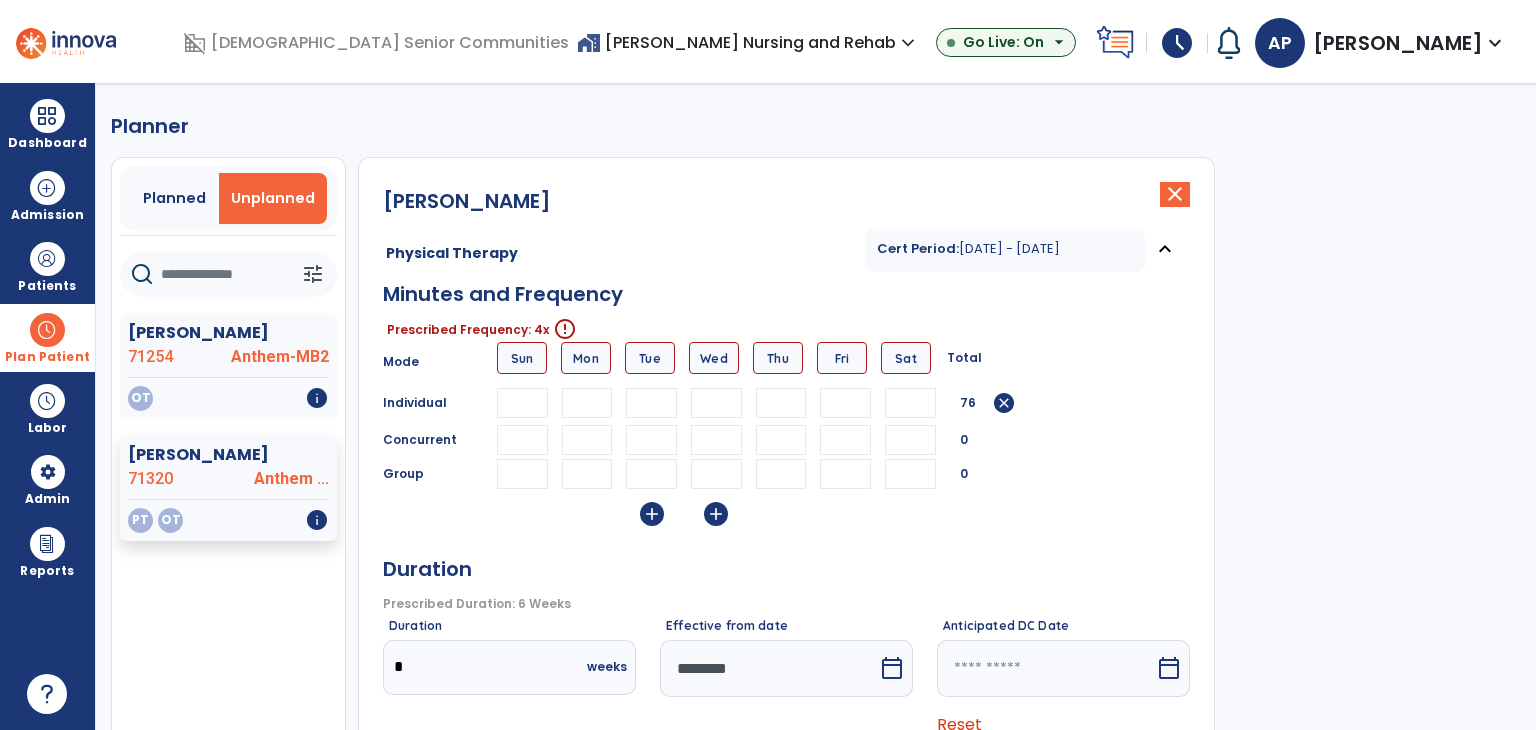 drag, startPoint x: 720, startPoint y: 399, endPoint x: 688, endPoint y: 418, distance: 37.215588 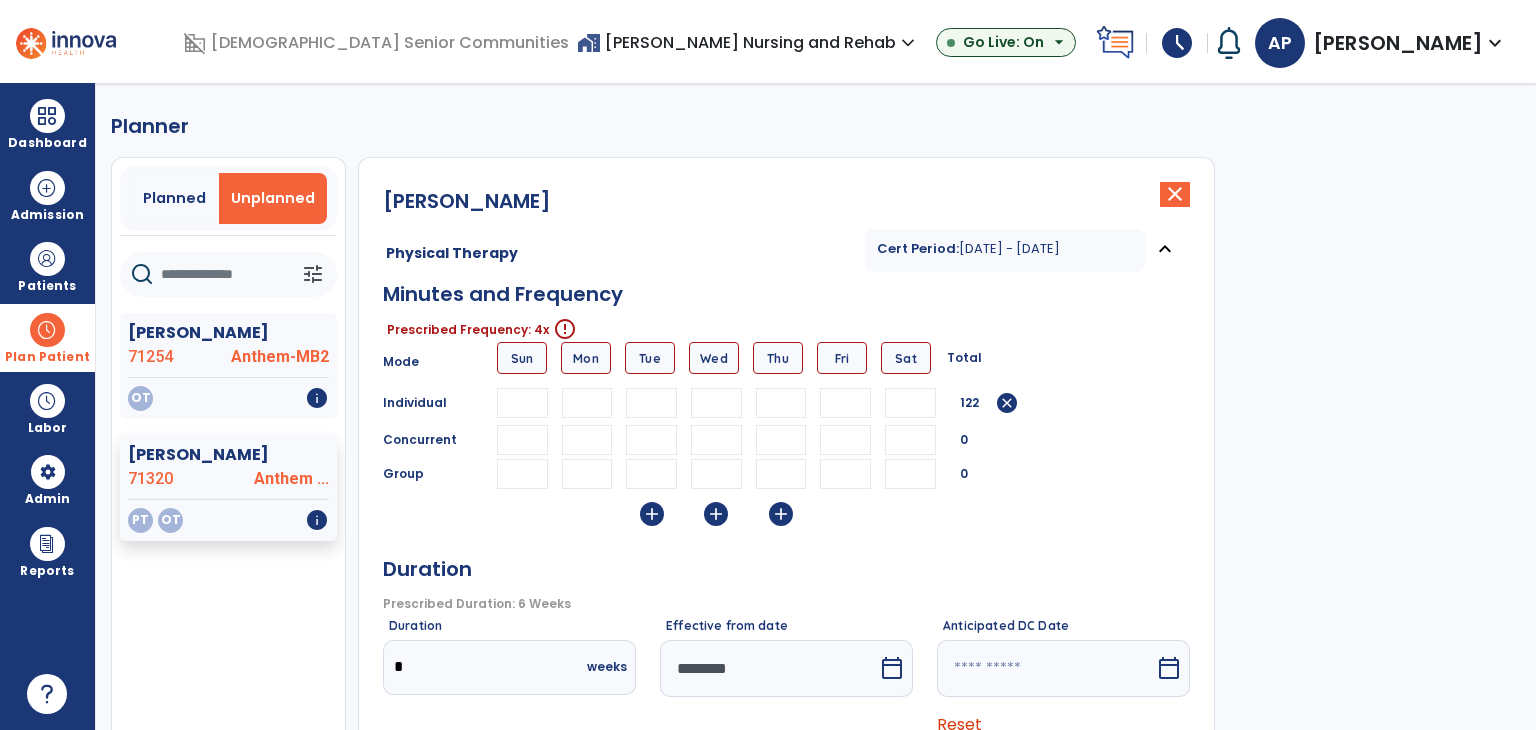 type on "**" 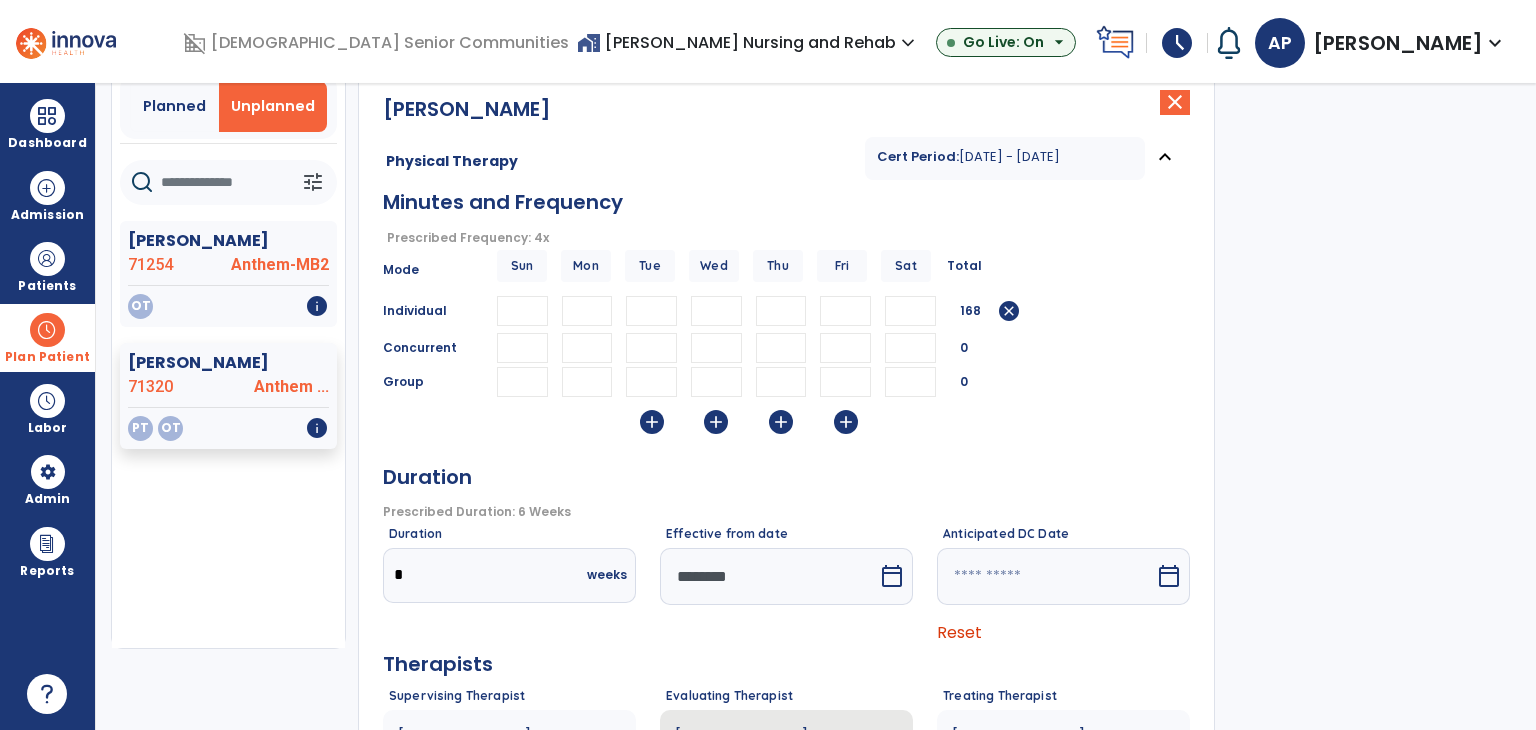 scroll, scrollTop: 200, scrollLeft: 0, axis: vertical 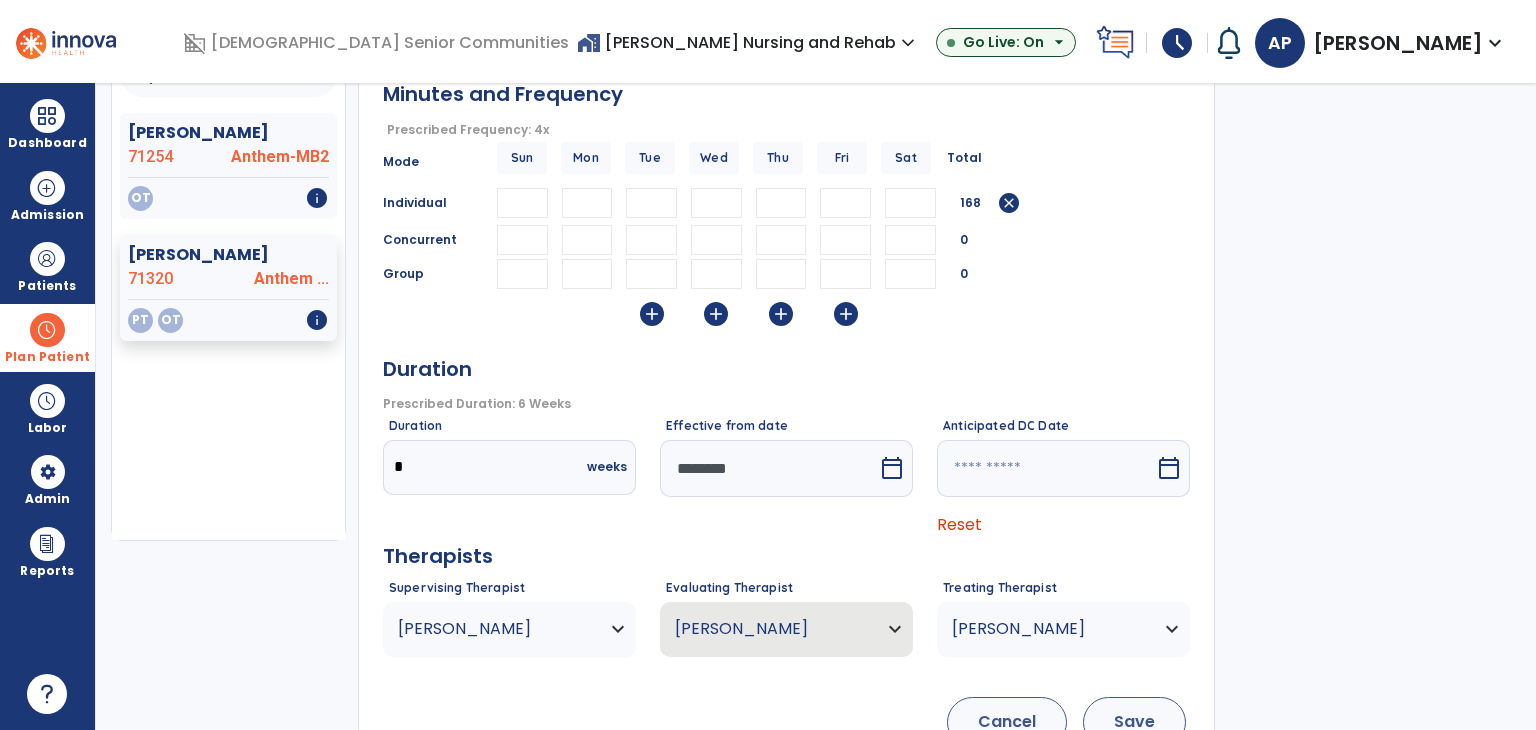 type on "**" 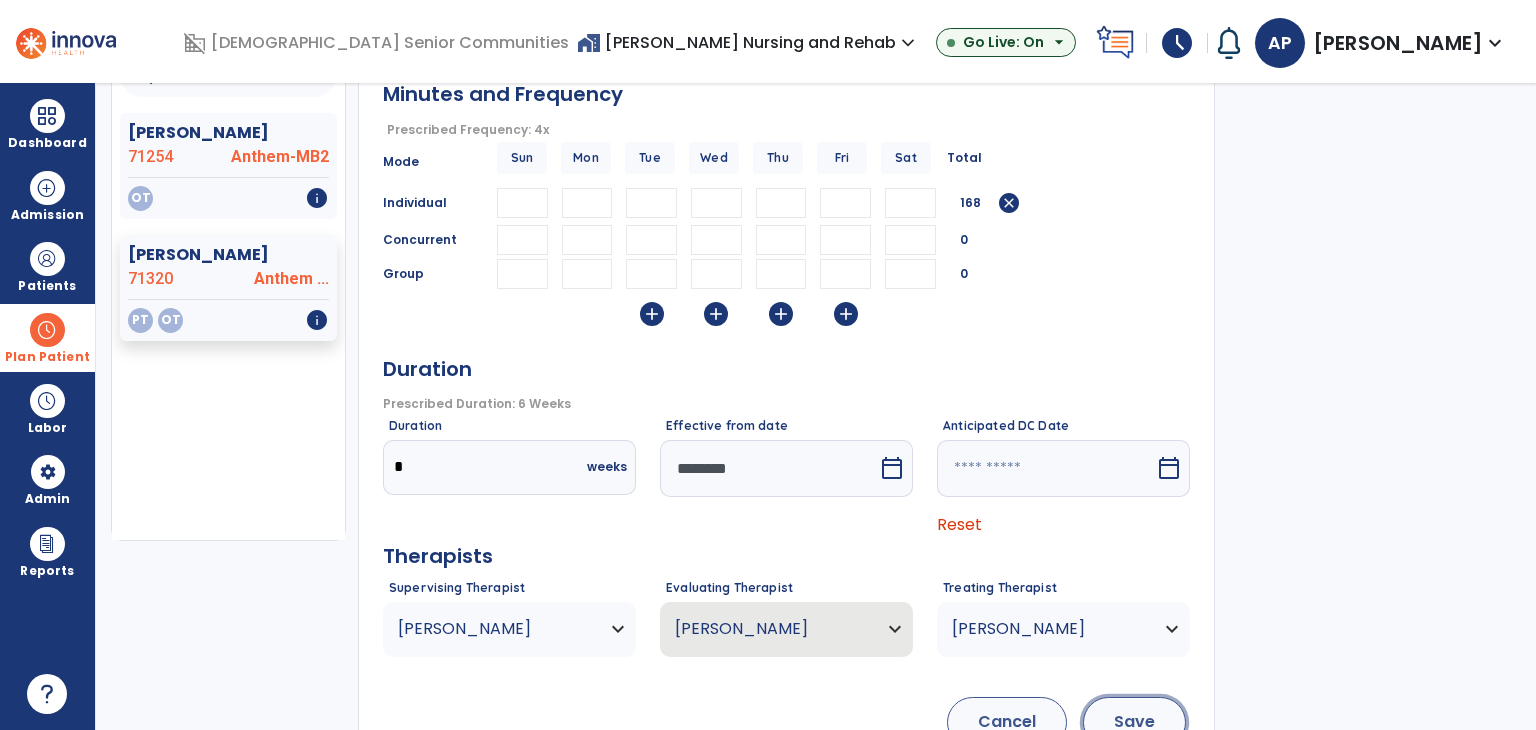 click on "Save" at bounding box center [1134, 722] 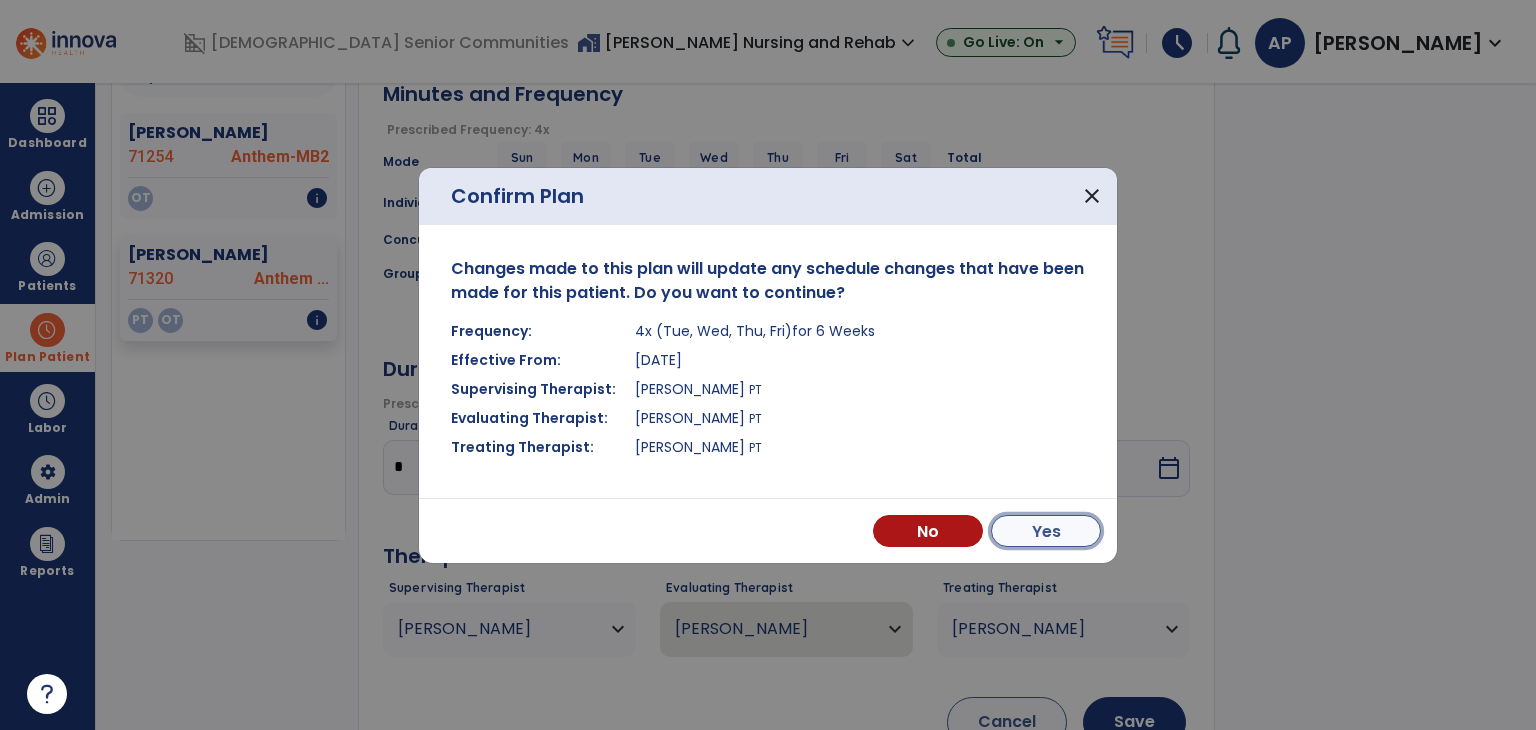 click on "Yes" at bounding box center (1046, 531) 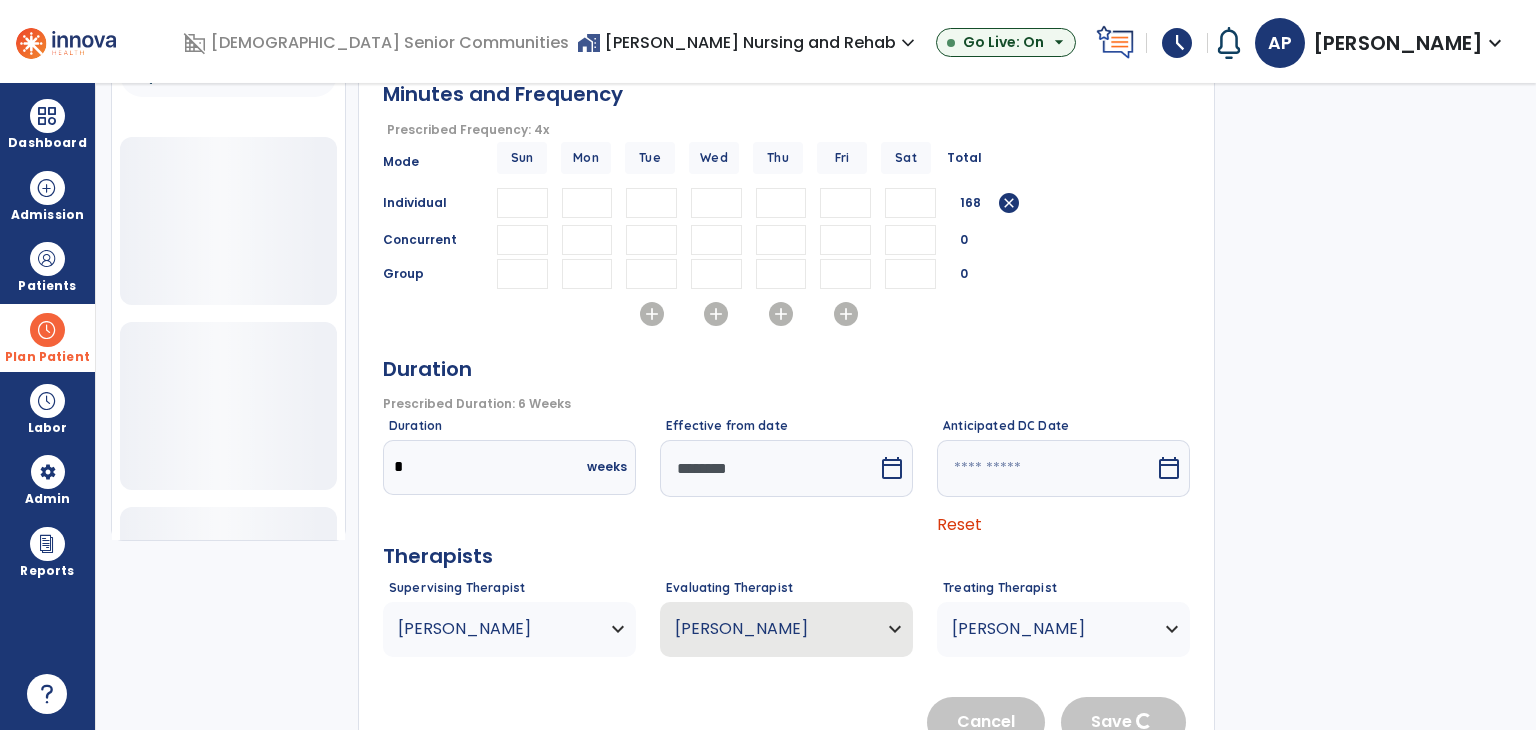 type 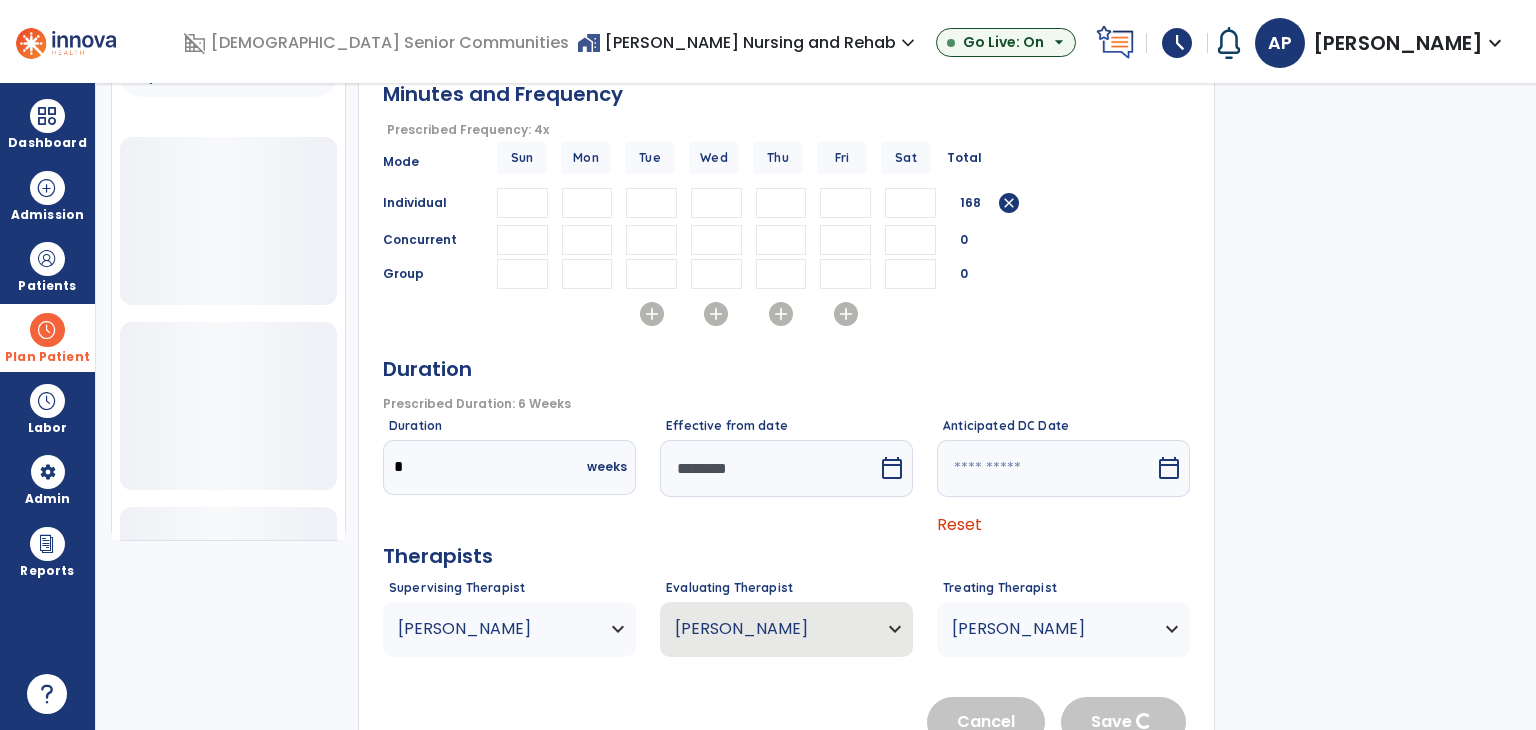 type 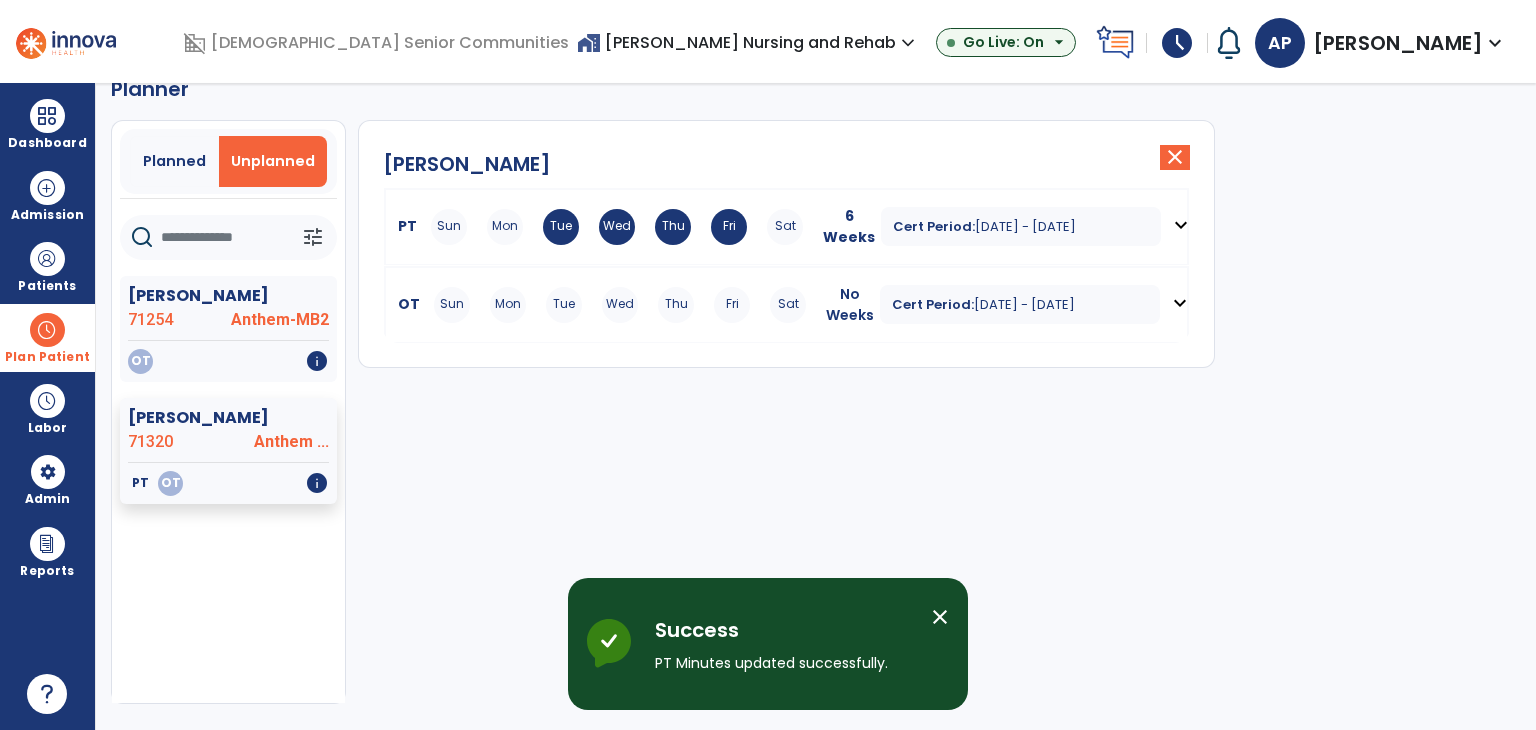 scroll, scrollTop: 36, scrollLeft: 0, axis: vertical 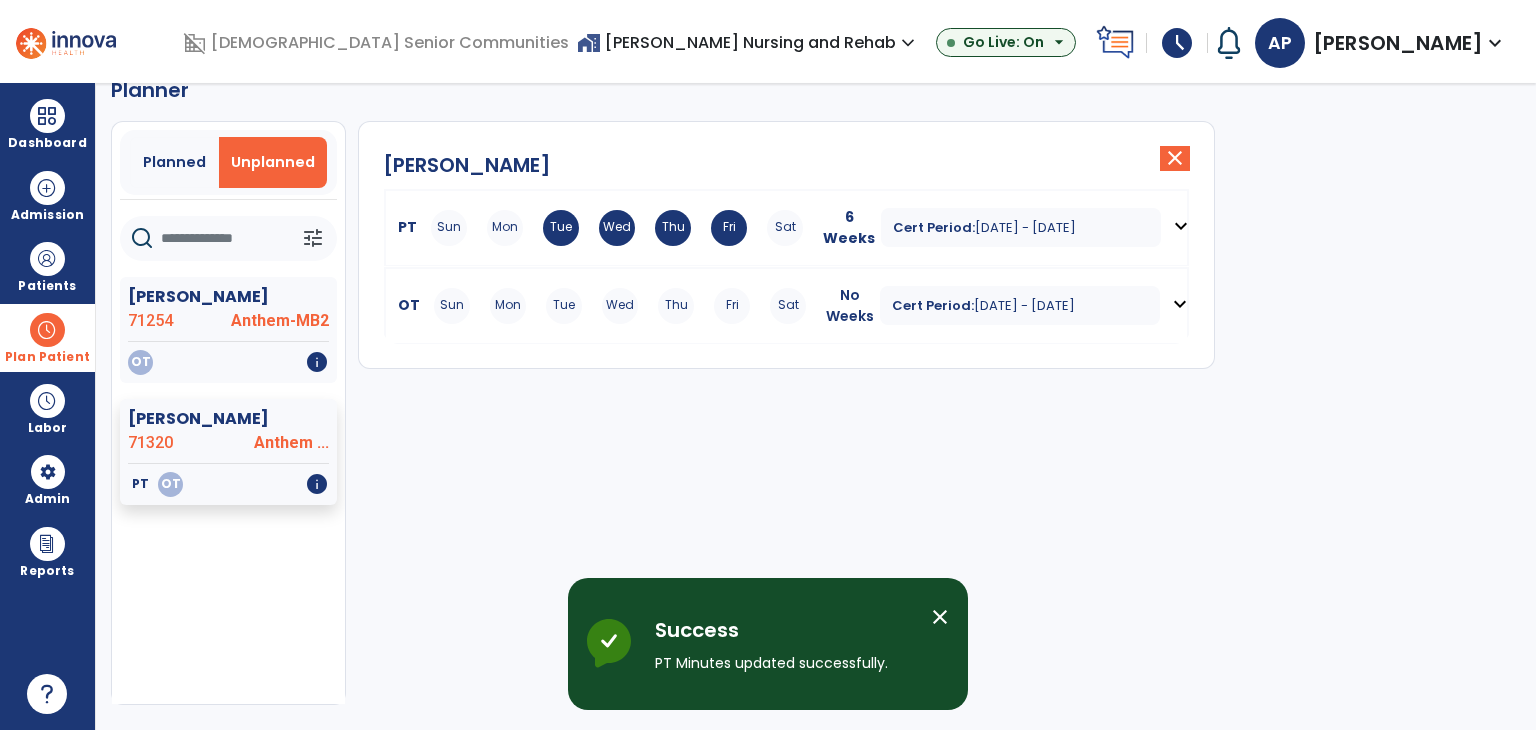 click on "expand_more" at bounding box center [1180, 304] 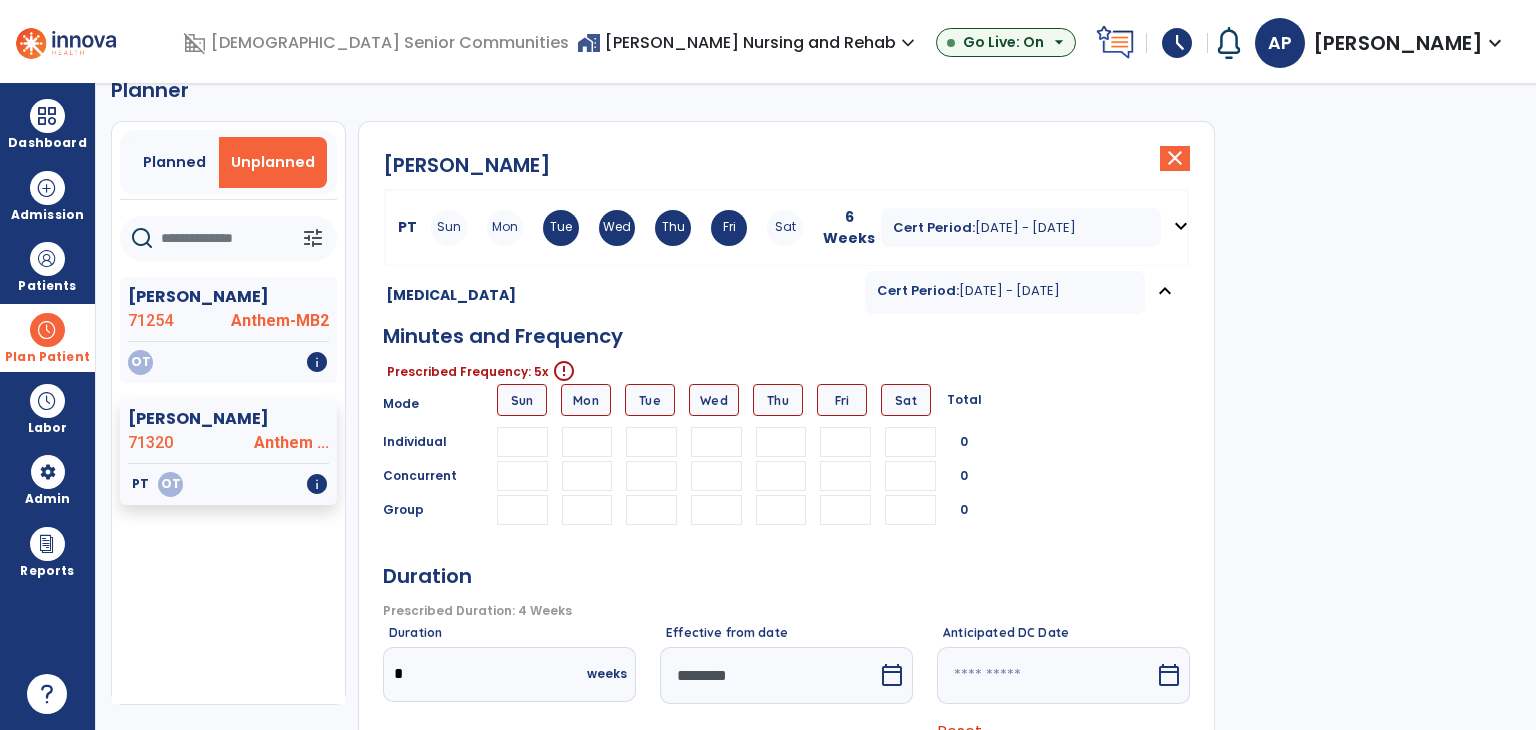 click at bounding box center (587, 442) 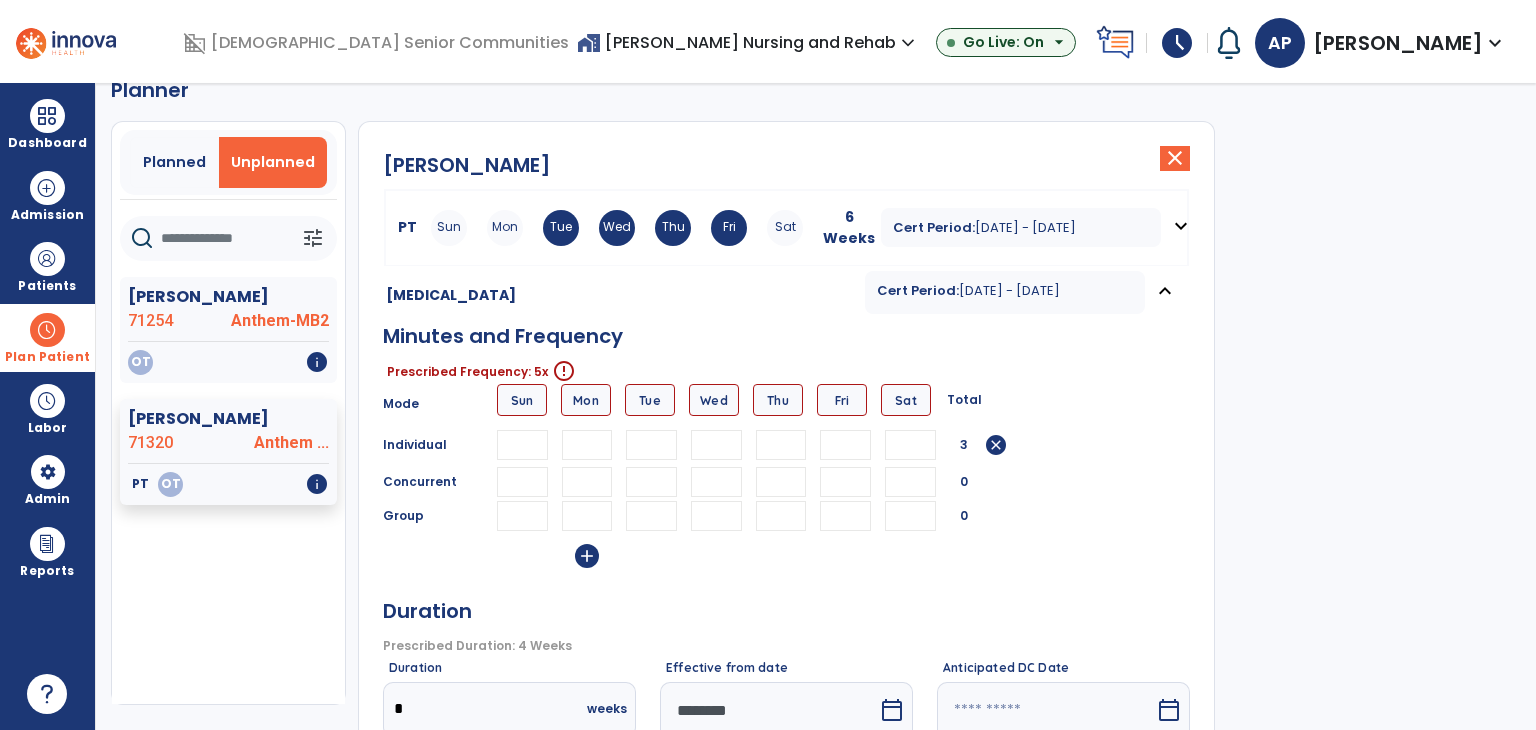 type on "**" 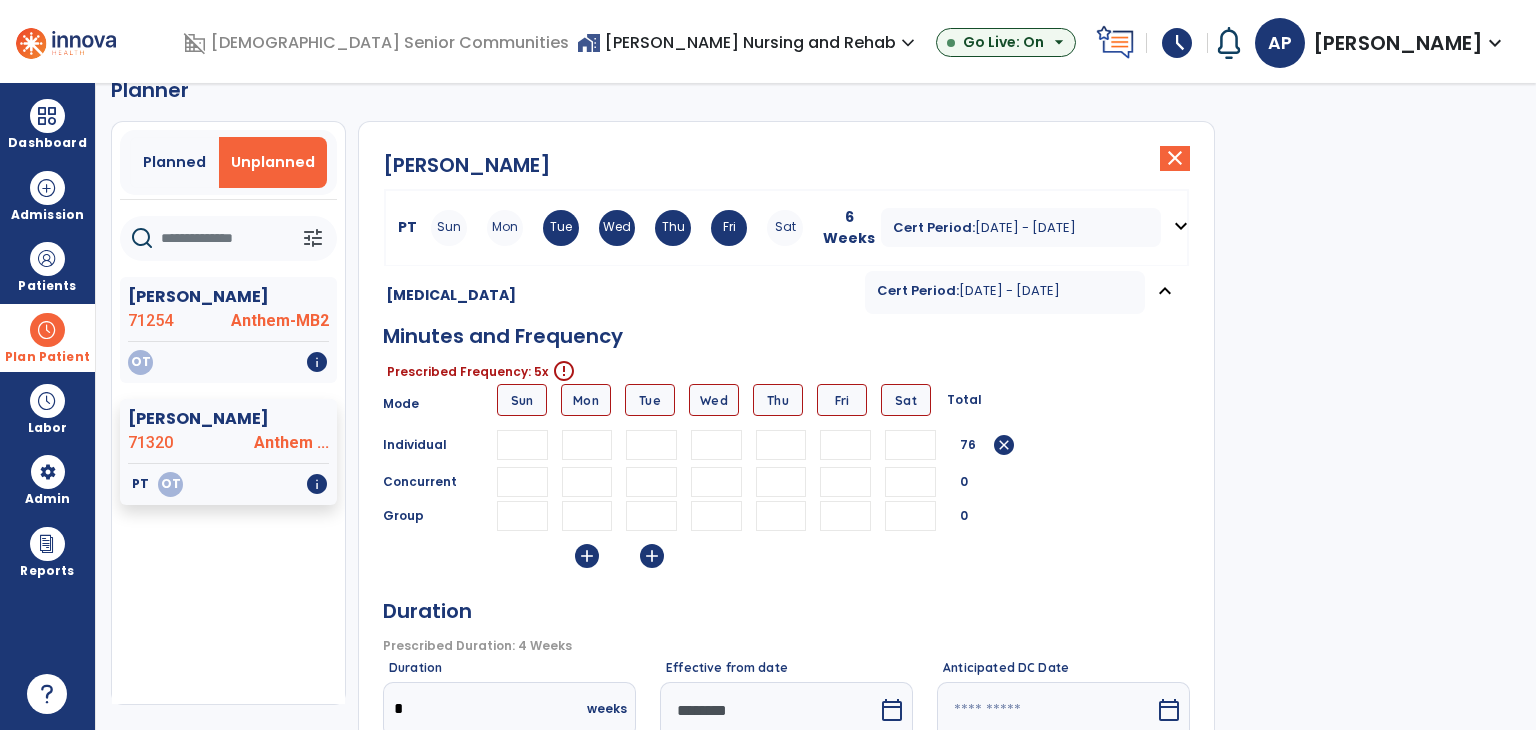 type on "**" 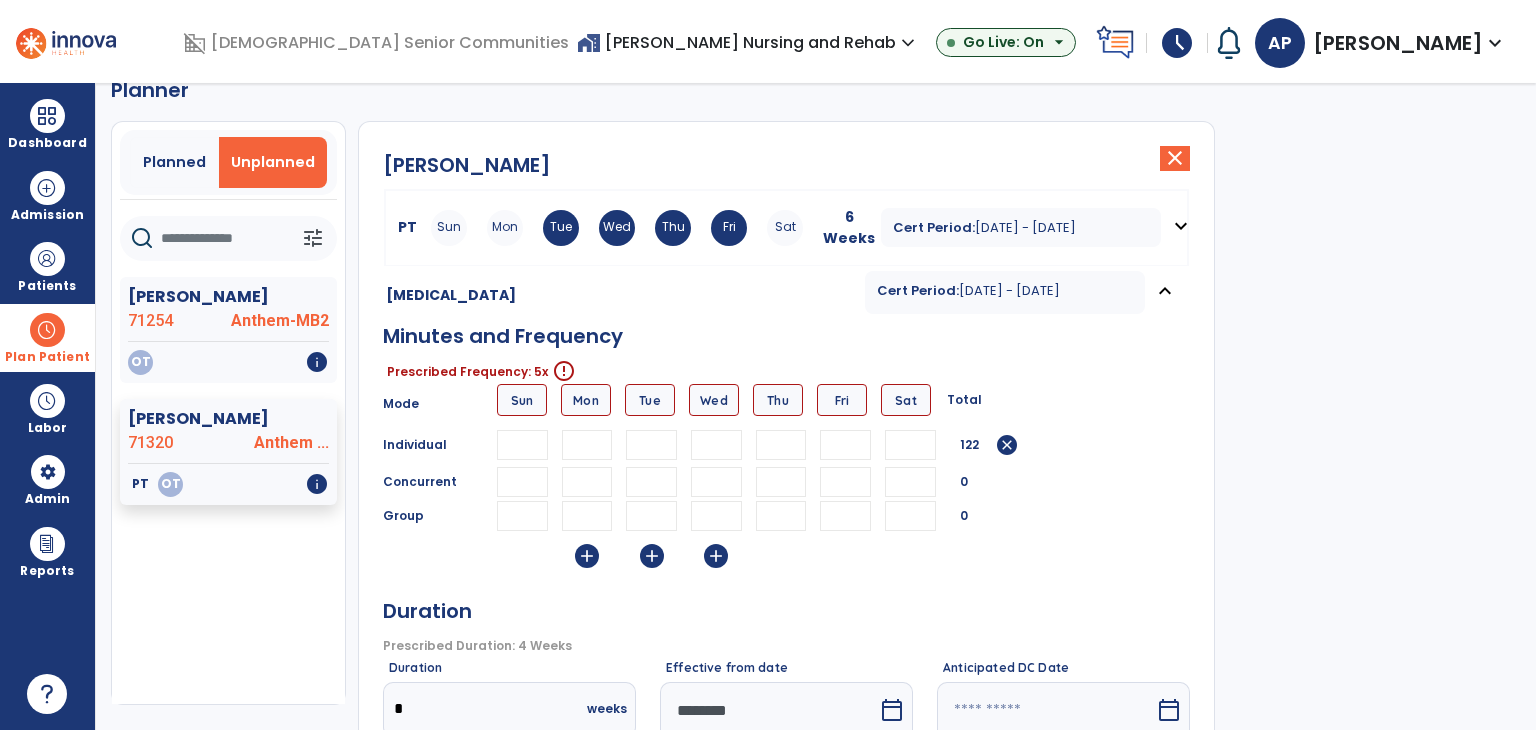 type on "**" 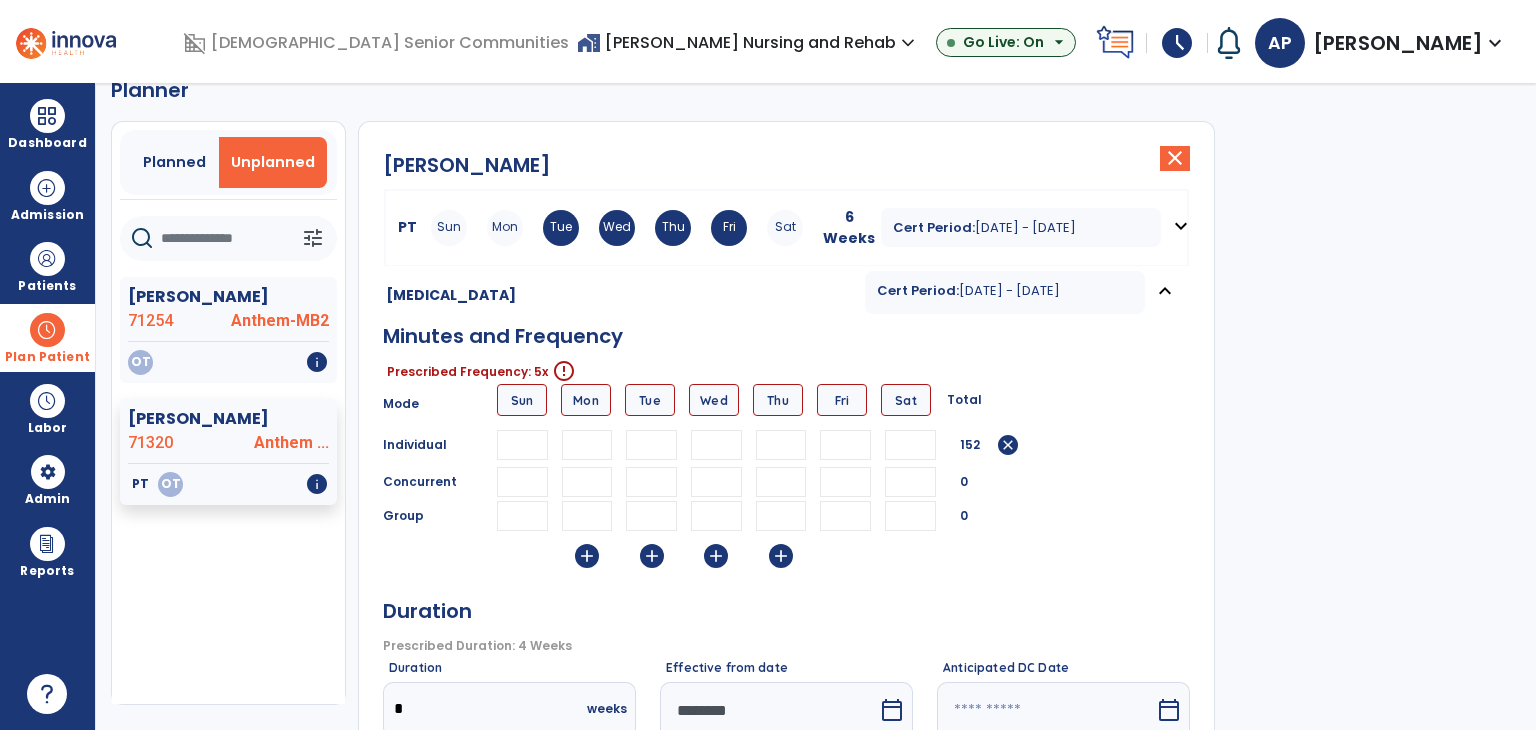 type on "**" 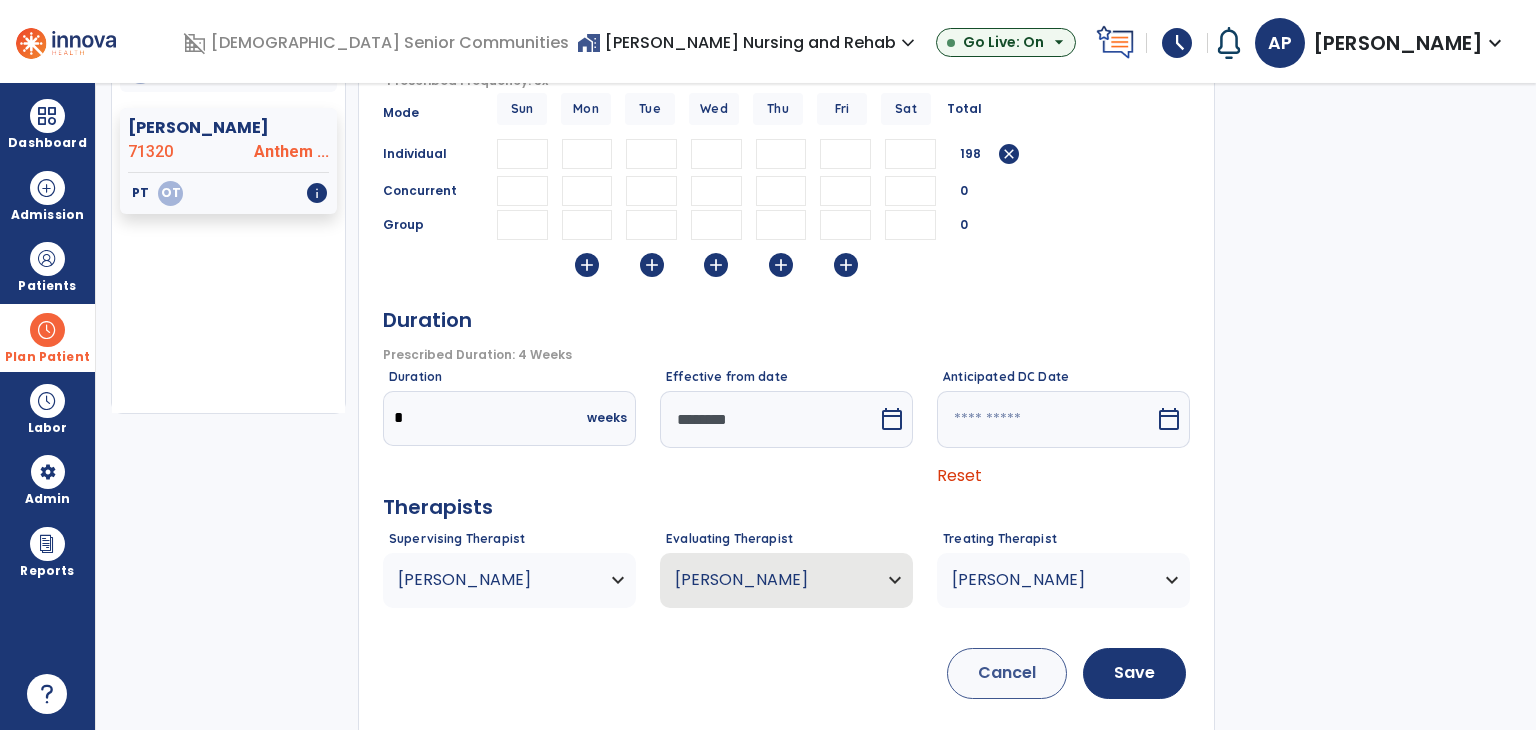 scroll, scrollTop: 336, scrollLeft: 0, axis: vertical 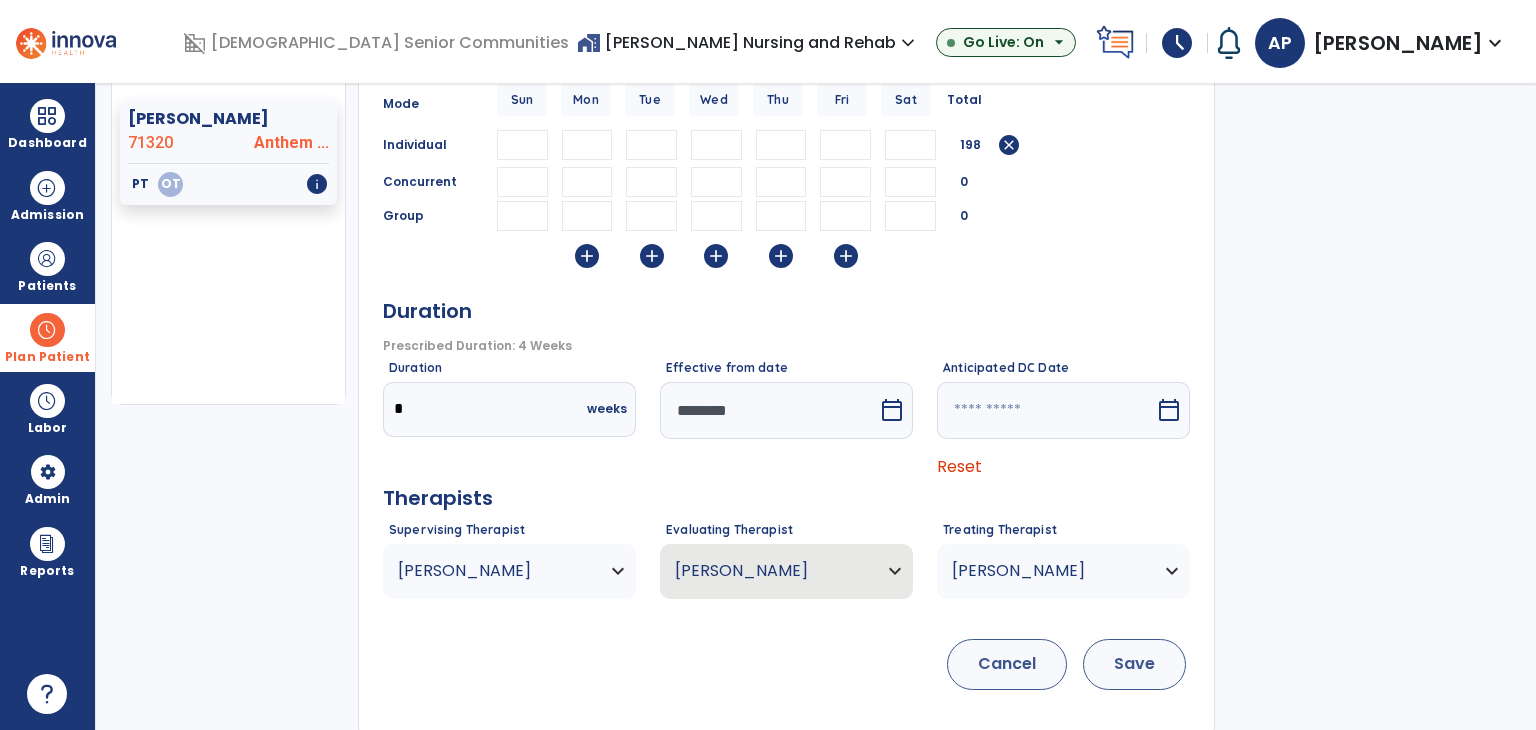 type on "**" 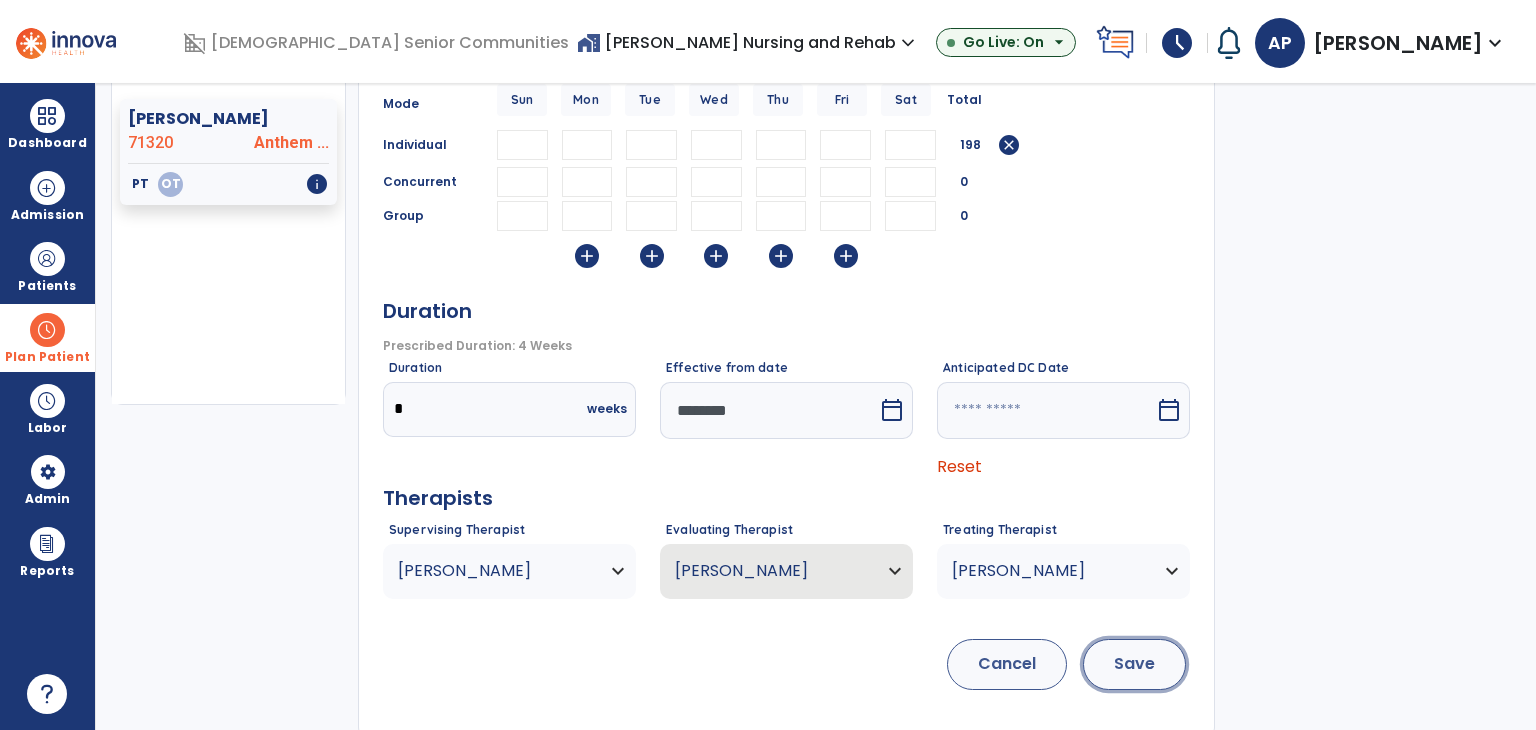 click on "Save" at bounding box center [1134, 664] 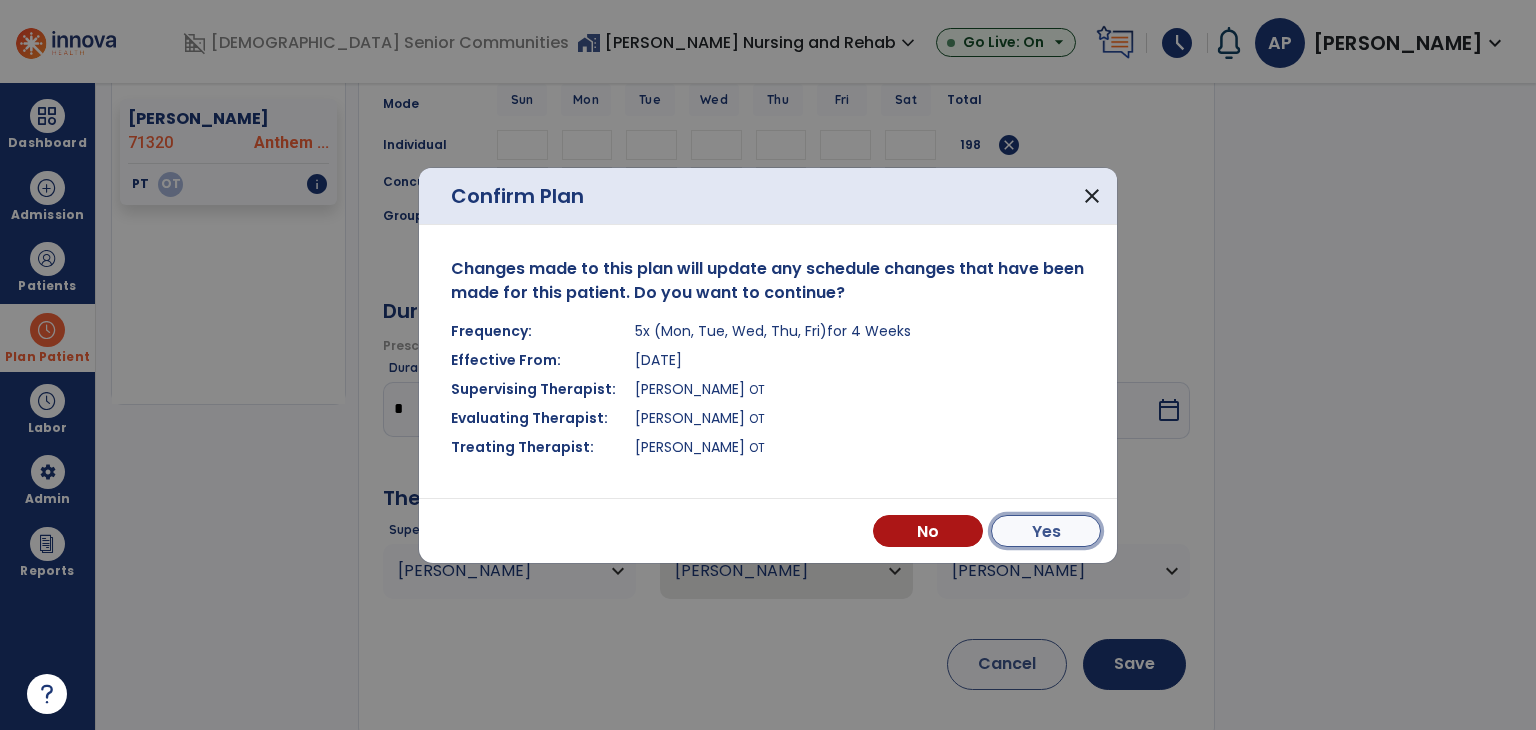 click on "Yes" at bounding box center [1046, 531] 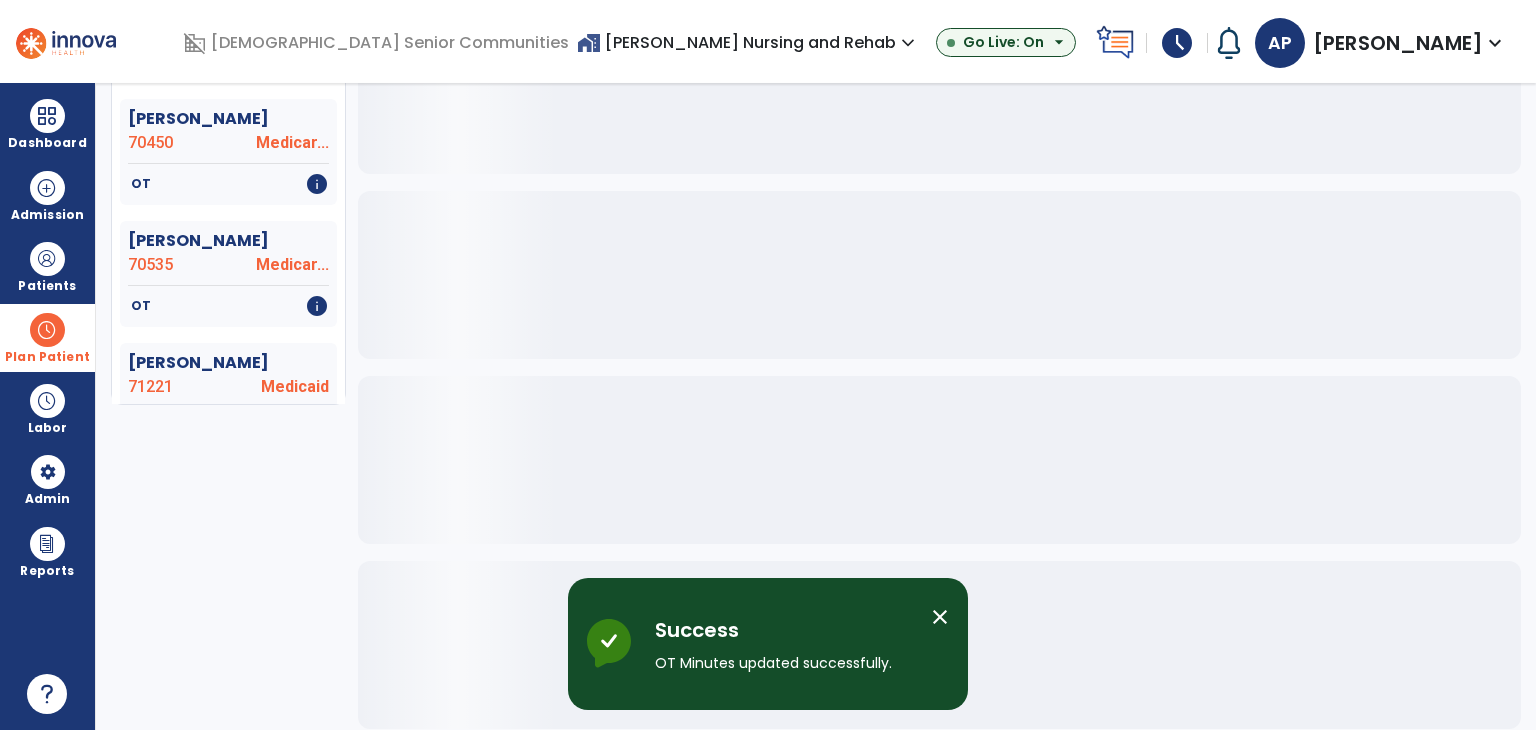 click at bounding box center [47, 330] 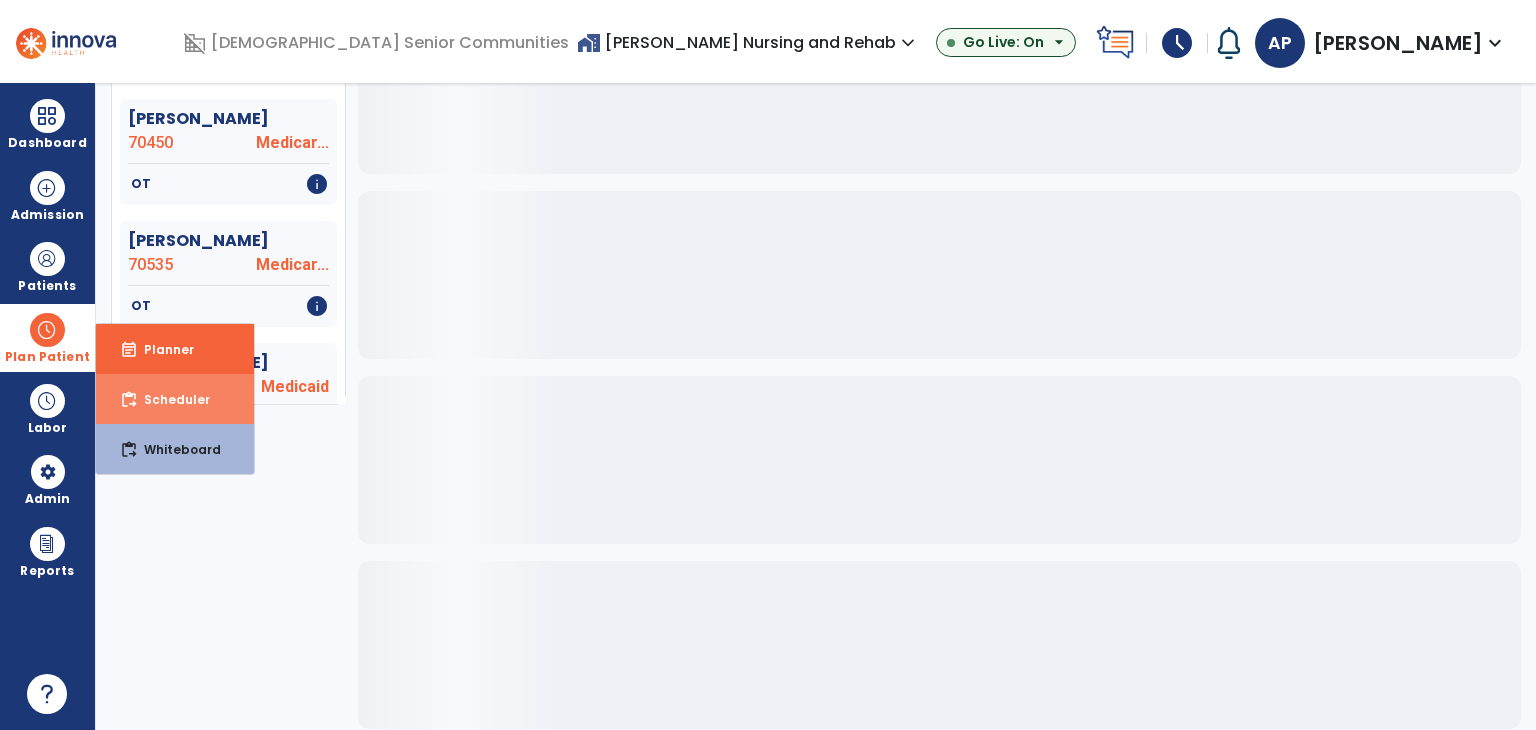 click on "content_paste_go  Scheduler" at bounding box center (175, 399) 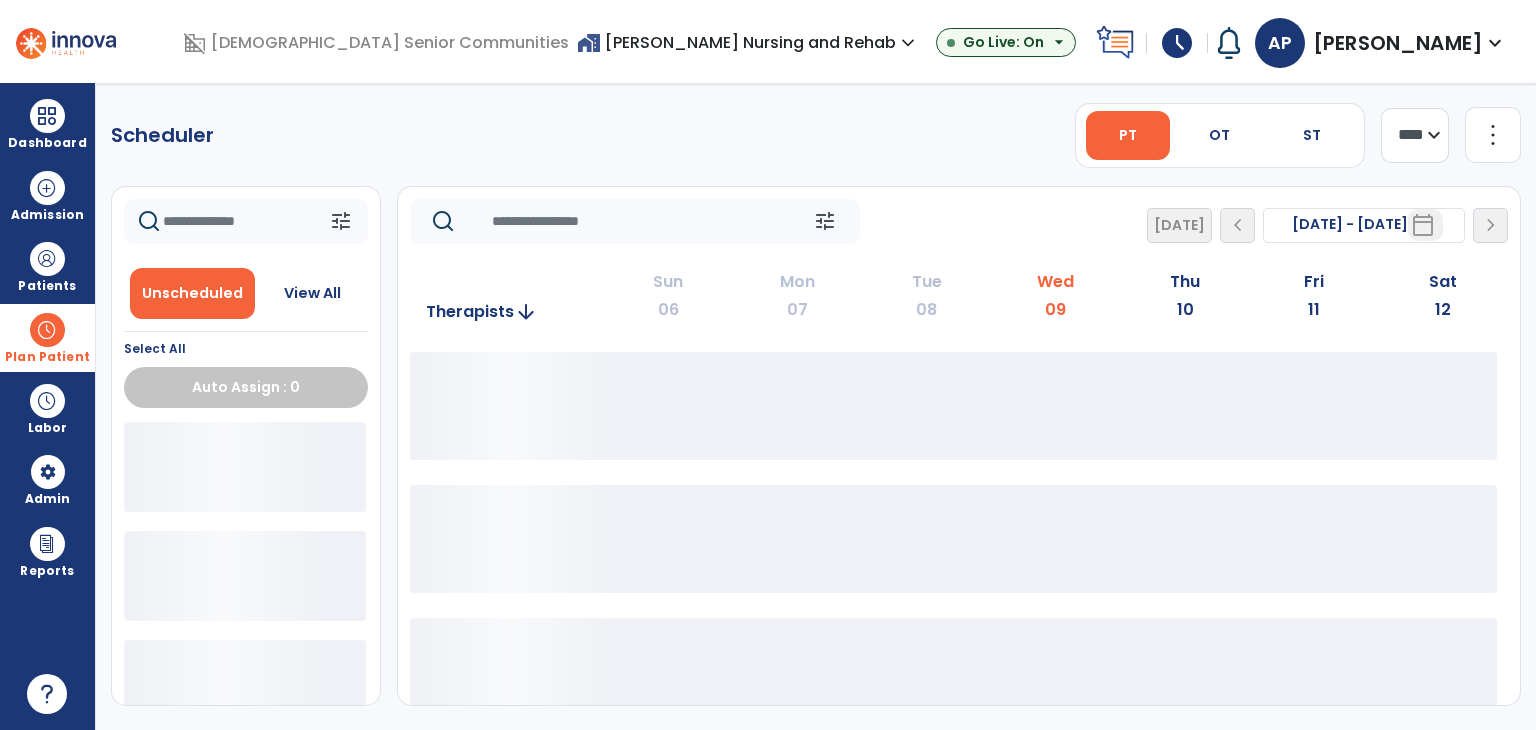scroll, scrollTop: 0, scrollLeft: 0, axis: both 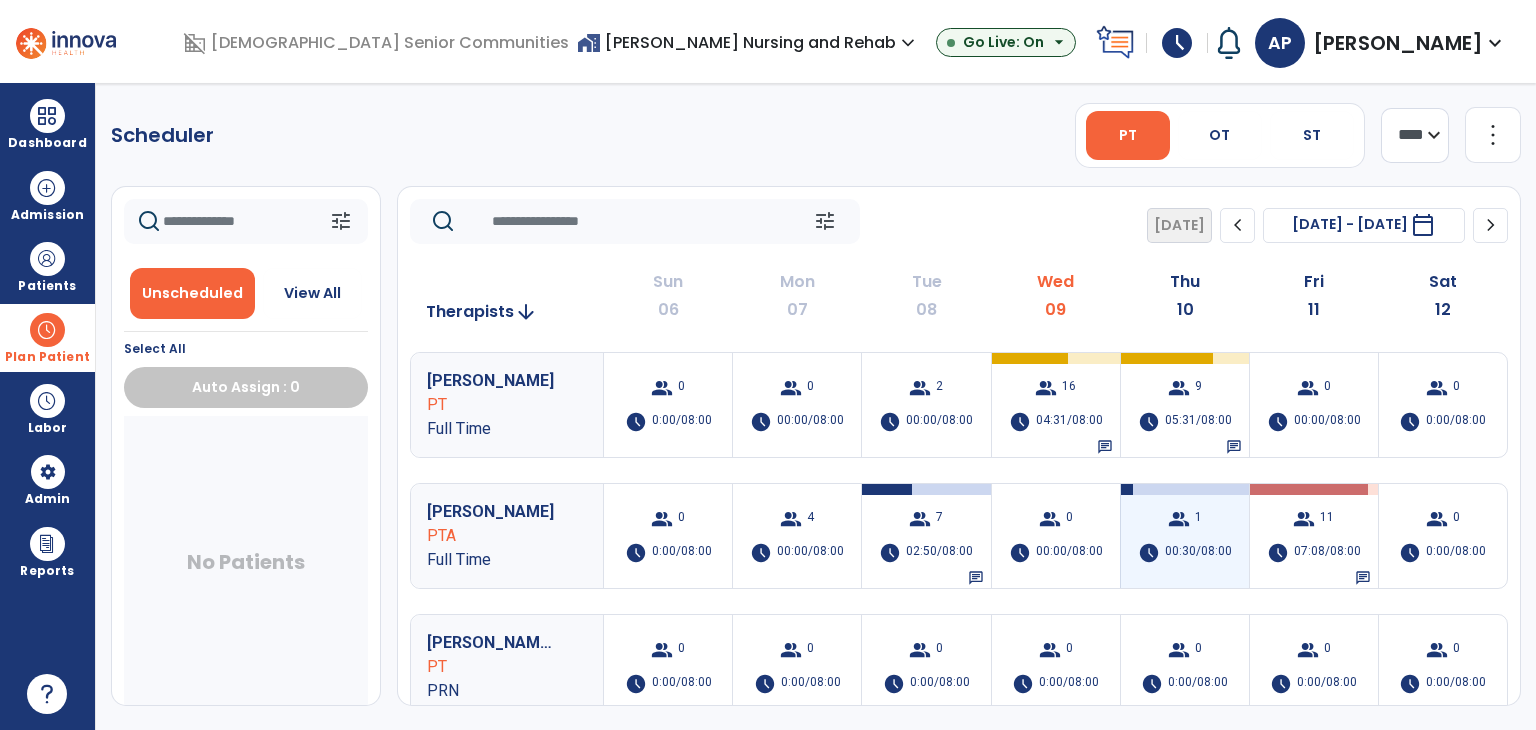 click on "group" at bounding box center (1179, 519) 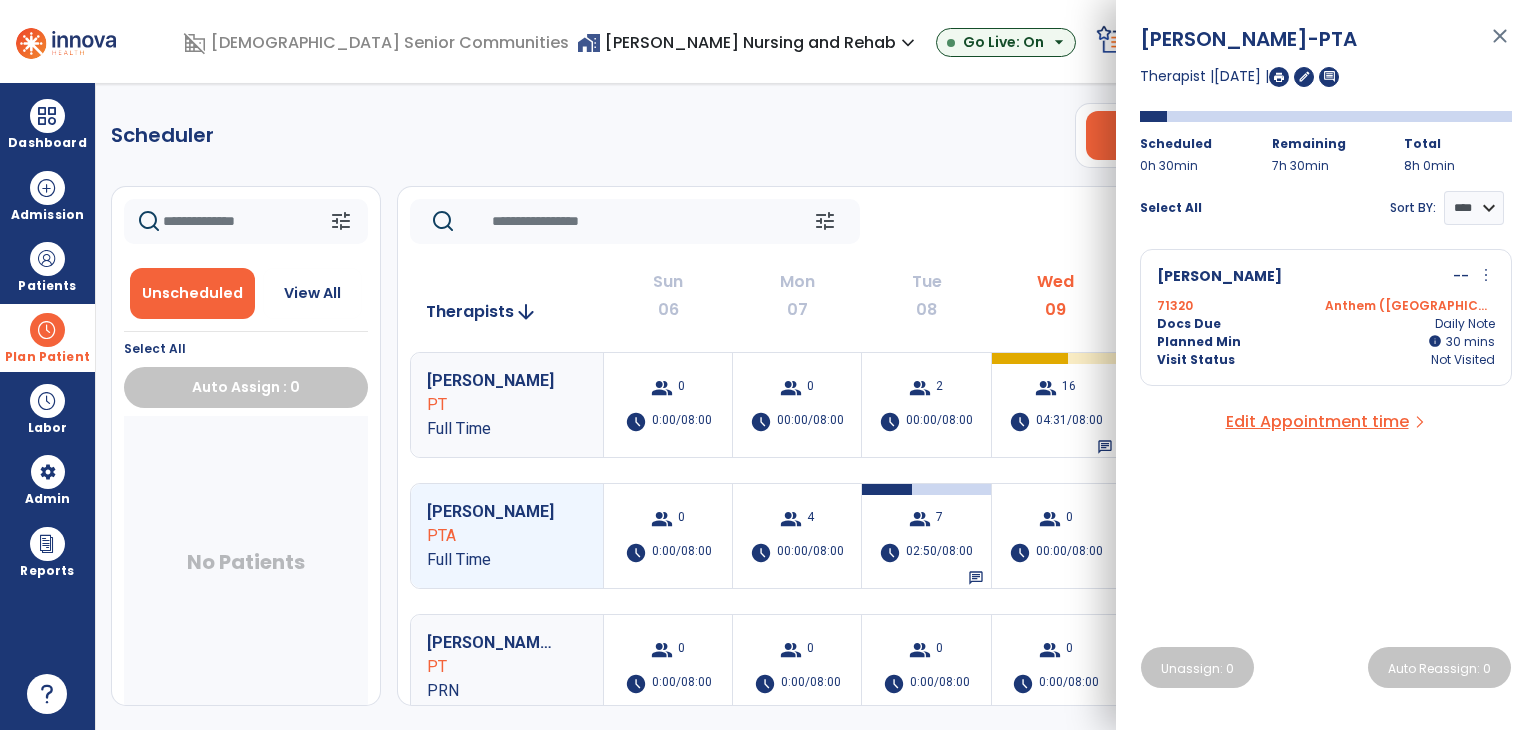 click on "Planned Min  info   30 I 30 mins" at bounding box center (1326, 342) 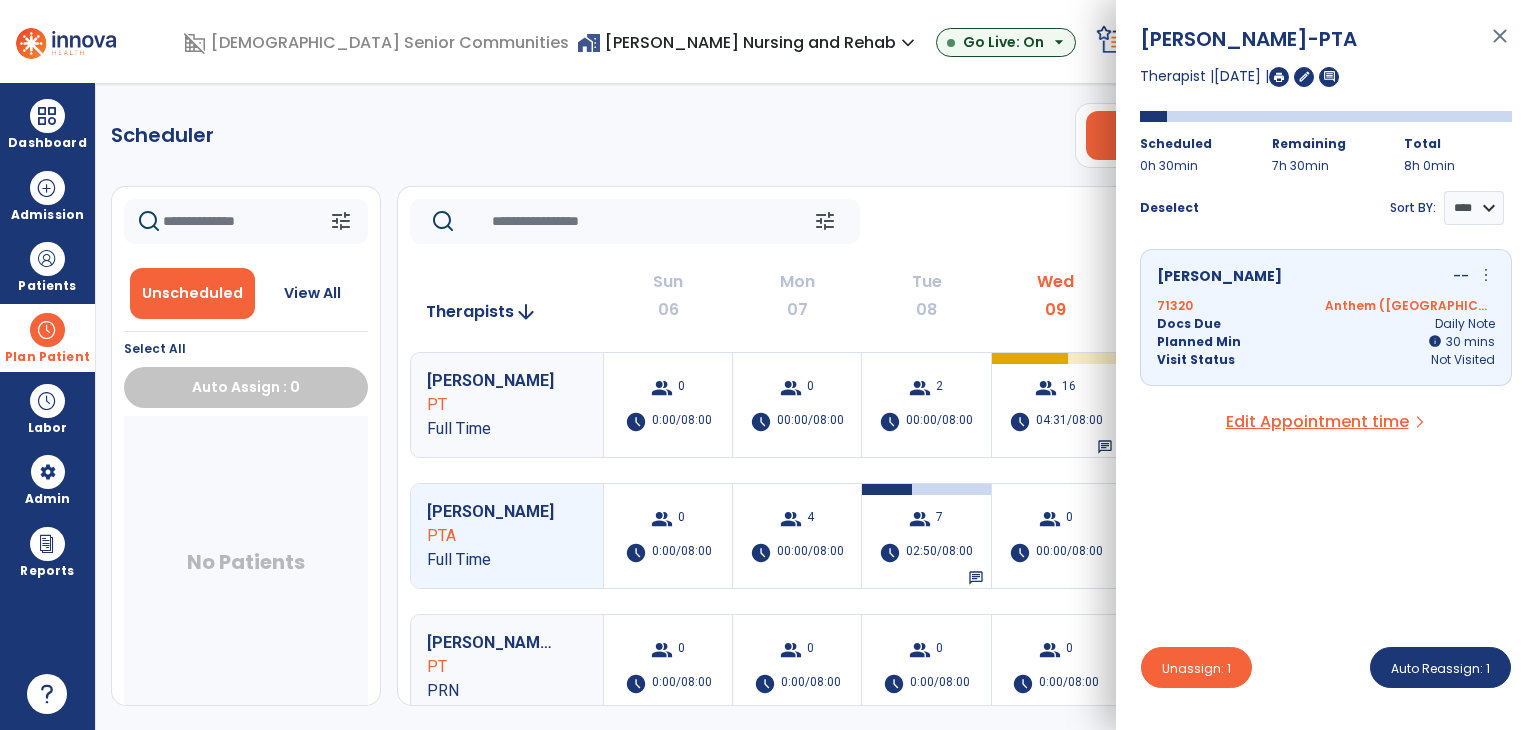 drag, startPoint x: 1497, startPoint y: 39, endPoint x: 1469, endPoint y: 118, distance: 83.81527 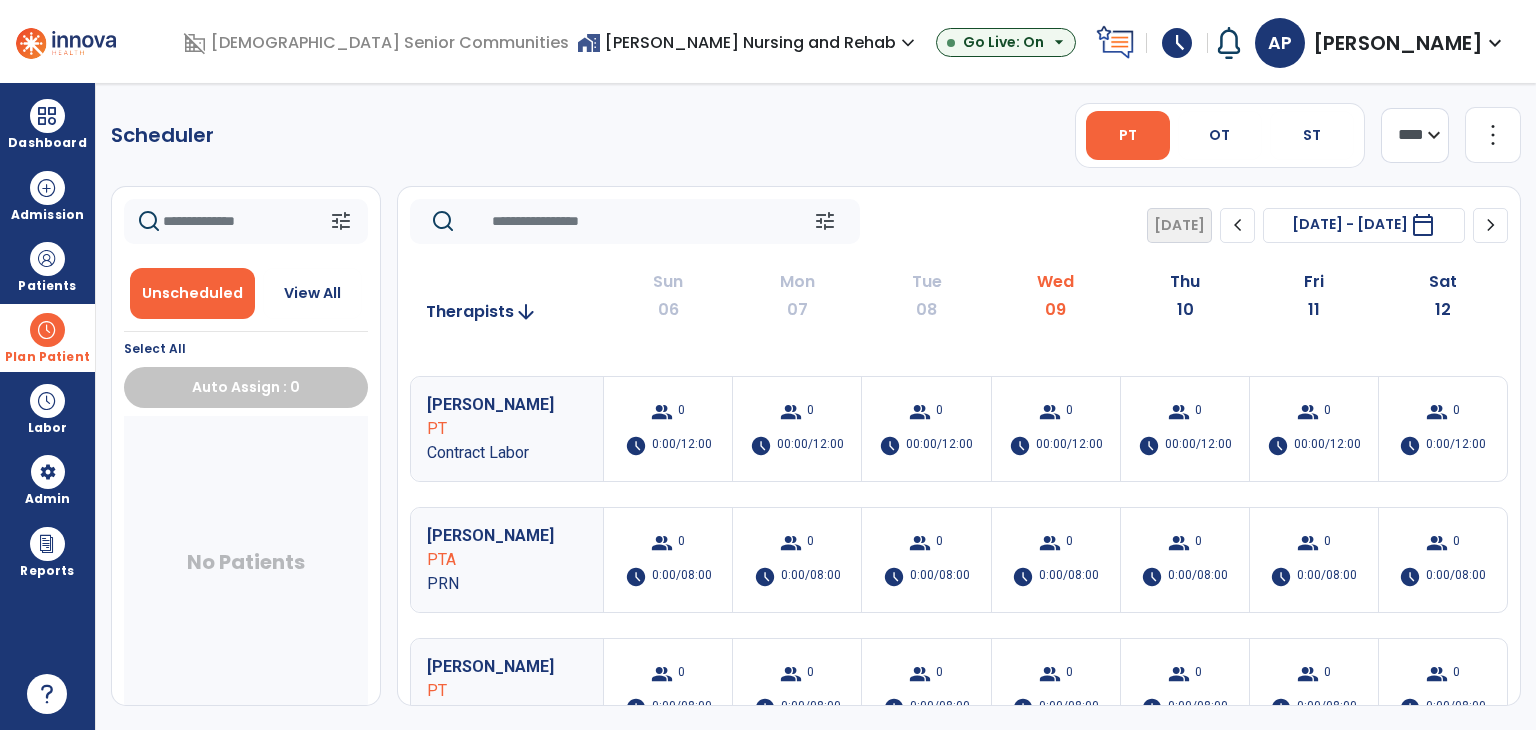 scroll, scrollTop: 0, scrollLeft: 0, axis: both 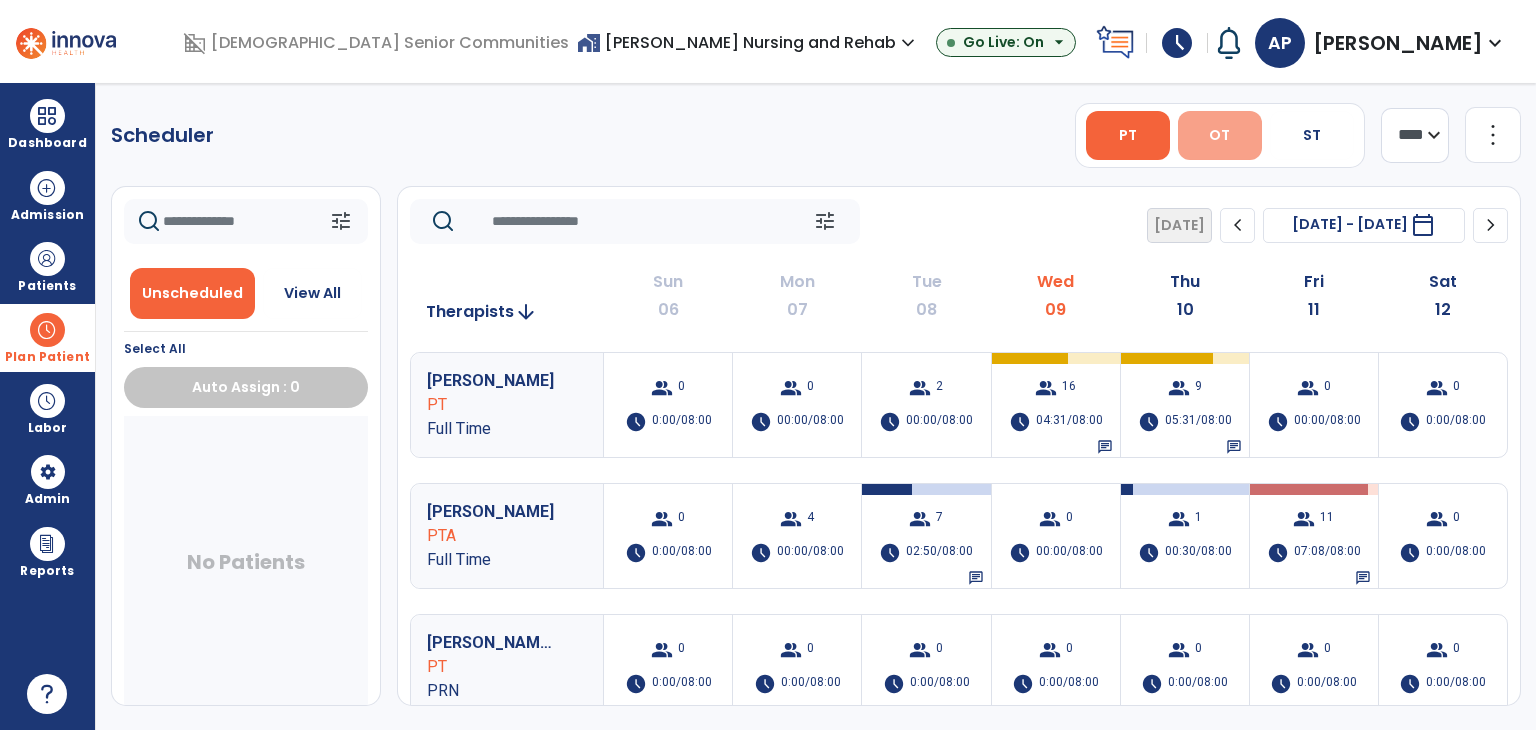 click on "OT" at bounding box center (1219, 135) 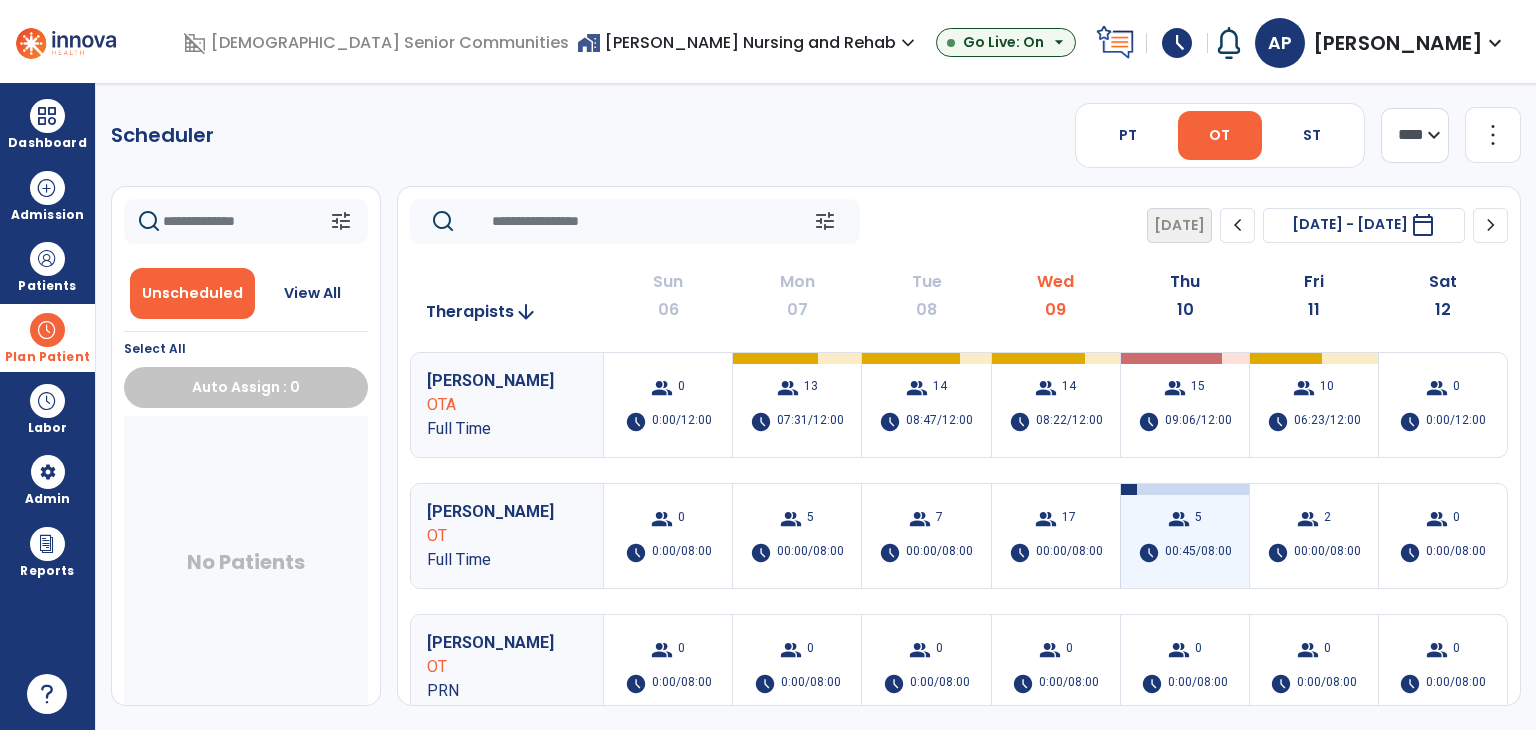 click on "00:45/08:00" at bounding box center (1198, 553) 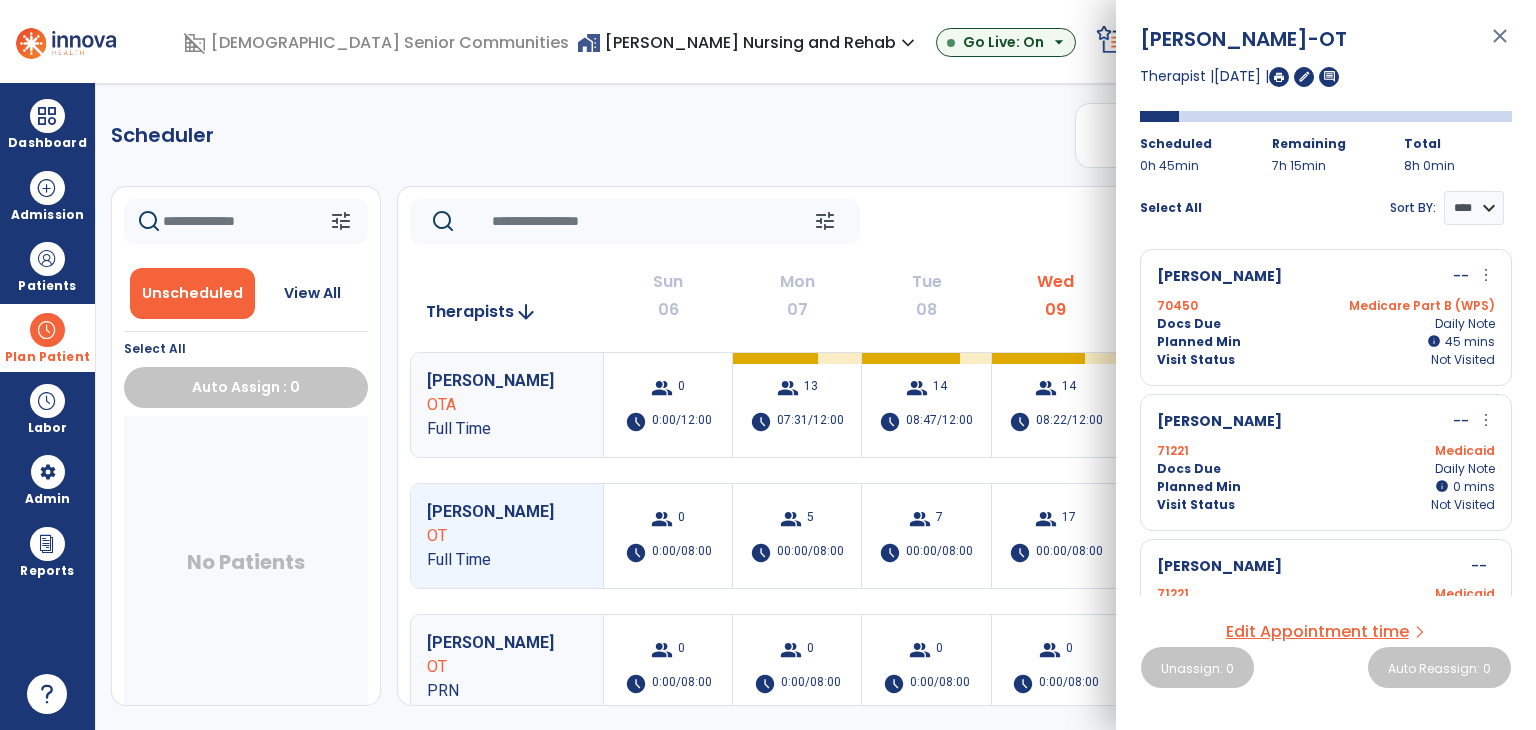 click on "Docs Due Daily Note" at bounding box center [1326, 324] 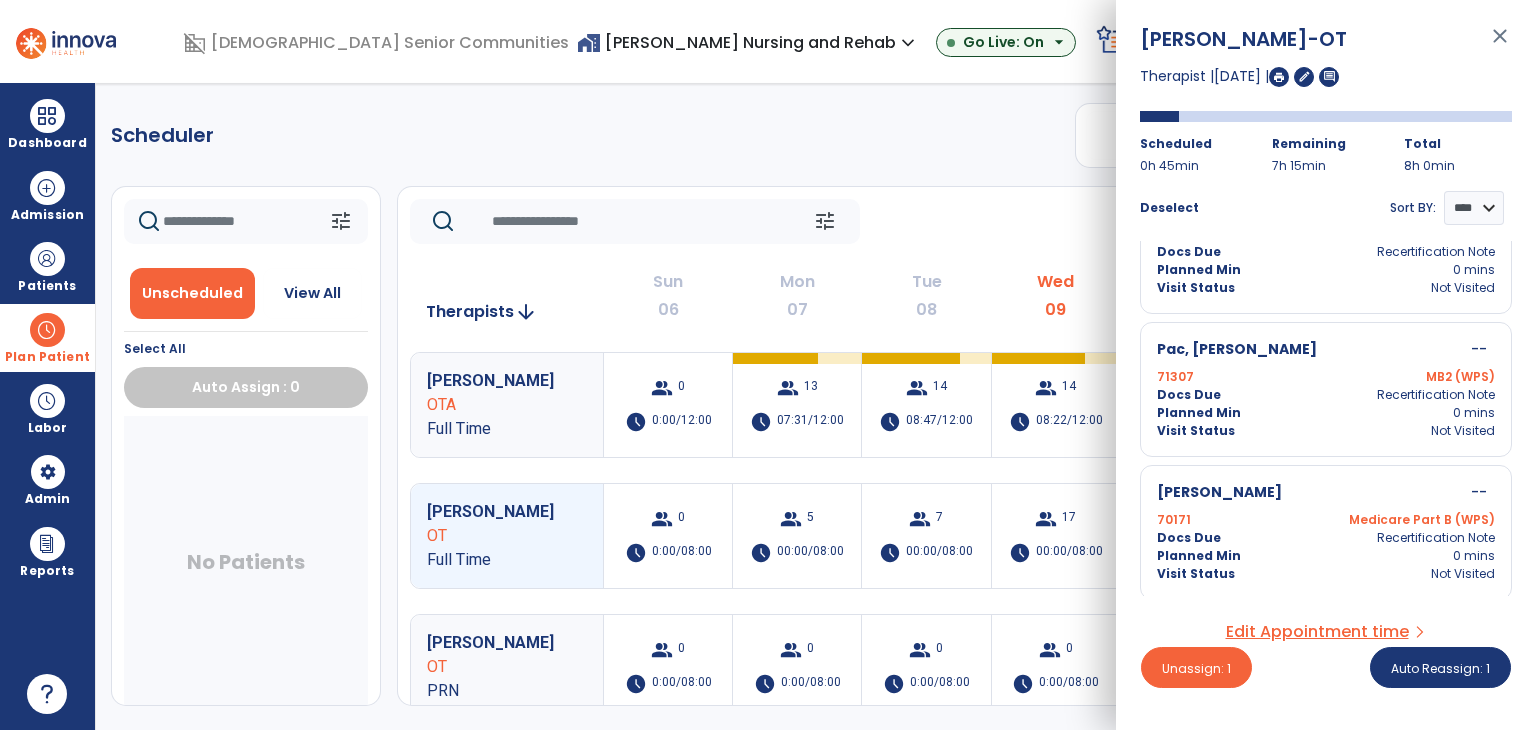 scroll, scrollTop: 361, scrollLeft: 0, axis: vertical 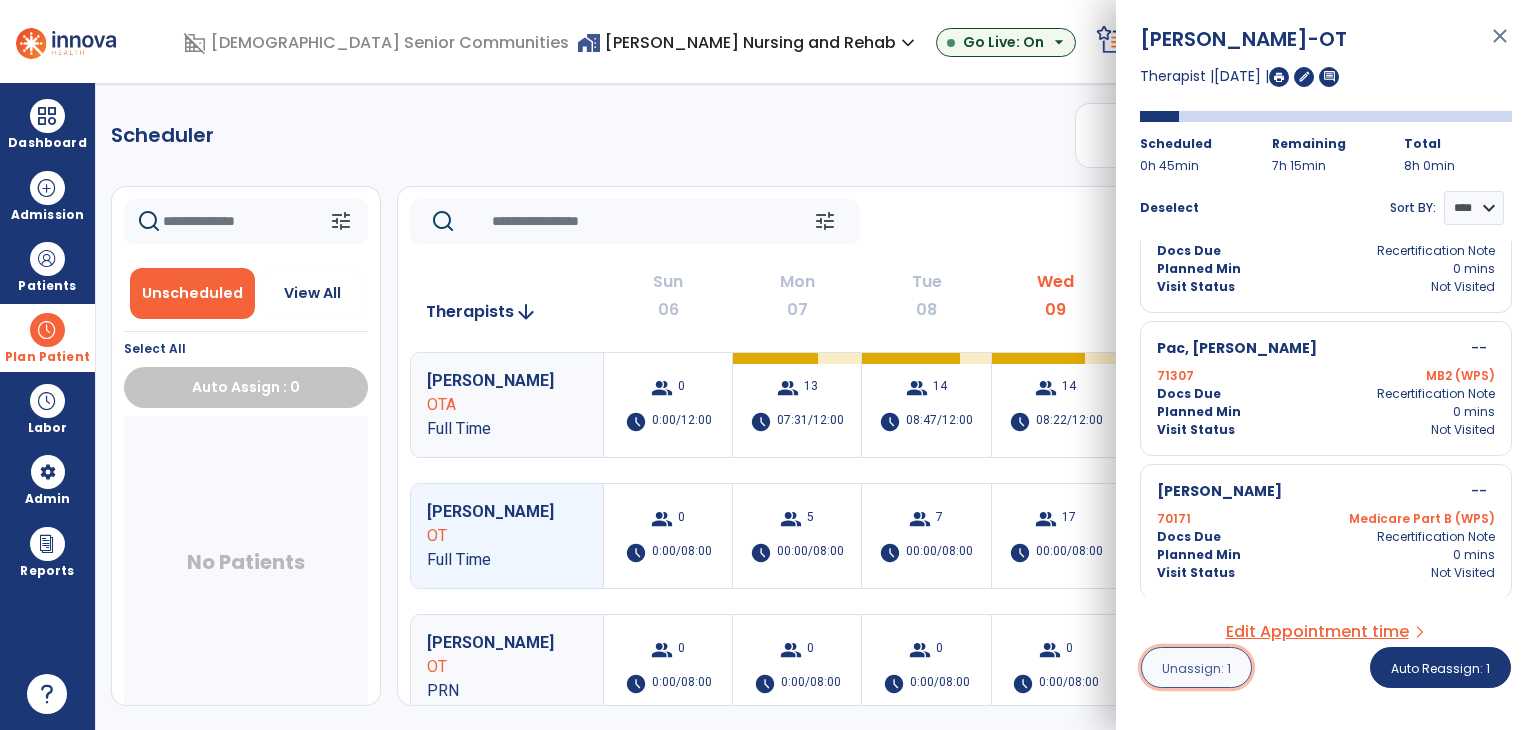 click on "Unassign: 1" at bounding box center [1196, 667] 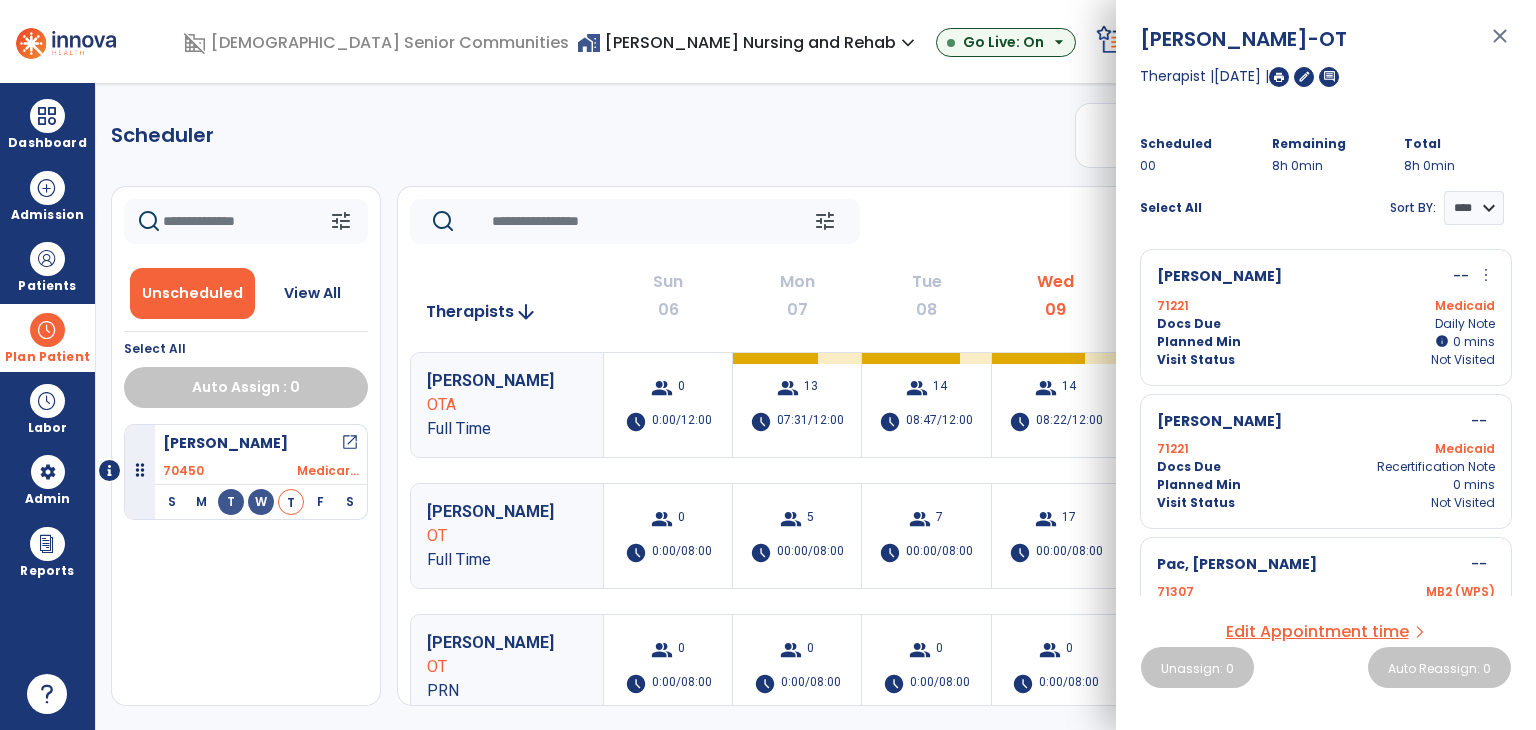 click on "close" at bounding box center (1500, 45) 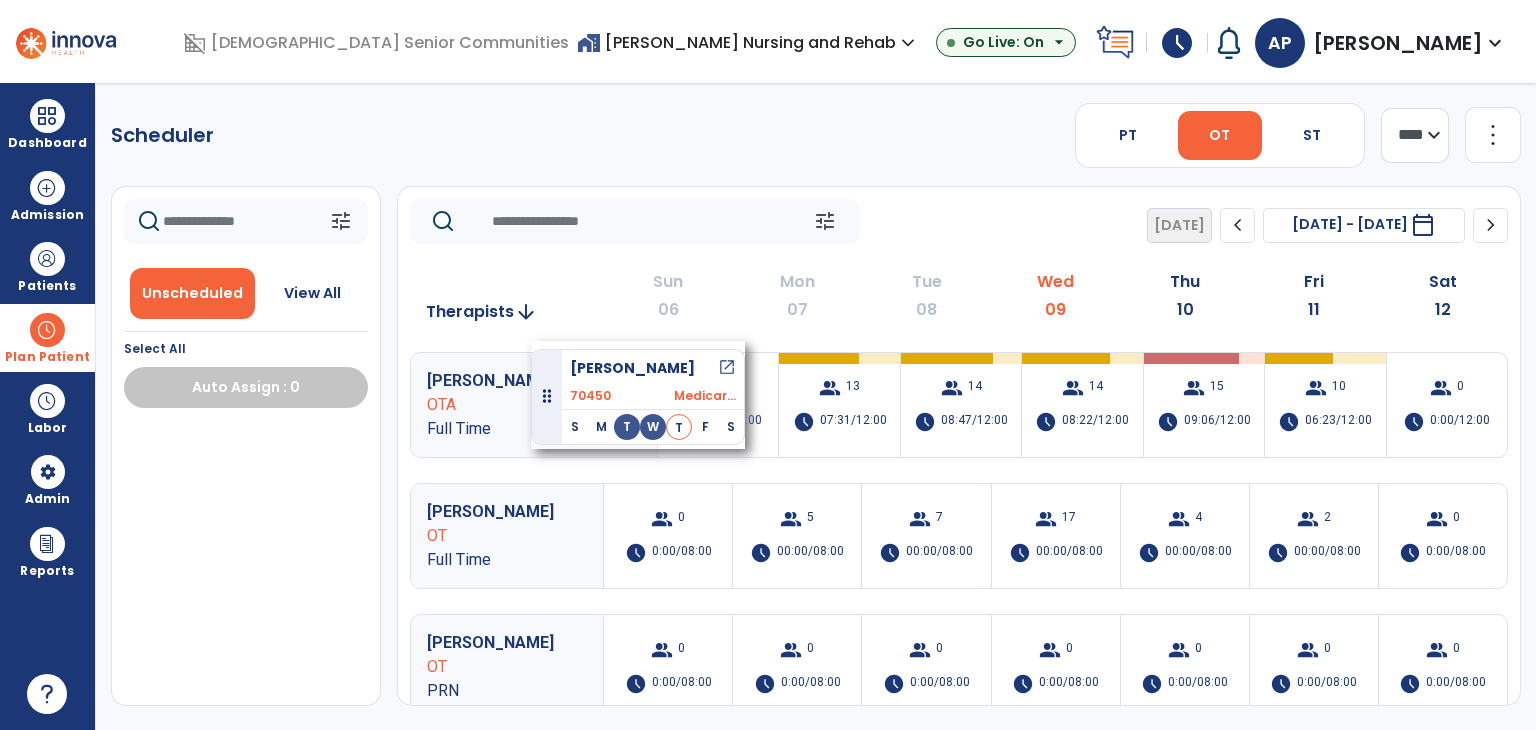 drag, startPoint x: 258, startPoint y: 461, endPoint x: 531, endPoint y: 341, distance: 298.20966 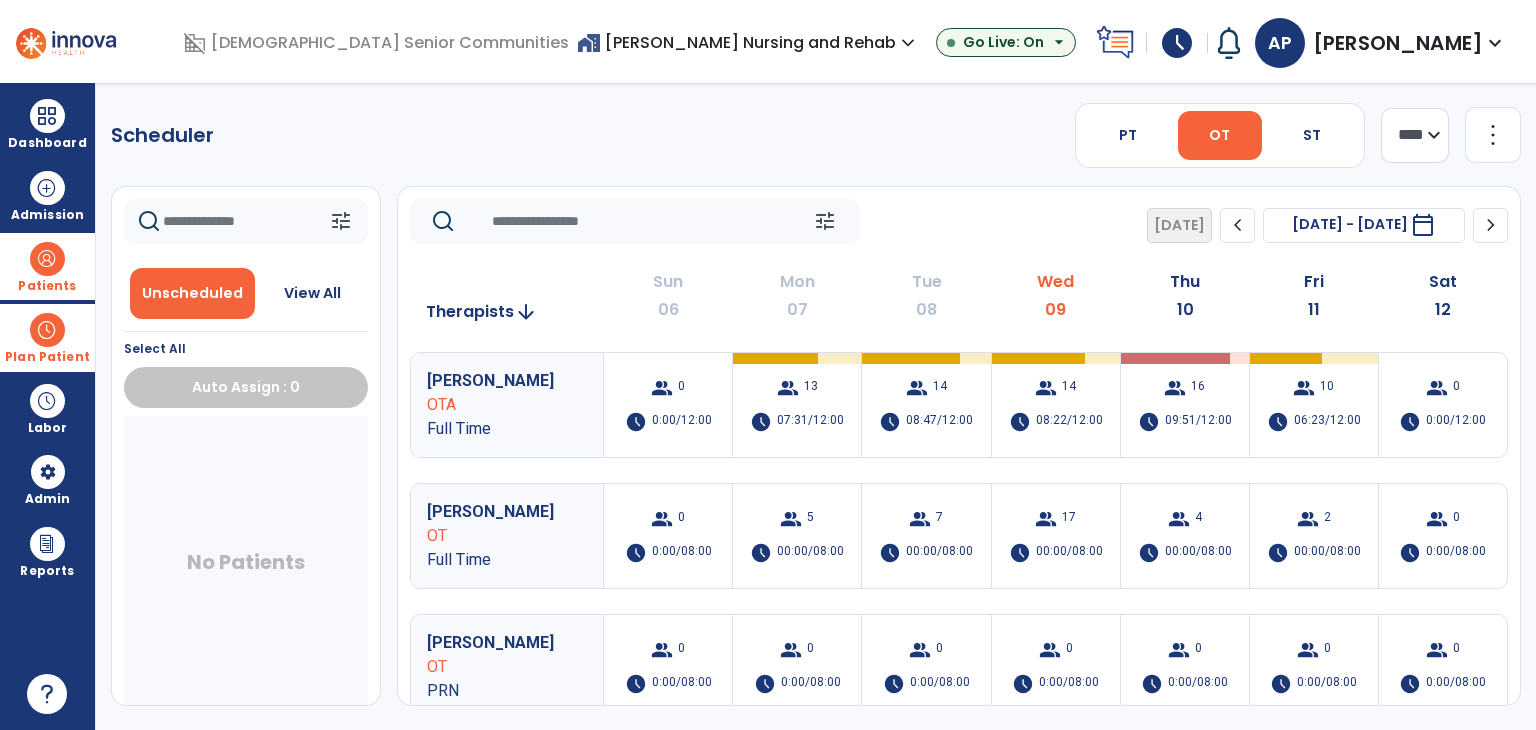 click on "Patients" at bounding box center [47, 286] 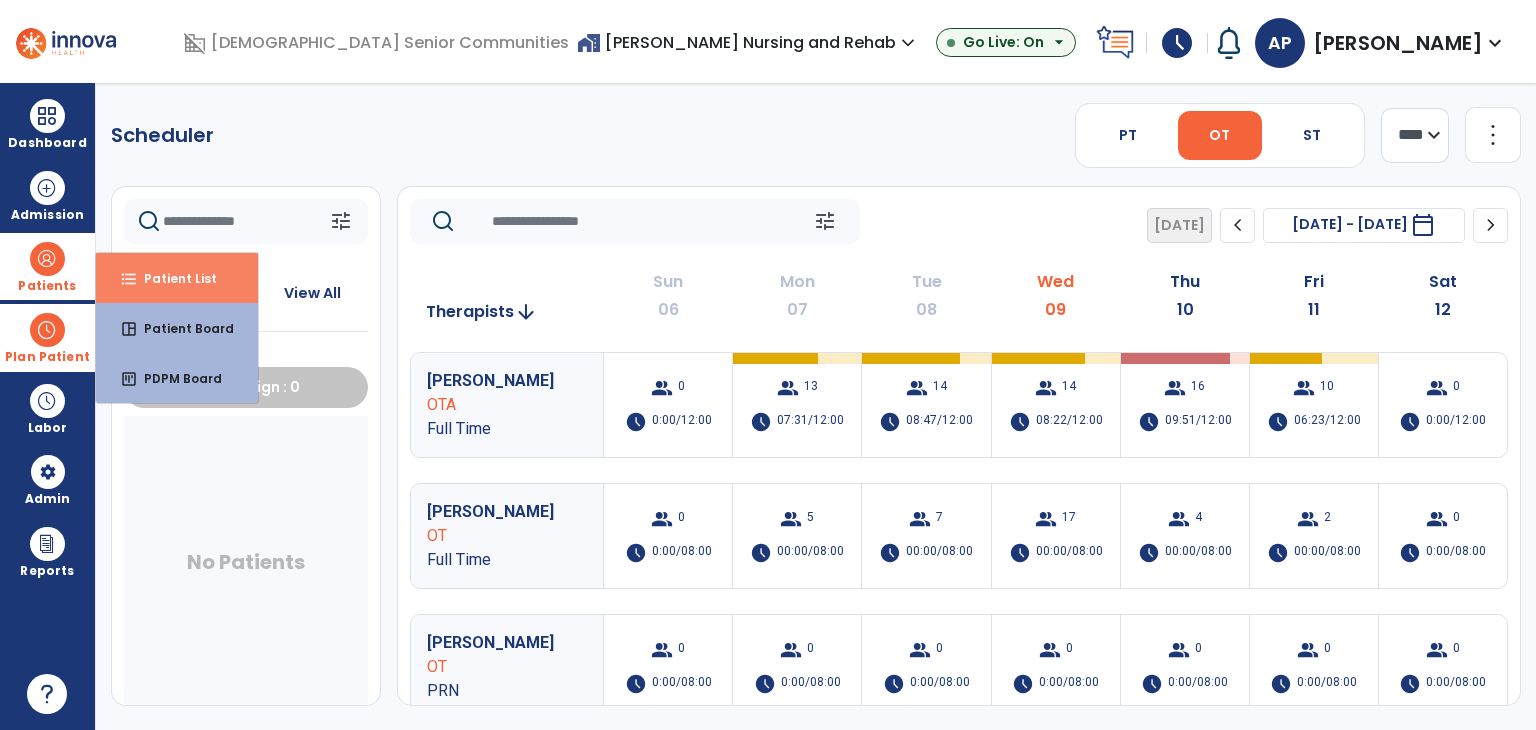 click on "Patient List" at bounding box center (172, 278) 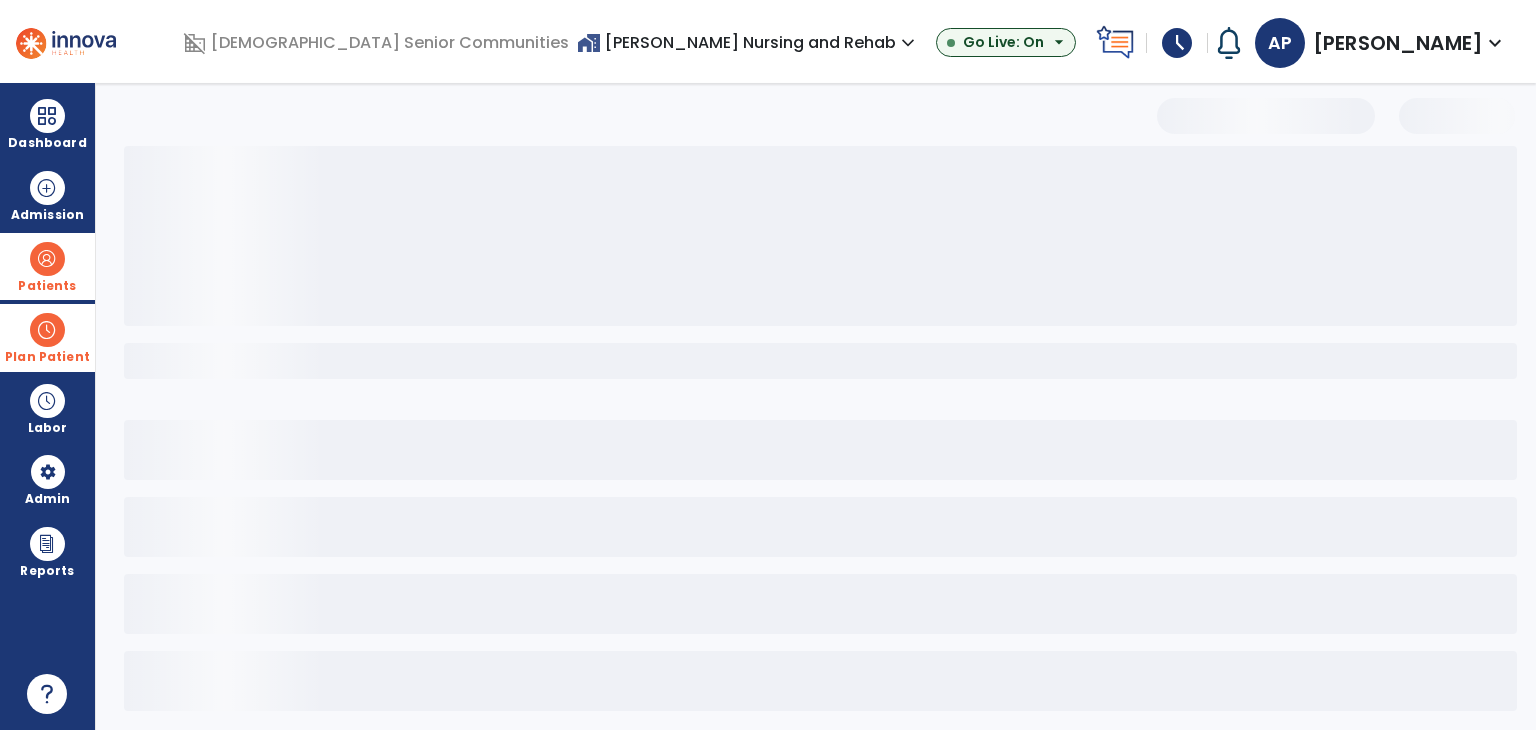 select on "***" 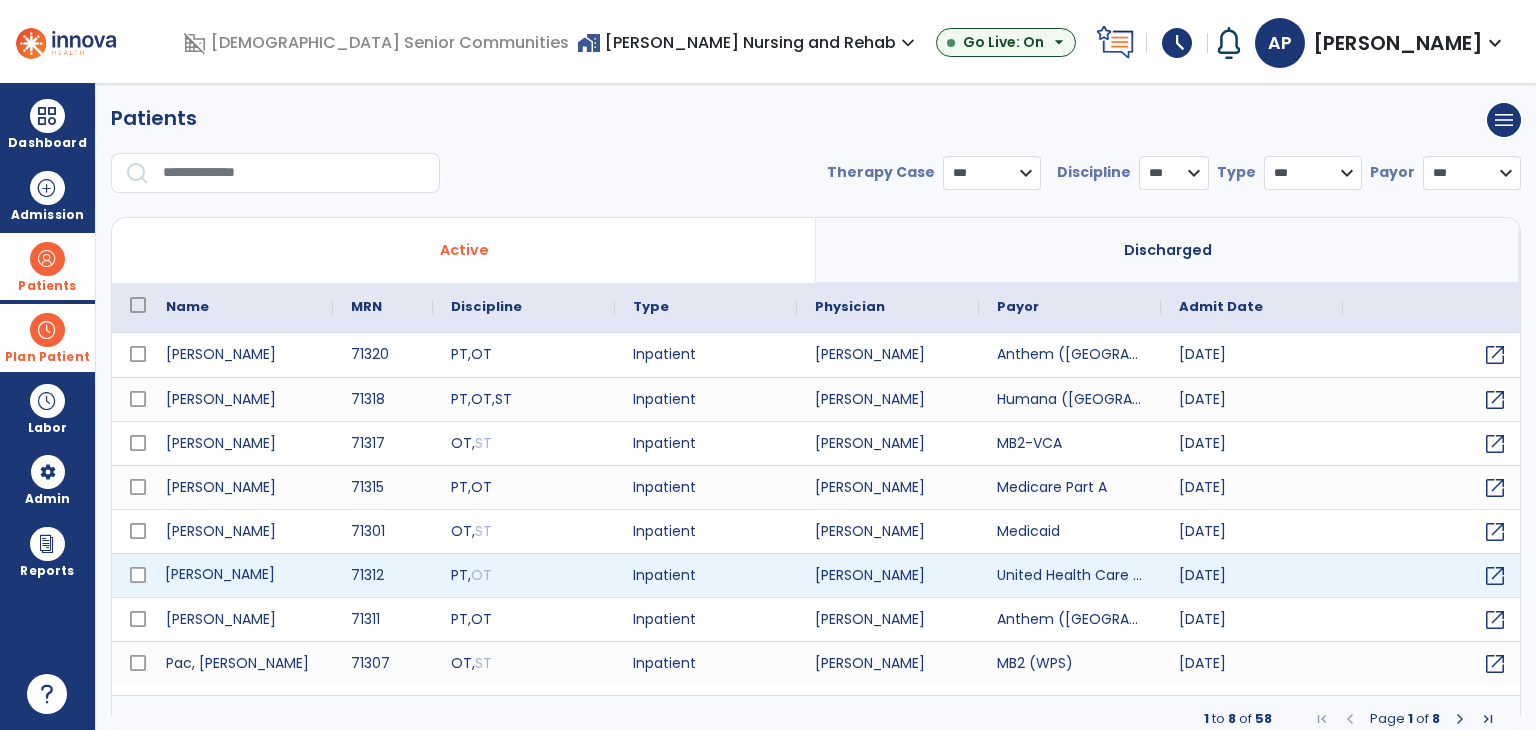 click on "Smith, Charles" at bounding box center (240, 575) 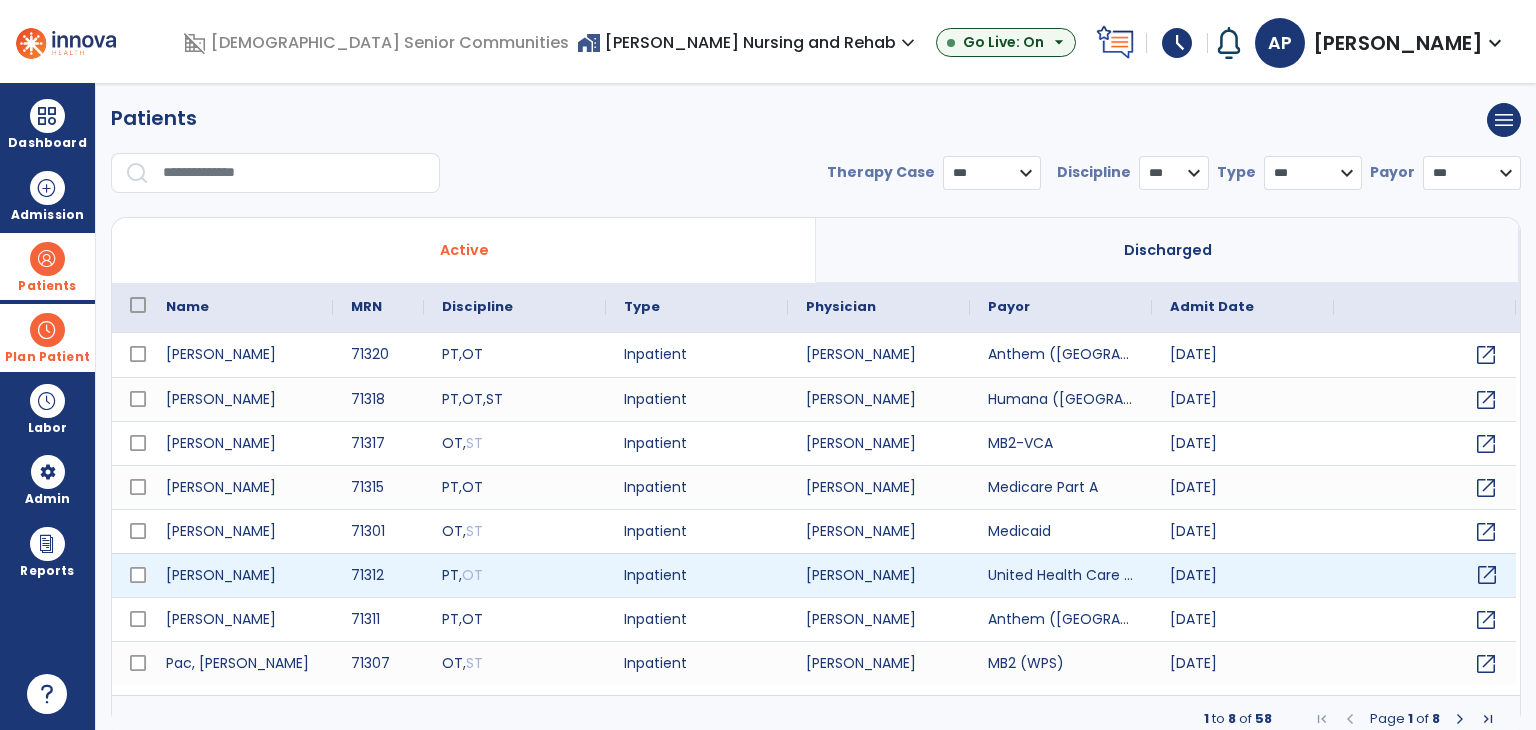 click on "open_in_new" at bounding box center (1487, 575) 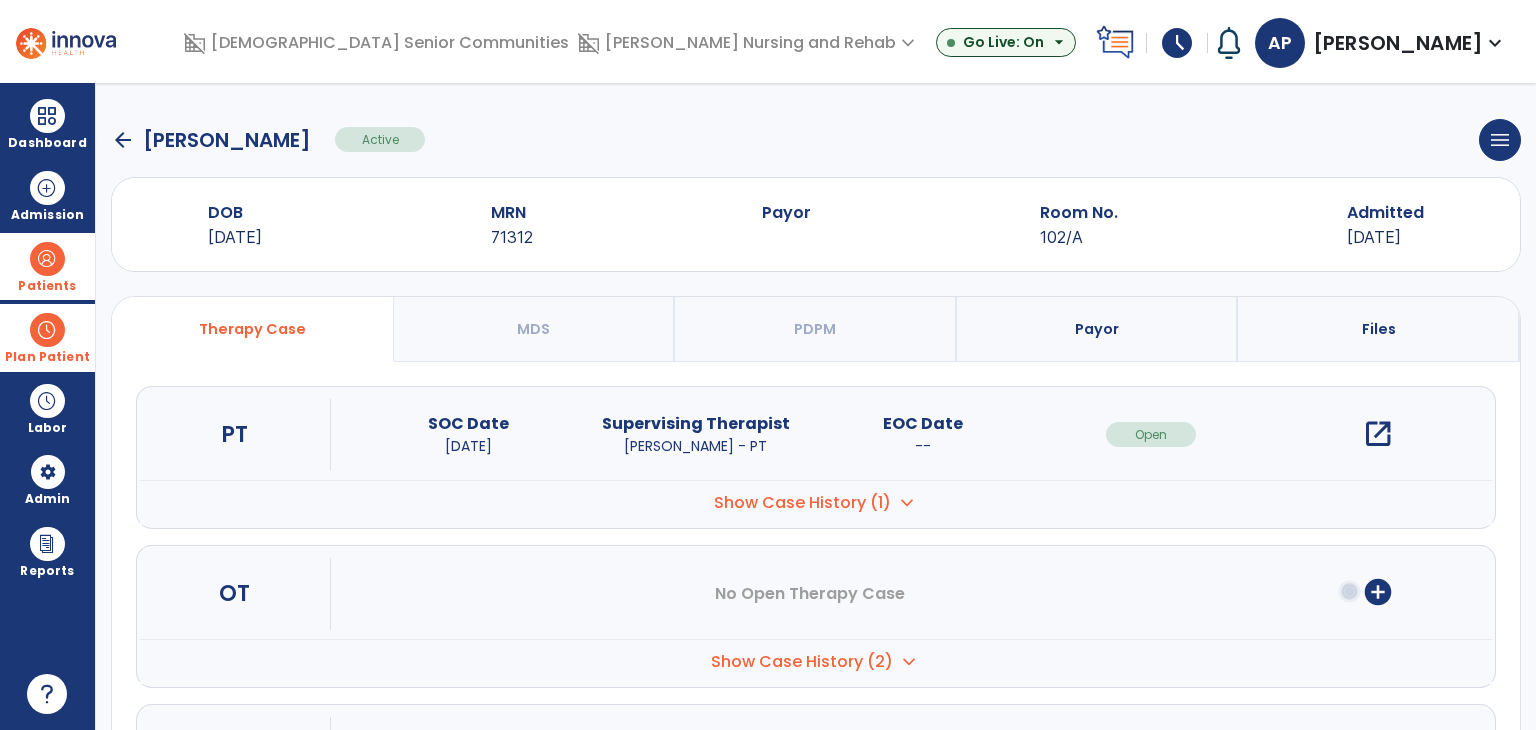 click on "Show Case History (2)" at bounding box center [802, 503] 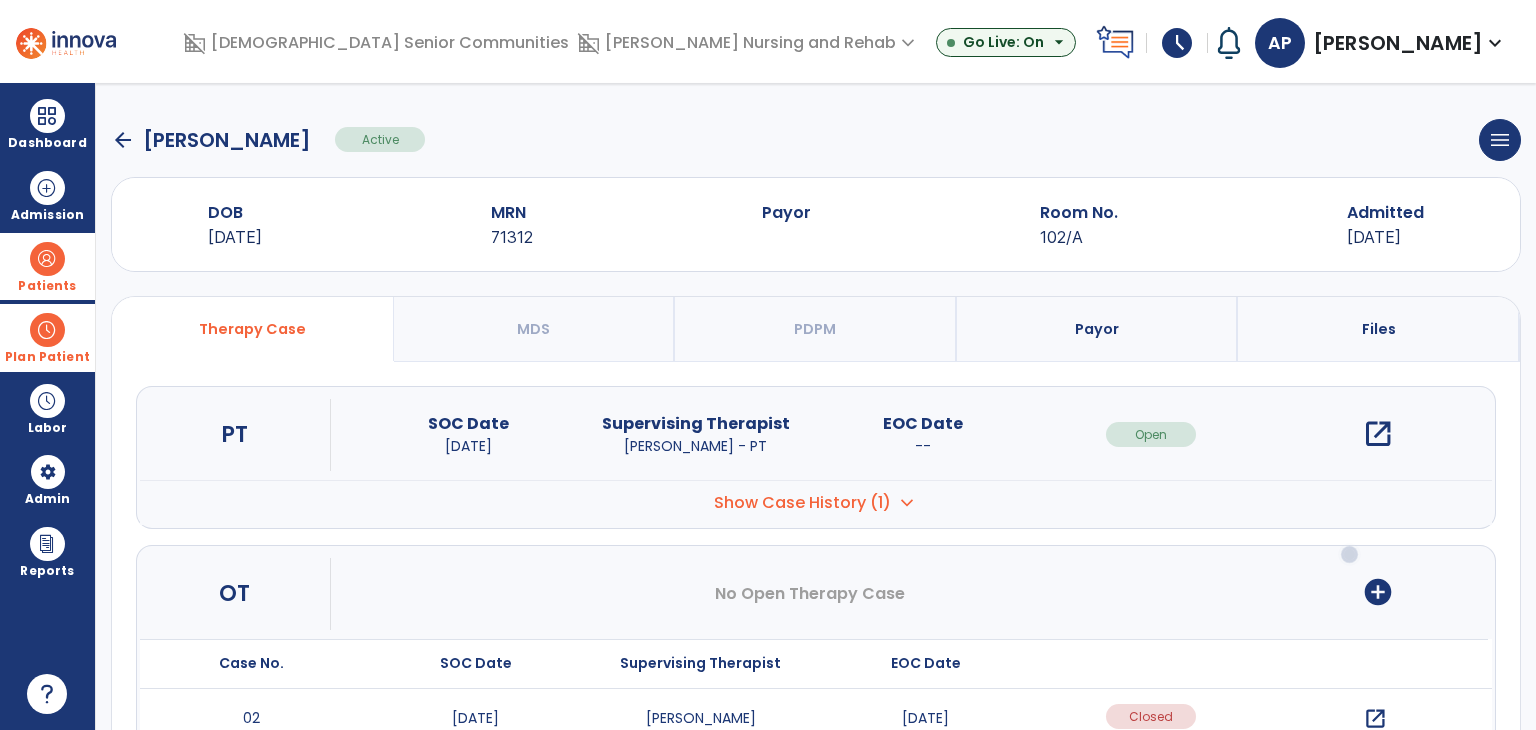 scroll, scrollTop: 100, scrollLeft: 0, axis: vertical 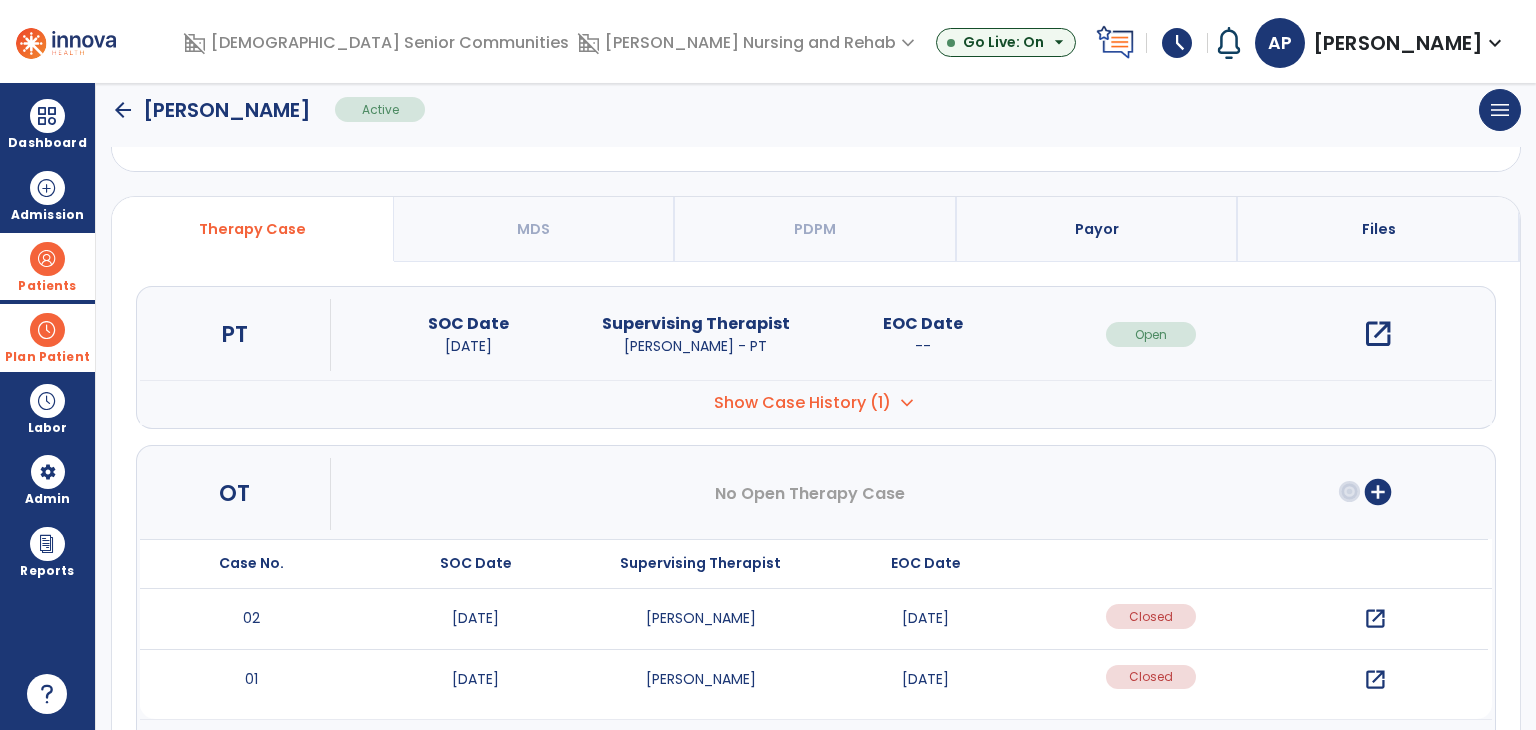 click on "open_in_new" at bounding box center [1375, 619] 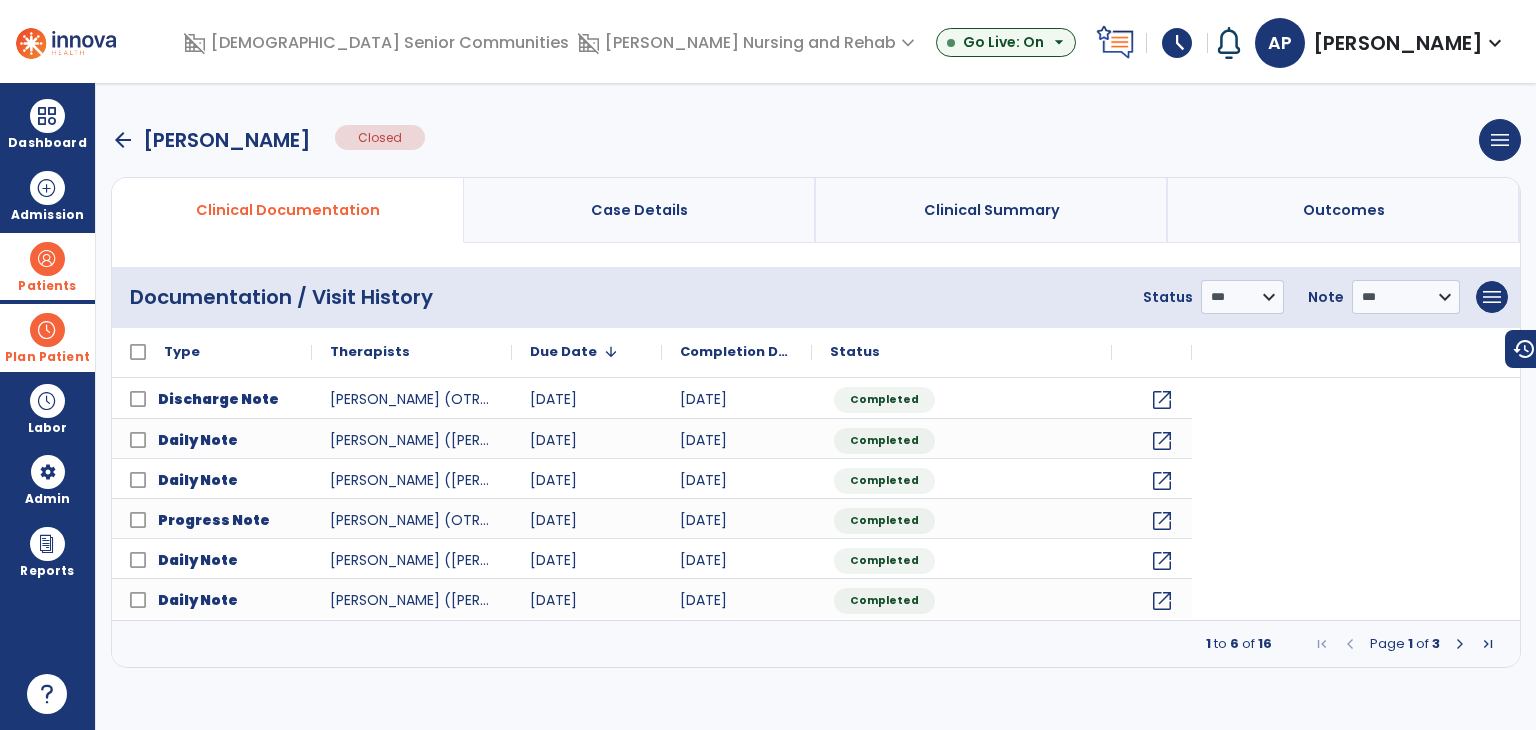 scroll, scrollTop: 0, scrollLeft: 0, axis: both 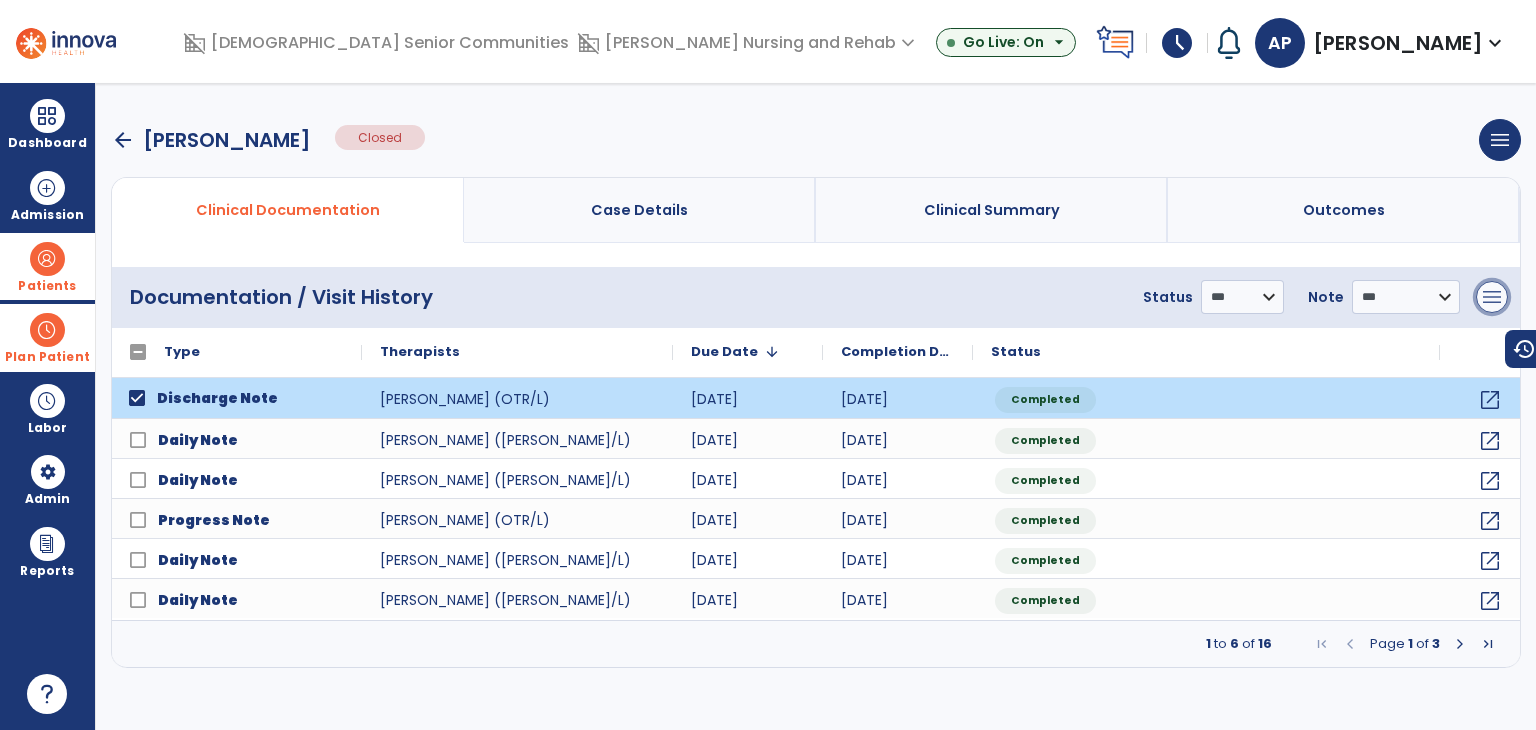 click on "menu" at bounding box center (1492, 297) 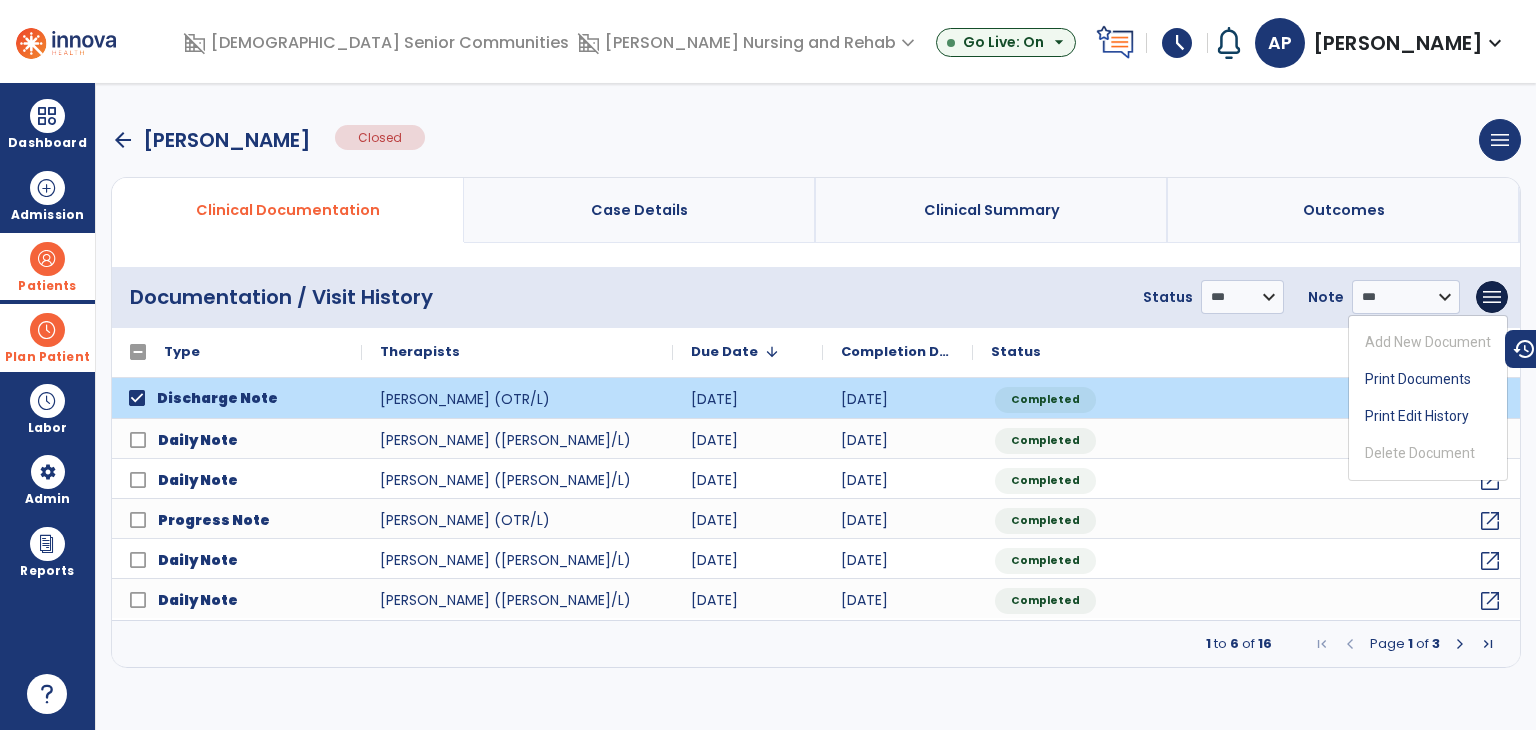 click on "arrow_back   Smith, Charles  Closed  menu   Edit Therapy Case   Delete Therapy Case   Close Therapy Case" at bounding box center (816, 140) 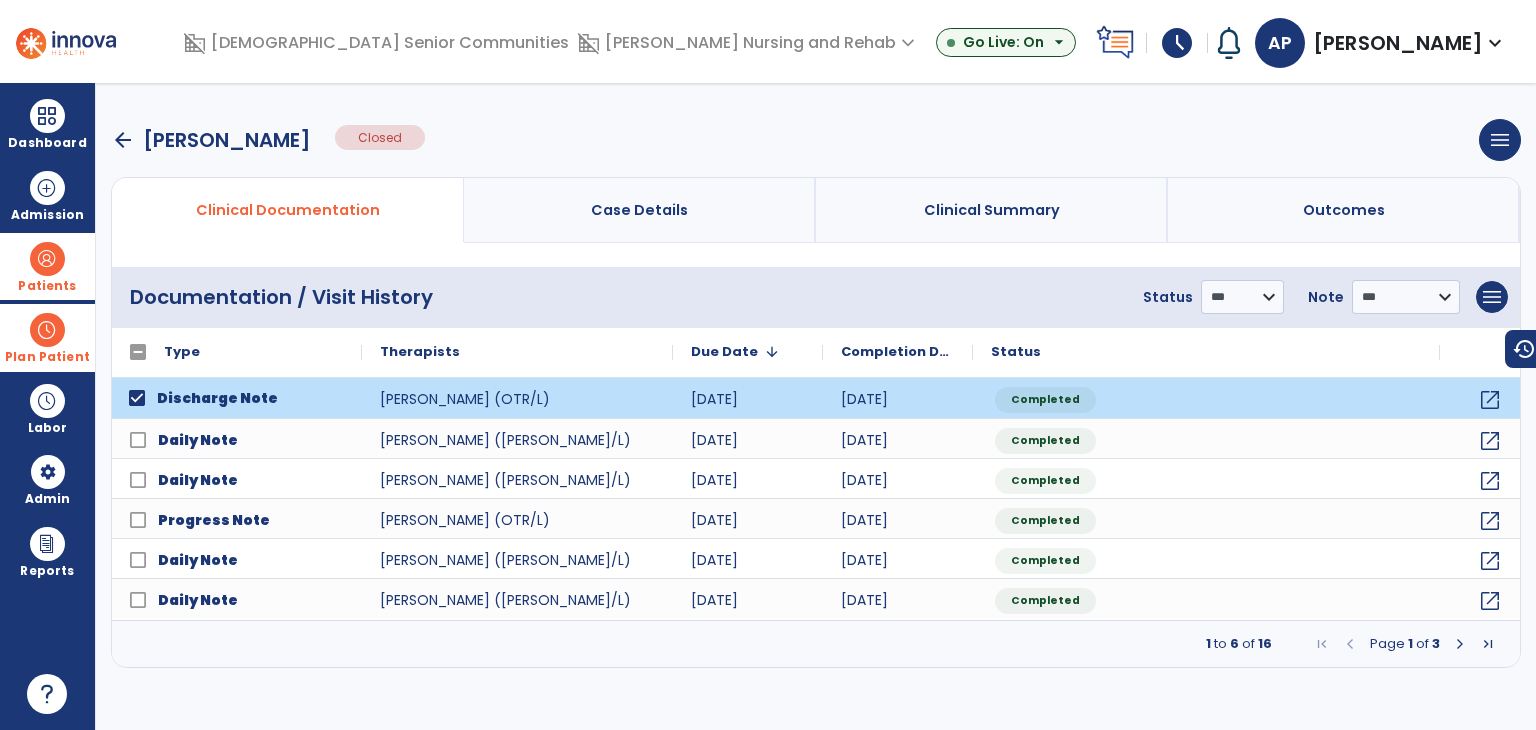 click at bounding box center (47, 330) 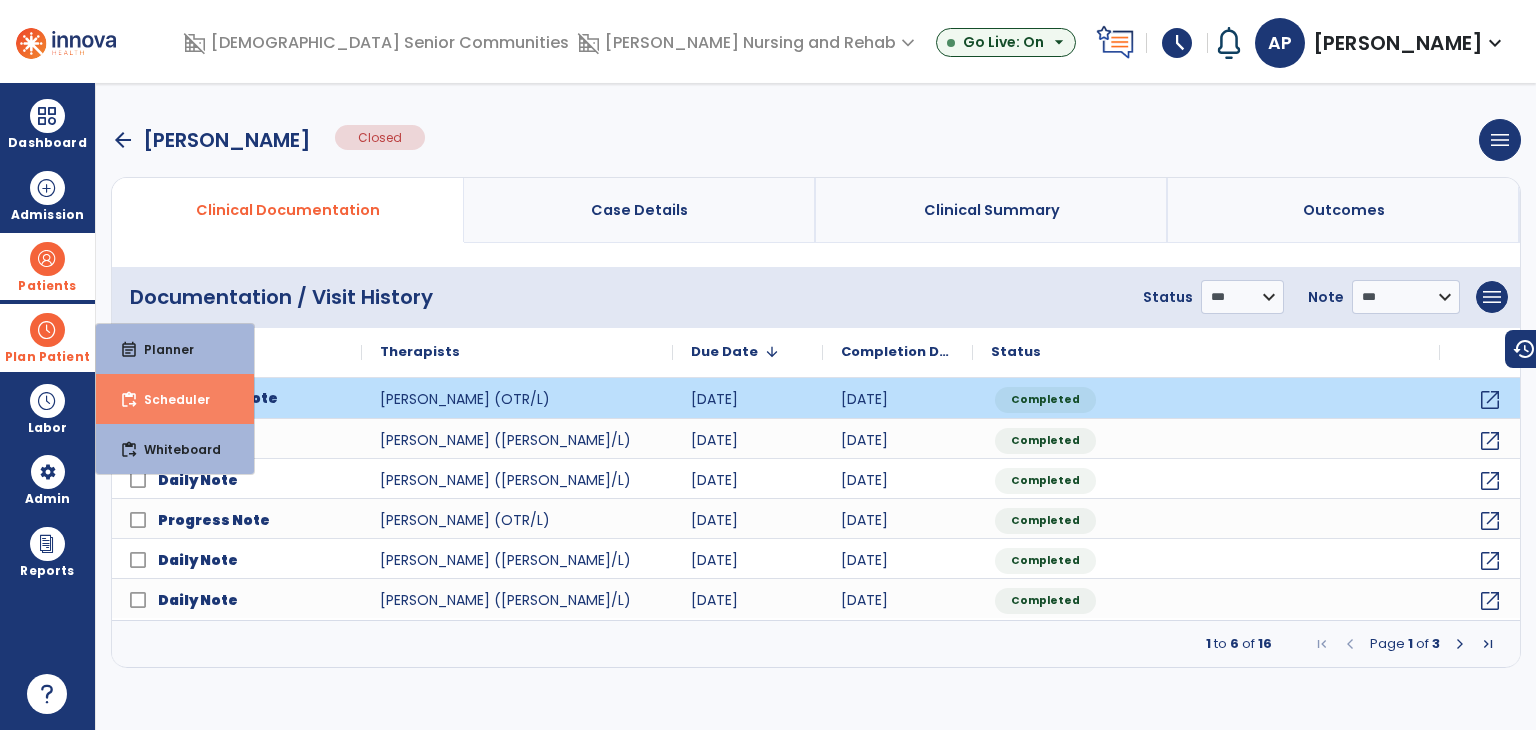 click on "content_paste_go  Scheduler" at bounding box center [175, 399] 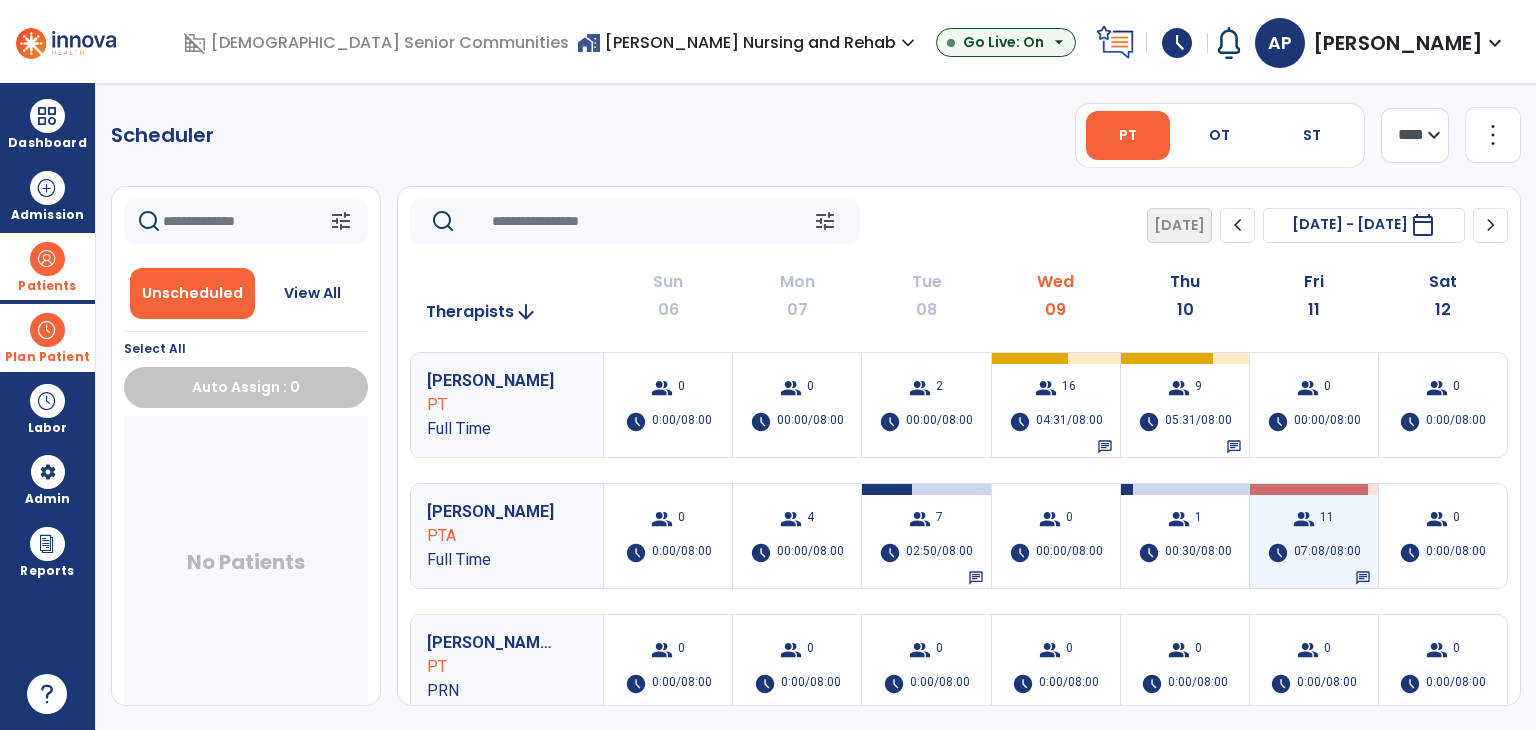 click on "07:08/08:00" at bounding box center (1327, 553) 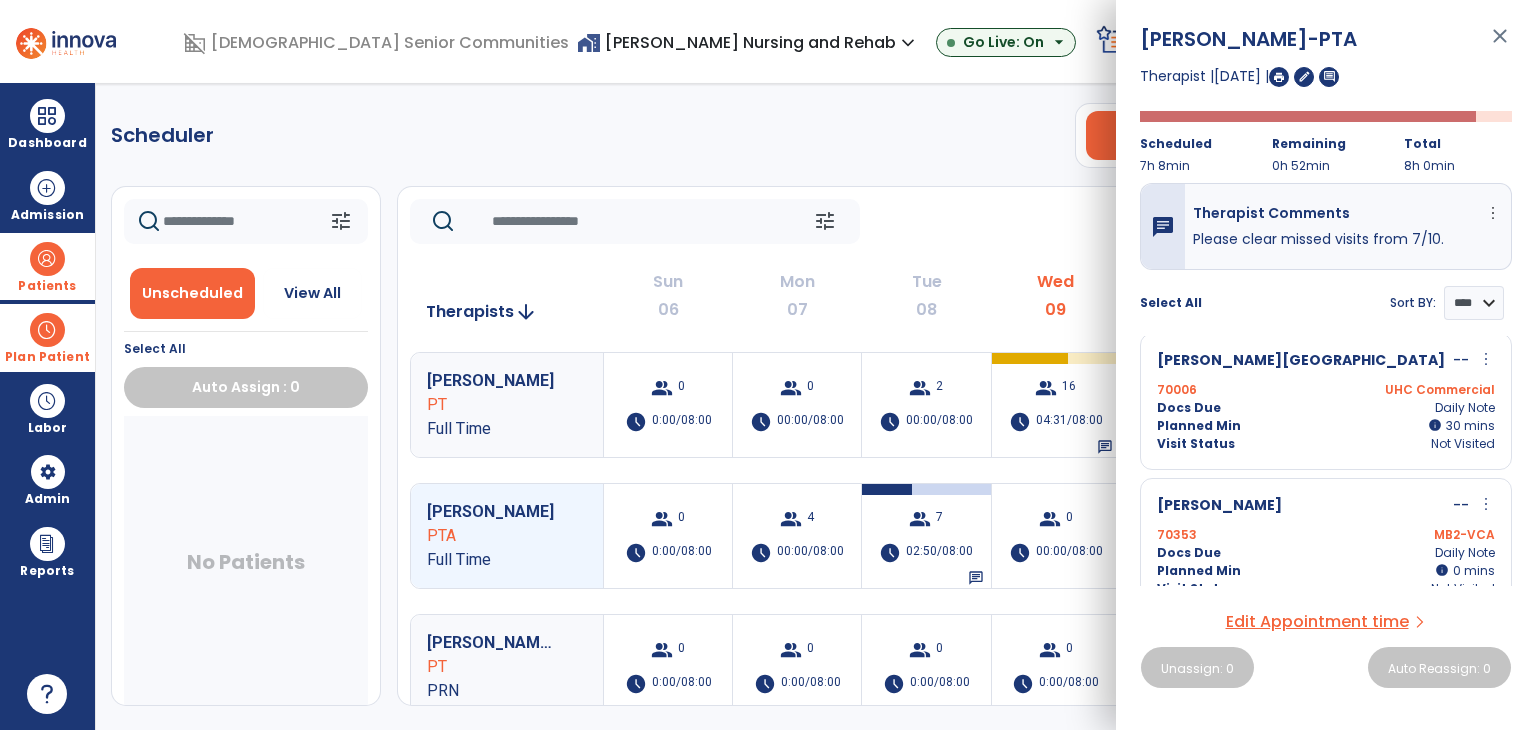 scroll, scrollTop: 1338, scrollLeft: 0, axis: vertical 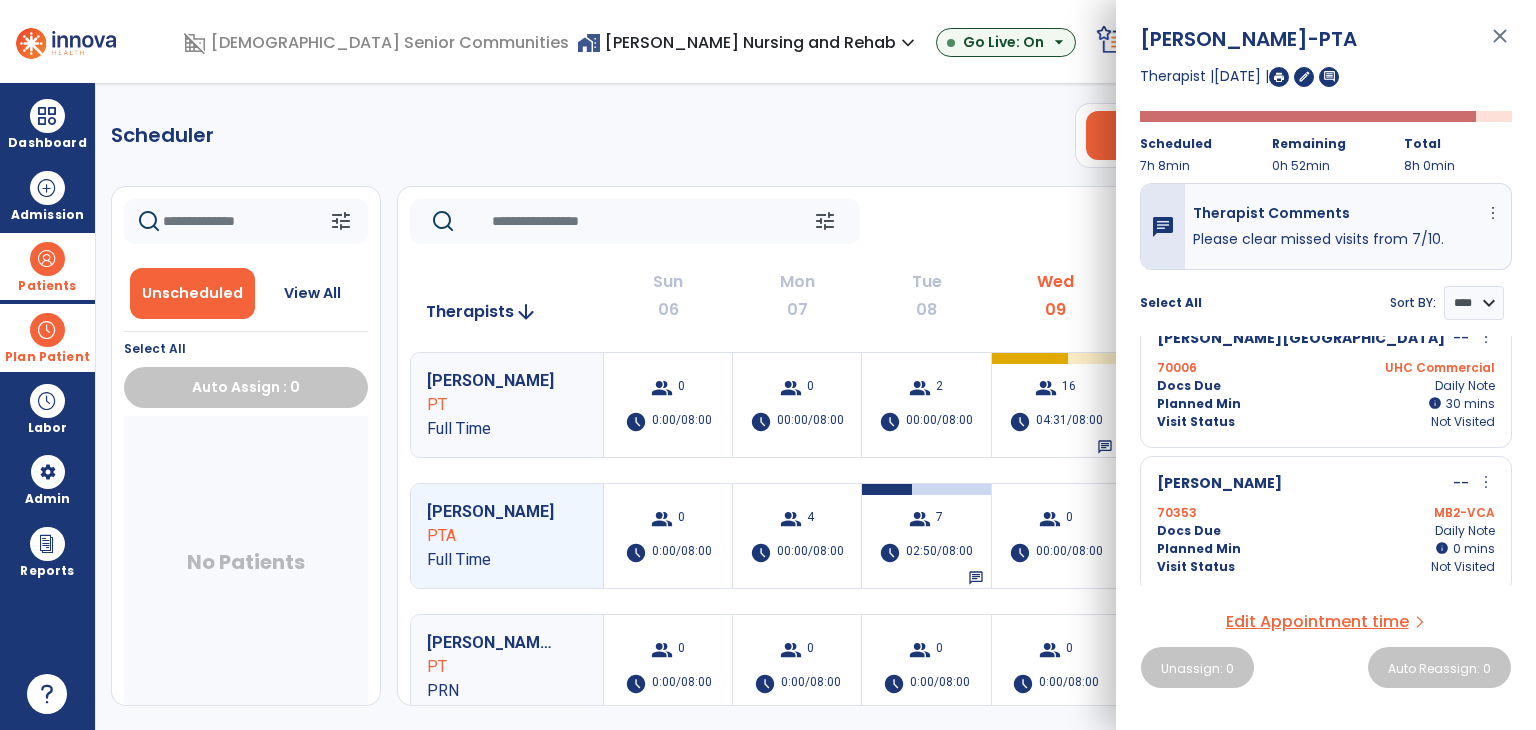 click on "close" at bounding box center (1500, 45) 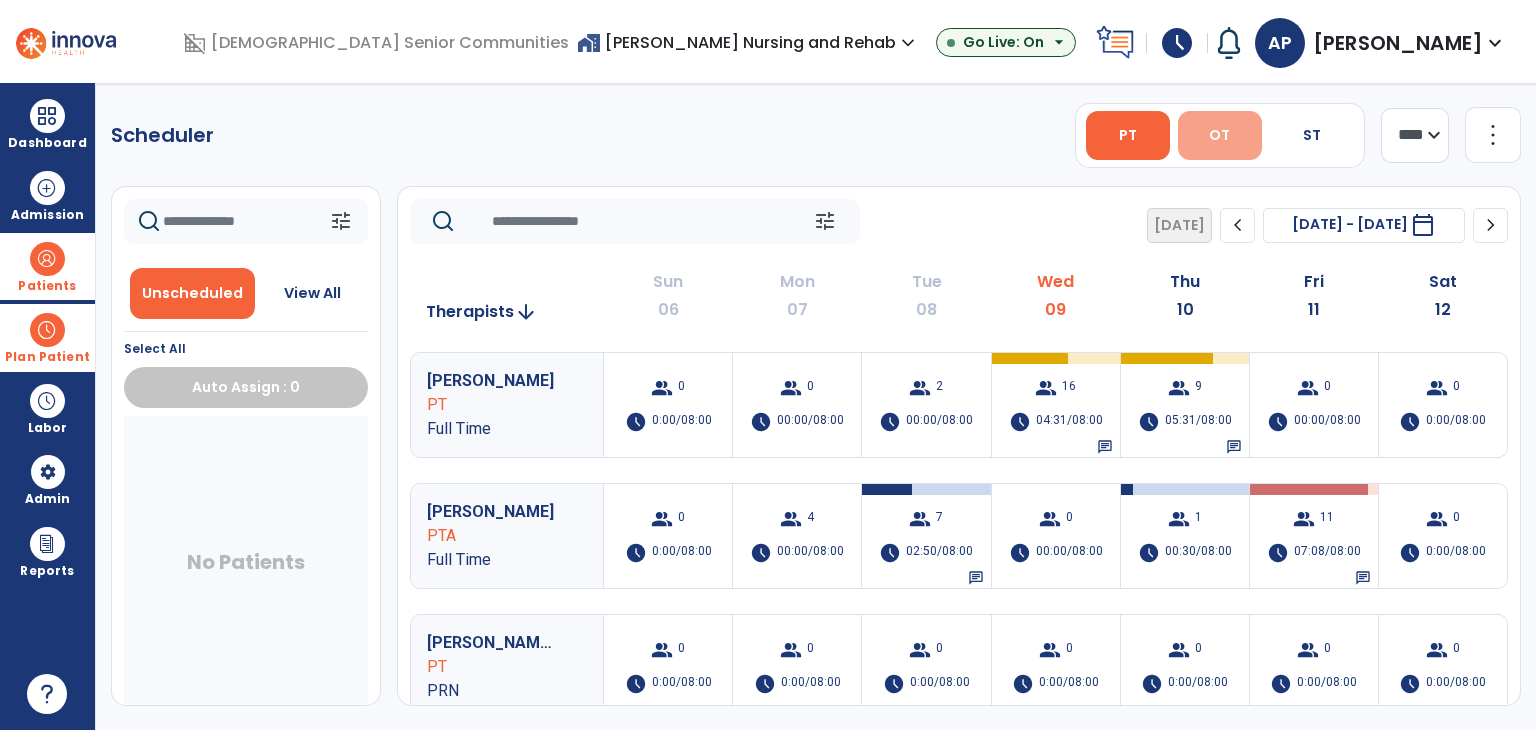 click on "OT" at bounding box center [1220, 135] 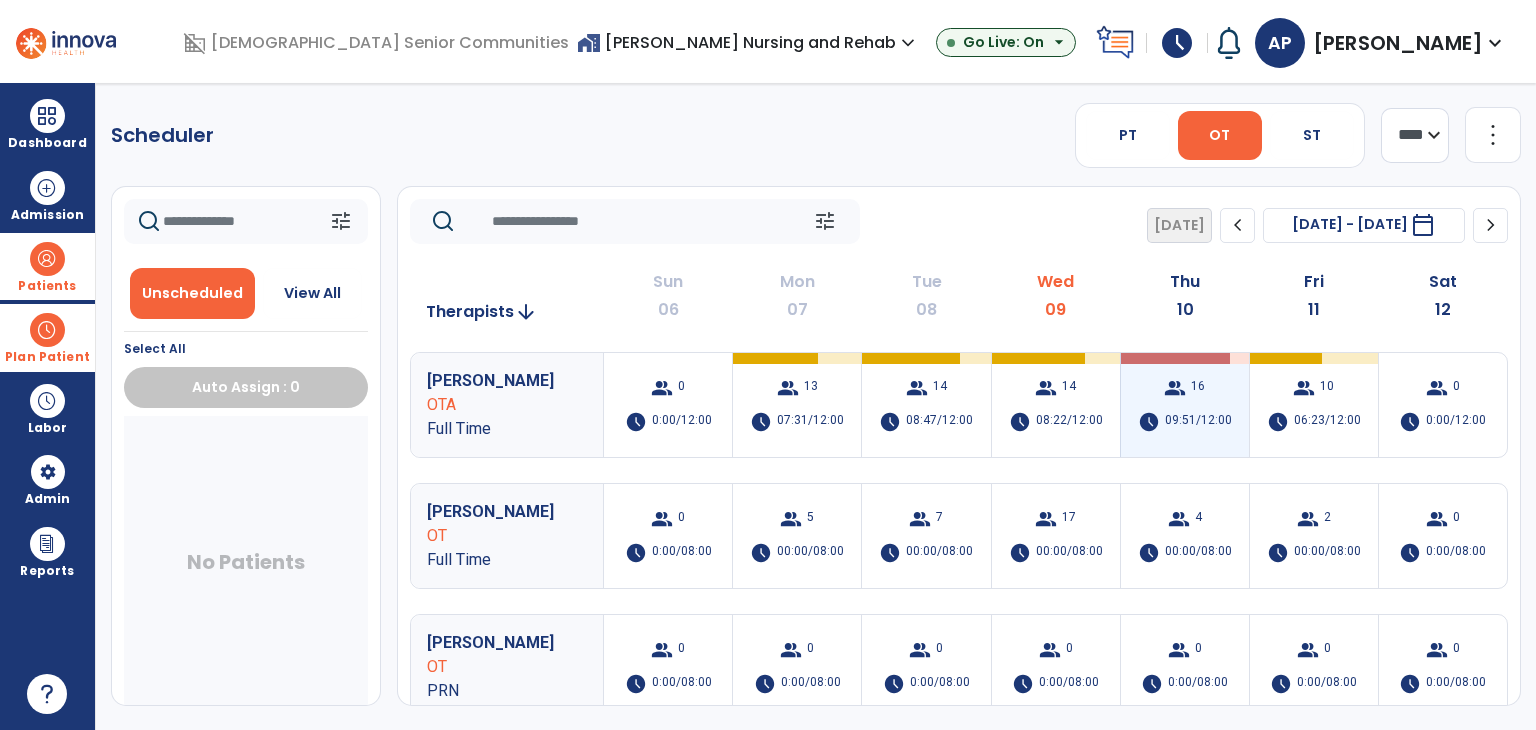 click on "group  16  schedule  09:51/12:00" at bounding box center [1185, 405] 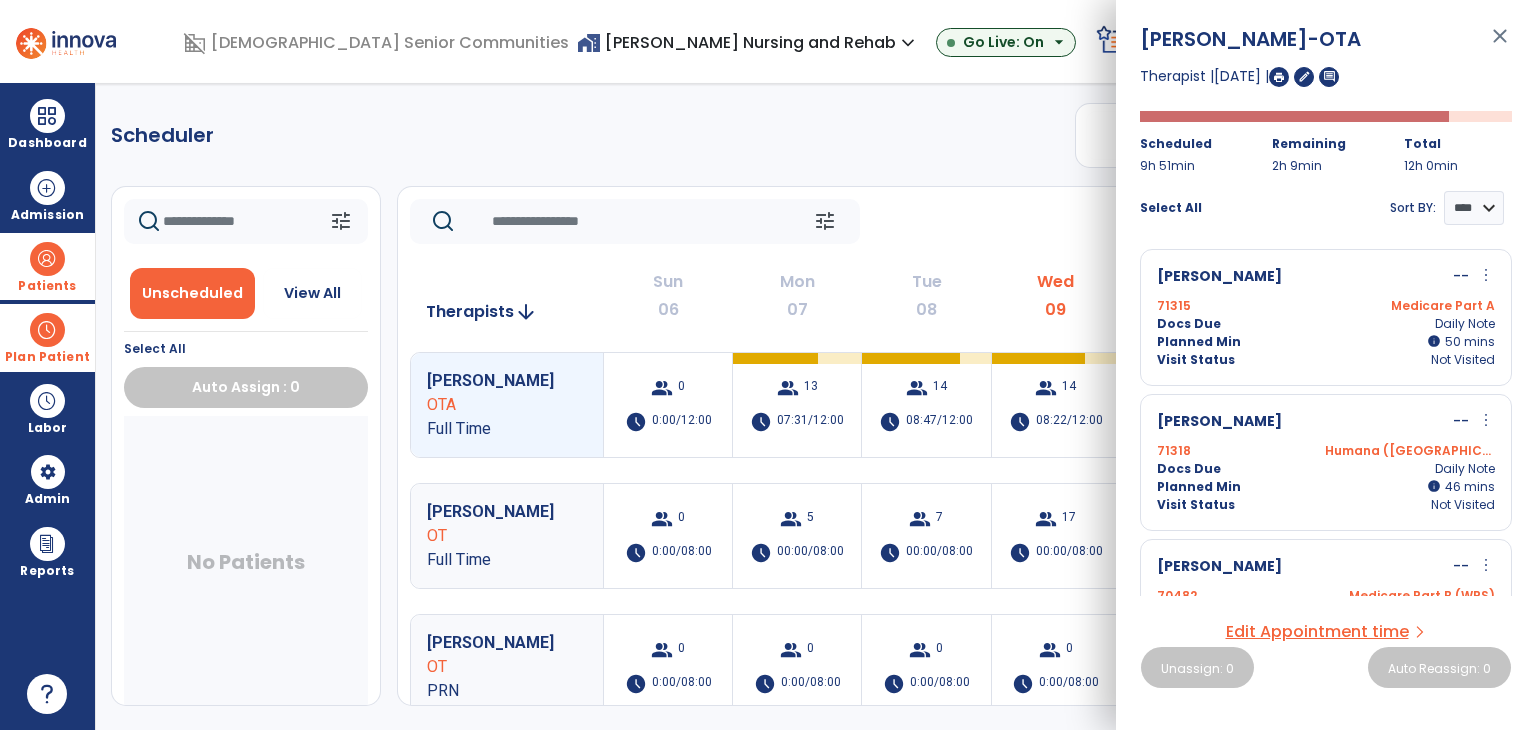 click on "Plan Patient" at bounding box center (47, 337) 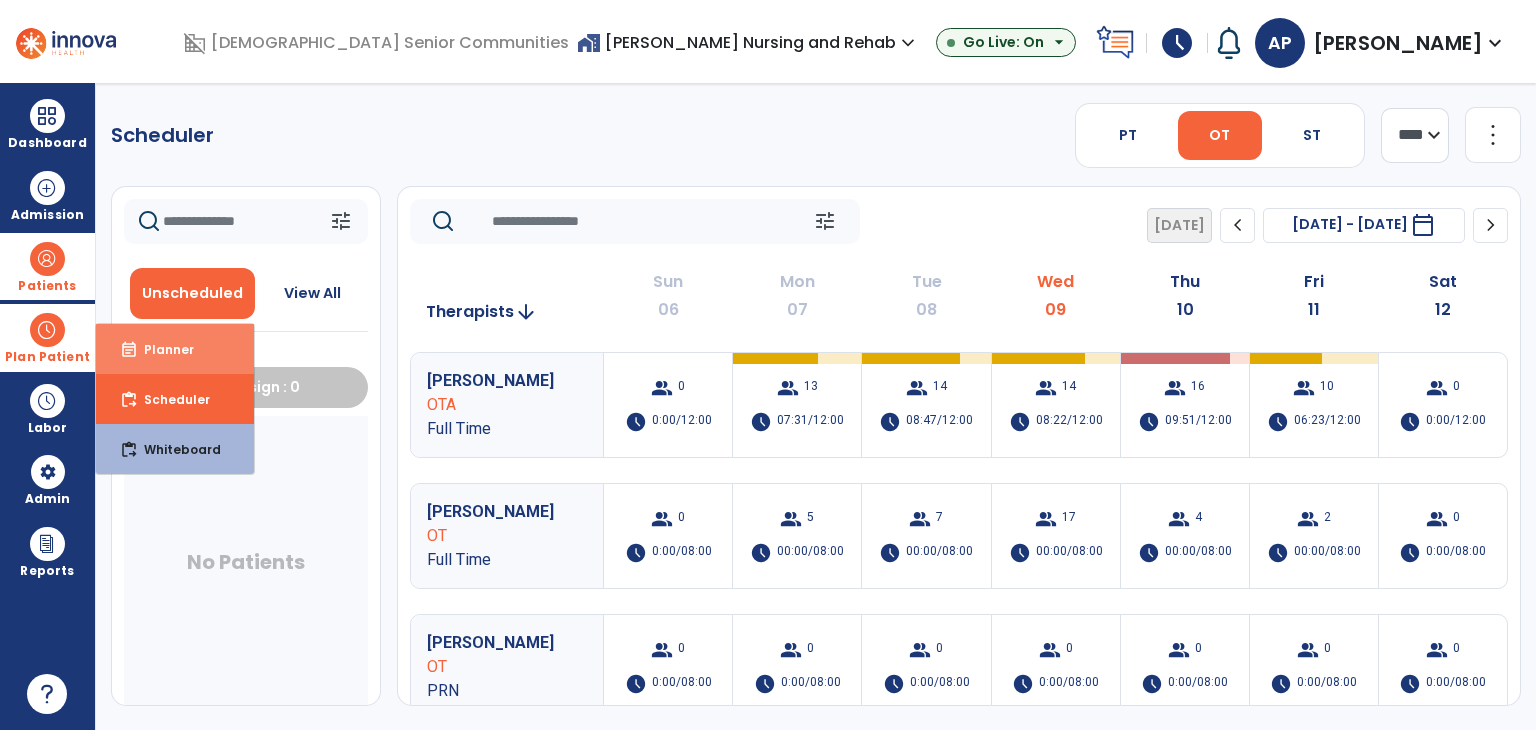 click on "event_note  Planner" at bounding box center [175, 349] 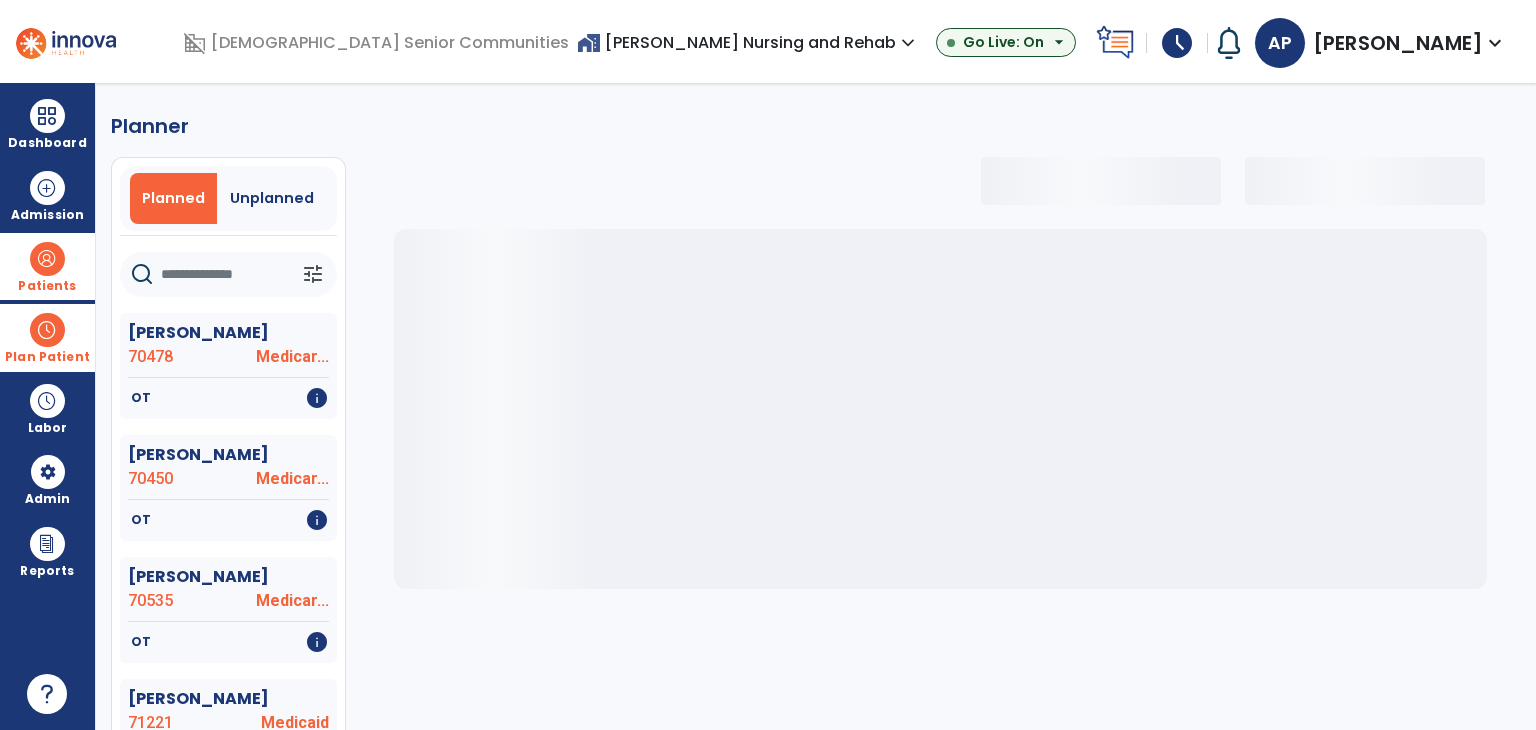 select on "***" 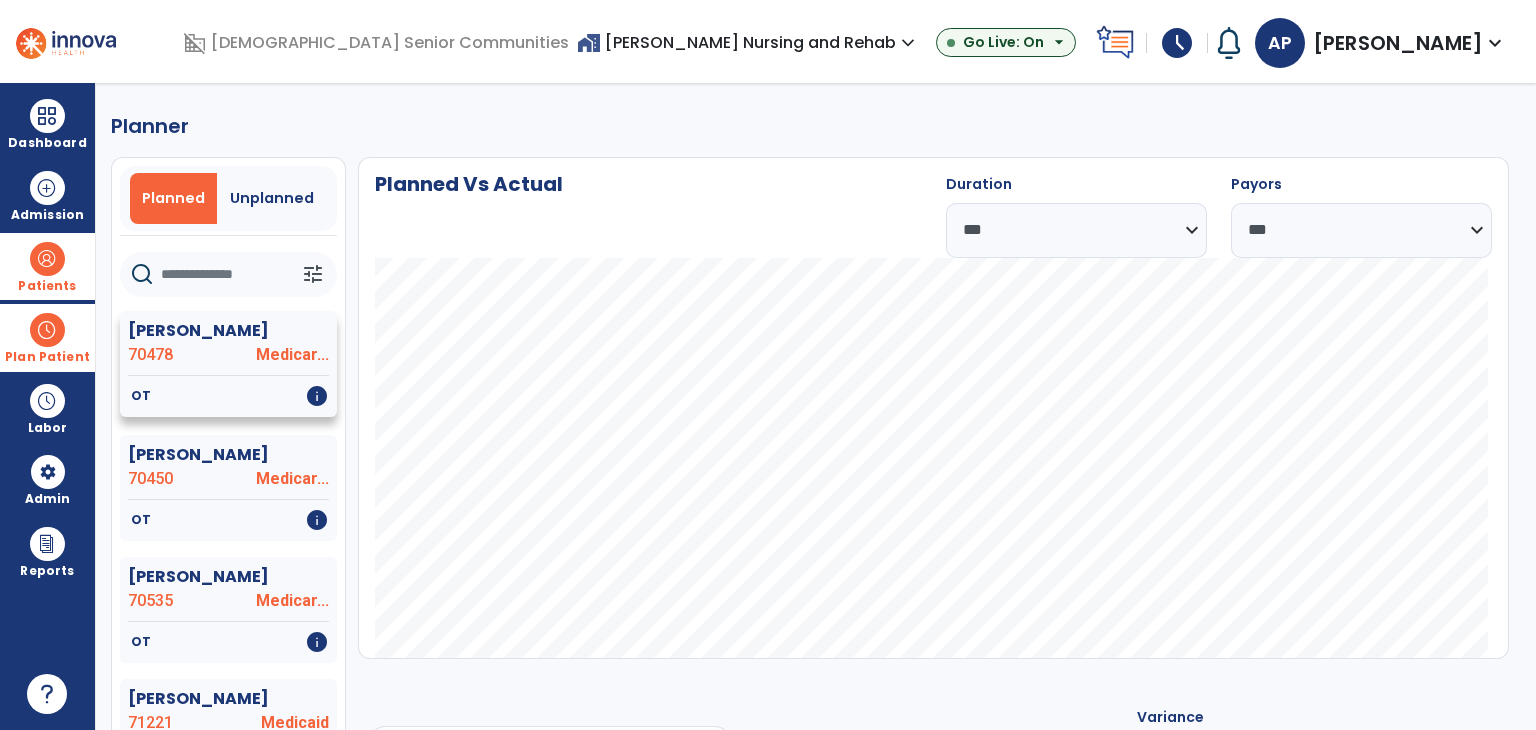 click on "Beasley, Danny" 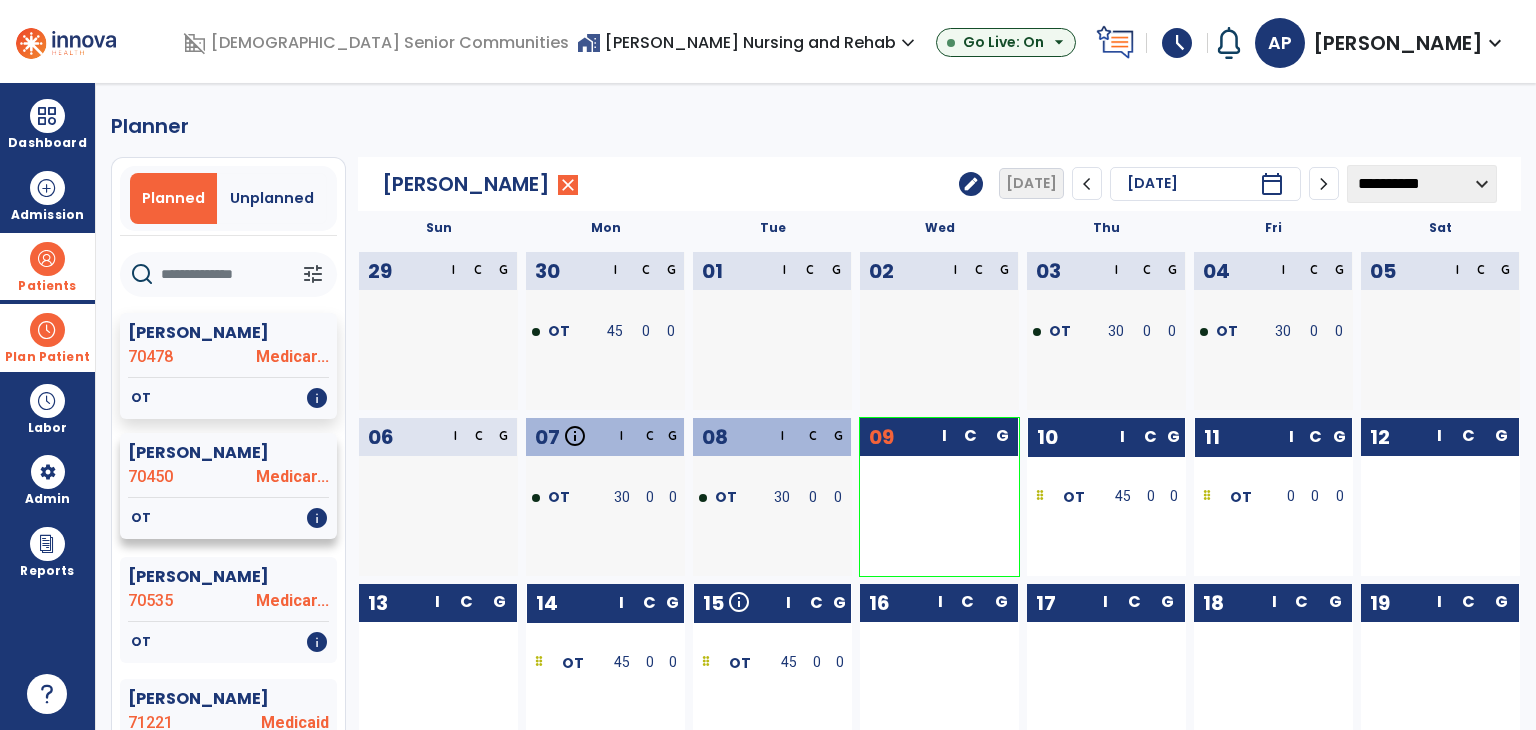 click on "70450" 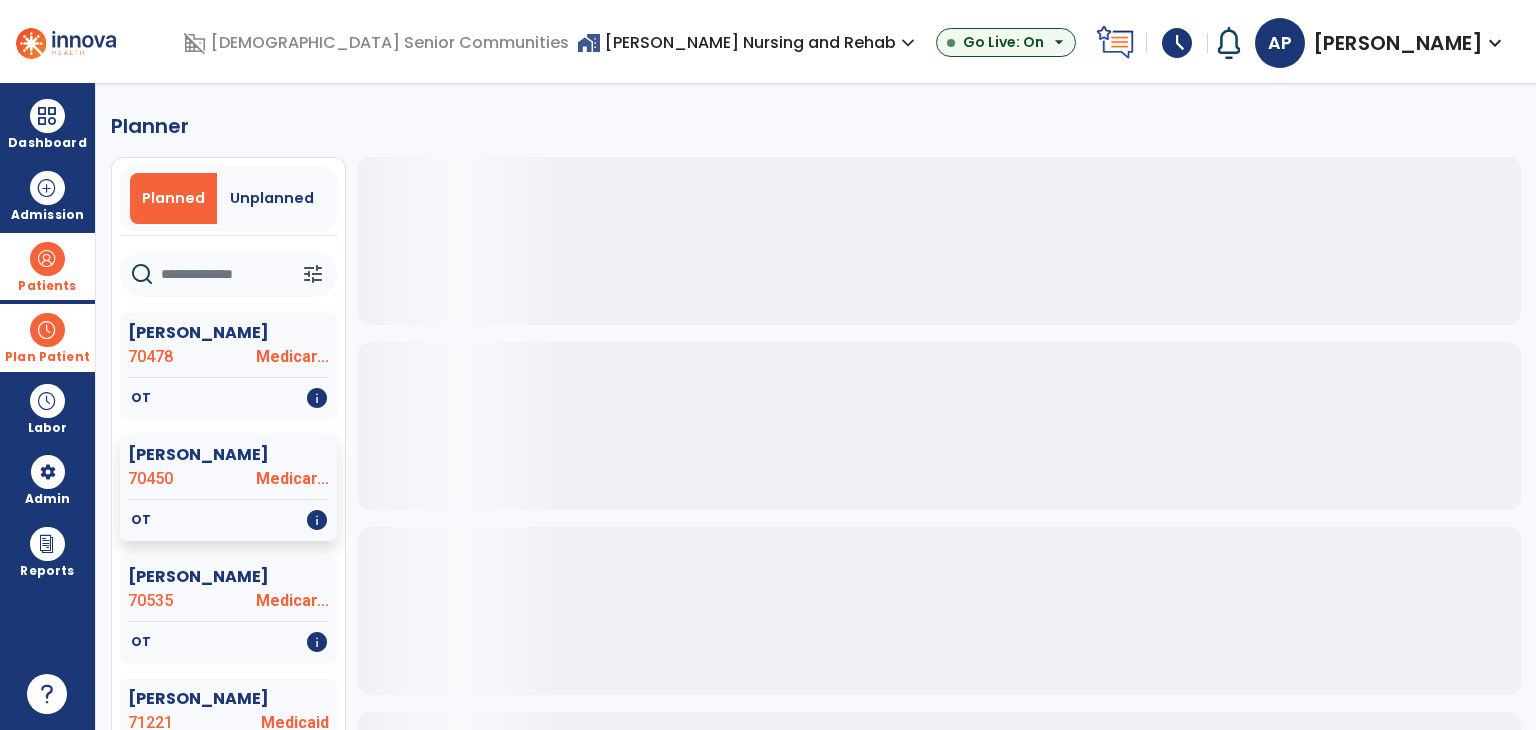 scroll, scrollTop: 100, scrollLeft: 0, axis: vertical 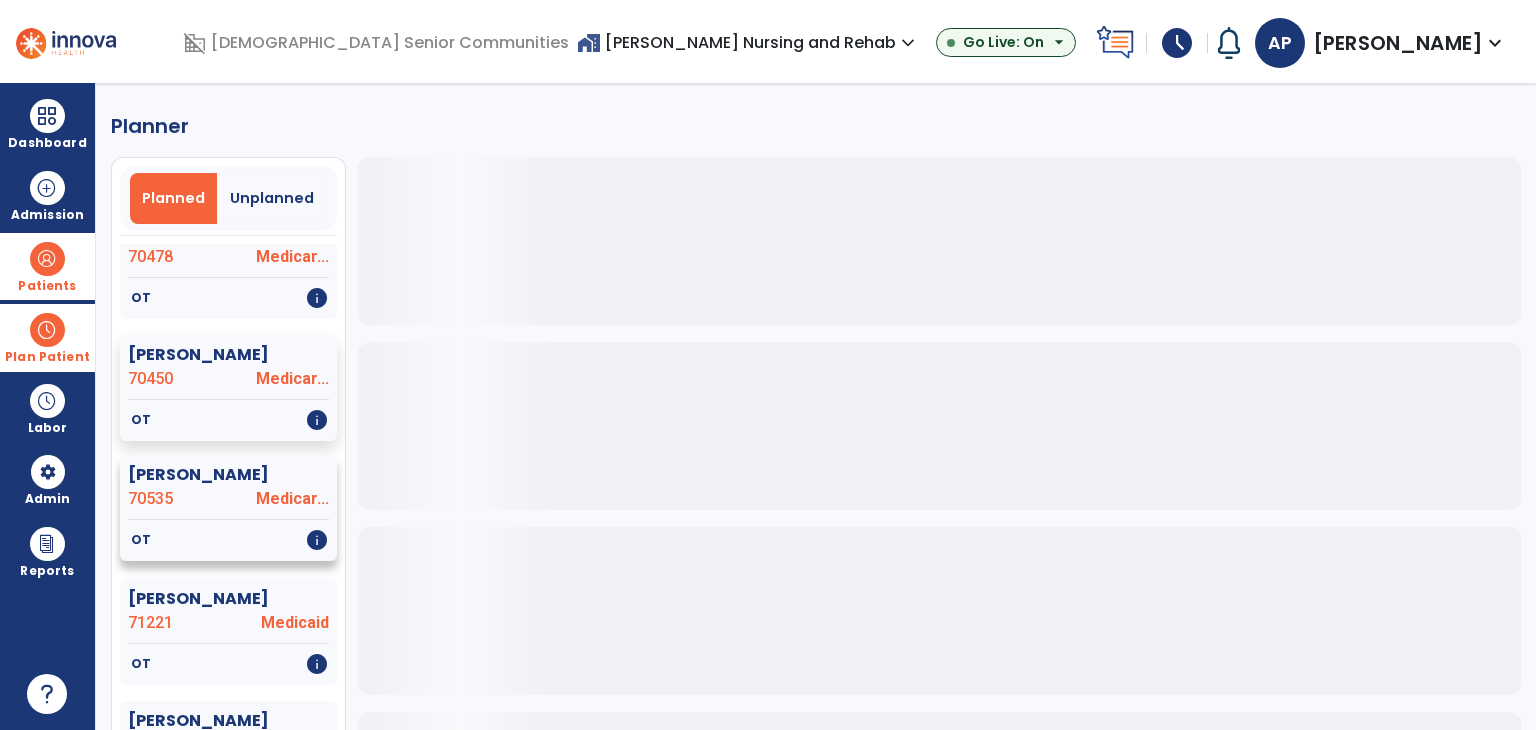click on "Chambers, Willard  70535 Medicar..." 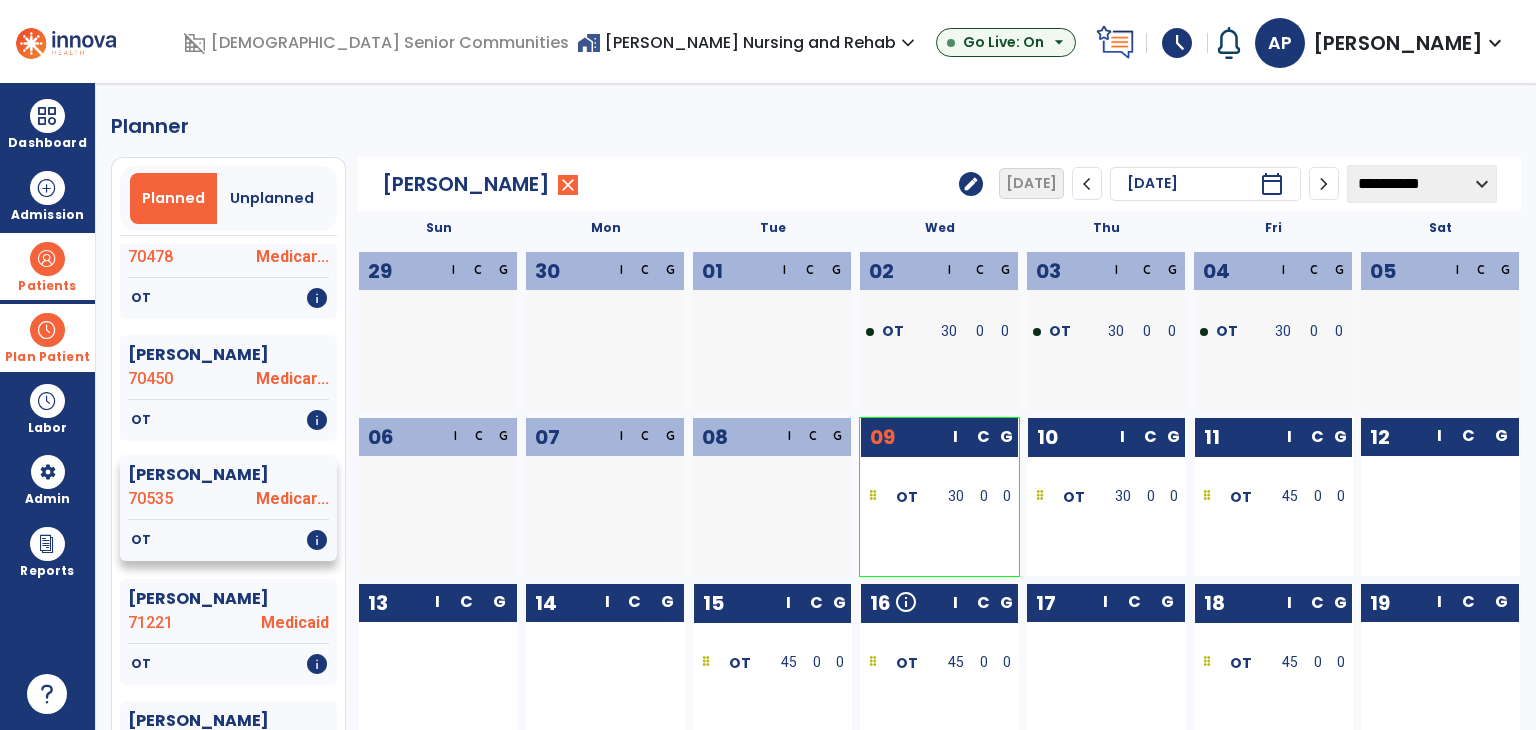 click on "OT   info" 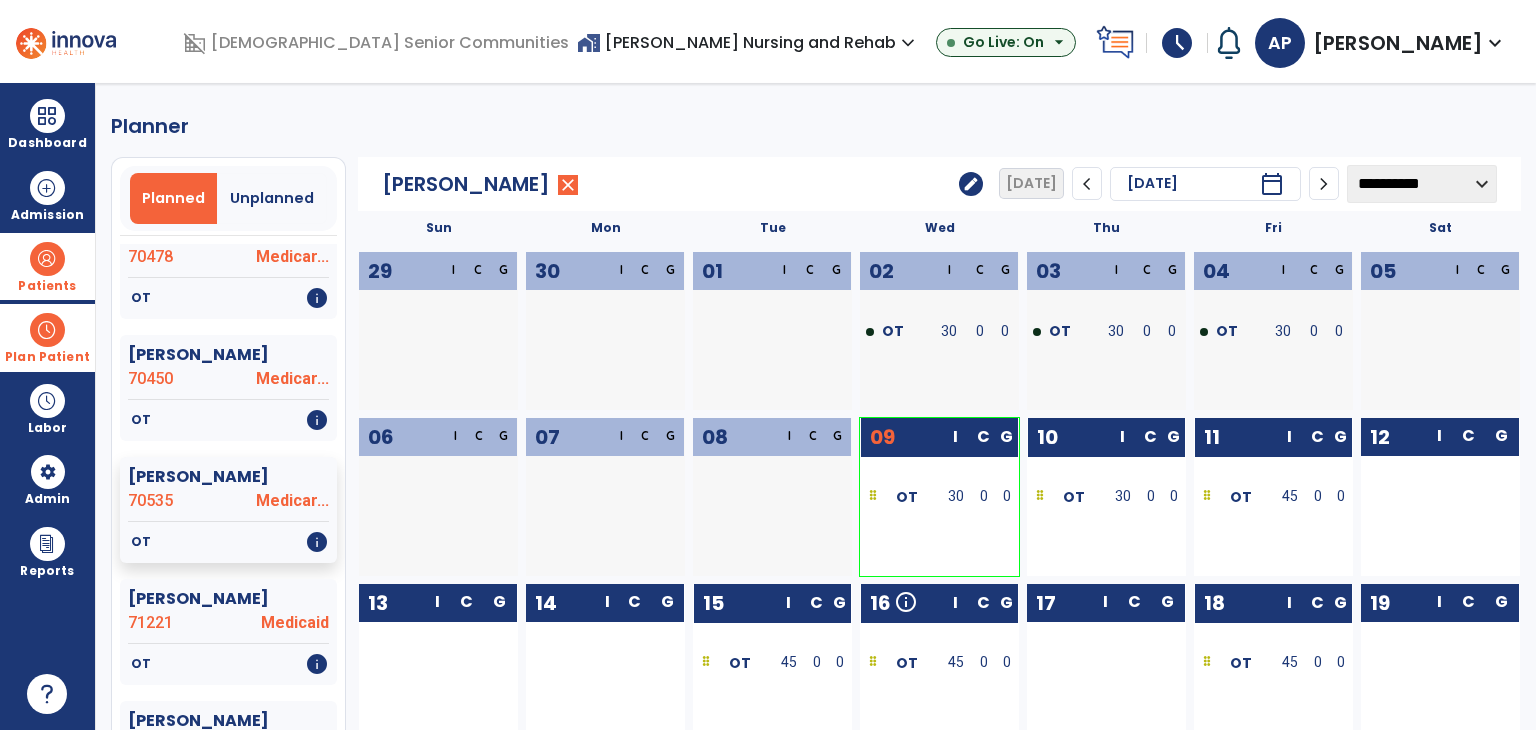 scroll, scrollTop: 200, scrollLeft: 0, axis: vertical 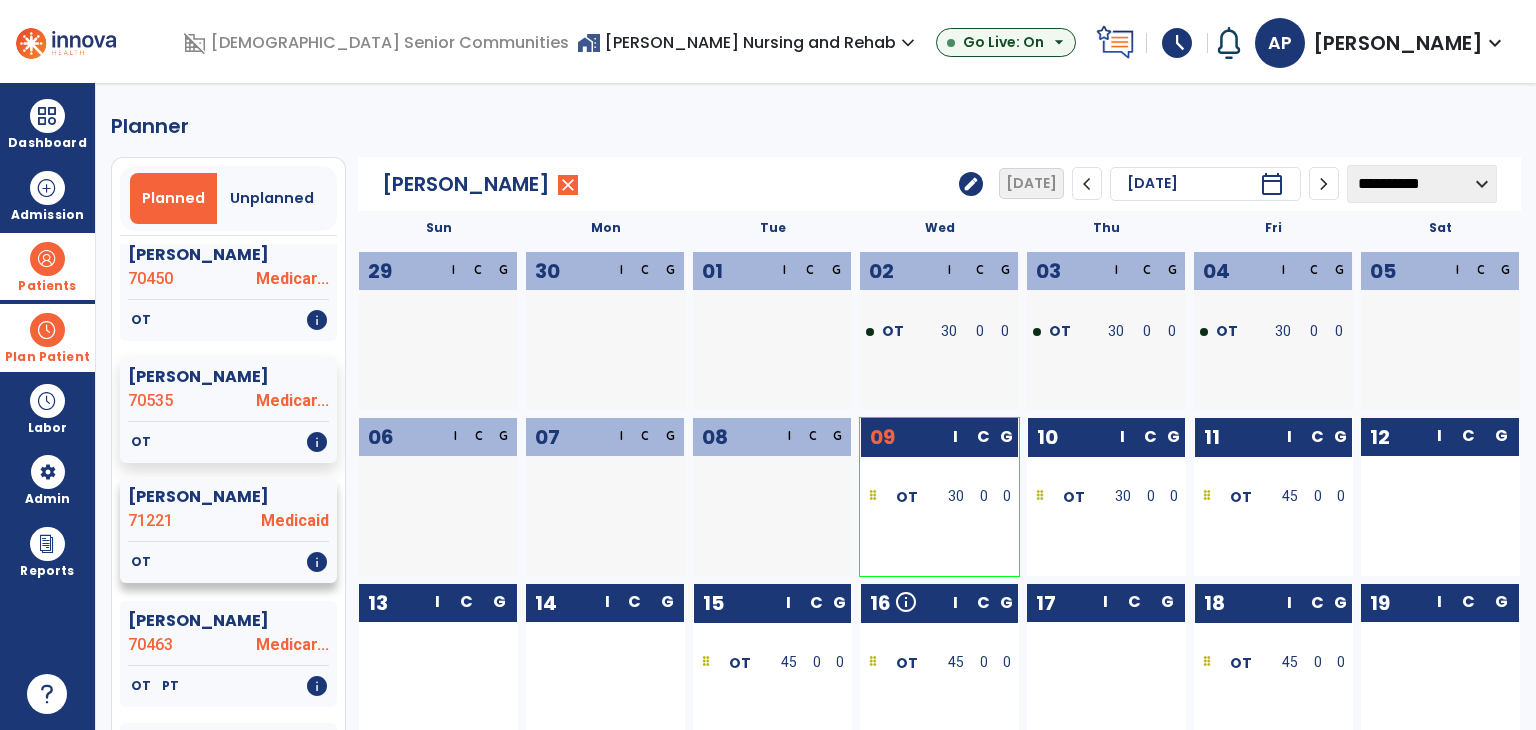 click on "71221" 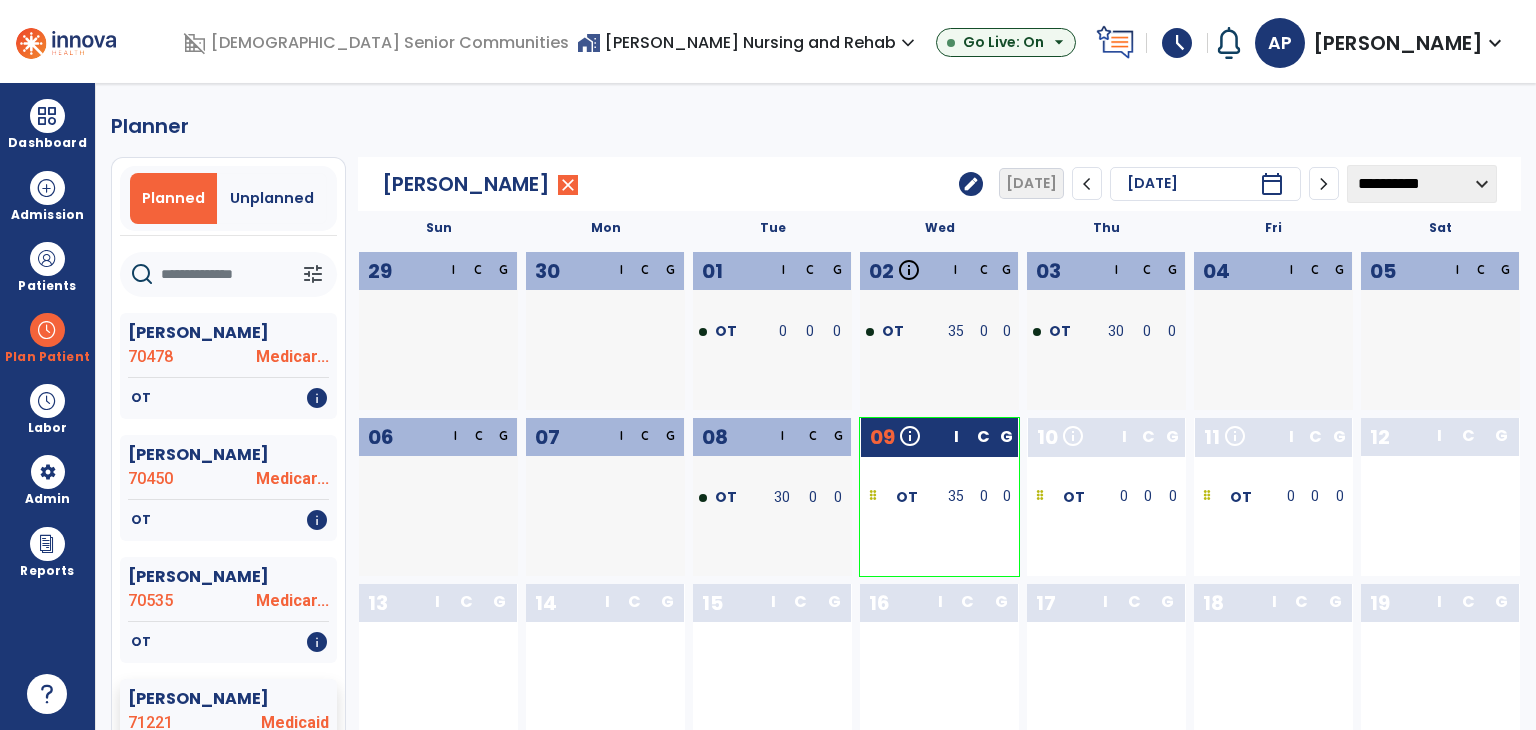scroll, scrollTop: 0, scrollLeft: 0, axis: both 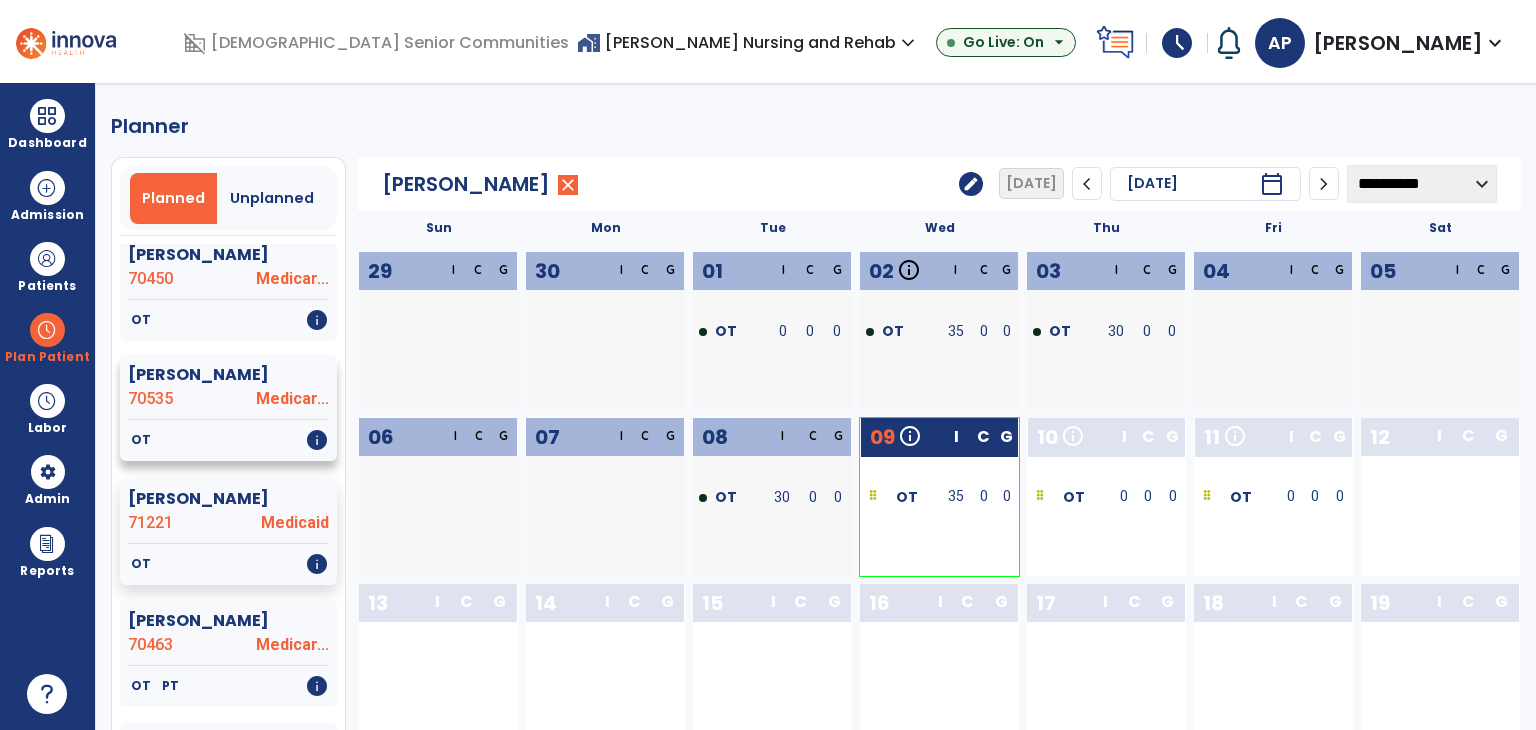 click on "70535" 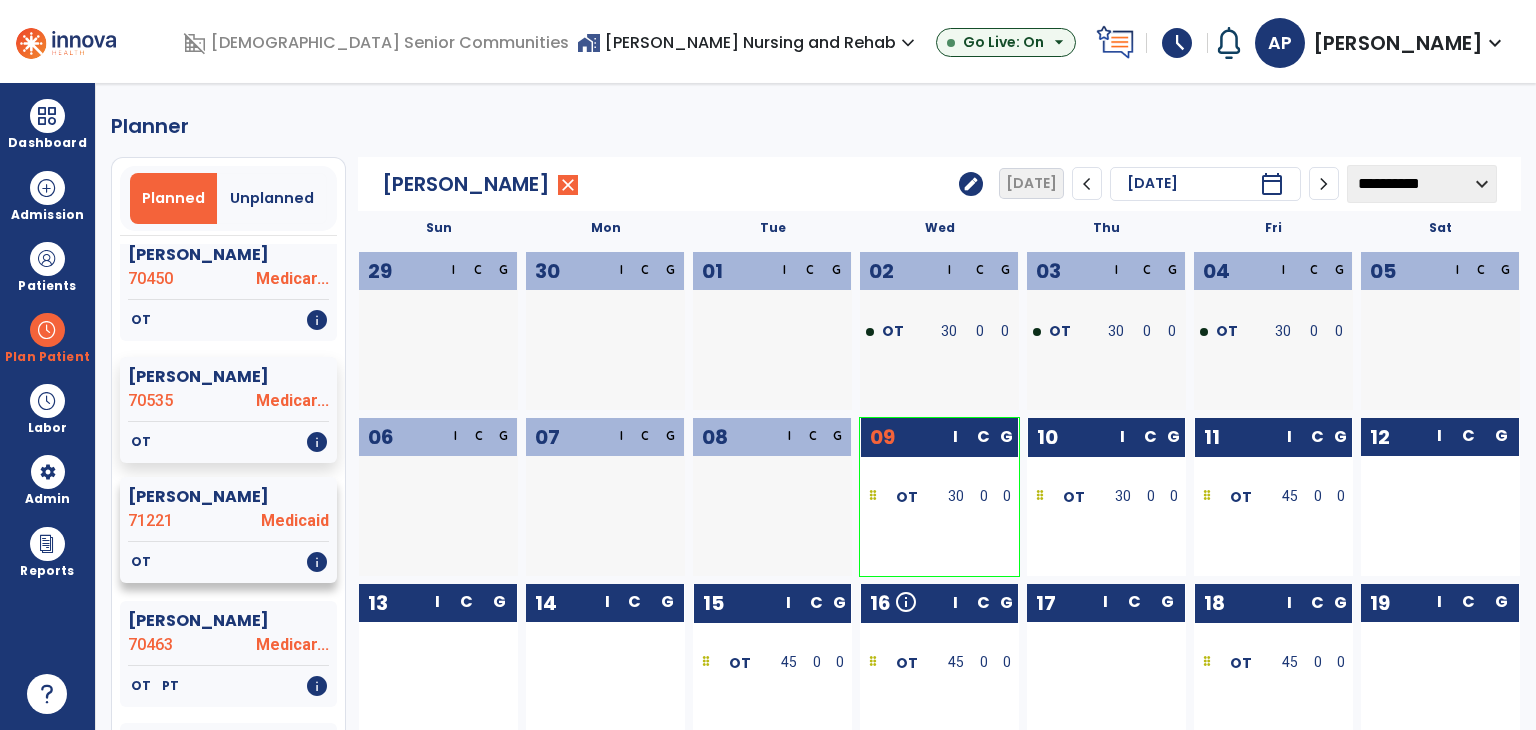 click on "[PERSON_NAME]" 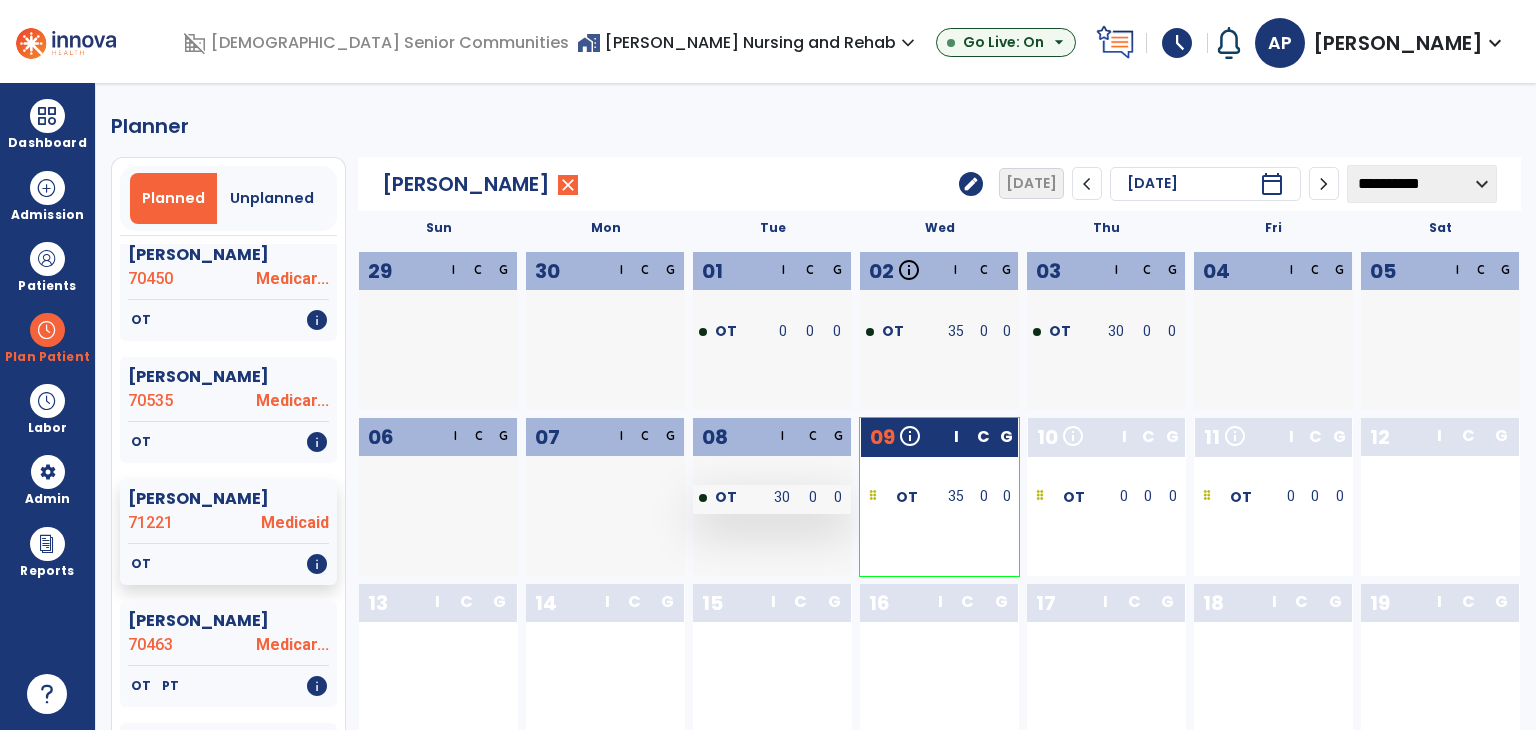 click on "30" at bounding box center (782, 497) 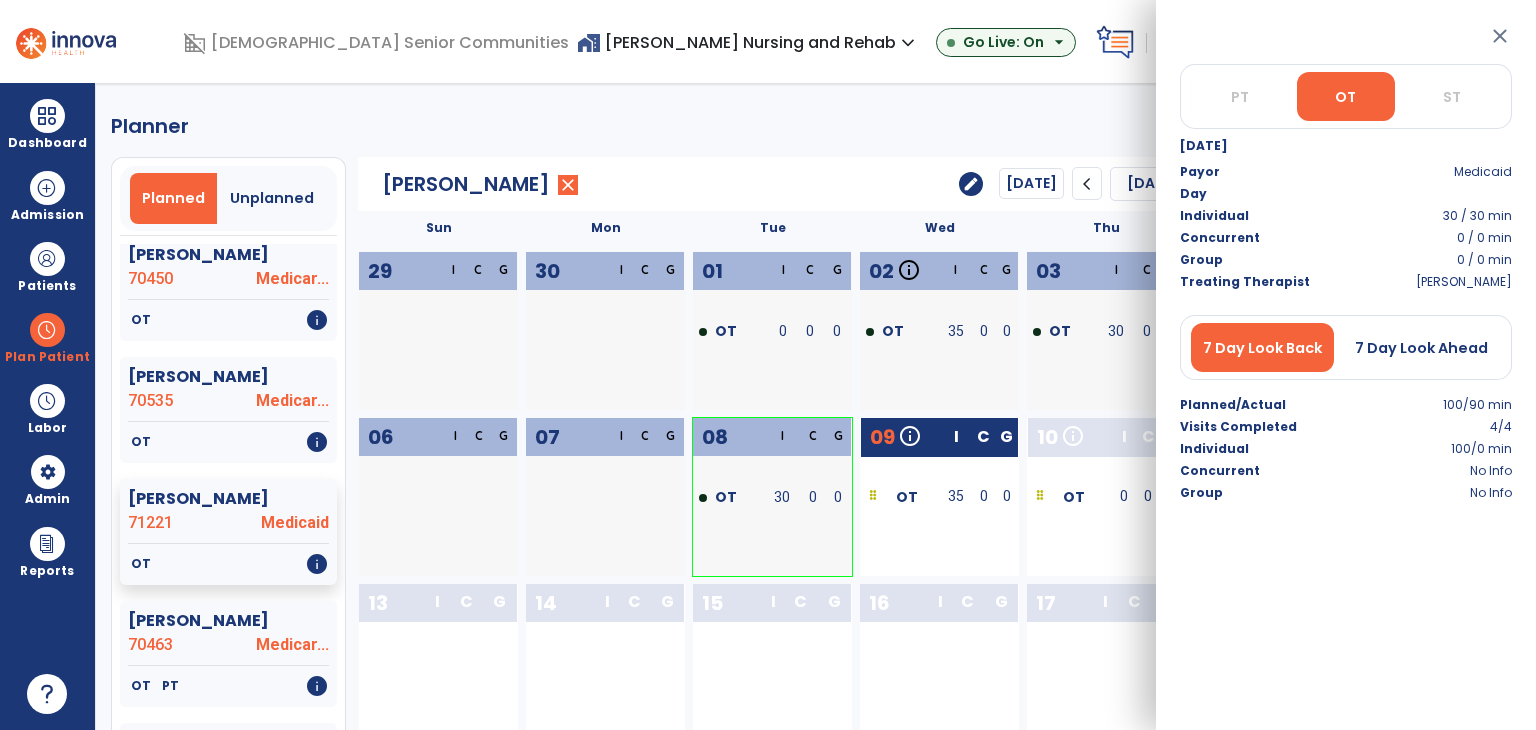 click on "close" at bounding box center [1500, 36] 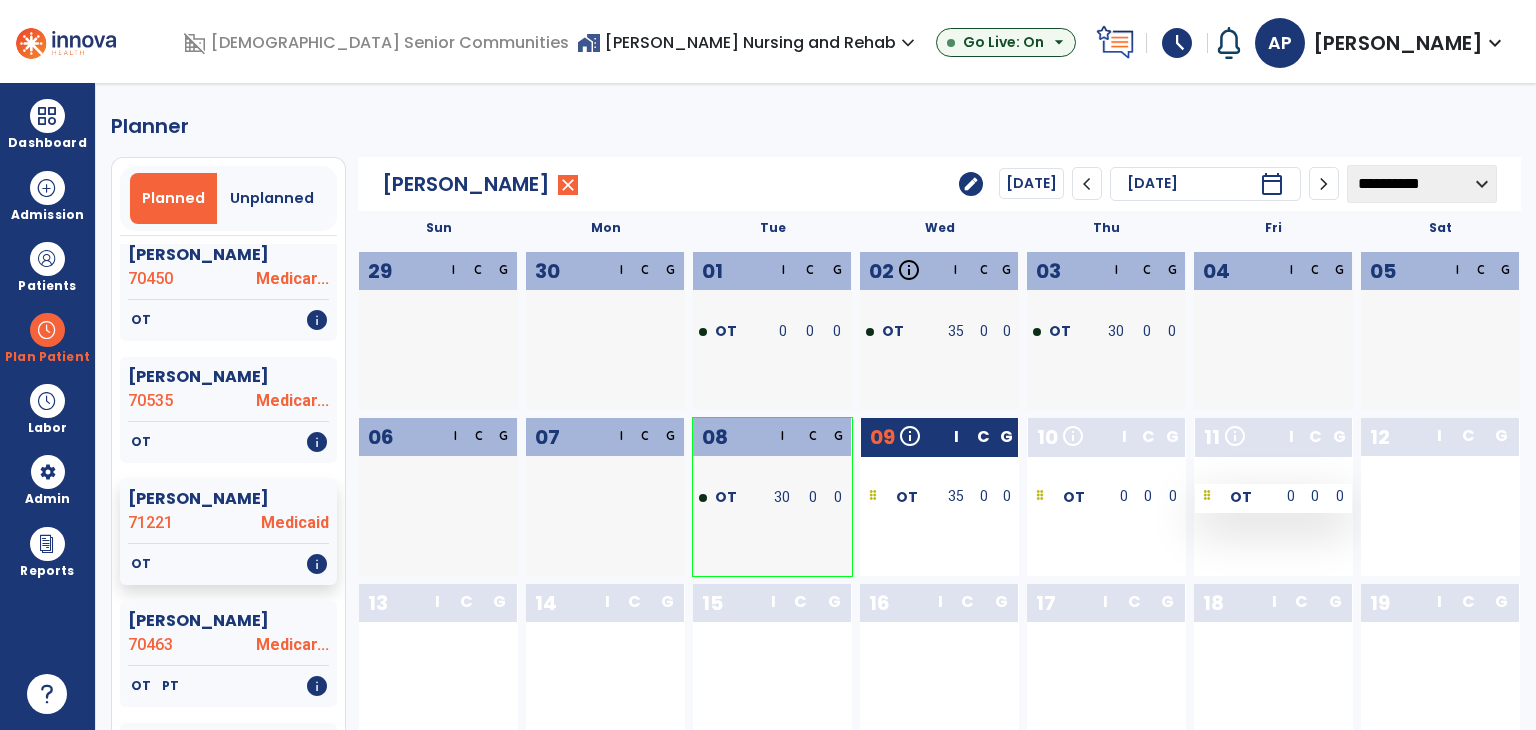 click on "0" at bounding box center [1315, 498] 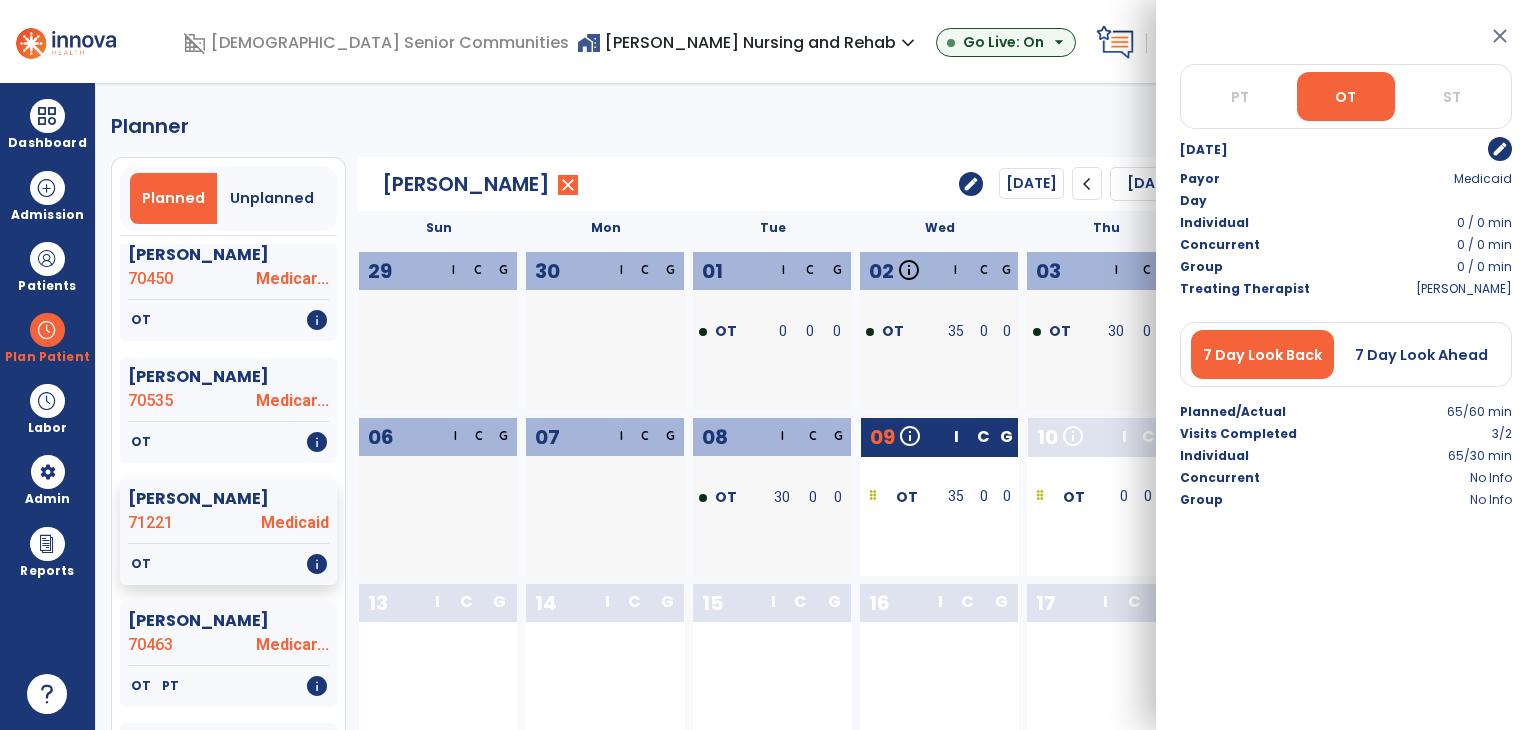 click on "edit" at bounding box center (1500, 149) 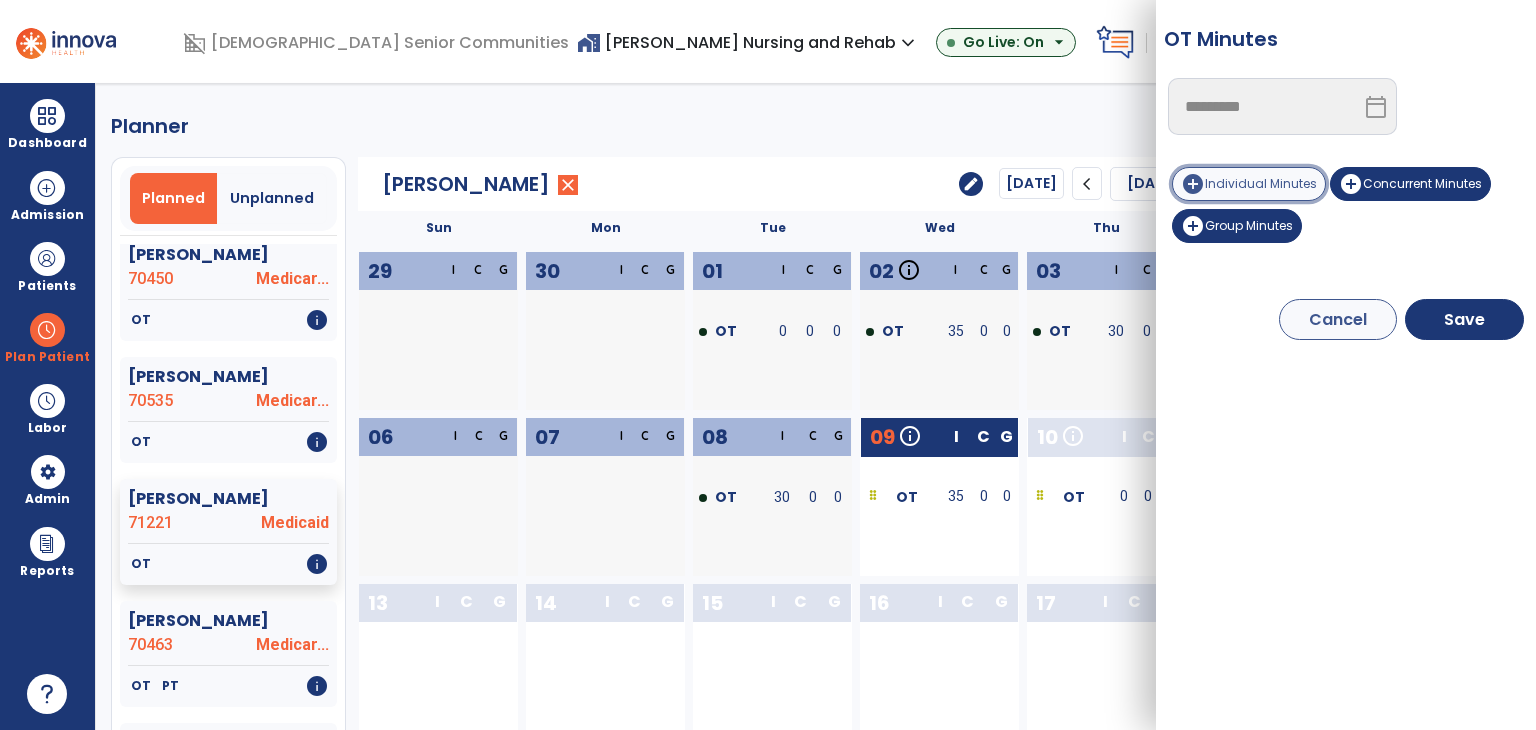 click on "Individual Minutes" at bounding box center [1261, 183] 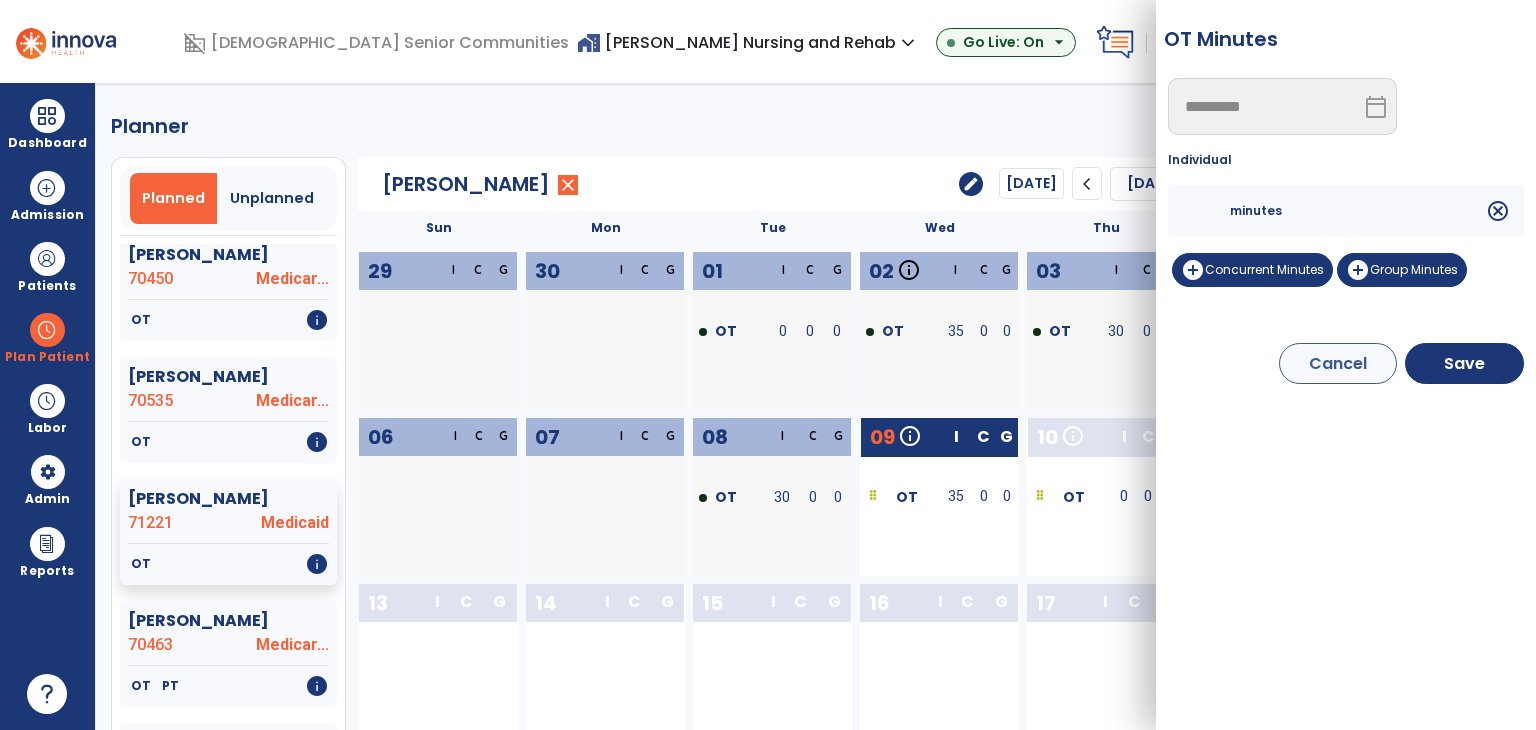 click at bounding box center (1206, 211) 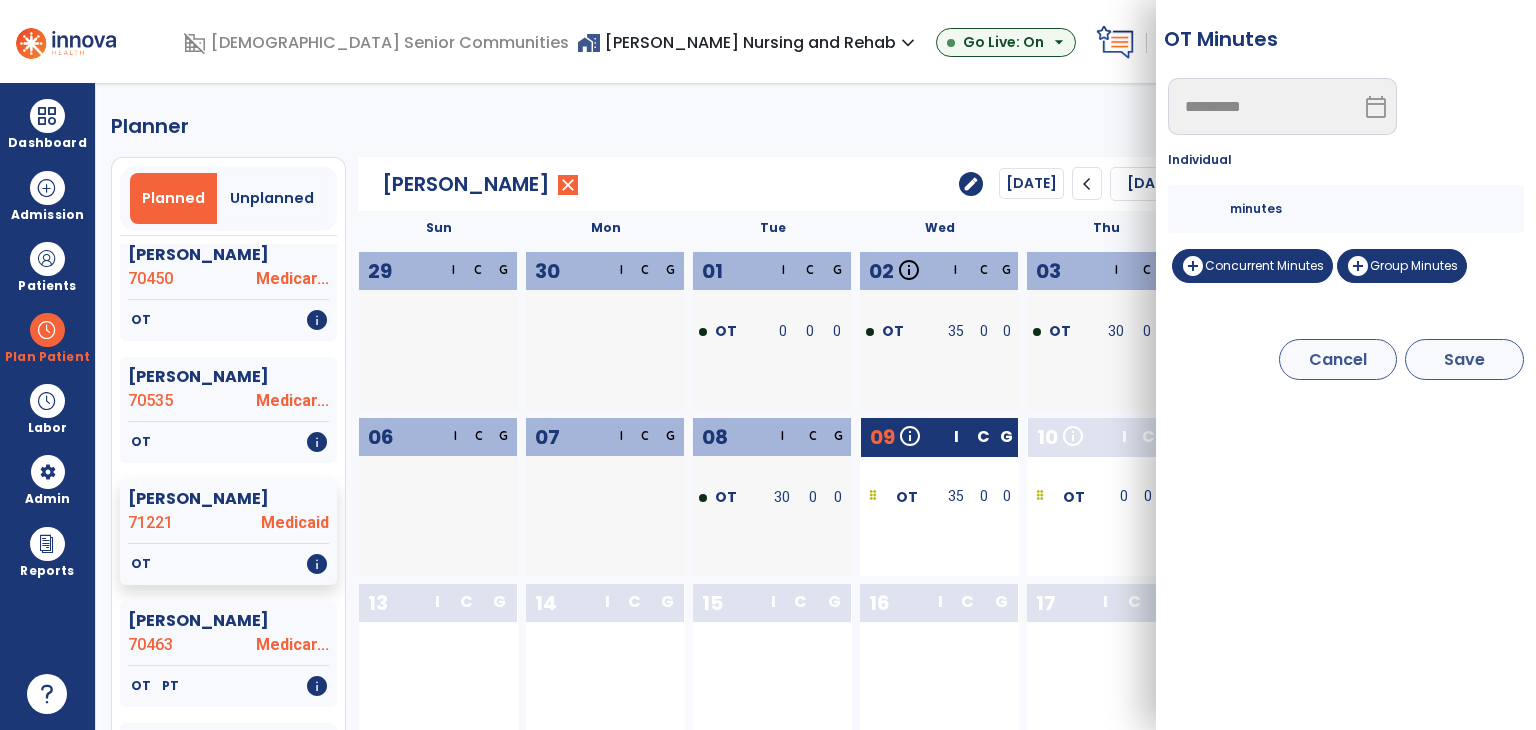 type on "**" 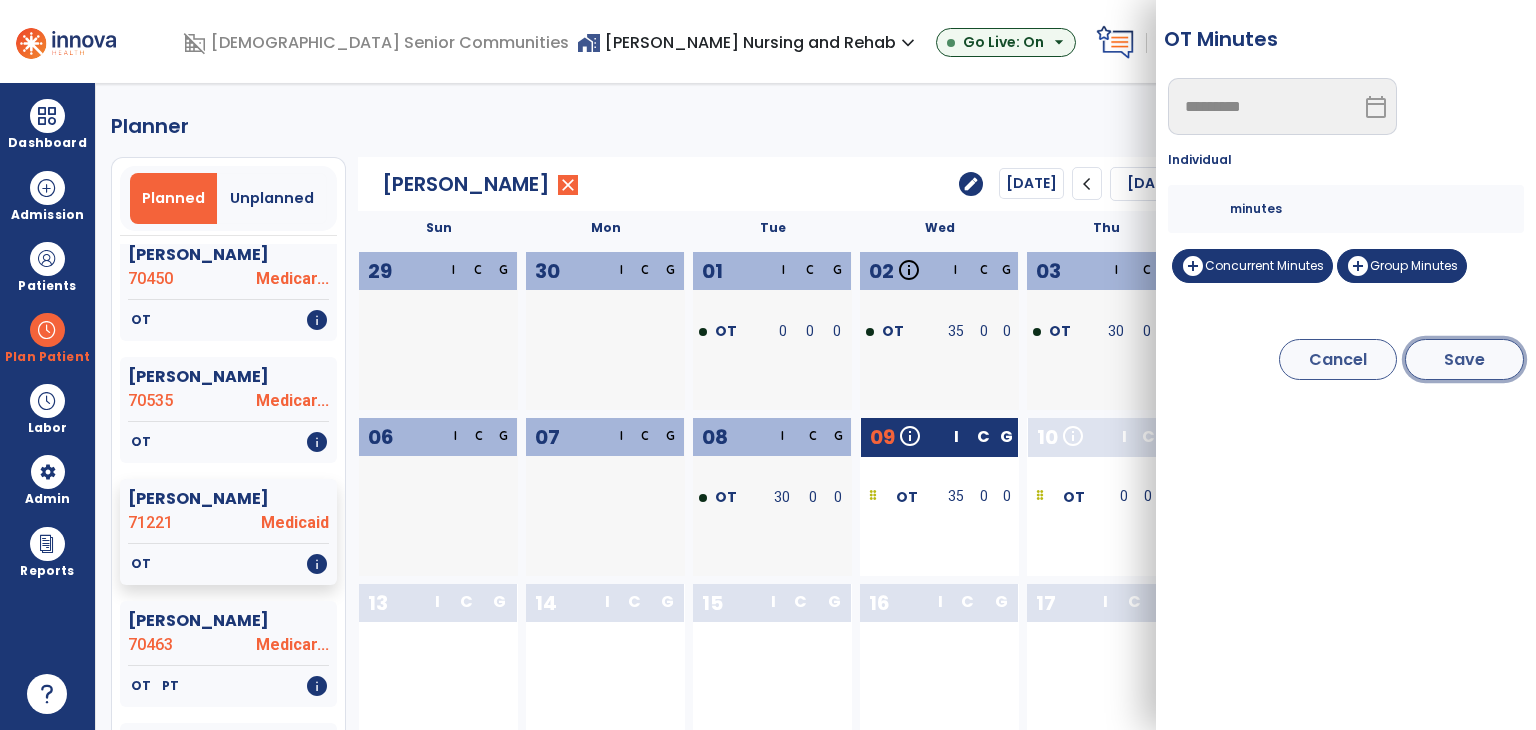 click on "Save" at bounding box center [1464, 359] 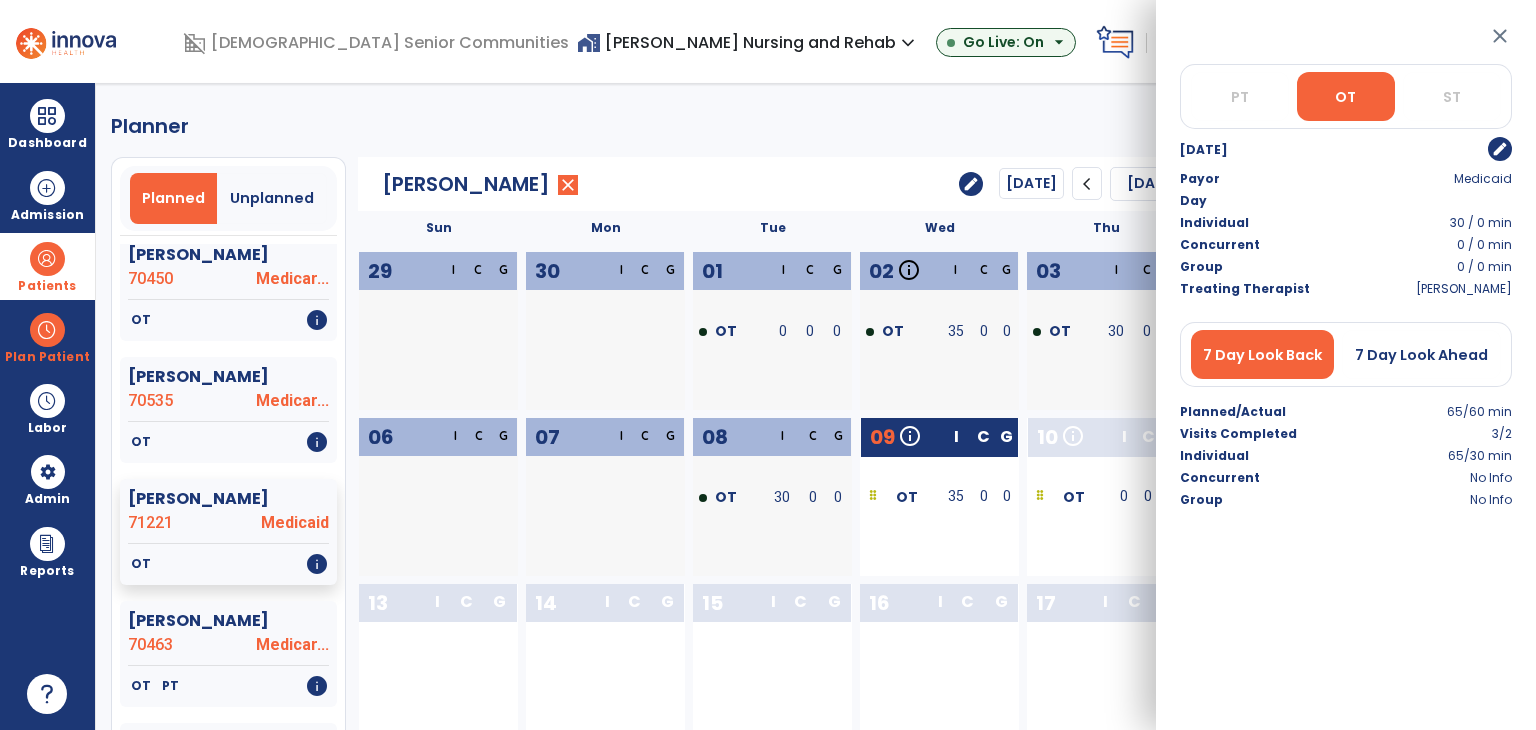 click on "Patients" at bounding box center [47, 286] 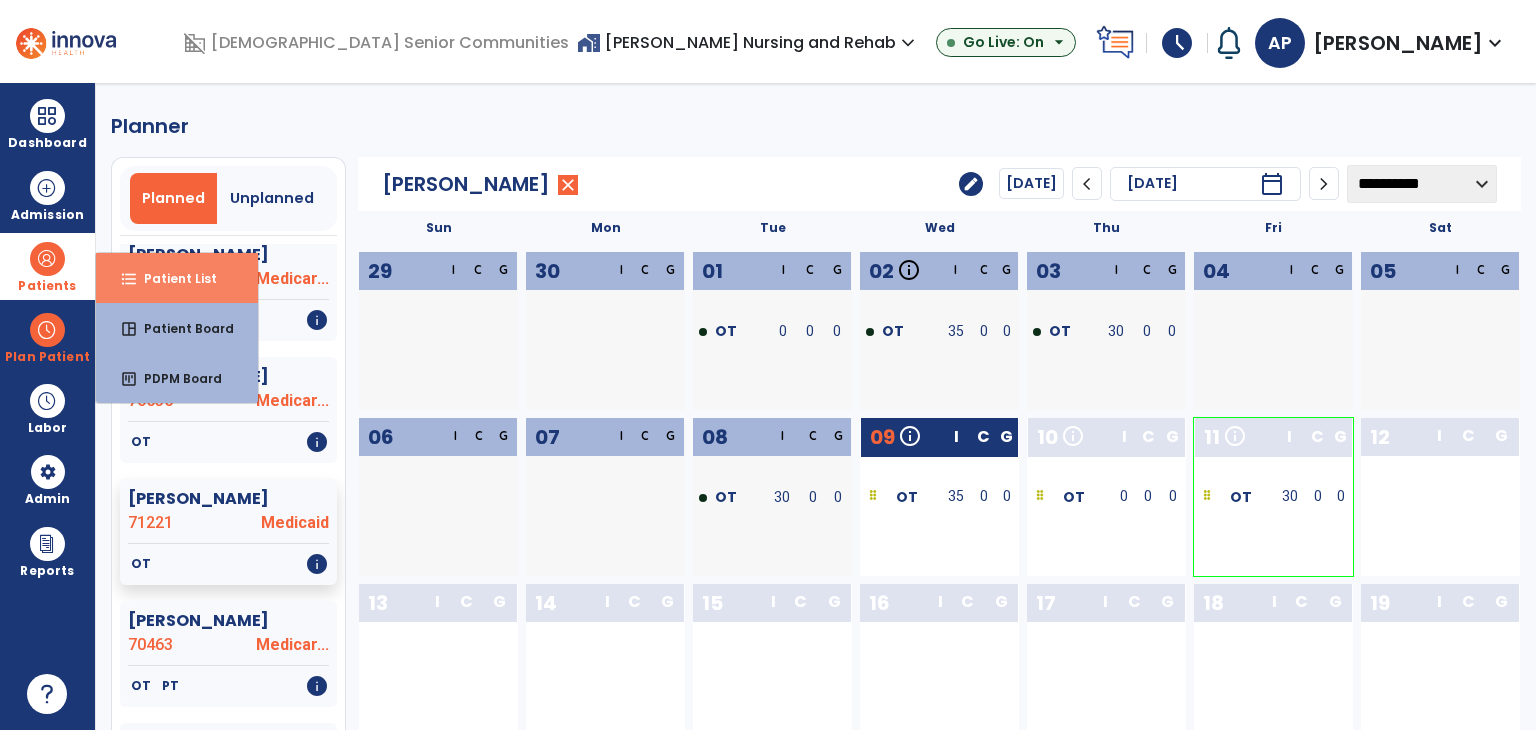 click on "Patient List" at bounding box center [172, 278] 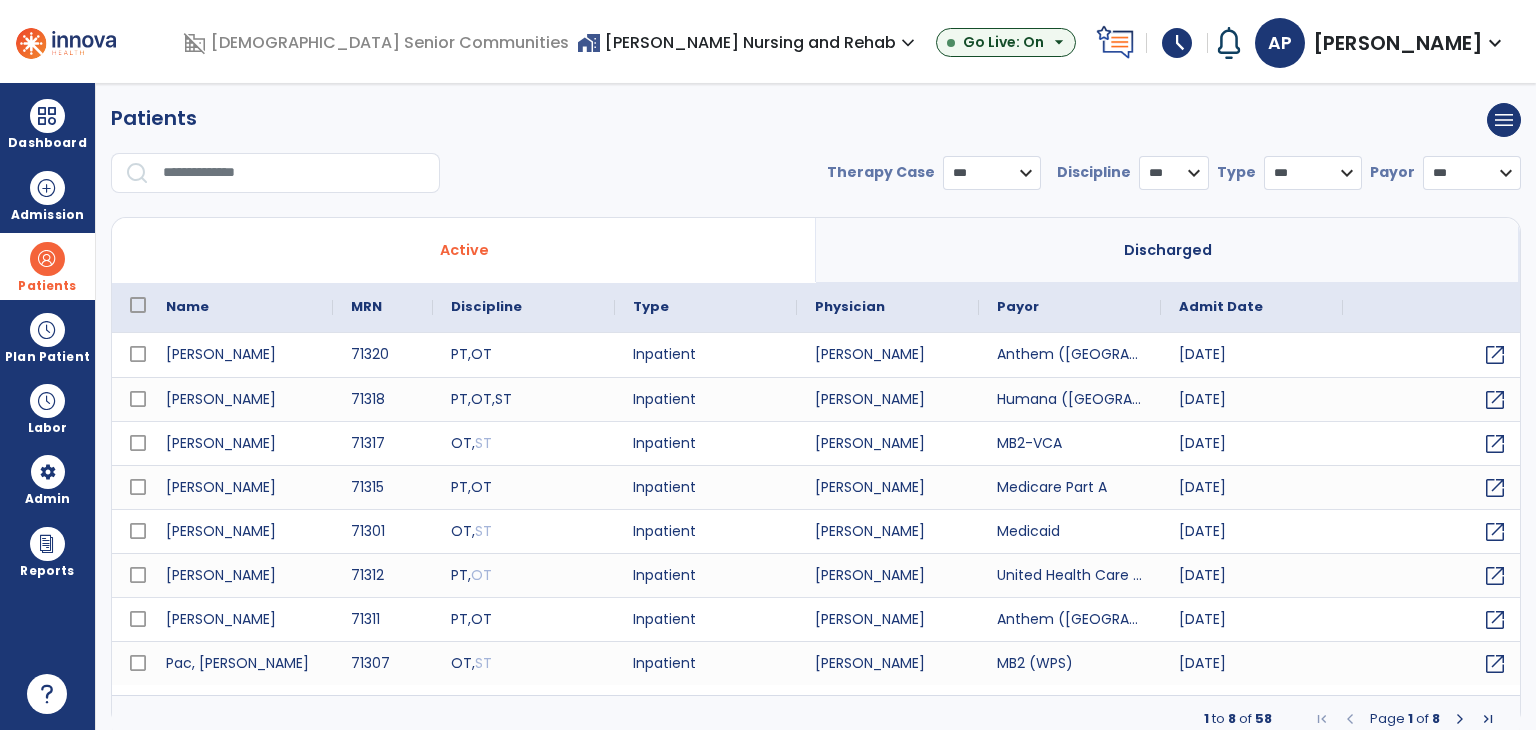 select on "***" 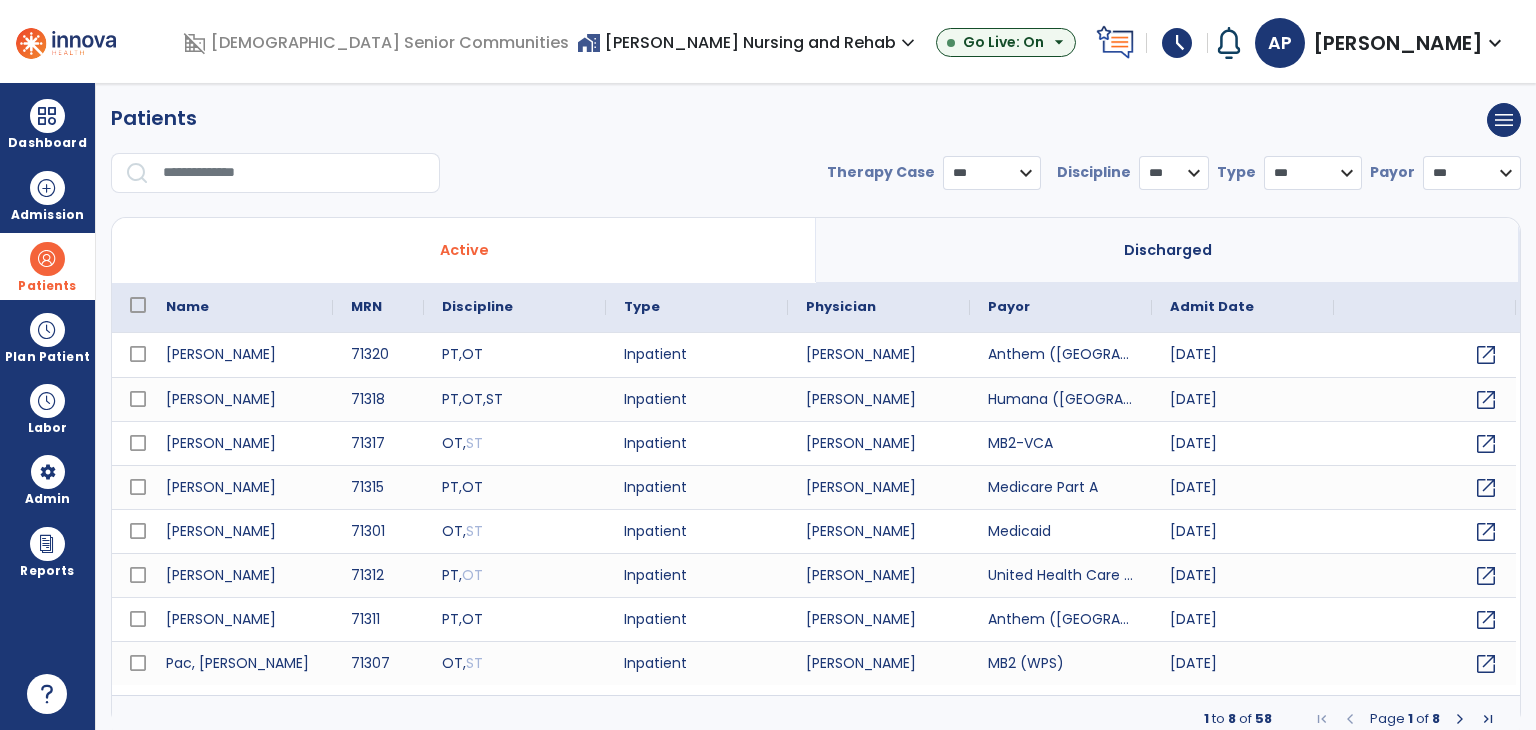 click at bounding box center [294, 173] 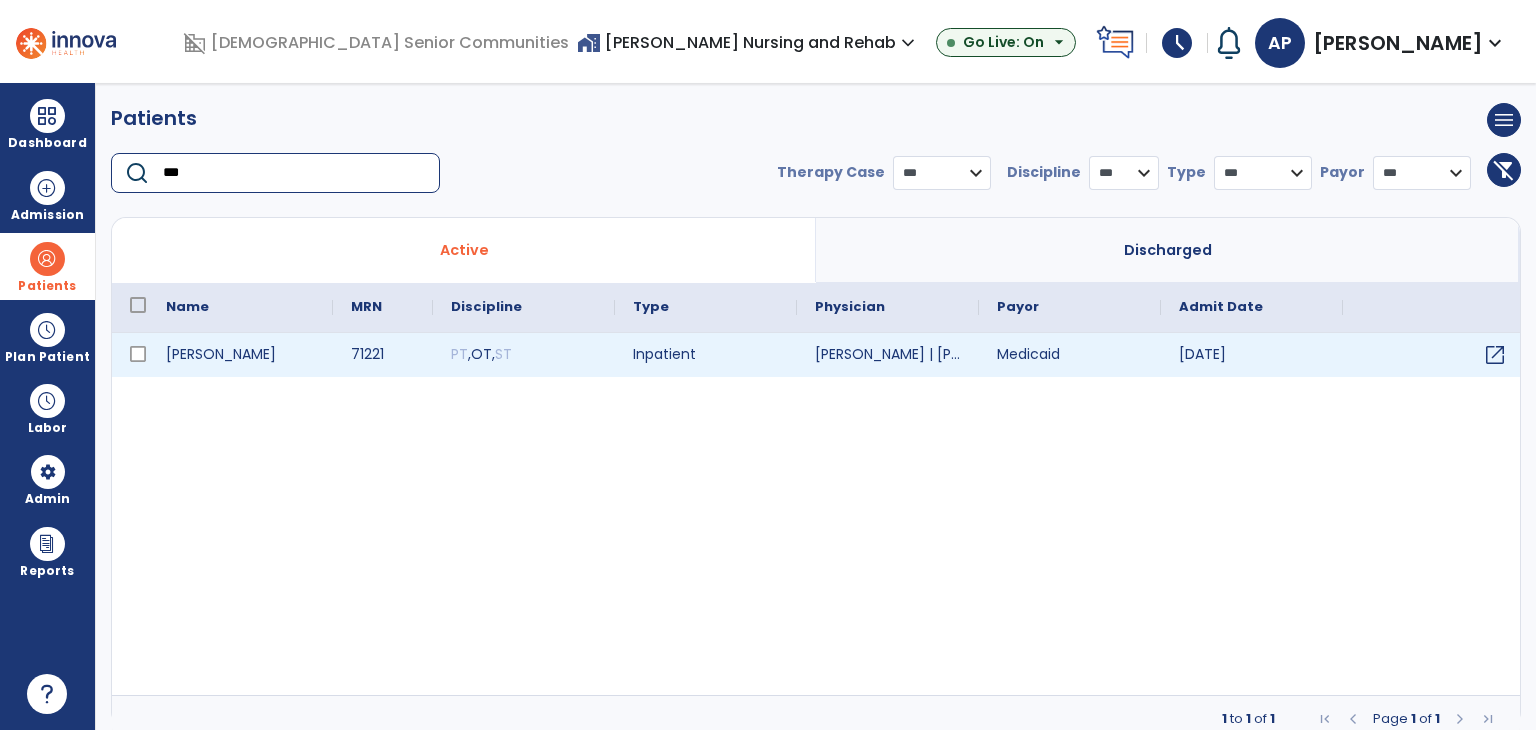 type on "***" 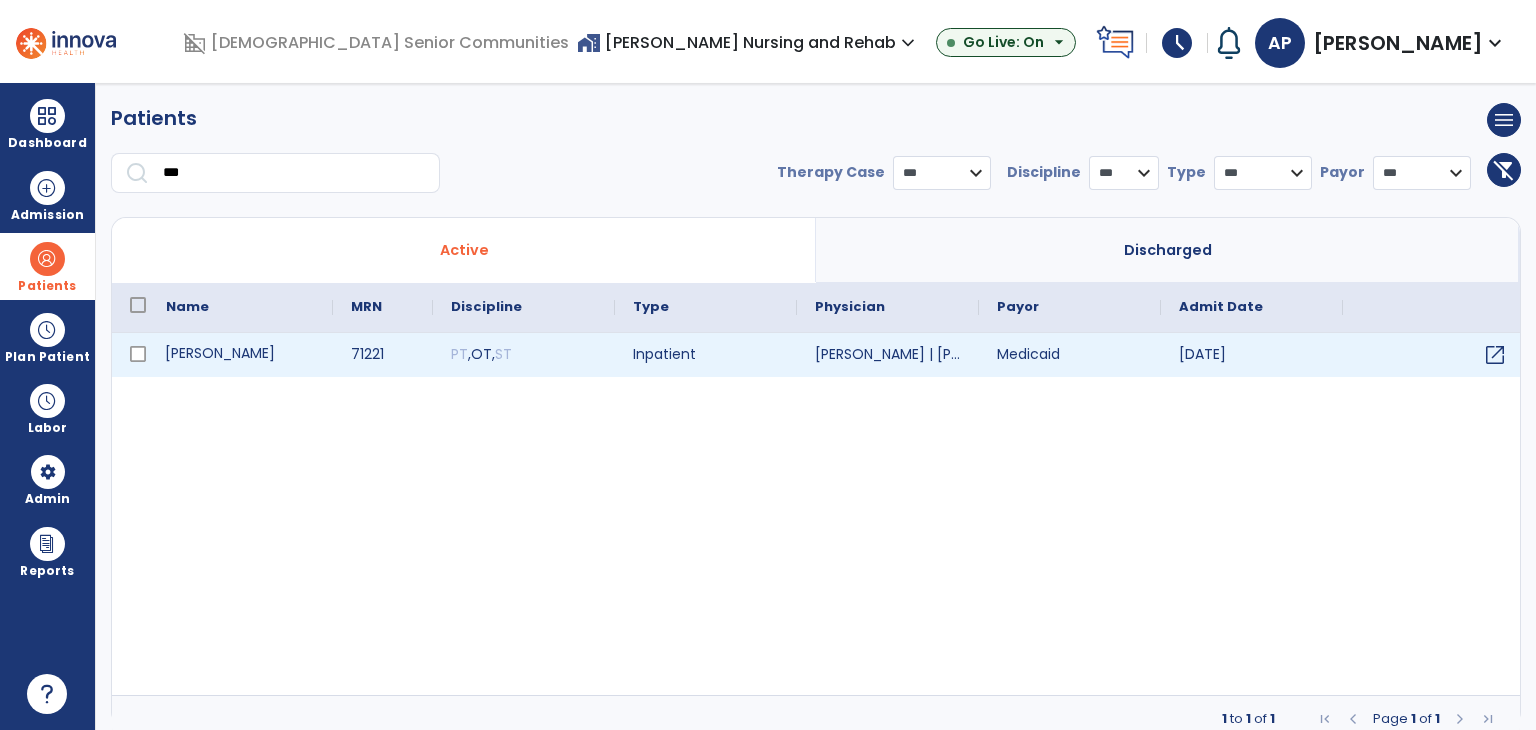click on "Hess, Kathy" at bounding box center [240, 355] 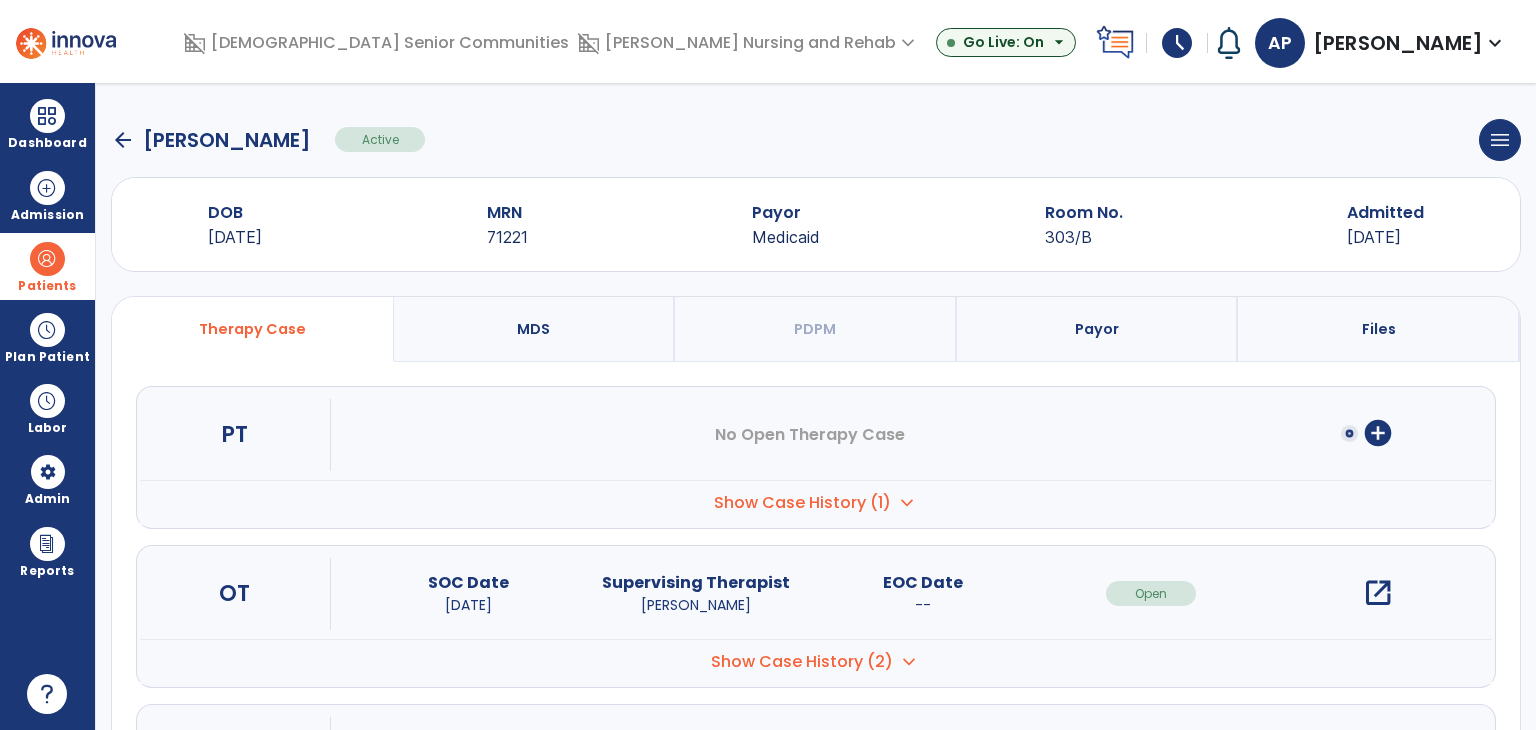 click on "open_in_new" at bounding box center (1378, 593) 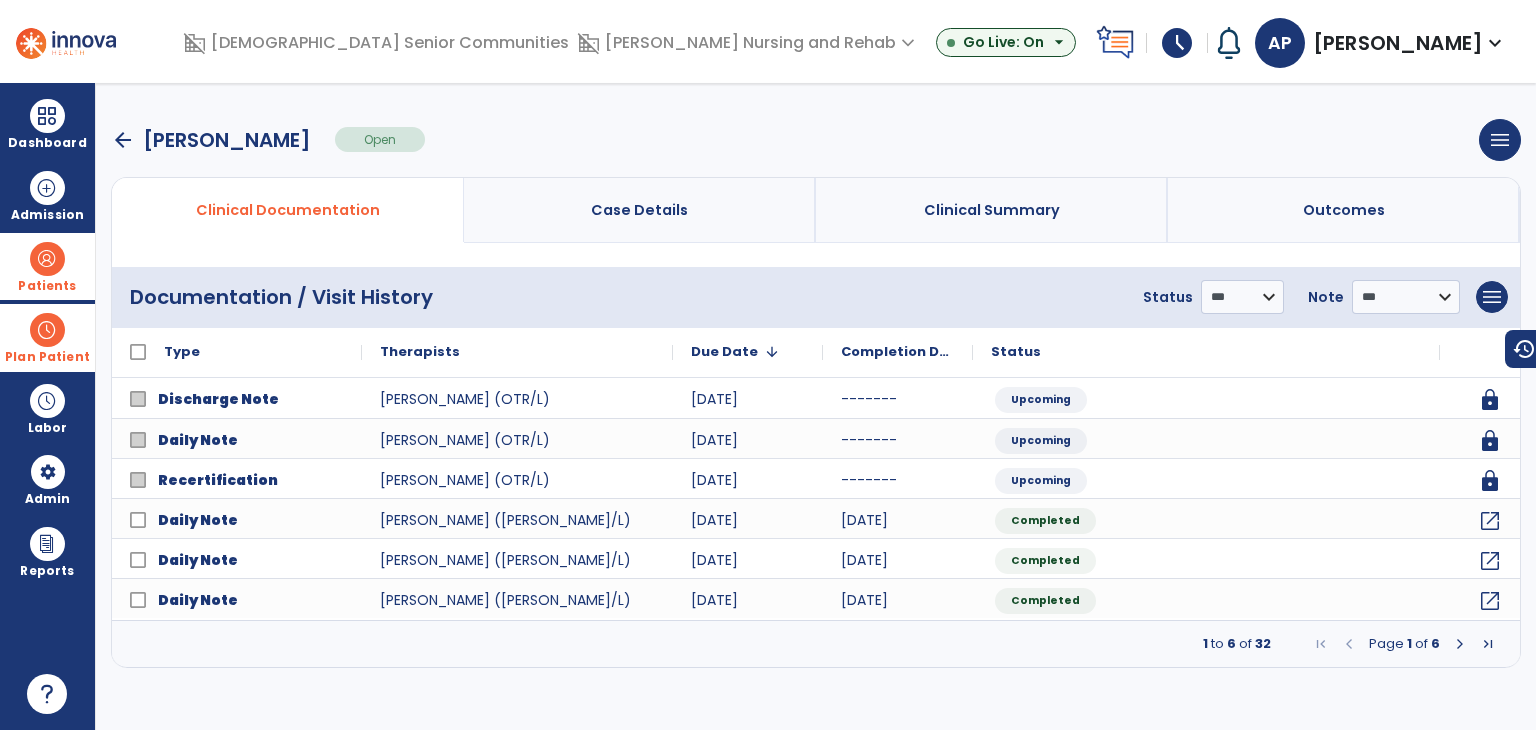 drag, startPoint x: 35, startPoint y: 351, endPoint x: 144, endPoint y: 355, distance: 109.07337 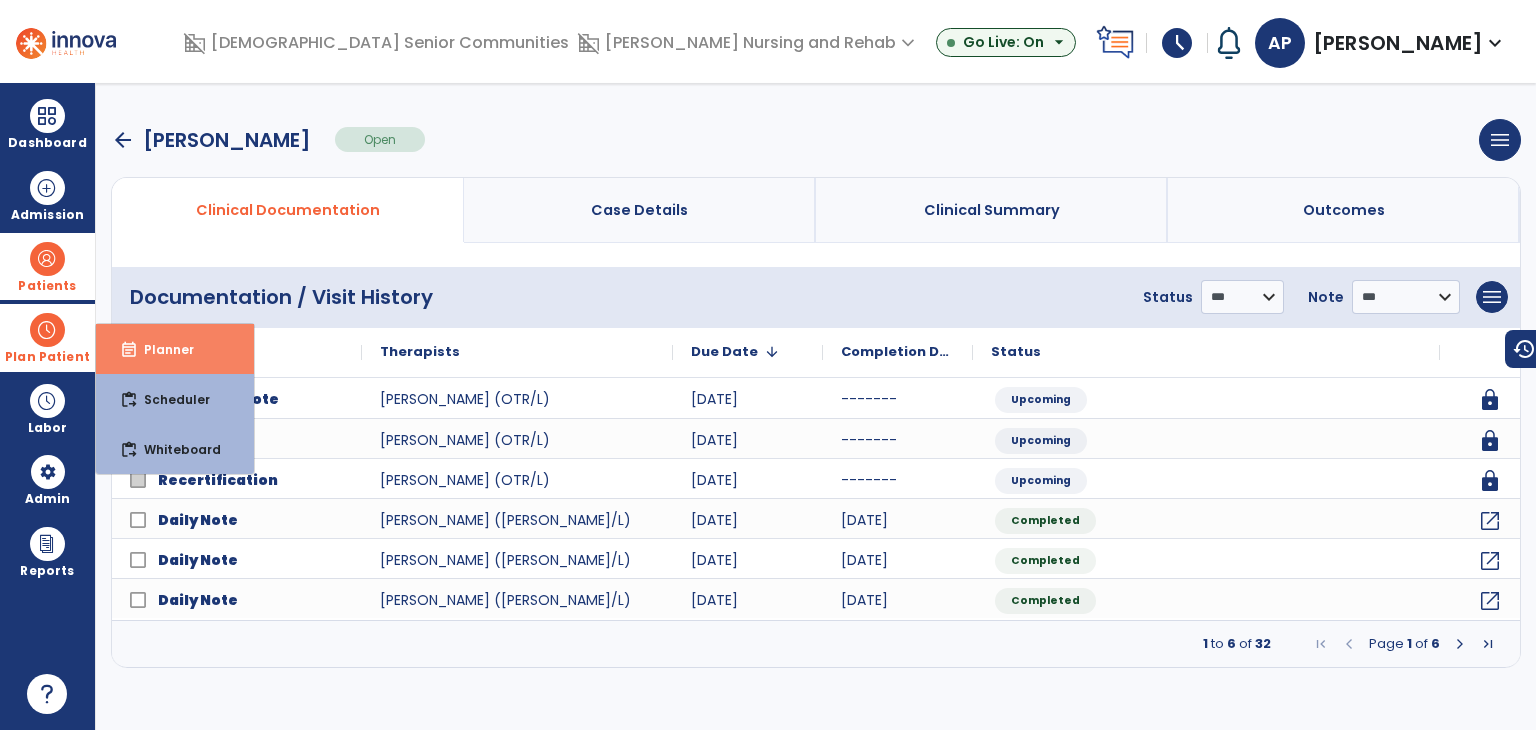 click on "Planner" at bounding box center [161, 349] 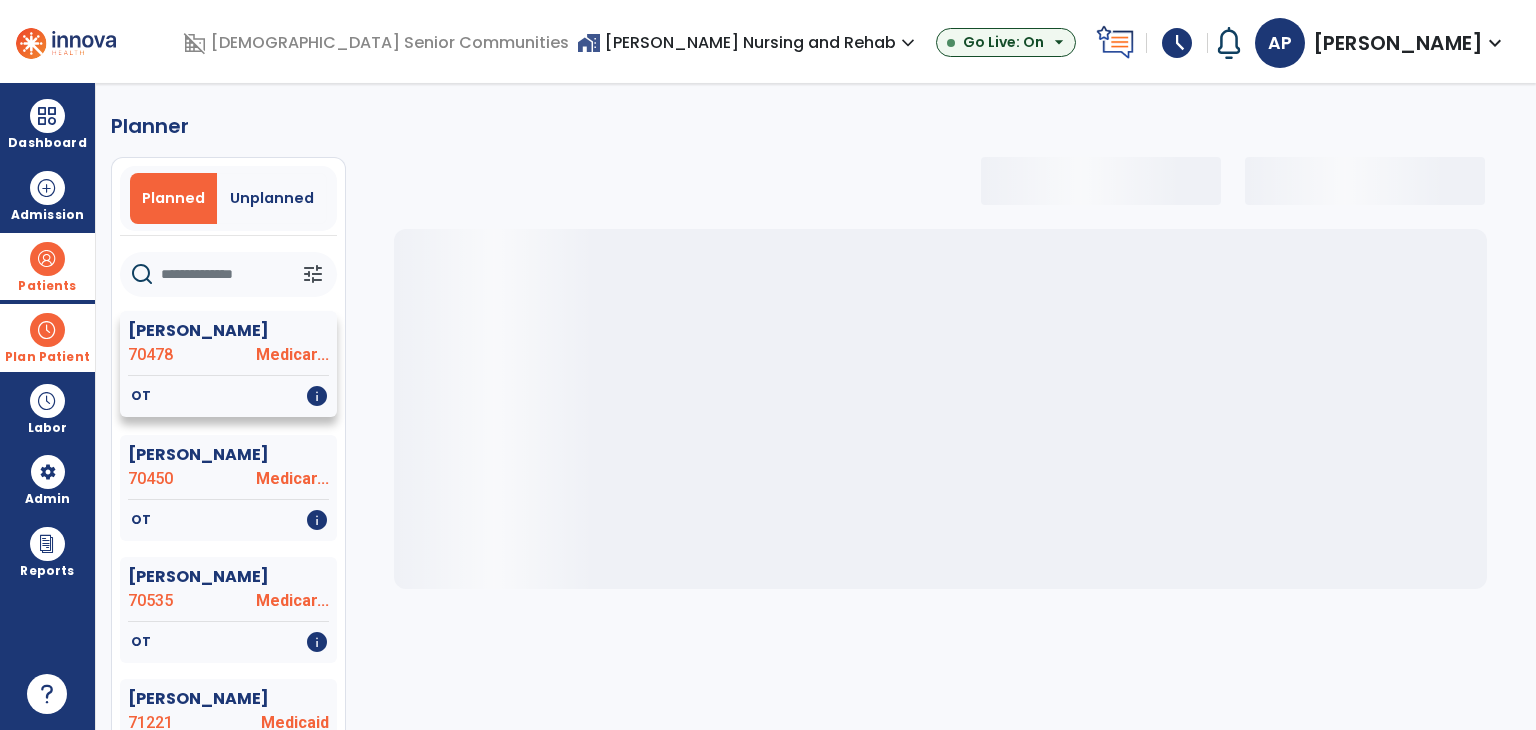 select on "***" 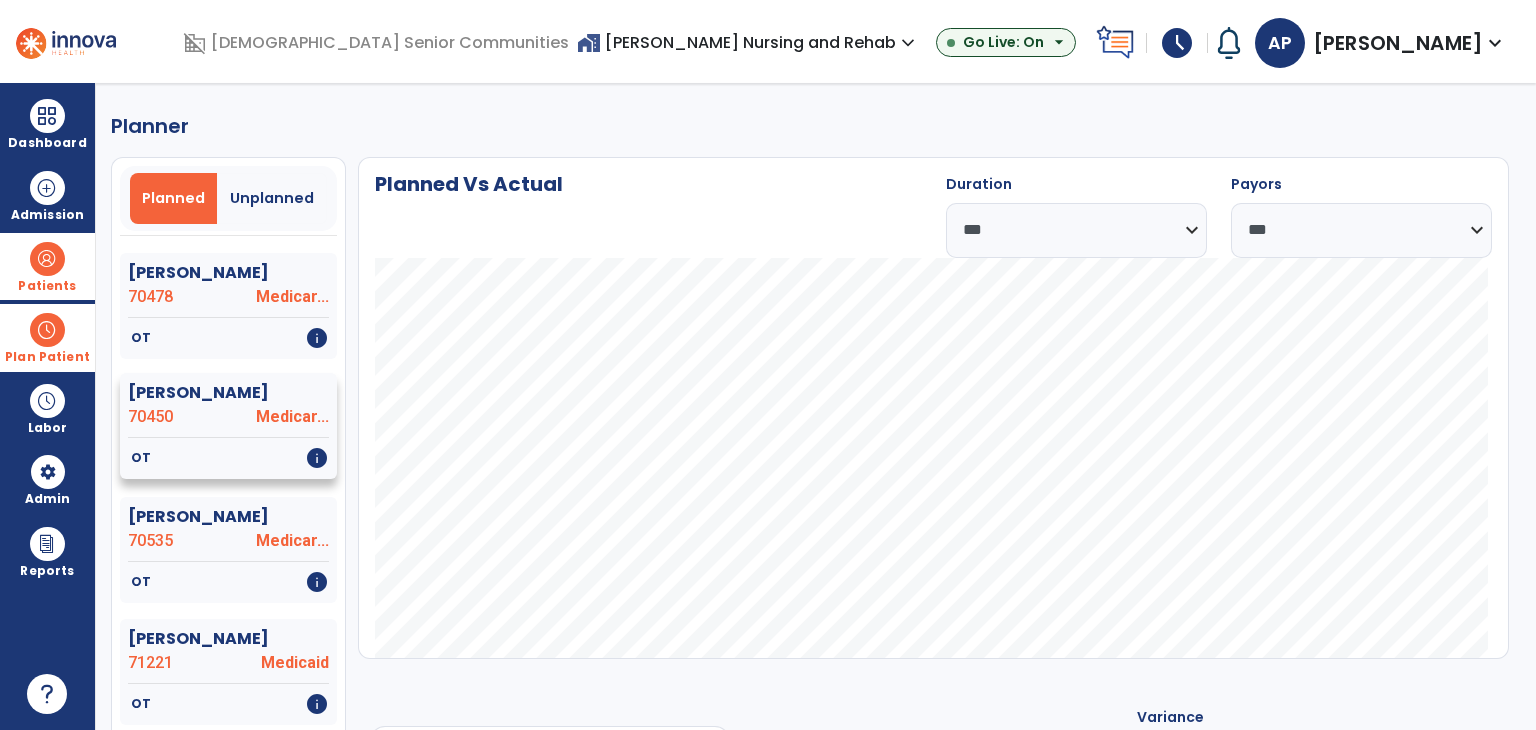 scroll, scrollTop: 200, scrollLeft: 0, axis: vertical 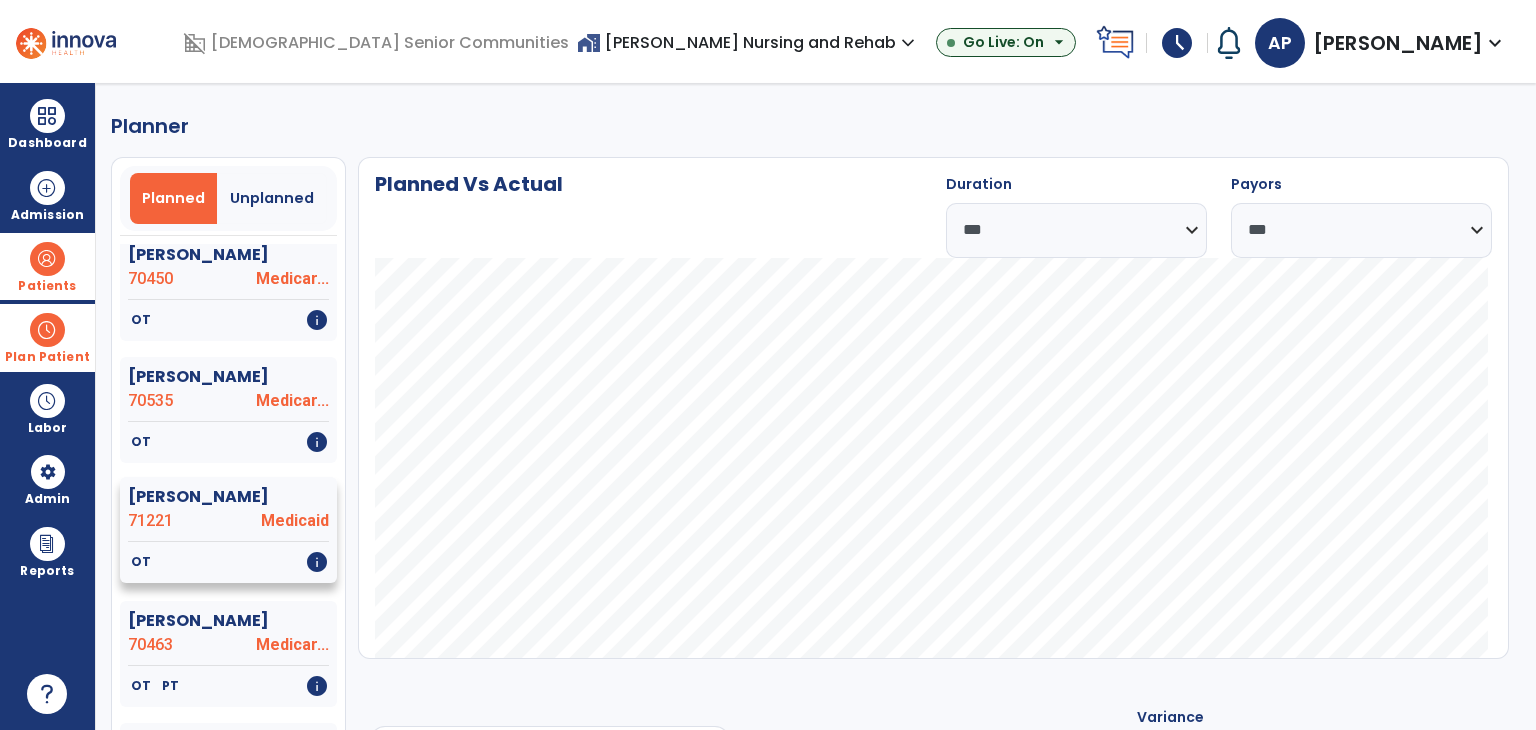 click on "Hess, Kathy" 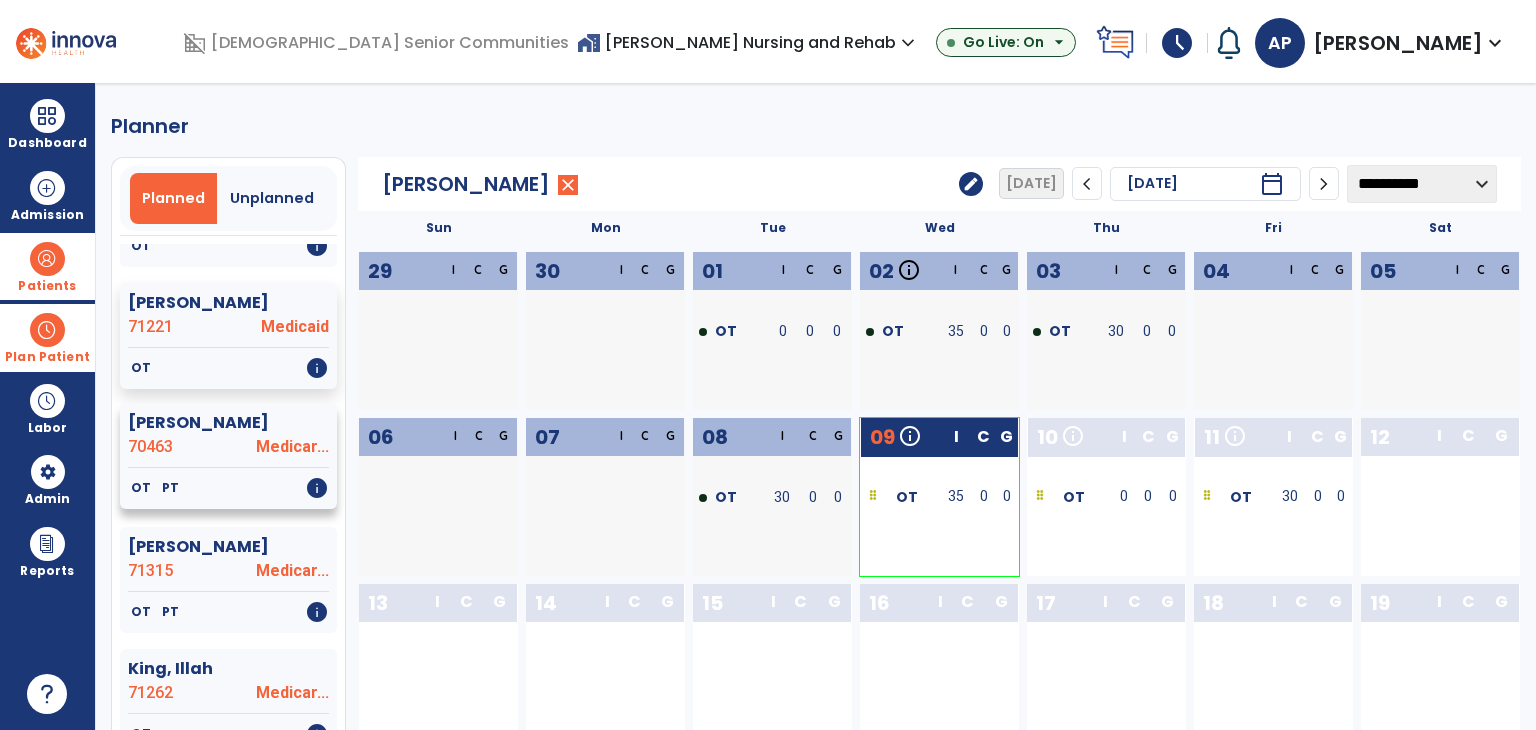 scroll, scrollTop: 400, scrollLeft: 0, axis: vertical 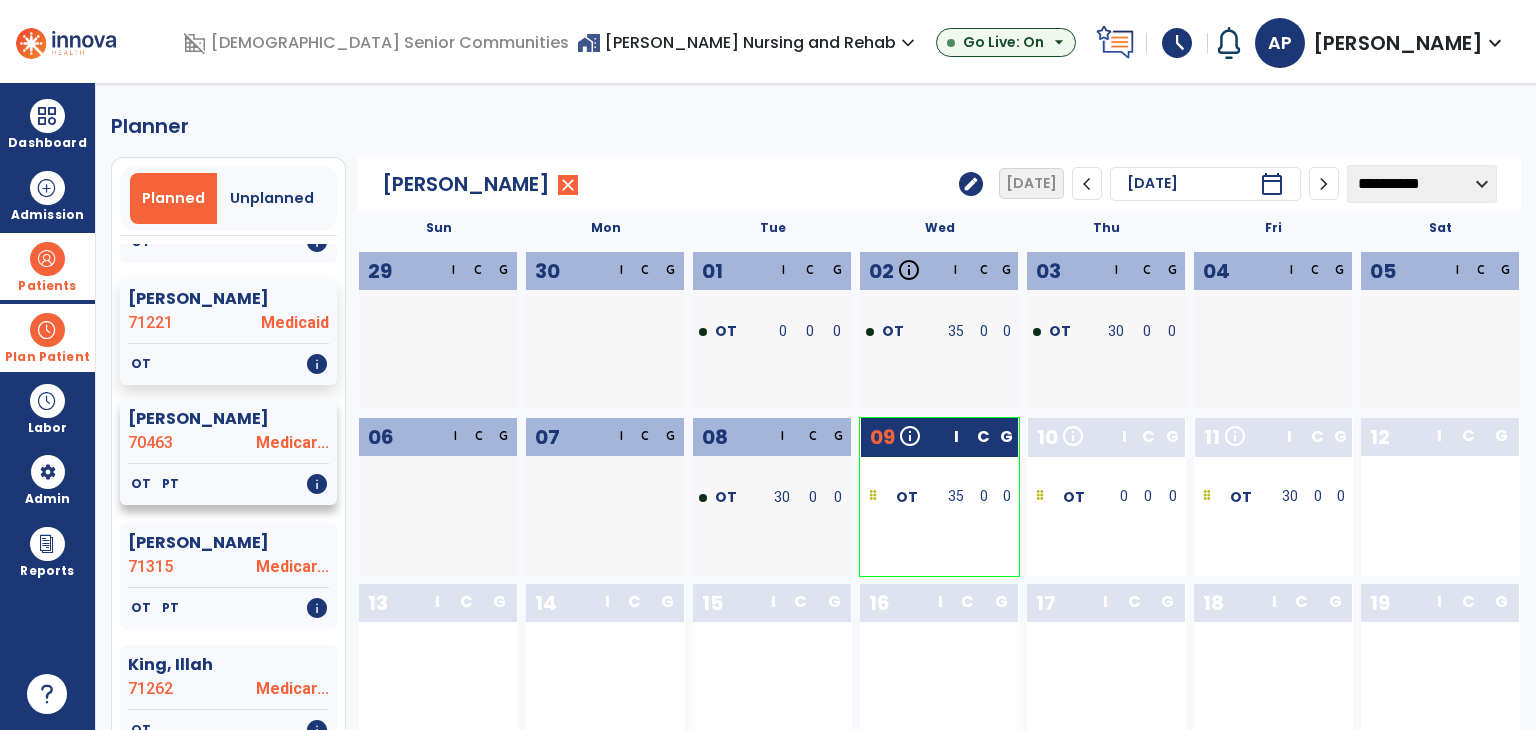 click on "70463" 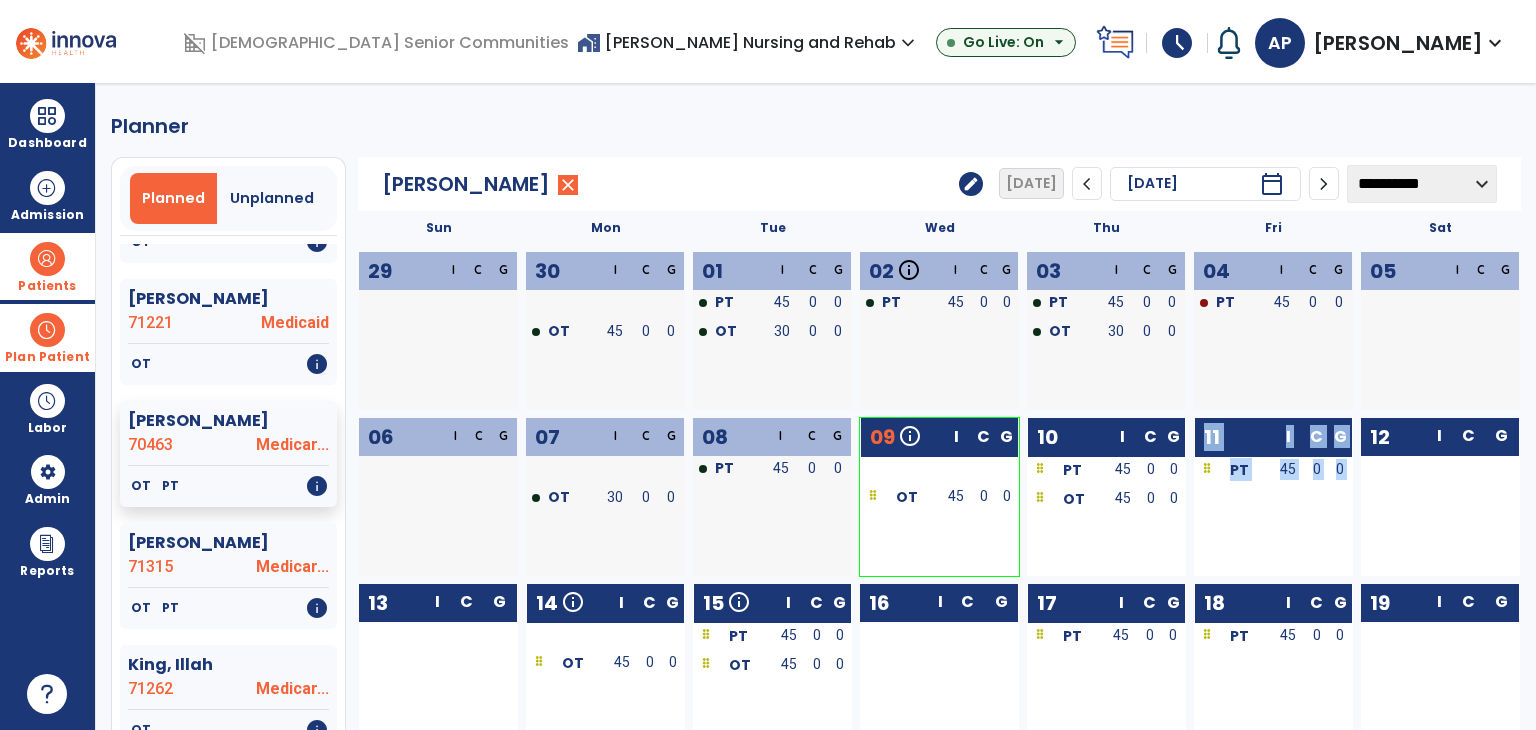 drag, startPoint x: 1117, startPoint y: 513, endPoint x: 1250, endPoint y: 512, distance: 133.00375 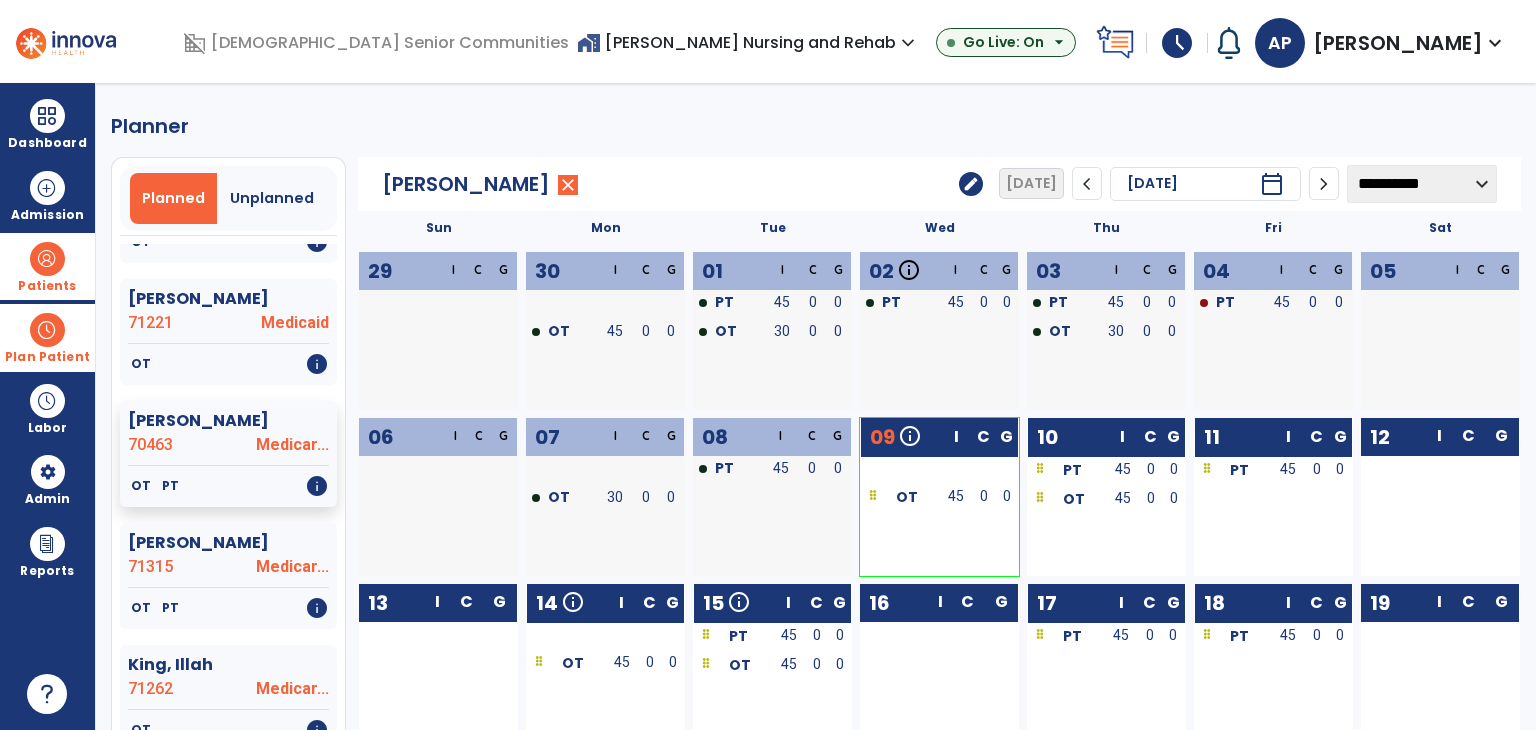drag, startPoint x: 1107, startPoint y: 498, endPoint x: 1175, endPoint y: 500, distance: 68.0294 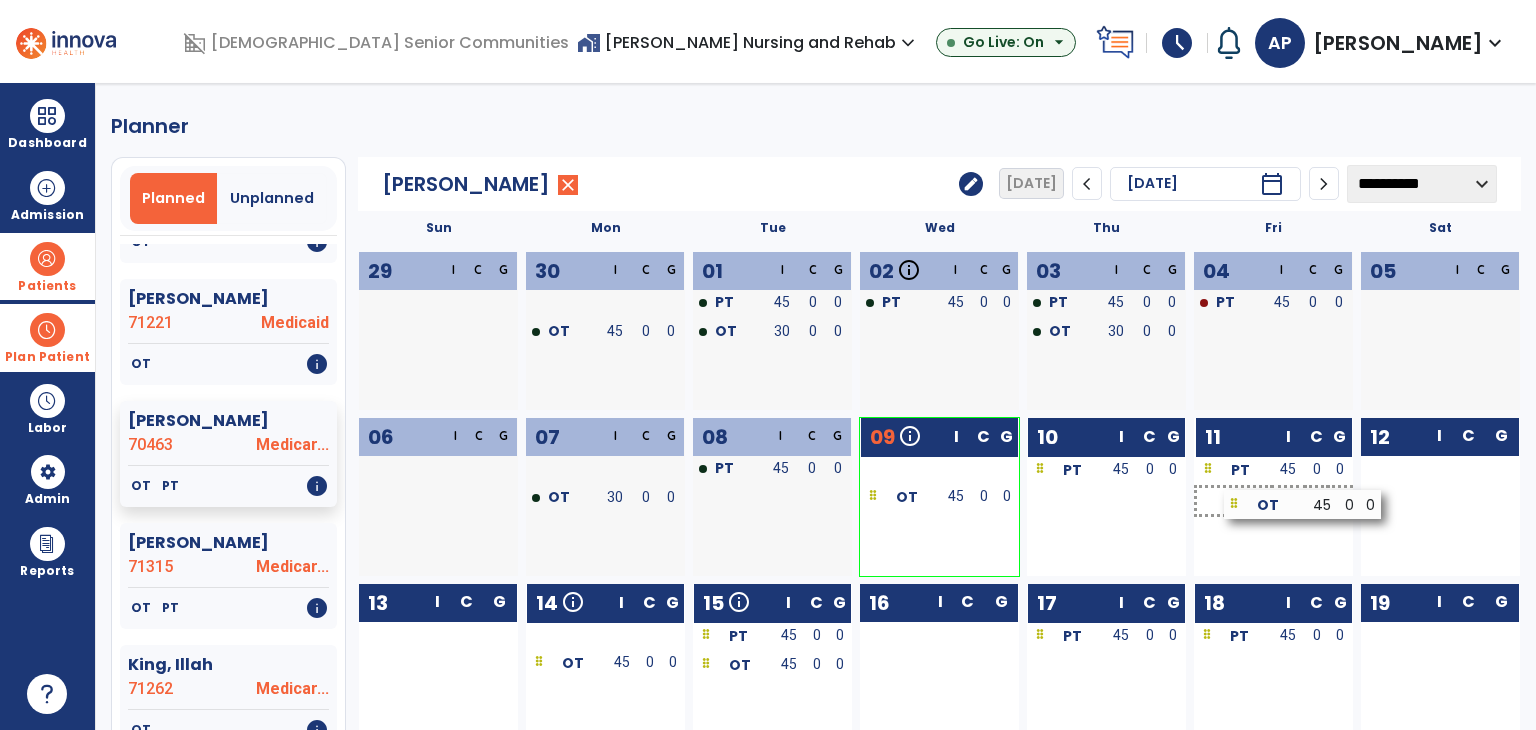 drag, startPoint x: 1124, startPoint y: 505, endPoint x: 1321, endPoint y: 510, distance: 197.06345 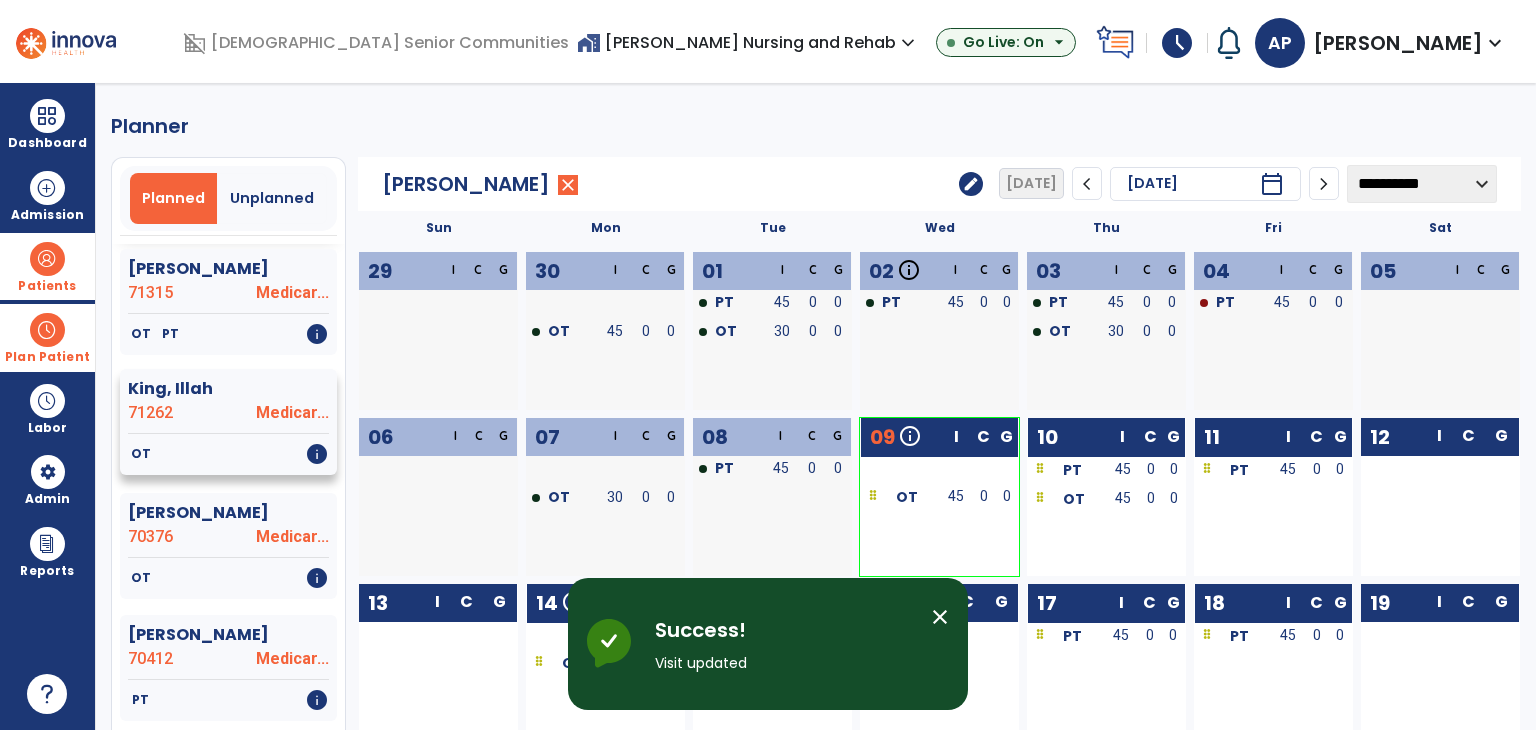 scroll, scrollTop: 700, scrollLeft: 0, axis: vertical 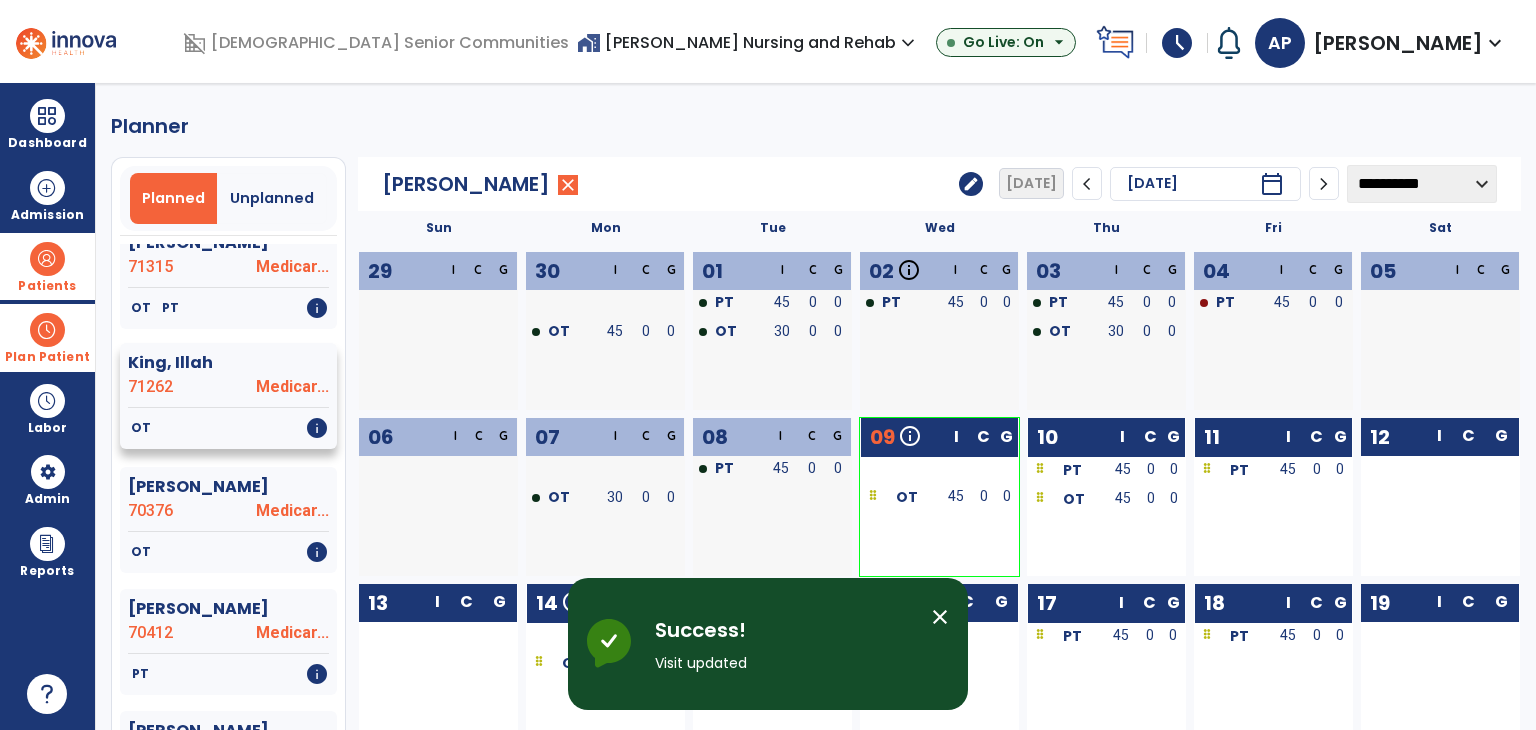 click on "71262" 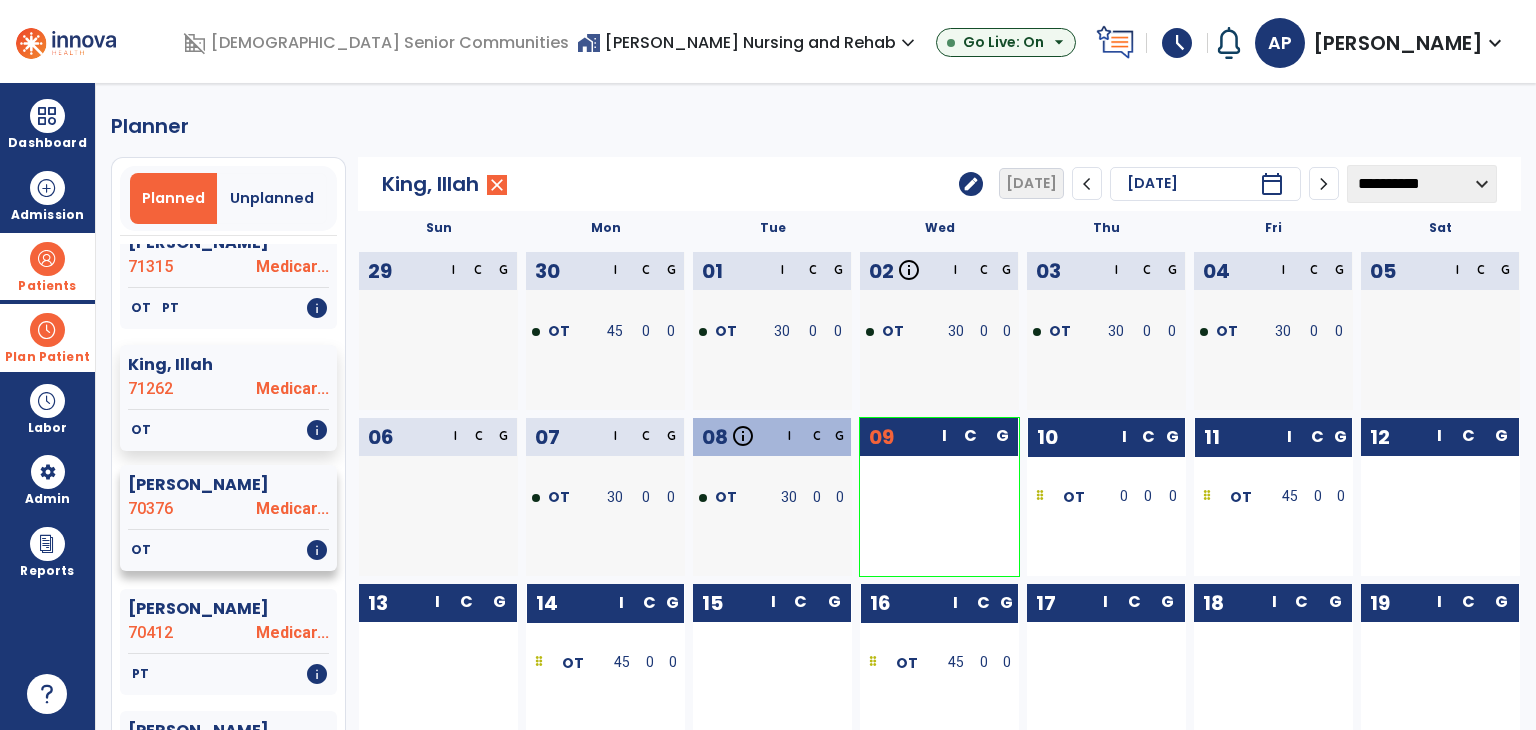 click on "70376" 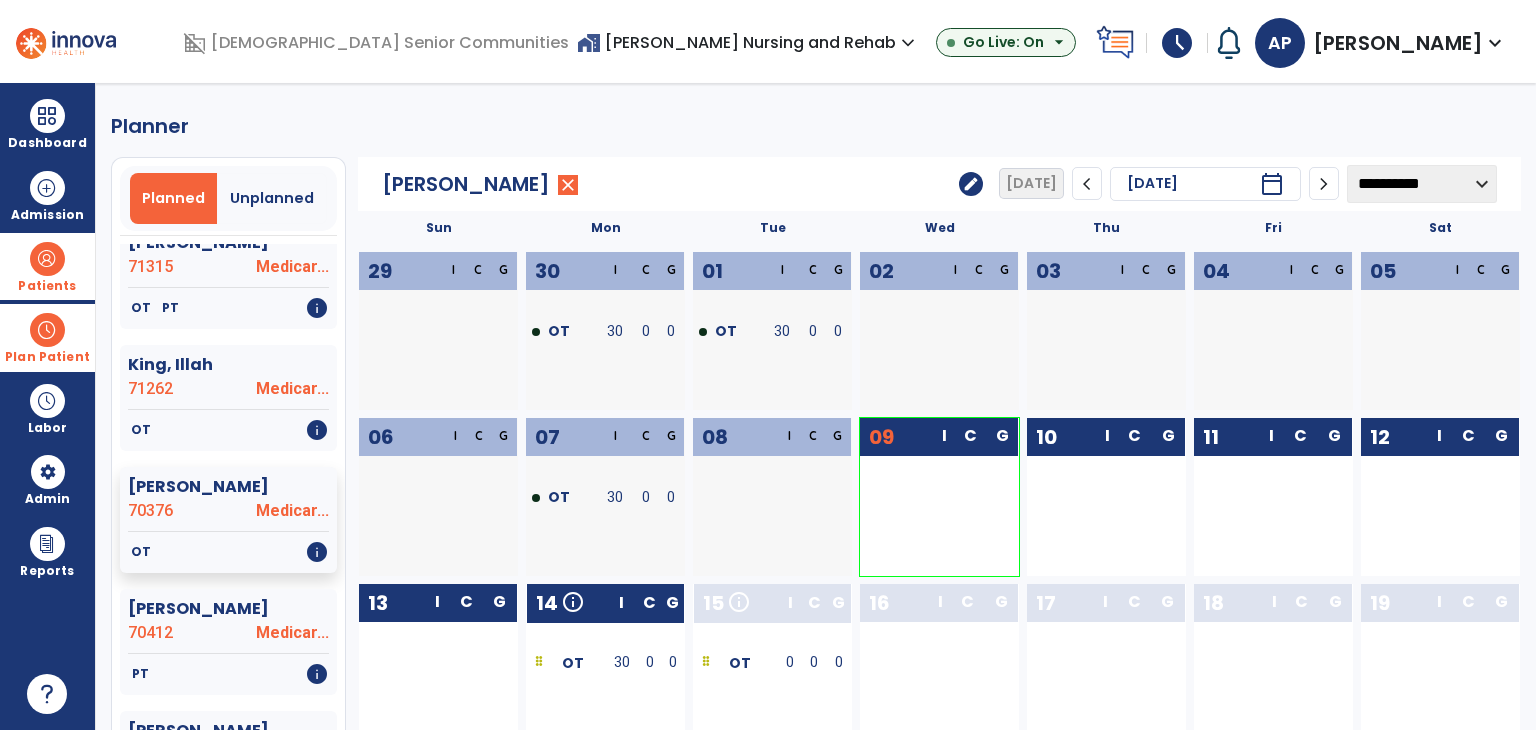 scroll, scrollTop: 100, scrollLeft: 0, axis: vertical 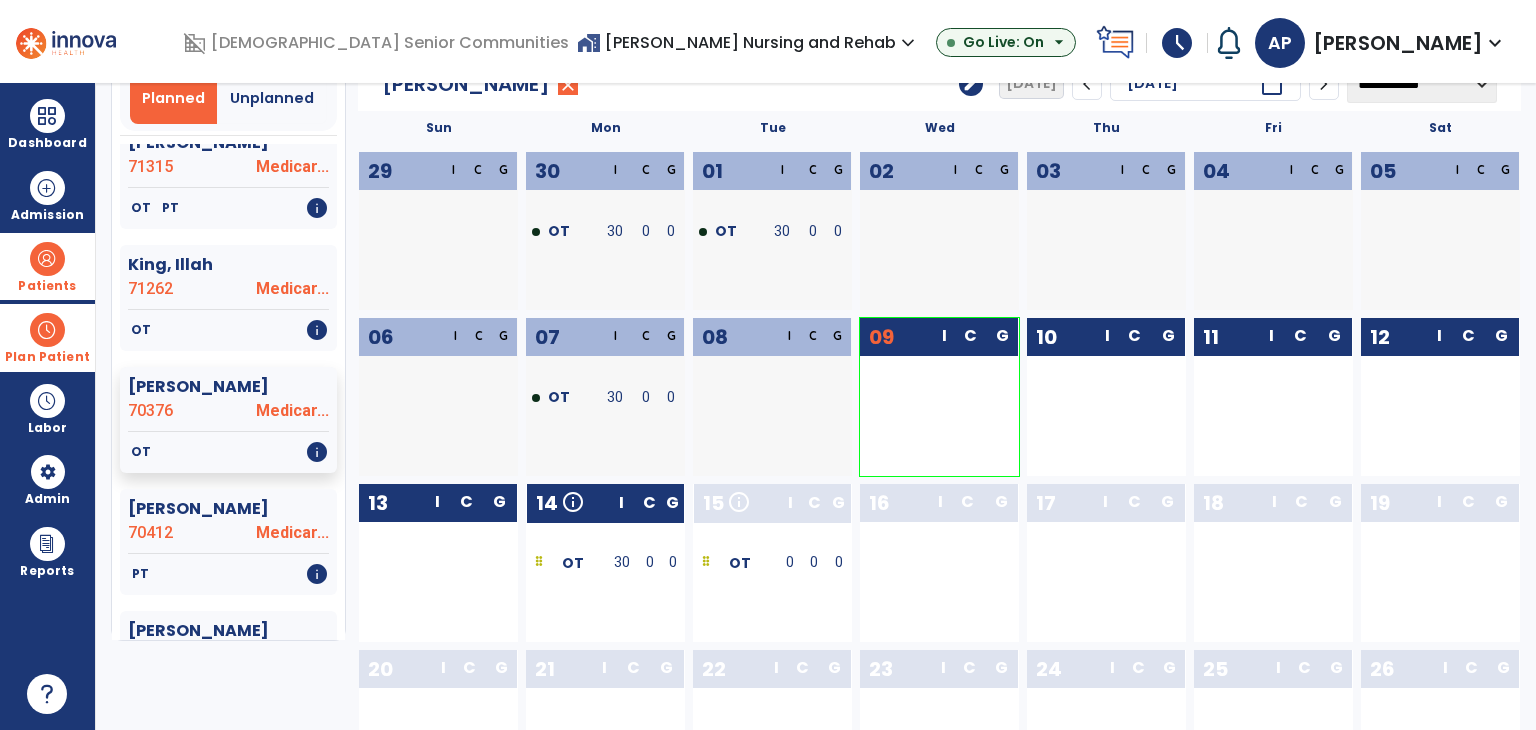 click at bounding box center (47, 330) 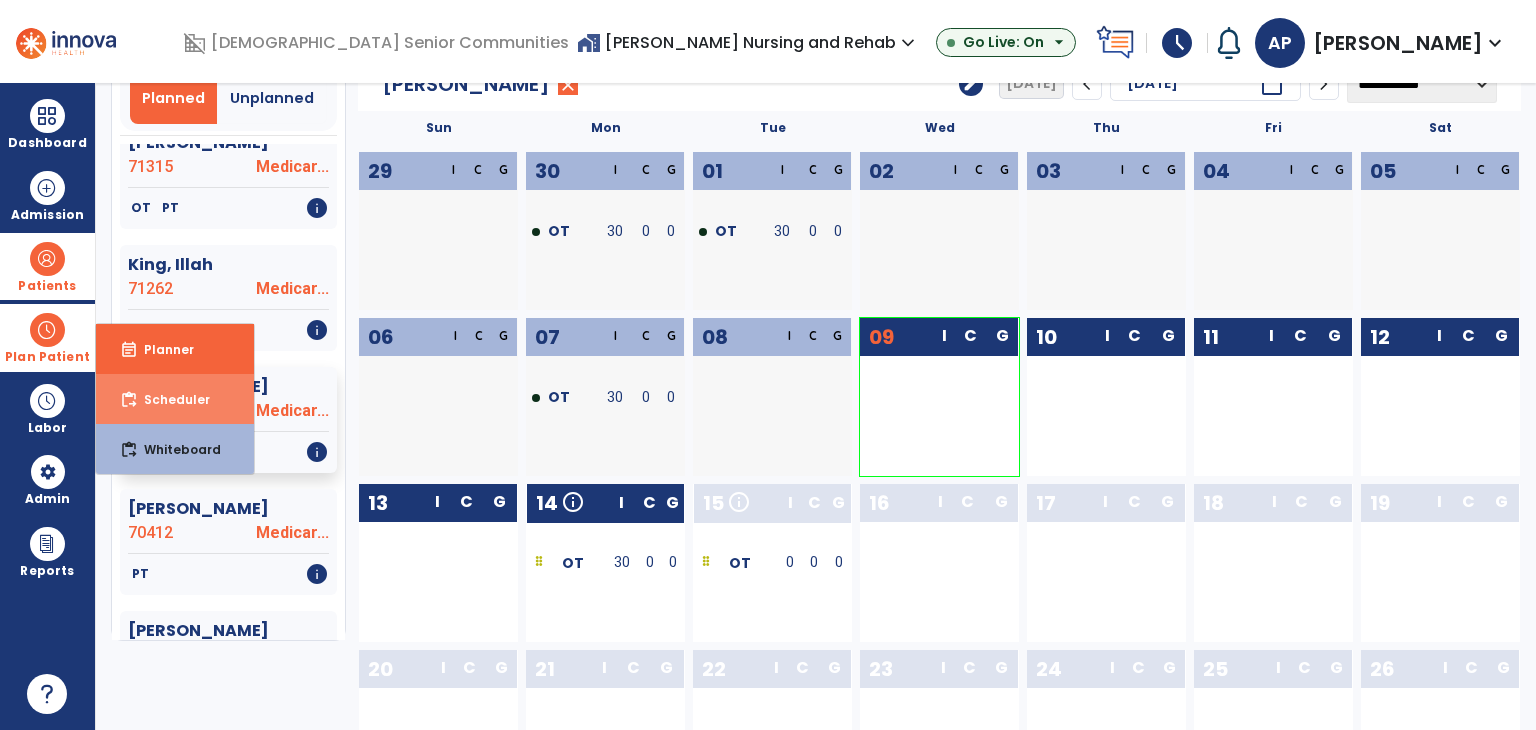 click on "Scheduler" at bounding box center (169, 399) 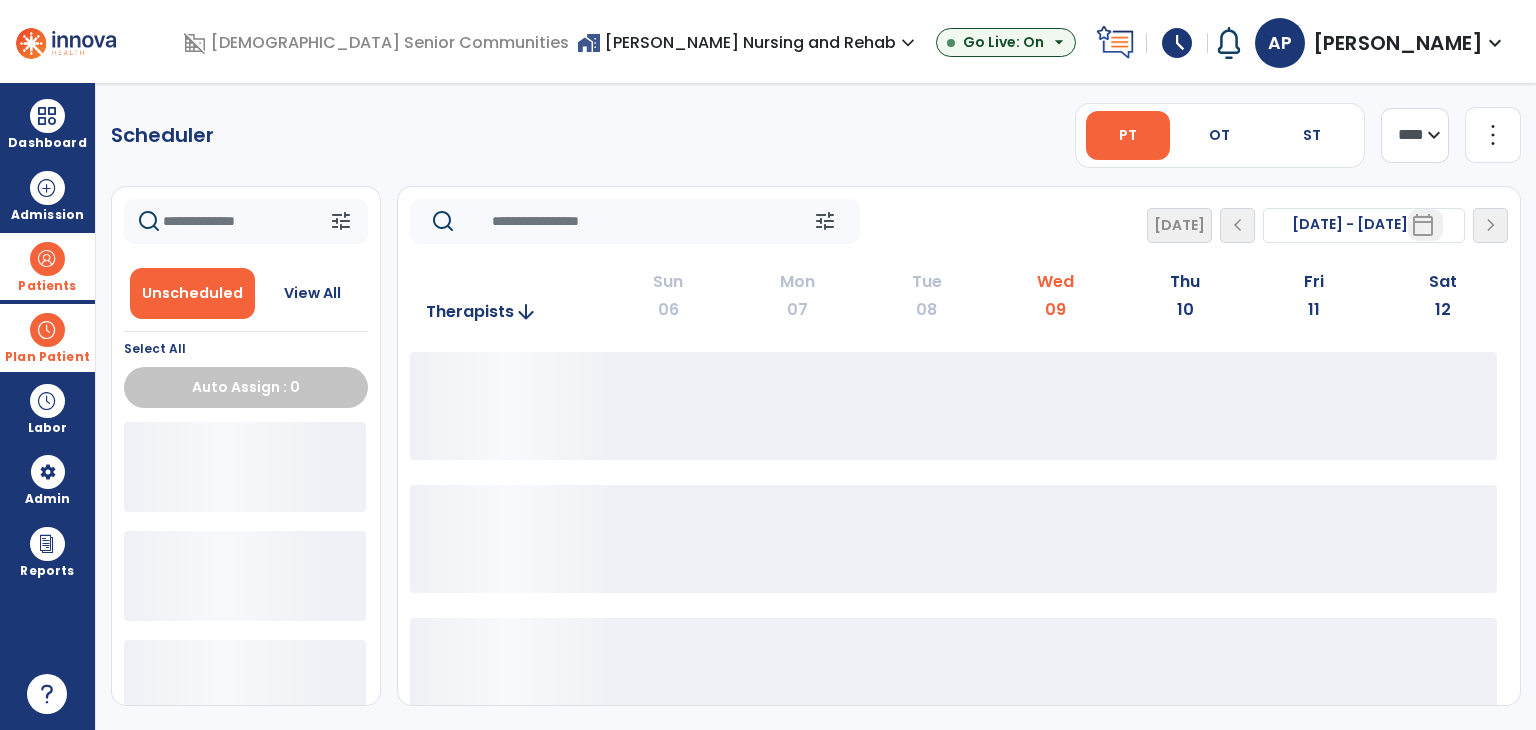 scroll, scrollTop: 0, scrollLeft: 0, axis: both 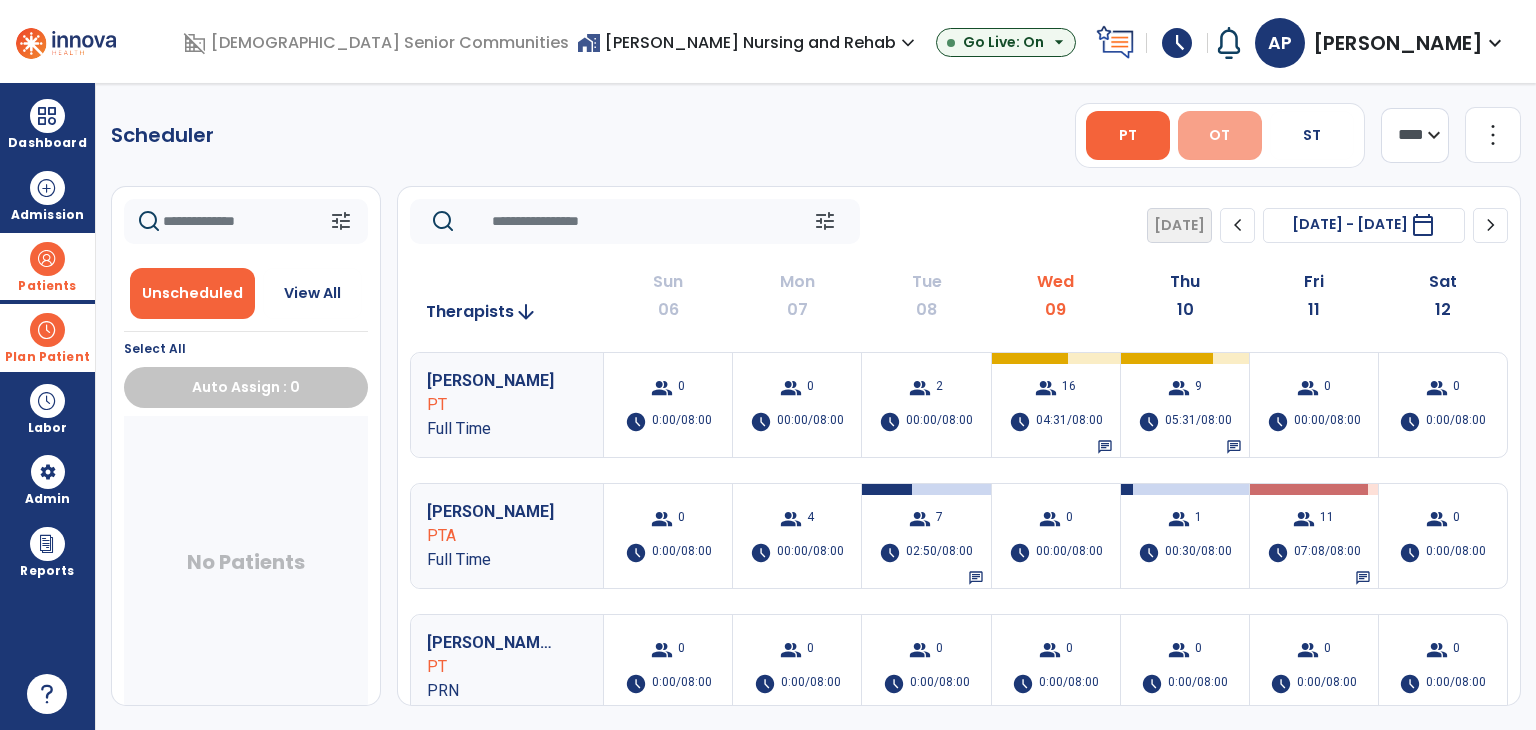 click on "OT" at bounding box center [1220, 135] 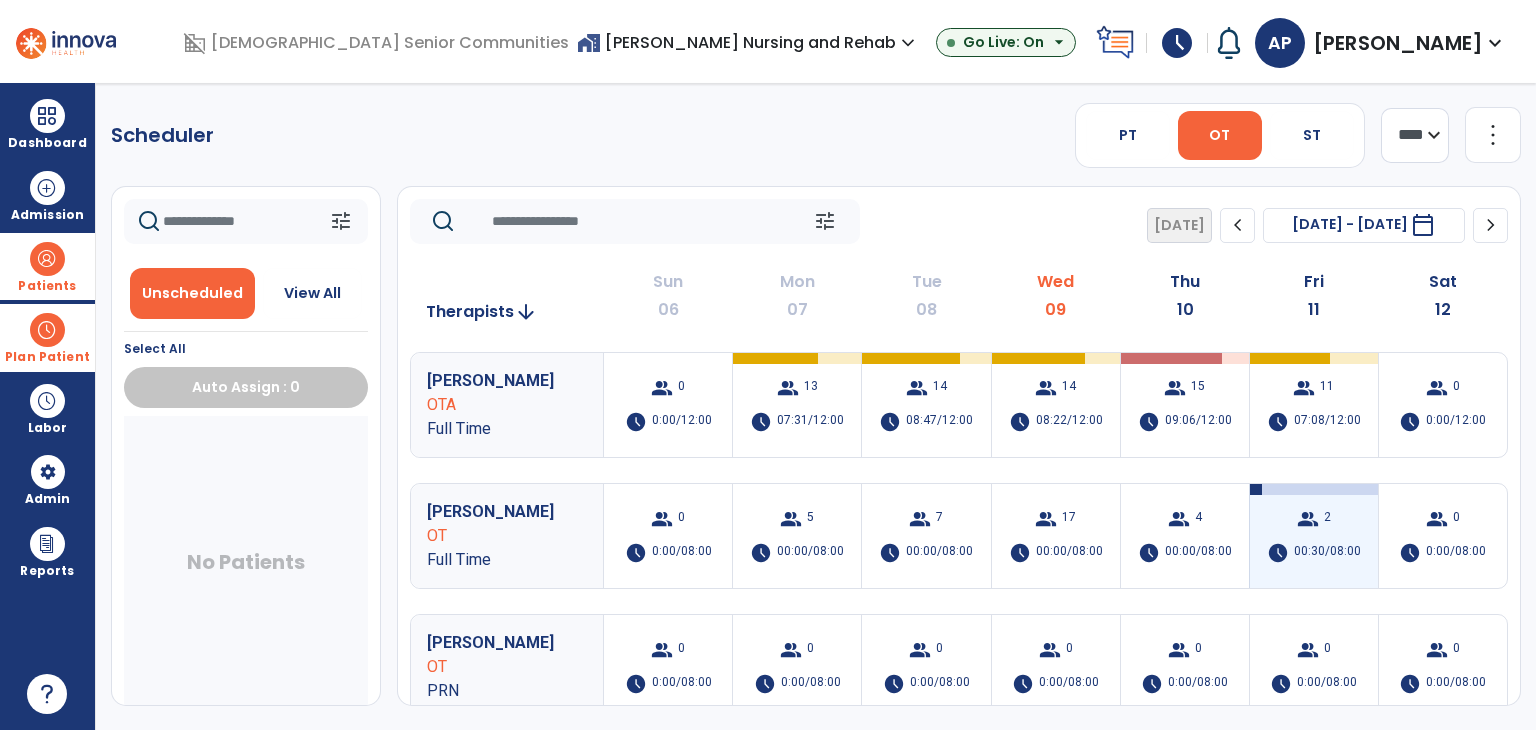 click on "00:30/08:00" at bounding box center (1327, 553) 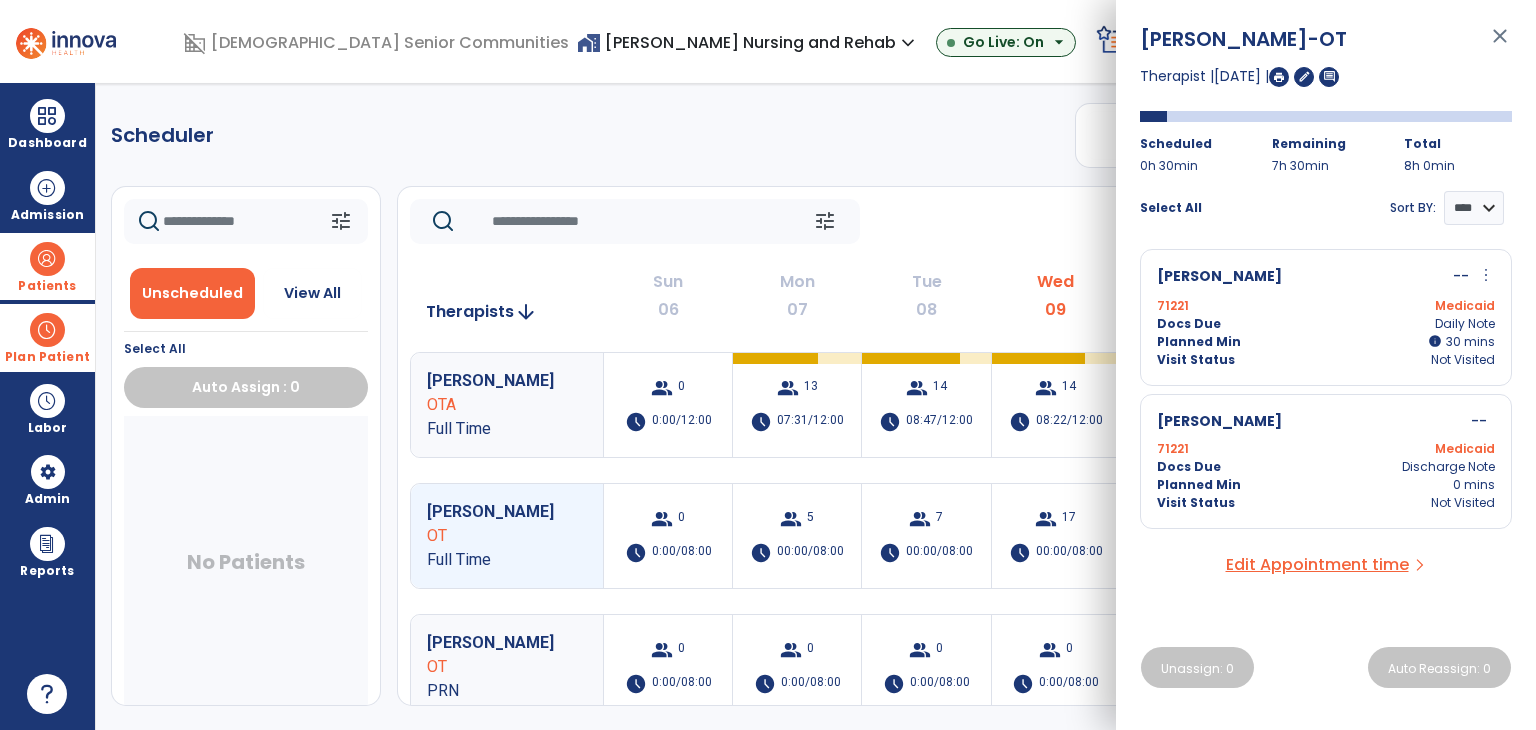 click on "Docs Due Daily Note" at bounding box center [1326, 324] 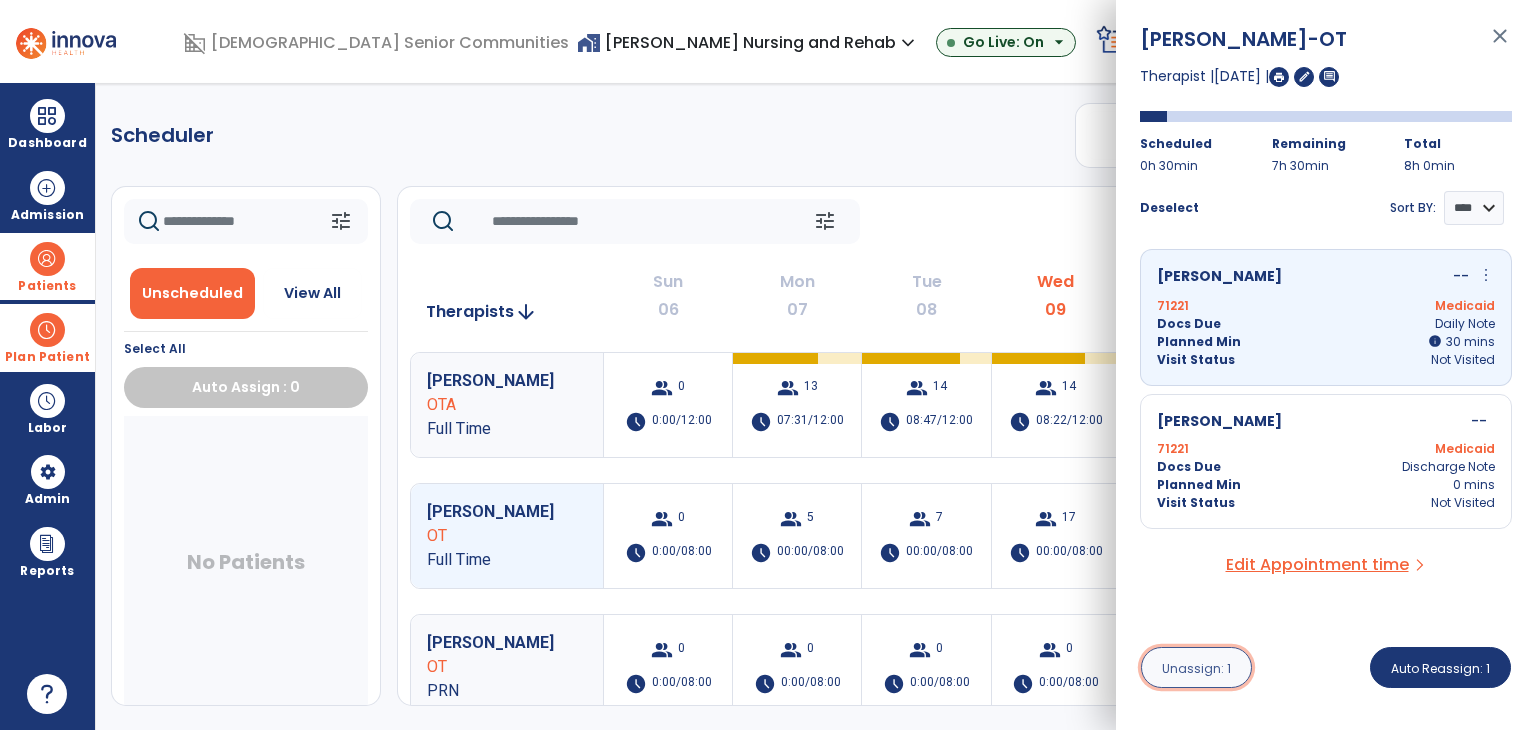 click on "Unassign: 1" at bounding box center (1196, 668) 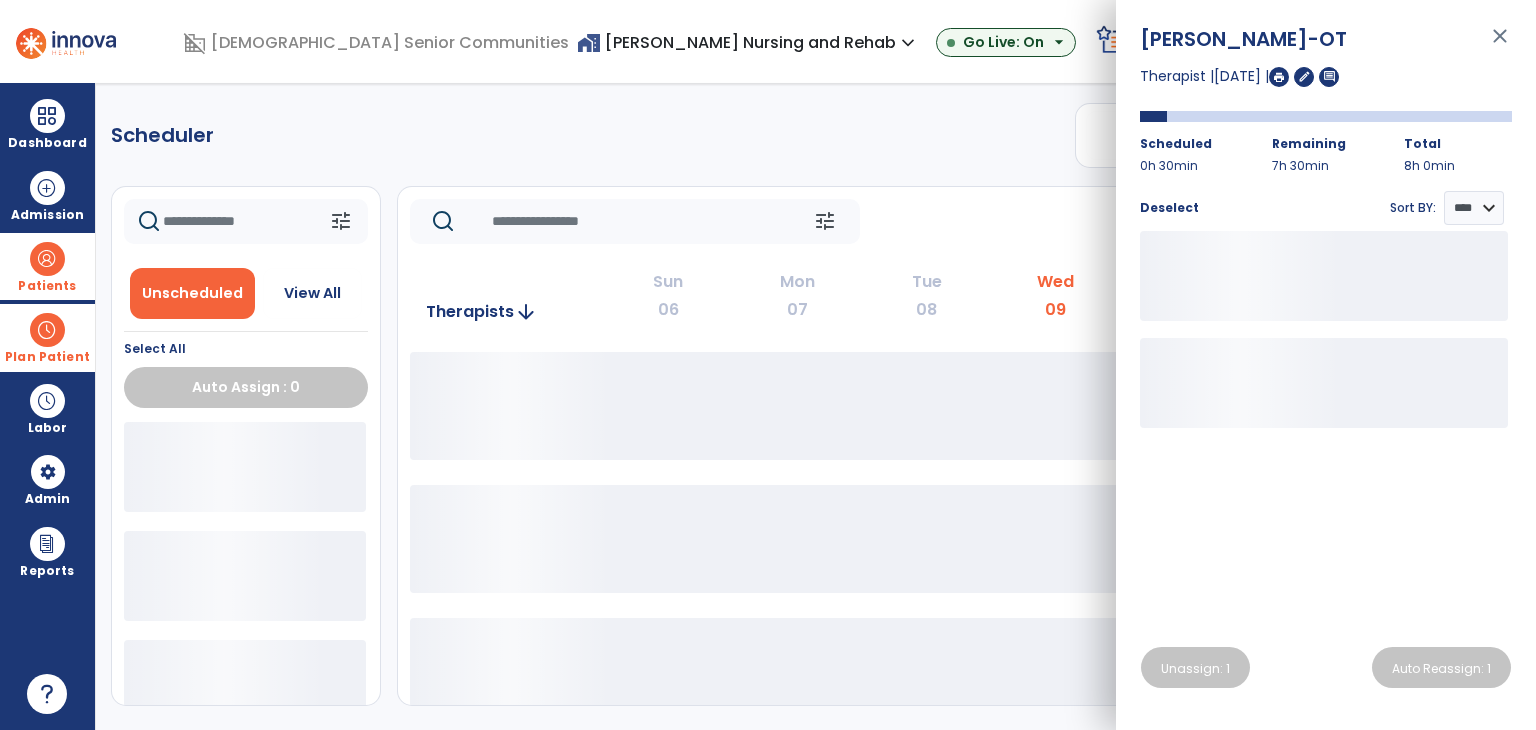 click on "close" at bounding box center [1500, 45] 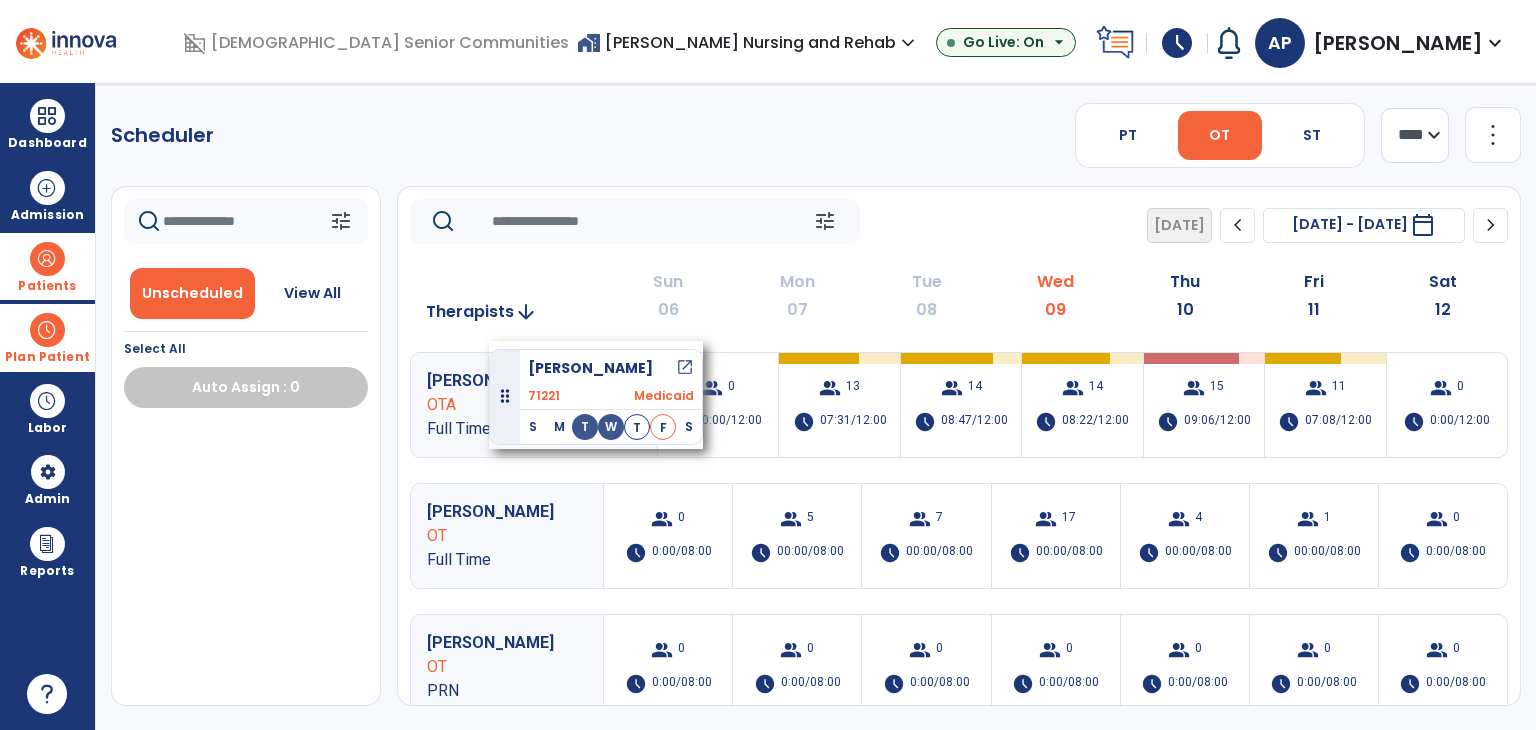 drag, startPoint x: 257, startPoint y: 443, endPoint x: 489, endPoint y: 341, distance: 253.43243 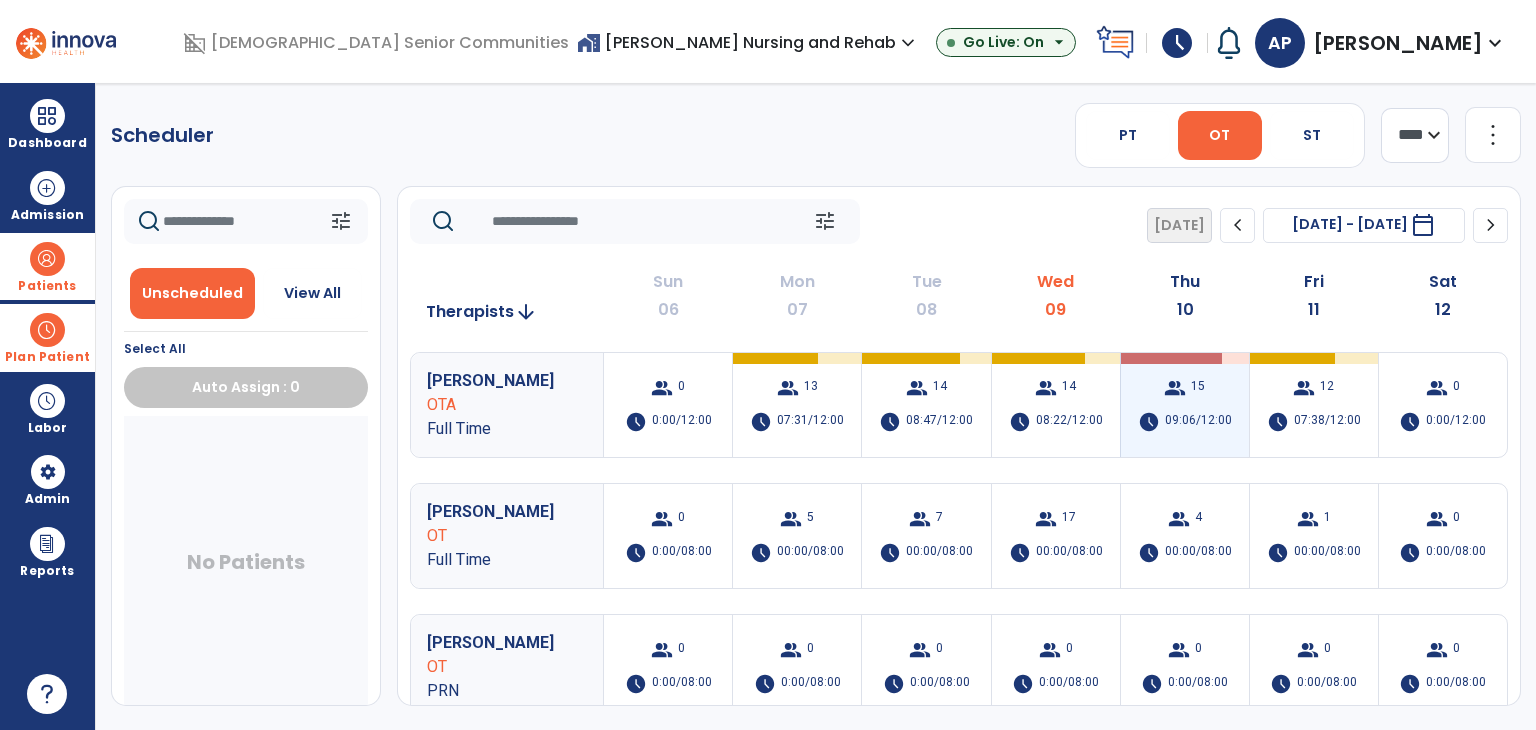 click on "15" at bounding box center (1198, 388) 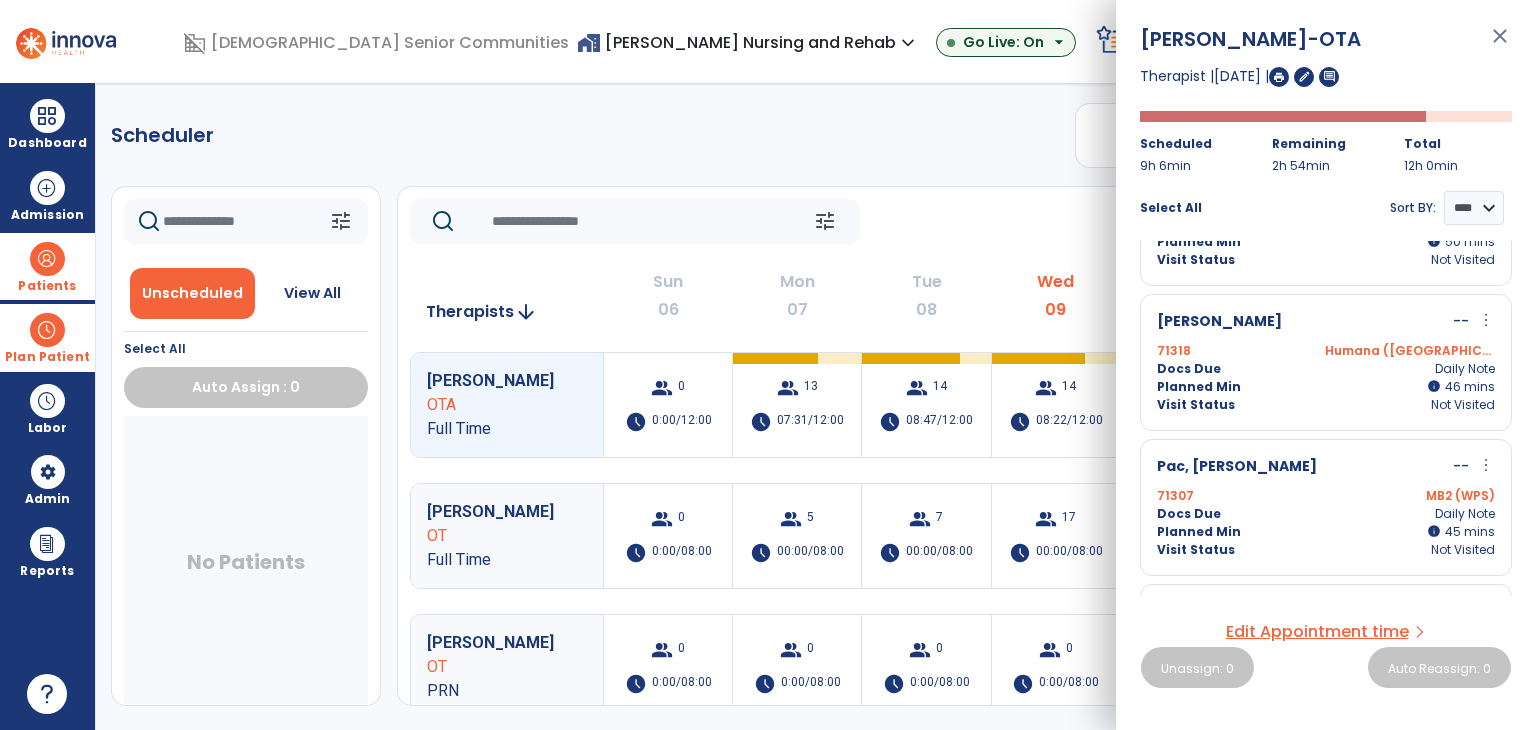 scroll, scrollTop: 200, scrollLeft: 0, axis: vertical 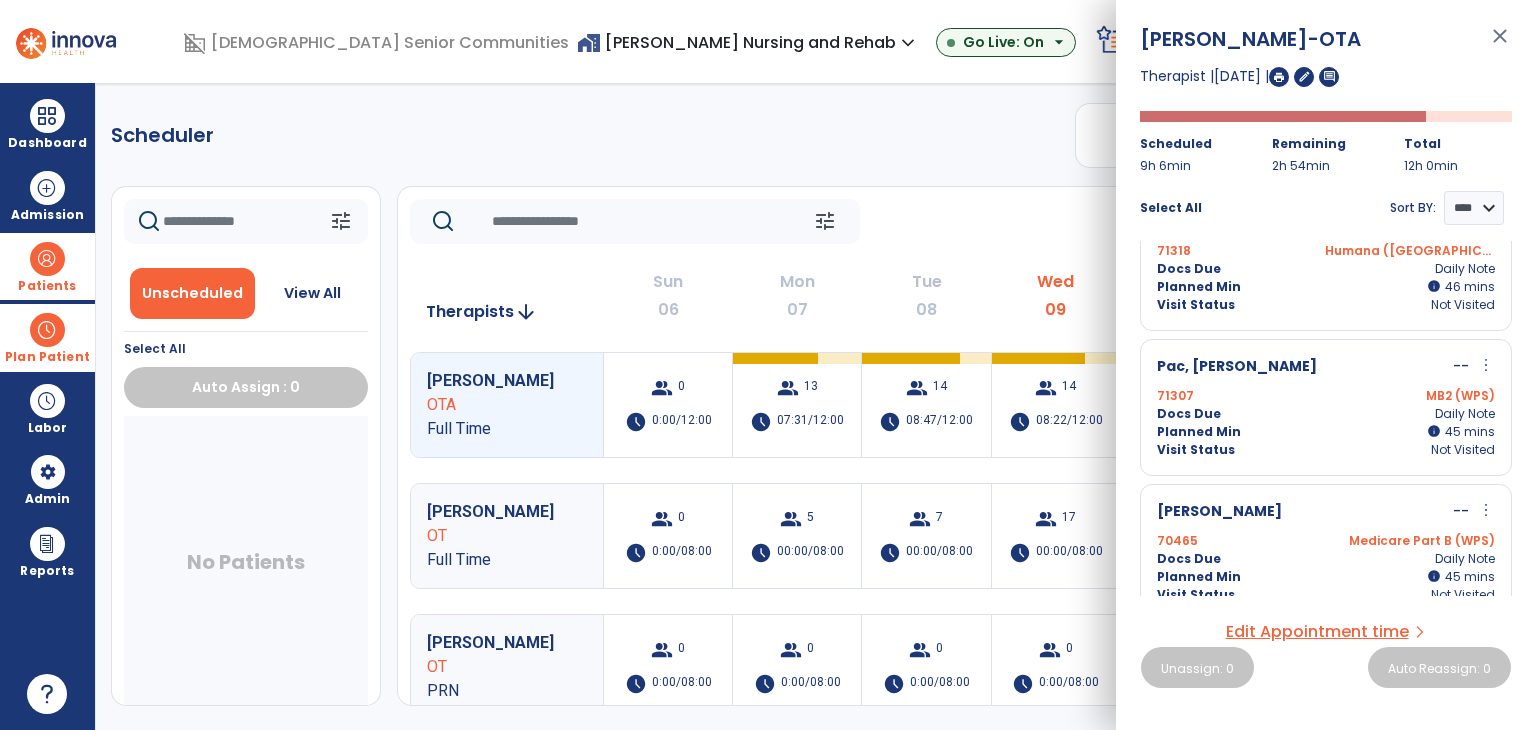 click on "more_vert" at bounding box center [1486, 365] 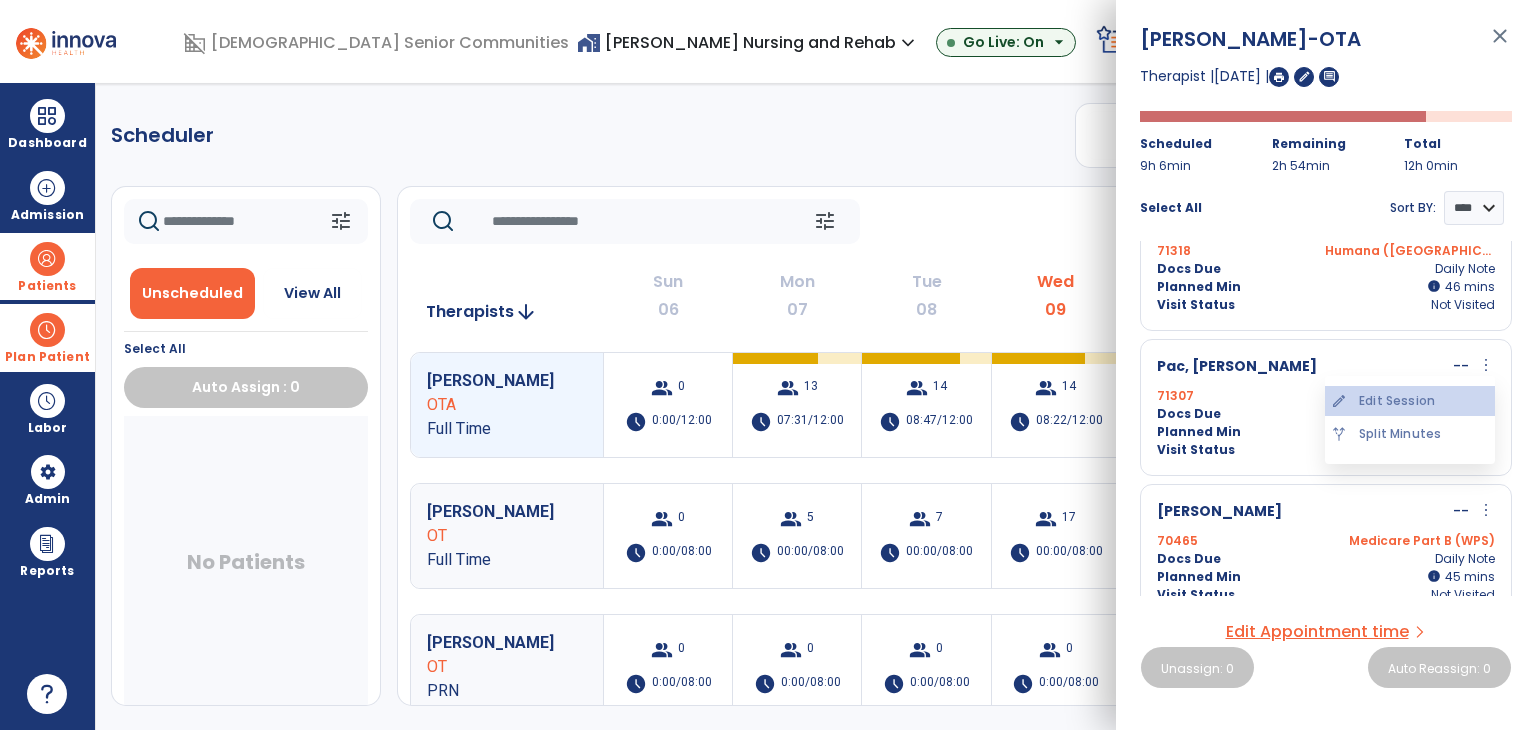 click on "edit   Edit Session" at bounding box center (1410, 401) 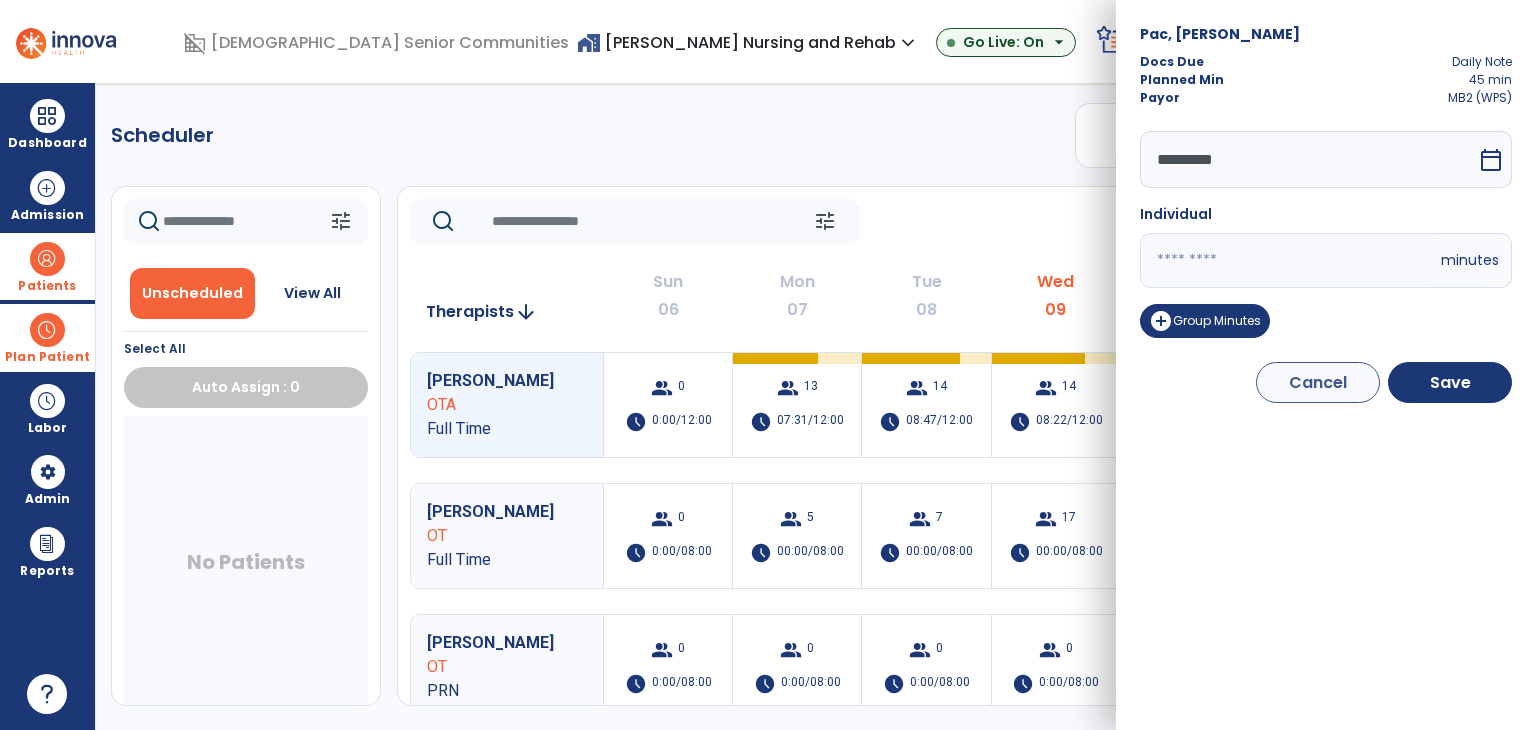 drag, startPoint x: 1188, startPoint y: 261, endPoint x: 992, endPoint y: 261, distance: 196 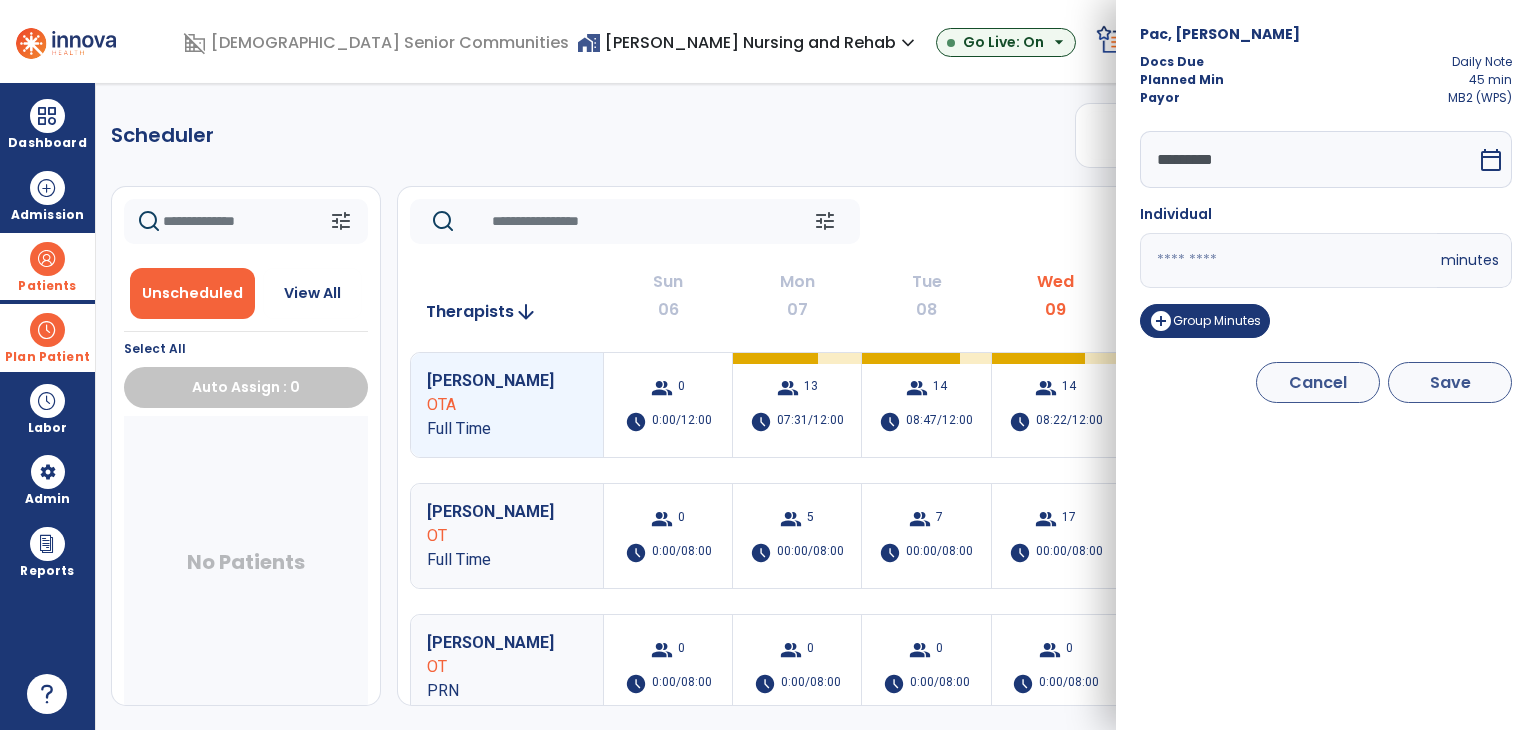 type on "**" 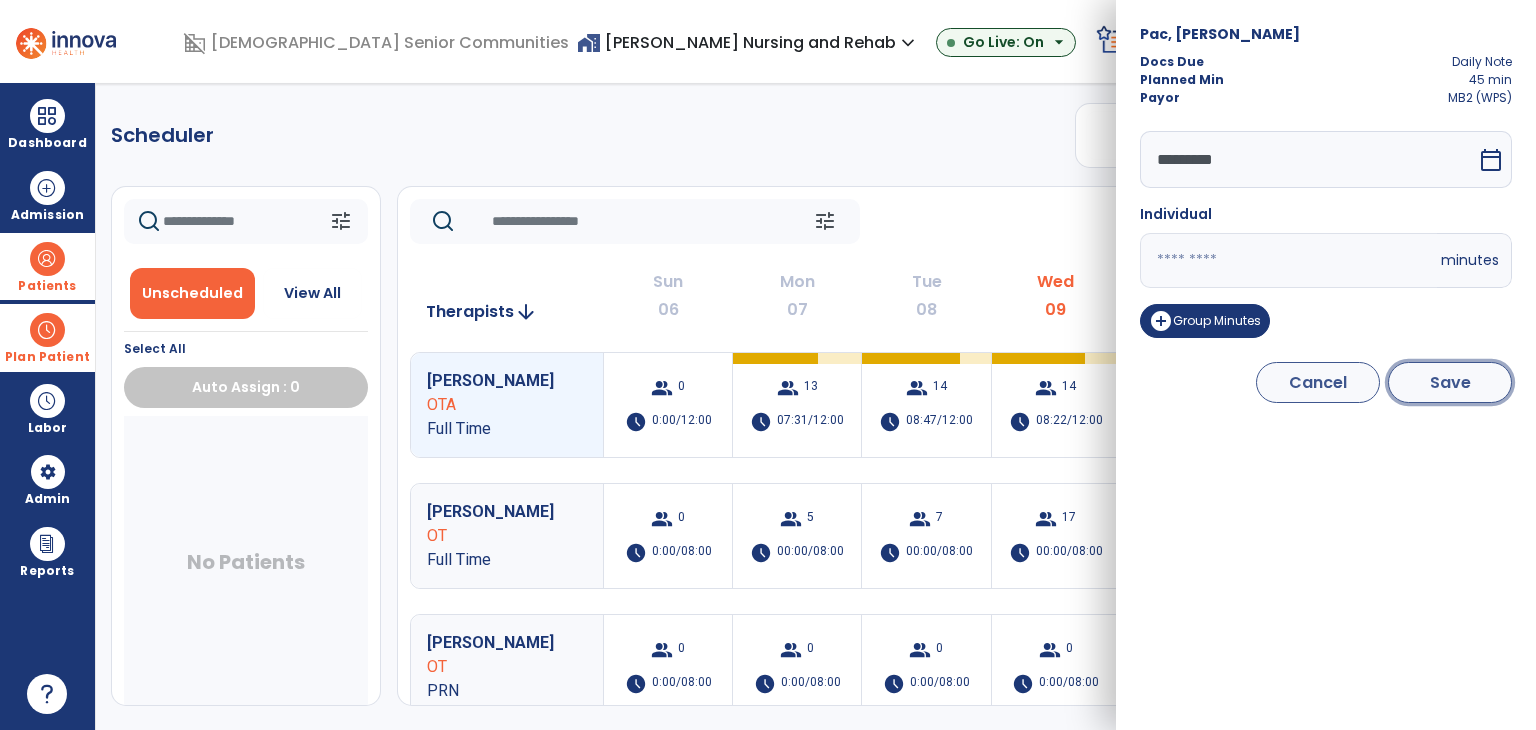 click on "Save" at bounding box center (1450, 382) 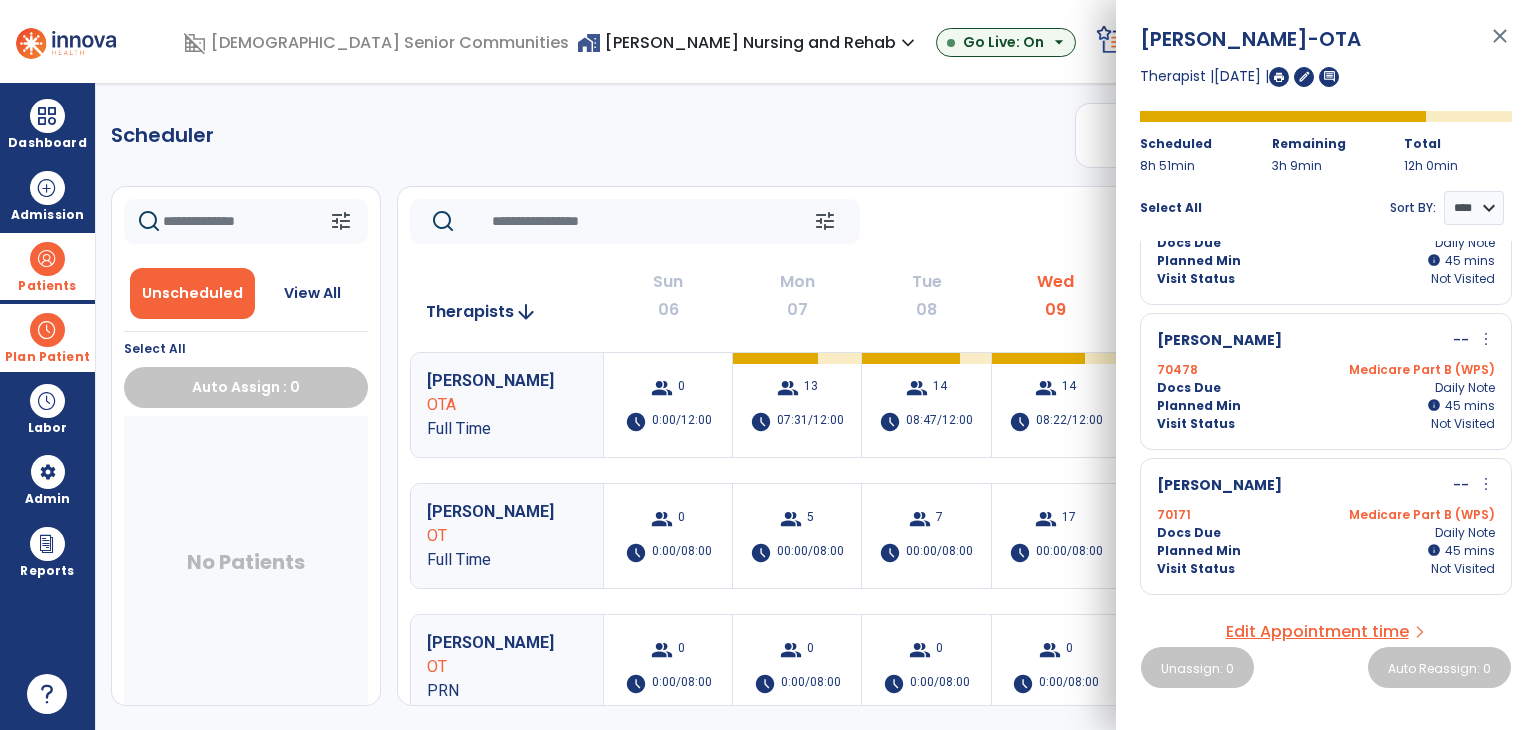 scroll, scrollTop: 400, scrollLeft: 0, axis: vertical 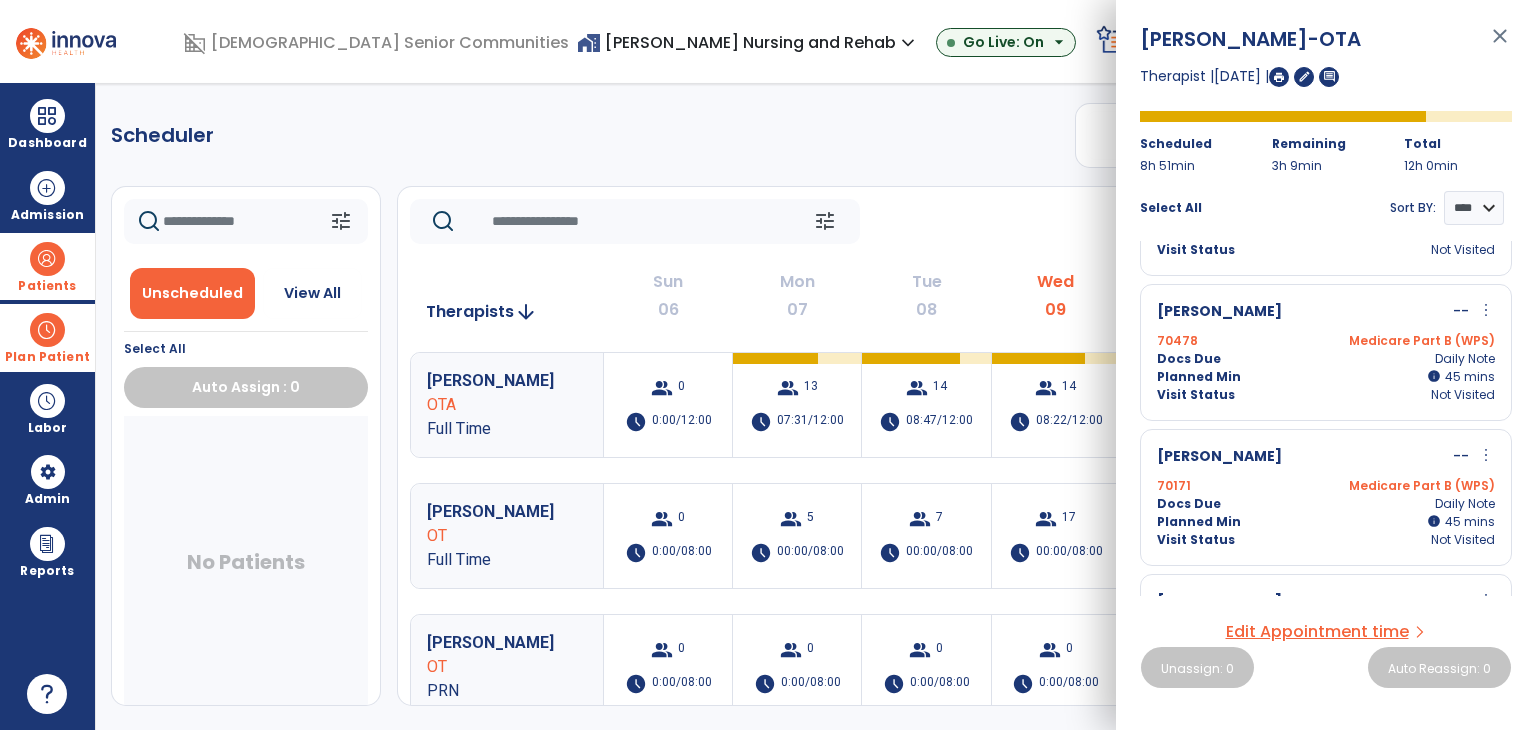 click on "more_vert" at bounding box center [1486, 310] 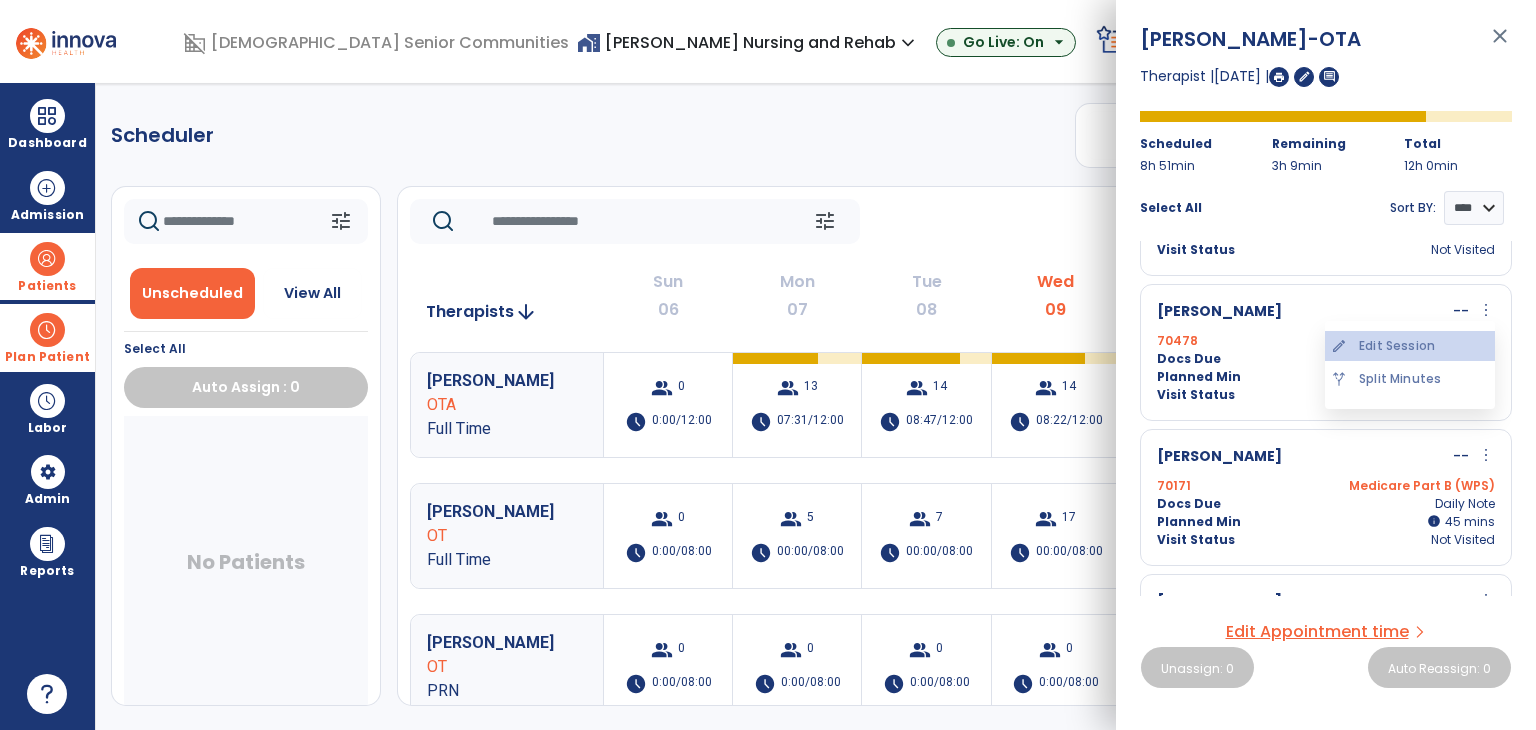 click on "edit   Edit Session" at bounding box center (1410, 346) 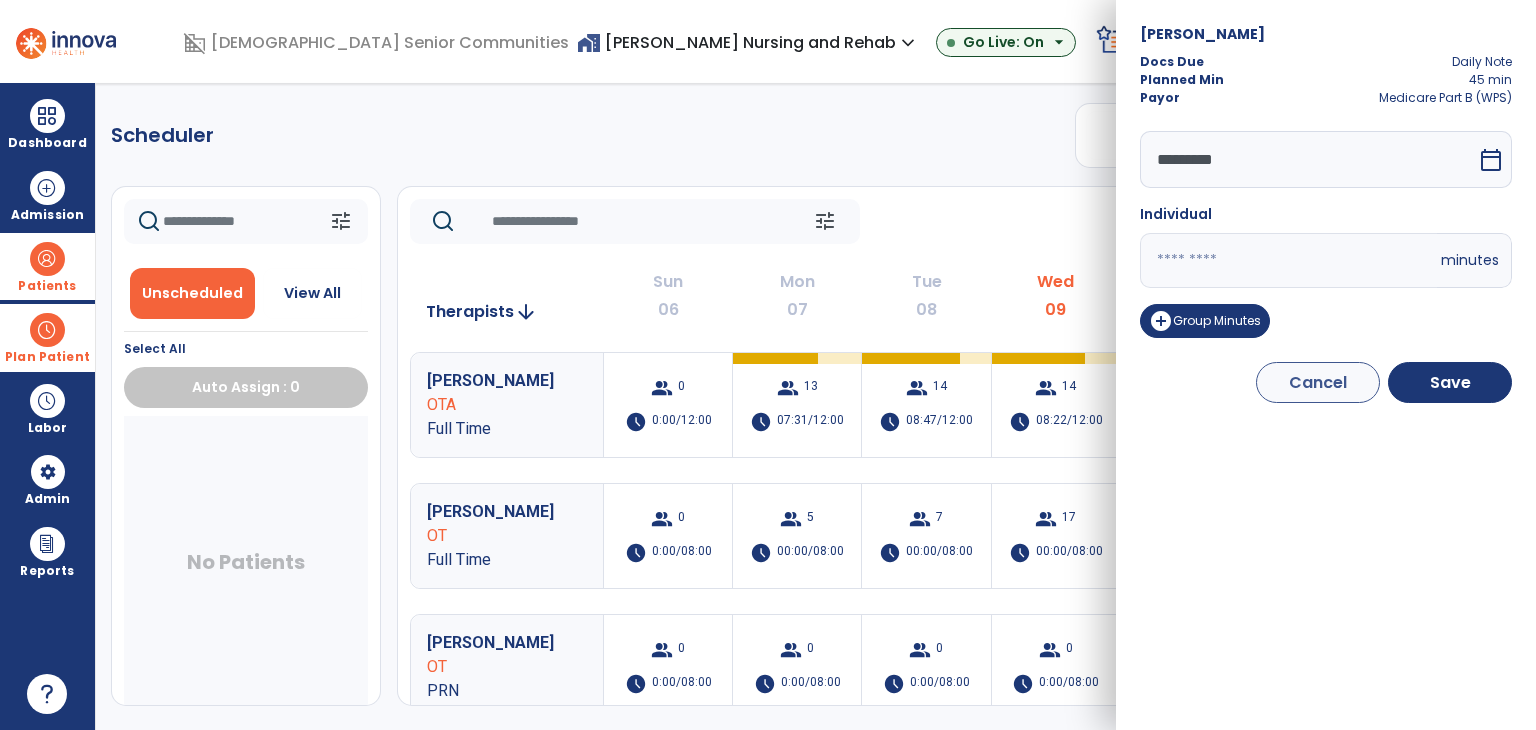 drag, startPoint x: 1179, startPoint y: 268, endPoint x: 1069, endPoint y: 246, distance: 112.17843 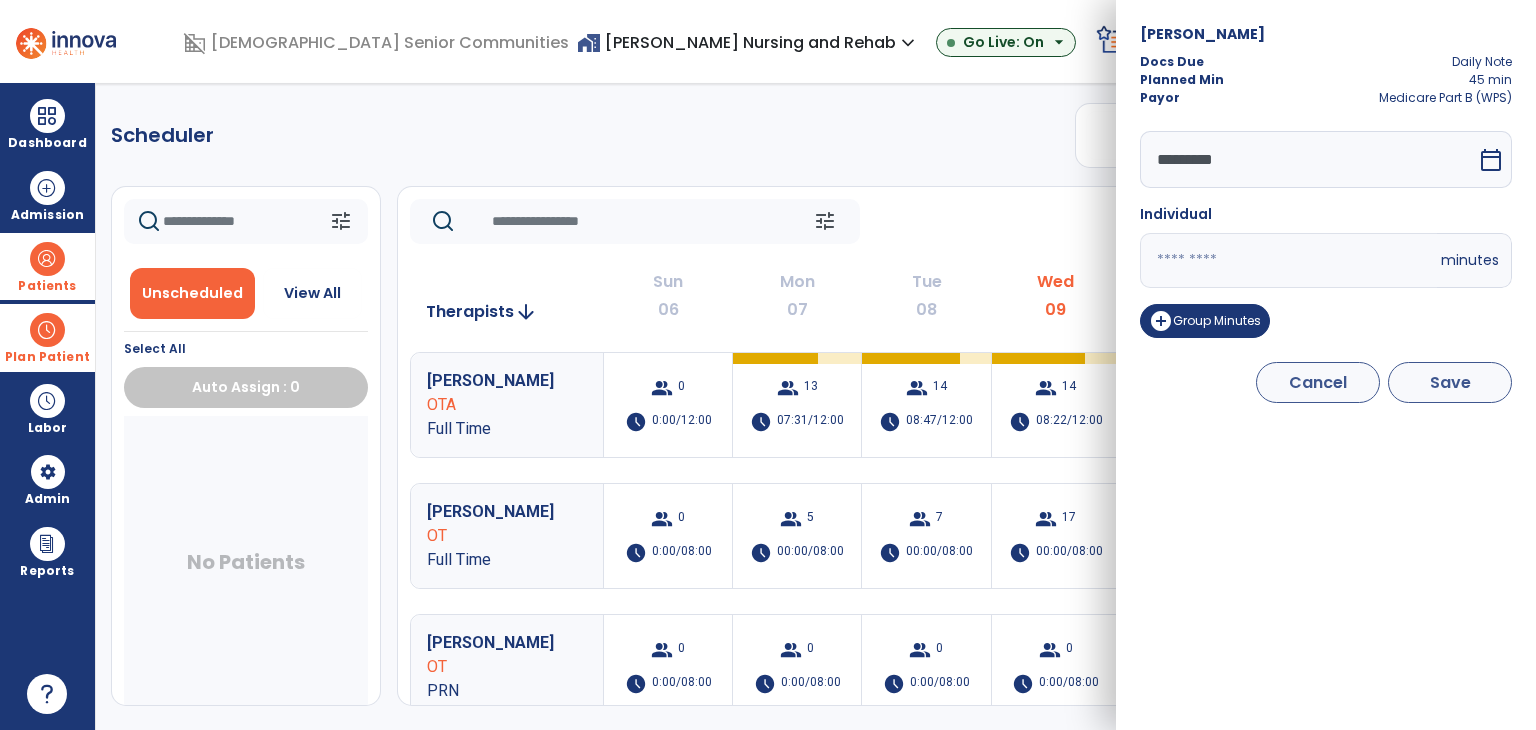 type on "**" 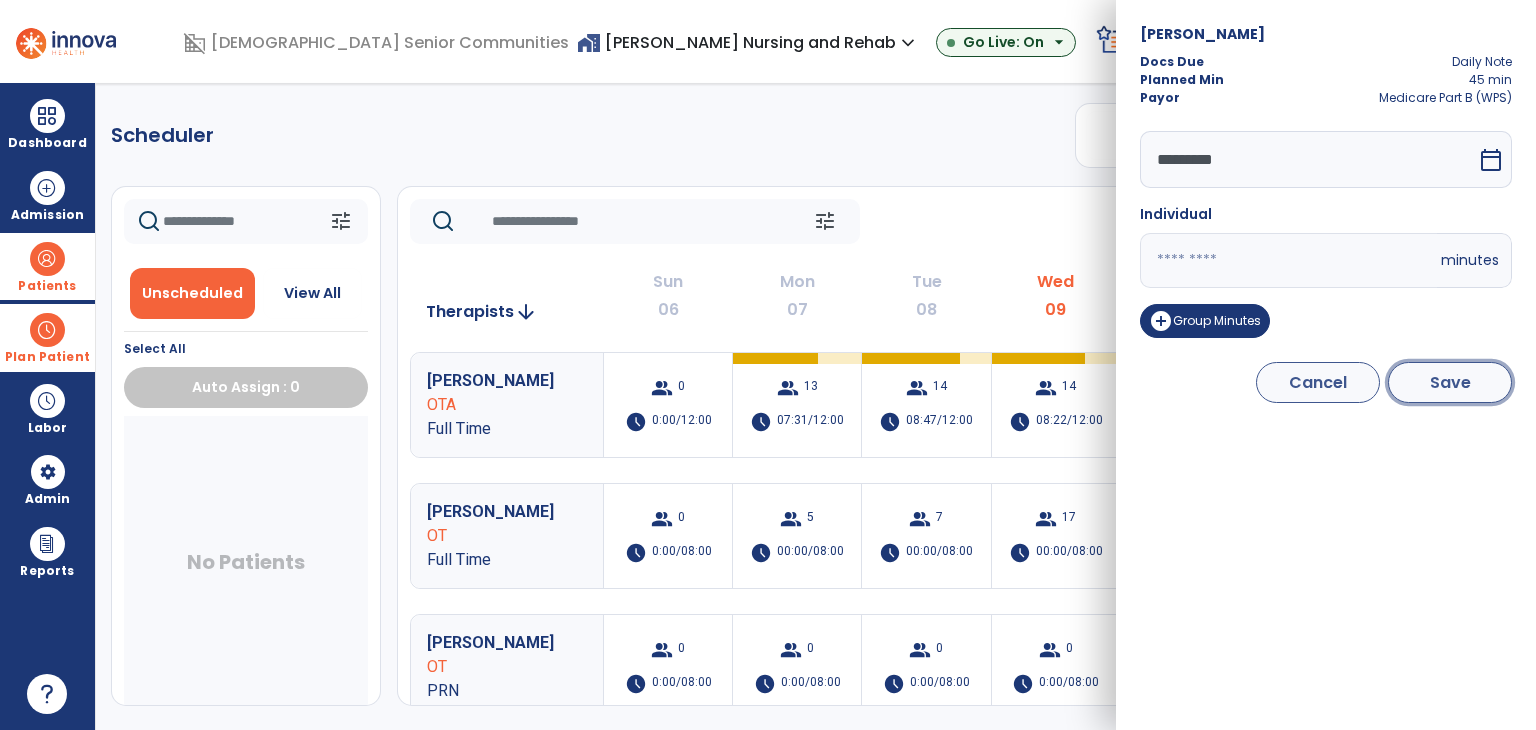 click on "Save" at bounding box center [1450, 382] 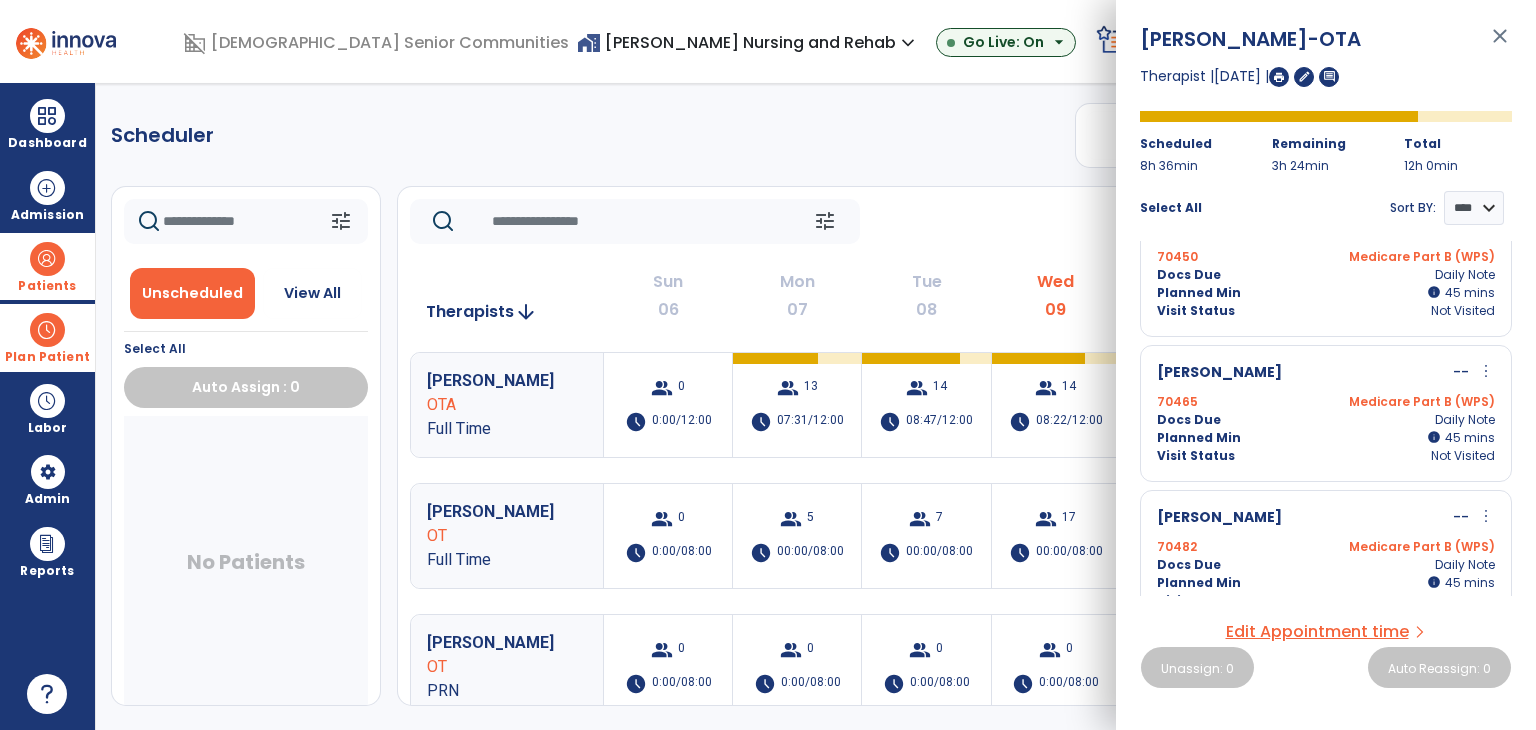 scroll, scrollTop: 400, scrollLeft: 0, axis: vertical 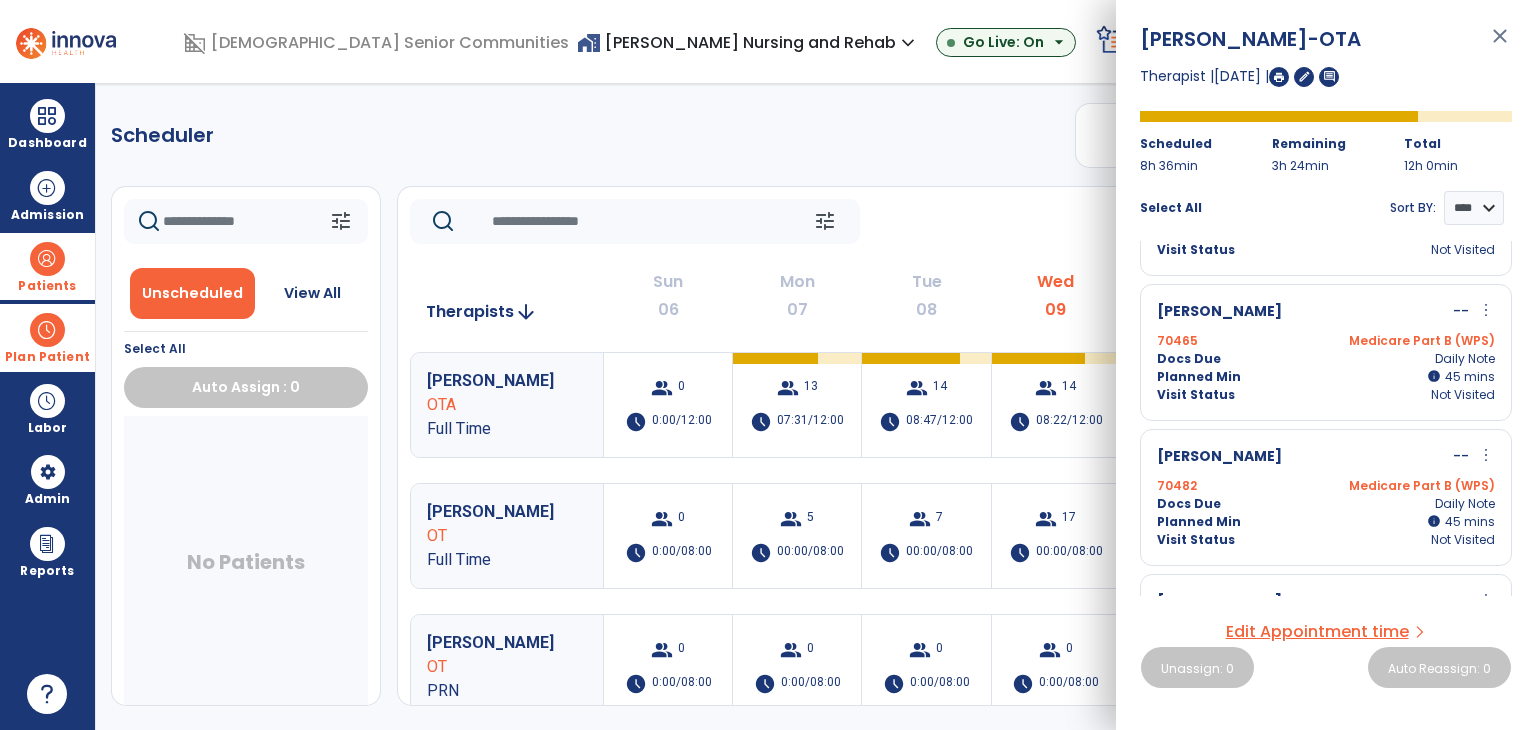 click on "more_vert" at bounding box center (1486, 310) 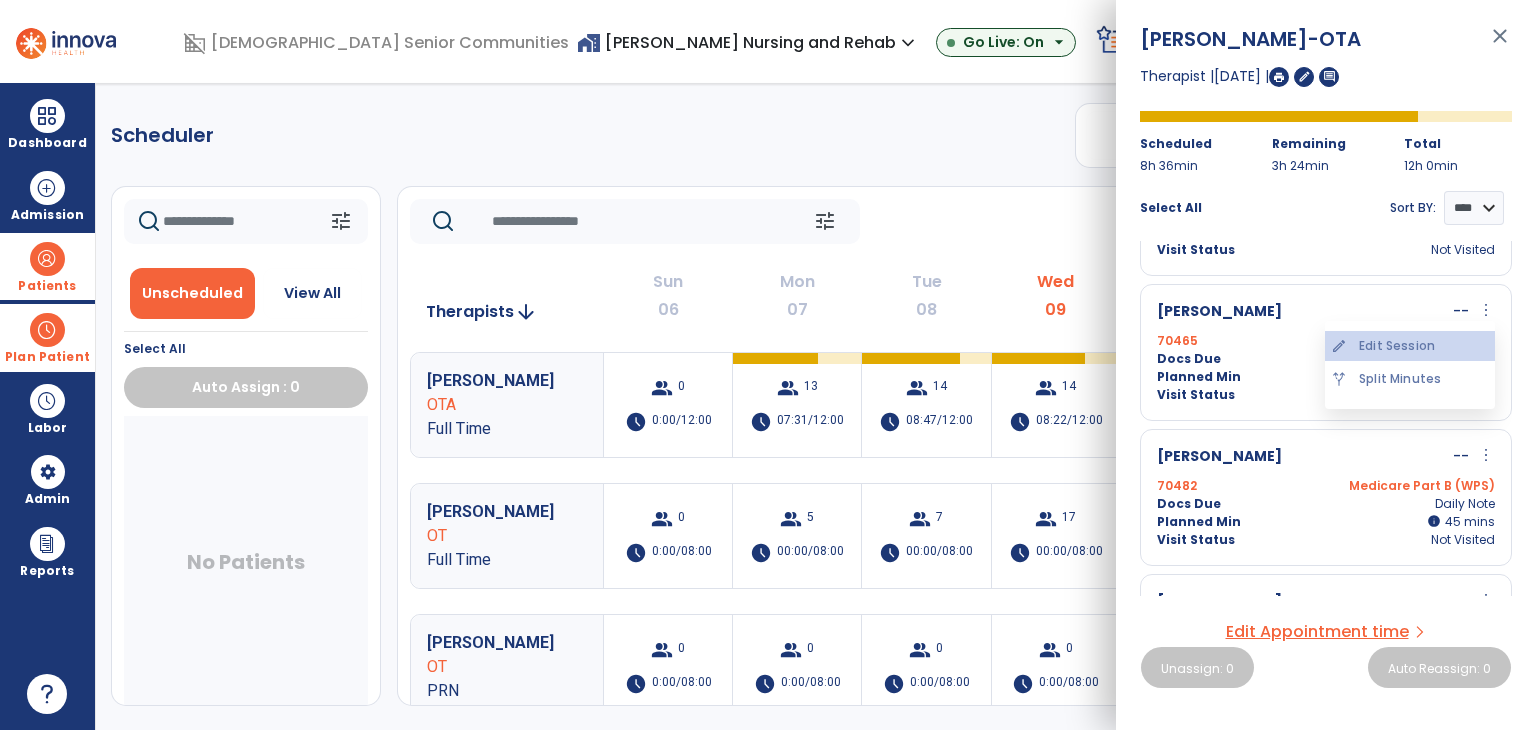 click on "edit   Edit Session" at bounding box center [1410, 346] 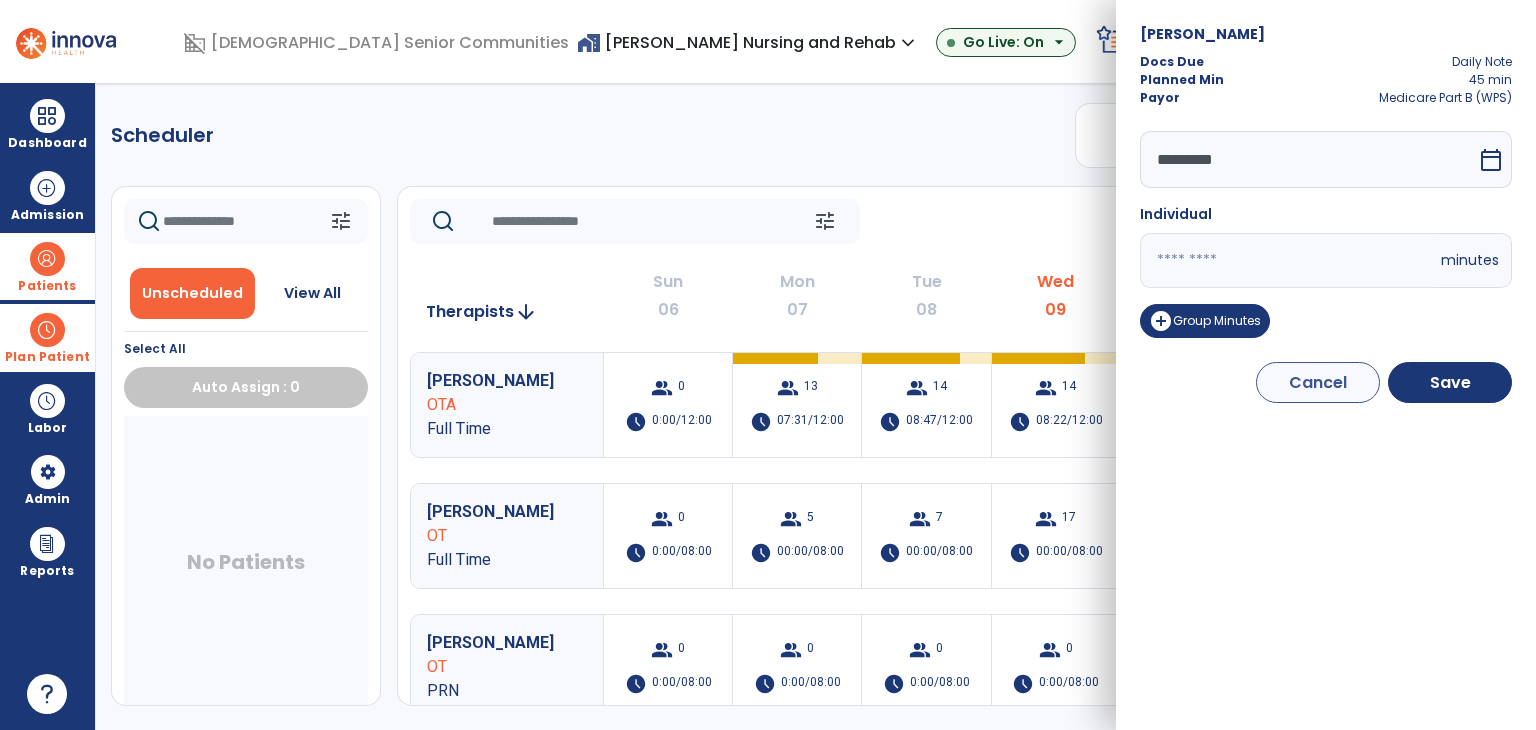 drag, startPoint x: 1184, startPoint y: 258, endPoint x: 1022, endPoint y: 249, distance: 162.2498 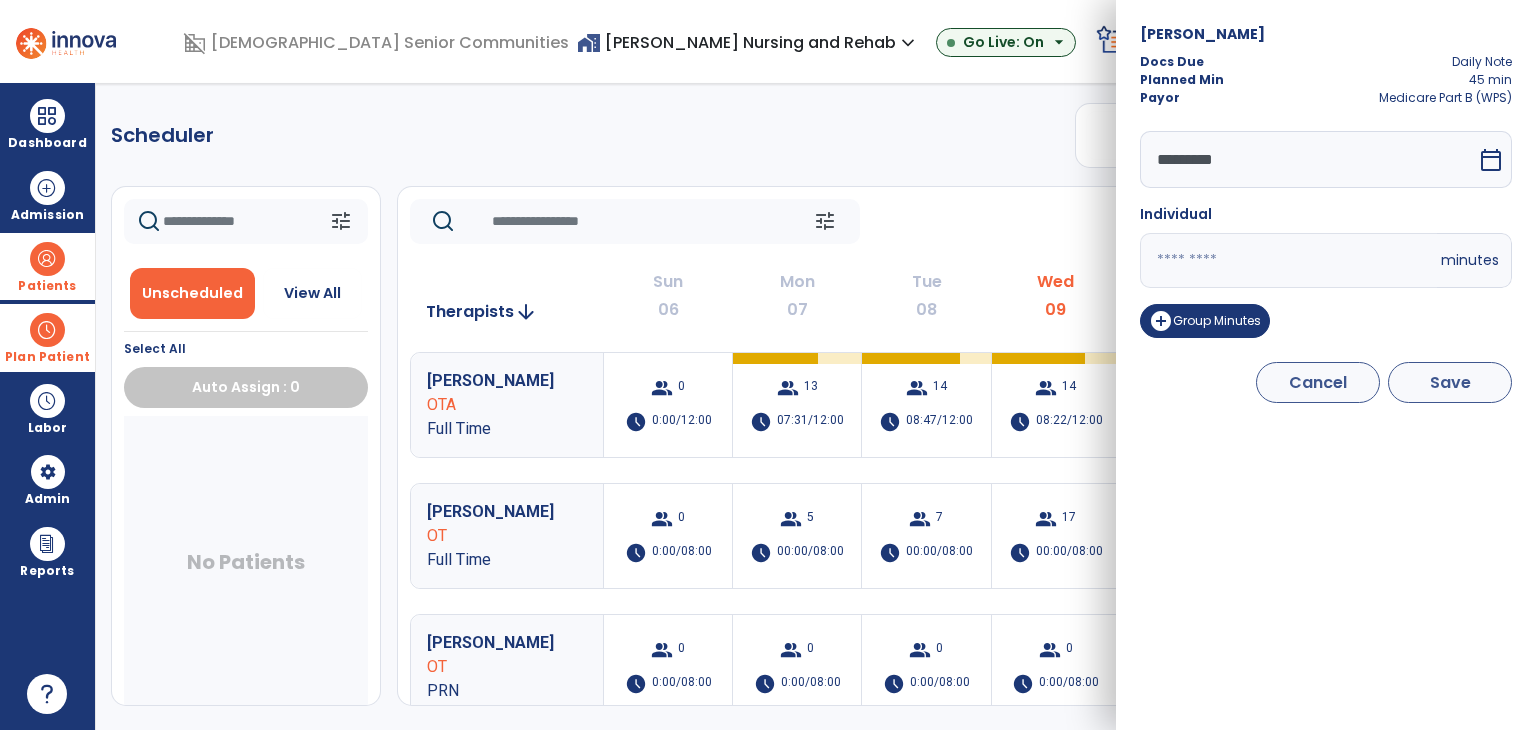 type on "**" 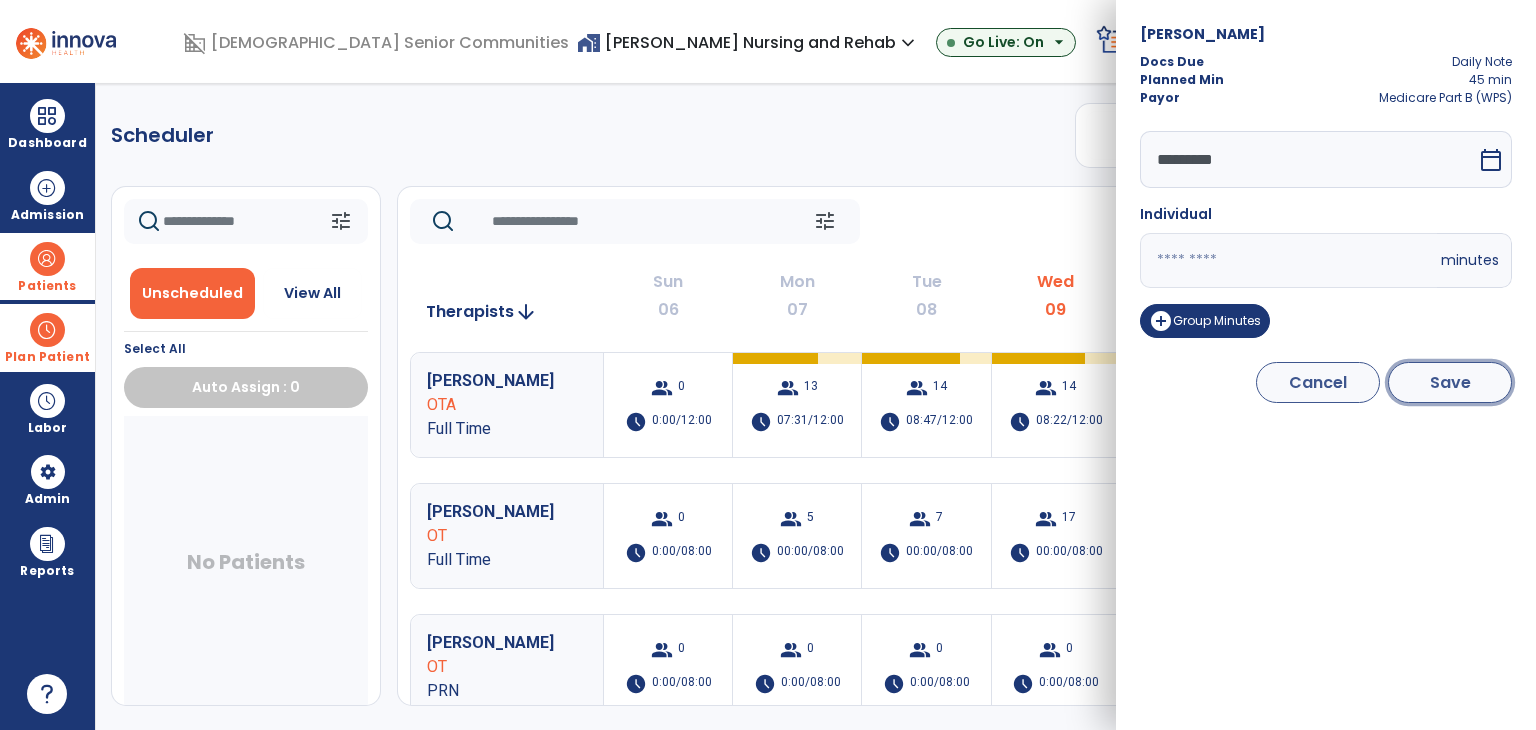 click on "Save" at bounding box center [1450, 382] 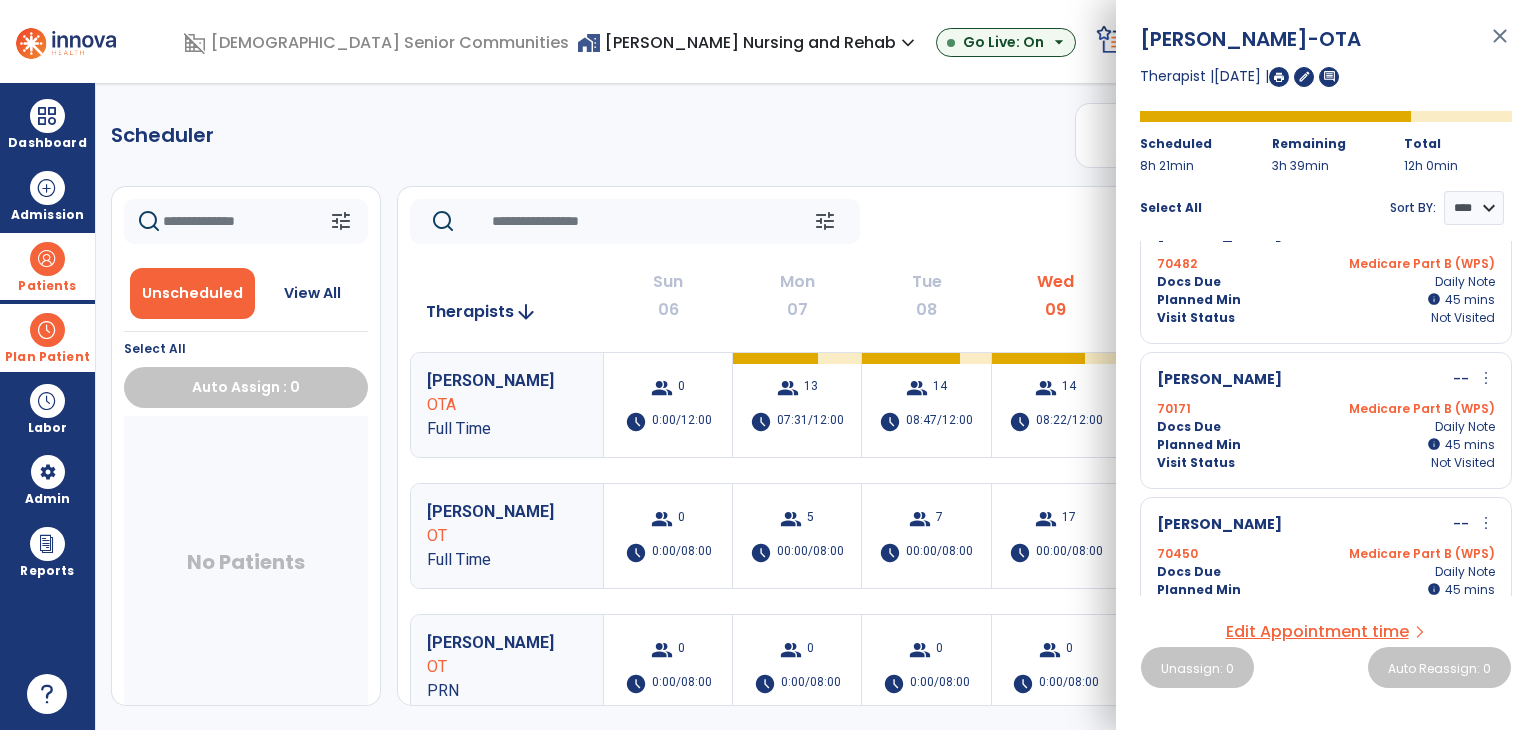 scroll, scrollTop: 300, scrollLeft: 0, axis: vertical 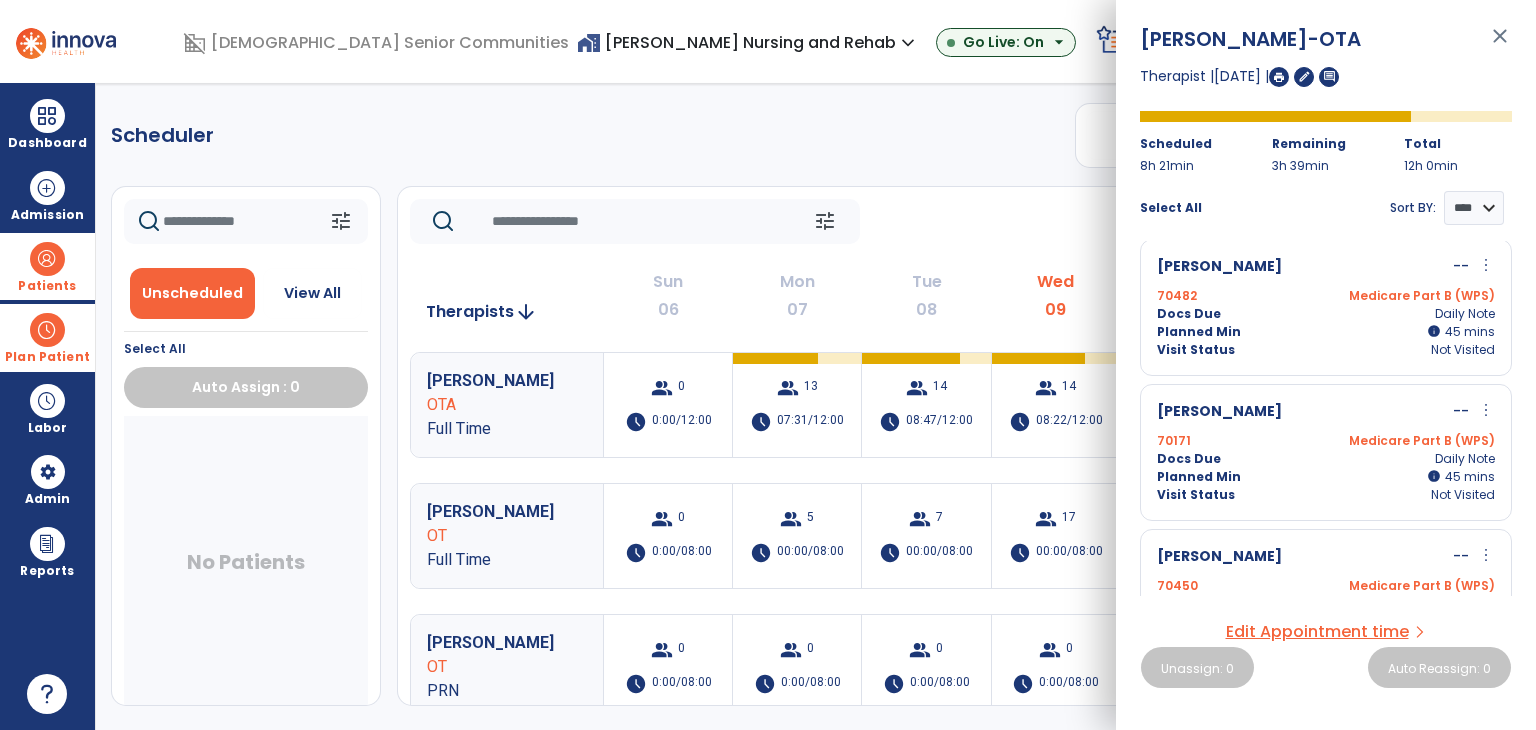click on "more_vert" at bounding box center (1486, 265) 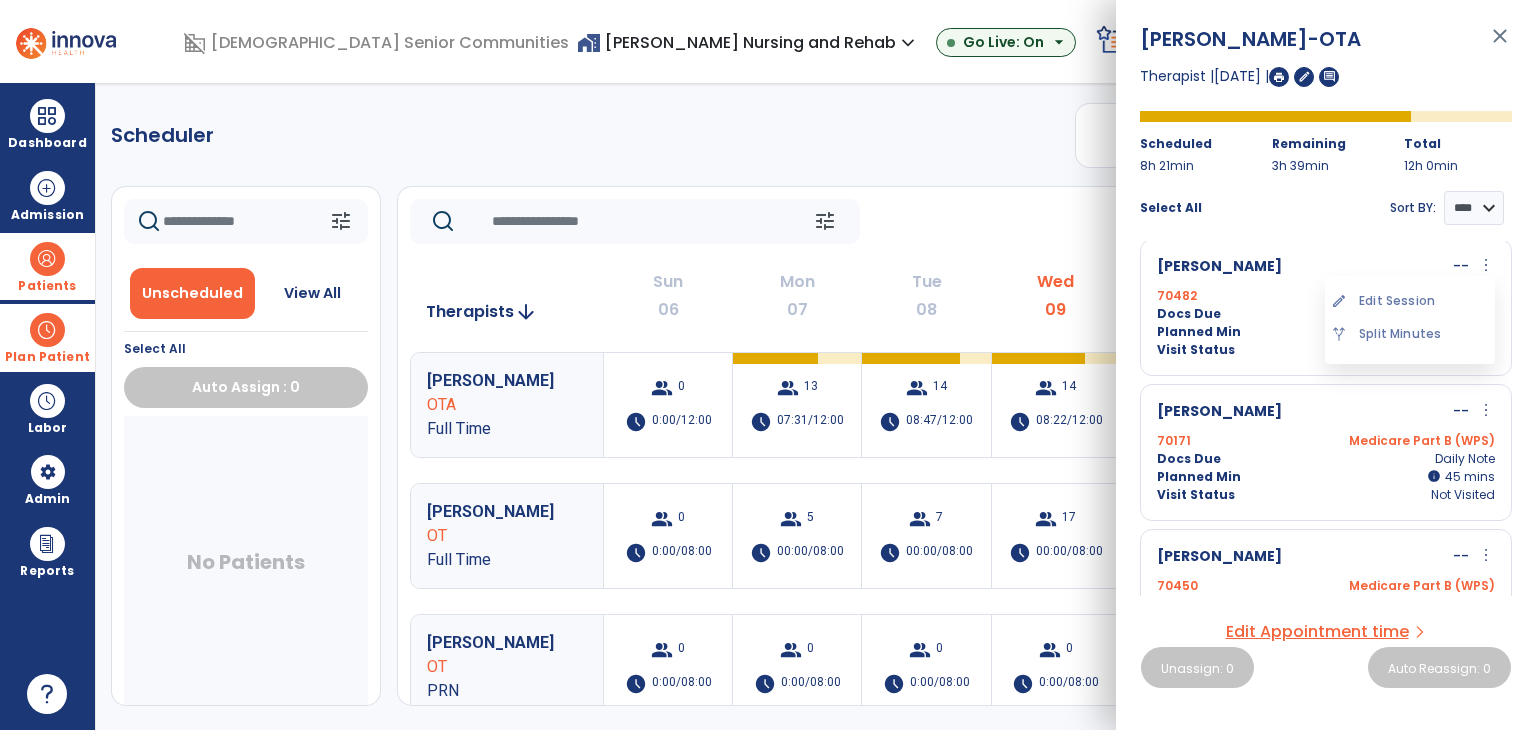 click on "edit   Edit Session" at bounding box center (1410, 301) 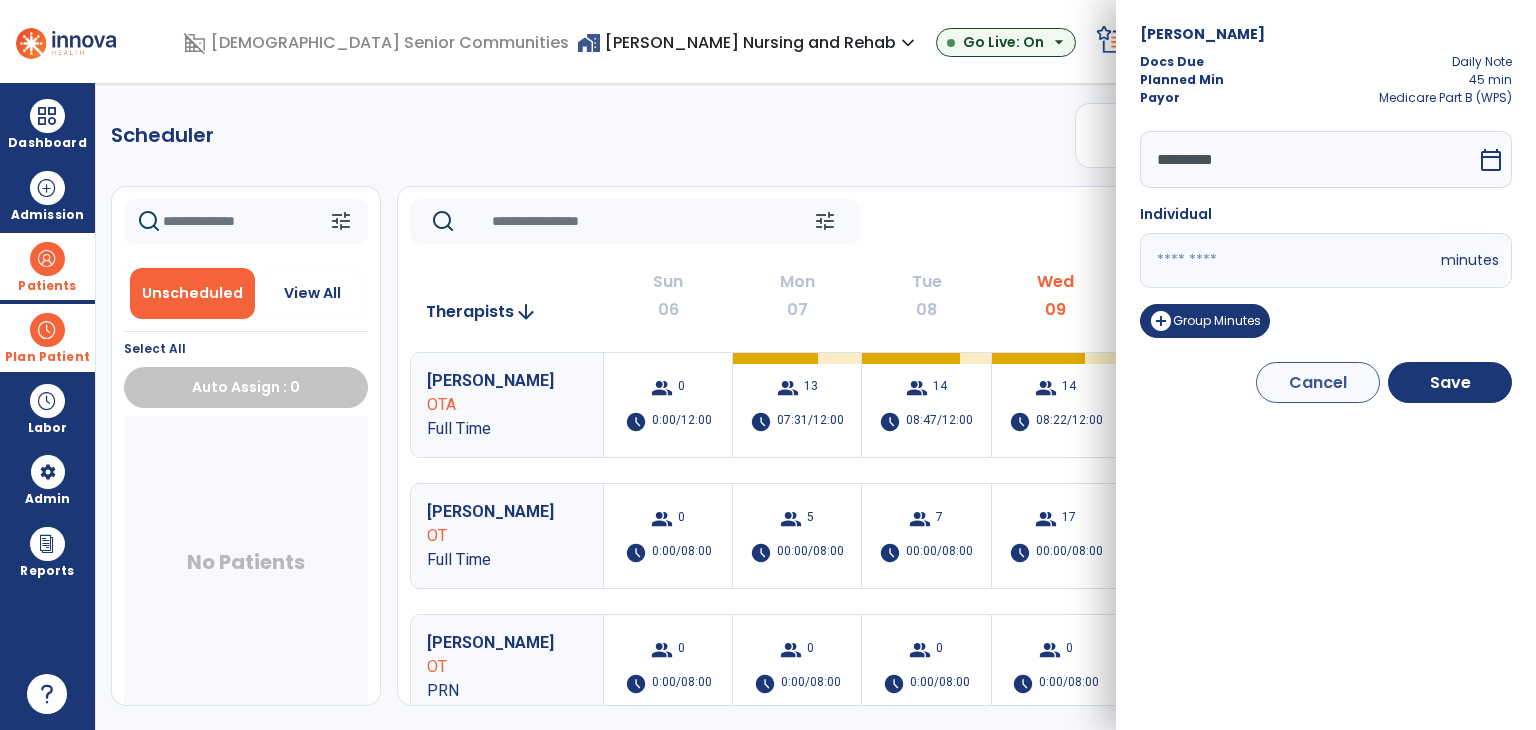 drag, startPoint x: 1131, startPoint y: 260, endPoint x: 1052, endPoint y: 270, distance: 79.630394 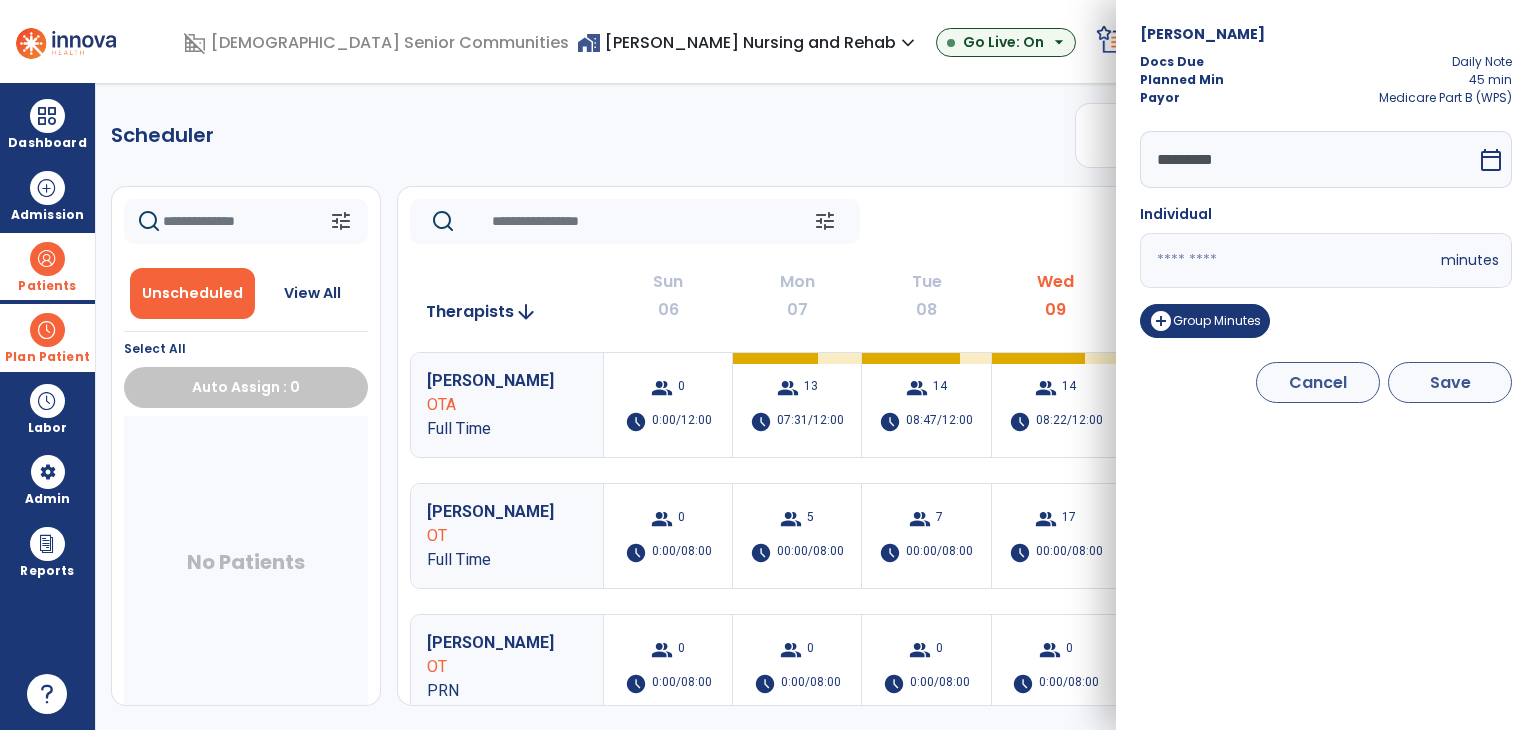 type on "**" 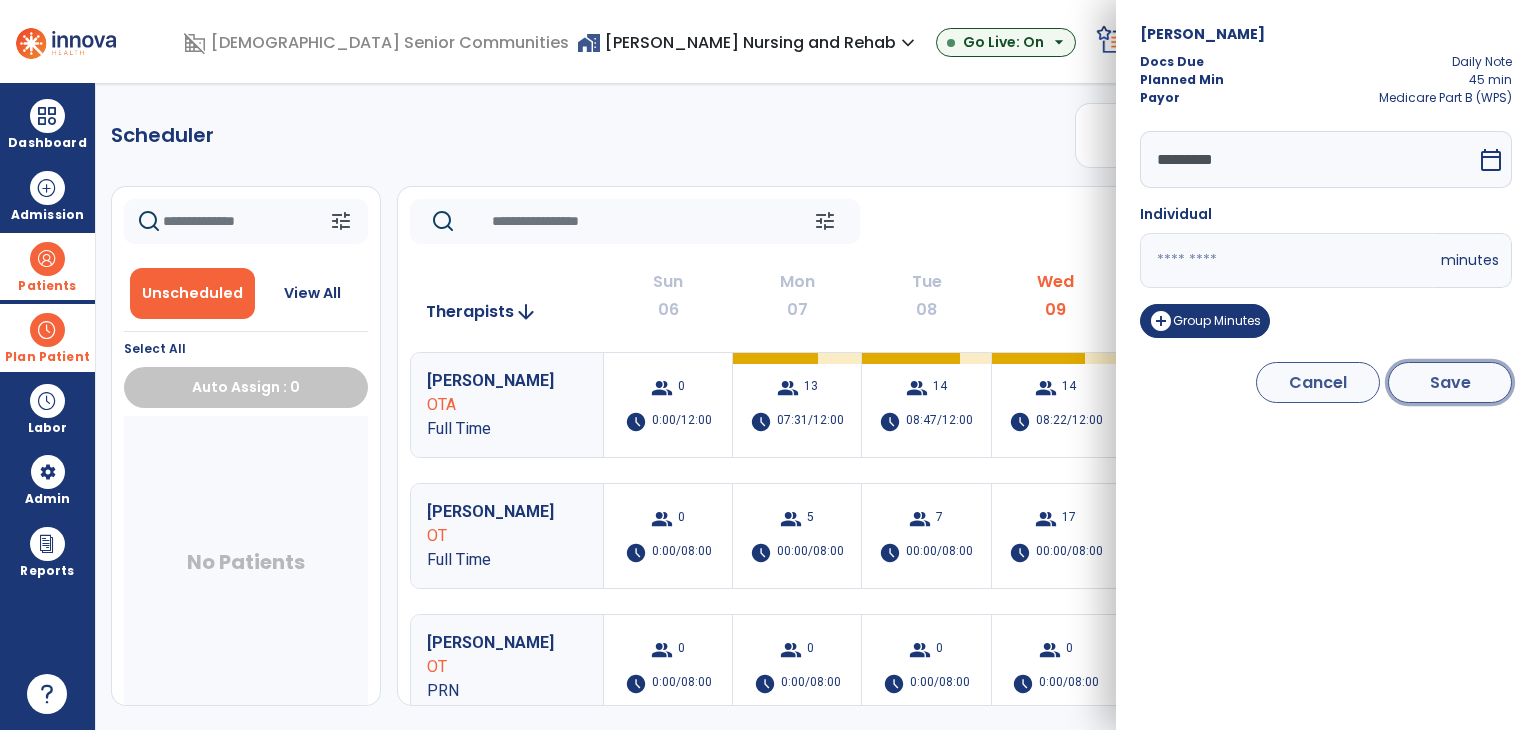 click on "Save" at bounding box center (1450, 382) 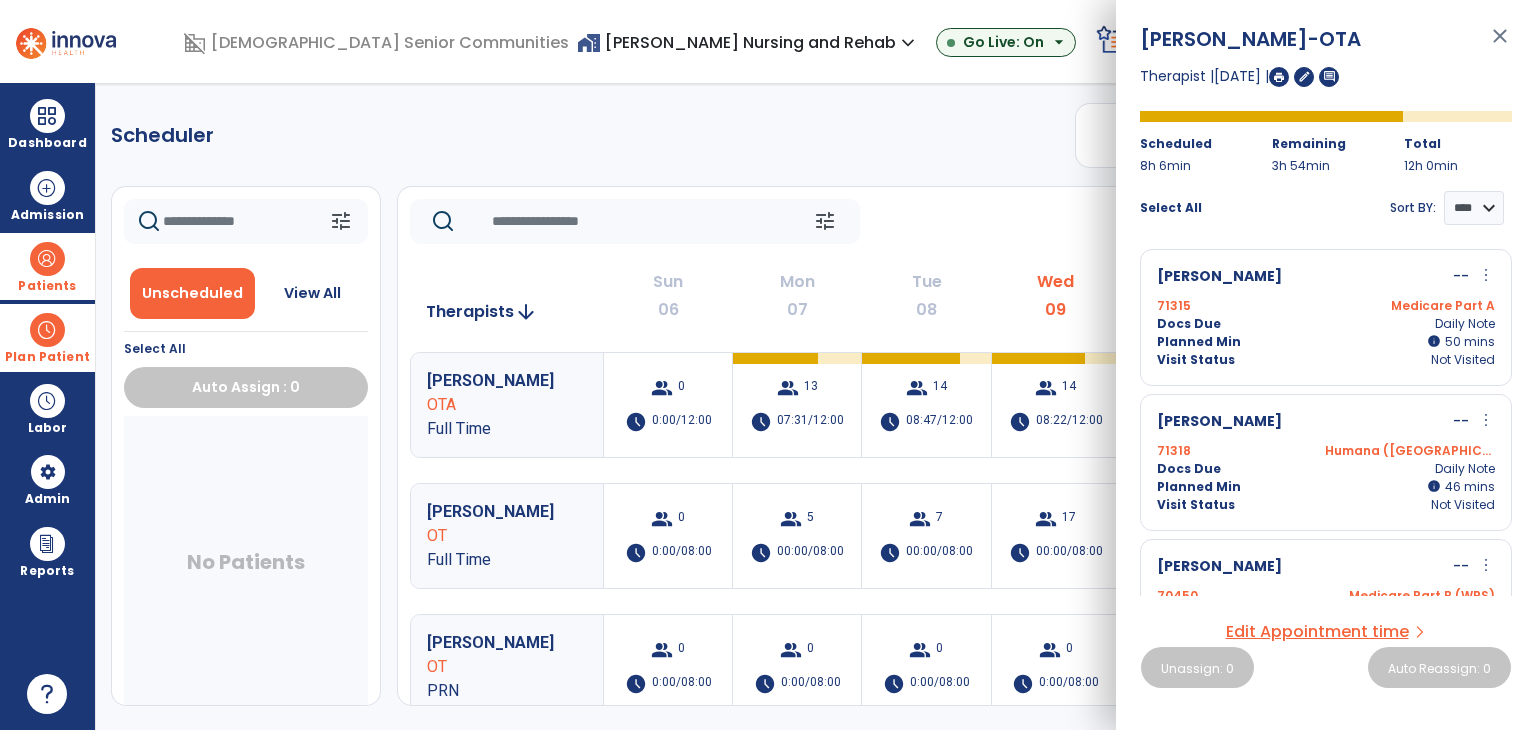 click on "close" at bounding box center [1500, 45] 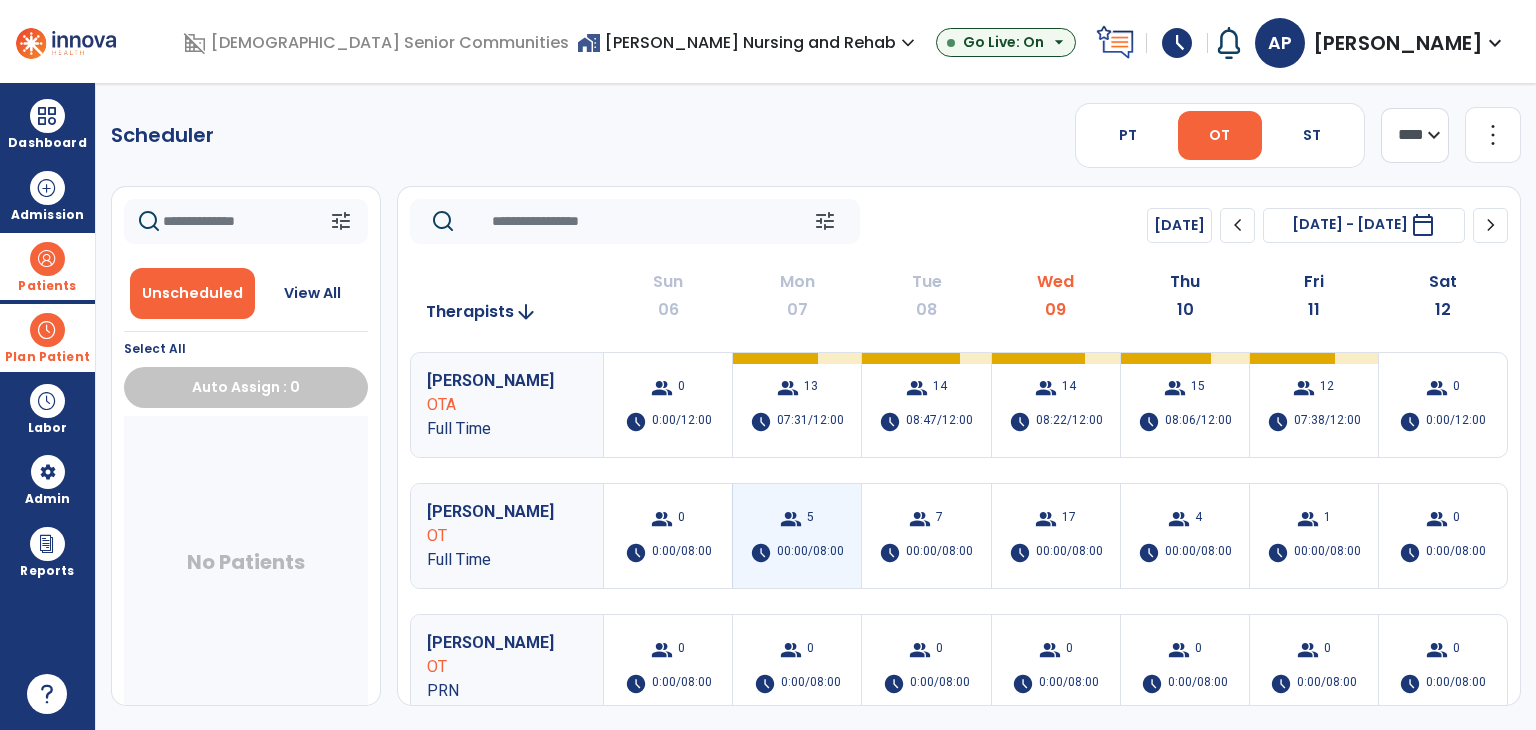 click on "group  5  schedule  00:00/08:00" at bounding box center [797, 536] 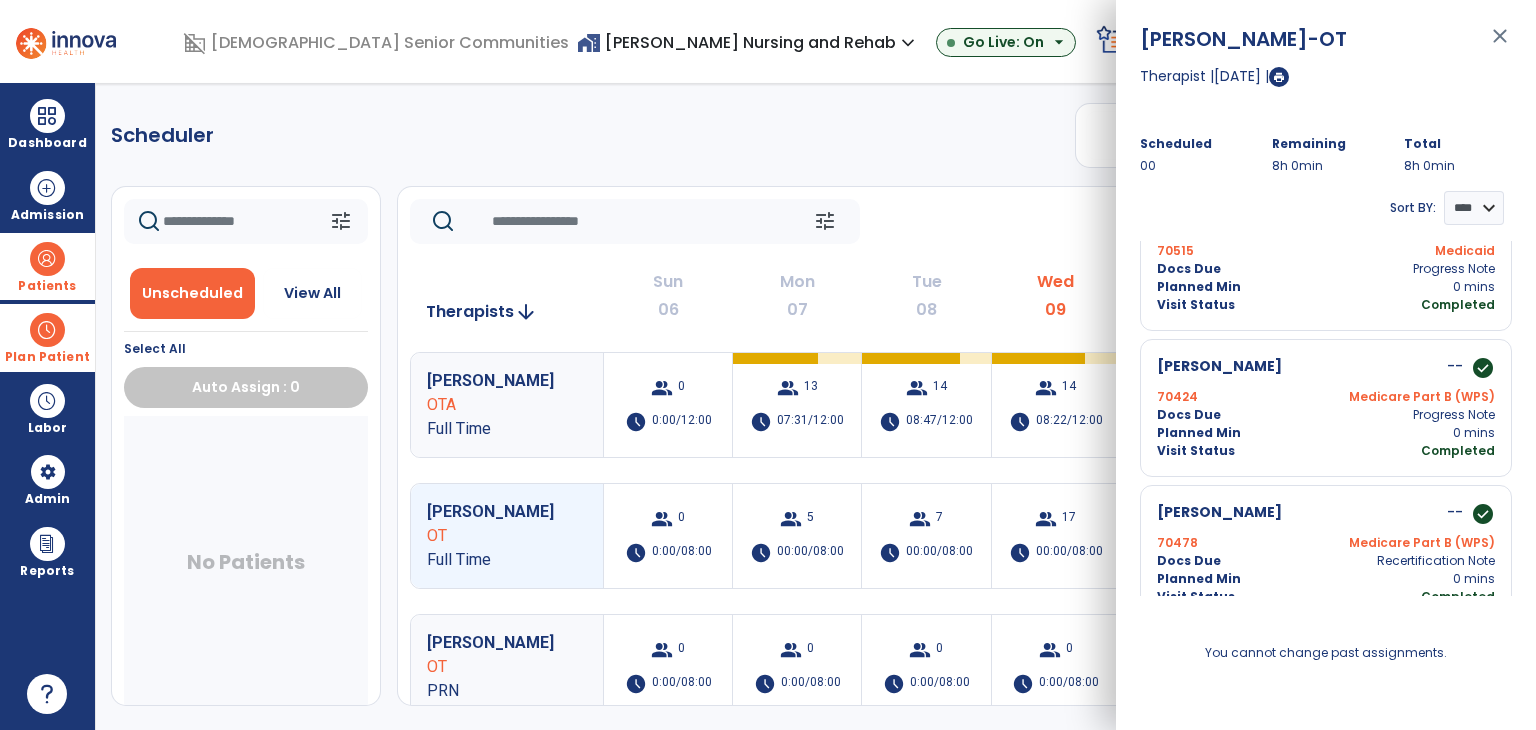 scroll, scrollTop: 228, scrollLeft: 0, axis: vertical 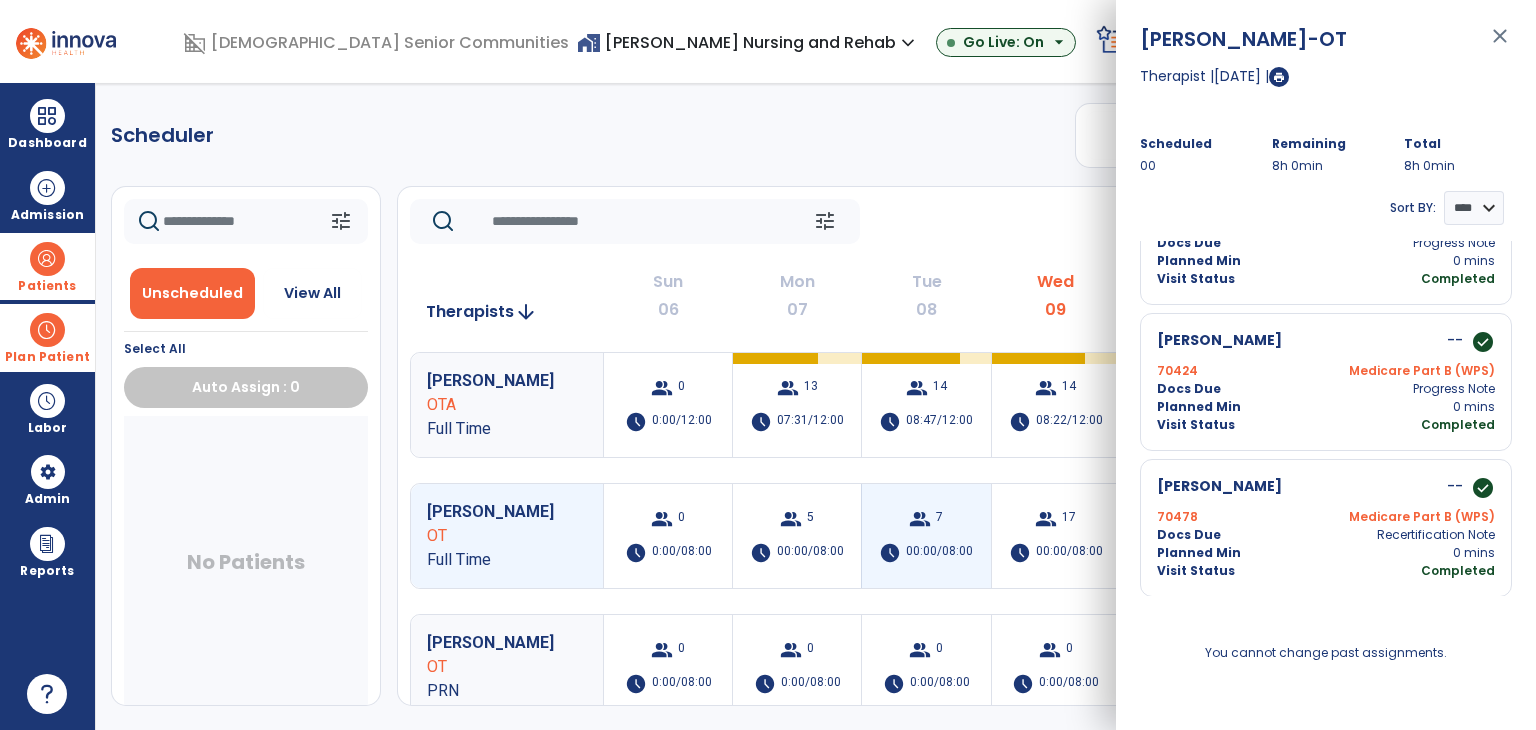 click on "group  7  schedule  00:00/08:00" at bounding box center [926, 536] 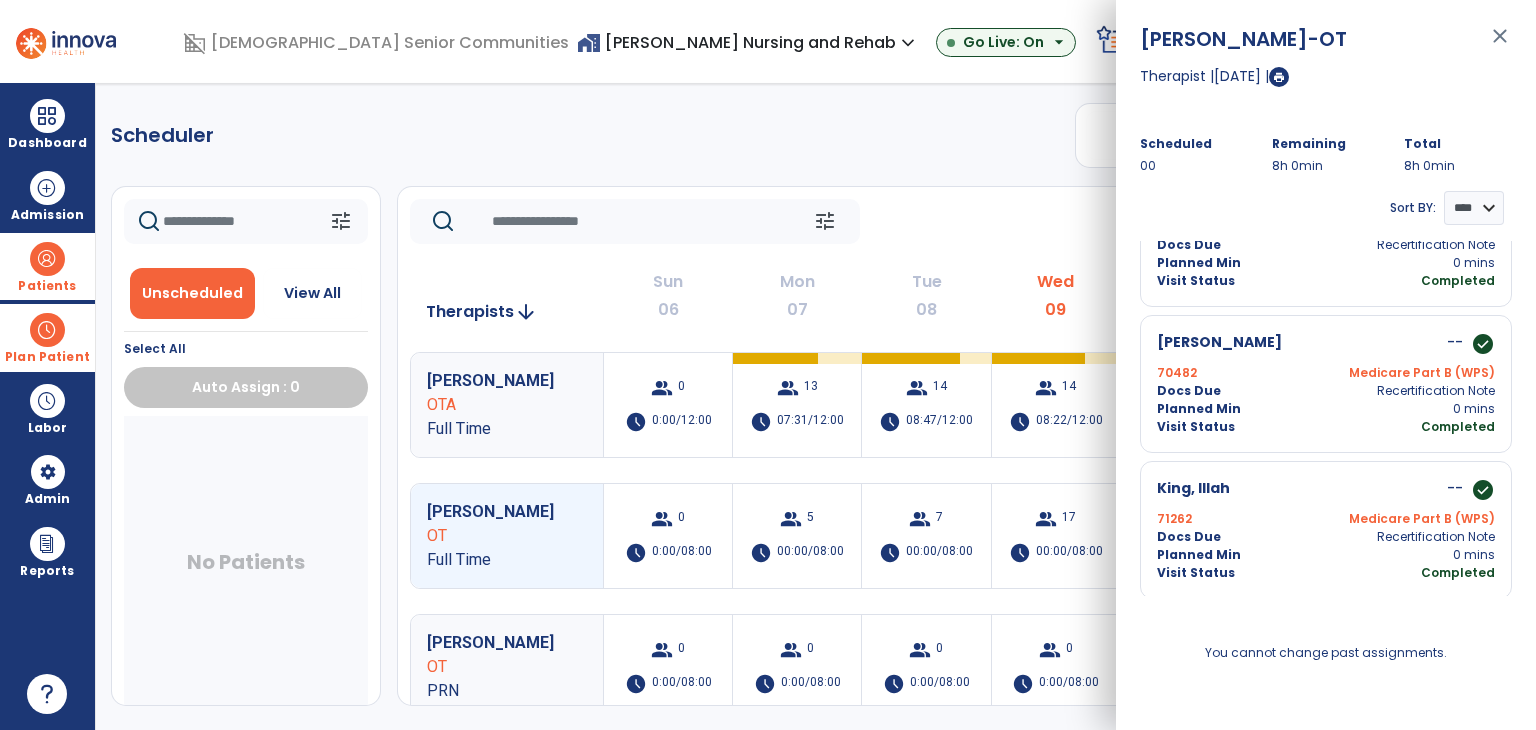 scroll, scrollTop: 519, scrollLeft: 0, axis: vertical 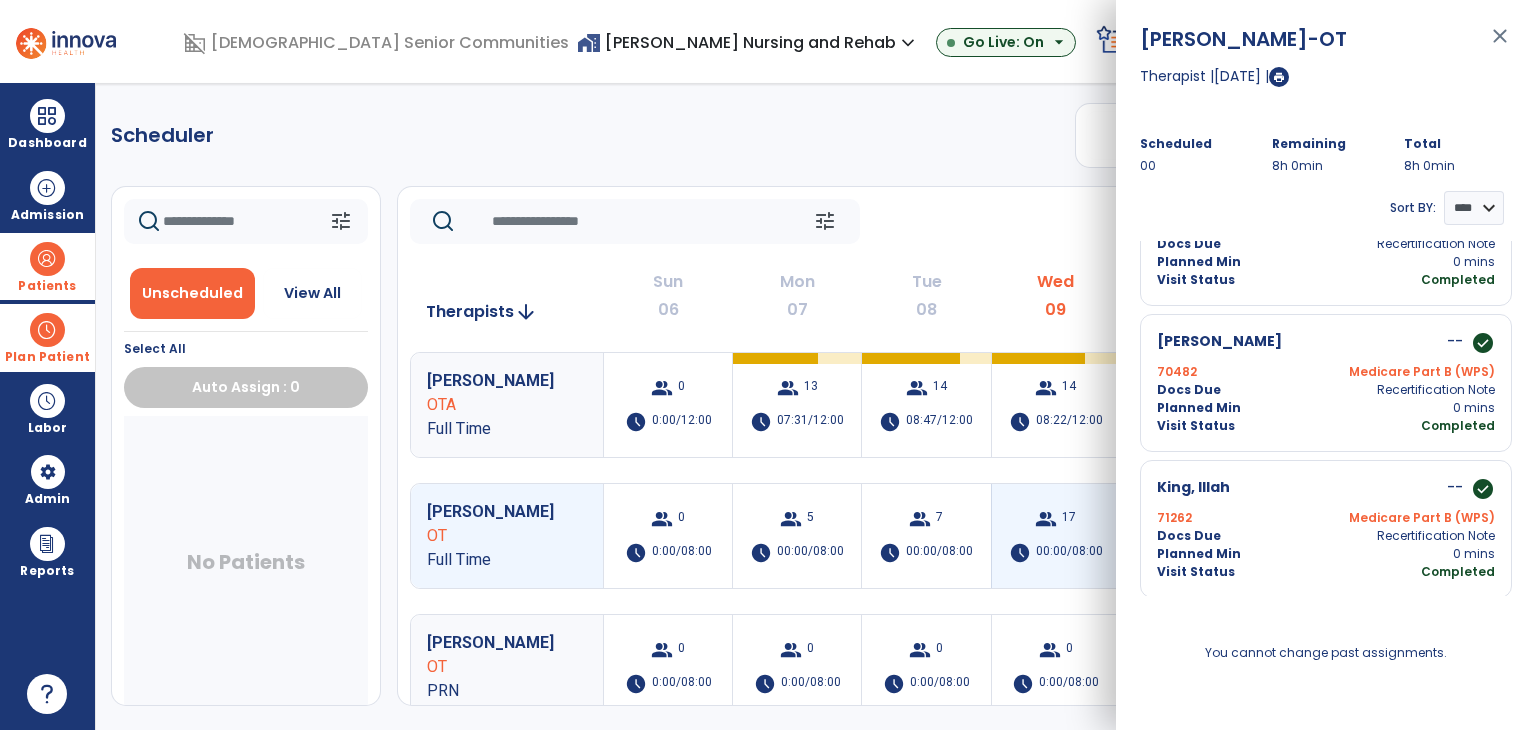 click on "group  17  schedule  00:00/08:00" at bounding box center (1056, 536) 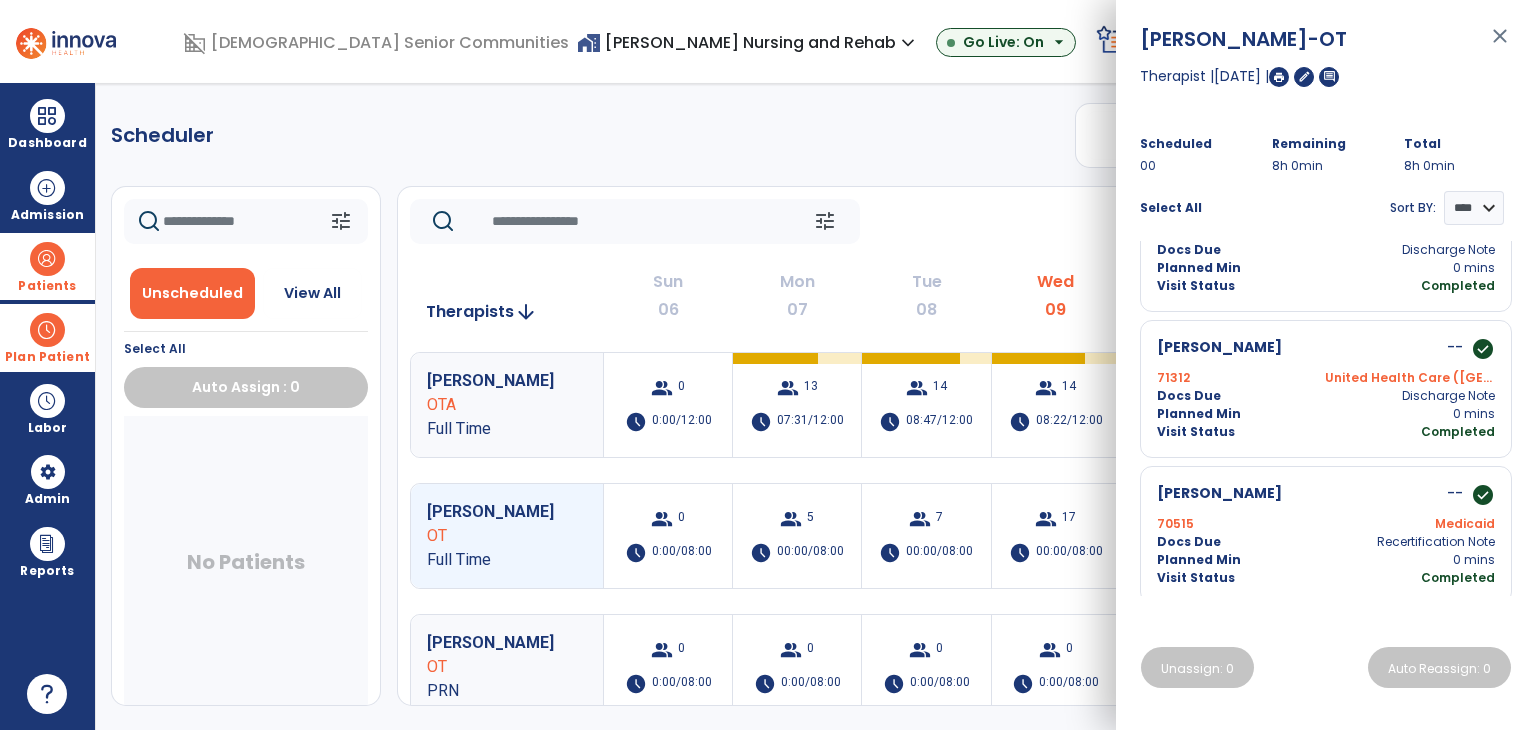 scroll, scrollTop: 2120, scrollLeft: 0, axis: vertical 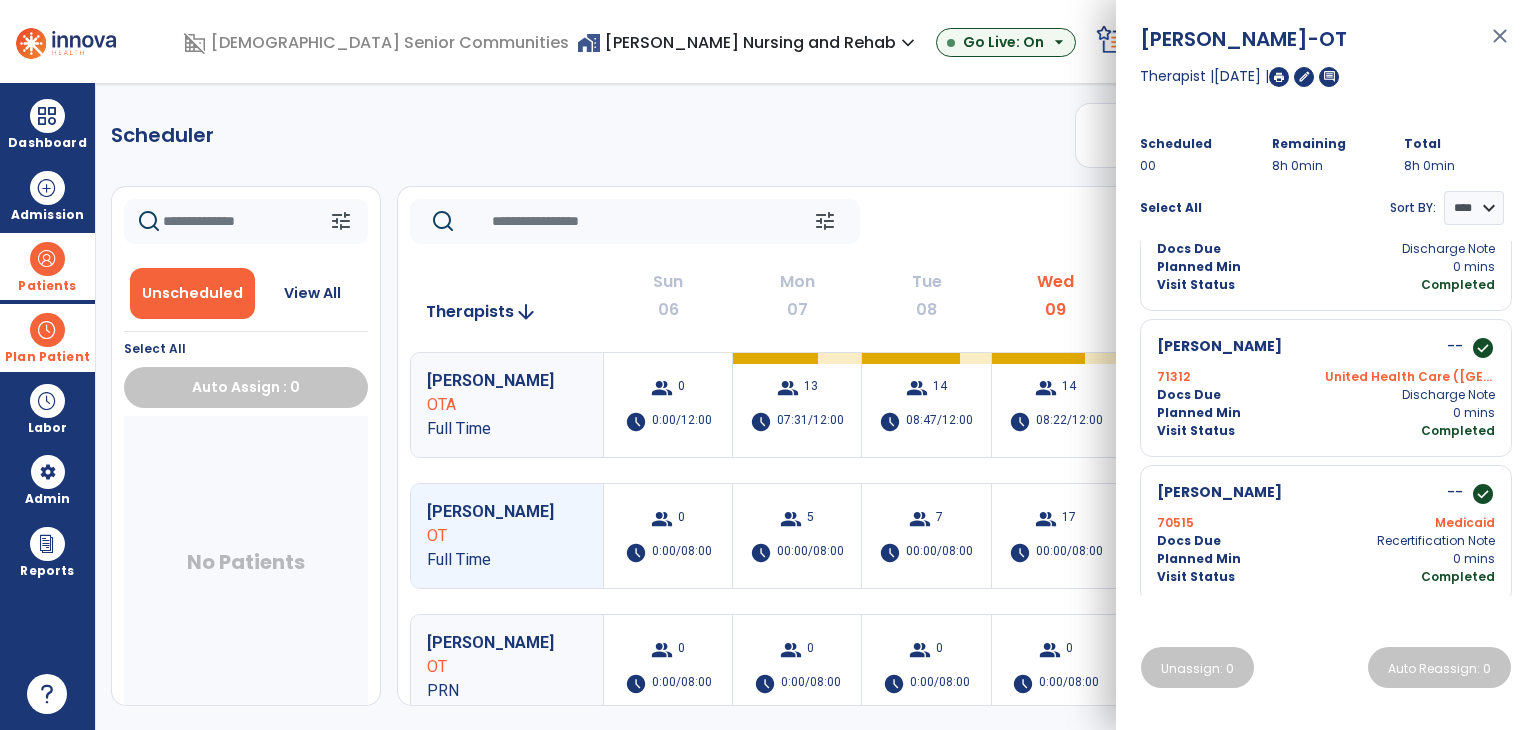 click on "close" at bounding box center [1500, 45] 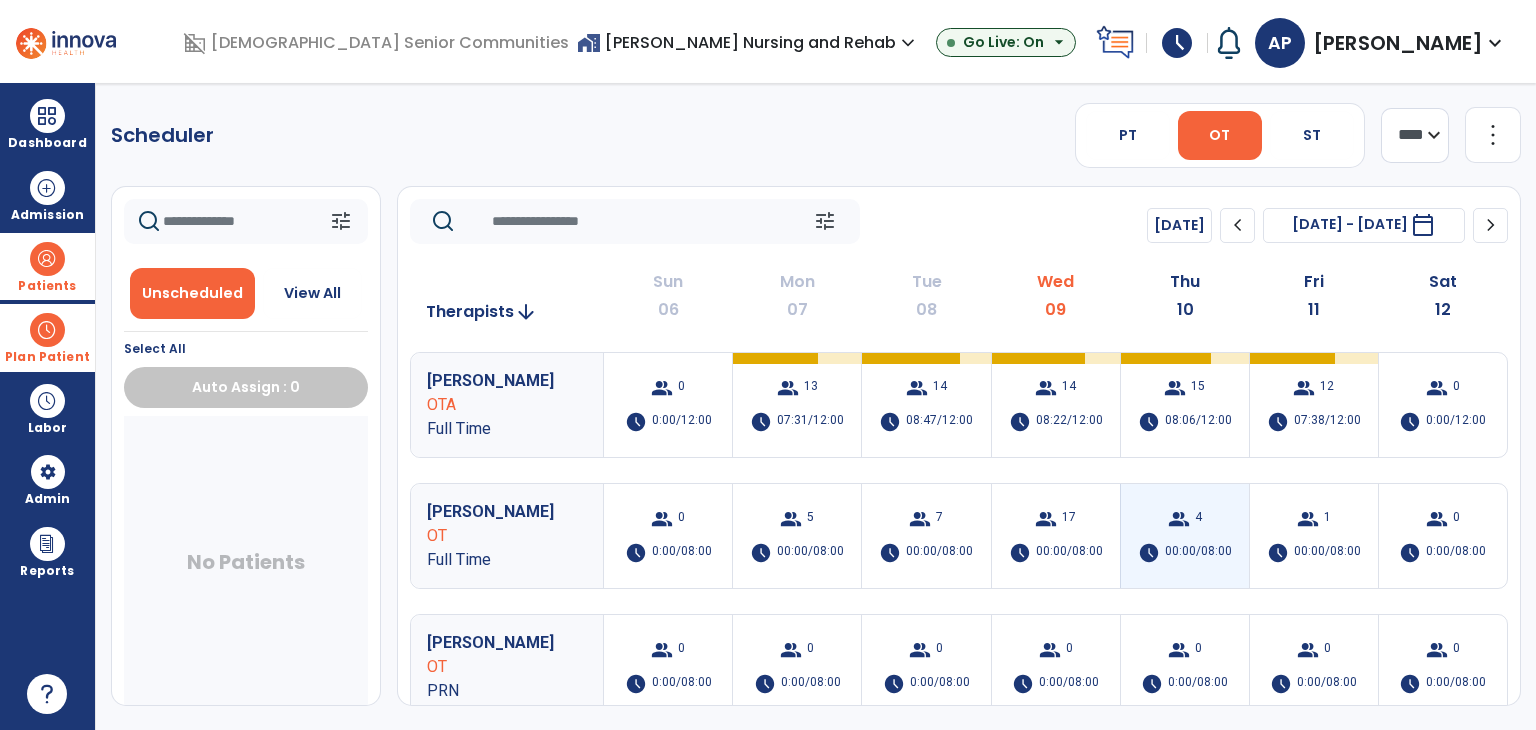 click on "group  4  schedule  00:00/08:00" at bounding box center (1185, 536) 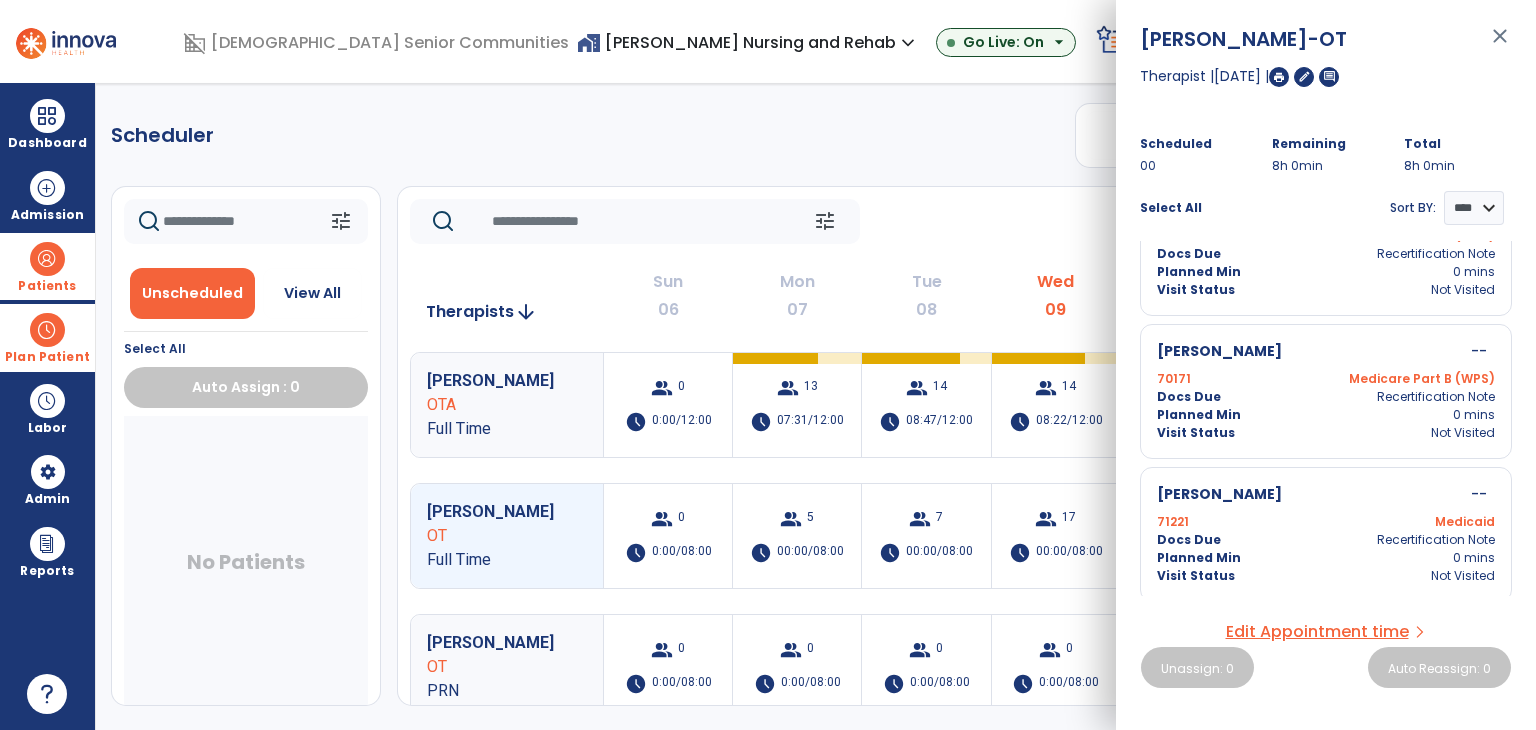 scroll, scrollTop: 217, scrollLeft: 0, axis: vertical 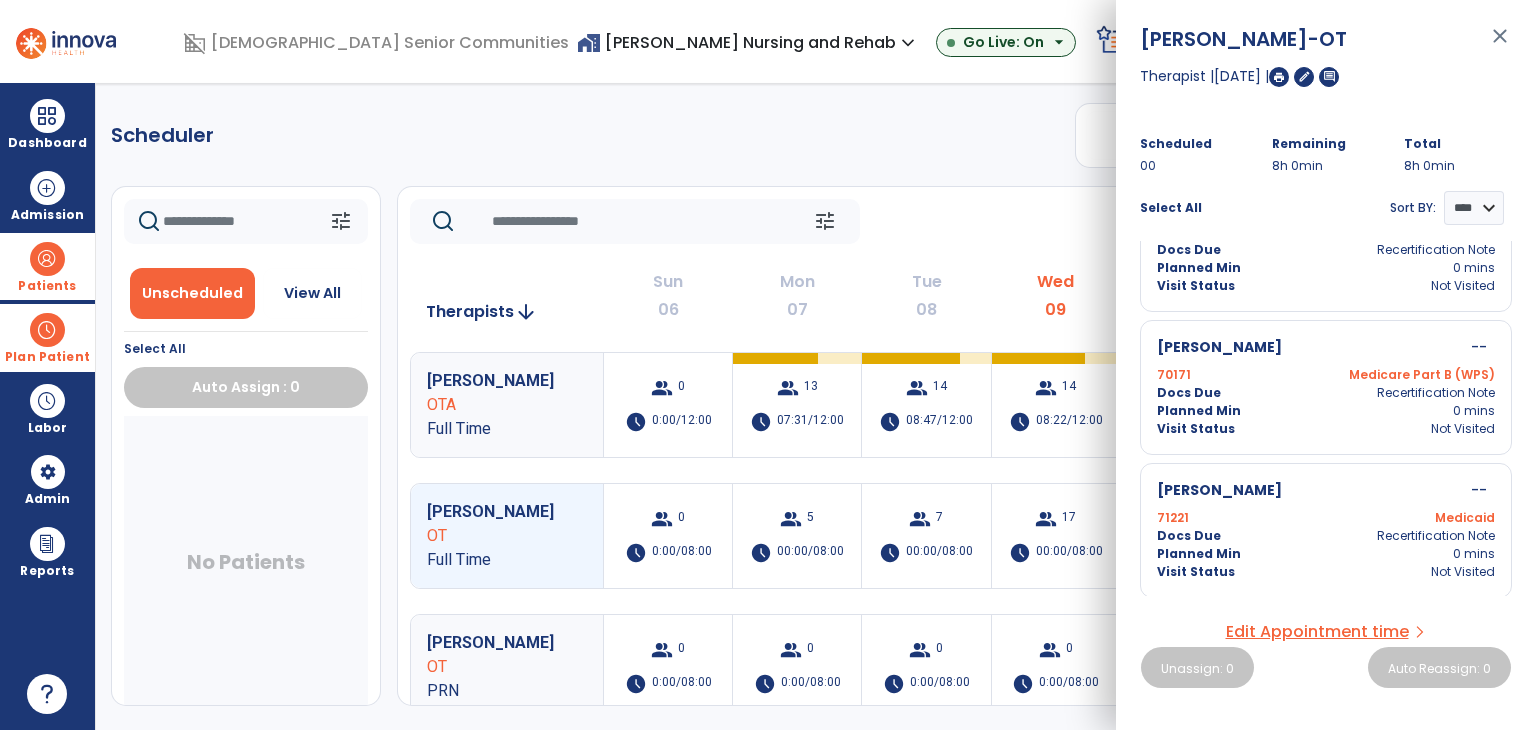 click on "close" at bounding box center [1500, 45] 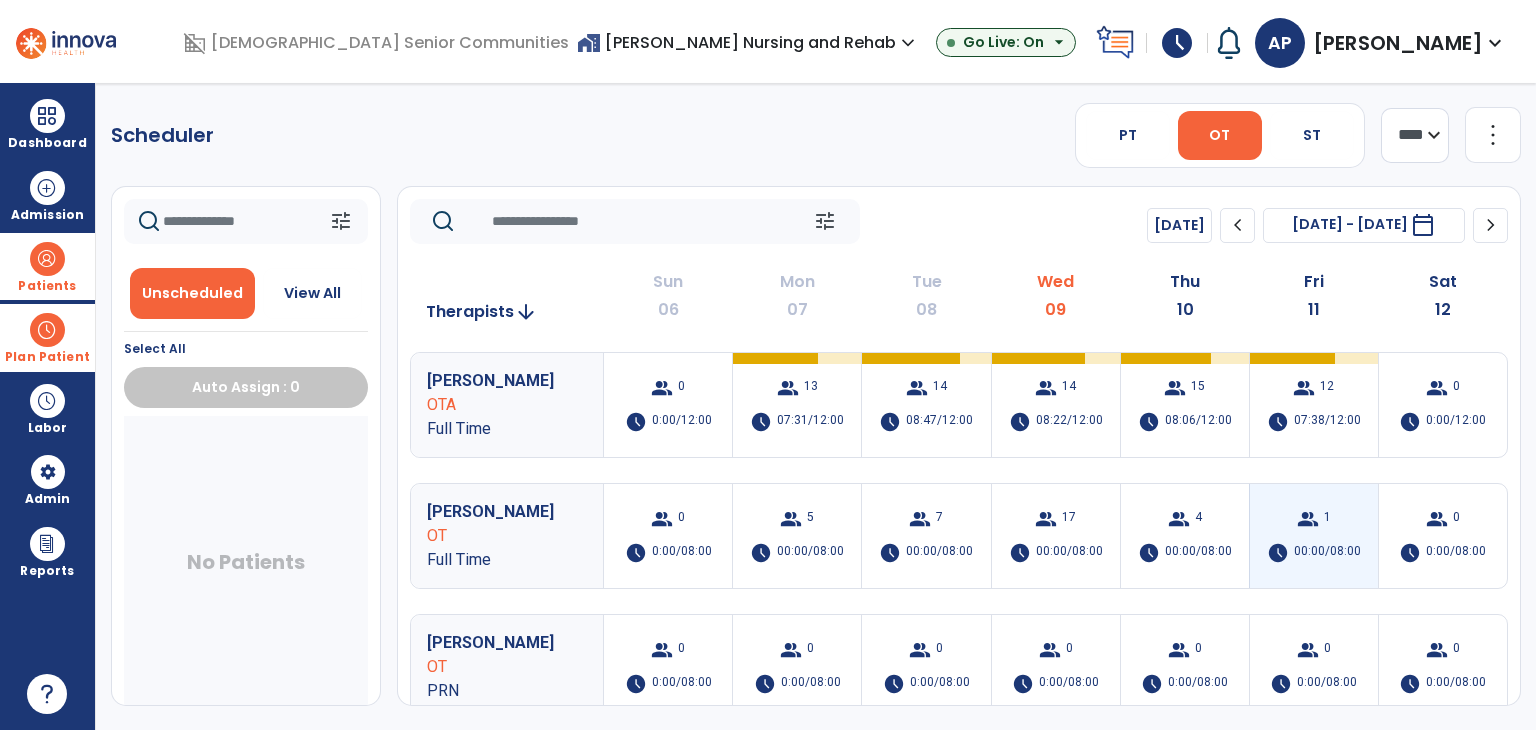 click on "group" at bounding box center [1308, 519] 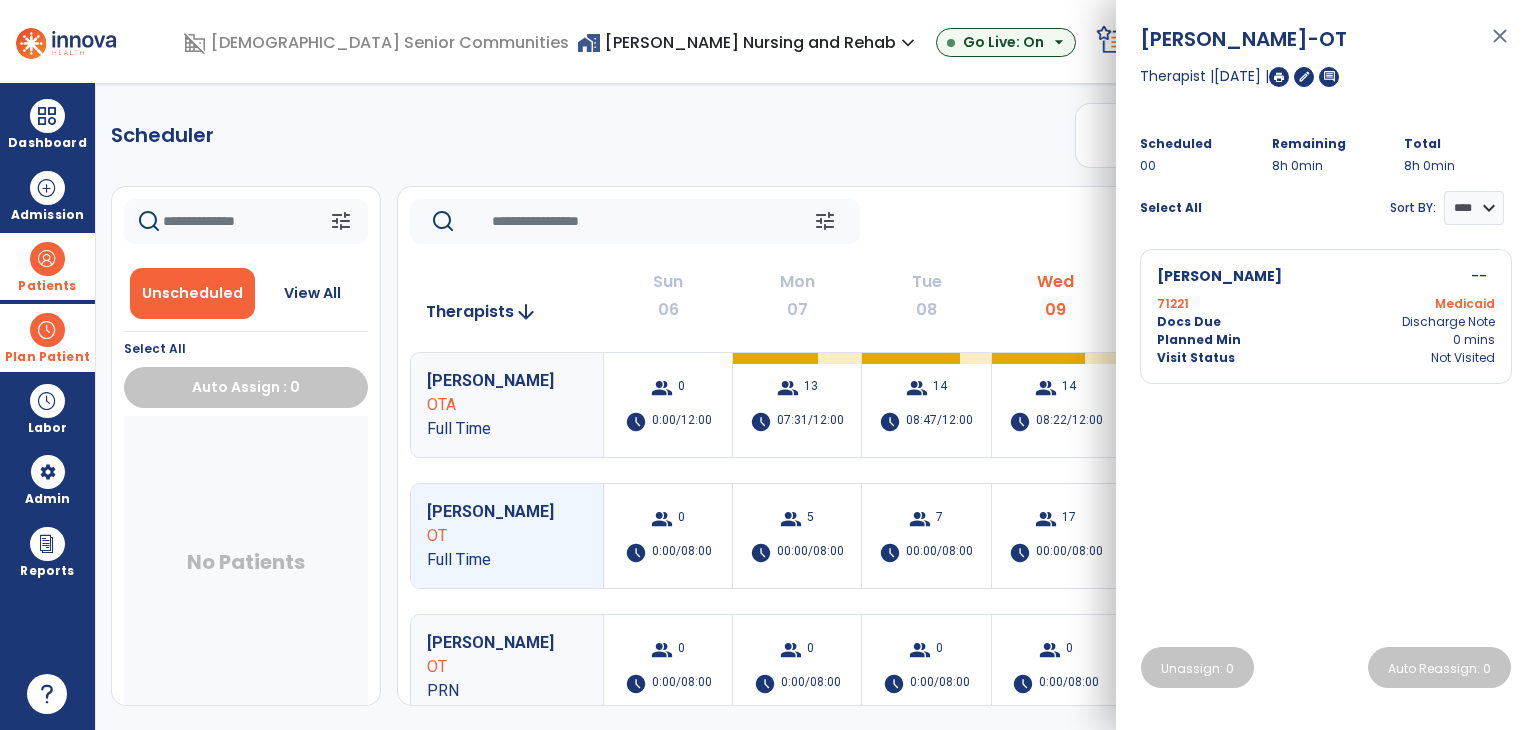 click on "close" at bounding box center [1500, 45] 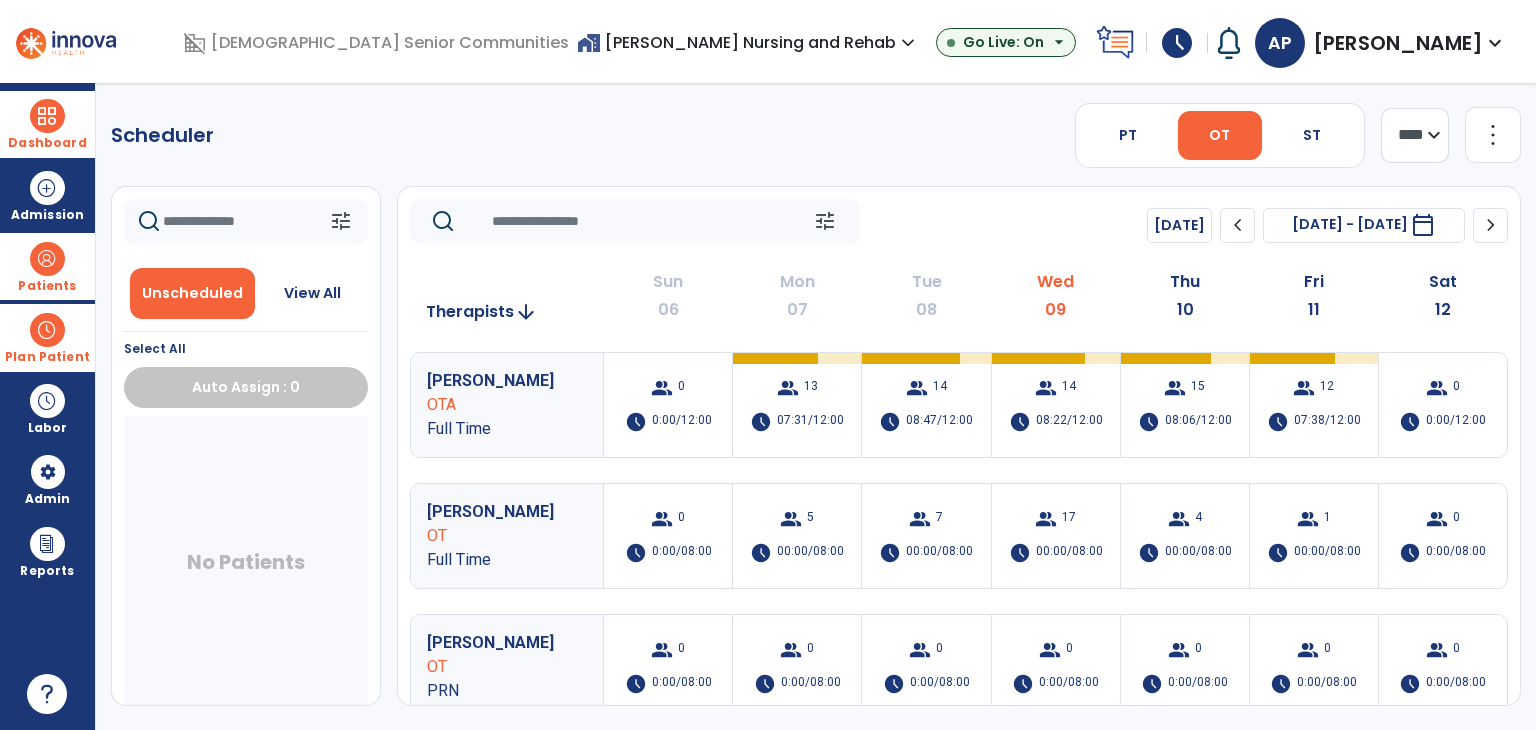 click at bounding box center [47, 116] 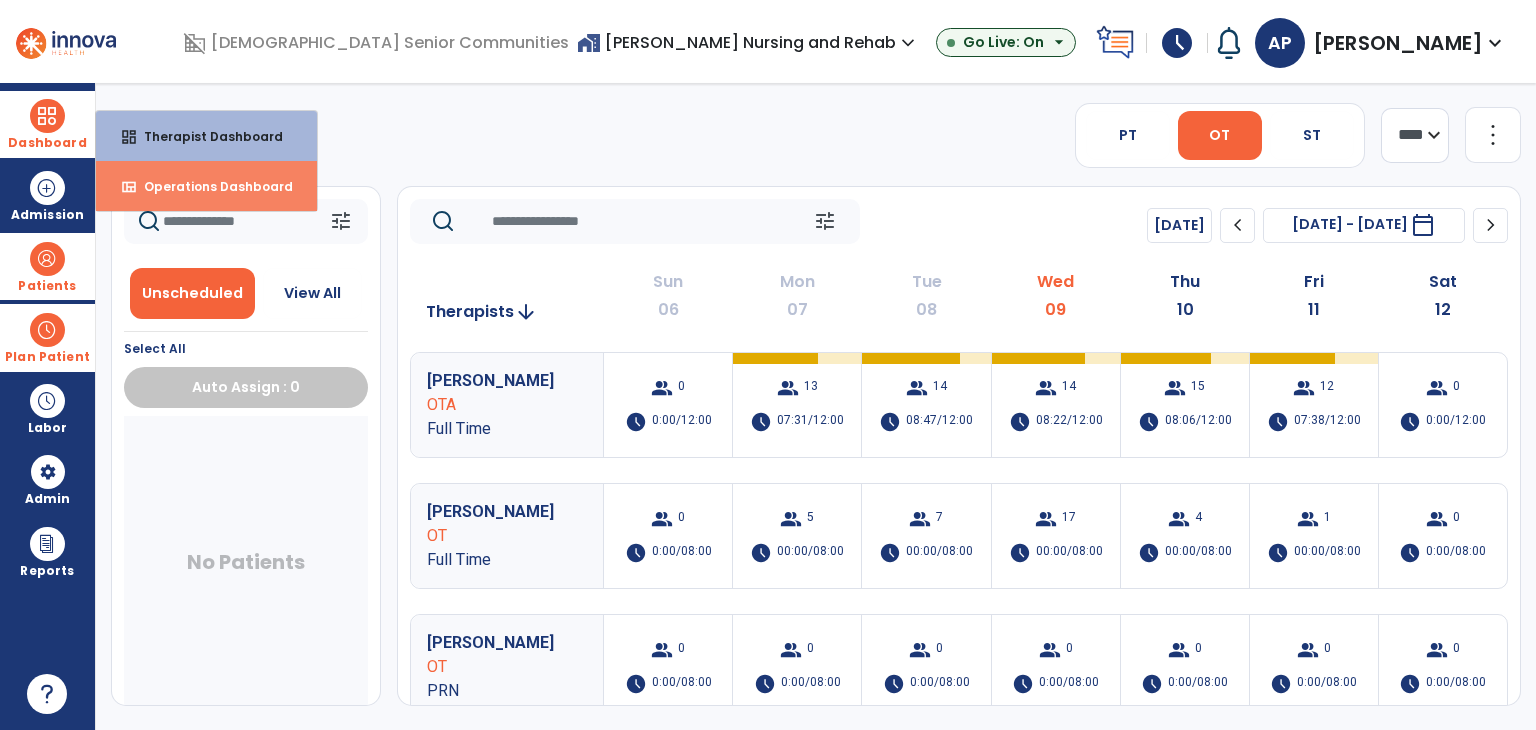 click on "Operations Dashboard" at bounding box center [210, 186] 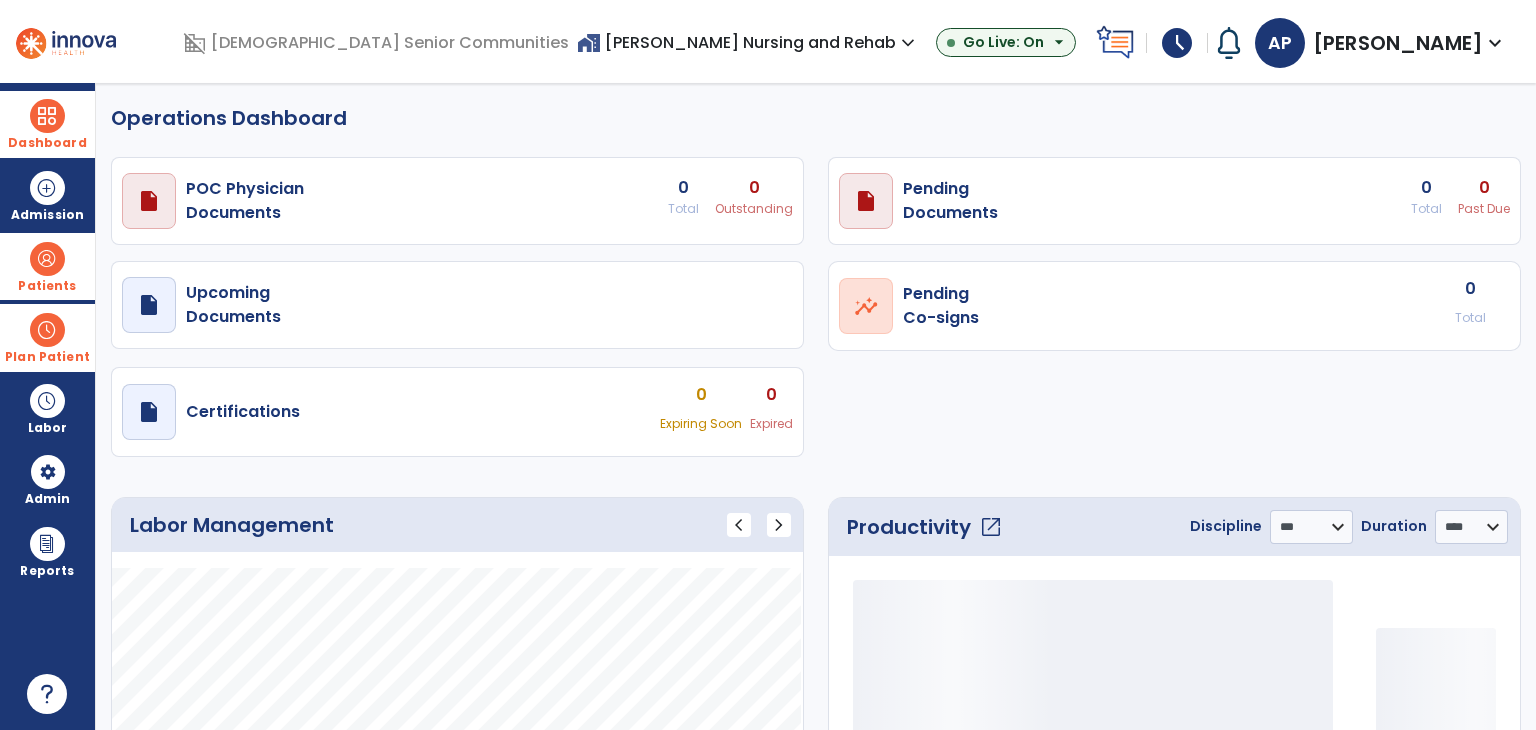 select on "***" 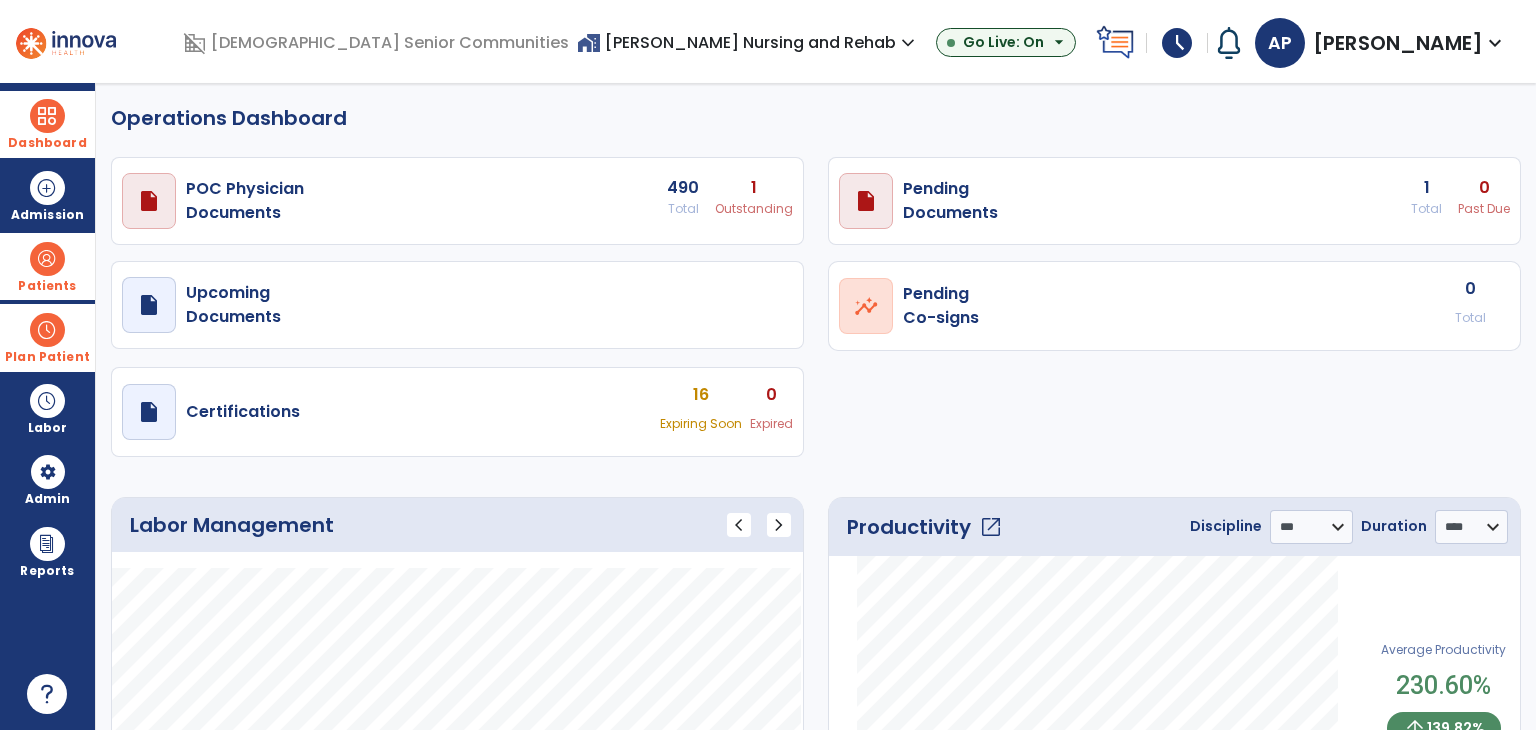 drag, startPoint x: 43, startPoint y: 339, endPoint x: 114, endPoint y: 345, distance: 71.25307 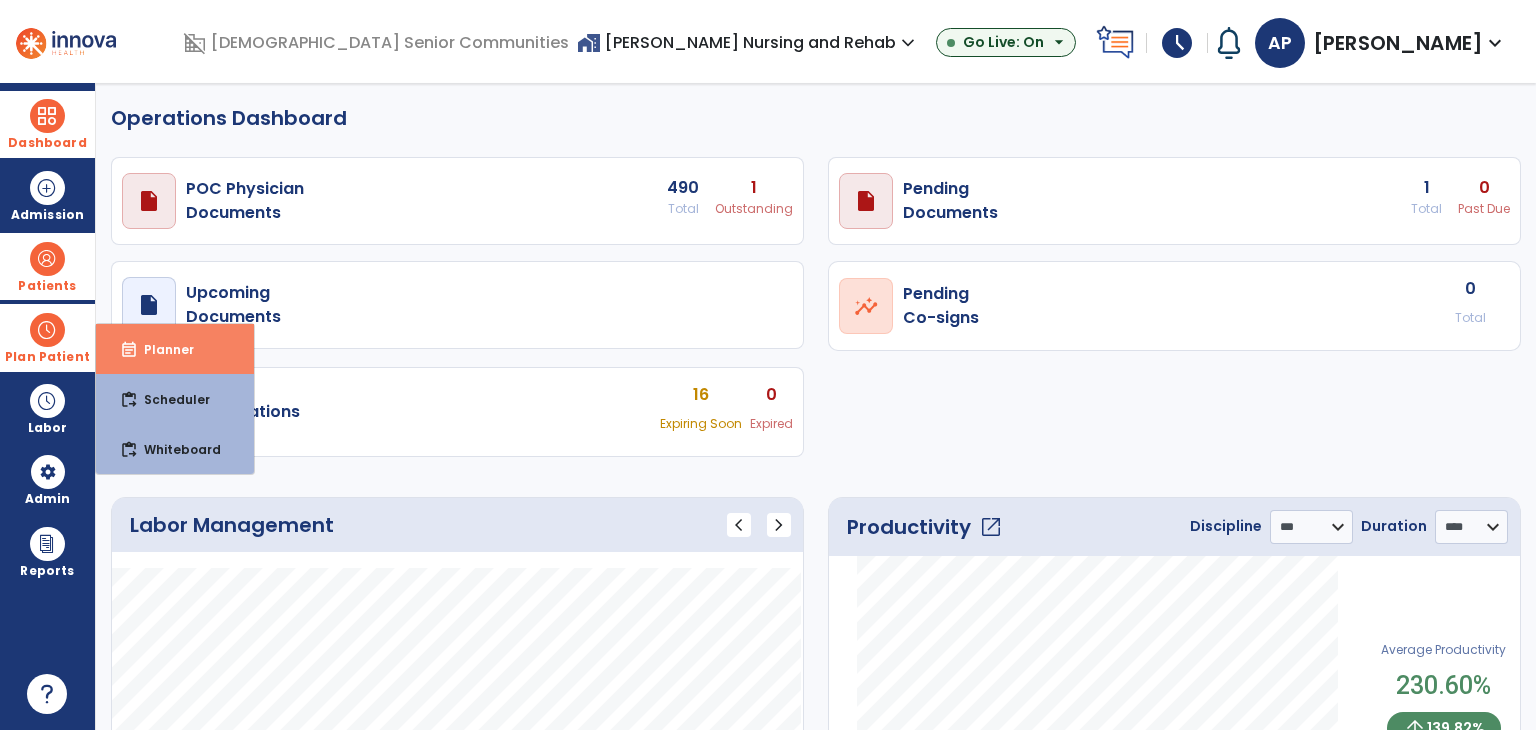 click on "event_note" at bounding box center (129, 350) 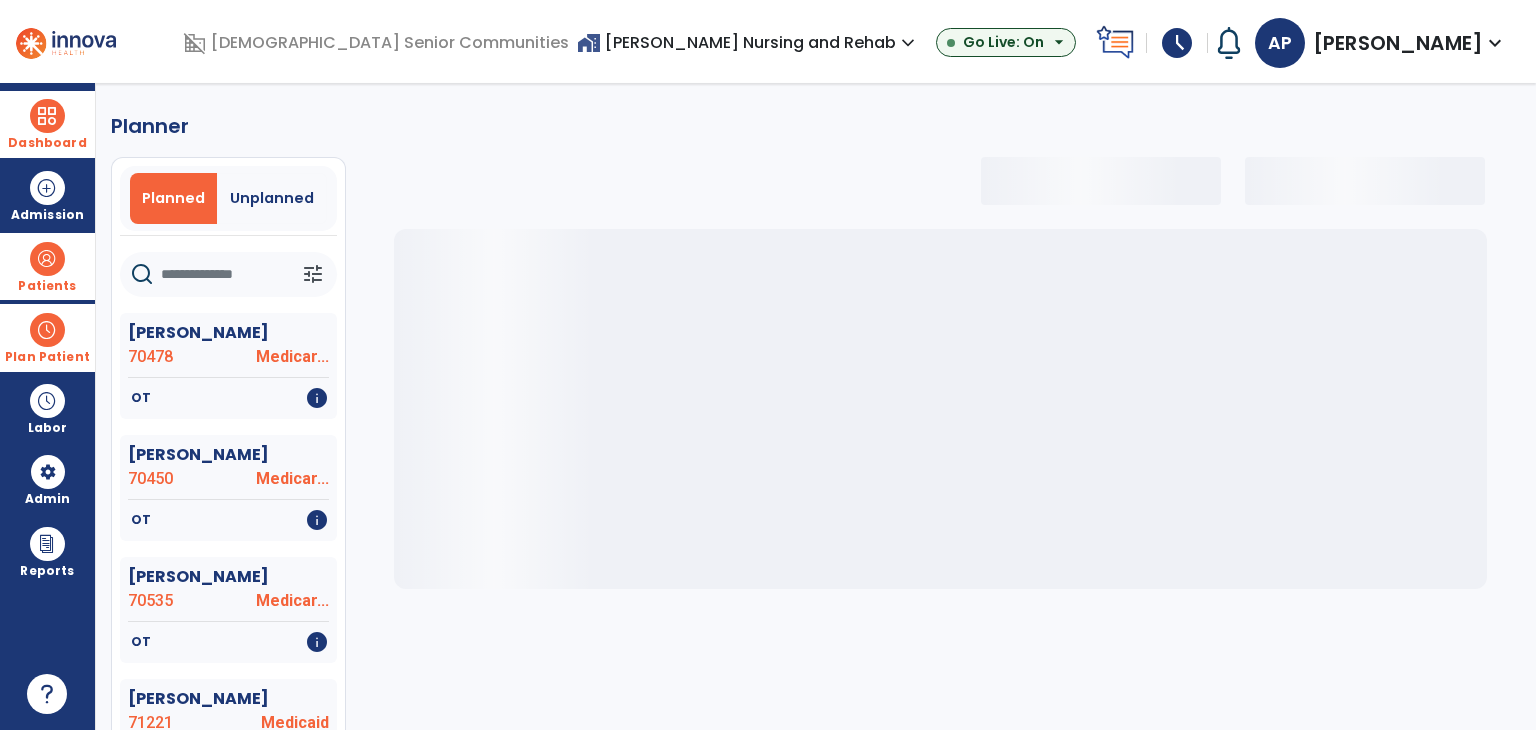 select on "***" 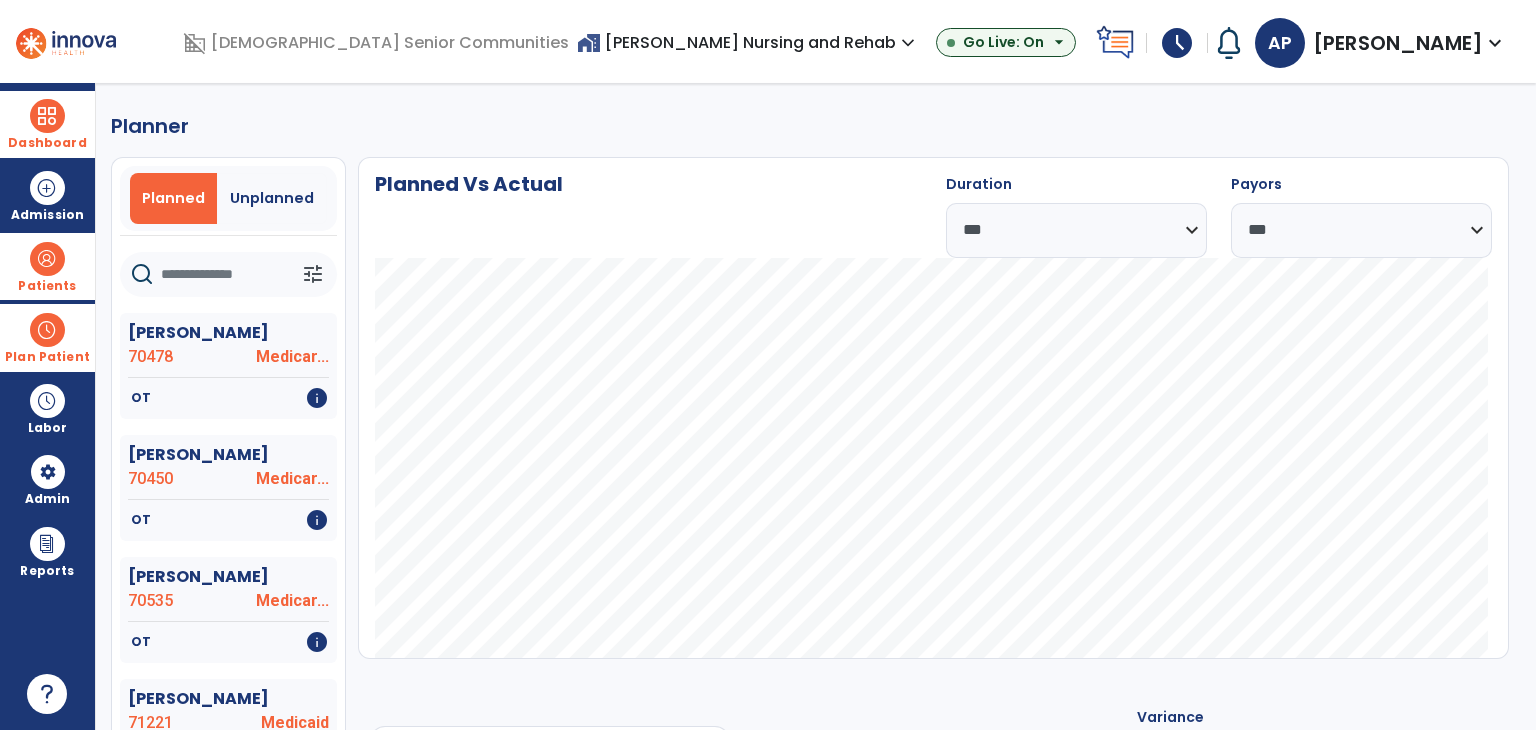 click 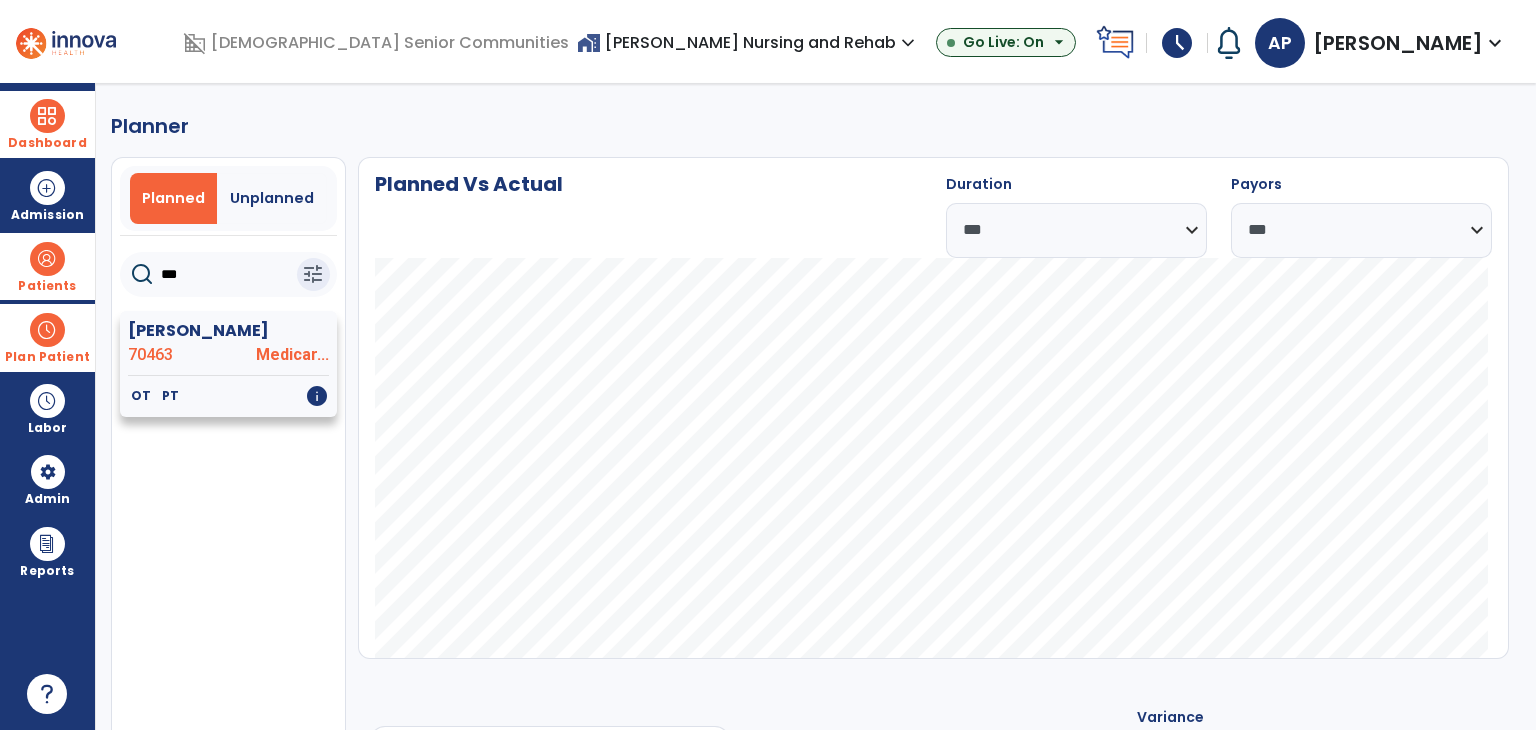 type on "***" 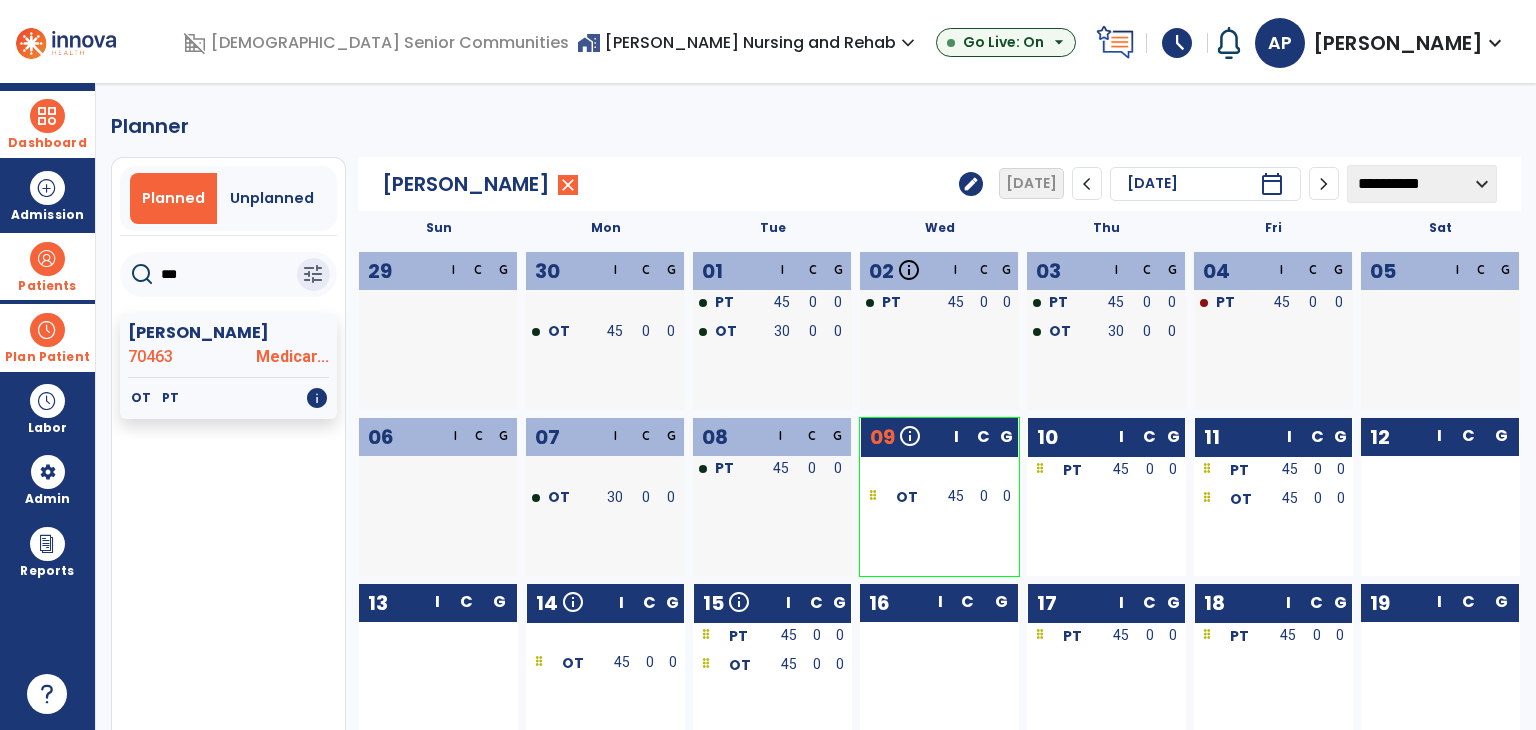 click on "edit" 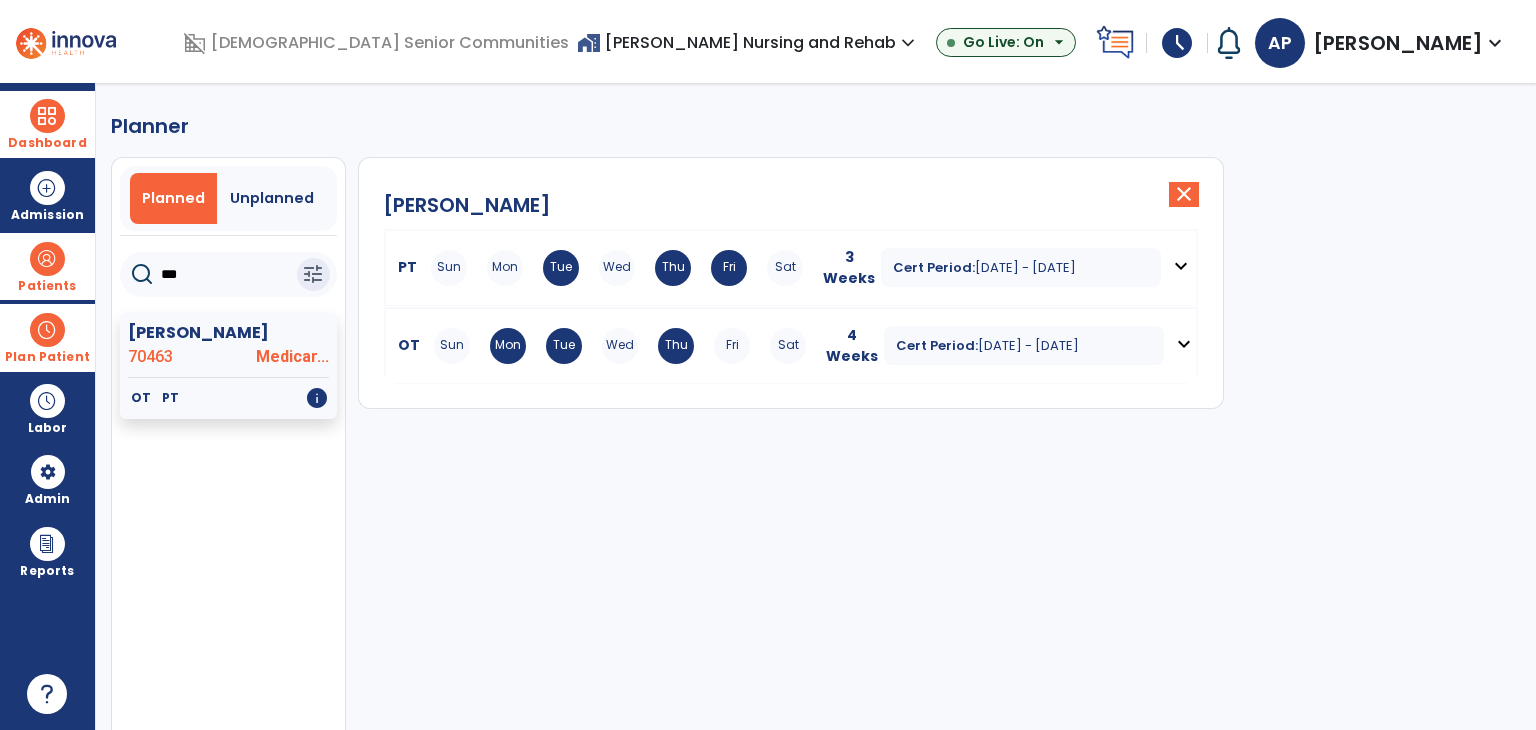 click on "expand_more" at bounding box center (1184, 344) 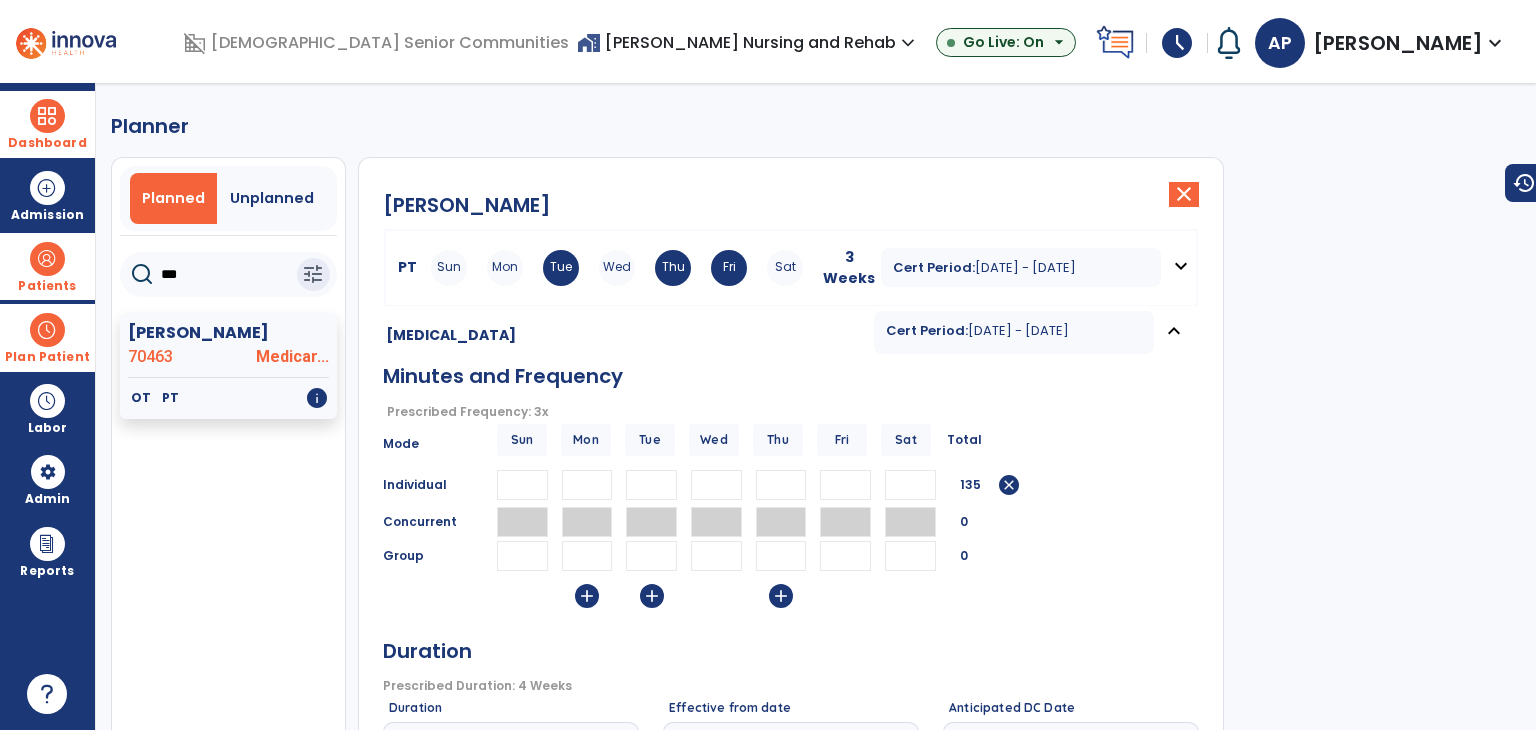 scroll, scrollTop: 200, scrollLeft: 0, axis: vertical 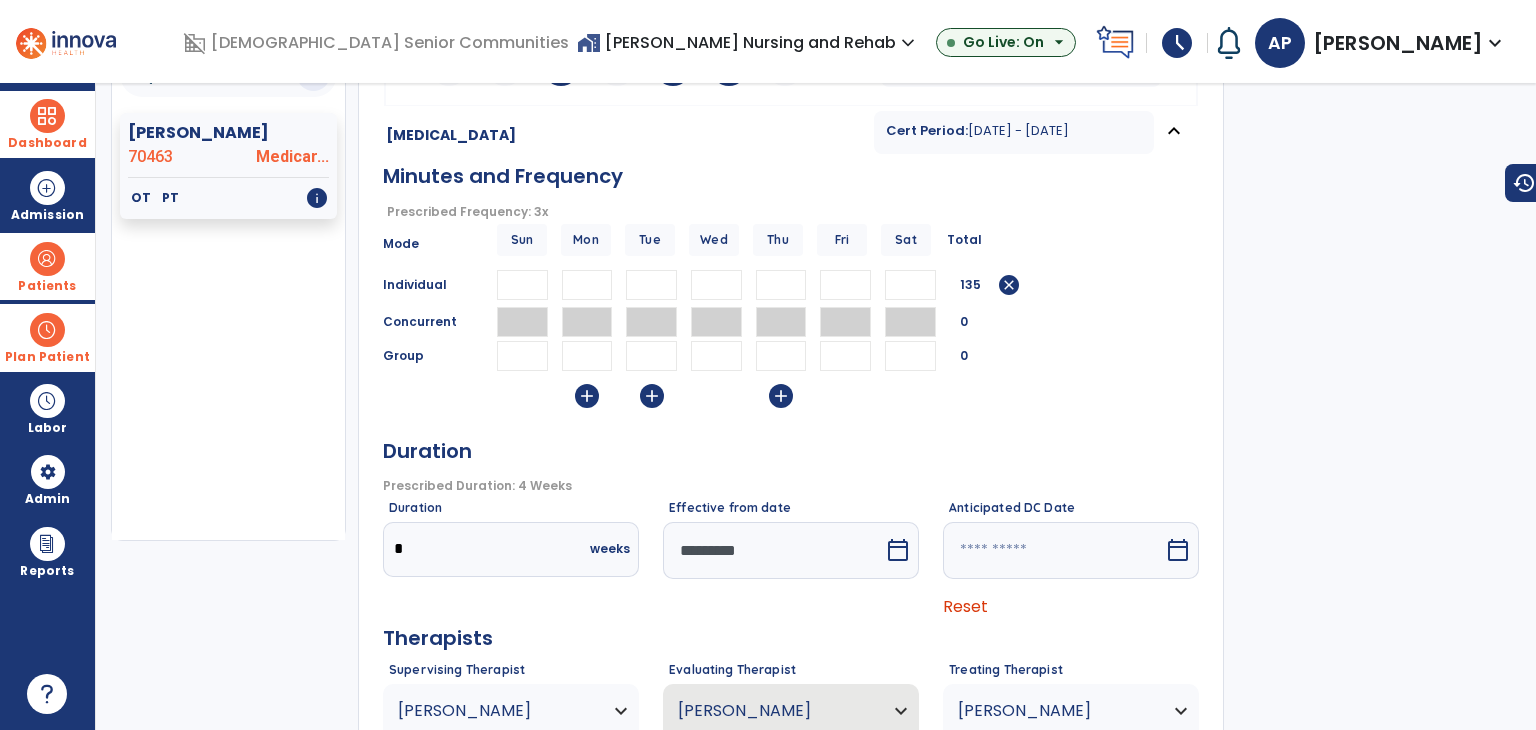 click on "calendar_today" at bounding box center [900, 550] 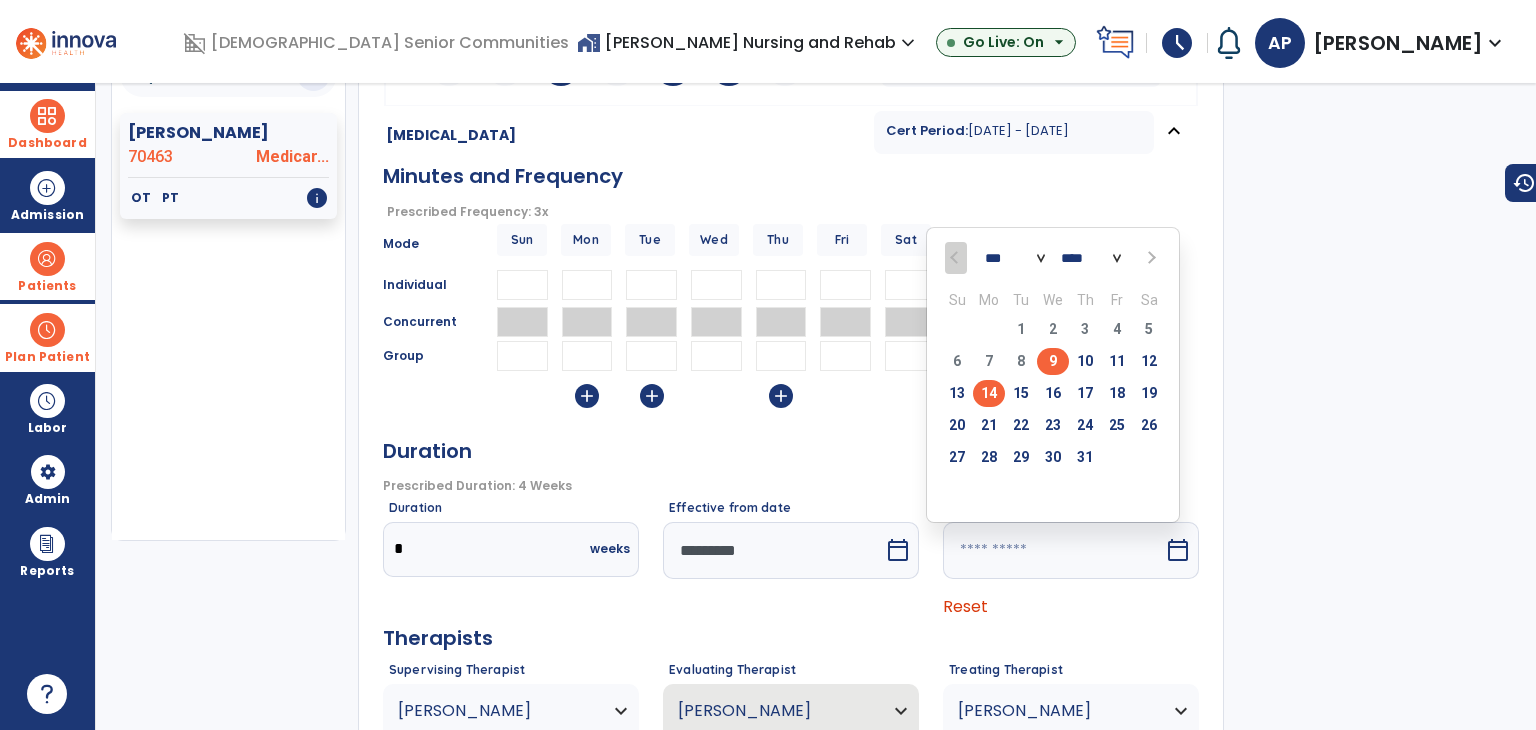 click on "14" at bounding box center [989, 393] 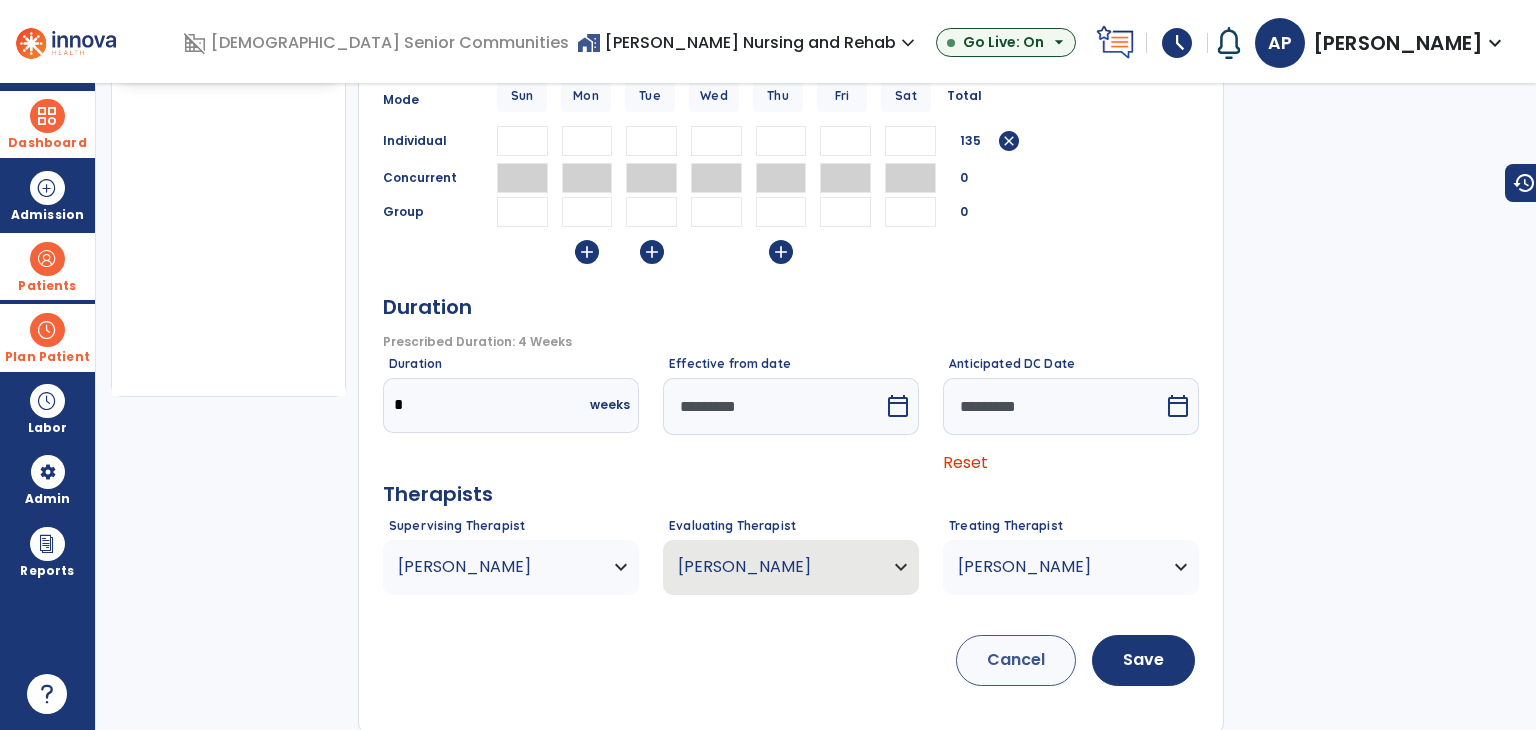 scroll, scrollTop: 346, scrollLeft: 0, axis: vertical 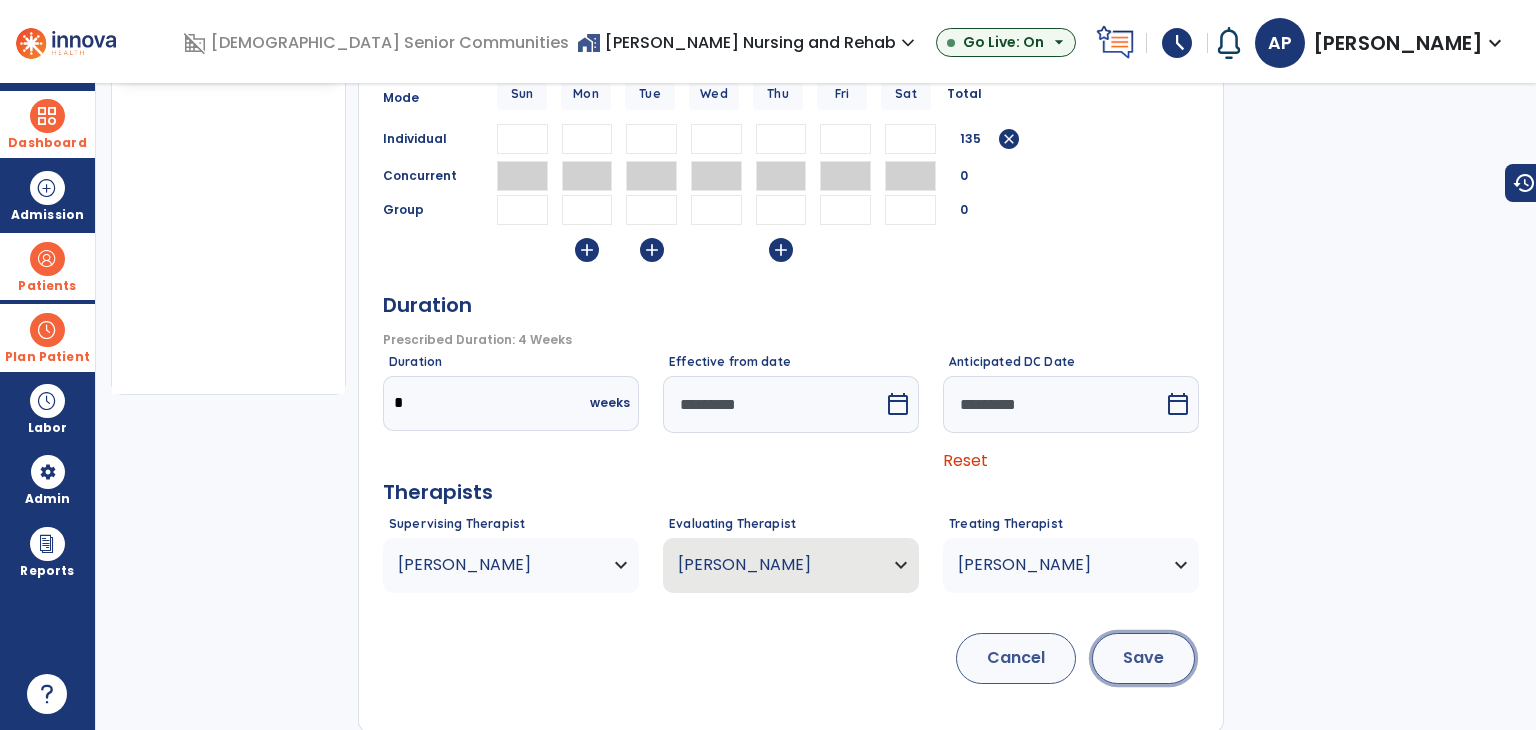 click on "Save" at bounding box center (1143, 658) 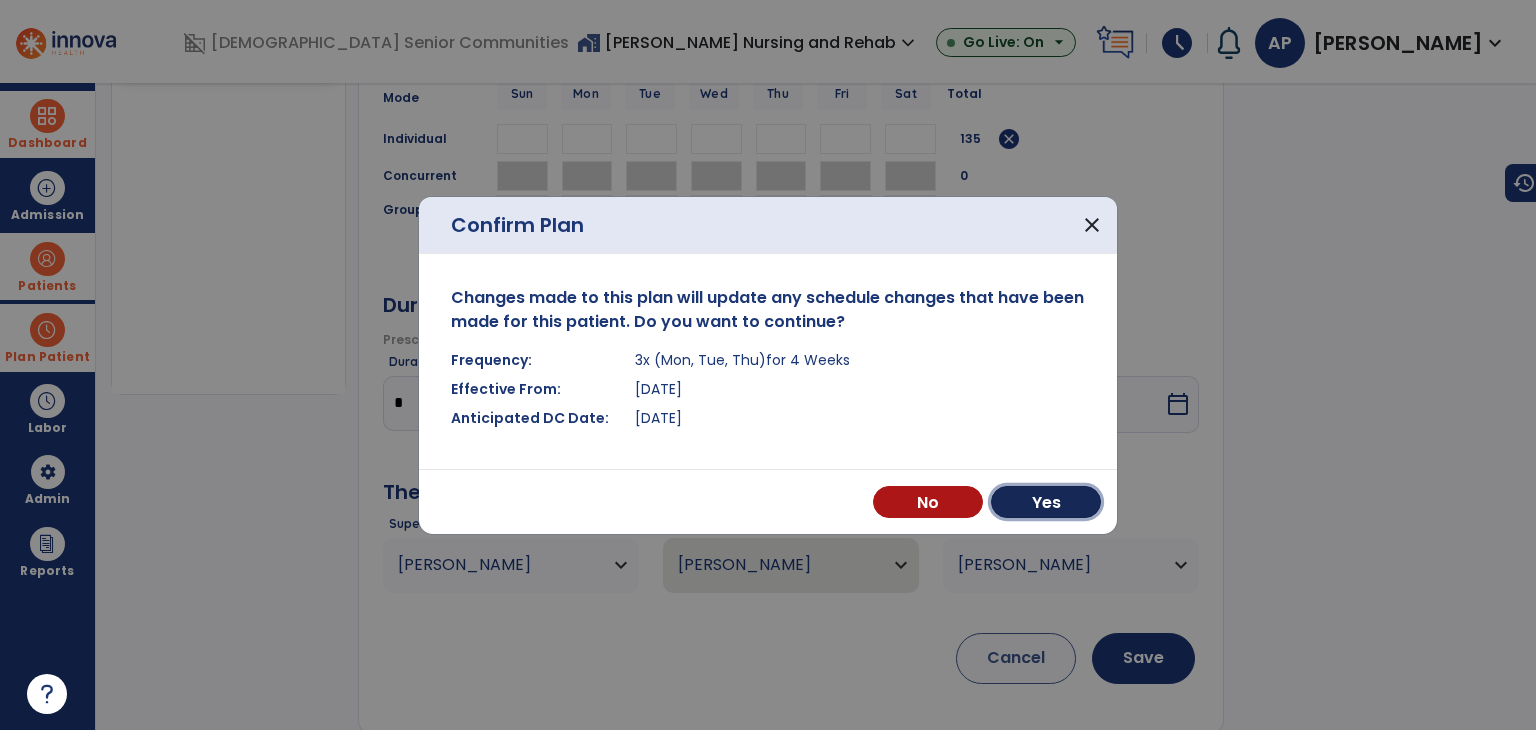 click on "Yes" at bounding box center (1046, 502) 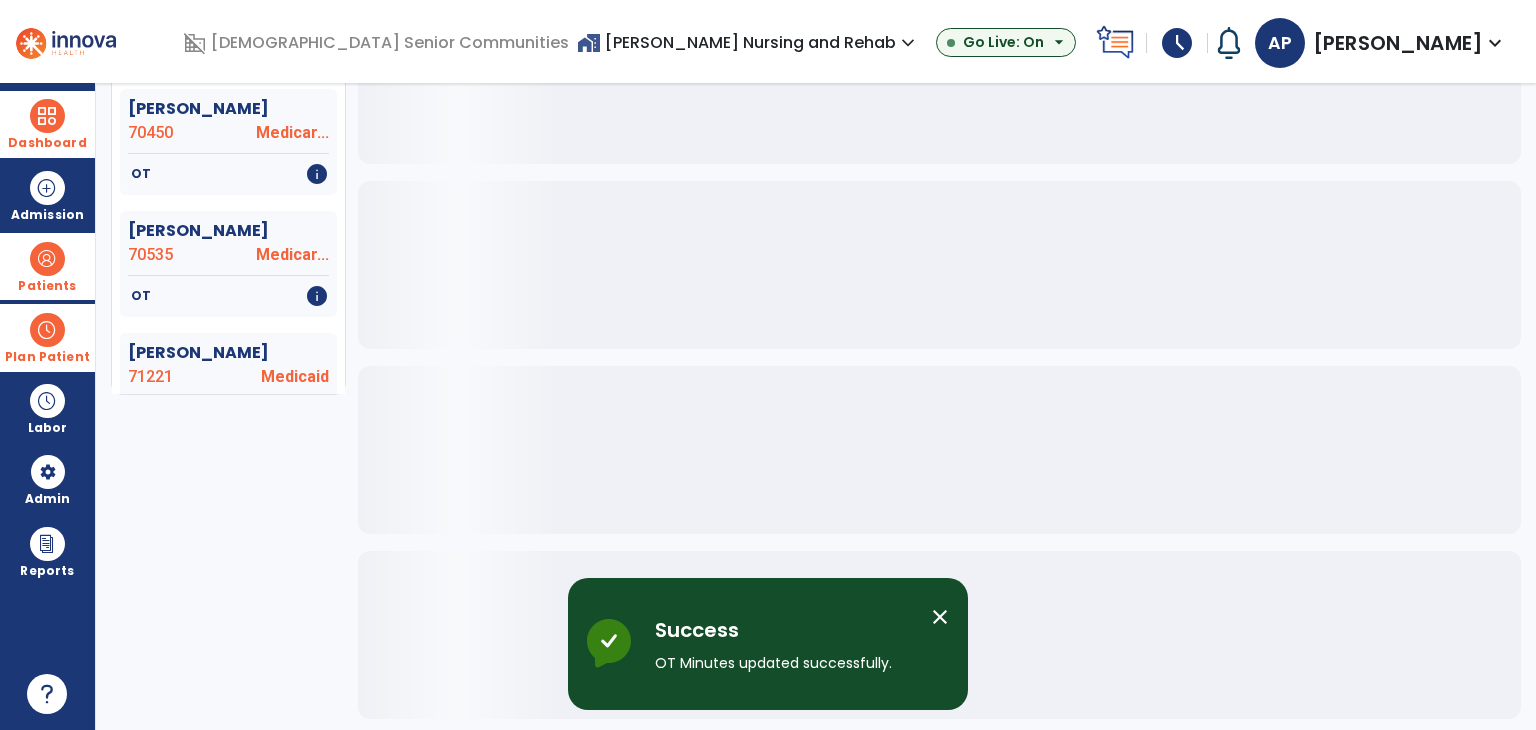 scroll, scrollTop: 344, scrollLeft: 0, axis: vertical 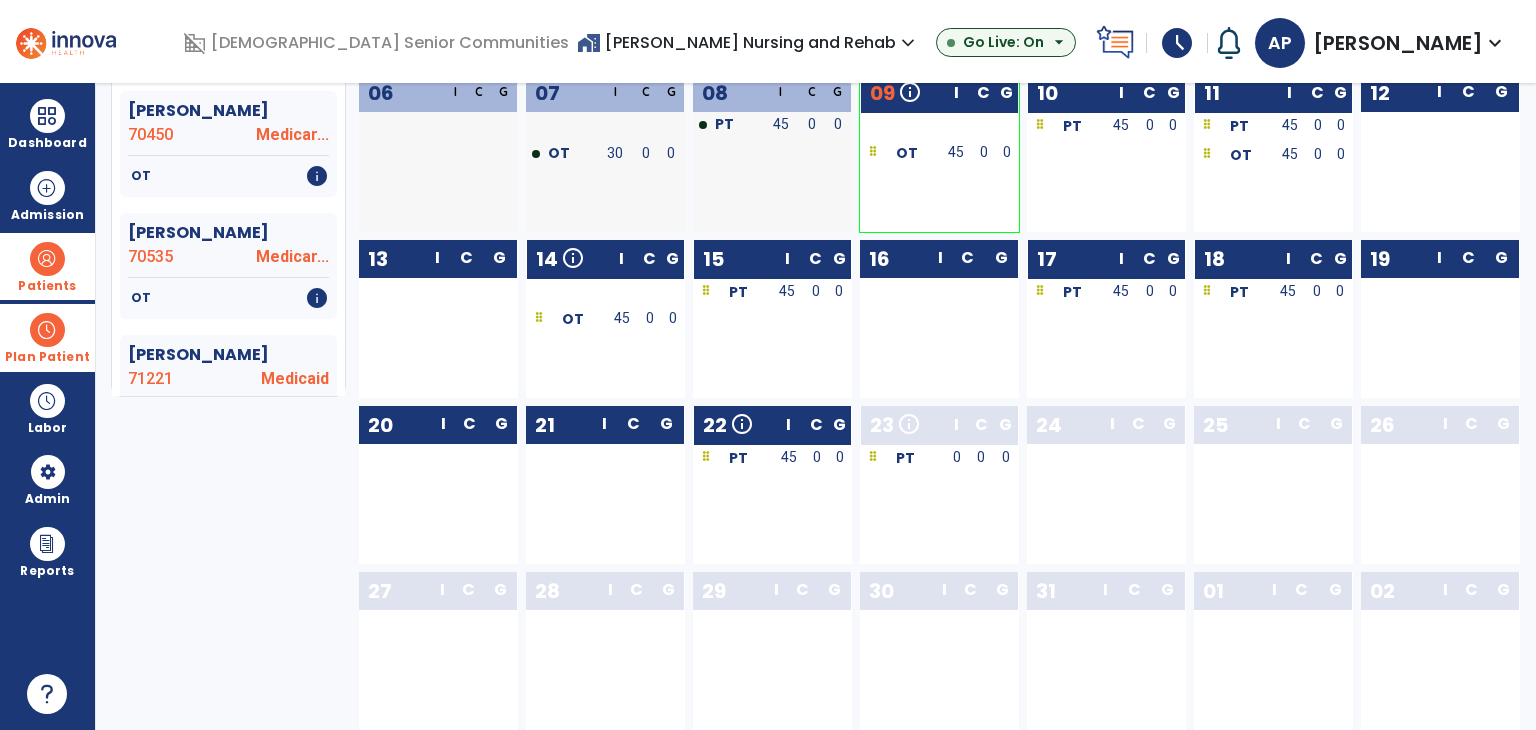 drag, startPoint x: 27, startPoint y: 134, endPoint x: 84, endPoint y: 158, distance: 61.846584 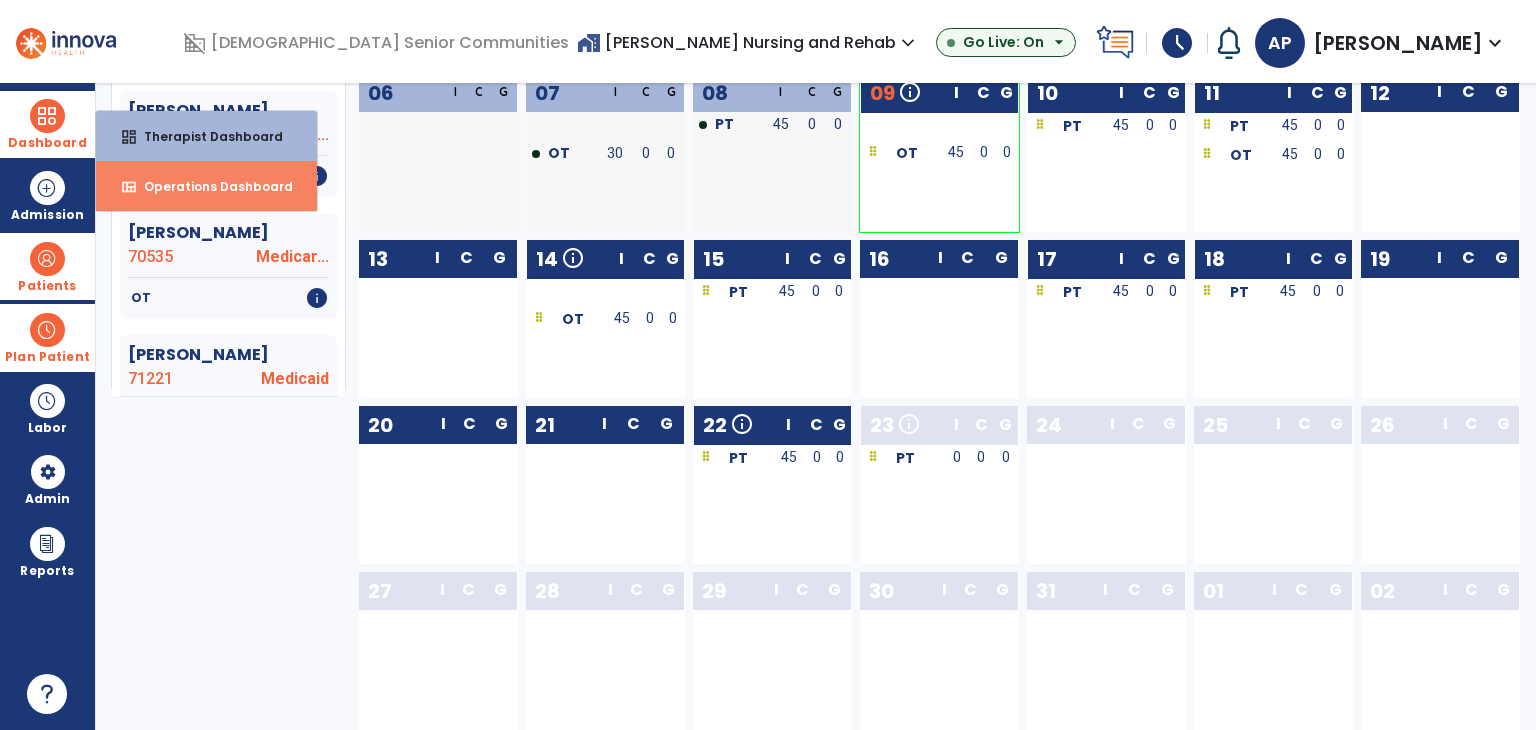 click on "Operations Dashboard" at bounding box center (210, 186) 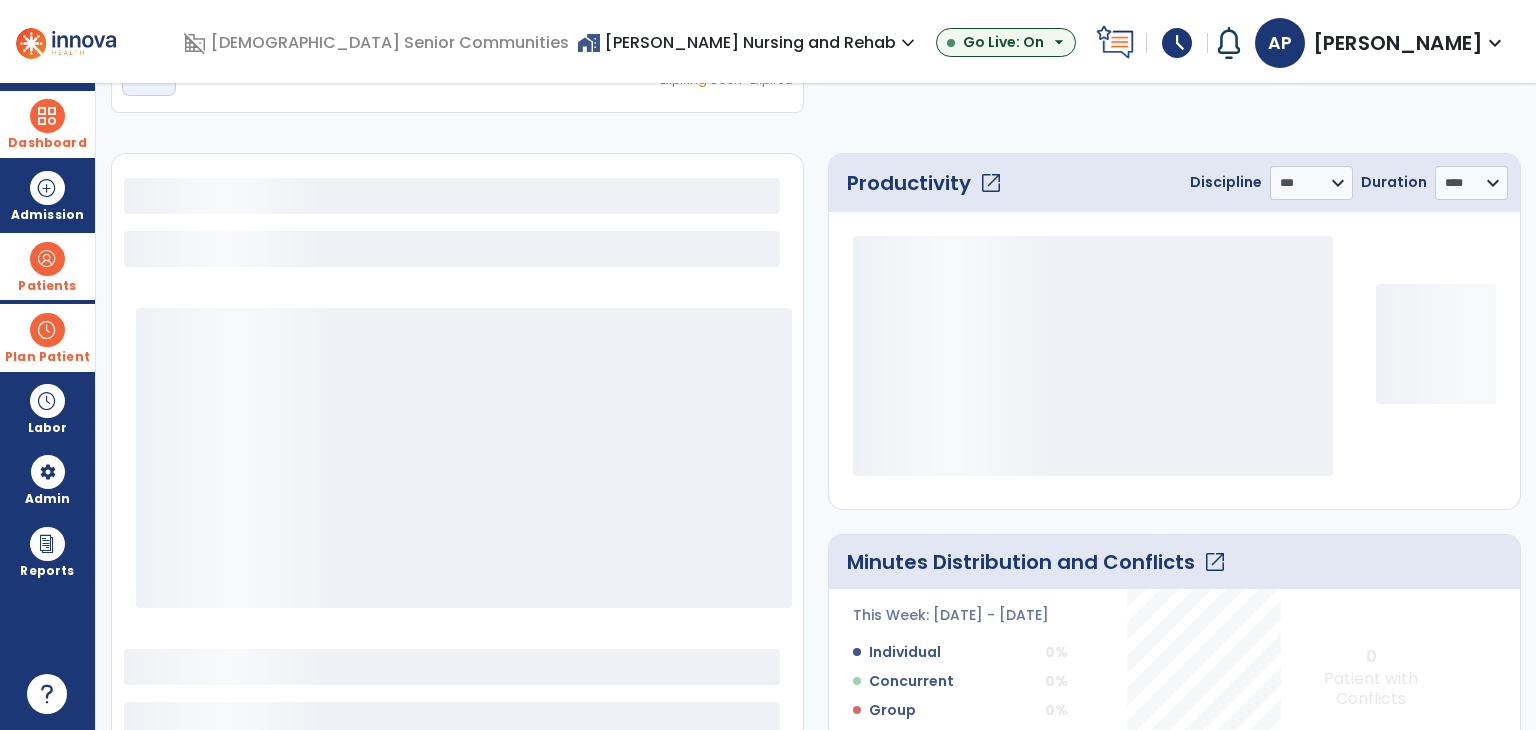 select on "***" 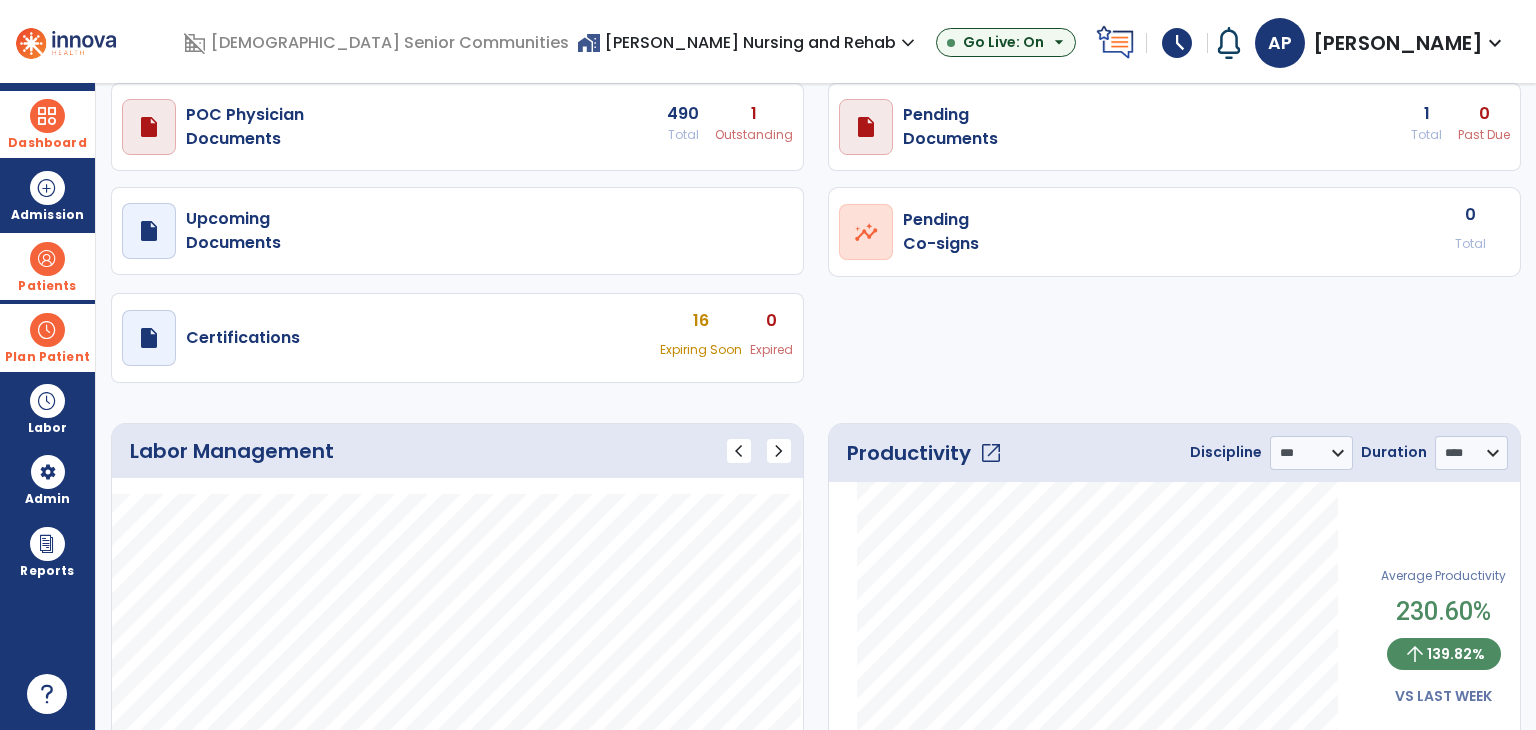 scroll, scrollTop: 0, scrollLeft: 0, axis: both 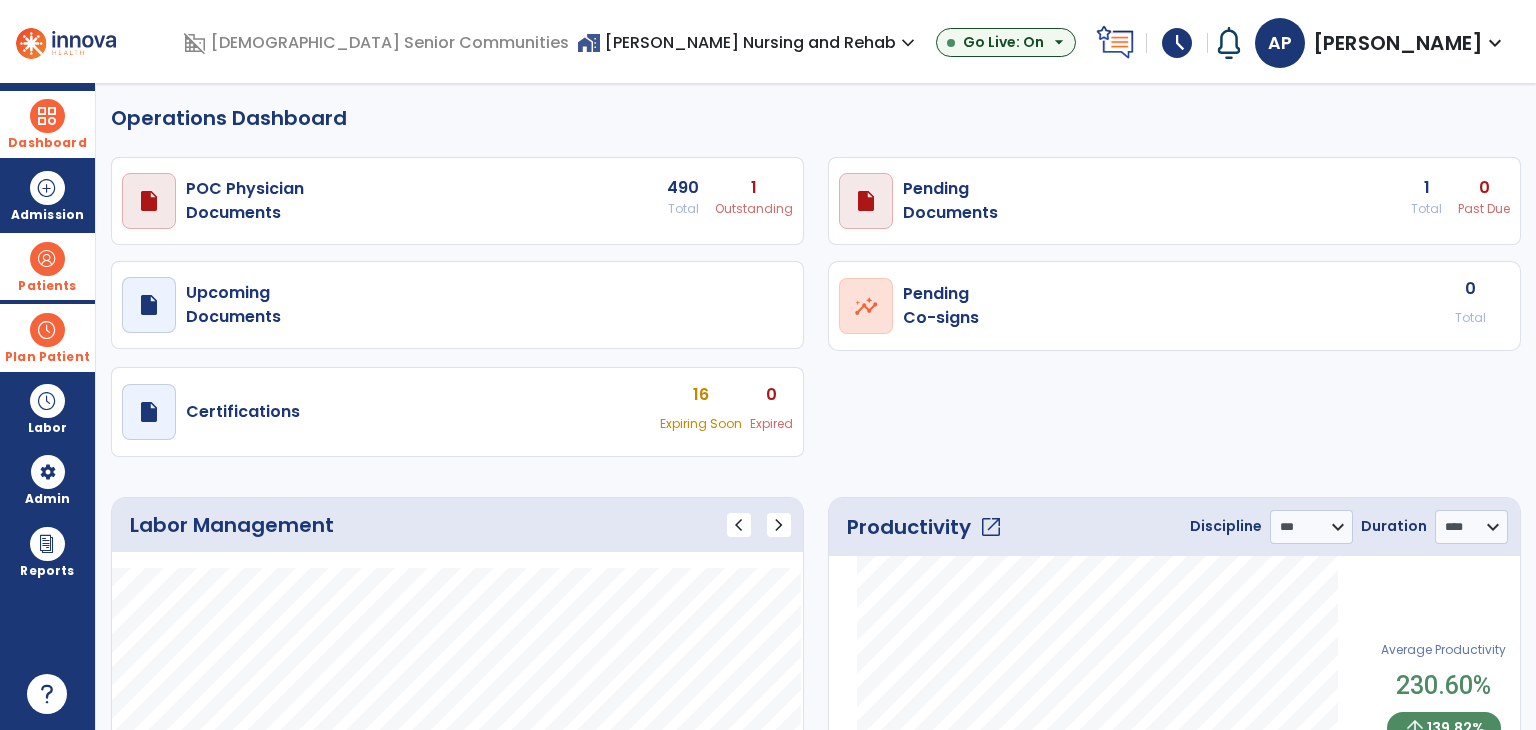click on "home_work   Todd-Dickey Nursing and Rehab   expand_more" at bounding box center (748, 42) 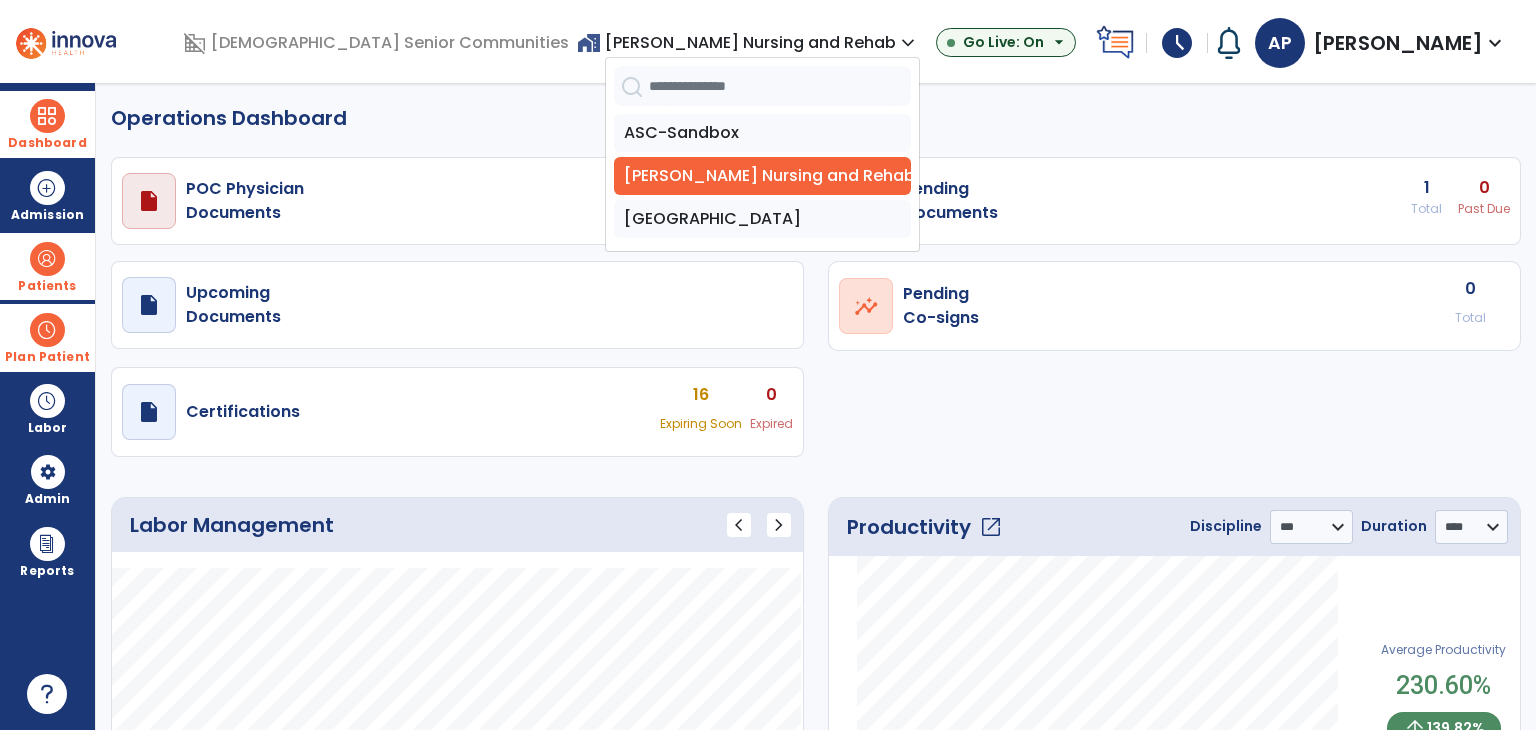 click on "[GEOGRAPHIC_DATA]" at bounding box center [762, 219] 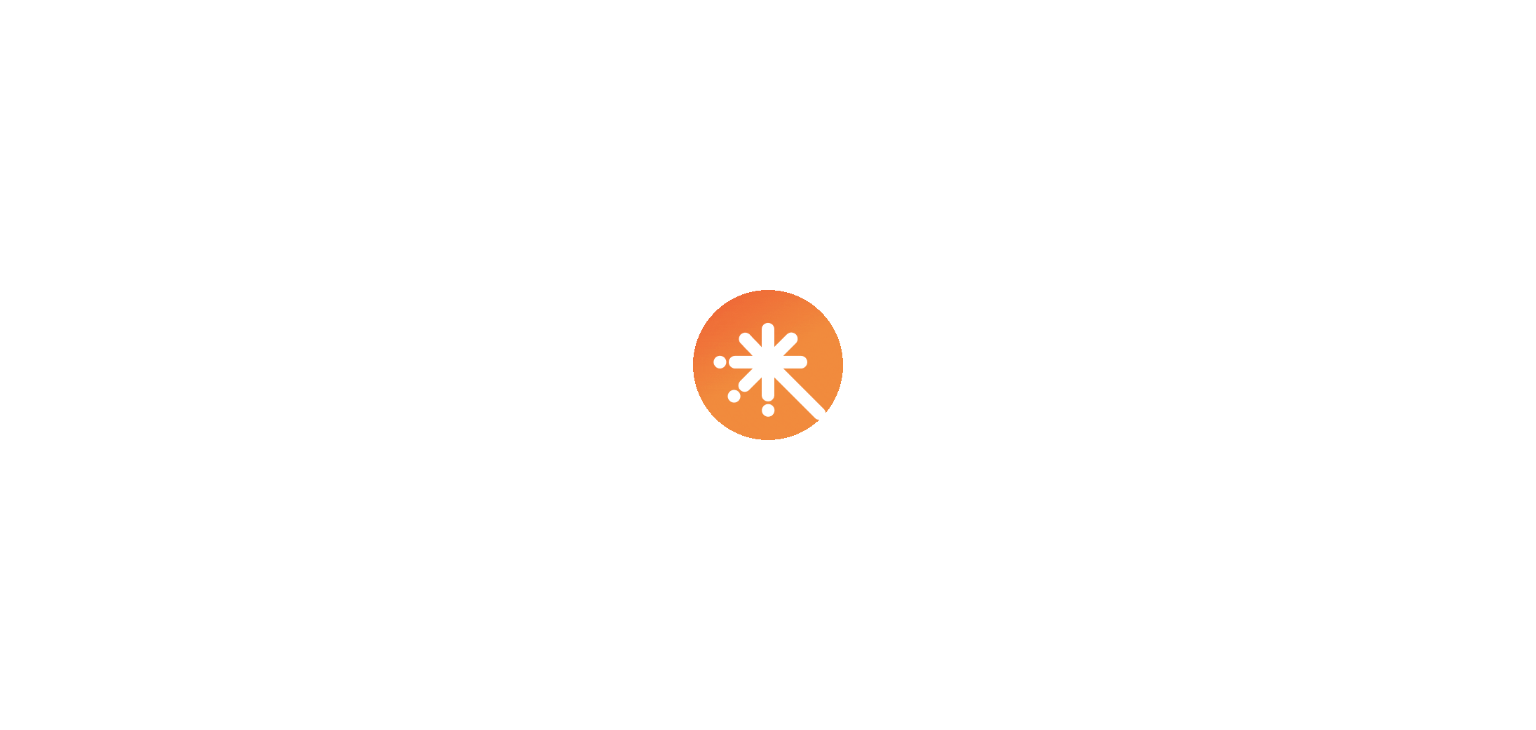 scroll, scrollTop: 0, scrollLeft: 0, axis: both 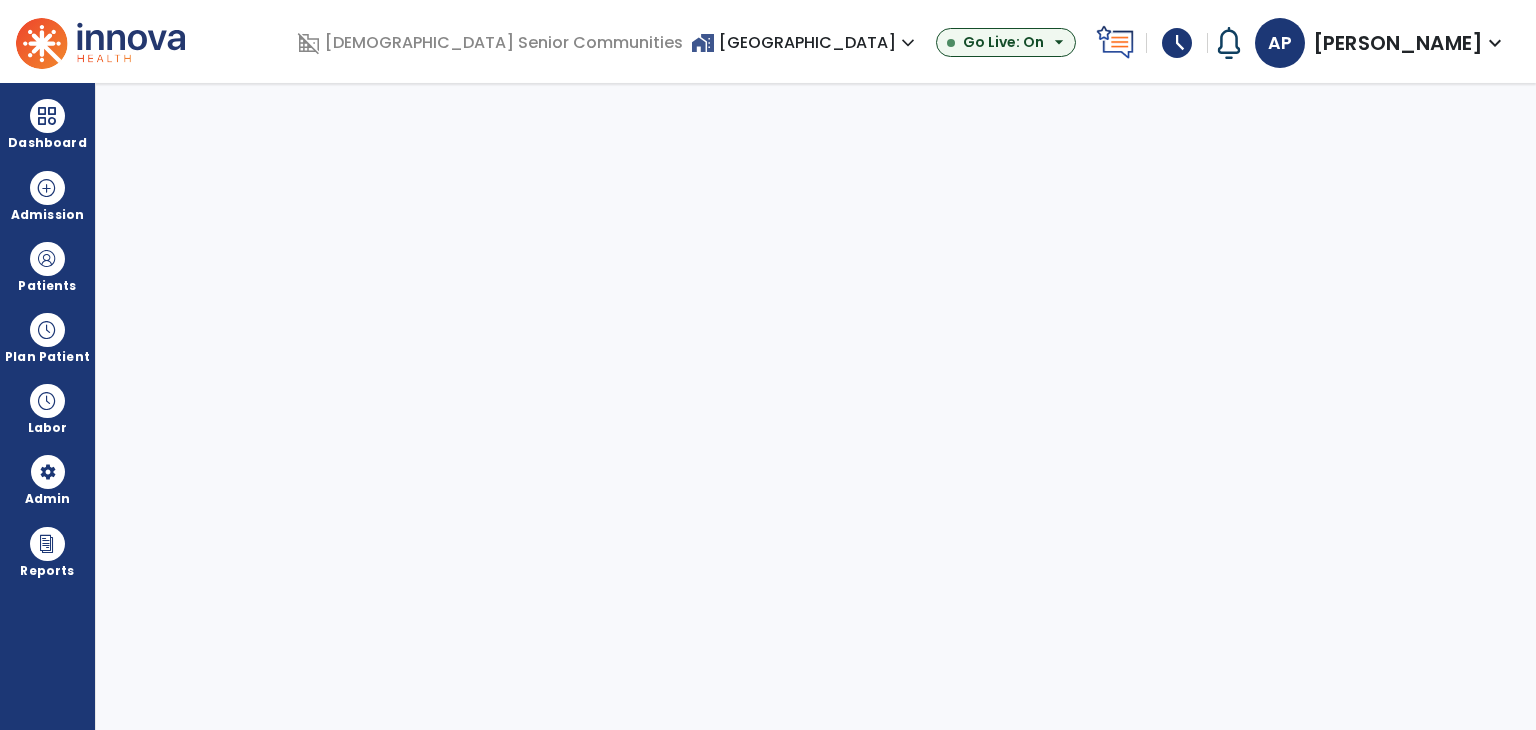 select on "***" 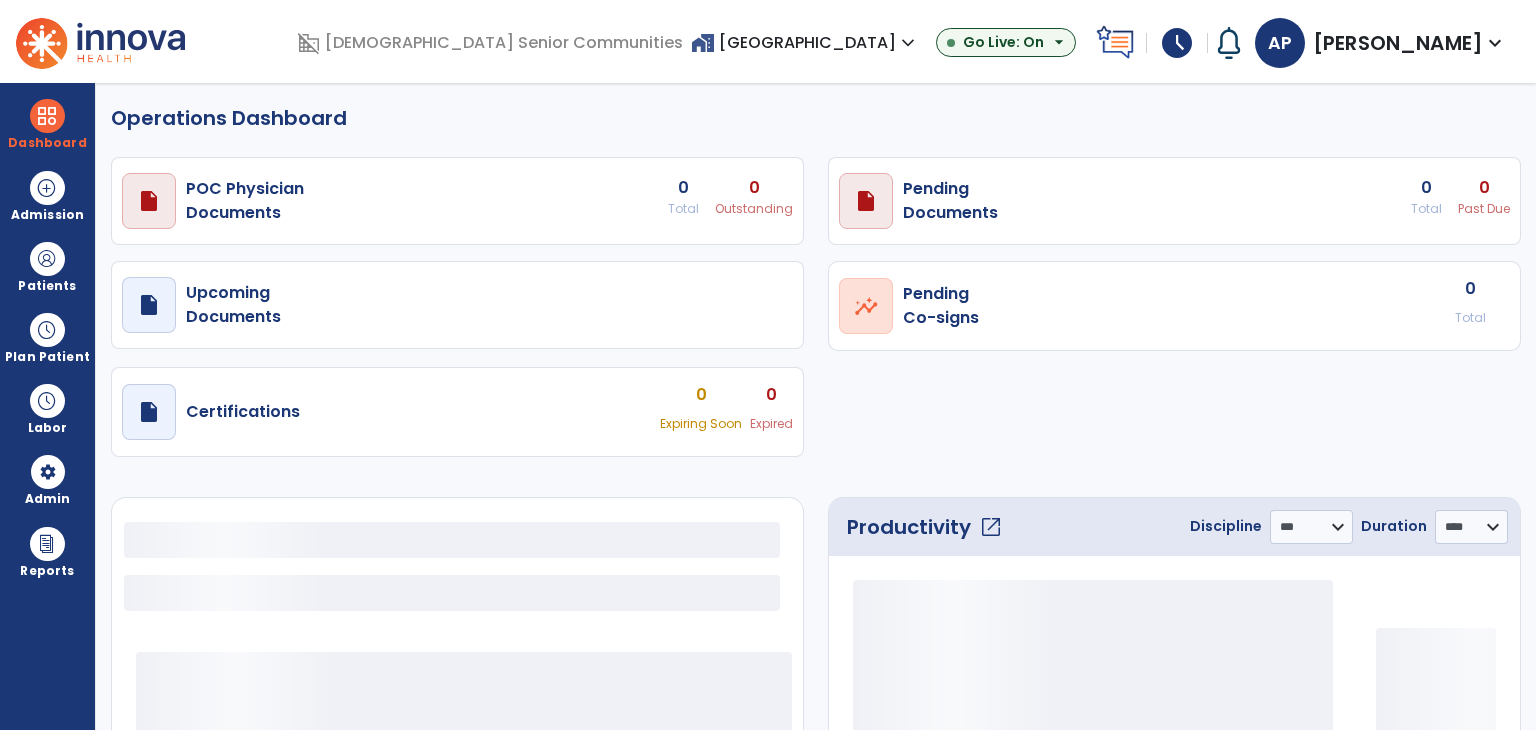select on "***" 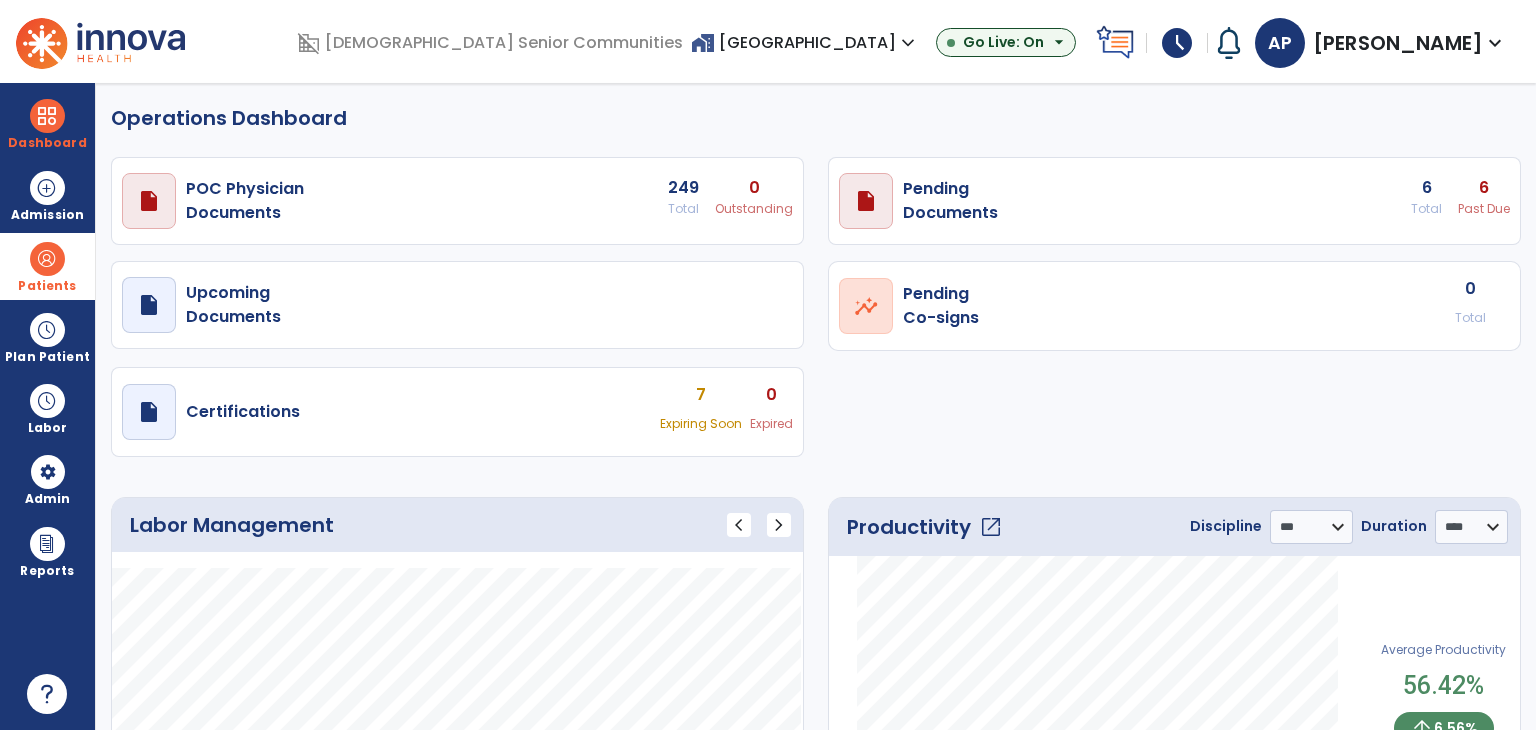 click on "Patients" at bounding box center [47, 266] 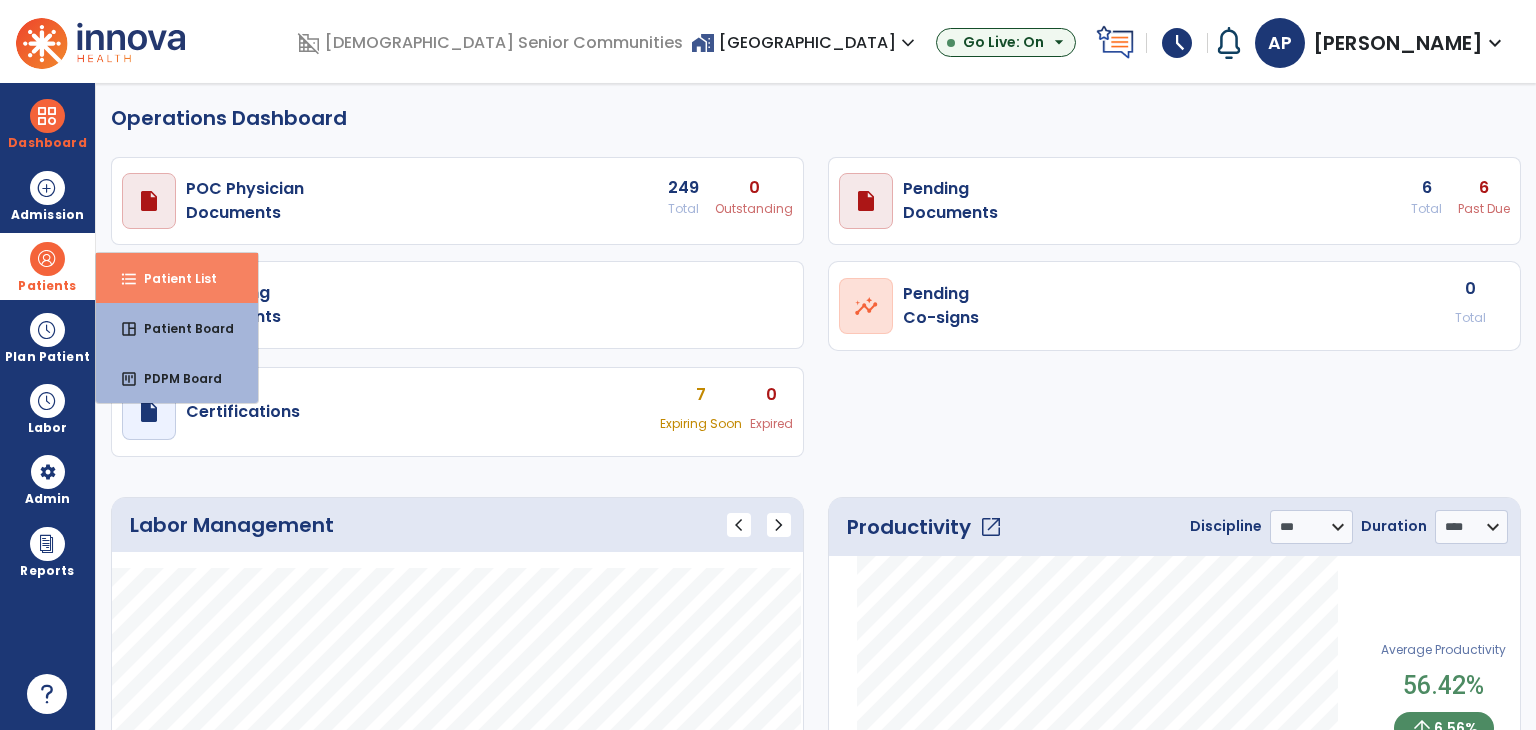 click on "format_list_bulleted  Patient List" at bounding box center [177, 278] 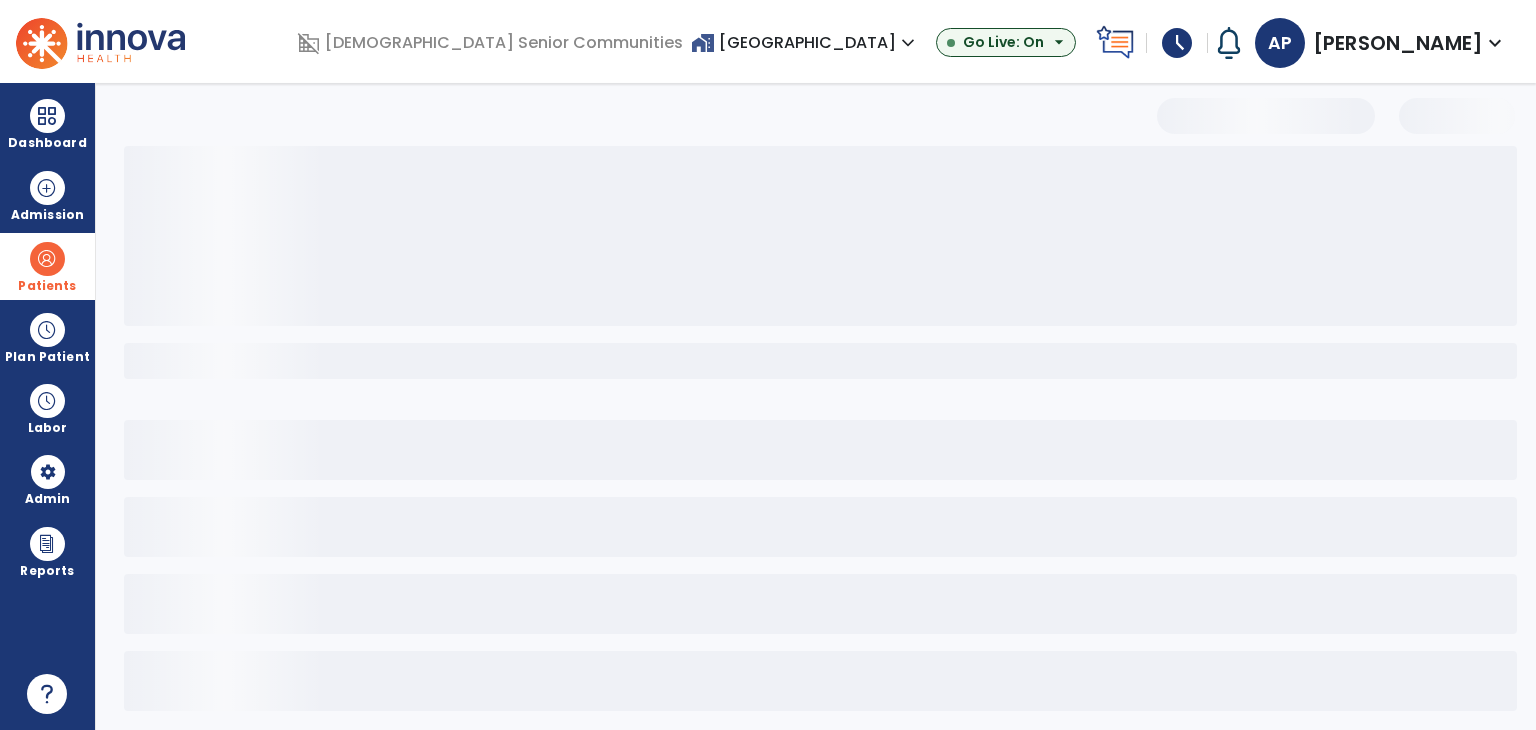 select on "***" 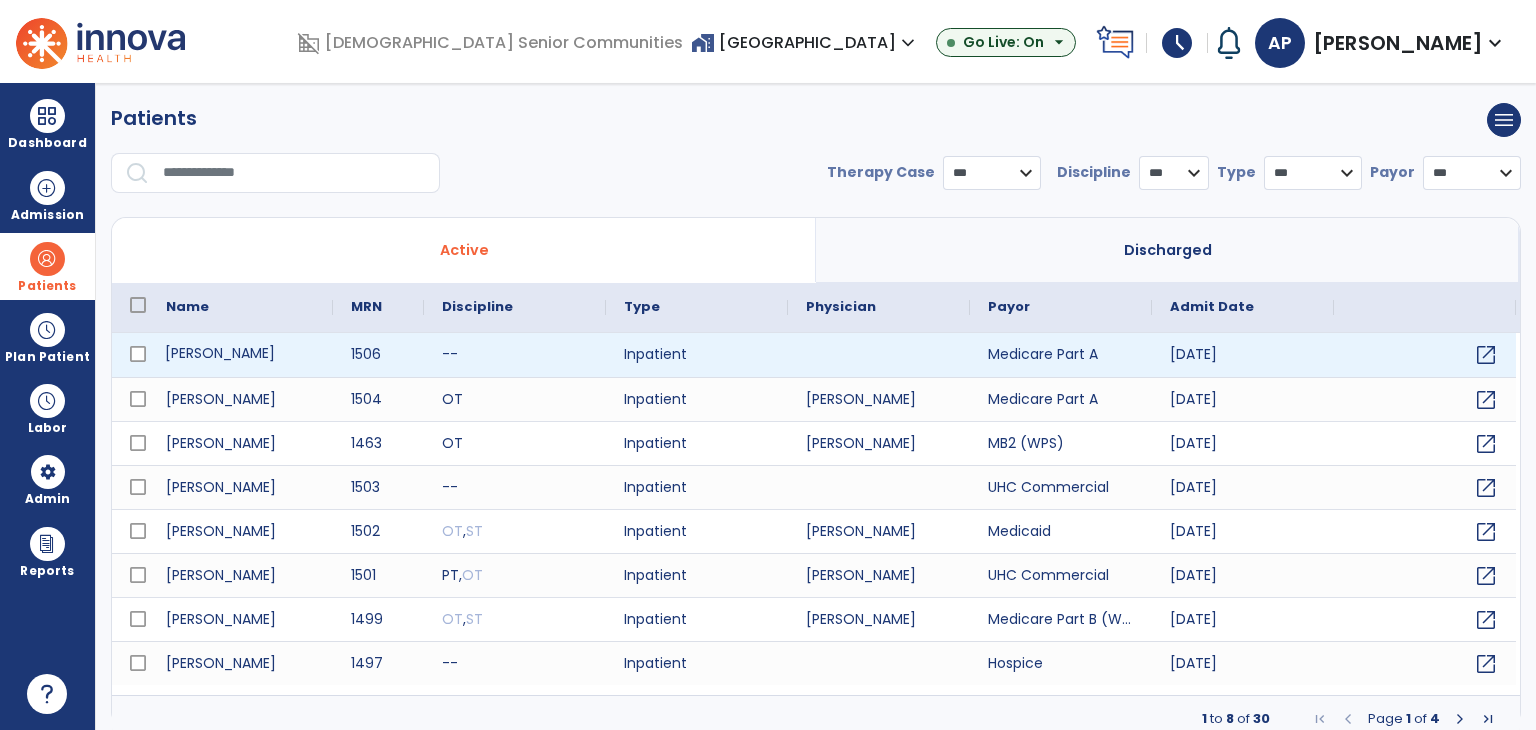 click on "[PERSON_NAME]" at bounding box center (240, 355) 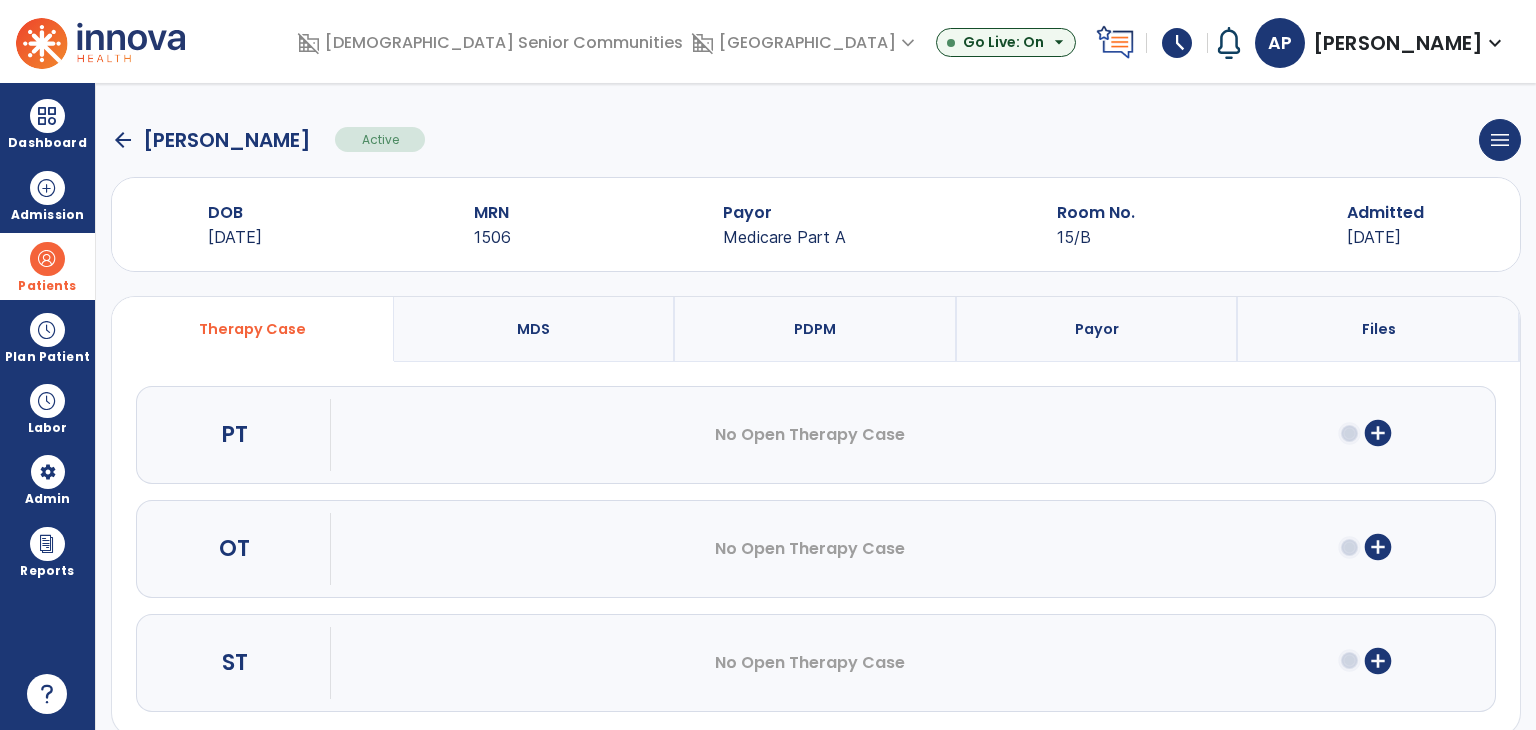 click on "add_circle" at bounding box center [1378, 547] 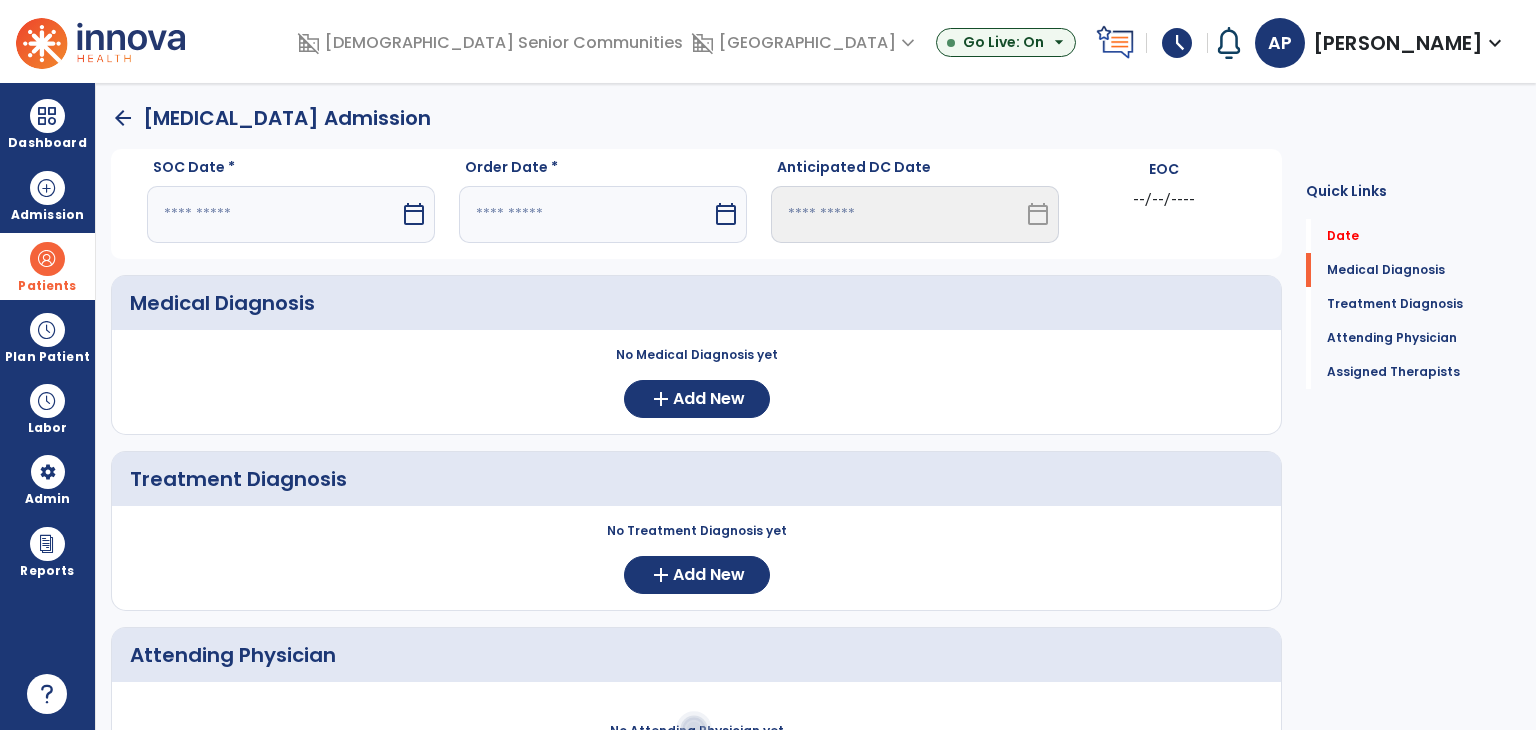 click at bounding box center [273, 214] 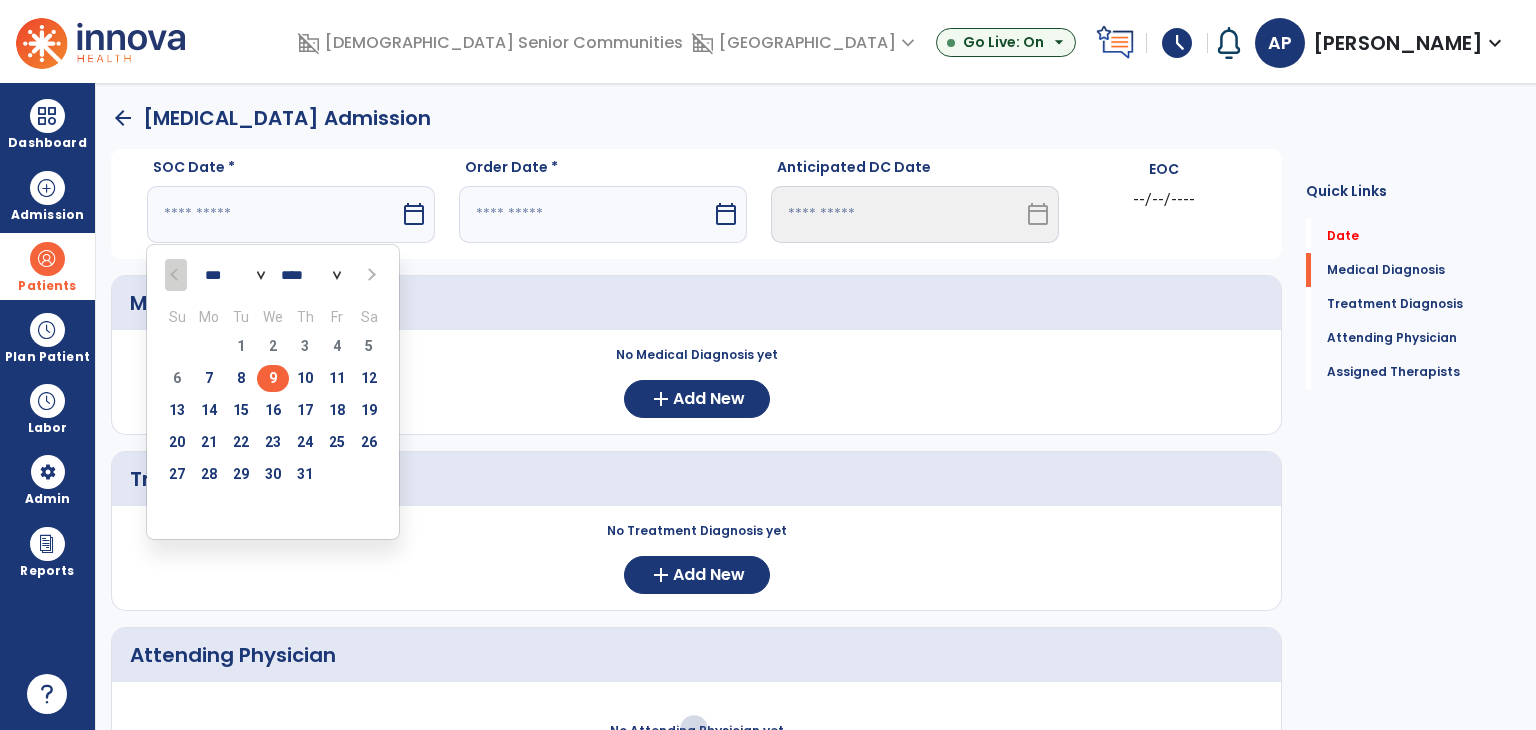 drag, startPoint x: 270, startPoint y: 380, endPoint x: 479, endPoint y: 247, distance: 247.72969 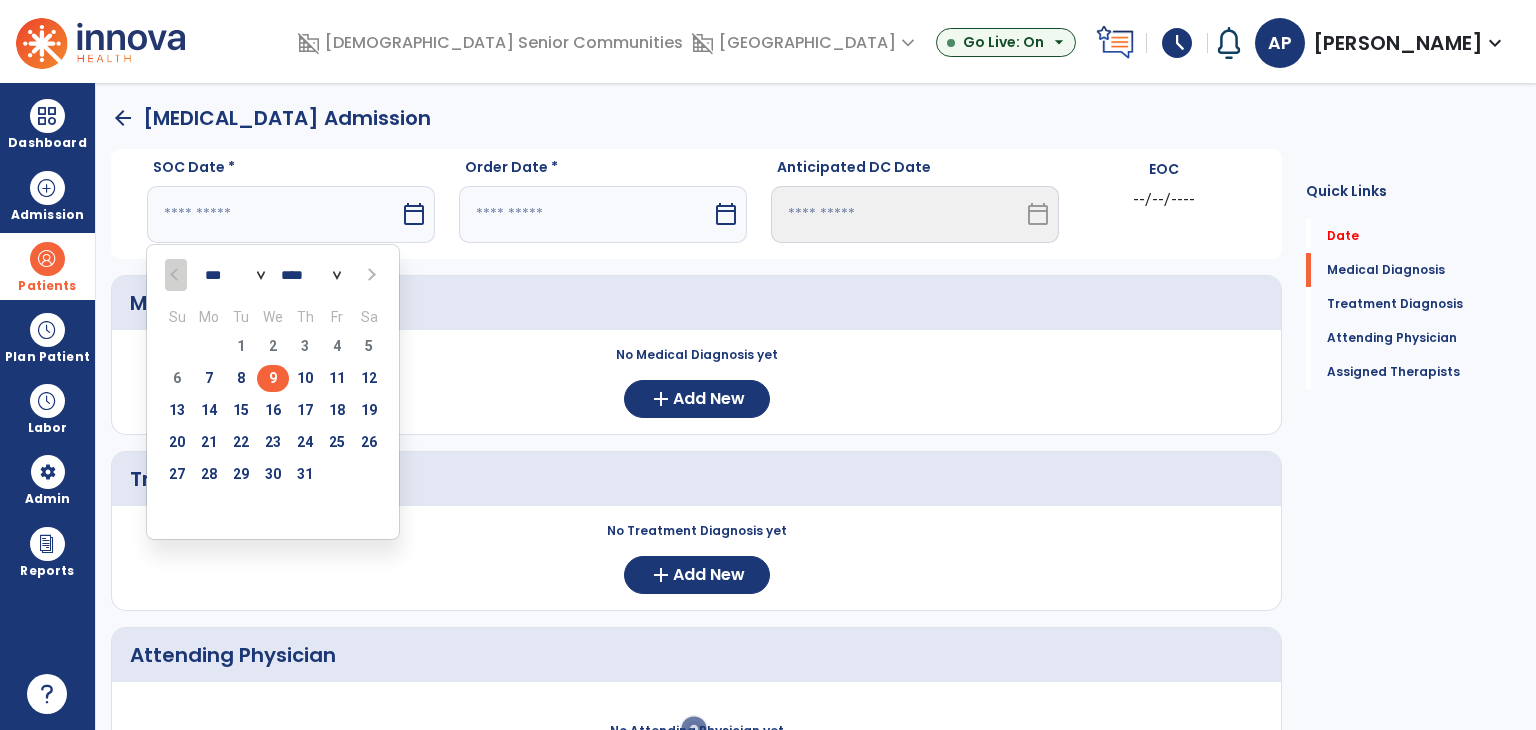 click on "9" at bounding box center (273, 378) 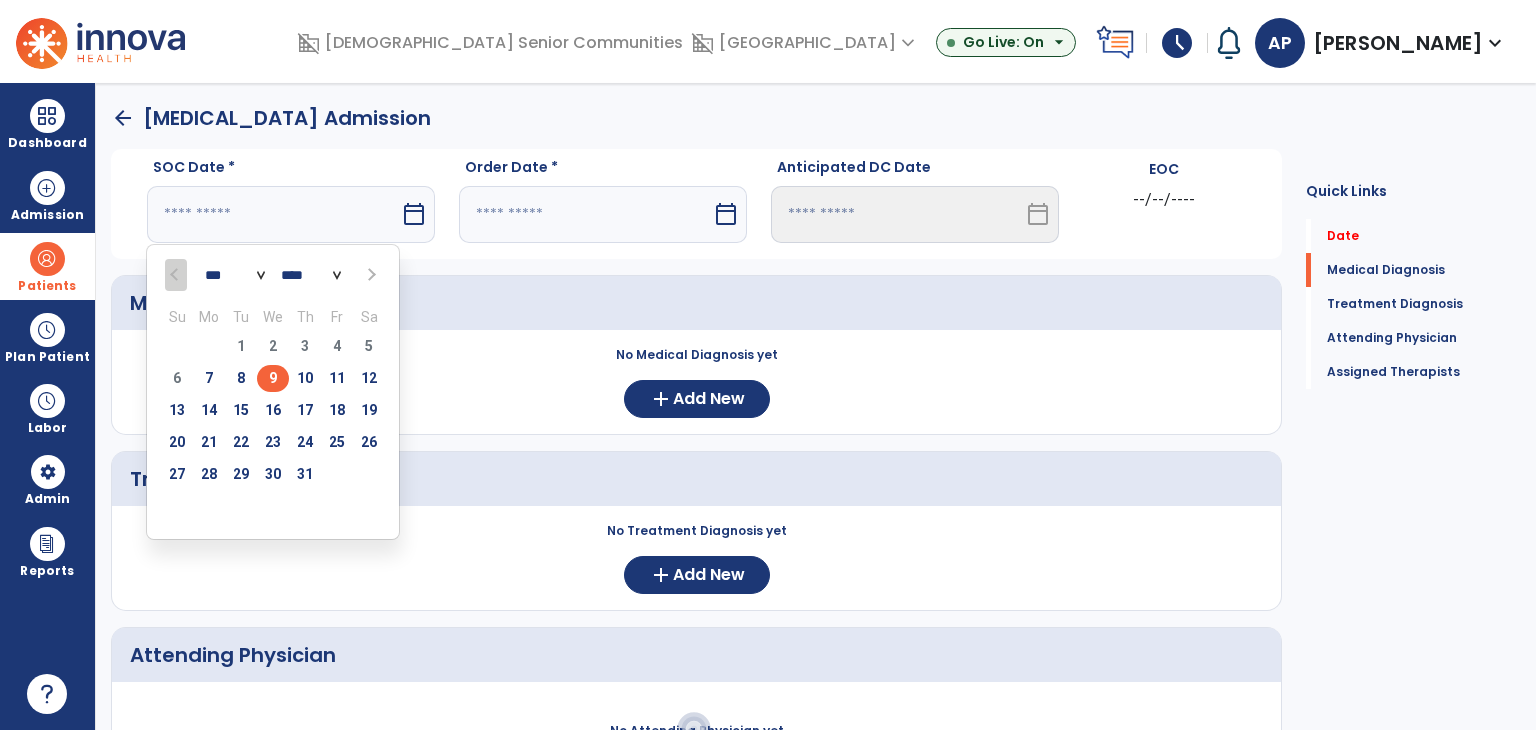 type on "********" 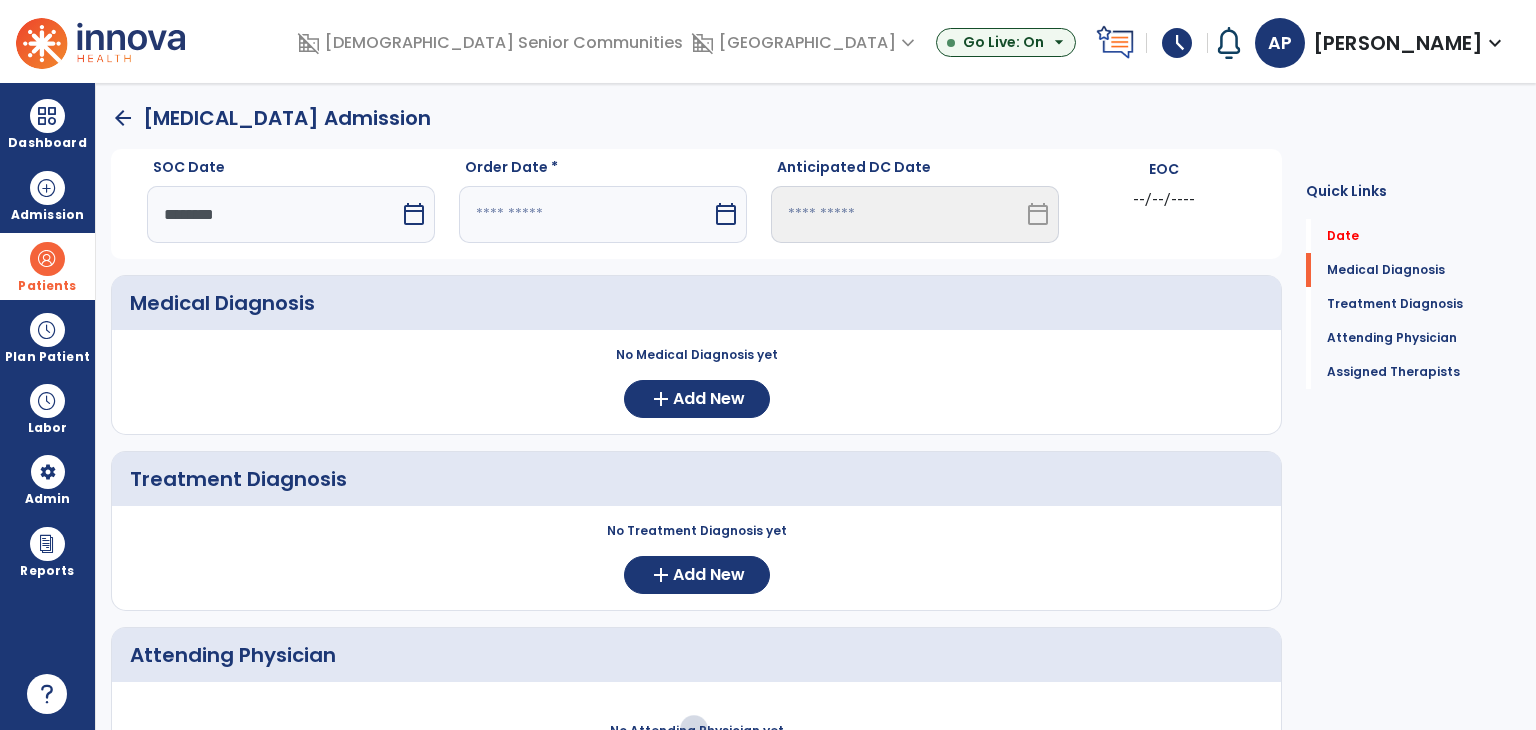 click at bounding box center (585, 214) 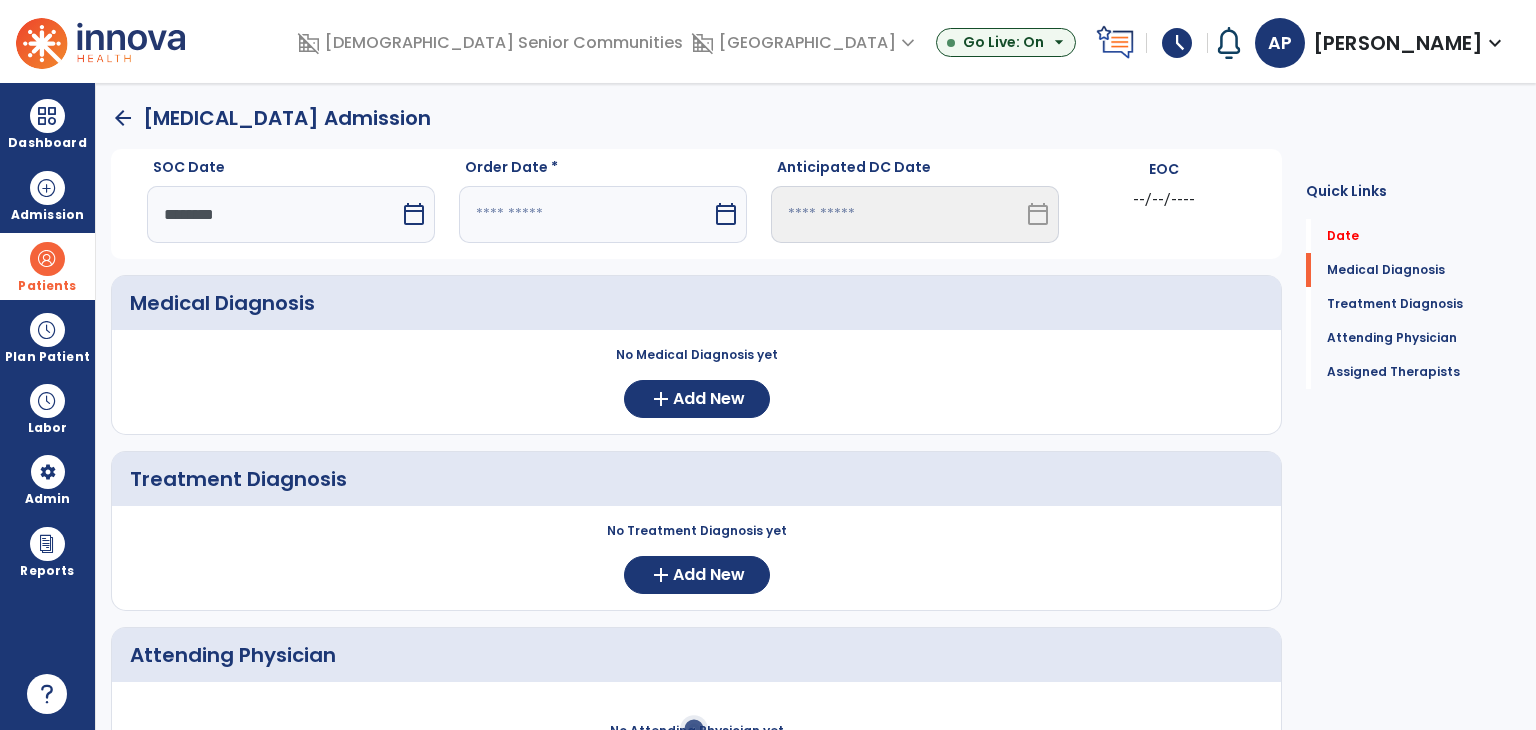select on "*" 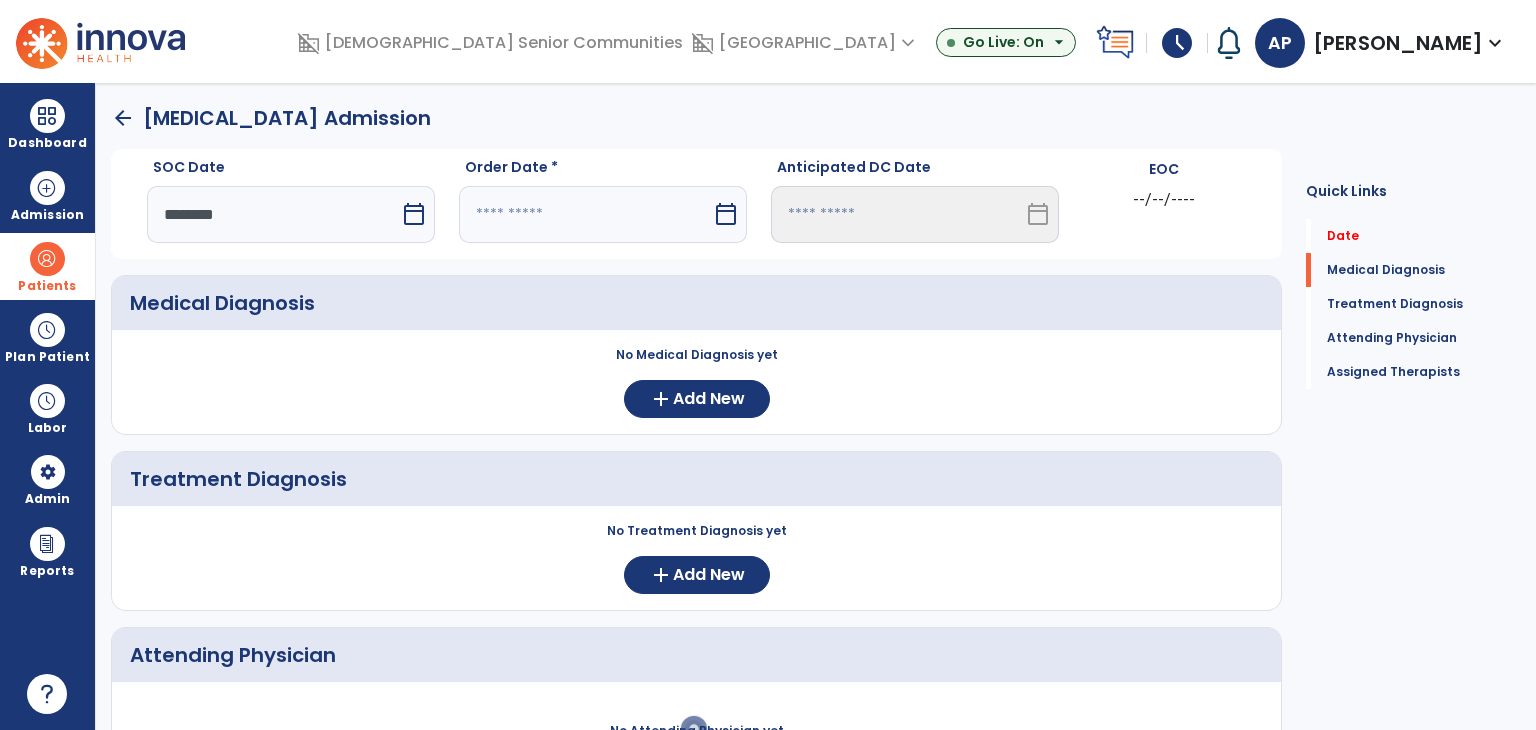 select on "****" 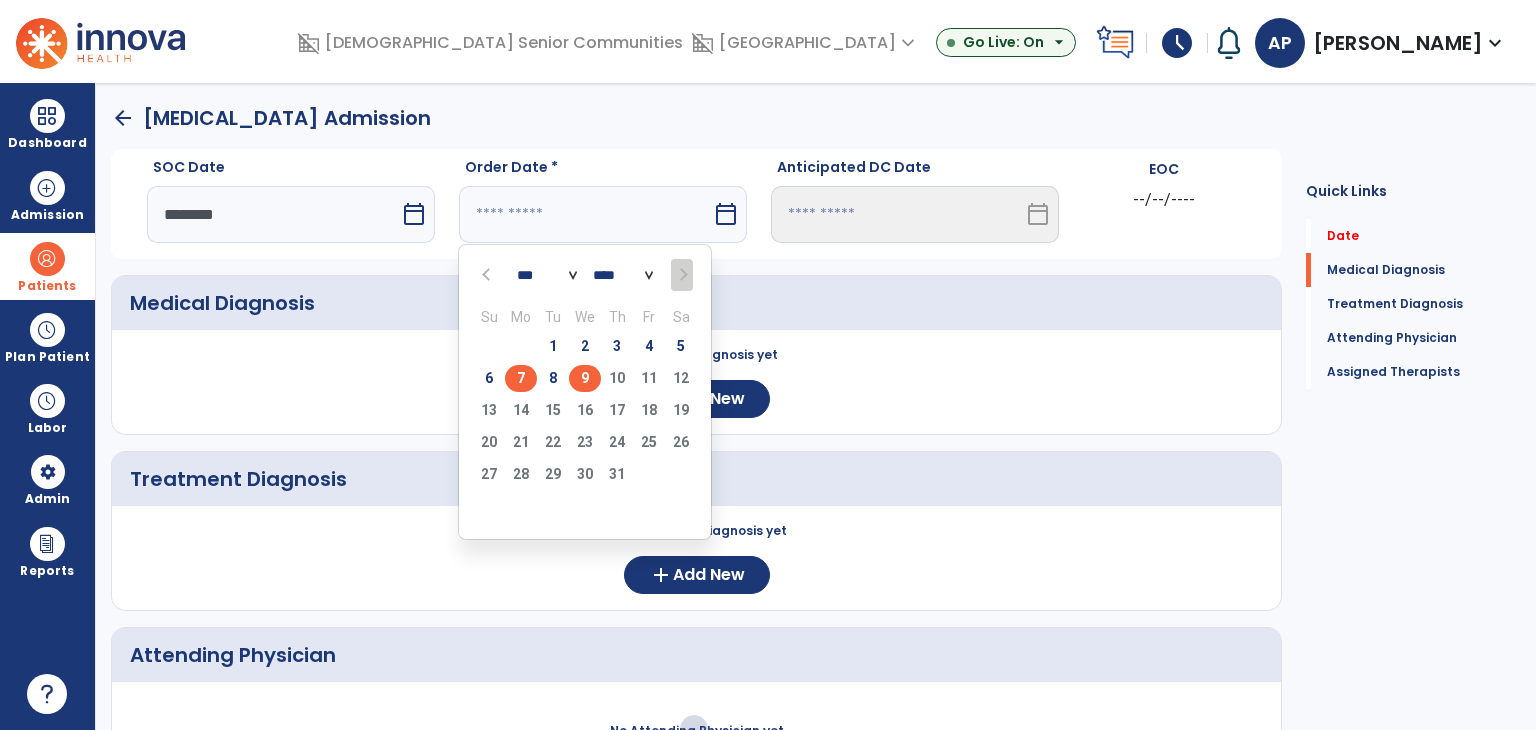 click on "7" at bounding box center (521, 378) 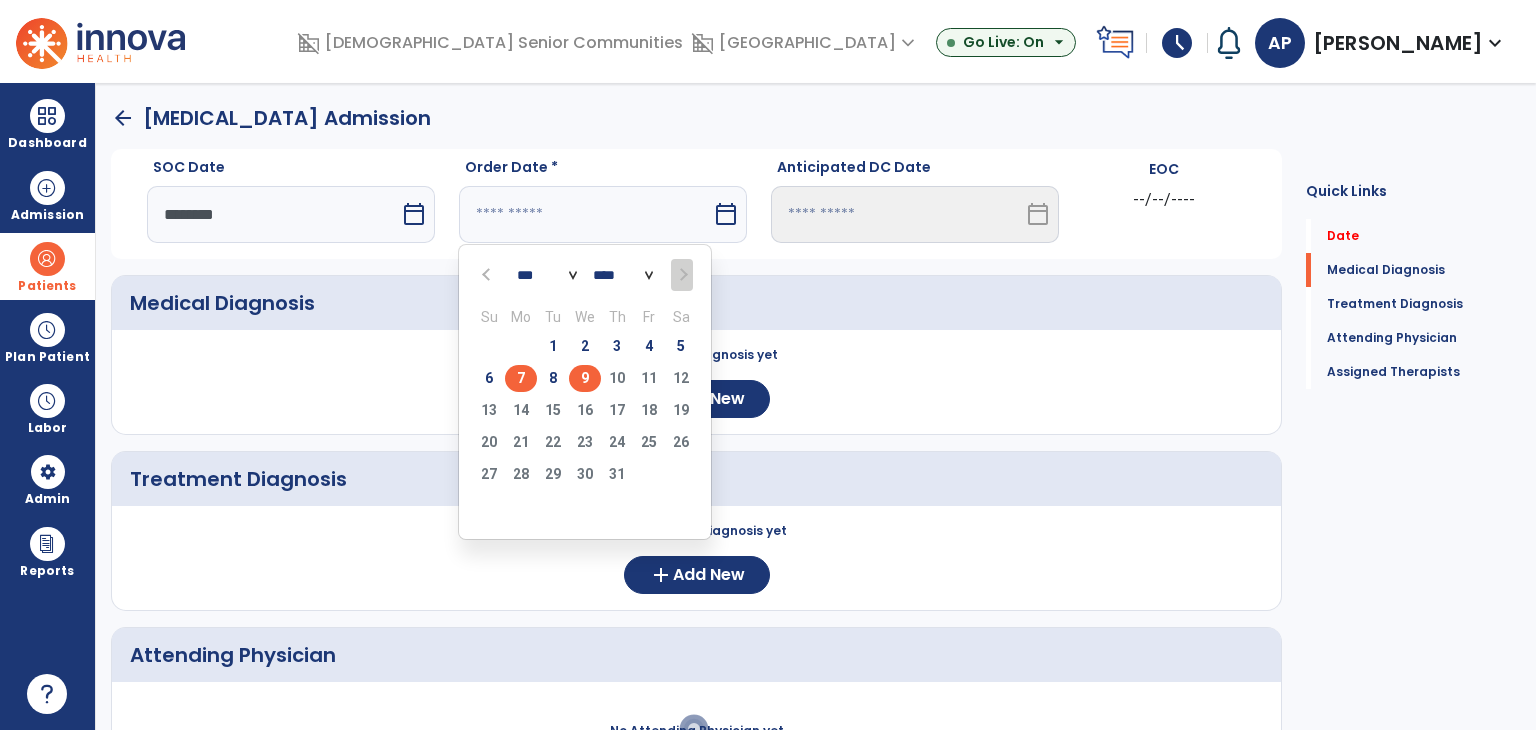 type on "********" 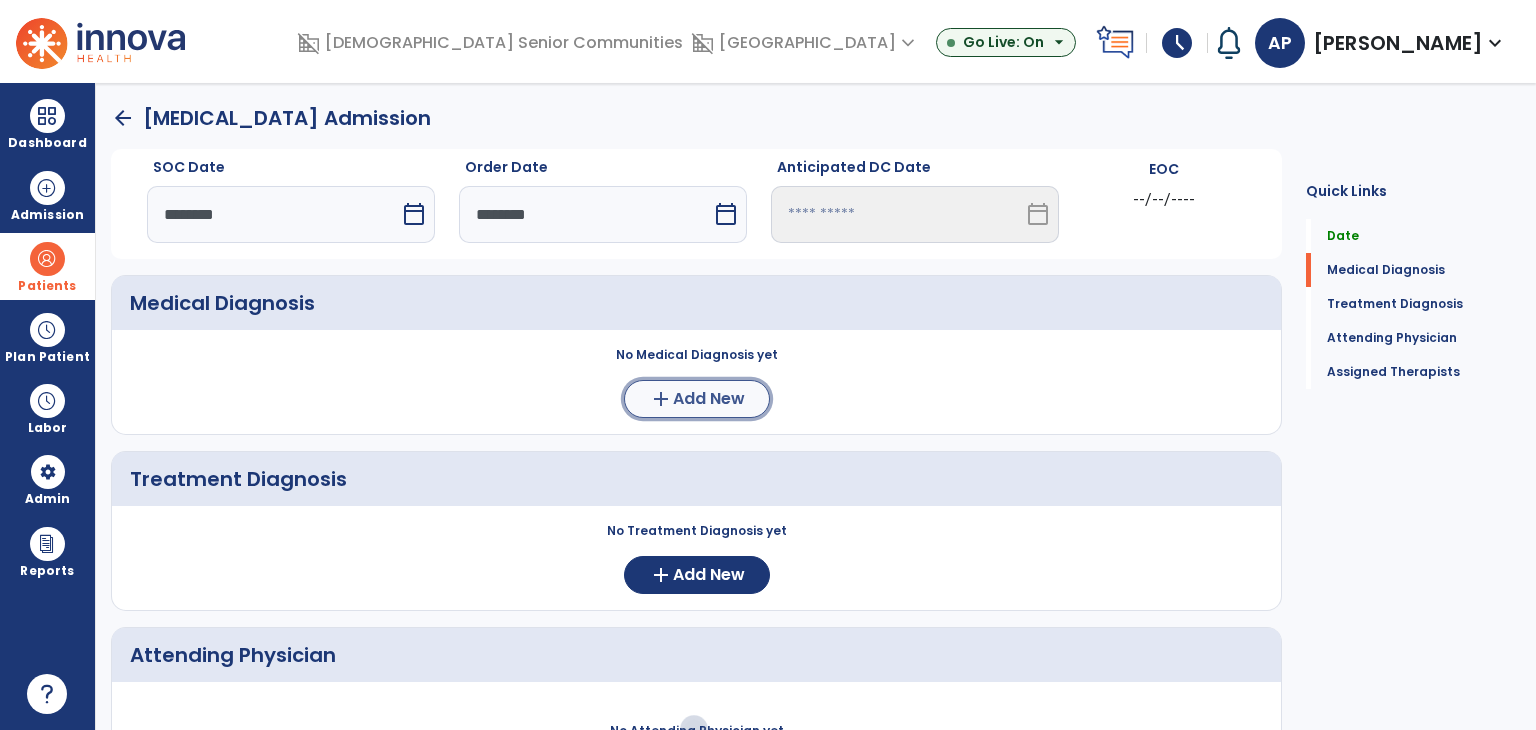 click on "Add New" 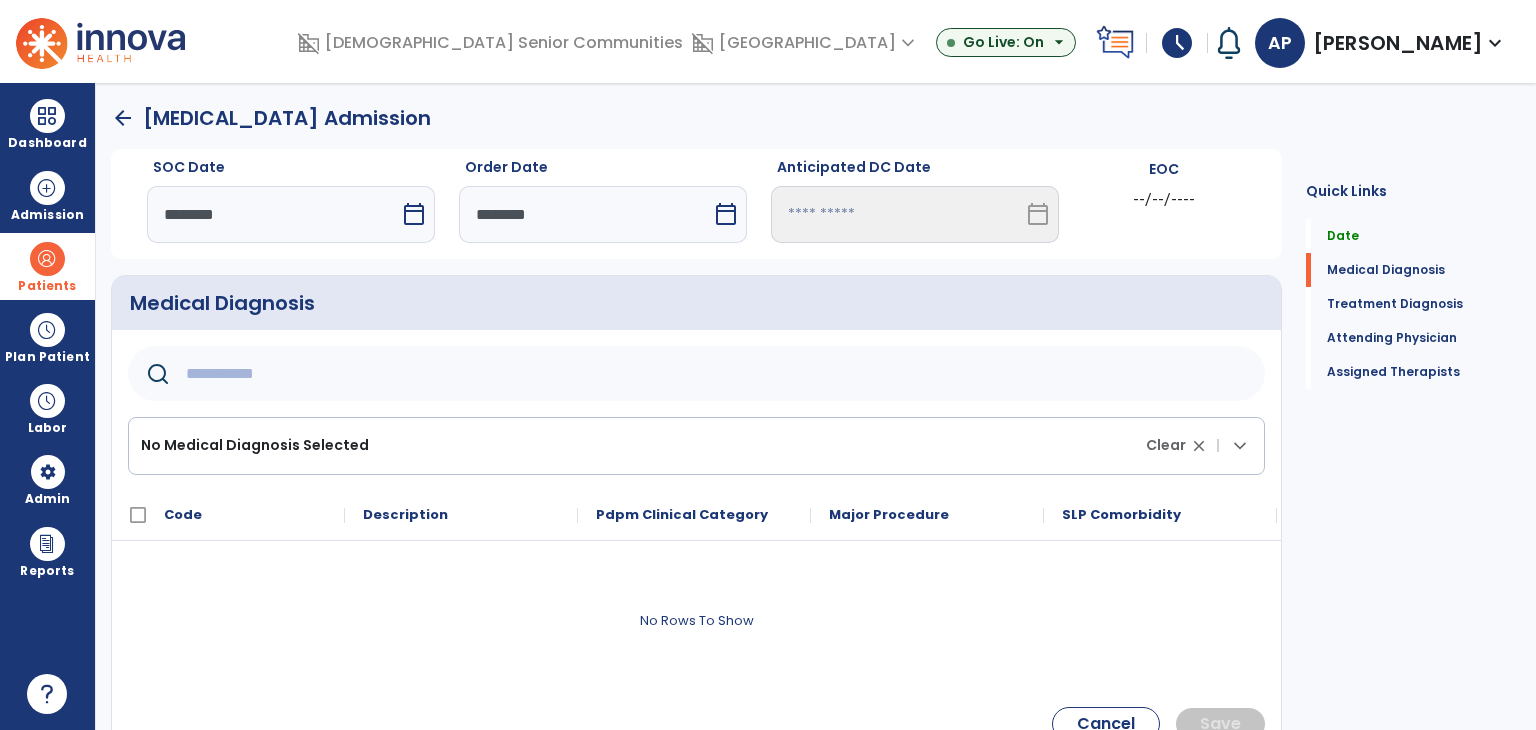 click 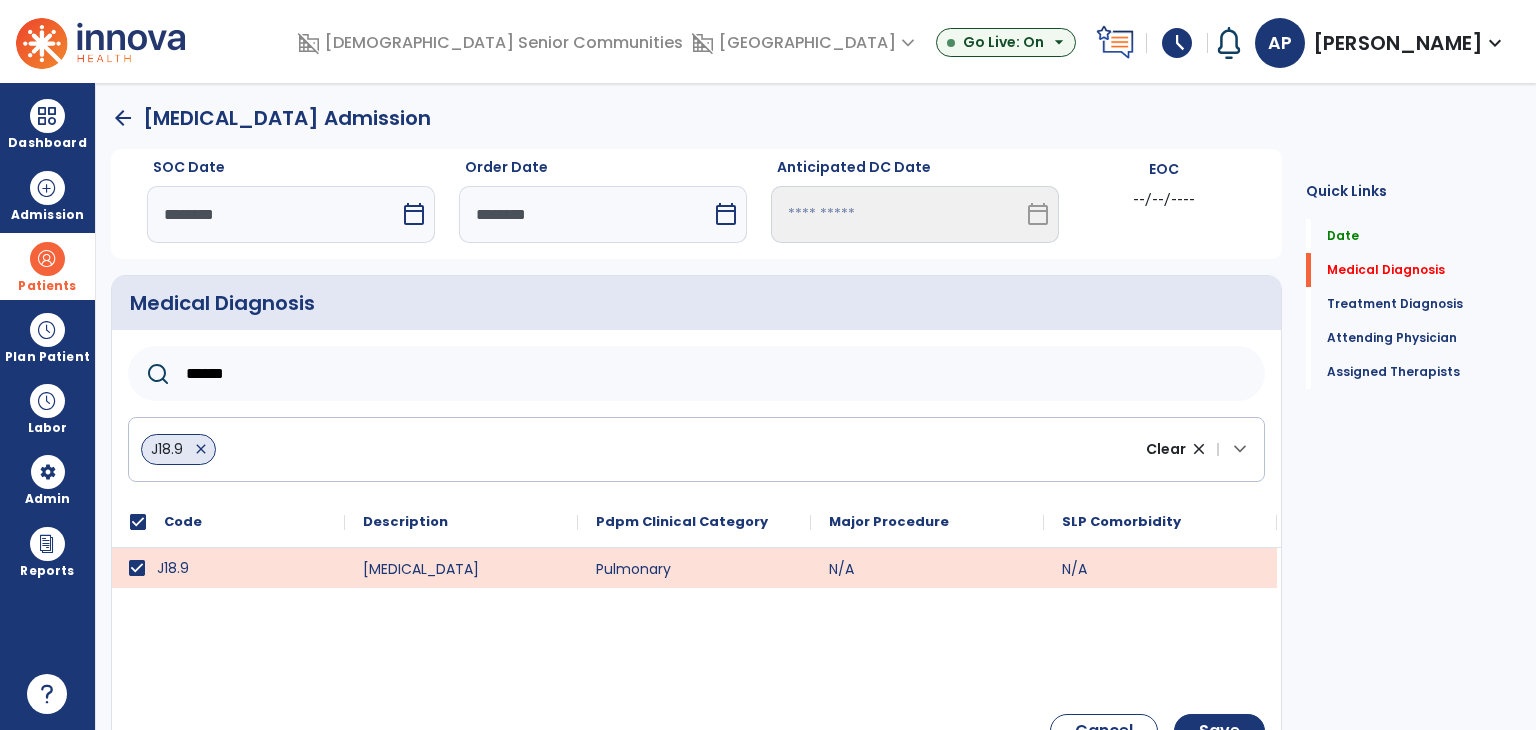 drag, startPoint x: 292, startPoint y: 379, endPoint x: 126, endPoint y: 363, distance: 166.7693 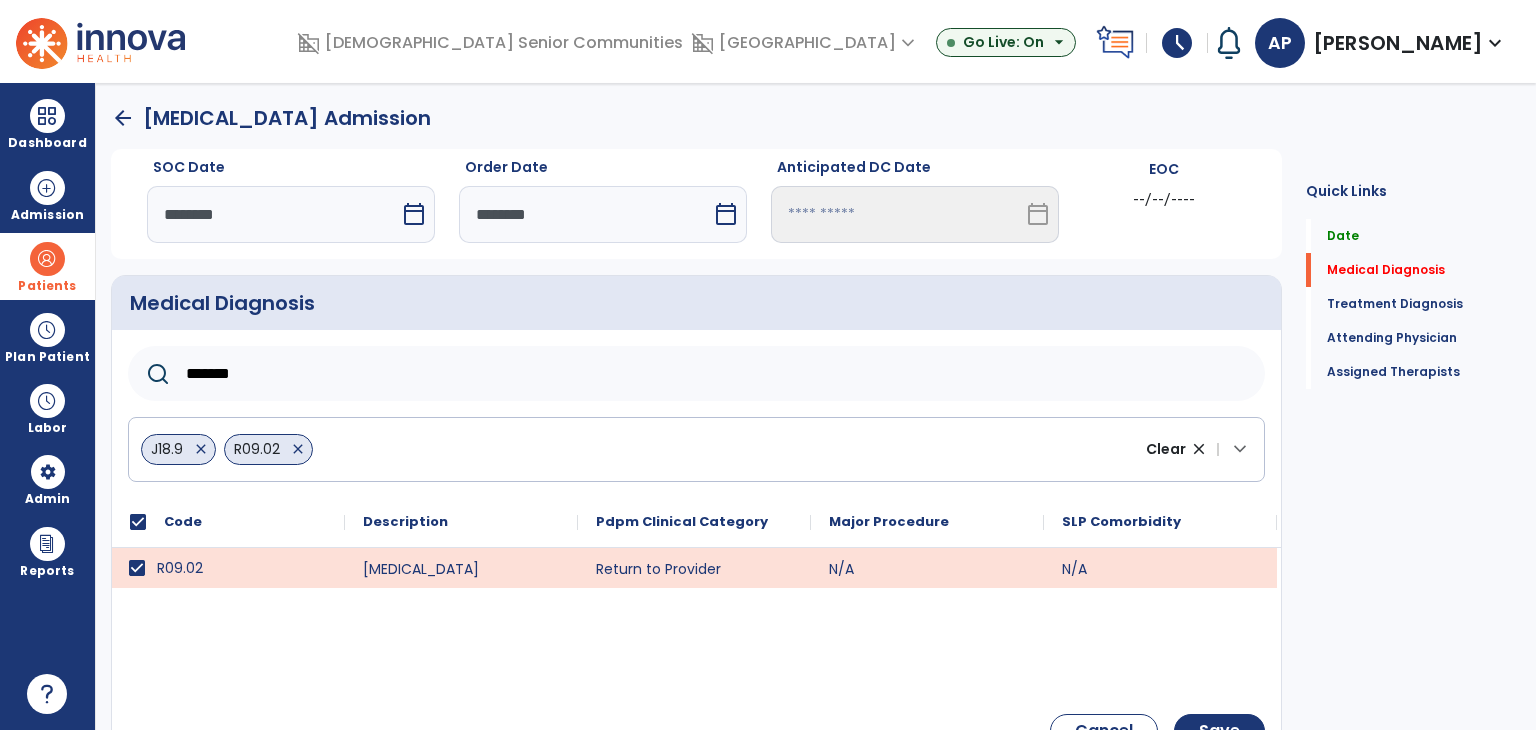 drag, startPoint x: 248, startPoint y: 370, endPoint x: 169, endPoint y: 372, distance: 79.025314 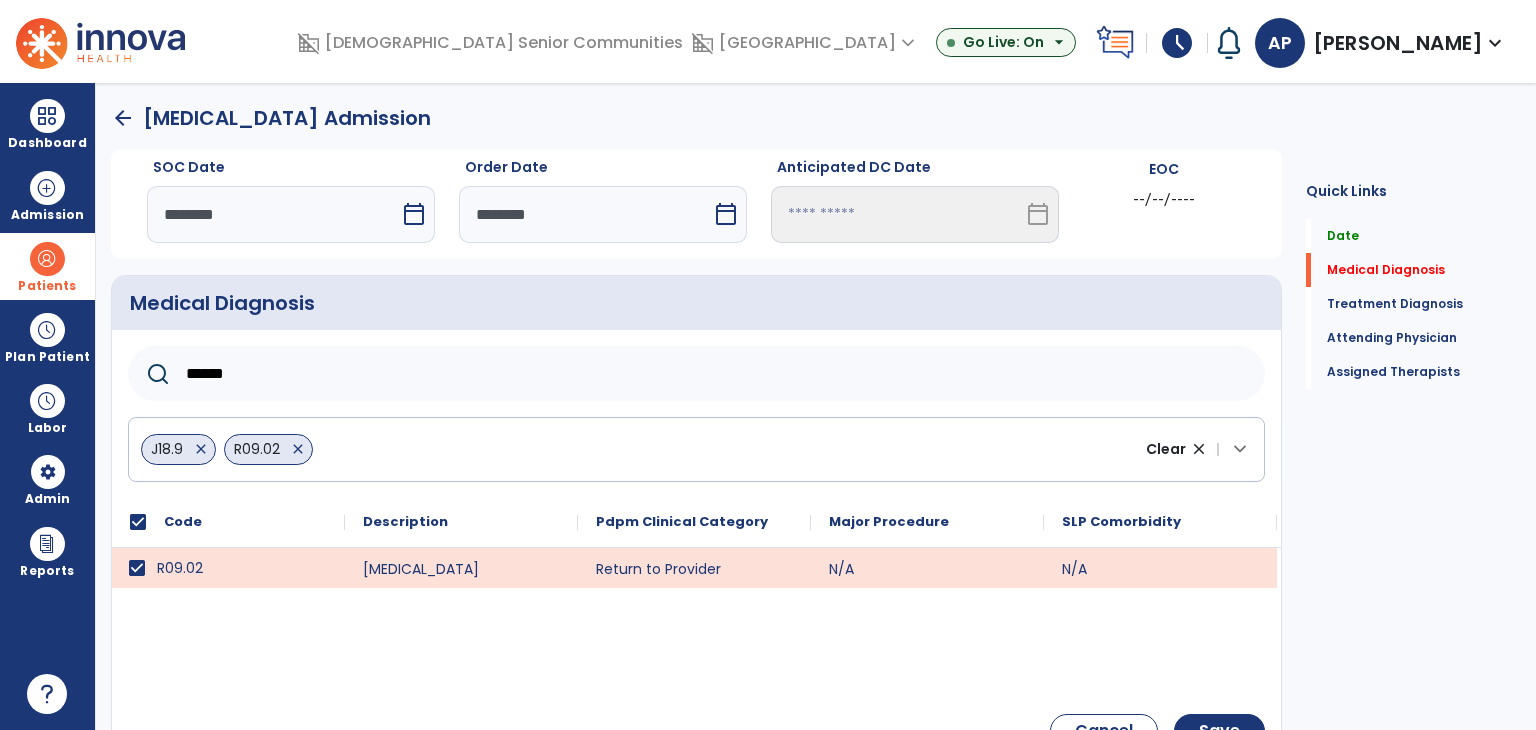 type on "*****" 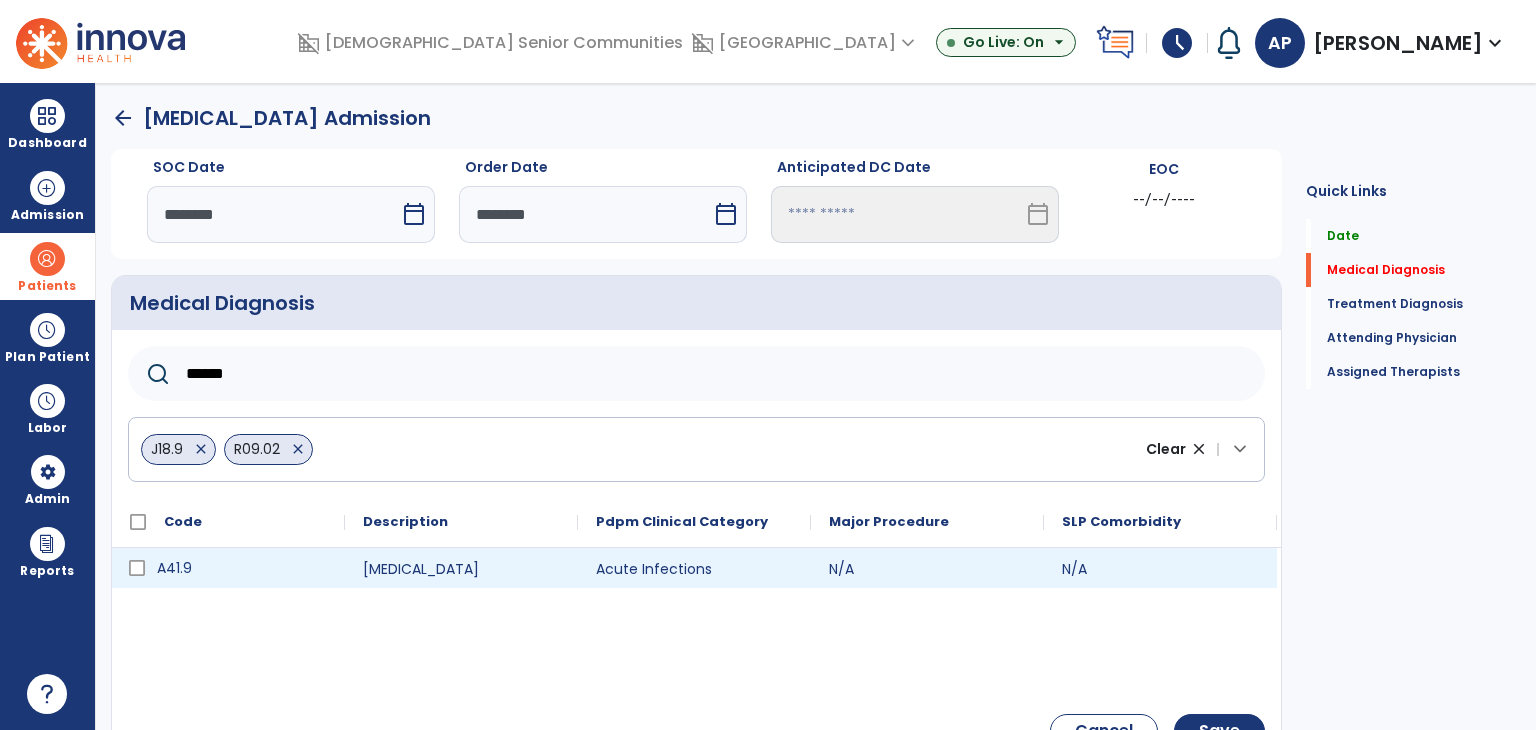 click 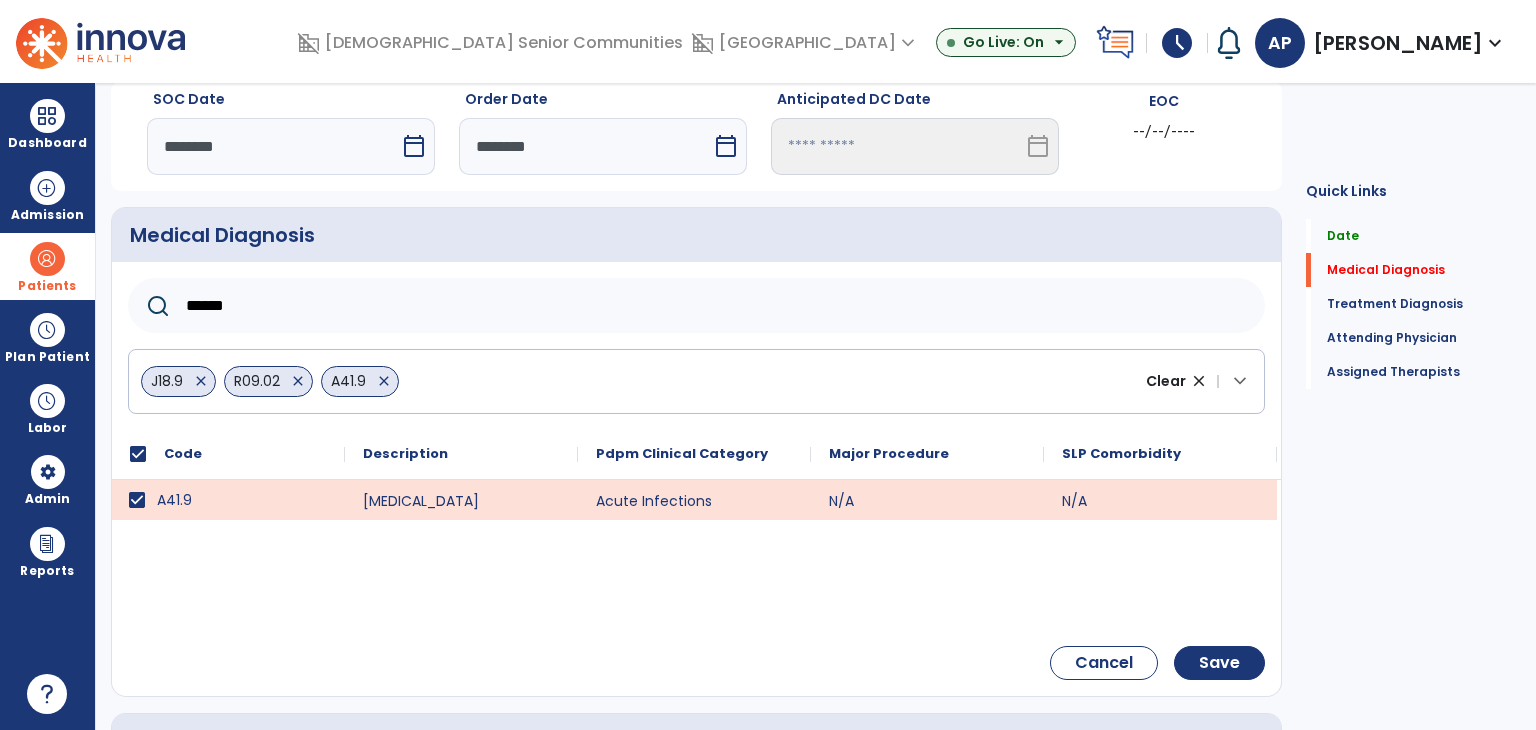 scroll, scrollTop: 100, scrollLeft: 0, axis: vertical 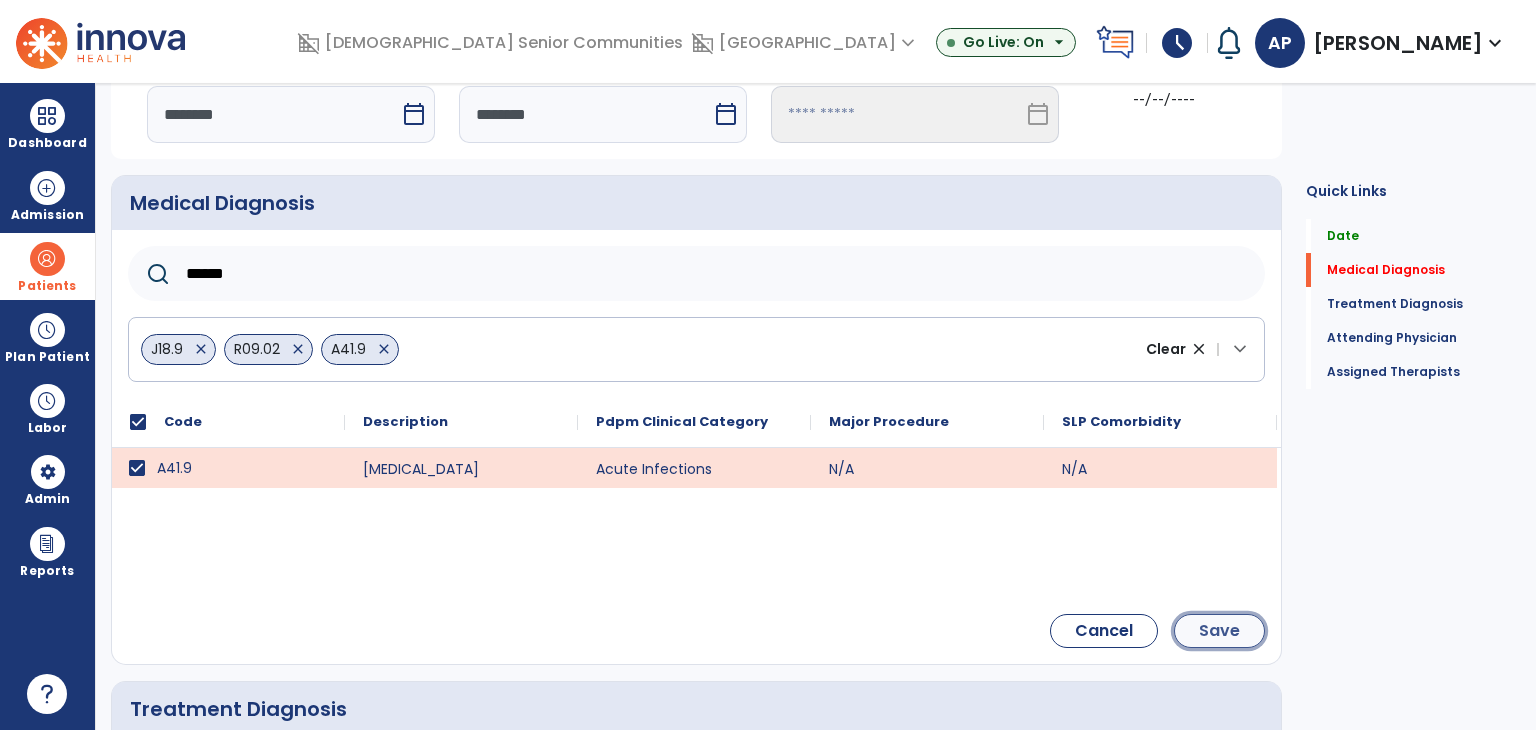 click on "Save" 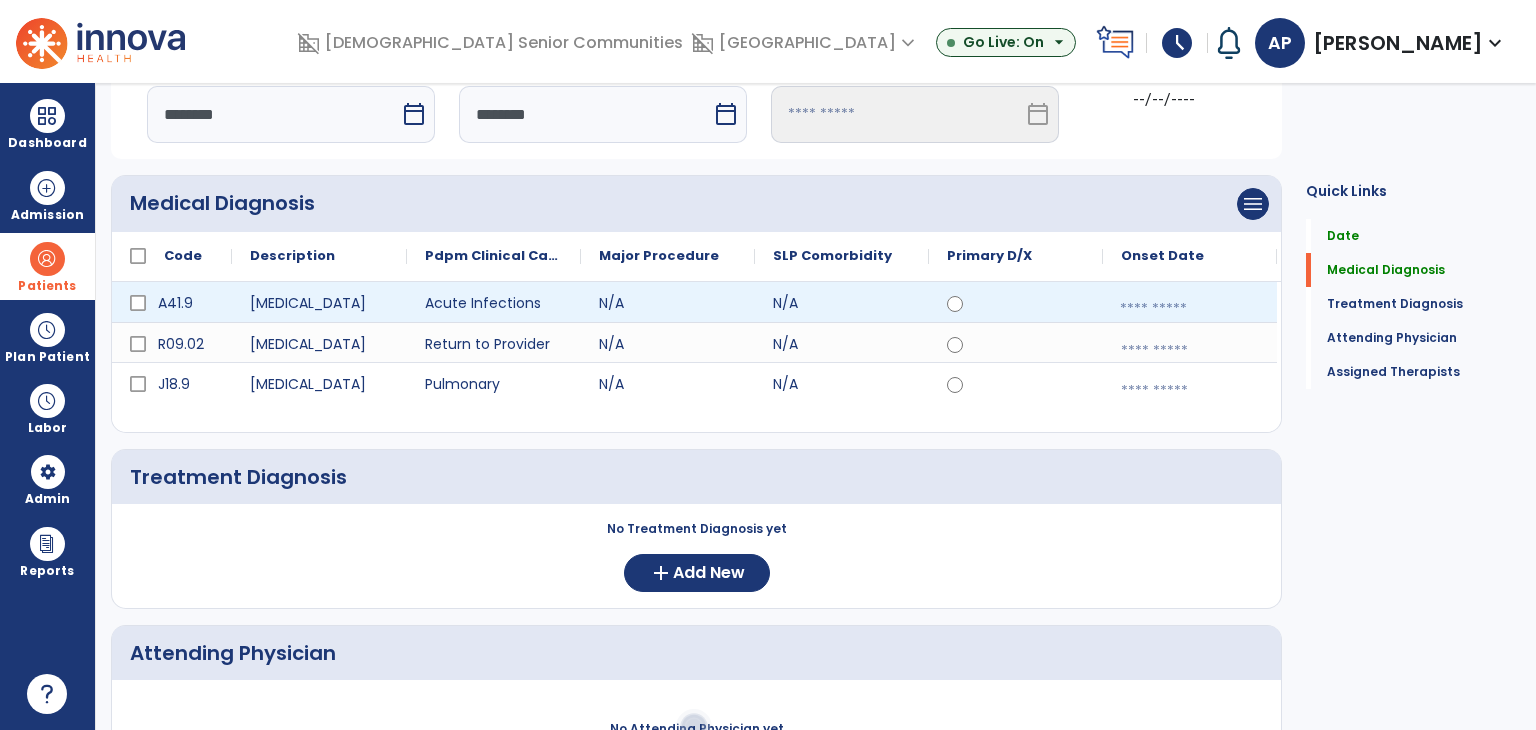 click at bounding box center [1190, 309] 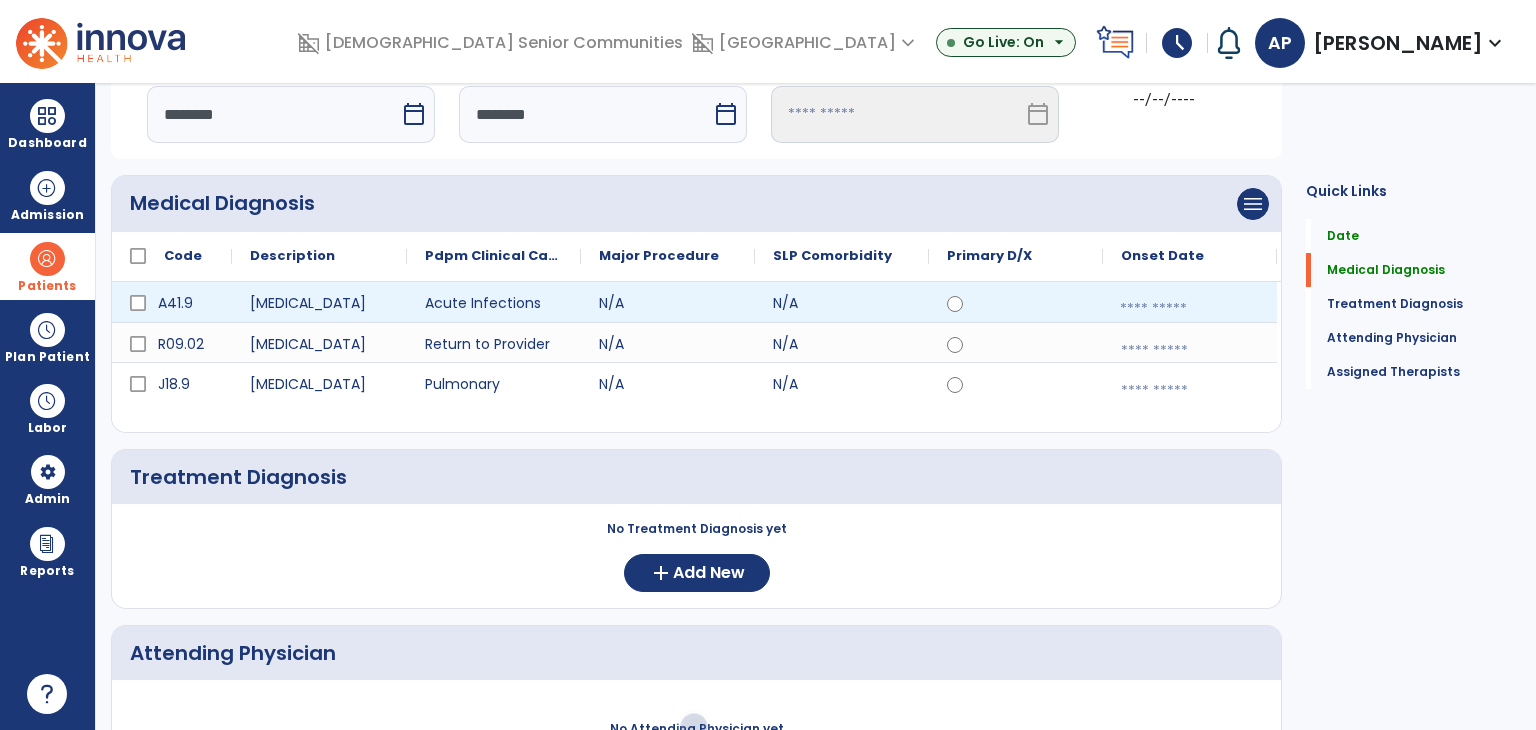 select on "*" 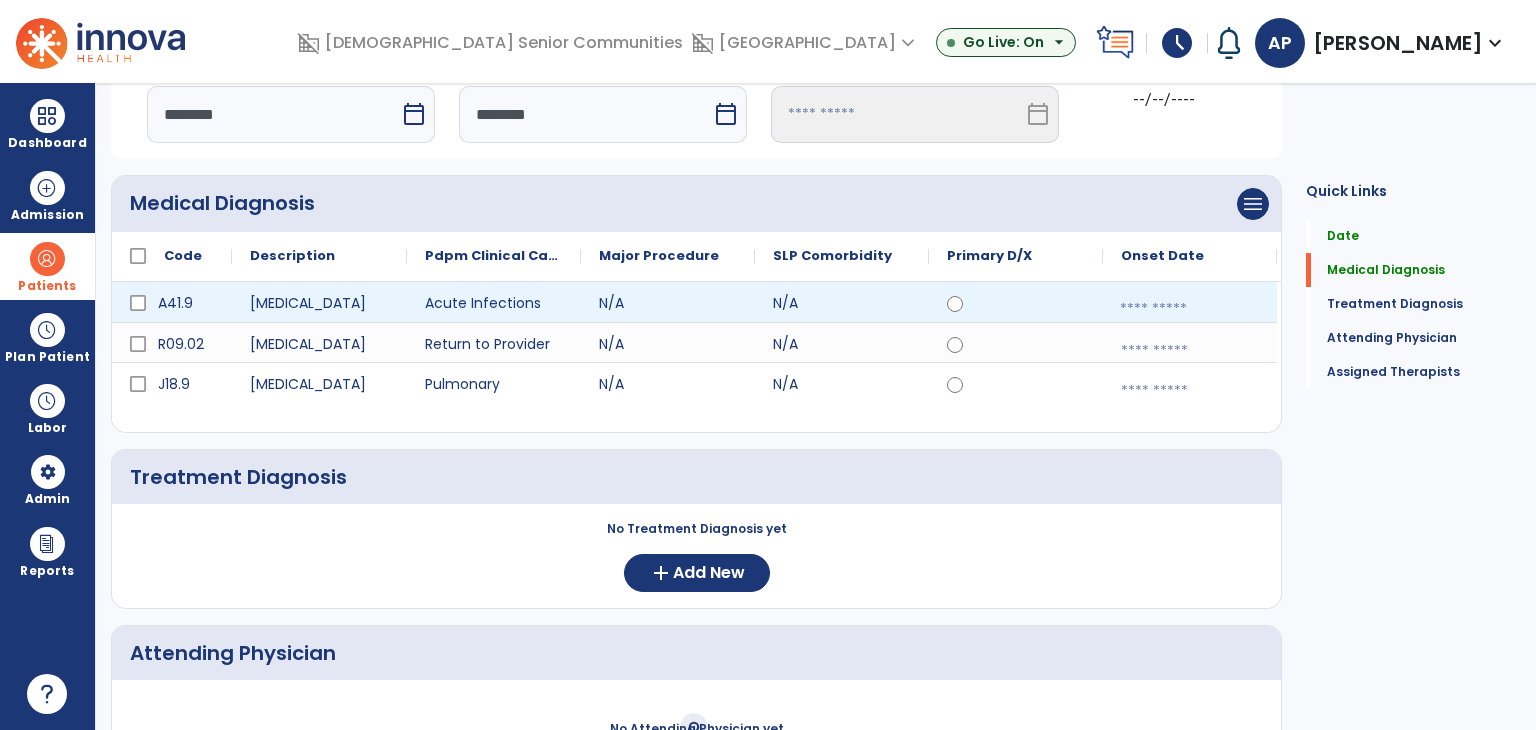select on "****" 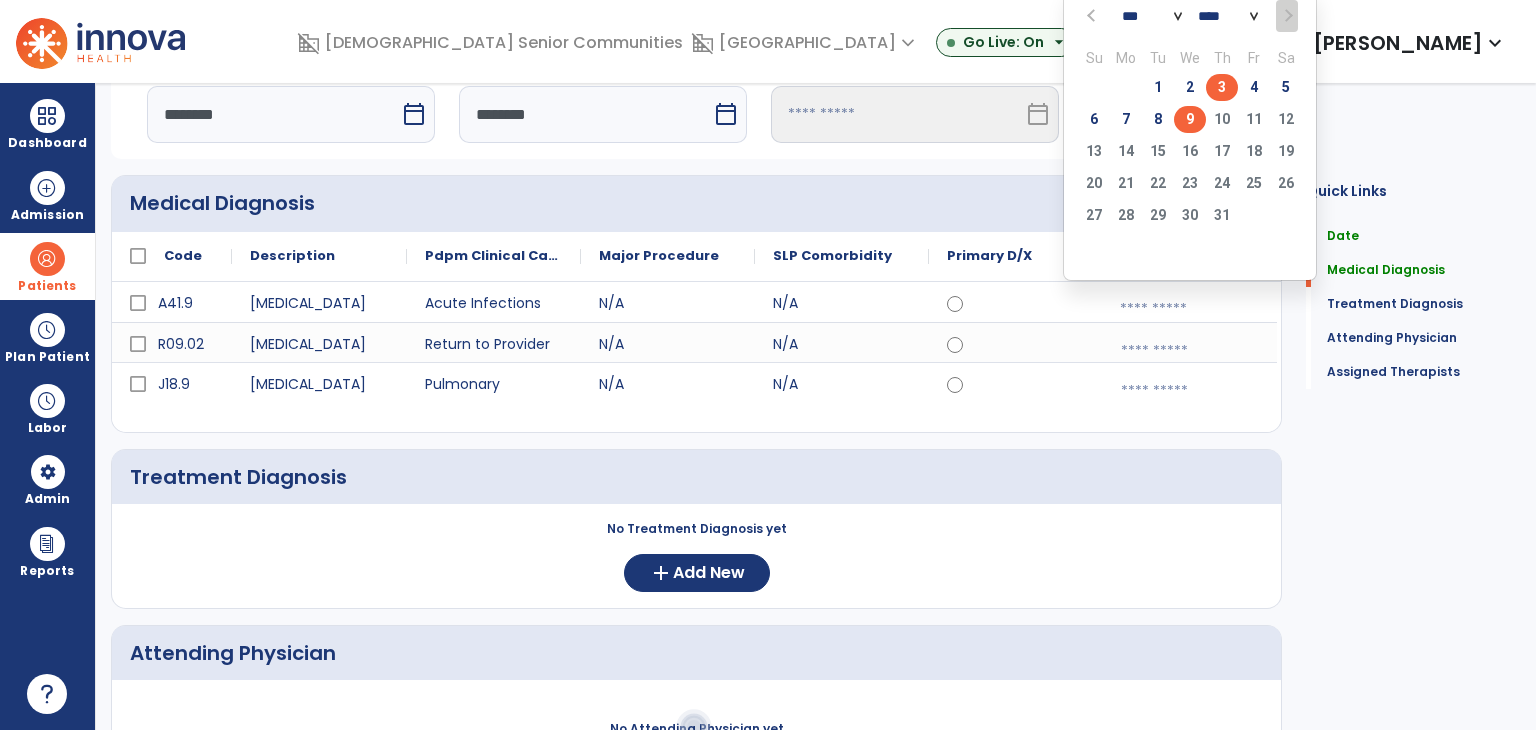click on "3" 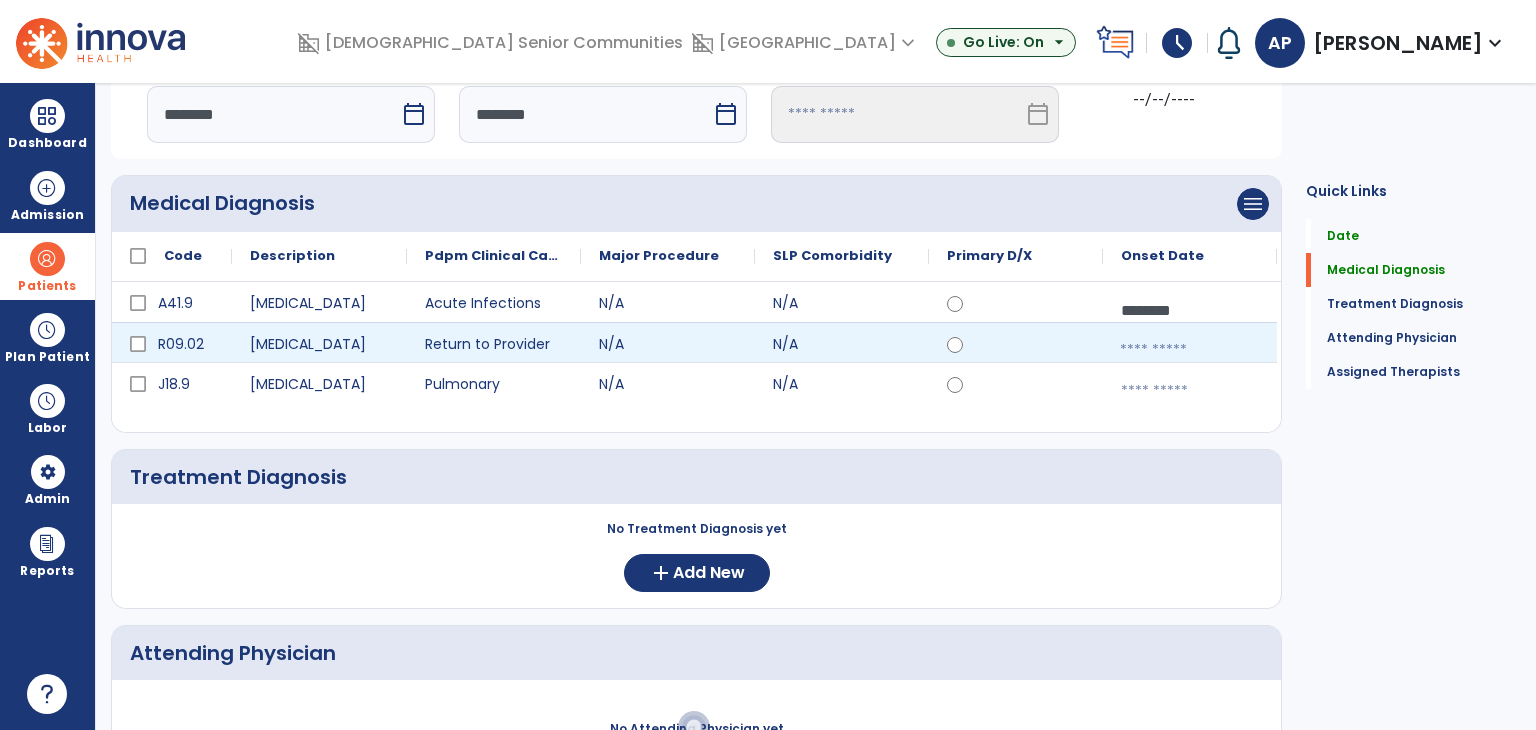 click at bounding box center [1190, 350] 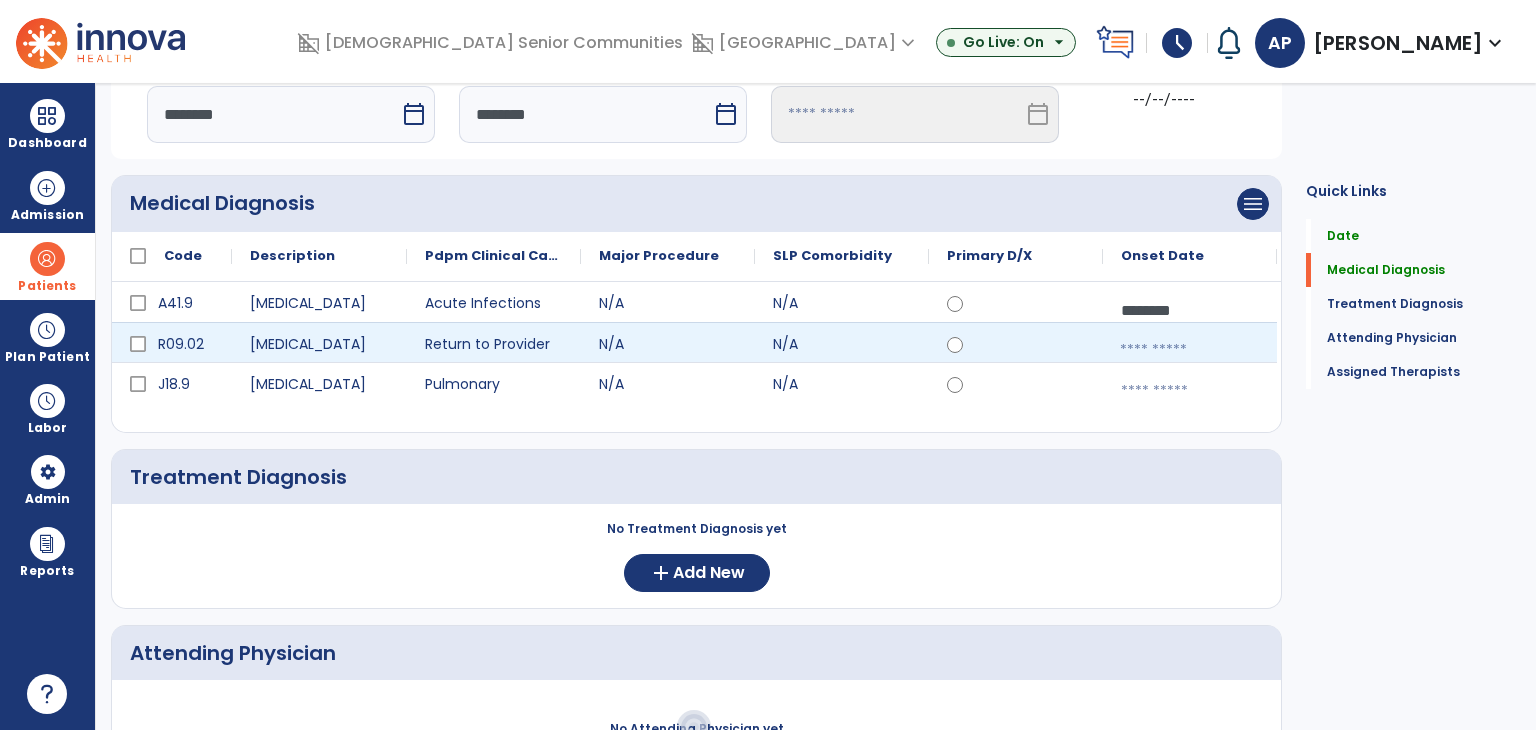 select on "*" 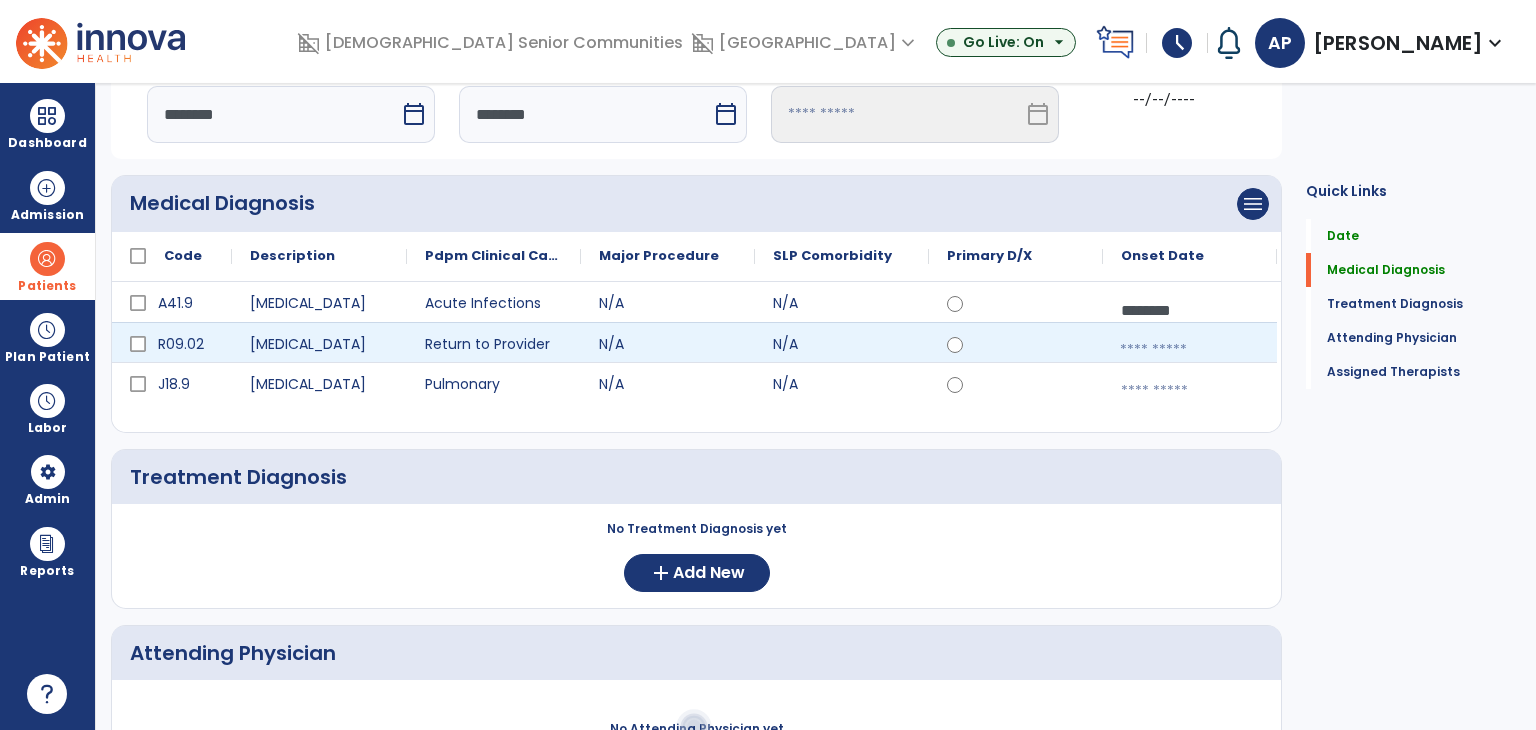 select on "****" 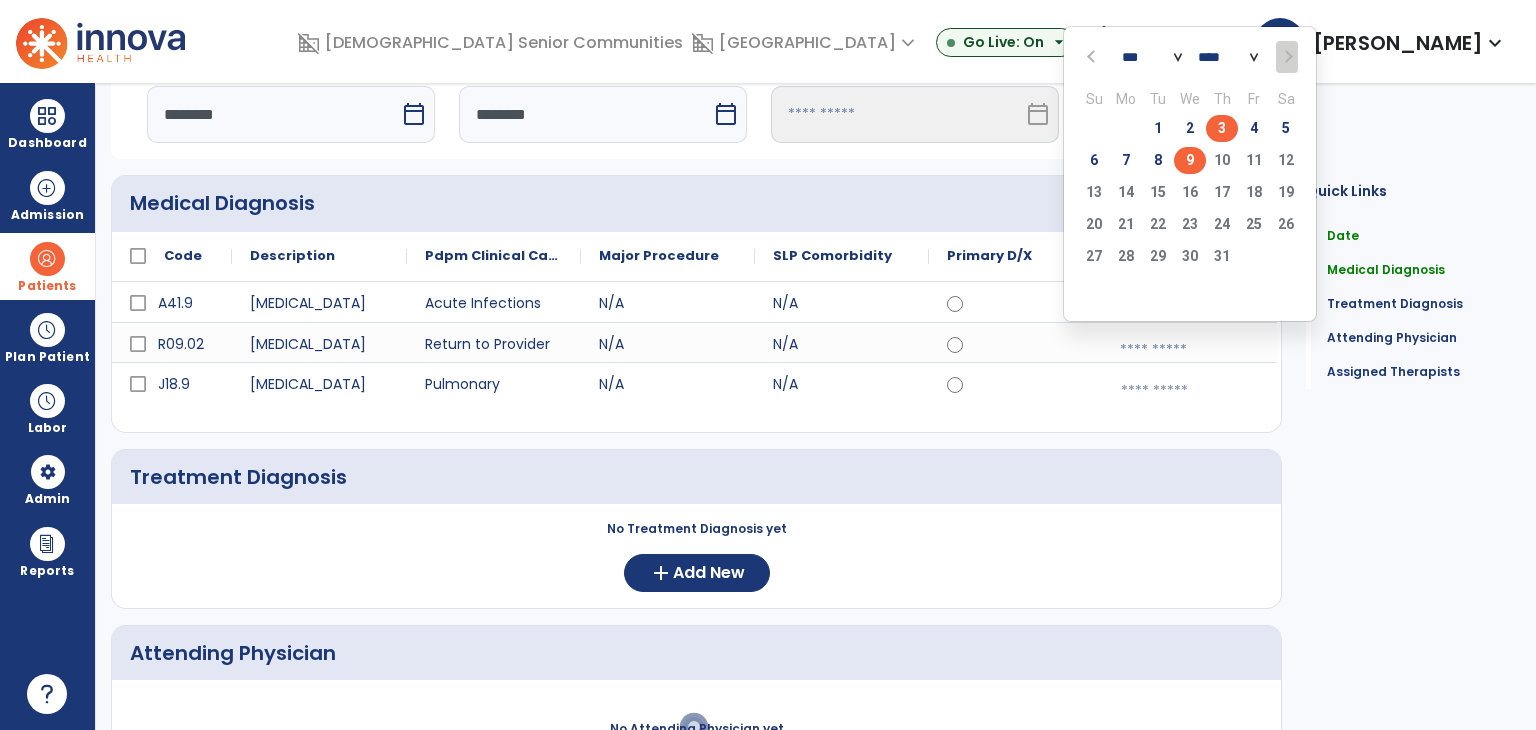 click on "3" 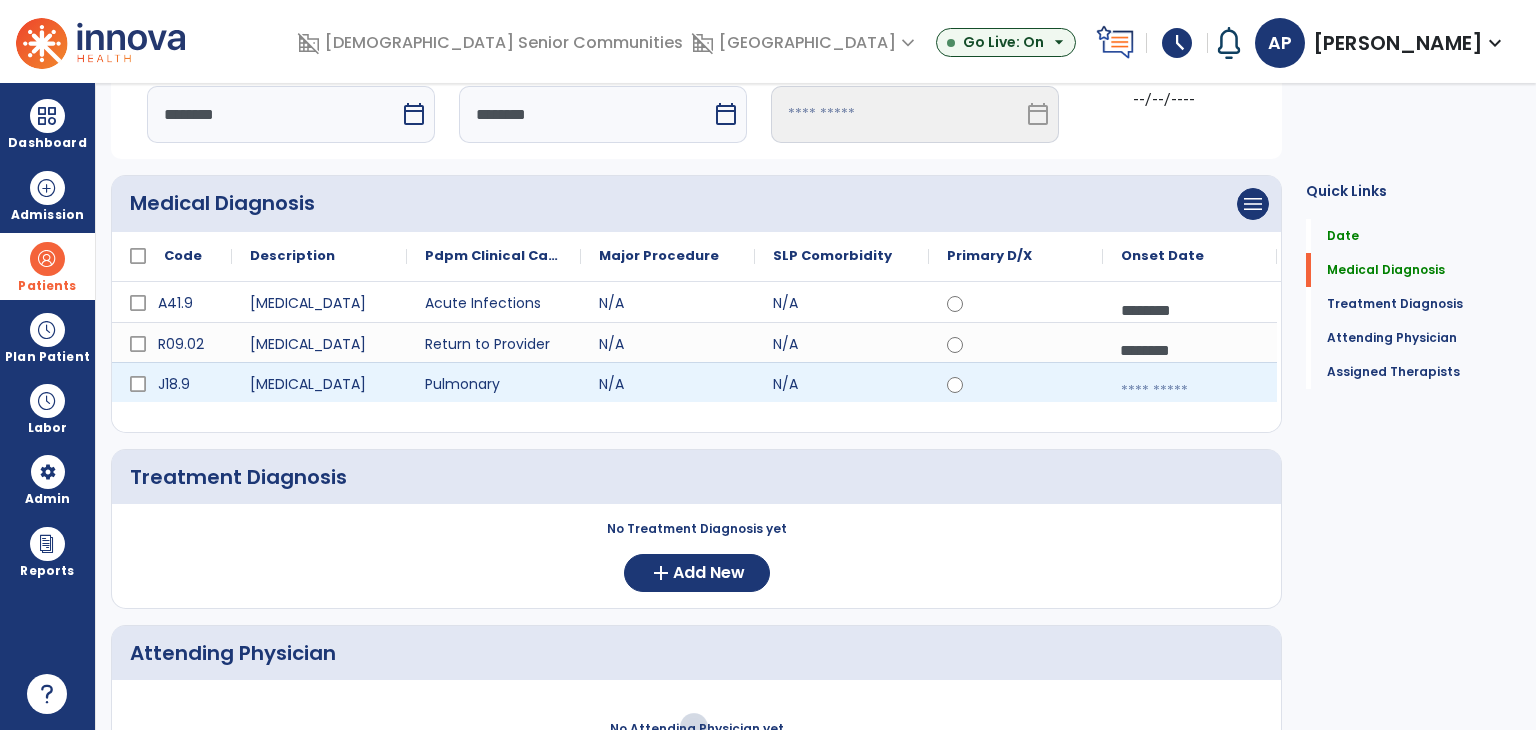 click at bounding box center [1190, 391] 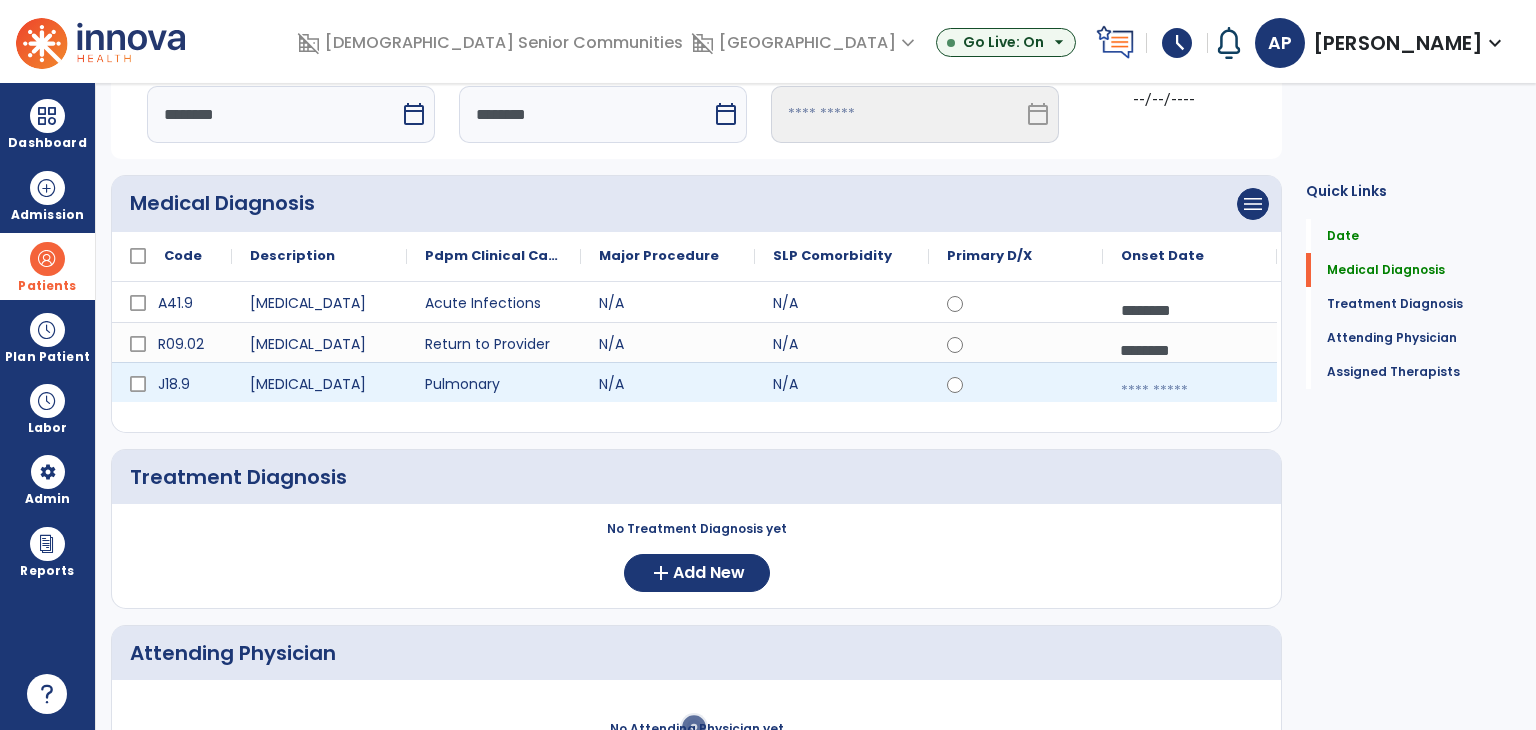 select on "*" 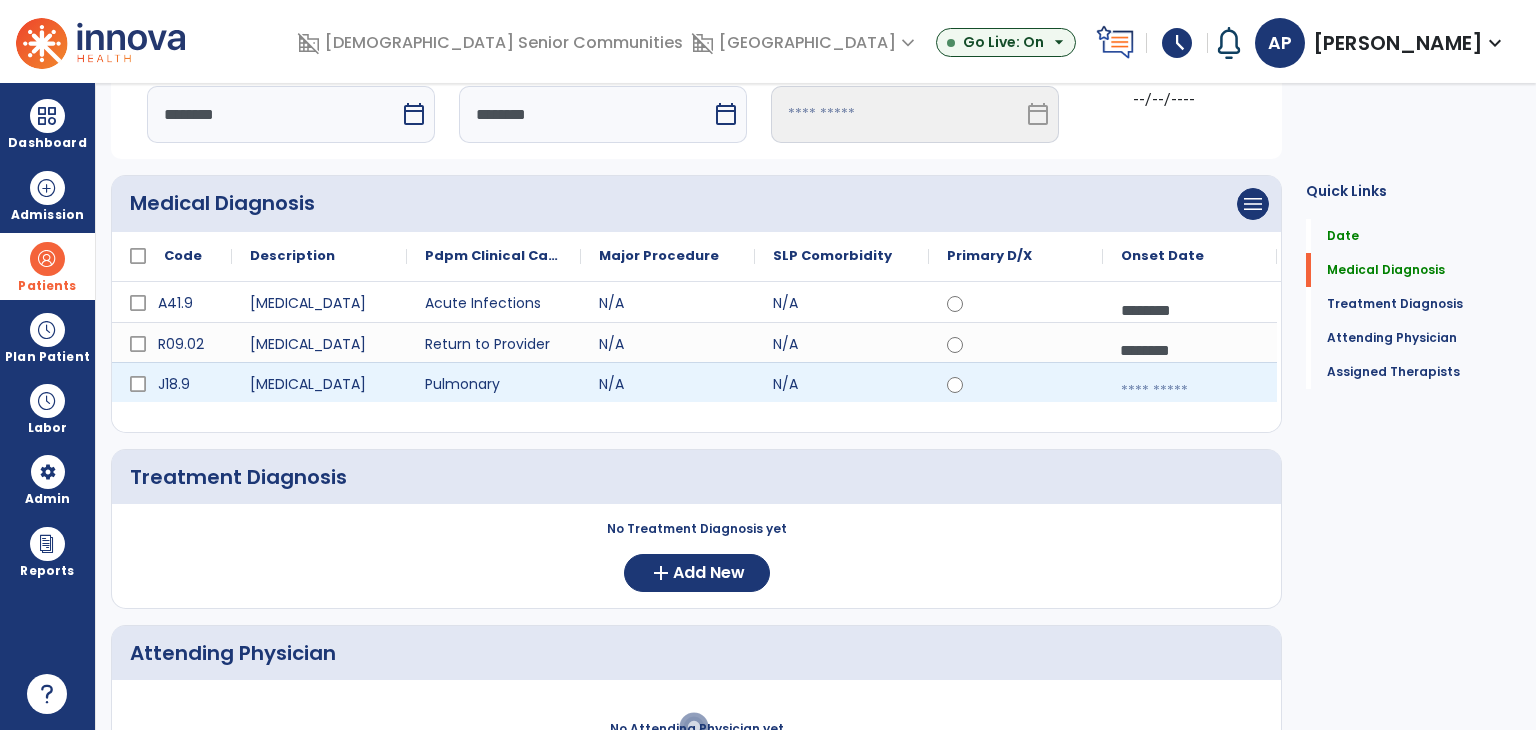 select on "****" 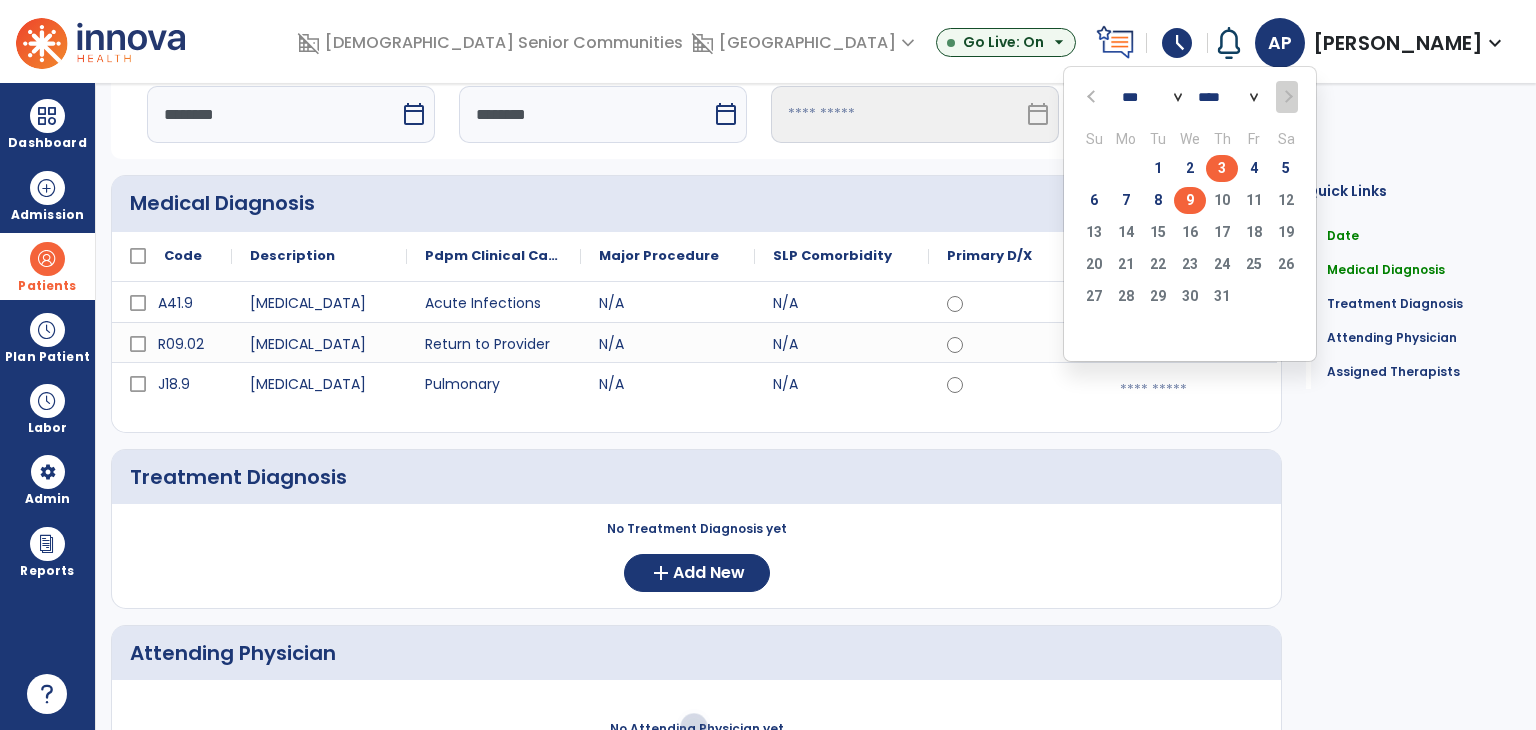 click on "3" 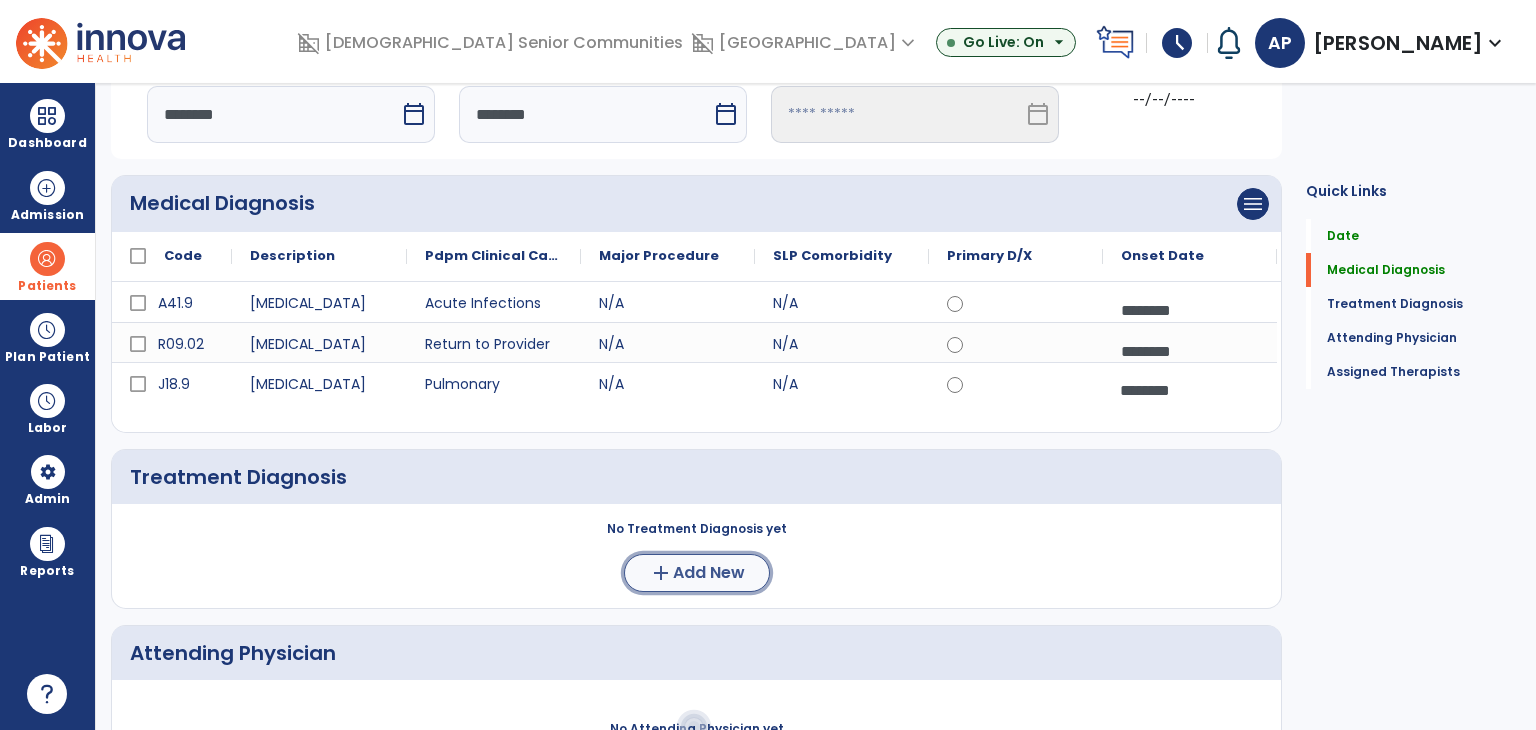 click on "add" 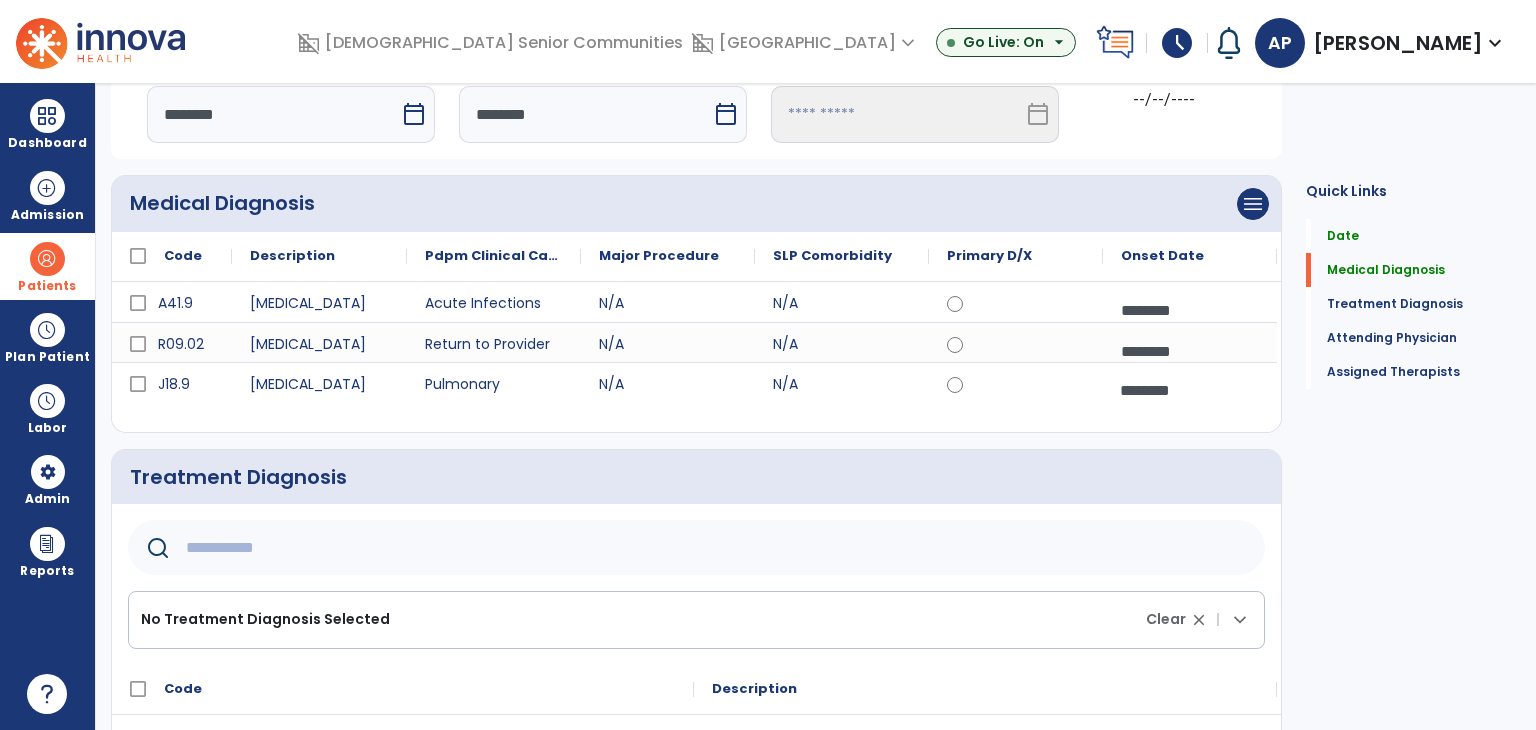 click 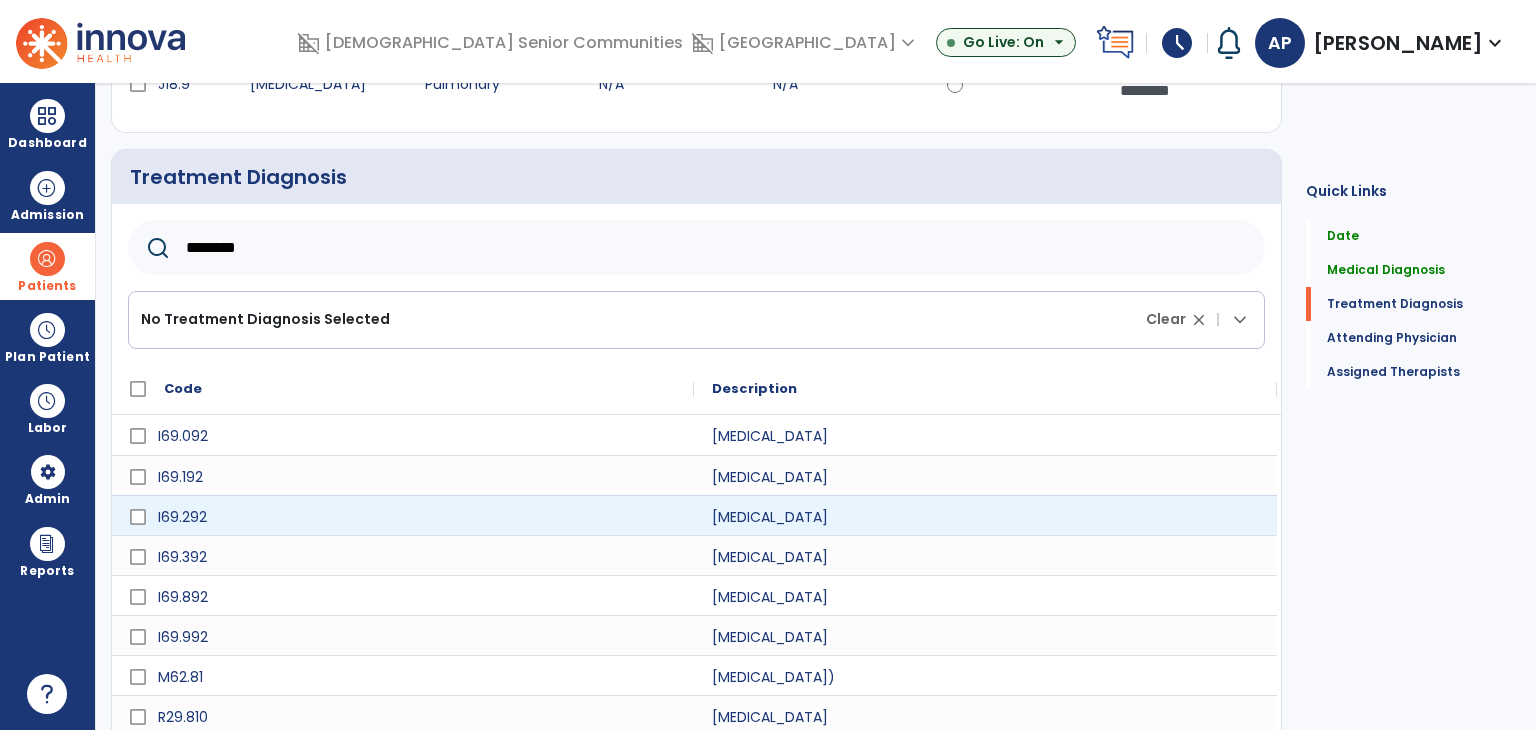 scroll, scrollTop: 500, scrollLeft: 0, axis: vertical 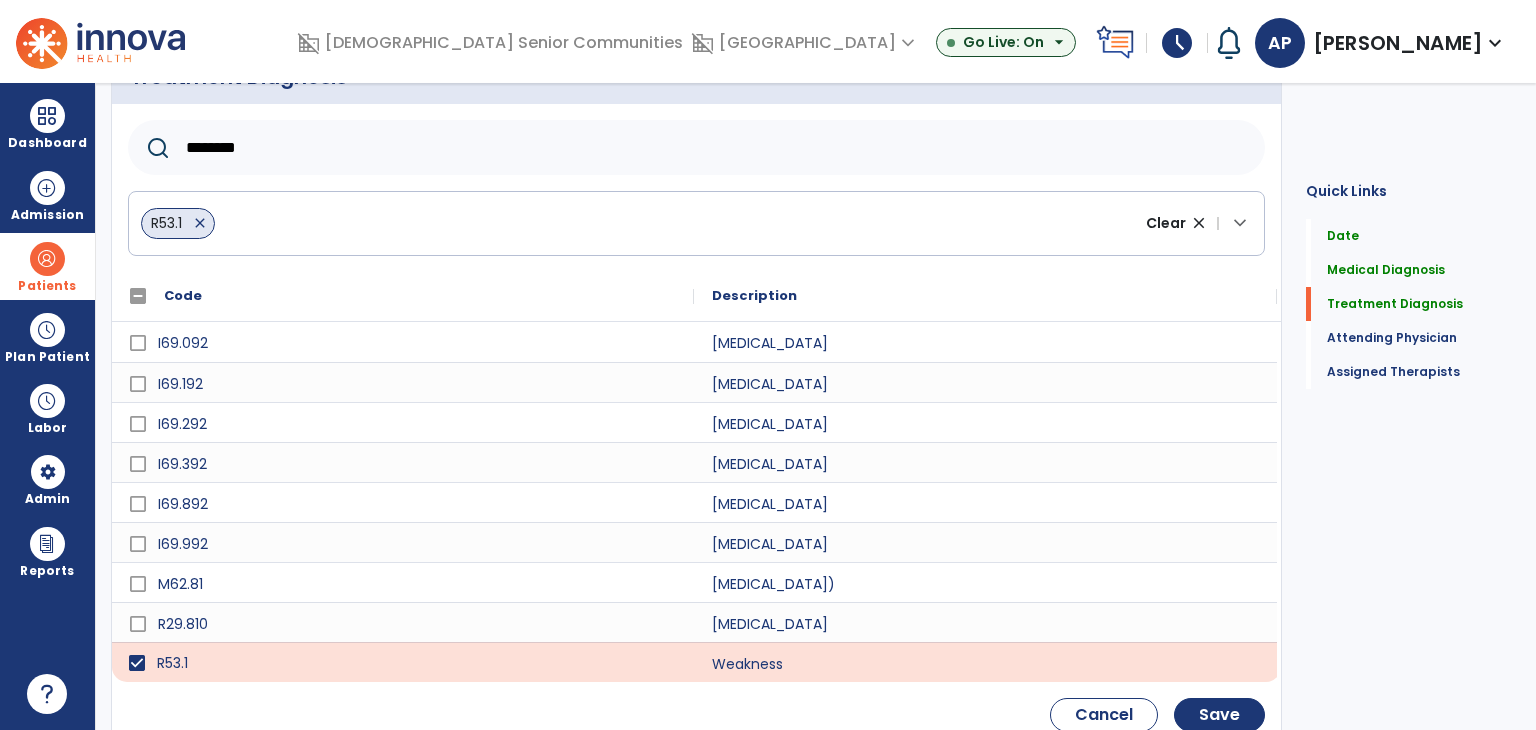 click on "********" 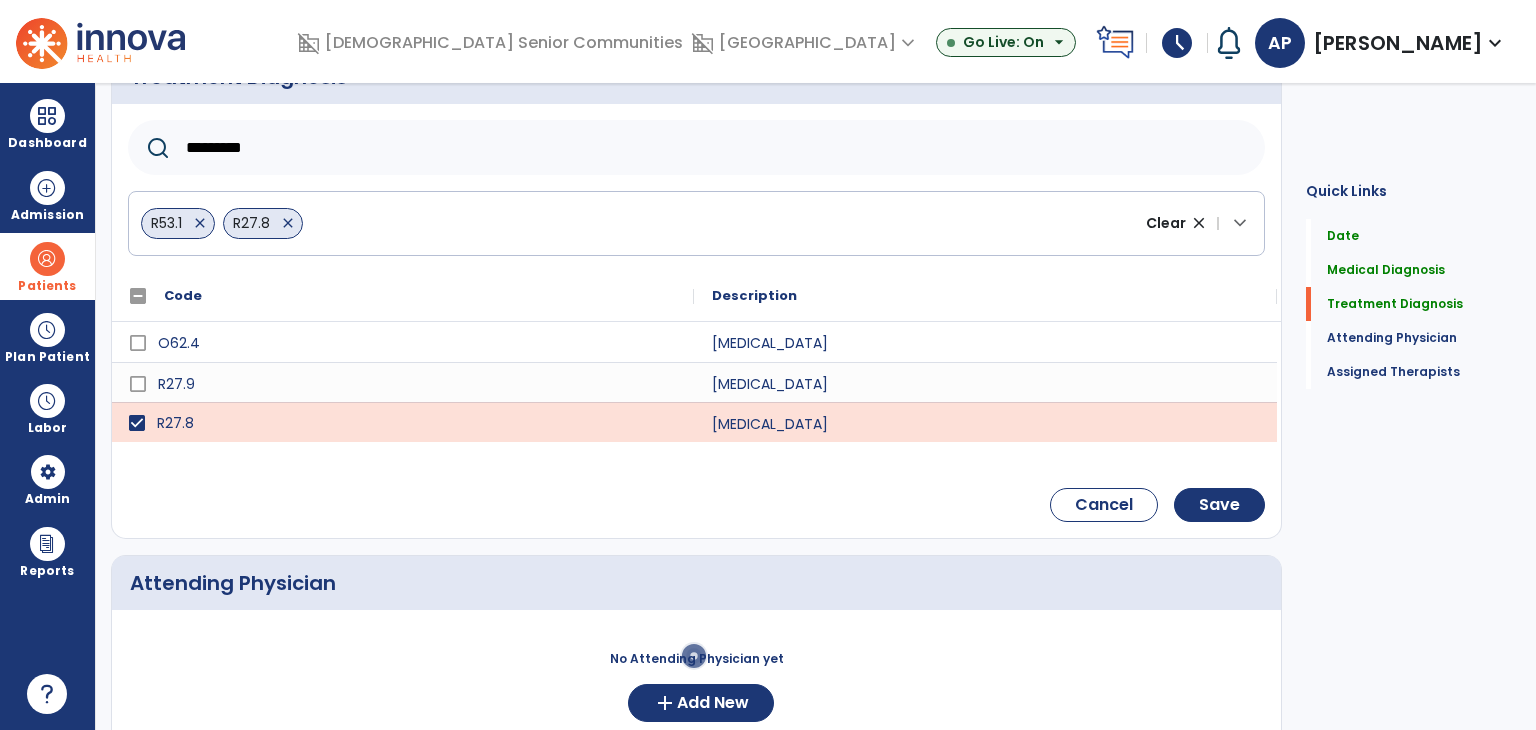 click on "*********" 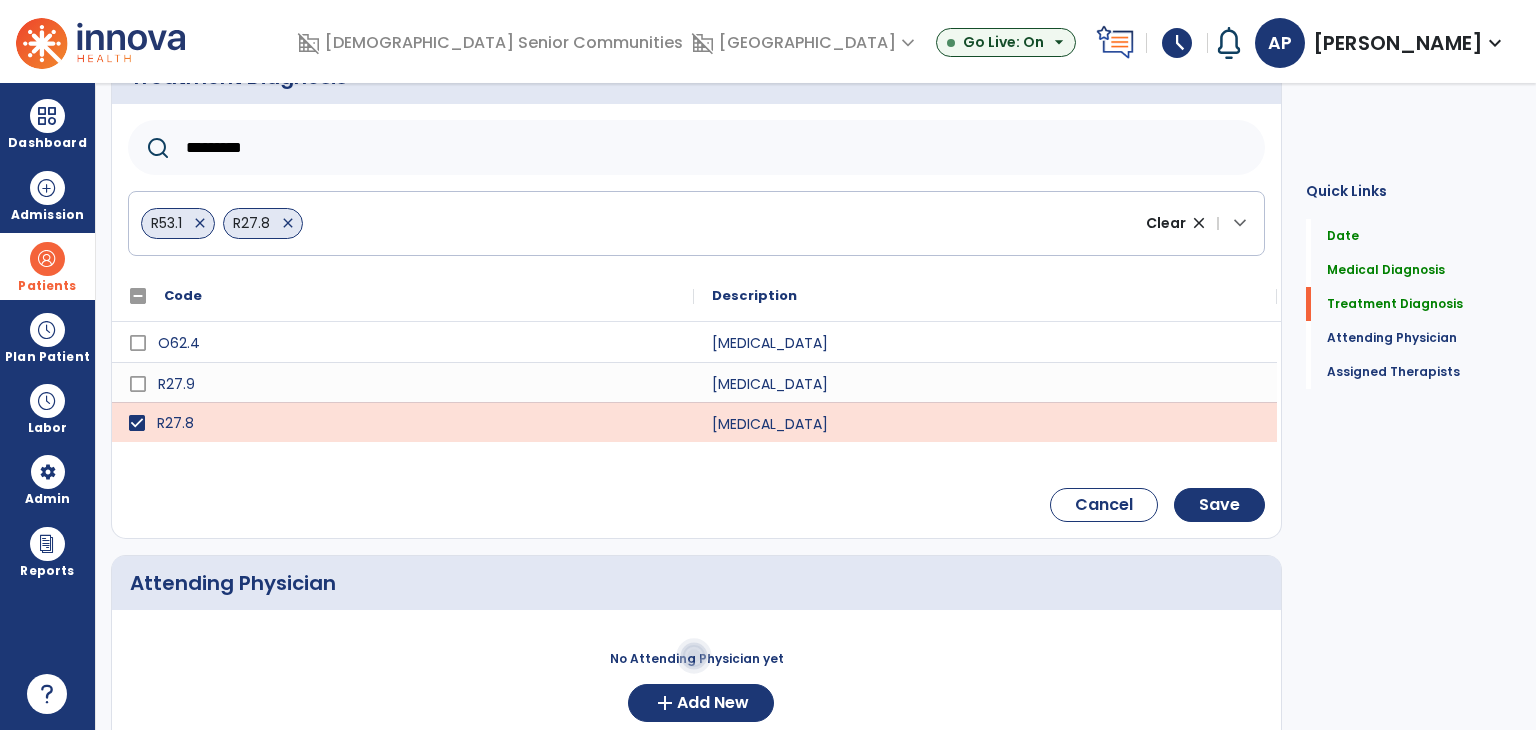 click on "*********" 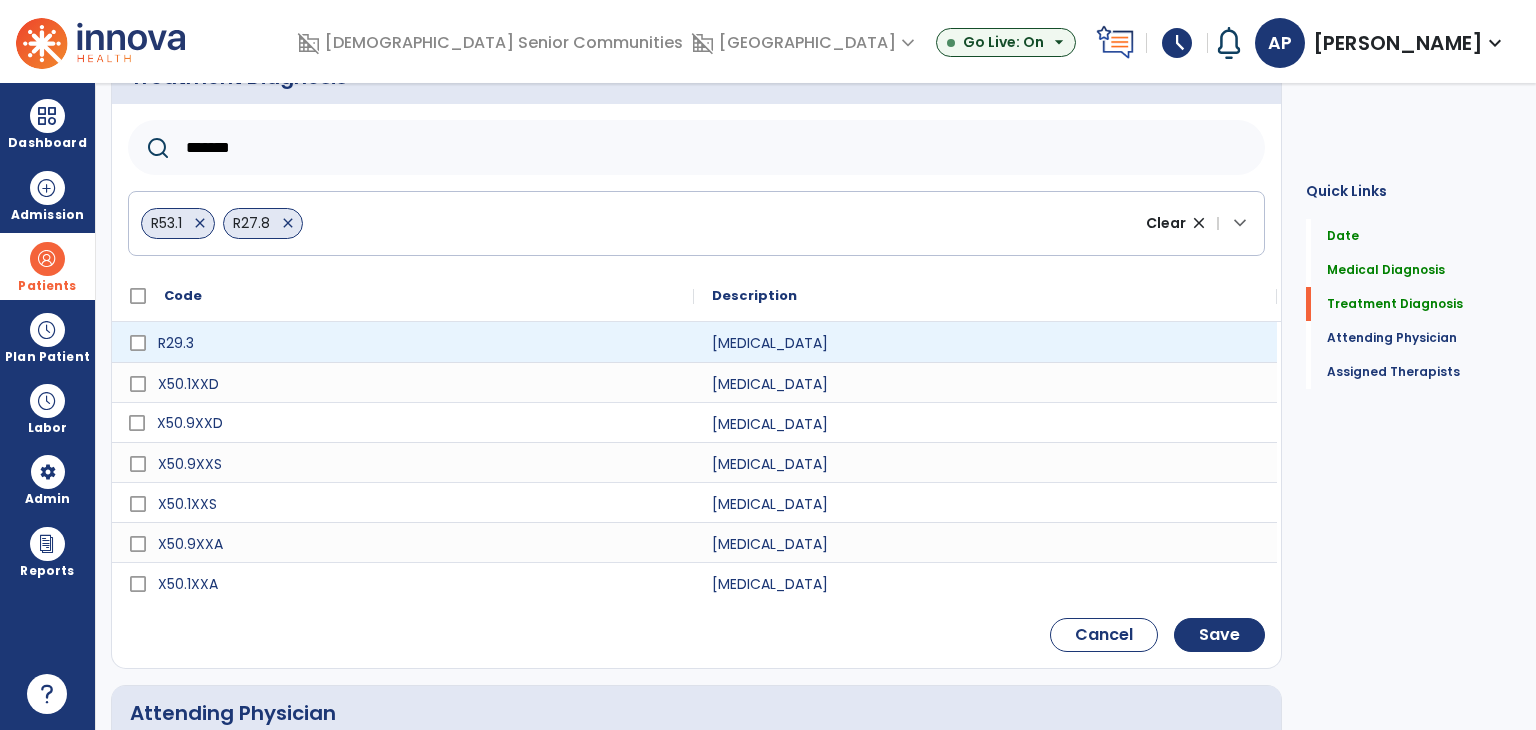 type on "*******" 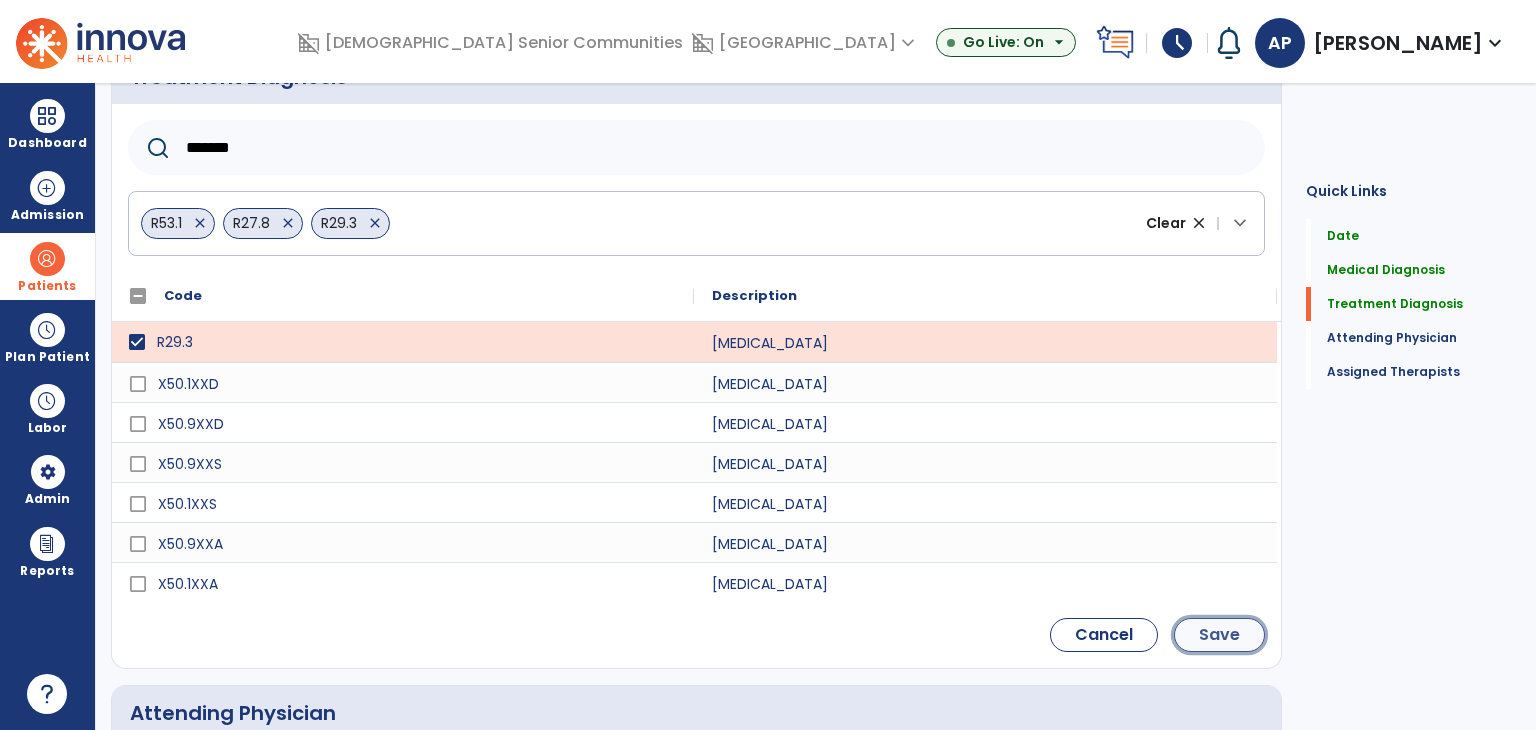 click on "Save" 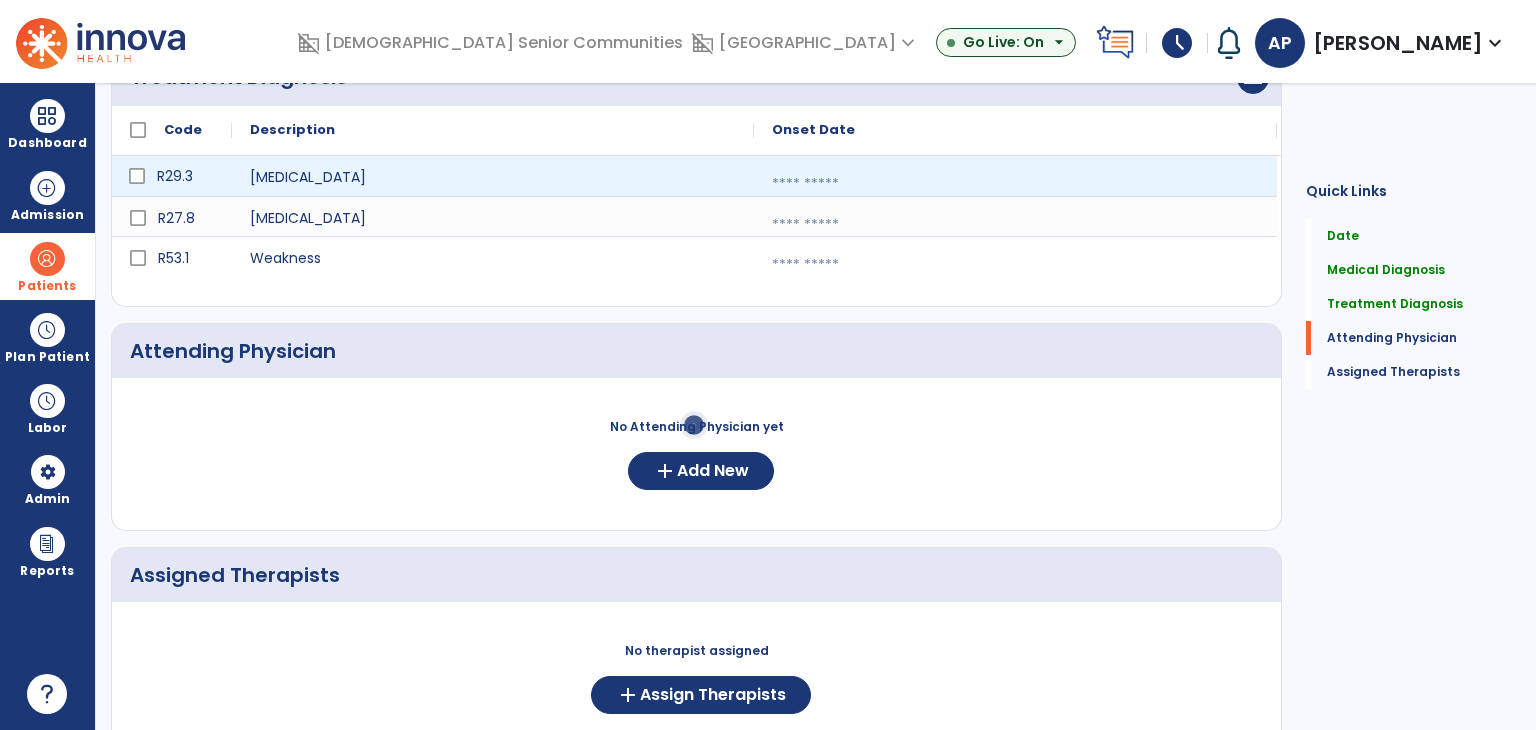 click at bounding box center [1015, 184] 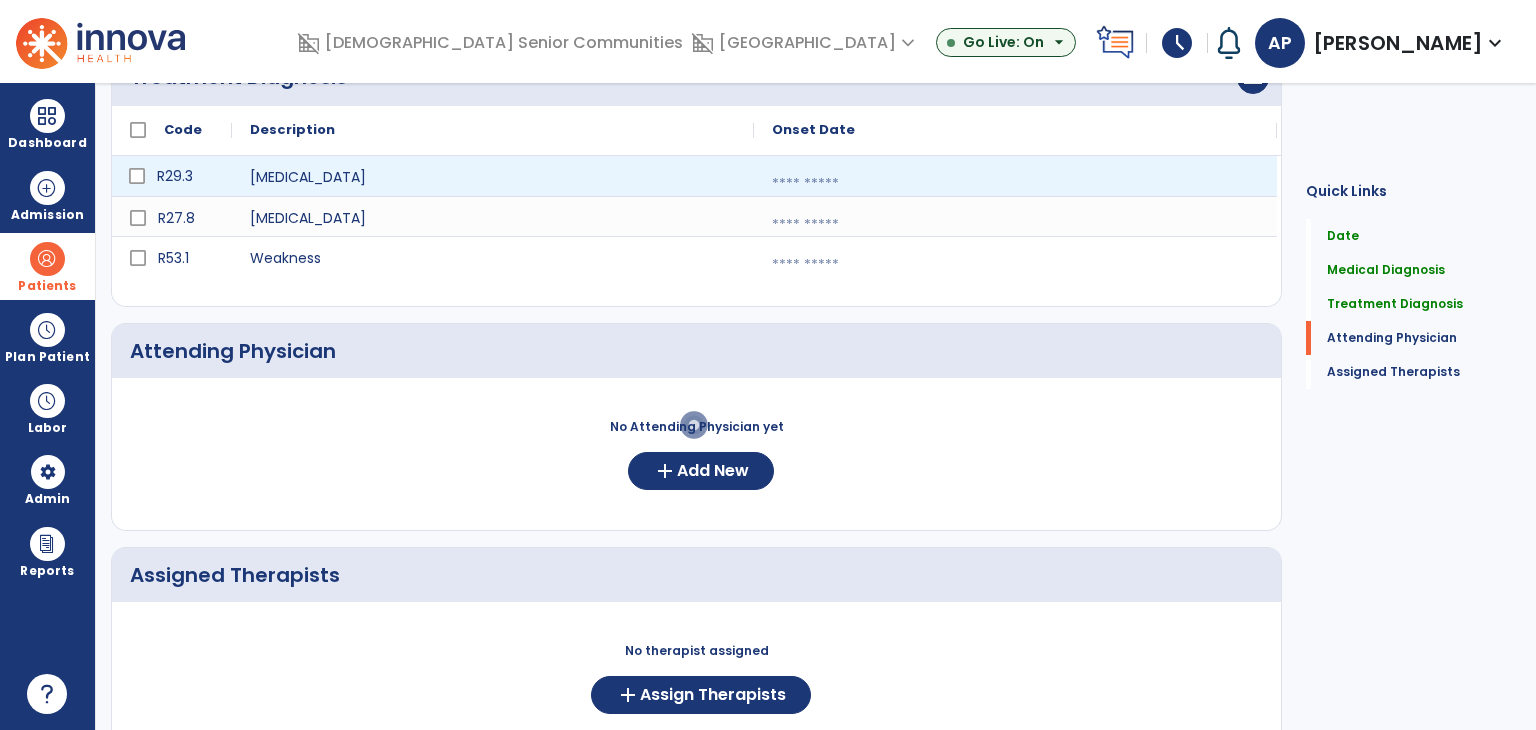 select on "*" 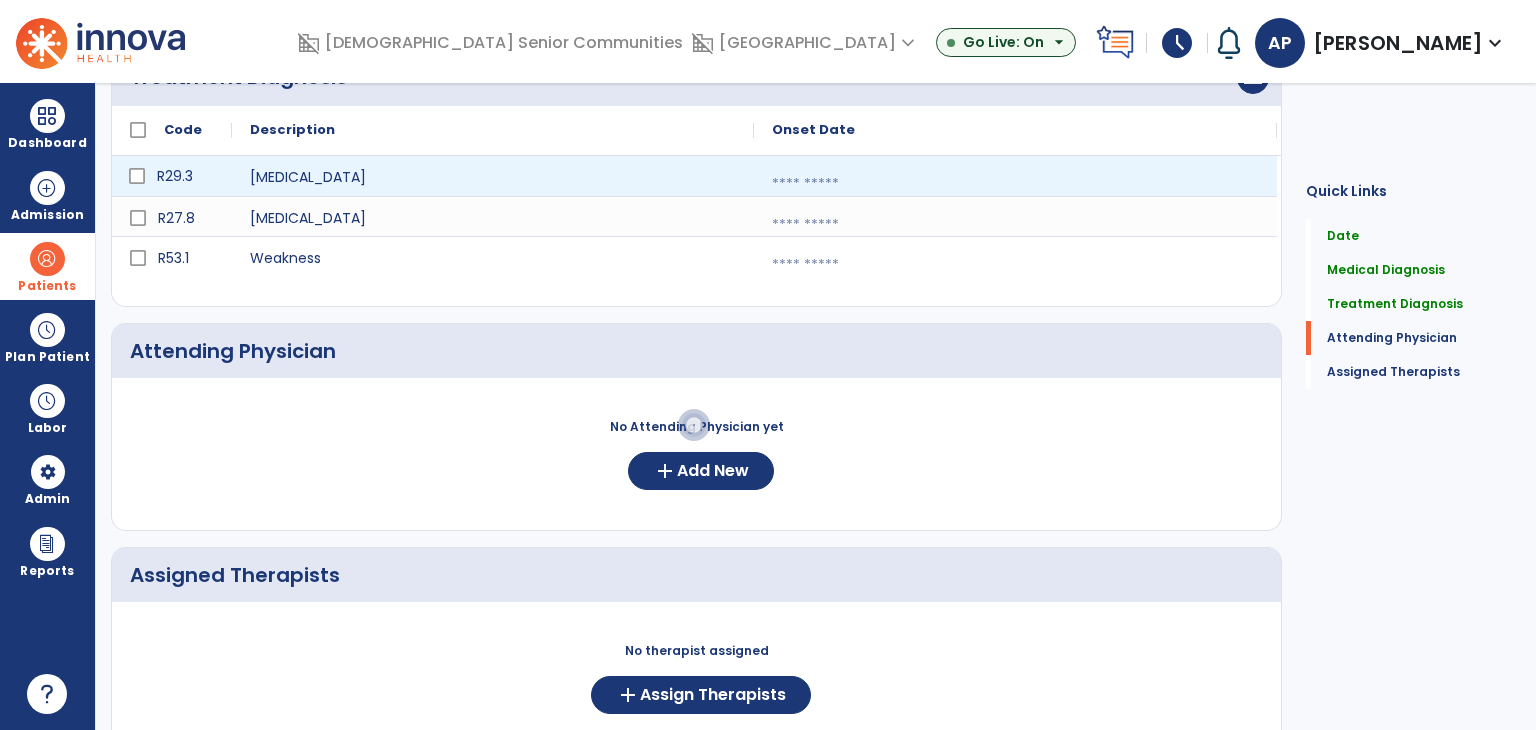 select on "****" 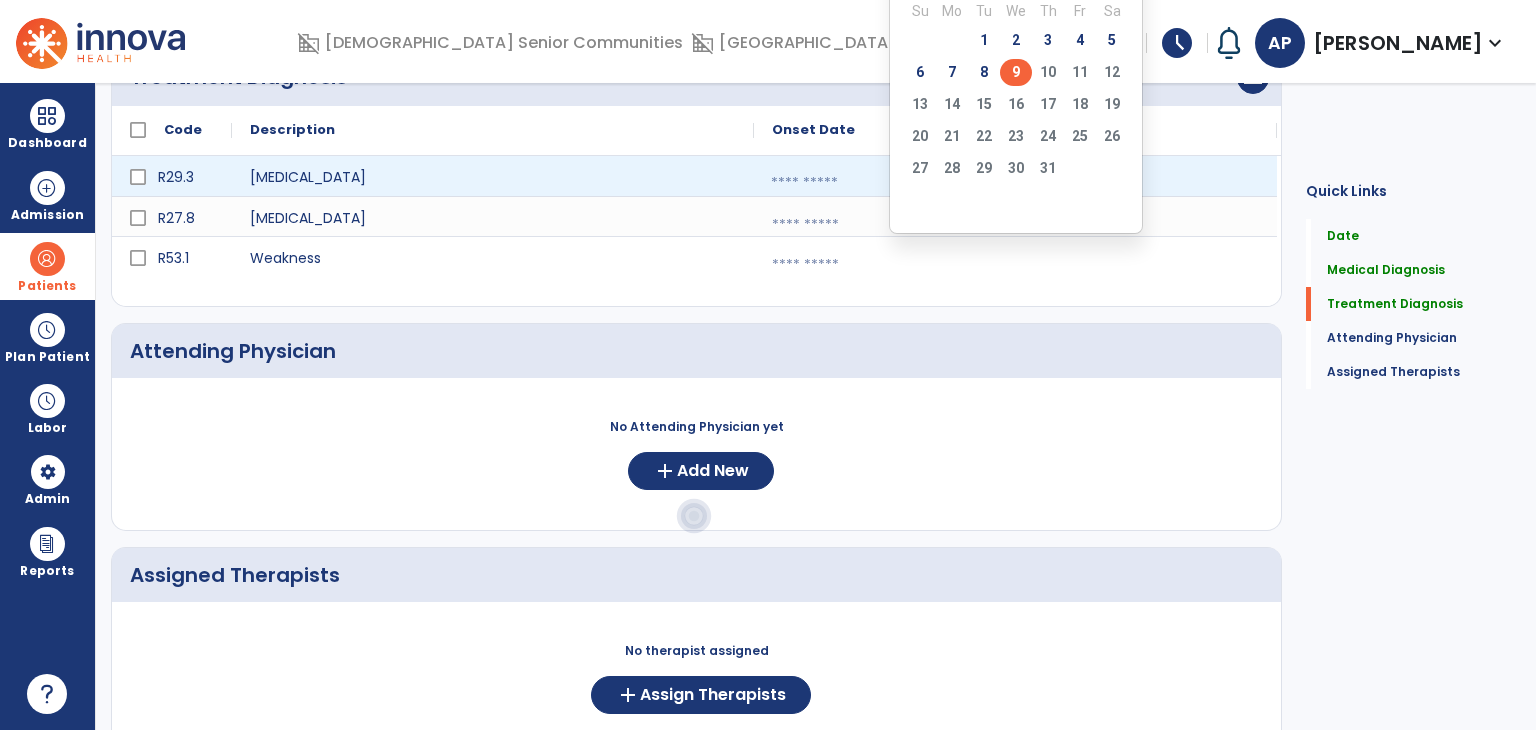 scroll, scrollTop: 400, scrollLeft: 0, axis: vertical 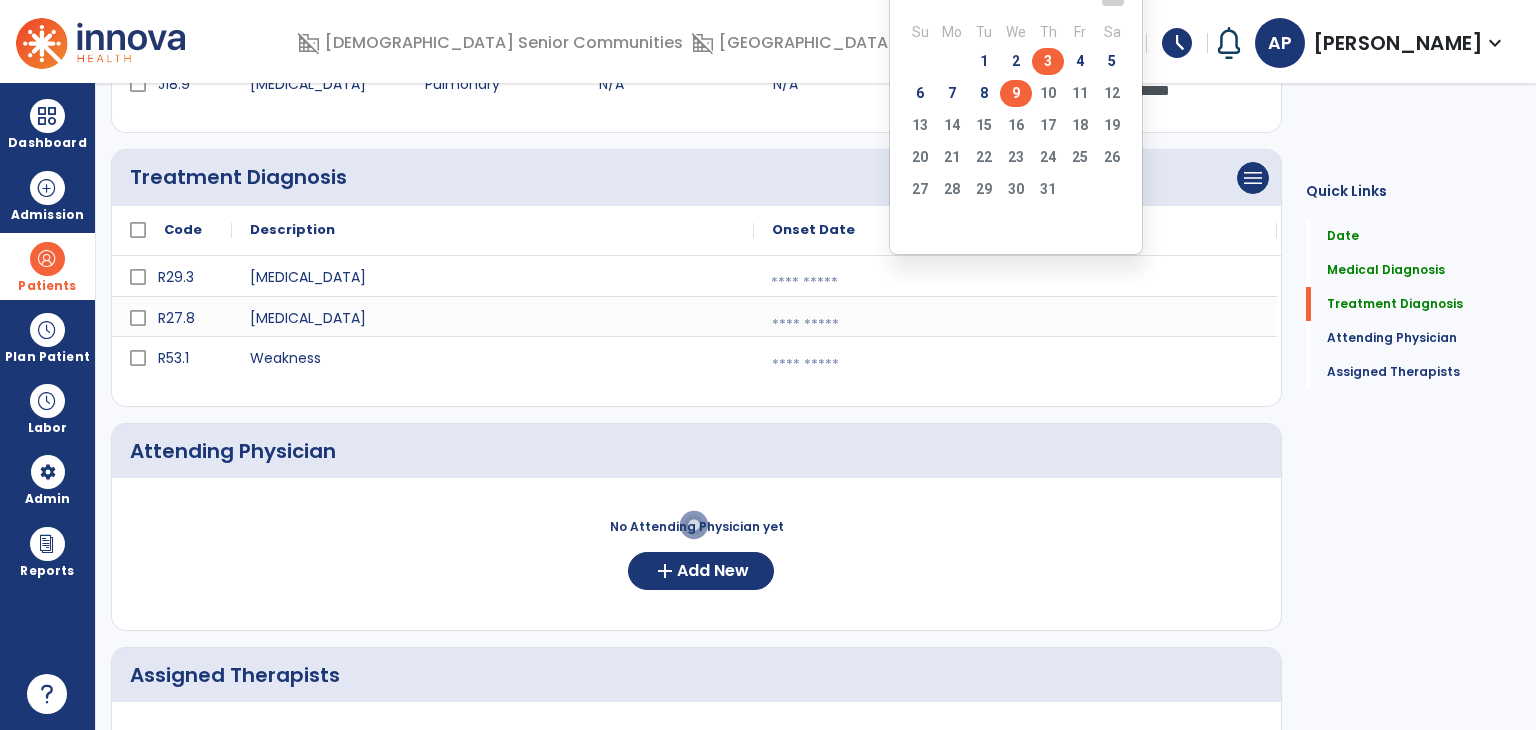 click on "3" 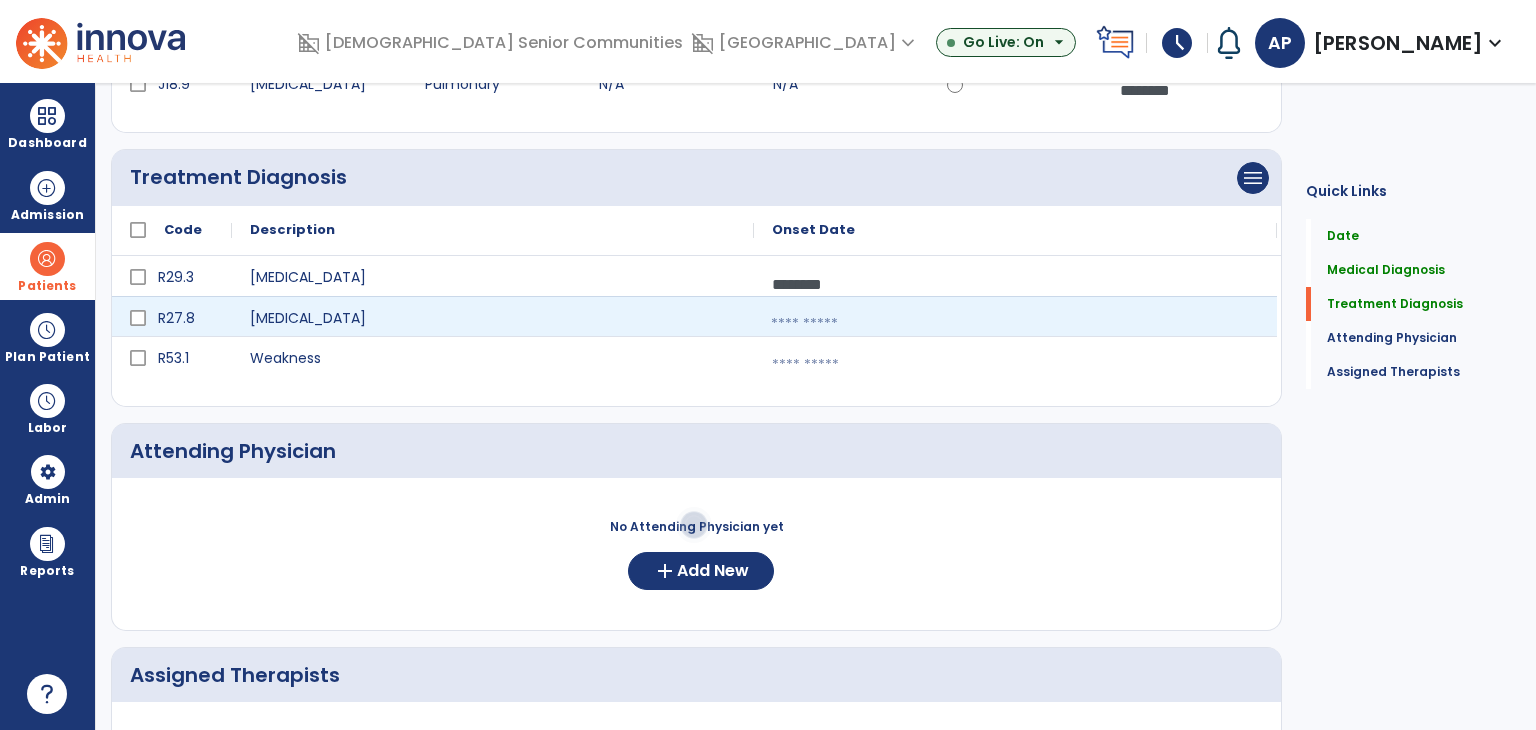 click at bounding box center [1015, 324] 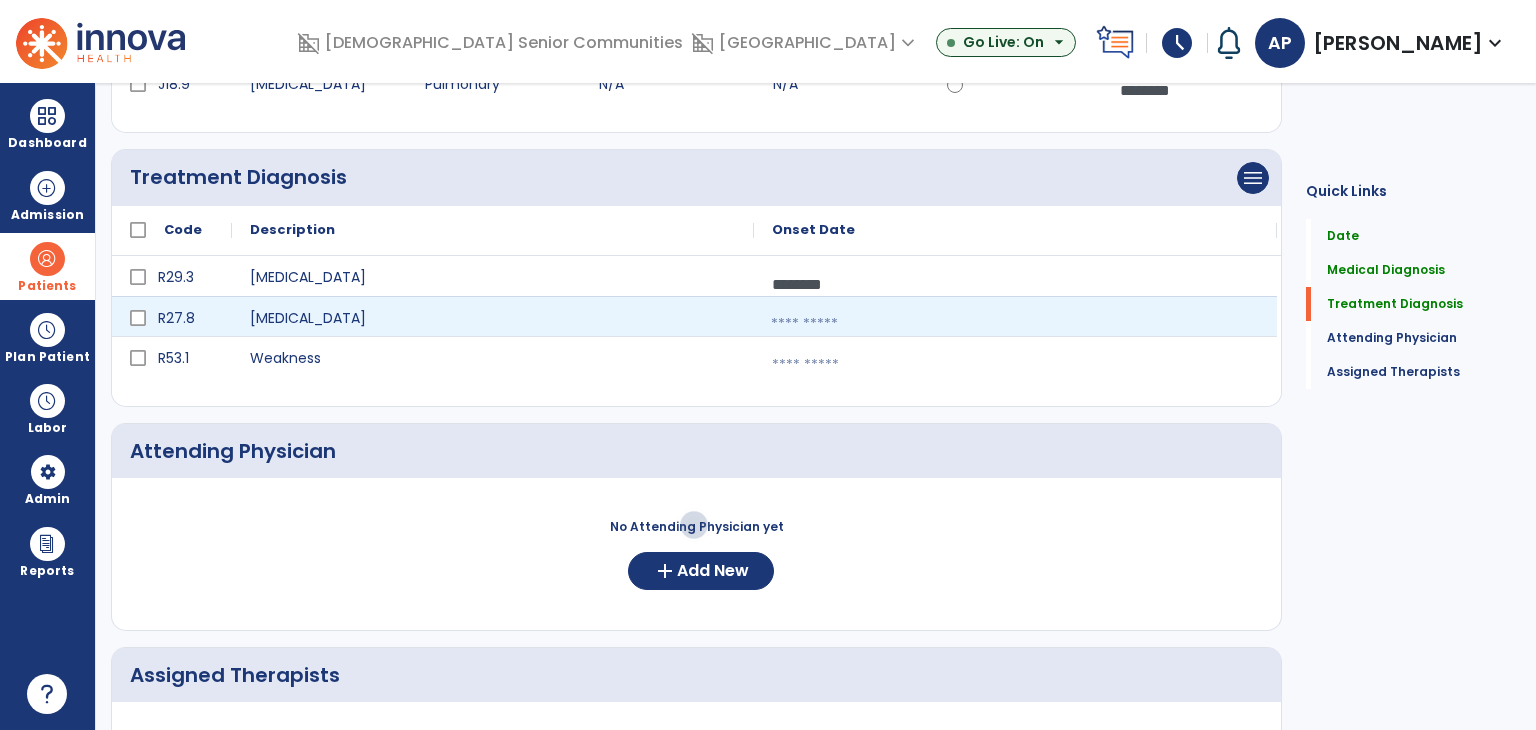 select on "*" 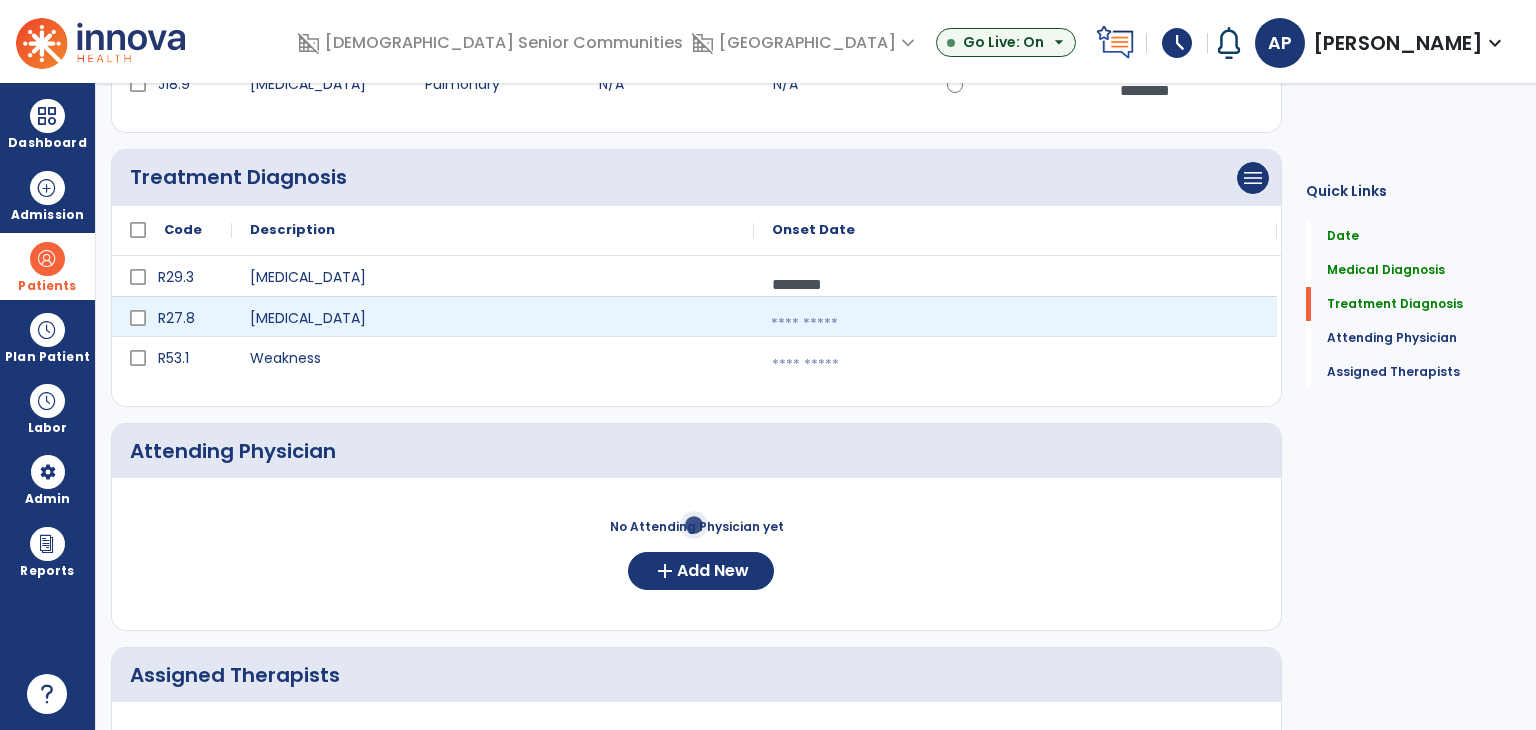 select on "****" 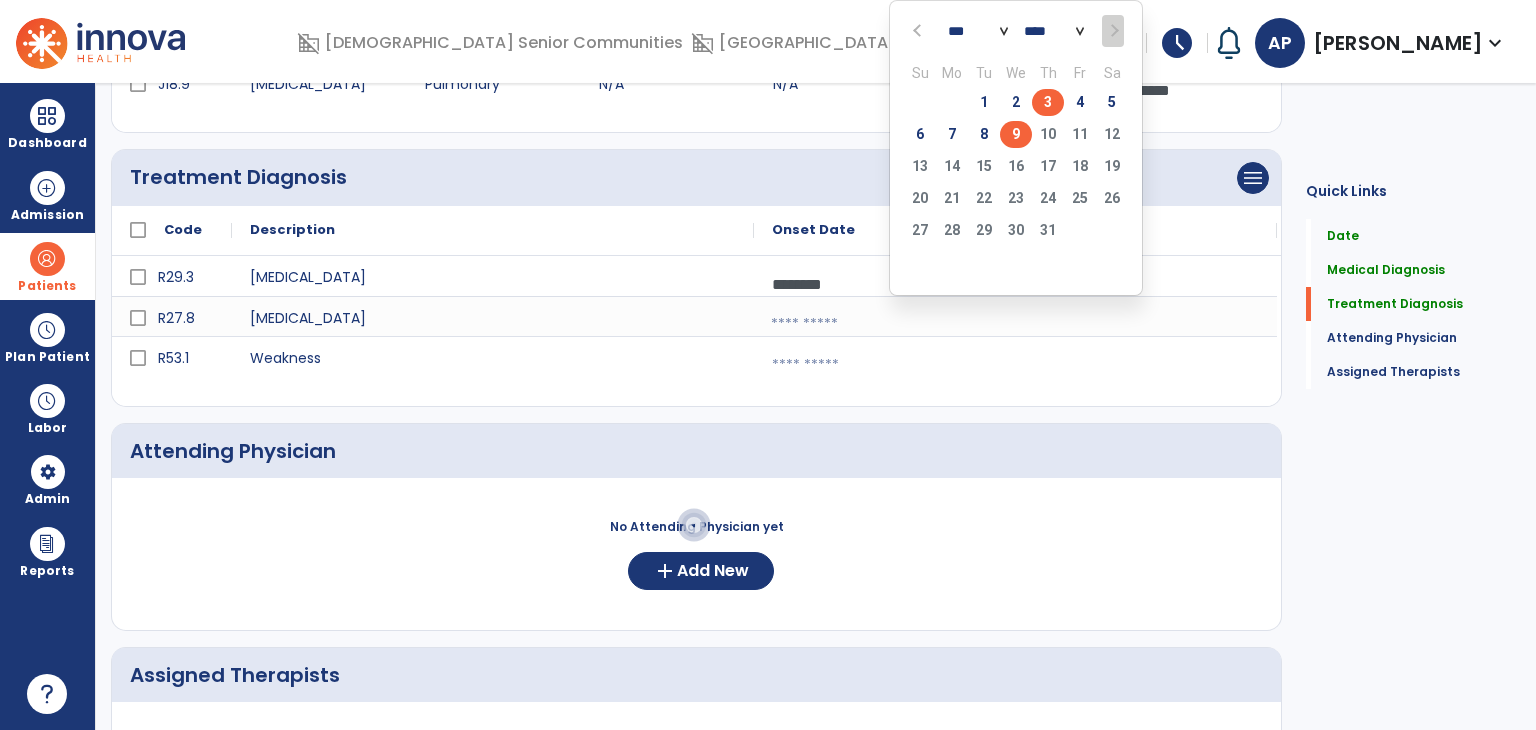 click on "3" 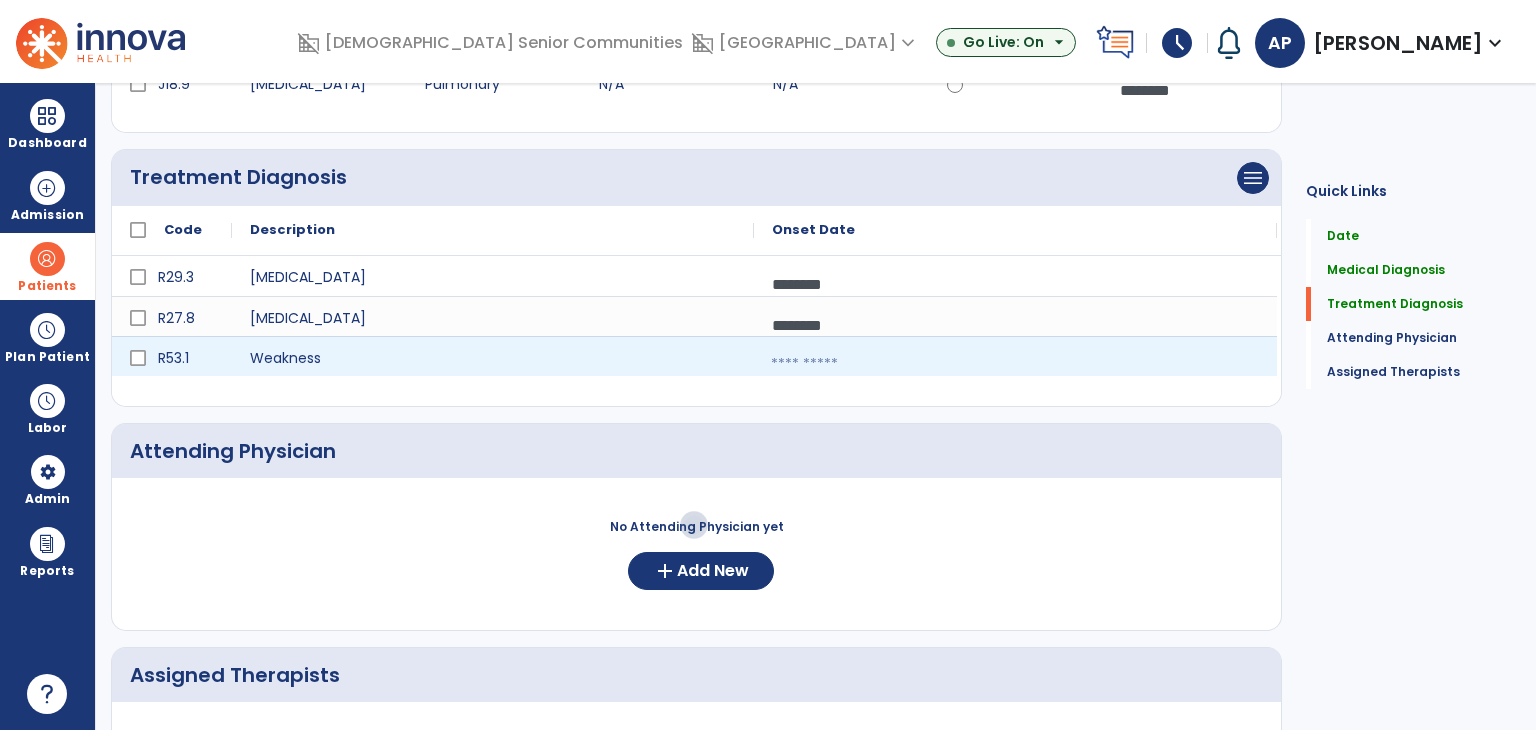 click at bounding box center (1015, 364) 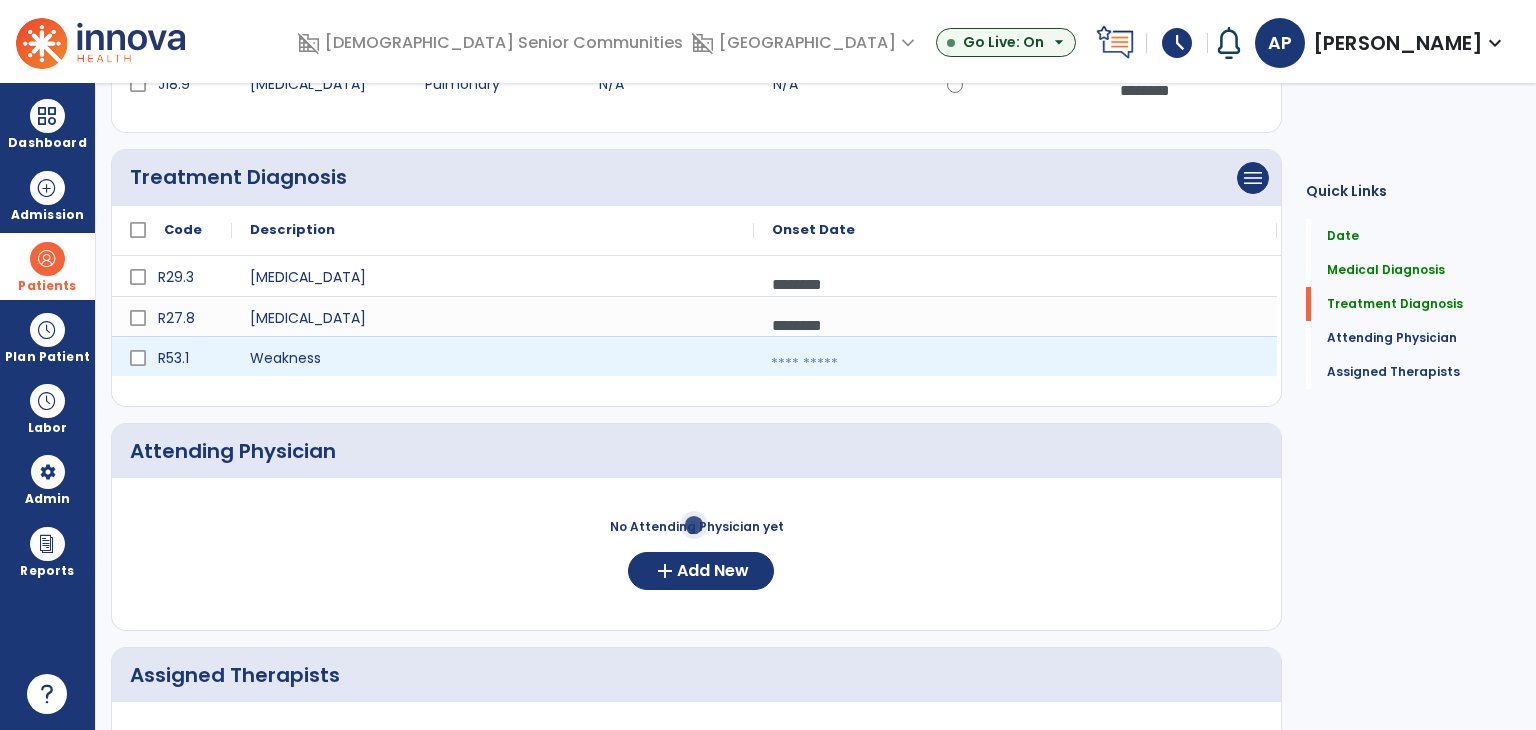 select on "*" 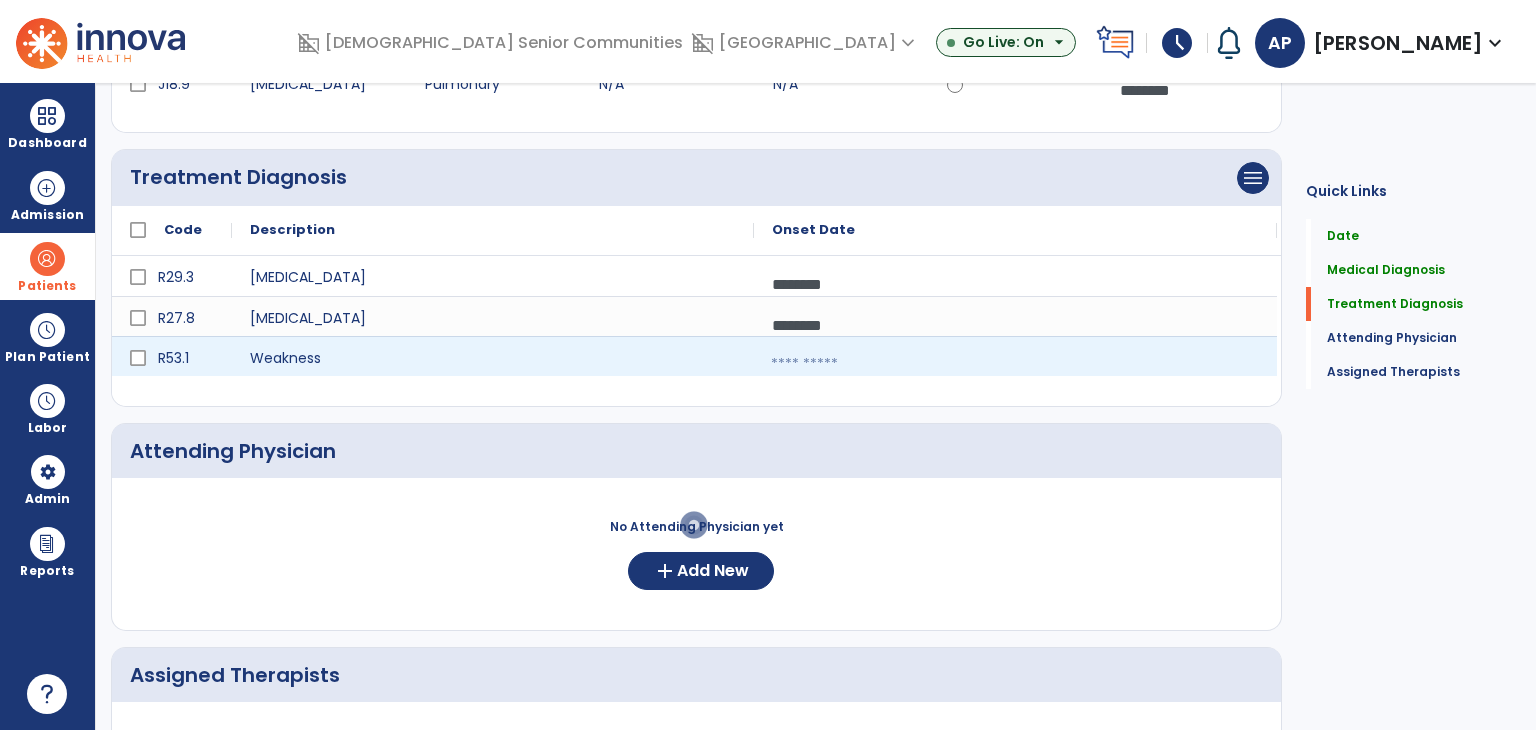 select on "****" 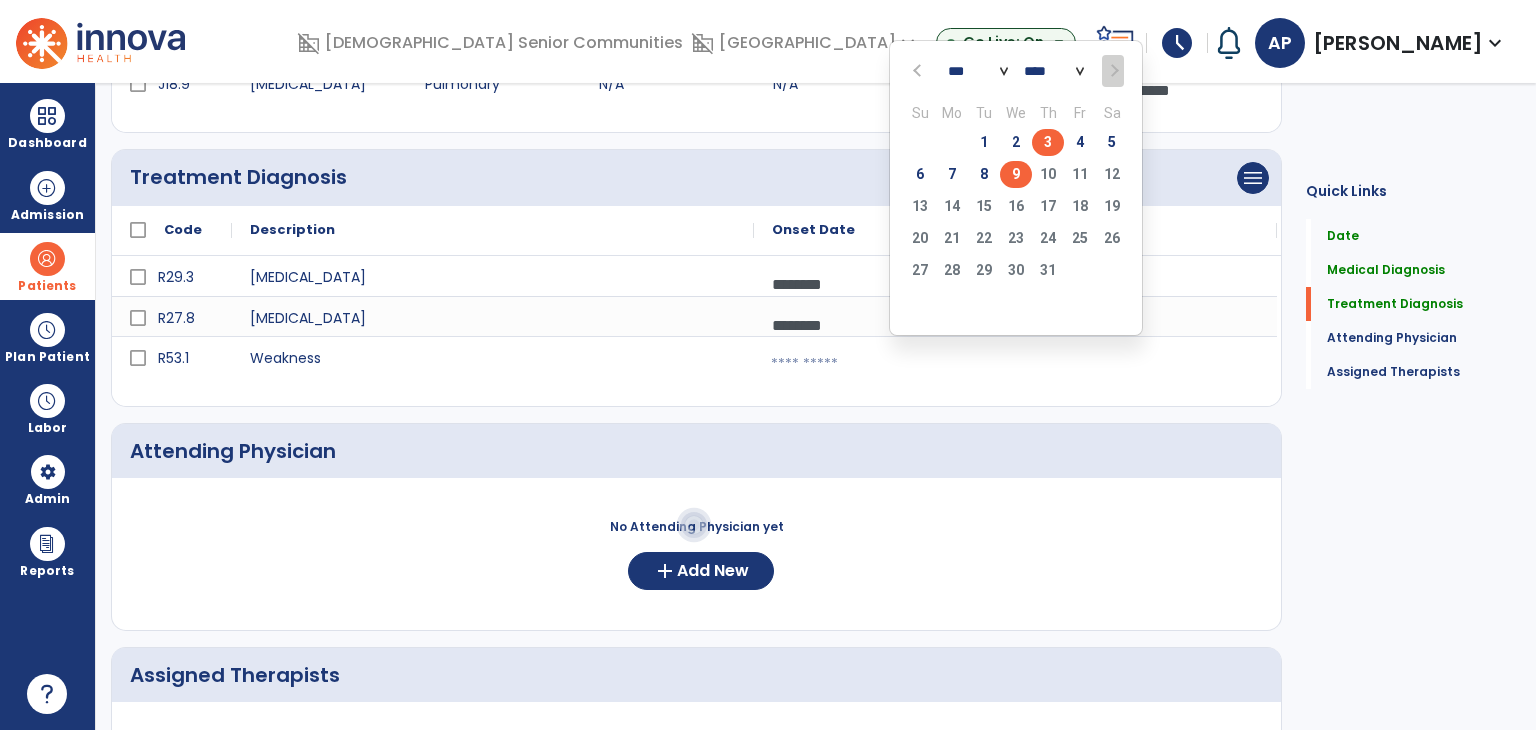 click on "3" 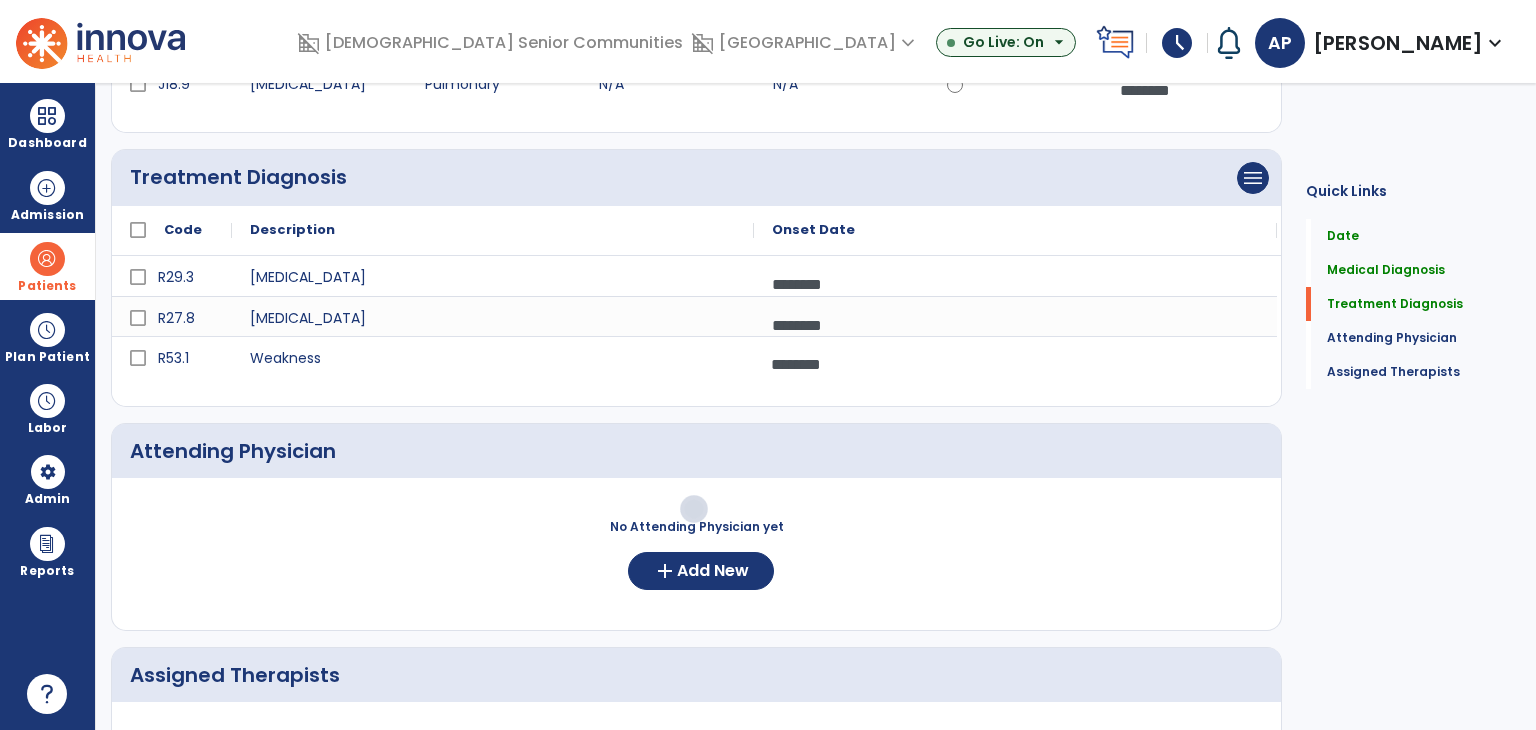 scroll, scrollTop: 500, scrollLeft: 0, axis: vertical 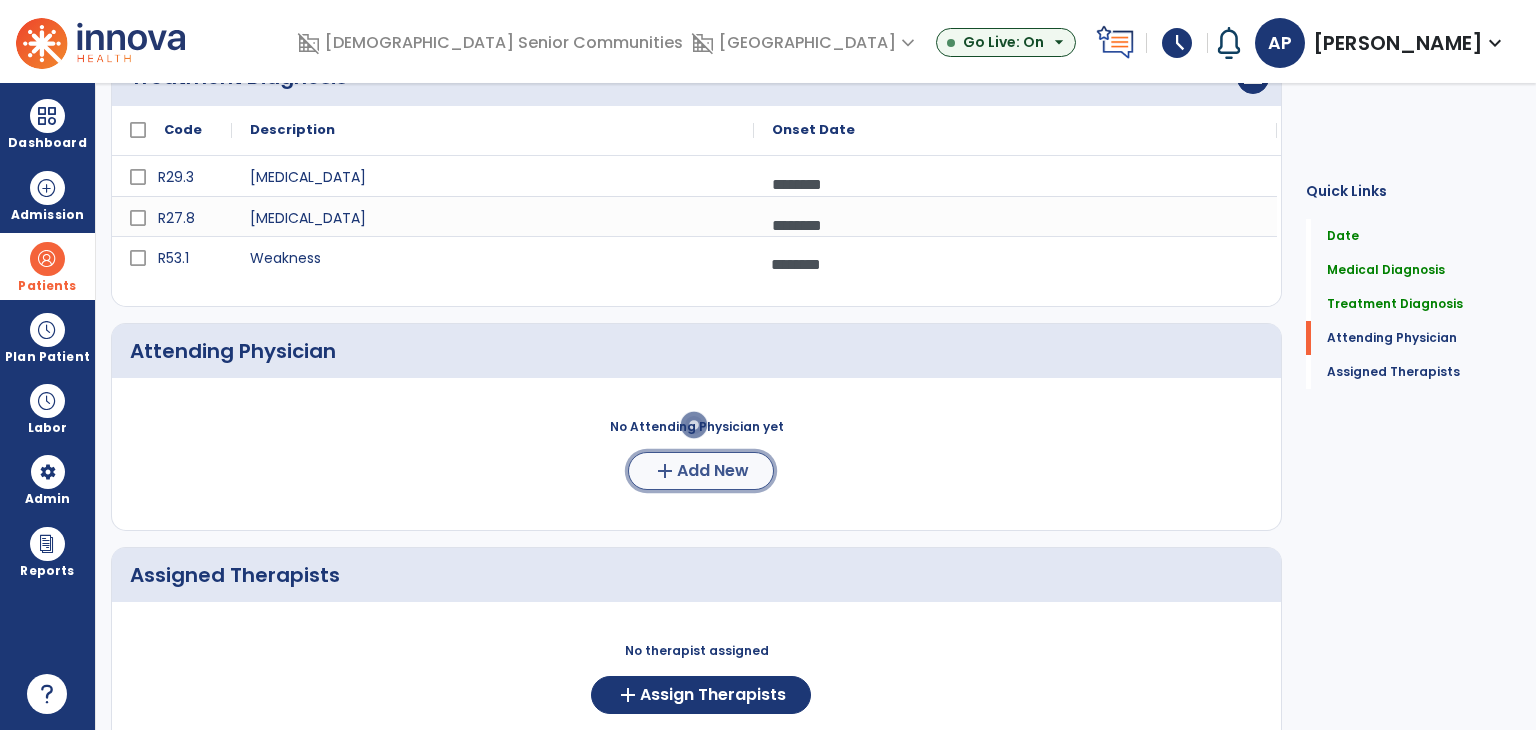 click on "Add New" 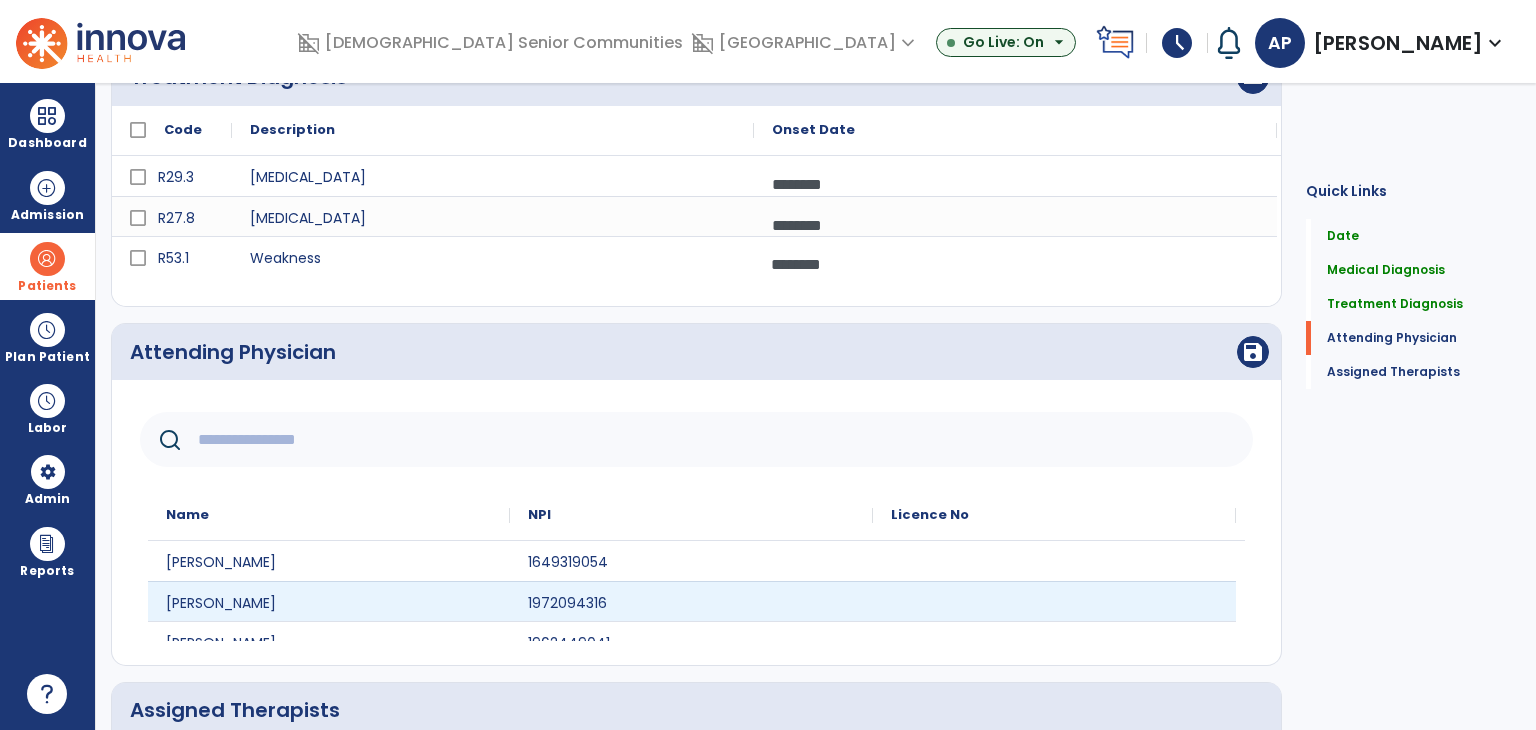 click 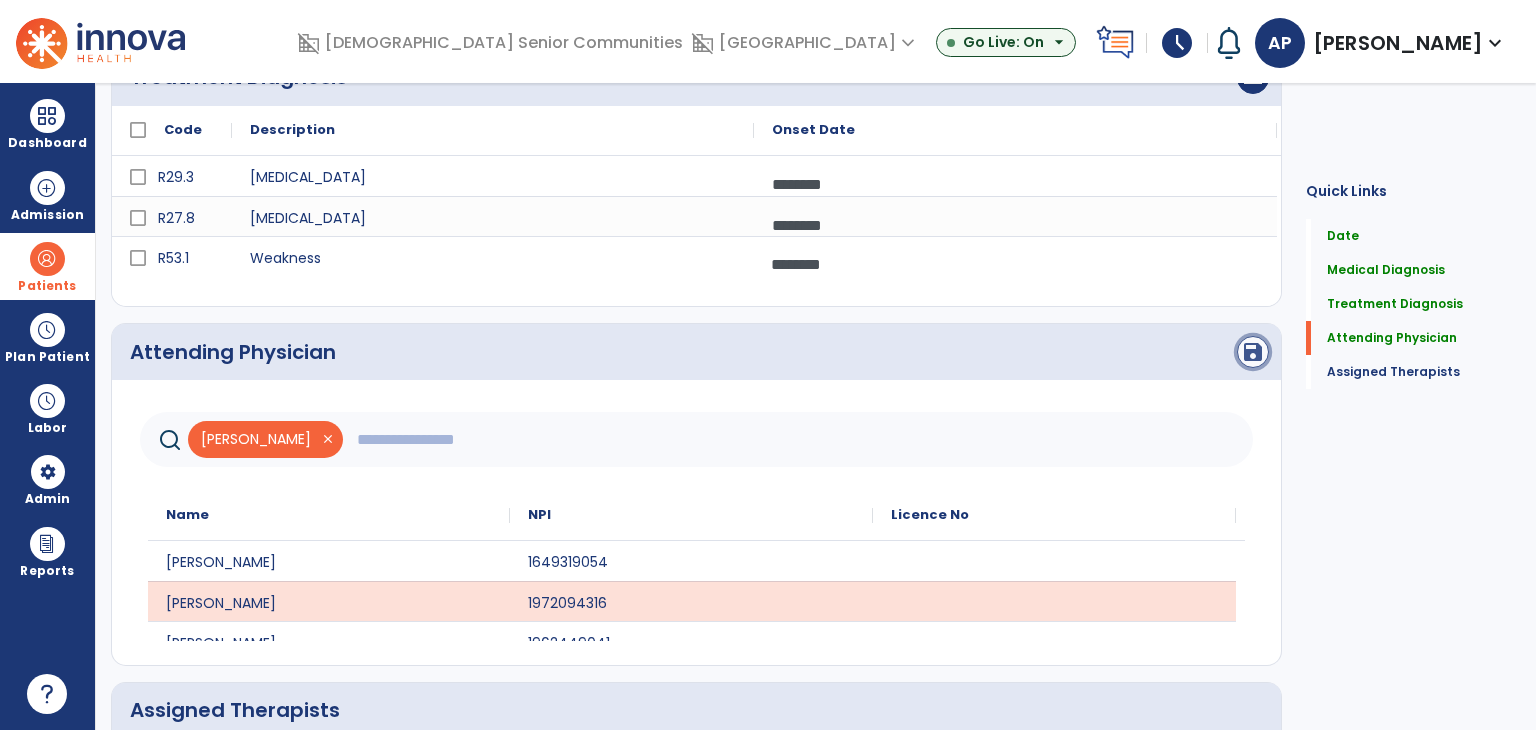 click on "save" 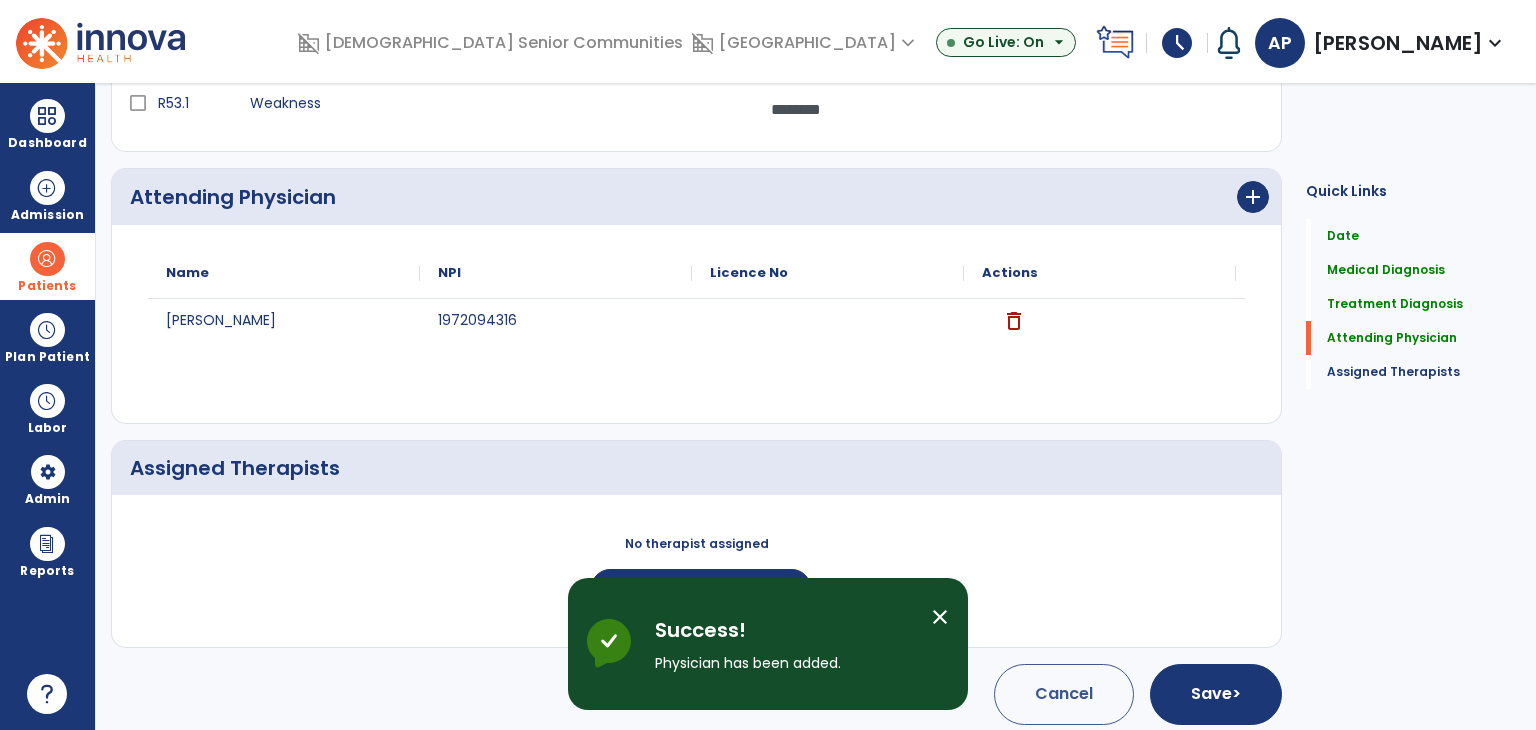 scroll, scrollTop: 663, scrollLeft: 0, axis: vertical 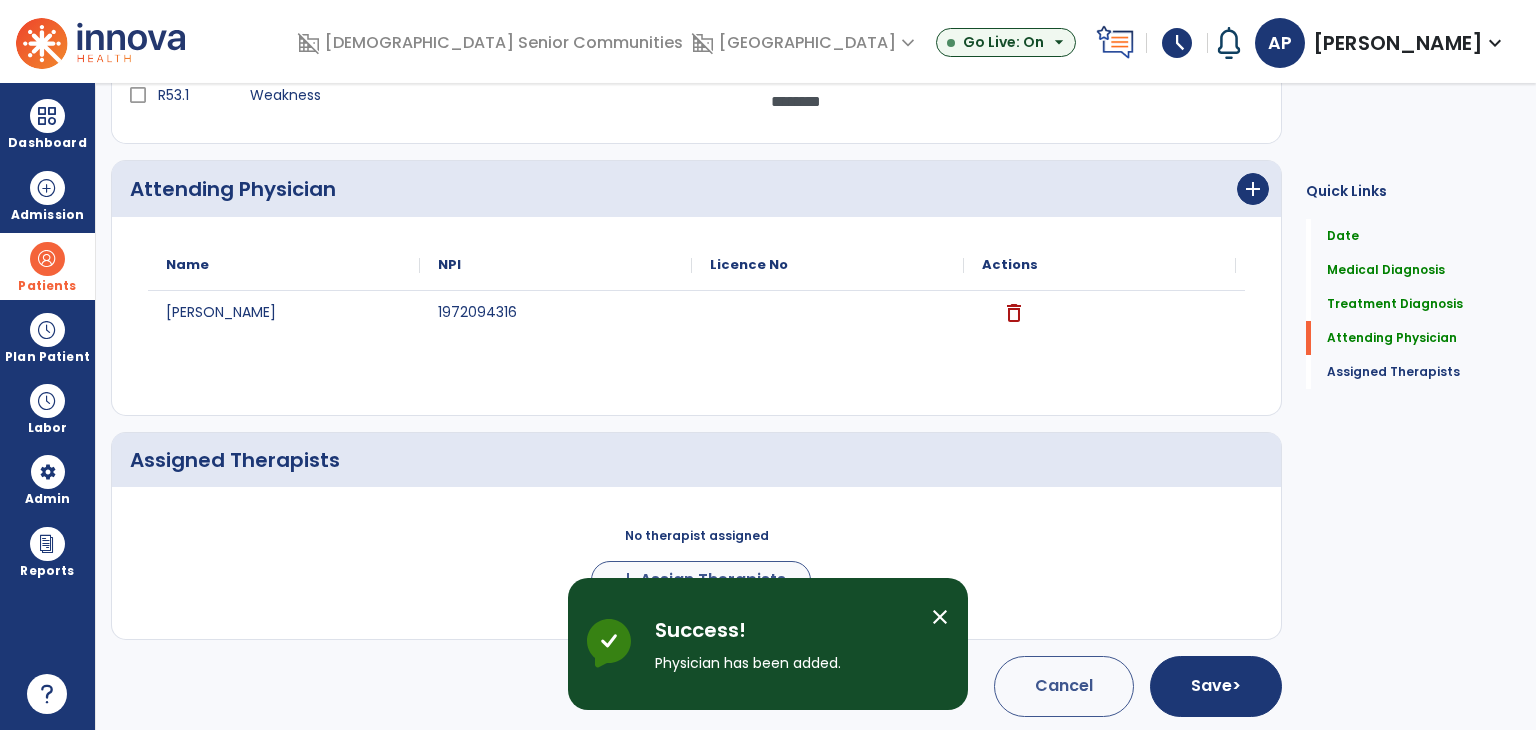 click on "Success! Physician  has been added." at bounding box center [785, 644] 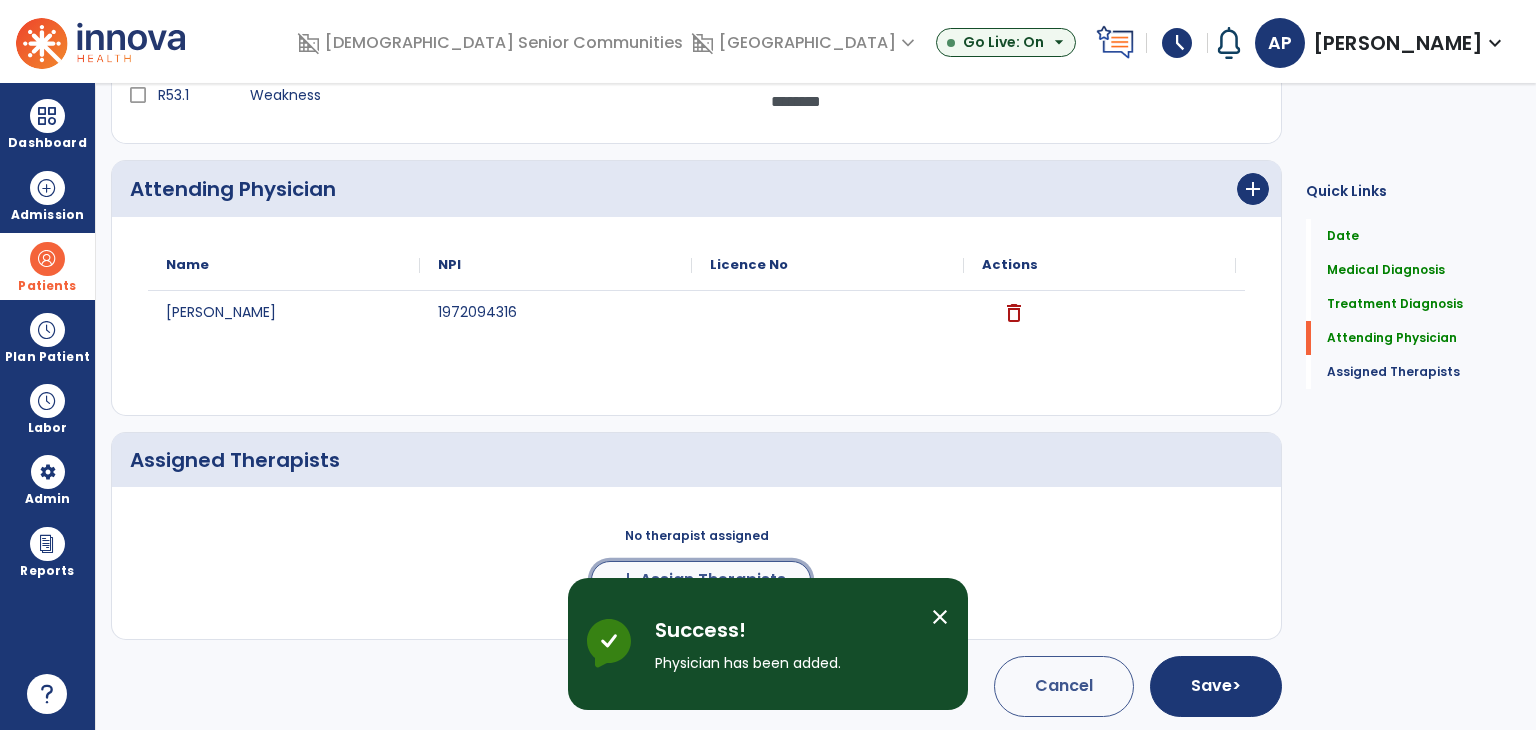 click on "add" 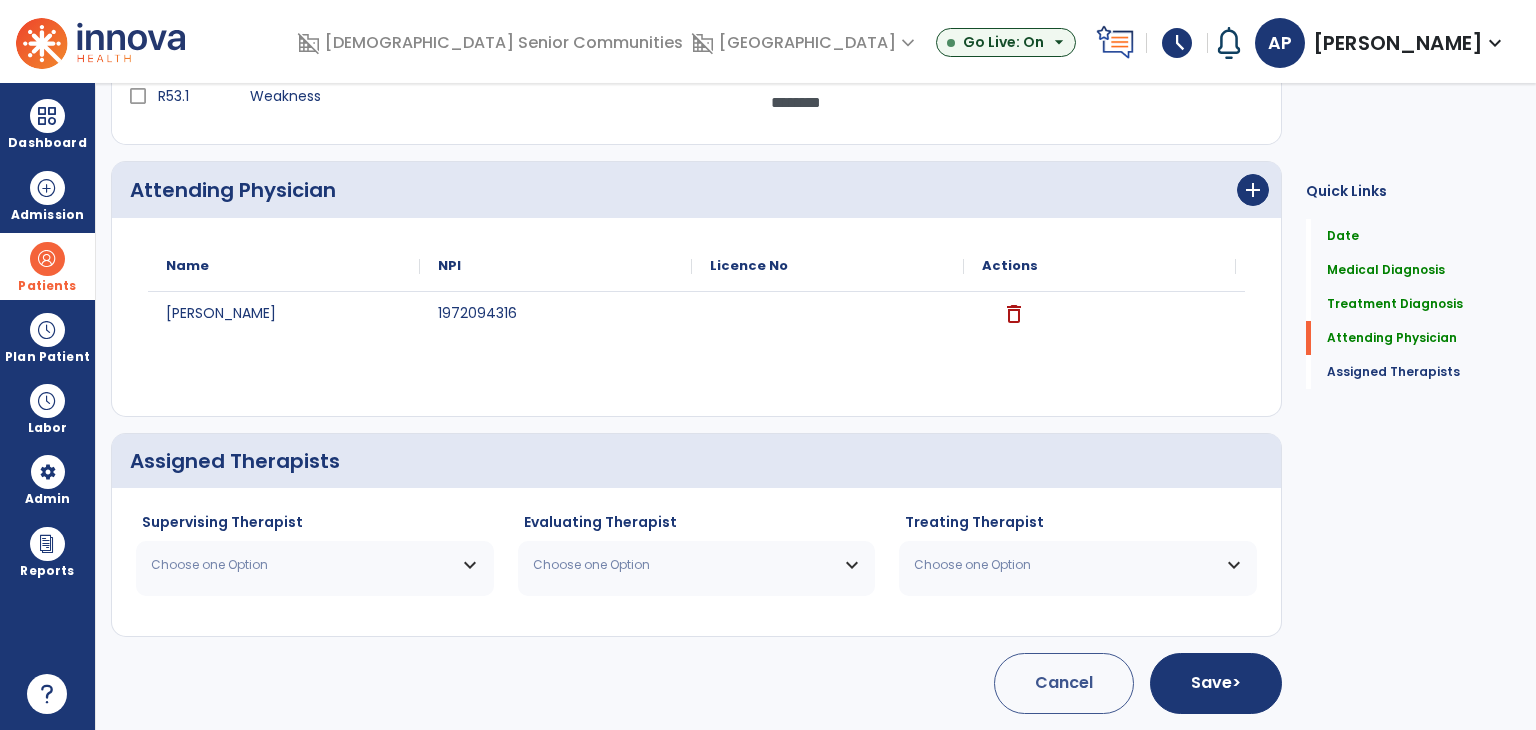 scroll, scrollTop: 660, scrollLeft: 0, axis: vertical 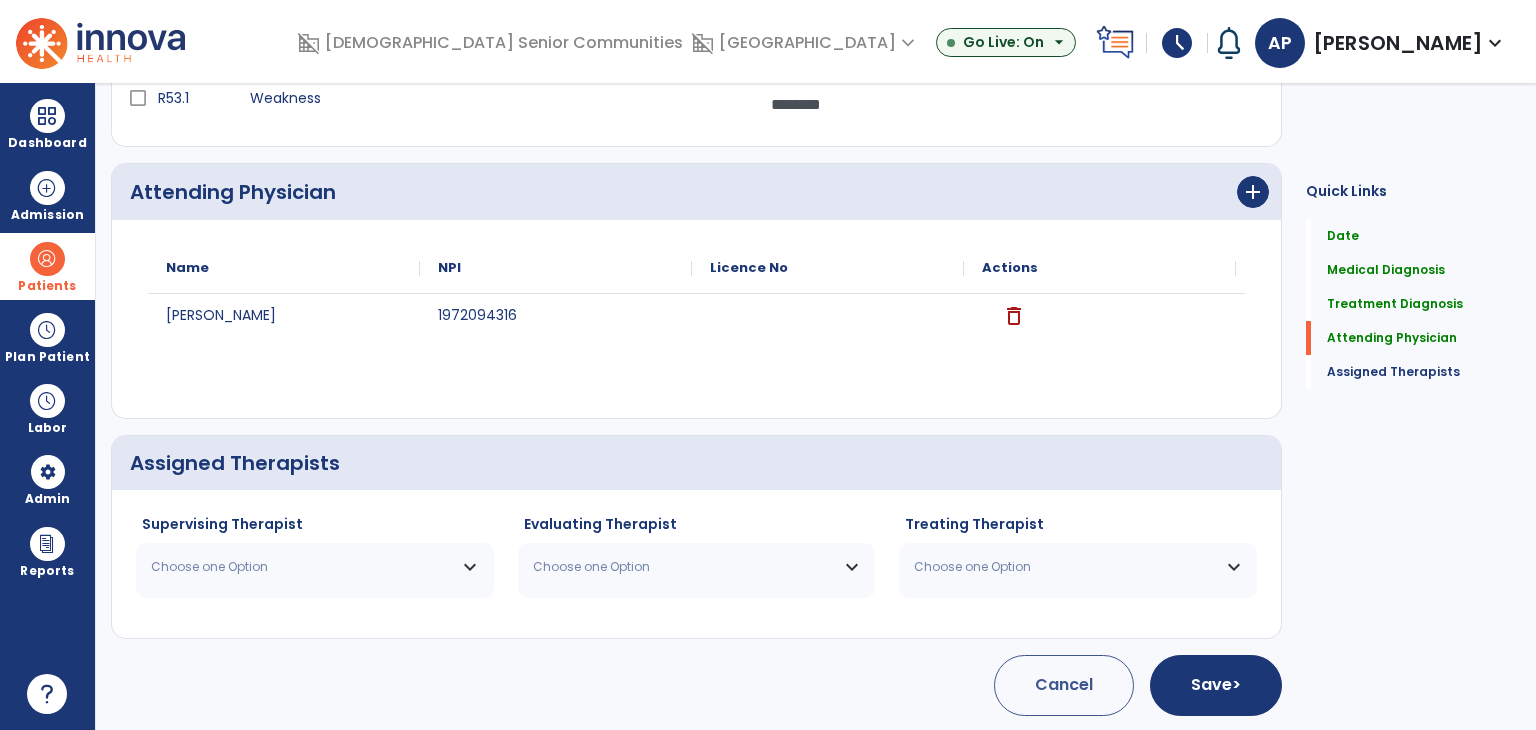 click on "Choose one Option" at bounding box center [302, 567] 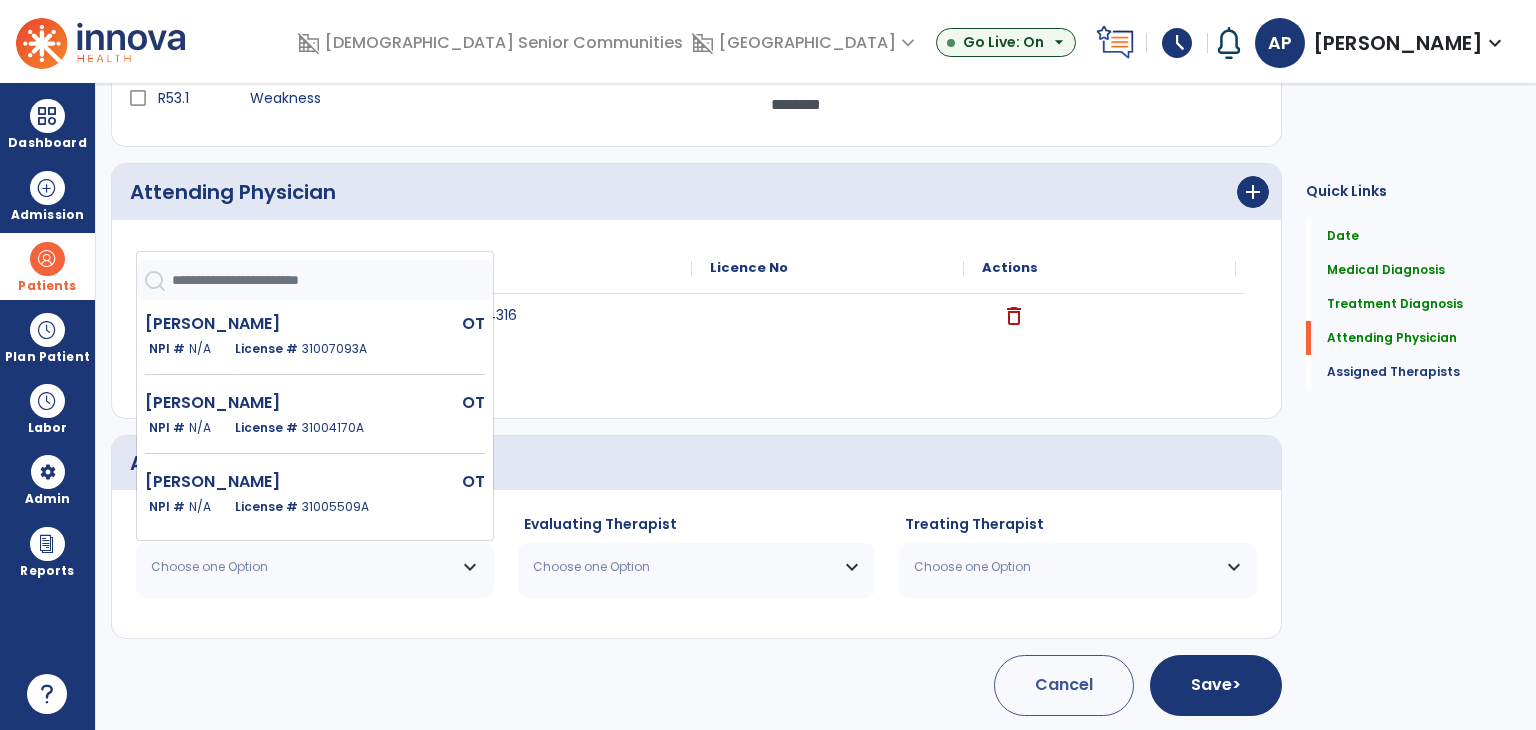 drag, startPoint x: 411, startPoint y: 485, endPoint x: 486, endPoint y: 517, distance: 81.5414 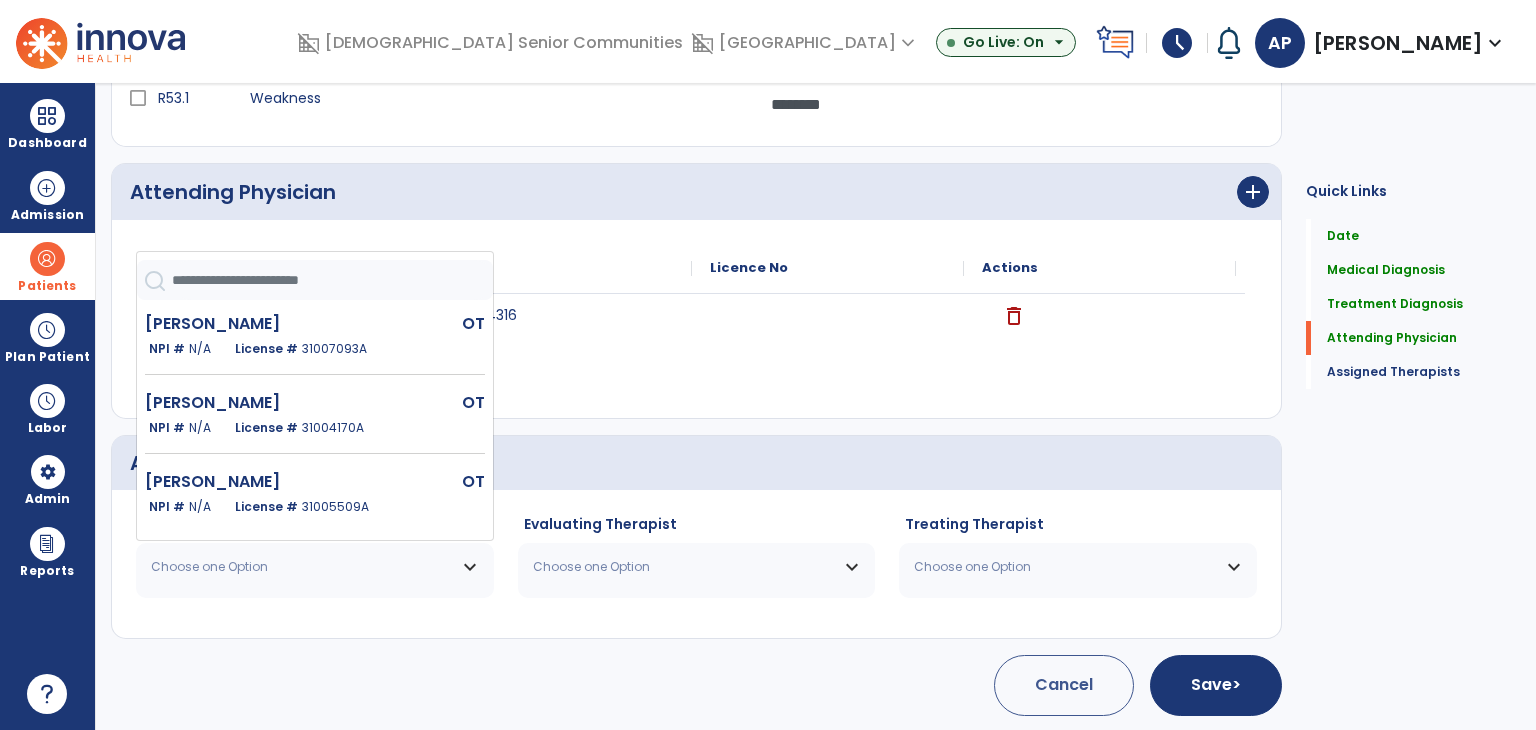 click on "OT" 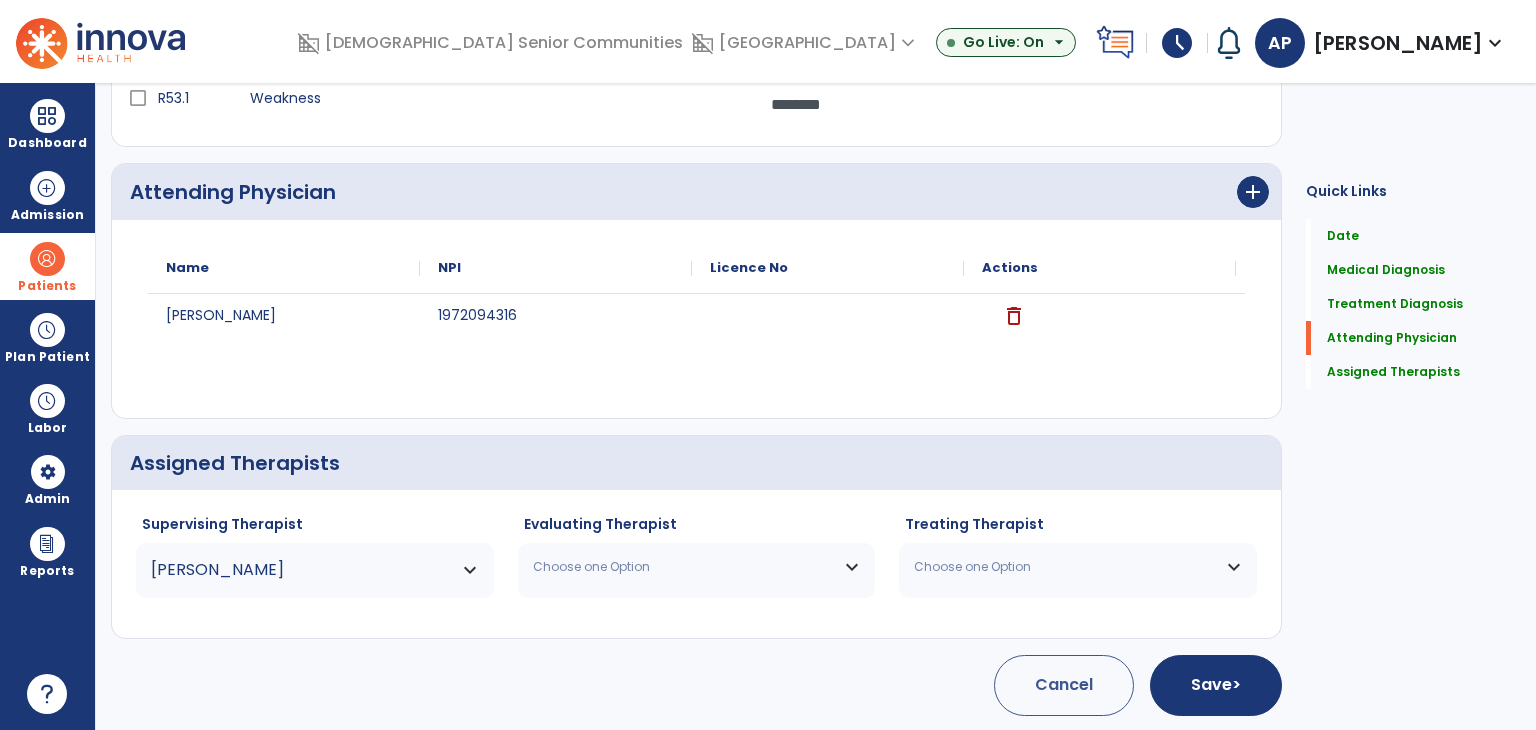 click on "Choose one Option" at bounding box center (697, 567) 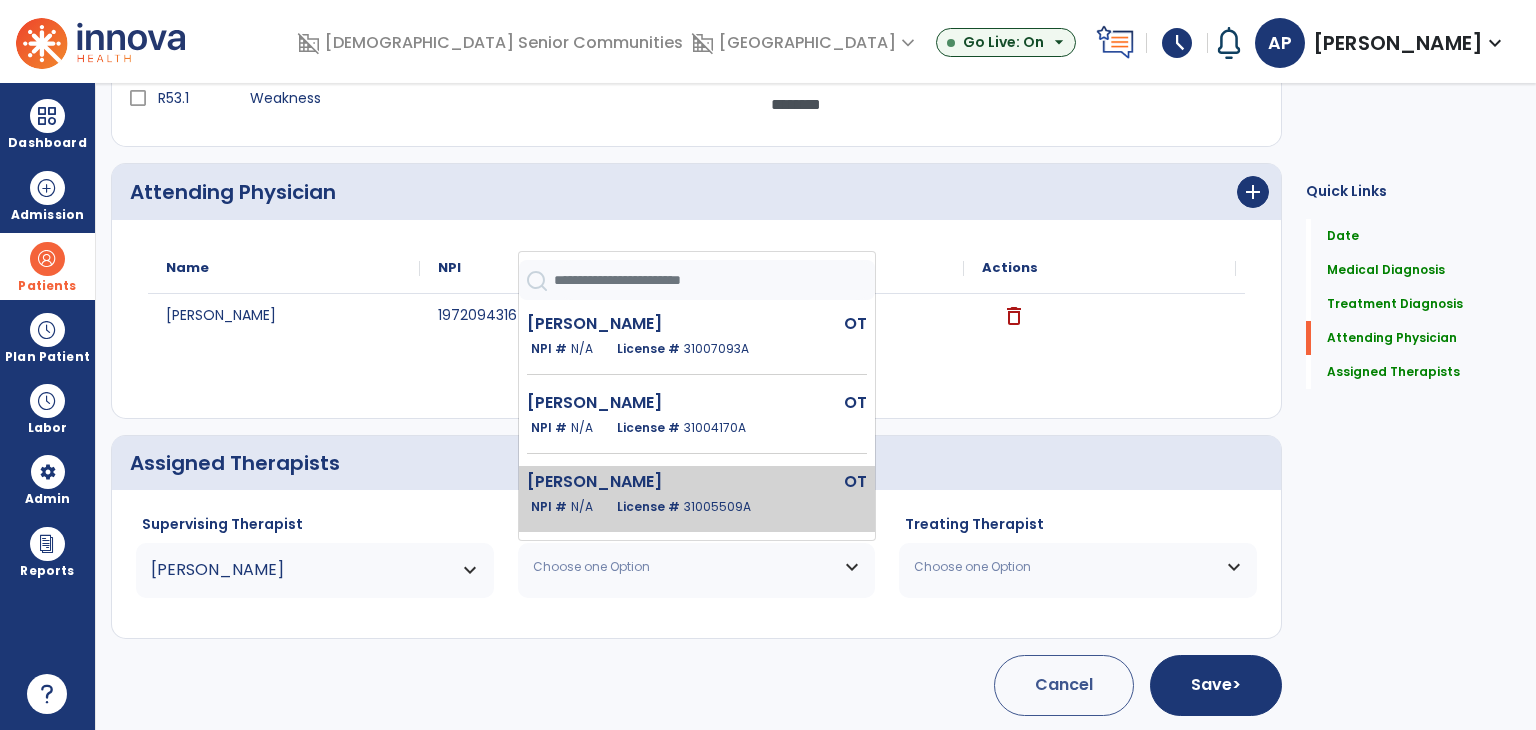 click on "[PERSON_NAME]  OT   NPI #  N/A   License #  31005509A" 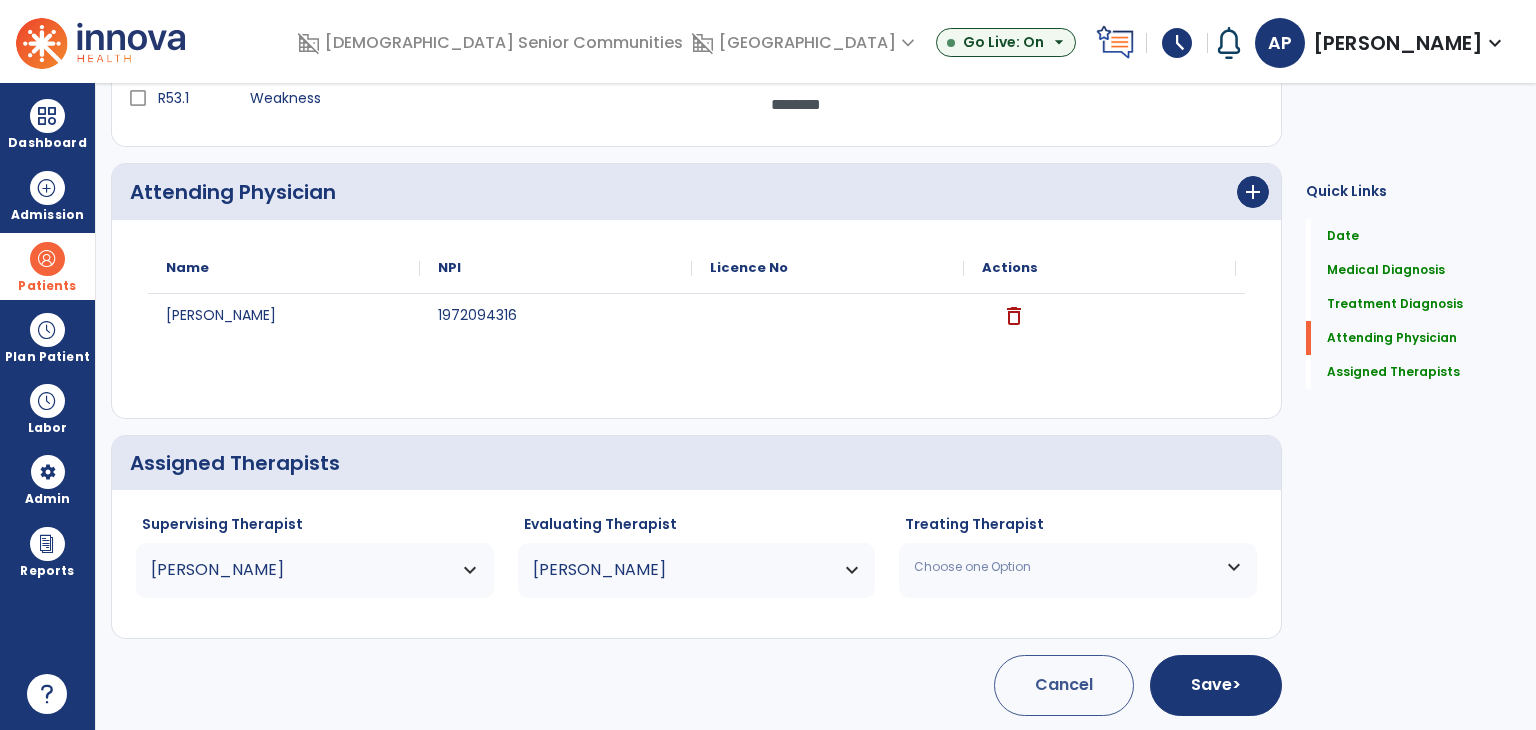 click on "Choose one Option" at bounding box center (1065, 567) 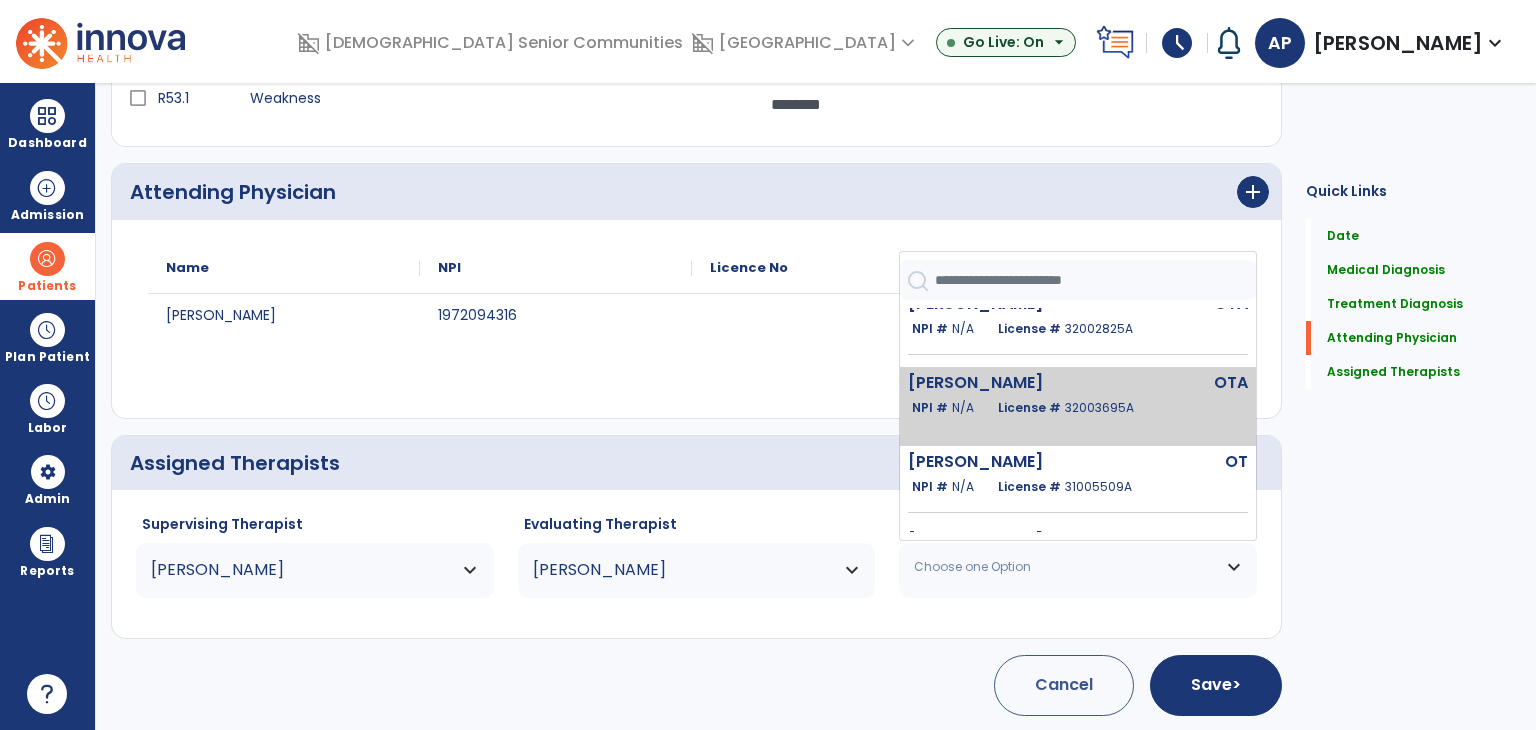 scroll, scrollTop: 200, scrollLeft: 0, axis: vertical 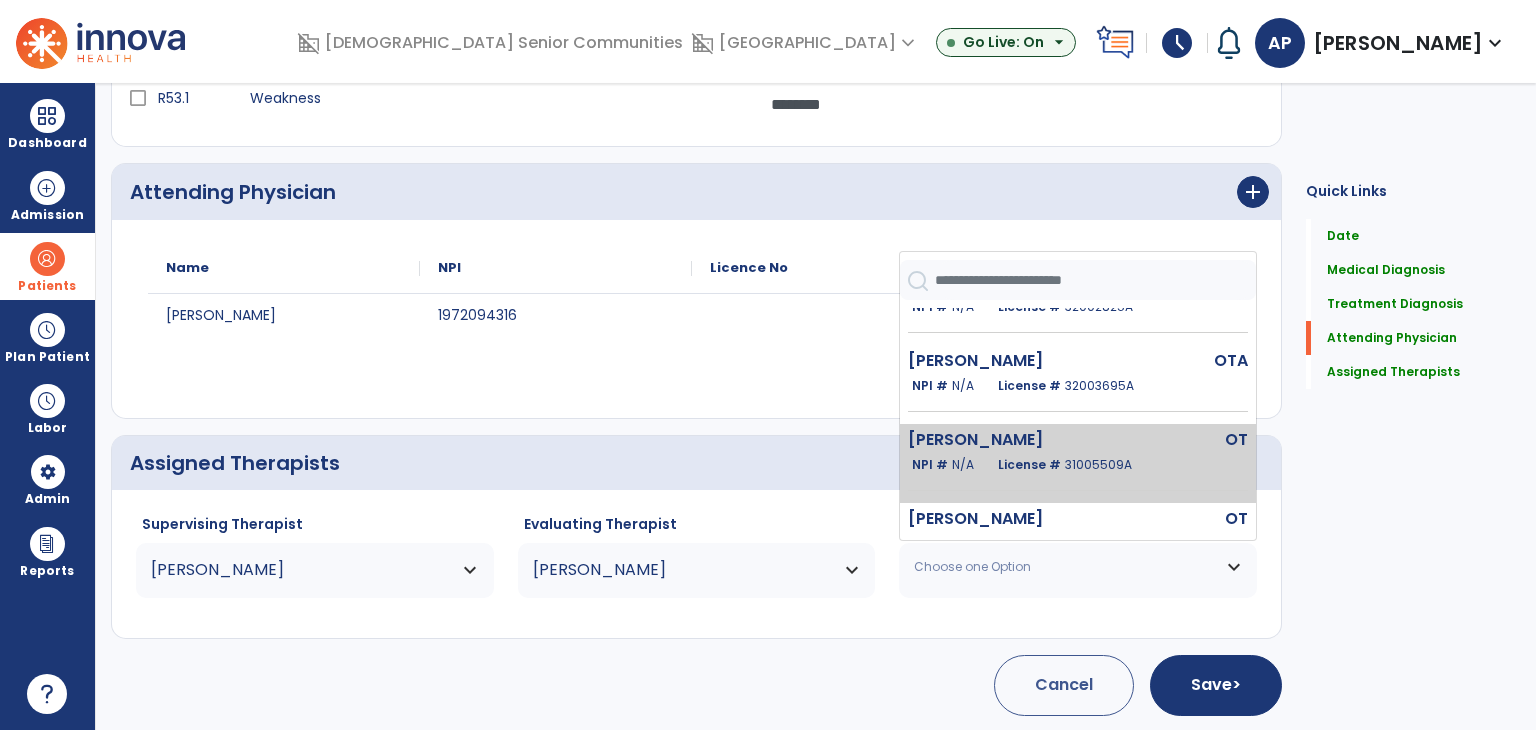 click on "License #  31005509A" 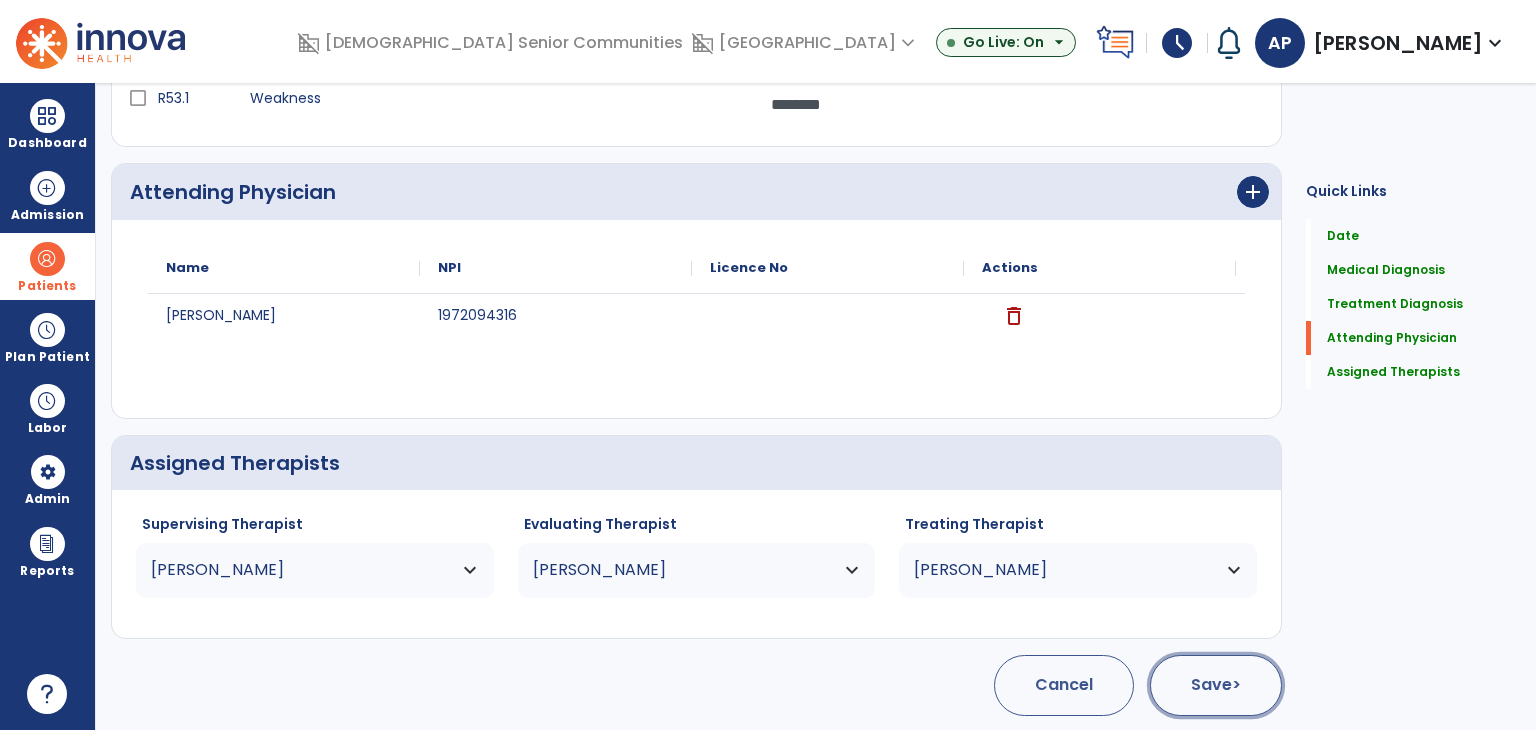 click on "Save  >" 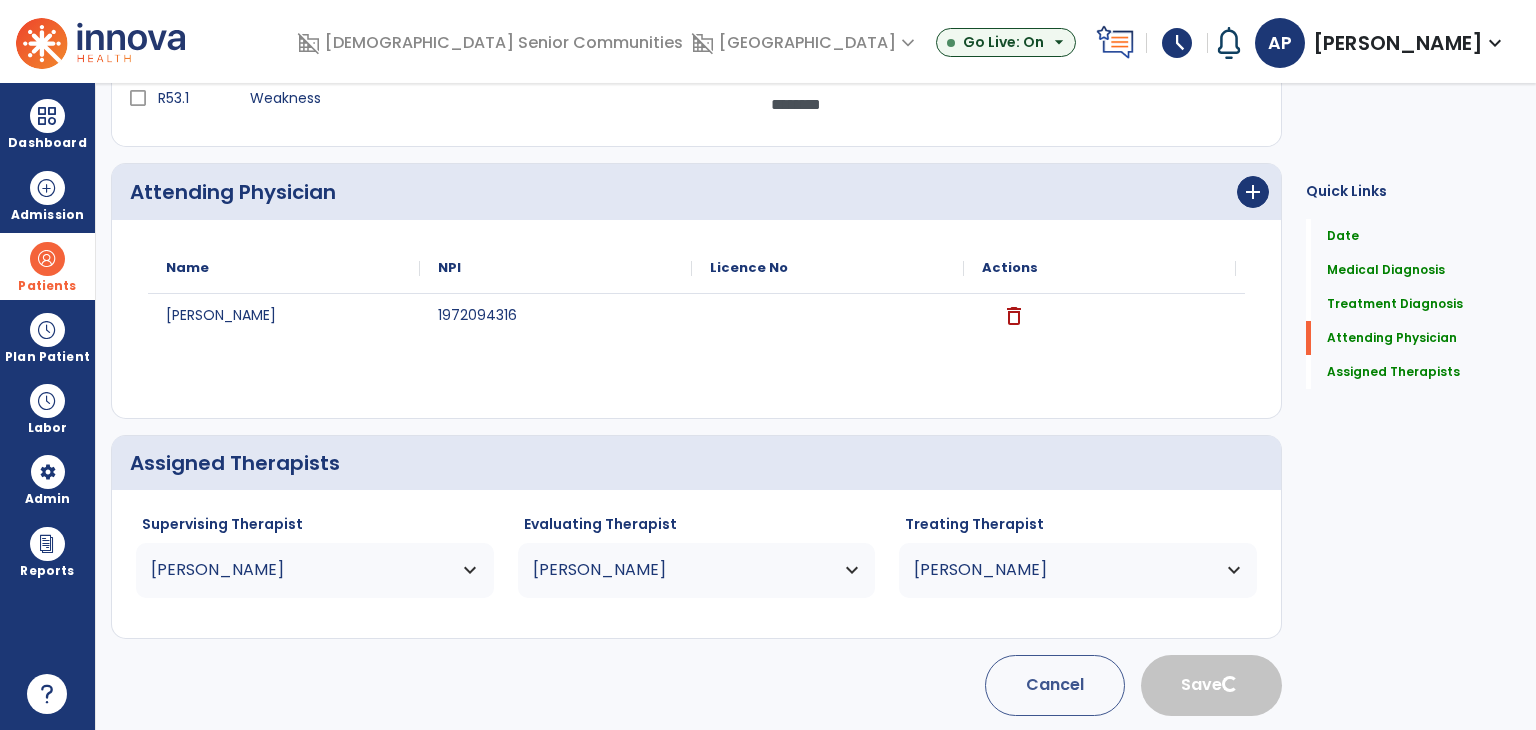 type 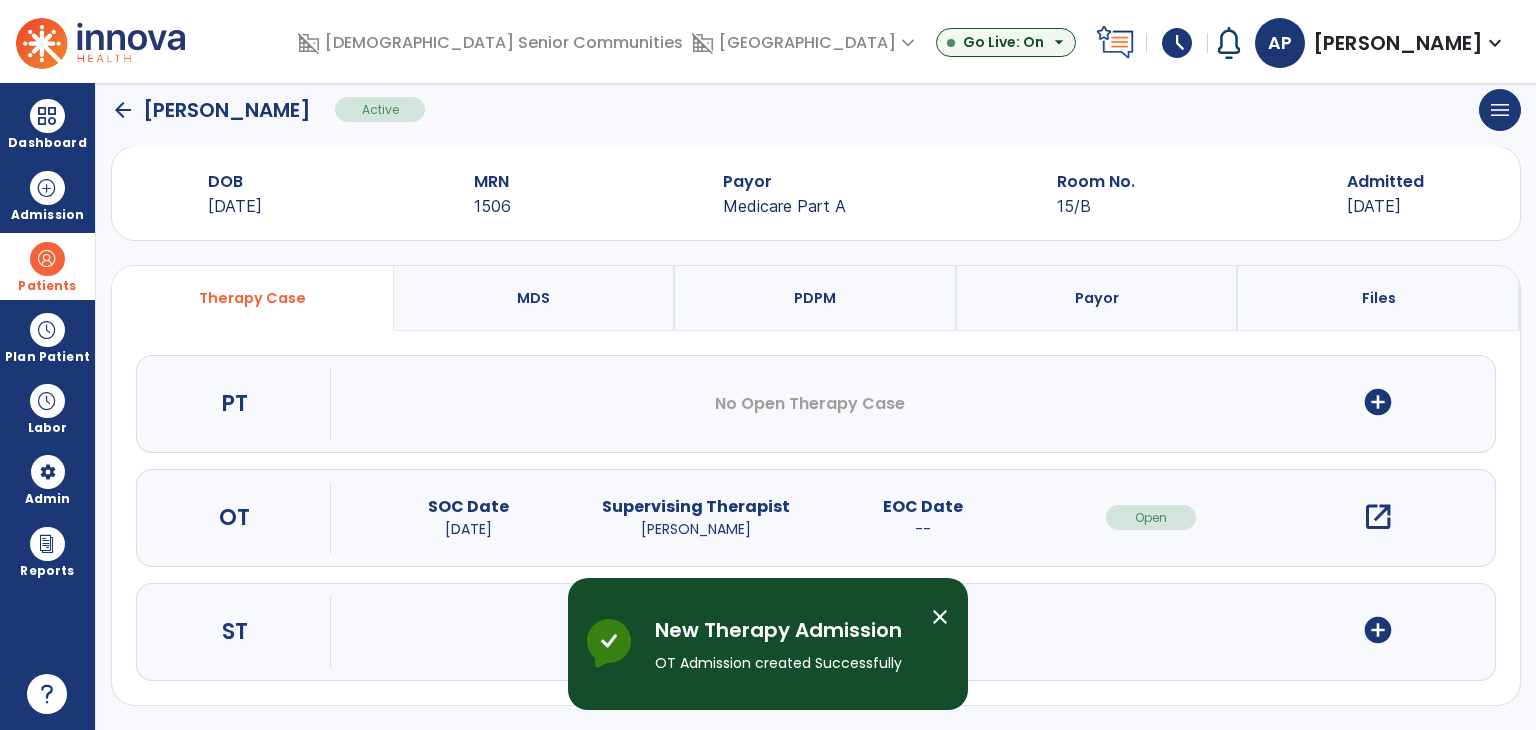 scroll, scrollTop: 28, scrollLeft: 0, axis: vertical 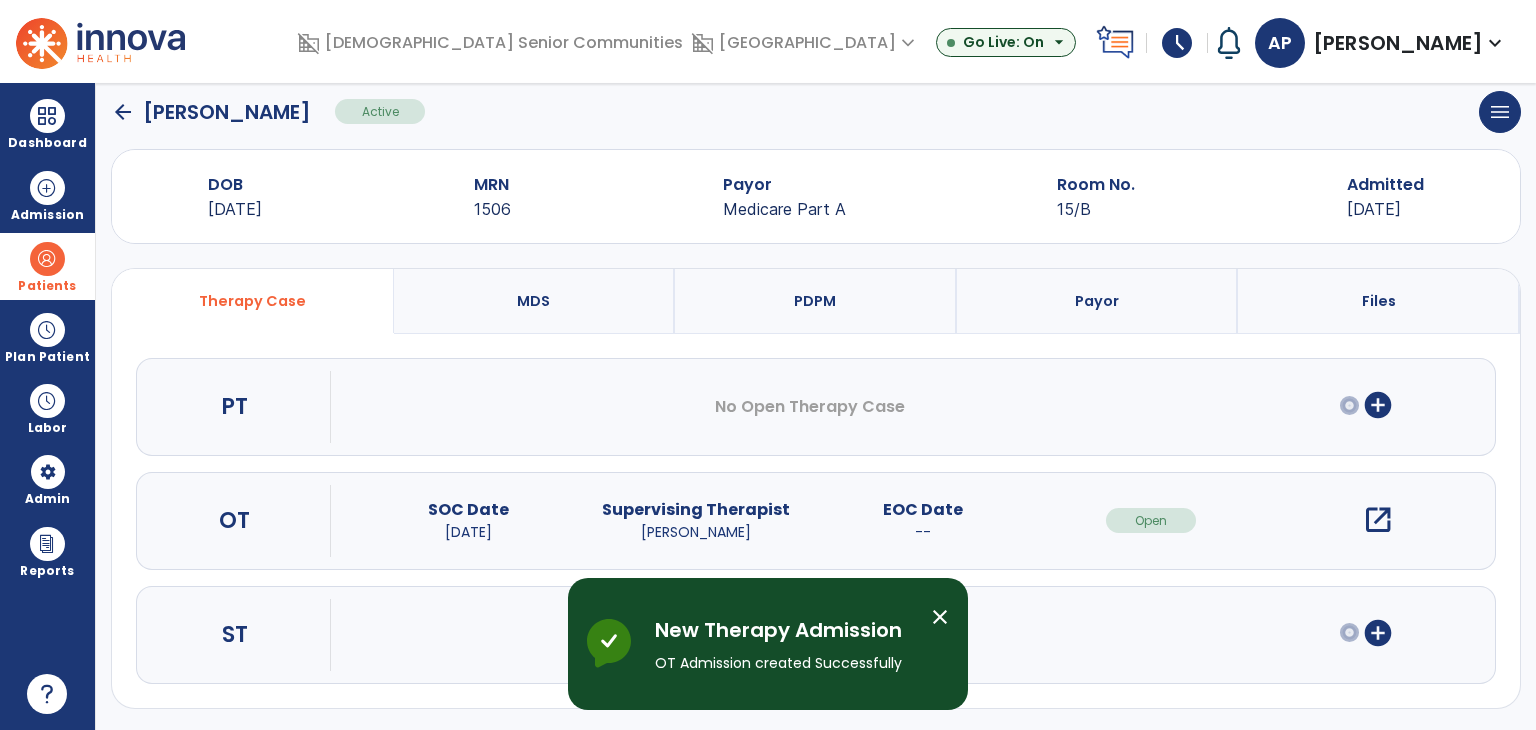click on "open_in_new" at bounding box center (1378, 520) 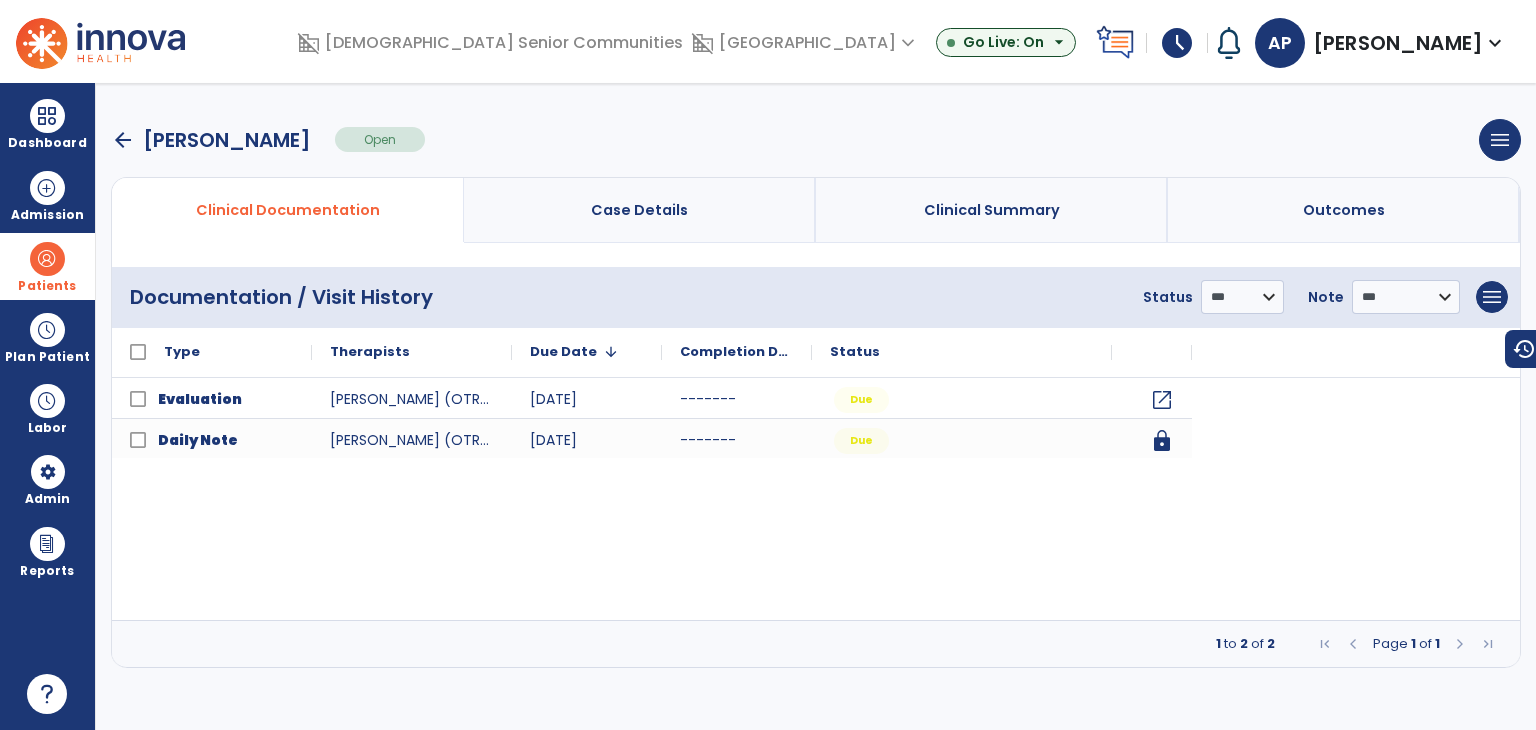 scroll, scrollTop: 0, scrollLeft: 0, axis: both 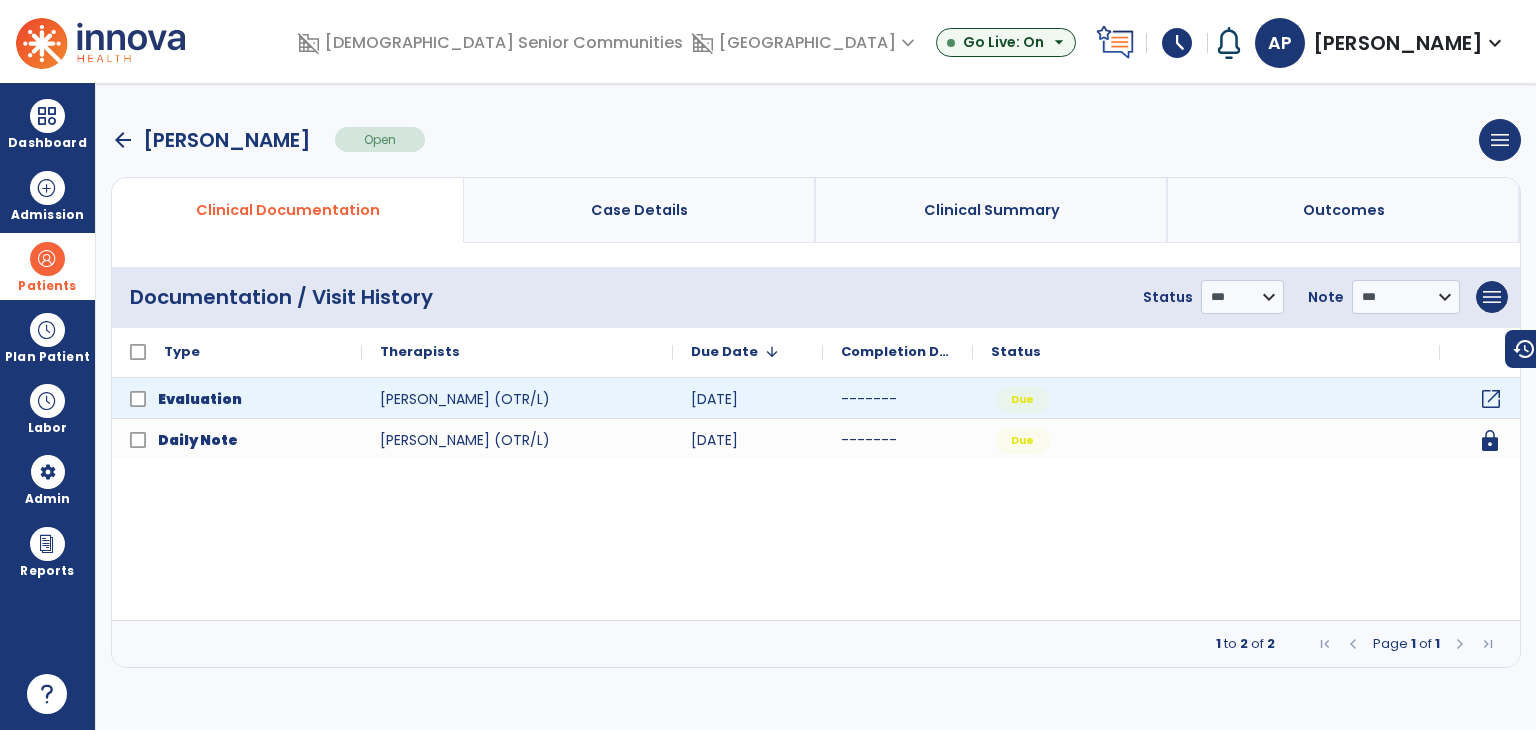 click on "open_in_new" 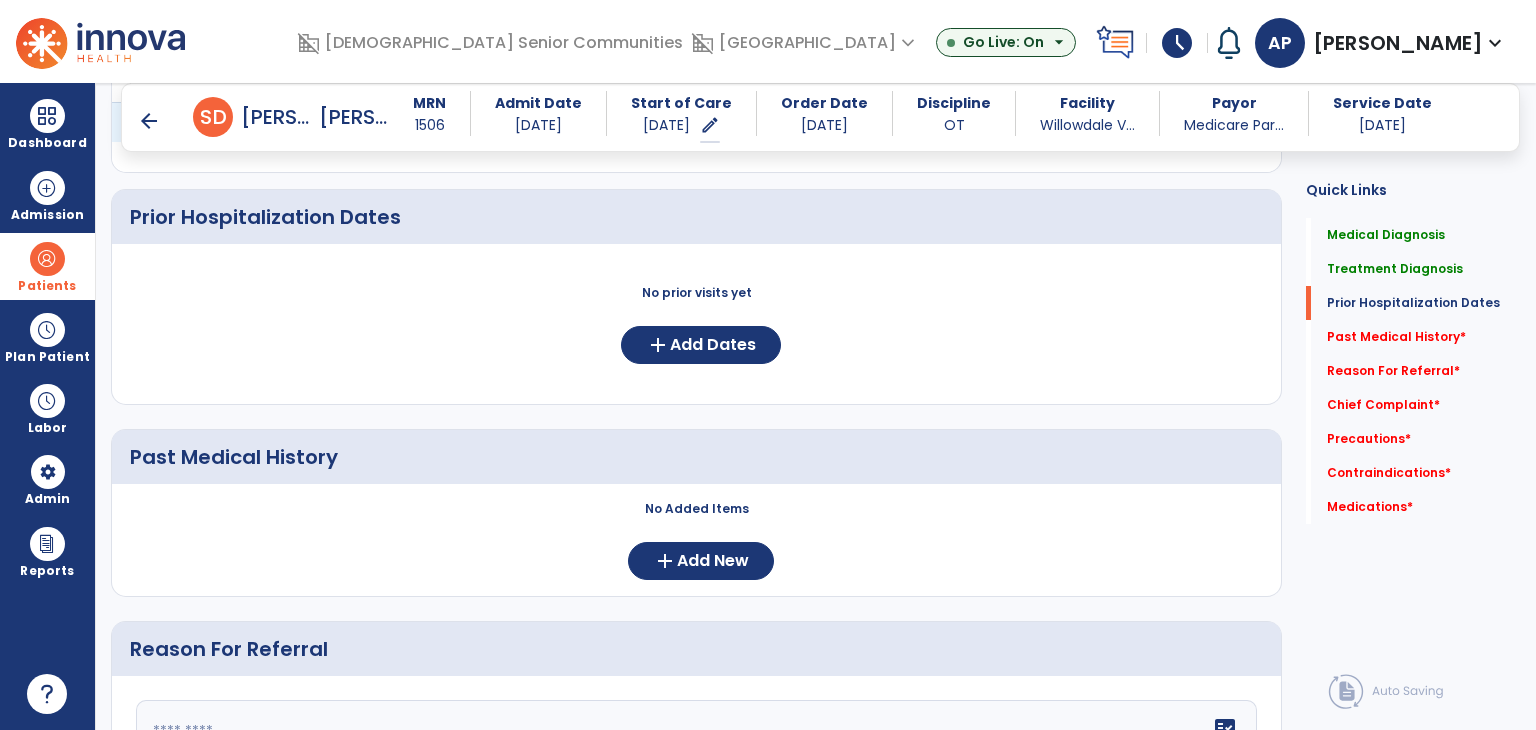 scroll, scrollTop: 700, scrollLeft: 0, axis: vertical 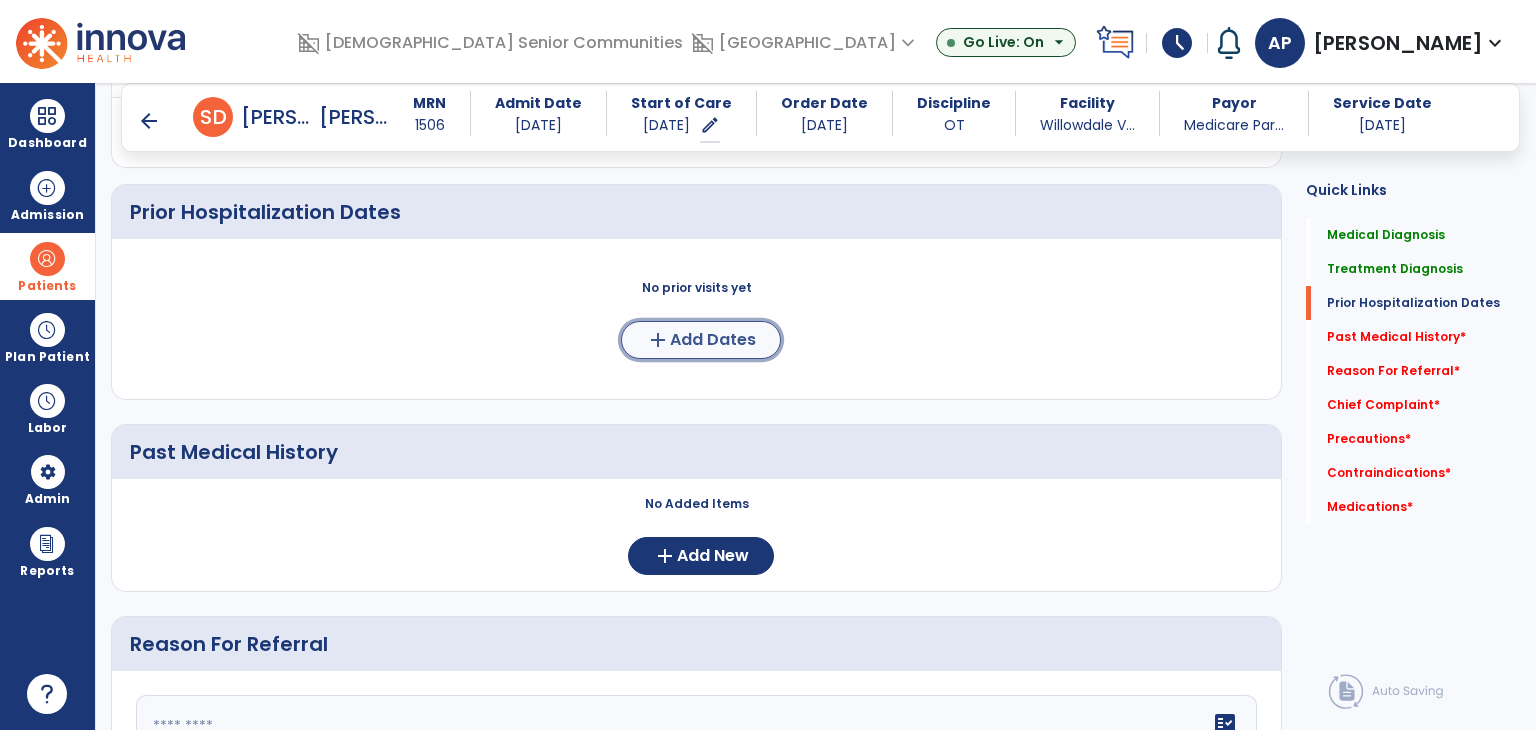 click on "Add Dates" 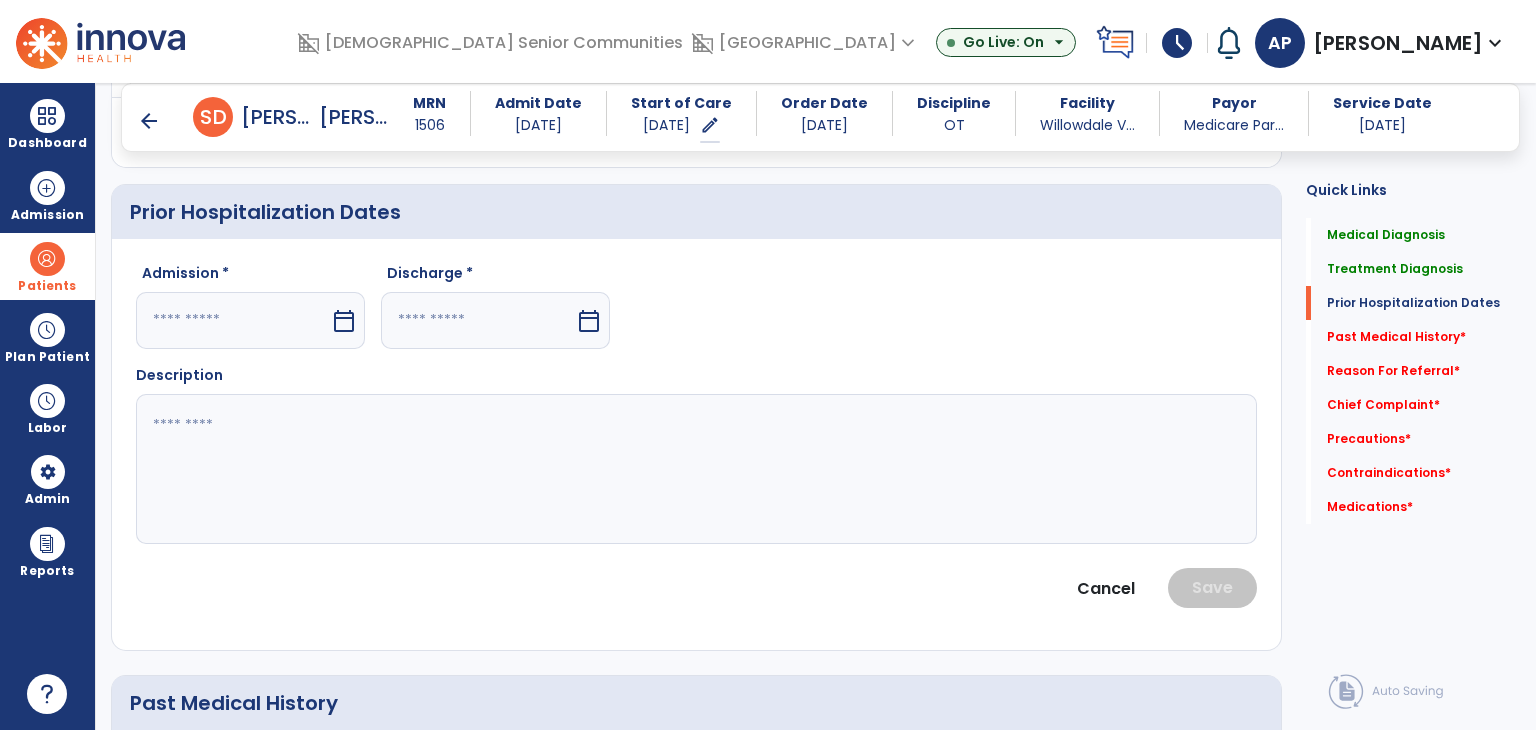 click at bounding box center [233, 320] 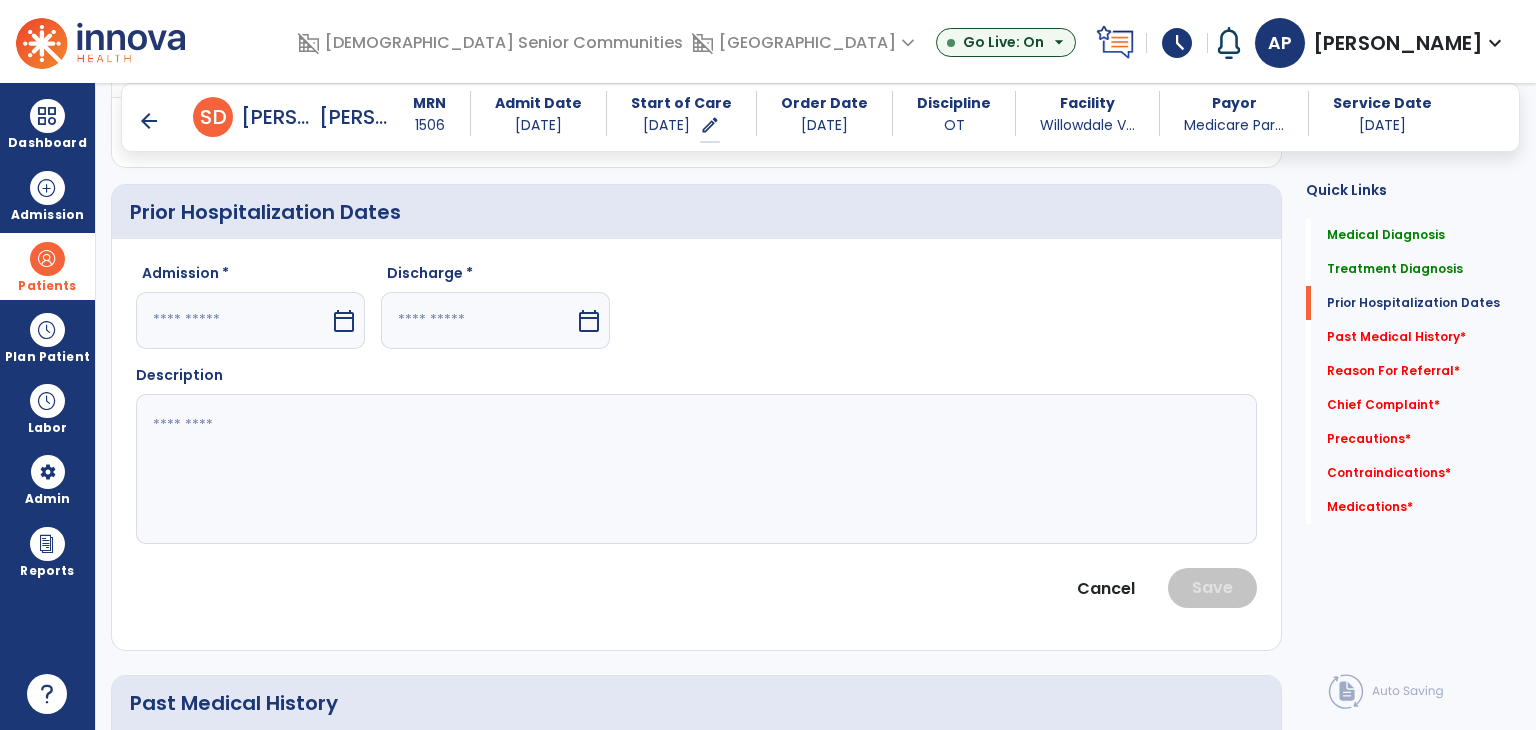 select on "*" 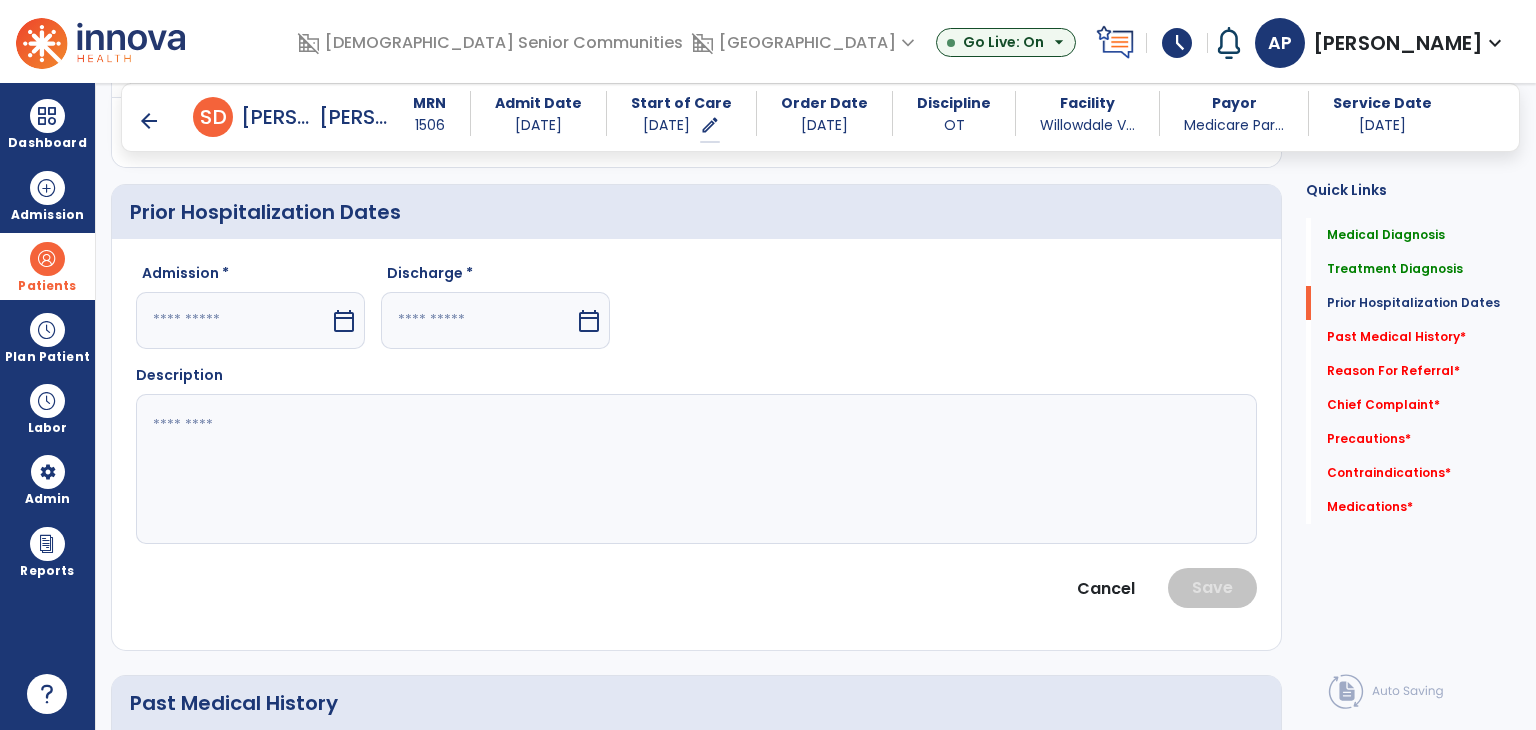 select on "****" 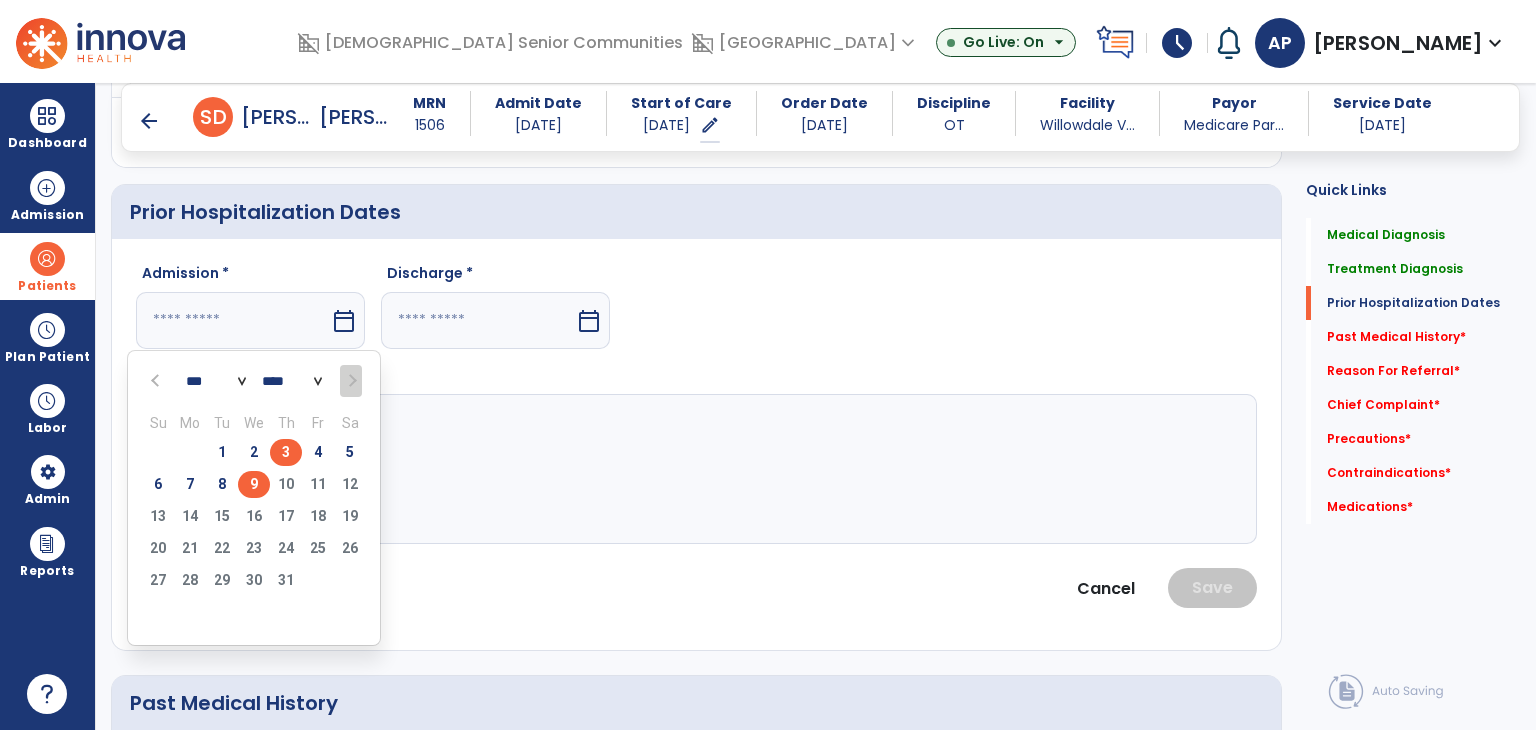 click on "3" at bounding box center [286, 452] 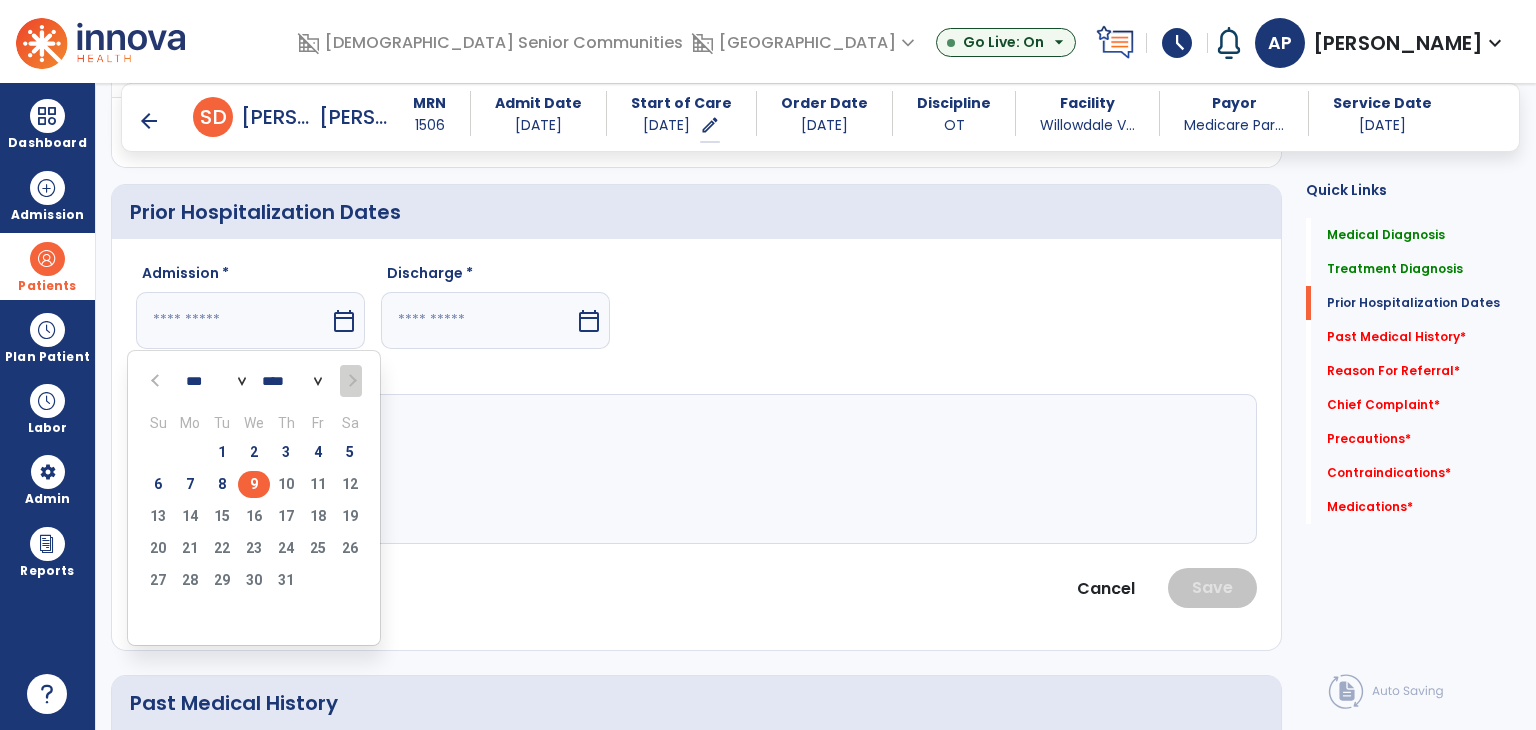 type on "********" 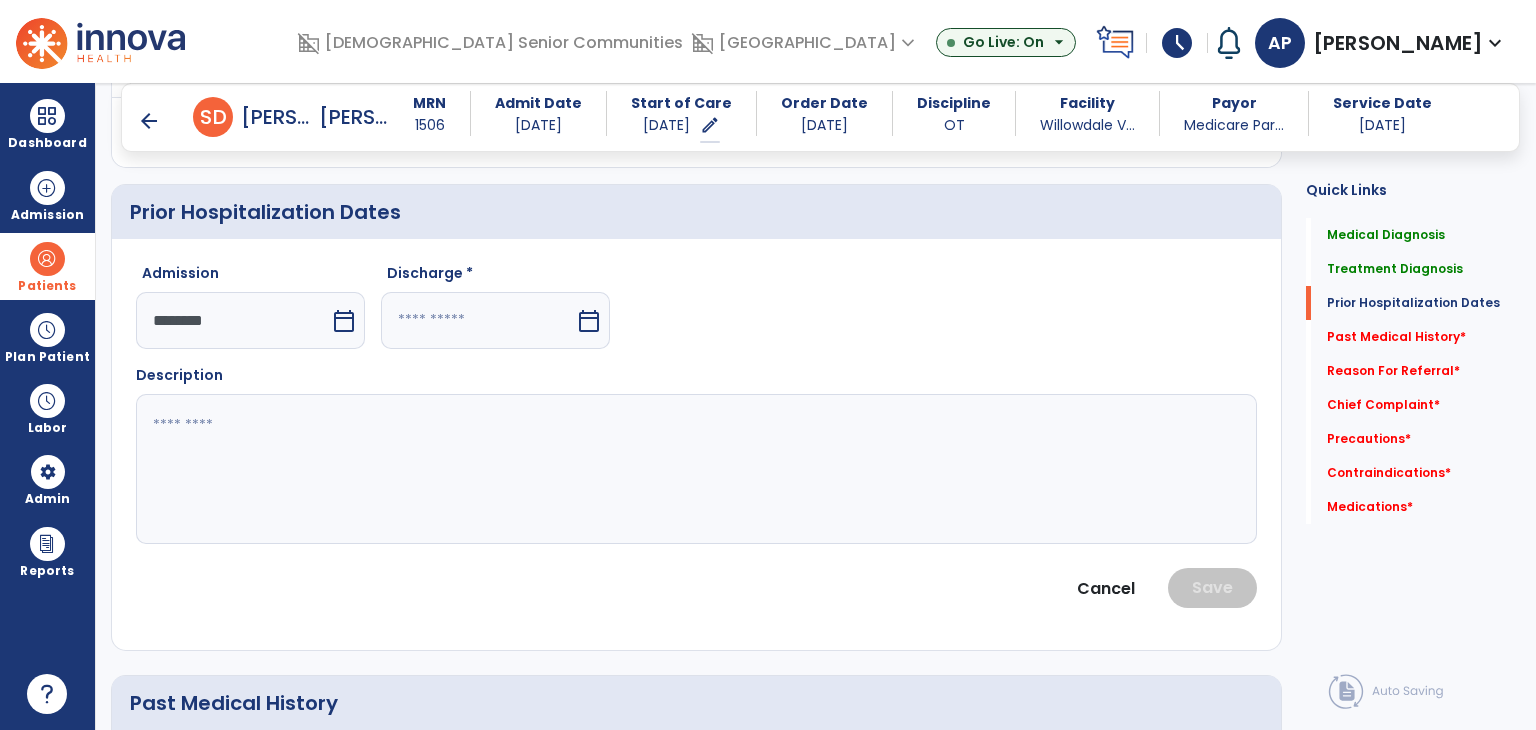 click at bounding box center [478, 320] 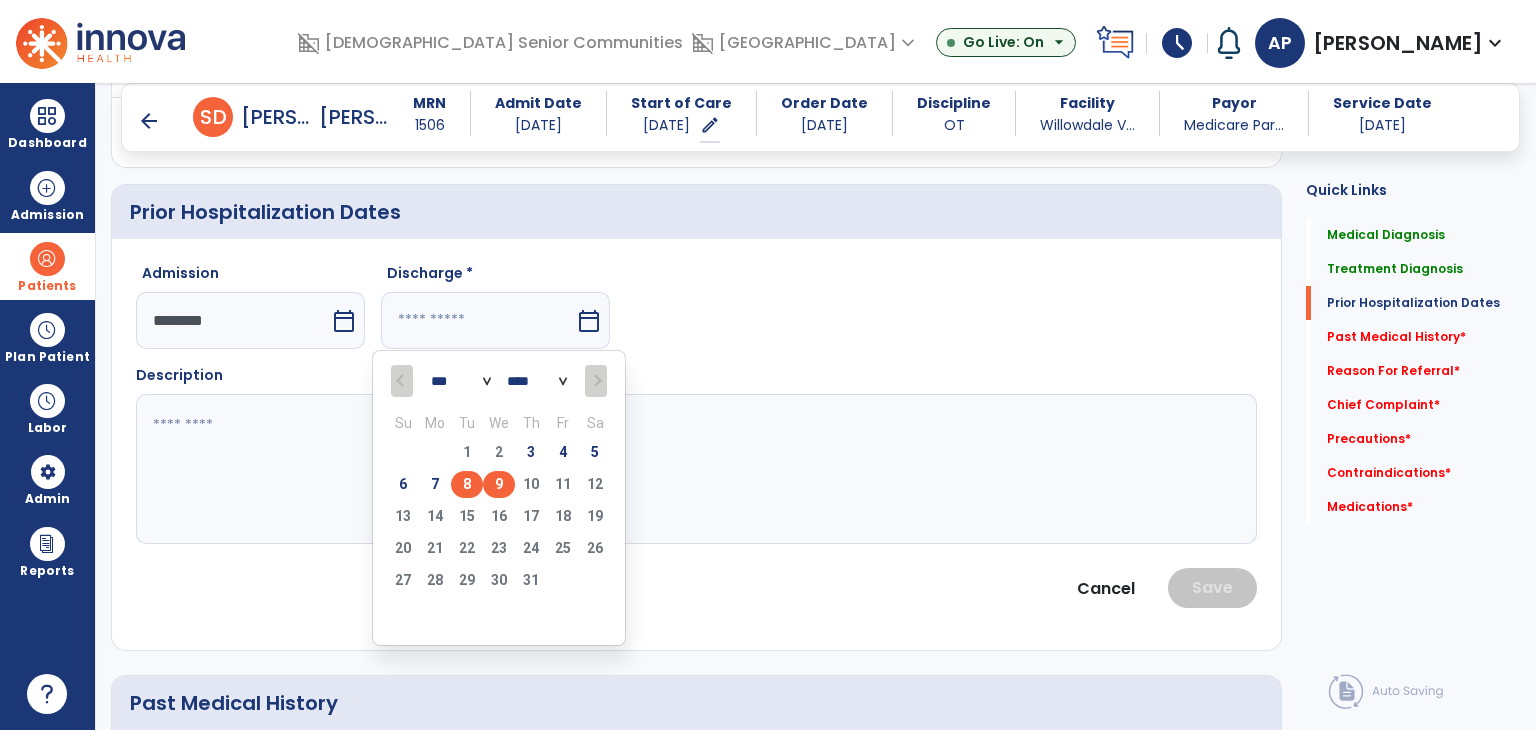 click on "8" at bounding box center [467, 484] 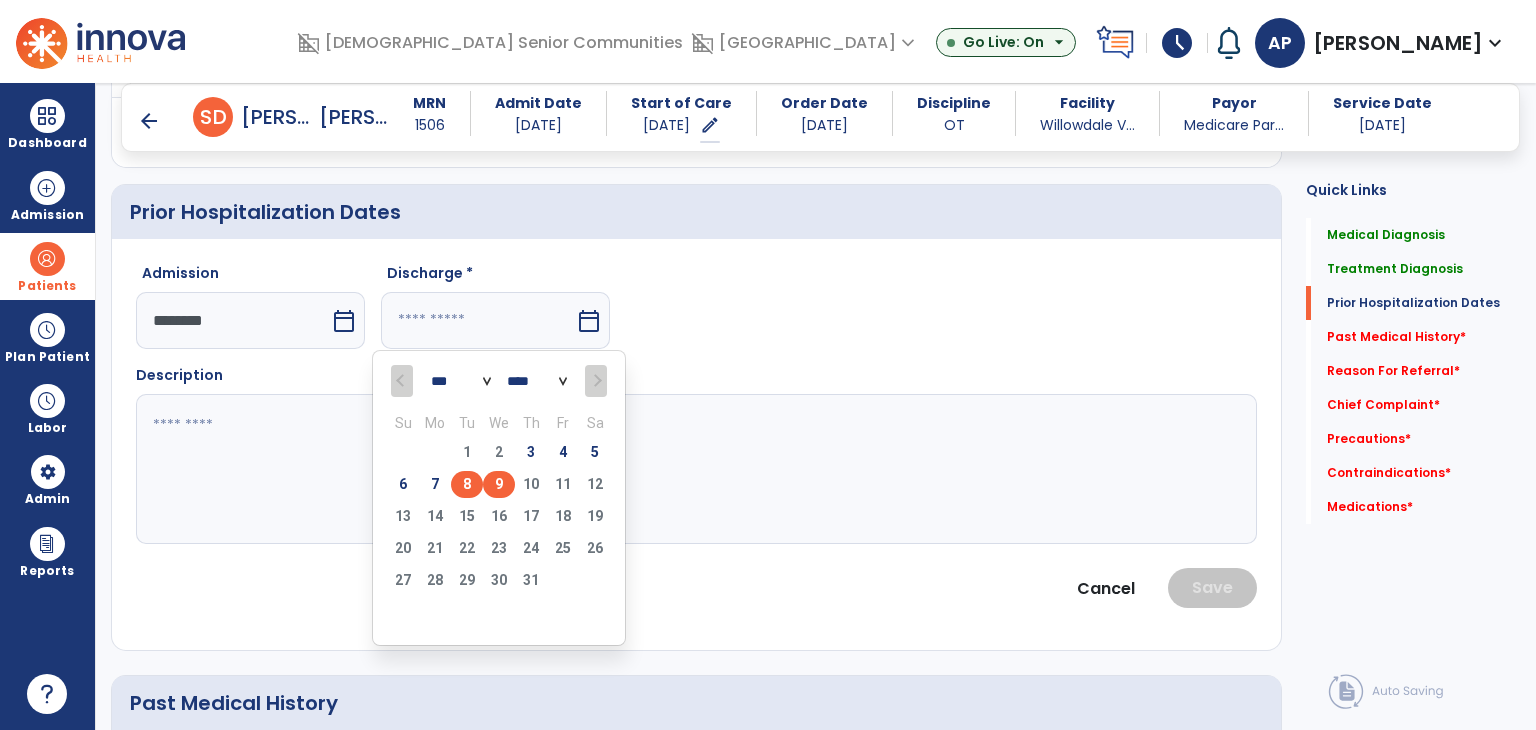 type on "********" 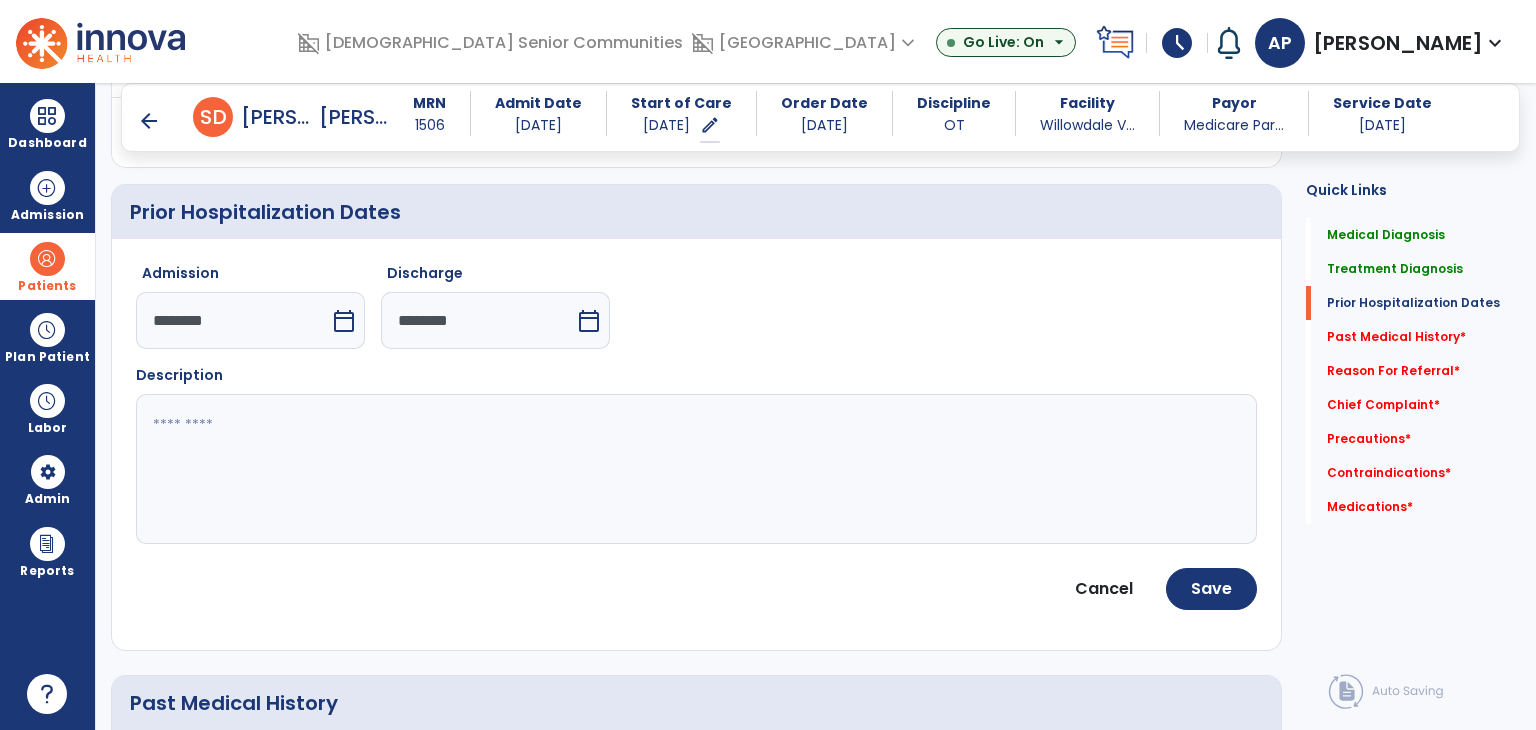 click 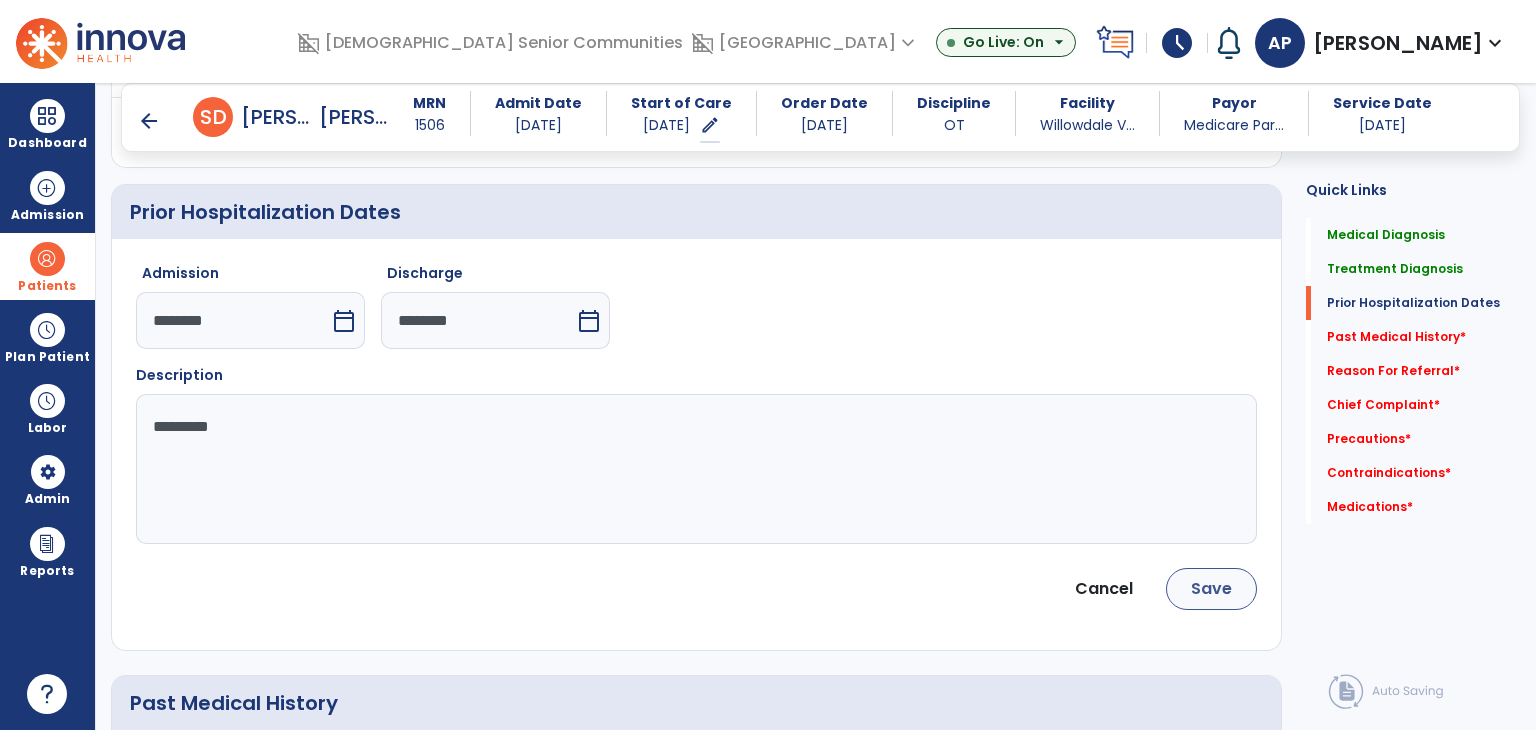 type on "*********" 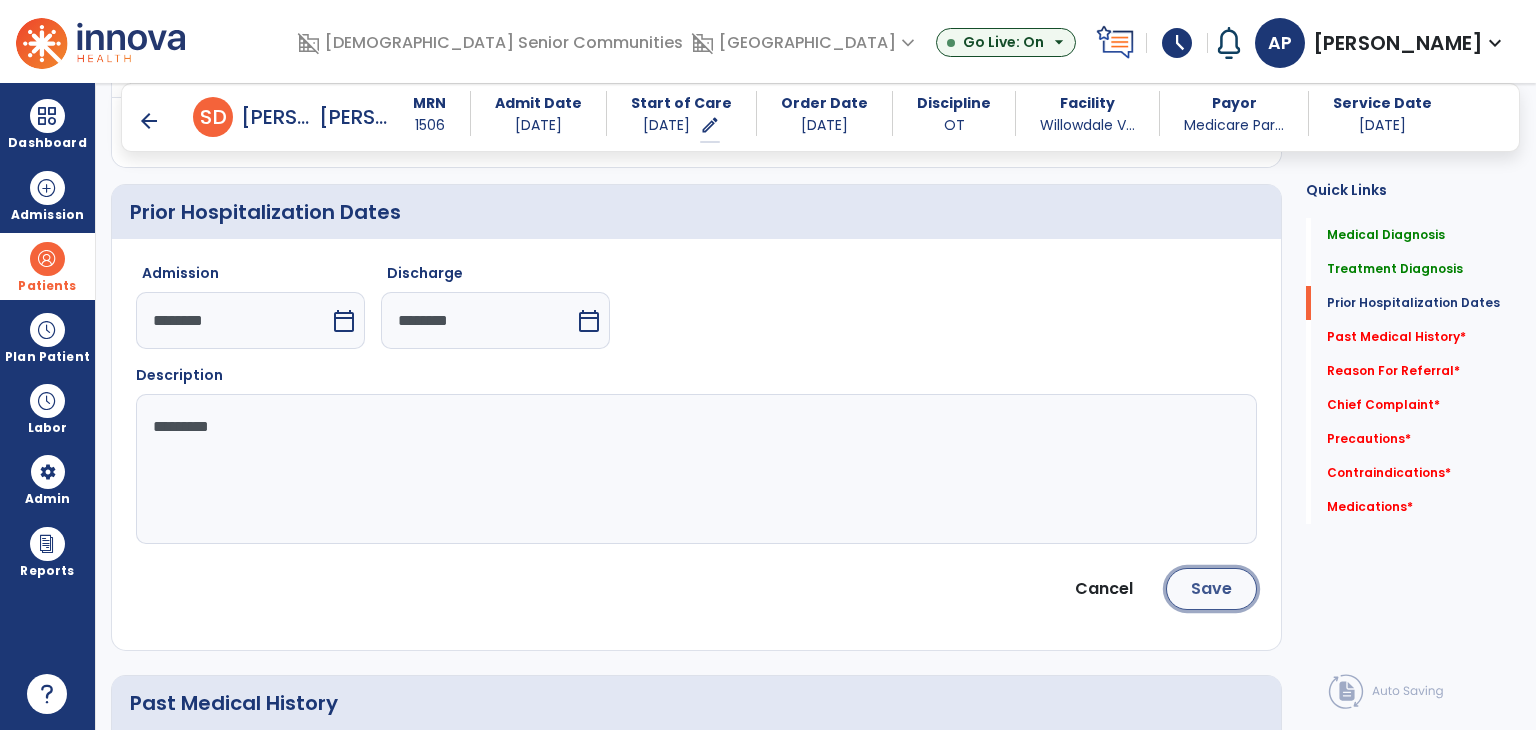 click on "Save" 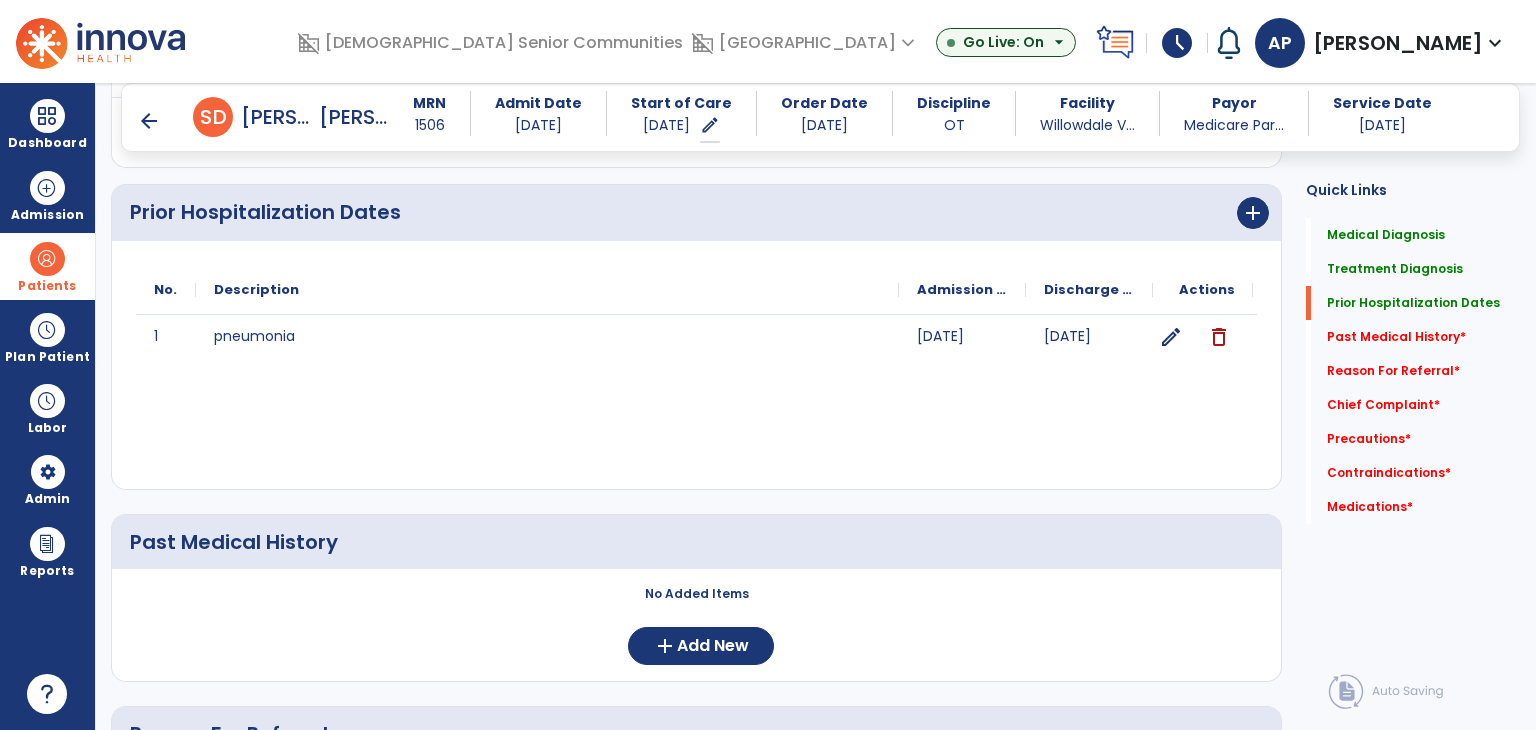 scroll, scrollTop: 1000, scrollLeft: 0, axis: vertical 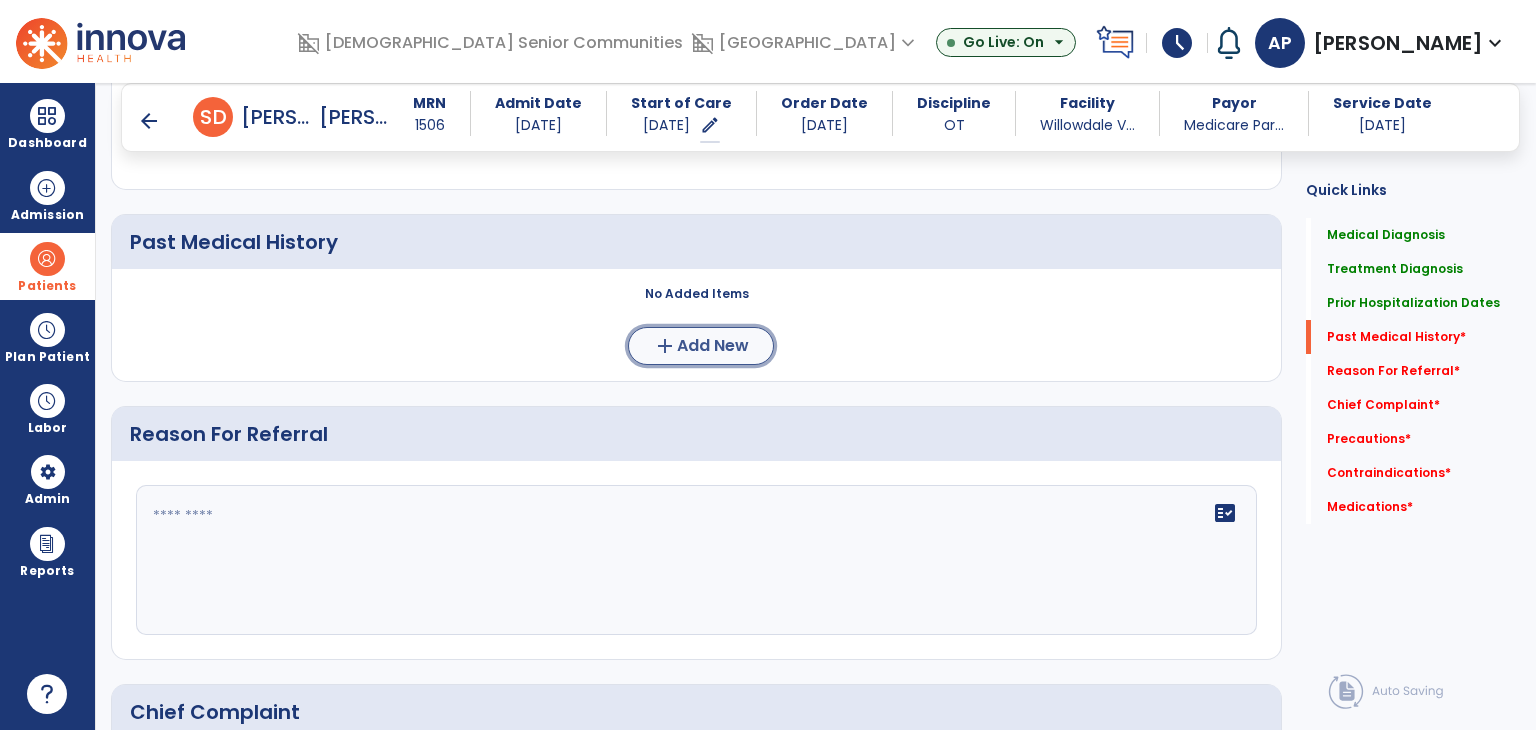 click on "add  Add New" 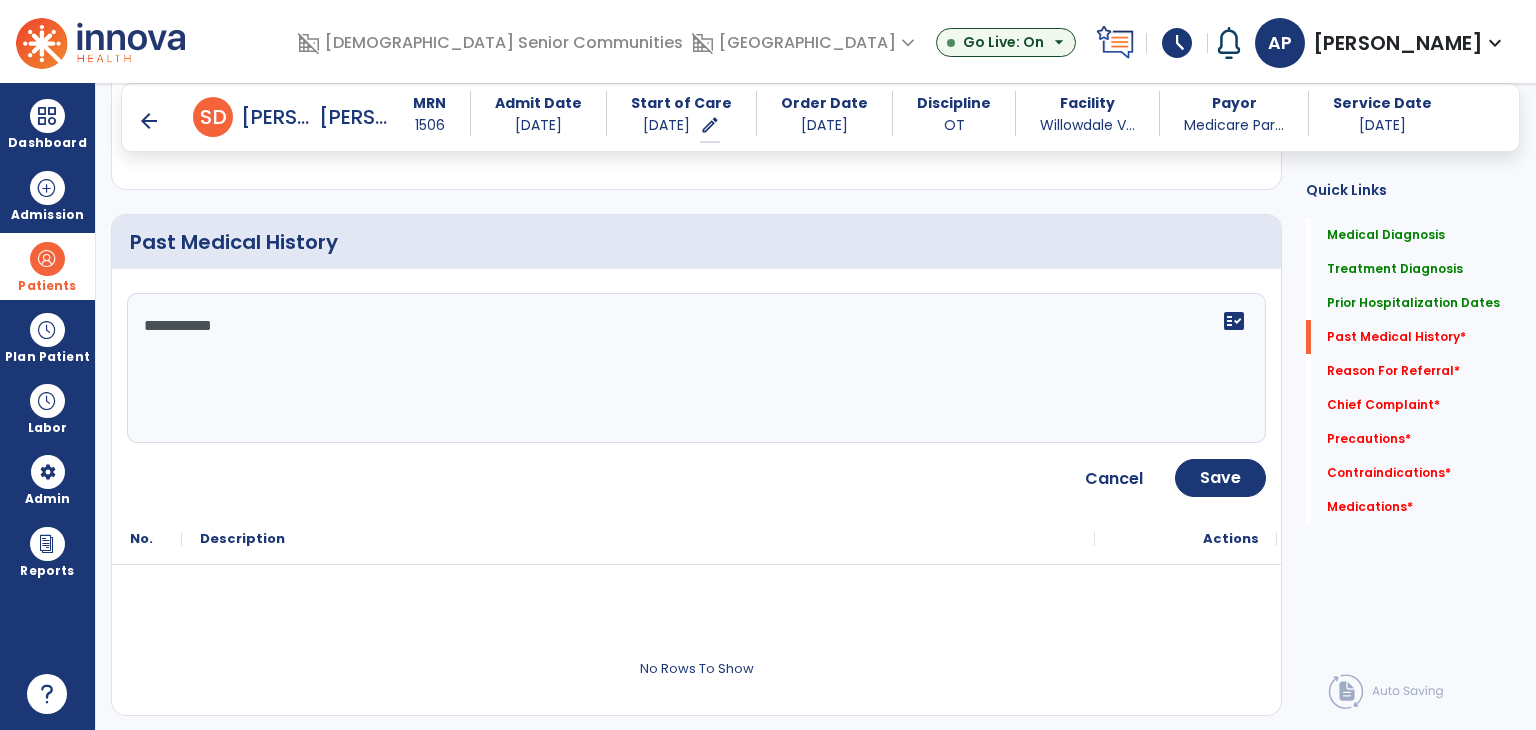 paste on "**********" 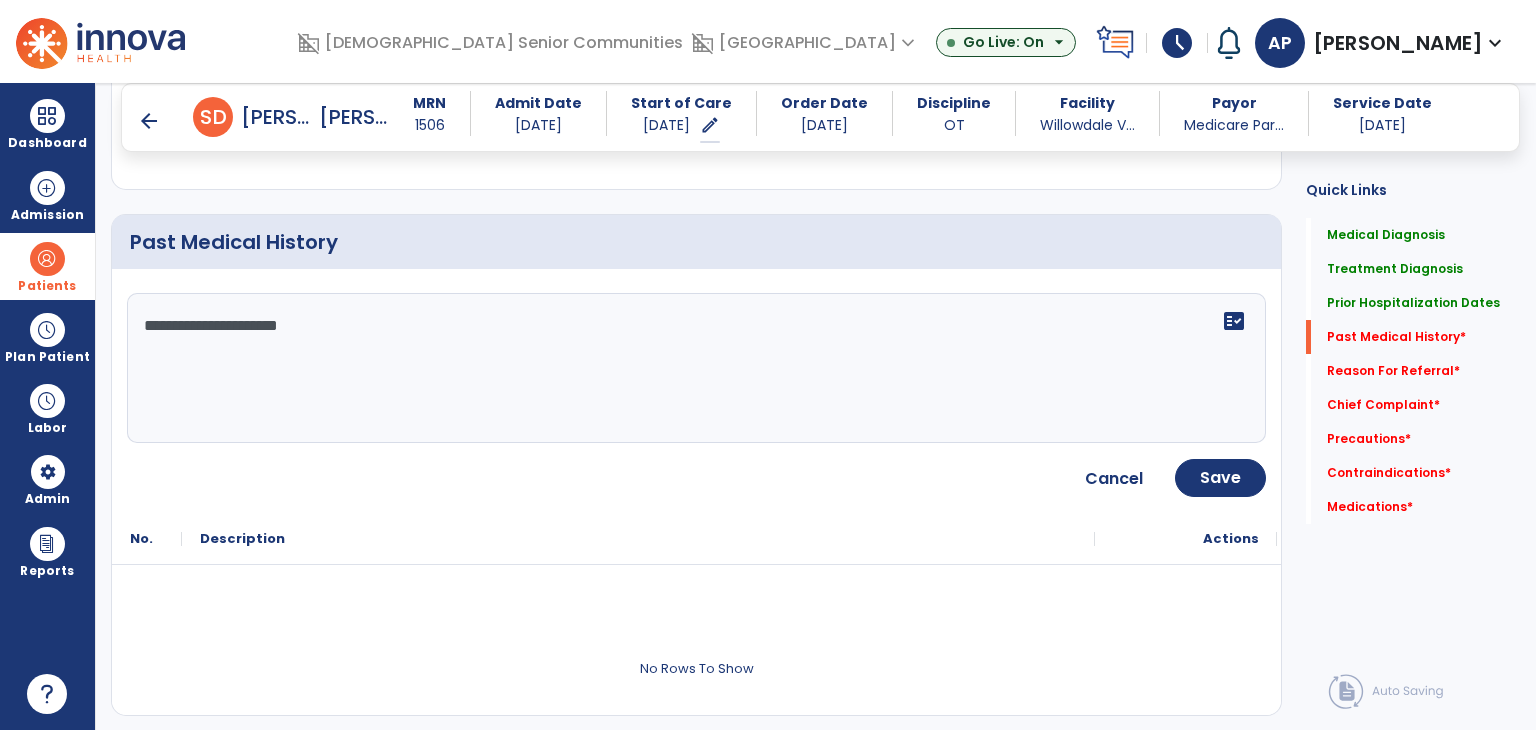 paste on "**********" 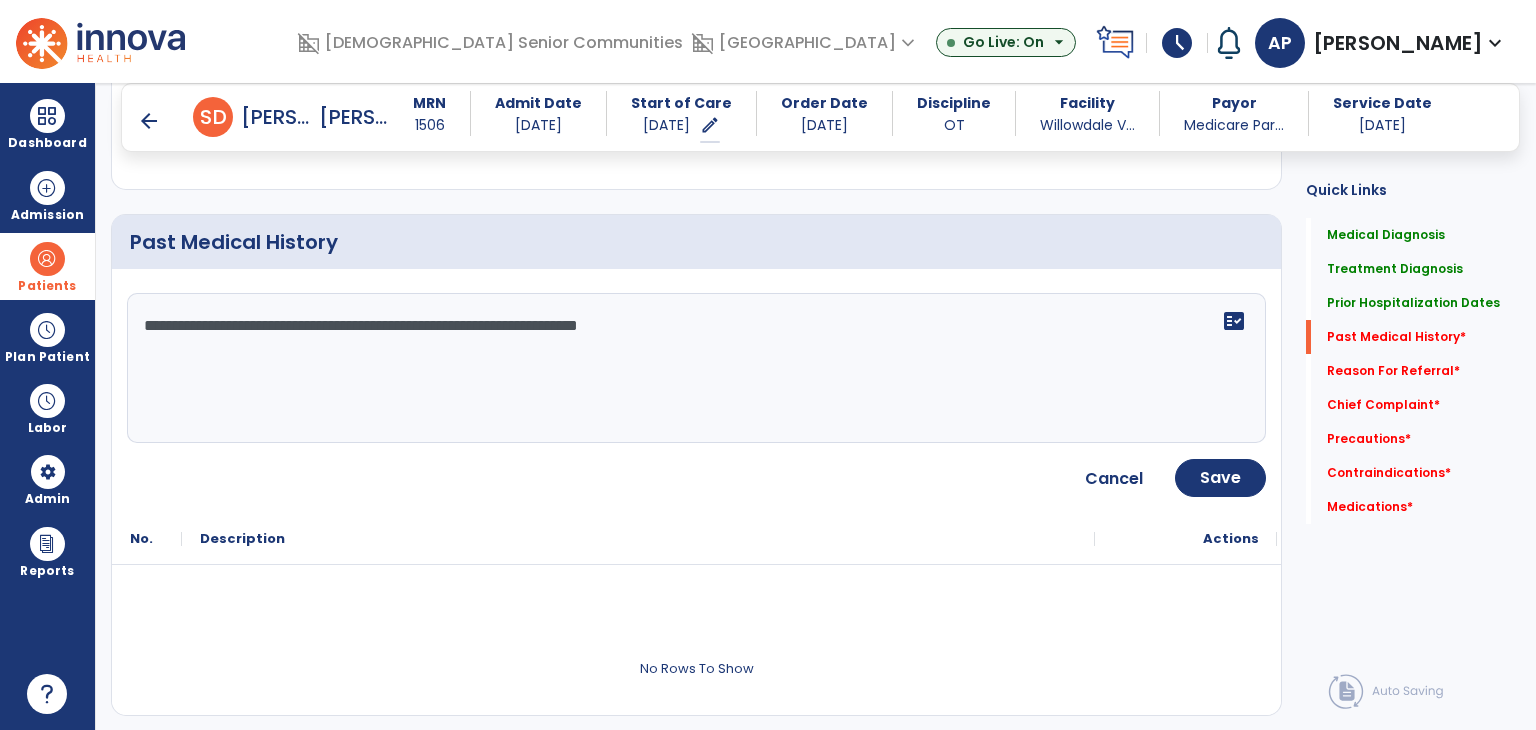 paste on "**********" 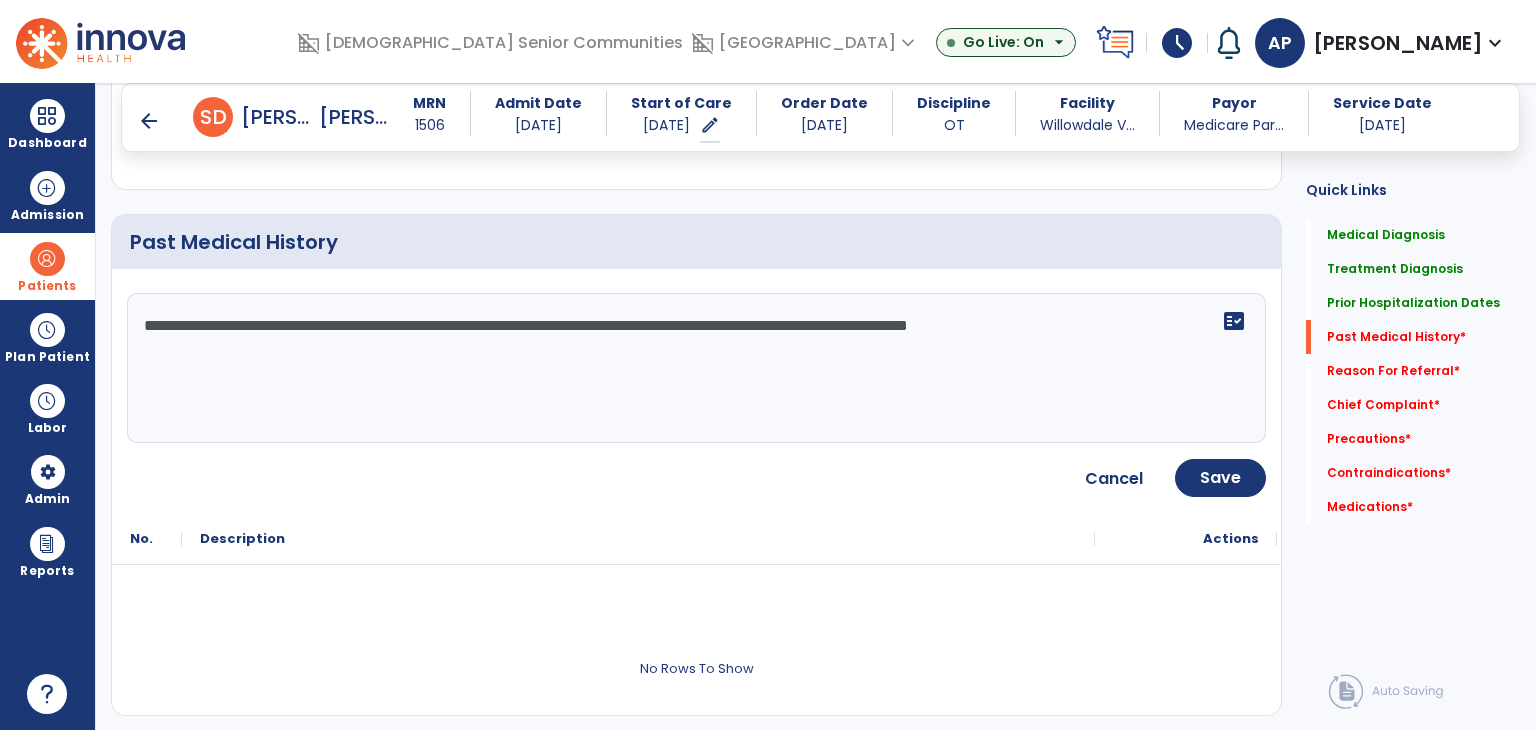paste on "**********" 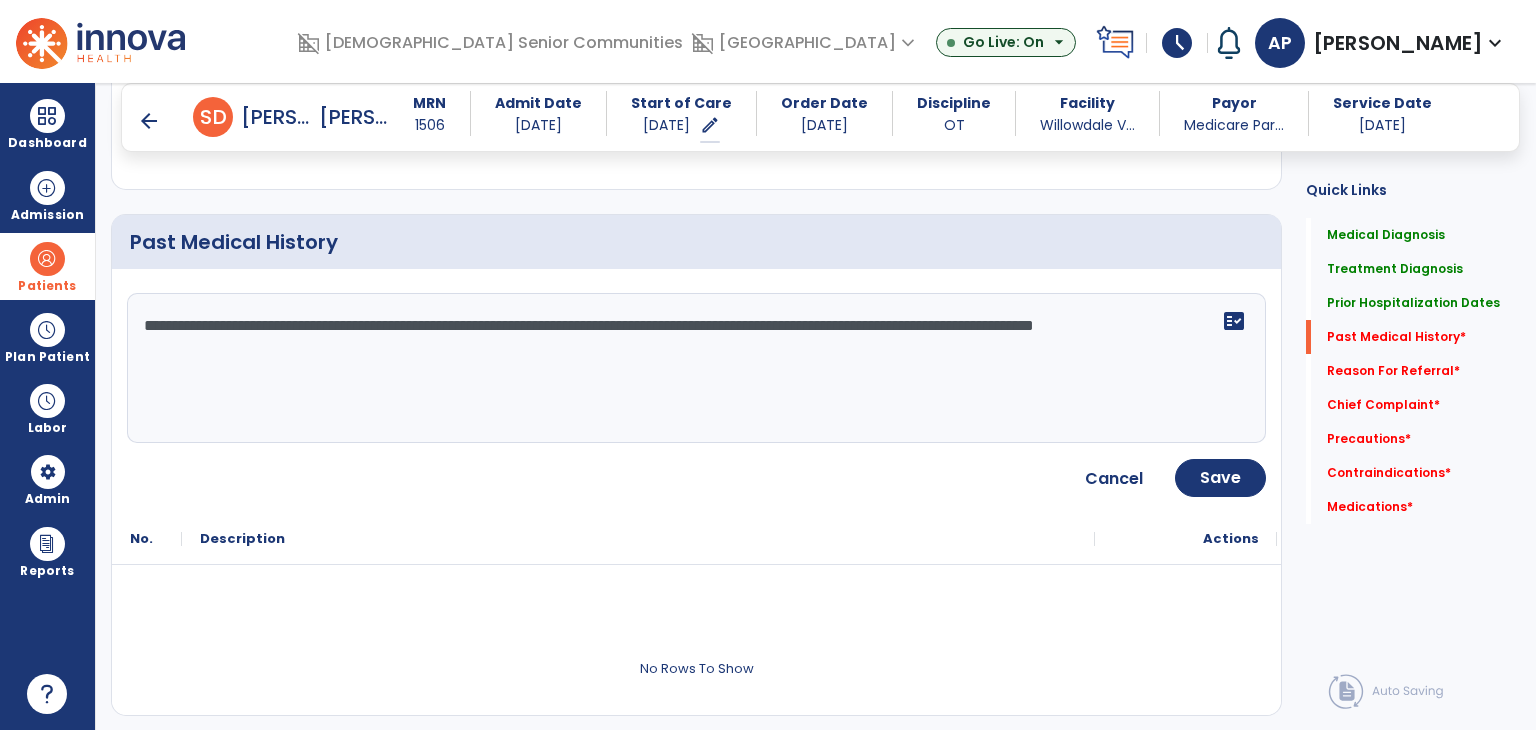 paste on "**********" 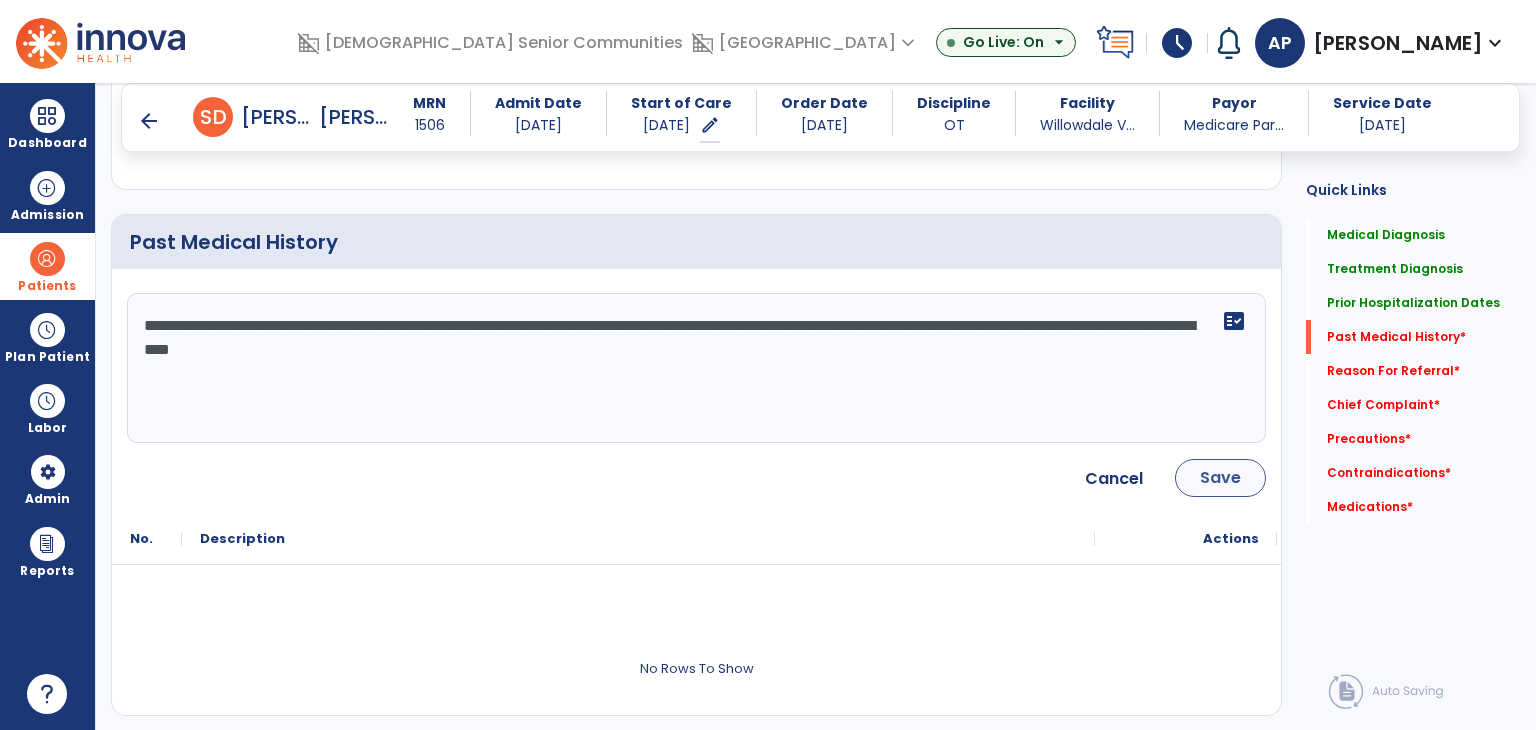type on "**********" 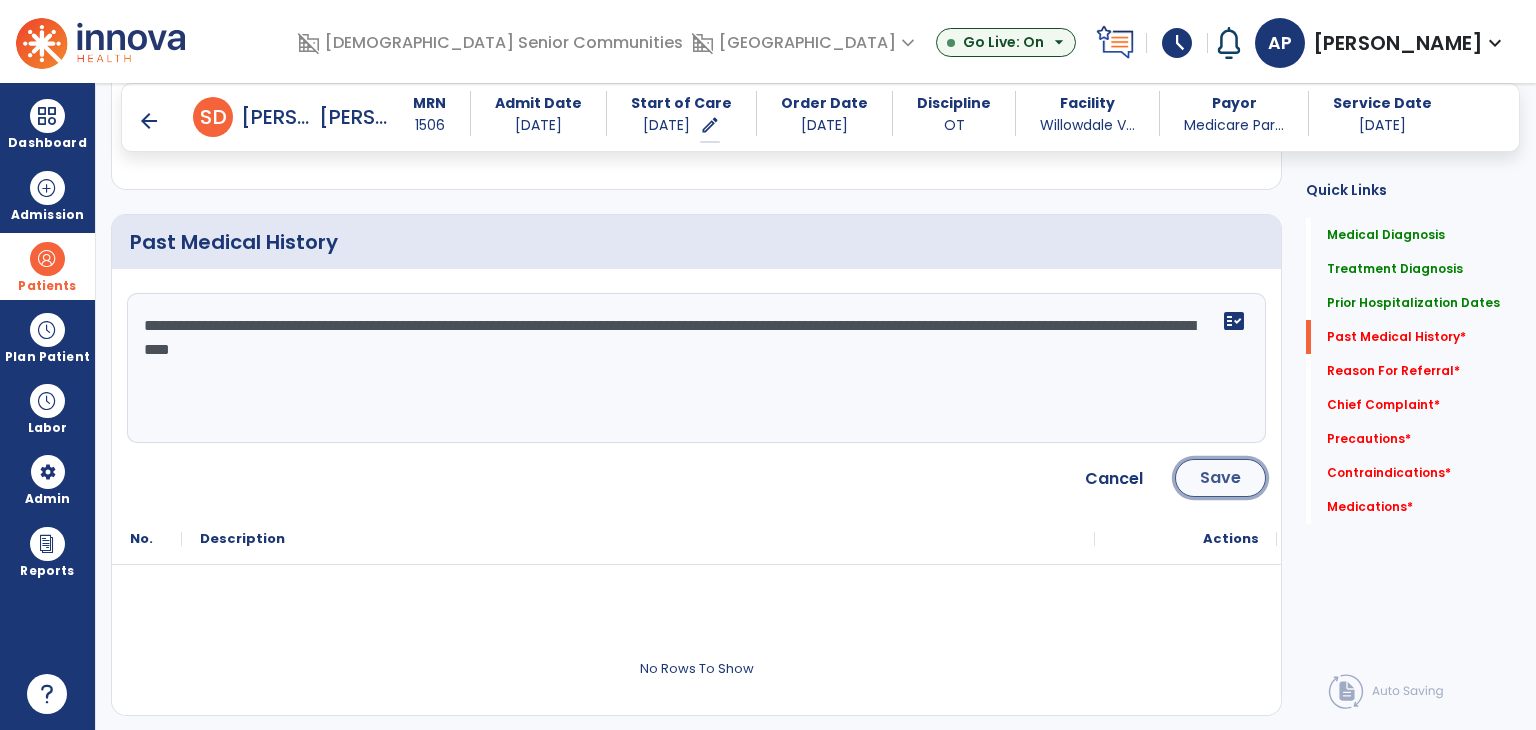 click on "Save" 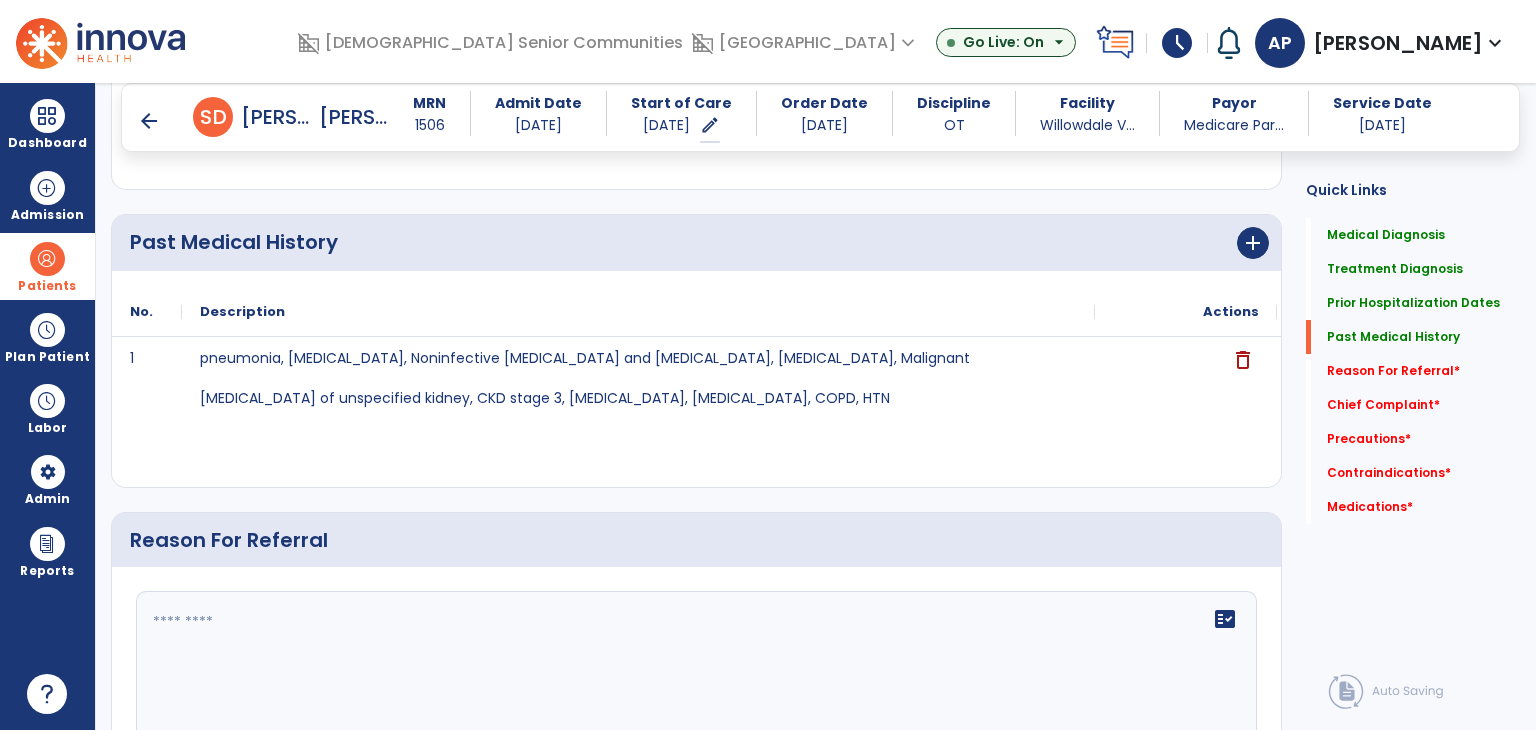 scroll, scrollTop: 1300, scrollLeft: 0, axis: vertical 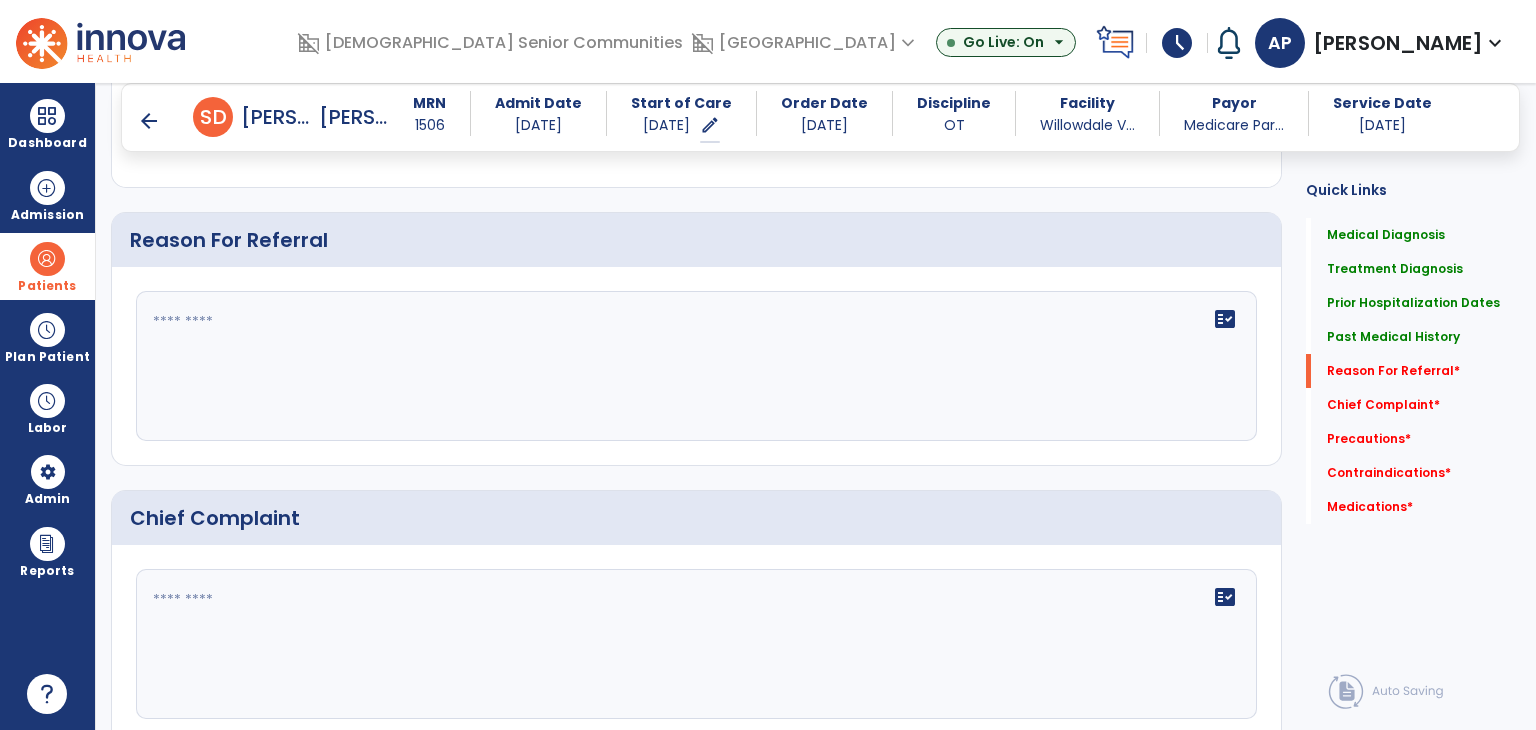 click on "fact_check" 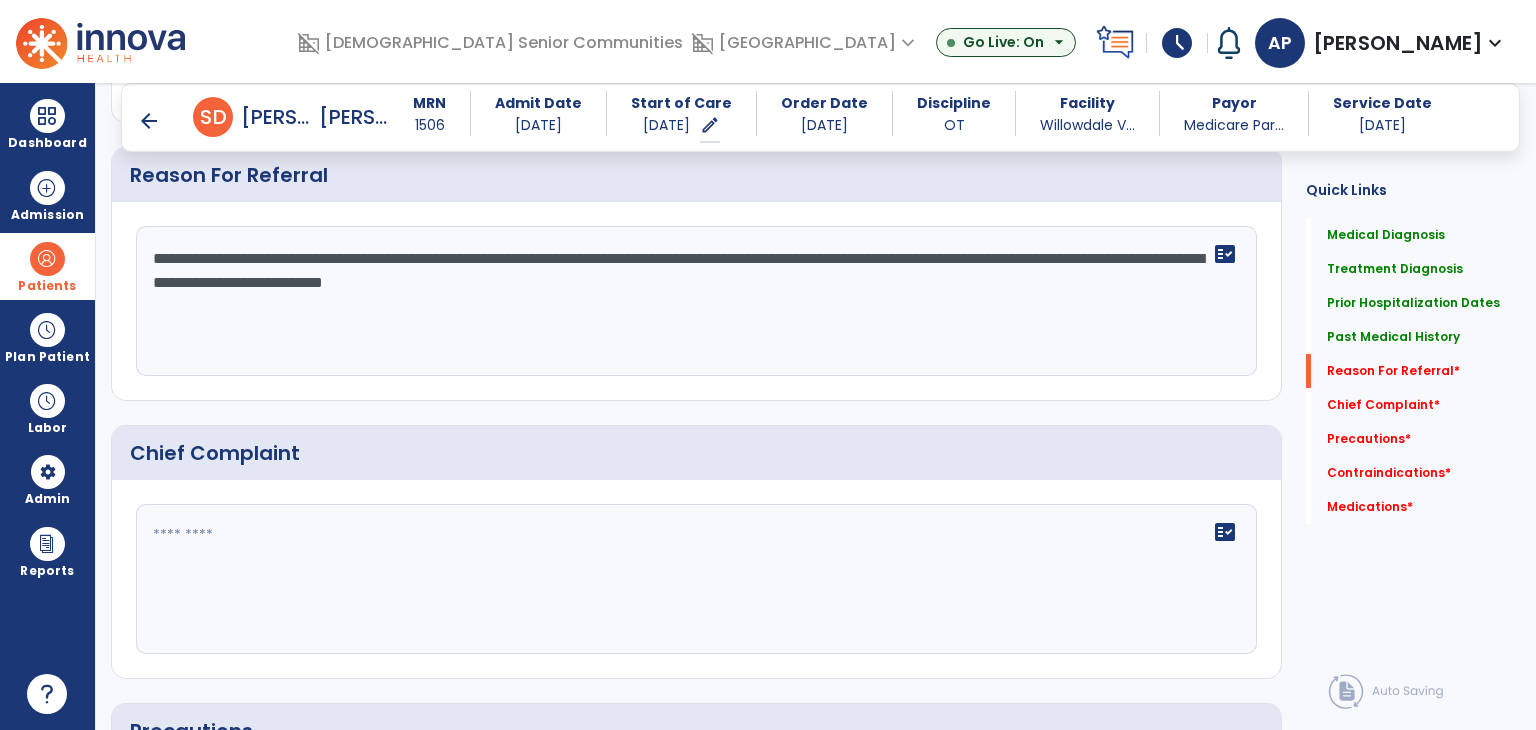 scroll, scrollTop: 1400, scrollLeft: 0, axis: vertical 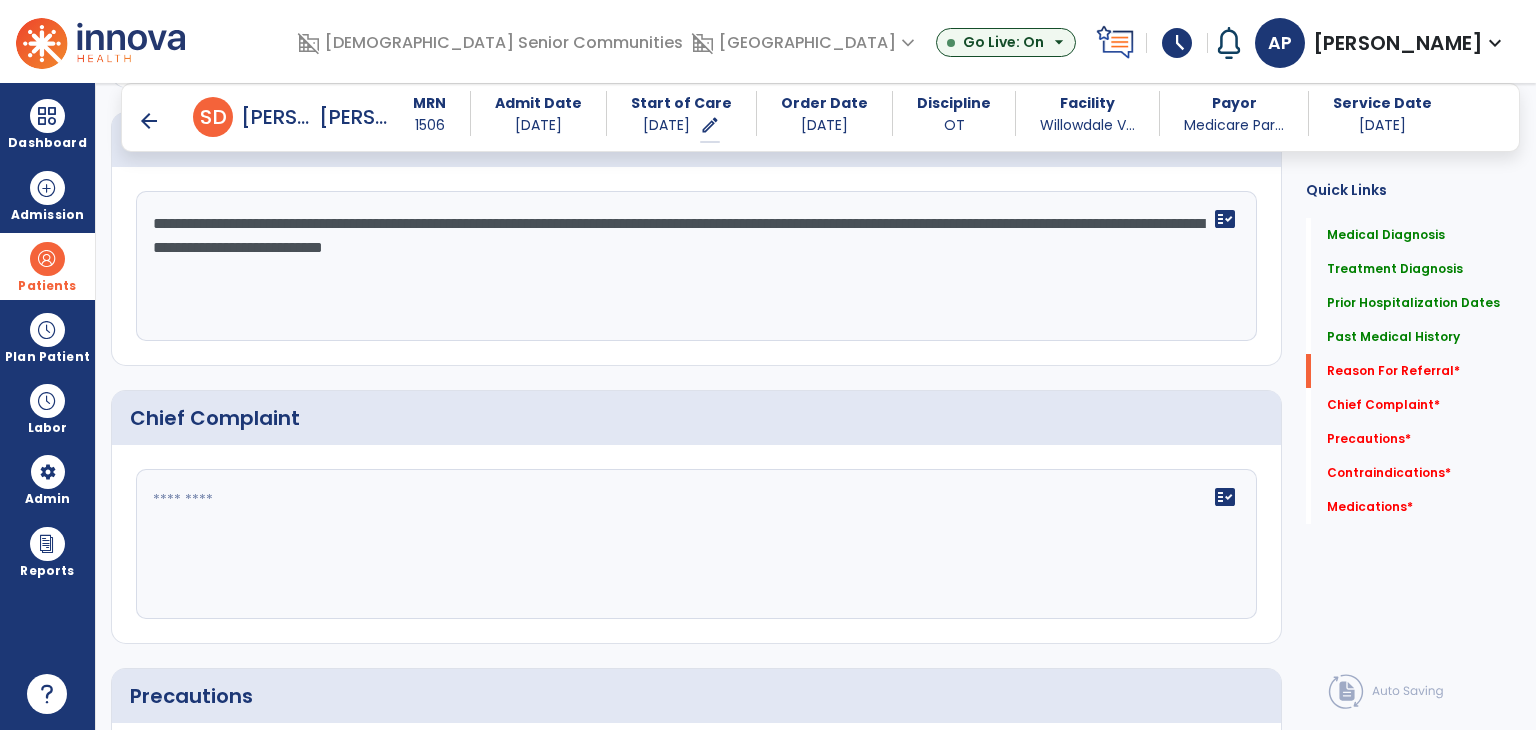 type on "**********" 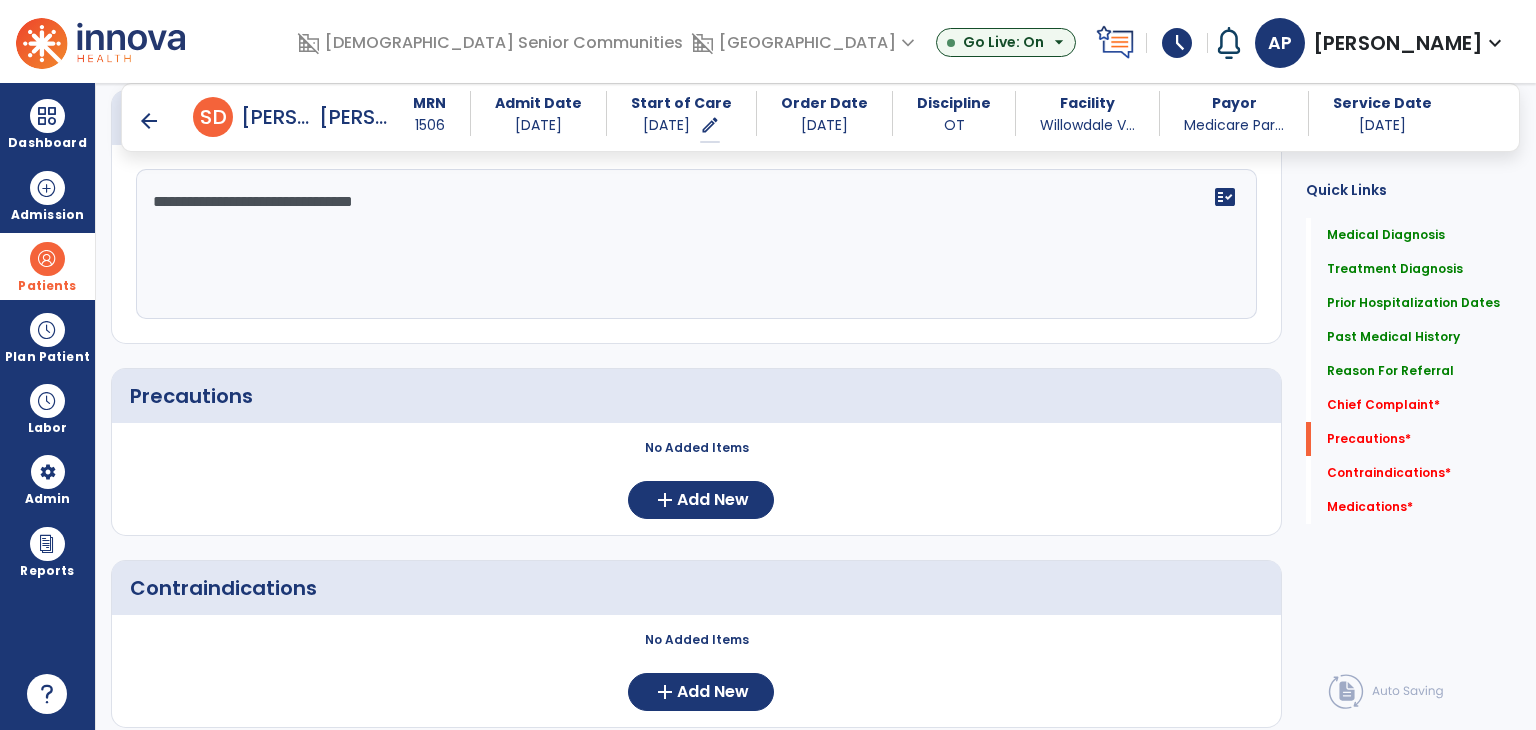 scroll, scrollTop: 1800, scrollLeft: 0, axis: vertical 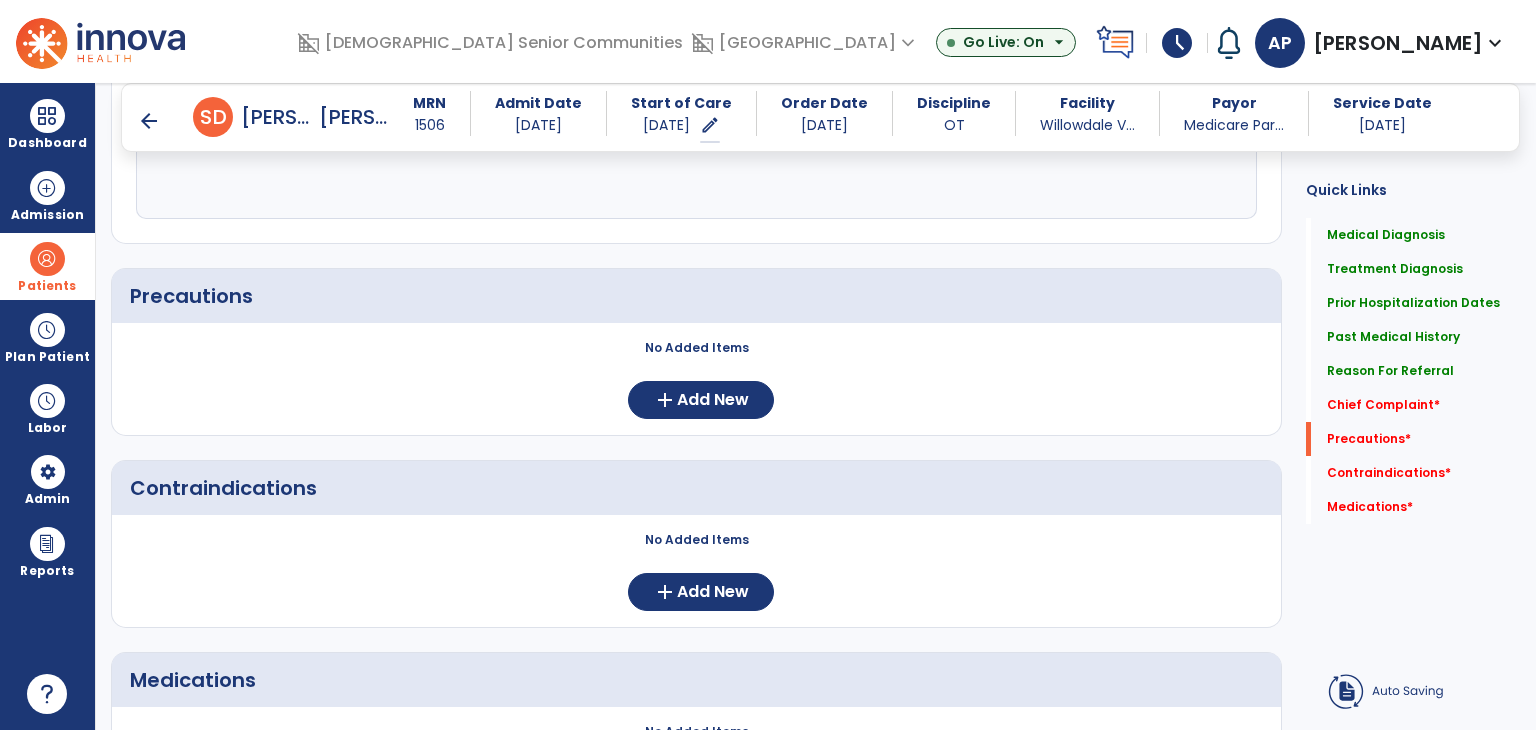type on "**********" 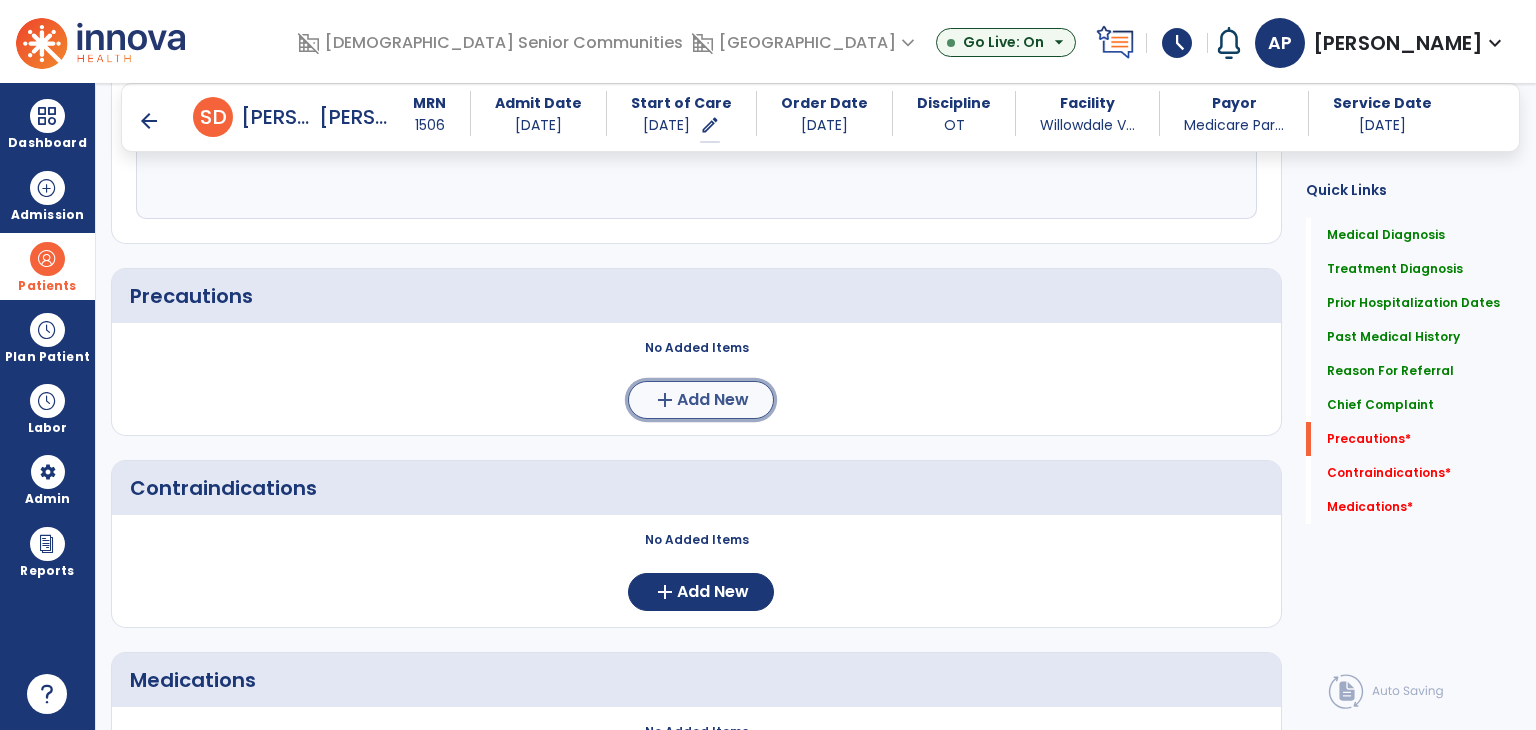 click on "add" 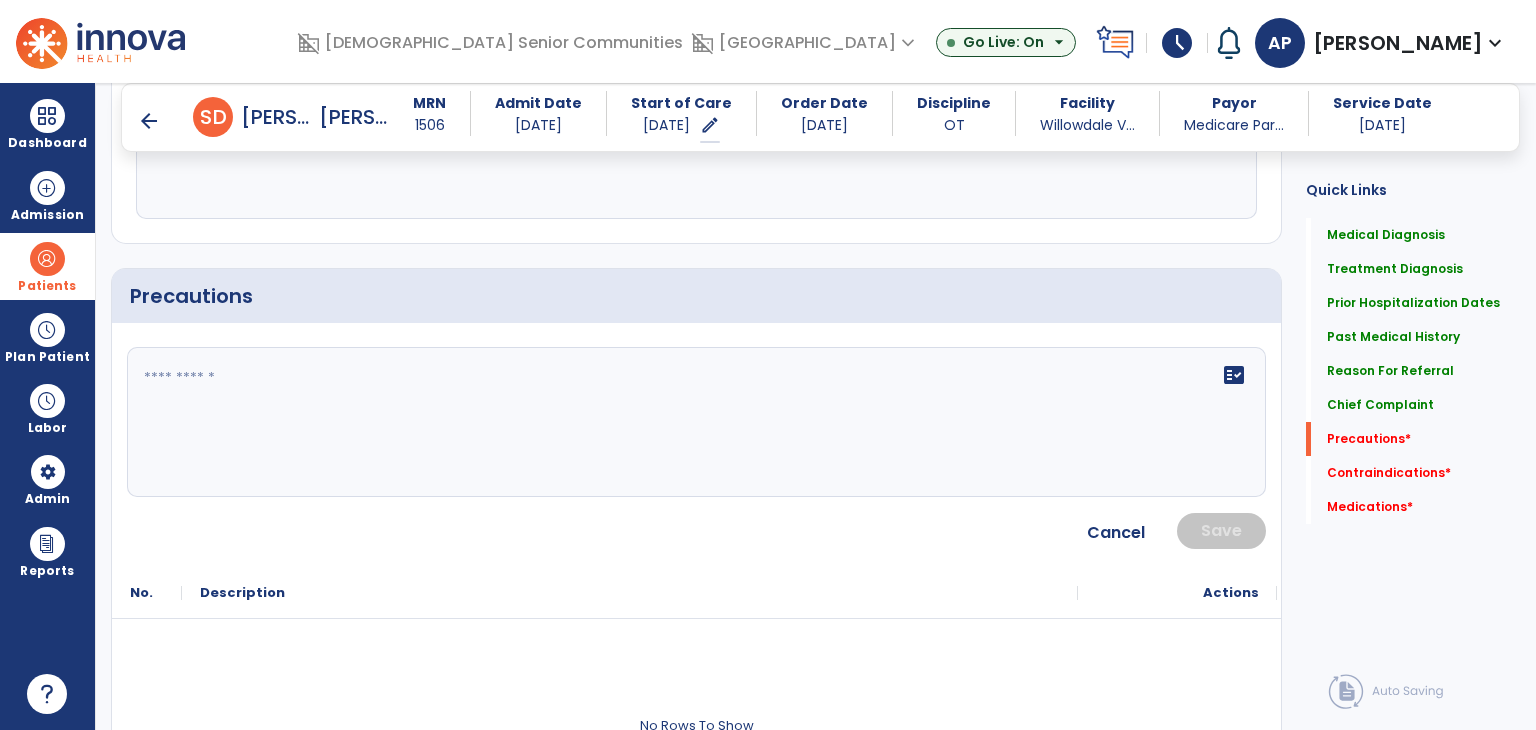 click on "fact_check" 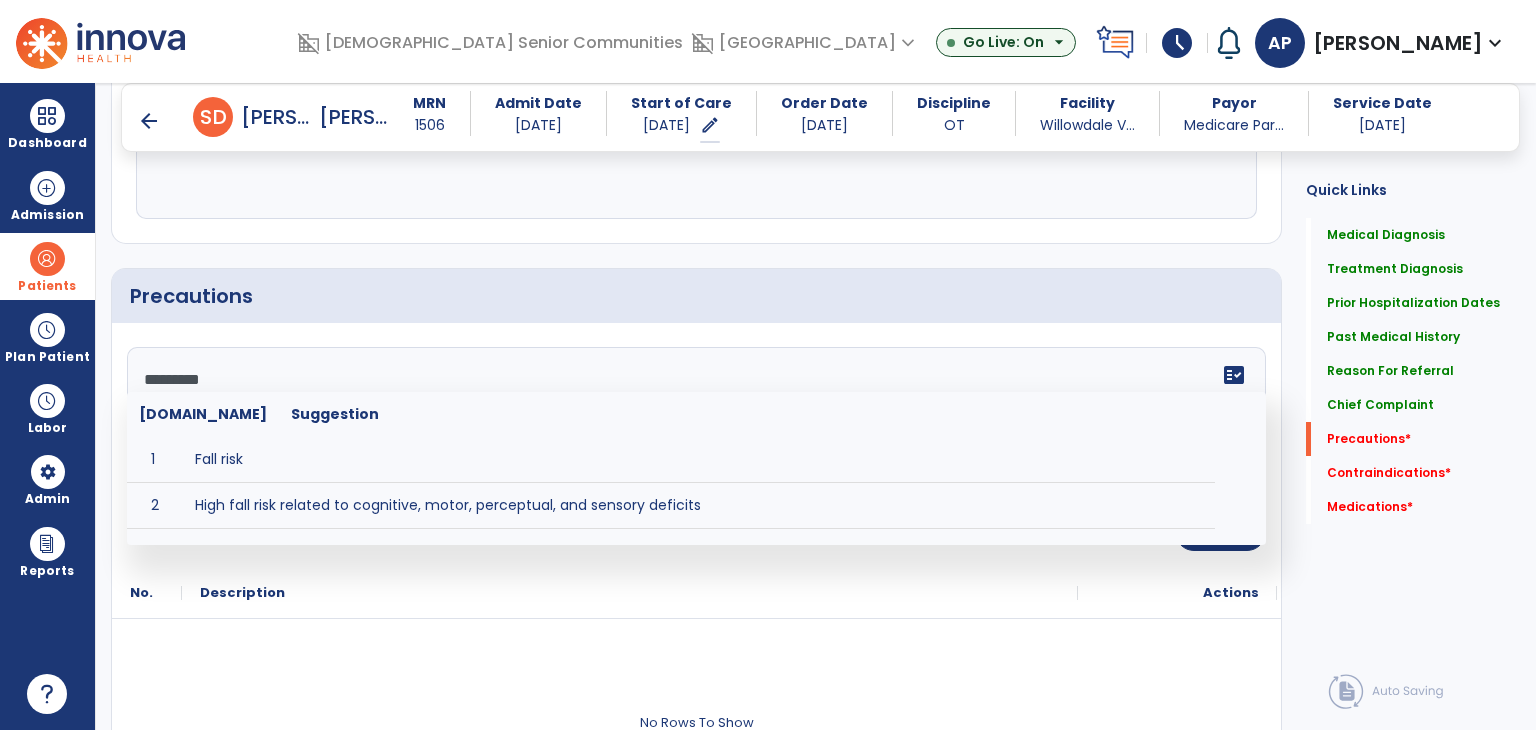 type on "**********" 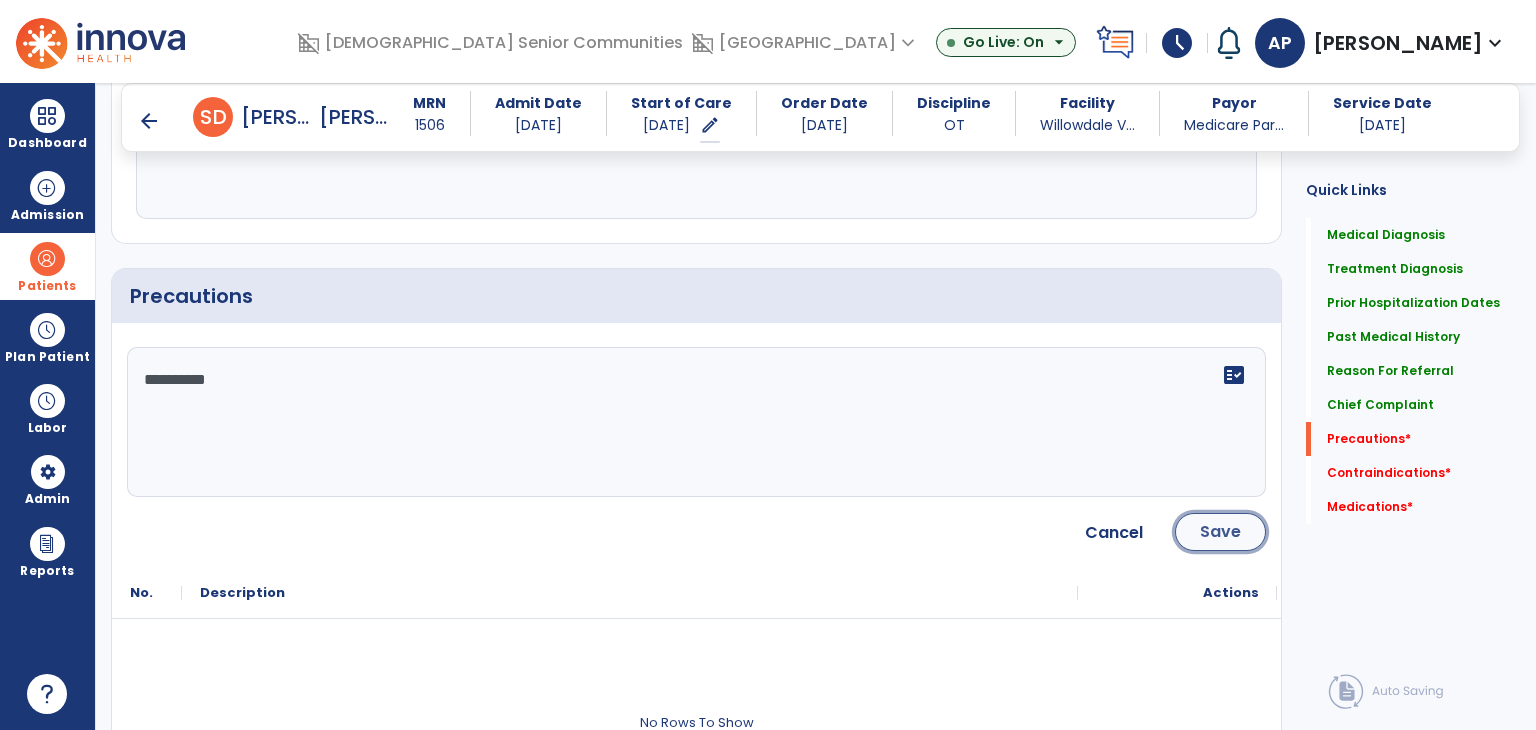 click on "Save" 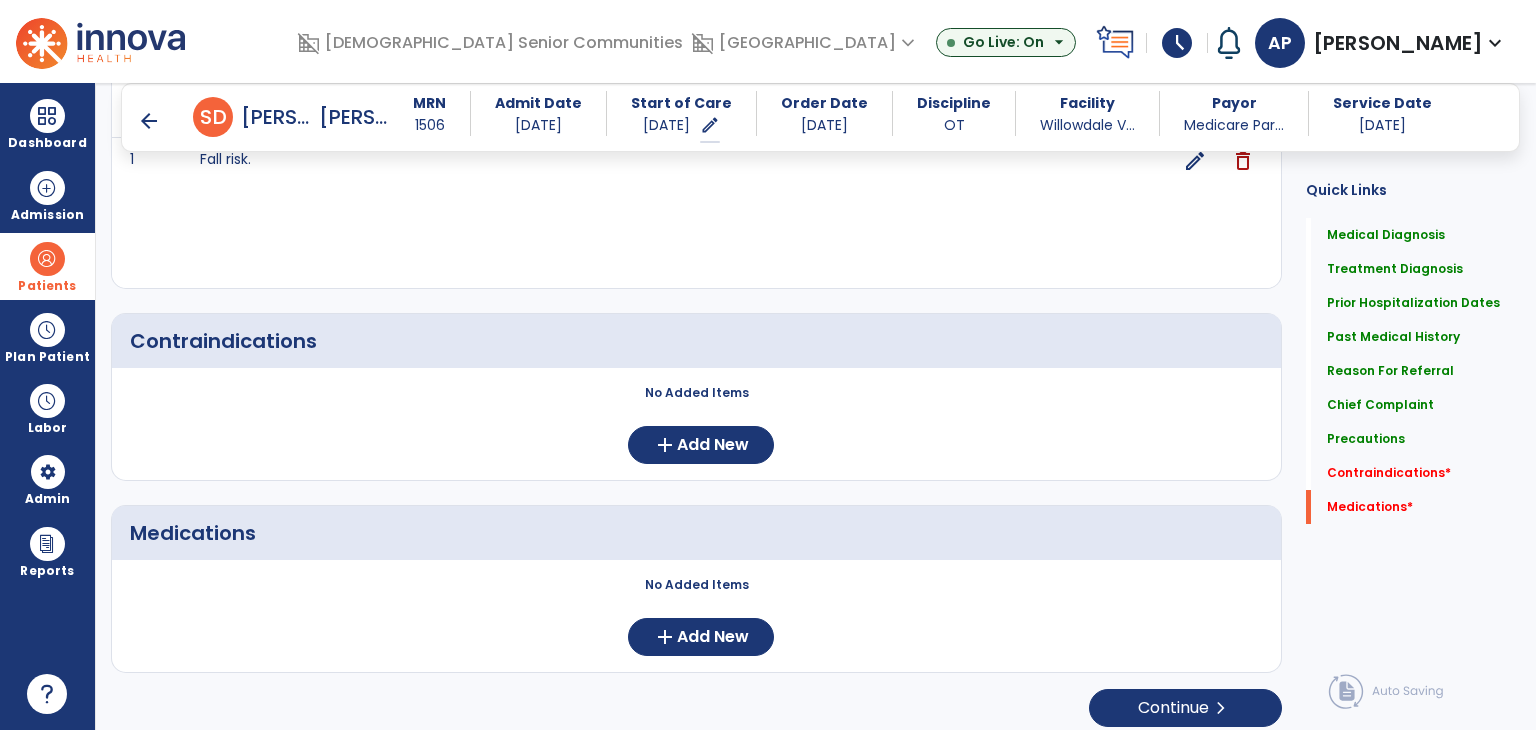 scroll, scrollTop: 2060, scrollLeft: 0, axis: vertical 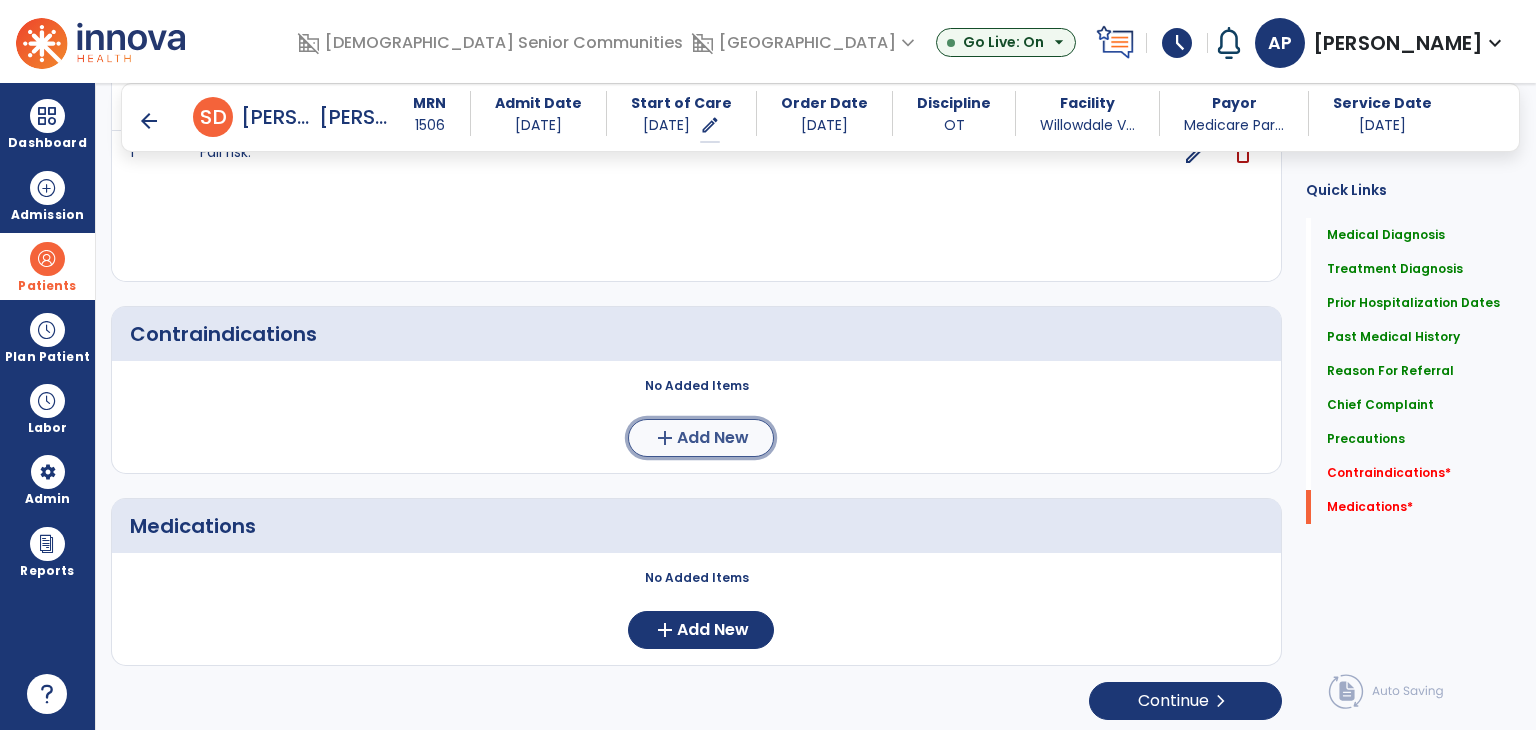 click on "add  Add New" 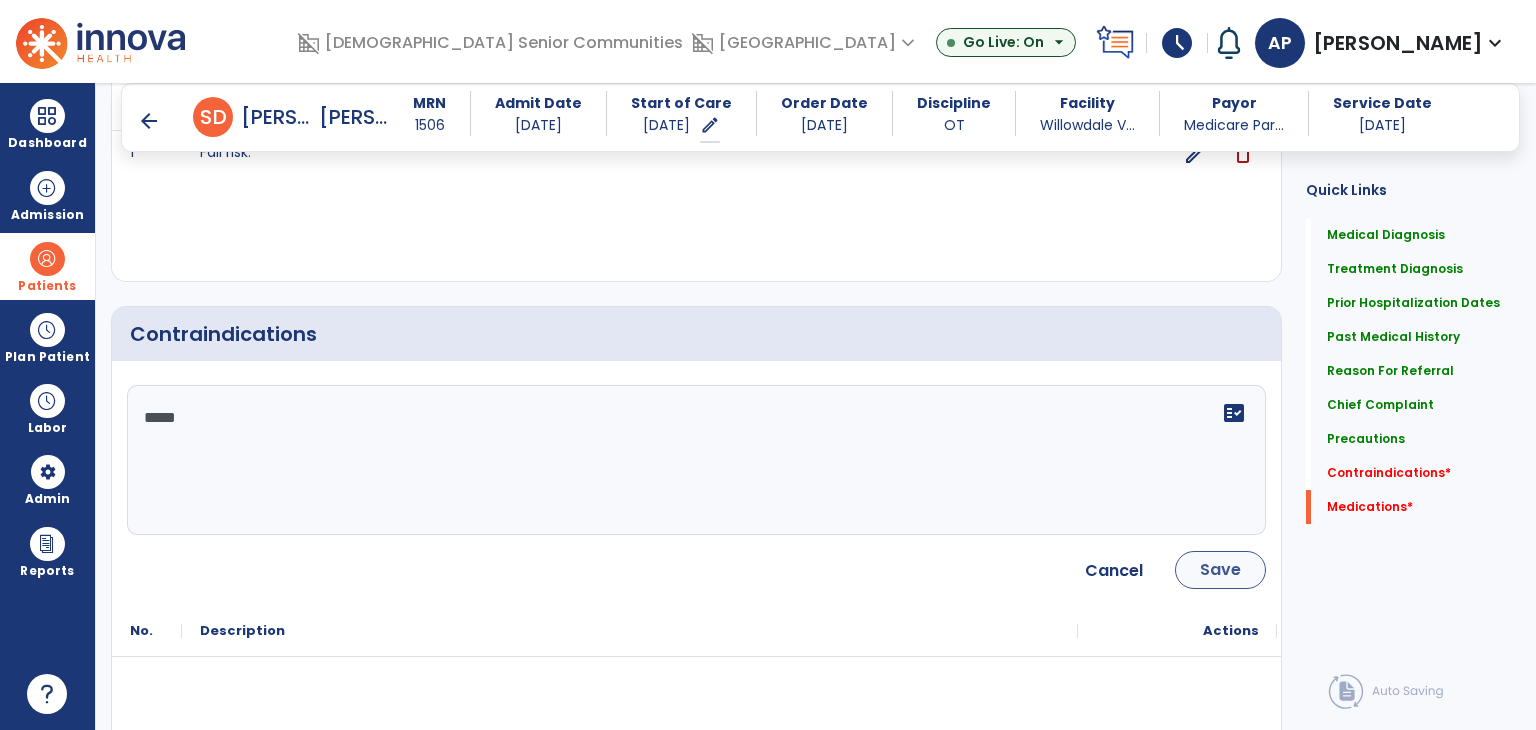 type on "*****" 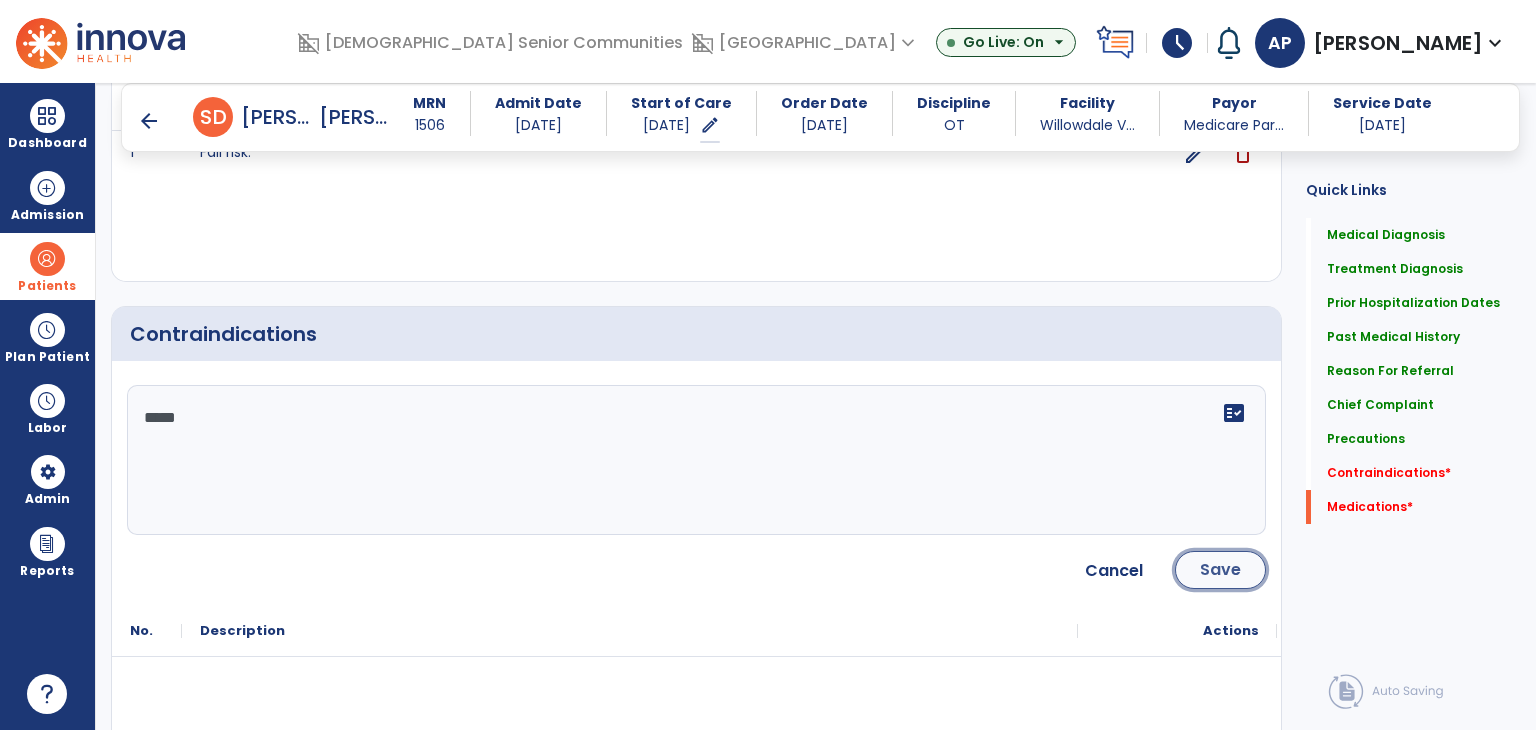 click on "Save" 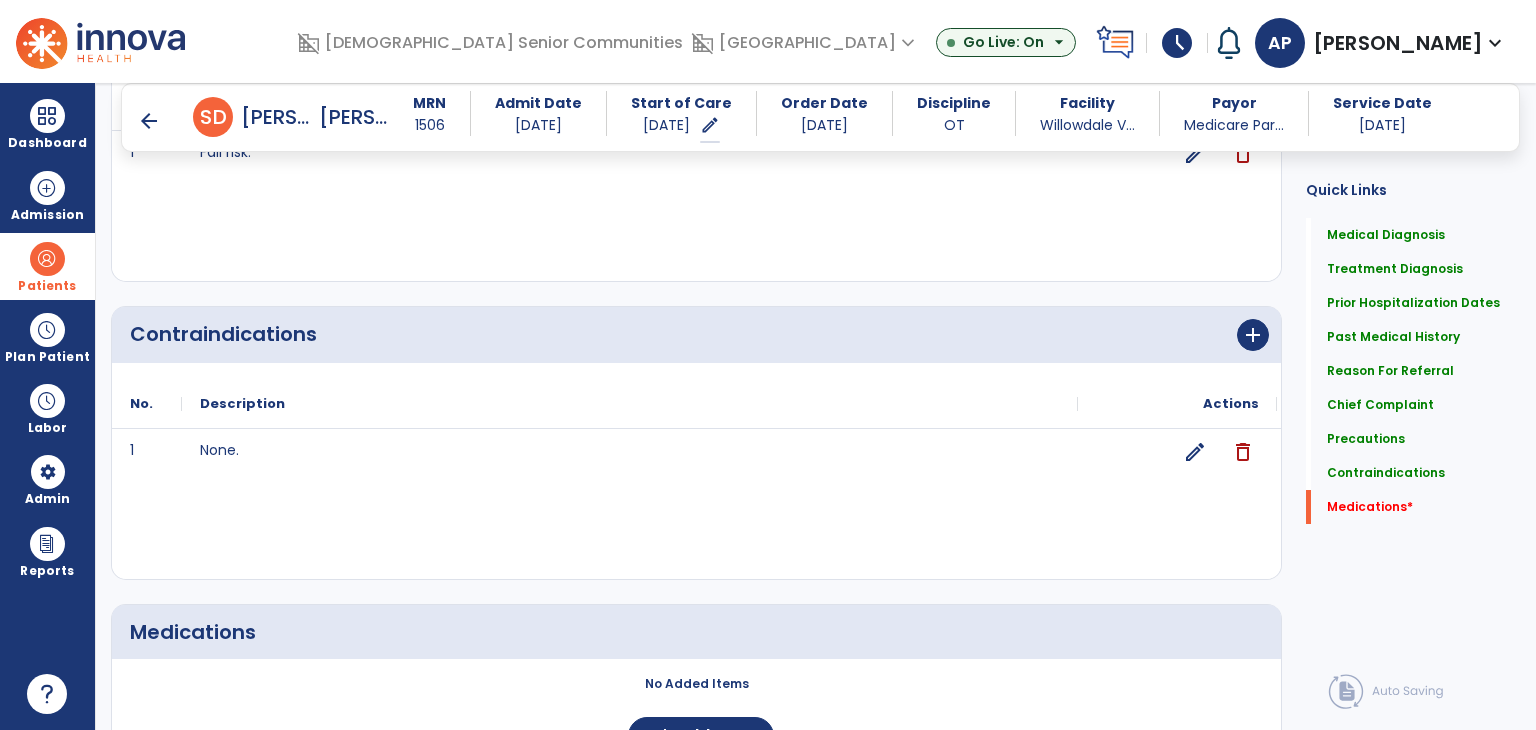 scroll, scrollTop: 2167, scrollLeft: 0, axis: vertical 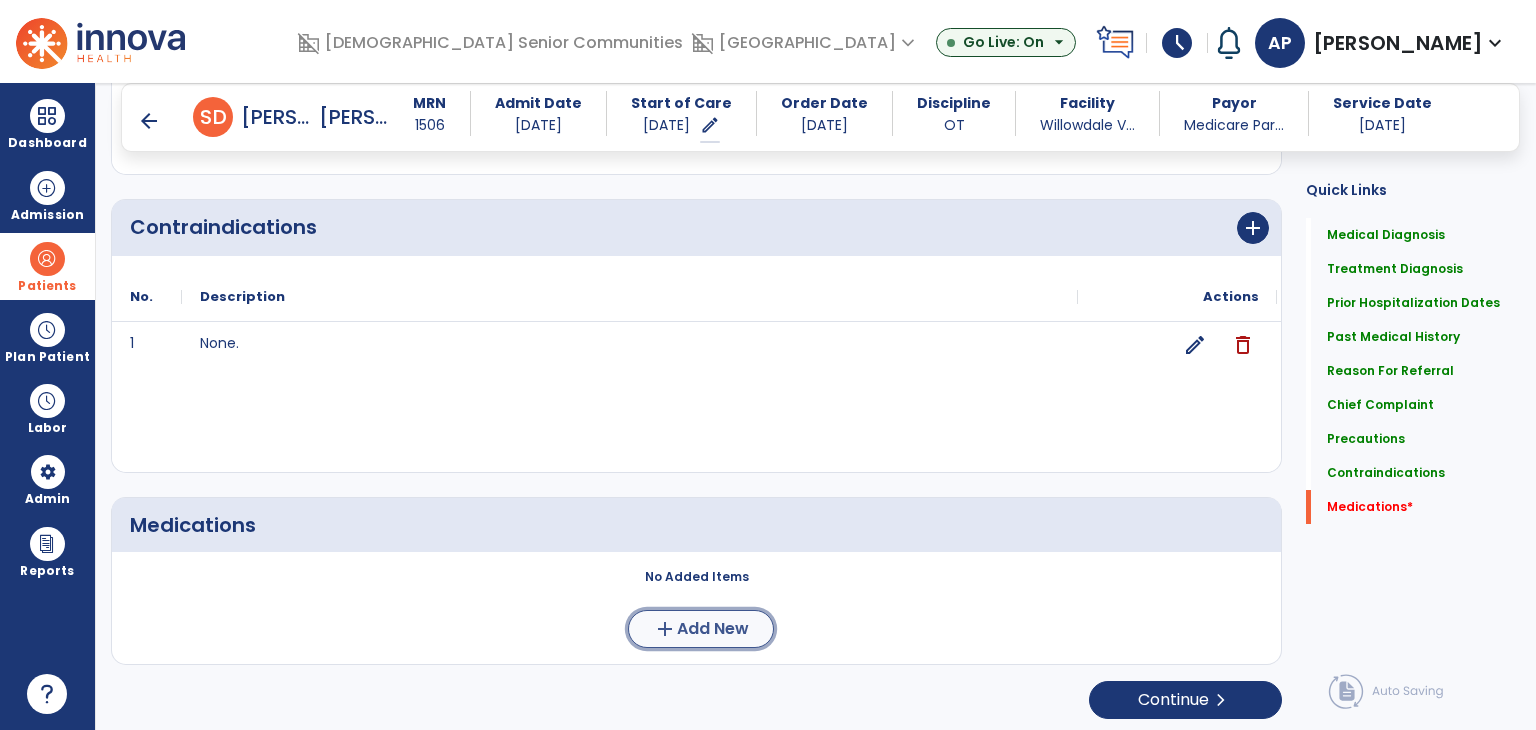click on "Add New" 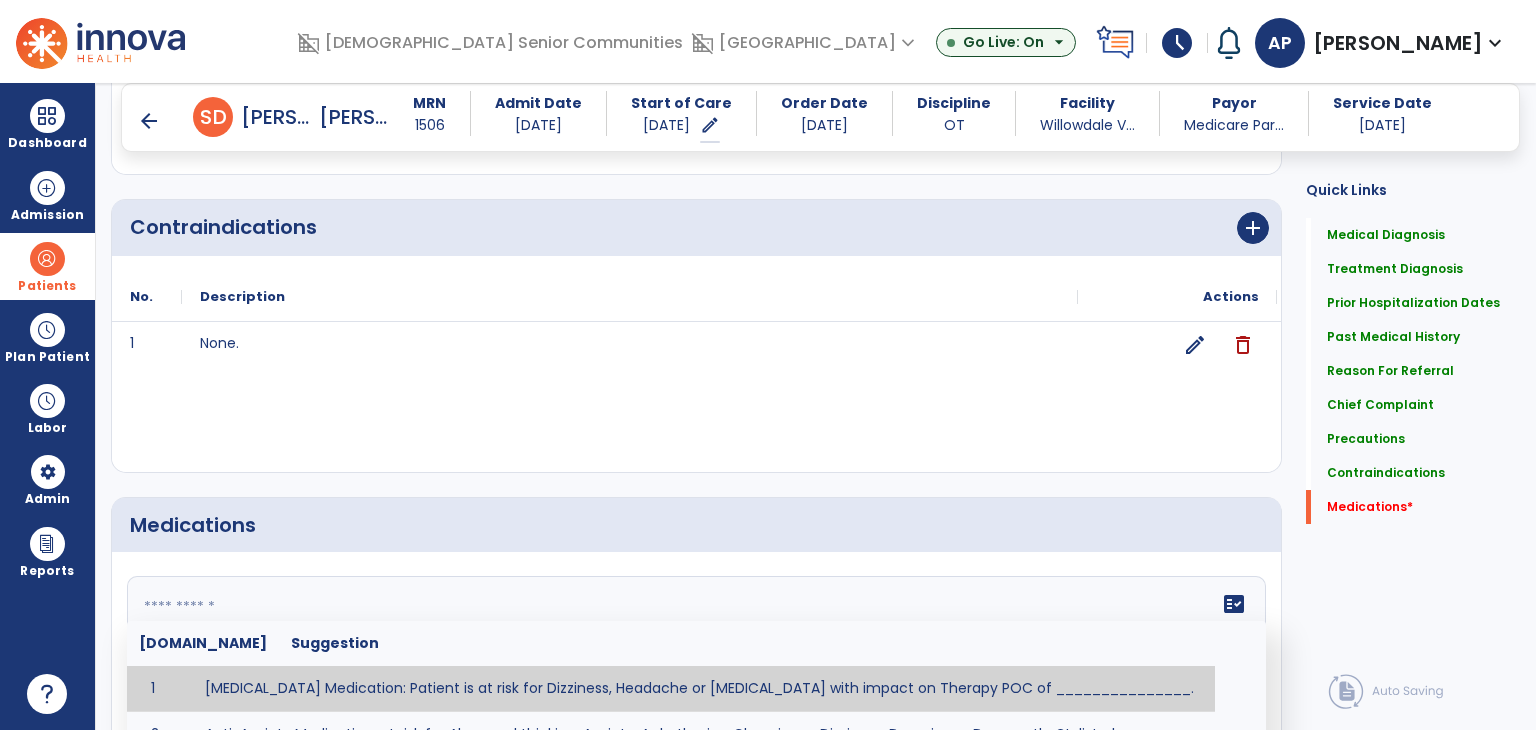 click on "fact_check  [DOMAIN_NAME] Suggestion 1 [MEDICAL_DATA] Medication: Patient is at risk for Dizziness, Headache or [MEDICAL_DATA] with impact on Therapy POC of _______________. 2 Anti-Anxiety Medication: at risk for Abnormal thinking, Anxiety, Arrhythmias, Clumsiness, Dizziness, Drowsiness, Dry mouth, GI disturbances, Headache, Increased appetite, Loss of appetite, [MEDICAL_DATA], Sedation, Seizures, [MEDICAL_DATA], Unsteadiness, Weakness or Weight gain with impact on Therapy POC of _____________. 3 Anti-Arrhythmic Agents: at risk for Arrhythmias, Confusion, EKG changes, Hallucinations, [MEDICAL_DATA], Increased blood pressure, Increased heart rate, [MEDICAL_DATA] or Toxicity with impact on Therapy POC of 4 Anti-Coagulant medications: with potential risk for hemorrhage (including [MEDICAL_DATA] and coughing up blood), and [MEDICAL_DATA] syndrome). Potential impact on therapy progress includes _________. 5 6 7 8 [MEDICAL_DATA] for ______________. 9 10 11 12 13 14 15 16 17 18 19 20 21 22 23 24" 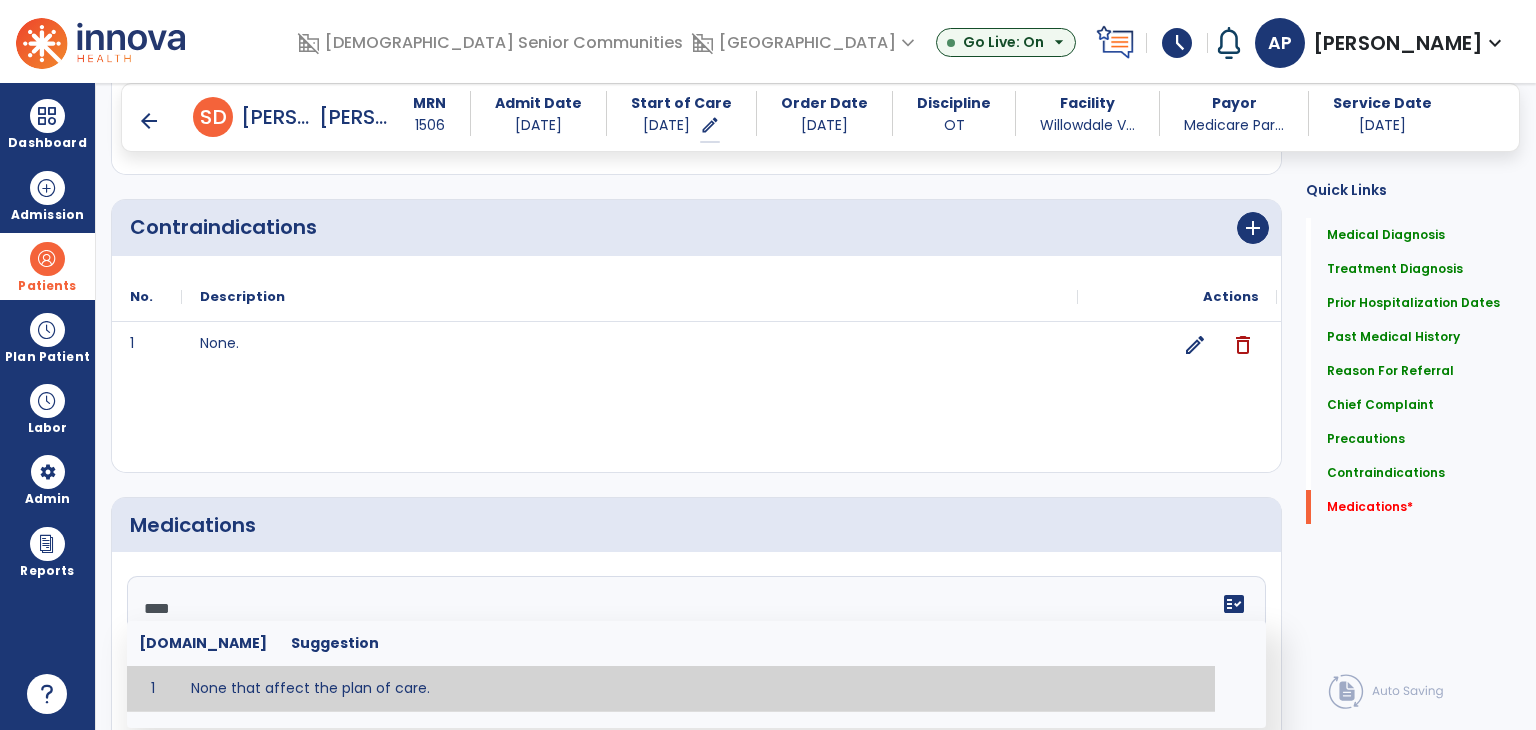 type on "**********" 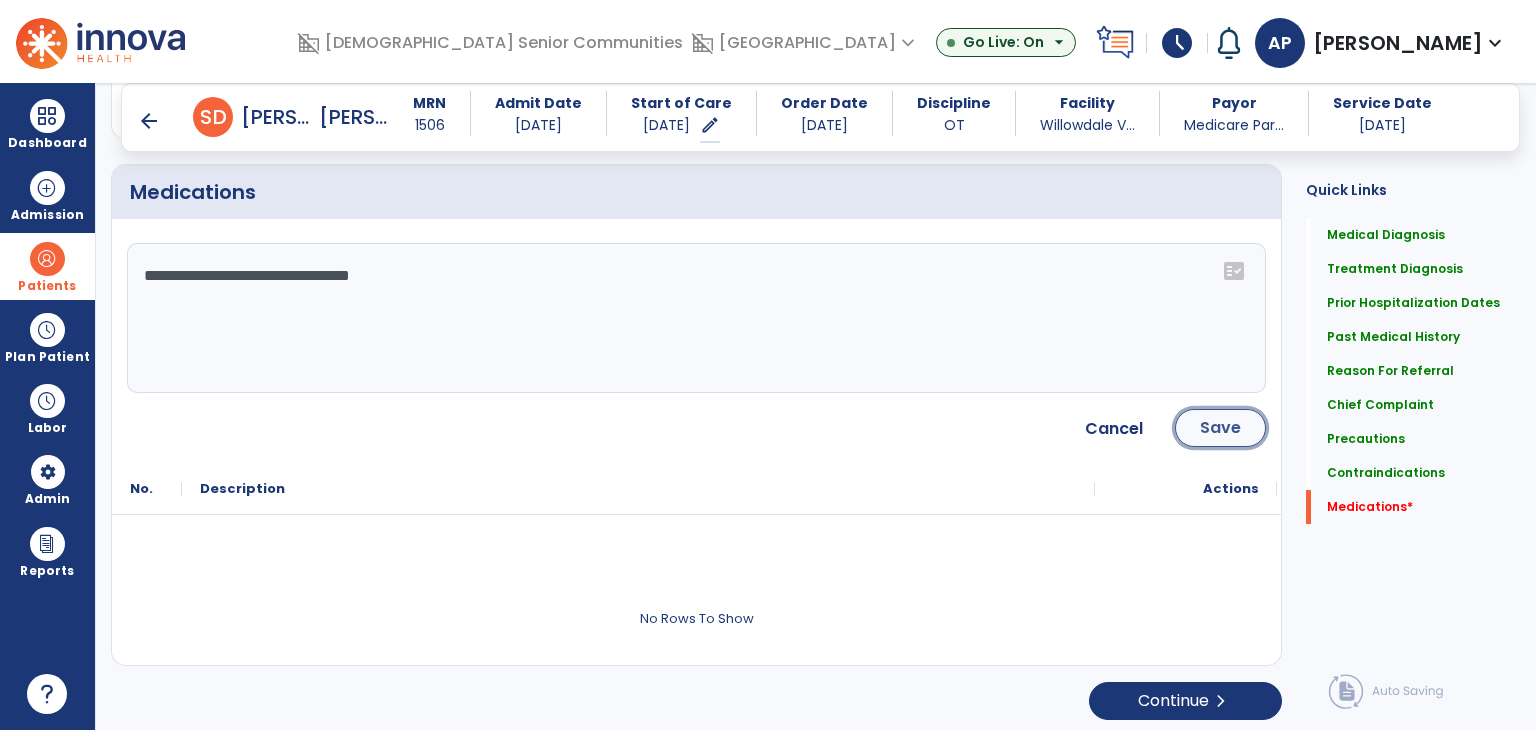 click on "Save" 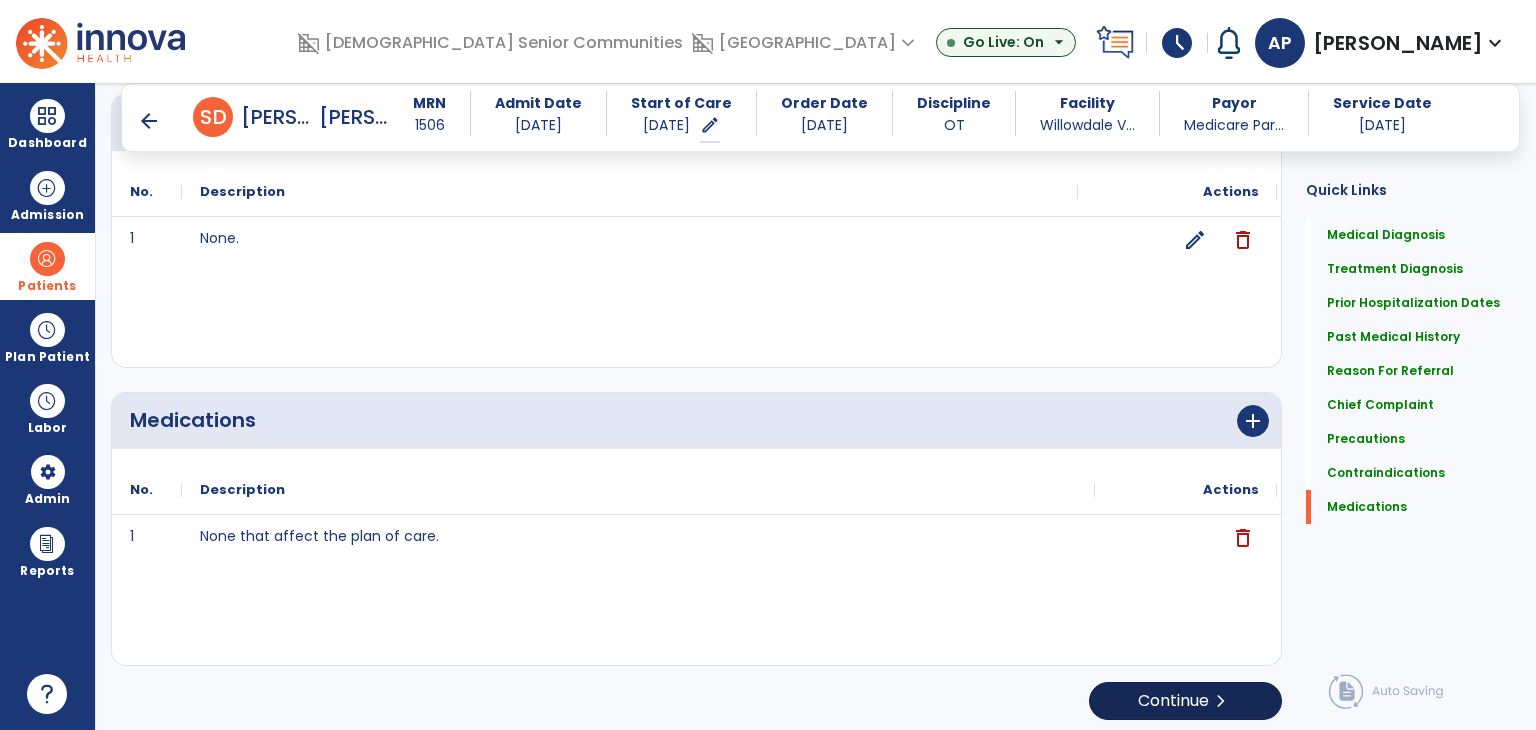 scroll, scrollTop: 2273, scrollLeft: 0, axis: vertical 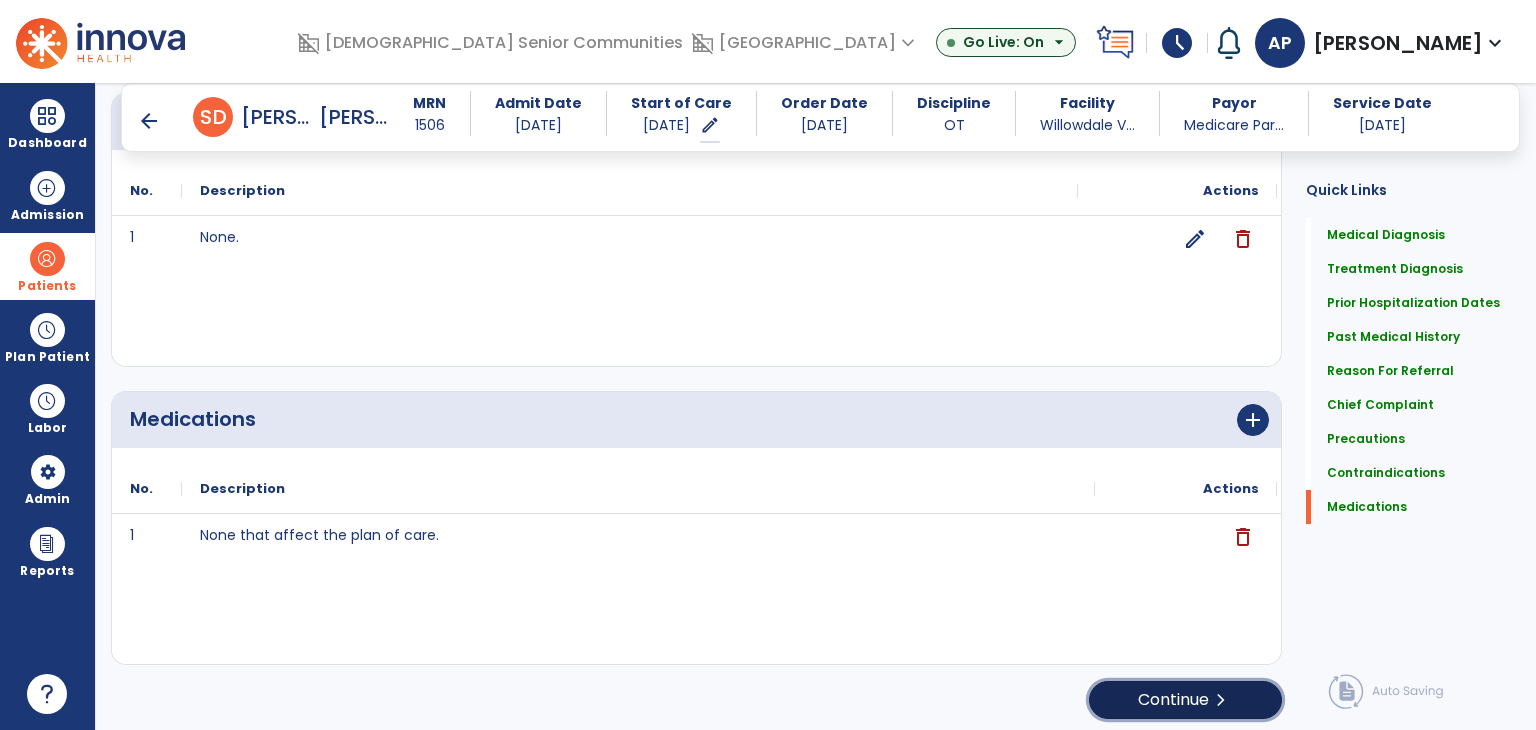 click on "Continue  chevron_right" 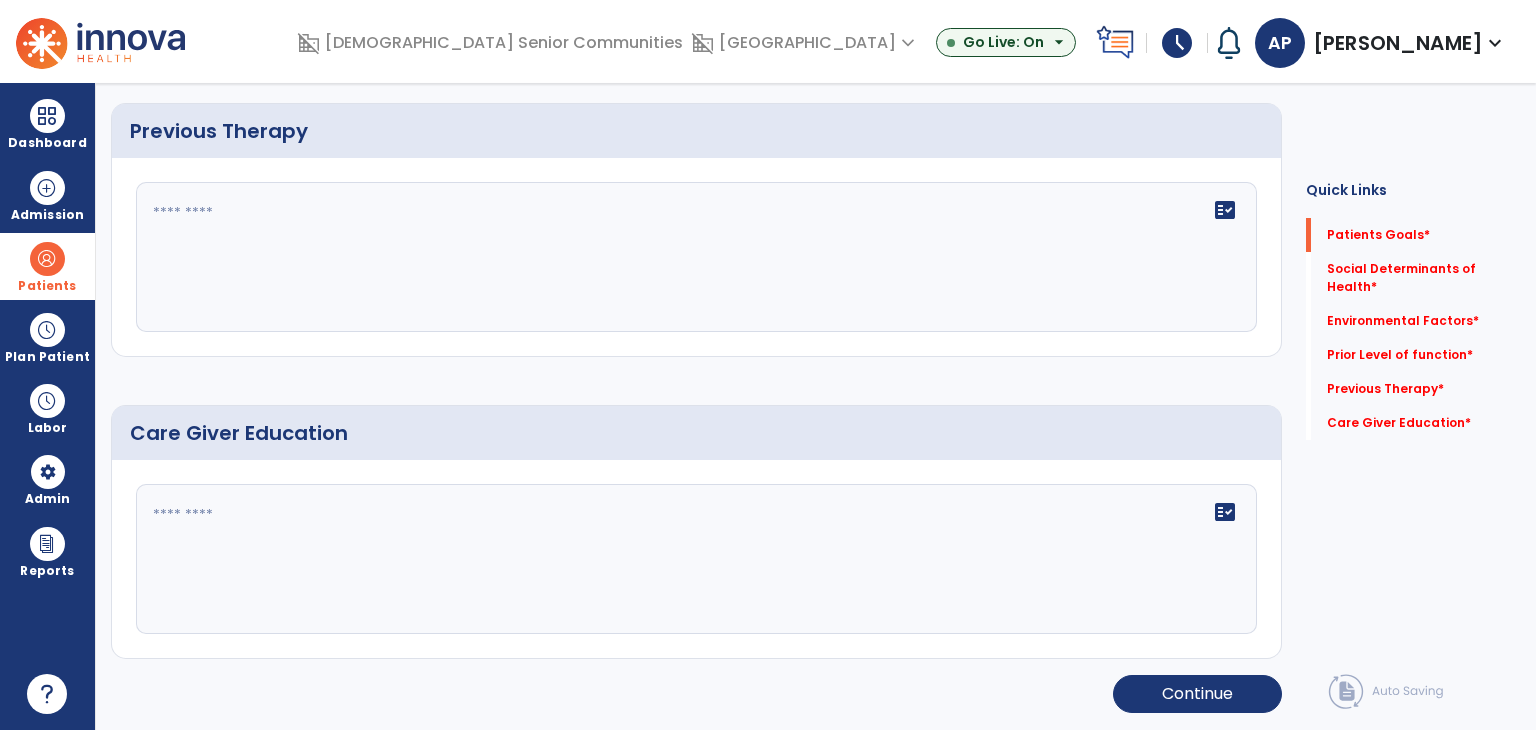 scroll, scrollTop: 0, scrollLeft: 0, axis: both 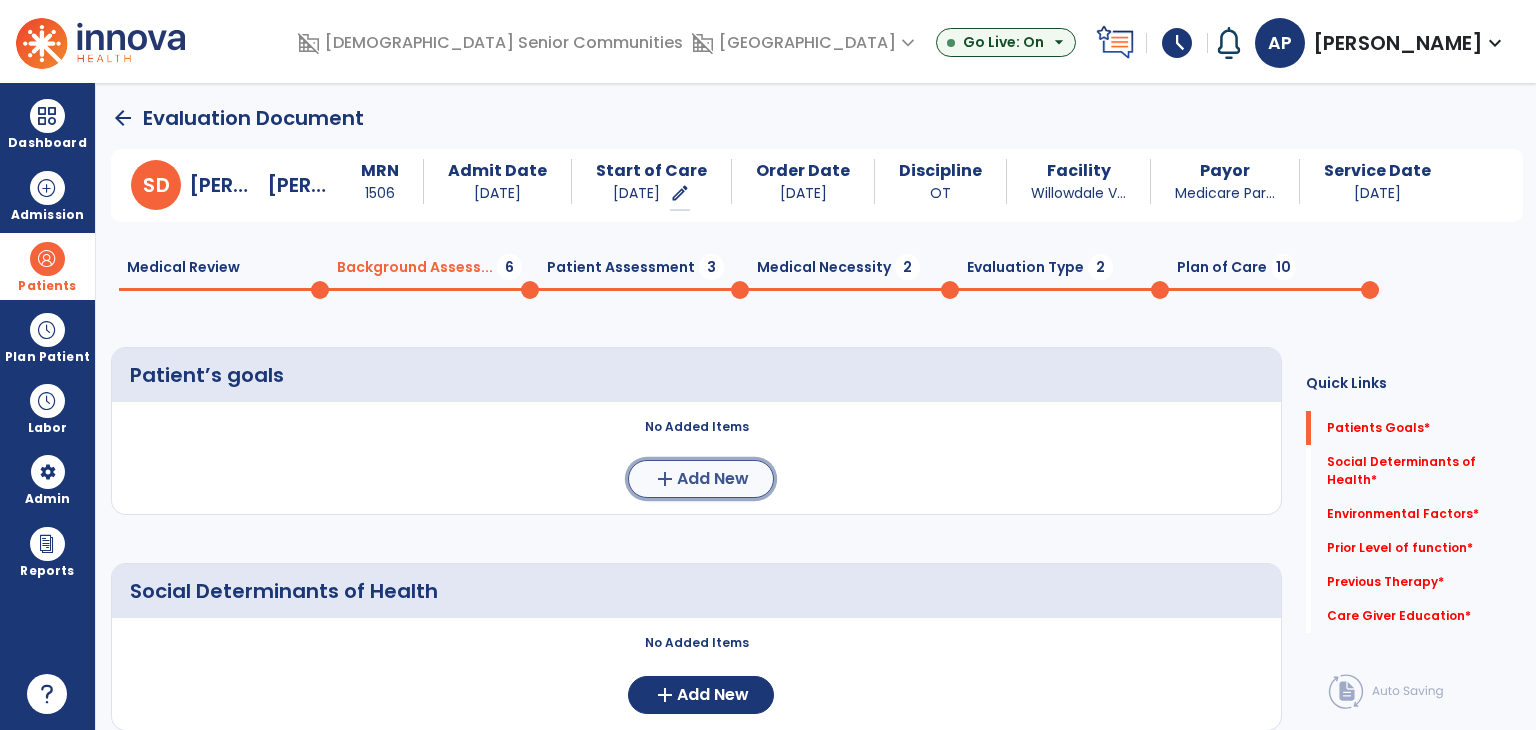 click on "Add New" 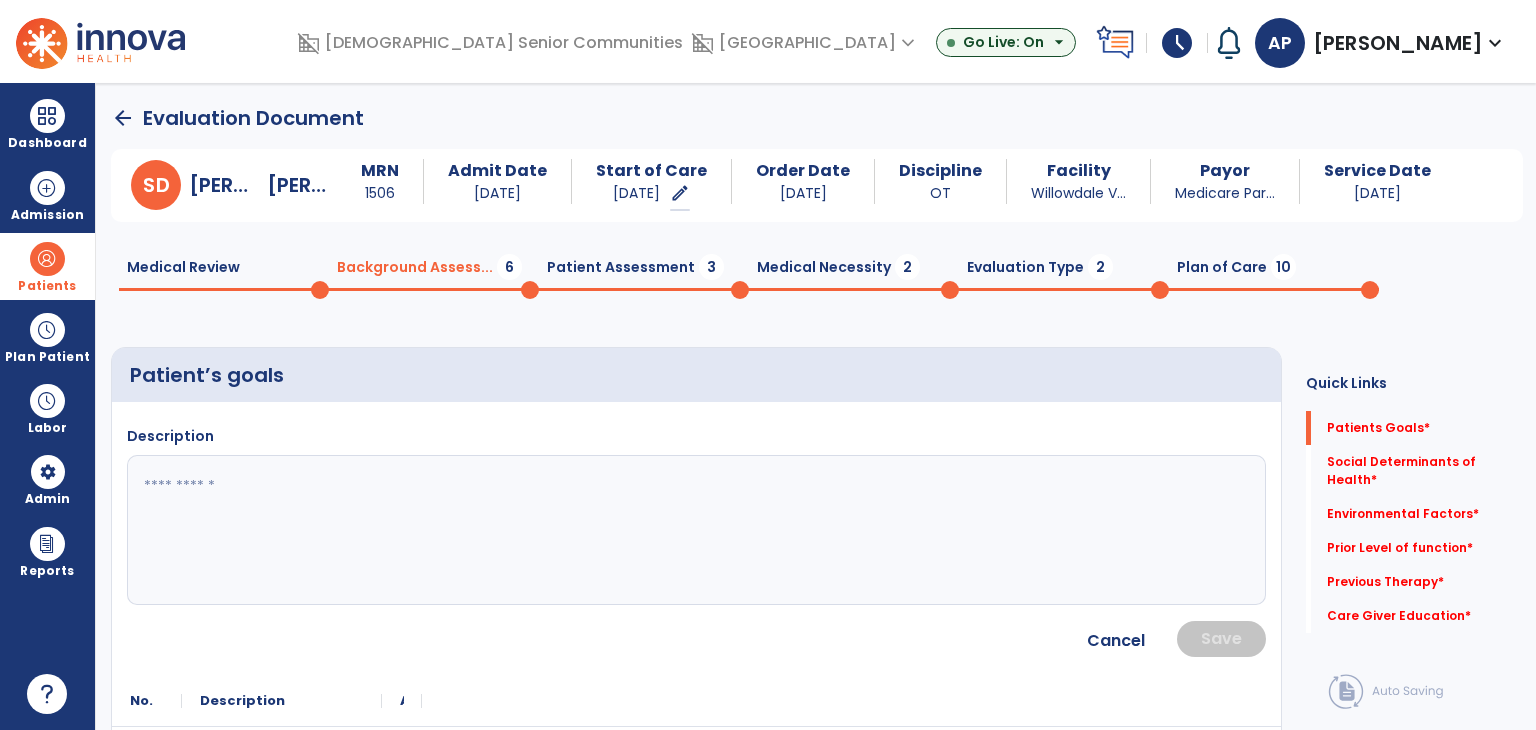 click 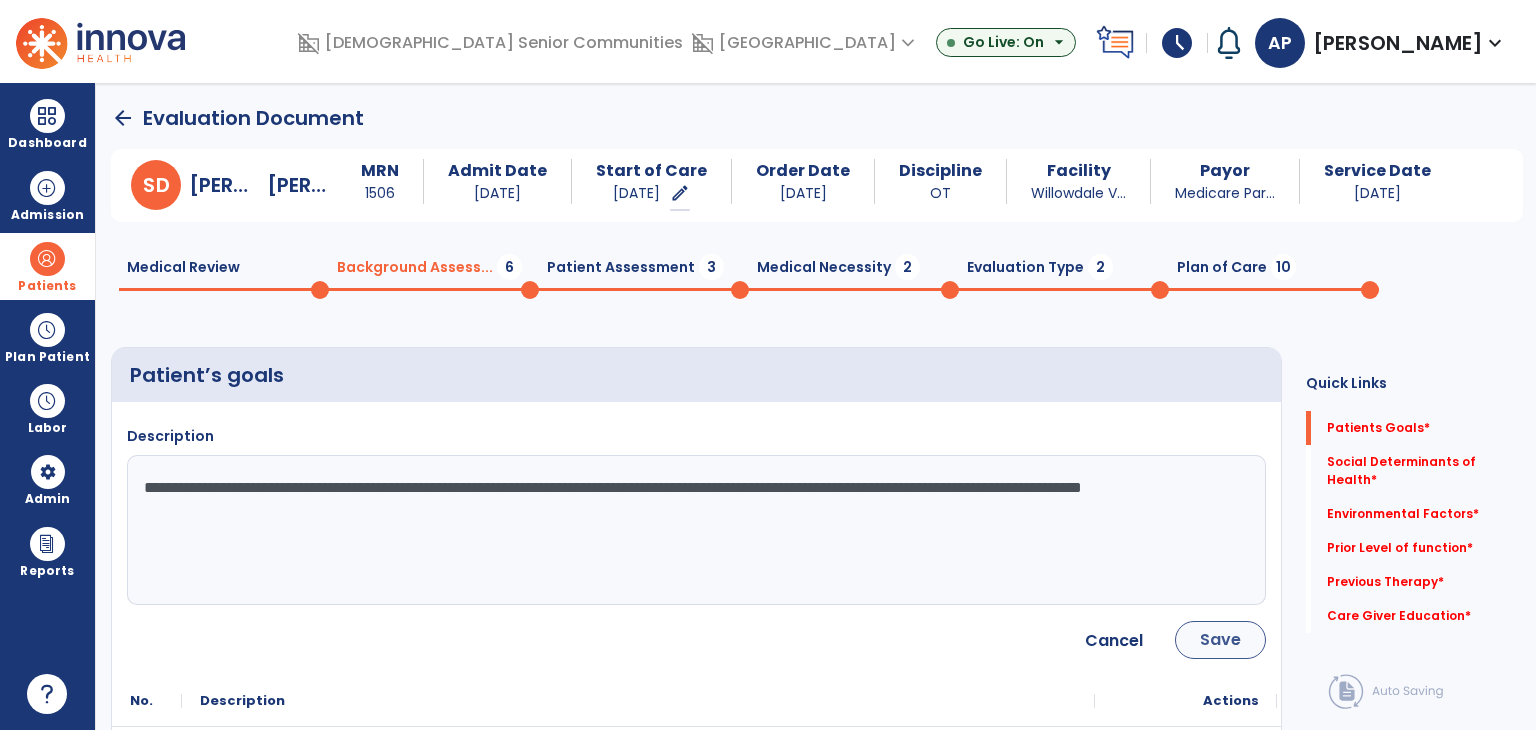 type on "**********" 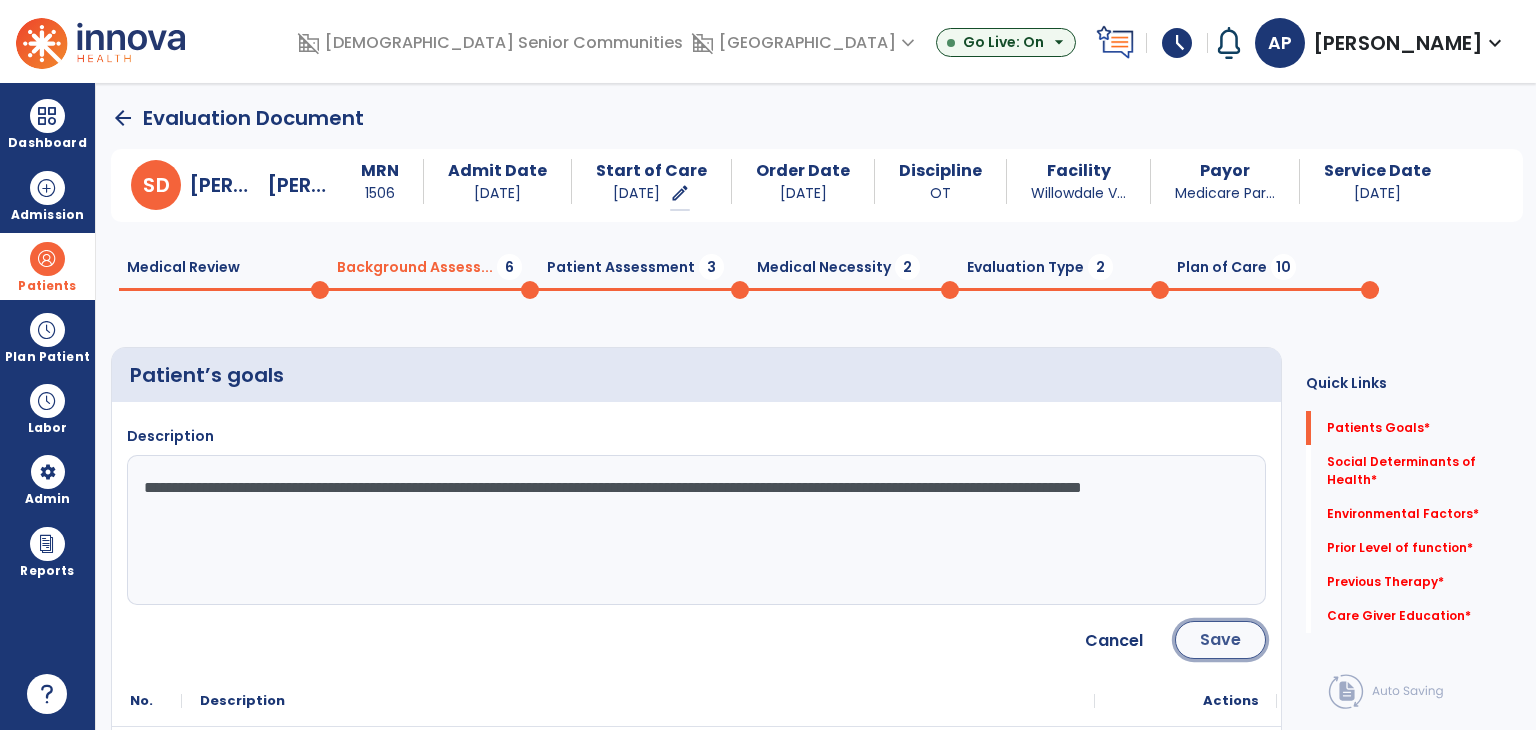click on "Save" 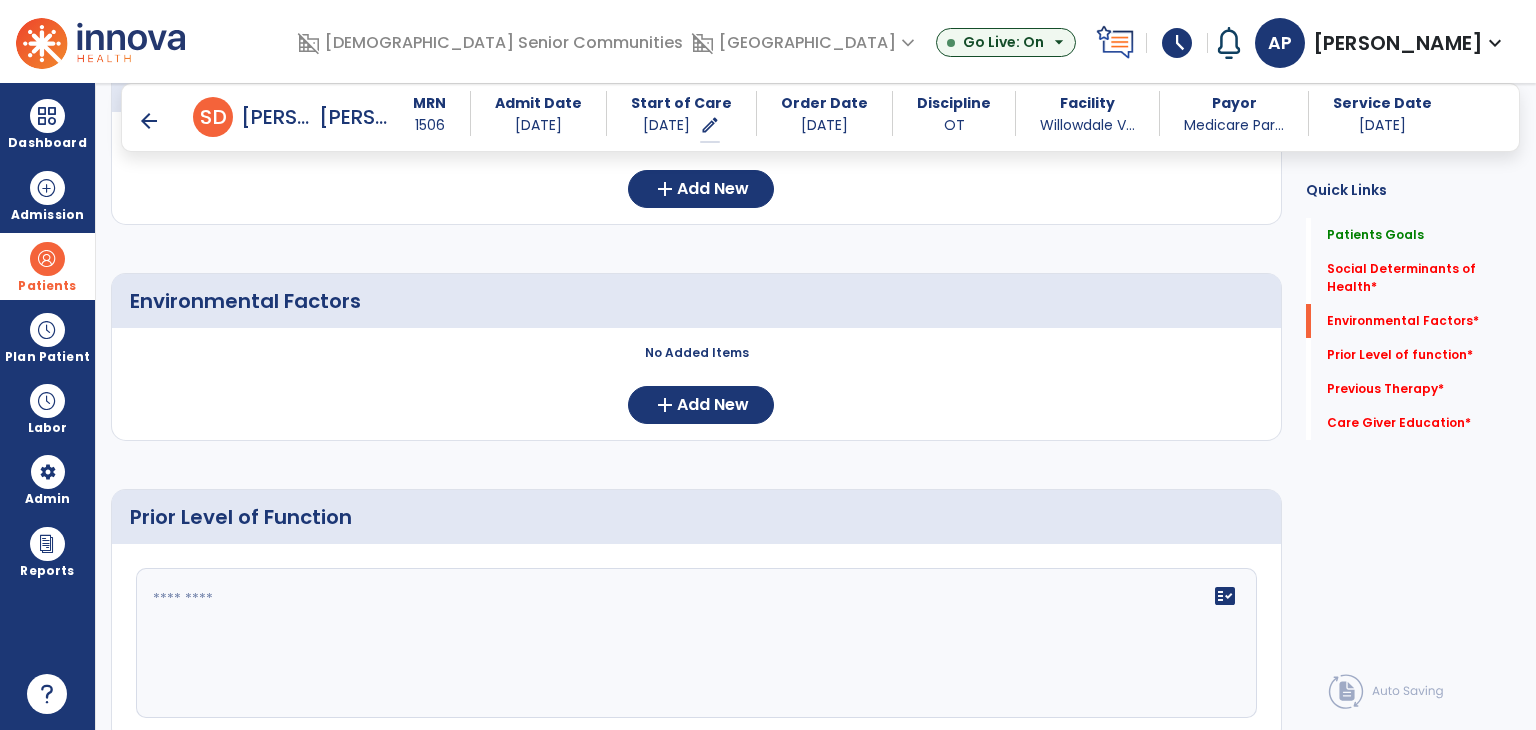 scroll, scrollTop: 600, scrollLeft: 0, axis: vertical 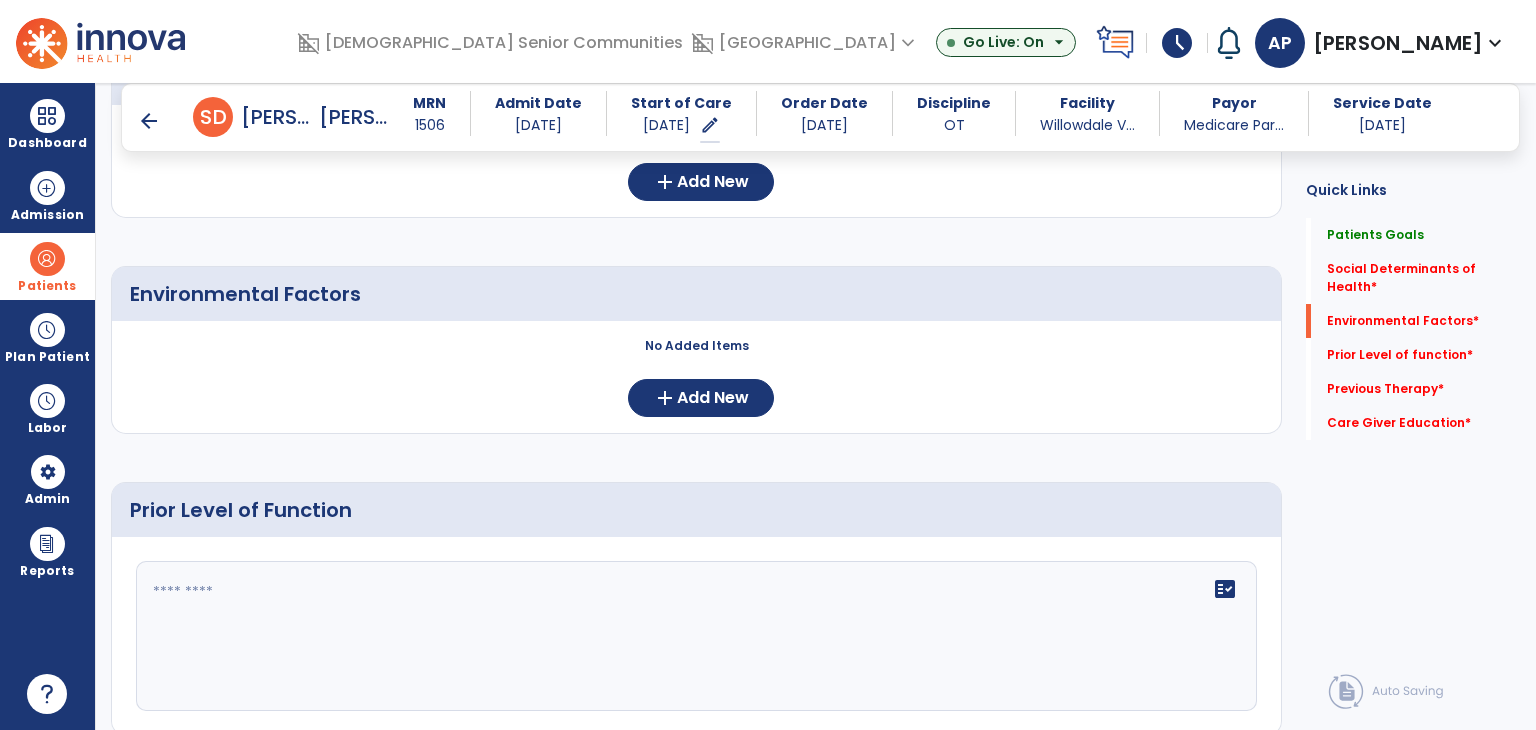 click on "No Added Items  add  Add New" 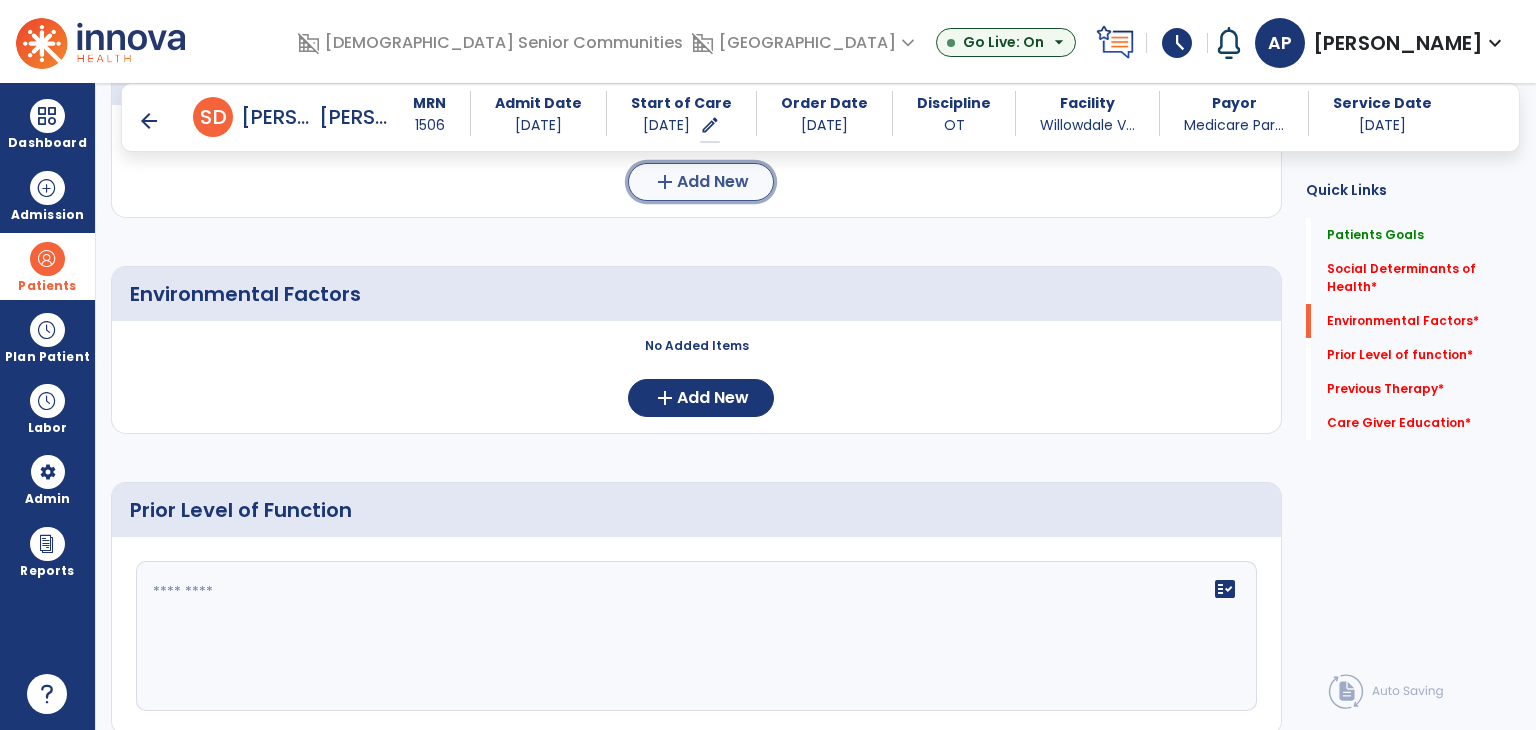 click on "add" 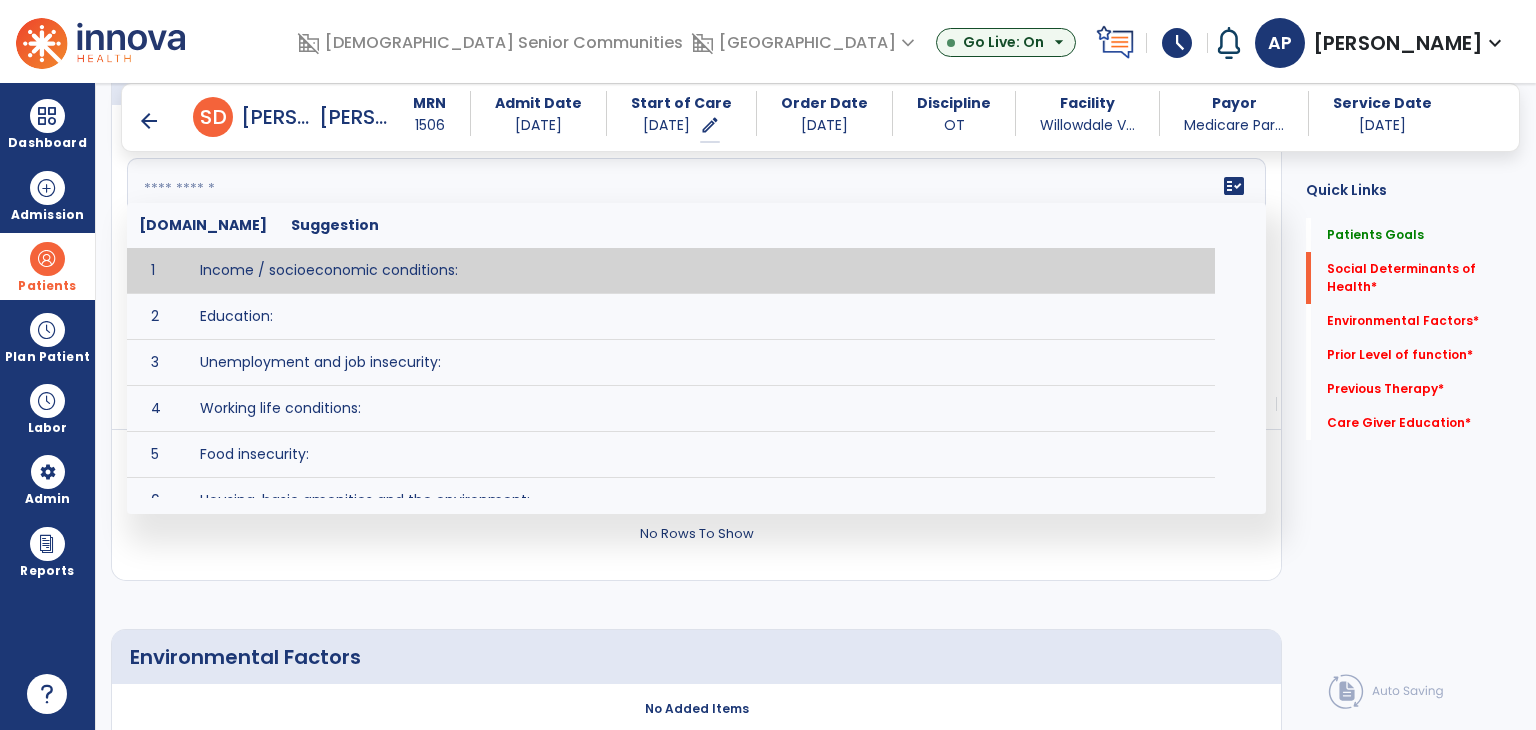 click on "fact_check  [DOMAIN_NAME] Suggestion 1 Income / socioeconomic conditions:  2 Education:  3 Unemployment and job insecurity:  4 Working life conditions:  5 Food insecurity:  6 Housing, basic amenities and the environment:  7 Early childhood development:  8 Social inclusion and non-discrimination: 9 Structural conflict: 10 Access to affordable health services of decent quality:" 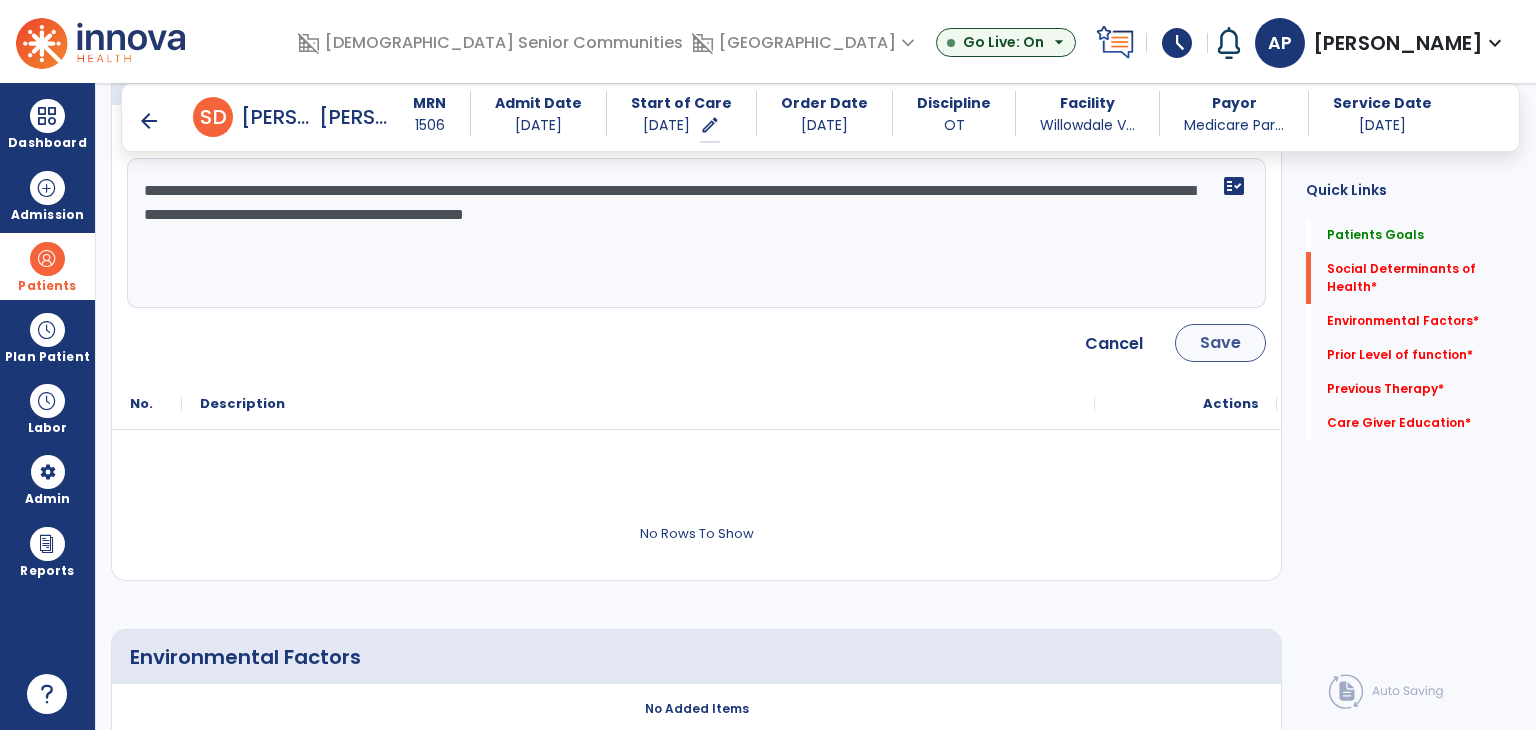 type on "**********" 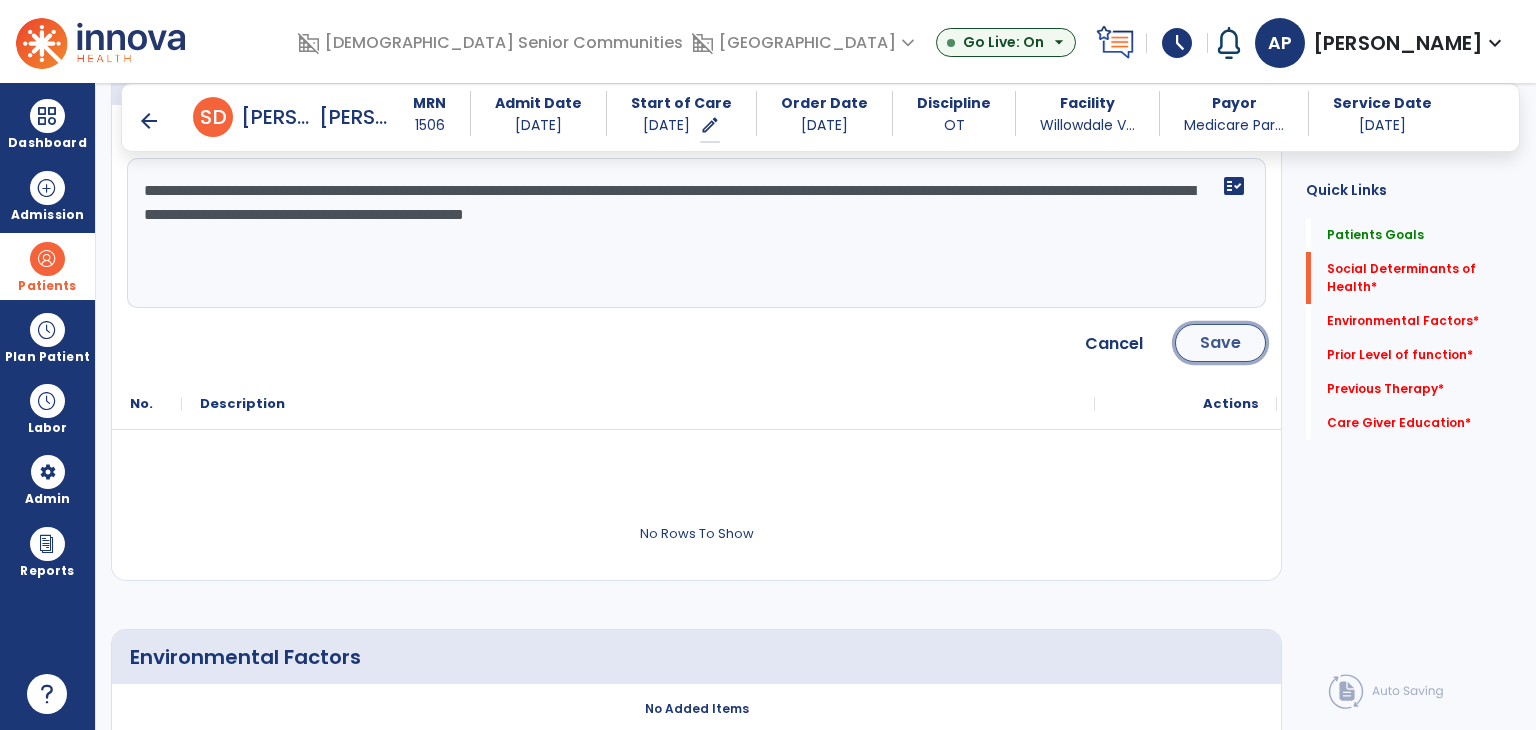 click on "Save" 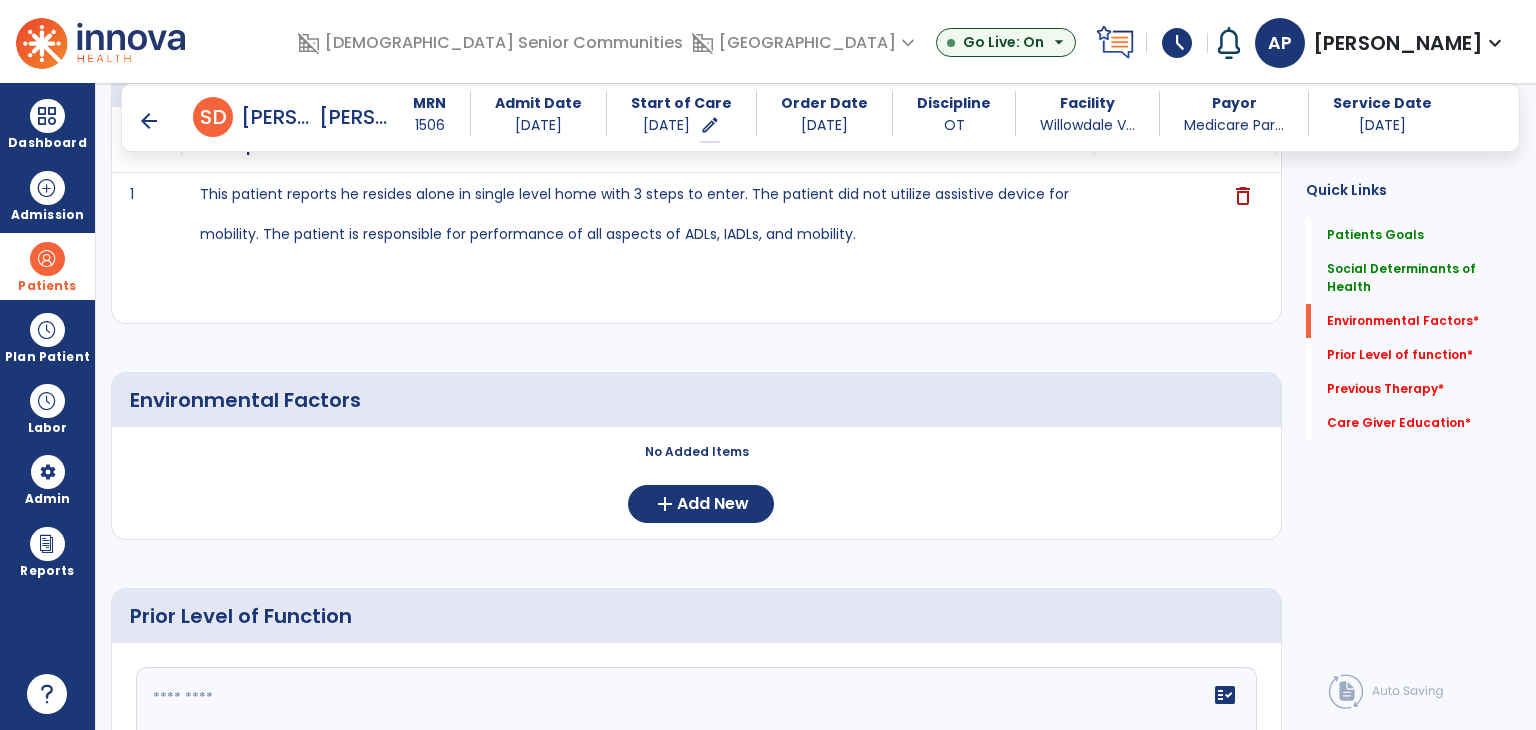 scroll, scrollTop: 700, scrollLeft: 0, axis: vertical 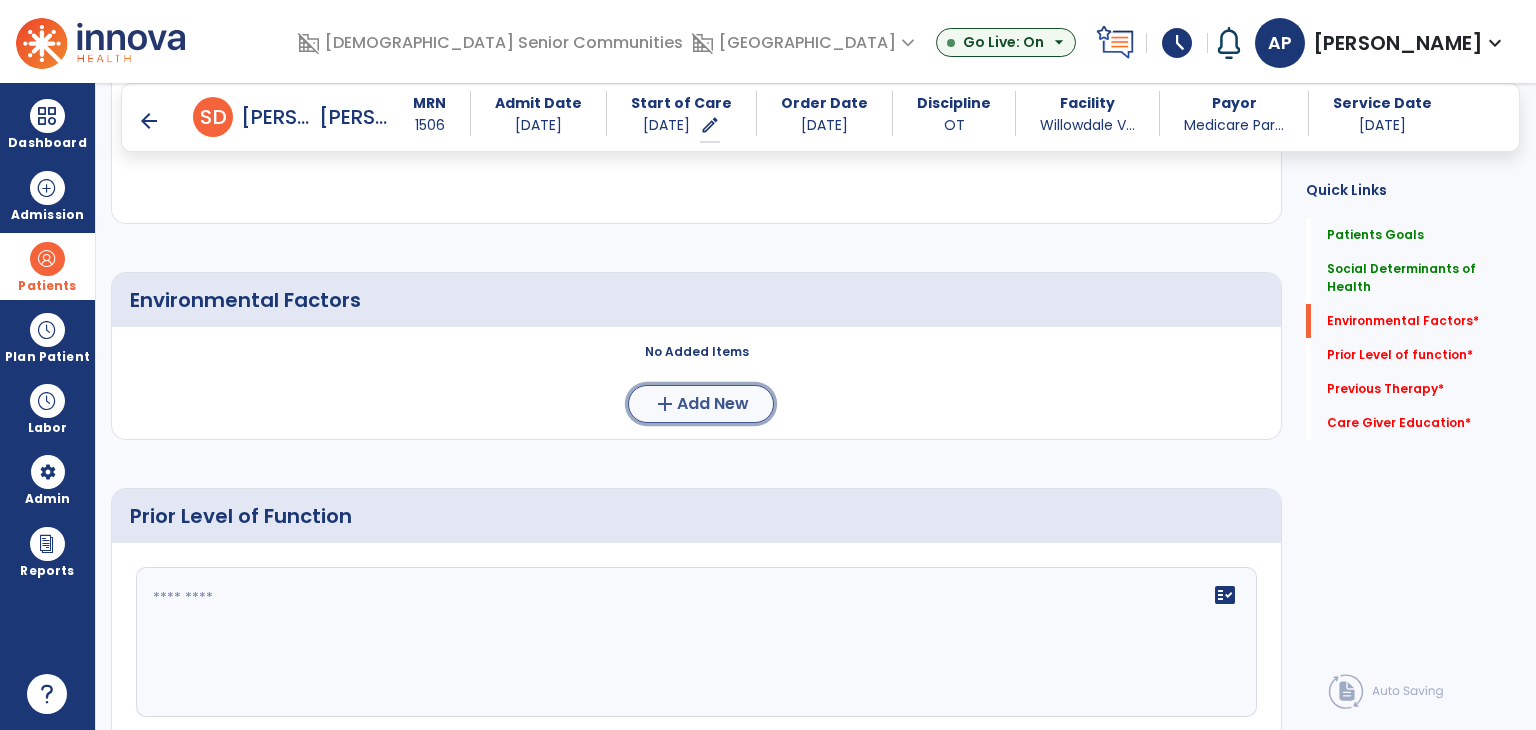 click on "Add New" 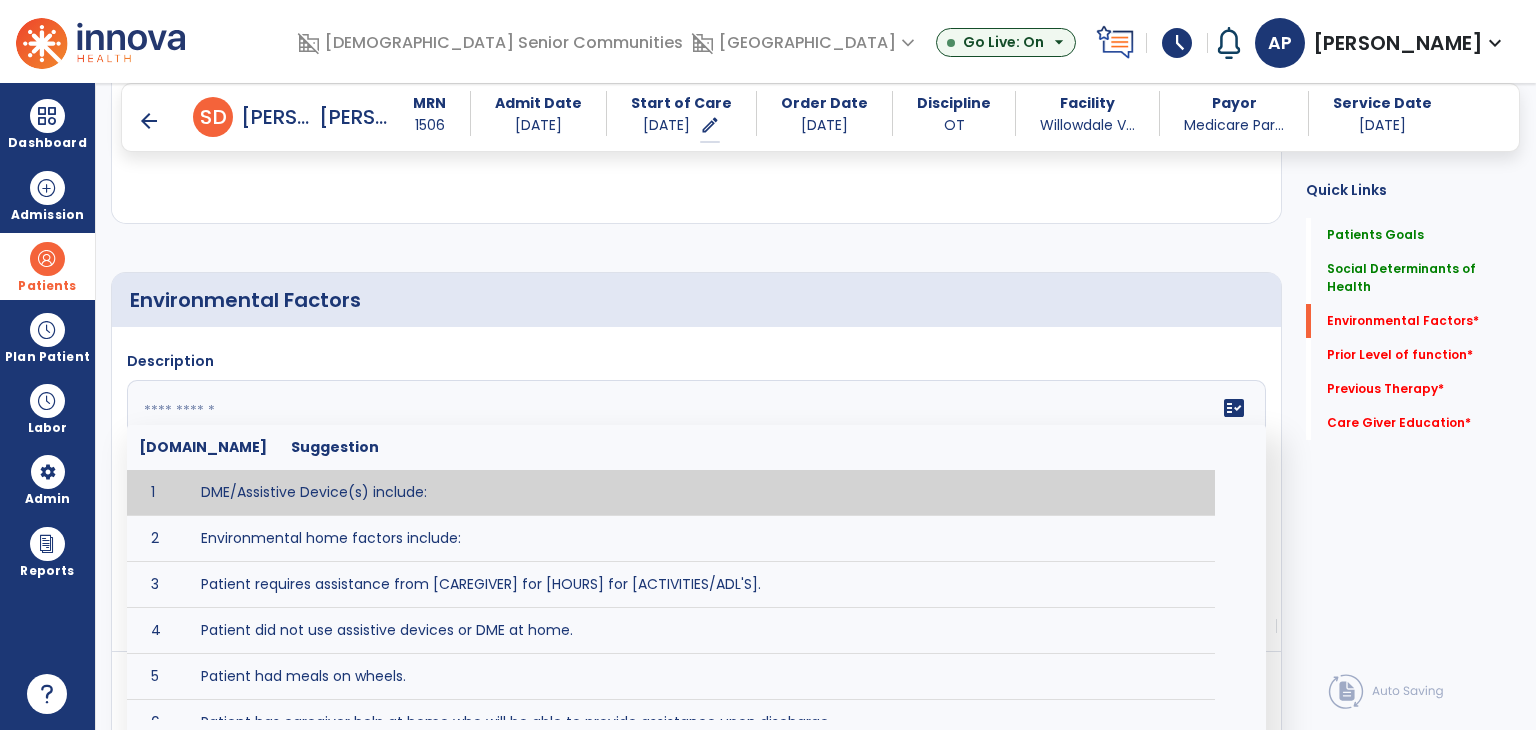 click 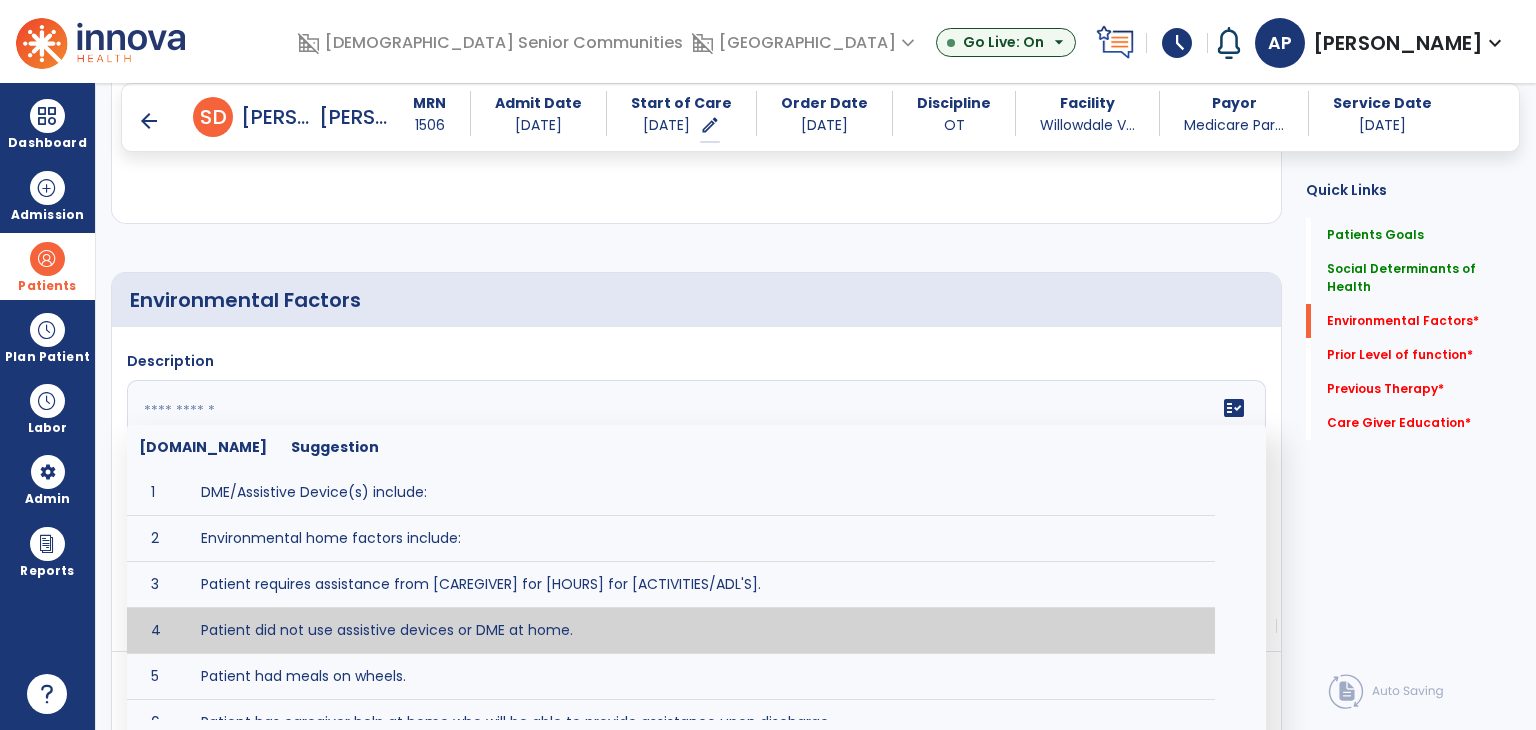 type on "**********" 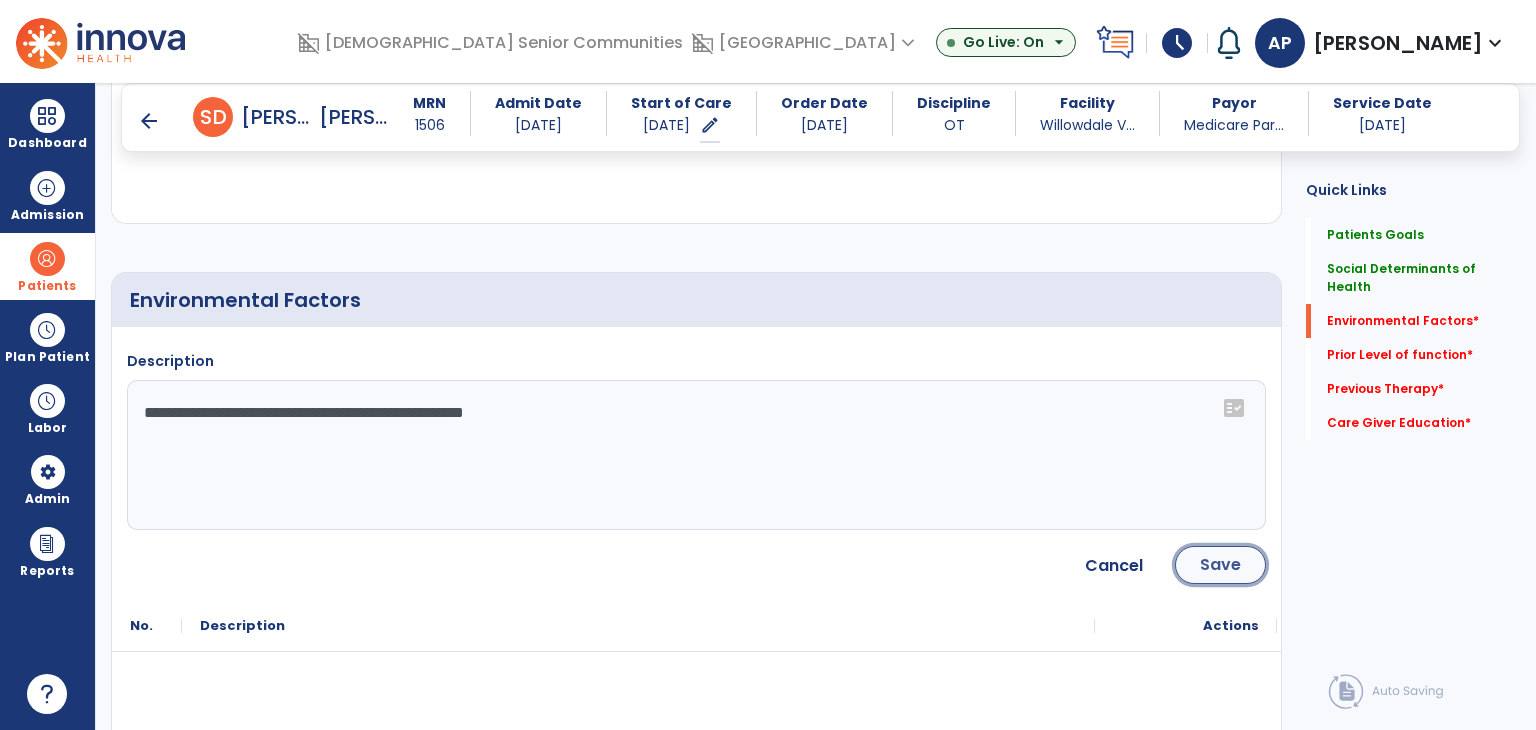 click on "Save" 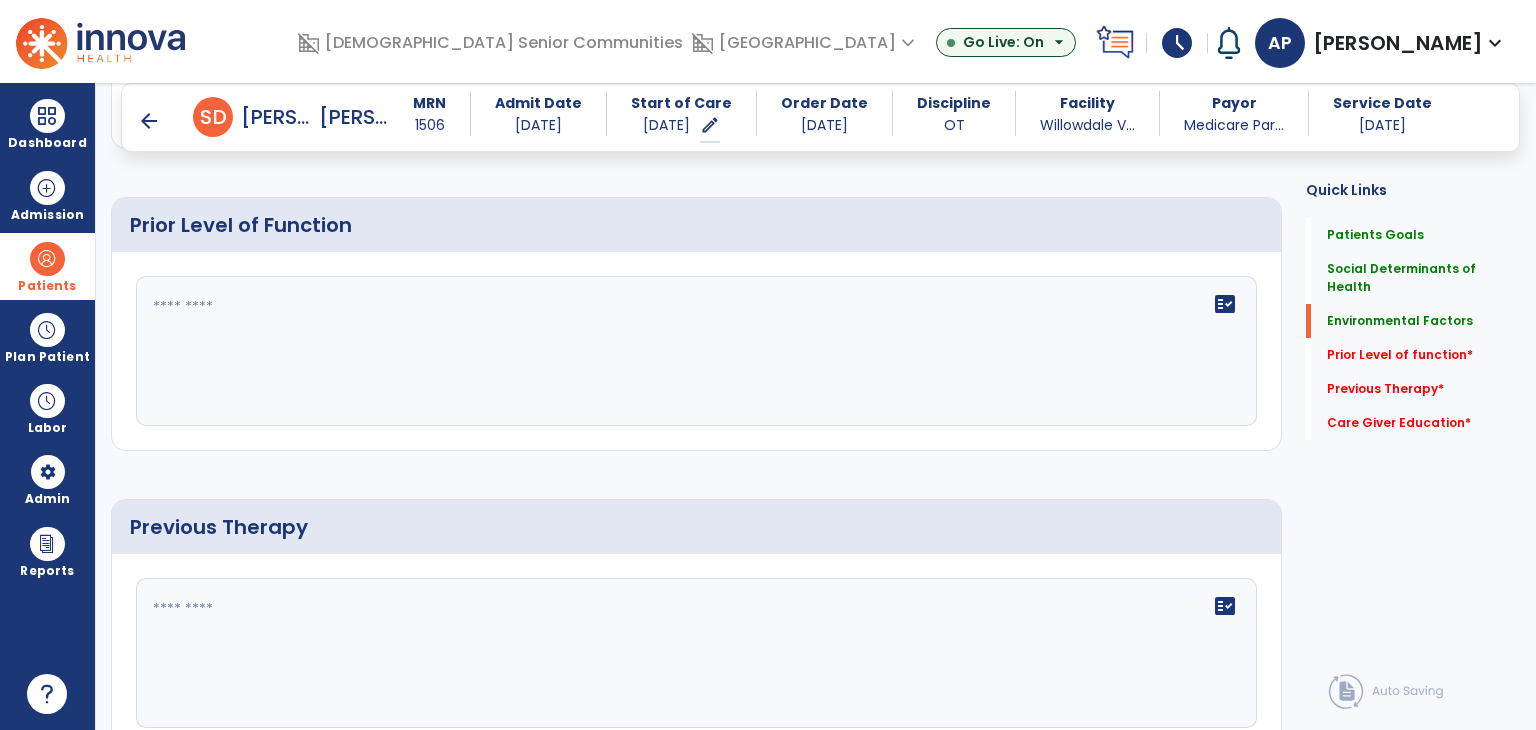 scroll, scrollTop: 1200, scrollLeft: 0, axis: vertical 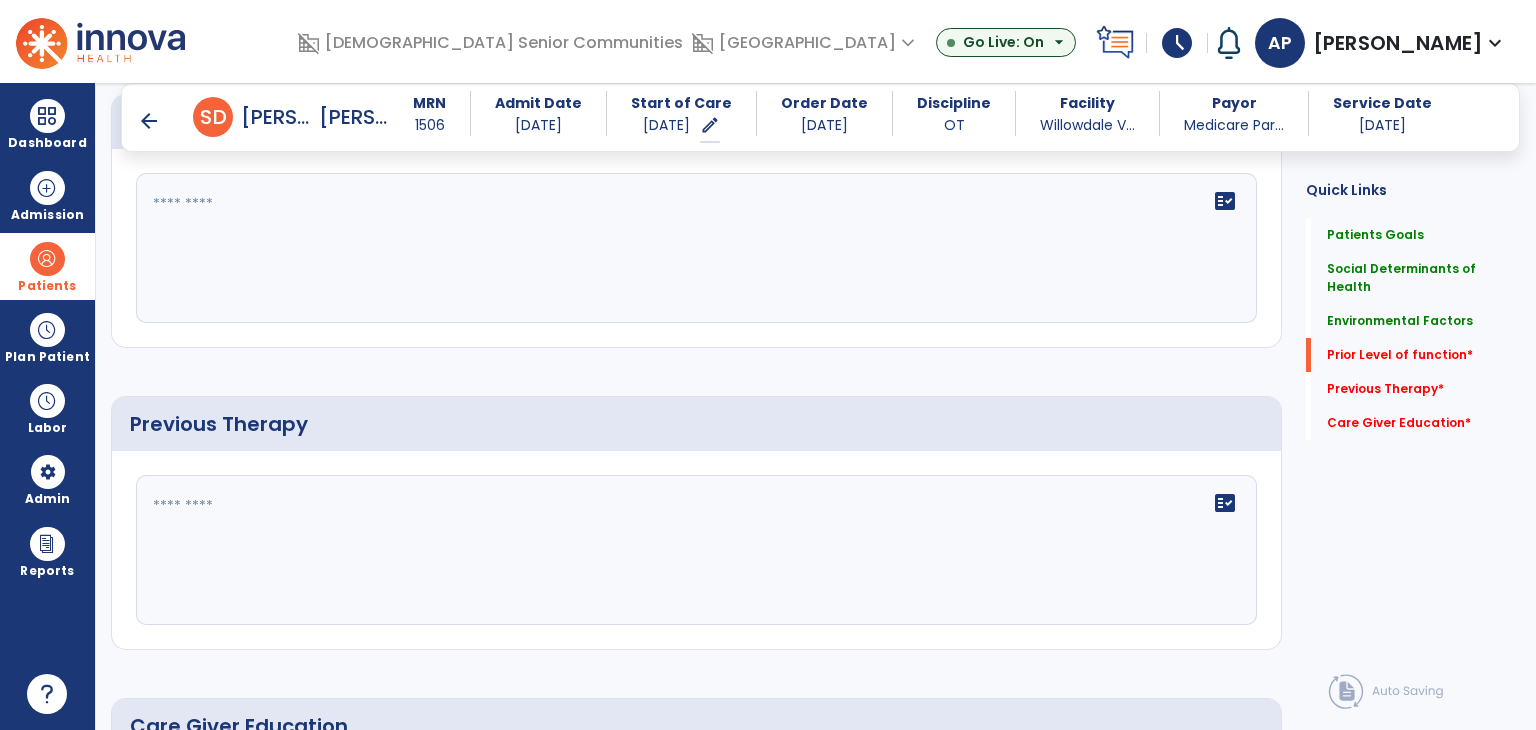 click on "fact_check" 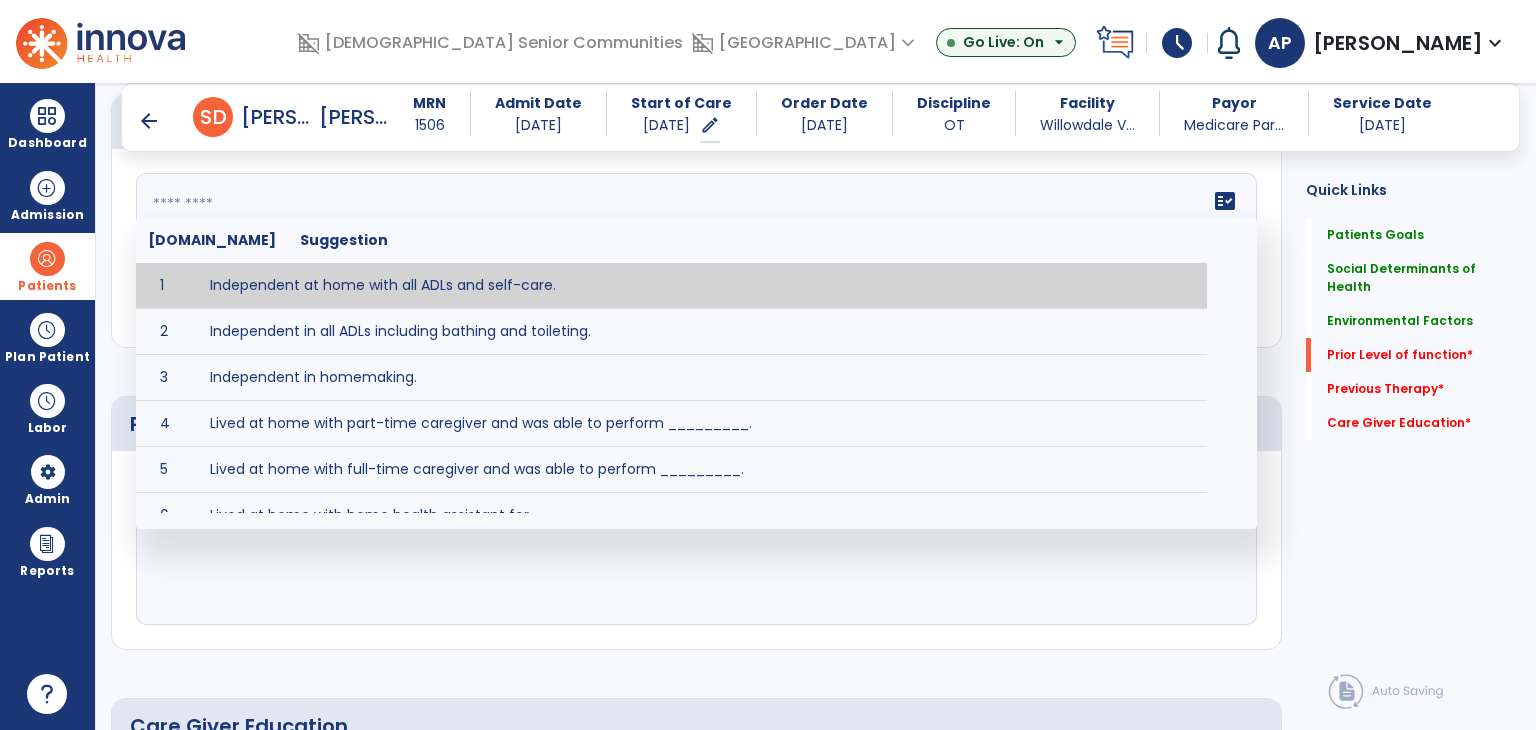 type on "**********" 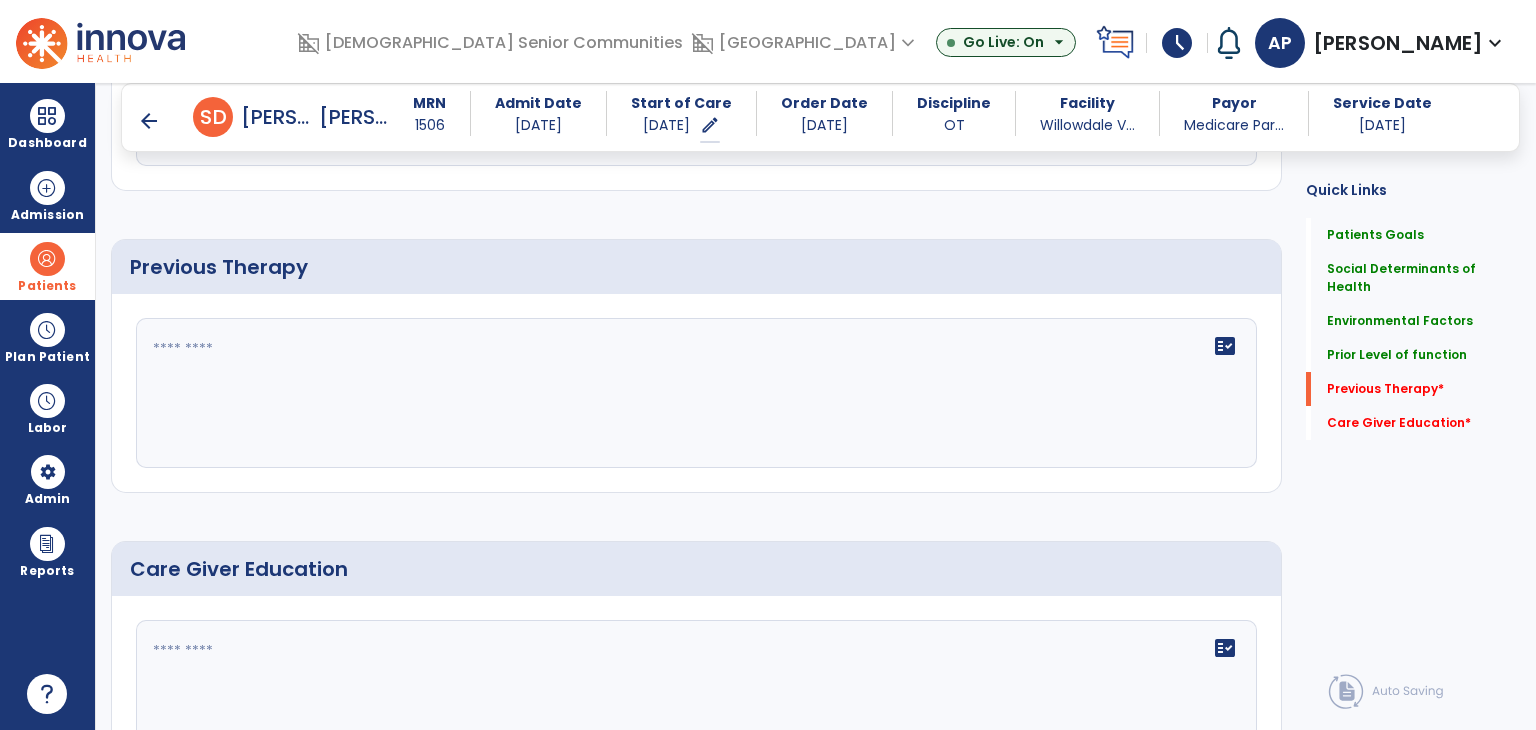 scroll, scrollTop: 1400, scrollLeft: 0, axis: vertical 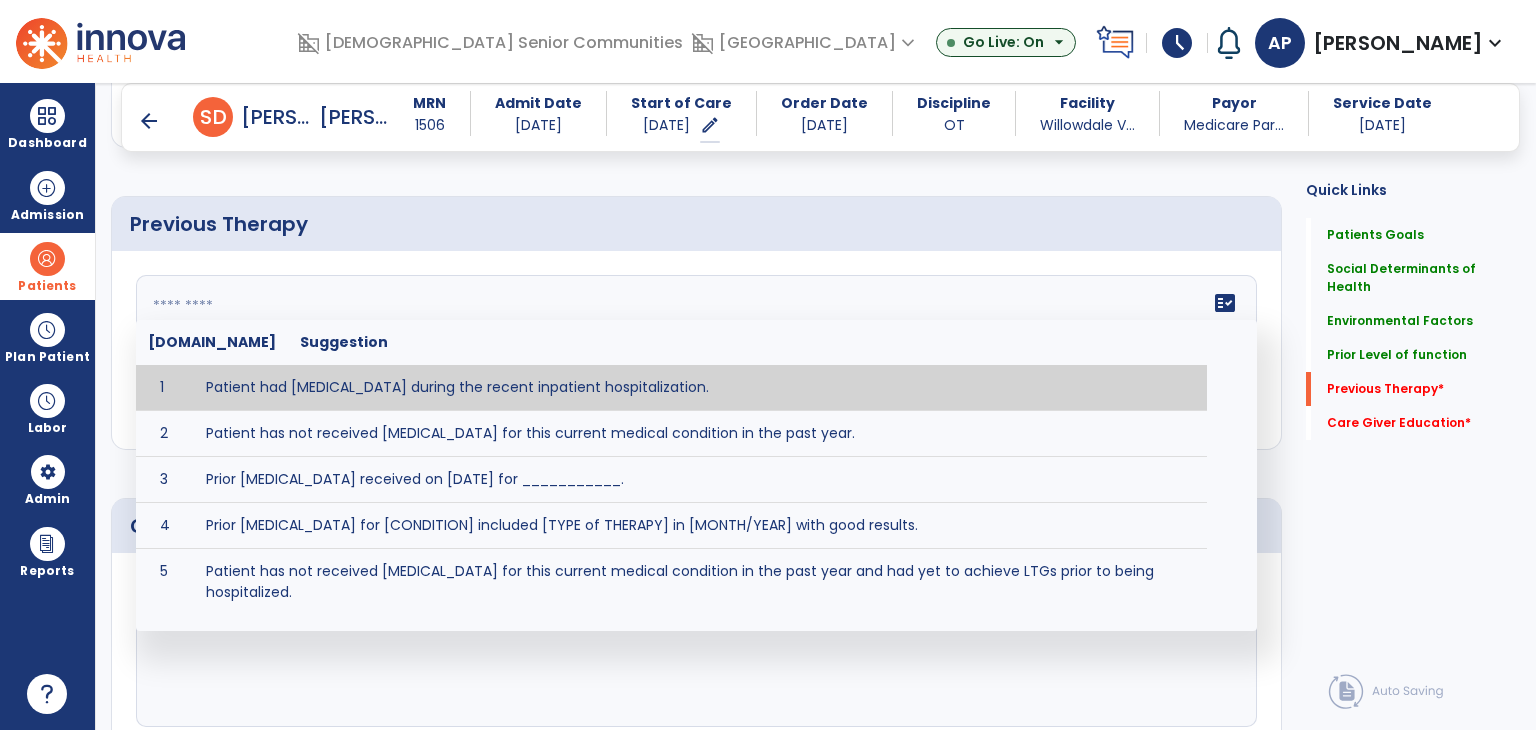 click on "fact_check  [DOMAIN_NAME] Suggestion 1 Patient had [MEDICAL_DATA] during the recent inpatient hospitalization. 2 Patient has not received [MEDICAL_DATA] for this current medical condition in the past year. 3 Prior [MEDICAL_DATA] received on [DATE] for ___________. 4 Prior [MEDICAL_DATA] for [CONDITION] included [TYPE of THERAPY] in [MONTH/YEAR] with good results. 5 Patient has not received [MEDICAL_DATA] for this current medical condition in the past year and had yet to achieve LTGs prior to being hospitalized. 6 Prior to this recent hospitalization, the patient had been on therapy case load for [TIME]and was still working to achieve LTGs before being hospitalized." 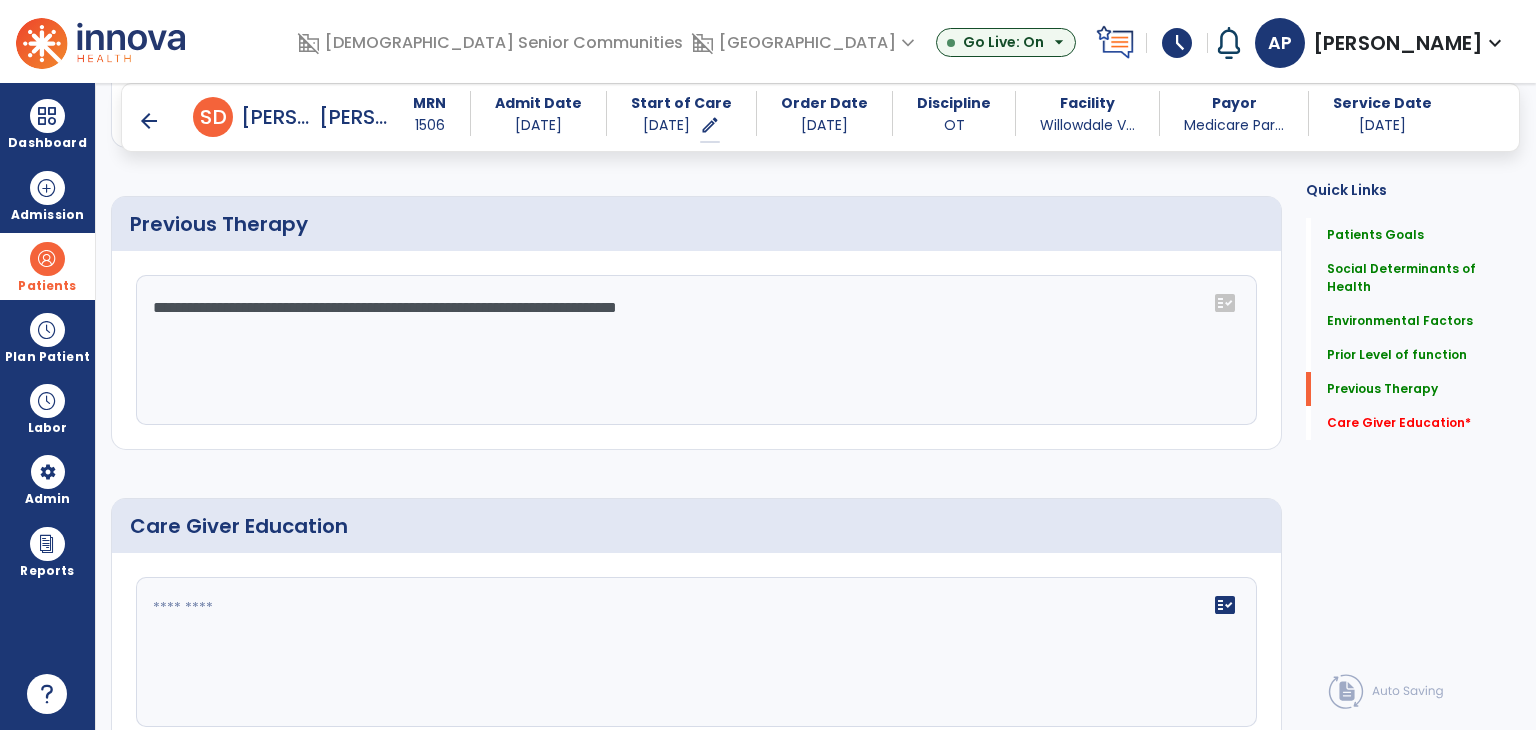 scroll, scrollTop: 1488, scrollLeft: 0, axis: vertical 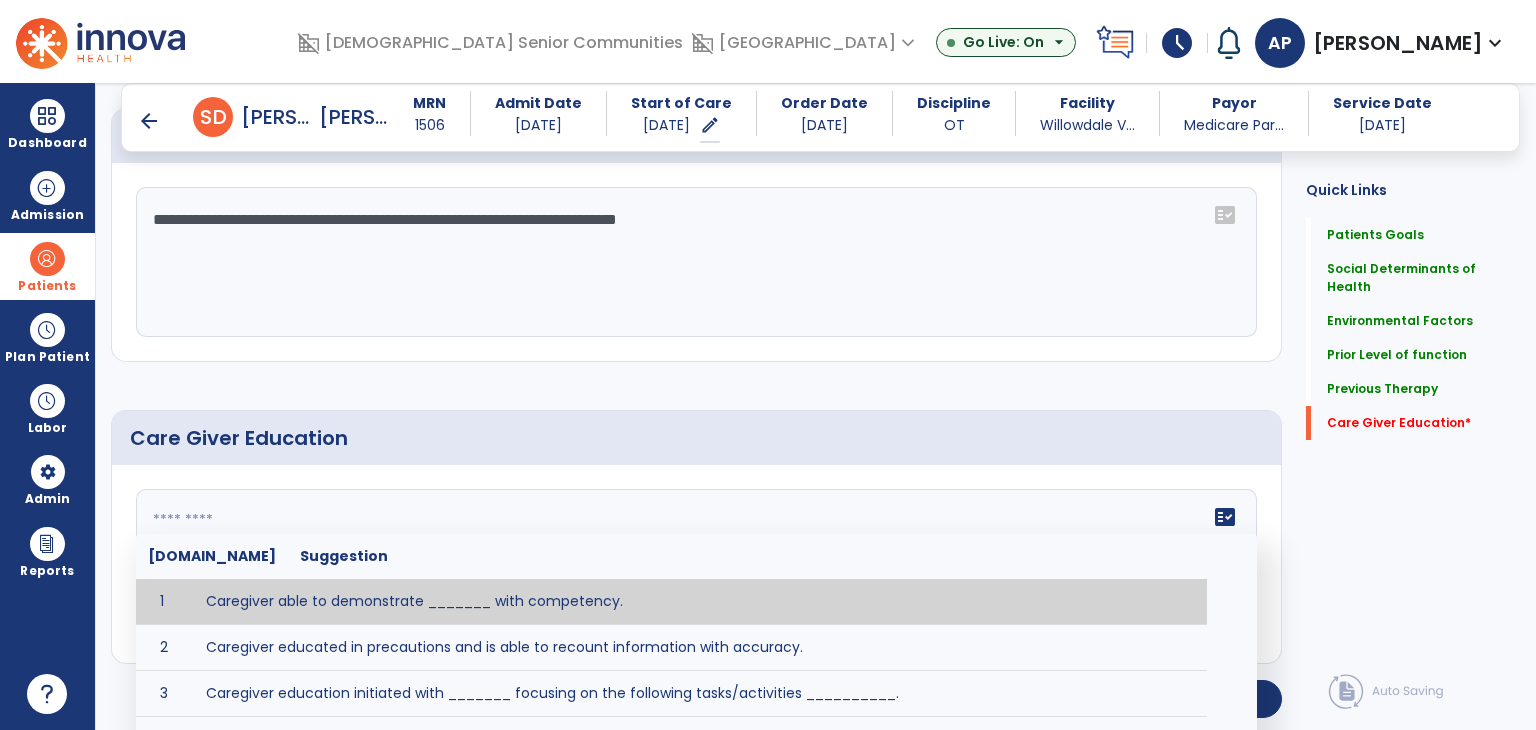 click on "fact_check  [DOMAIN_NAME] Suggestion 1 Caregiver able to demonstrate _______ with competency. 2 Caregiver educated in precautions and is able to recount information with accuracy. 3 Caregiver education initiated with _______ focusing on the following tasks/activities __________. 4 Home exercise program initiated with caregiver focusing on __________. 5 Patient educated in precautions and is able to recount information with [VALUE]% accuracy." 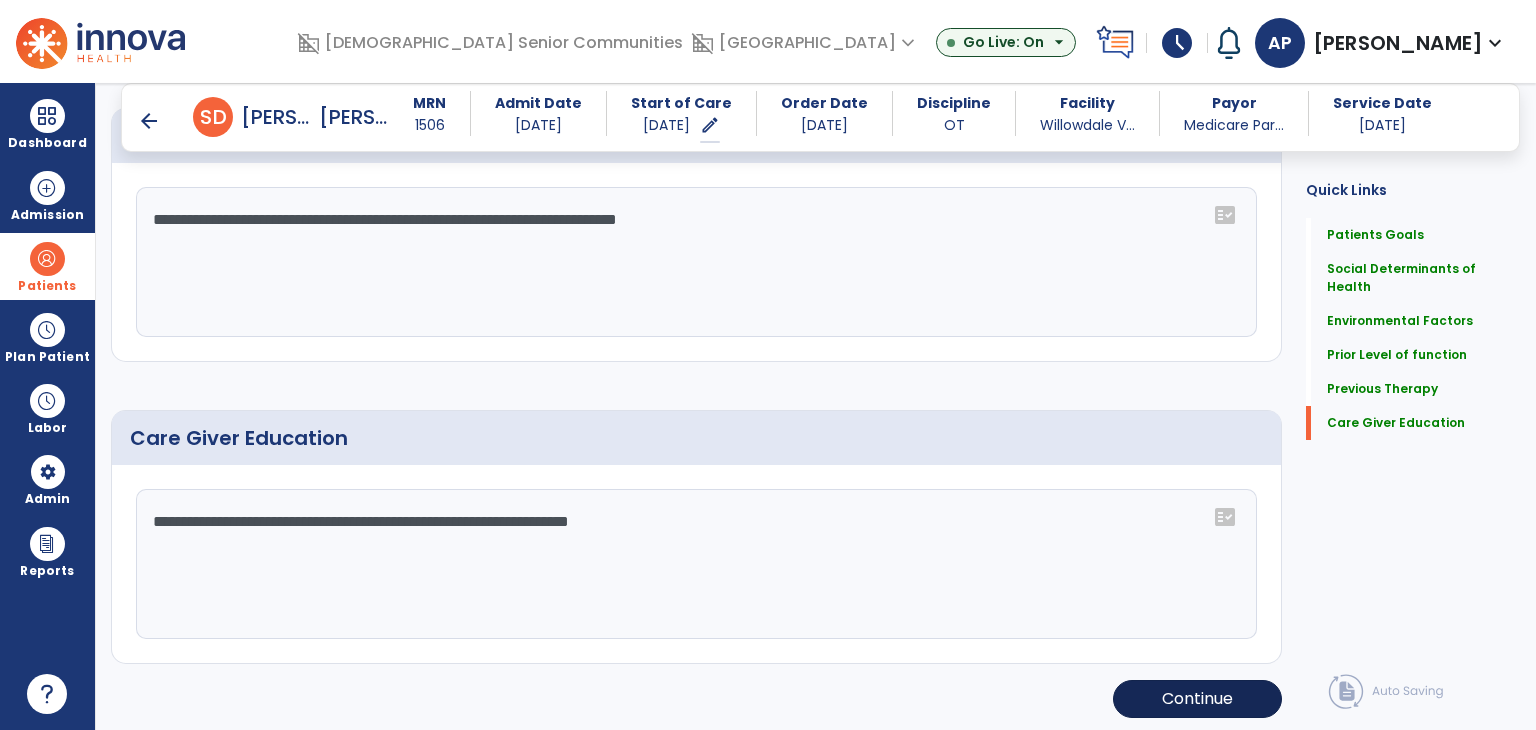 type on "**********" 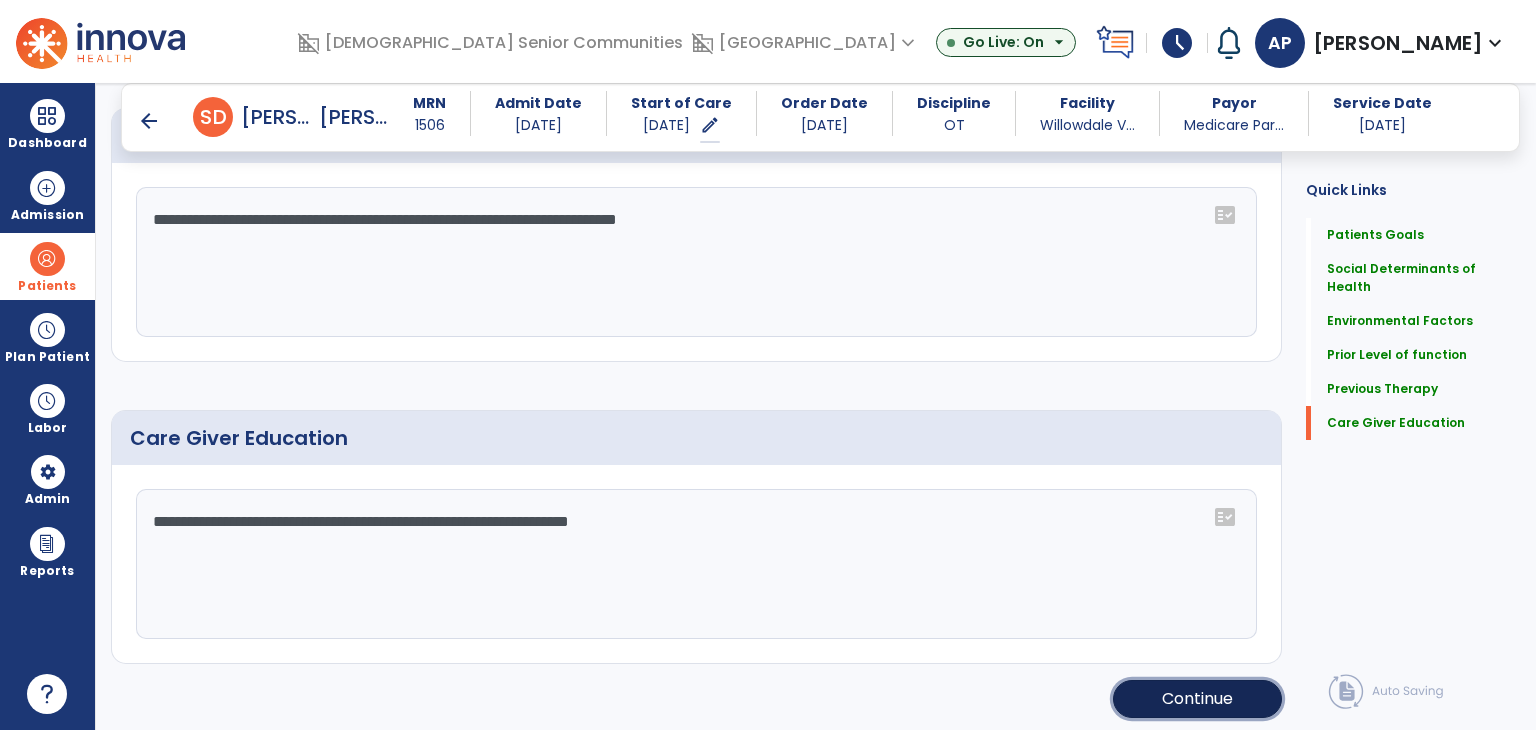 click on "Continue" 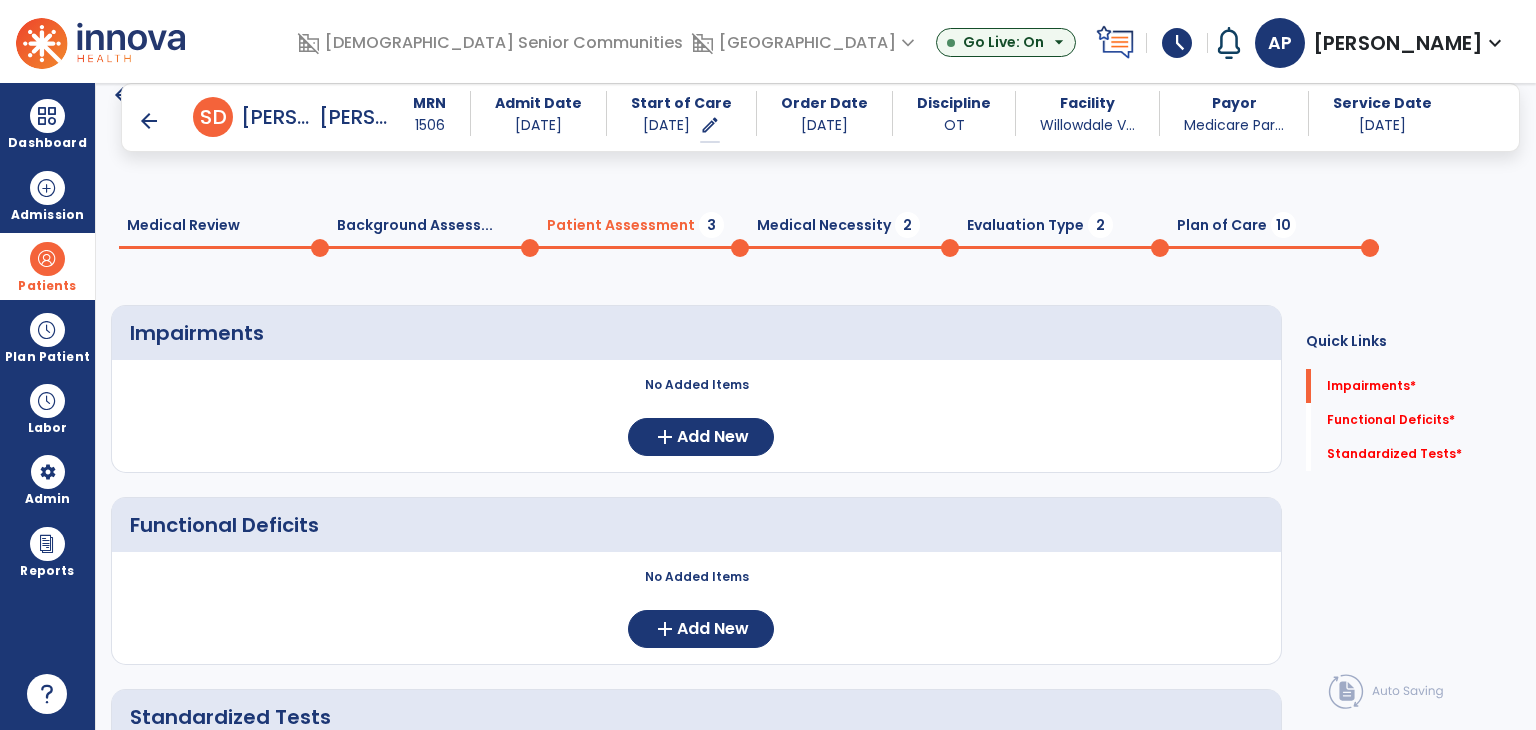scroll, scrollTop: 17, scrollLeft: 0, axis: vertical 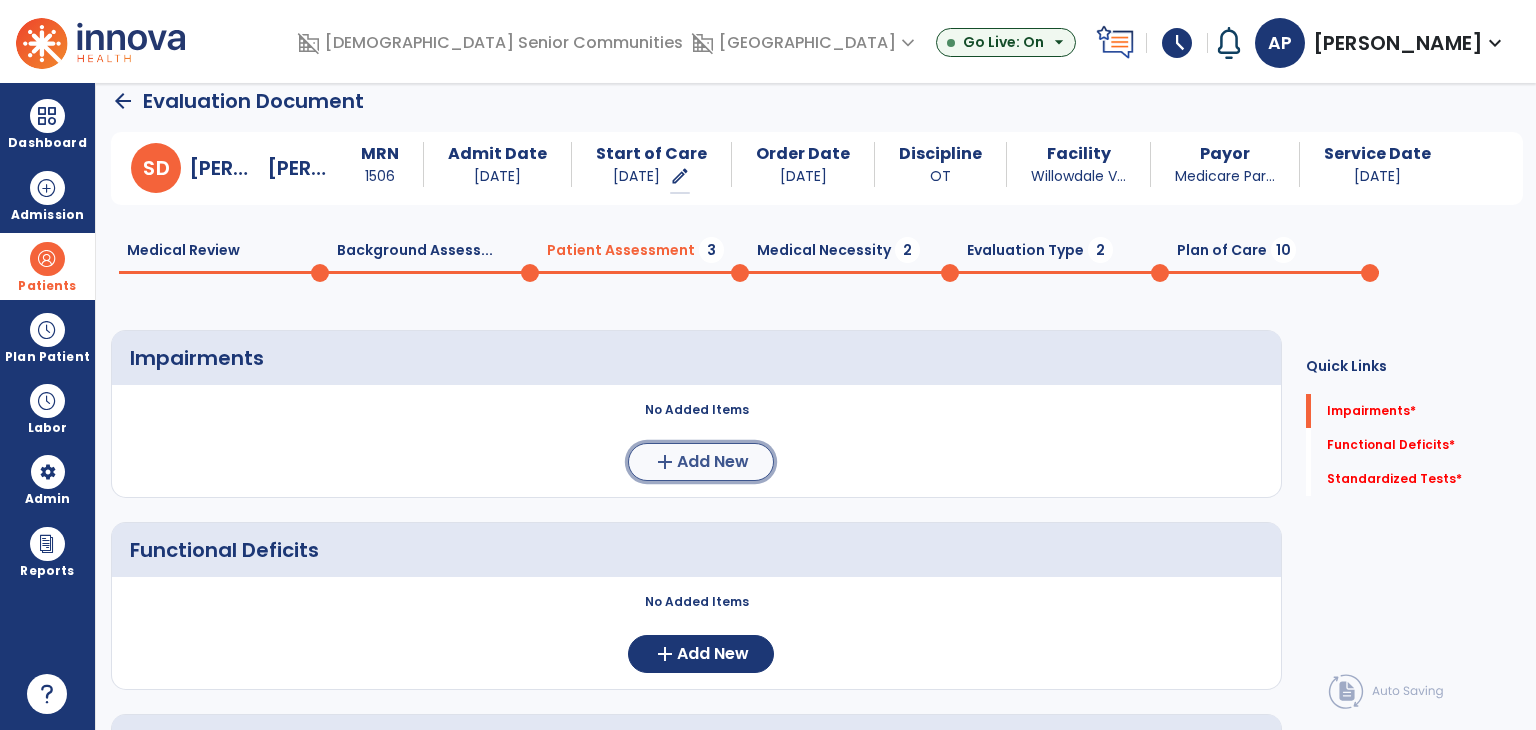 click on "Add New" 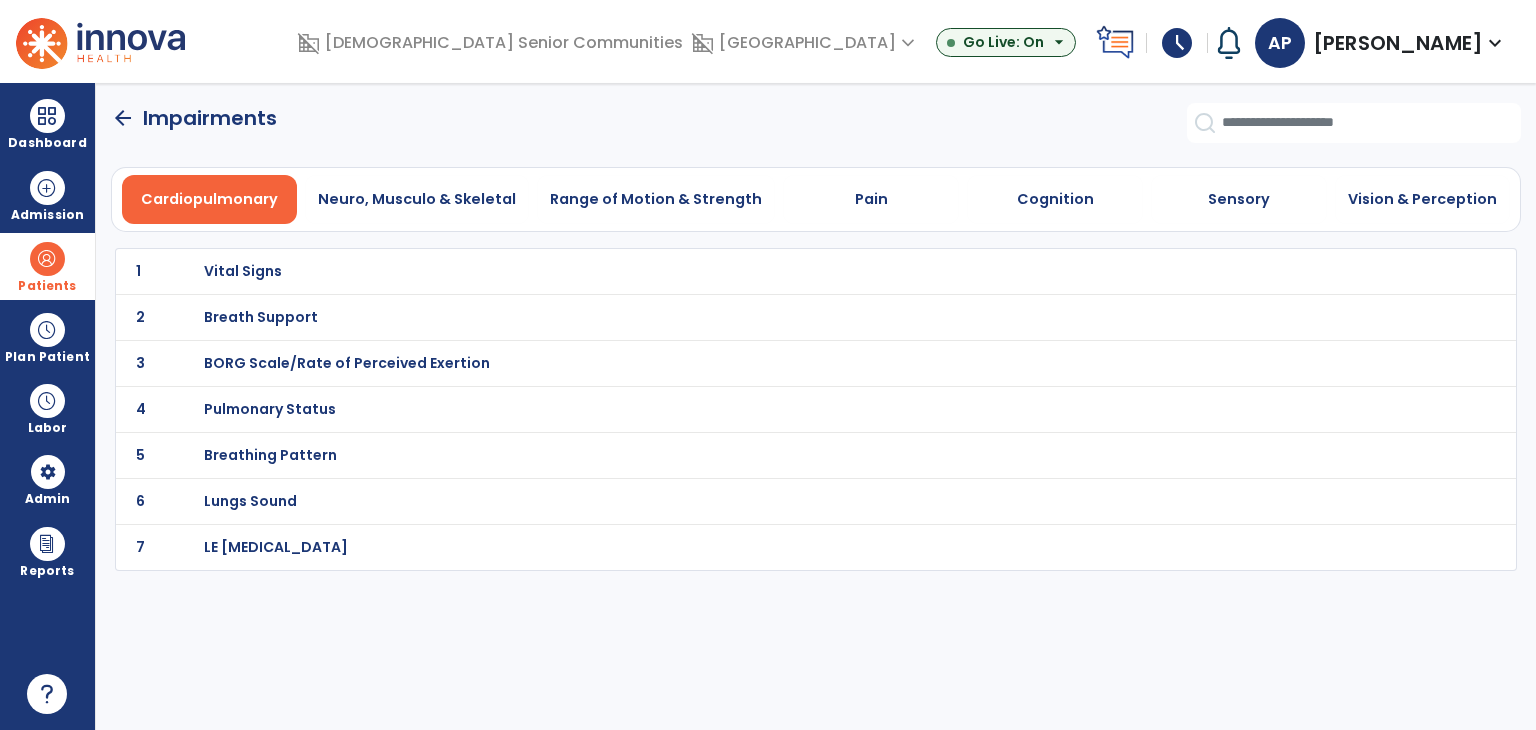 scroll, scrollTop: 0, scrollLeft: 0, axis: both 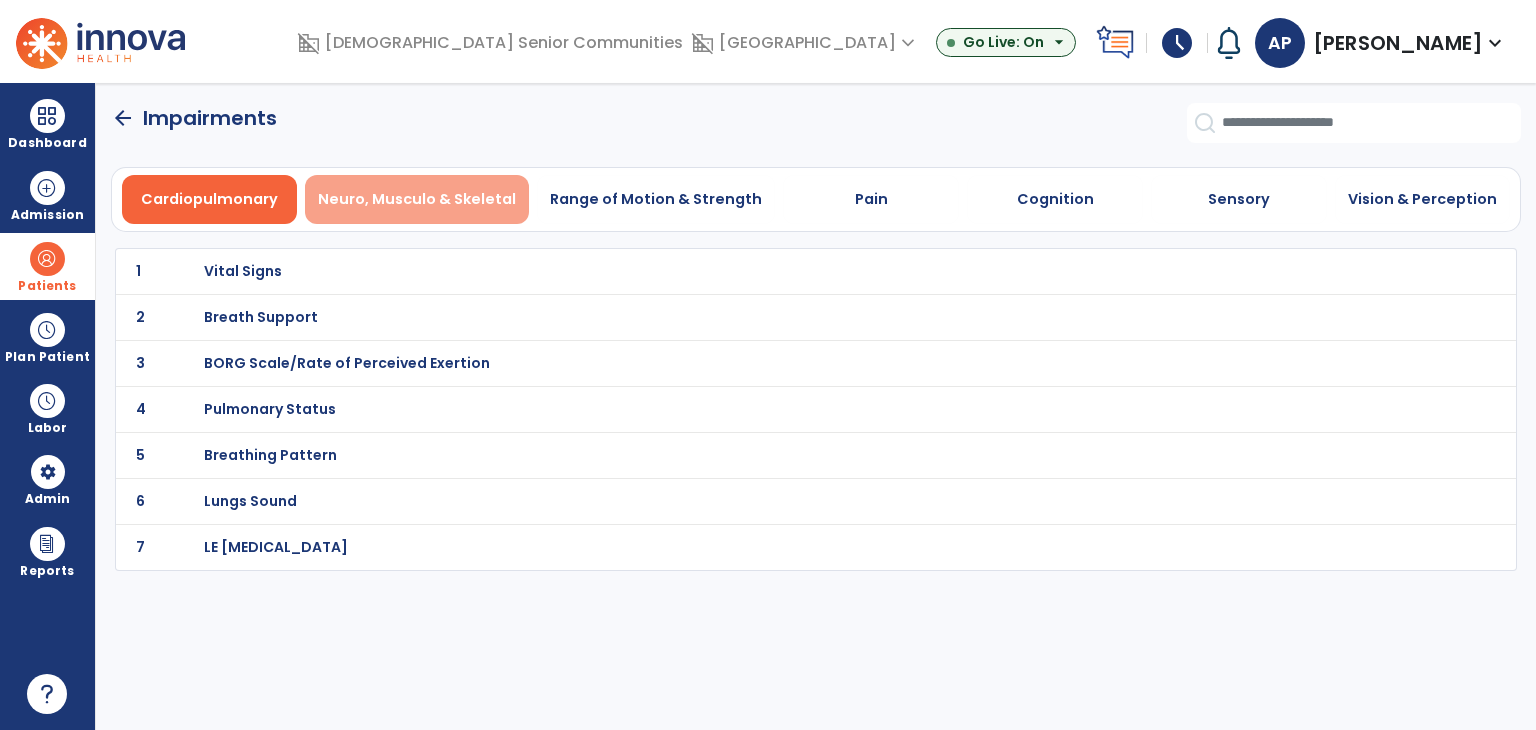 click on "Neuro, Musculo & Skeletal" at bounding box center [417, 199] 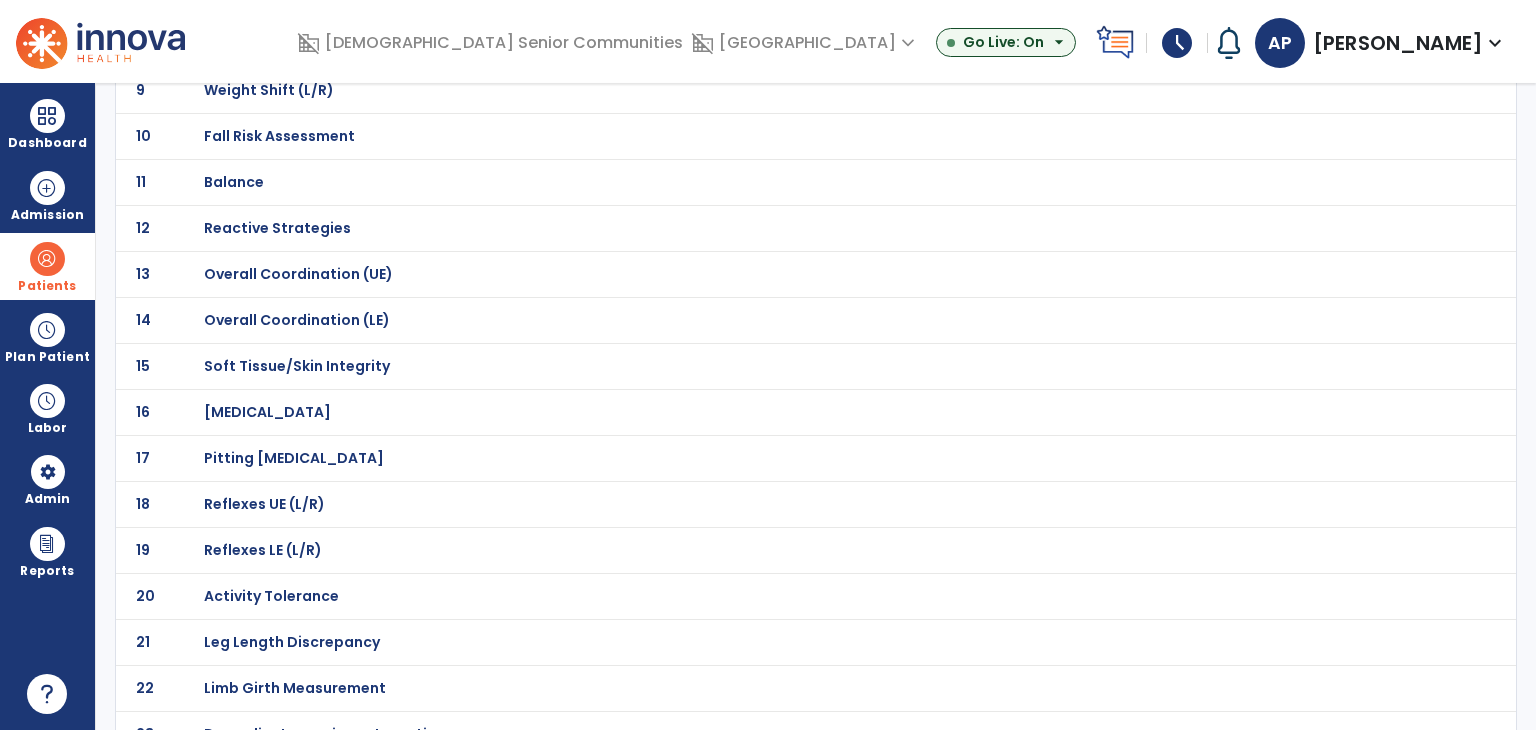 scroll, scrollTop: 572, scrollLeft: 0, axis: vertical 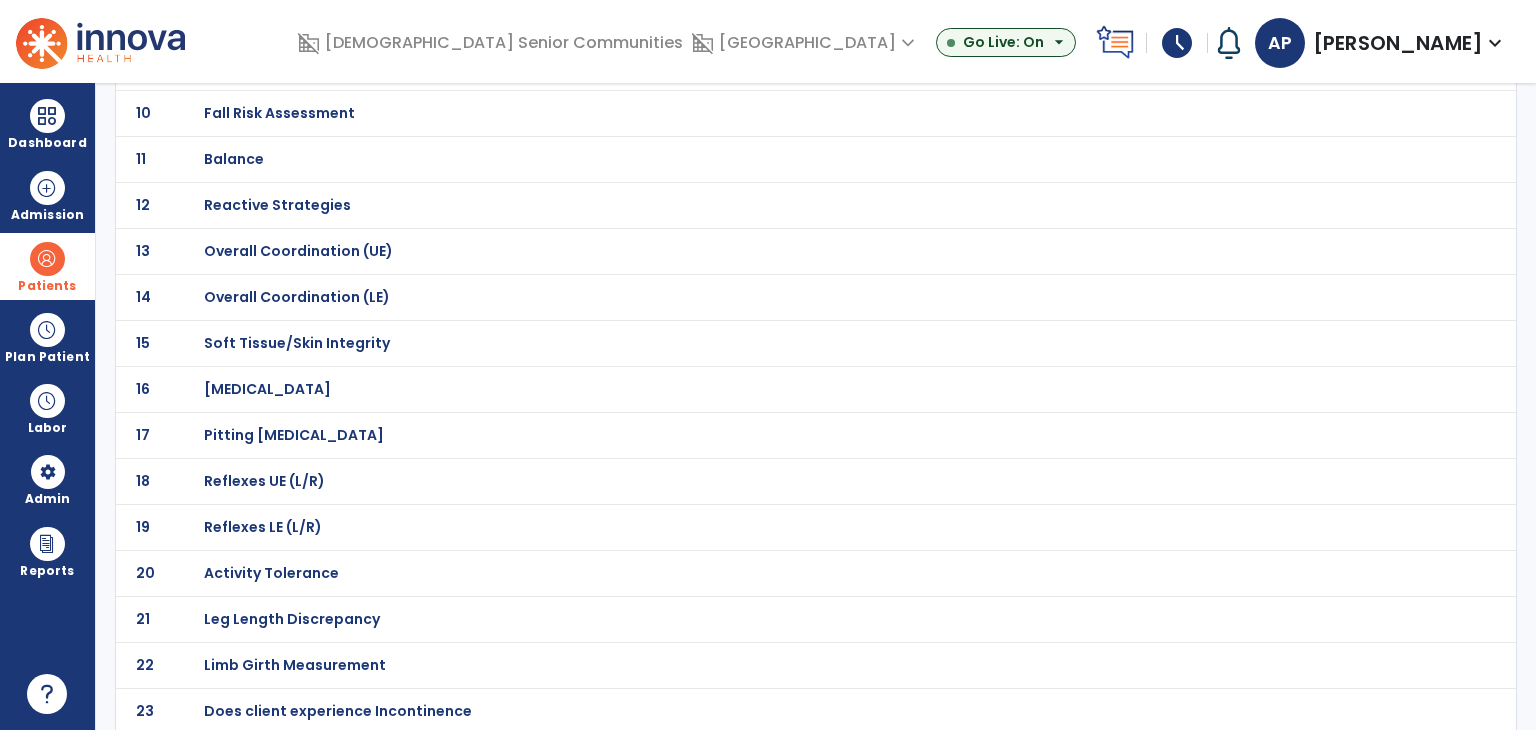 click on "Activity Tolerance" at bounding box center (772, -301) 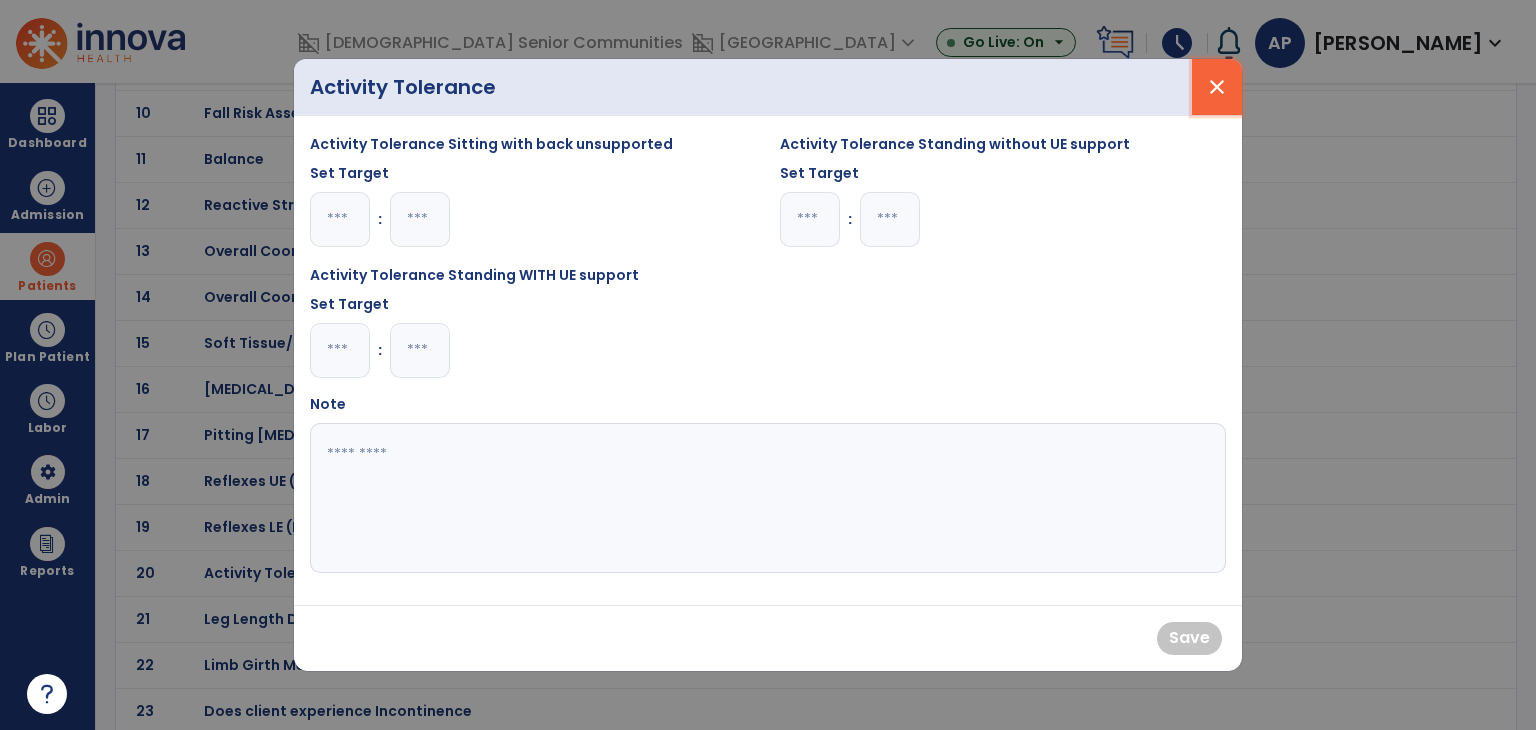 click on "close" at bounding box center [1217, 87] 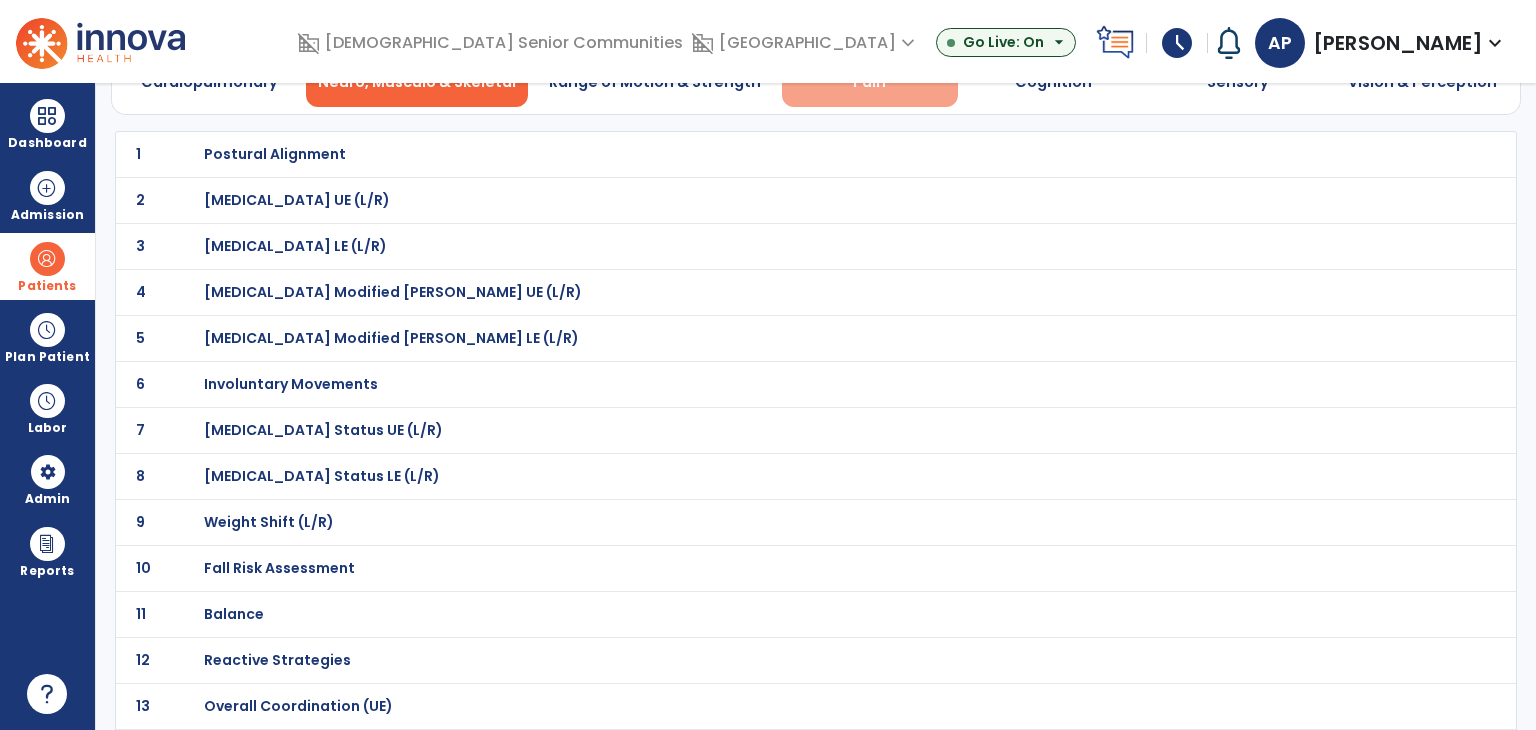 scroll, scrollTop: 0, scrollLeft: 0, axis: both 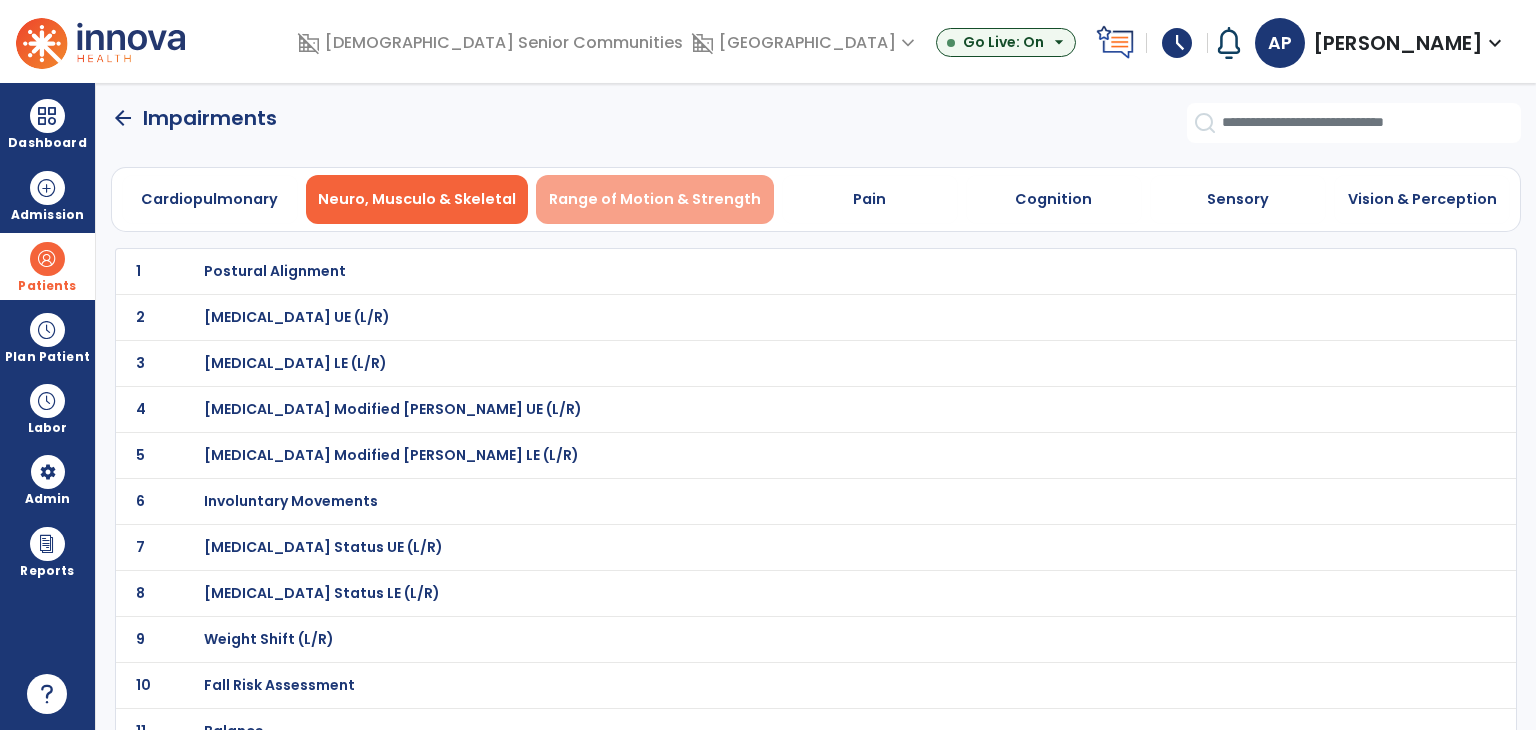 click on "Range of Motion & Strength" at bounding box center [655, 199] 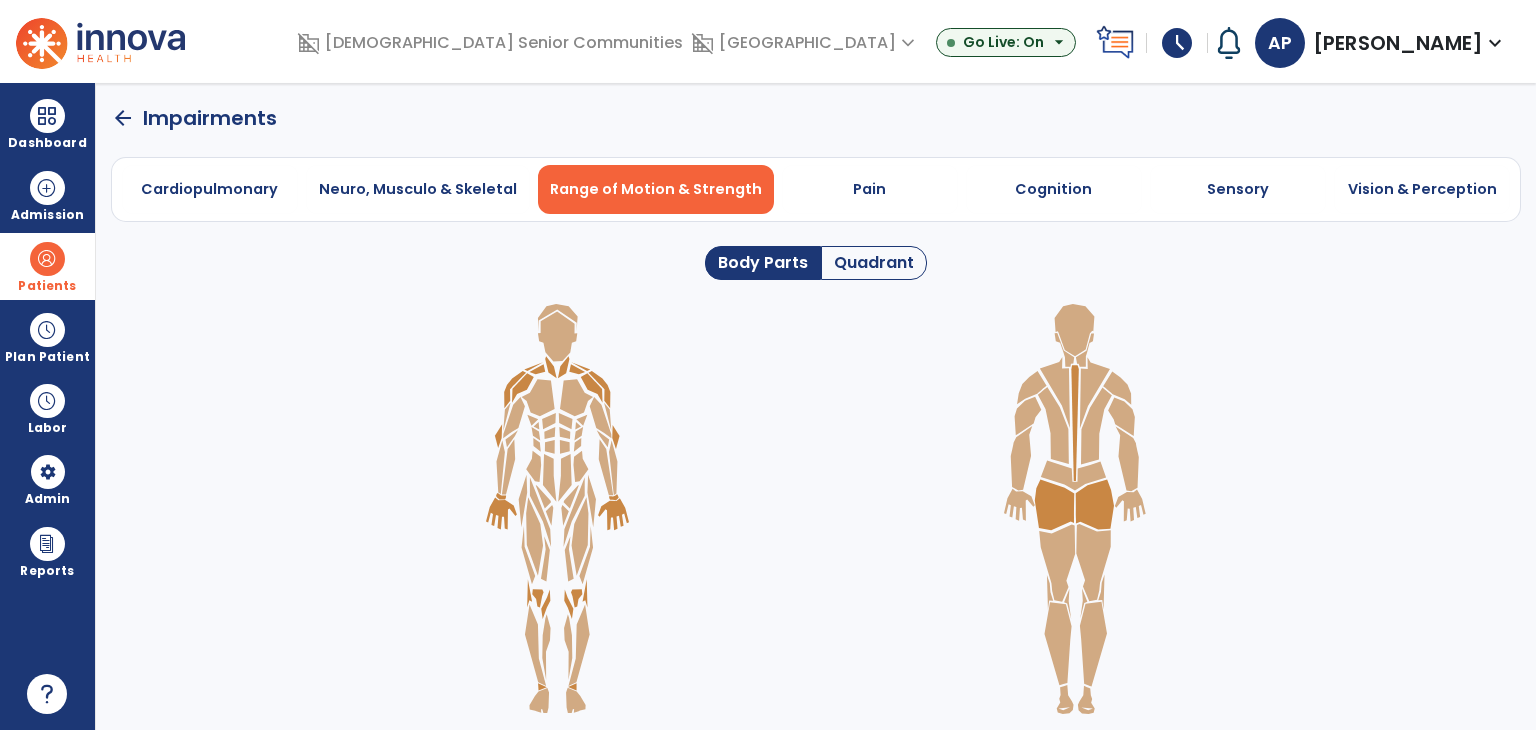 click 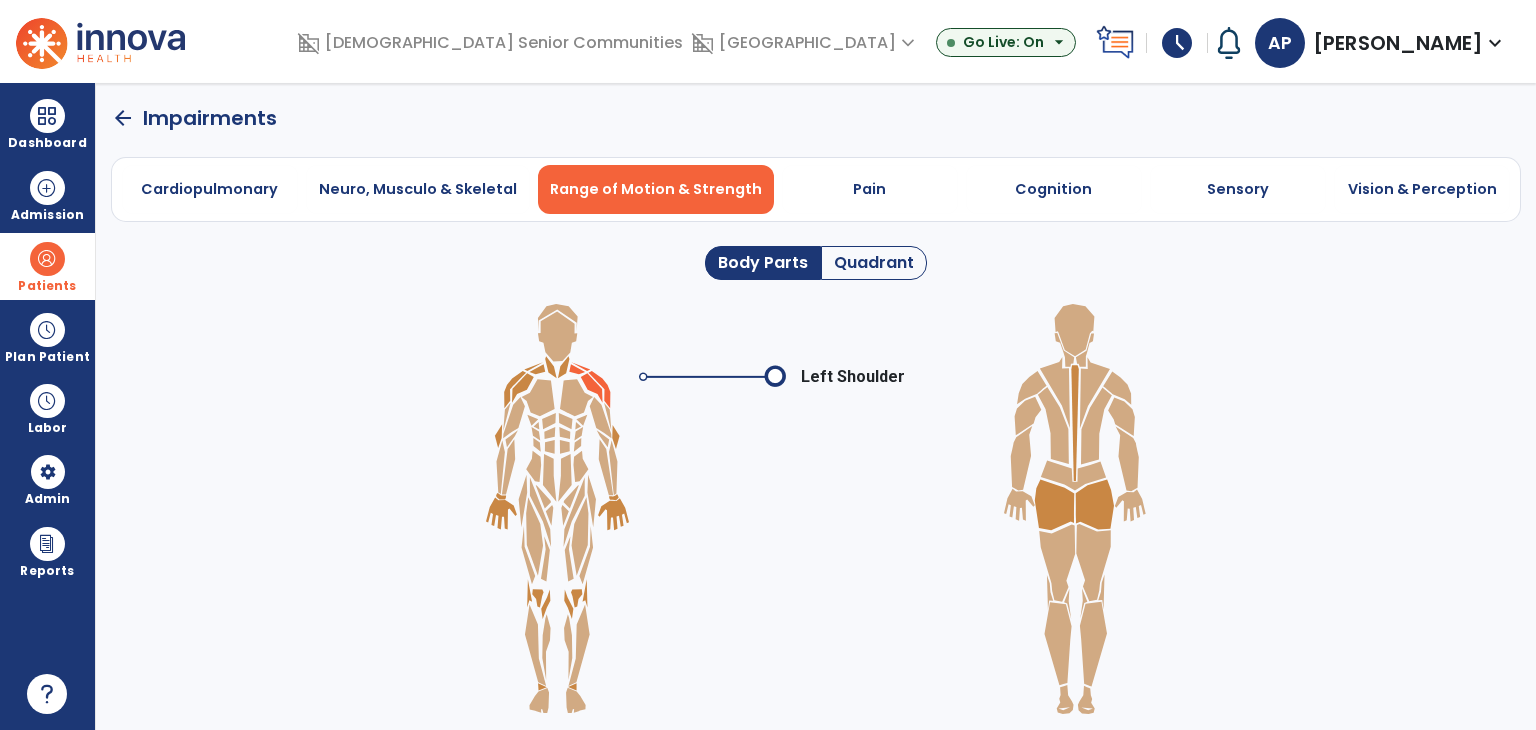 click 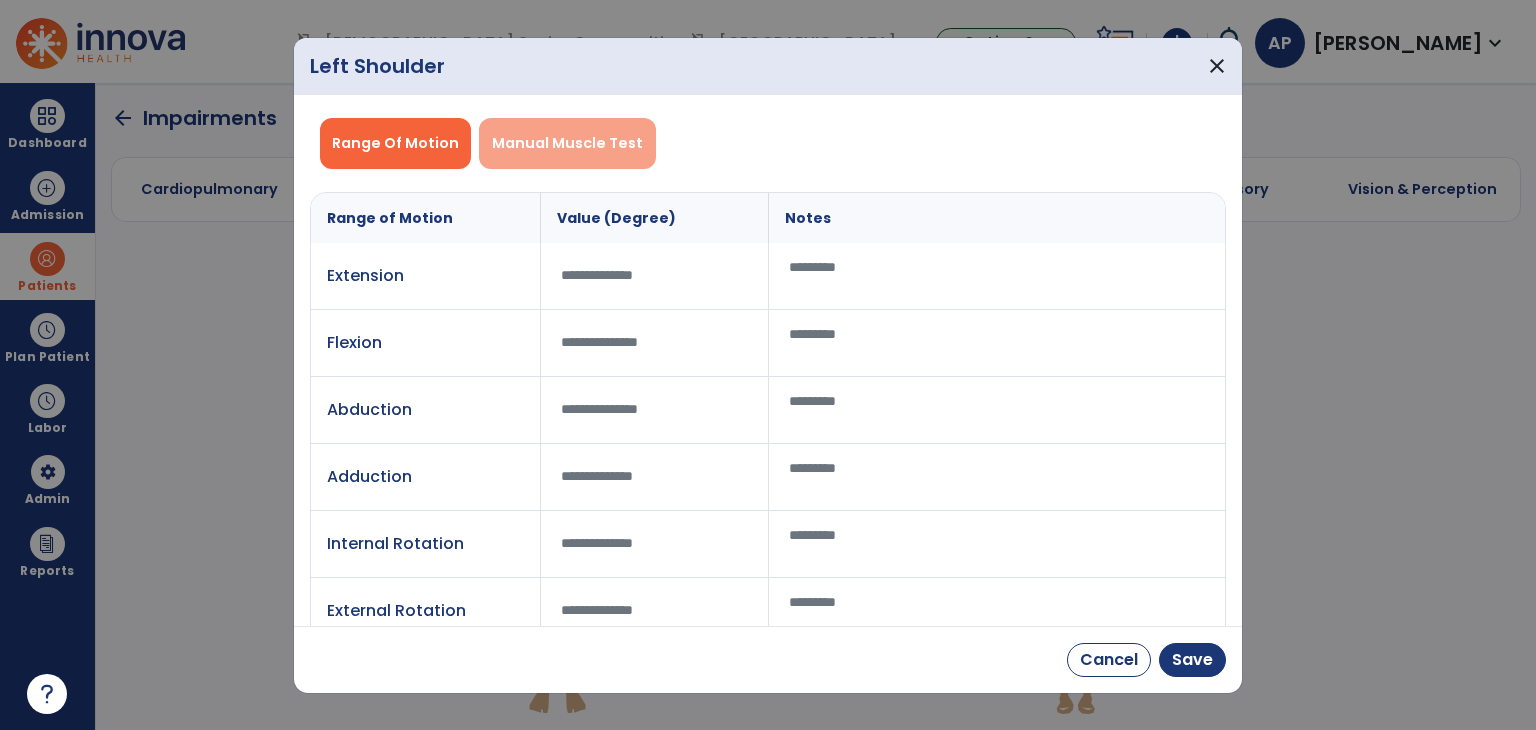 click on "Manual Muscle Test" at bounding box center (567, 143) 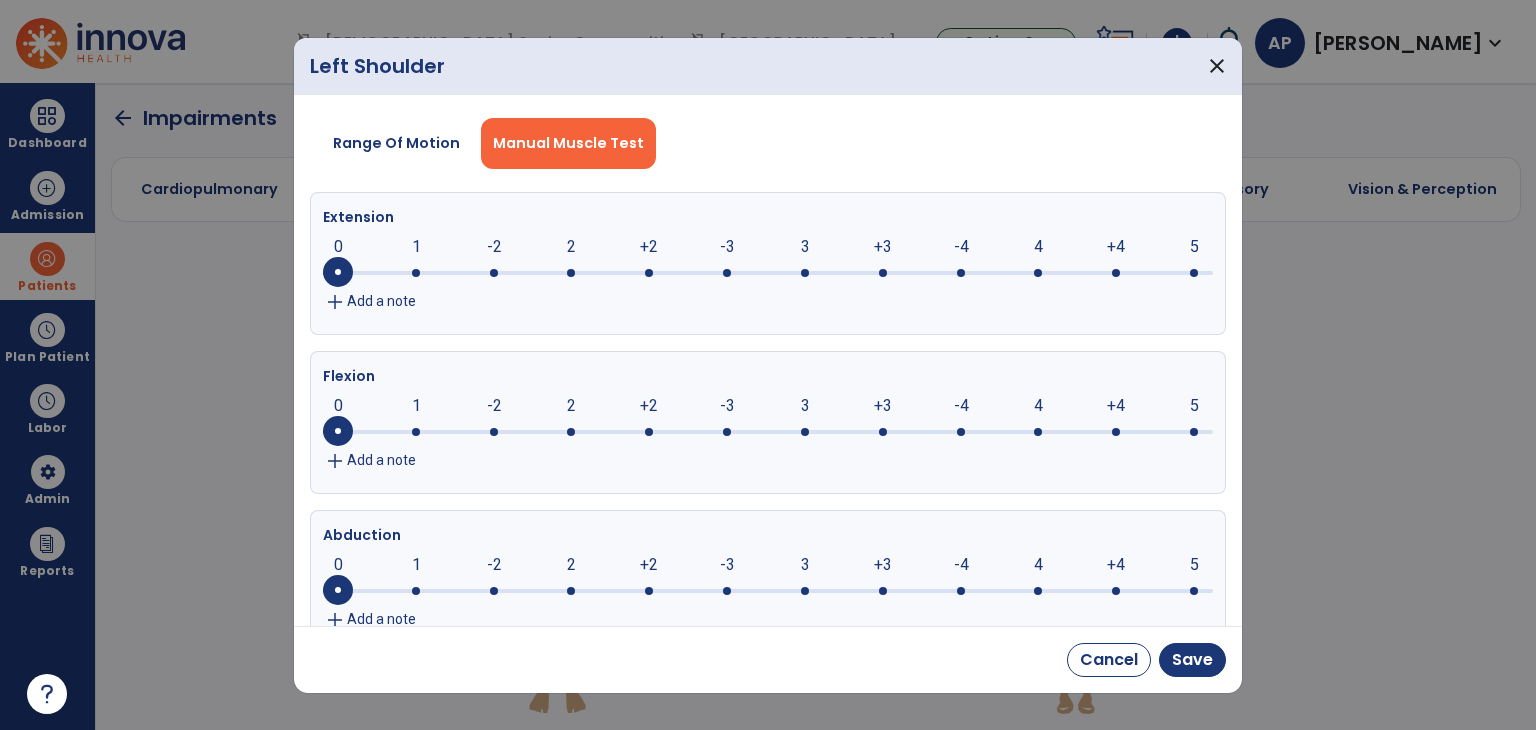 click 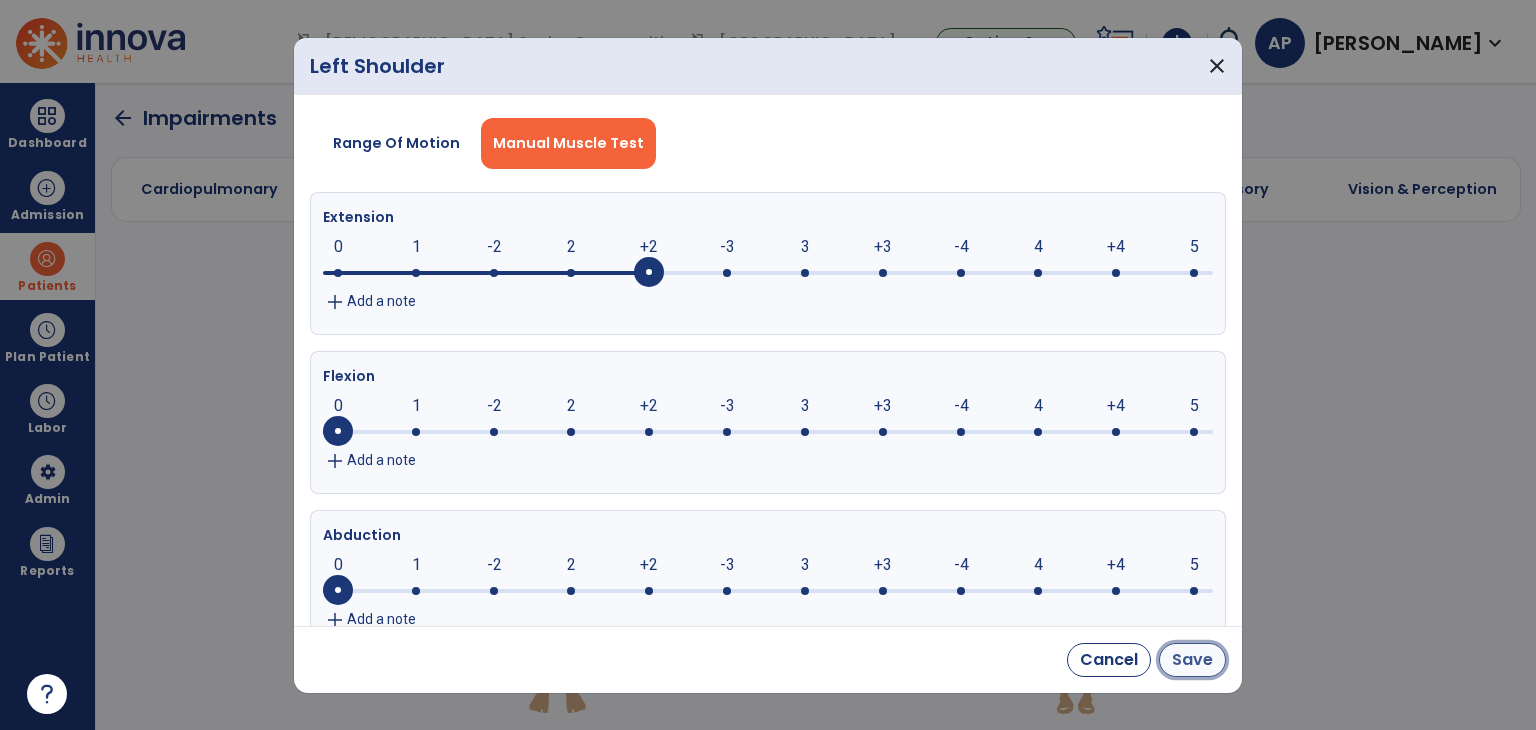 click on "Save" at bounding box center [1192, 660] 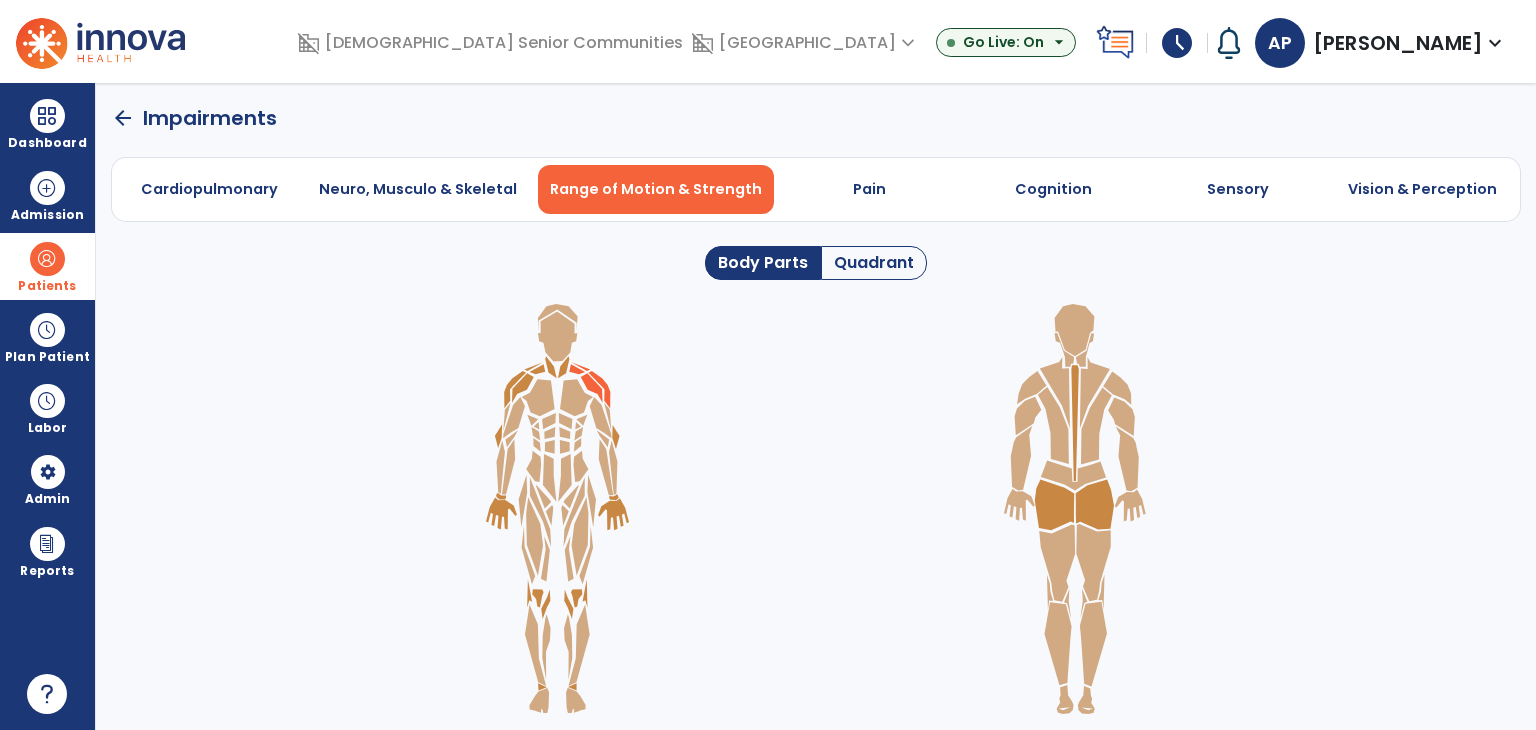 click 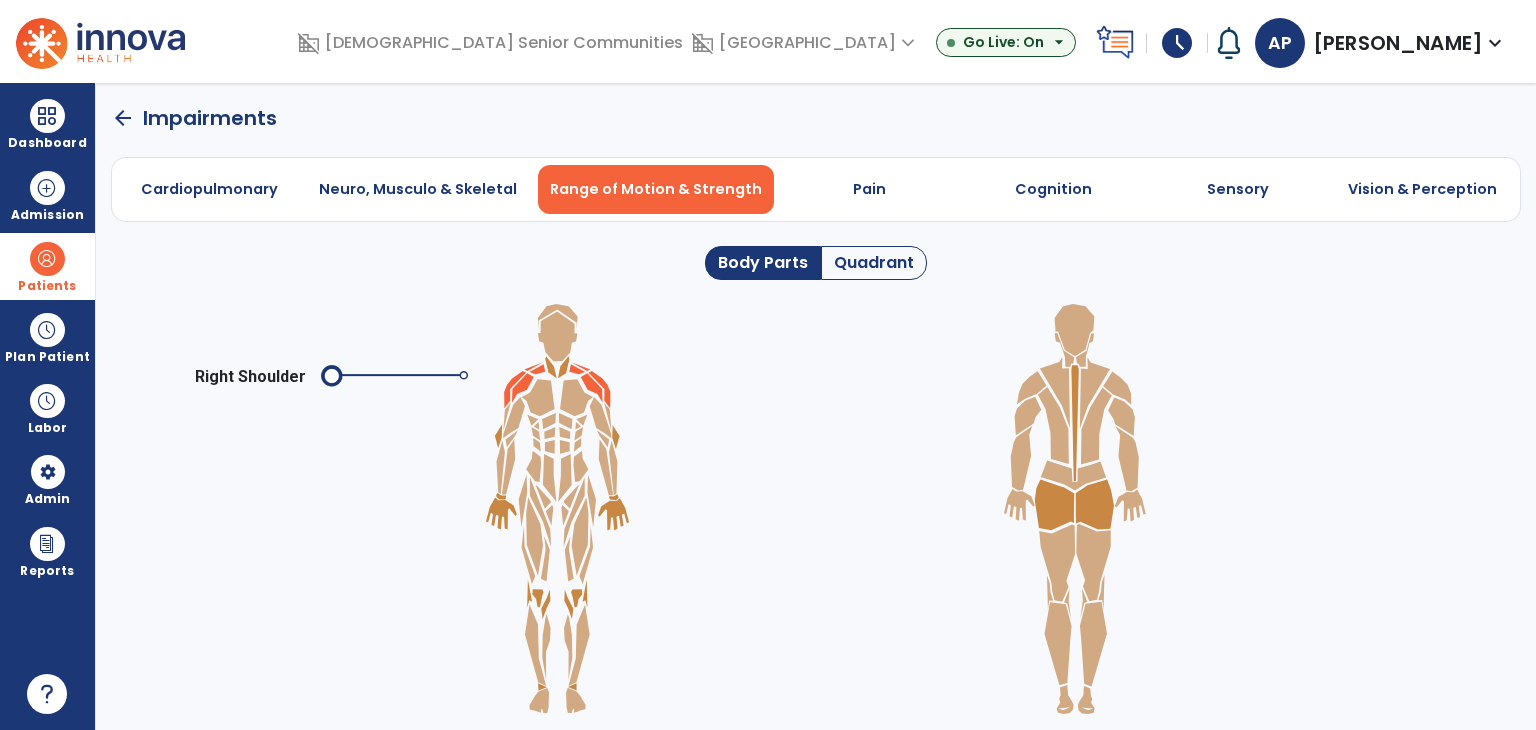click 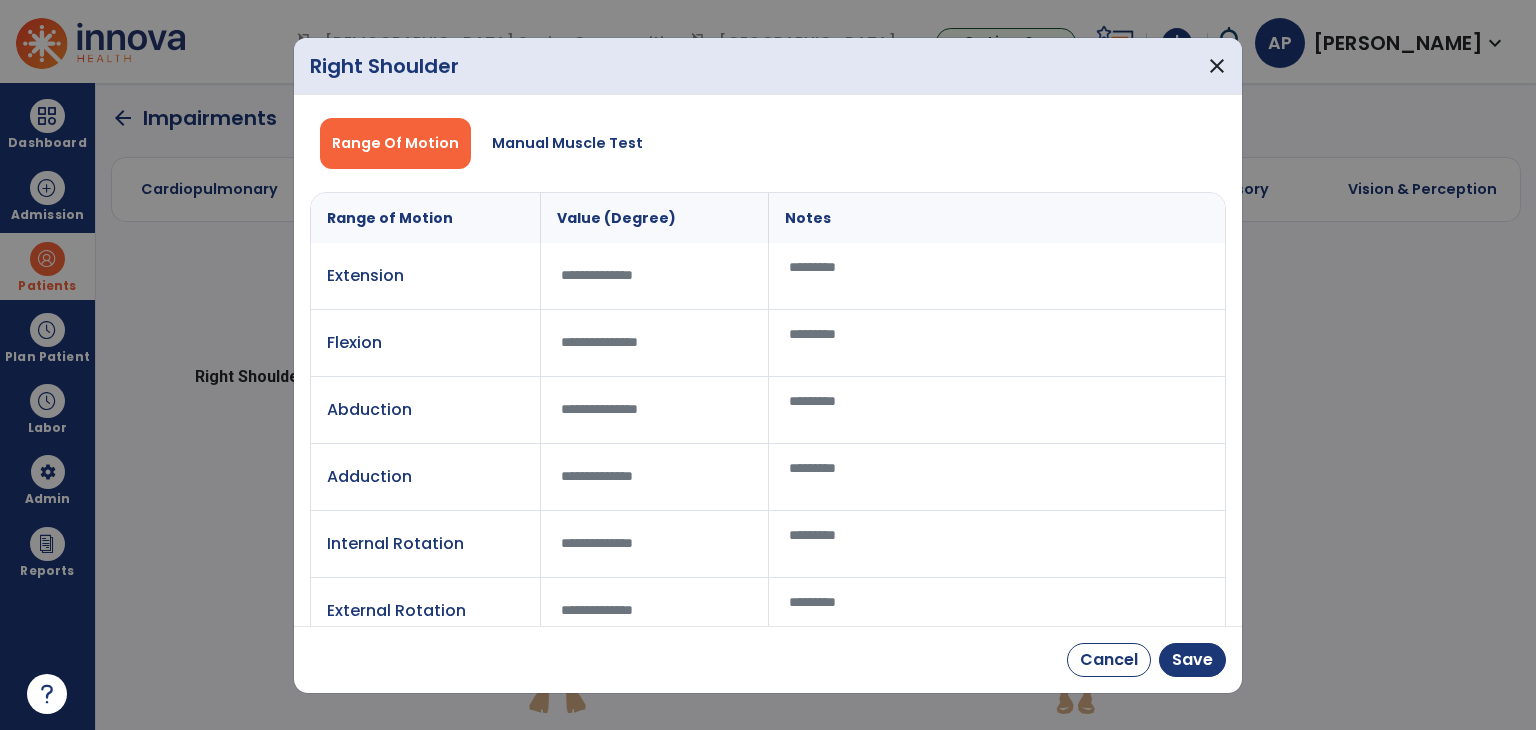 click on "Manual Muscle Test" at bounding box center [567, 143] 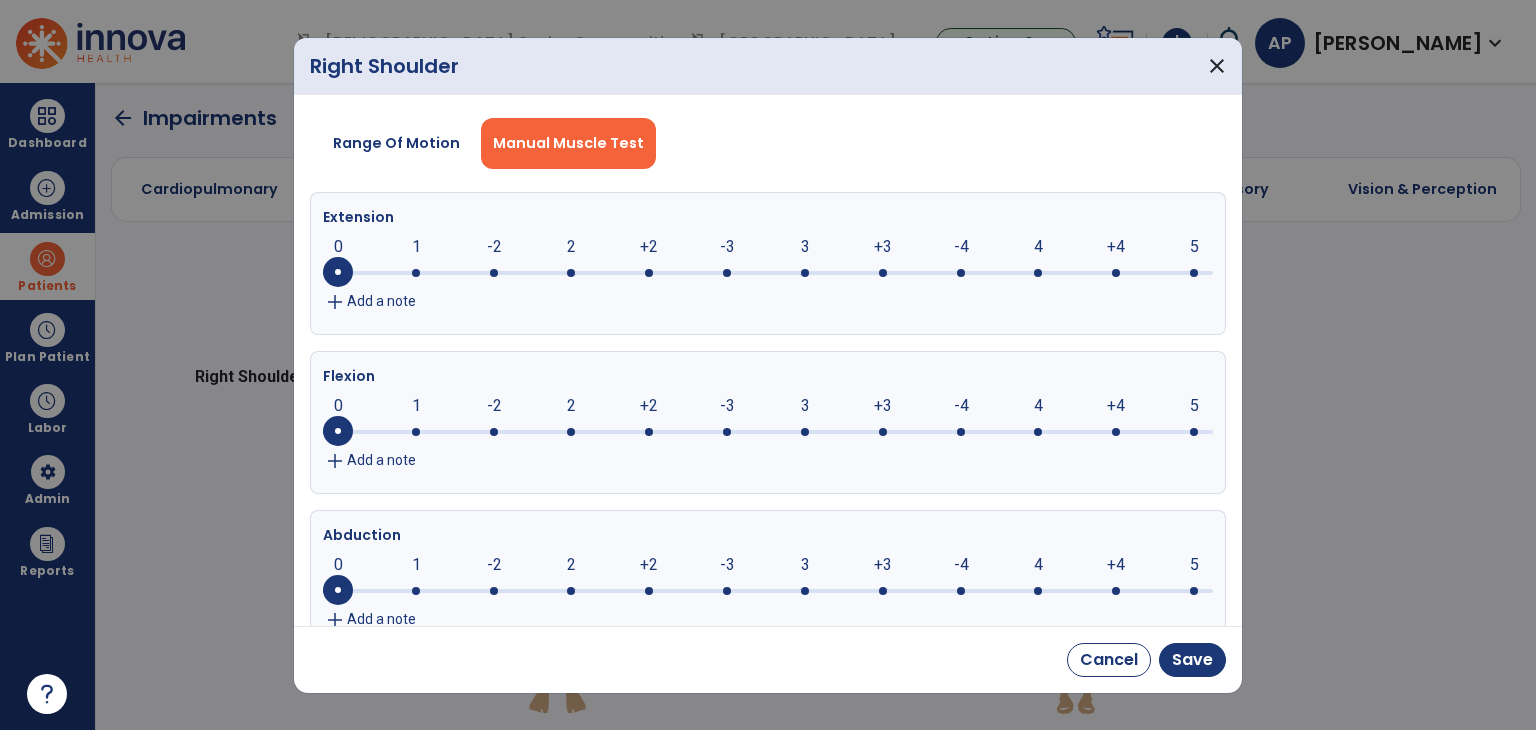 click 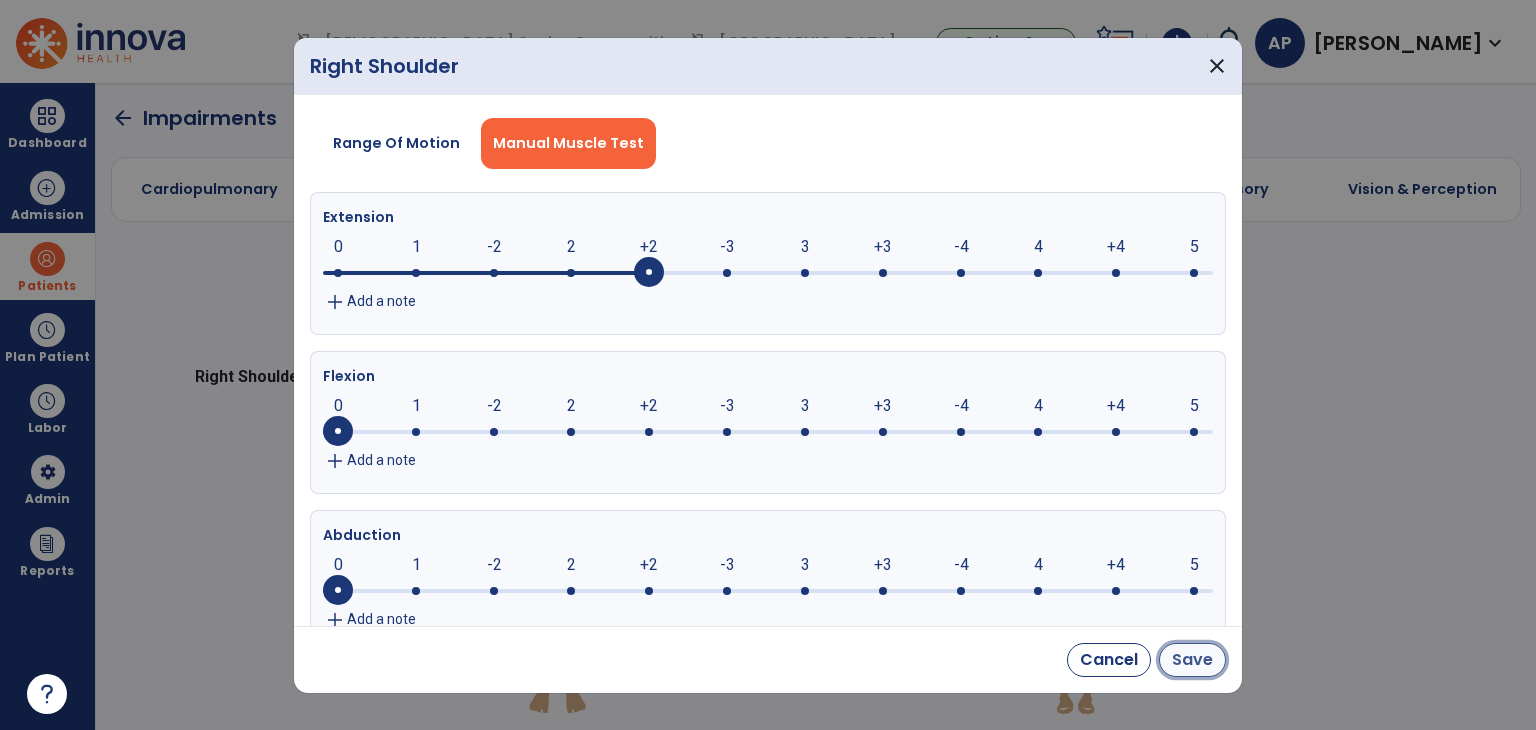 click on "Save" at bounding box center [1192, 660] 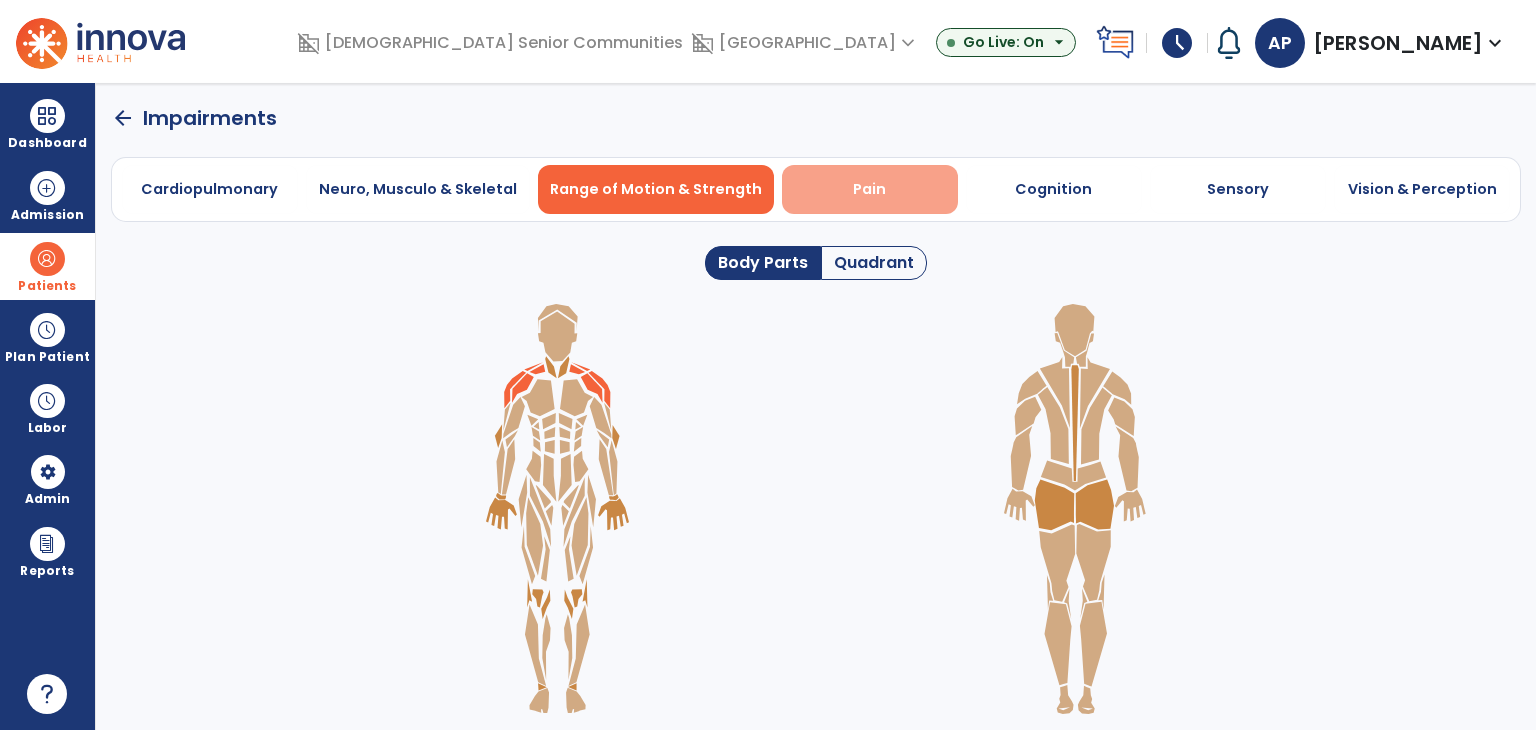 click on "Pain" at bounding box center [869, 189] 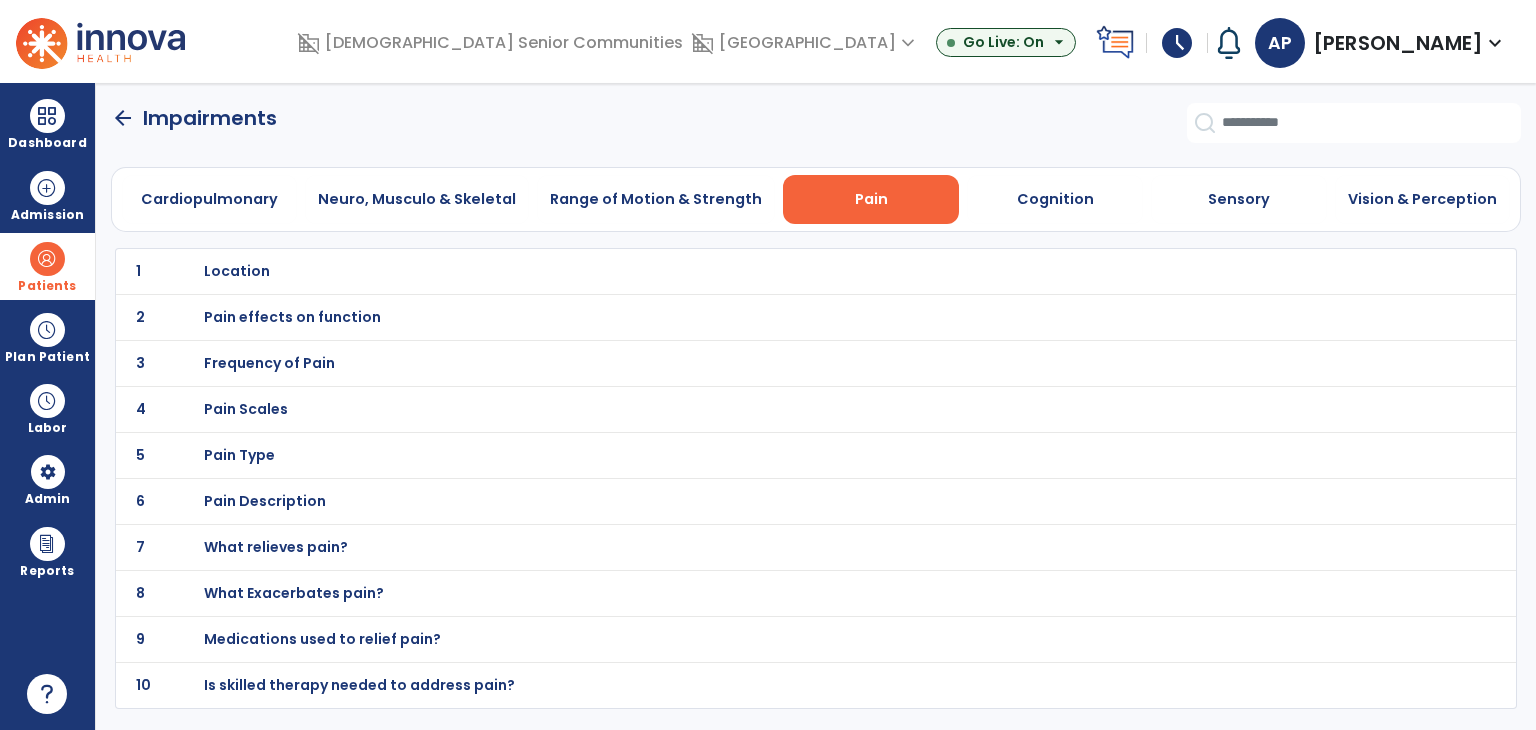 click on "1 Location" 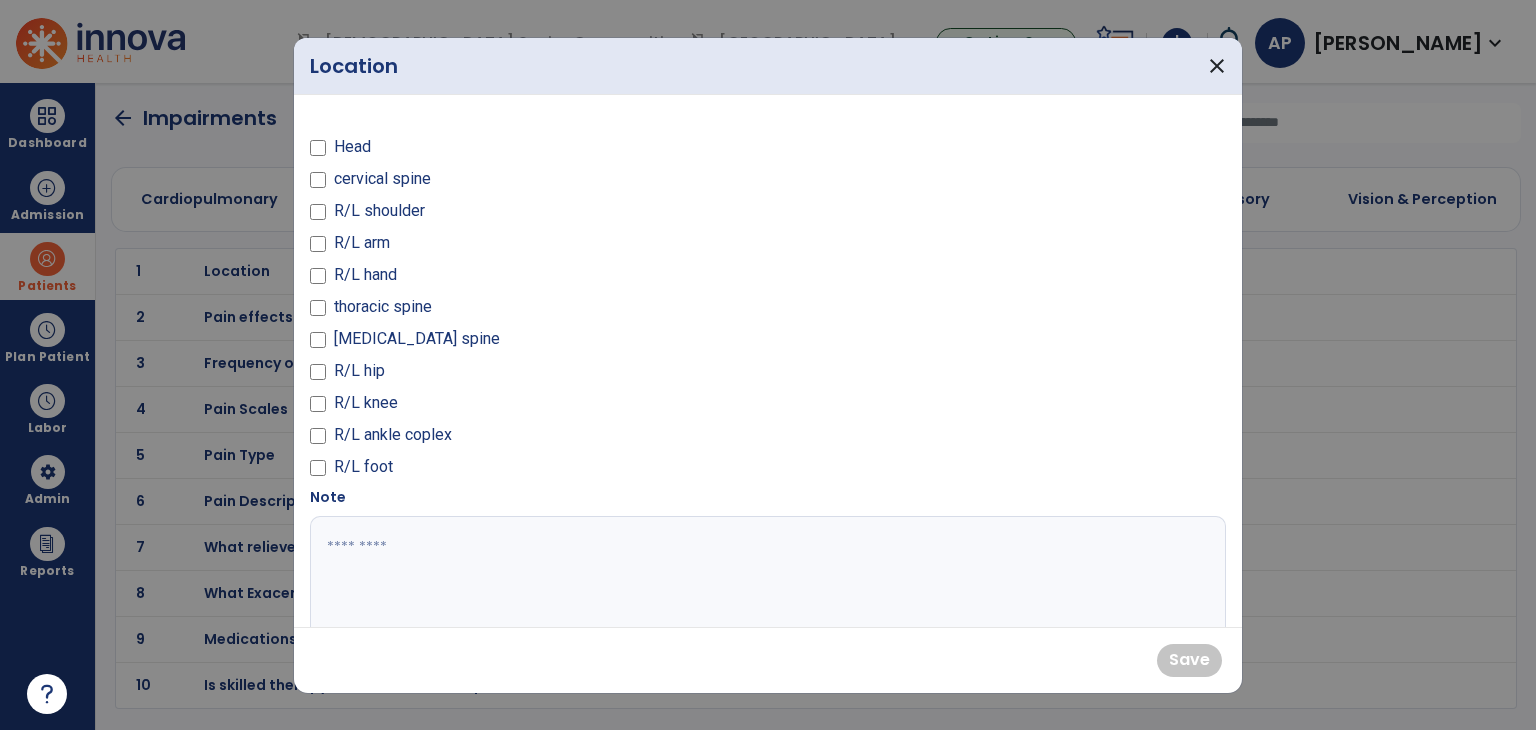 click on "R/L arm" at bounding box center (362, 243) 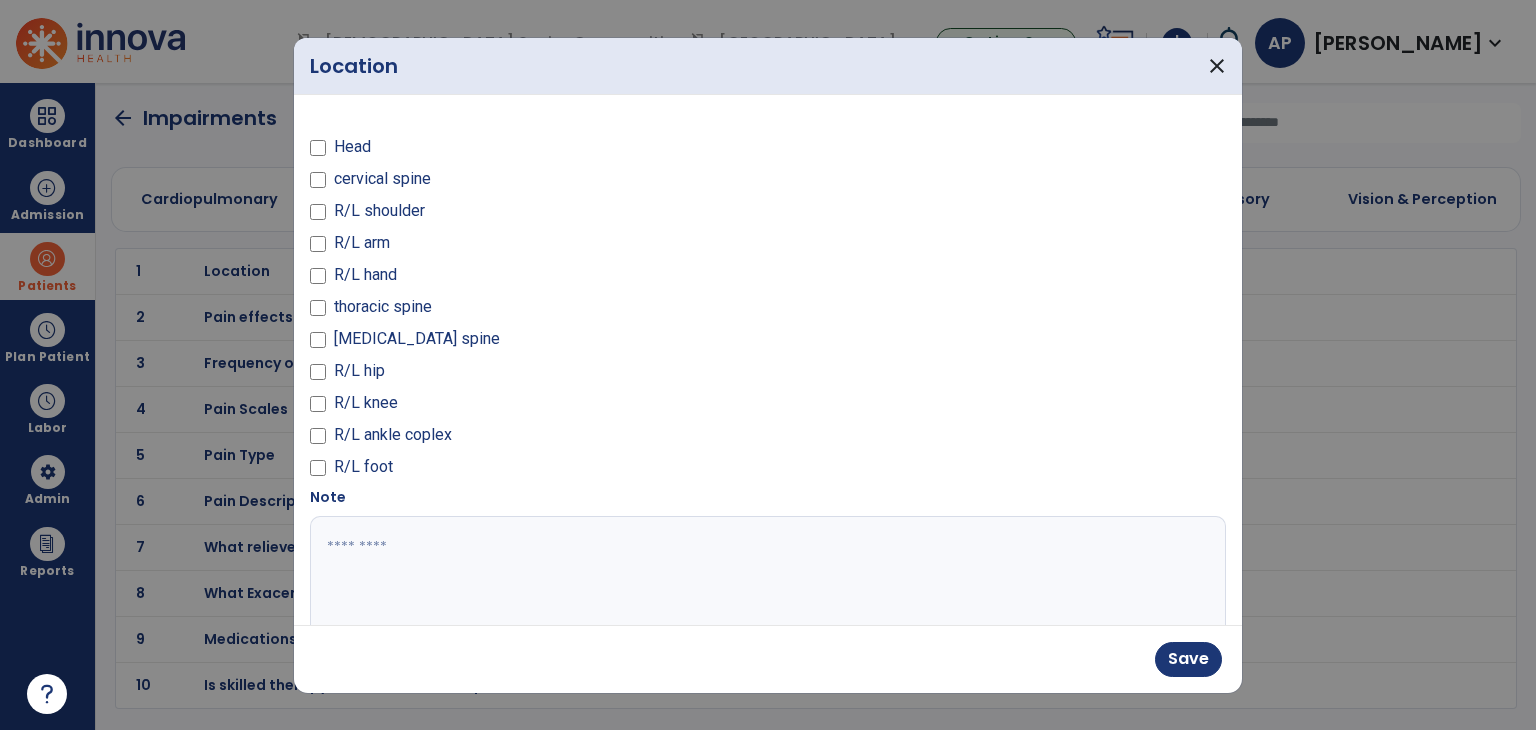 click at bounding box center (766, 591) 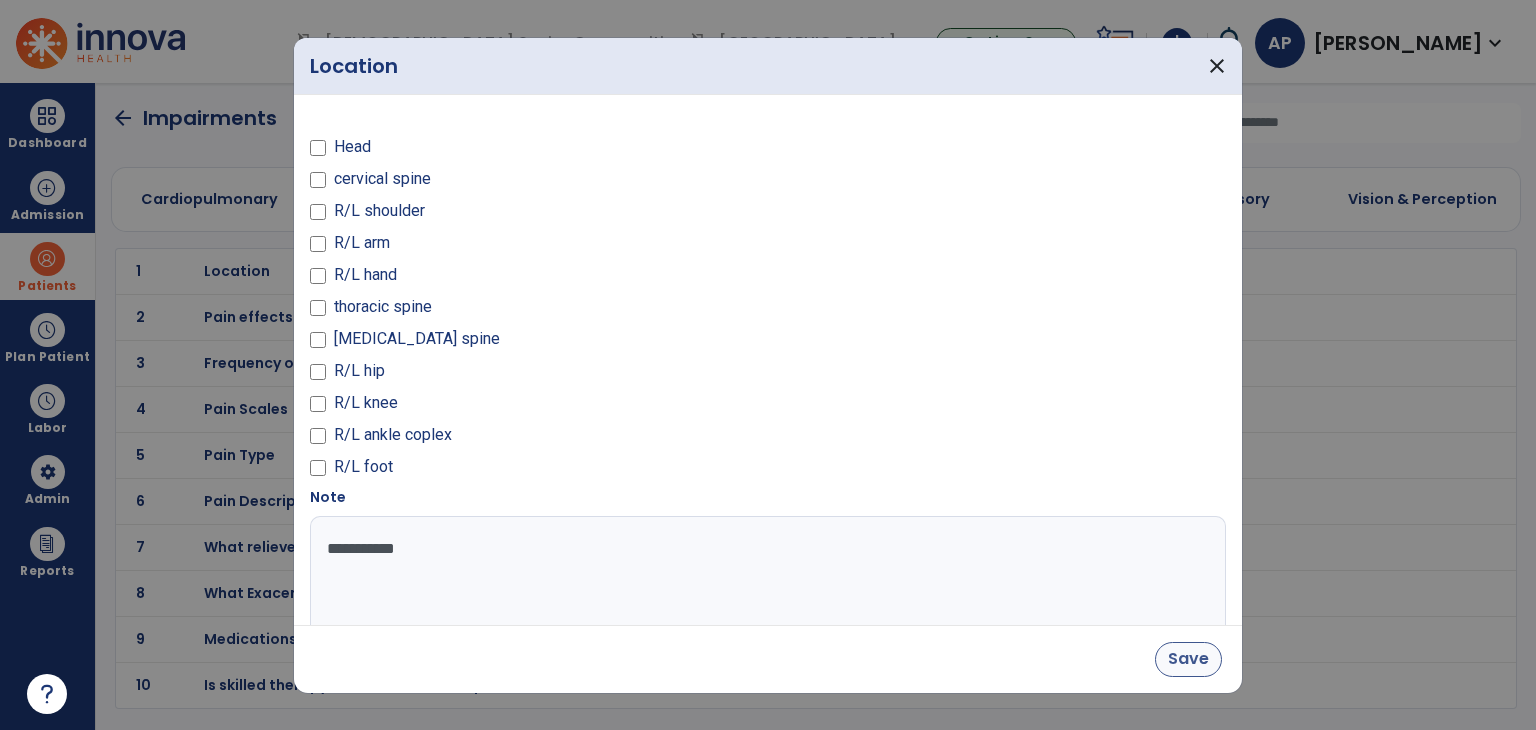 type on "**********" 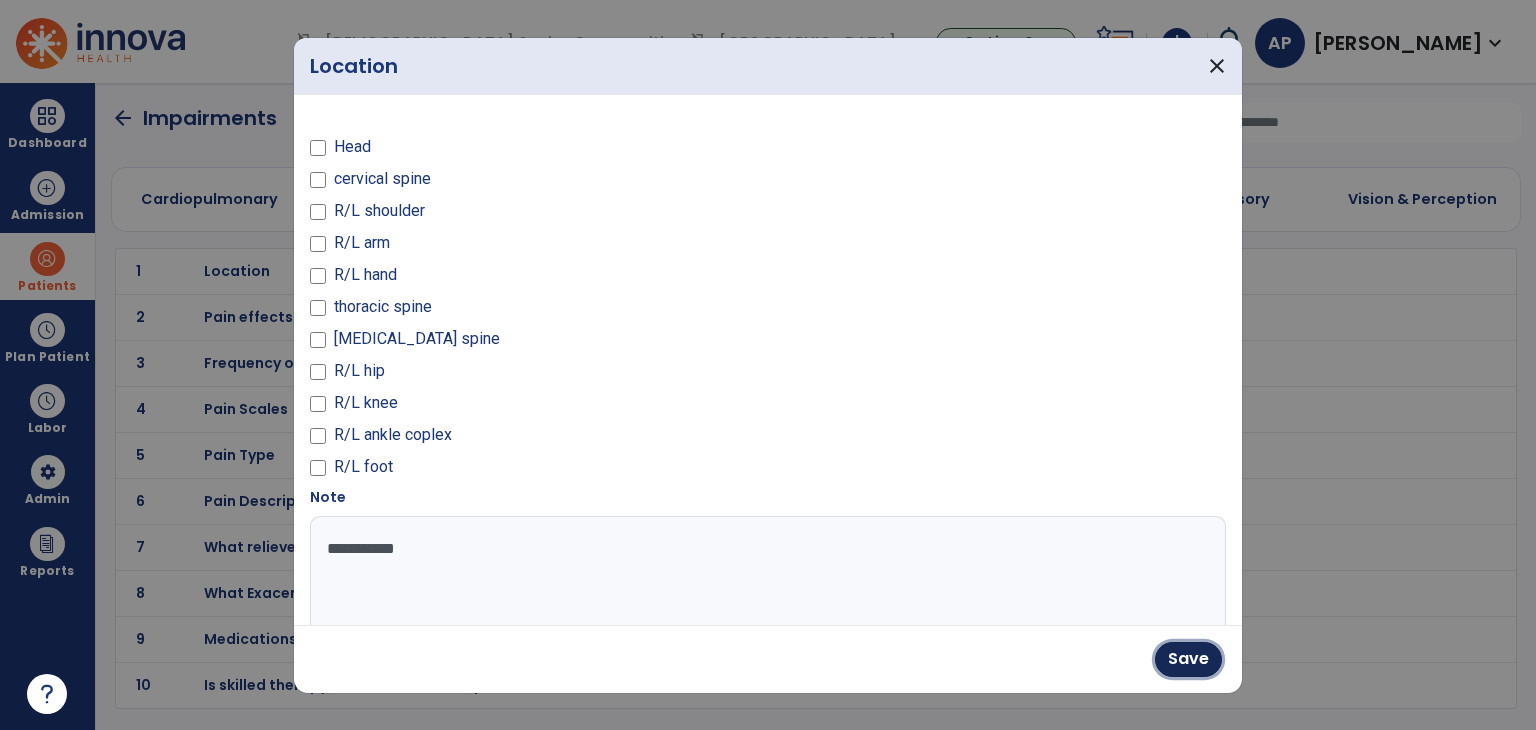 click on "Save" at bounding box center [1188, 659] 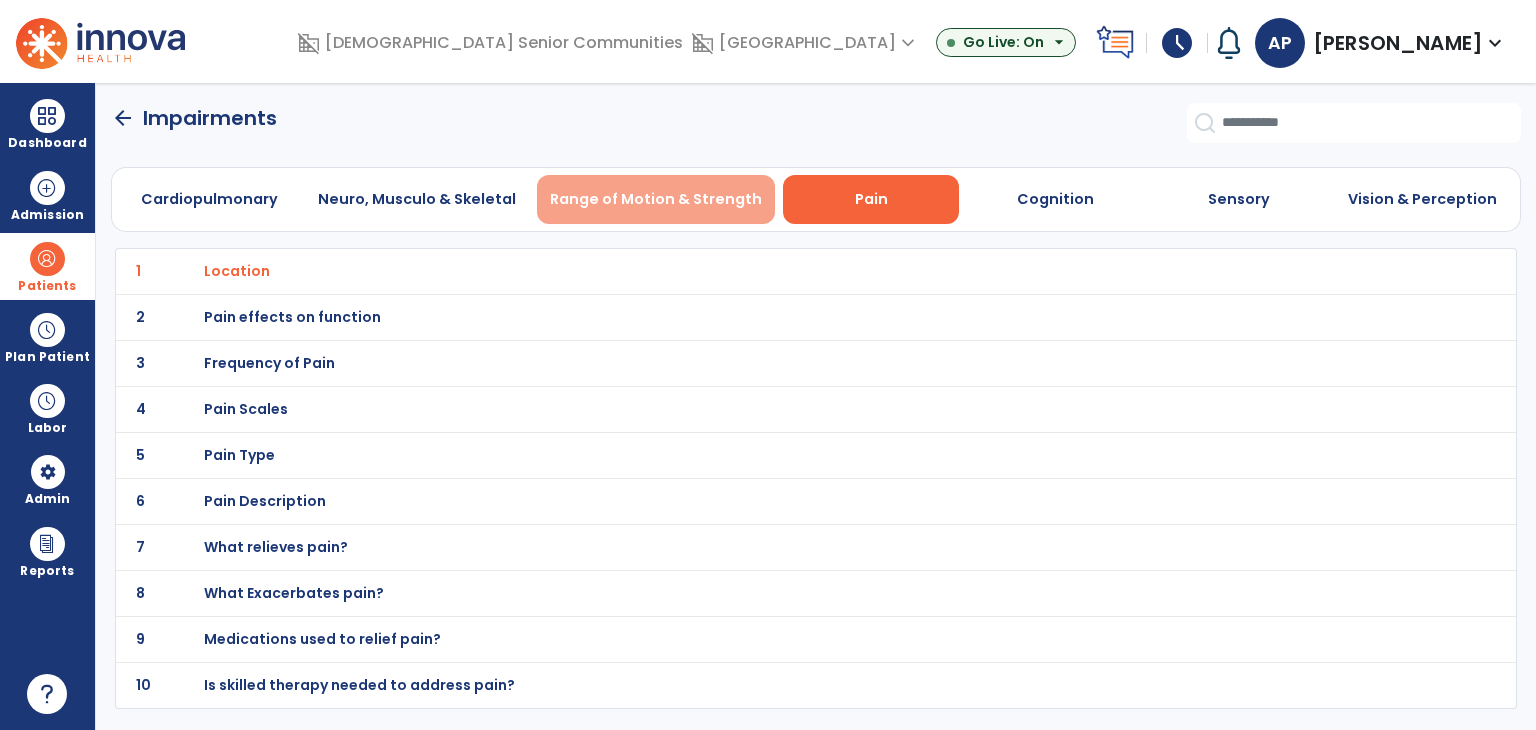 click on "Range of Motion & Strength" at bounding box center (656, 199) 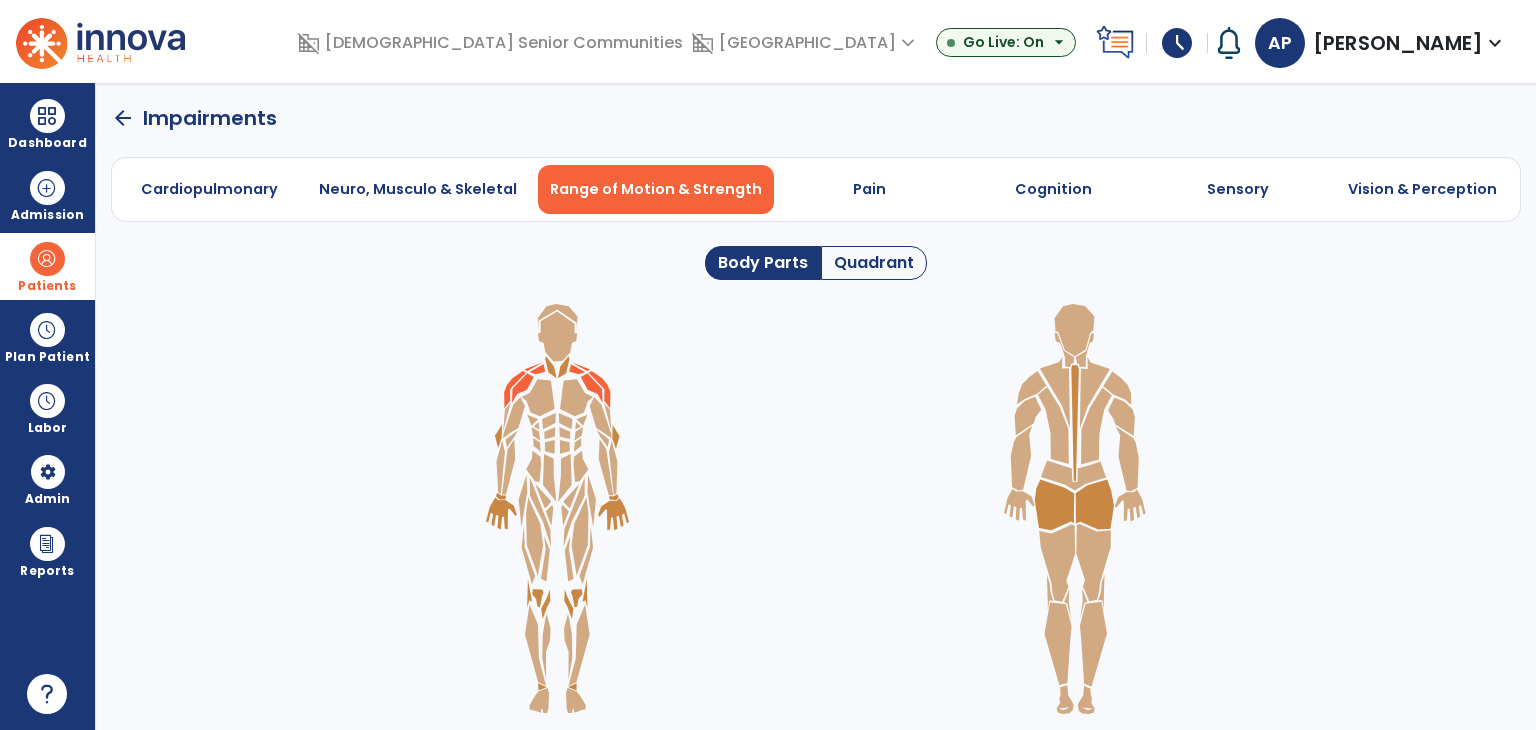 click on "arrow_back" 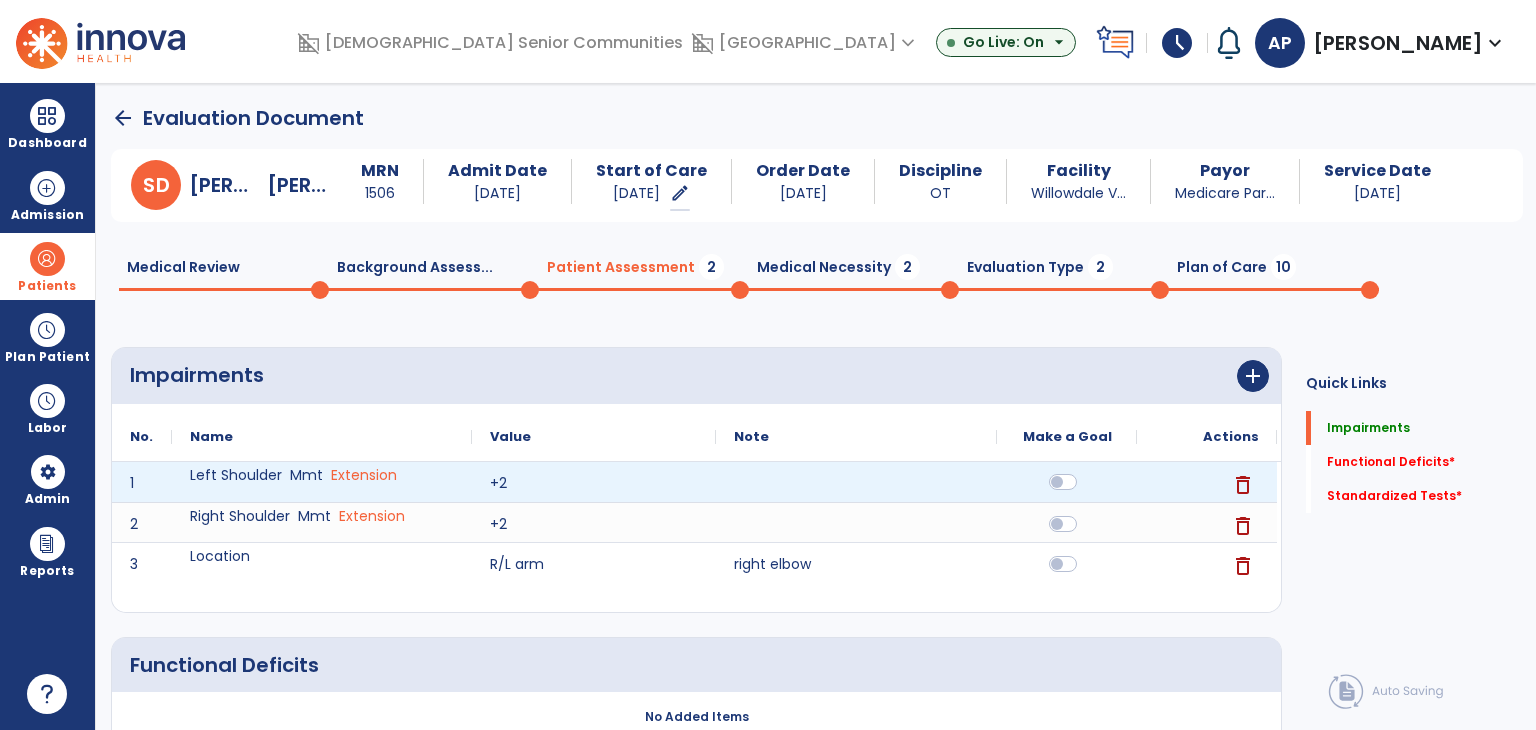 click 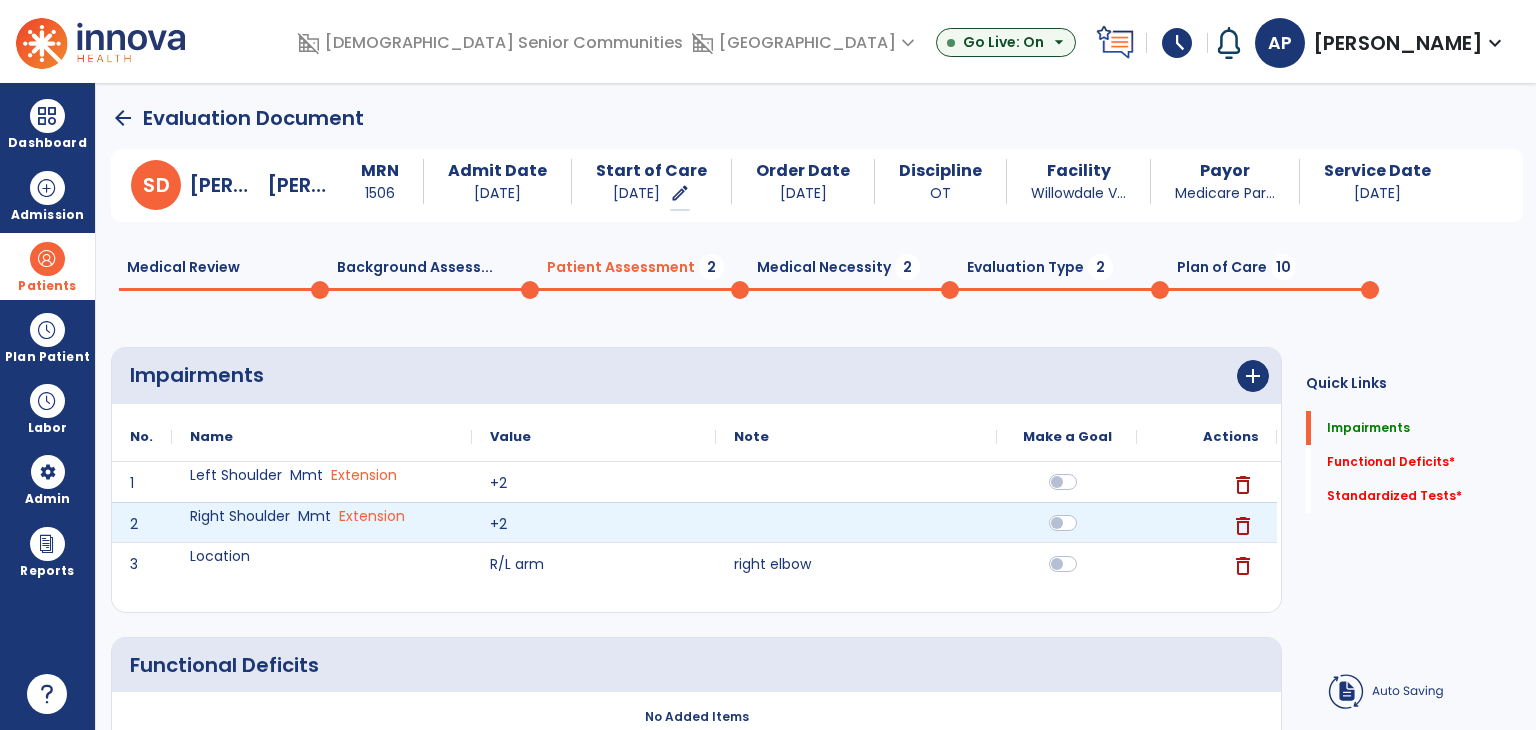 click 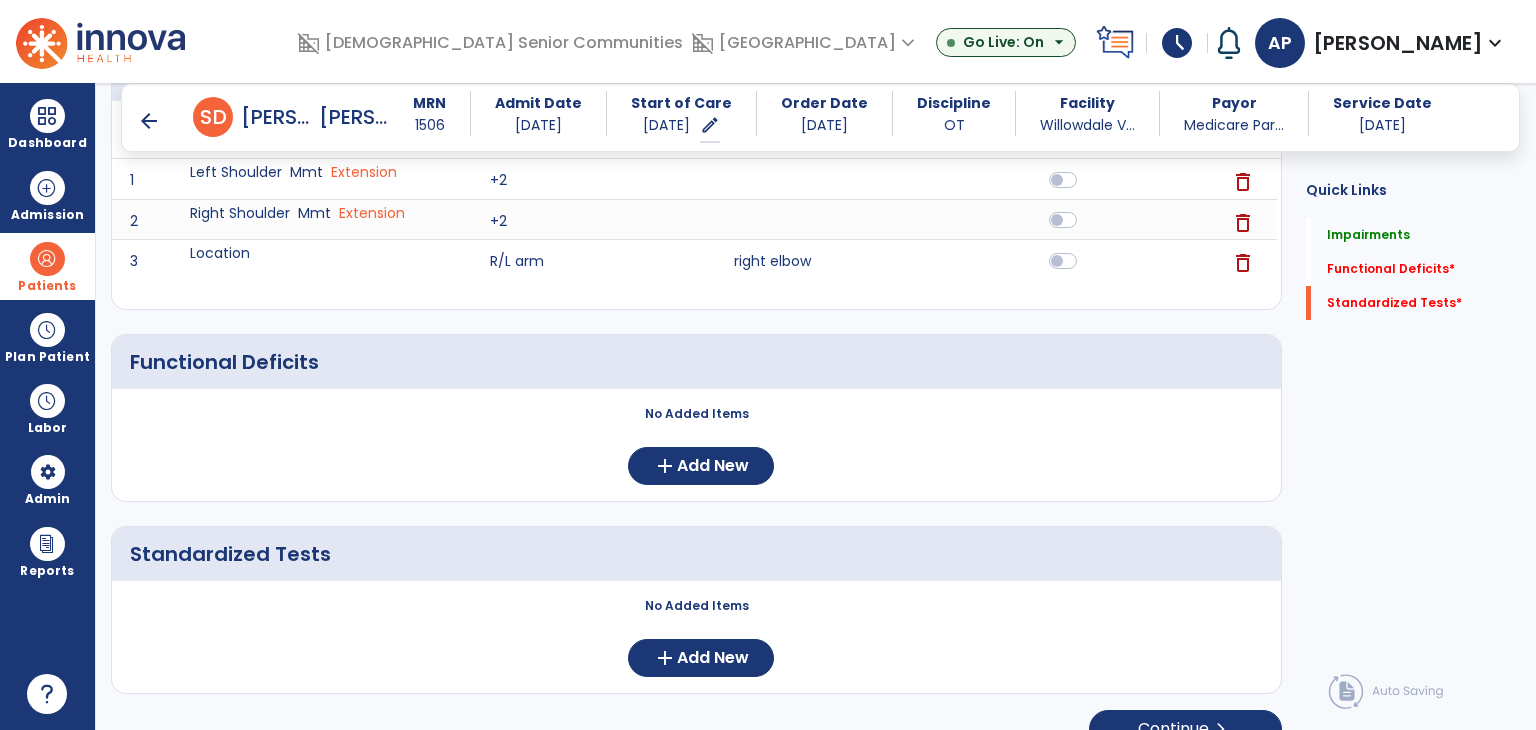 scroll, scrollTop: 300, scrollLeft: 0, axis: vertical 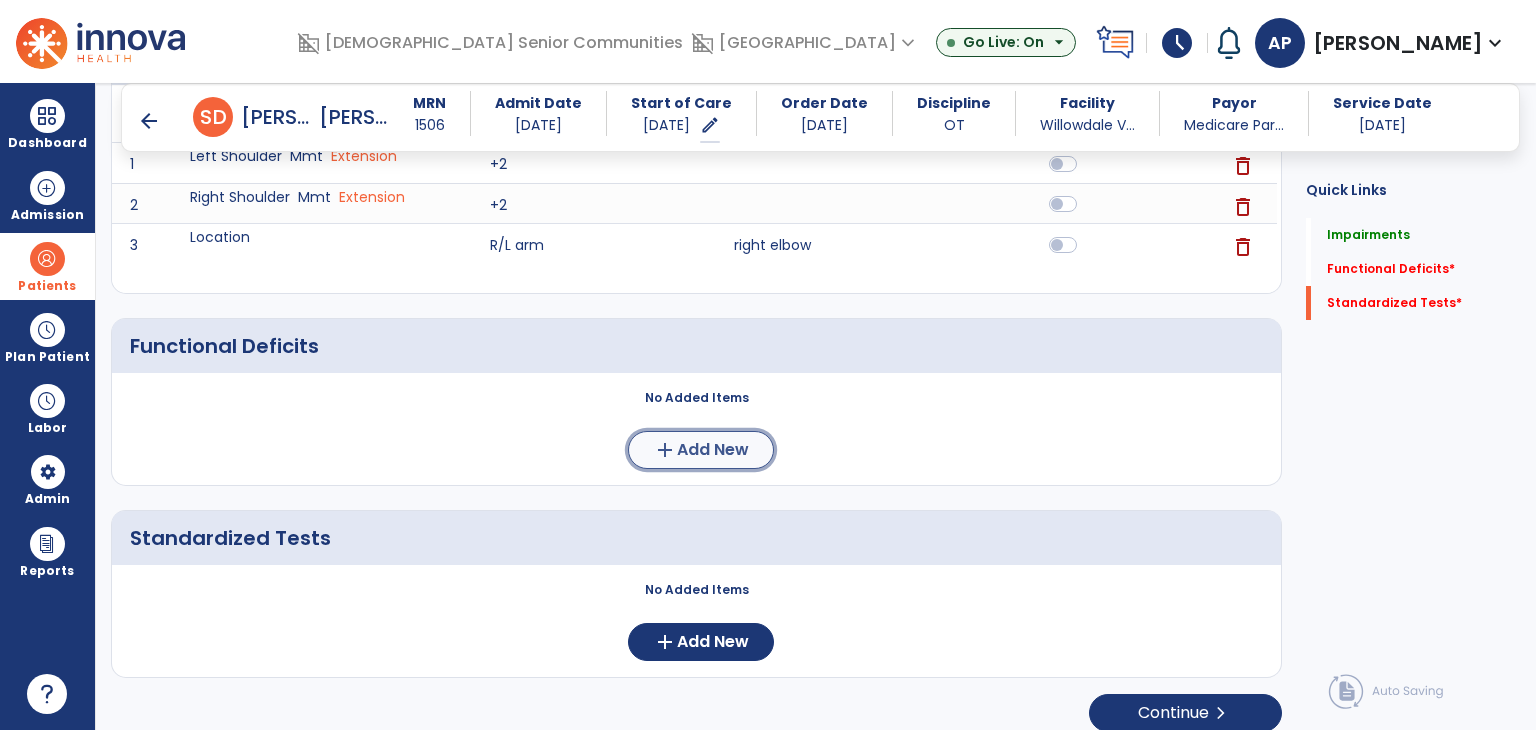 click on "Add New" 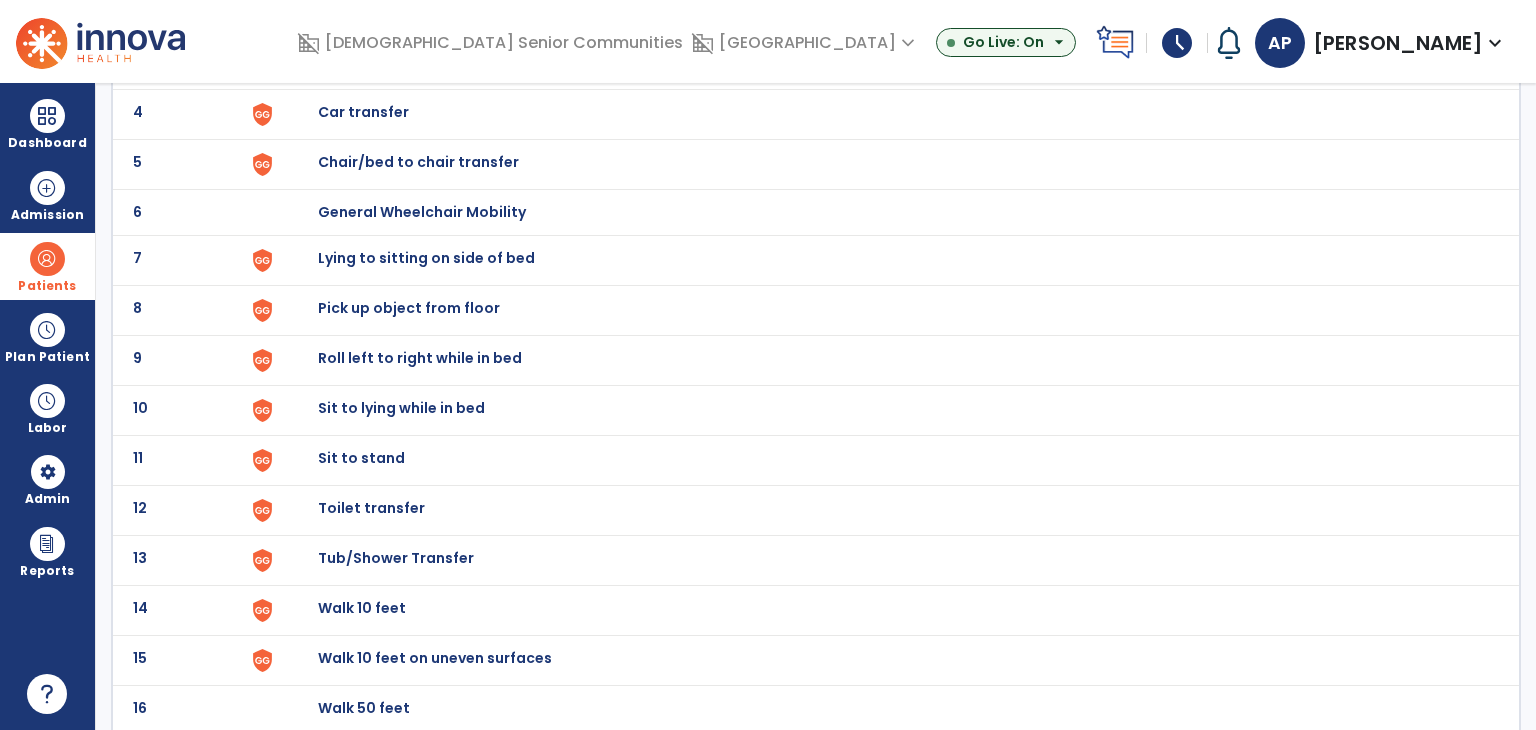 scroll, scrollTop: 0, scrollLeft: 0, axis: both 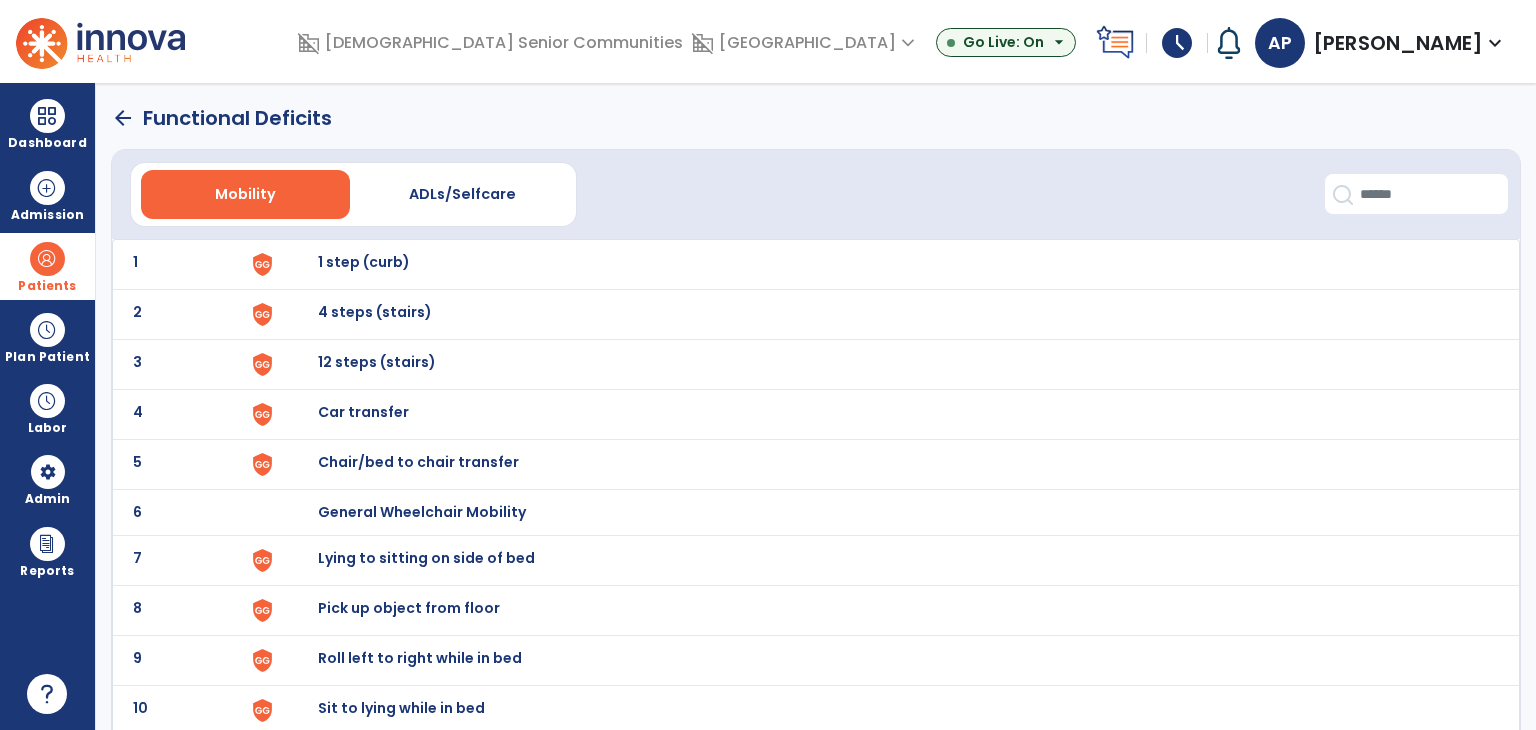 click at bounding box center [296, 264] 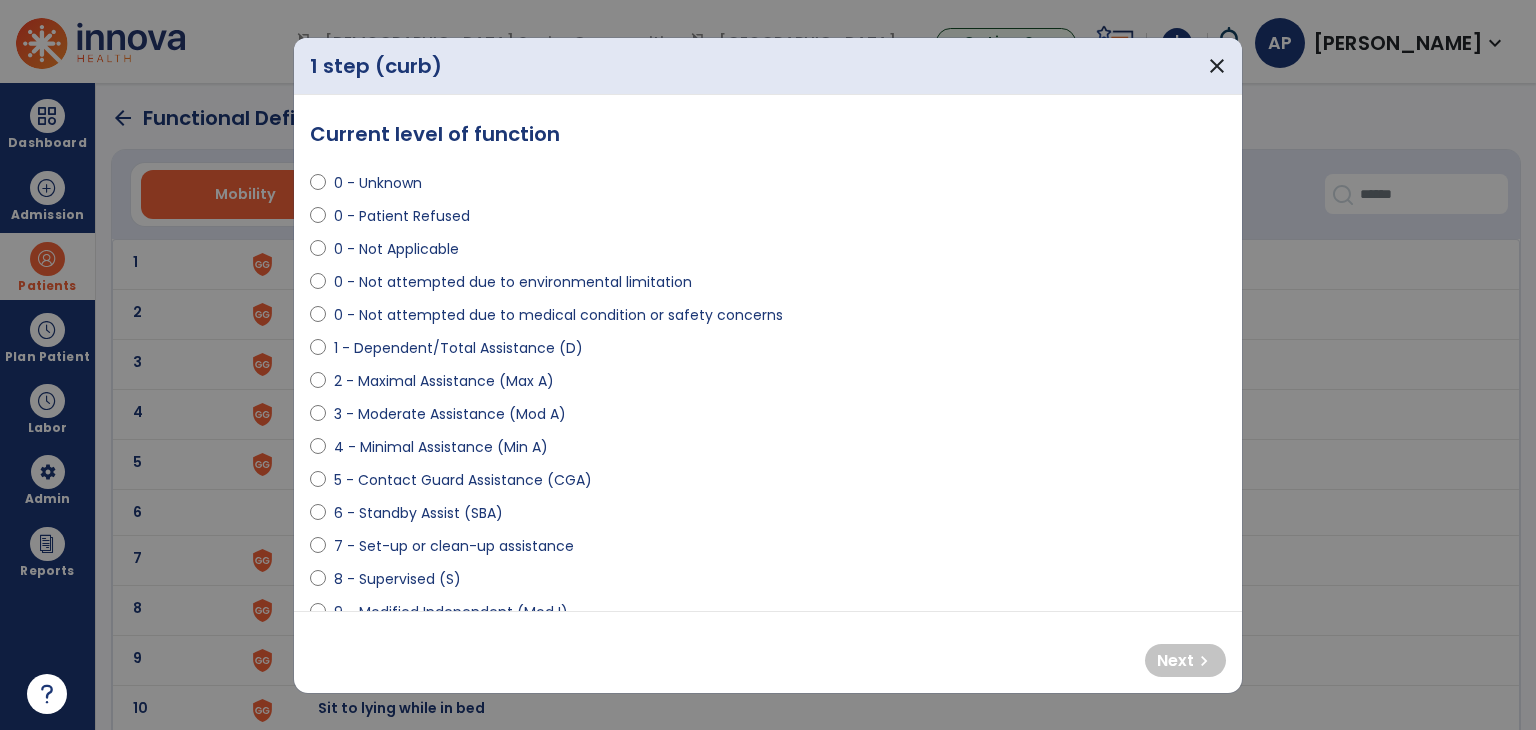 select on "**********" 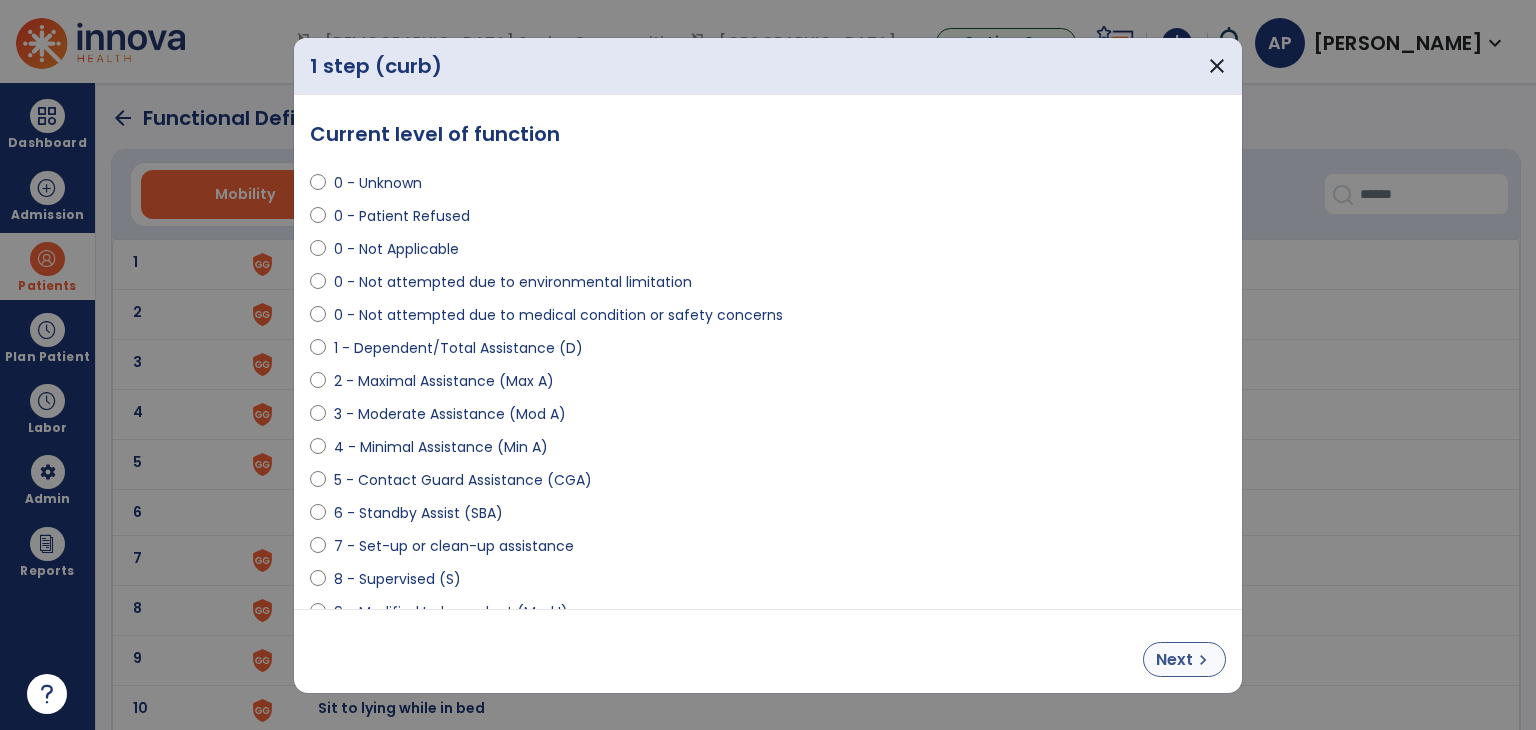 click on "chevron_right" at bounding box center (1203, 660) 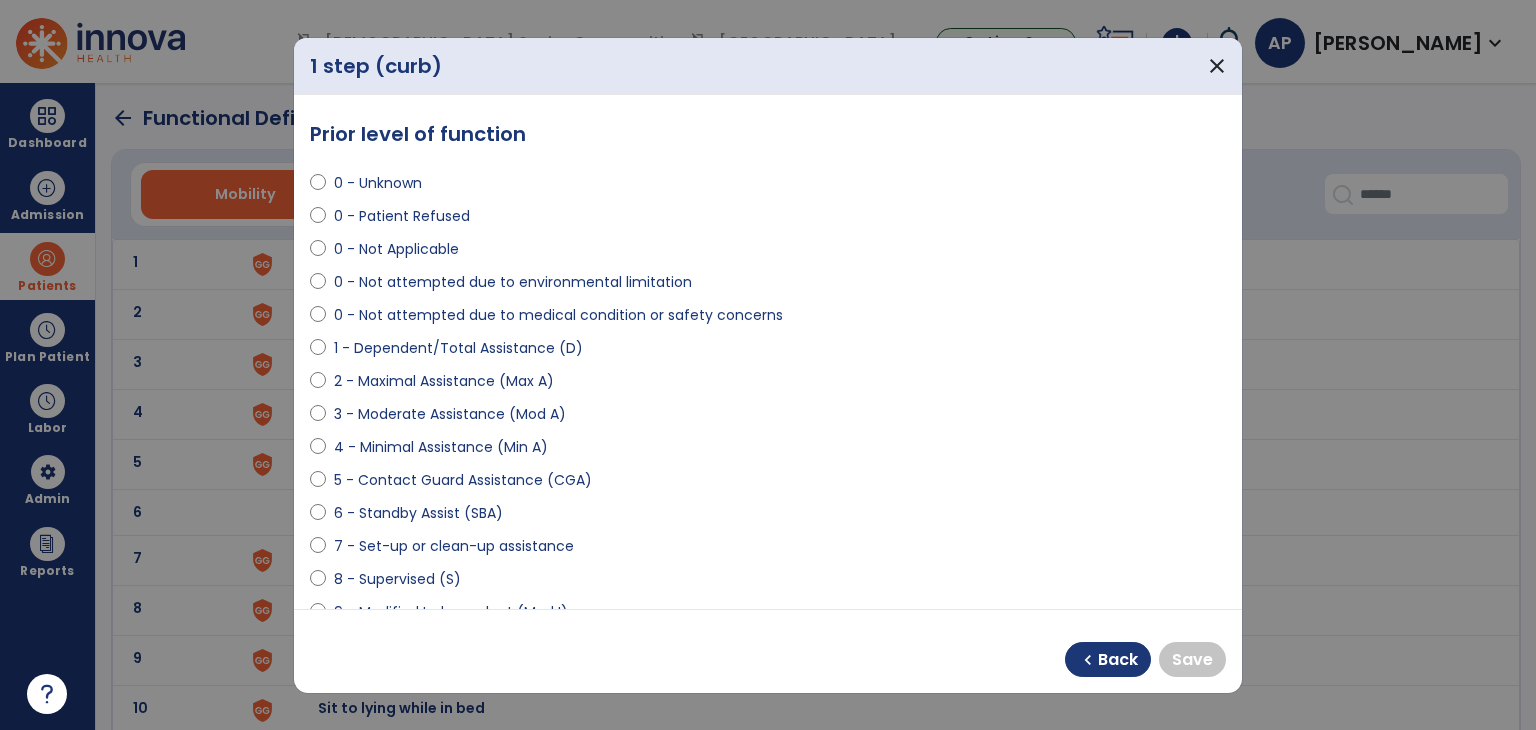 select on "**********" 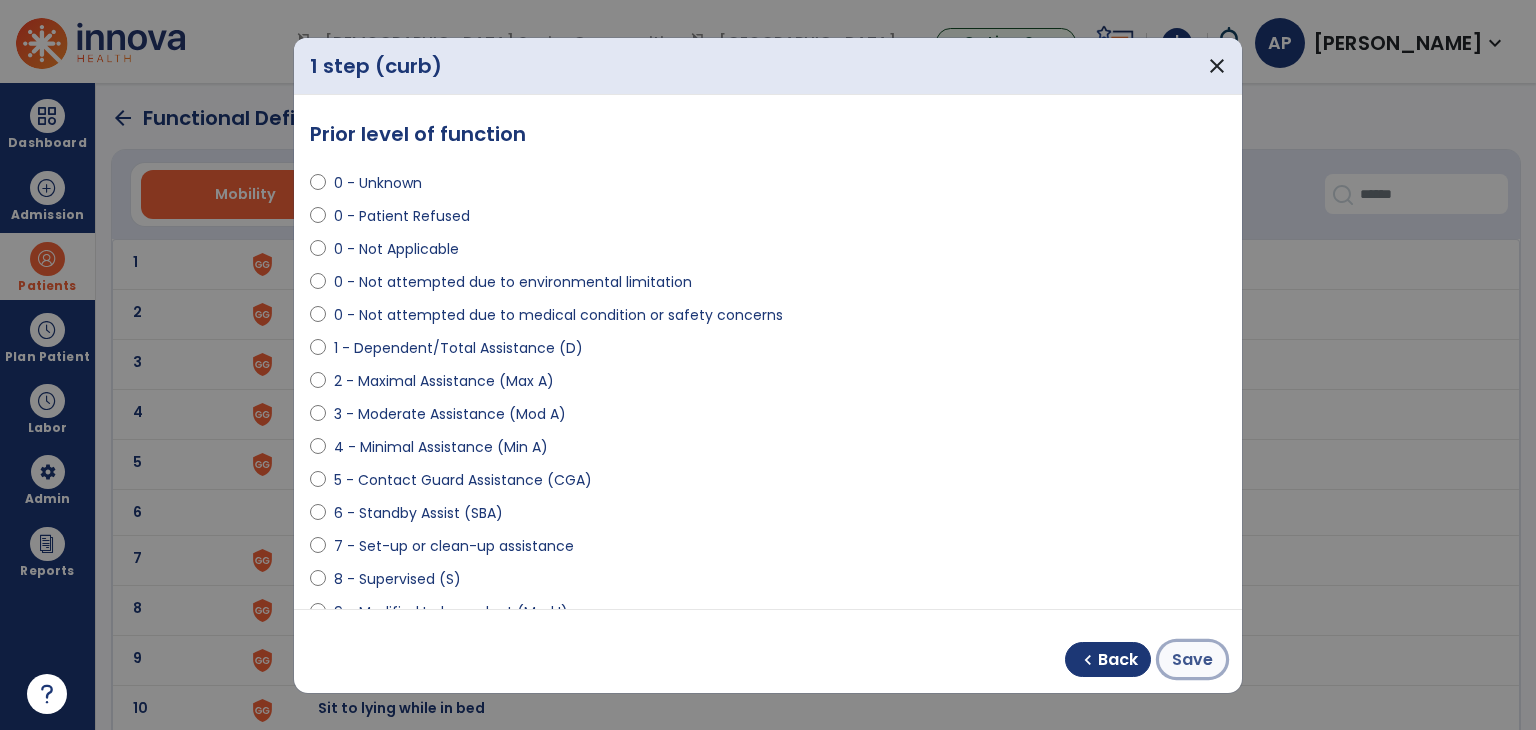 click on "Save" at bounding box center [1192, 660] 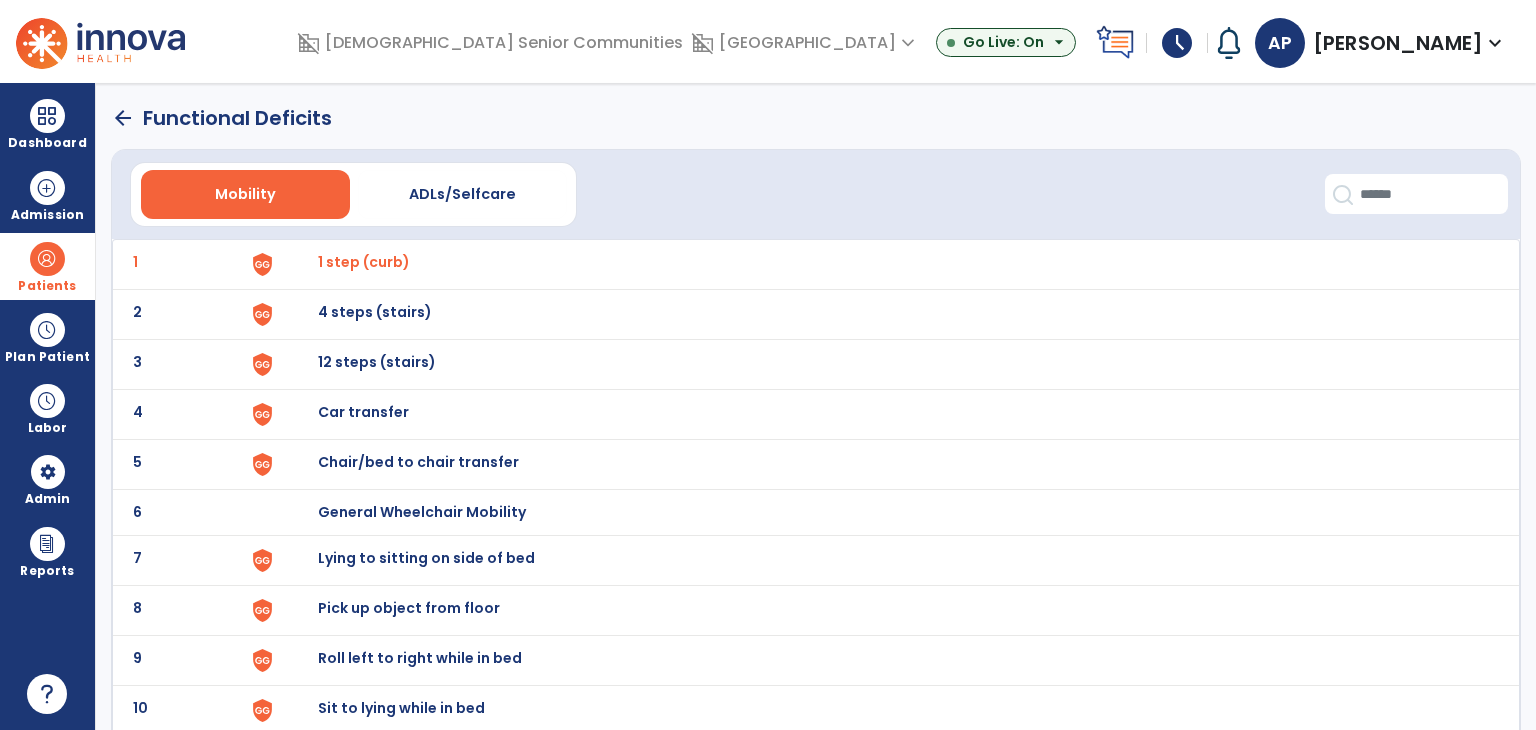 click at bounding box center (296, 264) 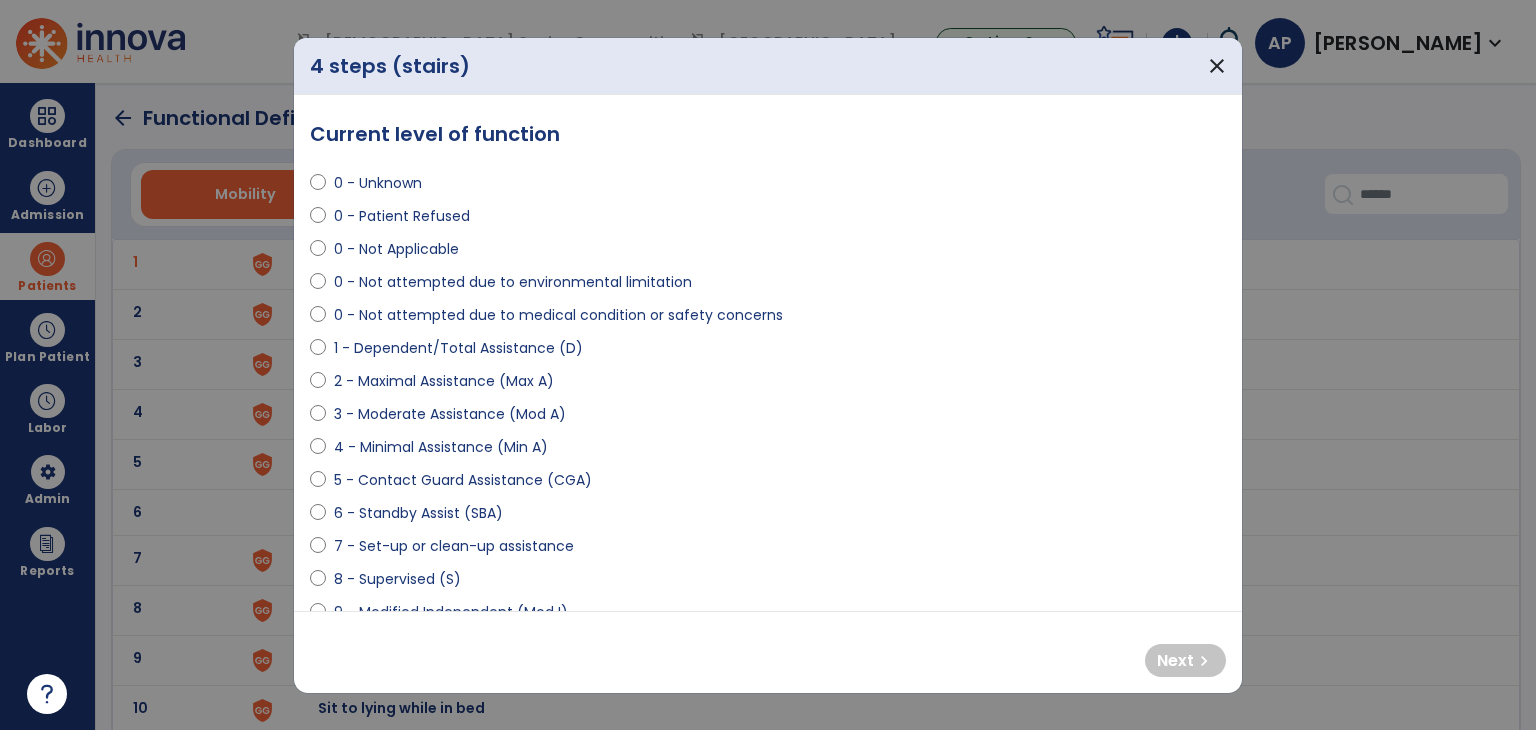 select on "**********" 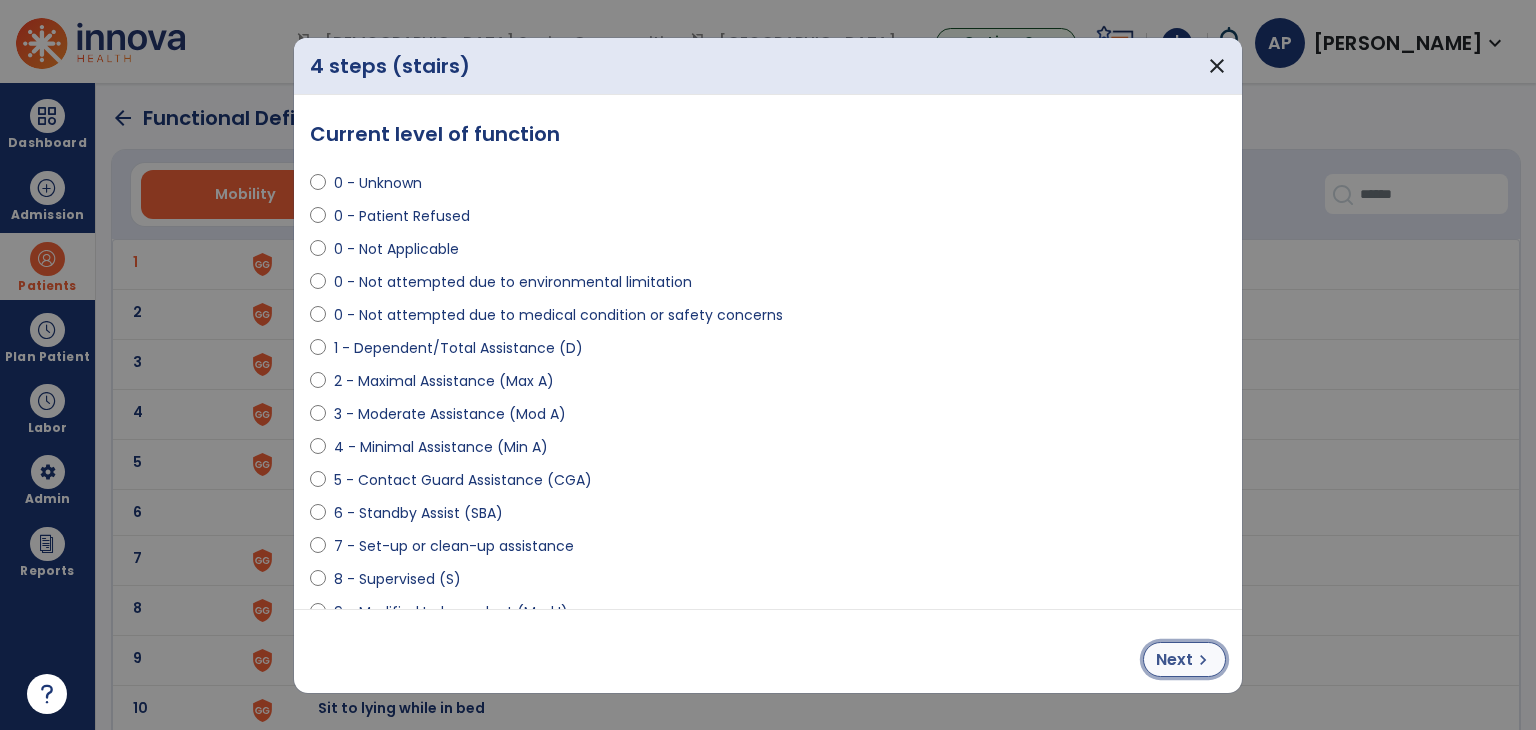 click on "chevron_right" at bounding box center [1203, 660] 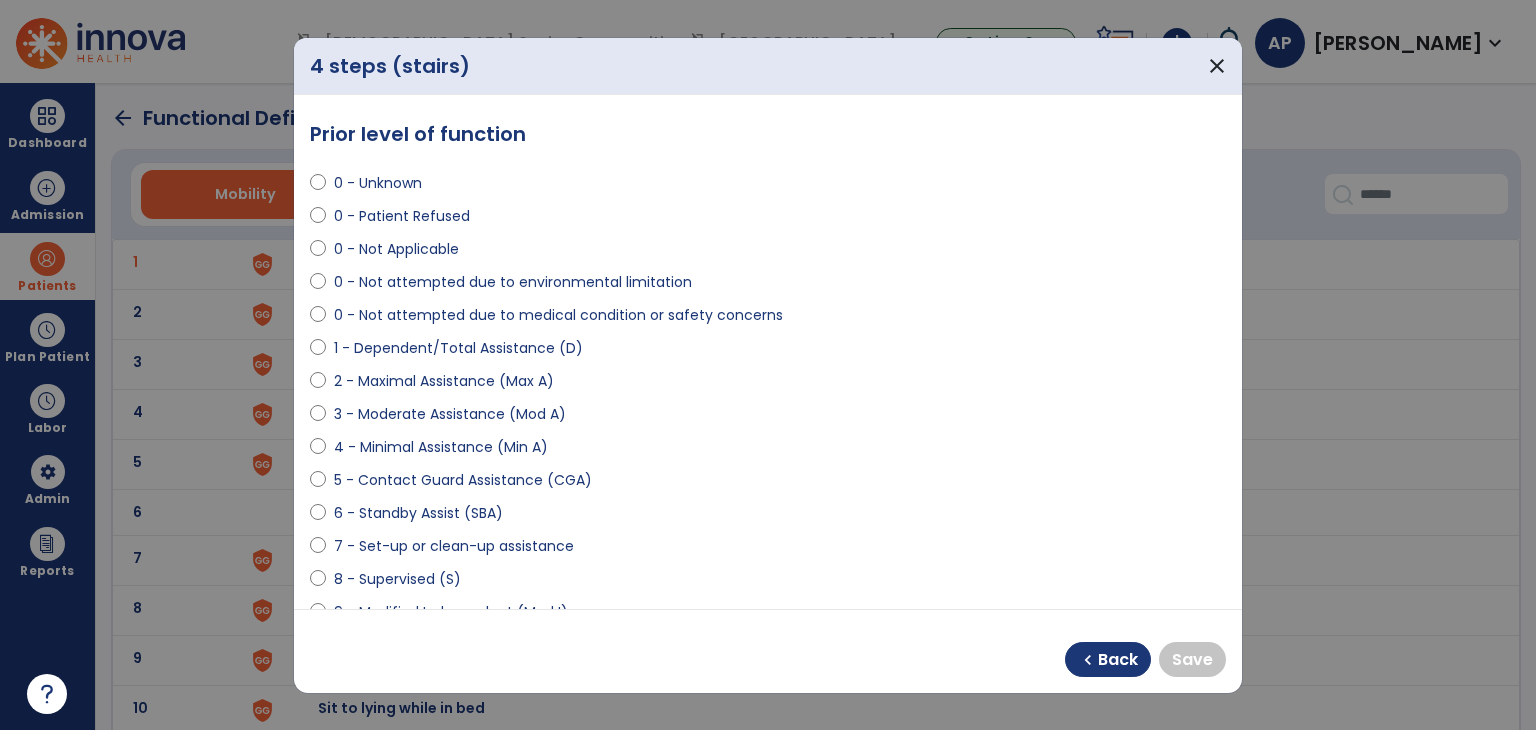 select on "**********" 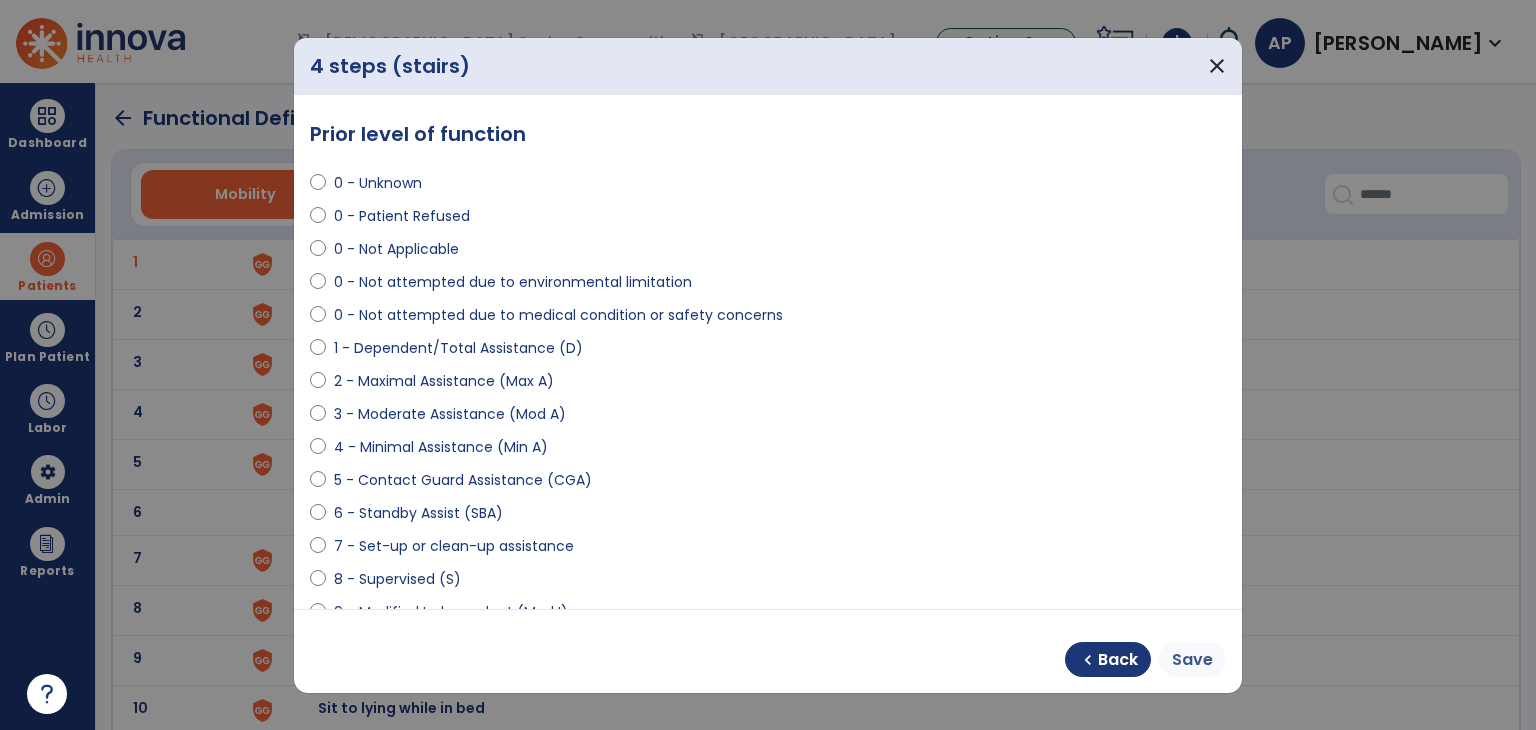 click on "Save" at bounding box center [1192, 660] 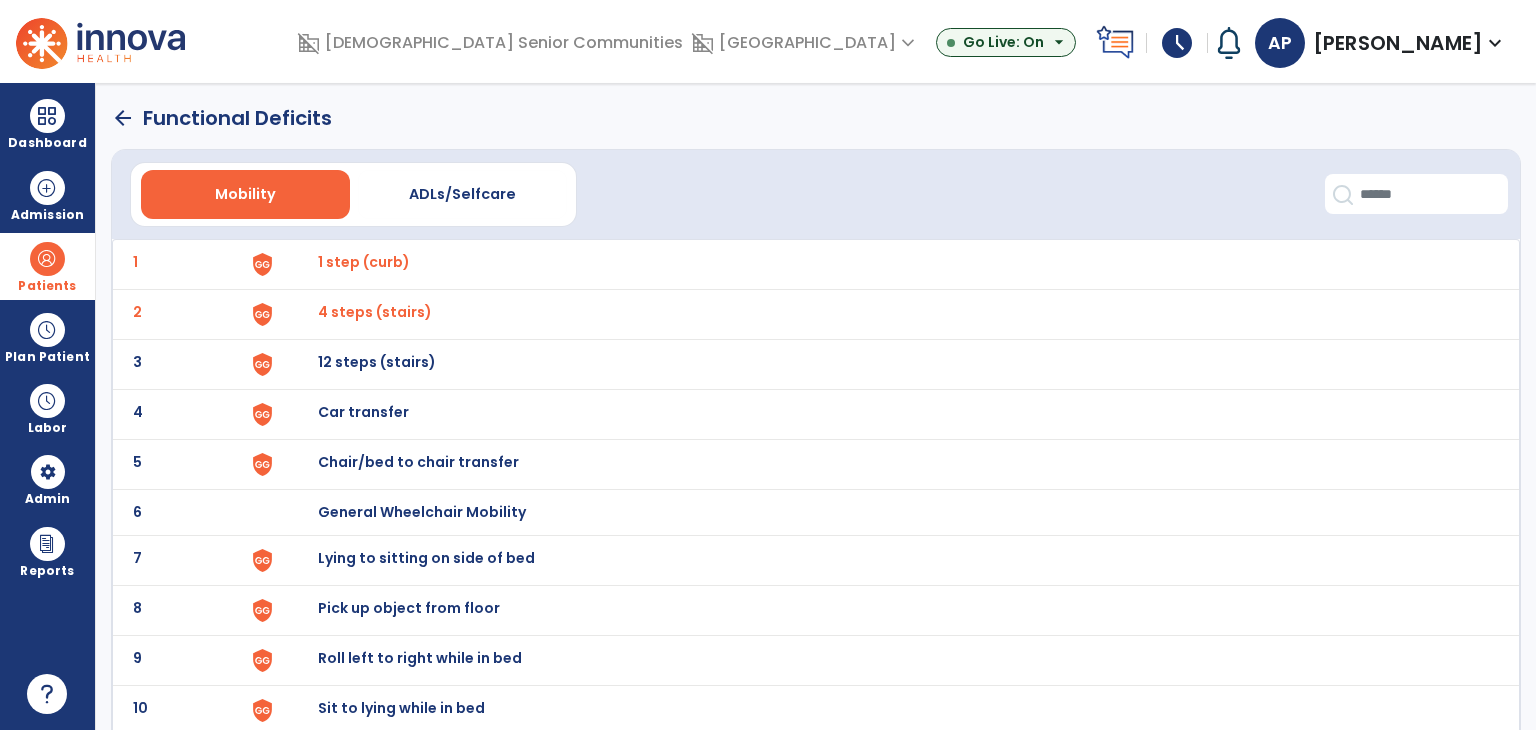 click at bounding box center [296, 264] 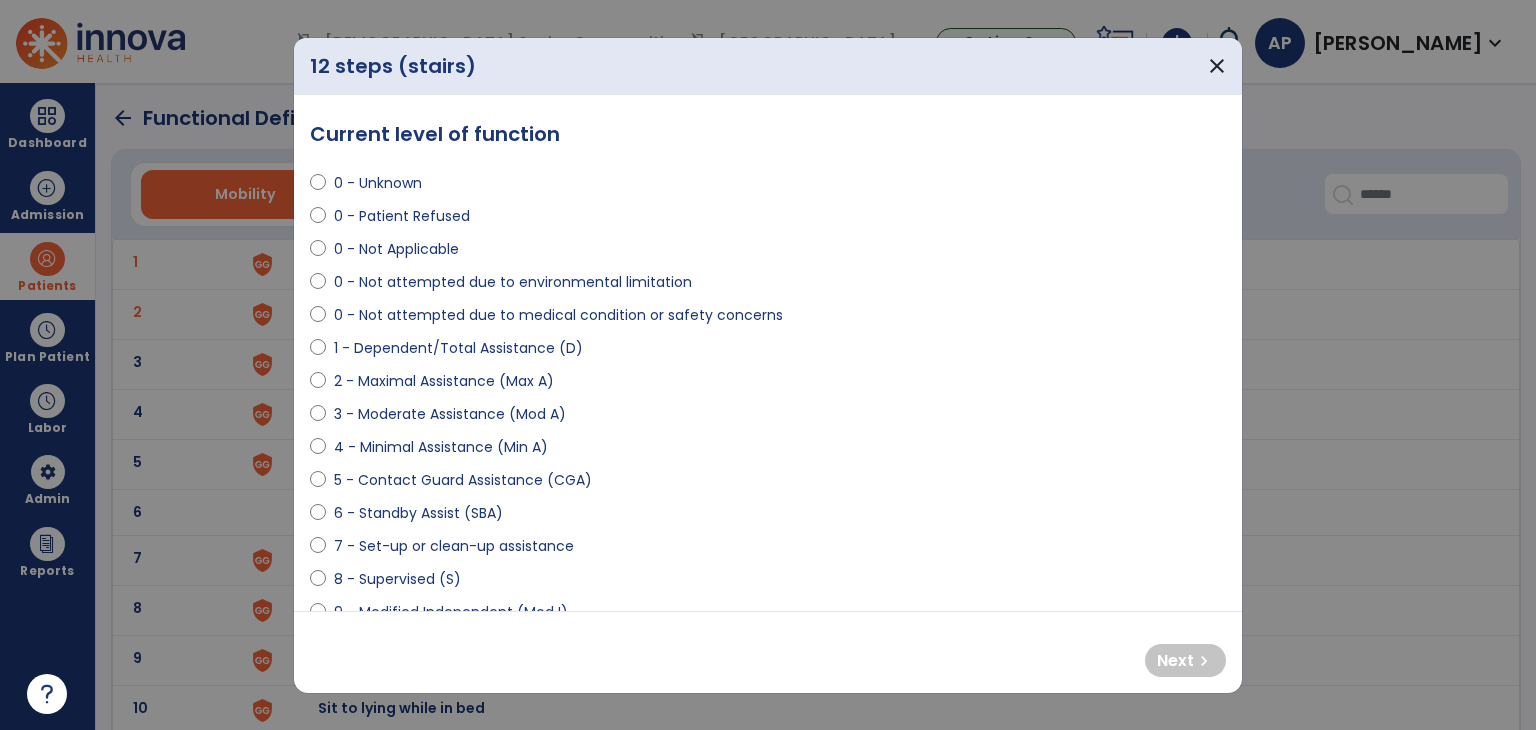 select on "**********" 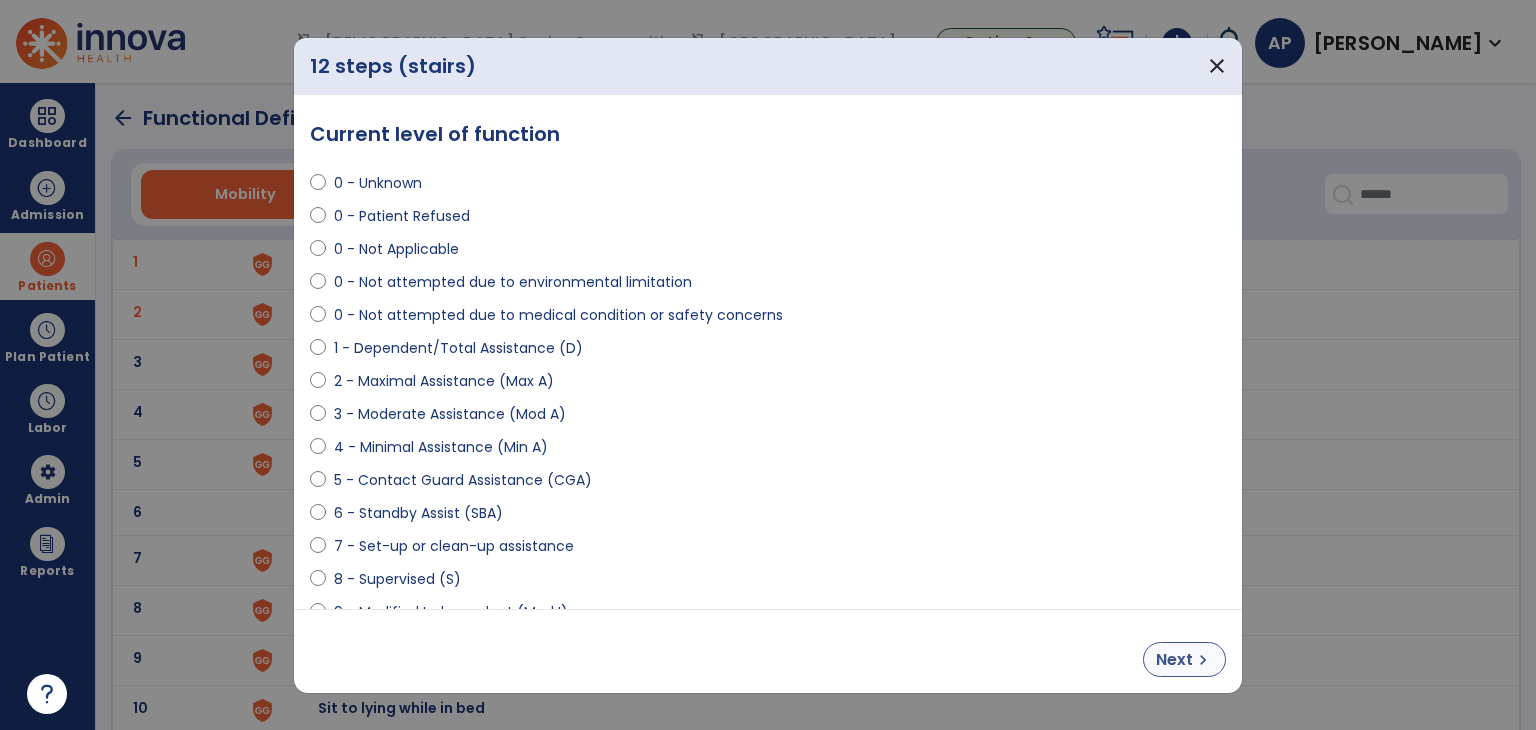 click on "chevron_right" at bounding box center (1203, 660) 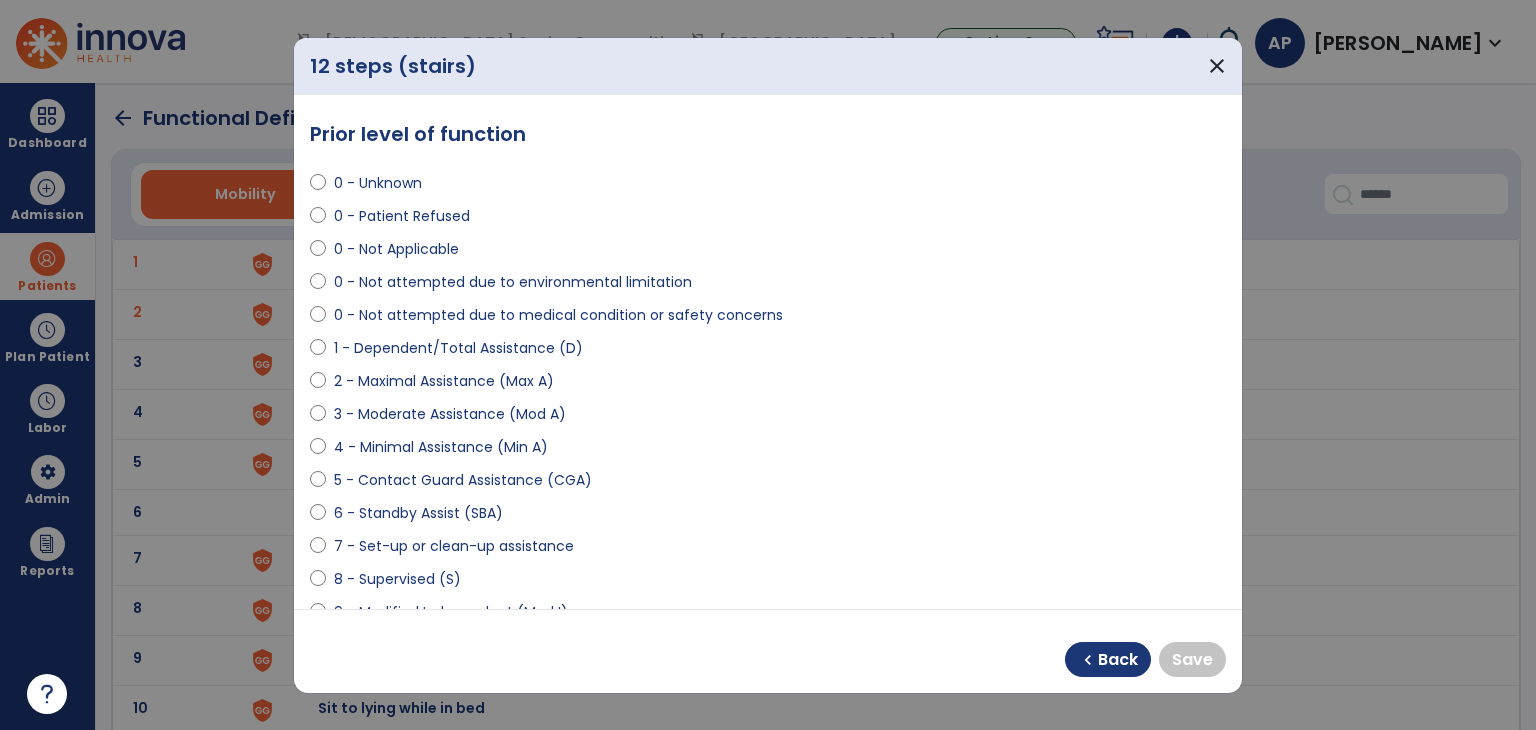 select on "**********" 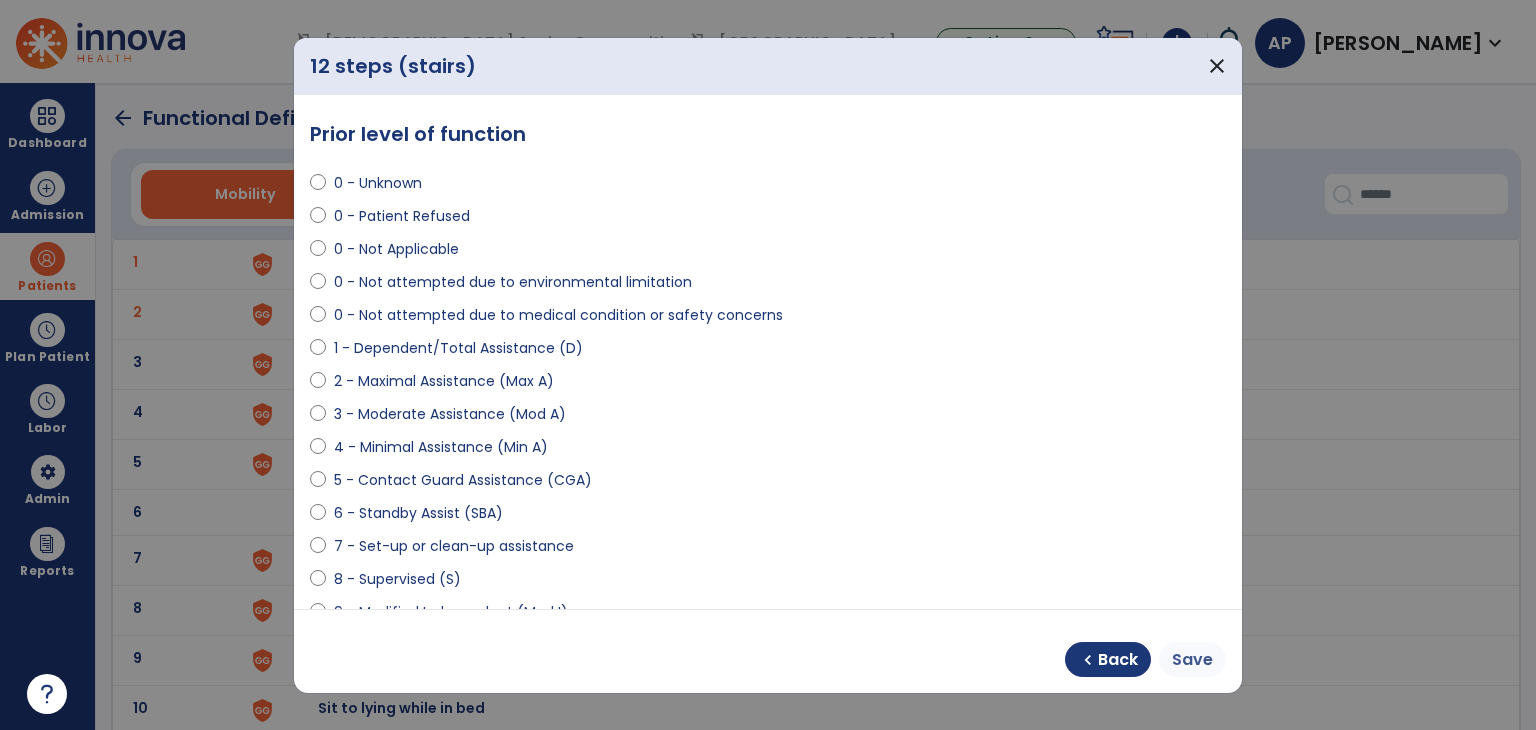 click on "Save" at bounding box center [1192, 660] 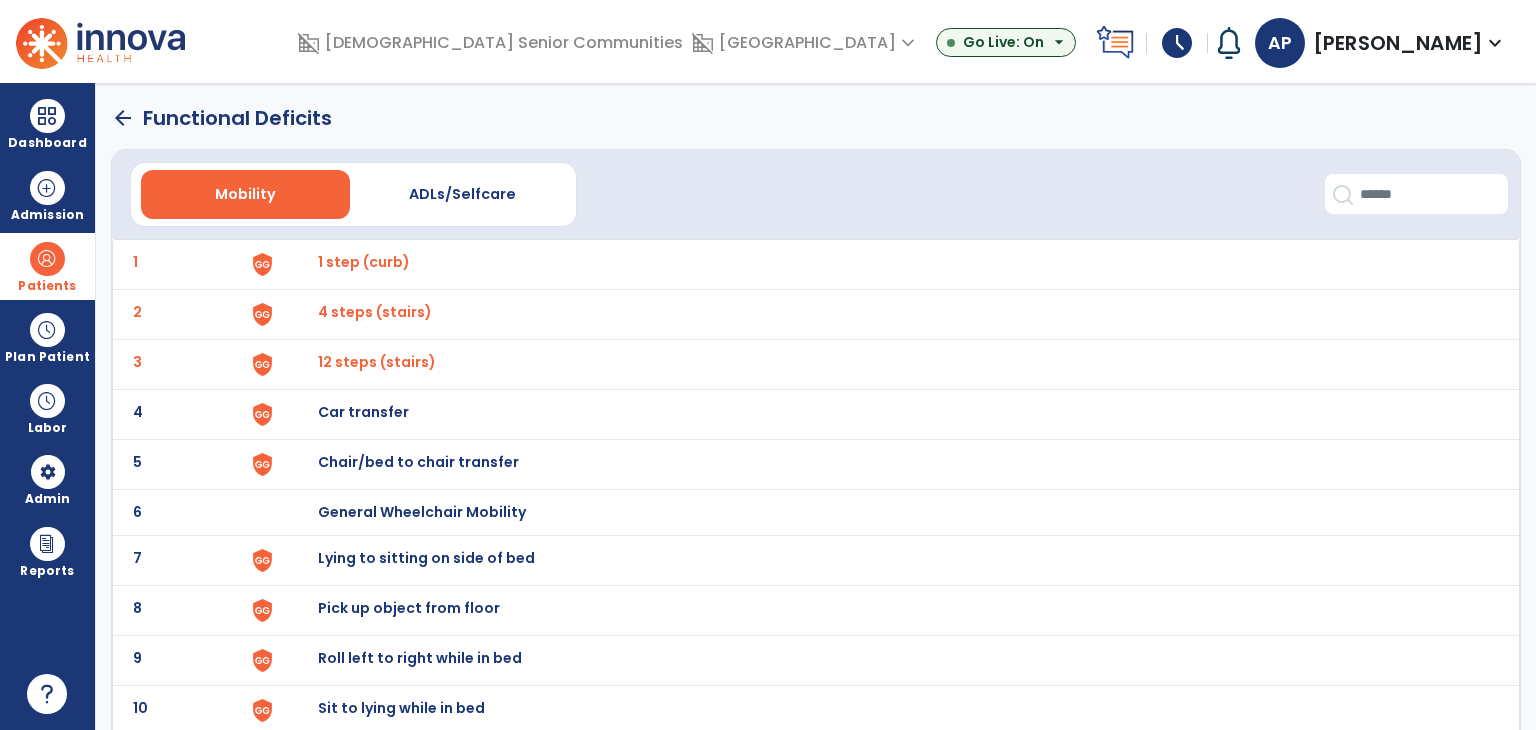 click on "4 Car transfer" 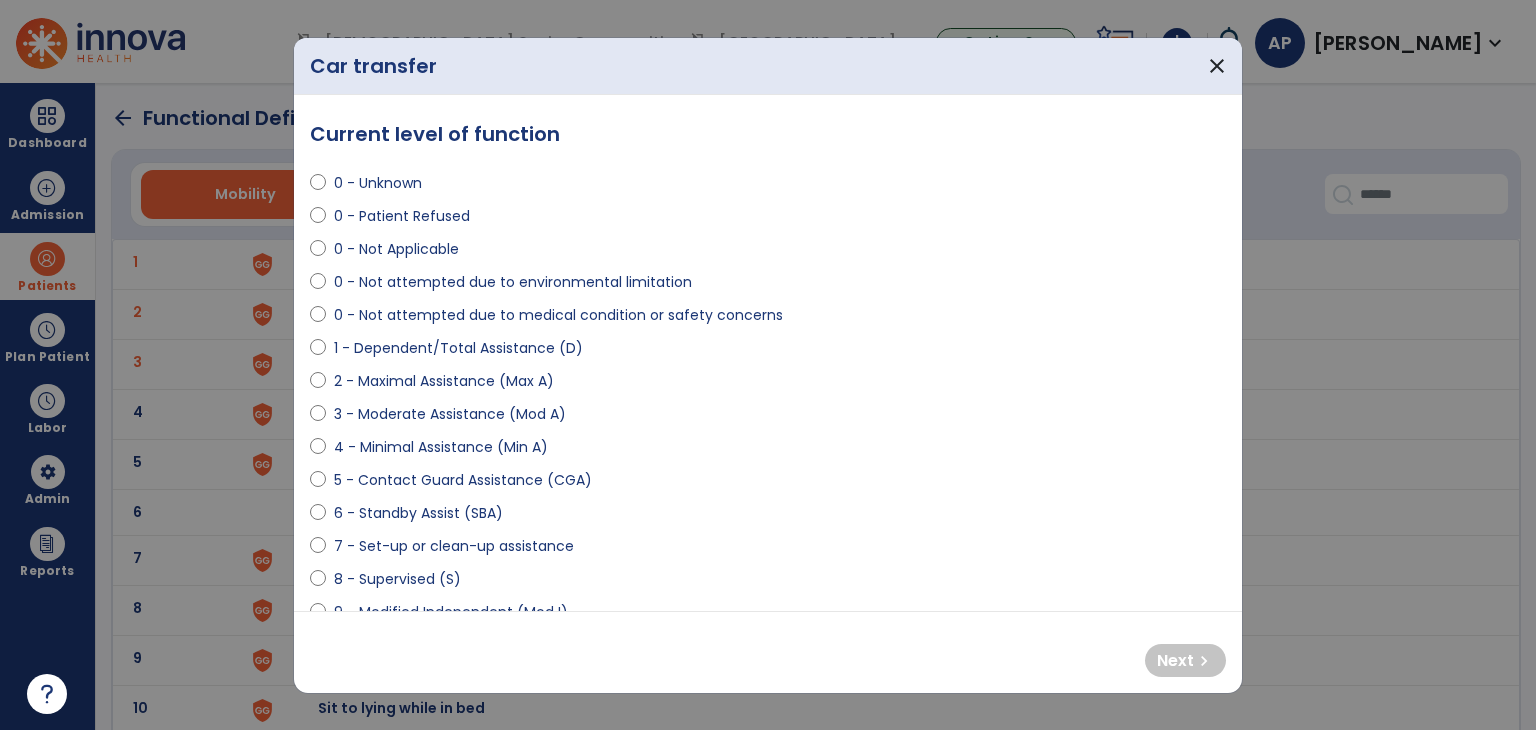 select on "**********" 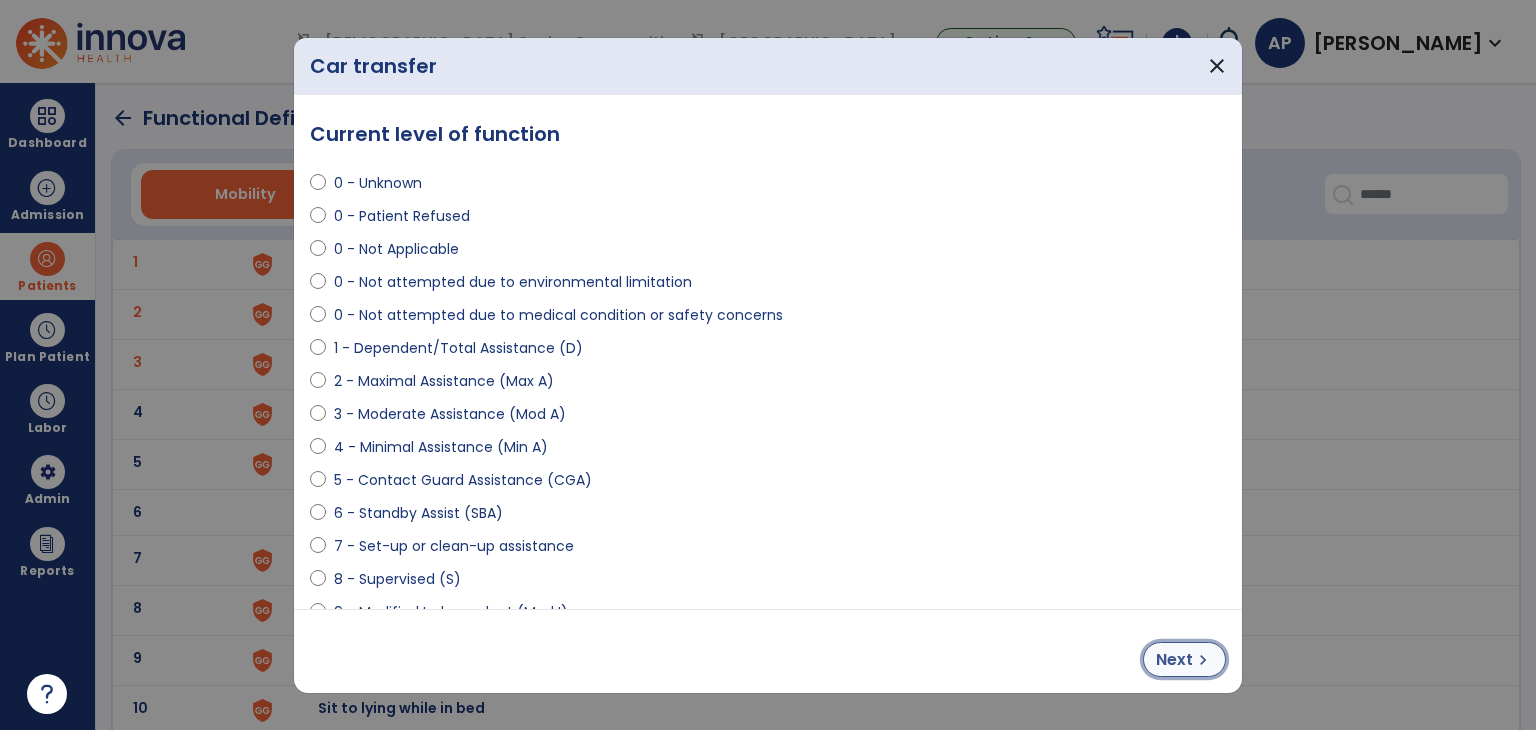 click on "chevron_right" at bounding box center (1203, 660) 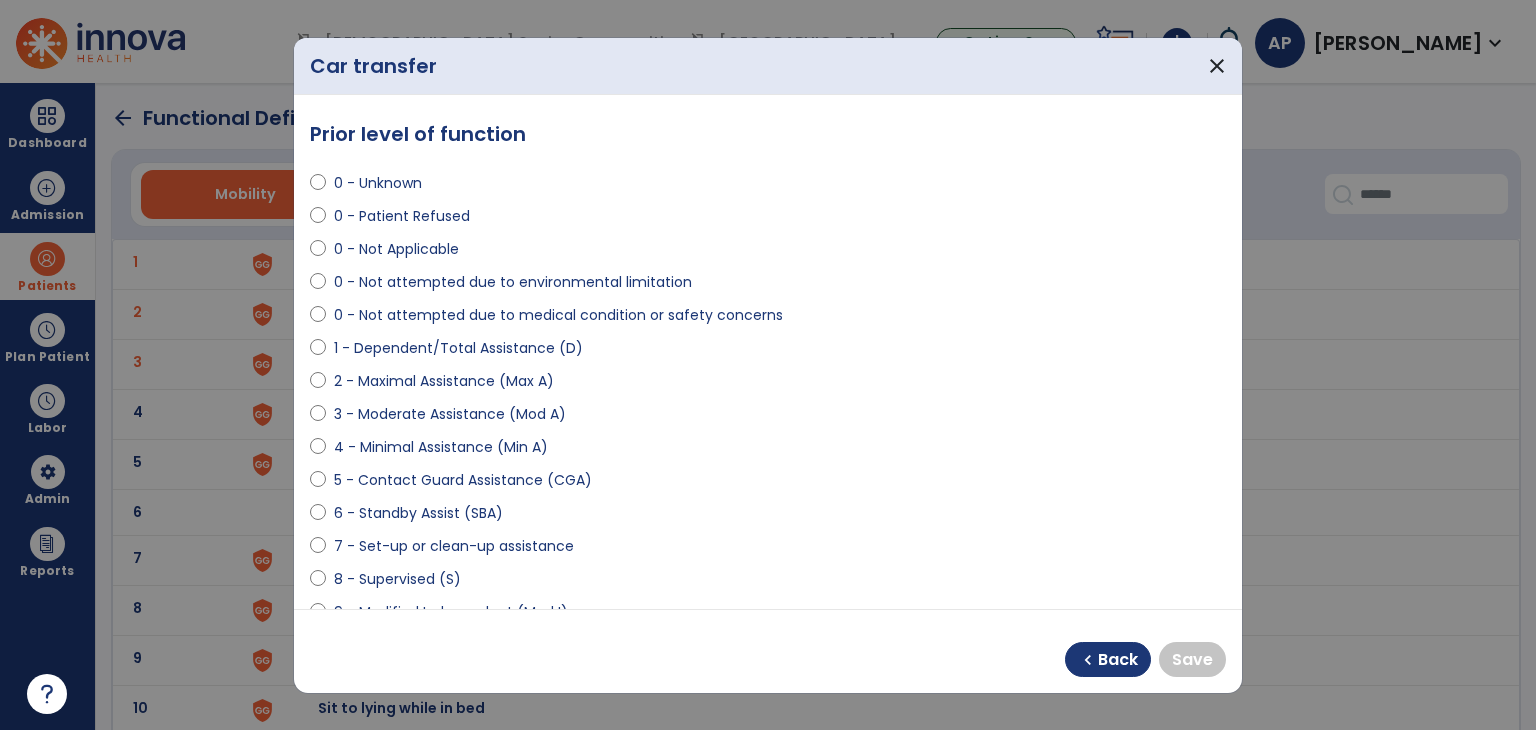 scroll, scrollTop: 45, scrollLeft: 0, axis: vertical 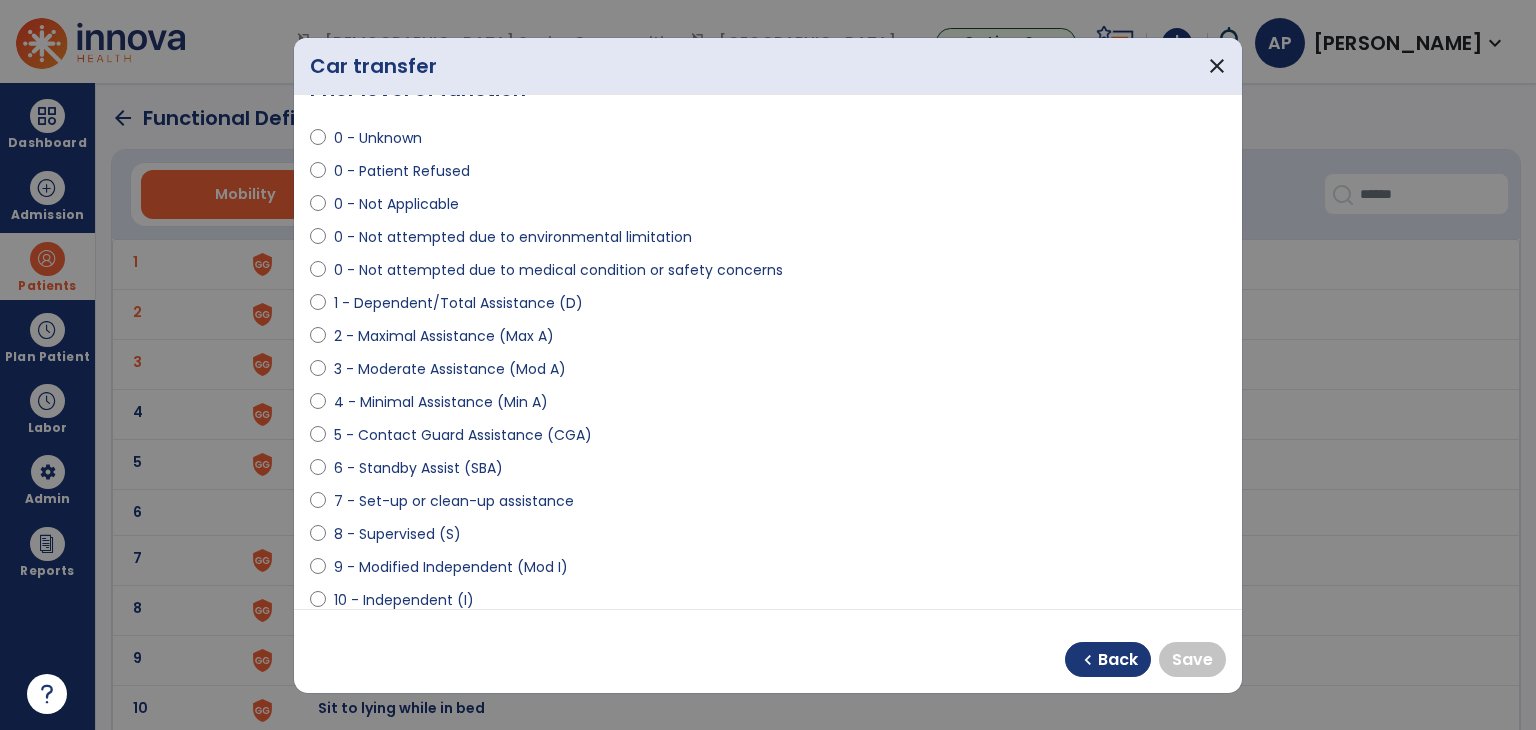 select on "**********" 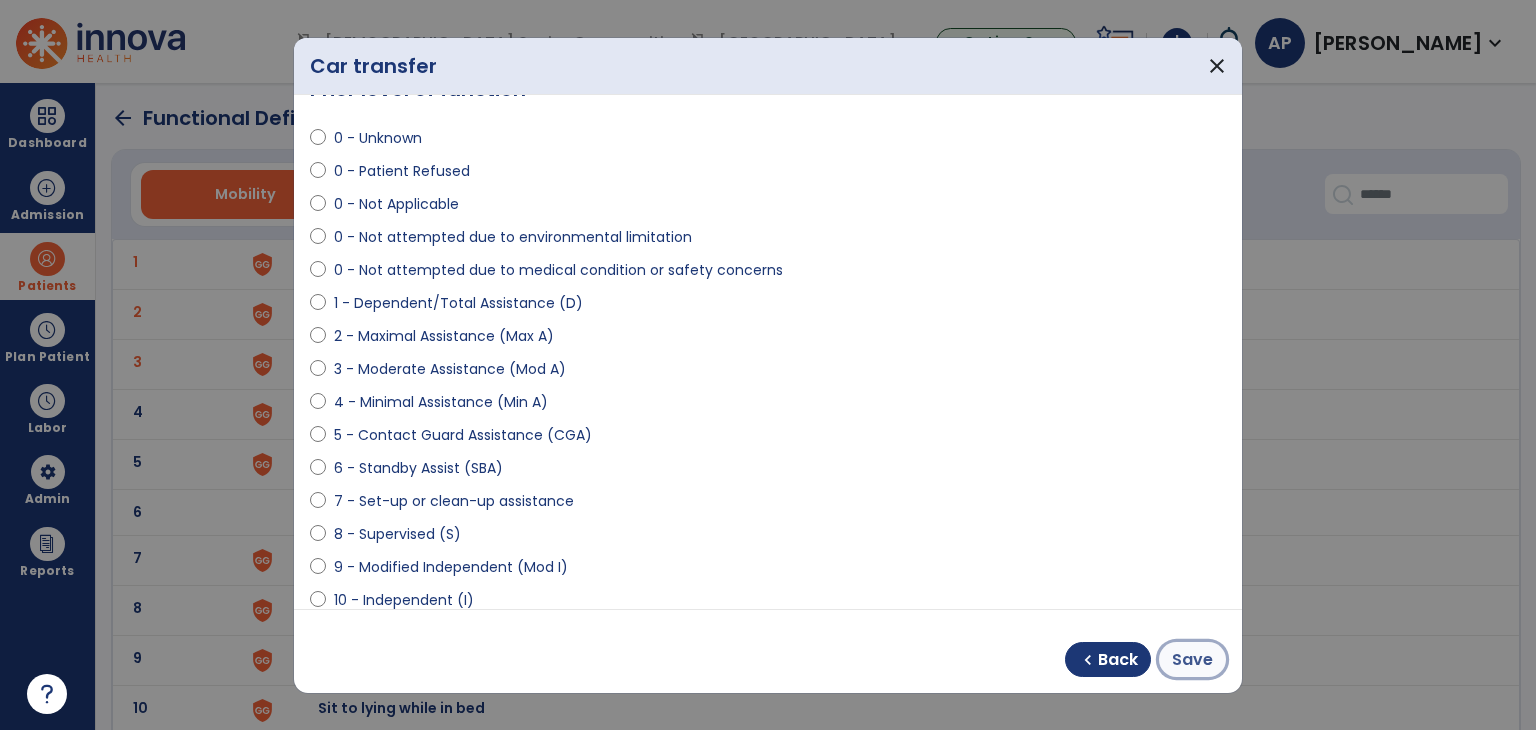 click on "Save" at bounding box center [1192, 660] 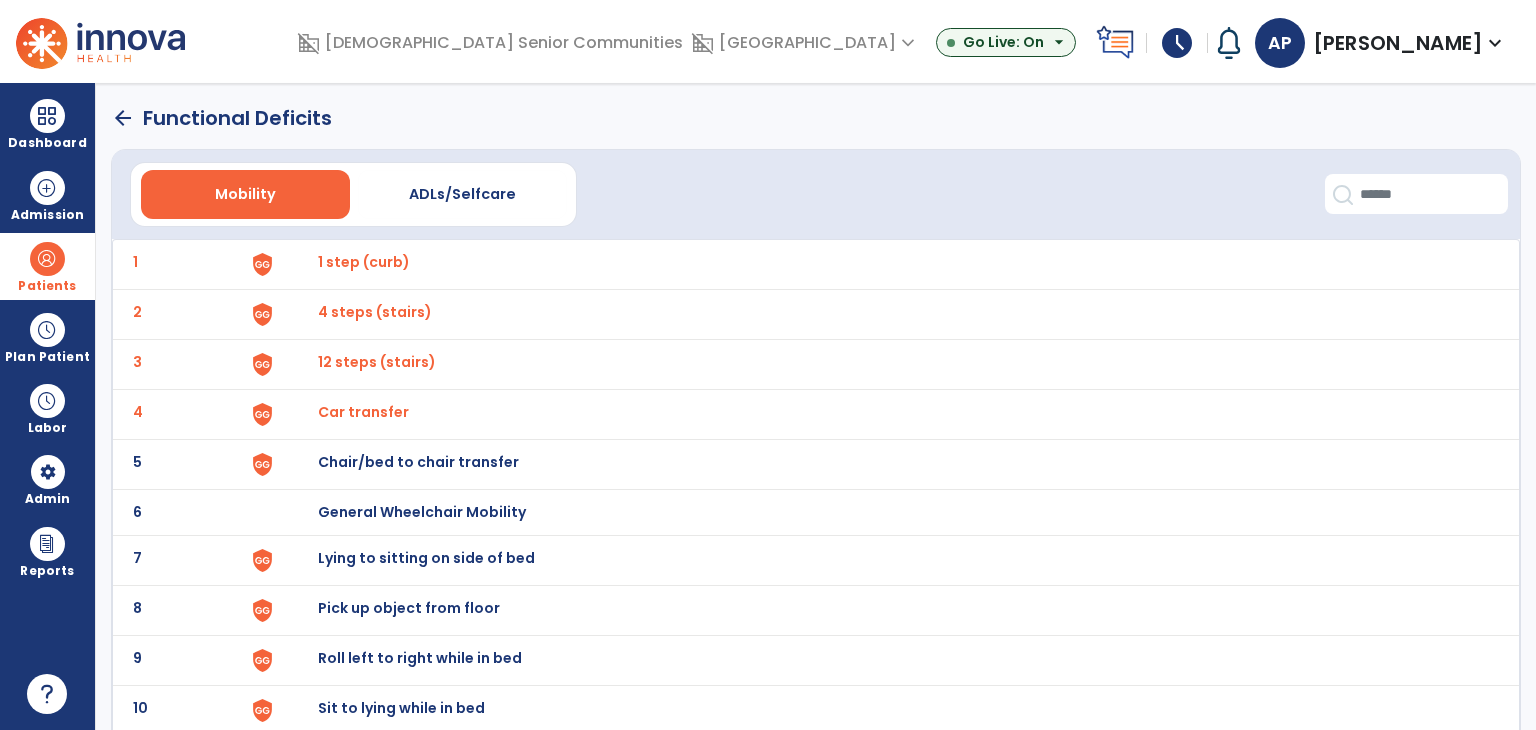 click on "Chair/bed to chair transfer" at bounding box center [888, 264] 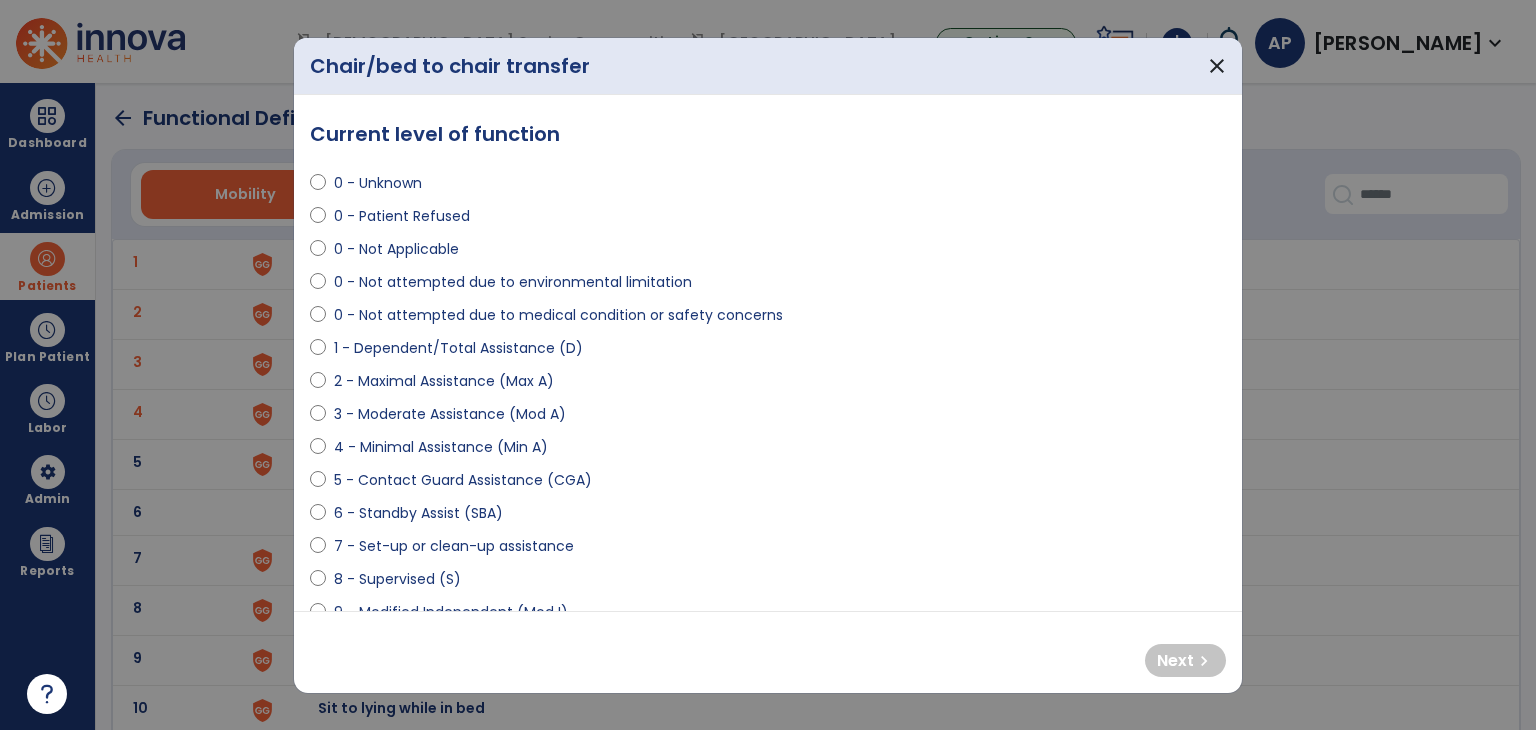 select on "**********" 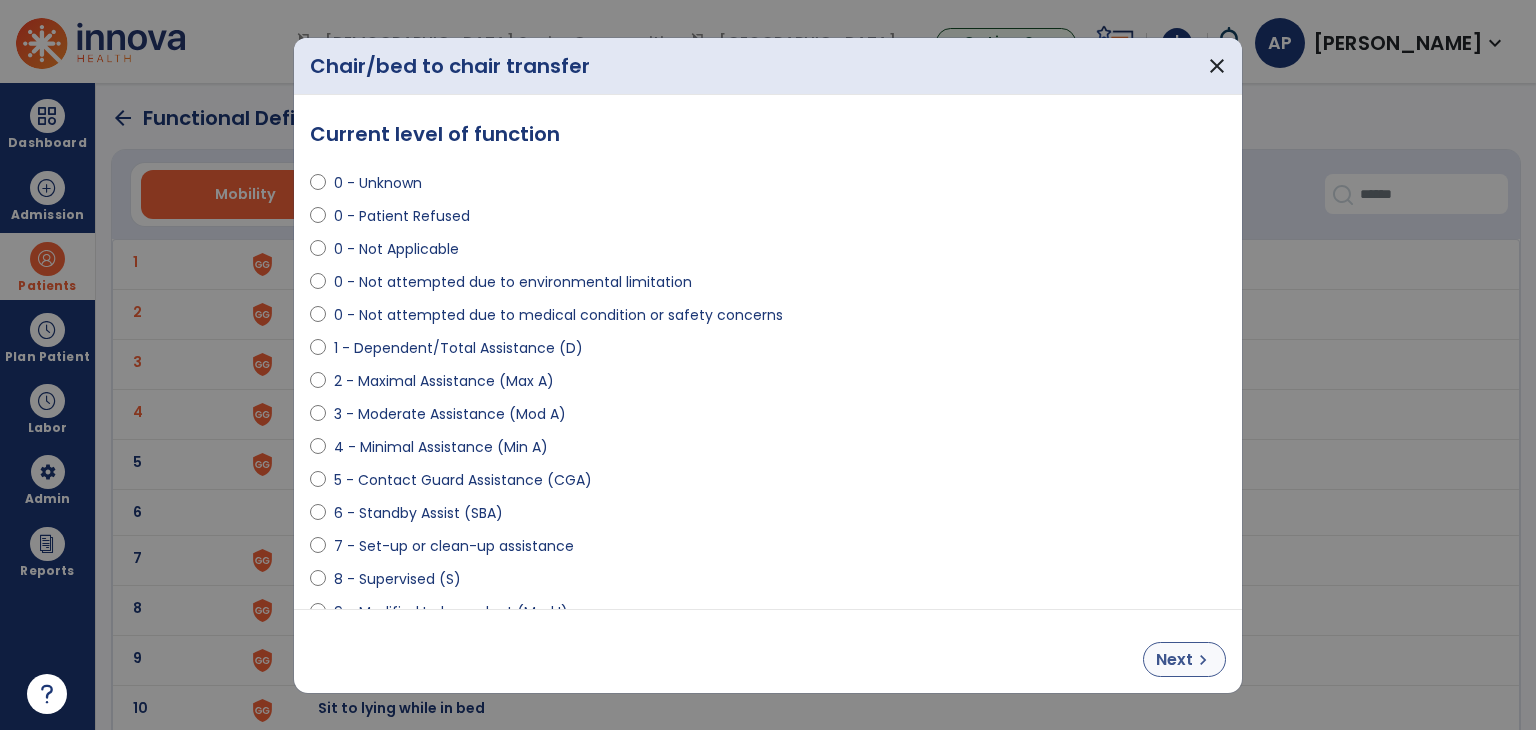 click on "chevron_right" at bounding box center [1203, 660] 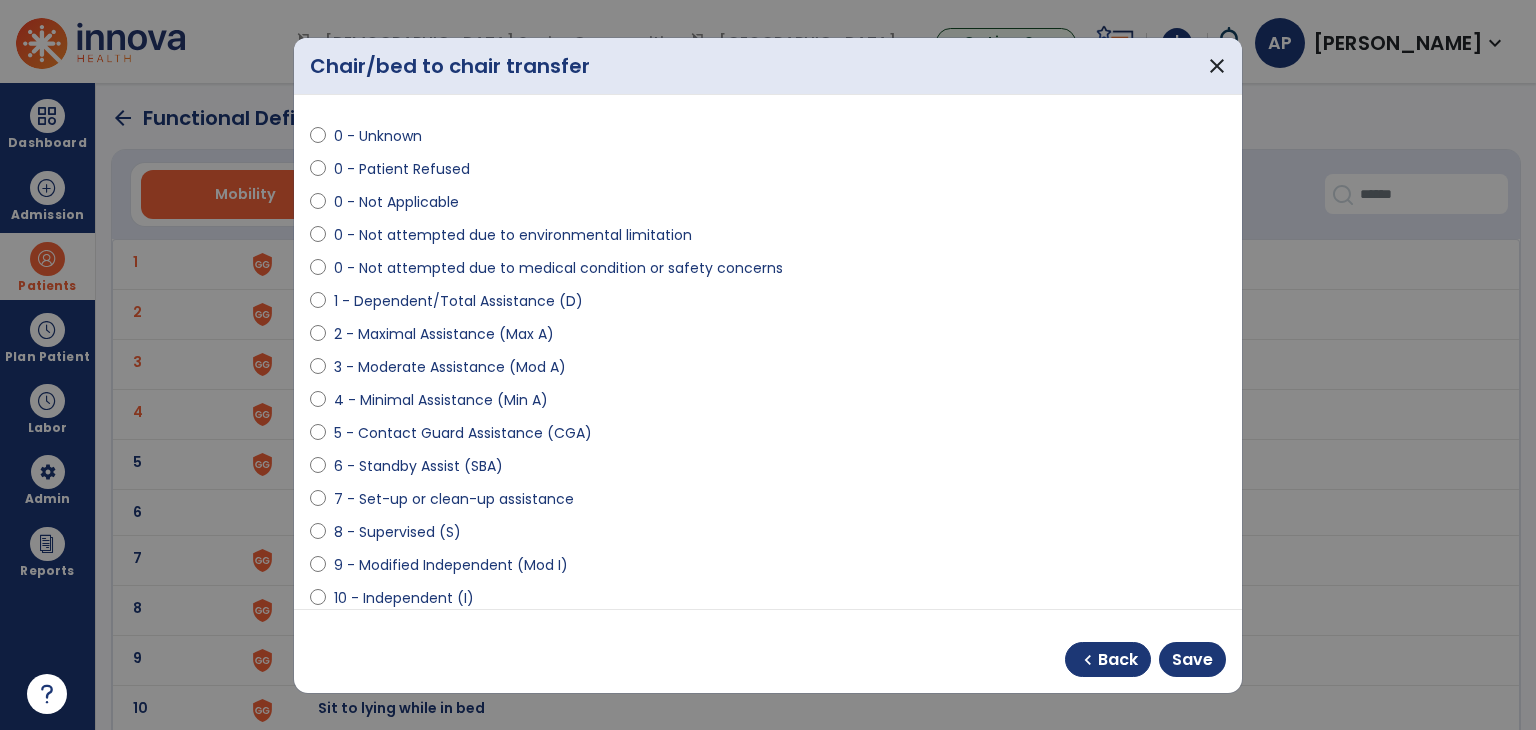 scroll, scrollTop: 48, scrollLeft: 0, axis: vertical 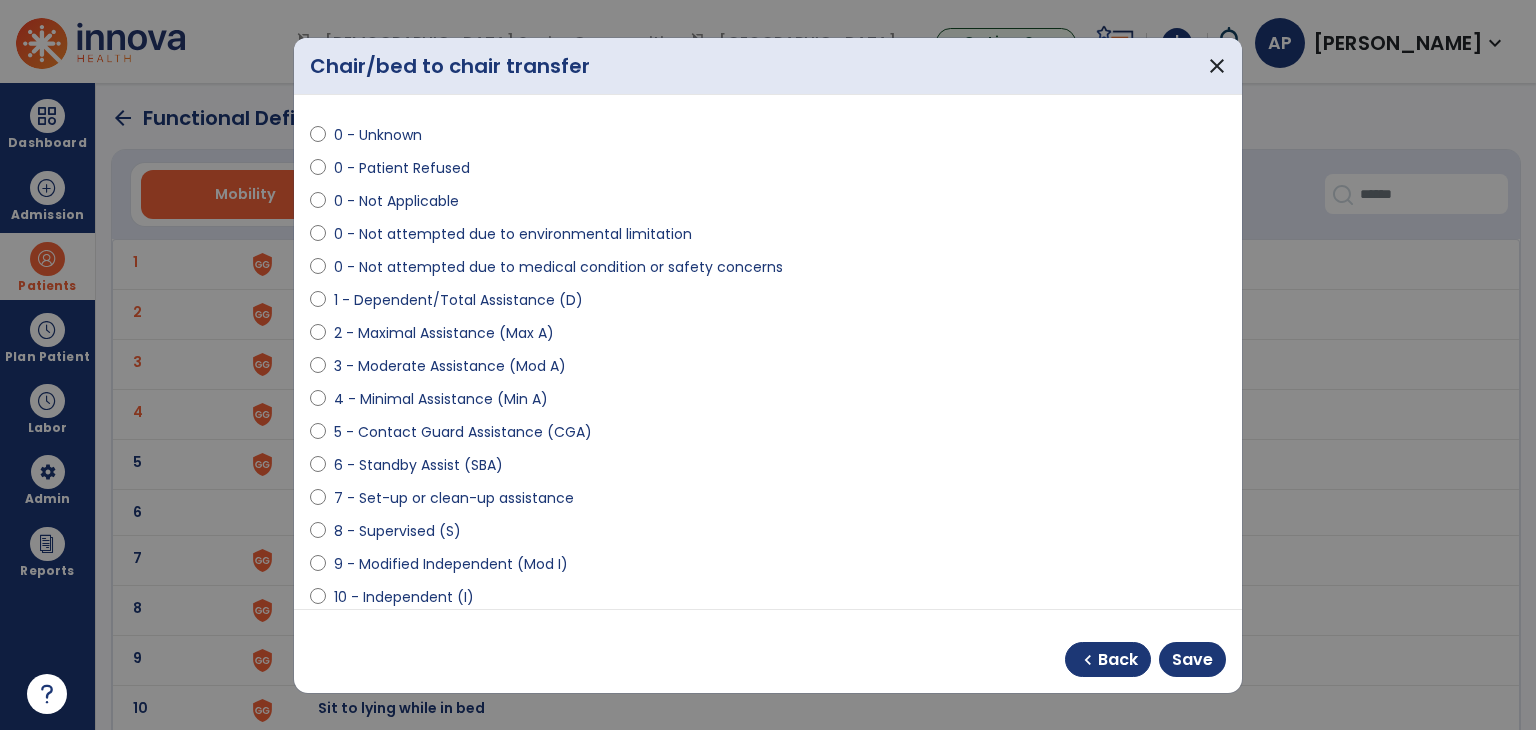 select on "**********" 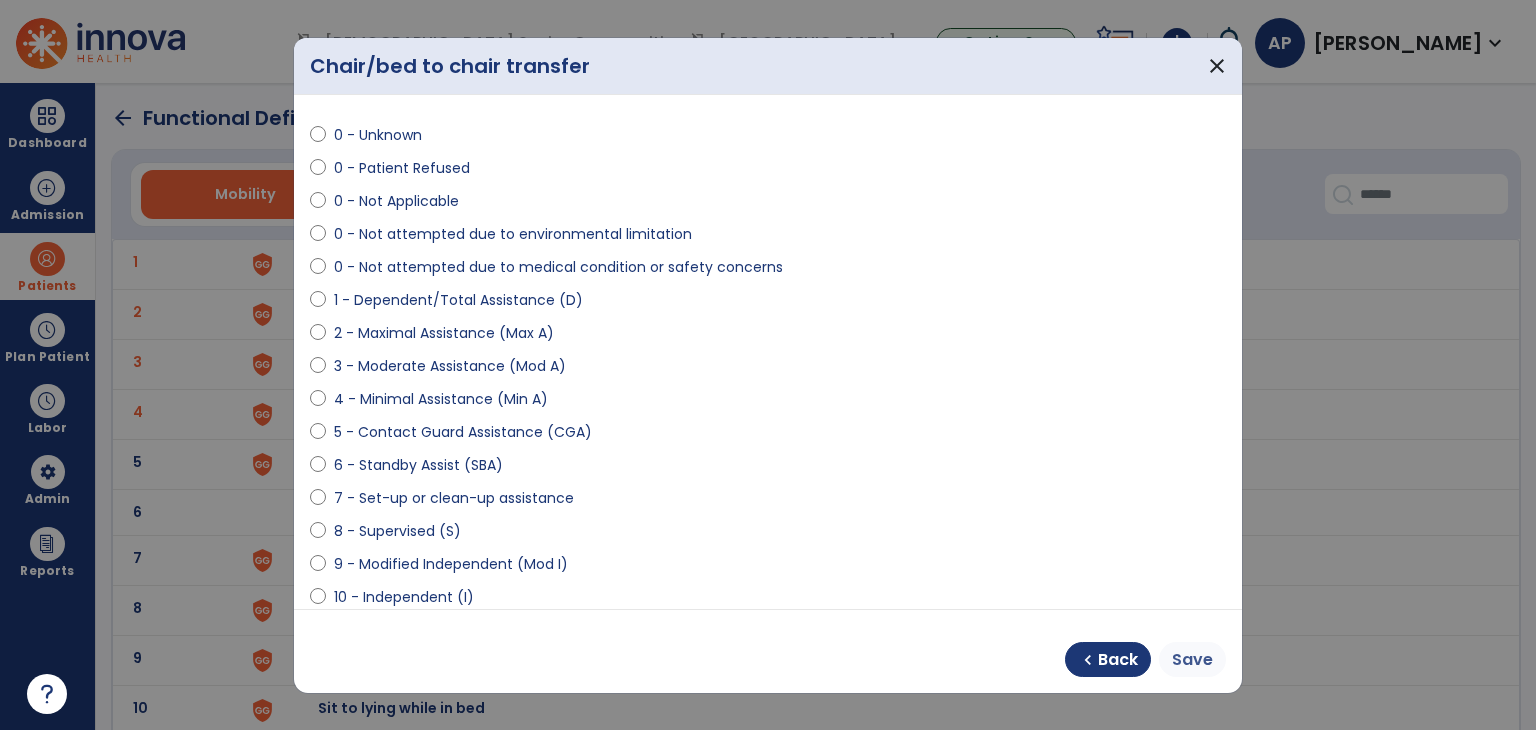 click on "Save" at bounding box center [1192, 660] 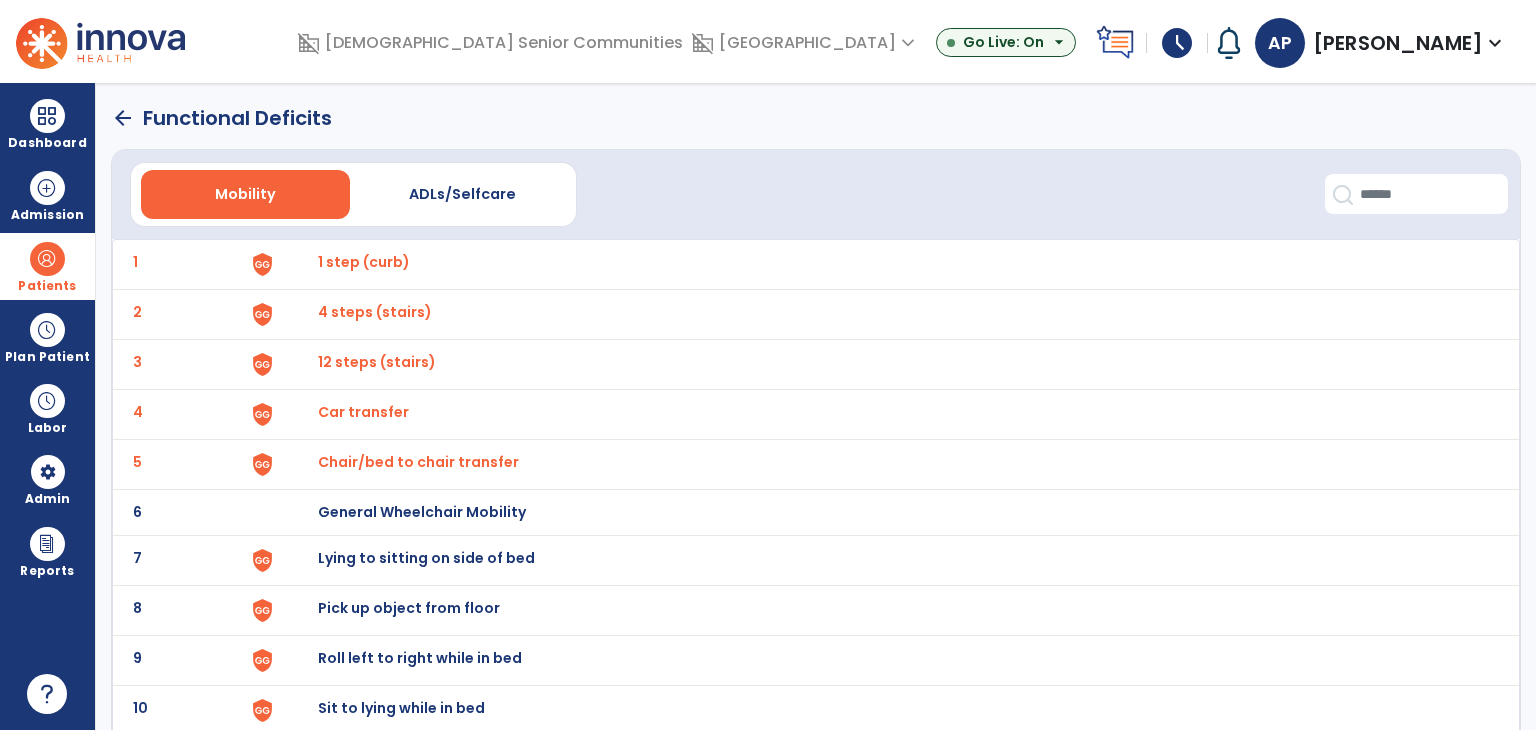 click on "7 Lying to sitting on side of bed" 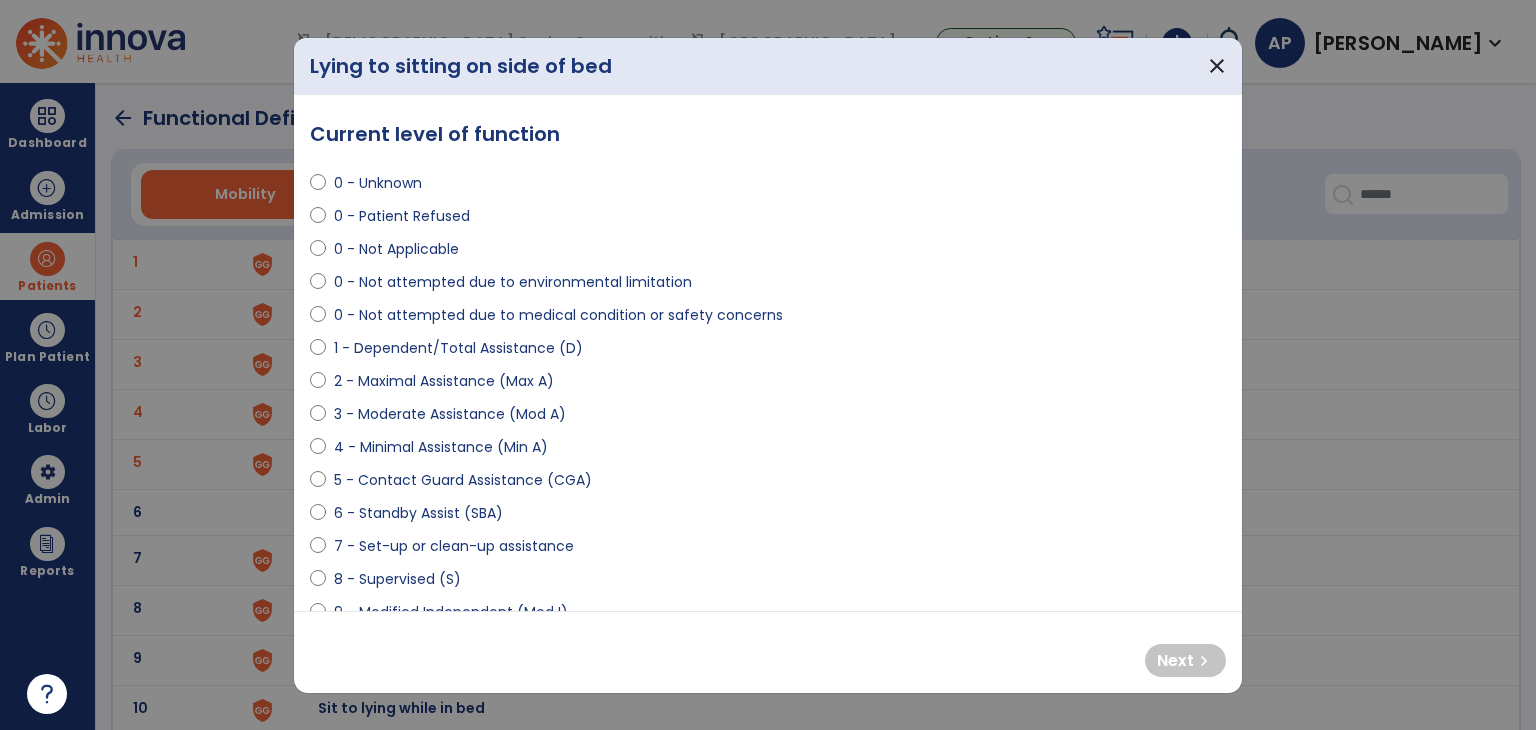 select on "**********" 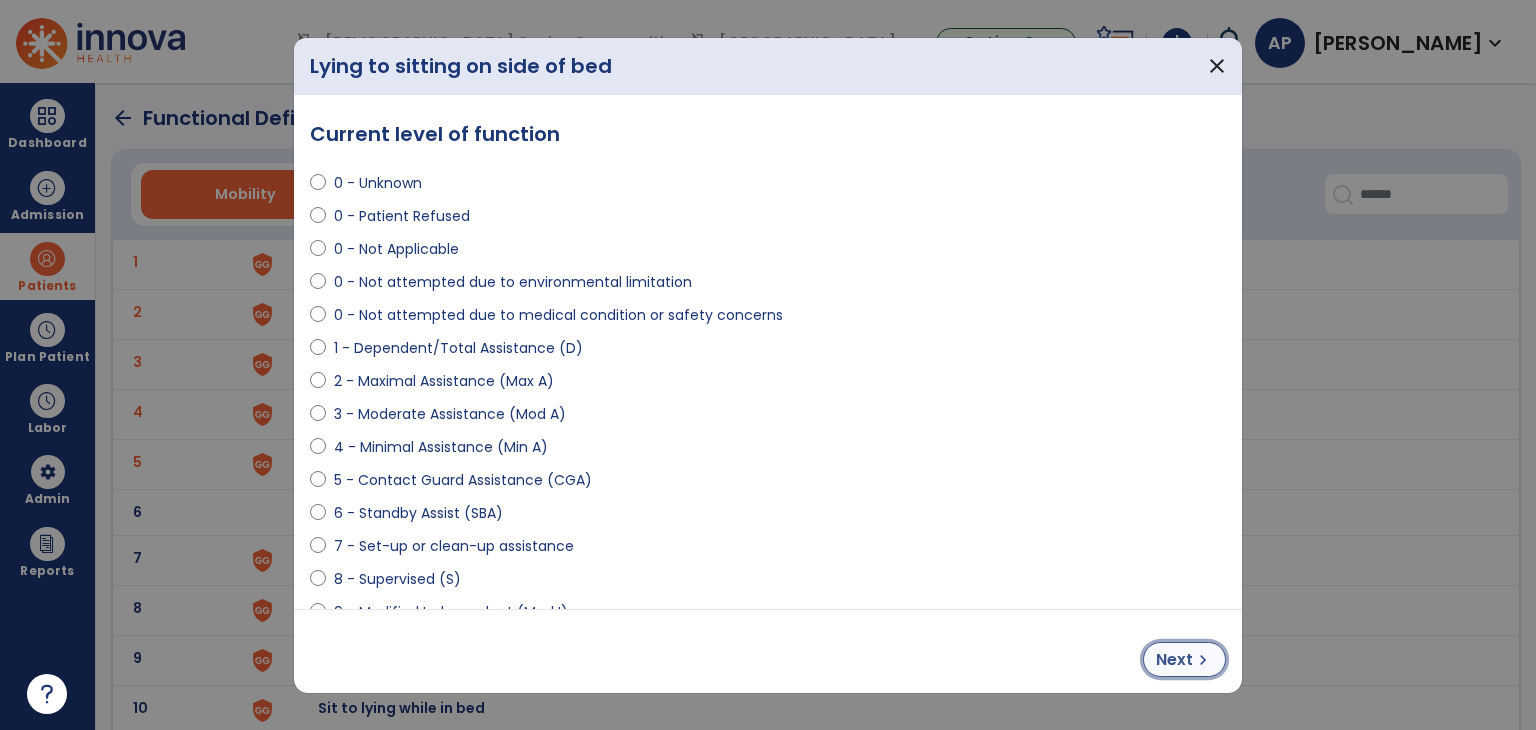click on "chevron_right" at bounding box center (1203, 660) 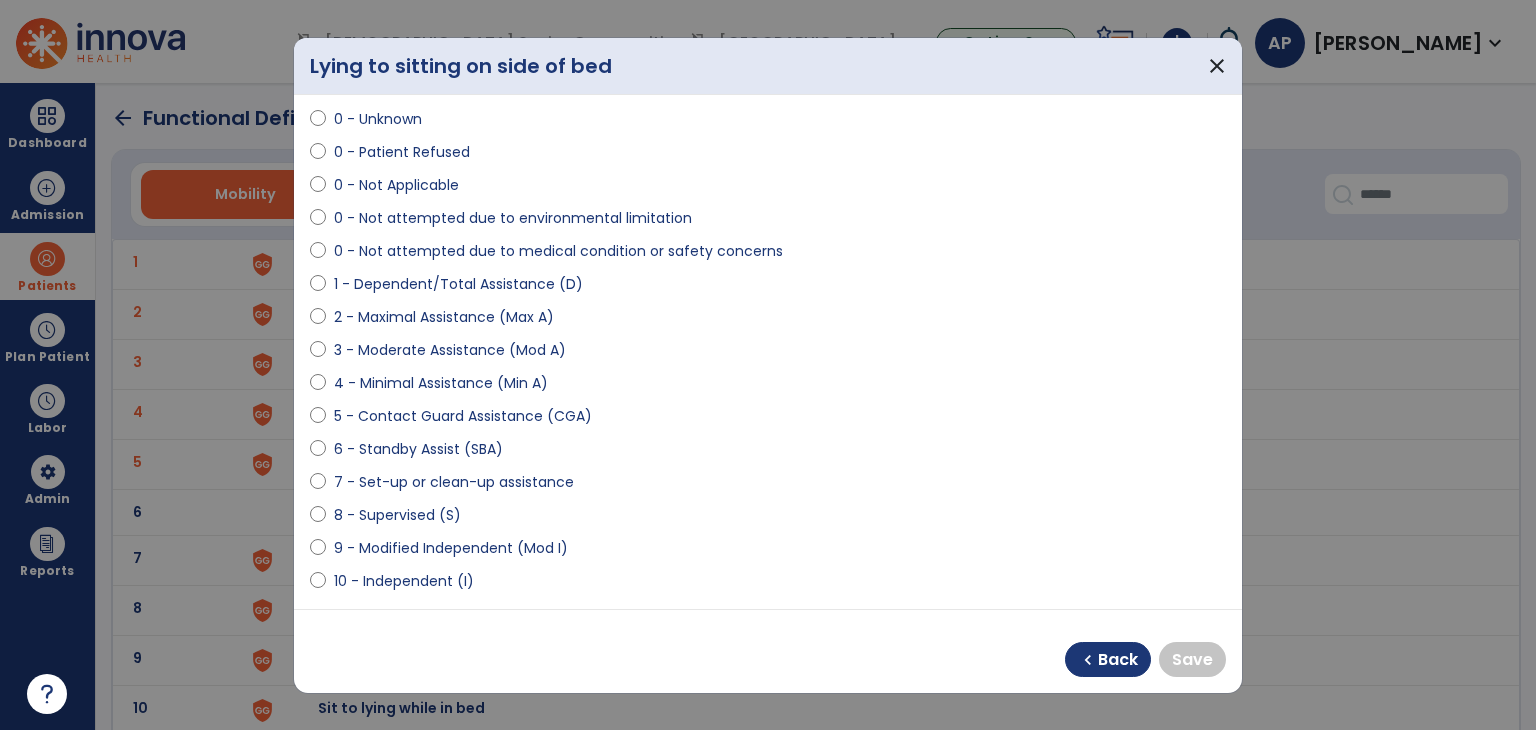 scroll, scrollTop: 71, scrollLeft: 0, axis: vertical 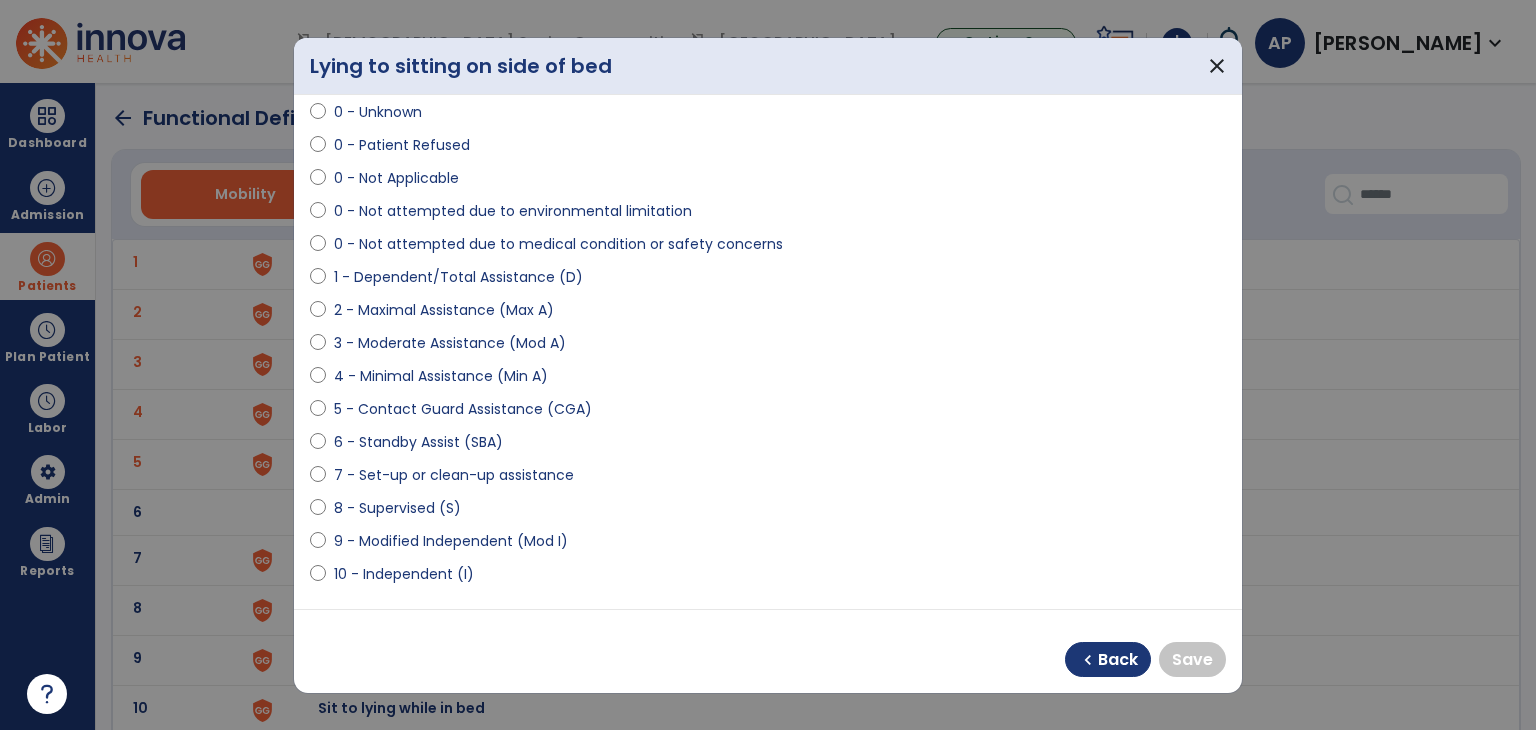 select on "**********" 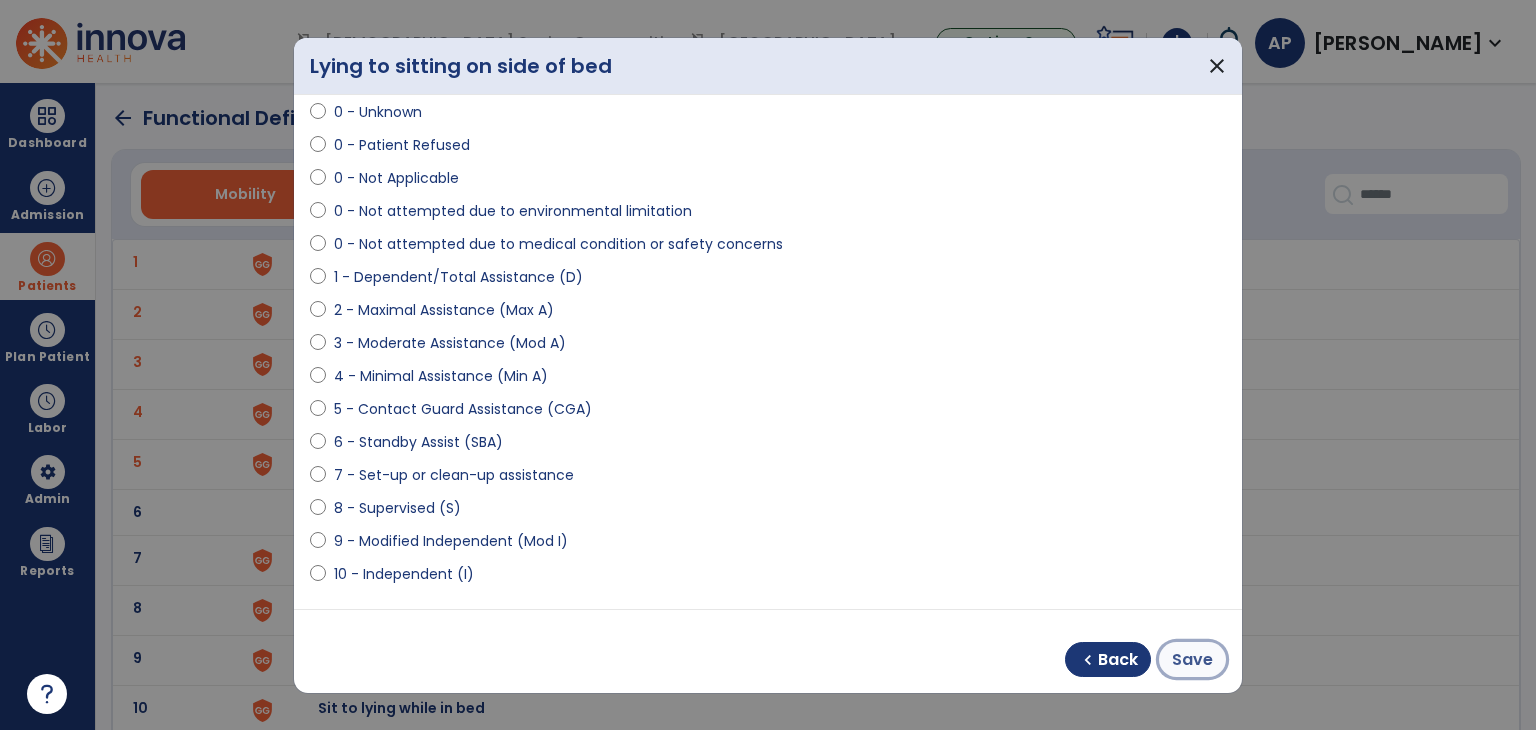 click on "Save" at bounding box center (1192, 660) 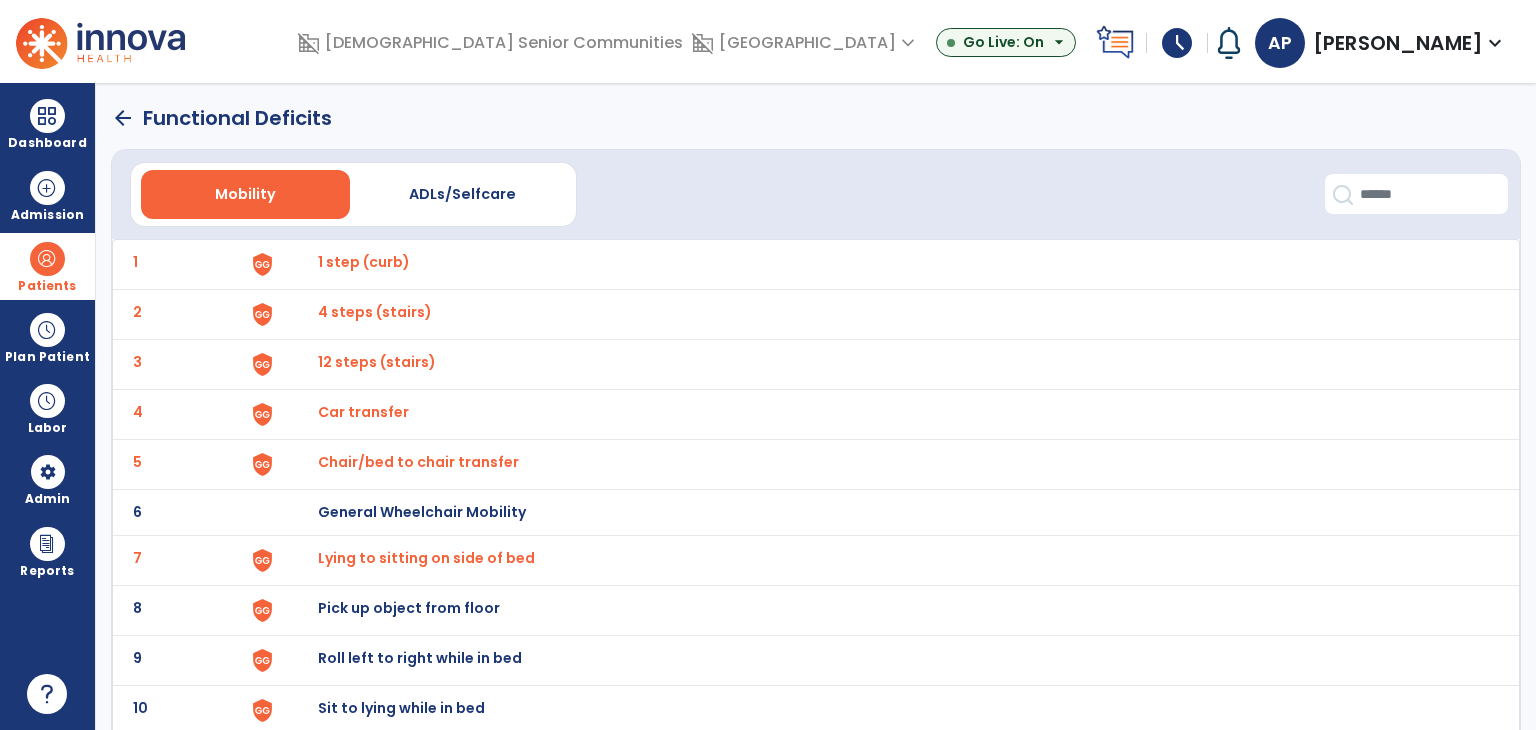 click on "Pick up object from floor" at bounding box center (888, 264) 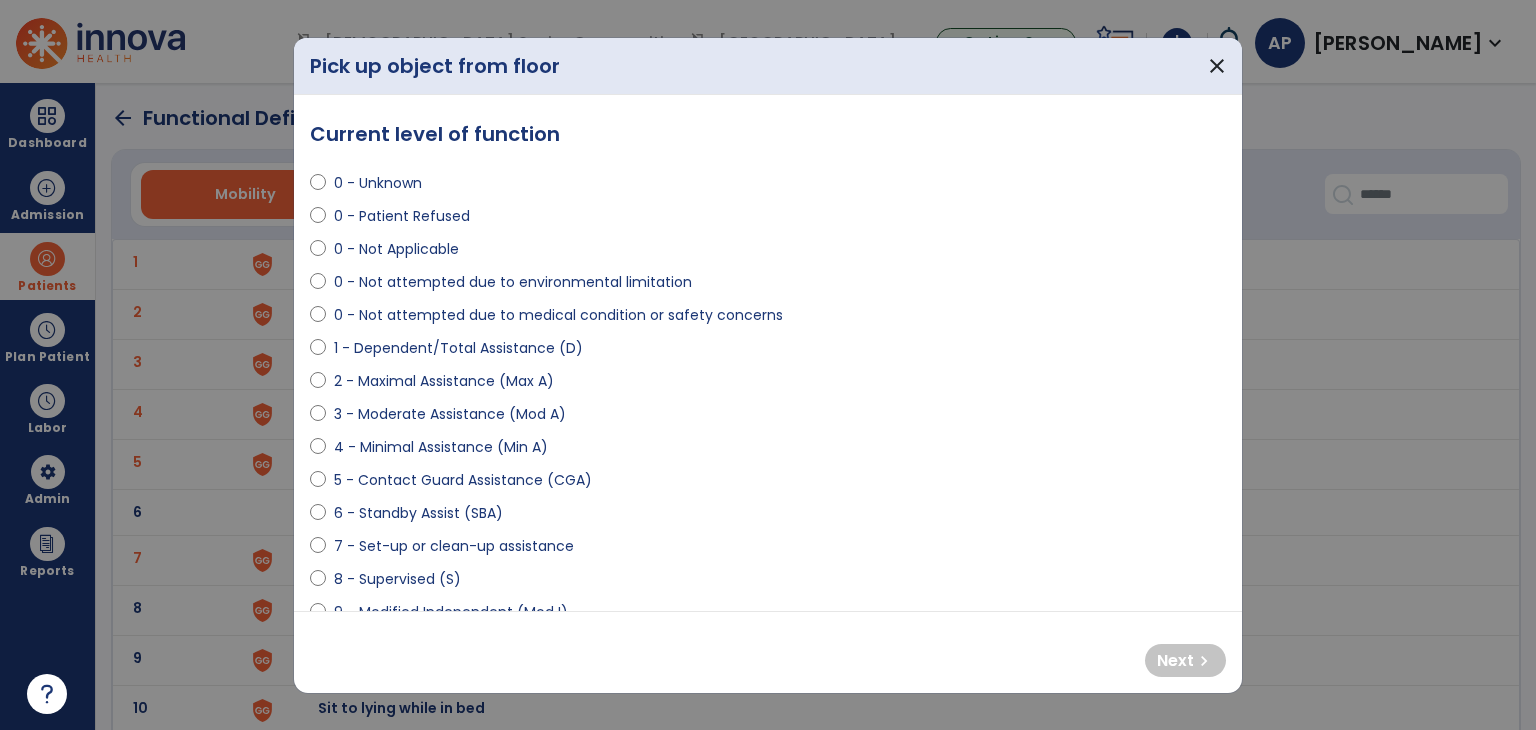 select on "**********" 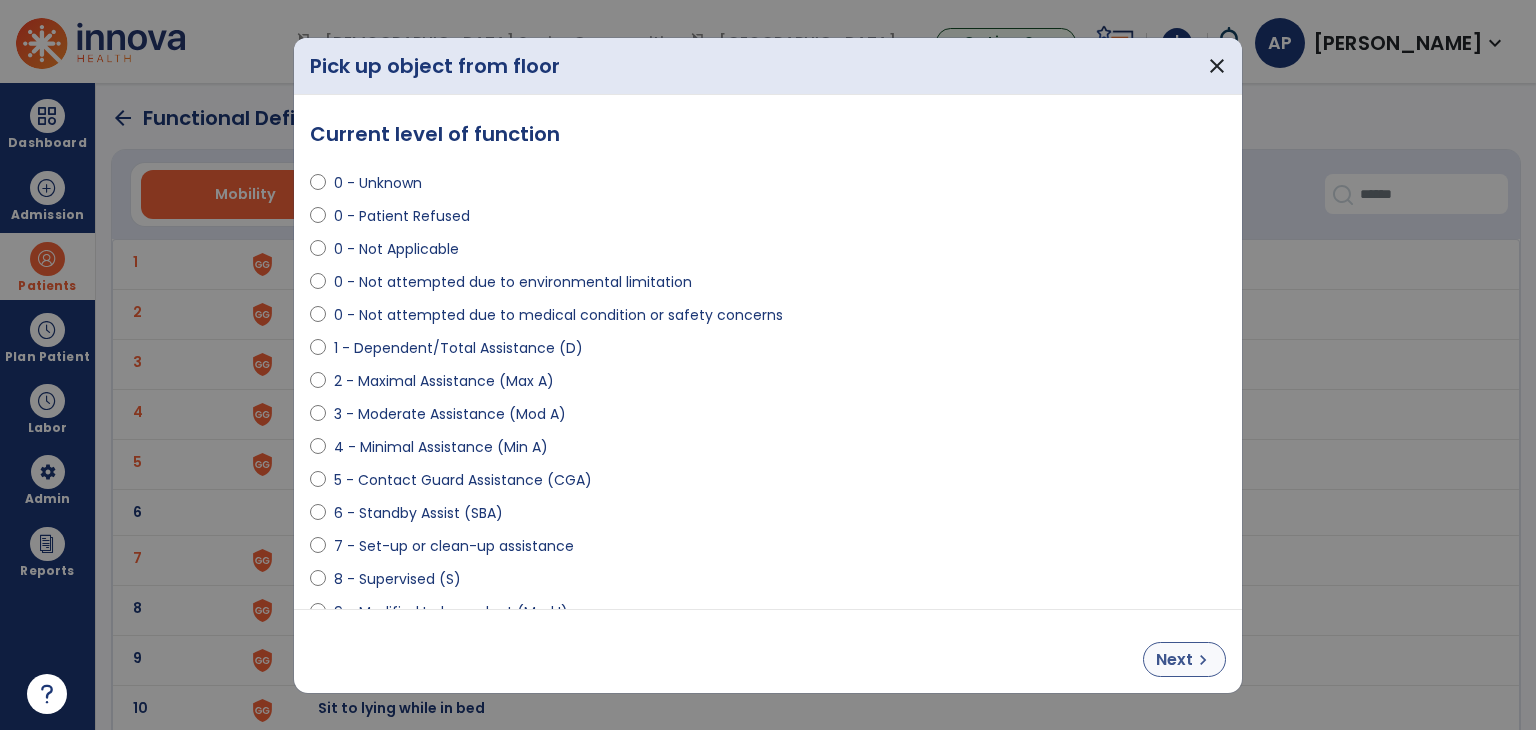 click on "chevron_right" at bounding box center [1203, 660] 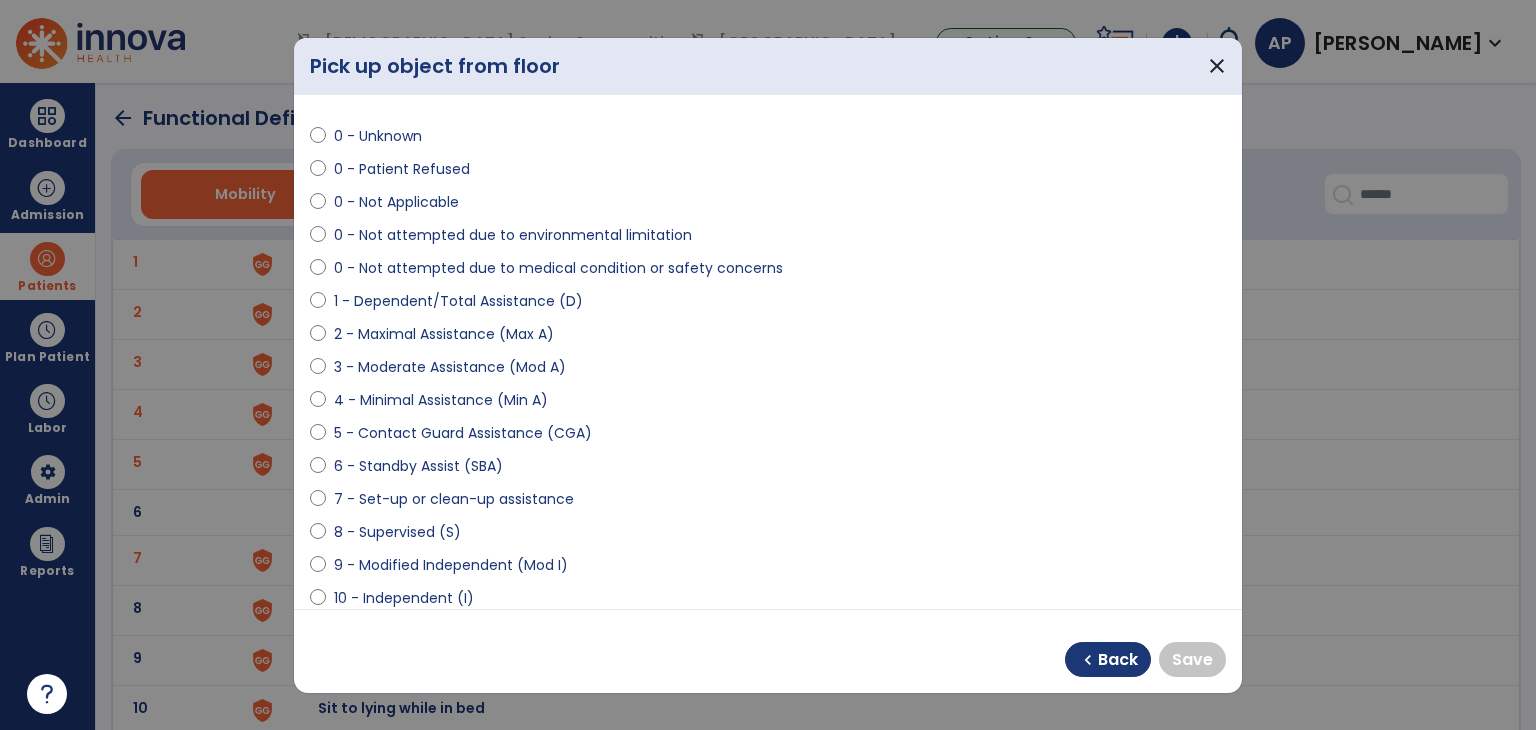 scroll, scrollTop: 51, scrollLeft: 0, axis: vertical 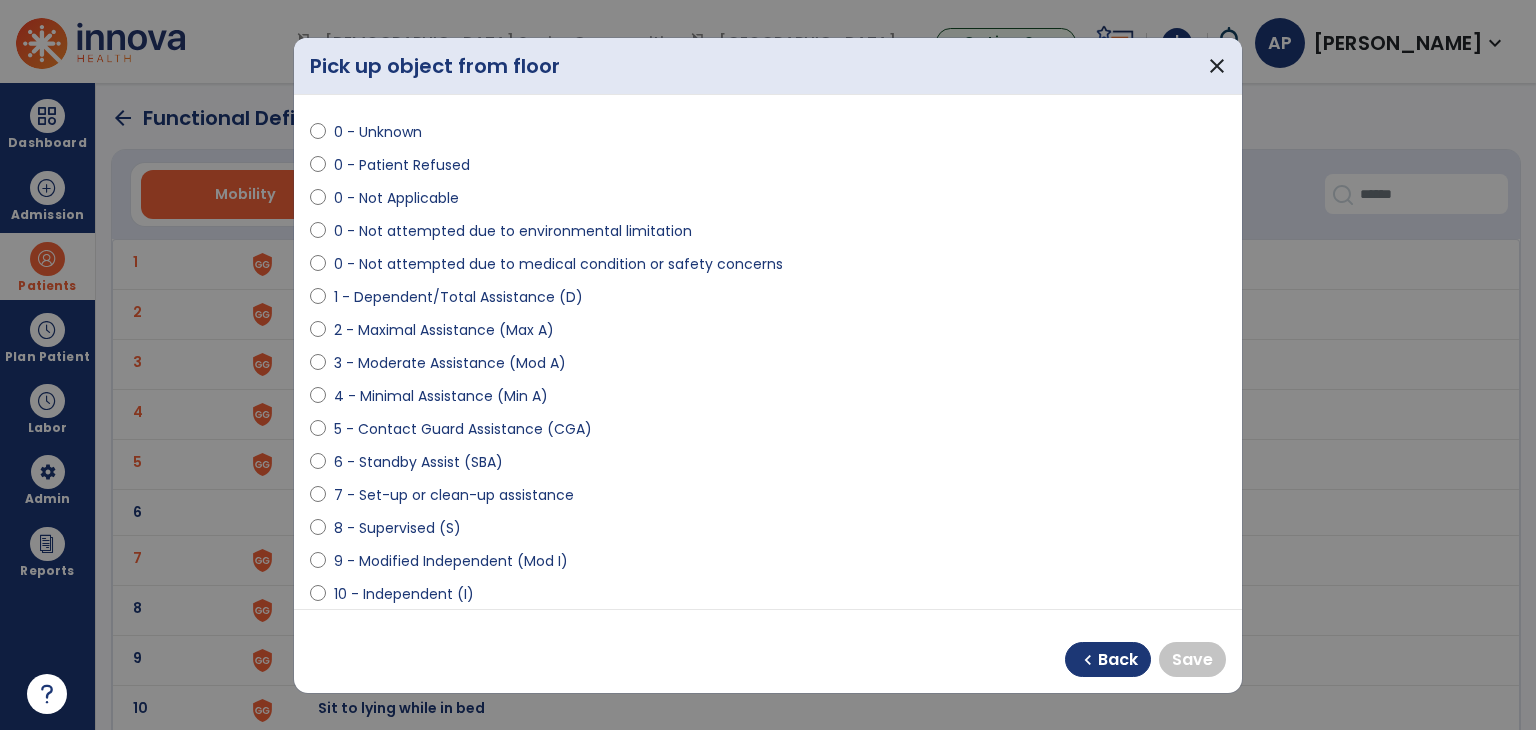 select on "**********" 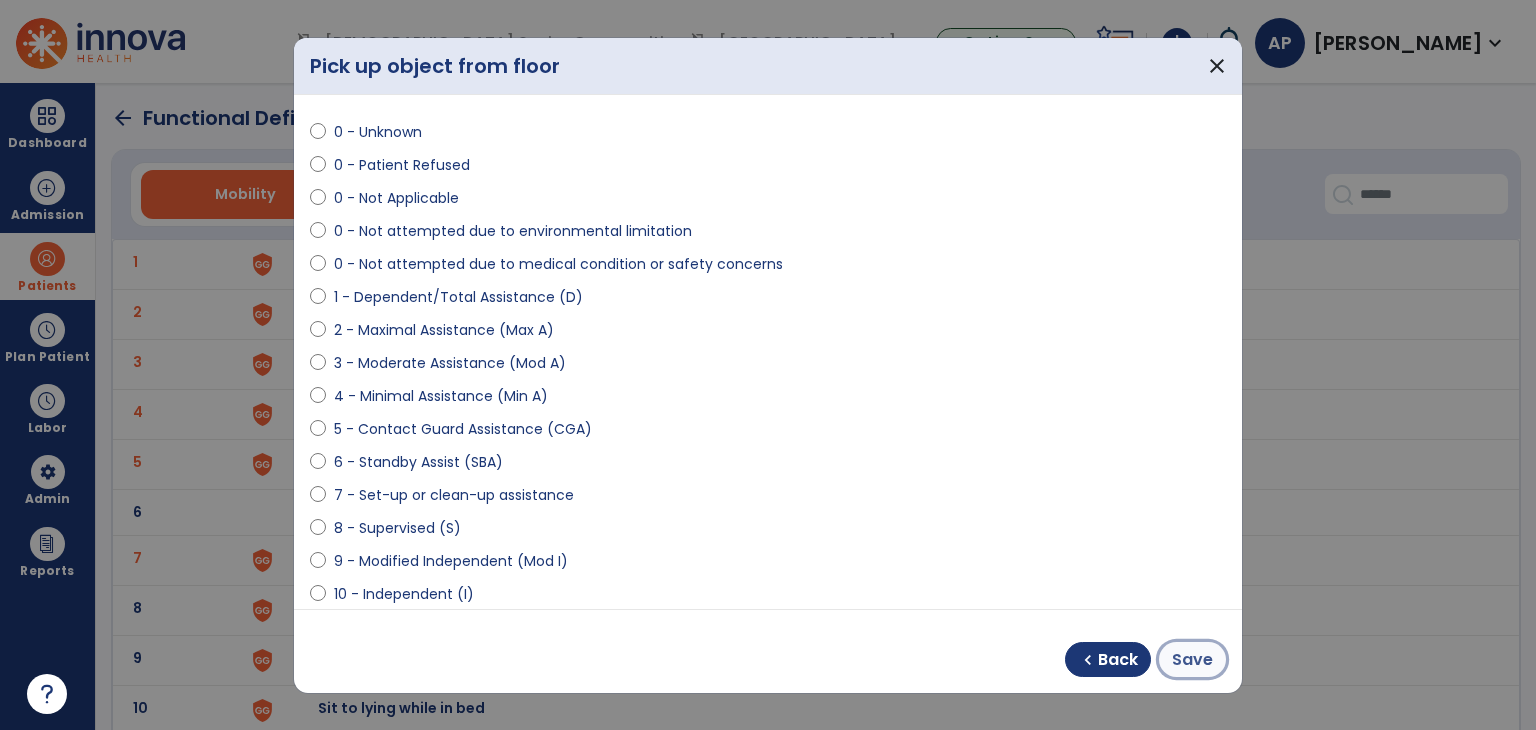 click on "Save" at bounding box center [1192, 660] 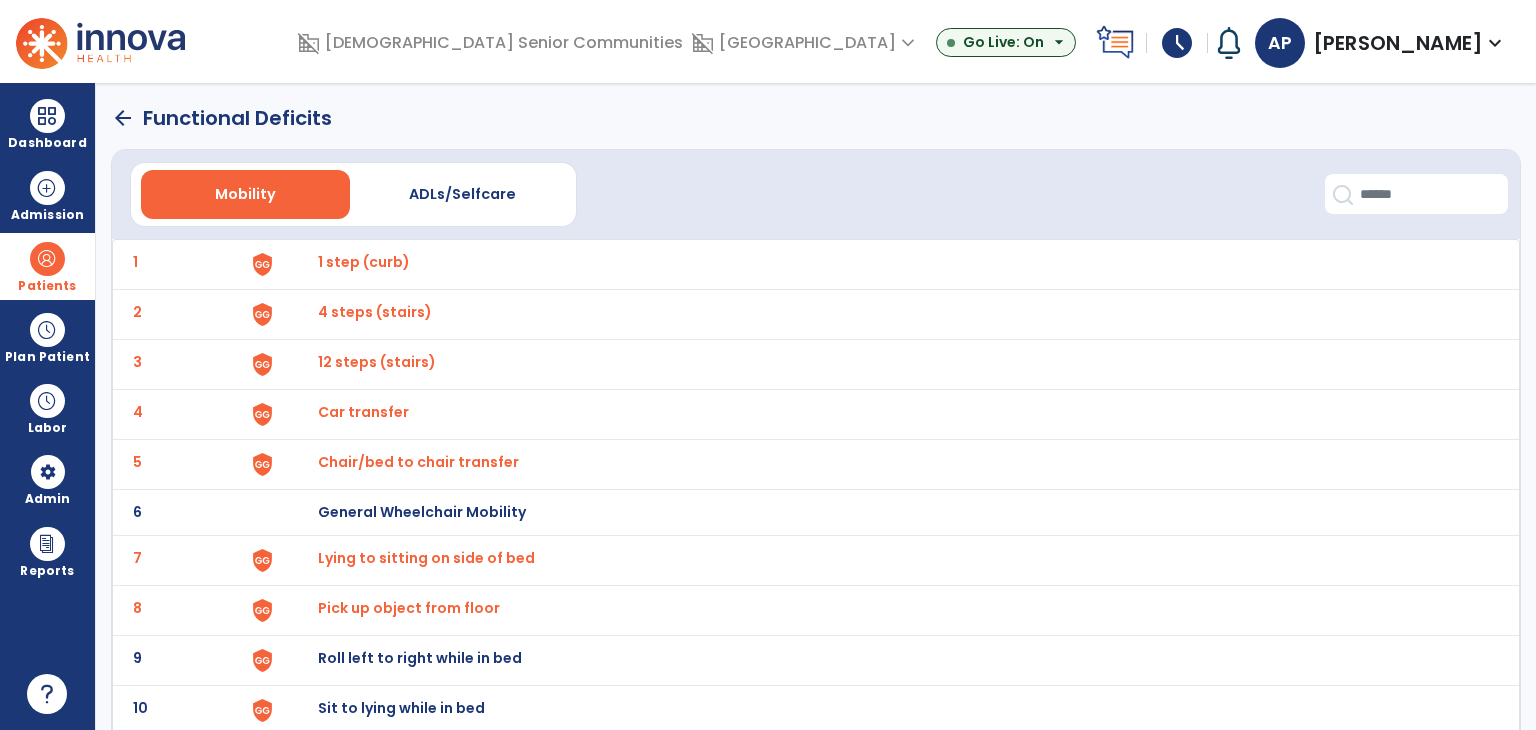 click on "Roll left to right while in bed" at bounding box center [888, 264] 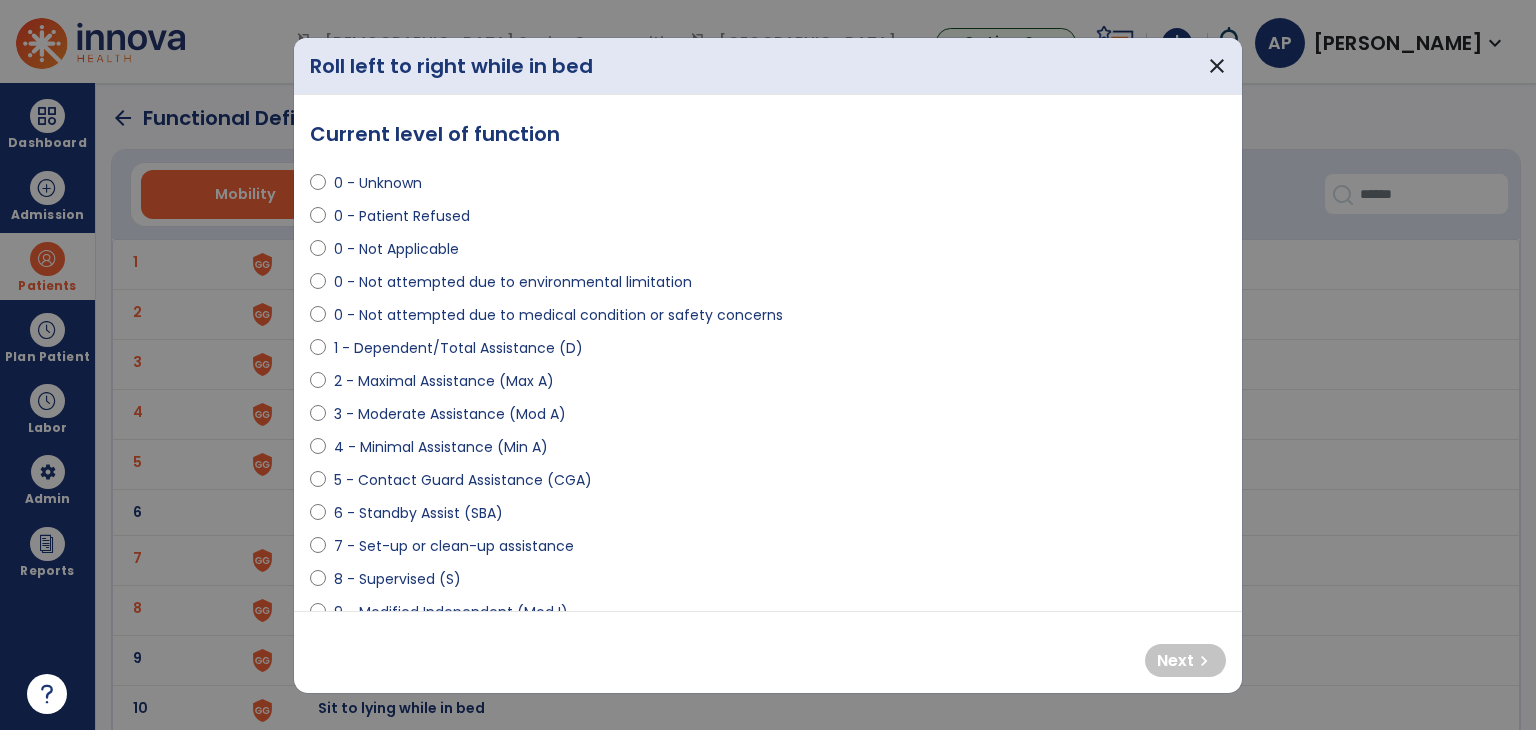 select on "**********" 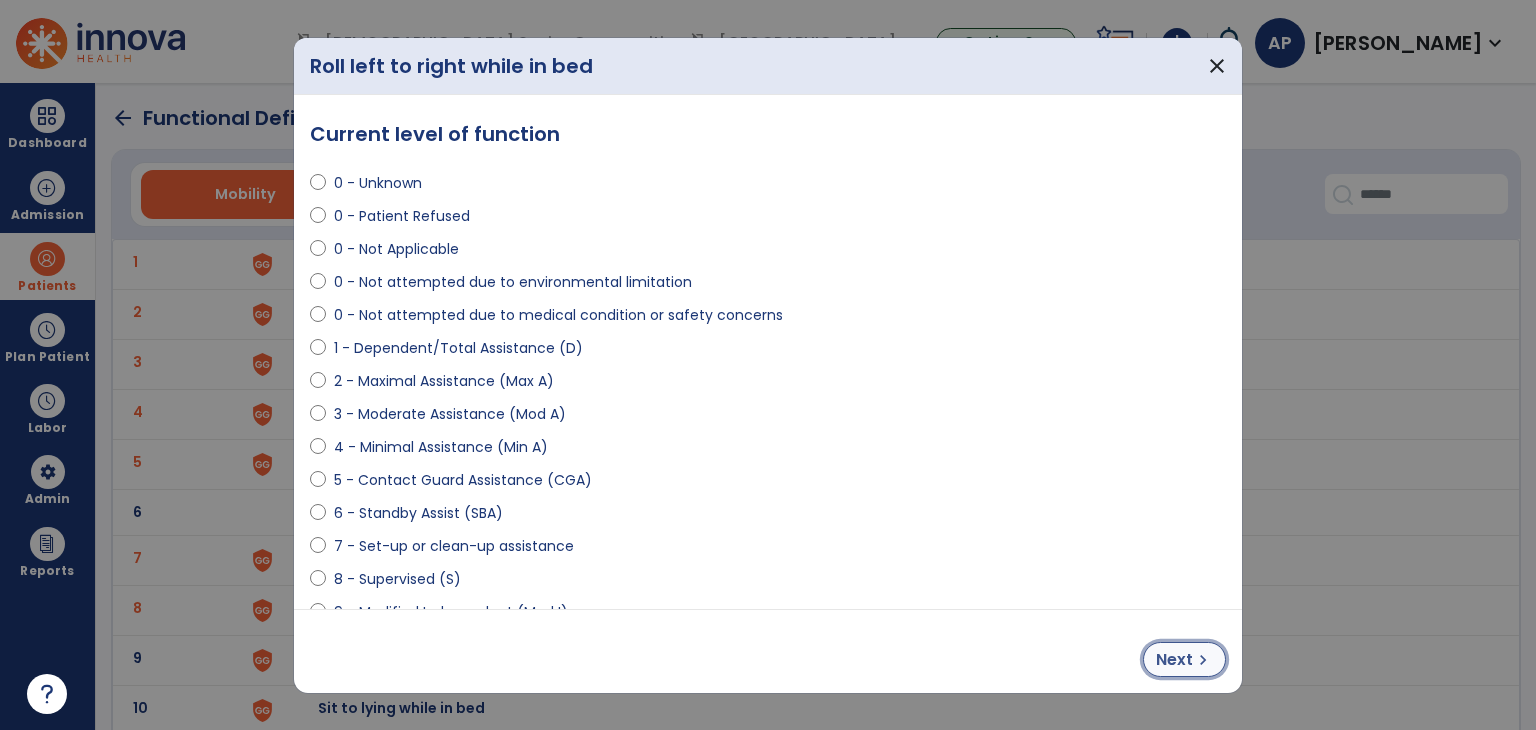 click on "Next" at bounding box center (1174, 660) 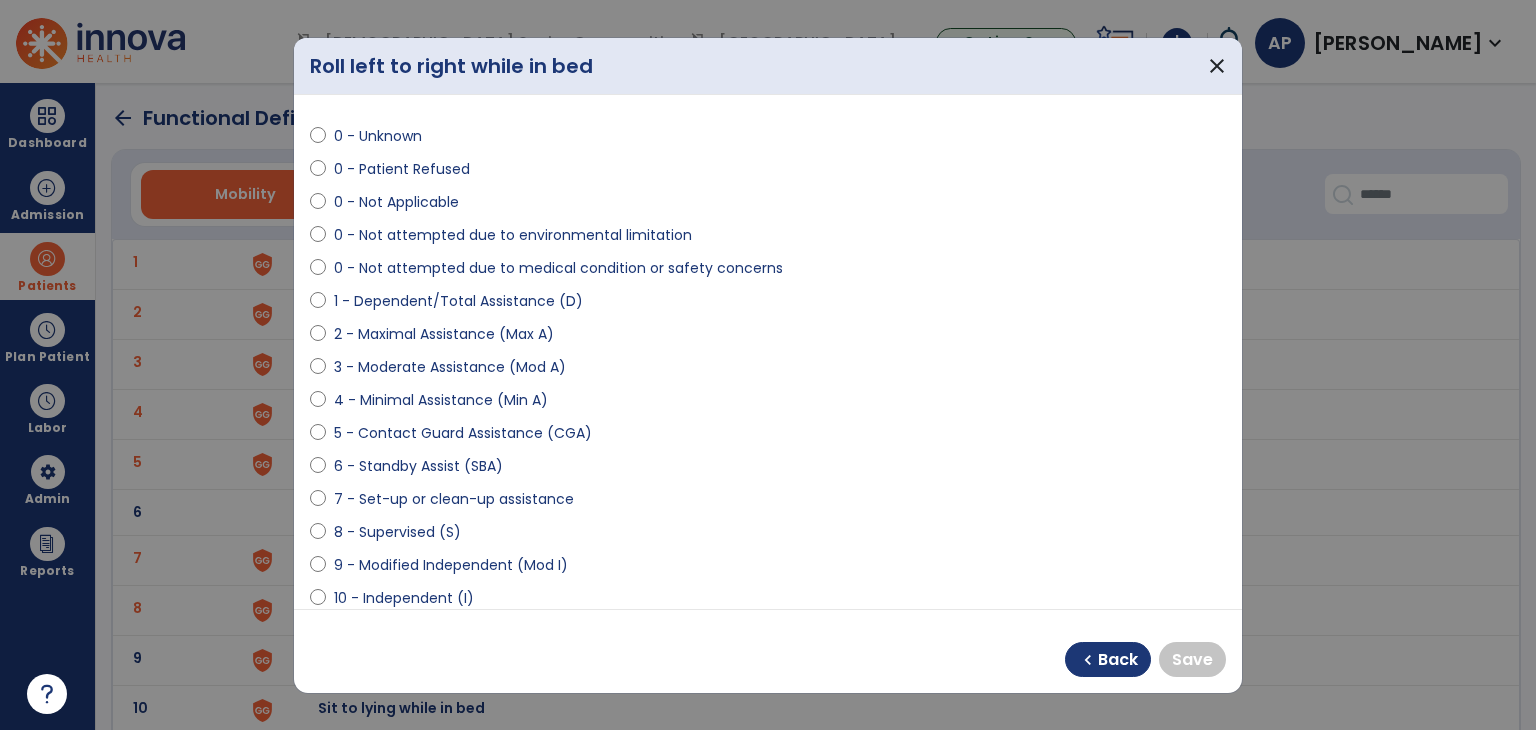 scroll, scrollTop: 60, scrollLeft: 0, axis: vertical 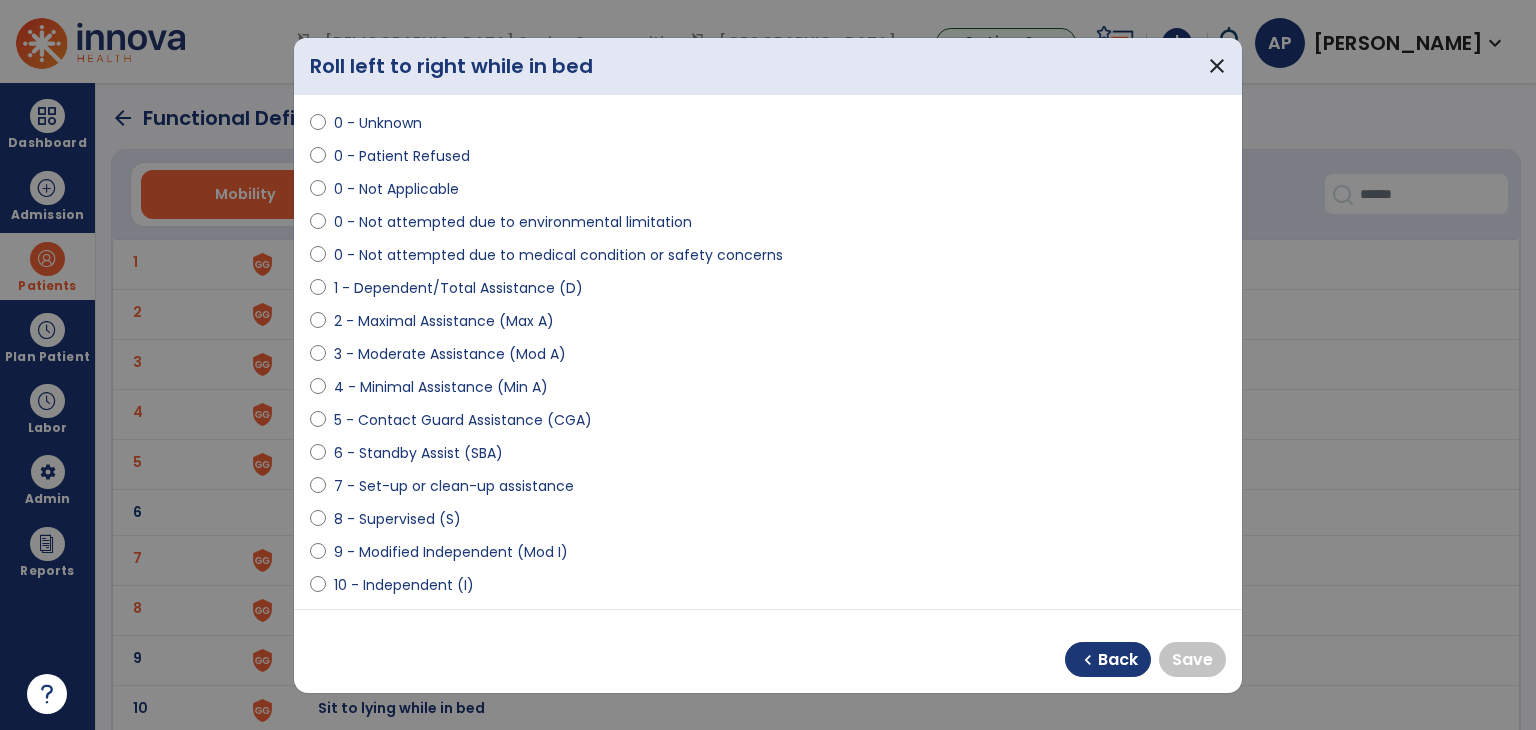 select on "**********" 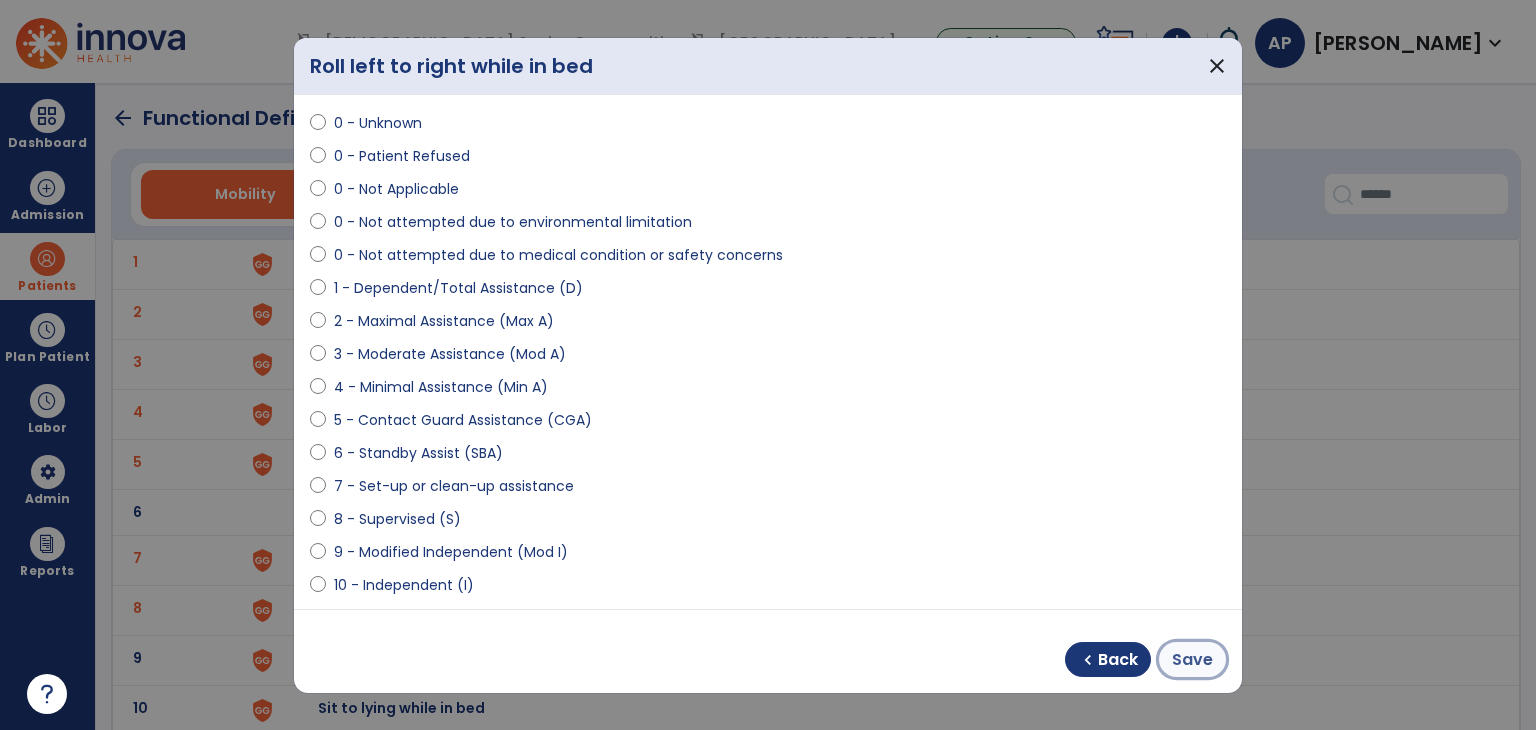 click on "Save" at bounding box center (1192, 660) 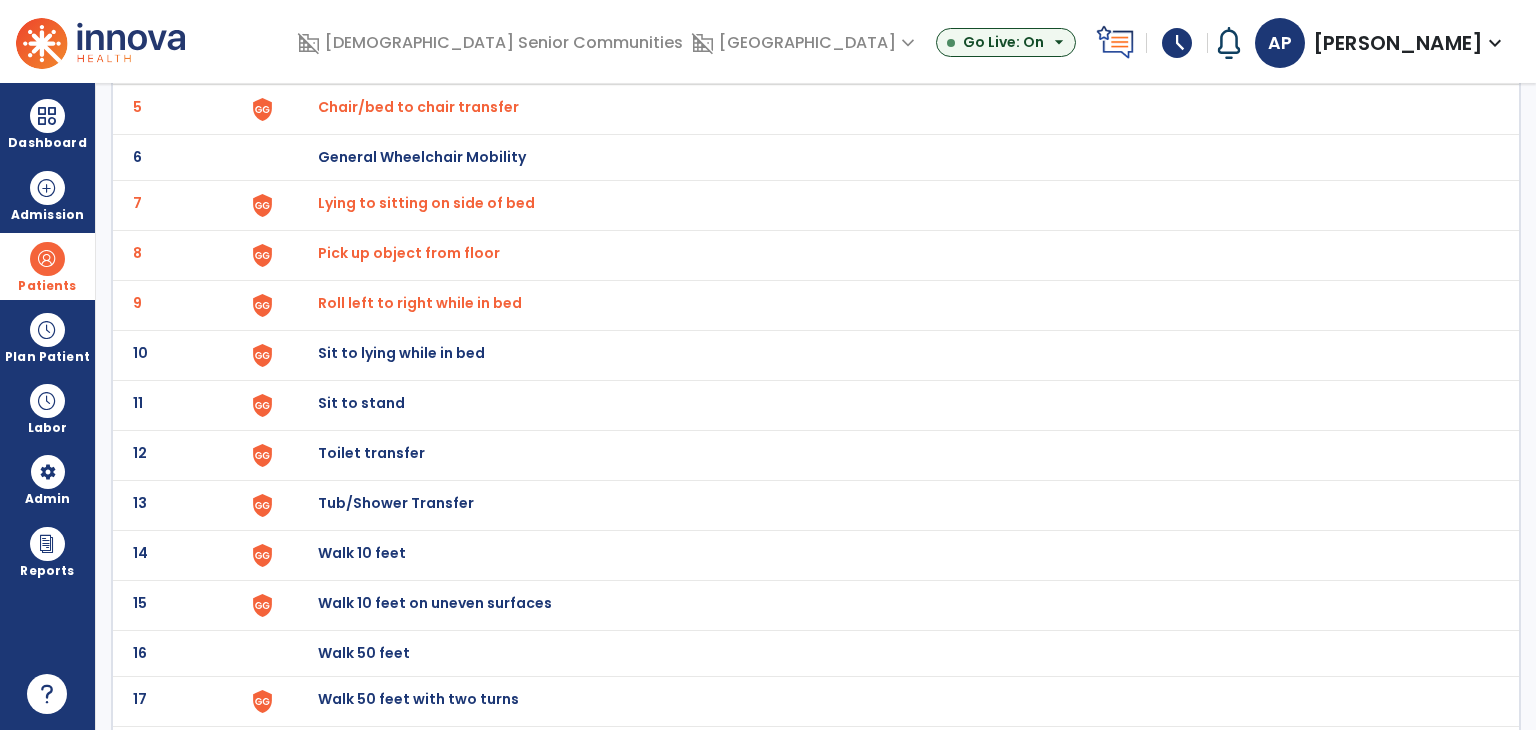 scroll, scrollTop: 358, scrollLeft: 0, axis: vertical 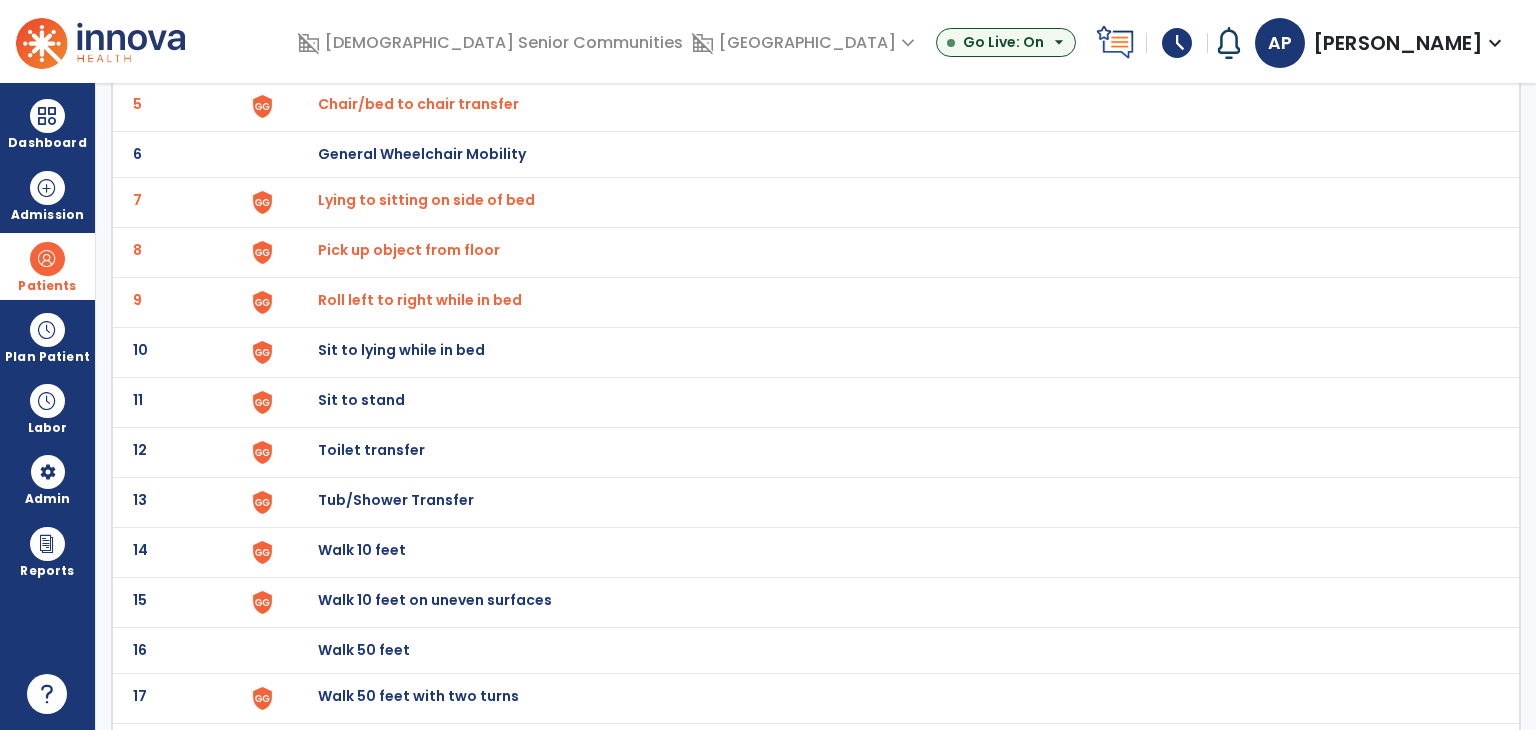 click on "Sit to lying while in bed" at bounding box center [888, -94] 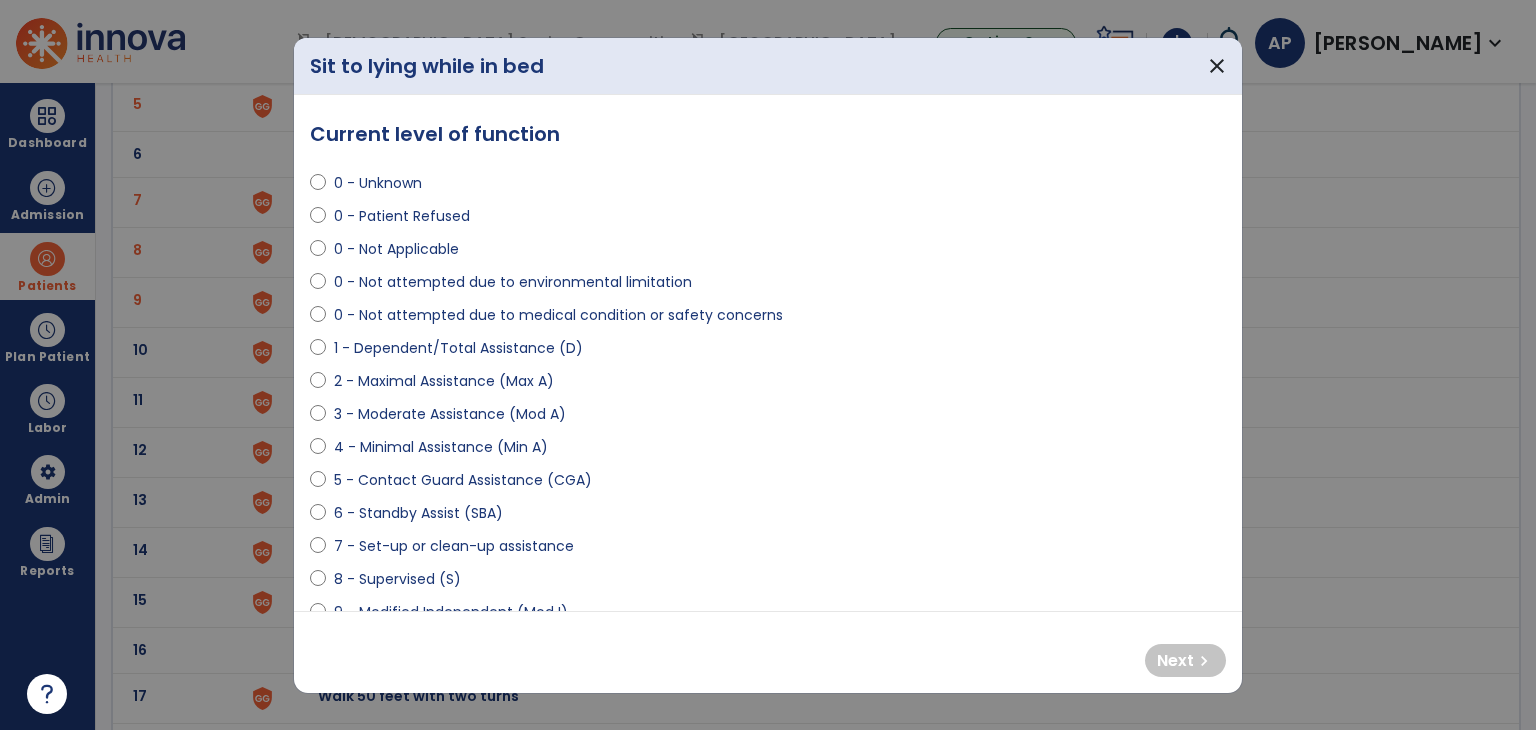 select on "**********" 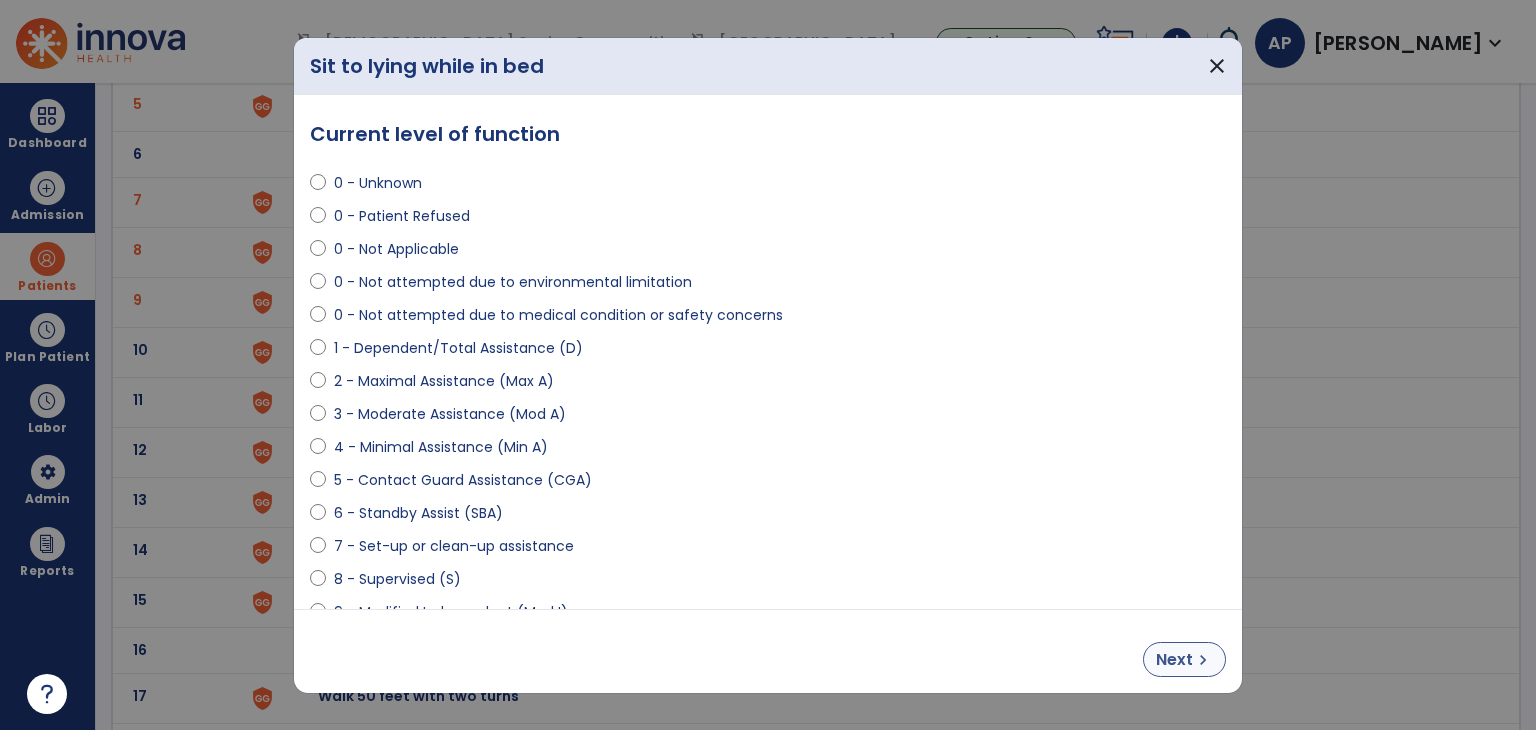 click on "chevron_right" at bounding box center (1203, 660) 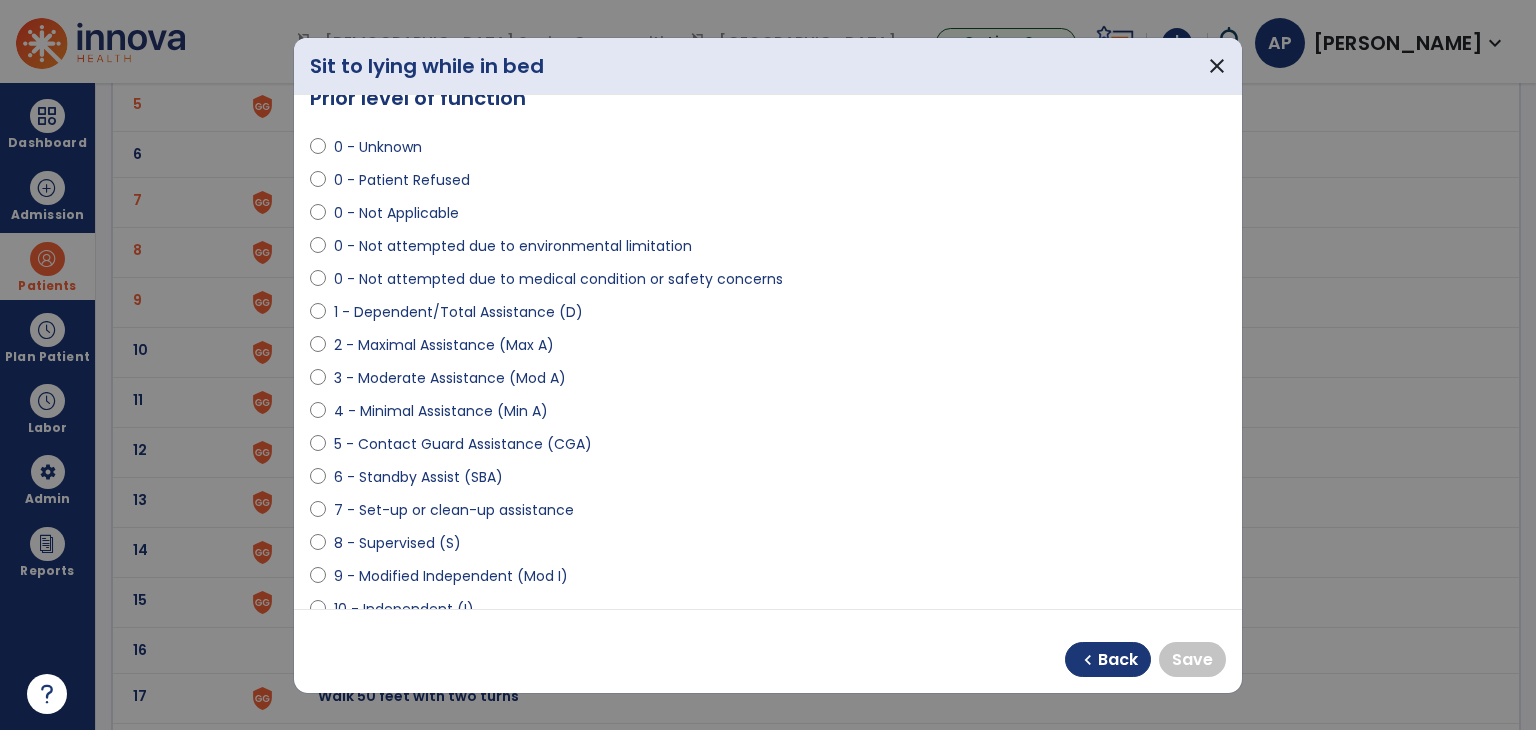 scroll, scrollTop: 39, scrollLeft: 0, axis: vertical 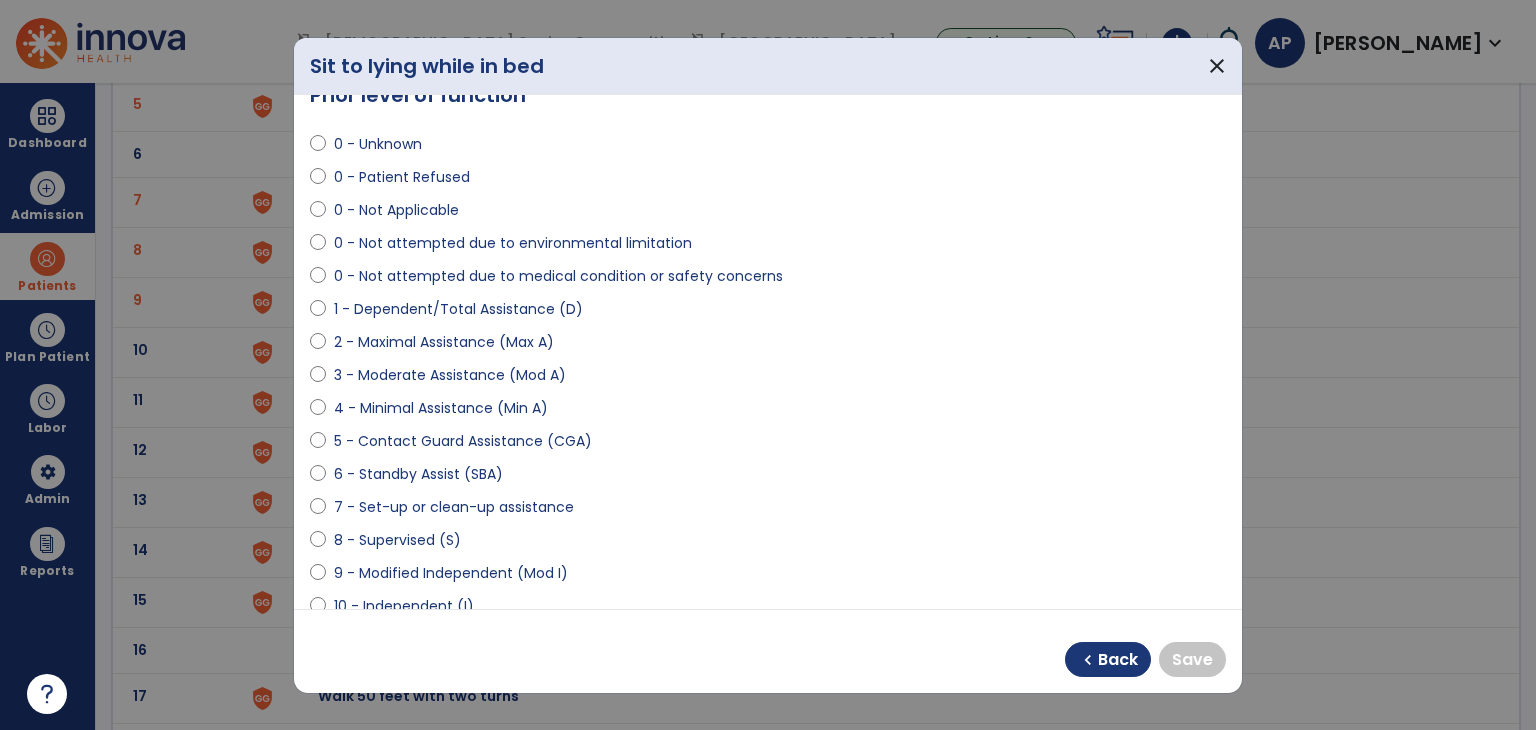 select on "**********" 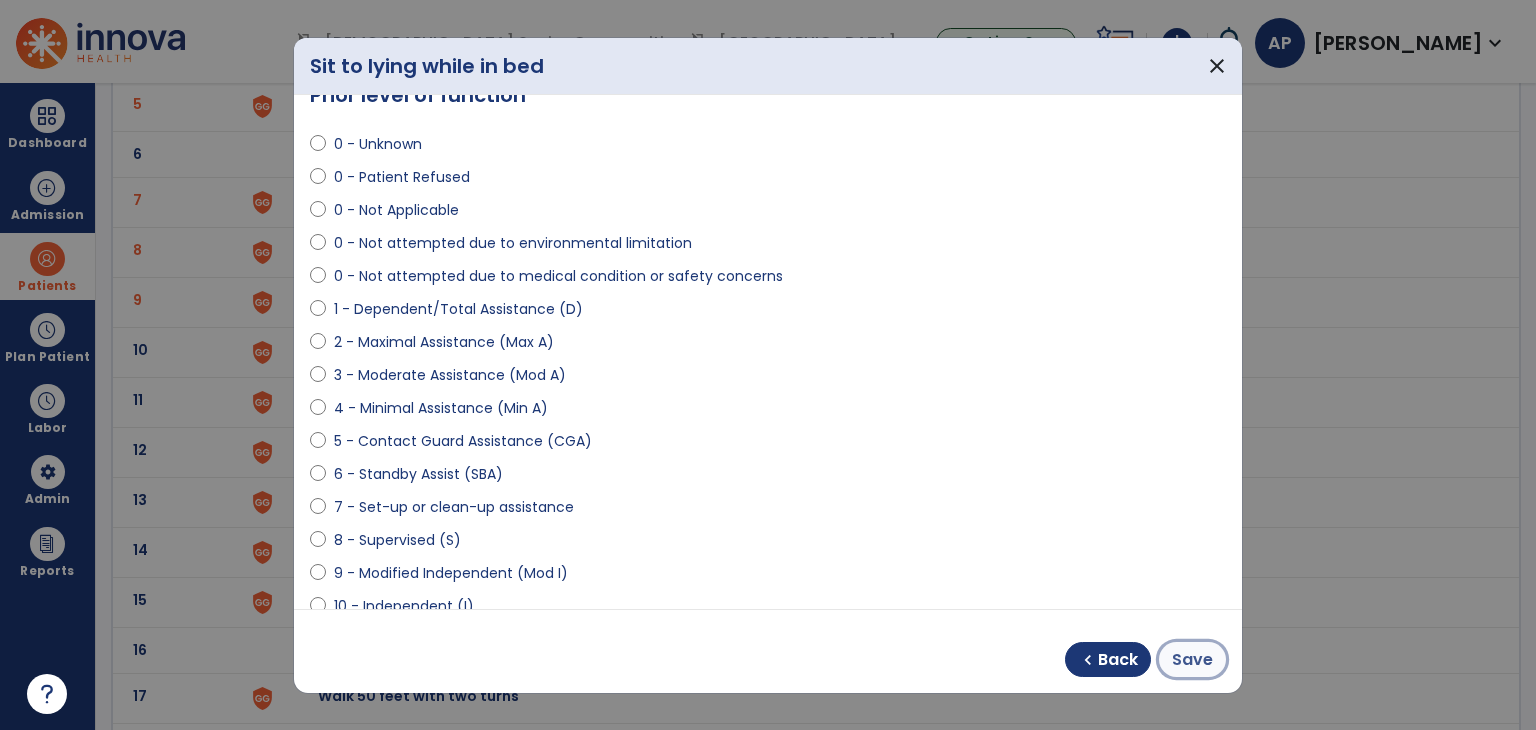 click on "Save" at bounding box center [1192, 659] 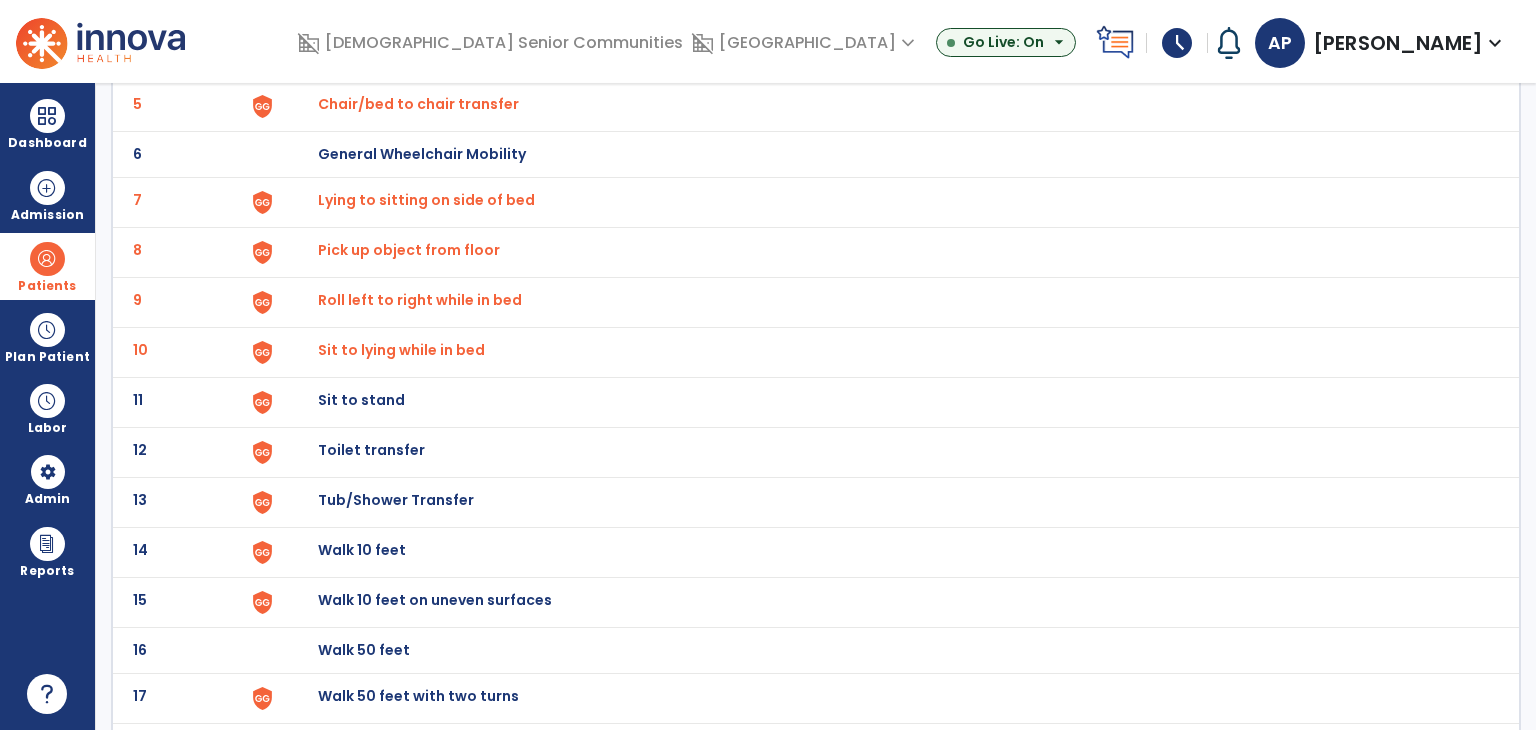 click on "Sit to stand" at bounding box center [888, -94] 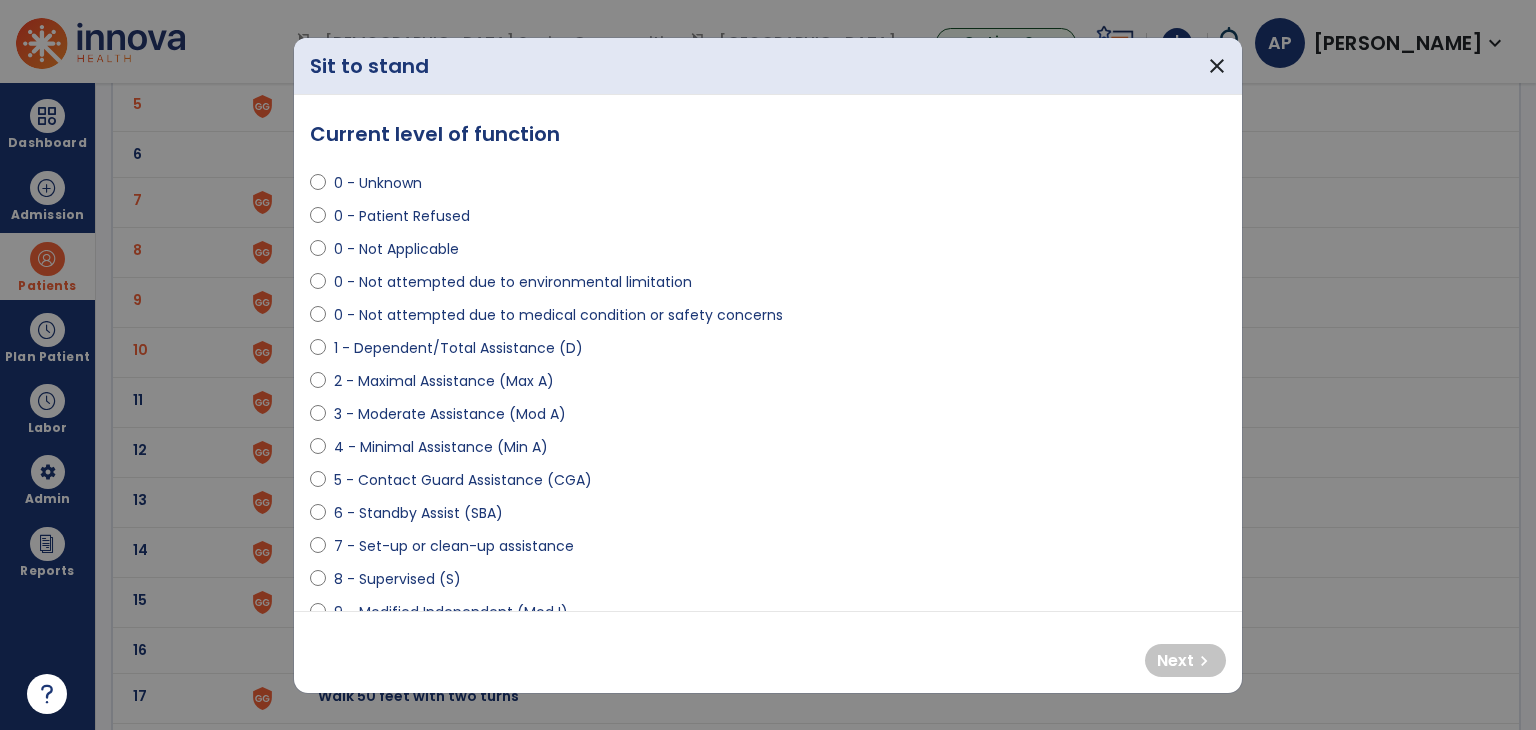 select on "**********" 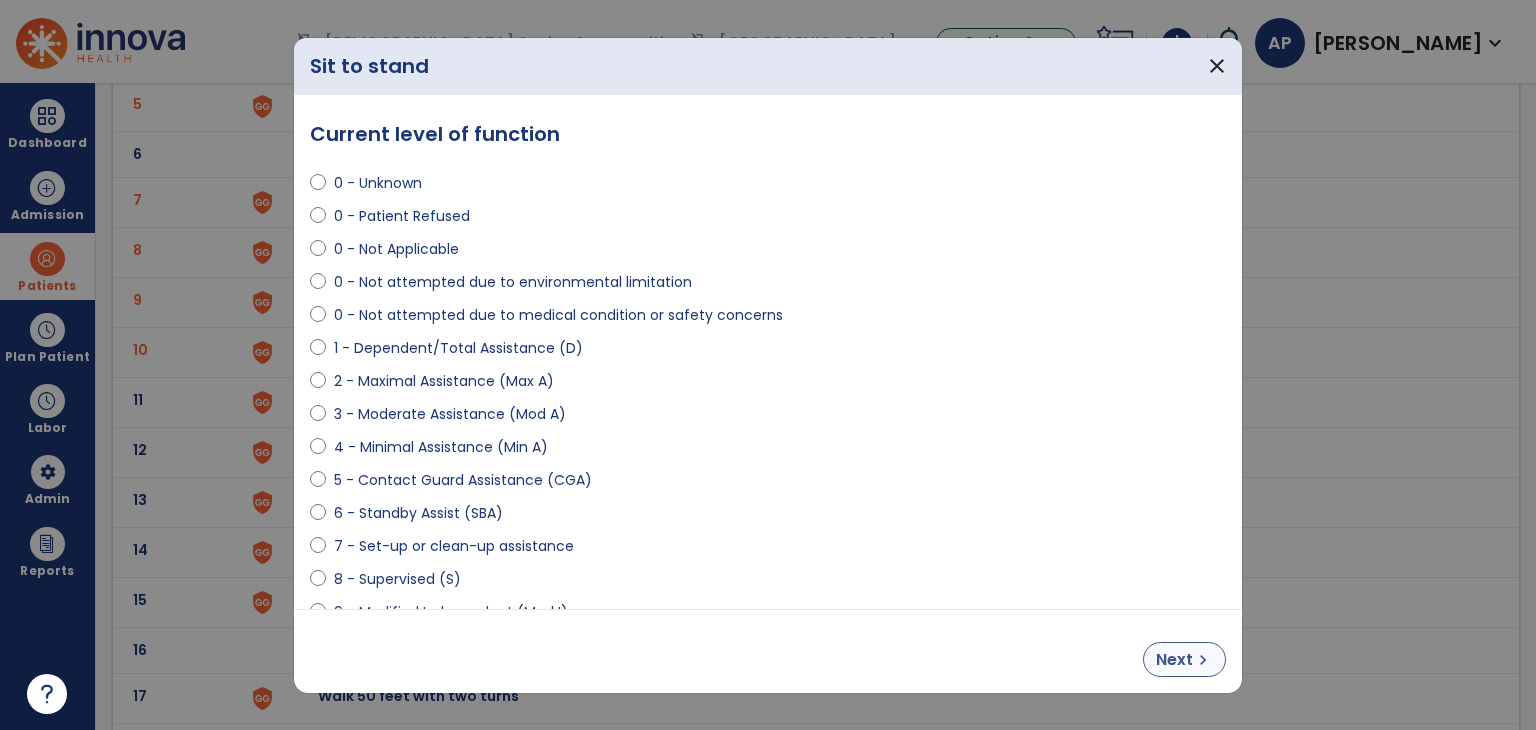 click on "chevron_right" at bounding box center [1203, 660] 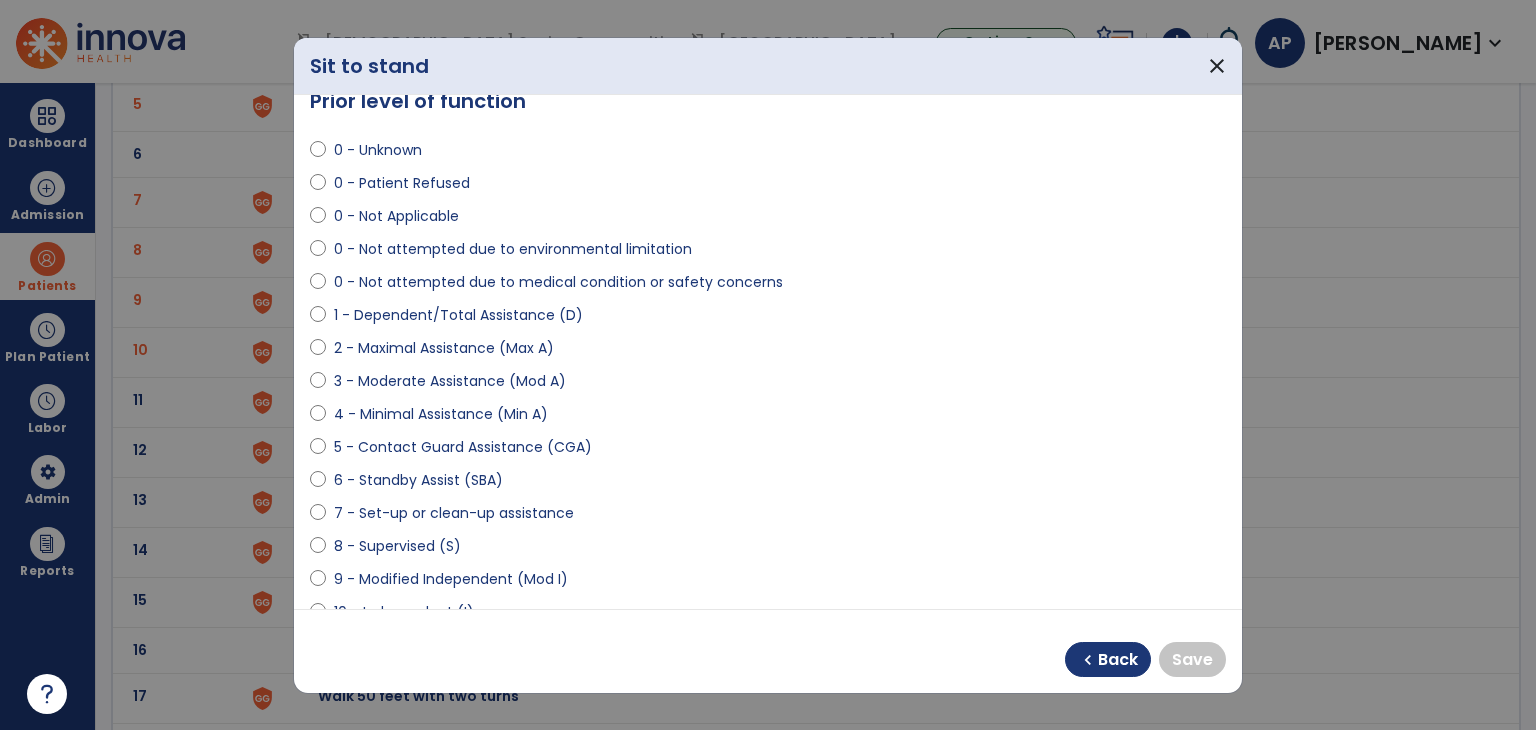 scroll, scrollTop: 41, scrollLeft: 0, axis: vertical 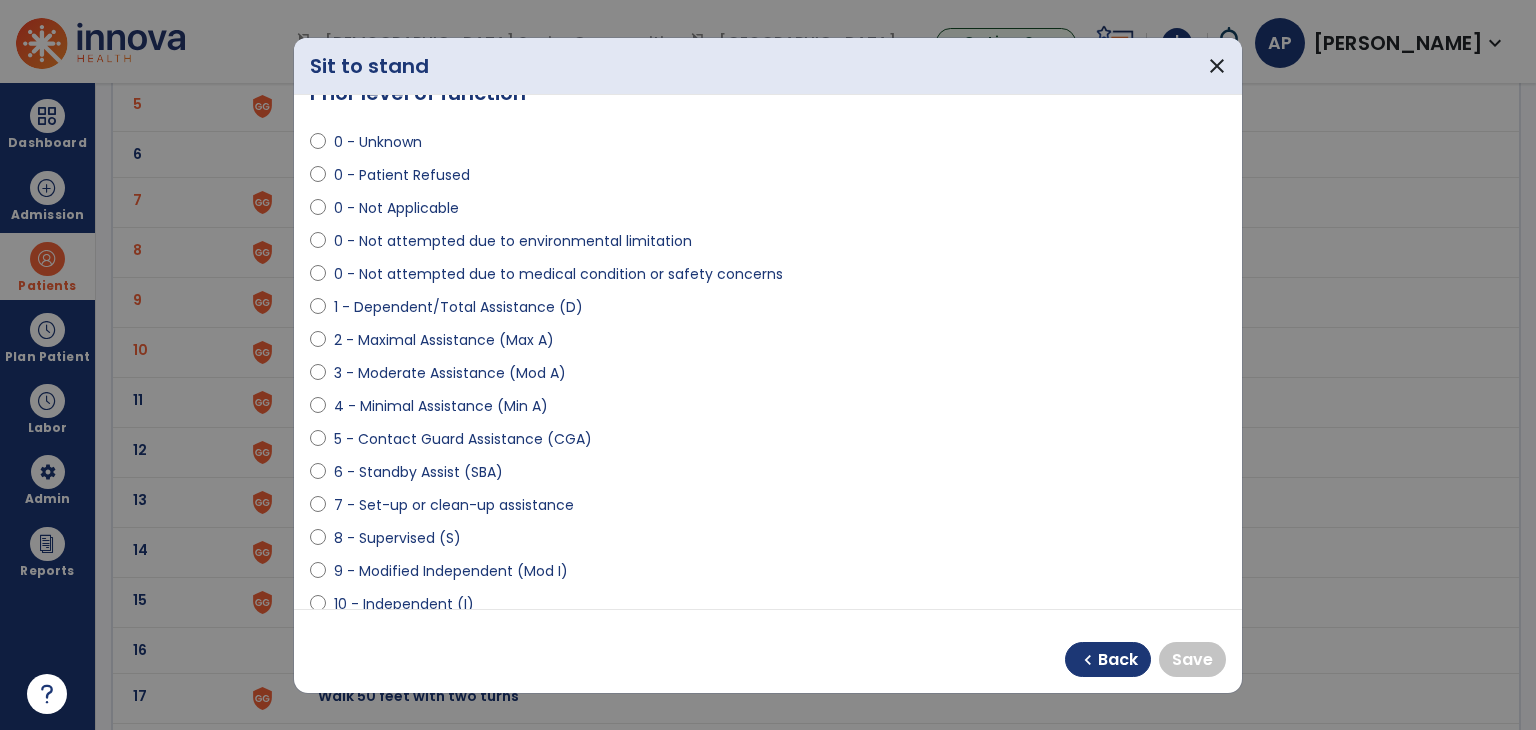 select on "**********" 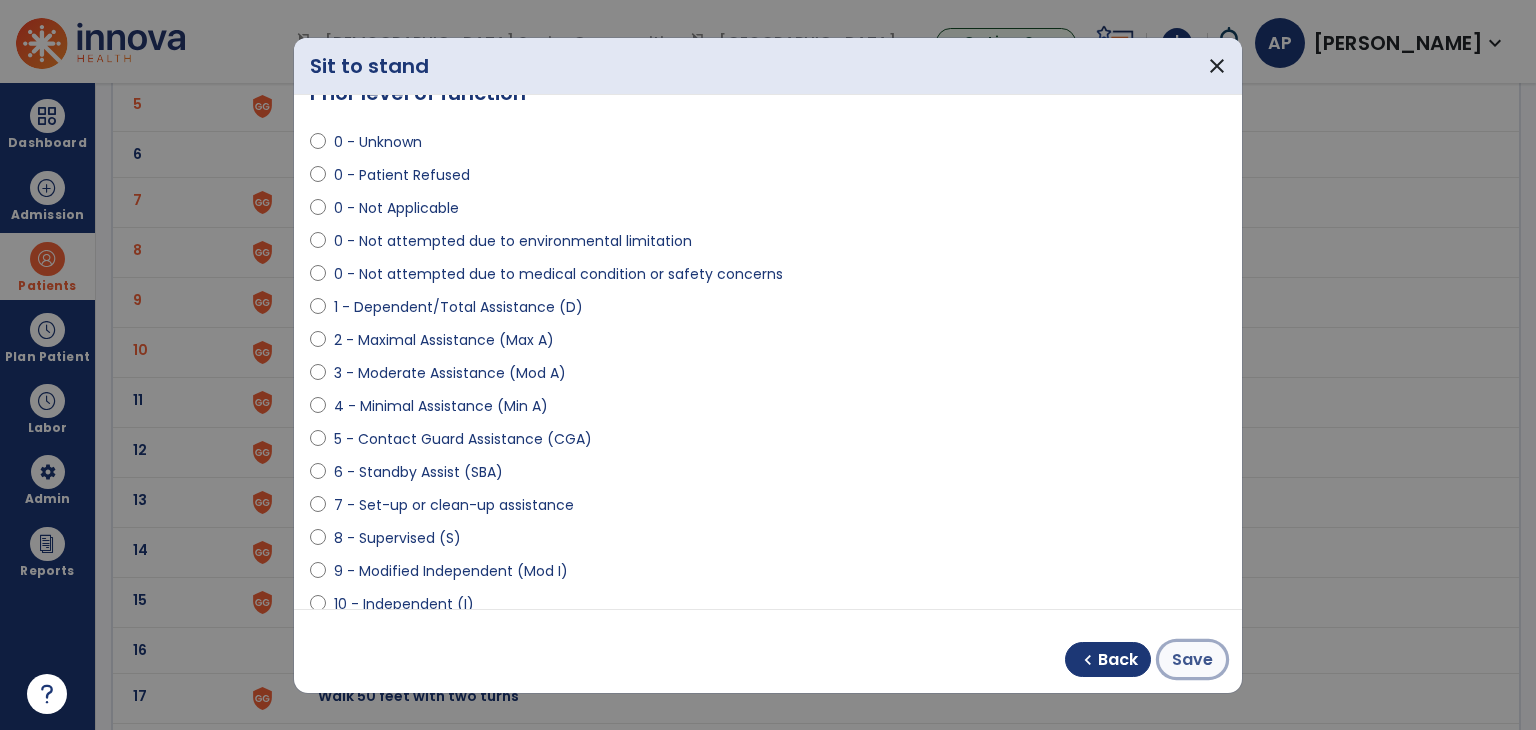 click on "Save" at bounding box center [1192, 660] 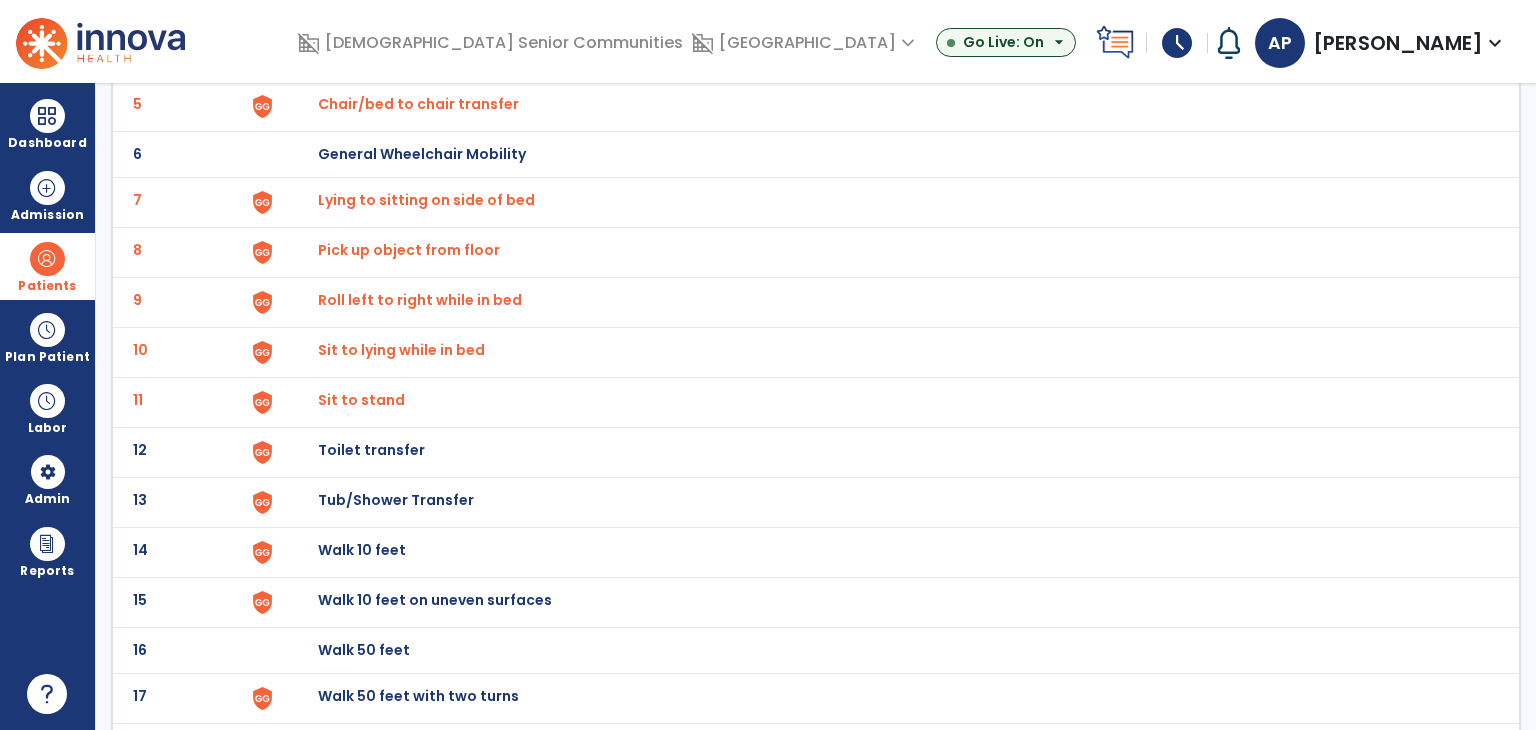 click on "Toilet transfer" at bounding box center (888, -94) 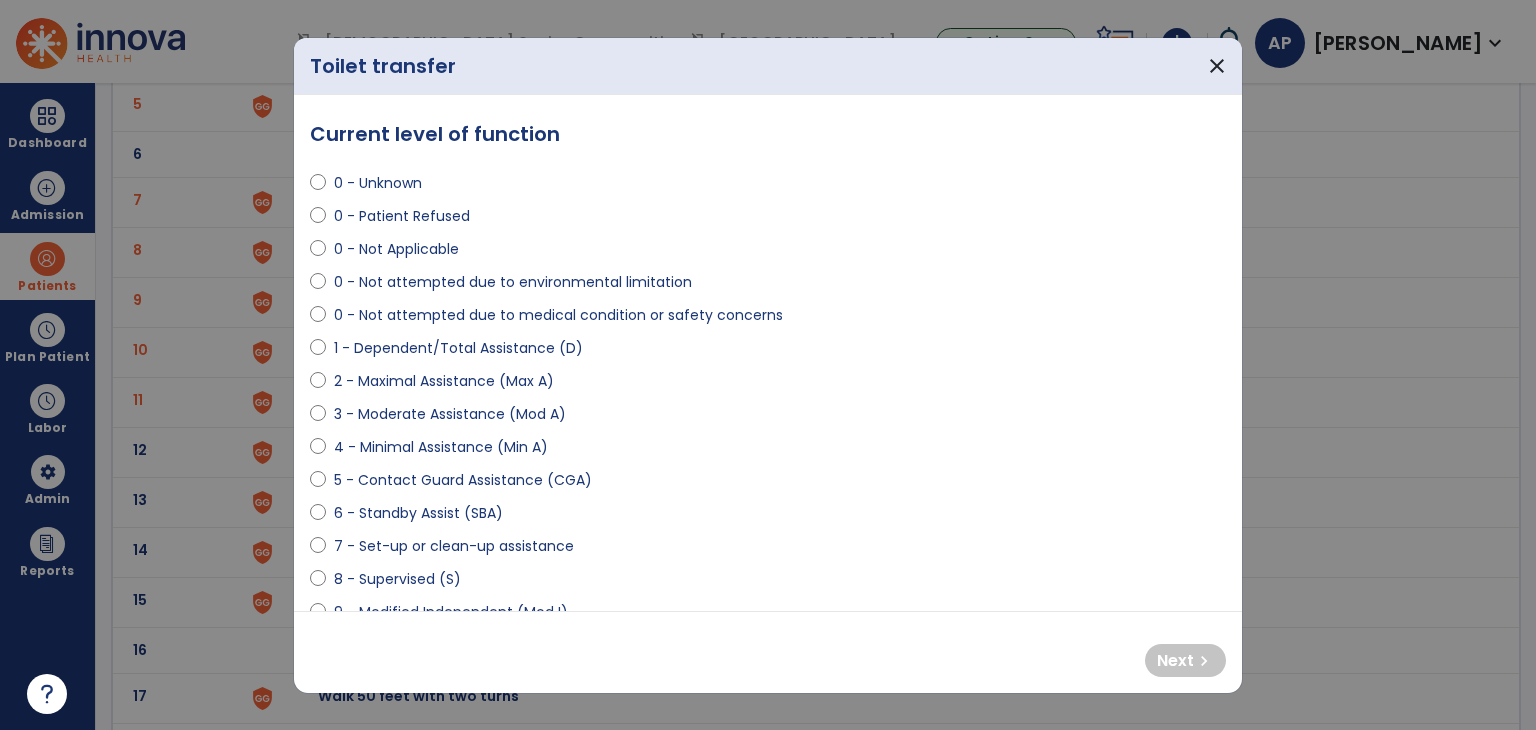 select on "**********" 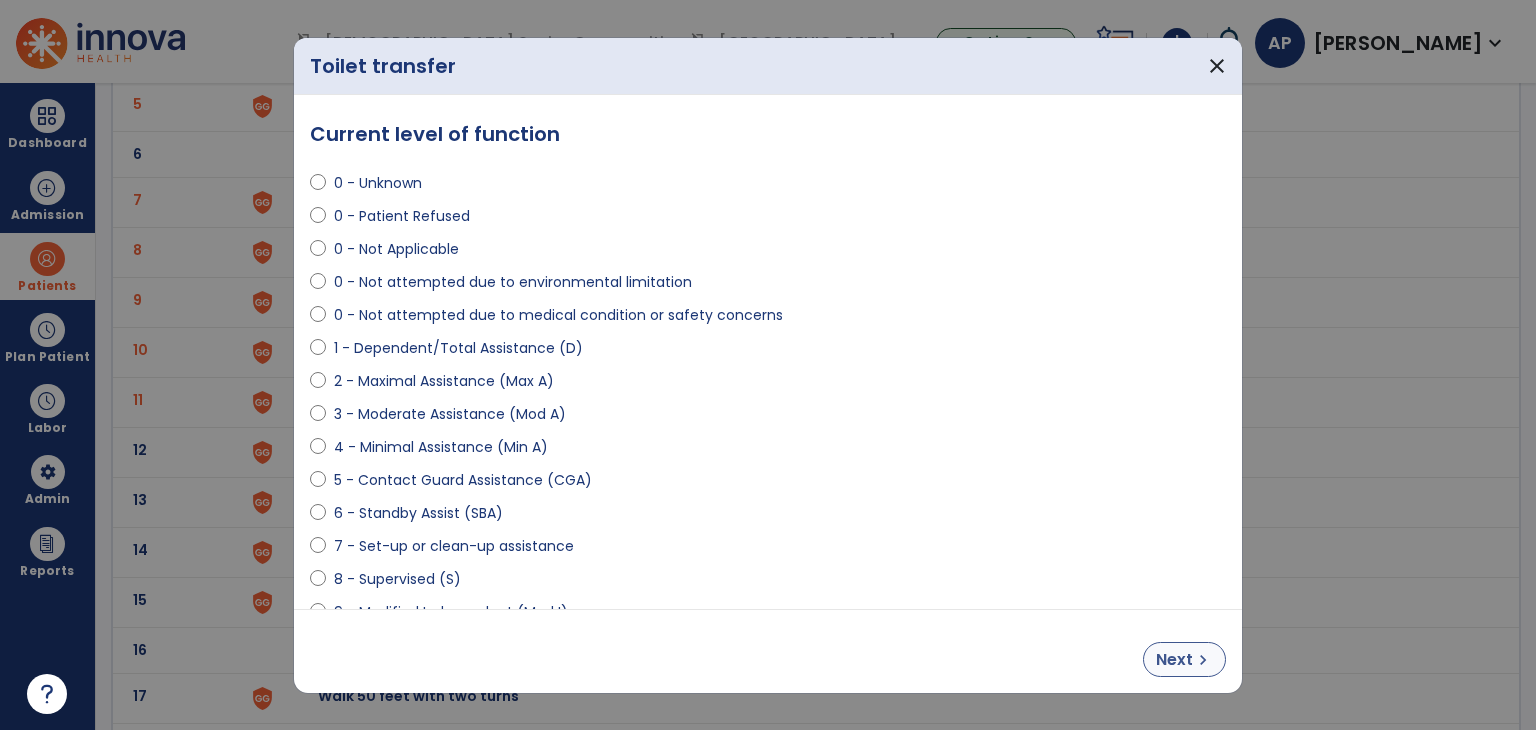 click on "chevron_right" at bounding box center [1203, 660] 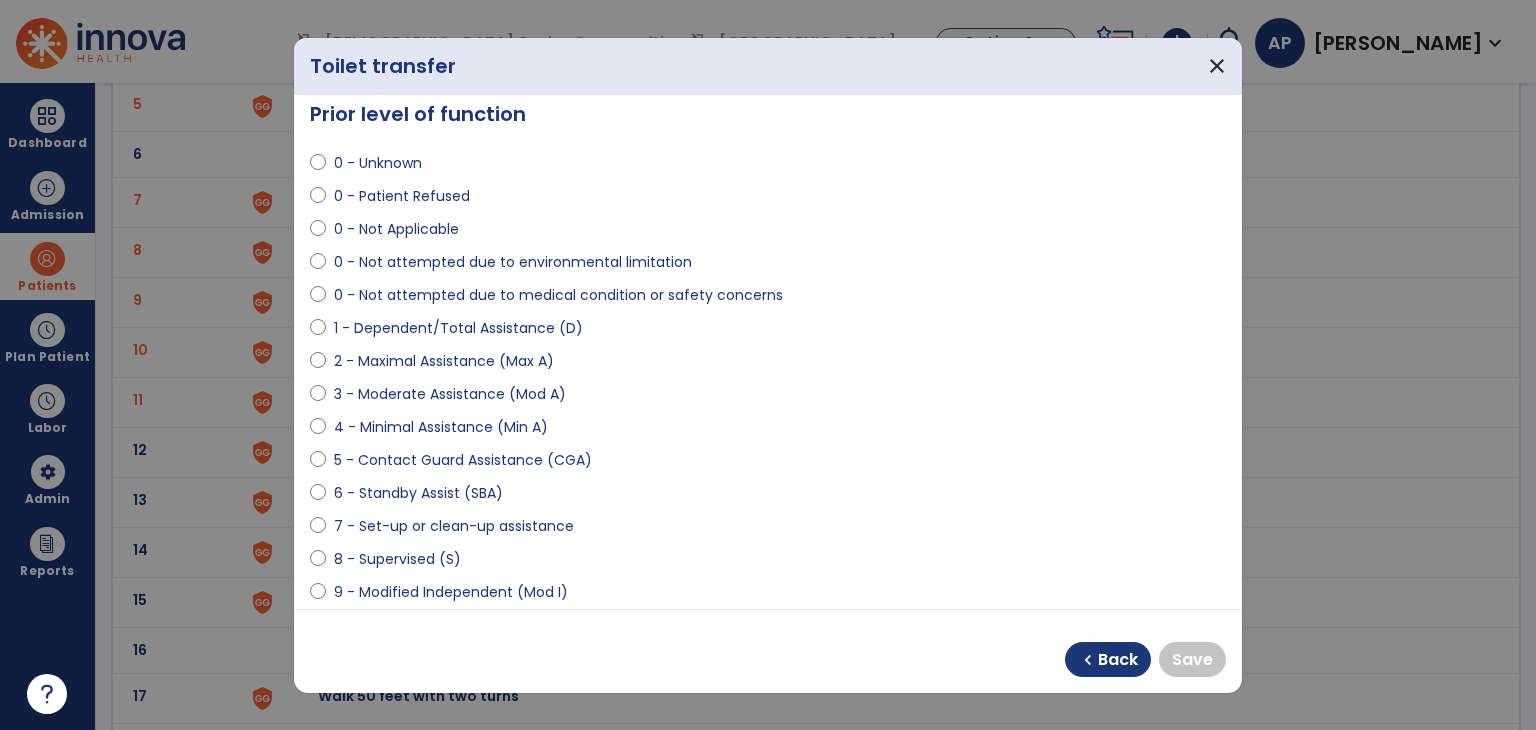 scroll, scrollTop: 29, scrollLeft: 0, axis: vertical 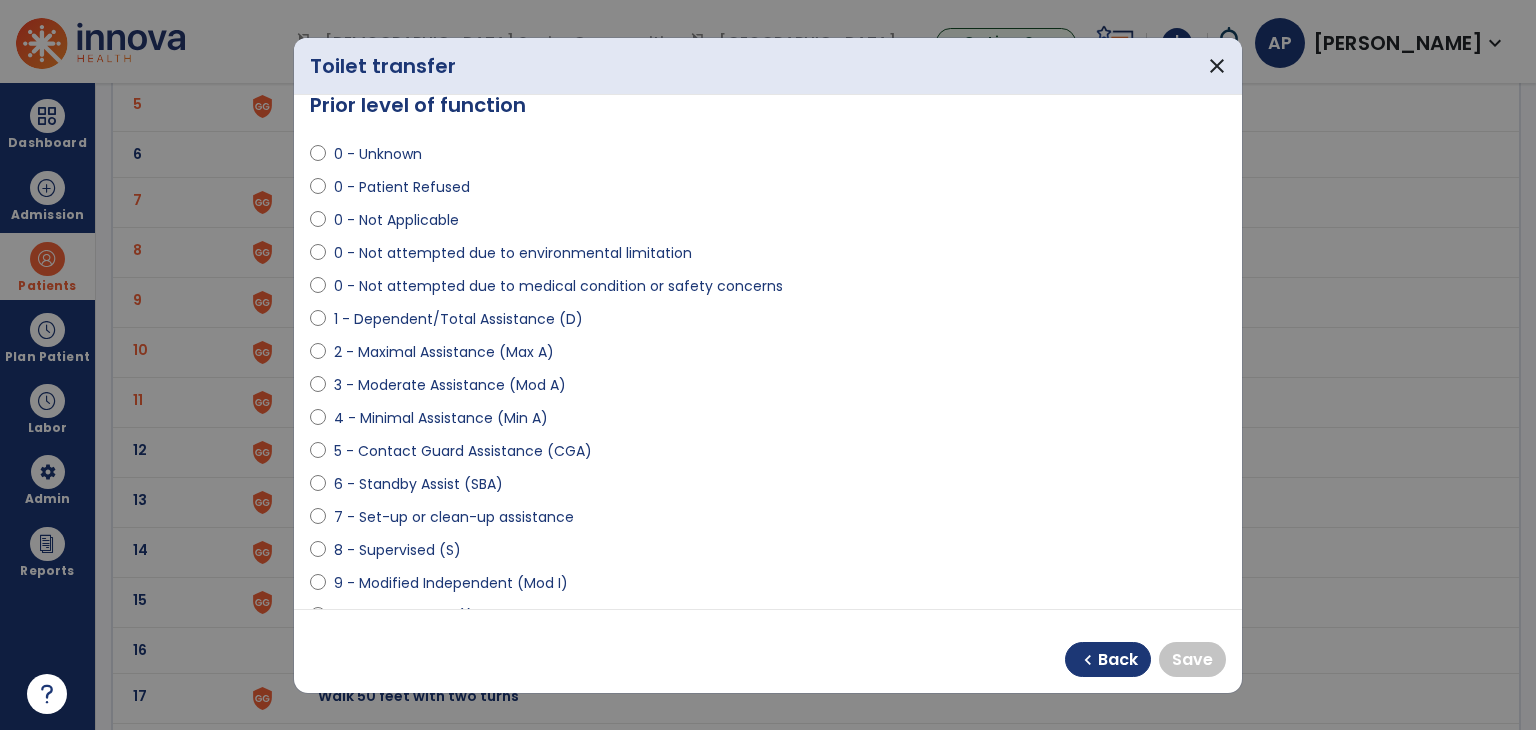 select on "**********" 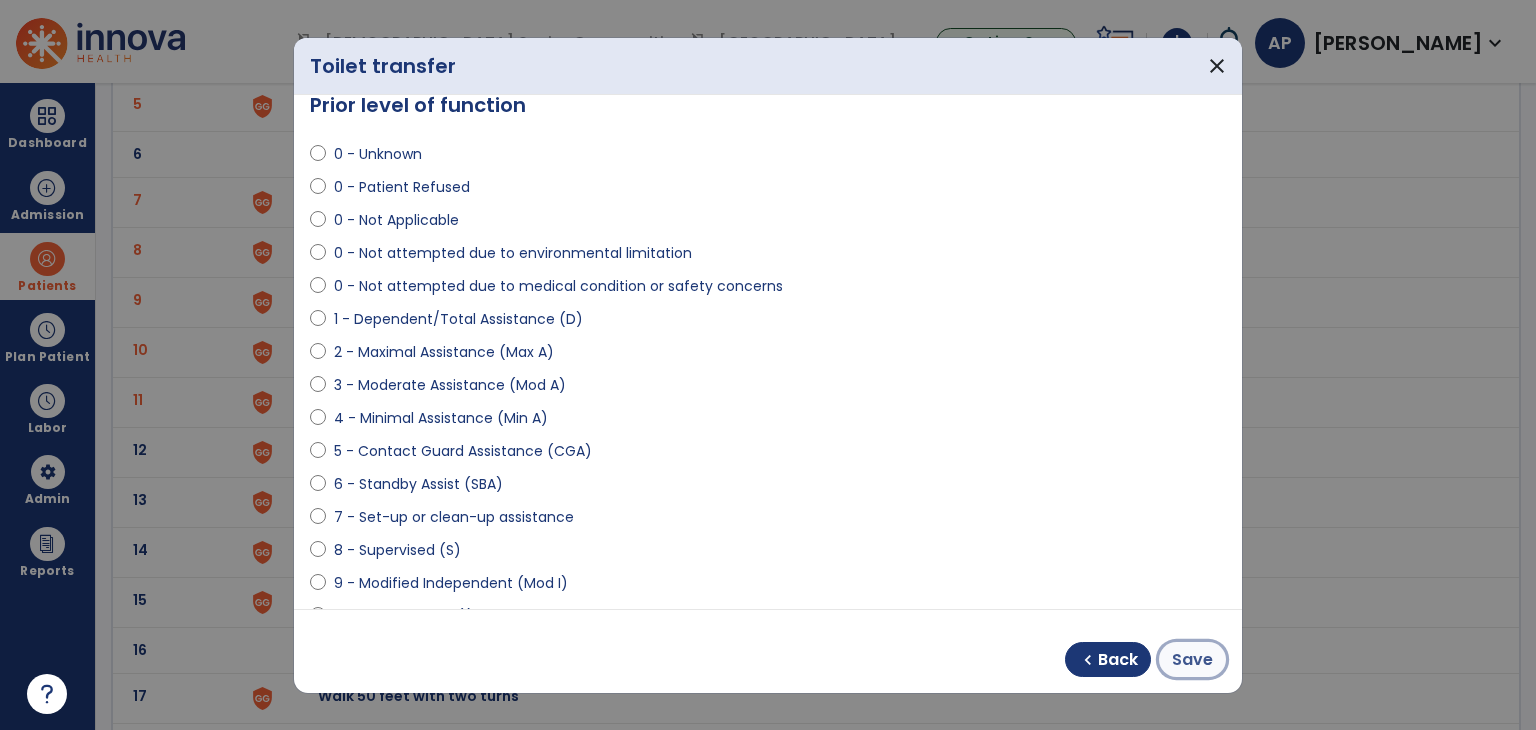 click on "Save" at bounding box center [1192, 660] 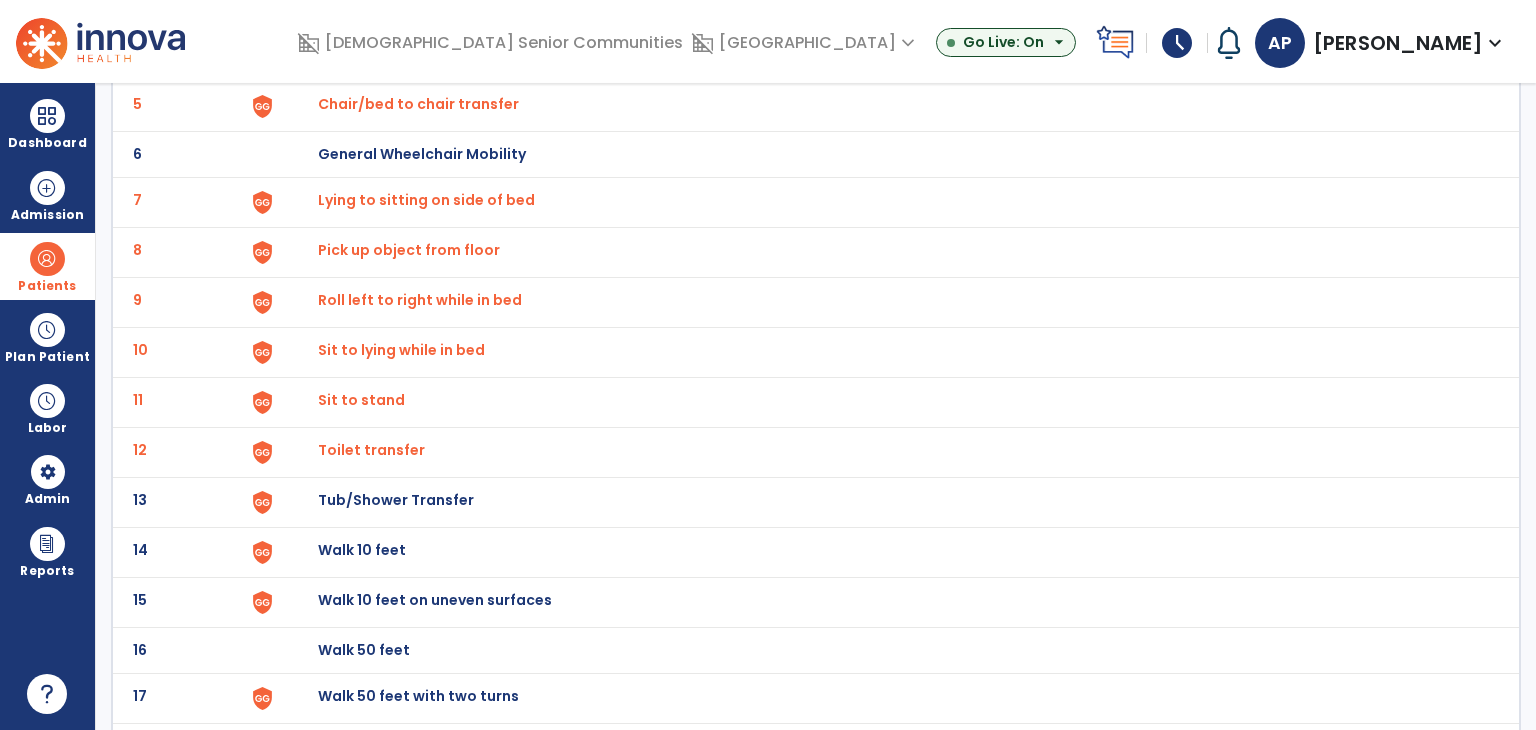 click on "Tub/Shower Transfer" at bounding box center (888, -94) 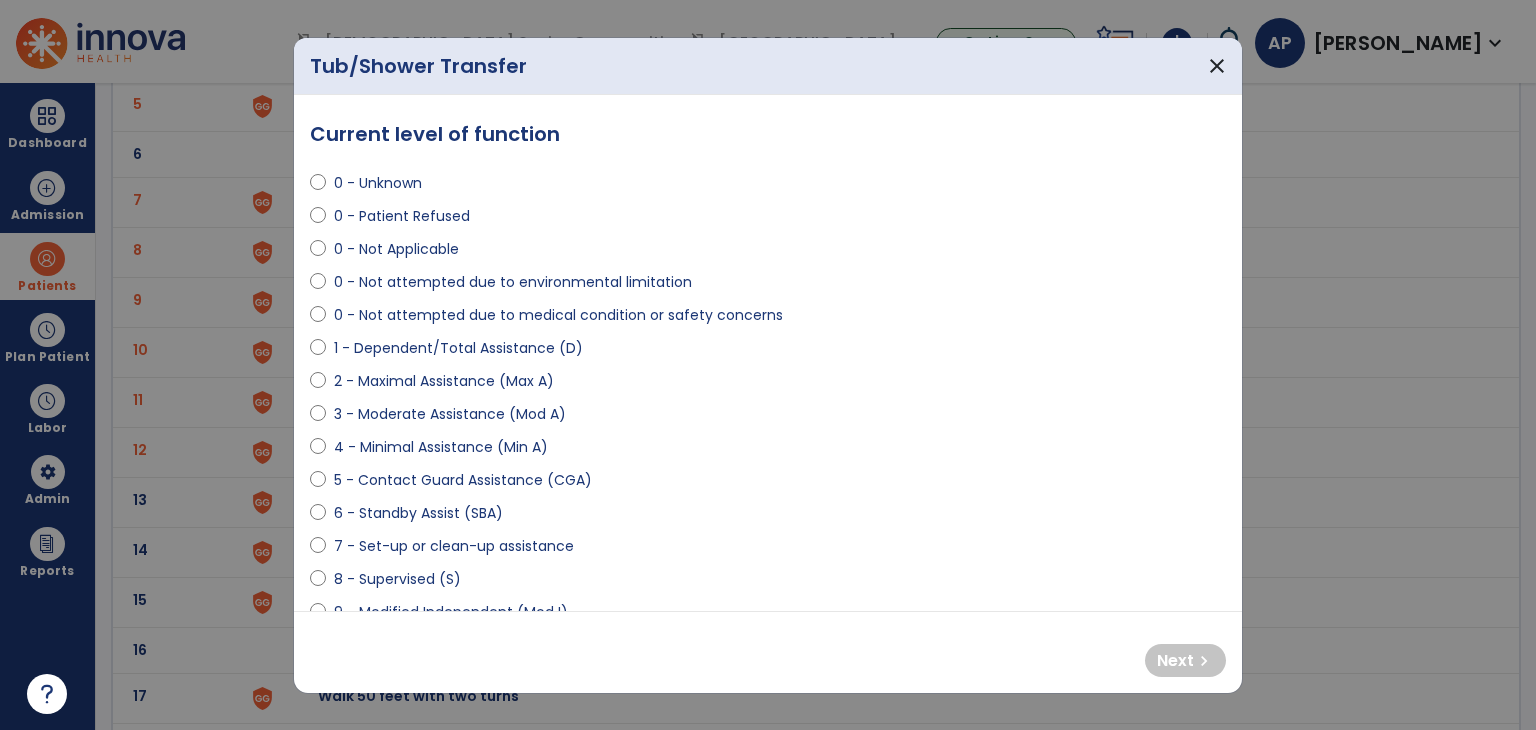 select on "**********" 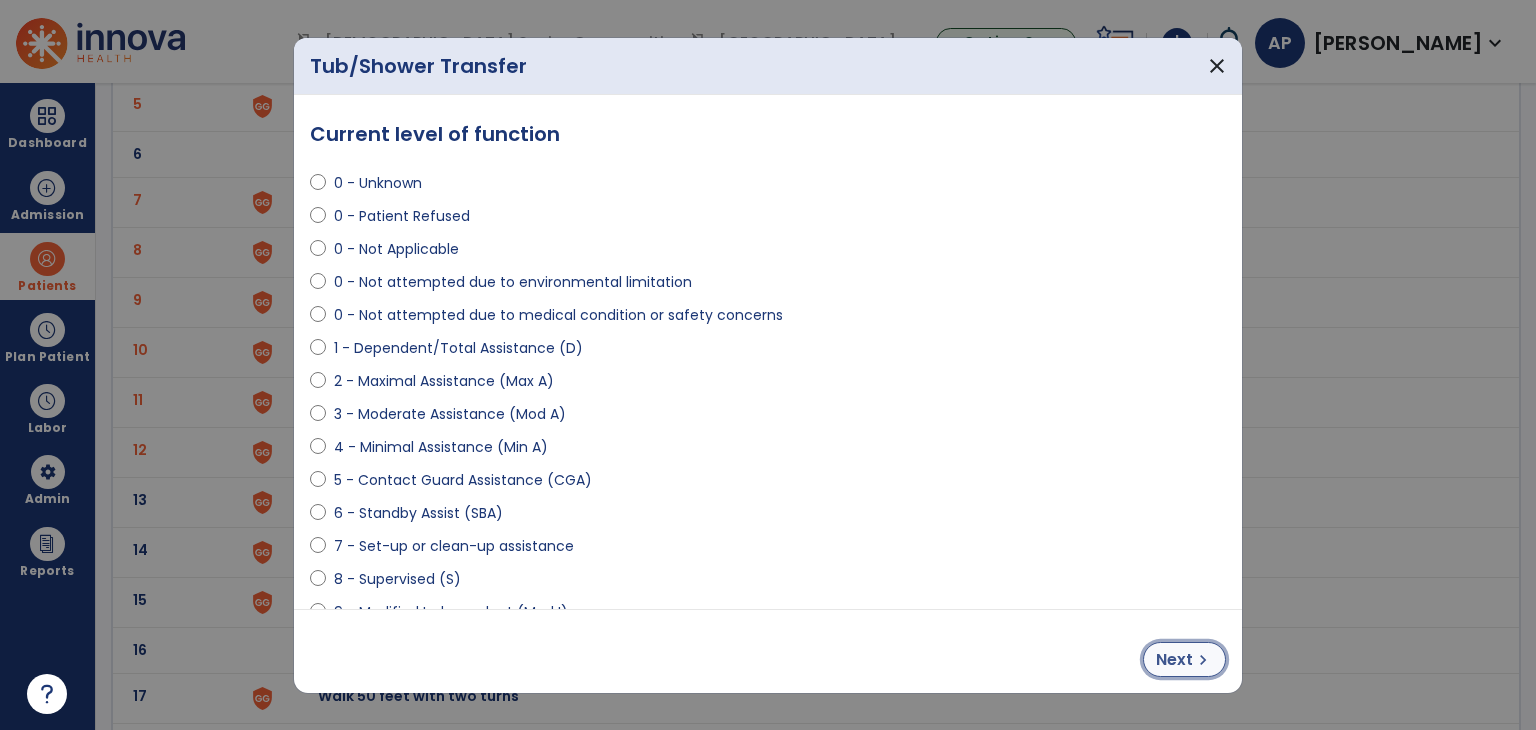 click on "chevron_right" at bounding box center (1203, 660) 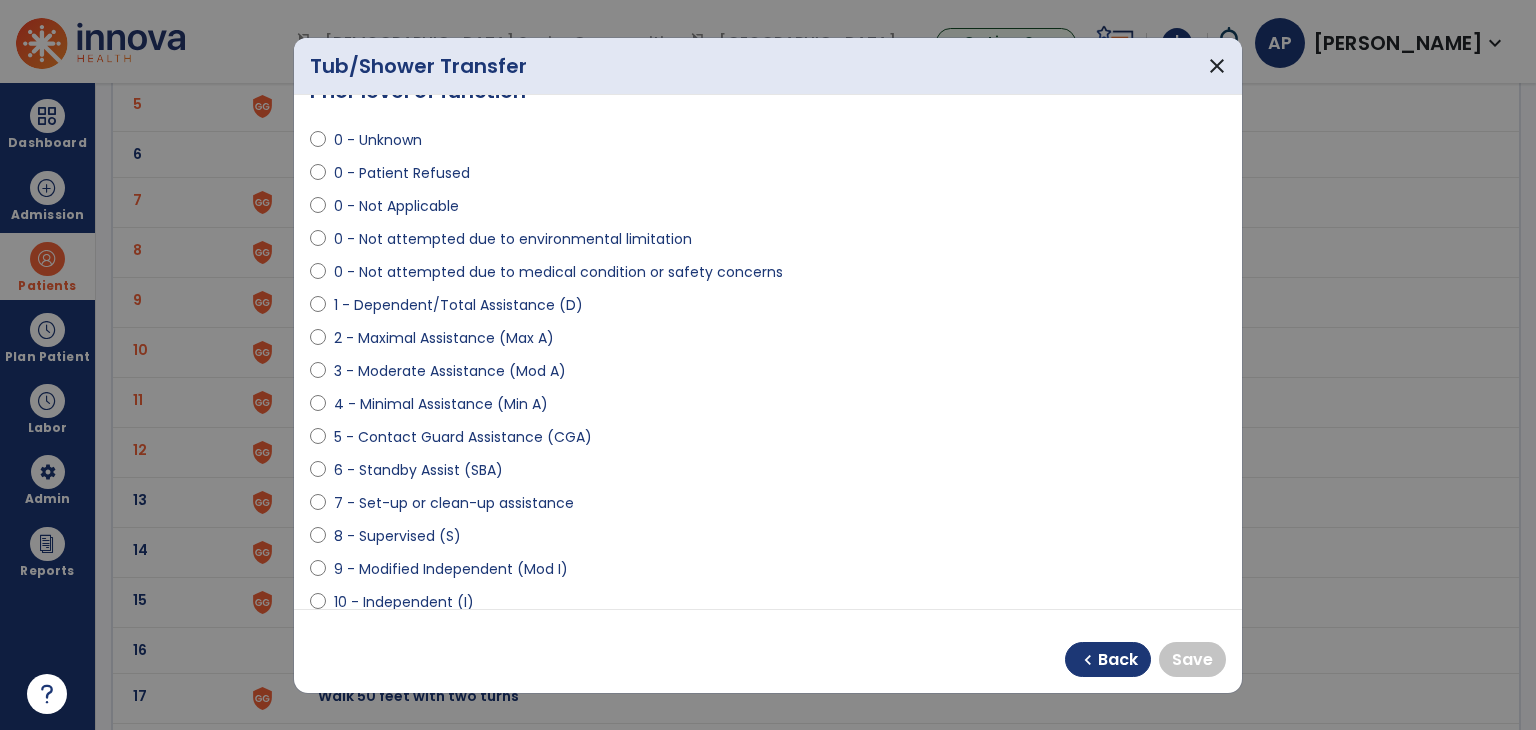 scroll, scrollTop: 52, scrollLeft: 0, axis: vertical 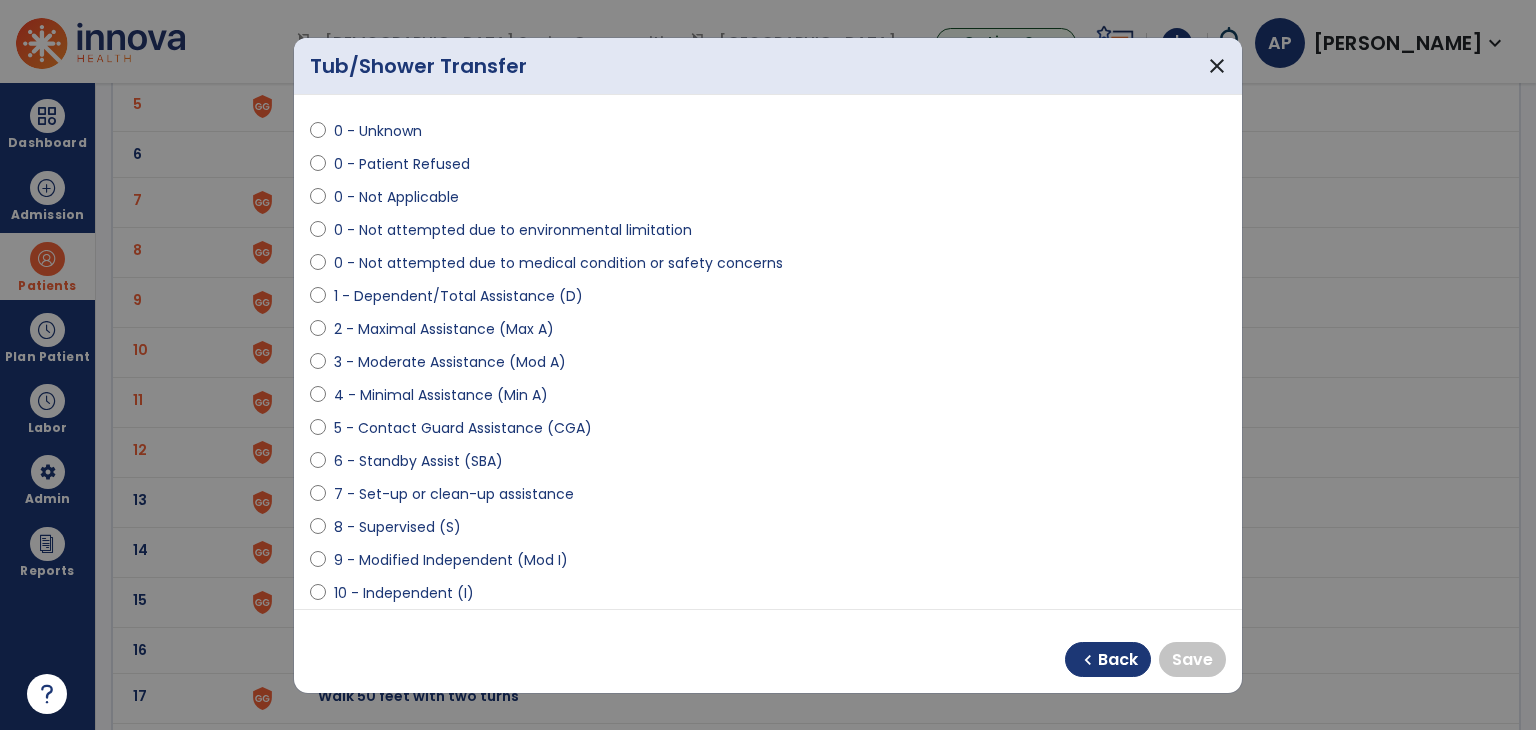 select on "**********" 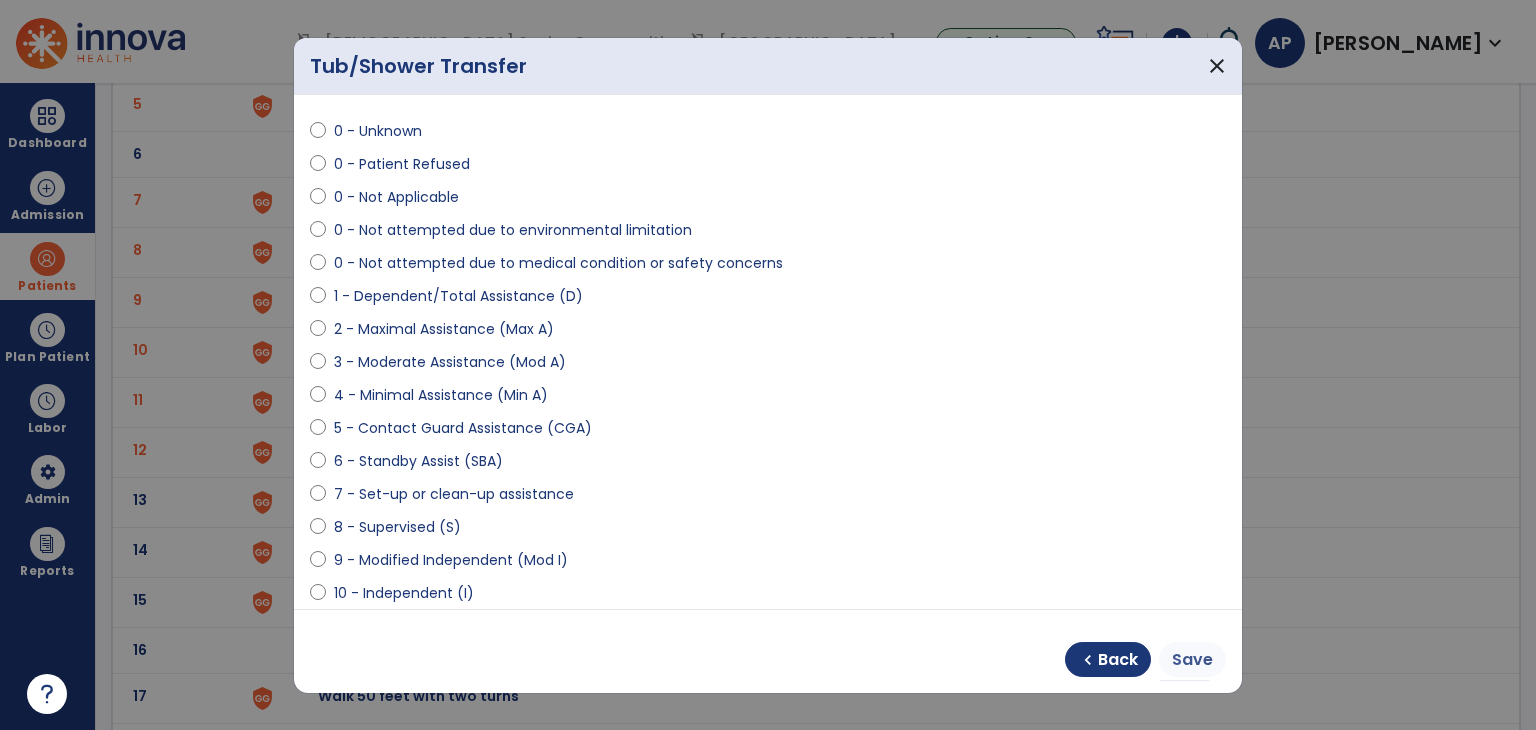 click on "Save" at bounding box center (1192, 659) 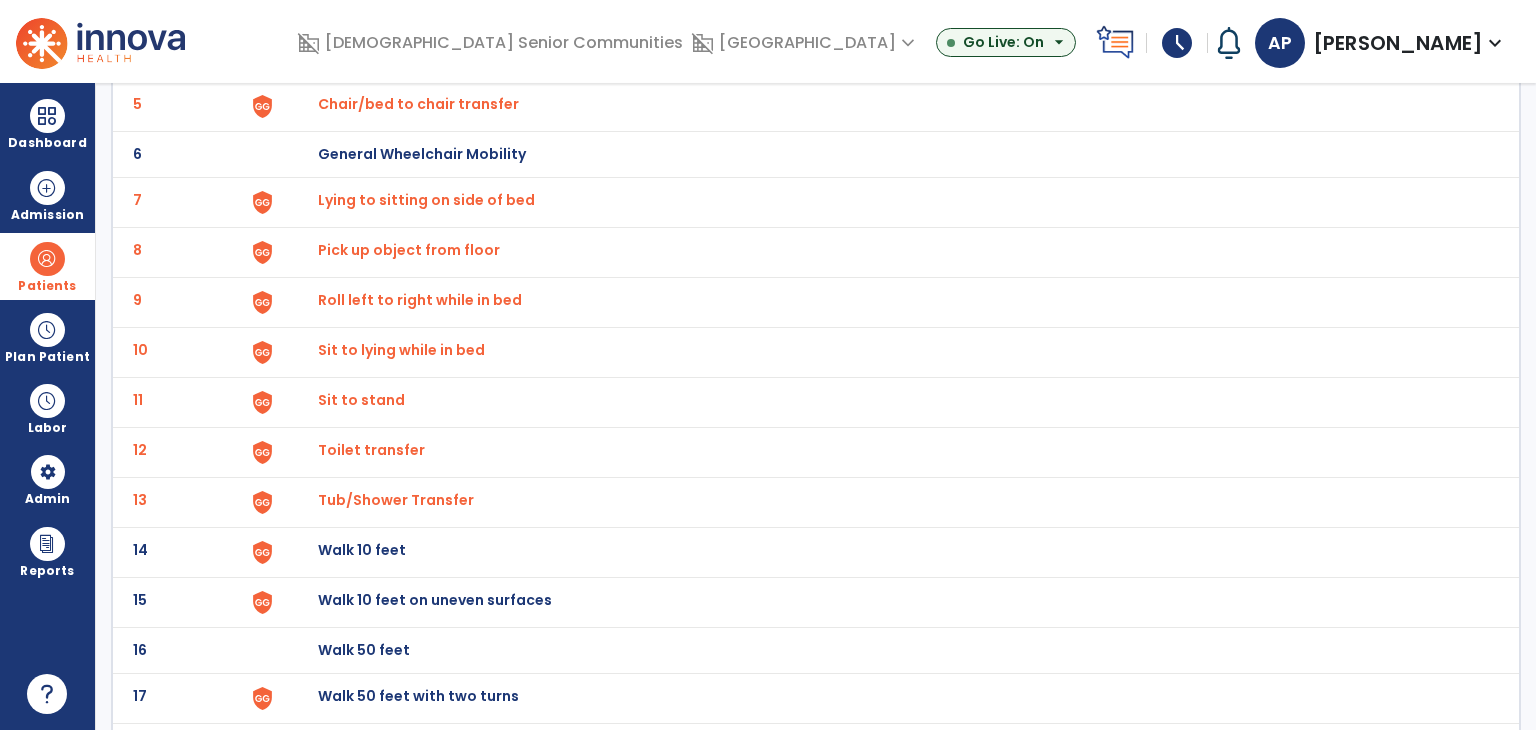 click on "14 Walk 10 feet" 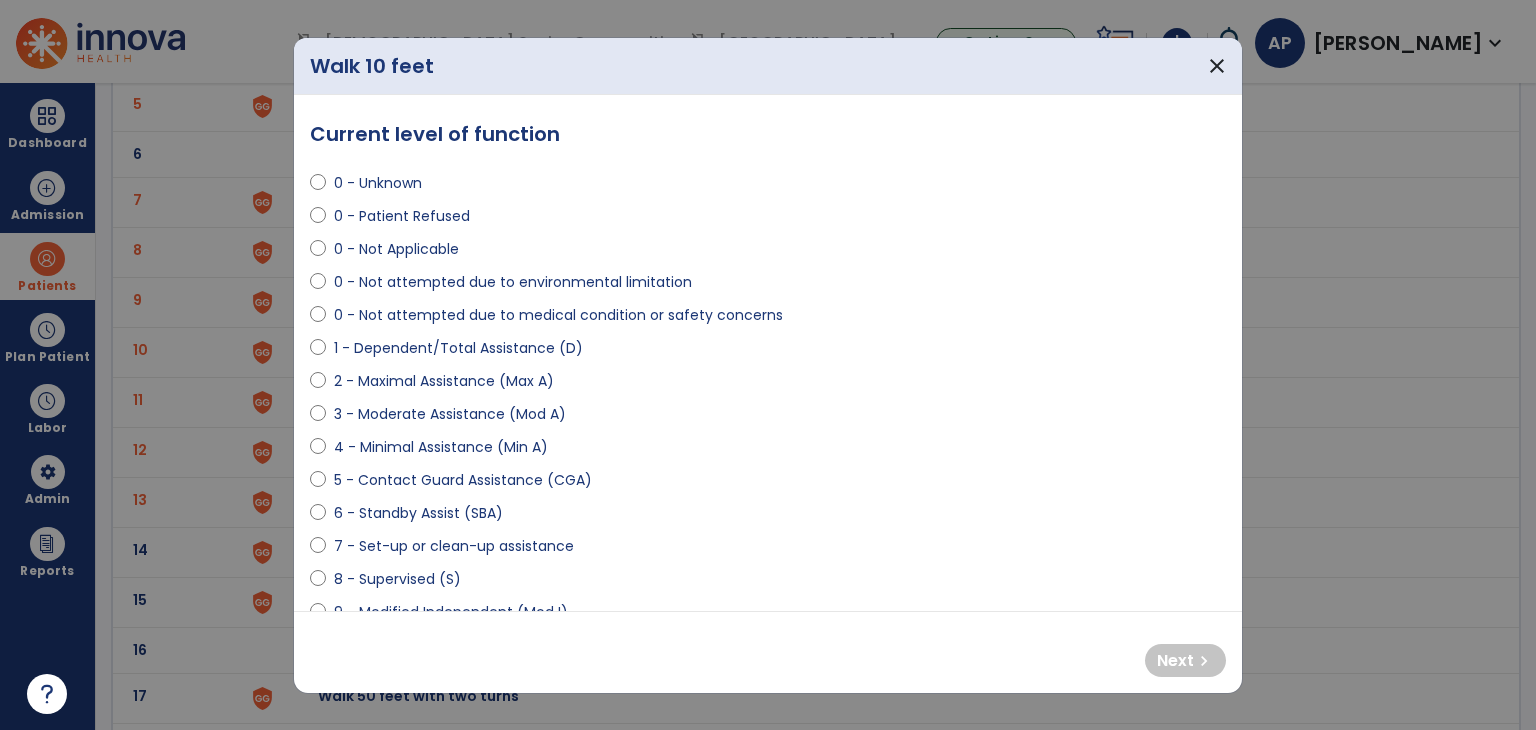 select on "**********" 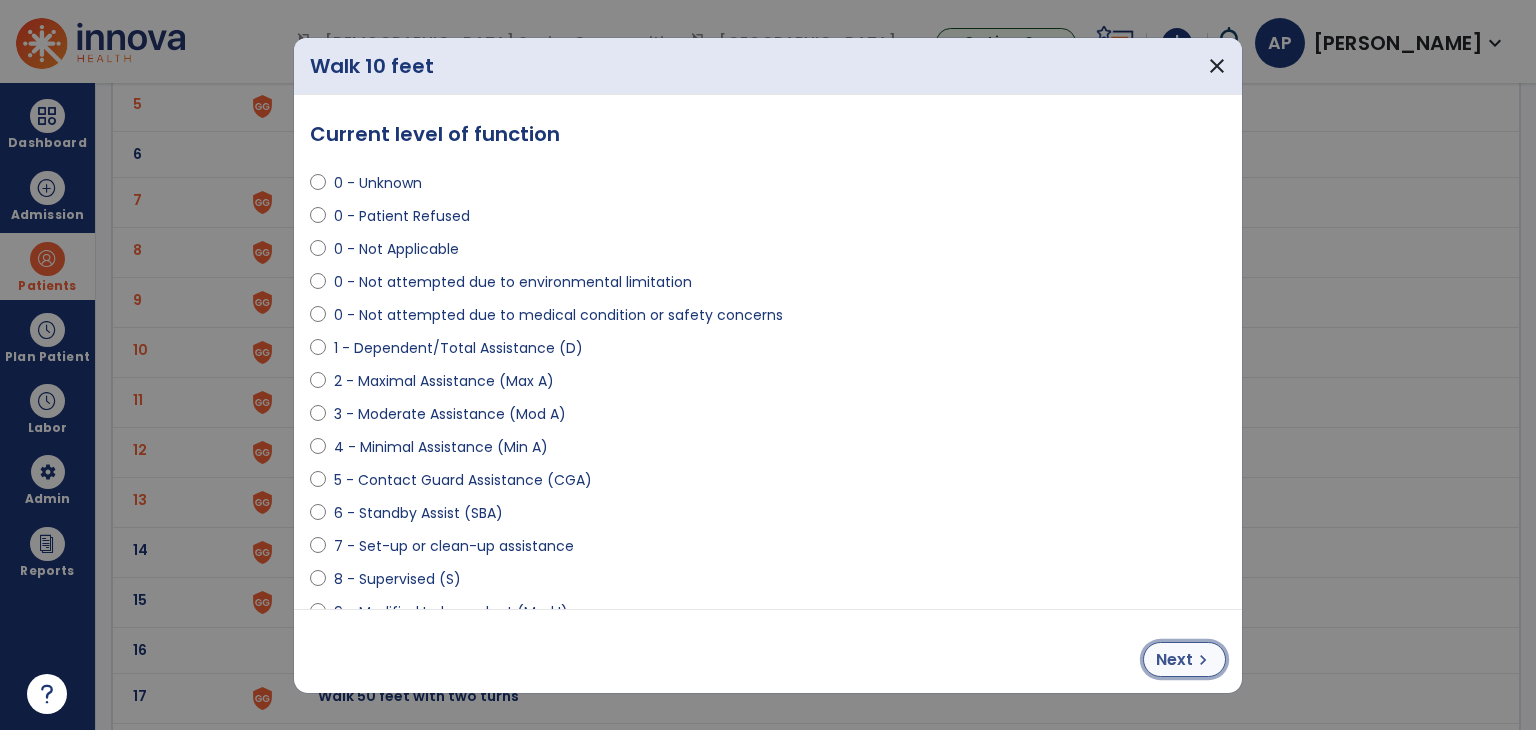 click on "chevron_right" at bounding box center [1203, 660] 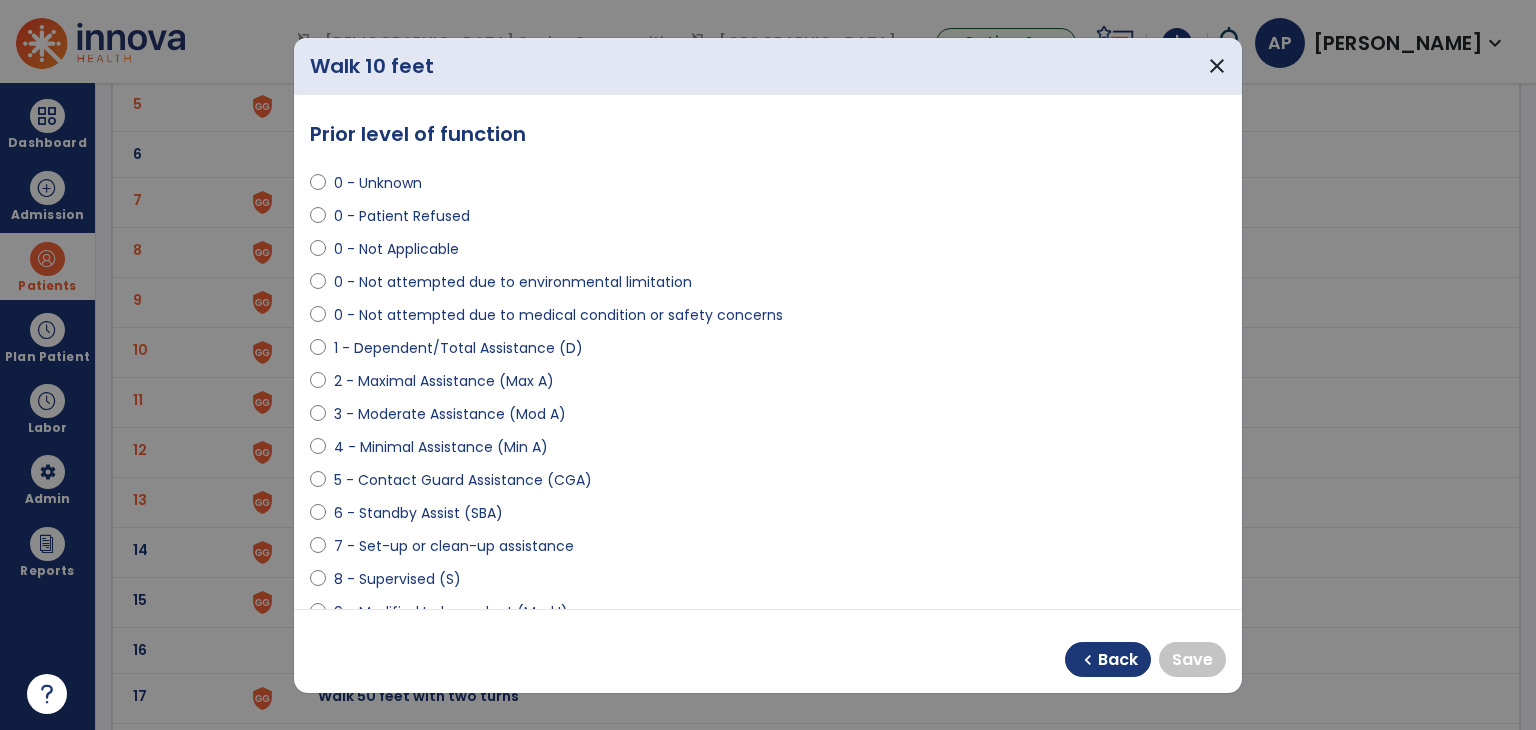 click on "chevron_left  Back Save" at bounding box center [768, 651] 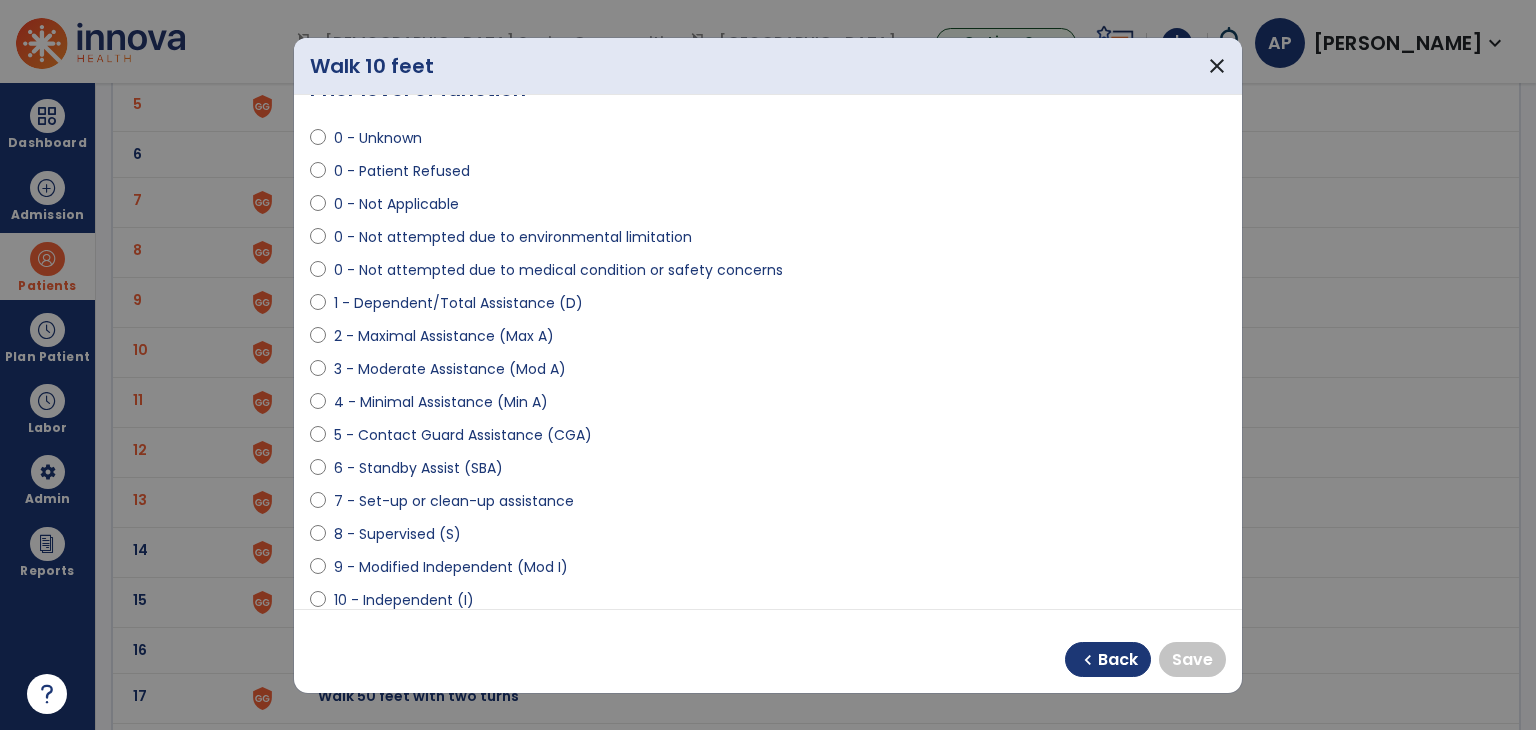 scroll, scrollTop: 48, scrollLeft: 0, axis: vertical 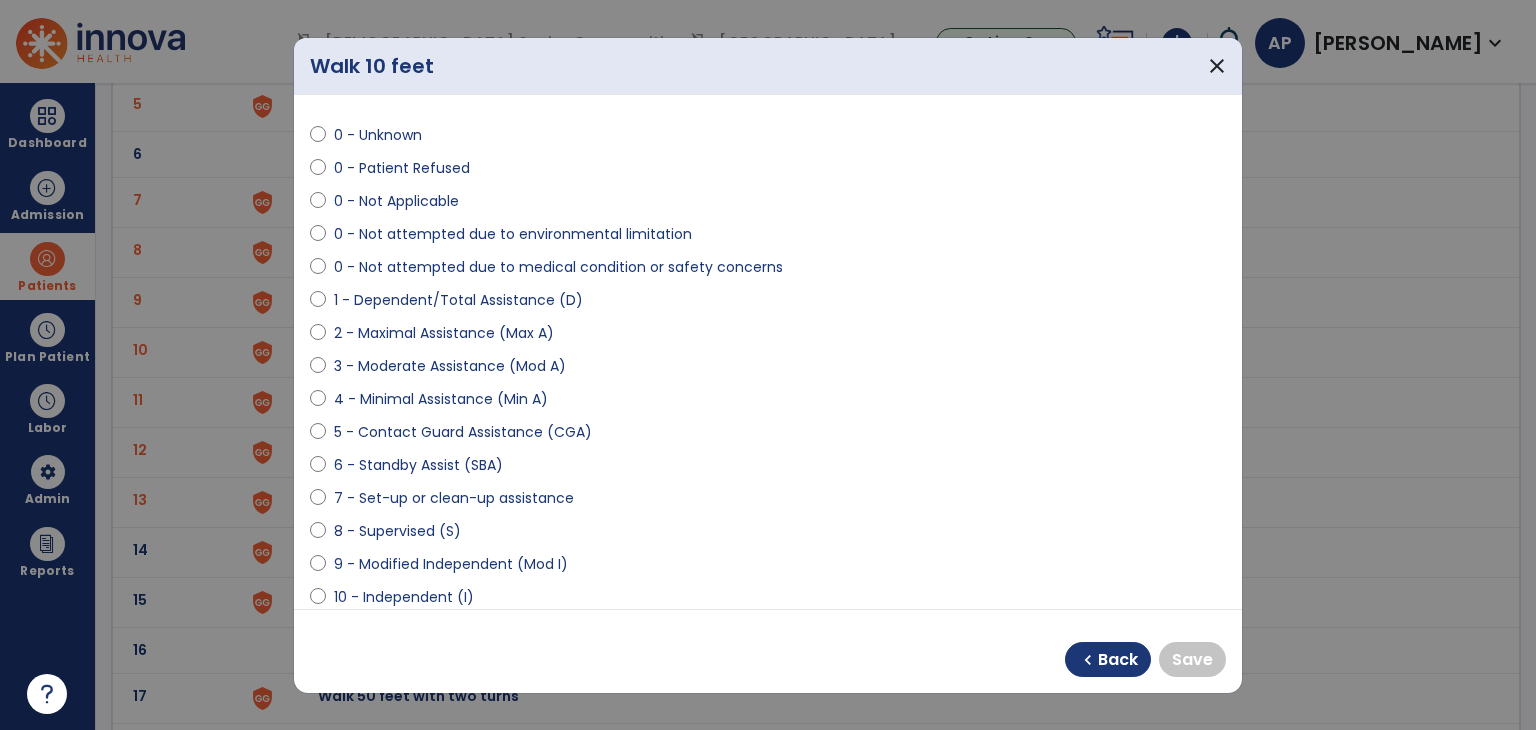 select on "**********" 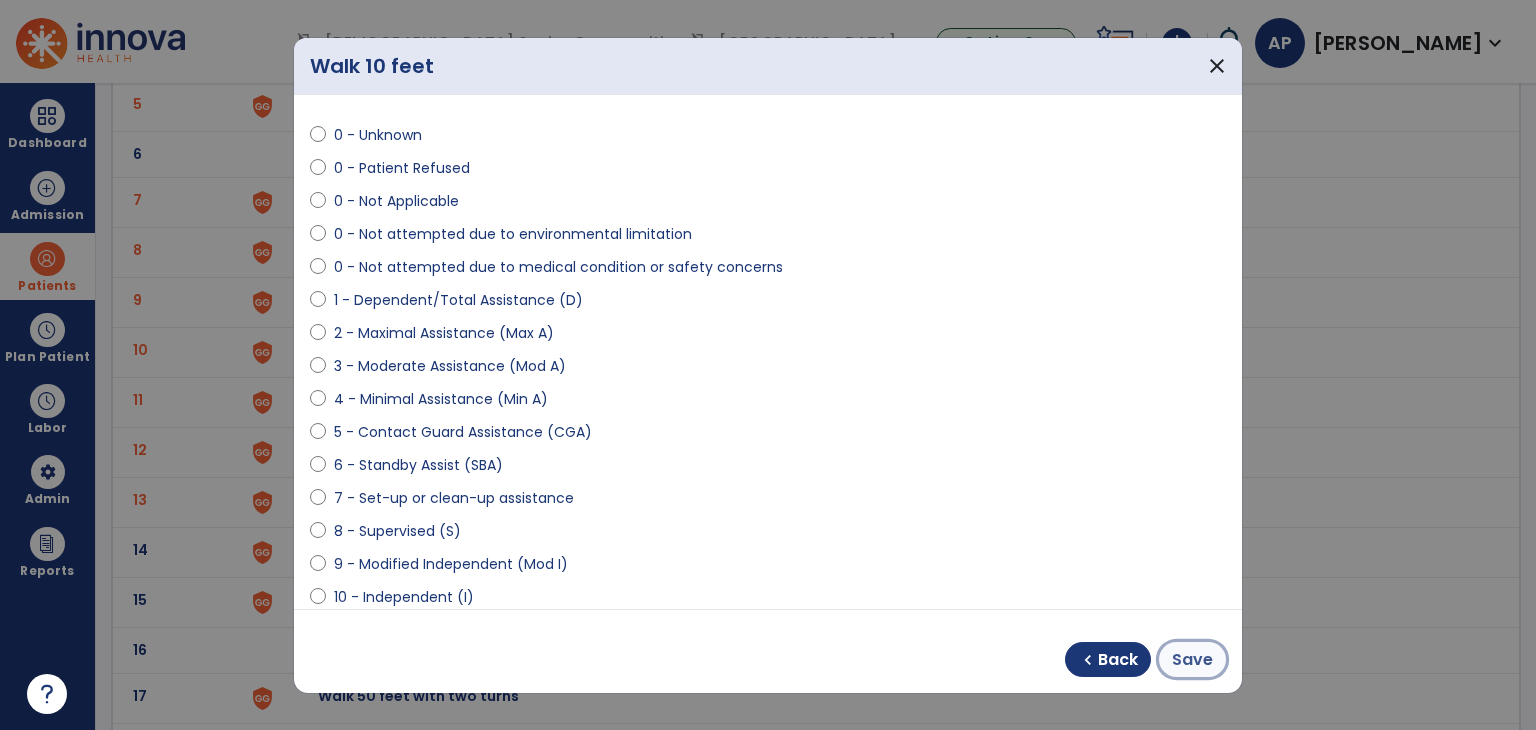 click on "Save" at bounding box center [1192, 660] 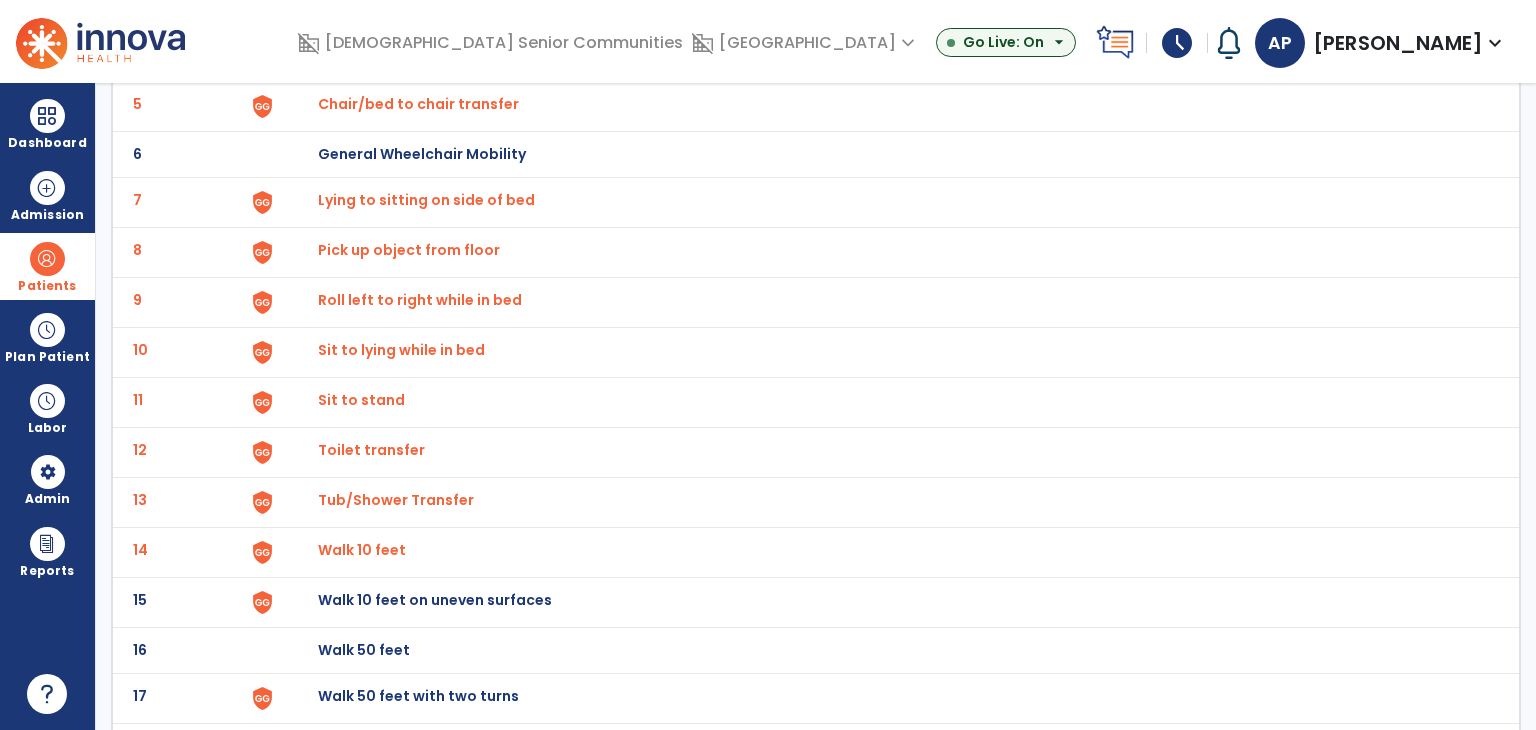 click on "Walk 10 feet on uneven surfaces" at bounding box center [888, -94] 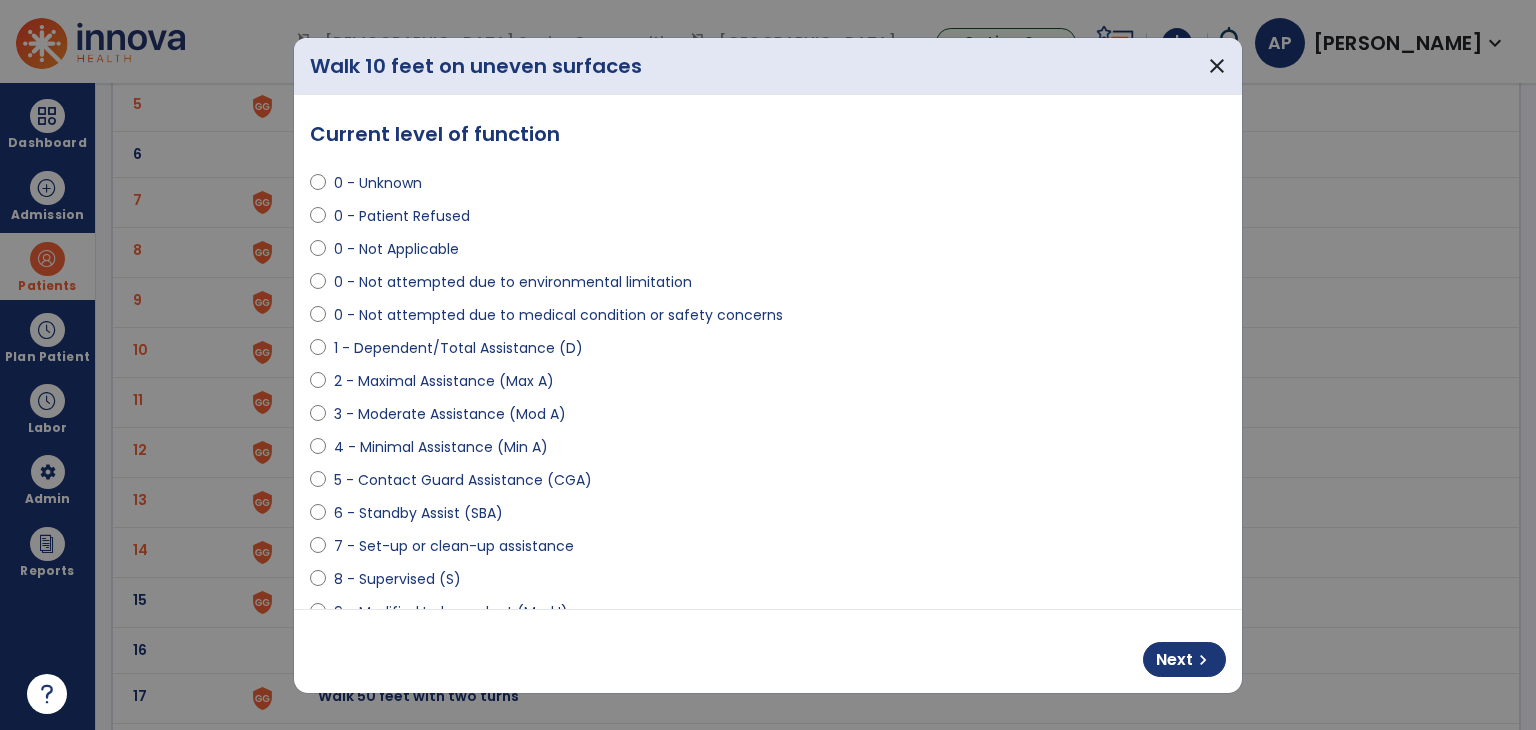 select on "**********" 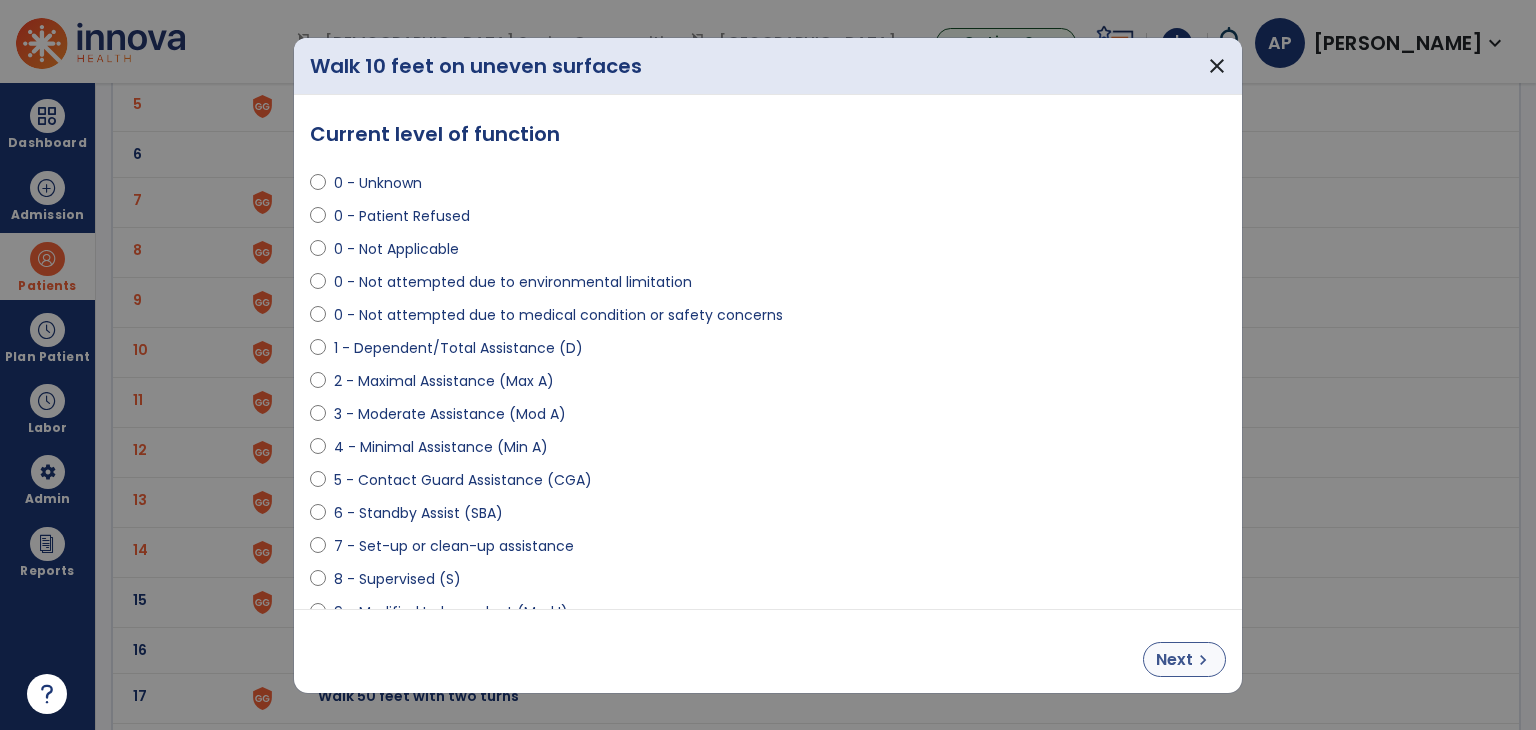 click on "chevron_right" at bounding box center (1203, 660) 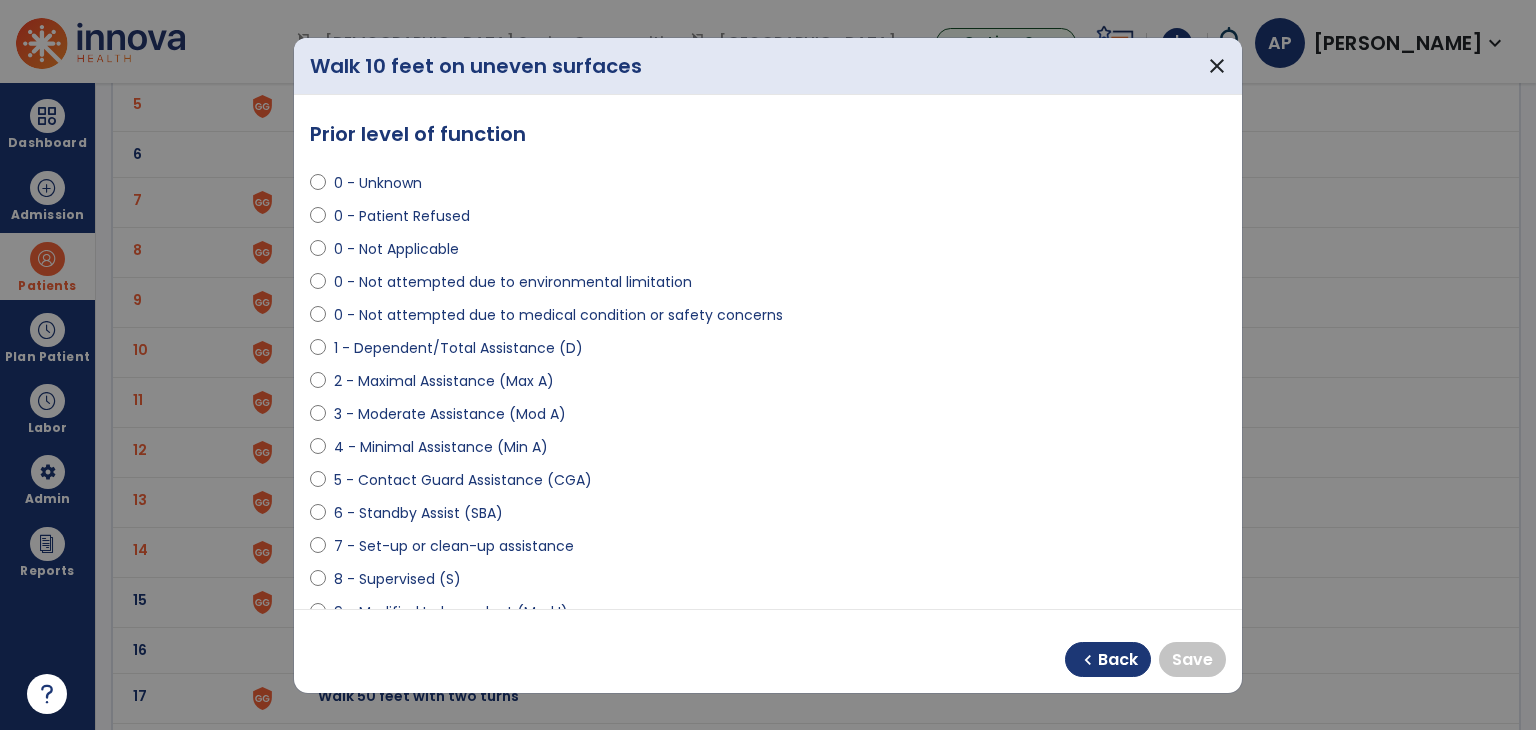 select on "**********" 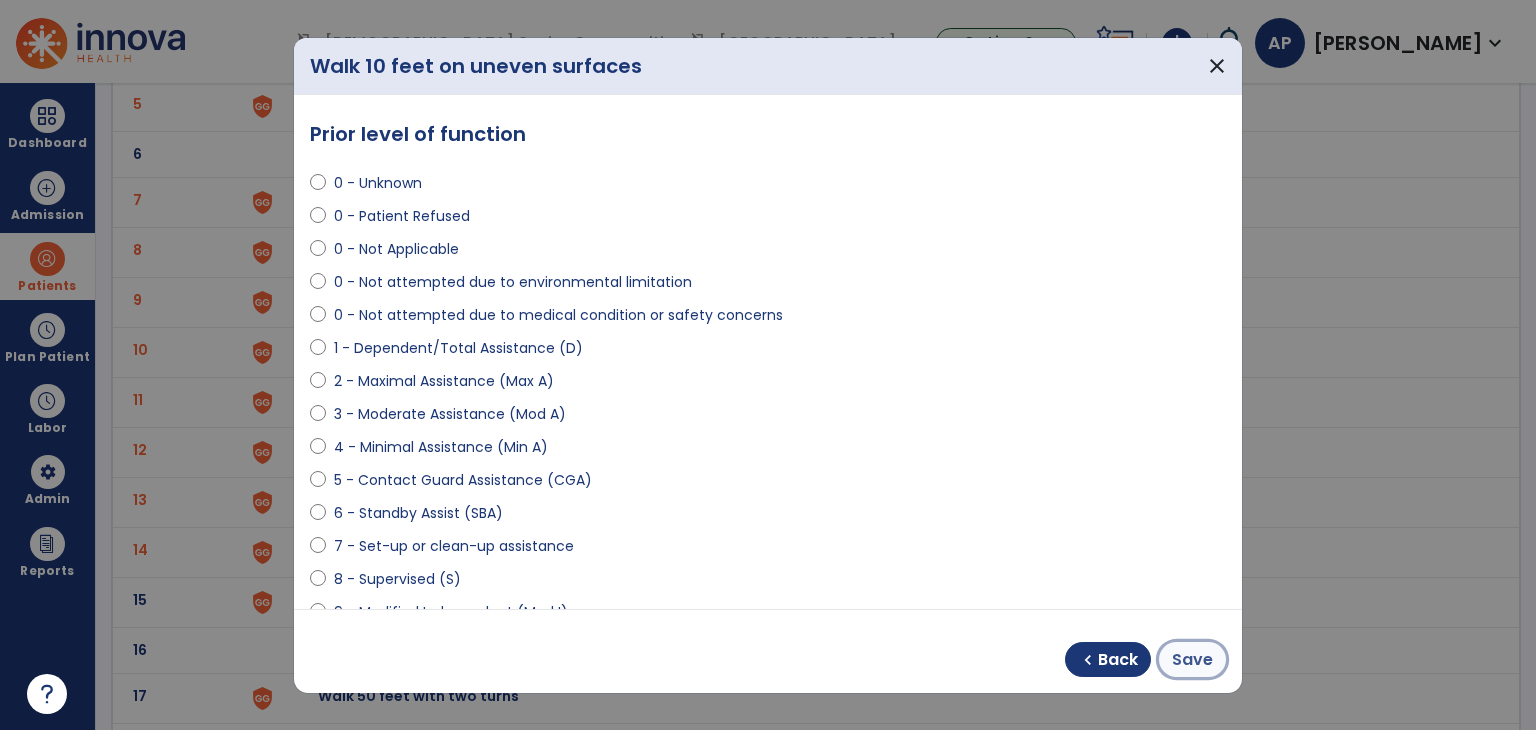click on "Save" at bounding box center (1192, 660) 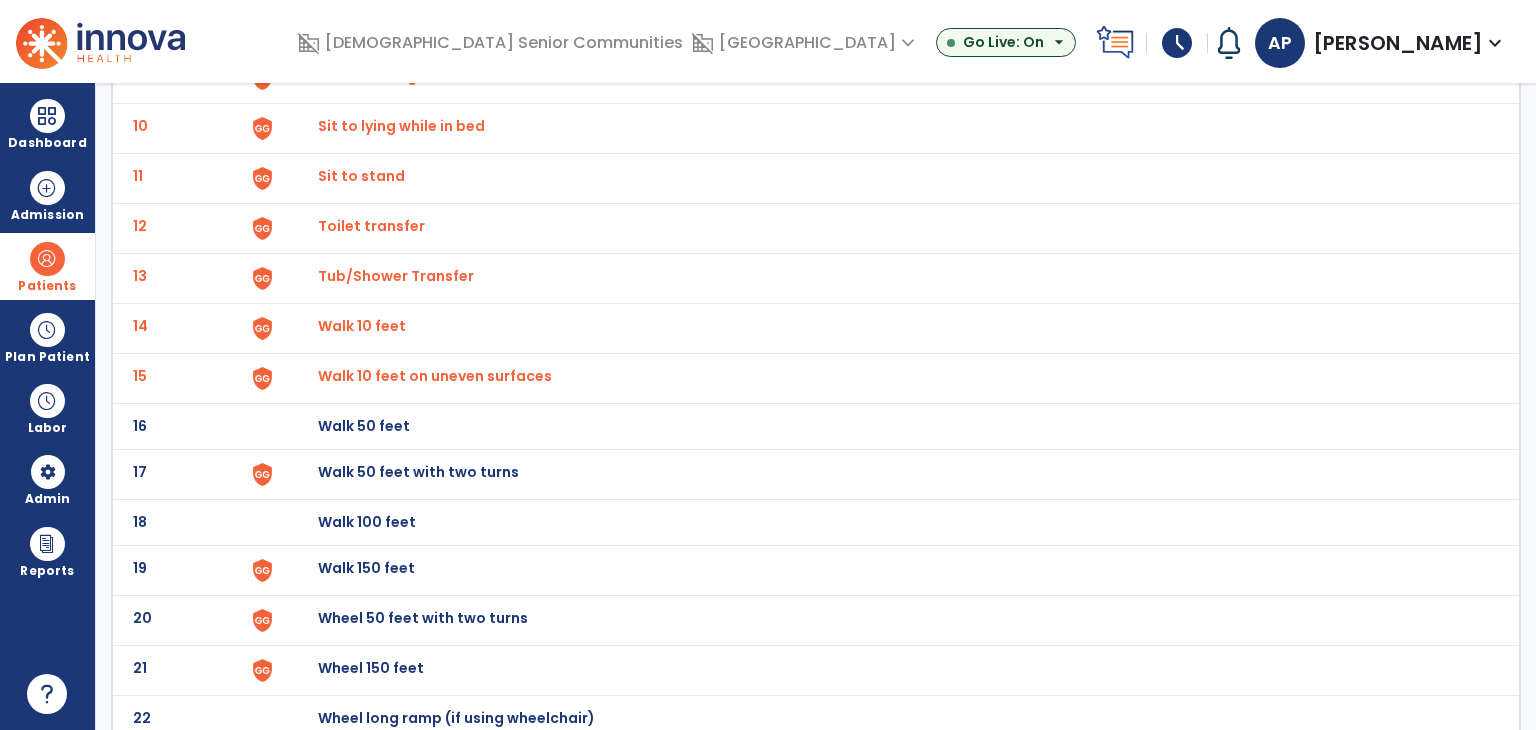 scroll, scrollTop: 636, scrollLeft: 0, axis: vertical 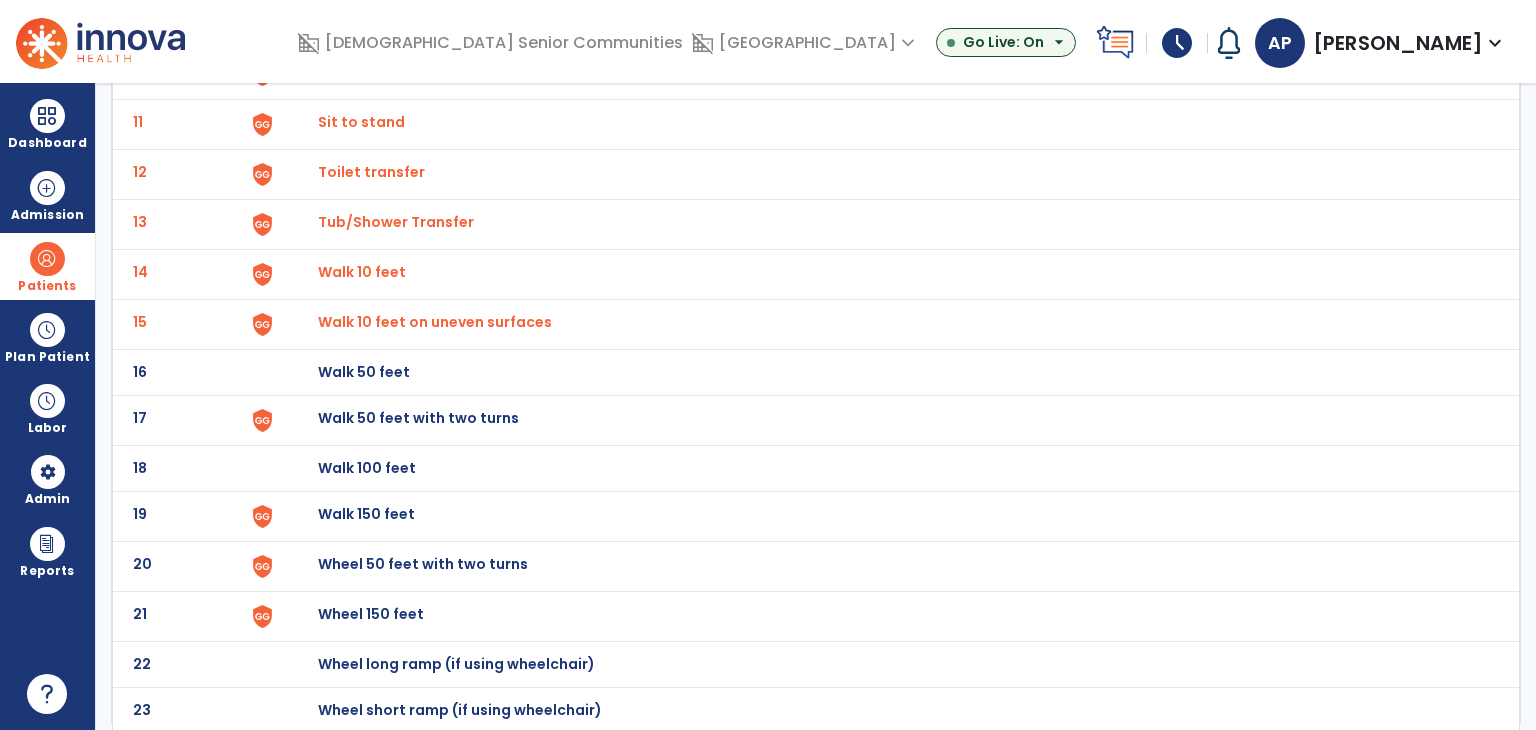 click on "17 Walk 50 feet with two turns" 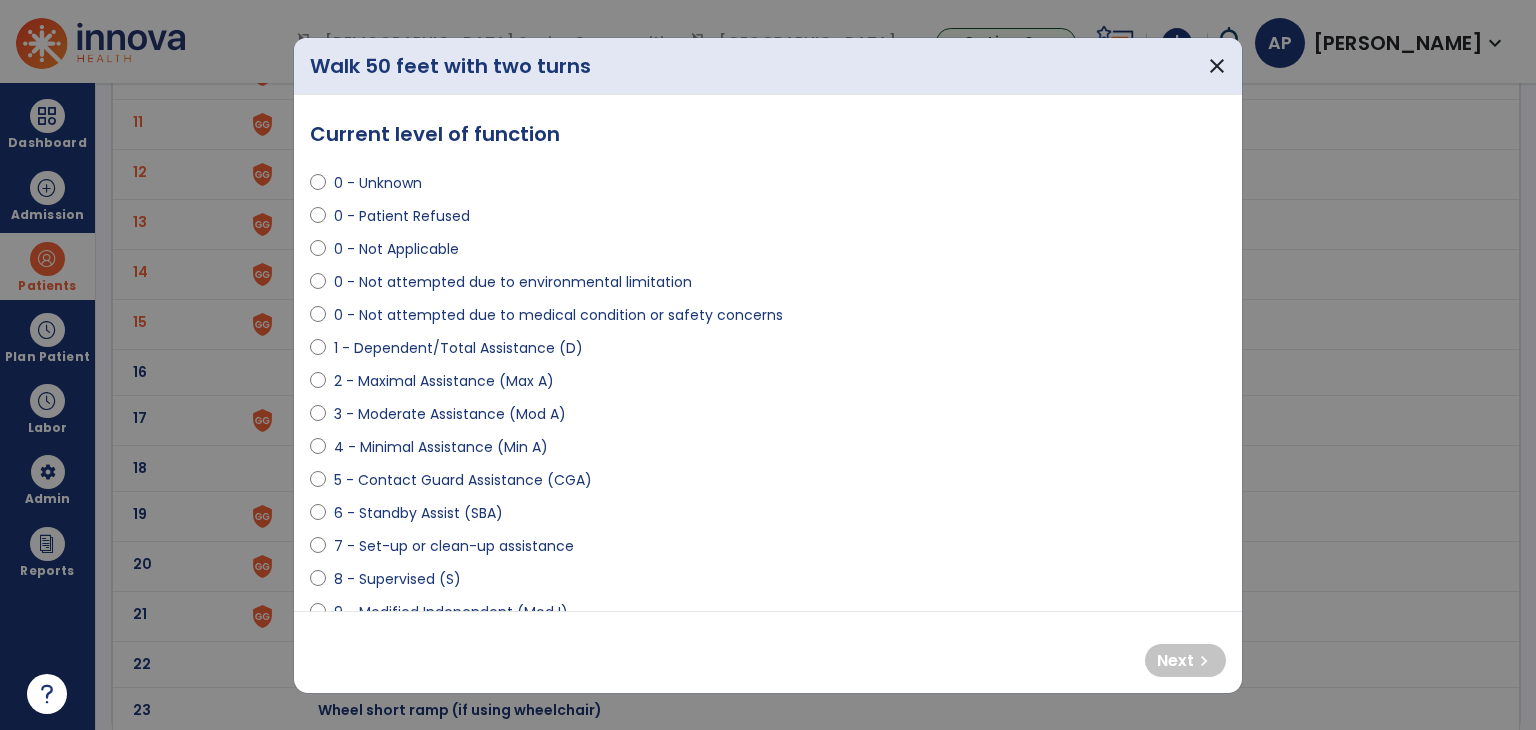 select on "**********" 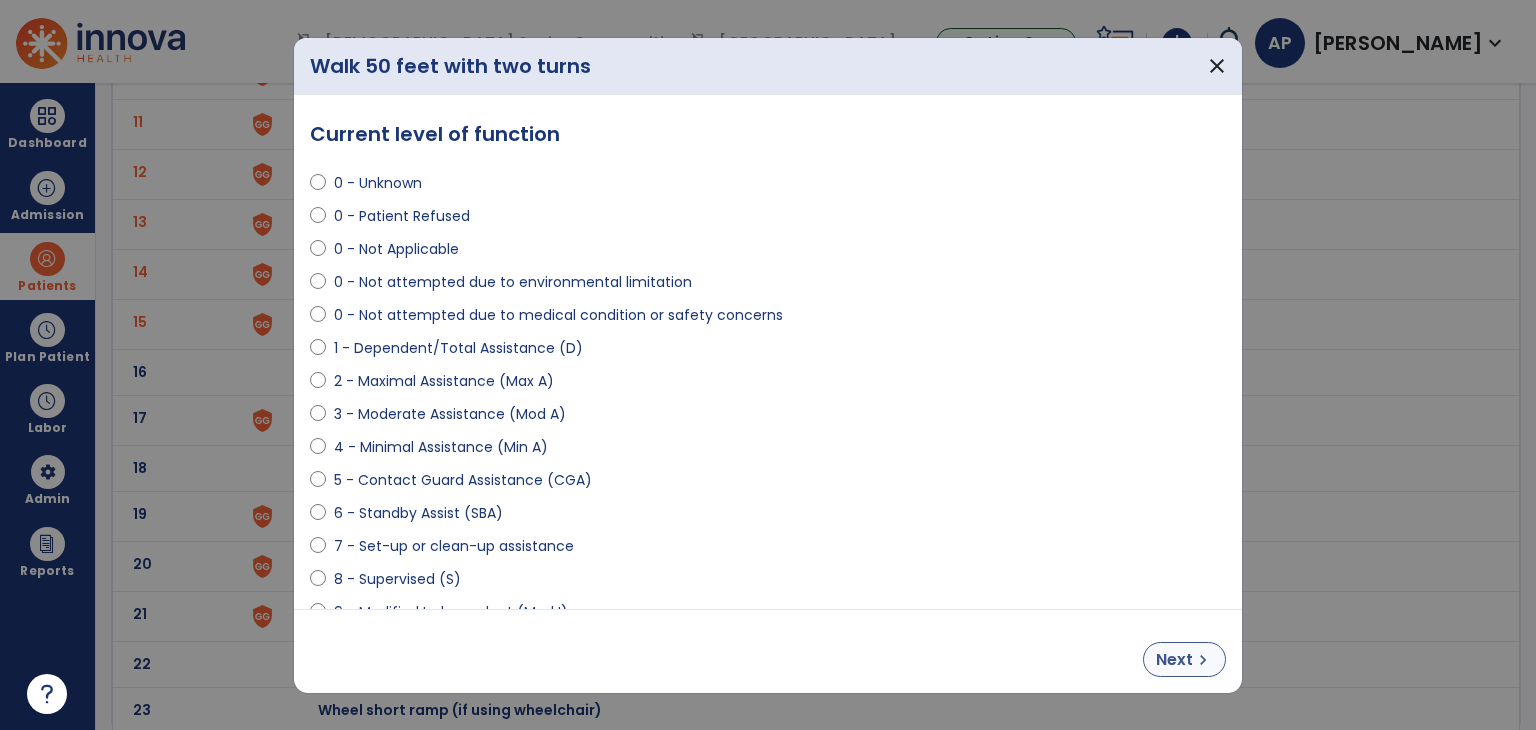 click on "Next" at bounding box center [1174, 660] 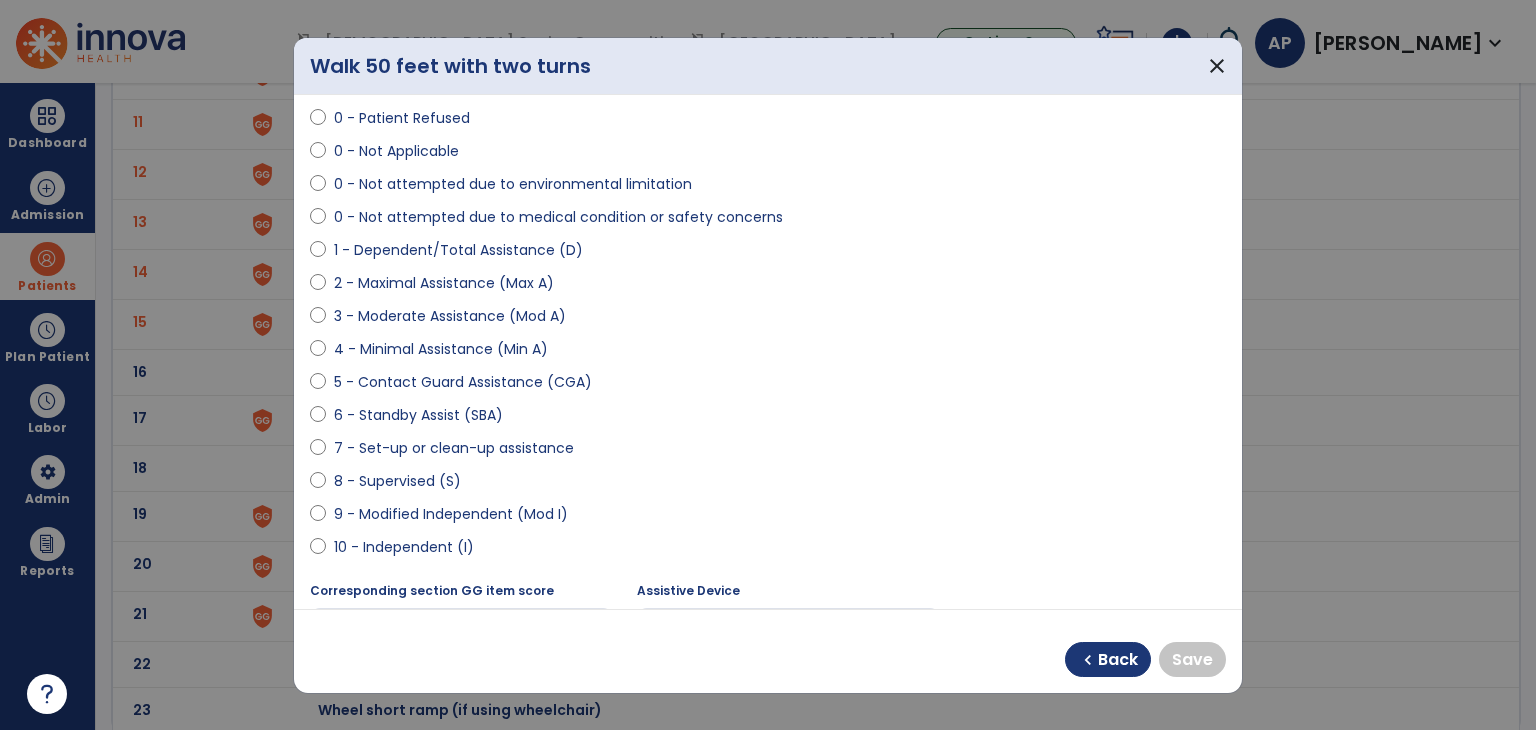 scroll, scrollTop: 140, scrollLeft: 0, axis: vertical 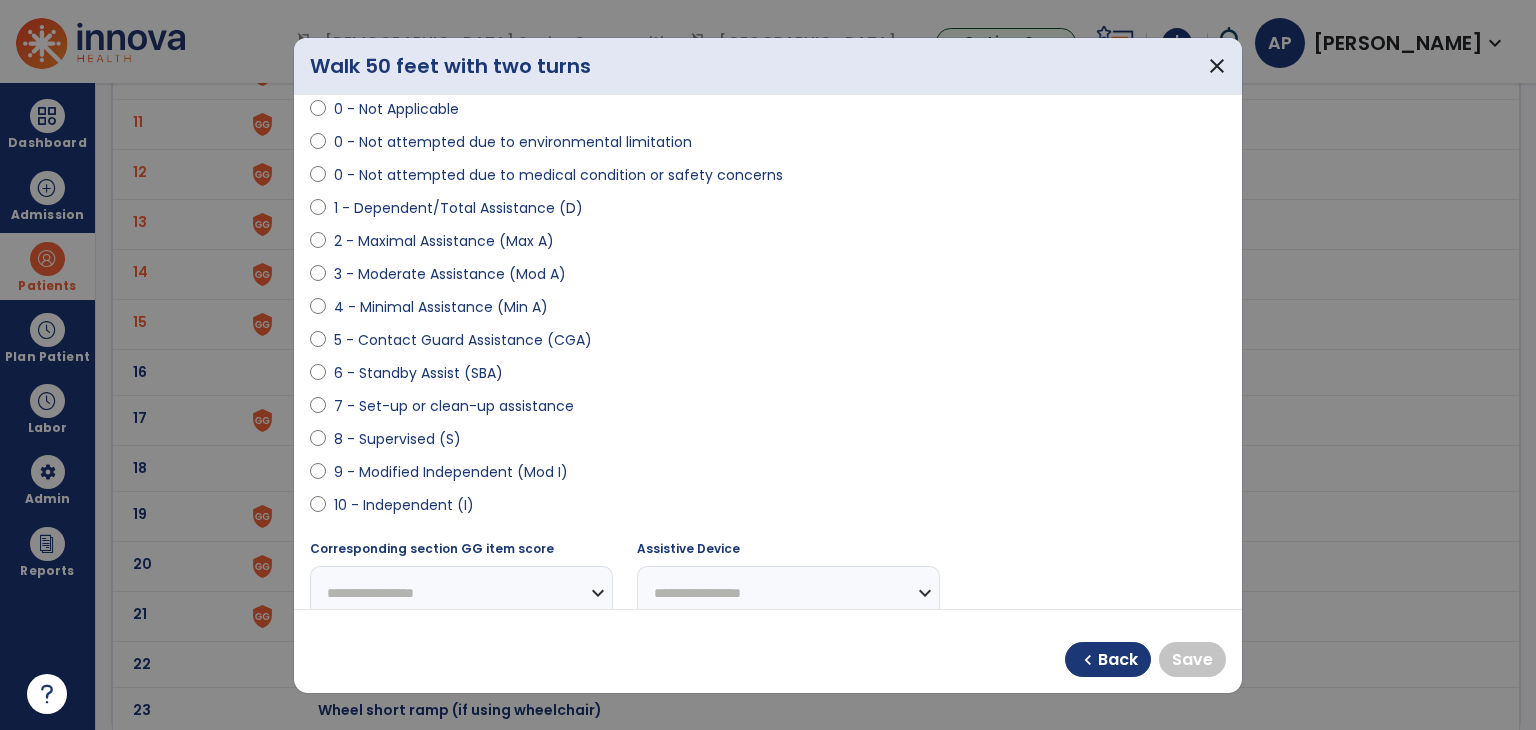 select on "**********" 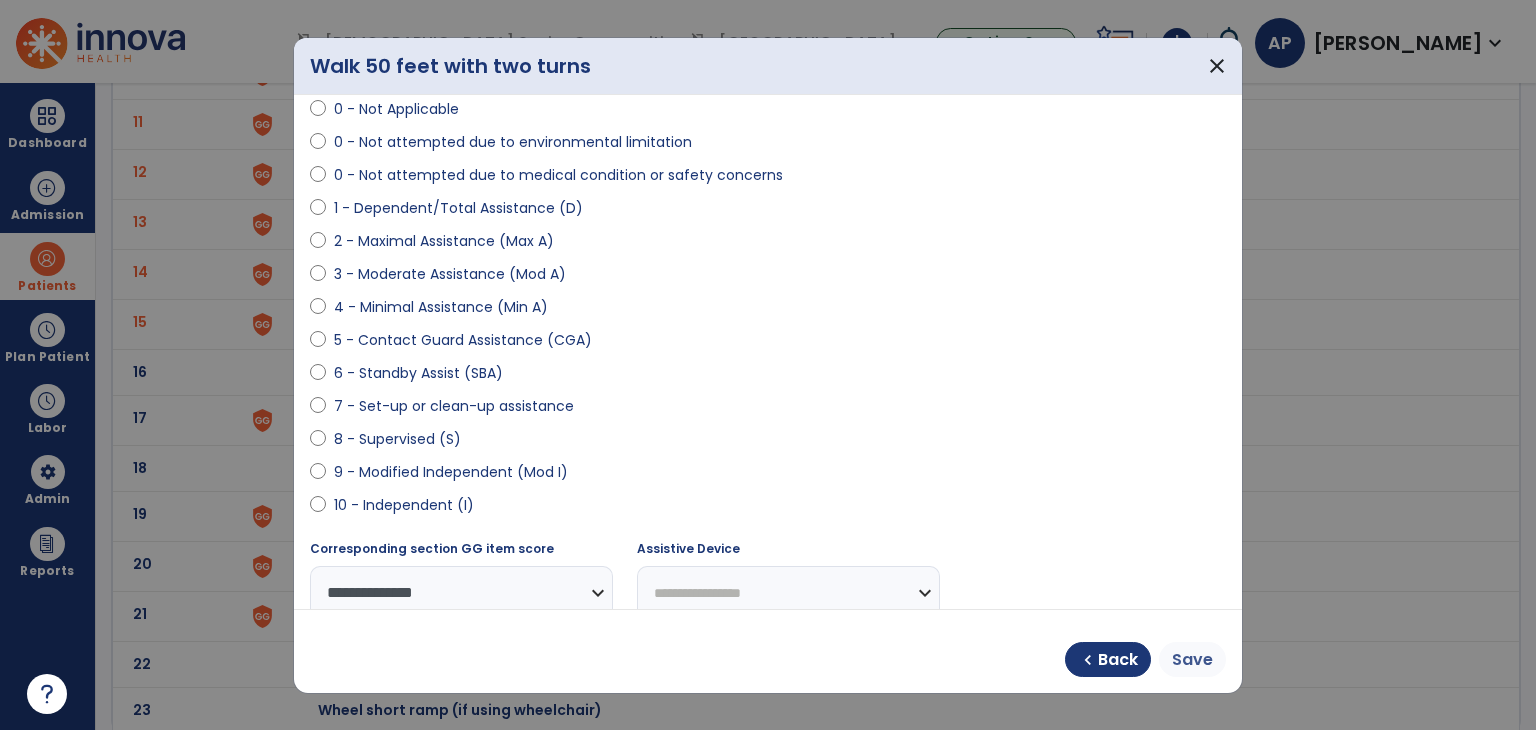click on "Save" at bounding box center [1192, 660] 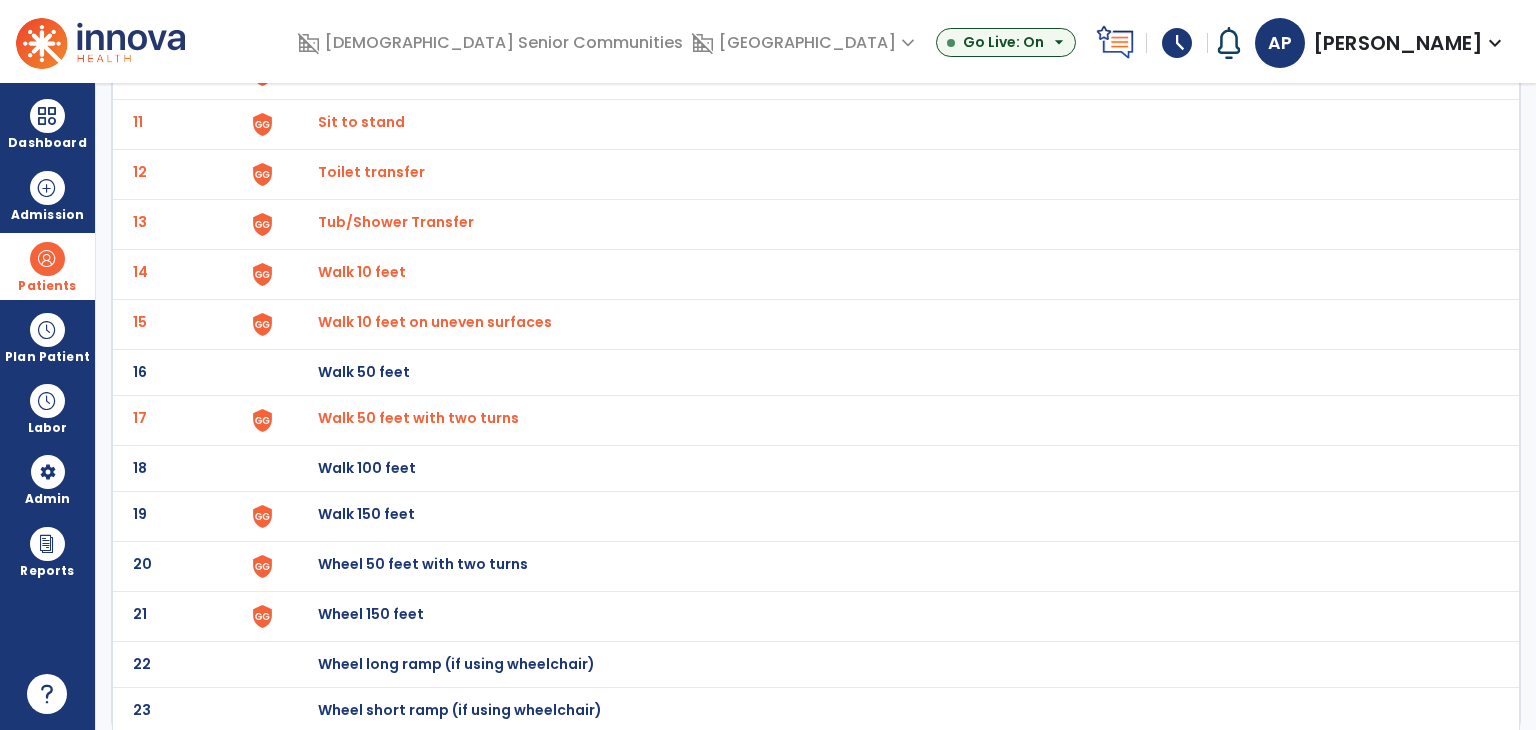 click on "Walk 150 feet" at bounding box center (364, -374) 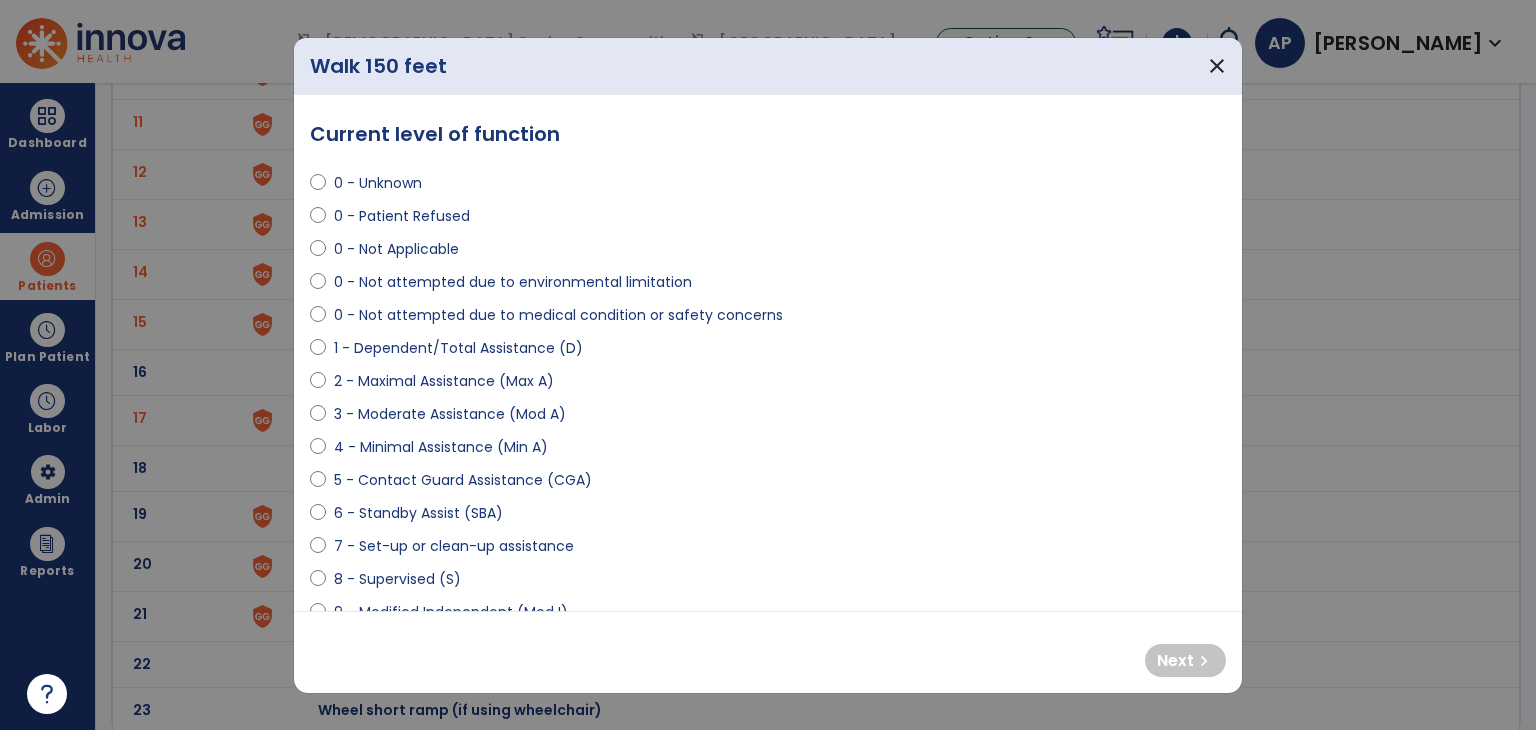 select on "**********" 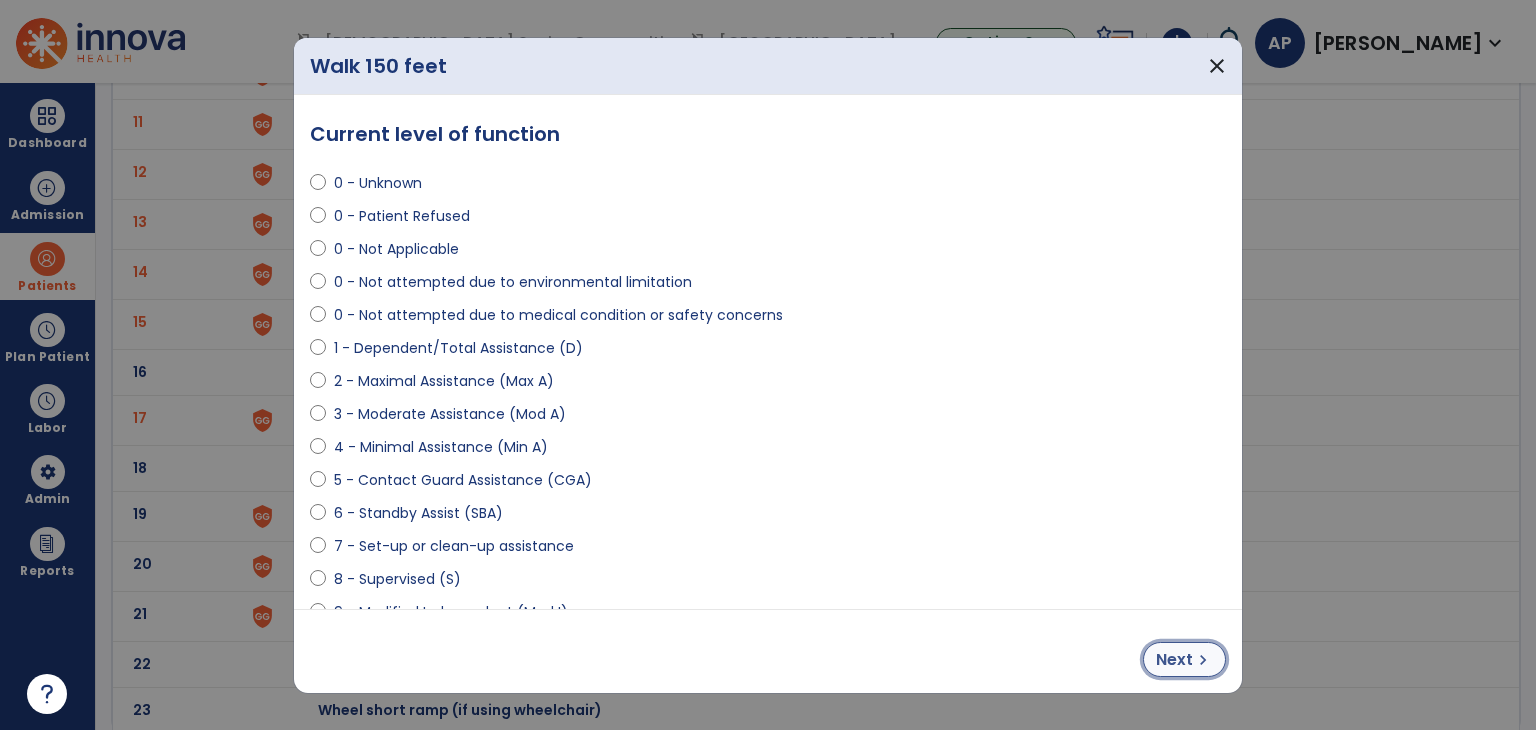 click on "chevron_right" at bounding box center (1203, 660) 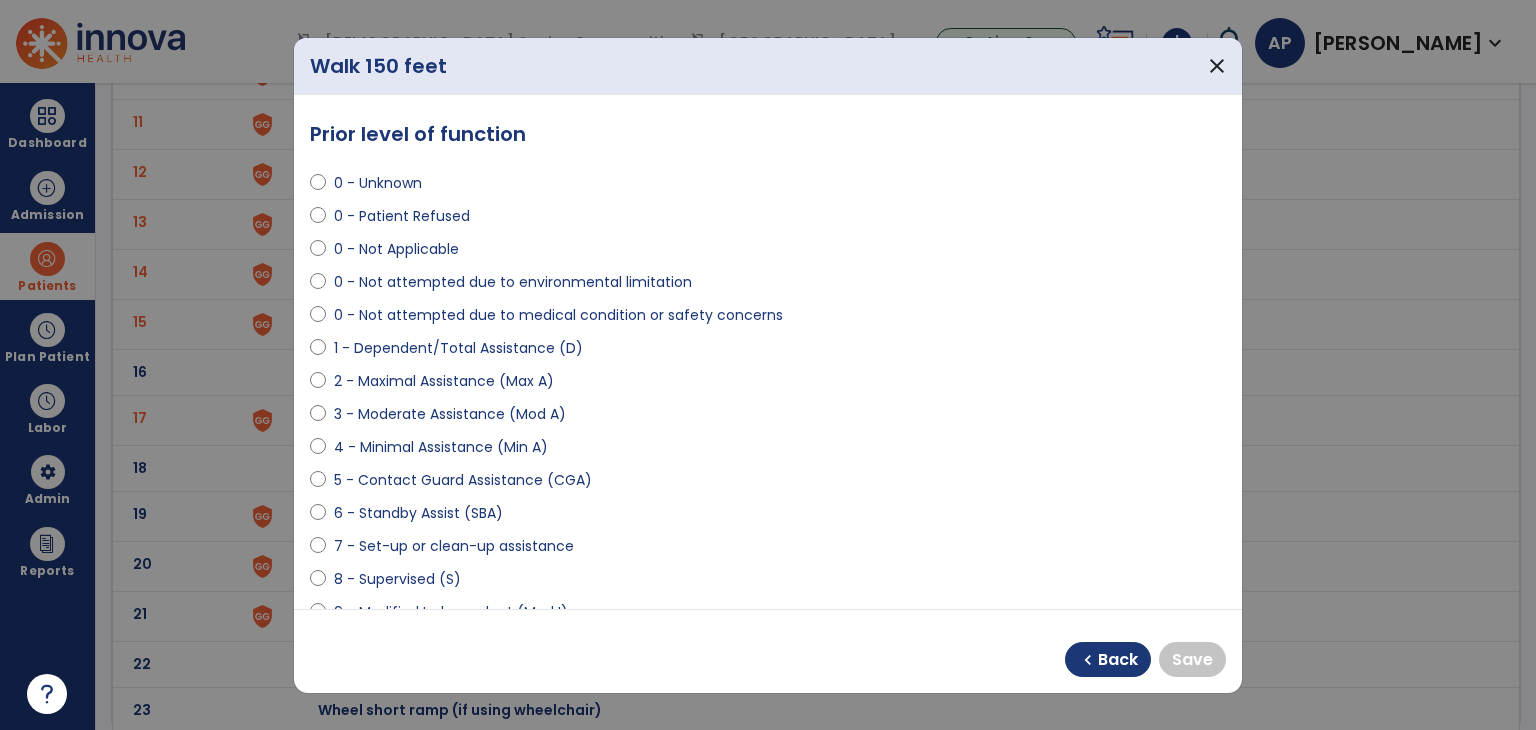 select on "**********" 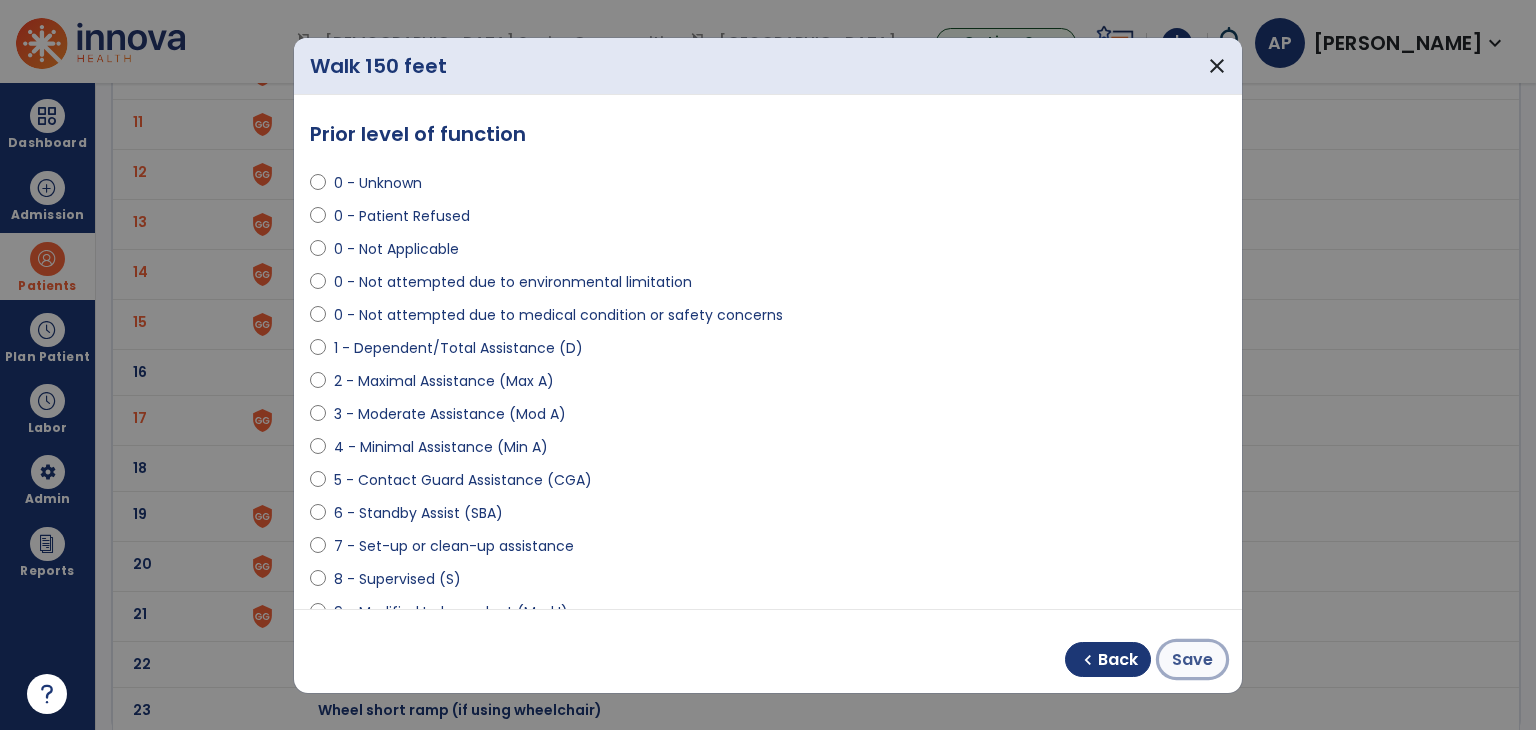 click on "Save" at bounding box center [1192, 660] 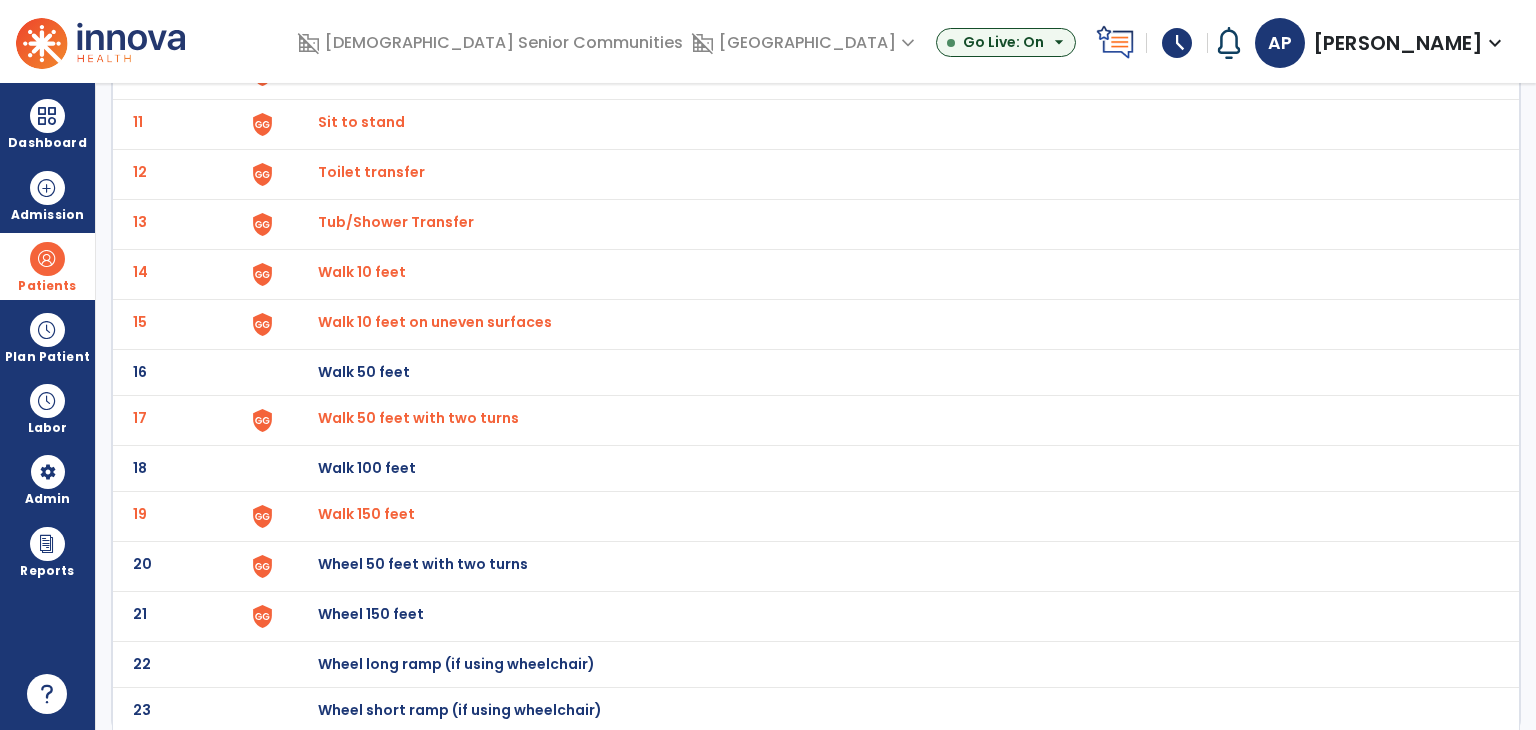 click on "Walk 150 feet" at bounding box center [364, -374] 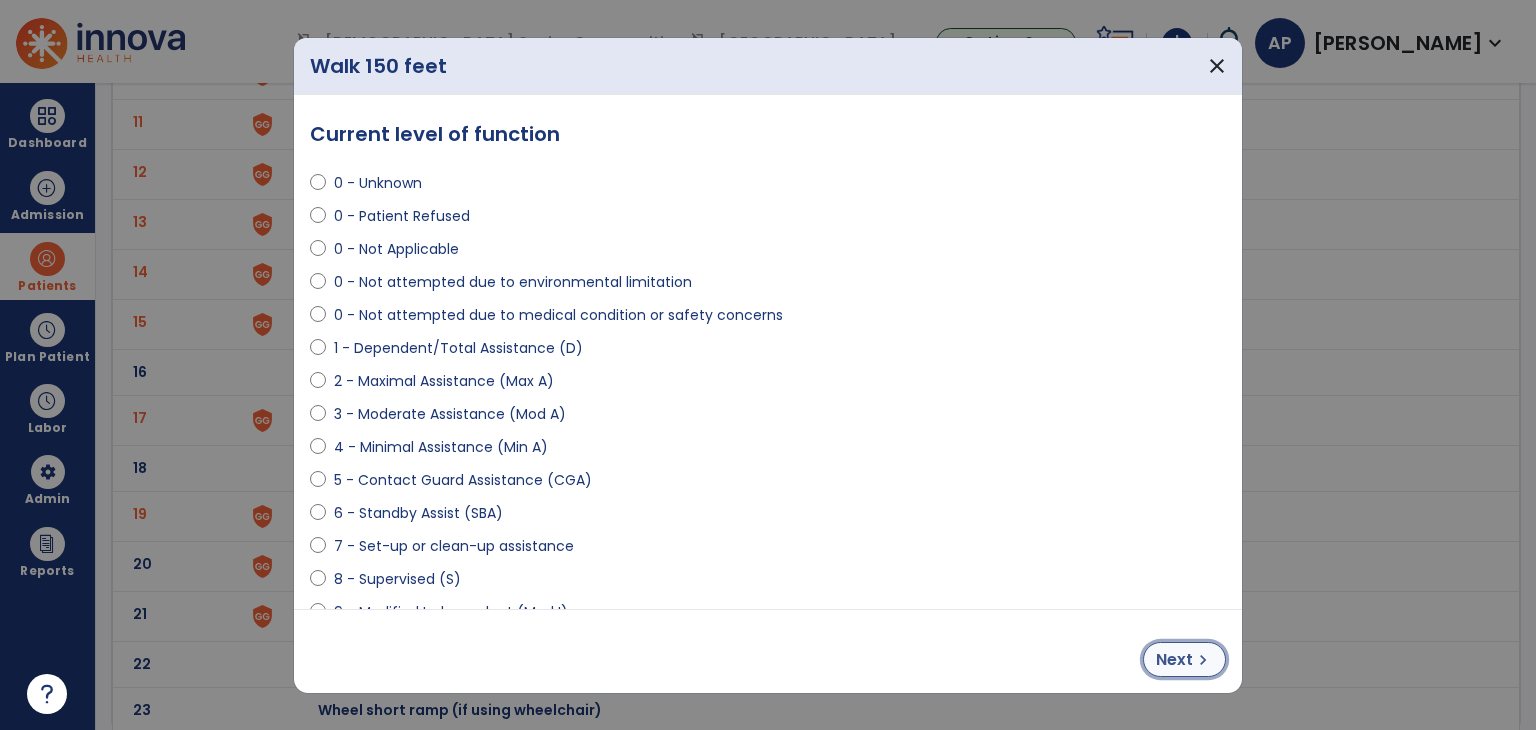 click on "chevron_right" at bounding box center [1203, 660] 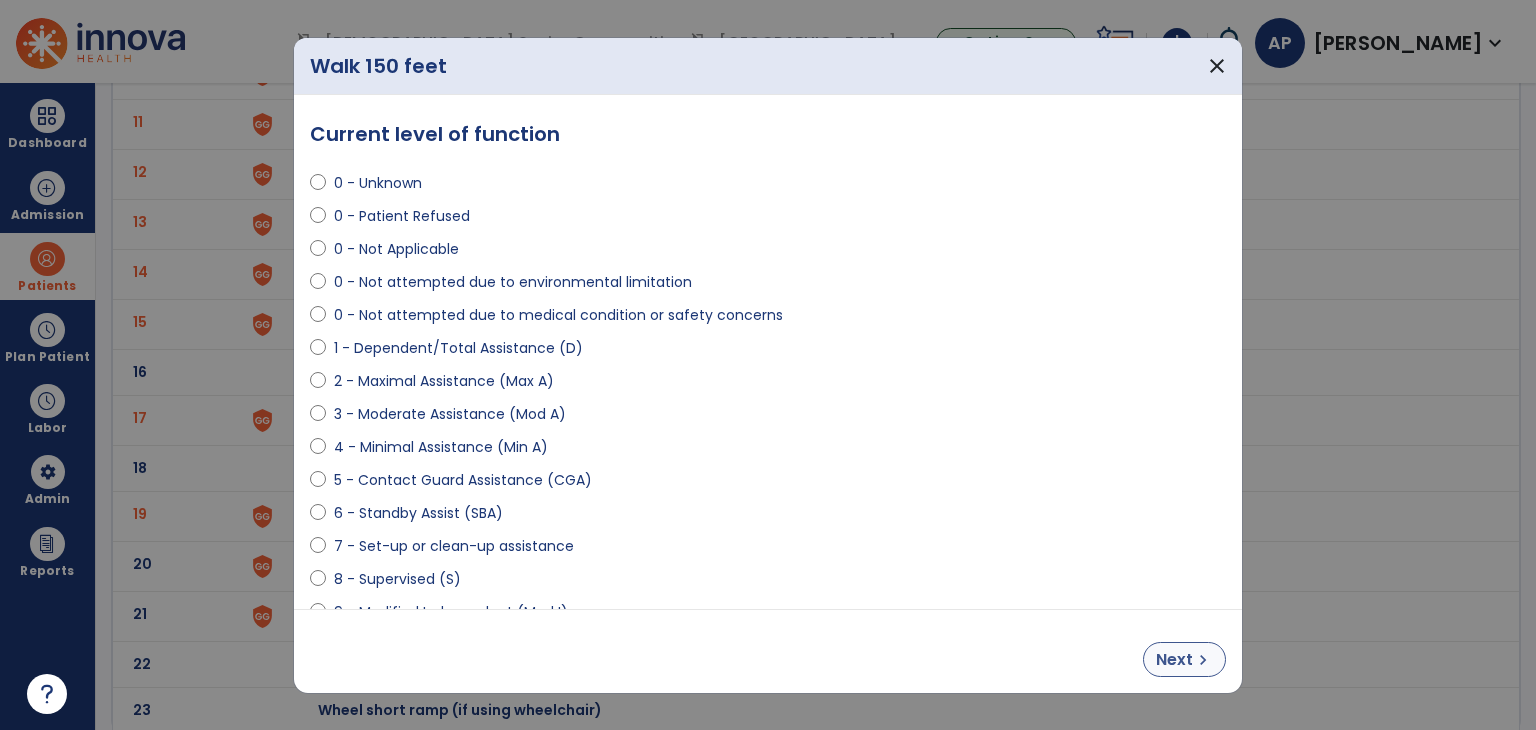 select on "**********" 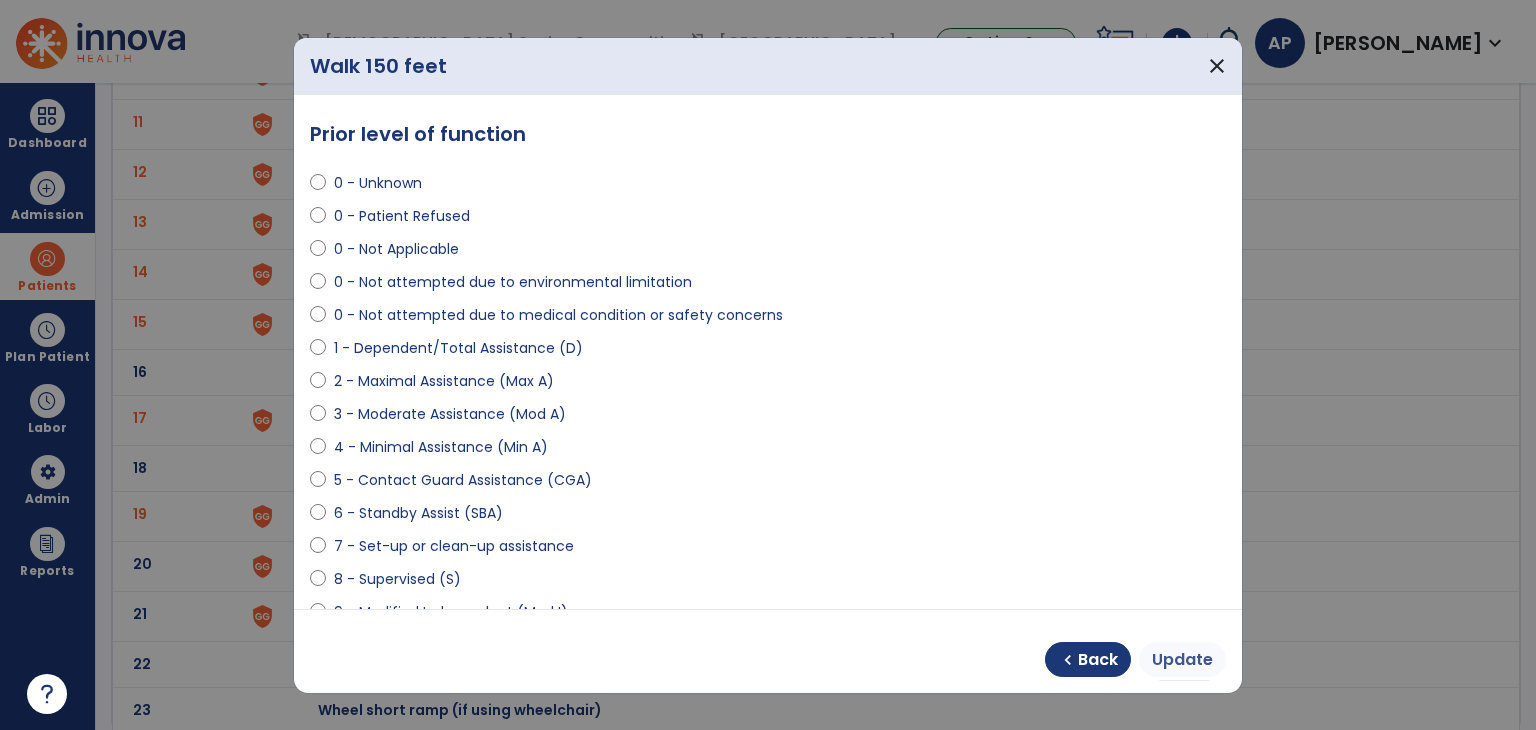 click on "Update" at bounding box center (1182, 660) 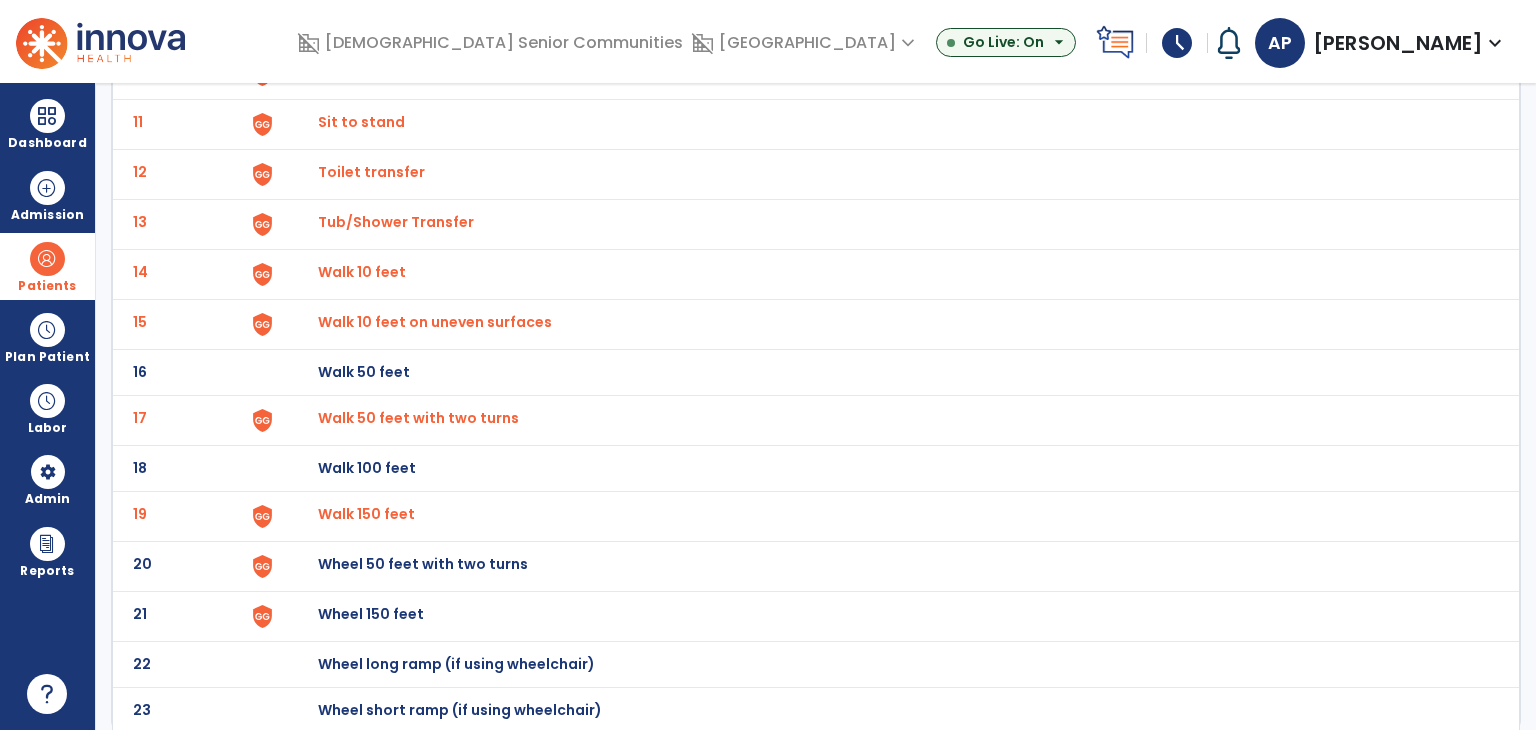 click on "Wheel 50 feet with two turns" at bounding box center [888, -372] 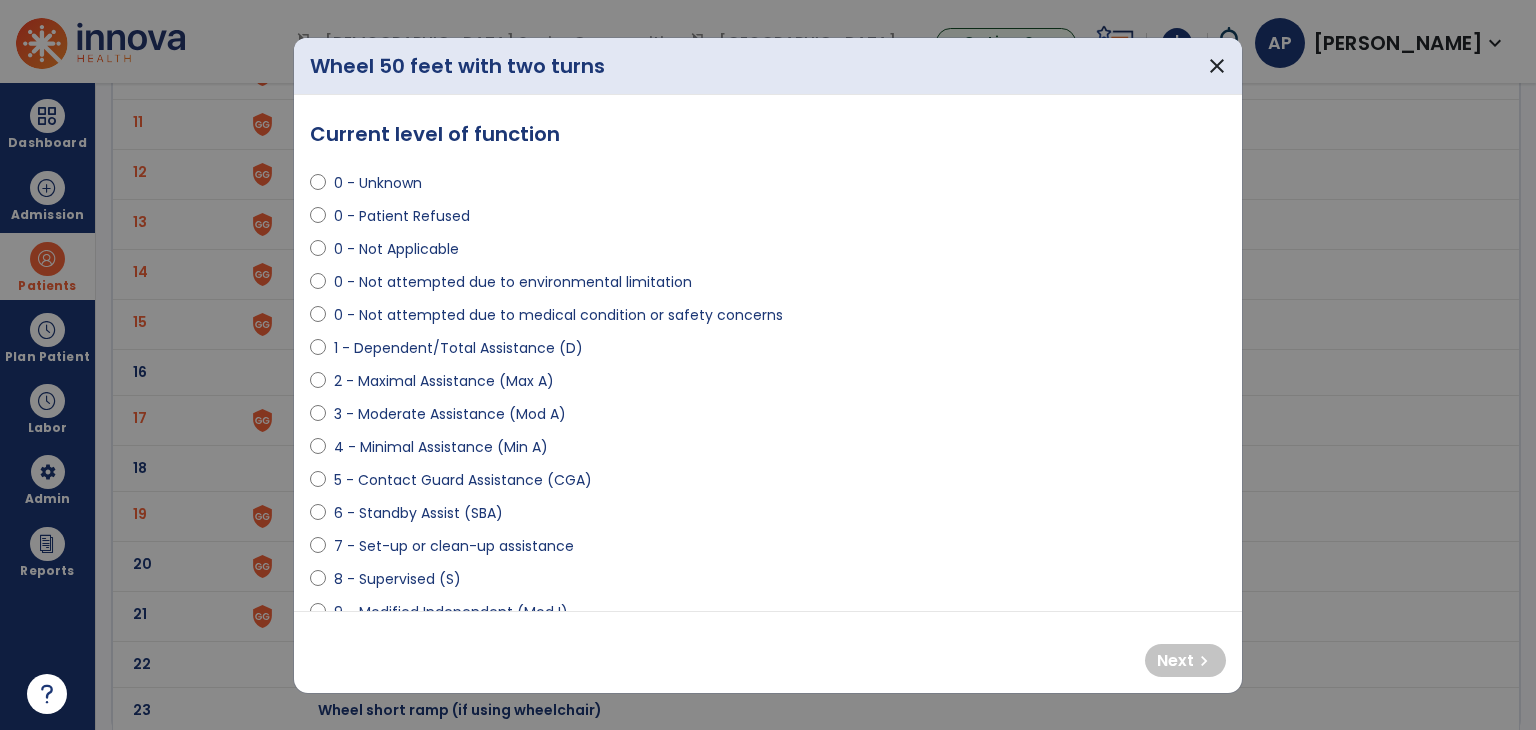 select on "**********" 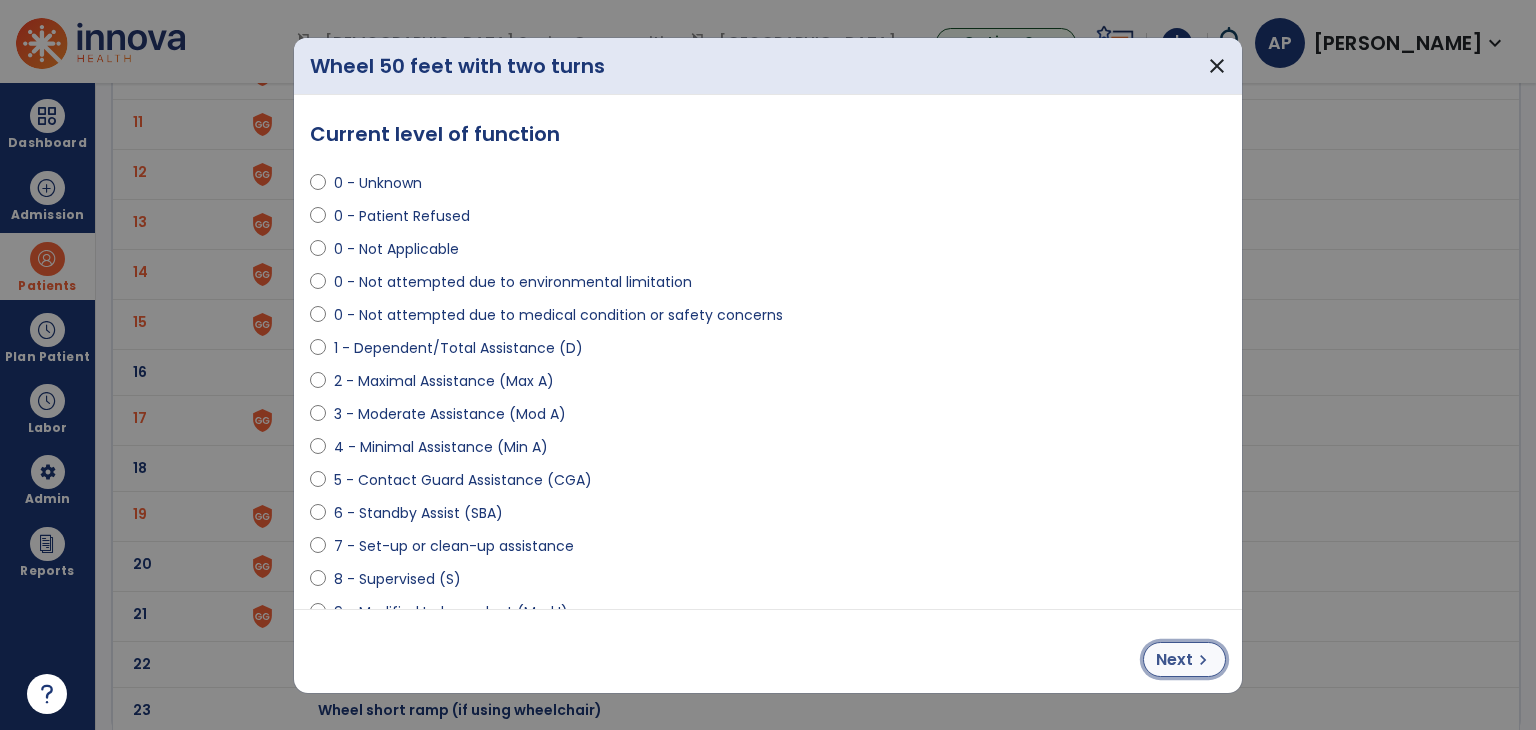 click on "chevron_right" at bounding box center [1203, 660] 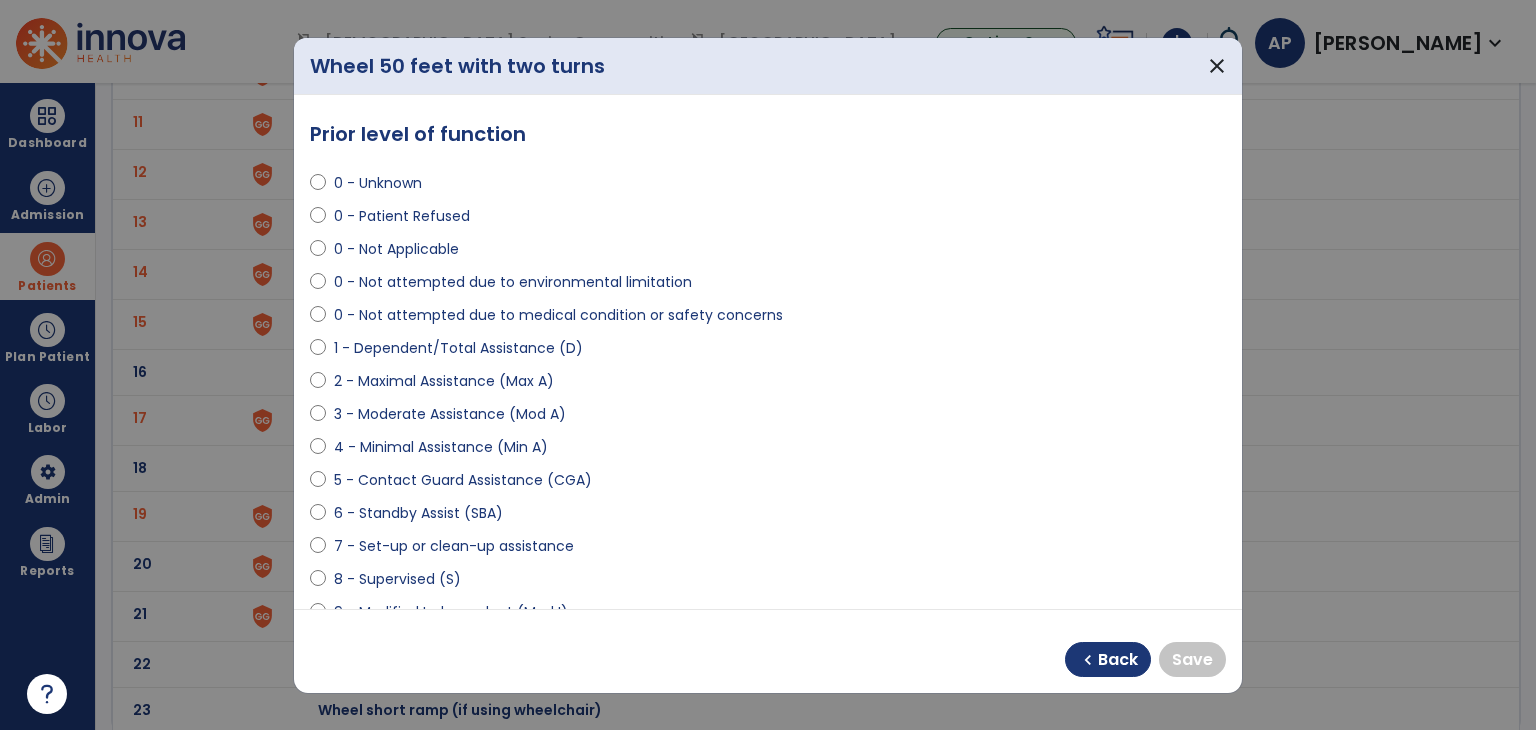 select on "**********" 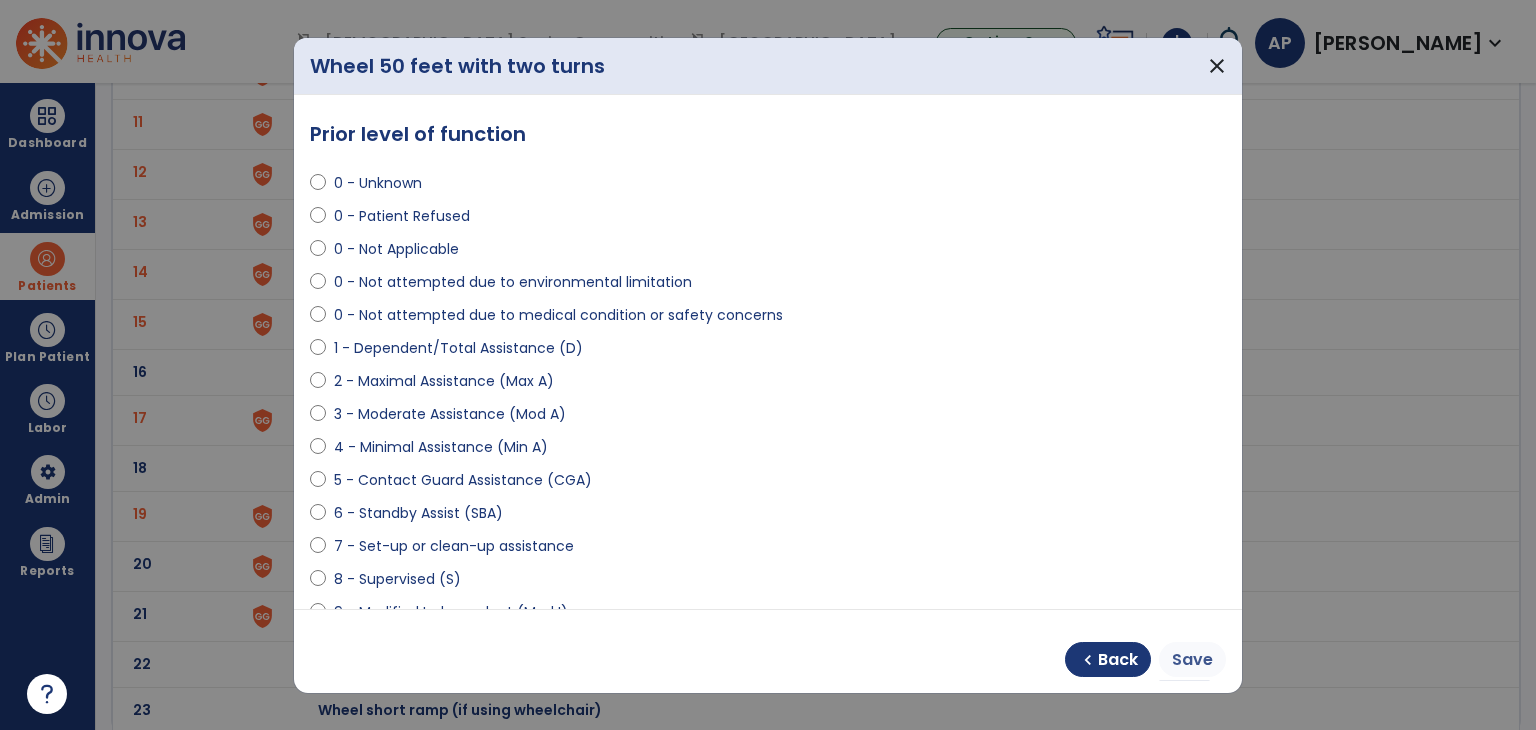 click on "Save" at bounding box center (1192, 660) 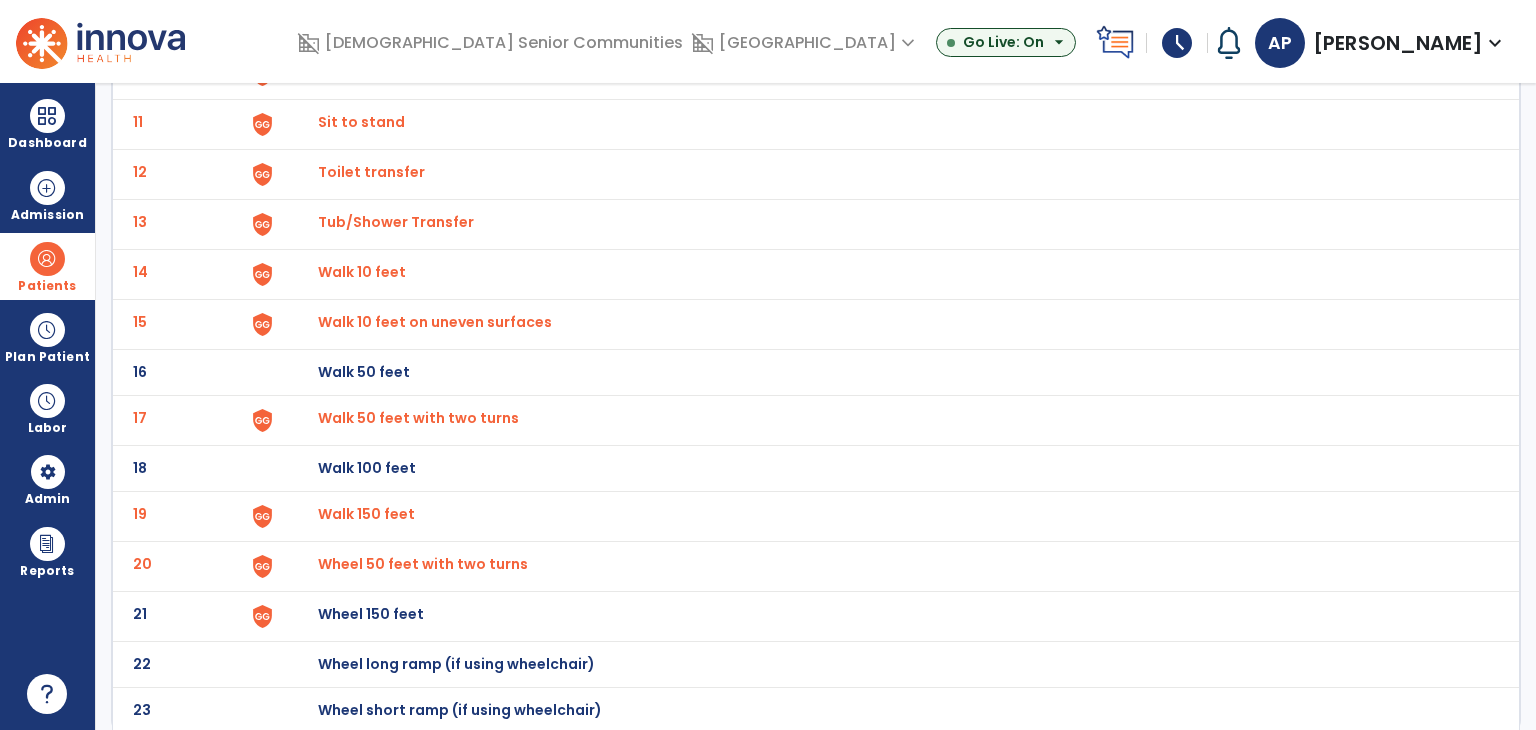 click on "21 Wheel 150 feet" 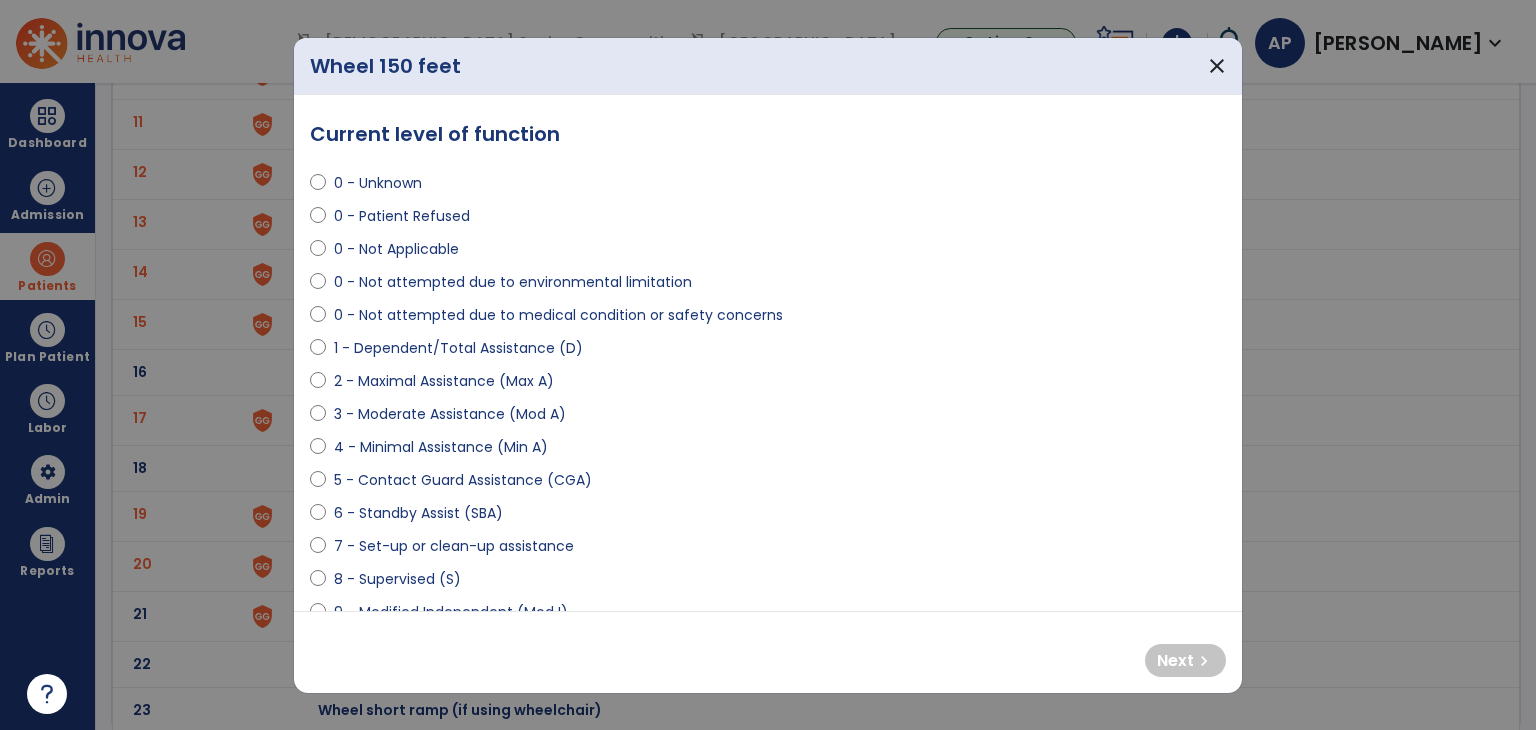 select on "**********" 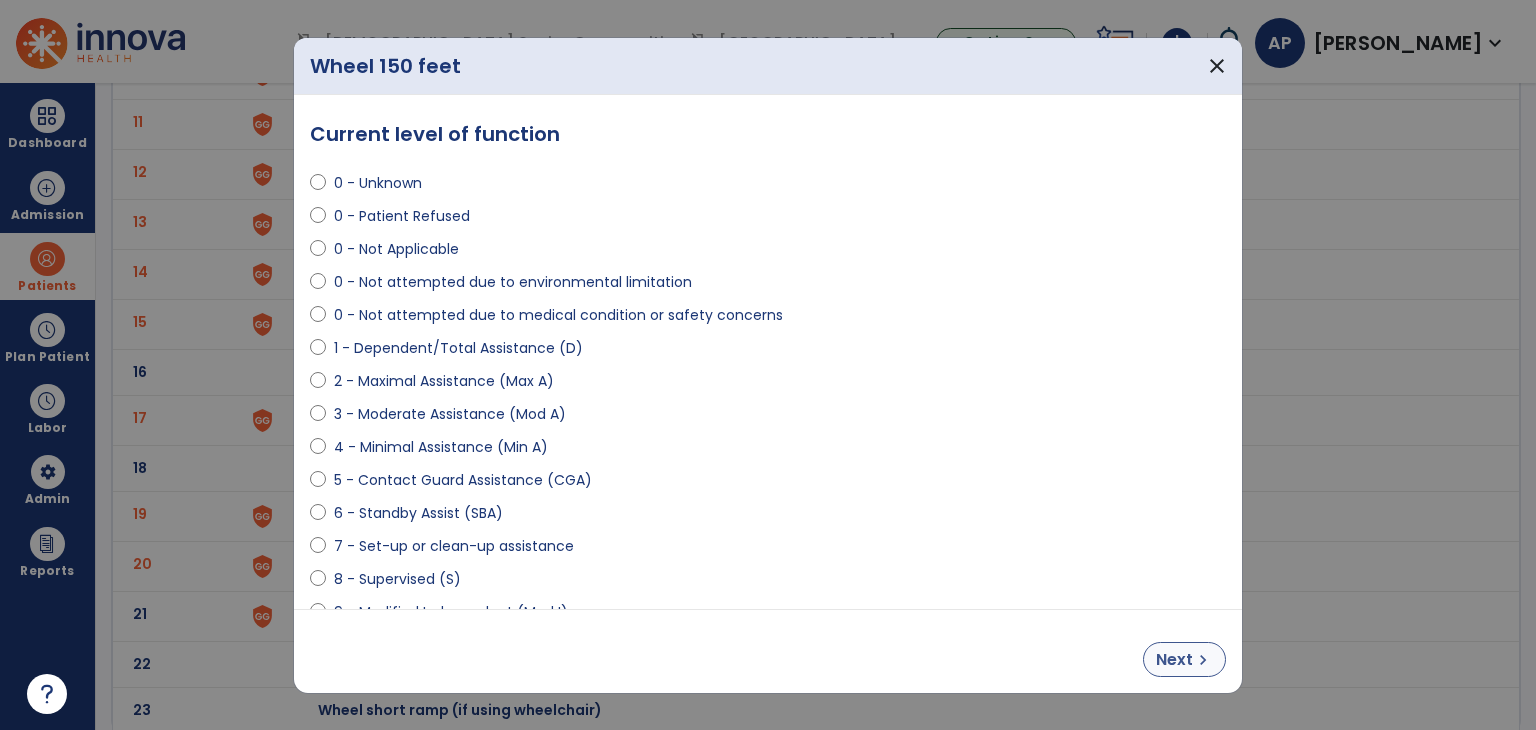 click on "Next" at bounding box center [1174, 660] 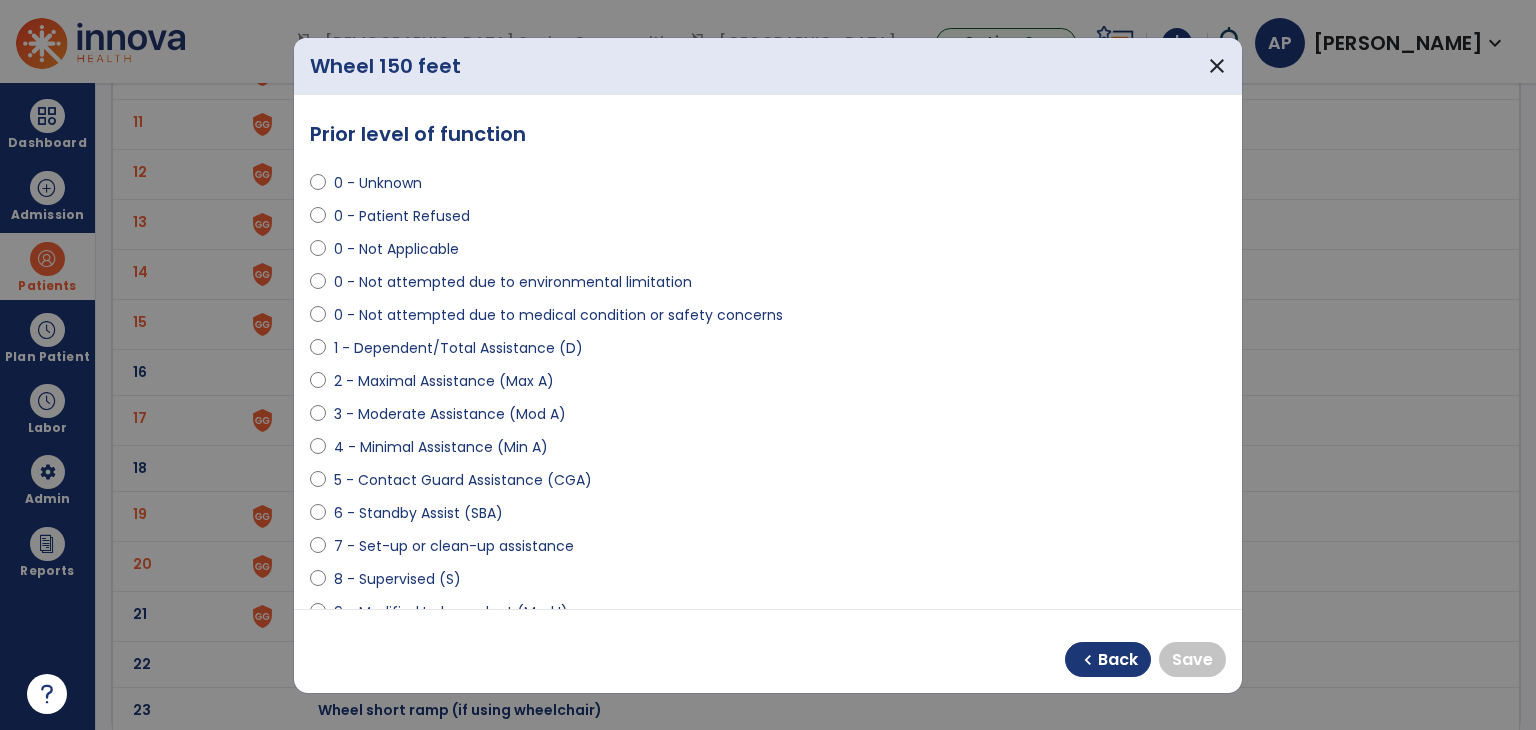select on "**********" 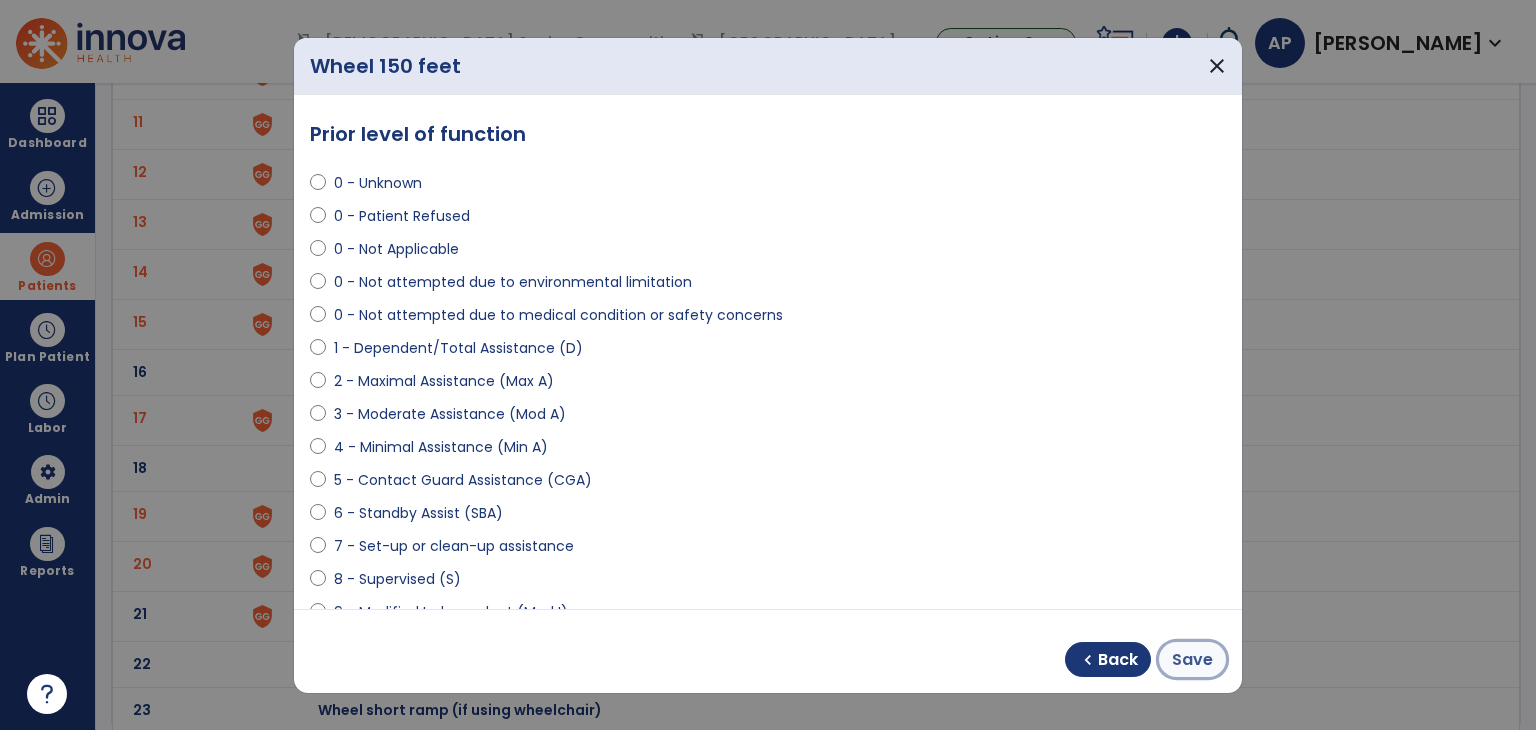 click on "Save" at bounding box center [1192, 660] 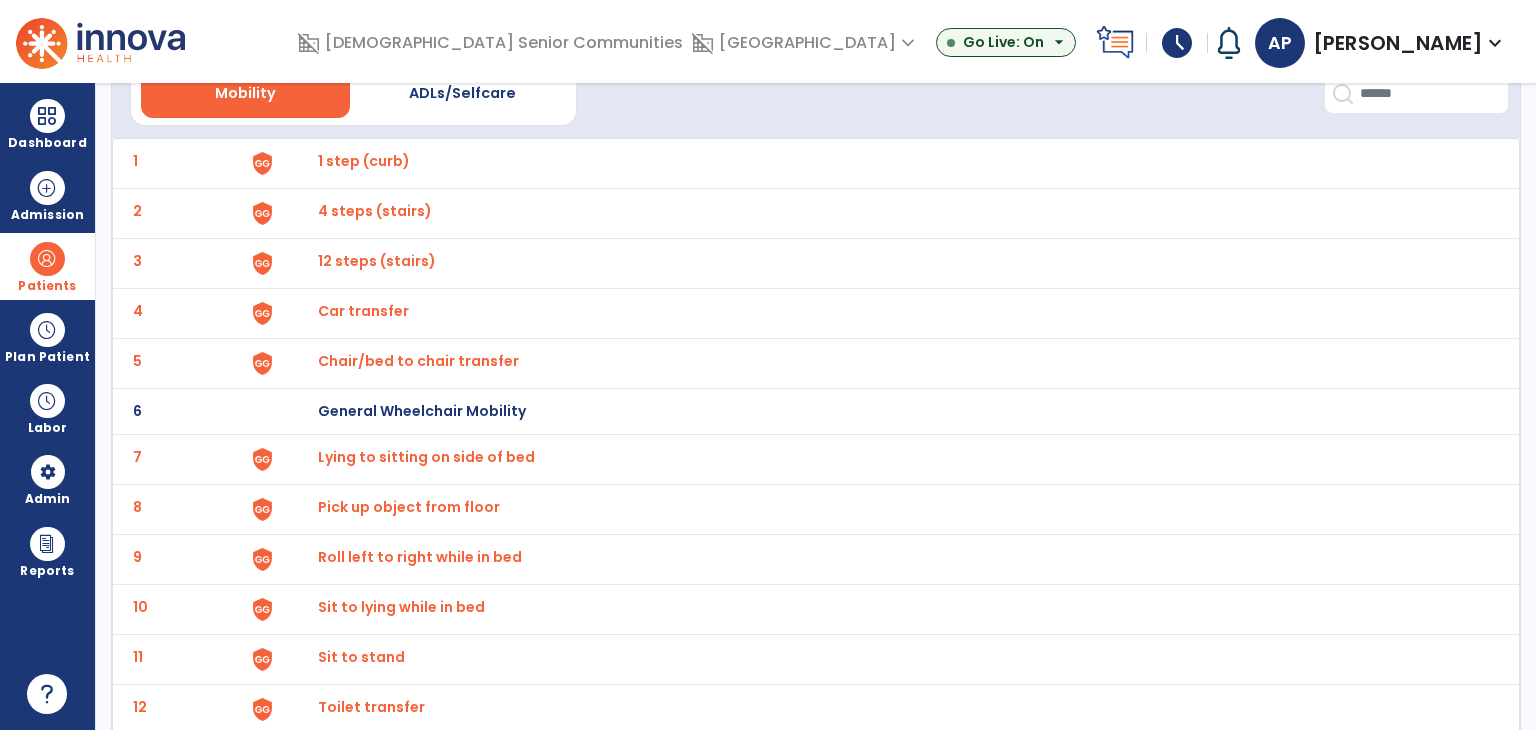 scroll, scrollTop: 0, scrollLeft: 0, axis: both 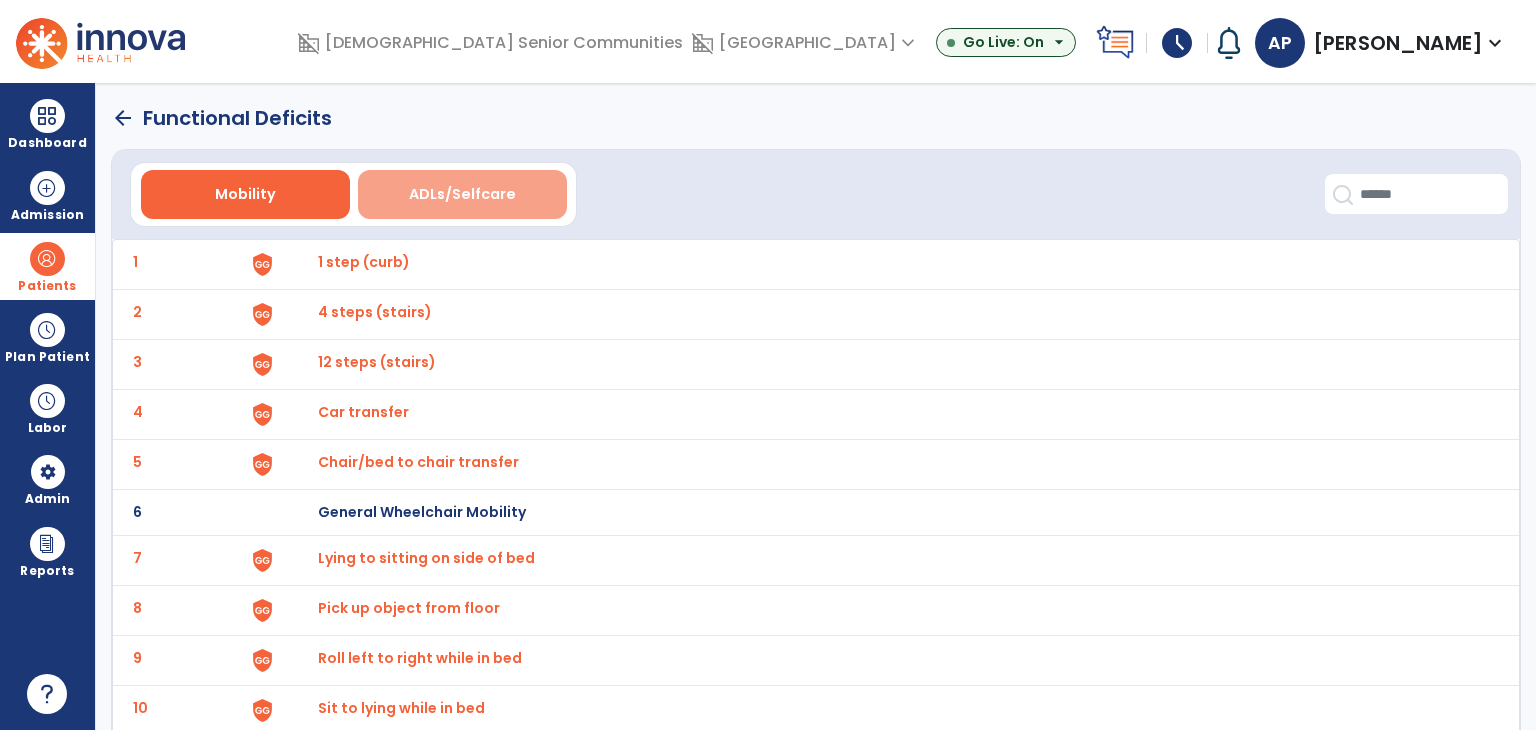 click on "ADLs/Selfcare" at bounding box center (462, 194) 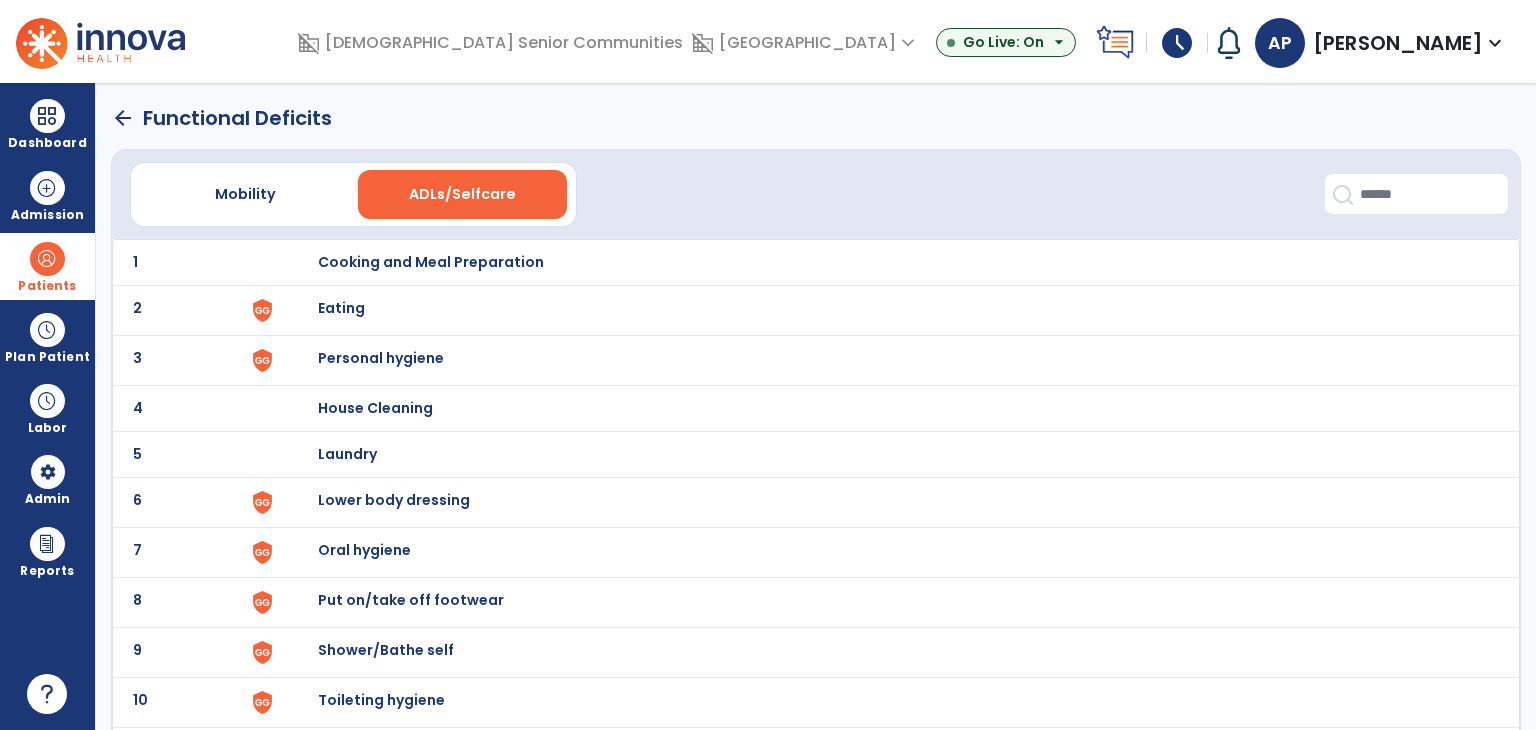 click at bounding box center [296, 262] 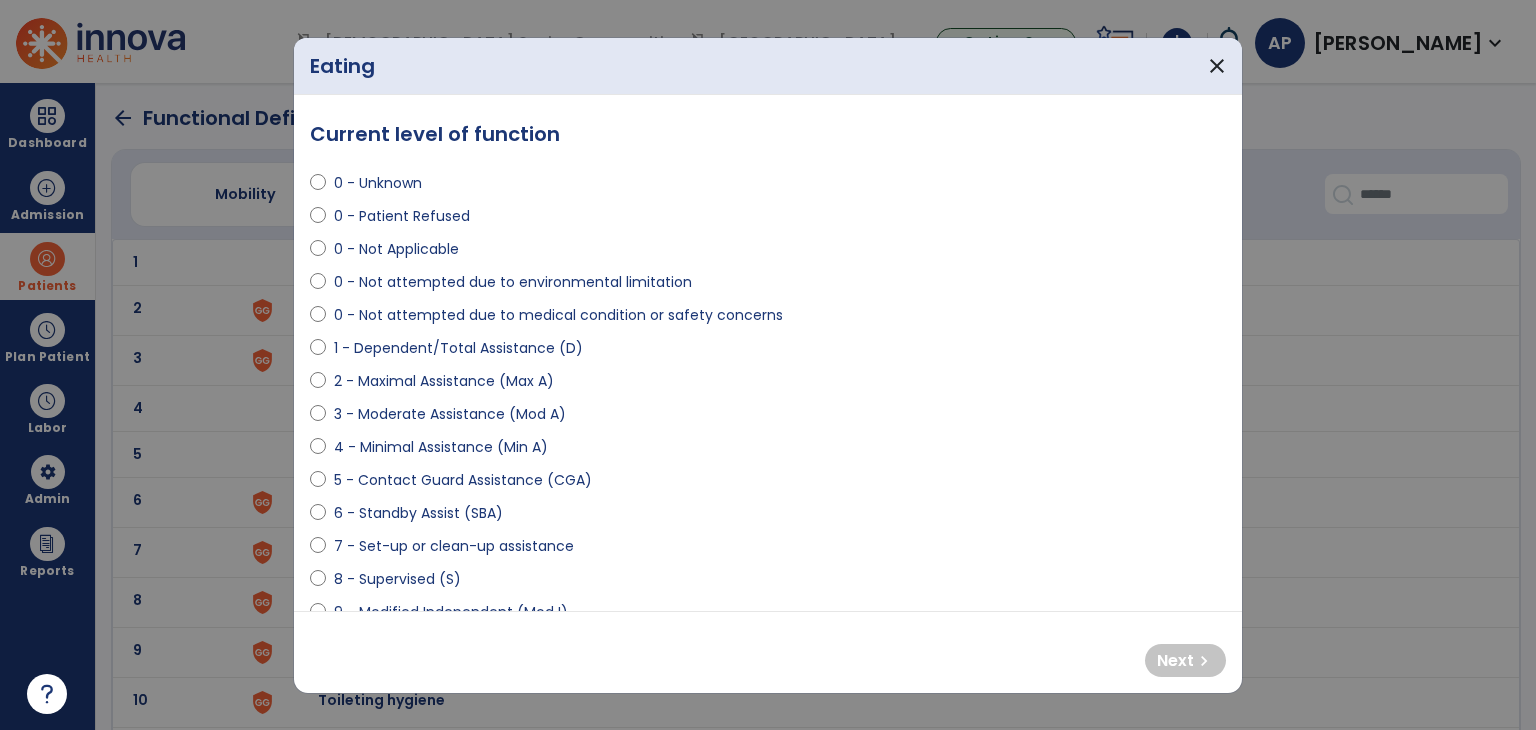select on "**********" 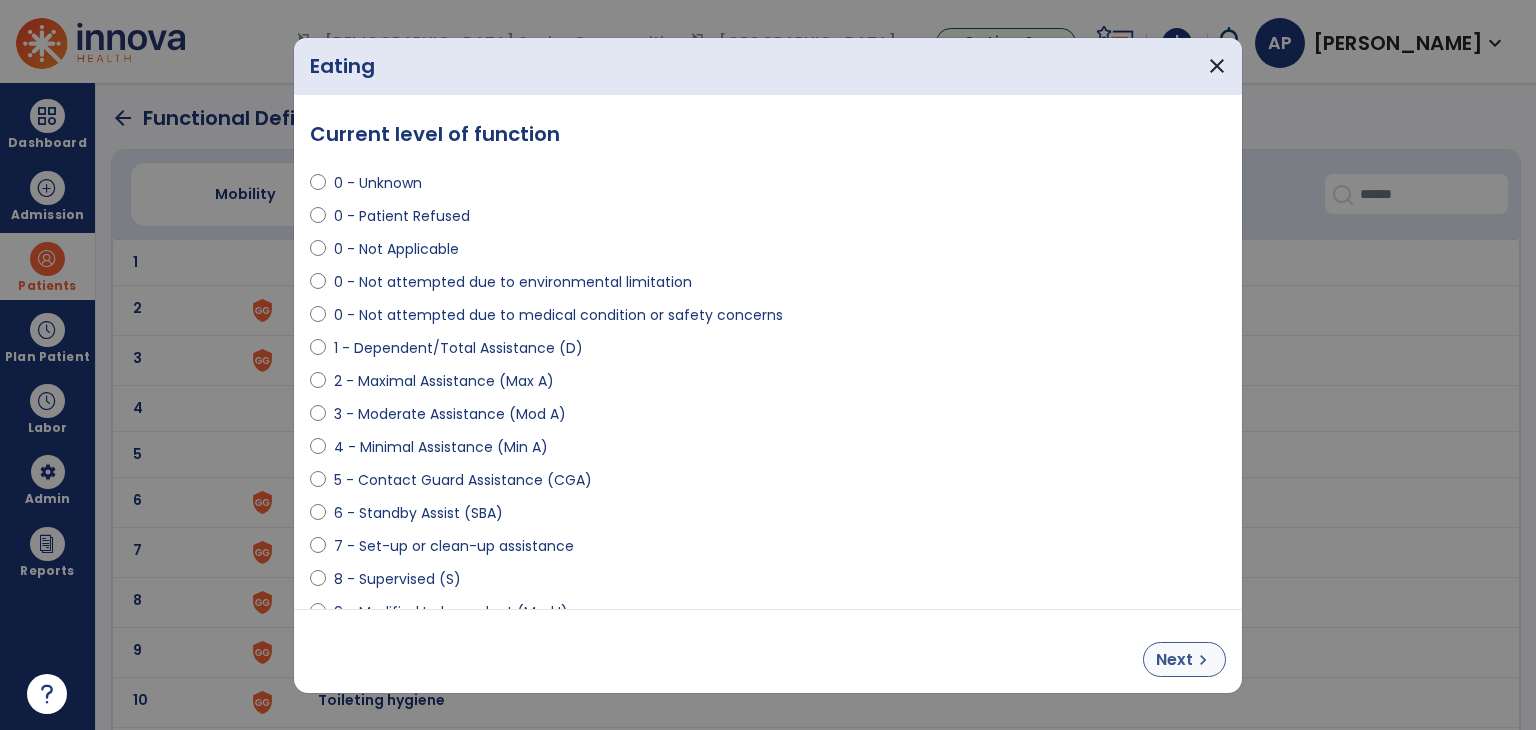 click on "chevron_right" at bounding box center (1203, 660) 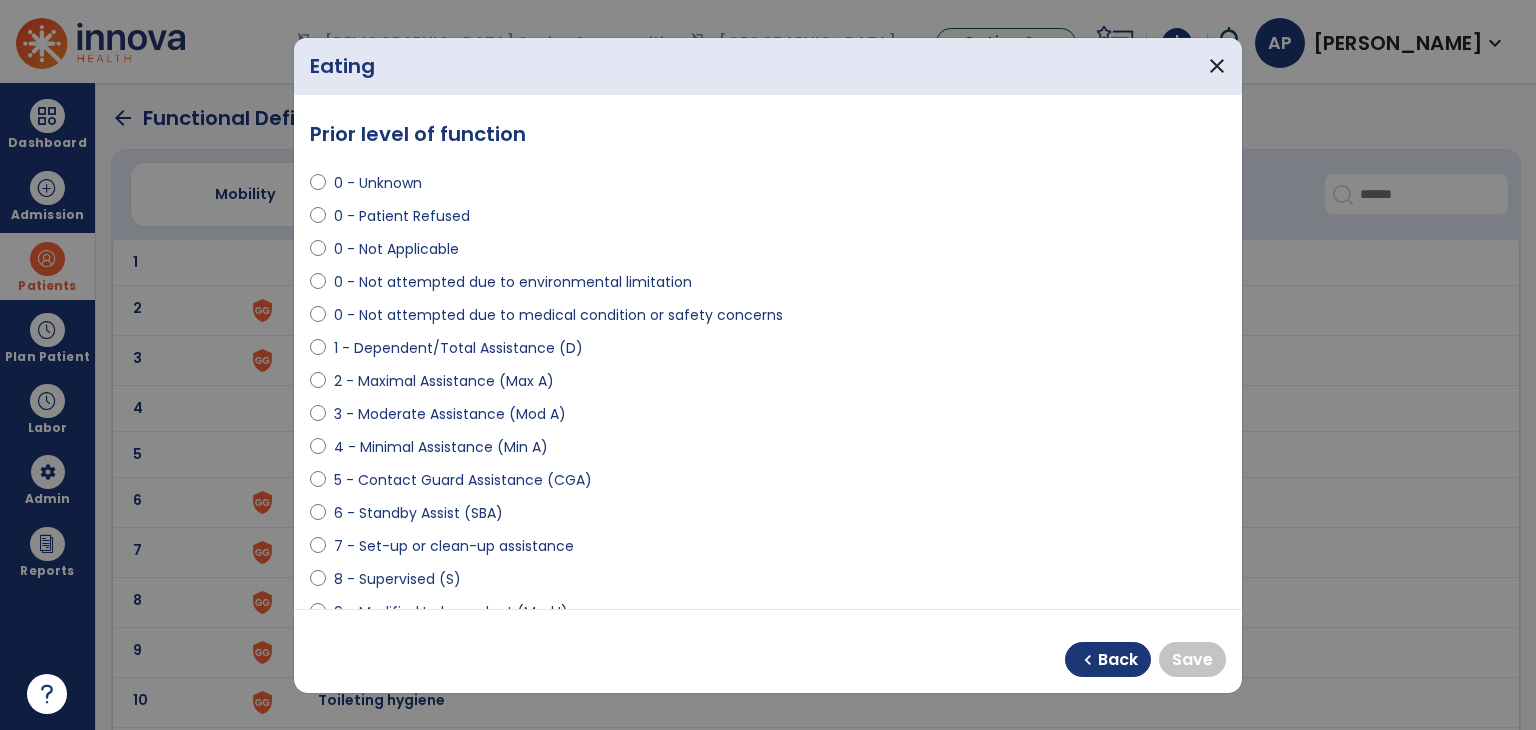 click on "chevron_left  Back Save" at bounding box center (768, 651) 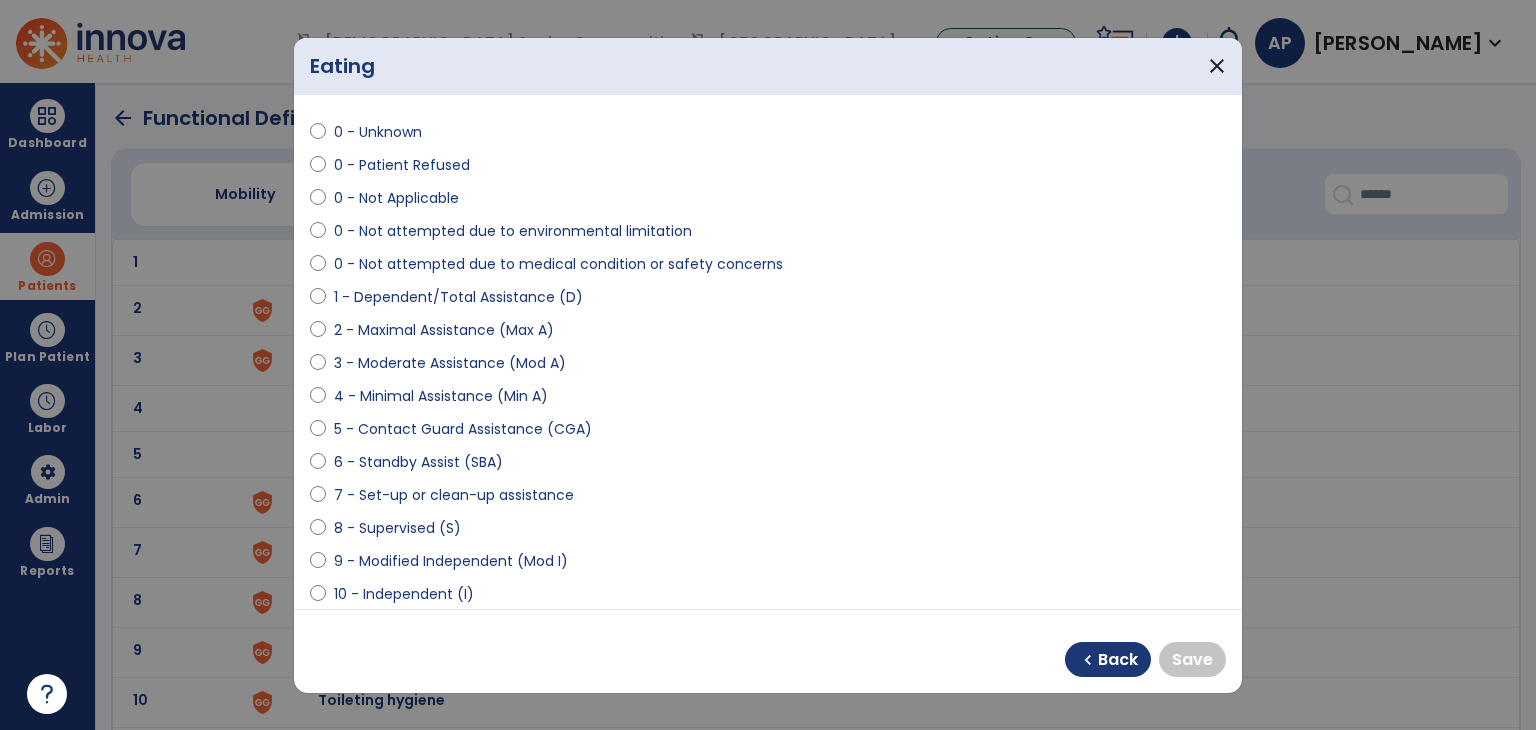 scroll, scrollTop: 55, scrollLeft: 0, axis: vertical 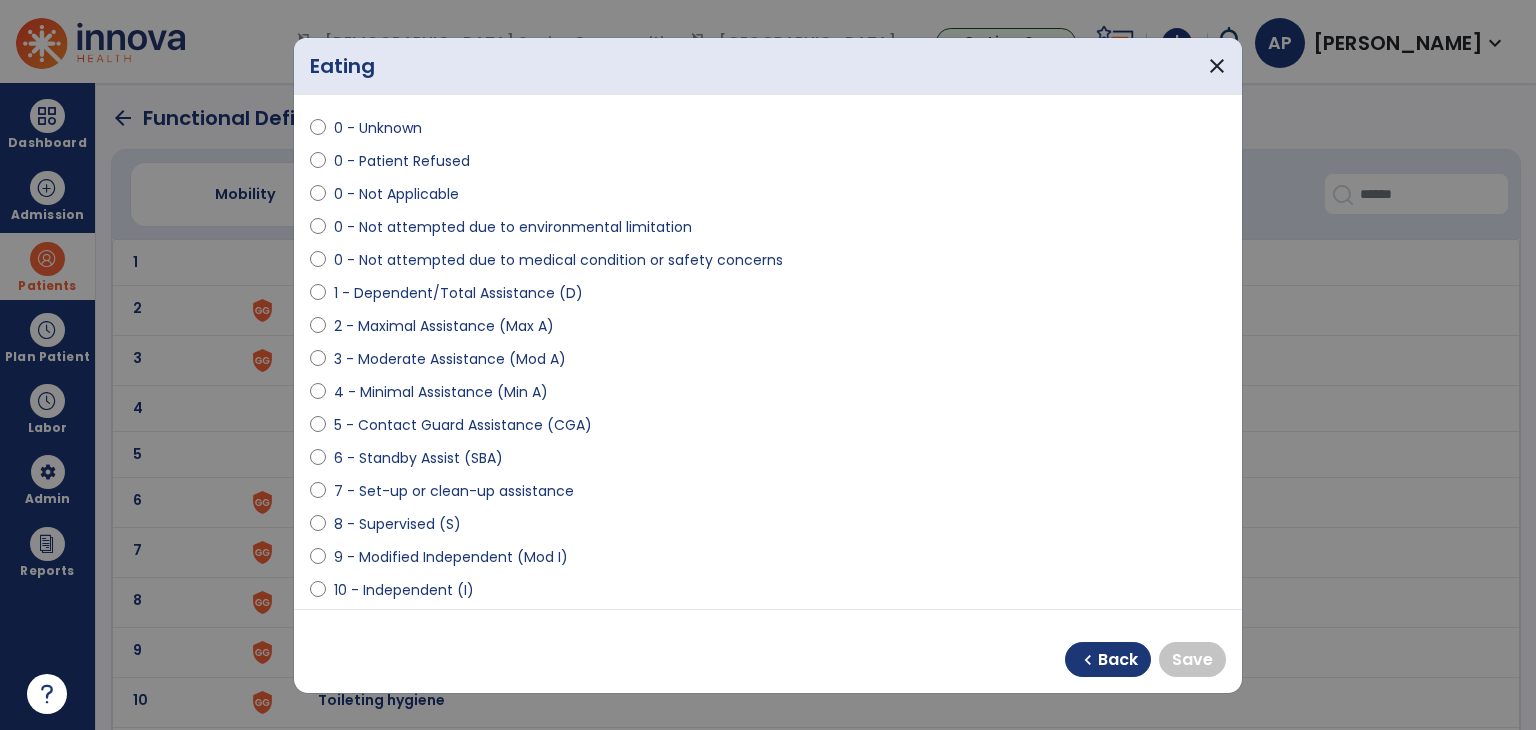 select on "**********" 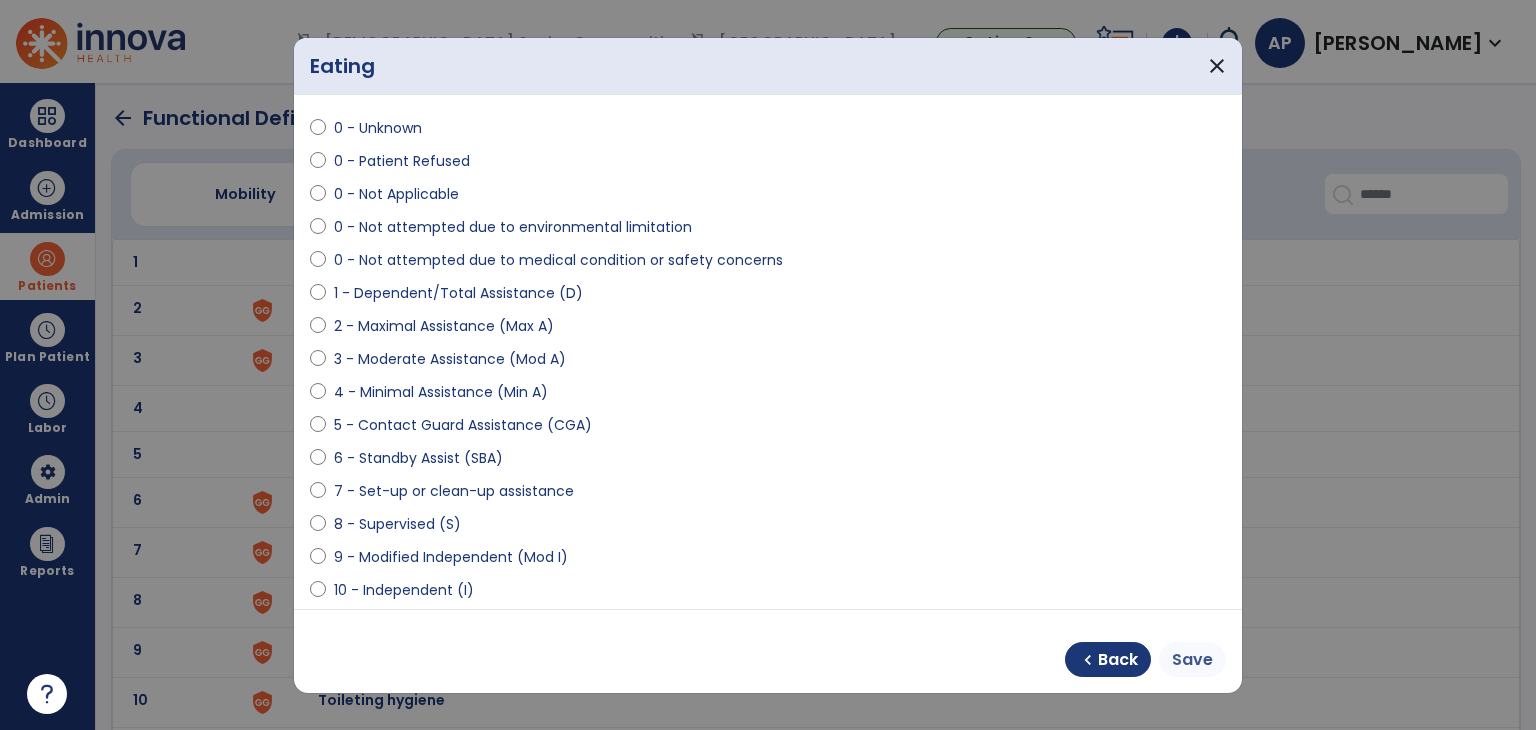 click on "Save" at bounding box center (1192, 660) 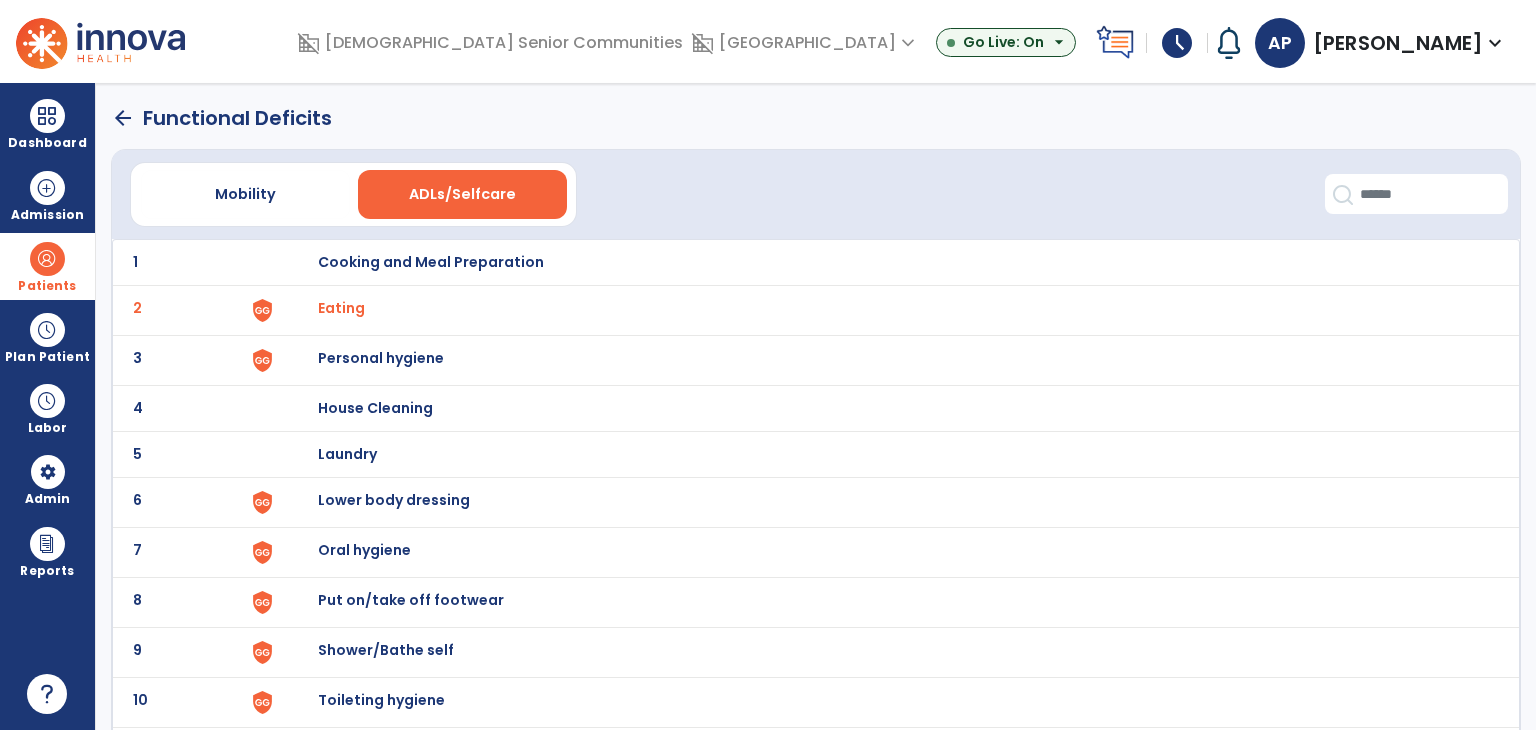 click on "Personal hygiene" at bounding box center (888, 262) 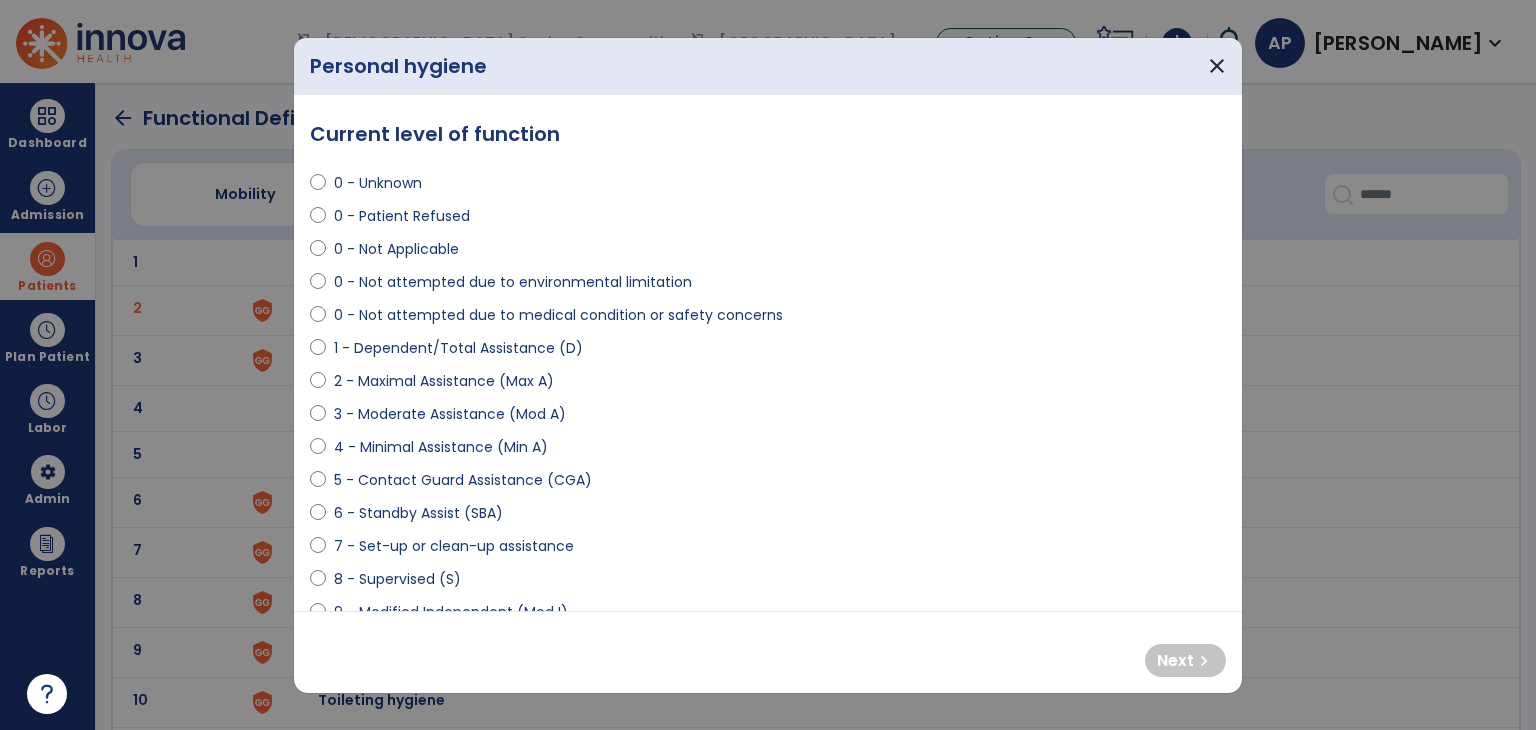 select on "**********" 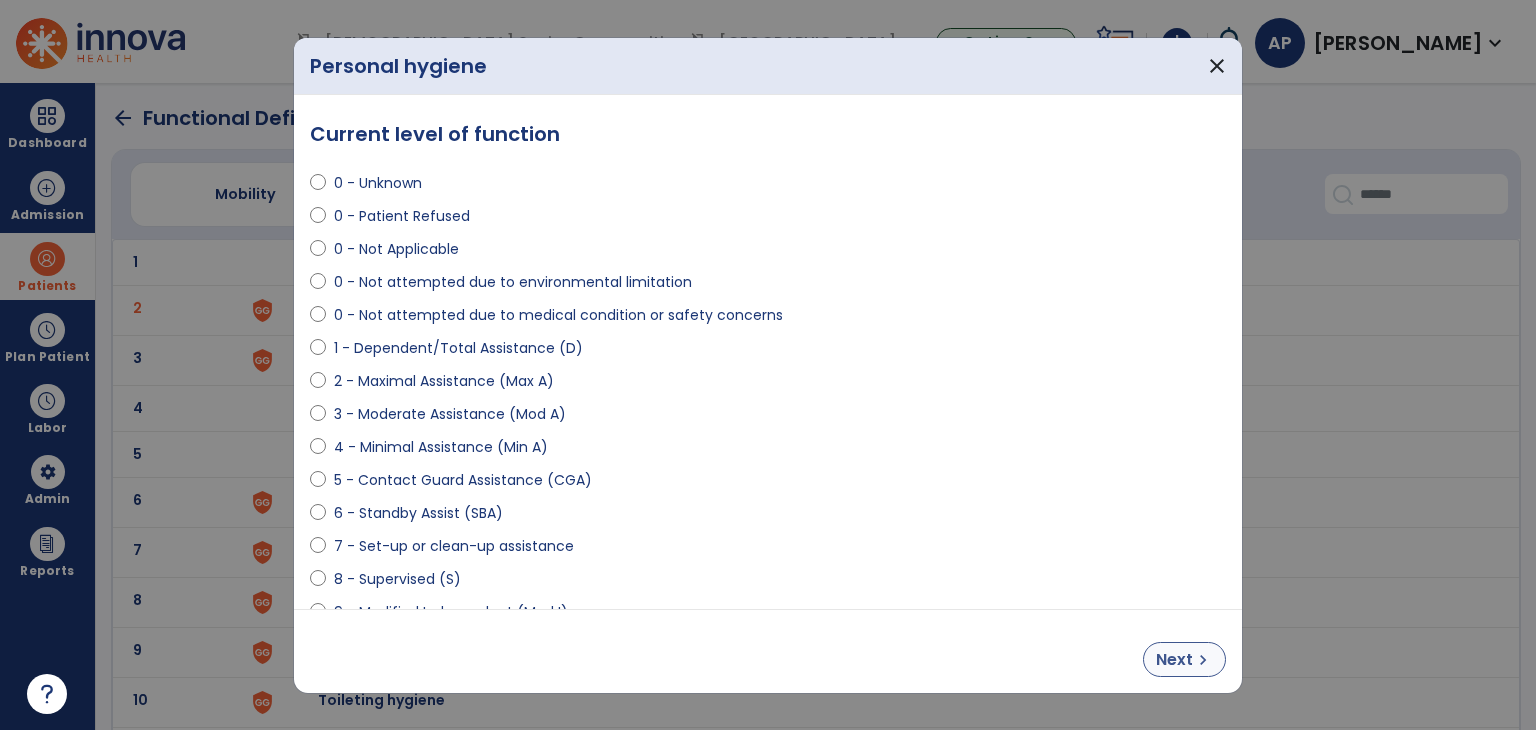 click on "chevron_right" at bounding box center (1203, 660) 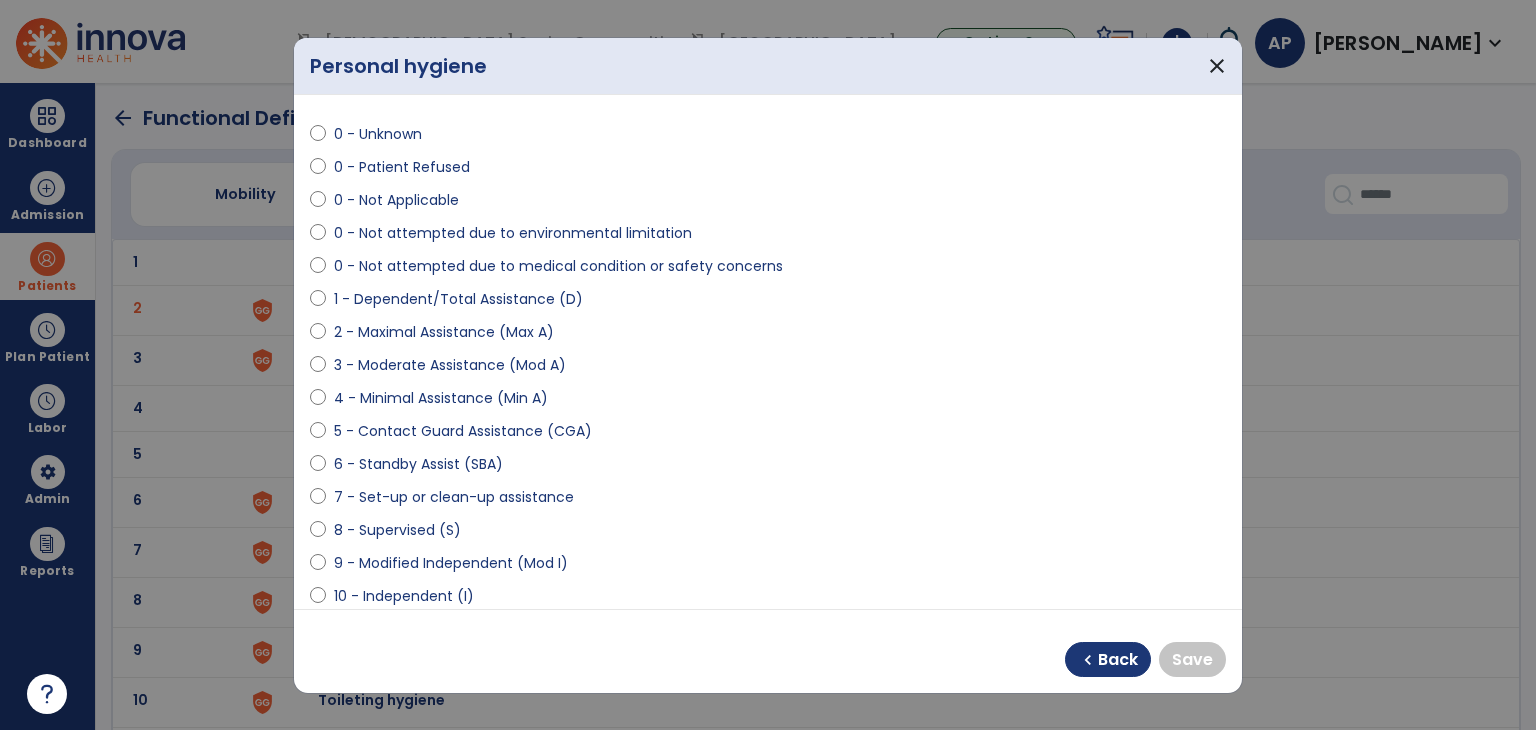 scroll, scrollTop: 52, scrollLeft: 0, axis: vertical 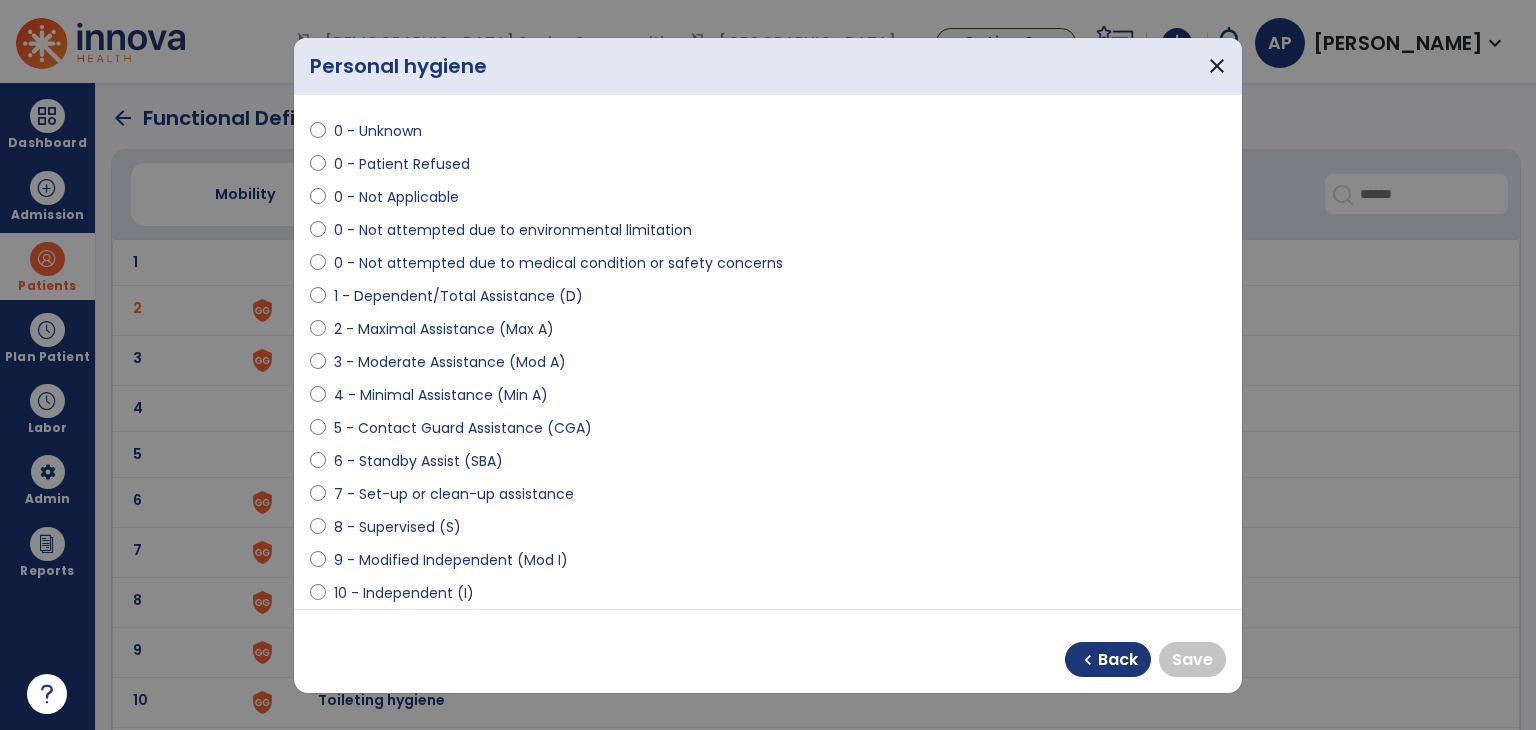 select on "**********" 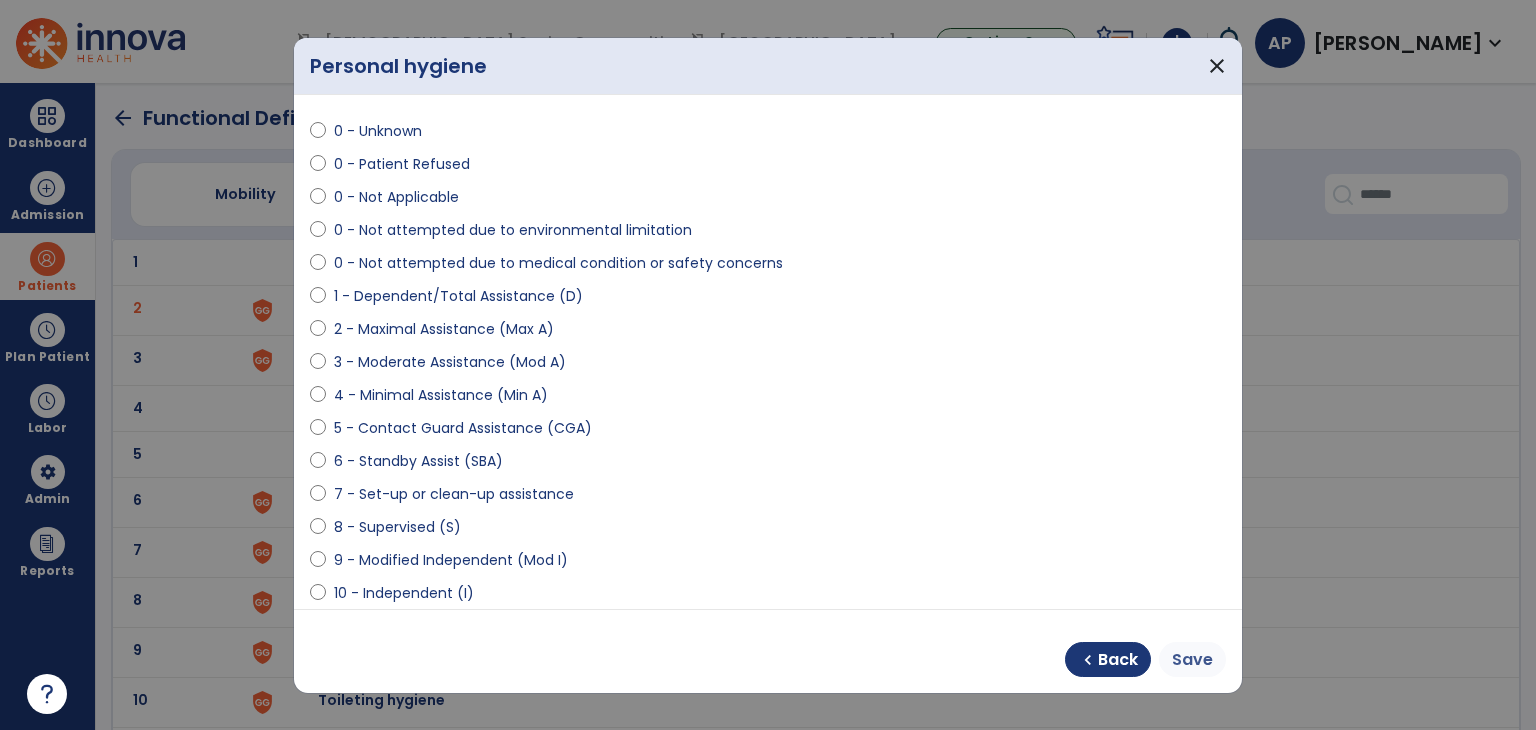 click on "Save" at bounding box center (1192, 660) 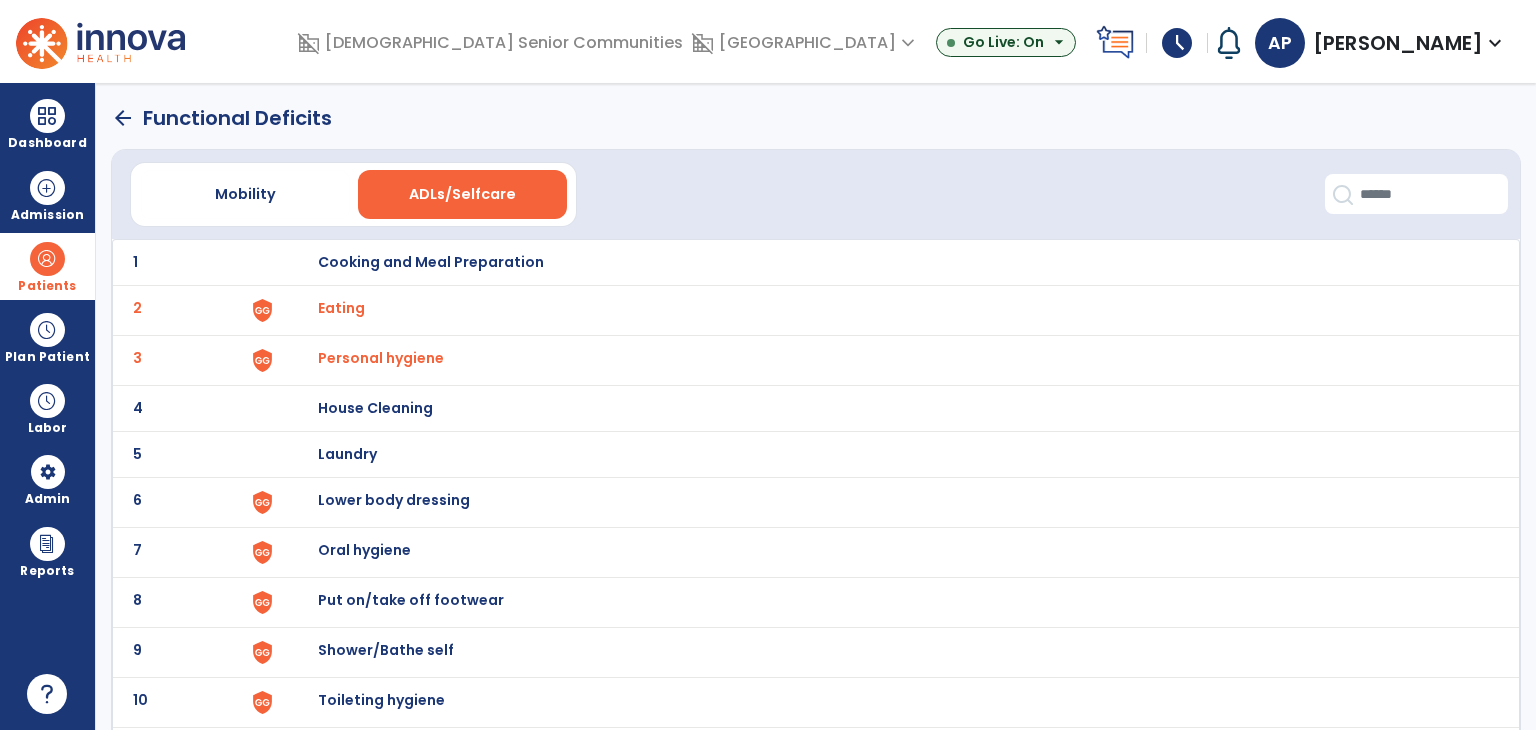 click on "6 Lower body dressing" 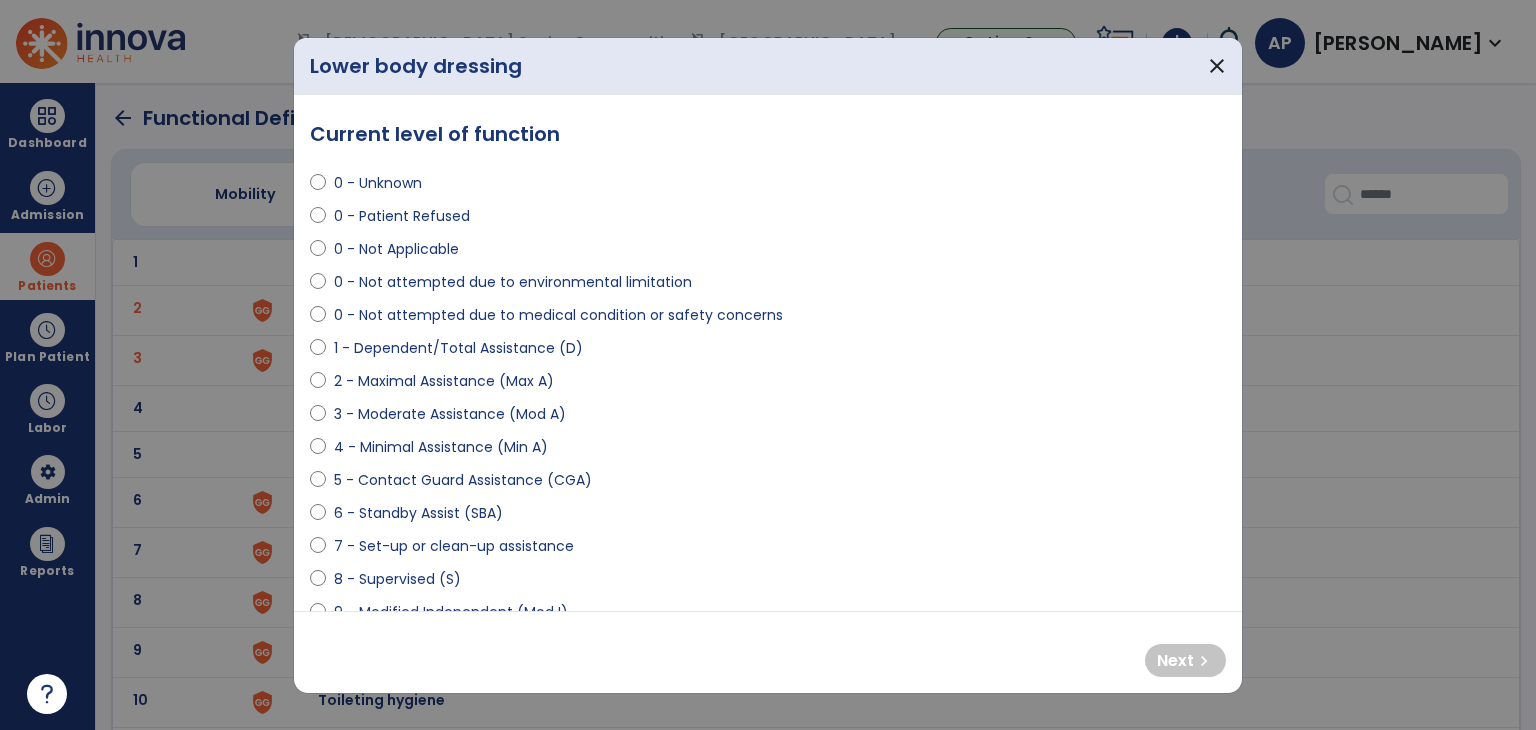 select on "**********" 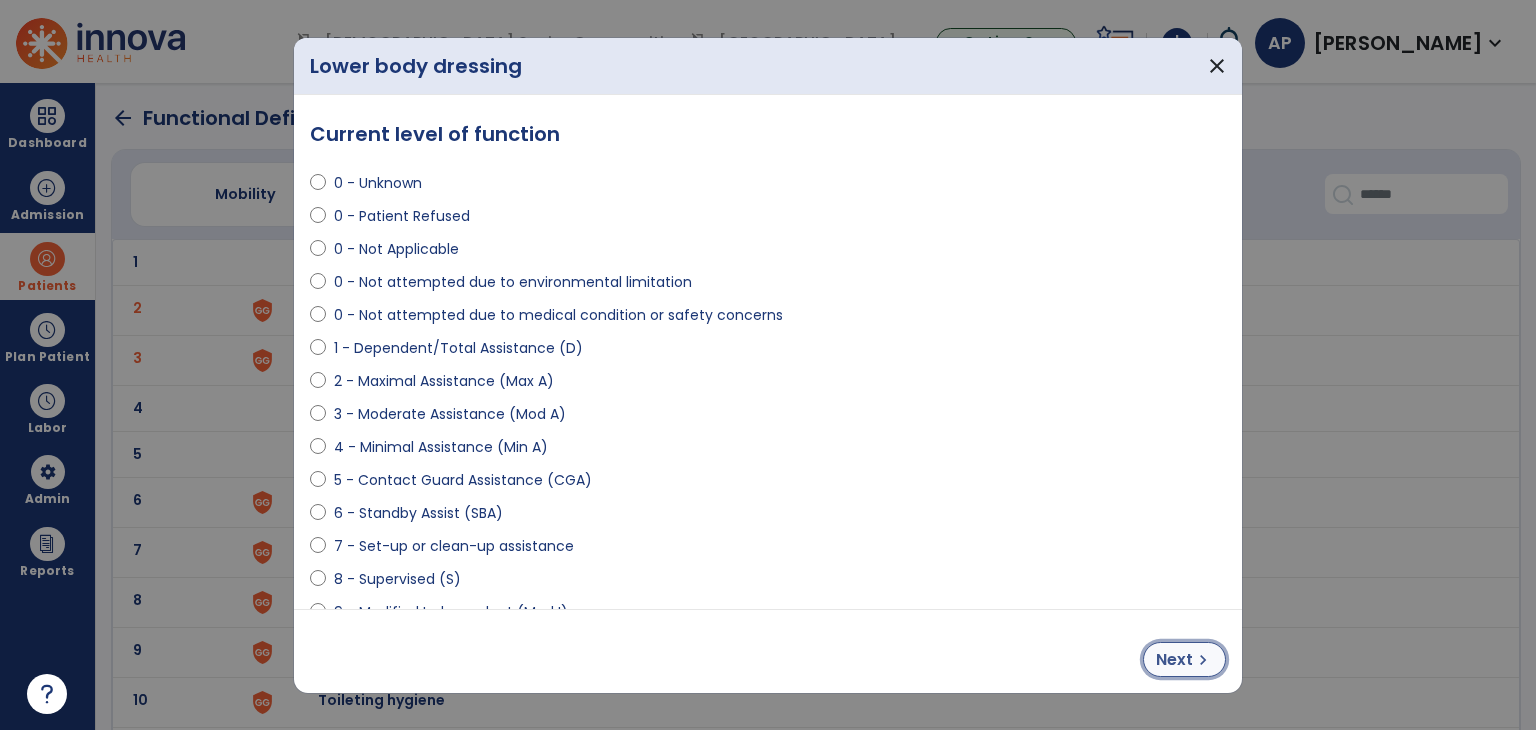 click on "chevron_right" at bounding box center [1203, 660] 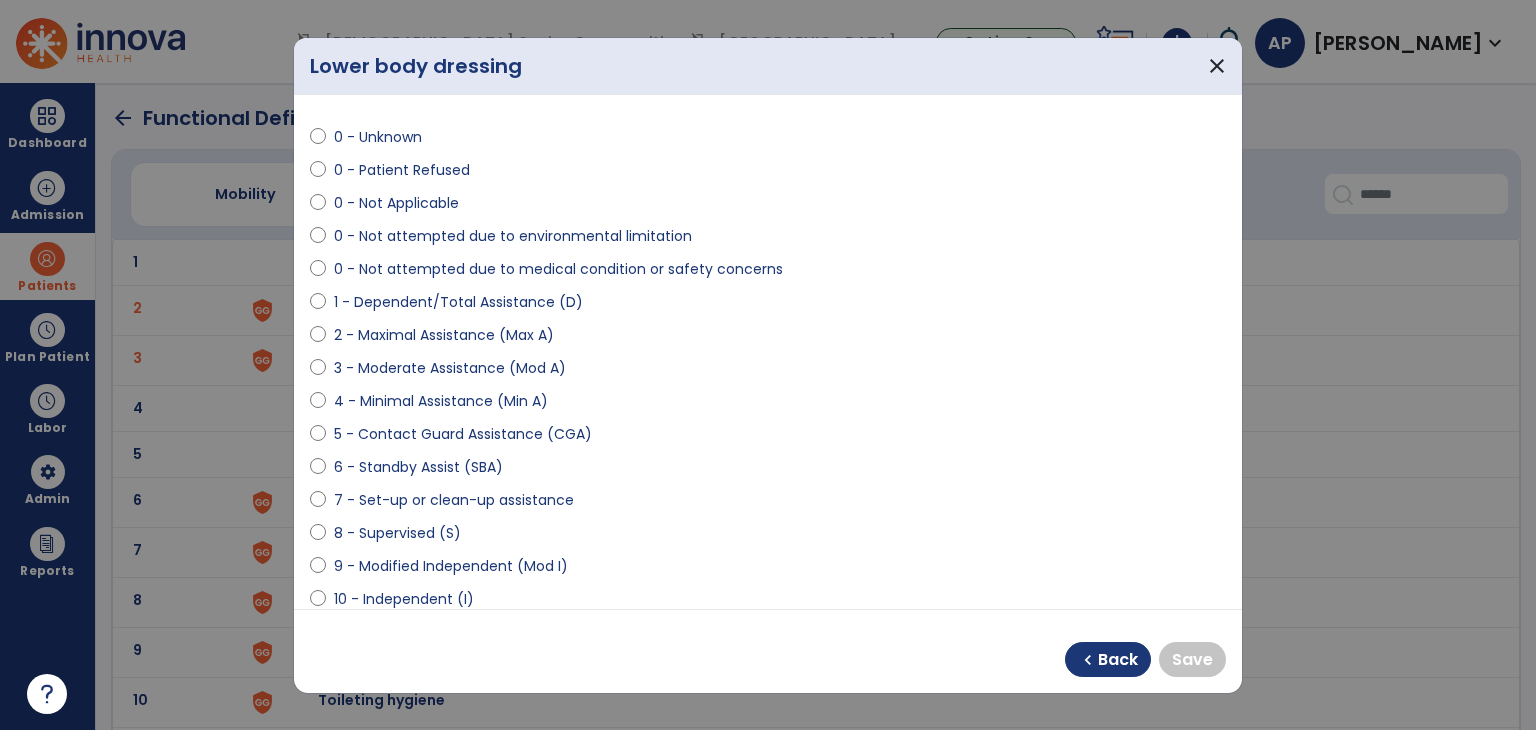 scroll, scrollTop: 57, scrollLeft: 0, axis: vertical 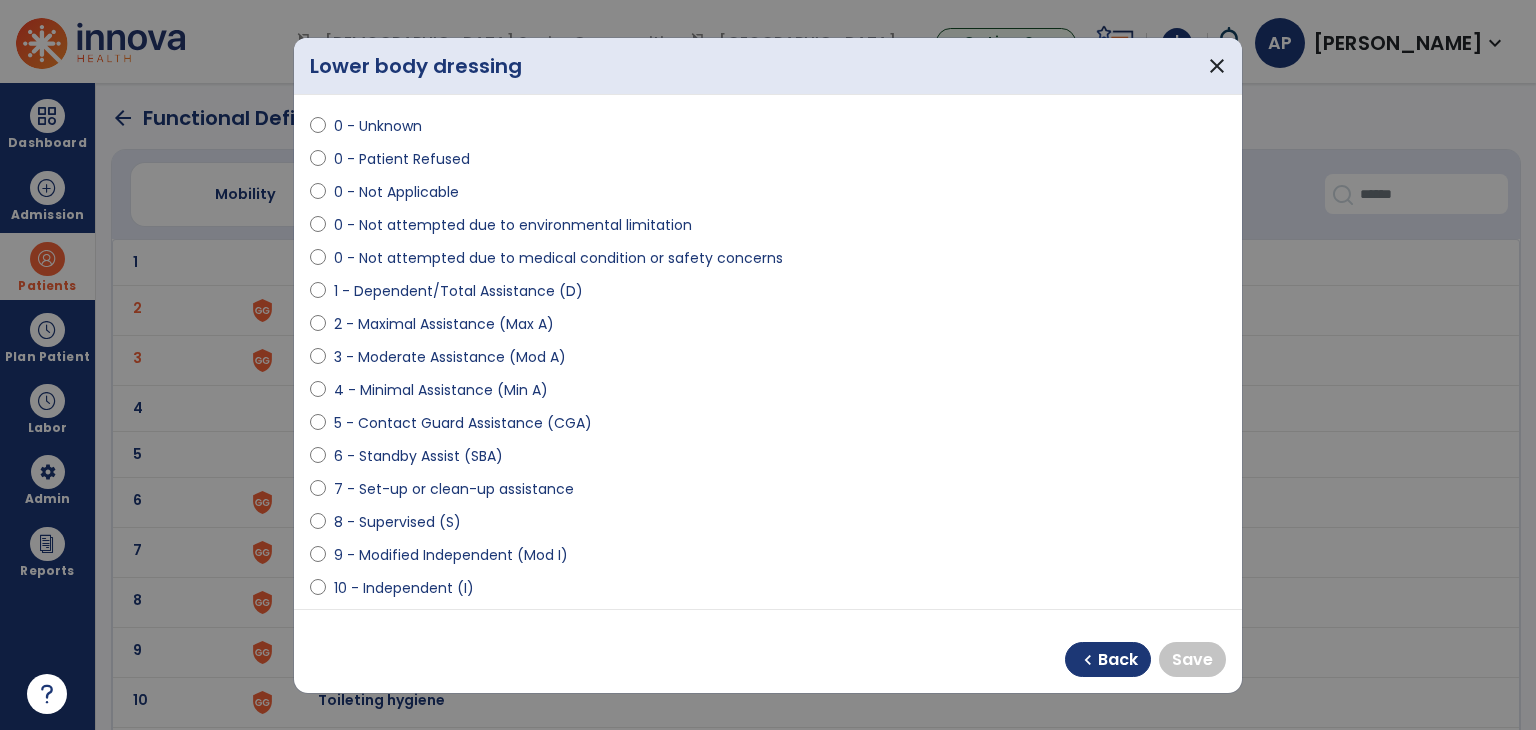 select on "**********" 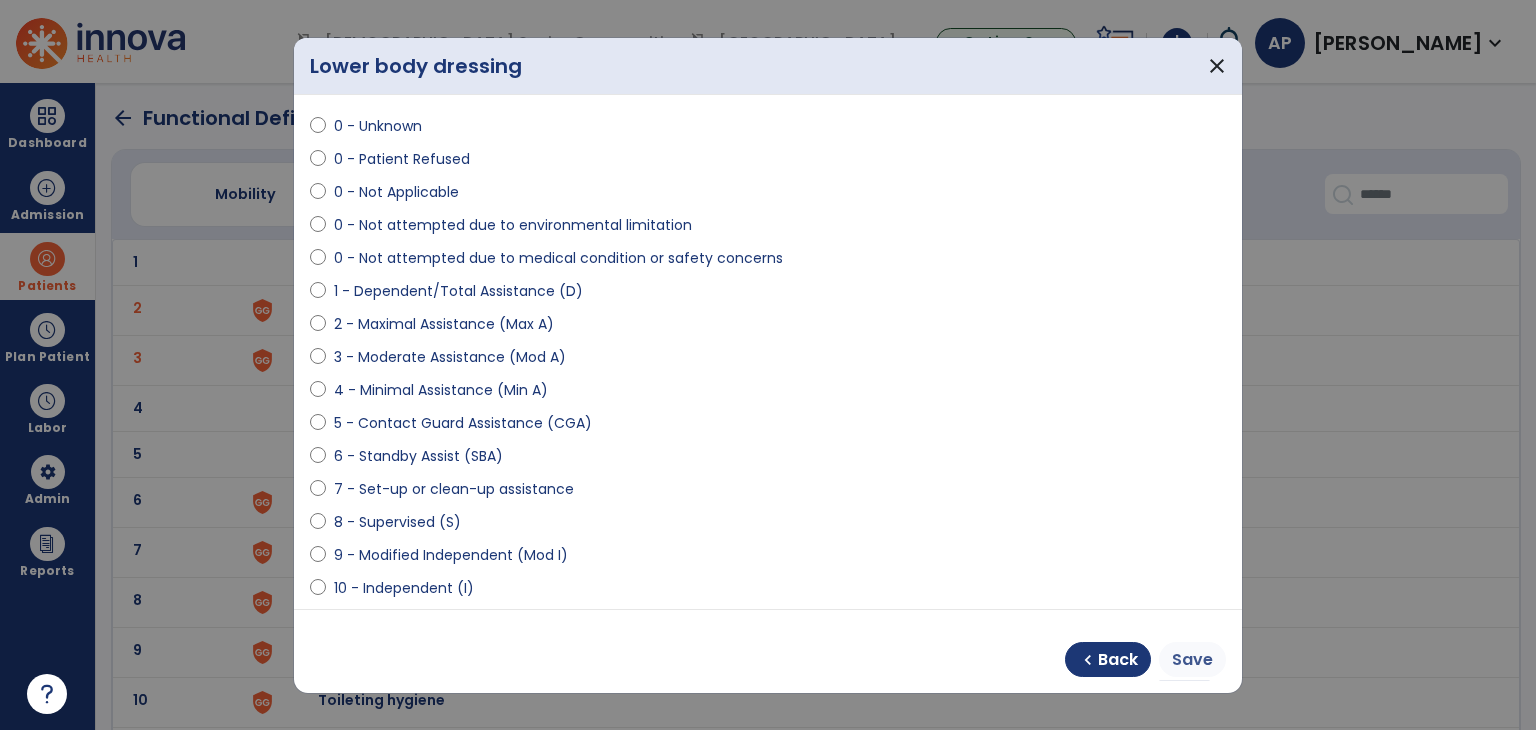click on "Save" at bounding box center (1192, 660) 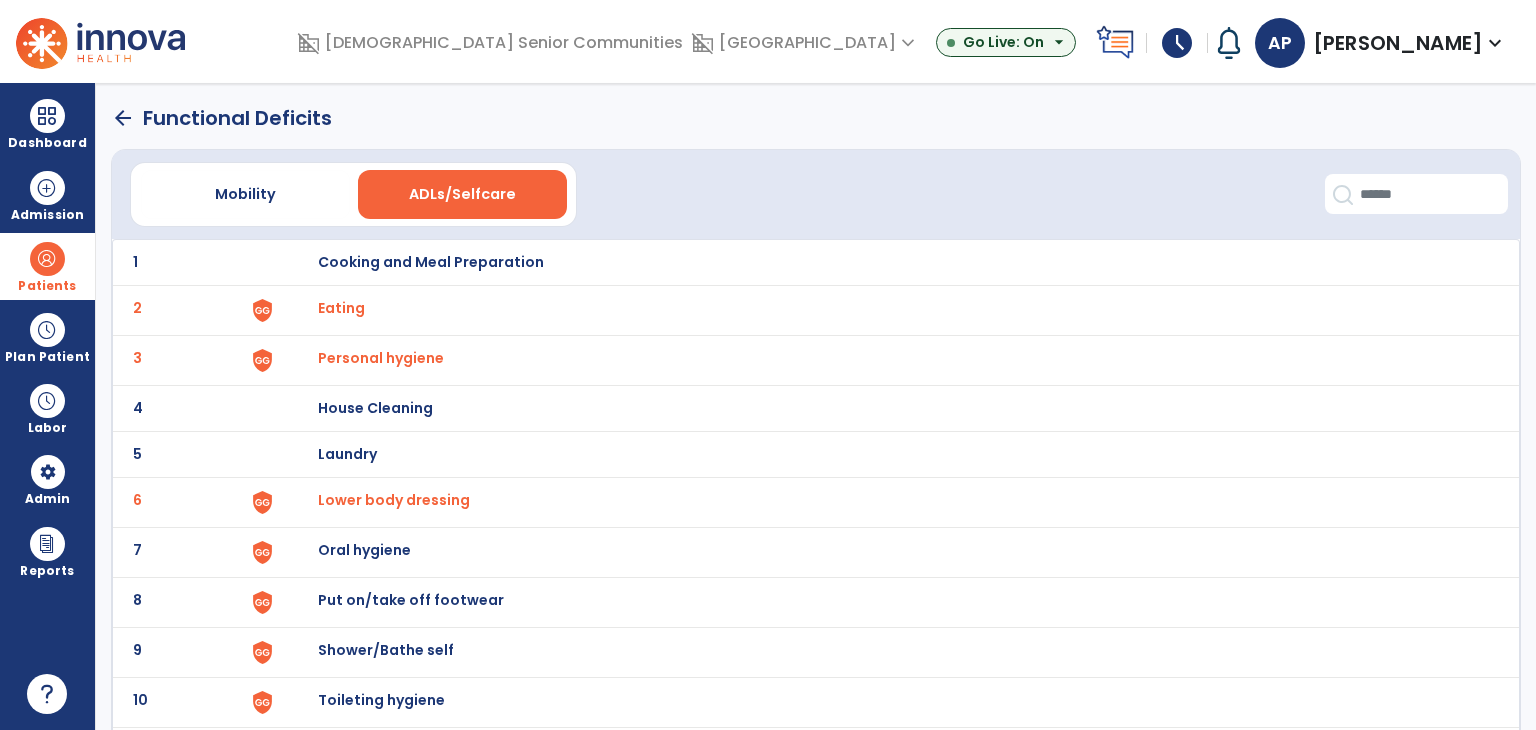 click on "Oral hygiene" at bounding box center (888, 262) 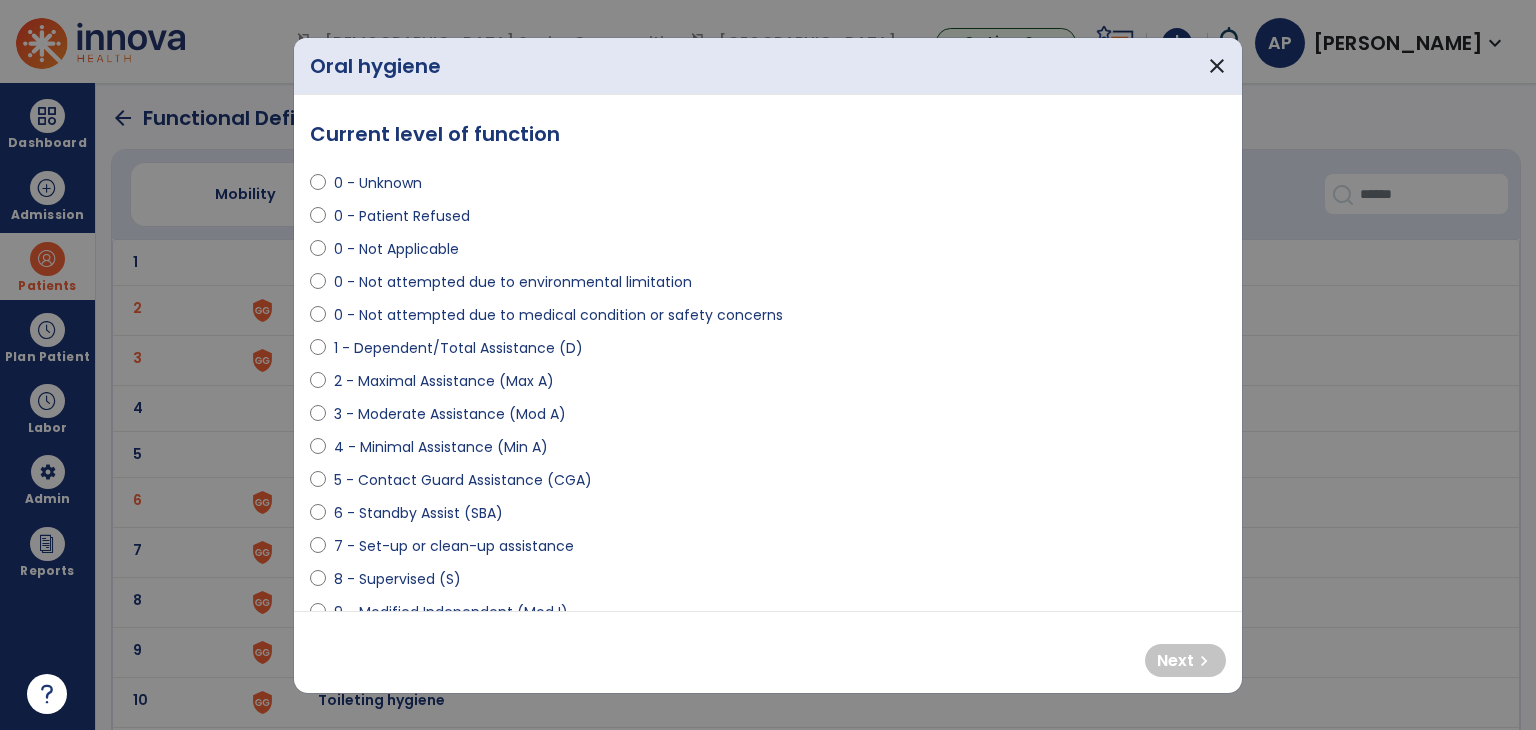 select on "**********" 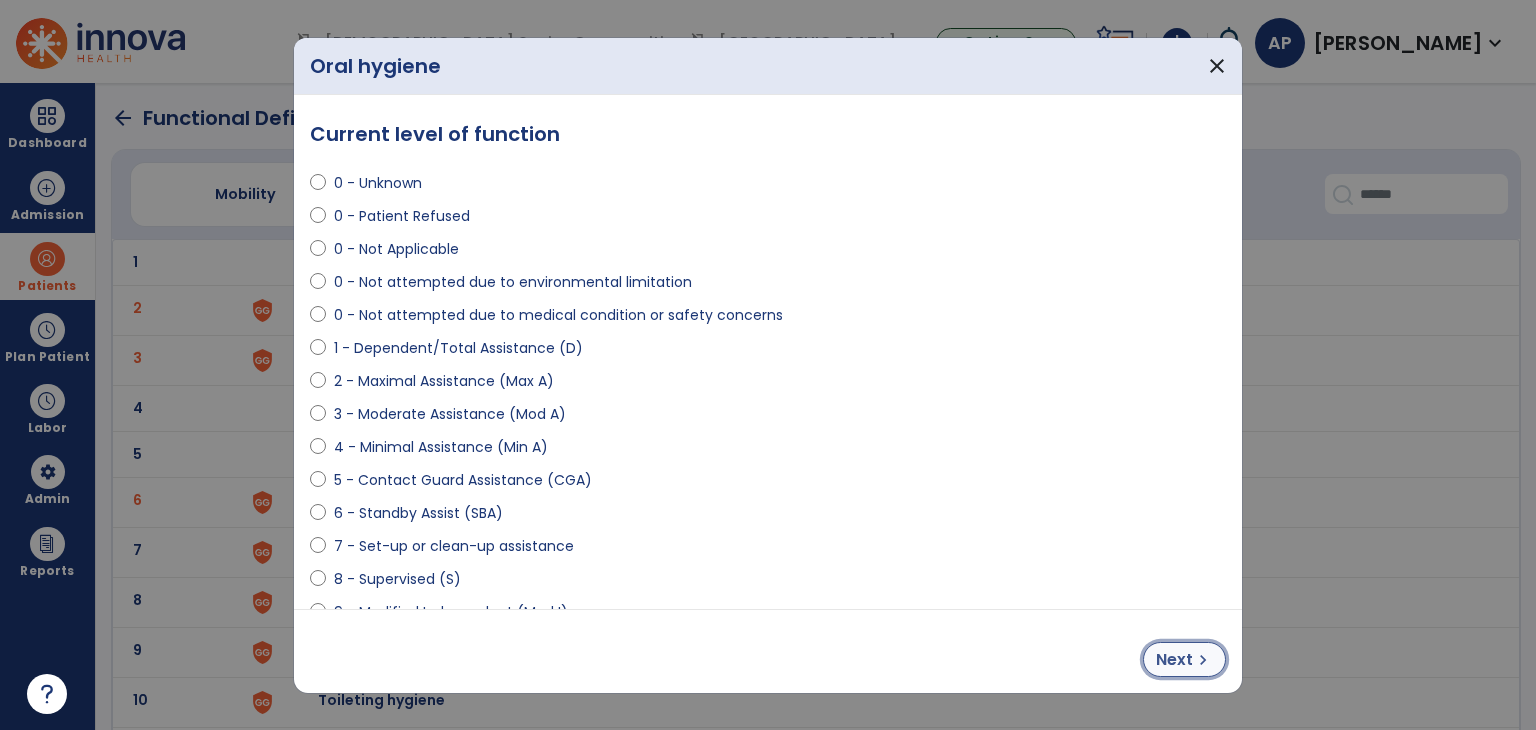 click on "Next" at bounding box center (1174, 660) 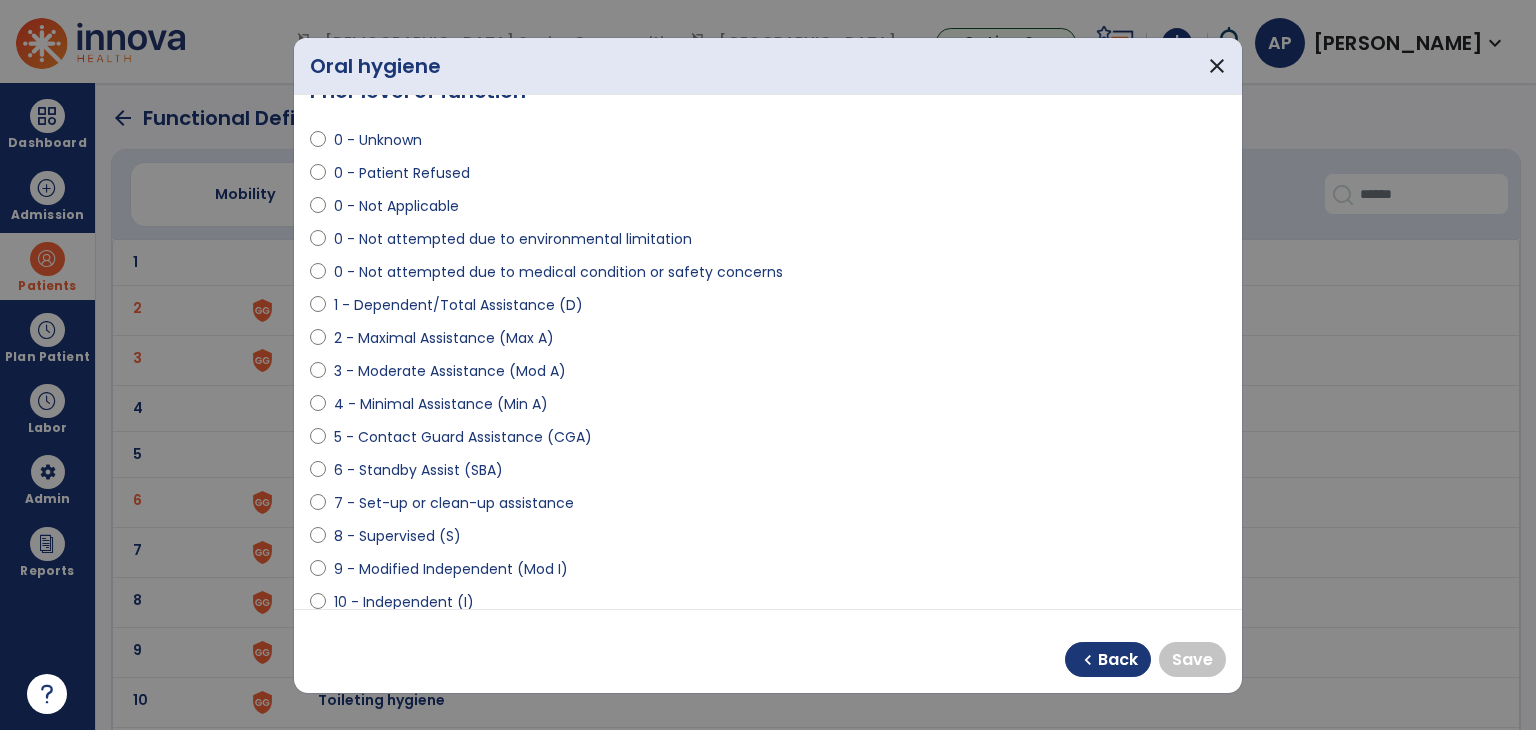 scroll, scrollTop: 44, scrollLeft: 0, axis: vertical 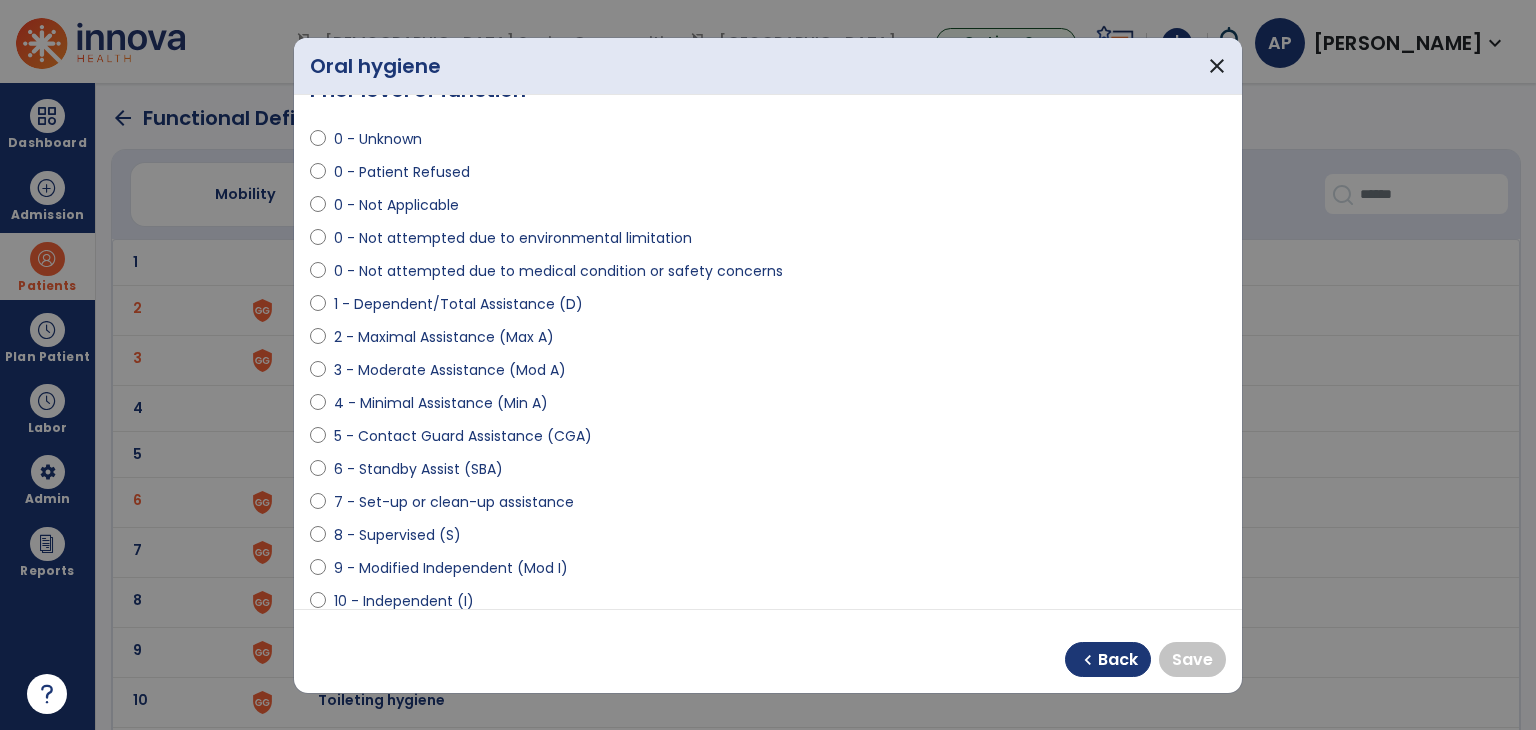 select on "**********" 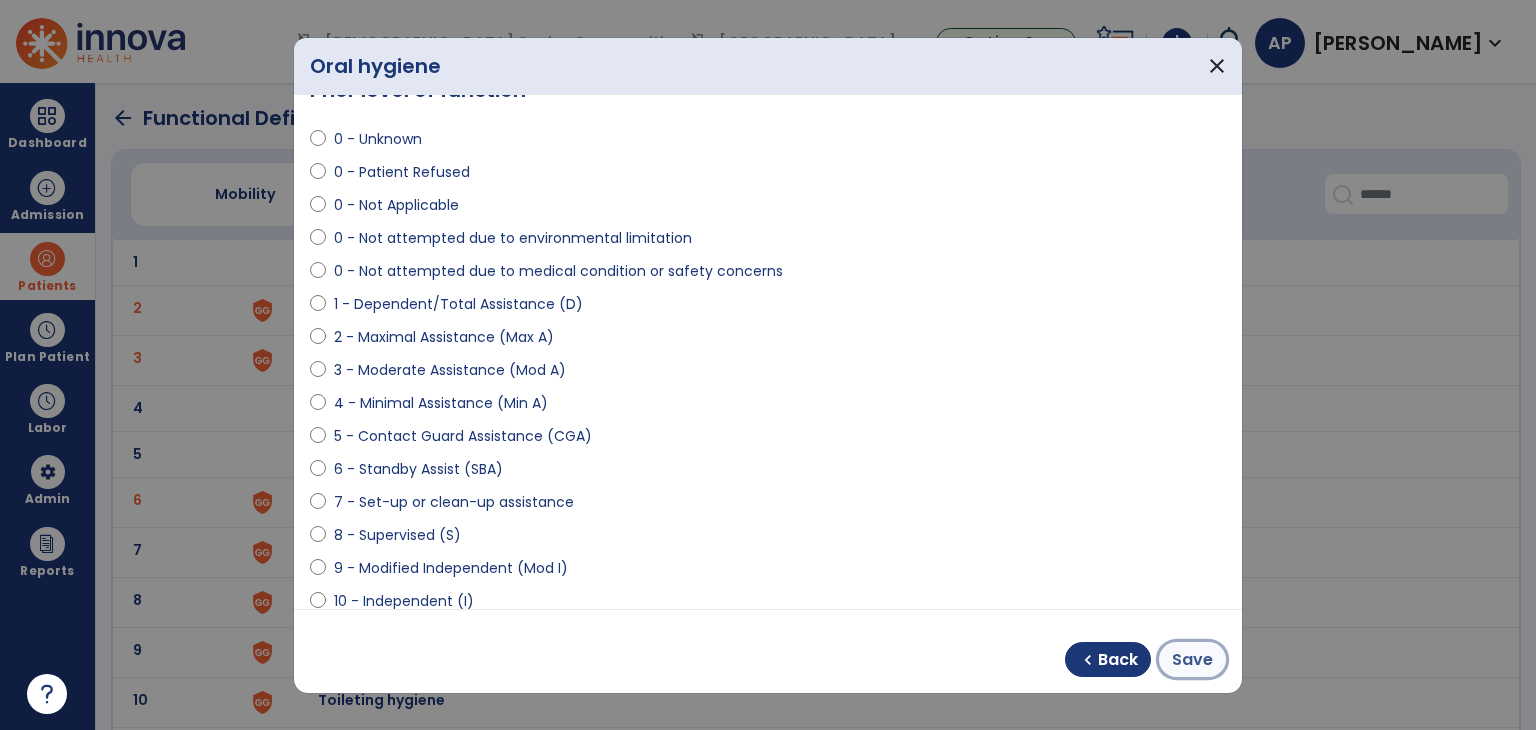 click on "Save" at bounding box center (1192, 660) 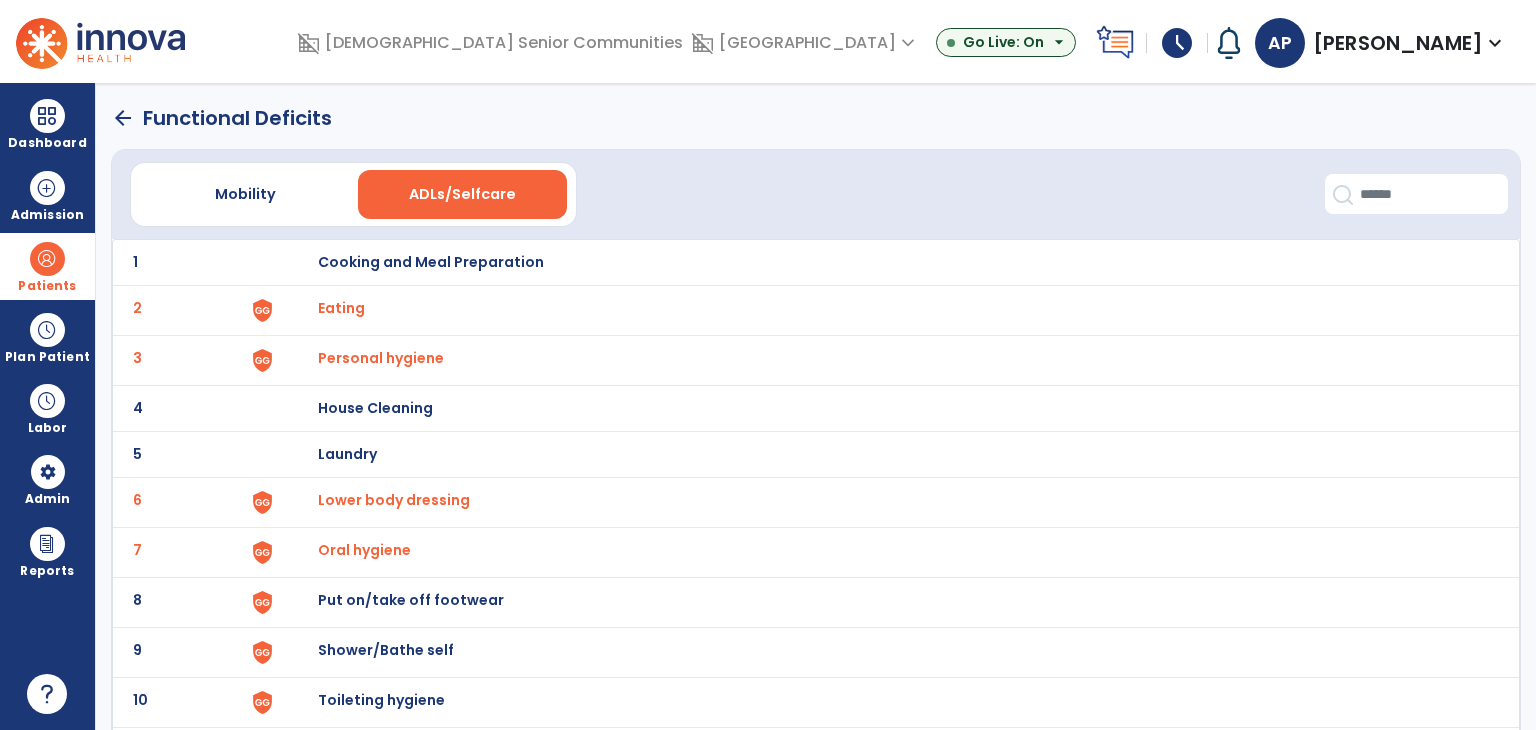 click on "Put on/take off footwear" at bounding box center [888, 262] 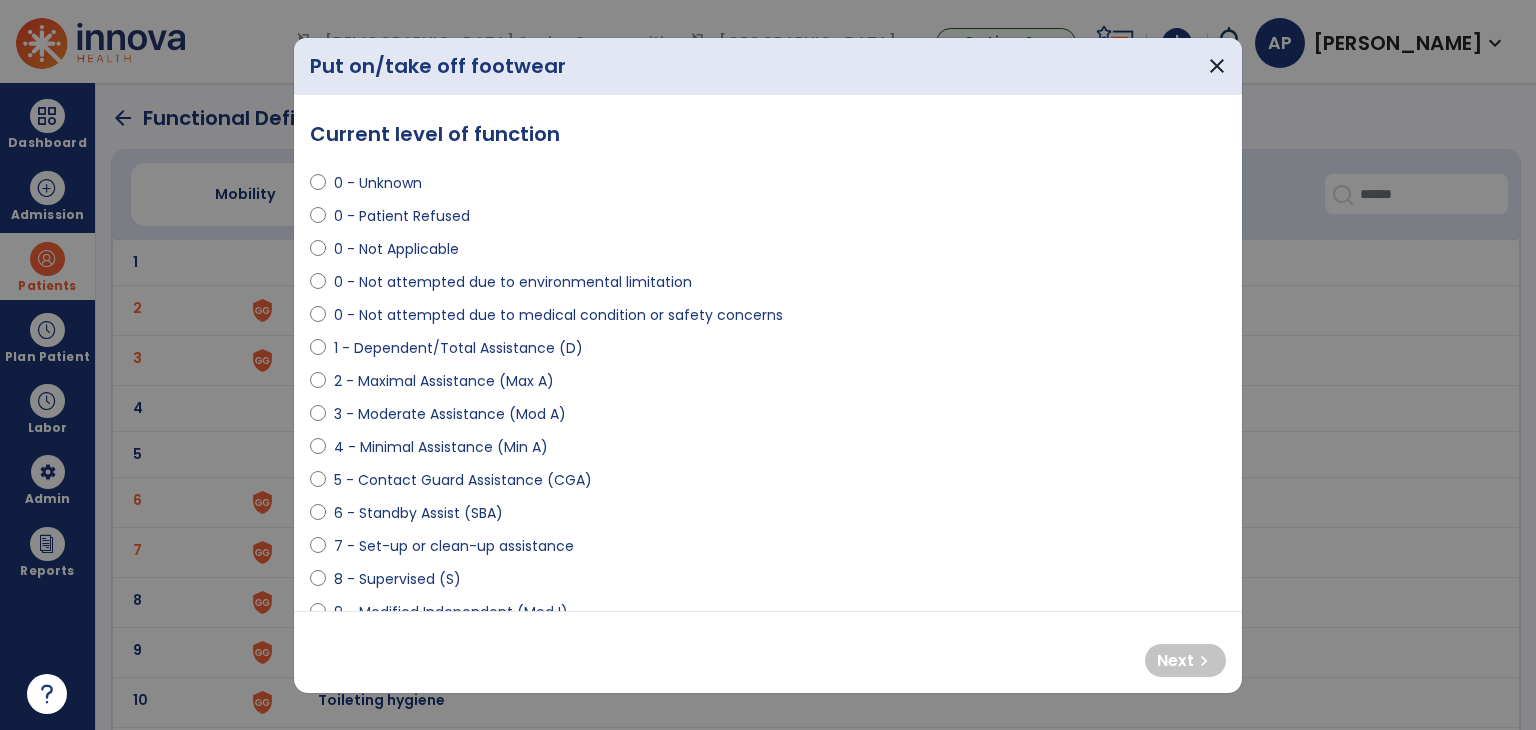 select on "**********" 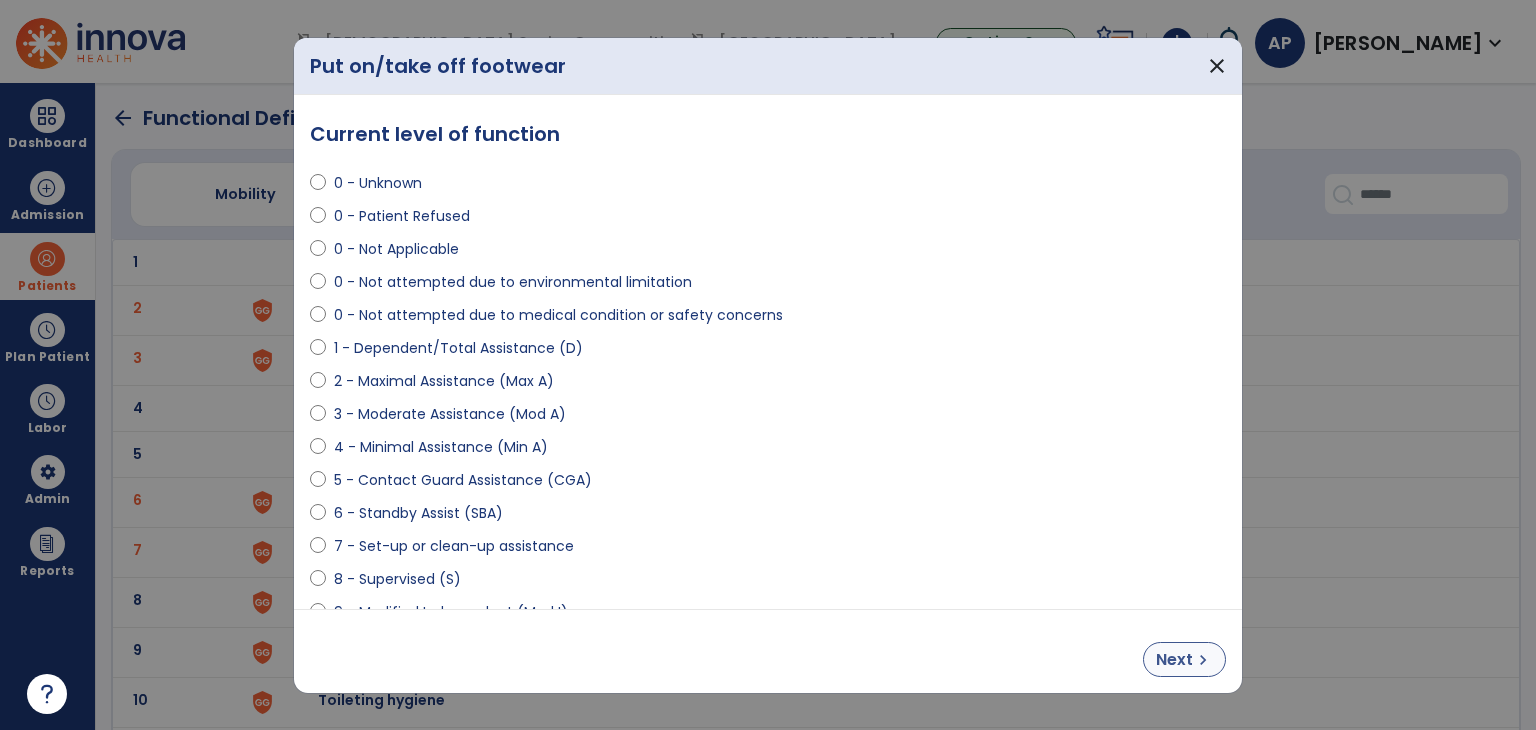 click on "Next  chevron_right" at bounding box center (1184, 659) 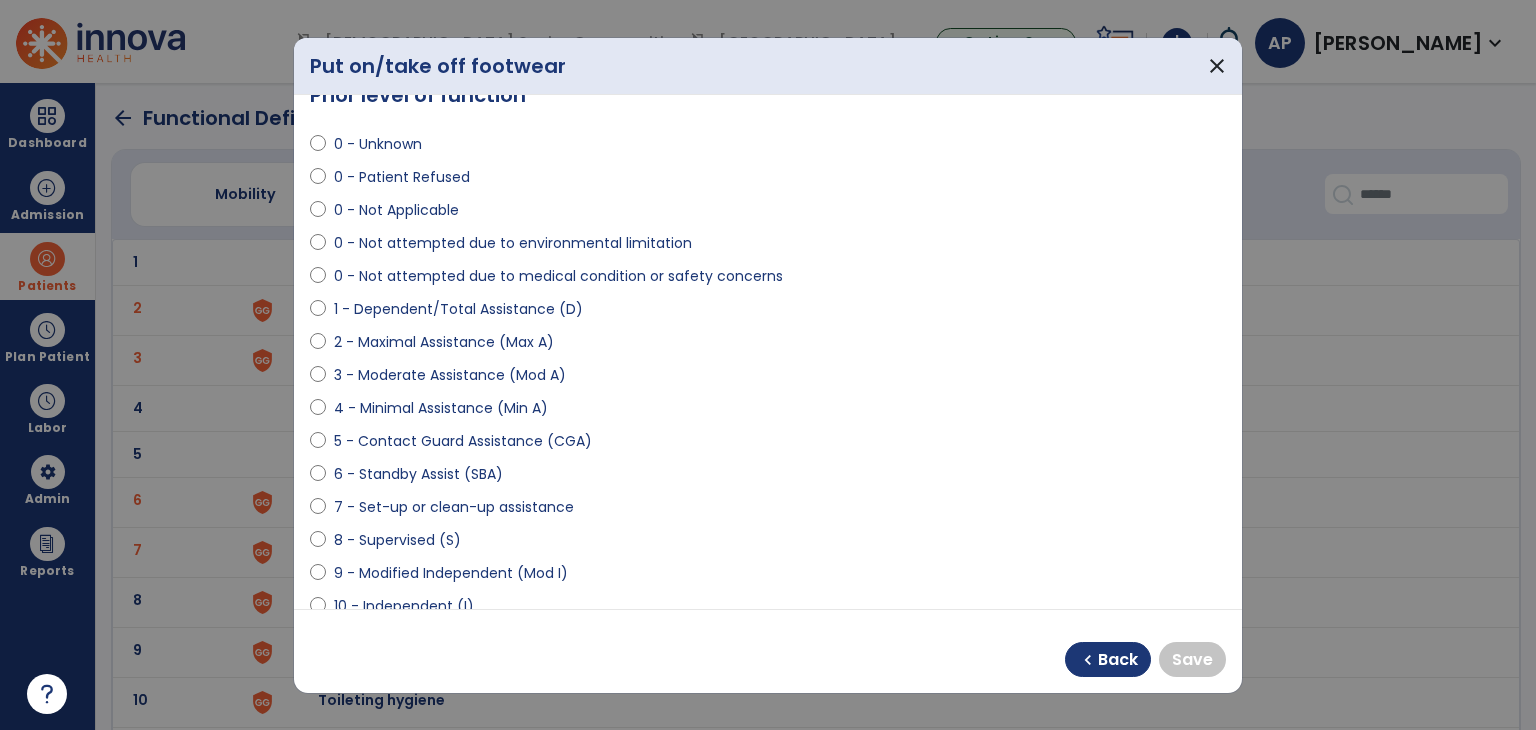 scroll, scrollTop: 46, scrollLeft: 0, axis: vertical 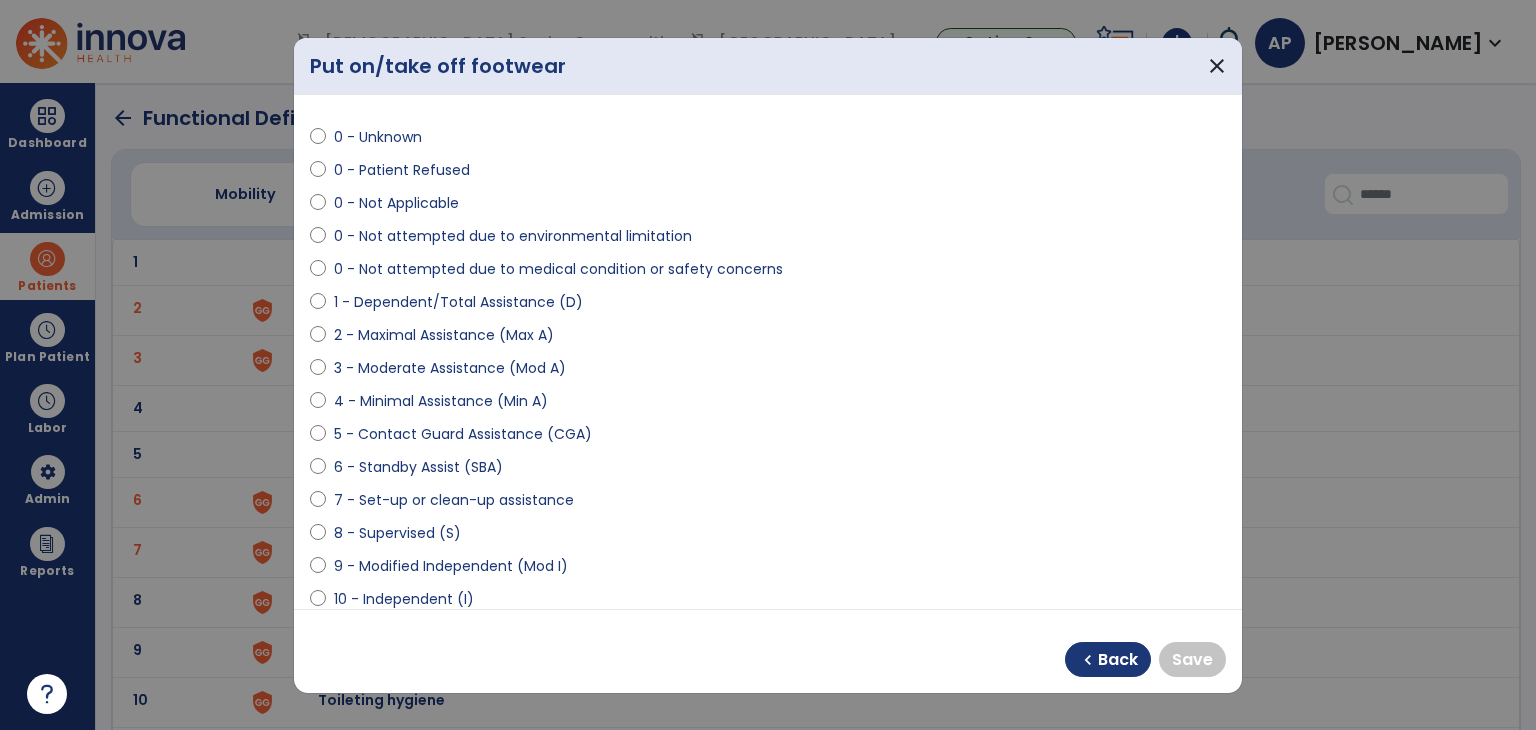 select on "**********" 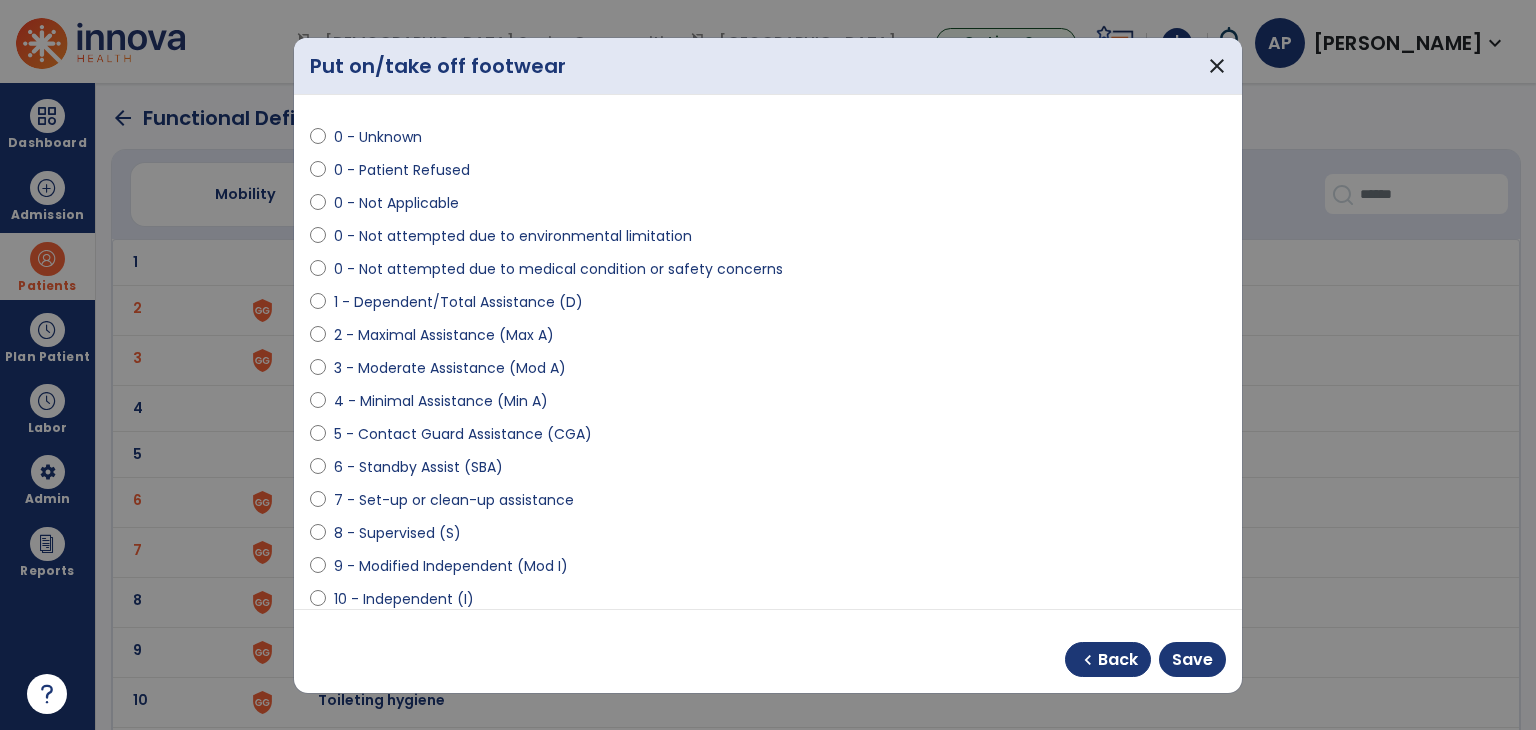 click on "chevron_left  Back Save" at bounding box center [768, 651] 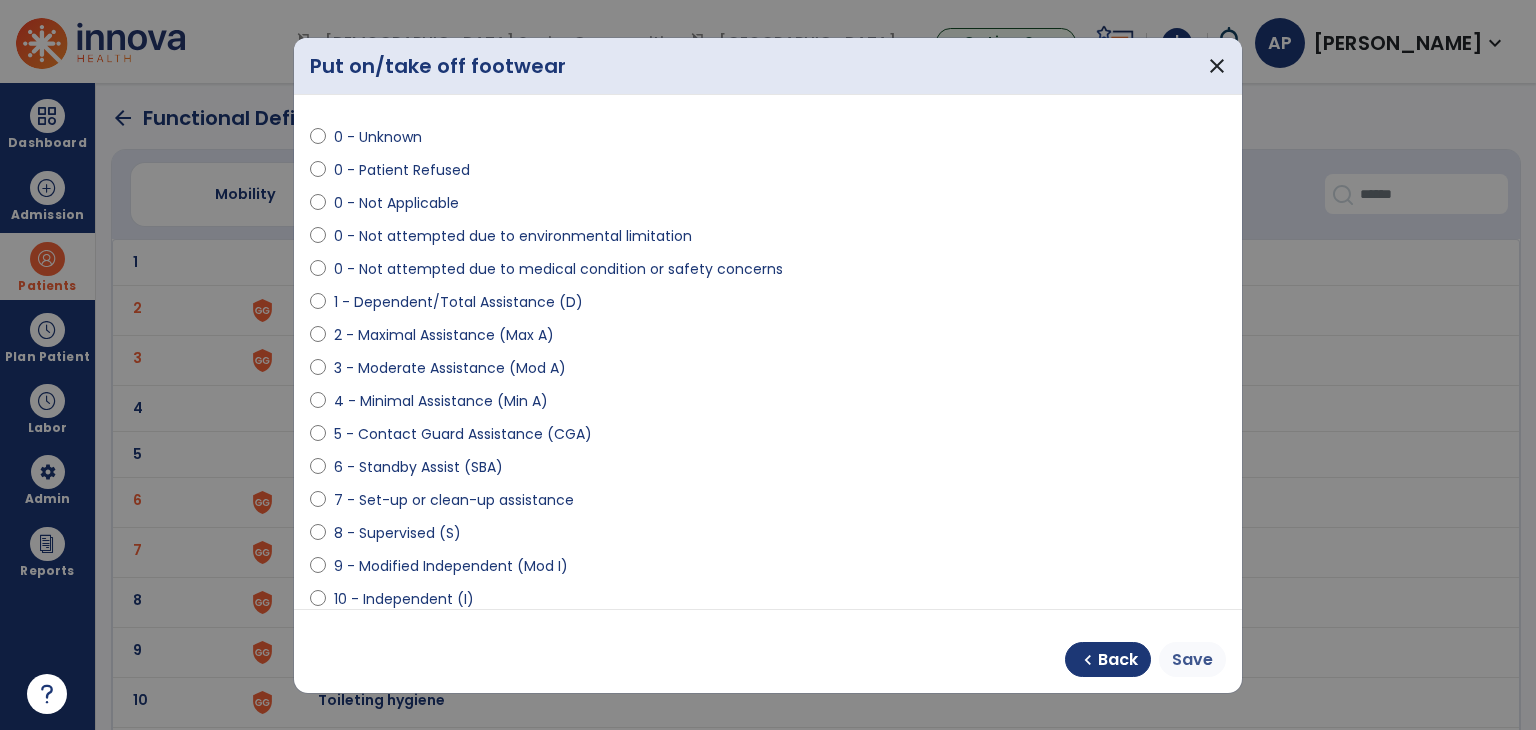 click on "Save" at bounding box center (1192, 660) 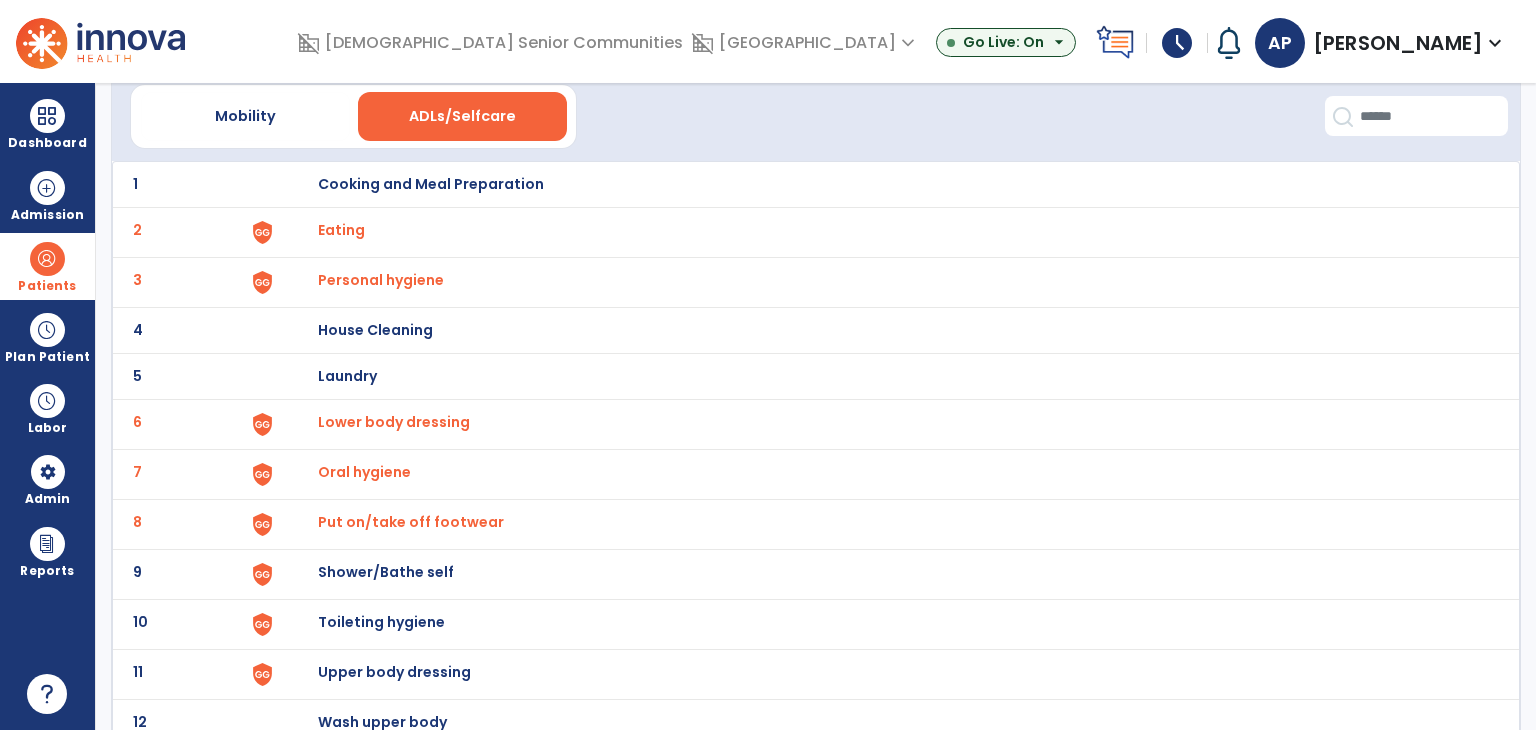 scroll, scrollTop: 137, scrollLeft: 0, axis: vertical 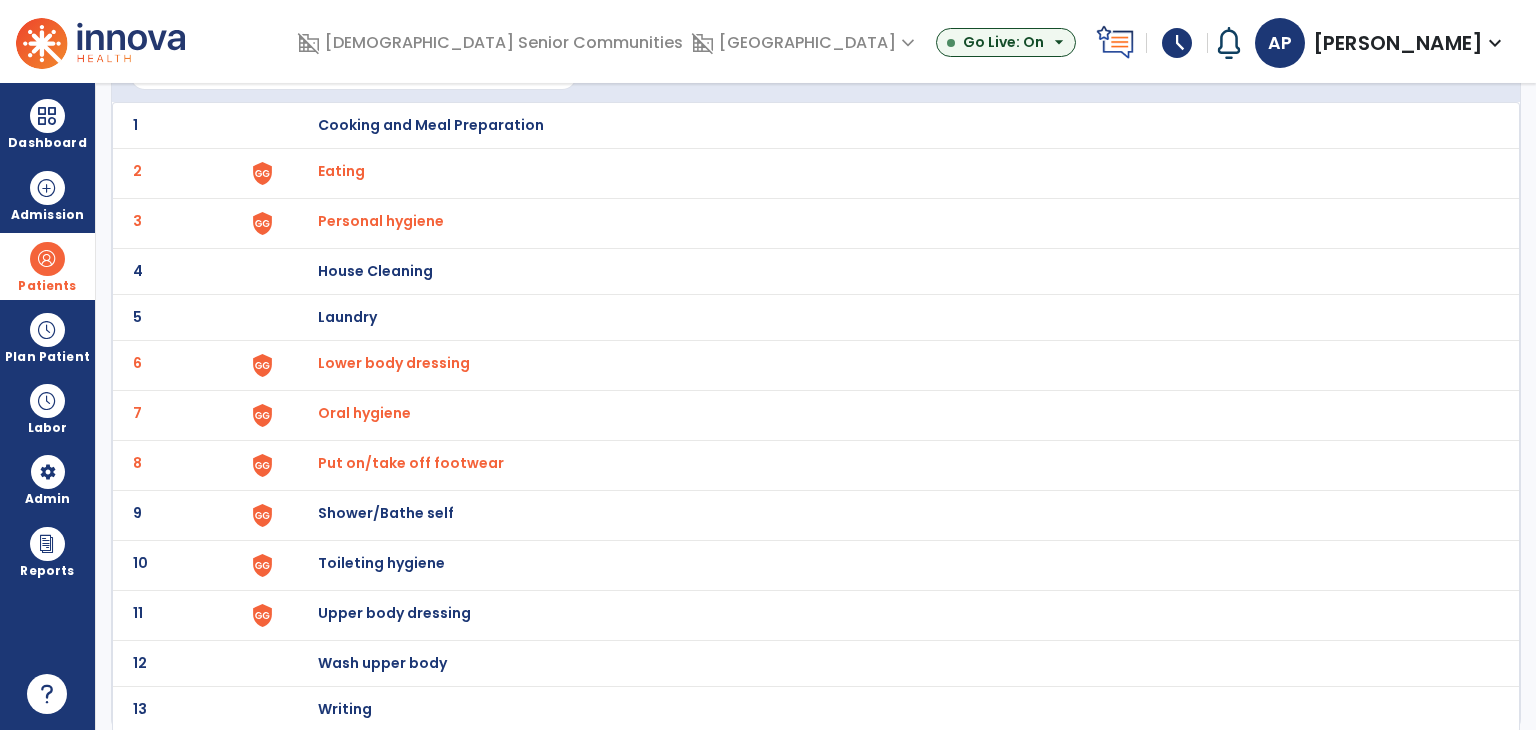 click on "9 Shower/Bathe self" 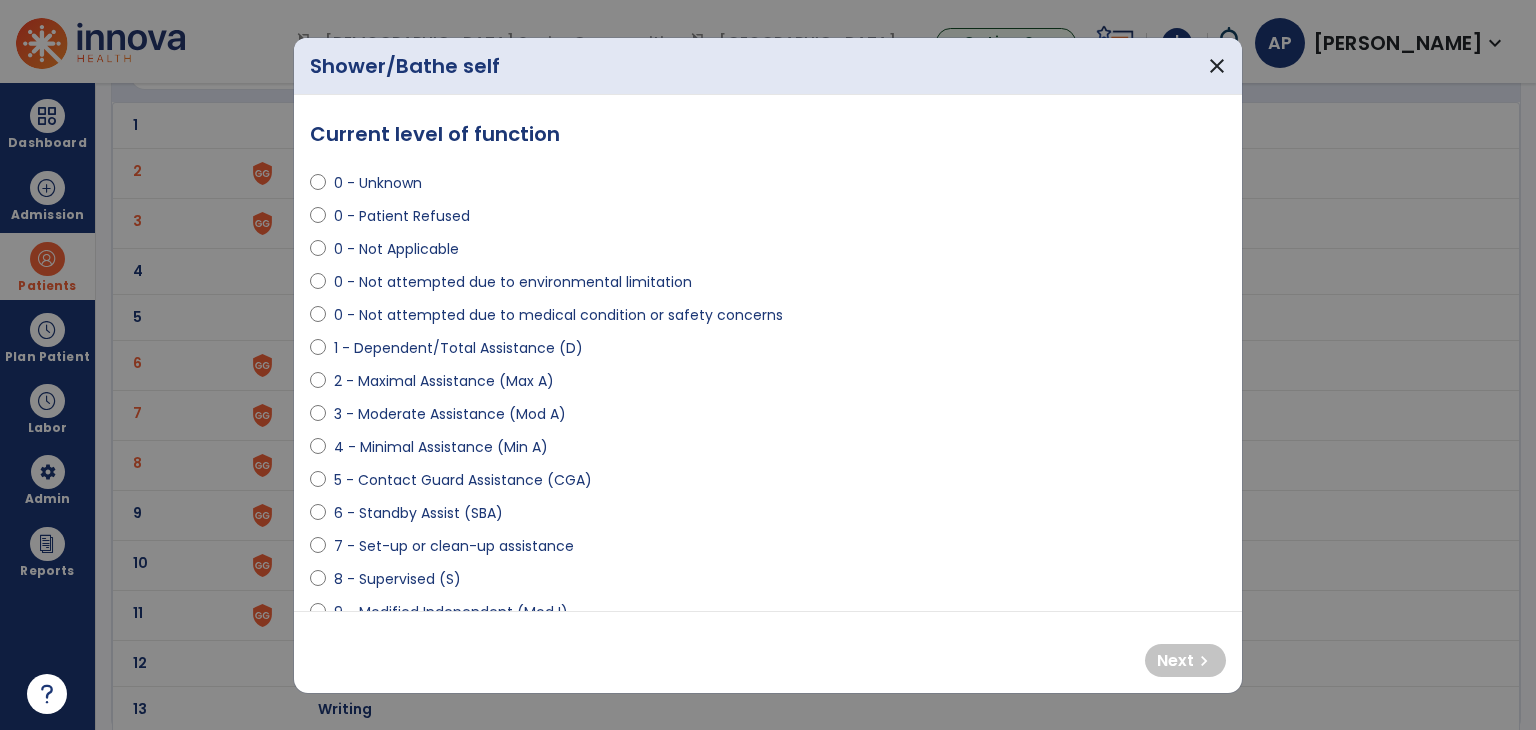 select on "**********" 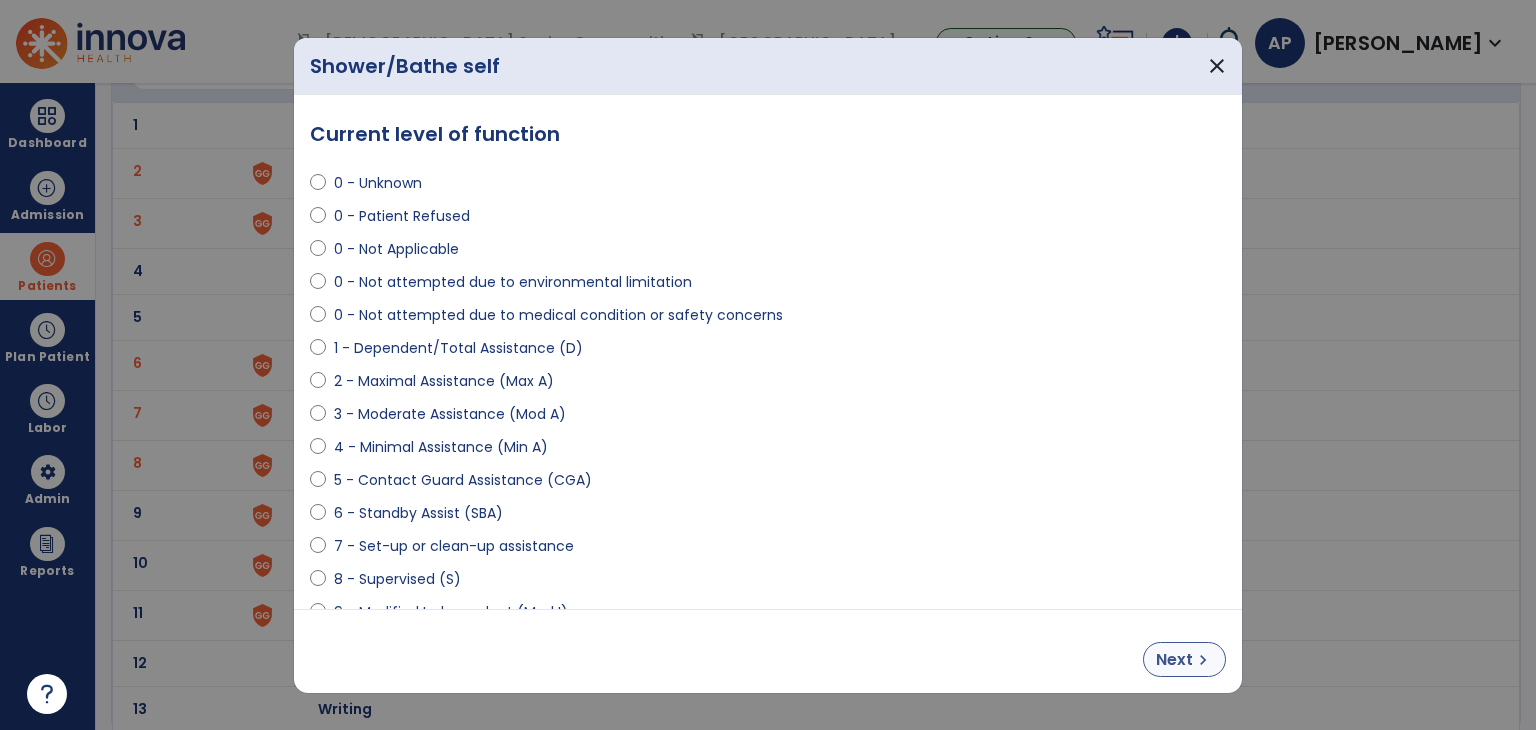 click on "chevron_right" at bounding box center (1203, 660) 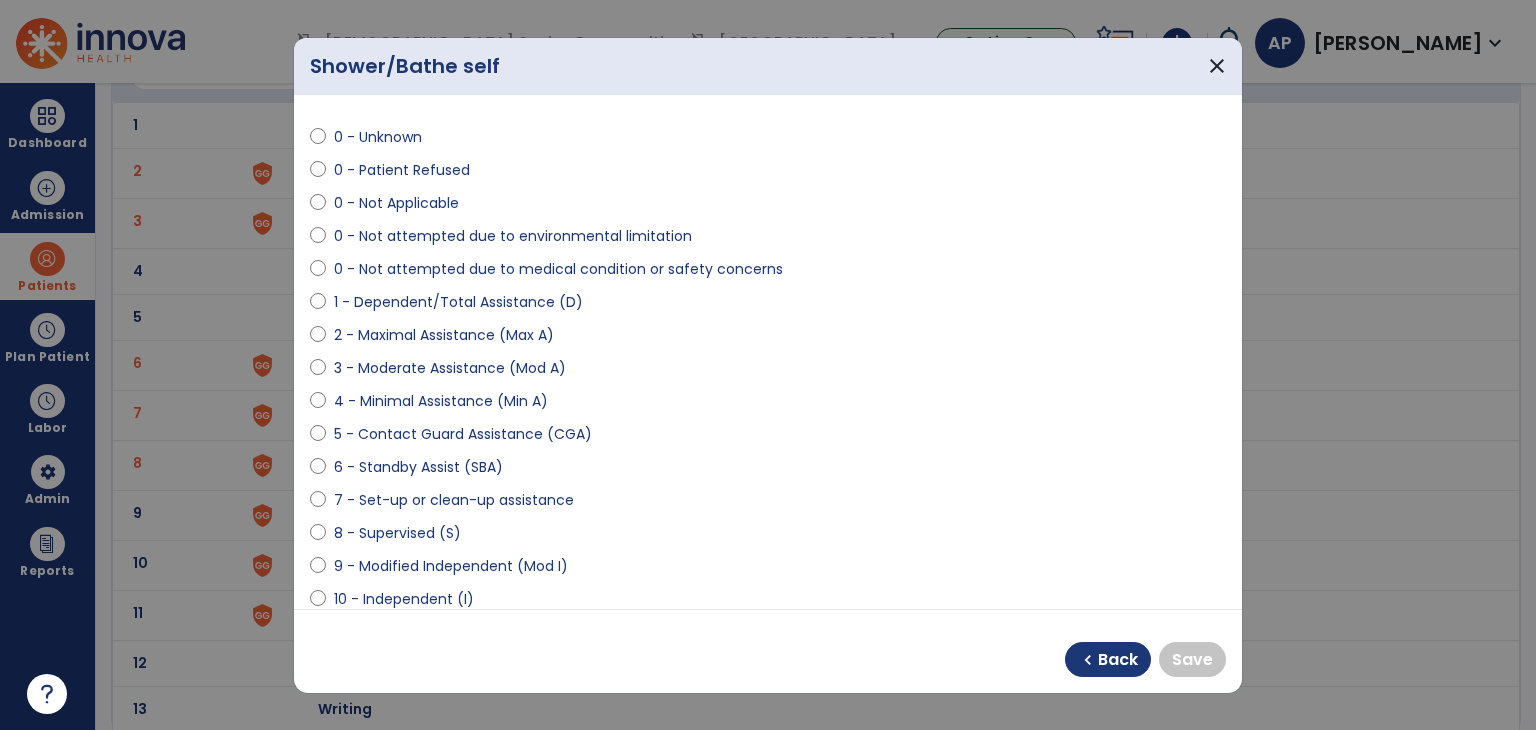scroll, scrollTop: 47, scrollLeft: 0, axis: vertical 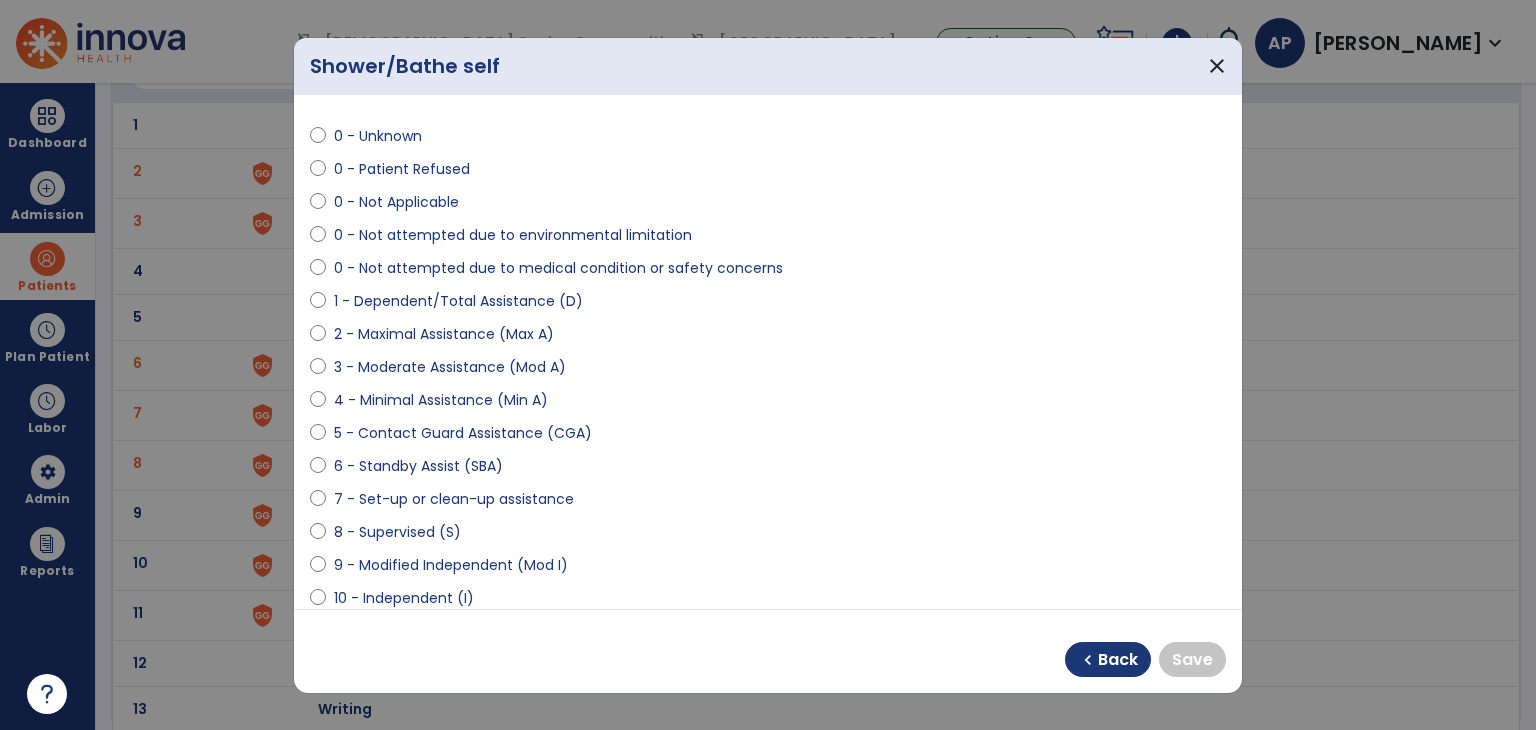 select on "**********" 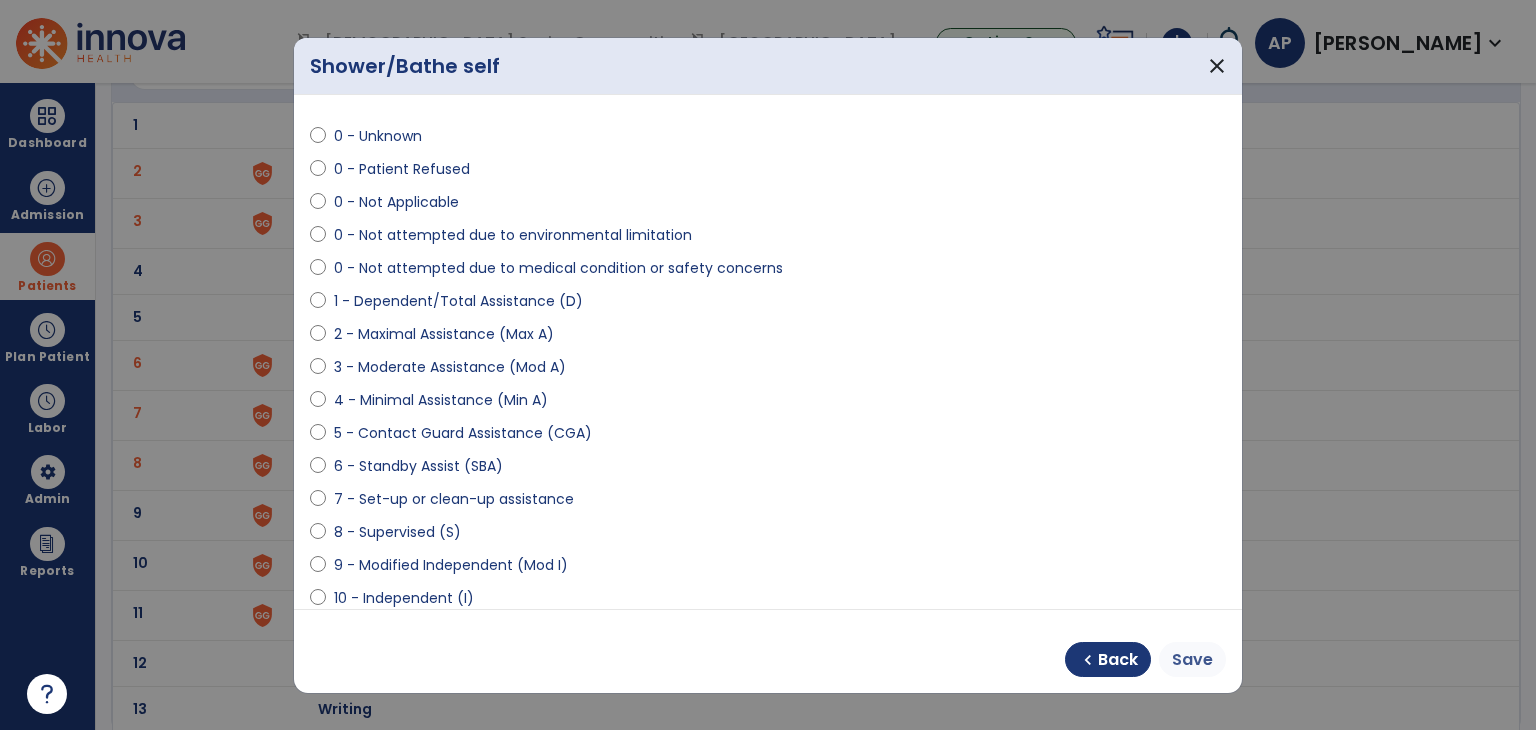 click on "Save" at bounding box center (1192, 660) 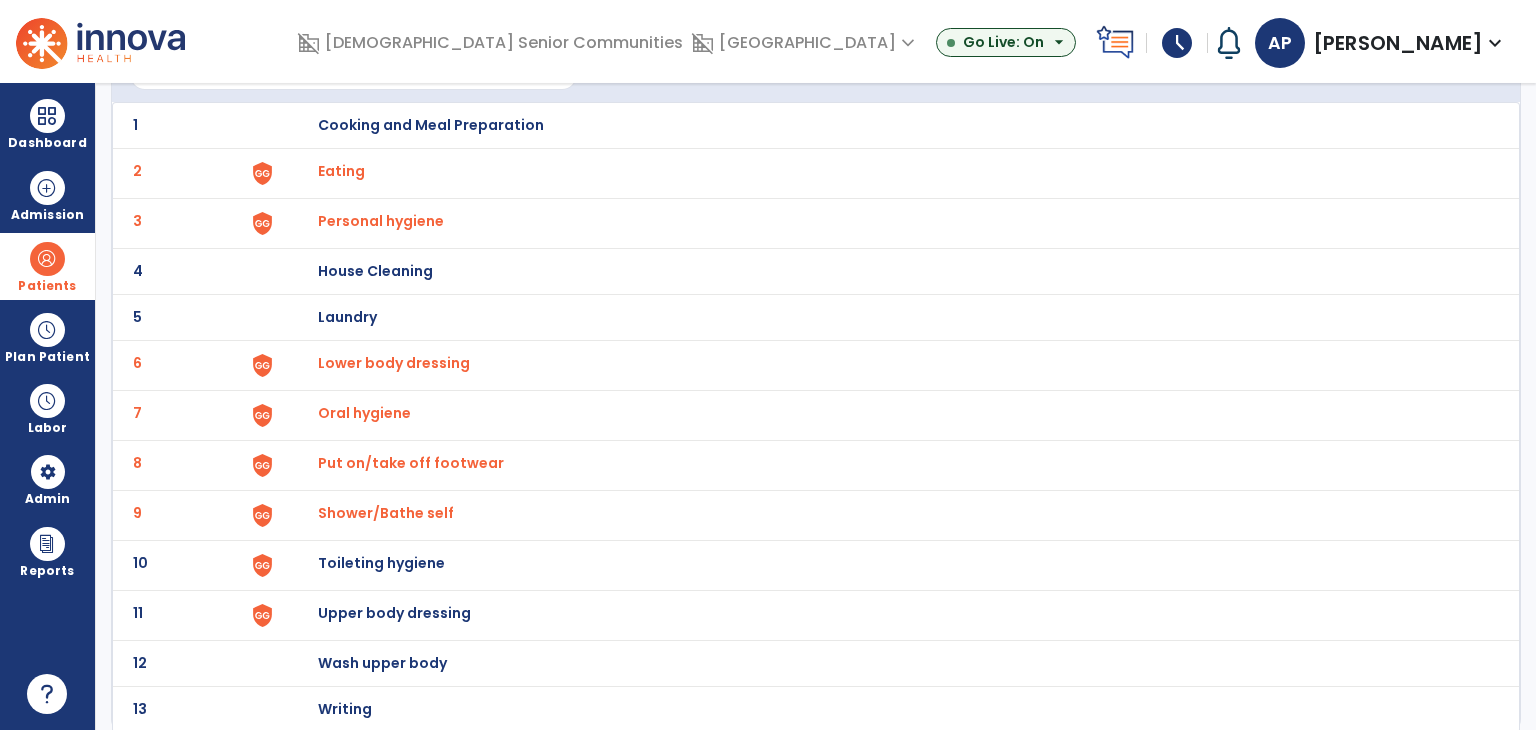 click on "Toileting hygiene" at bounding box center [431, 125] 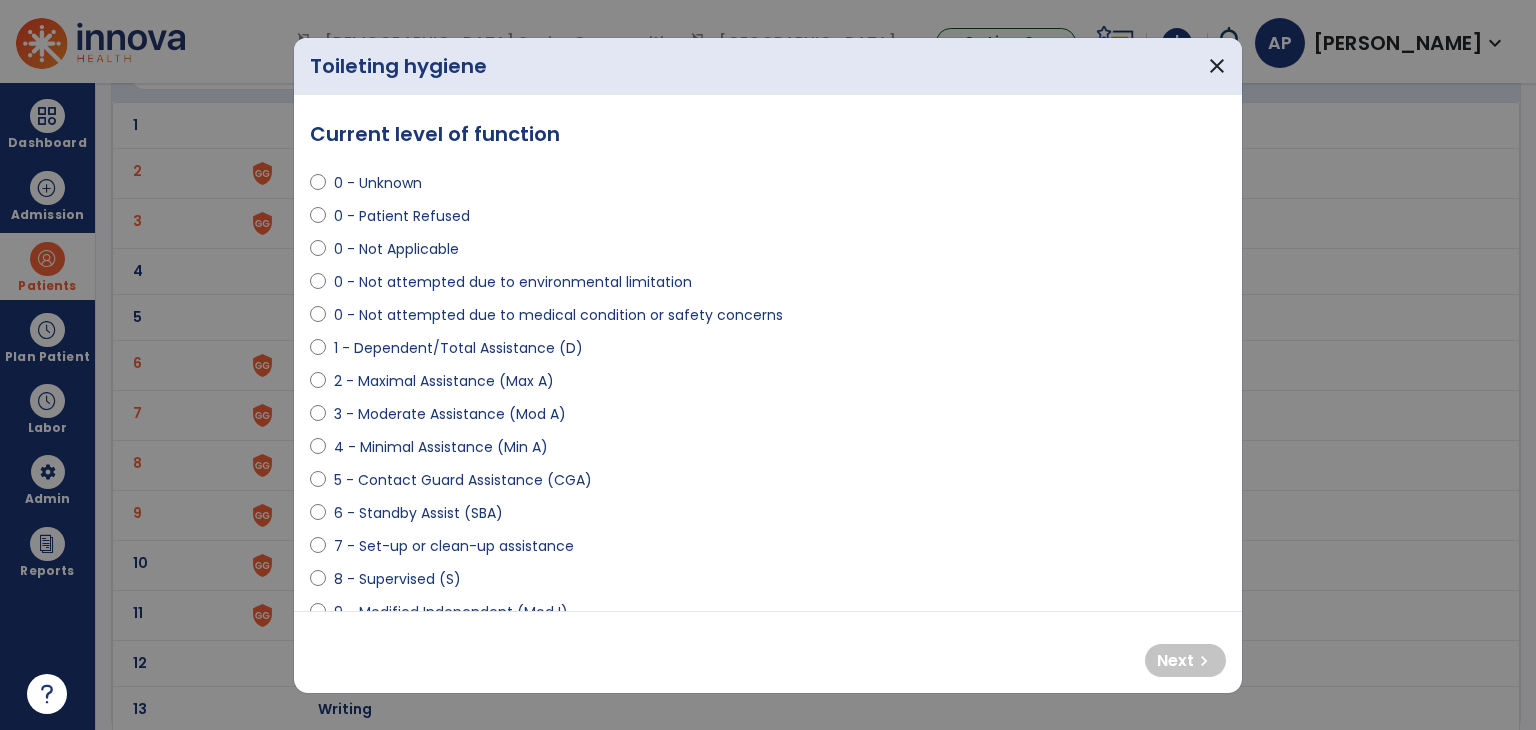 select on "**********" 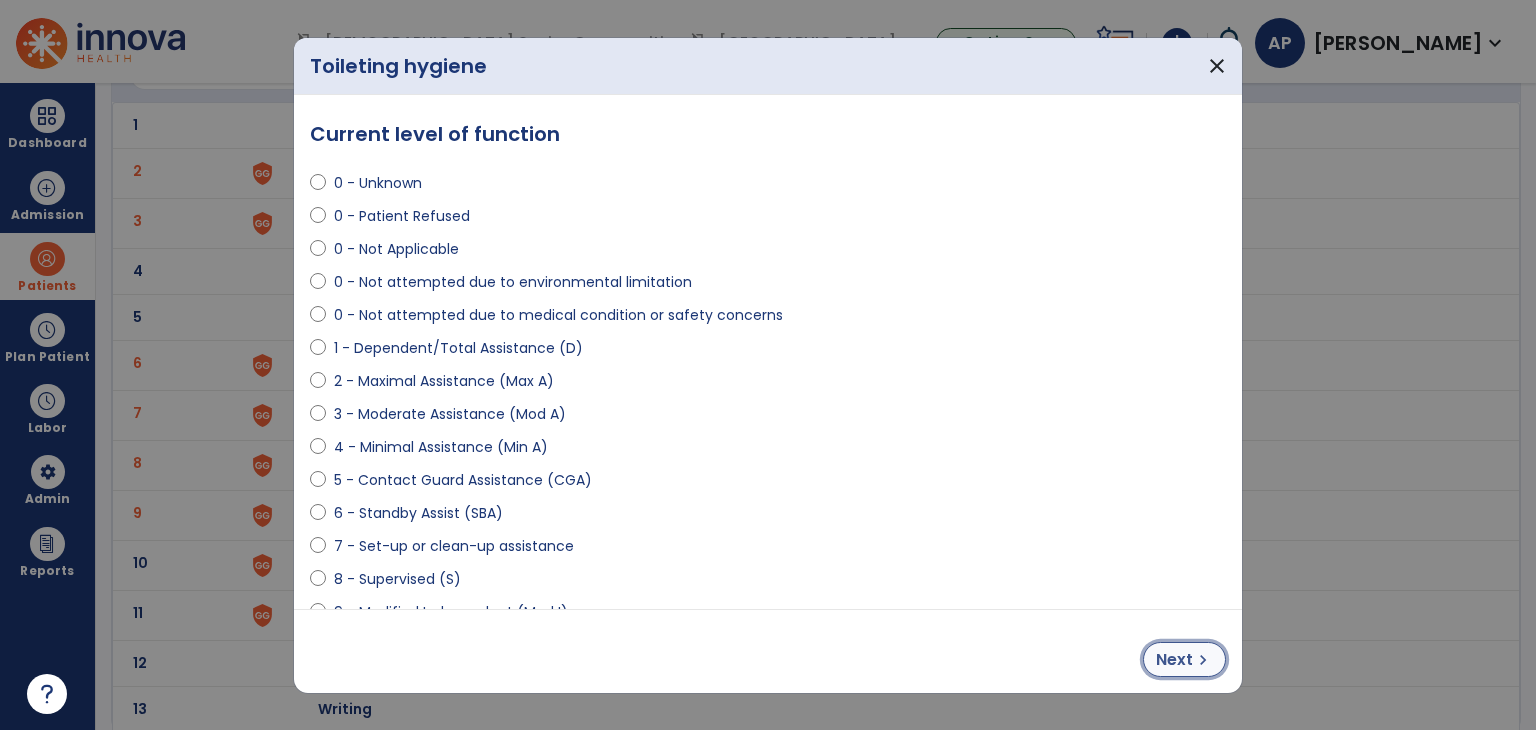 click on "Next  chevron_right" at bounding box center [1184, 659] 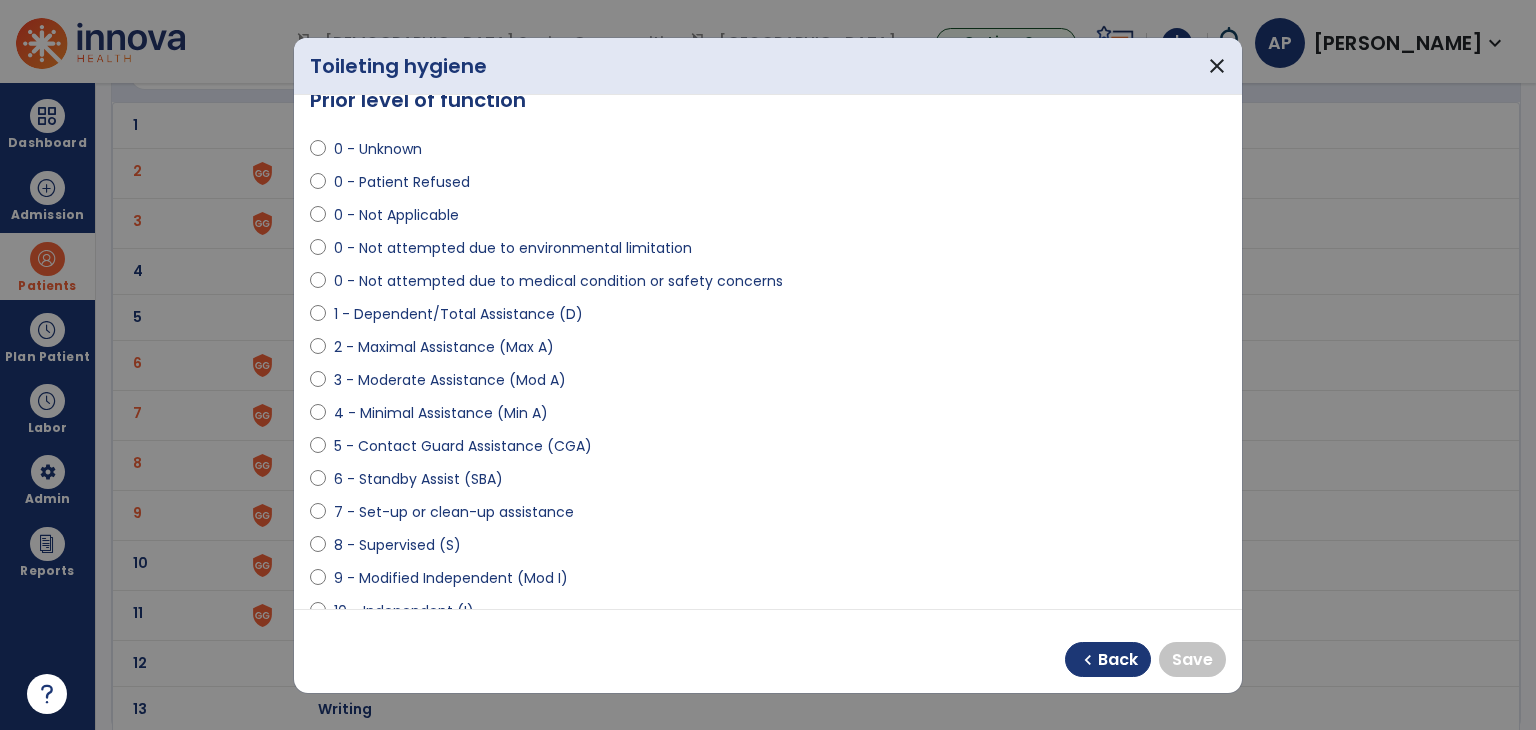 scroll, scrollTop: 40, scrollLeft: 0, axis: vertical 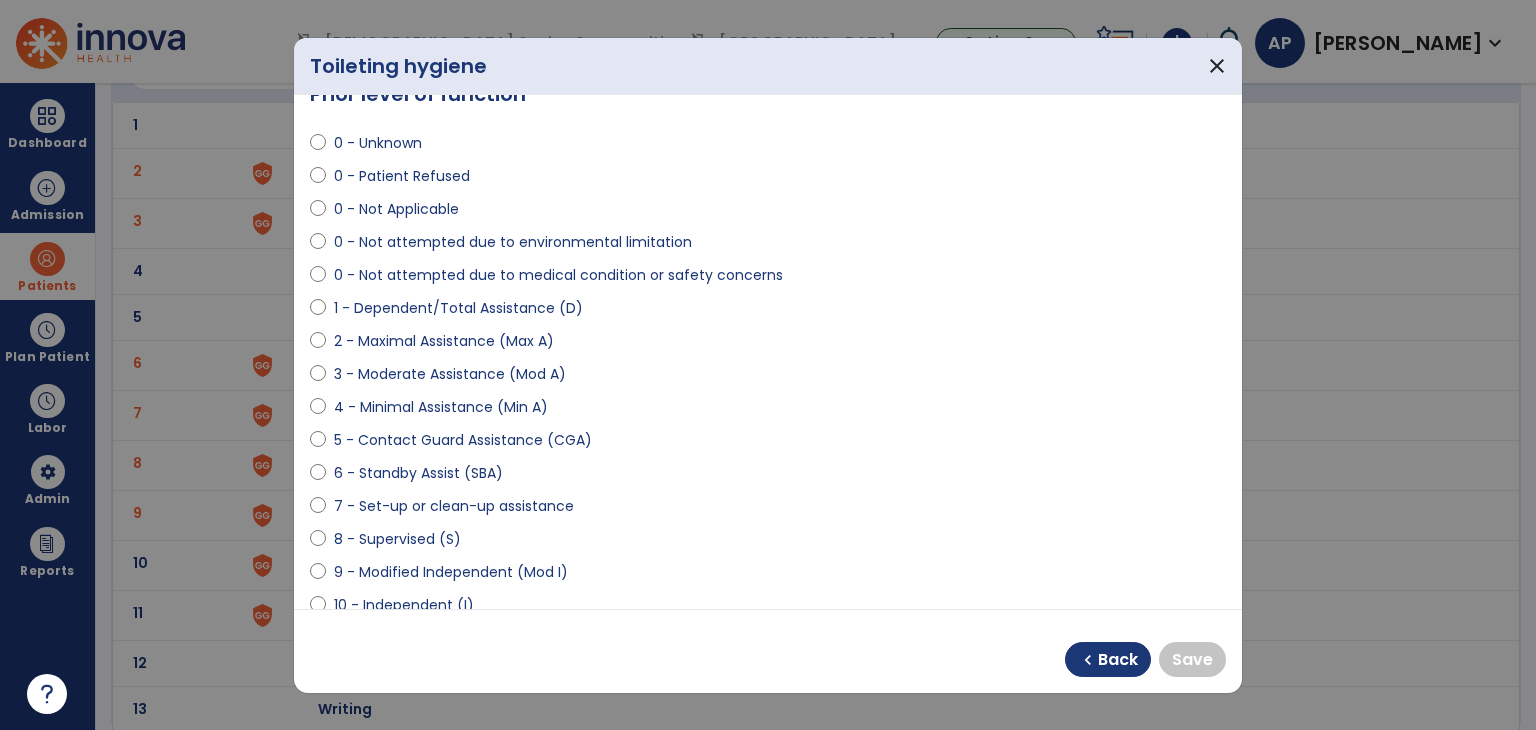 select on "**********" 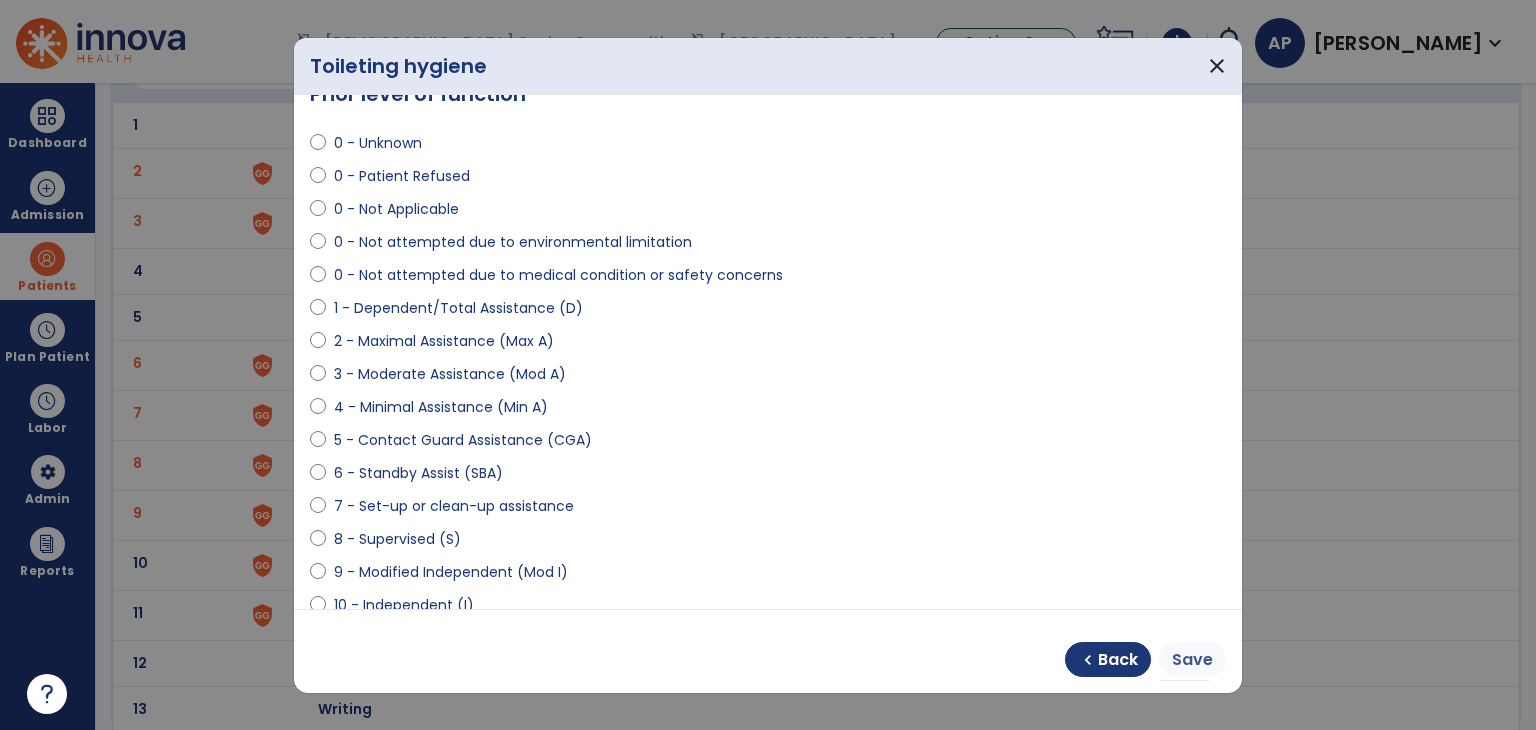 click on "Save" at bounding box center [1192, 660] 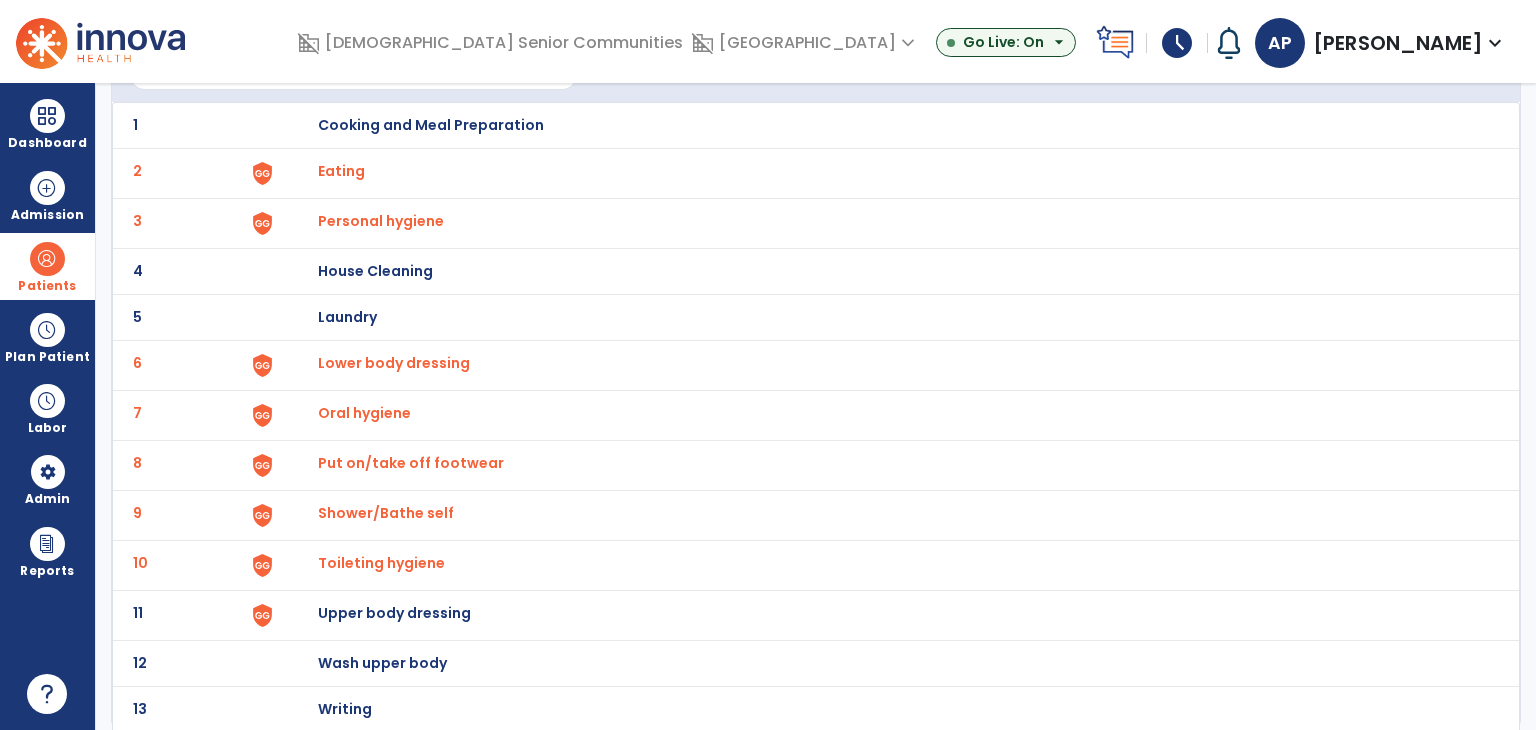 click on "Upper body dressing" at bounding box center [888, 125] 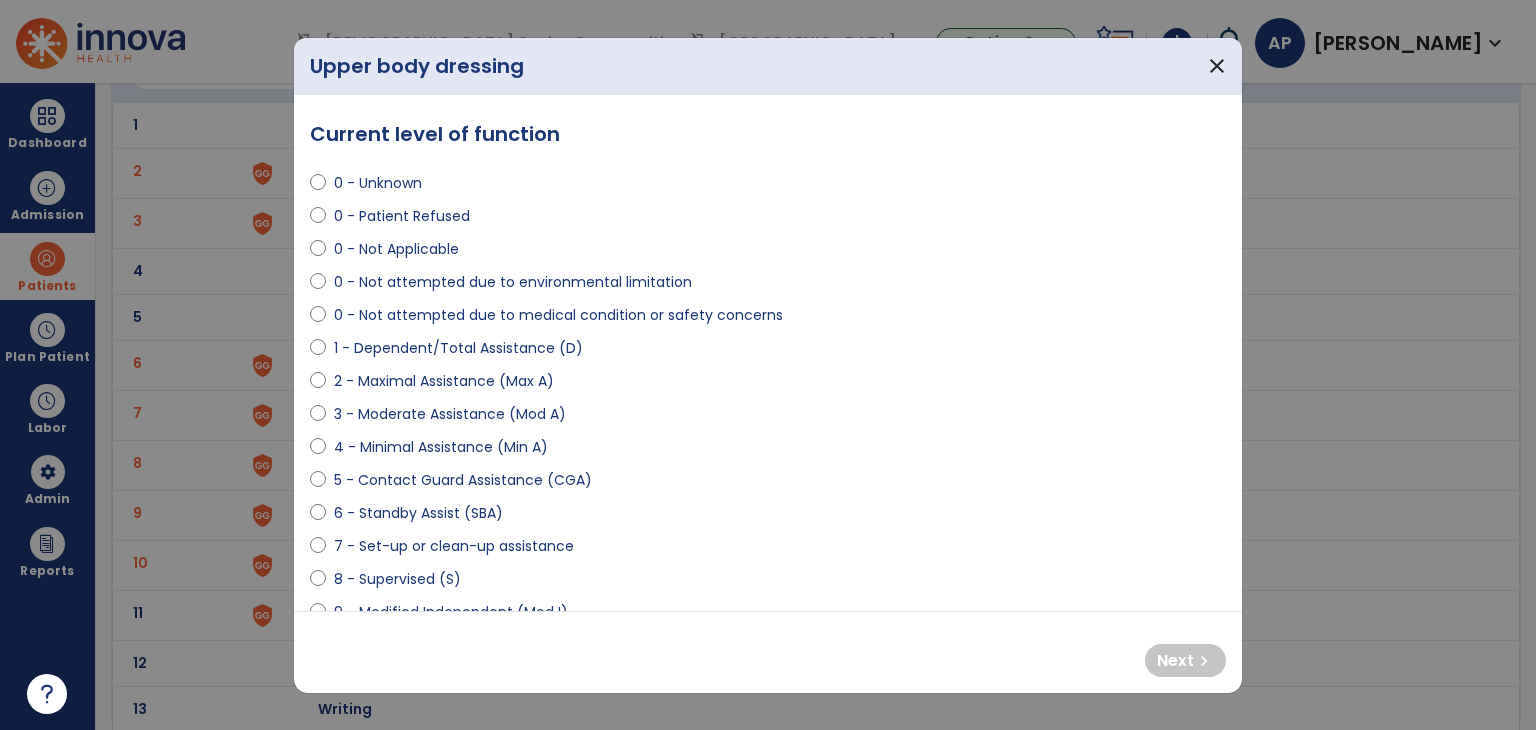 select on "**********" 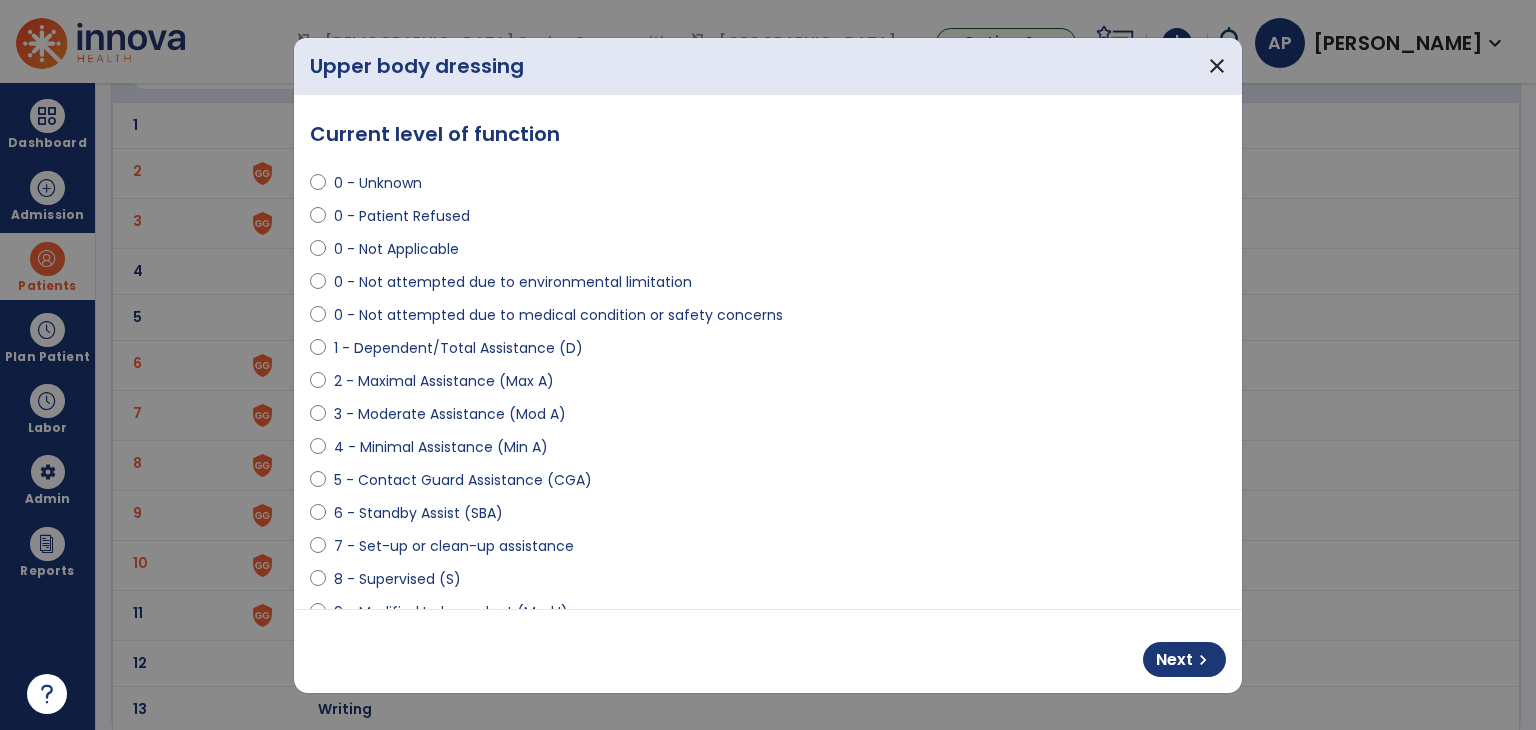 click on "Next  chevron_right" at bounding box center [768, 651] 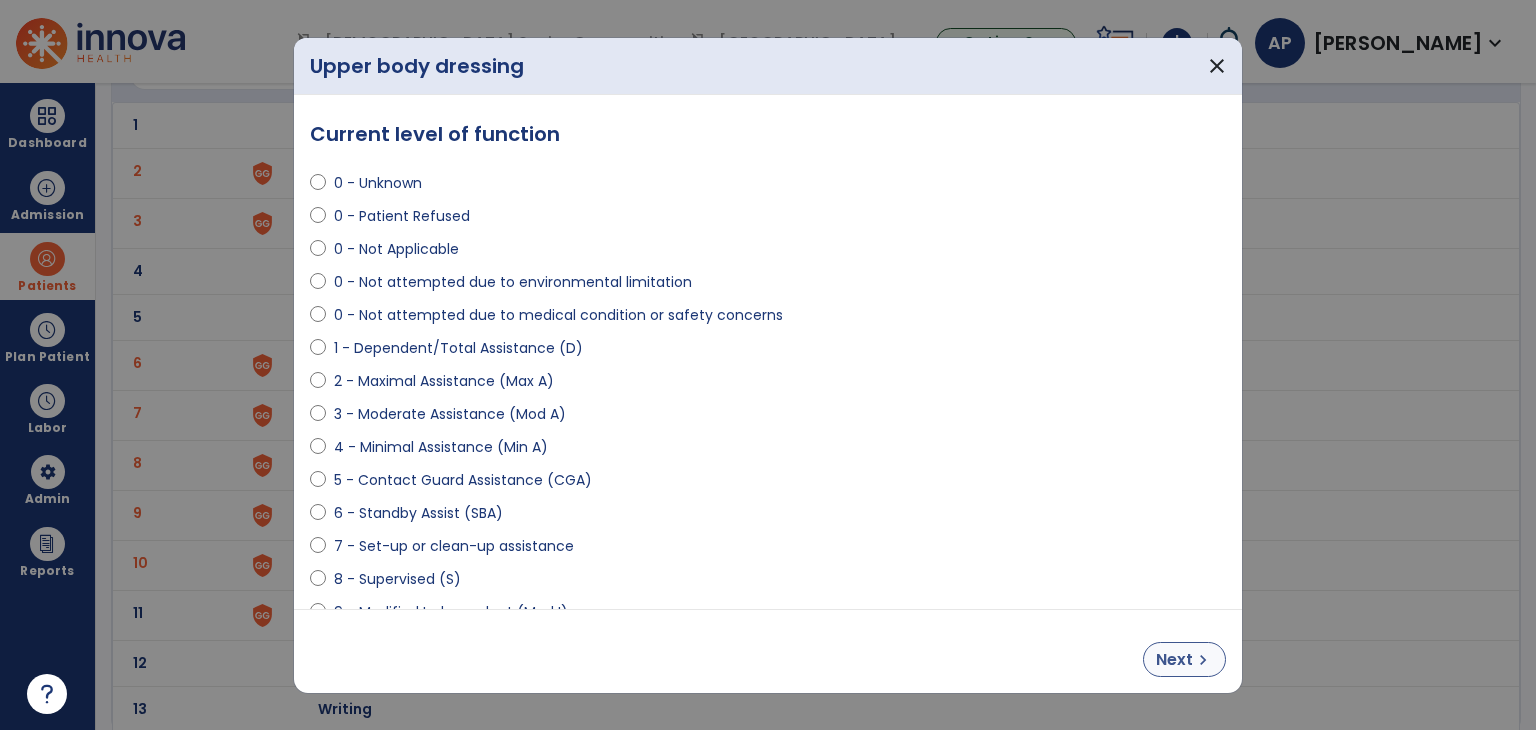 click on "Next" at bounding box center (1174, 660) 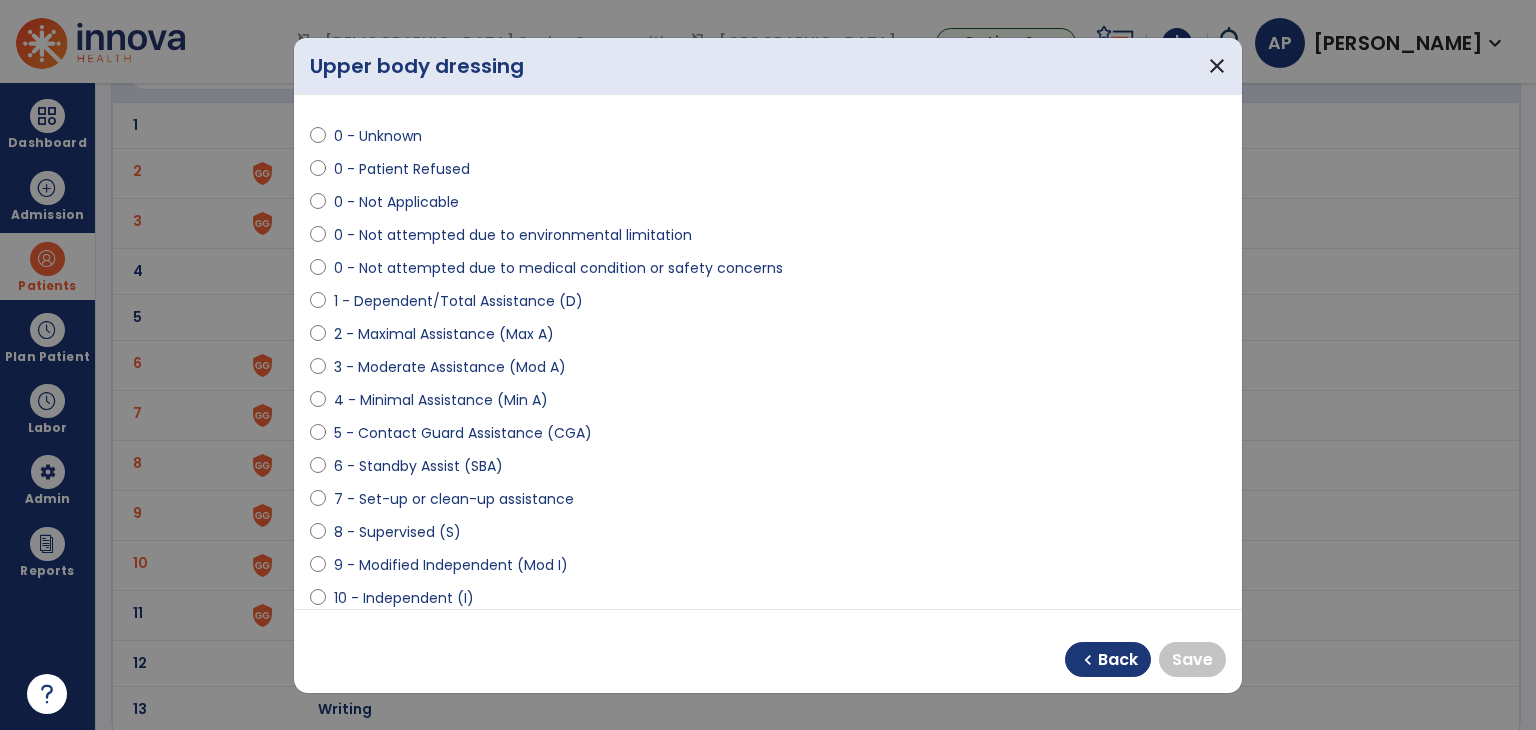 scroll, scrollTop: 51, scrollLeft: 0, axis: vertical 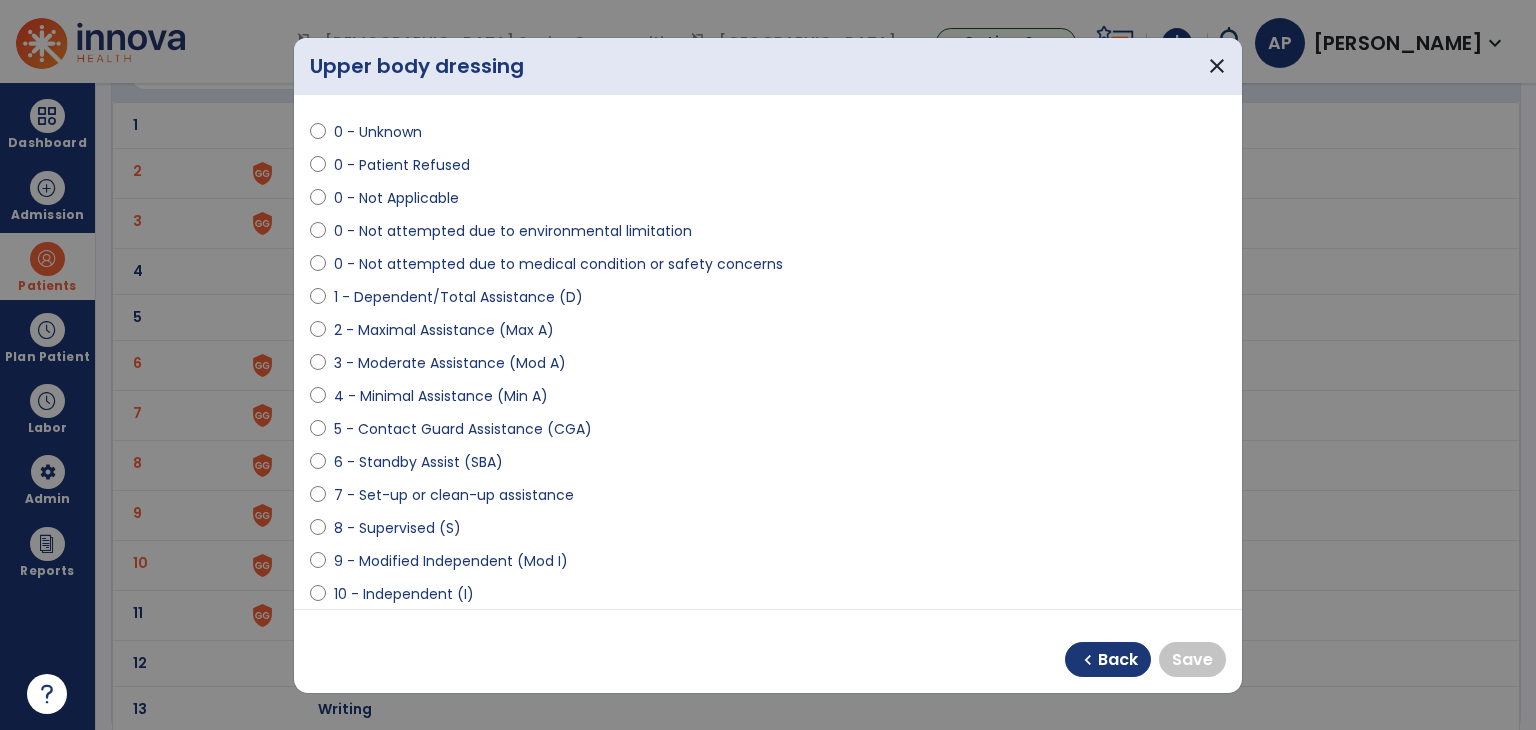 select on "**********" 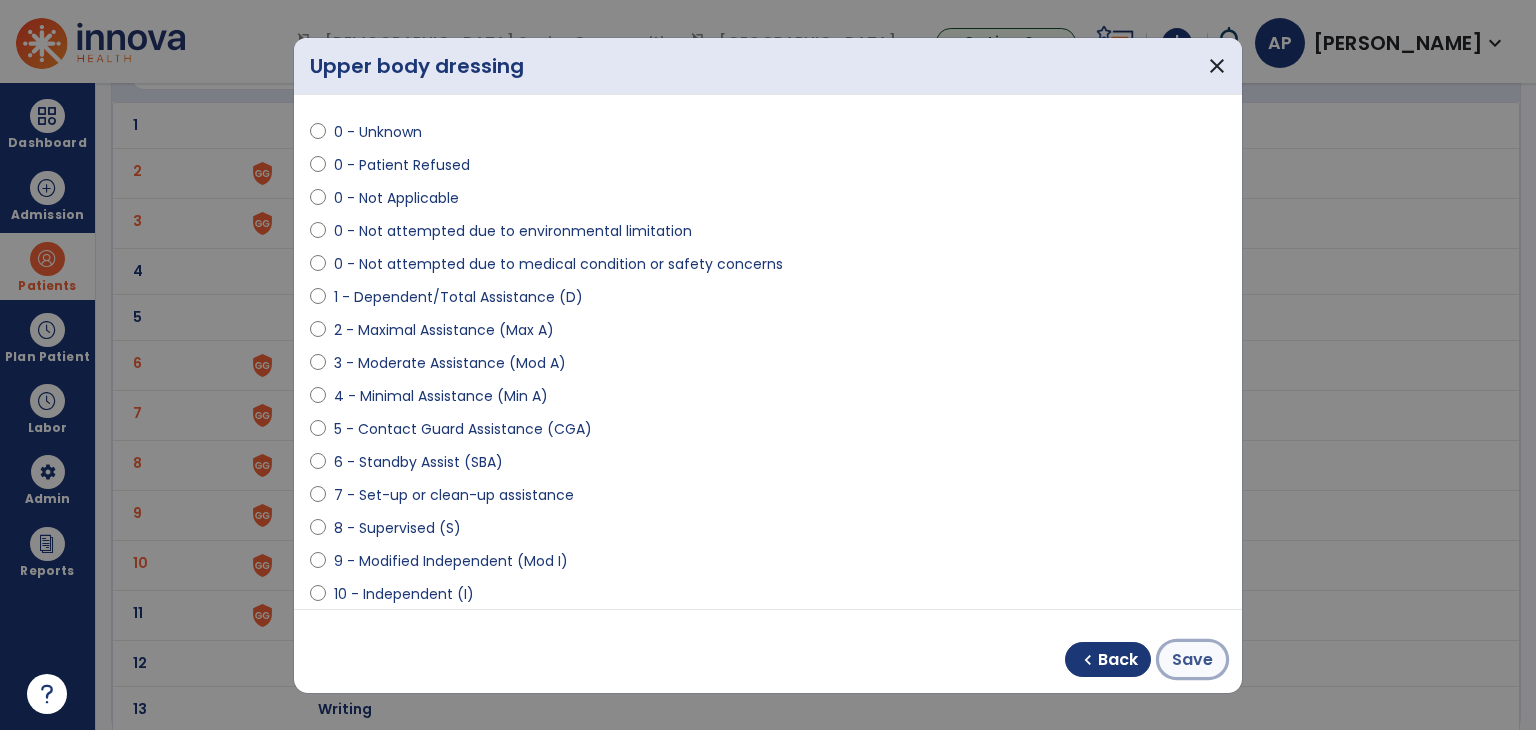 click on "Save" at bounding box center (1192, 660) 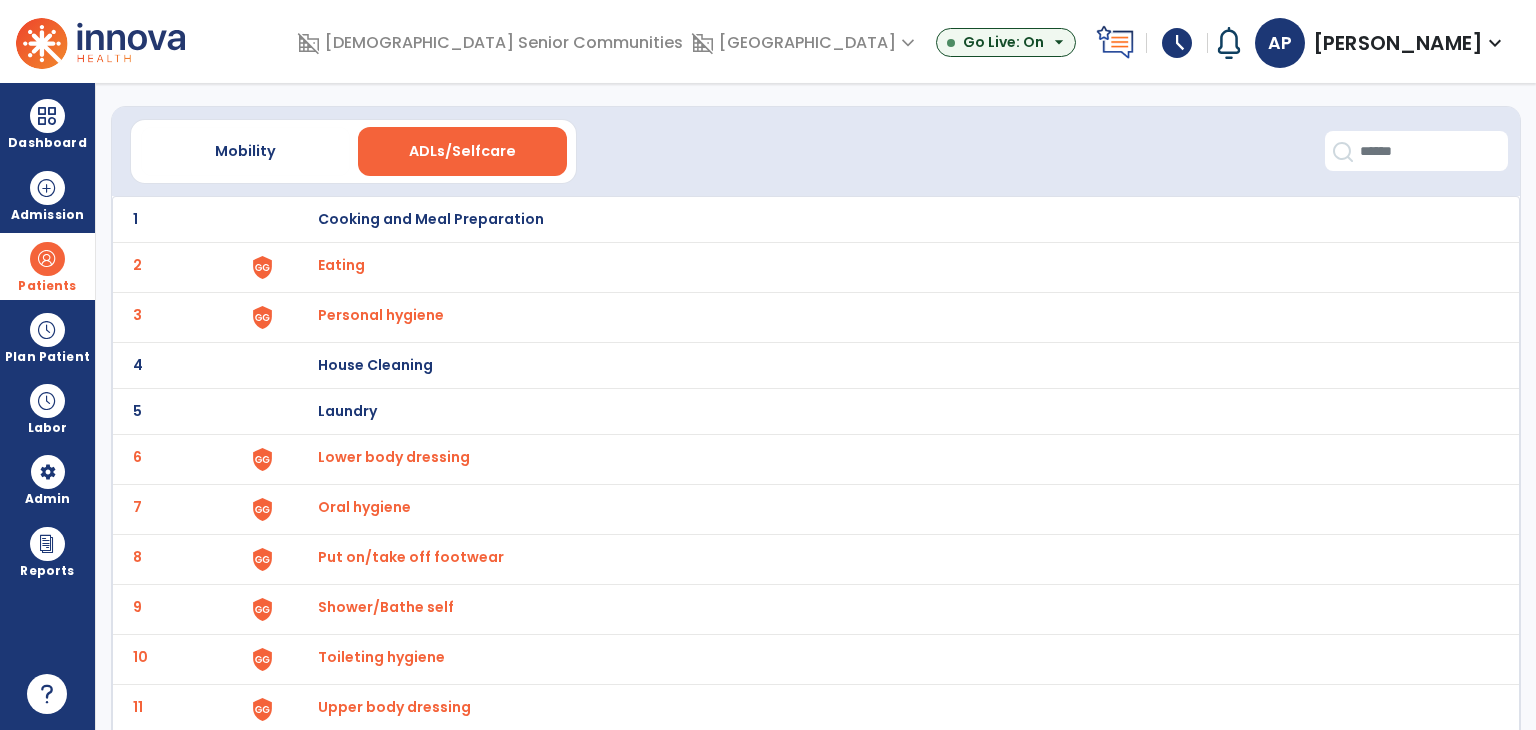 scroll, scrollTop: 0, scrollLeft: 0, axis: both 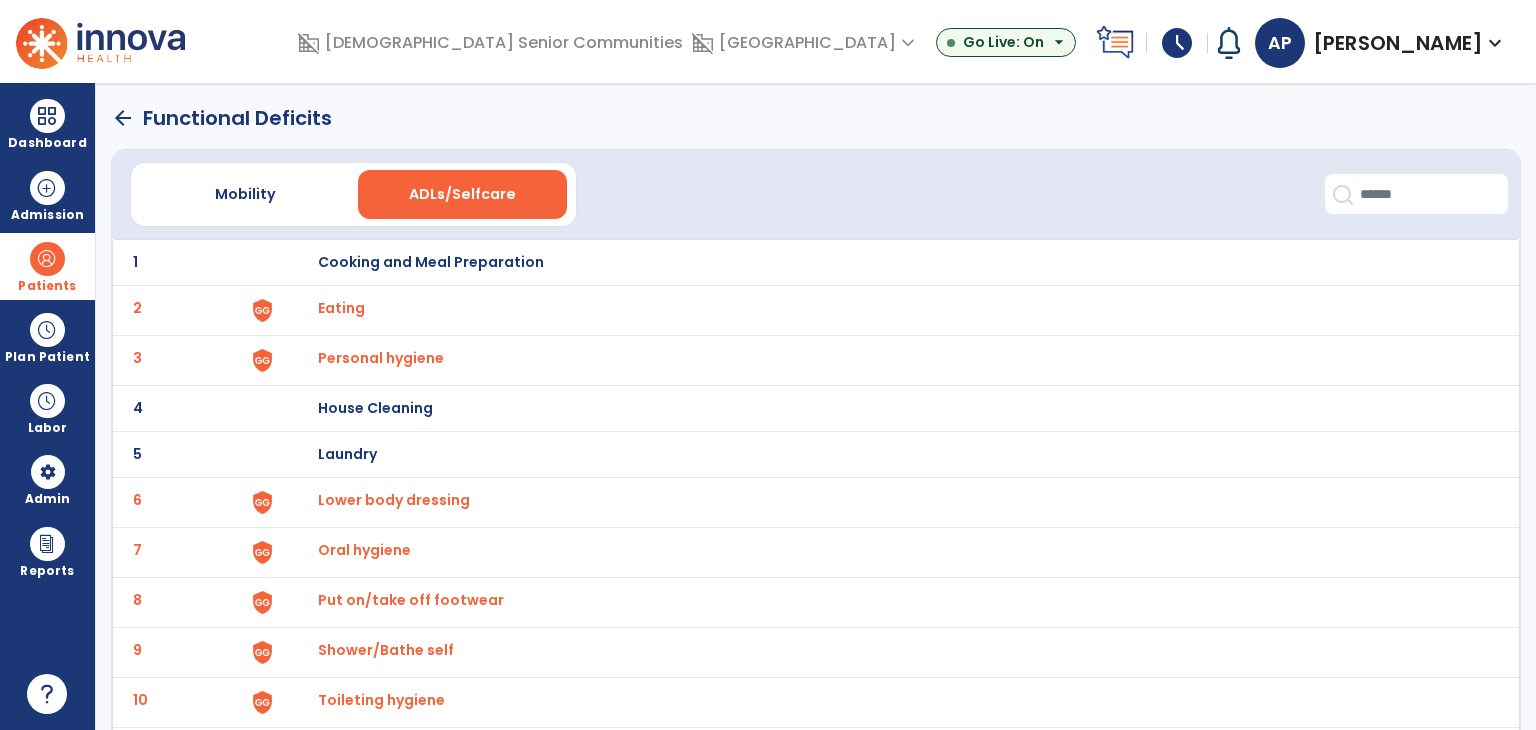 click on "arrow_back" 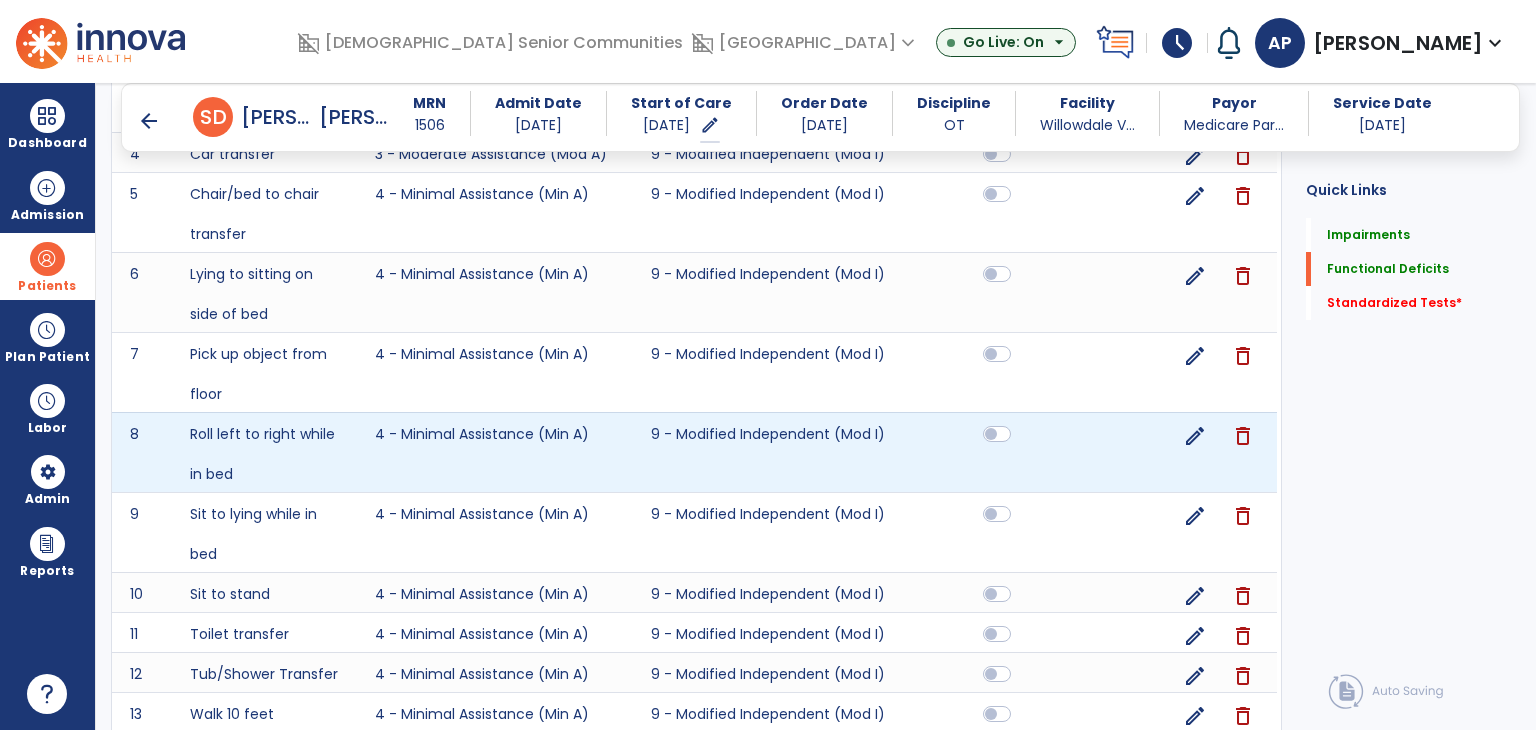 scroll, scrollTop: 901, scrollLeft: 0, axis: vertical 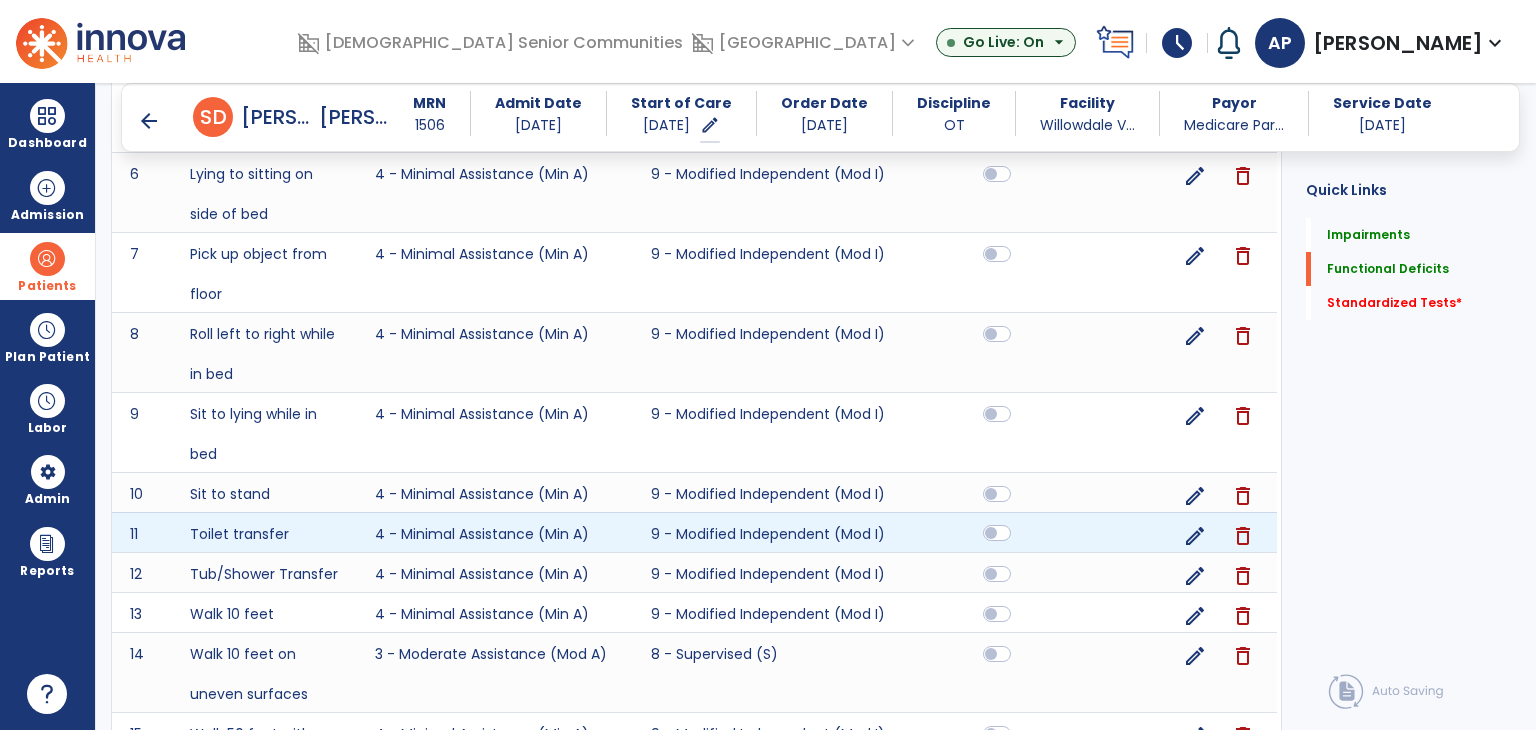 click 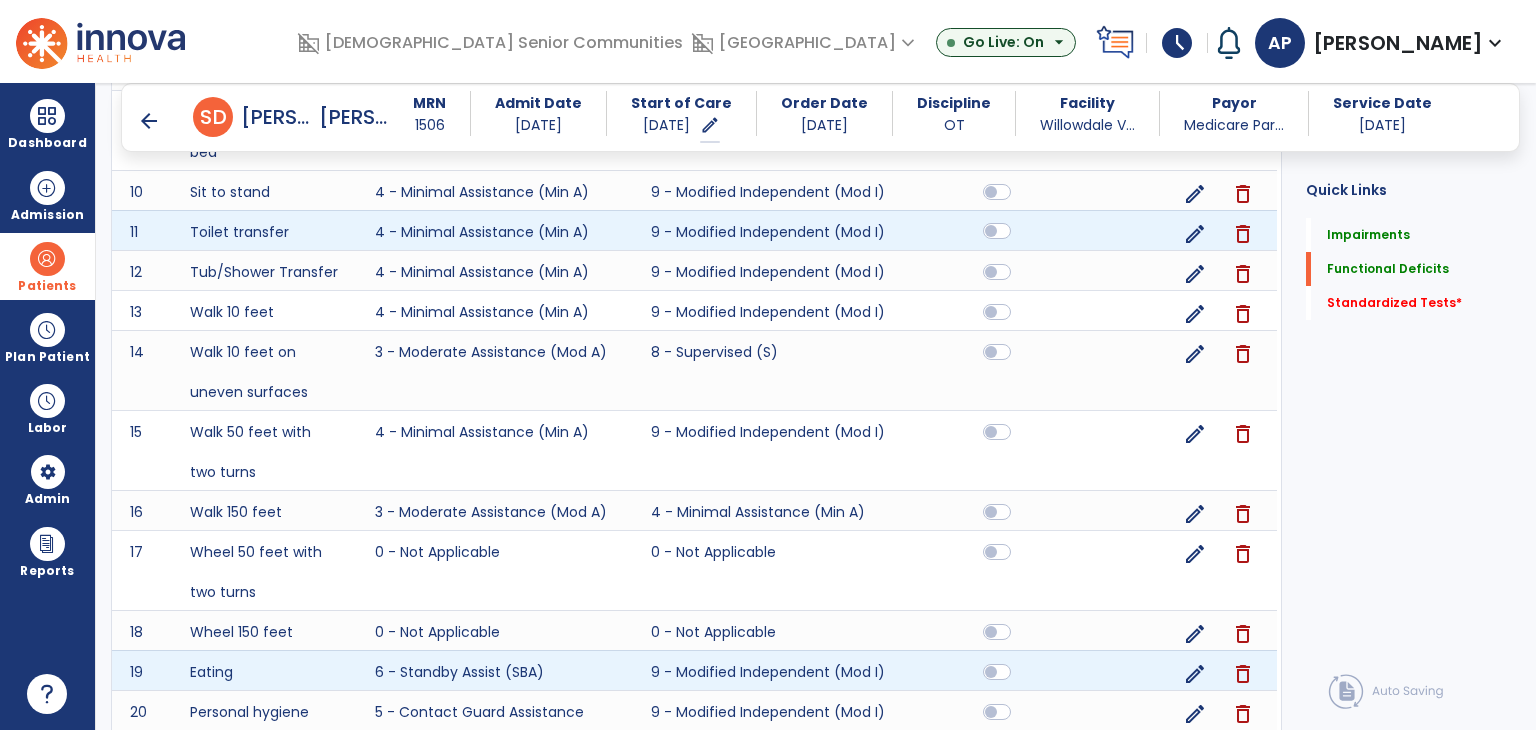 scroll, scrollTop: 1401, scrollLeft: 0, axis: vertical 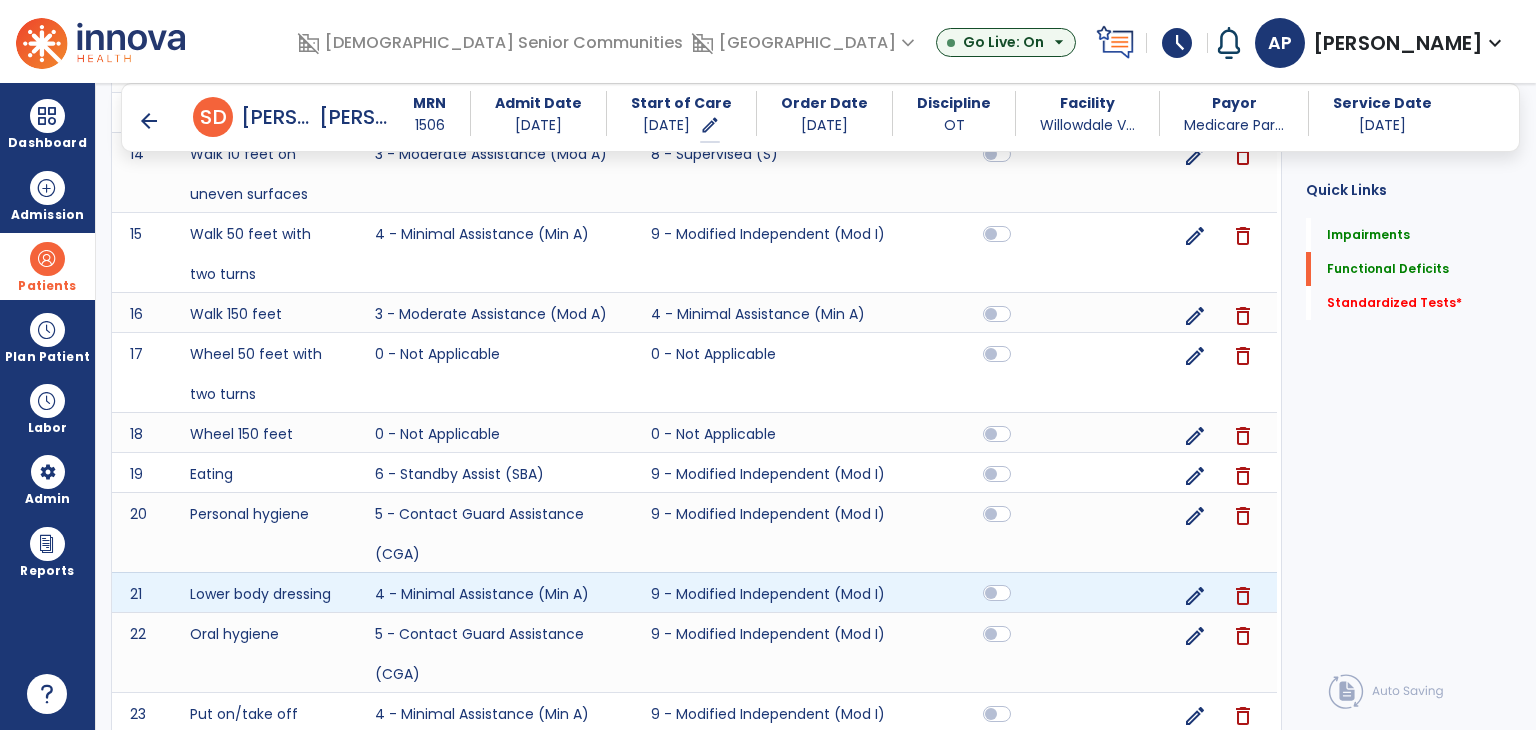 click 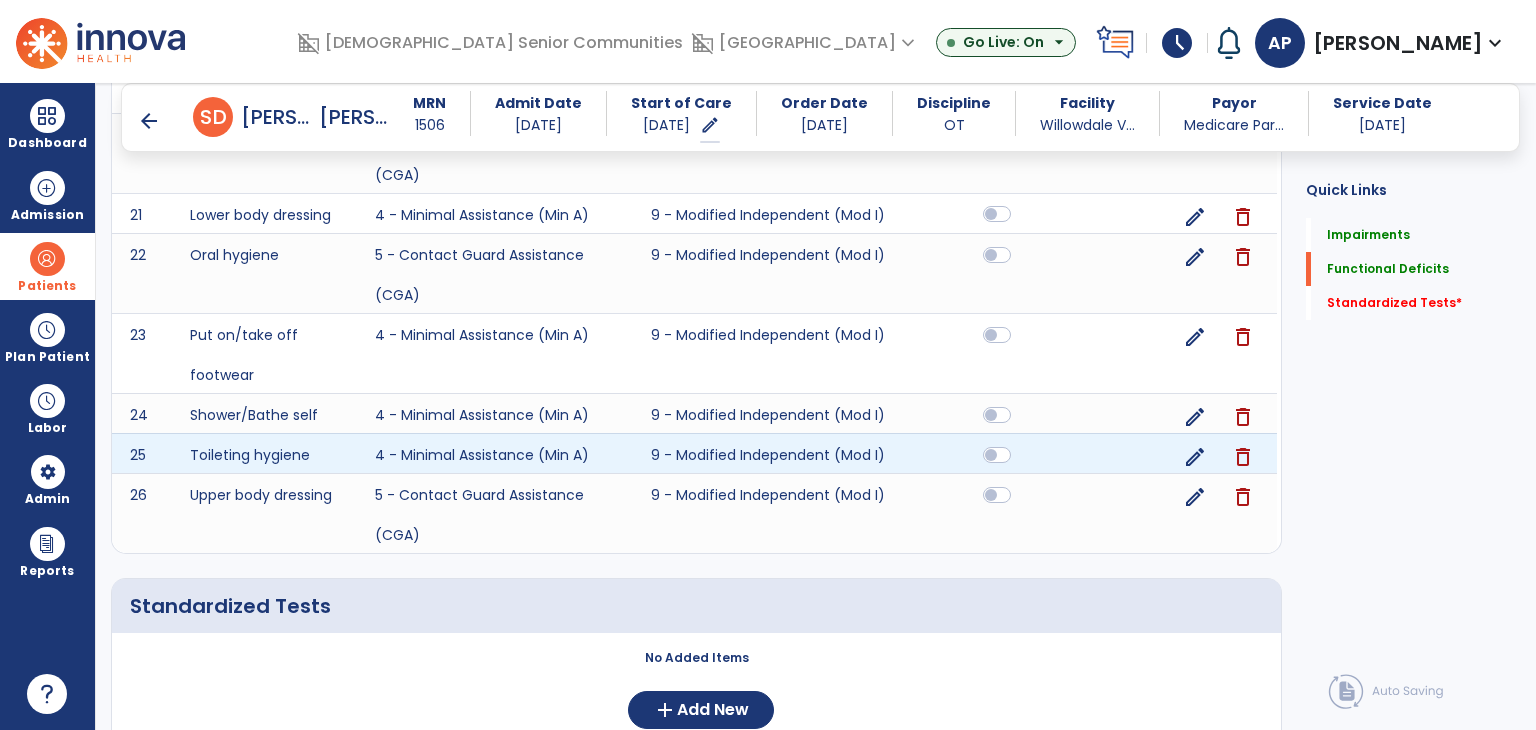 scroll, scrollTop: 1801, scrollLeft: 0, axis: vertical 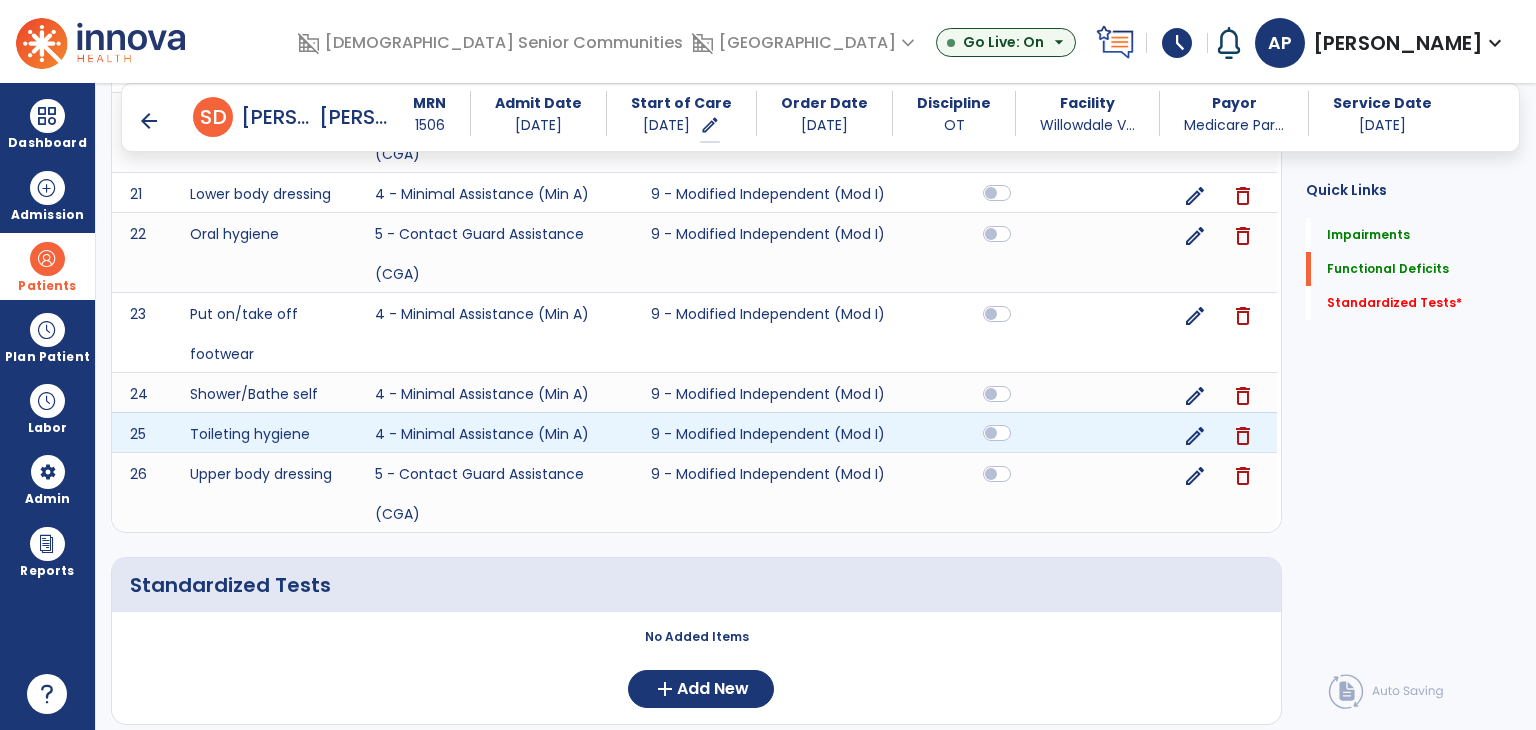 click 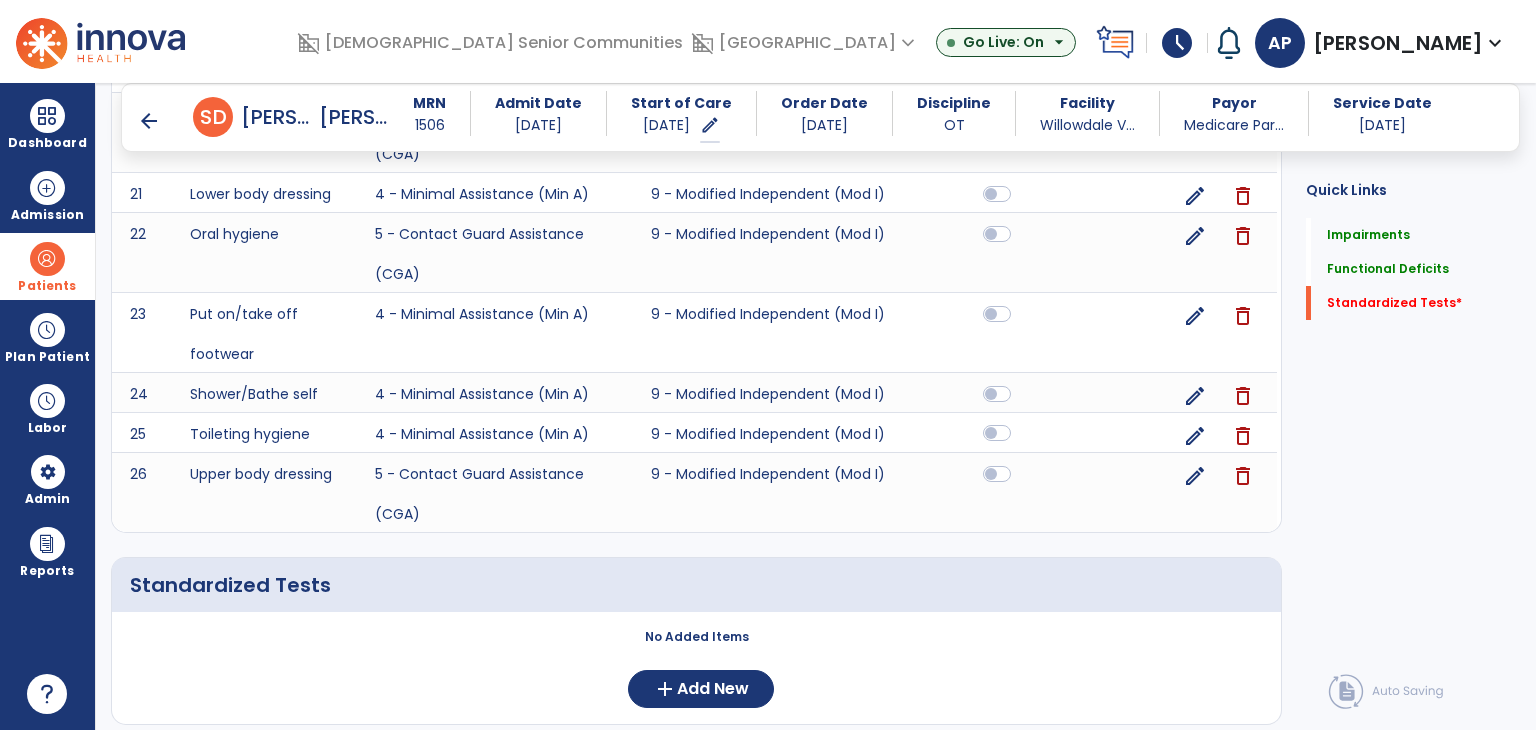 scroll, scrollTop: 1863, scrollLeft: 0, axis: vertical 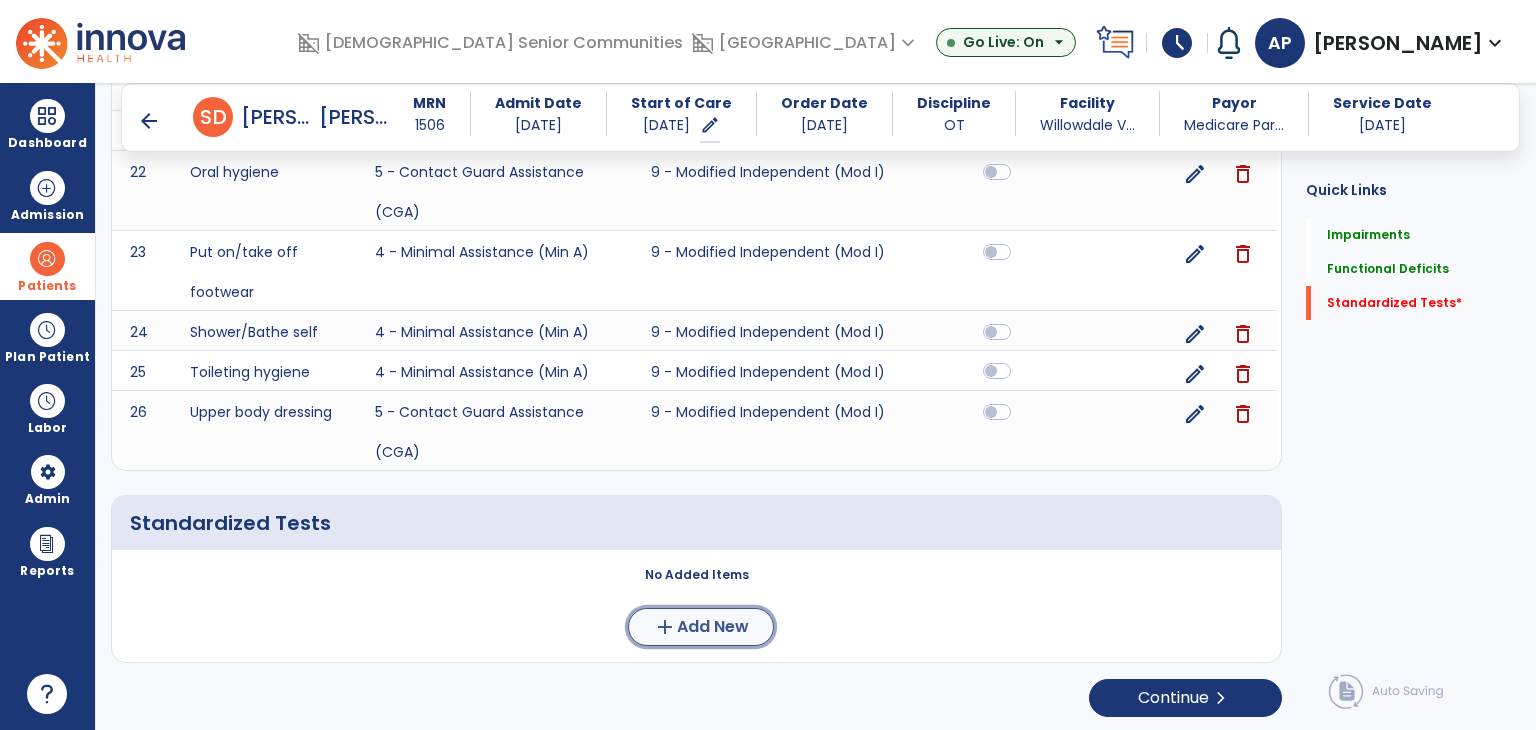 click on "add  Add New" 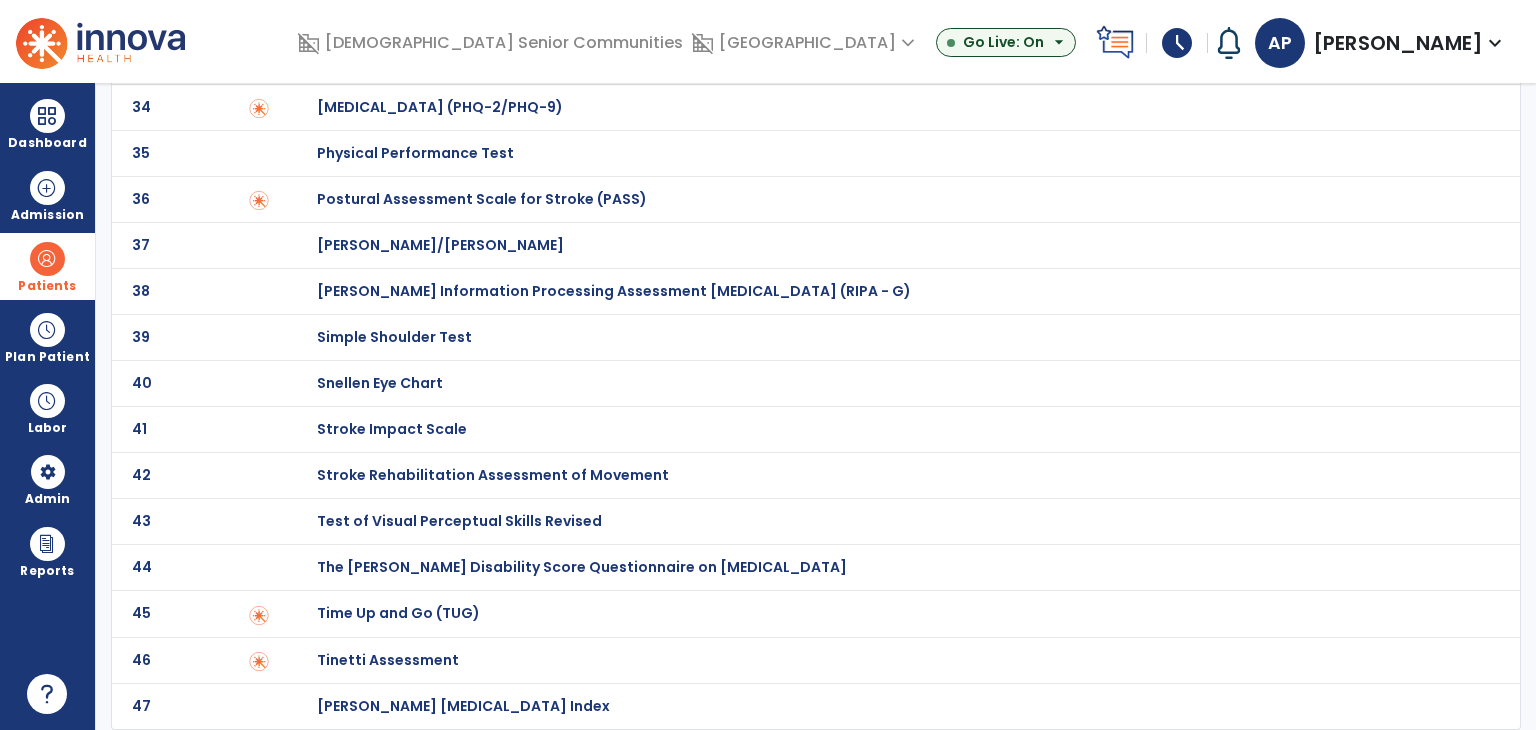 scroll, scrollTop: 0, scrollLeft: 0, axis: both 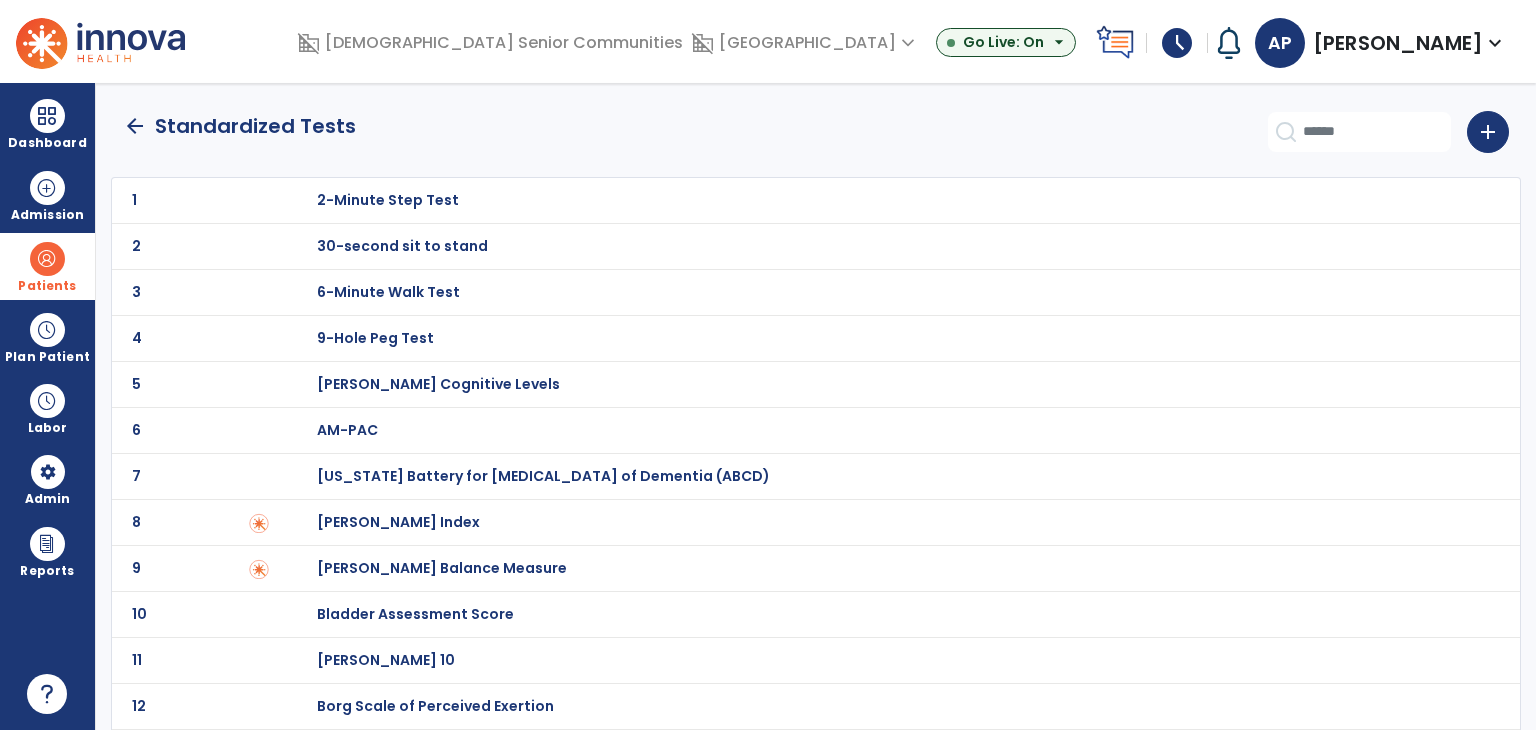 click on "[PERSON_NAME] Index" at bounding box center [888, 200] 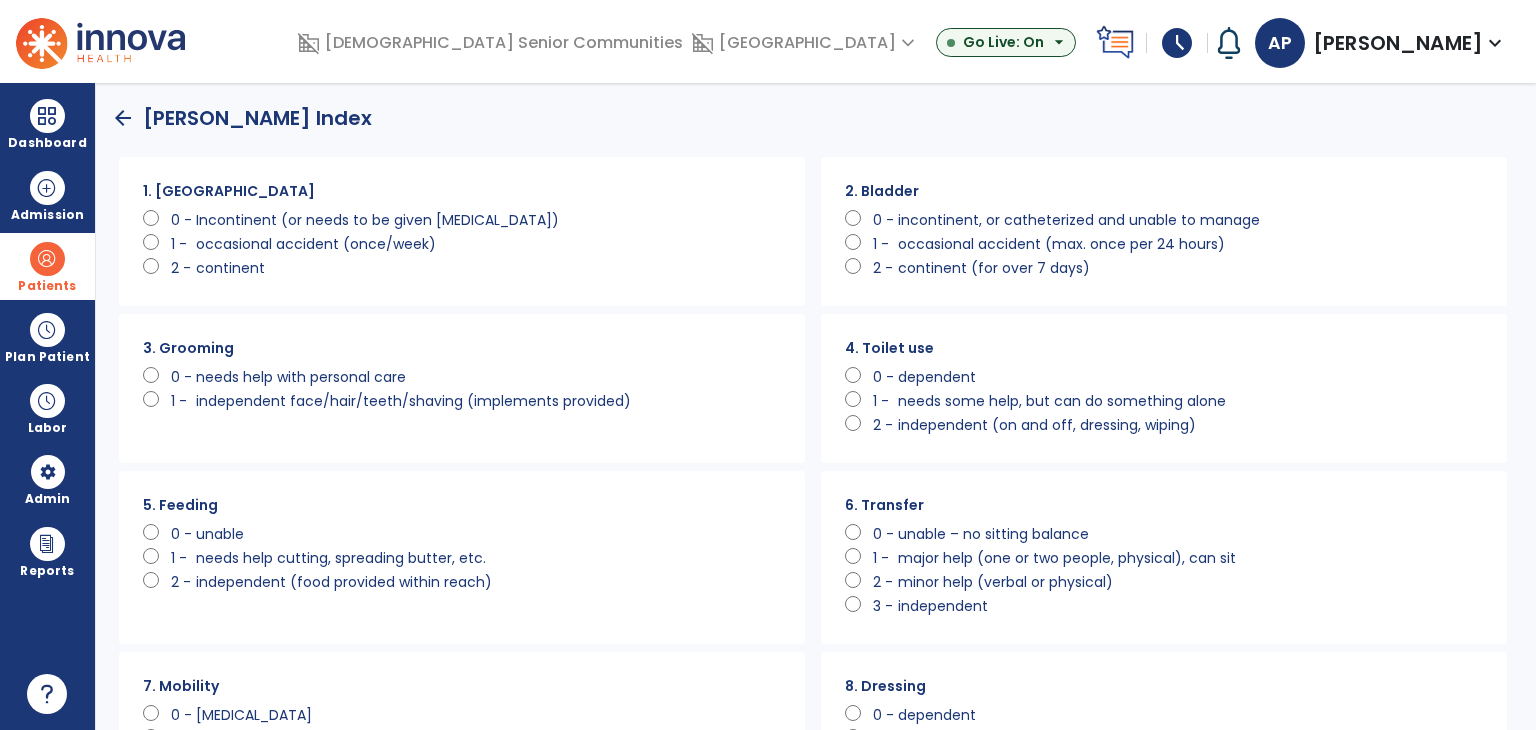 click on "continent" 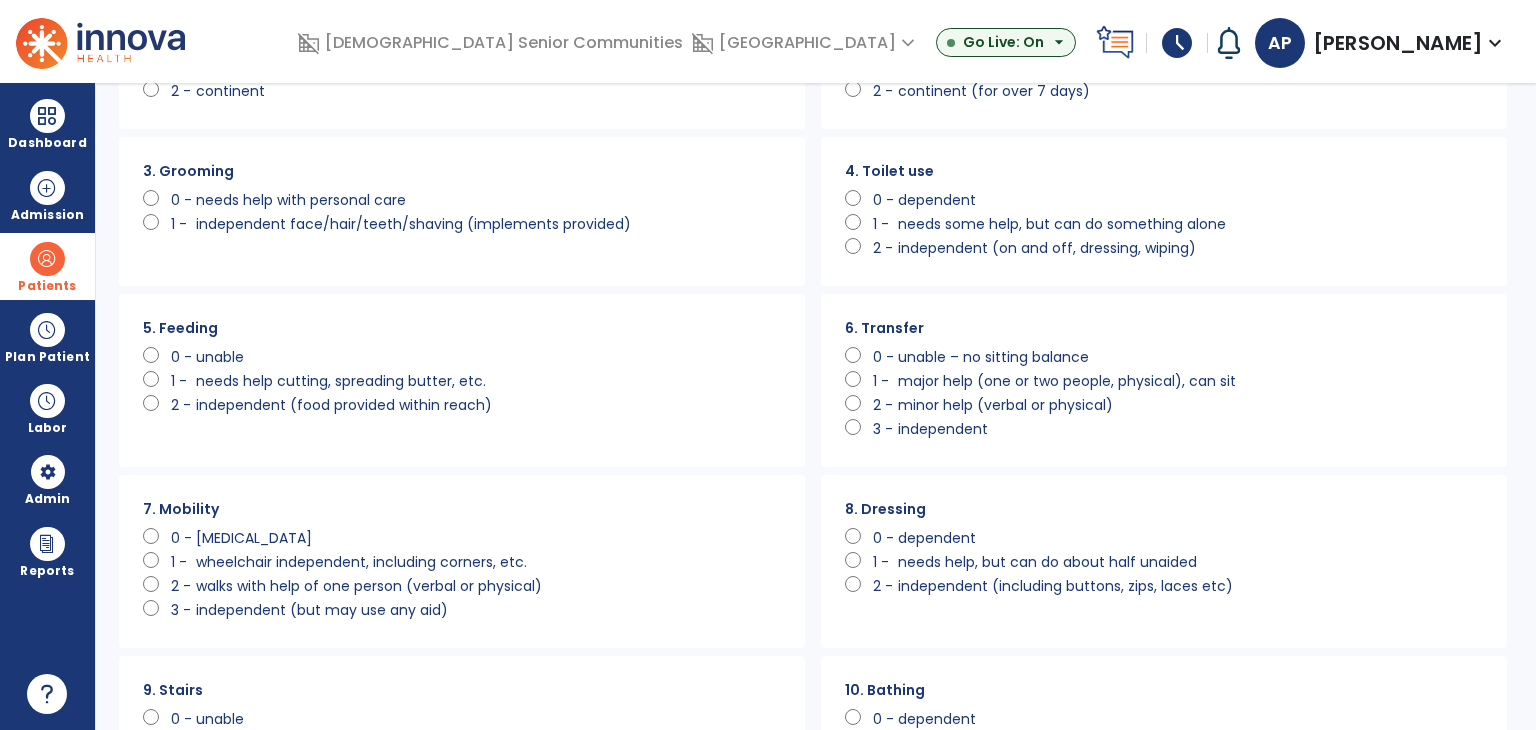 scroll, scrollTop: 200, scrollLeft: 0, axis: vertical 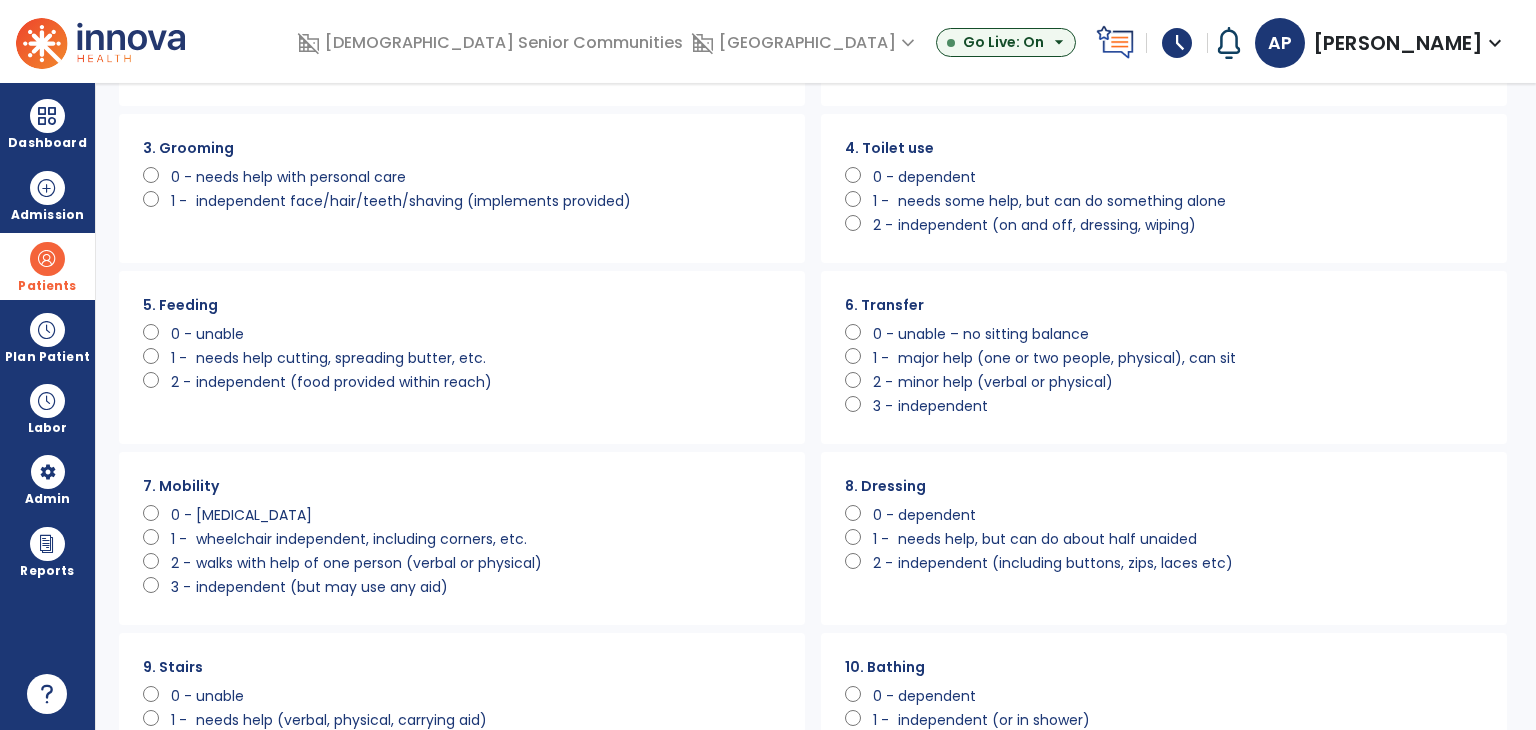 click on "independent (food provided within reach)" 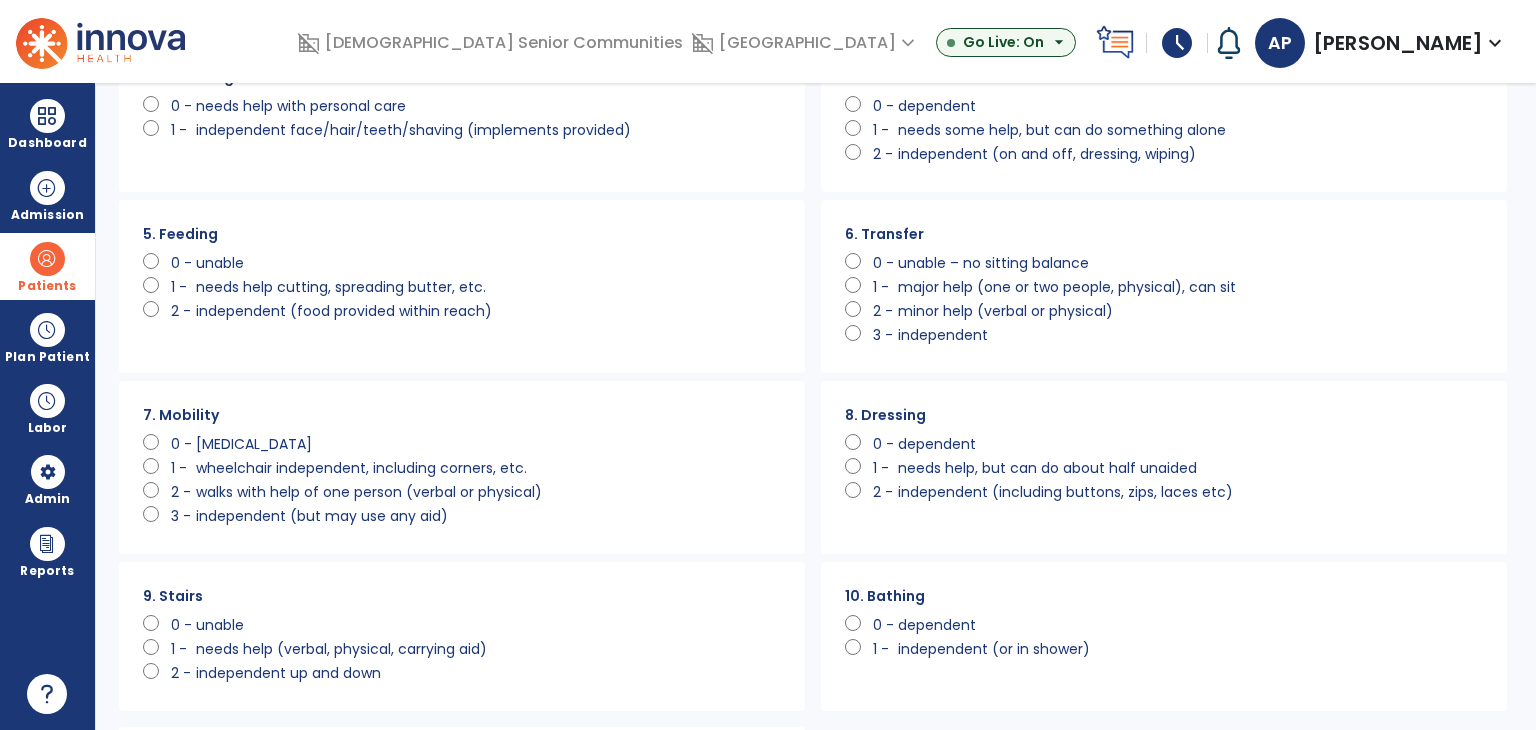 scroll, scrollTop: 300, scrollLeft: 0, axis: vertical 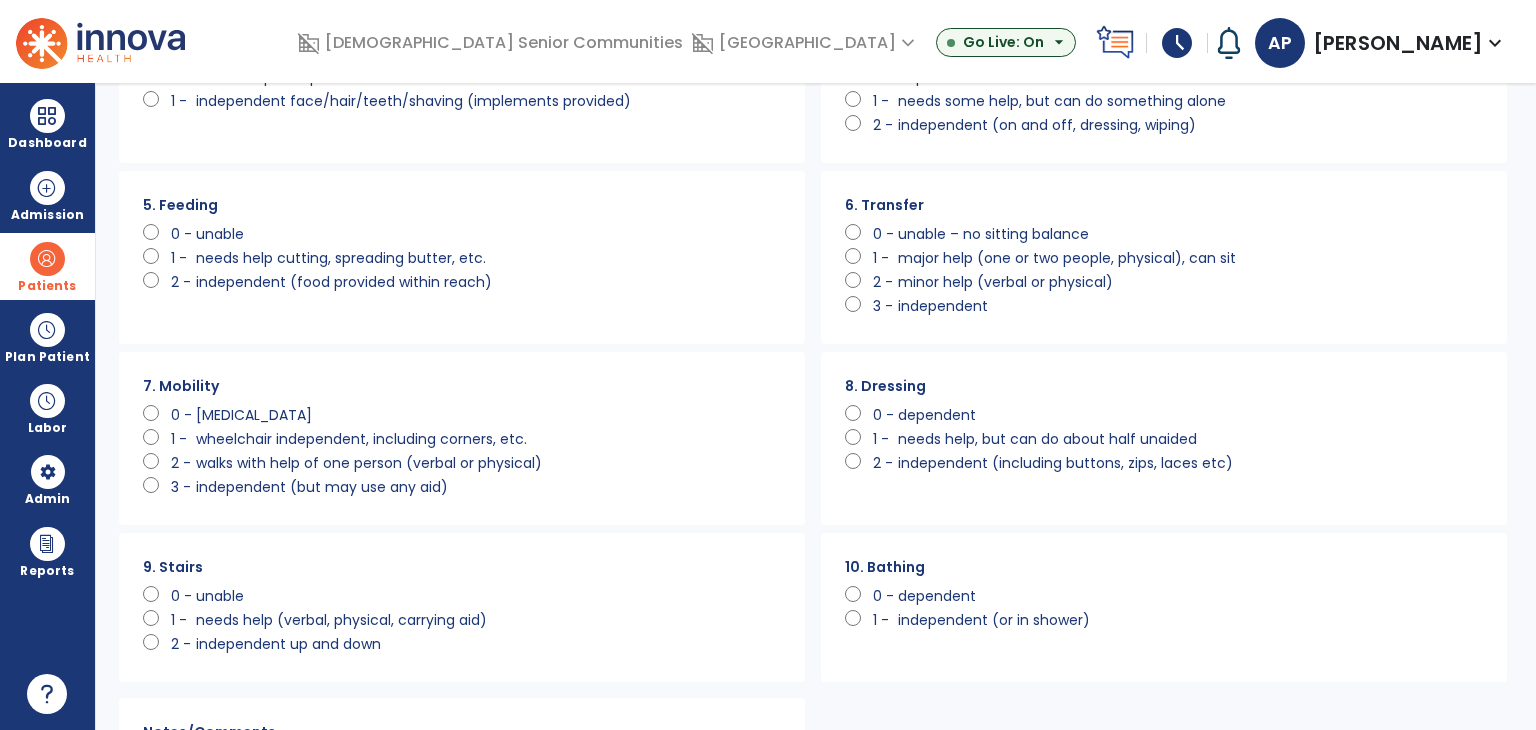 click on "needs help, but can do about half unaided" 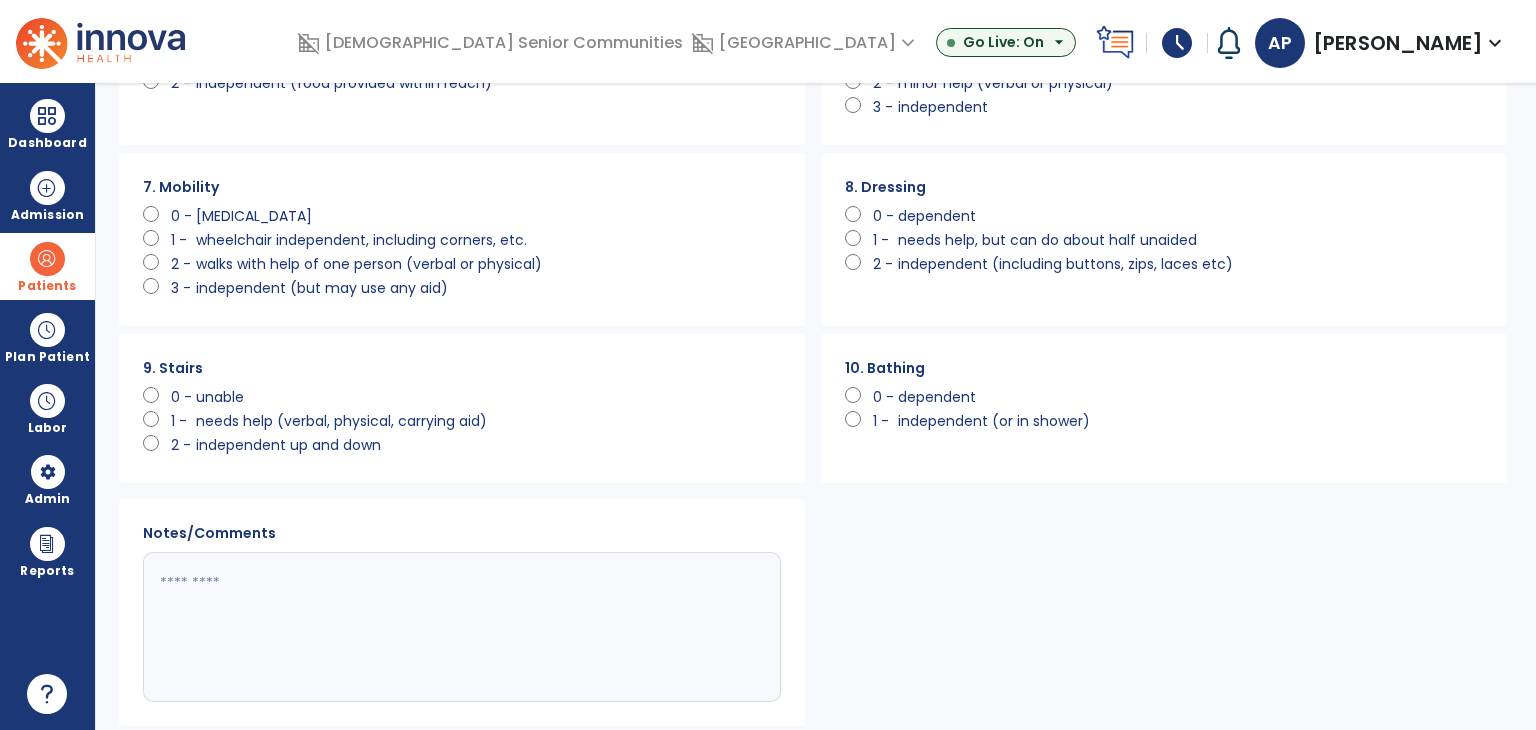 scroll, scrollTop: 500, scrollLeft: 0, axis: vertical 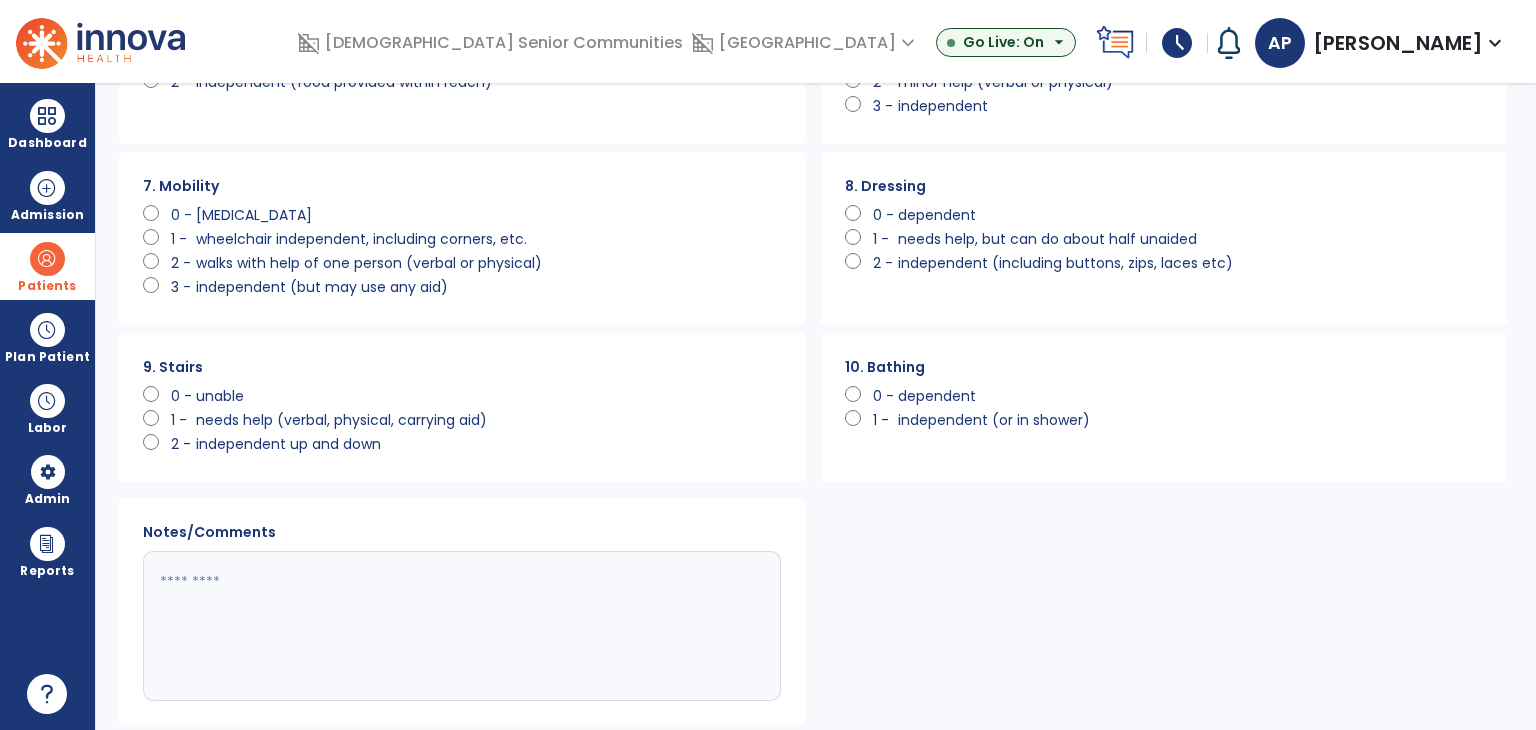 click on "unable" 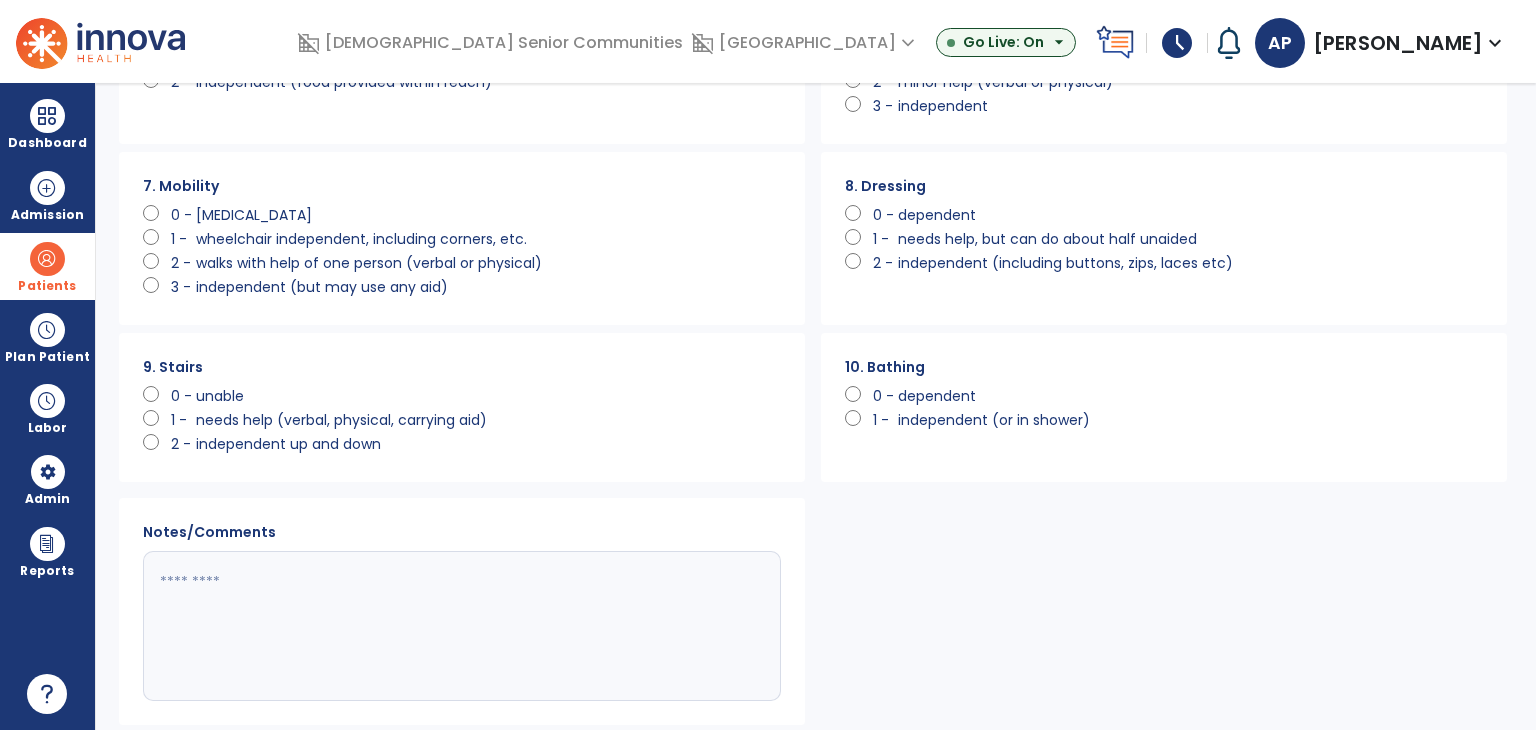drag, startPoint x: 918, startPoint y: 401, endPoint x: 1020, endPoint y: 421, distance: 103.94229 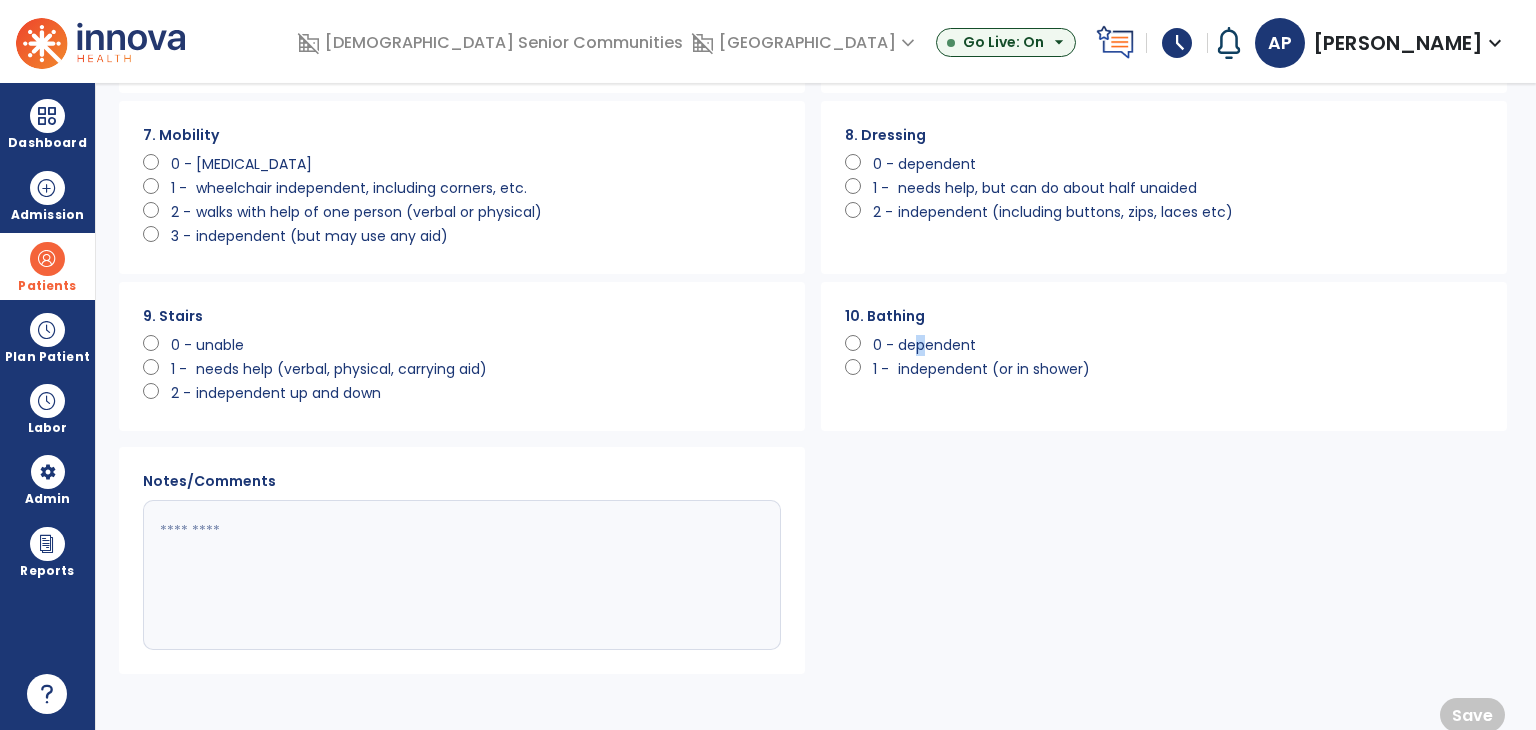 scroll, scrollTop: 576, scrollLeft: 0, axis: vertical 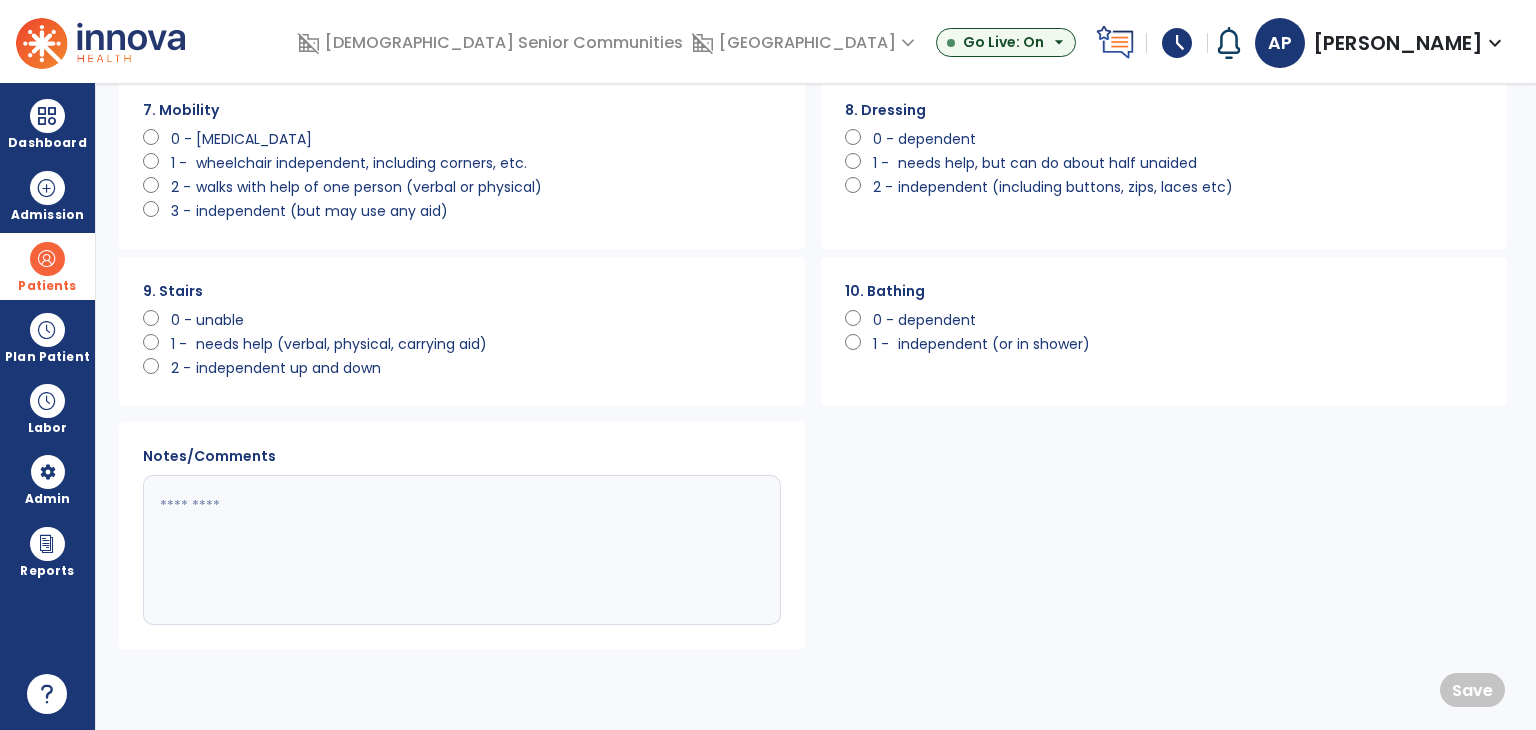 click on "dependent" 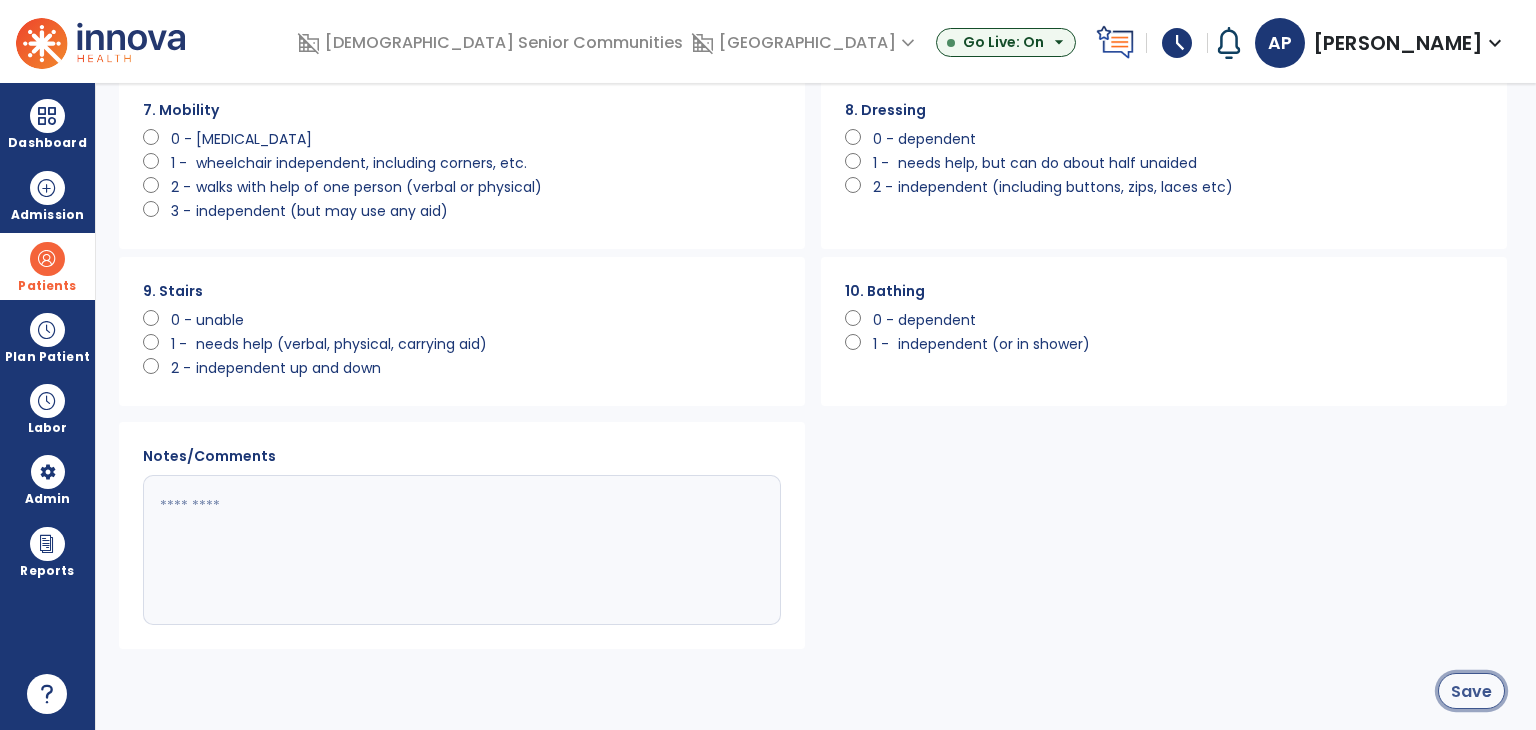 click on "Save" 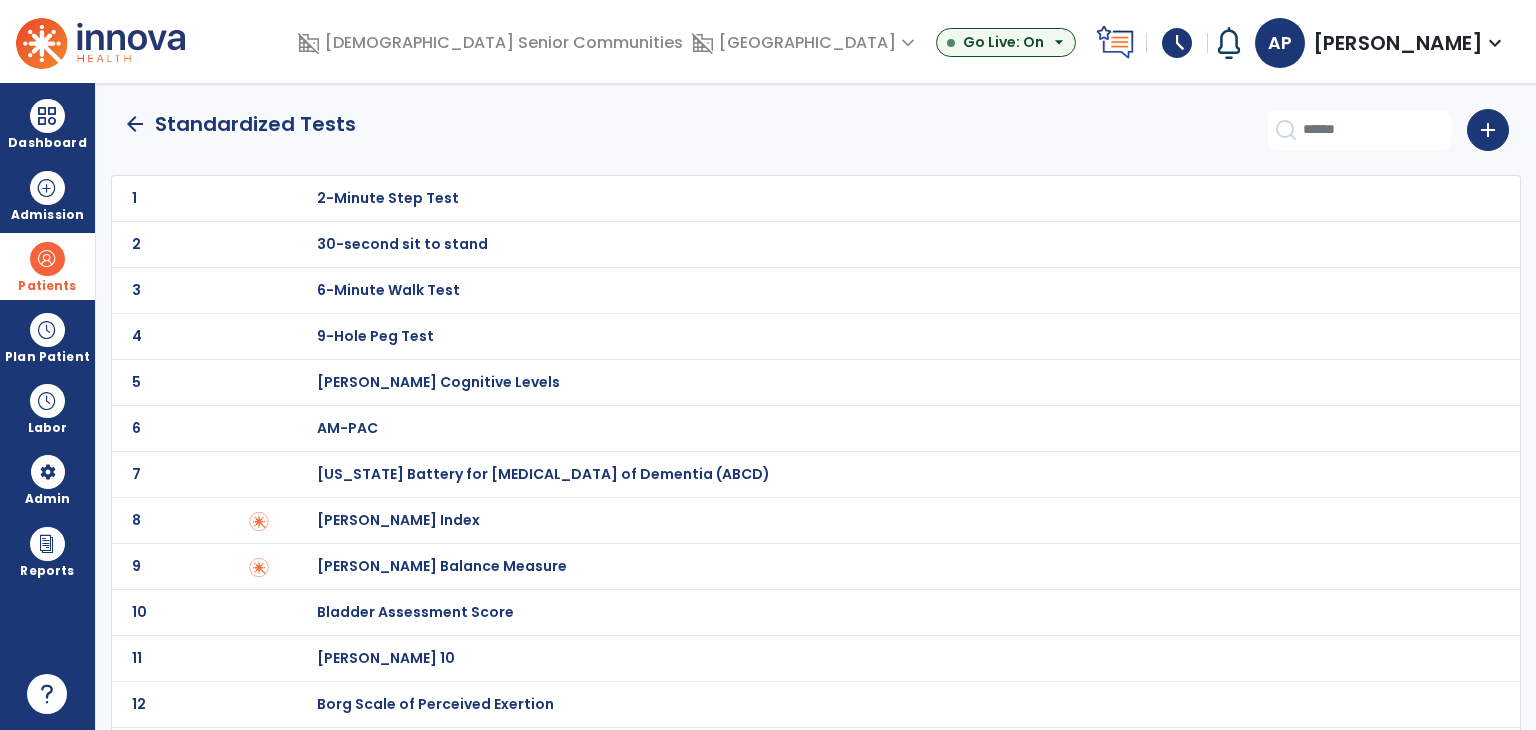 scroll, scrollTop: 0, scrollLeft: 0, axis: both 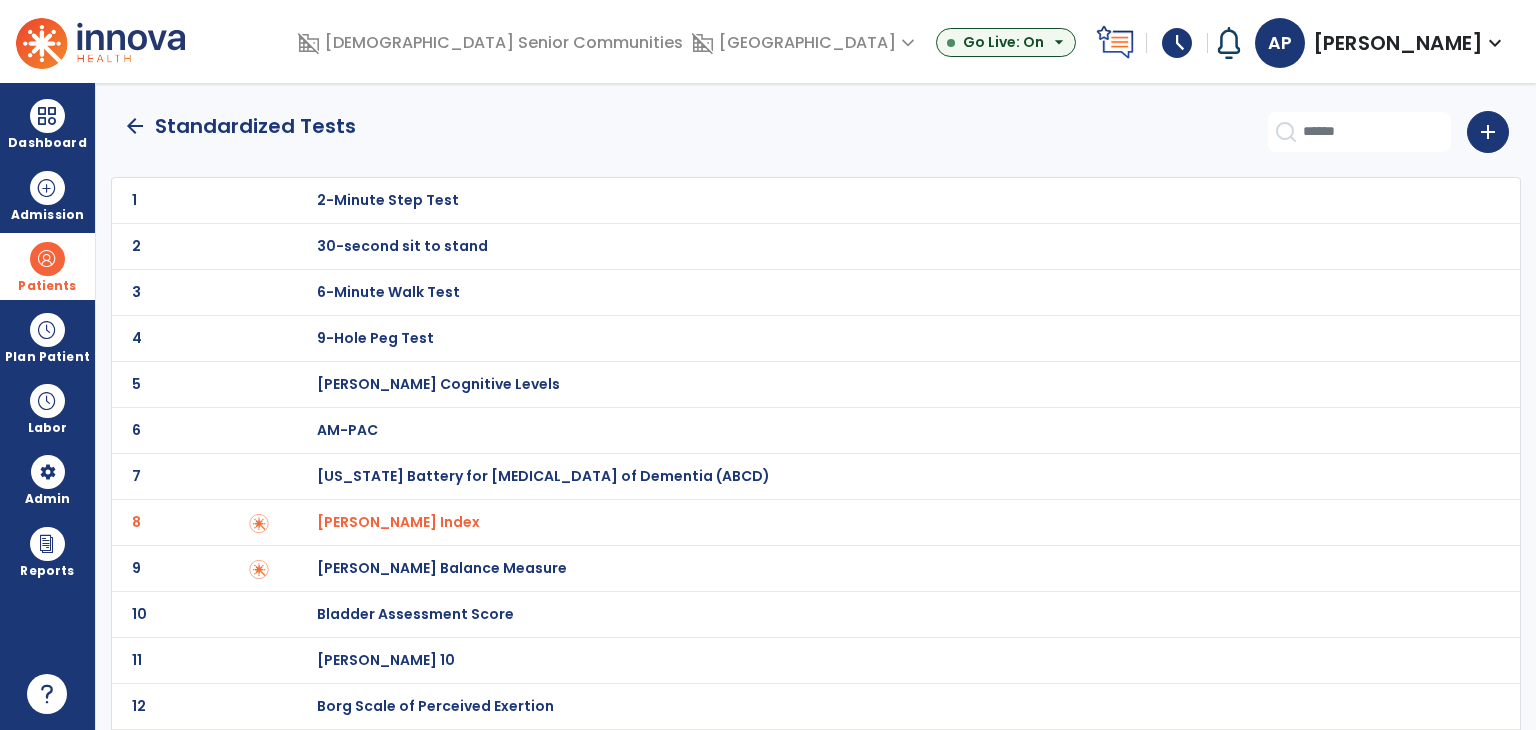 click on "arrow_back" 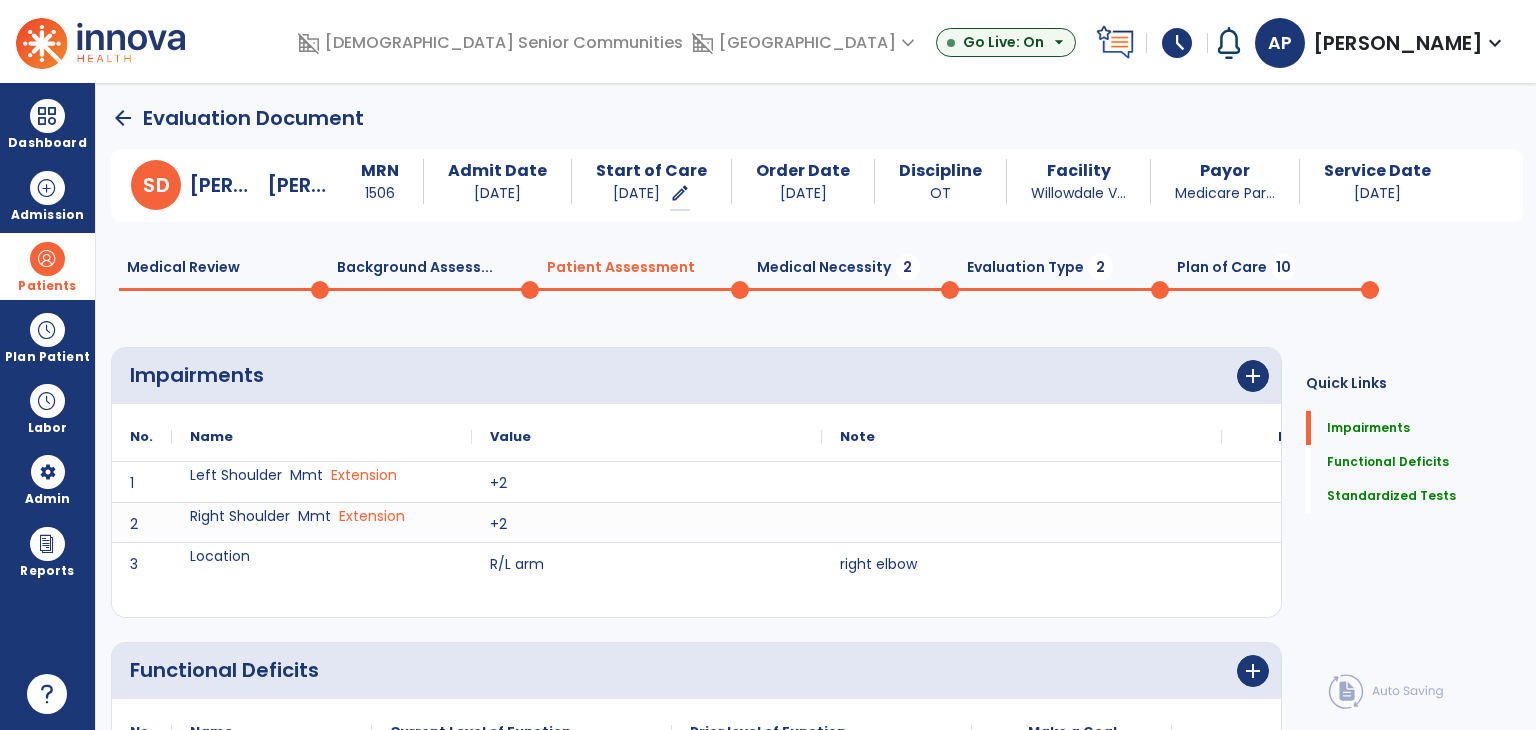 scroll, scrollTop: 1, scrollLeft: 0, axis: vertical 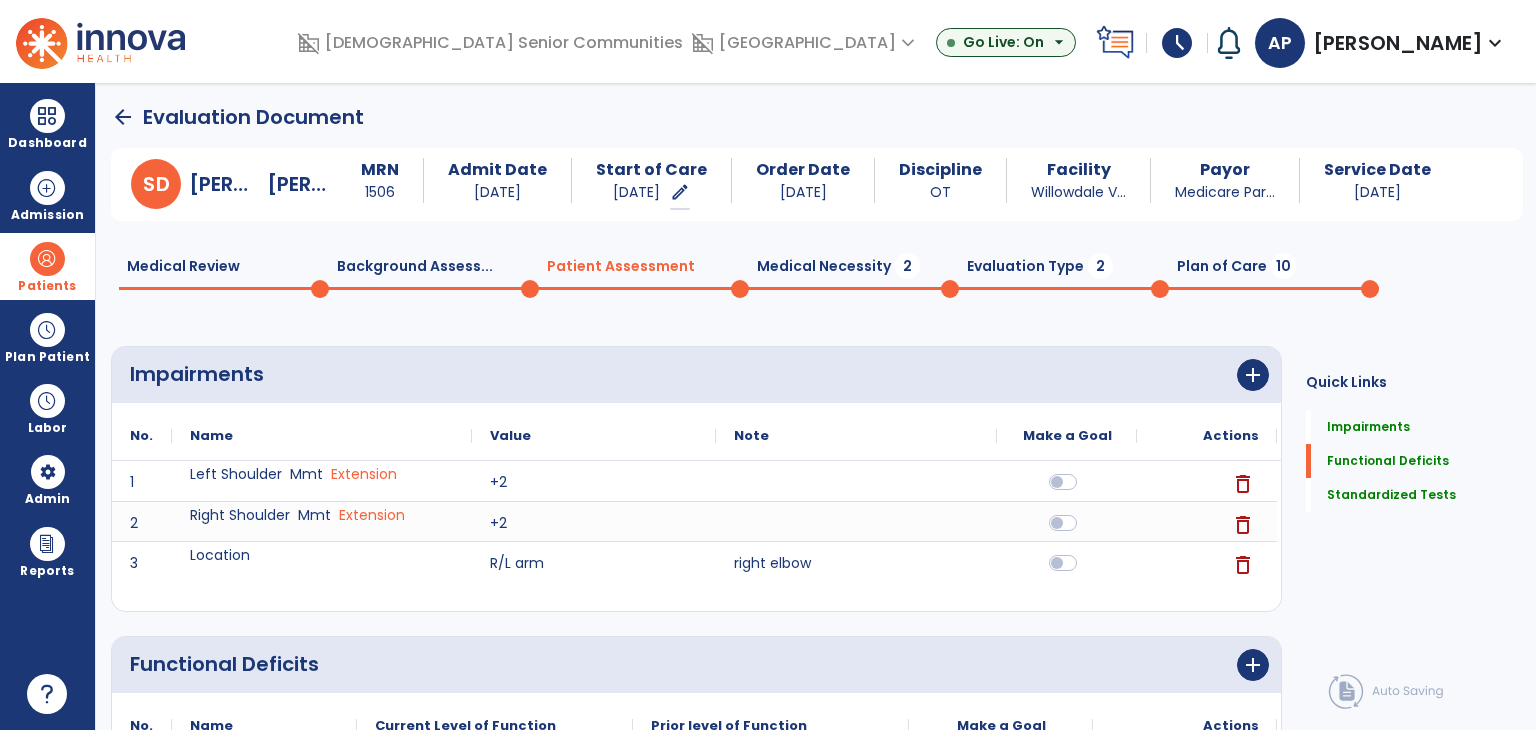 click on "Medical Necessity  2" 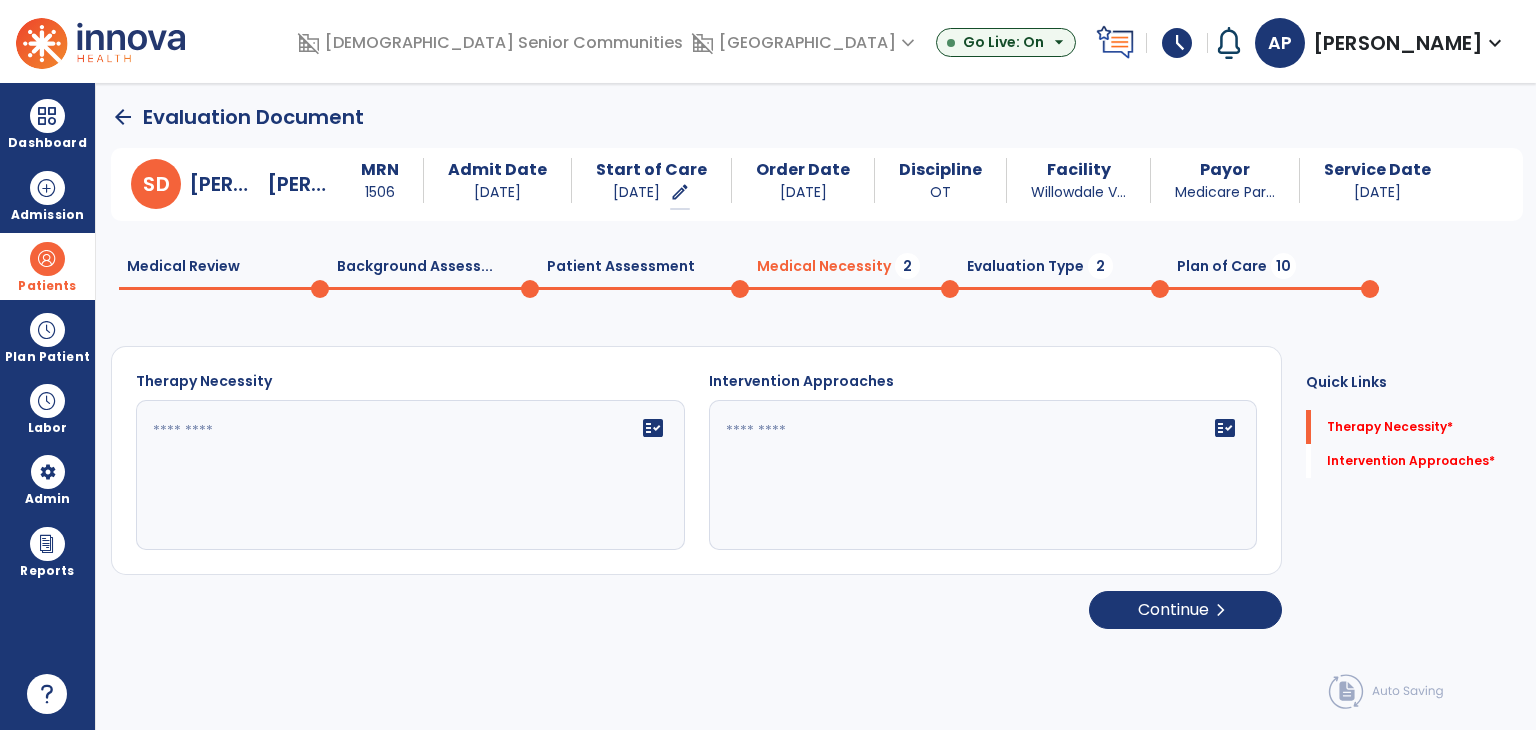 click on "fact_check" 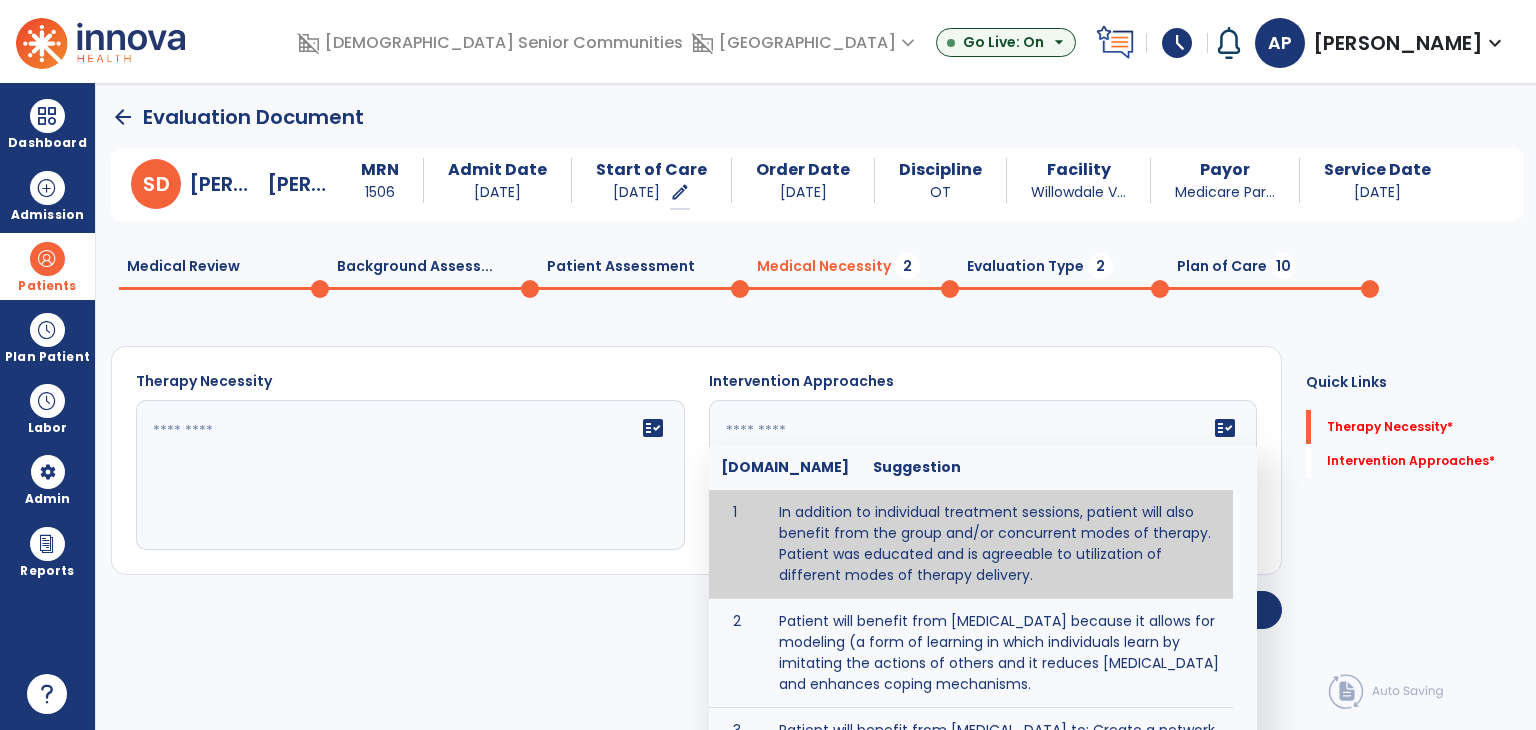 type on "**********" 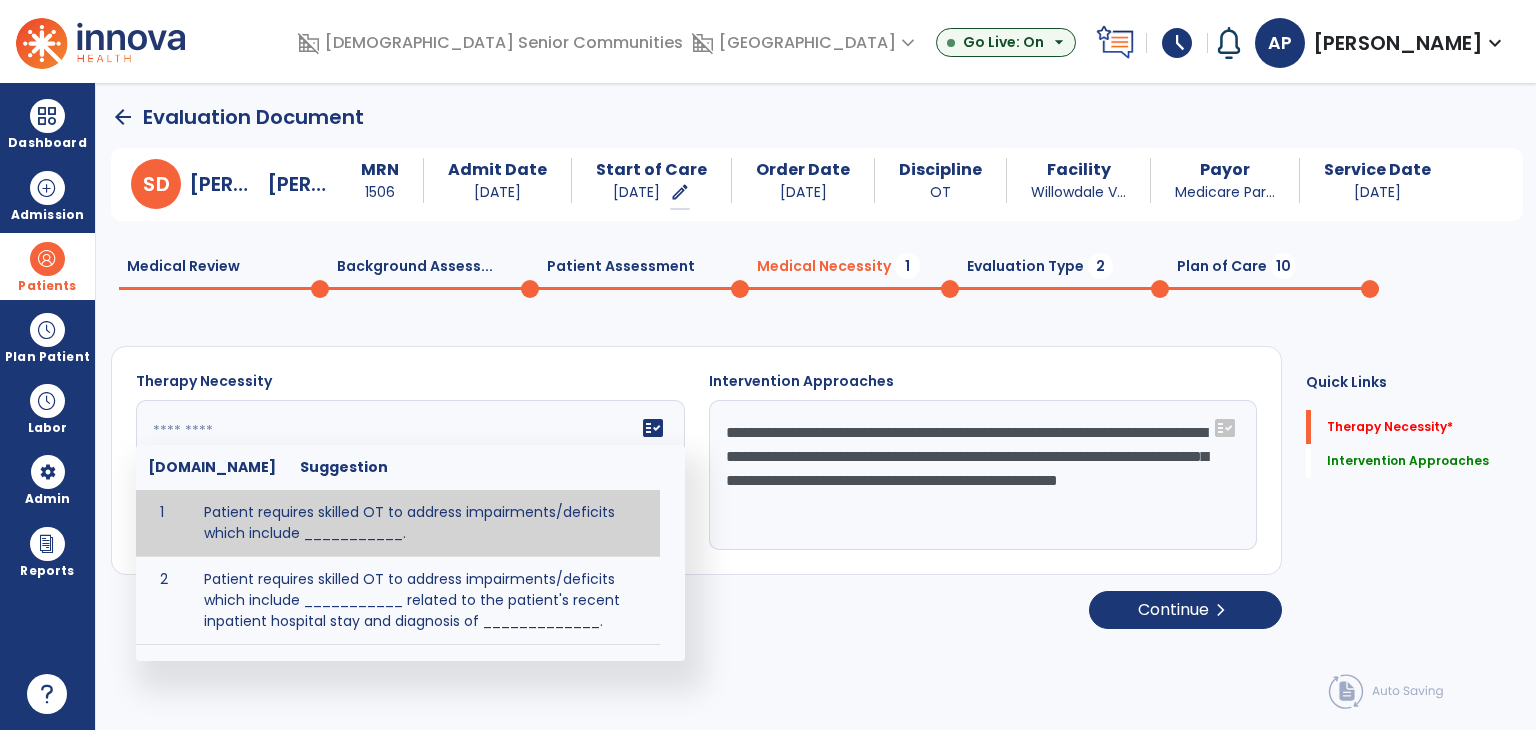 click on "fact_check  [DOMAIN_NAME] Suggestion 1 Patient requires skilled OT to address impairments/deficits which include ___________. 2 Patient requires skilled OT to address impairments/deficits which include ___________ related to the patient's recent inpatient hospital stay and diagnosis of _____________." 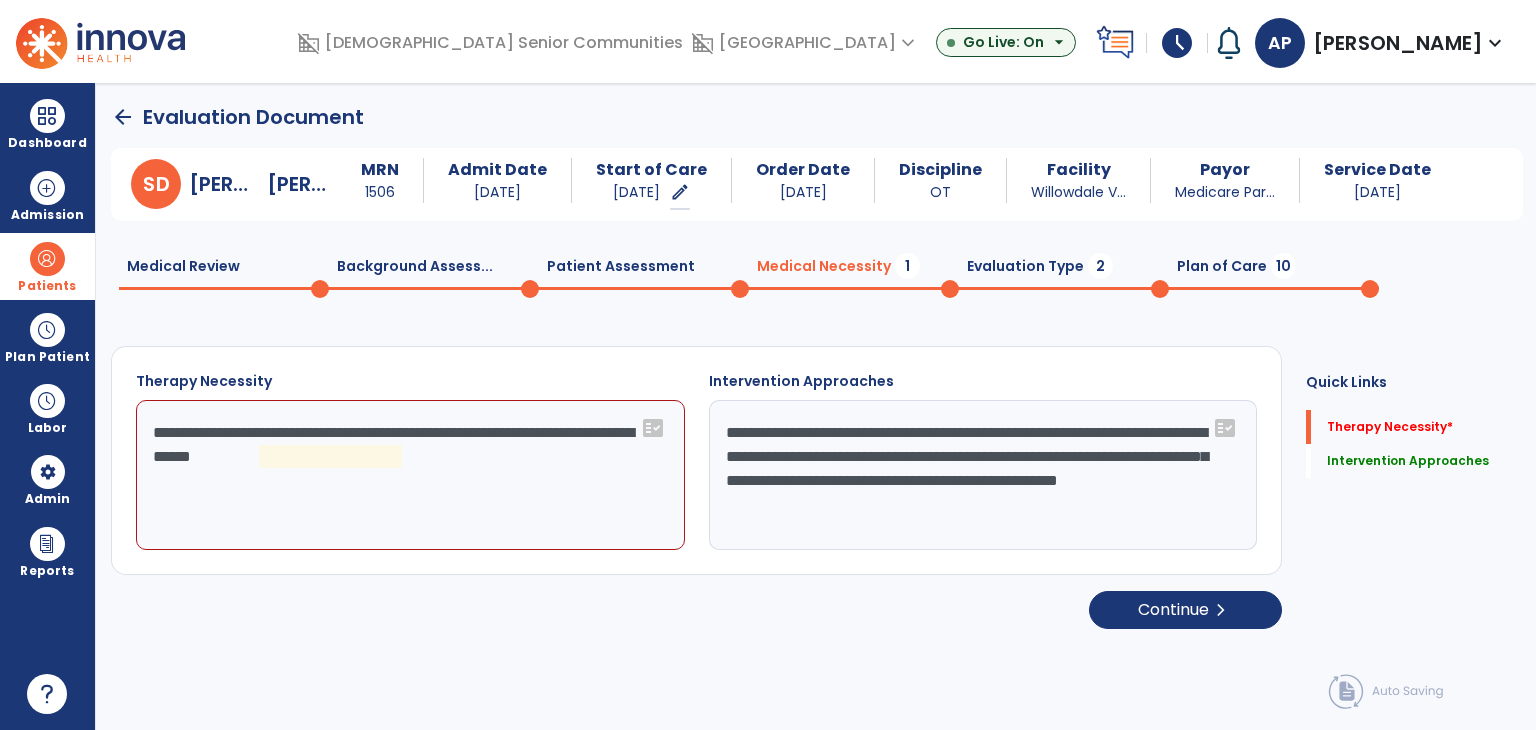 click on "**********" 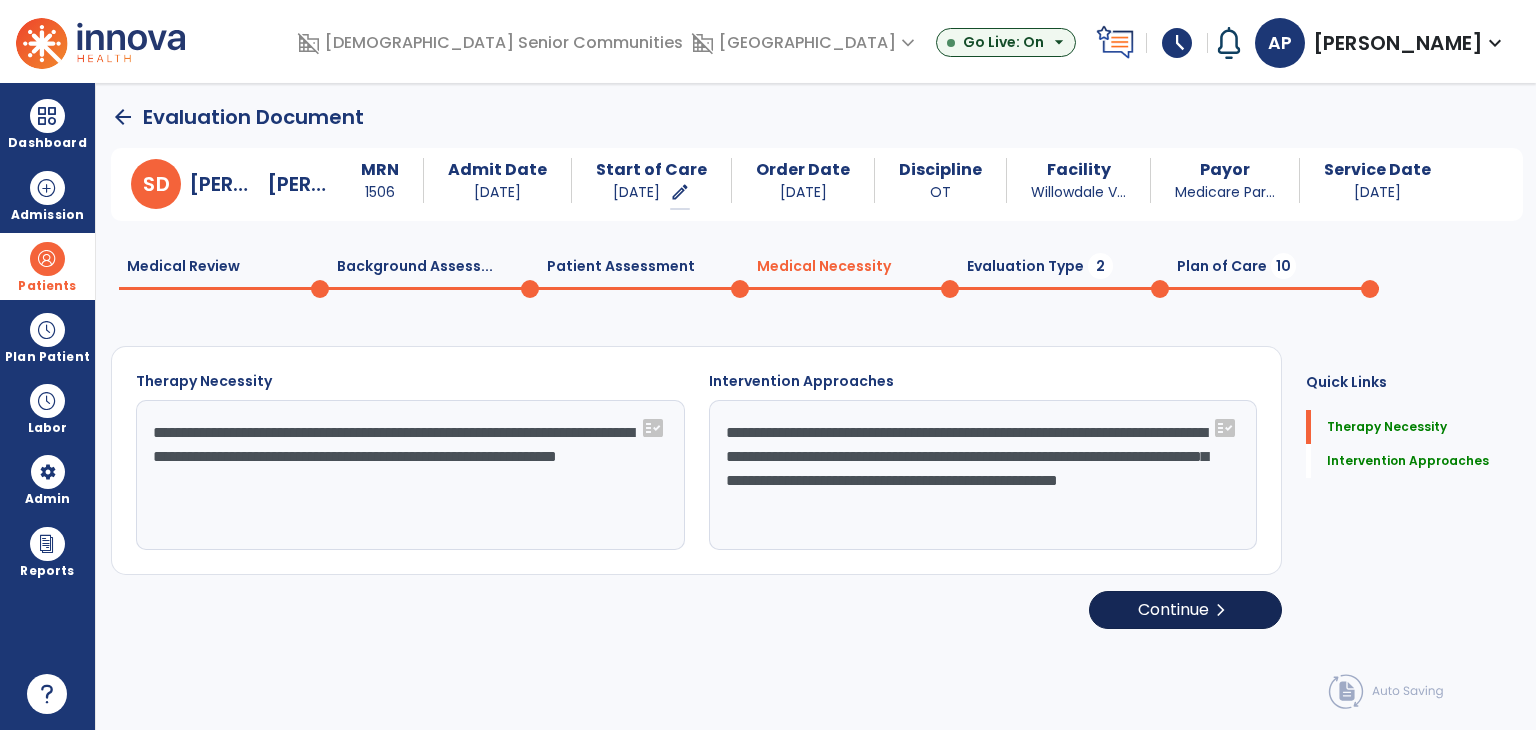 type on "**********" 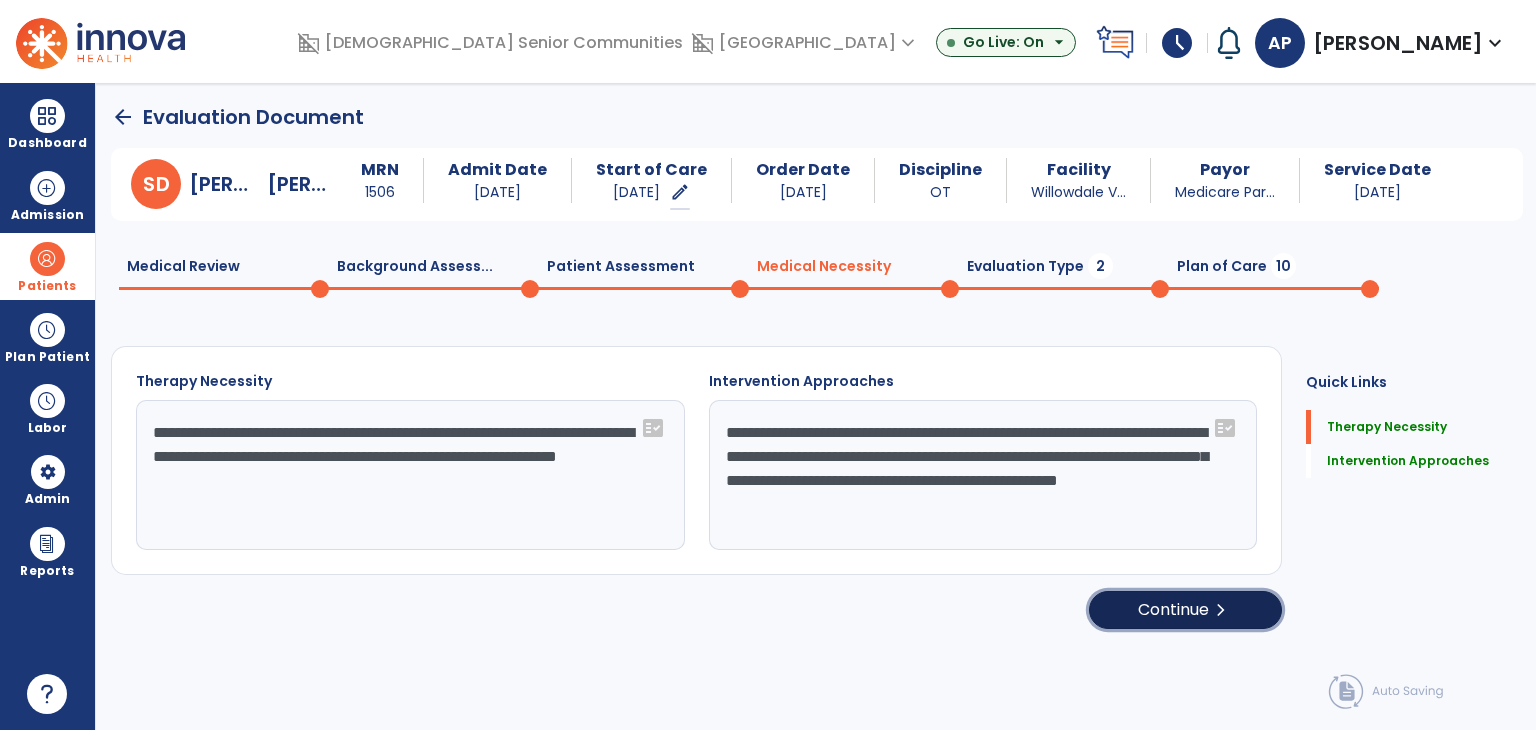 click on "Continue  chevron_right" 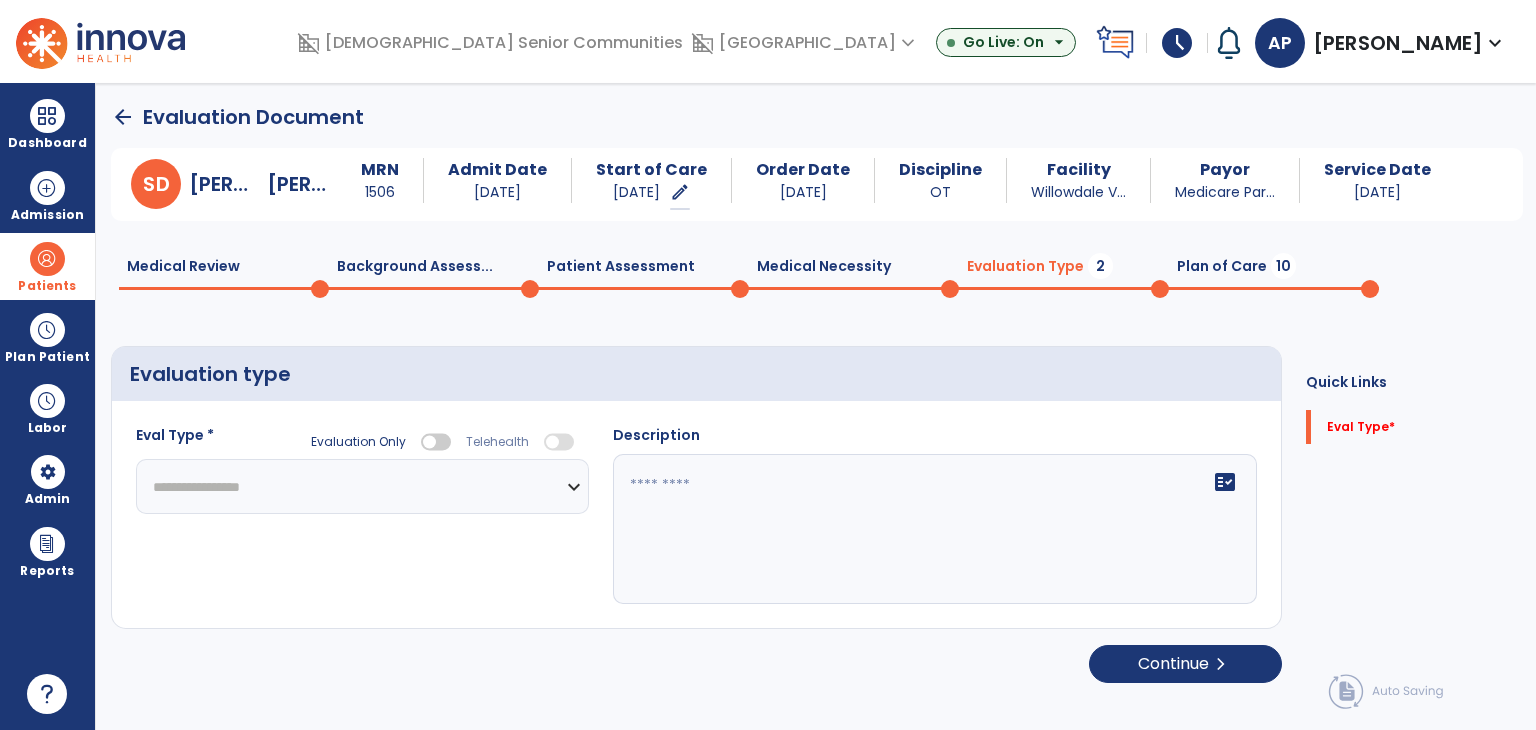 select 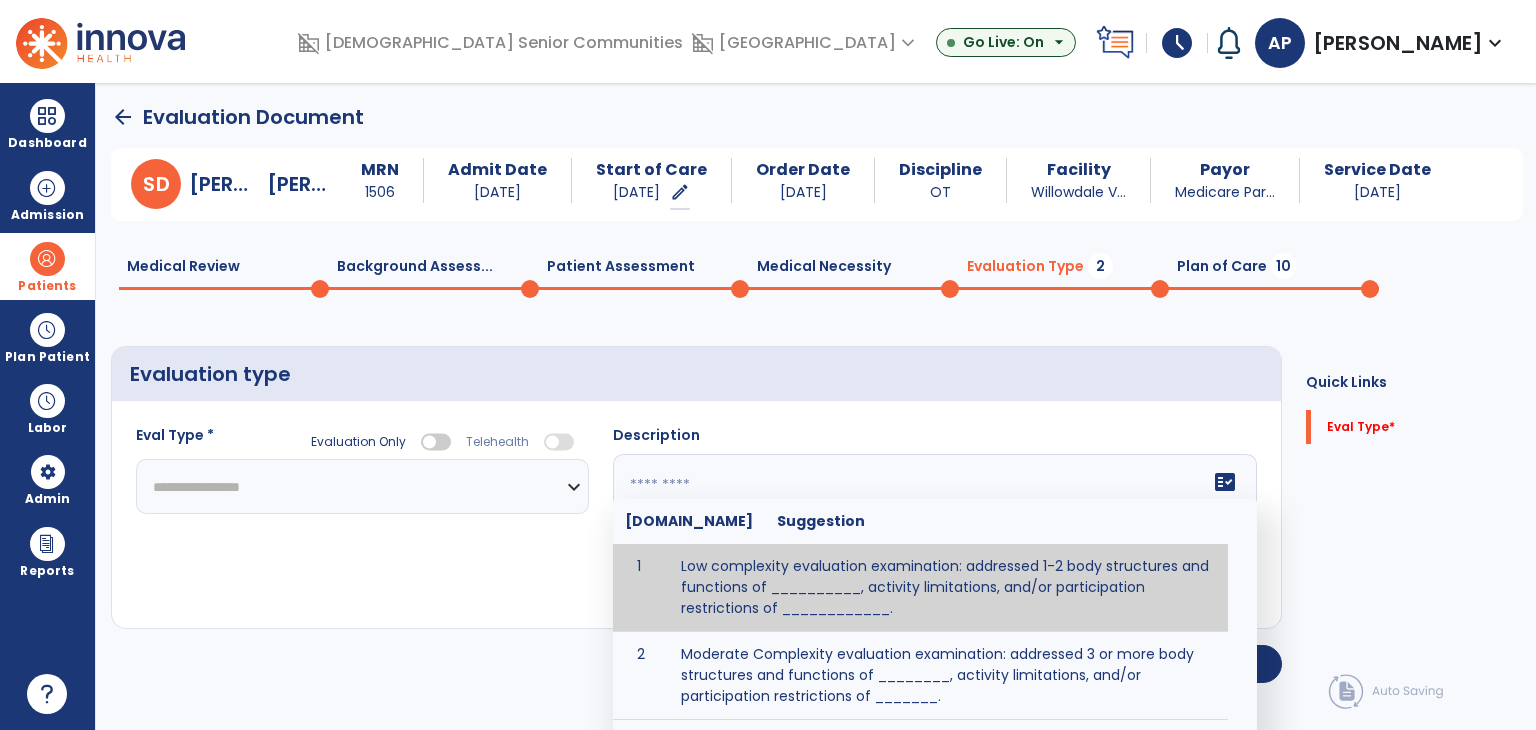 click on "fact_check  [DOMAIN_NAME] Suggestion 1 Low complexity evaluation examination: addressed 1-2 body structures and functions of __________, activity limitations, and/or participation restrictions of ____________. 2 Moderate Complexity evaluation examination: addressed 3 or more body structures and functions of ________, activity limitations, and/or participation restrictions of _______. 3 High Complexity evaluation examination: addressed 4 or more body structures and functions of _______, activity limitations, and/or participation restrictions of _________" 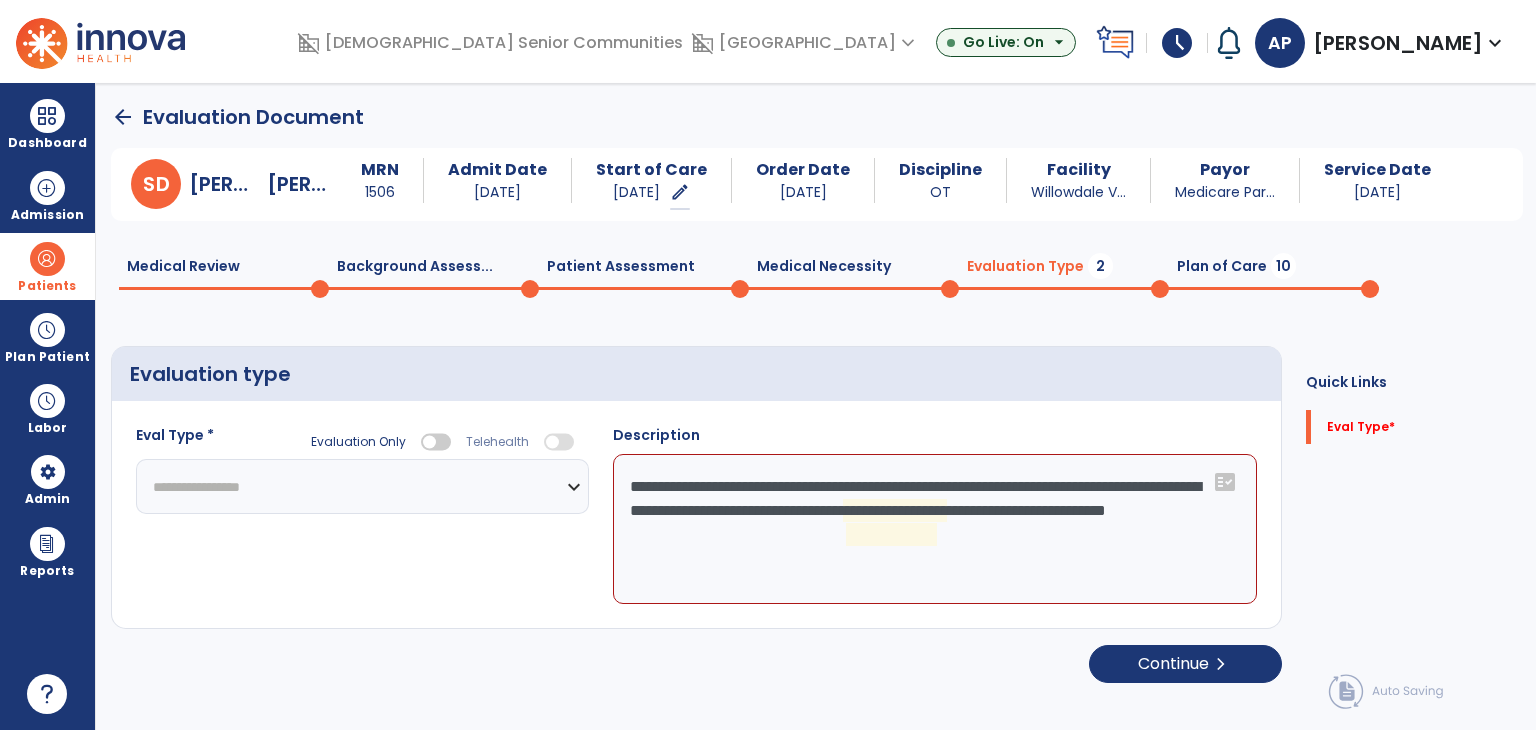 drag, startPoint x: 535, startPoint y: 505, endPoint x: 519, endPoint y: 475, distance: 34 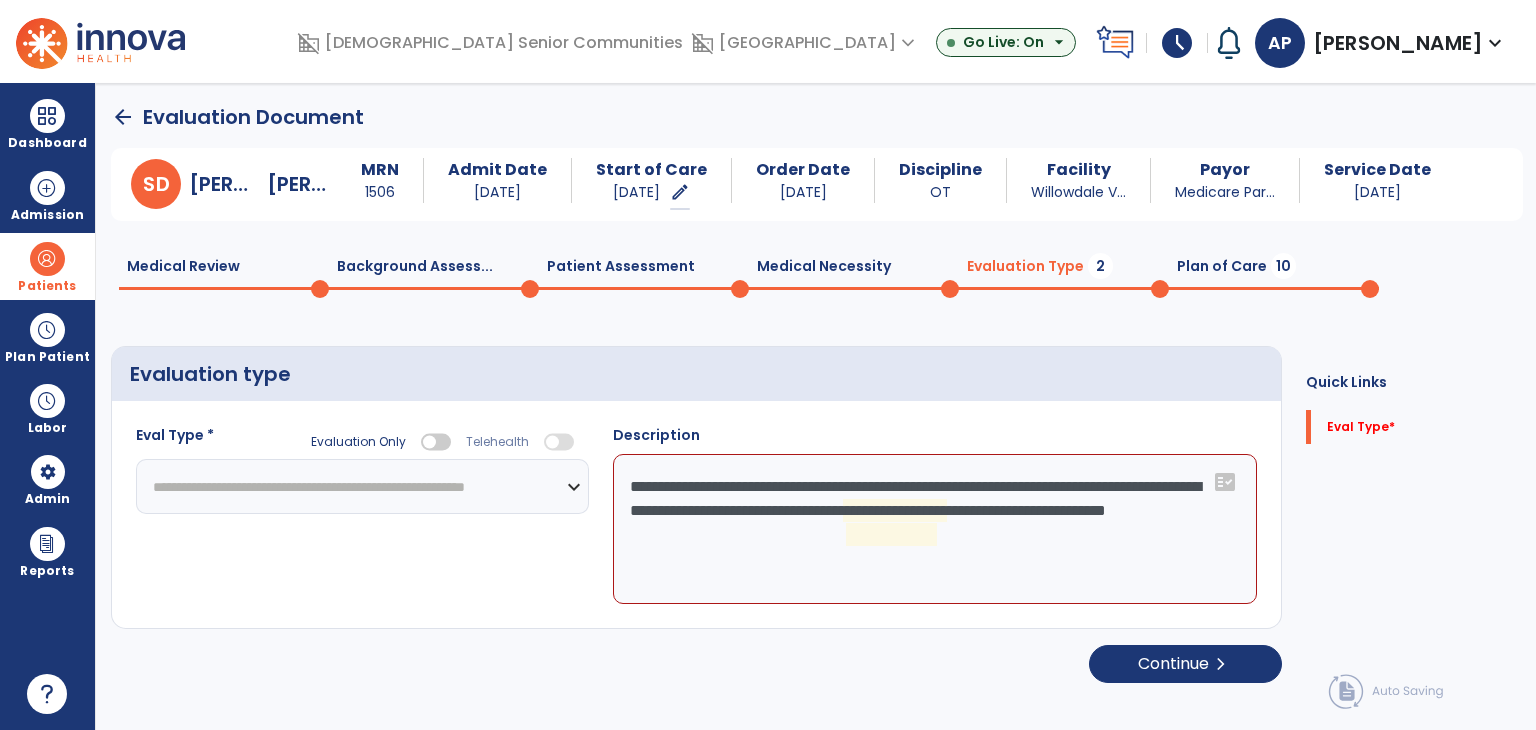 click on "**********" 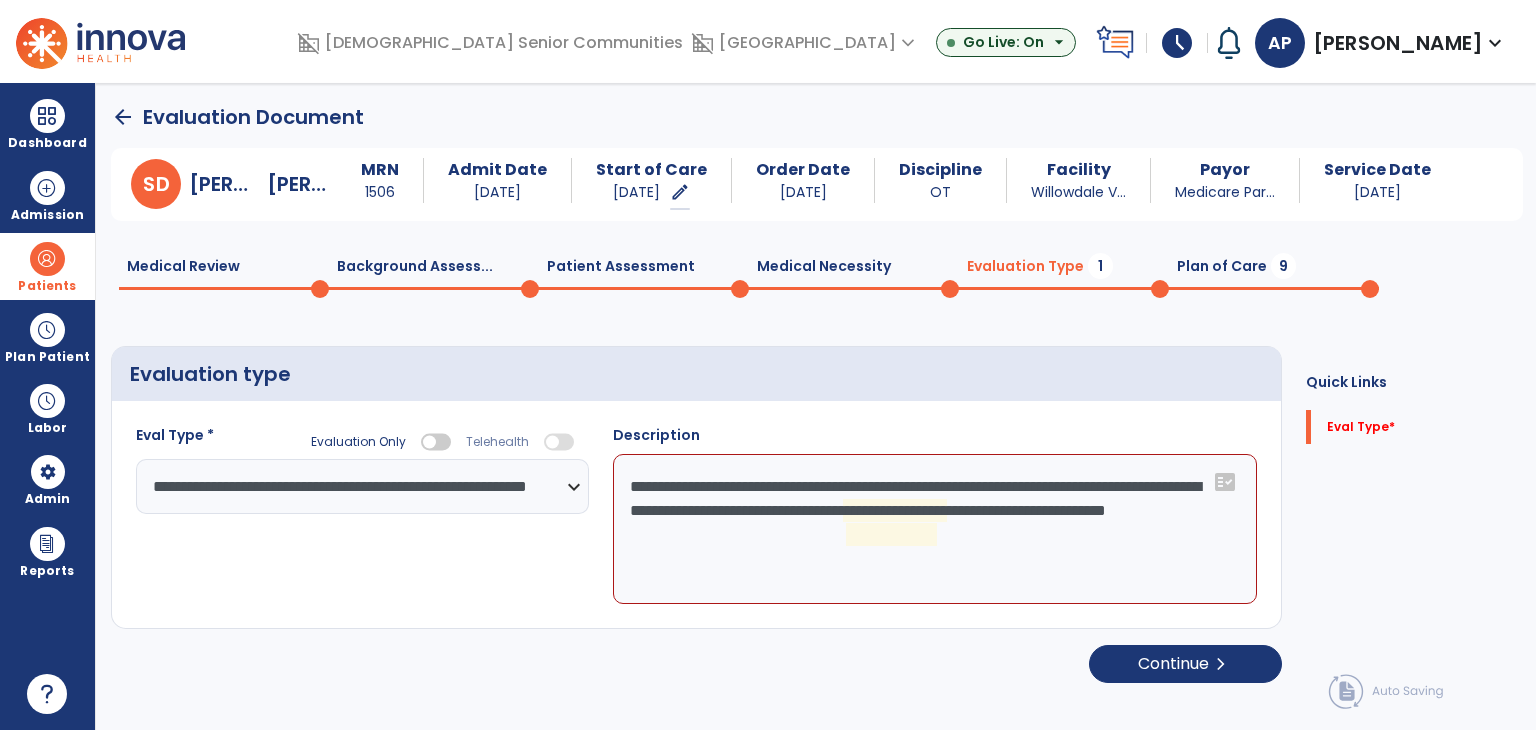 drag, startPoint x: 922, startPoint y: 515, endPoint x: 861, endPoint y: 520, distance: 61.204575 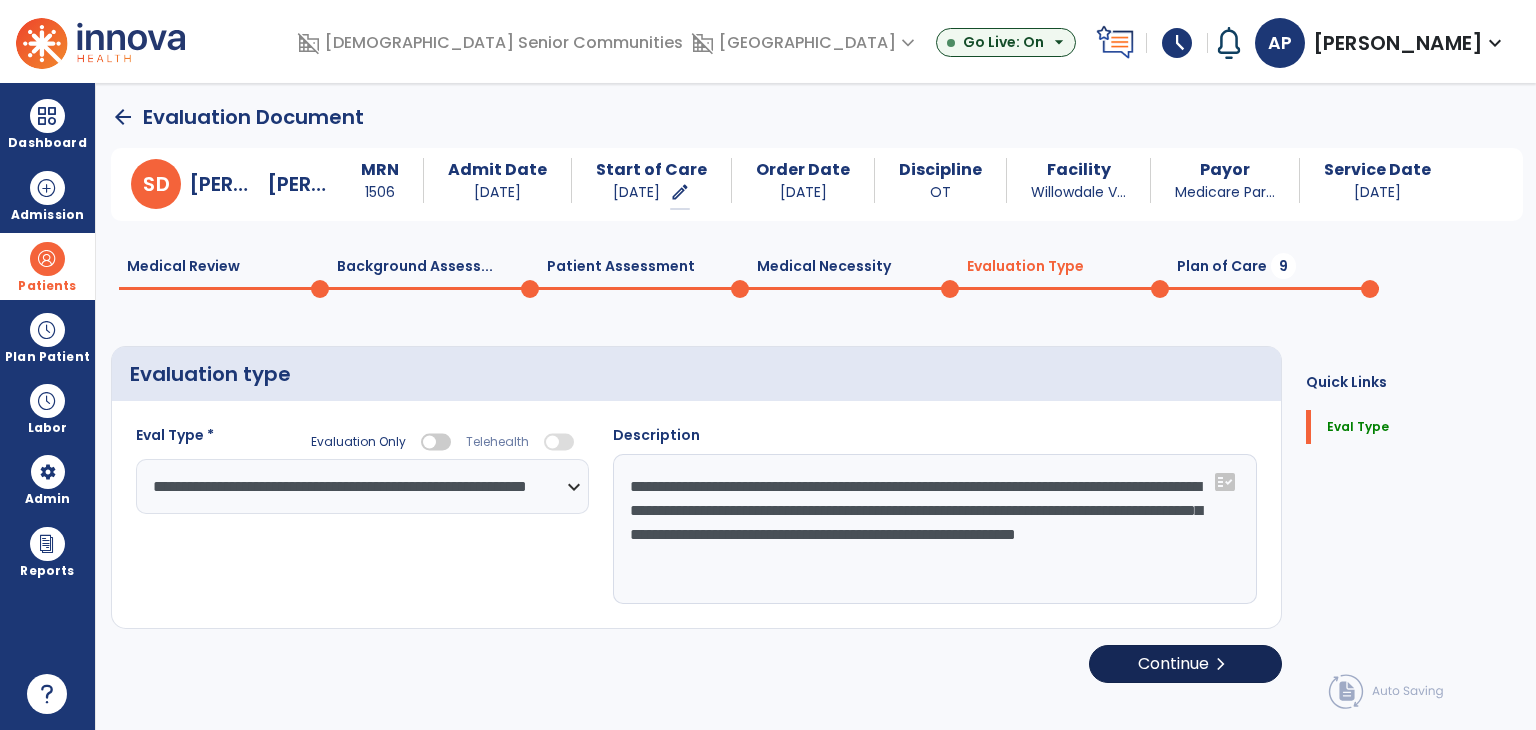 type on "**********" 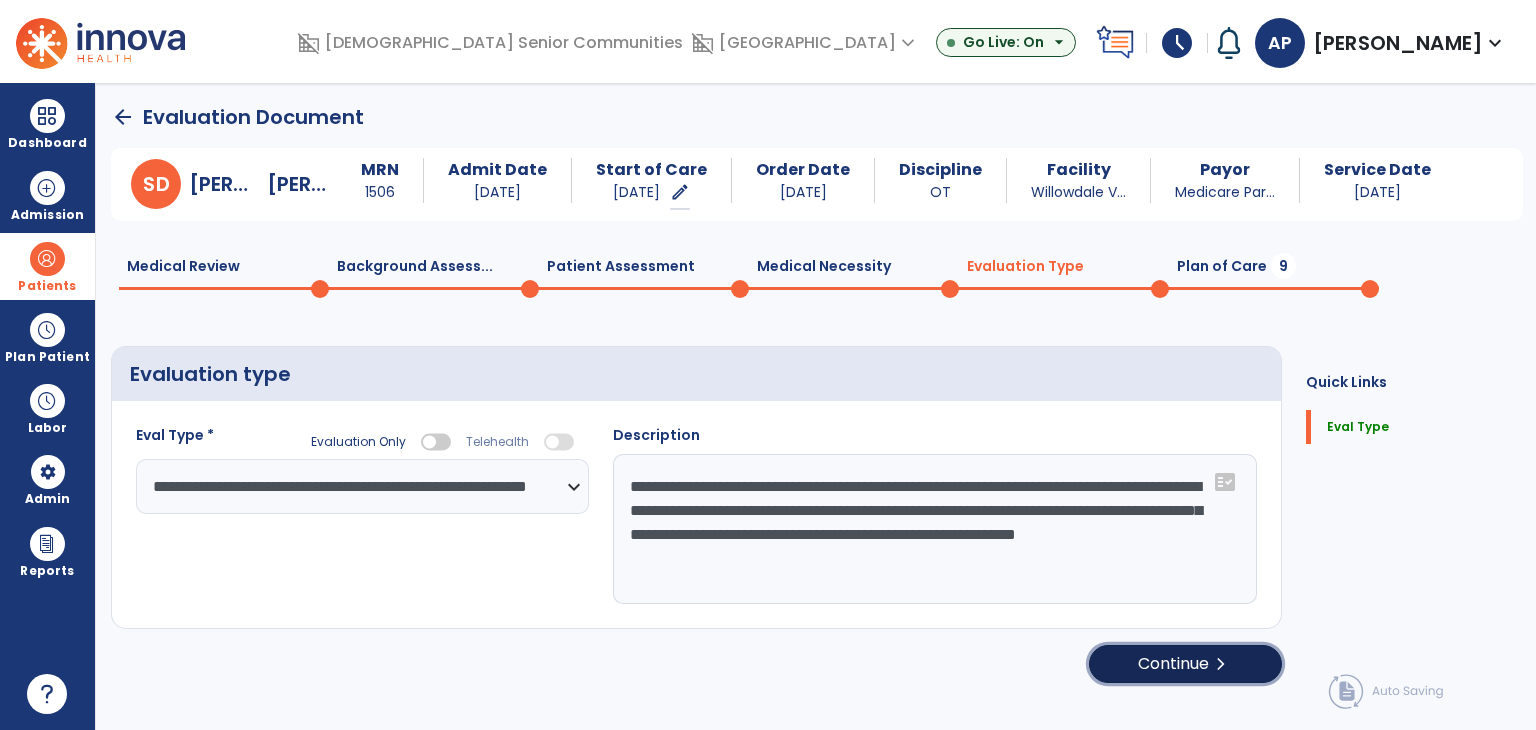 click on "Continue  chevron_right" 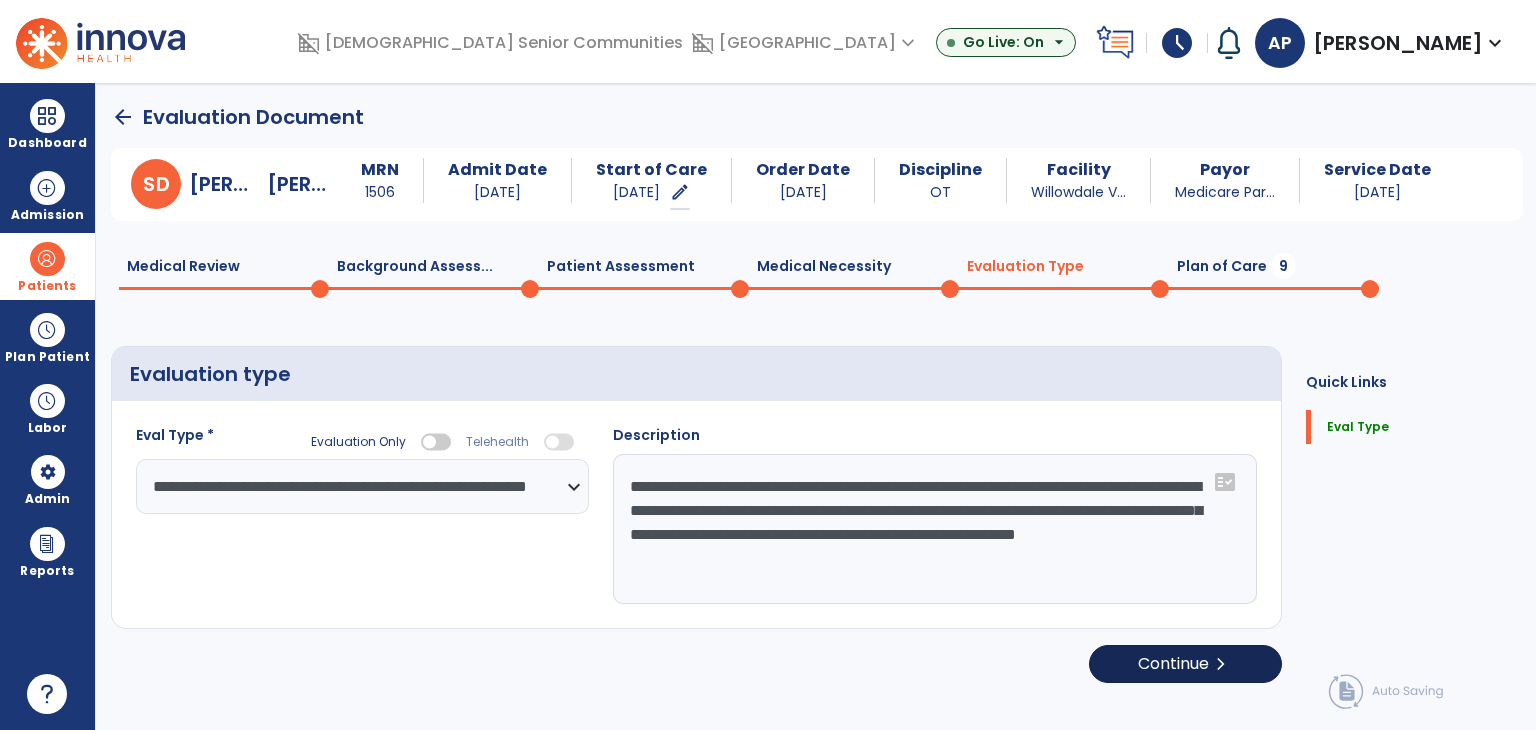 select on "*****" 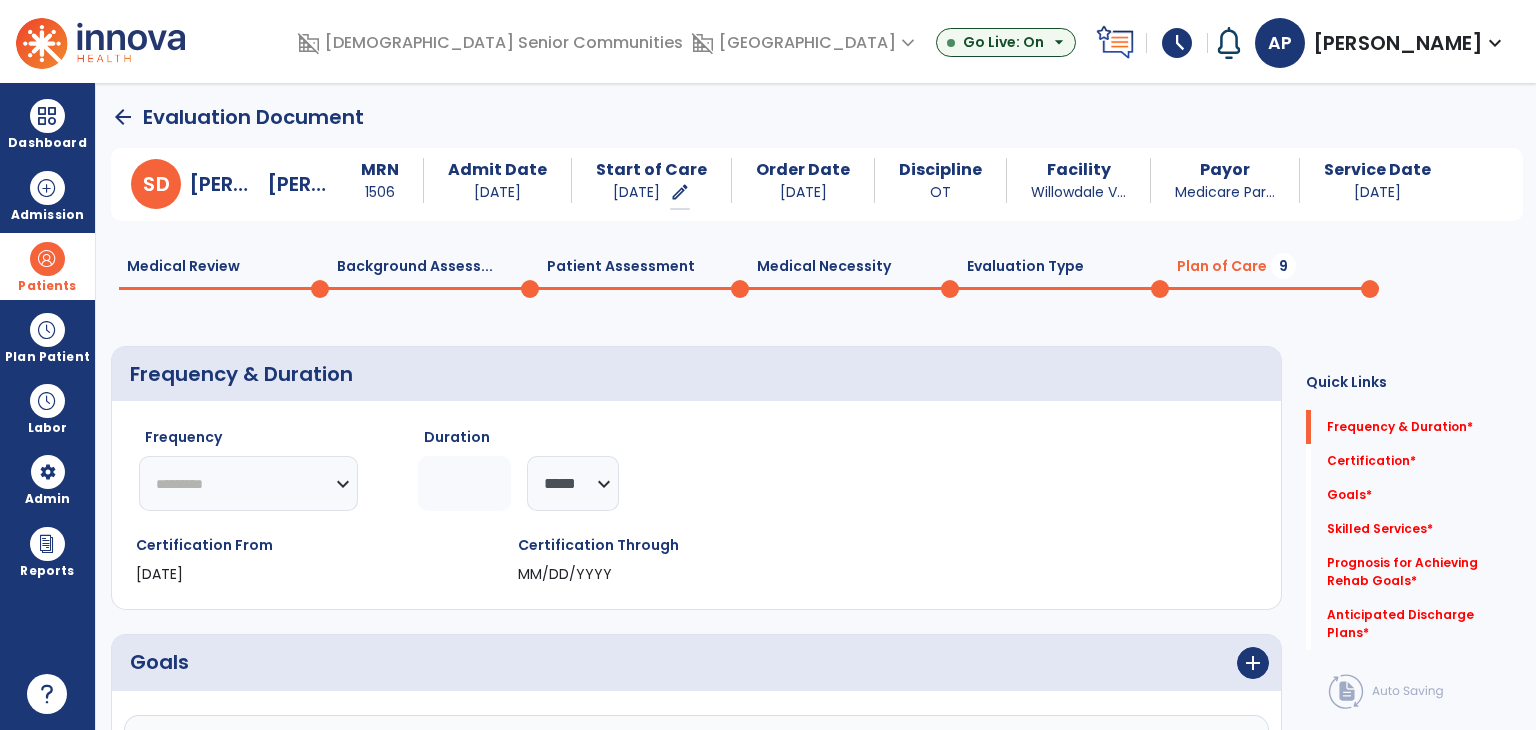 click 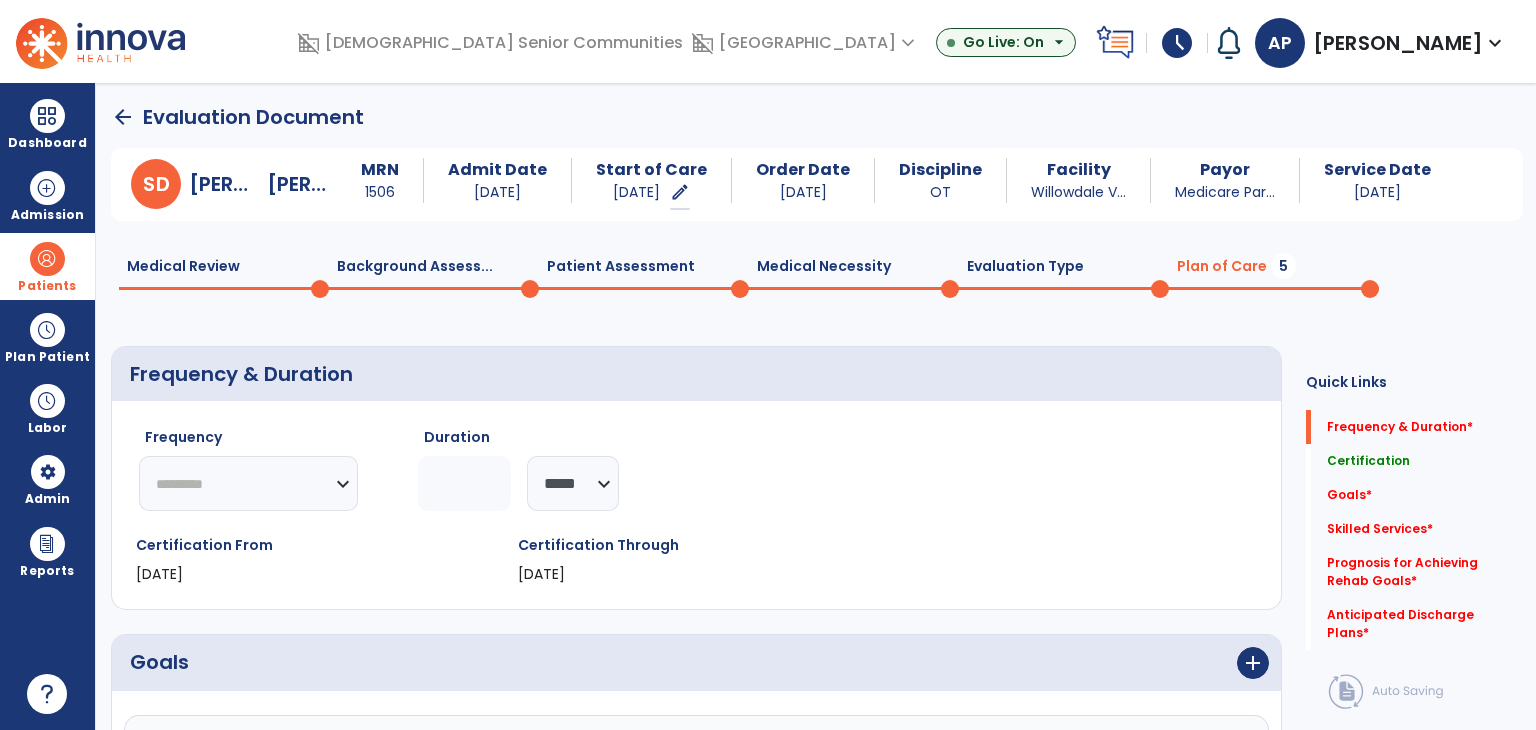 select on "**" 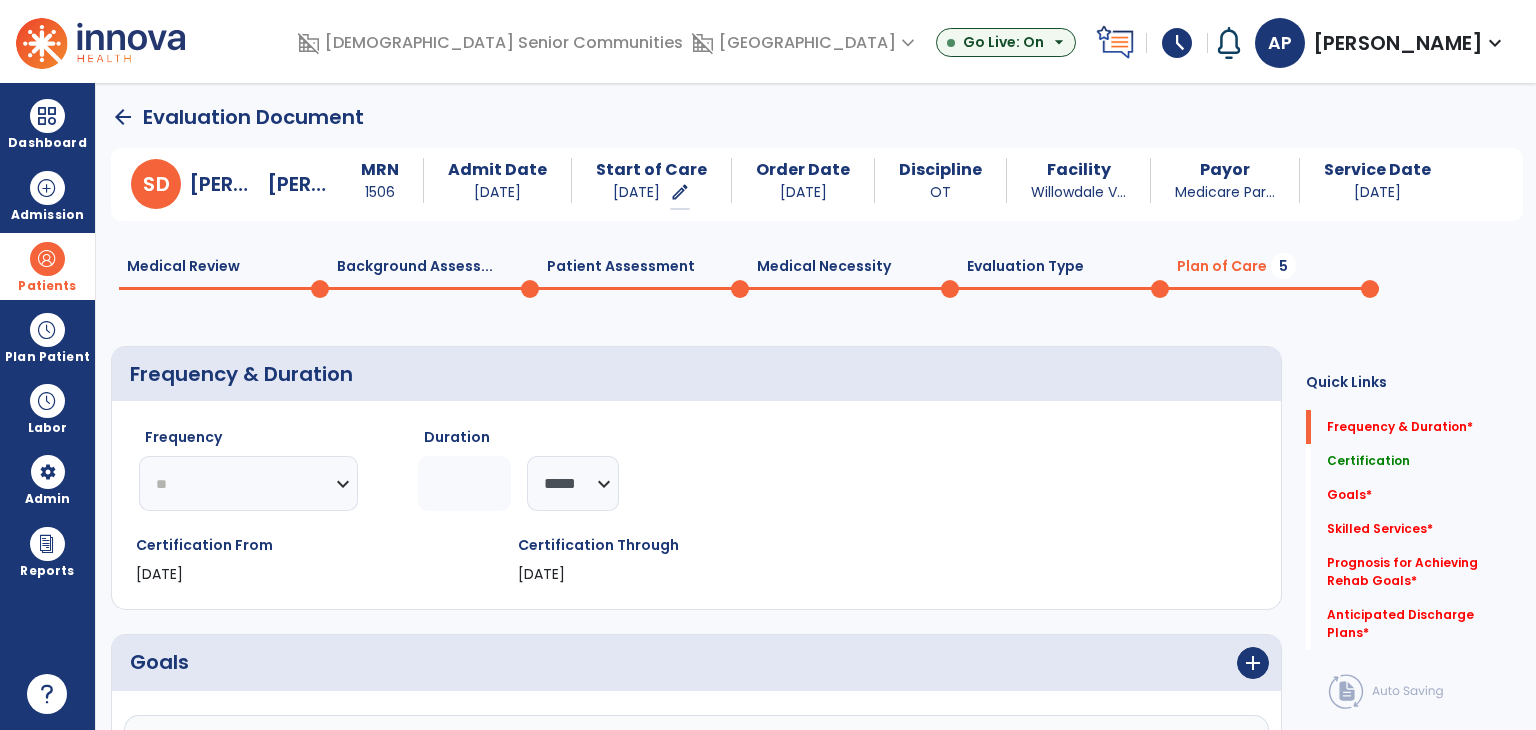 click on "********* ** ** ** ** ** ** **" 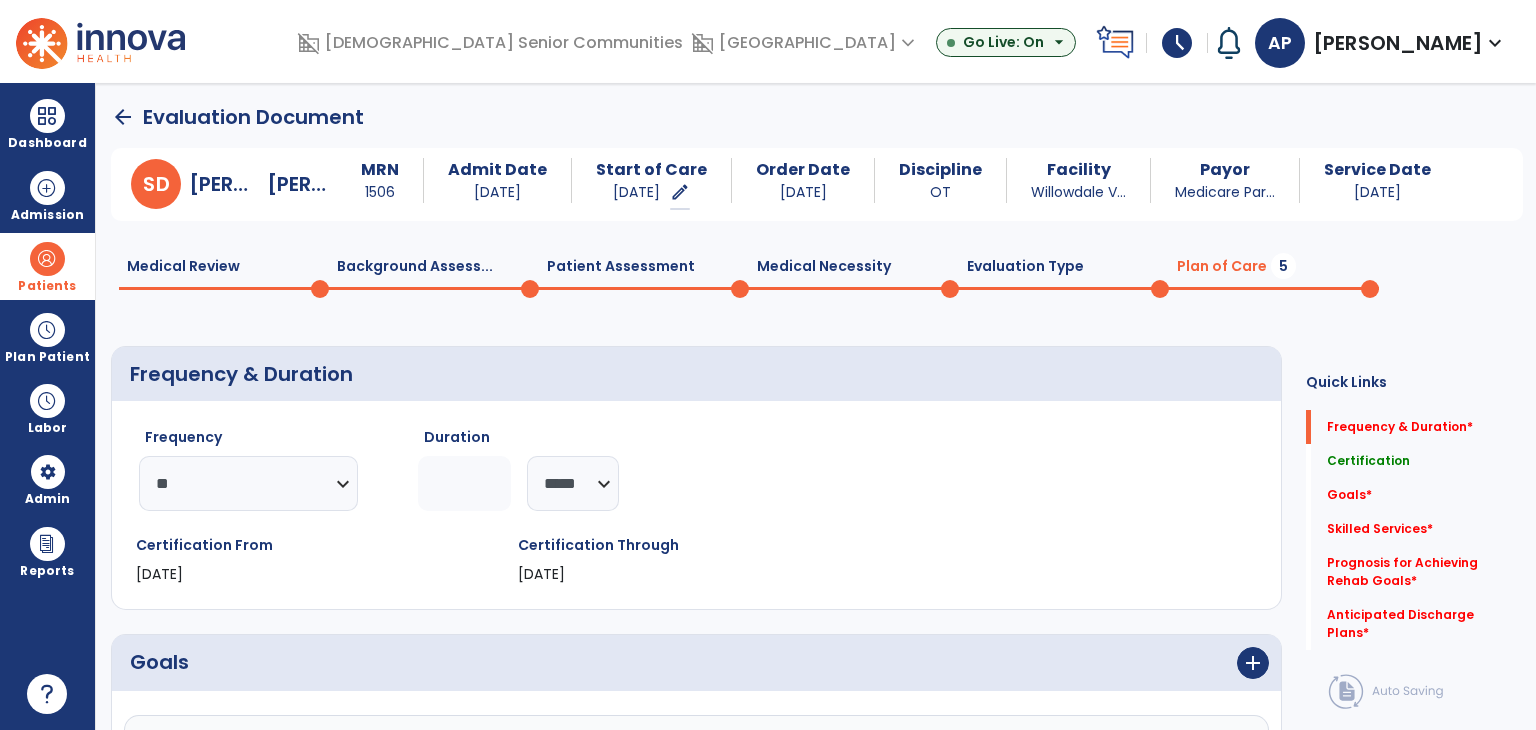 click on "Frequency  ********* ** ** ** ** ** ** **  Duration  * ******** *****" 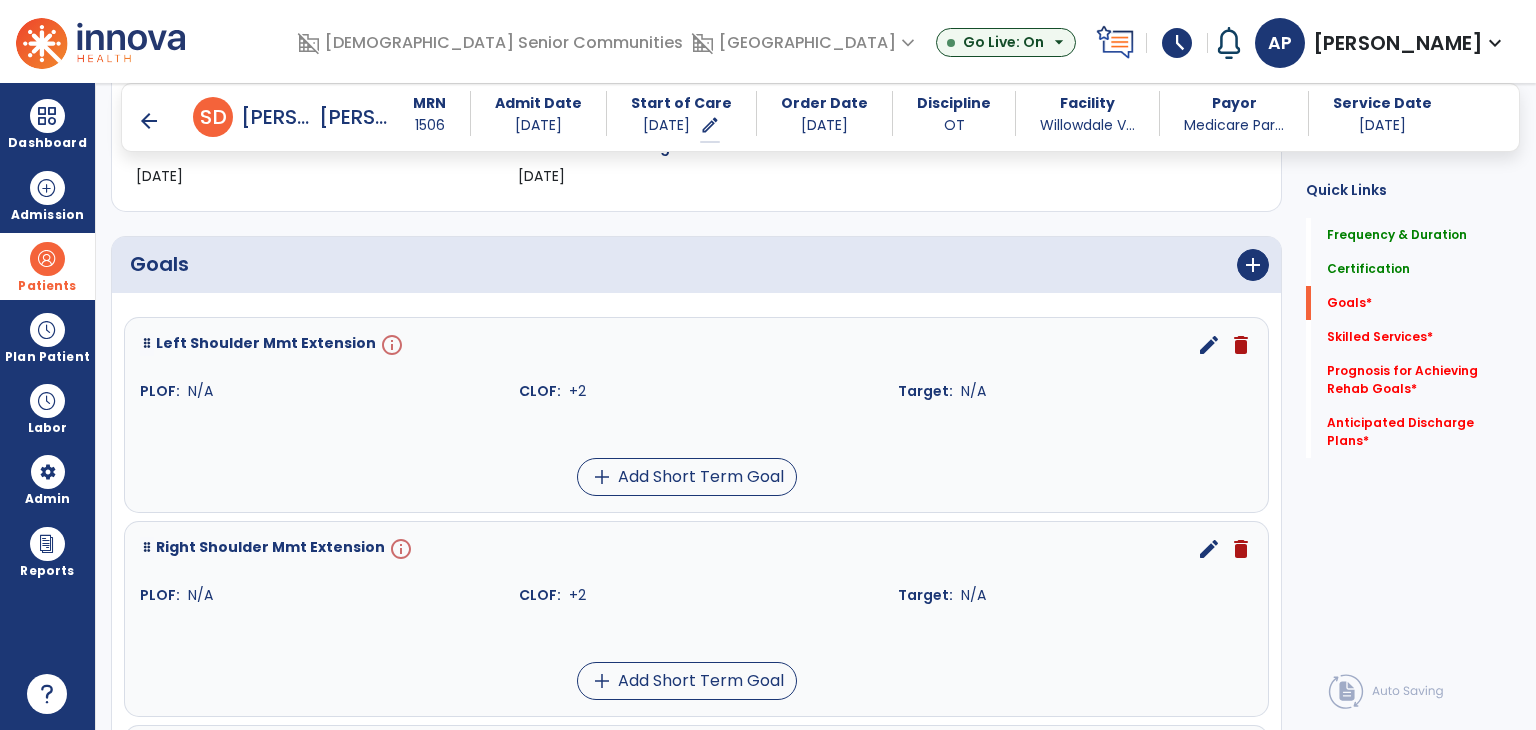 scroll, scrollTop: 401, scrollLeft: 0, axis: vertical 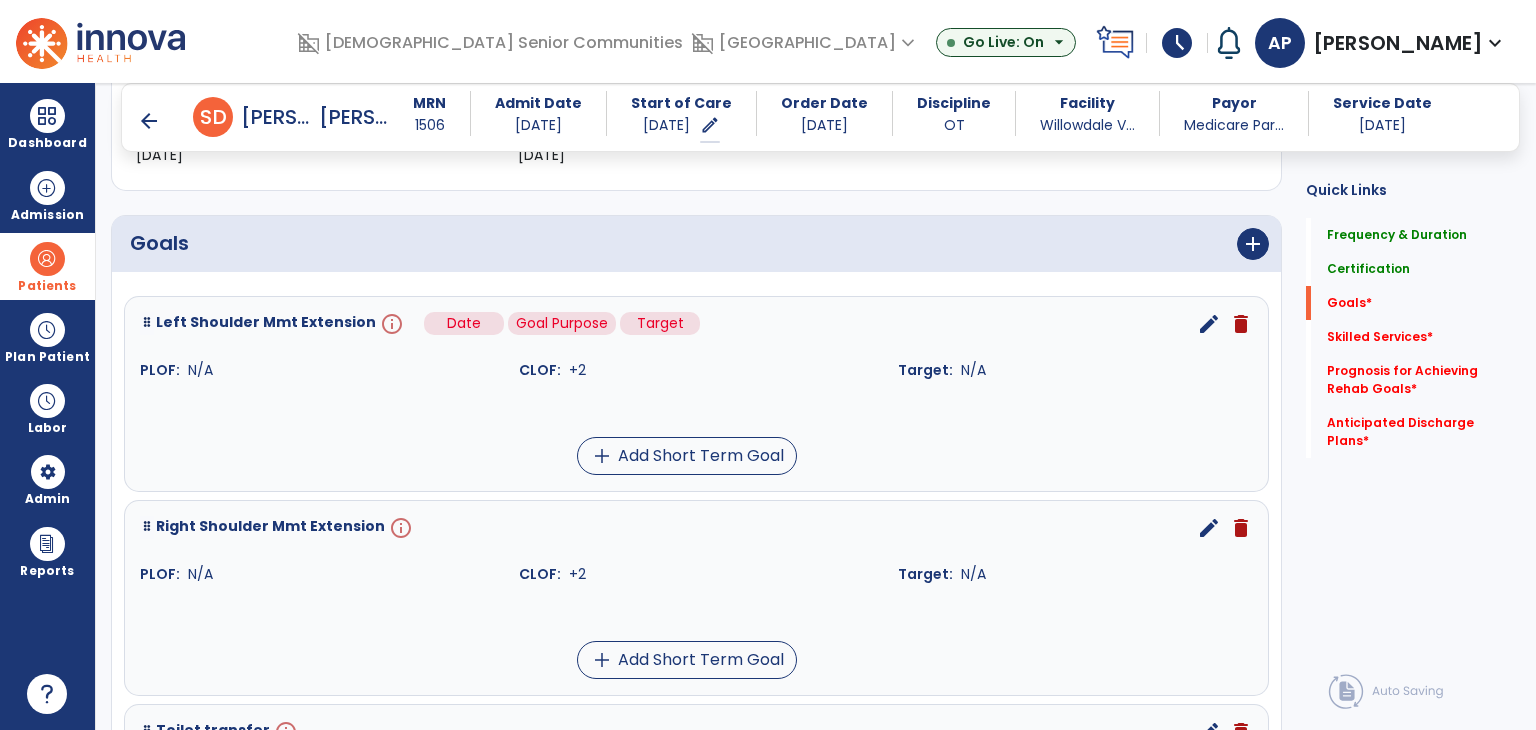 click on "info" at bounding box center [390, 324] 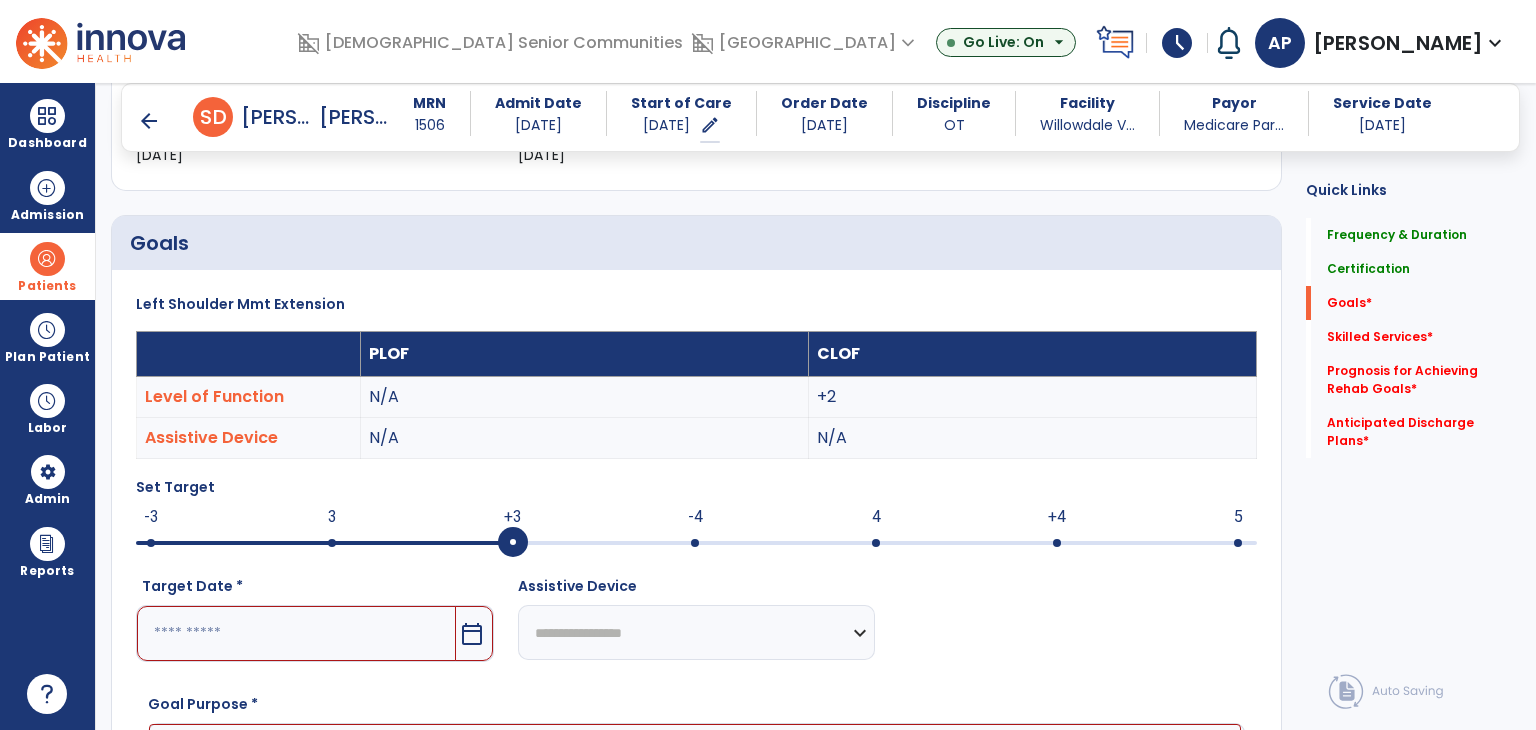scroll, scrollTop: 65, scrollLeft: 0, axis: vertical 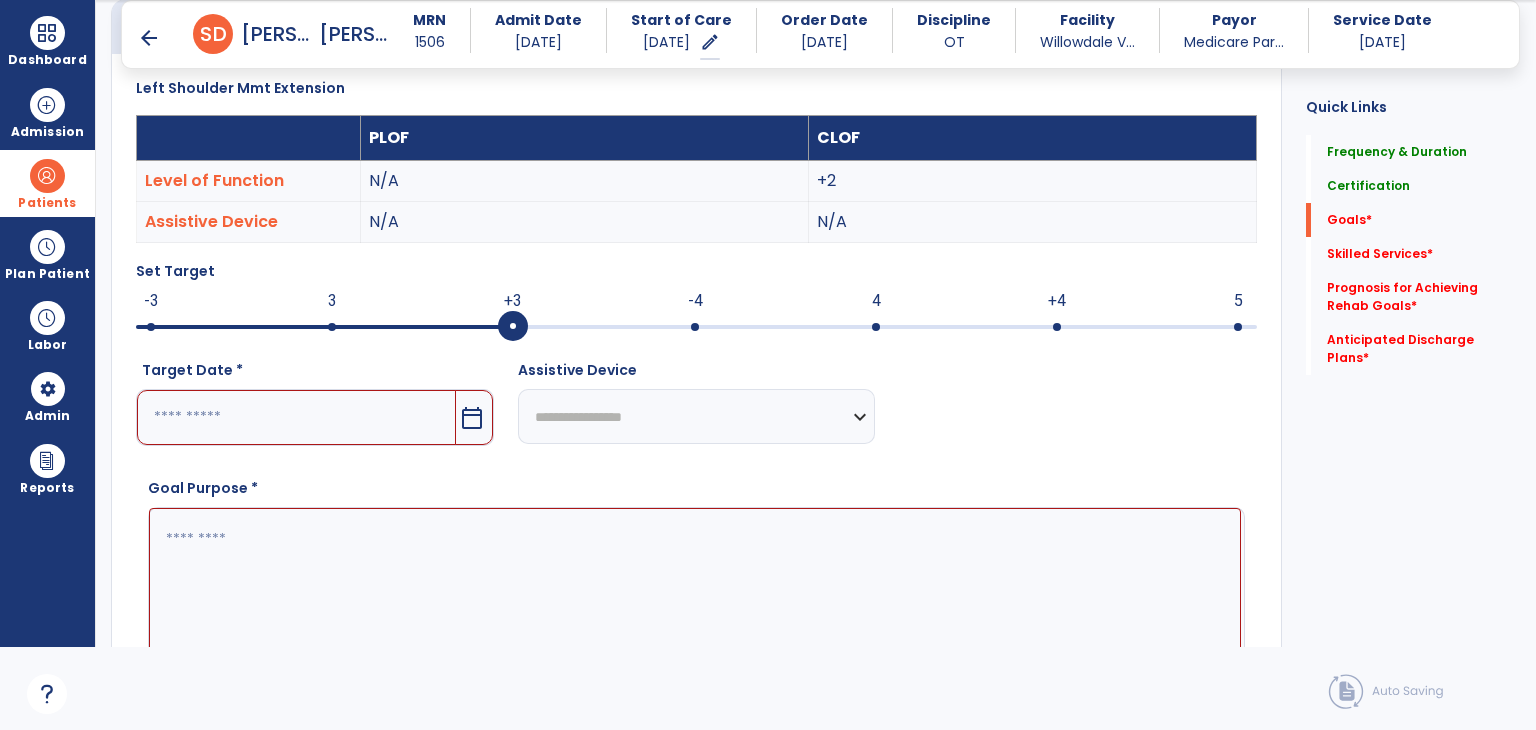 click on "calendar_today" at bounding box center [474, 417] 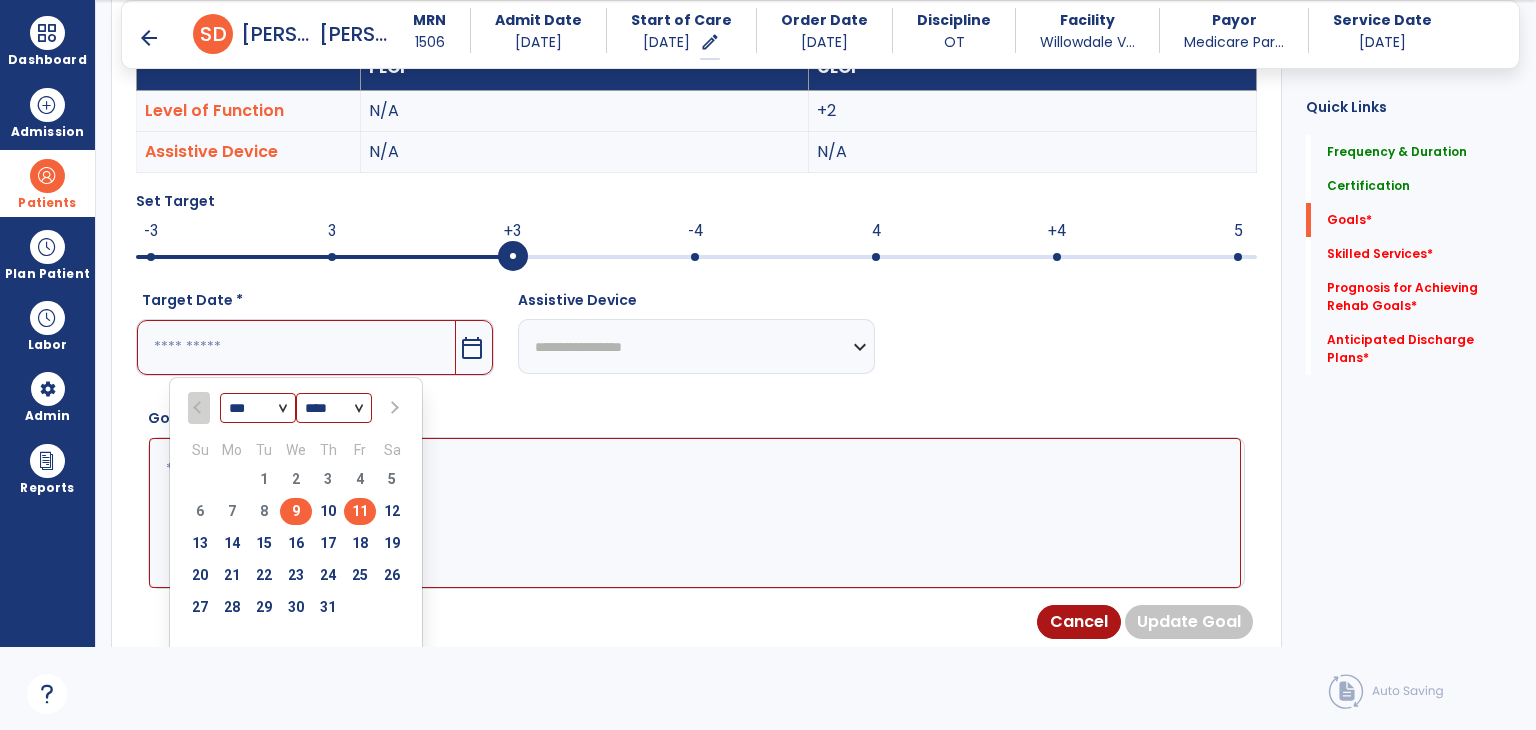 scroll, scrollTop: 634, scrollLeft: 0, axis: vertical 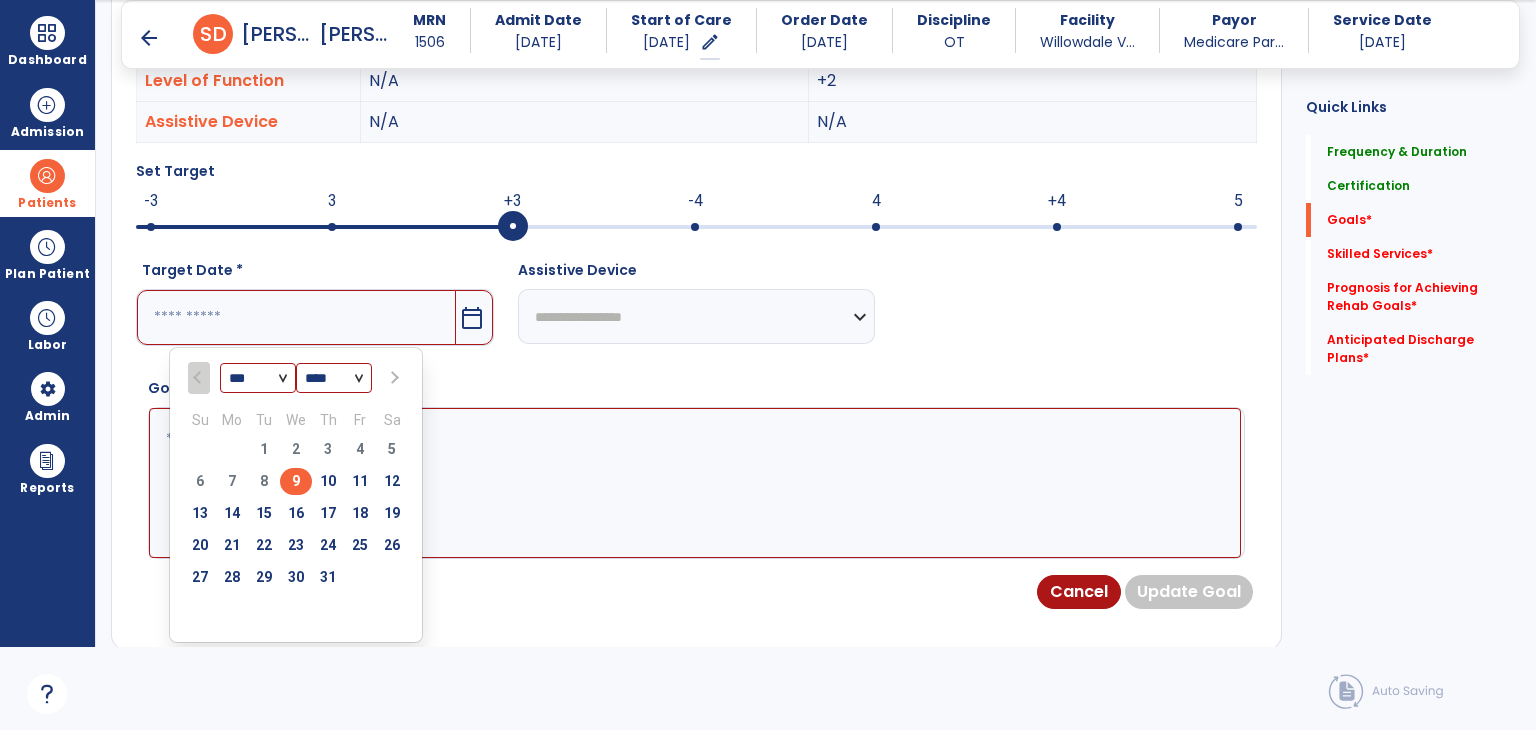 click on "16" at bounding box center (296, 513) 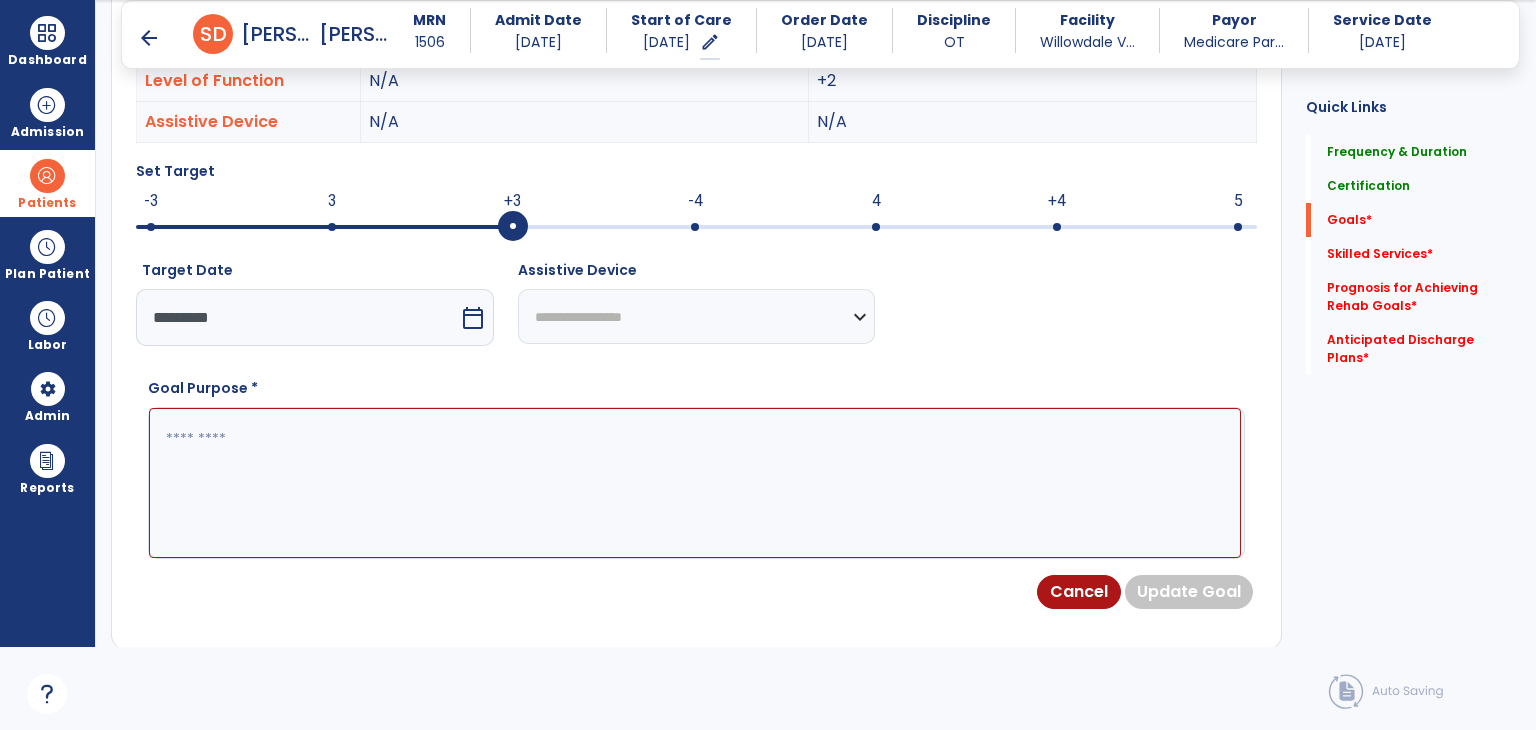 click at bounding box center [695, 483] 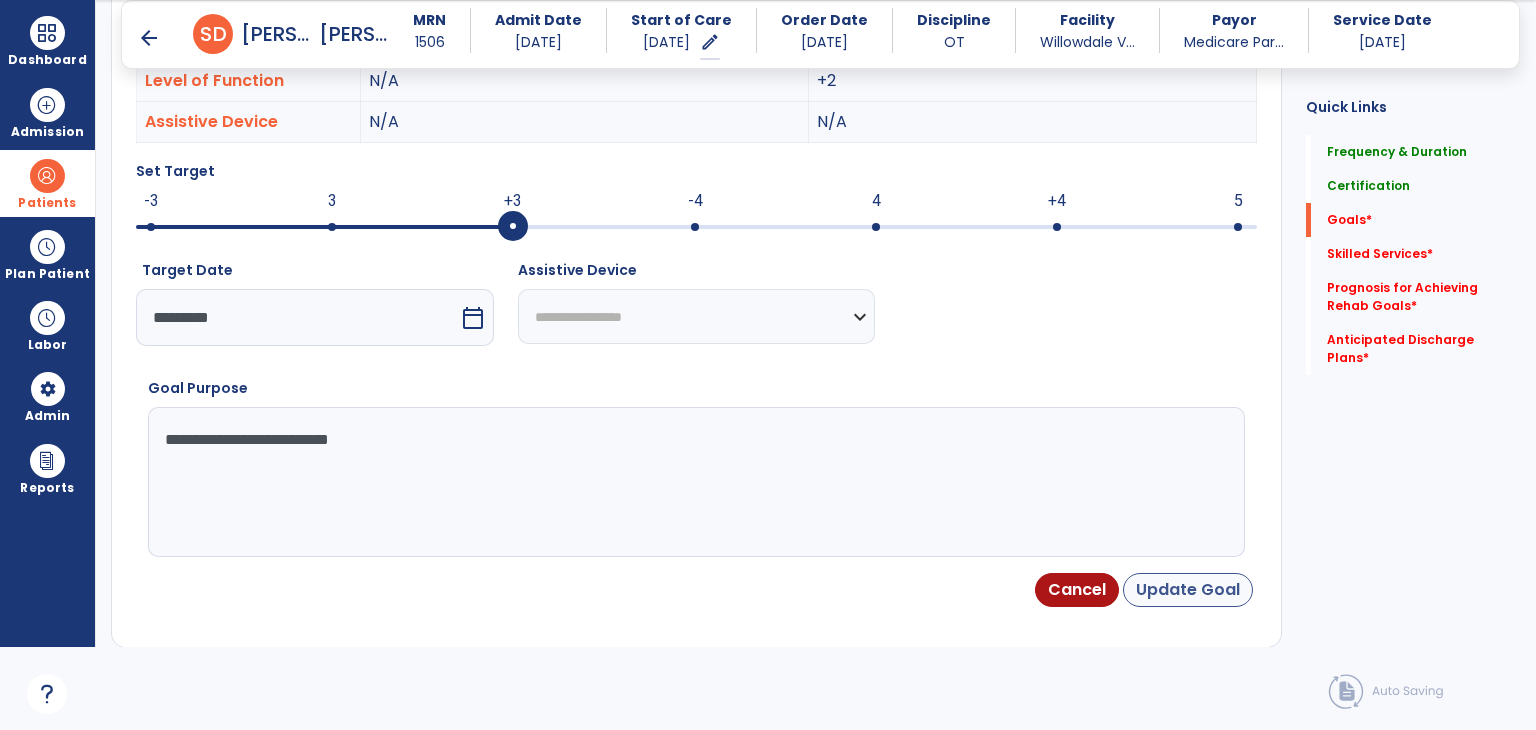 type on "**********" 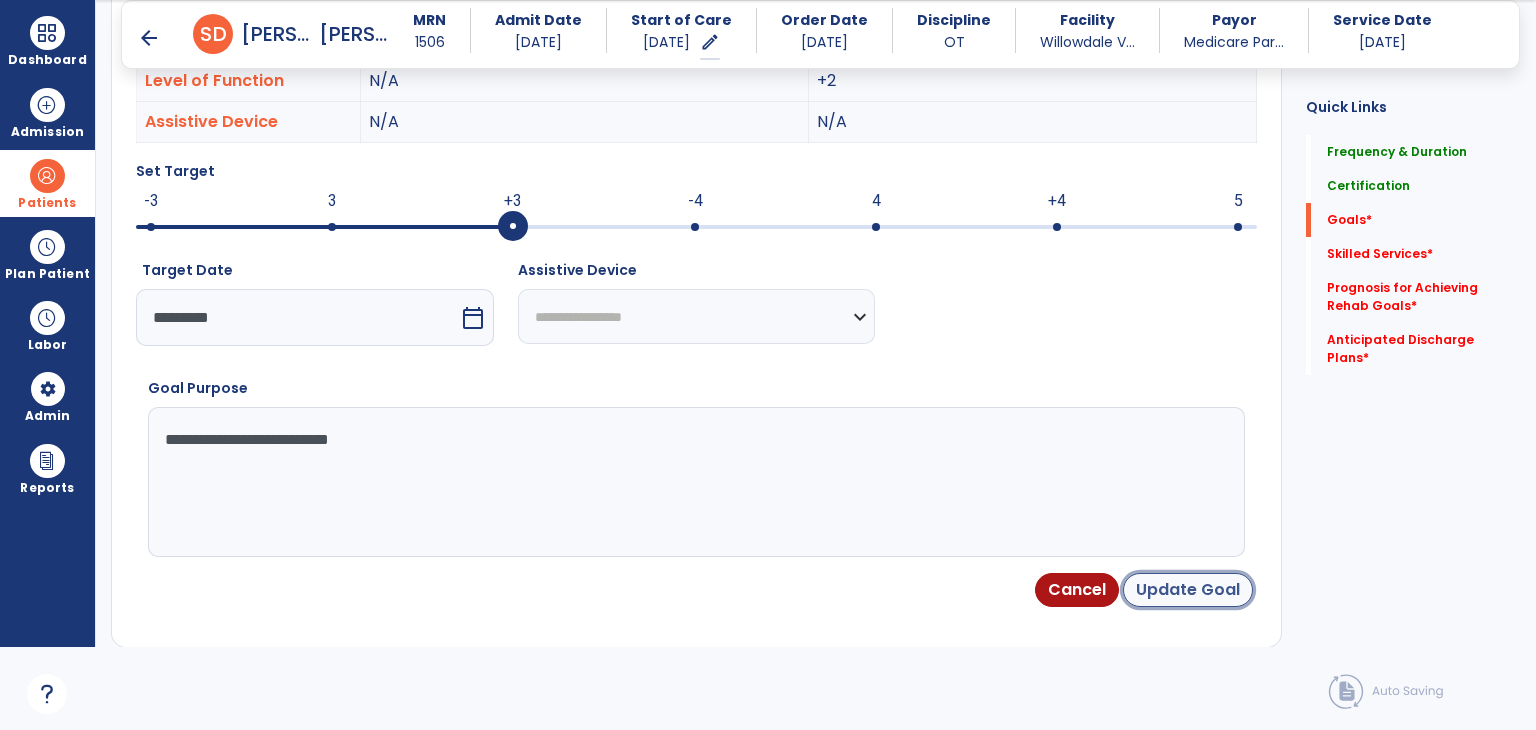 click on "Update Goal" at bounding box center [1188, 590] 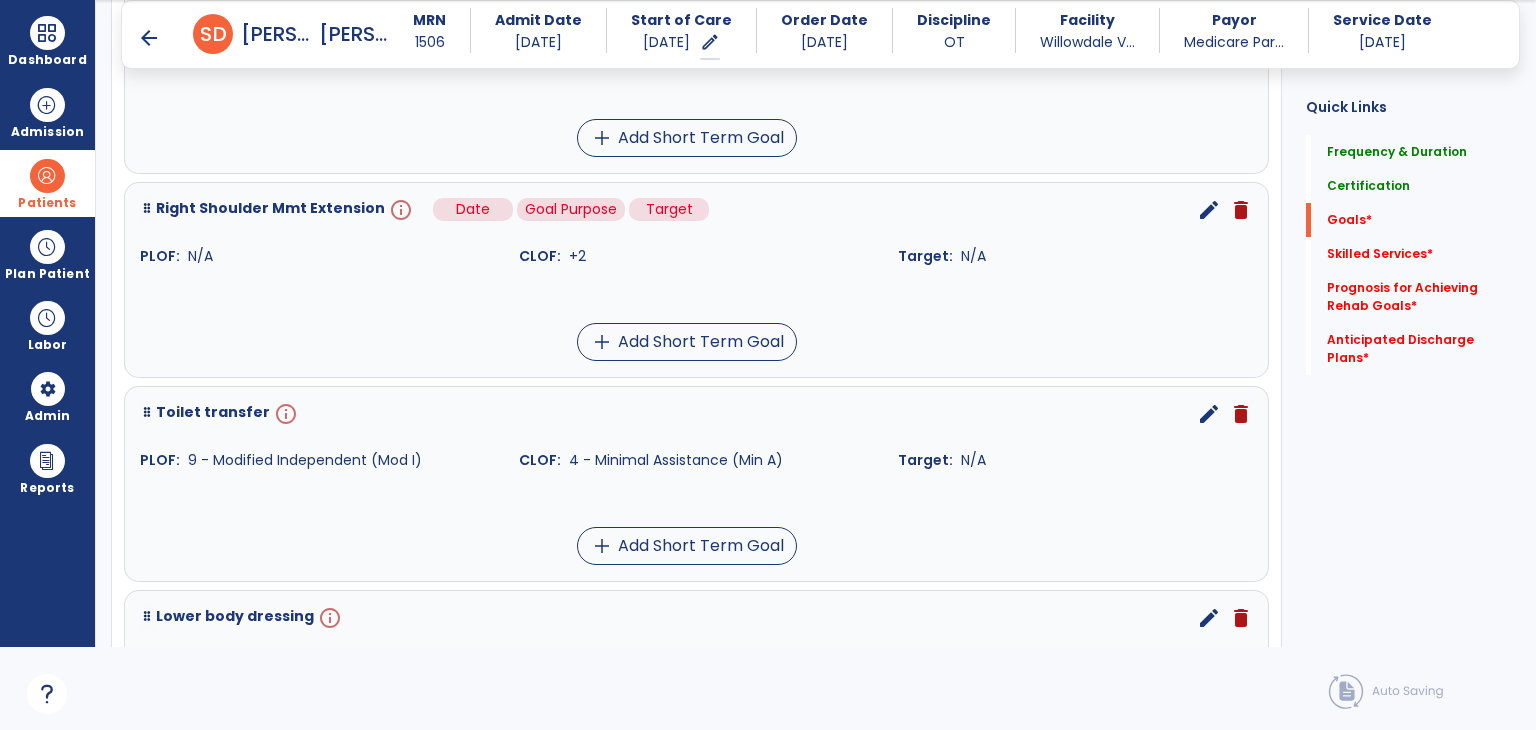 click on "info" at bounding box center (399, 210) 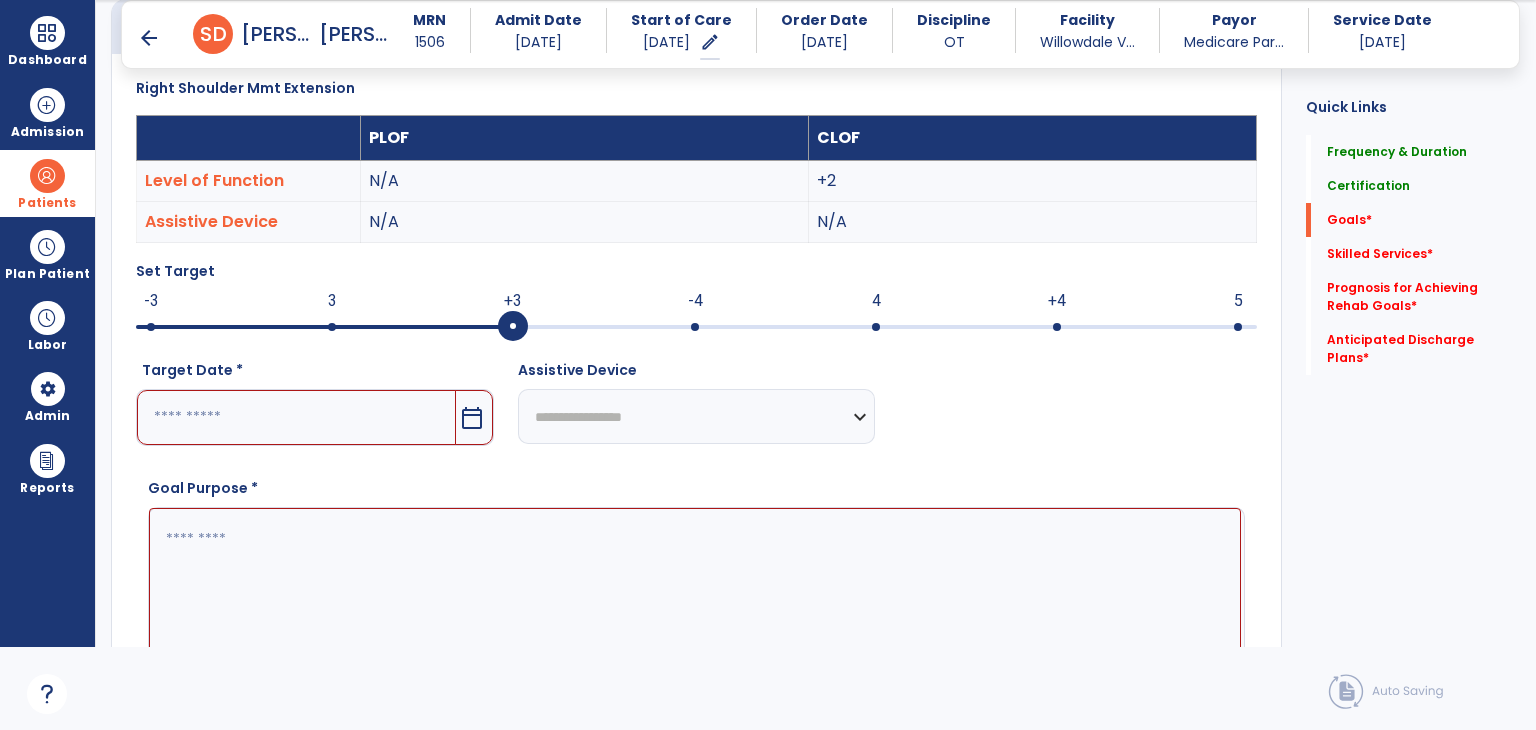 click at bounding box center (296, 417) 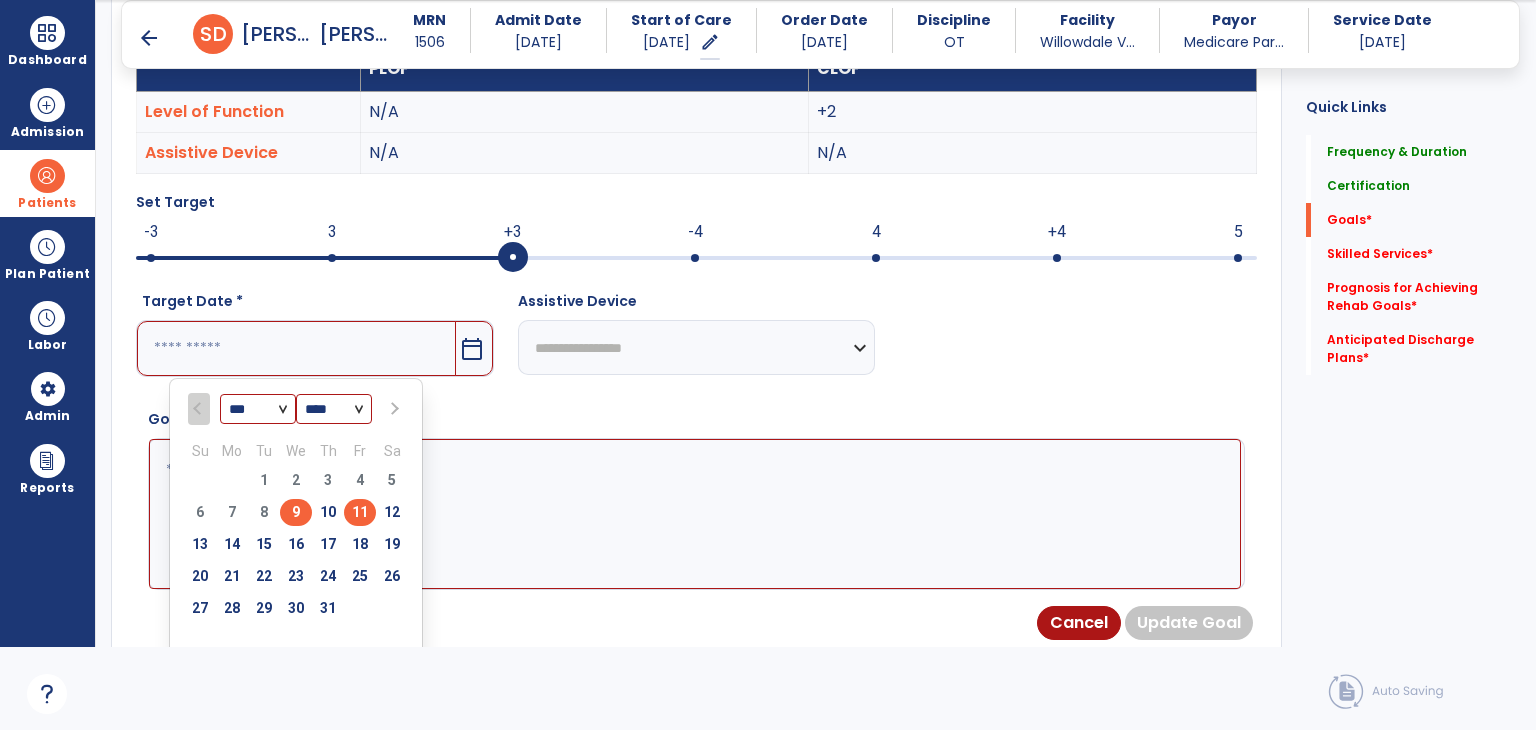 scroll, scrollTop: 634, scrollLeft: 0, axis: vertical 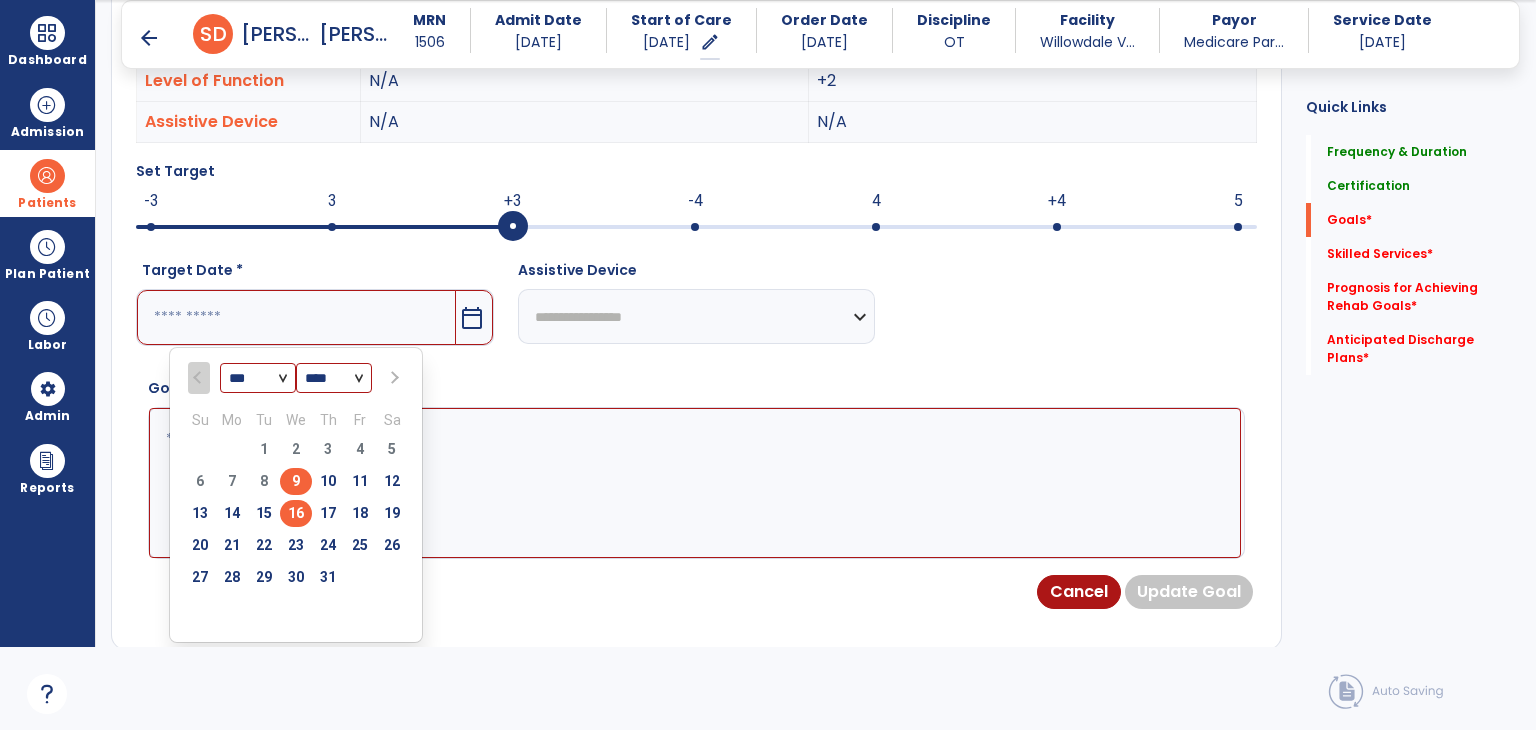 click on "16" at bounding box center (296, 513) 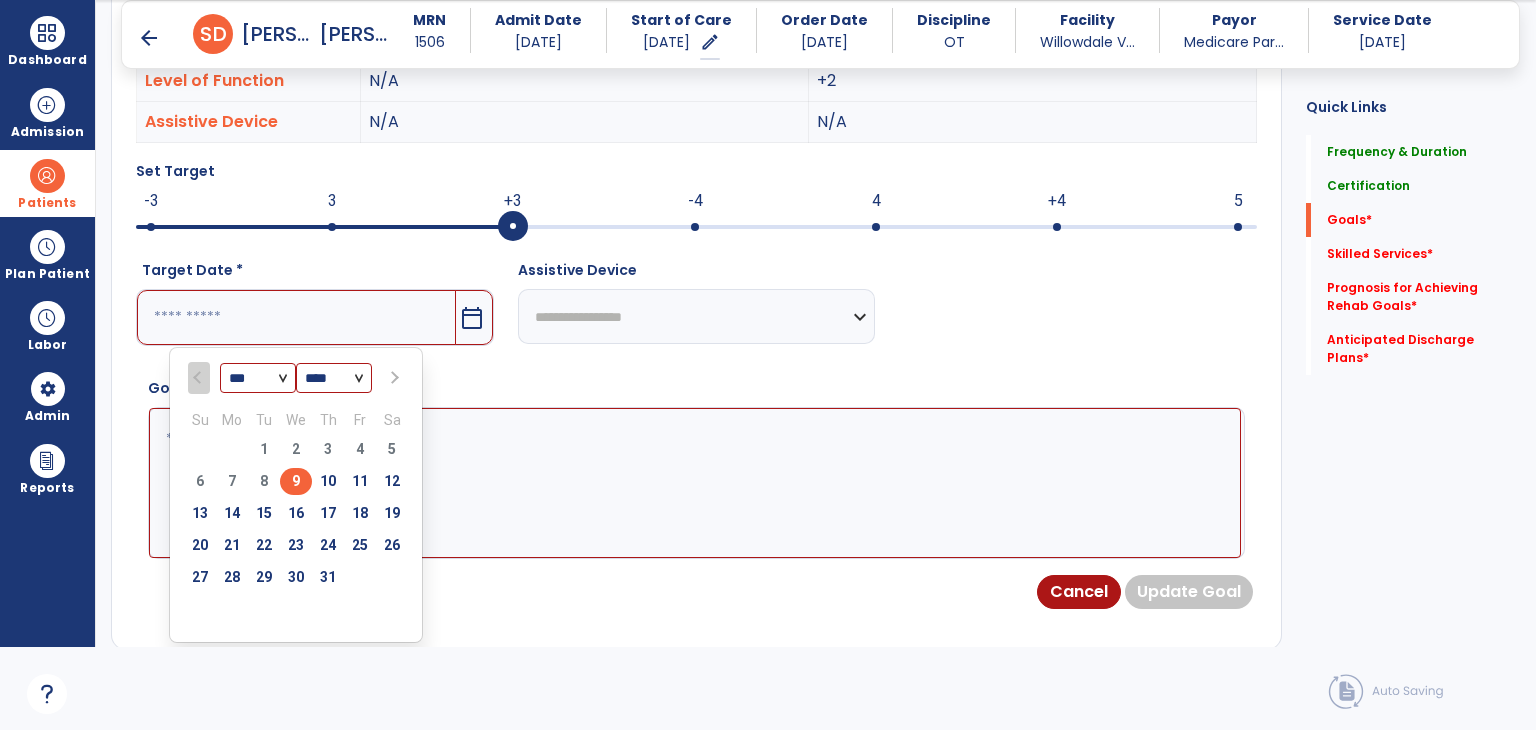type on "*********" 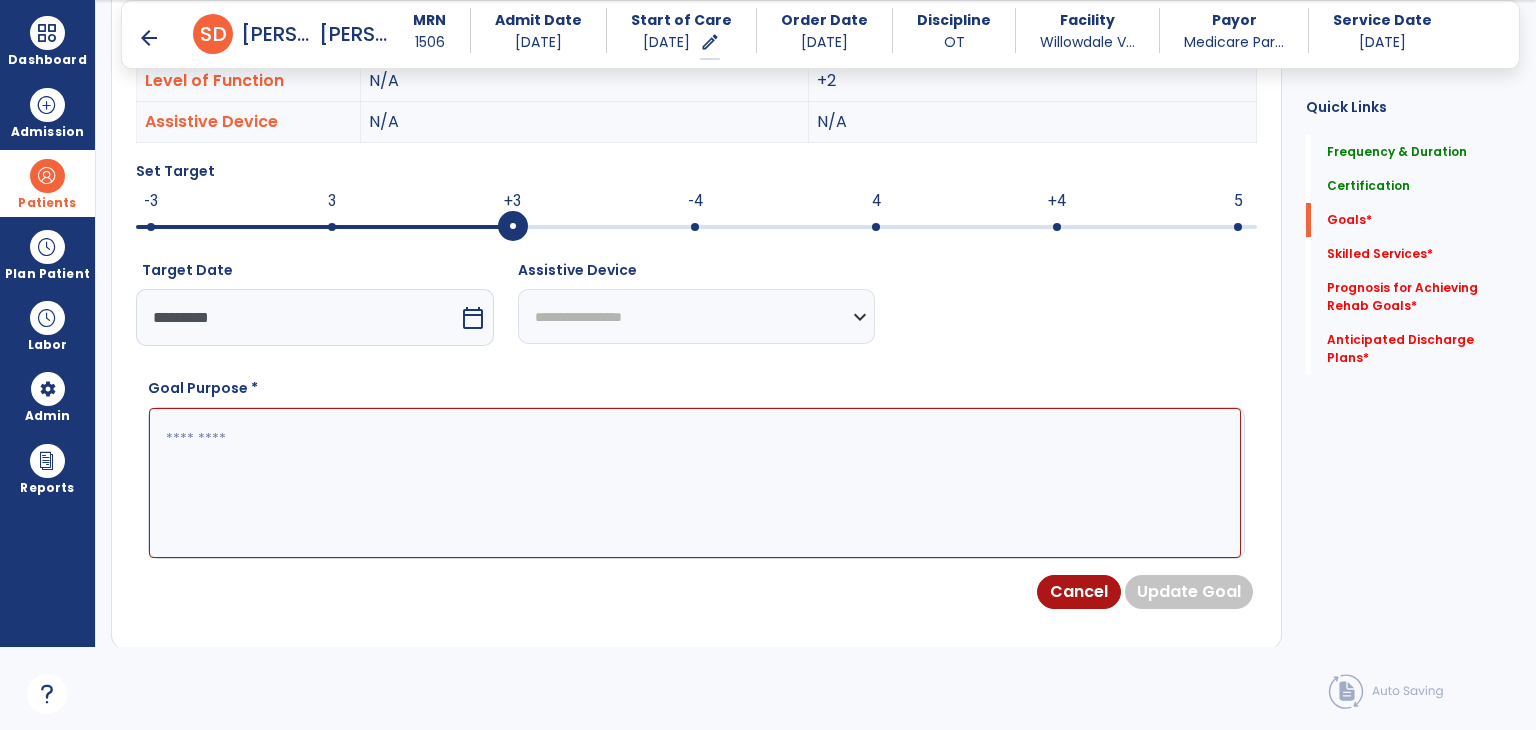click at bounding box center [695, 483] 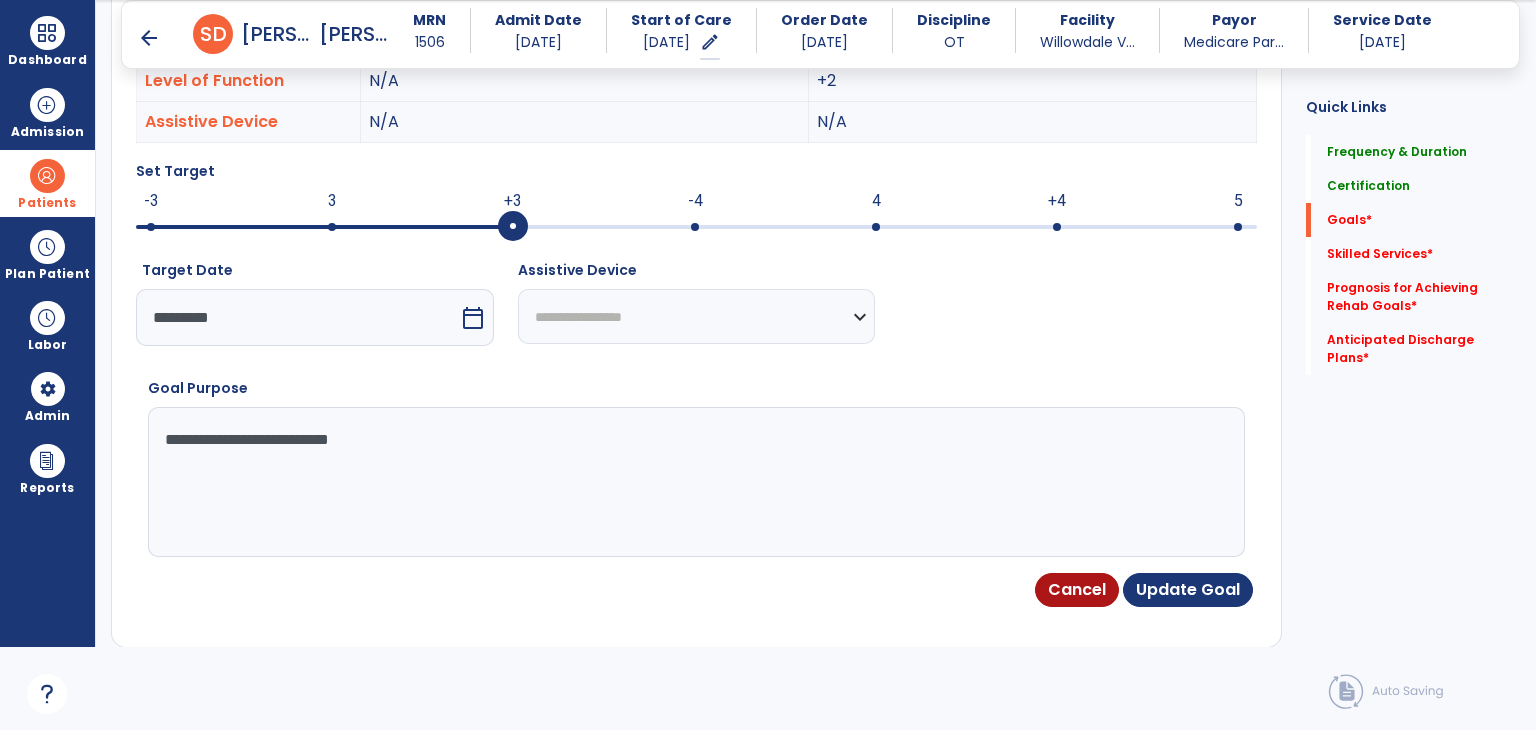 type on "**********" 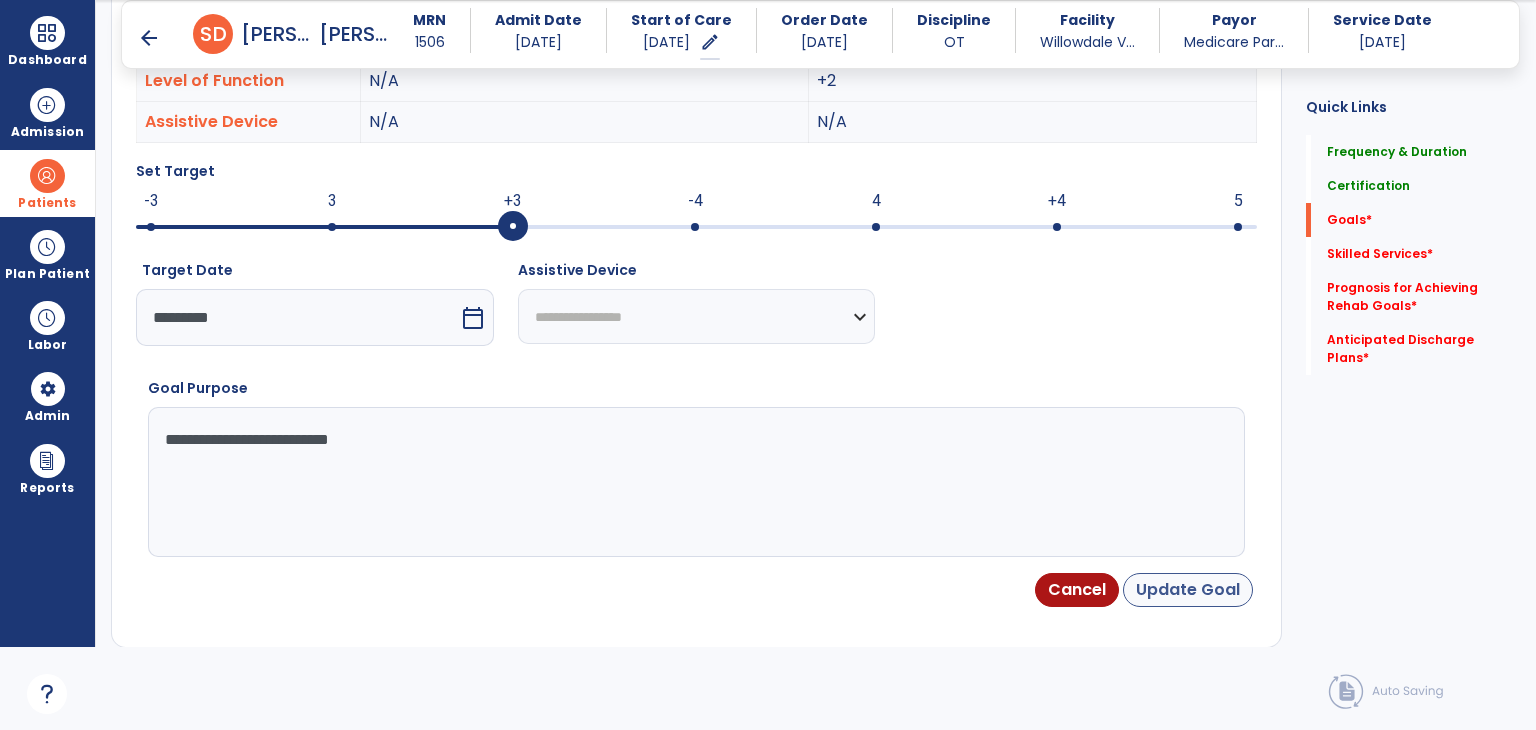 drag, startPoint x: 1118, startPoint y: 584, endPoint x: 1136, endPoint y: 584, distance: 18 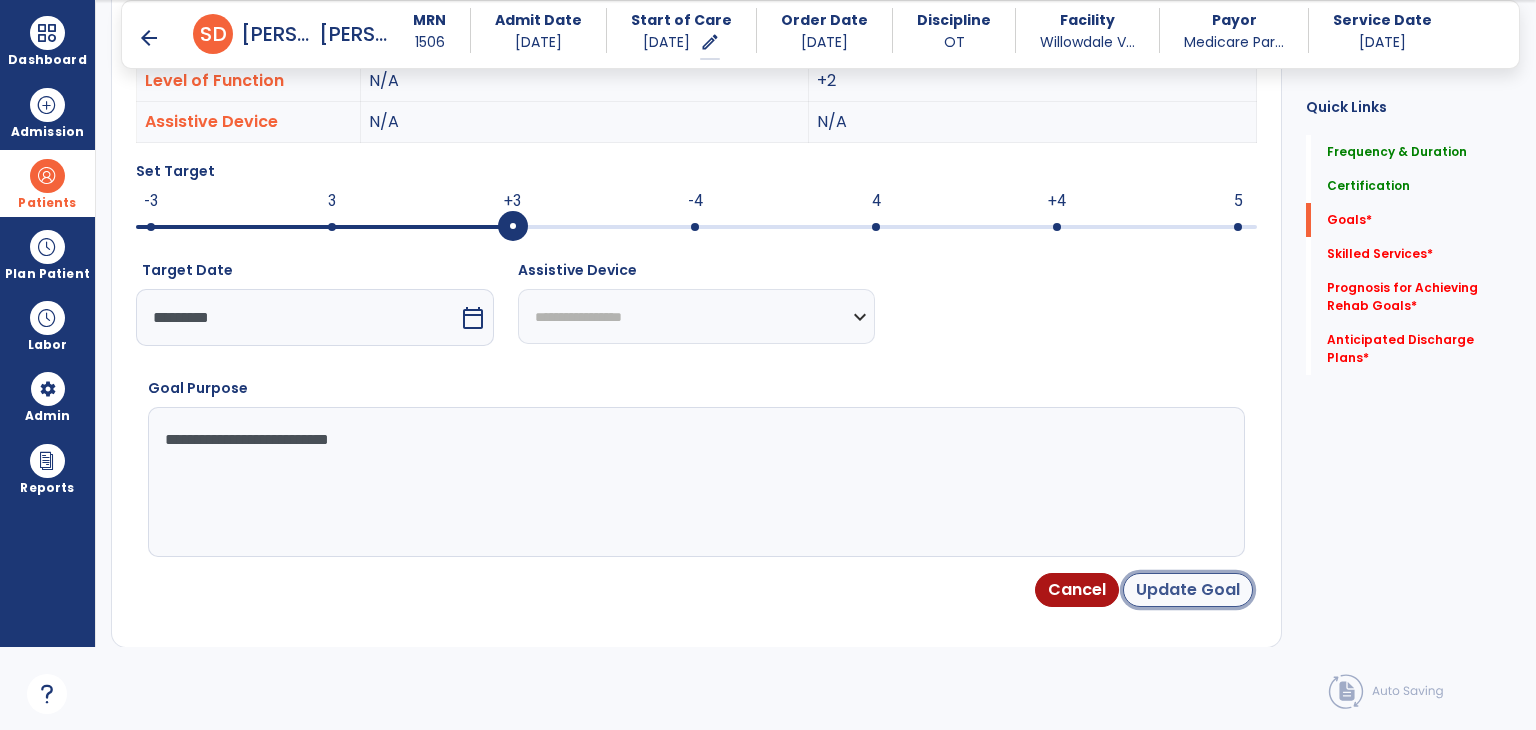 click on "Update Goal" at bounding box center (1188, 590) 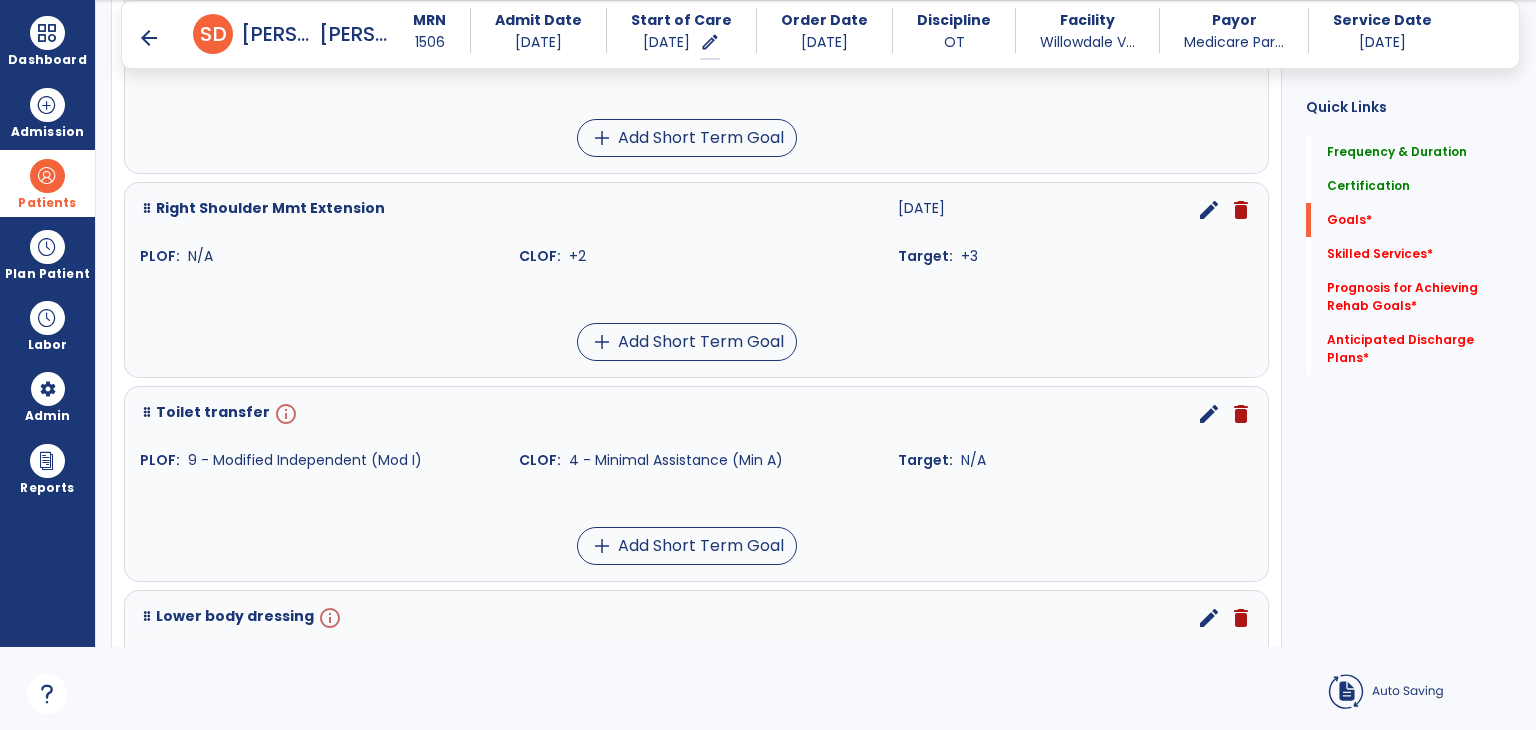 scroll, scrollTop: 636, scrollLeft: 0, axis: vertical 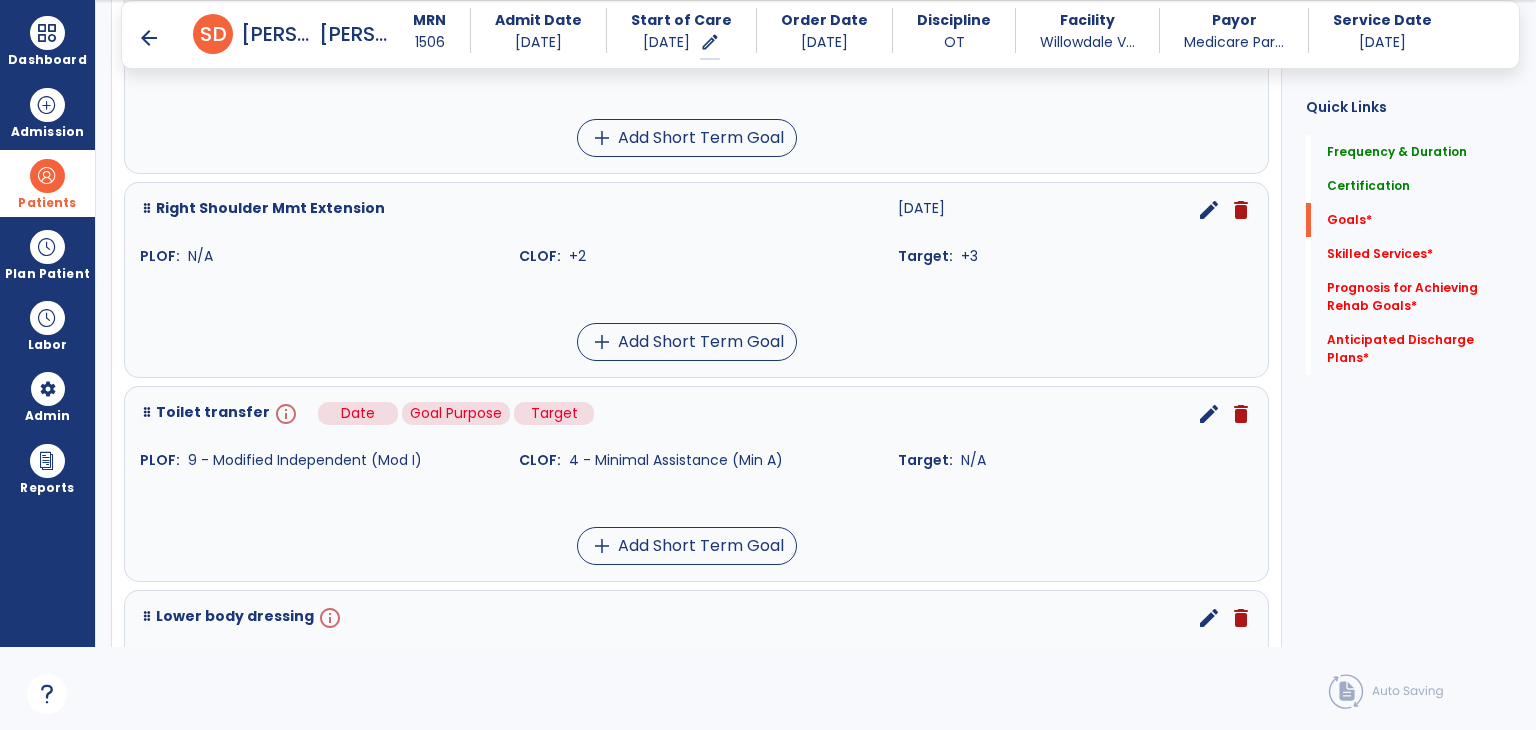 click on "info" at bounding box center [284, 414] 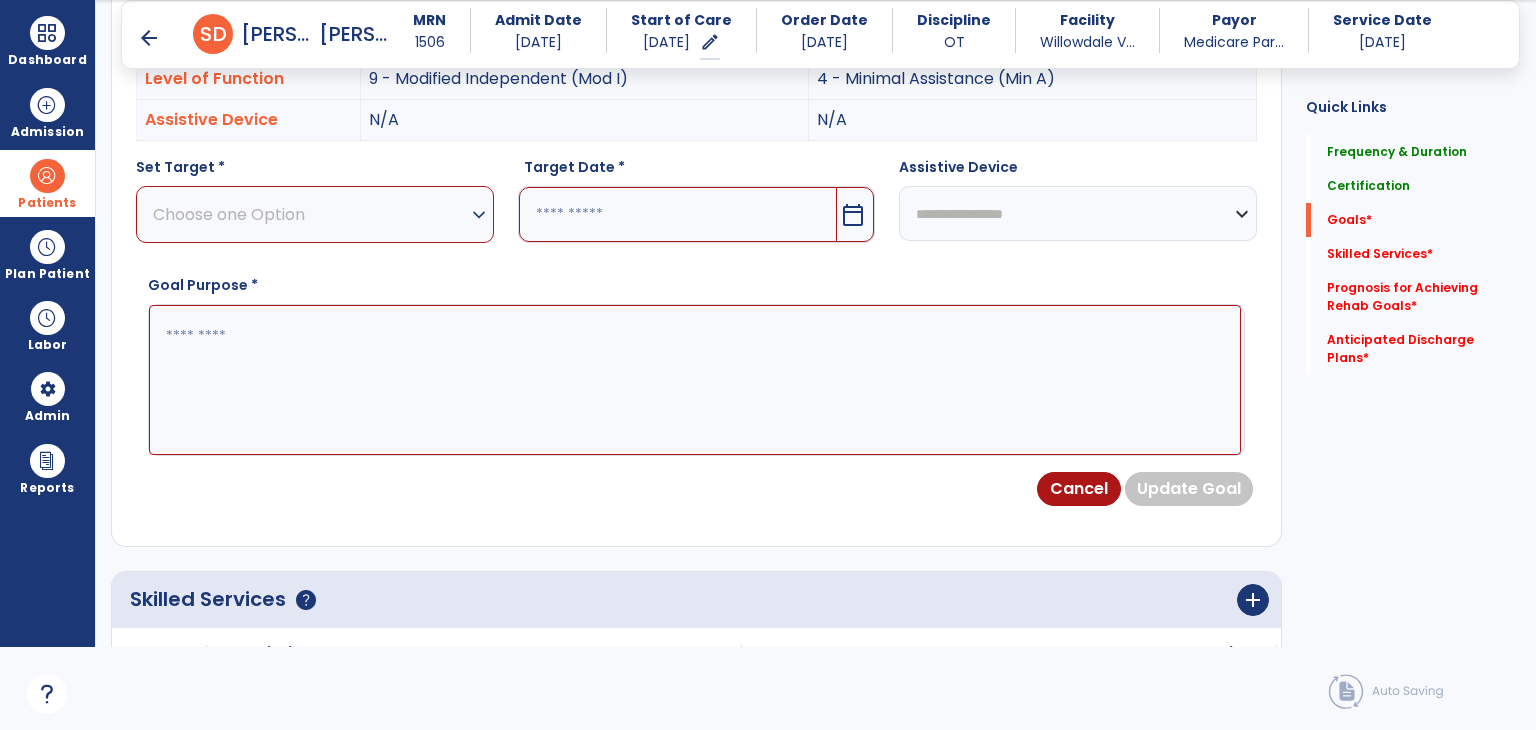 scroll, scrollTop: 534, scrollLeft: 0, axis: vertical 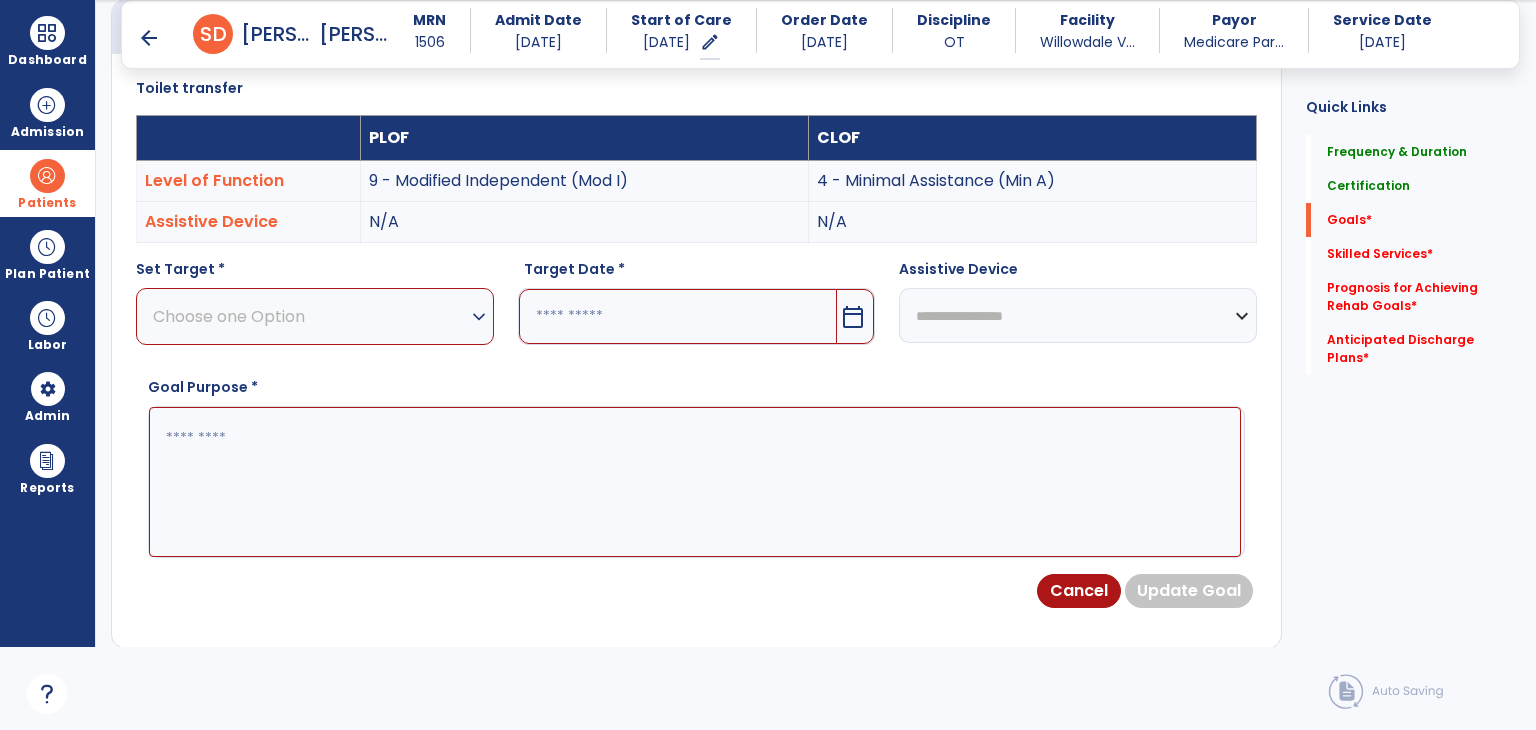click on "Choose one Option" at bounding box center (310, 316) 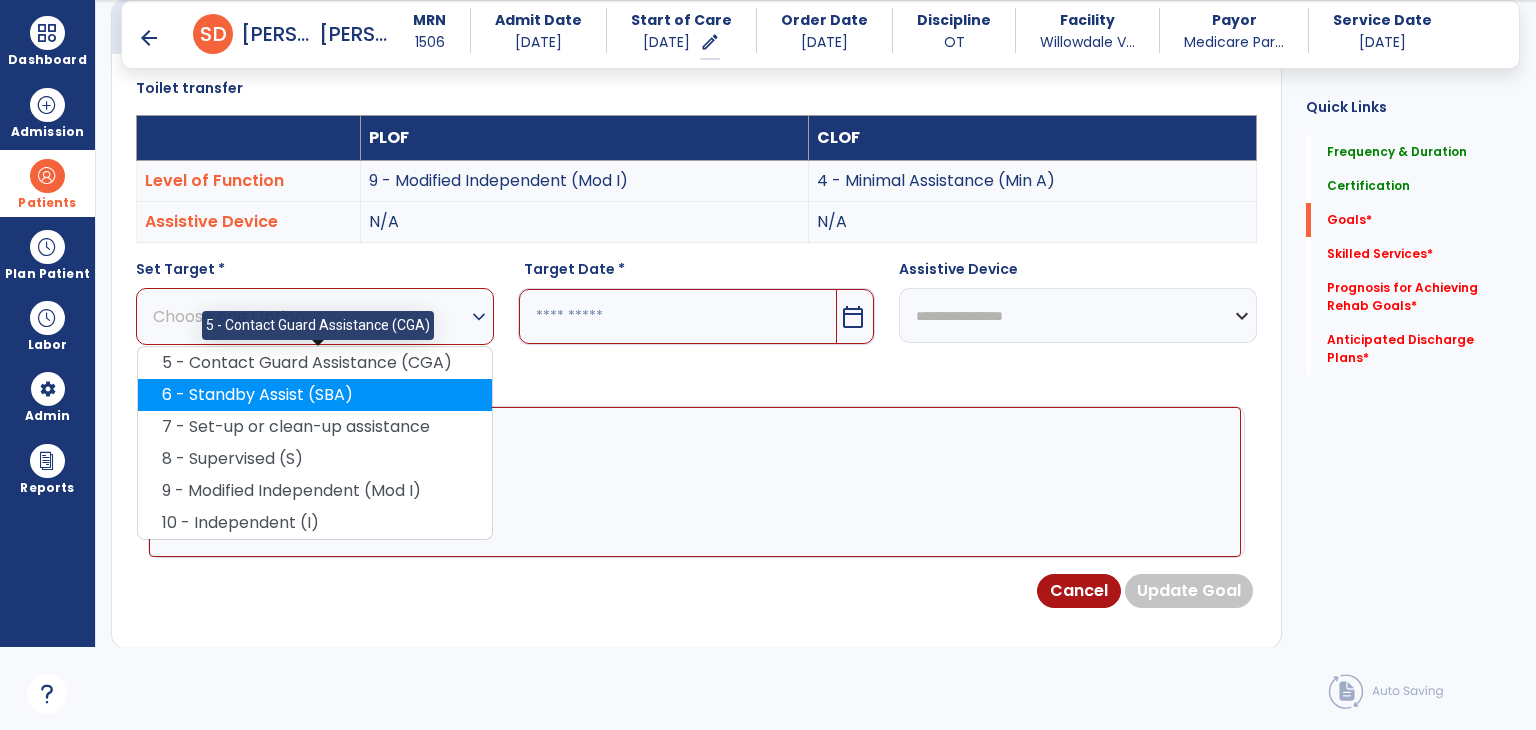 click on "5 - Contact Guard Assistance (CGA)" at bounding box center (315, 363) 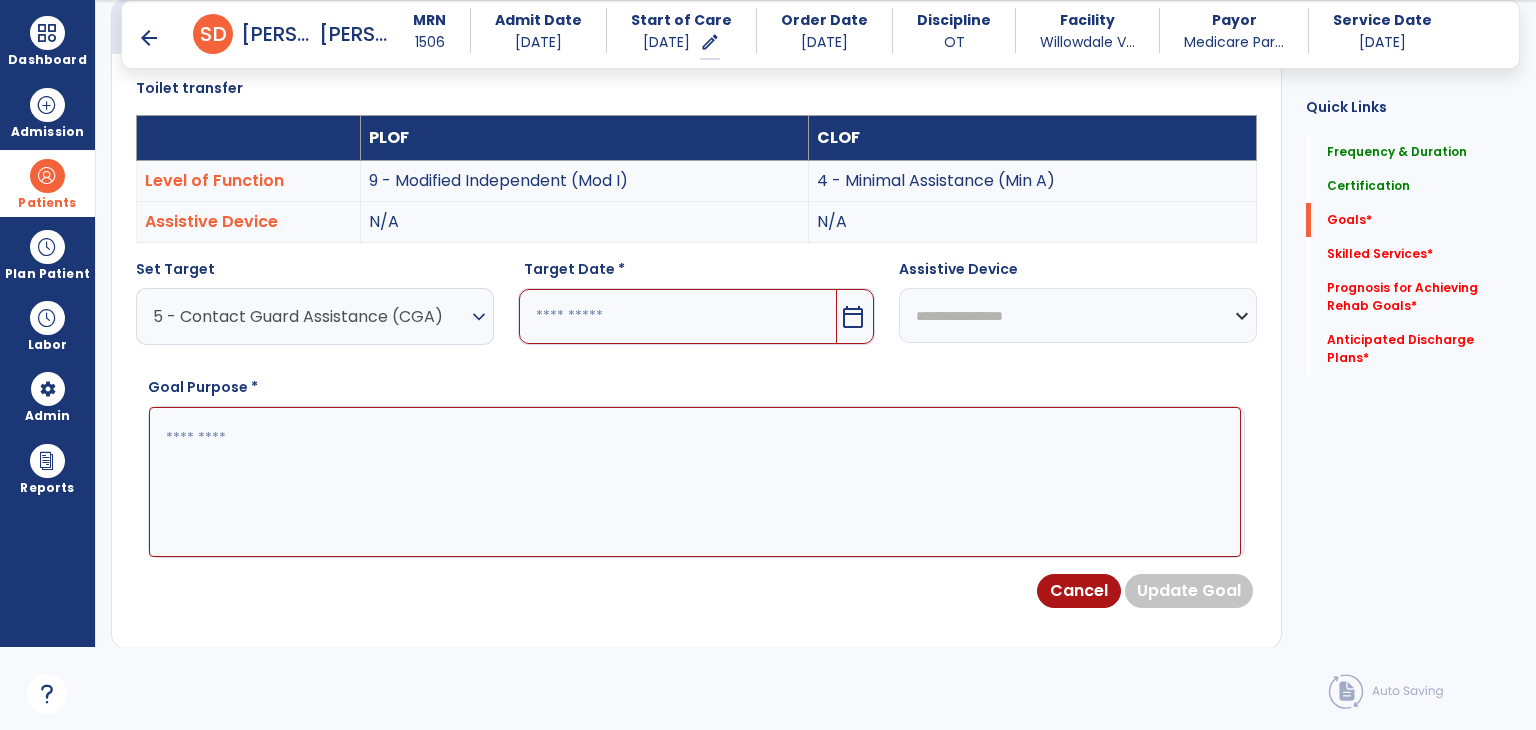 click at bounding box center (695, 482) 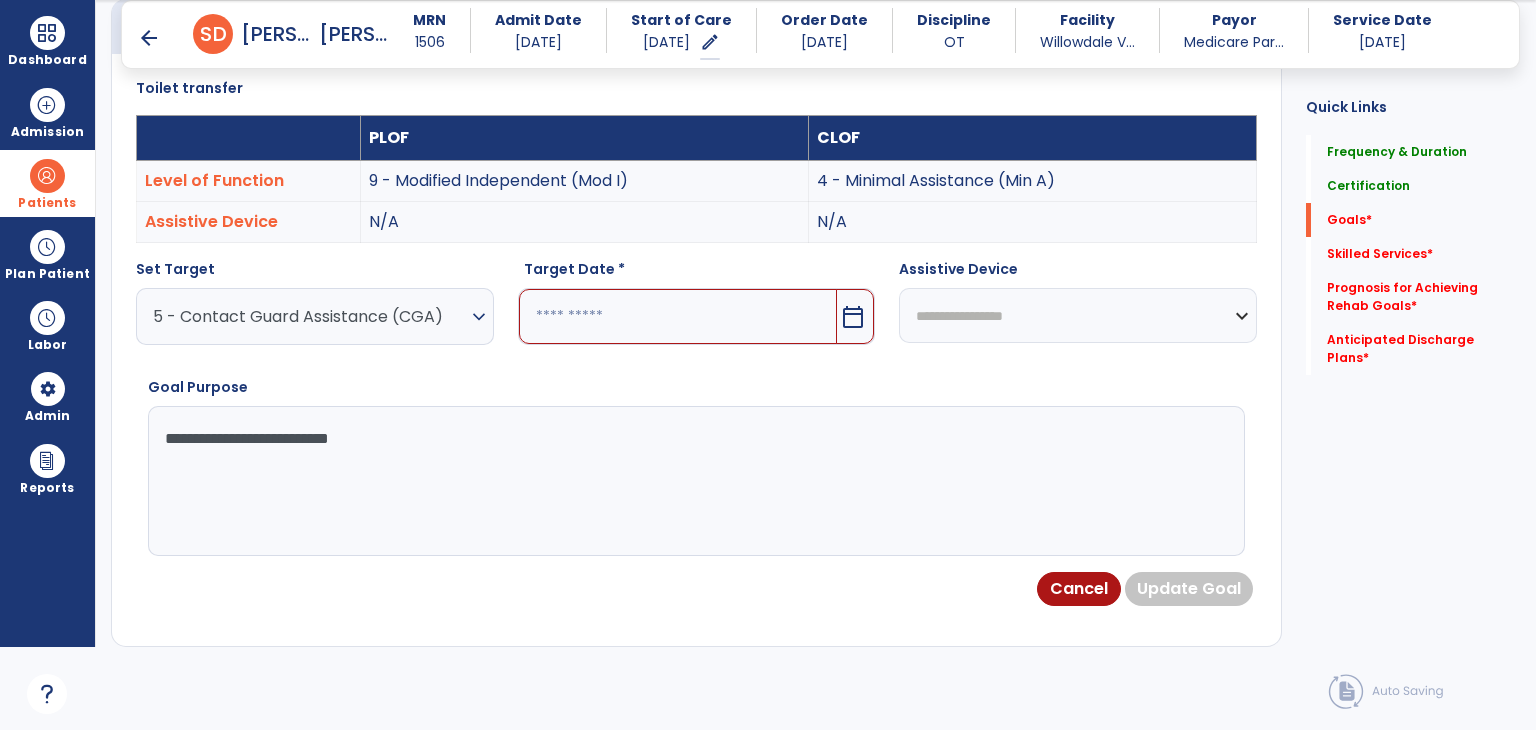 type on "**********" 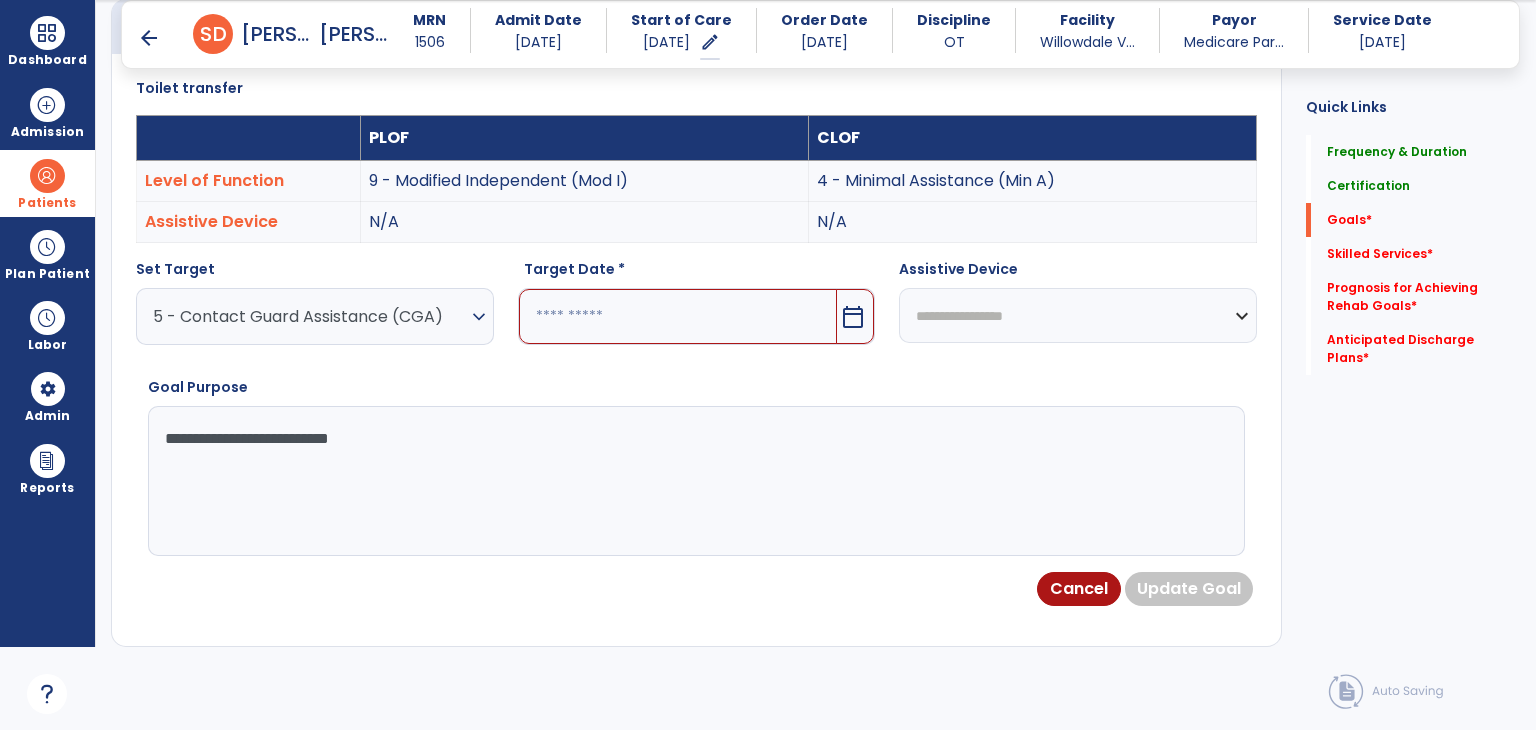 drag, startPoint x: 572, startPoint y: 351, endPoint x: 602, endPoint y: 325, distance: 39.698868 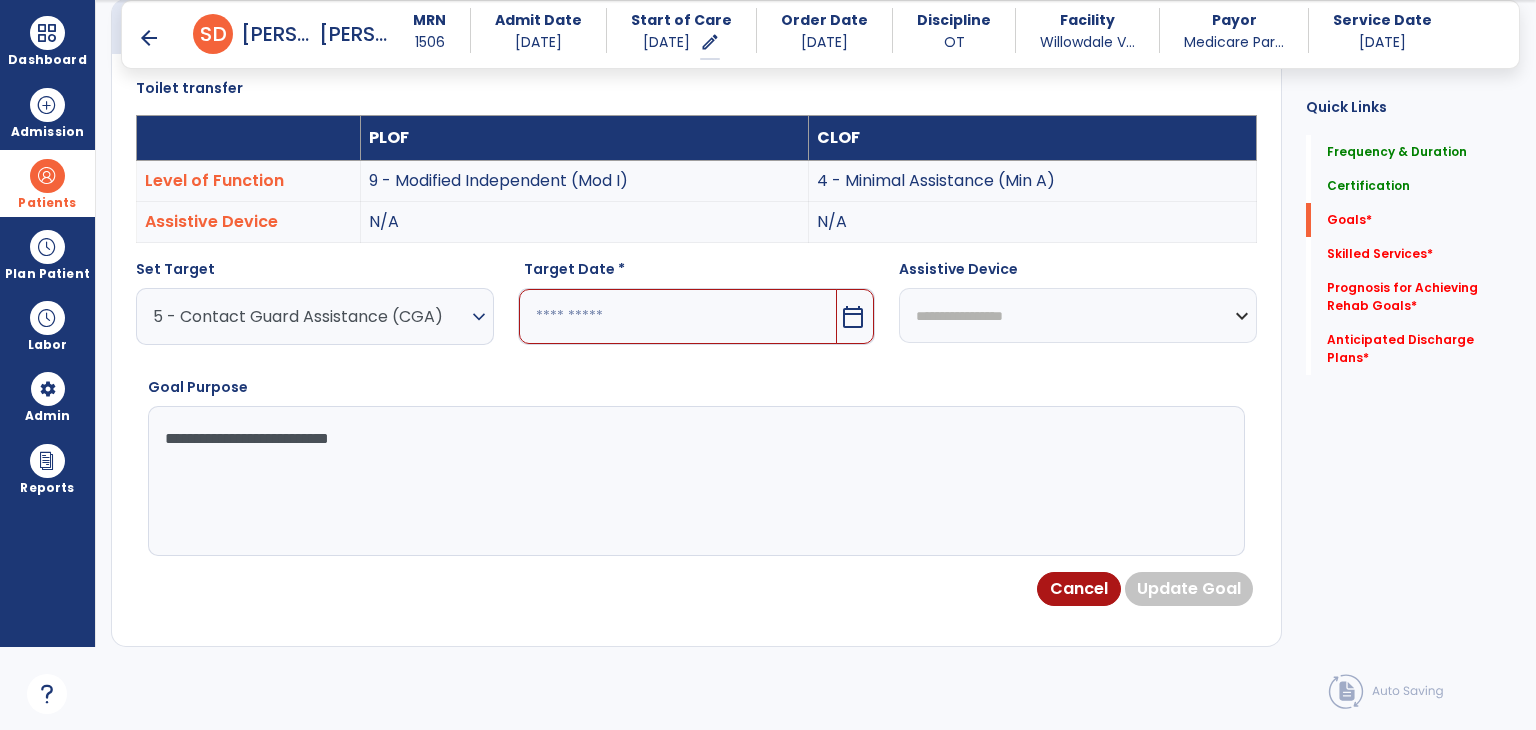 click at bounding box center [678, 316] 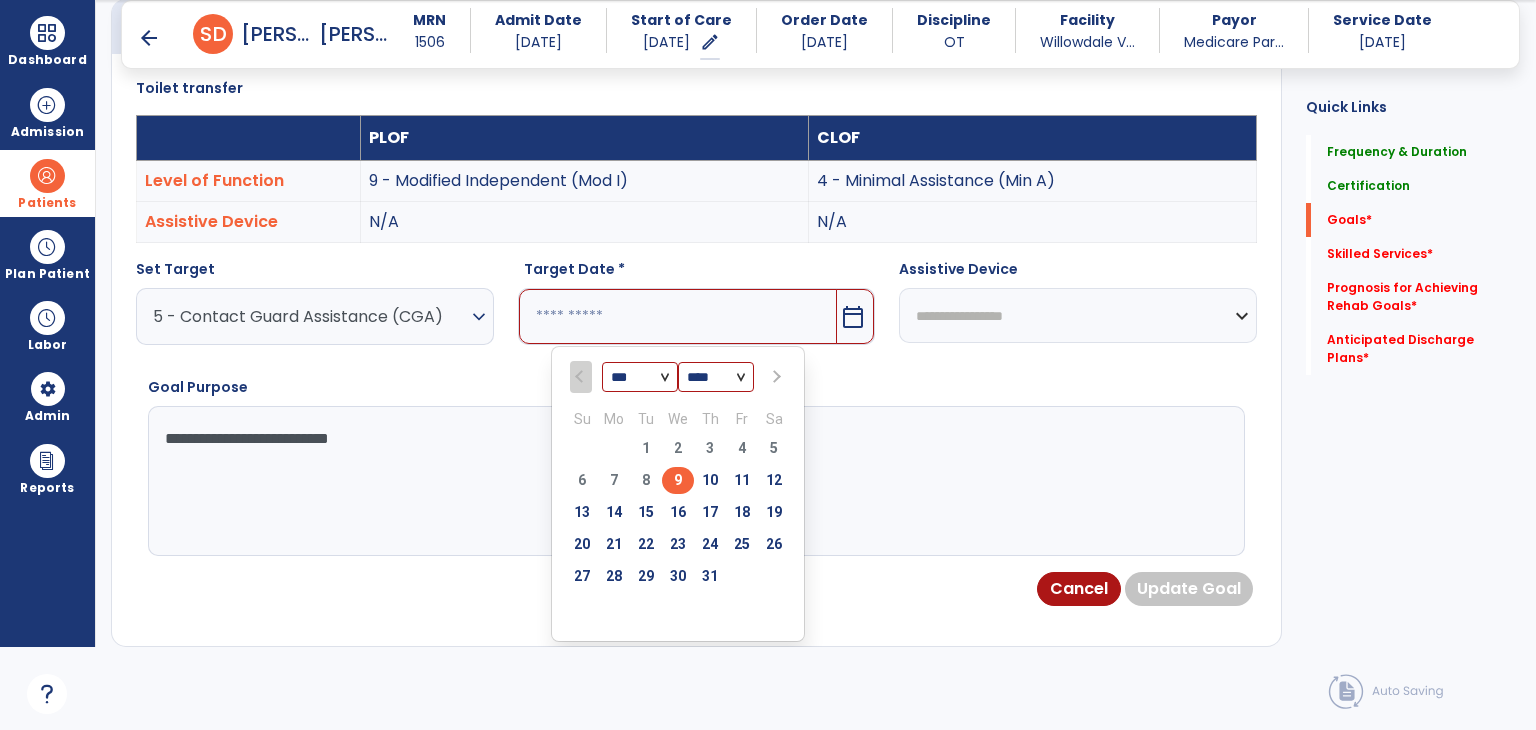 click on "9" at bounding box center [678, 483] 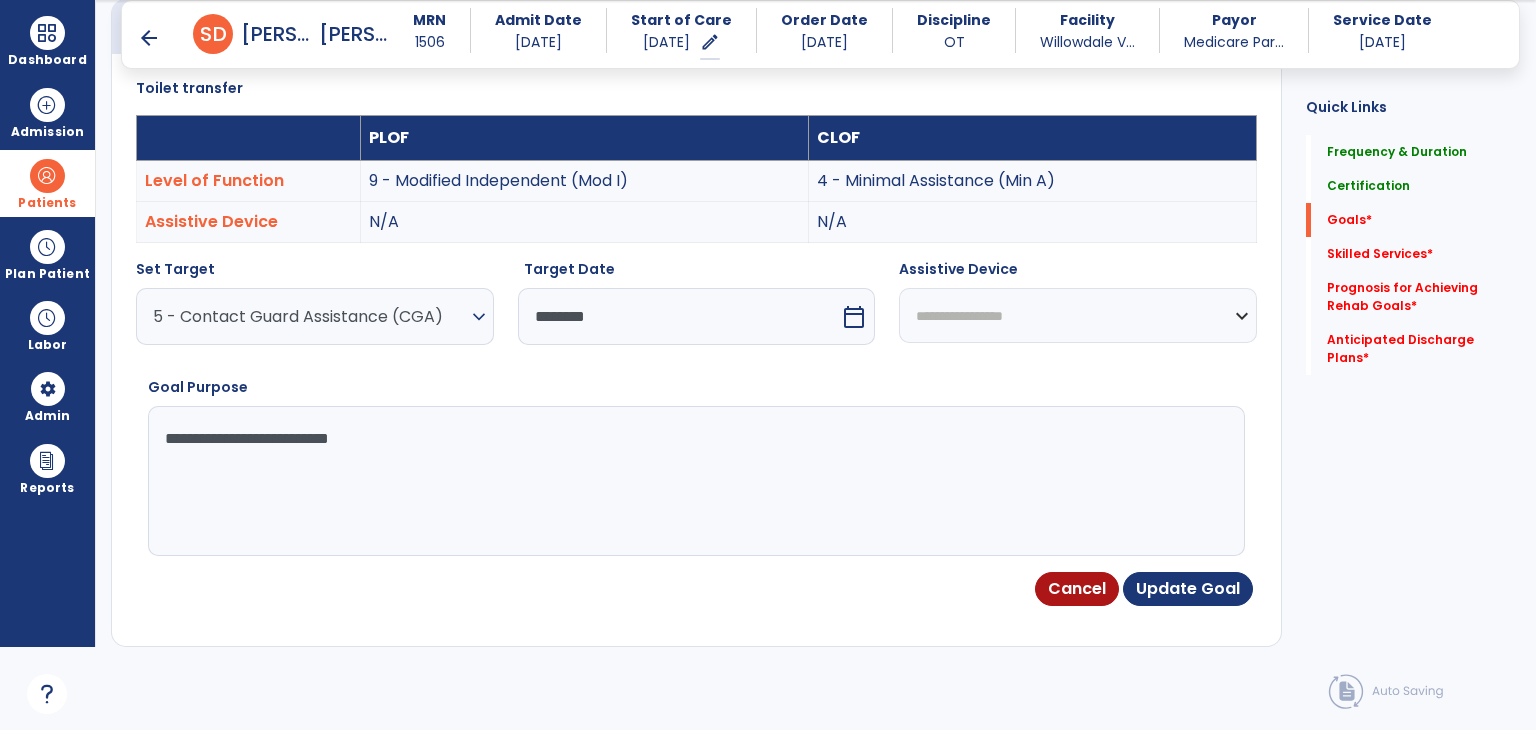 click on "********" at bounding box center [679, 316] 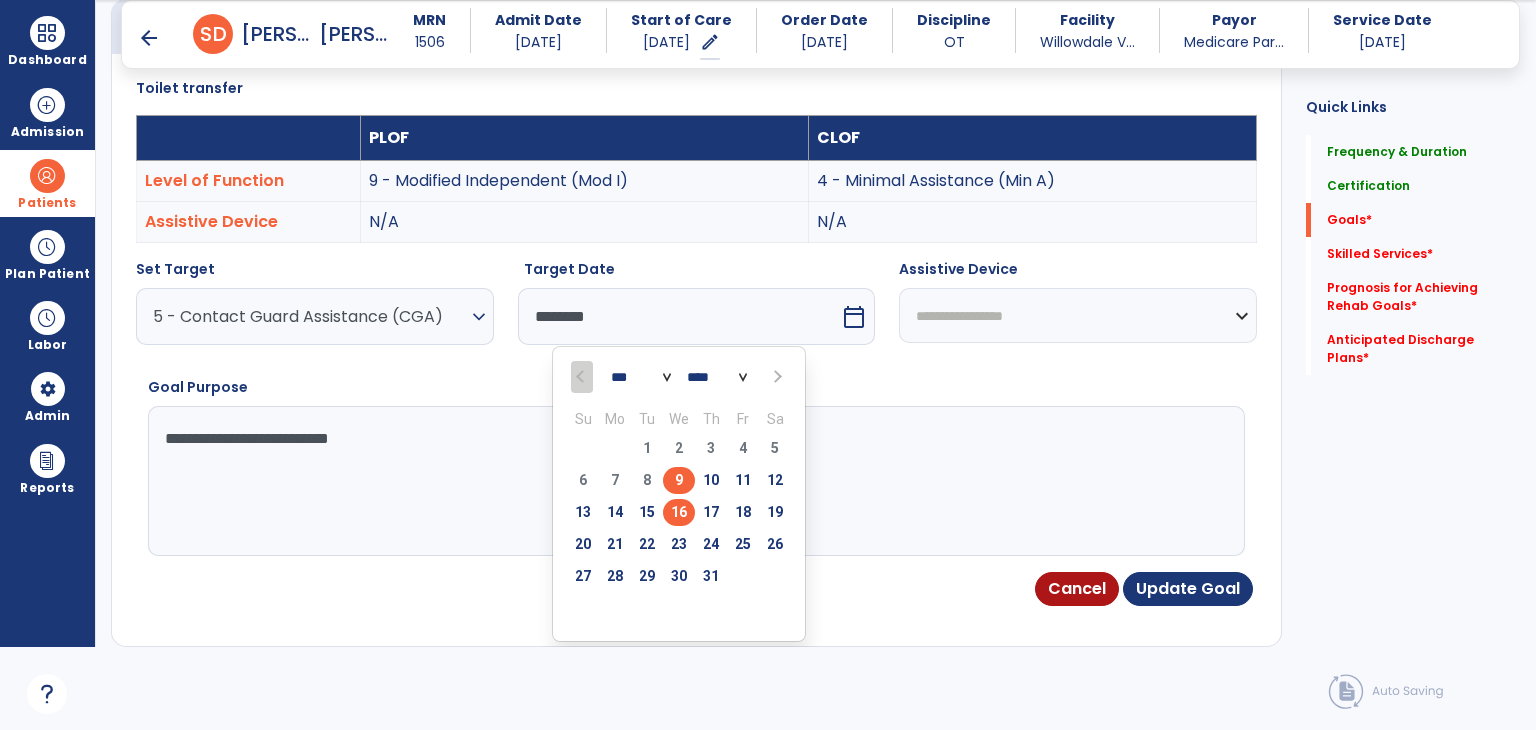 click on "16" at bounding box center (679, 512) 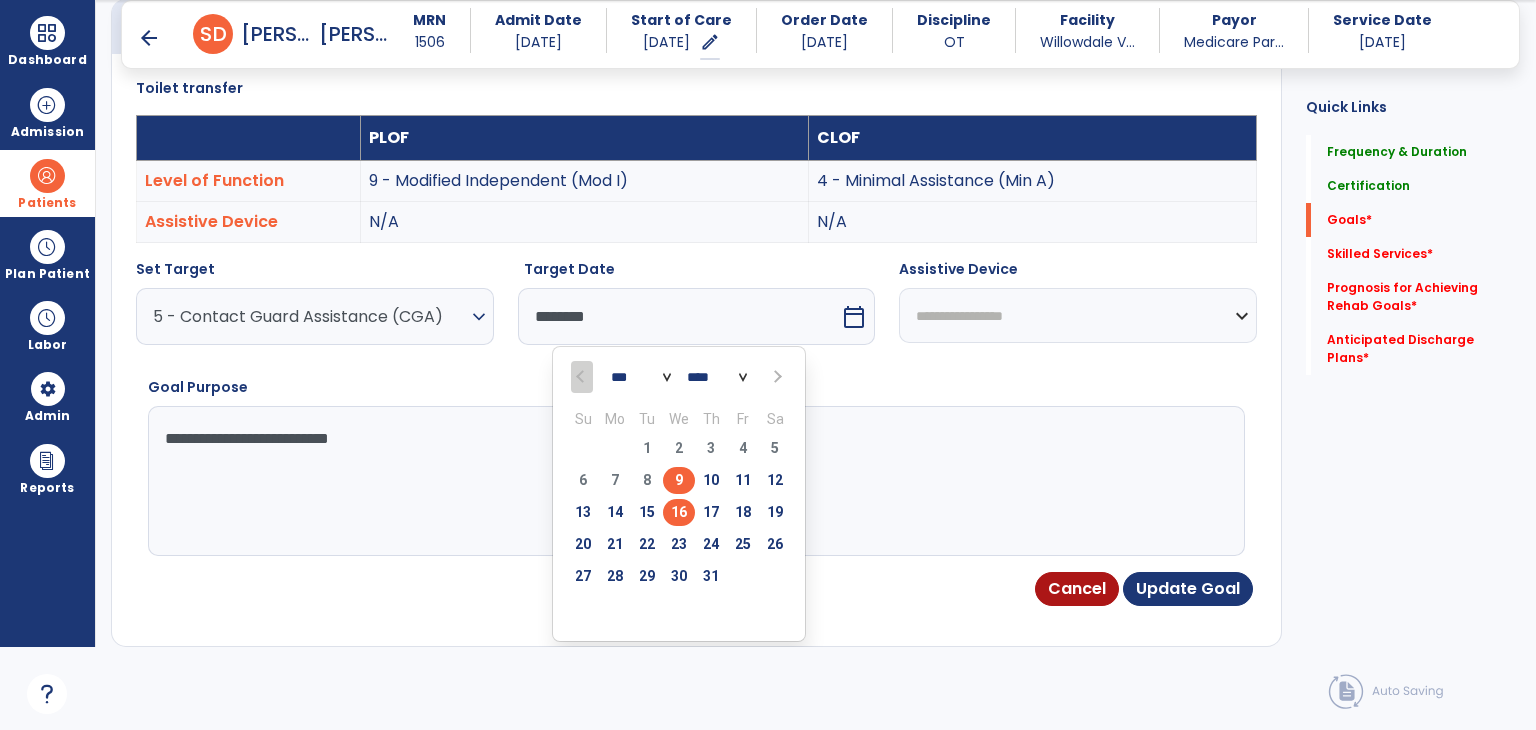 type on "*********" 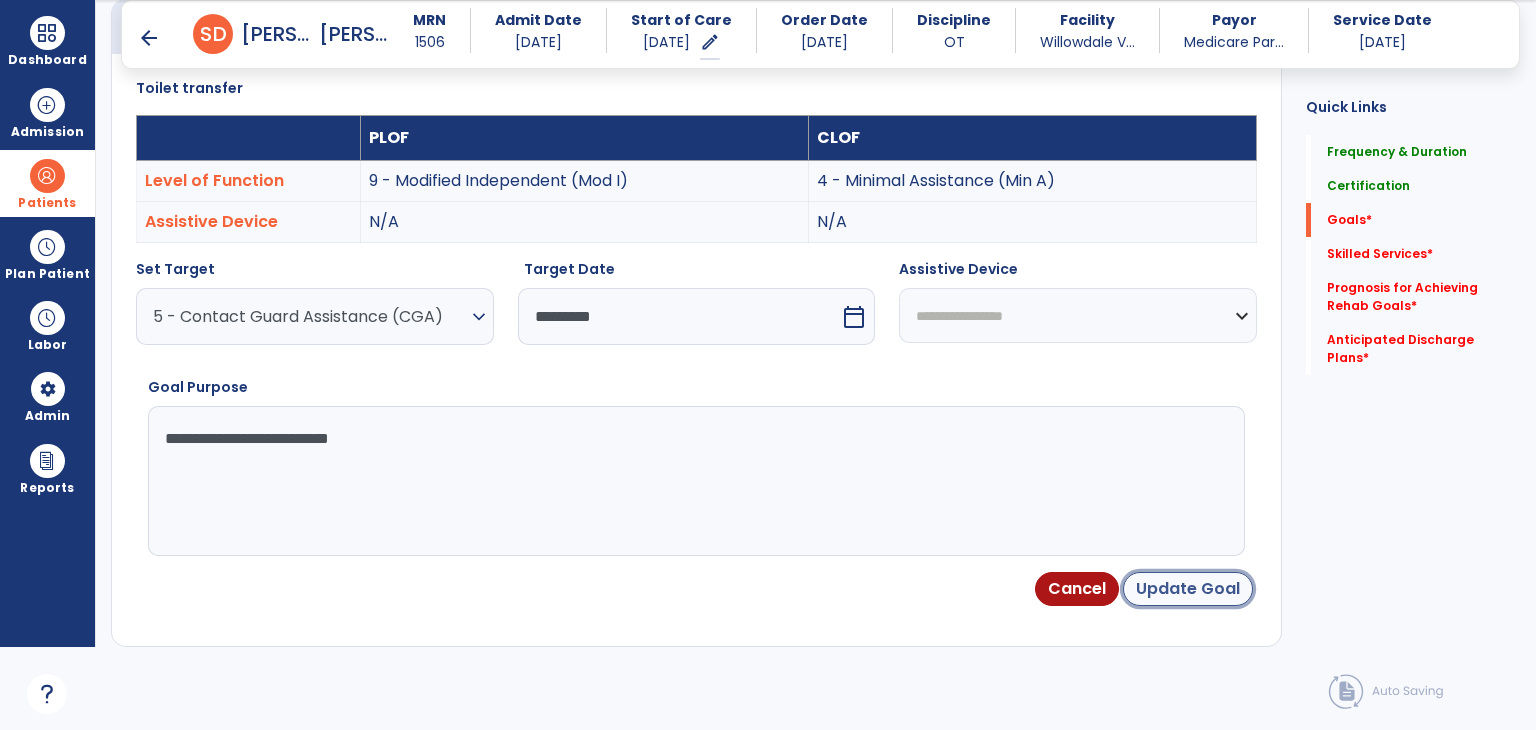 click on "Update Goal" at bounding box center (1188, 589) 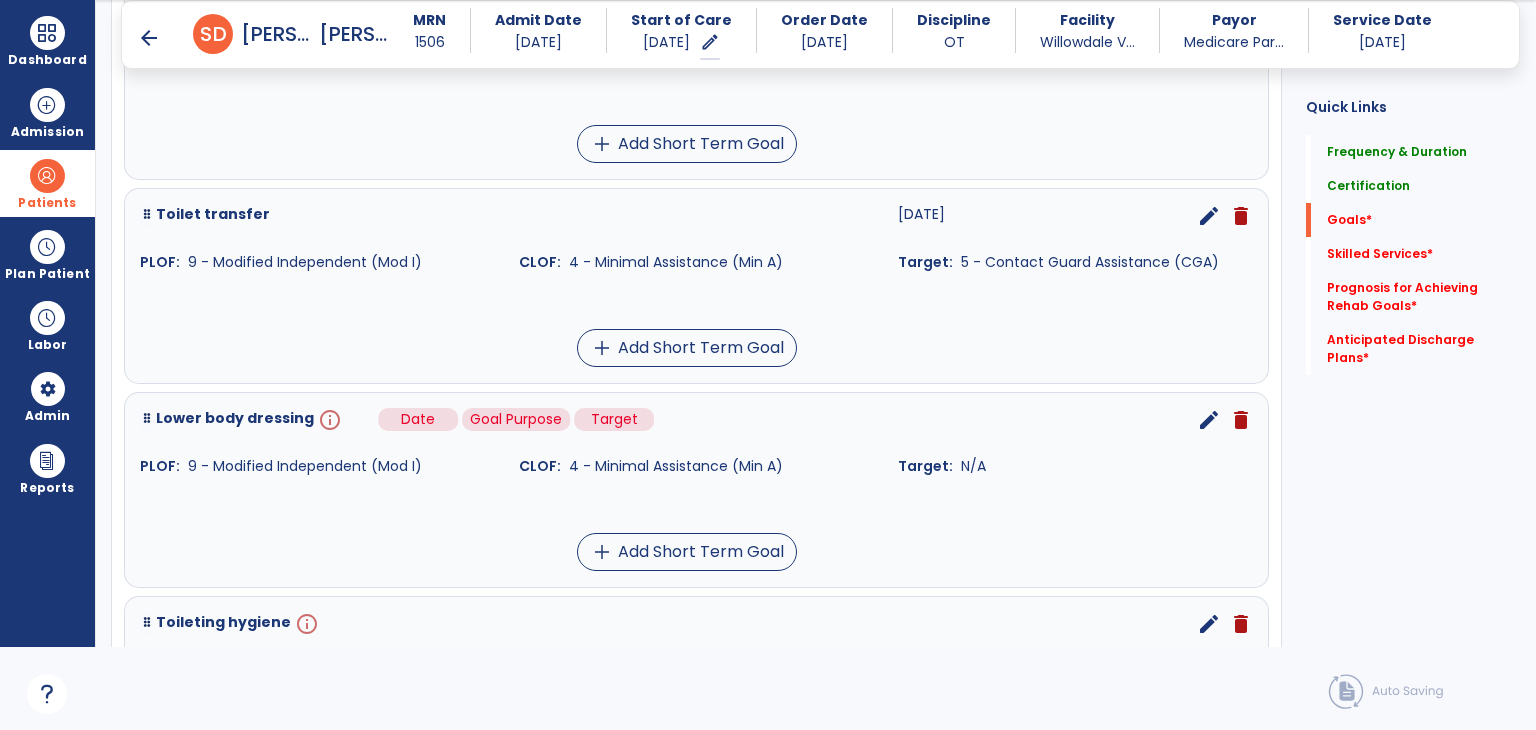click on "info" at bounding box center [328, 420] 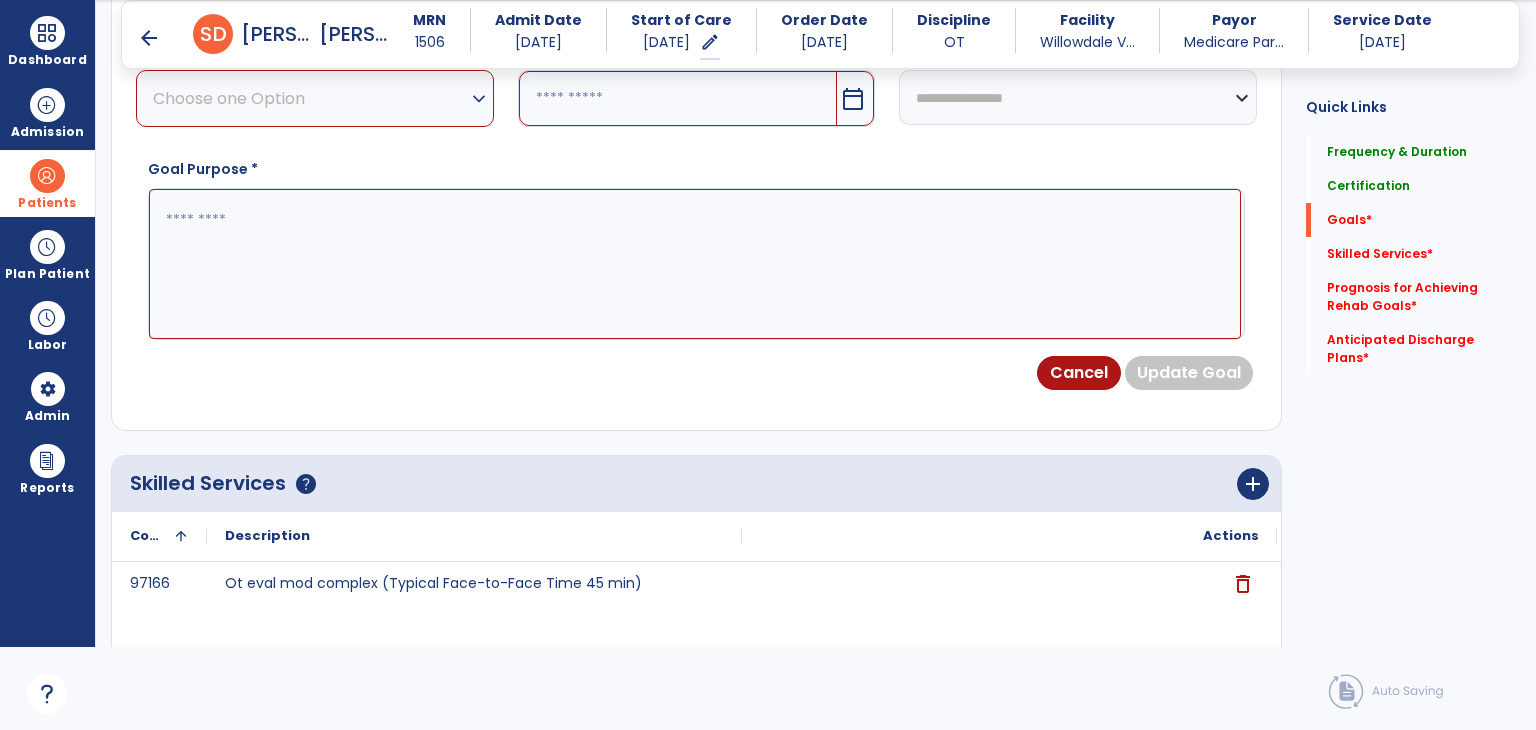 scroll, scrollTop: 534, scrollLeft: 0, axis: vertical 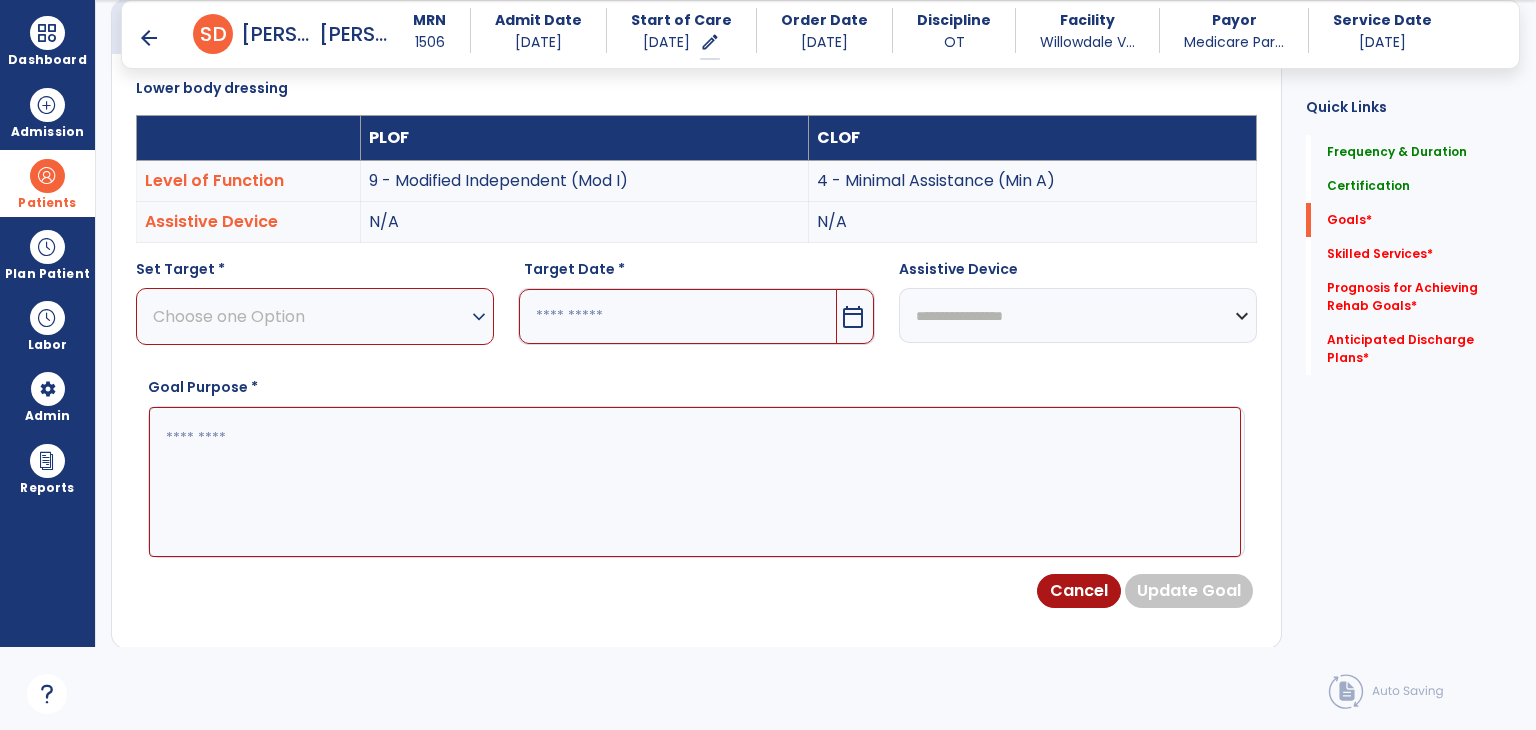 click on "Choose one Option" at bounding box center (310, 316) 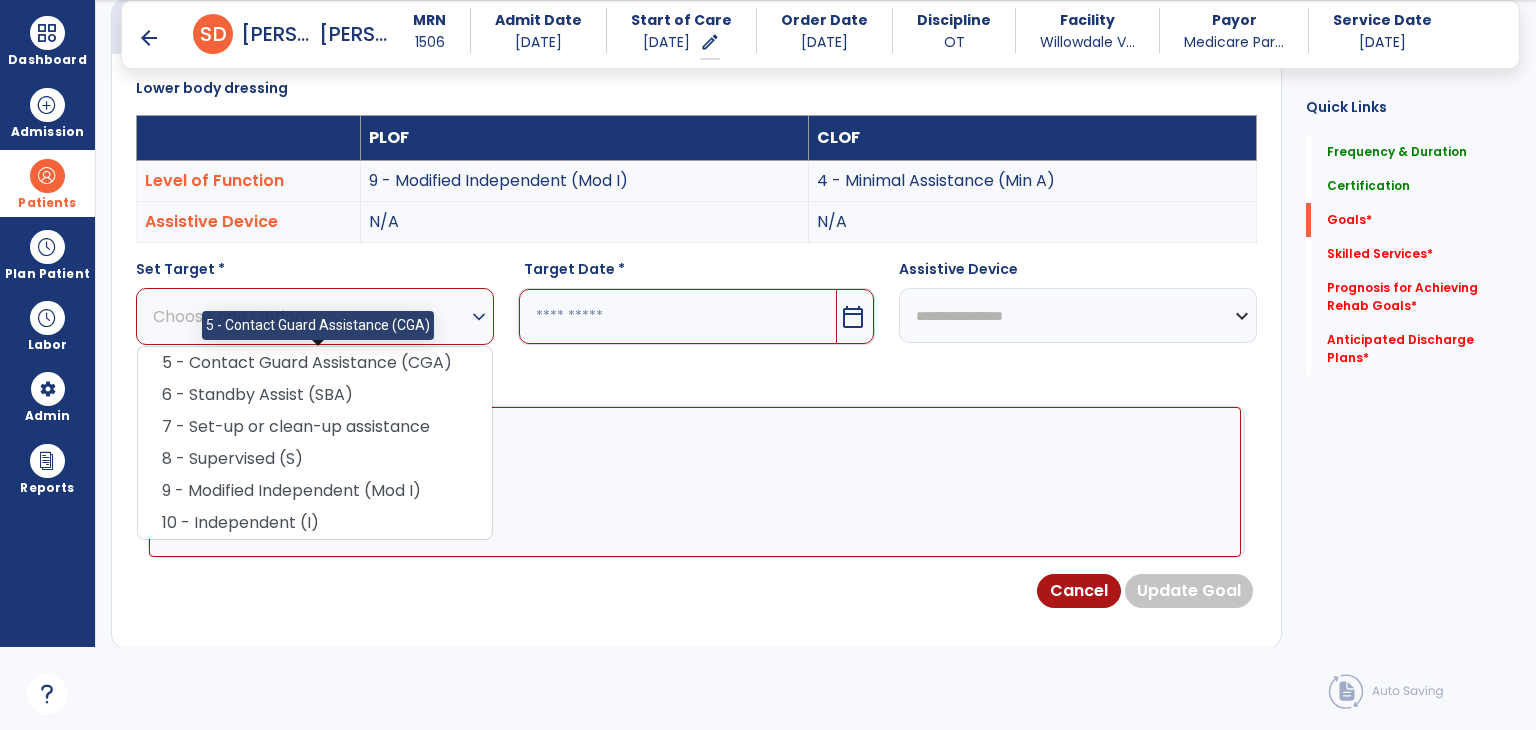 drag, startPoint x: 321, startPoint y: 361, endPoint x: 538, endPoint y: 333, distance: 218.799 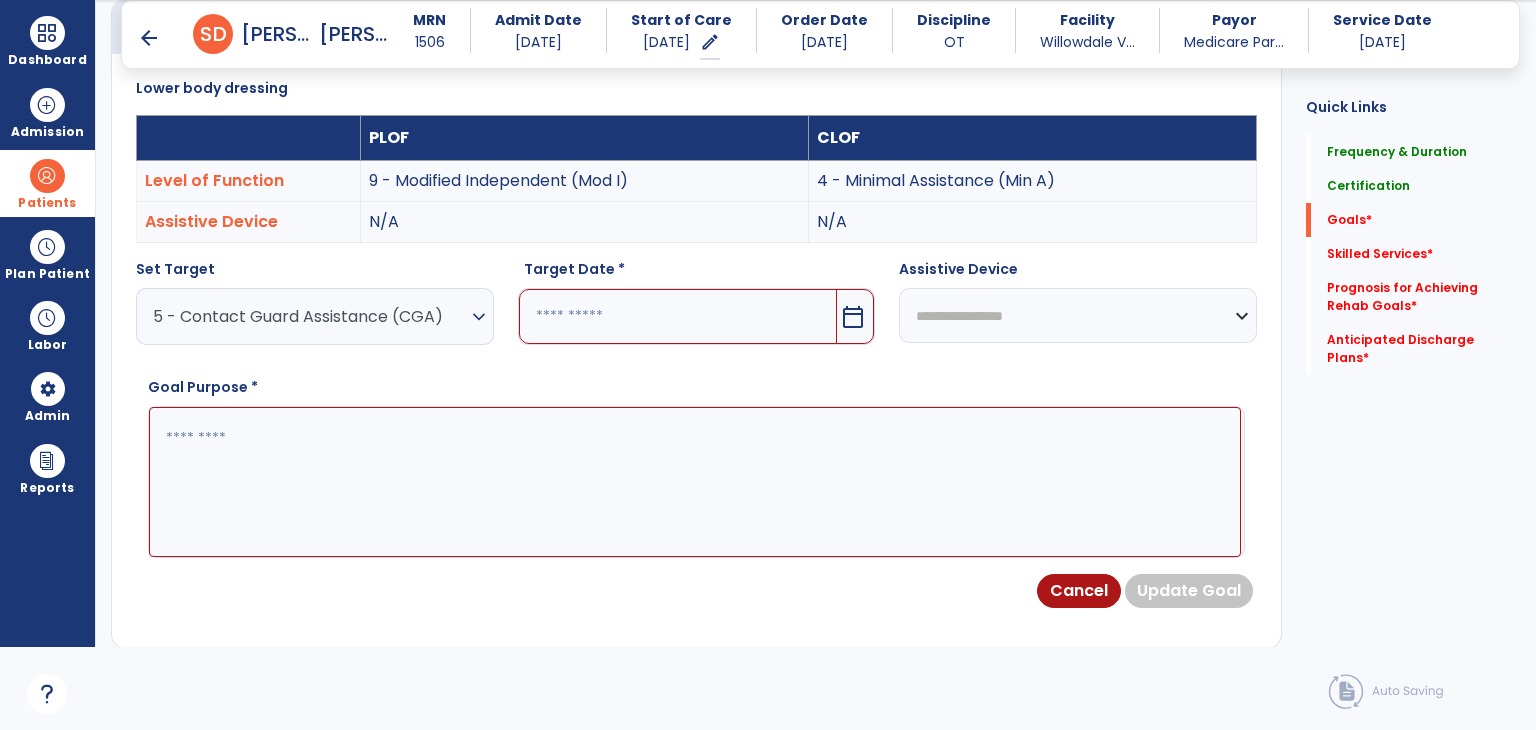 click at bounding box center (678, 316) 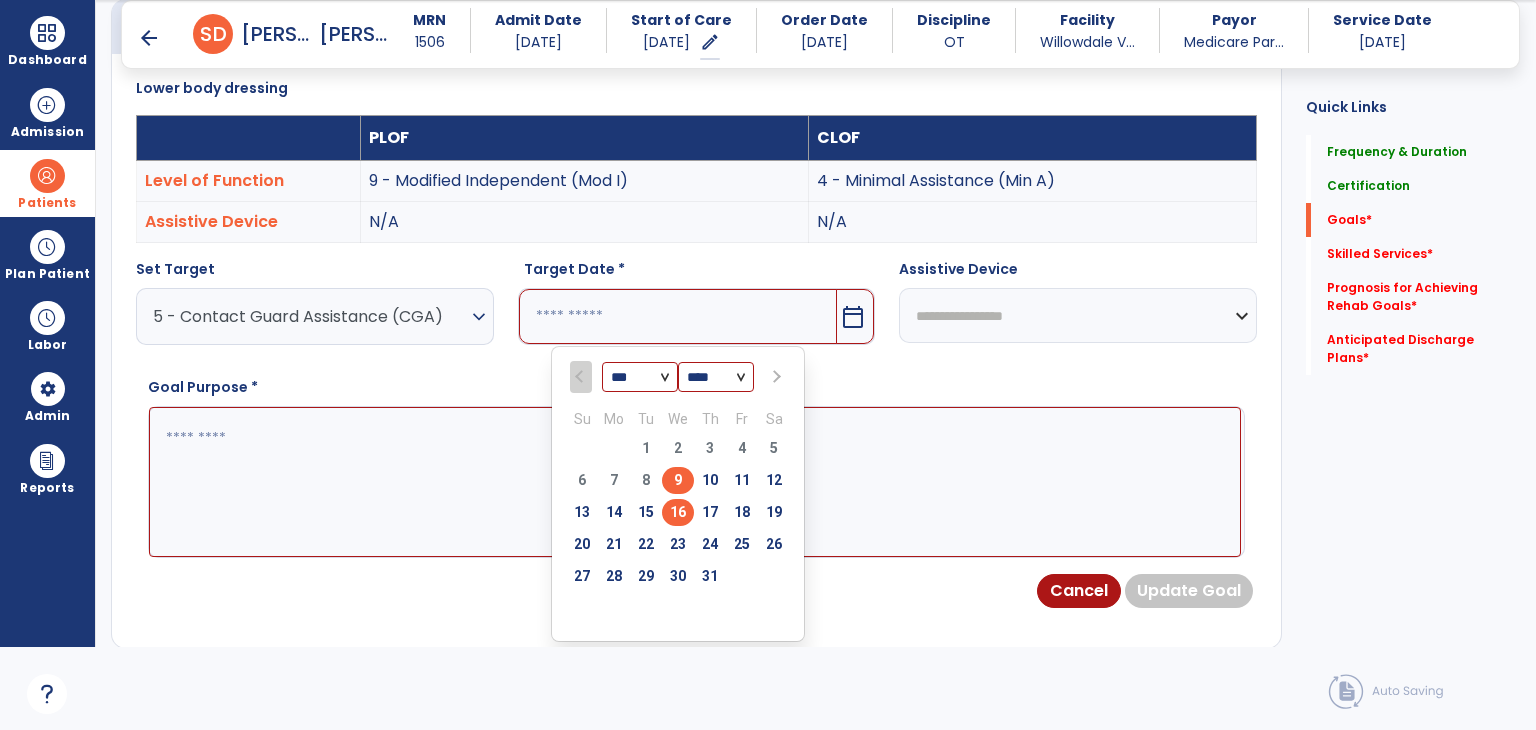 click on "16" at bounding box center [678, 512] 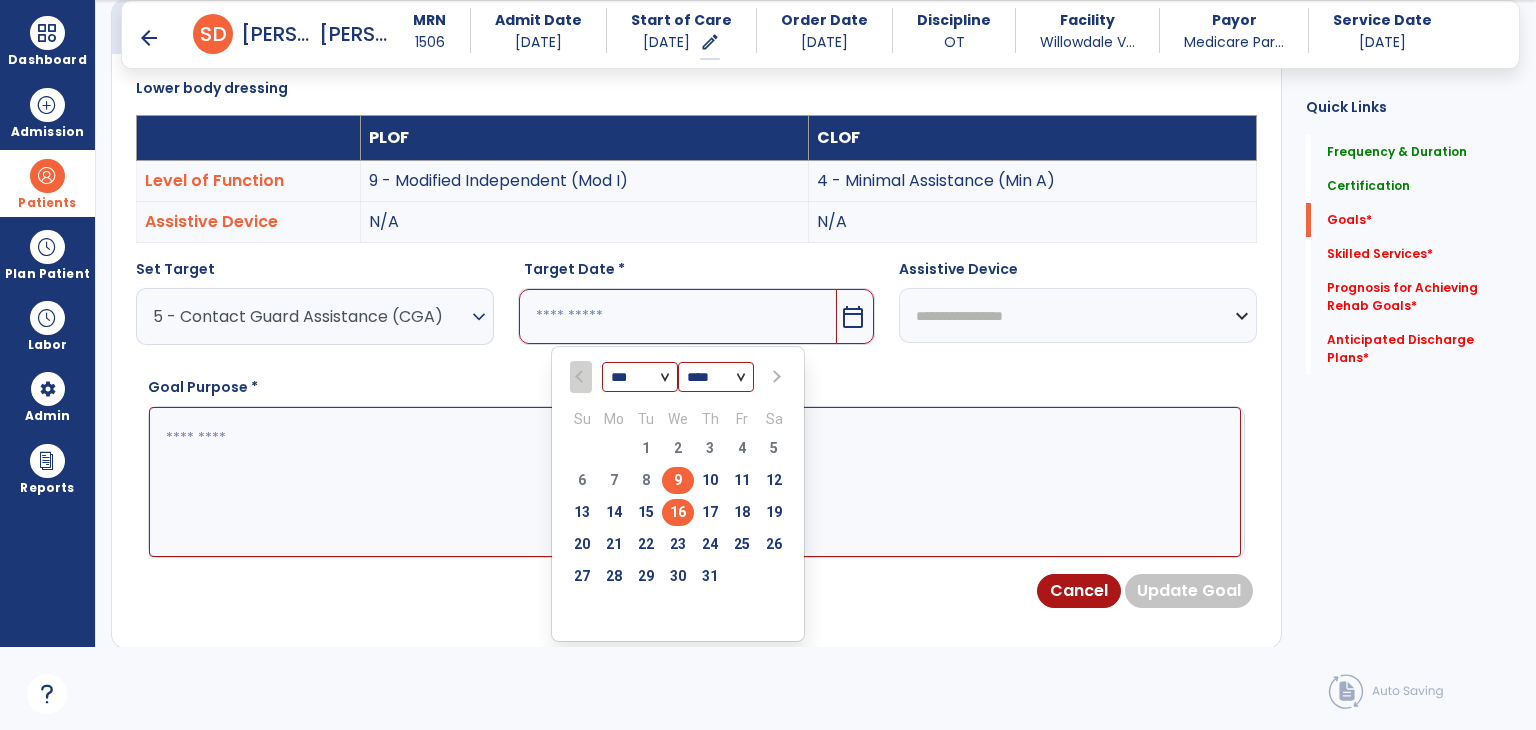 type on "*********" 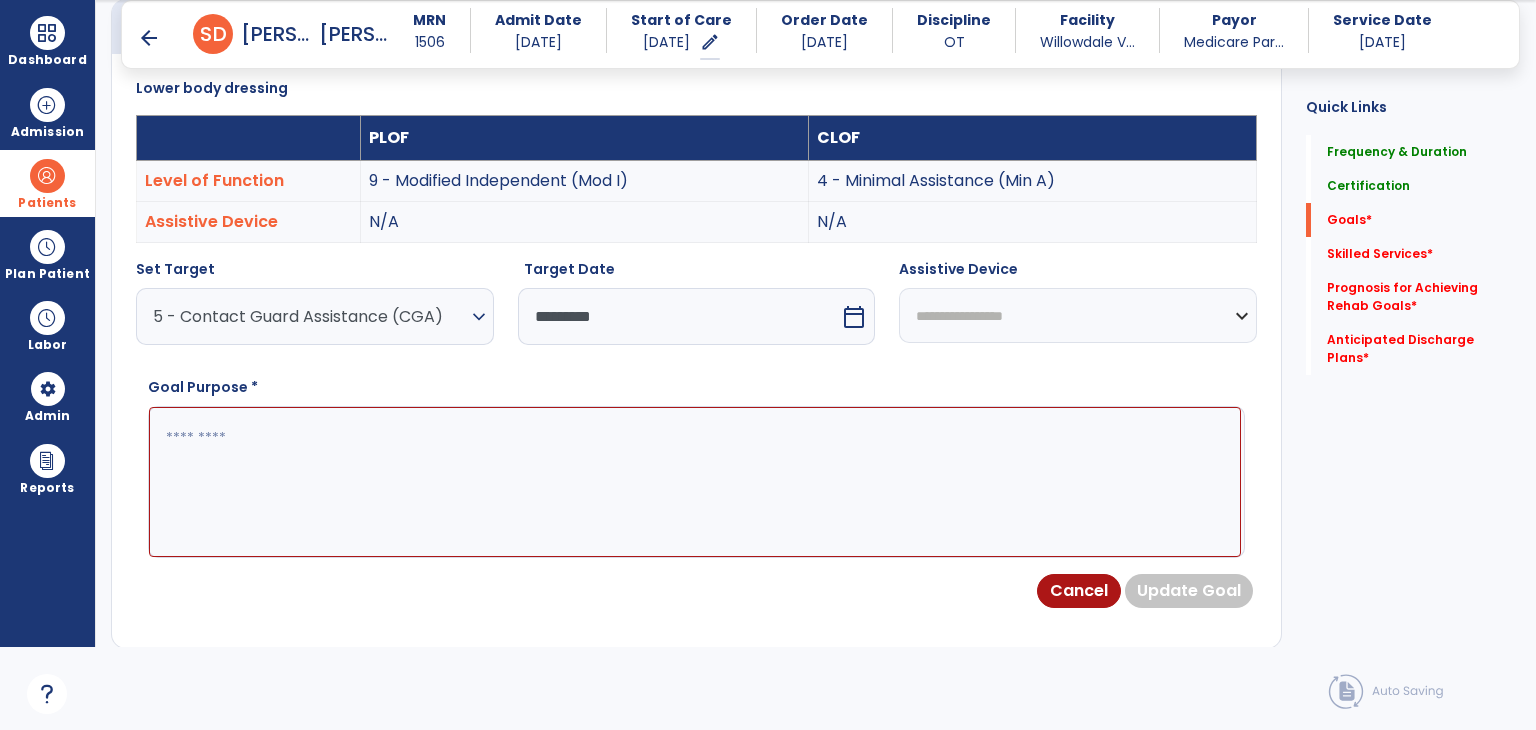 click at bounding box center (695, 482) 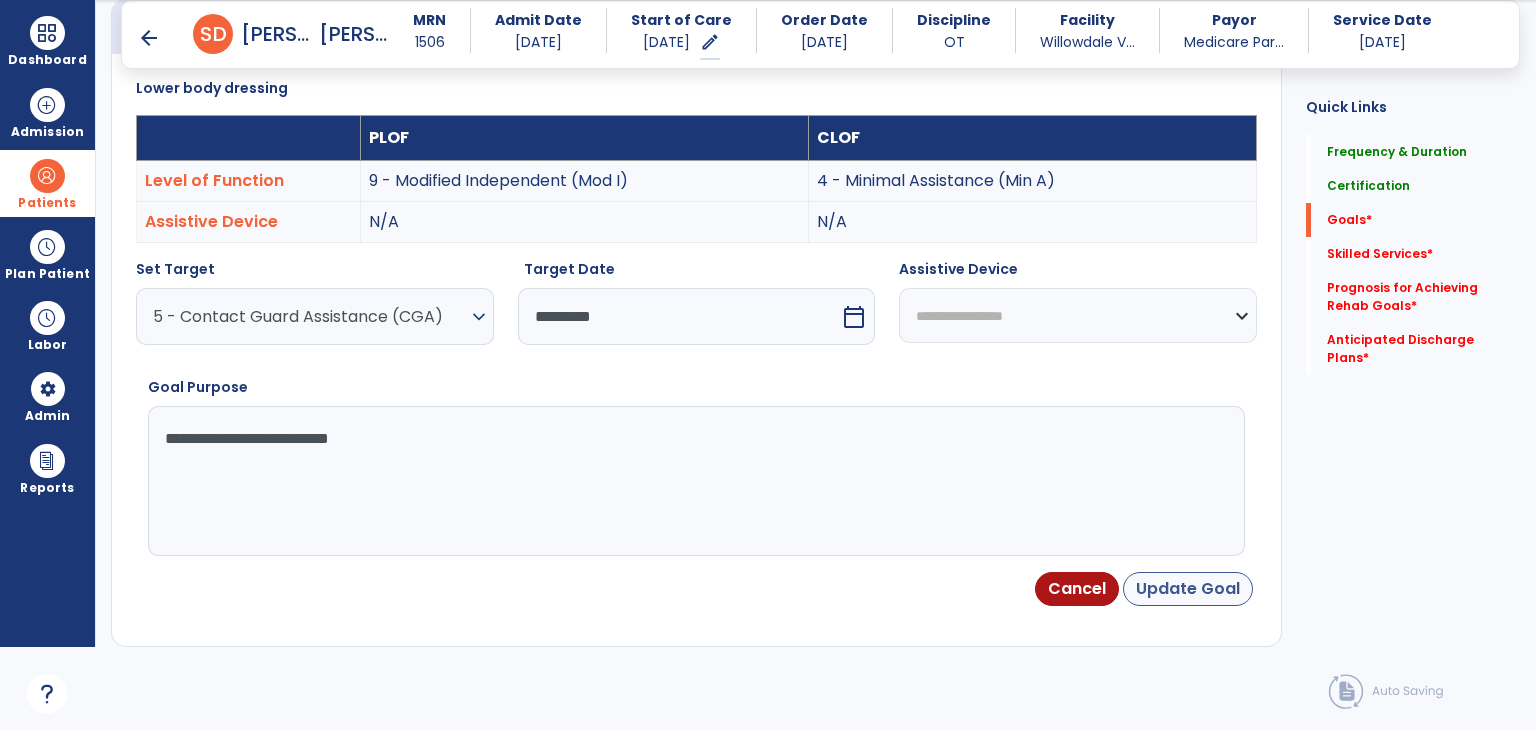 type on "**********" 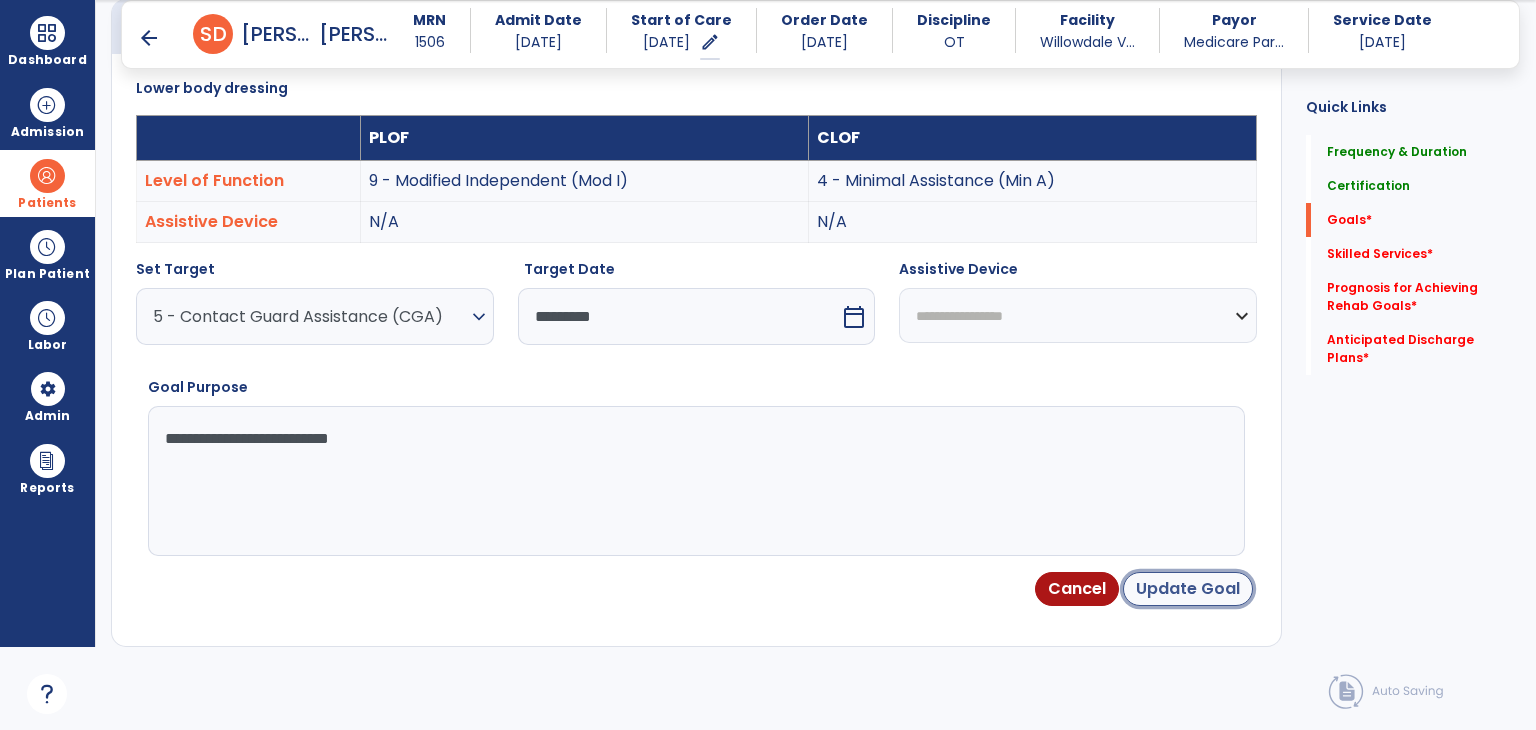 click on "Update Goal" at bounding box center [1188, 589] 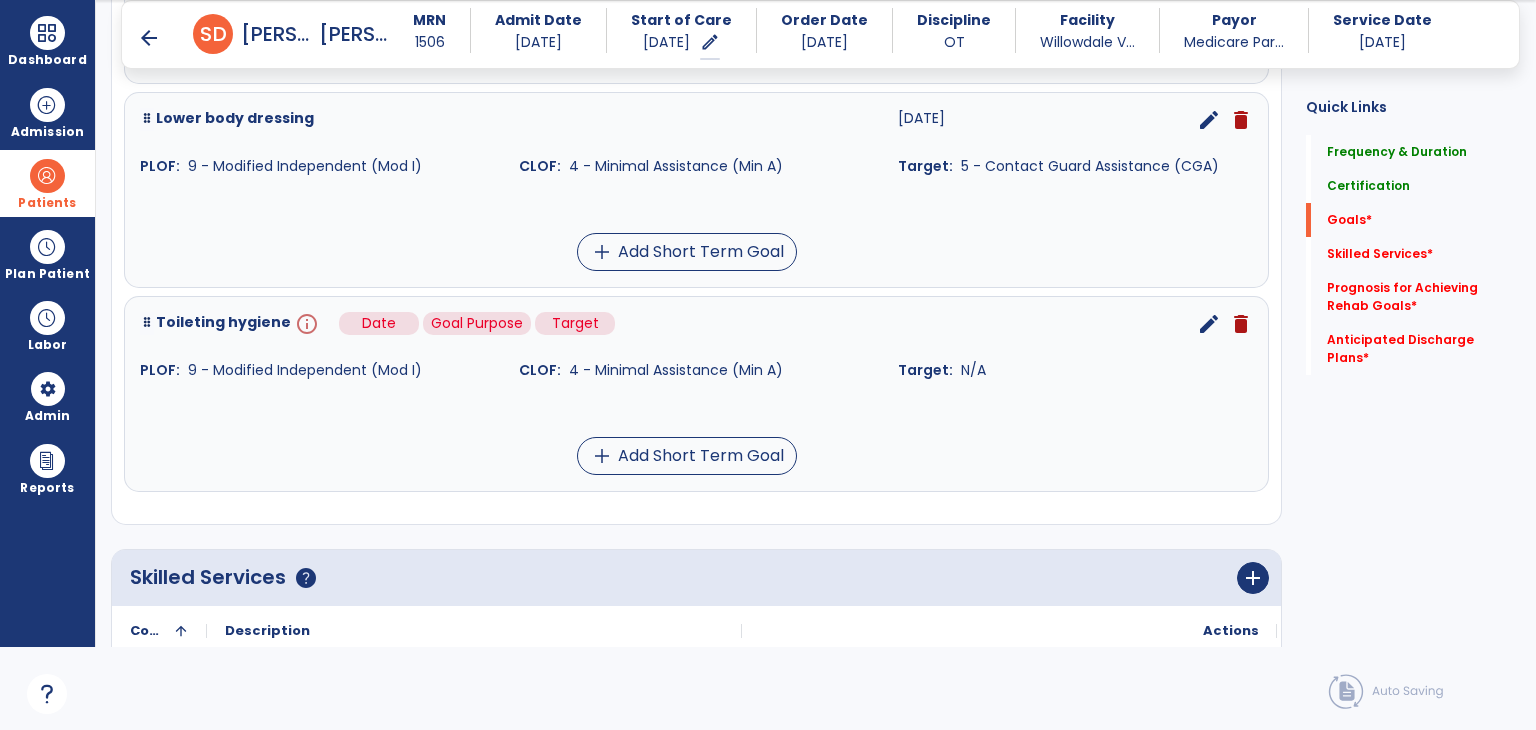 click on "info" at bounding box center (305, 324) 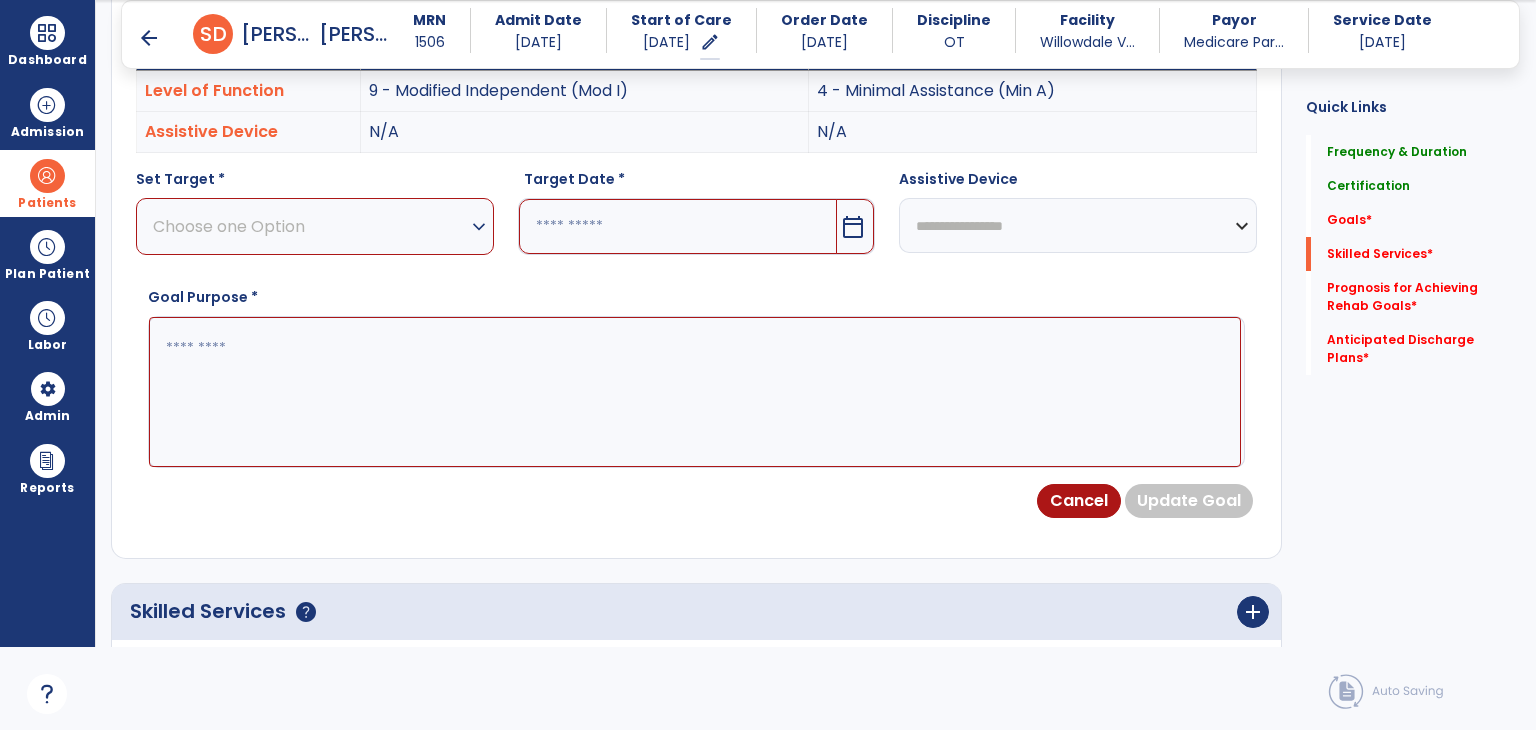 scroll, scrollTop: 534, scrollLeft: 0, axis: vertical 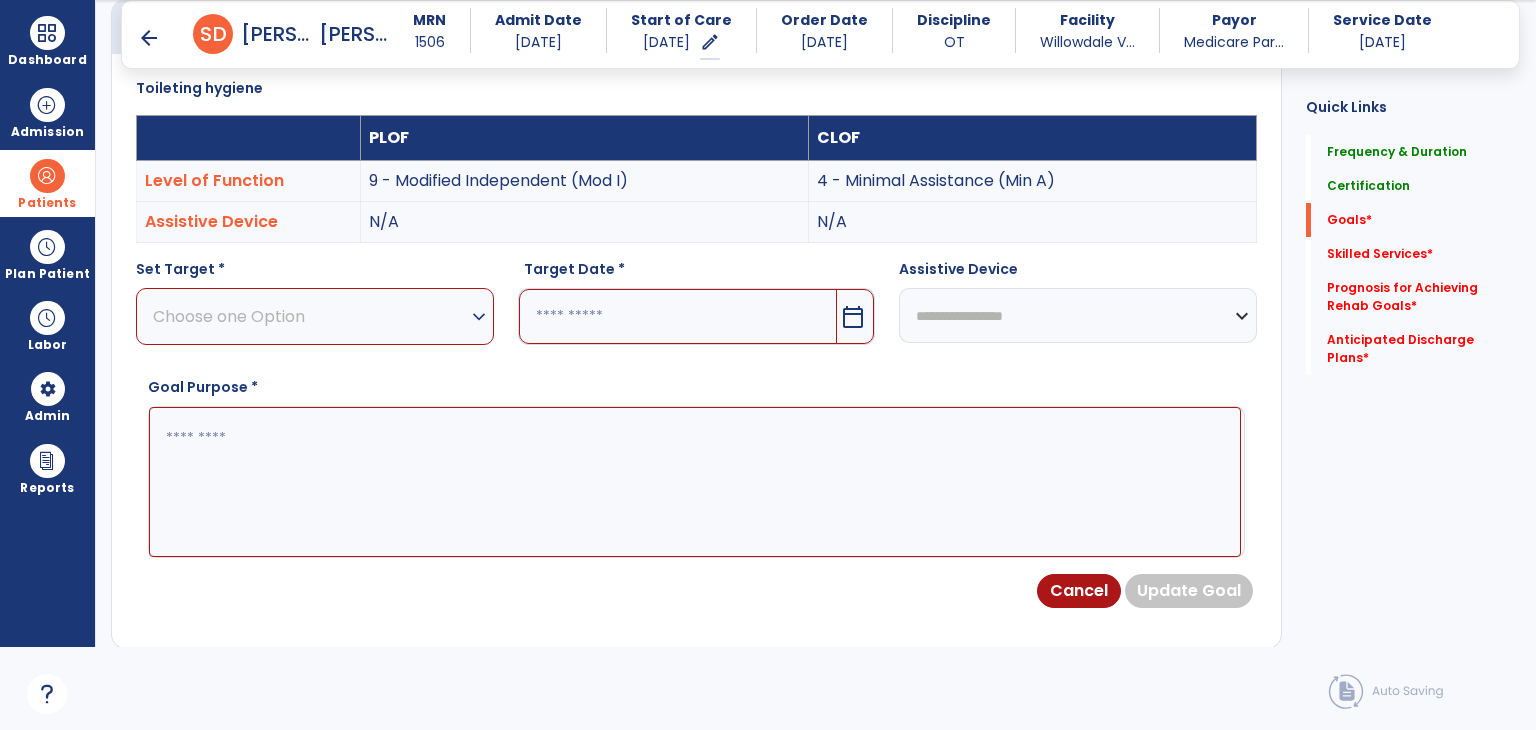 click on "Choose one Option" at bounding box center [310, 316] 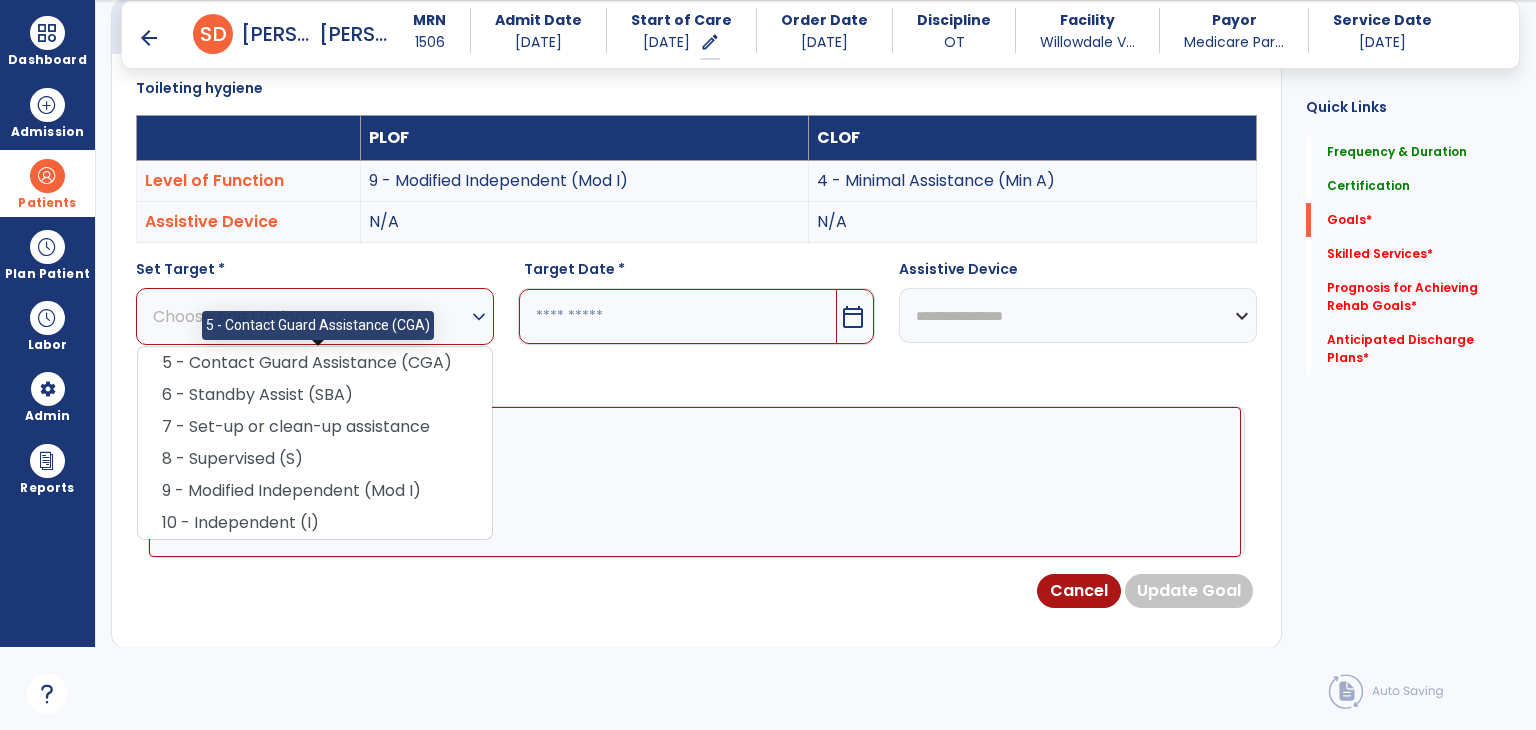 drag, startPoint x: 324, startPoint y: 355, endPoint x: 555, endPoint y: 327, distance: 232.69078 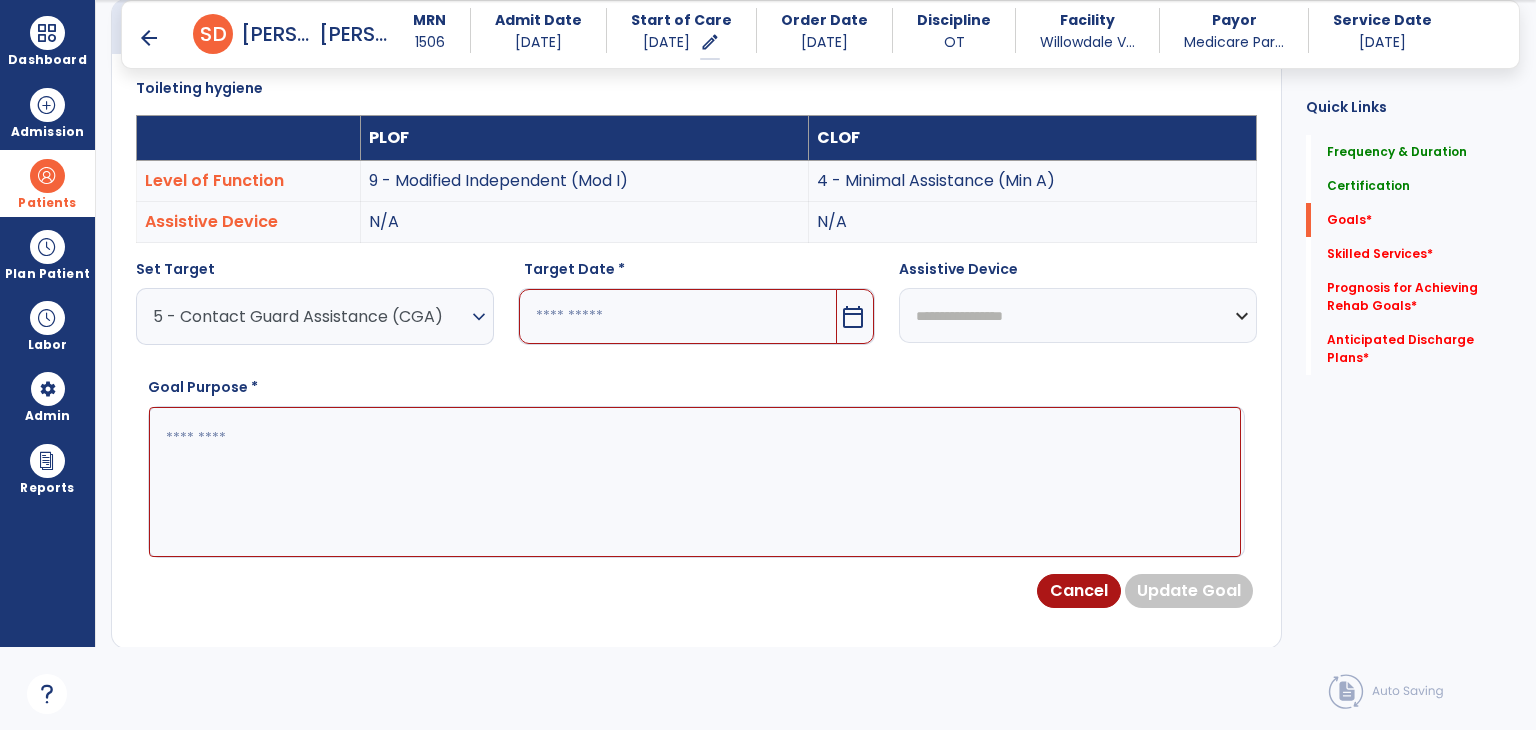 click at bounding box center [678, 316] 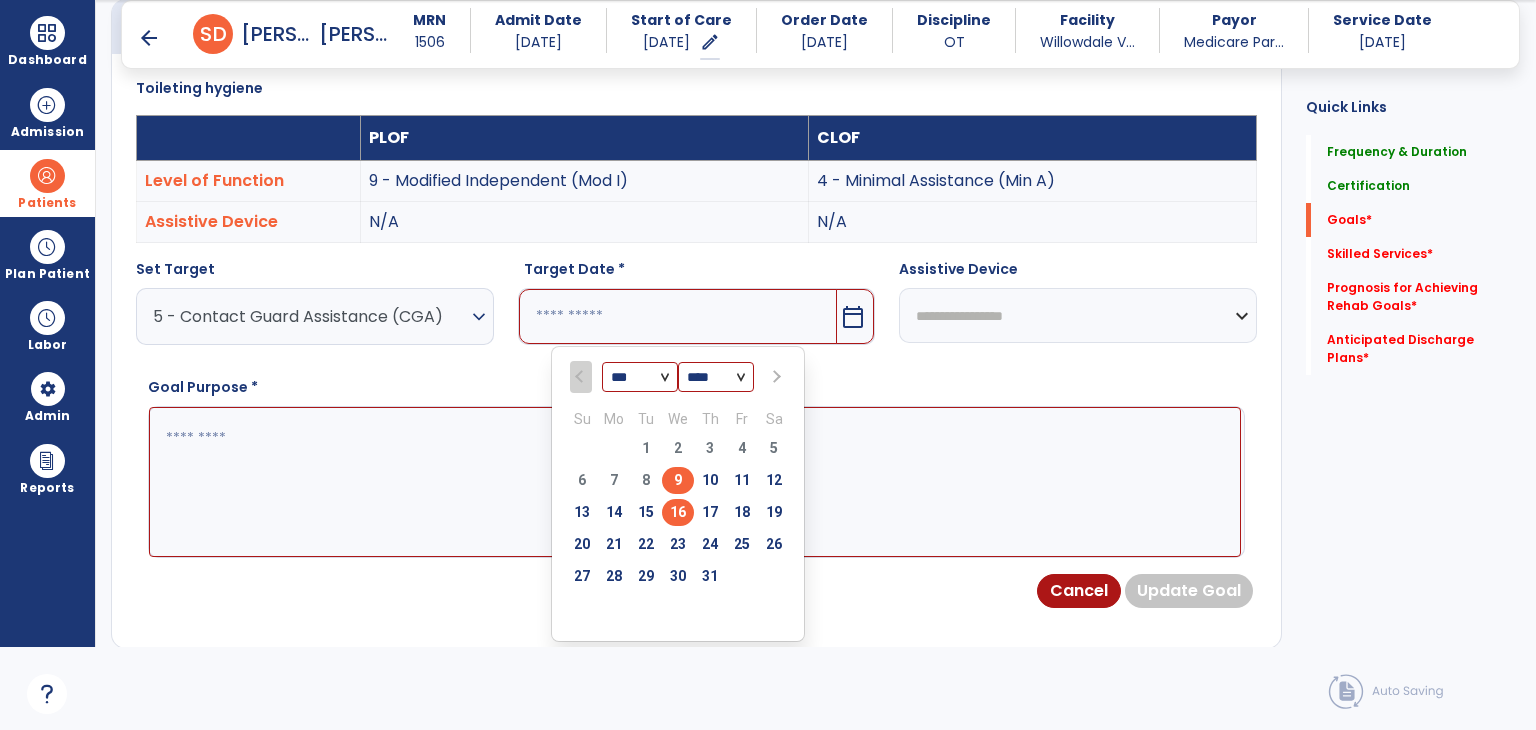 click on "16" at bounding box center (678, 512) 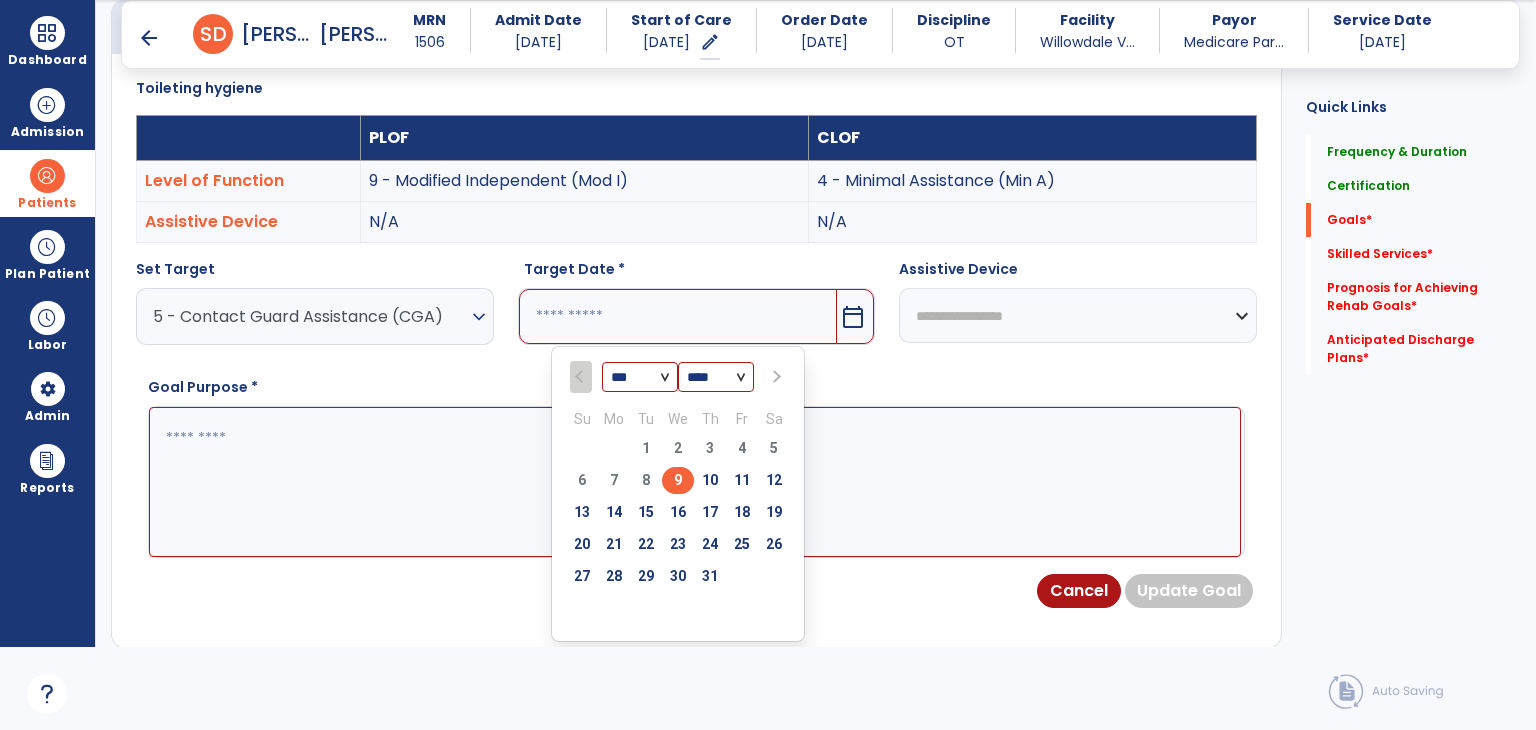 type on "*********" 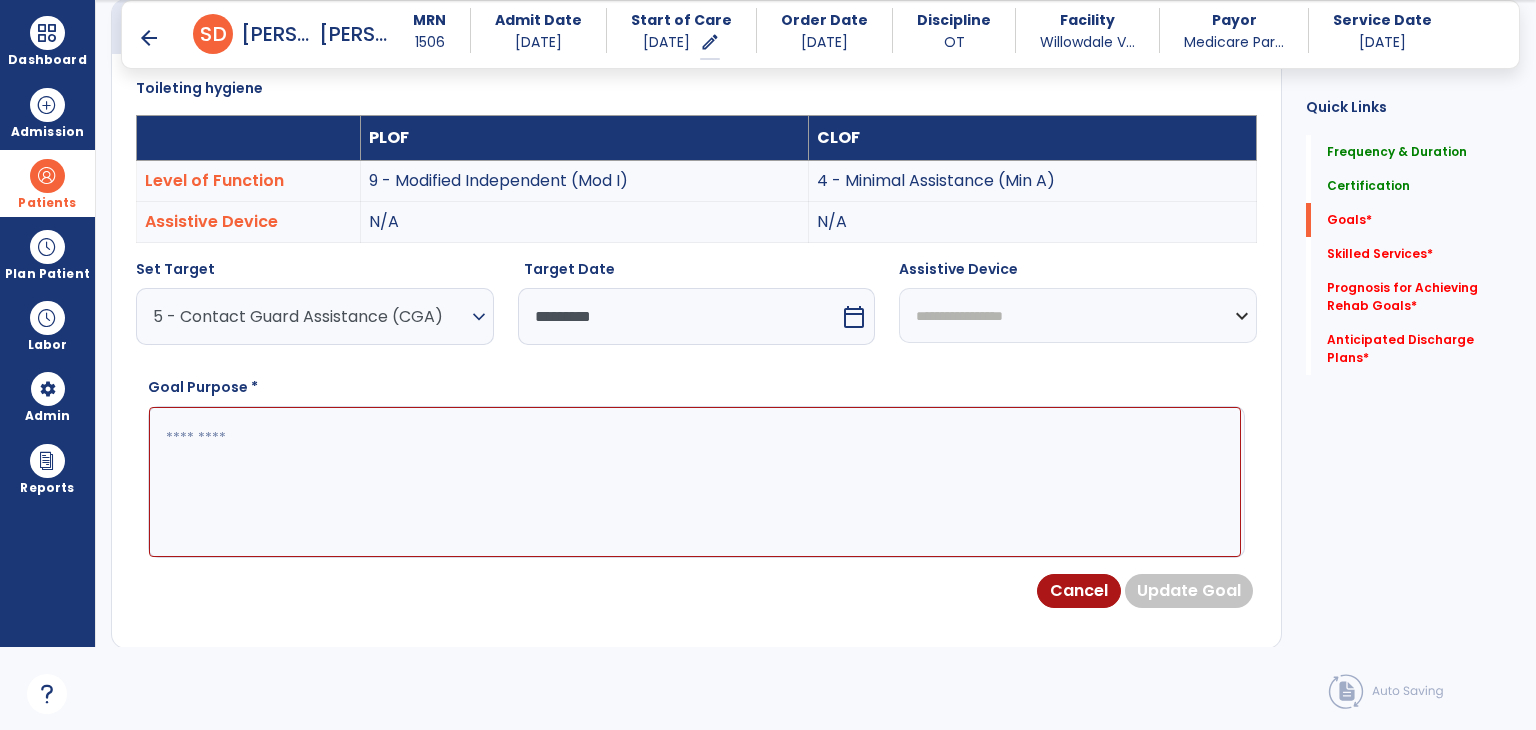 click at bounding box center (695, 482) 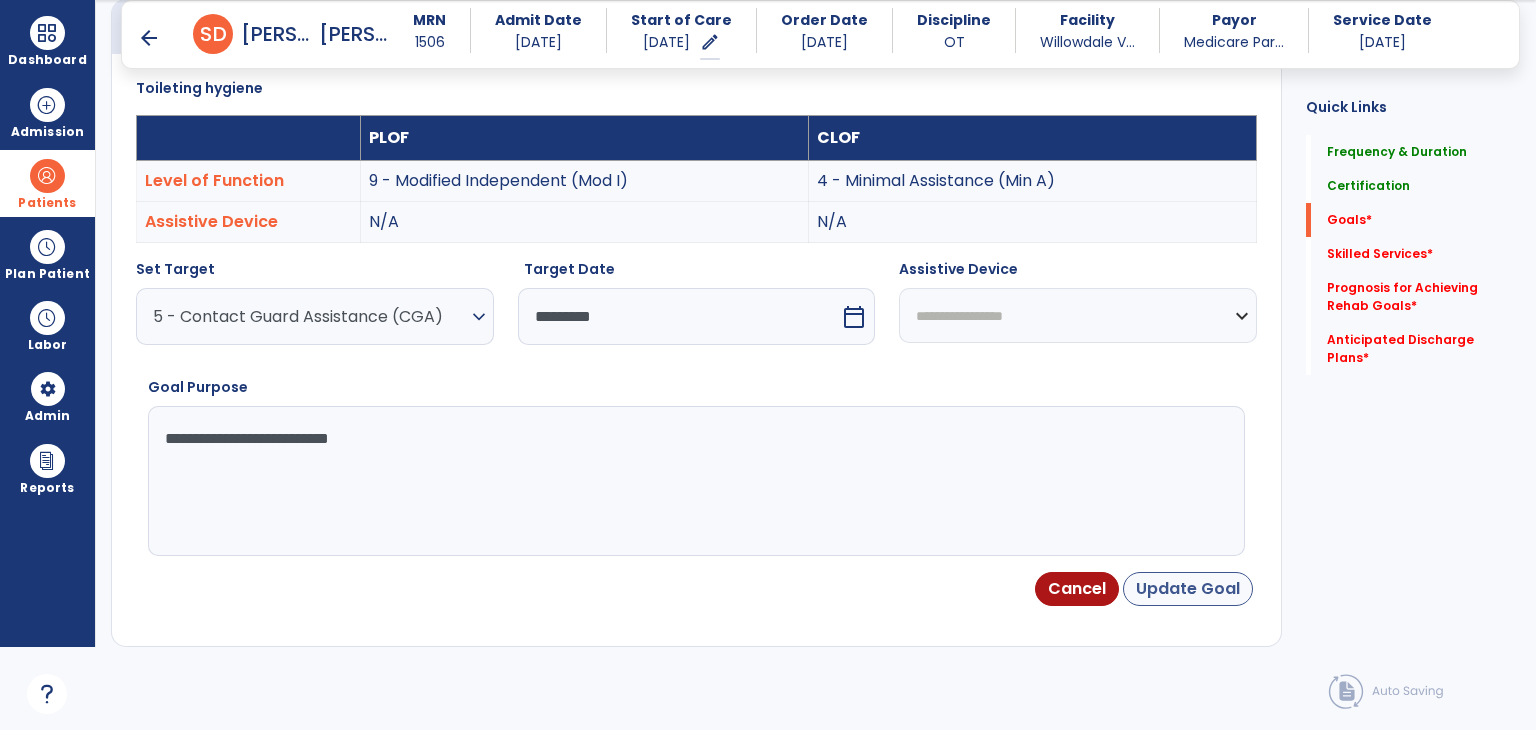type on "**********" 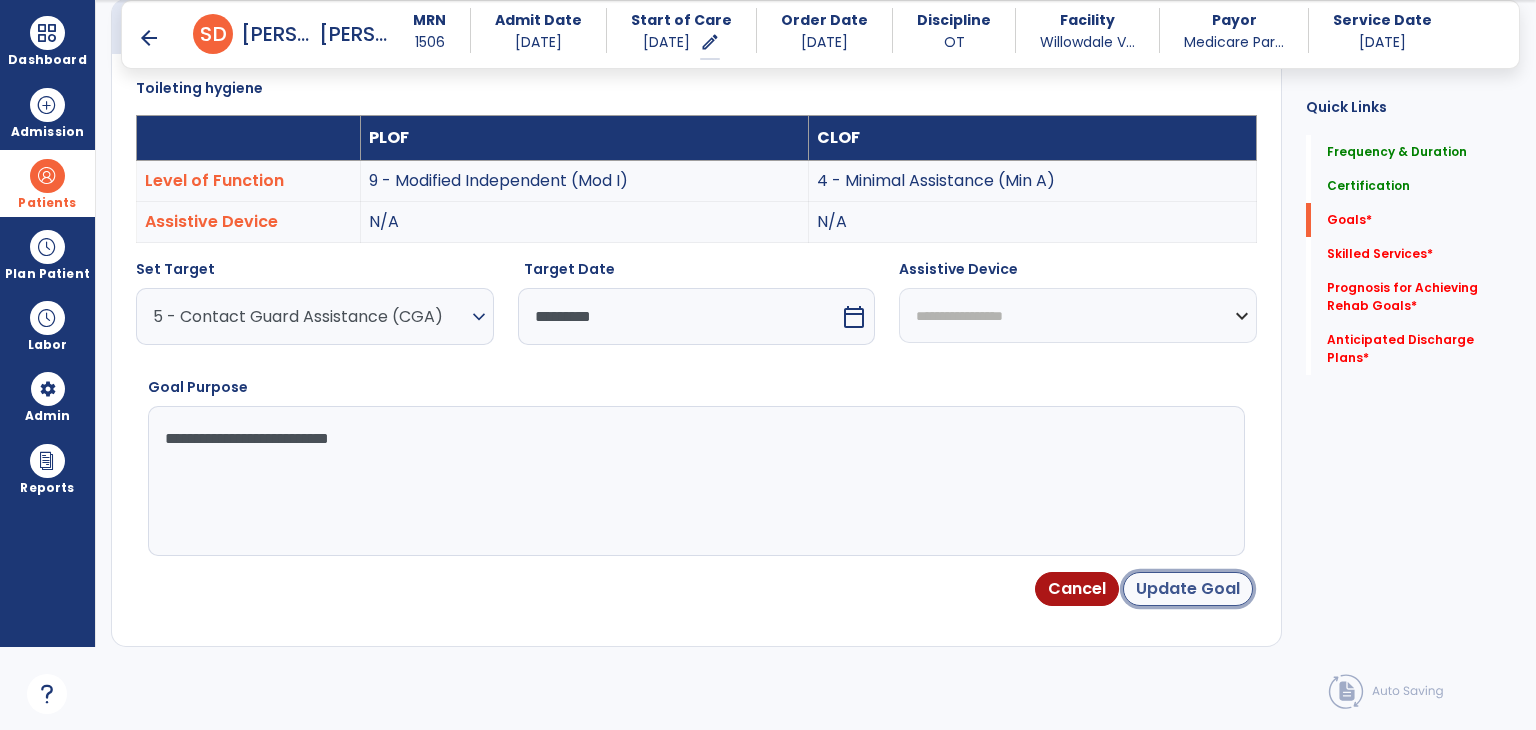 click on "Update Goal" at bounding box center (1188, 589) 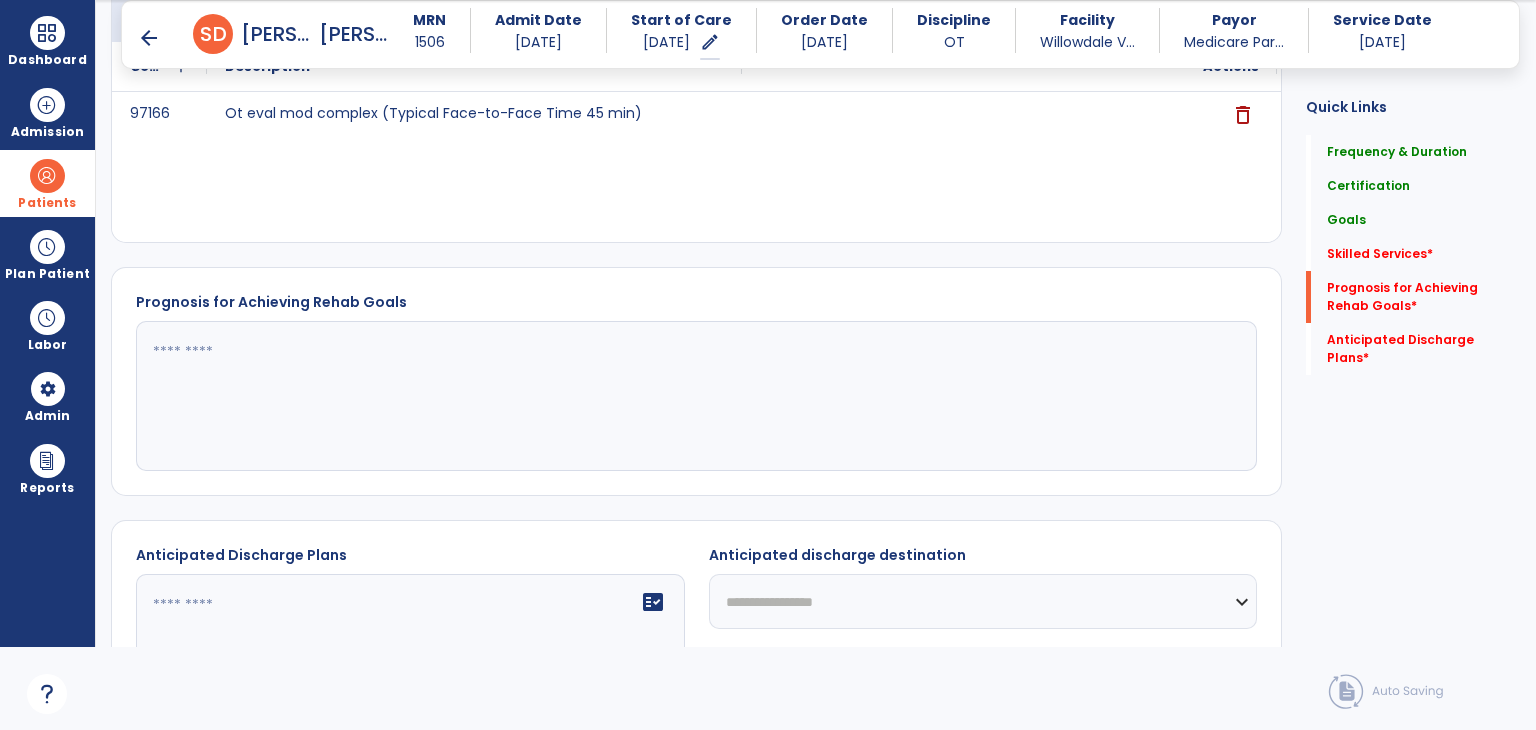 scroll, scrollTop: 1734, scrollLeft: 0, axis: vertical 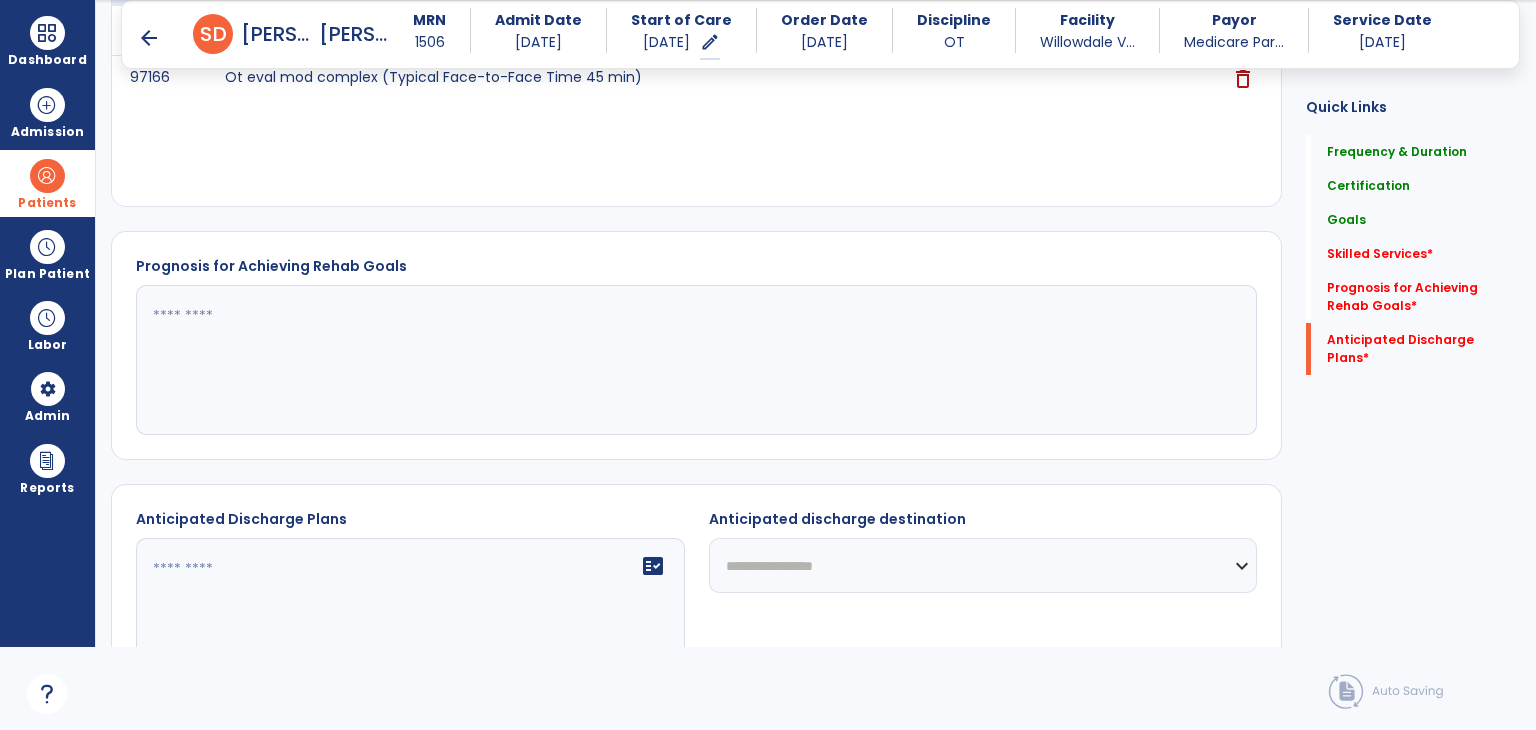 click on "**********" 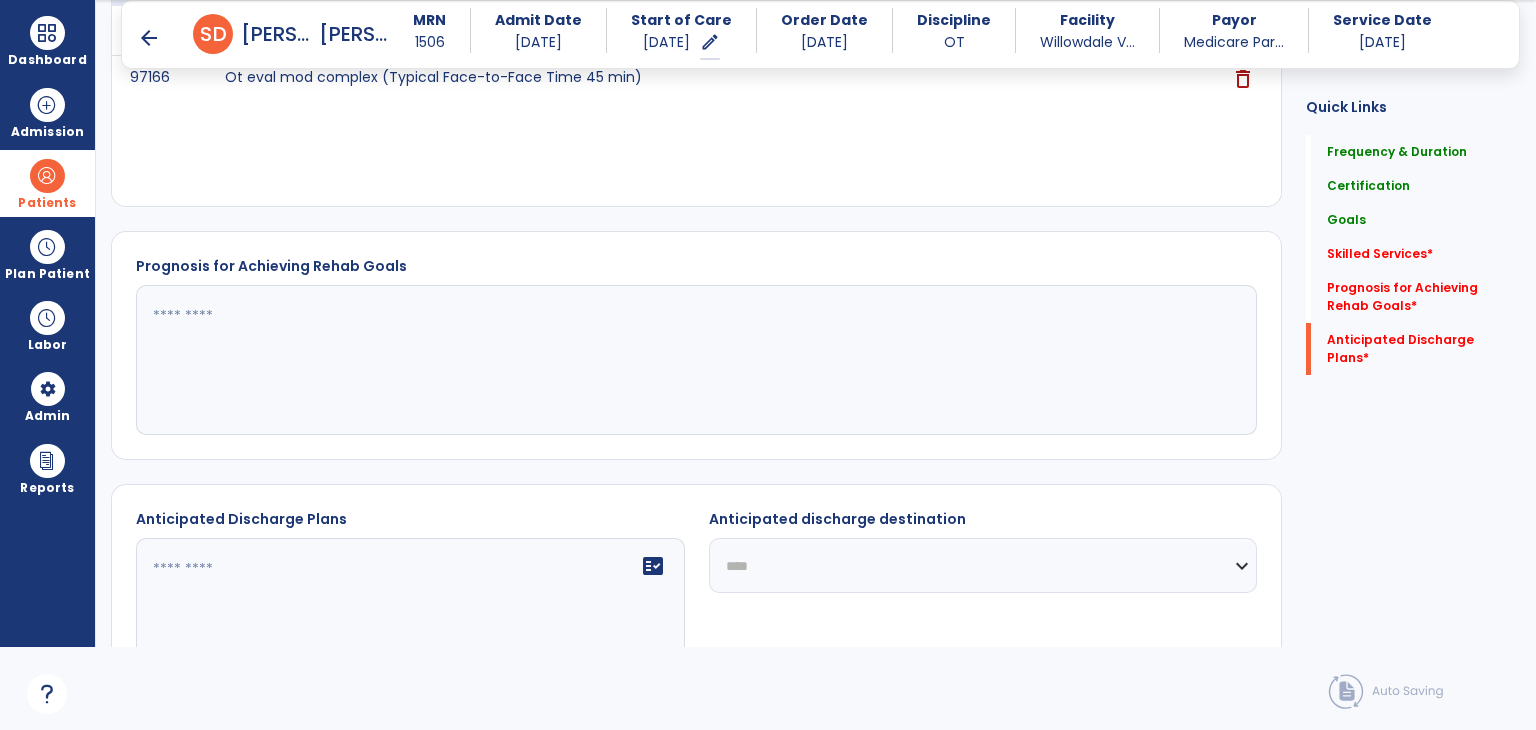 click on "**********" 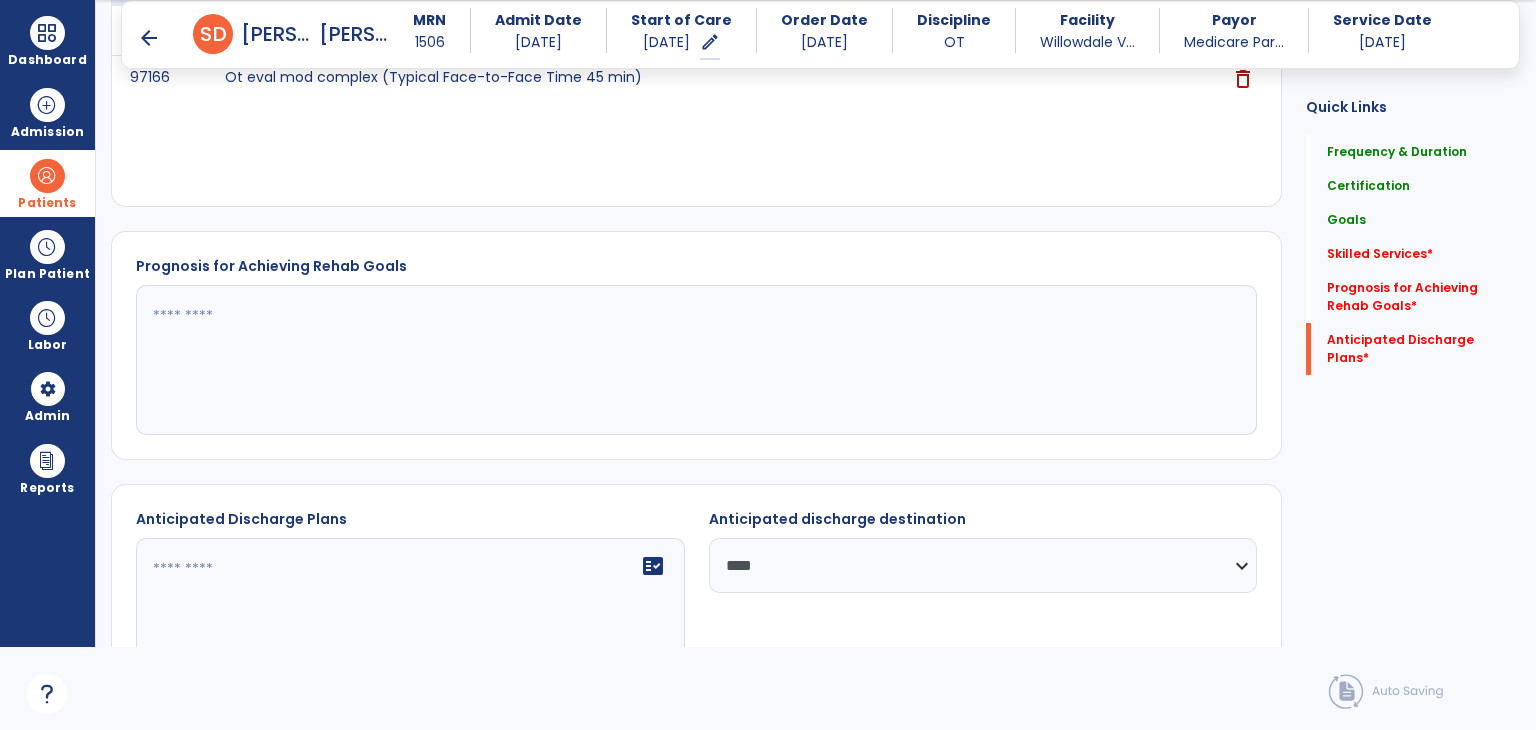 click on "fact_check" 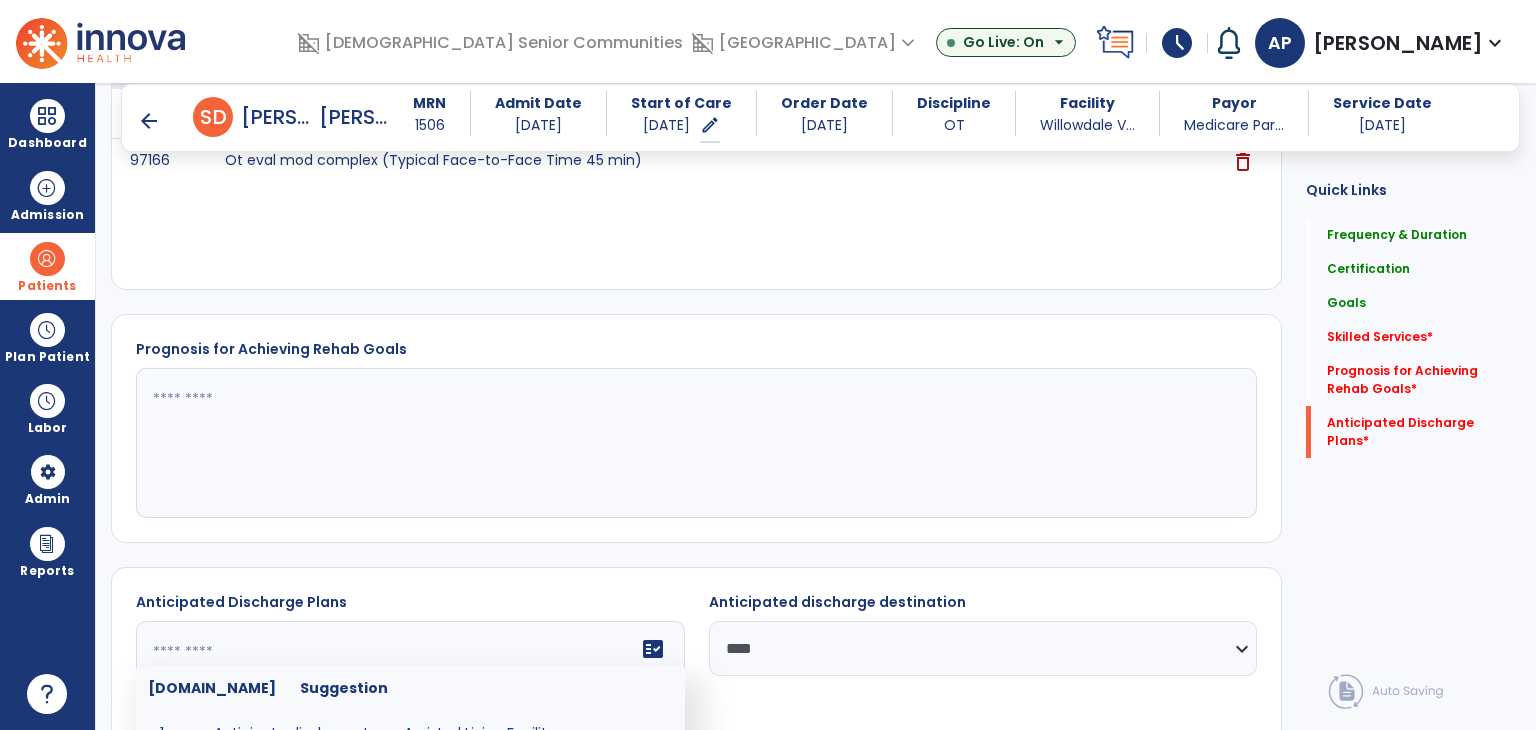 scroll, scrollTop: 1880, scrollLeft: 0, axis: vertical 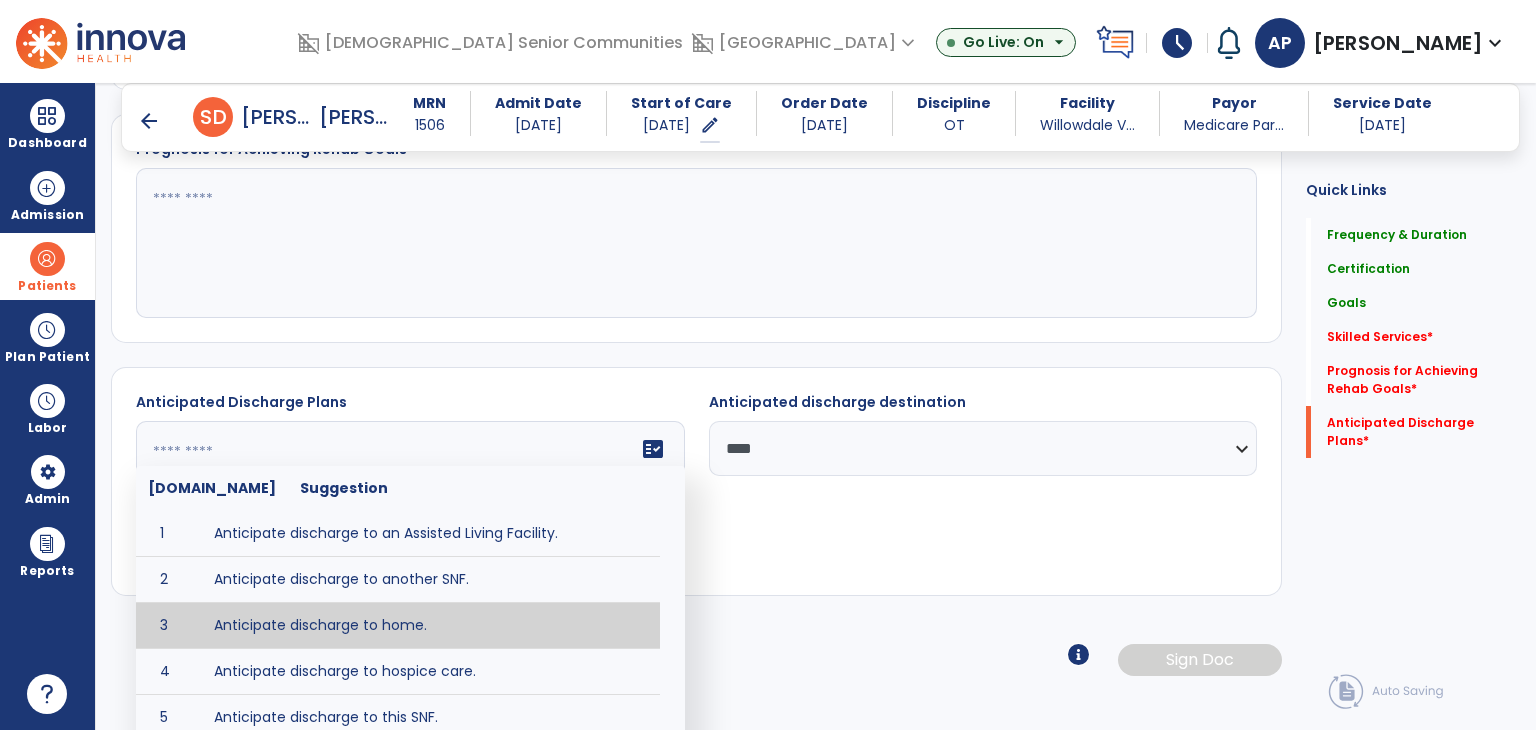 type on "**********" 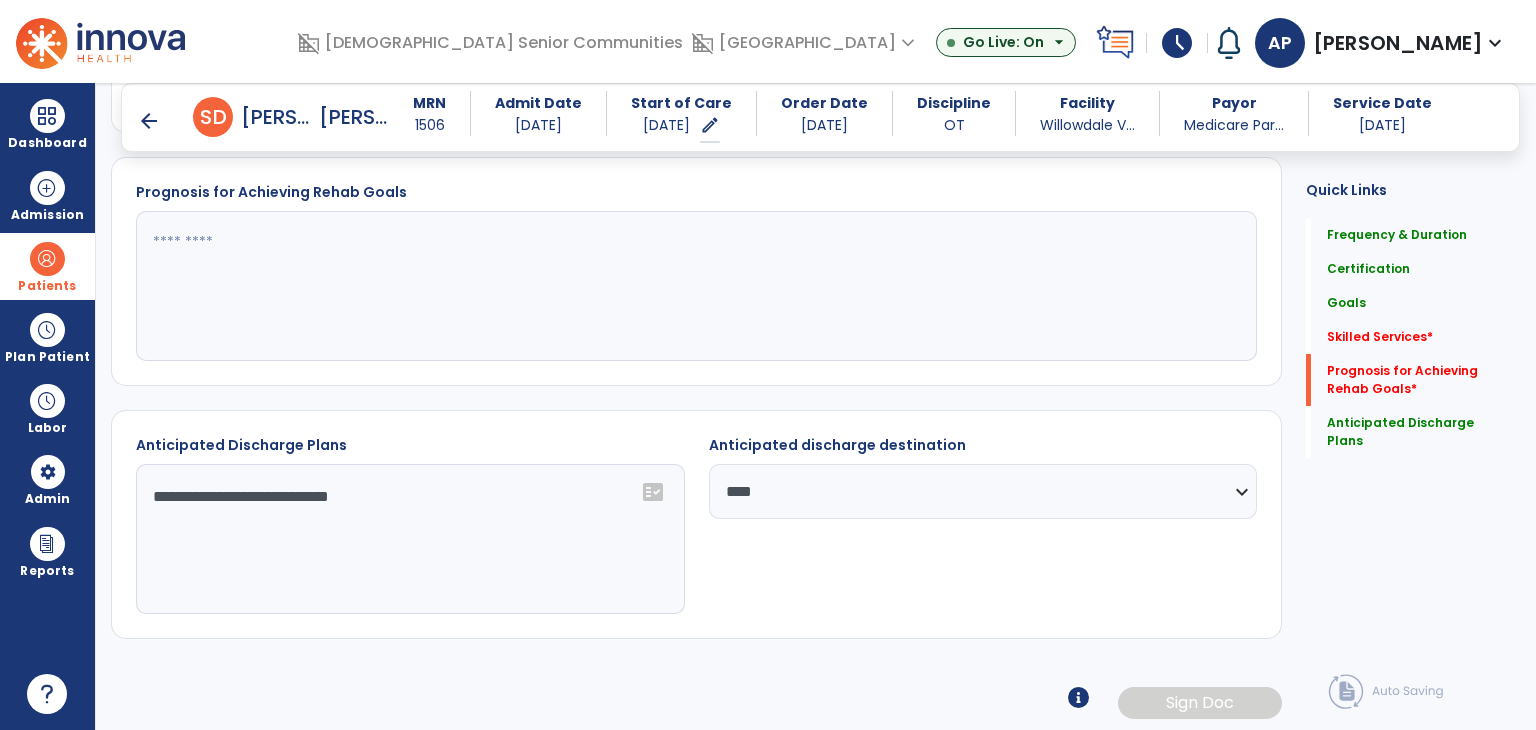 click 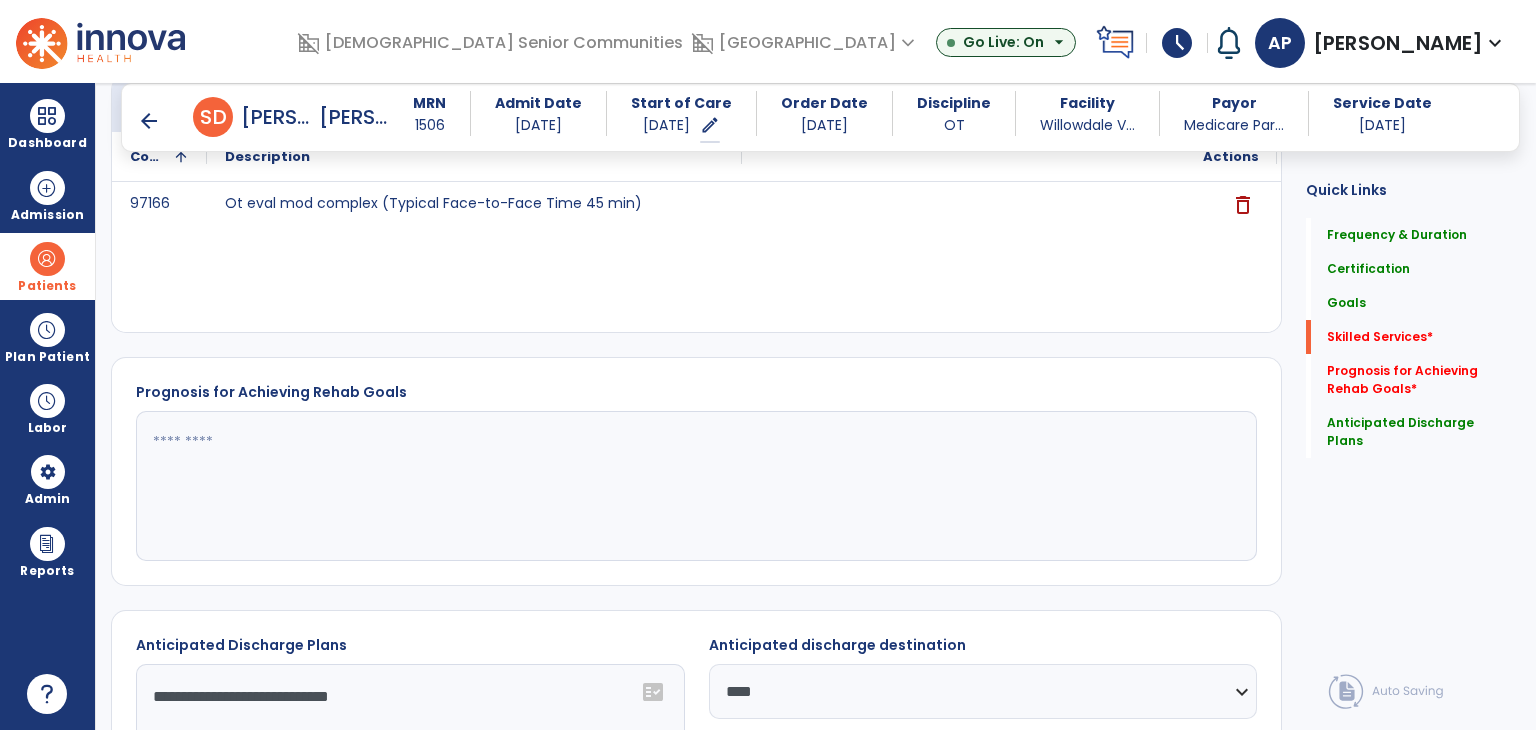 scroll, scrollTop: 1591, scrollLeft: 0, axis: vertical 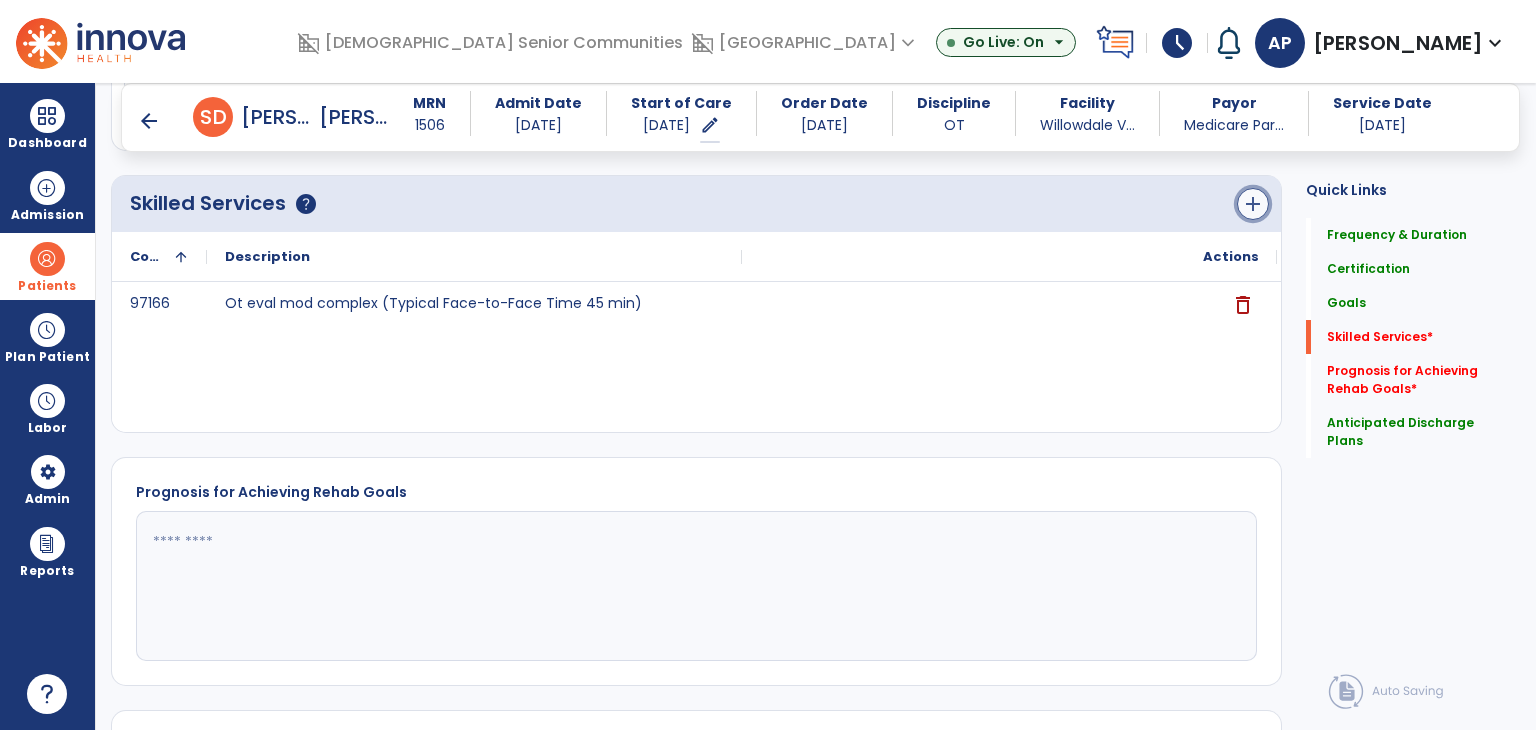 click on "add" 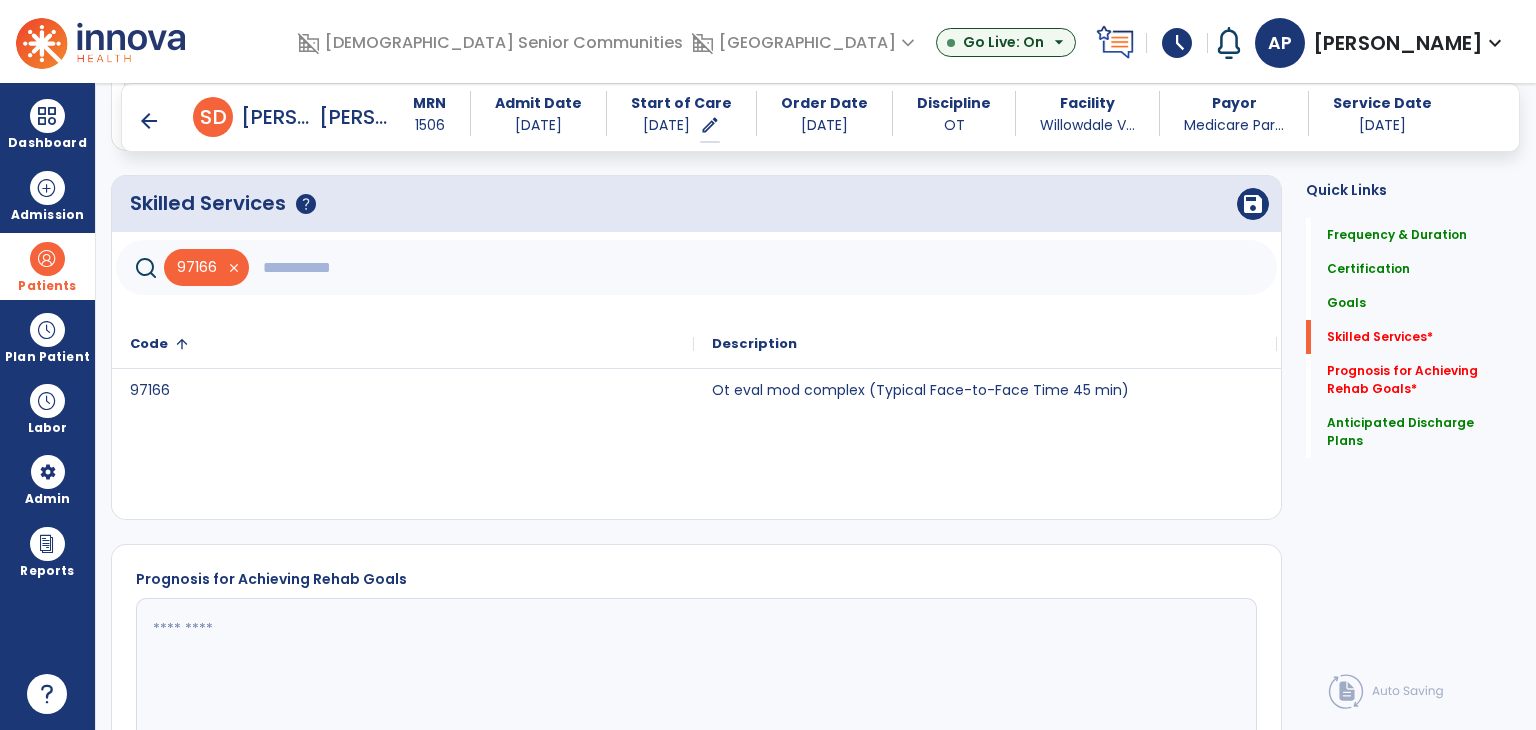 click 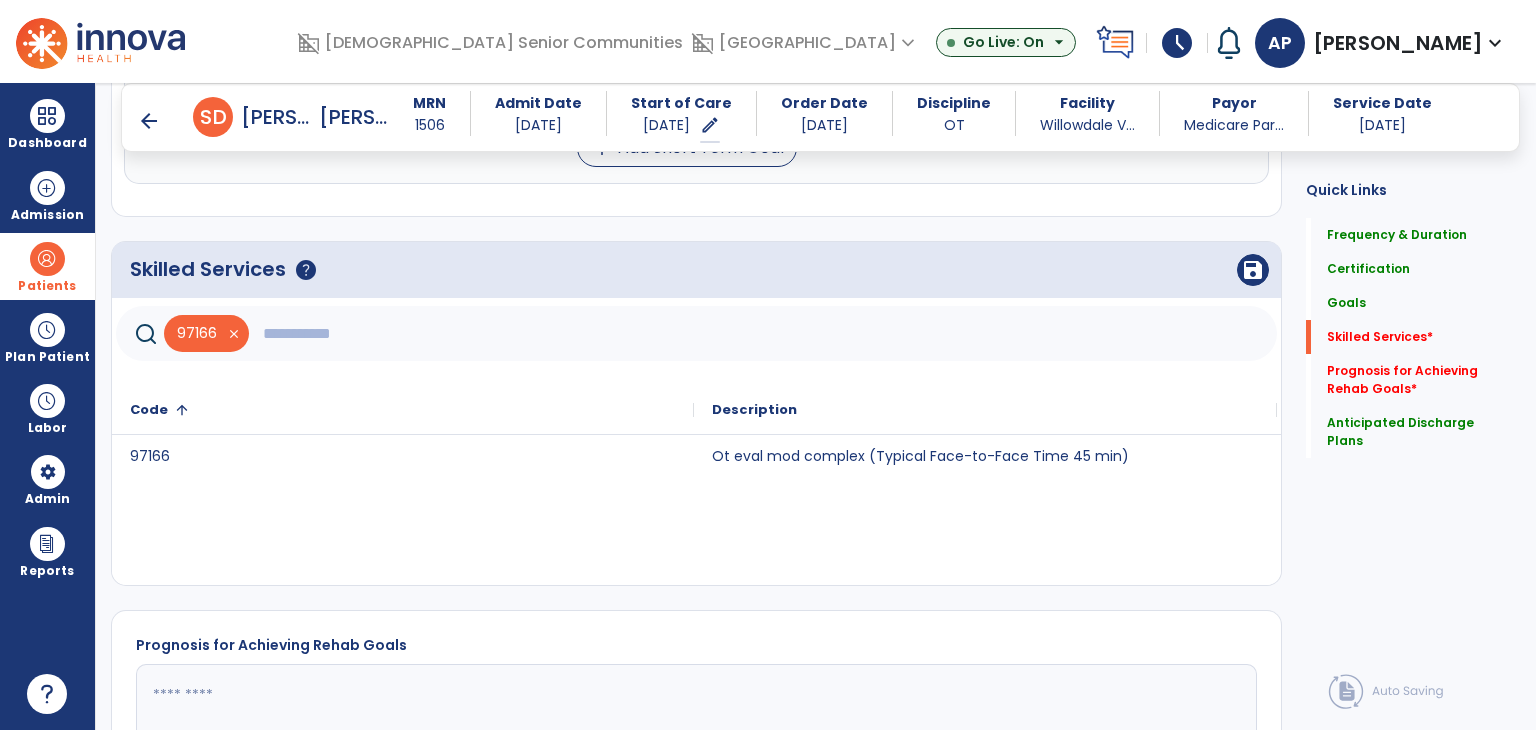 scroll, scrollTop: 1625, scrollLeft: 0, axis: vertical 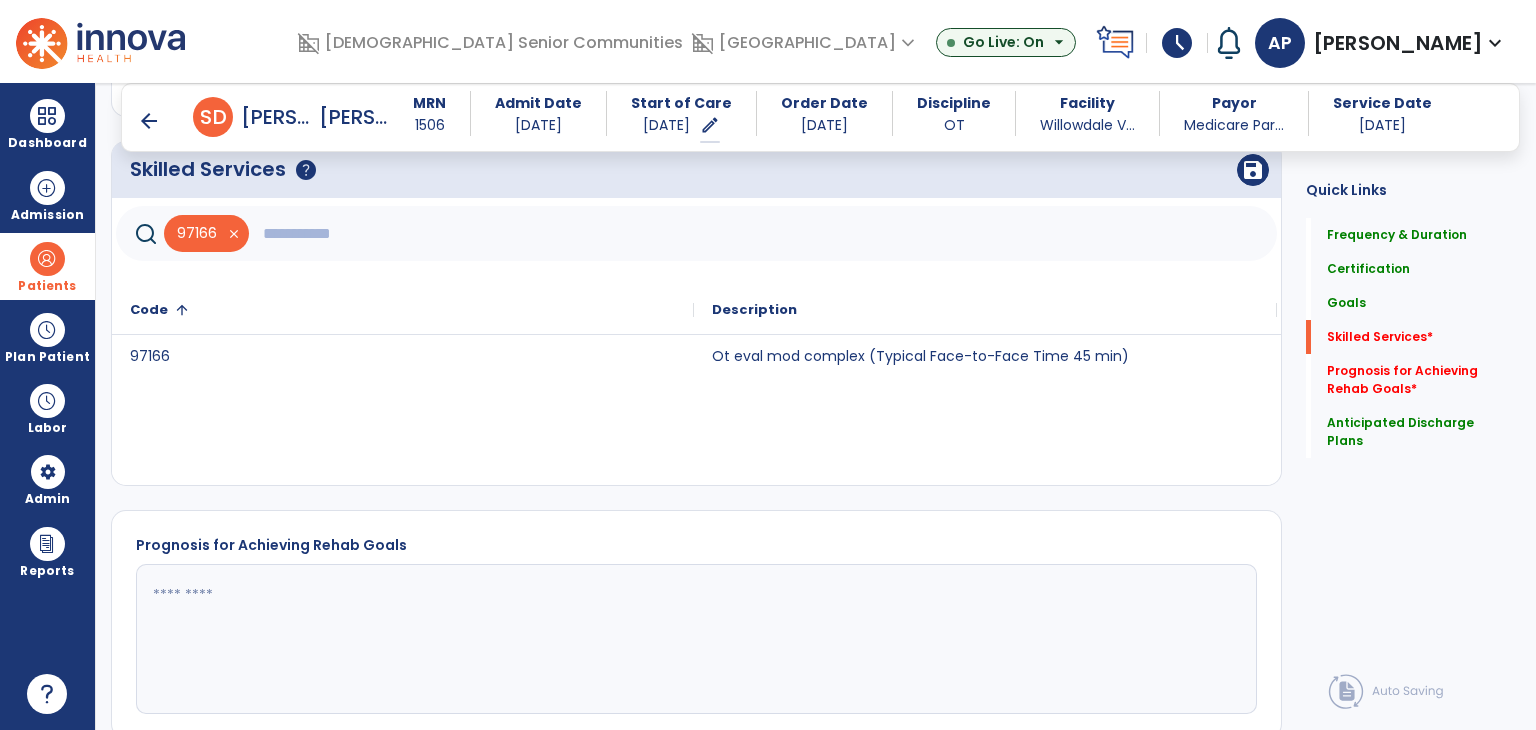 click 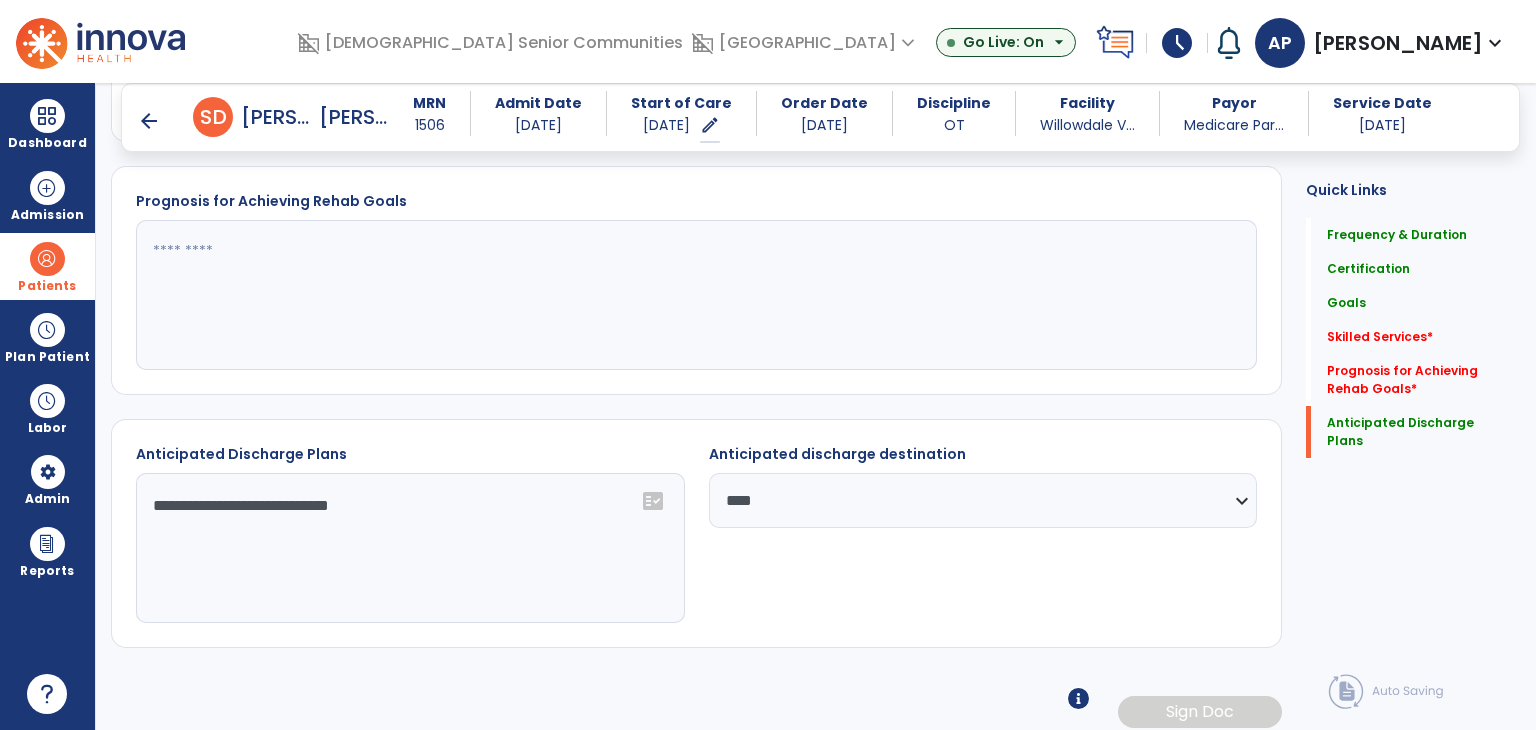scroll, scrollTop: 1977, scrollLeft: 0, axis: vertical 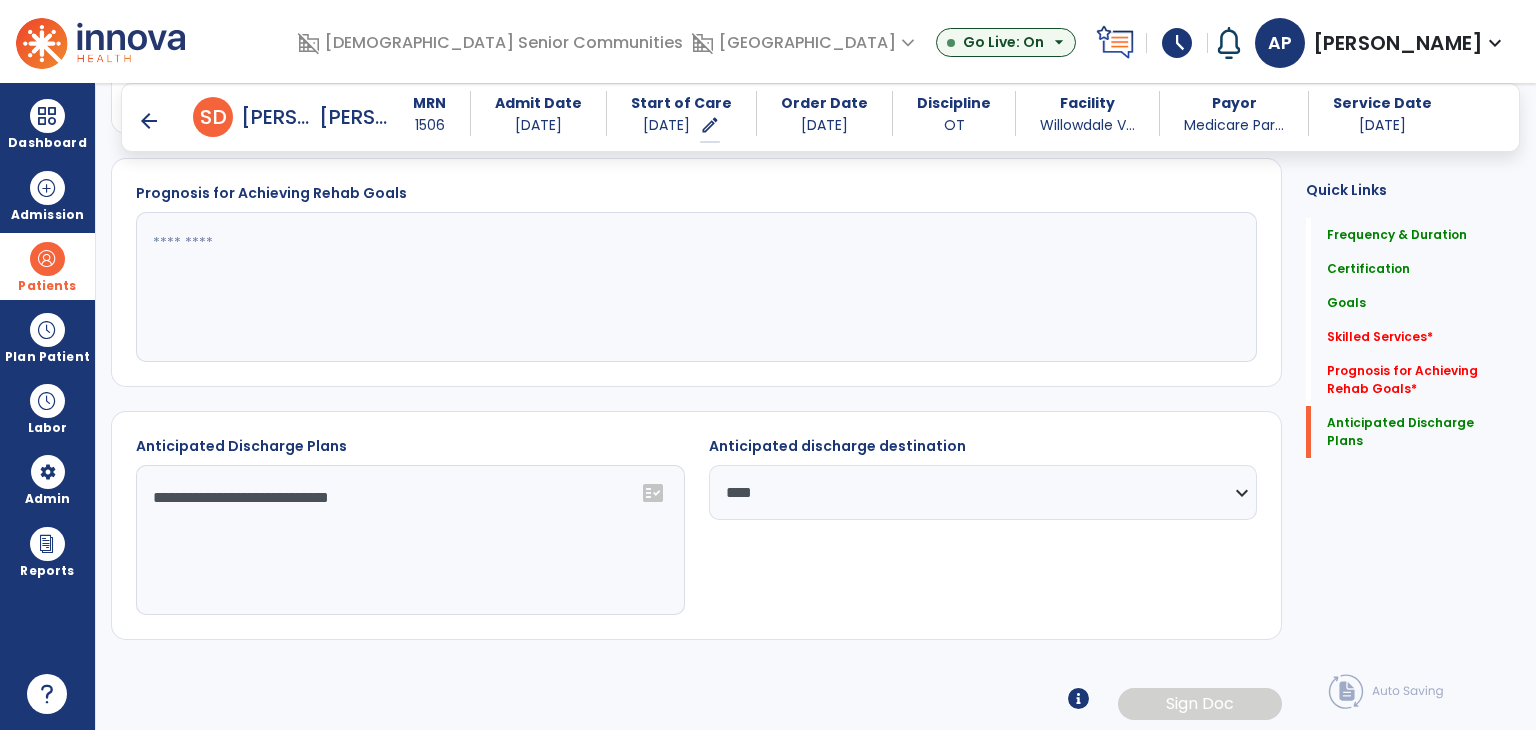 click 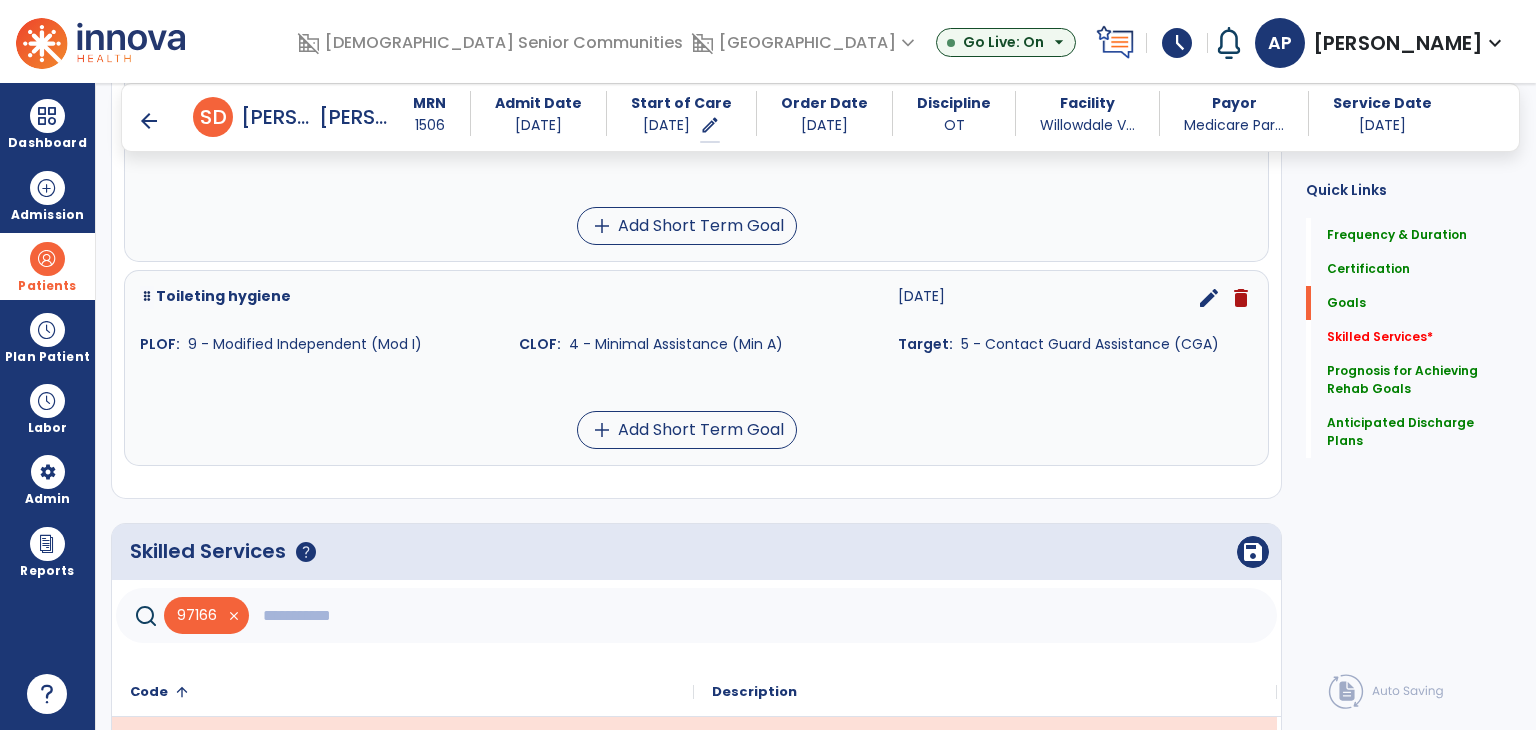 scroll, scrollTop: 1361, scrollLeft: 0, axis: vertical 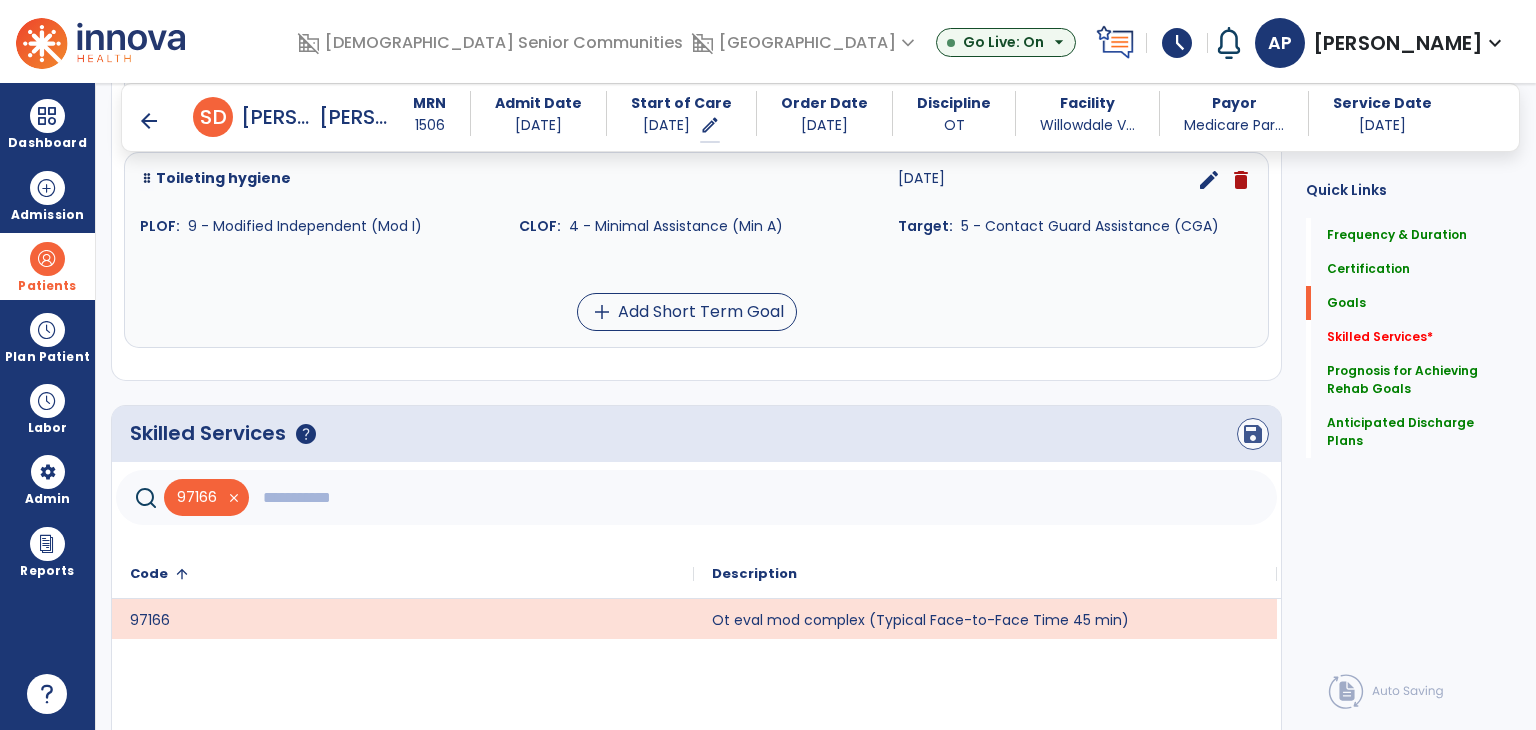 type on "**********" 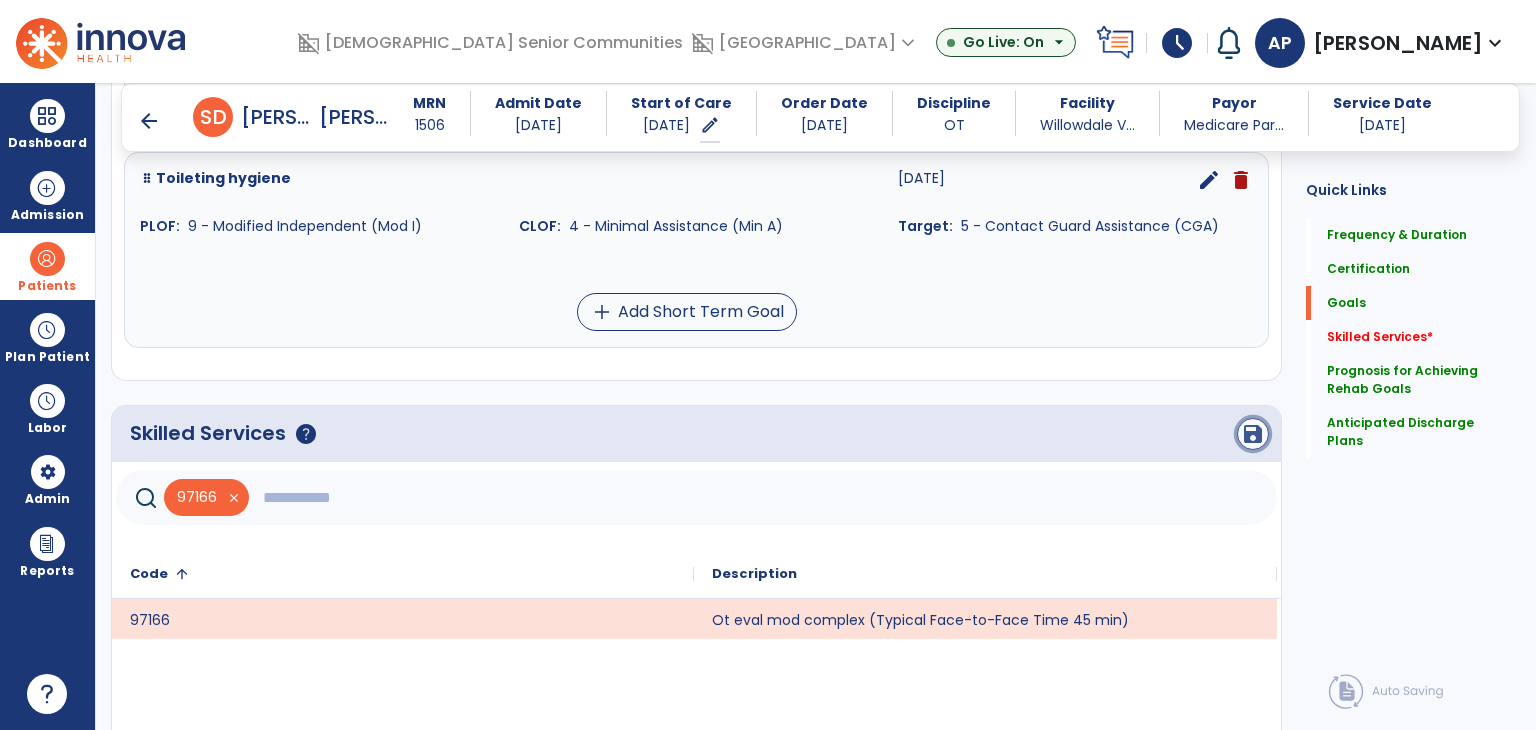 click on "save" 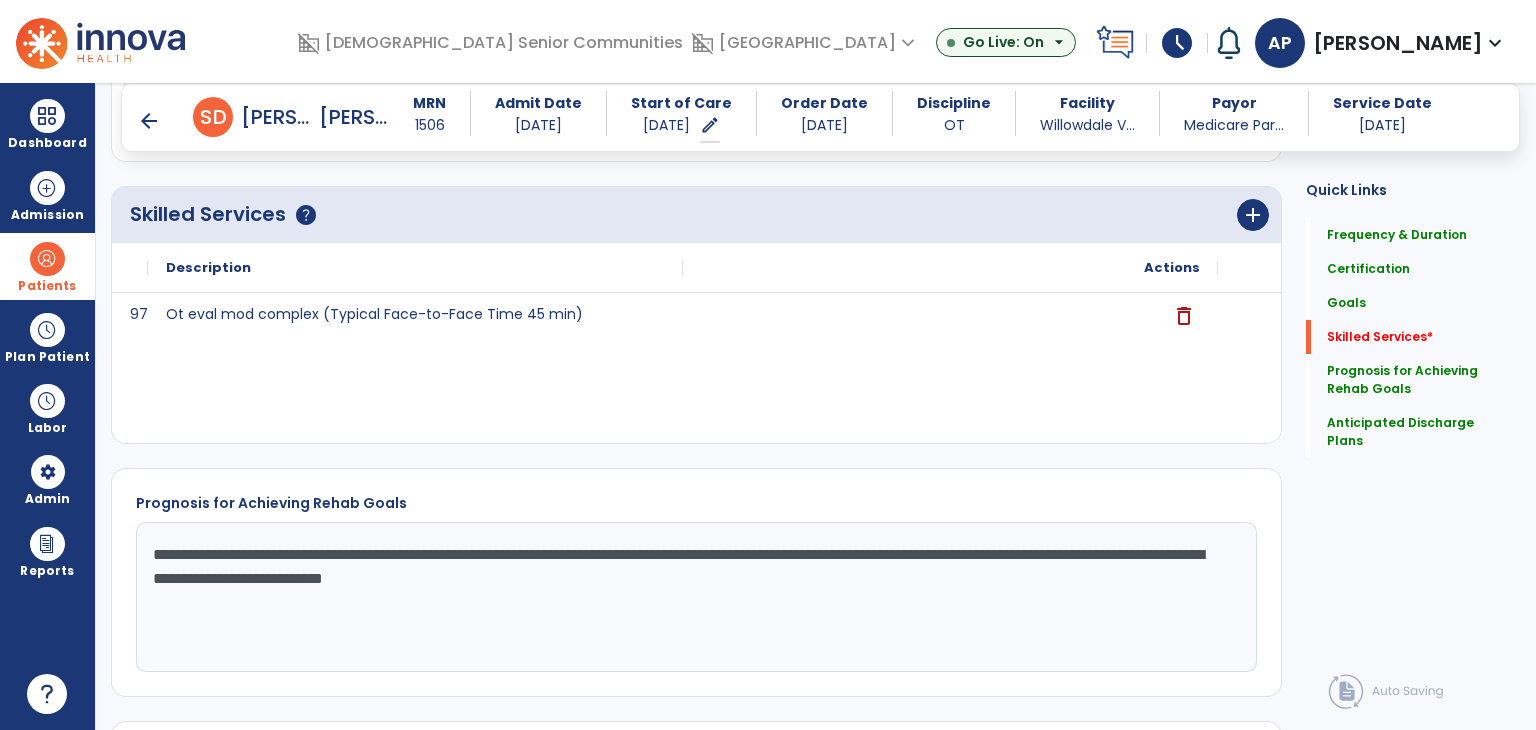 scroll, scrollTop: 1445, scrollLeft: 0, axis: vertical 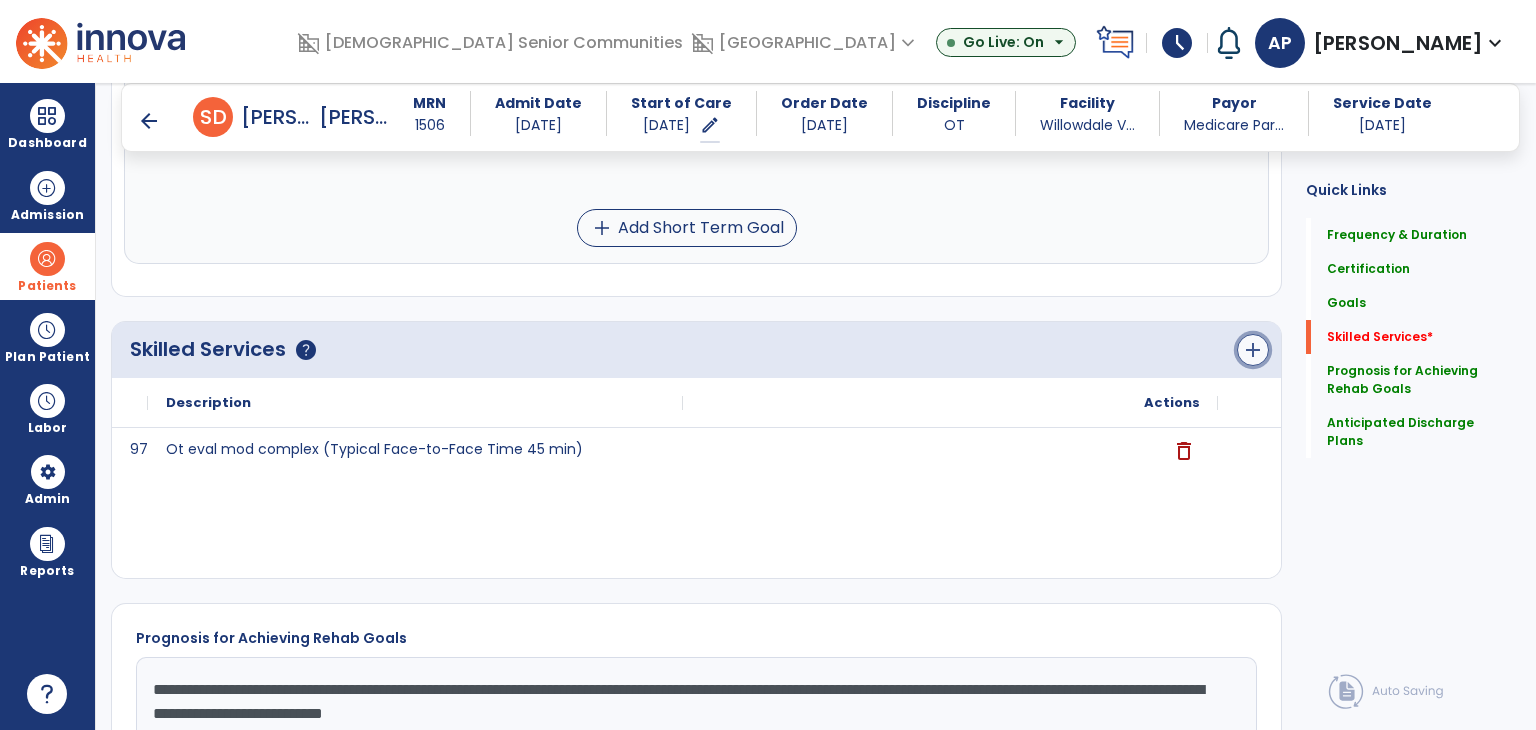 click on "add" 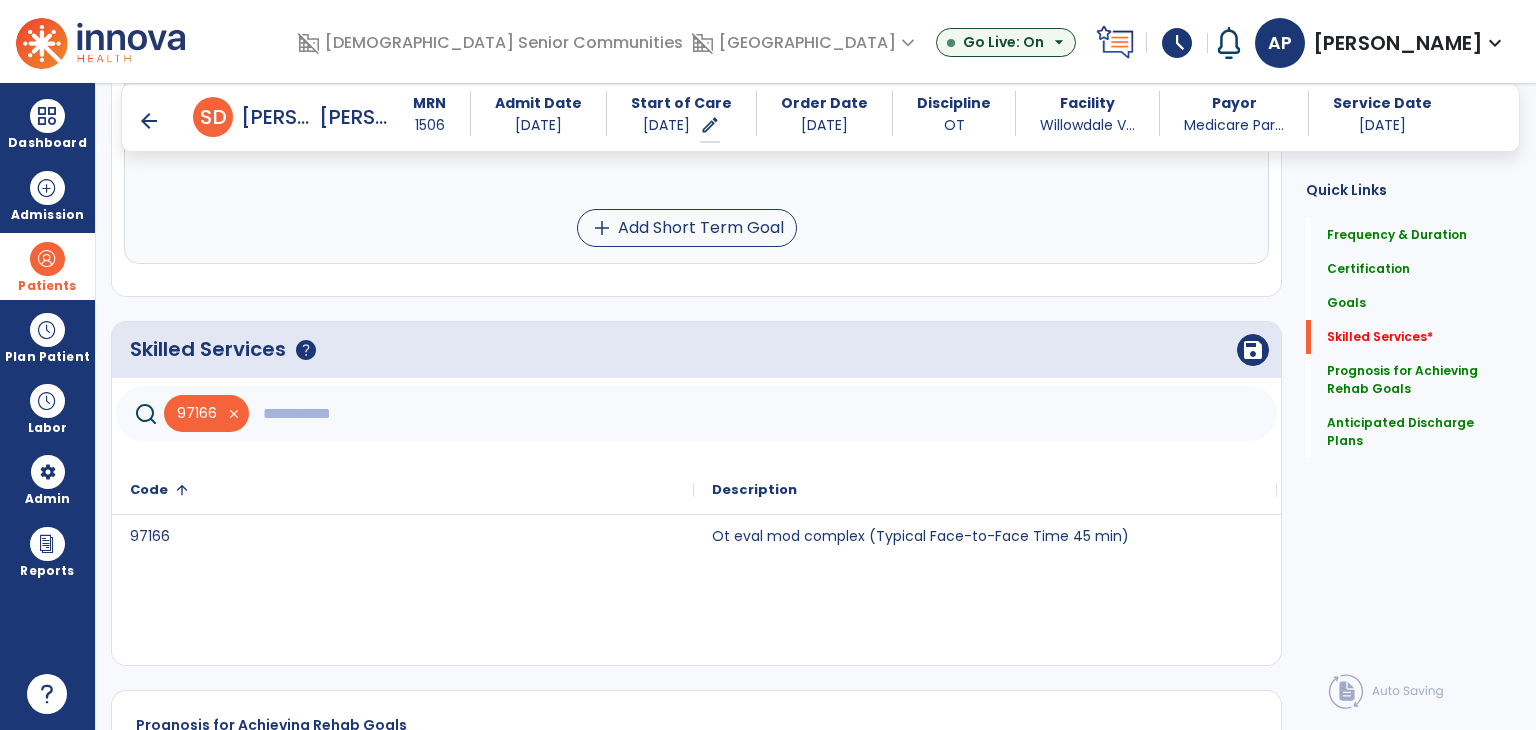 click 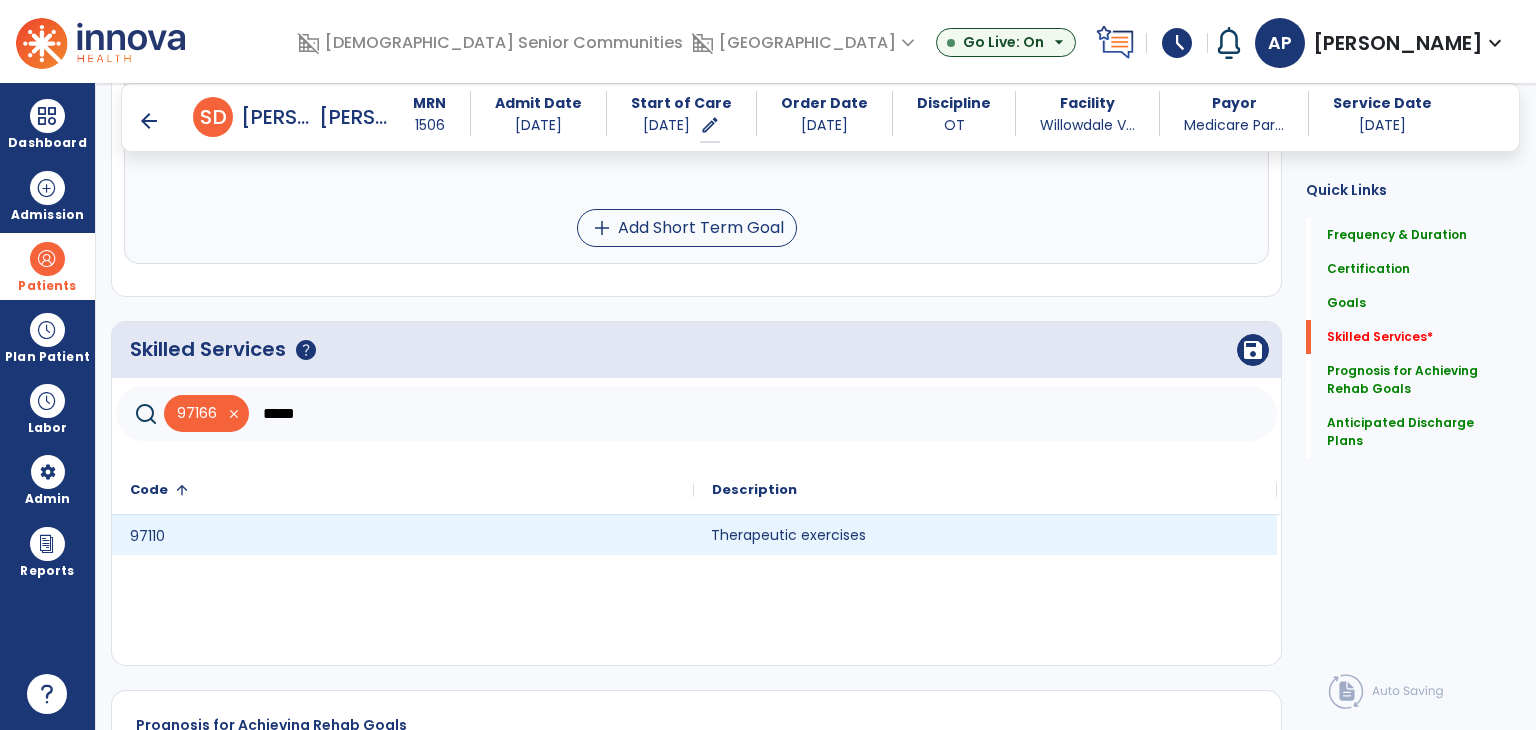 click on "Therapeutic exercises" 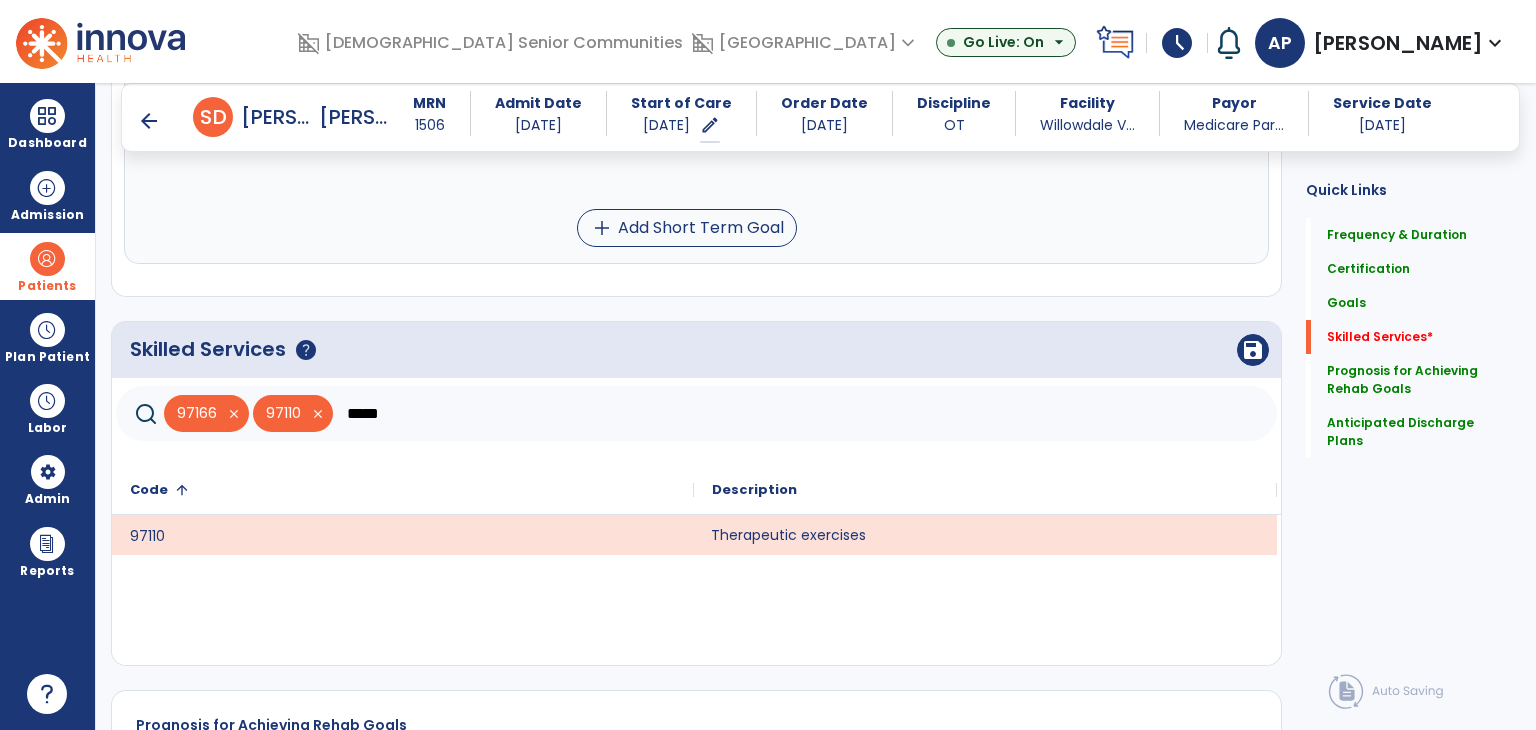click on "*****" 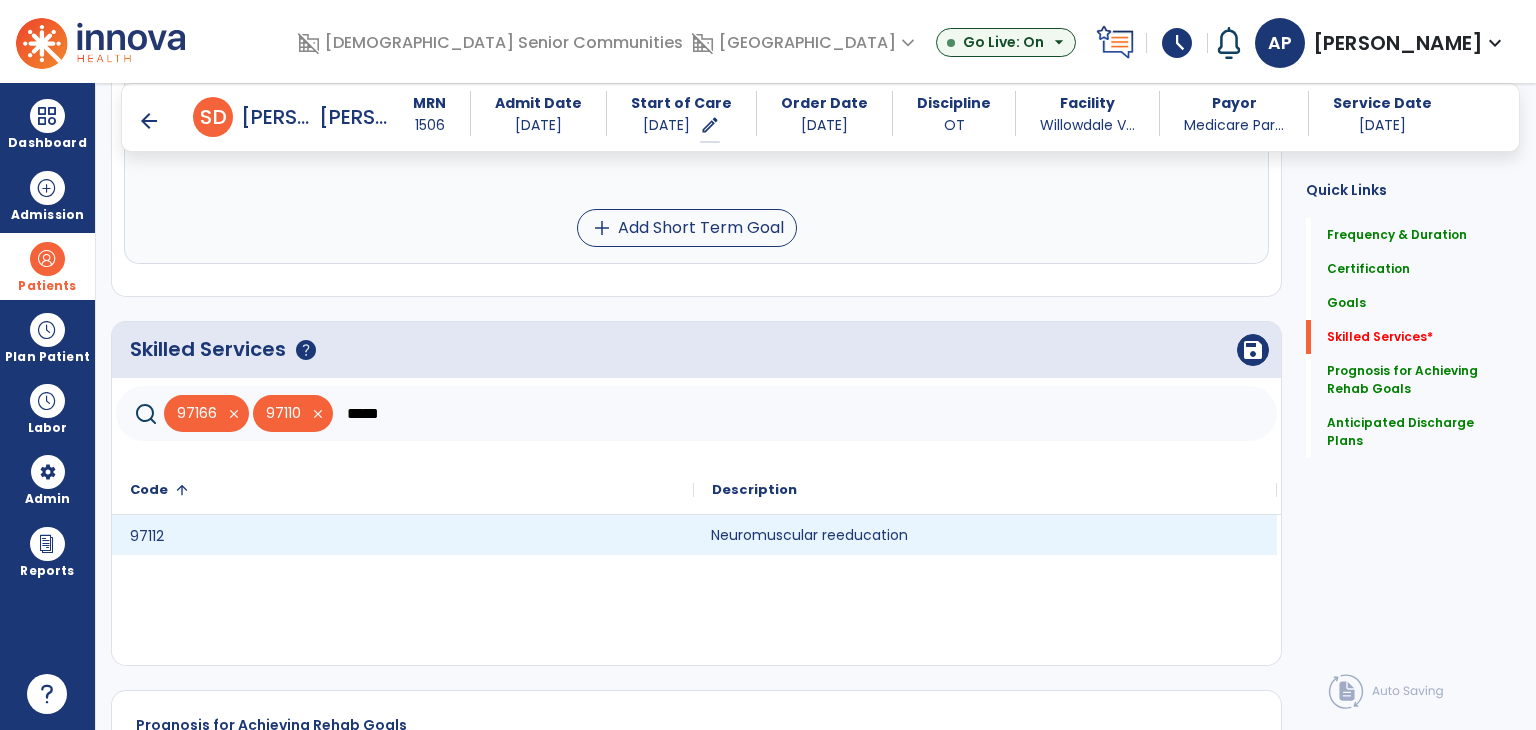 click on "Neuromuscular reeducation" 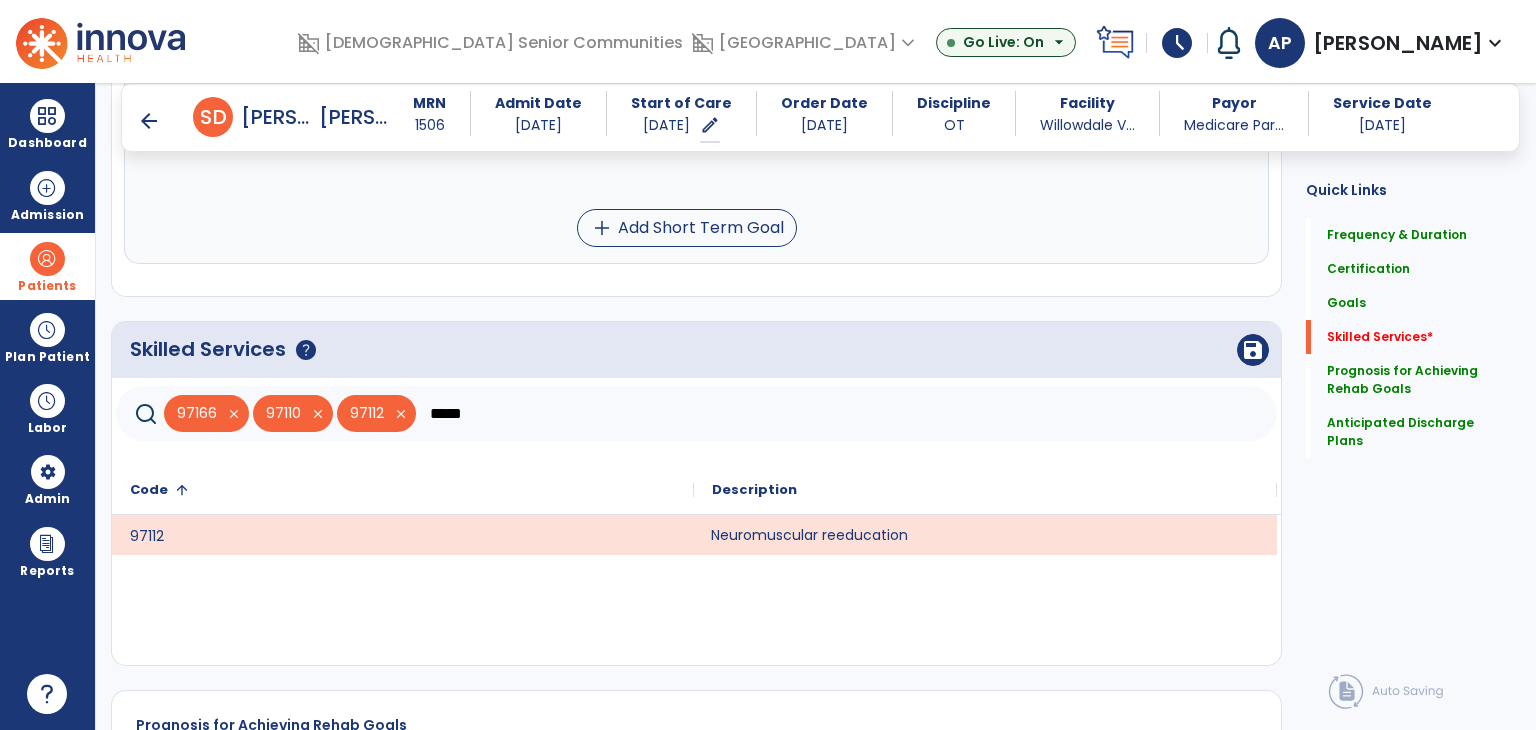 click on "*****" 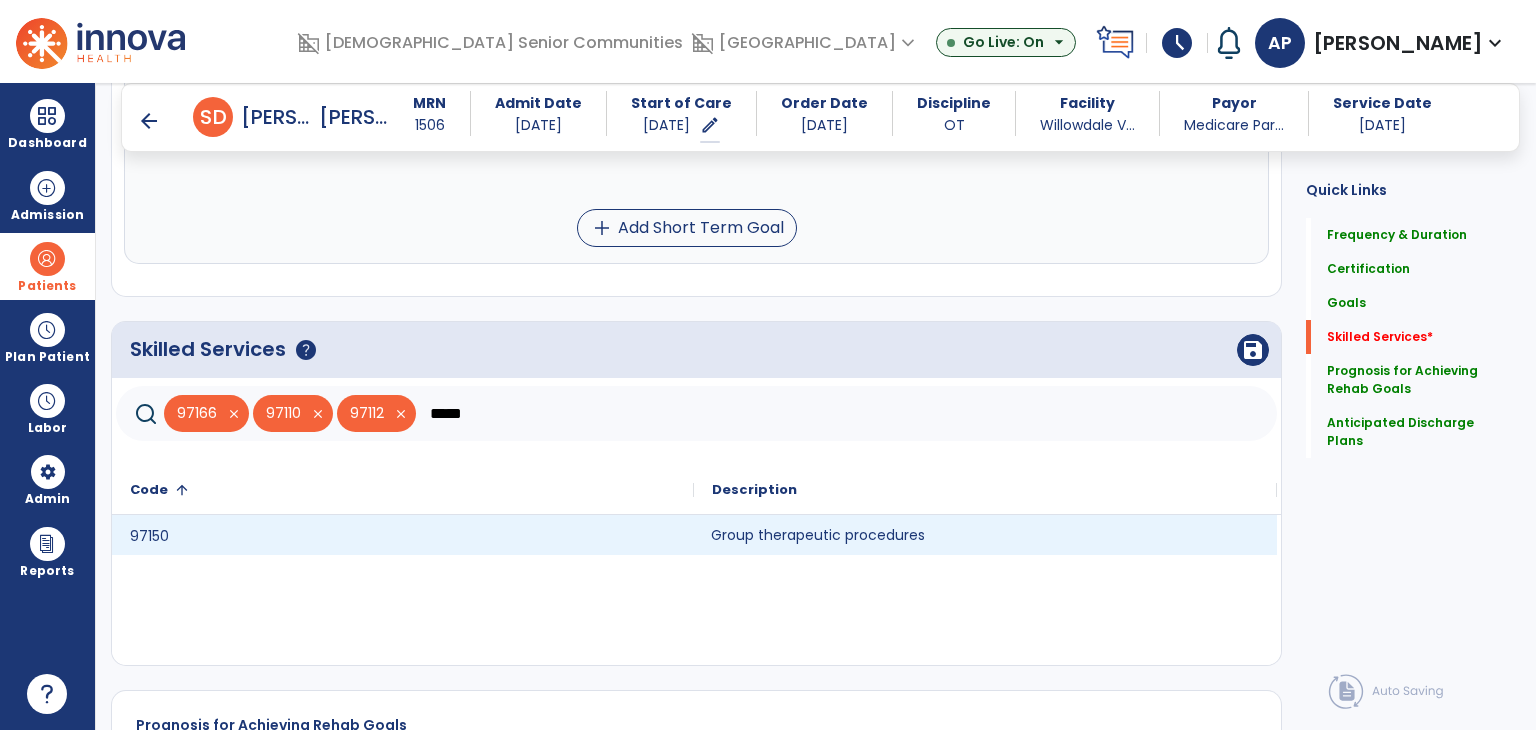 click on "Group therapeutic procedures" 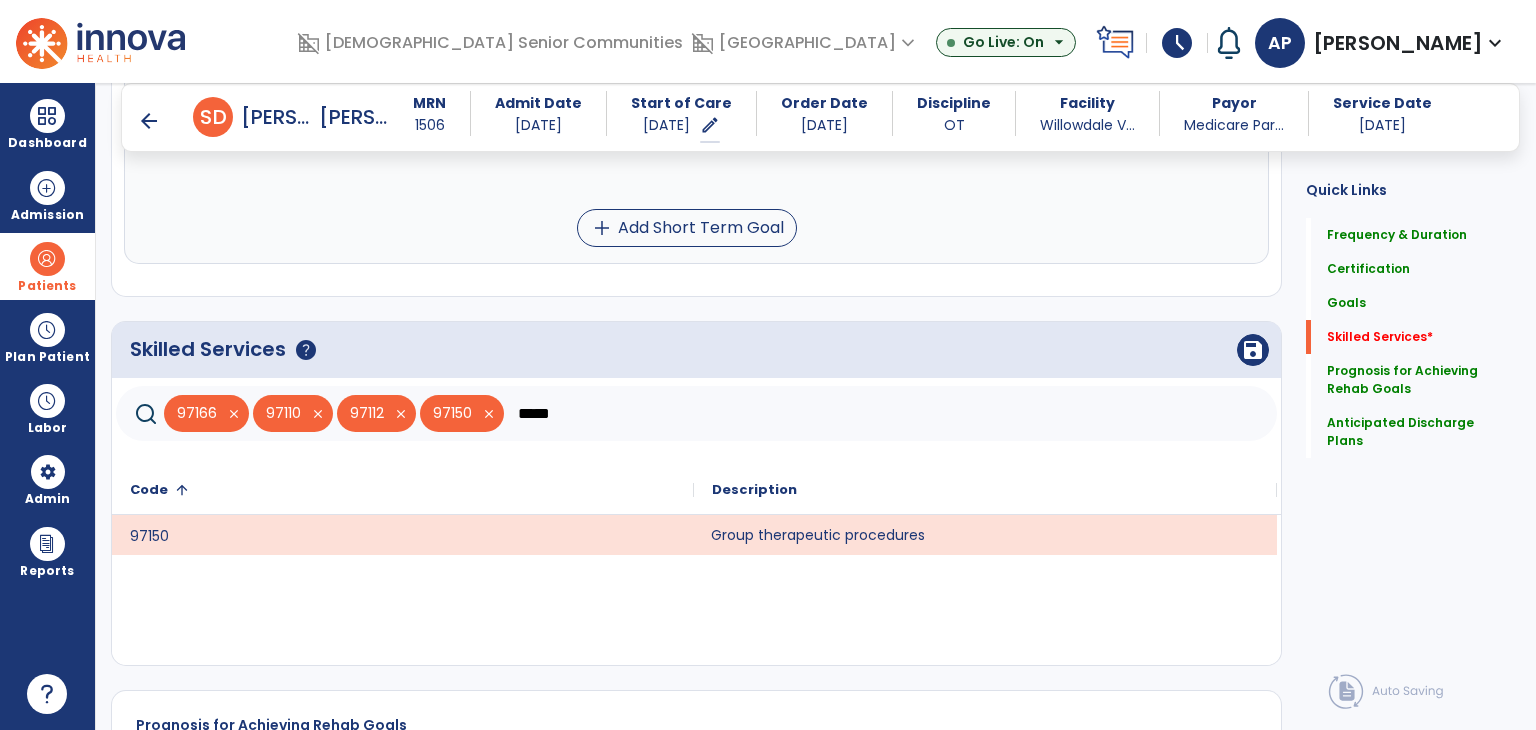 click on "*****" 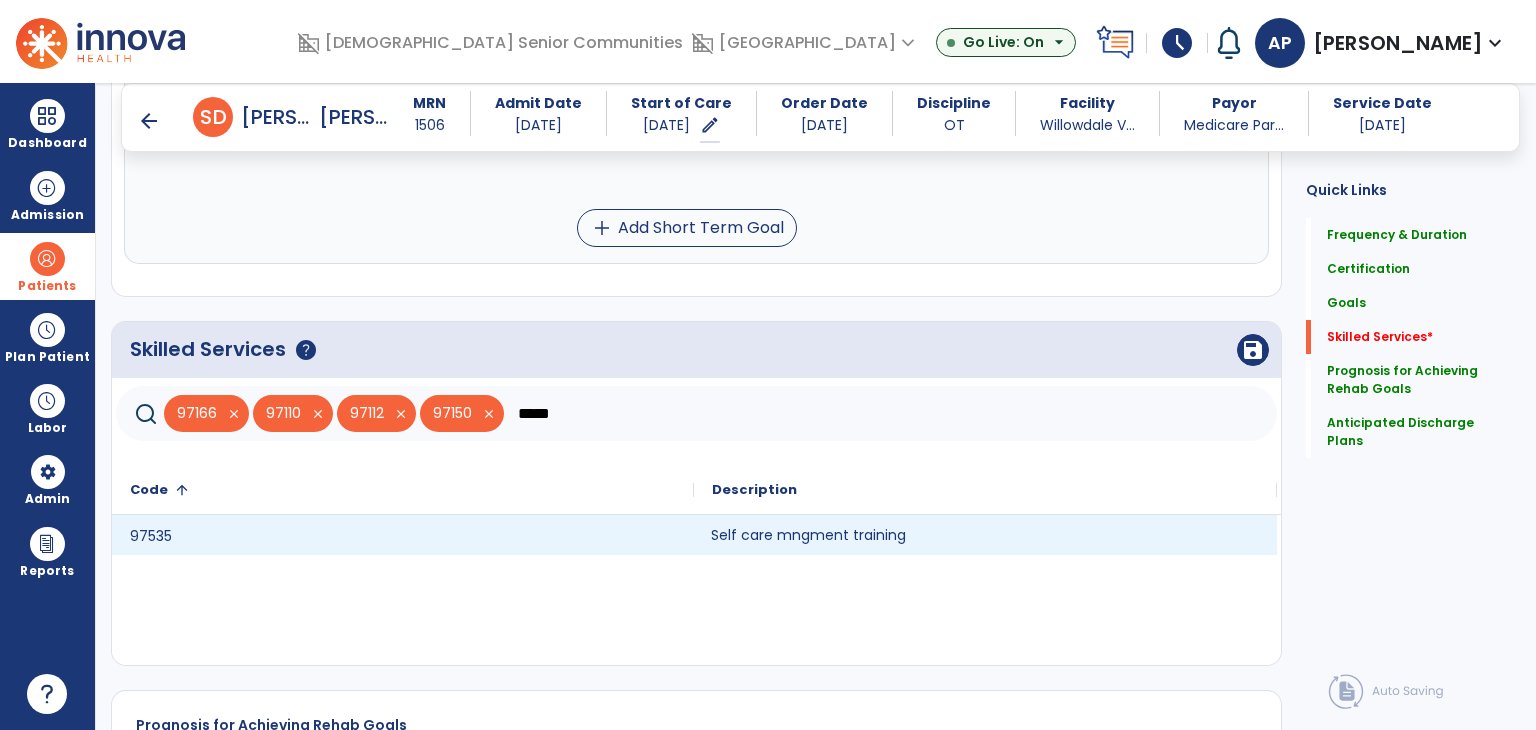 click on "Self care mngment training" 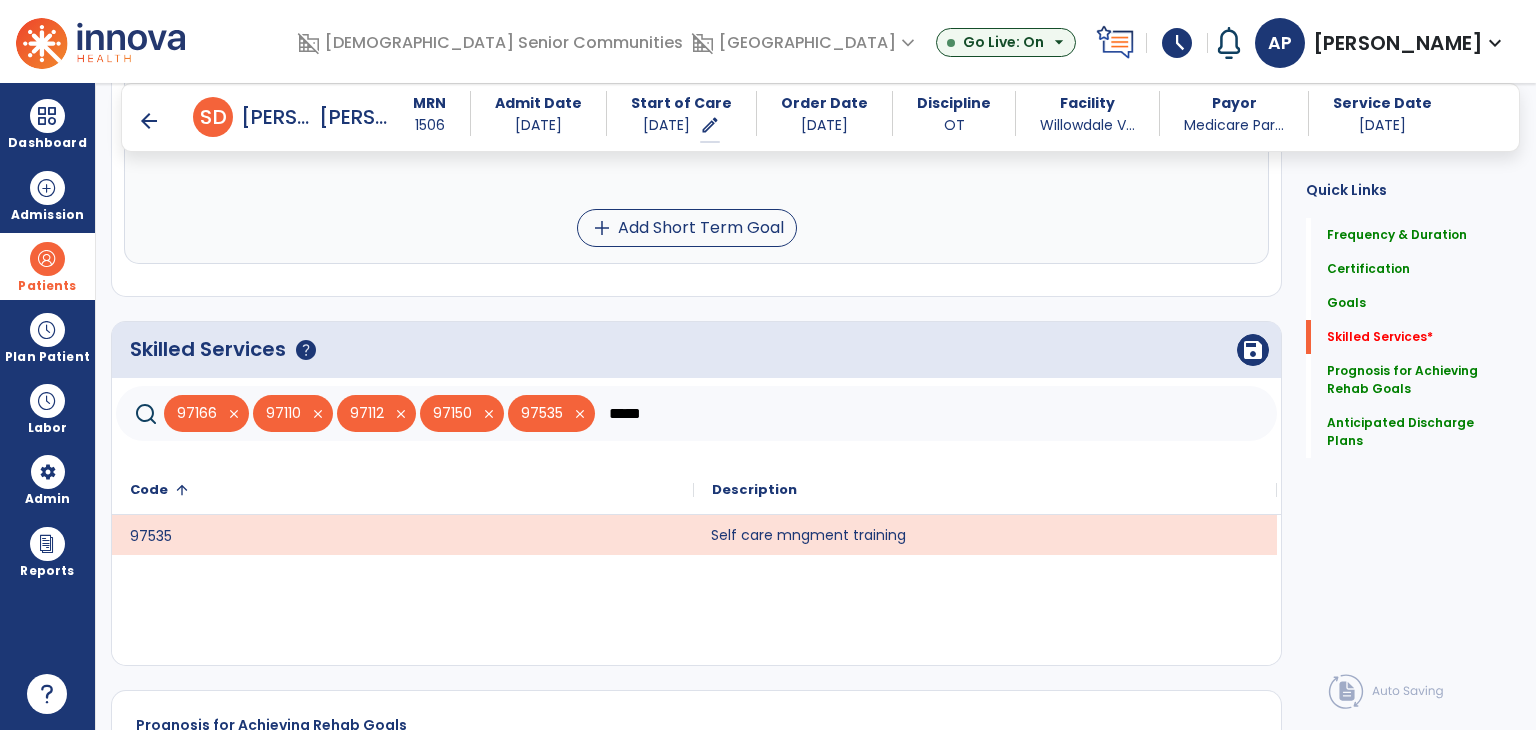click on "*****" 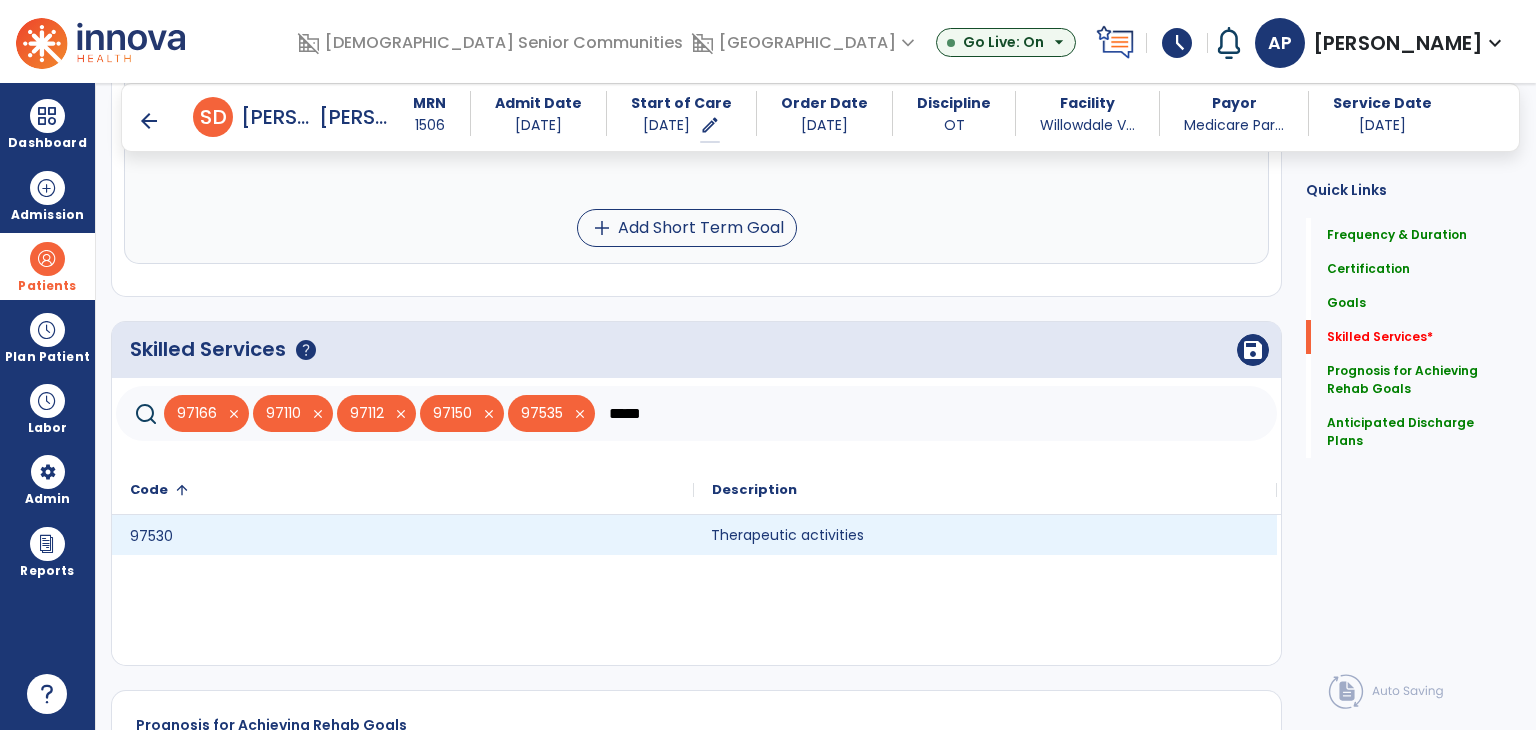 type on "*****" 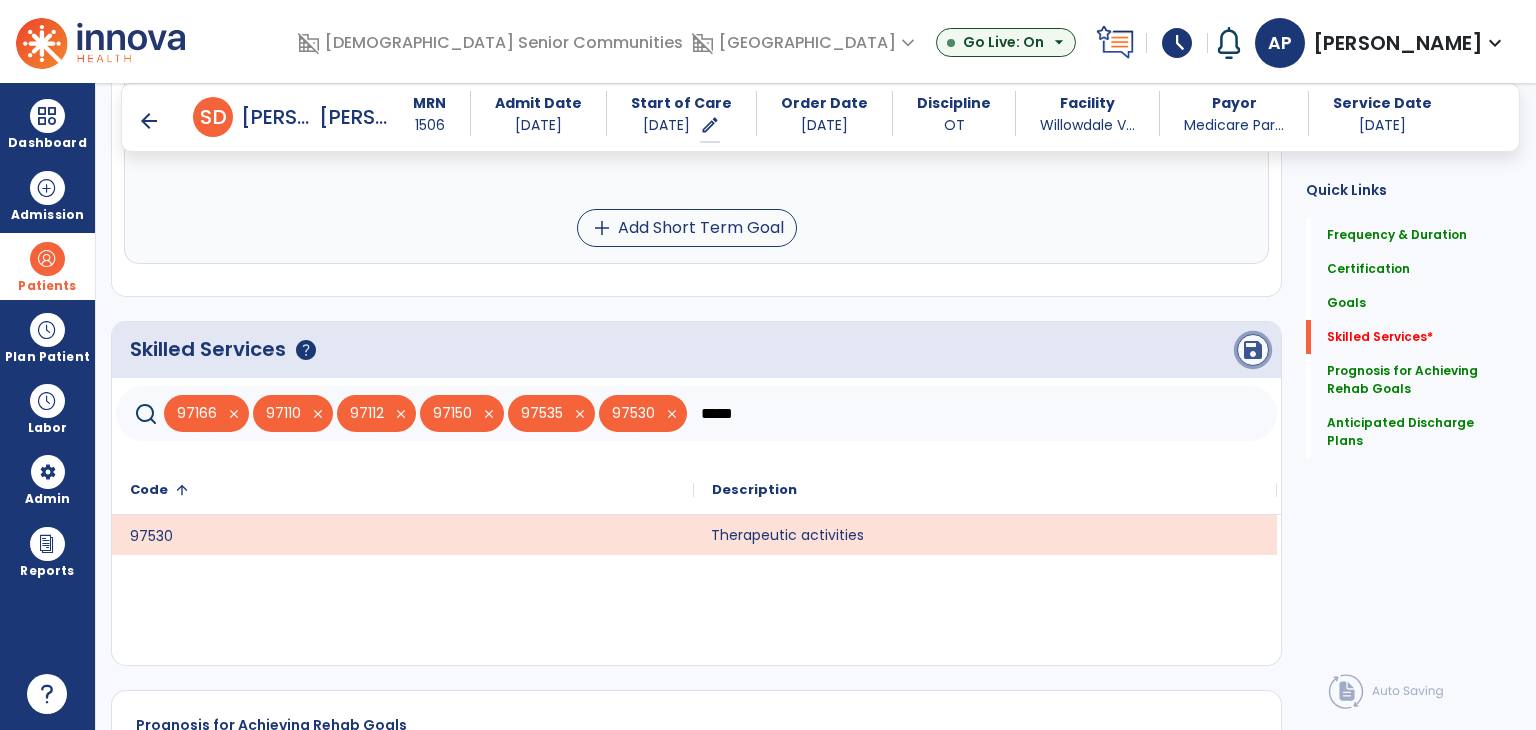 click on "save" 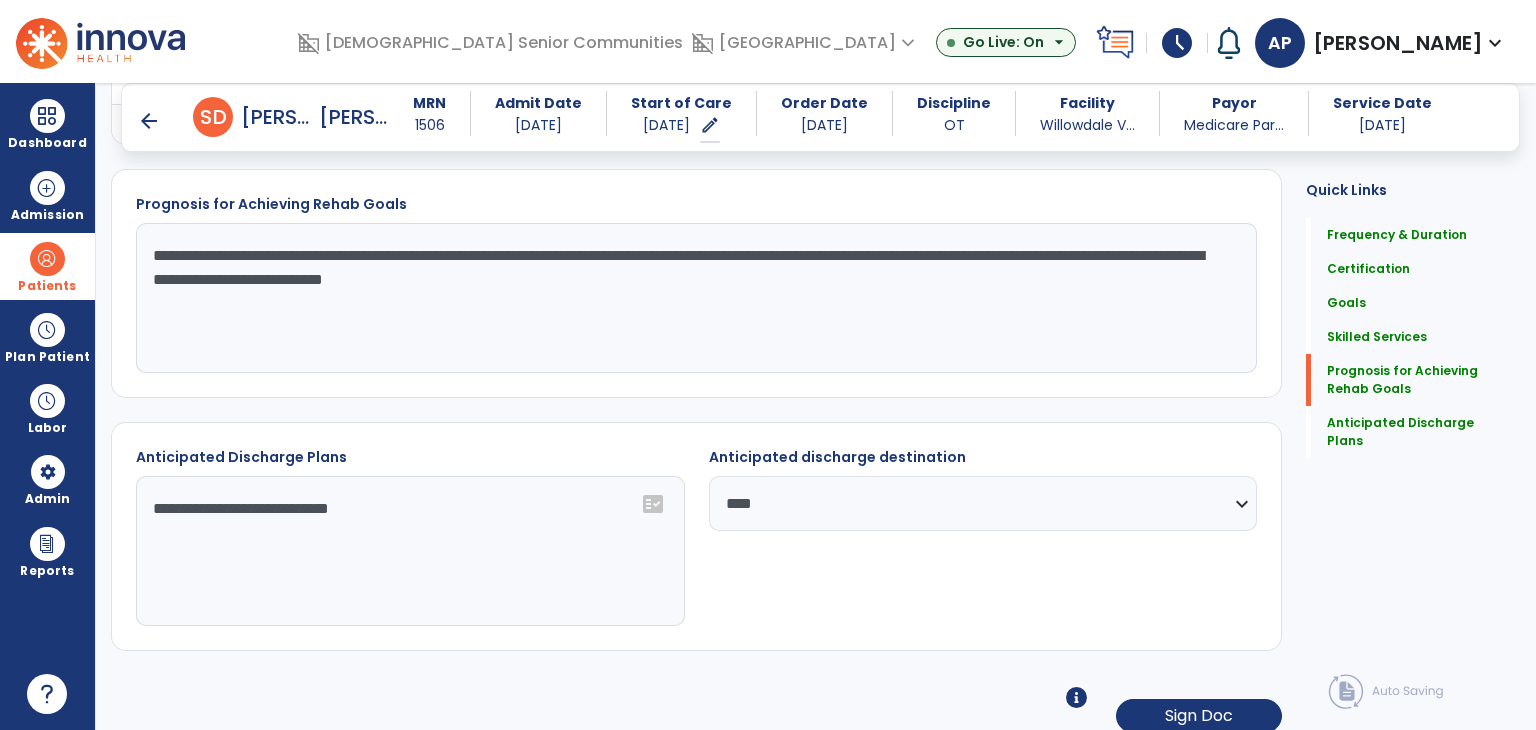 scroll, scrollTop: 1982, scrollLeft: 0, axis: vertical 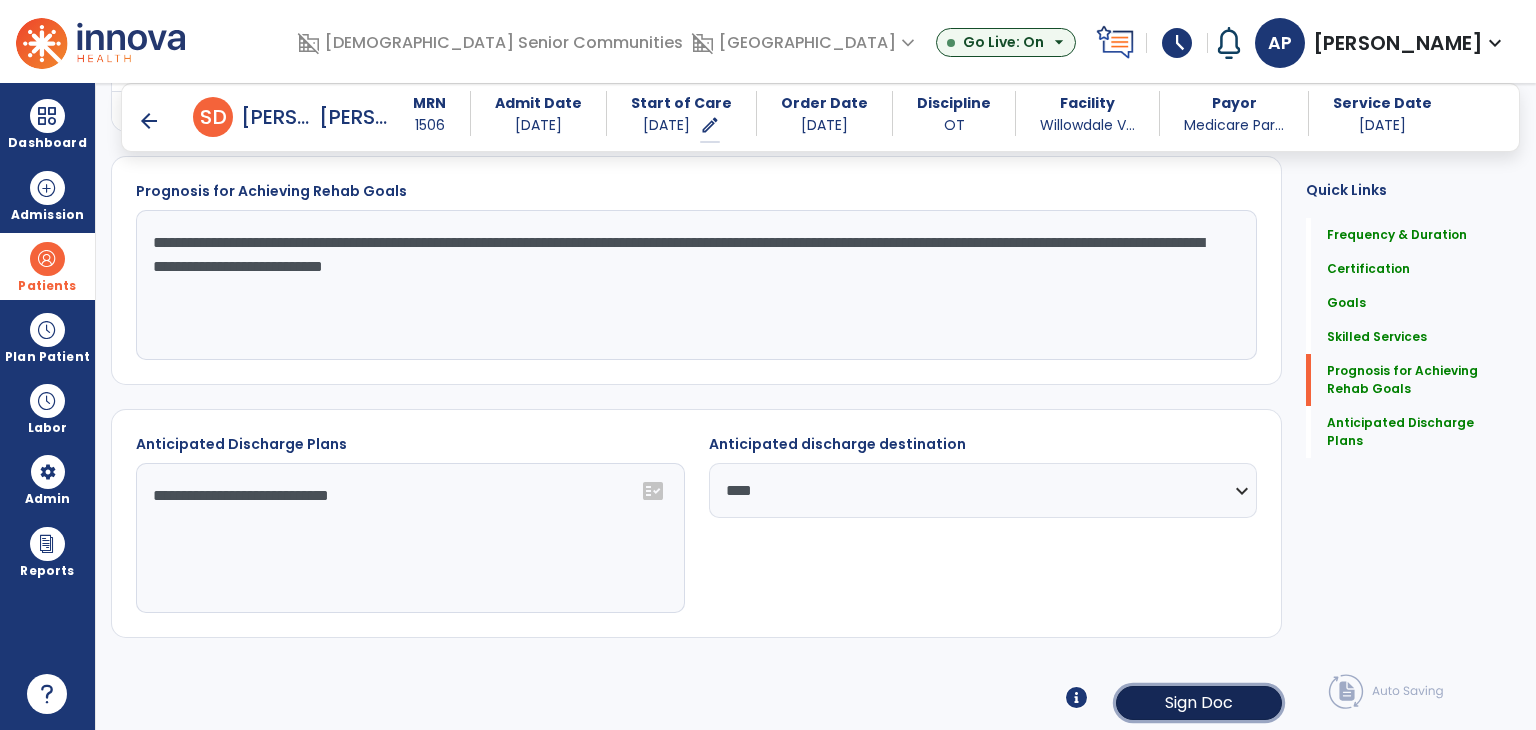 click on "Sign Doc" 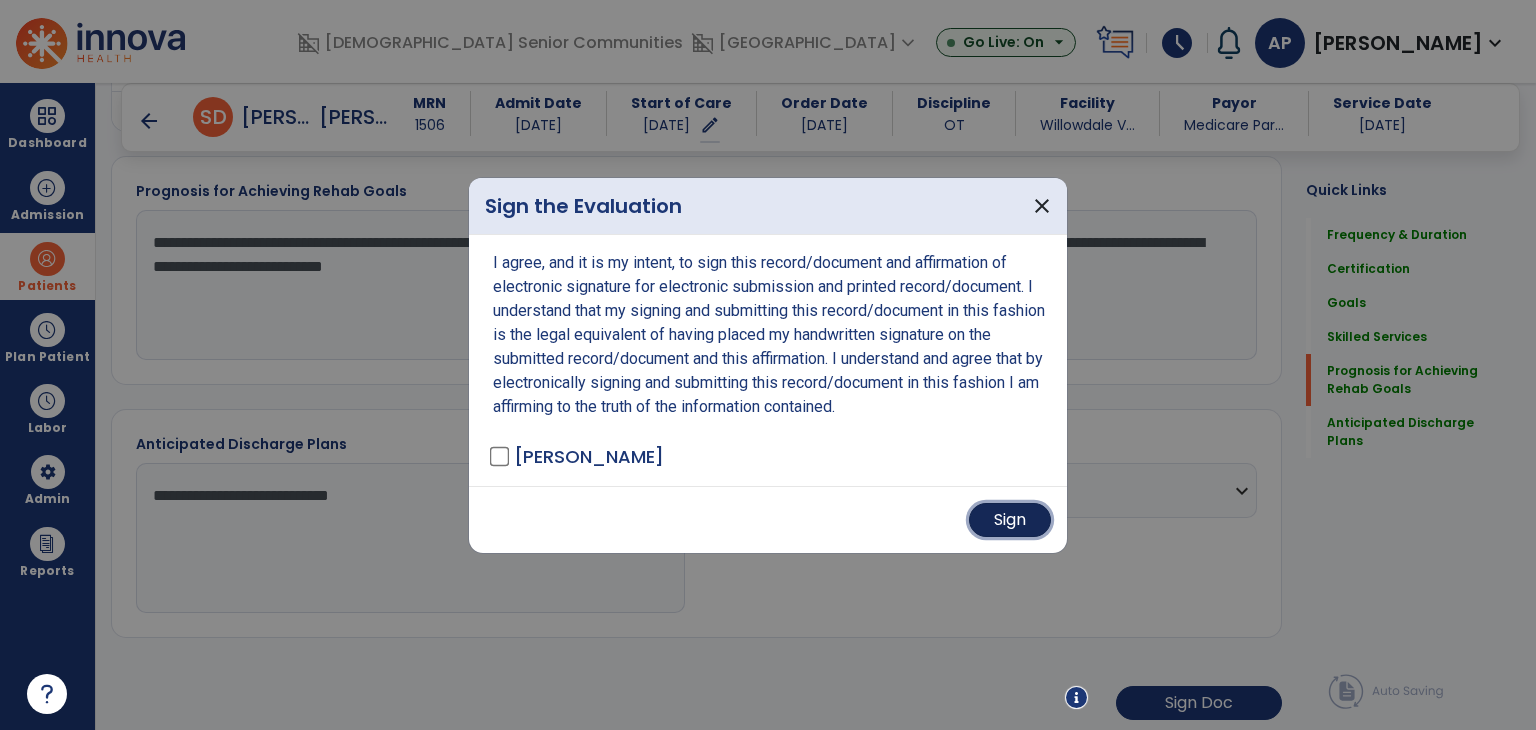 click on "Sign" at bounding box center [1010, 520] 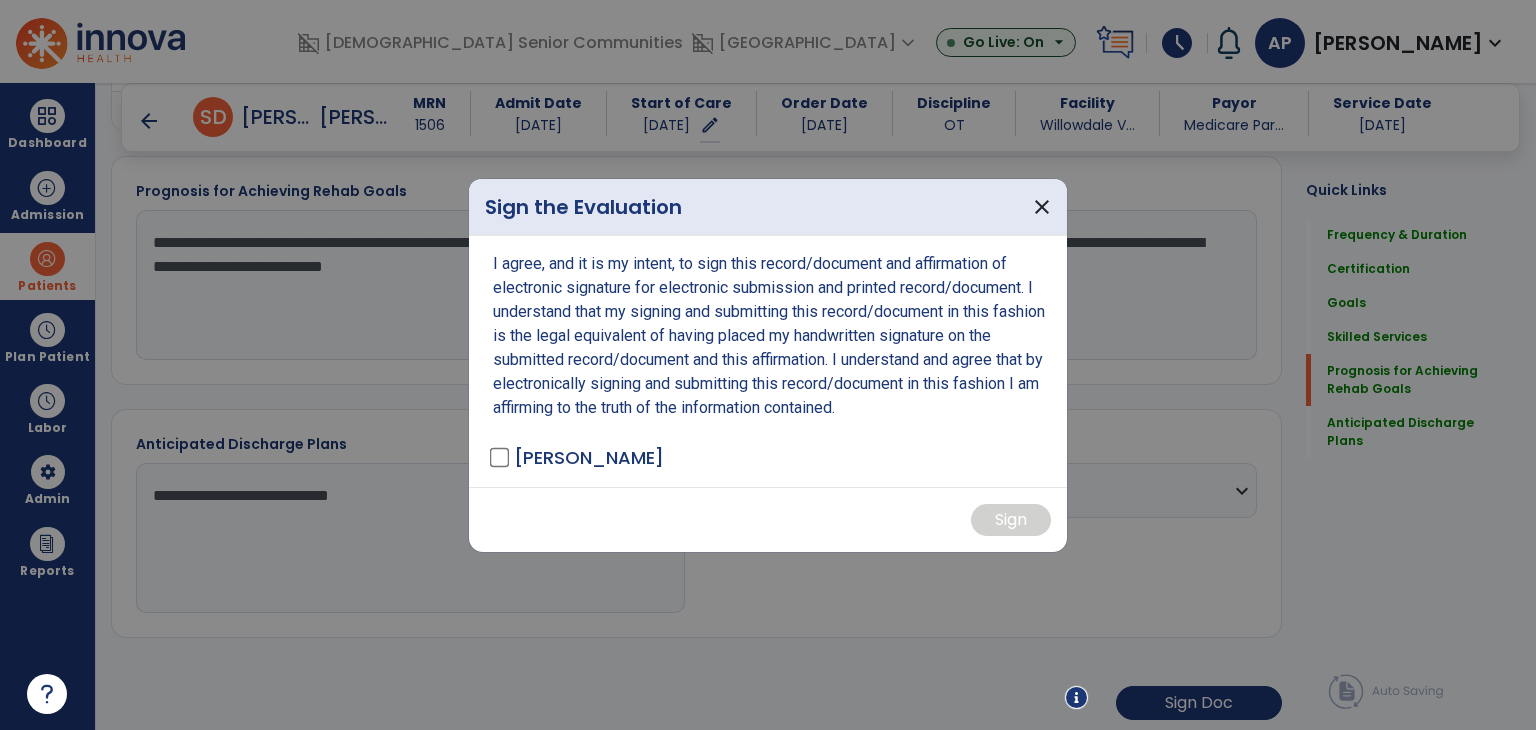 scroll, scrollTop: 1980, scrollLeft: 0, axis: vertical 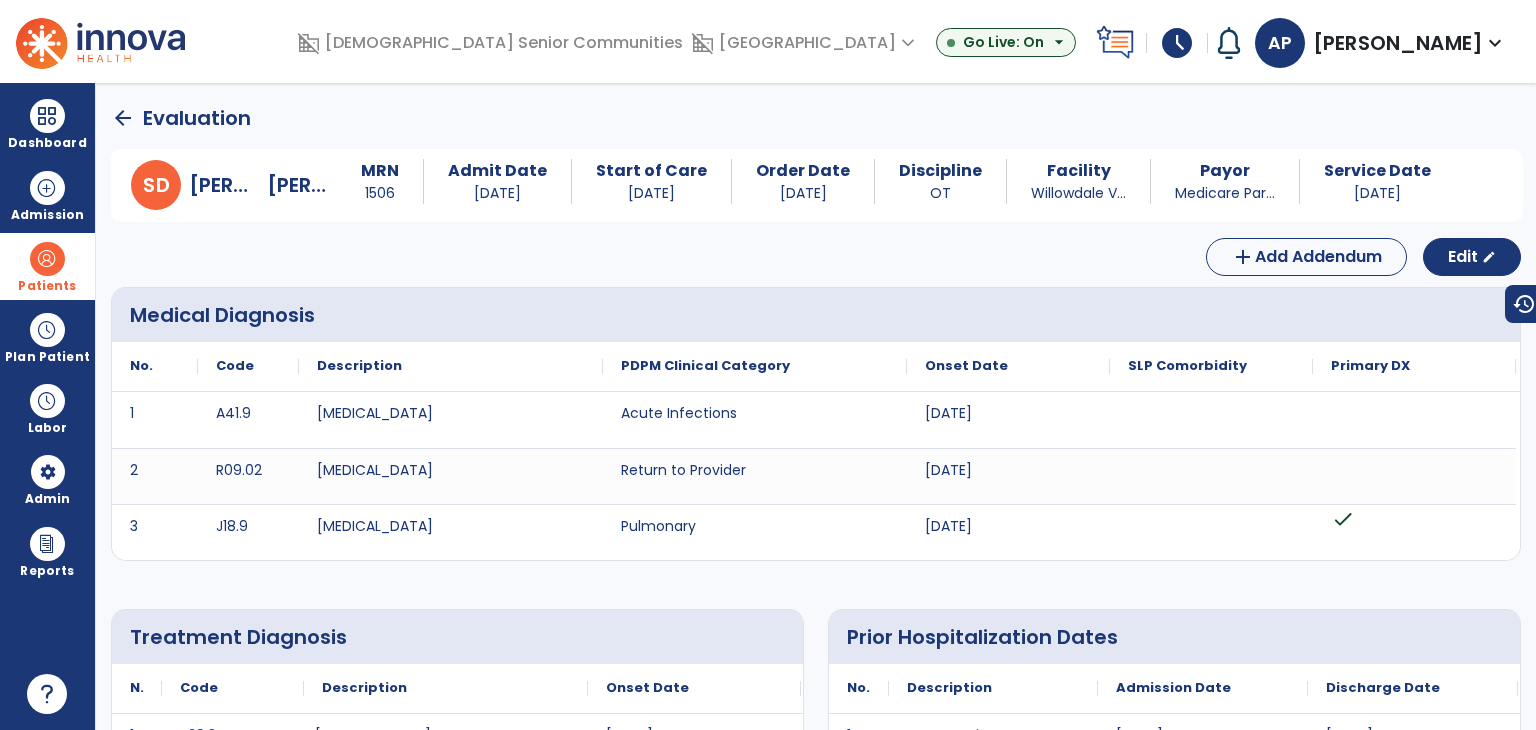 click on "arrow_back" 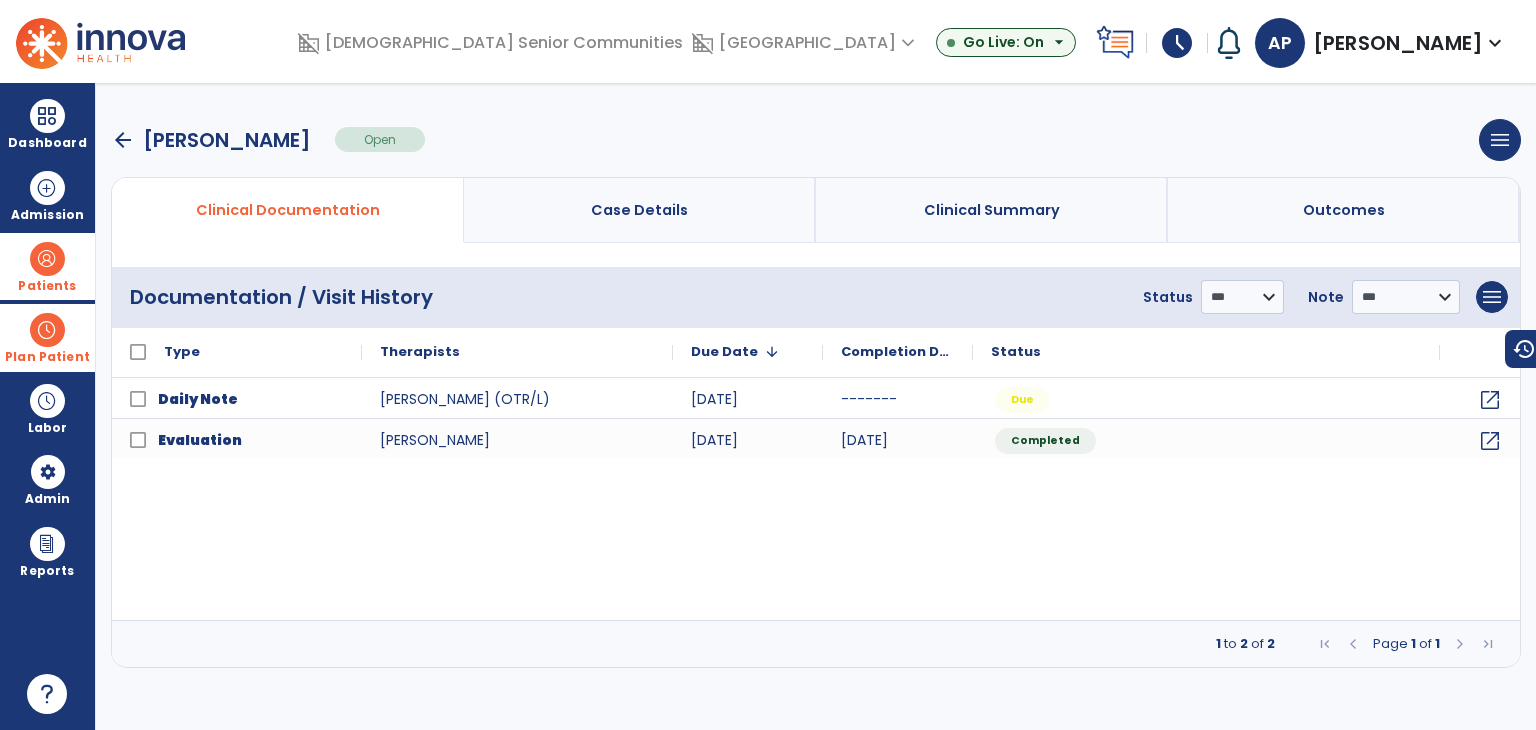 click at bounding box center (47, 330) 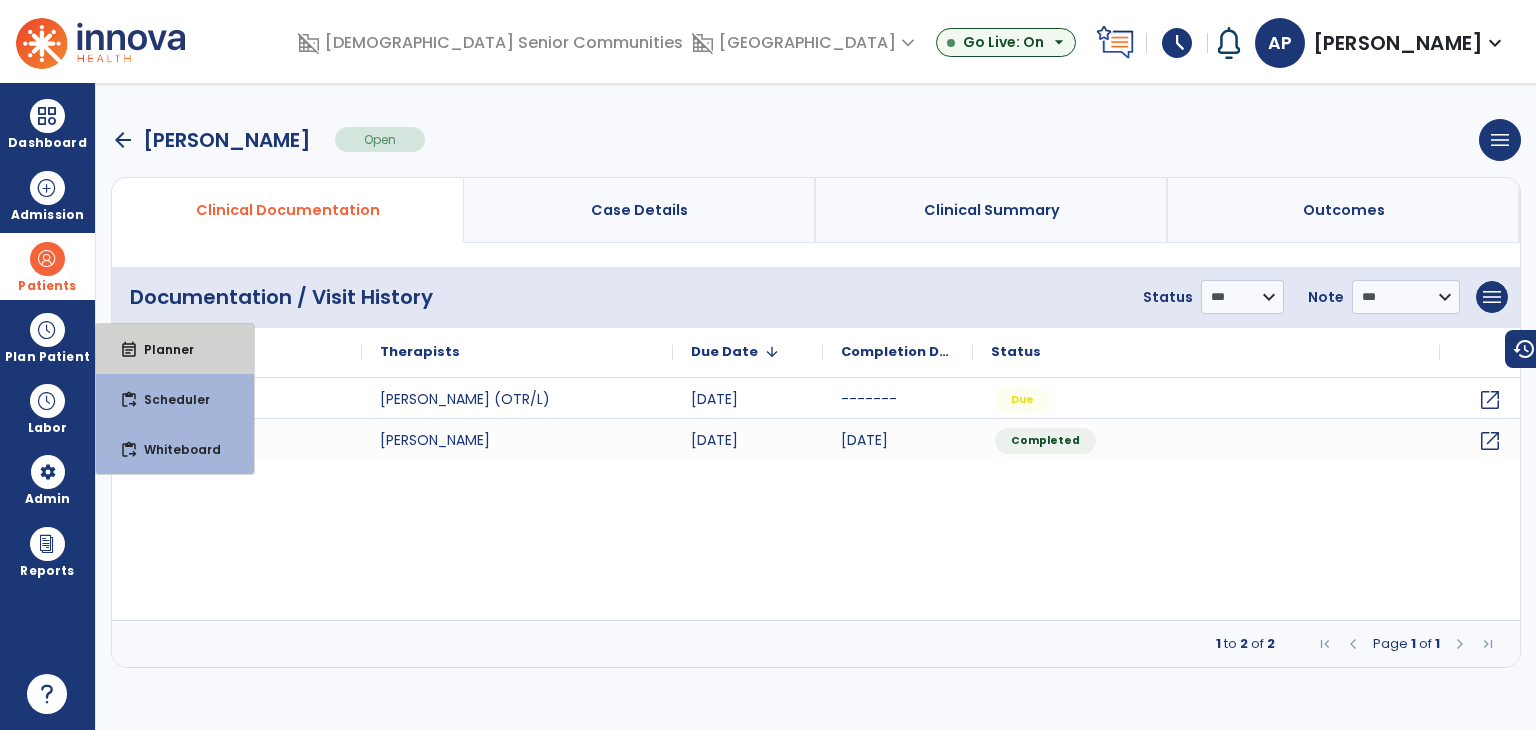 click on "event_note  Planner" at bounding box center [175, 349] 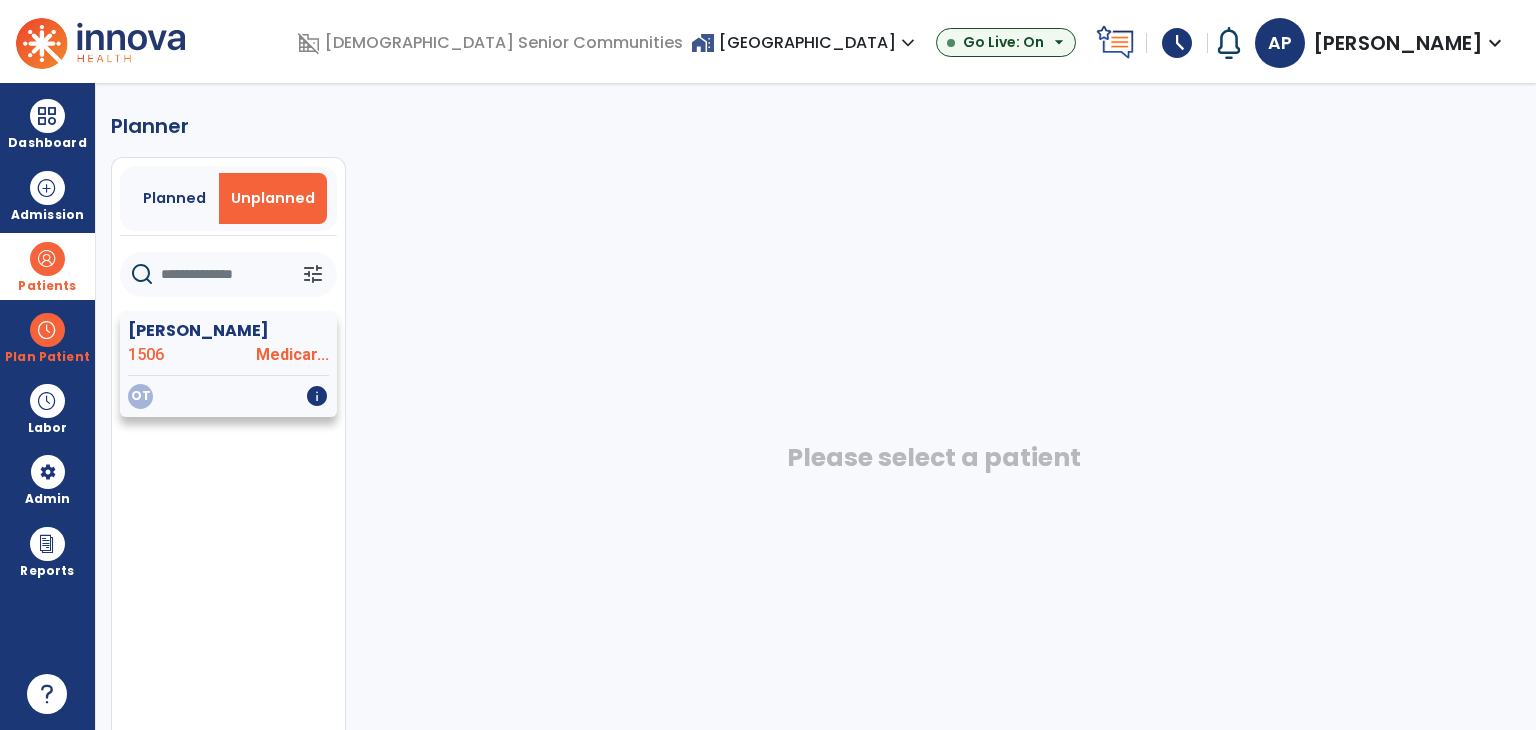 click on "OT   info" 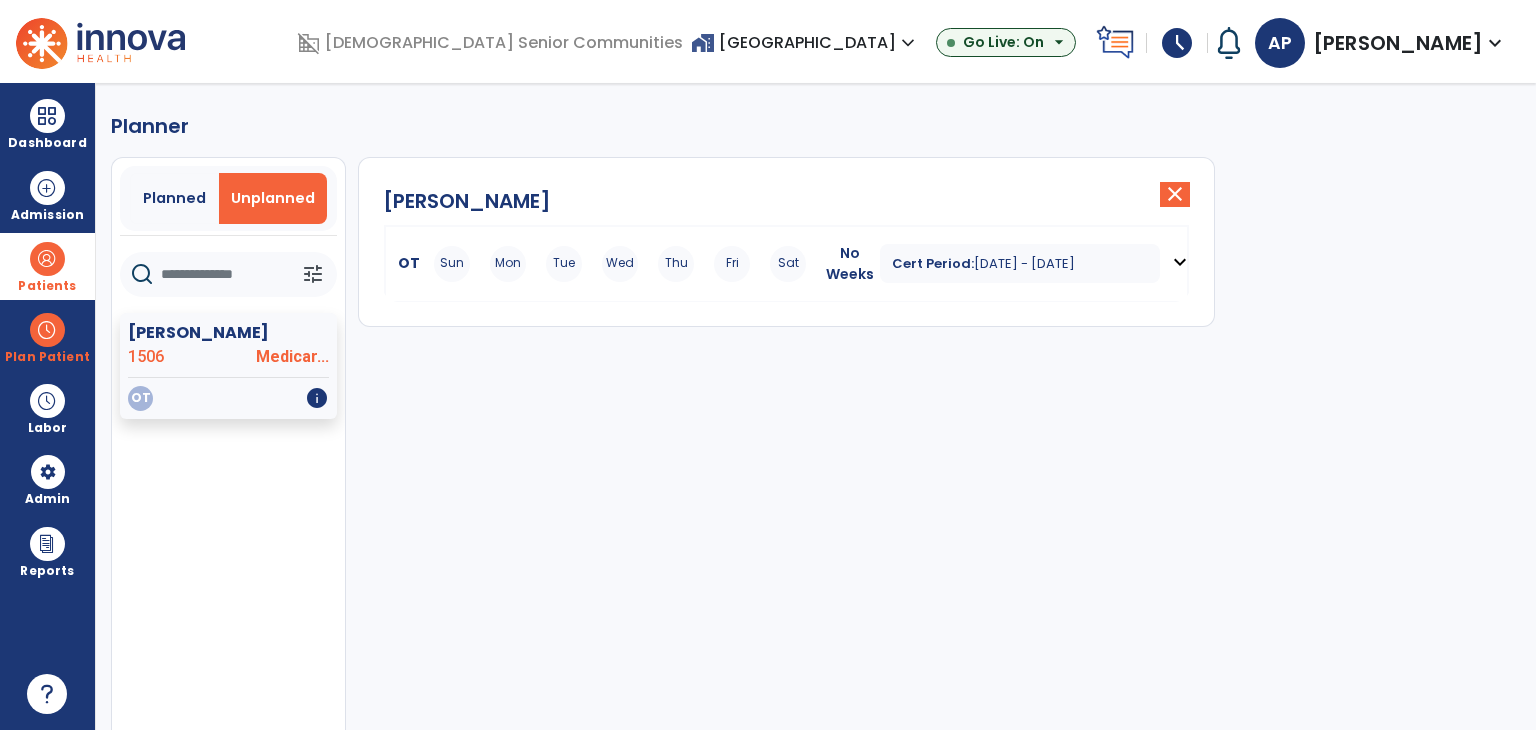 click on "expand_more" at bounding box center [1180, 262] 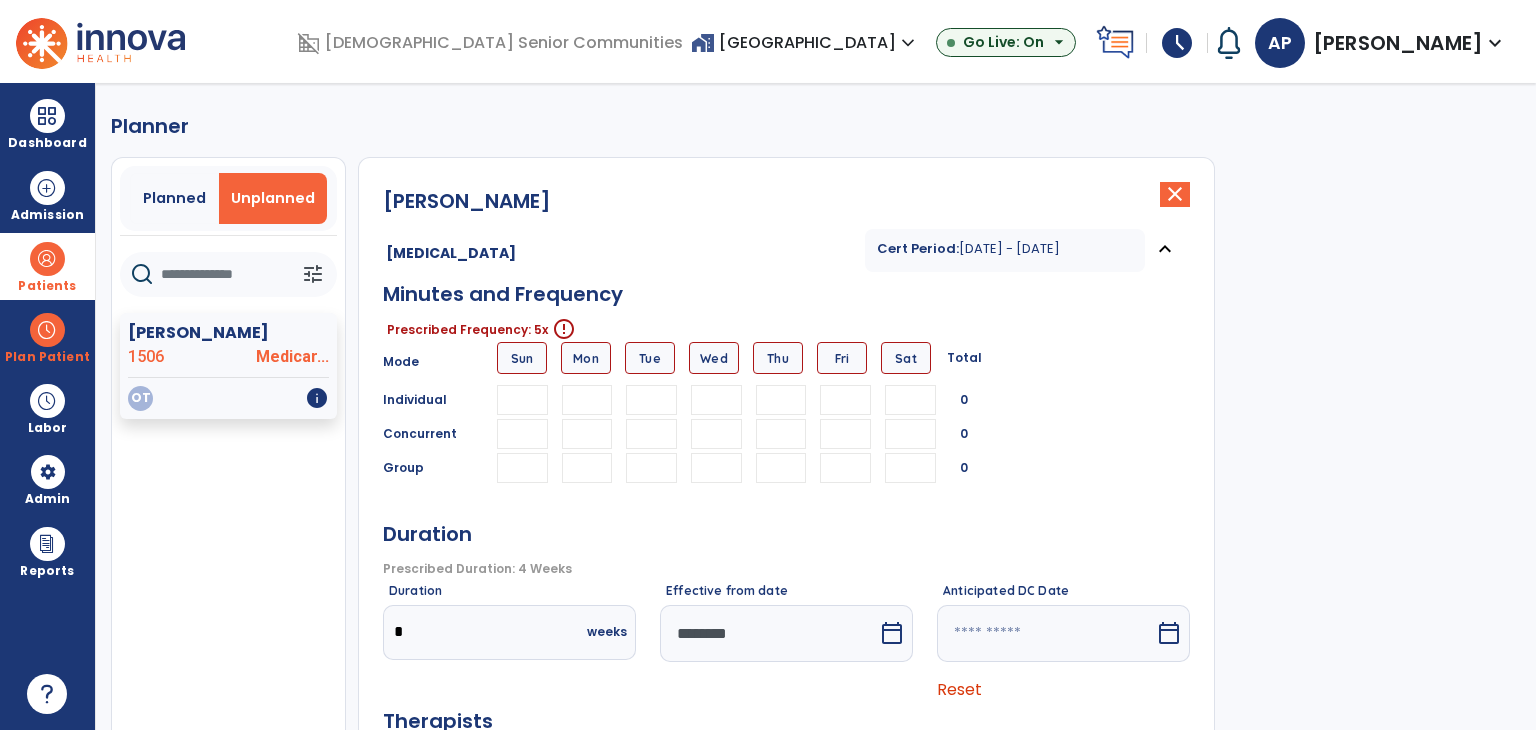 click at bounding box center [587, 400] 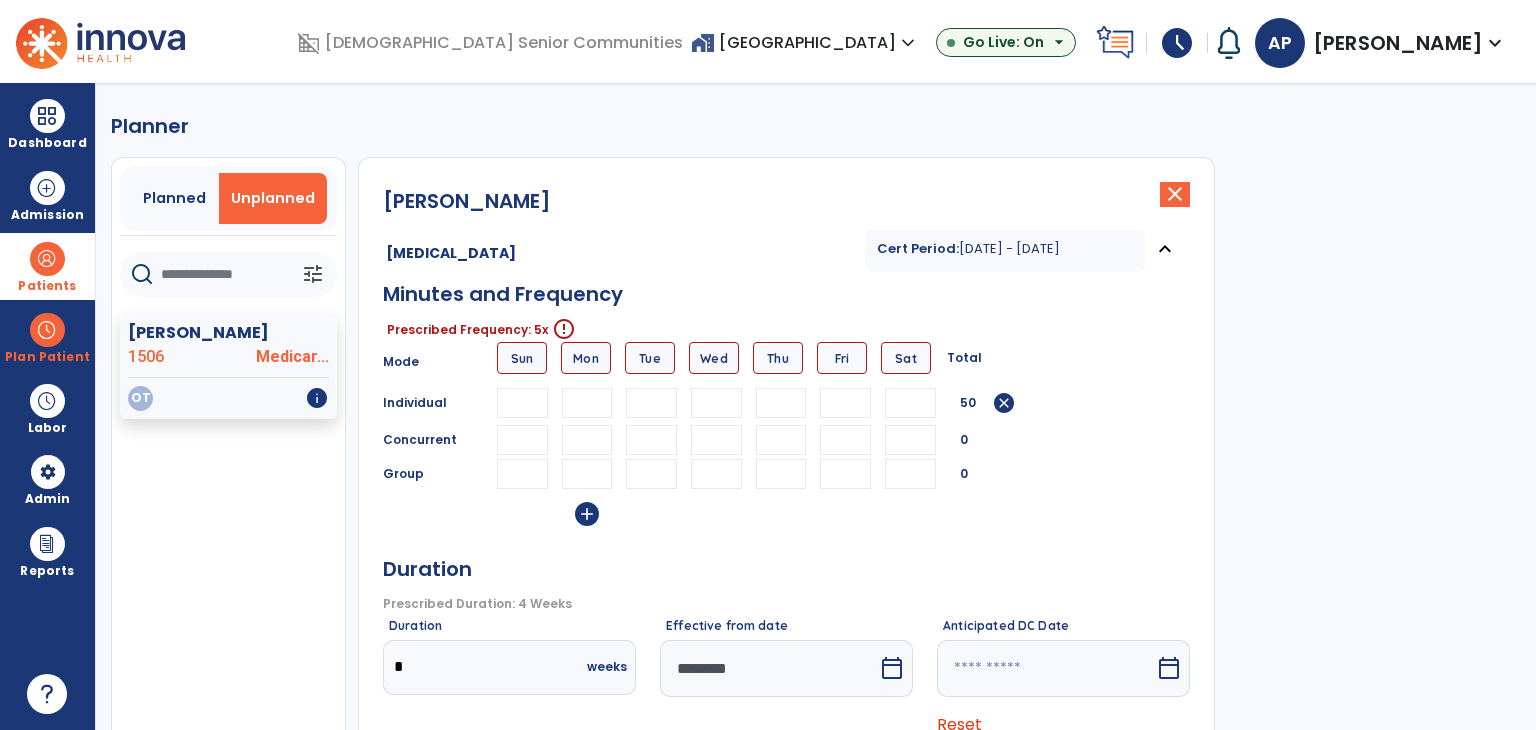 type on "**" 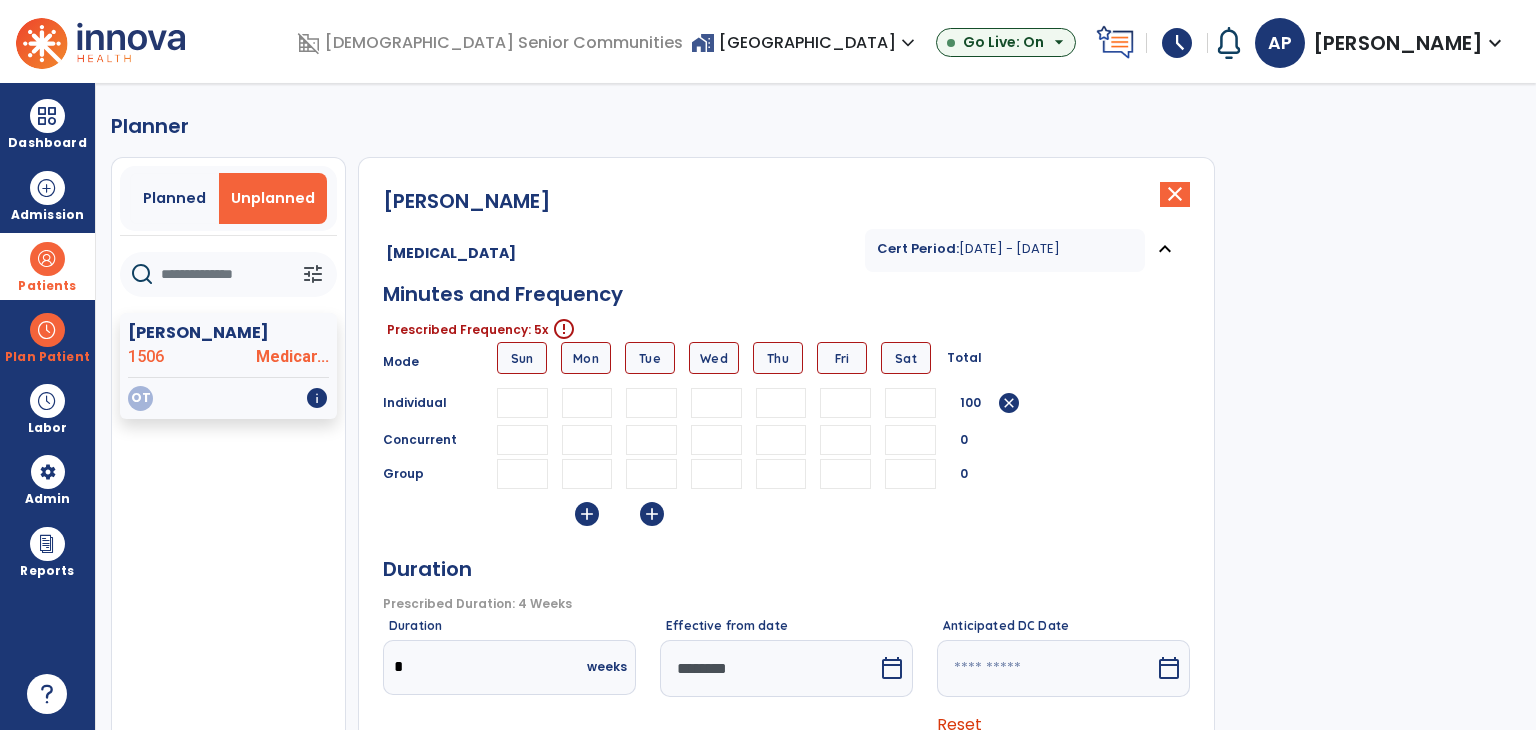 type on "**" 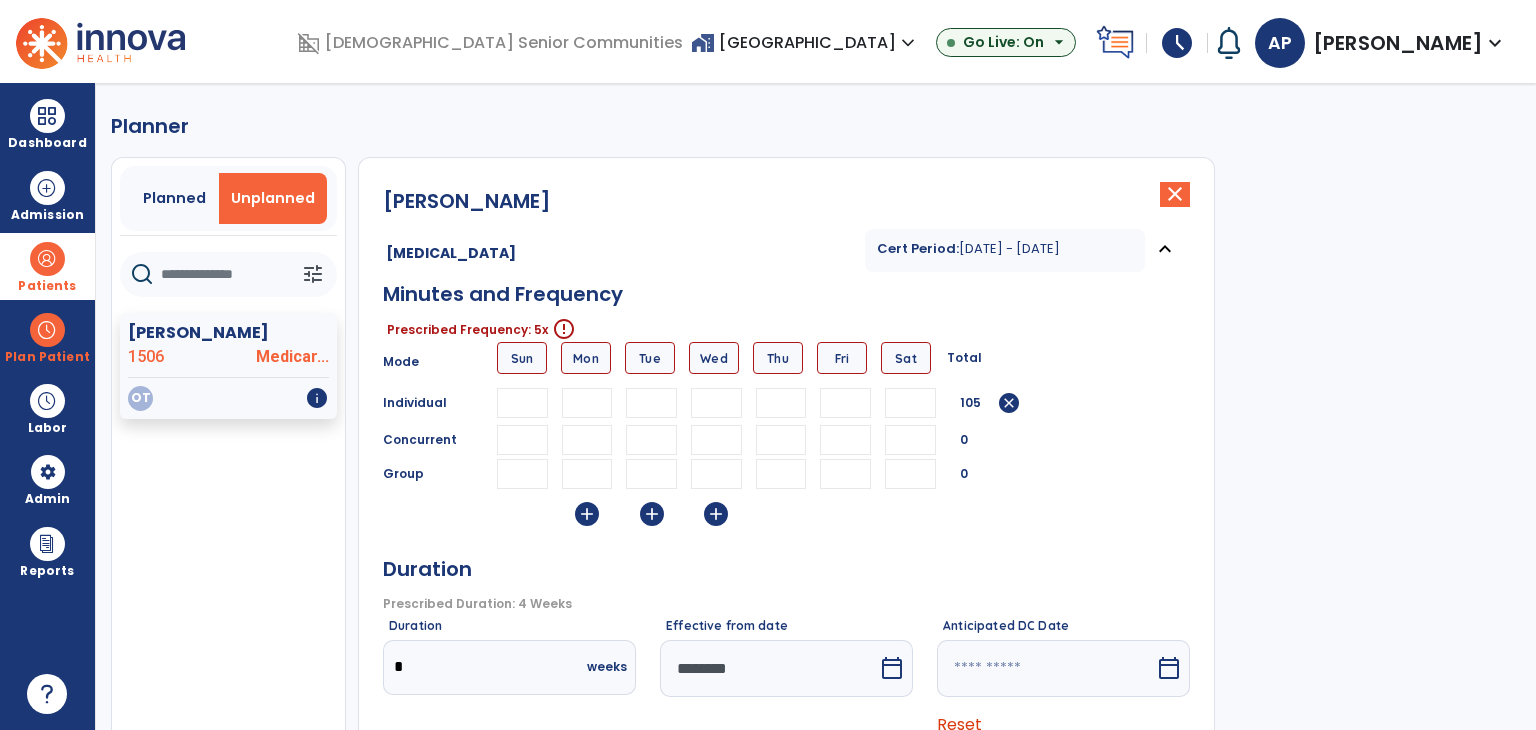 type on "**" 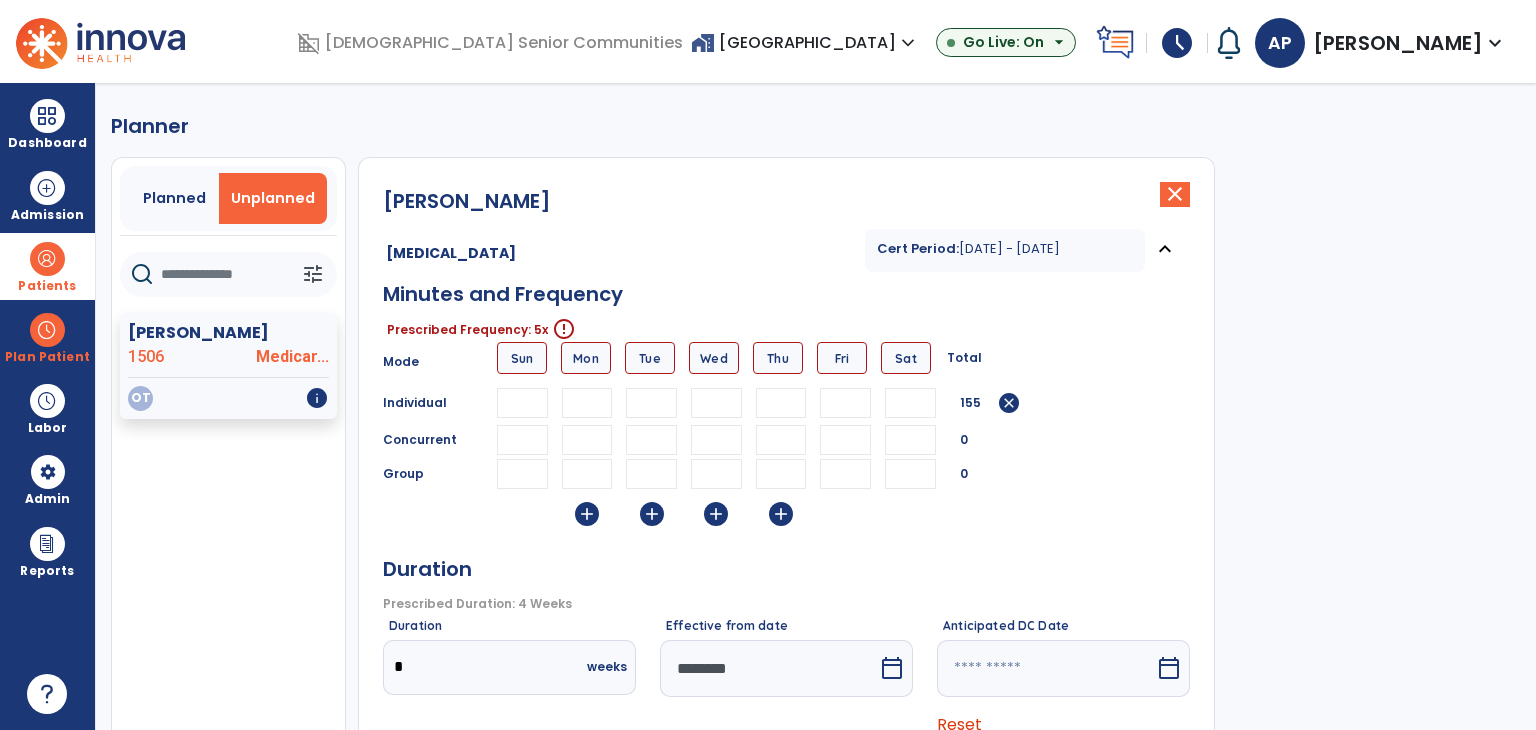 type on "**" 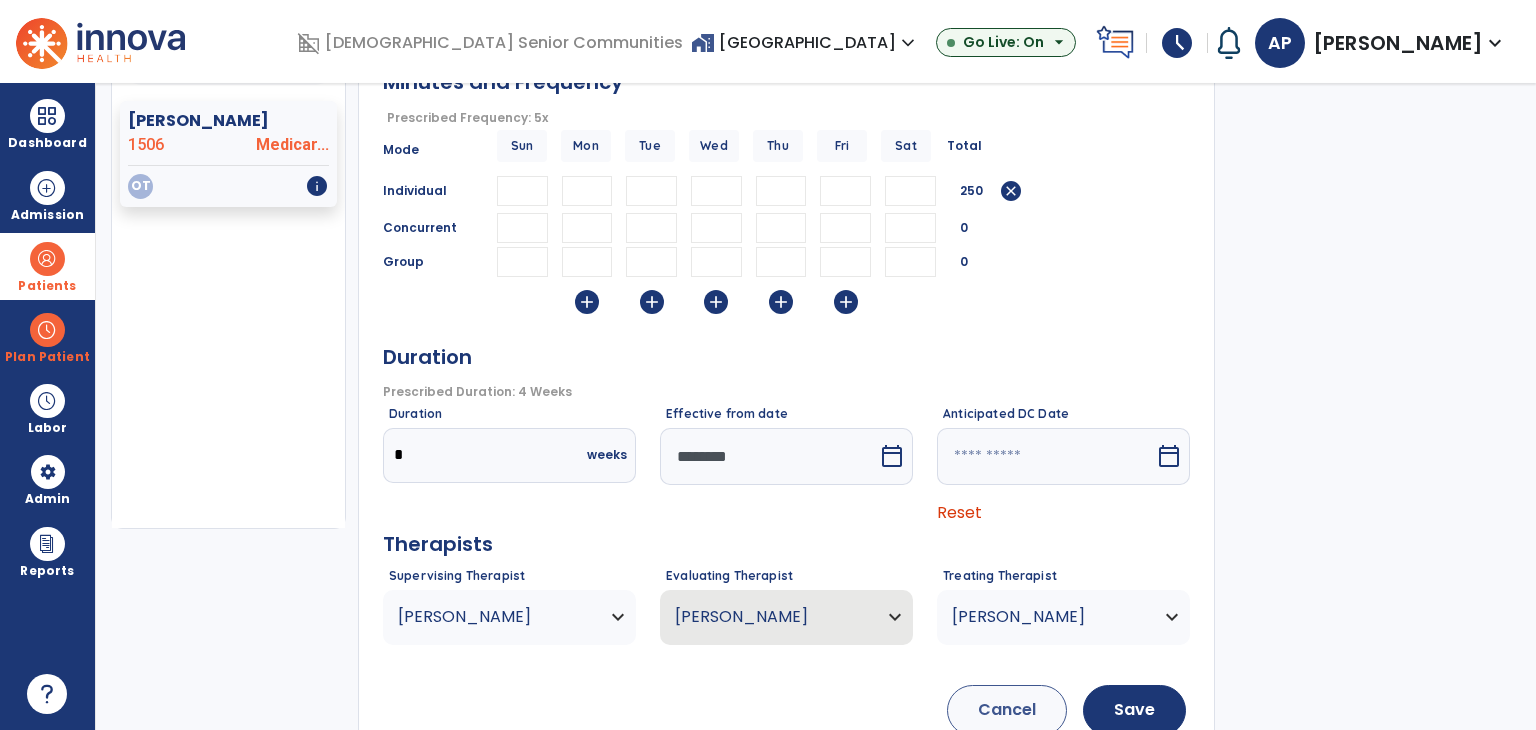 scroll, scrollTop: 265, scrollLeft: 0, axis: vertical 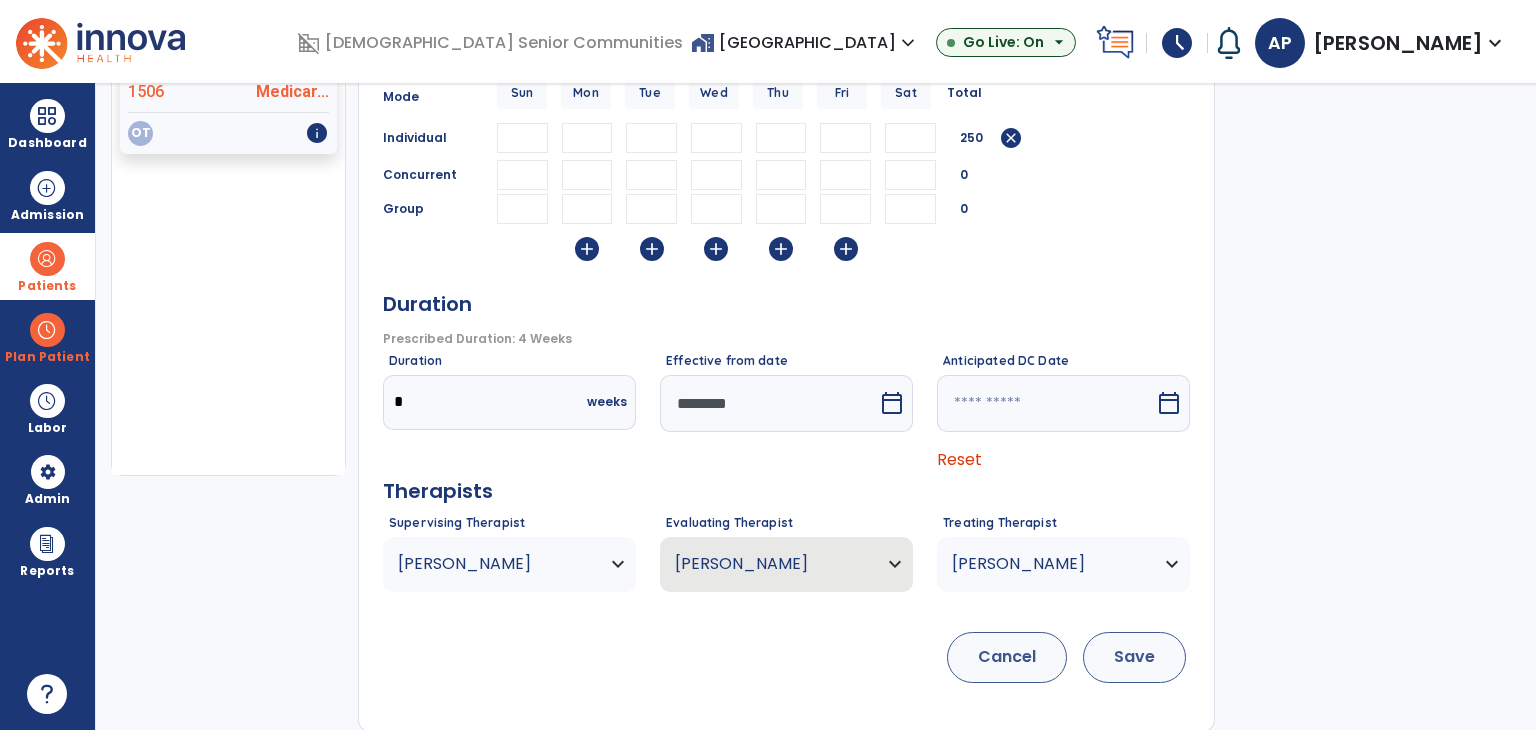 type on "**" 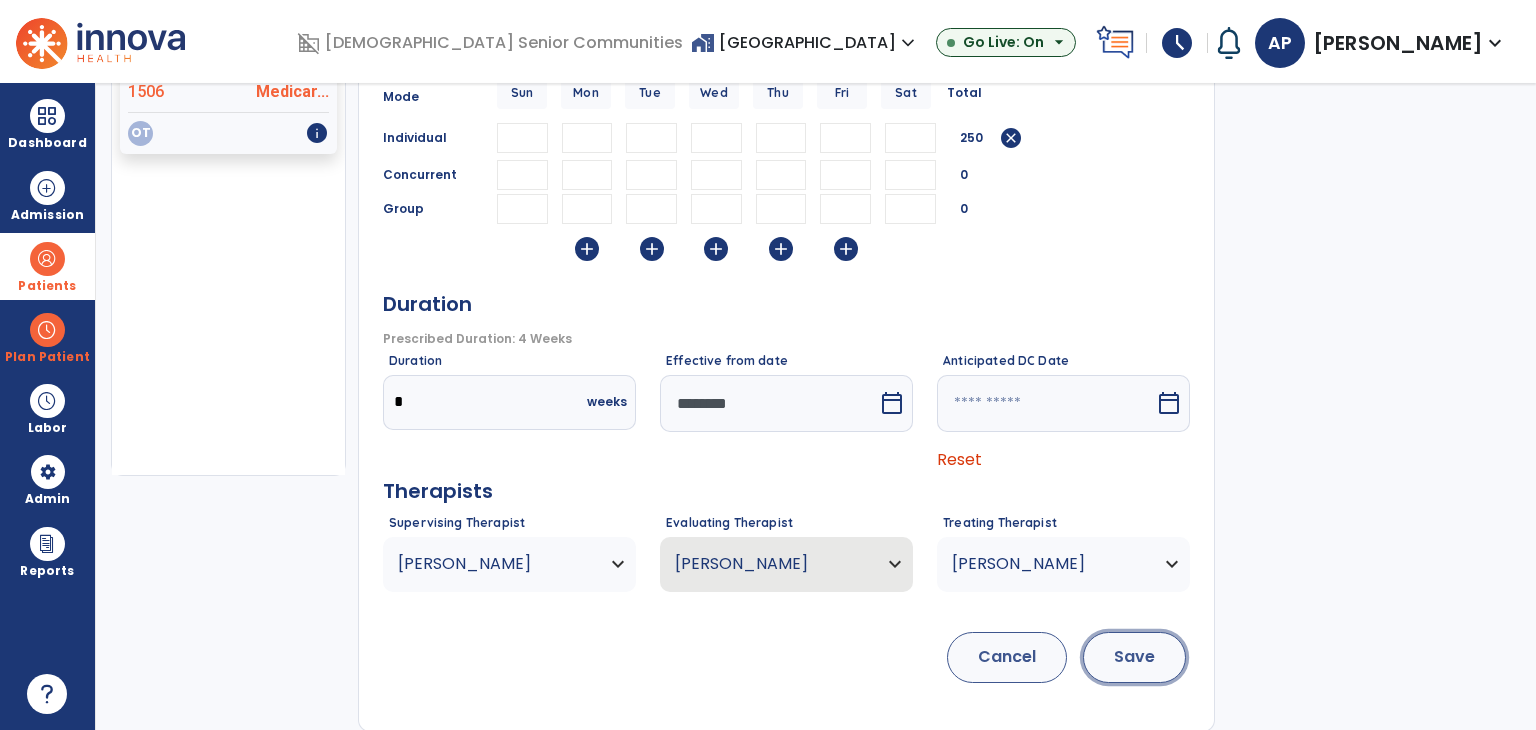 click on "Save" at bounding box center (1134, 657) 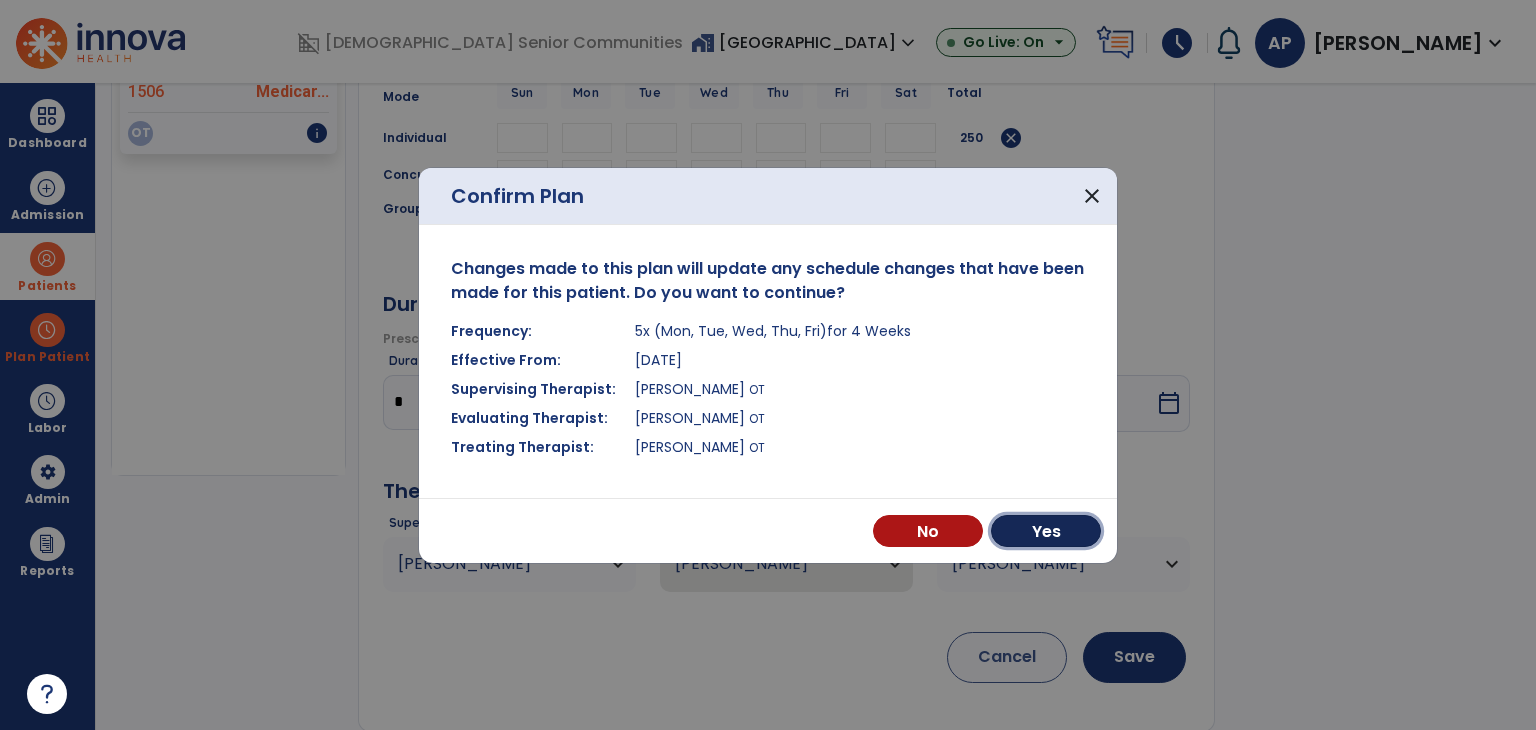 click on "Yes" at bounding box center (1046, 531) 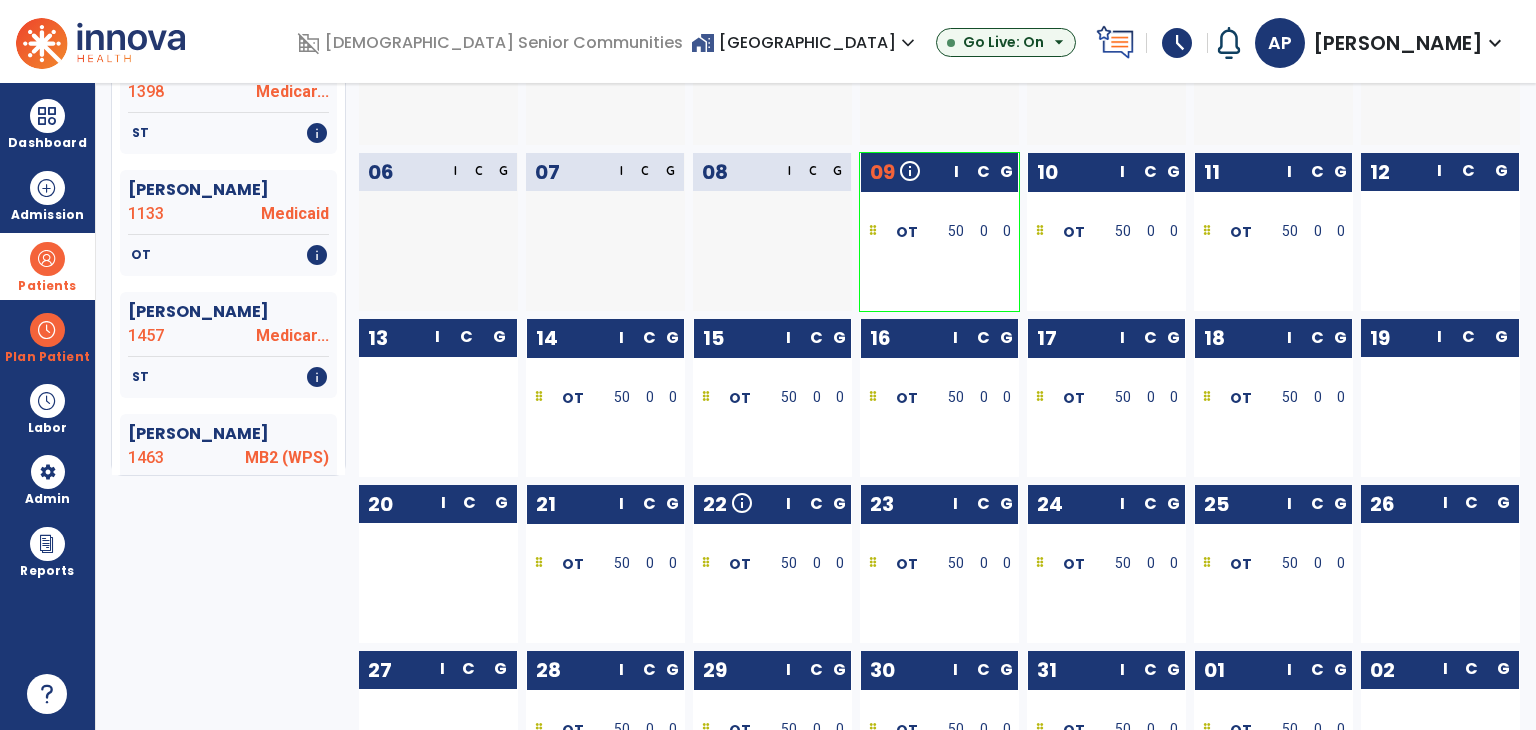 click on "Patients" at bounding box center (47, 266) 